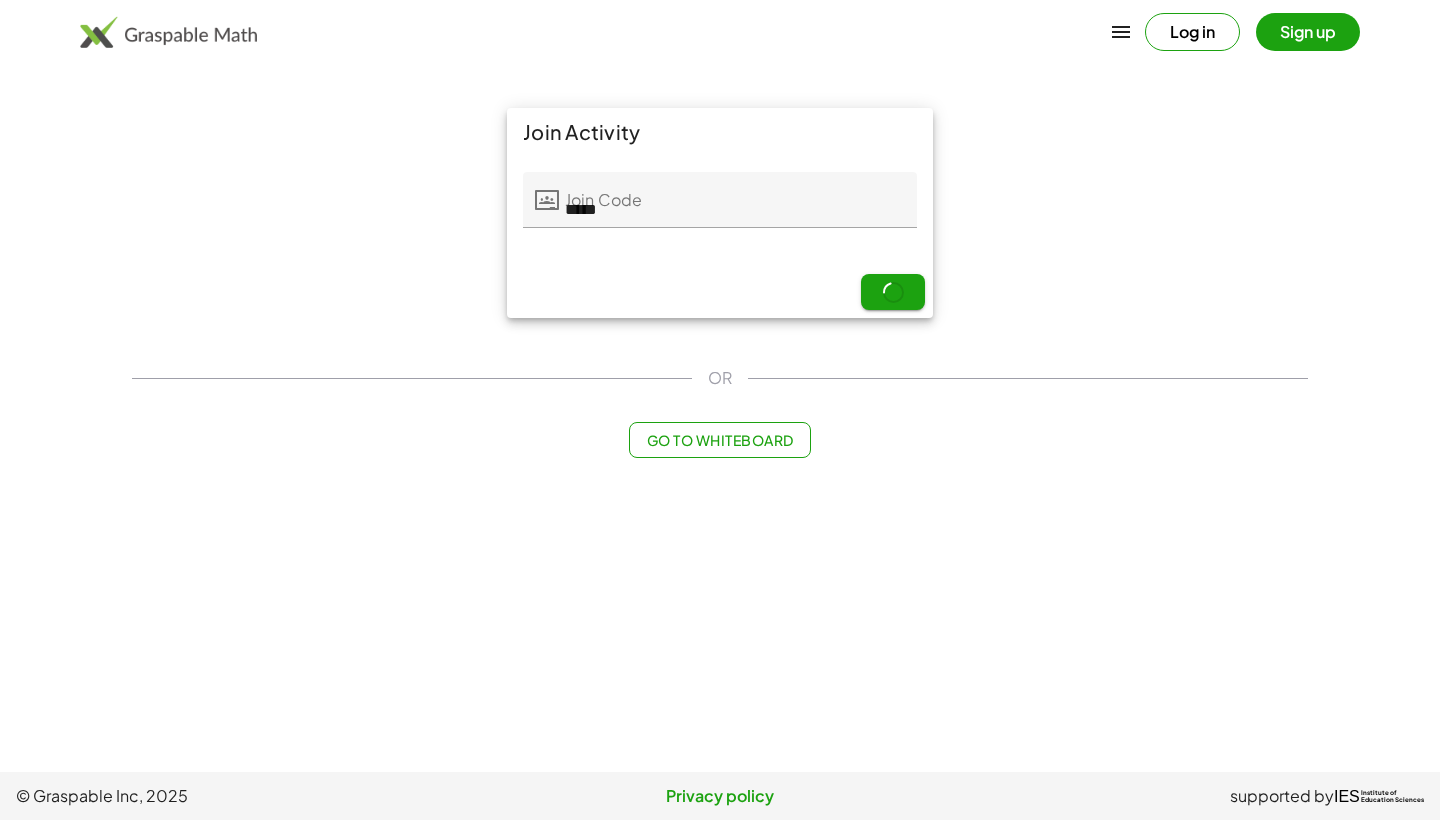 scroll, scrollTop: 0, scrollLeft: 0, axis: both 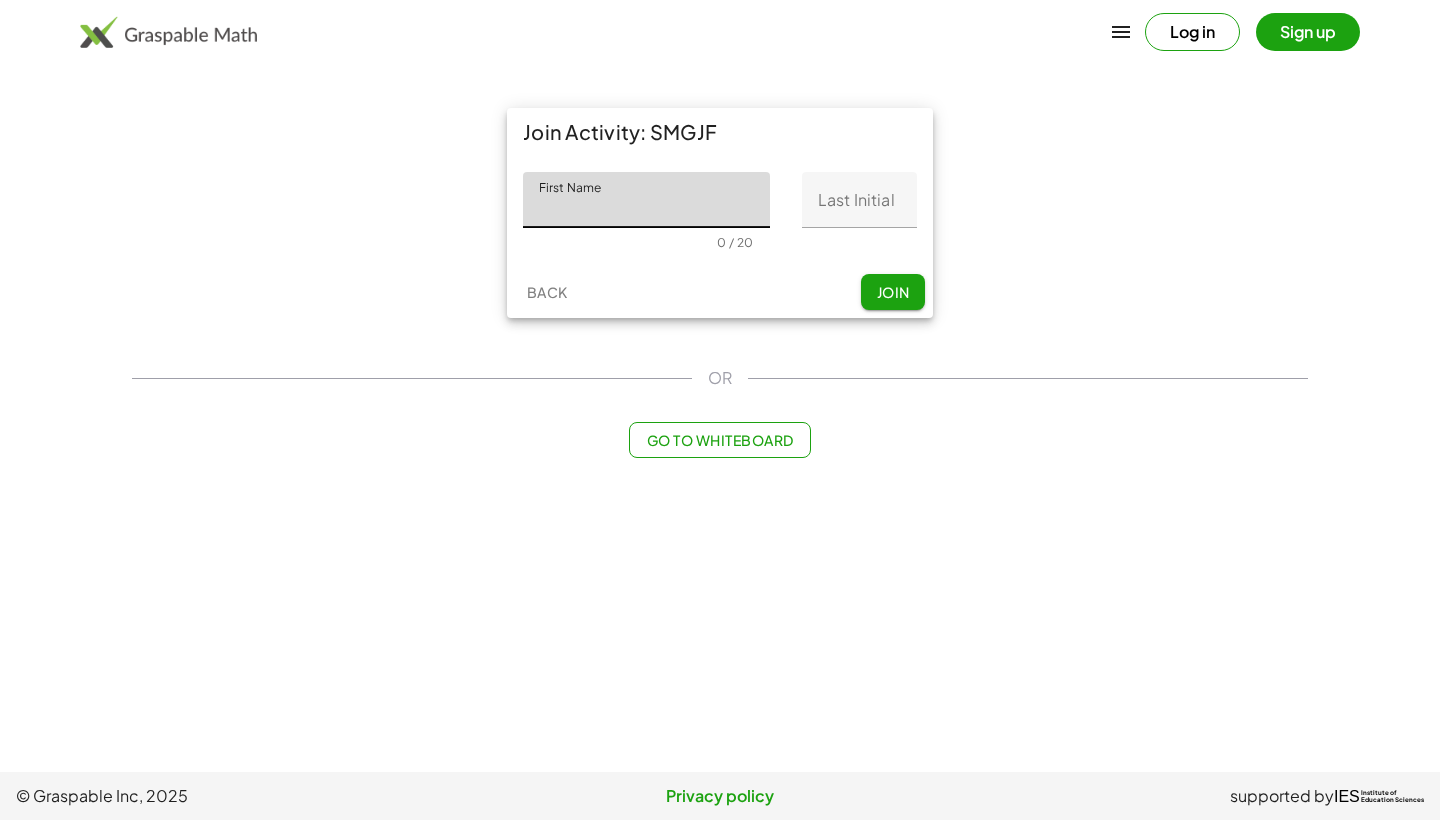 click on "First Name" 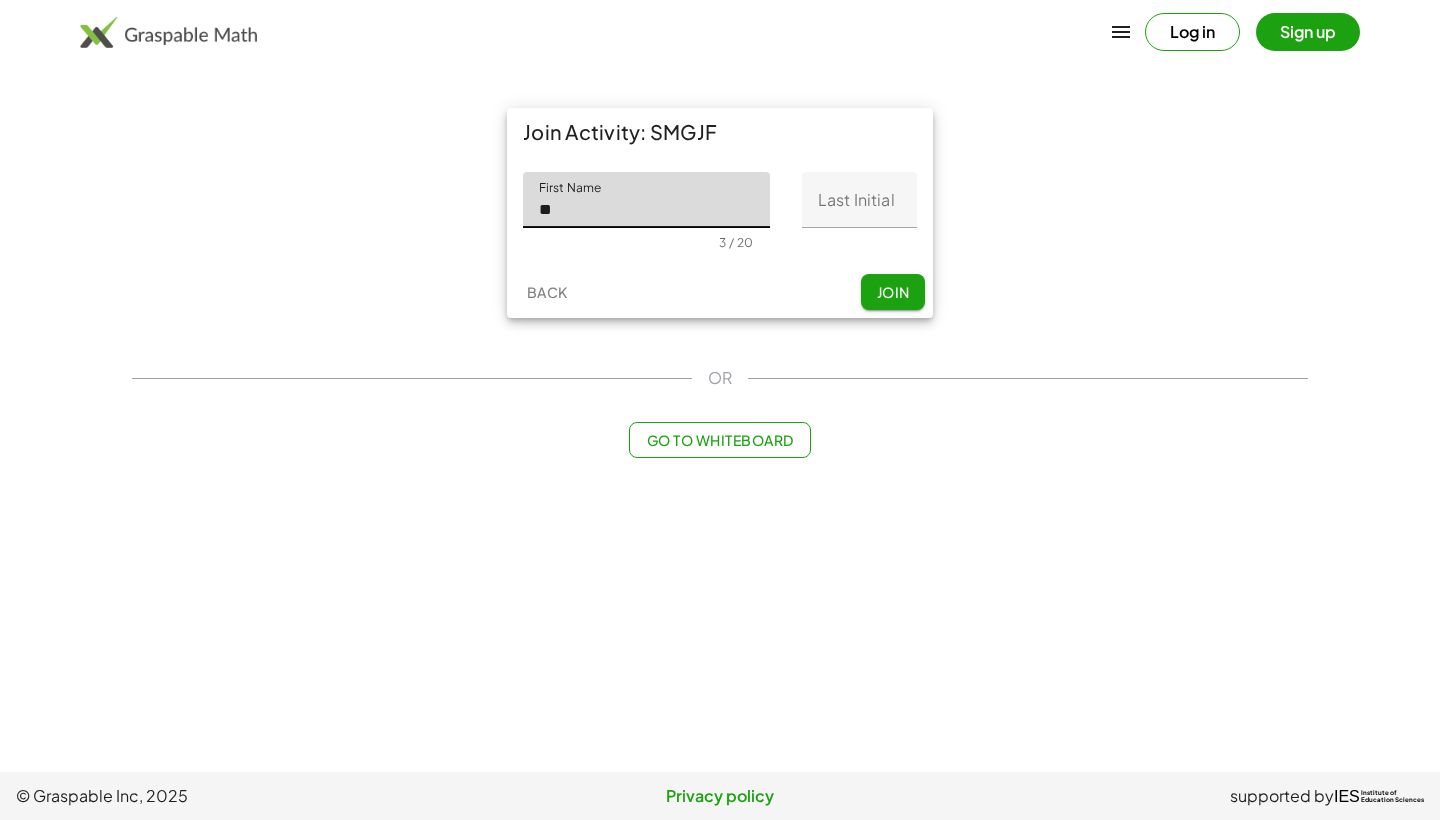 type on "*" 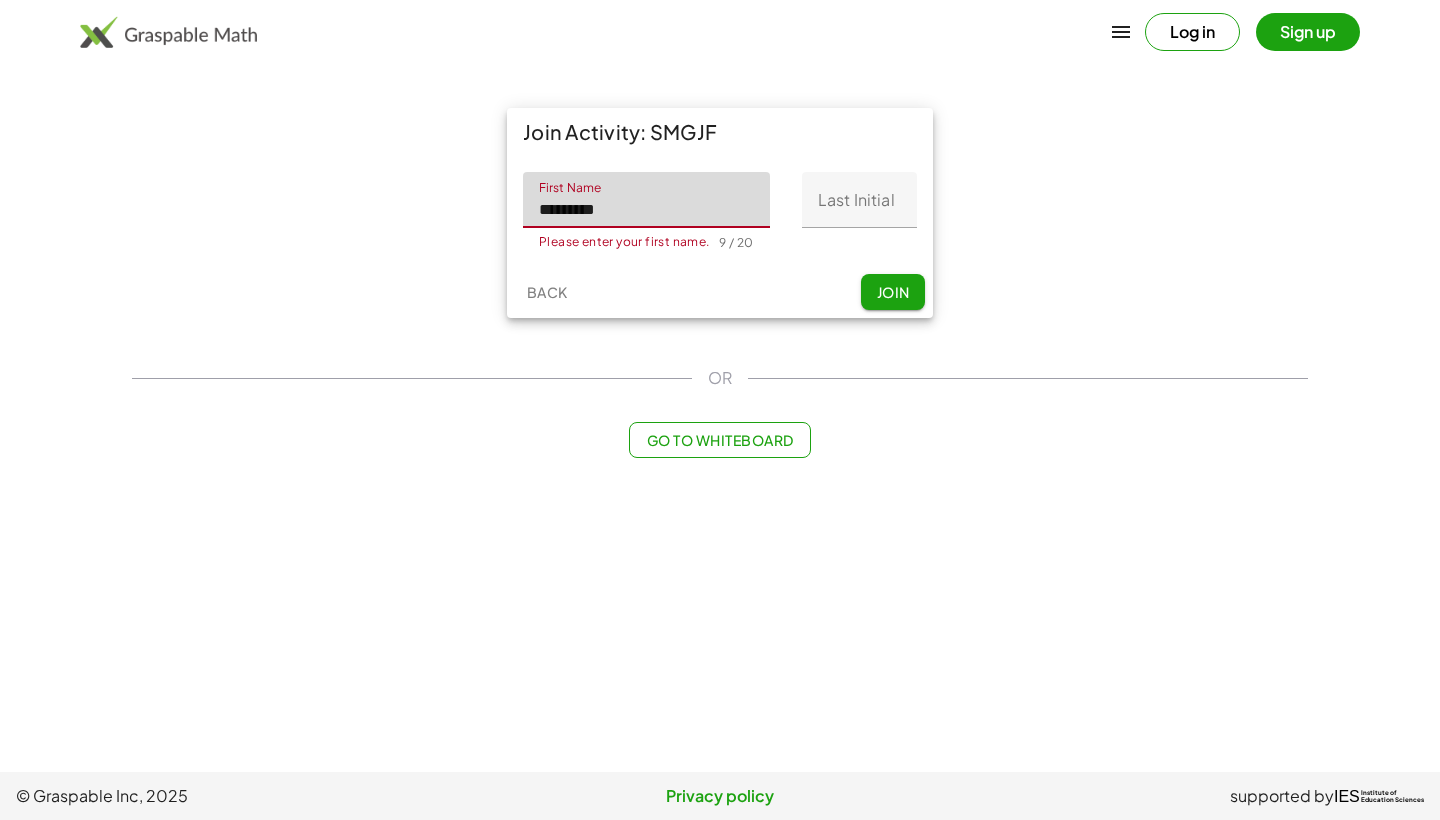 type on "*********" 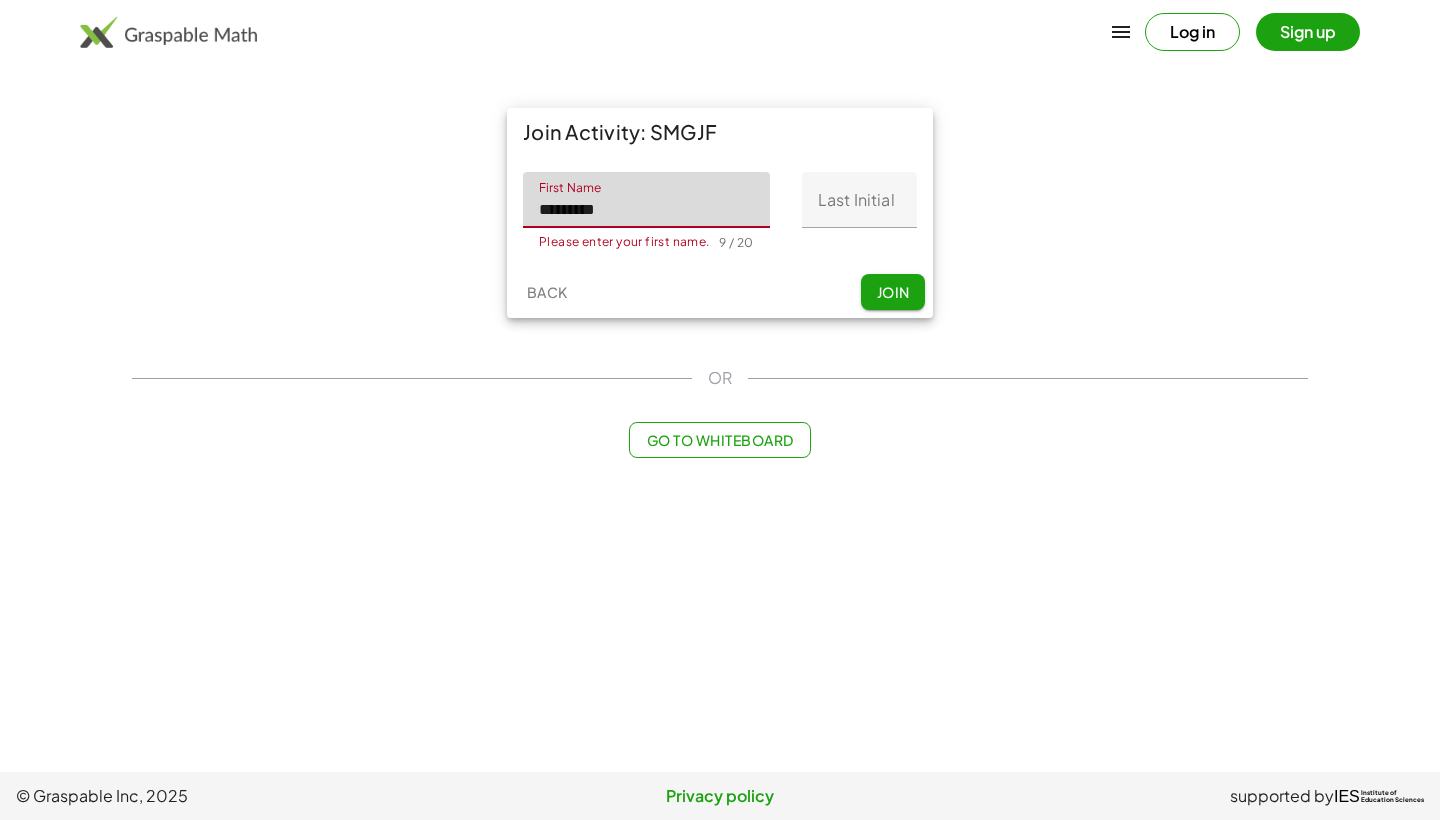click on "Last Initial" 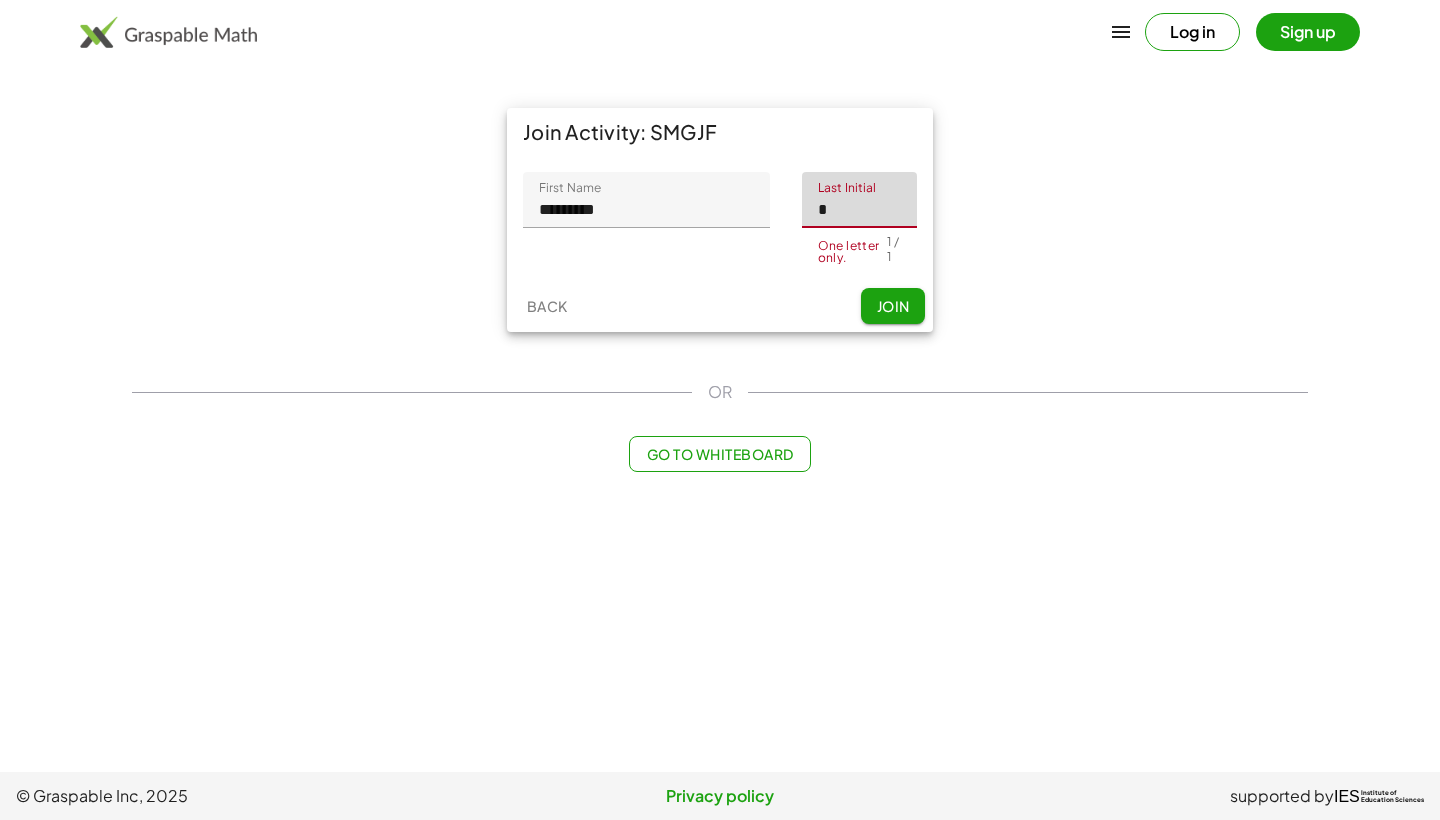 type on "*" 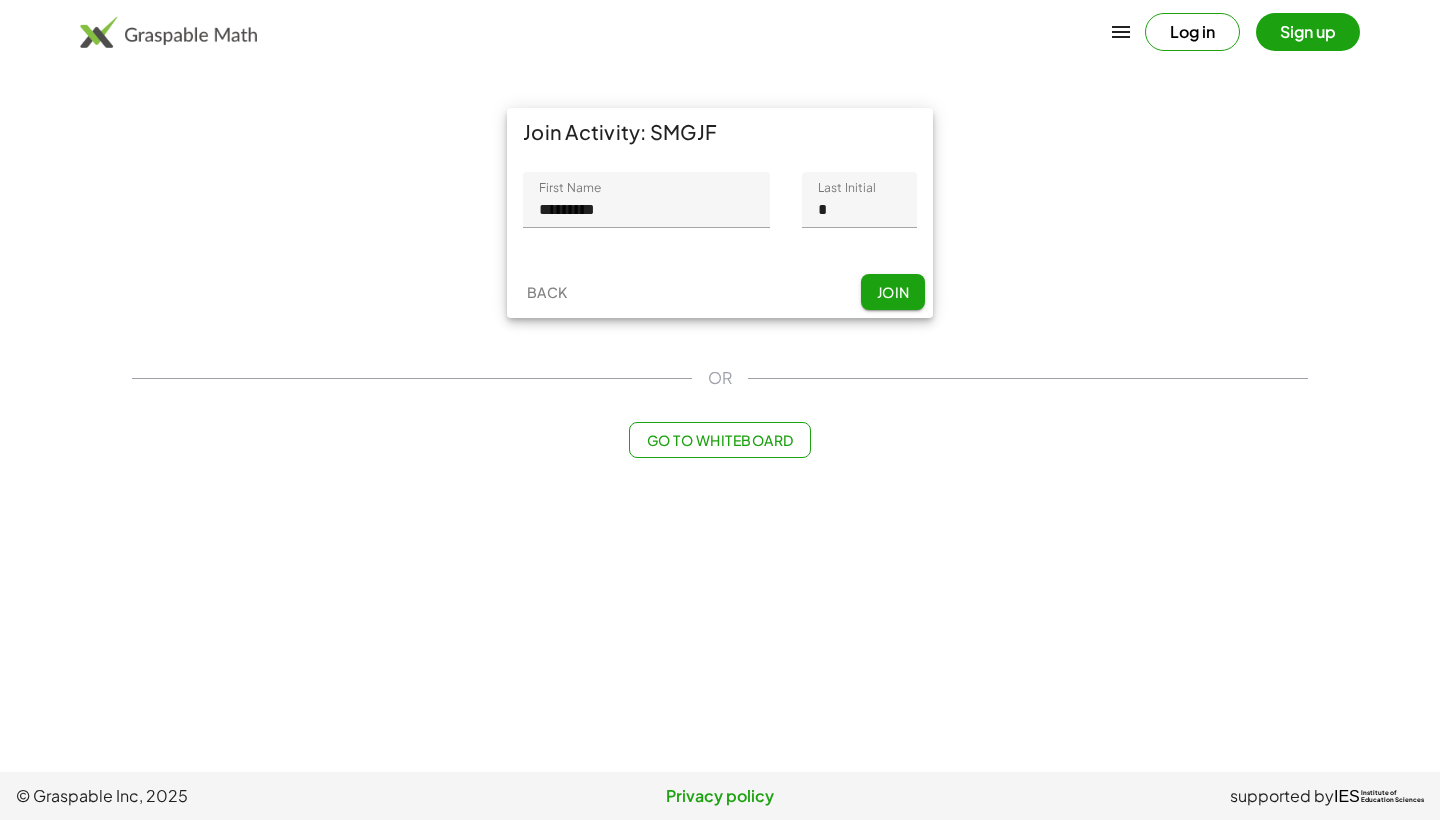 click on "Join" 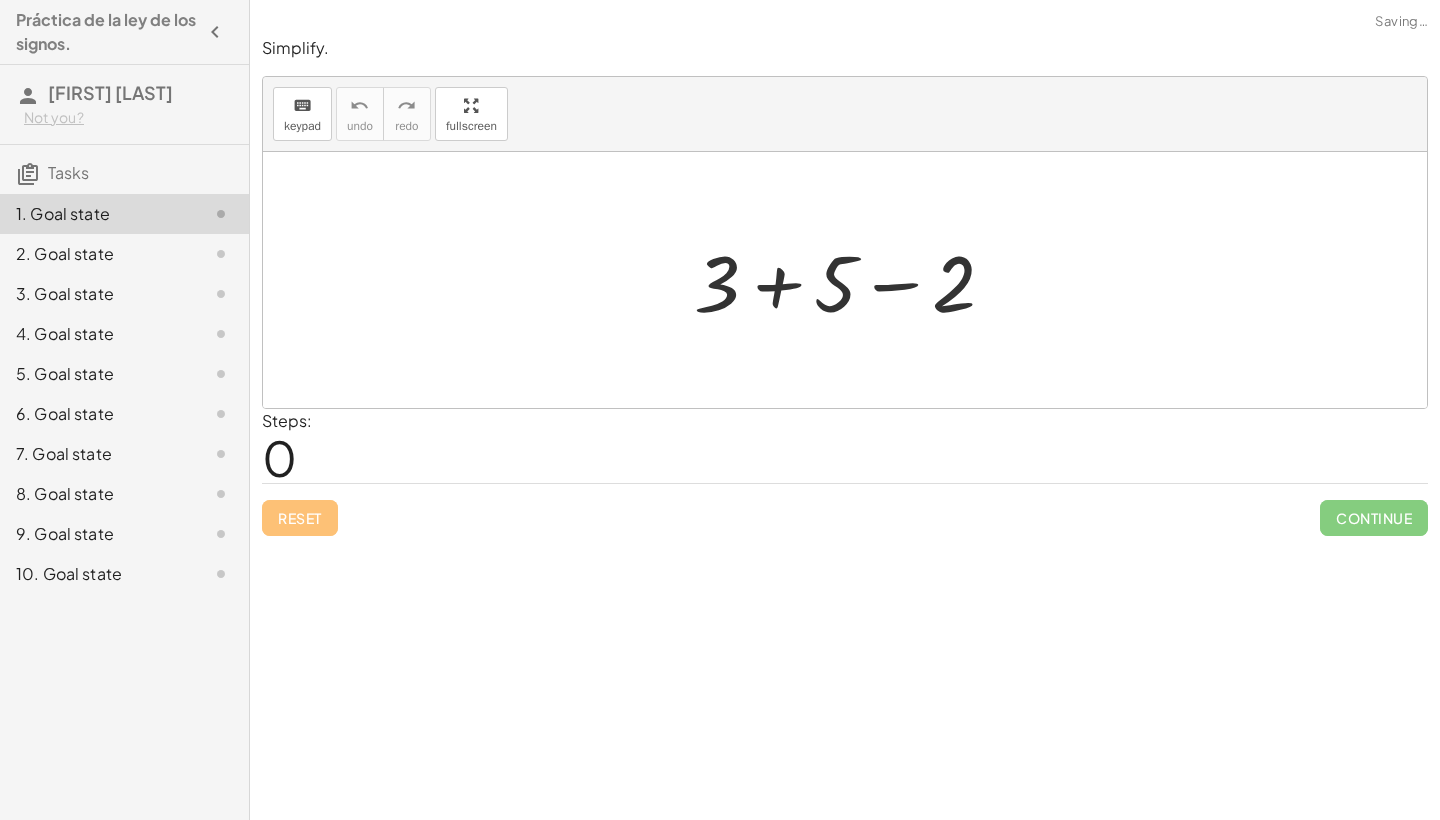 click on "Steps:  0" at bounding box center (845, 446) 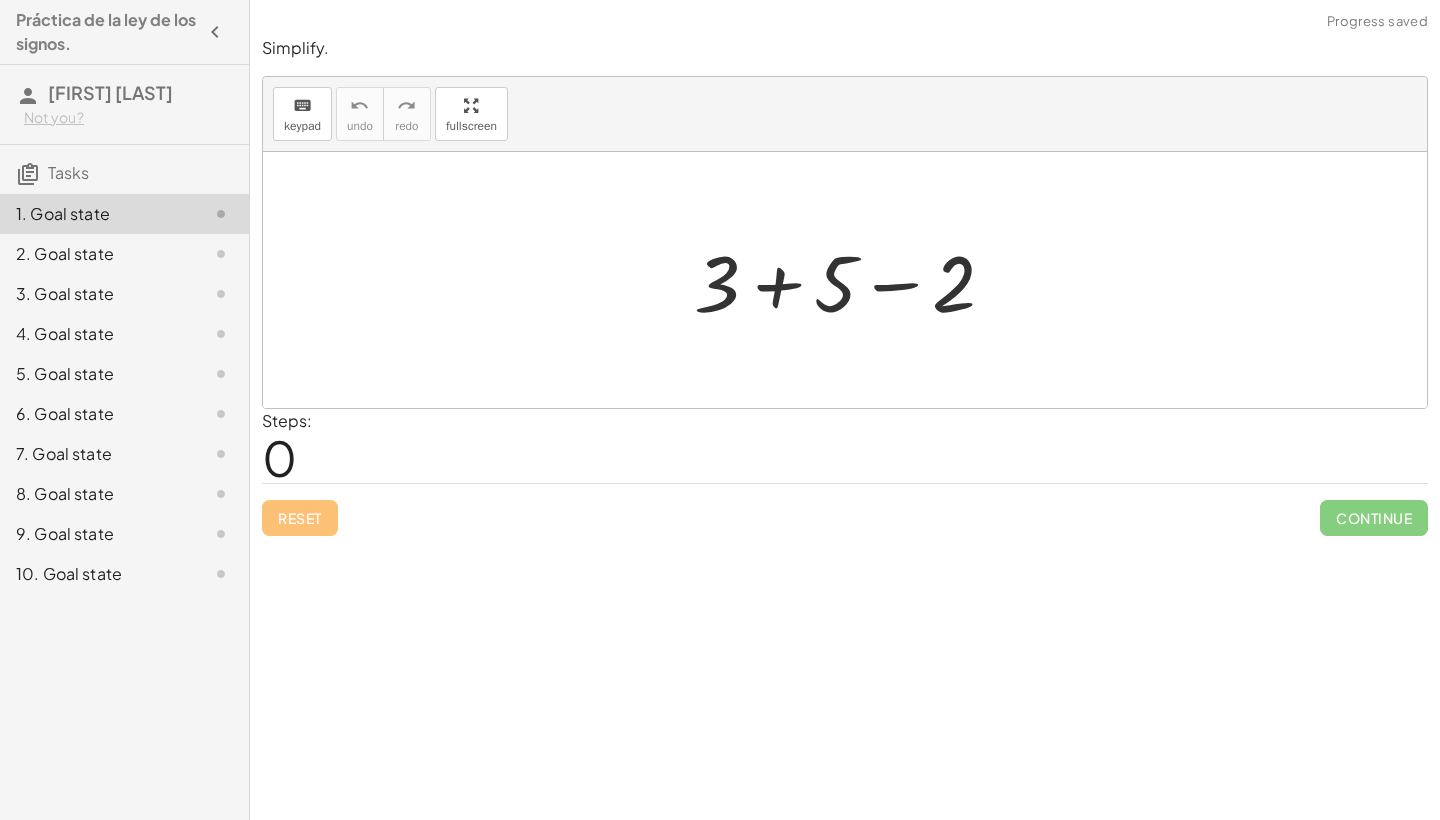 click on "Steps:  0" at bounding box center (845, 446) 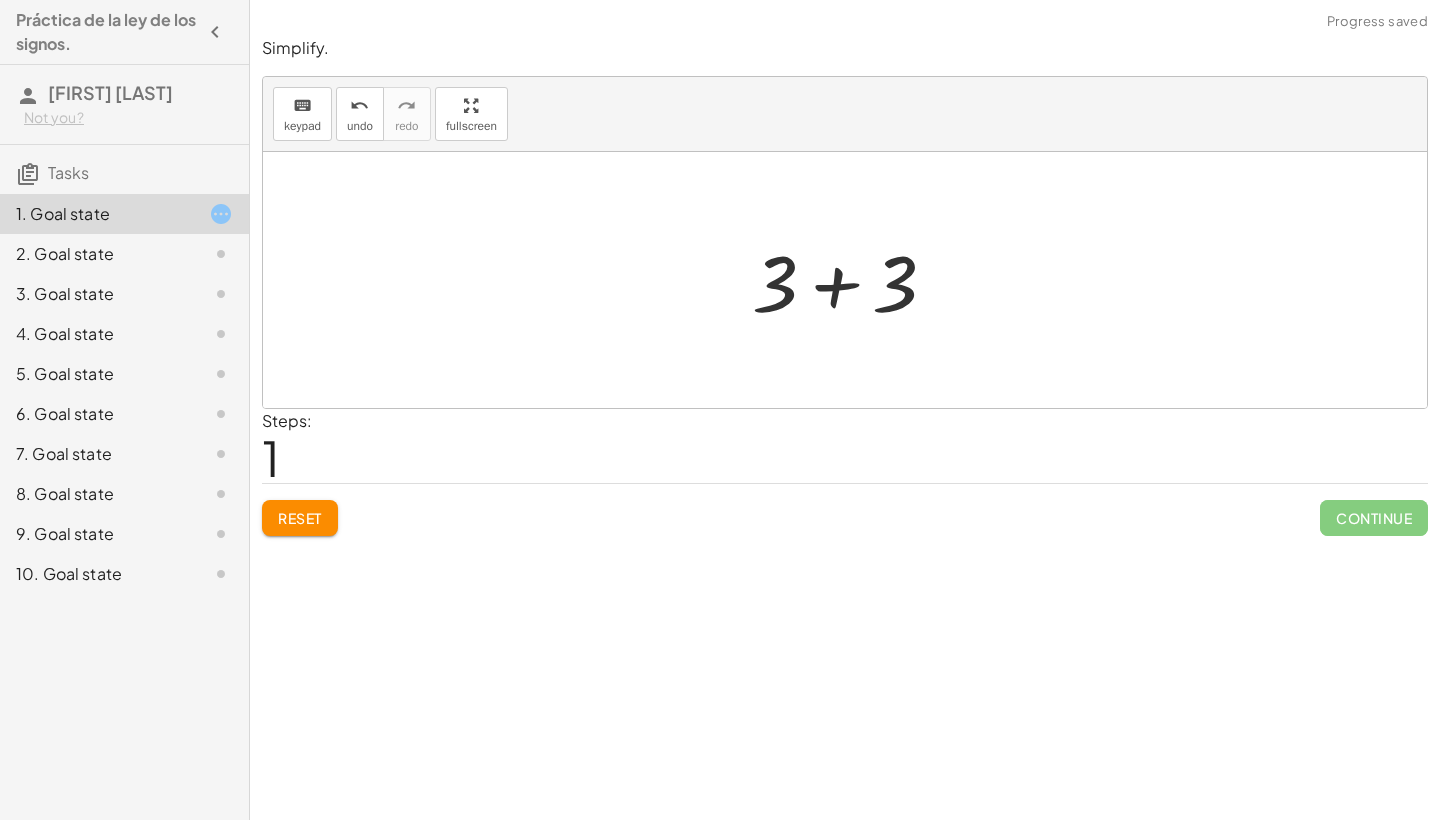 click on "+ 3 + 5 − 2 + 3 + 3" at bounding box center [845, 280] 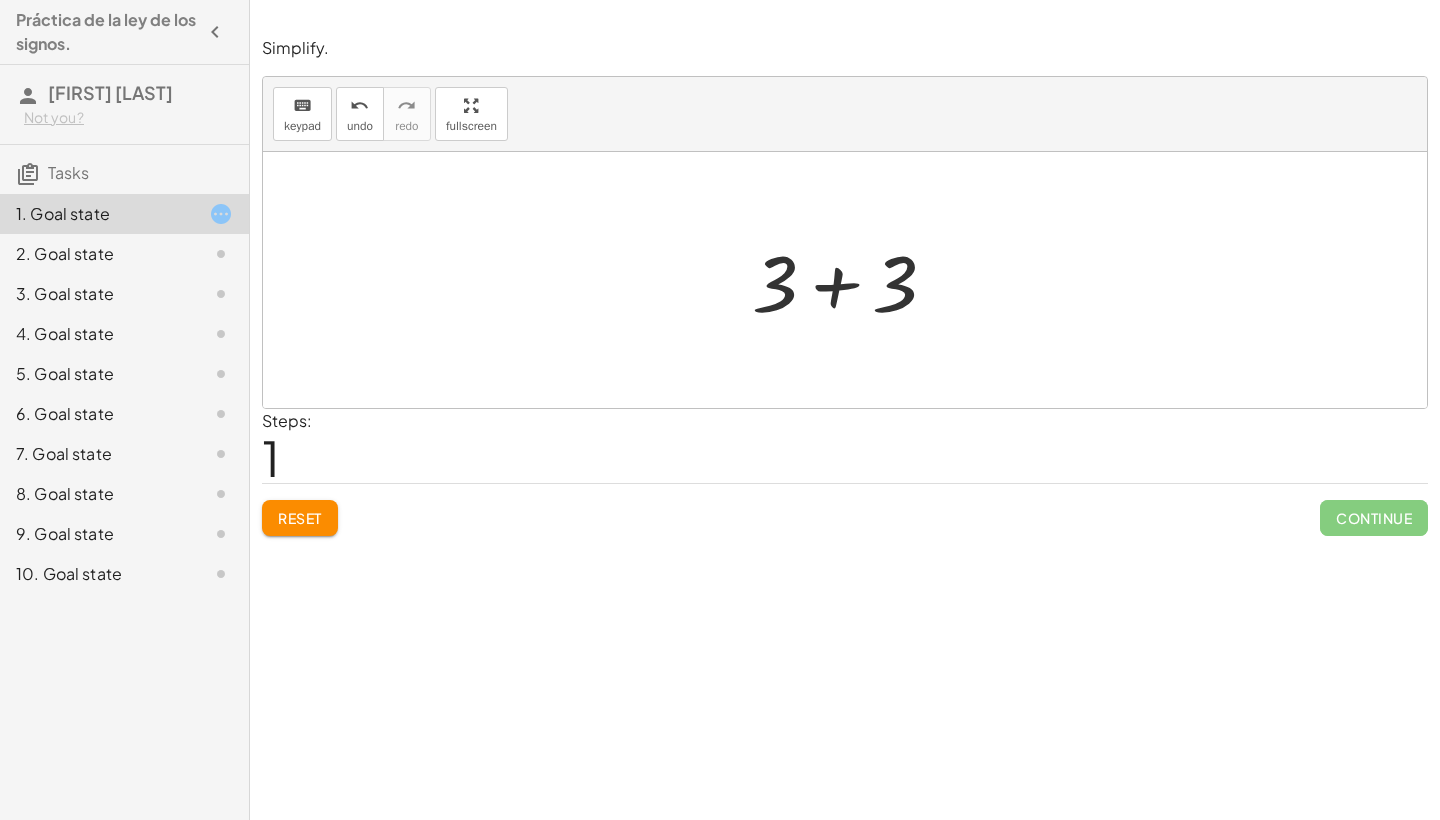 click at bounding box center (852, 280) 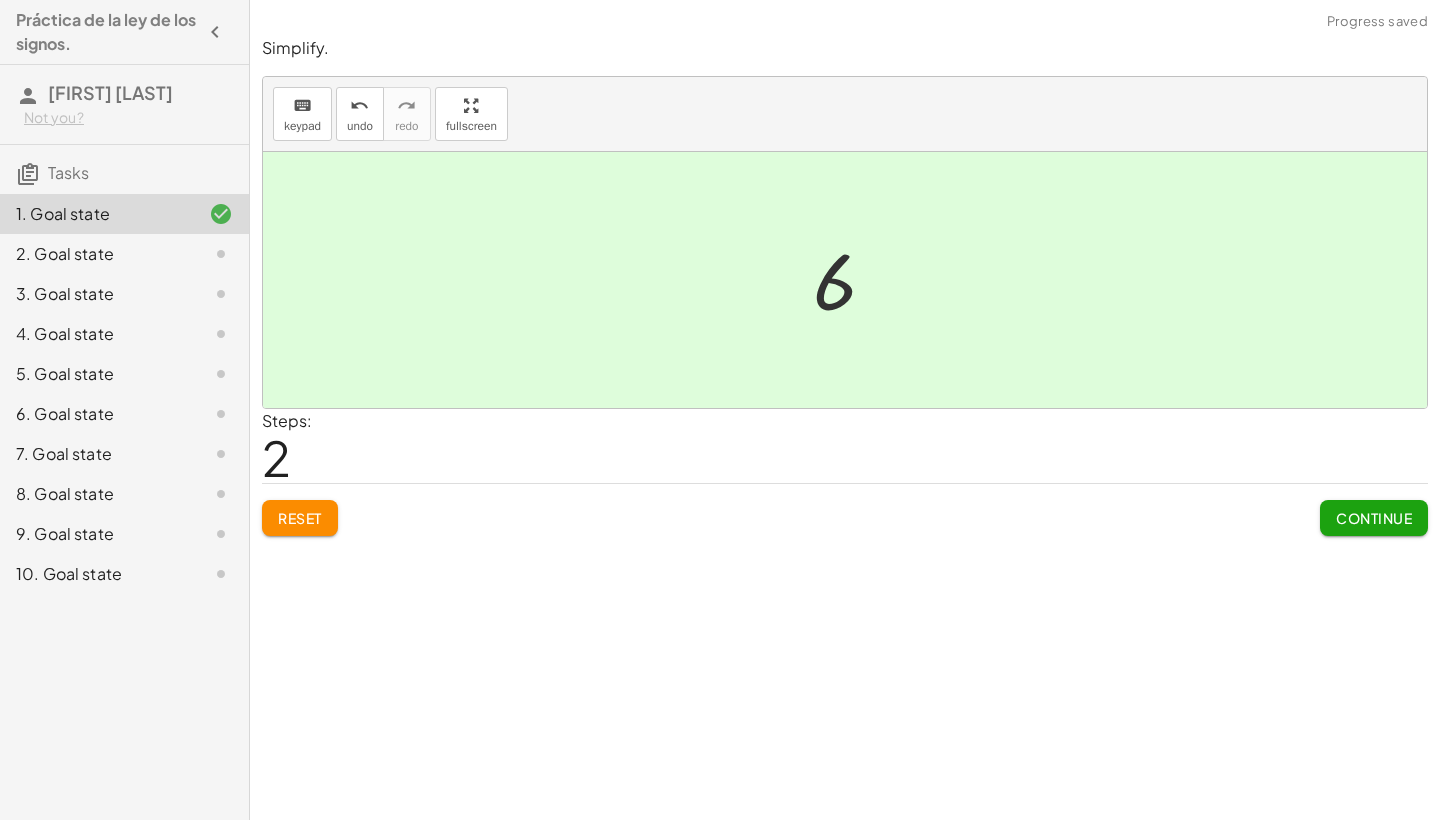click at bounding box center [852, 280] 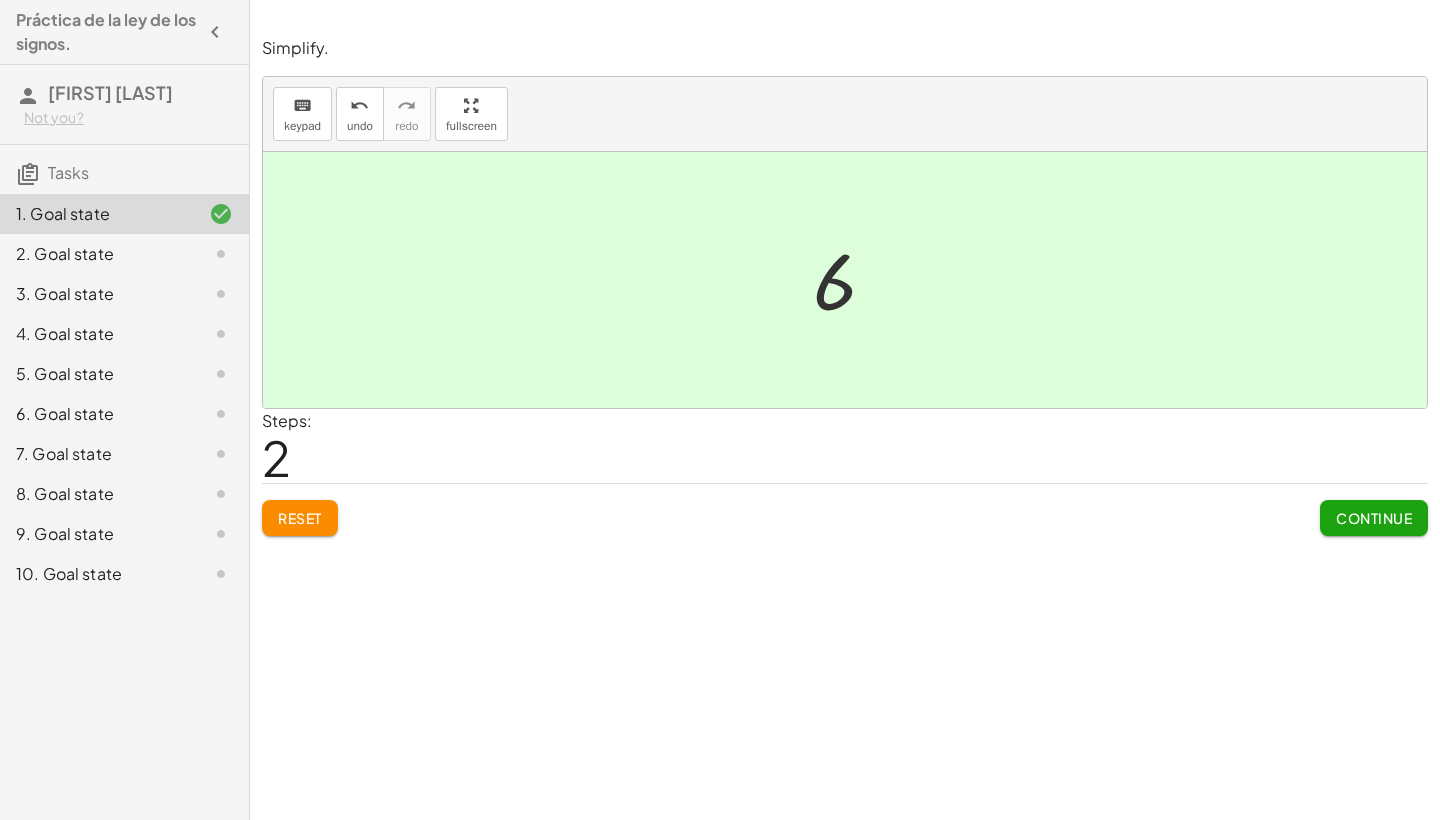 click on "Continue" at bounding box center [1374, 518] 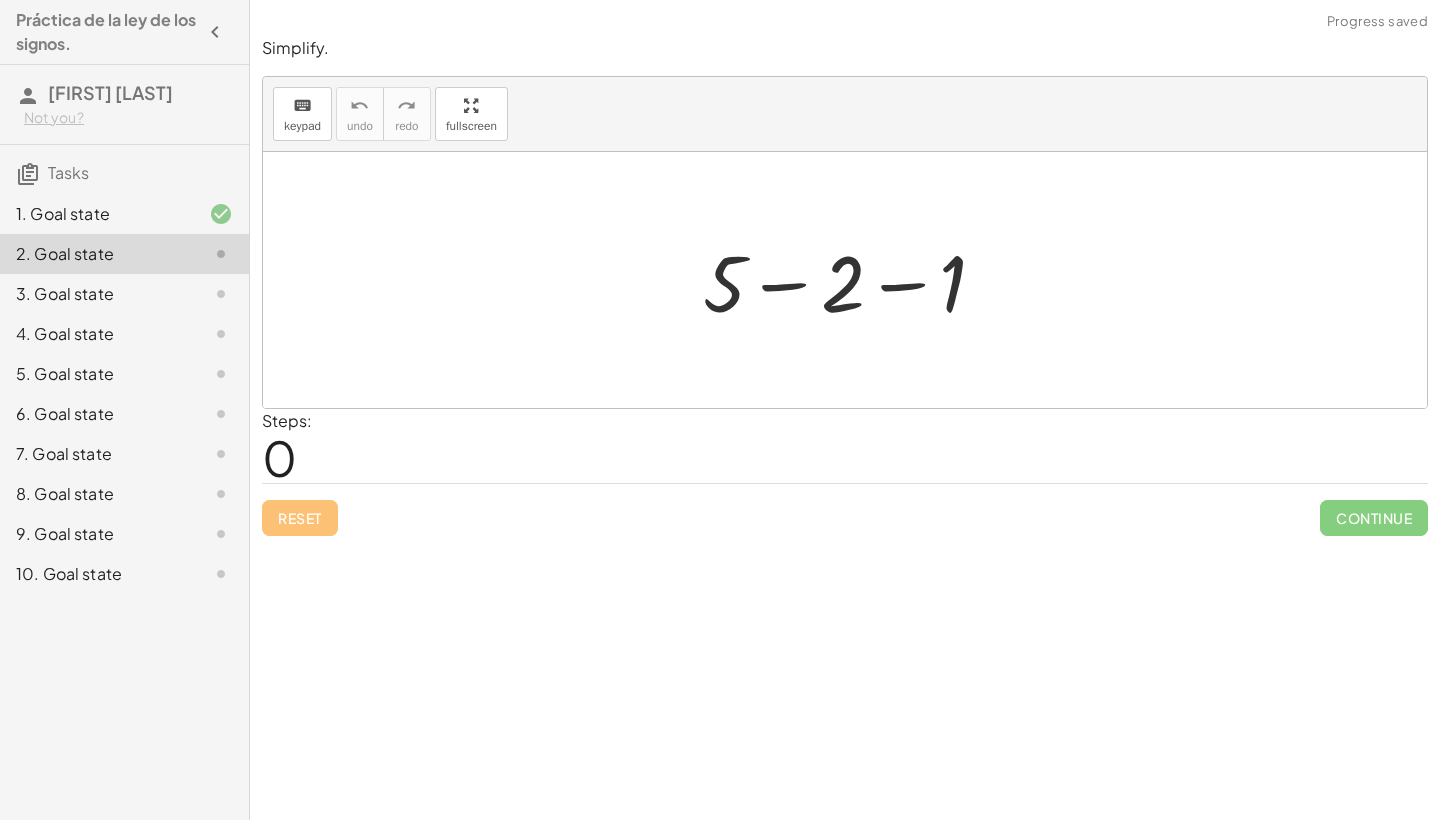 click at bounding box center (852, 280) 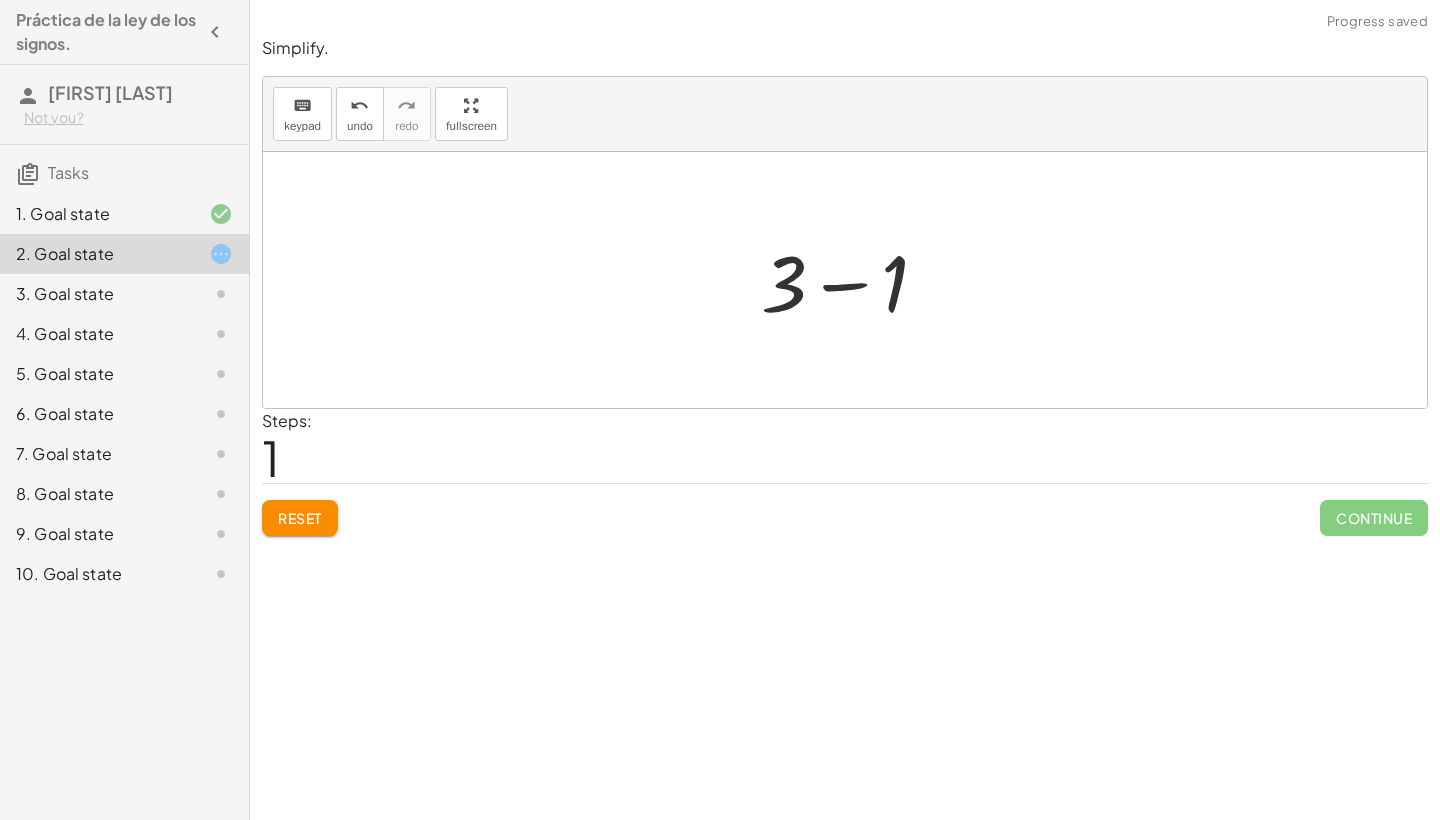 click at bounding box center (852, 280) 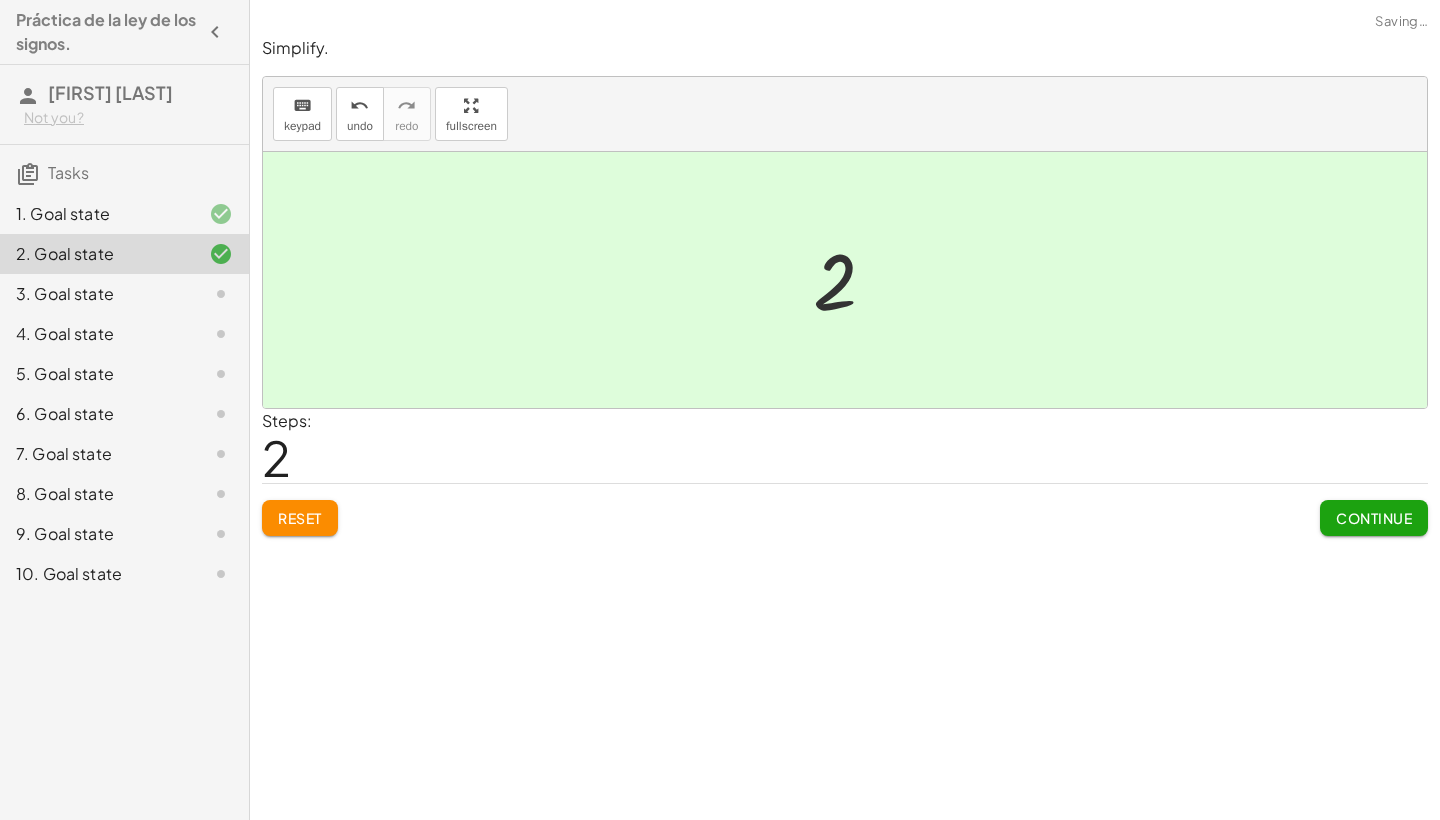 click on "Continue" 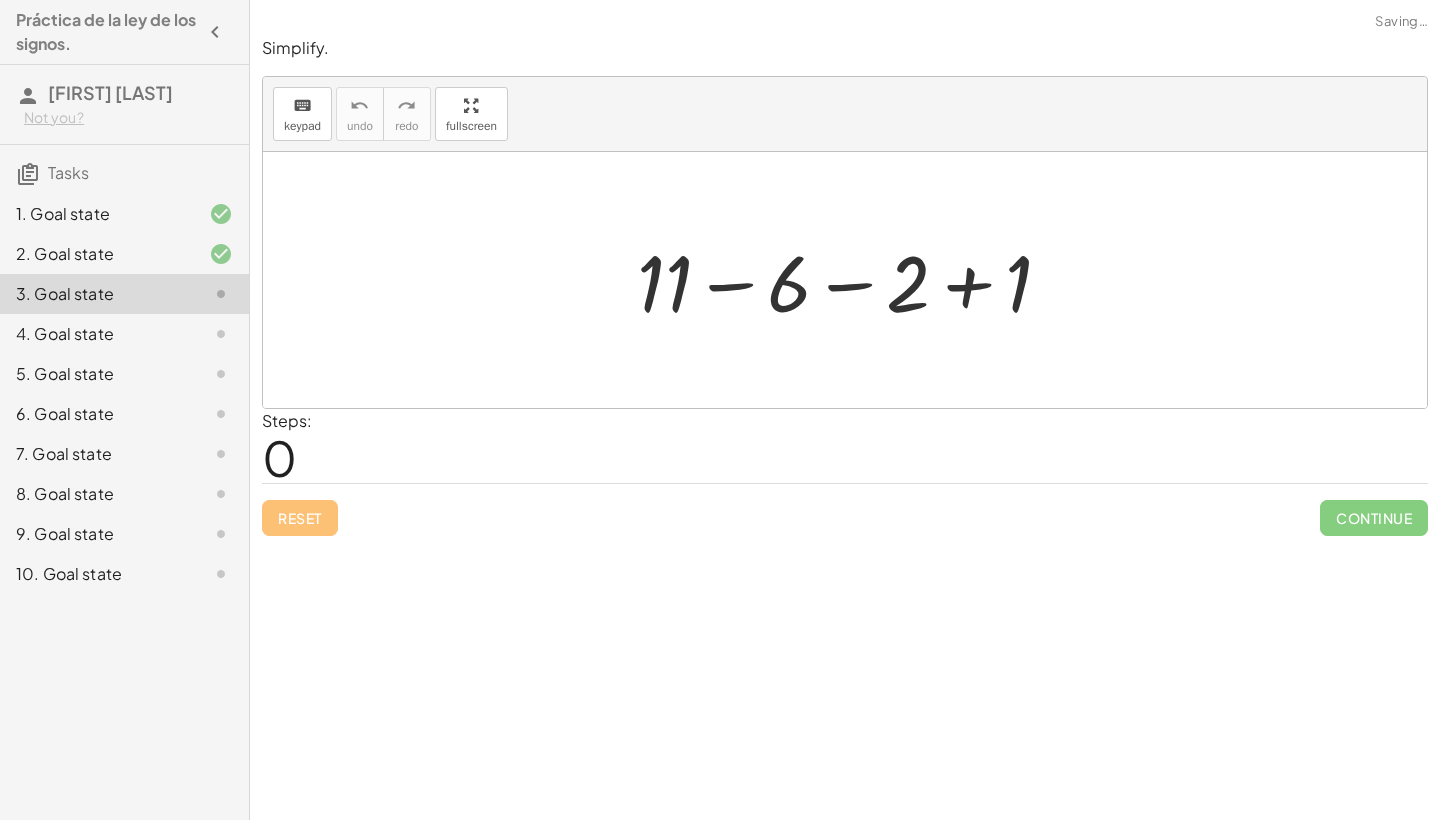 click on "Simplify. keyboard keypad undo undo redo redo fullscreen + 3 + 5 − 2 + 3 + 3 6 × Steps:  2 Reset   Continue  Simplify. keyboard keypad undo undo redo redo fullscreen + 5 − 2 − 1 + 3 − 1 2 × Steps:  2 Reset   Continue  Simplify. keyboard keypad undo undo redo redo fullscreen + 11 − 6 − 2 + 1 × Steps:  0 Reset   Continue  Simplify. keyboard keypad undo undo redo redo fullscreen × Steps:  0 Reset   Continue  Simplify. keyboard keypad undo undo redo redo fullscreen × Steps:  0 Reset   Continue  Simplify. keyboard keypad undo undo redo redo fullscreen × Steps:  0 Reset   Continue  Simplify. keyboard keypad undo undo redo redo fullscreen × Steps:  0 Reset   Continue  Simplify. keyboard keypad undo undo redo redo fullscreen × Steps:  0 Reset   Continue  Simplify. keyboard keypad undo undo redo redo fullscreen × Steps:  0 Reset   Continue  Simplify. keyboard keypad undo undo redo redo fullscreen × Steps:  0 Reset   Continue" 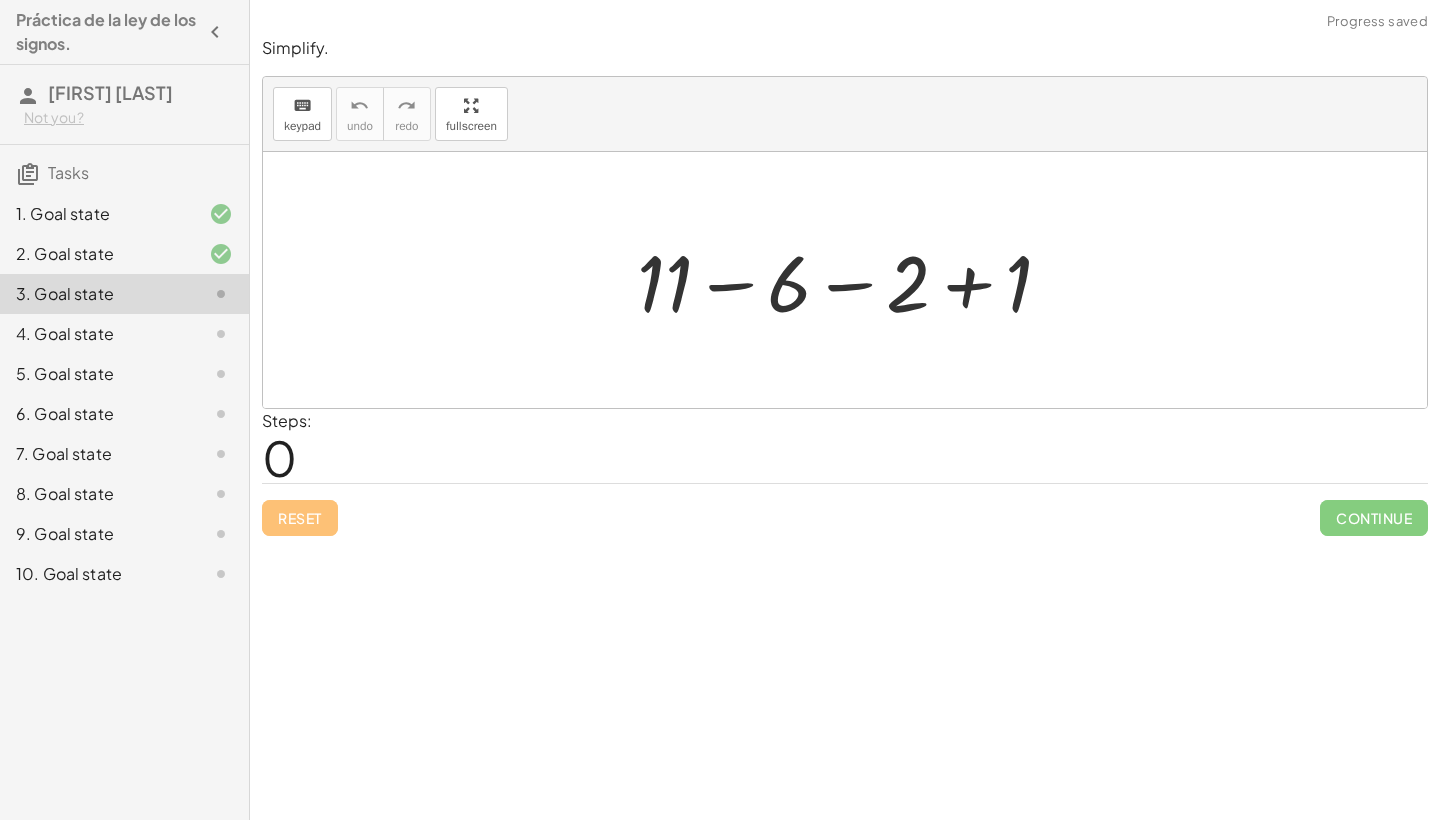 click at bounding box center [852, 280] 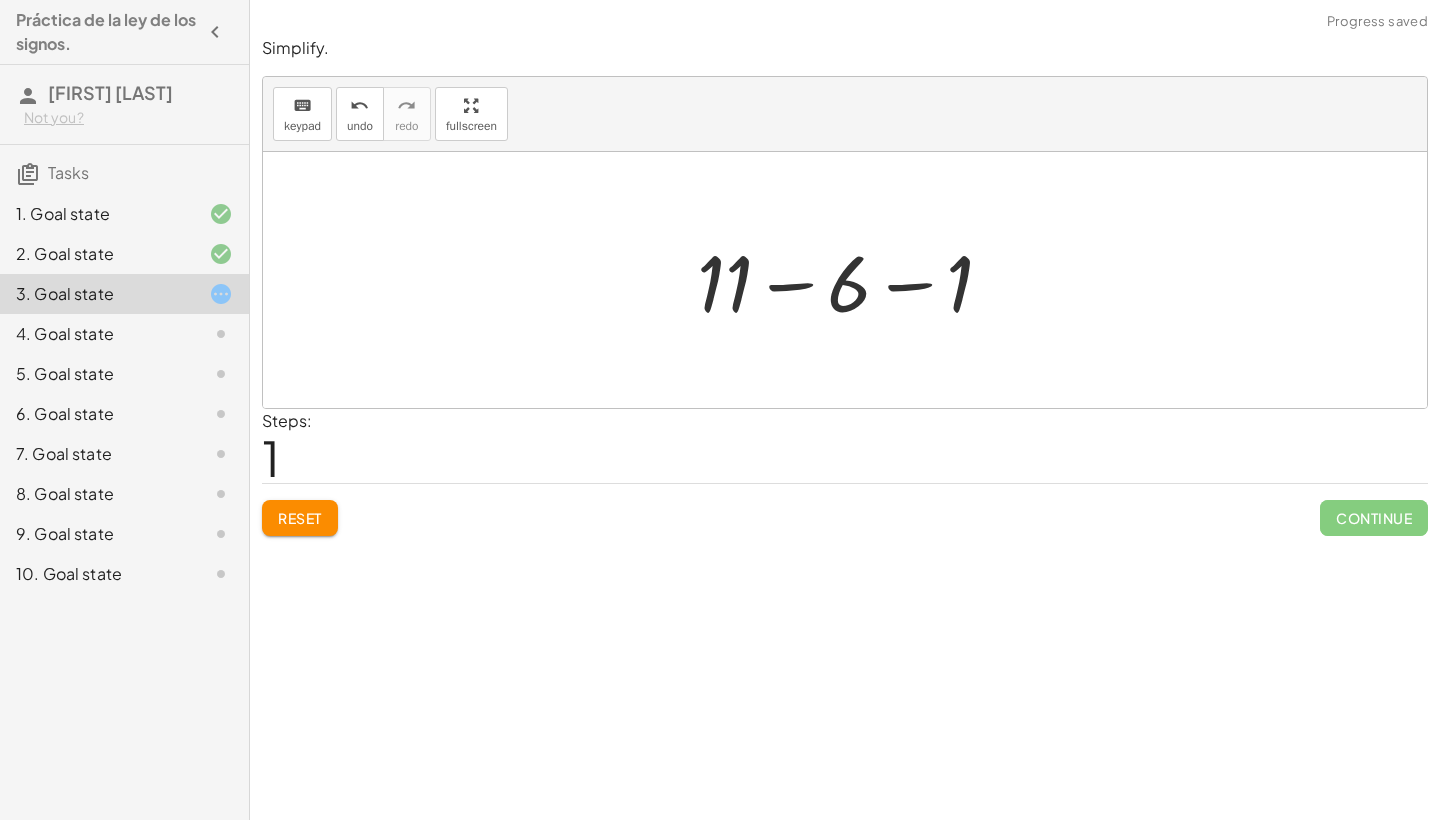 click at bounding box center [853, 280] 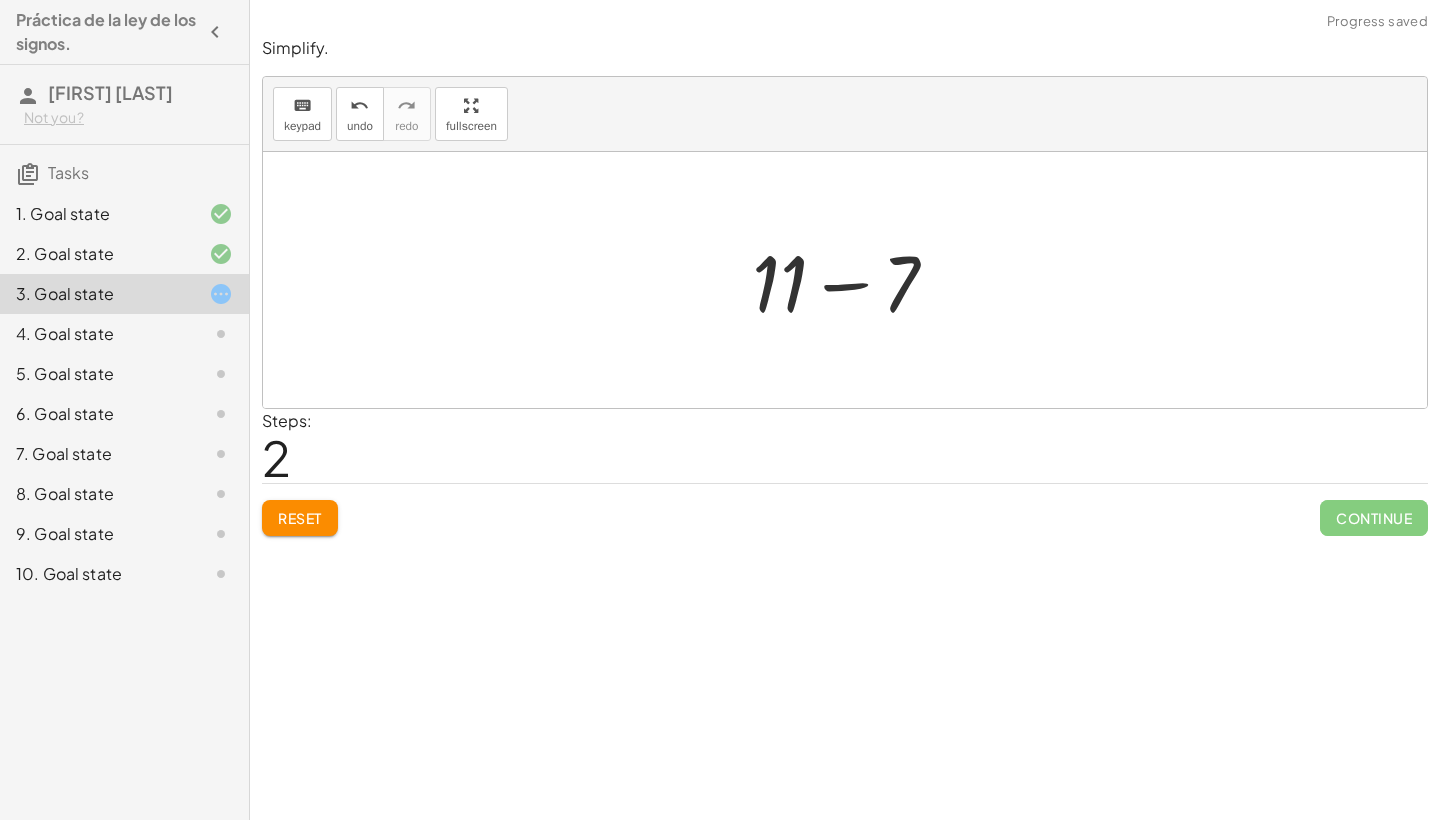 click at bounding box center [853, 280] 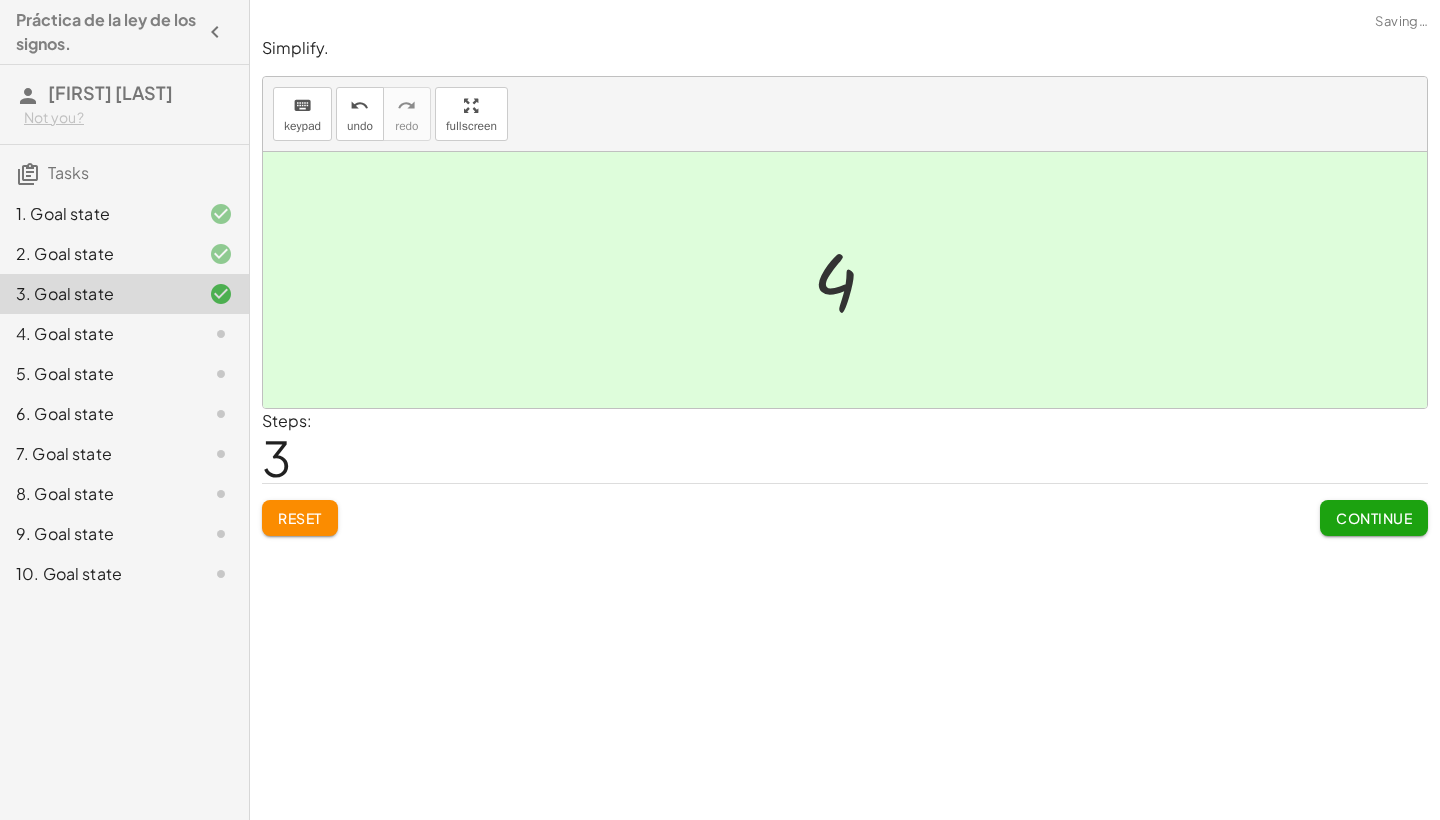 click on "Continue" at bounding box center [1374, 518] 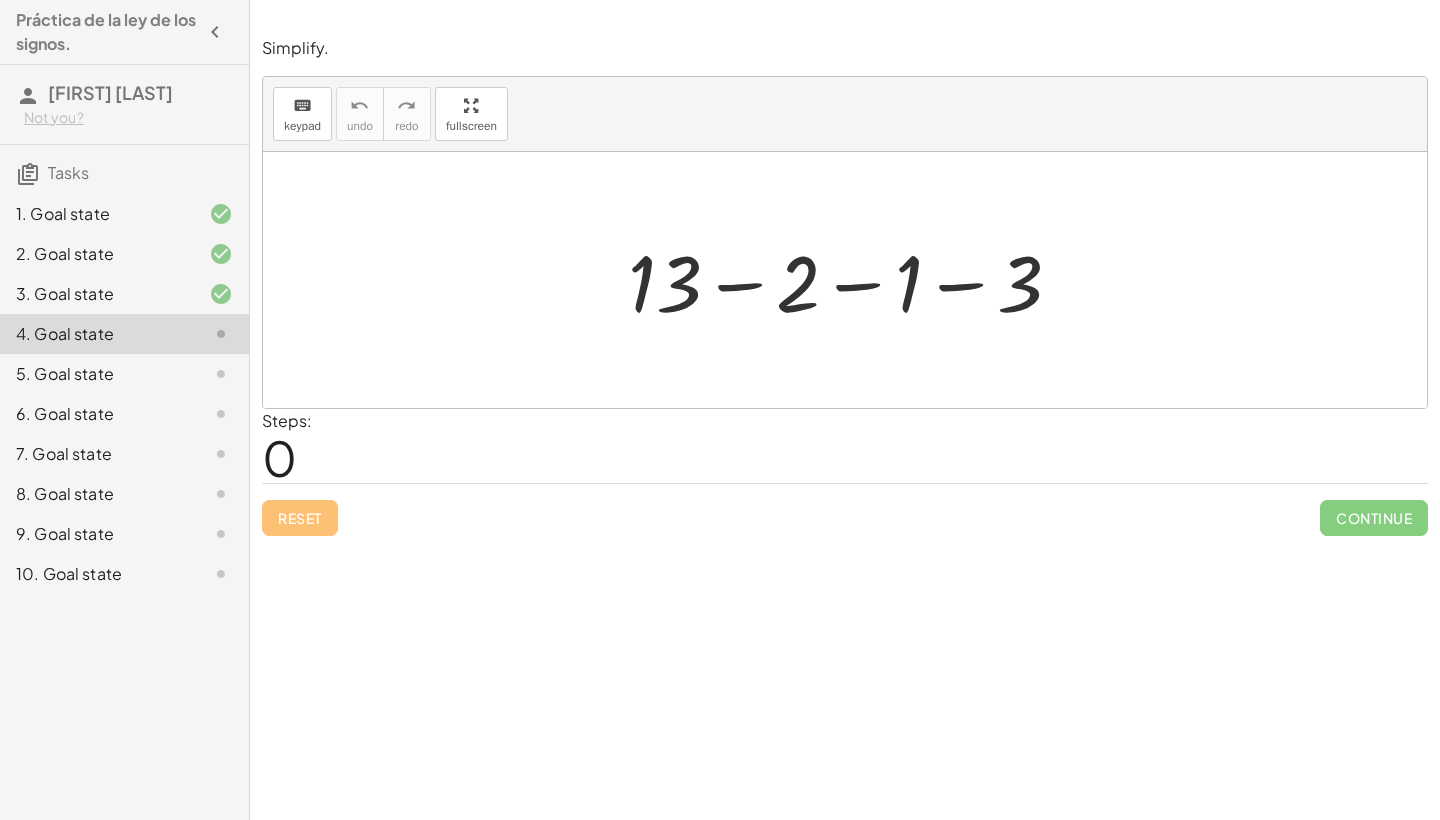 click at bounding box center [853, 280] 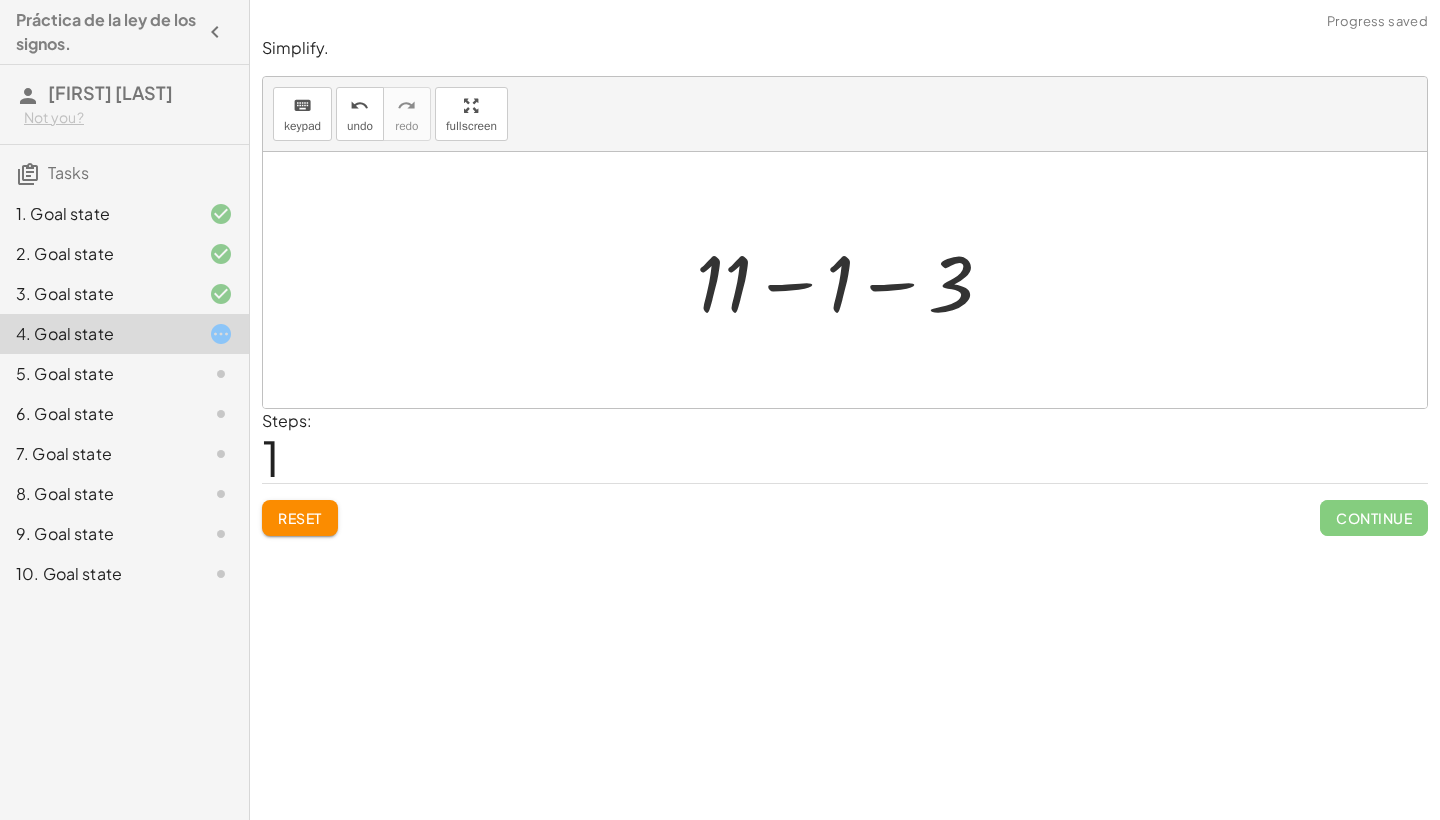 click at bounding box center [852, 280] 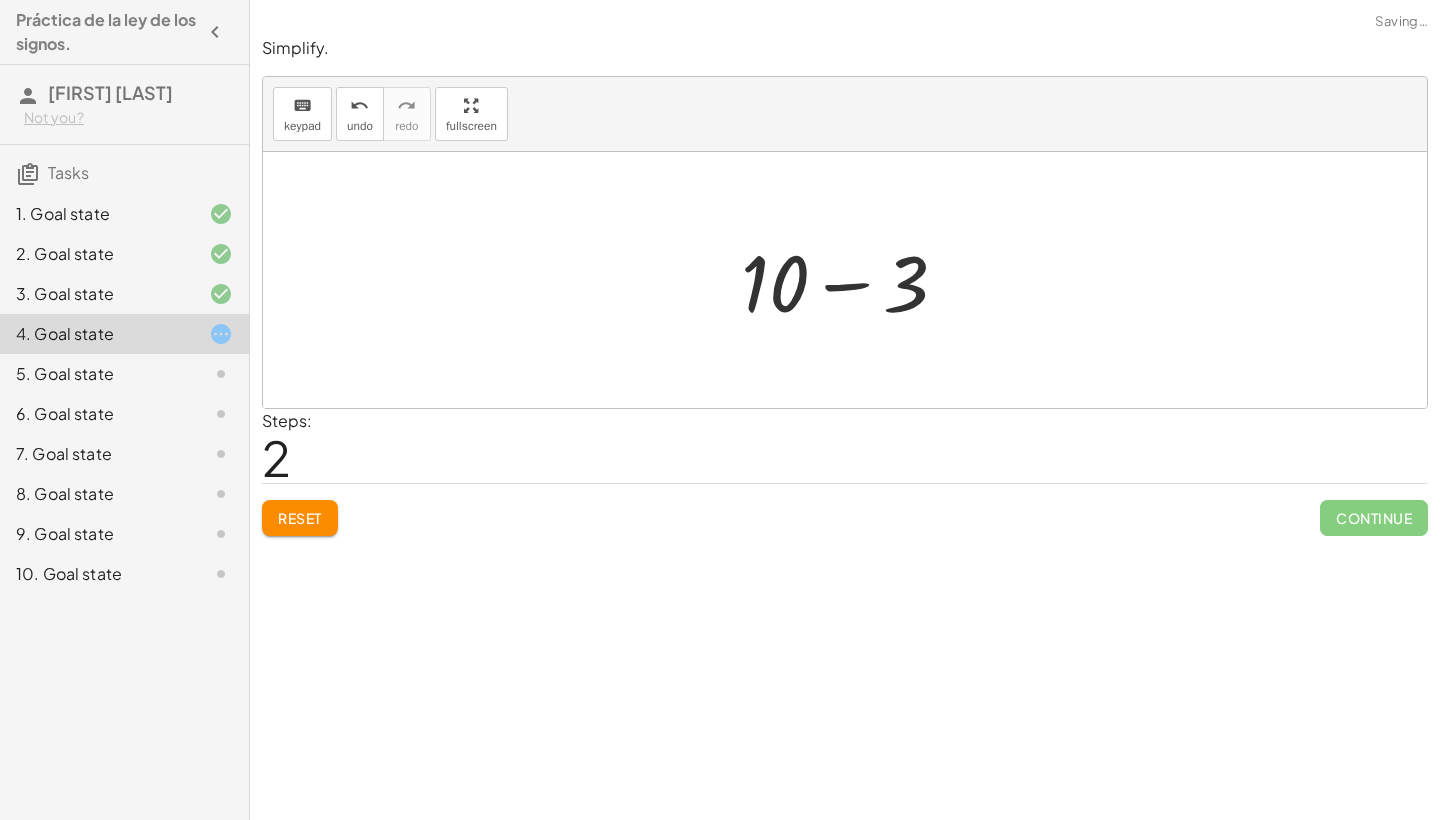click at bounding box center [852, 280] 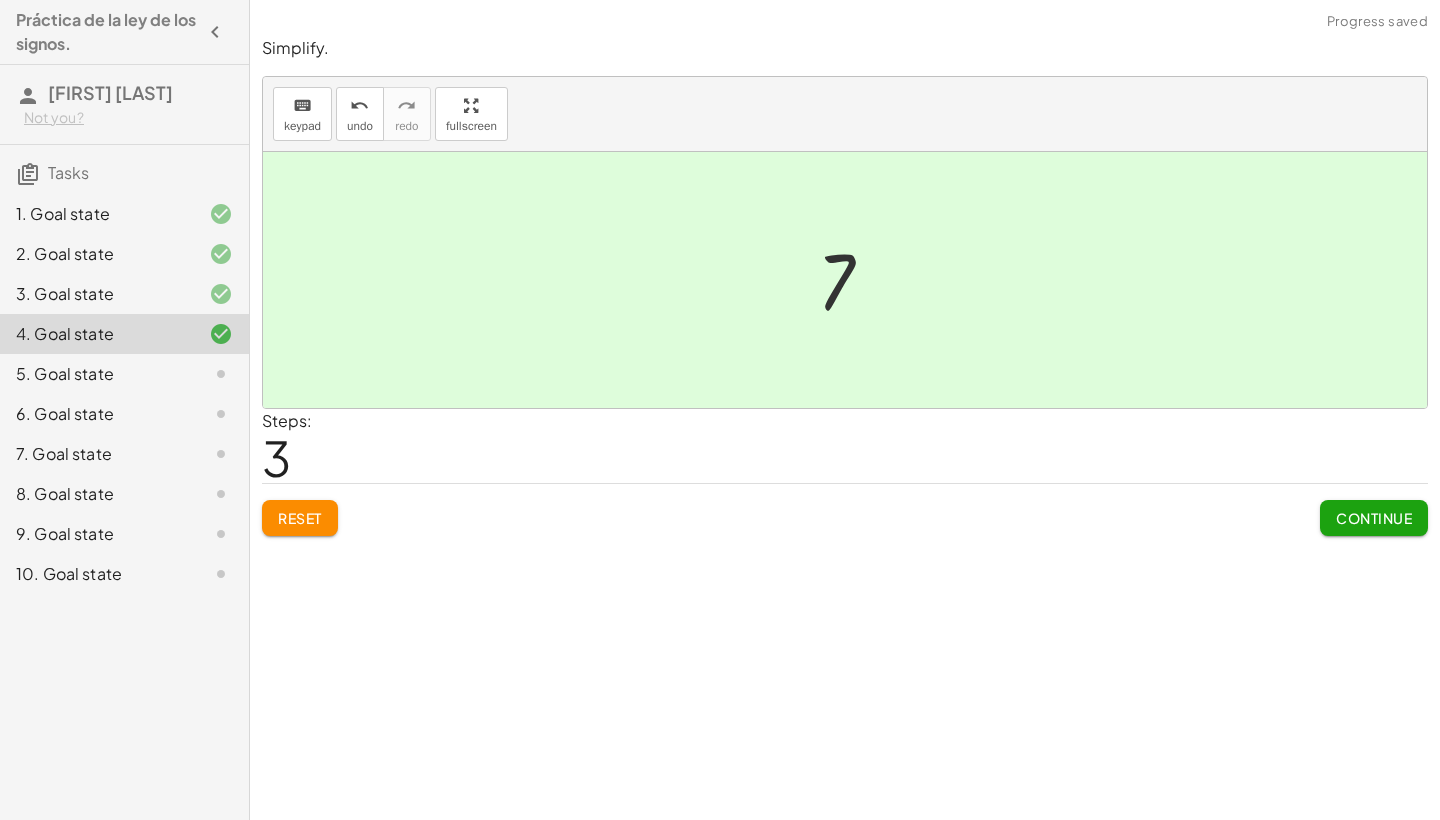 click on "Continue" 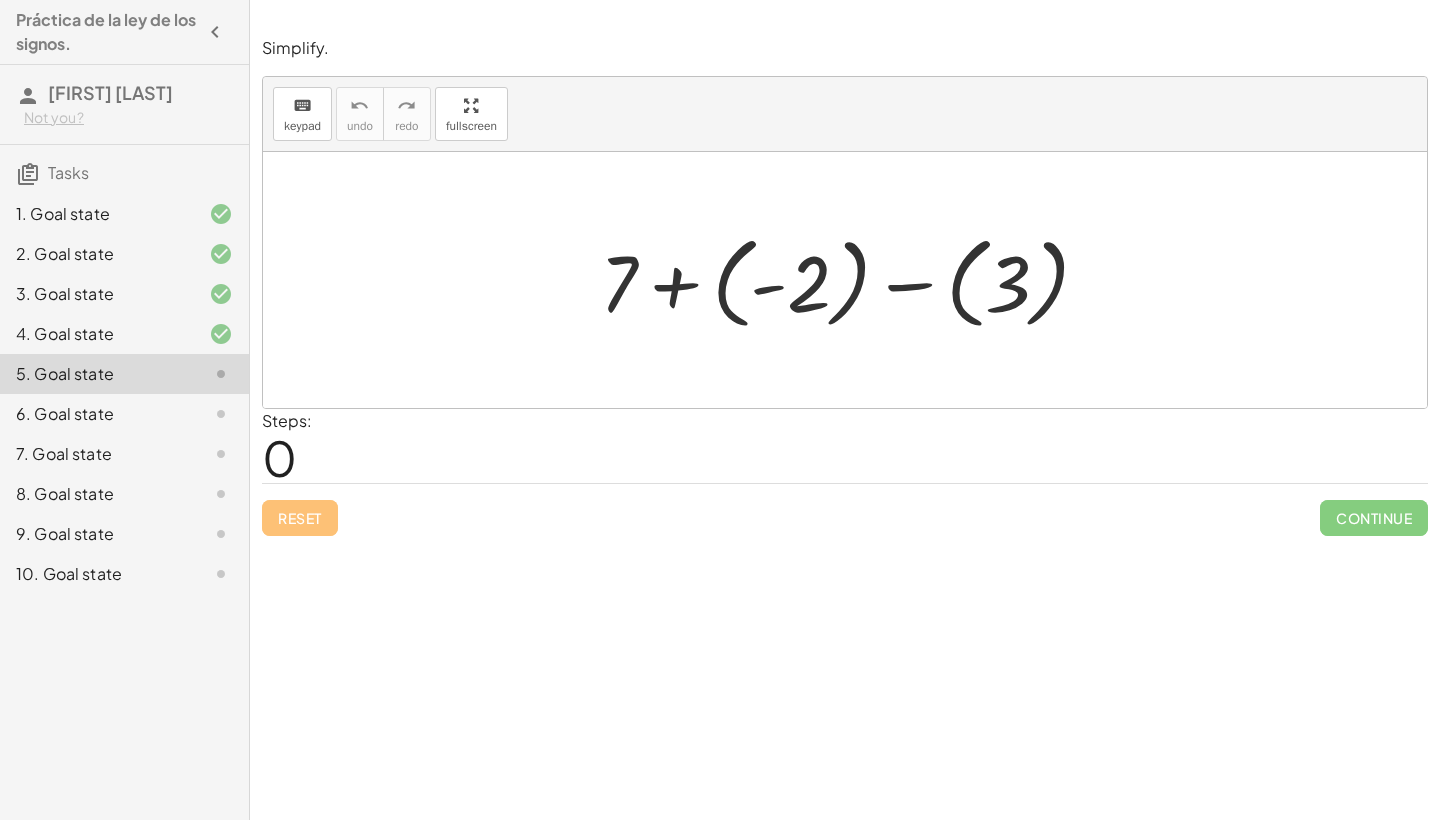 click at bounding box center [853, 280] 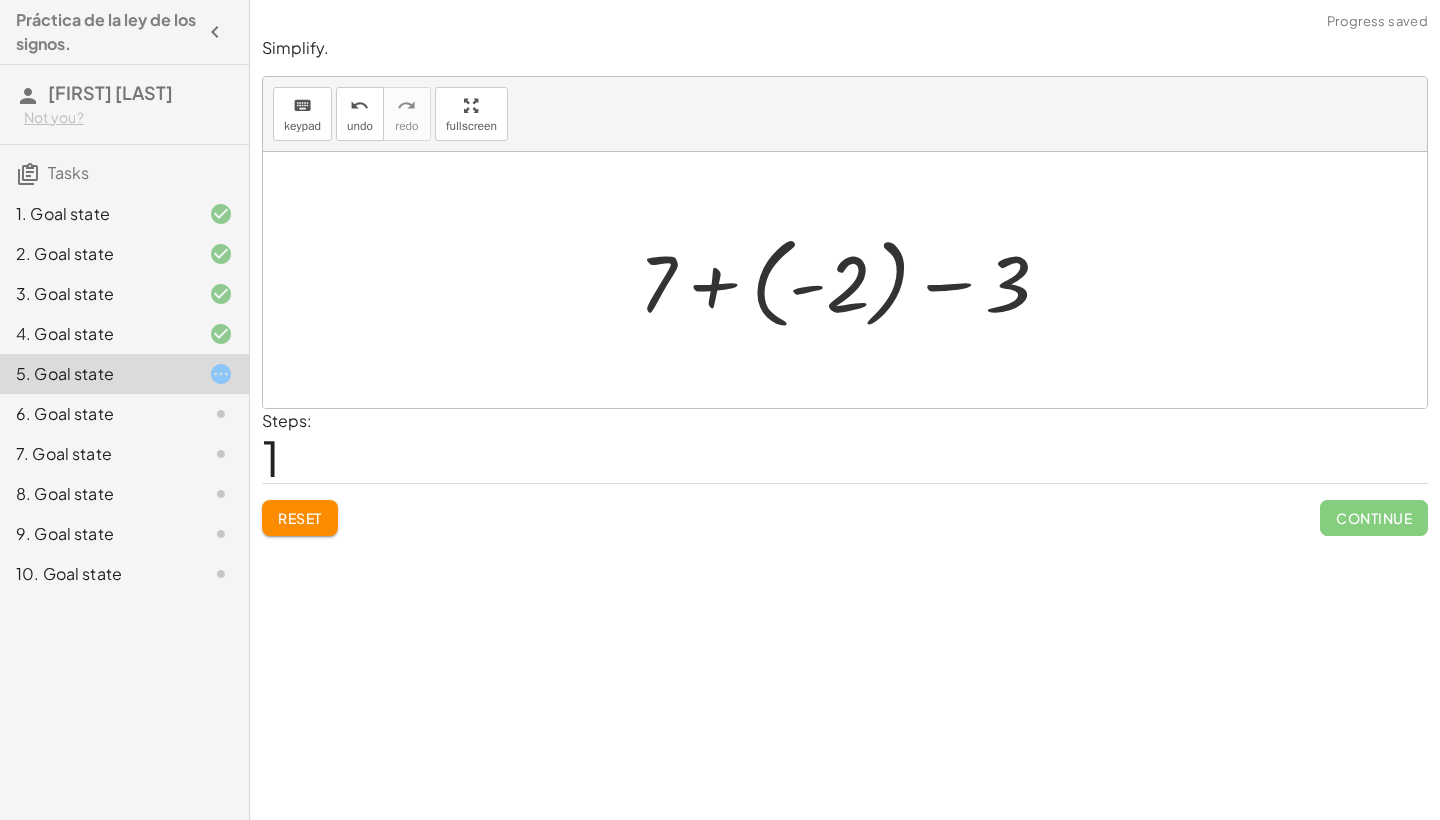 click at bounding box center [852, 280] 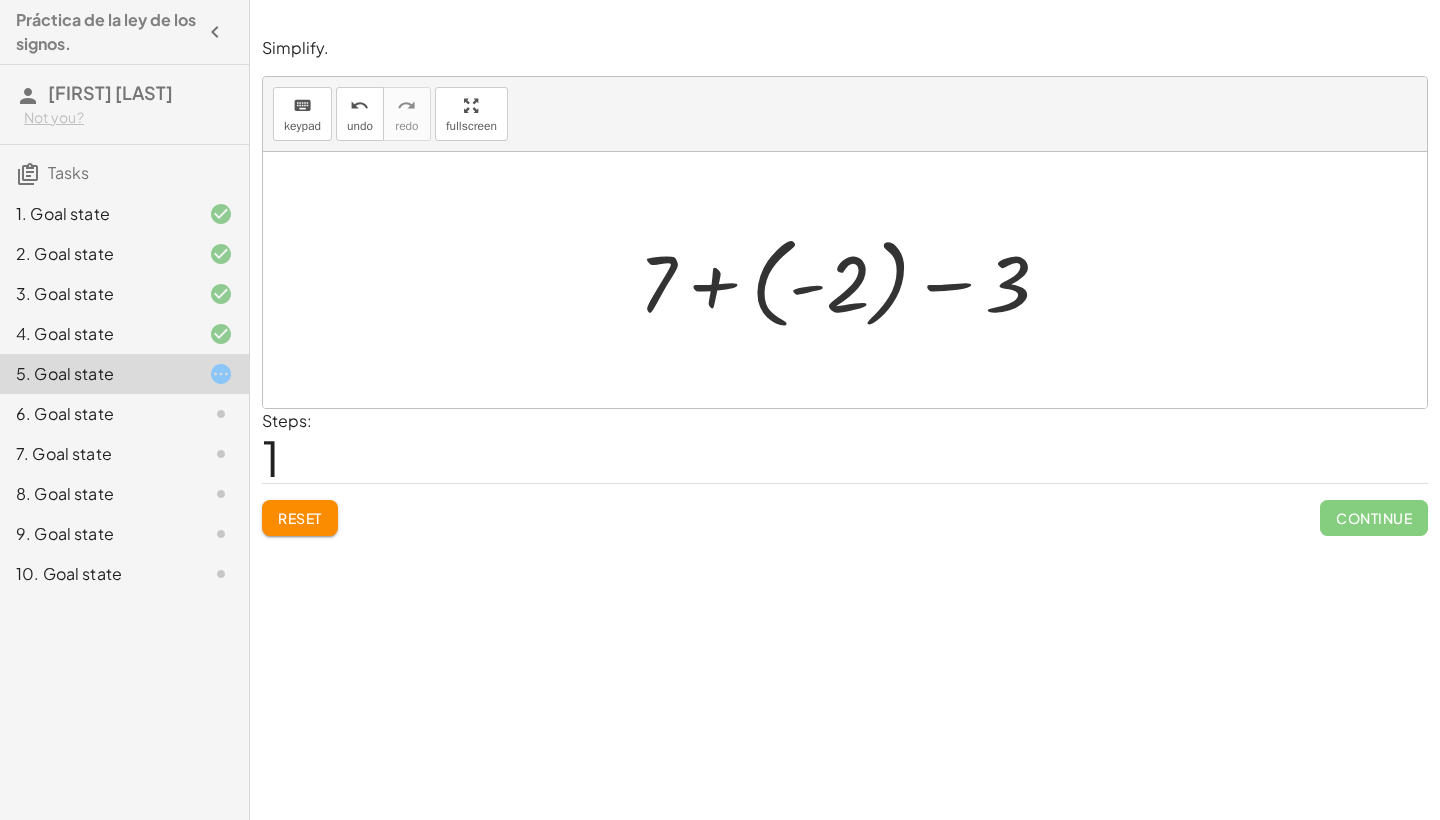 click at bounding box center (852, 280) 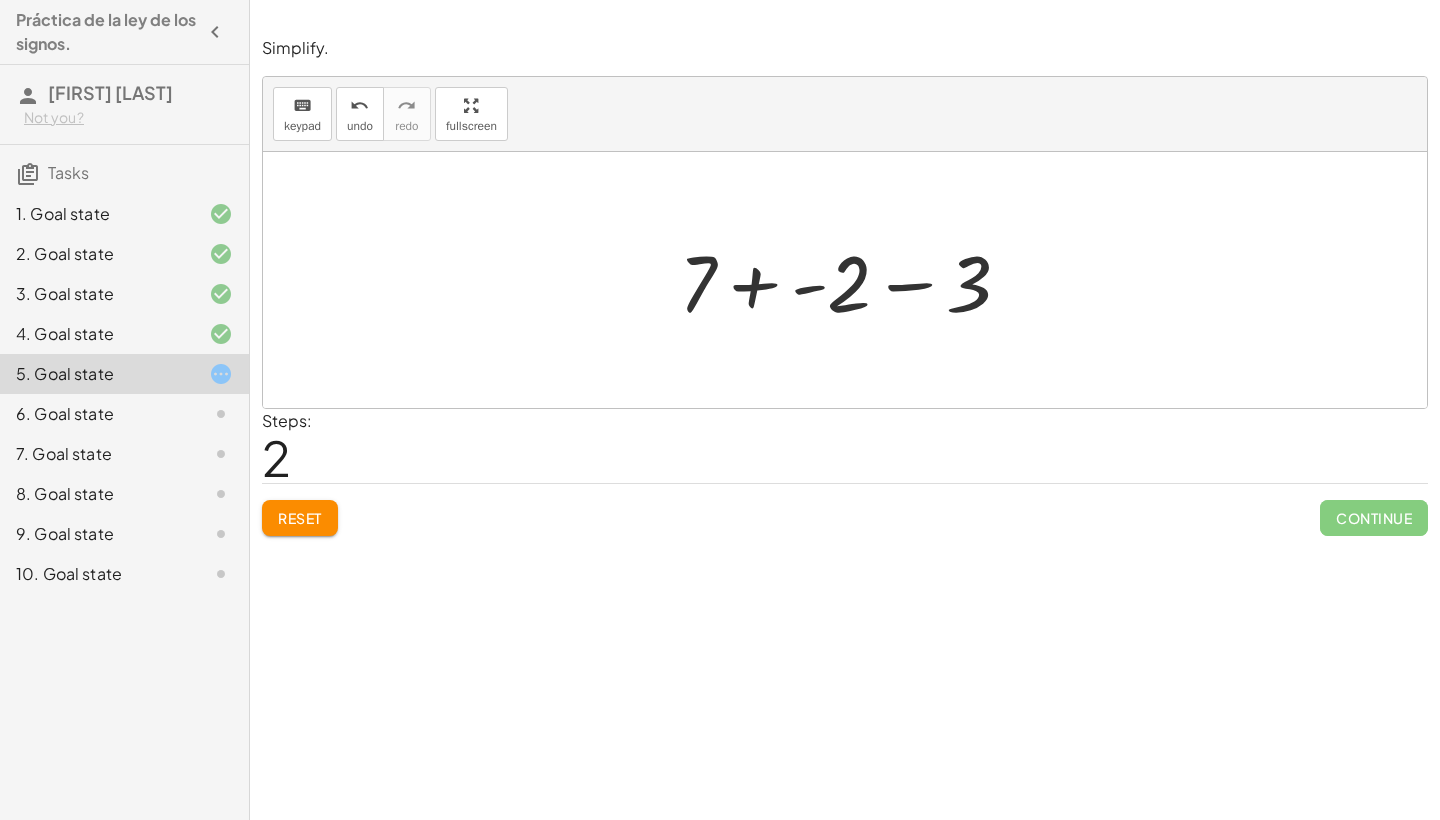 click at bounding box center (853, 280) 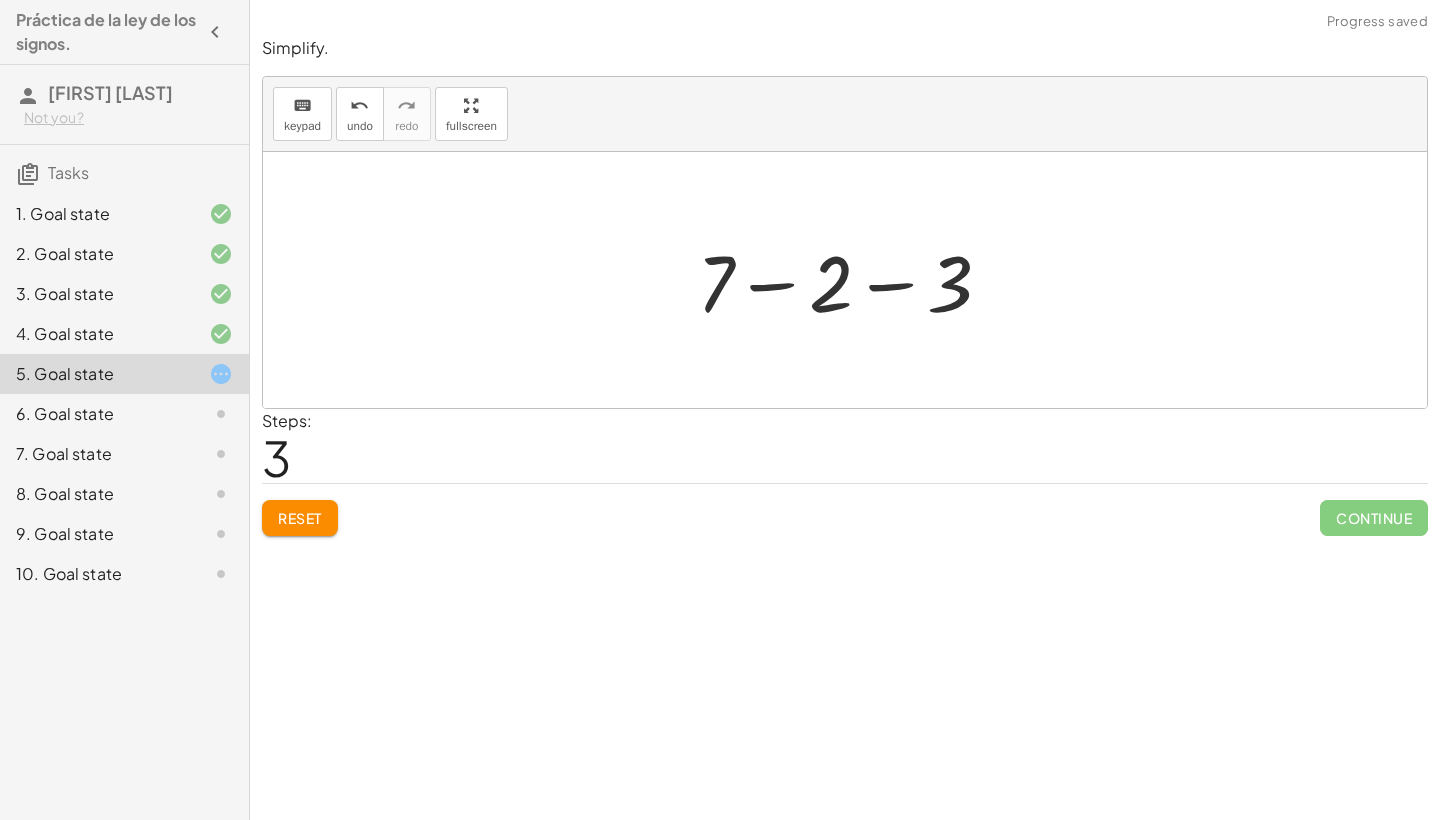 click at bounding box center [852, 280] 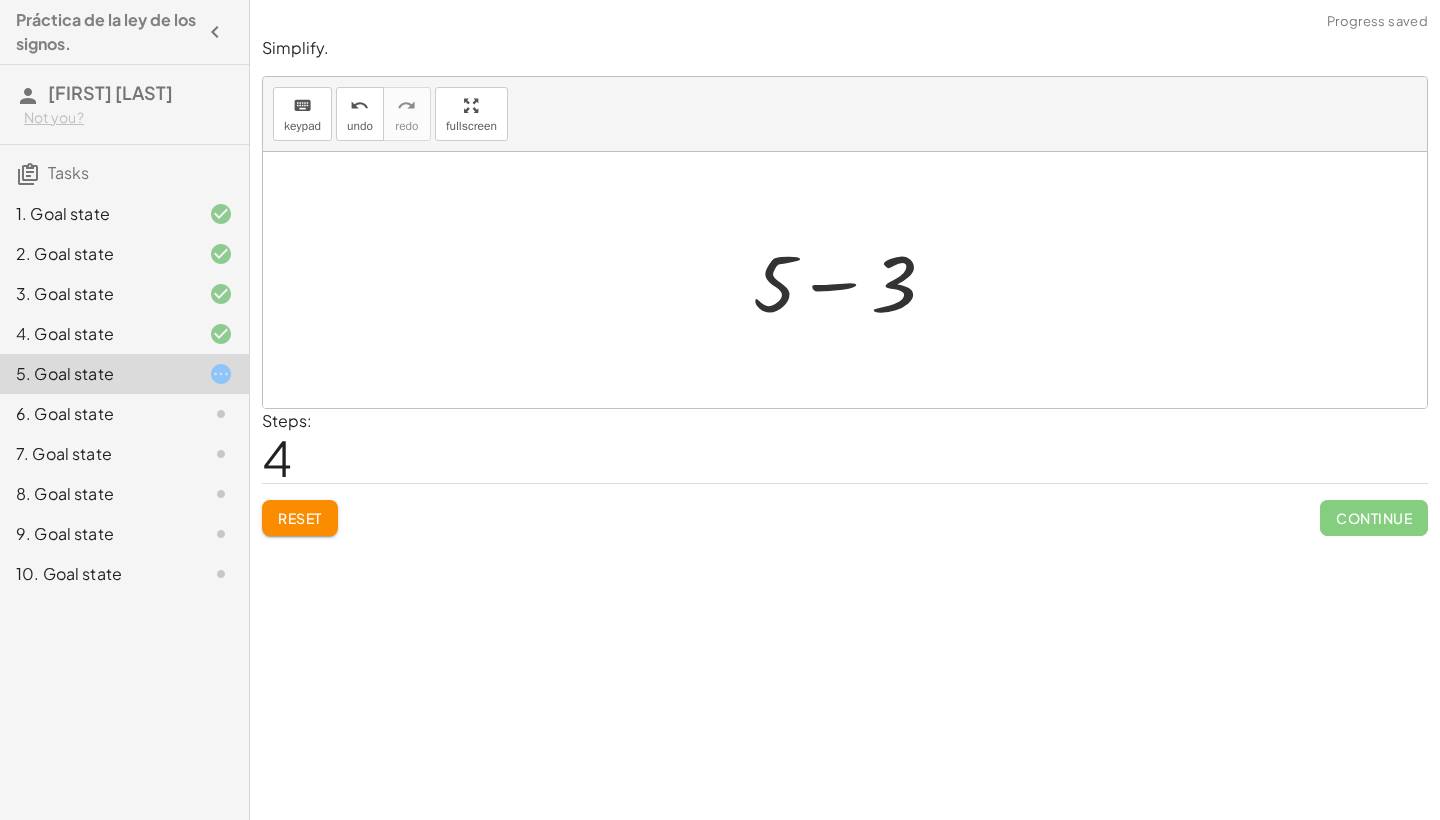 click at bounding box center [852, 280] 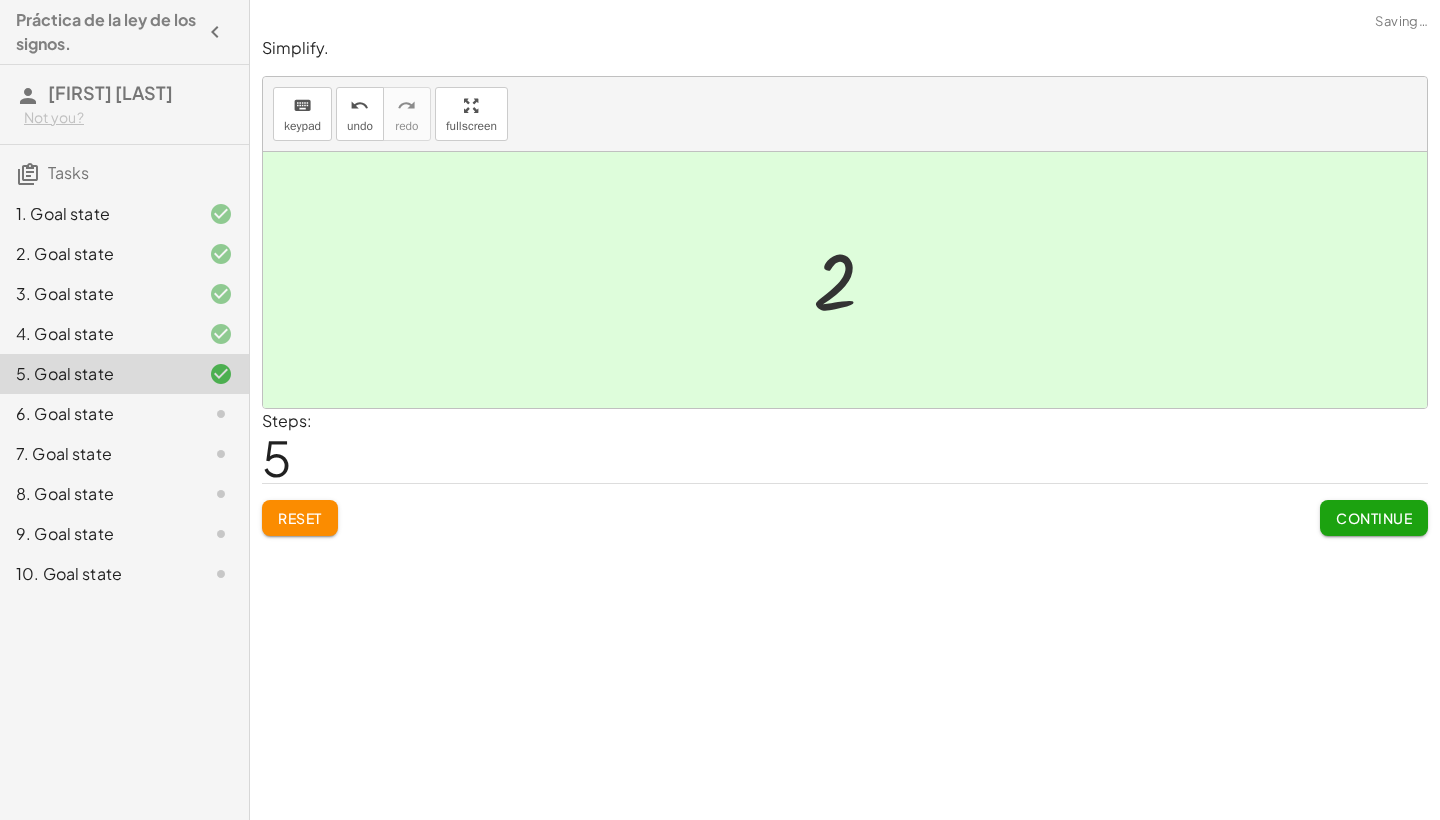 click on "Continue" 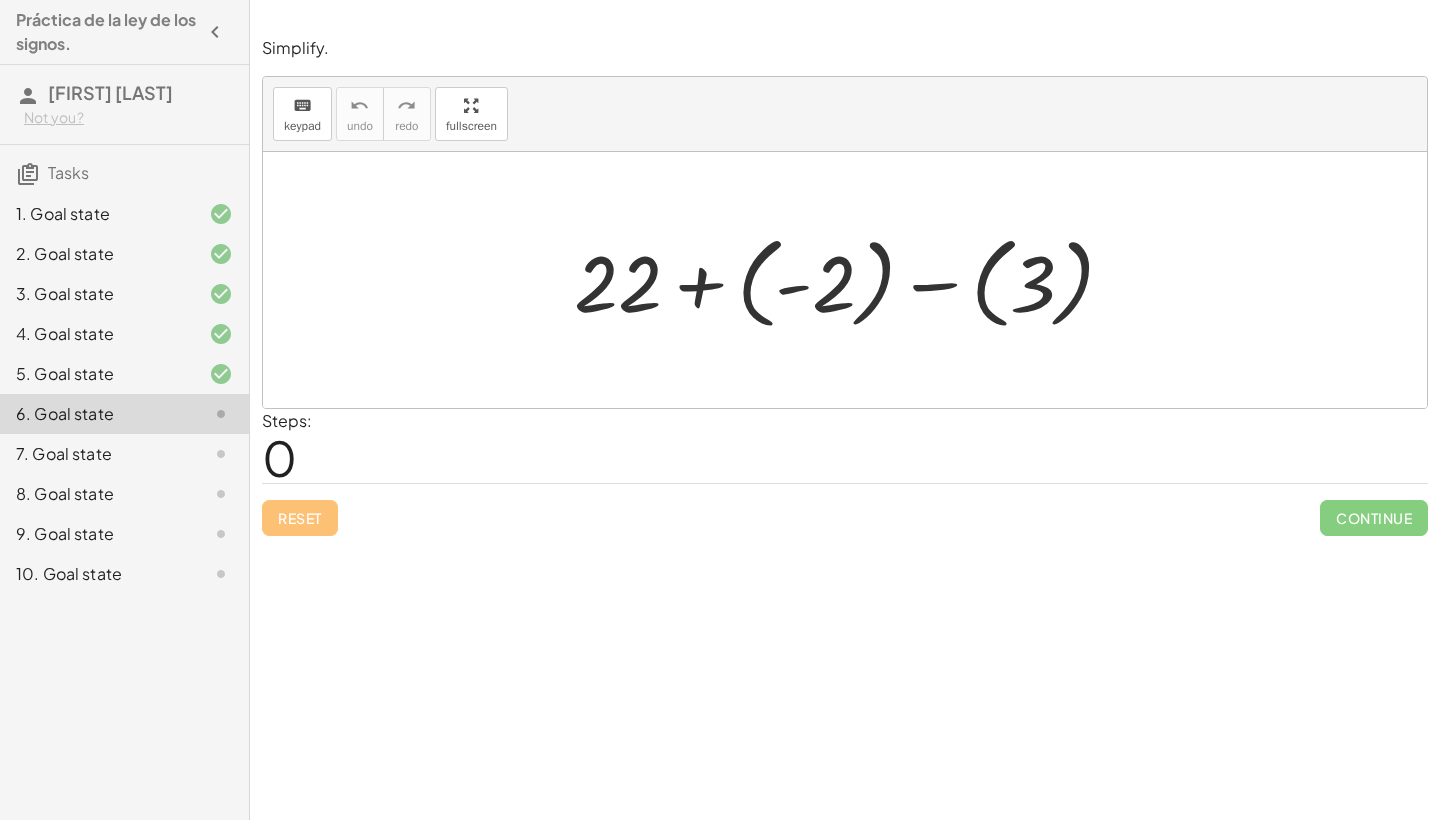 click at bounding box center (852, 280) 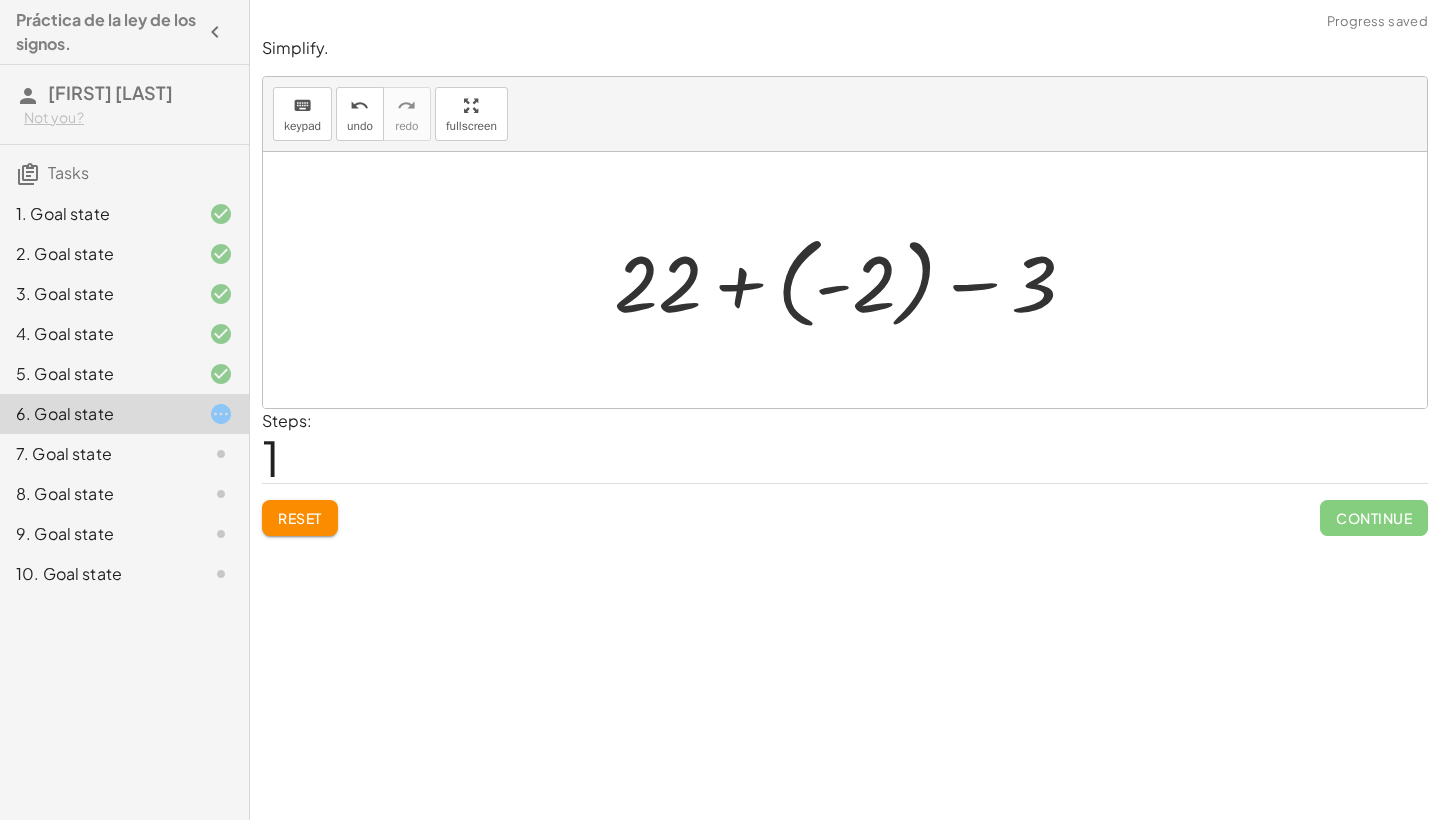 click at bounding box center (853, 280) 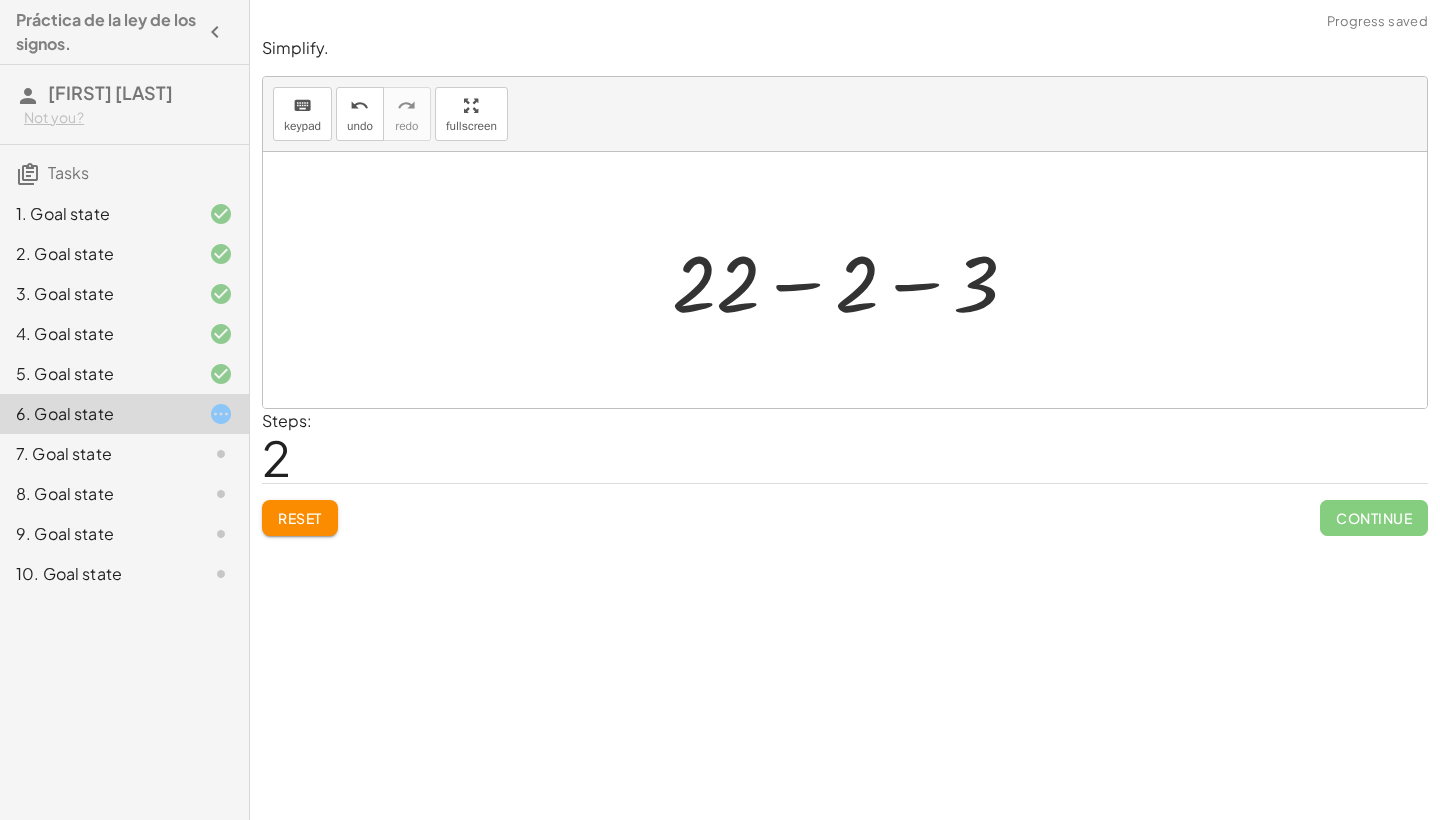 click at bounding box center [853, 280] 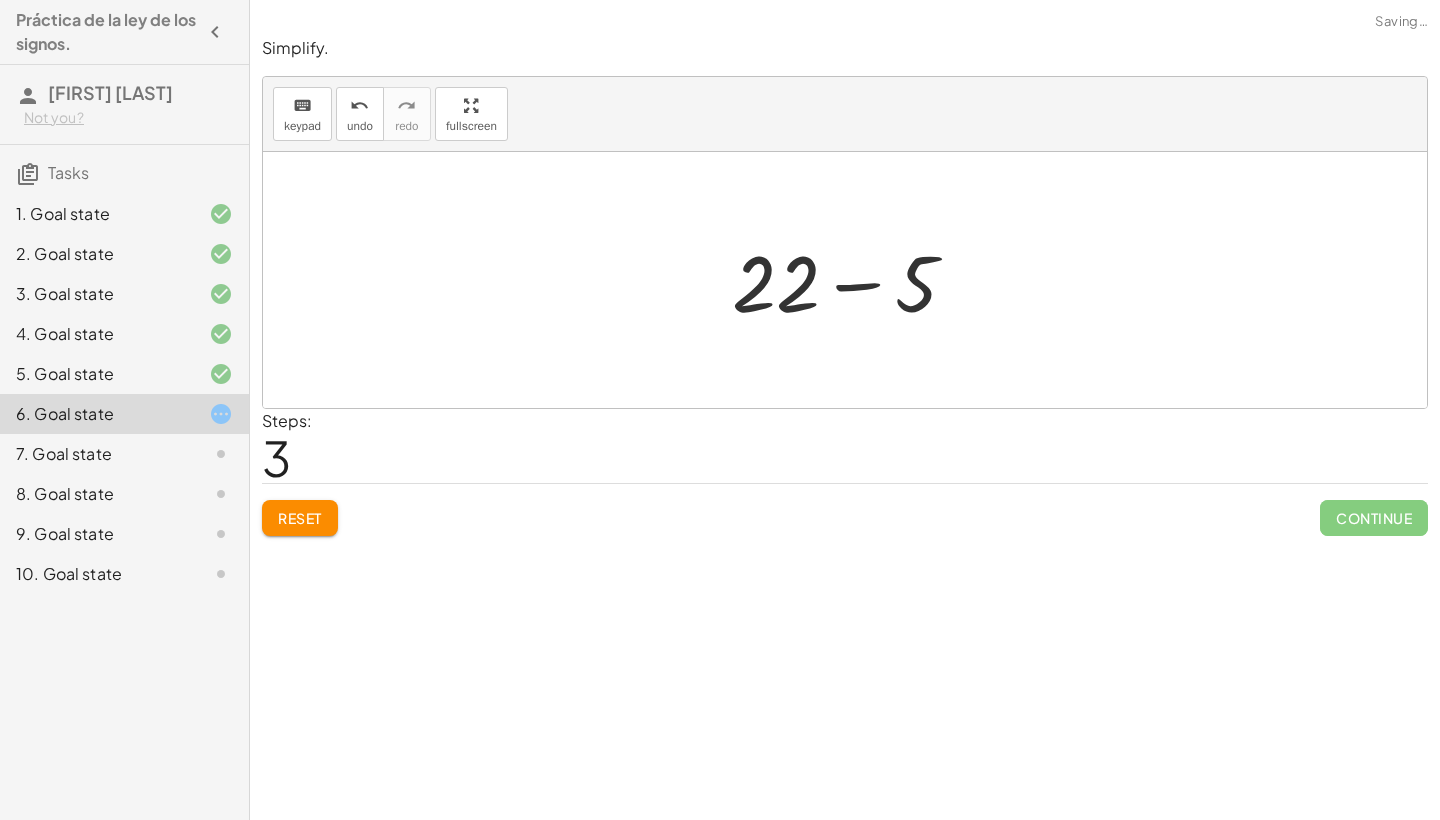 click at bounding box center [852, 280] 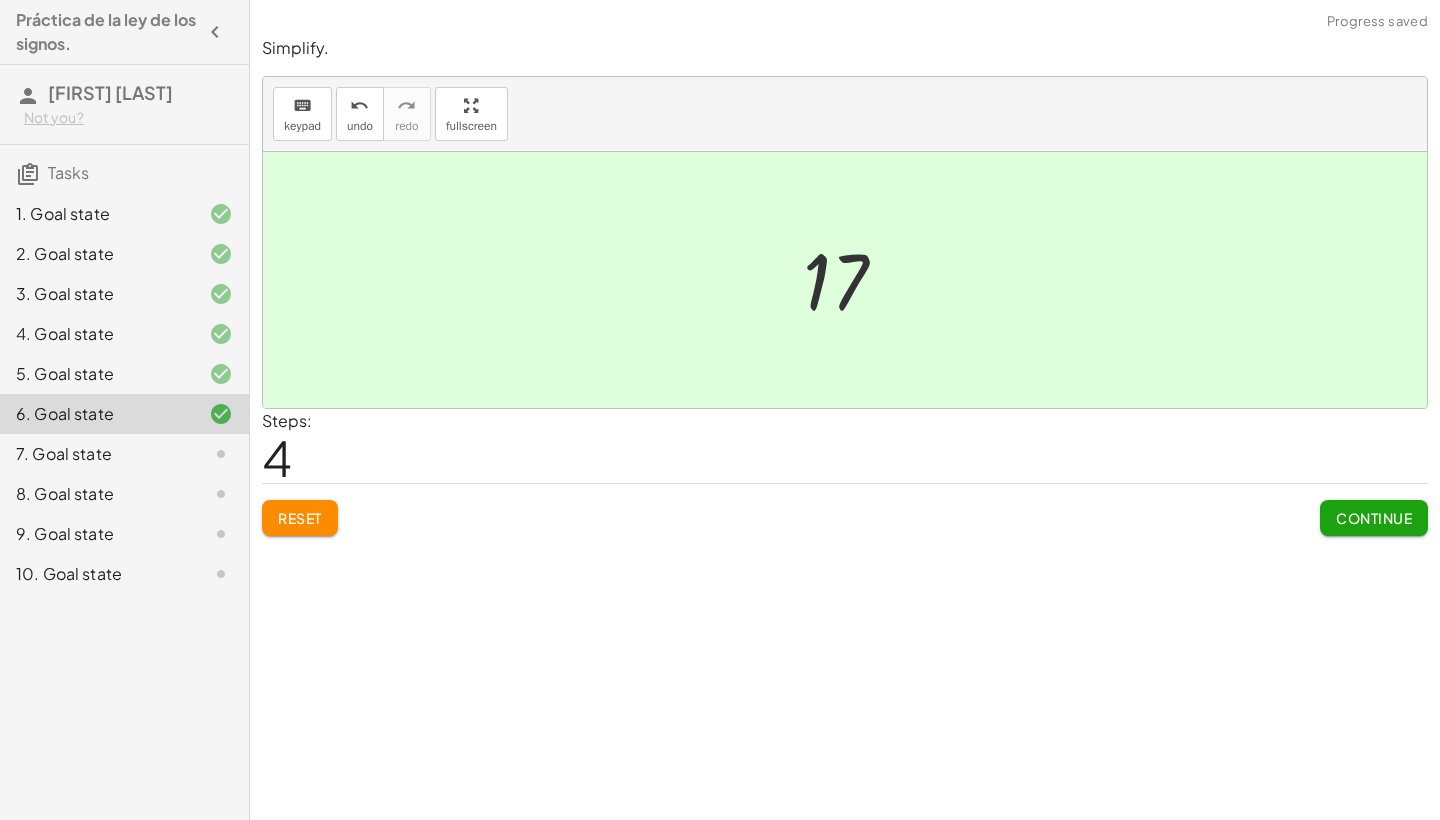 click on "Continue" 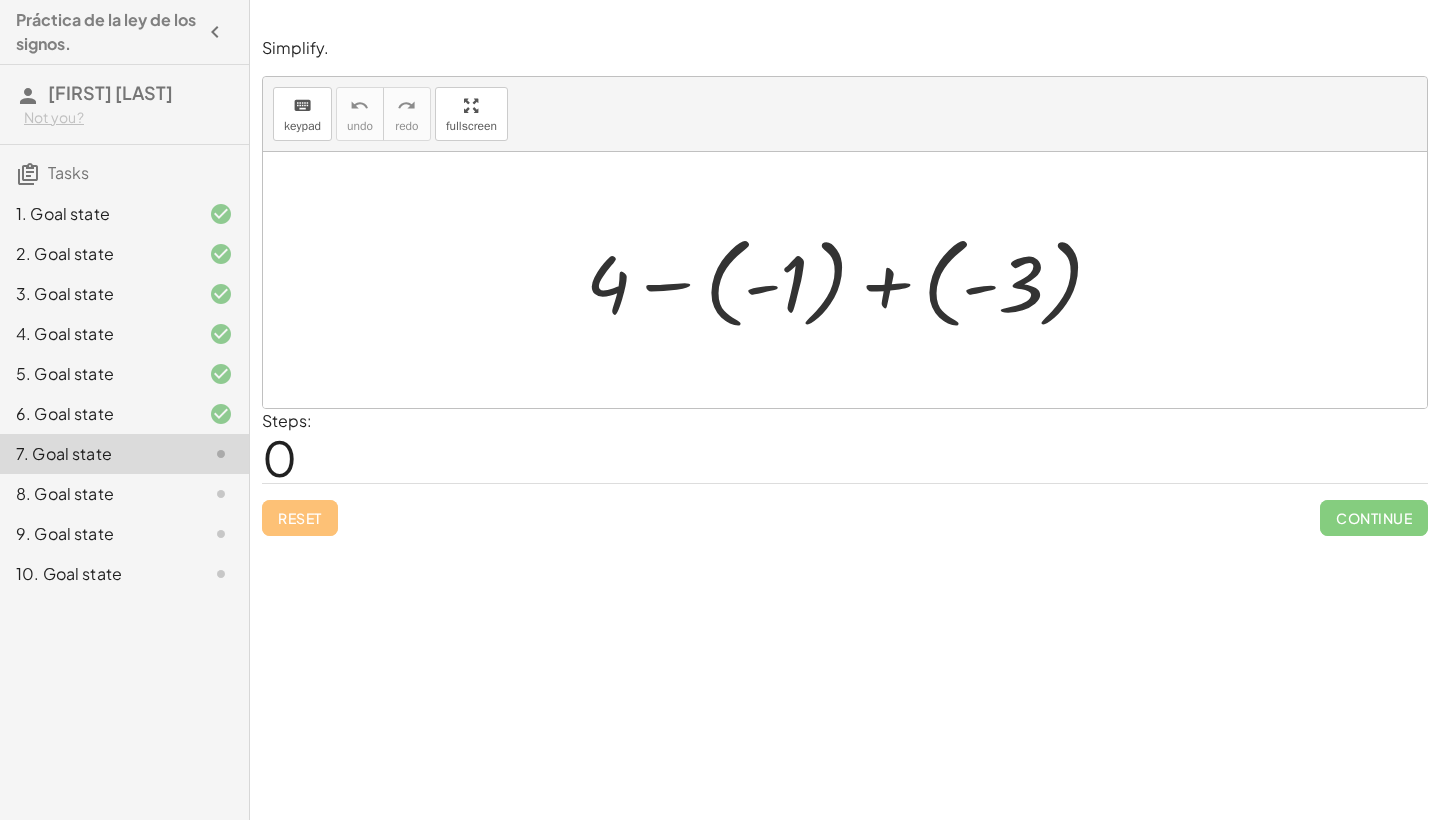 click at bounding box center [852, 280] 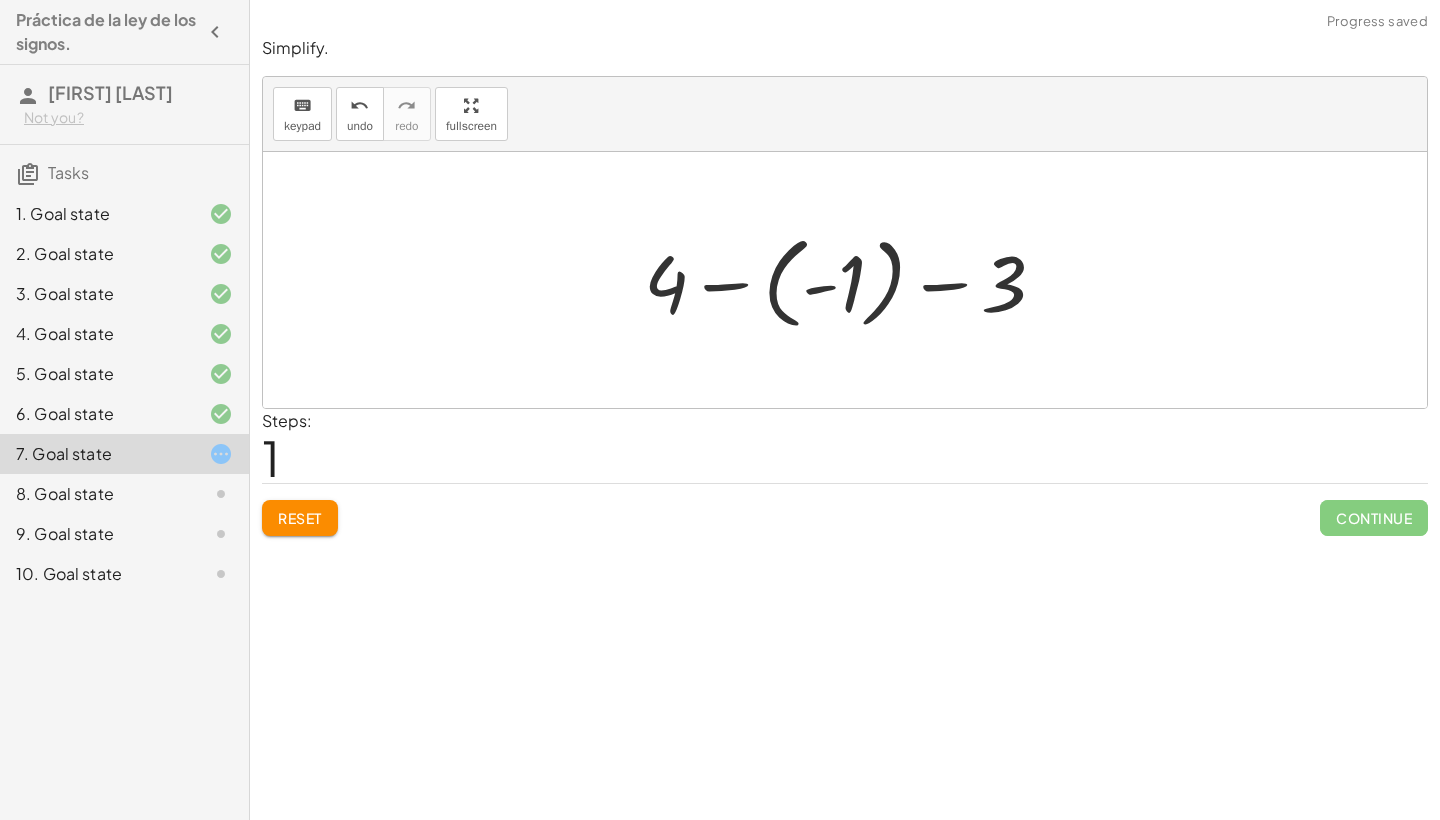 click at bounding box center (853, 280) 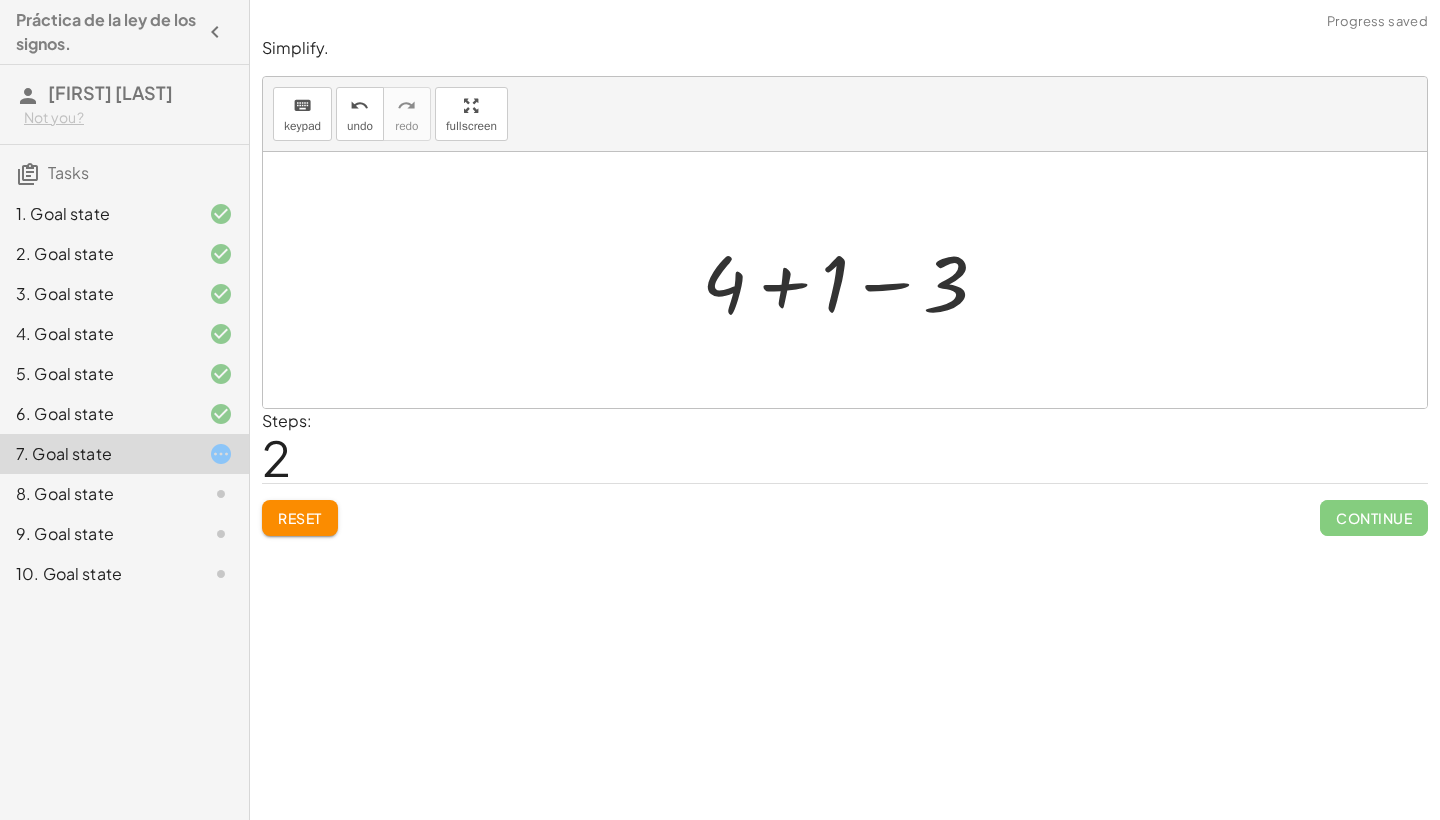 click at bounding box center [853, 280] 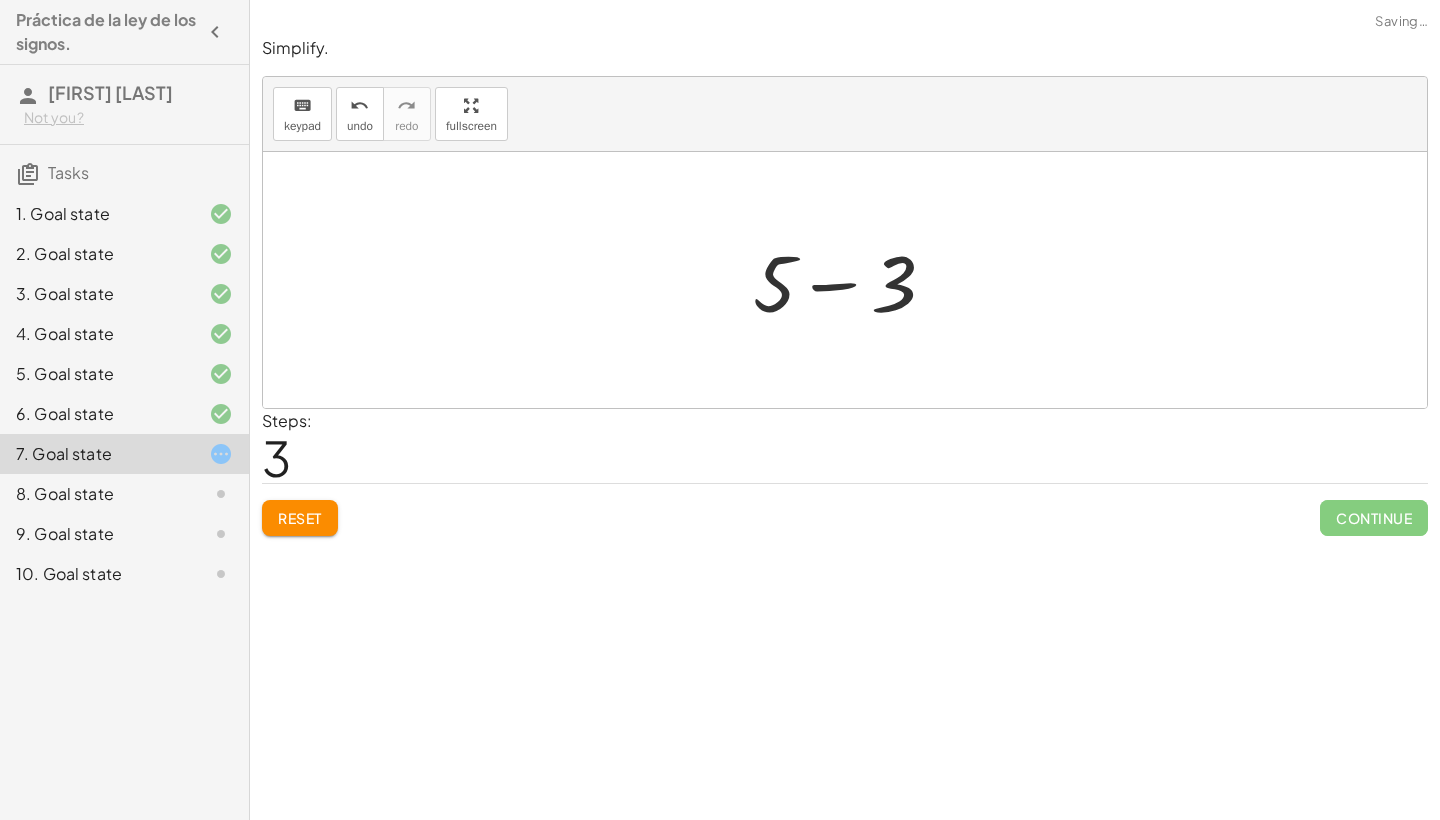 click at bounding box center [852, 280] 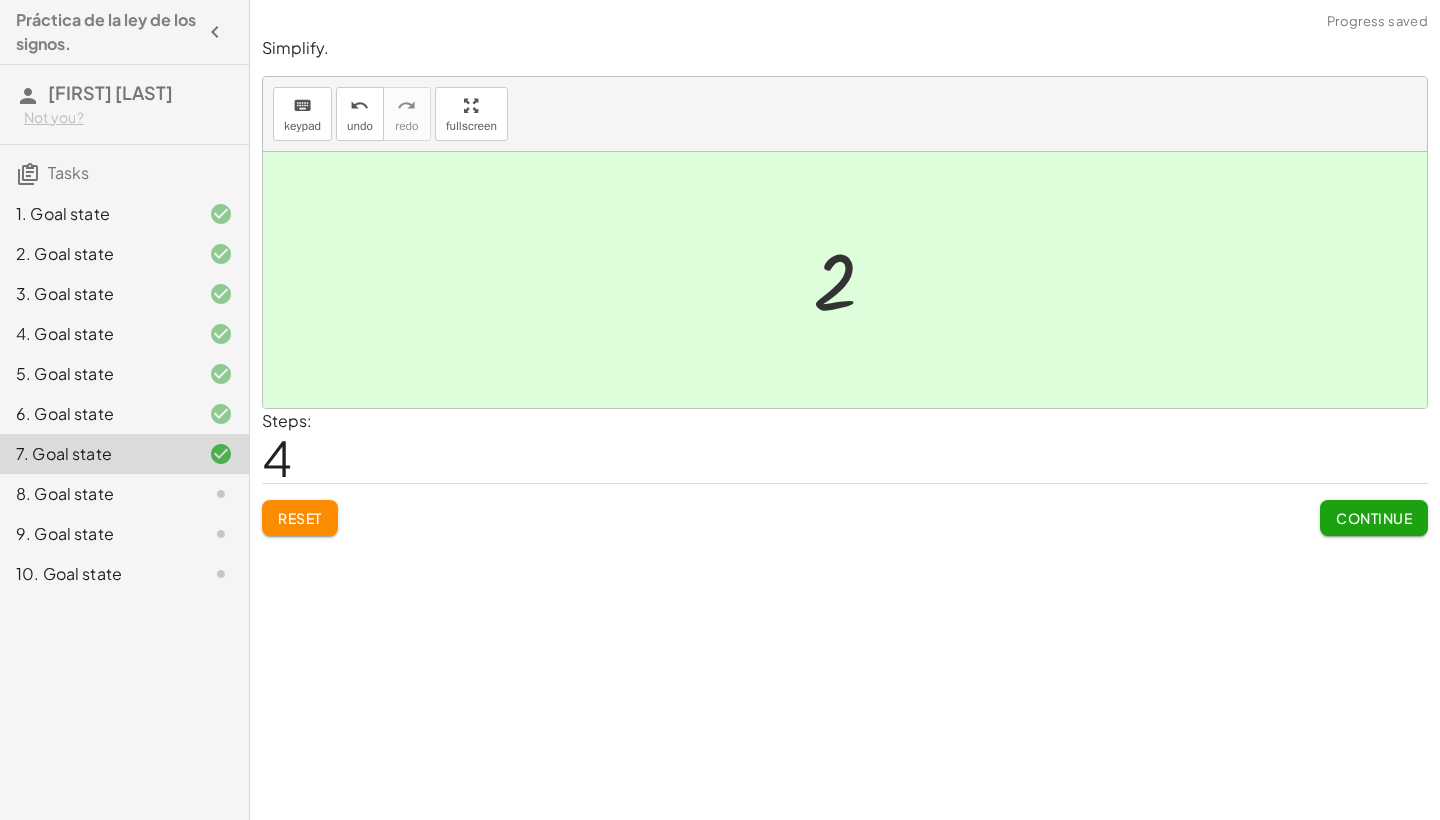 click on "Continue" at bounding box center (1374, 518) 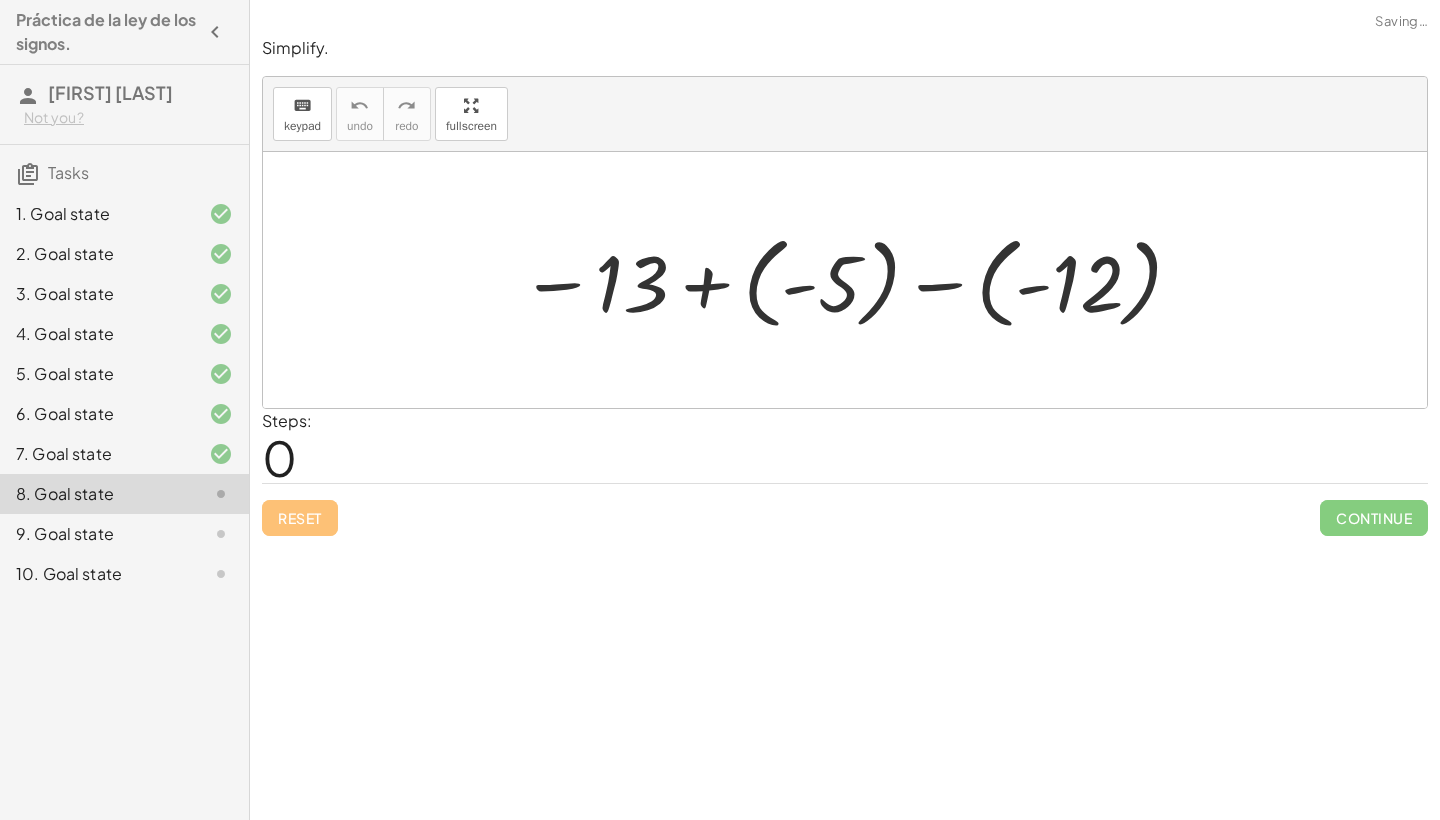 click at bounding box center [852, 280] 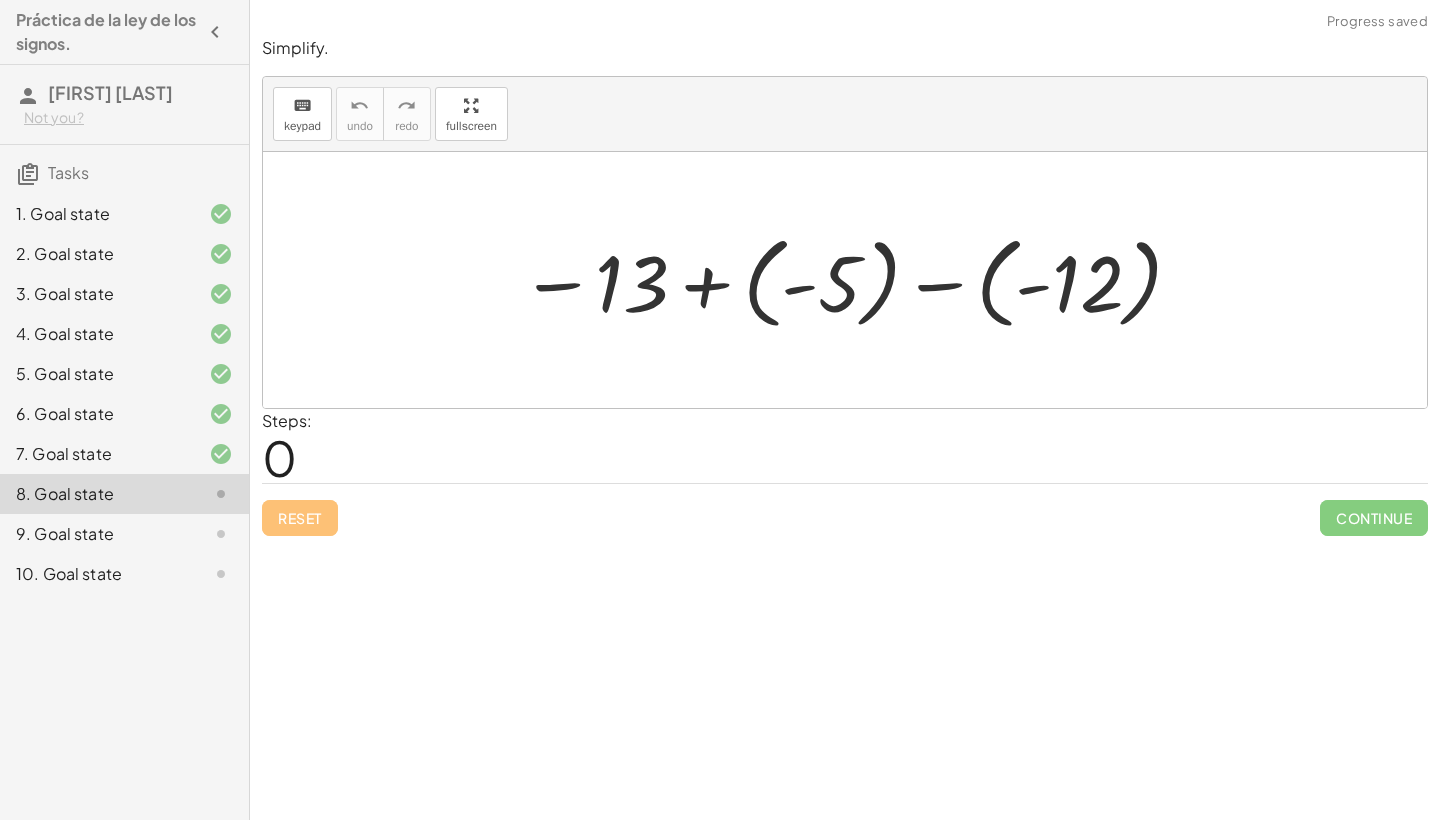click at bounding box center [852, 280] 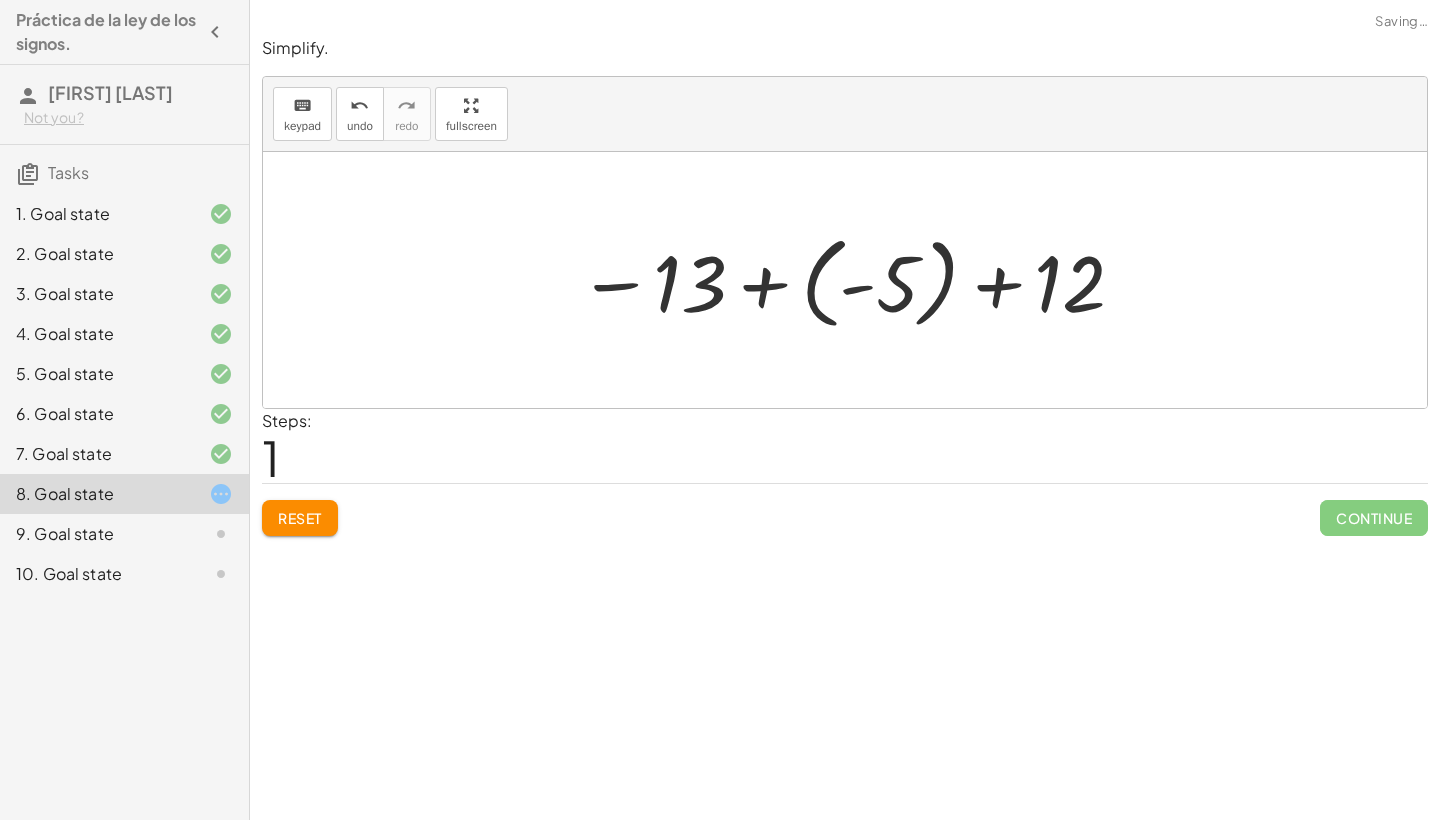 click at bounding box center (852, 280) 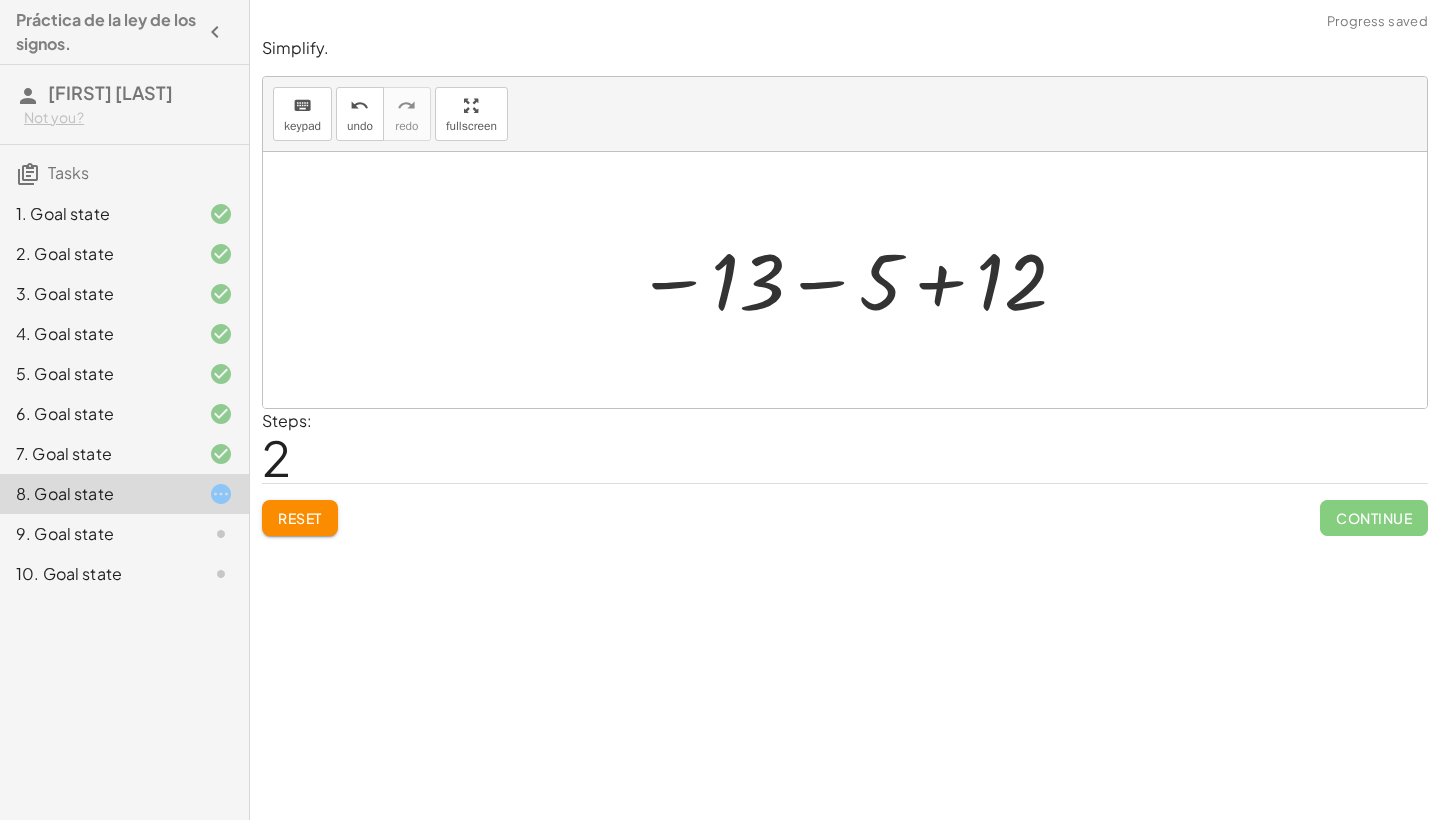 click at bounding box center [853, 280] 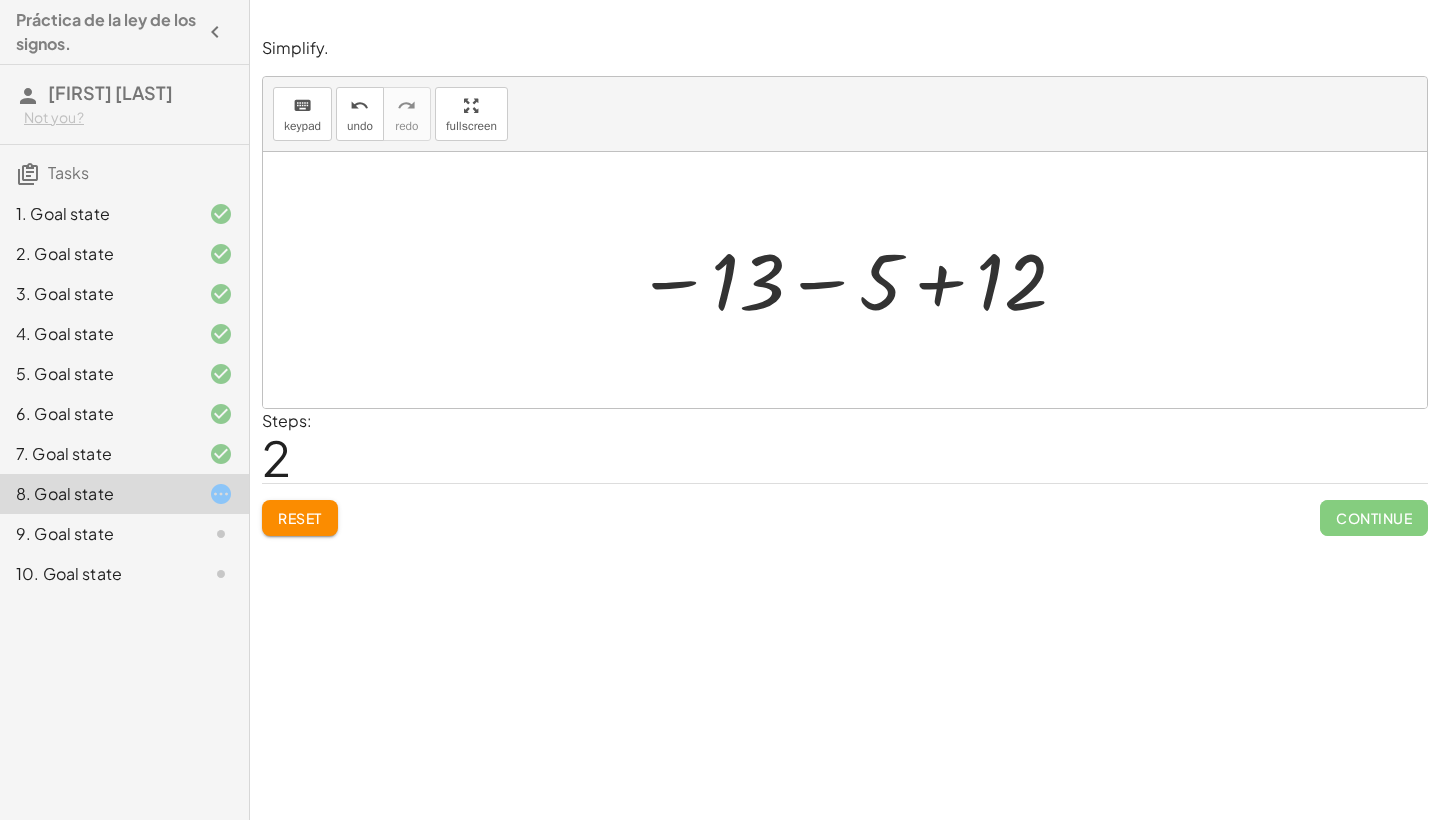 click at bounding box center [853, 280] 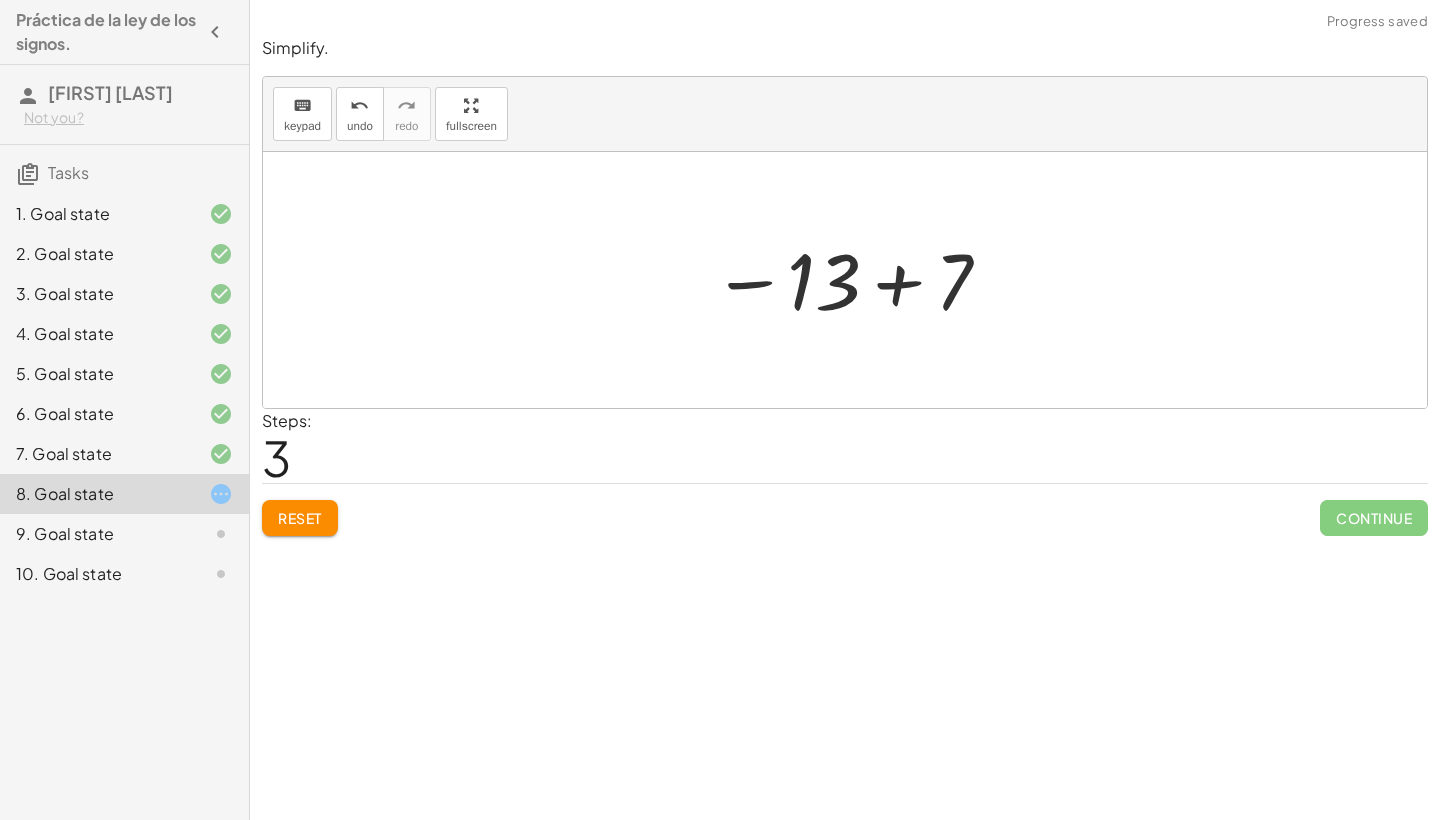 click at bounding box center [852, 280] 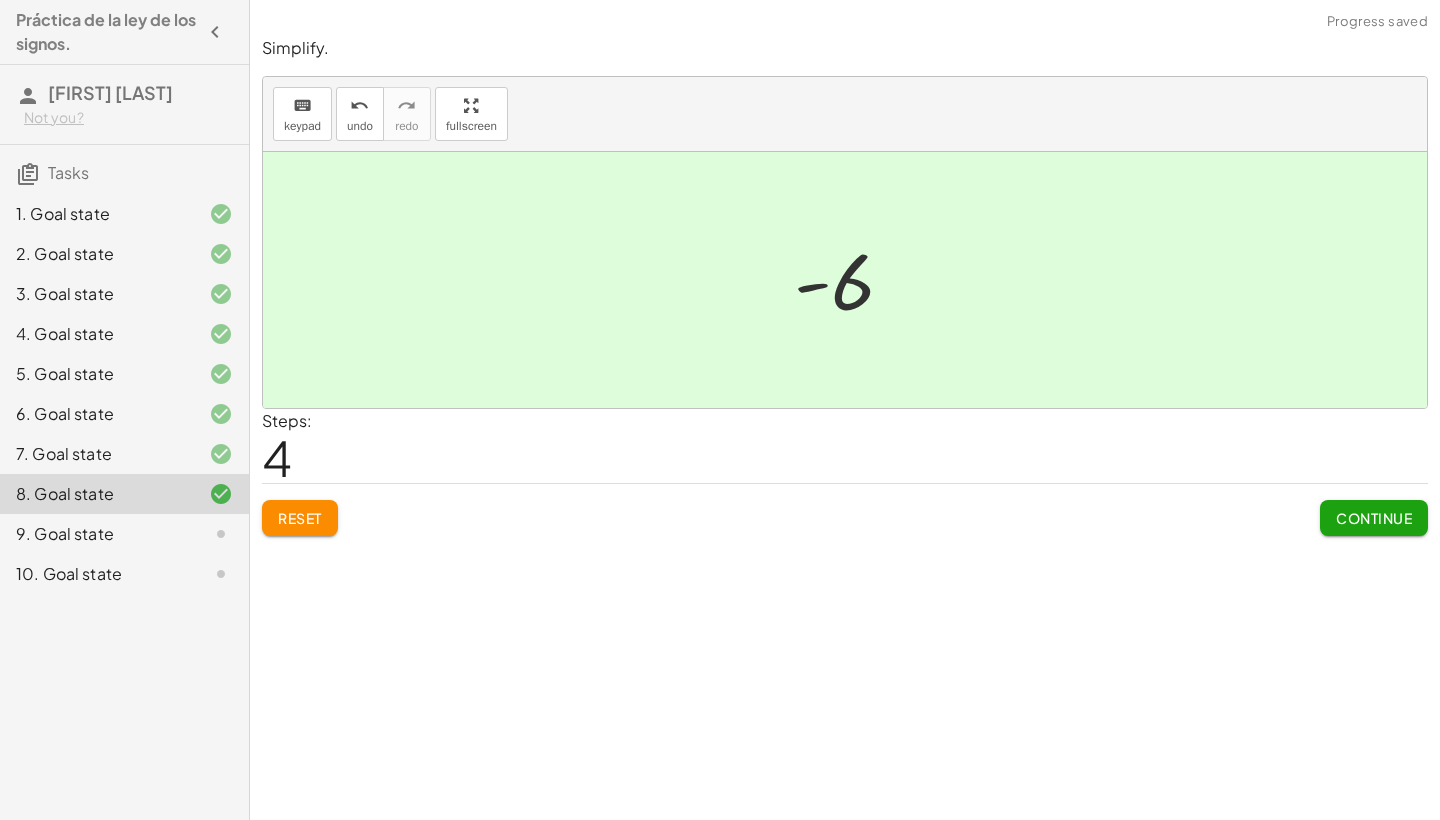 click on "Continue" at bounding box center [1374, 518] 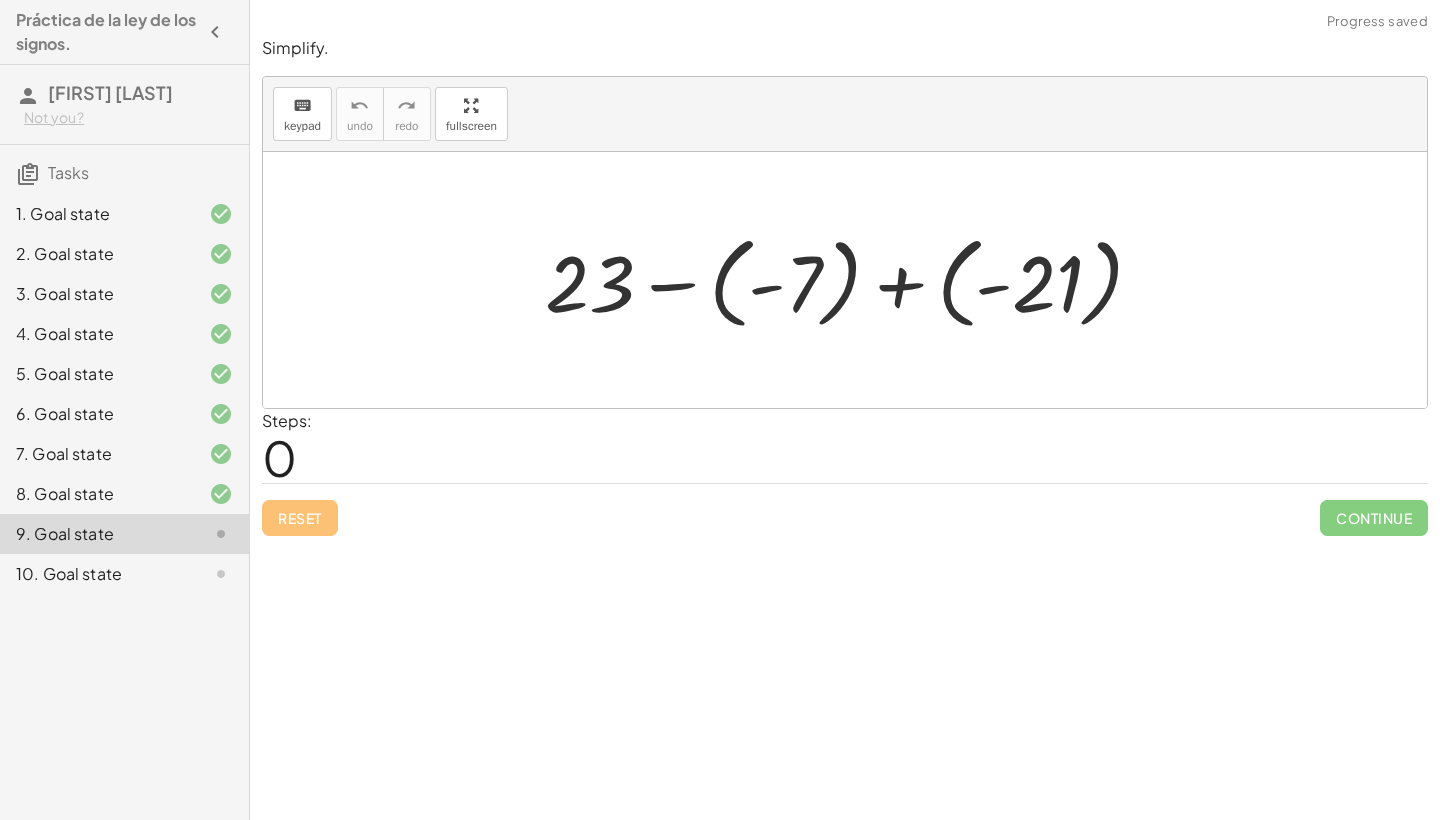 click at bounding box center (852, 280) 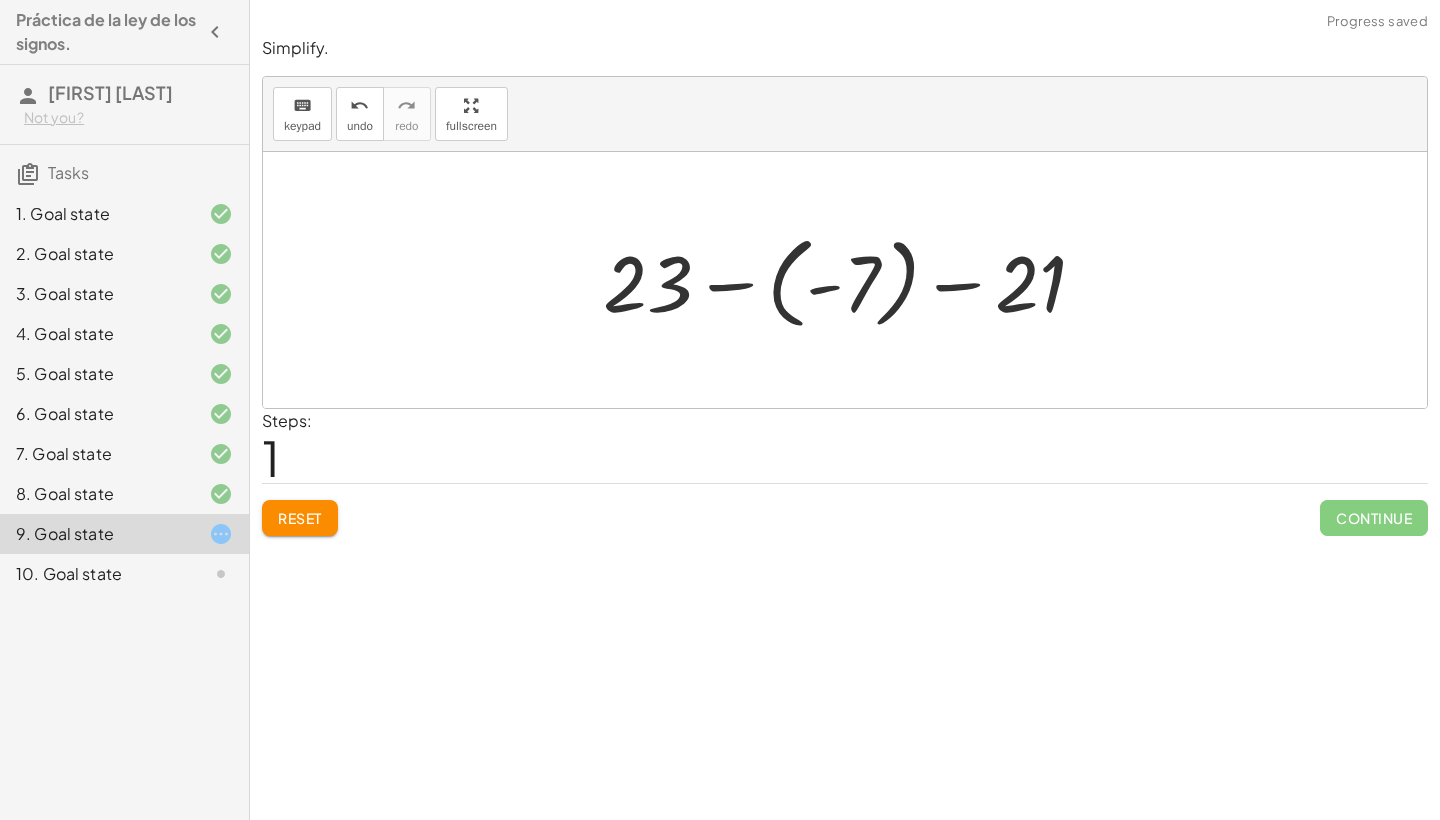 click at bounding box center (852, 280) 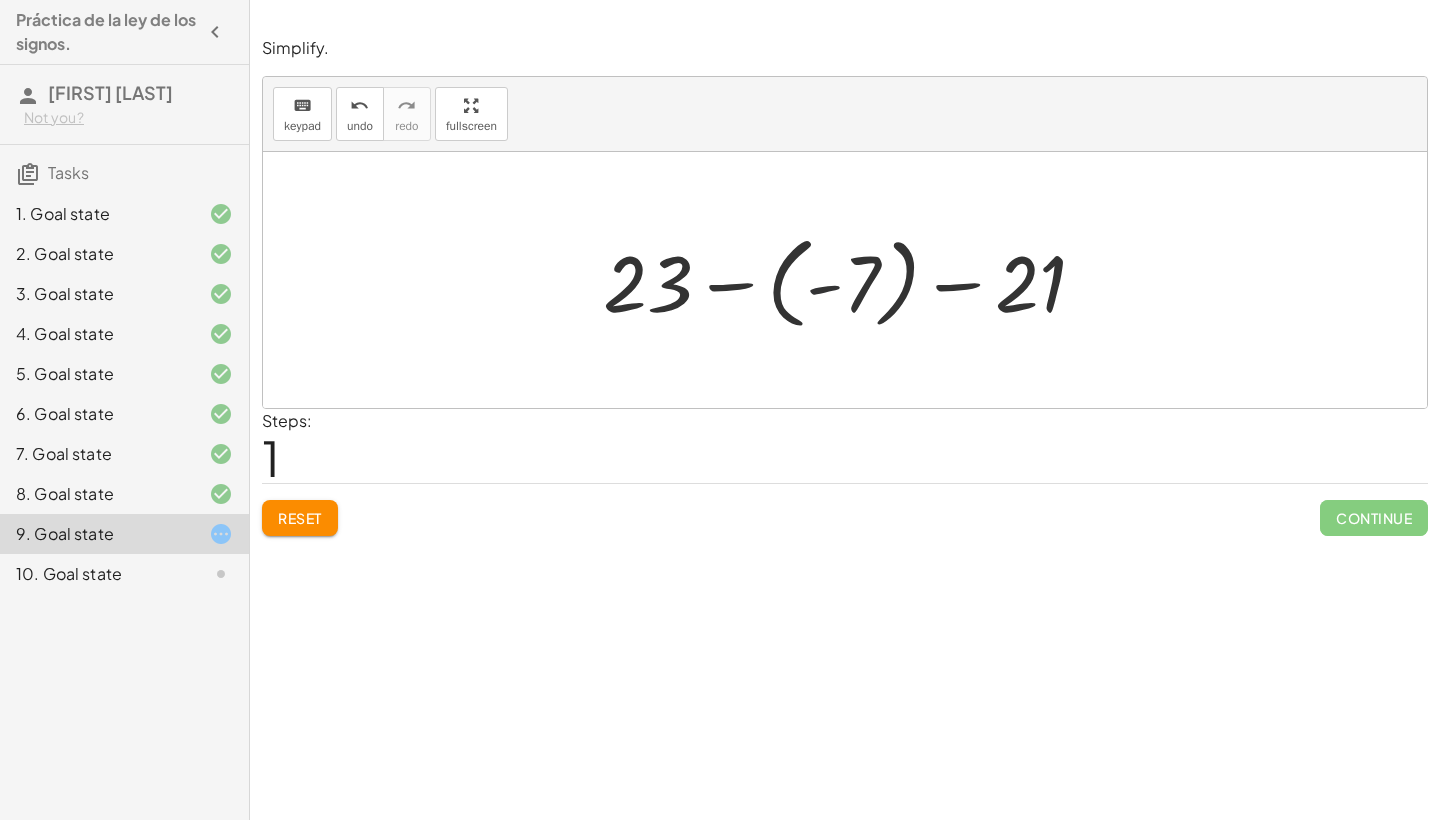 click at bounding box center (852, 280) 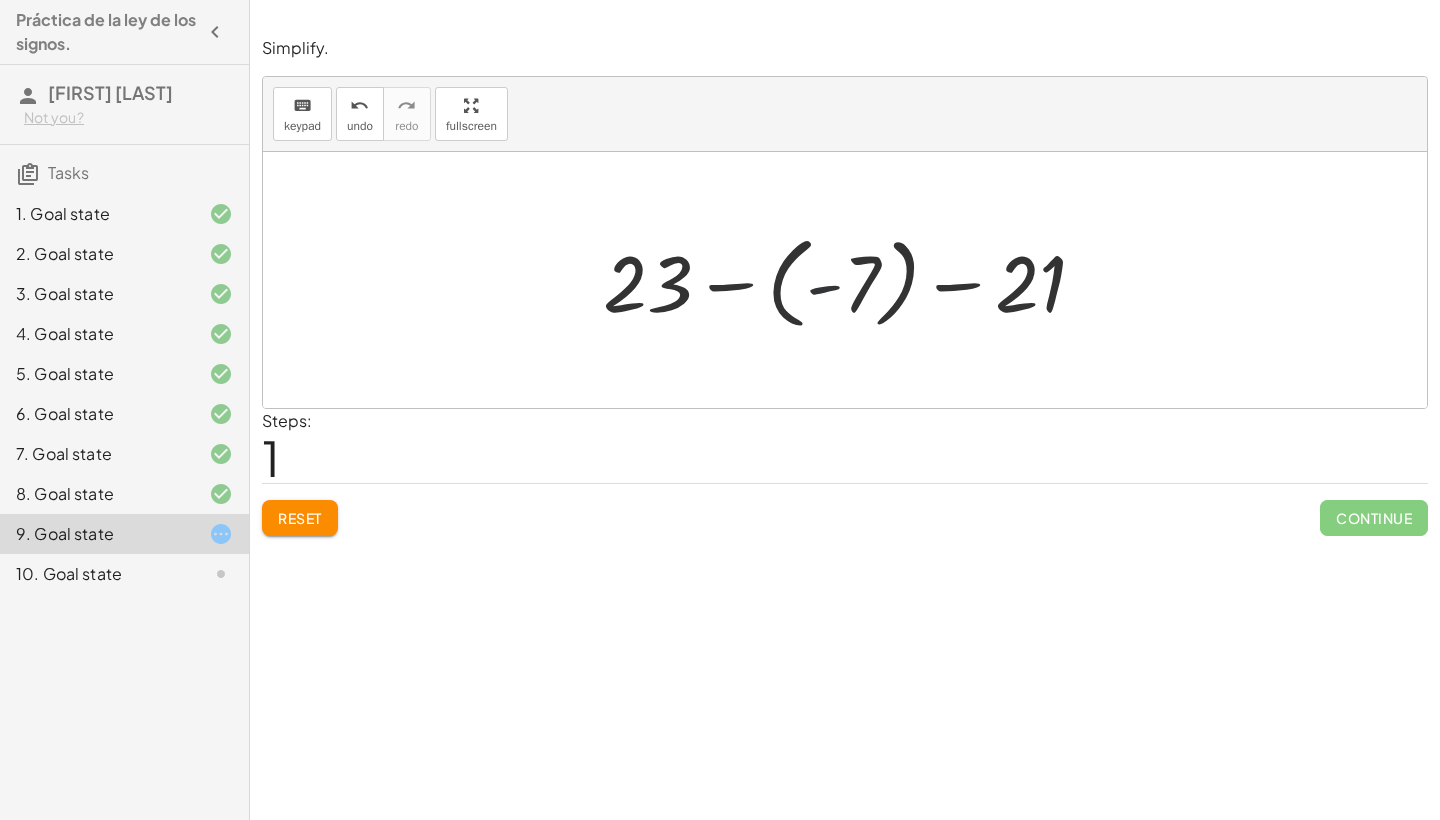 click at bounding box center (852, 280) 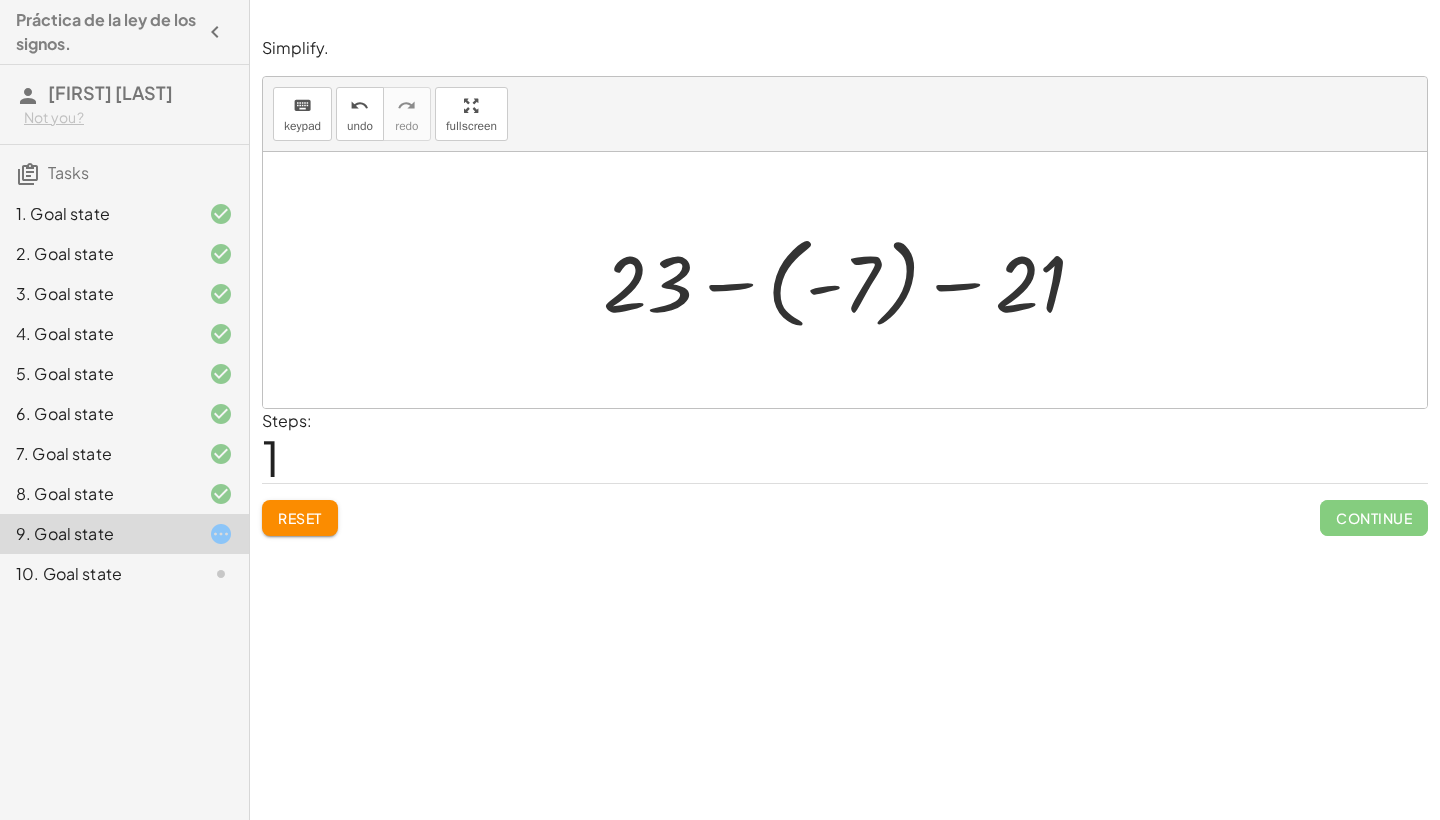 click at bounding box center (852, 280) 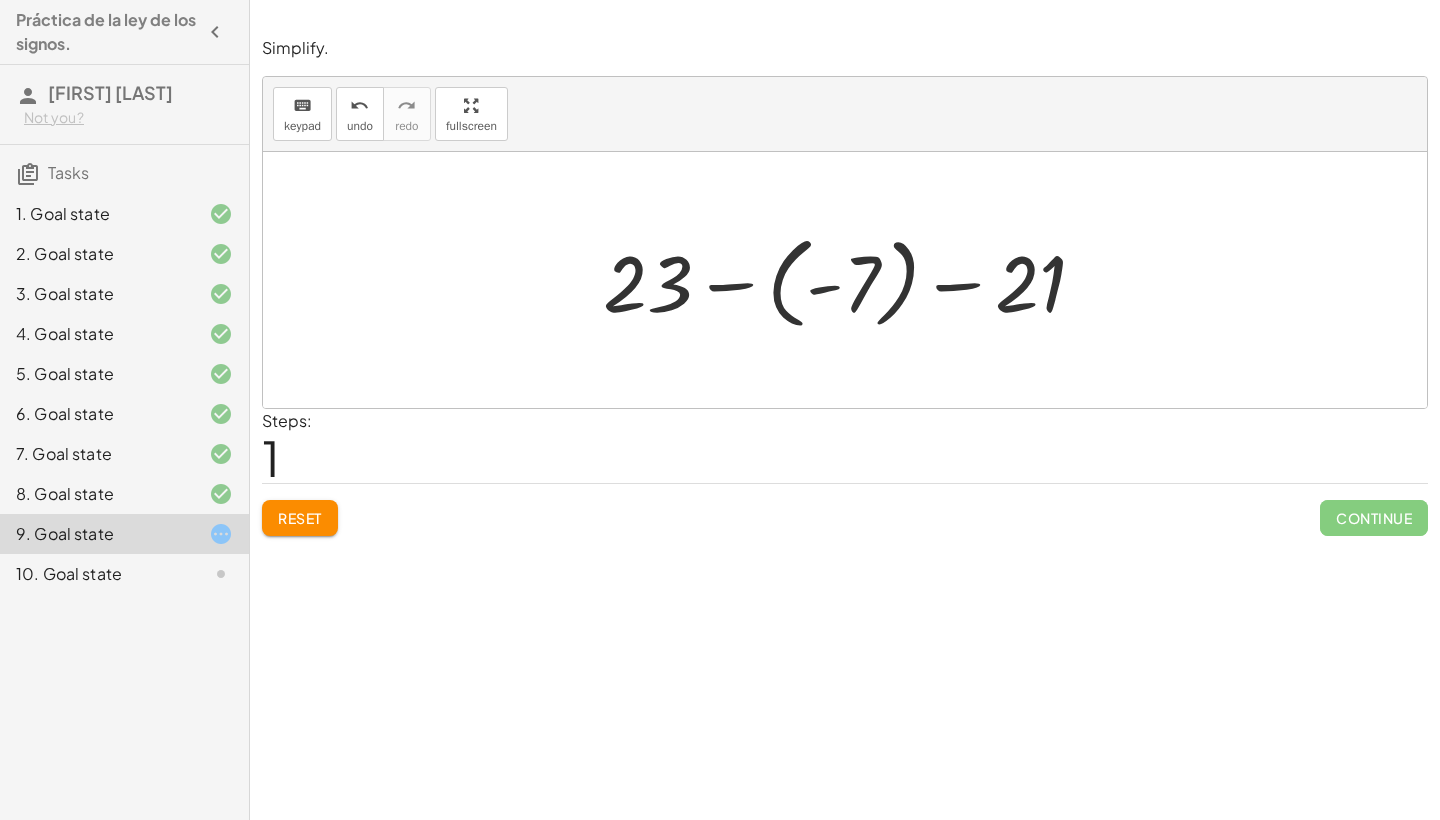 click at bounding box center [852, 280] 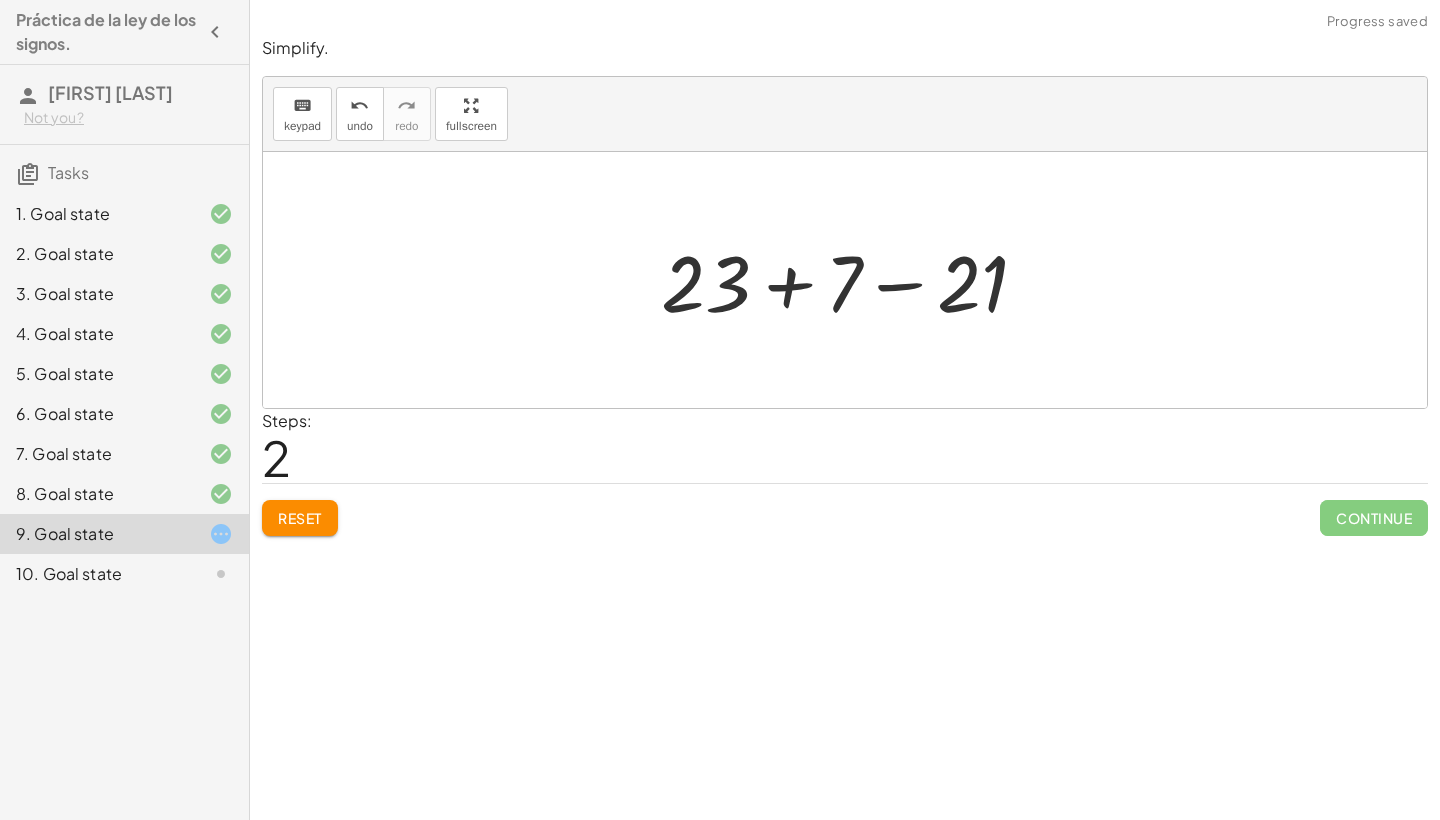 click at bounding box center [852, 280] 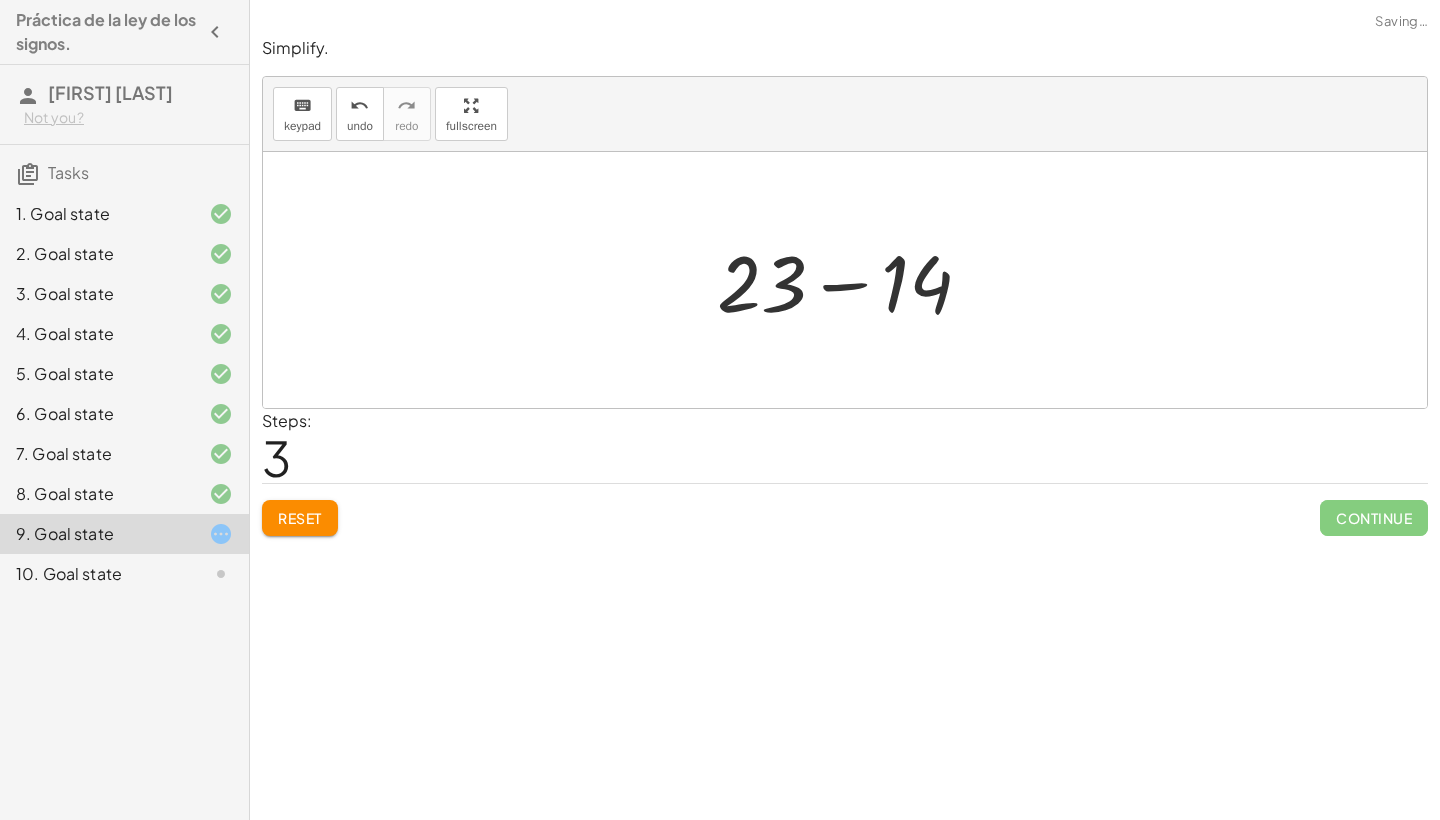 click at bounding box center [852, 280] 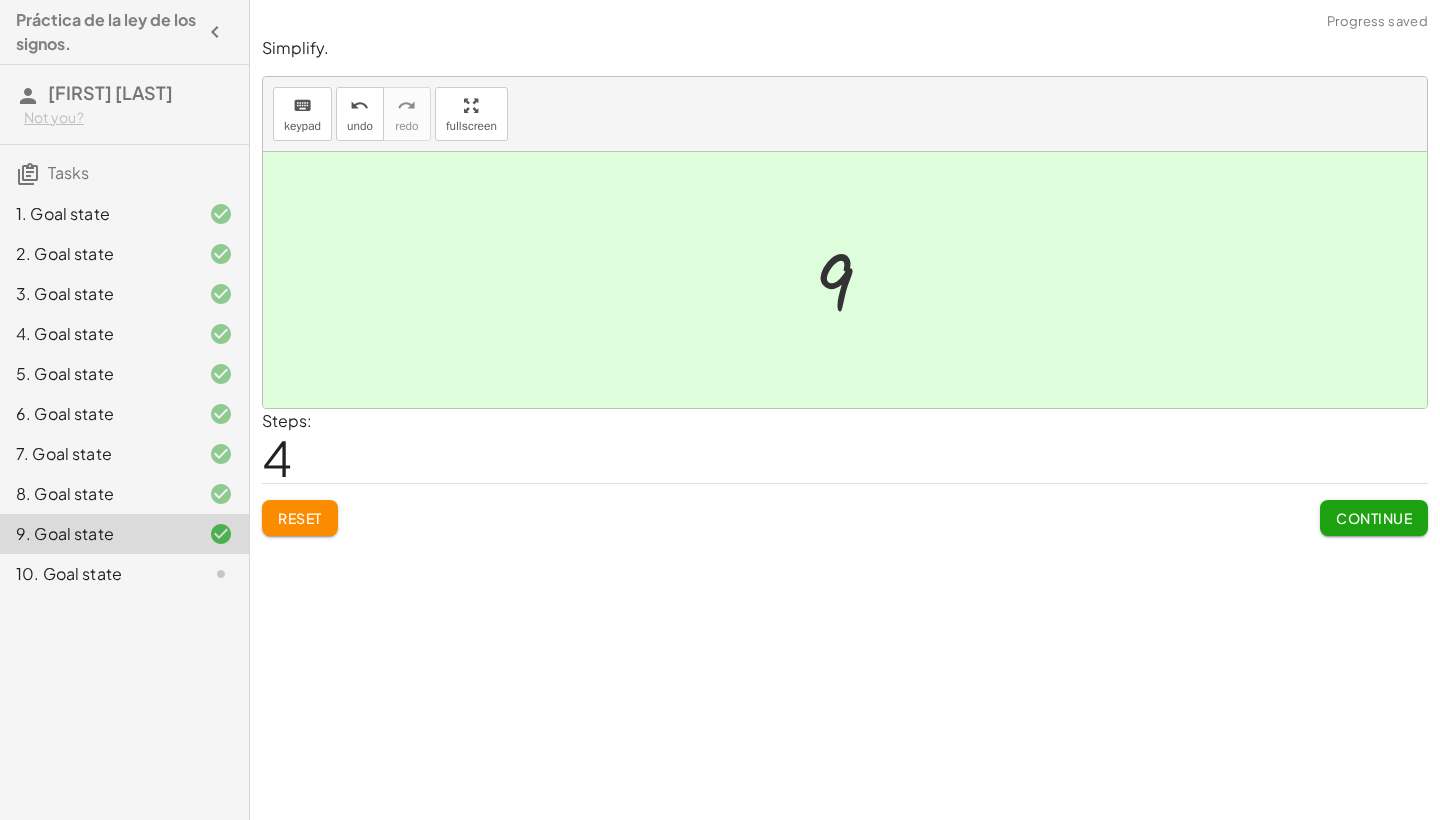click on "Continue" at bounding box center (1374, 518) 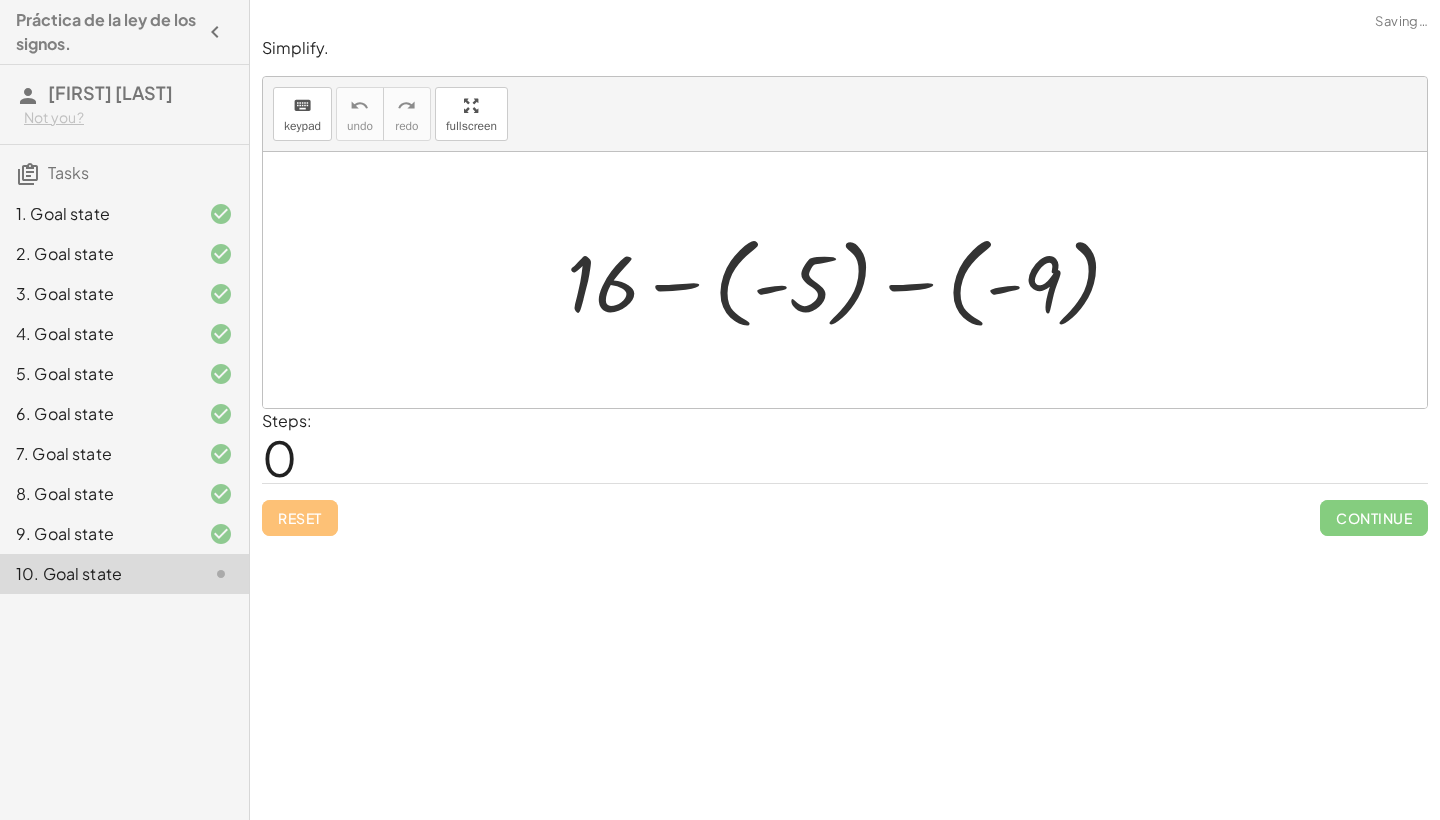 click at bounding box center (852, 280) 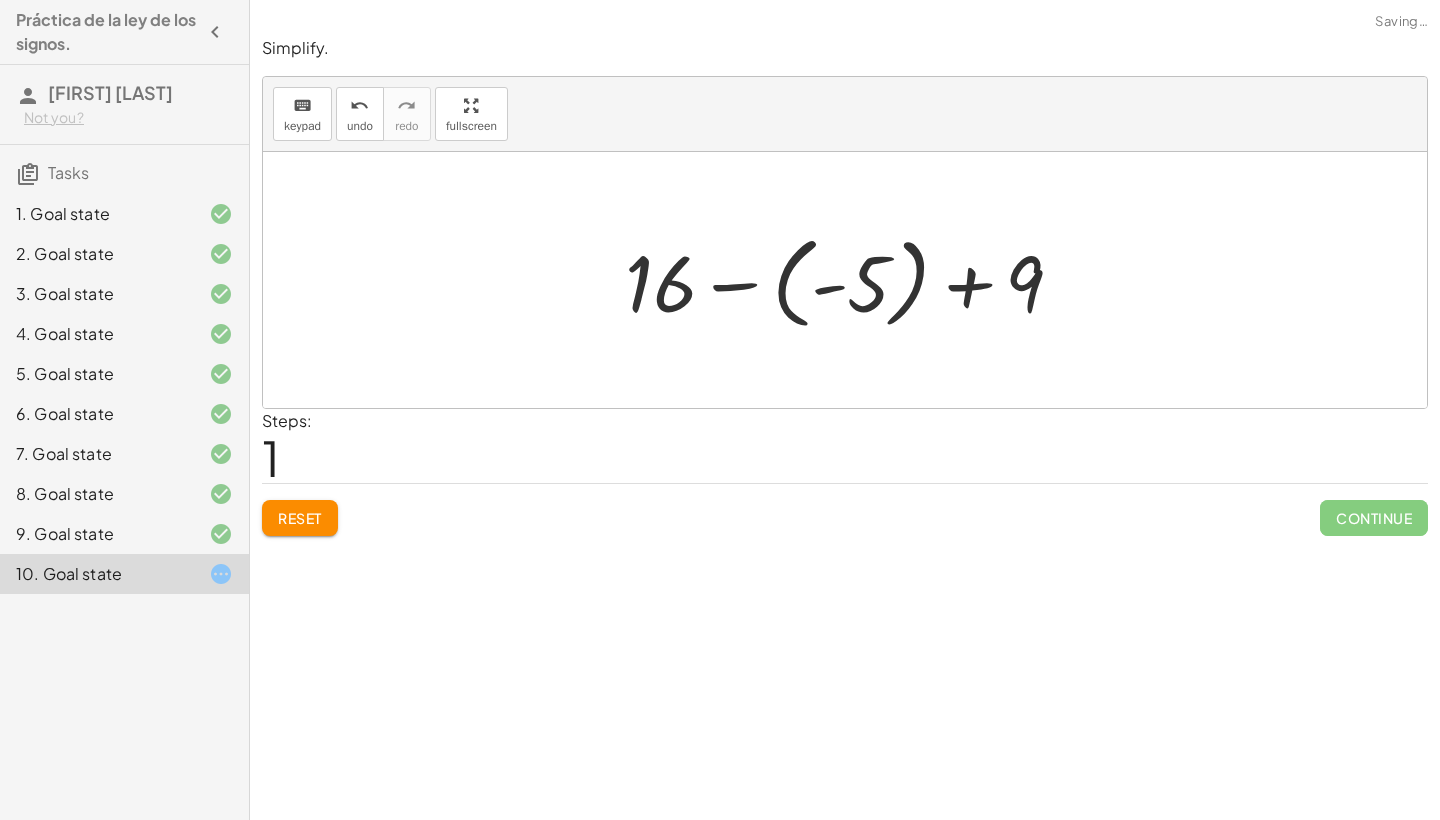 click at bounding box center [852, 280] 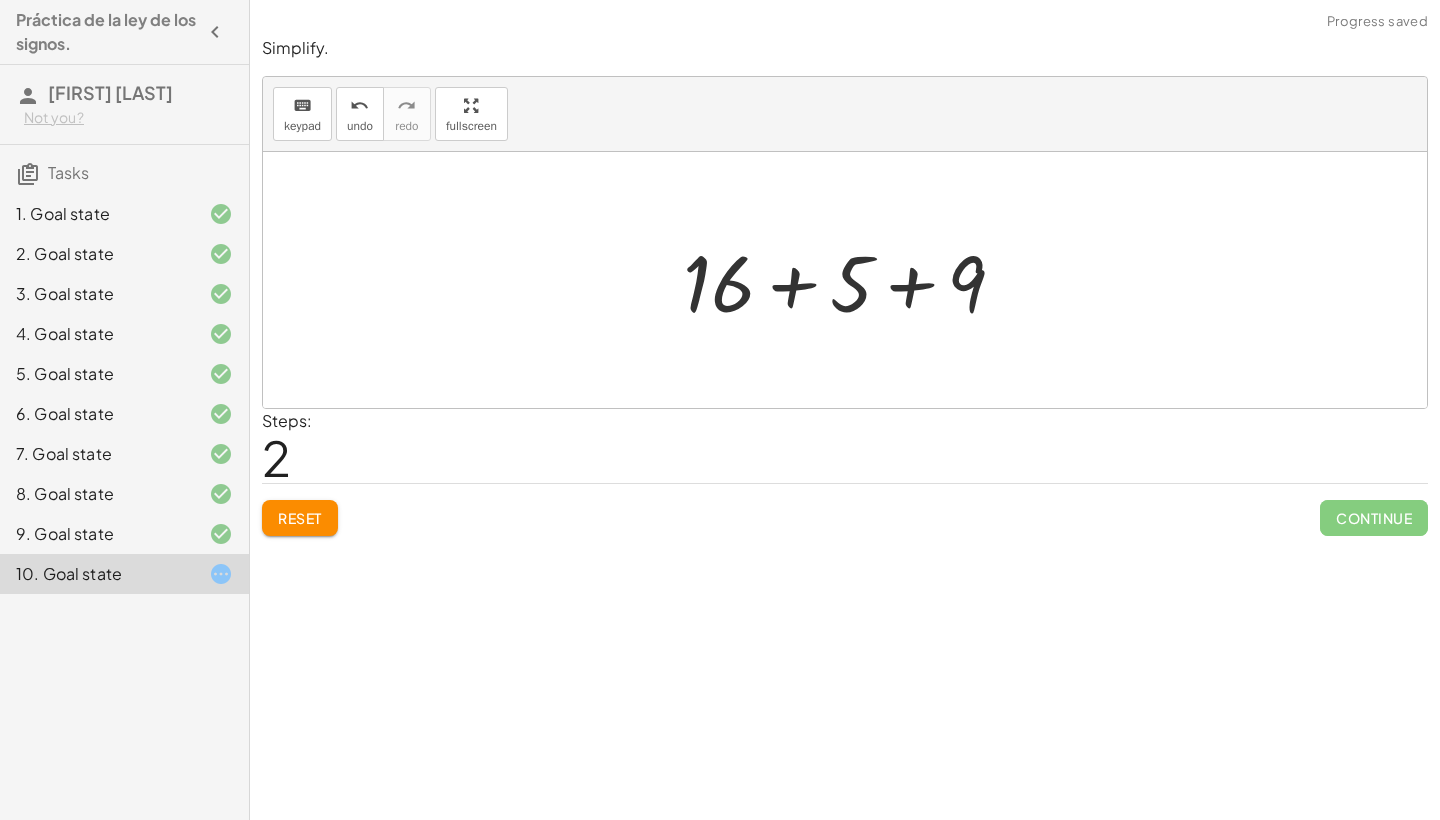 click at bounding box center (852, 280) 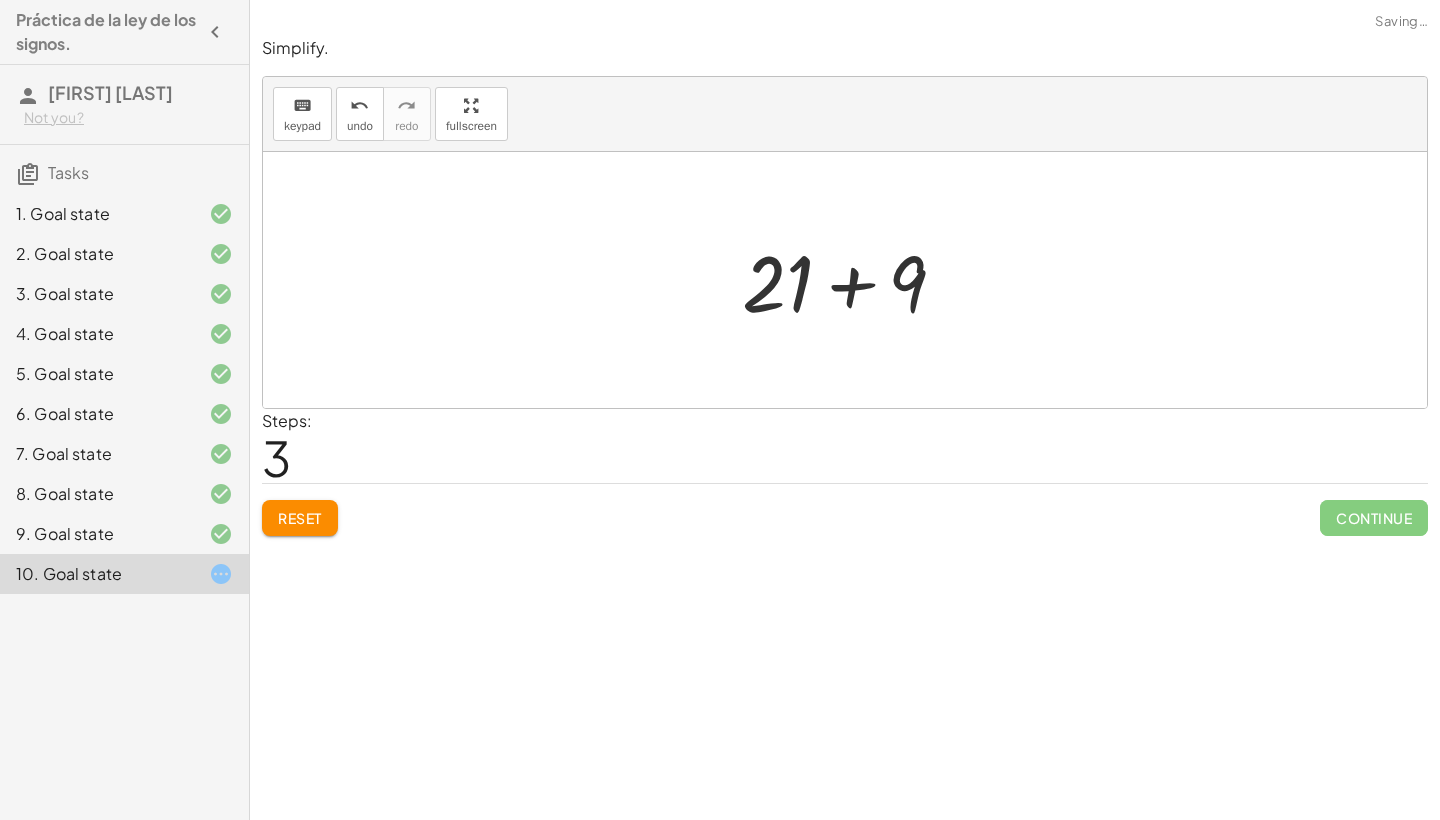 click at bounding box center (852, 280) 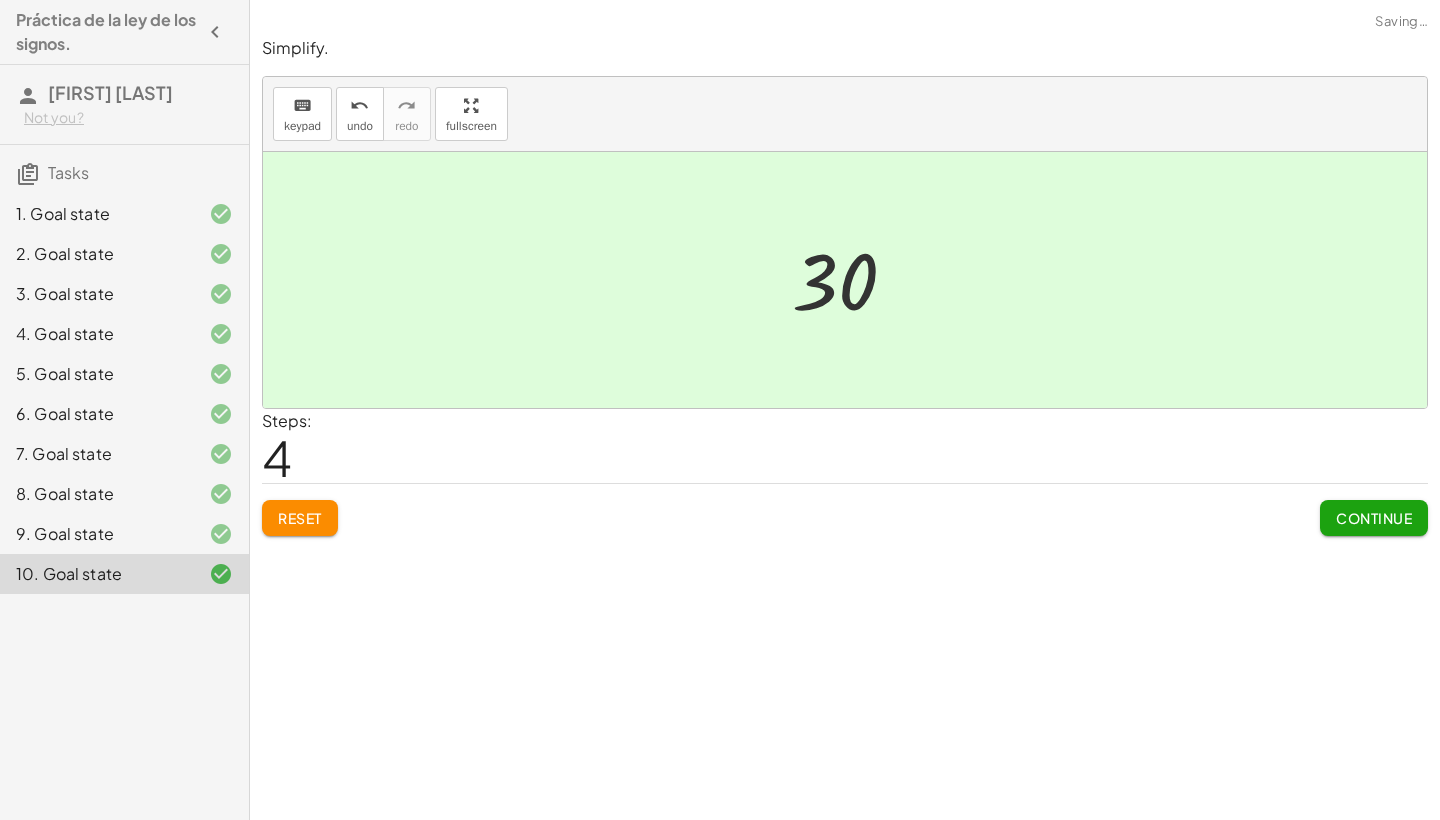 click on "Continue" 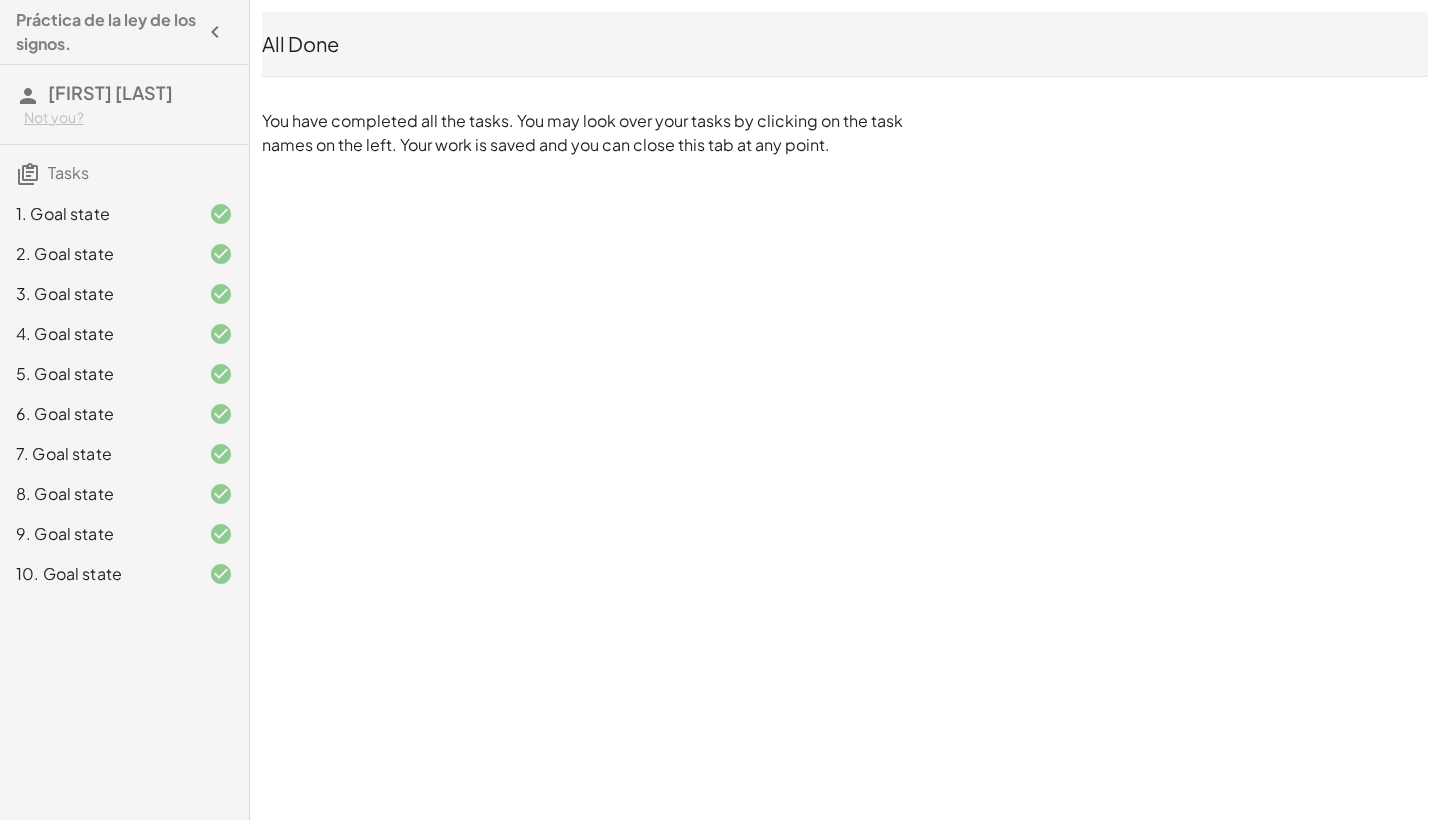 scroll, scrollTop: 0, scrollLeft: 0, axis: both 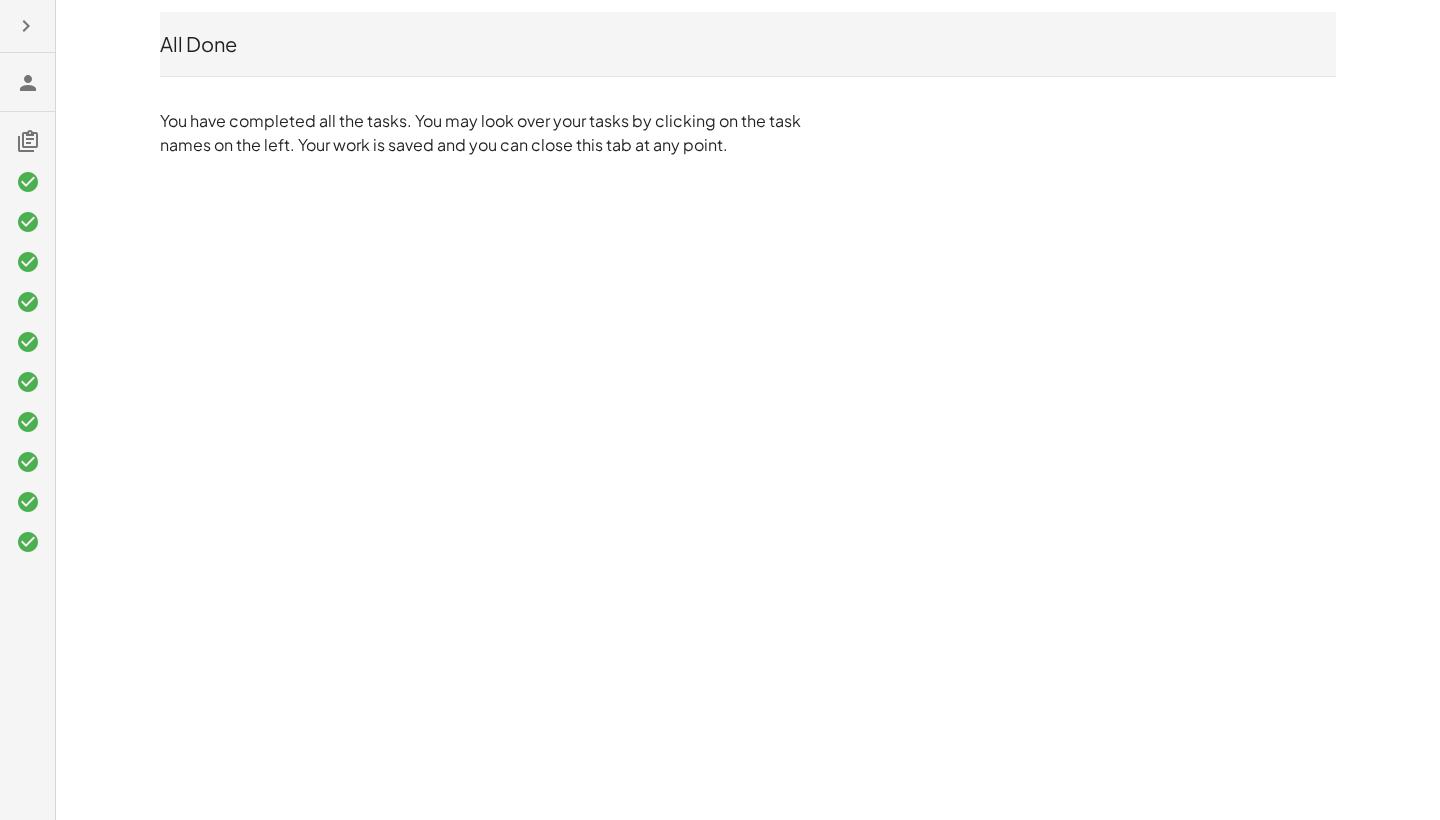 click on "All Done" at bounding box center (748, 44) 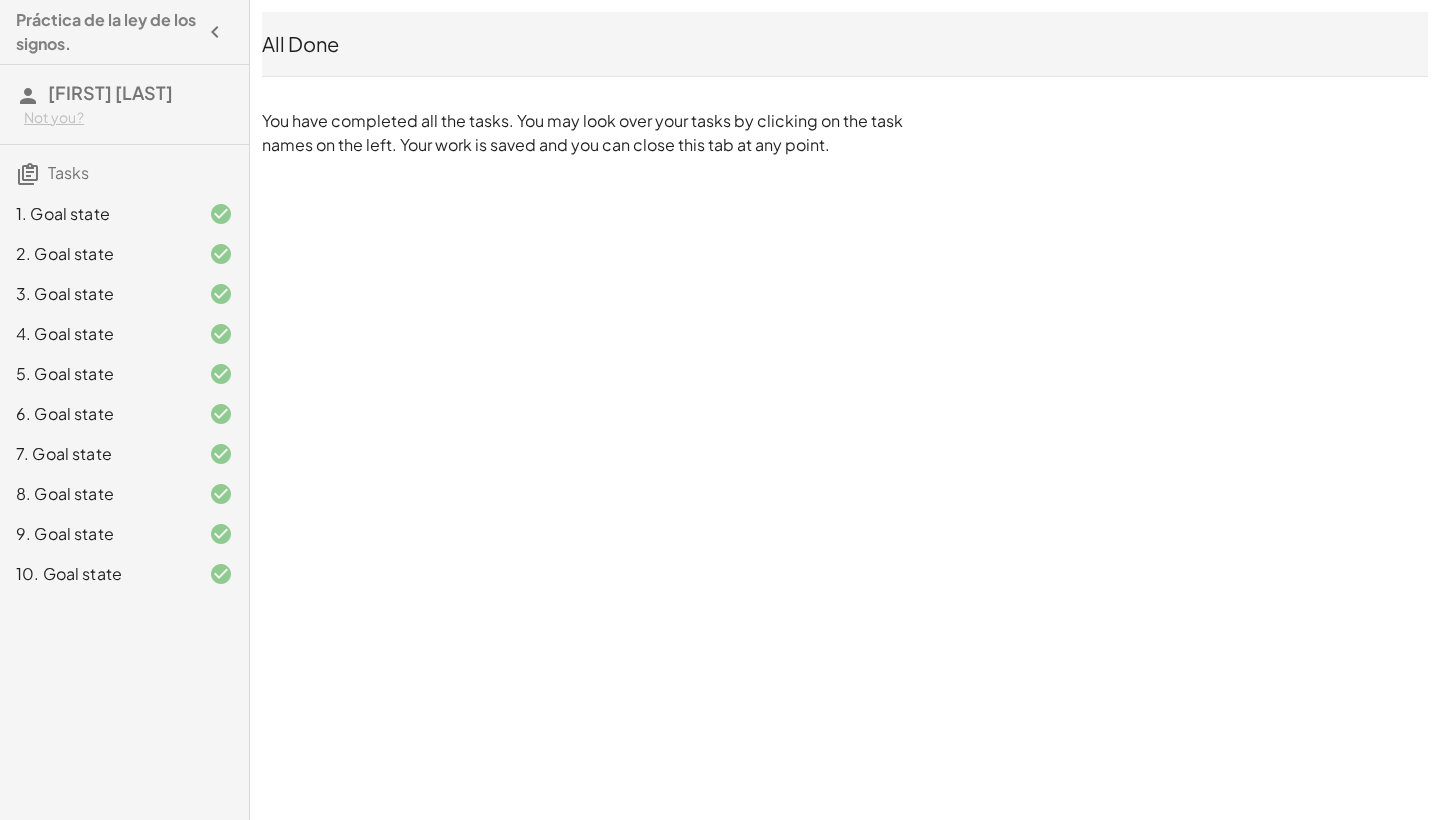 scroll, scrollTop: 0, scrollLeft: 0, axis: both 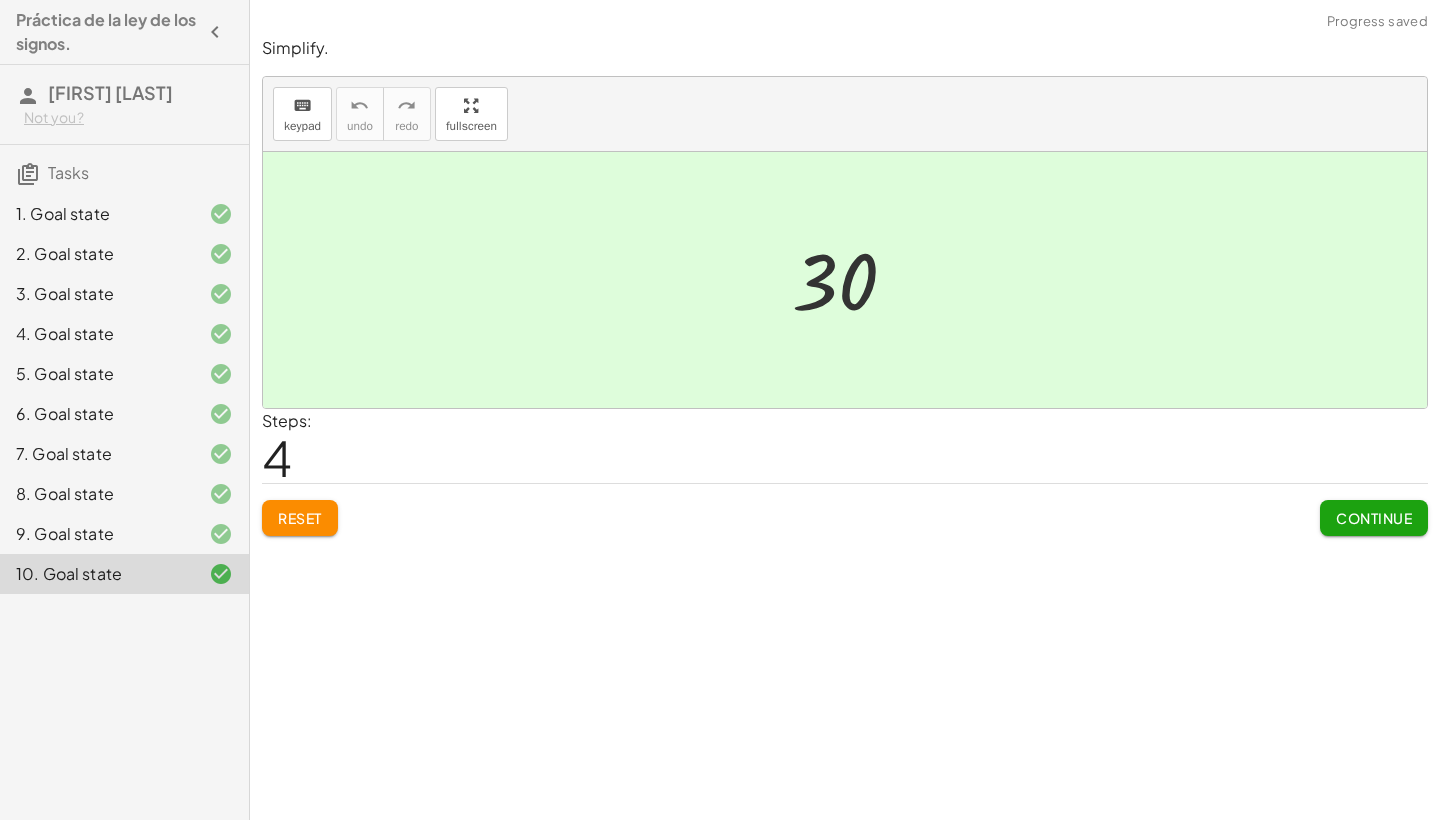 click on "10. Goal state" 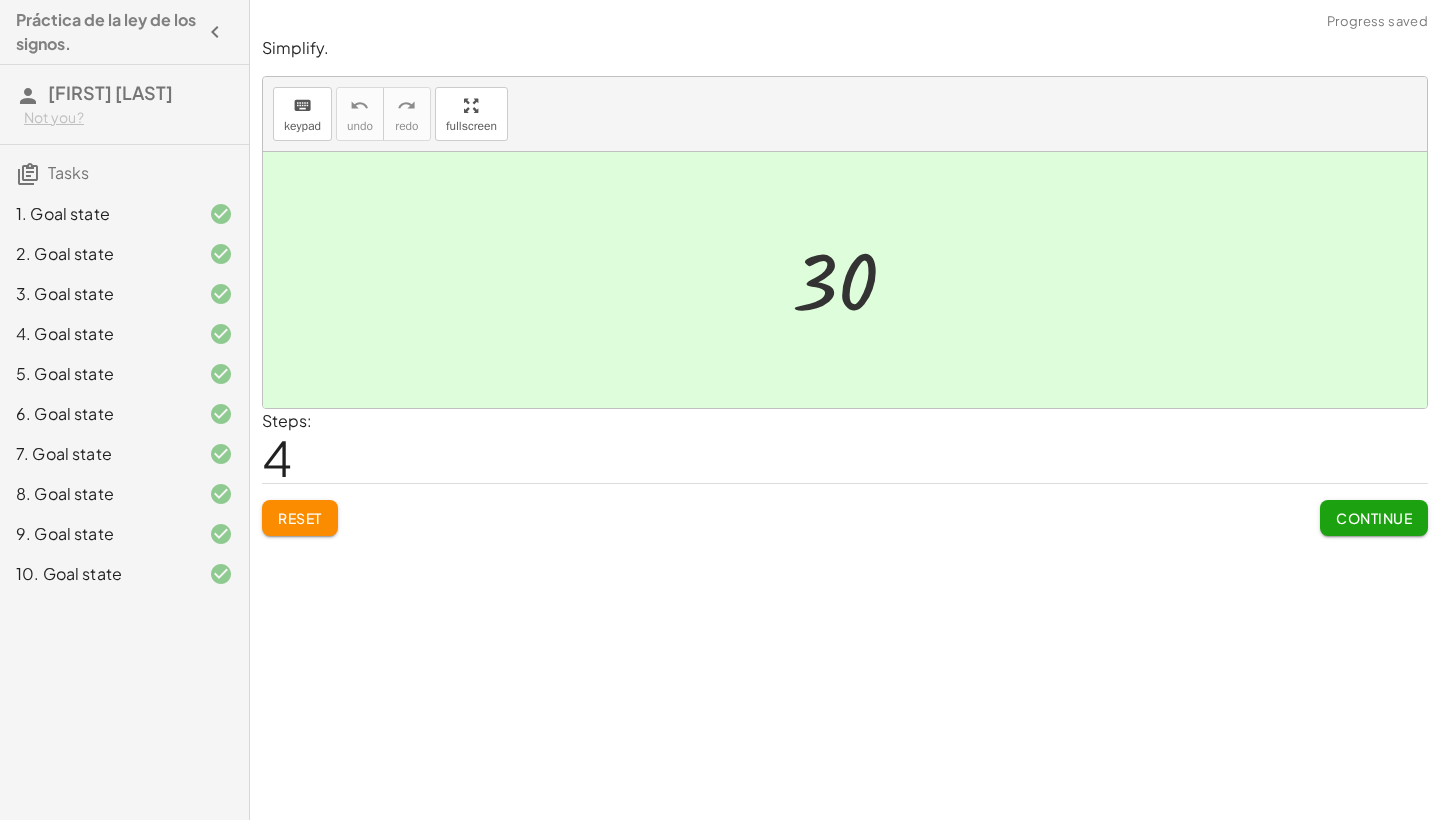 click on "9. Goal state" 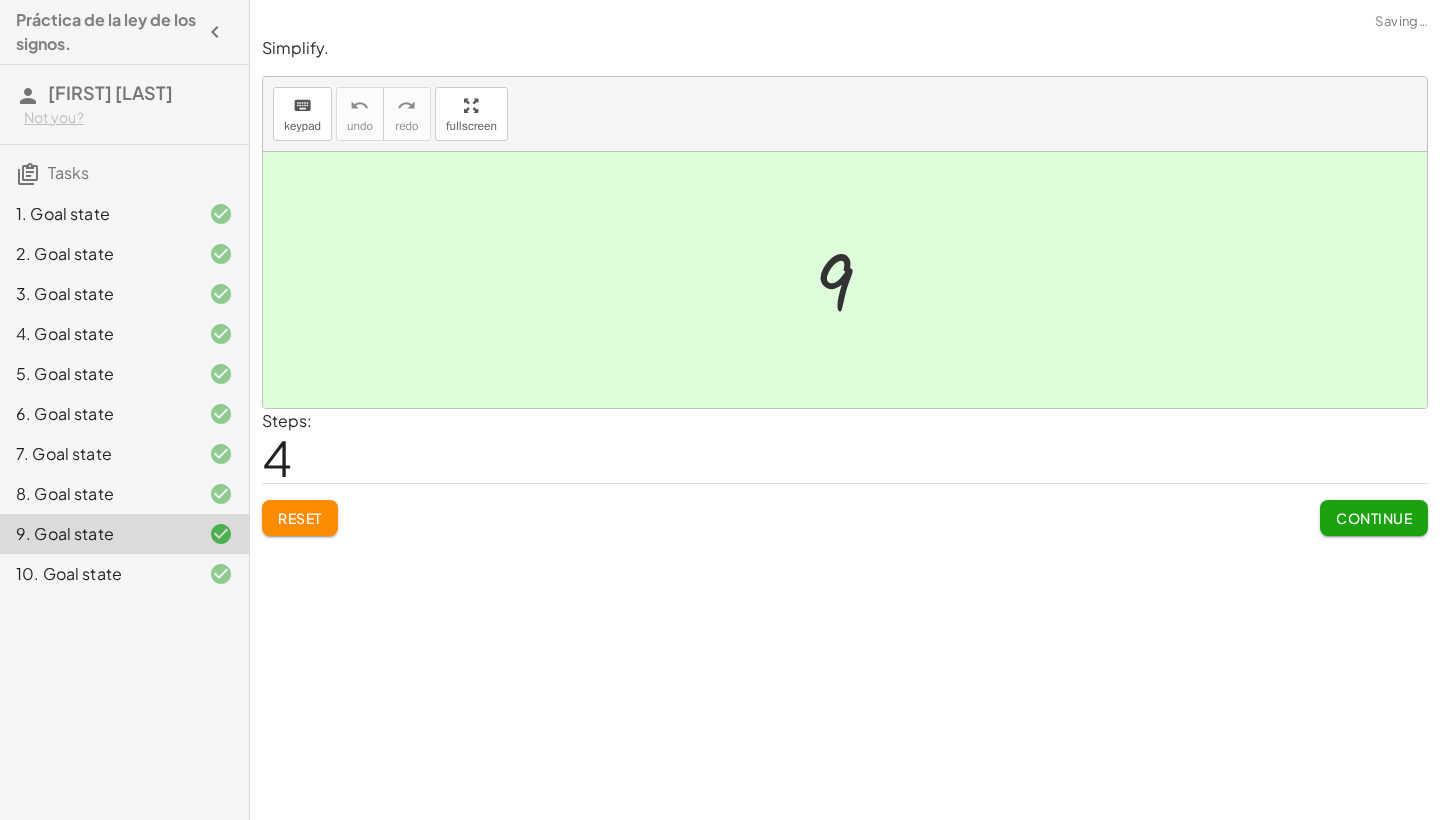 click on "1. Goal state" 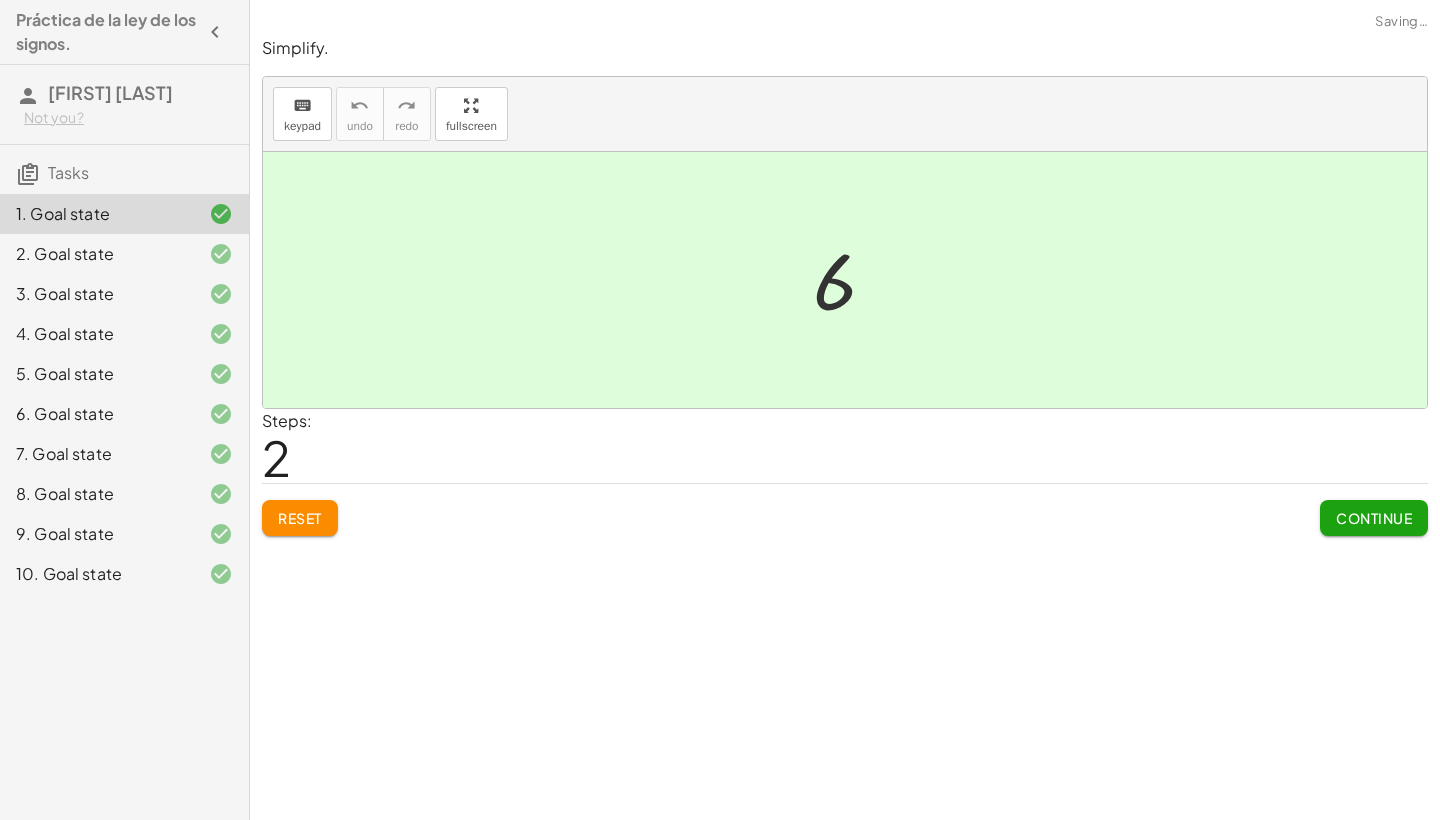 click on "Sebastian A Not you?" 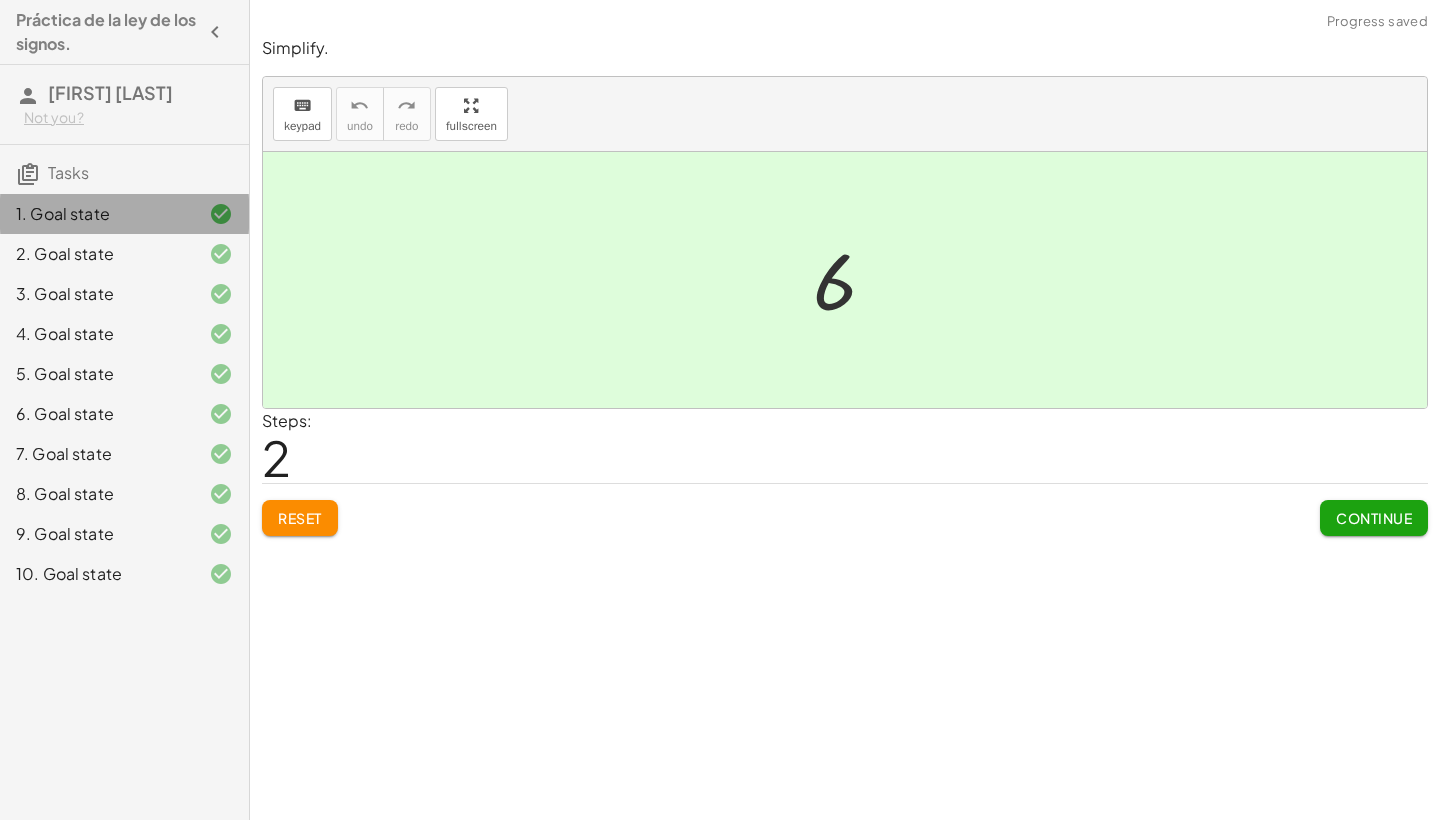 click on "1. Goal state" 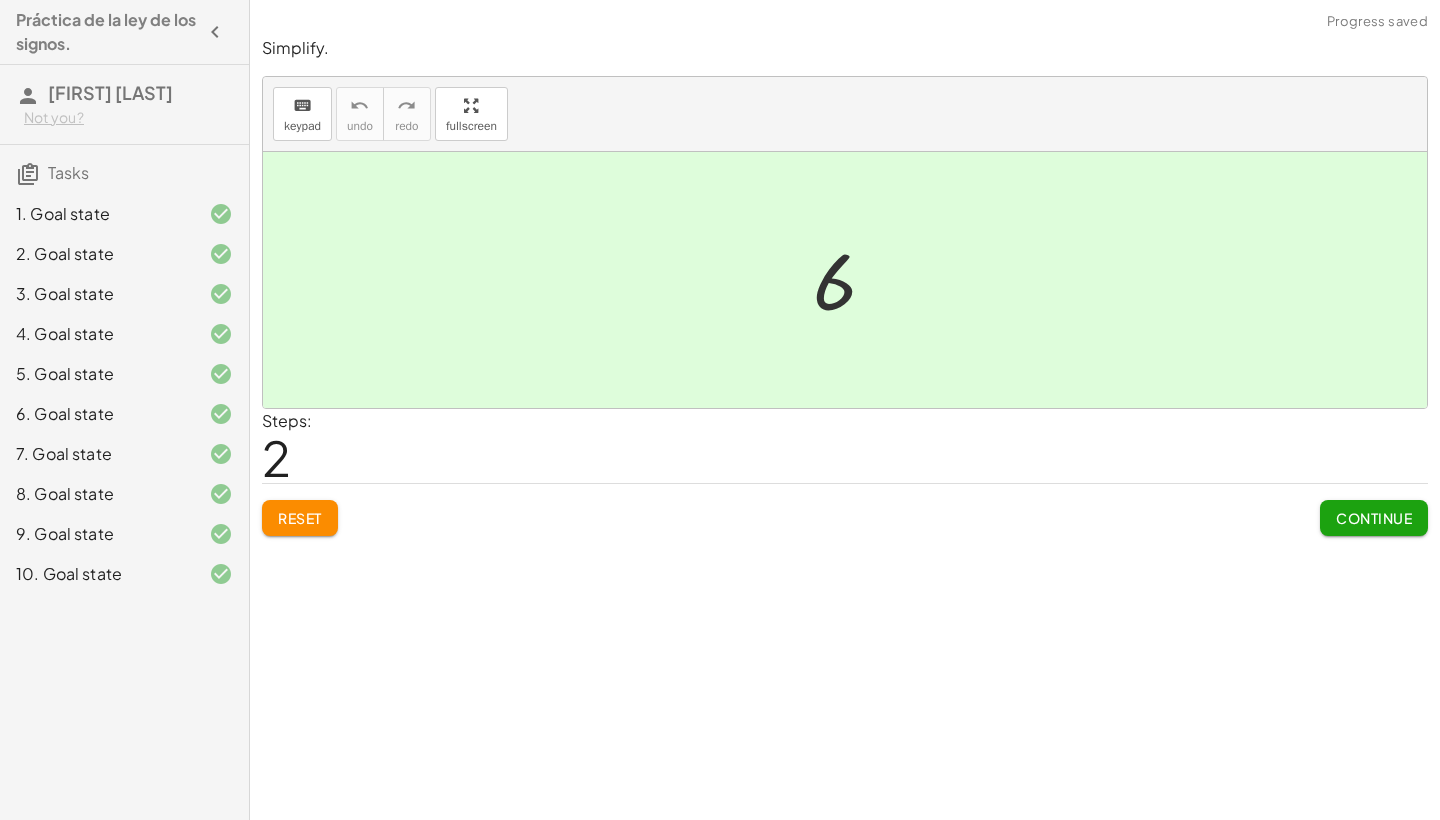 click on "5. Goal state" 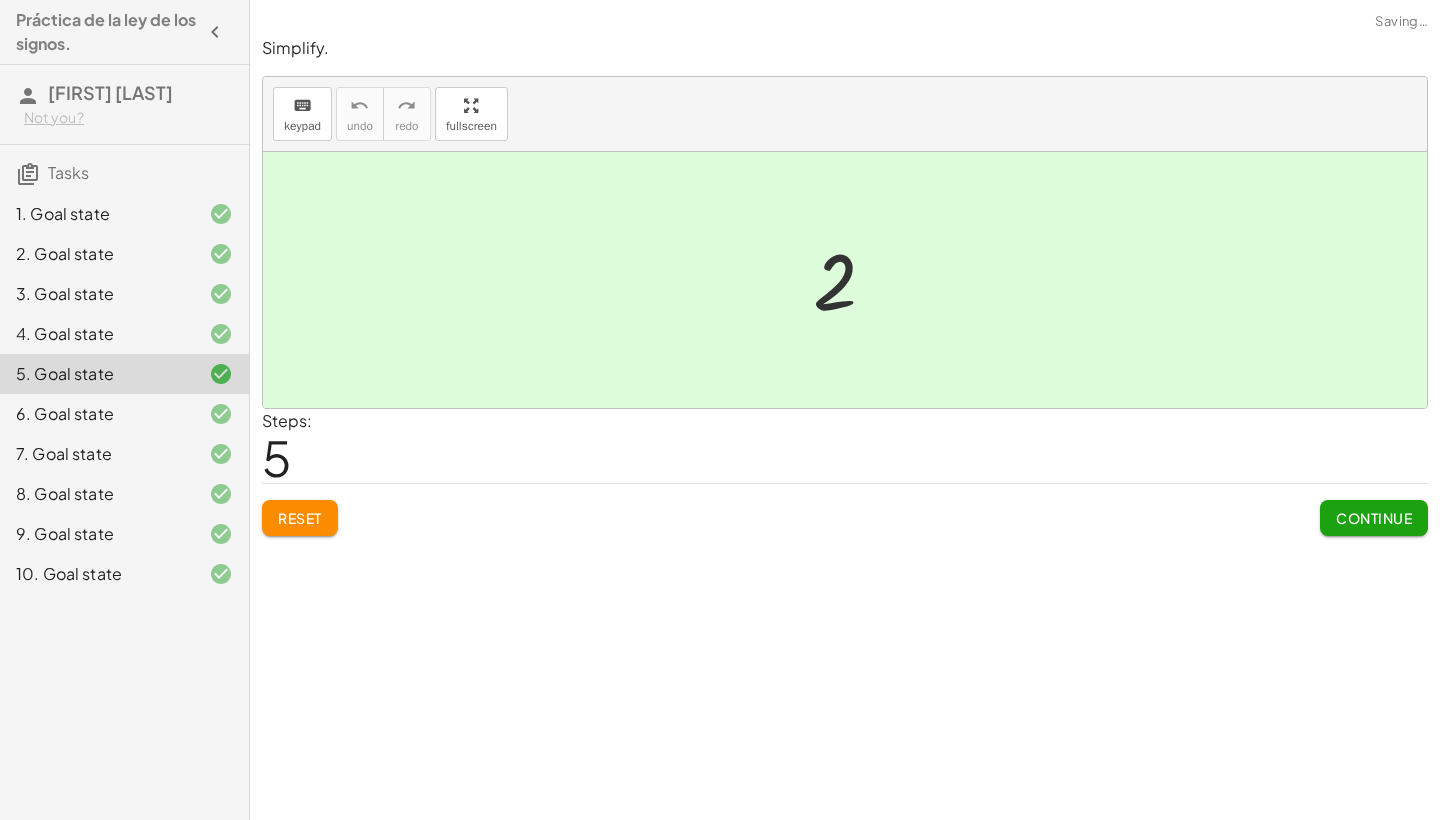 click on "10. Goal state" 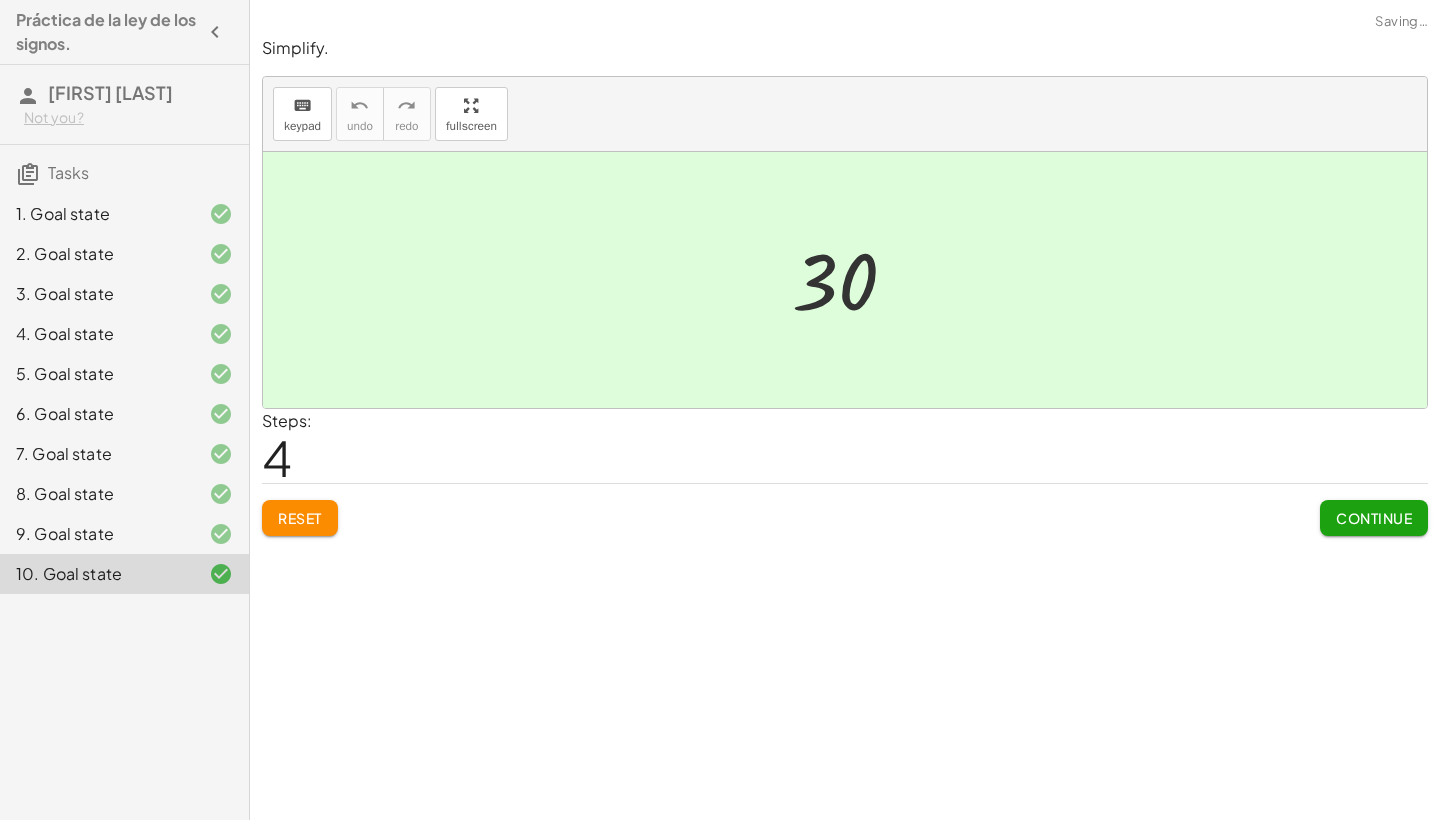 click on "Continue" at bounding box center [1374, 518] 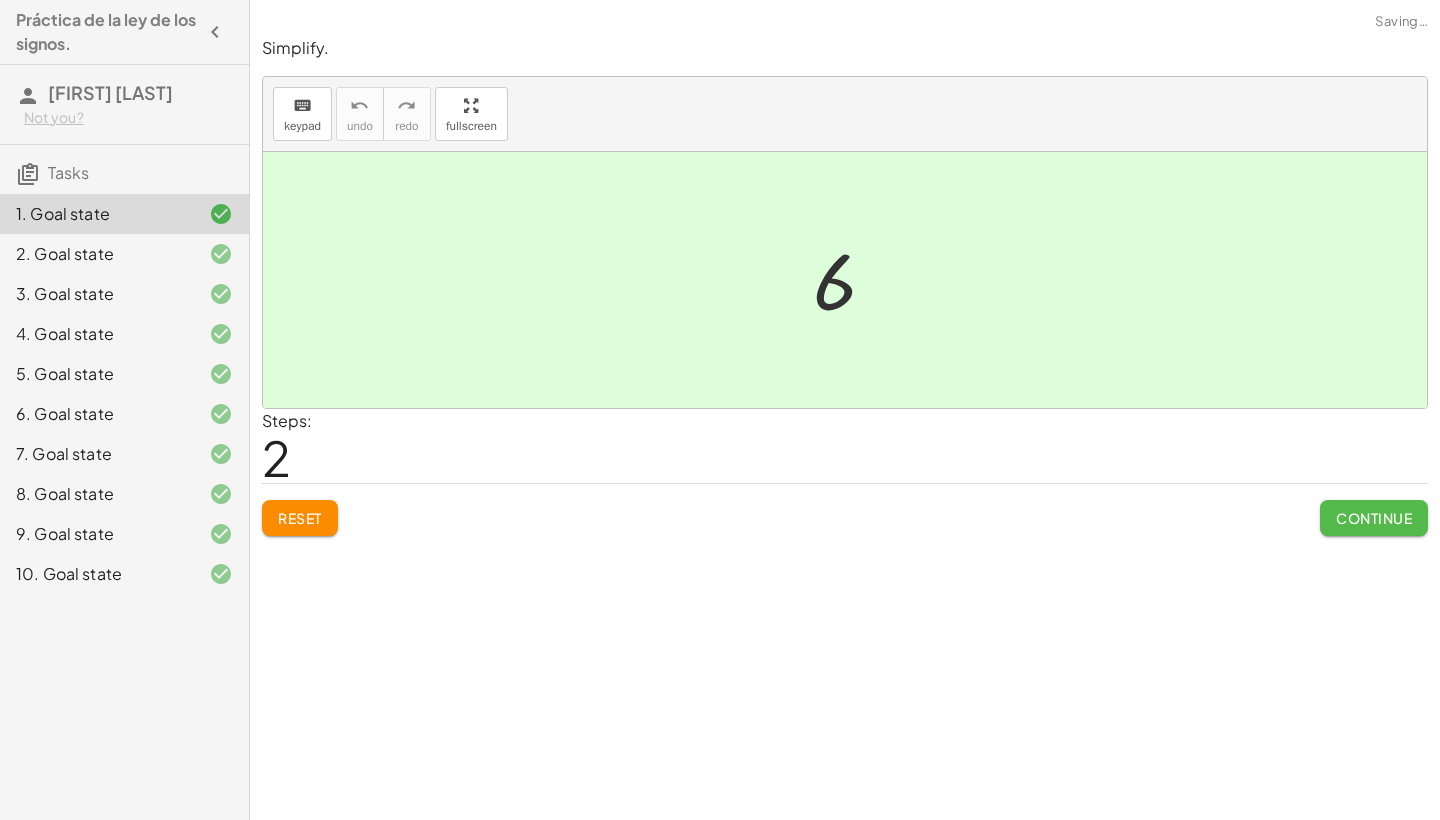 click on "Continue" at bounding box center (1374, 518) 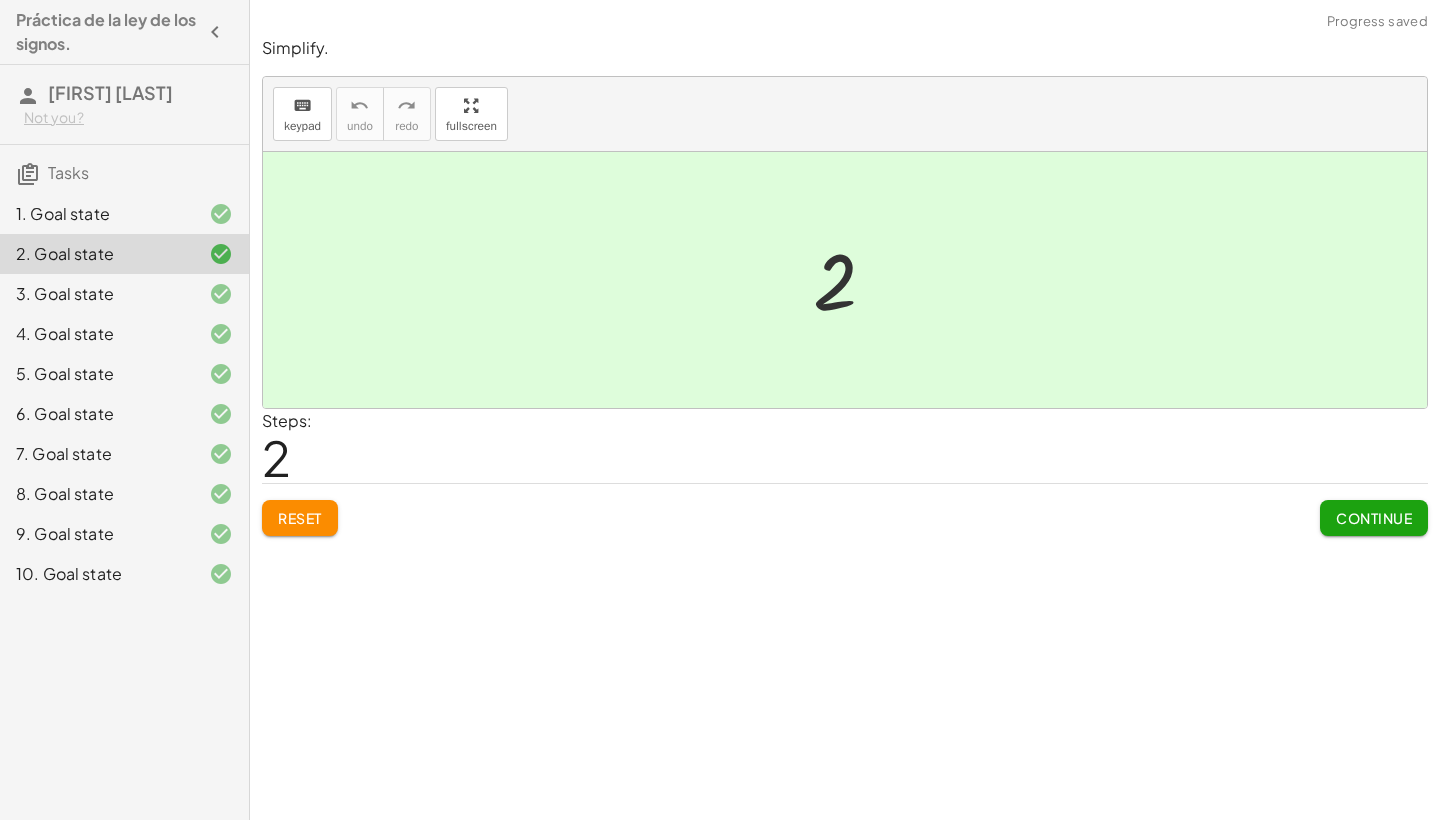 click on "Continue" at bounding box center (1374, 518) 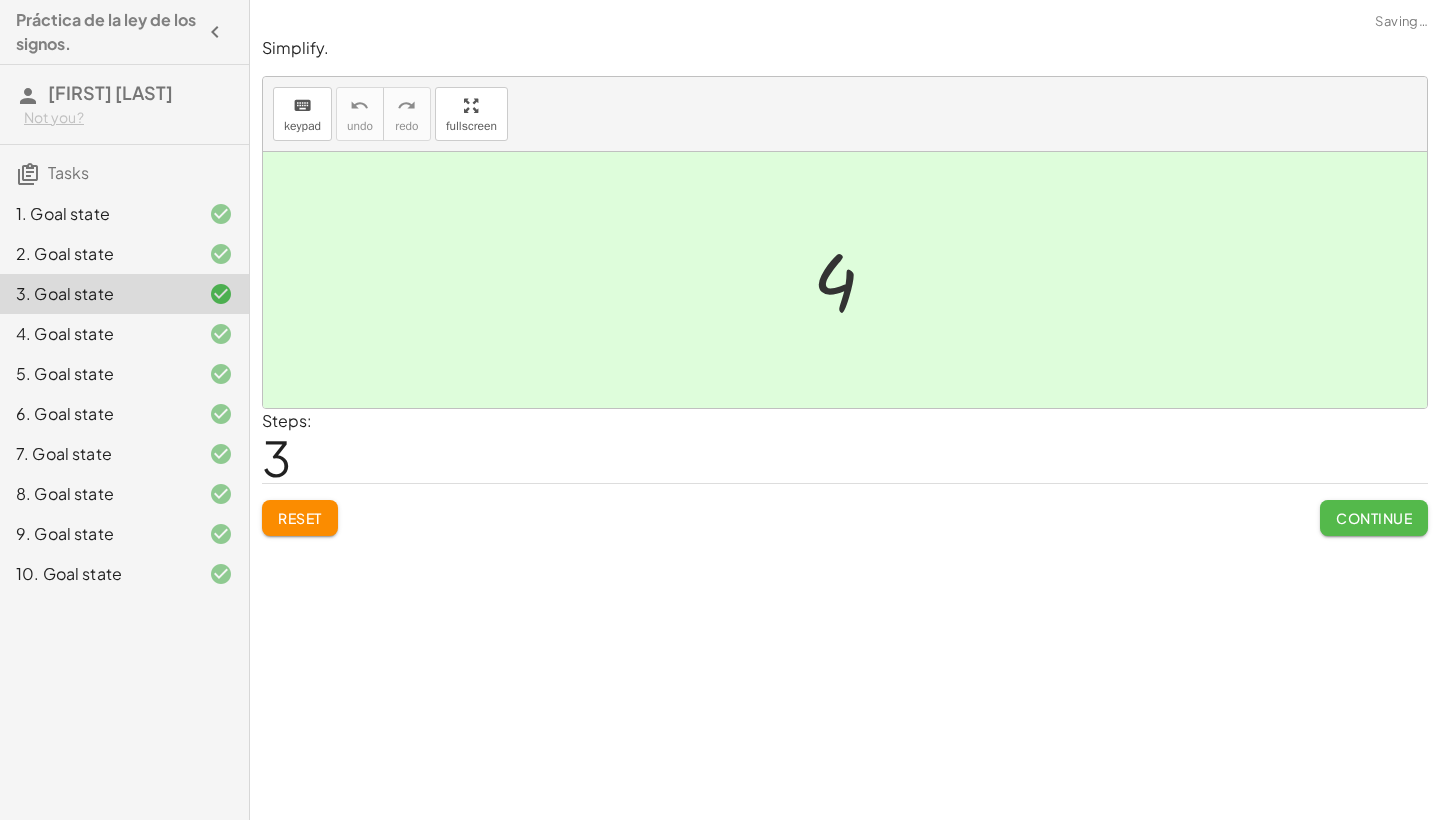 click on "Continue" at bounding box center [1374, 518] 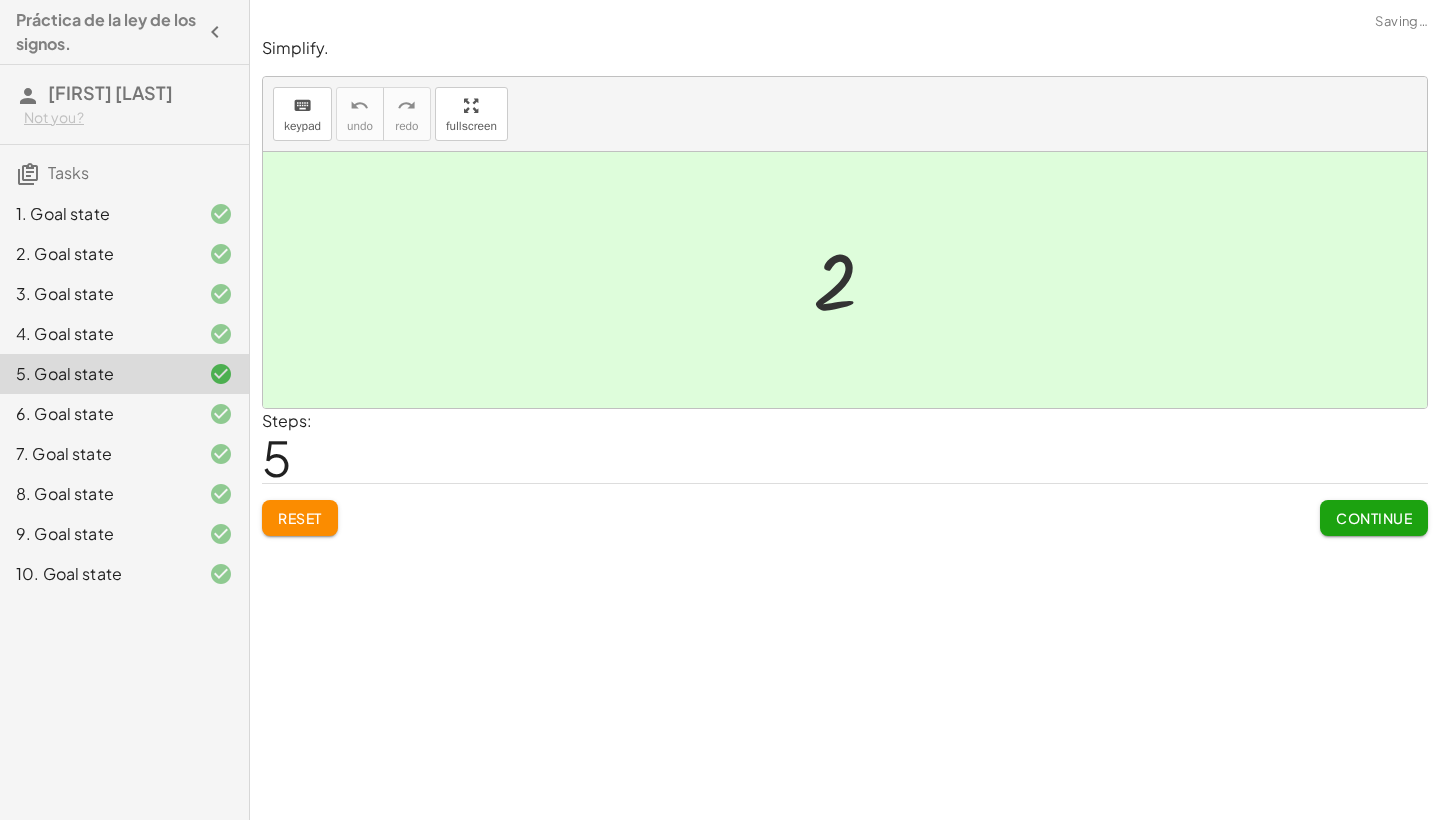 click on "Continue" at bounding box center (1374, 518) 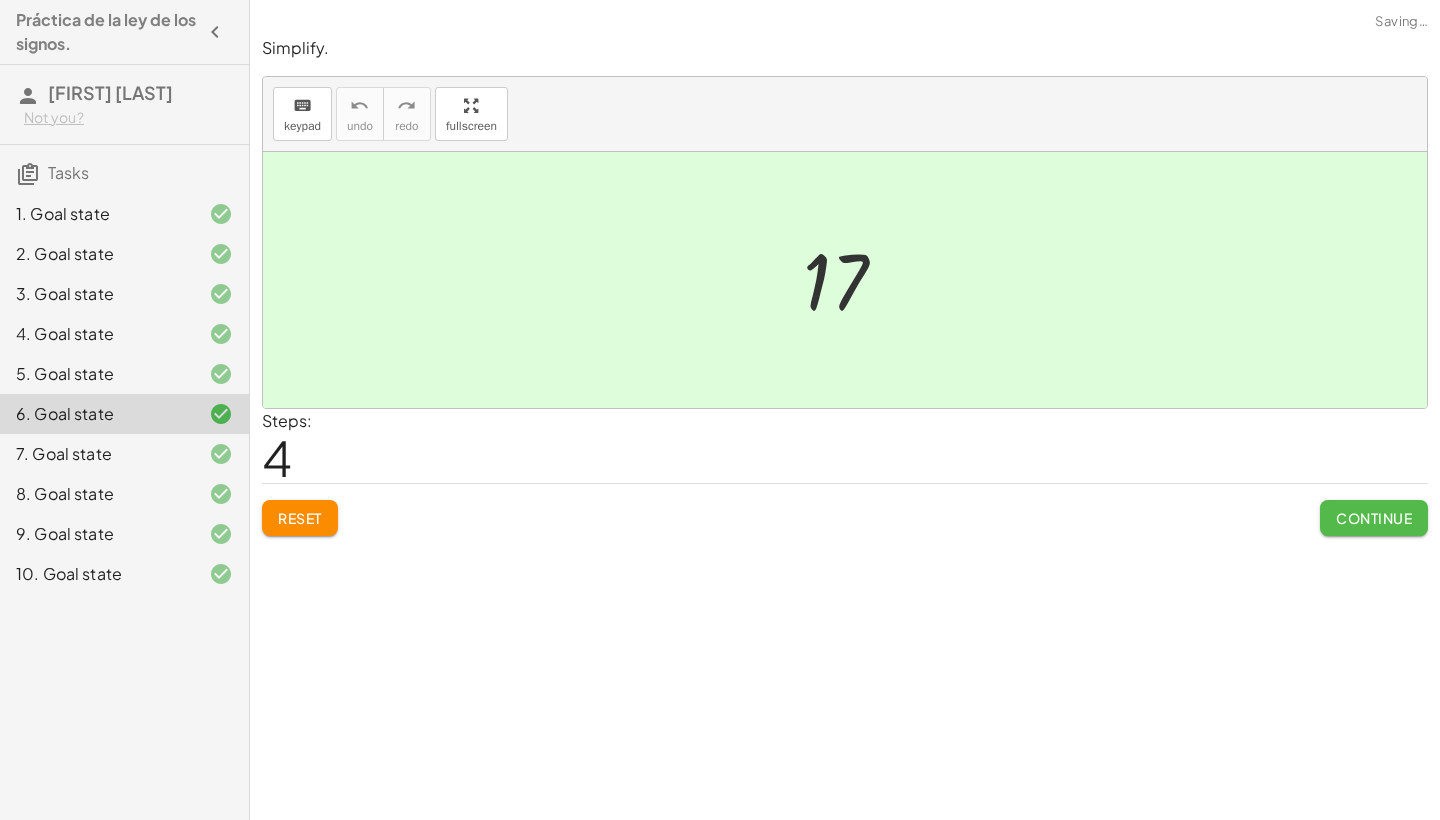 click on "Continue" at bounding box center [1374, 518] 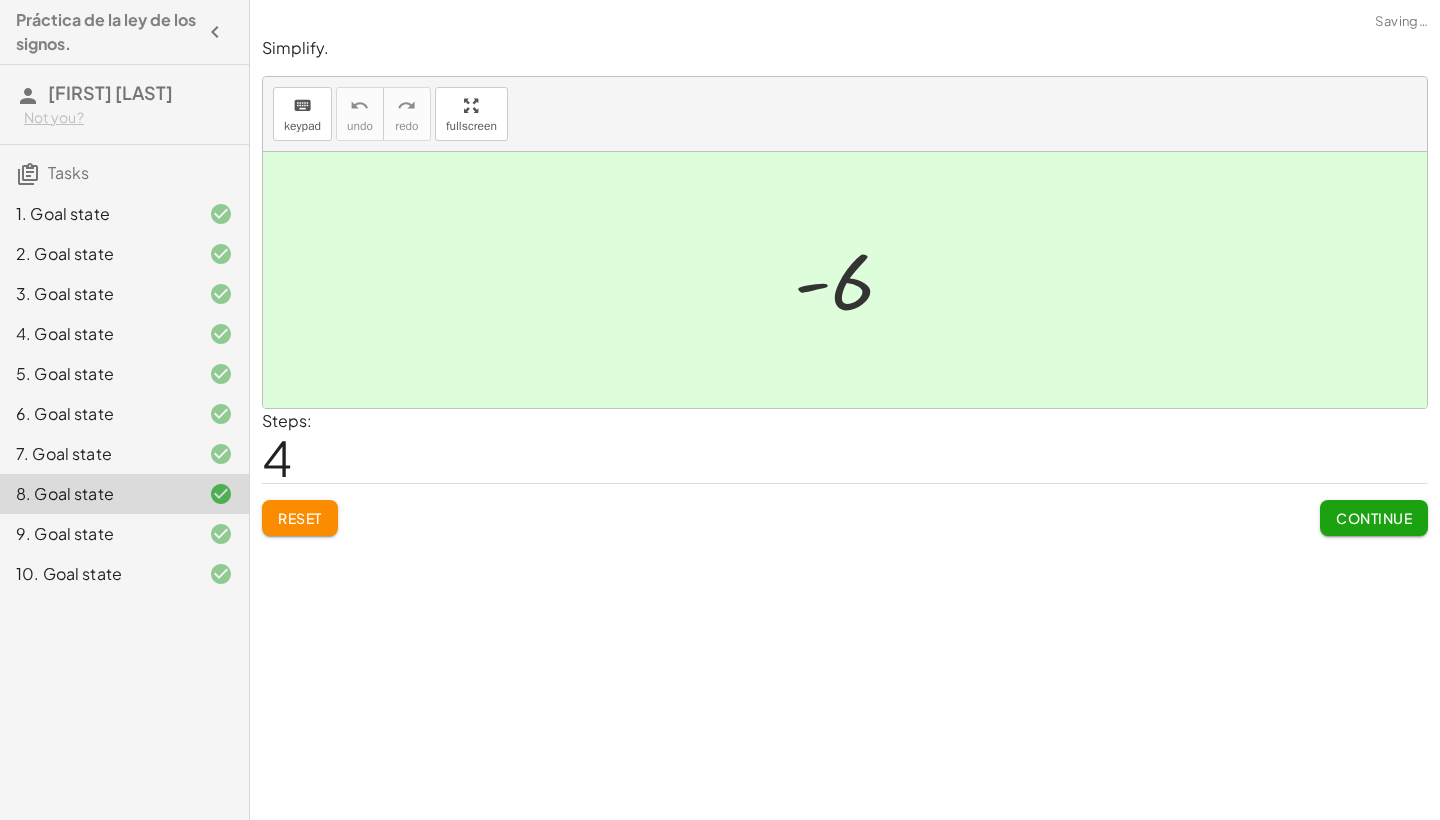 click on "Continue" at bounding box center (1374, 518) 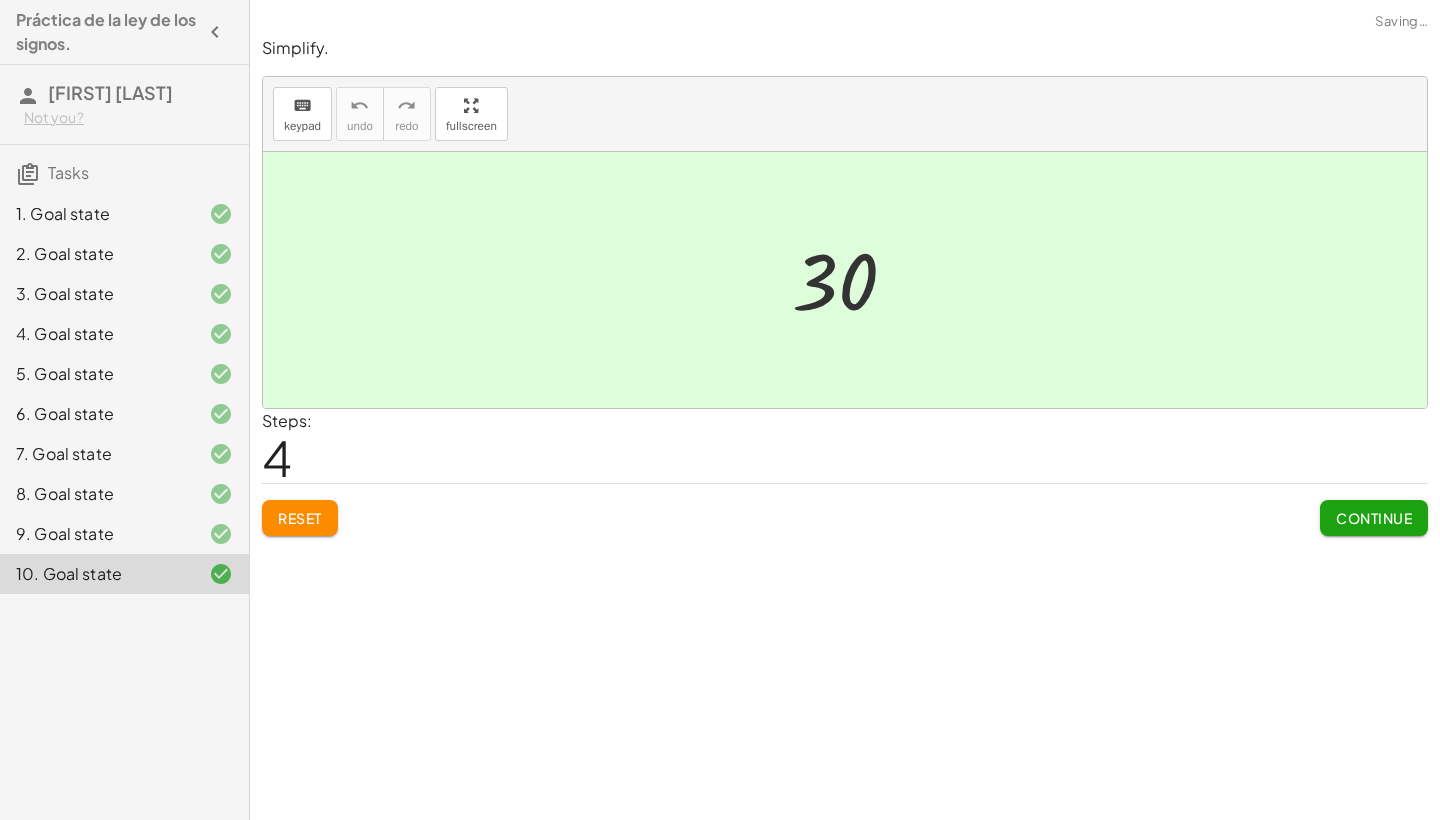 click on "Continue" at bounding box center (1374, 518) 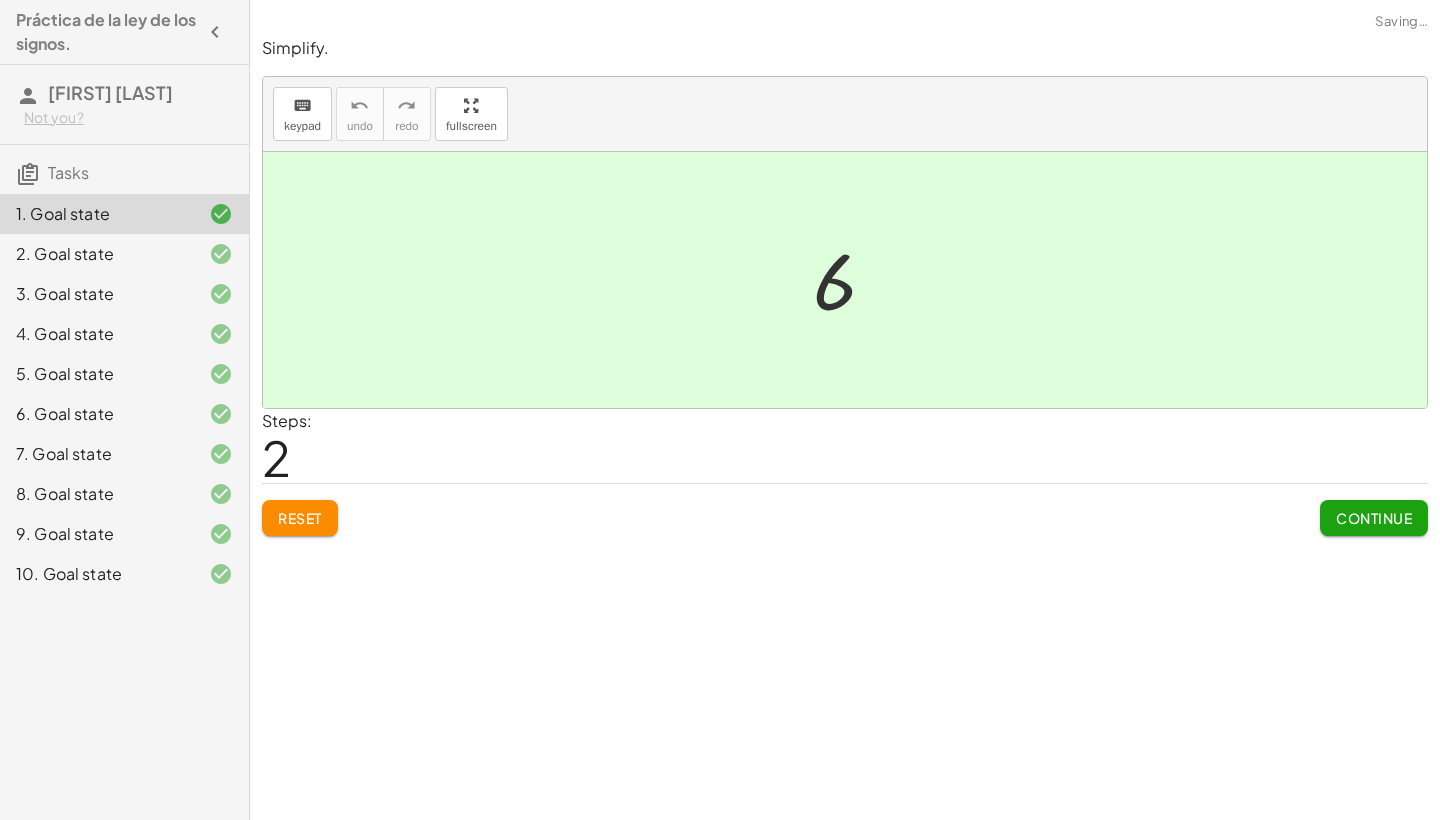 click on "[FIRST] [LAST]" 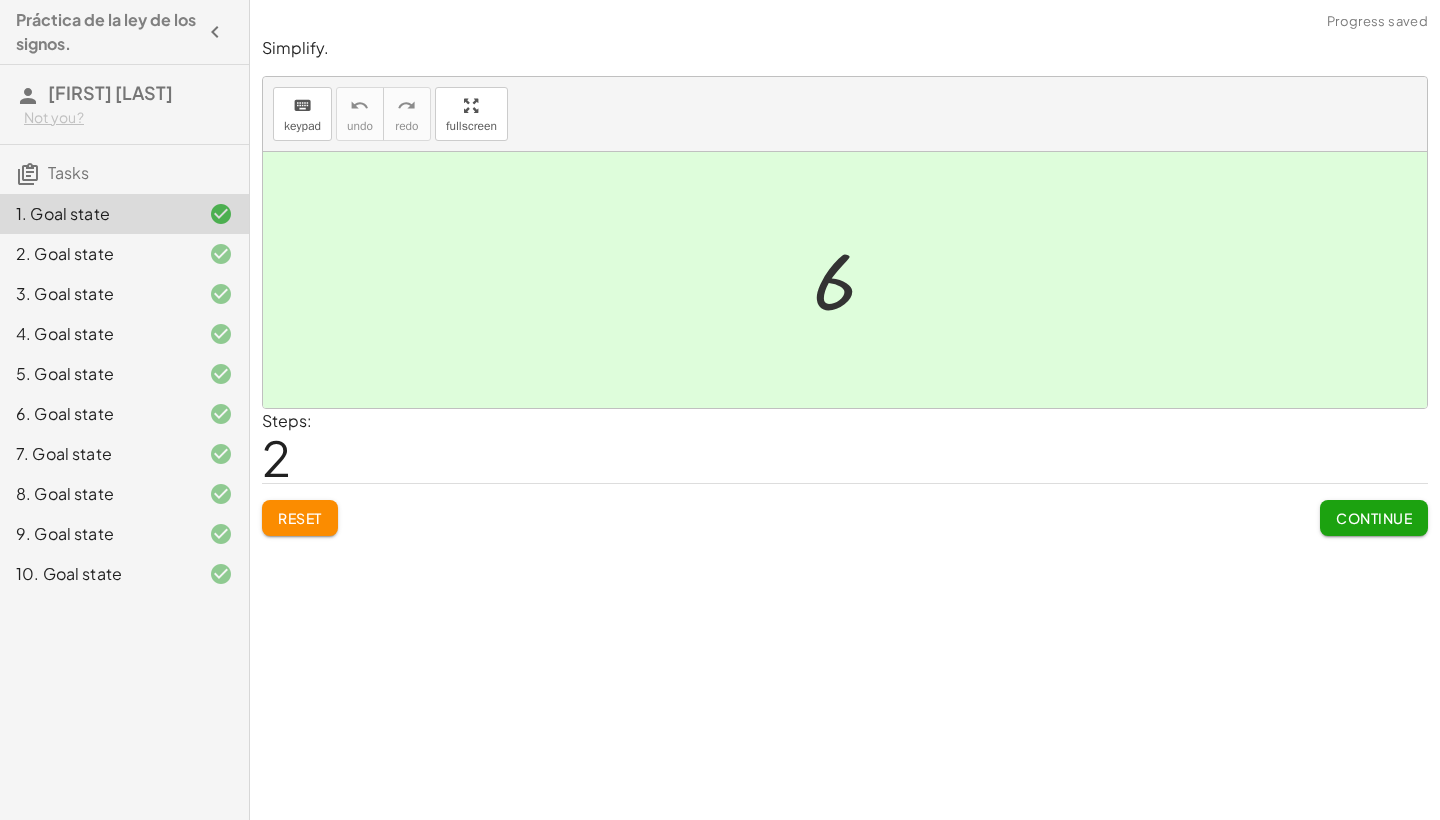 click 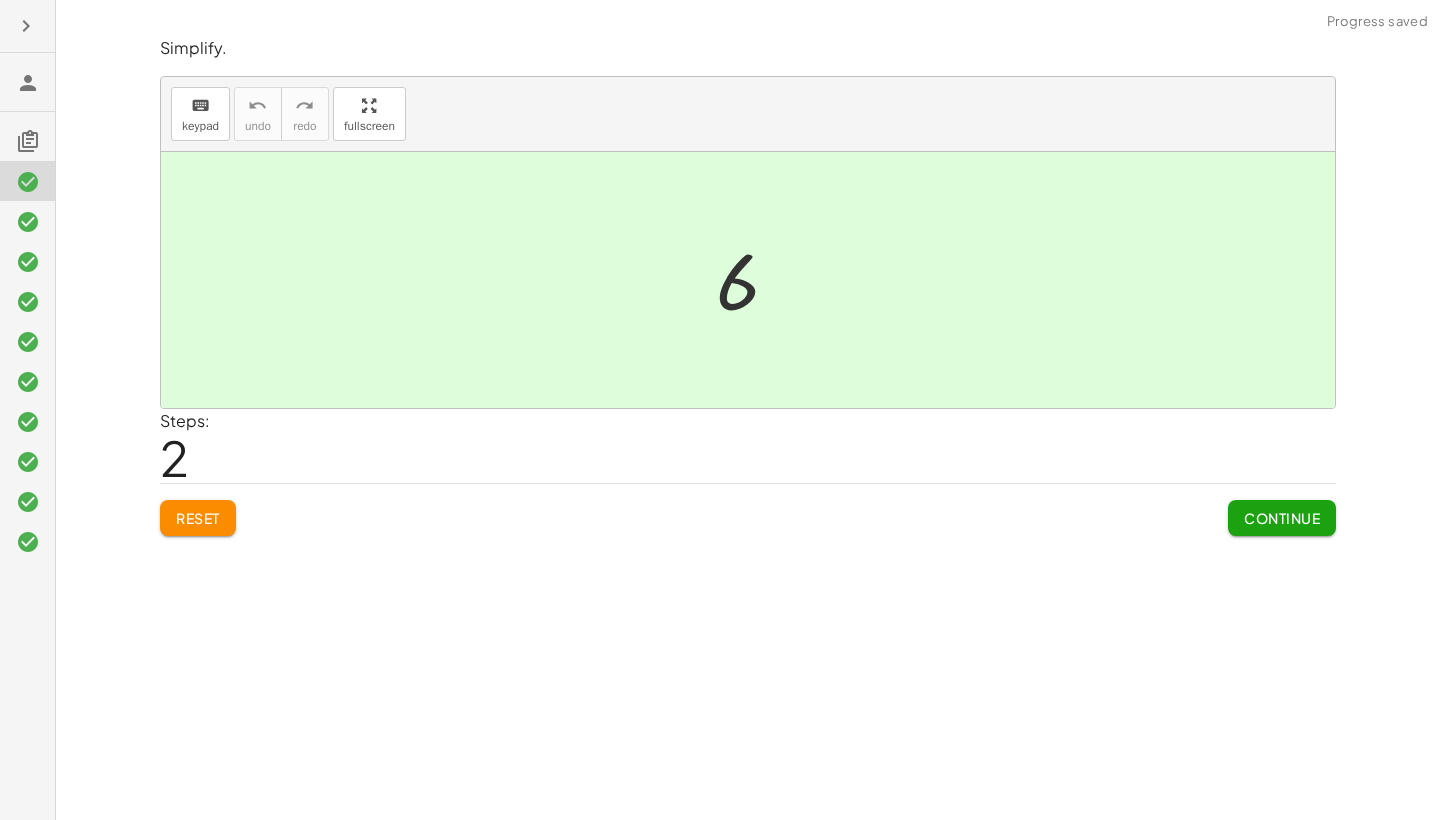 click 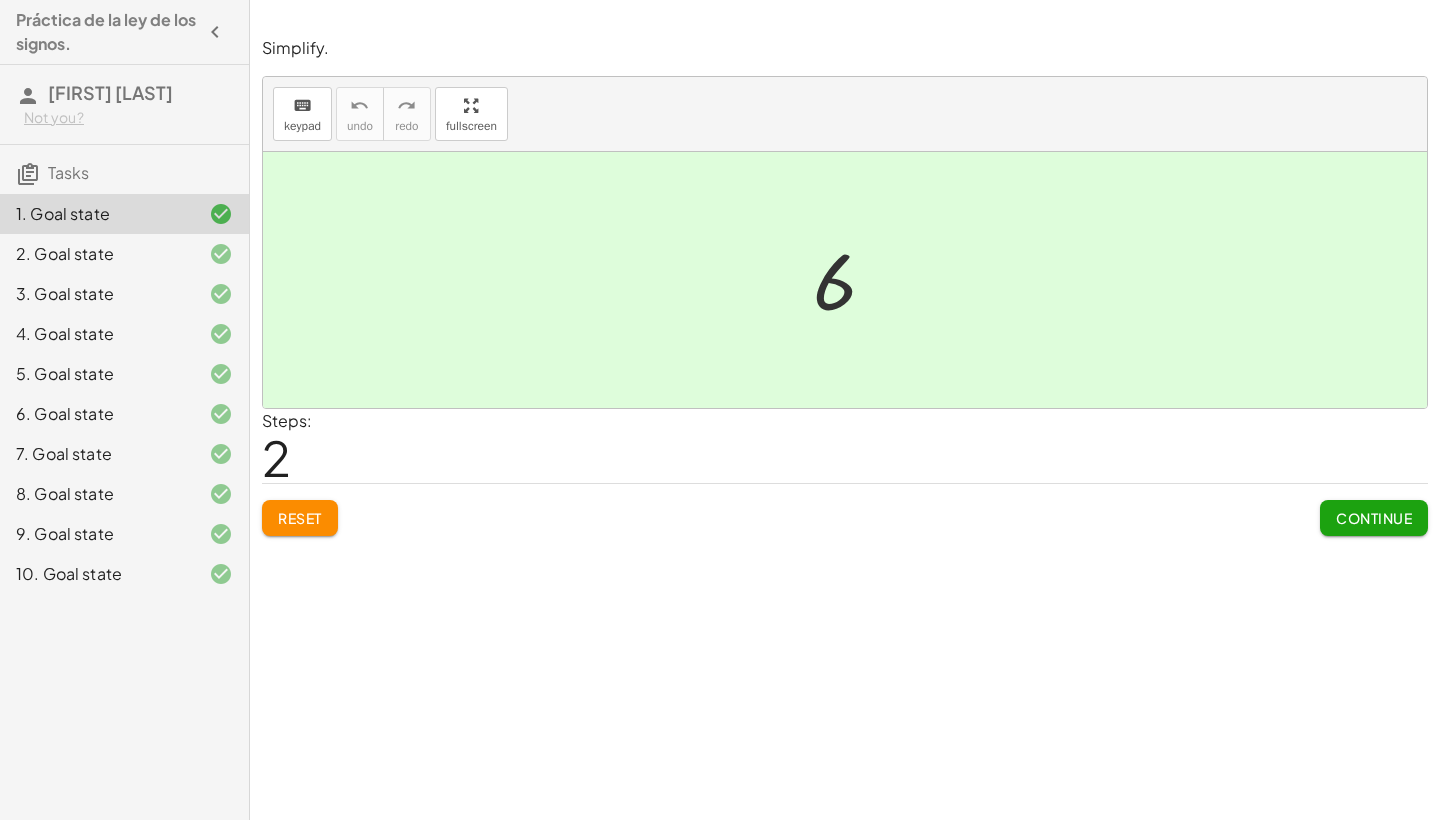 click on "Continue" 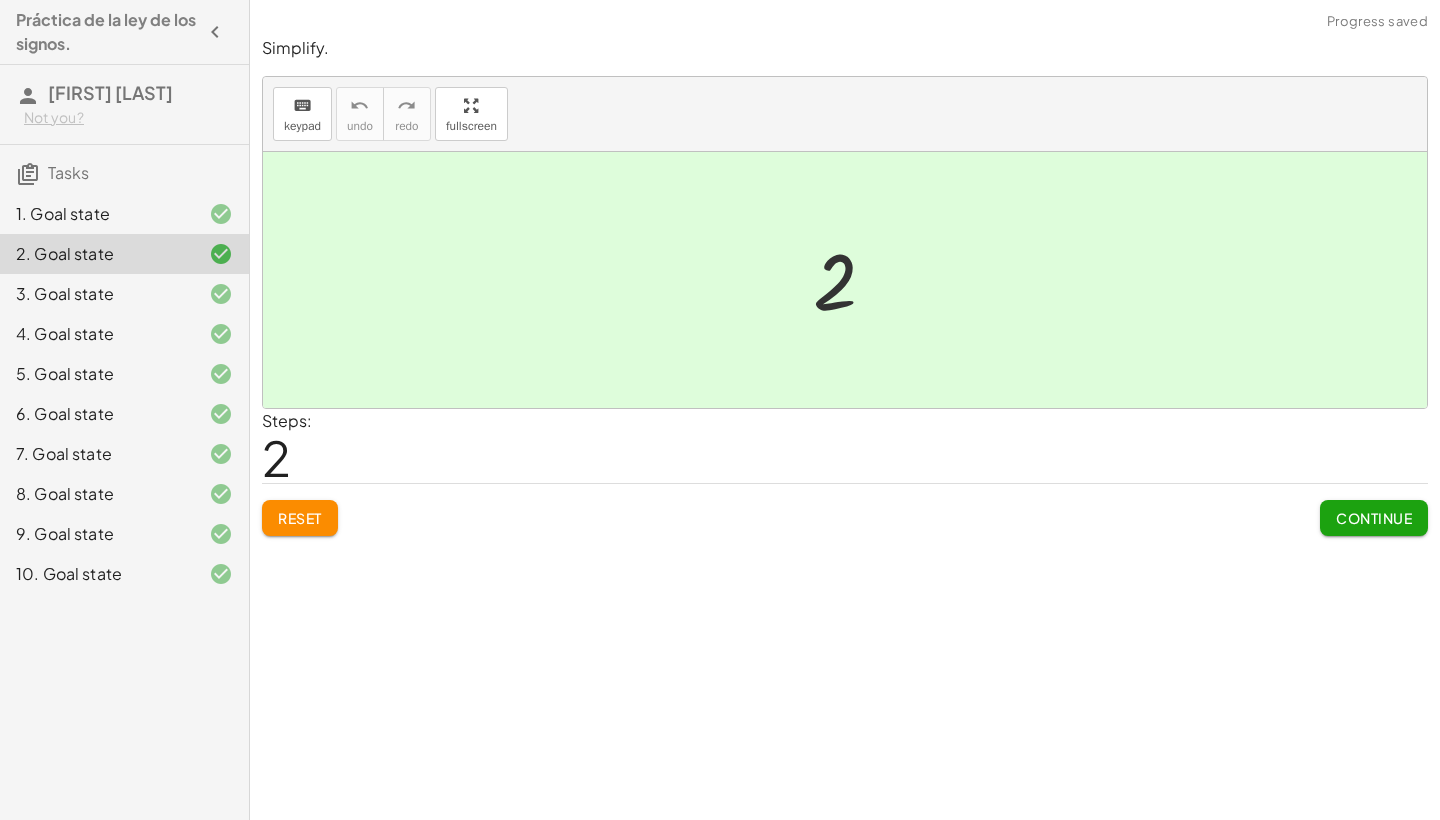 click on "Continue" 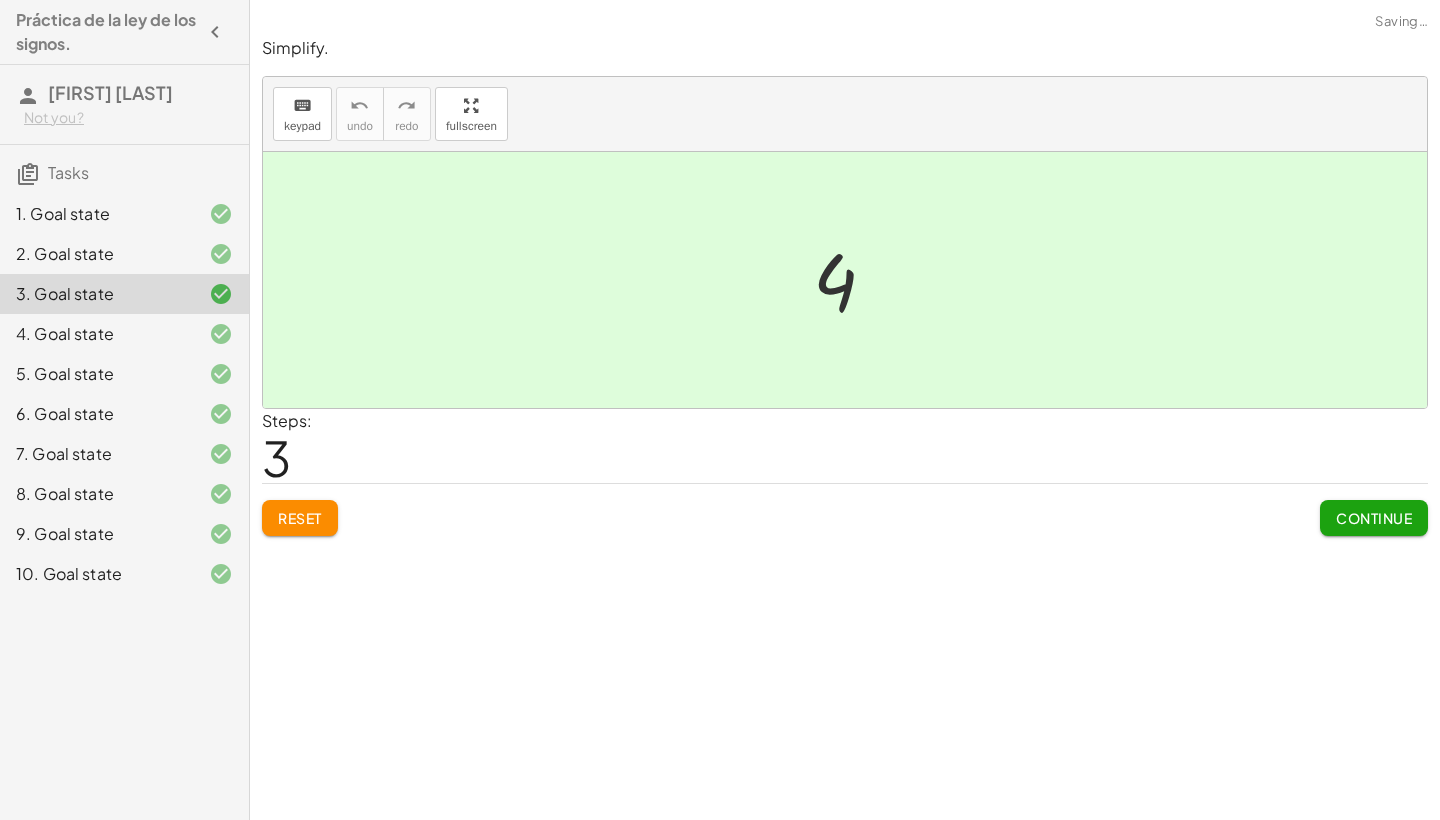 click on "Continue" 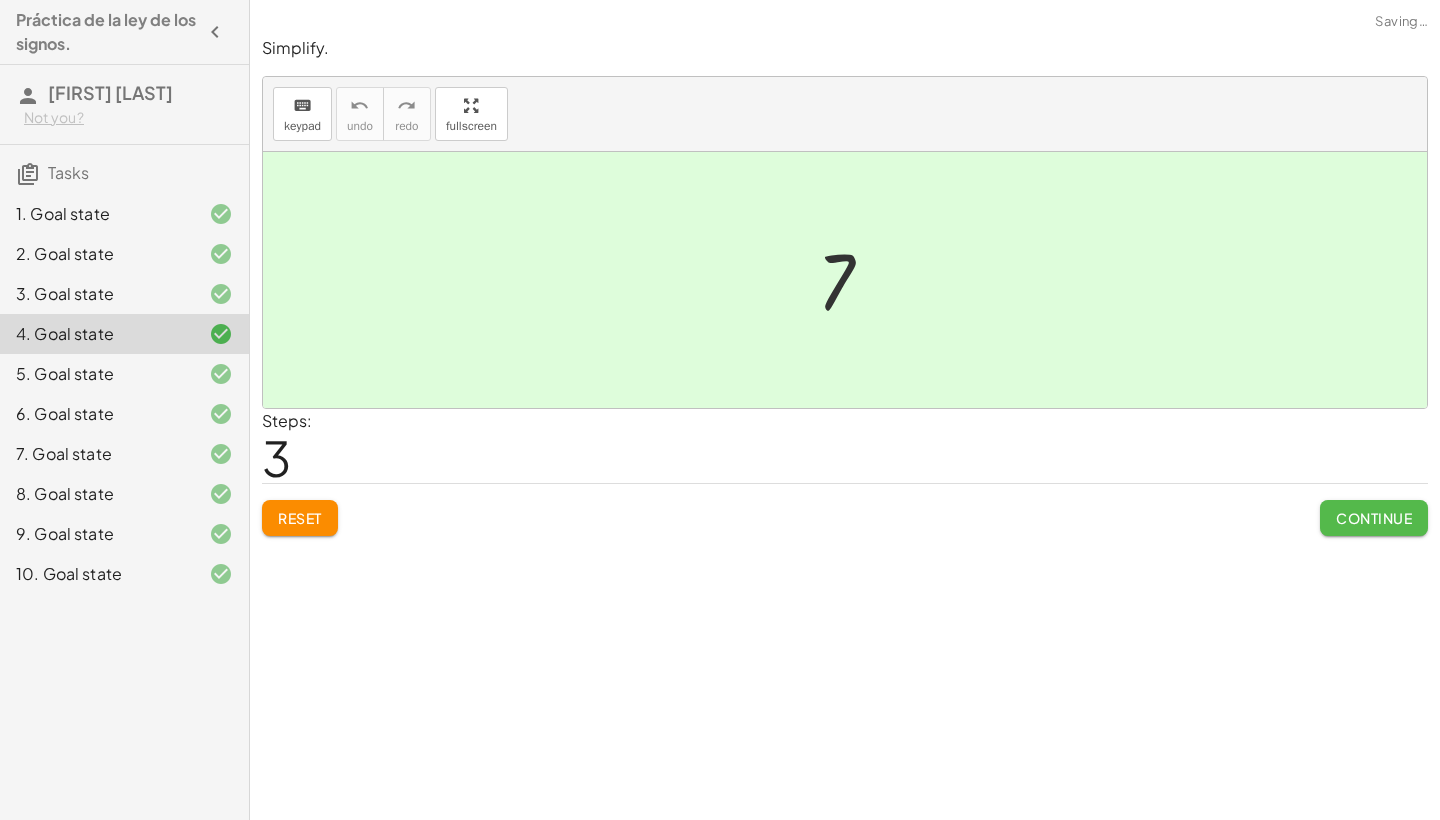 click on "Continue" 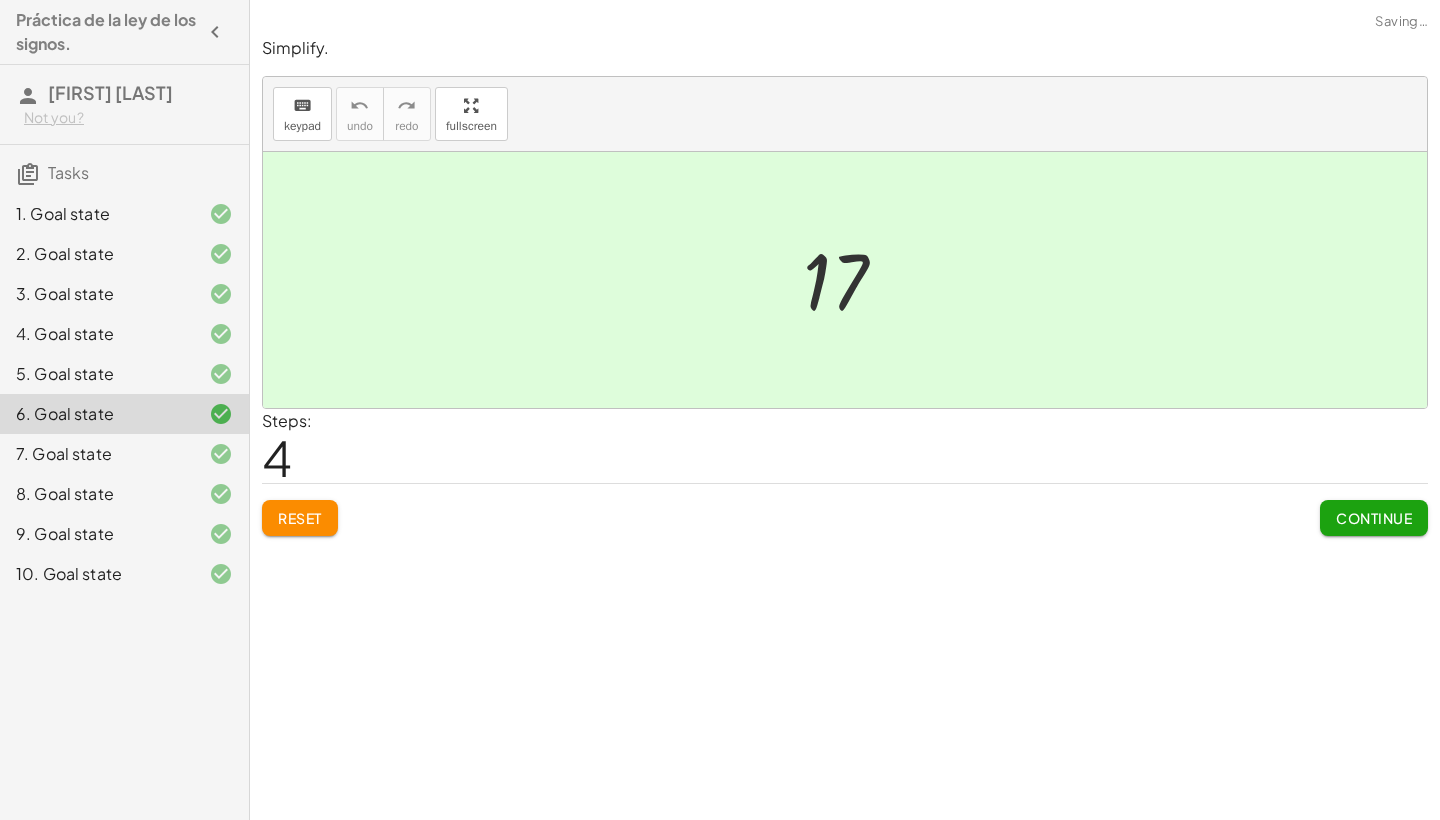click on "Continue" 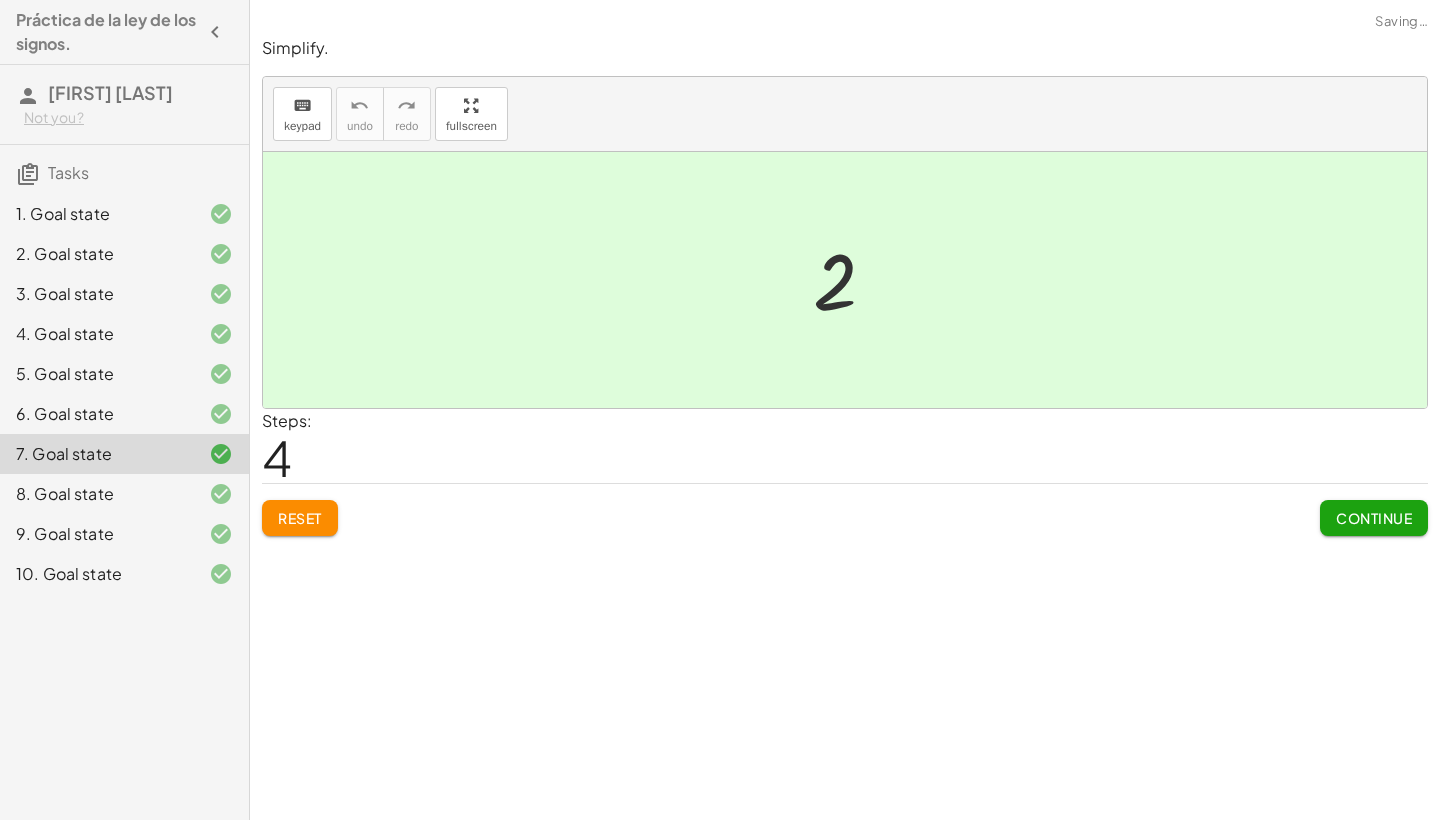 click on "Continue" 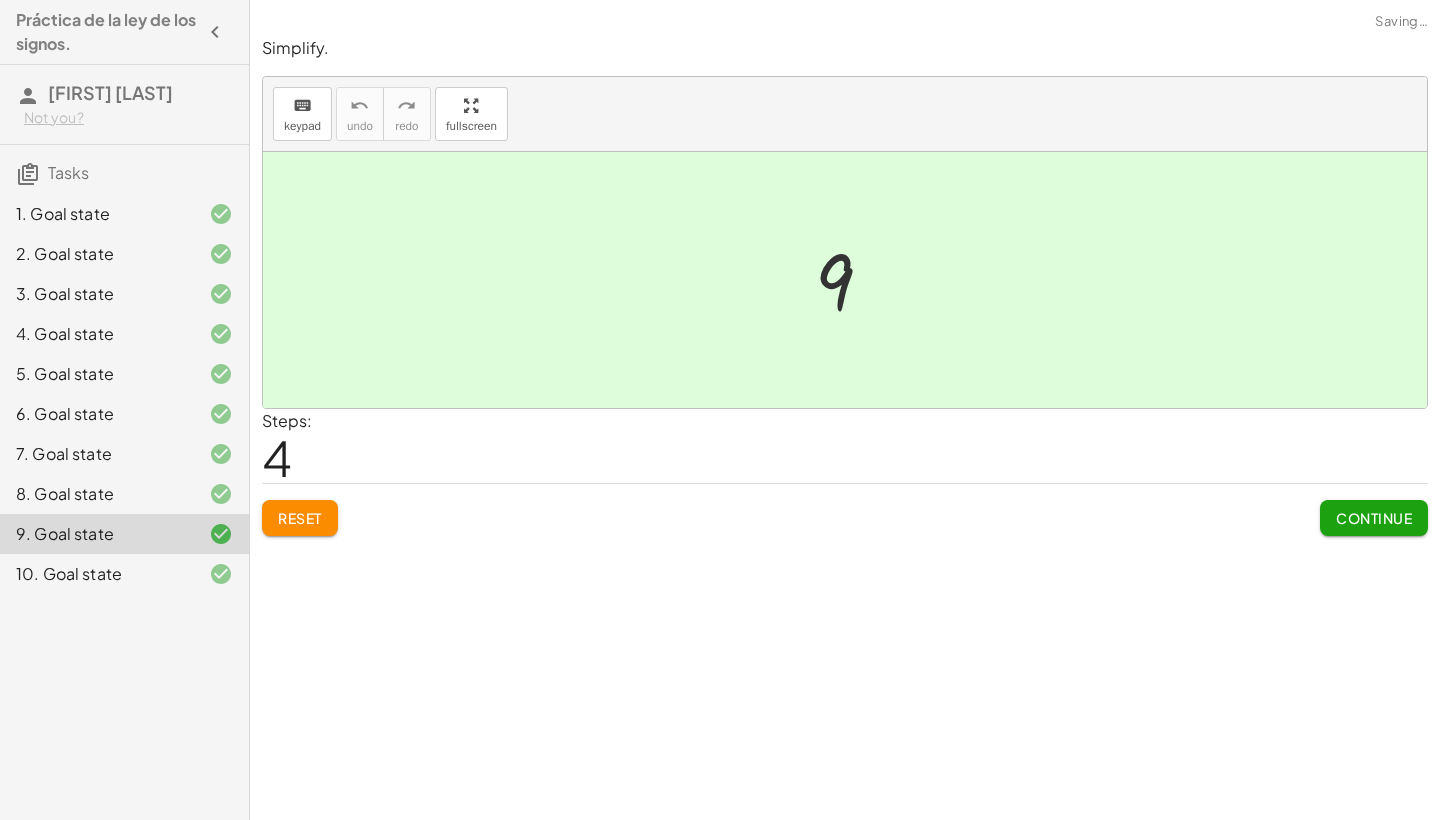 click on "Continue" 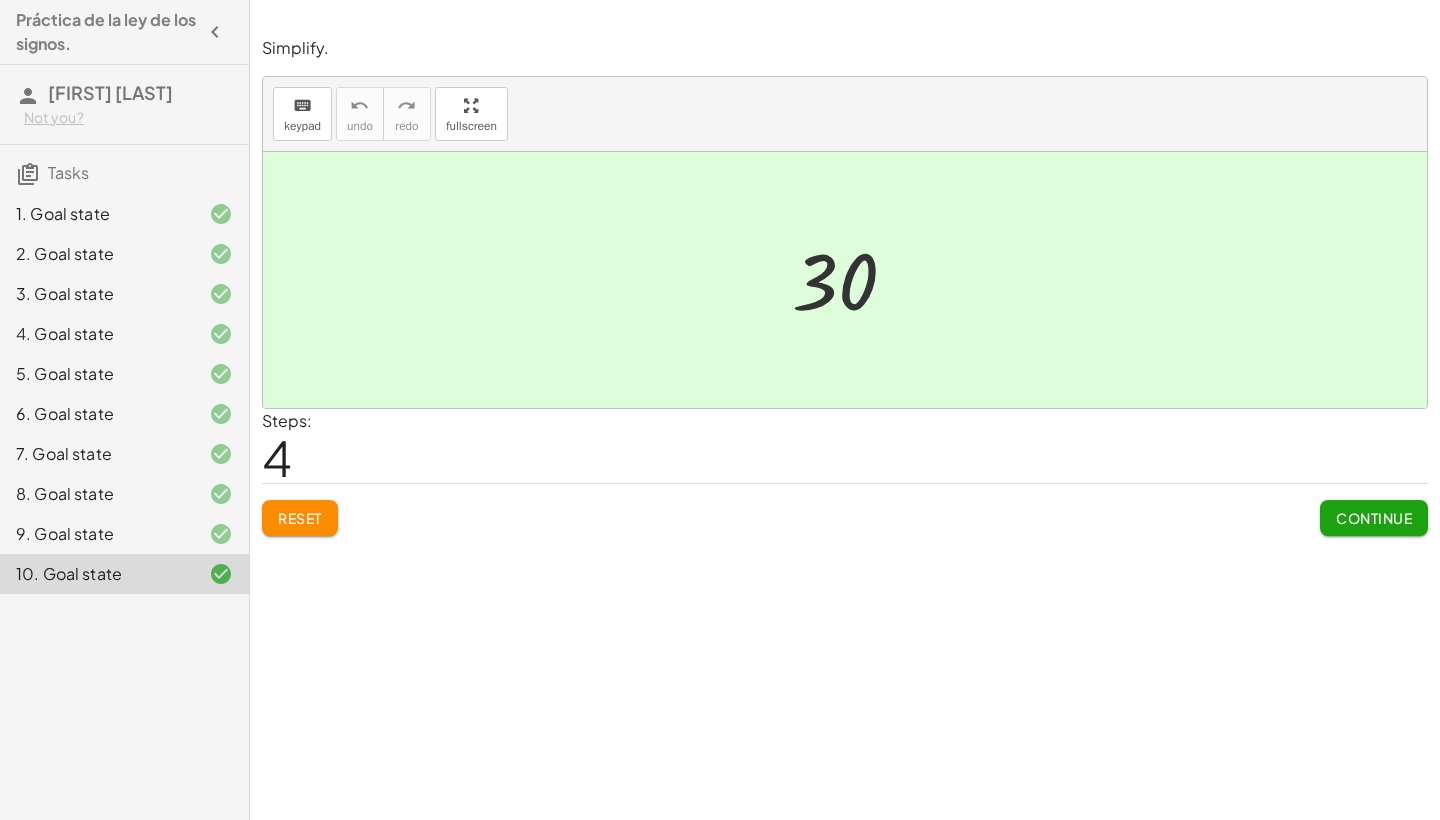 click on "1. Goal state" 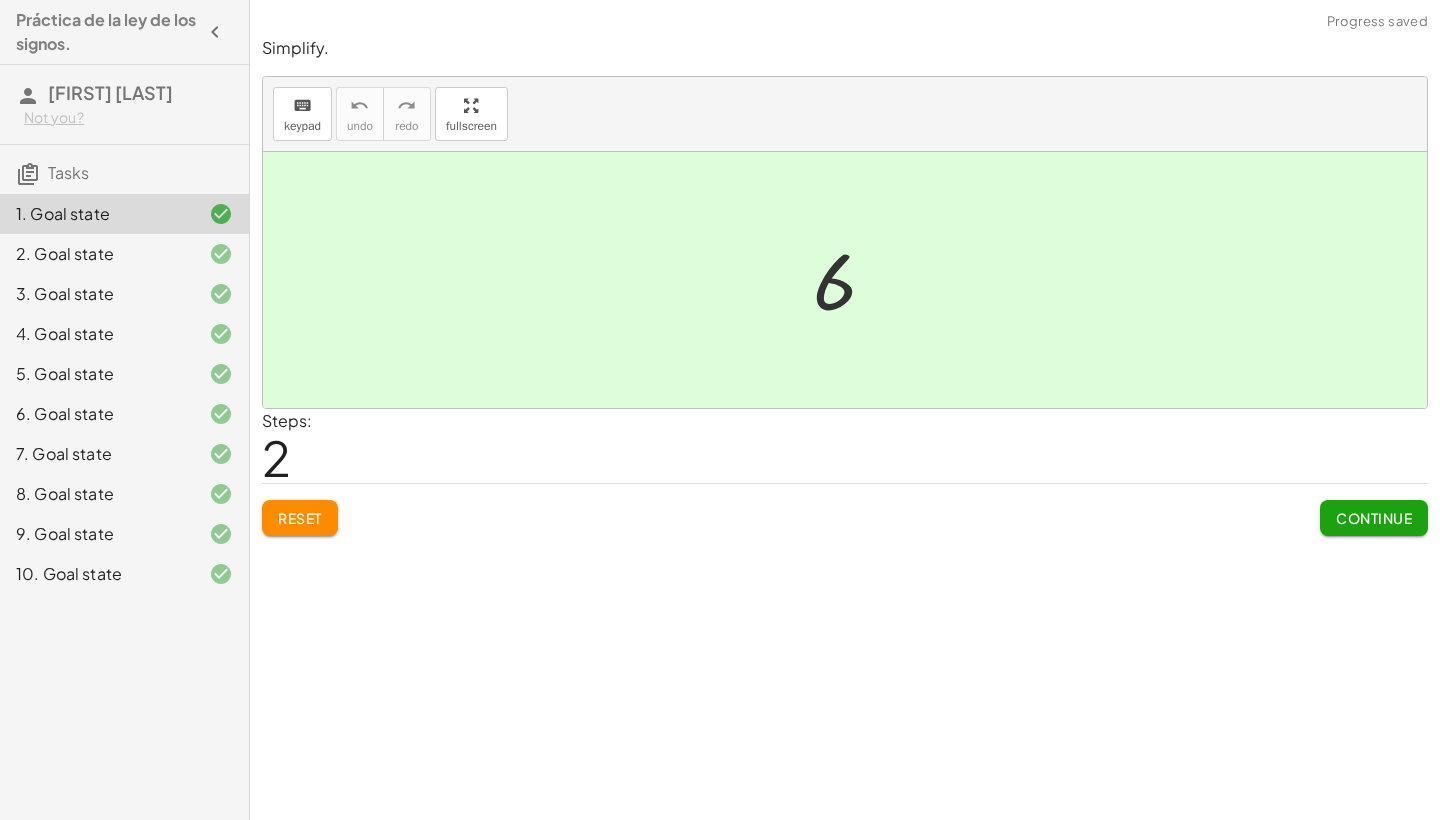 click on "10. Goal state" 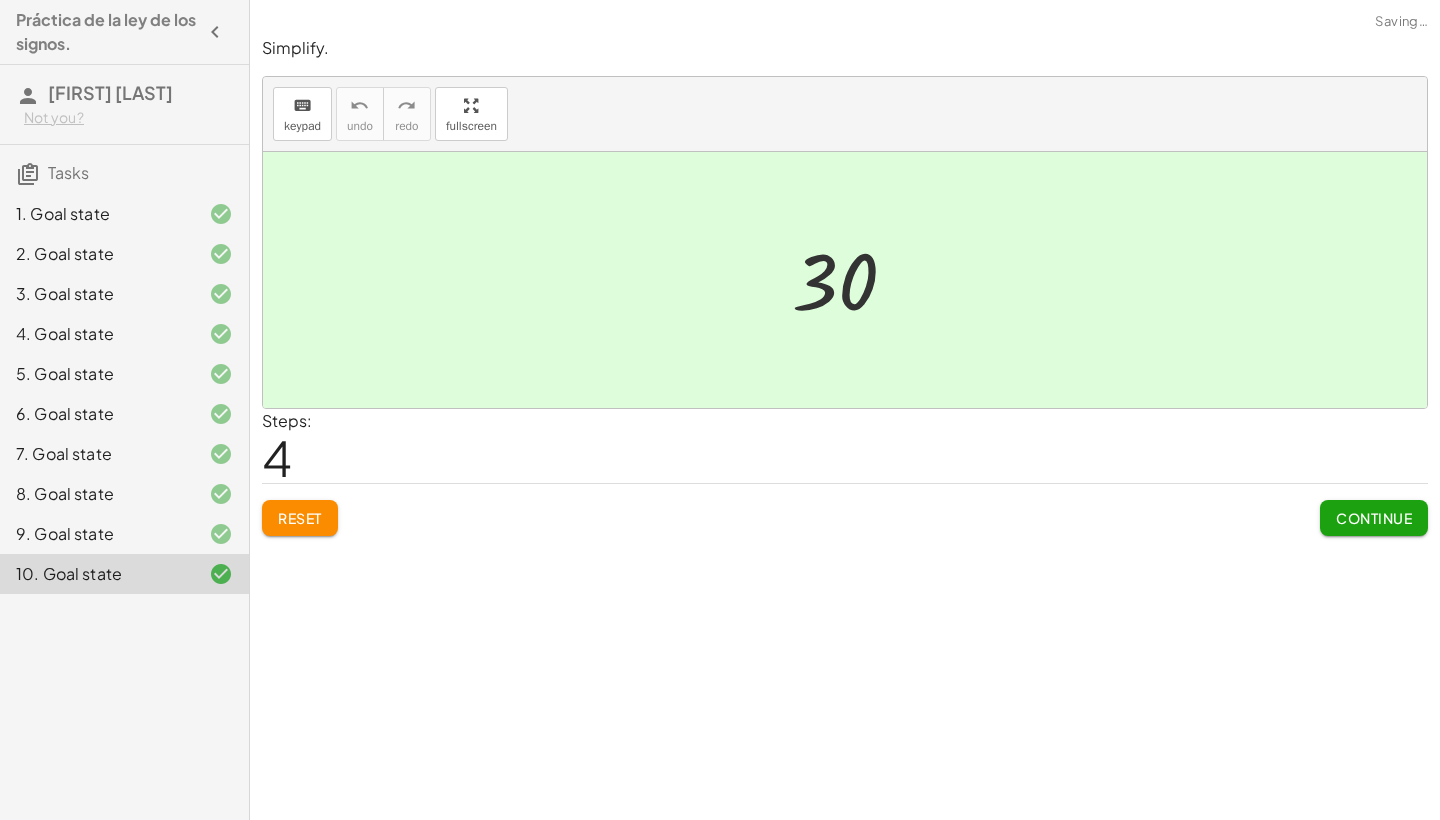 click on "Simplify. keyboard keypad undo undo redo redo fullscreen + 3 + 5 − 2 + 3 + 3 6 × Steps:  2 Reset   Continue  Simplify. keyboard keypad undo undo redo redo fullscreen + 5 − 2 − 1 + 3 − 1 2 × Steps:  2 Reset   Continue  Simplify. keyboard keypad undo undo redo redo fullscreen + 11 − 6 − 2 + 1 + 11 − 6 − 1 + 11 − 7 4 × Steps:  3 Reset   Continue  Simplify. keyboard keypad undo undo redo redo fullscreen + 13 − 2 − 1 − 3 + 11 − 1 − 3 + 10 − 3 7 × Steps:  3 Reset   Continue  Simplify. keyboard keypad undo undo redo redo fullscreen + 7 + ( - 2 ) − ( 3 ) + 7 + ( - 2 ) − 3 + 7 + - 2 − 3 + 7 − 2 − 3 + 5 − 3 2 × Steps:  5 Reset   Continue  Simplify. keyboard keypad undo undo redo redo fullscreen + 22 + ( - 2 ) − ( 3 ) + 22 + ( - 2 ) − 3 + 22 − 2 − 3 + 22 − 5 17 × Steps:  4 Reset   Continue  Simplify. keyboard keypad undo undo redo redo fullscreen + 4 − ( - 1 ) + ( - 3 ) + 4 − ( - 1 ) − 3 + 4 + 1 − 3 + 5 − 3 2 × Steps:  4 Reset   Continue  keypad" 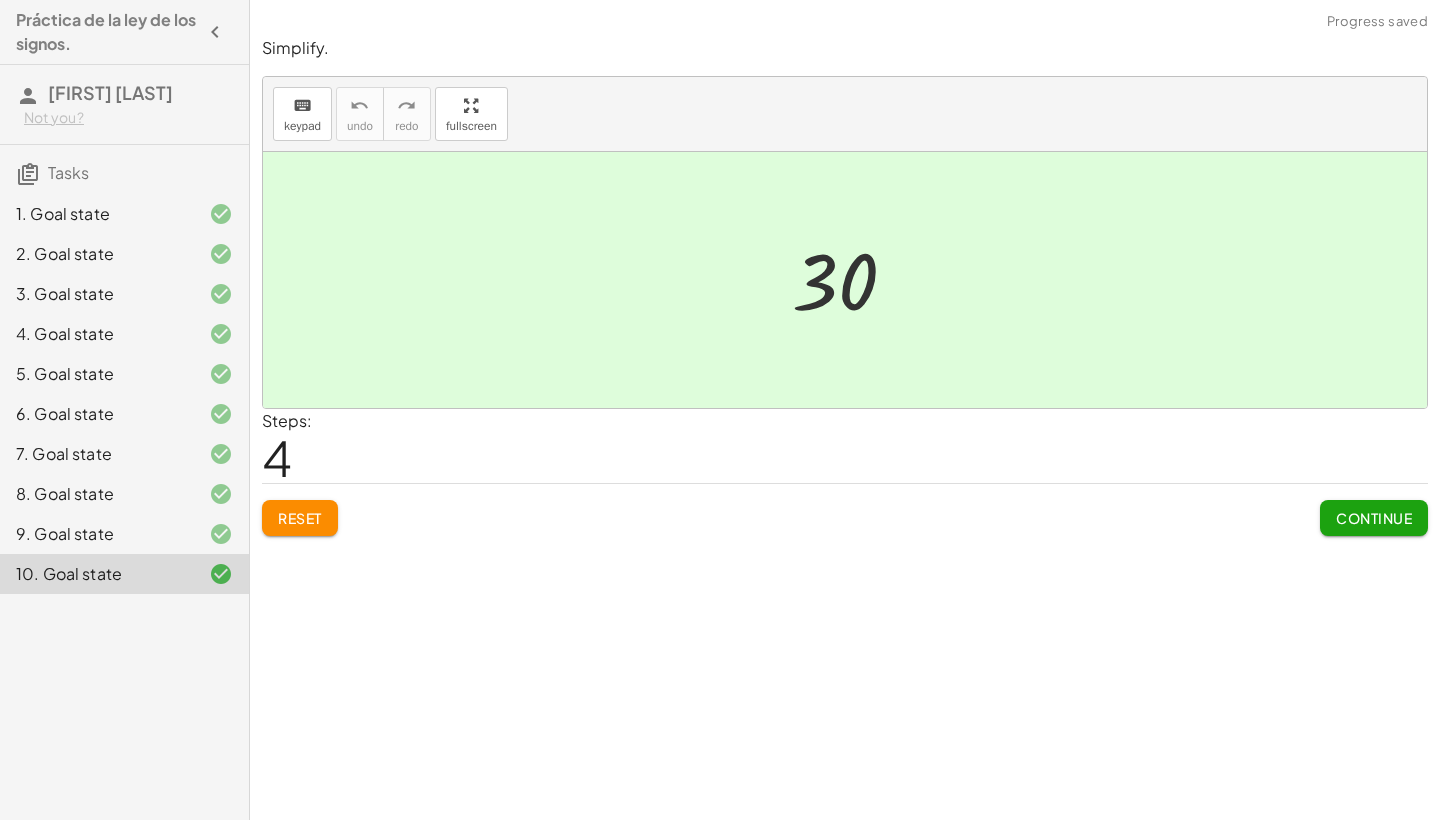 click on "Continue" at bounding box center (1374, 518) 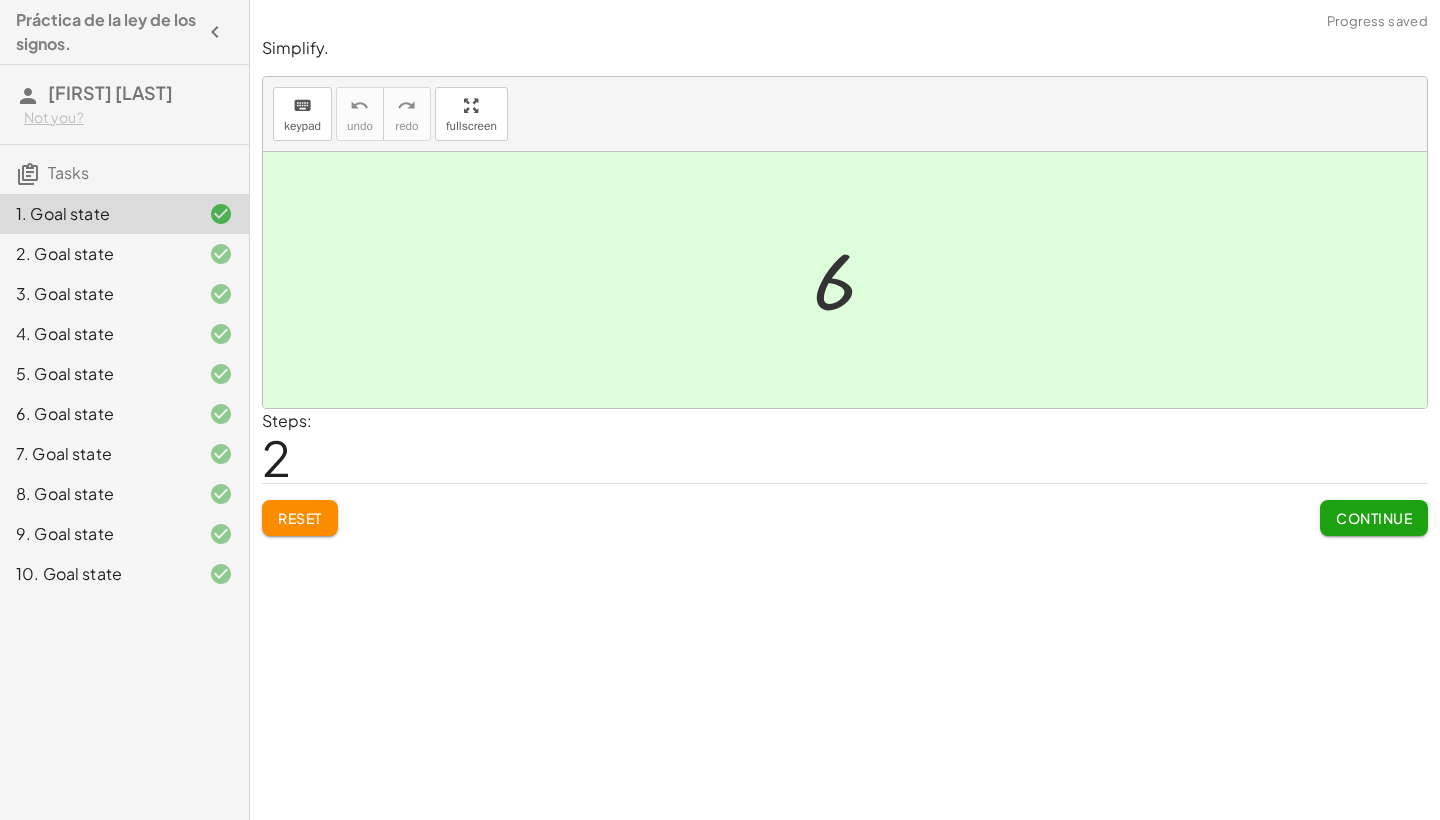 click on "Continue" at bounding box center [1374, 518] 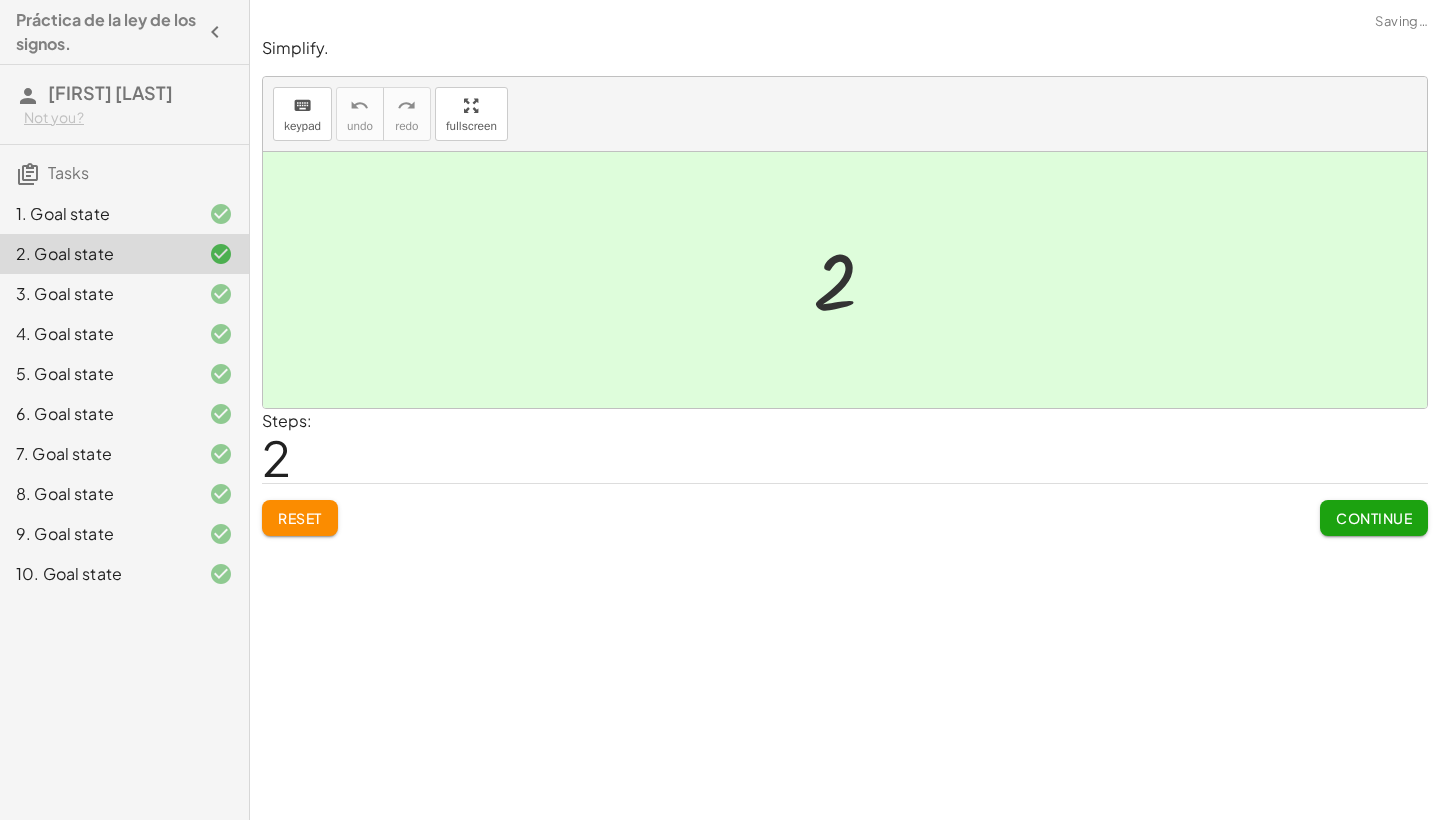 click on "Continue" at bounding box center [1374, 518] 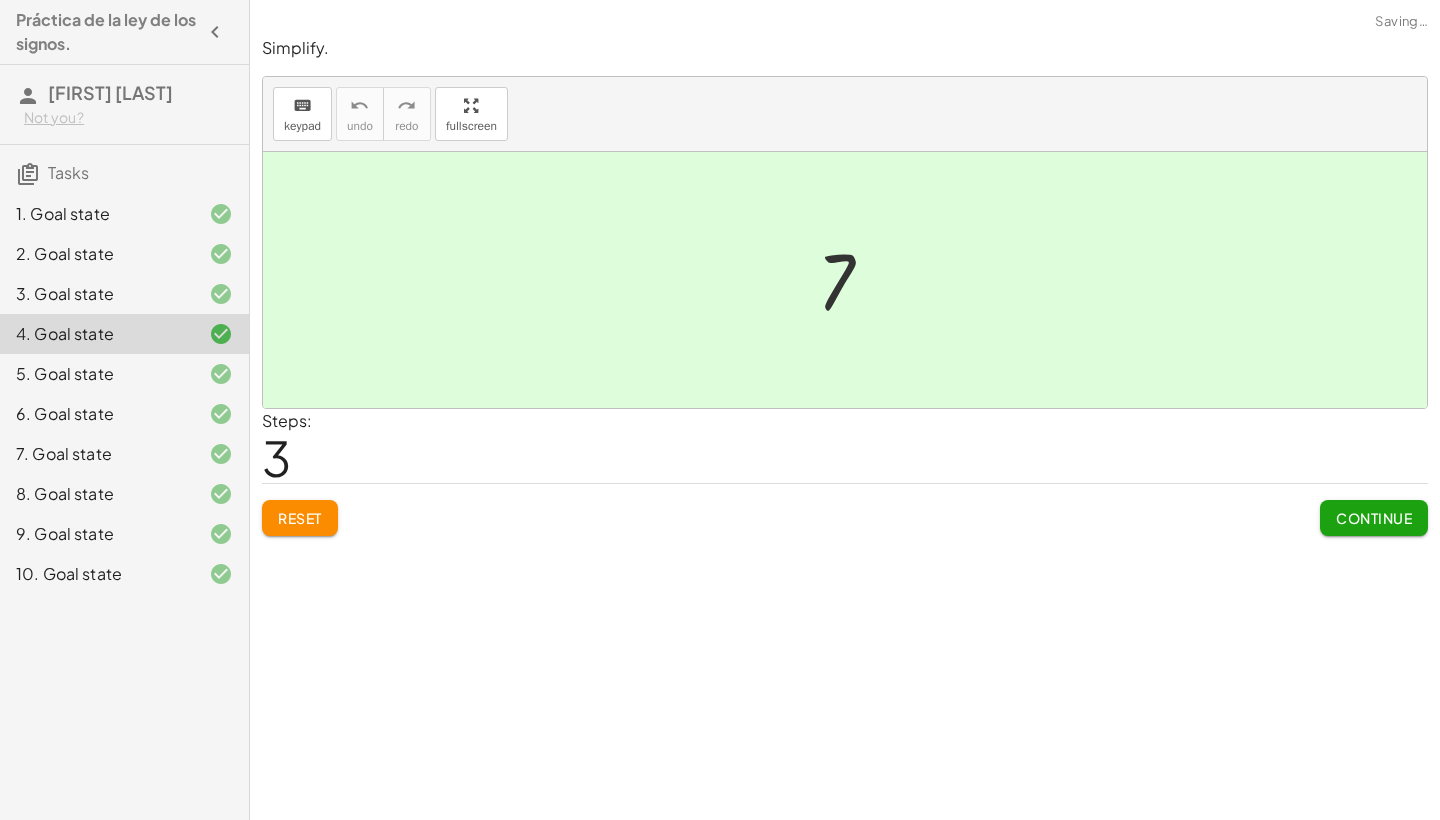 click on "Continue" at bounding box center [1374, 518] 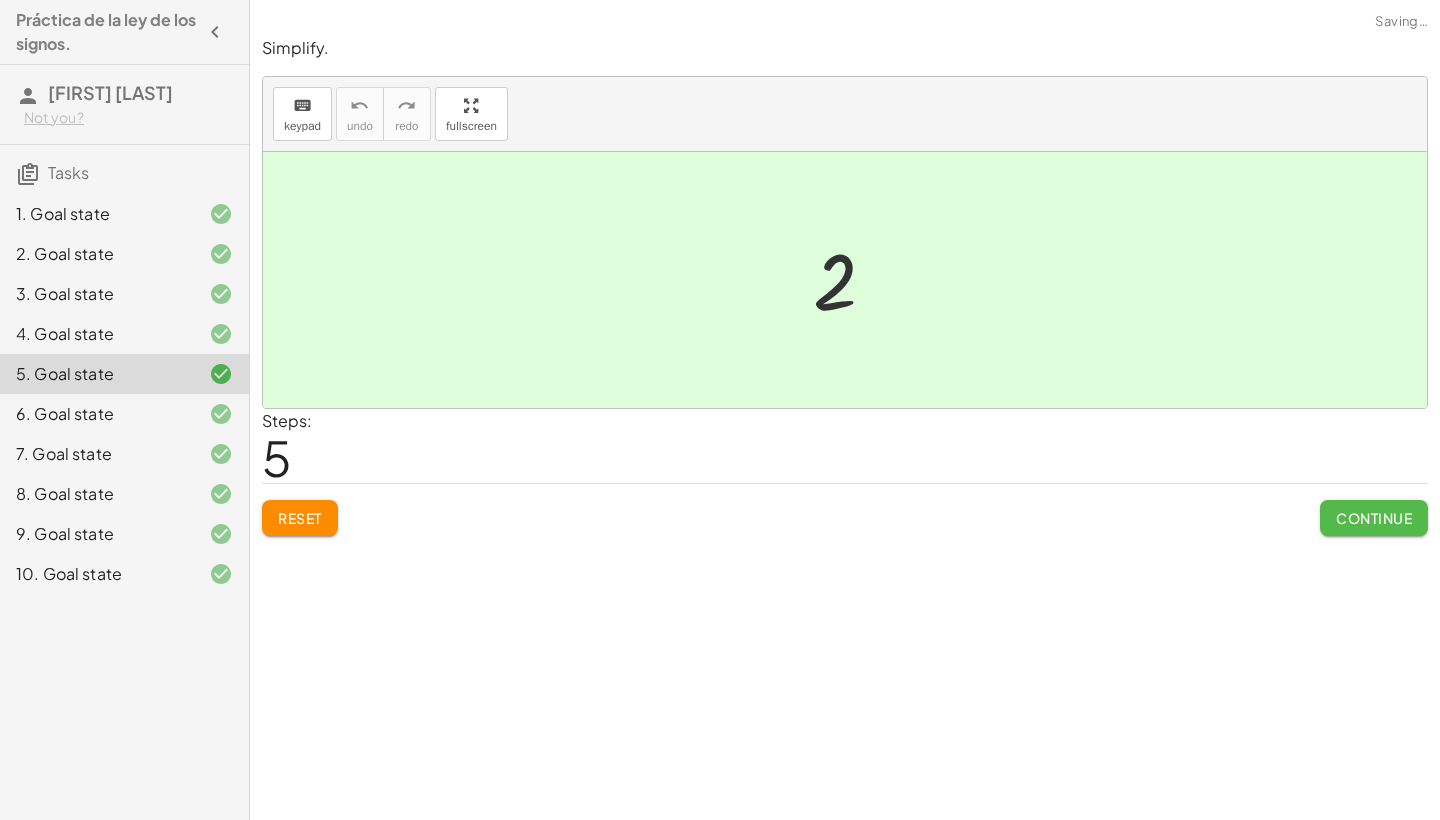 click on "Continue" at bounding box center (1374, 518) 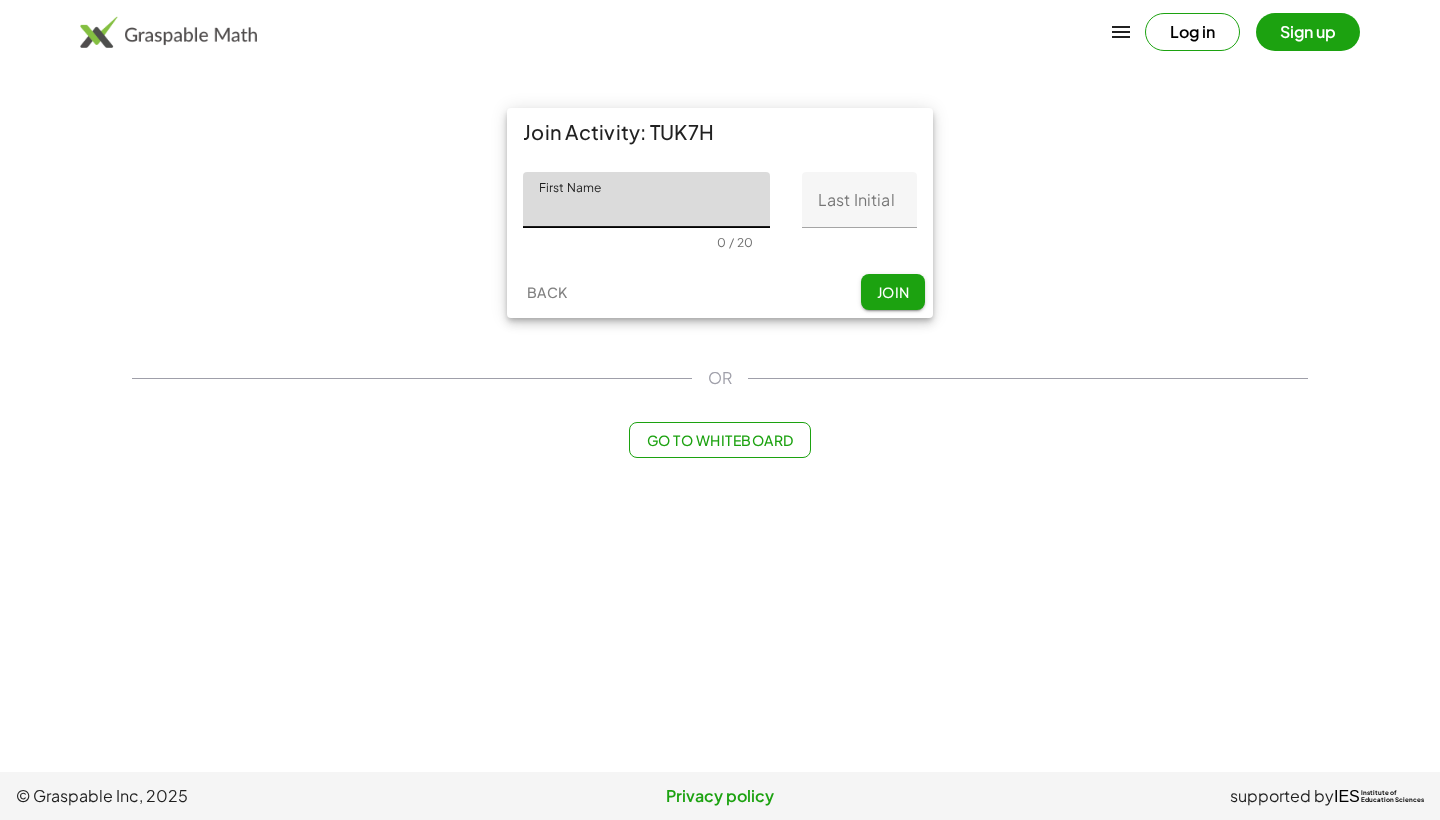 scroll, scrollTop: 0, scrollLeft: 0, axis: both 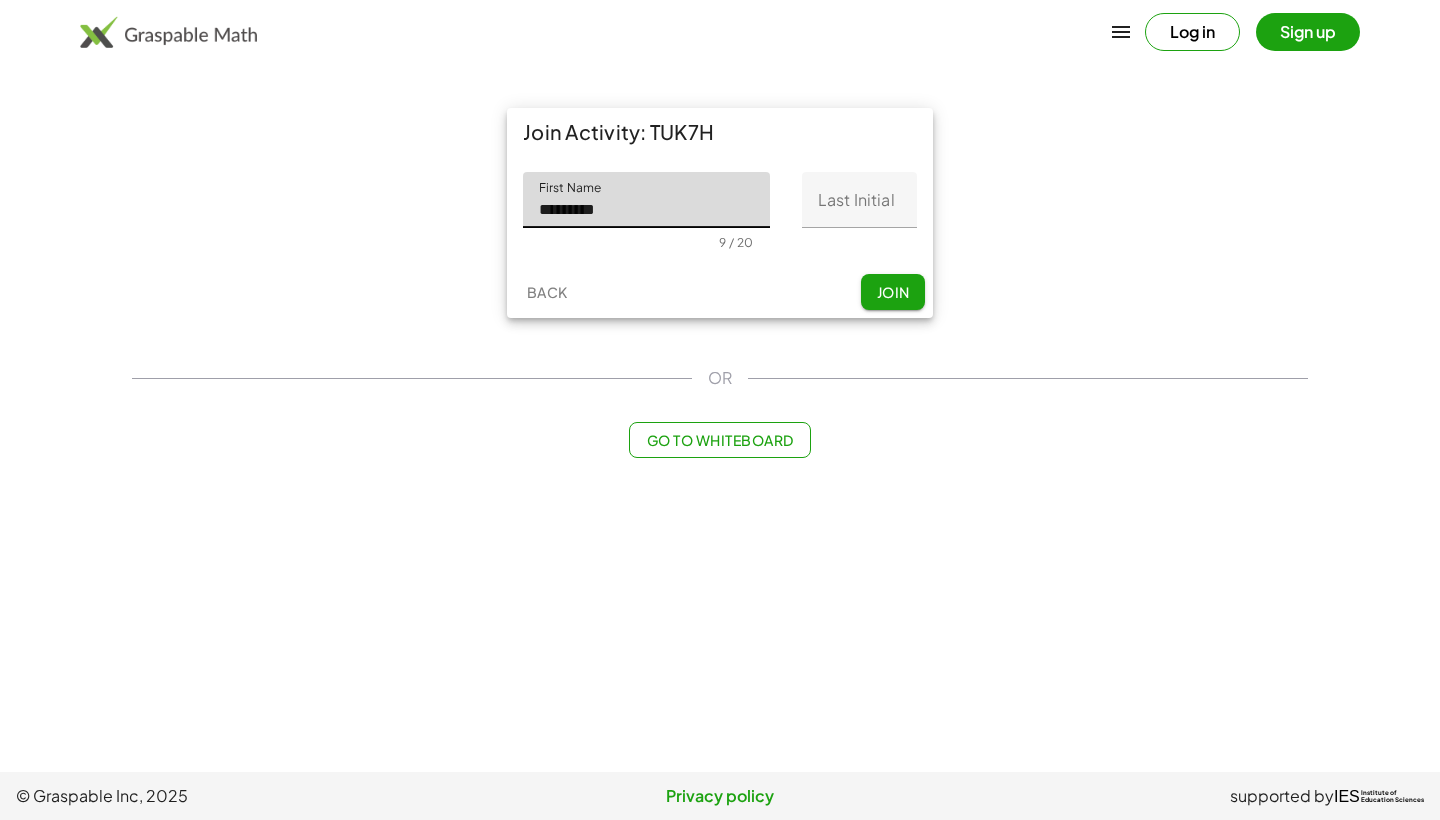 type on "*********" 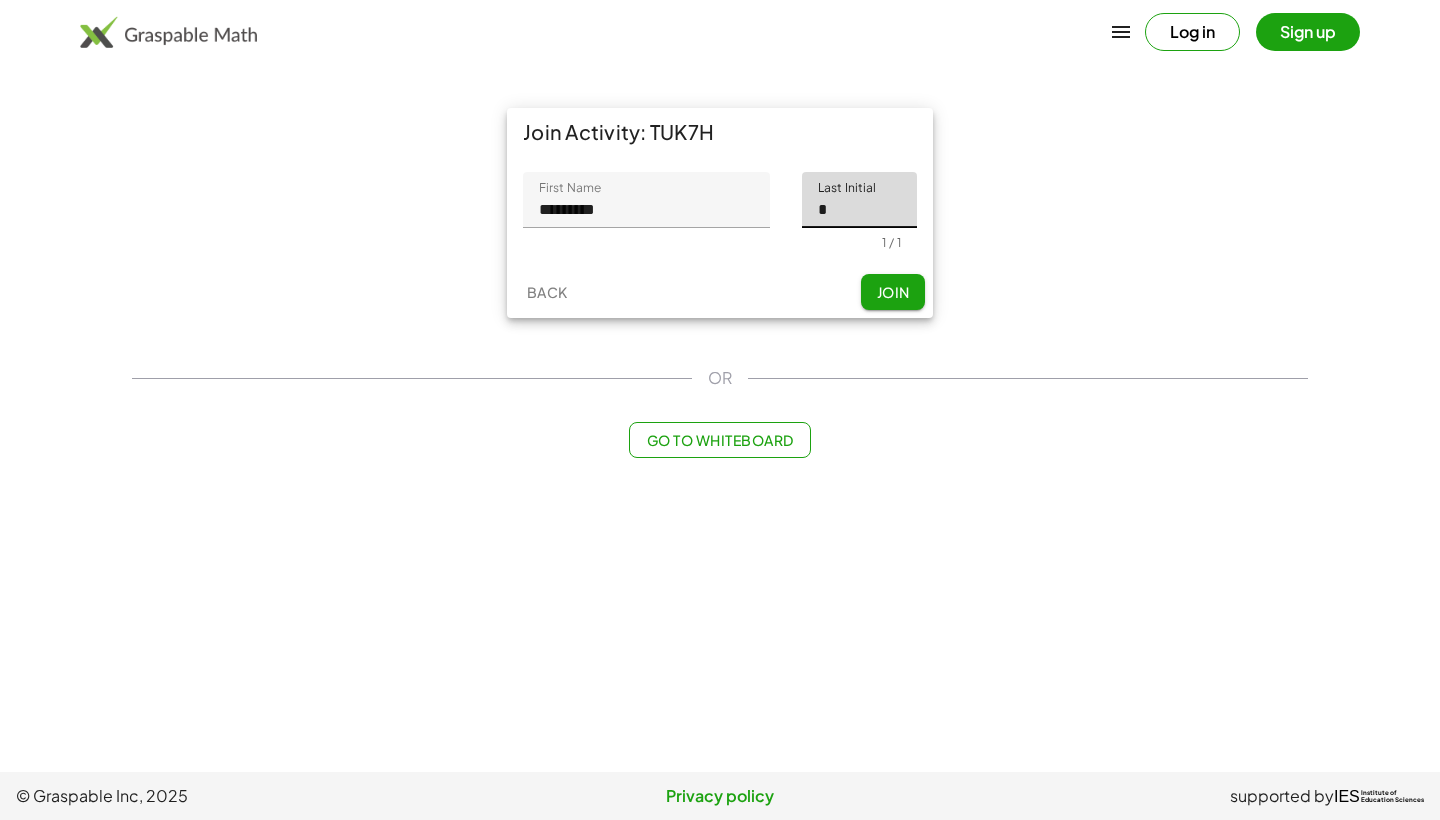 type on "*" 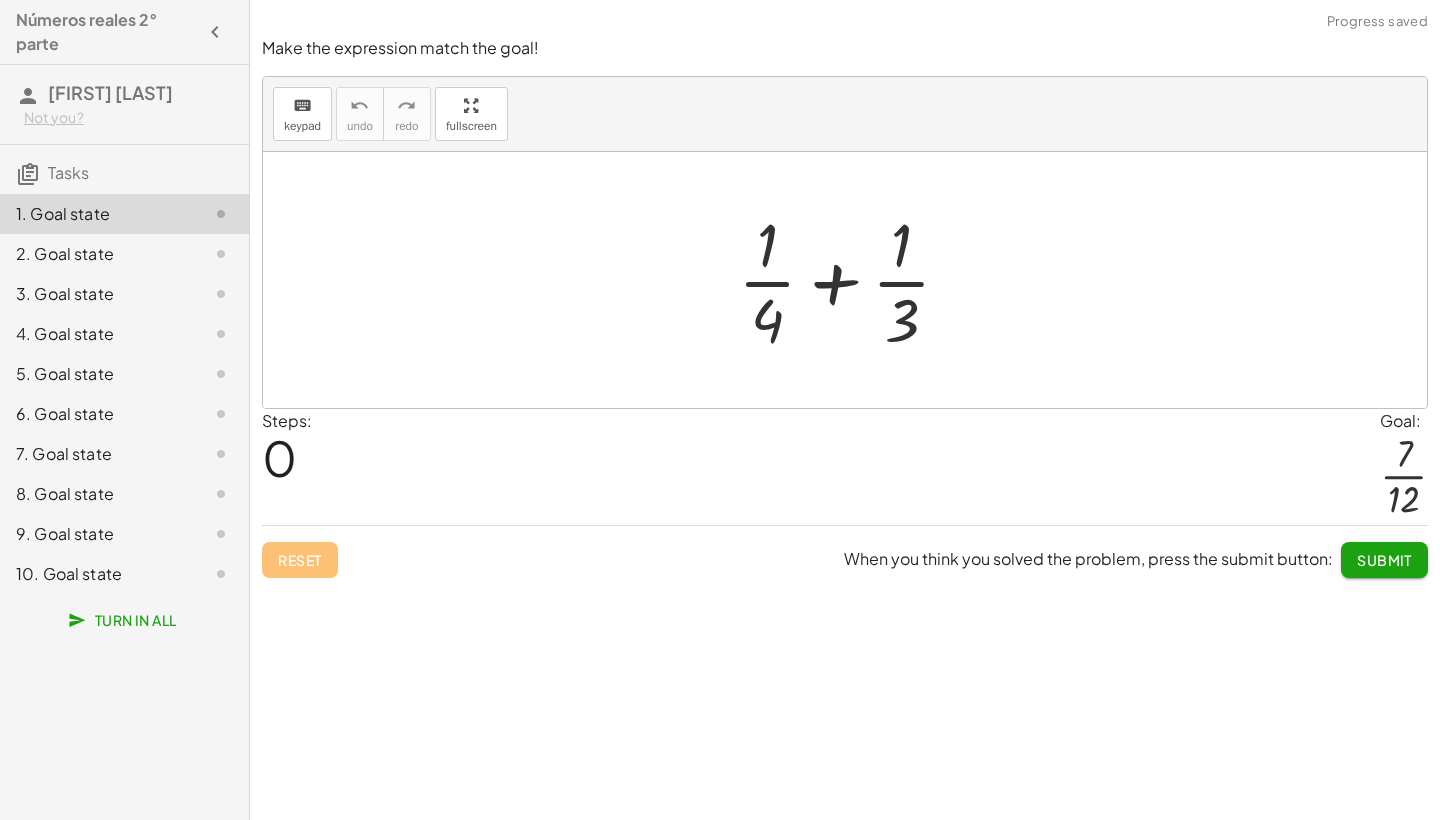 click at bounding box center (852, 280) 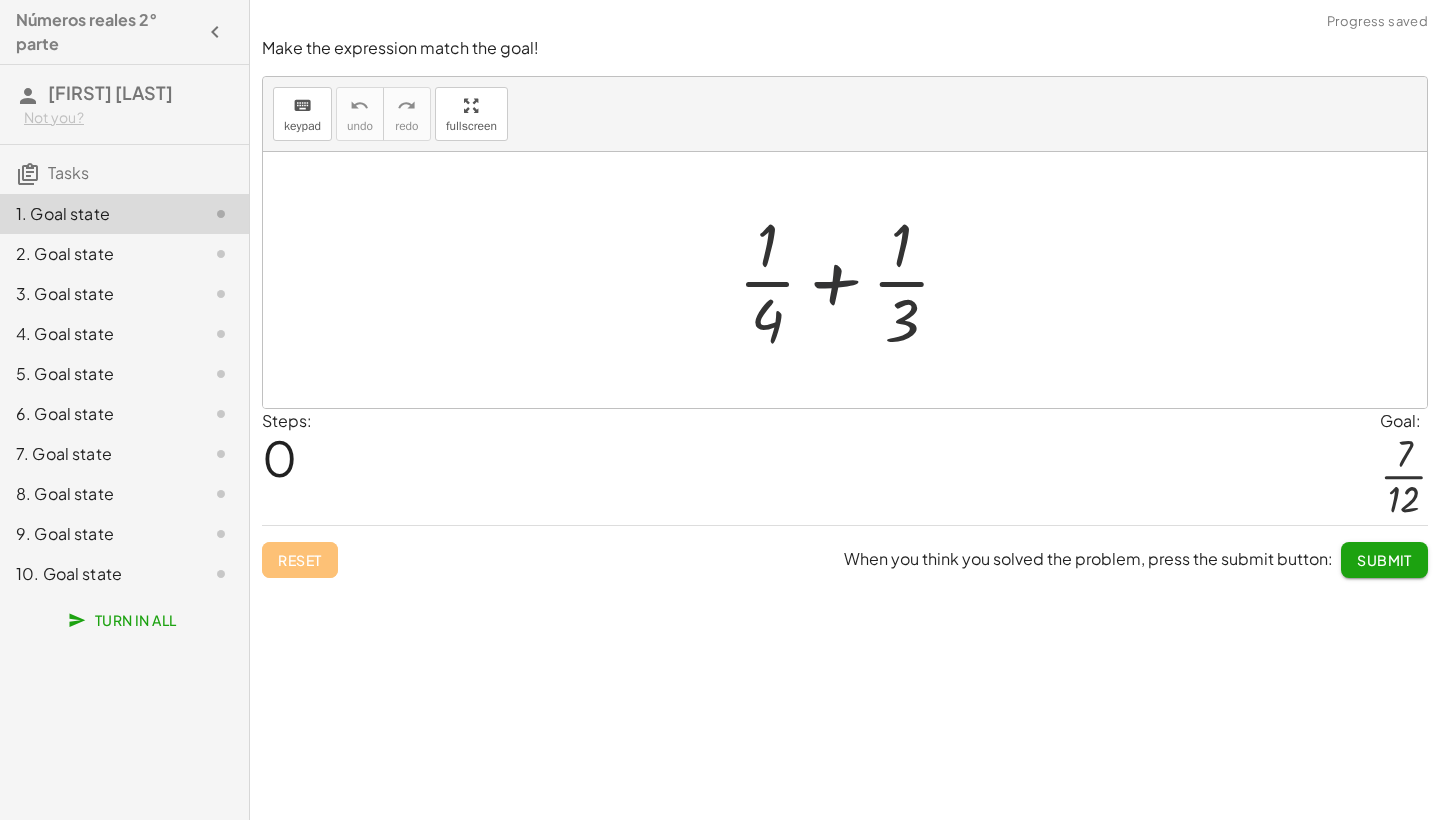 click at bounding box center (852, 280) 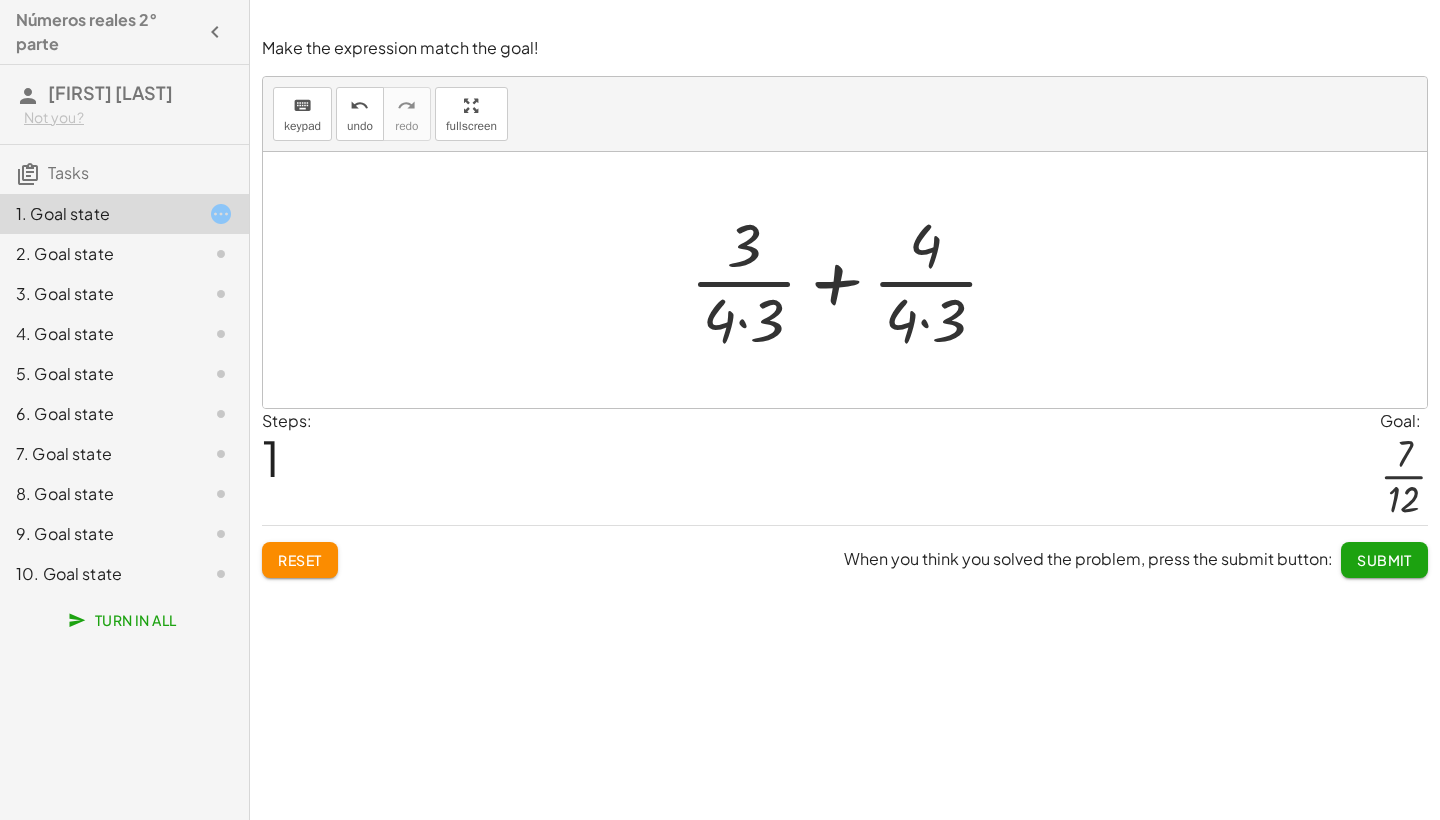 click at bounding box center (852, 280) 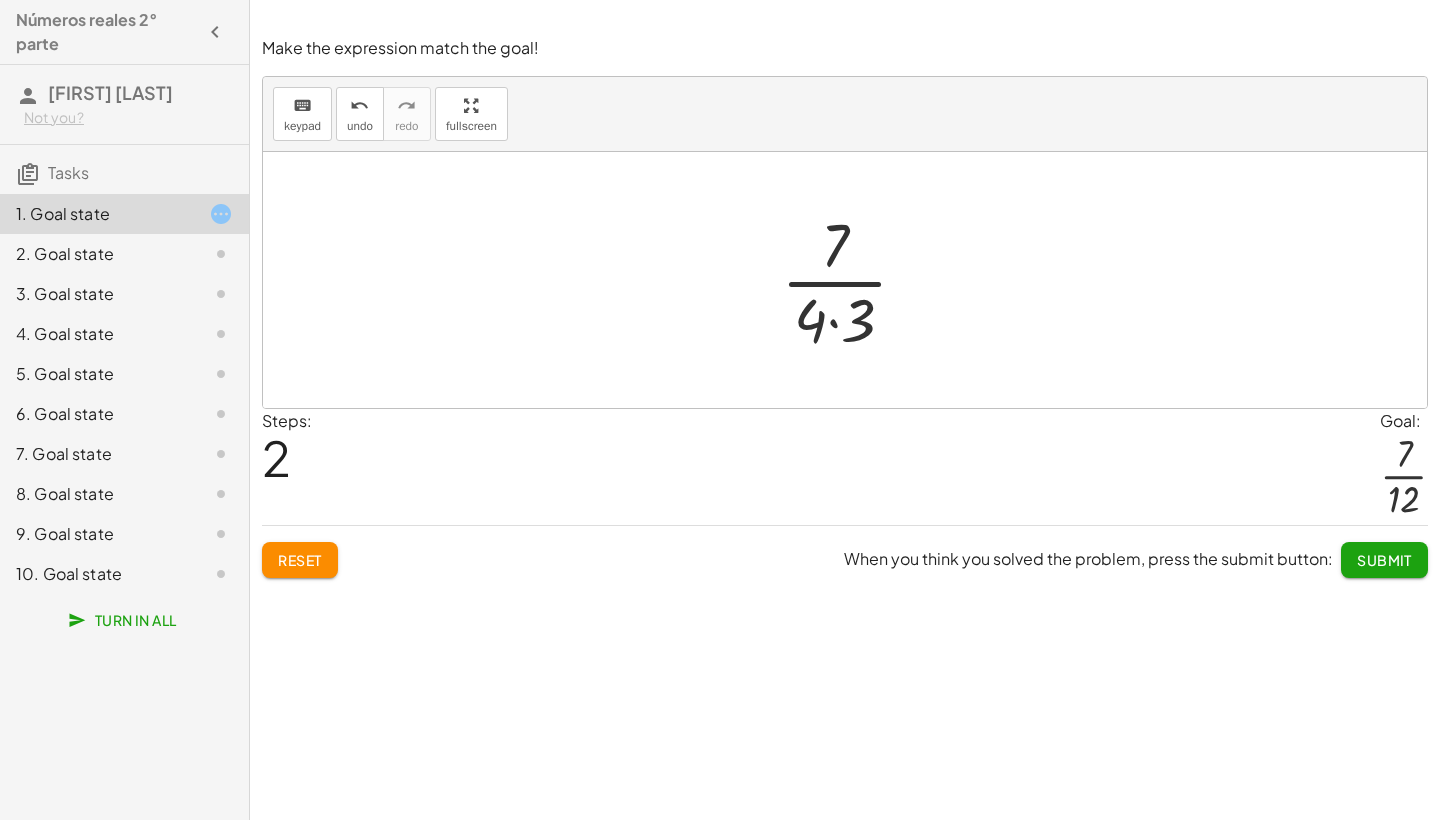 click at bounding box center [852, 280] 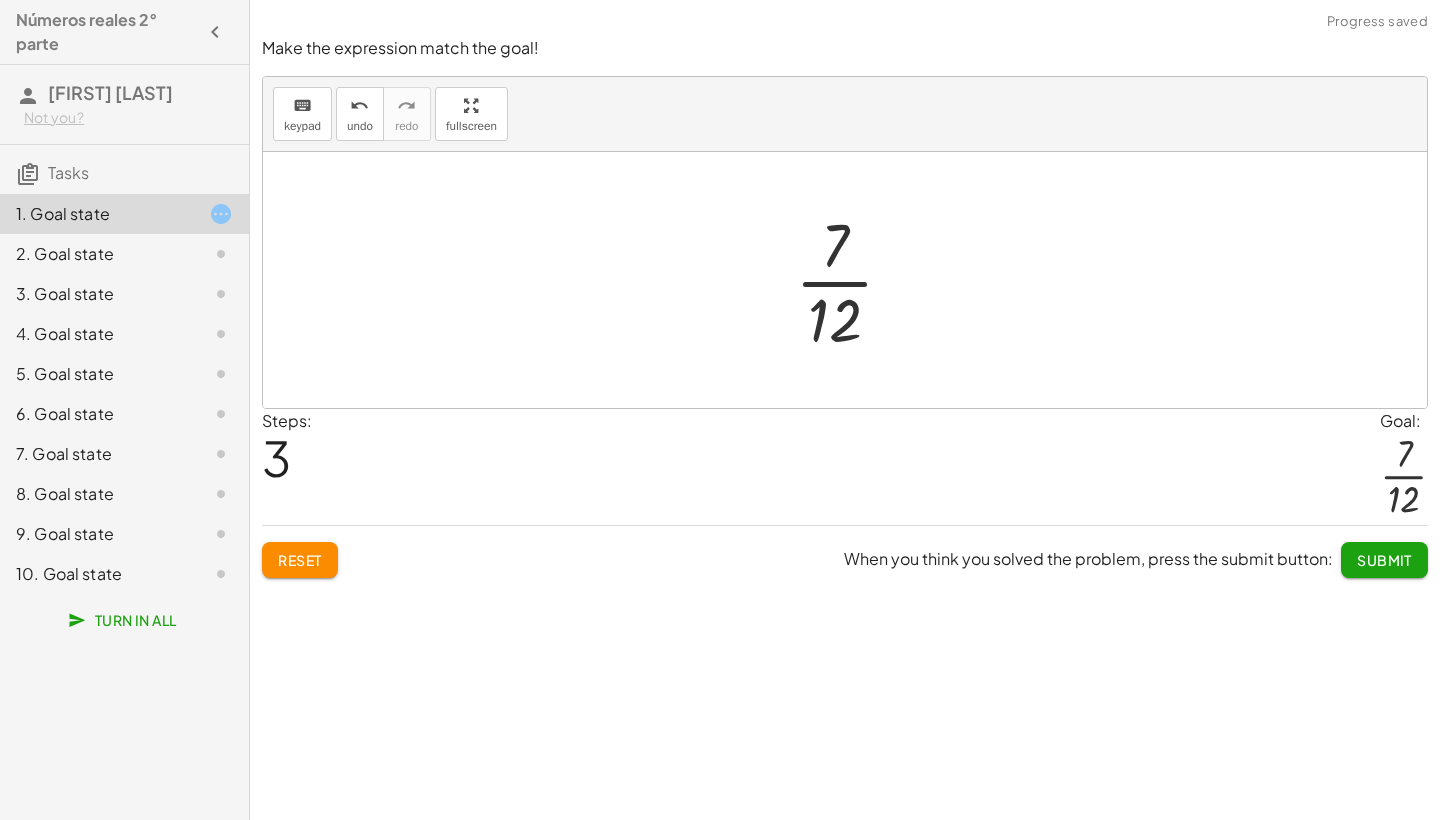 click on "Submit" at bounding box center (1384, 560) 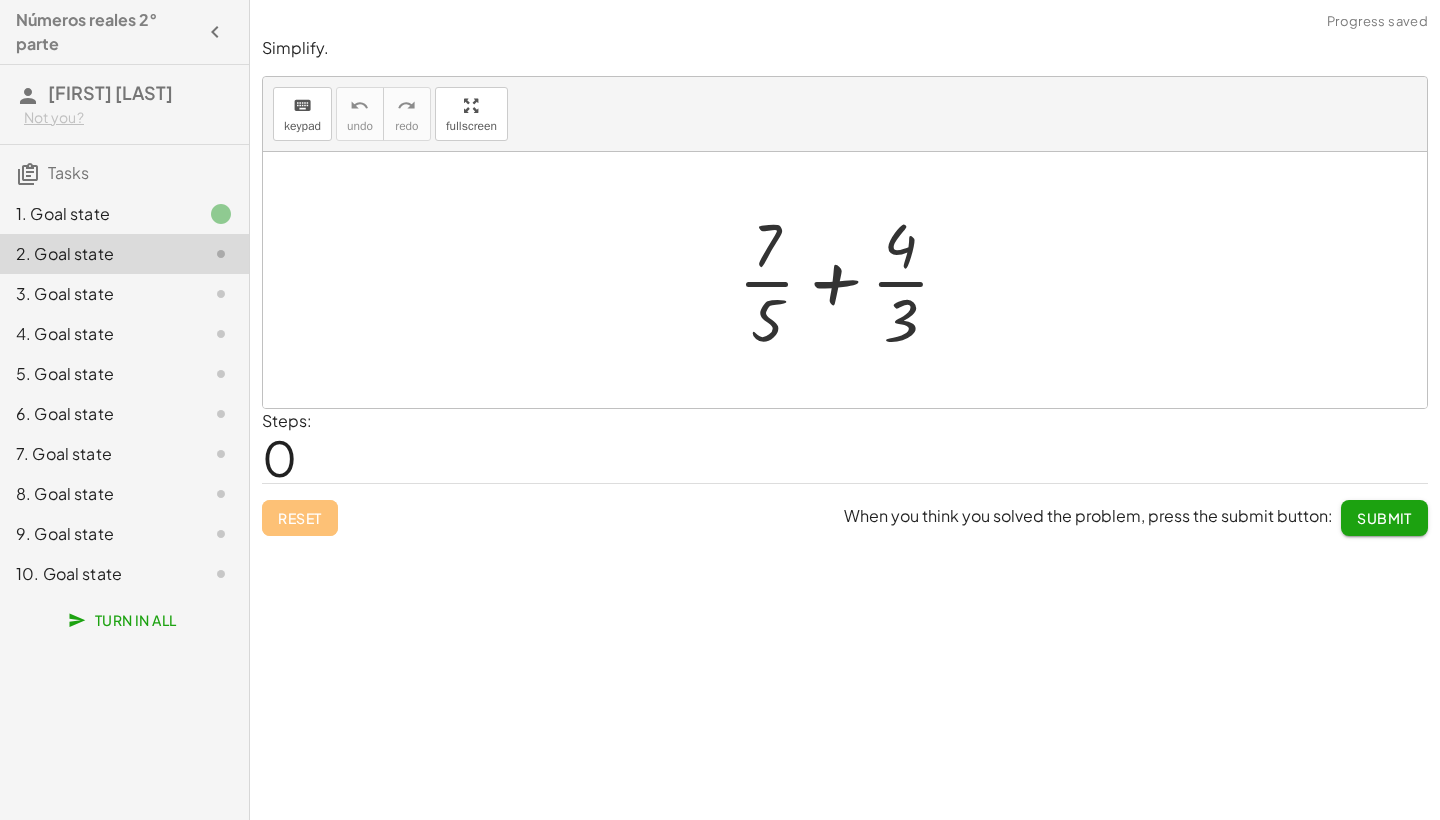 click on "1. Goal state" 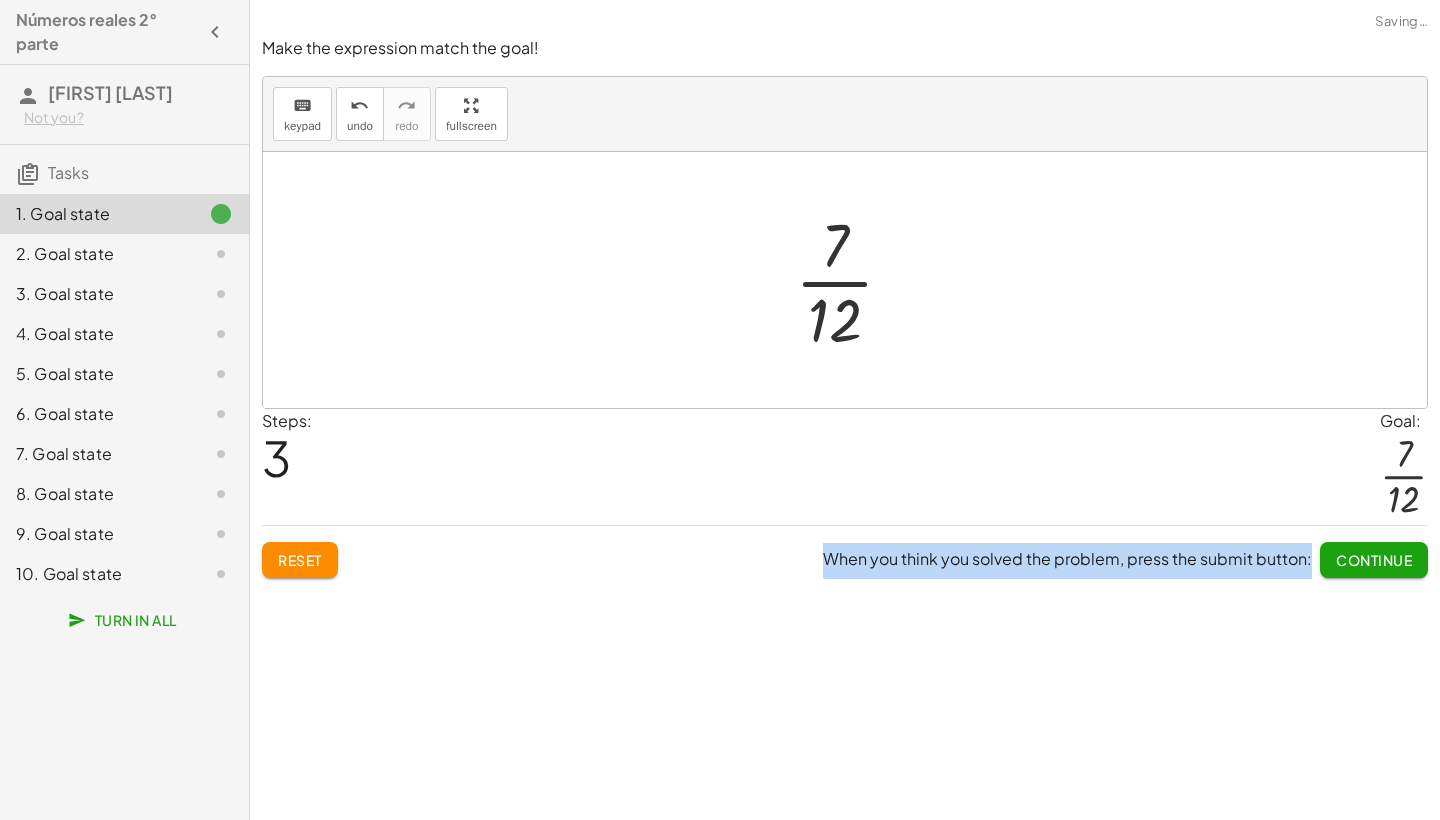 click on "When you think you solved the problem, press the submit button:  Continue" at bounding box center (1125, 552) 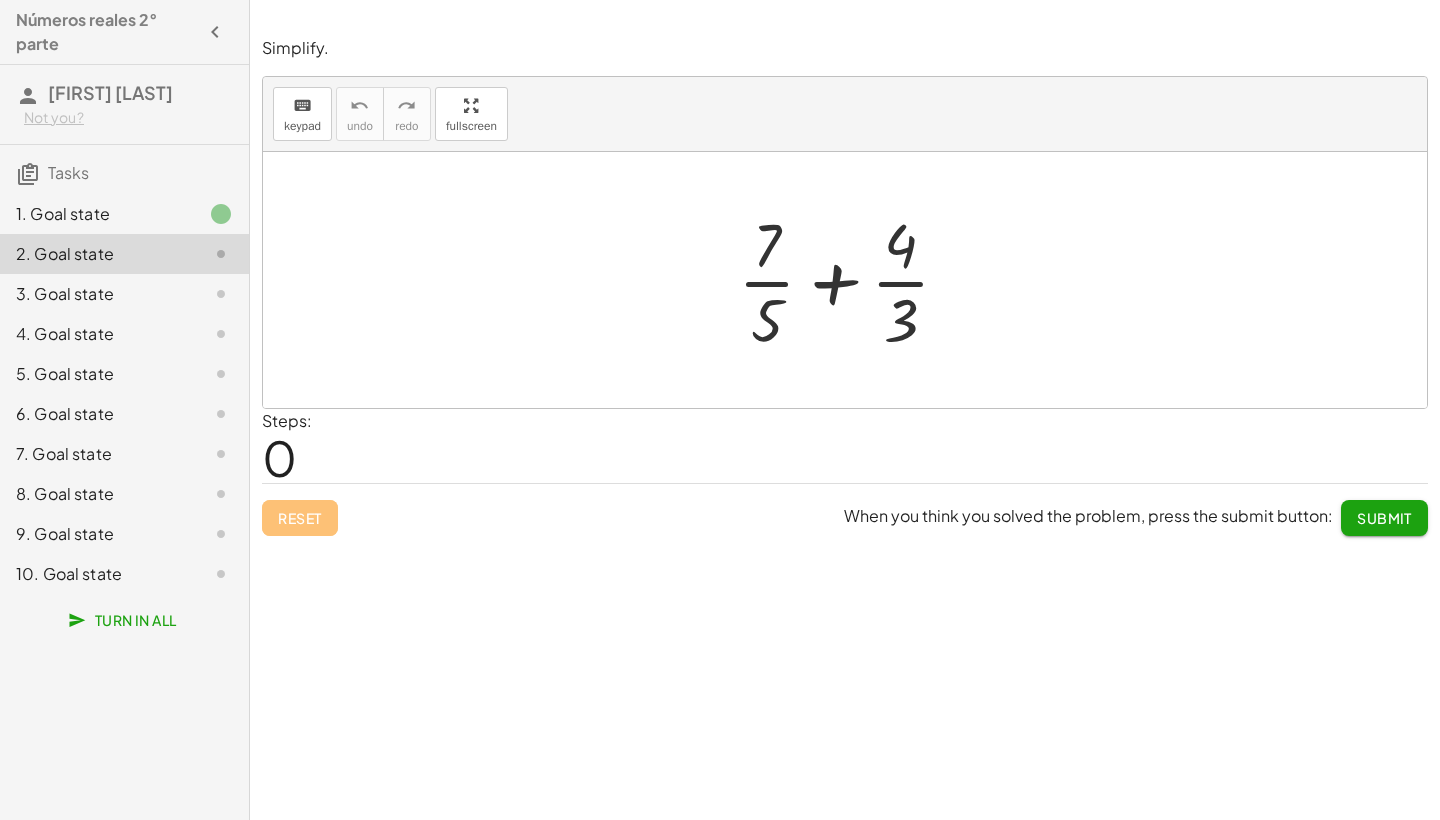 click at bounding box center (852, 280) 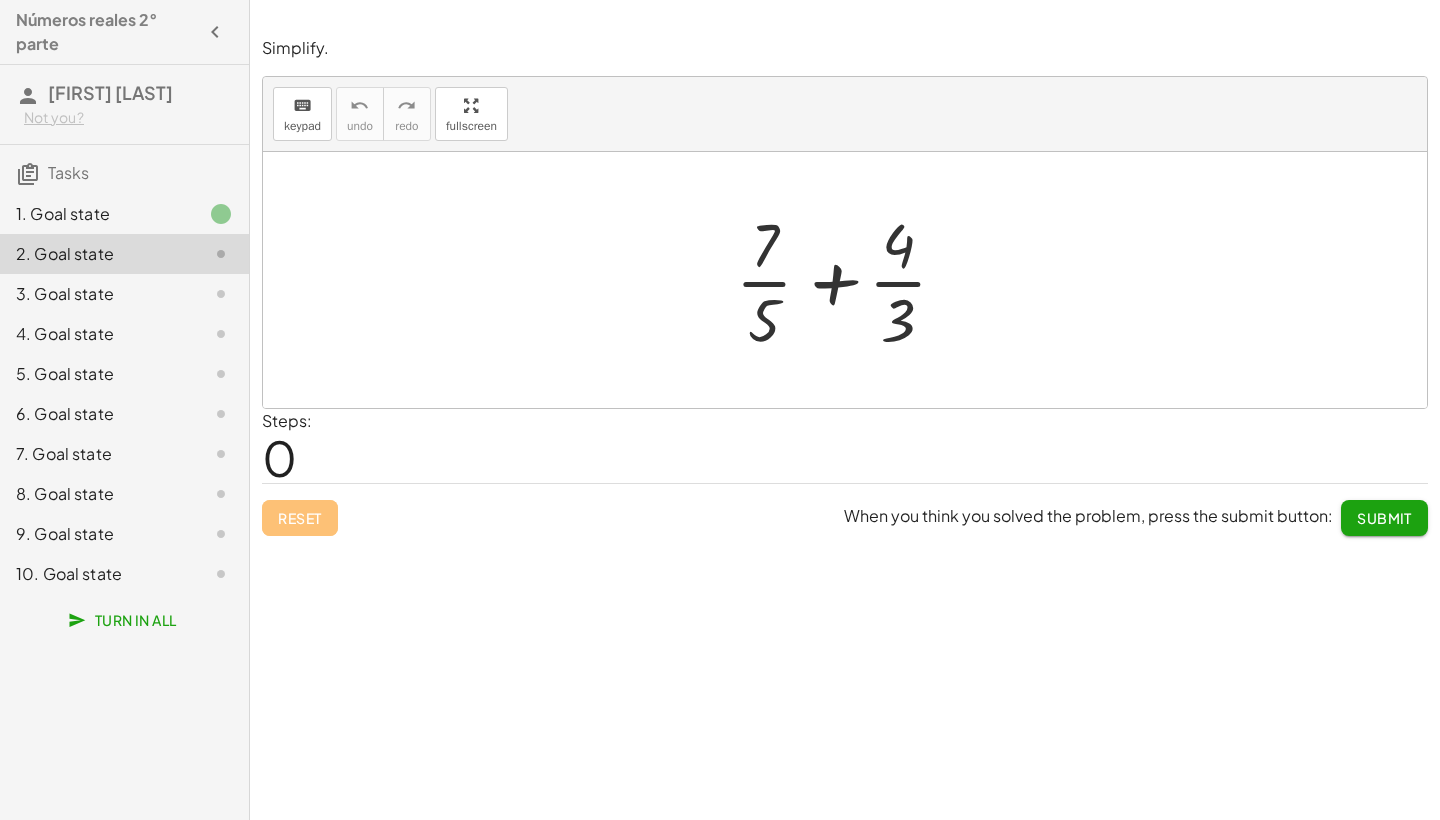 click at bounding box center [852, 280] 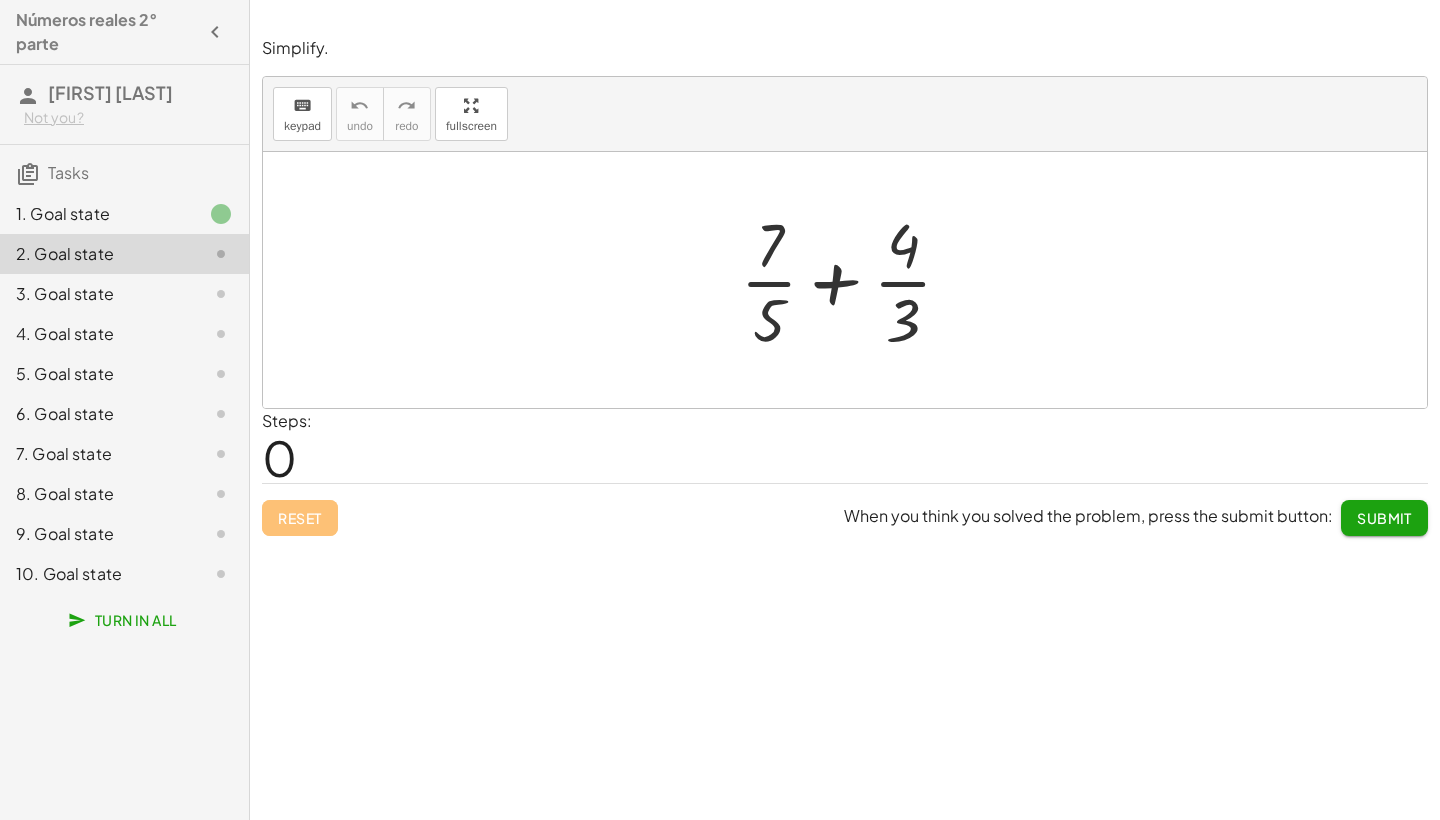 click at bounding box center (852, 280) 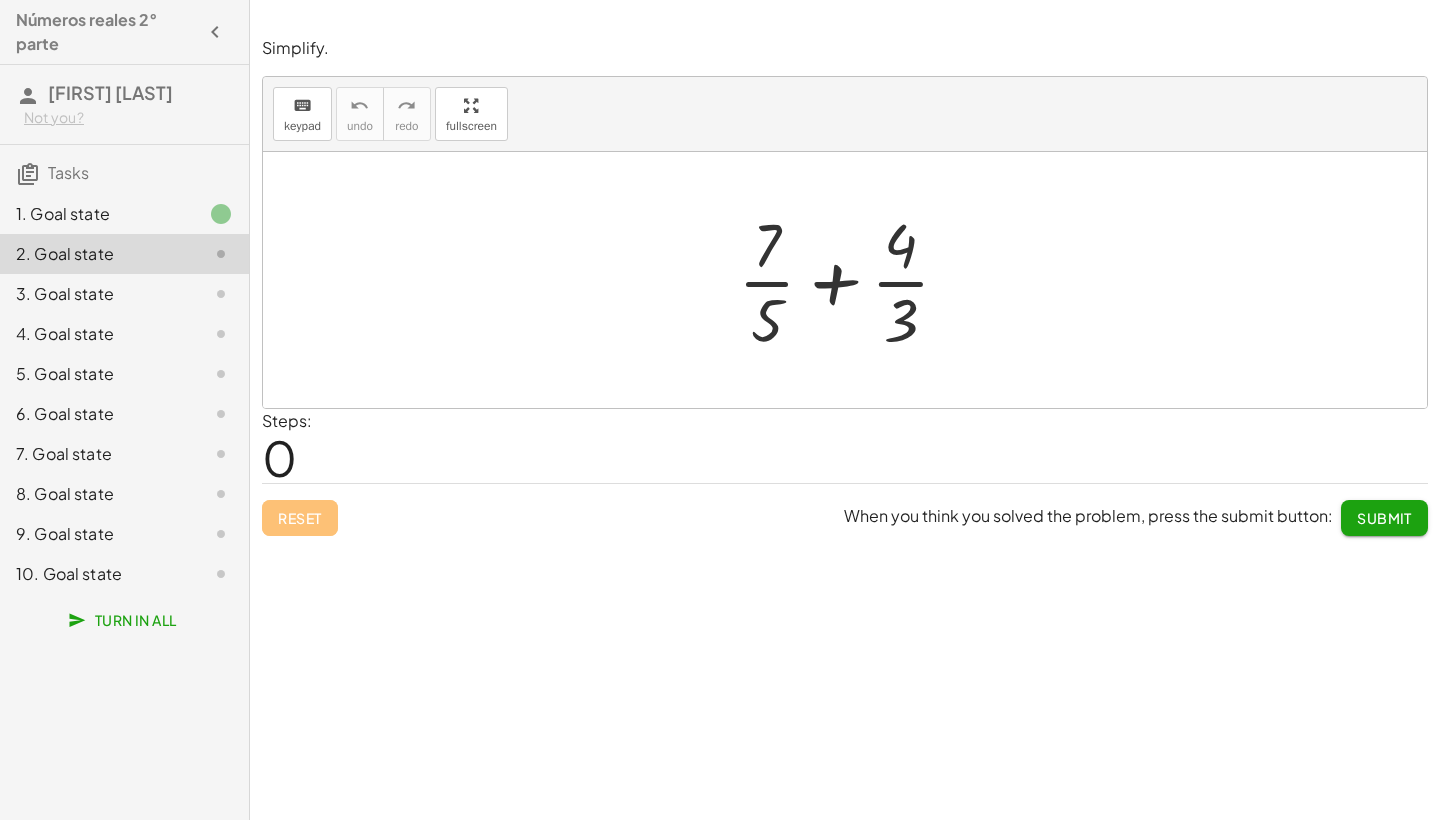click at bounding box center (852, 280) 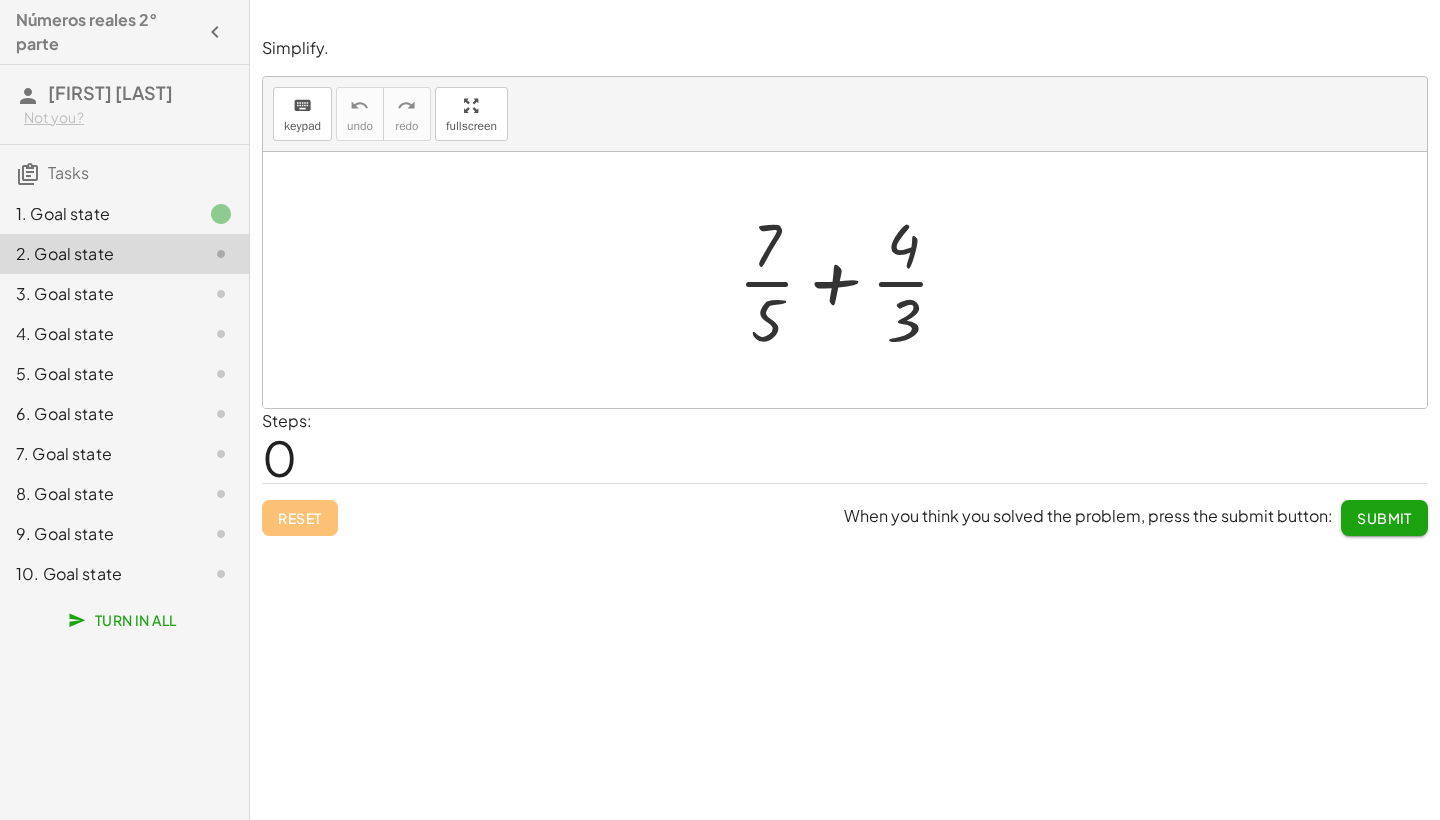 click at bounding box center (852, 280) 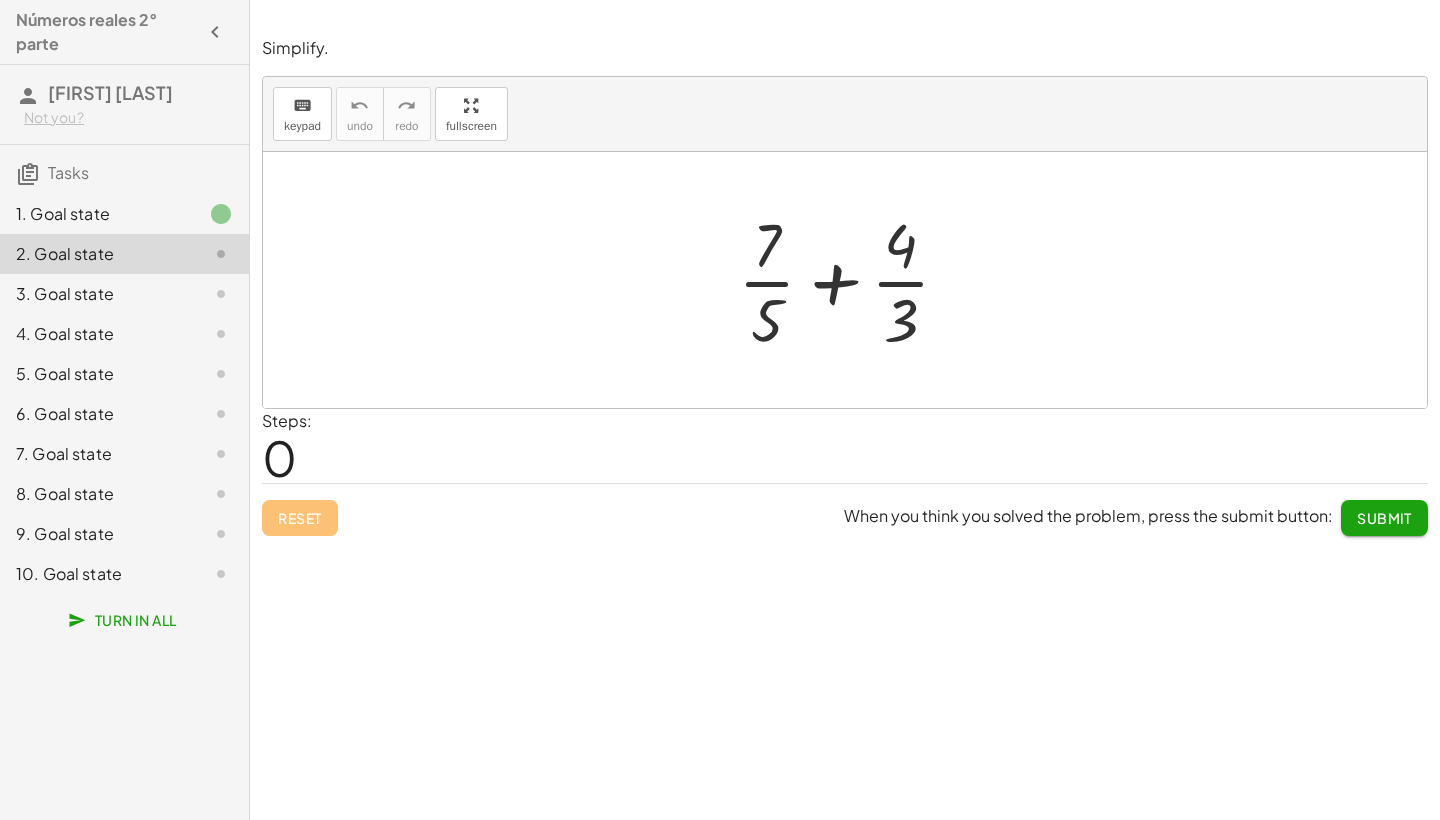click at bounding box center [852, 280] 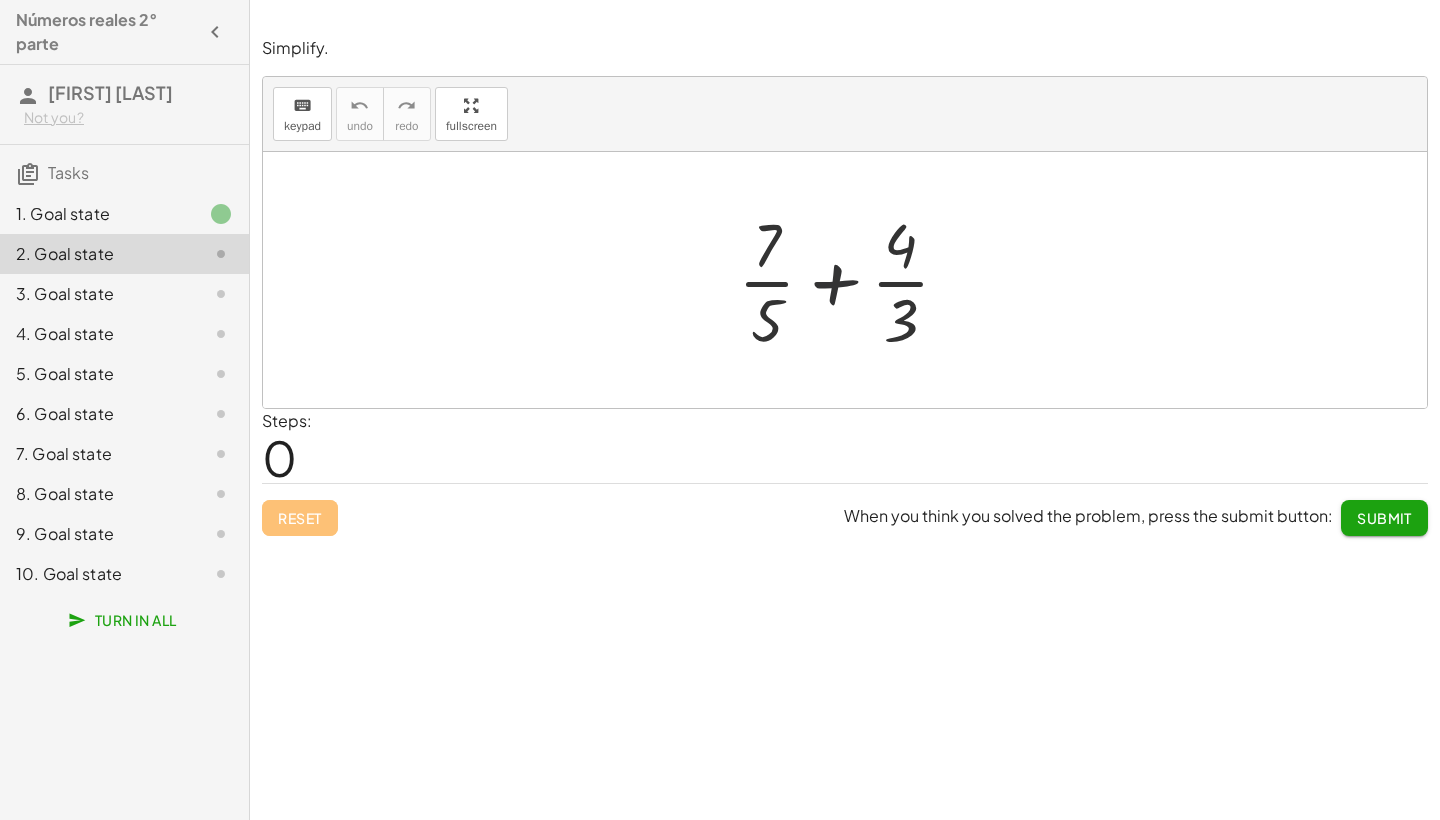 click at bounding box center (852, 280) 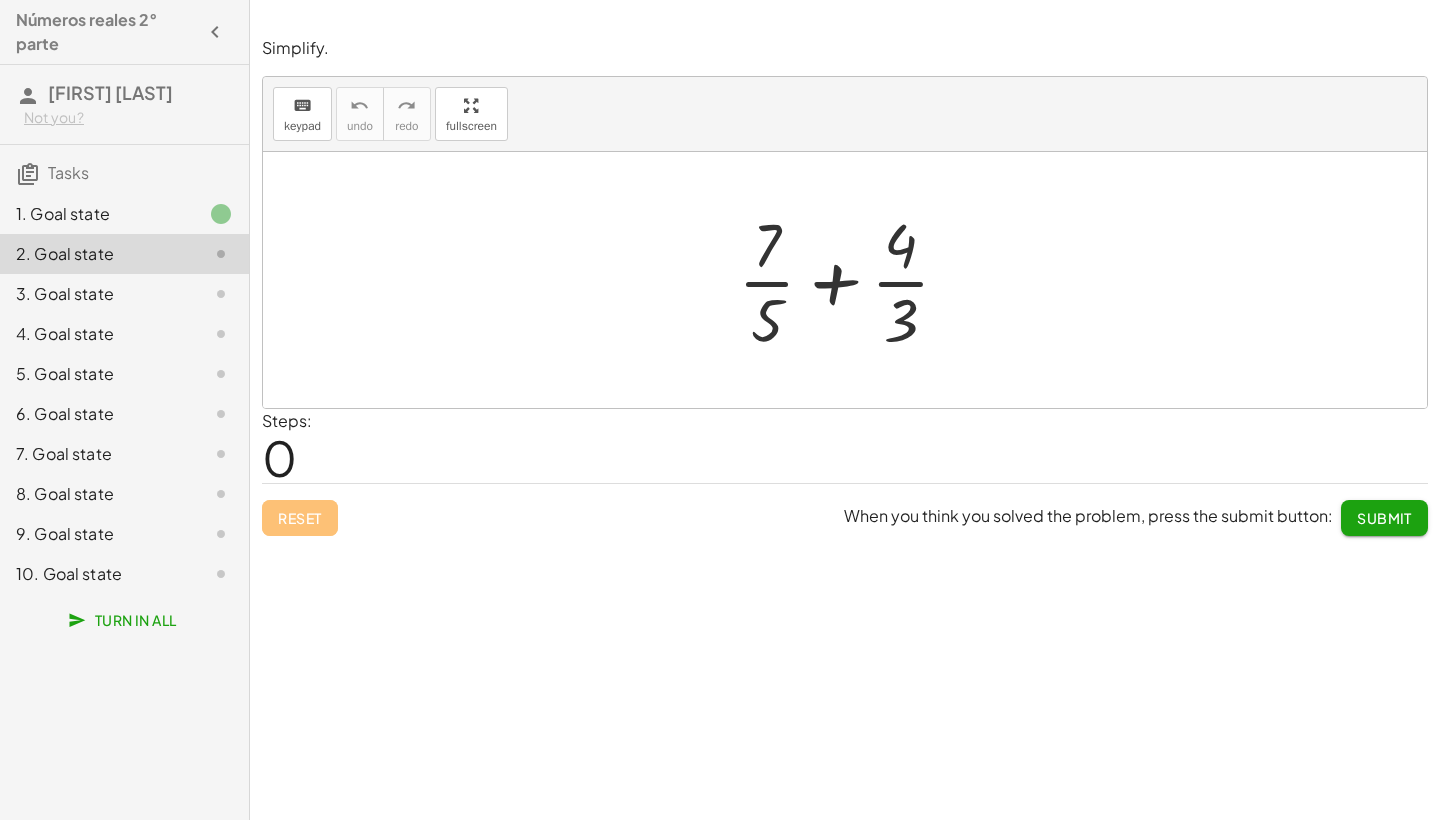 click at bounding box center [852, 280] 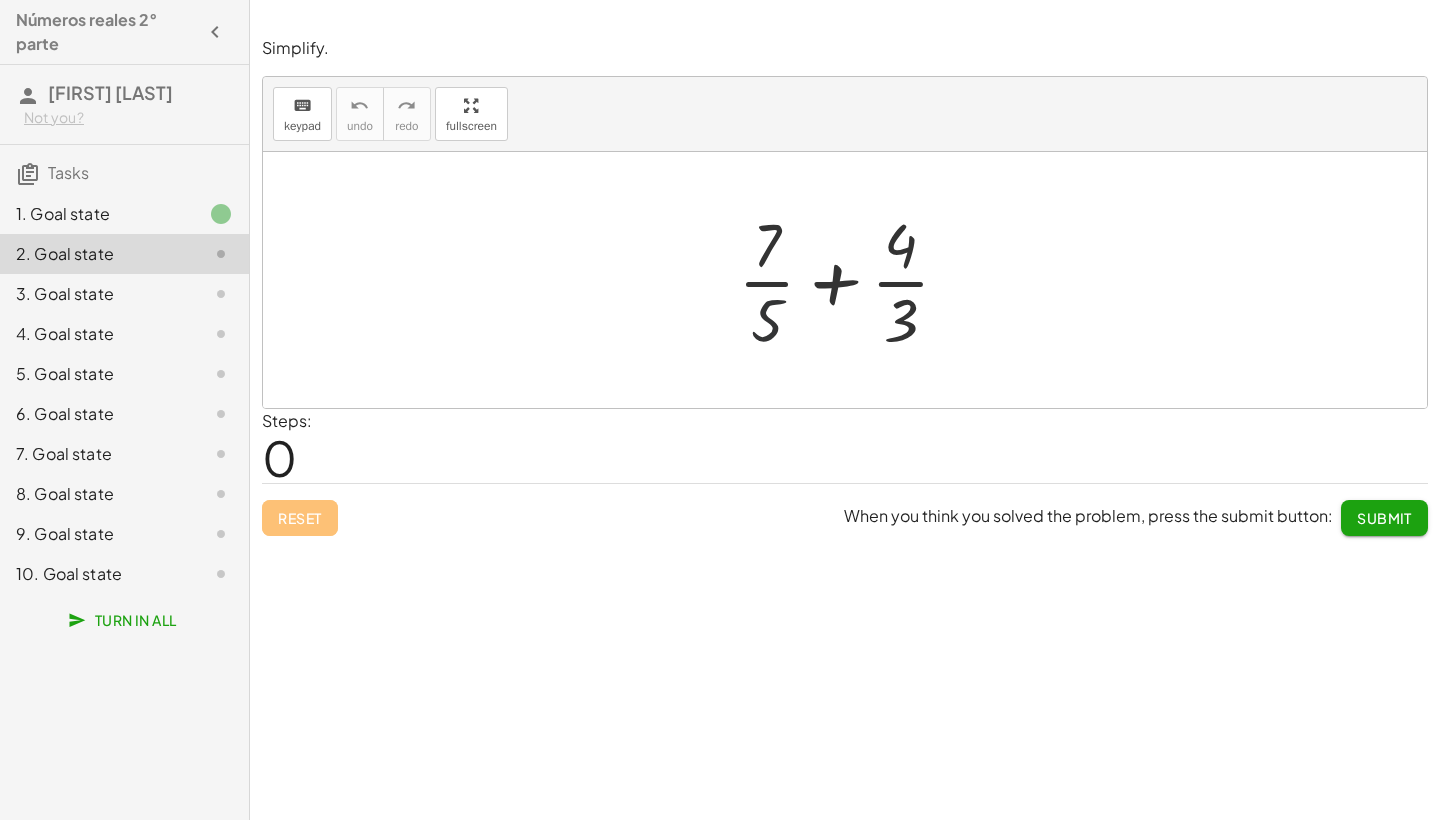 click at bounding box center [852, 280] 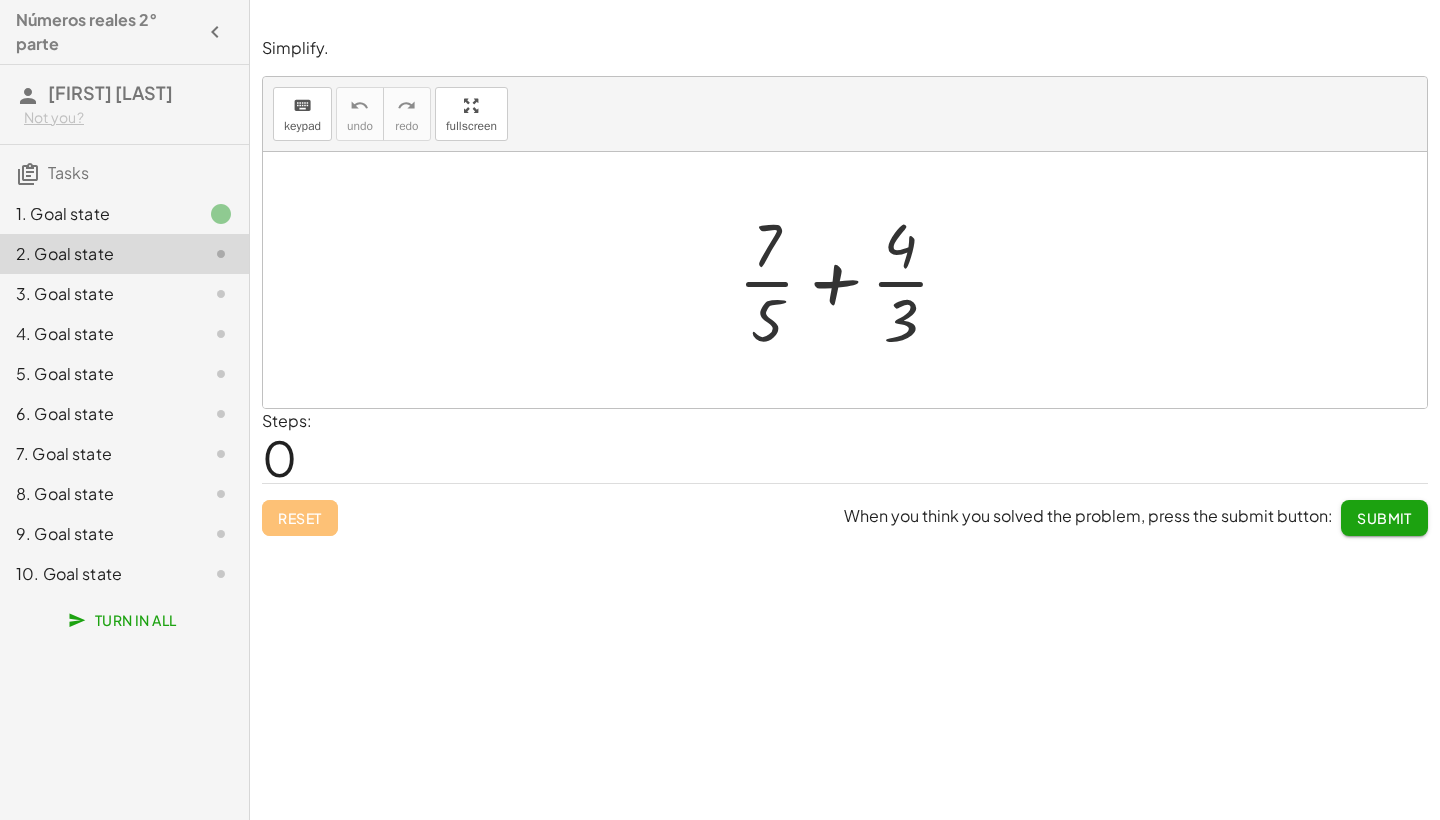 click at bounding box center [852, 280] 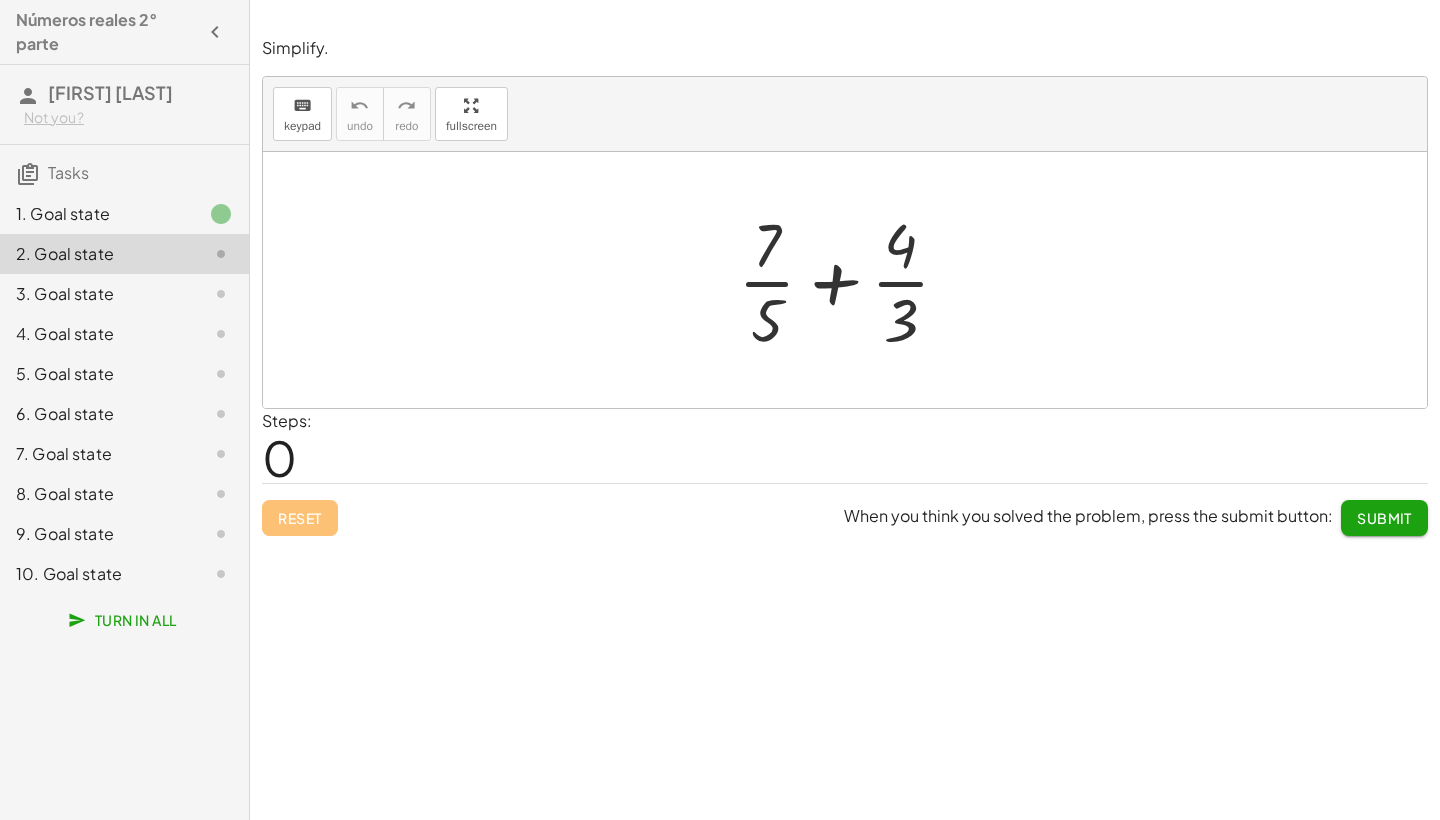 click at bounding box center [852, 280] 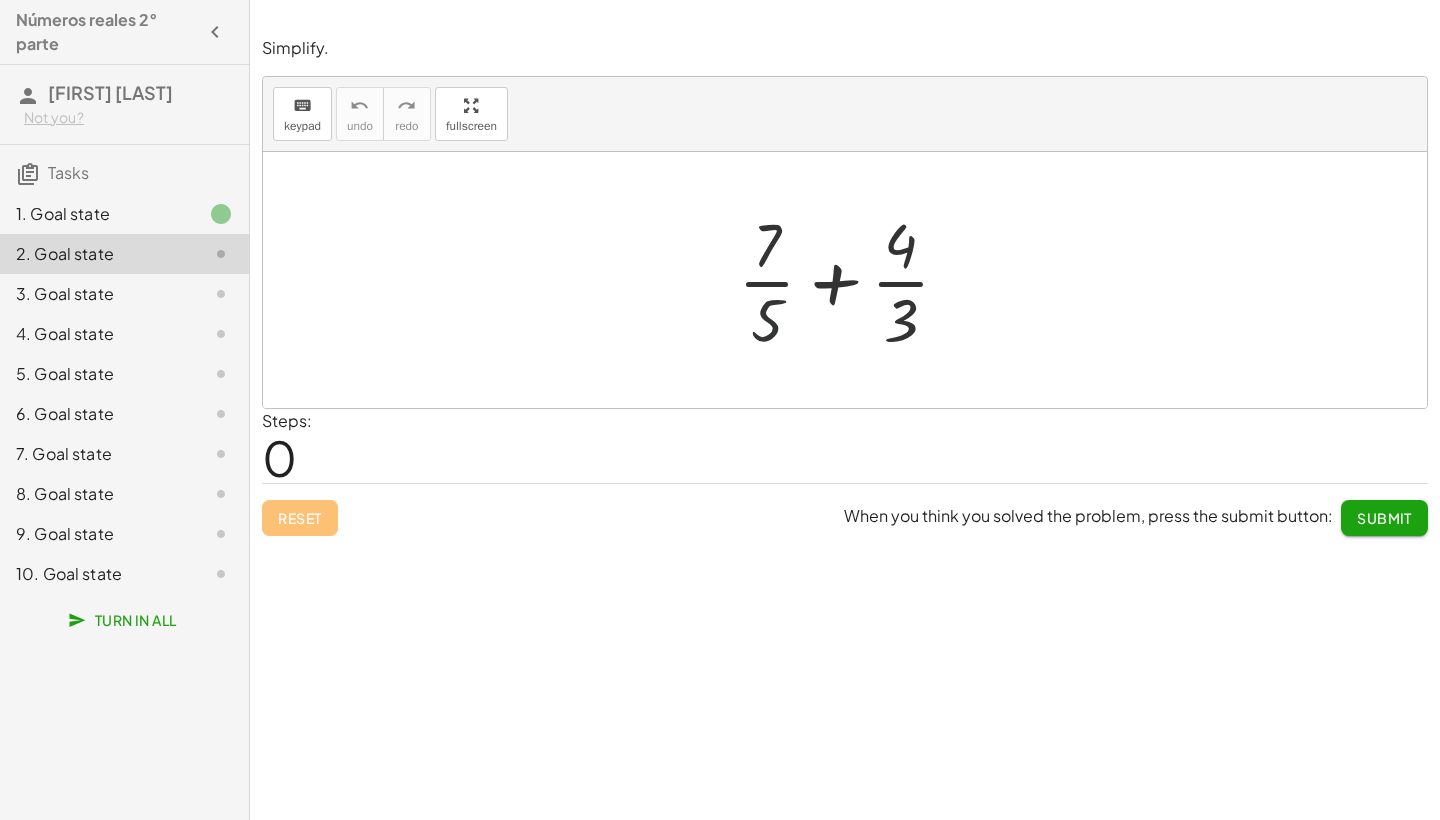 click at bounding box center (852, 280) 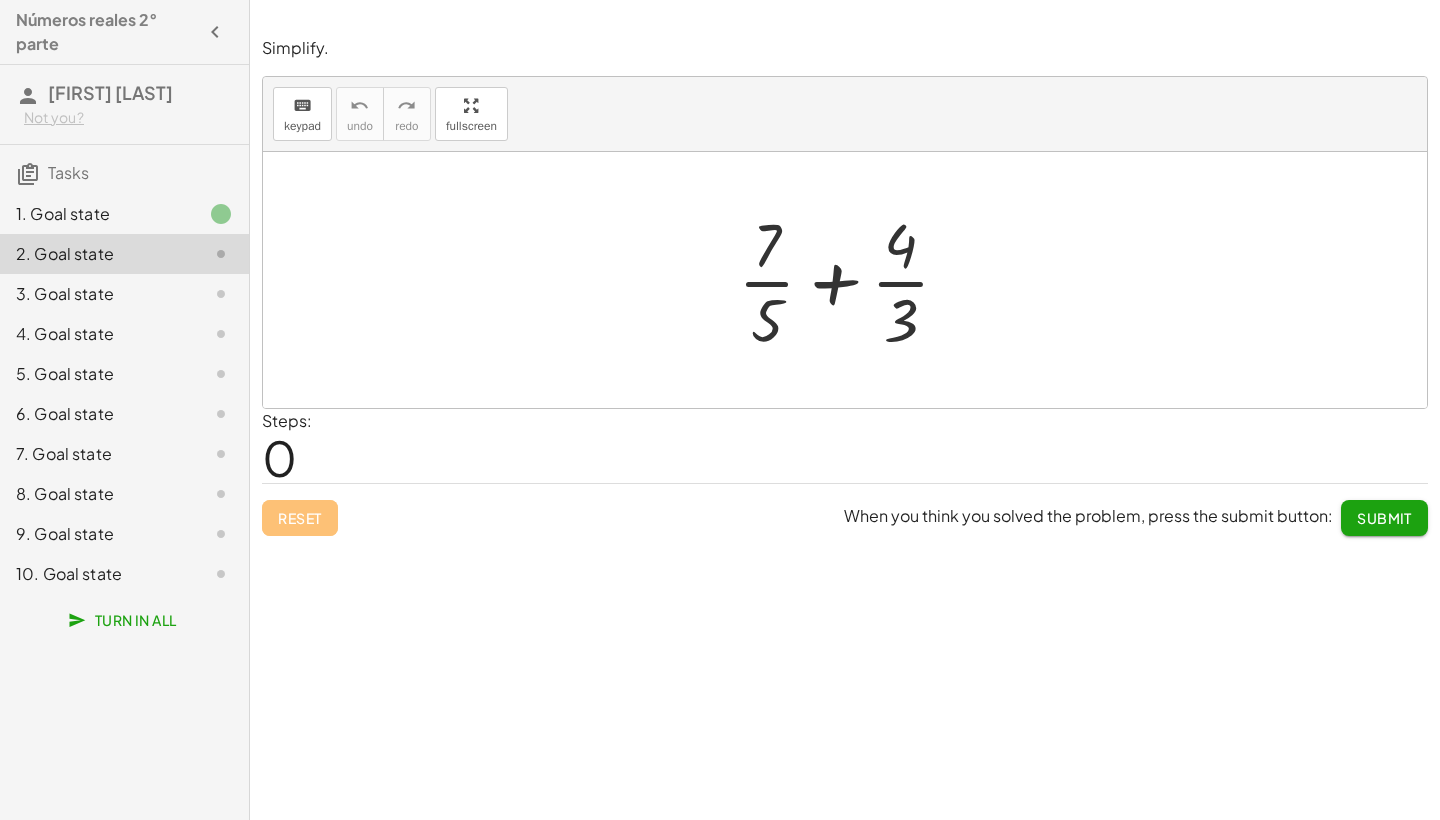 click at bounding box center [852, 280] 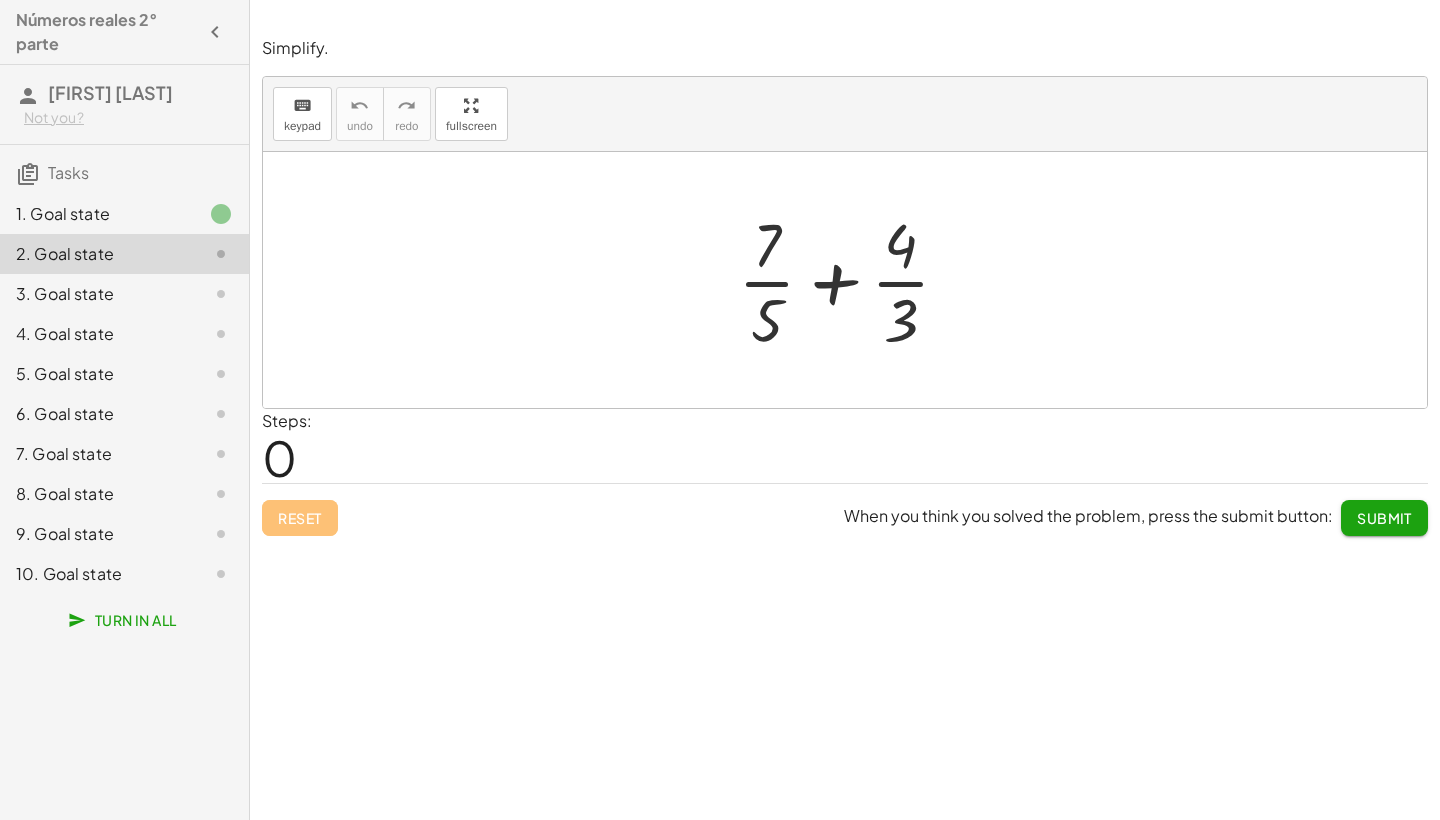click at bounding box center (852, 280) 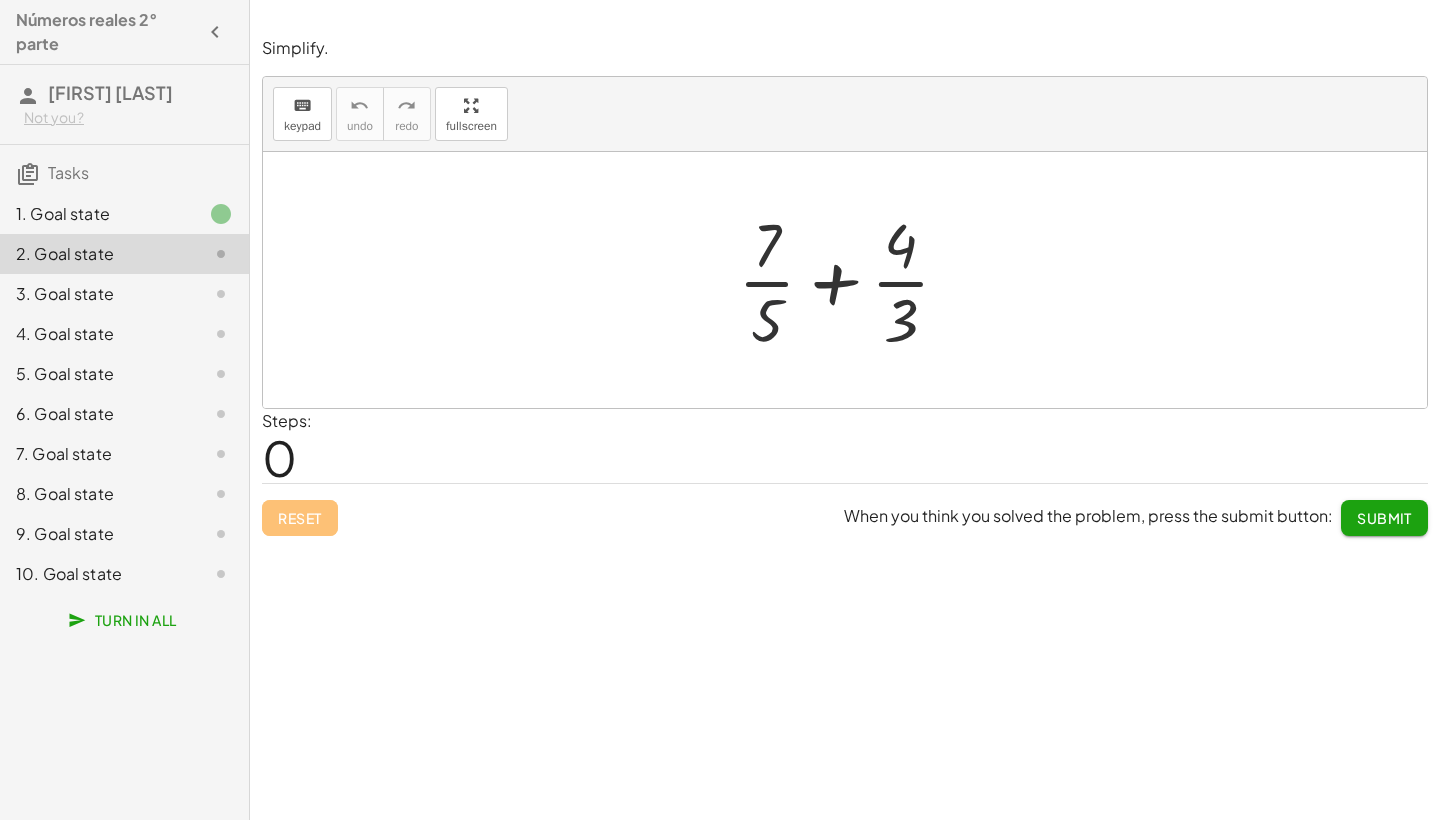 click at bounding box center (852, 280) 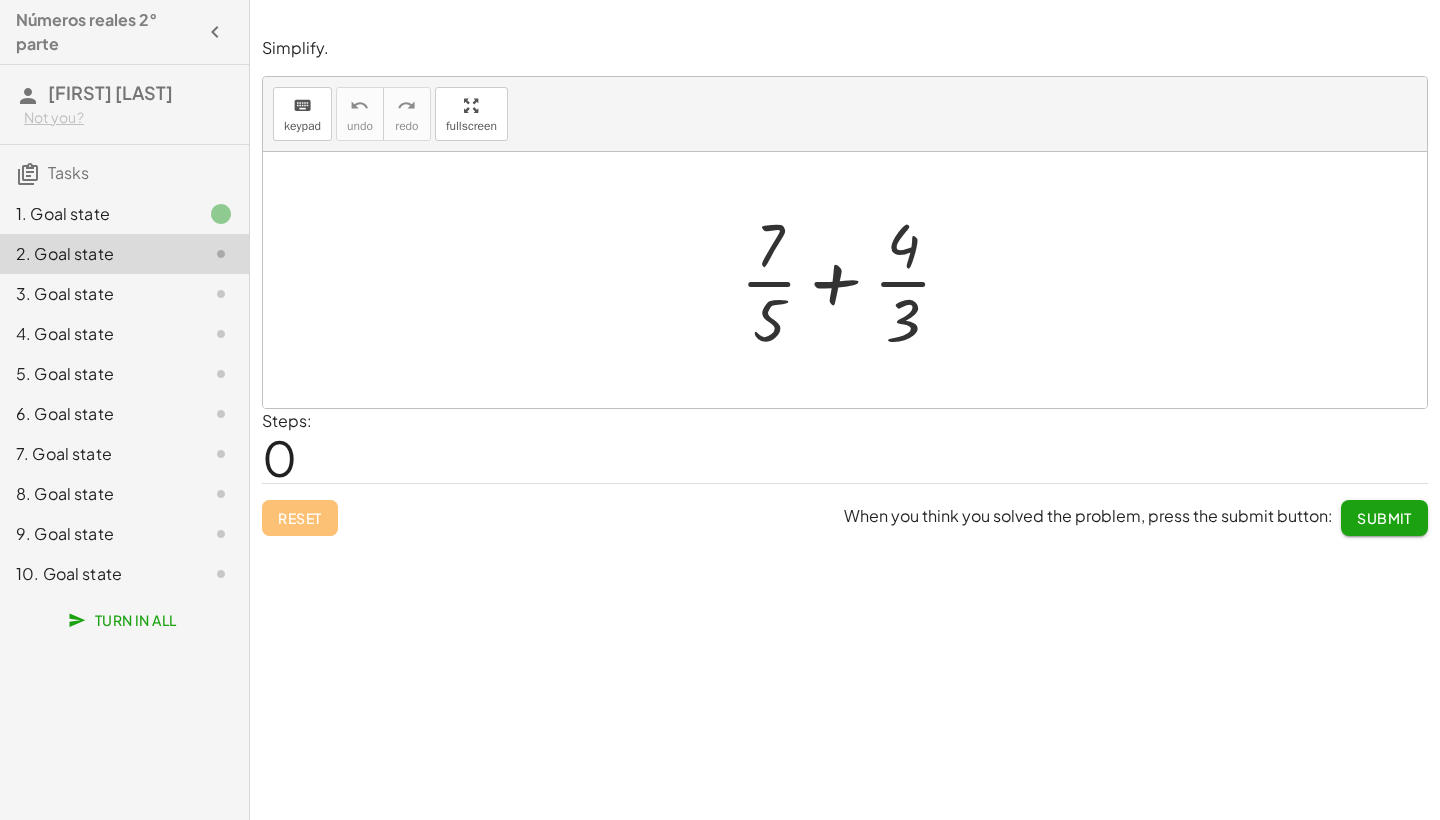 click at bounding box center (852, 280) 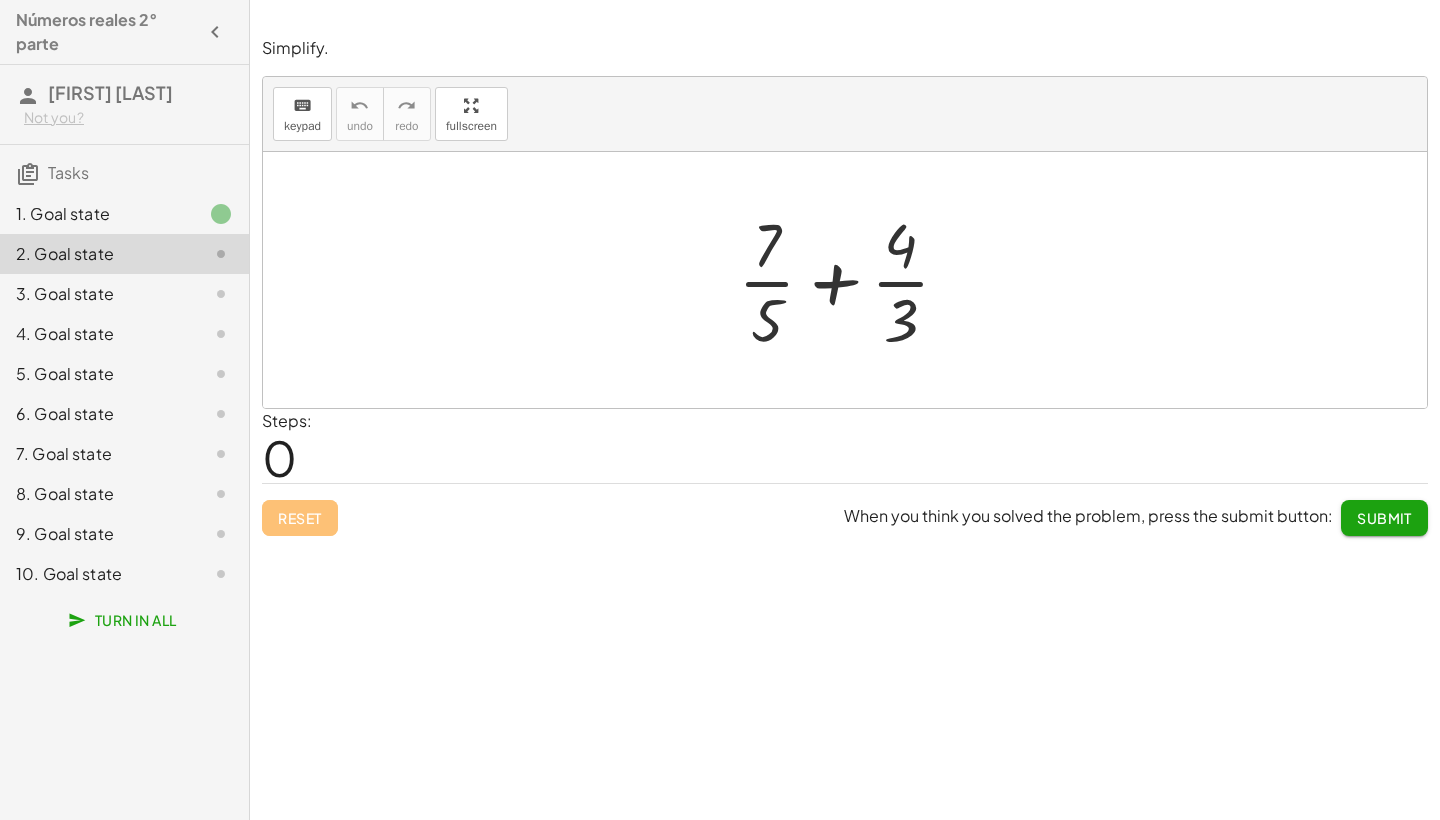 click at bounding box center [852, 280] 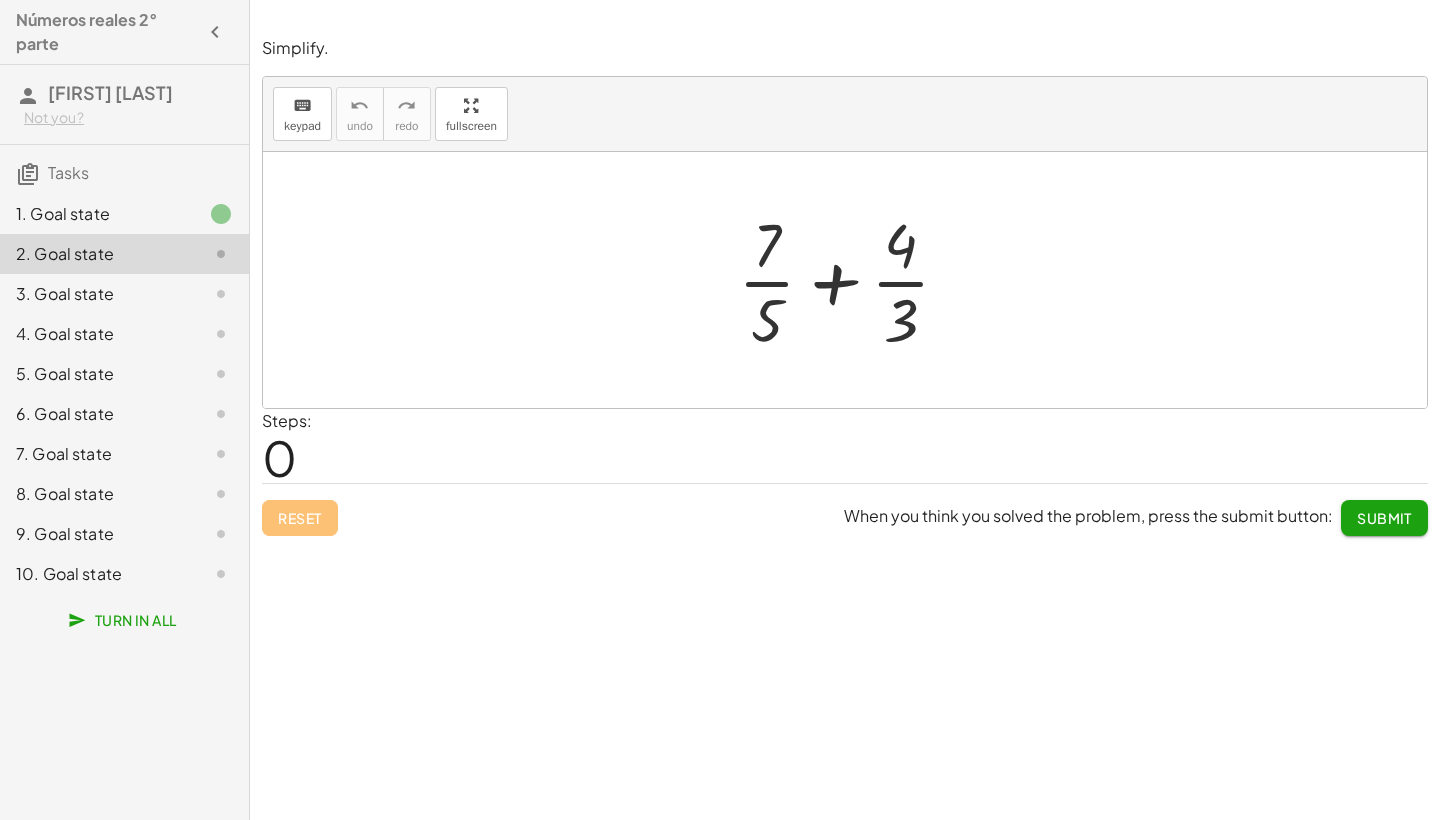 click at bounding box center [852, 280] 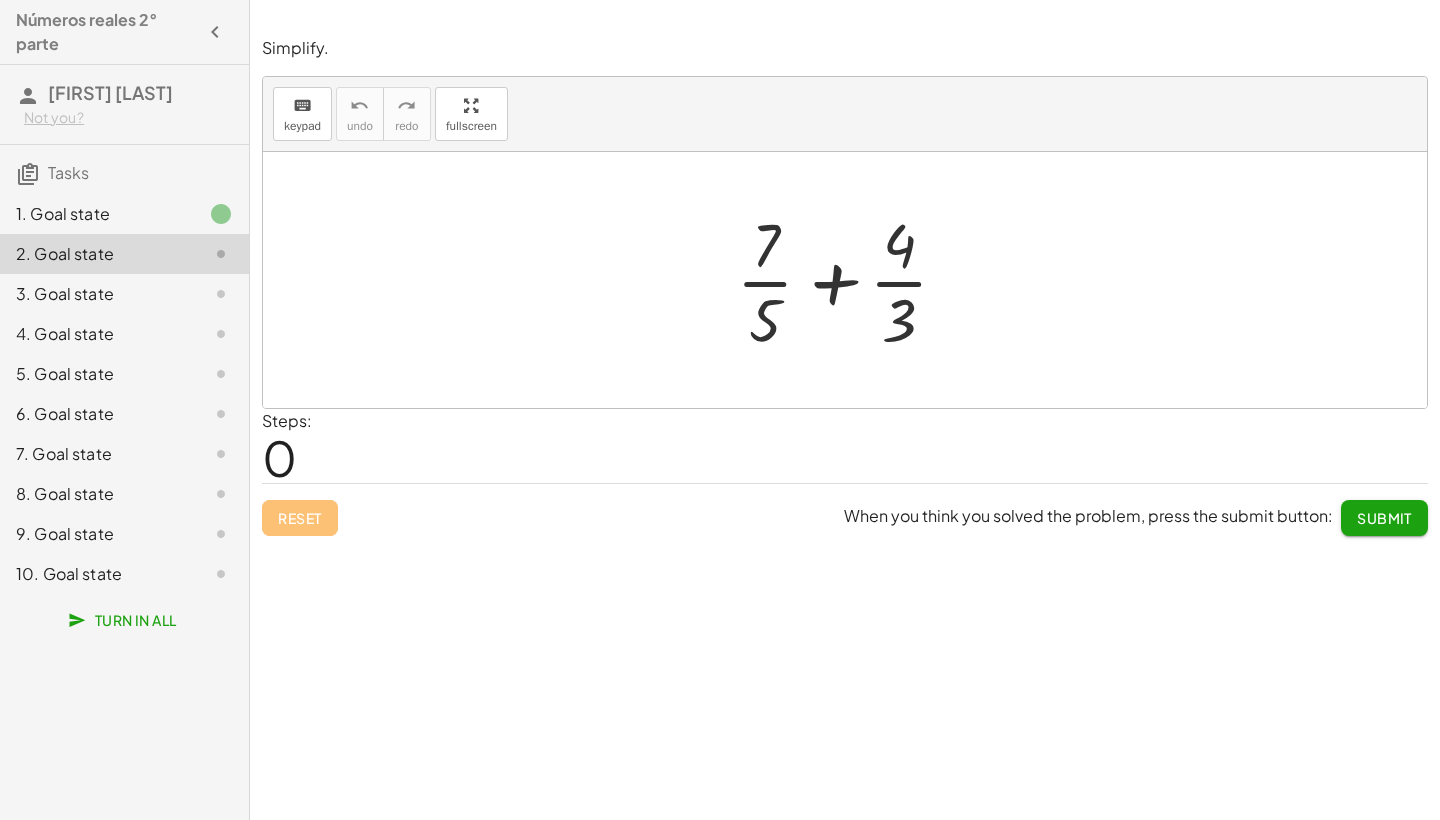 click at bounding box center (852, 280) 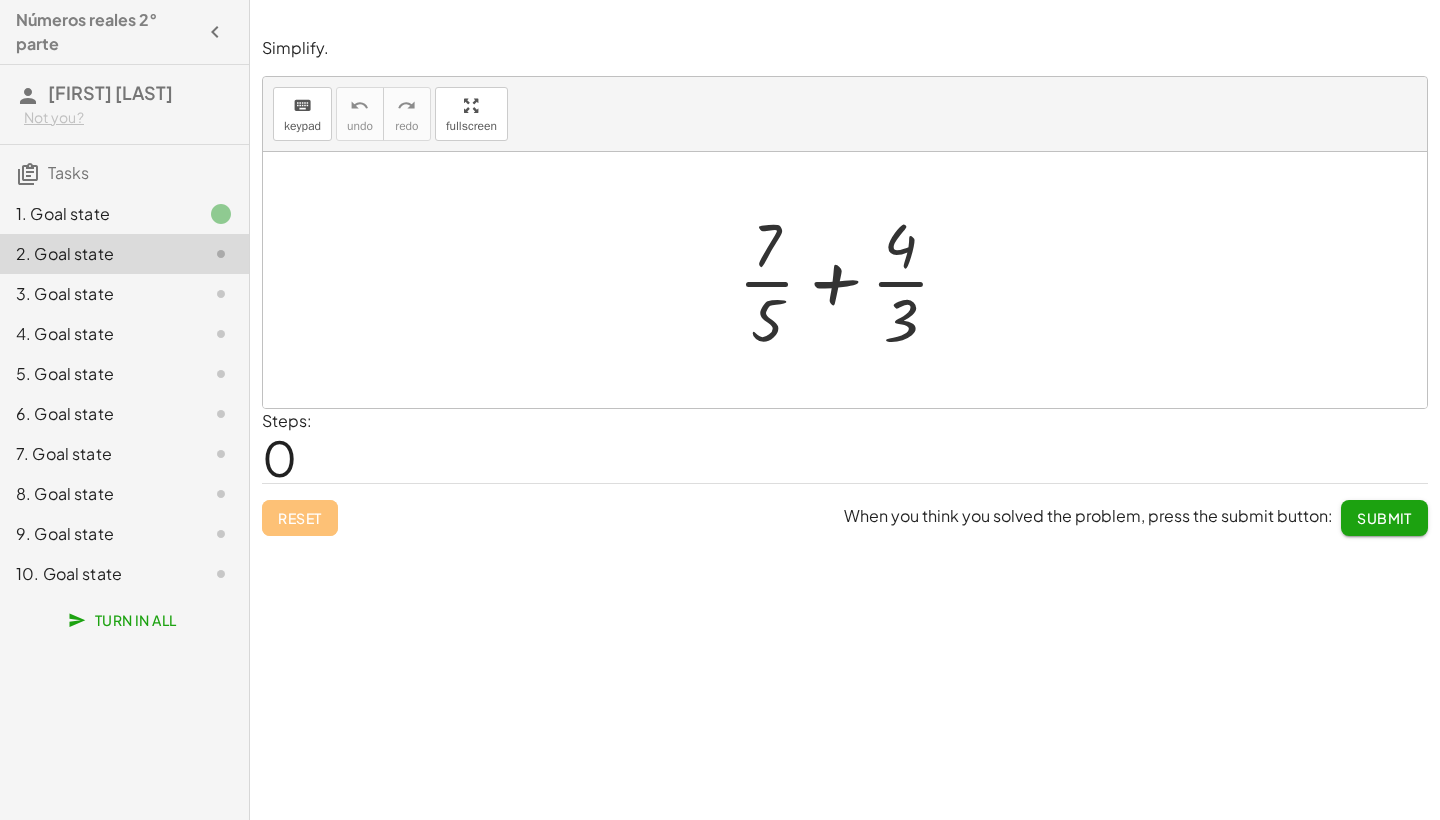 click at bounding box center [852, 280] 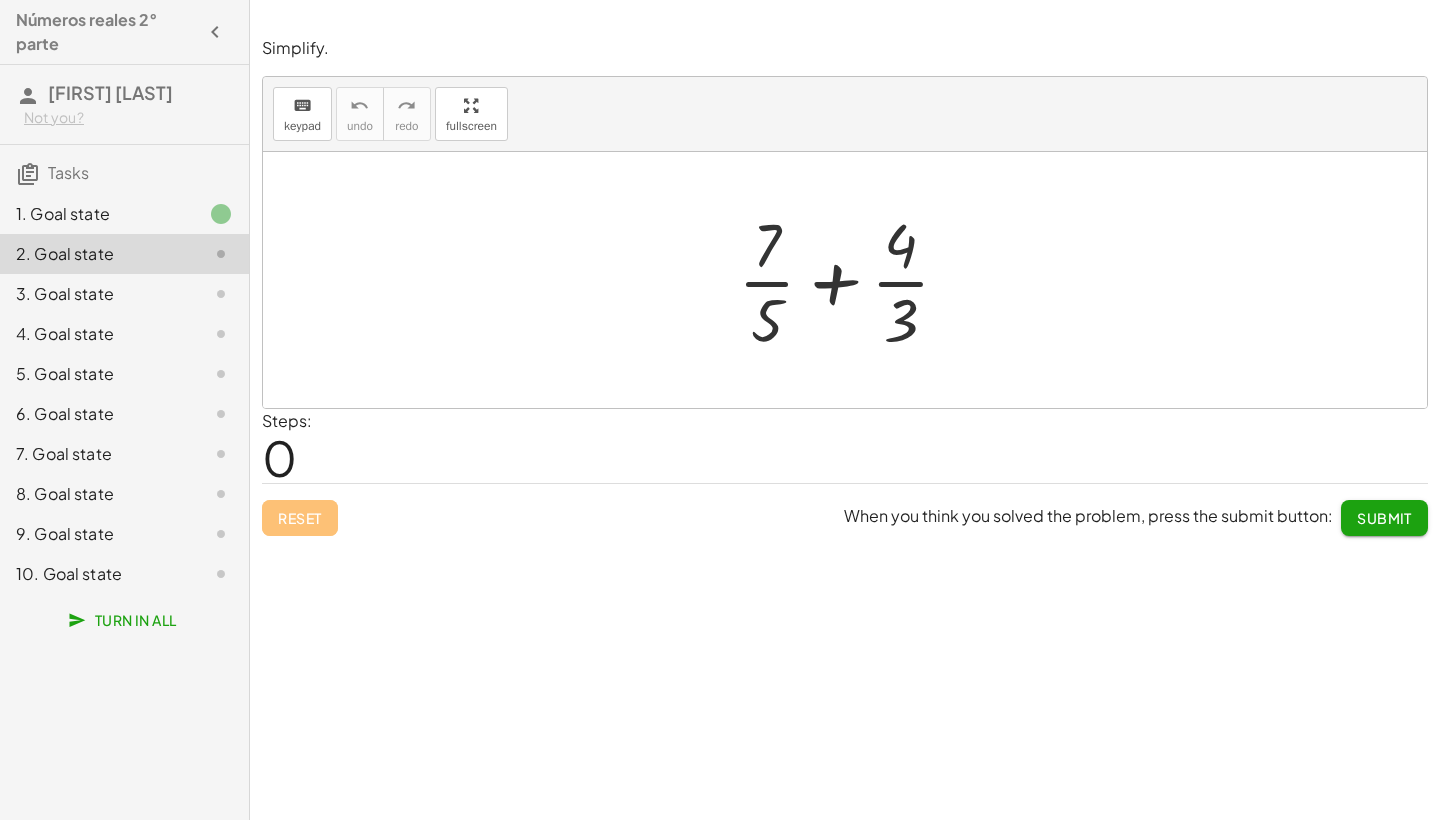 click at bounding box center (852, 280) 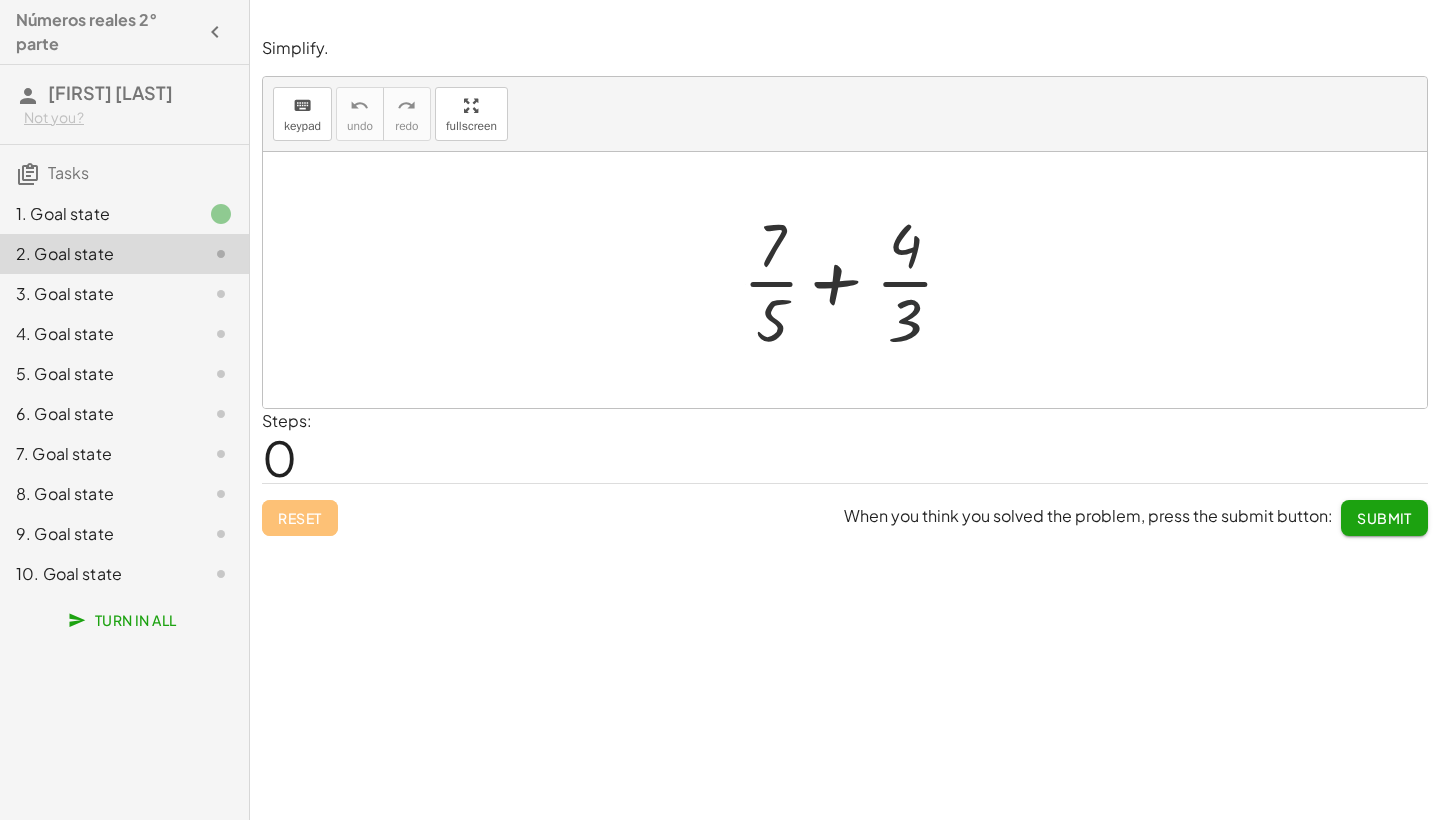 click at bounding box center (852, 280) 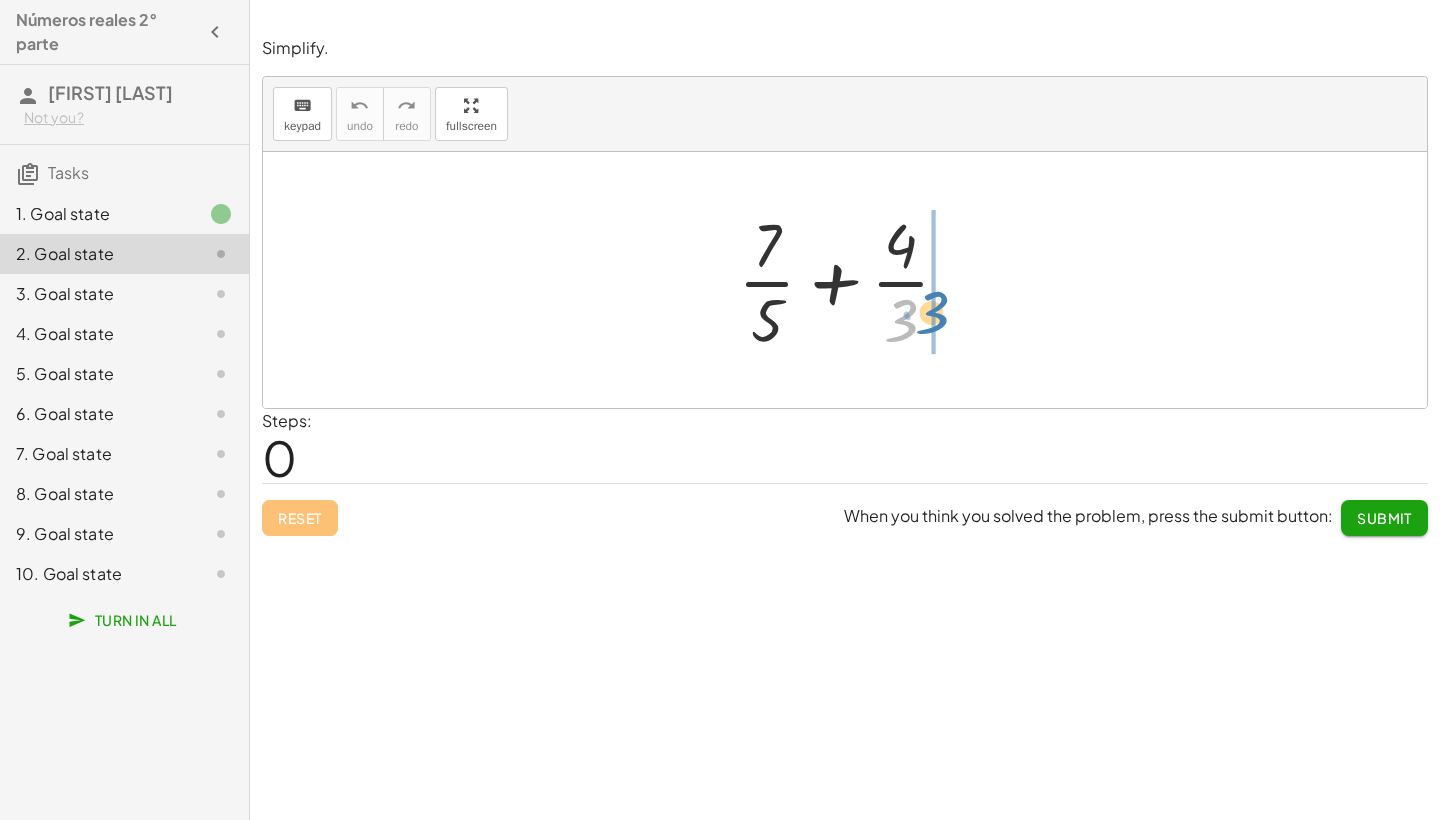 drag, startPoint x: 901, startPoint y: 317, endPoint x: 922, endPoint y: 308, distance: 22.847319 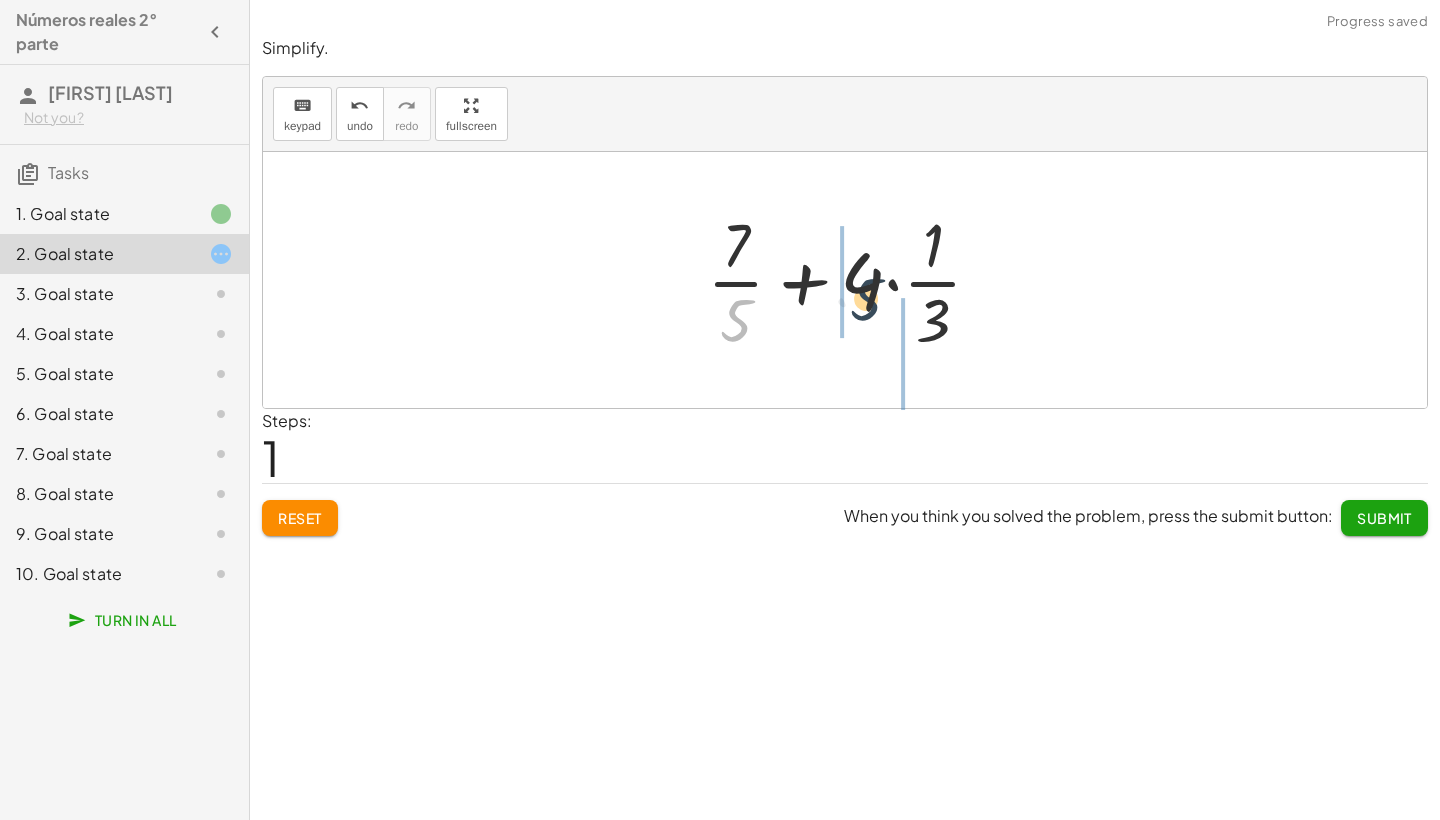 drag, startPoint x: 739, startPoint y: 301, endPoint x: 871, endPoint y: 268, distance: 136.06248 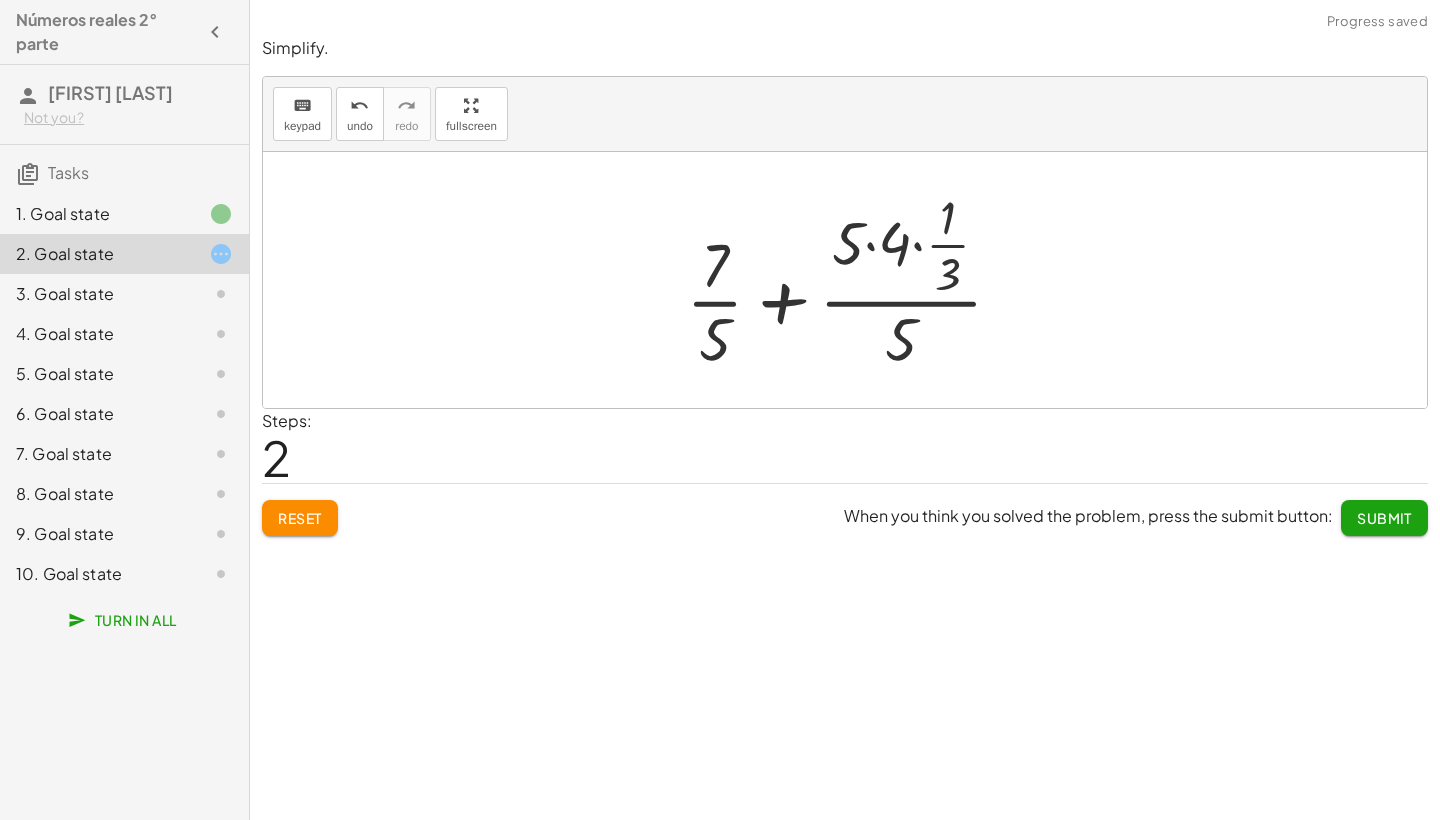 click at bounding box center [852, 280] 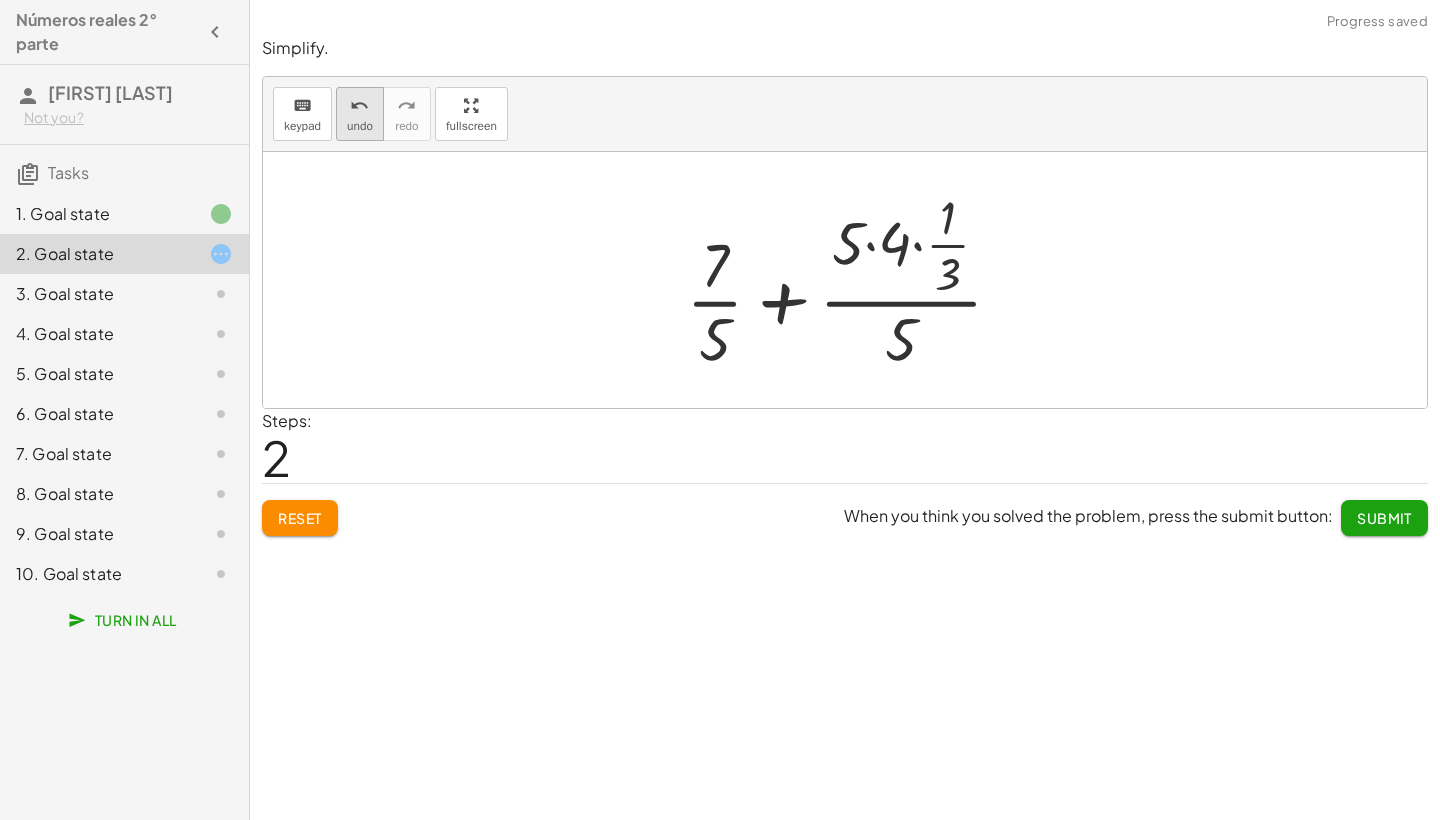 click on "undo undo" at bounding box center (360, 114) 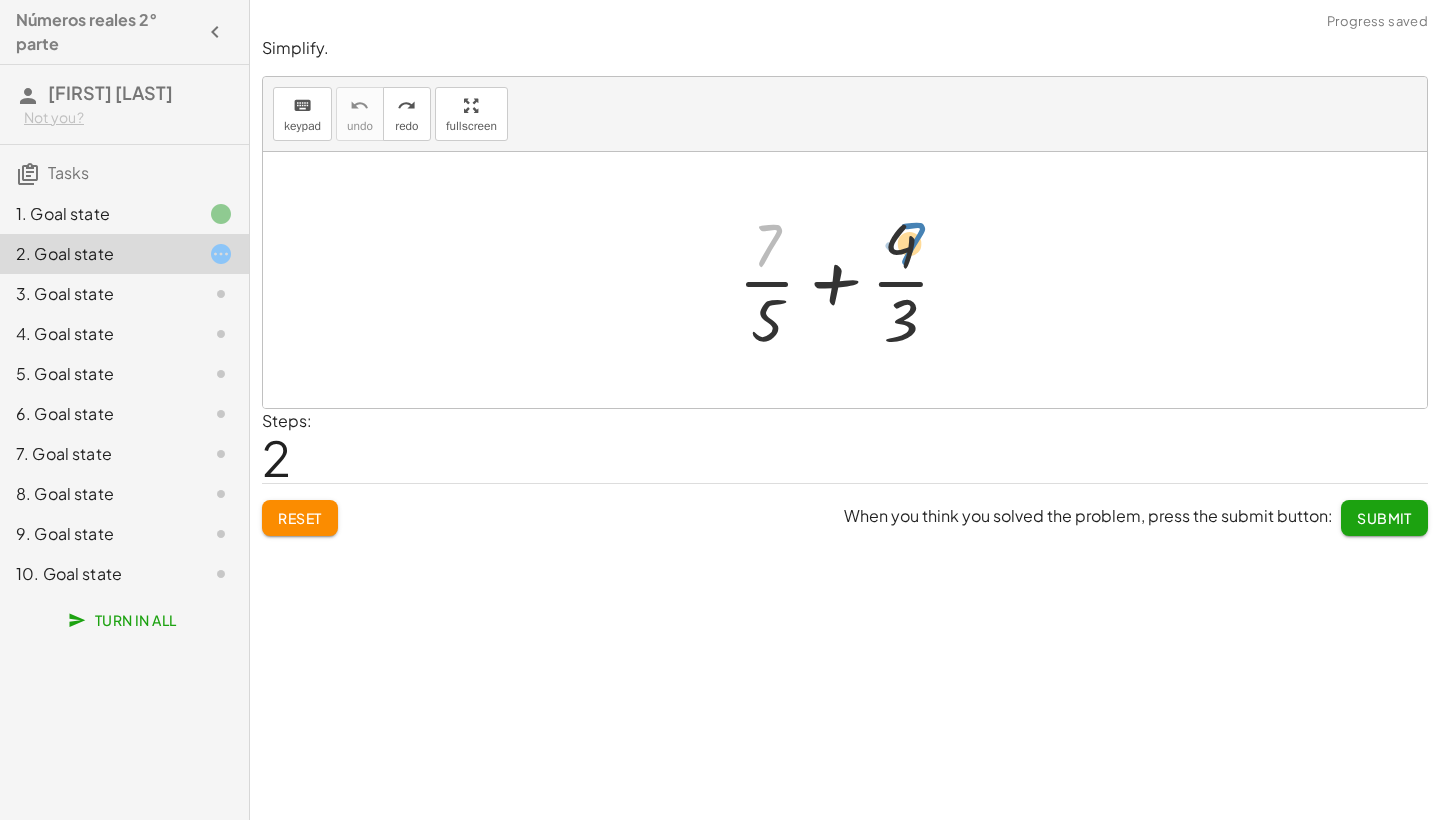 drag, startPoint x: 770, startPoint y: 253, endPoint x: 915, endPoint y: 251, distance: 145.0138 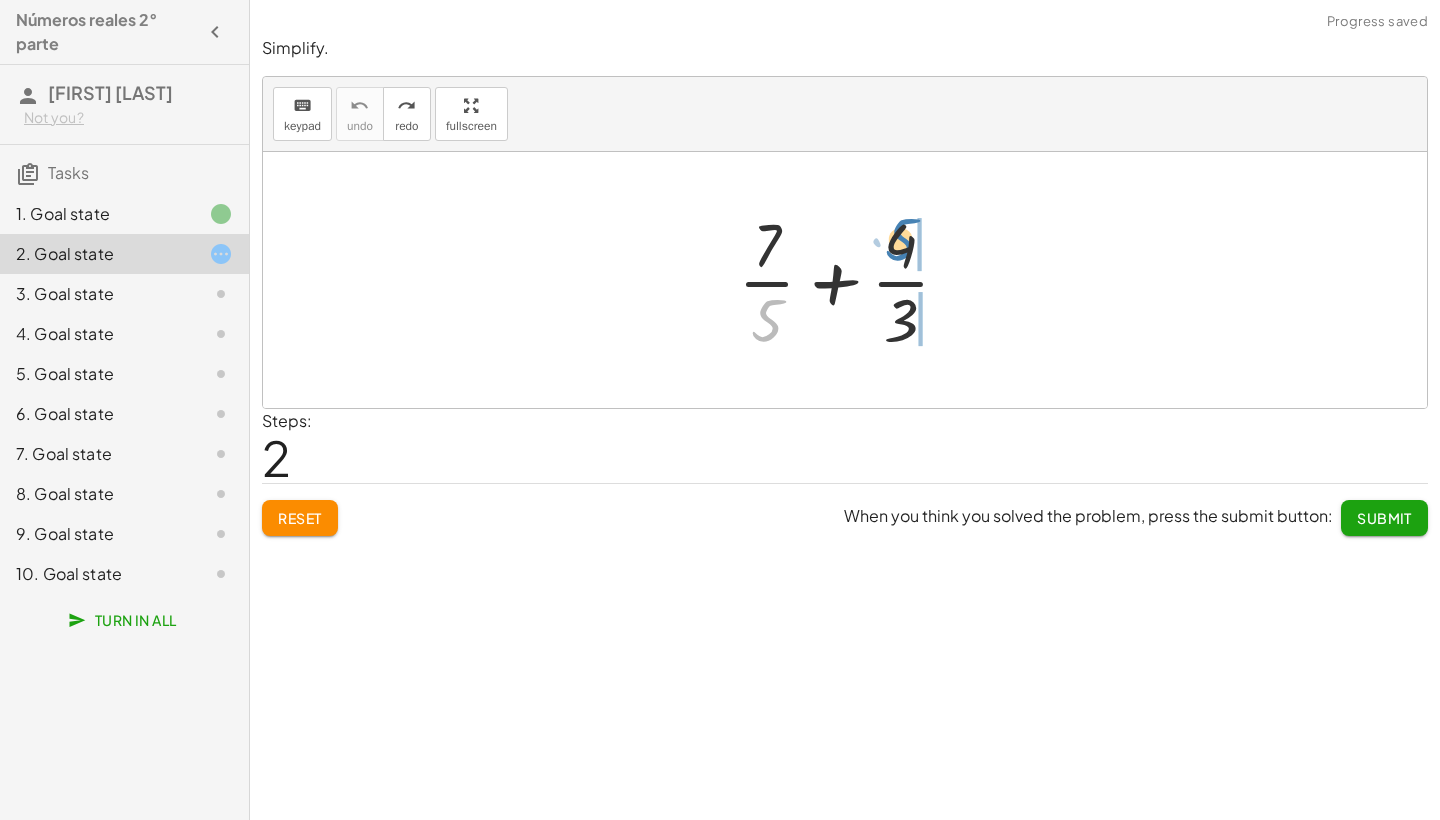 drag, startPoint x: 774, startPoint y: 312, endPoint x: 912, endPoint y: 234, distance: 158.51814 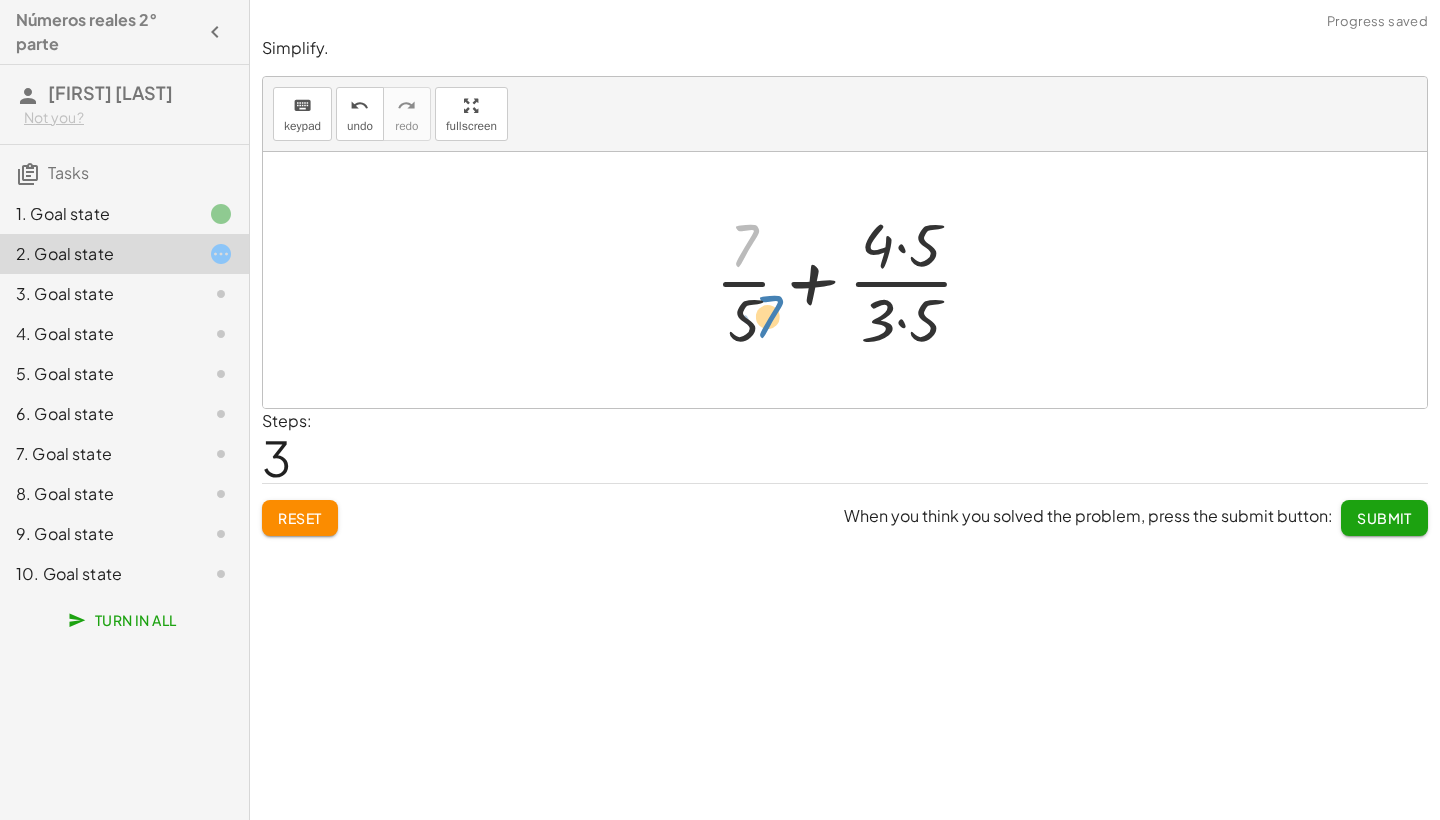 drag, startPoint x: 745, startPoint y: 232, endPoint x: 743, endPoint y: 303, distance: 71.02816 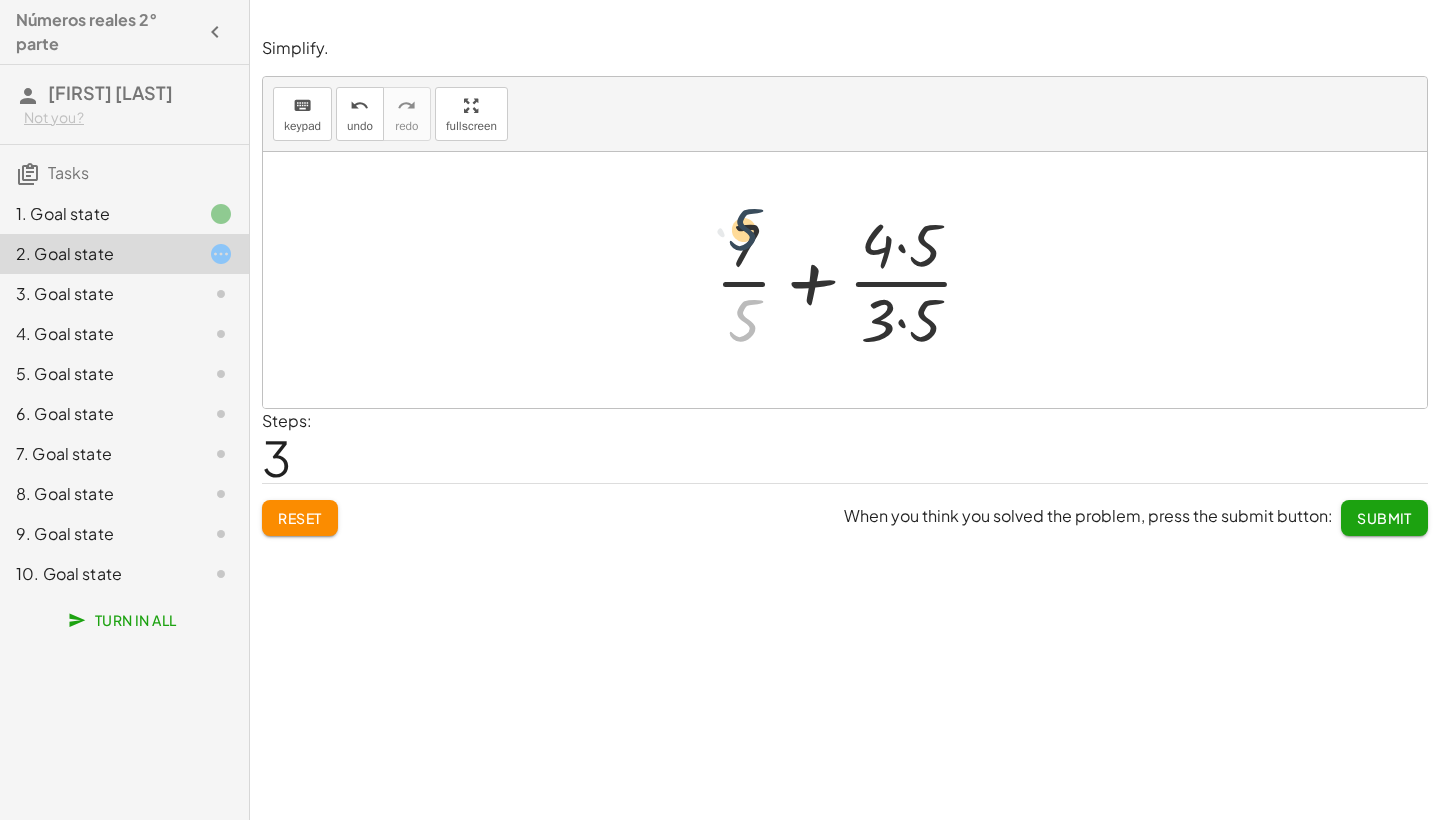 drag, startPoint x: 750, startPoint y: 308, endPoint x: 750, endPoint y: 217, distance: 91 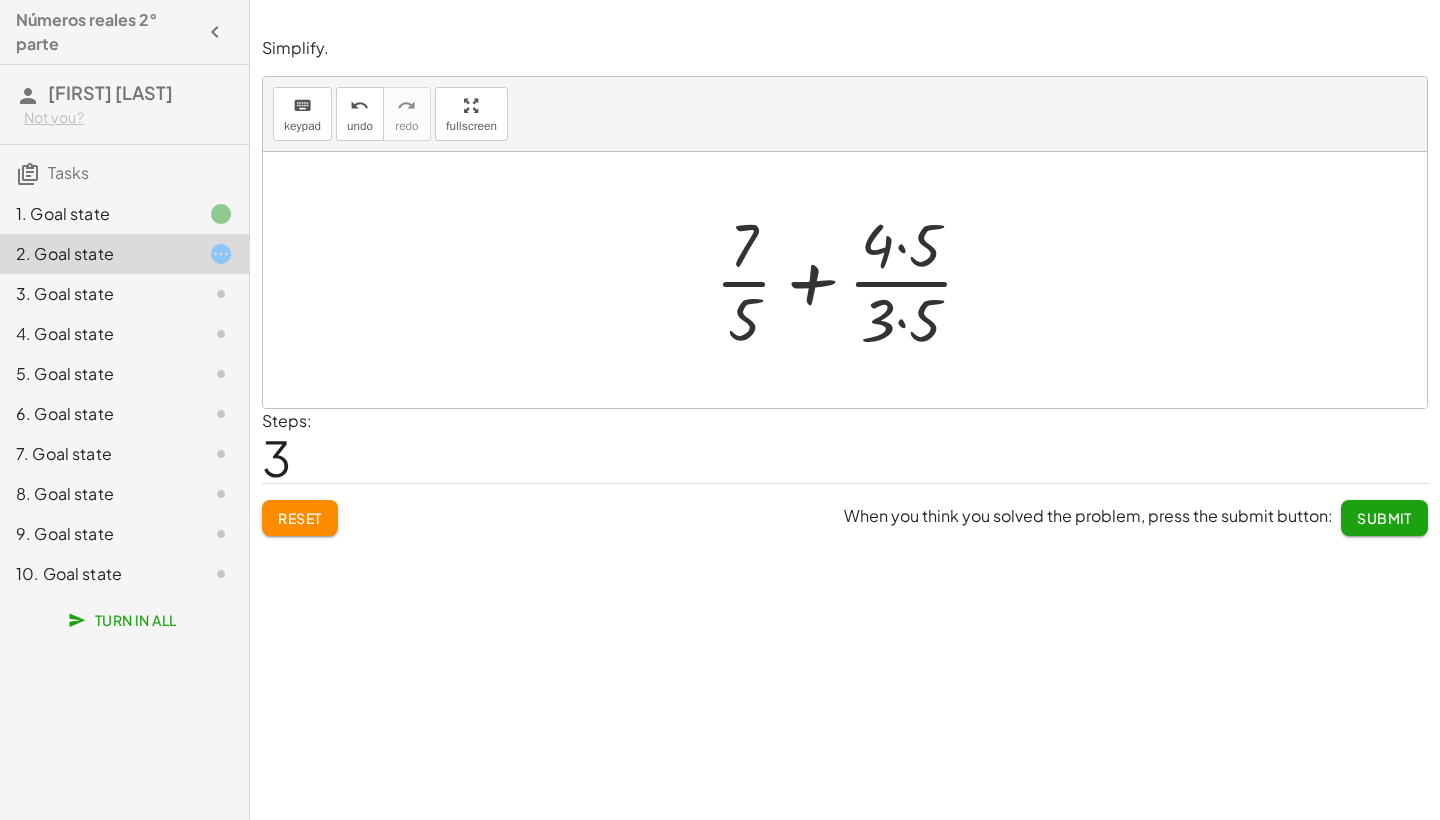 click at bounding box center (852, 280) 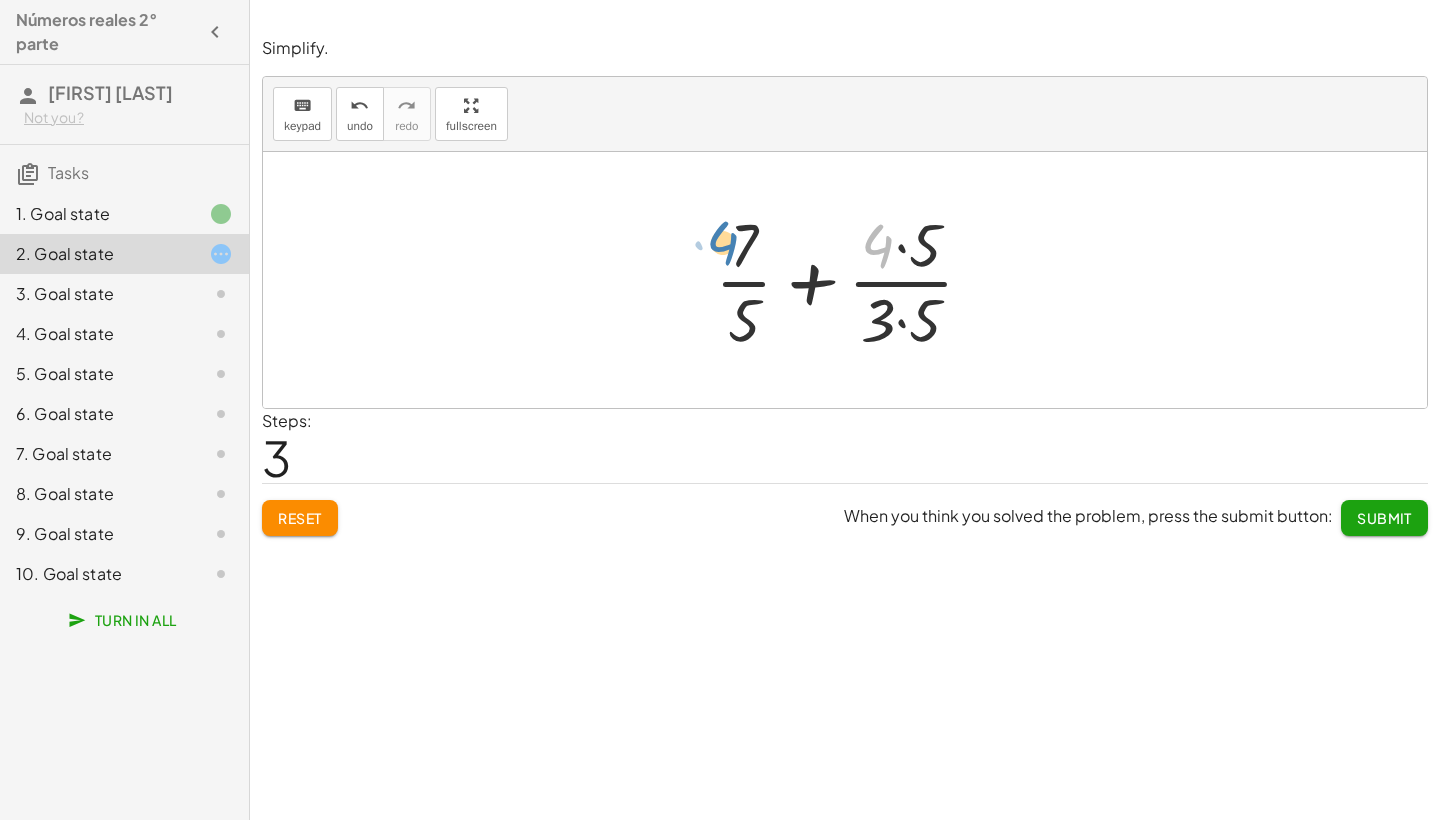 drag, startPoint x: 879, startPoint y: 249, endPoint x: 720, endPoint y: 246, distance: 159.0283 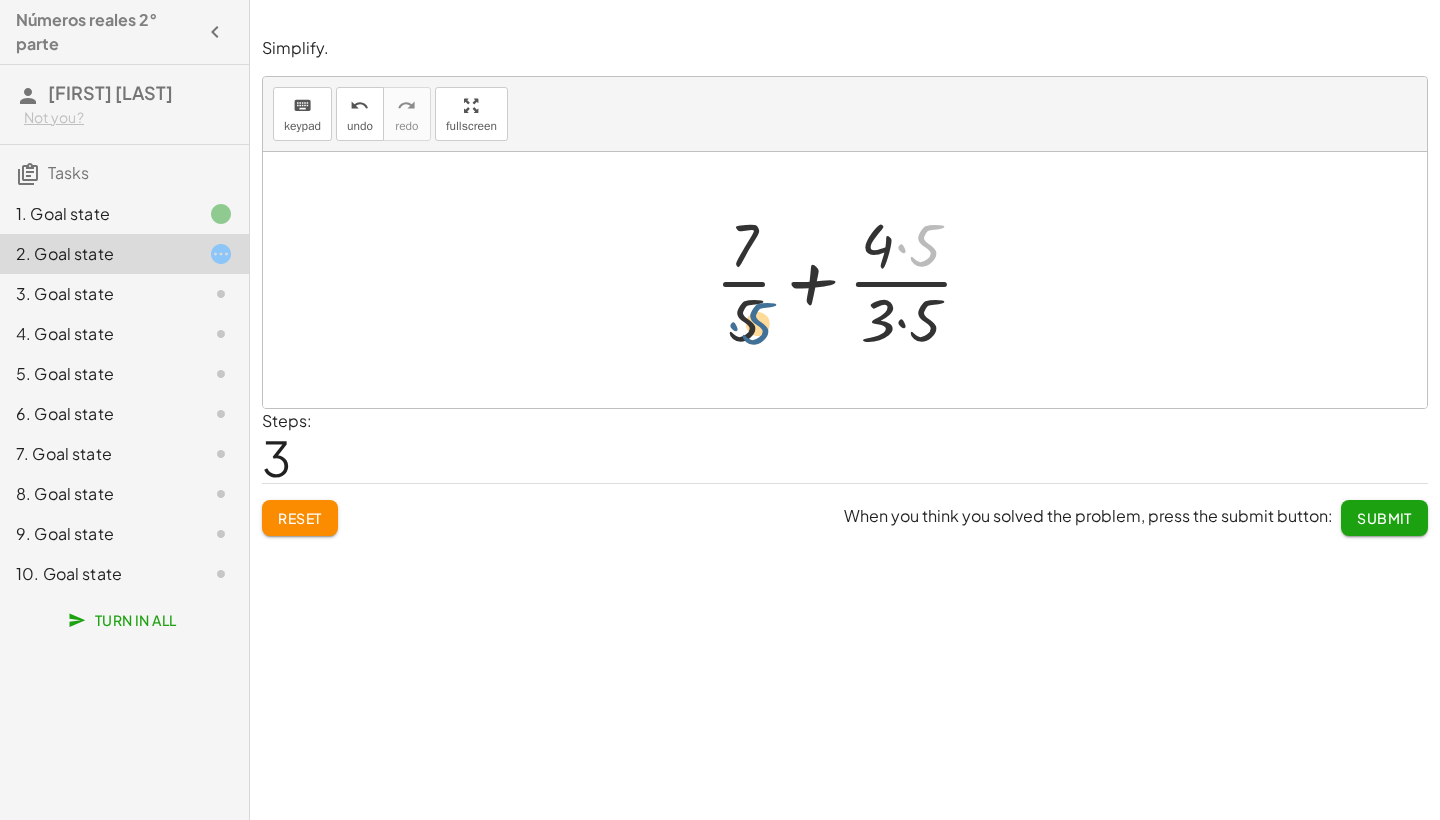 drag, startPoint x: 921, startPoint y: 252, endPoint x: 703, endPoint y: 324, distance: 229.58223 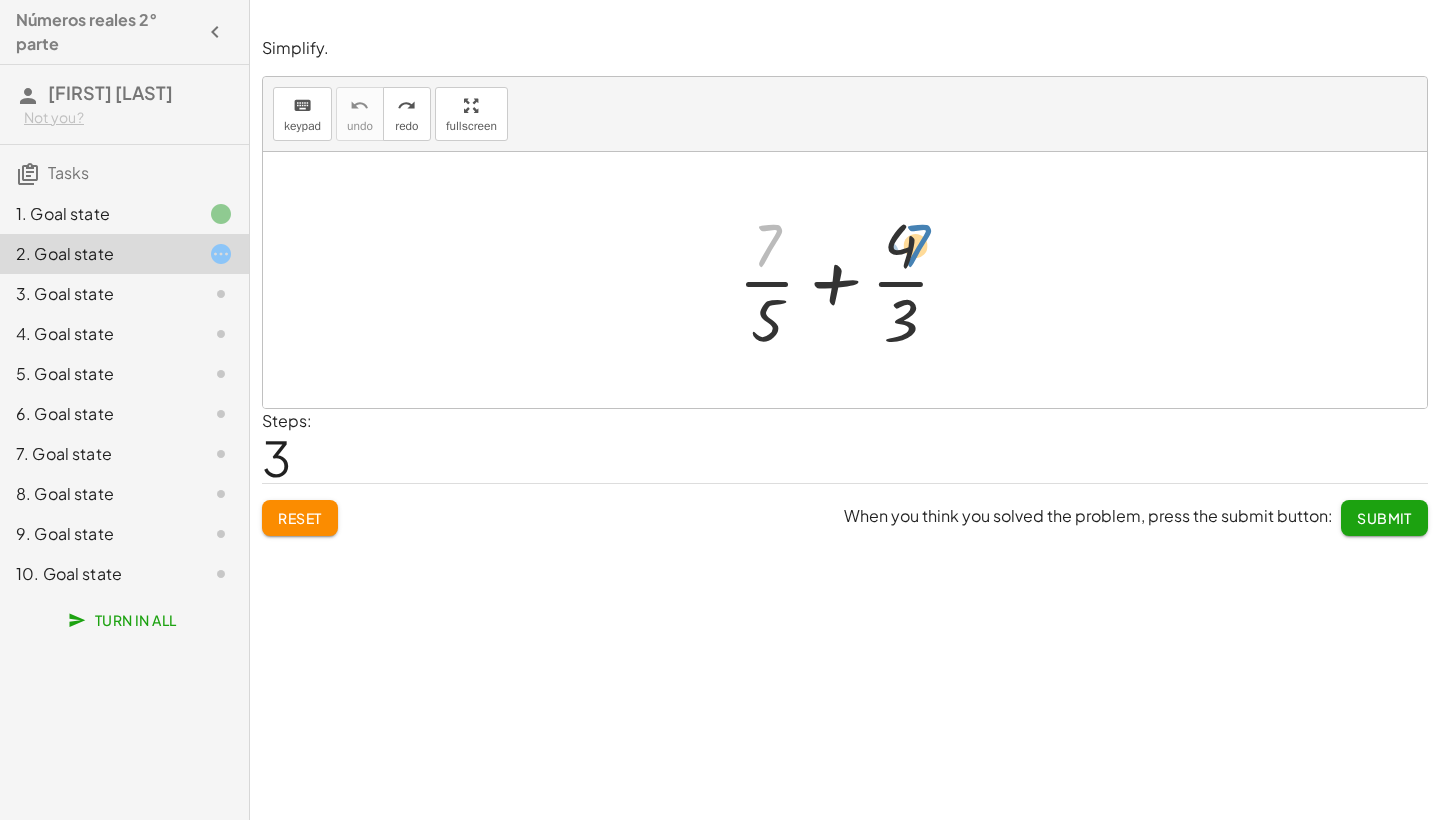 drag, startPoint x: 773, startPoint y: 232, endPoint x: 918, endPoint y: 230, distance: 145.0138 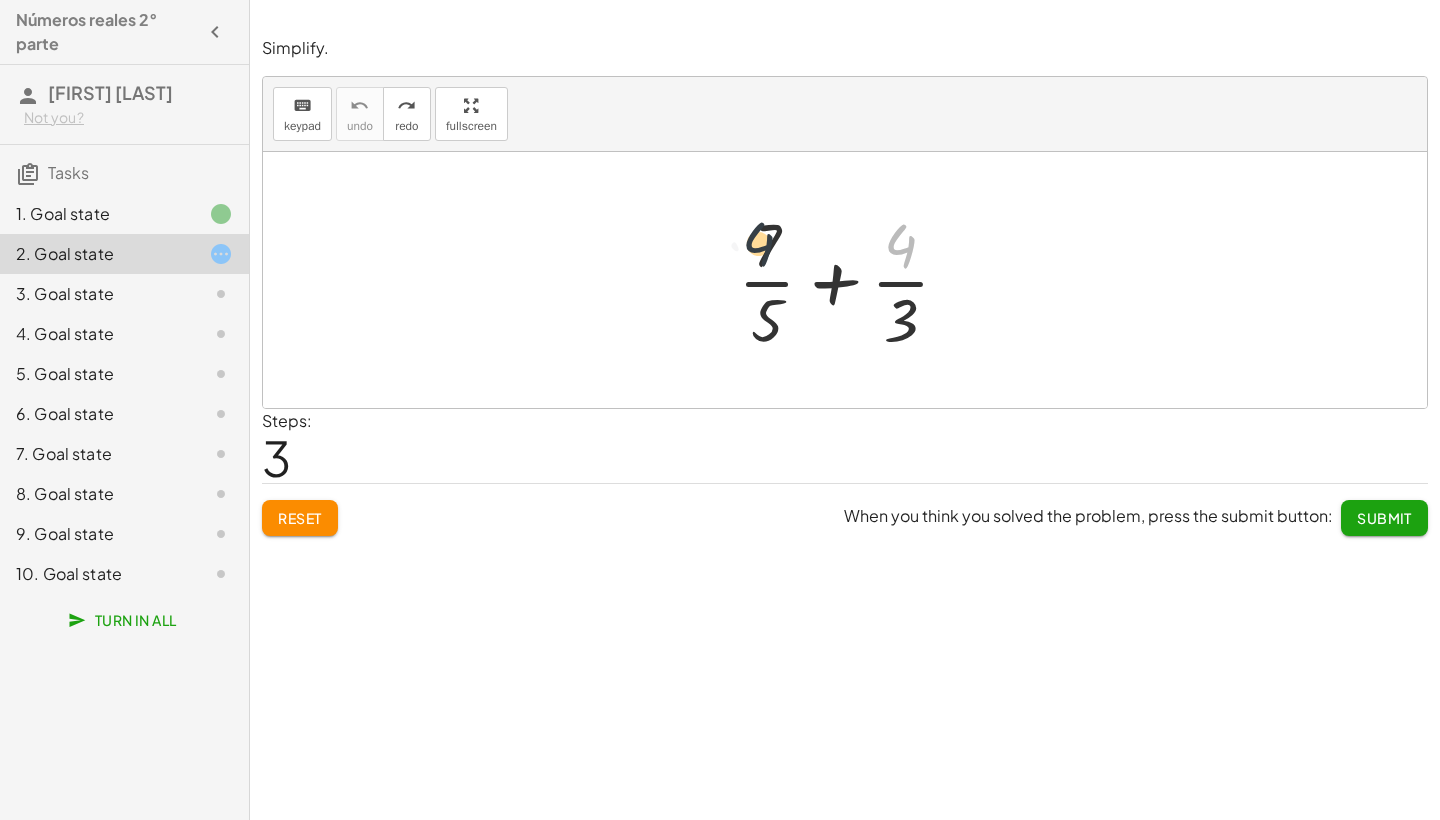 drag, startPoint x: 907, startPoint y: 241, endPoint x: 753, endPoint y: 235, distance: 154.11684 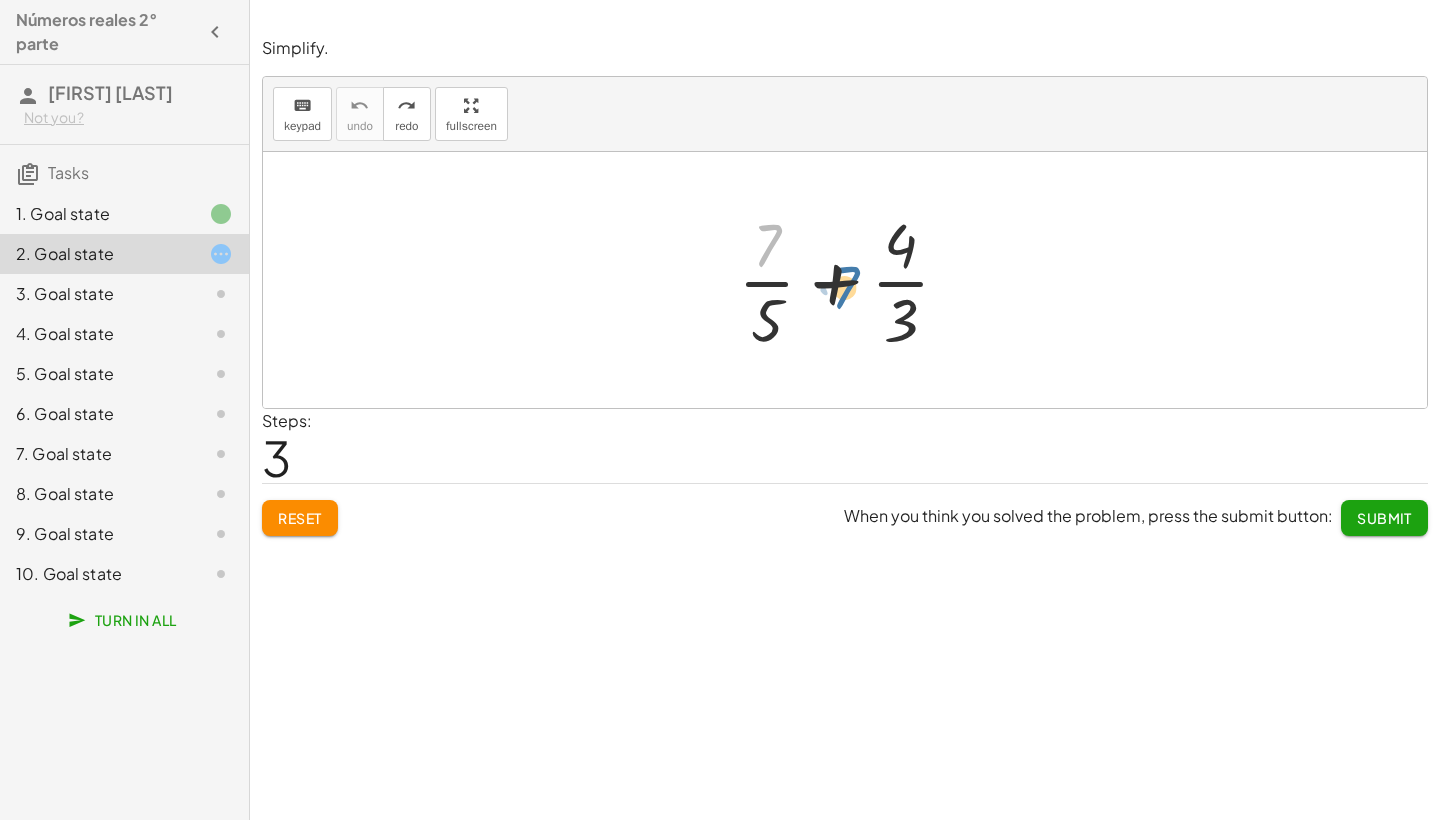 drag, startPoint x: 762, startPoint y: 238, endPoint x: 836, endPoint y: 276, distance: 83.18654 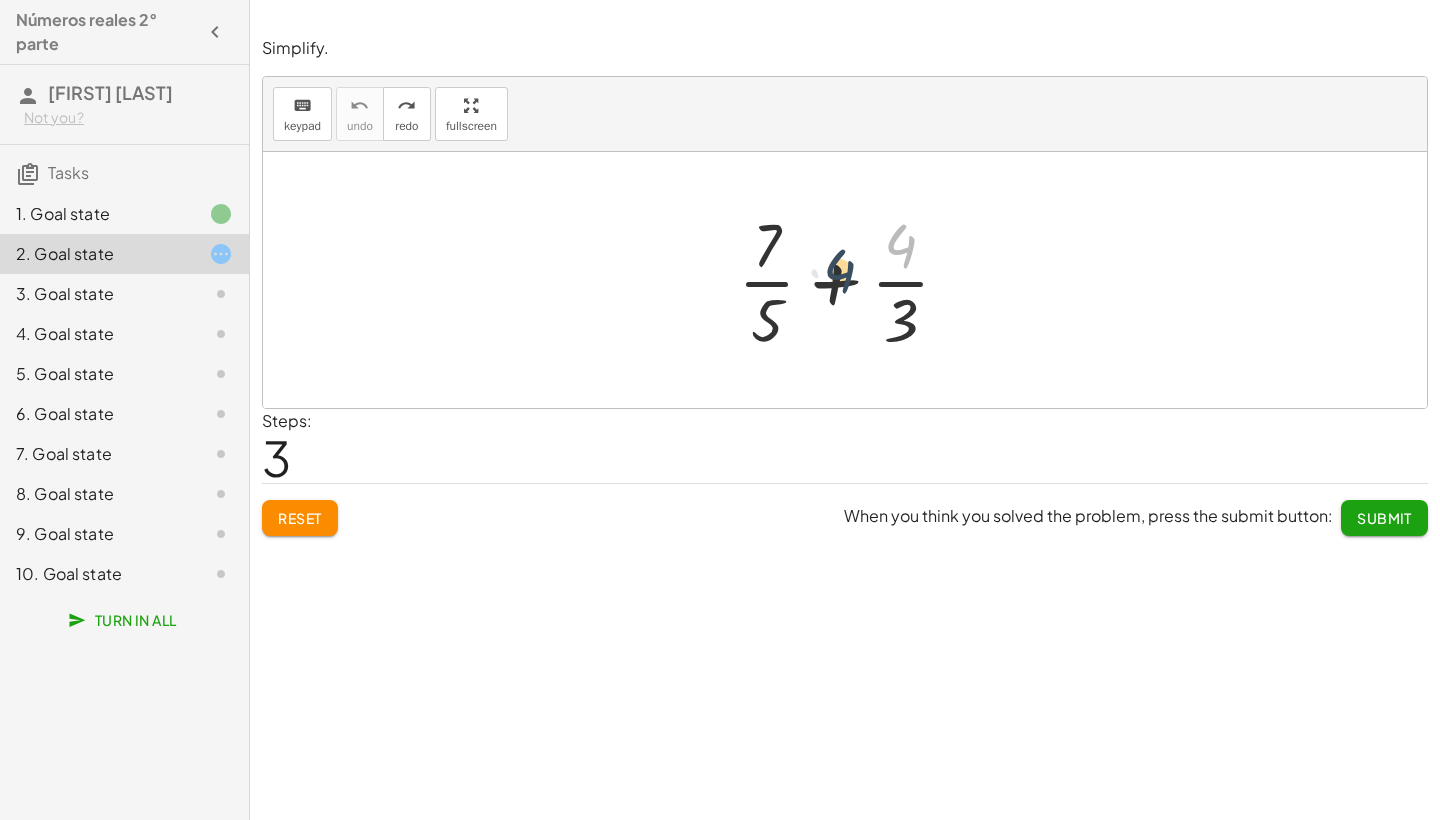 drag, startPoint x: 903, startPoint y: 257, endPoint x: 834, endPoint y: 298, distance: 80.26207 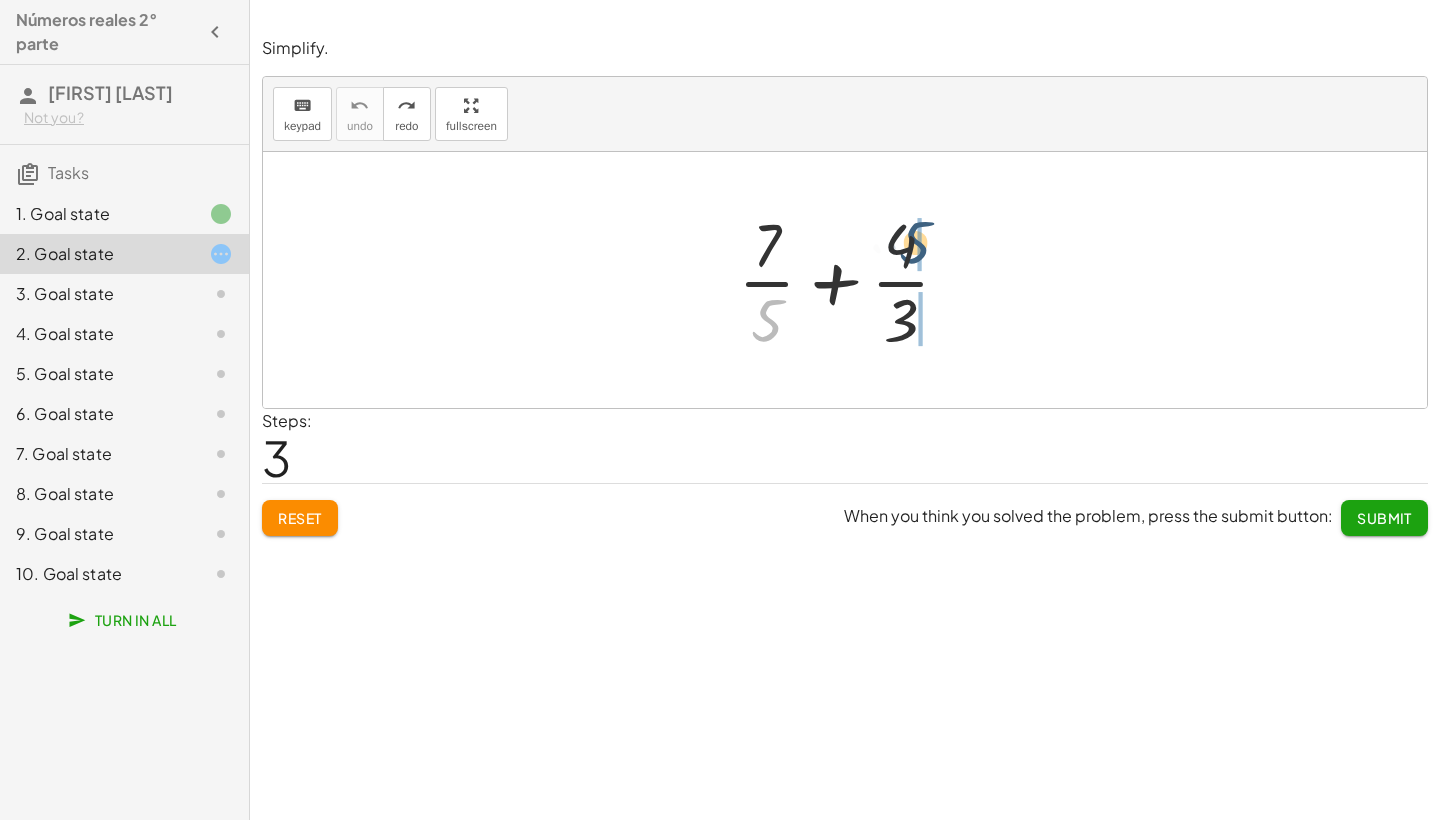 drag, startPoint x: 767, startPoint y: 329, endPoint x: 910, endPoint y: 254, distance: 161.47446 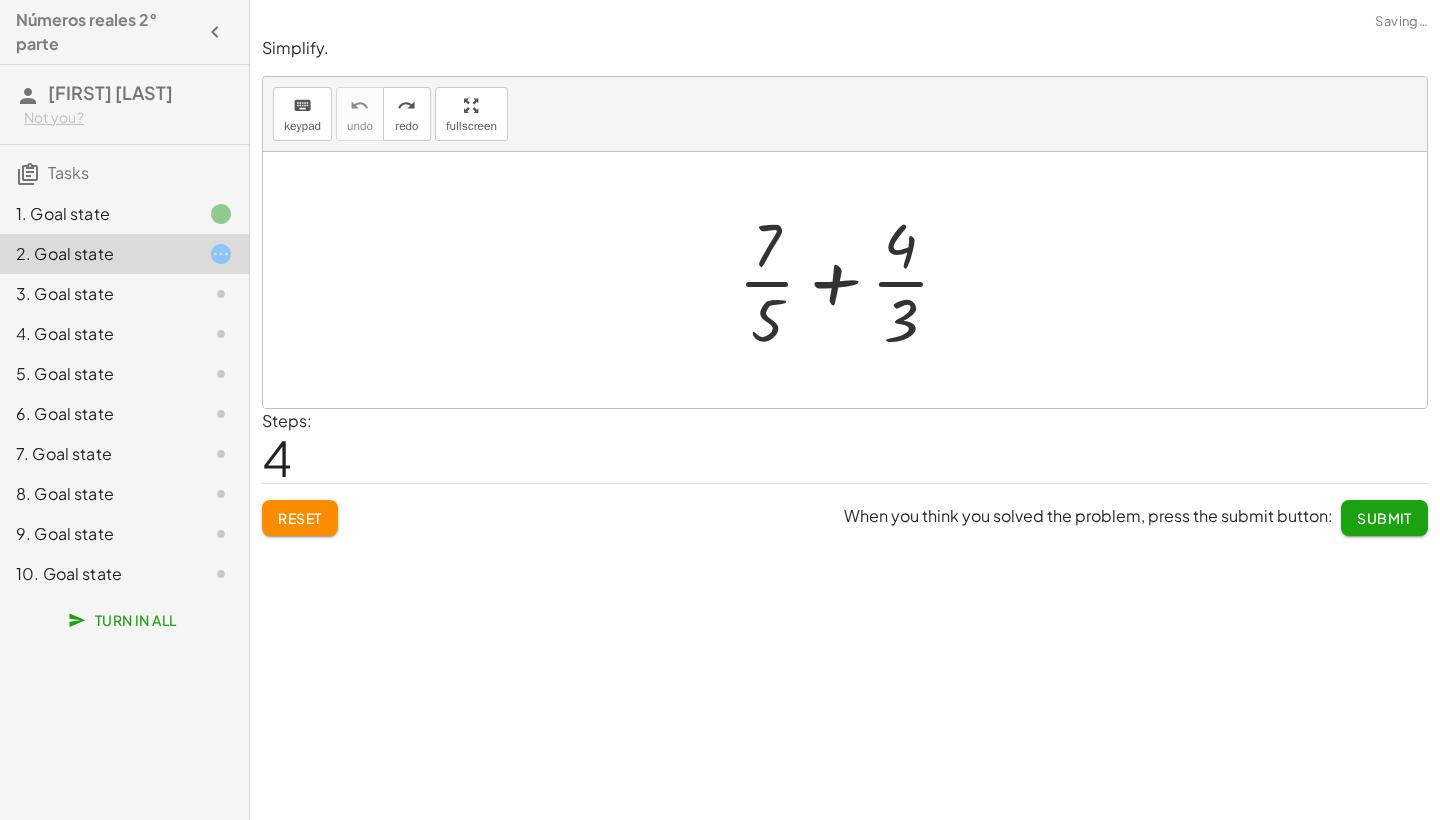 click at bounding box center (852, 280) 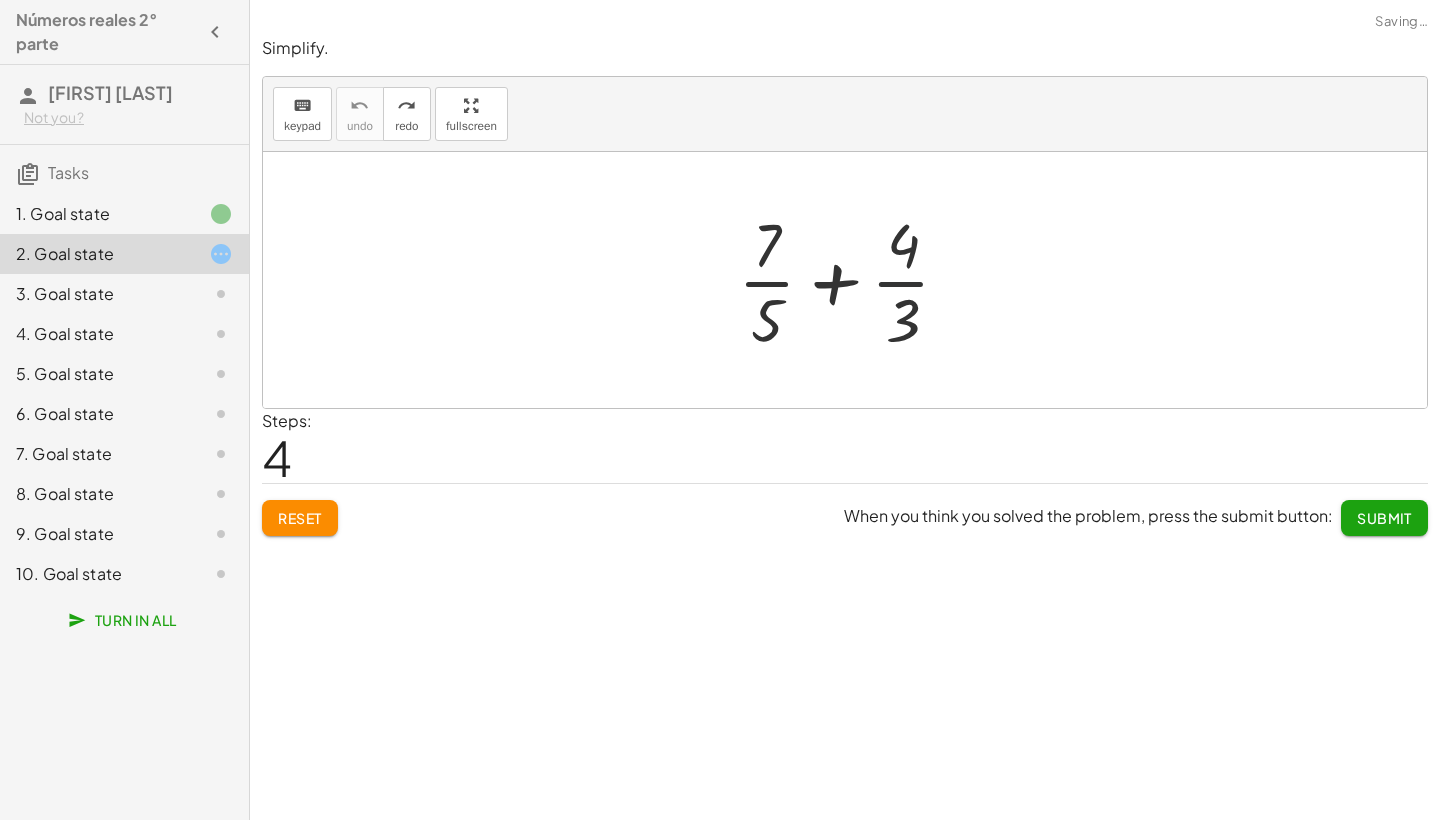 click at bounding box center (852, 280) 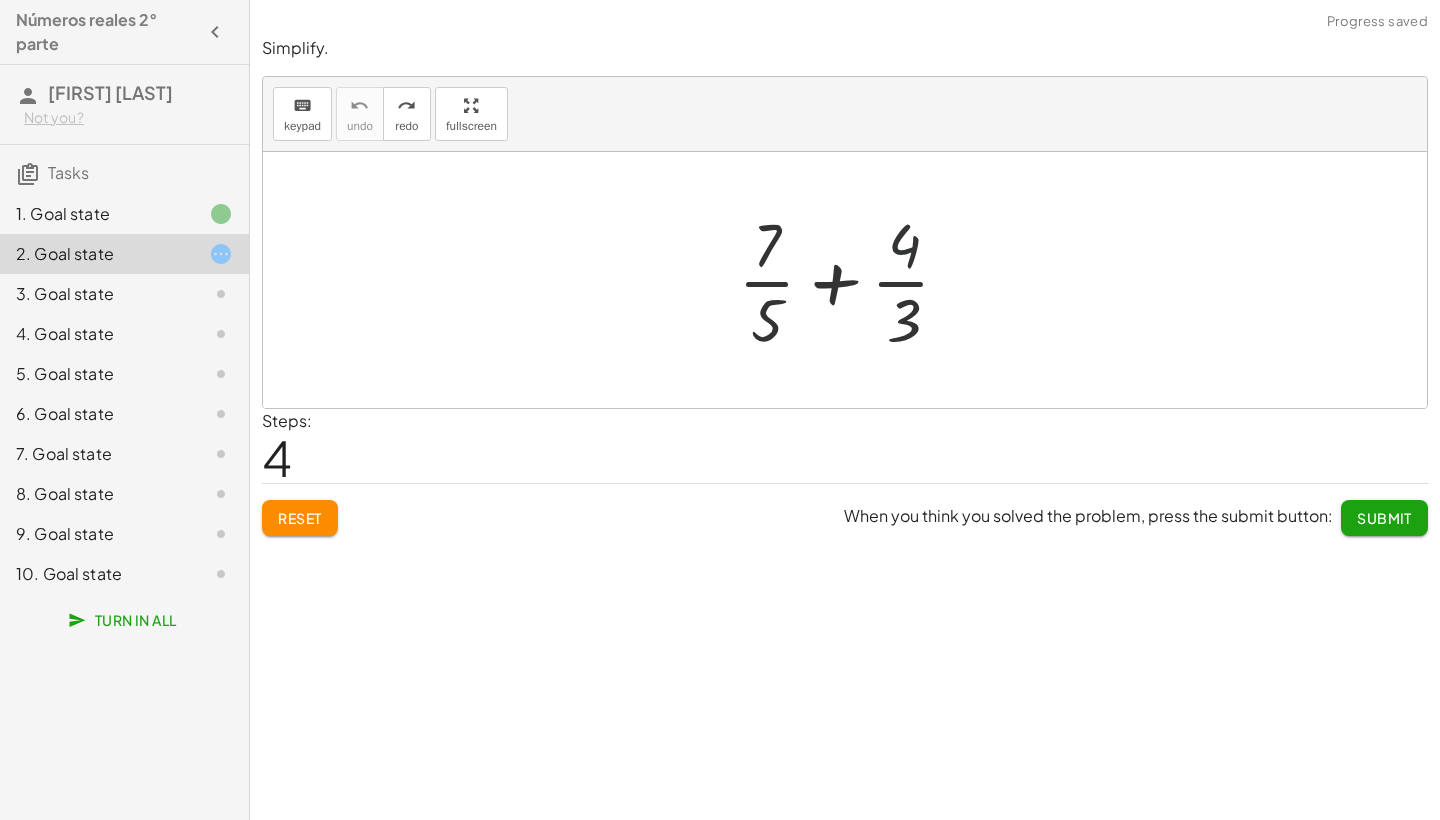 click at bounding box center (852, 280) 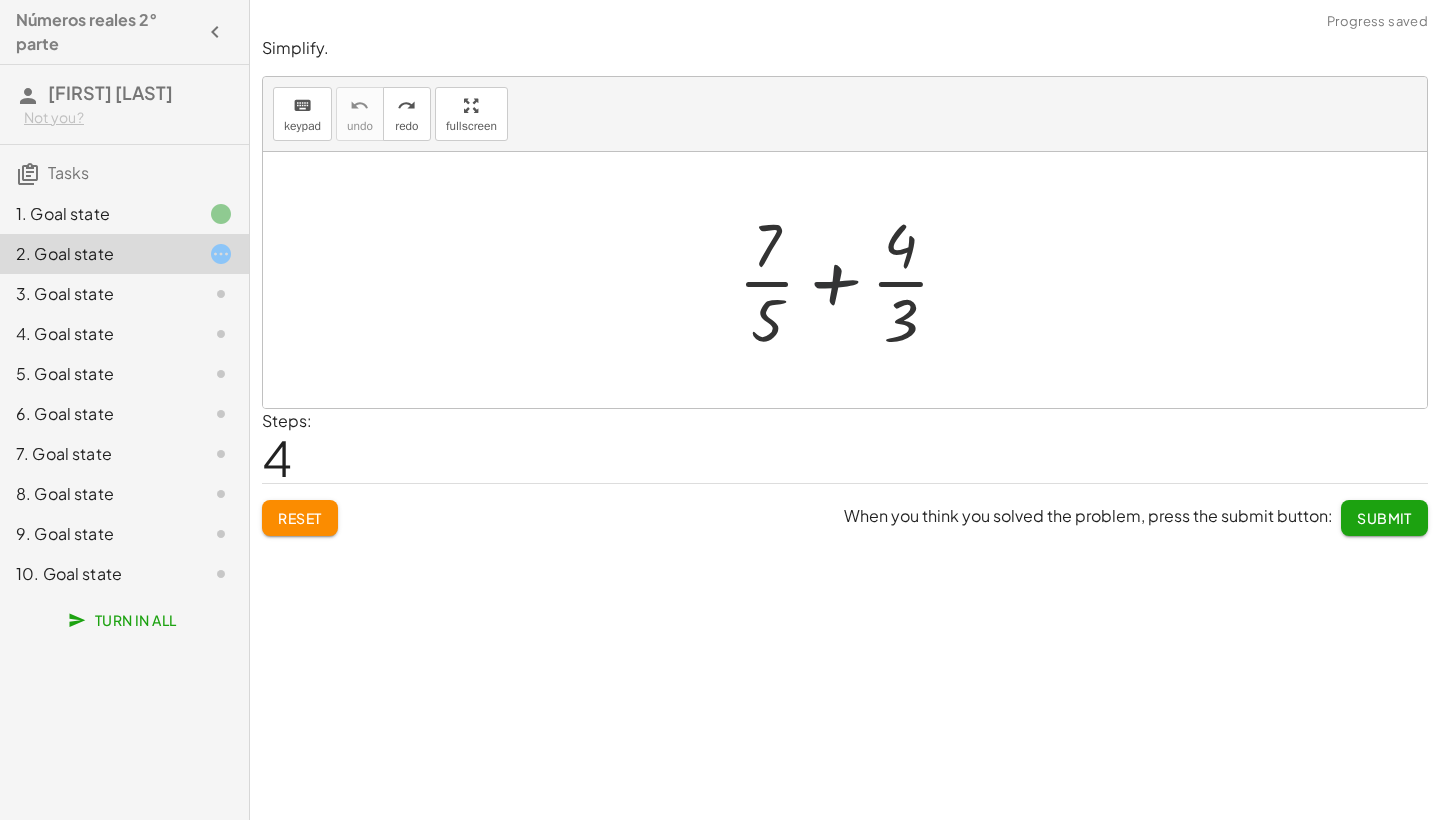 click at bounding box center (852, 280) 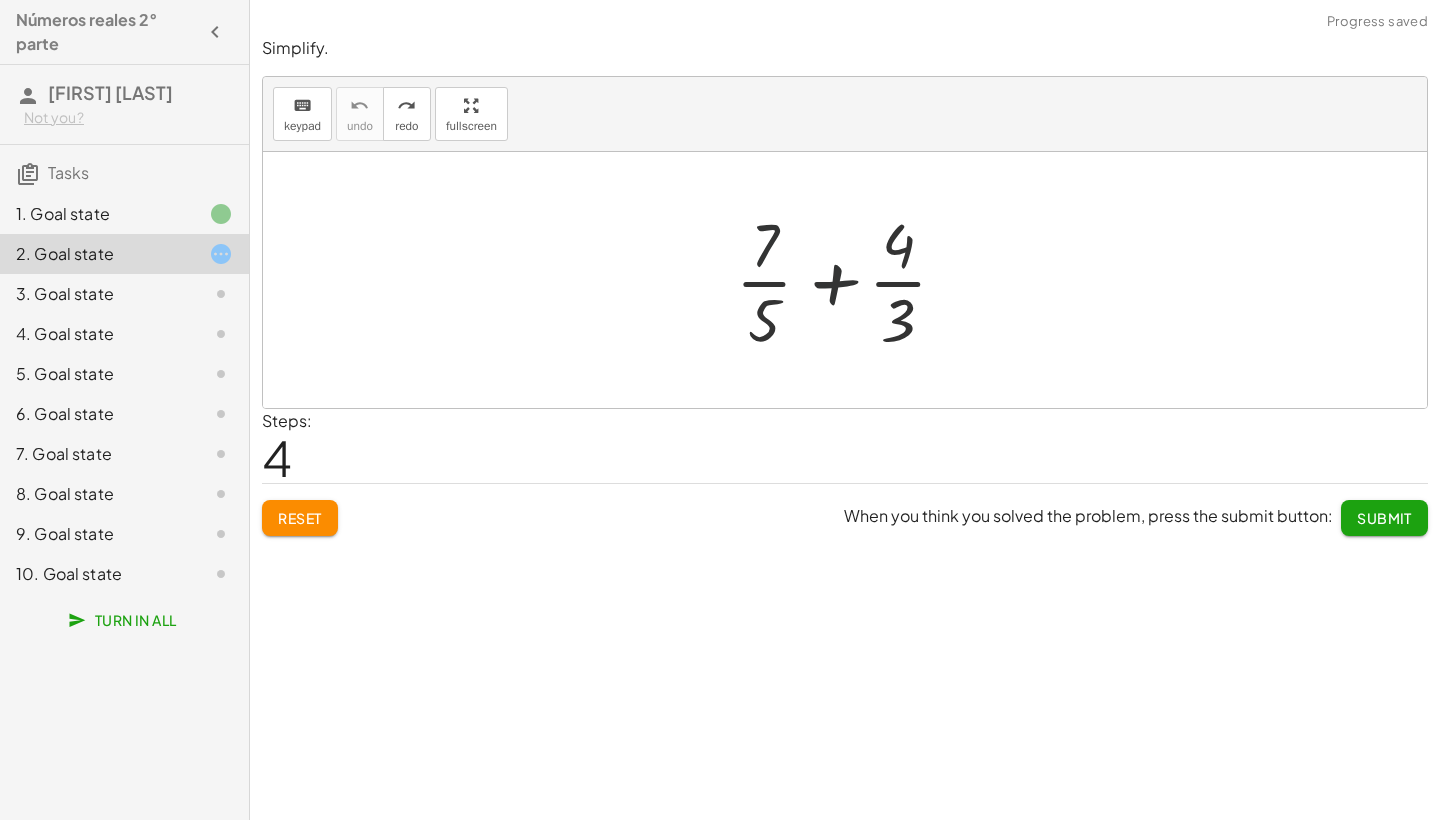 click at bounding box center [852, 280] 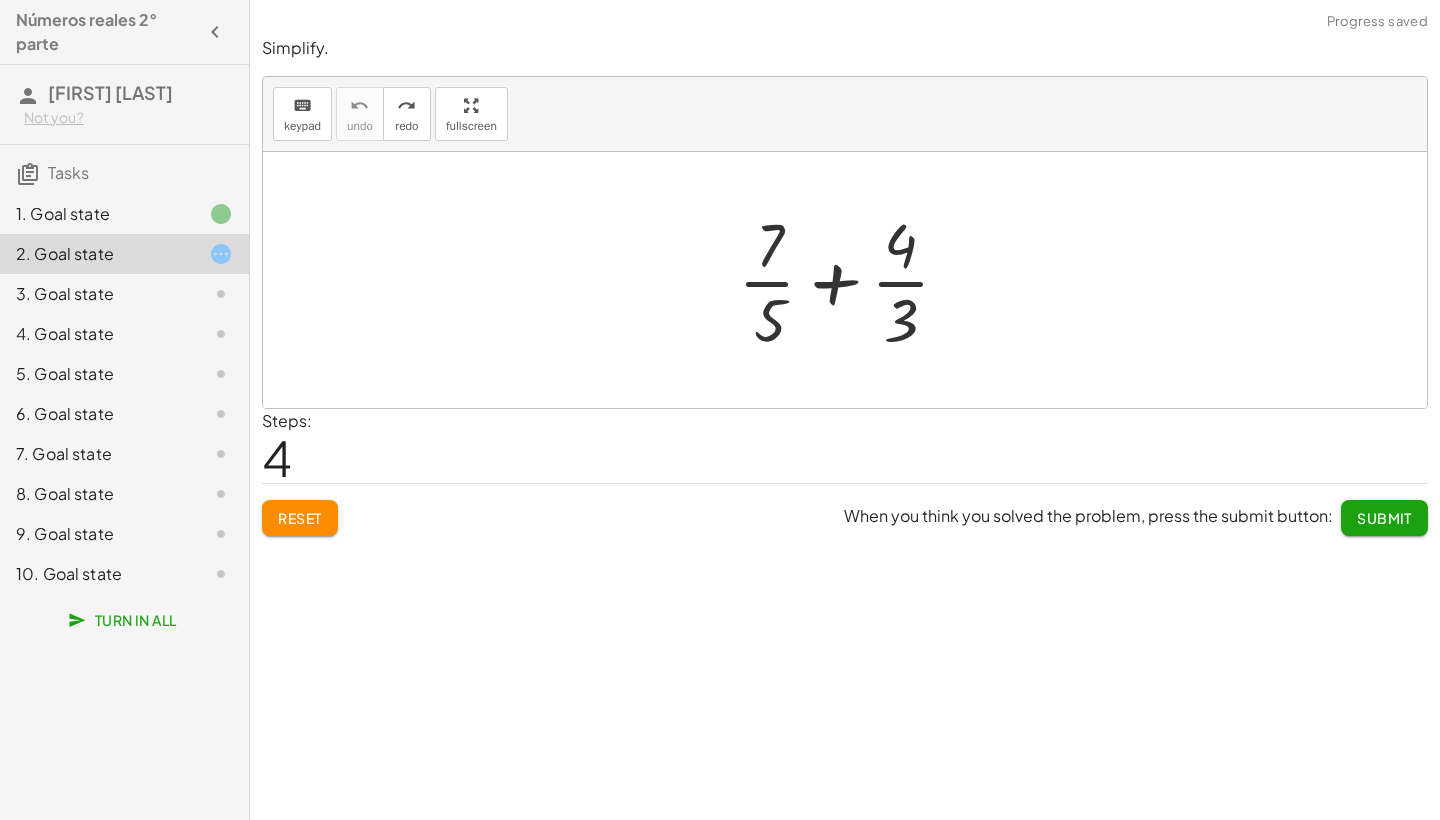 click at bounding box center [852, 280] 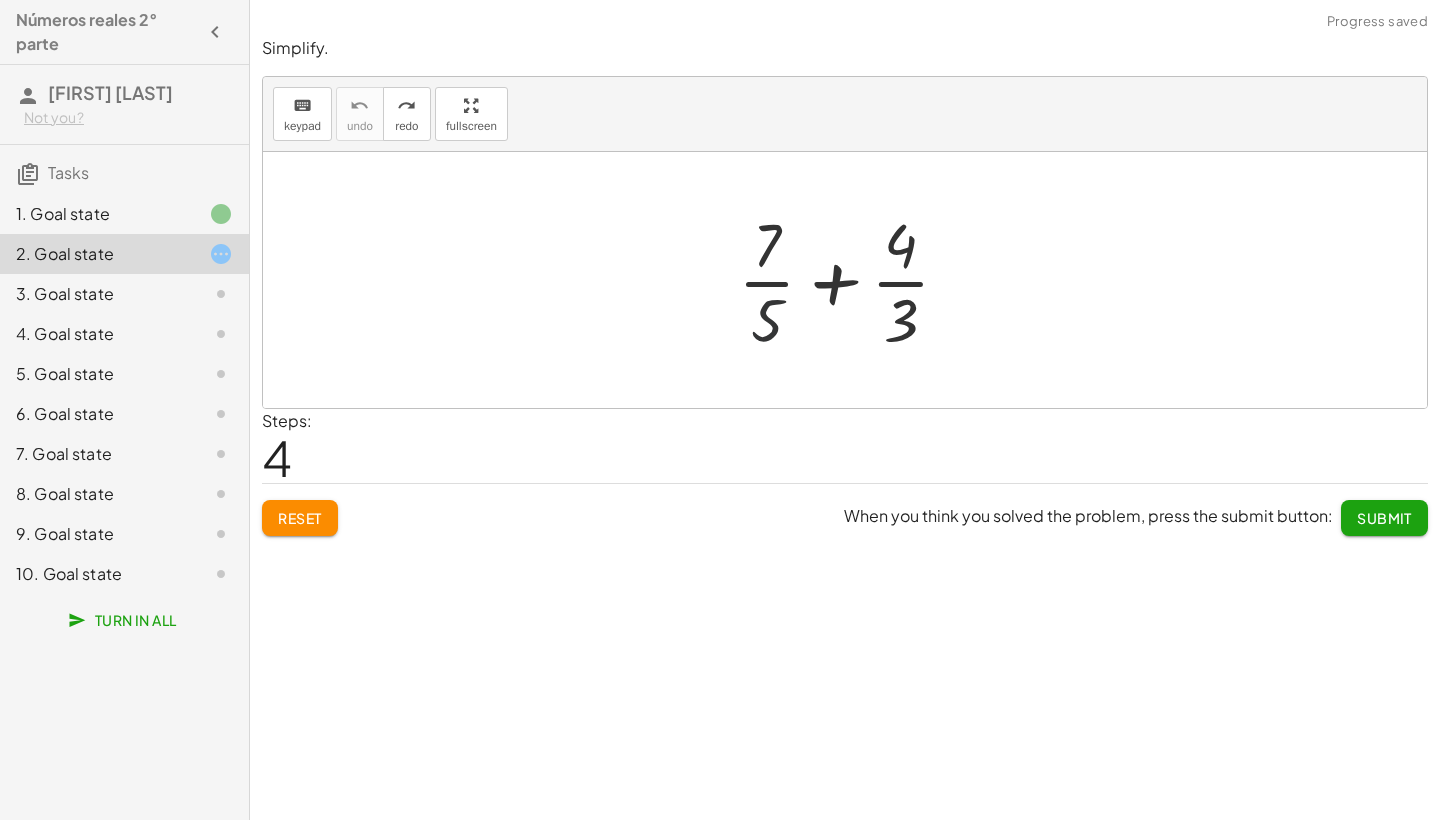 click at bounding box center [852, 280] 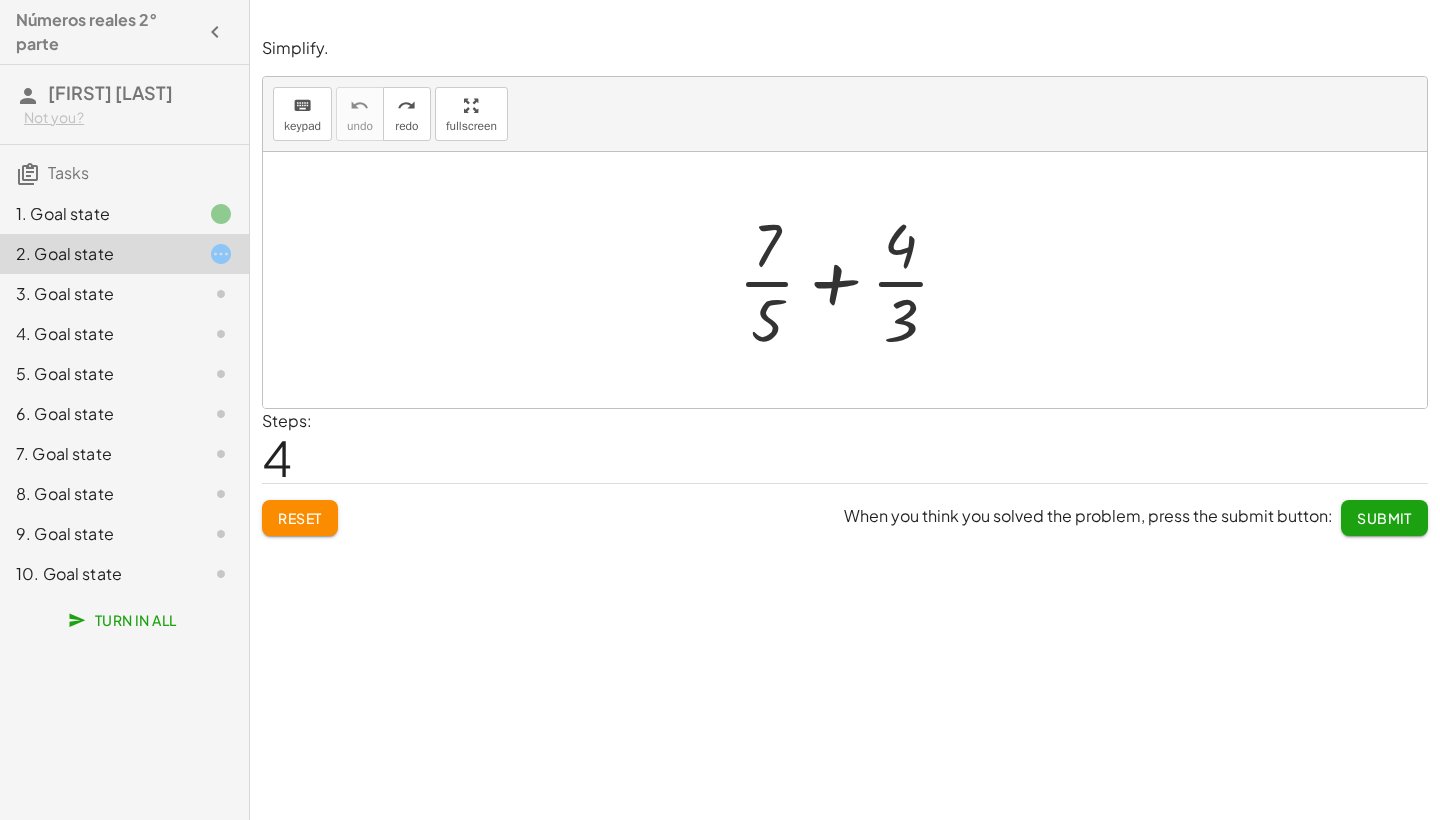 click on "Submit" at bounding box center [1384, 518] 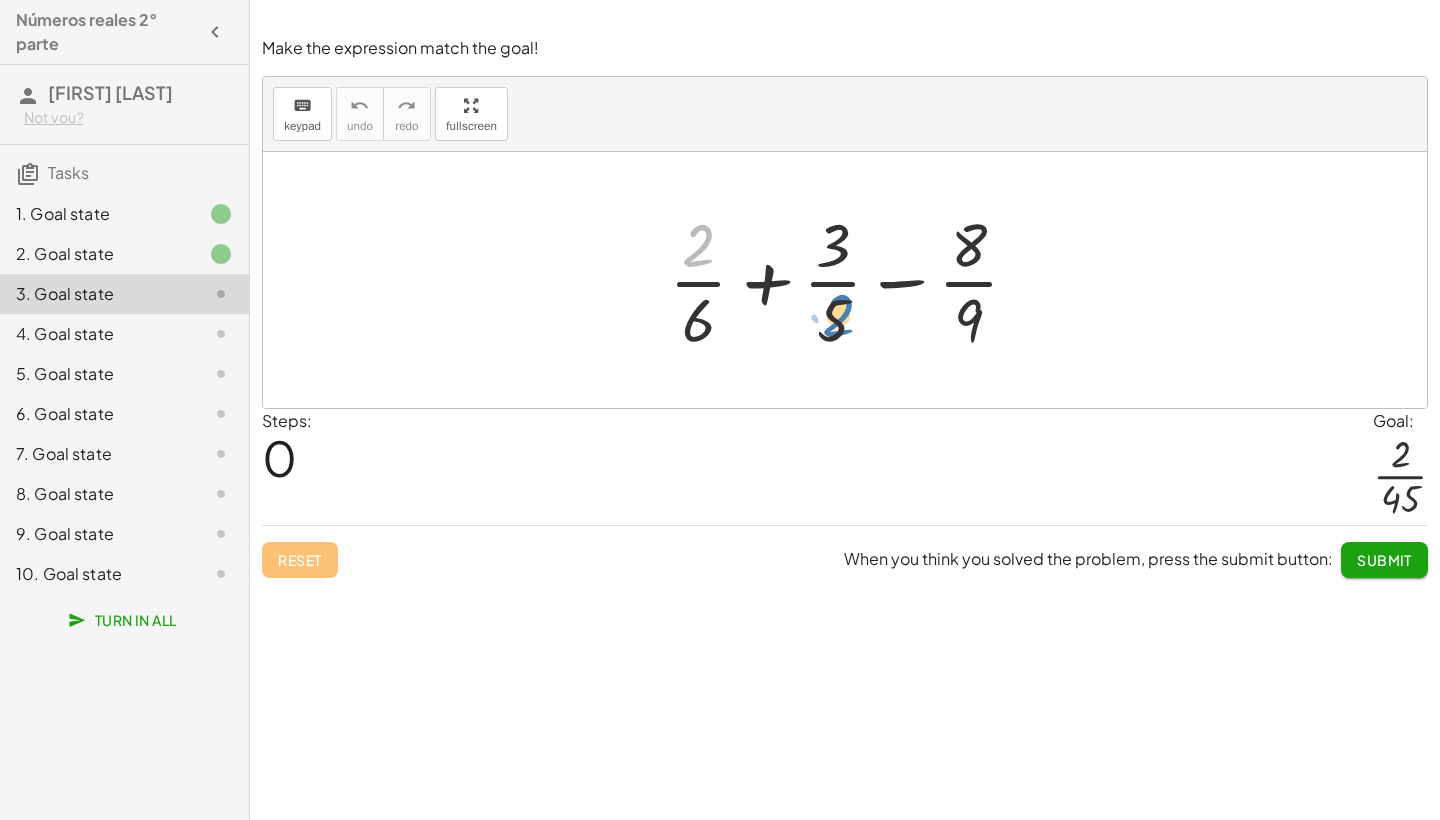 drag, startPoint x: 693, startPoint y: 238, endPoint x: 833, endPoint y: 308, distance: 156.52477 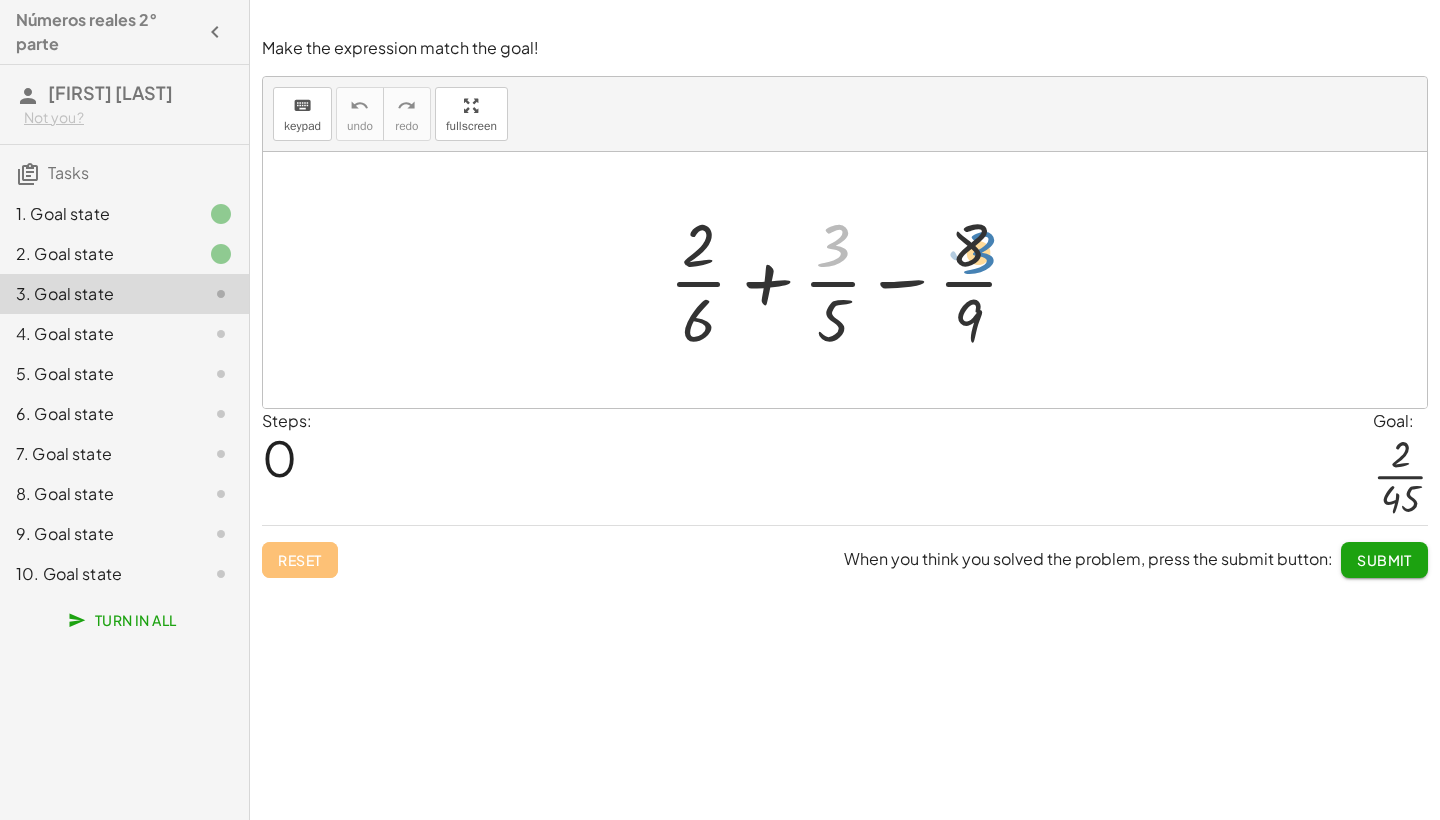 drag, startPoint x: 837, startPoint y: 252, endPoint x: 977, endPoint y: 254, distance: 140.01428 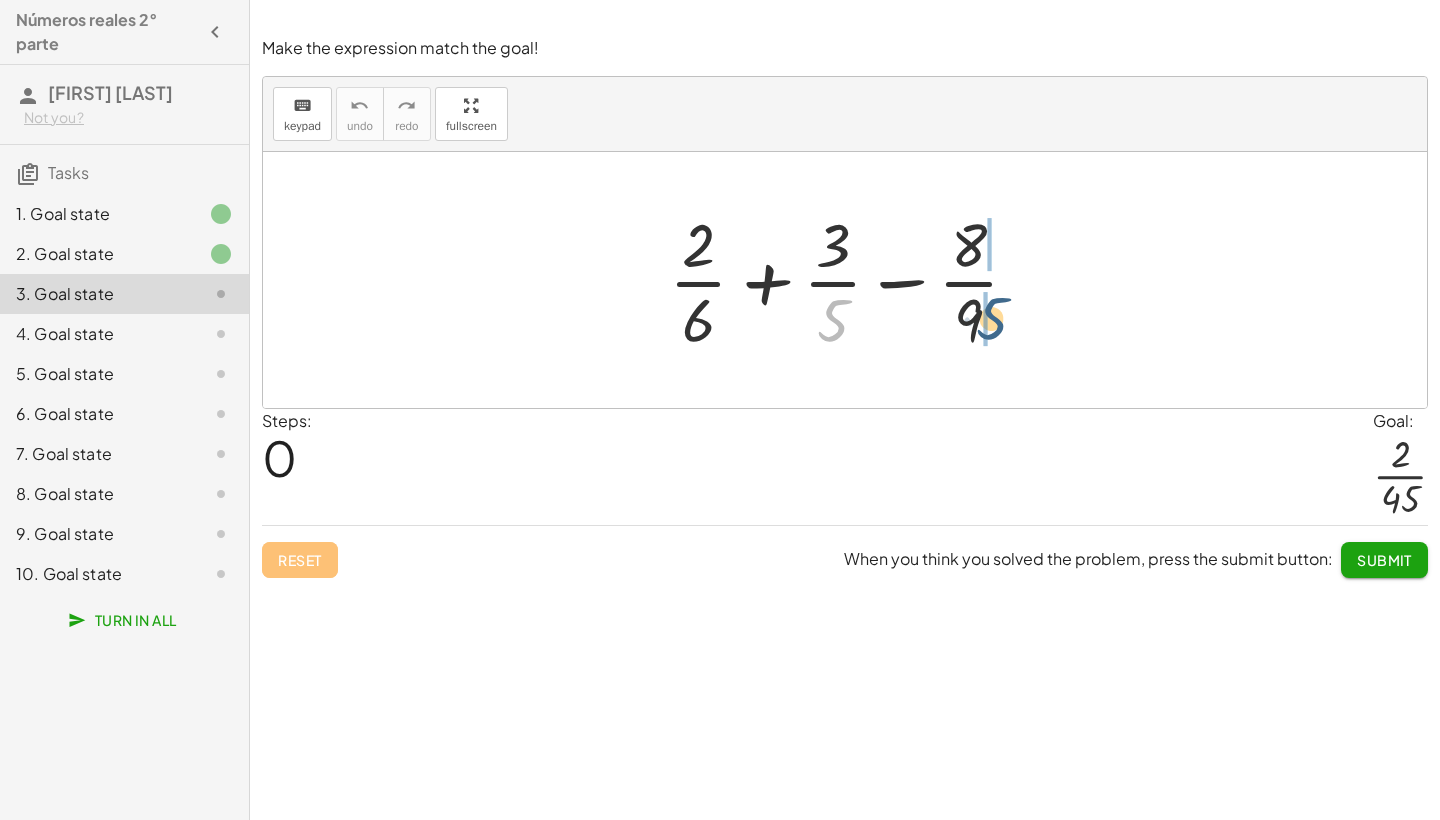 drag, startPoint x: 847, startPoint y: 321, endPoint x: 997, endPoint y: 317, distance: 150.05333 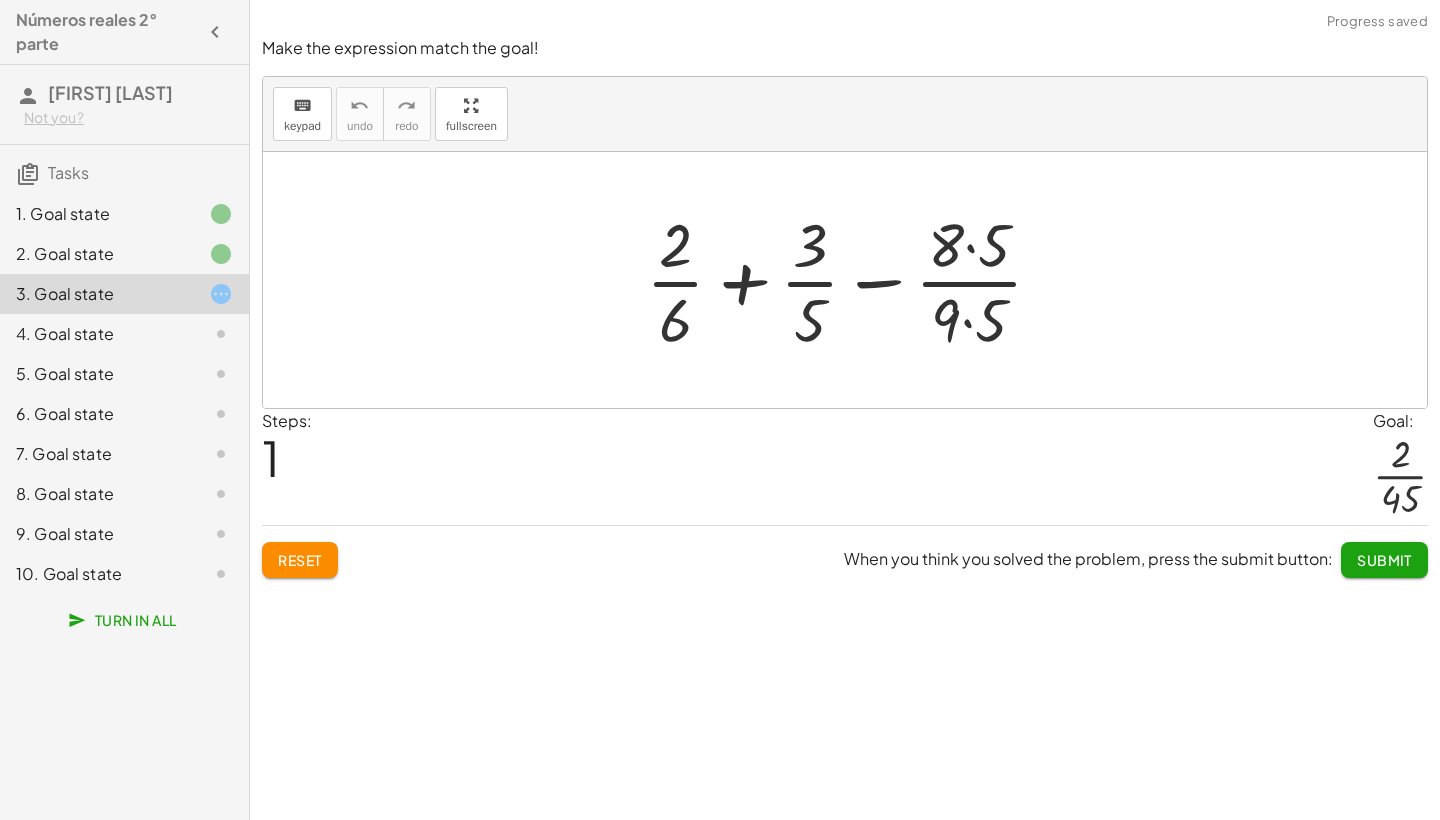 scroll, scrollTop: 0, scrollLeft: 0, axis: both 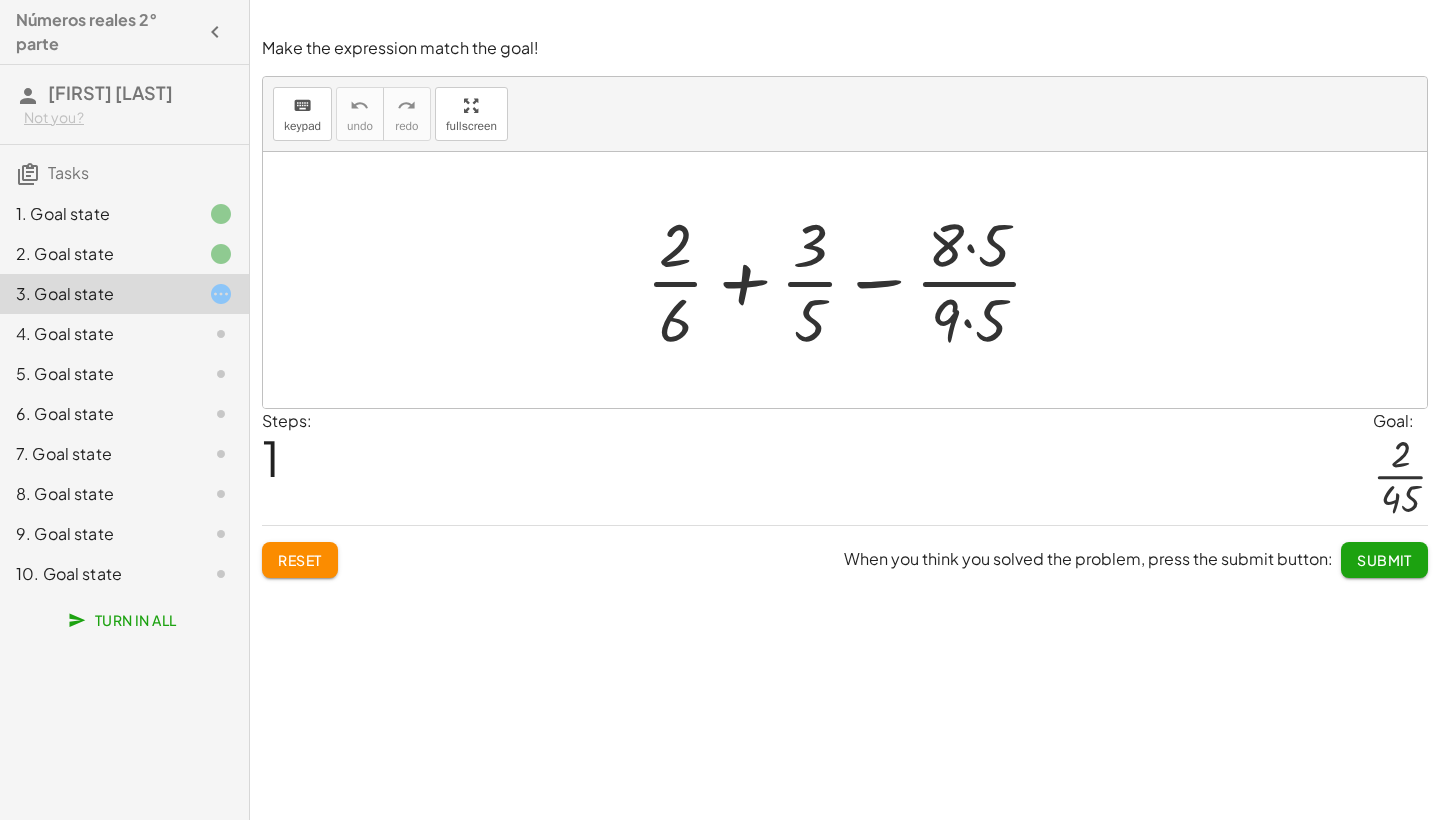 click at bounding box center [852, 280] 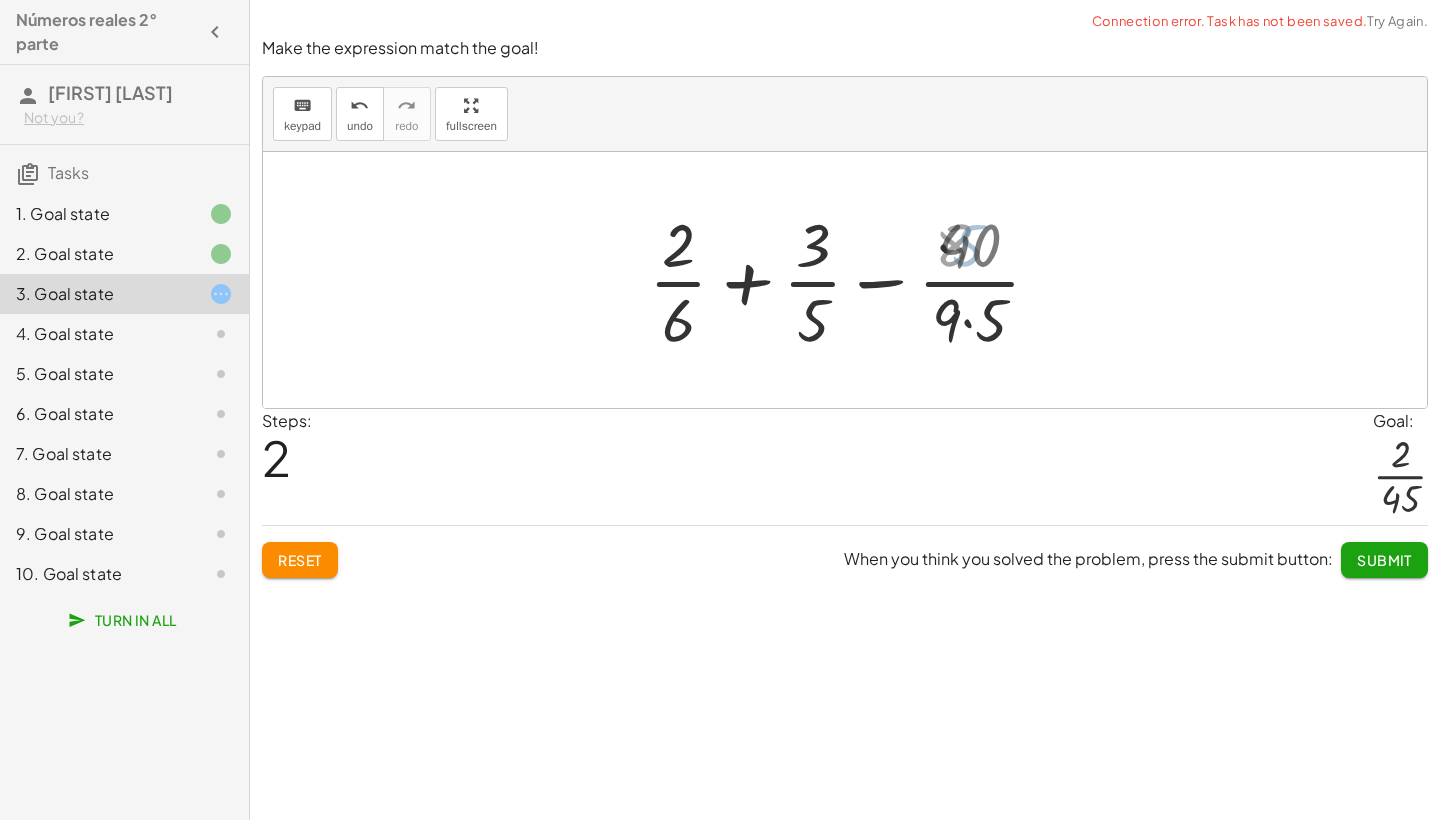 click on "4. Goal state" 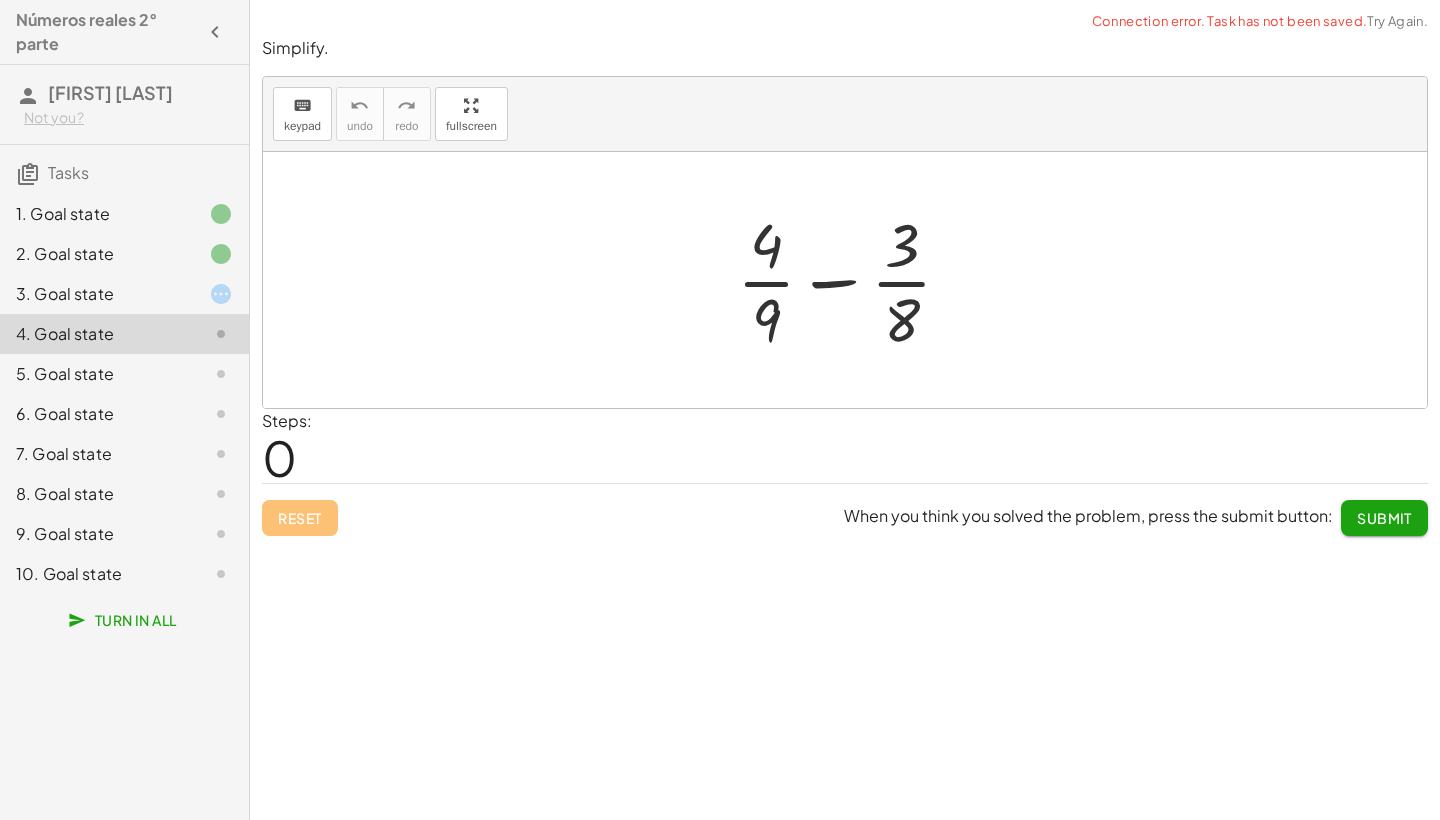 click on "6. Goal state" 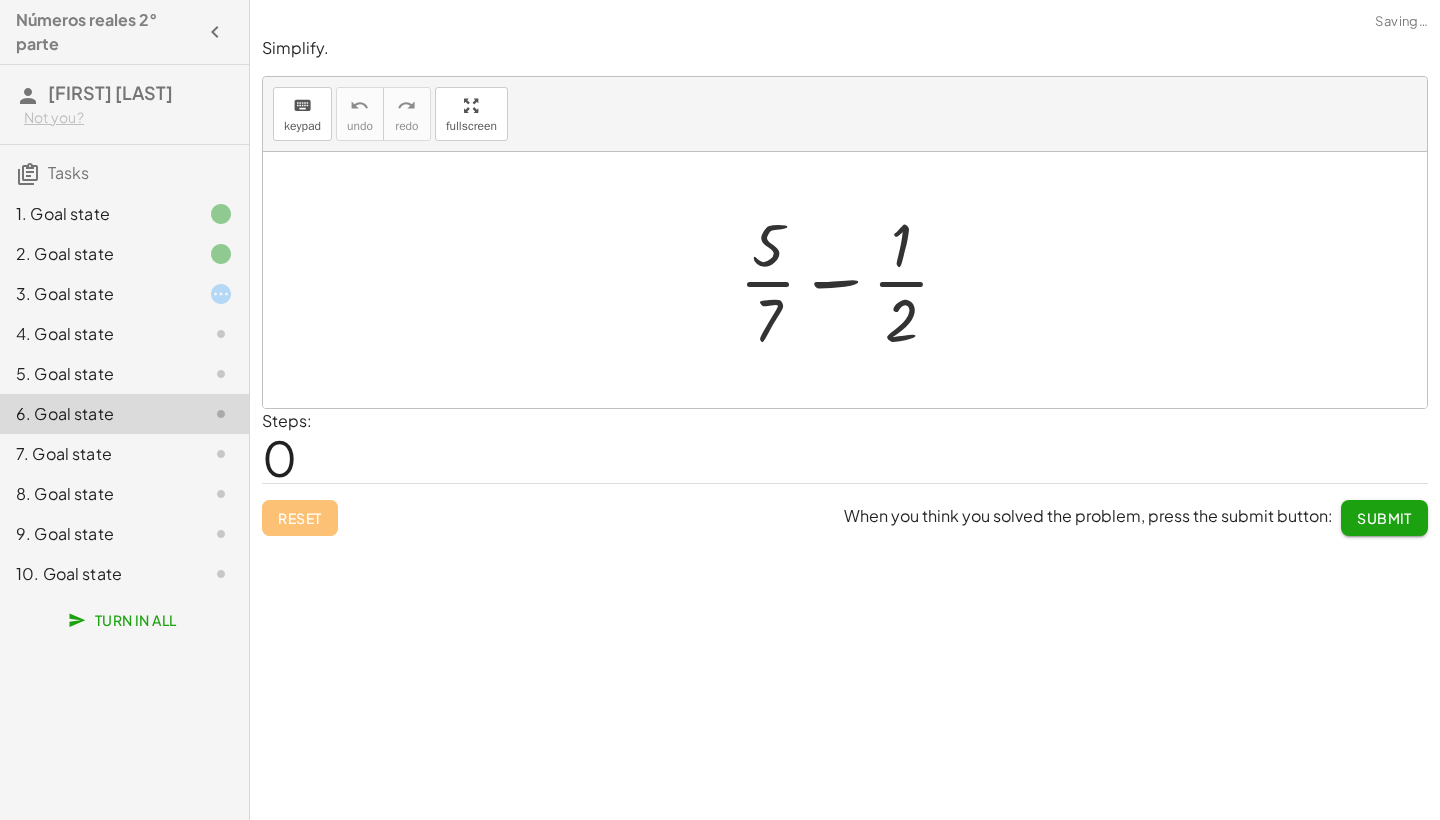 click on "6. Goal state" 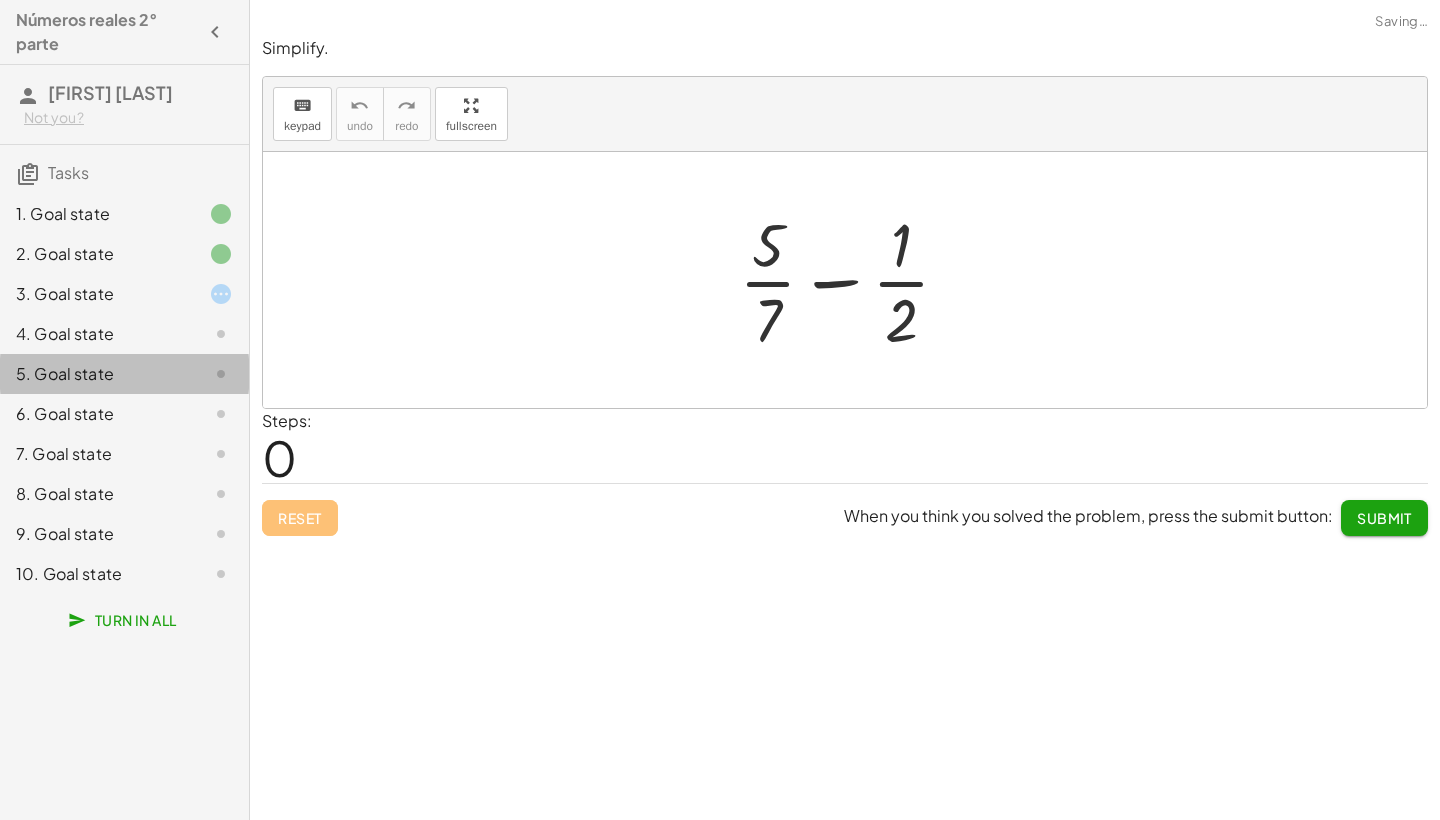 click on "5. Goal state" 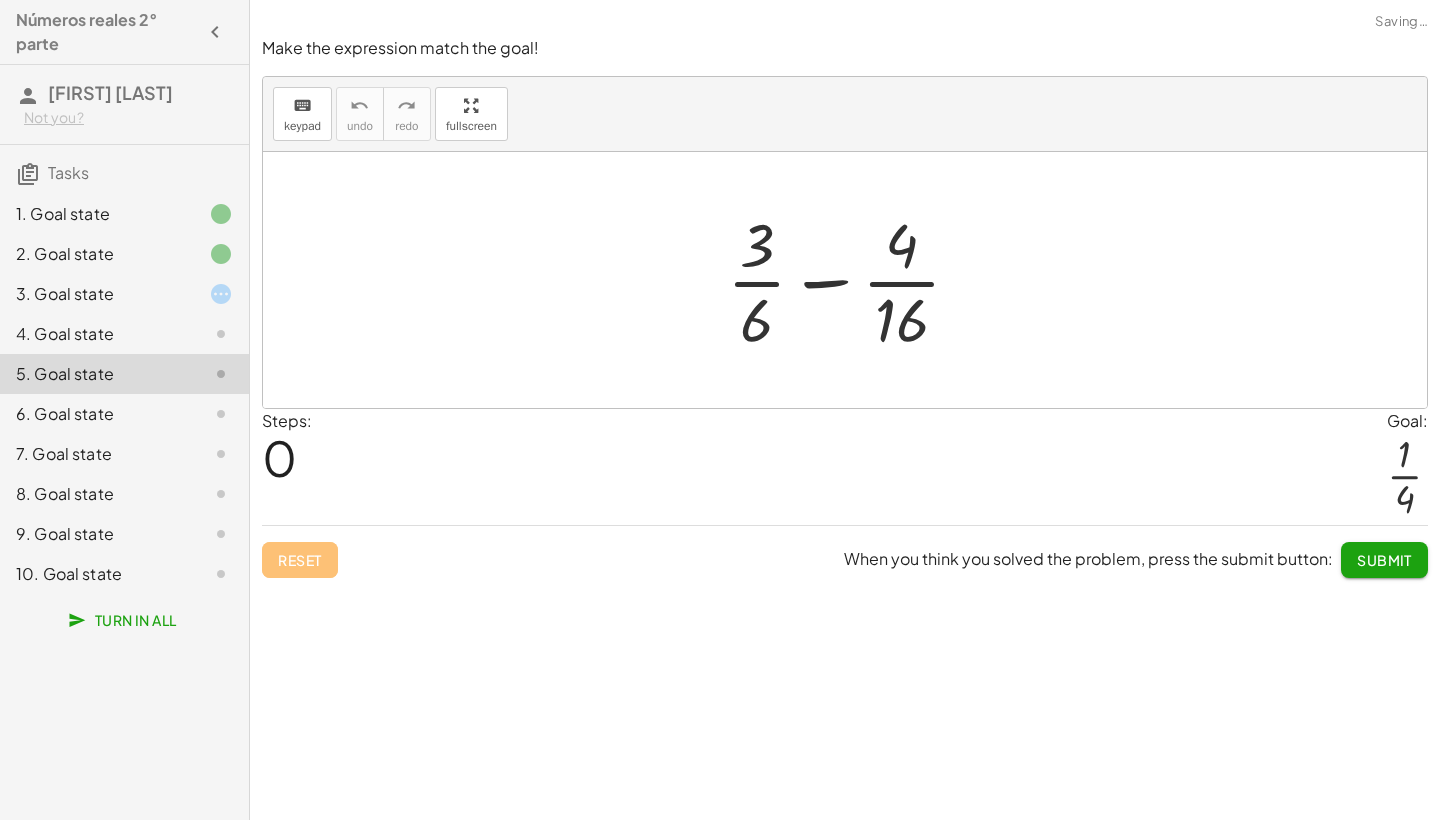 click on "7. Goal state" 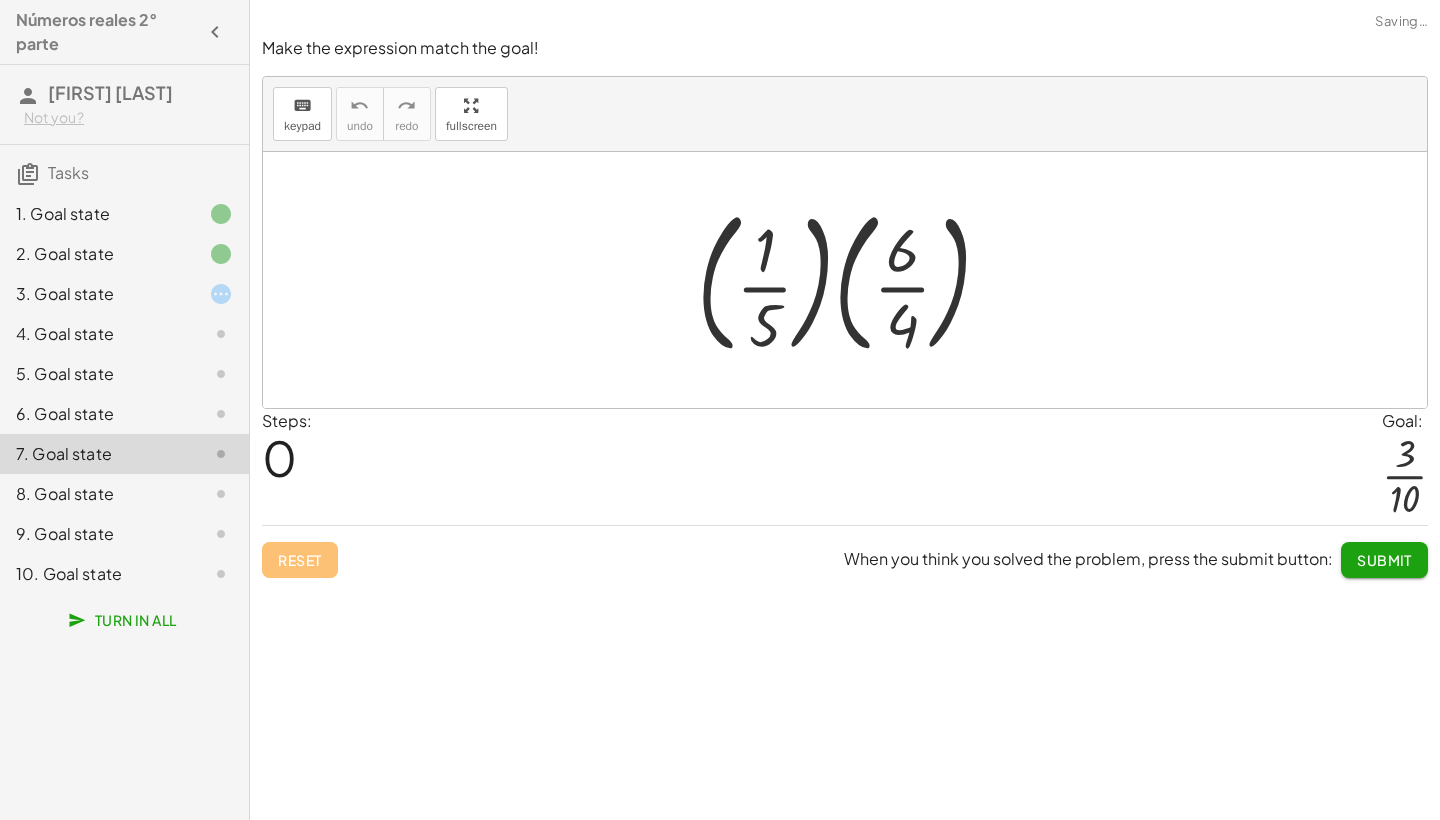 click on "8. Goal state" 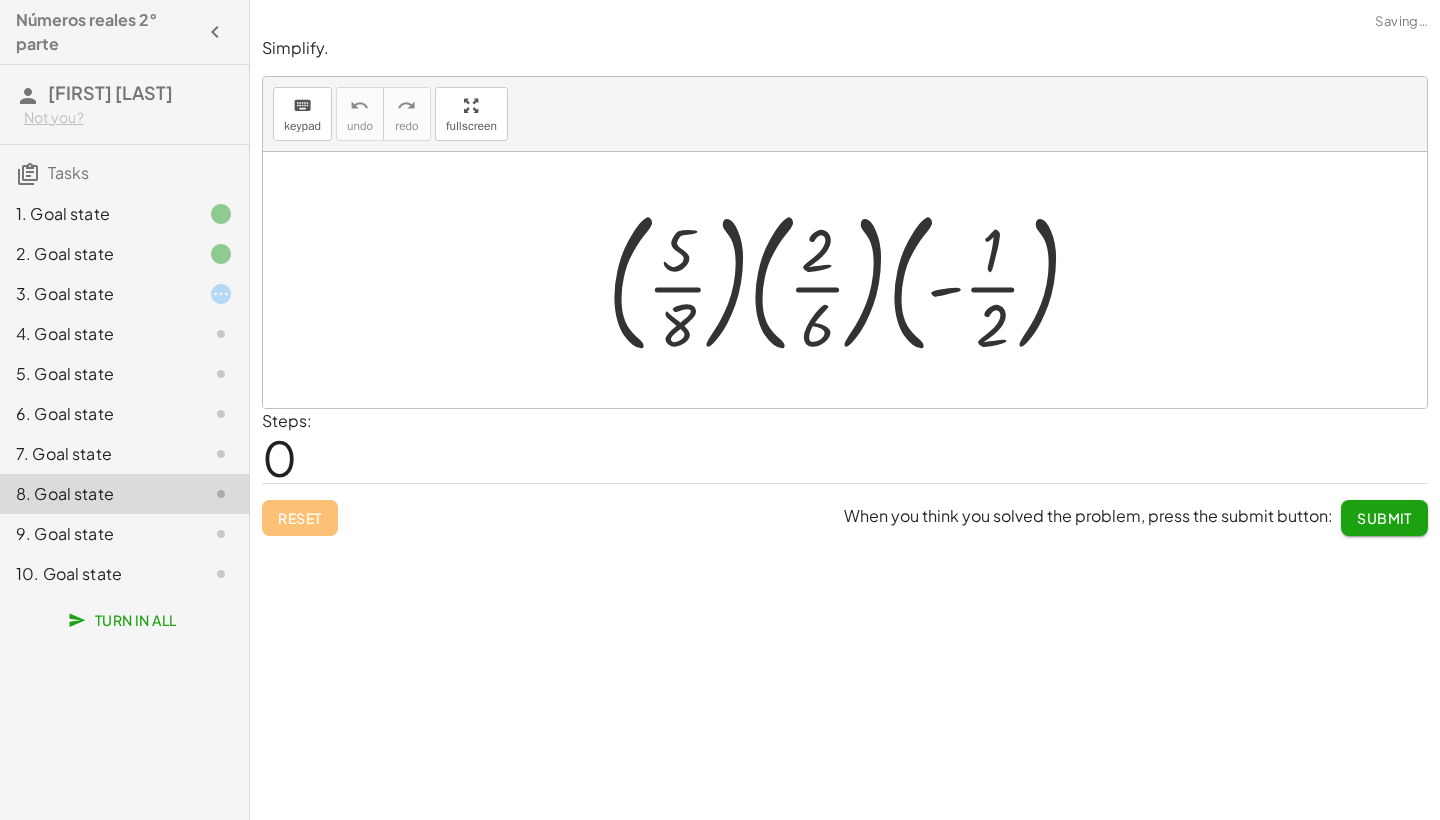 click on "9. Goal state" 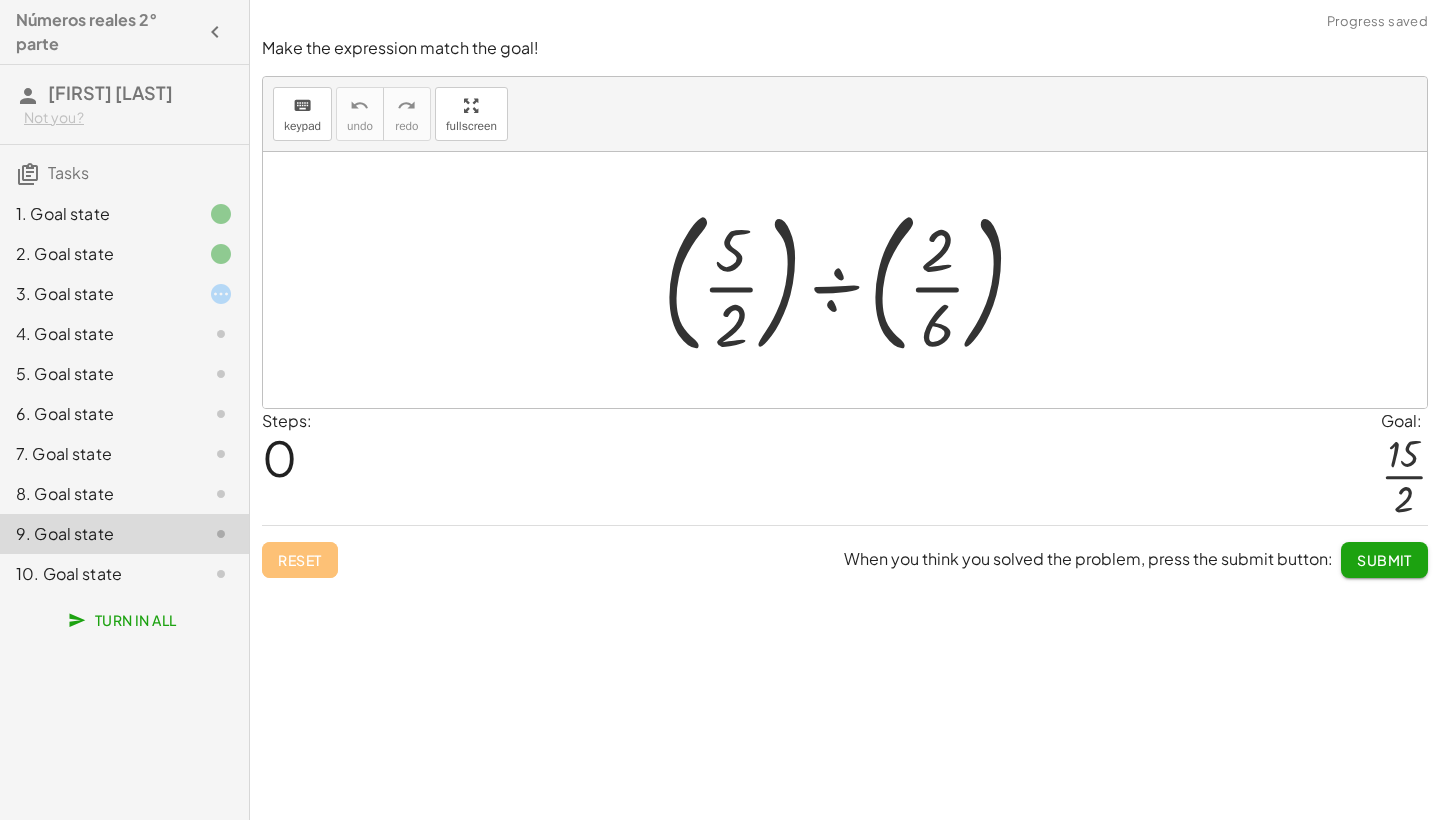 click on "7. Goal state" 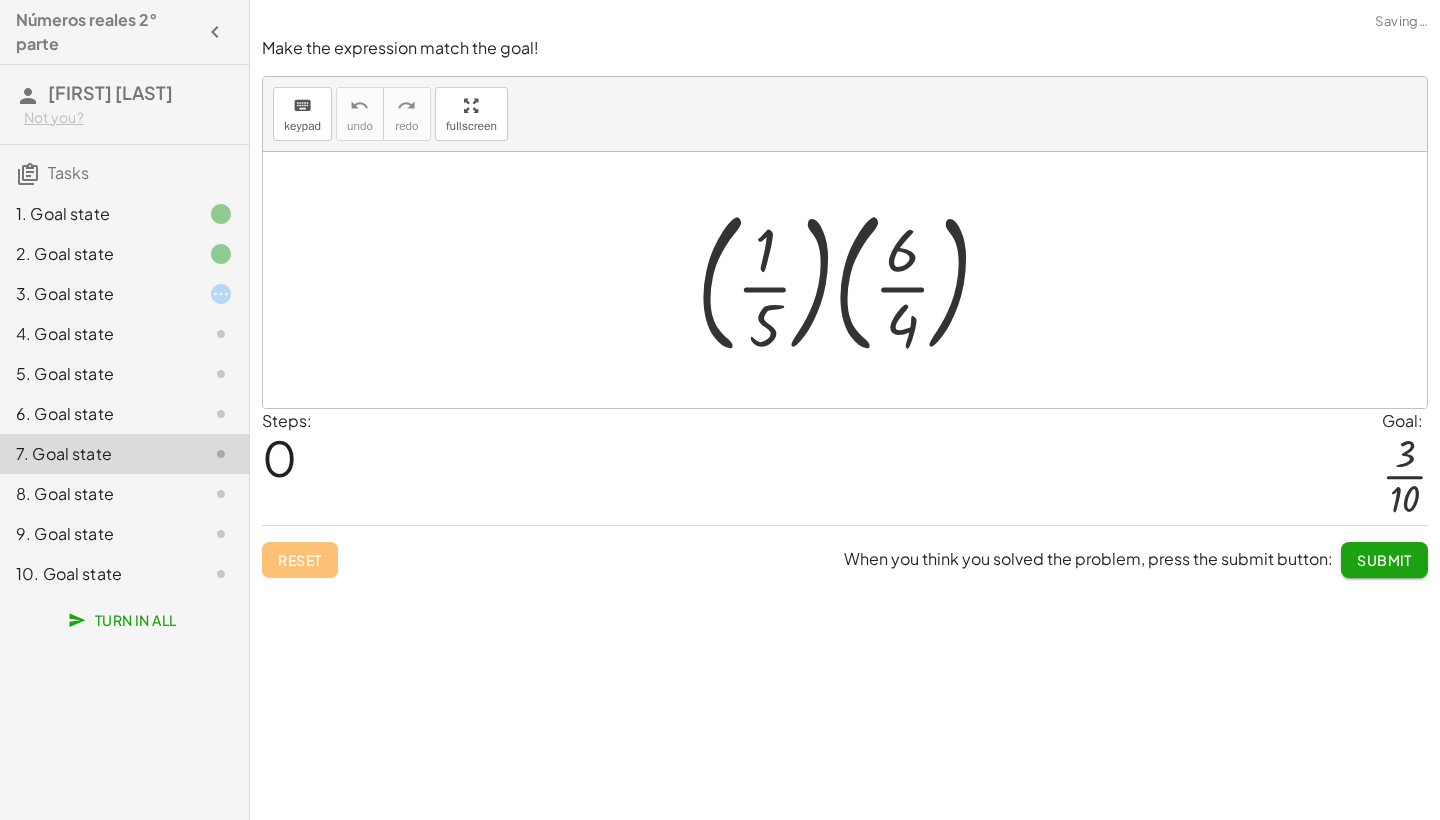 click at bounding box center [852, 280] 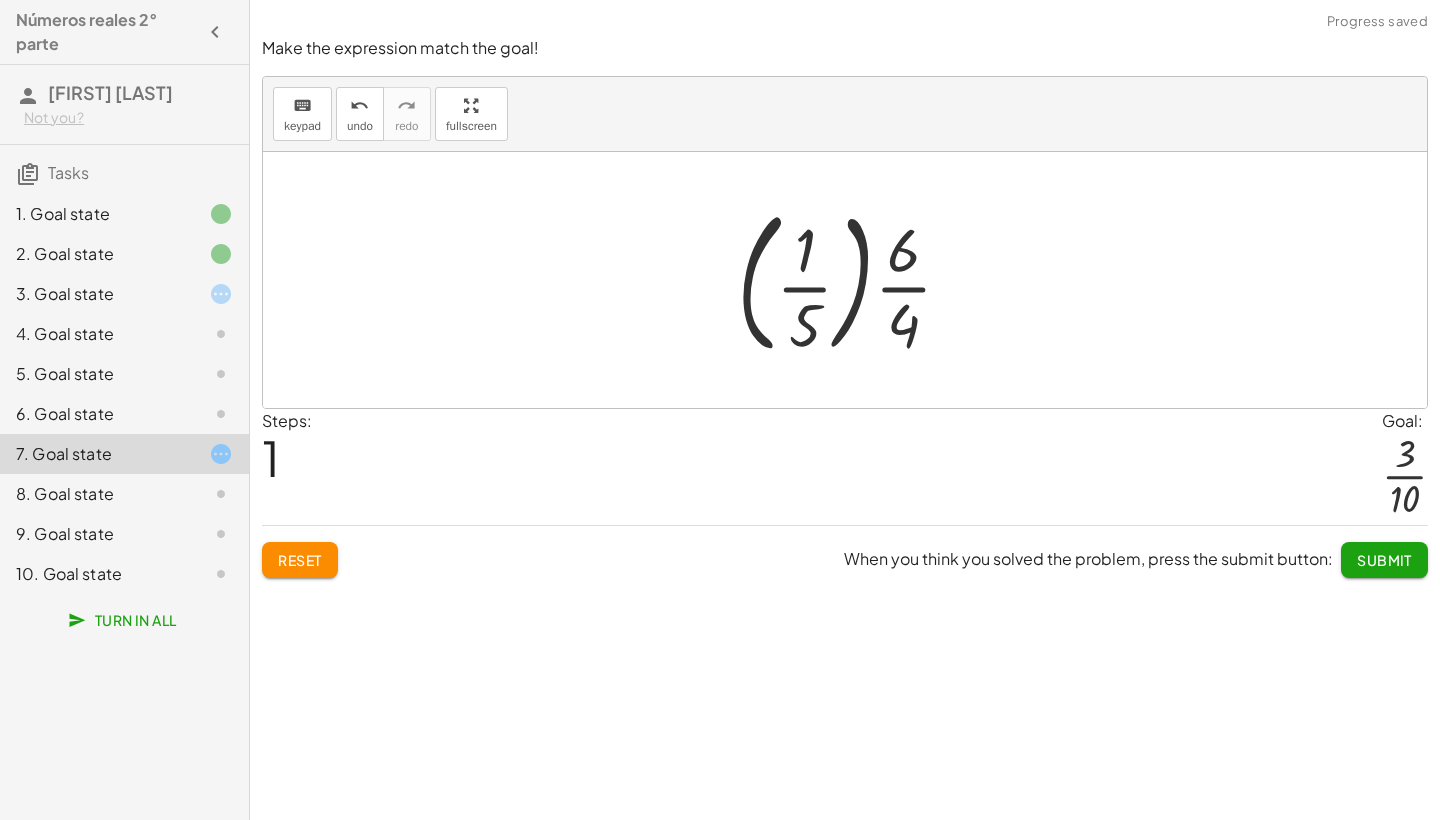 click at bounding box center [853, 280] 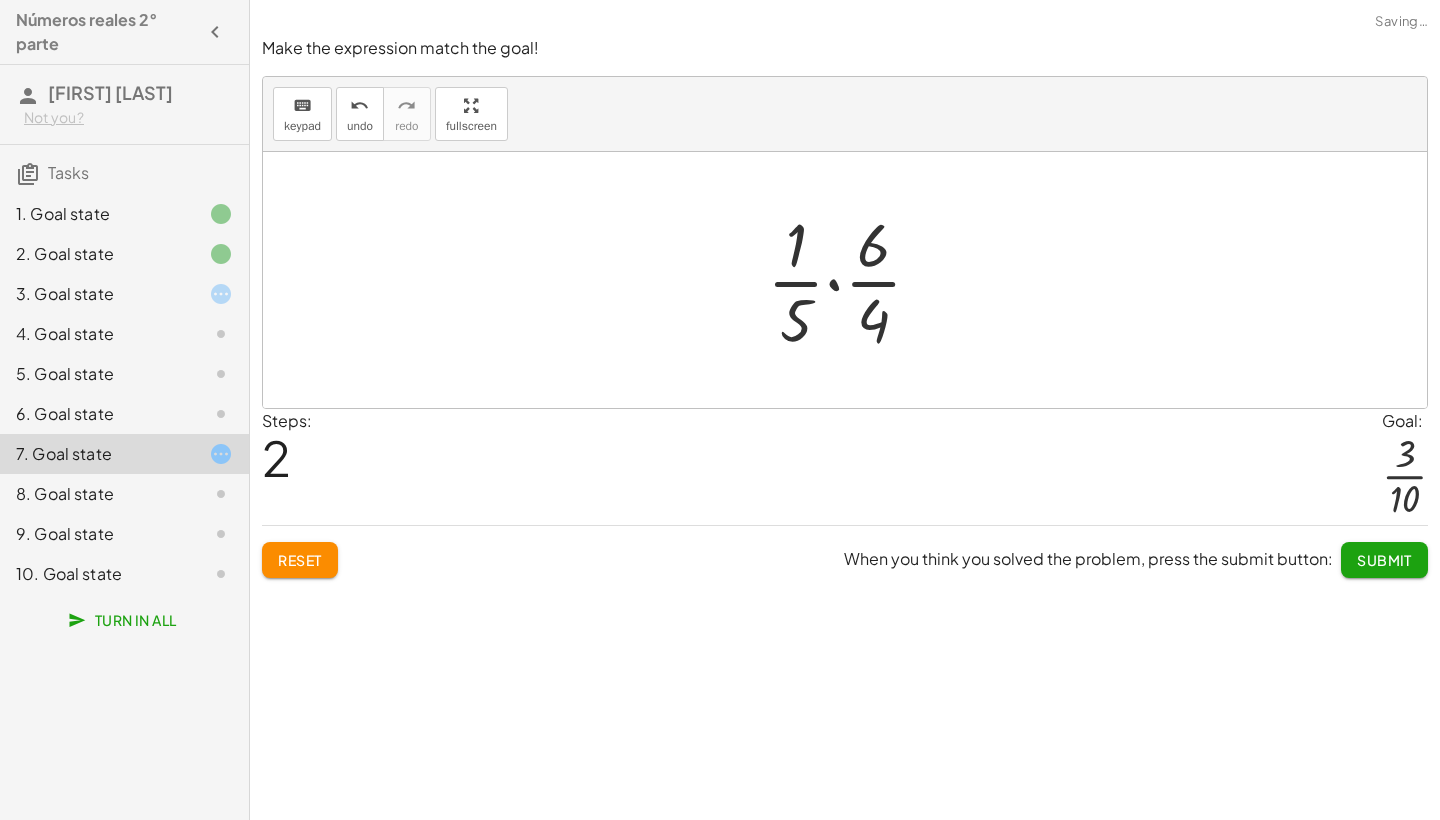 click at bounding box center [853, 280] 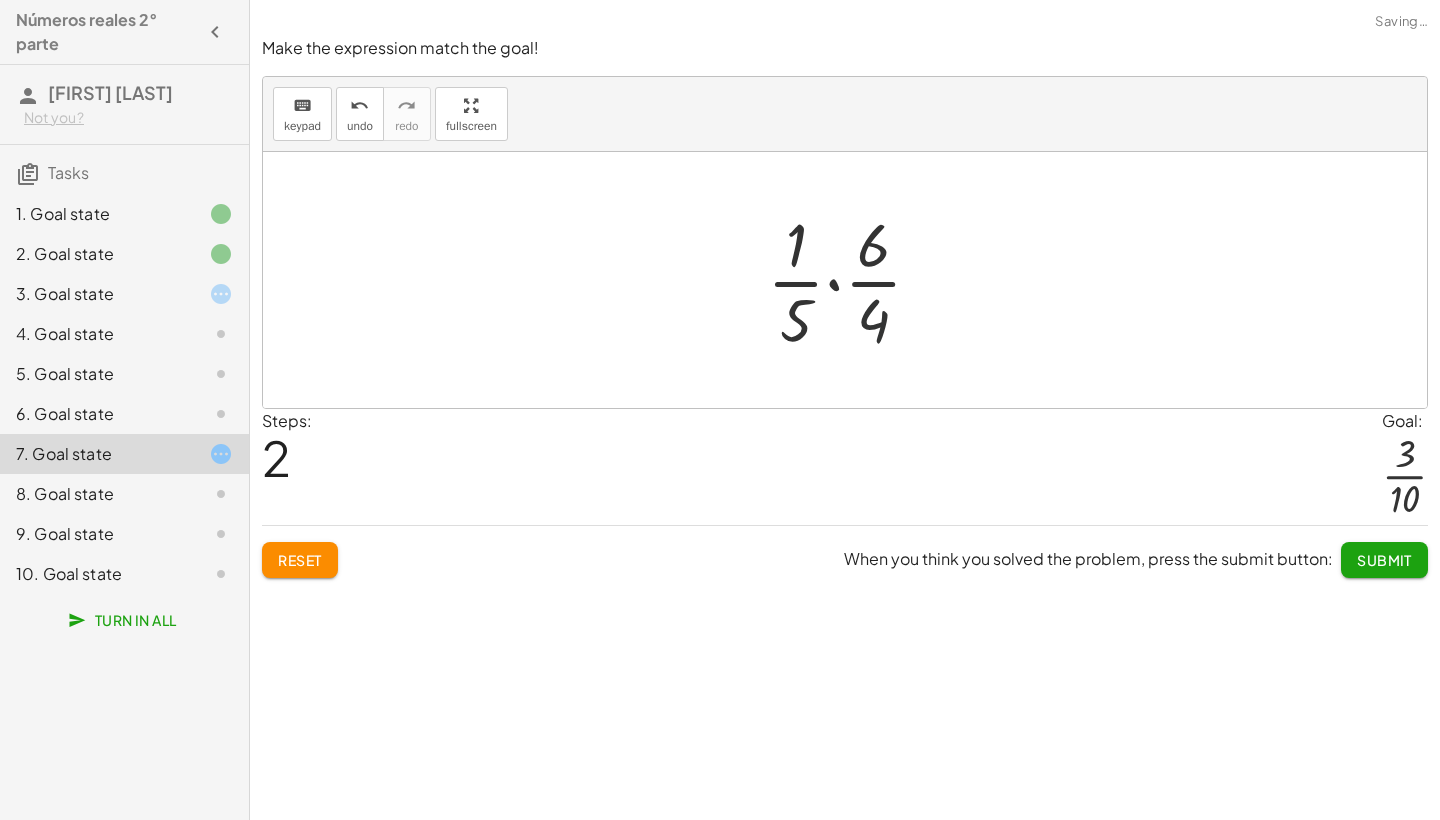 click at bounding box center [853, 280] 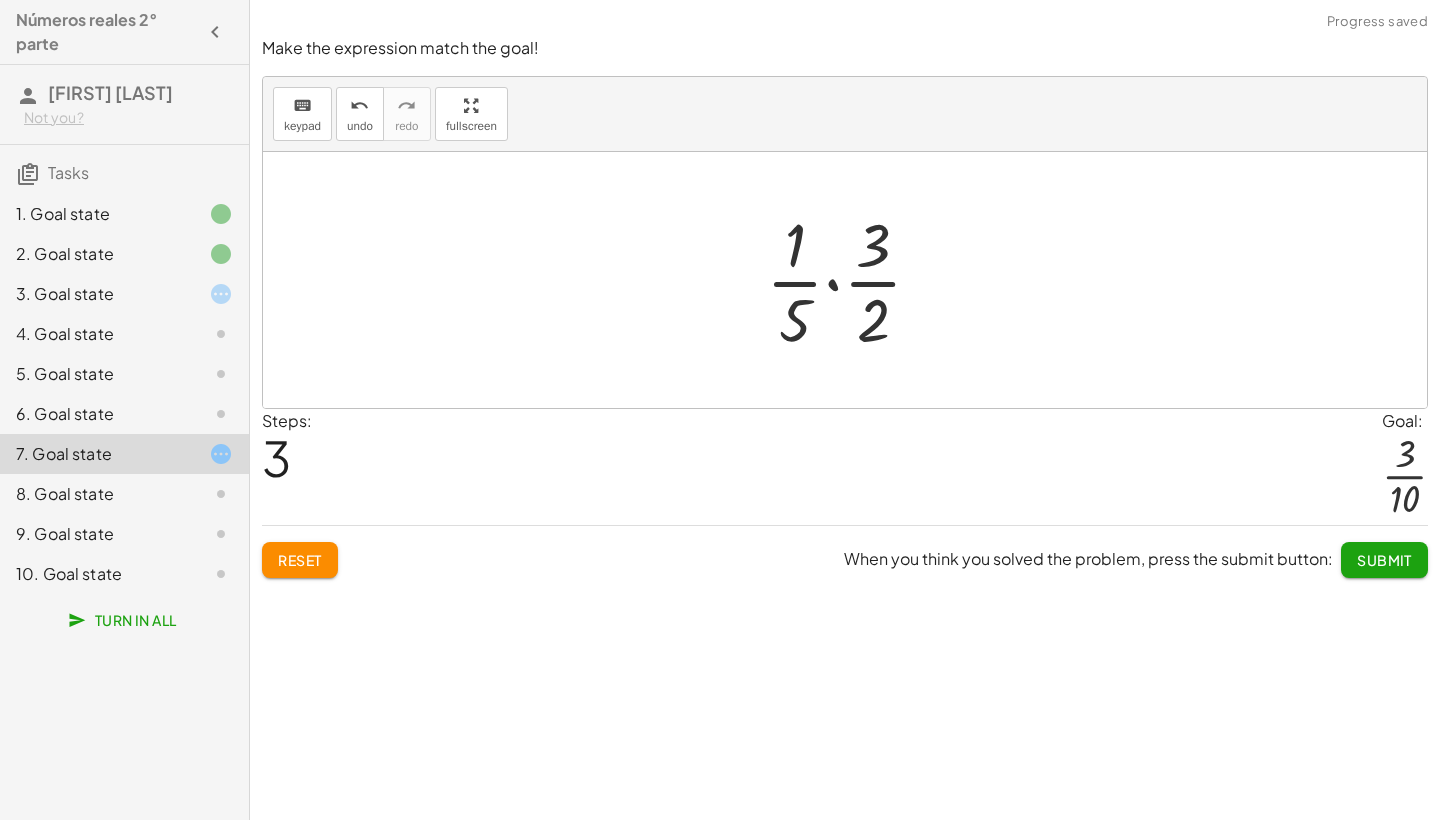 click at bounding box center (852, 280) 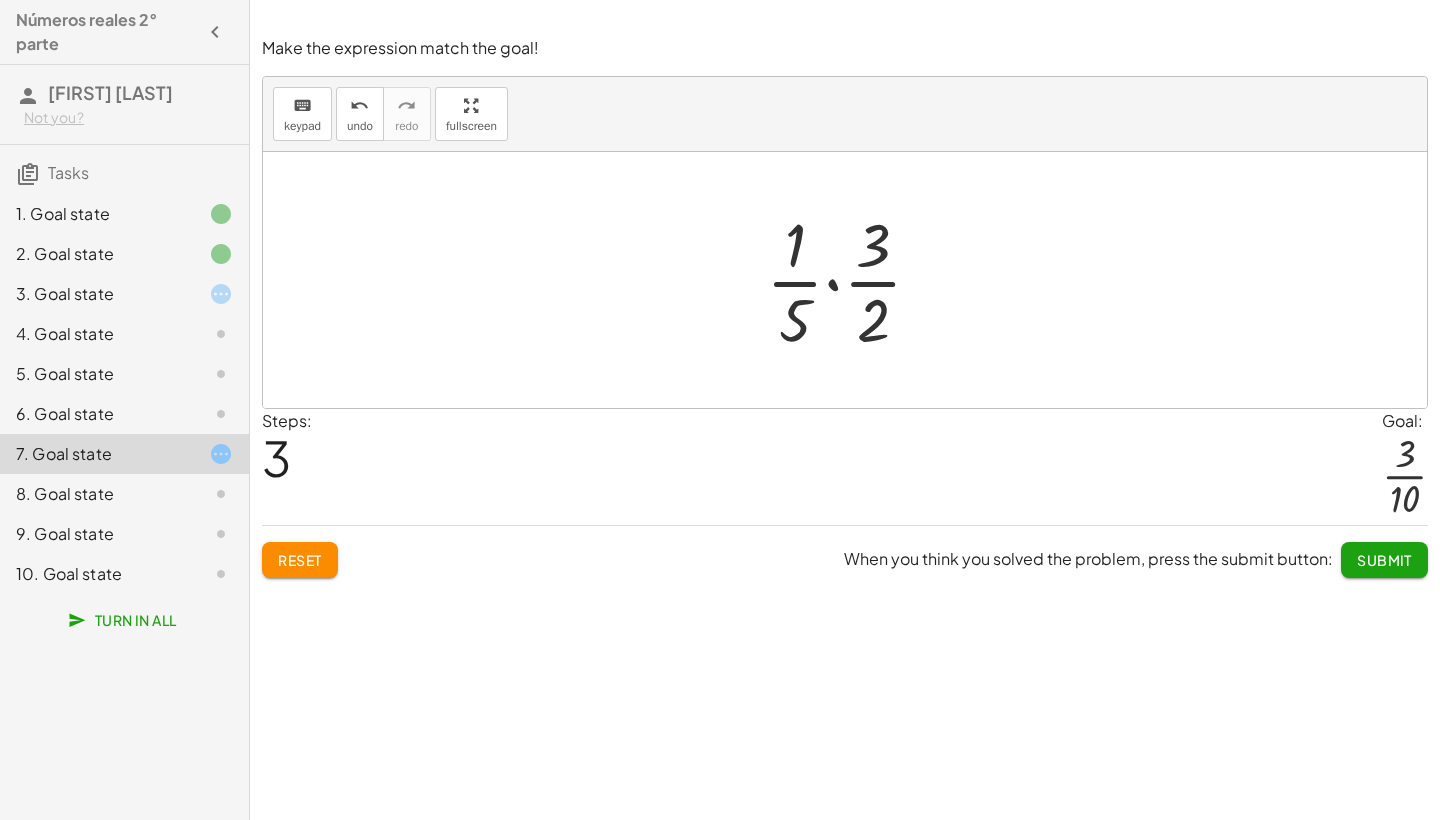 click at bounding box center (852, 280) 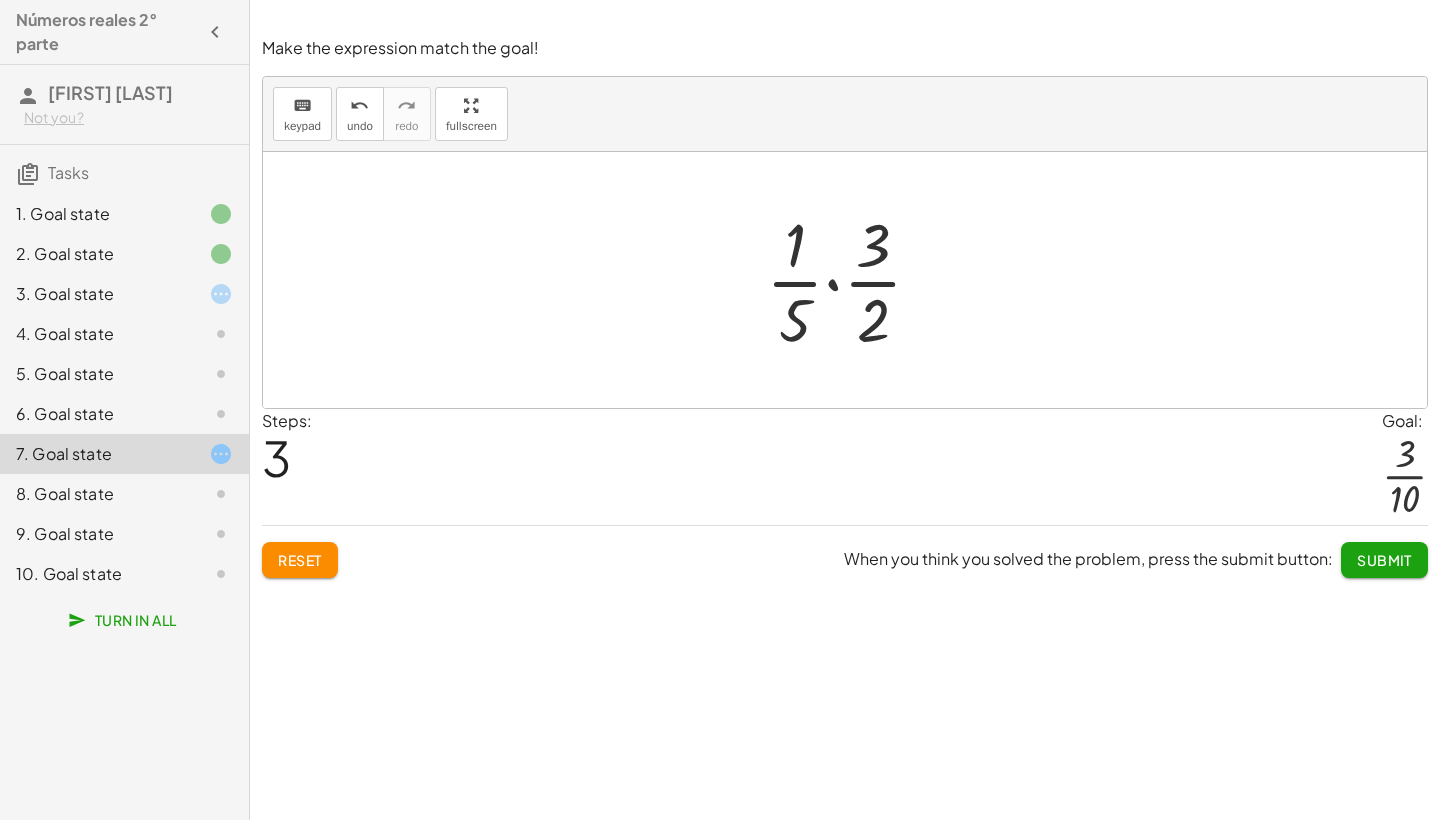 click at bounding box center (852, 280) 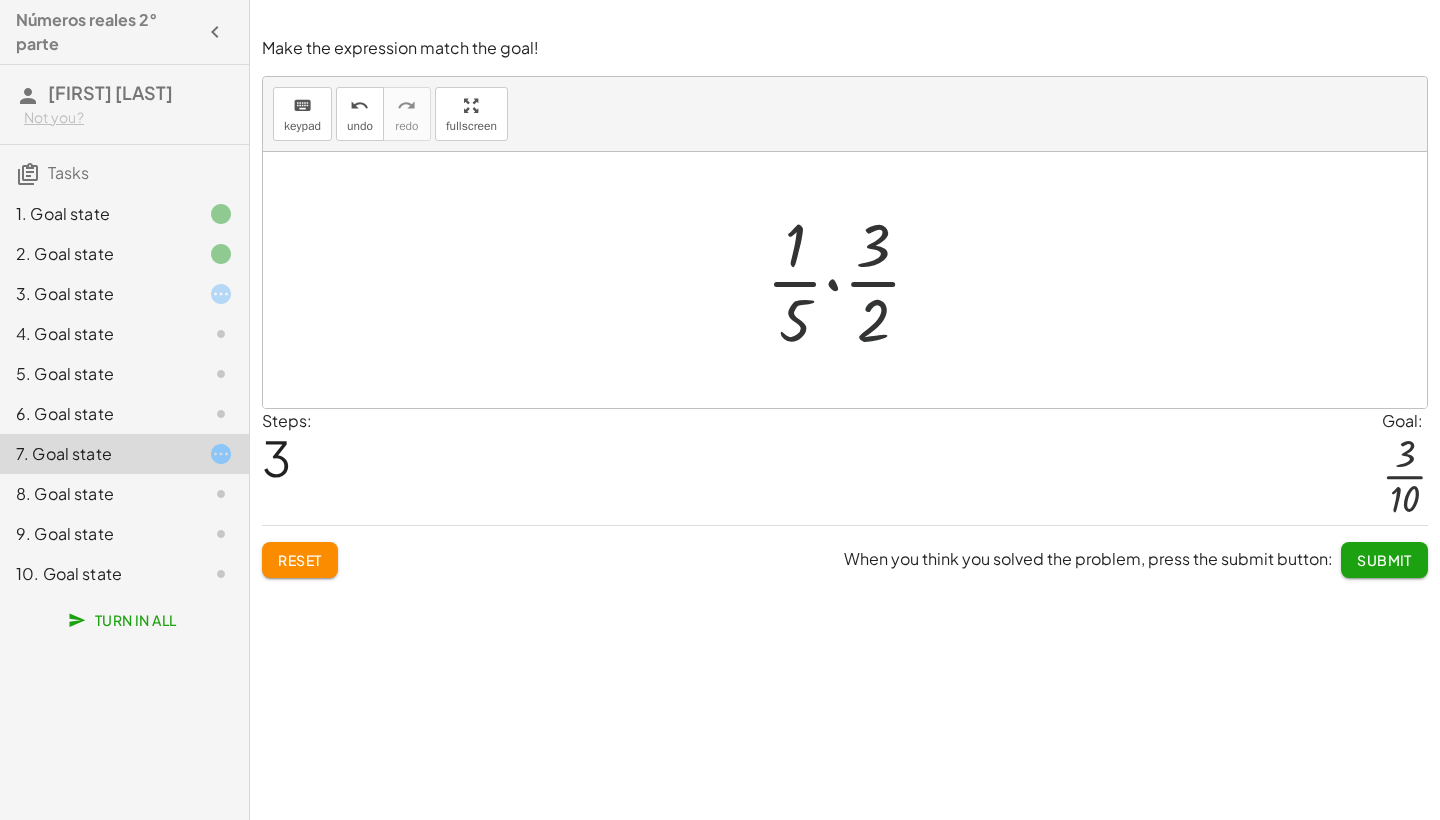click at bounding box center (852, 280) 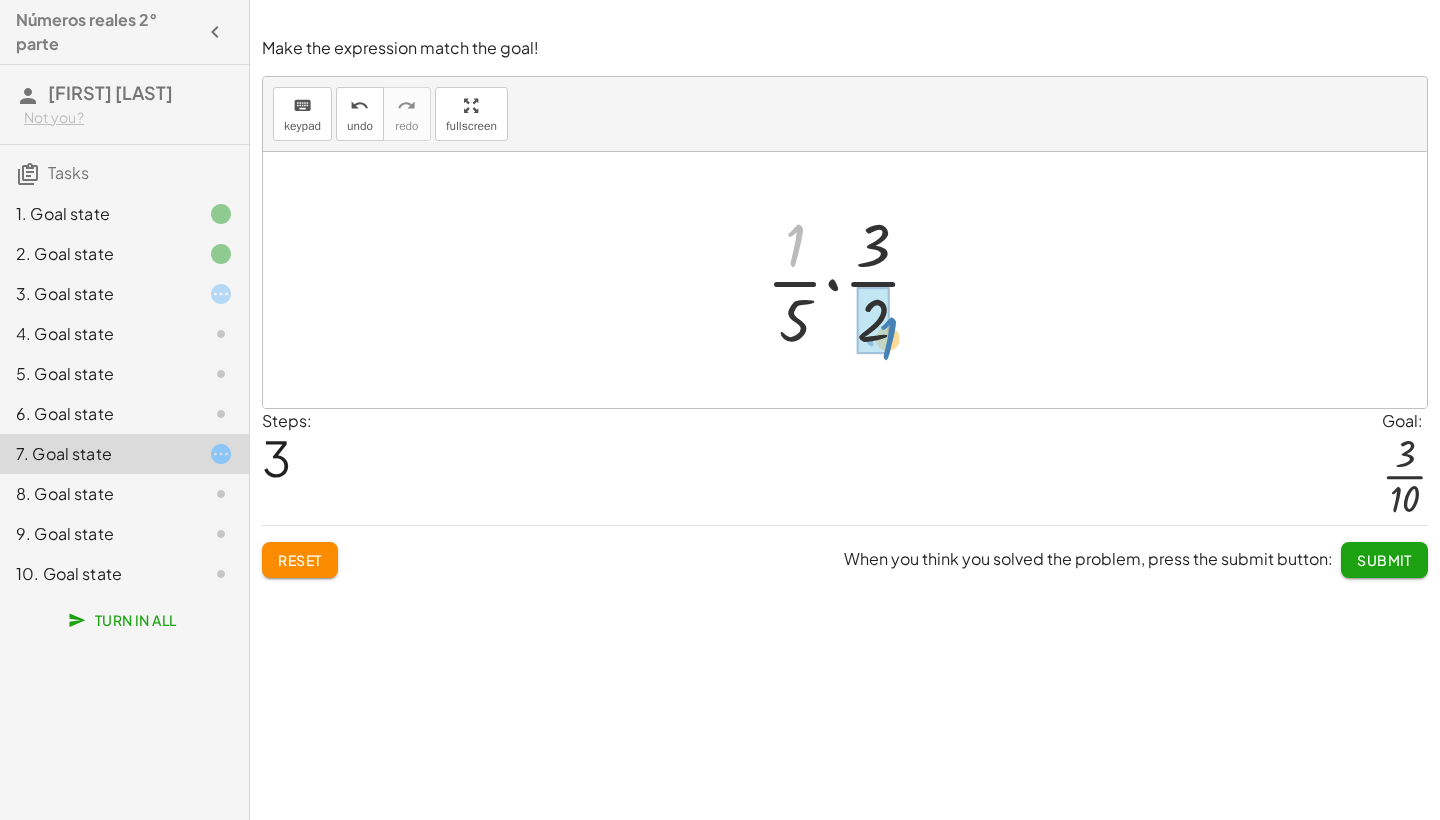 drag, startPoint x: 800, startPoint y: 241, endPoint x: 892, endPoint y: 330, distance: 128.0039 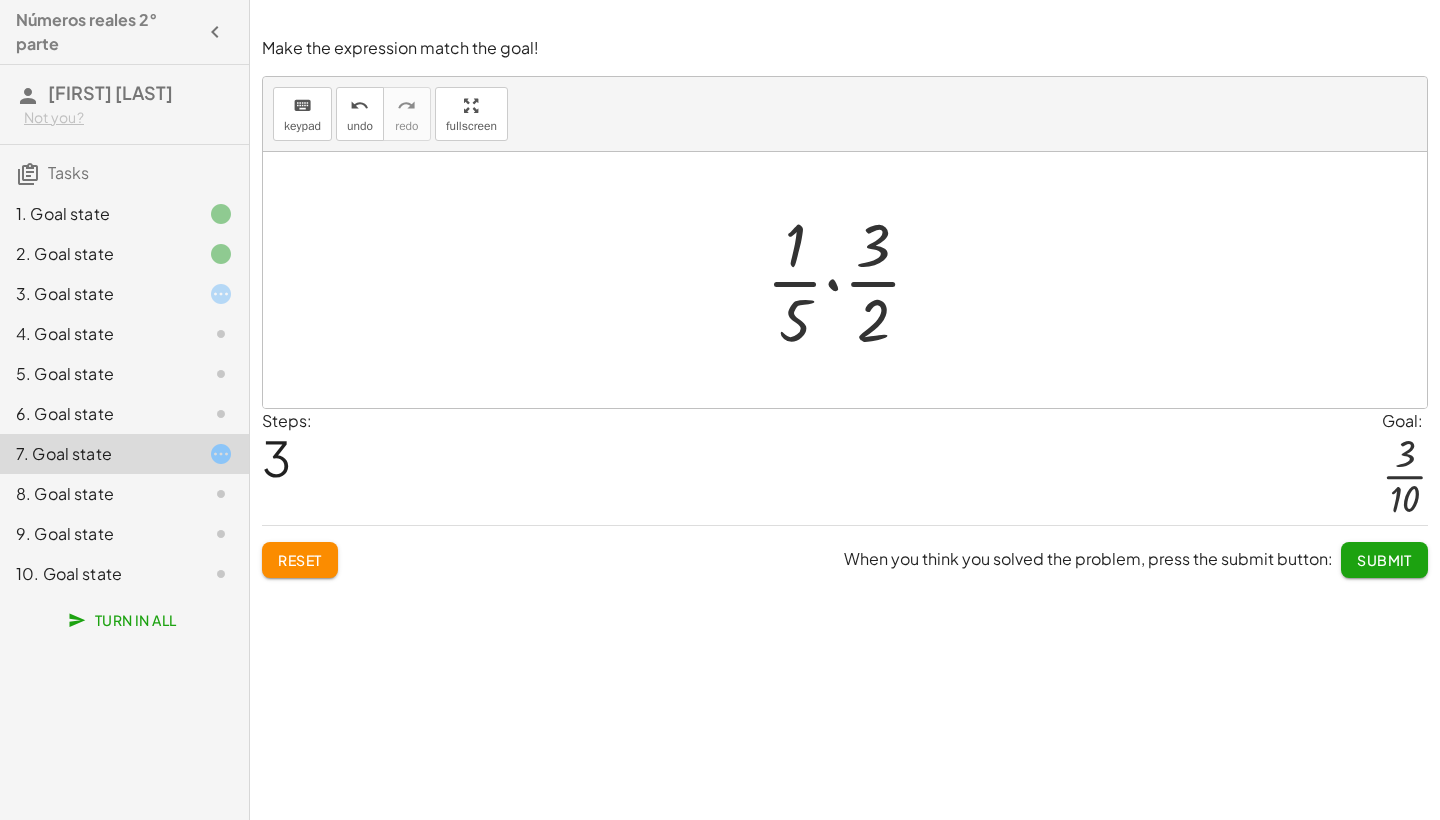 click at bounding box center [852, 280] 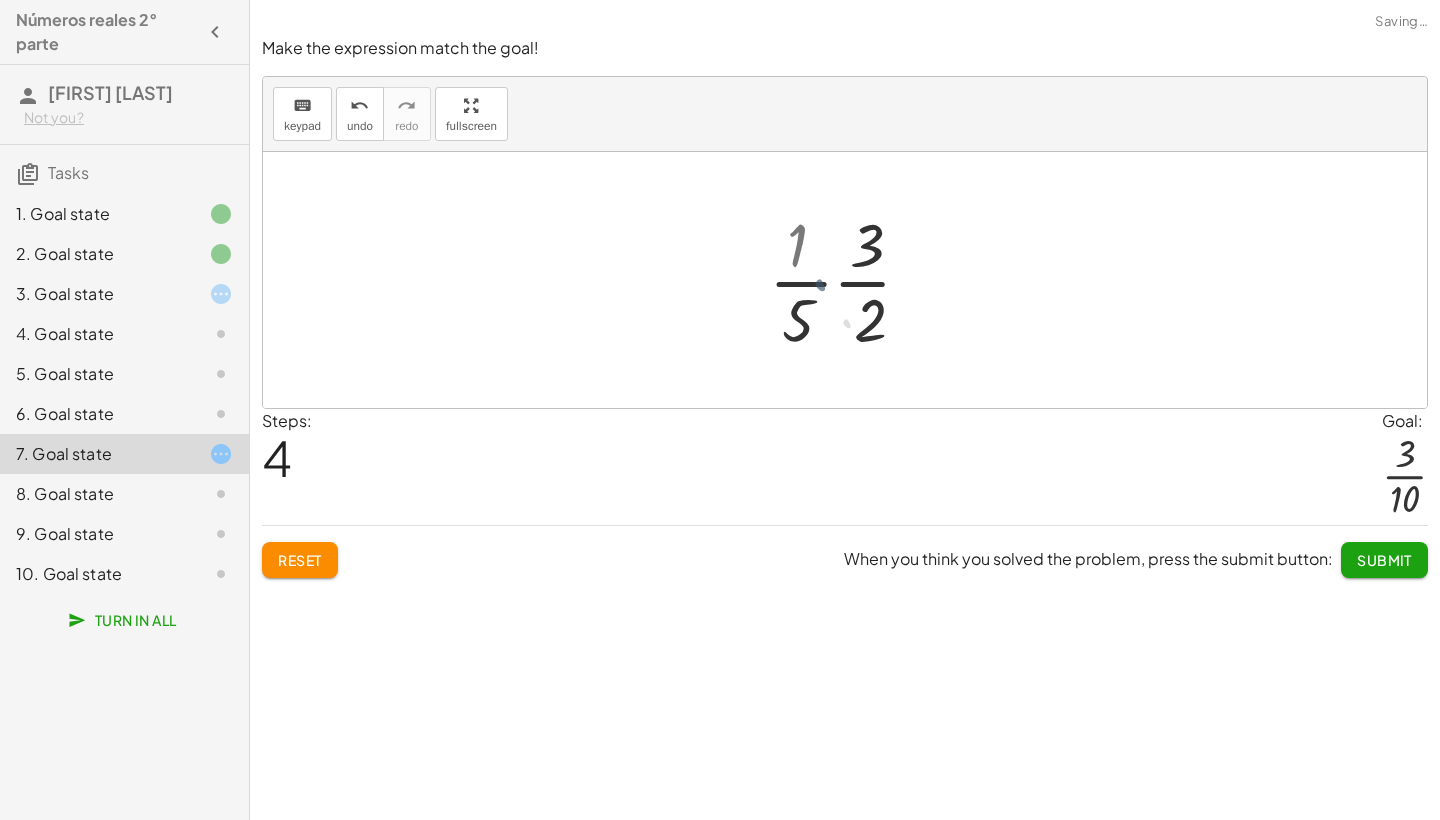 click at bounding box center [852, 280] 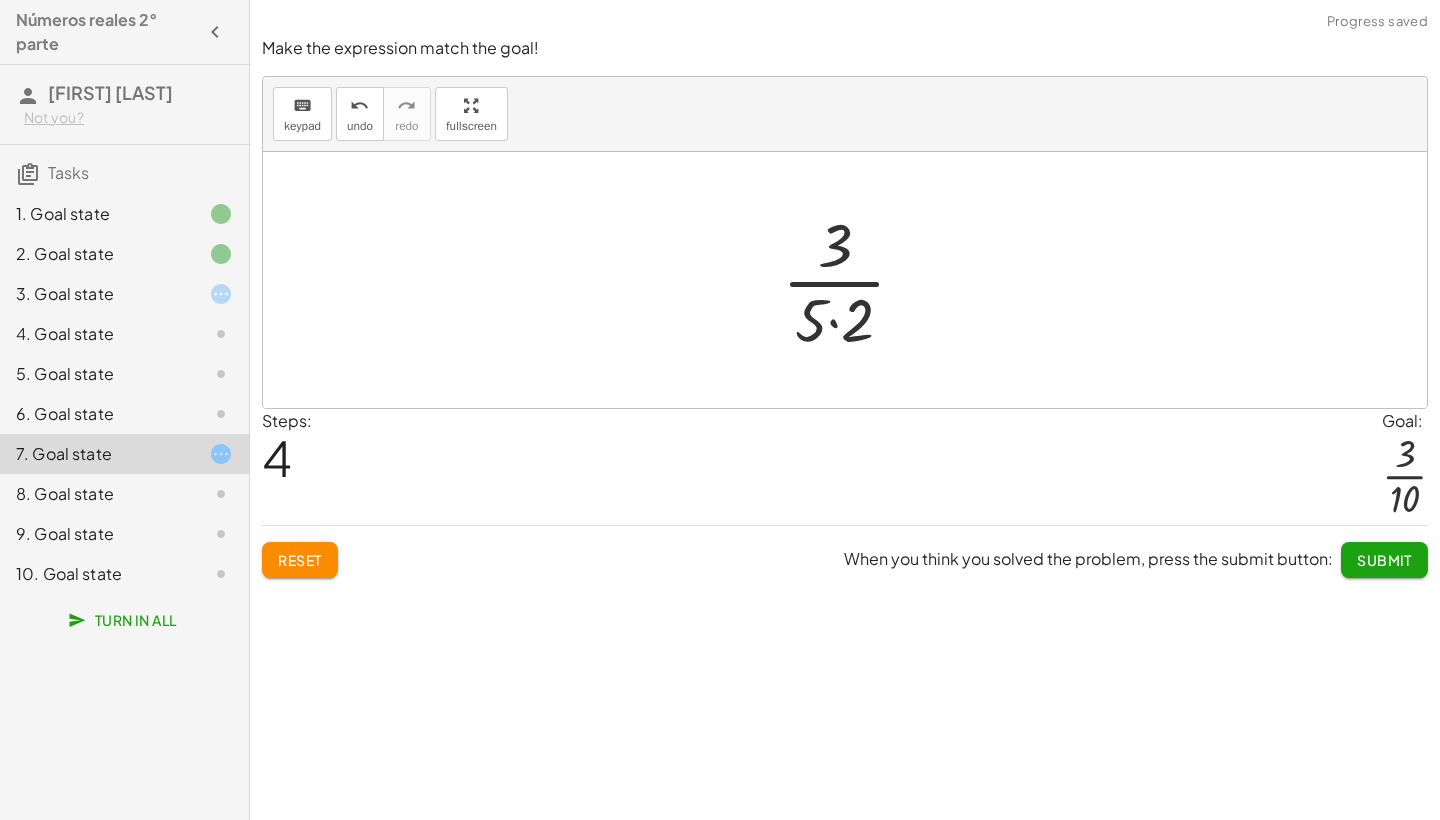 click at bounding box center (852, 280) 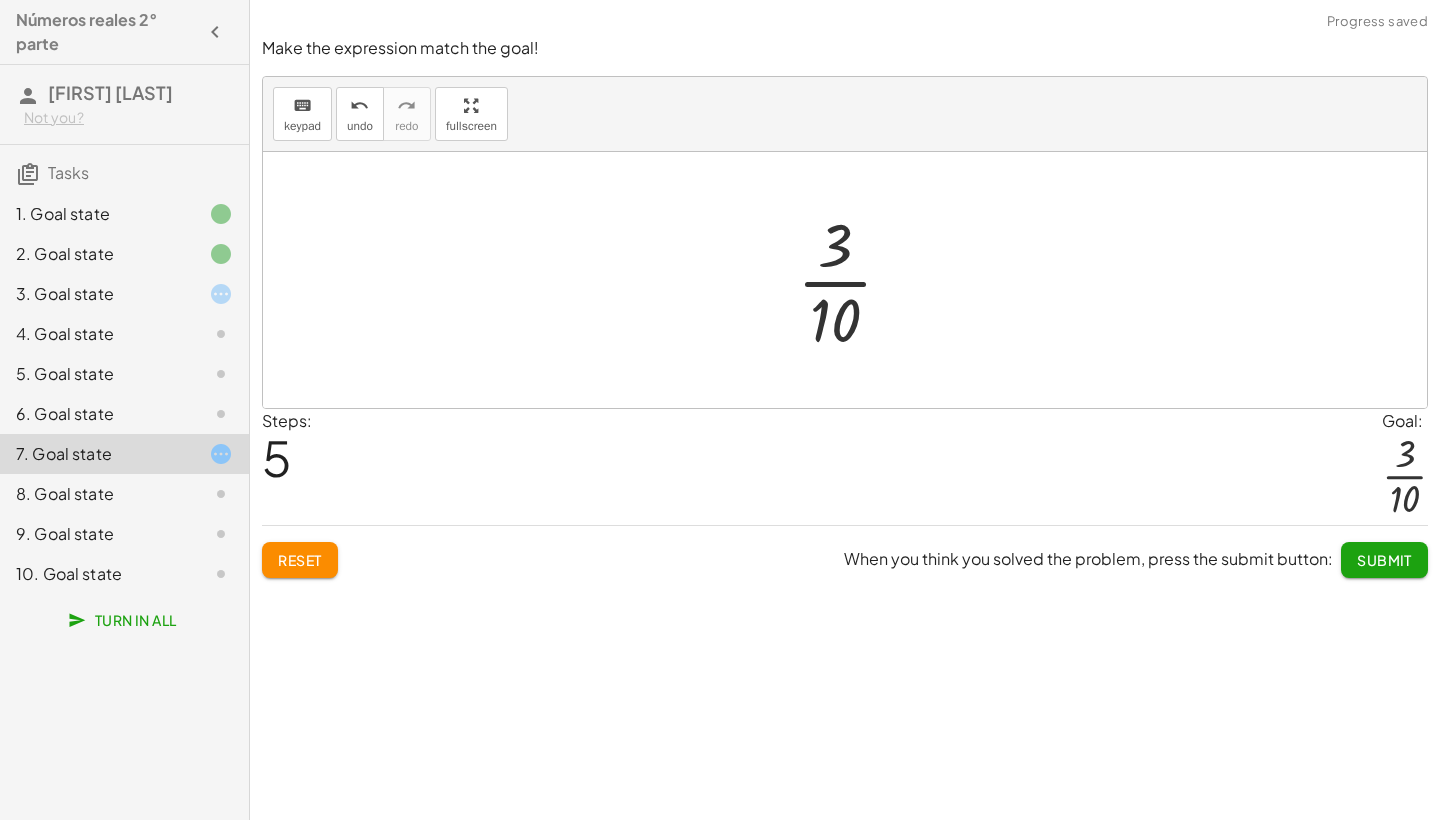 click on "Submit" 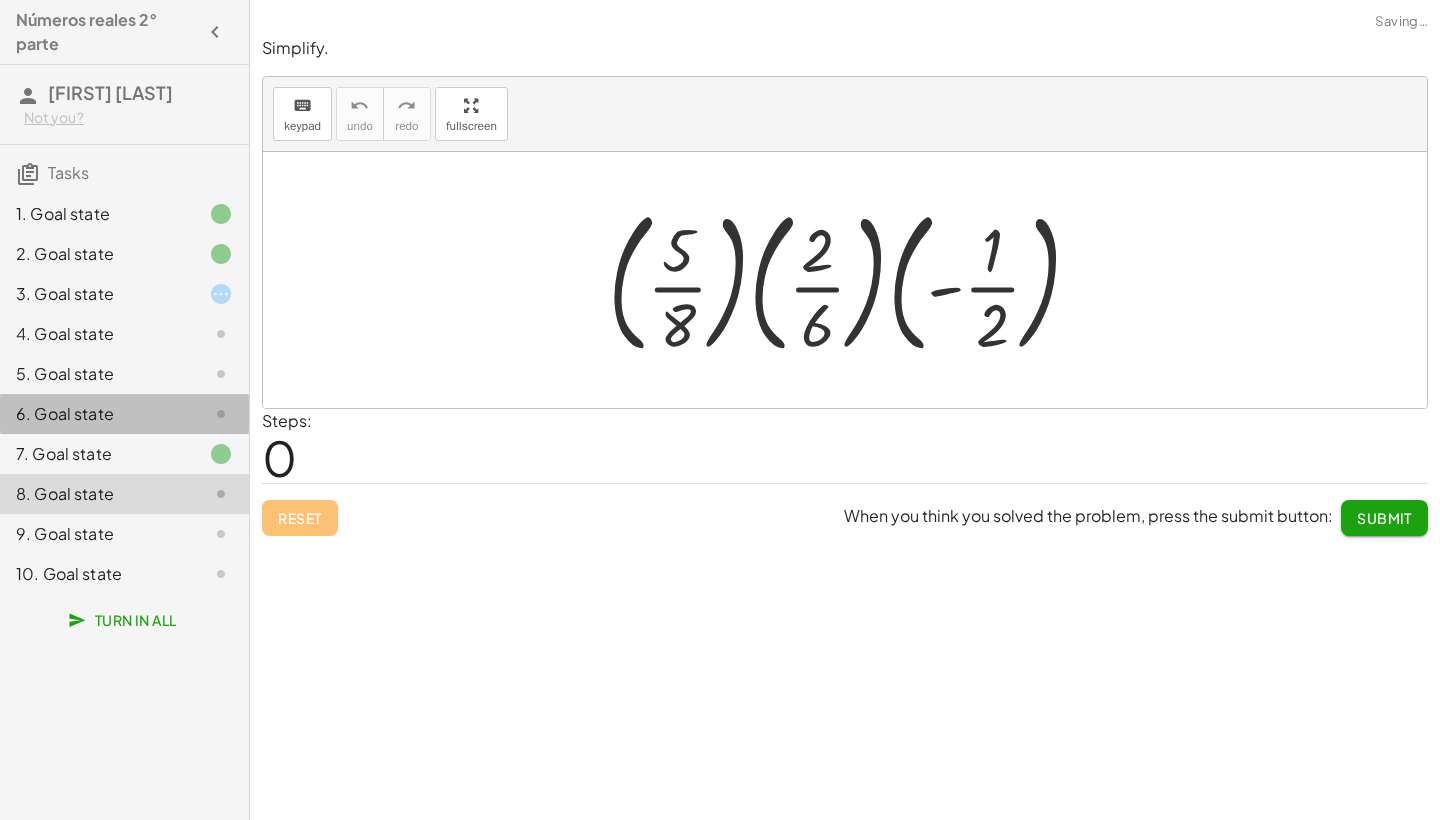 click on "6. Goal state" 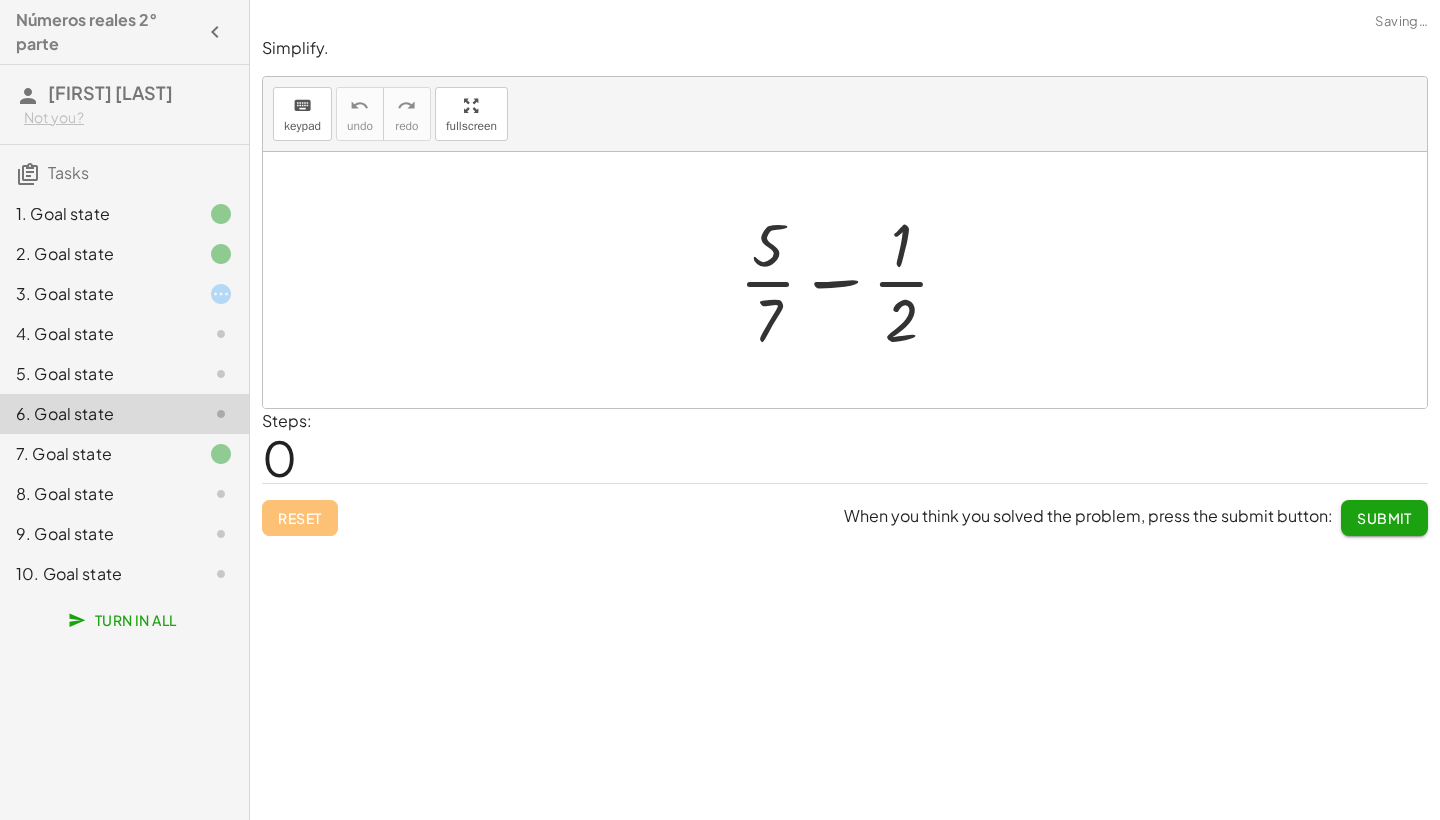 click on "7. Goal state" 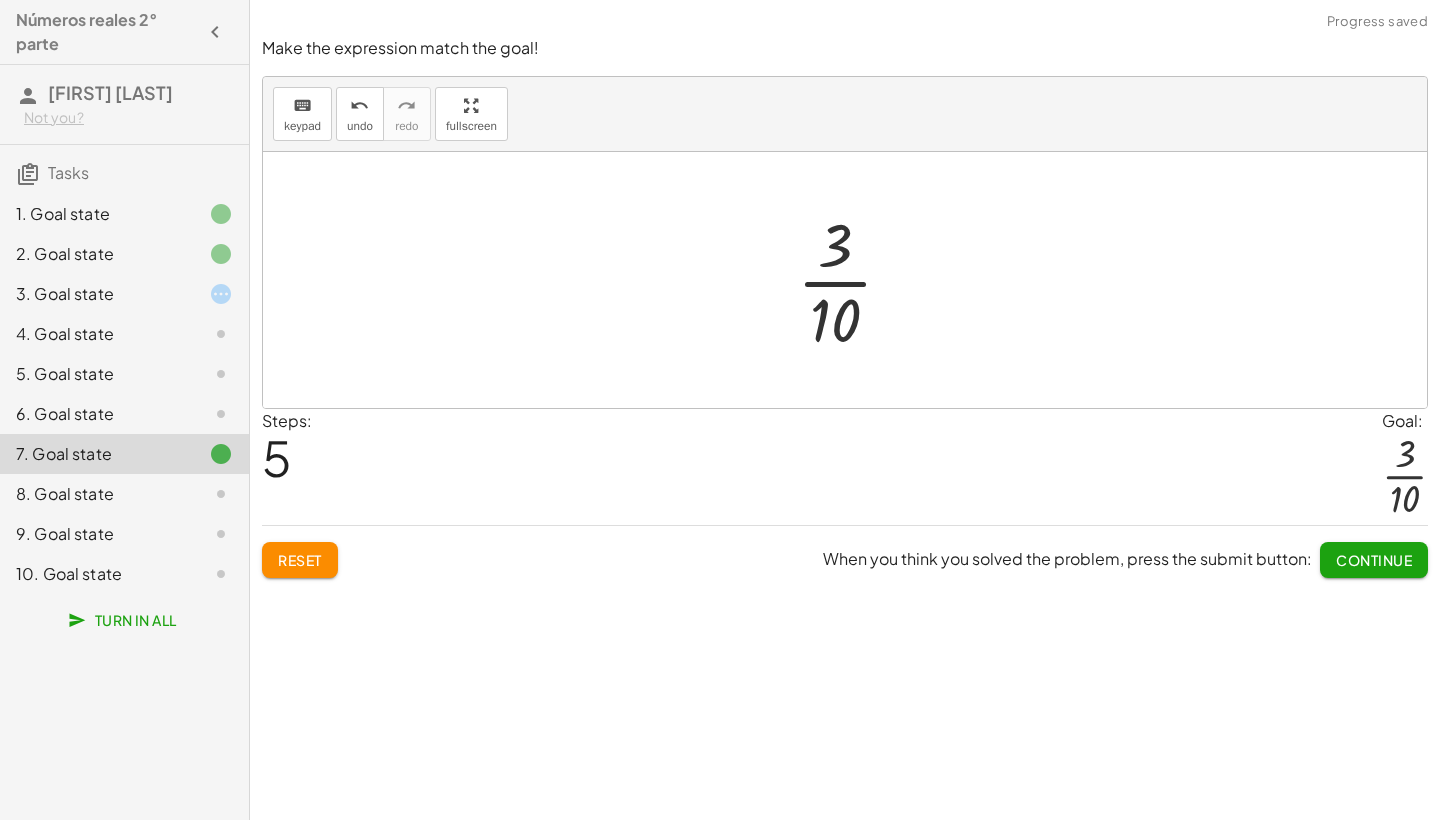click 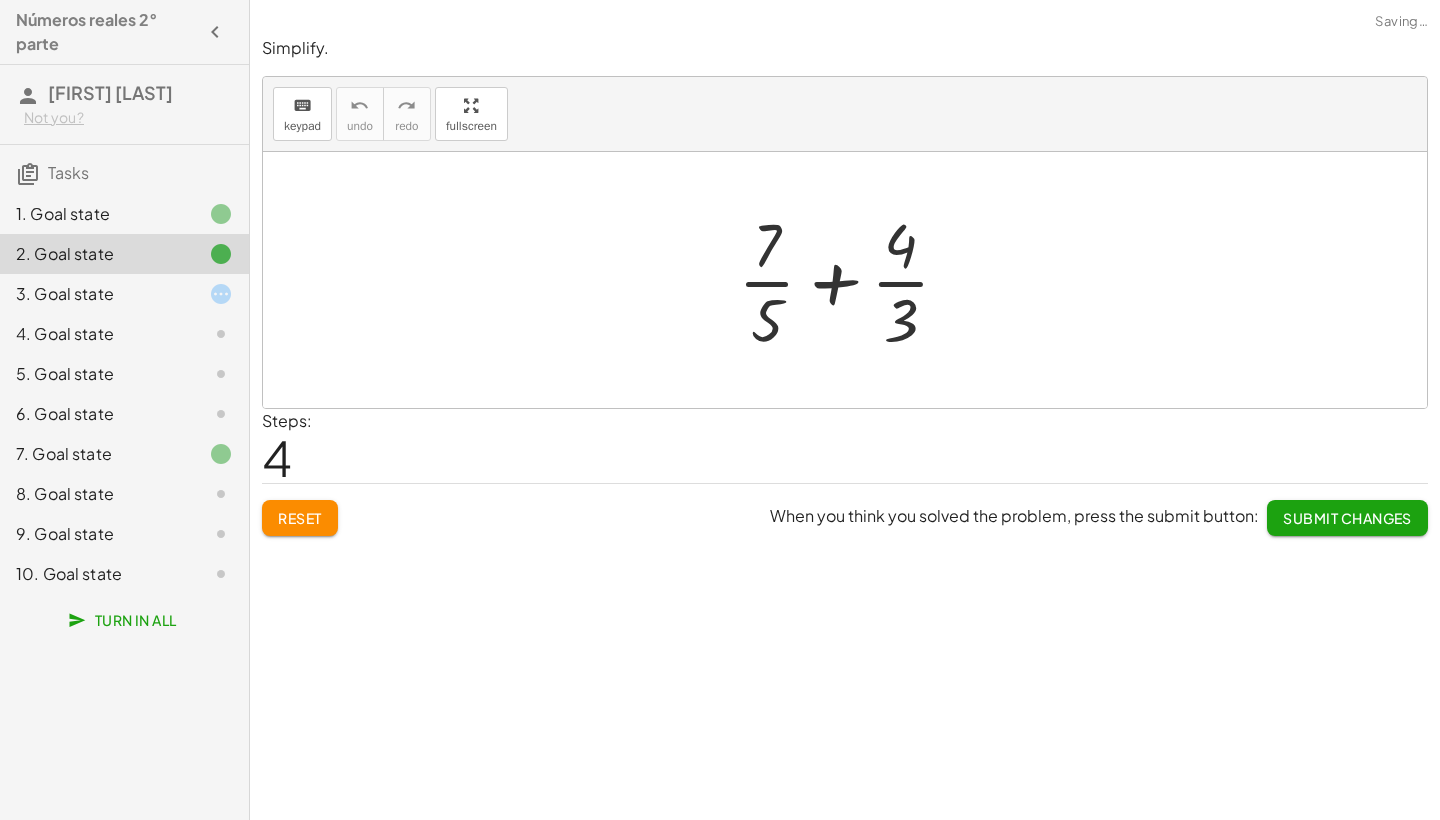 click at bounding box center [852, 280] 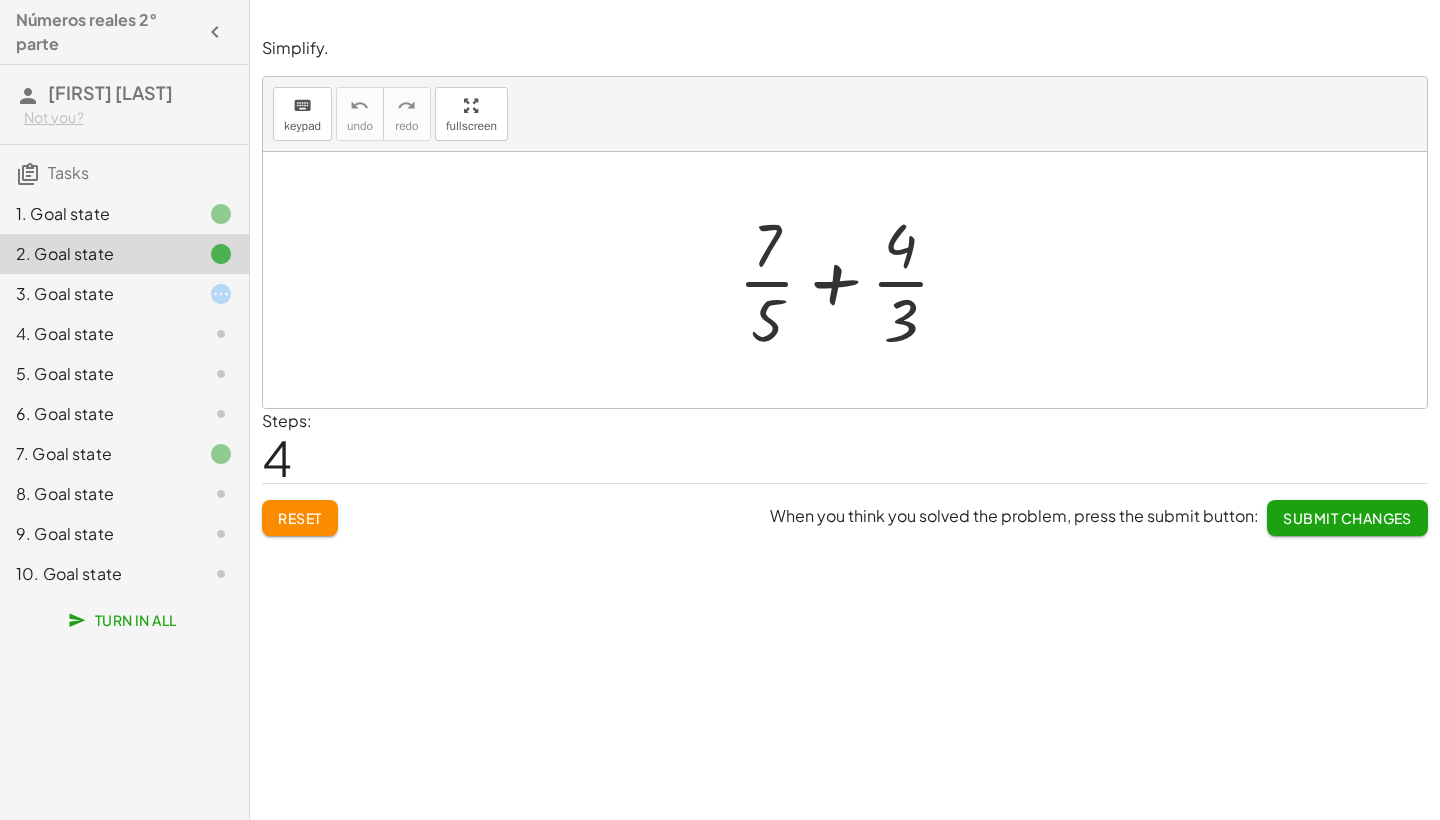 click on "2. Goal state" 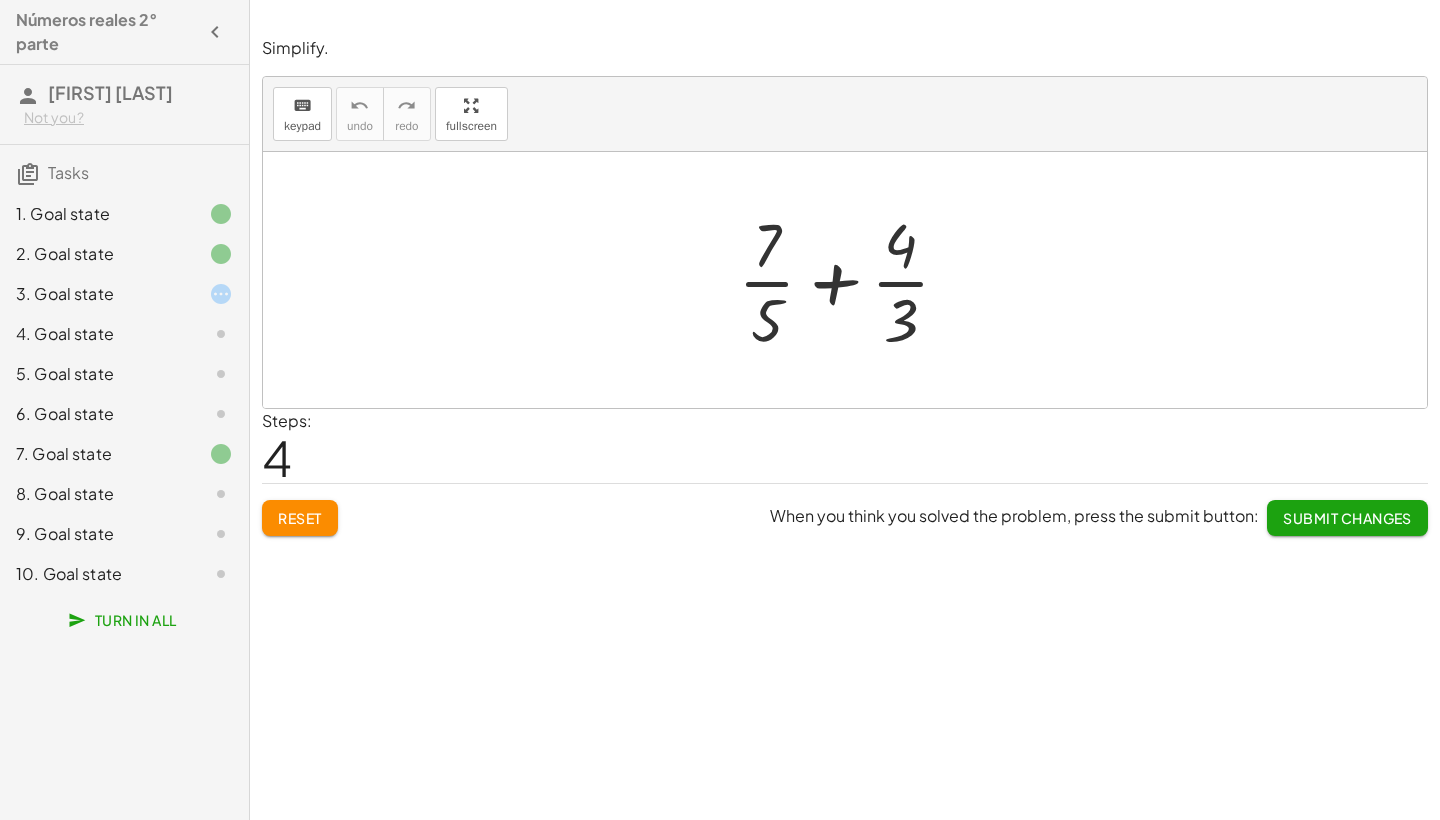 click on "1. Goal state" 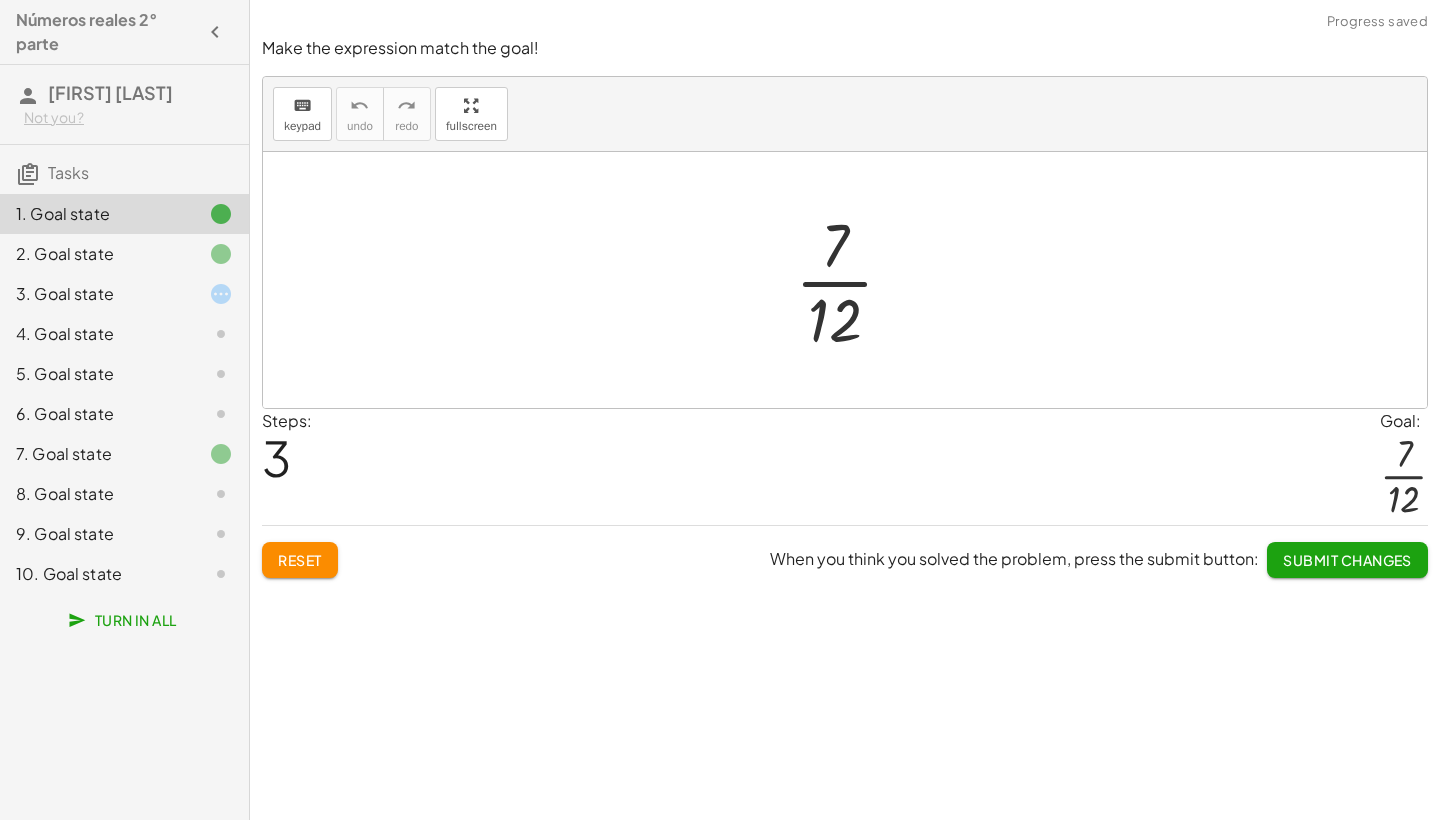 click on "Make the expression match the goal! keyboard keypad undo undo redo redo fullscreen + · 1 · 4 + · 1 · 3 + · 3 · 4 · 3 + · 4 · 4 · 3 · 7 · 4 · 3 · 7 · 12 × Steps:  3 Goal: · 7 · 12 Reset  When you think you solved the problem, press the submit button: Submit Changes" 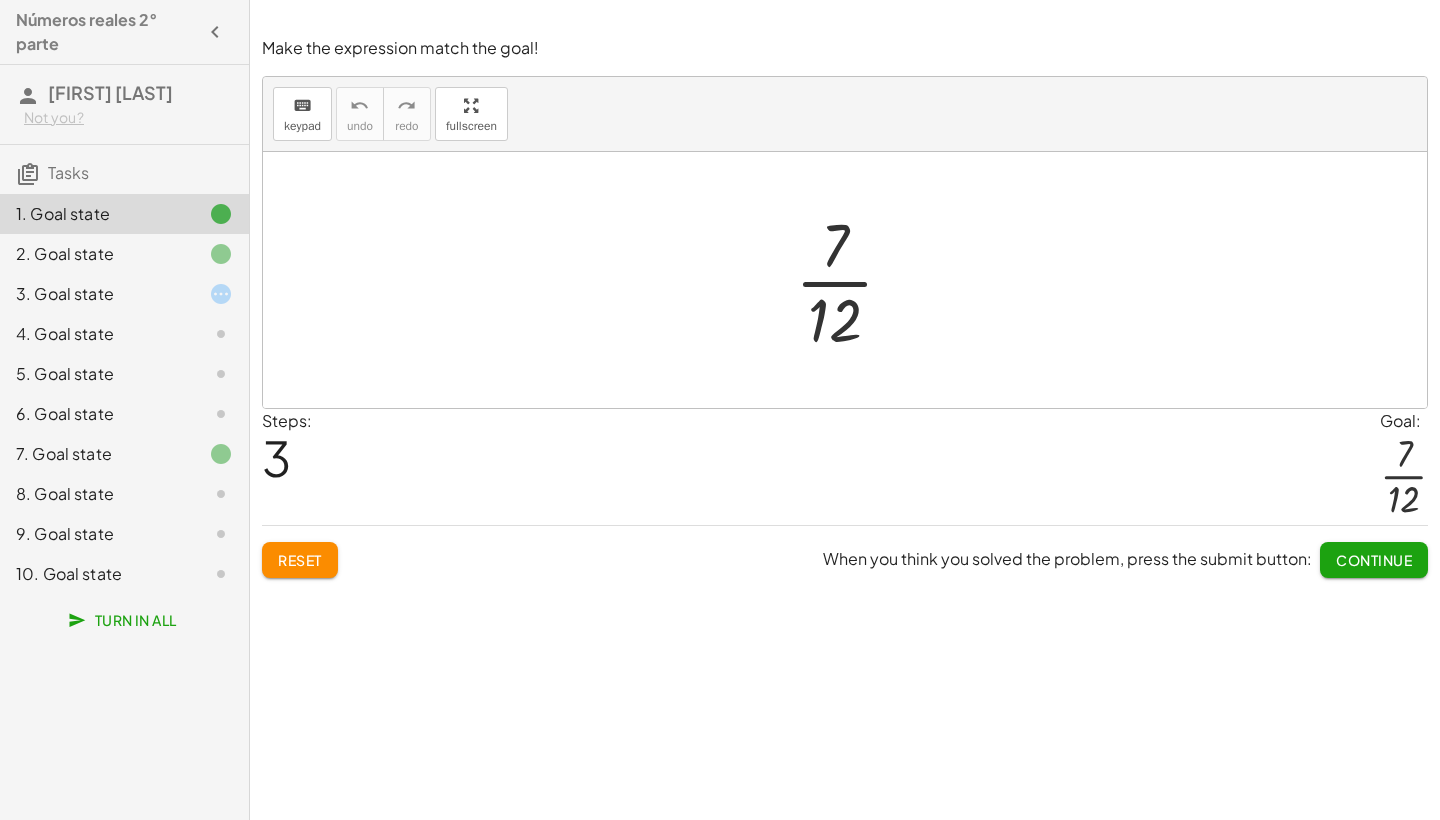 click at bounding box center (852, 280) 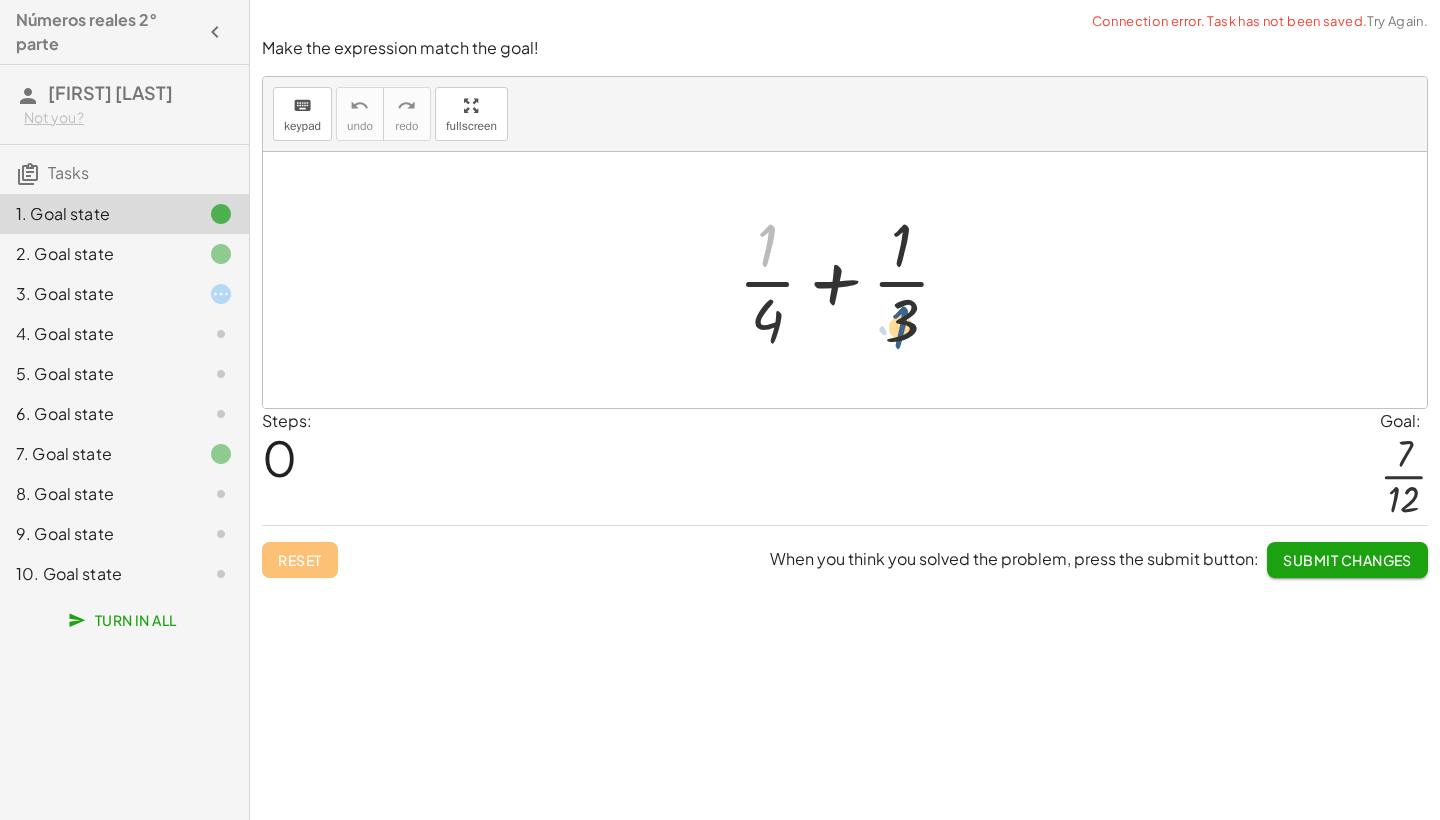 drag, startPoint x: 774, startPoint y: 248, endPoint x: 928, endPoint y: 349, distance: 184.16568 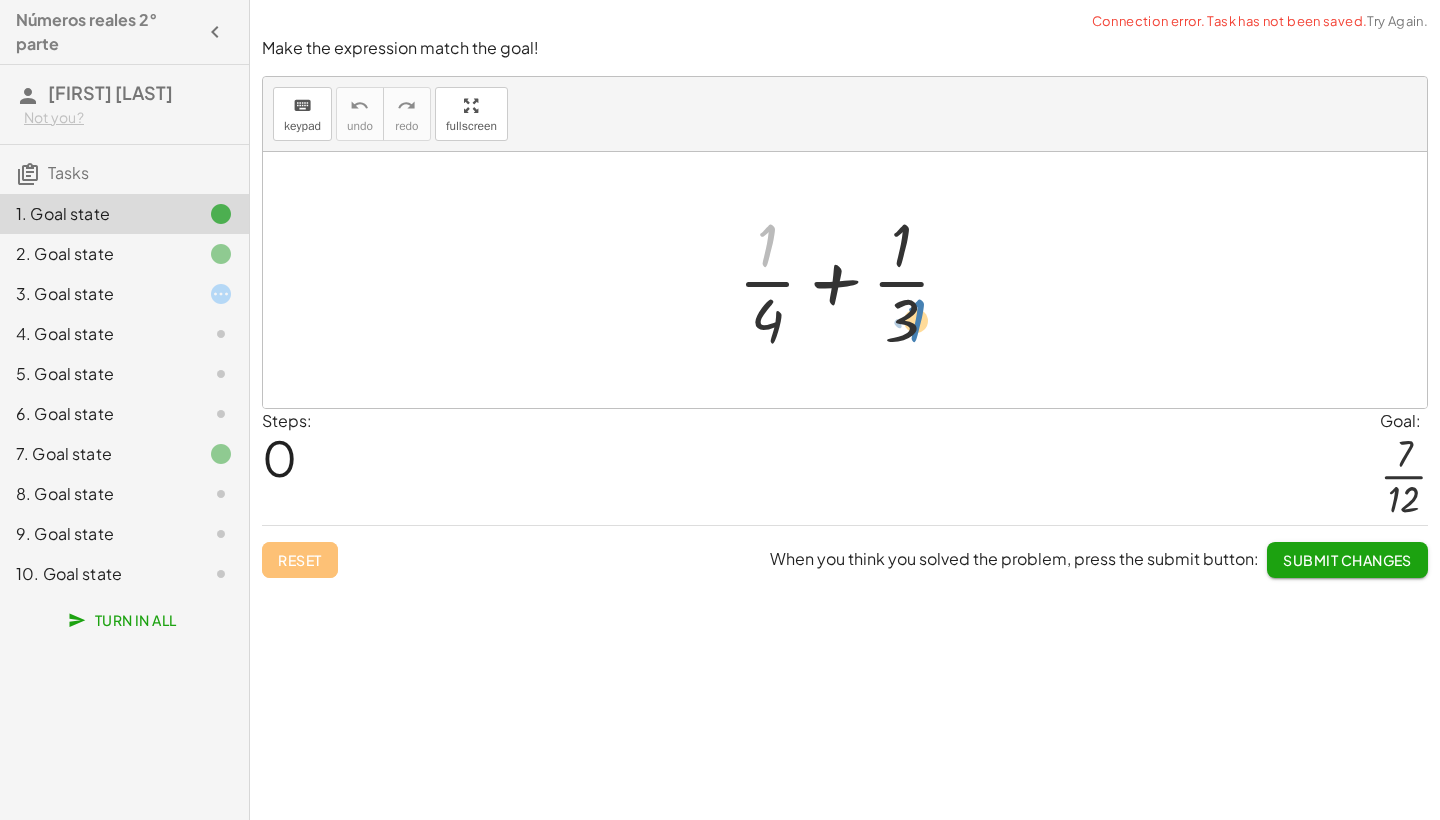 drag, startPoint x: 767, startPoint y: 250, endPoint x: 915, endPoint y: 324, distance: 165.46902 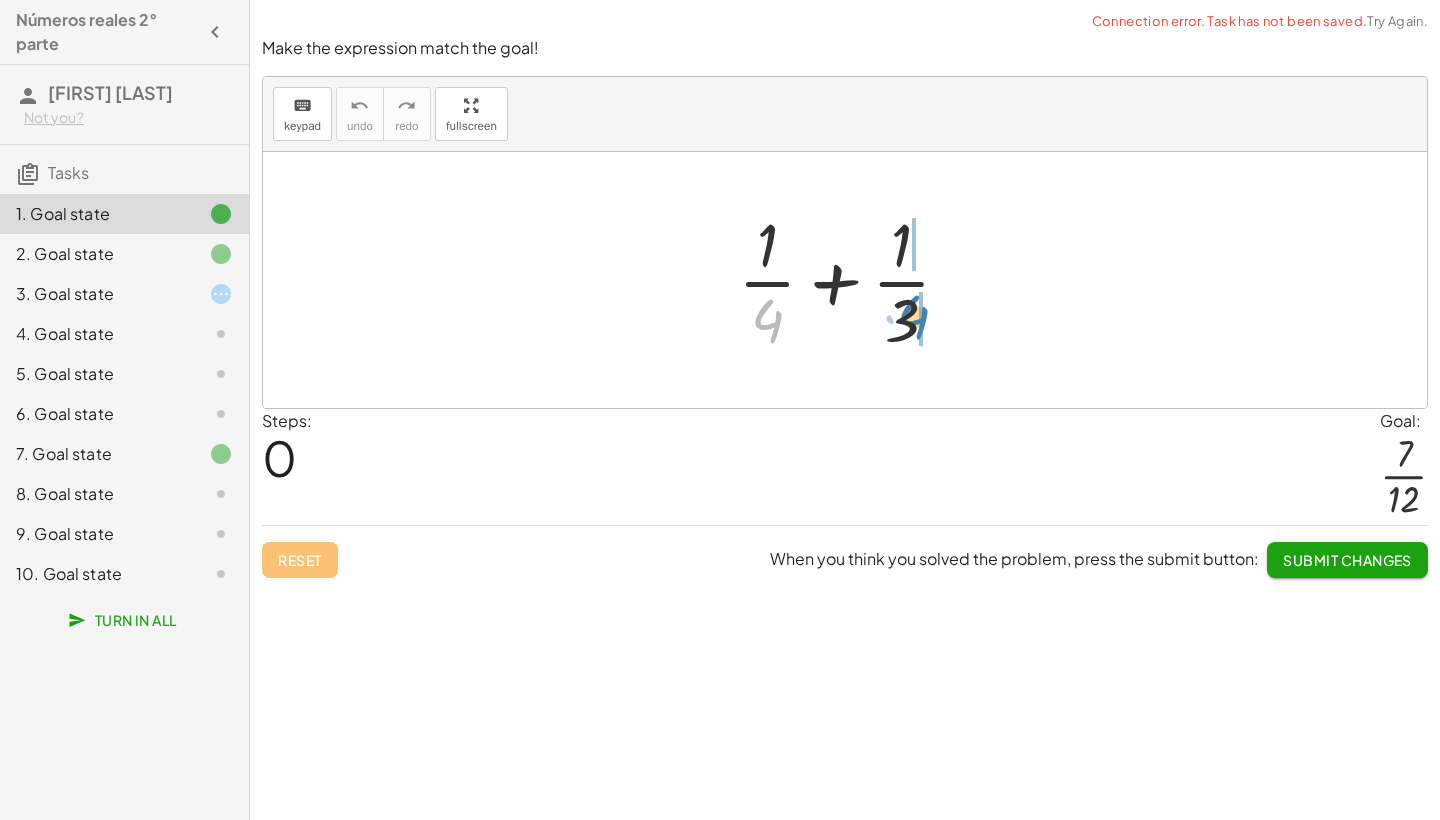 drag, startPoint x: 777, startPoint y: 314, endPoint x: 921, endPoint y: 310, distance: 144.05554 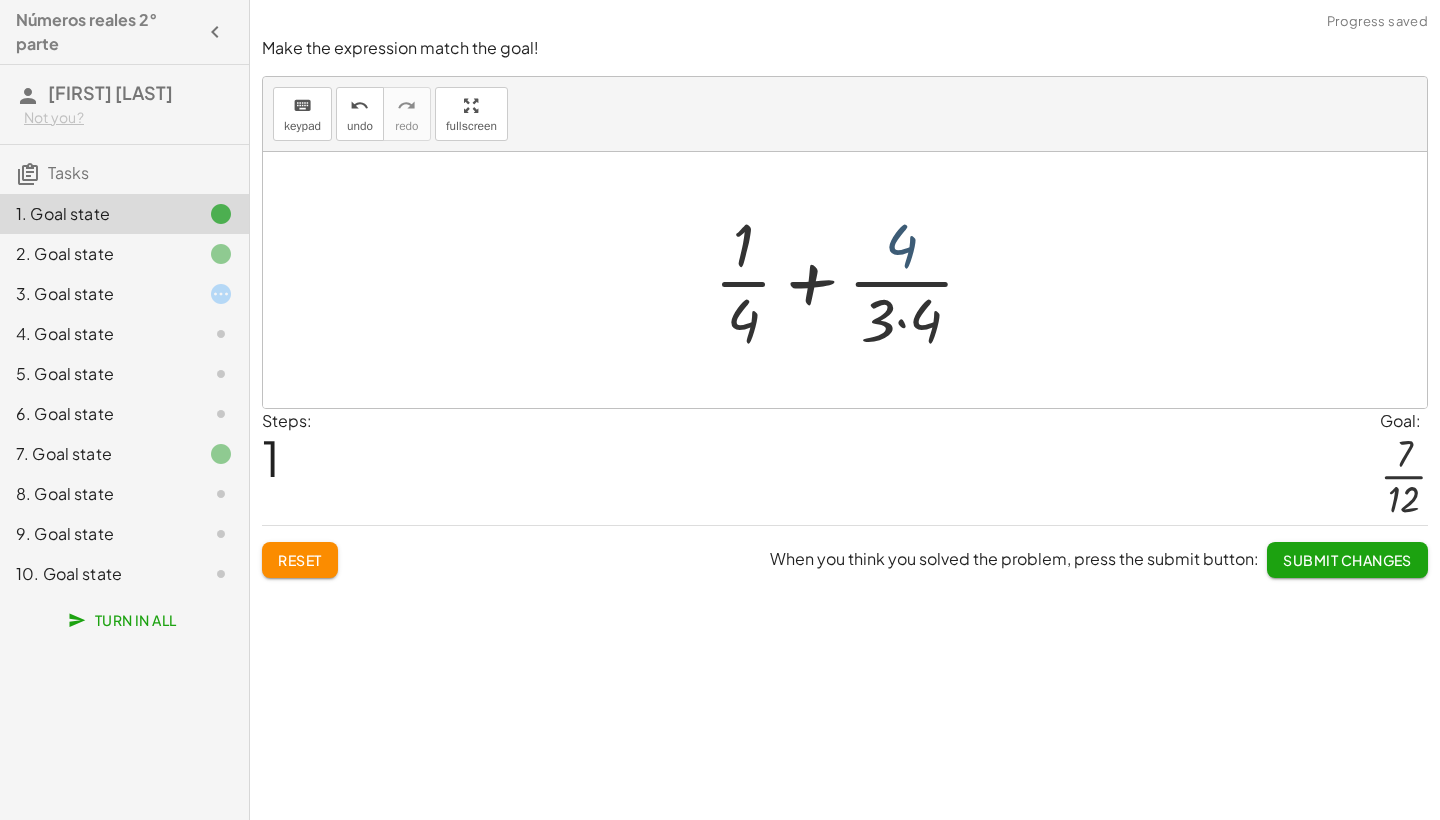 click at bounding box center (852, 280) 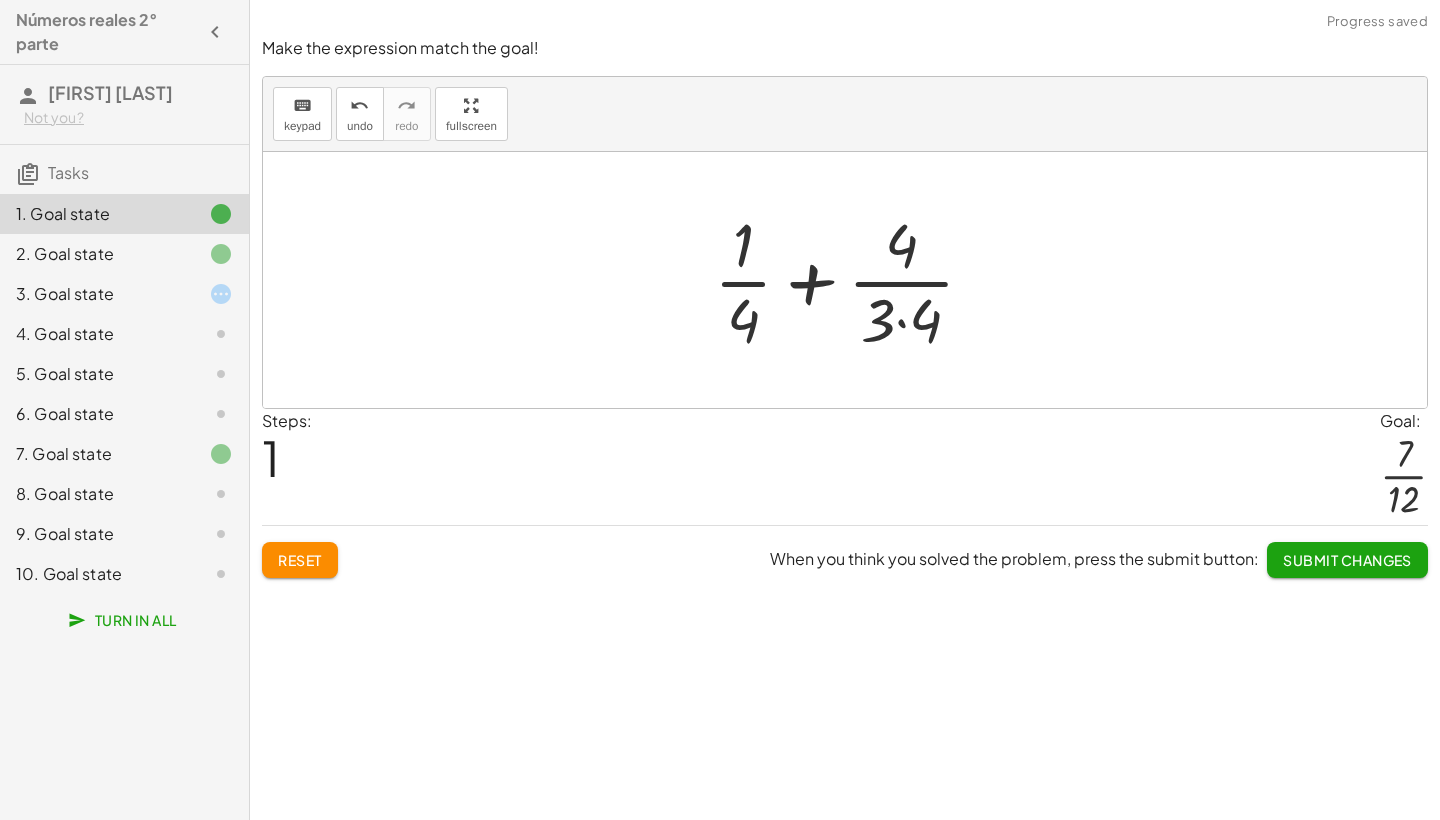 click at bounding box center [852, 280] 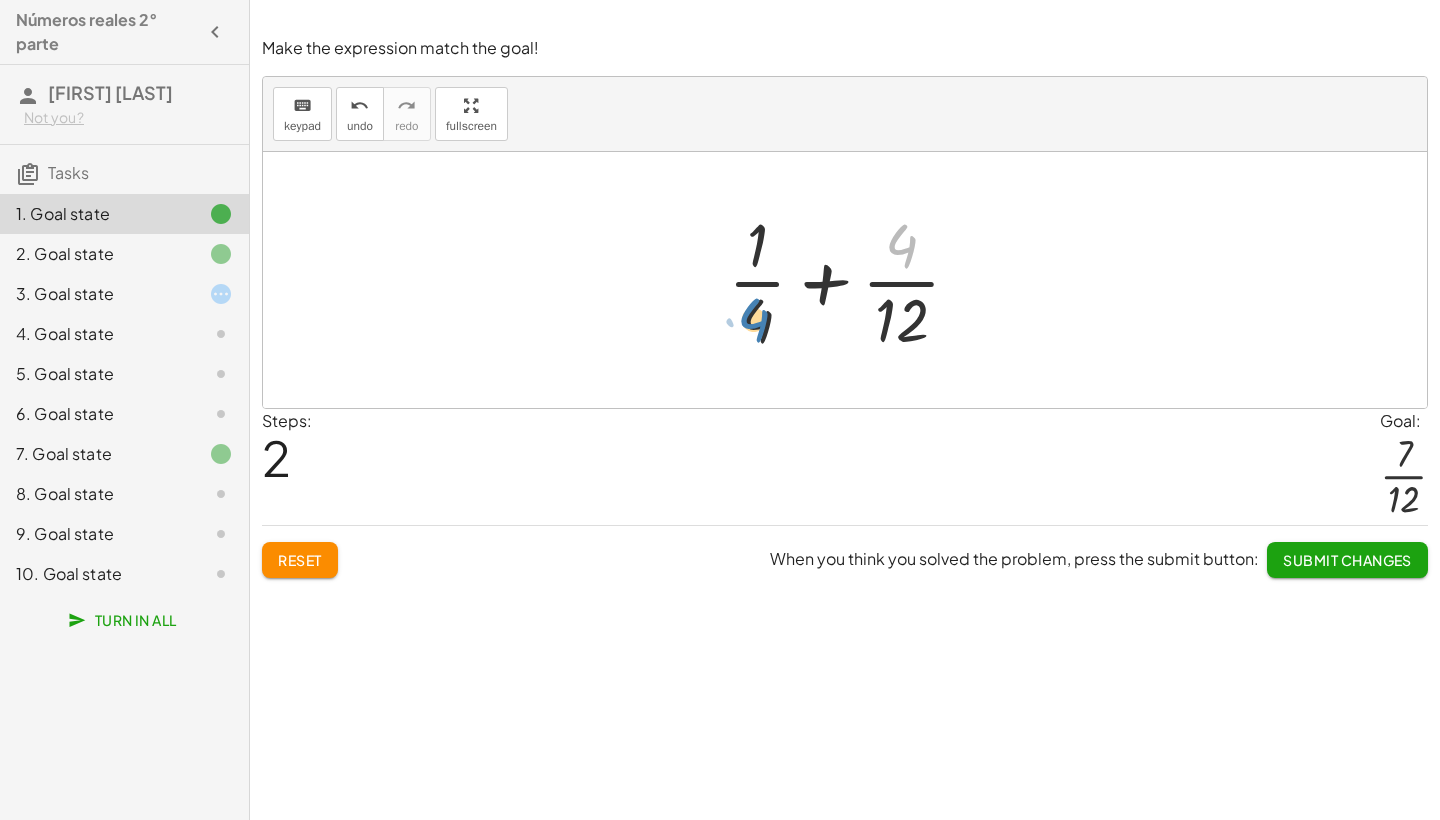 drag, startPoint x: 909, startPoint y: 229, endPoint x: 761, endPoint y: 303, distance: 165.46902 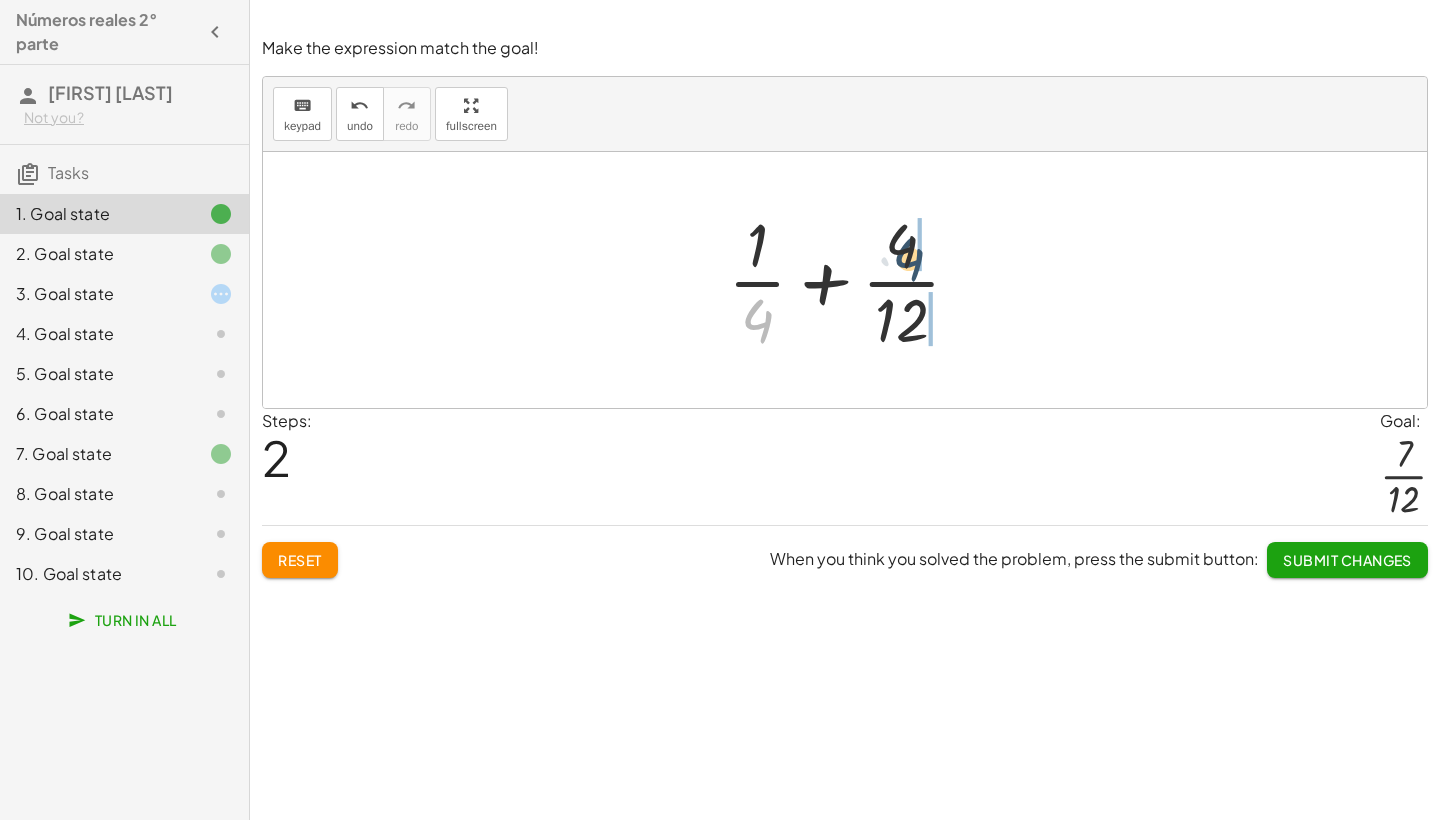 drag, startPoint x: 751, startPoint y: 320, endPoint x: 908, endPoint y: 251, distance: 171.49344 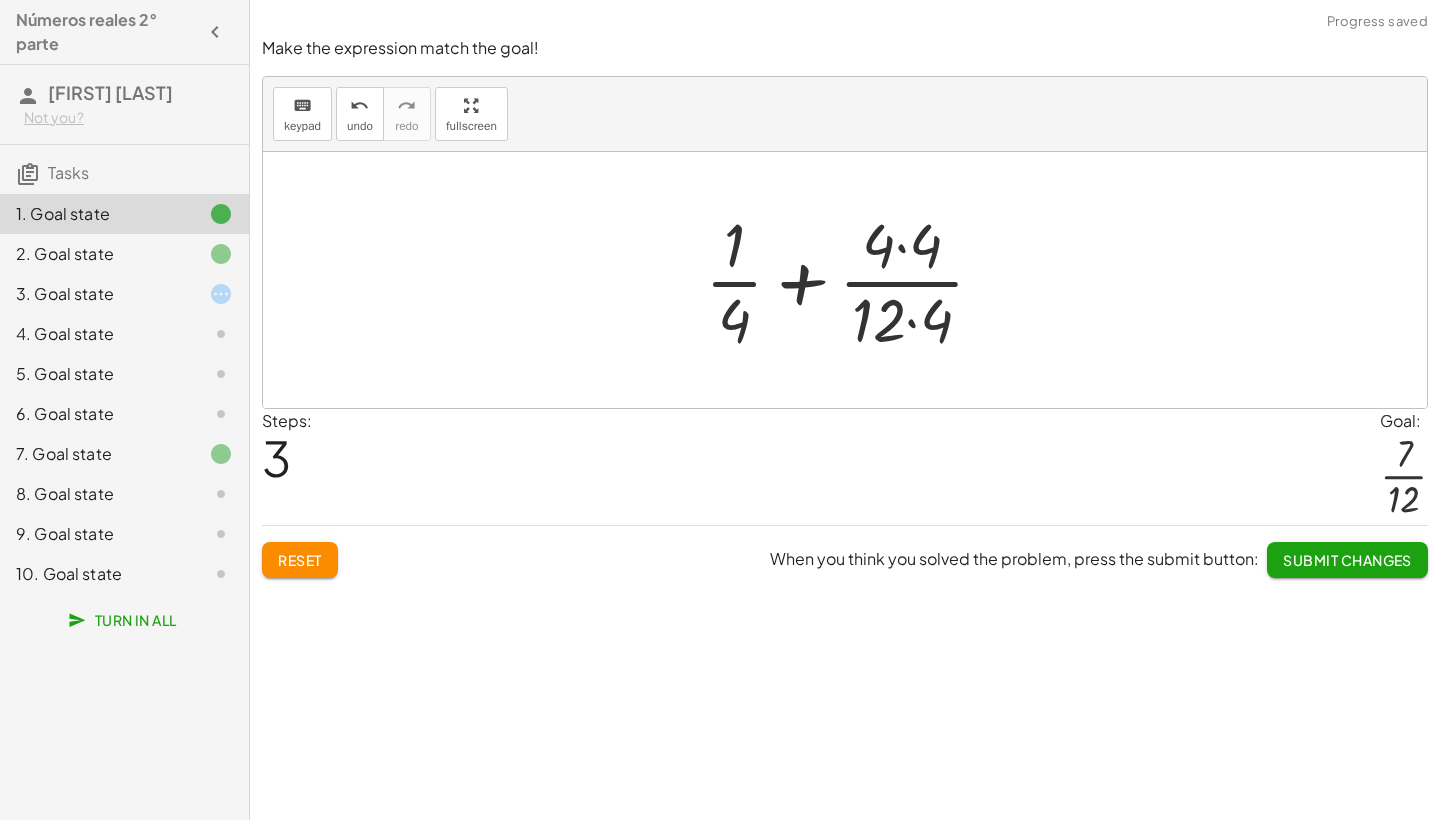click at bounding box center [853, 280] 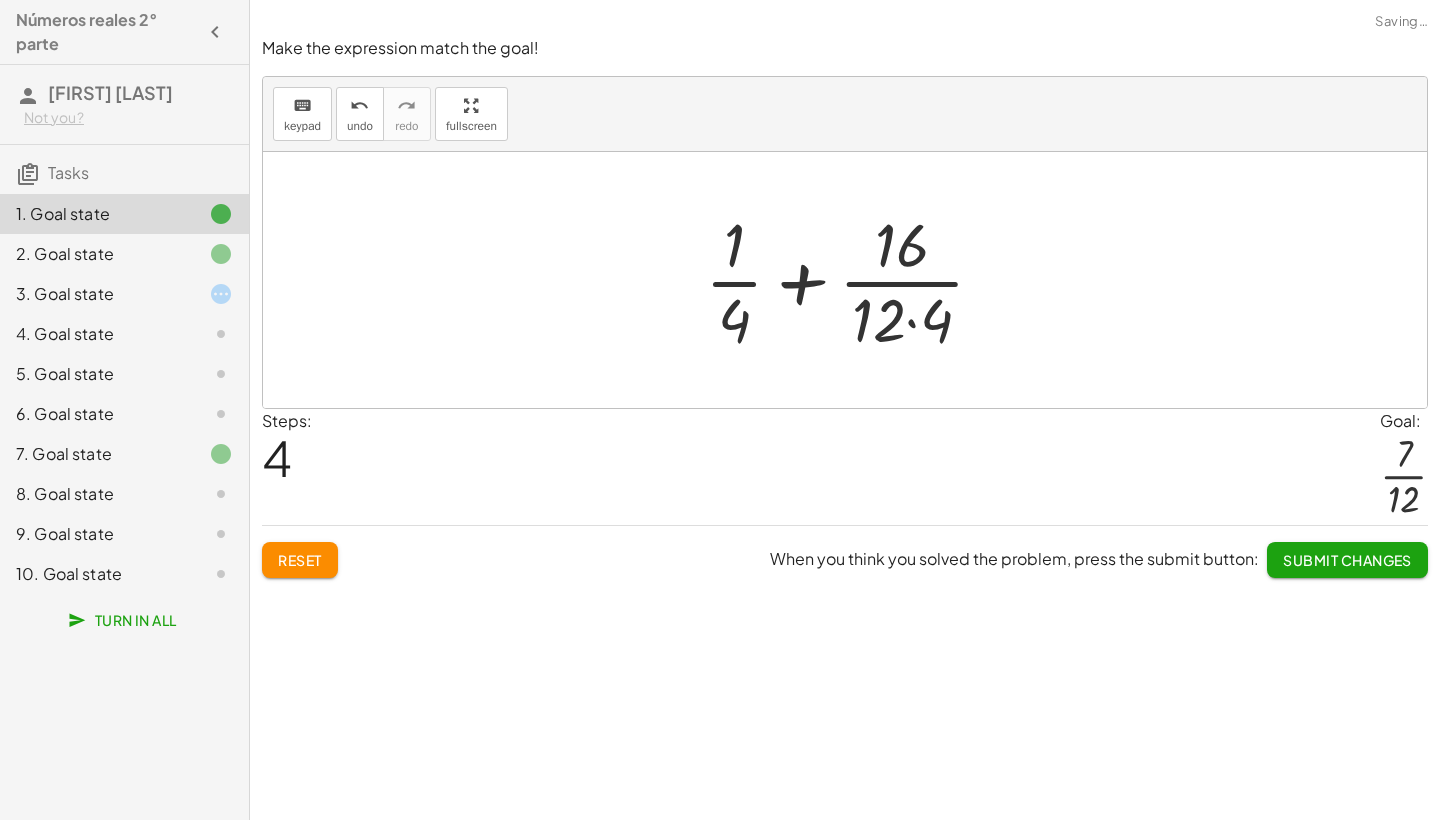 click at bounding box center (853, 280) 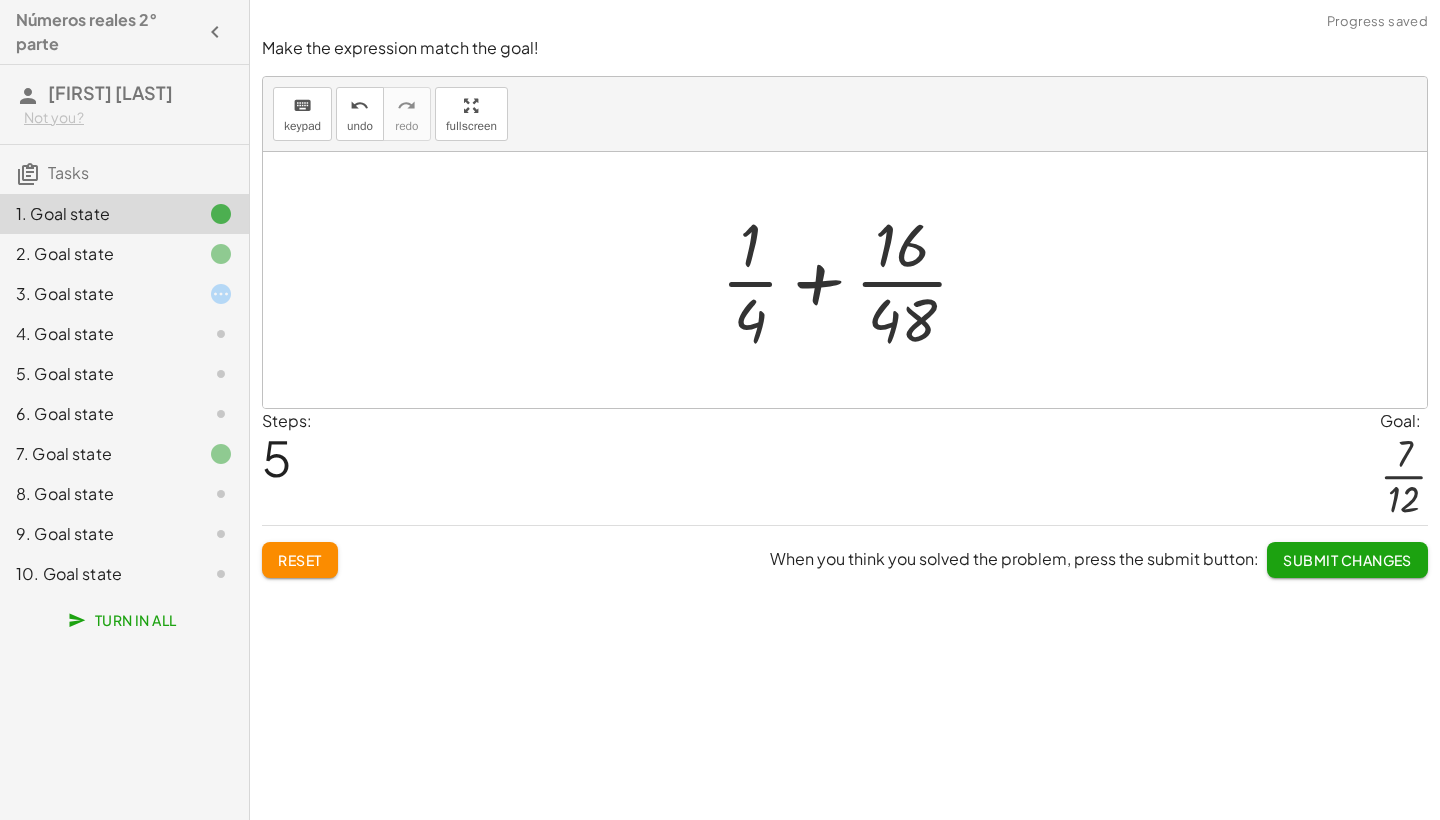 click at bounding box center [853, 280] 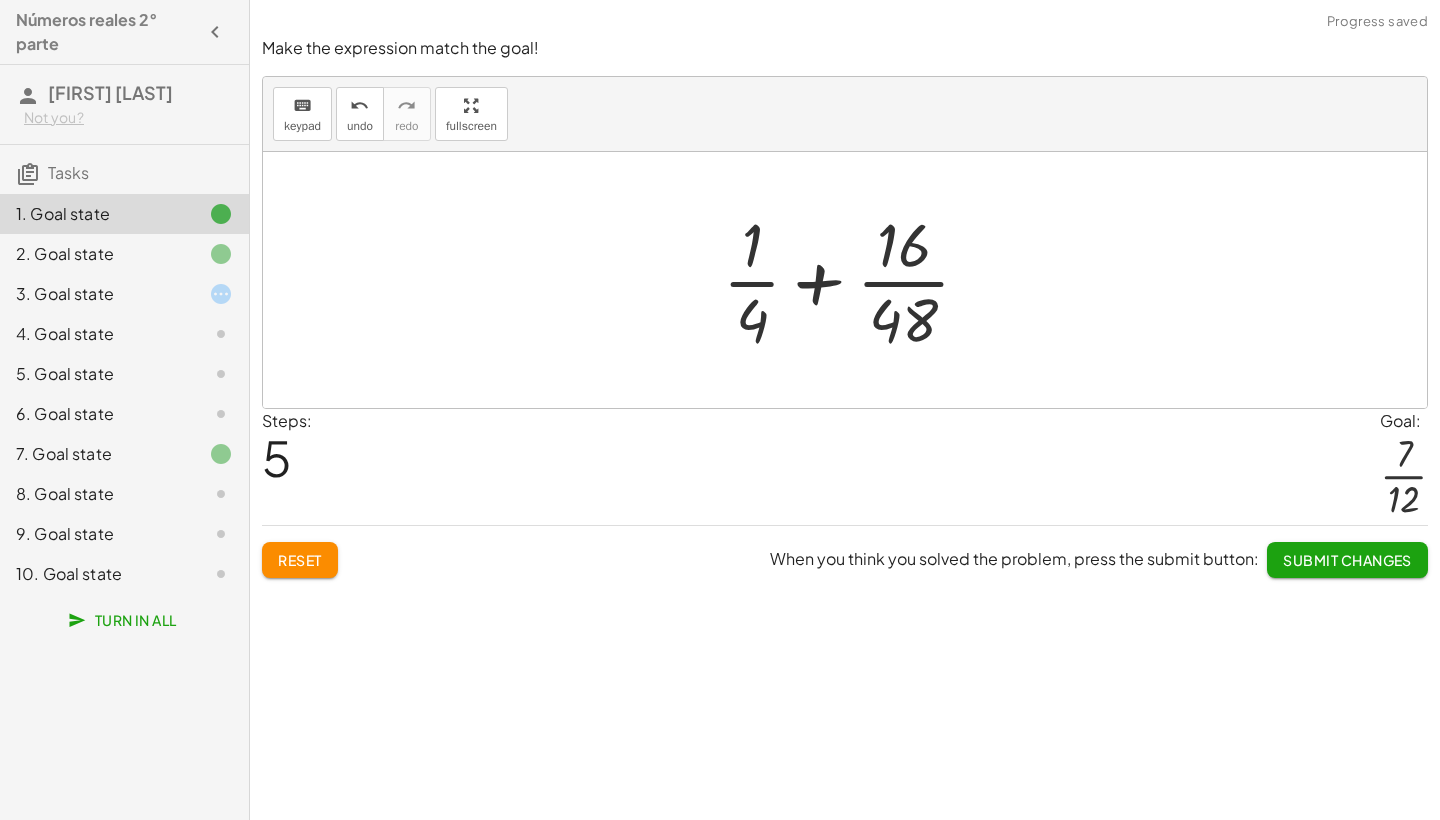 click at bounding box center [853, 280] 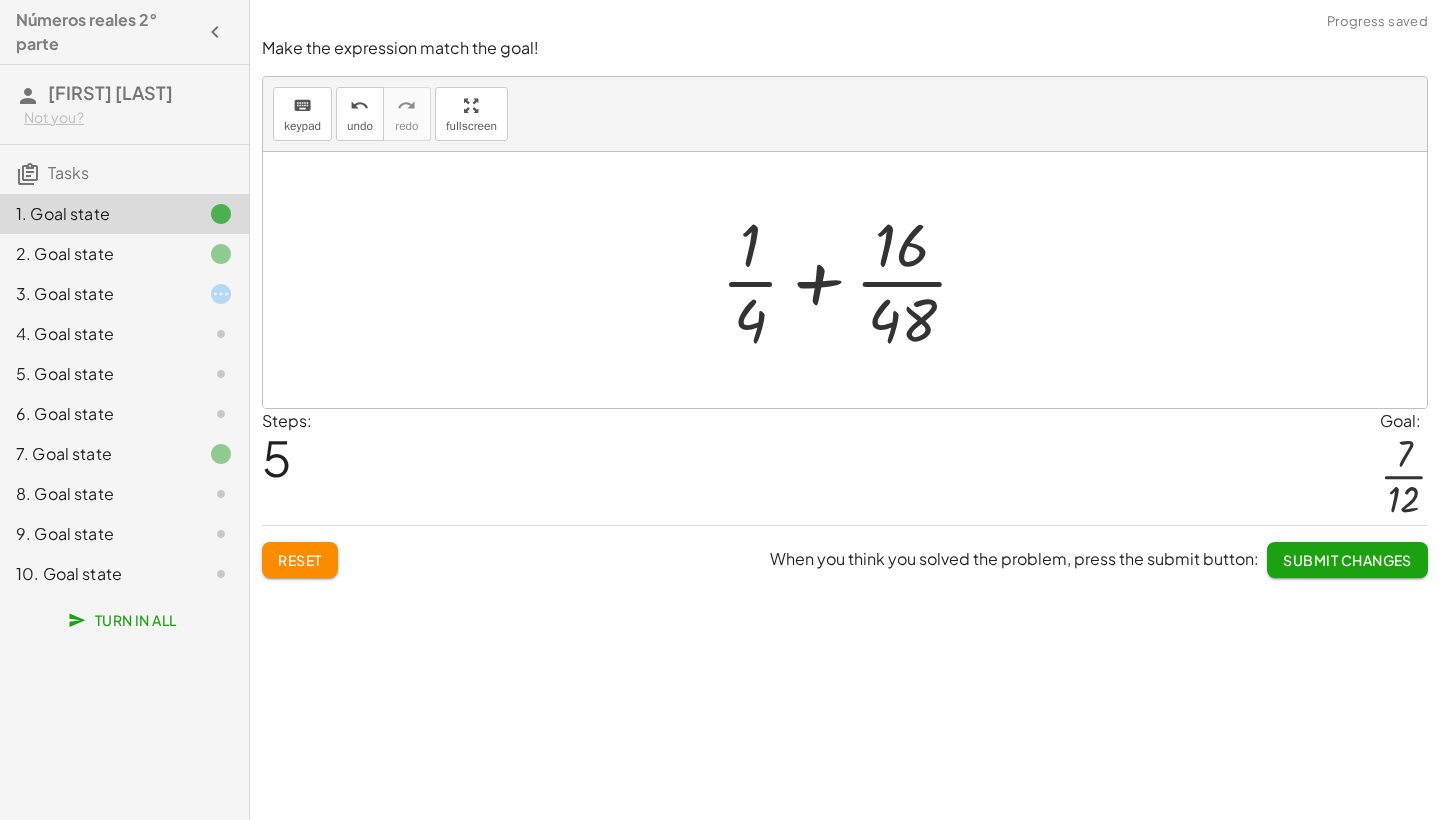 click at bounding box center [853, 280] 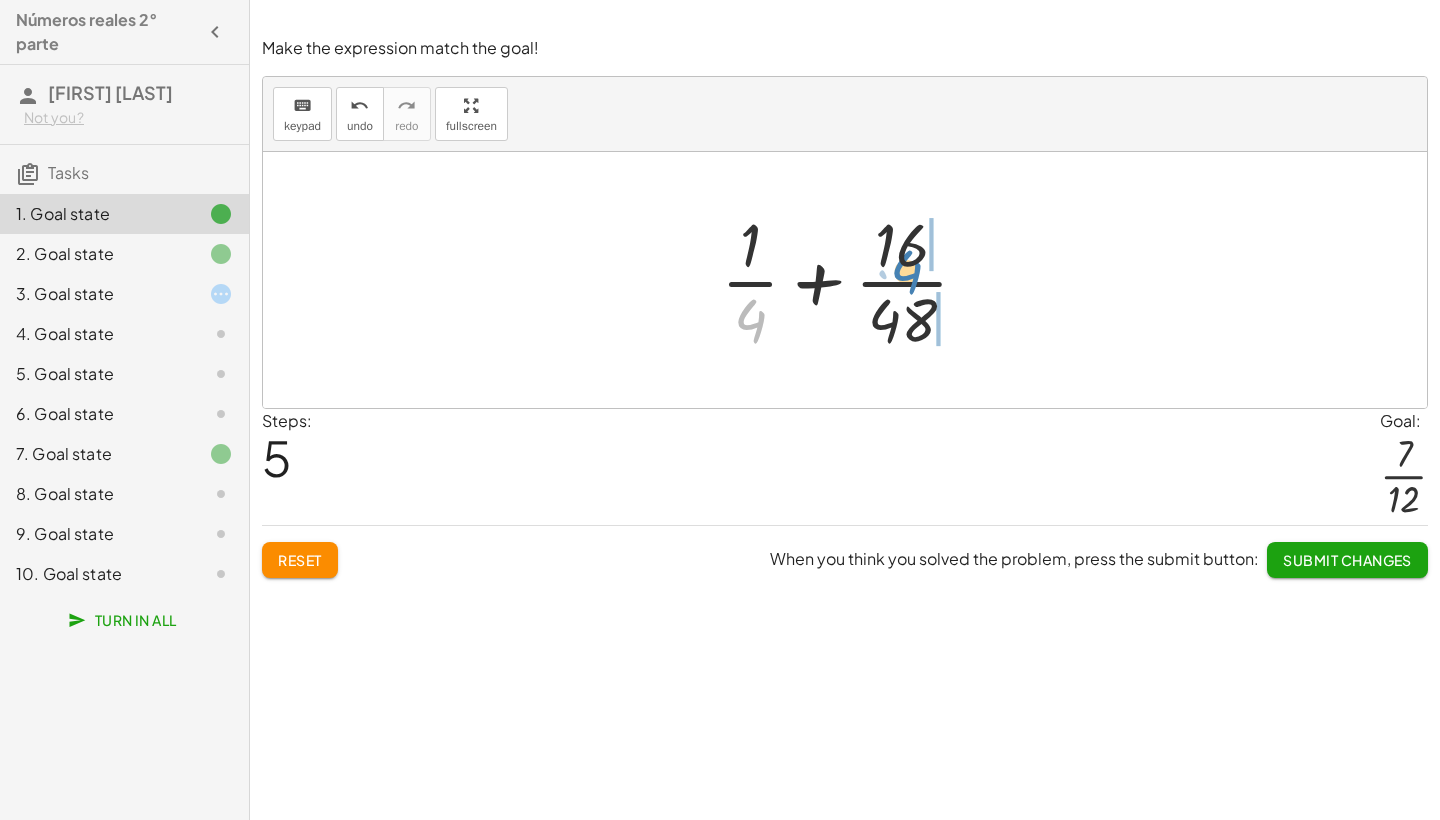drag, startPoint x: 753, startPoint y: 314, endPoint x: 909, endPoint y: 255, distance: 166.78429 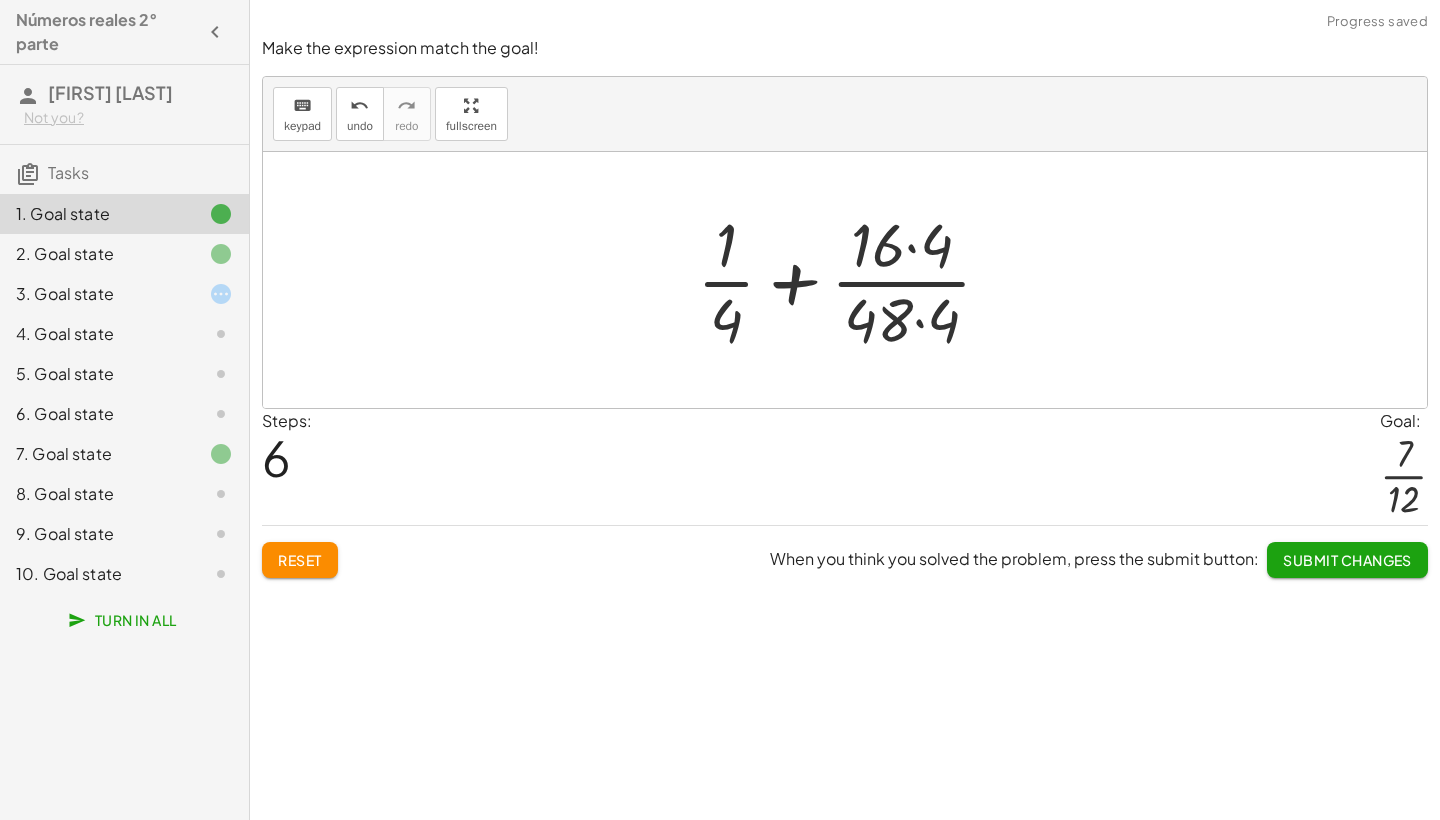 click at bounding box center [852, 280] 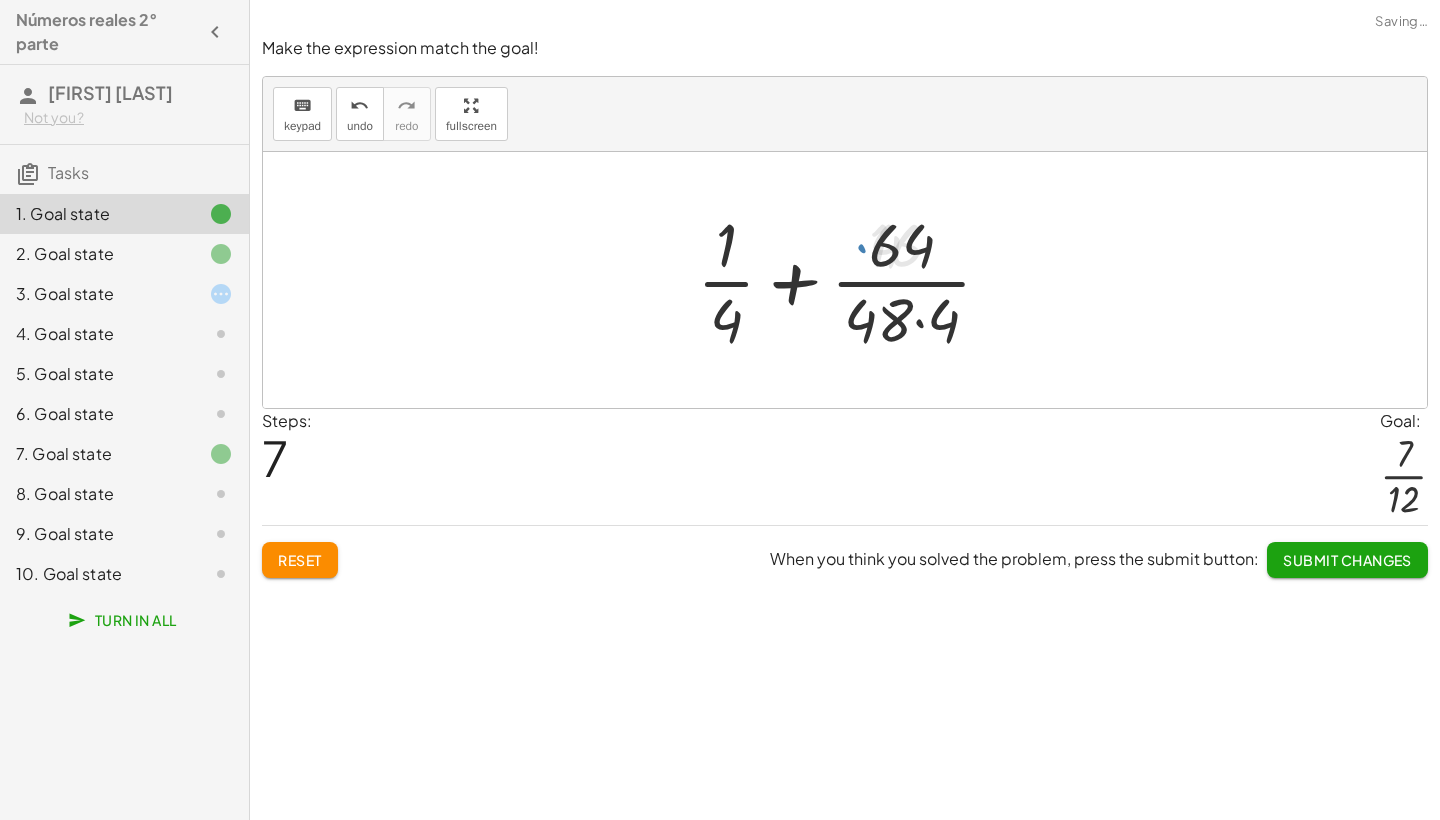 click at bounding box center (852, 280) 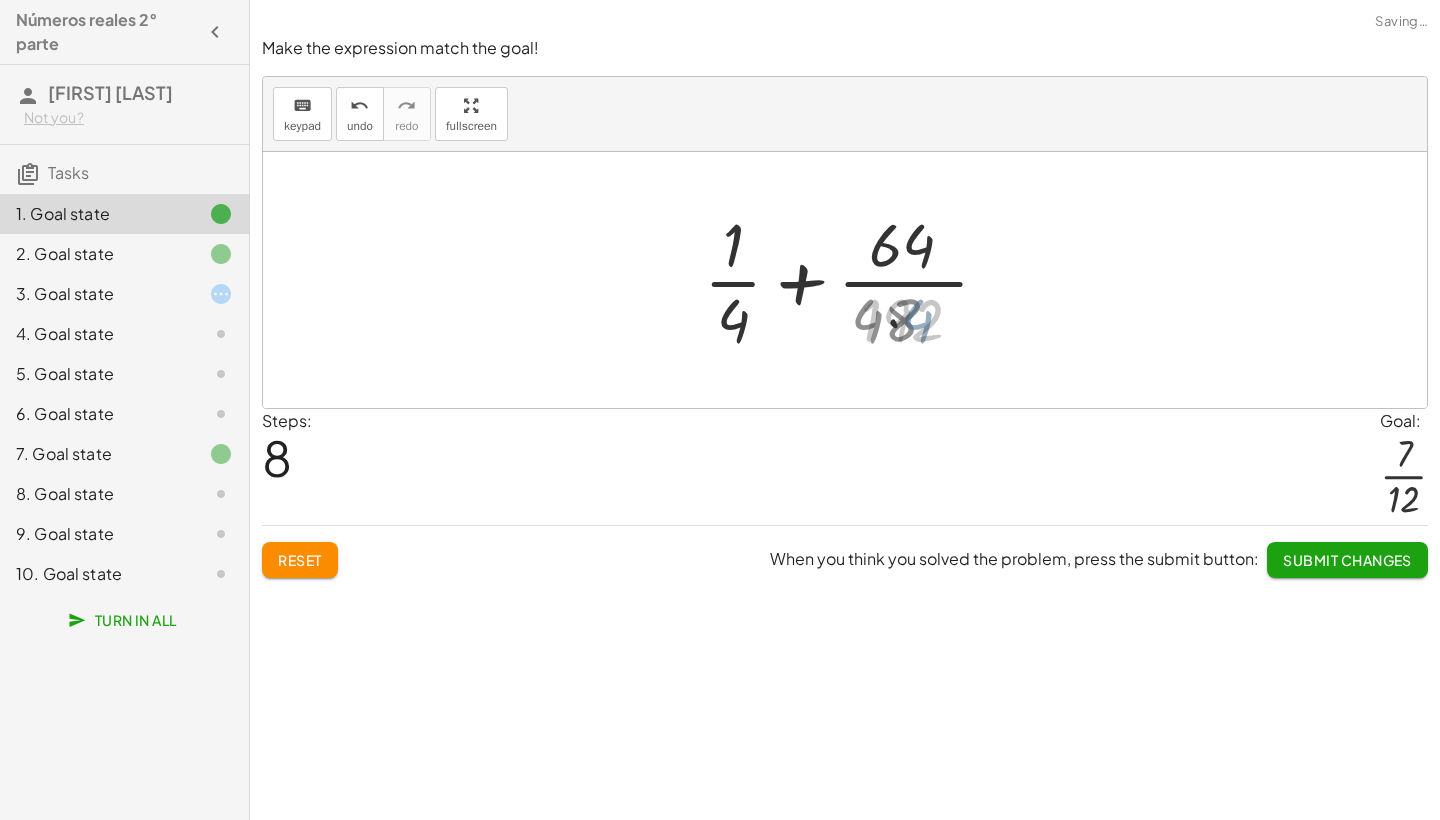 click at bounding box center (853, 280) 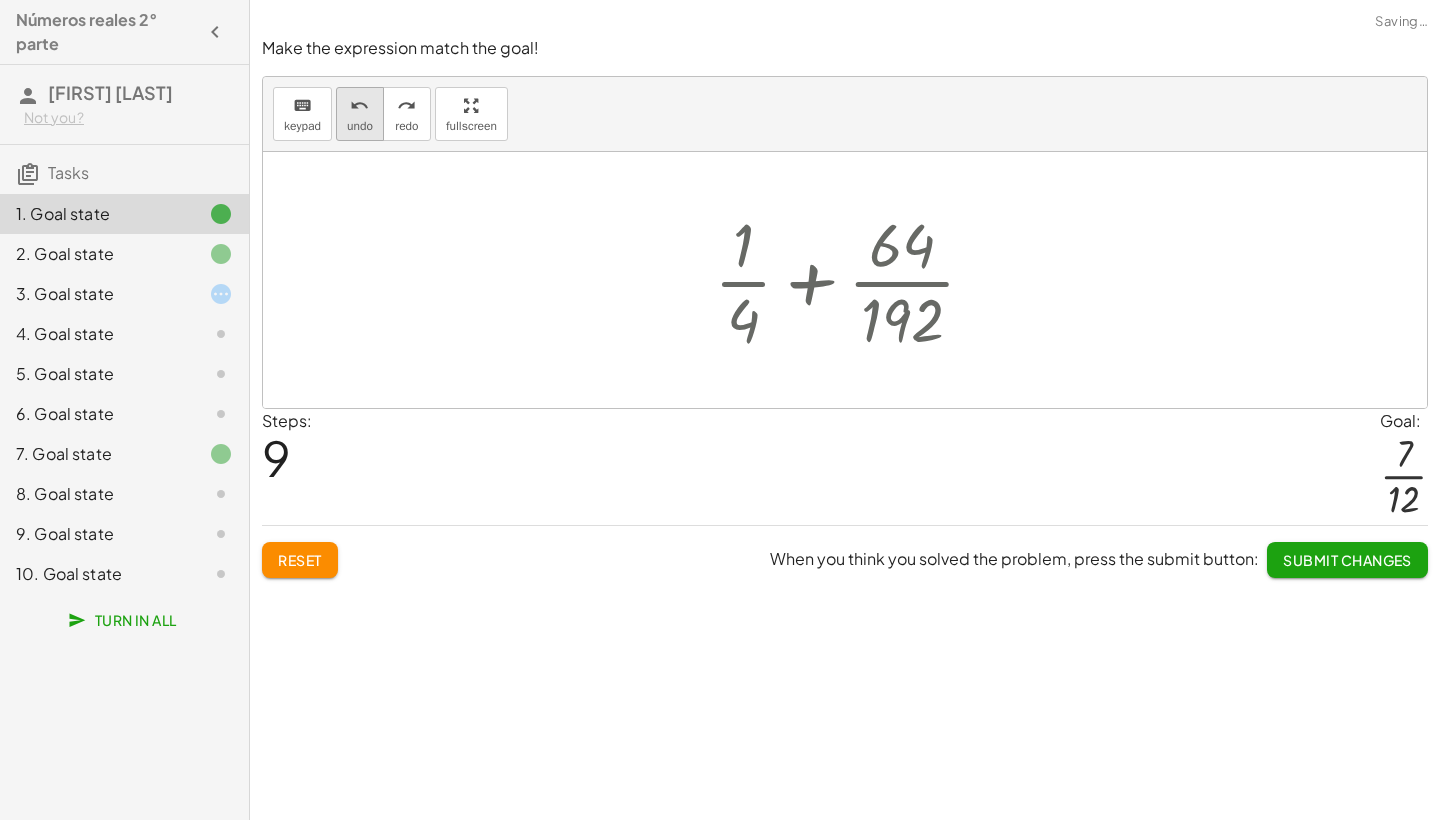 click on "undo" at bounding box center (360, 105) 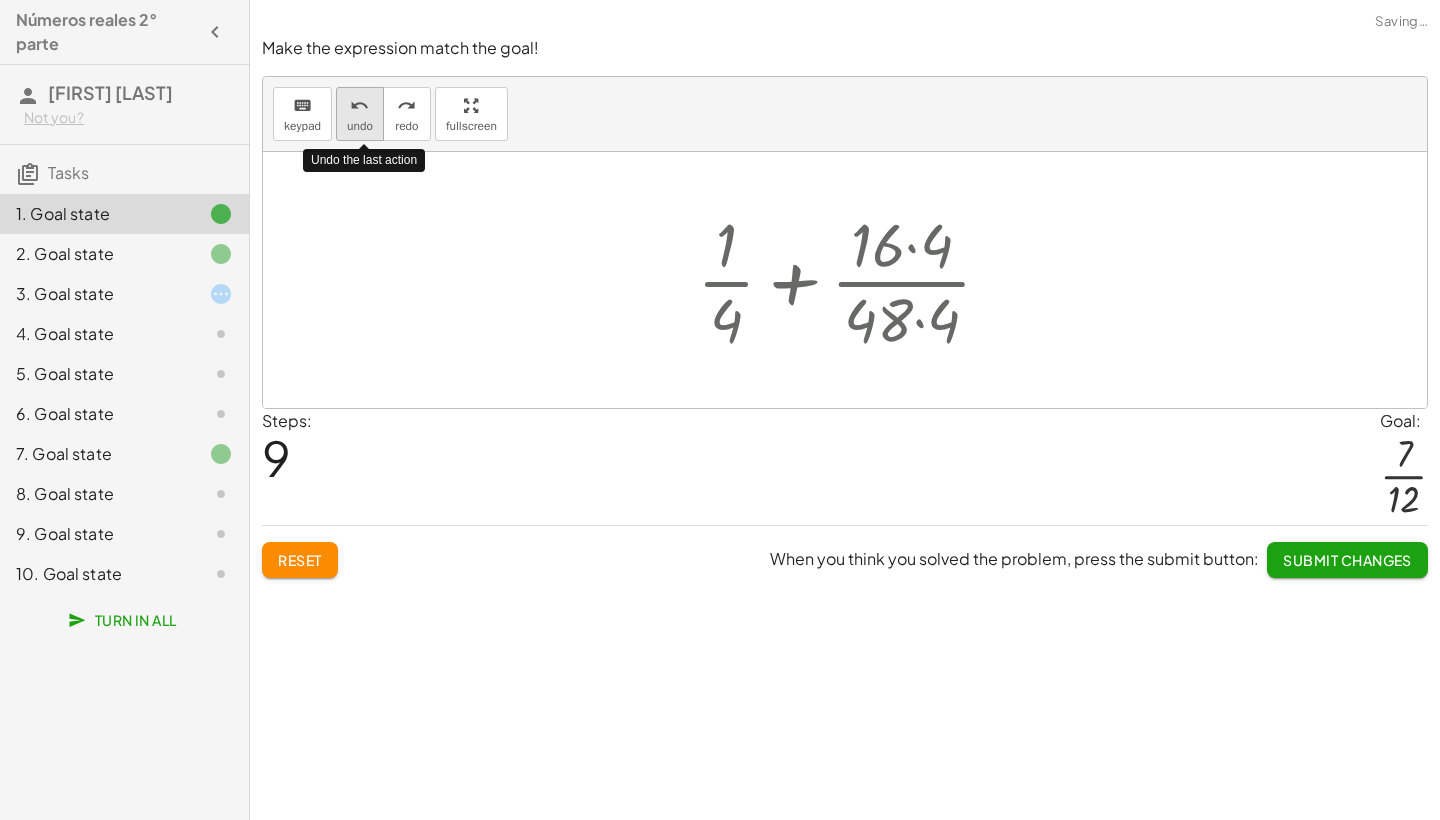 click on "undo" at bounding box center (360, 105) 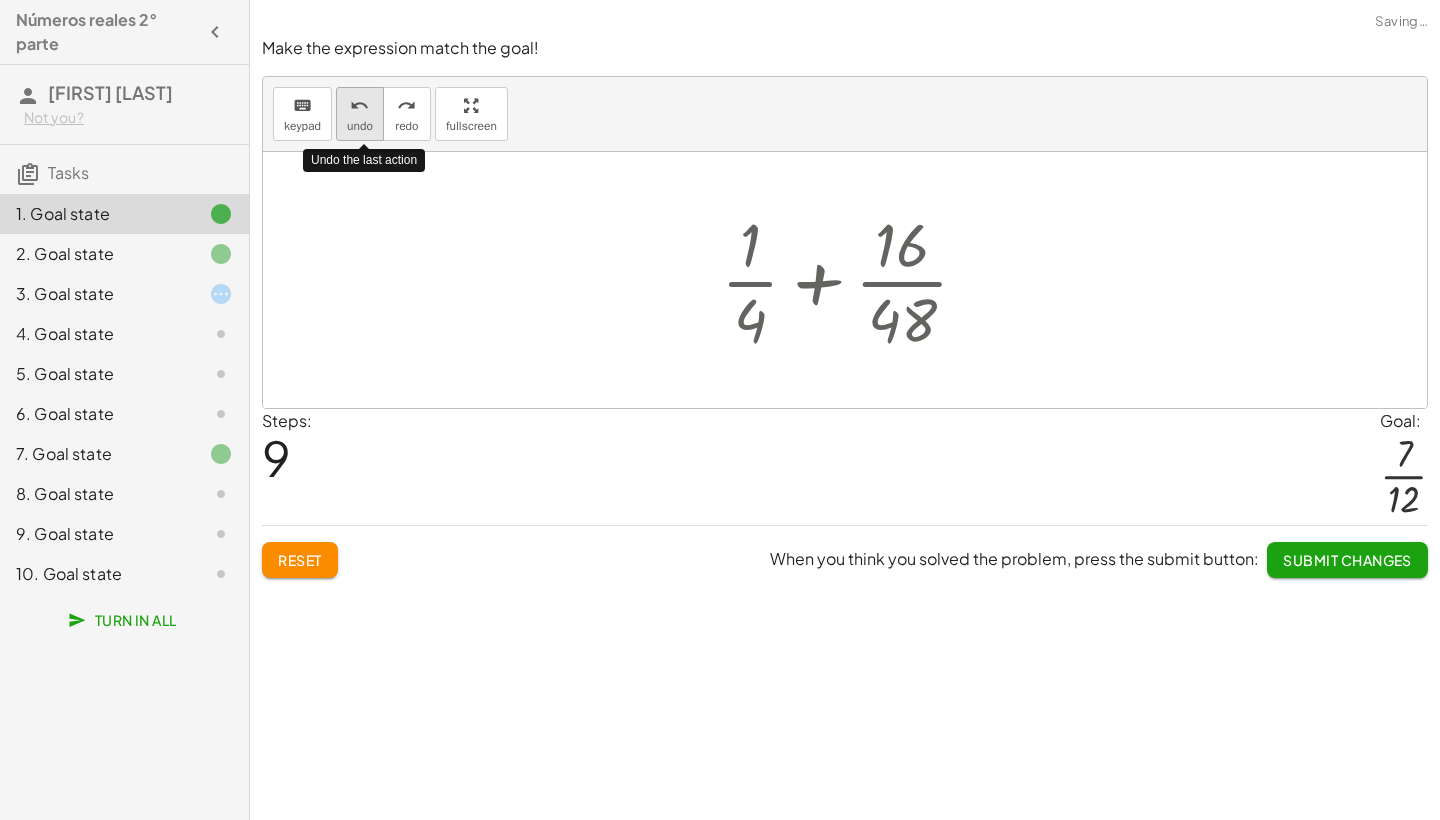 click on "undo" at bounding box center [360, 105] 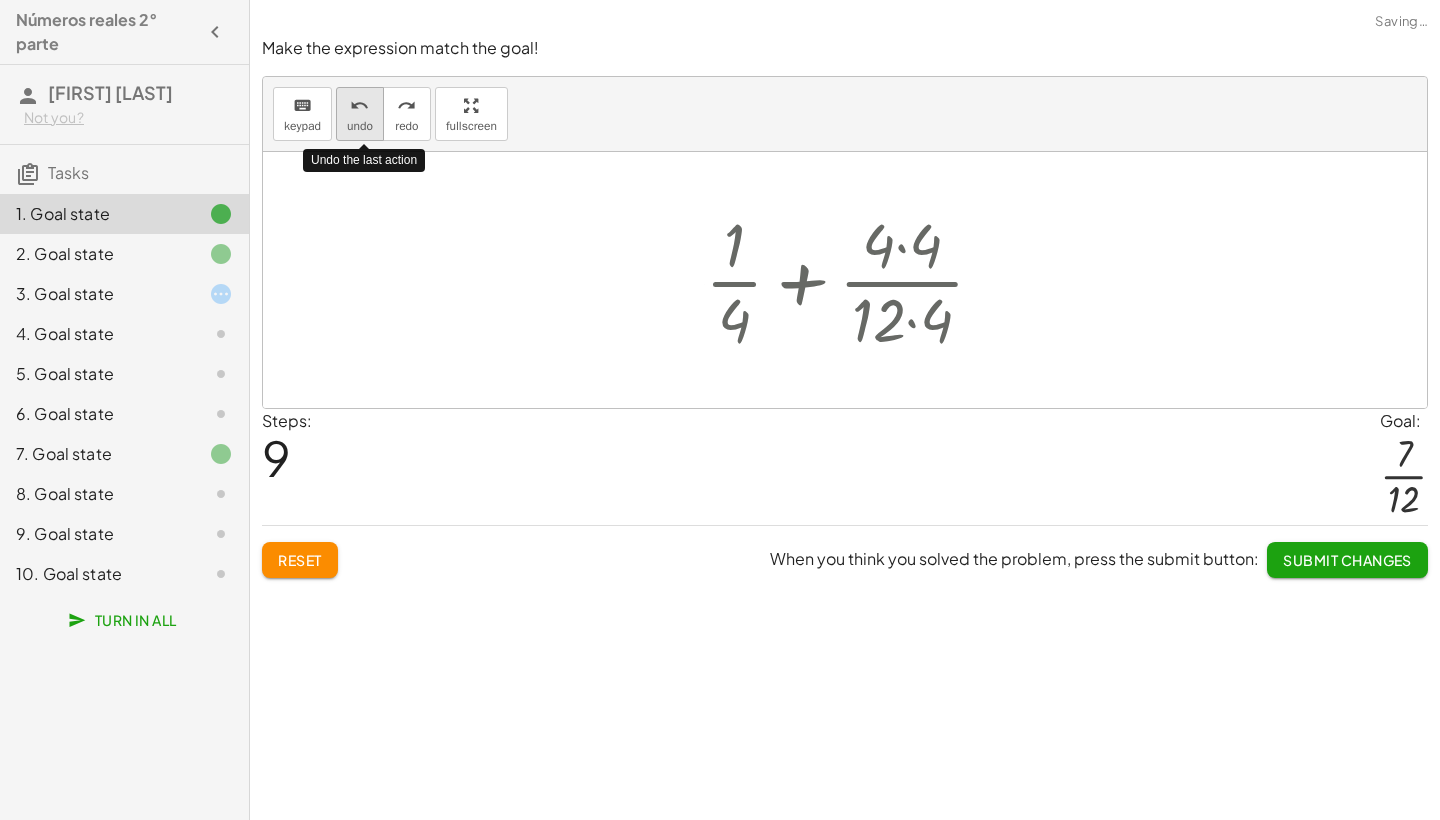 click on "undo" at bounding box center [360, 105] 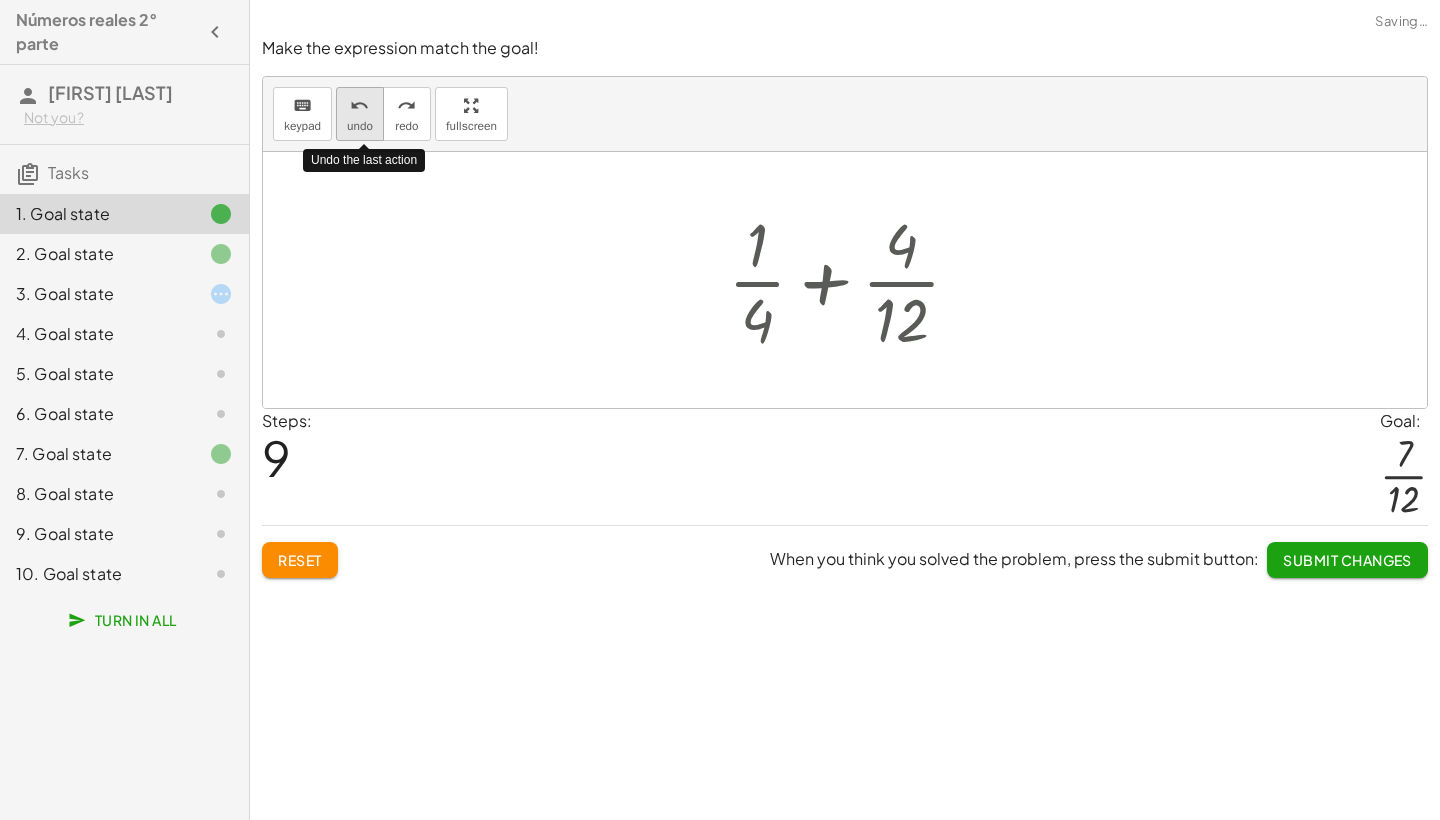 click on "undo" at bounding box center [360, 105] 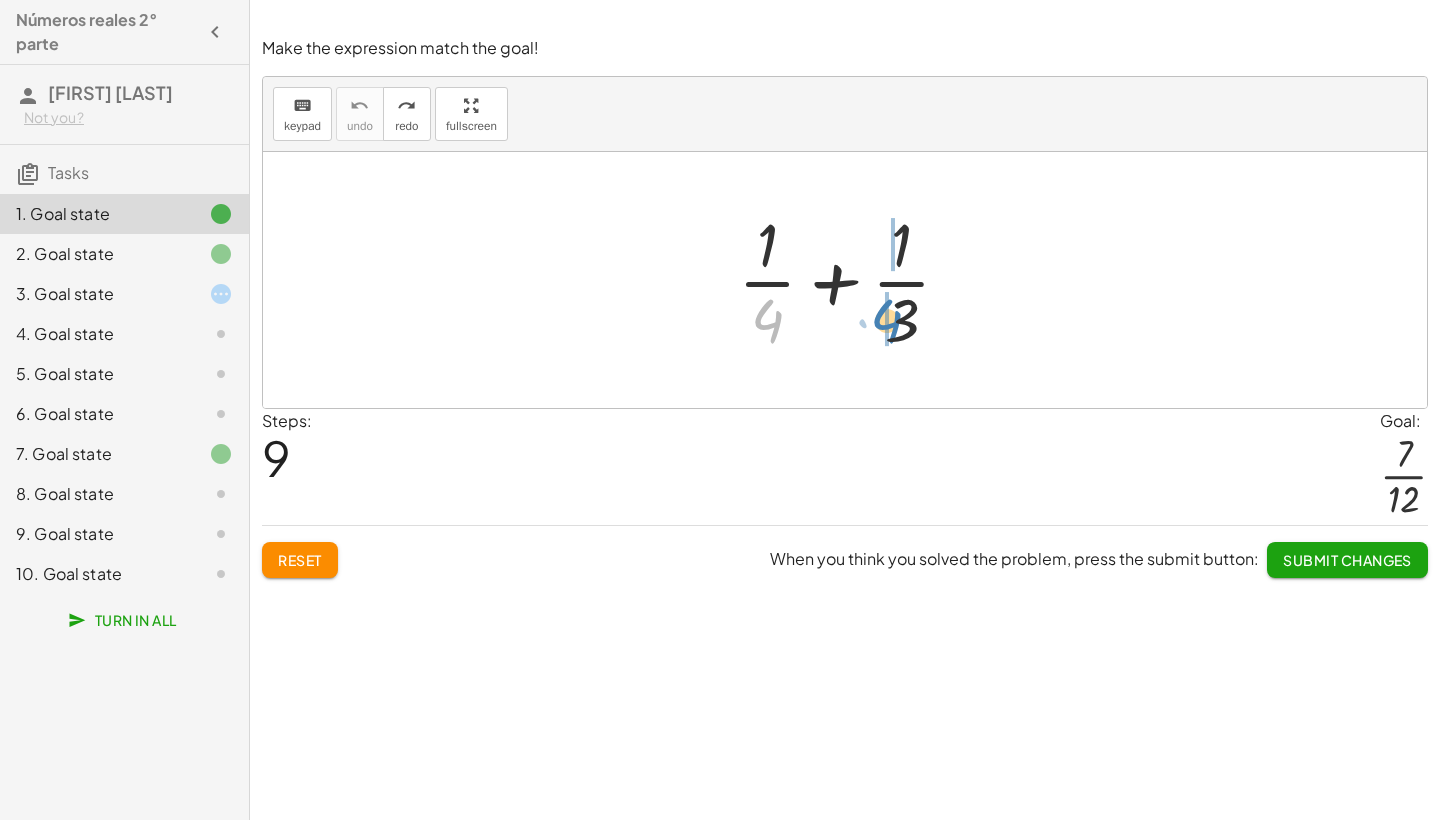 drag, startPoint x: 769, startPoint y: 317, endPoint x: 879, endPoint y: 319, distance: 110.01818 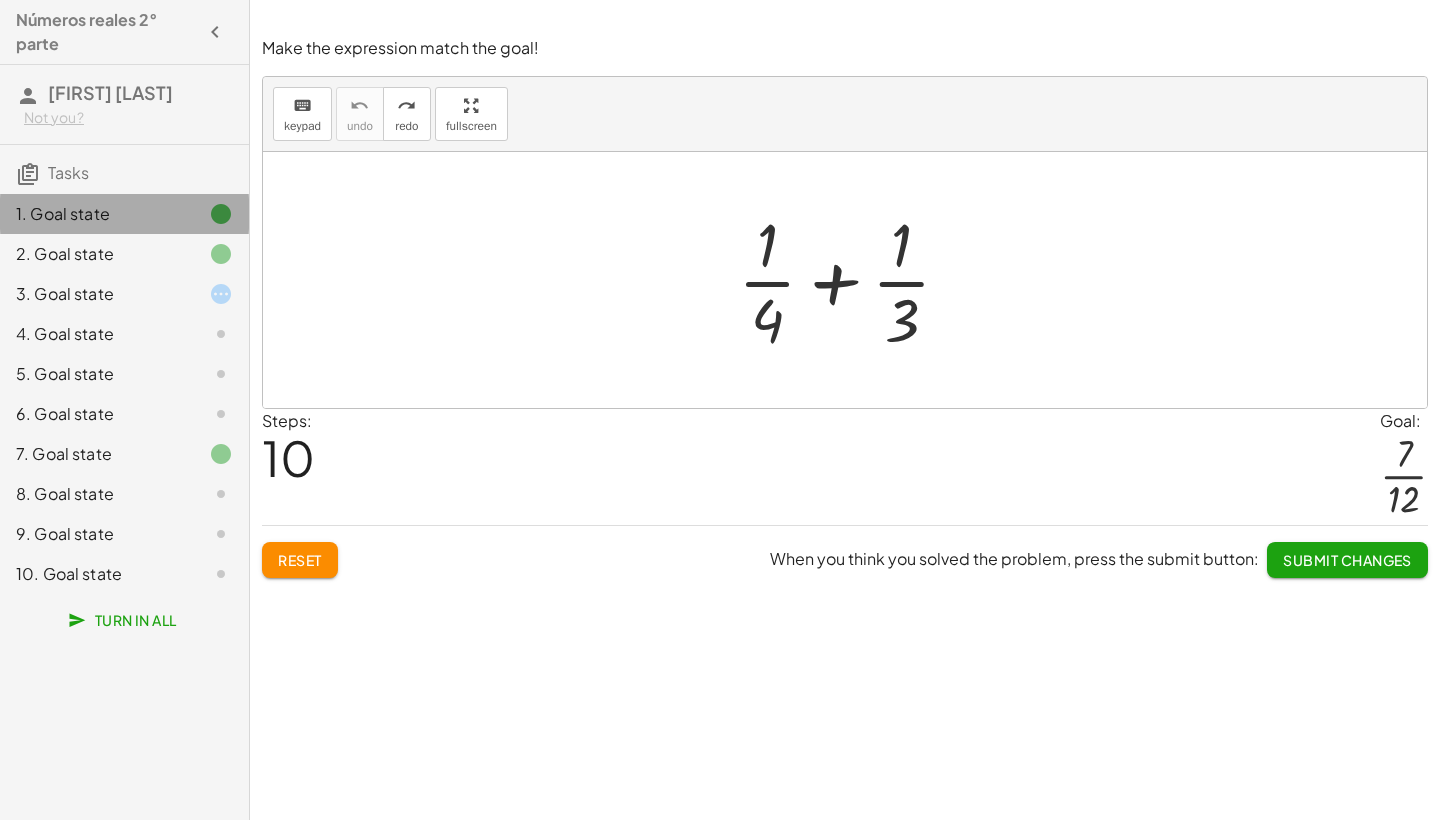 click 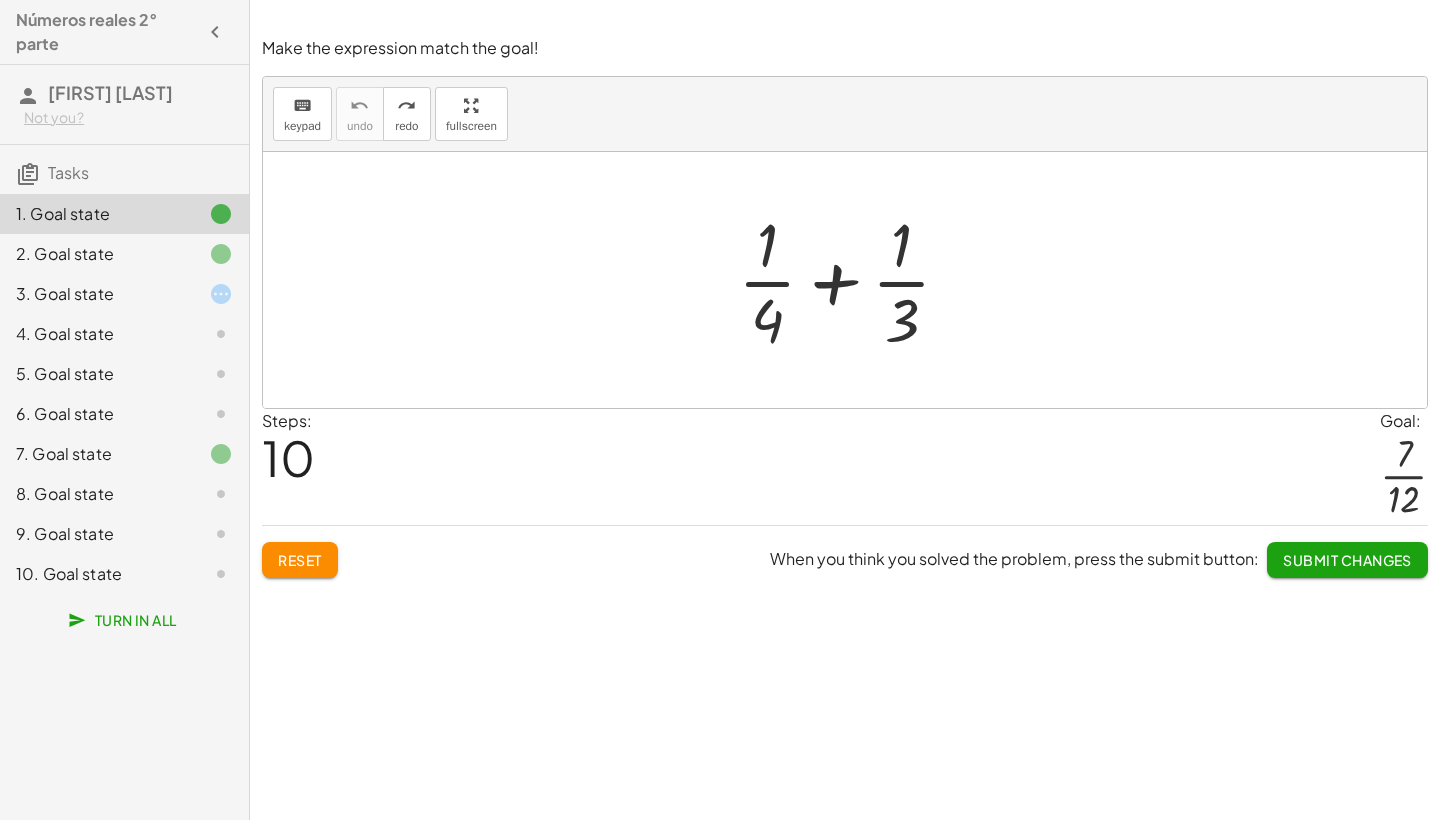 click on "Reset" at bounding box center [300, 560] 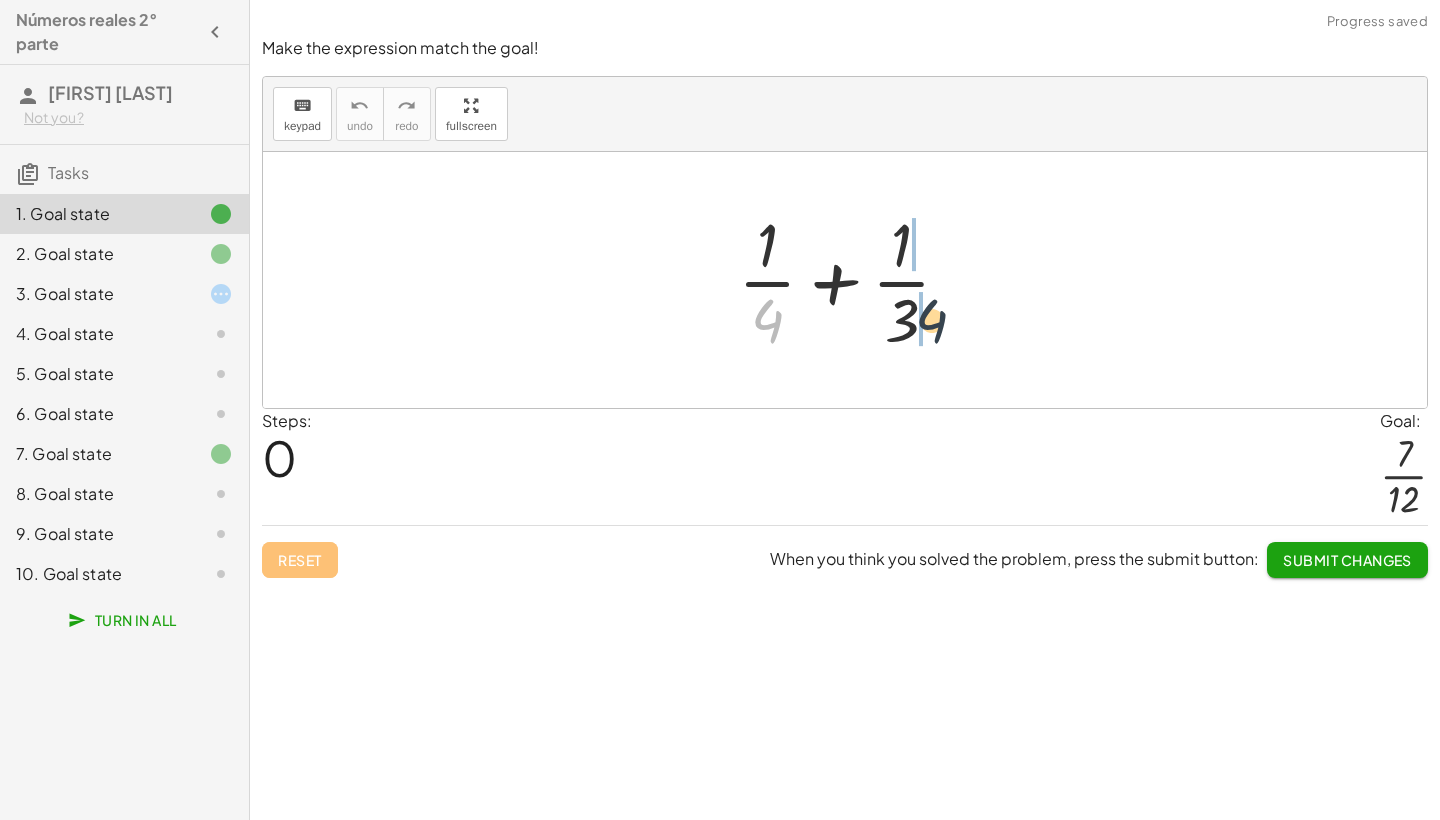 drag, startPoint x: 772, startPoint y: 311, endPoint x: 937, endPoint y: 312, distance: 165.00304 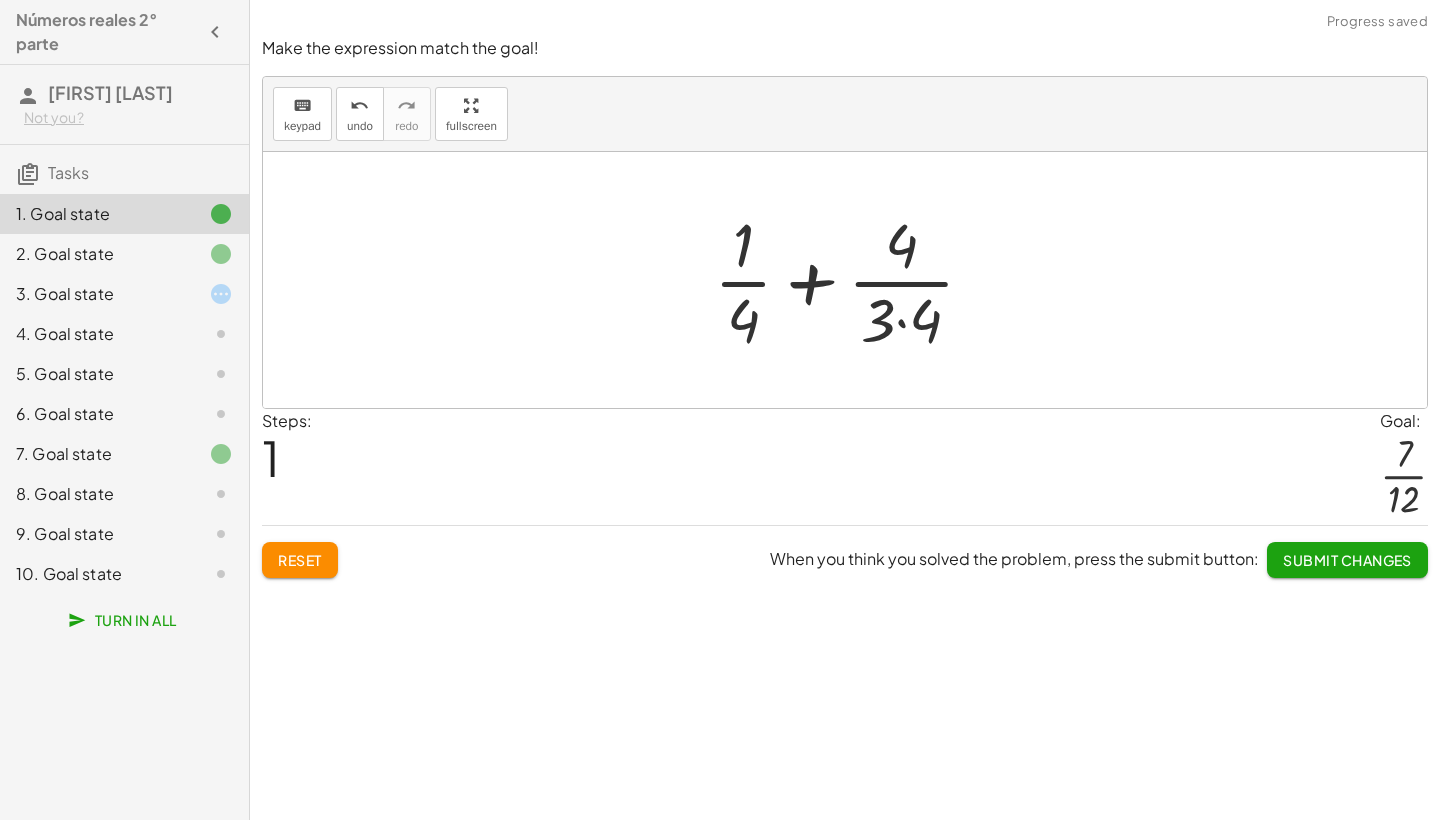 click at bounding box center [852, 280] 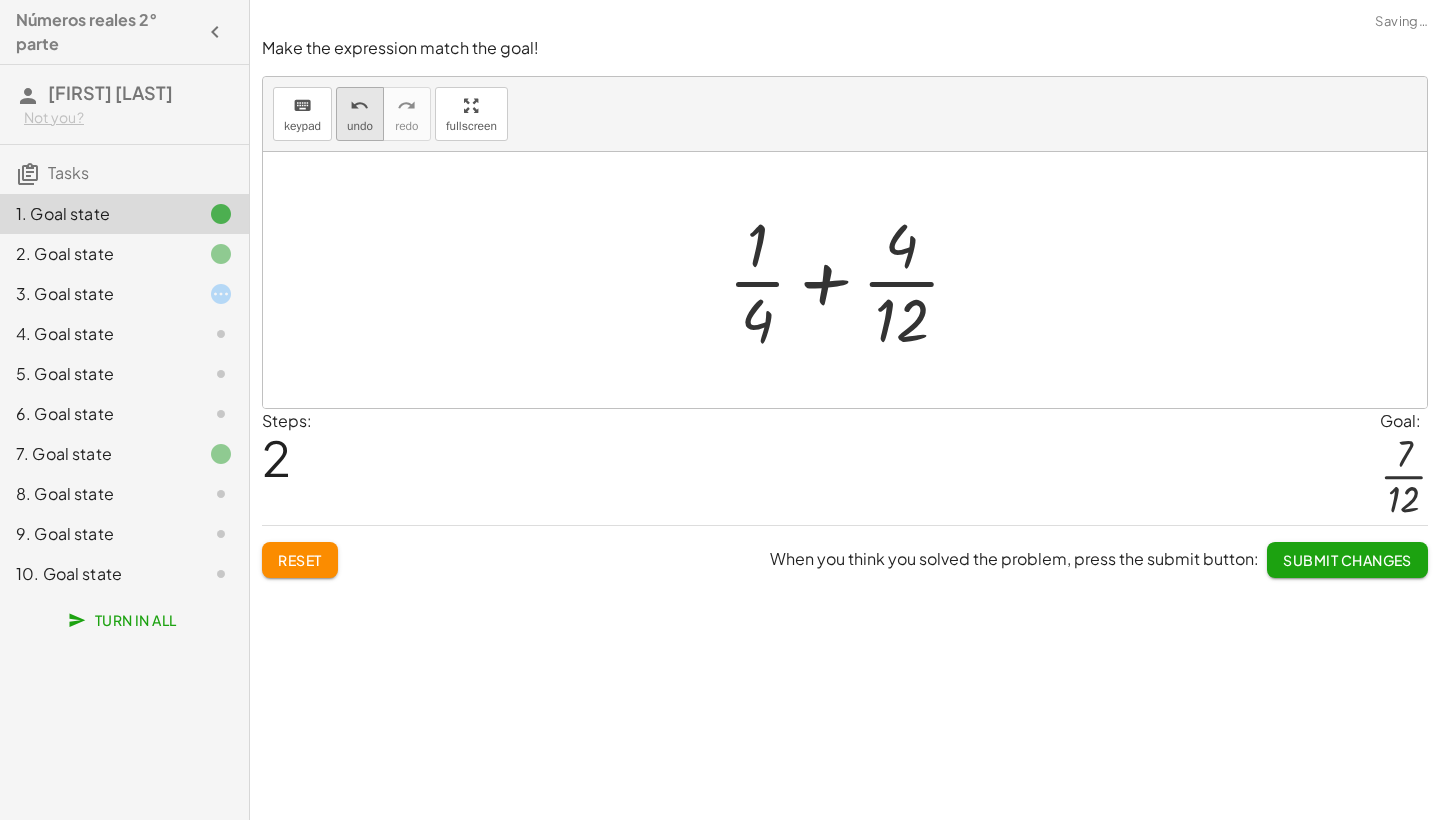 click on "undo undo" at bounding box center (360, 114) 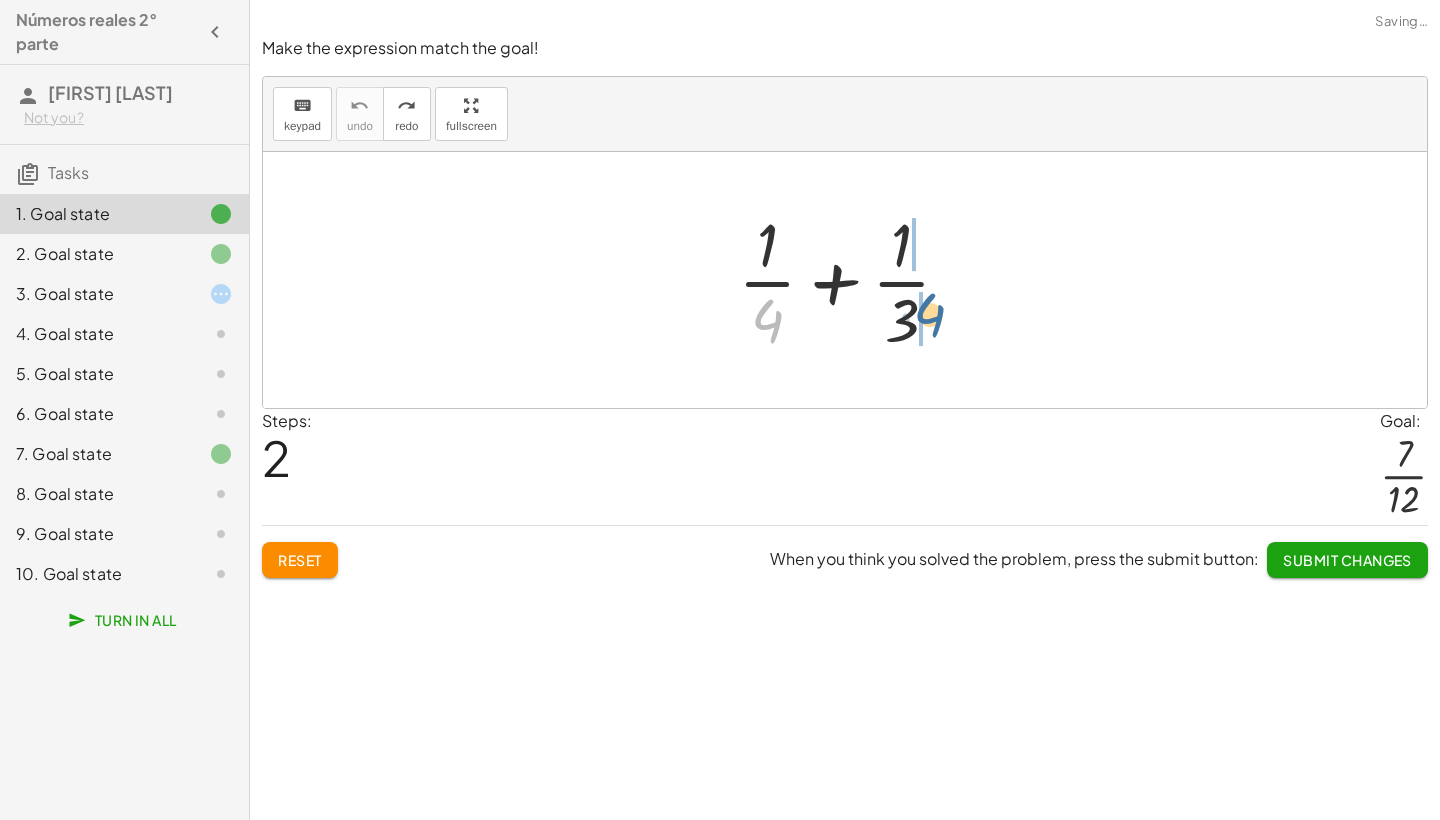 drag, startPoint x: 772, startPoint y: 317, endPoint x: 934, endPoint y: 311, distance: 162.11107 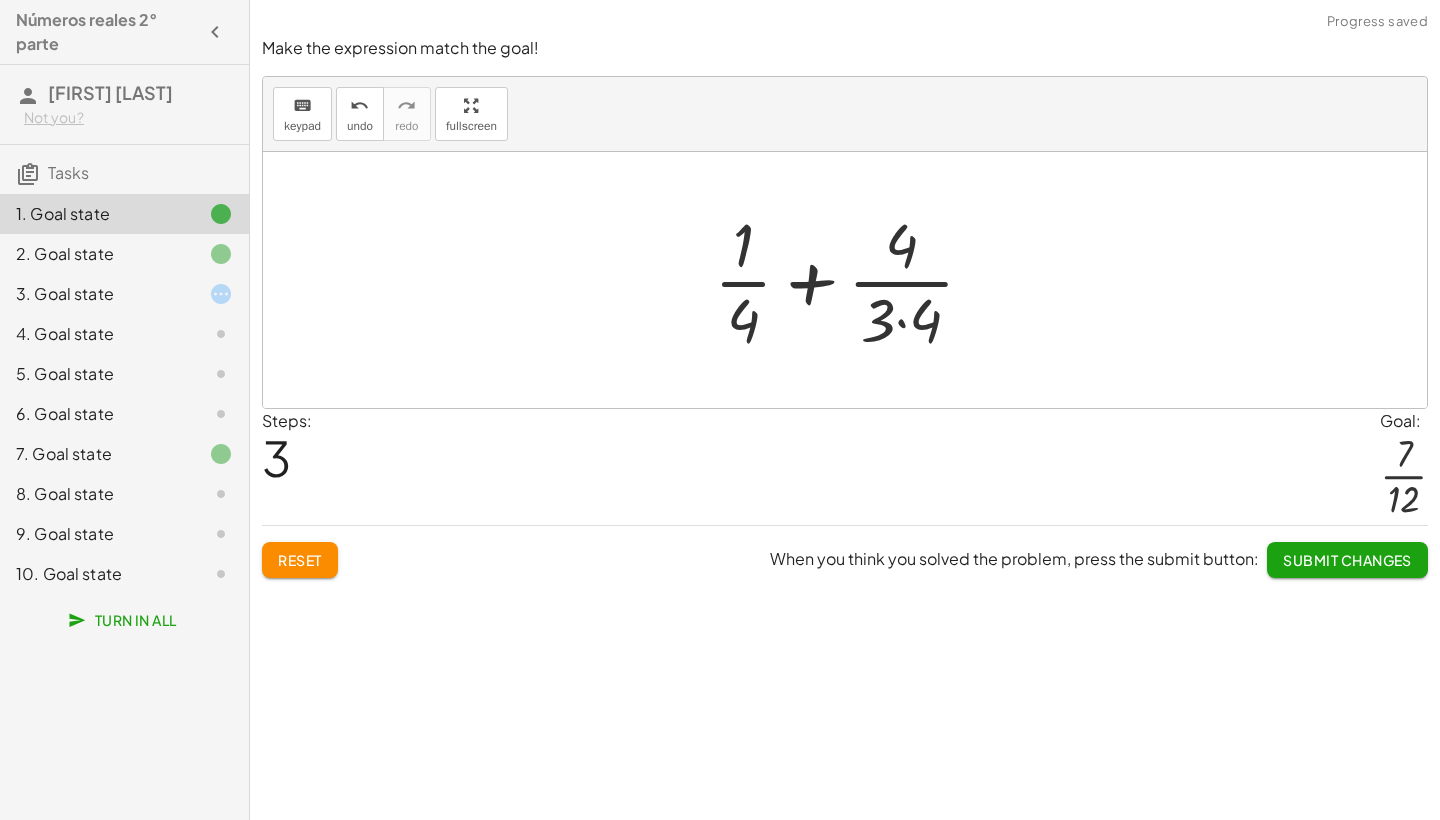 click at bounding box center [852, 280] 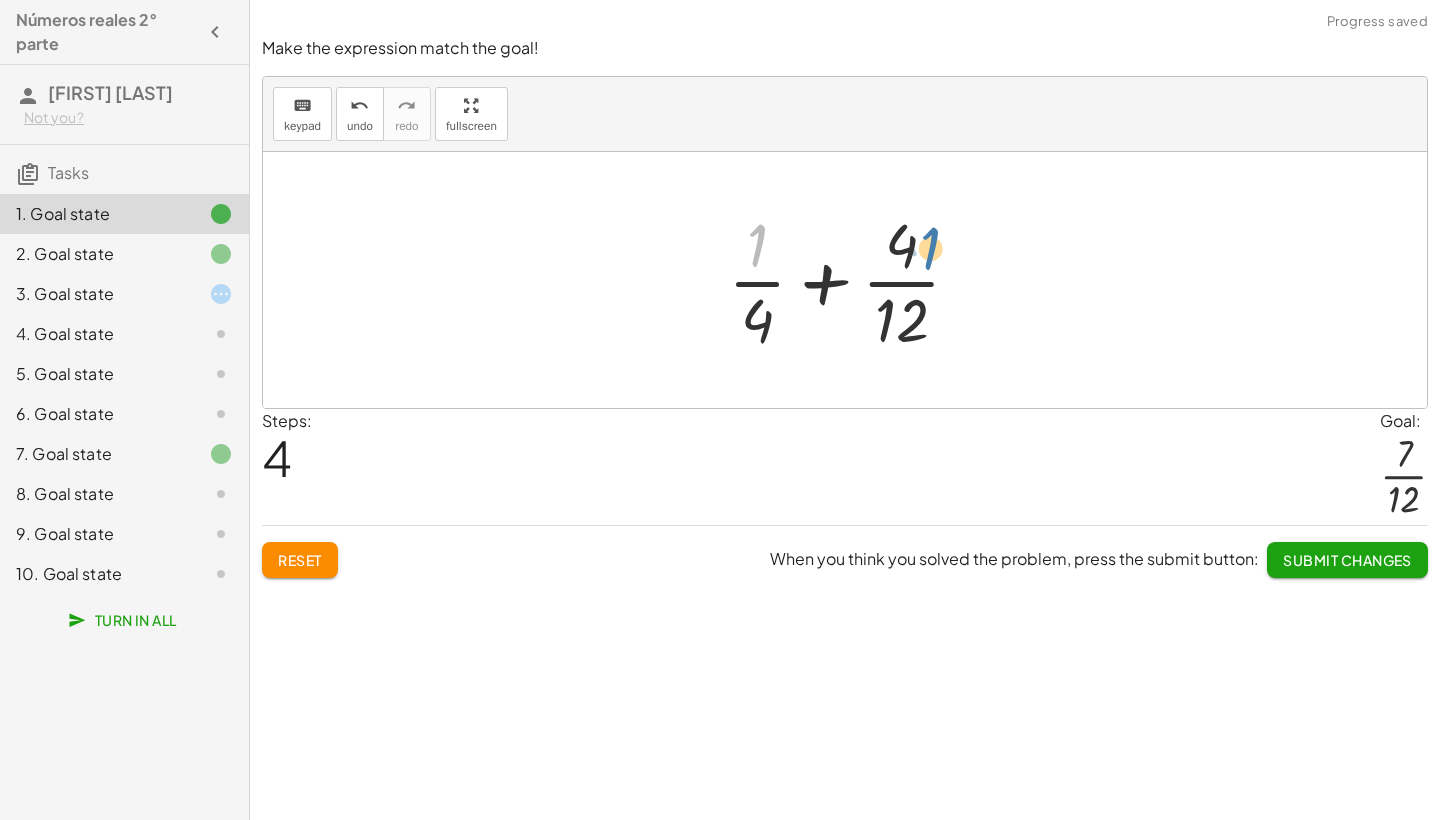 drag, startPoint x: 758, startPoint y: 250, endPoint x: 925, endPoint y: 252, distance: 167.01198 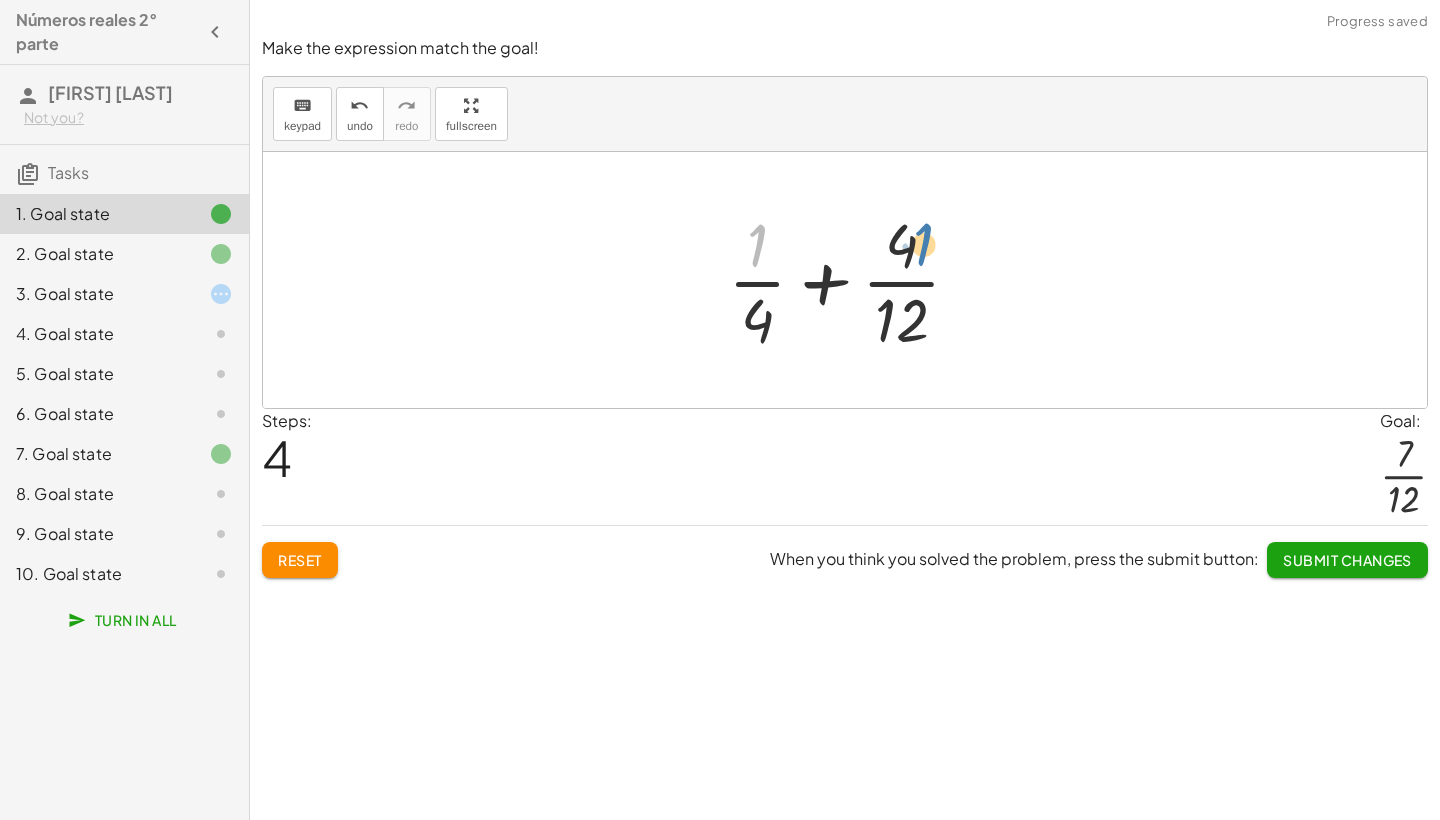 drag, startPoint x: 761, startPoint y: 248, endPoint x: 928, endPoint y: 247, distance: 167.00299 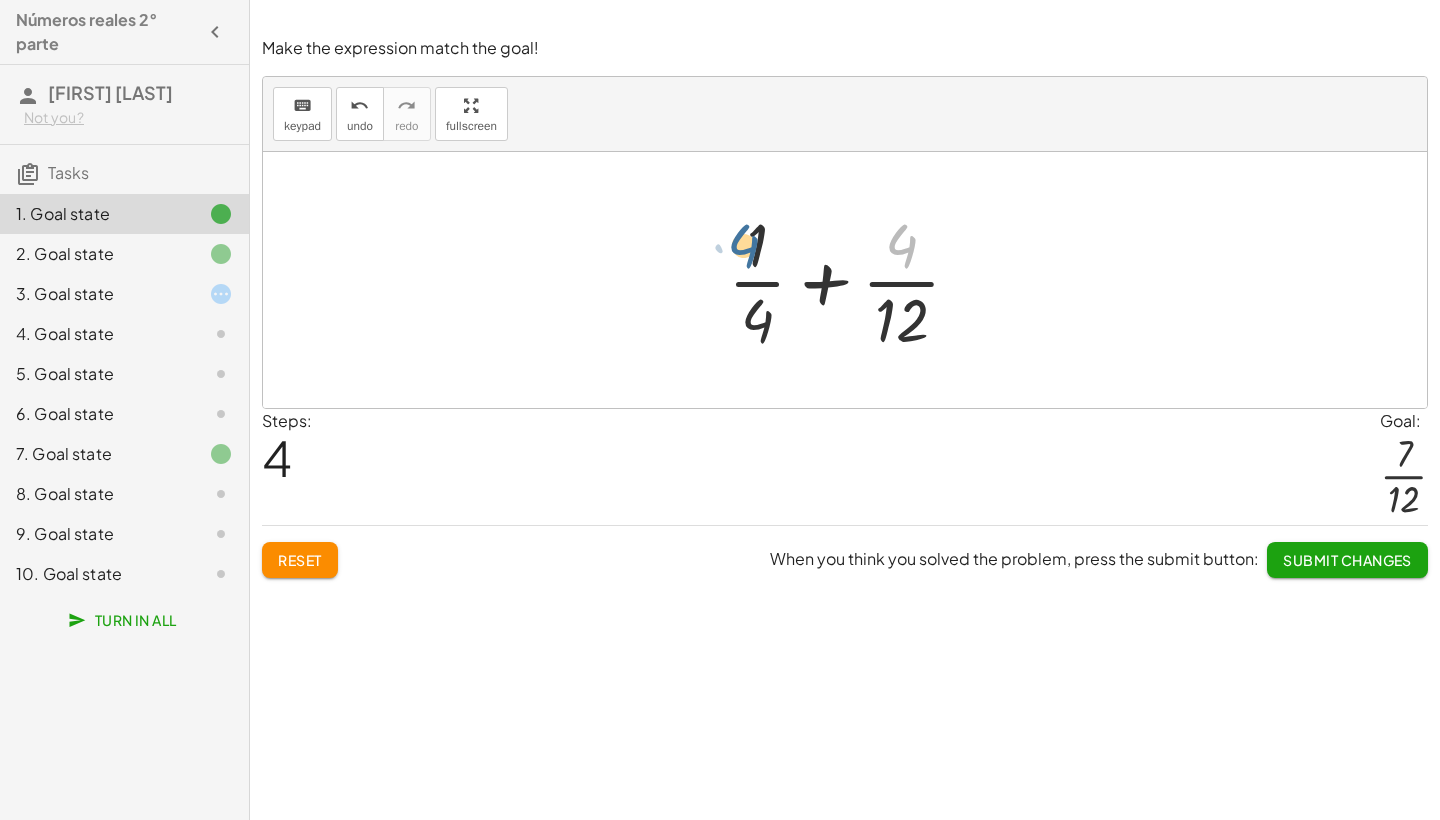 drag, startPoint x: 912, startPoint y: 247, endPoint x: 754, endPoint y: 247, distance: 158 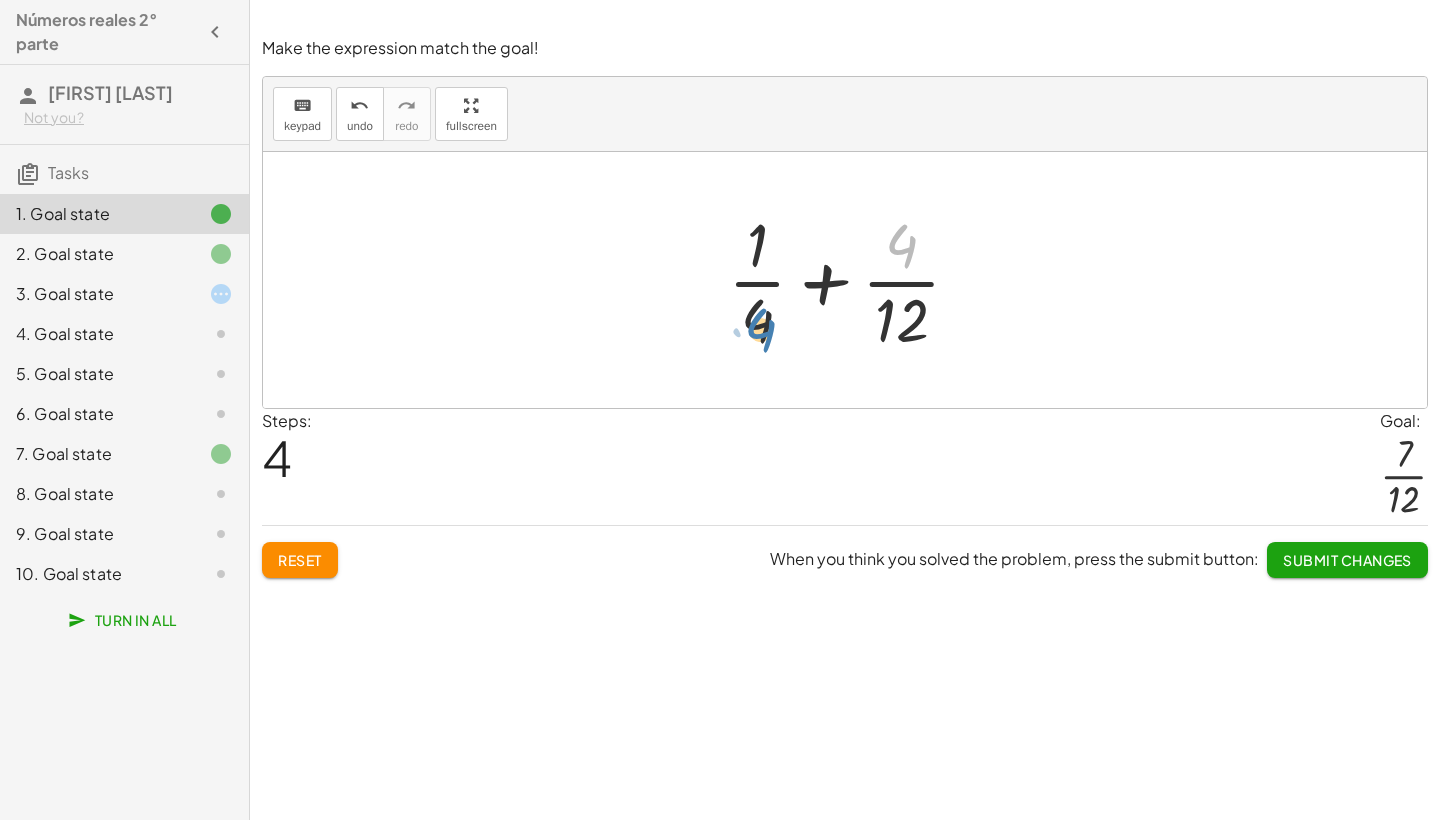 drag, startPoint x: 908, startPoint y: 243, endPoint x: 766, endPoint y: 325, distance: 163.9756 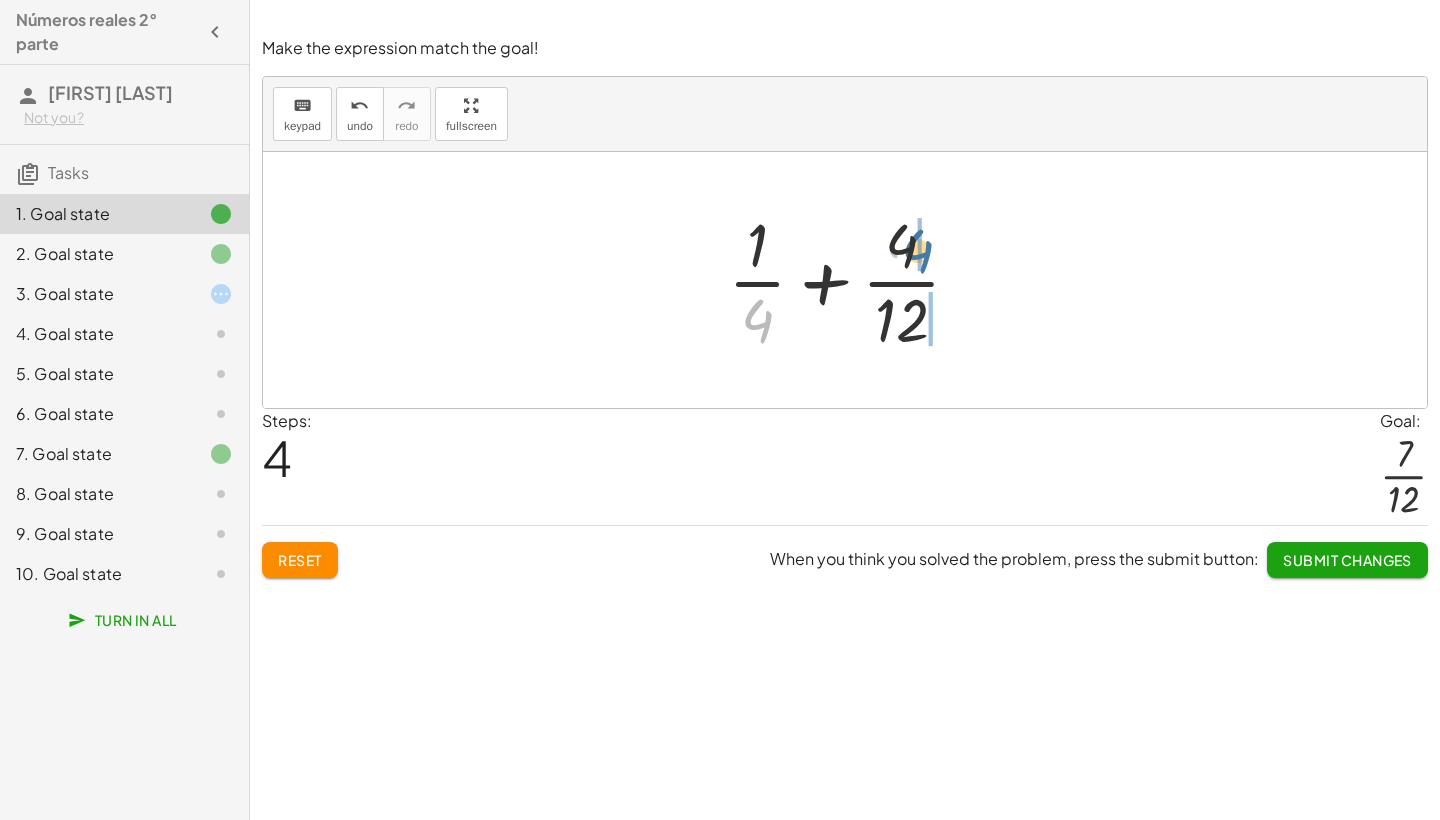 drag, startPoint x: 755, startPoint y: 326, endPoint x: 914, endPoint y: 256, distance: 173.72679 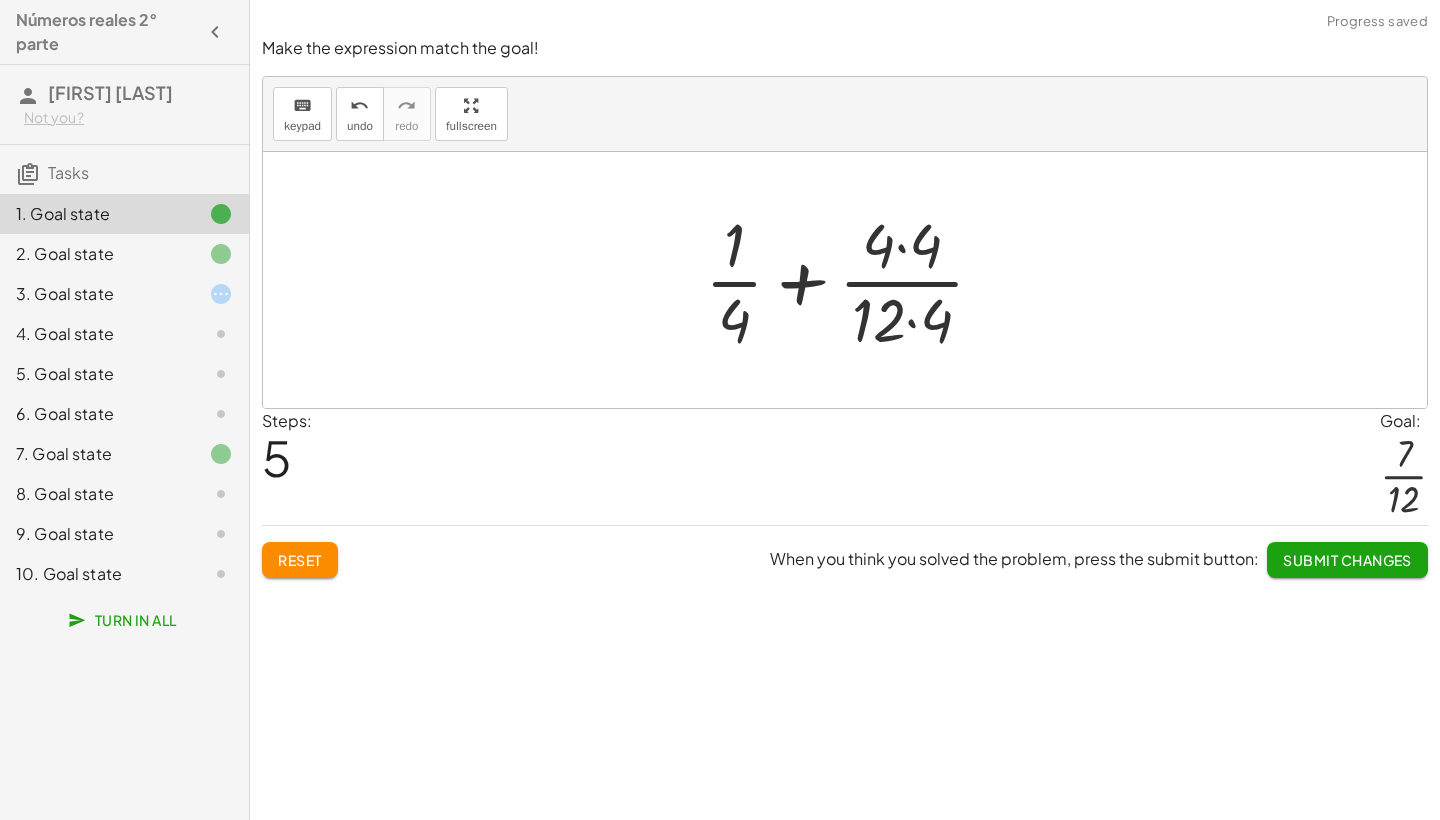 click at bounding box center (853, 280) 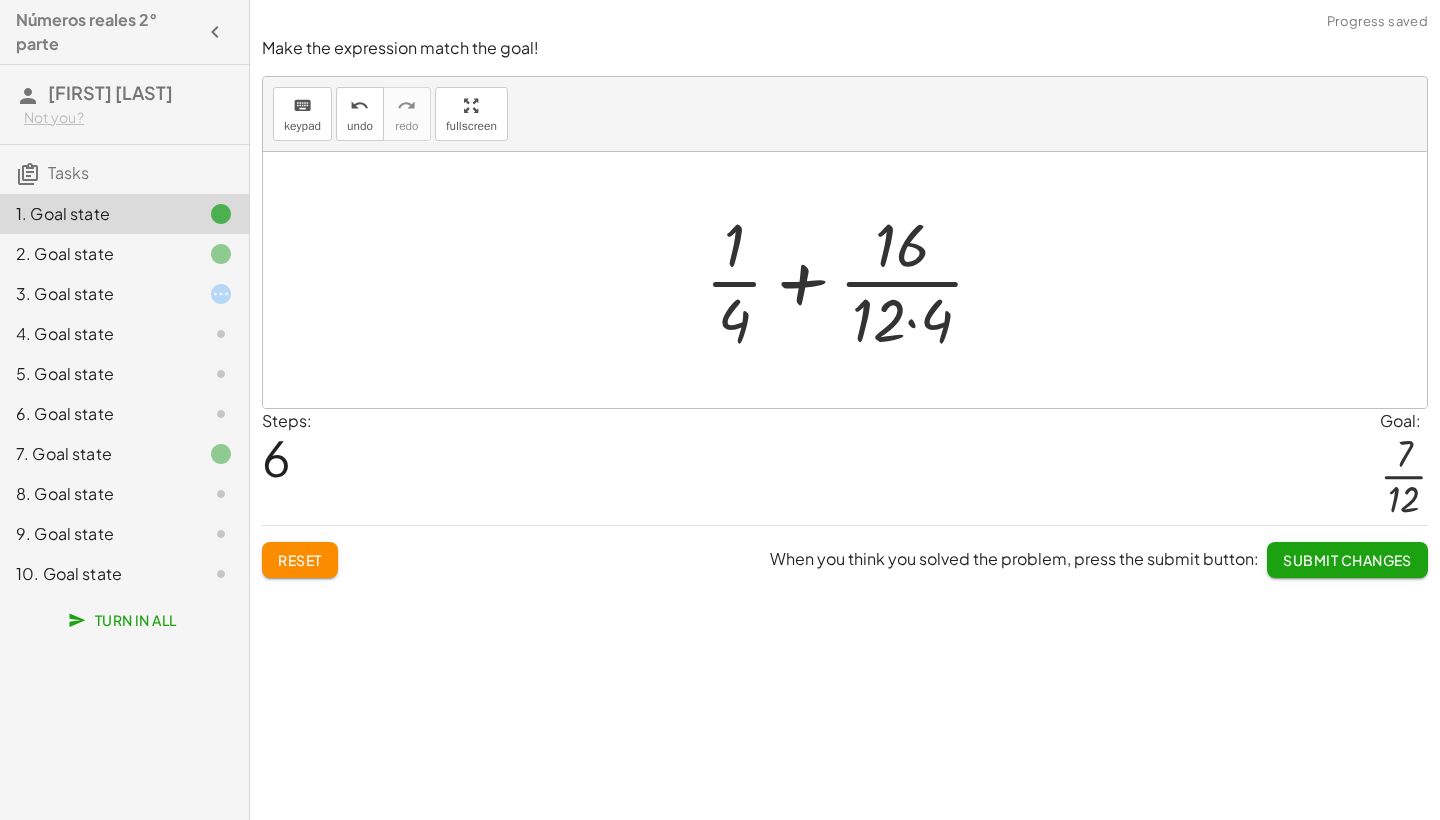 click at bounding box center [853, 280] 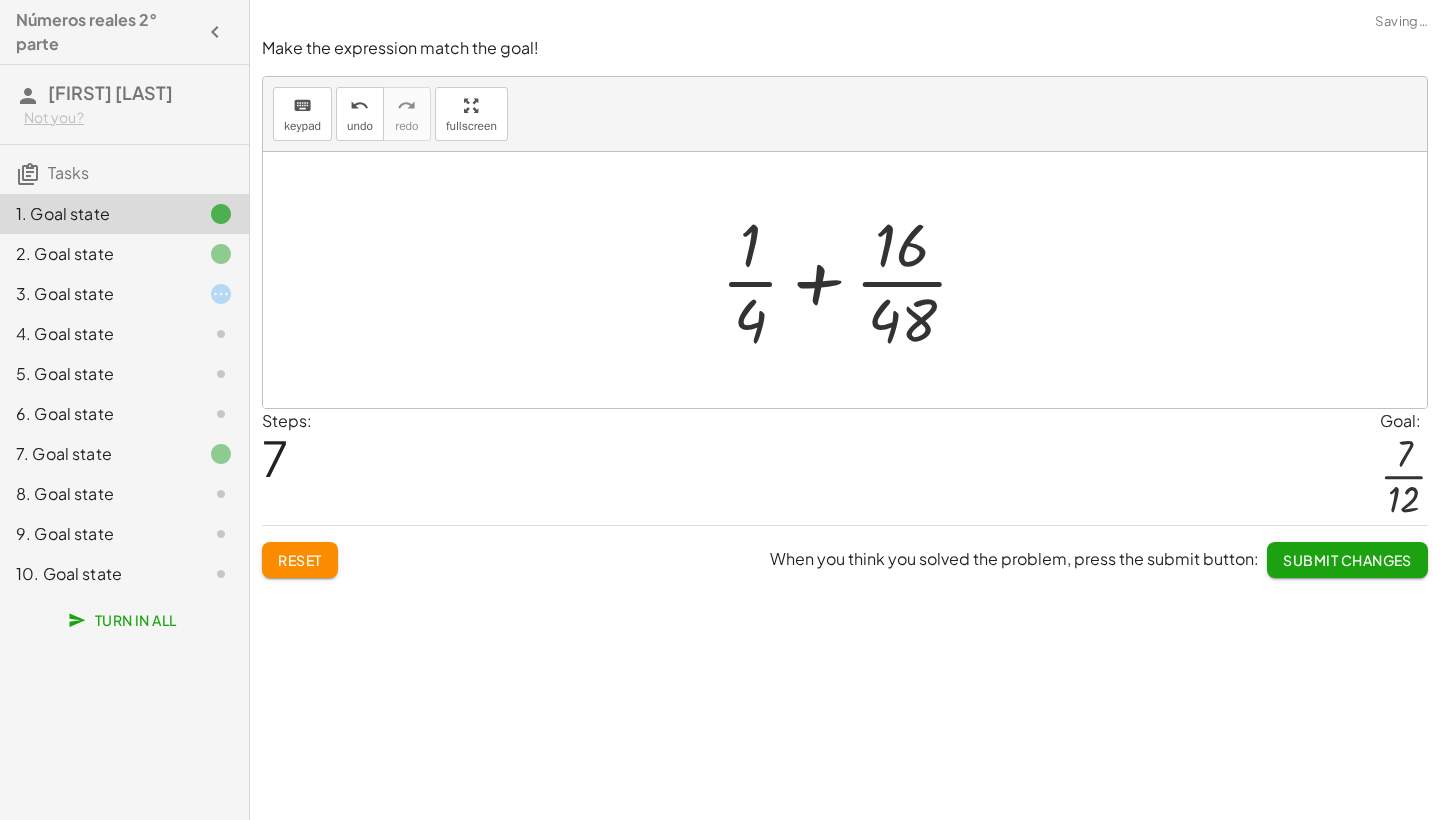 click at bounding box center [853, 280] 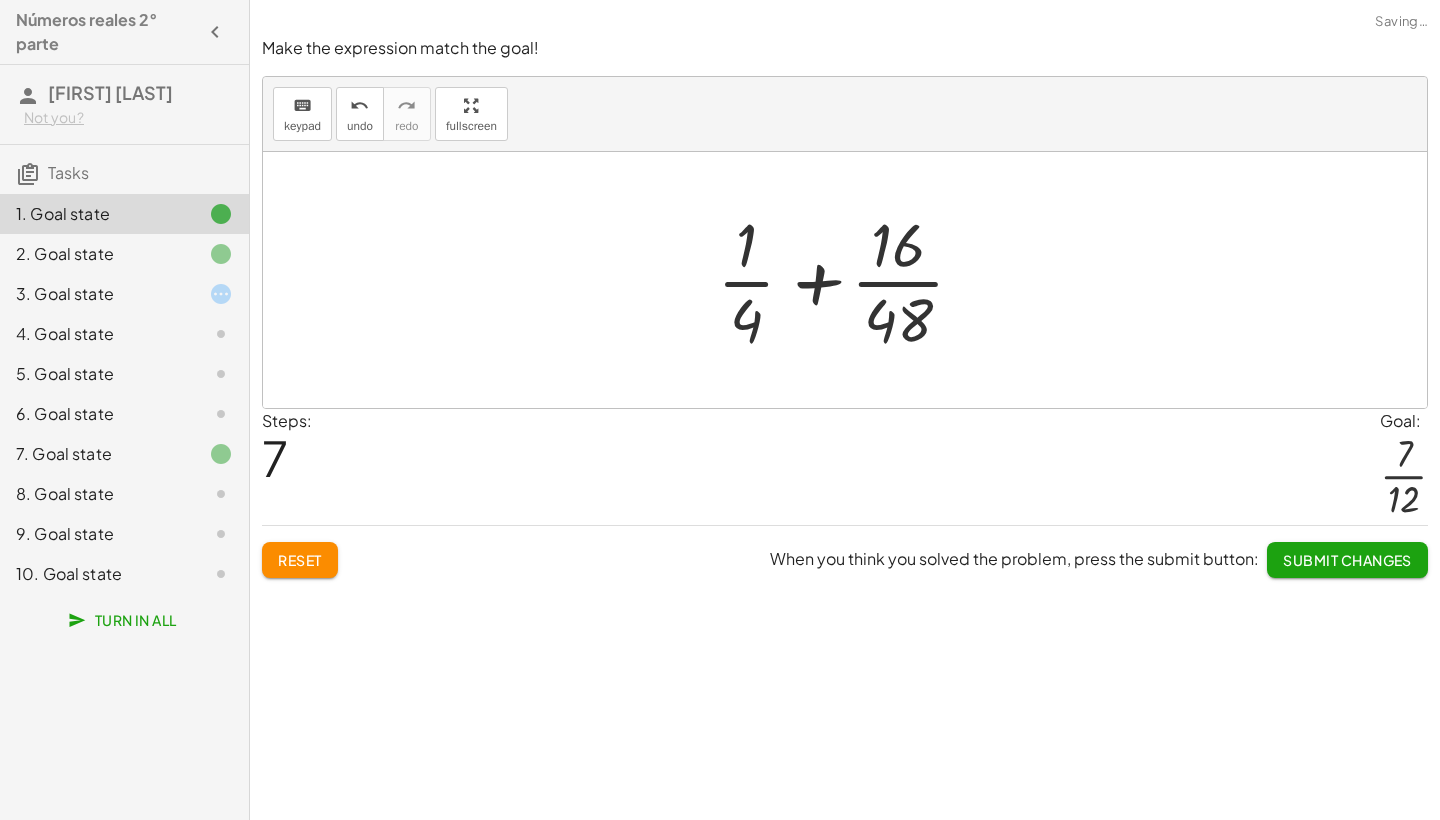 click at bounding box center (853, 280) 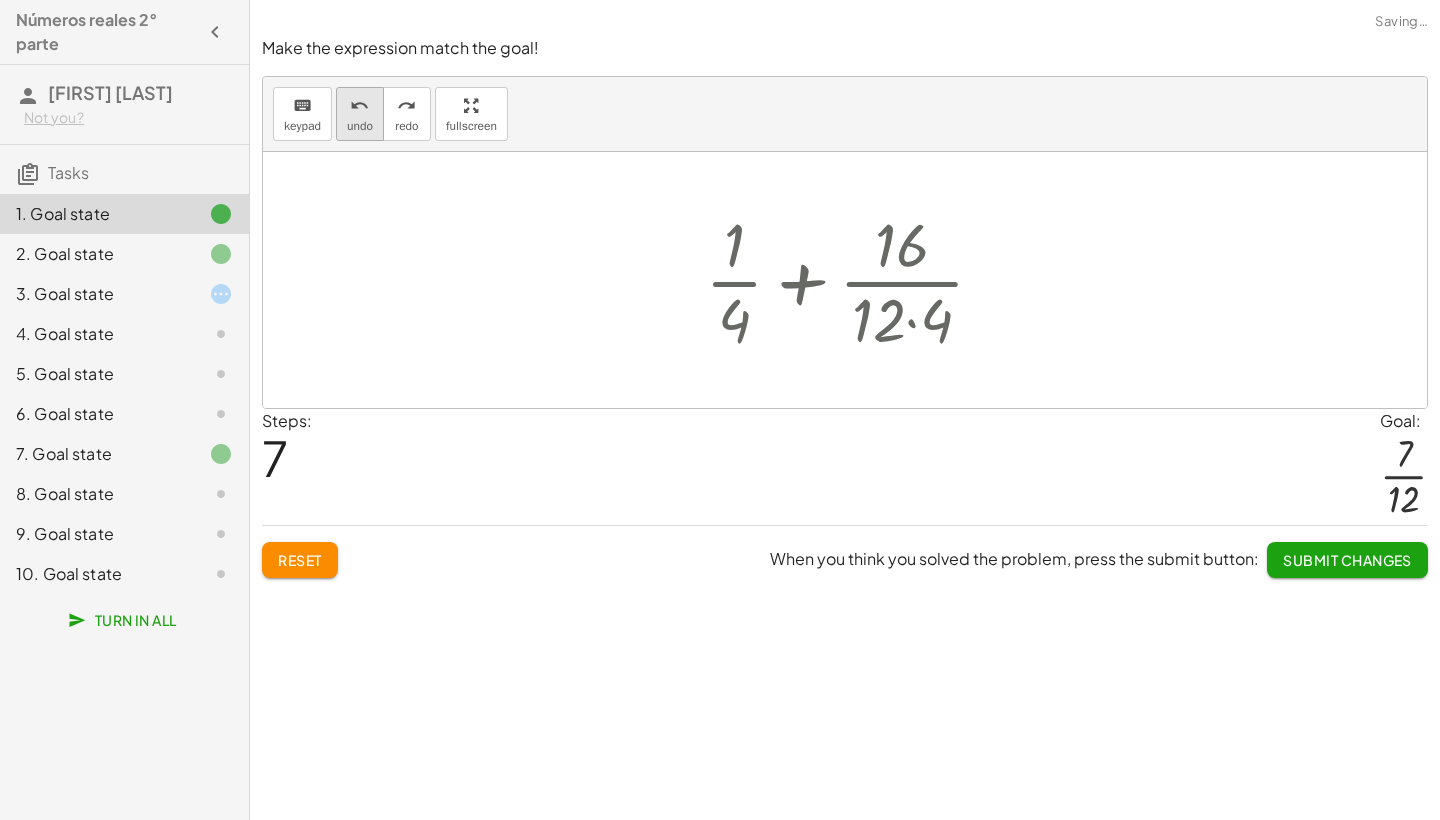 click on "undo" at bounding box center [359, 106] 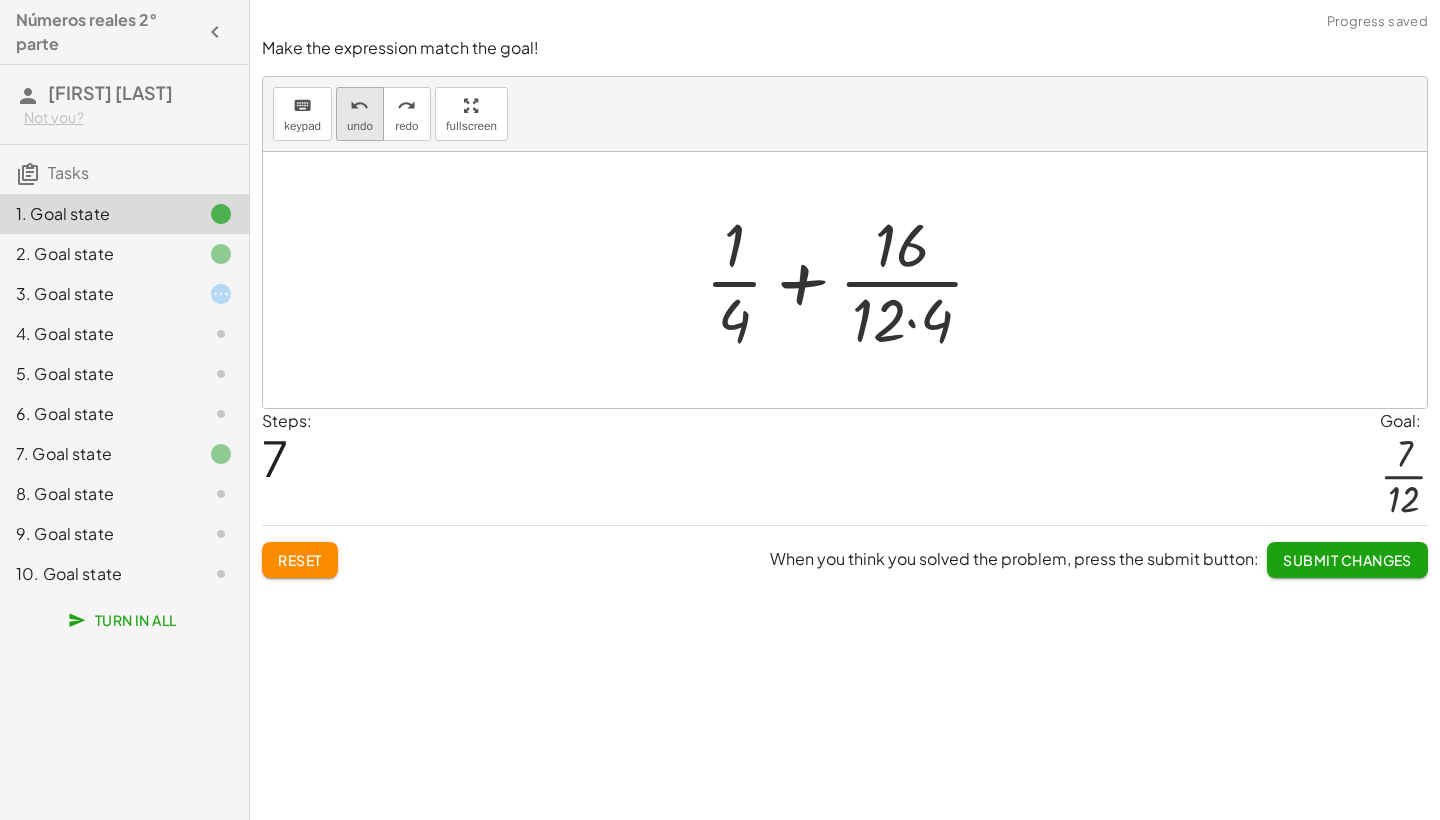 click on "undo" at bounding box center [359, 106] 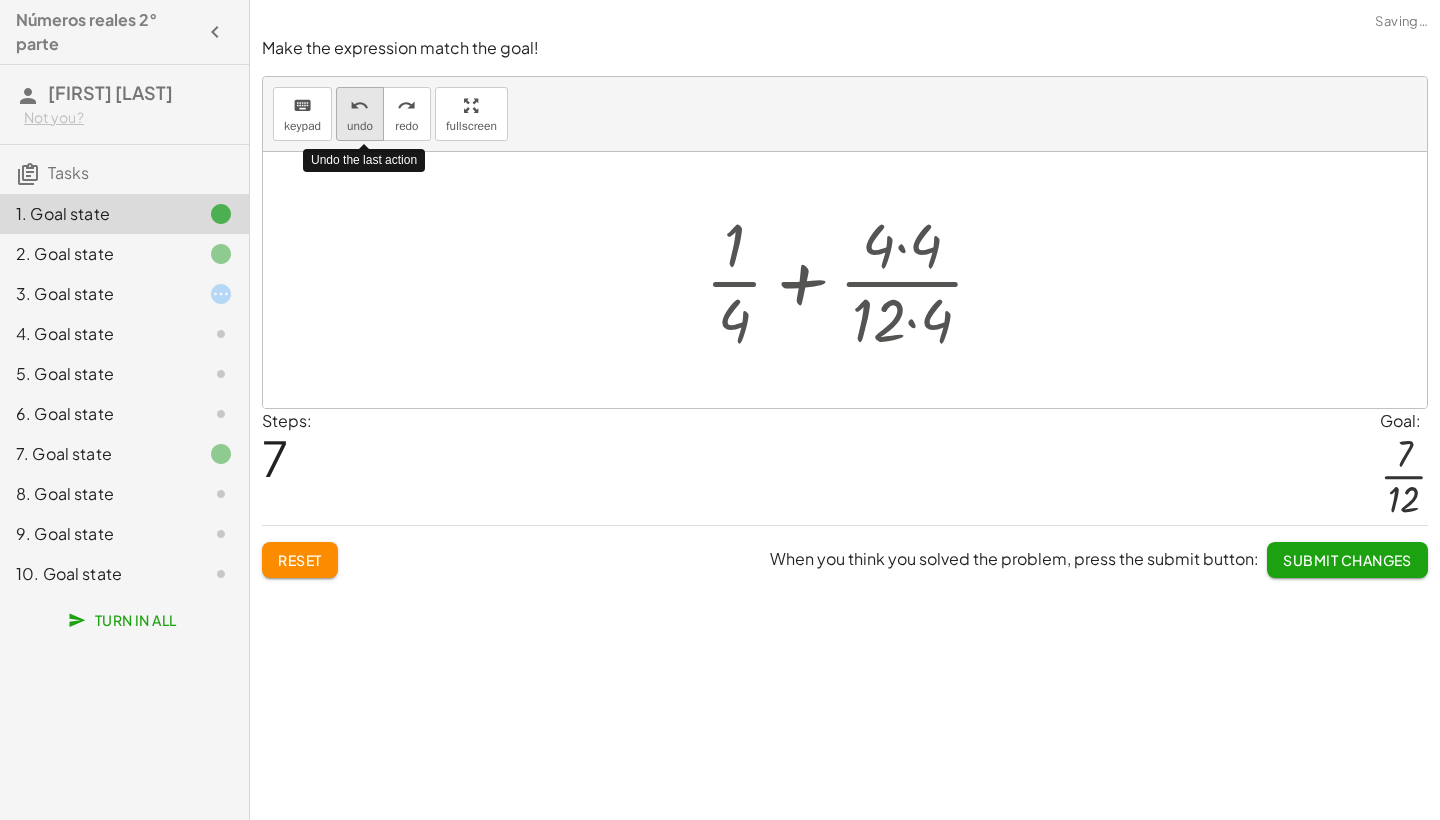 click on "undo" at bounding box center (359, 106) 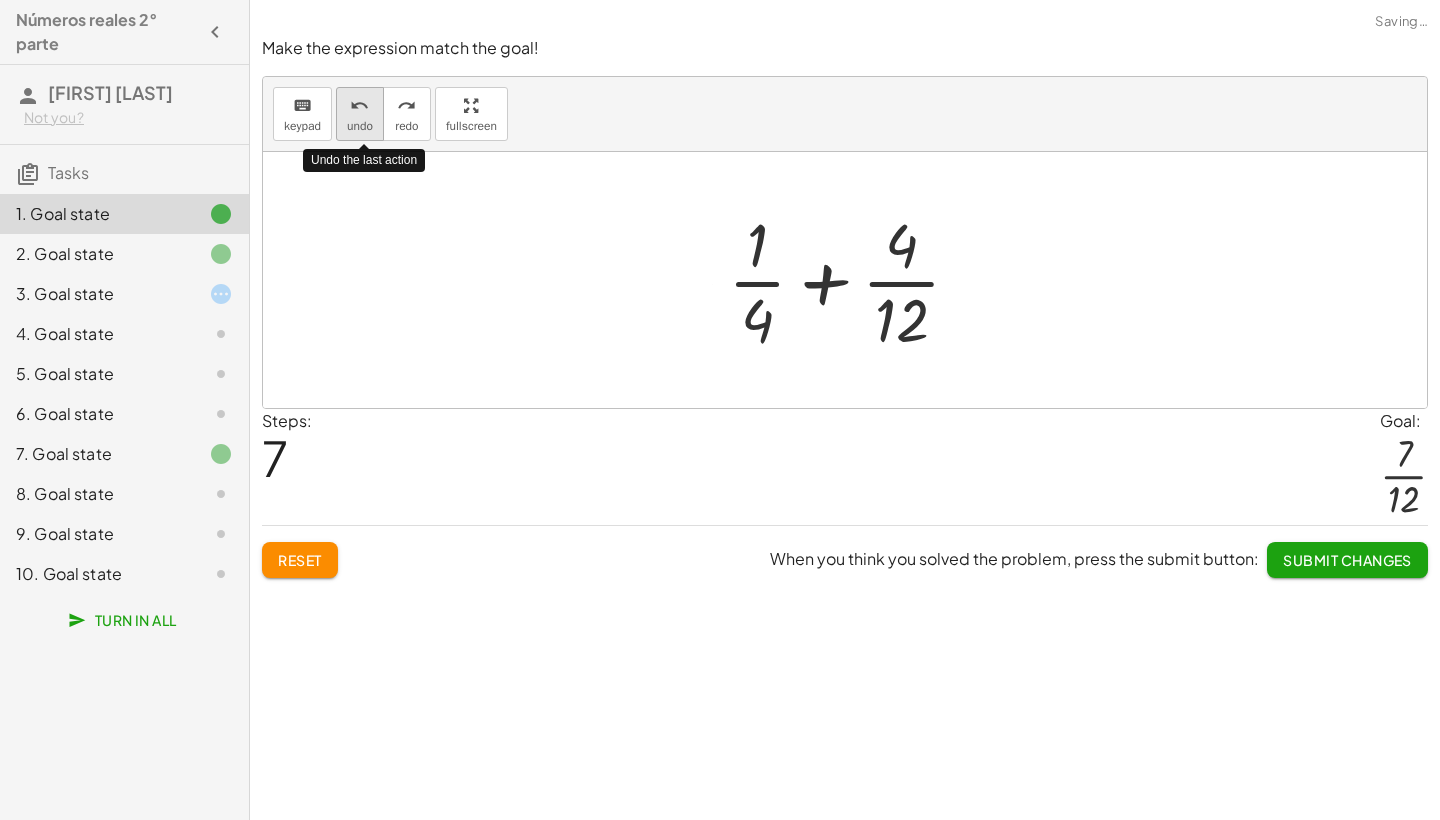 click on "undo" at bounding box center [359, 106] 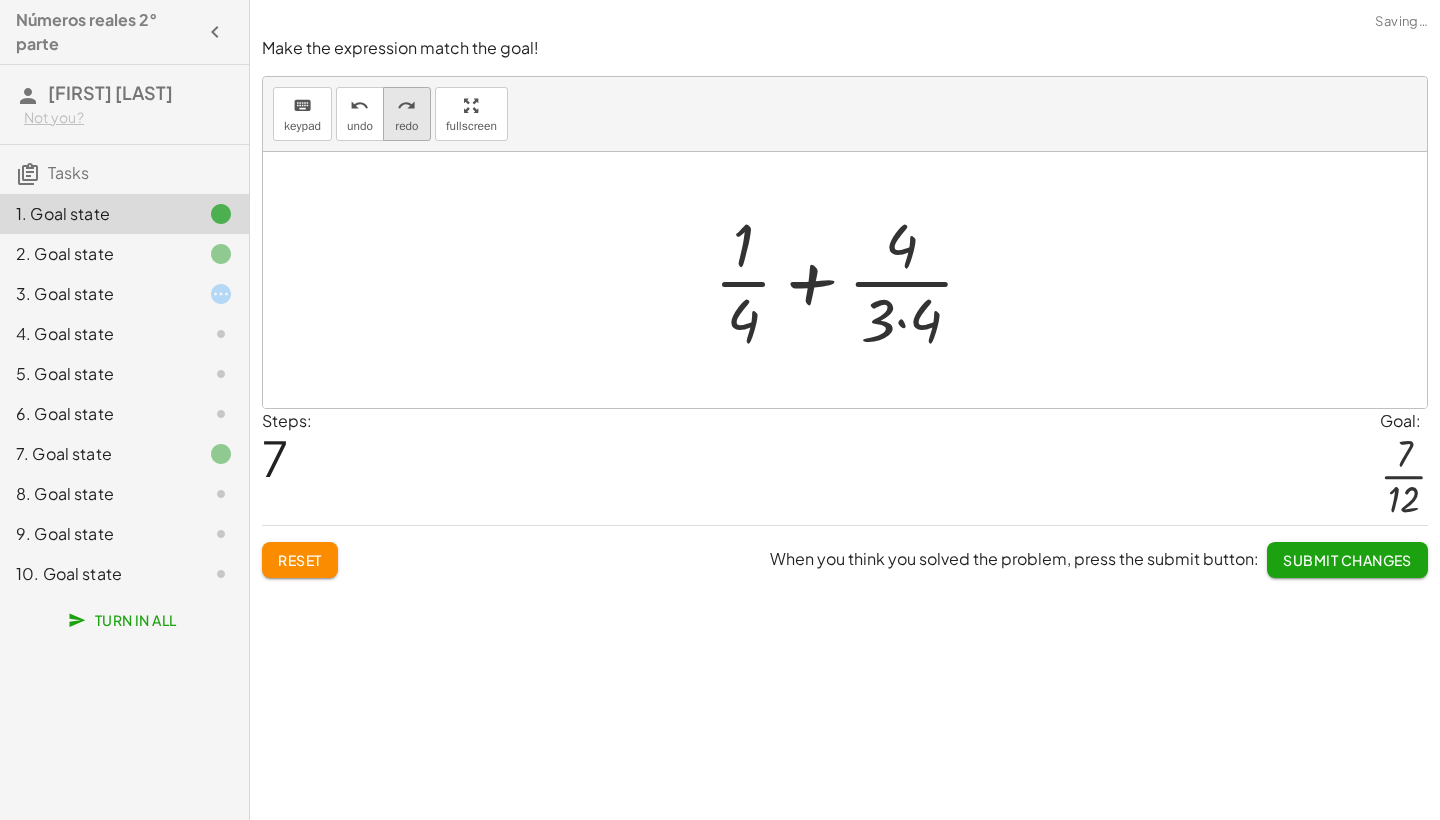 click on "redo redo" at bounding box center (407, 114) 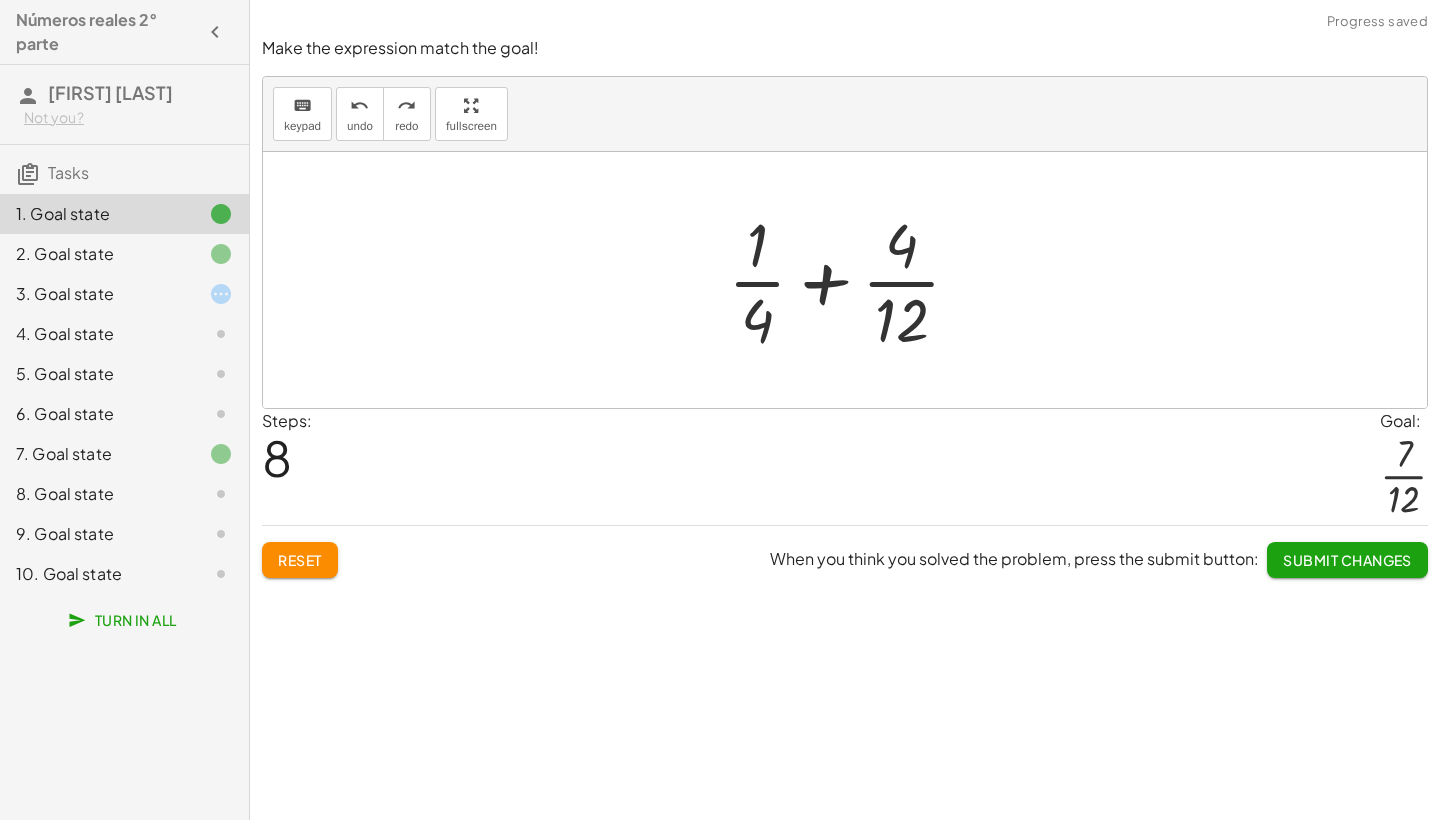 click at bounding box center [852, 280] 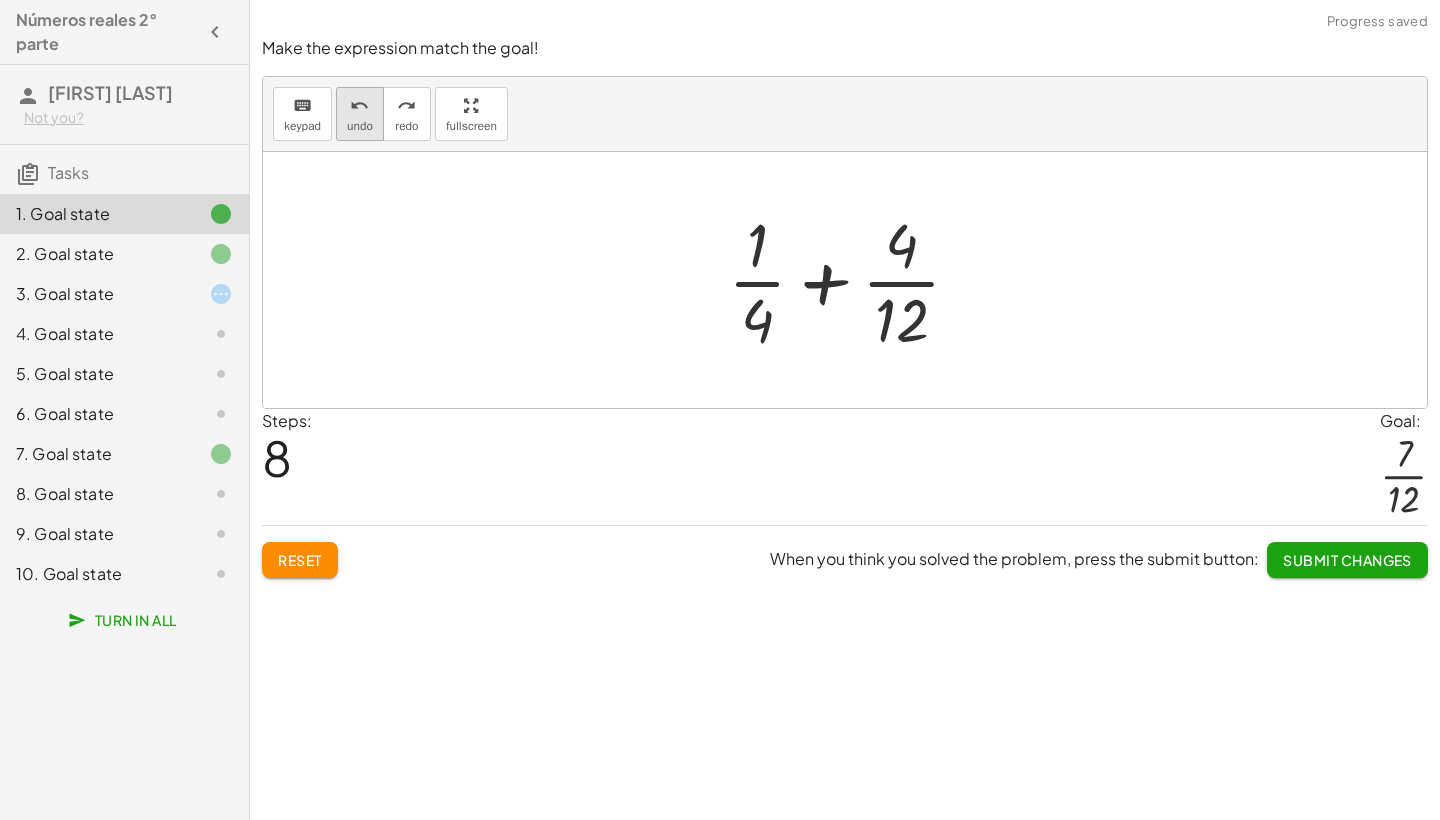 click on "undo undo" at bounding box center [360, 114] 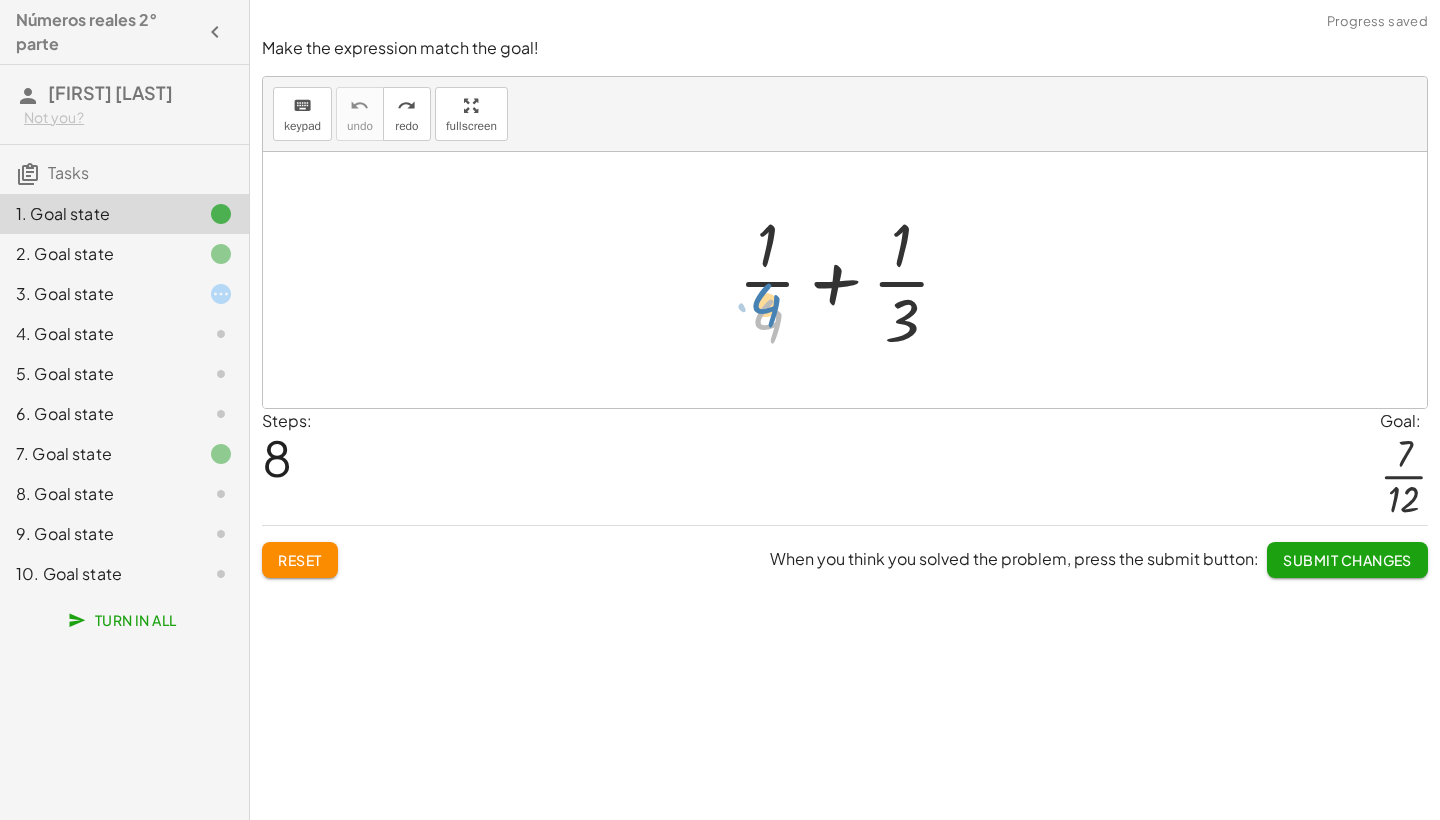 drag, startPoint x: 773, startPoint y: 317, endPoint x: 771, endPoint y: 301, distance: 16.124516 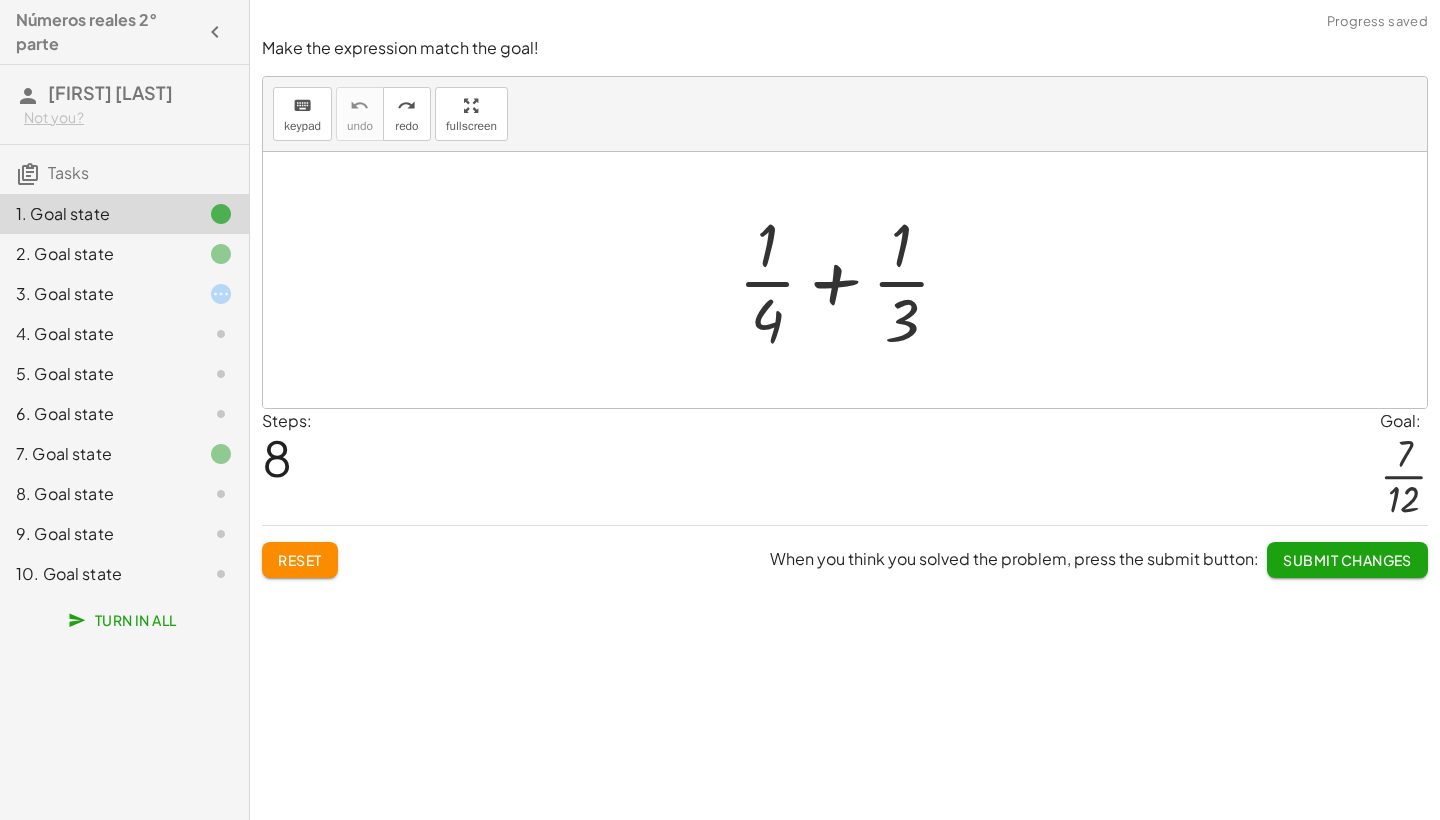 click on "2. Goal state" 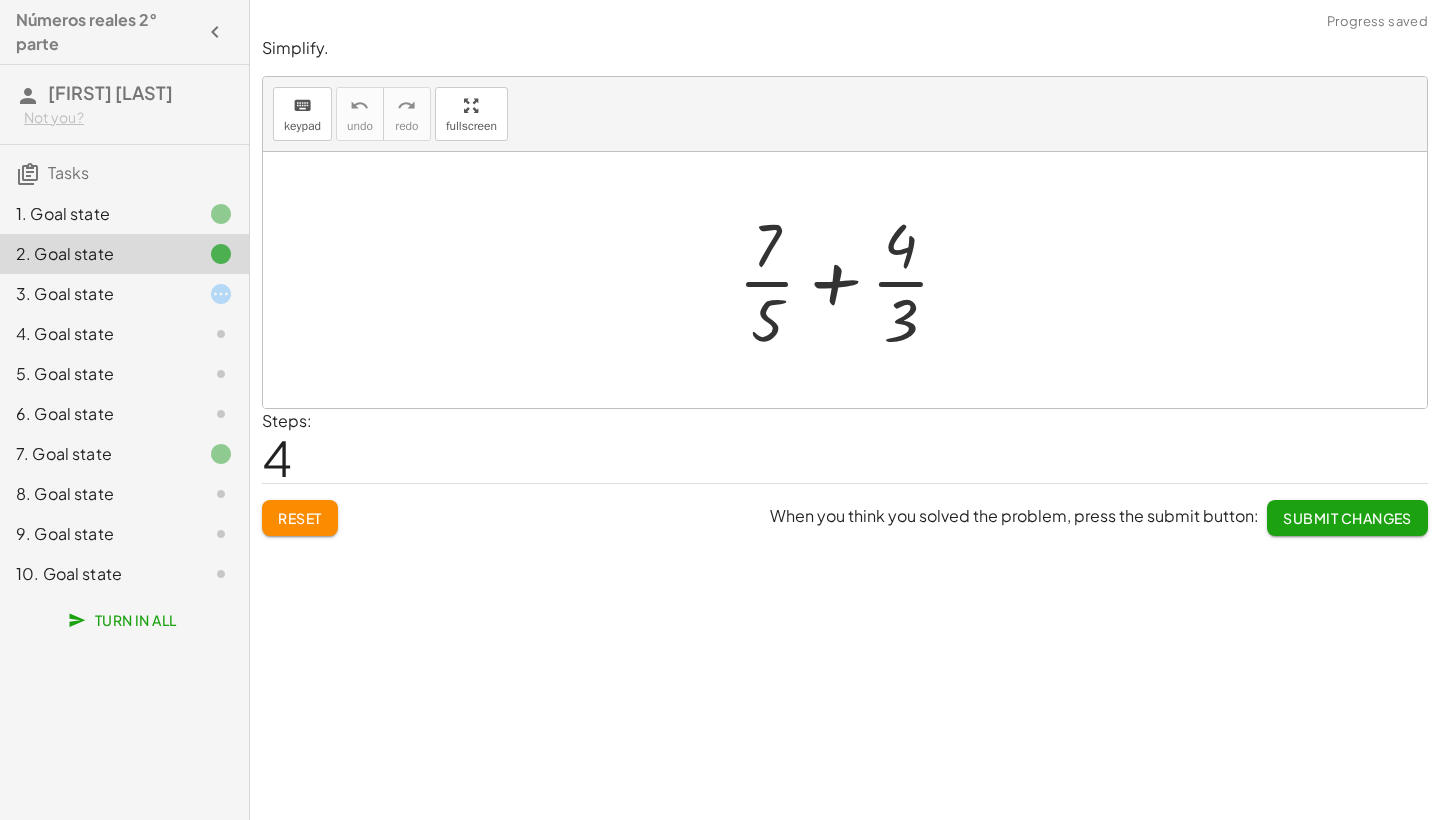 click on "Reset" at bounding box center (300, 518) 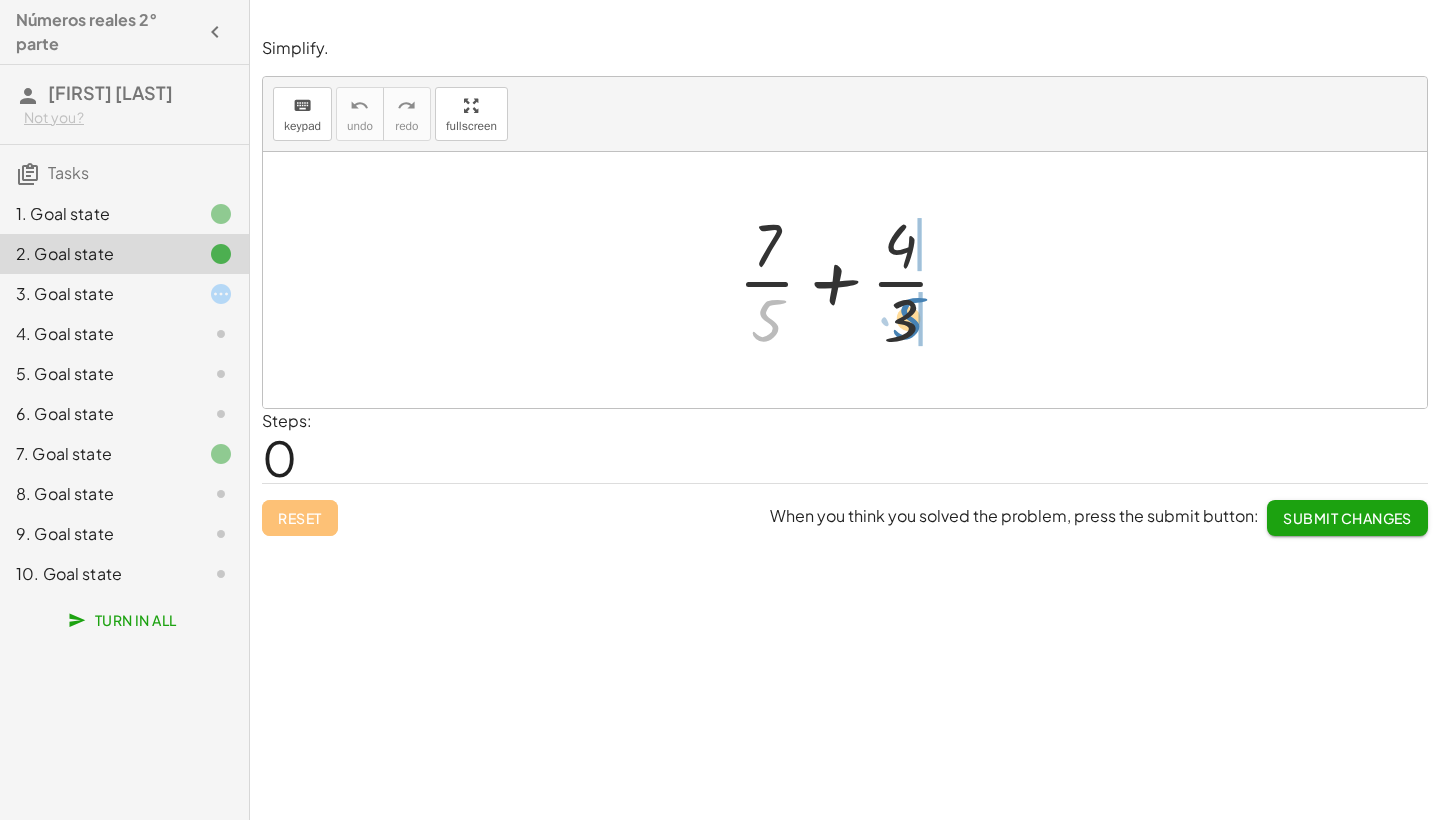 drag, startPoint x: 764, startPoint y: 322, endPoint x: 906, endPoint y: 321, distance: 142.00352 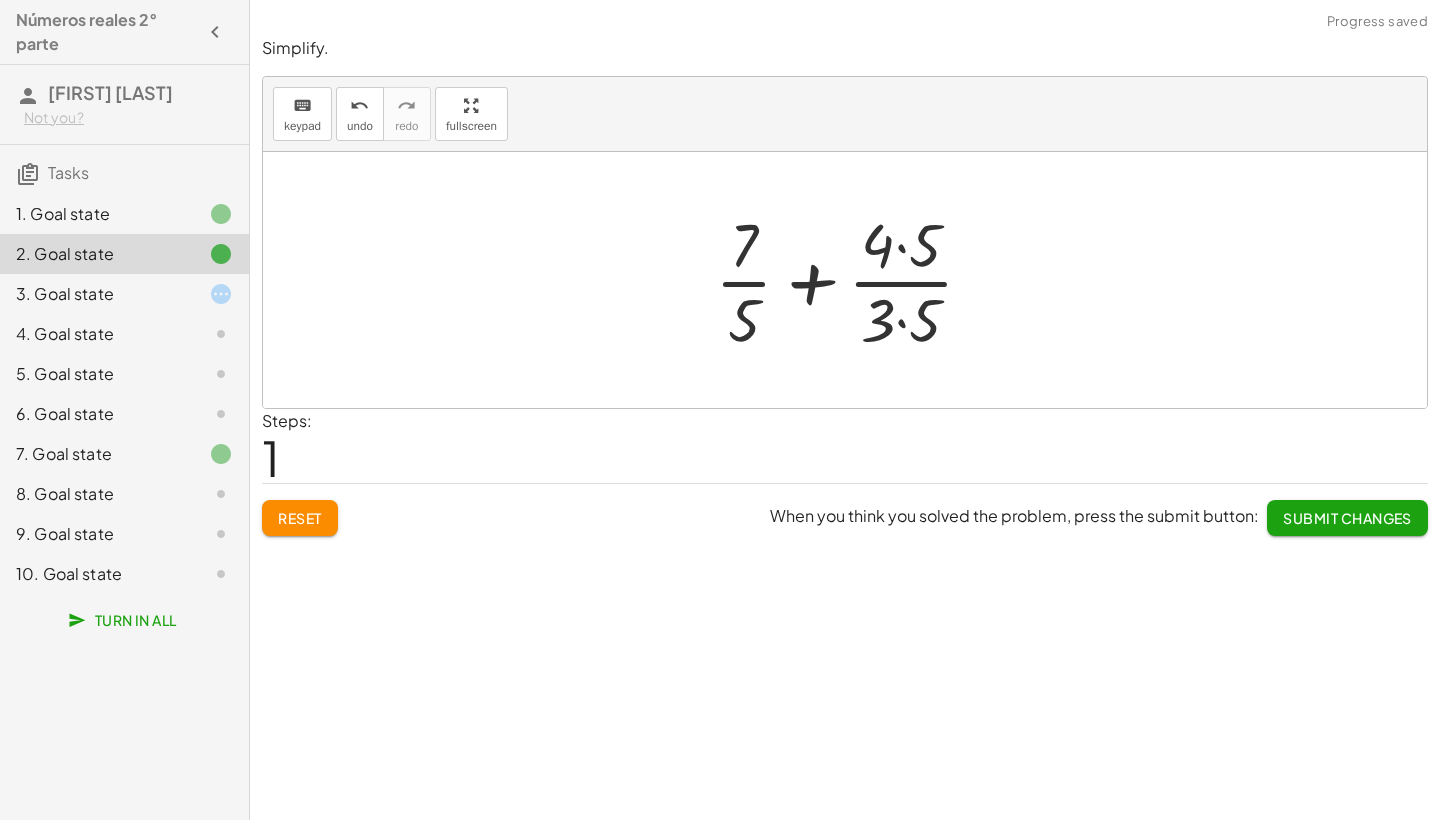 click at bounding box center (852, 280) 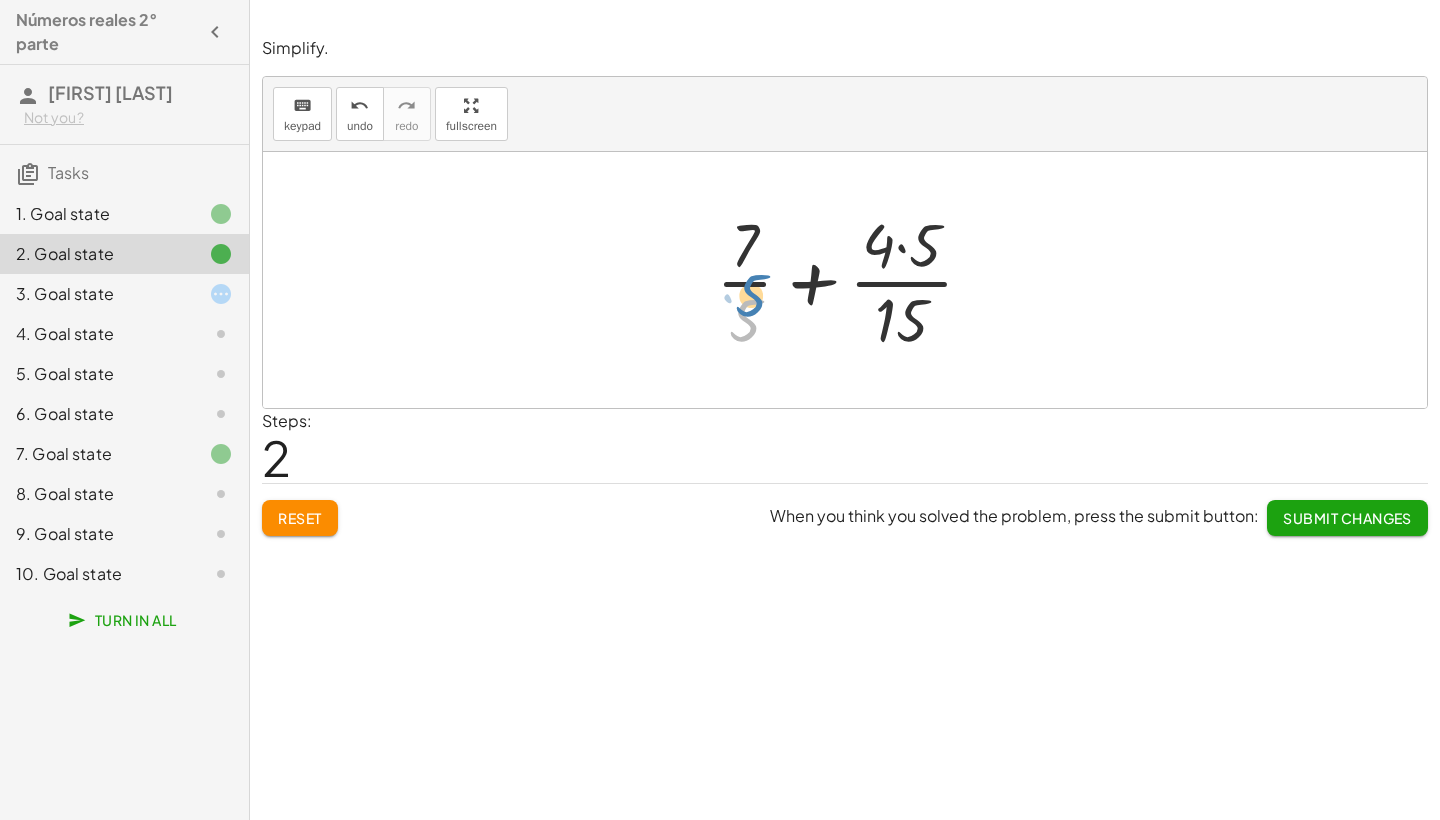 click at bounding box center [852, 280] 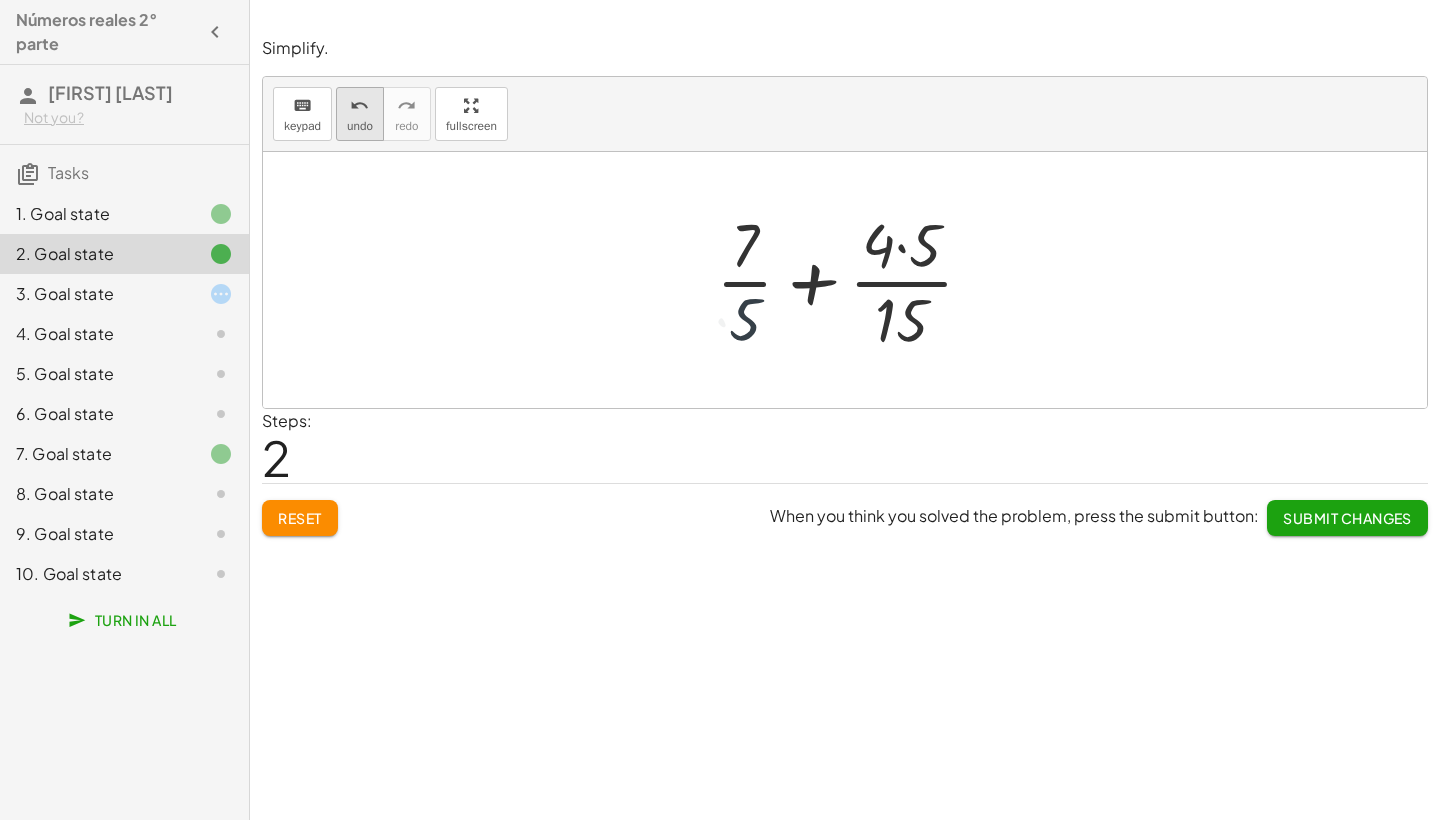 click on "undo undo" at bounding box center (360, 114) 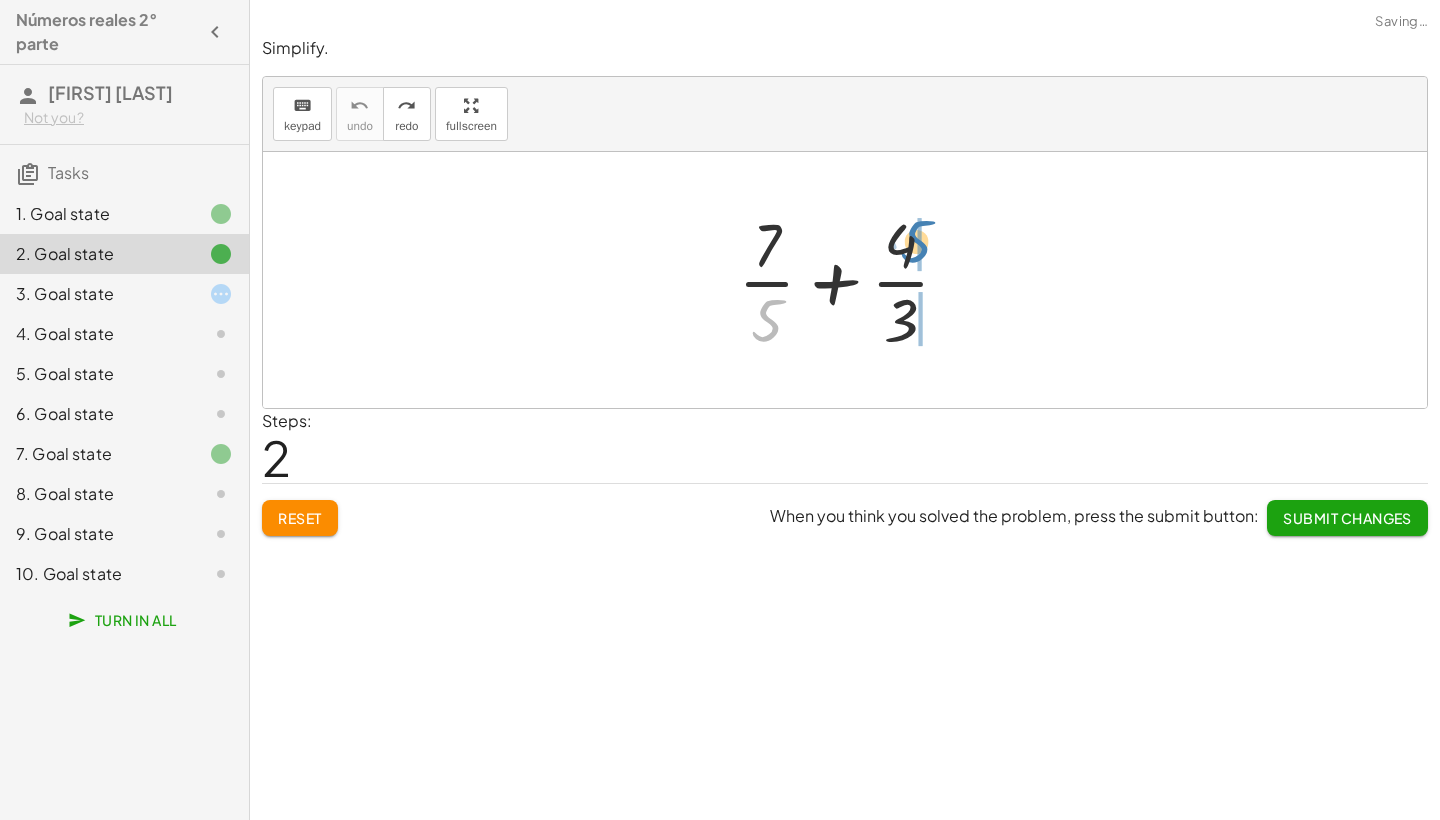 drag, startPoint x: 792, startPoint y: 315, endPoint x: 921, endPoint y: 243, distance: 147.73286 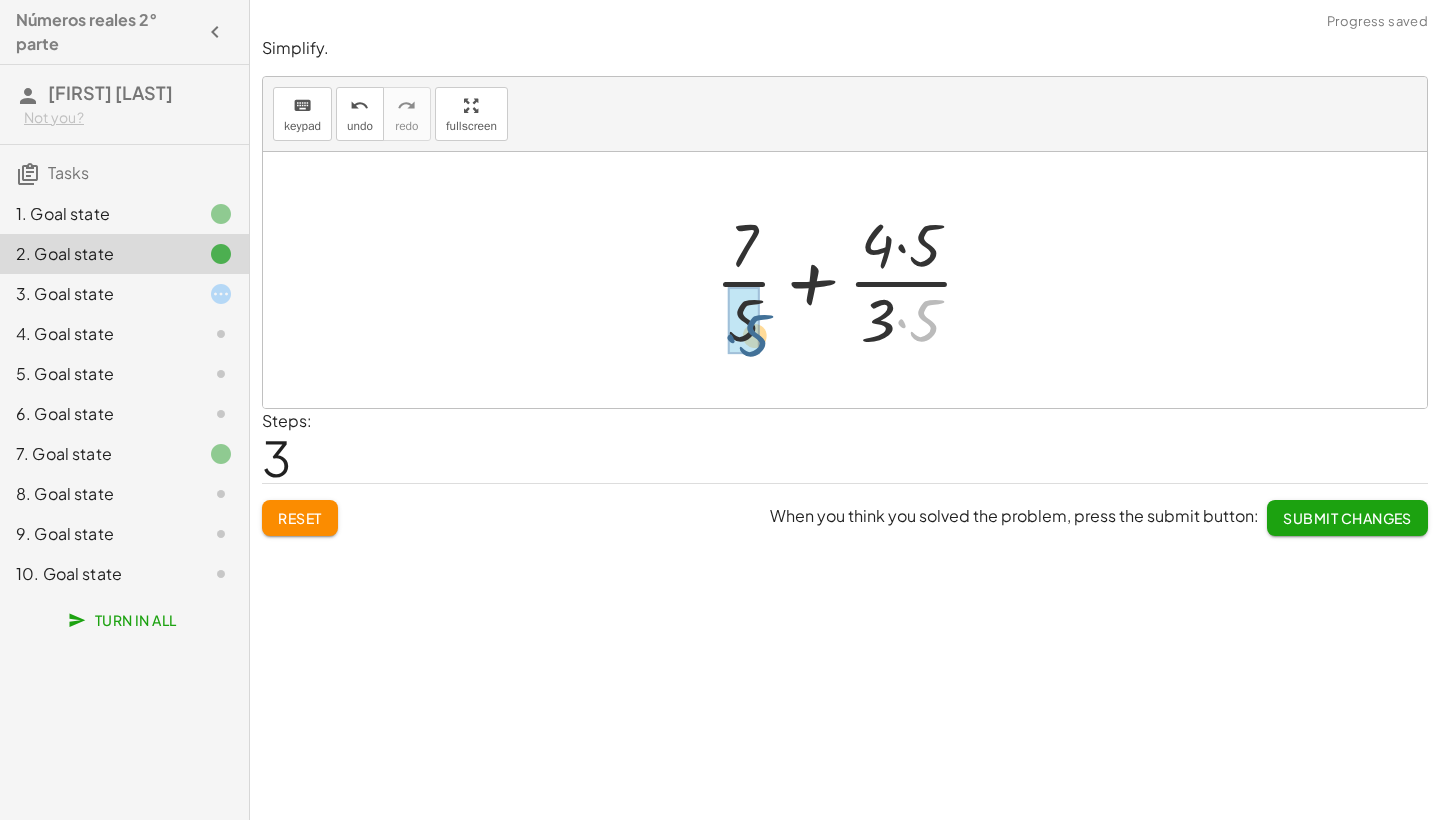 drag, startPoint x: 931, startPoint y: 316, endPoint x: 755, endPoint y: 314, distance: 176.01137 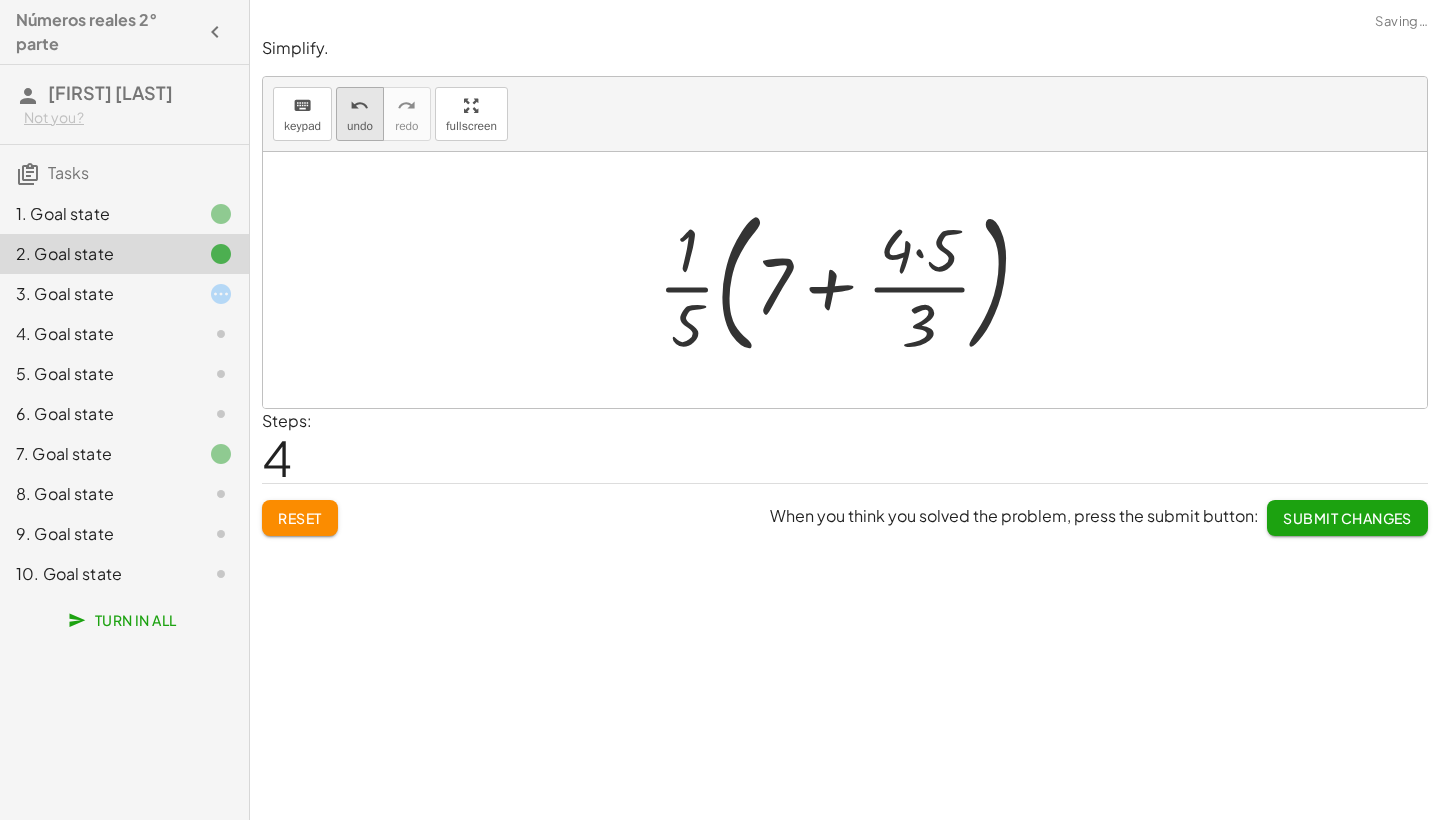 click on "undo undo" at bounding box center (360, 114) 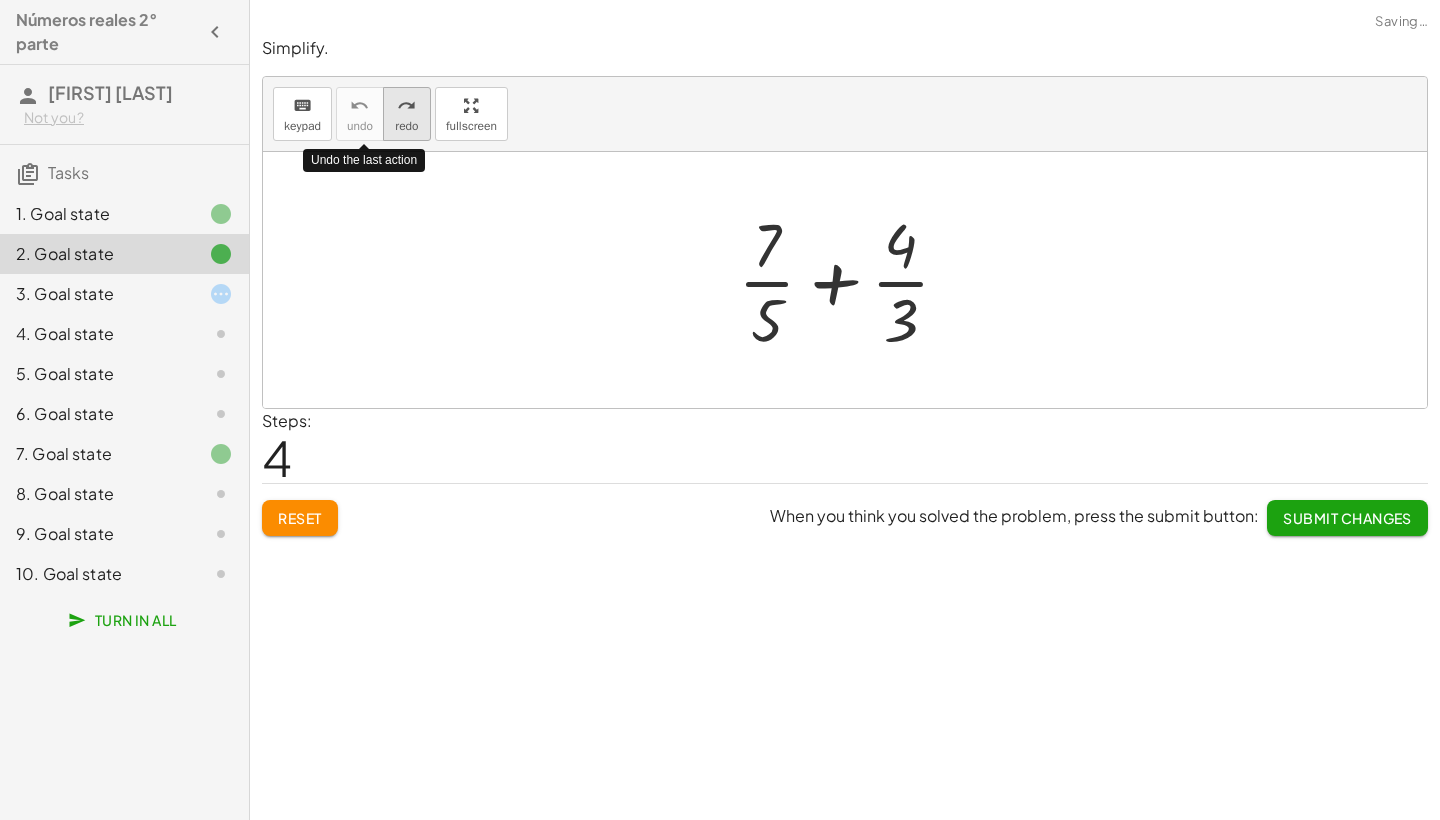 click on "redo" at bounding box center (406, 126) 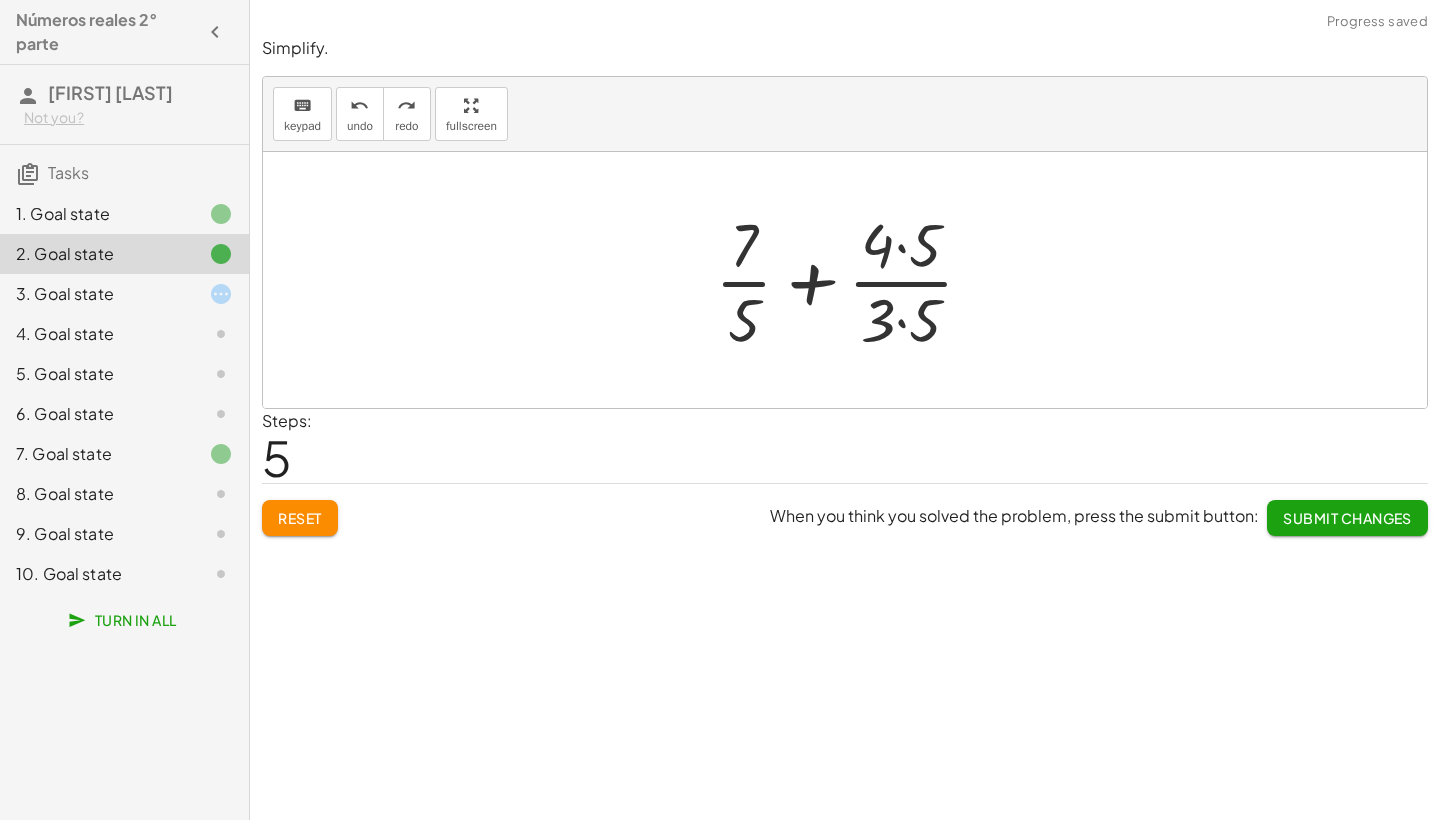 click at bounding box center (852, 280) 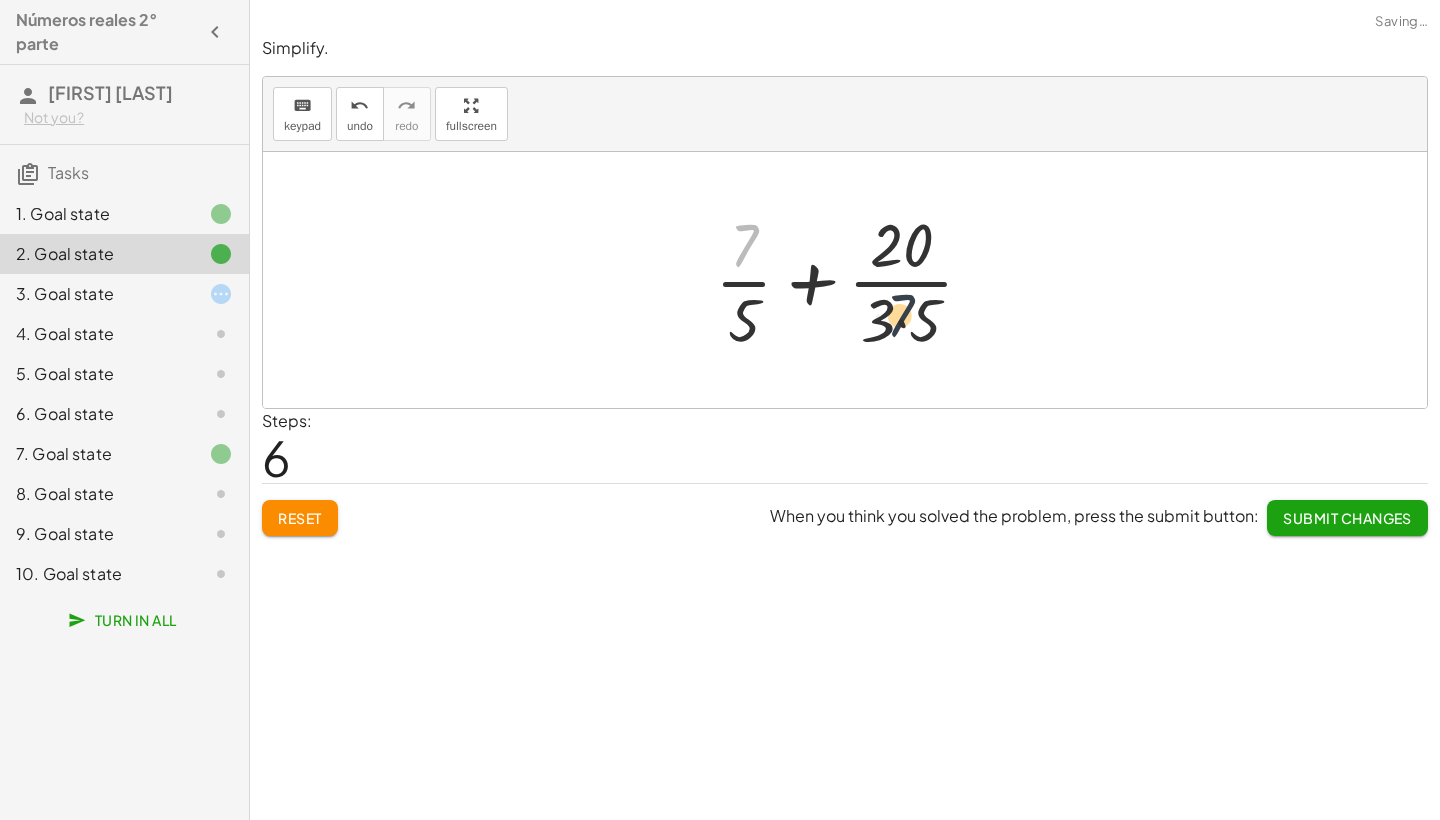 drag, startPoint x: 739, startPoint y: 239, endPoint x: 896, endPoint y: 310, distance: 172.30786 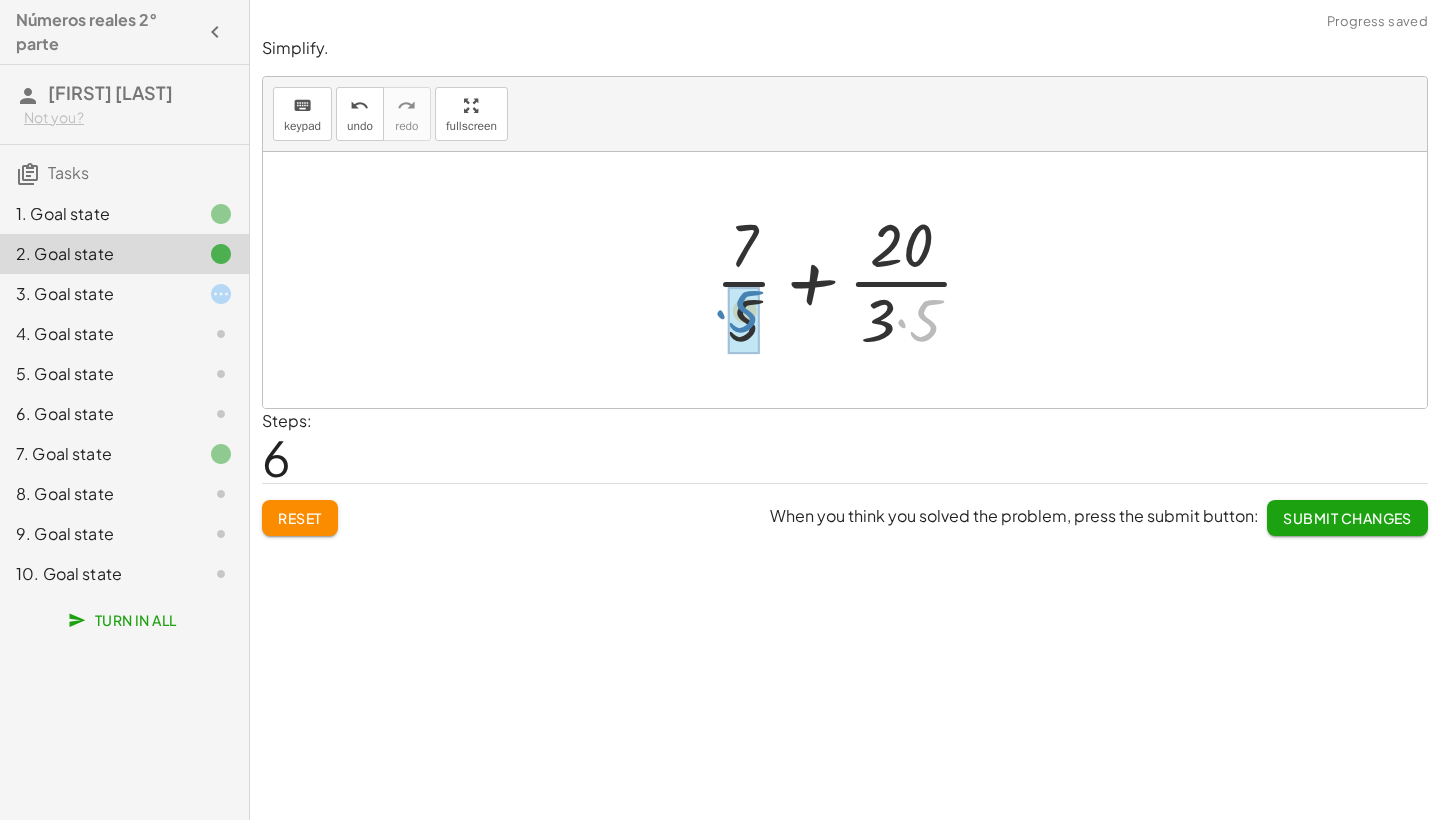 drag, startPoint x: 920, startPoint y: 328, endPoint x: 741, endPoint y: 319, distance: 179.22612 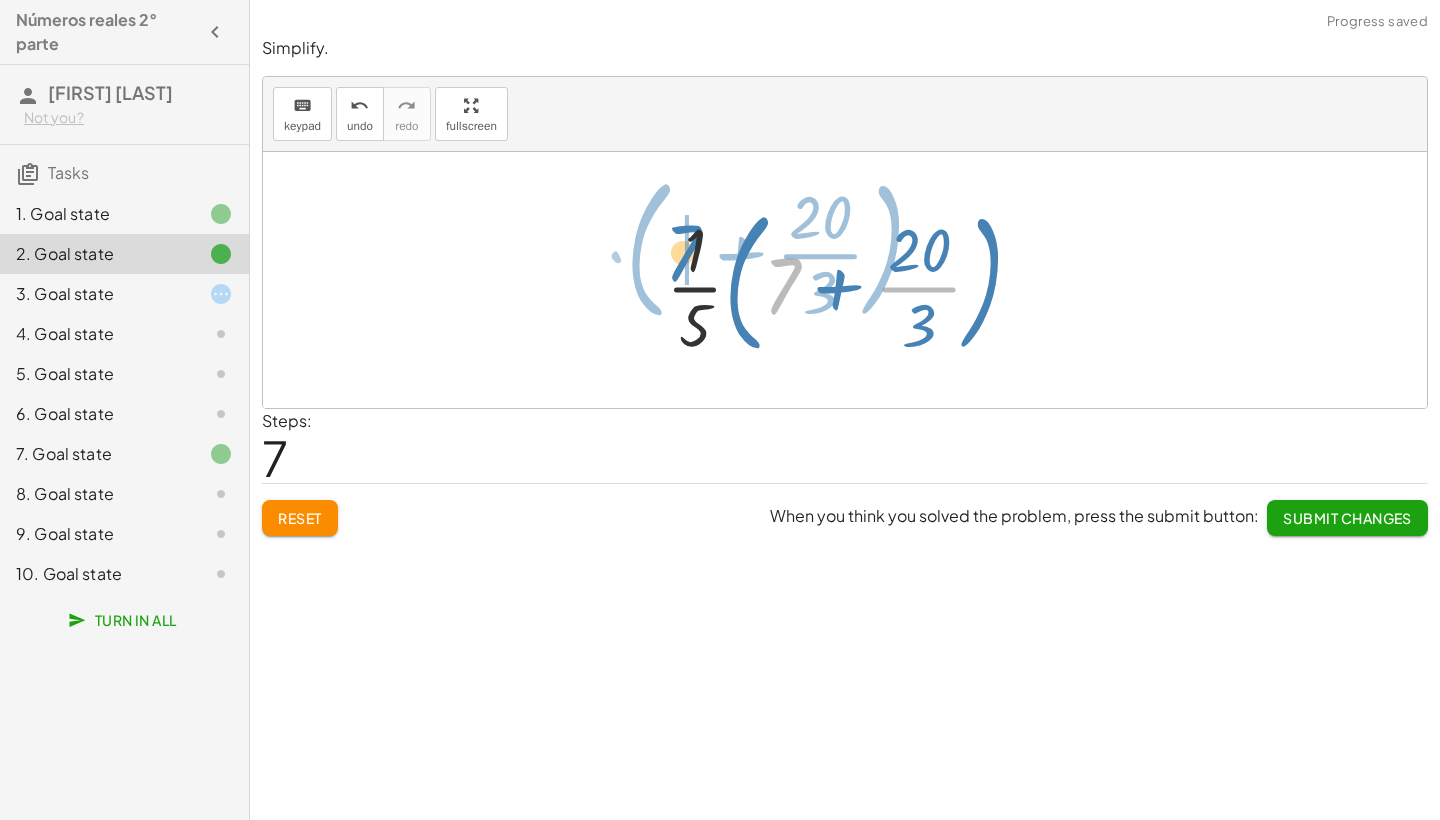 drag, startPoint x: 777, startPoint y: 299, endPoint x: 683, endPoint y: 266, distance: 99.62429 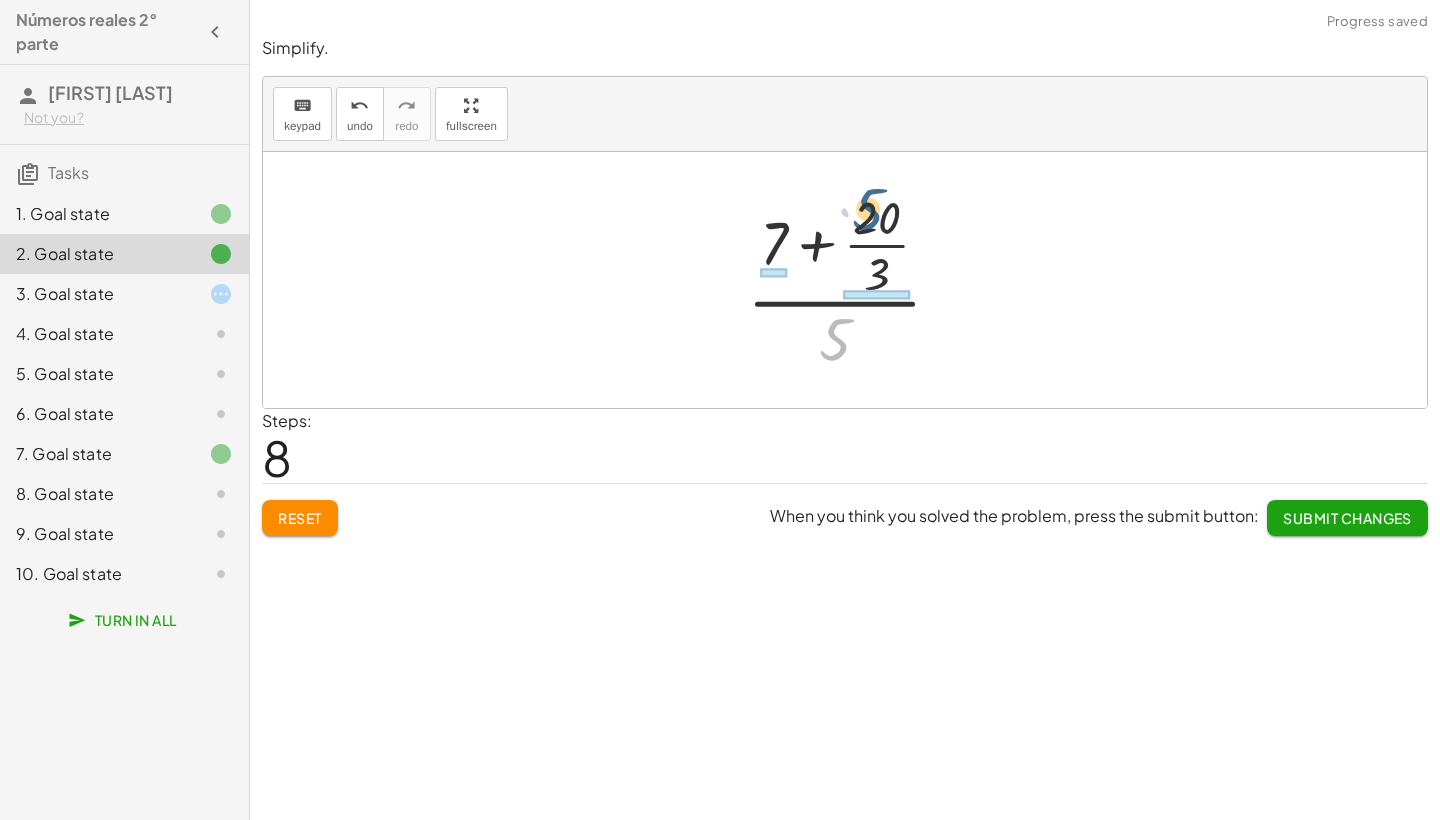 drag, startPoint x: 835, startPoint y: 330, endPoint x: 870, endPoint y: 195, distance: 139.46326 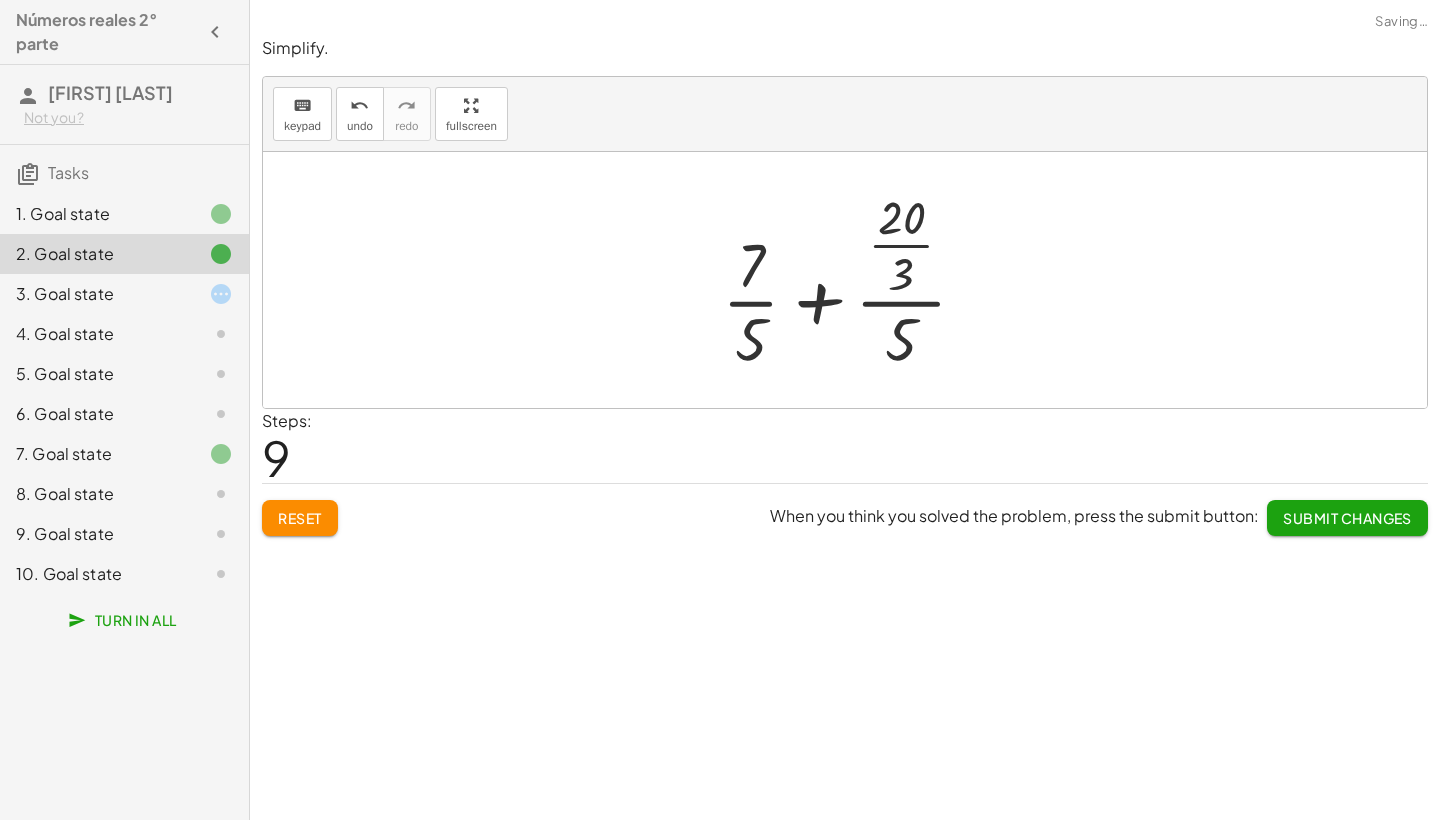 click at bounding box center [852, 280] 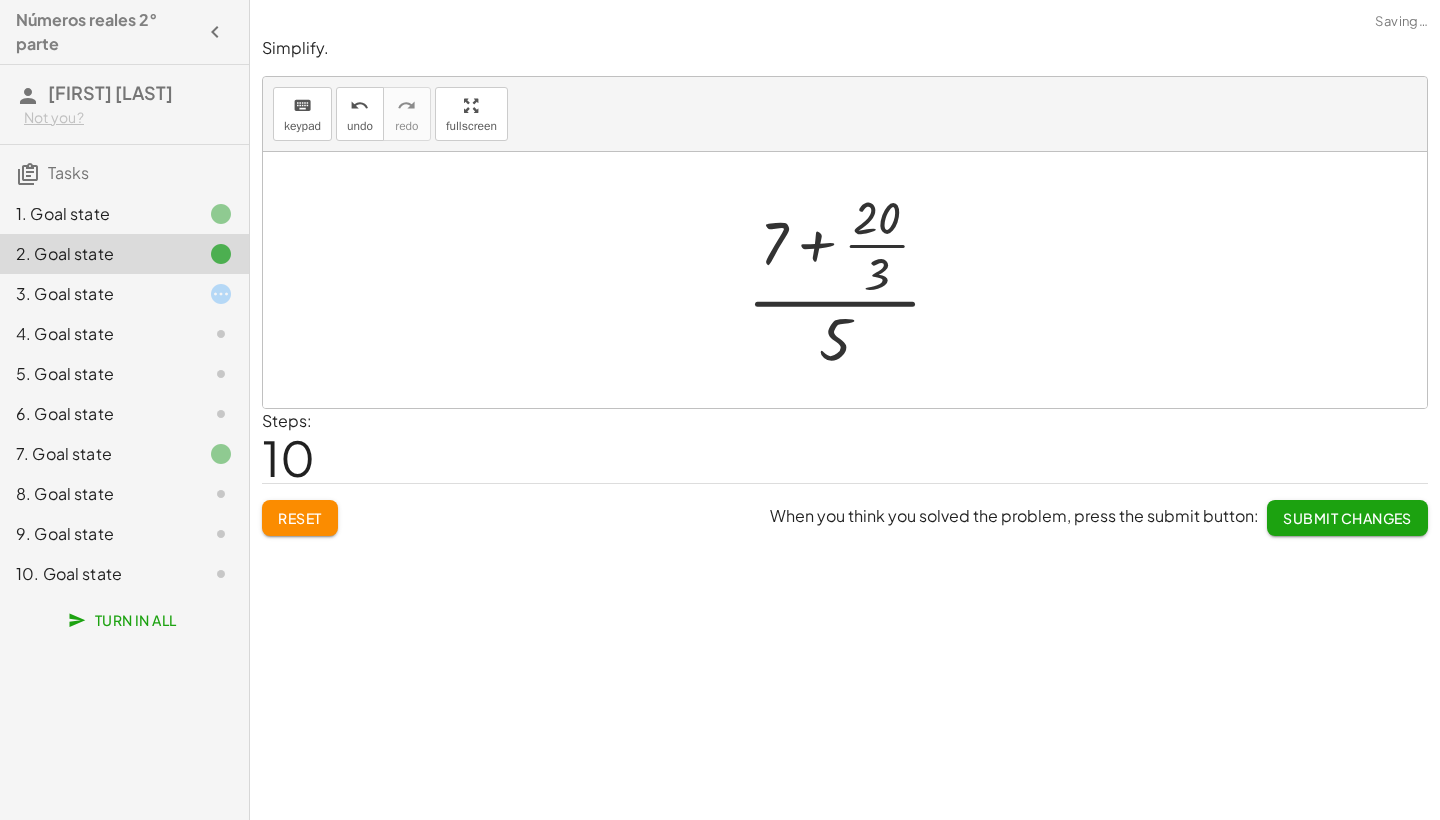 click at bounding box center (852, 280) 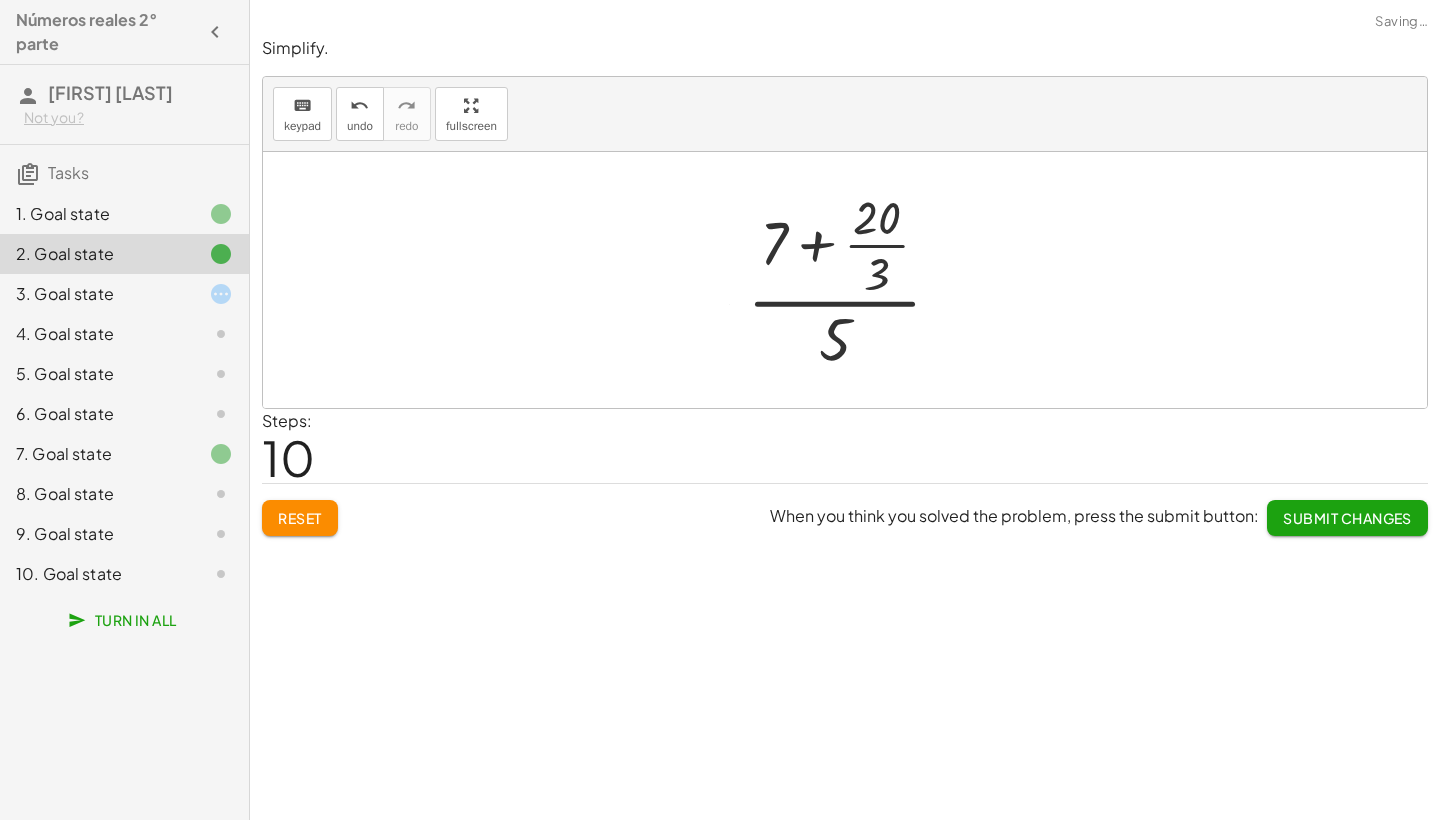 click at bounding box center [852, 280] 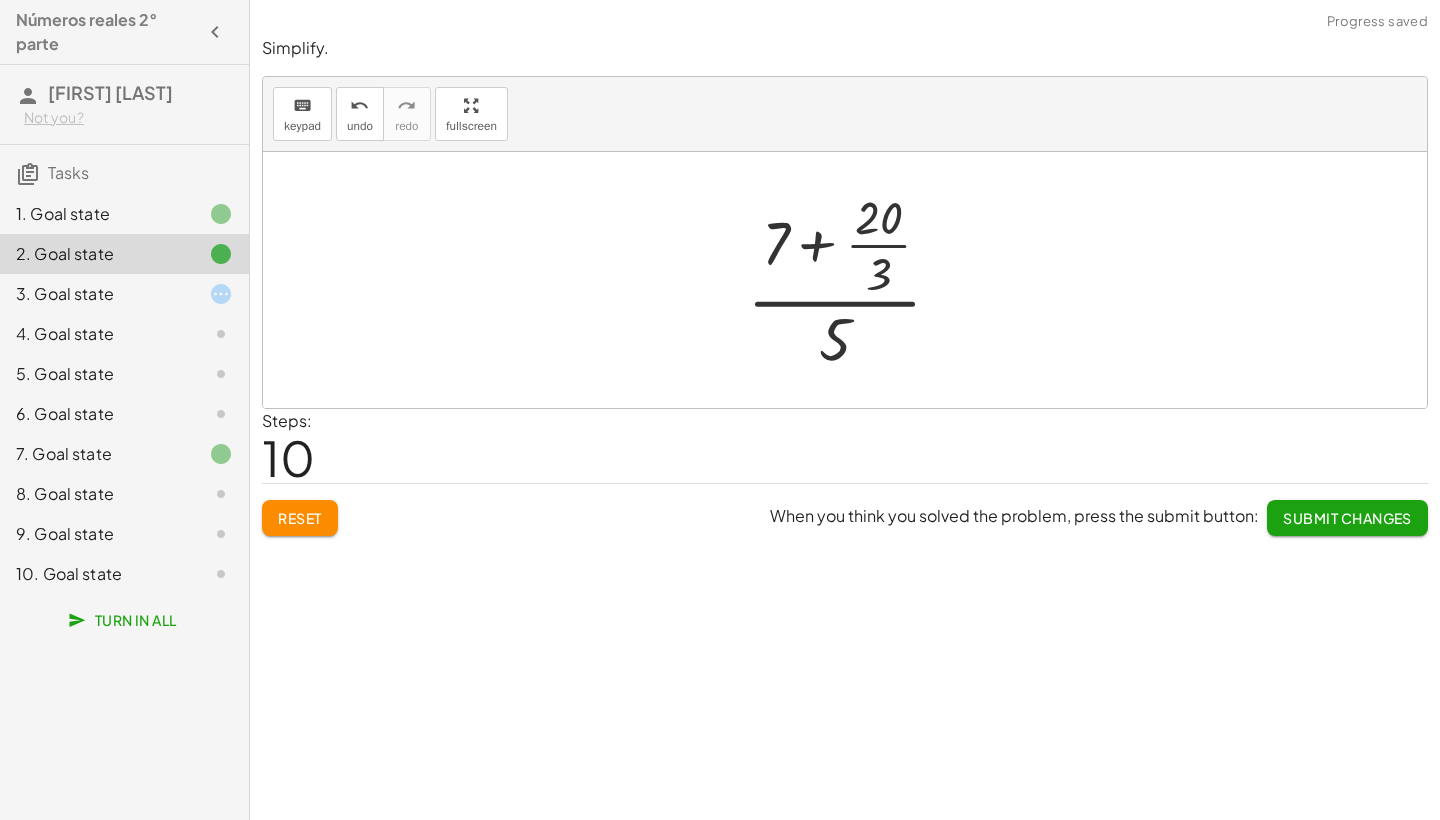 click at bounding box center [852, 280] 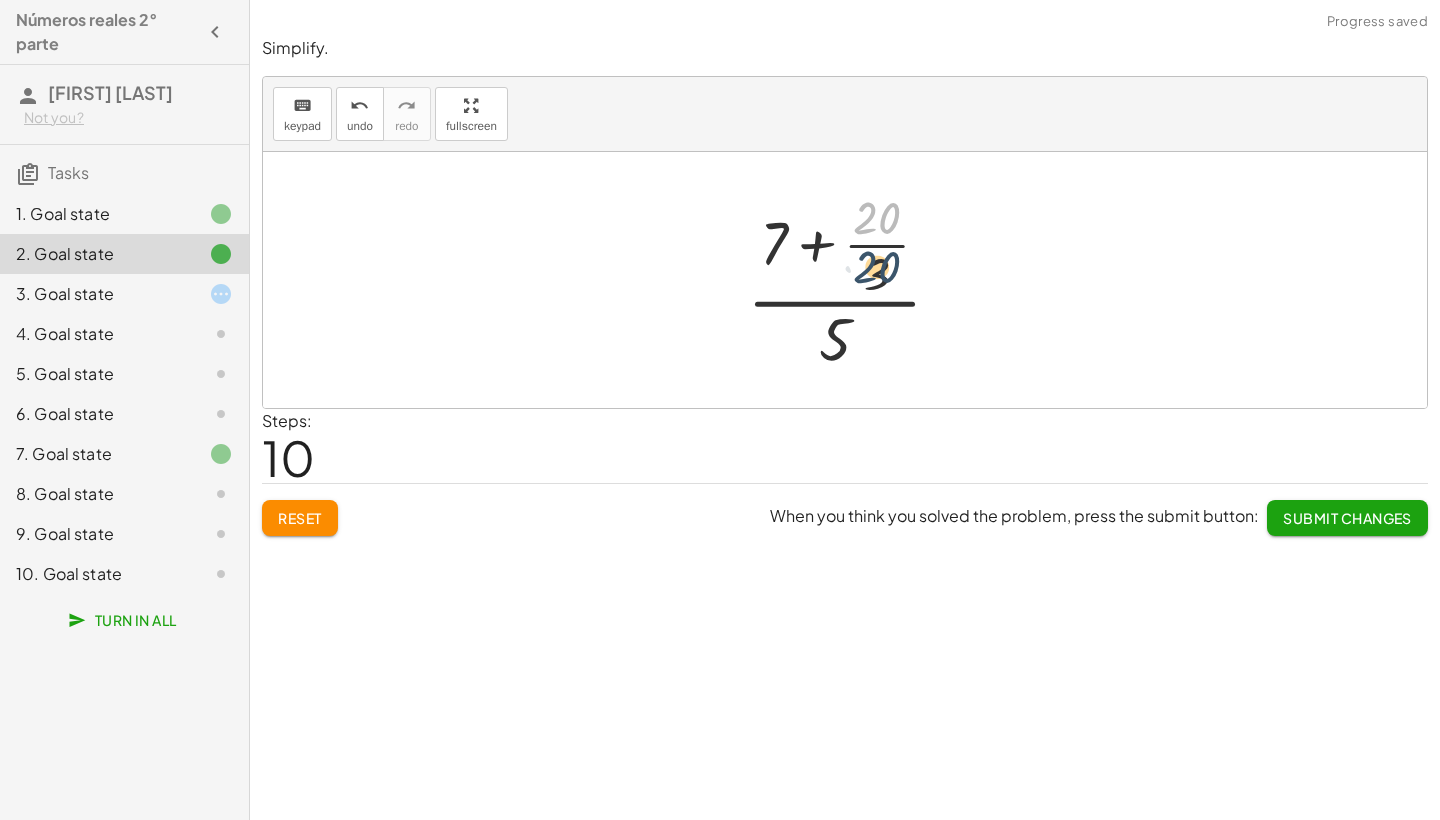 drag, startPoint x: 866, startPoint y: 227, endPoint x: 867, endPoint y: 279, distance: 52.009613 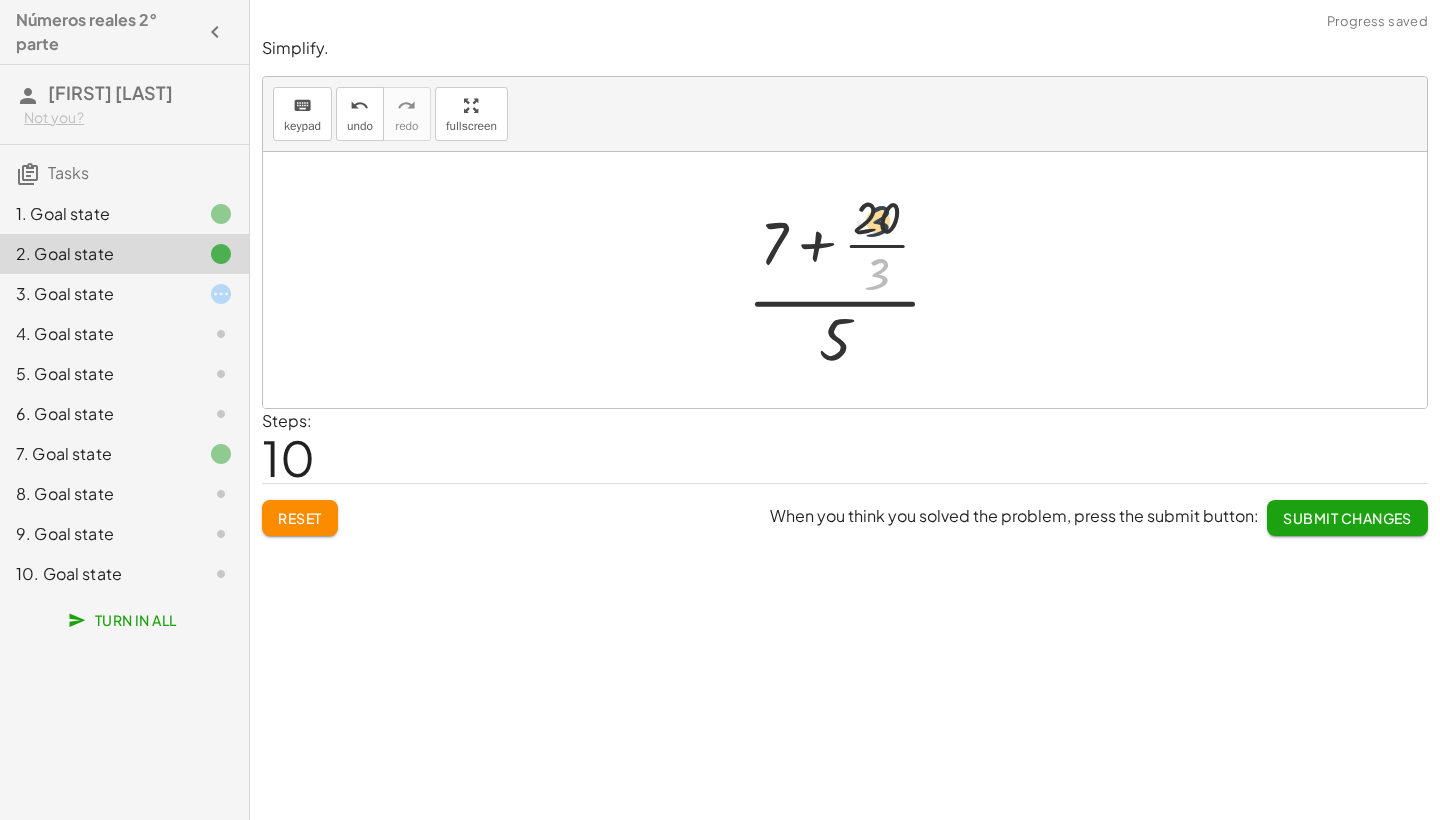 drag, startPoint x: 869, startPoint y: 285, endPoint x: 870, endPoint y: 233, distance: 52.009613 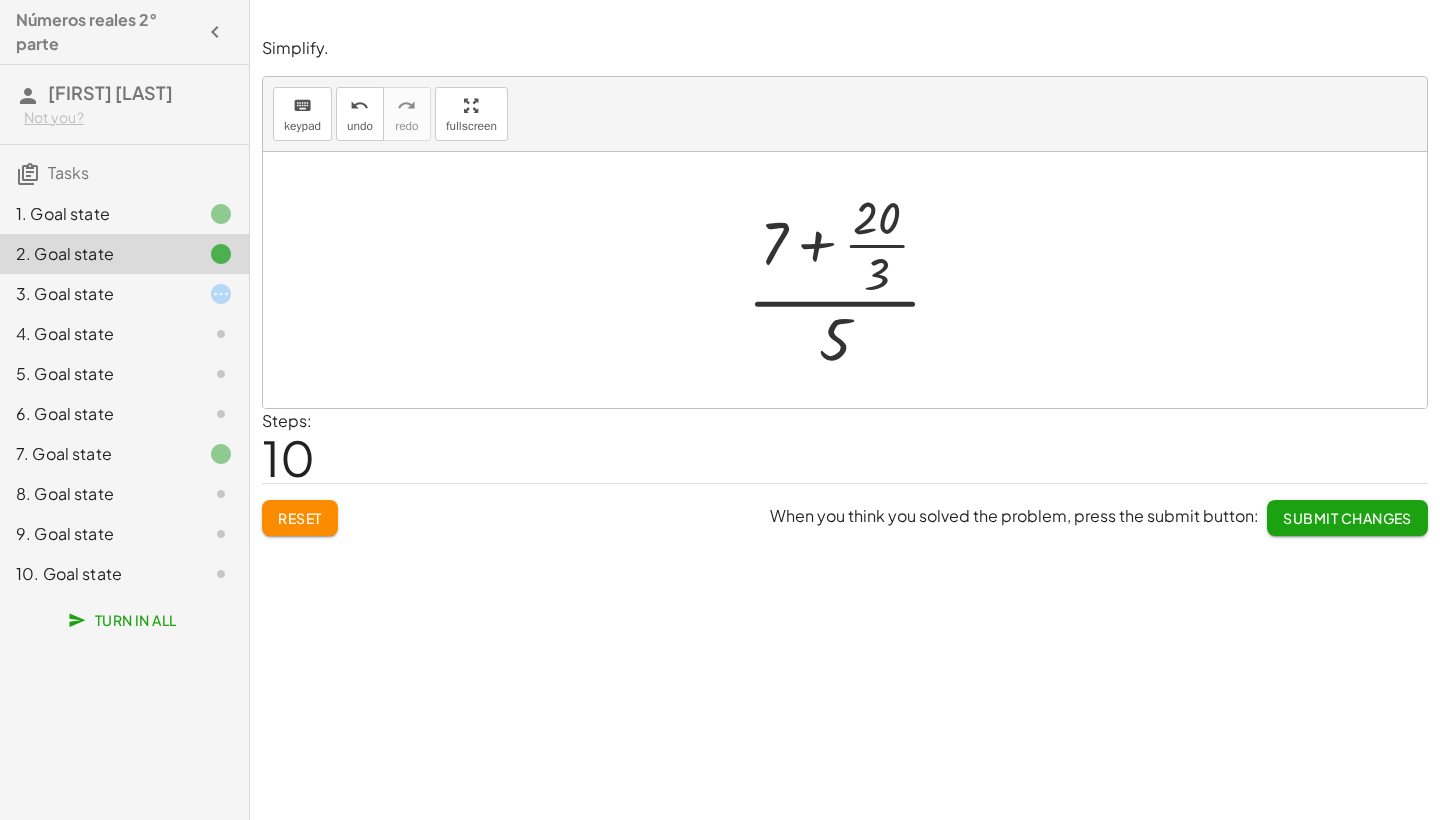 click at bounding box center (852, 280) 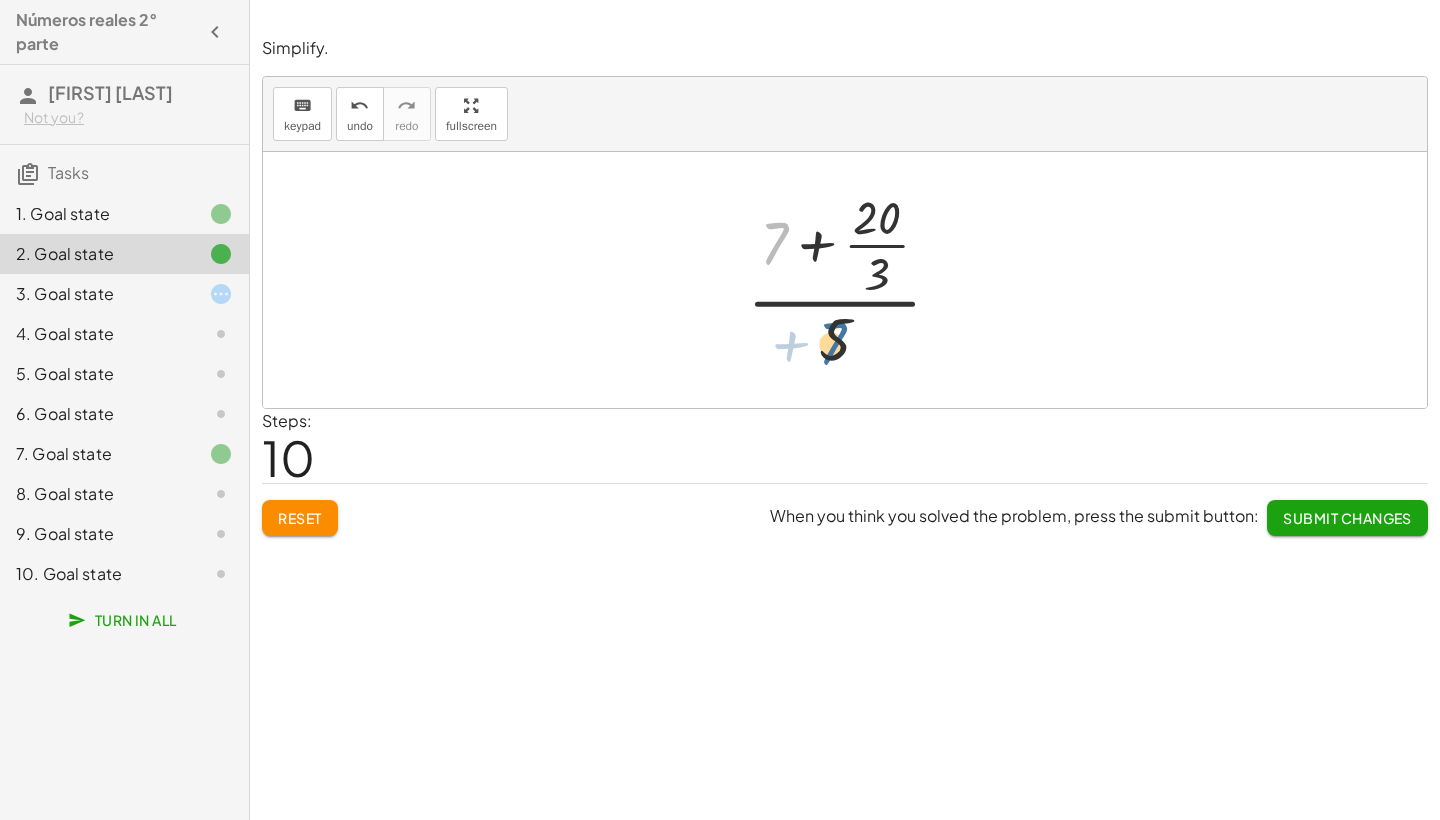 drag, startPoint x: 774, startPoint y: 239, endPoint x: 834, endPoint y: 342, distance: 119.20151 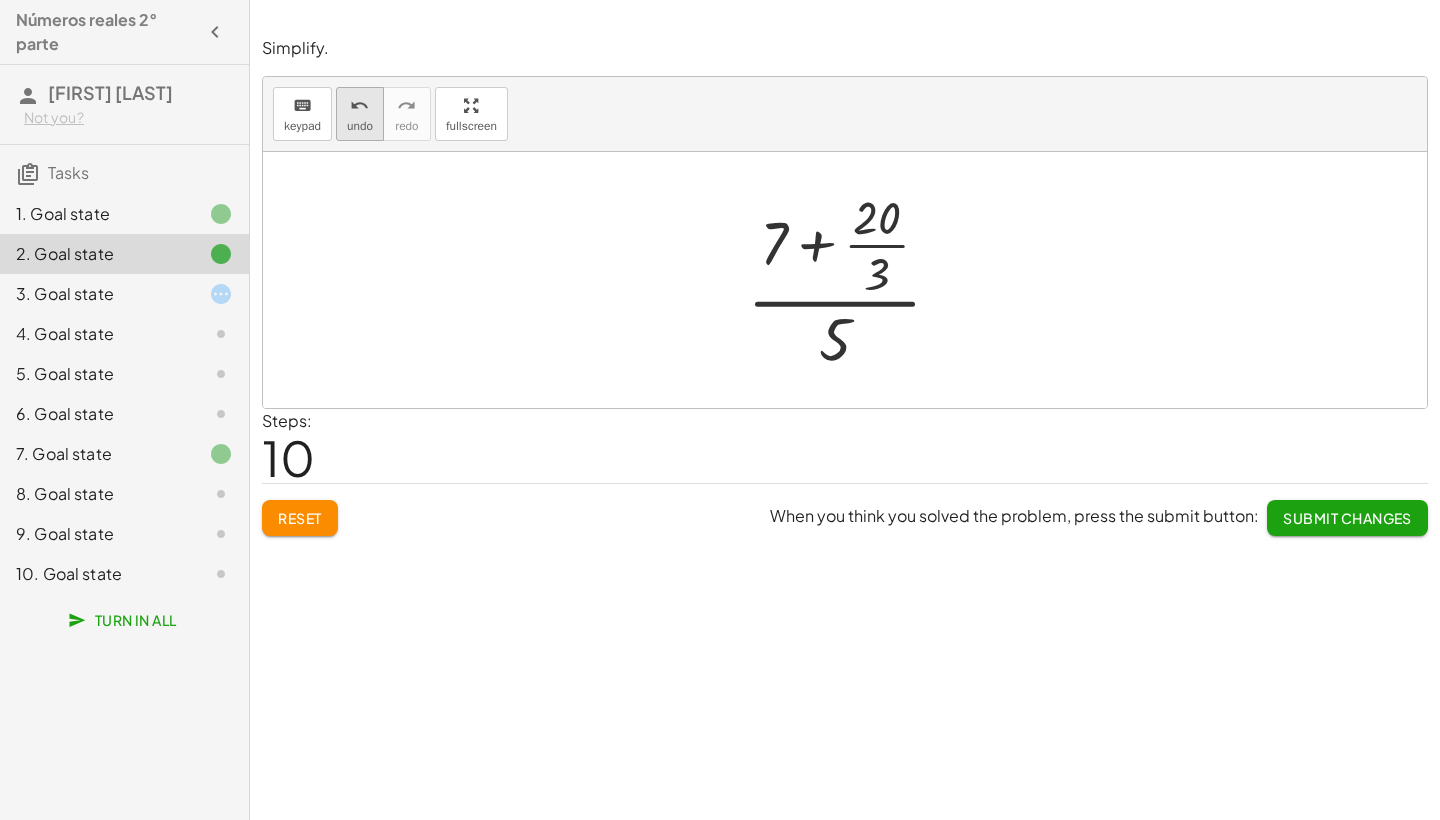 click on "undo undo" at bounding box center (360, 114) 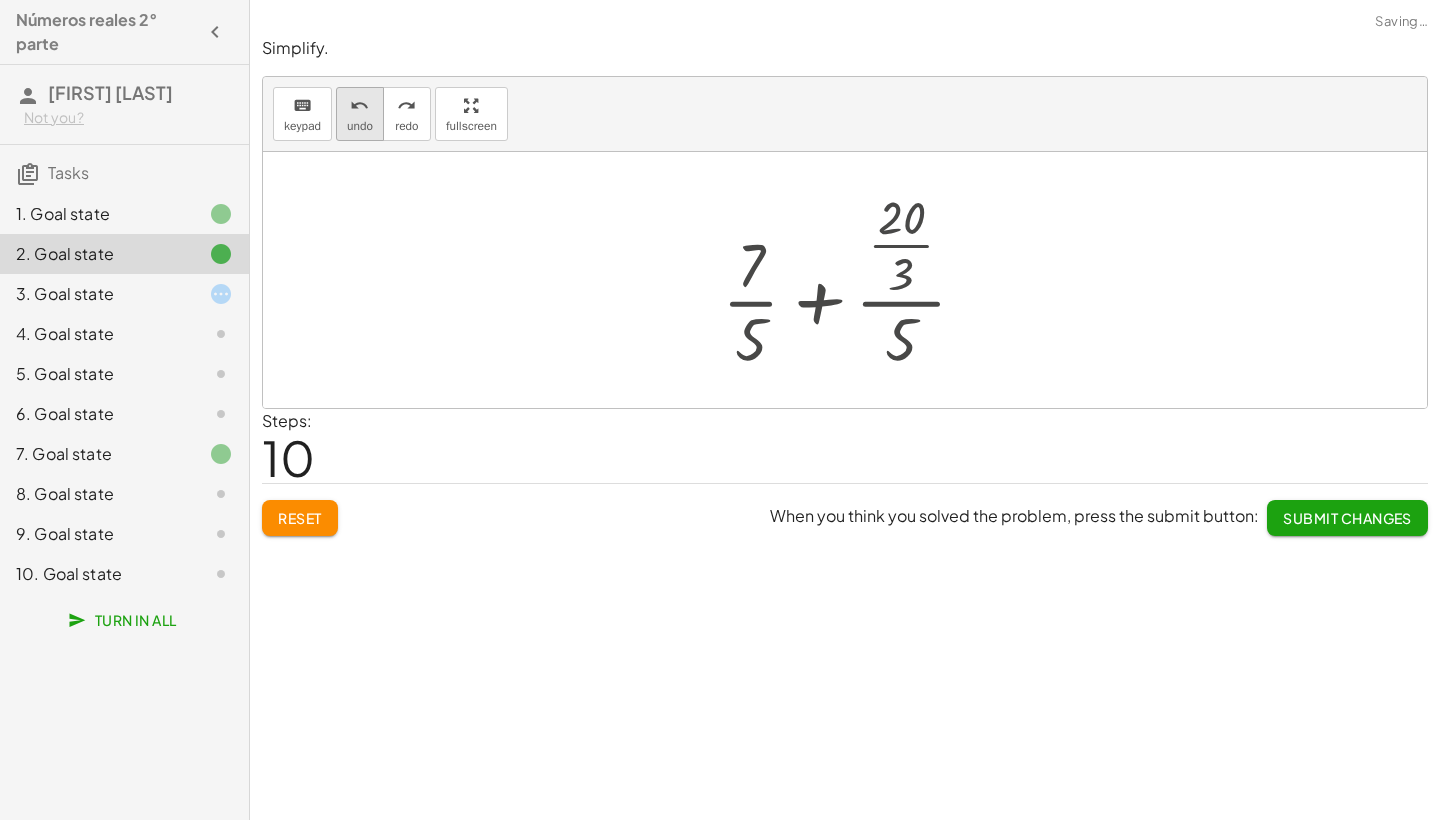 click on "undo undo" at bounding box center (360, 114) 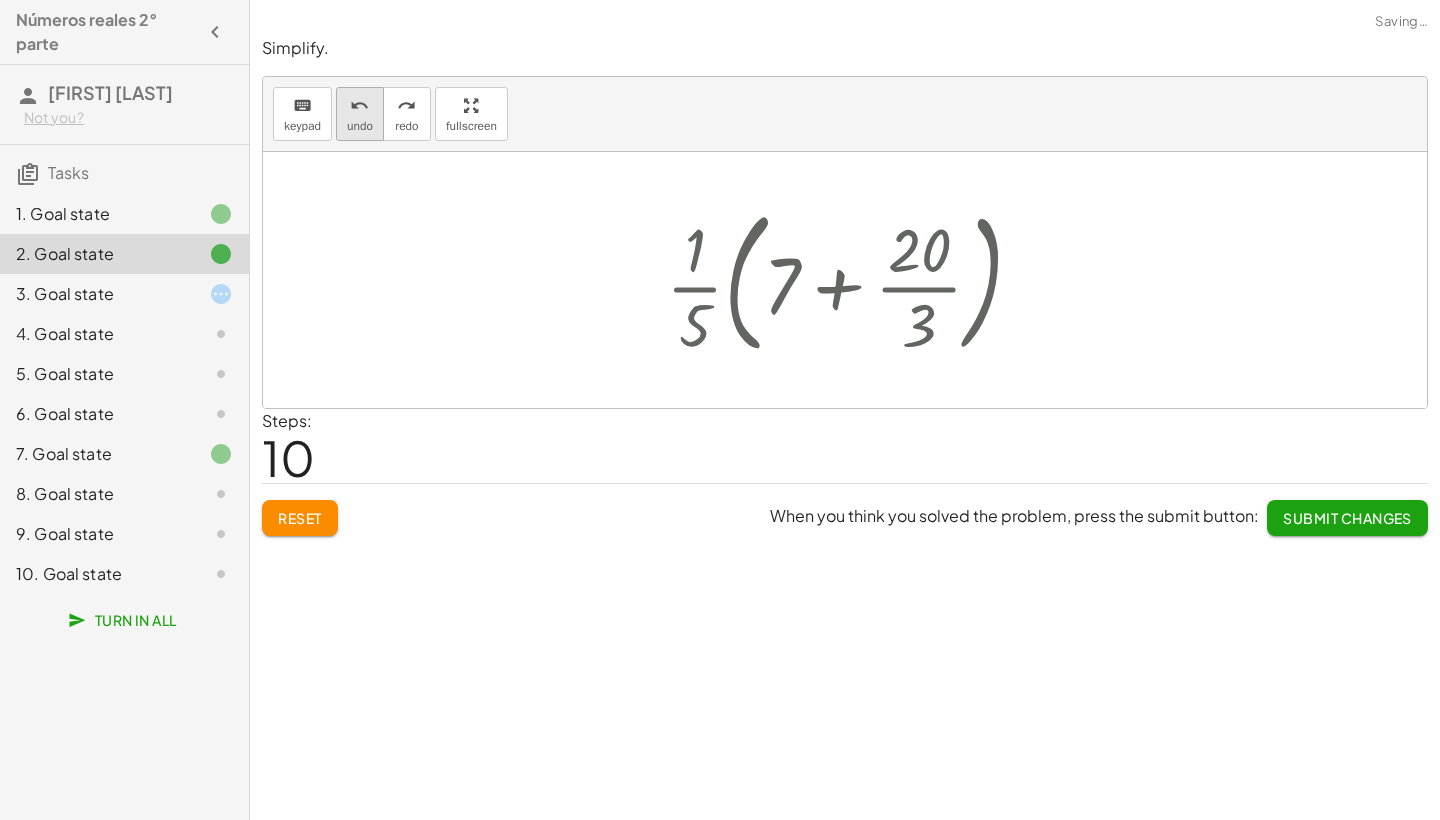 click on "undo undo" at bounding box center [360, 114] 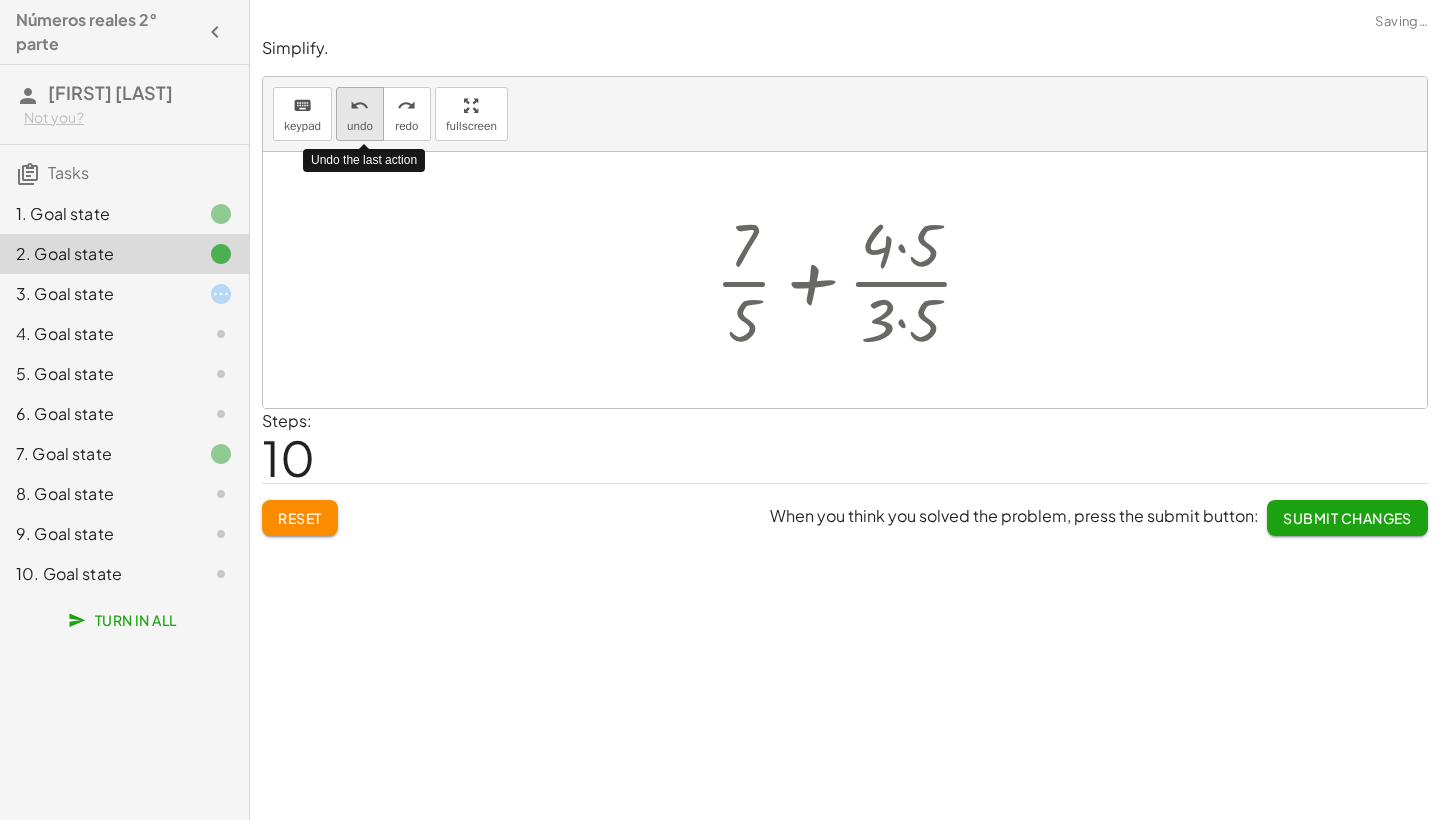click on "undo undo" at bounding box center [360, 114] 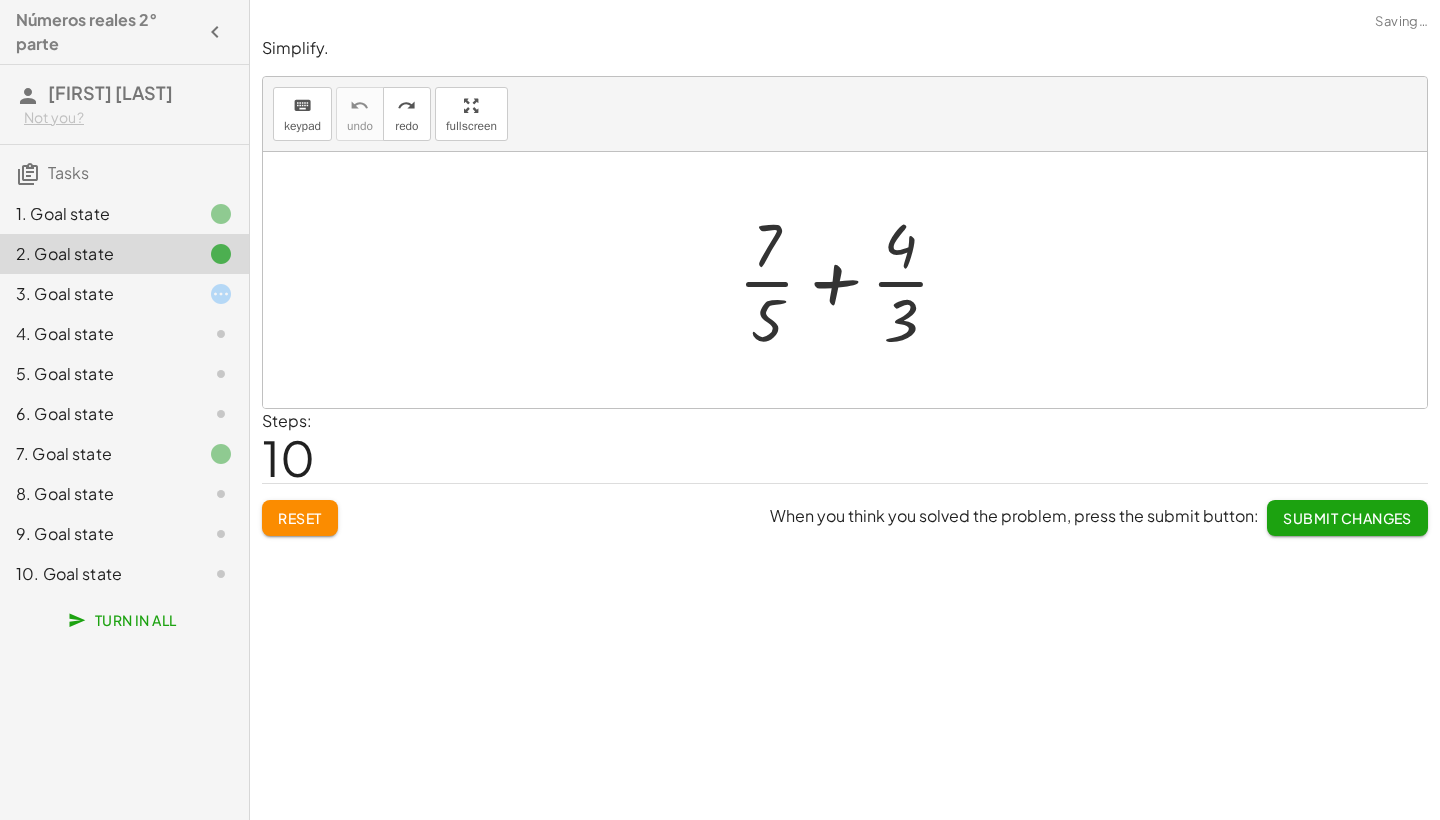 click on "Simplify. keyboard keypad undo undo redo redo fullscreen + · 7 · 5 + · 4 · 3 × Steps:  10 Reset  When you think you solved the problem, press the submit button: Submit Changes" 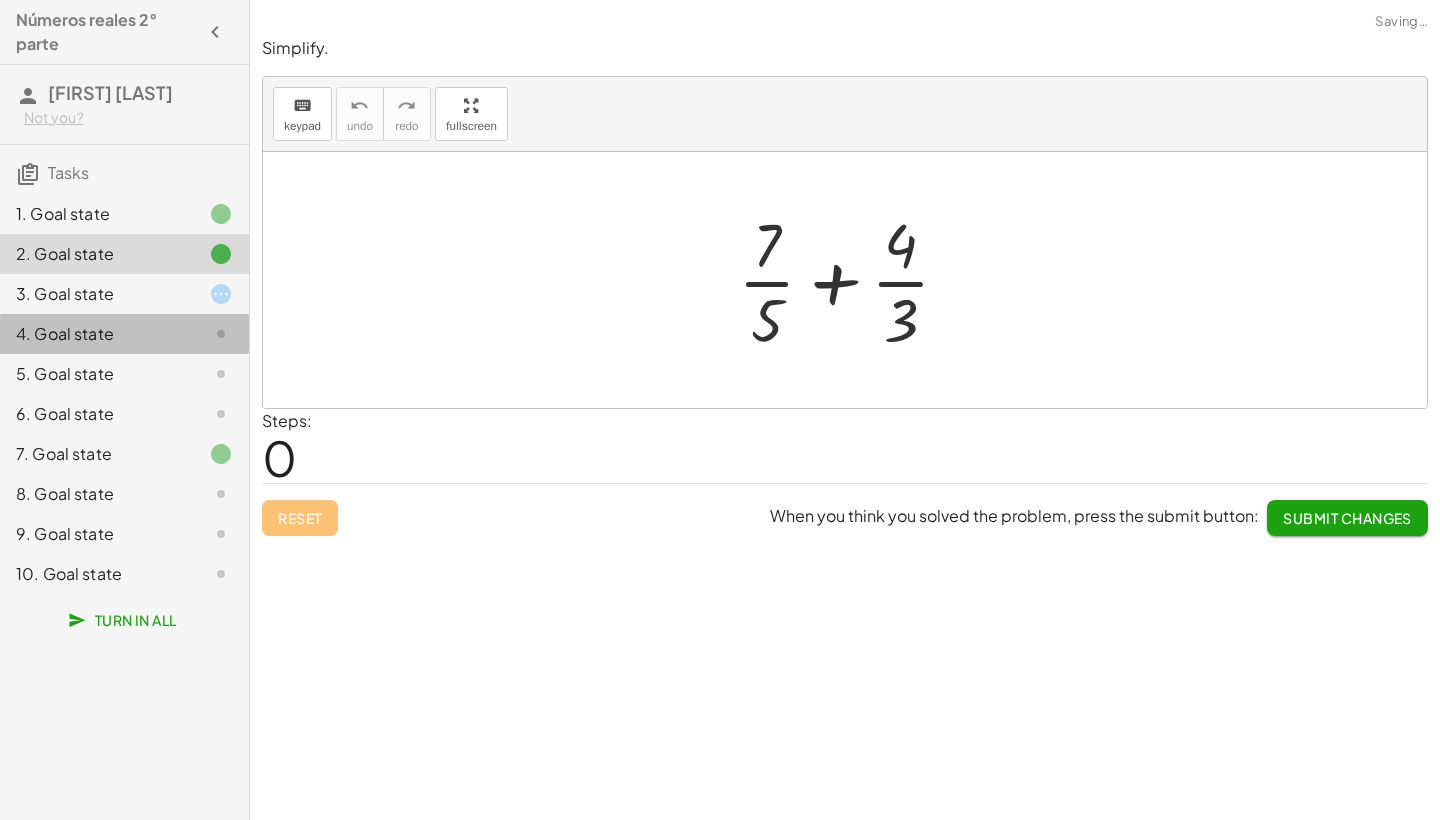 click on "4. Goal state" 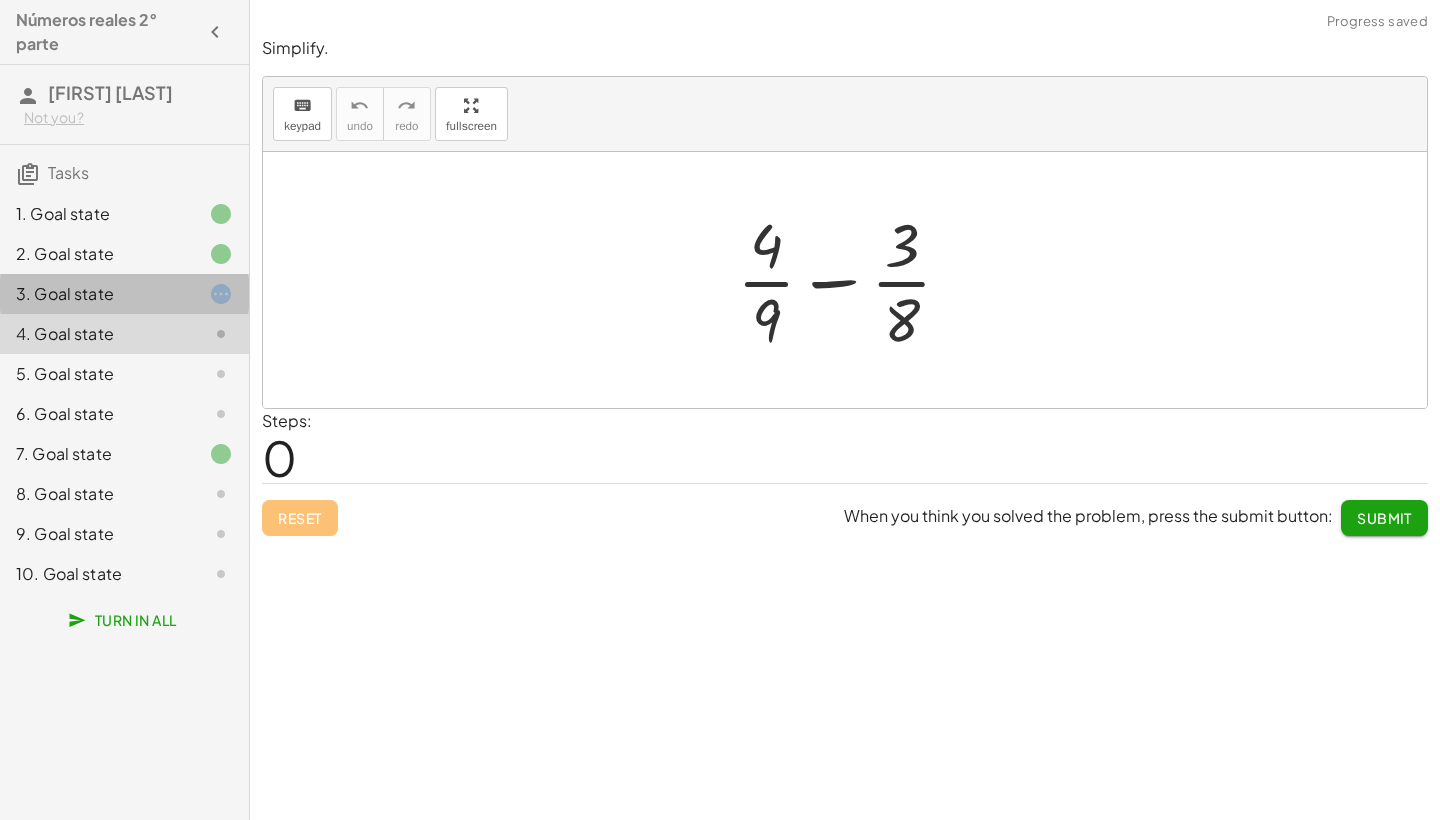 click on "3. Goal state" 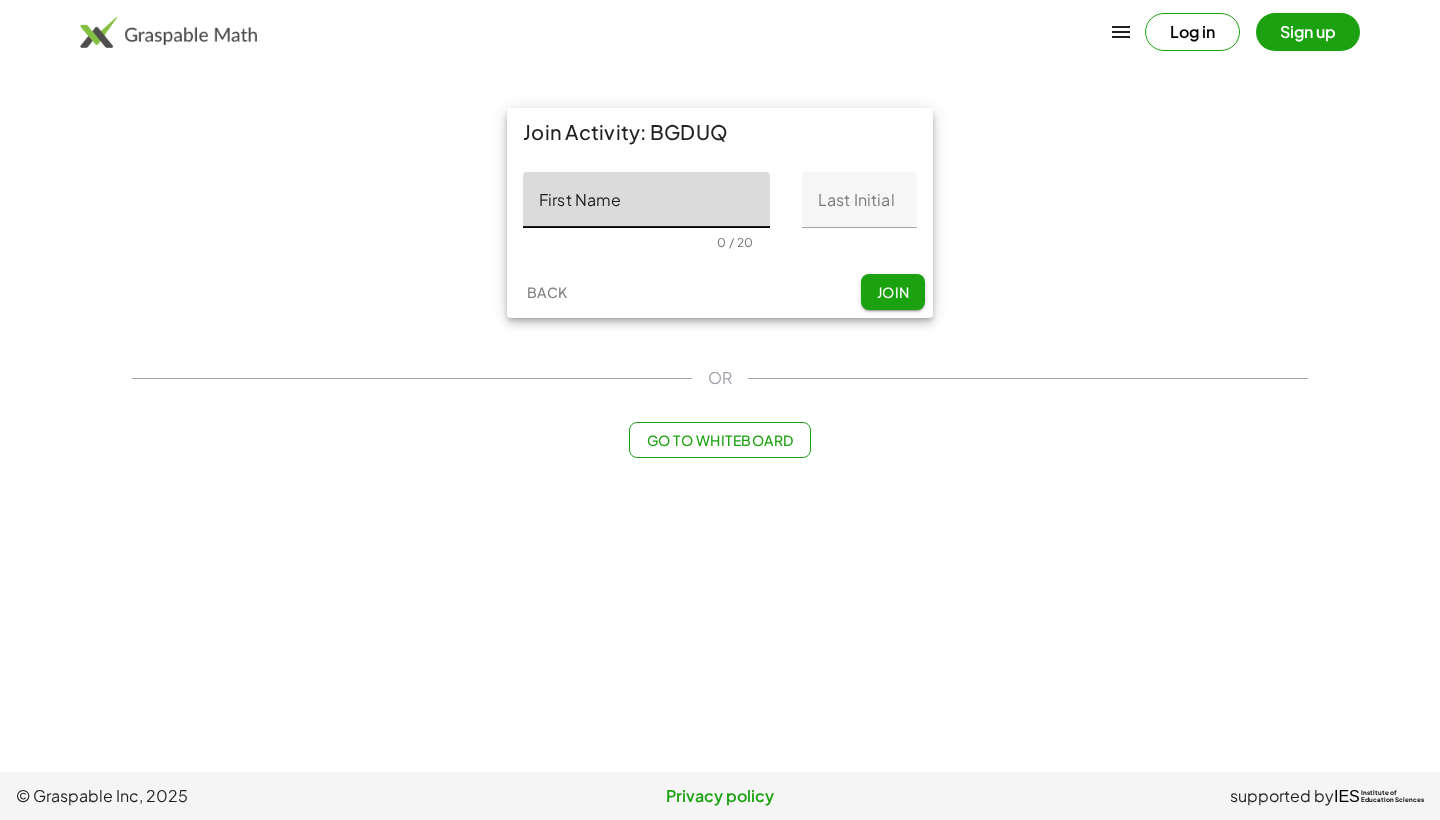 scroll, scrollTop: 0, scrollLeft: 0, axis: both 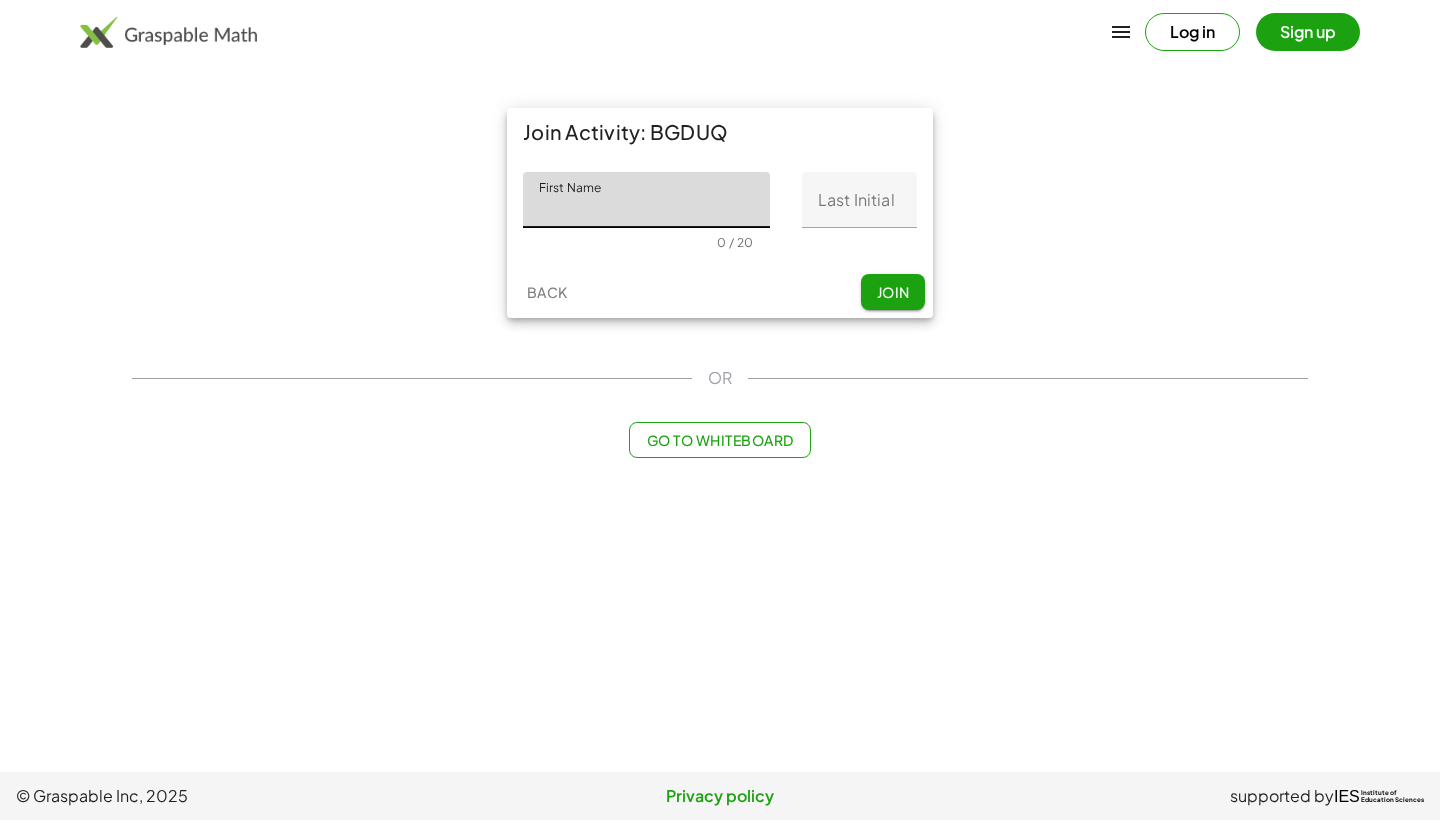 click on "First Name" 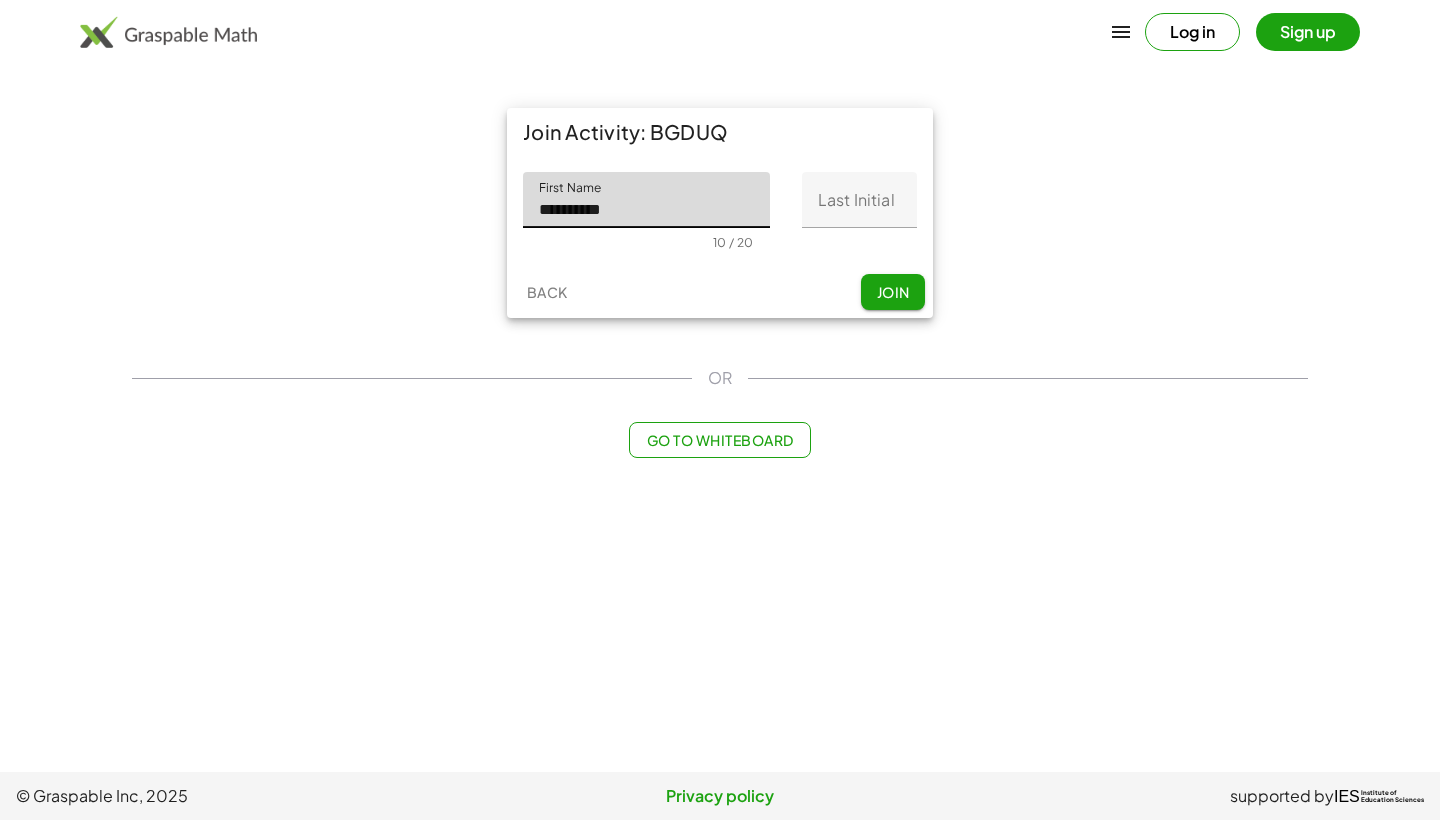 type on "*********" 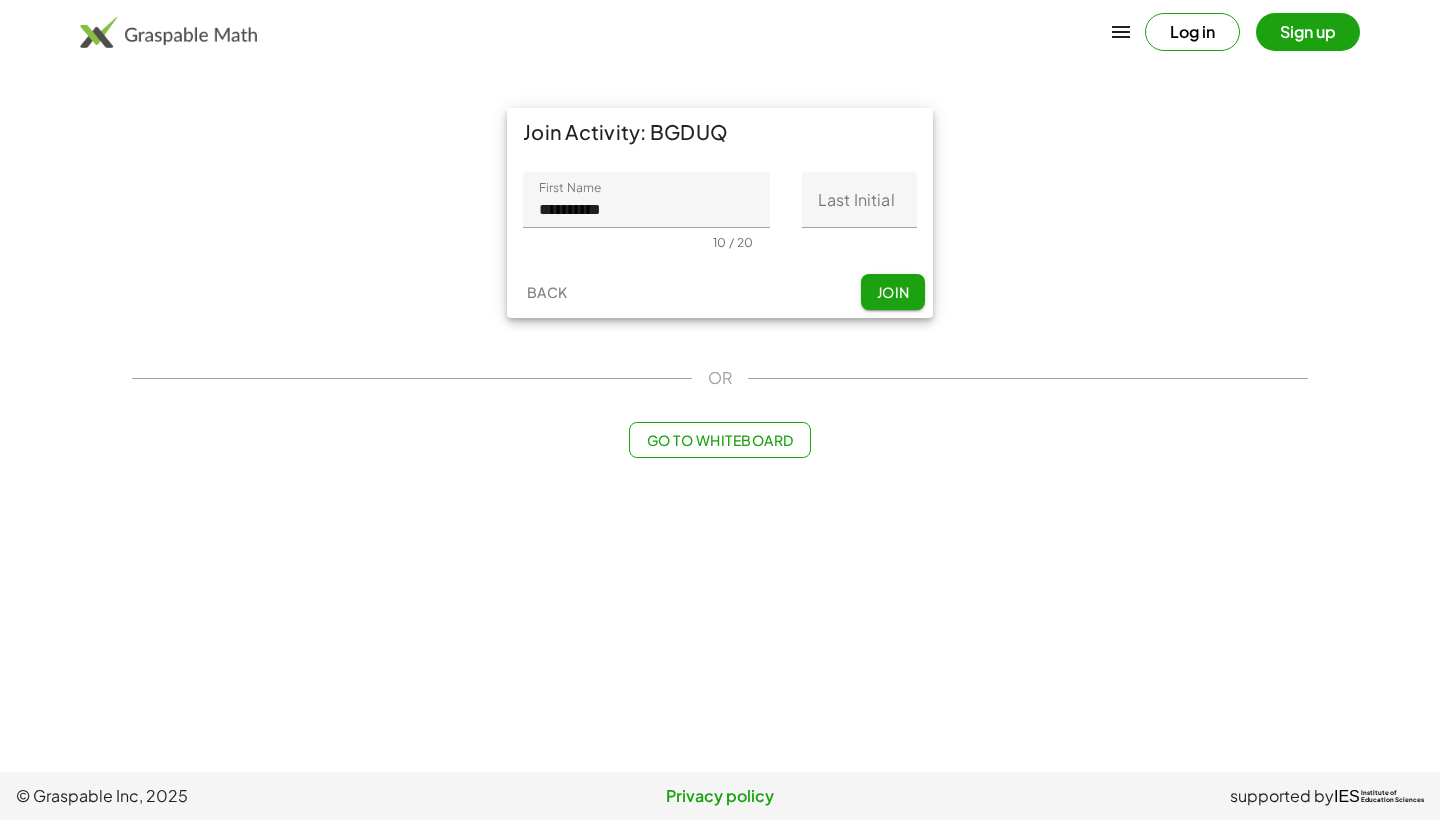 click on "First Name First Name ********* 10 / 20 Last Initial Last Initial 0 / 1" 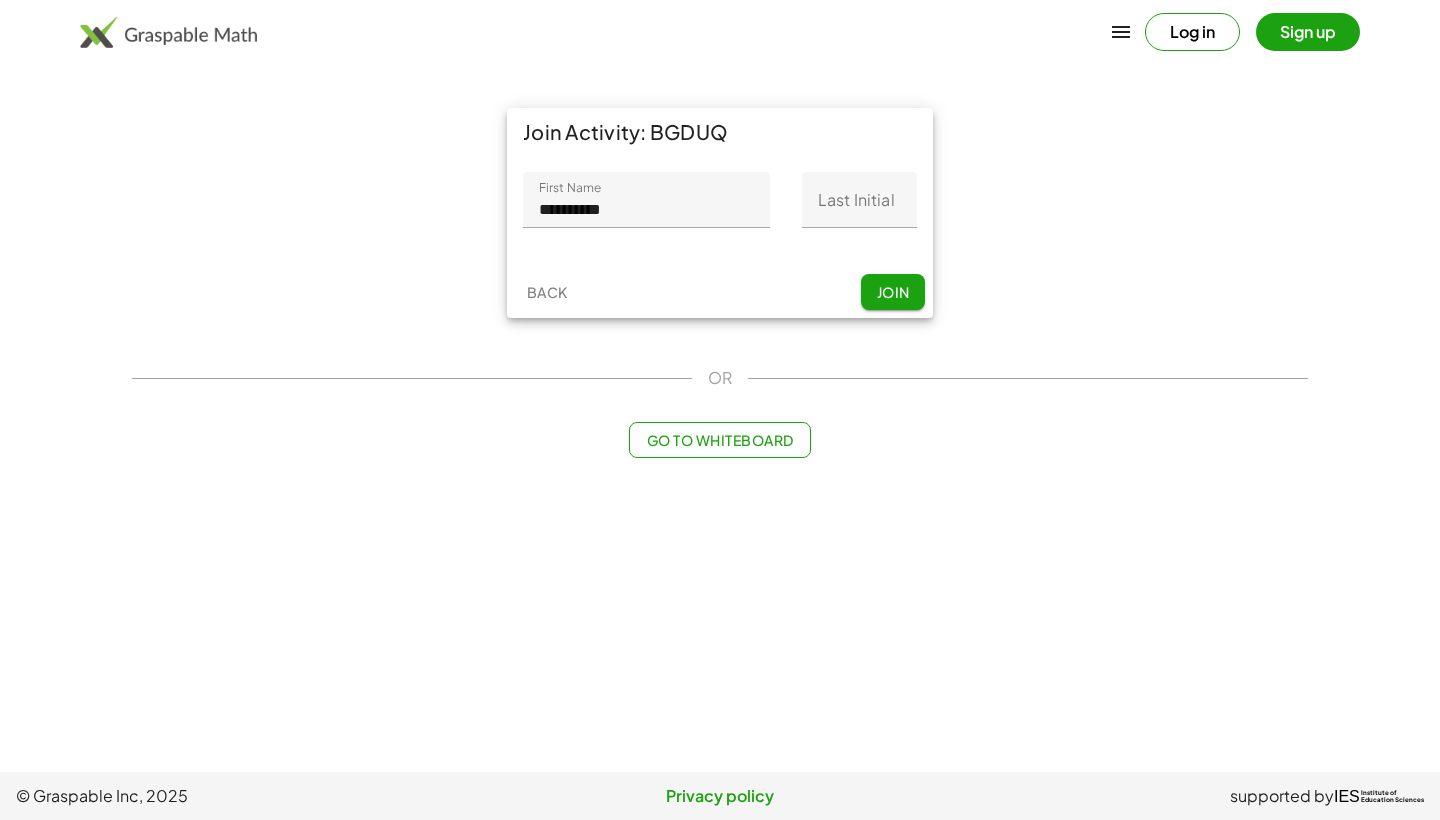 click on "Last Initial" 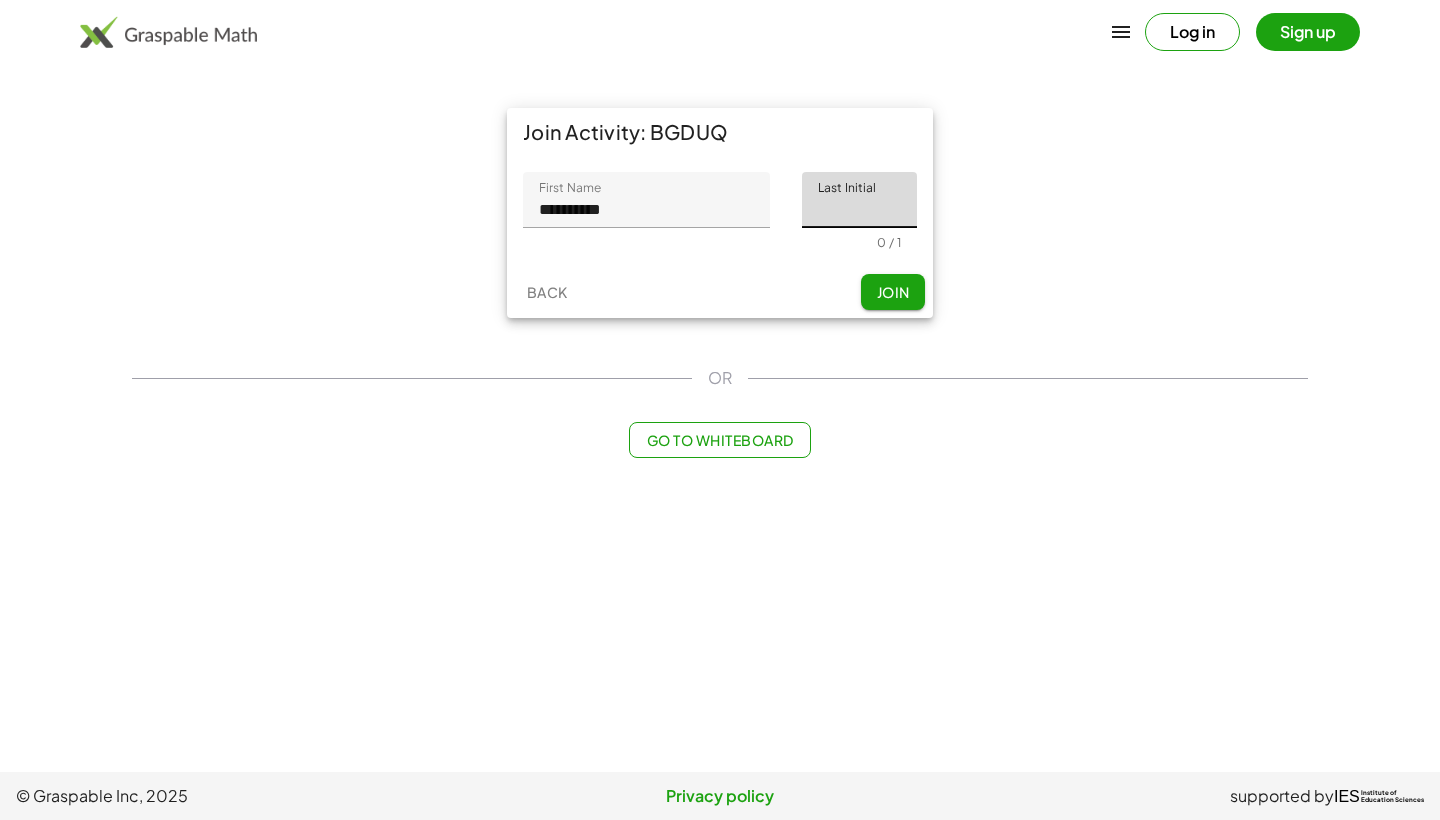 click on "Log in" at bounding box center (1192, 32) 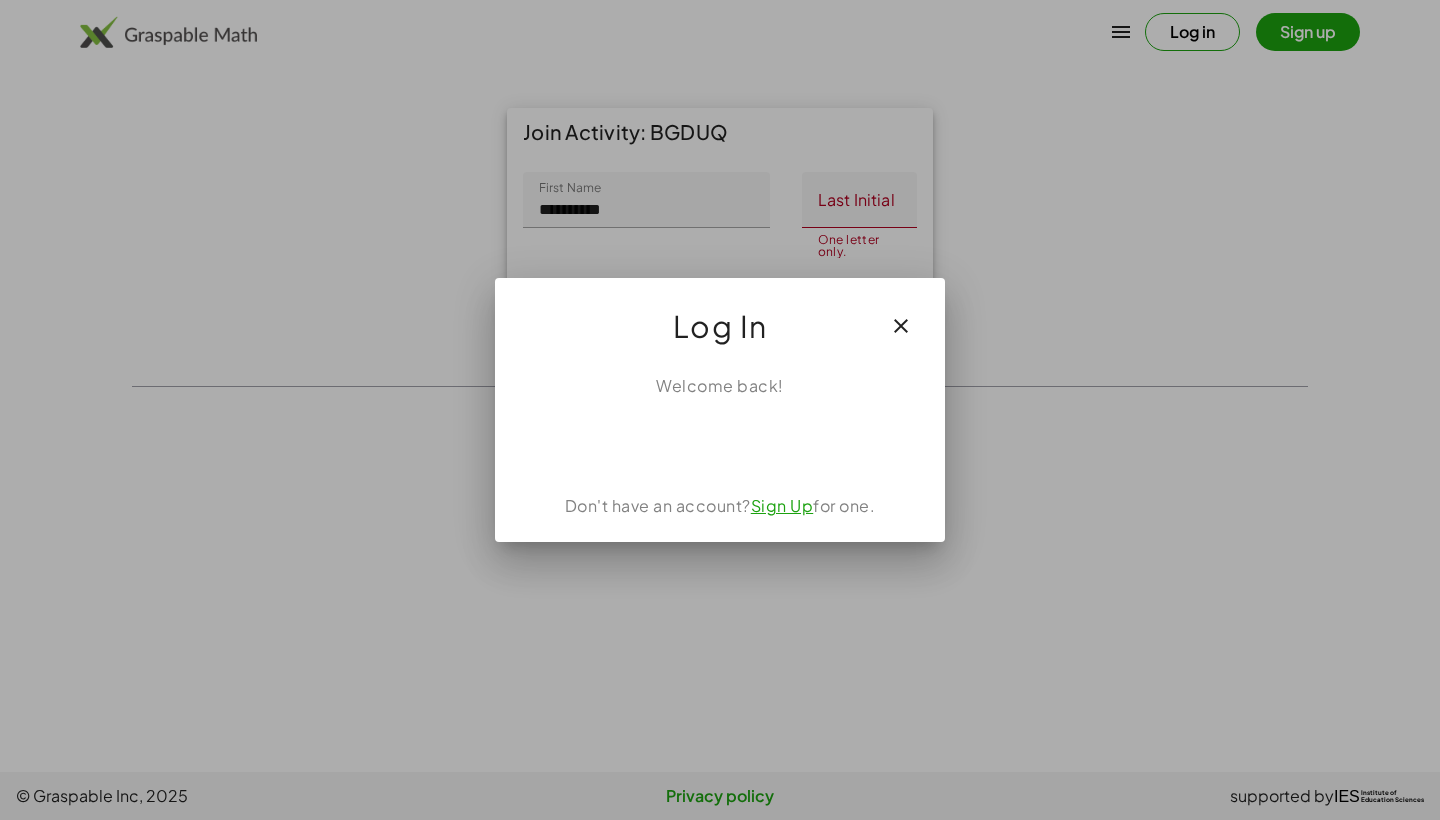 click at bounding box center (720, 442) 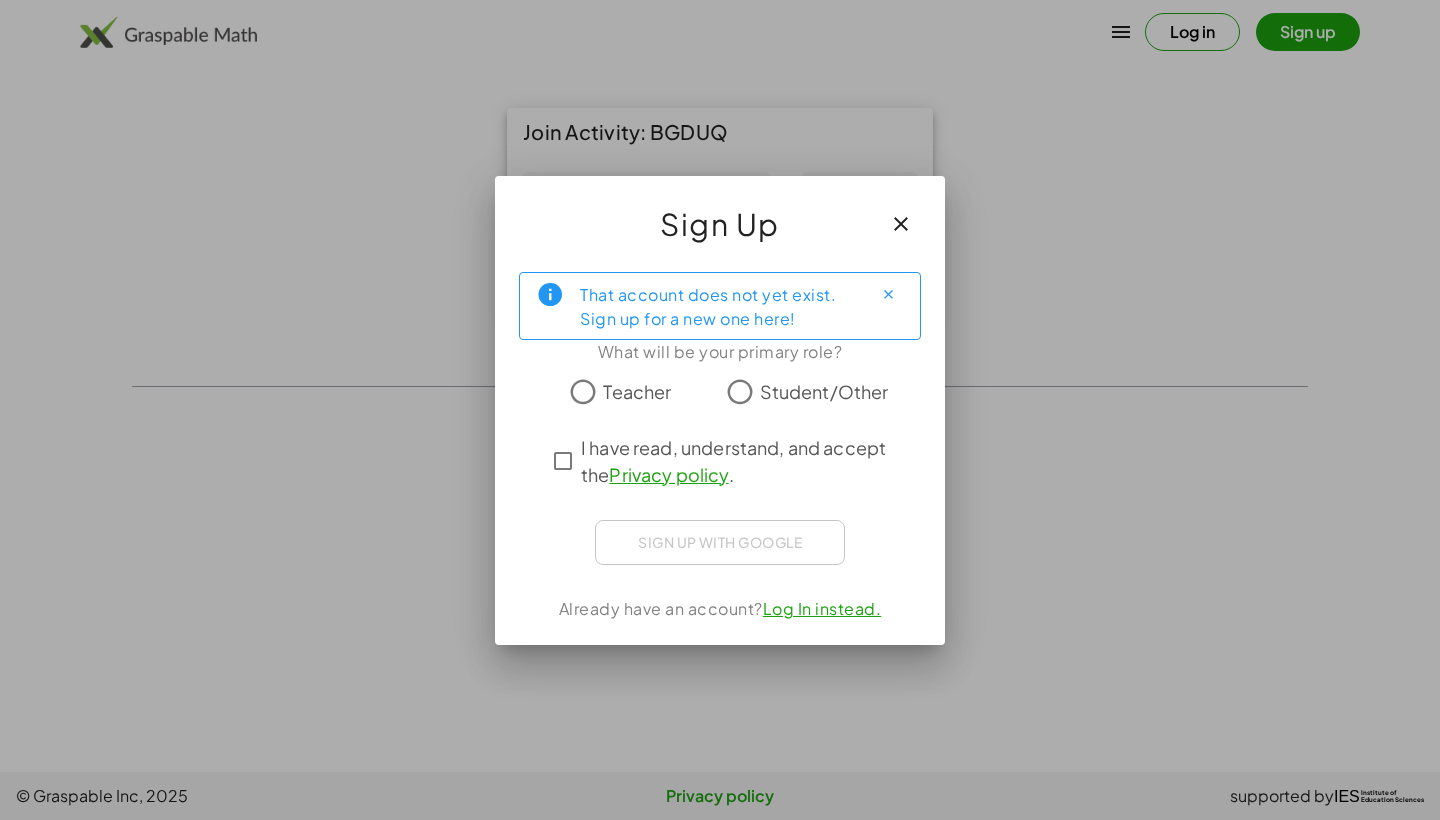click on "Teacher Student/Other" 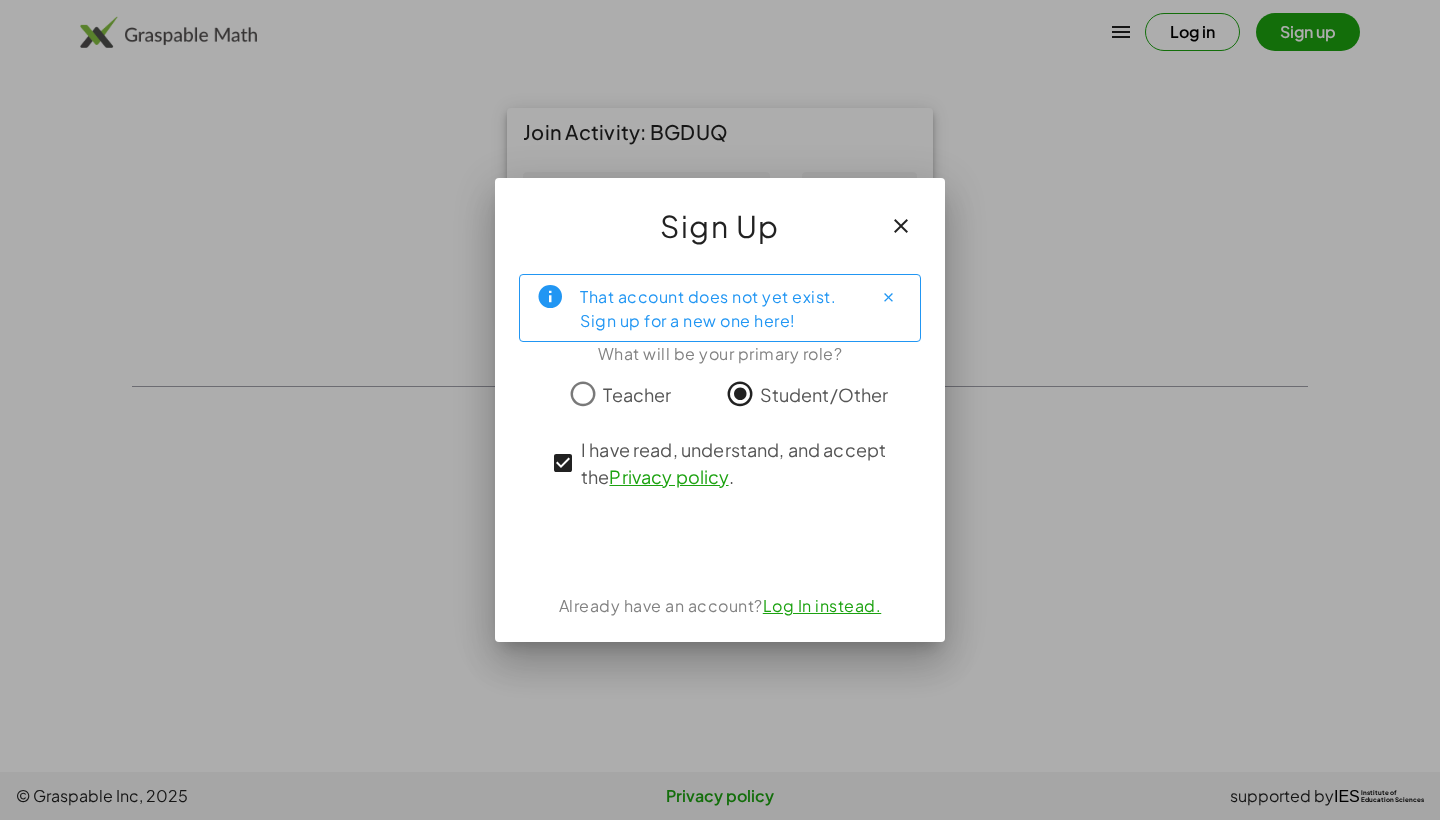 click at bounding box center [720, 542] 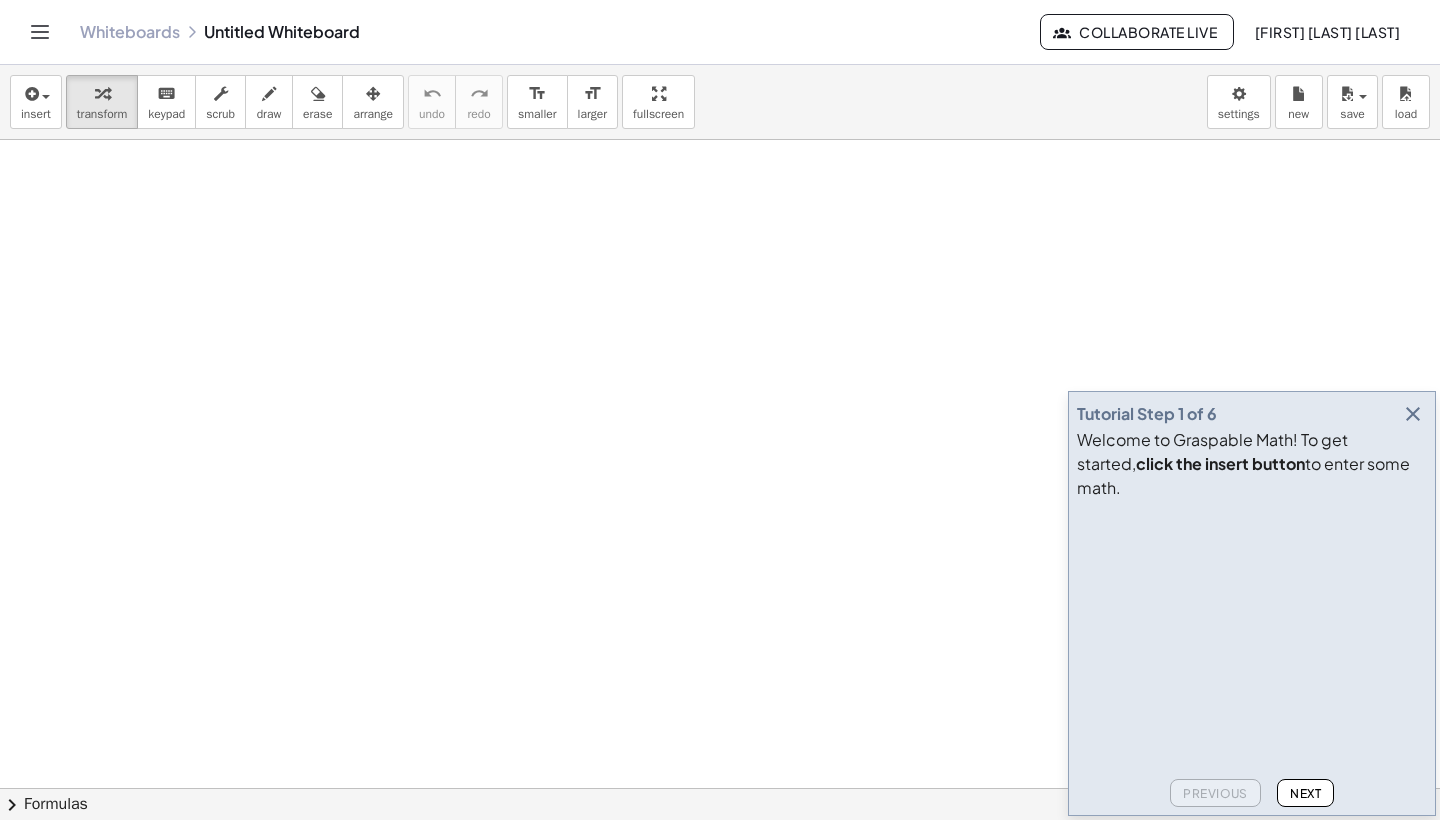 click 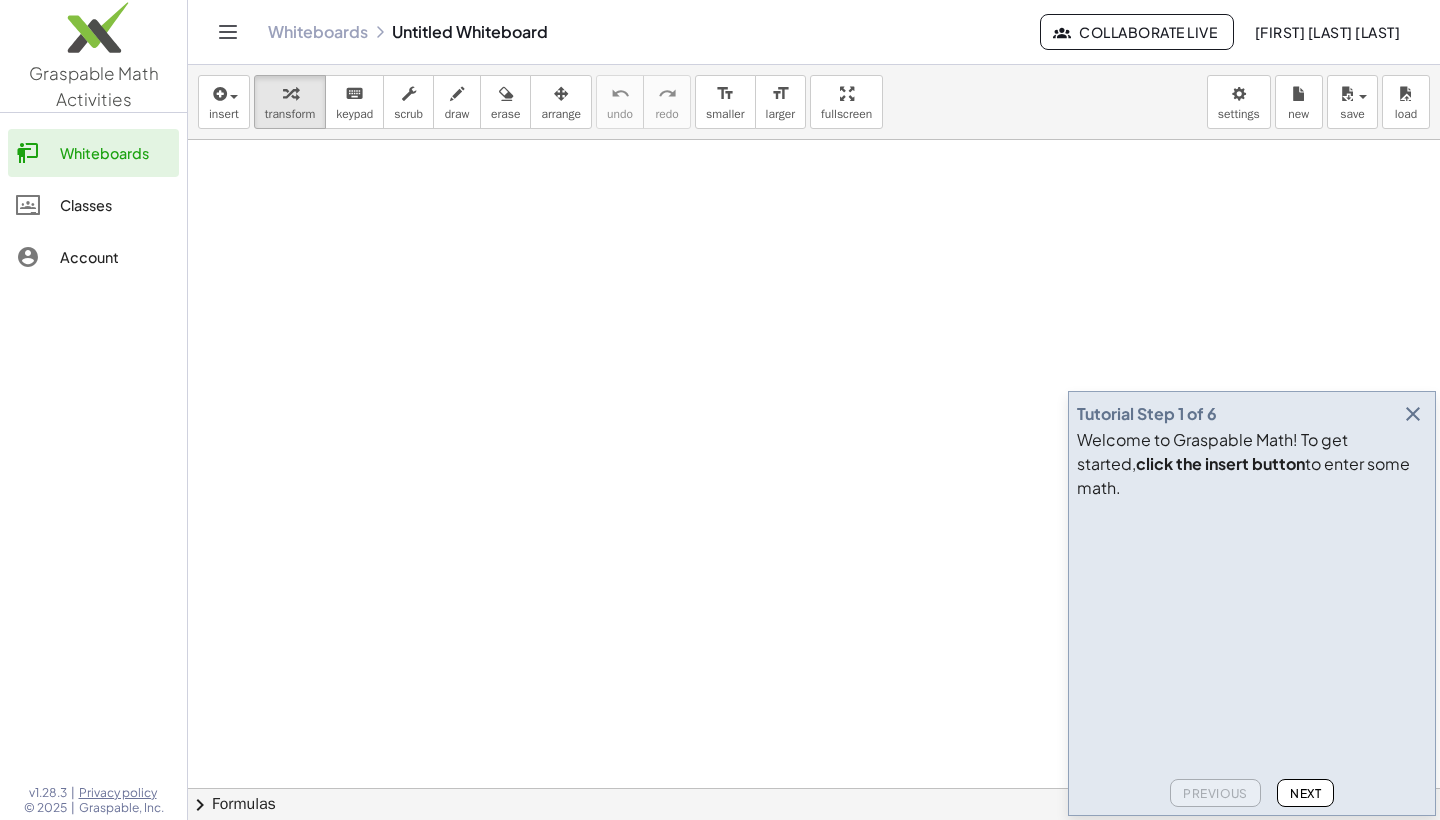 click on "Whiteboards" 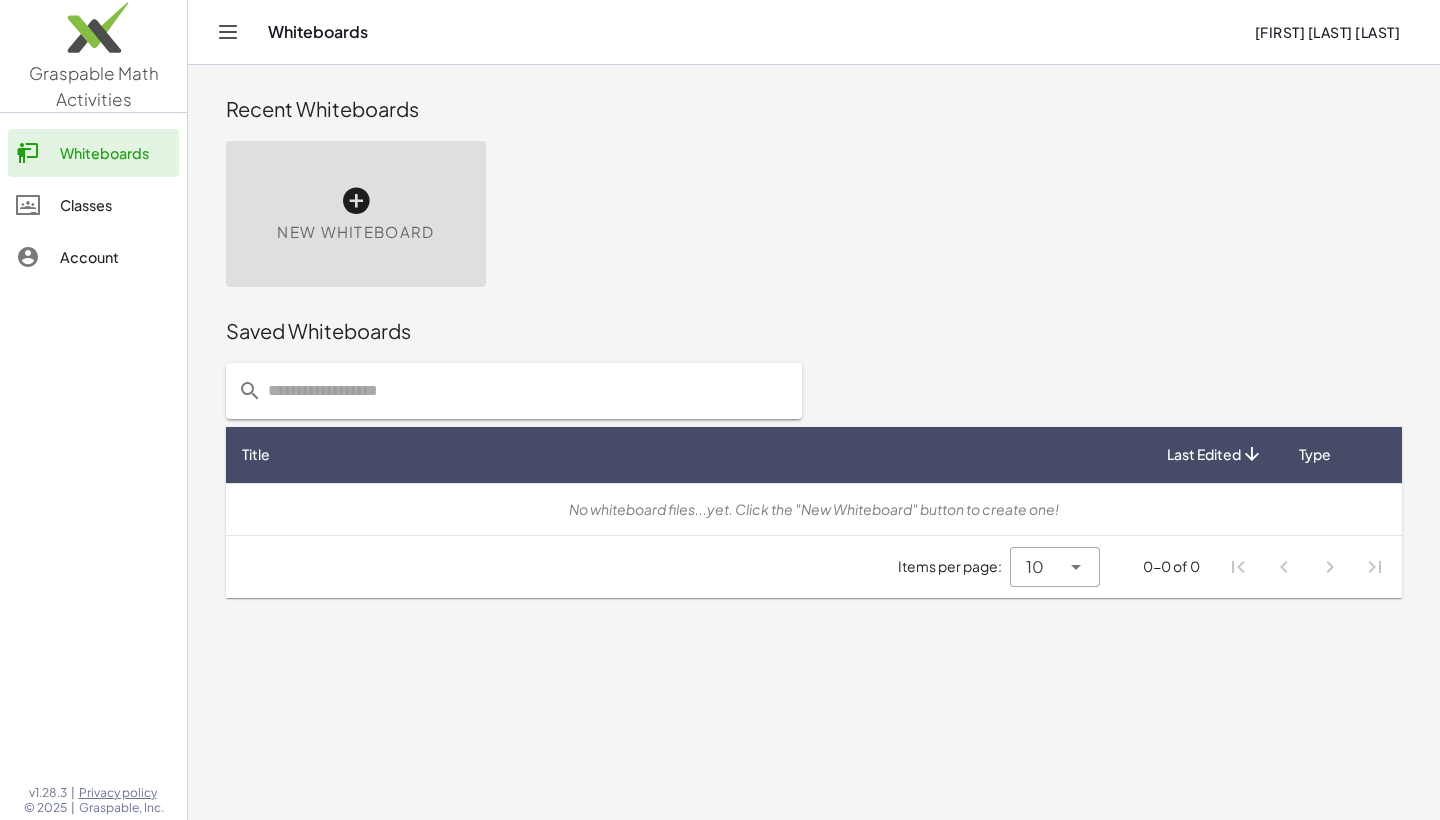 click on "Classes" 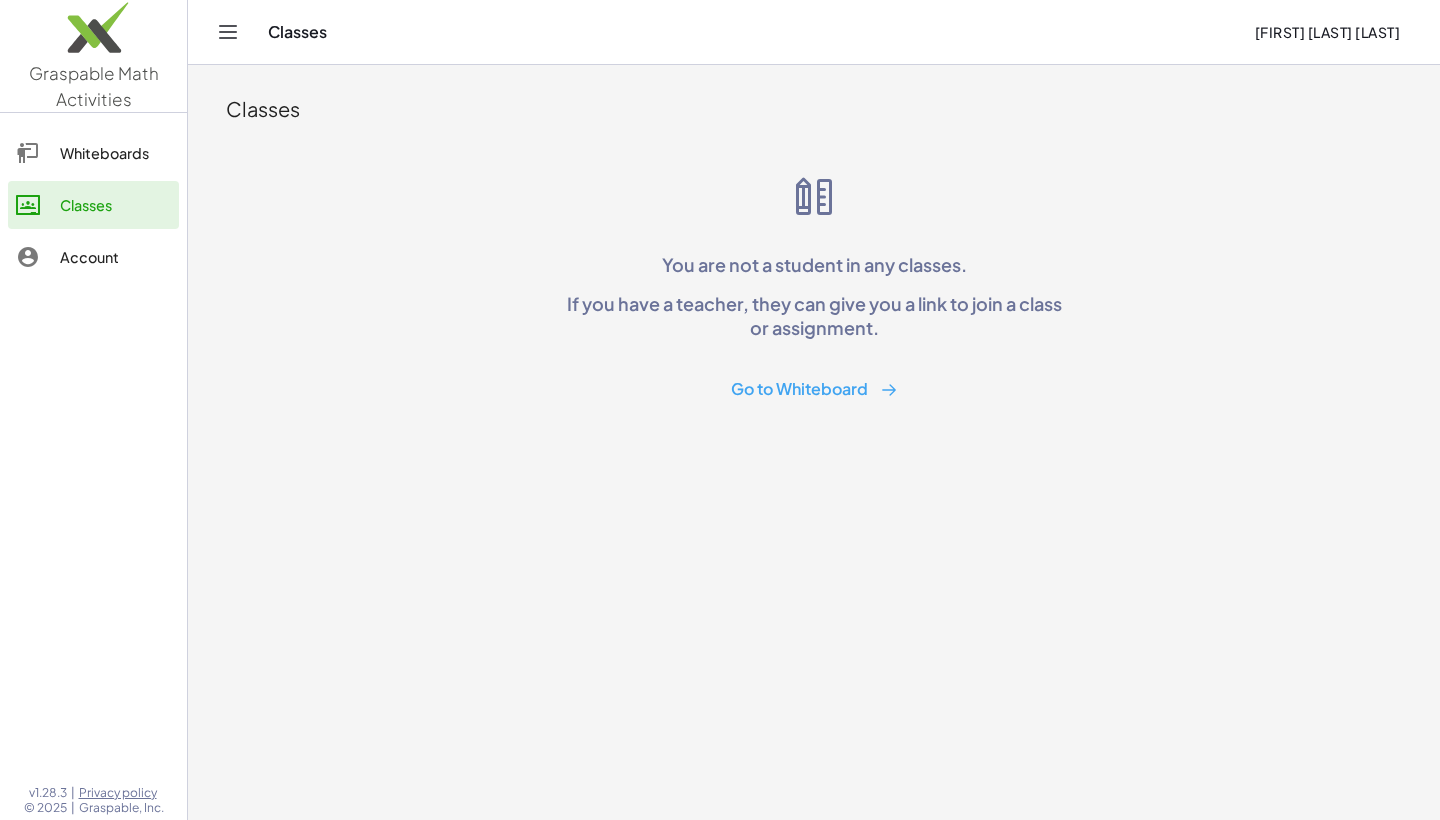 click on "Whiteboards" 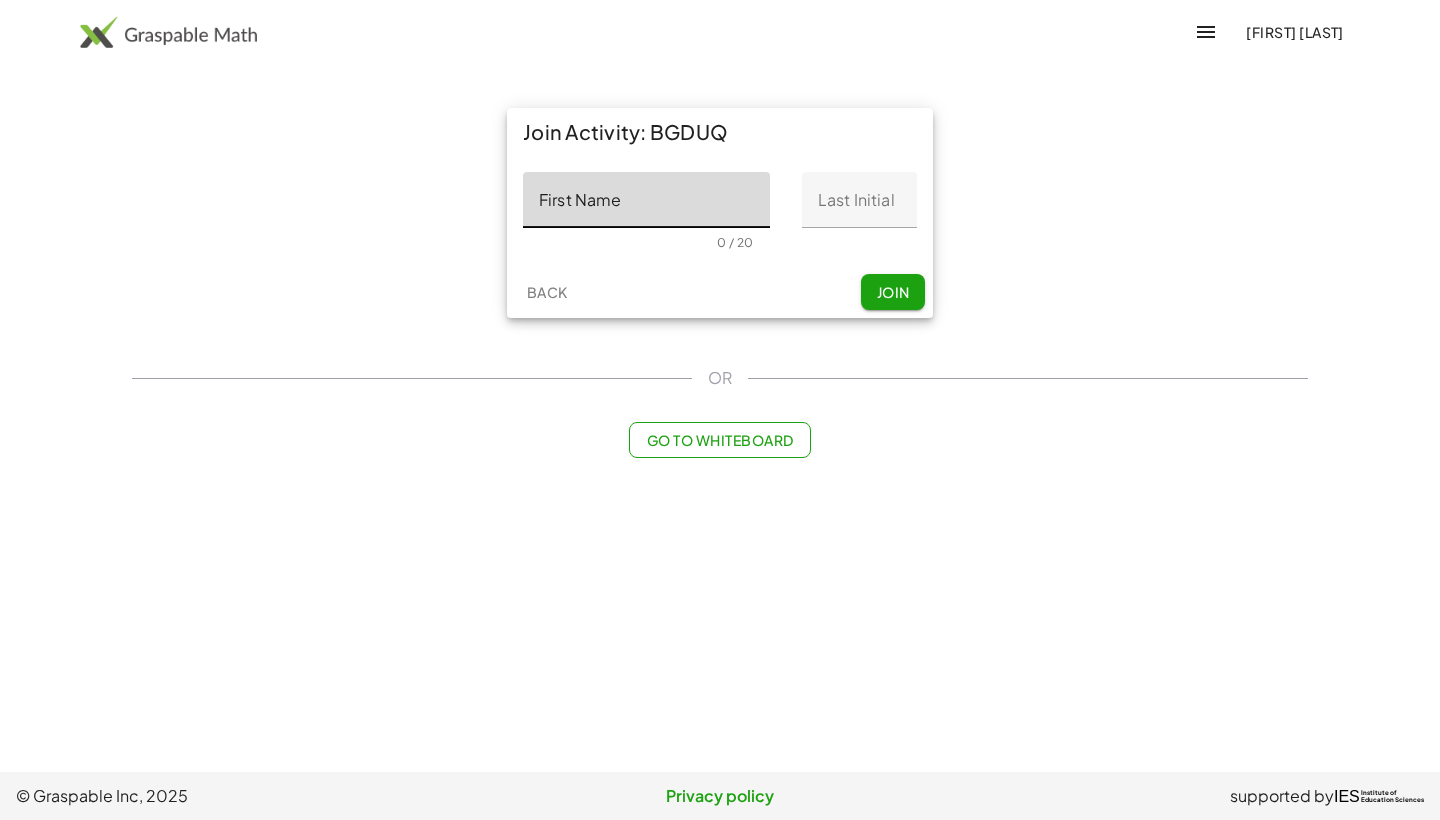 scroll, scrollTop: 0, scrollLeft: 0, axis: both 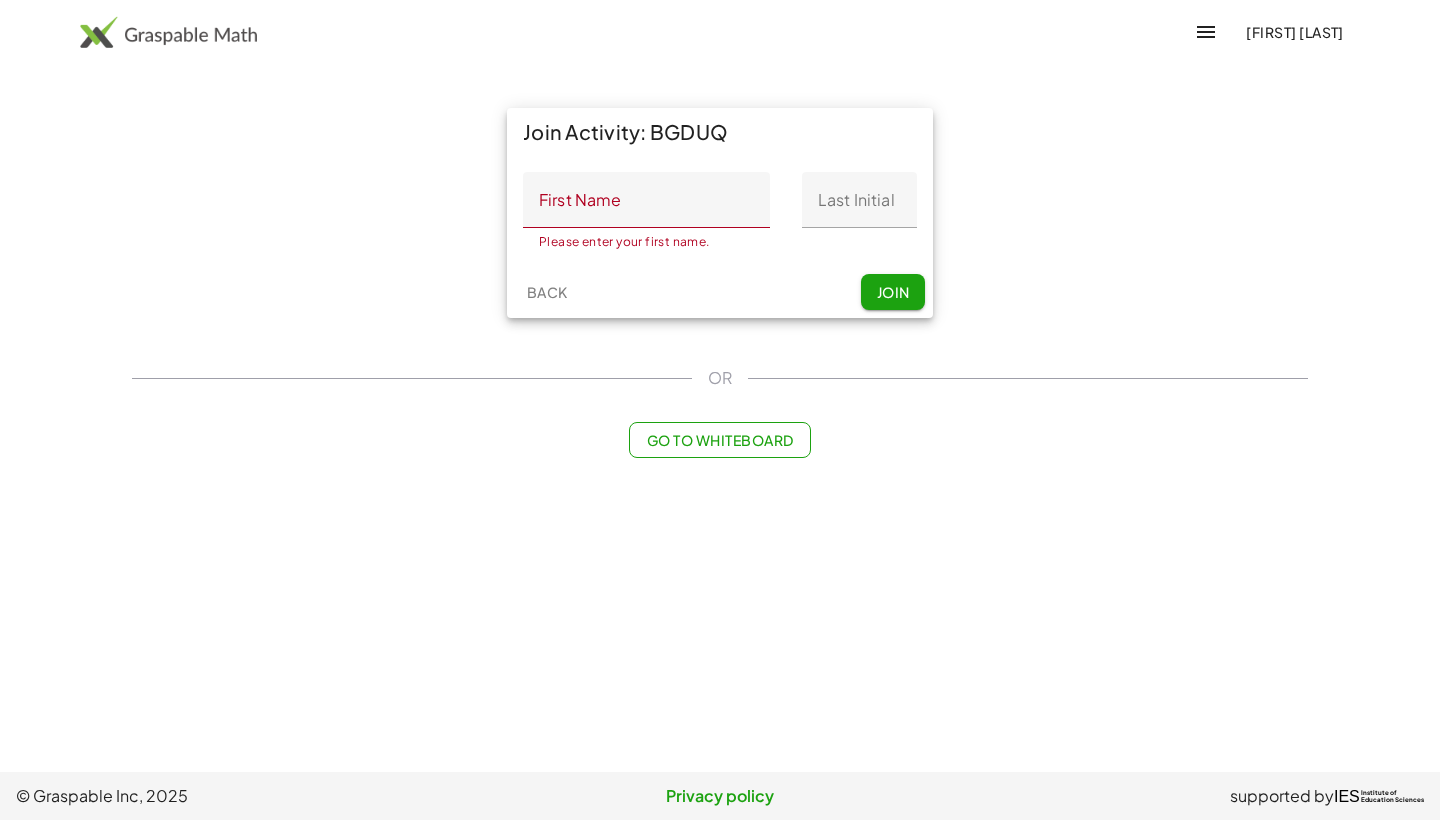 click on "First Name" 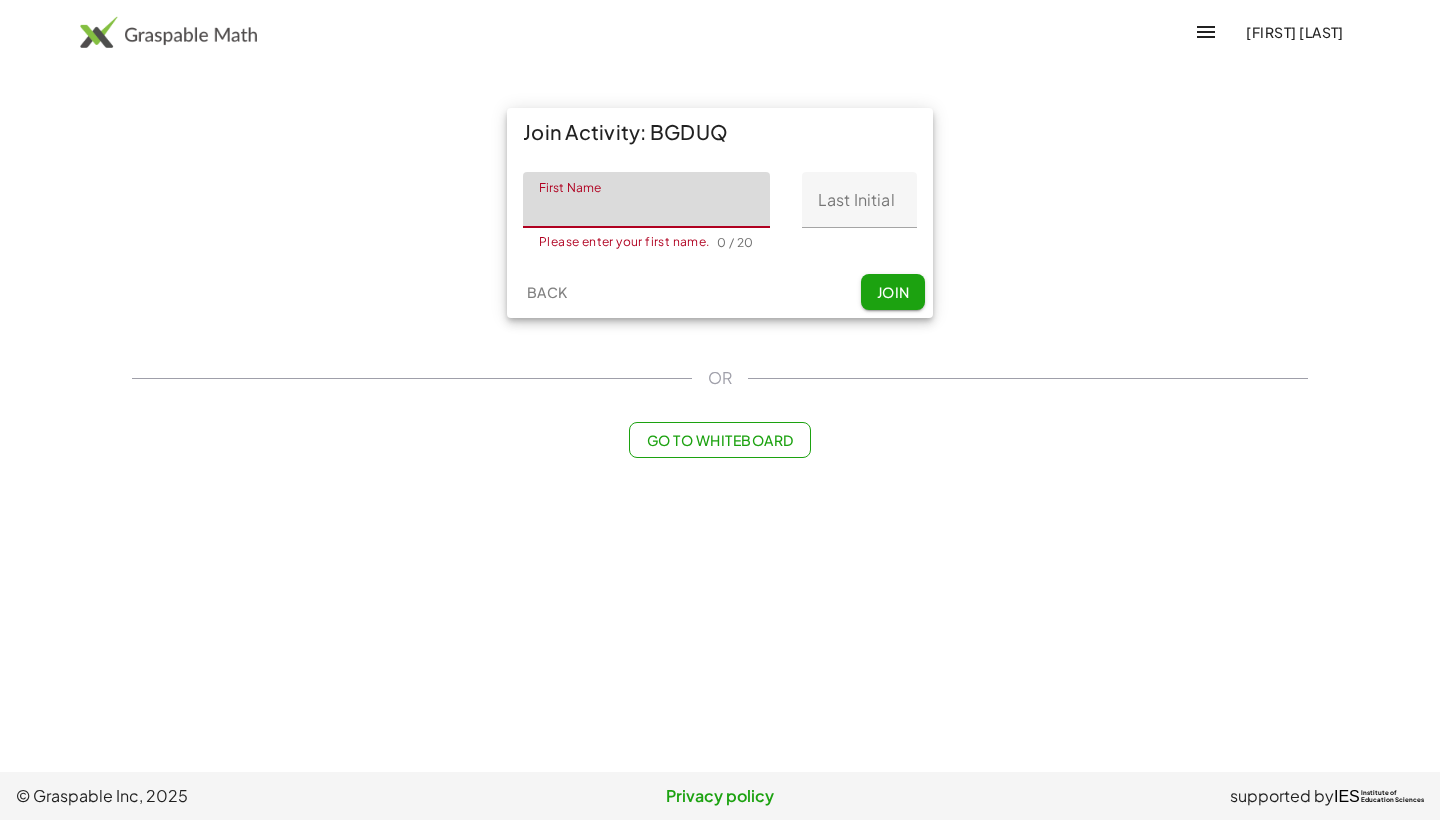 click on "First Name" 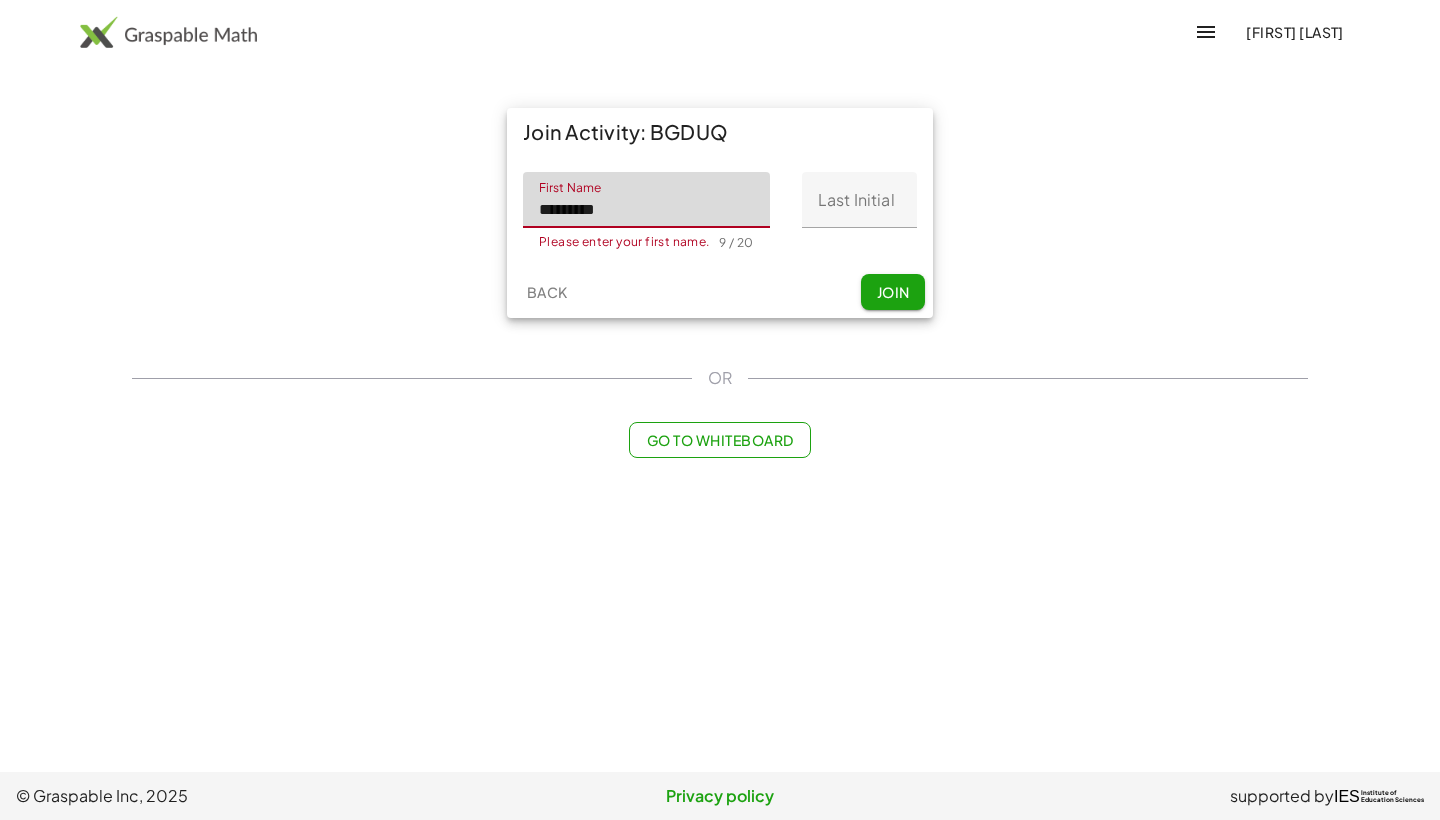 type on "*********" 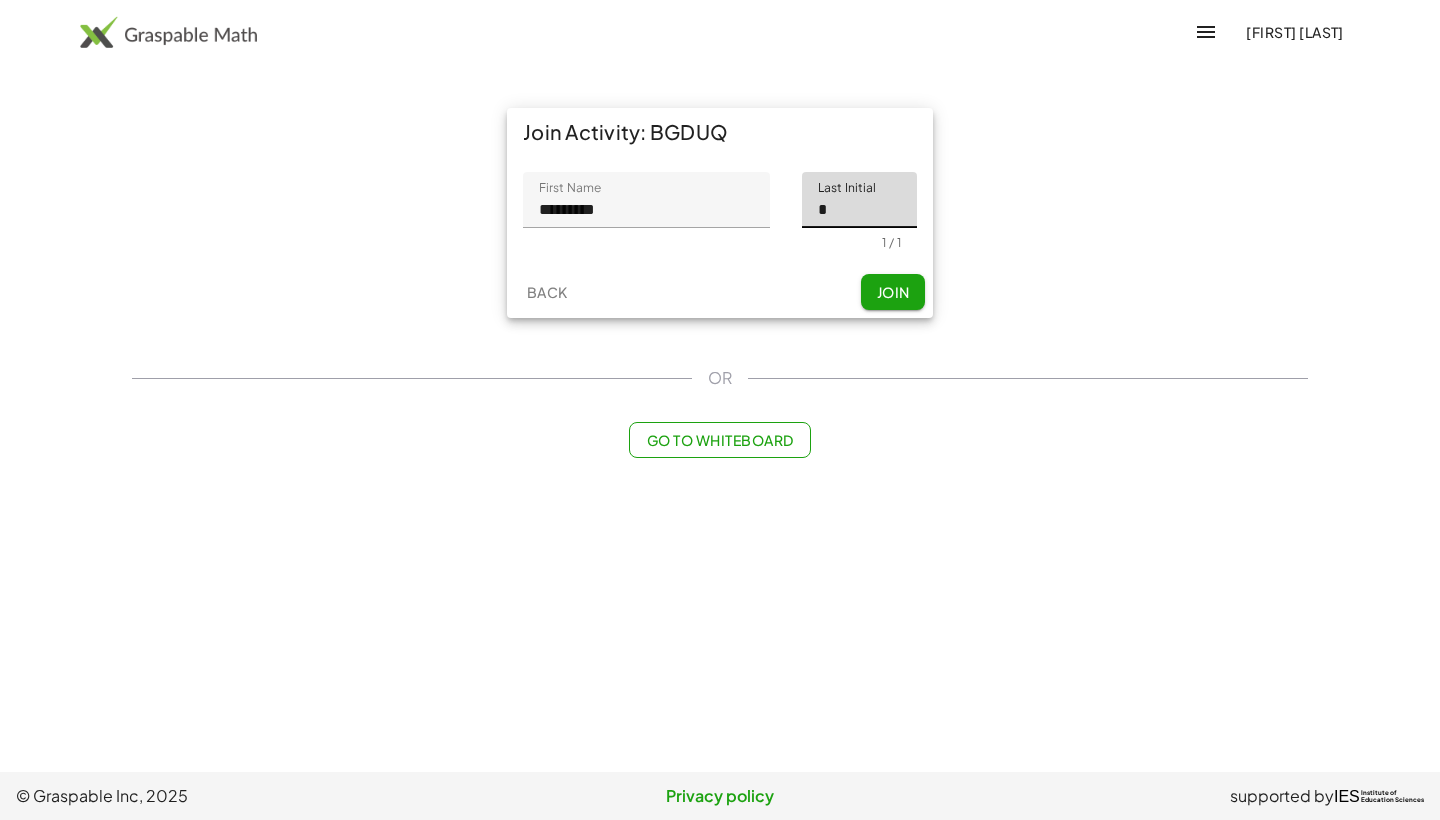 type on "*" 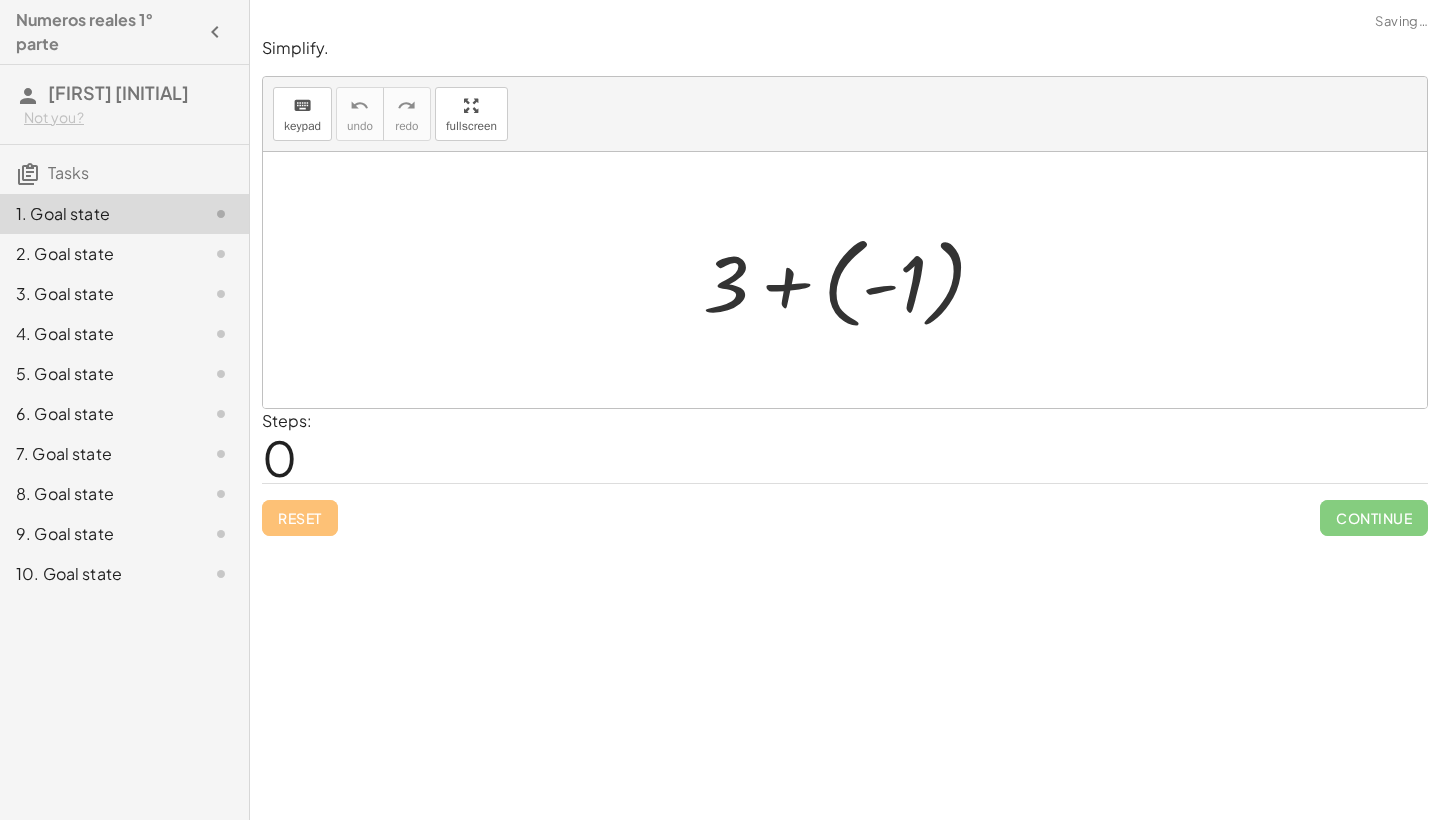 click at bounding box center [852, 280] 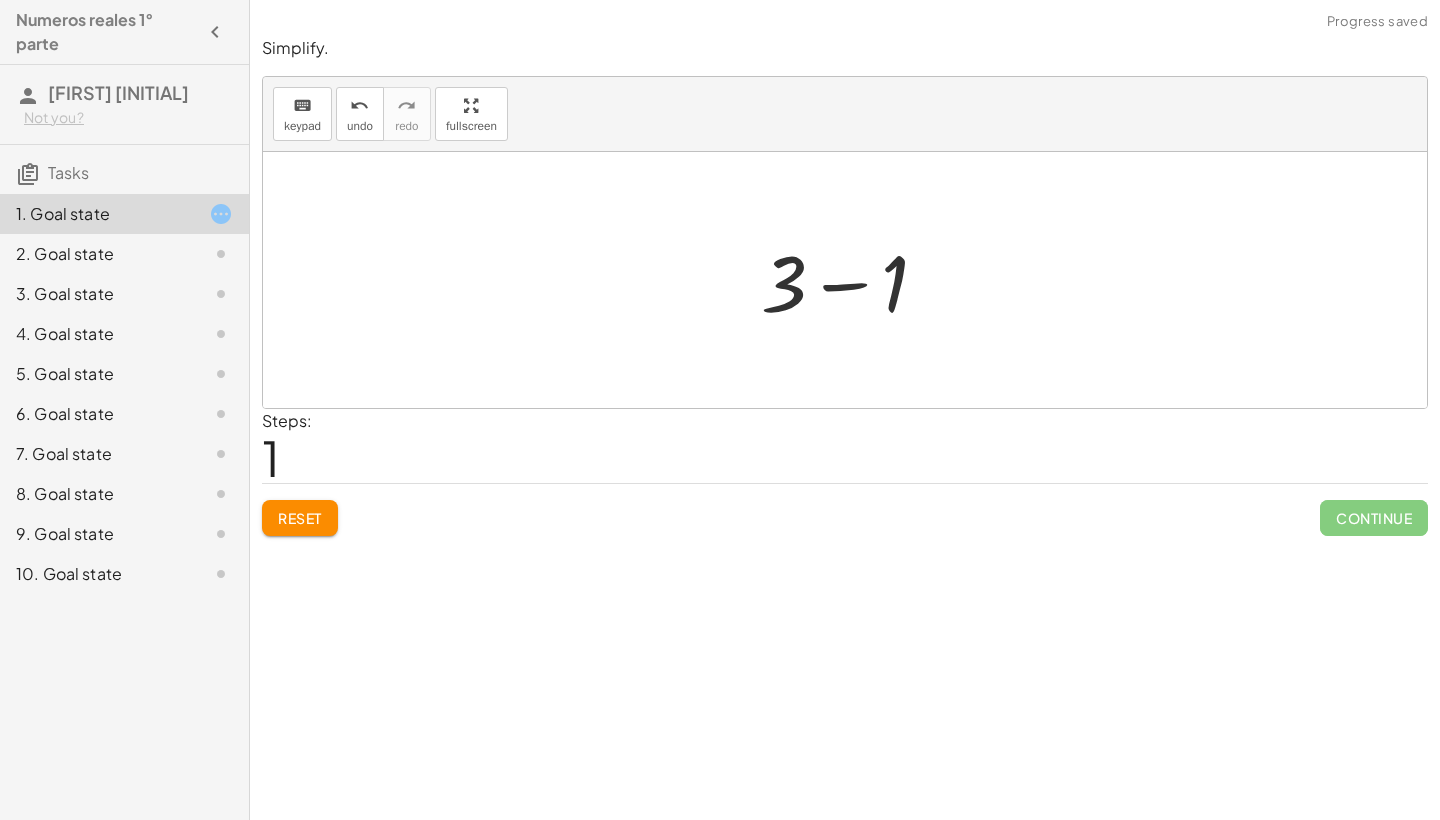 click at bounding box center [852, 280] 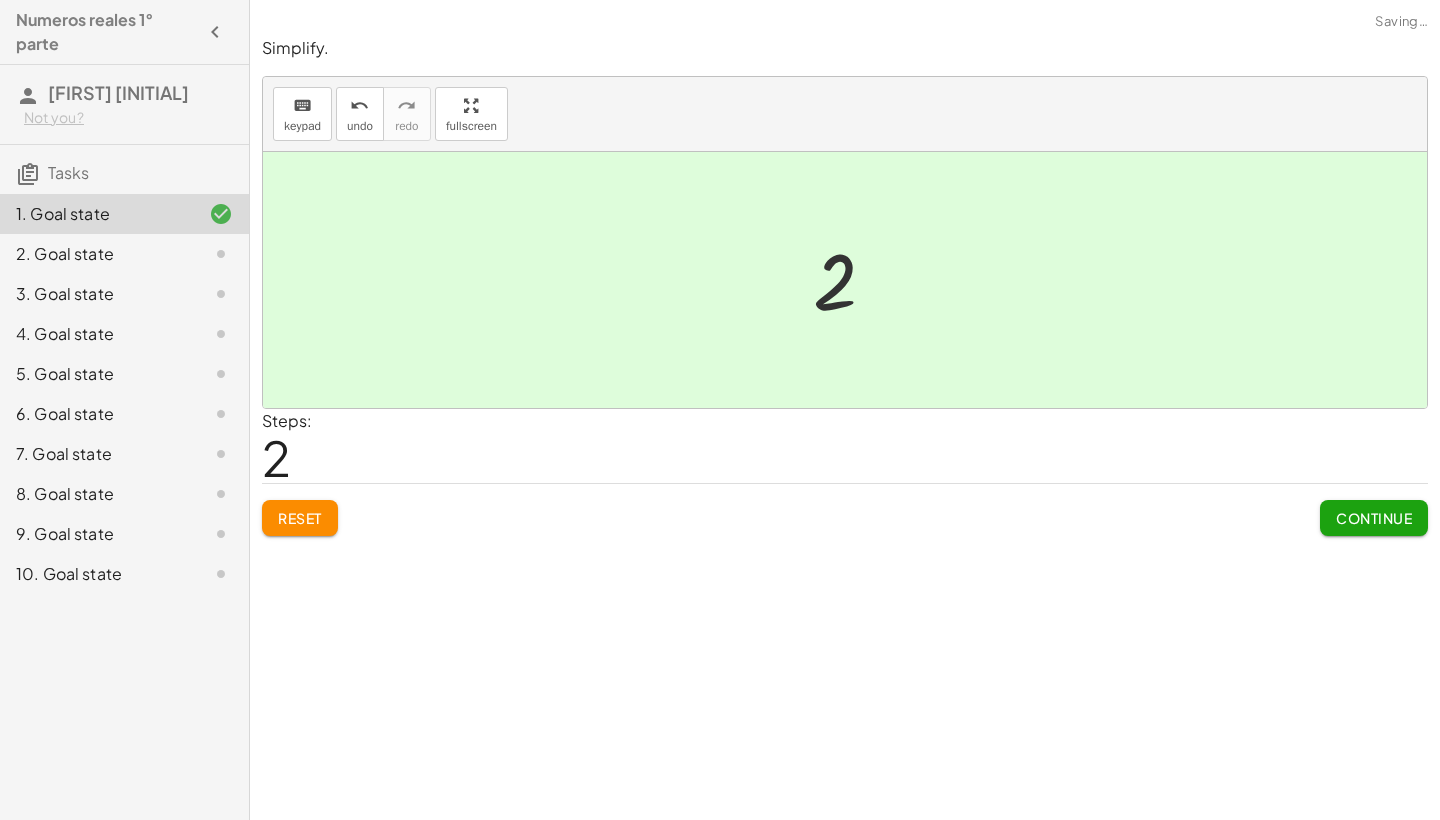 click on "Continue" at bounding box center (1374, 518) 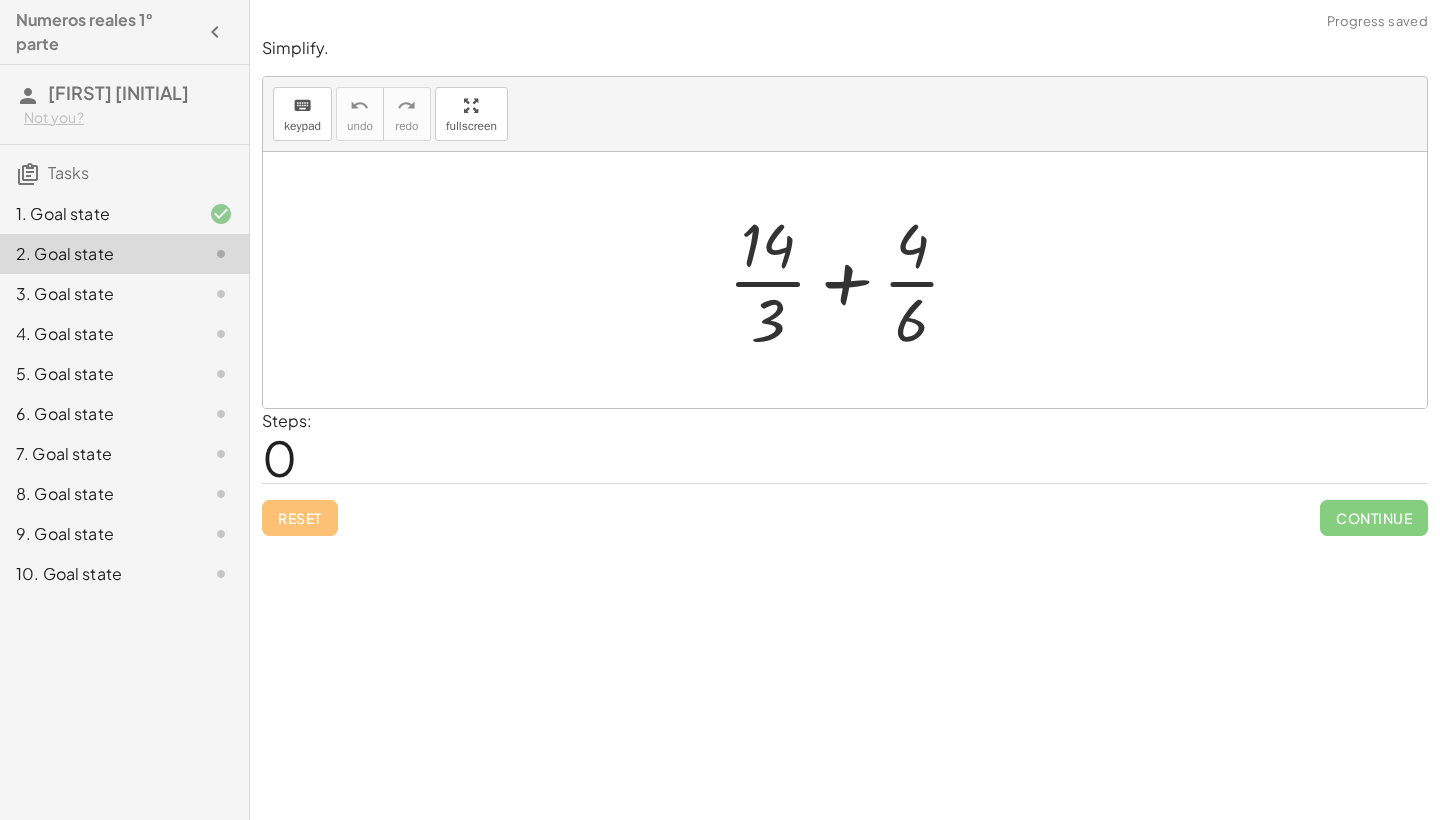 click at bounding box center [852, 280] 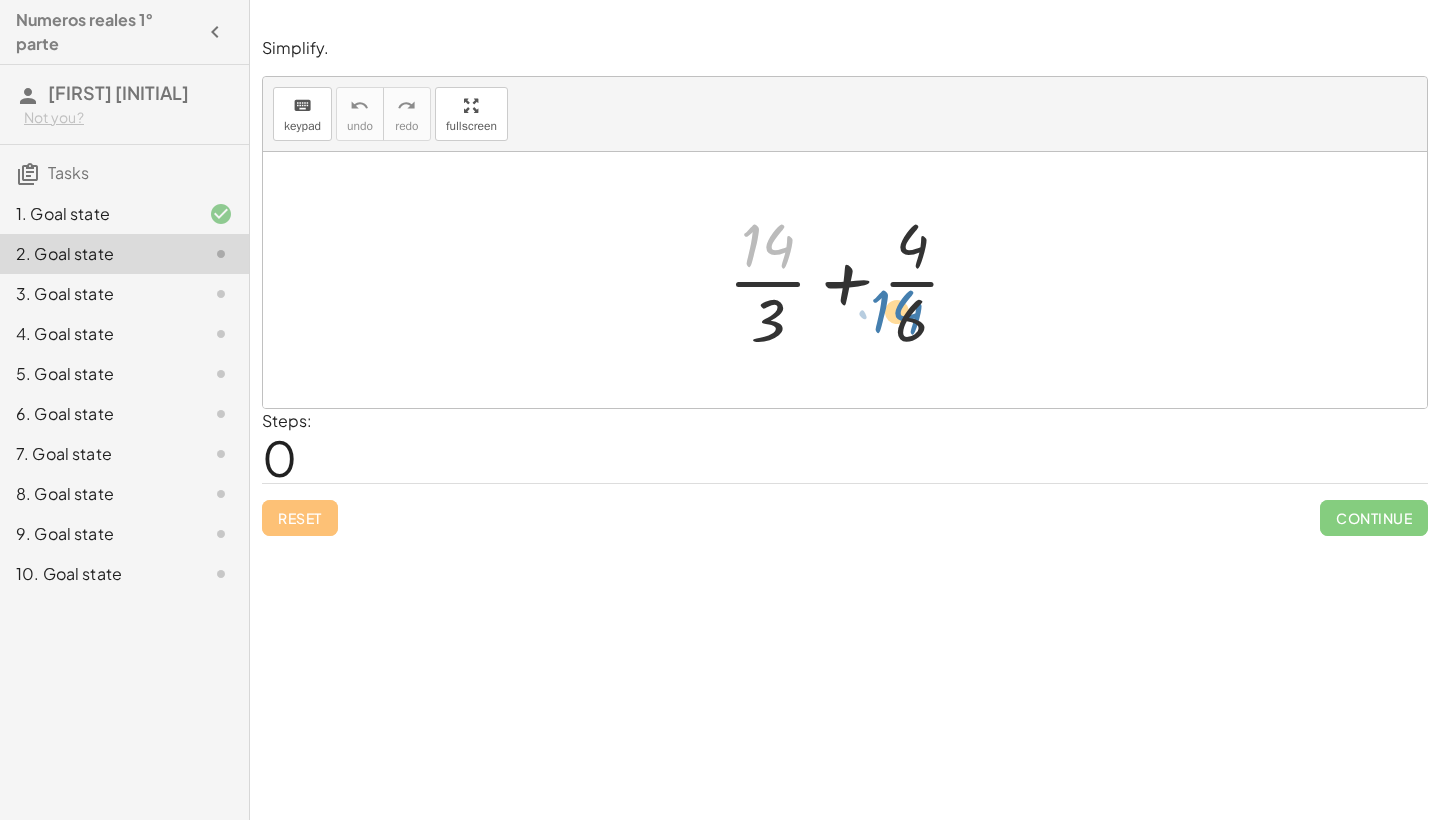 drag, startPoint x: 774, startPoint y: 252, endPoint x: 908, endPoint y: 326, distance: 153.07515 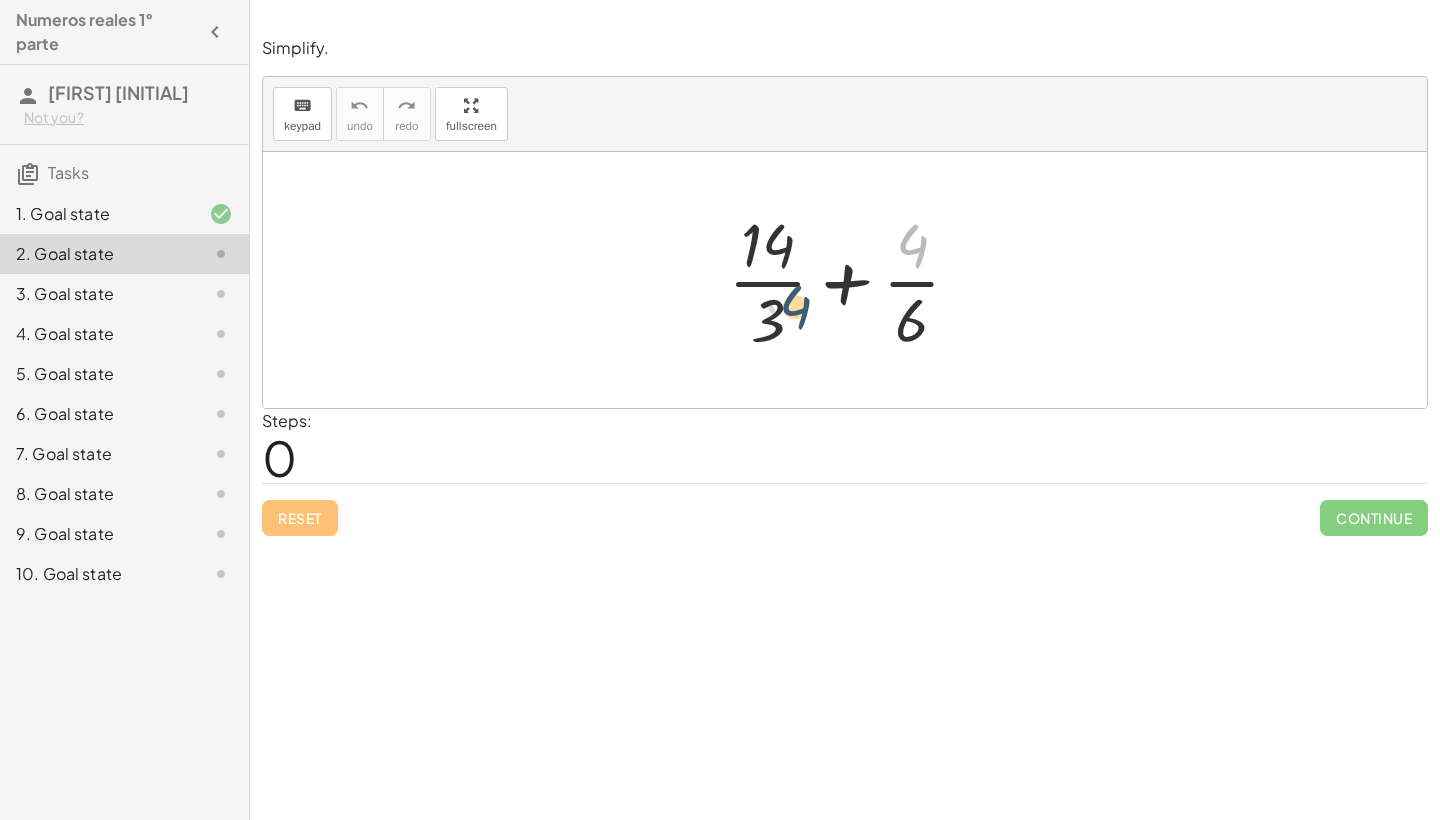 drag, startPoint x: 913, startPoint y: 247, endPoint x: 763, endPoint y: 329, distance: 170.95029 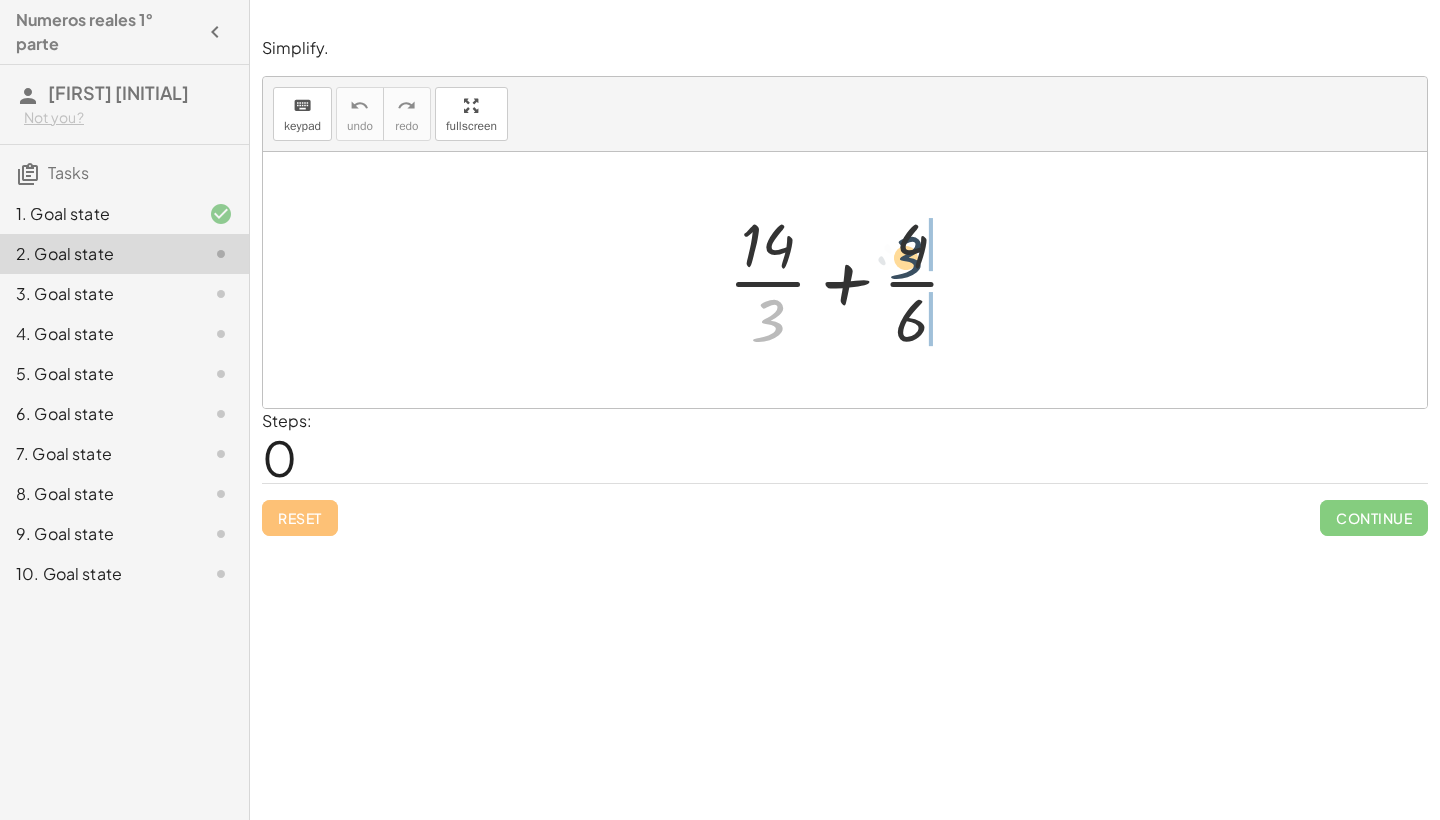 drag, startPoint x: 759, startPoint y: 328, endPoint x: 918, endPoint y: 258, distance: 173.72679 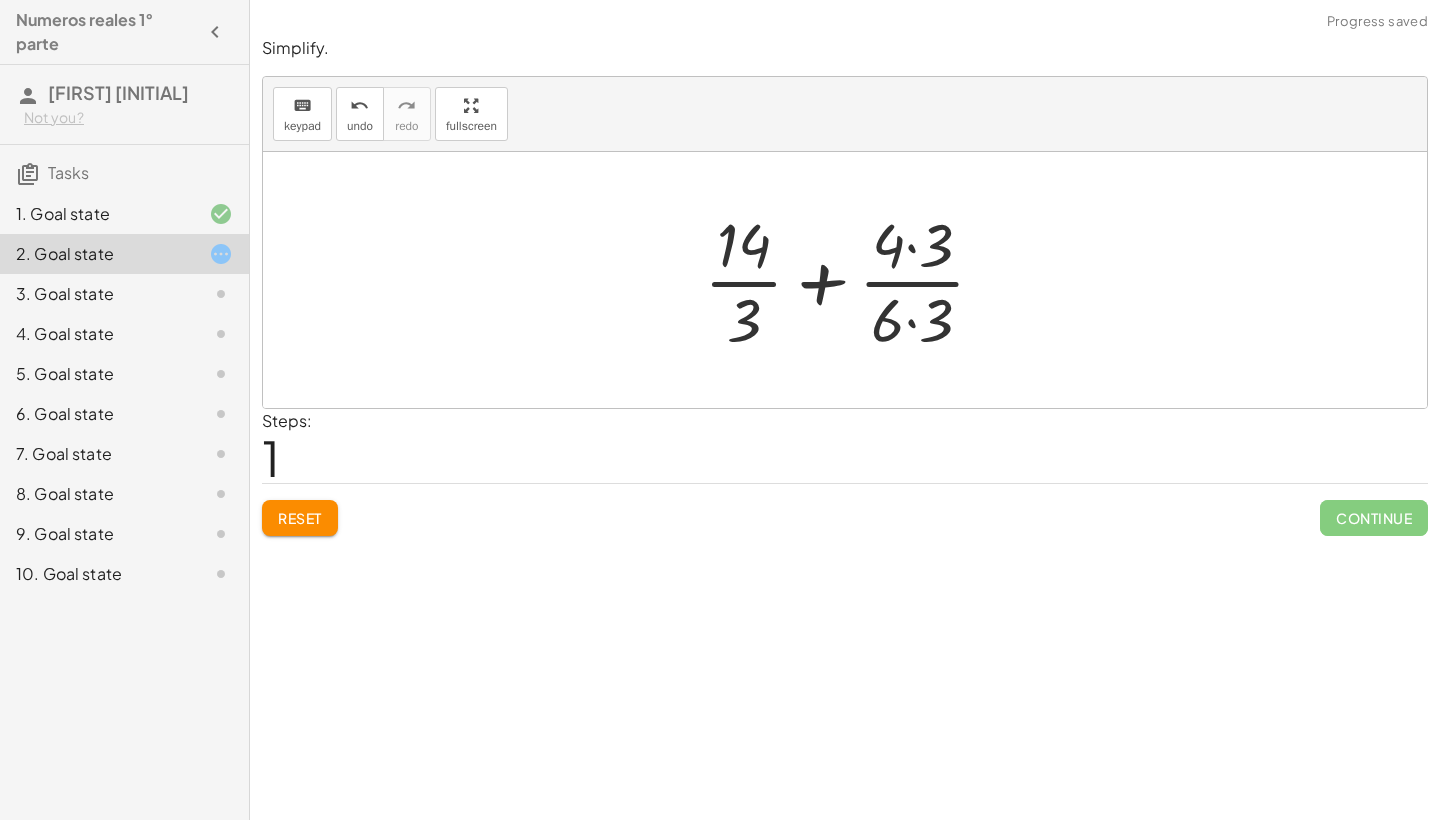 click at bounding box center (852, 280) 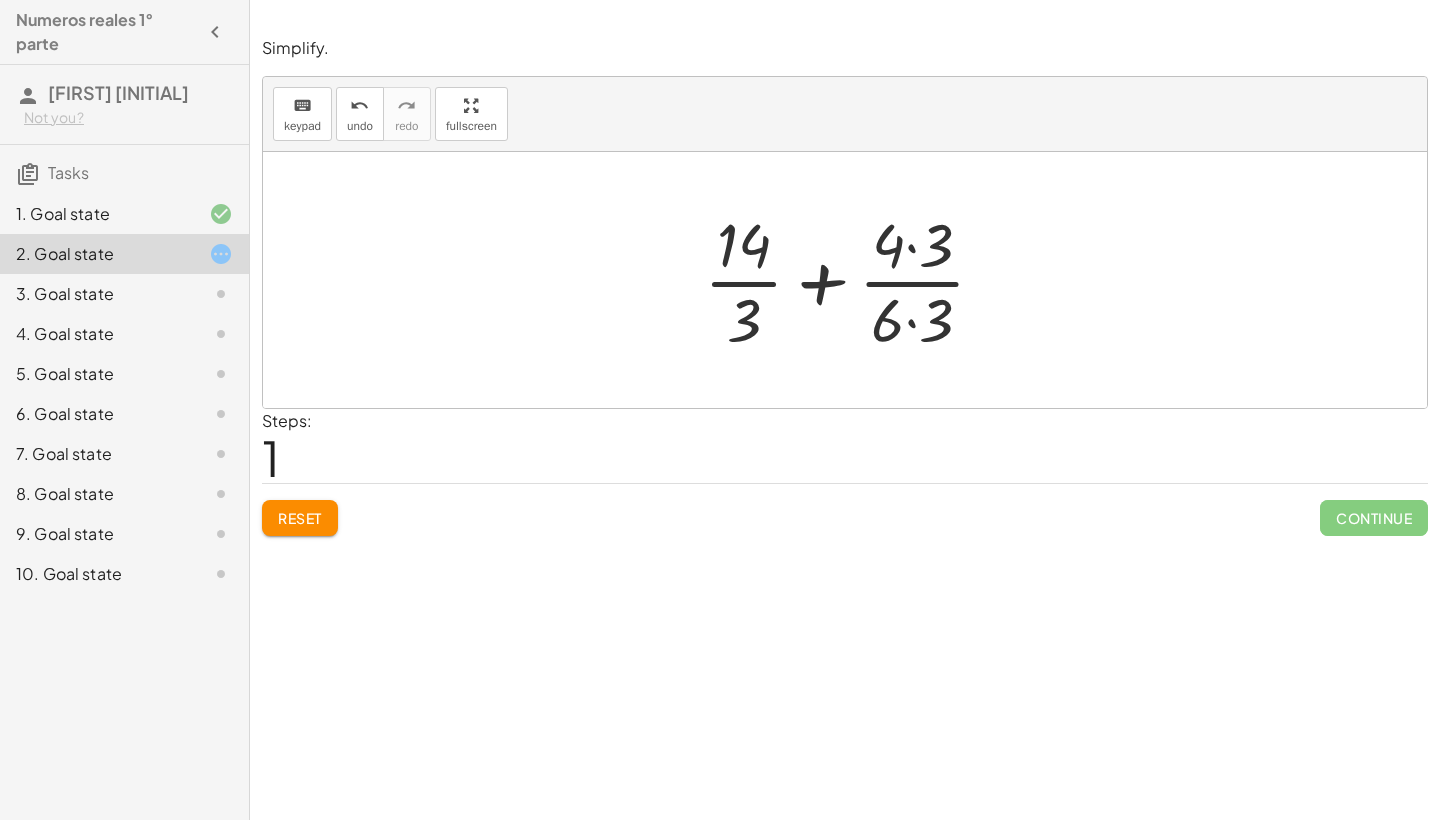 click at bounding box center (852, 280) 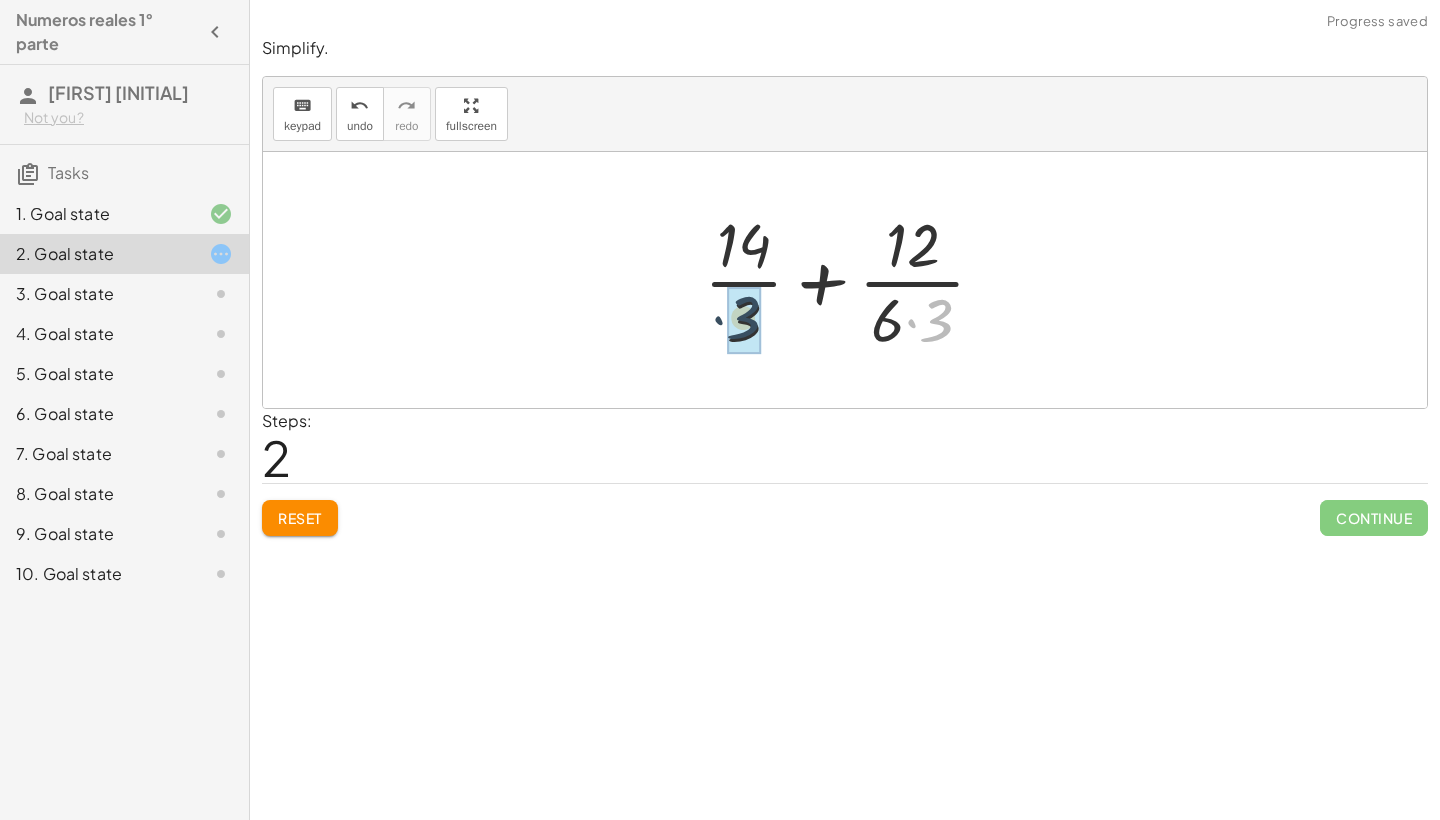 drag, startPoint x: 939, startPoint y: 303, endPoint x: 744, endPoint y: 300, distance: 195.02307 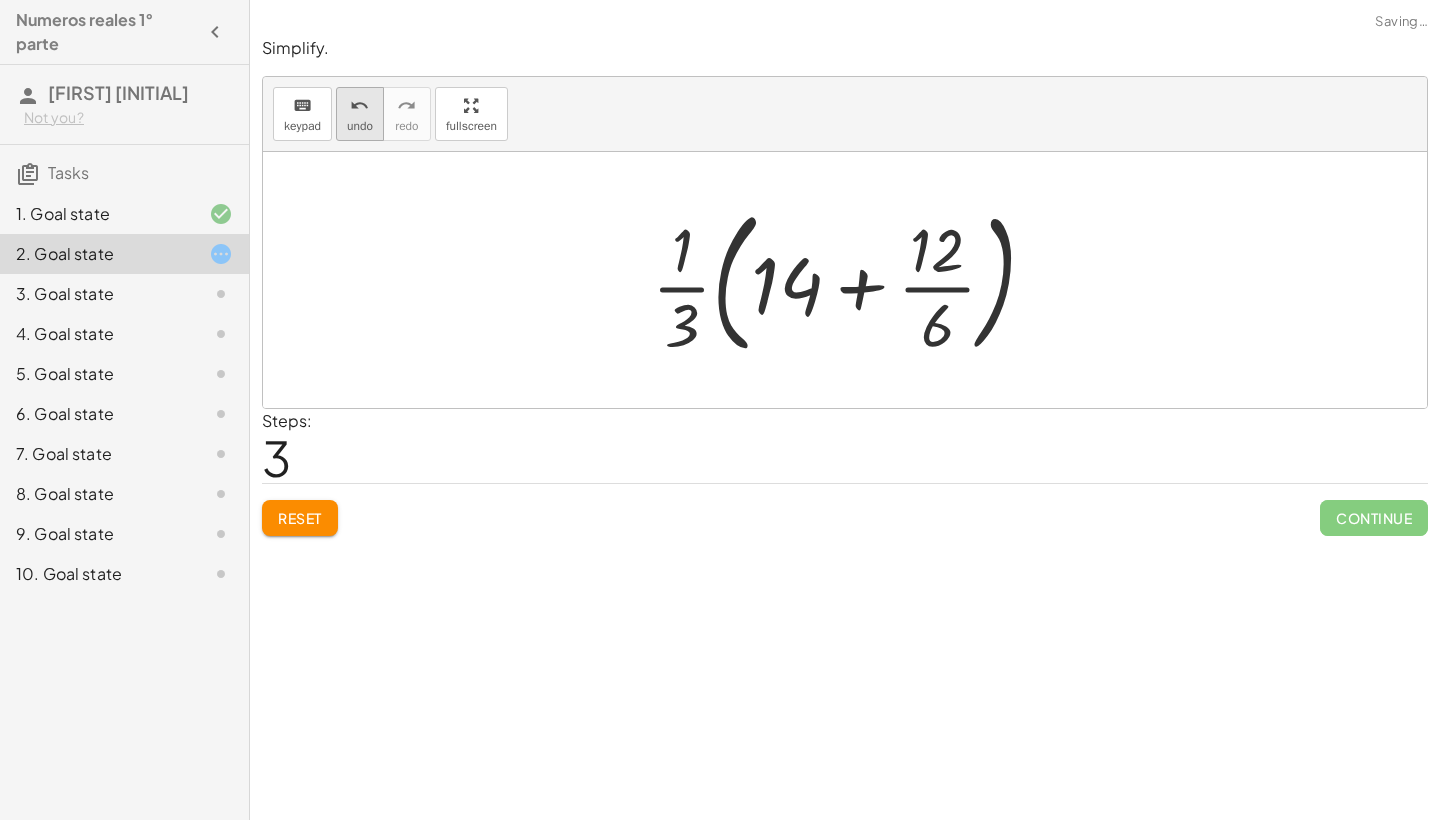 click on "undo" at bounding box center (359, 106) 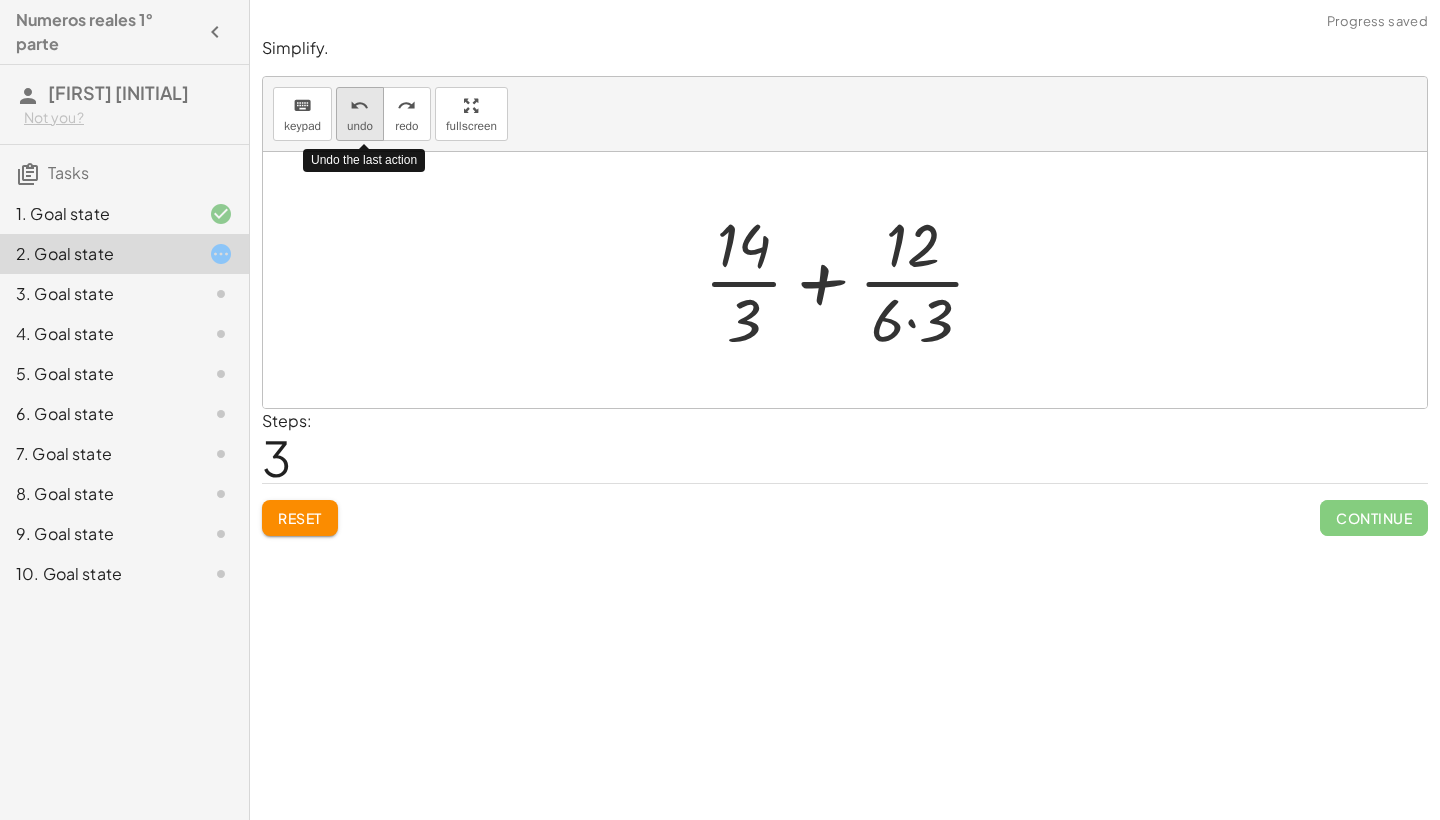 click on "undo" at bounding box center [359, 106] 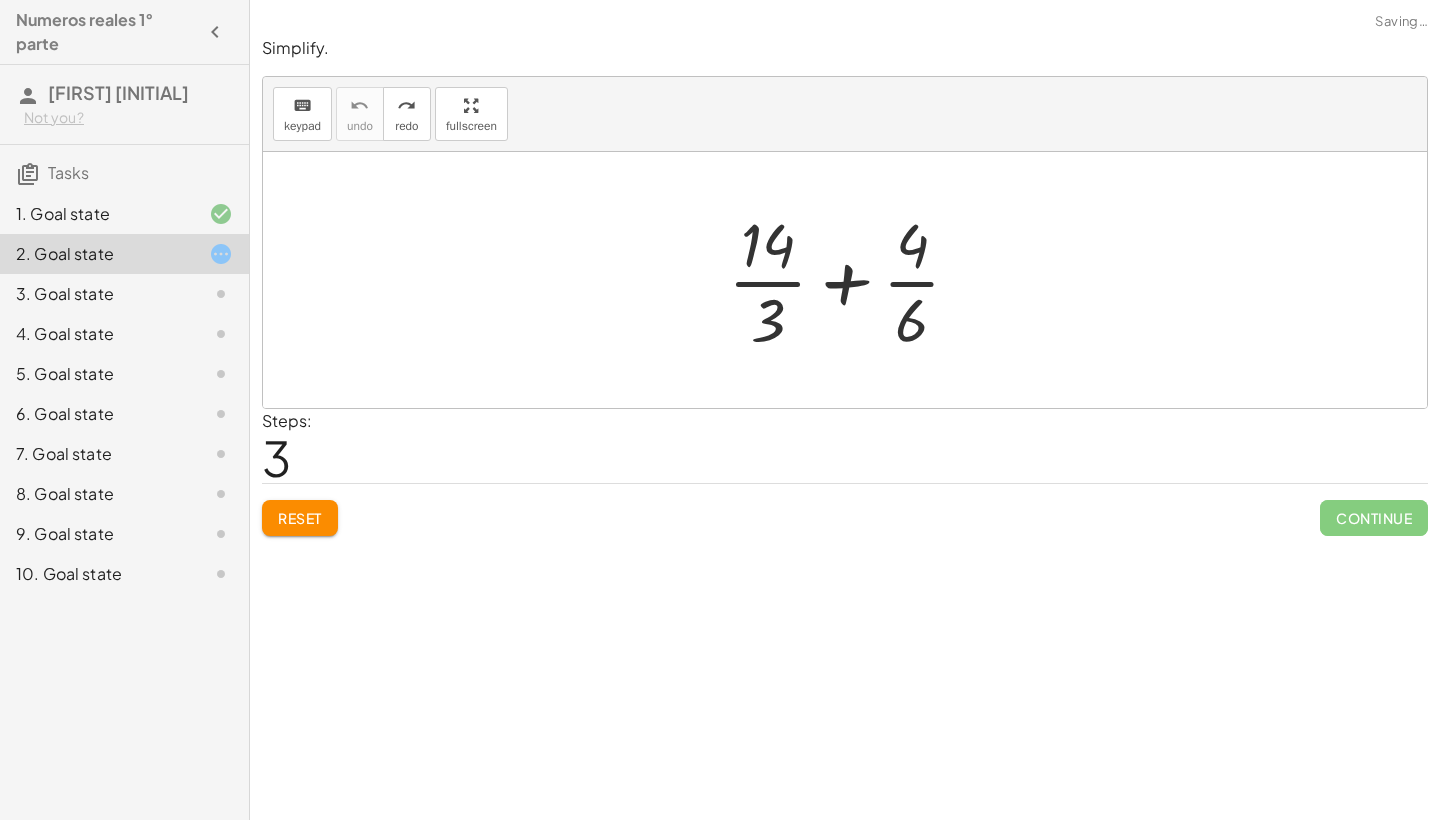 click at bounding box center (852, 280) 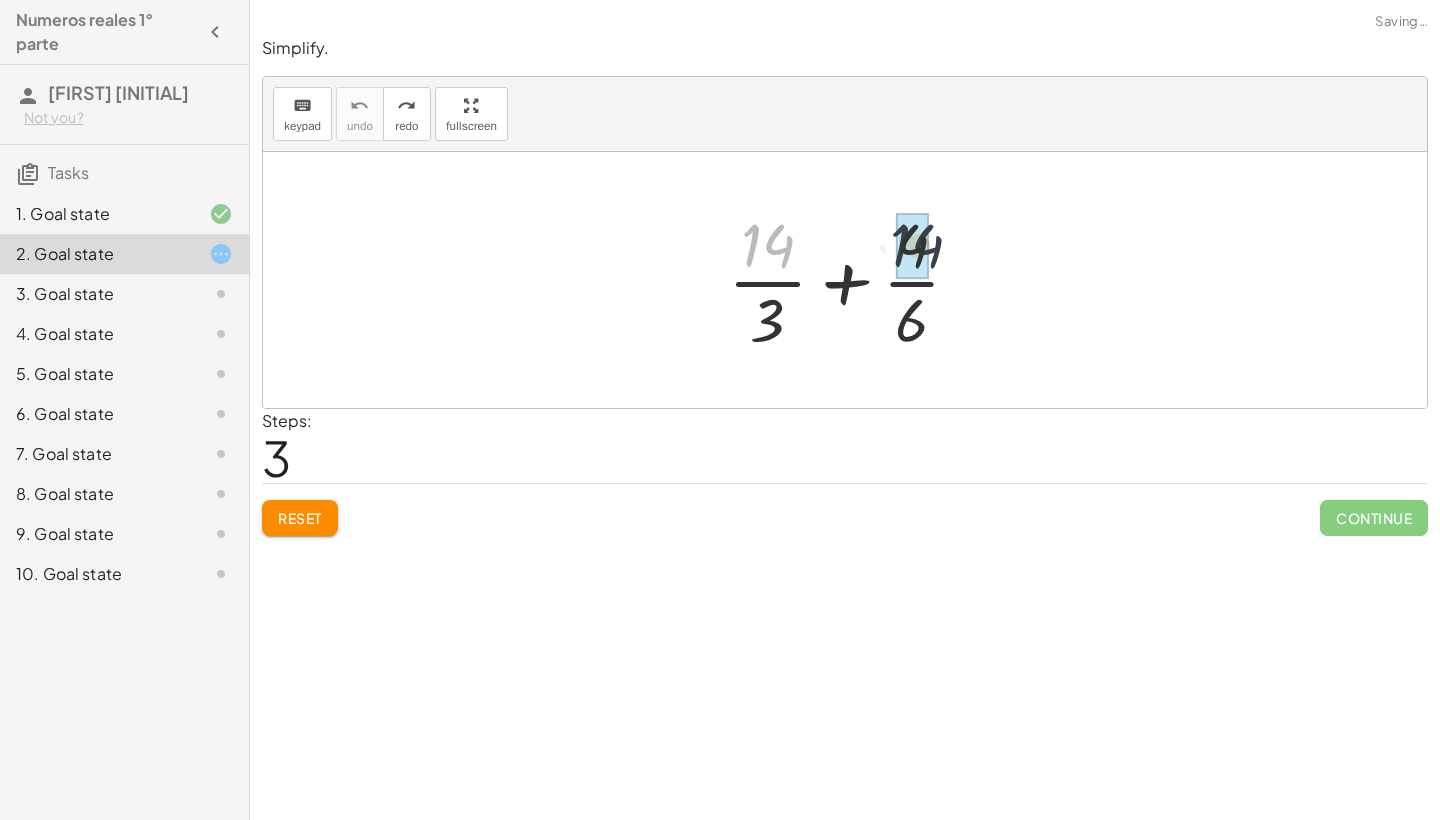 drag, startPoint x: 780, startPoint y: 248, endPoint x: 932, endPoint y: 248, distance: 152 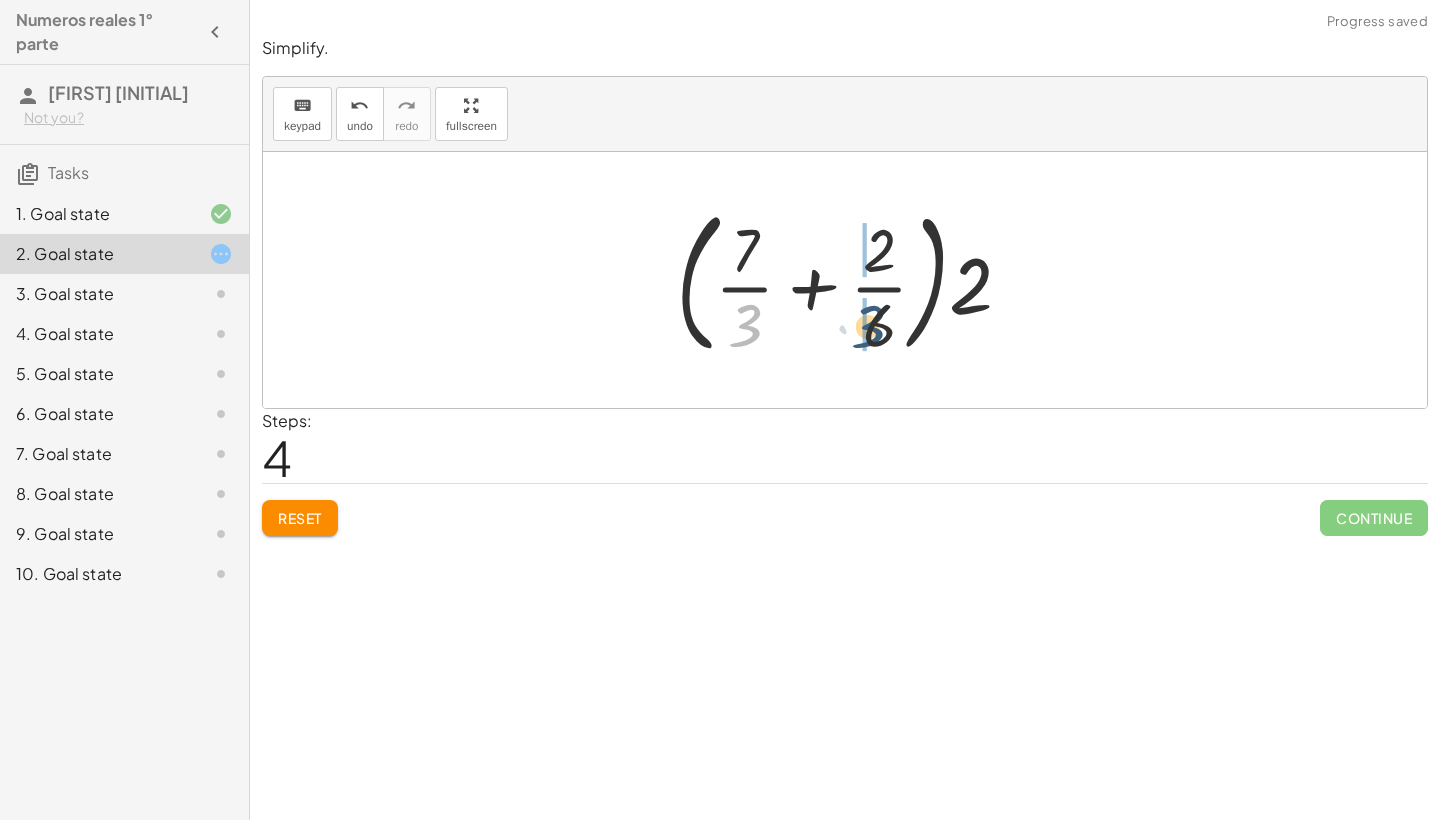 drag, startPoint x: 743, startPoint y: 316, endPoint x: 880, endPoint y: 317, distance: 137.00365 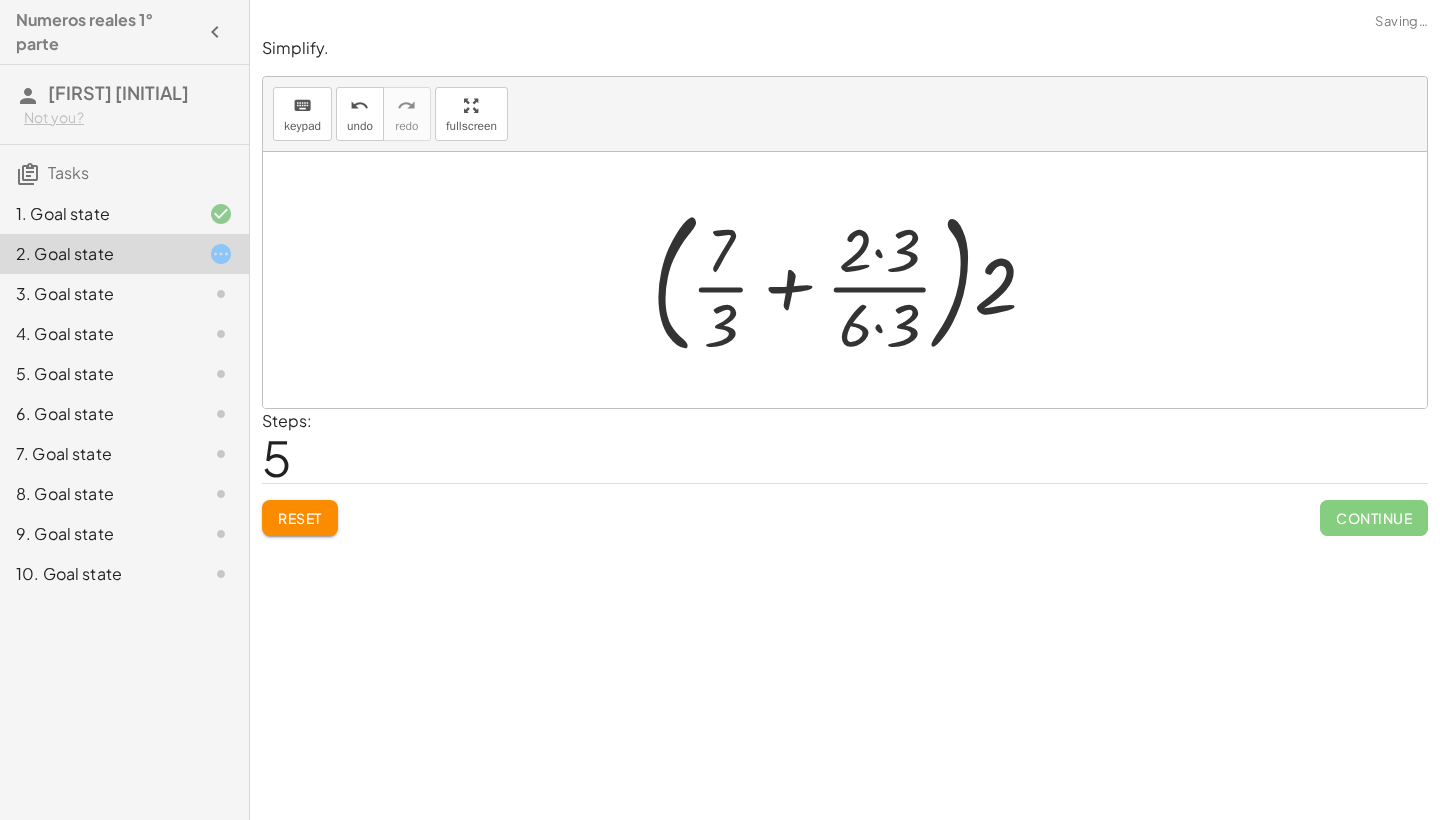 click at bounding box center [852, 280] 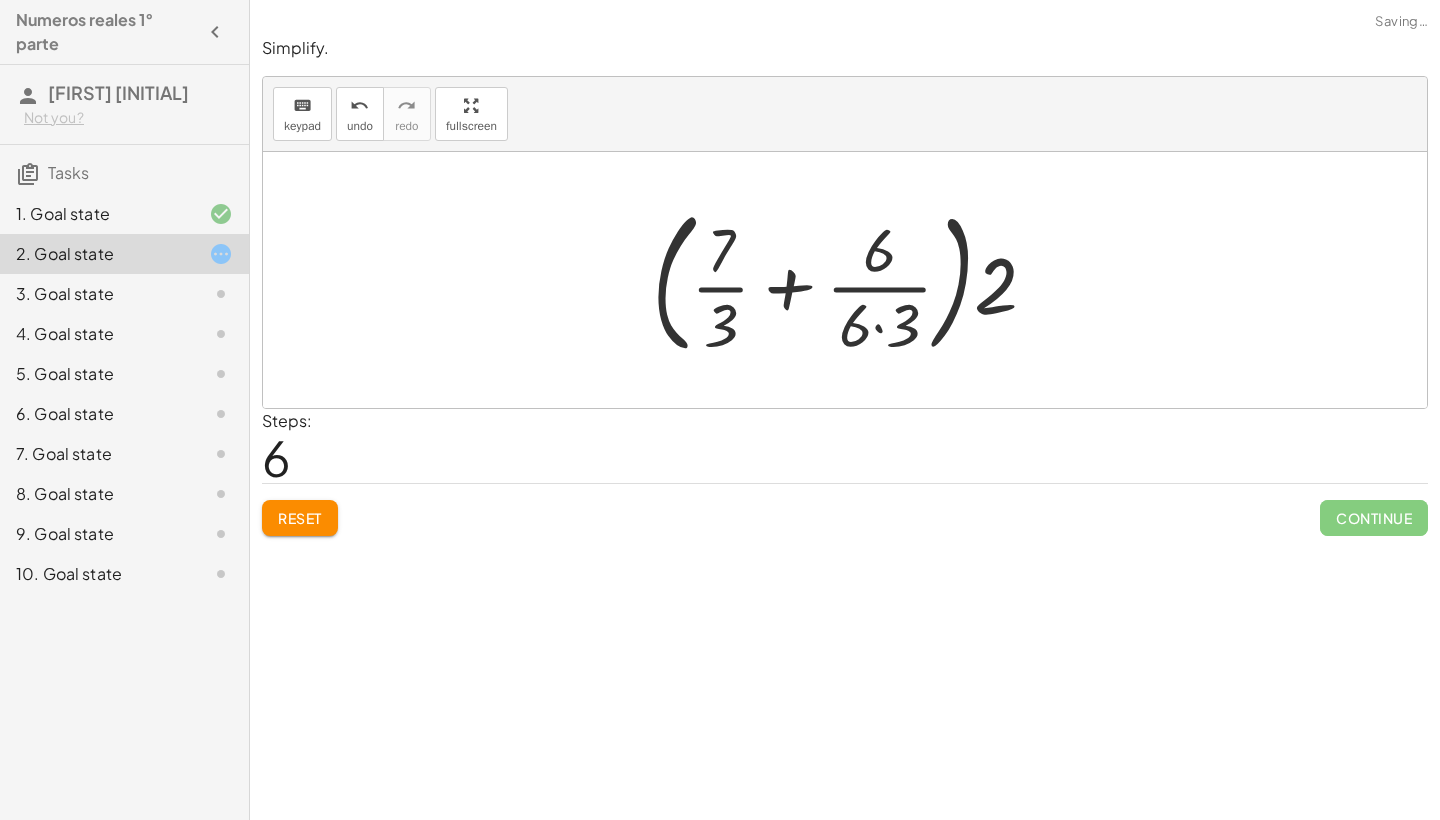 click at bounding box center [852, 280] 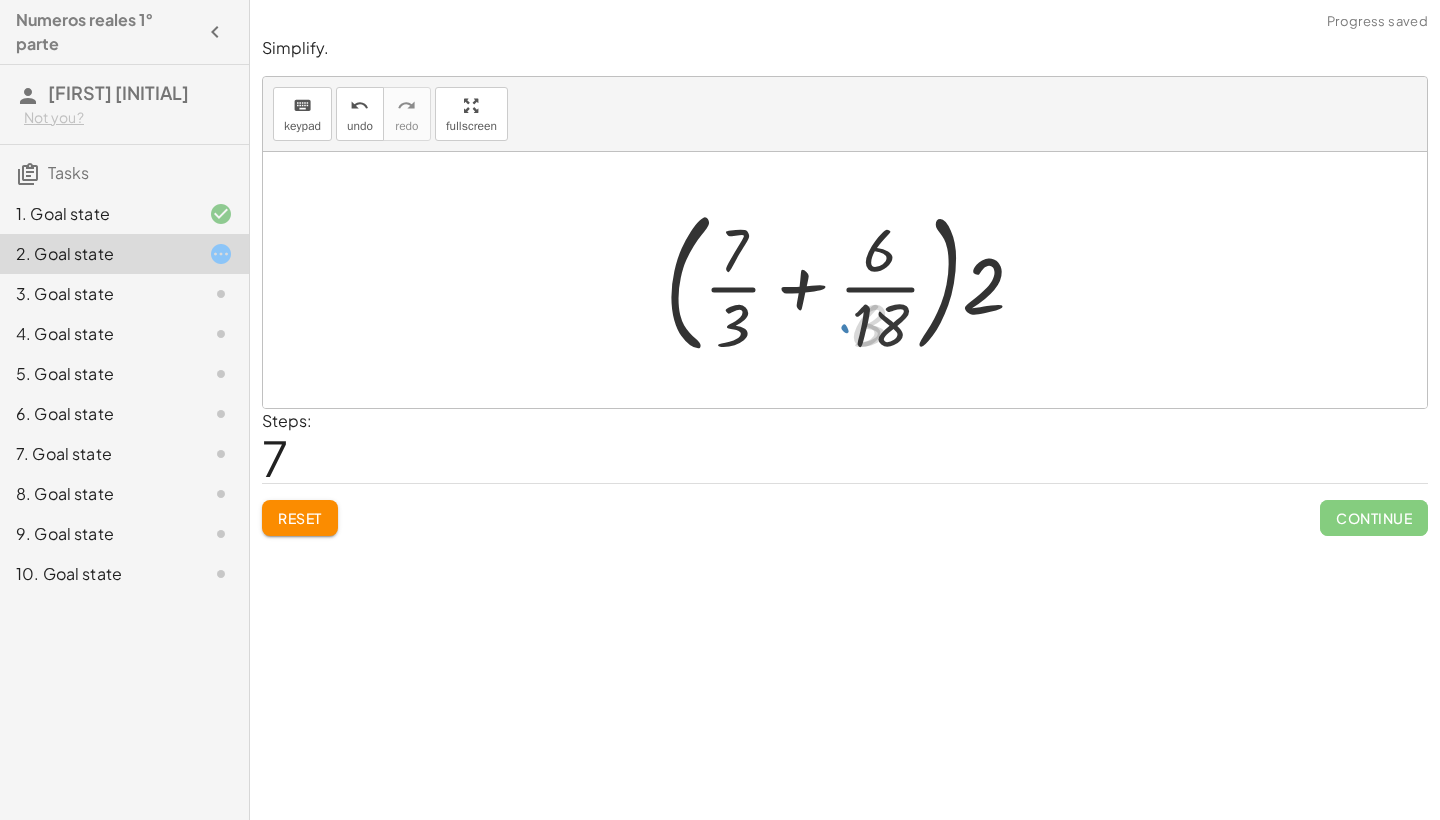 click at bounding box center [853, 280] 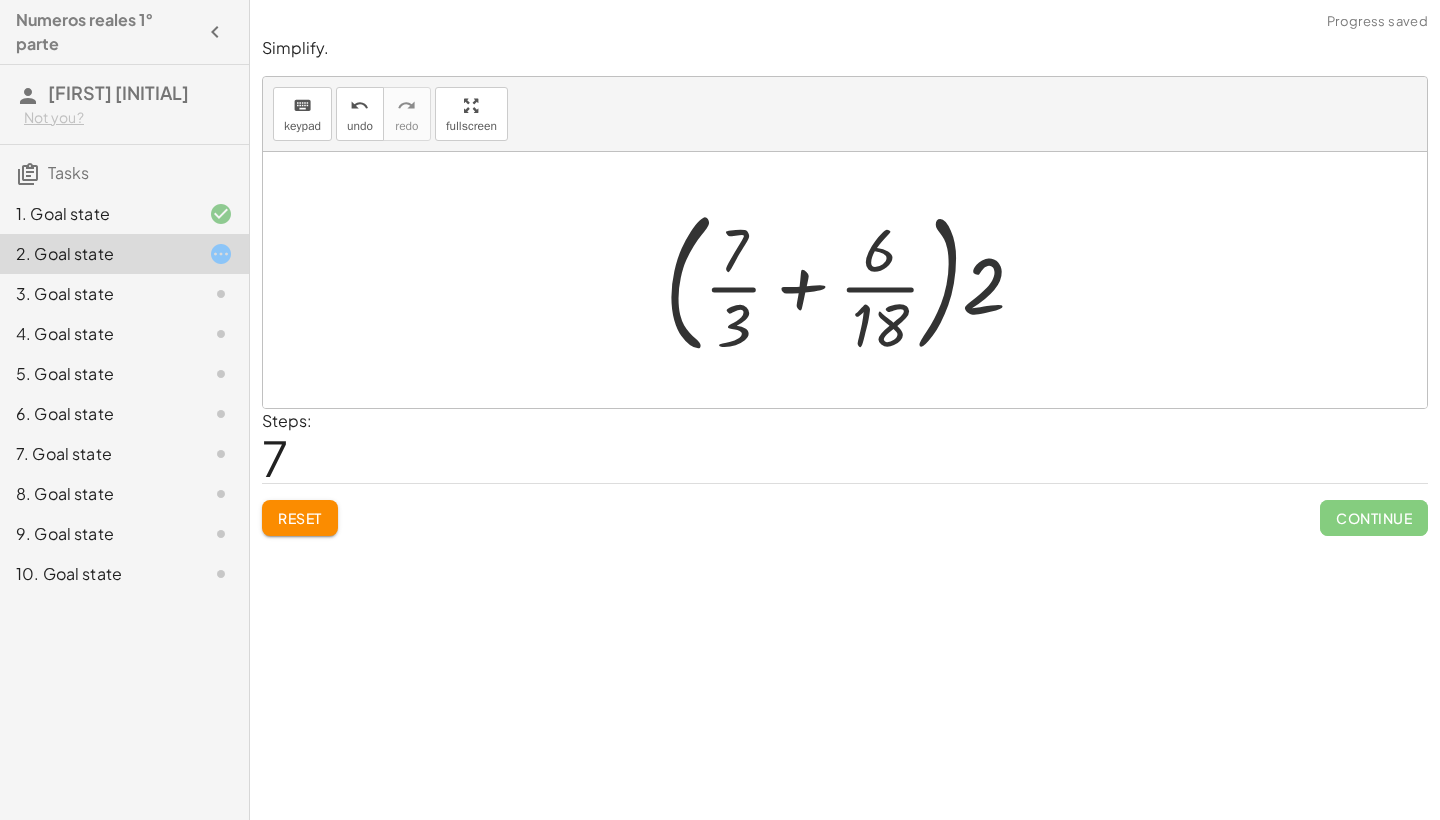 click at bounding box center [853, 280] 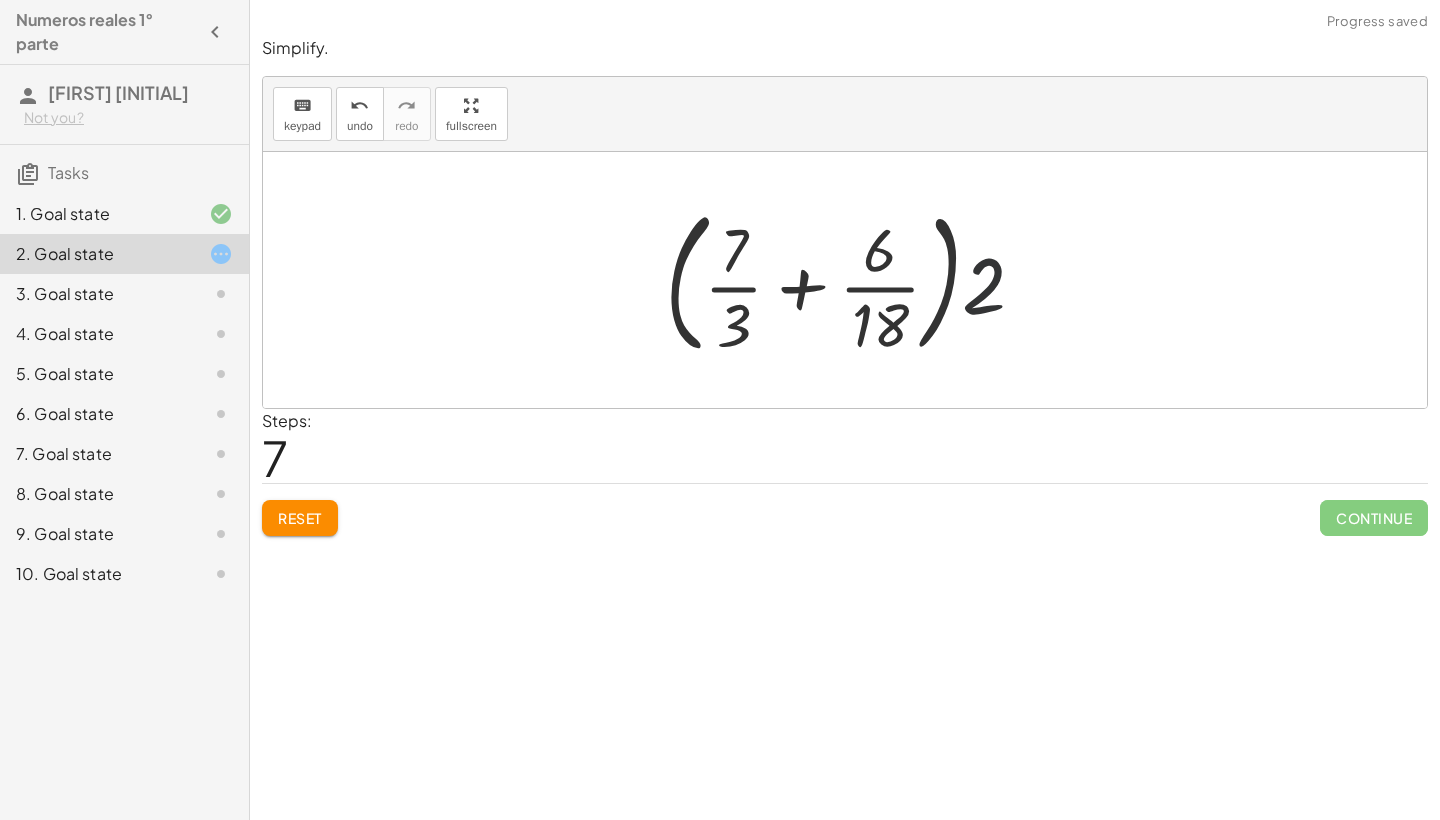 click at bounding box center (853, 280) 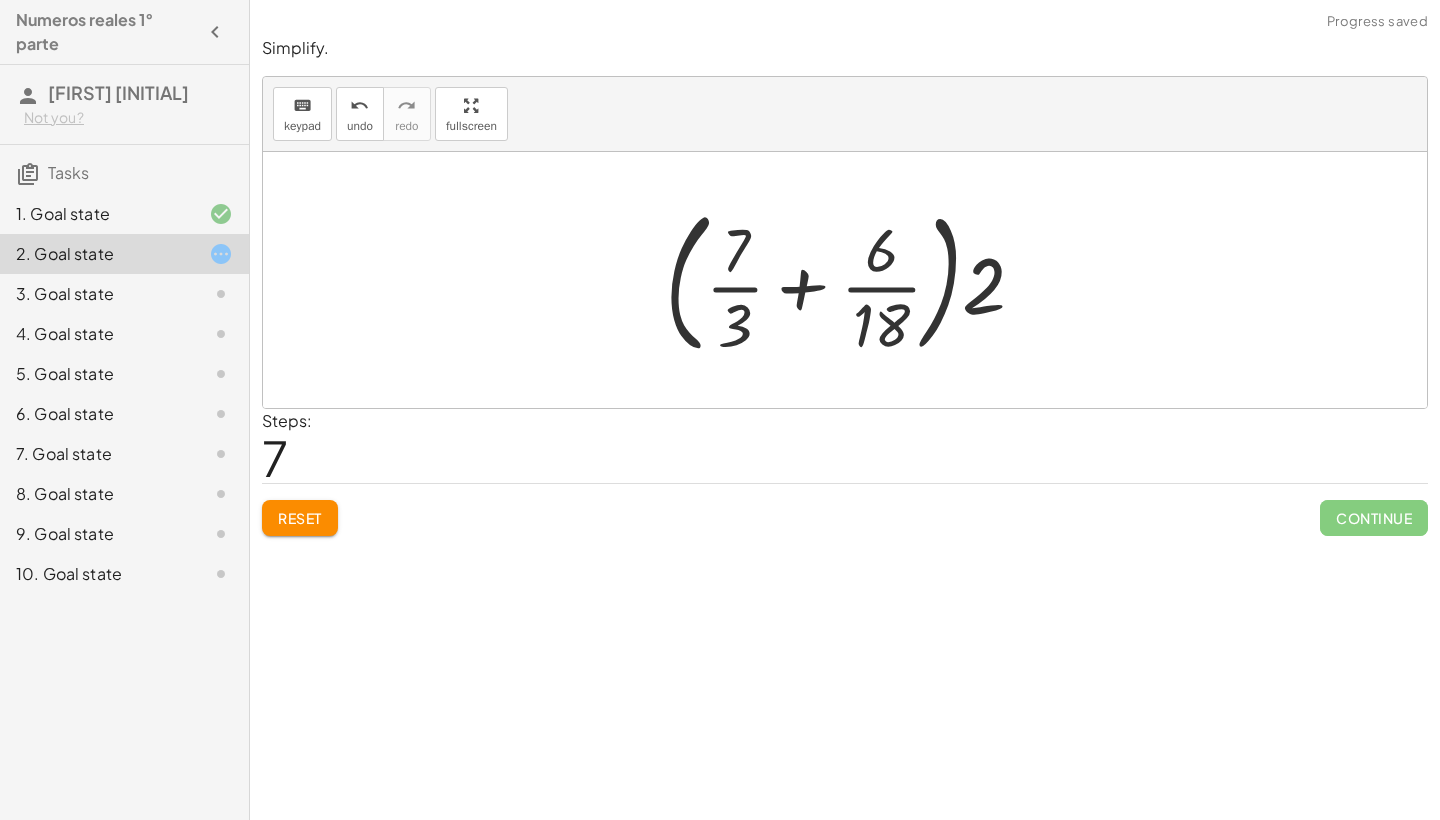 click at bounding box center (853, 280) 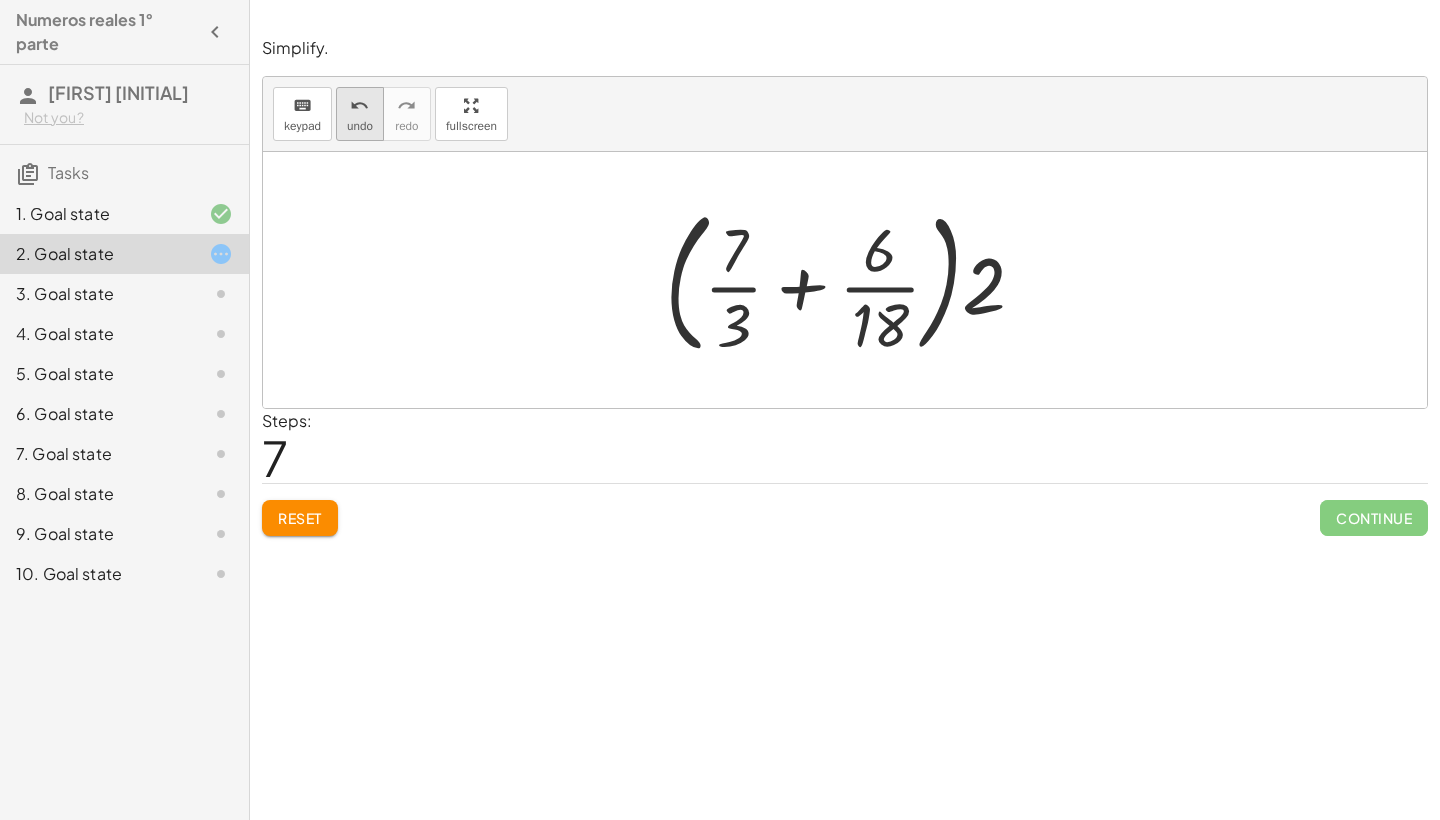 click on "undo" at bounding box center (359, 106) 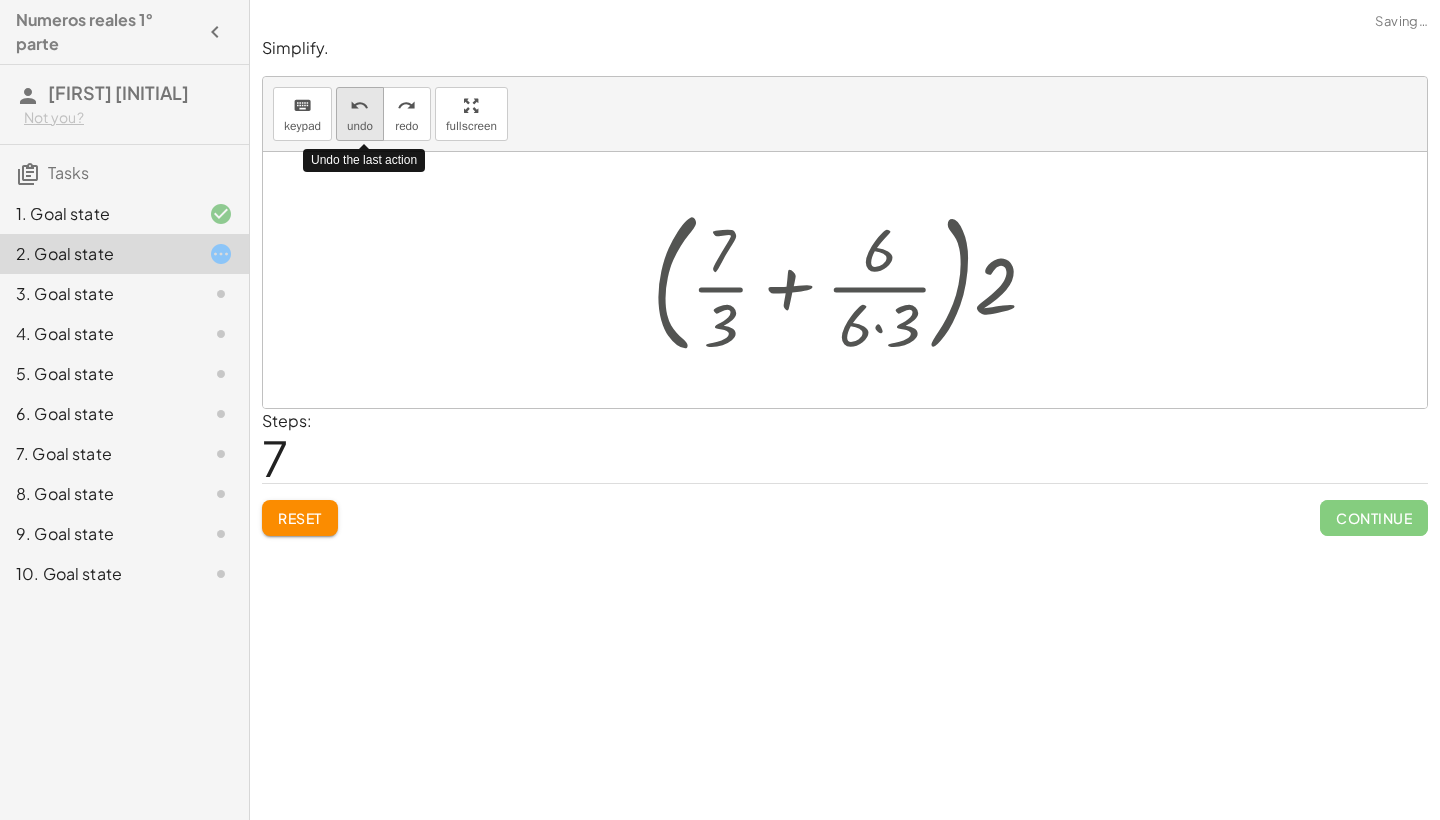 click on "undo" at bounding box center (359, 106) 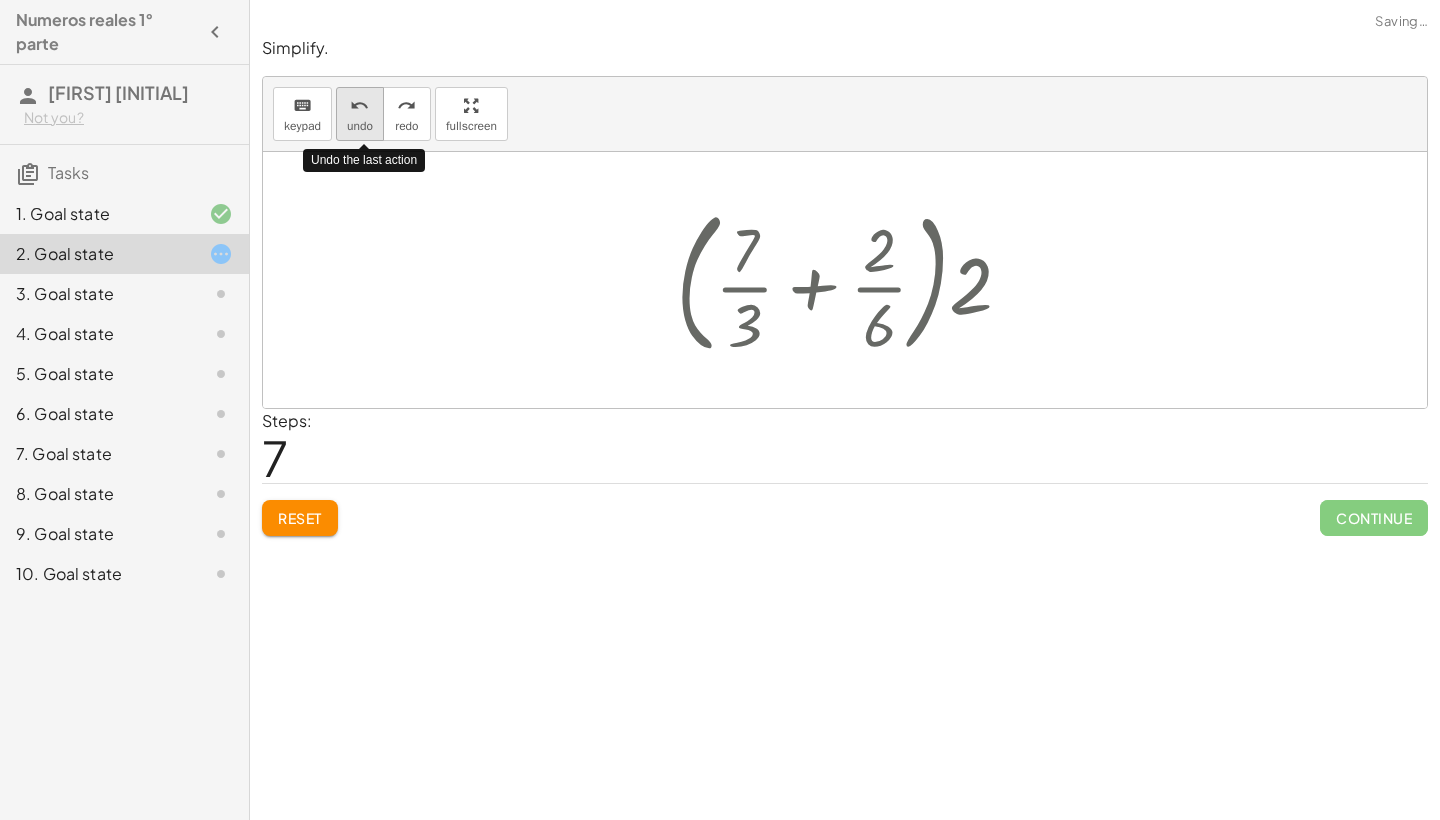 click on "undo" at bounding box center [359, 106] 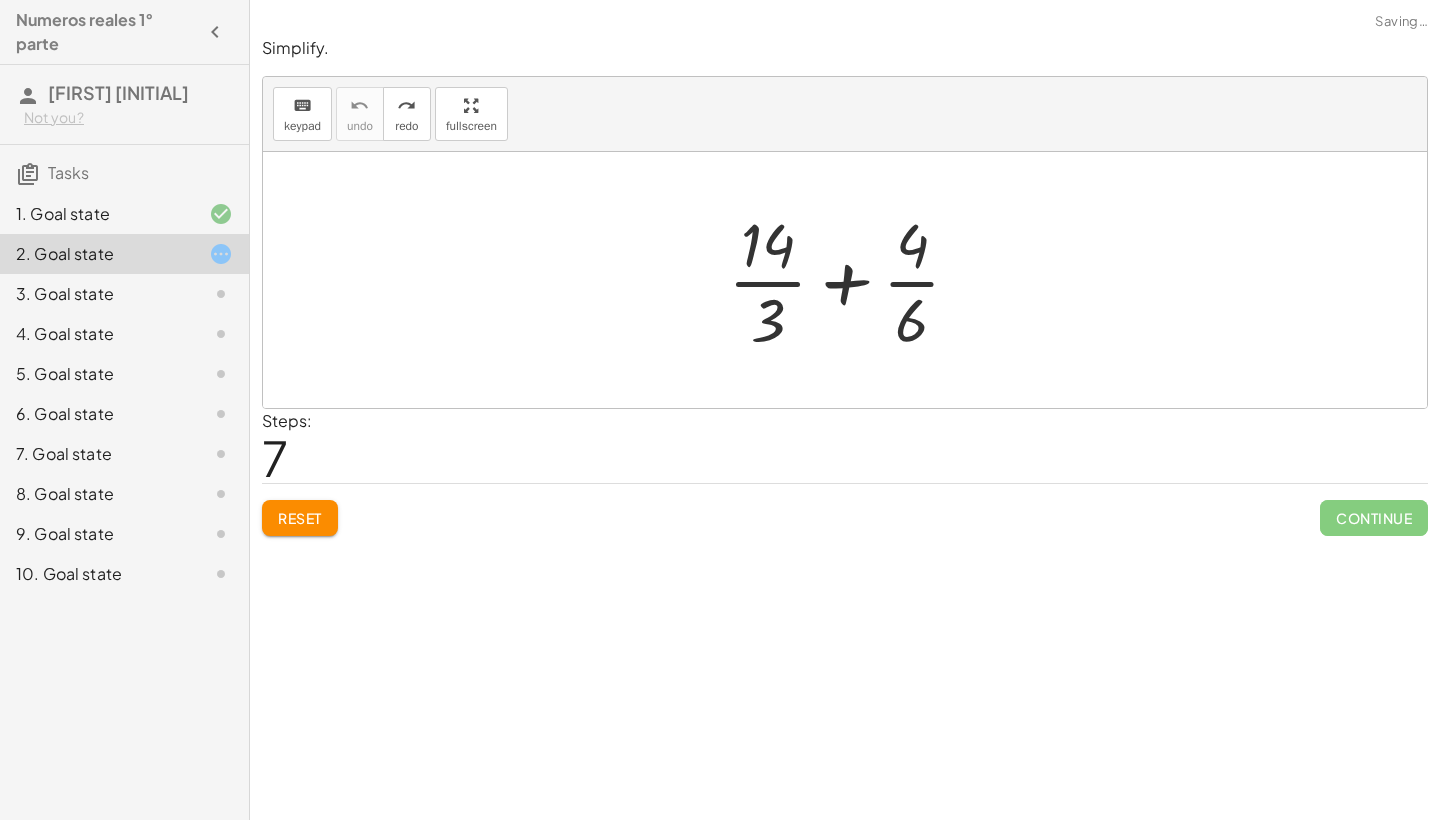 click on "Reset" at bounding box center [300, 518] 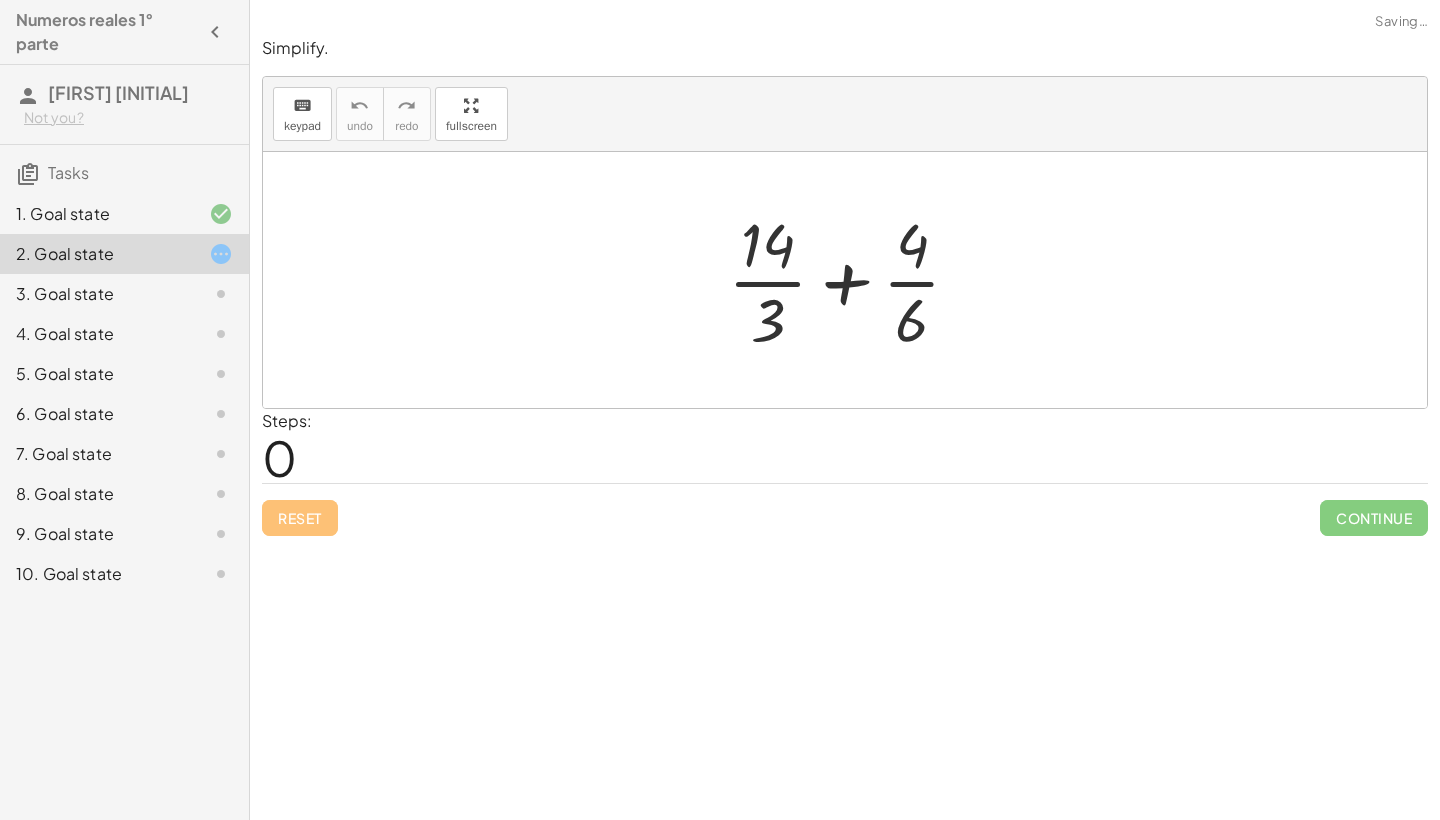 click on "3. Goal state" 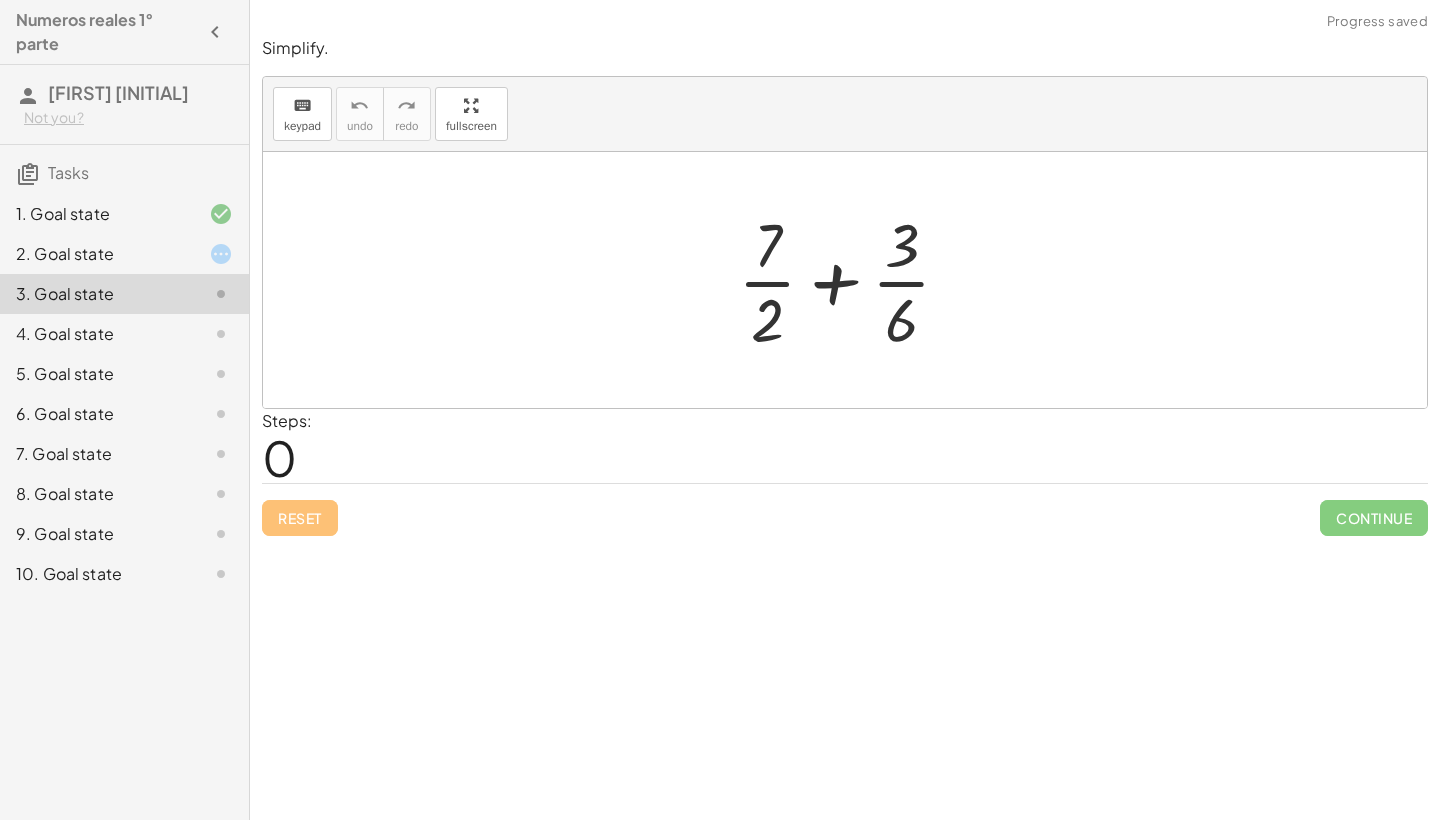click 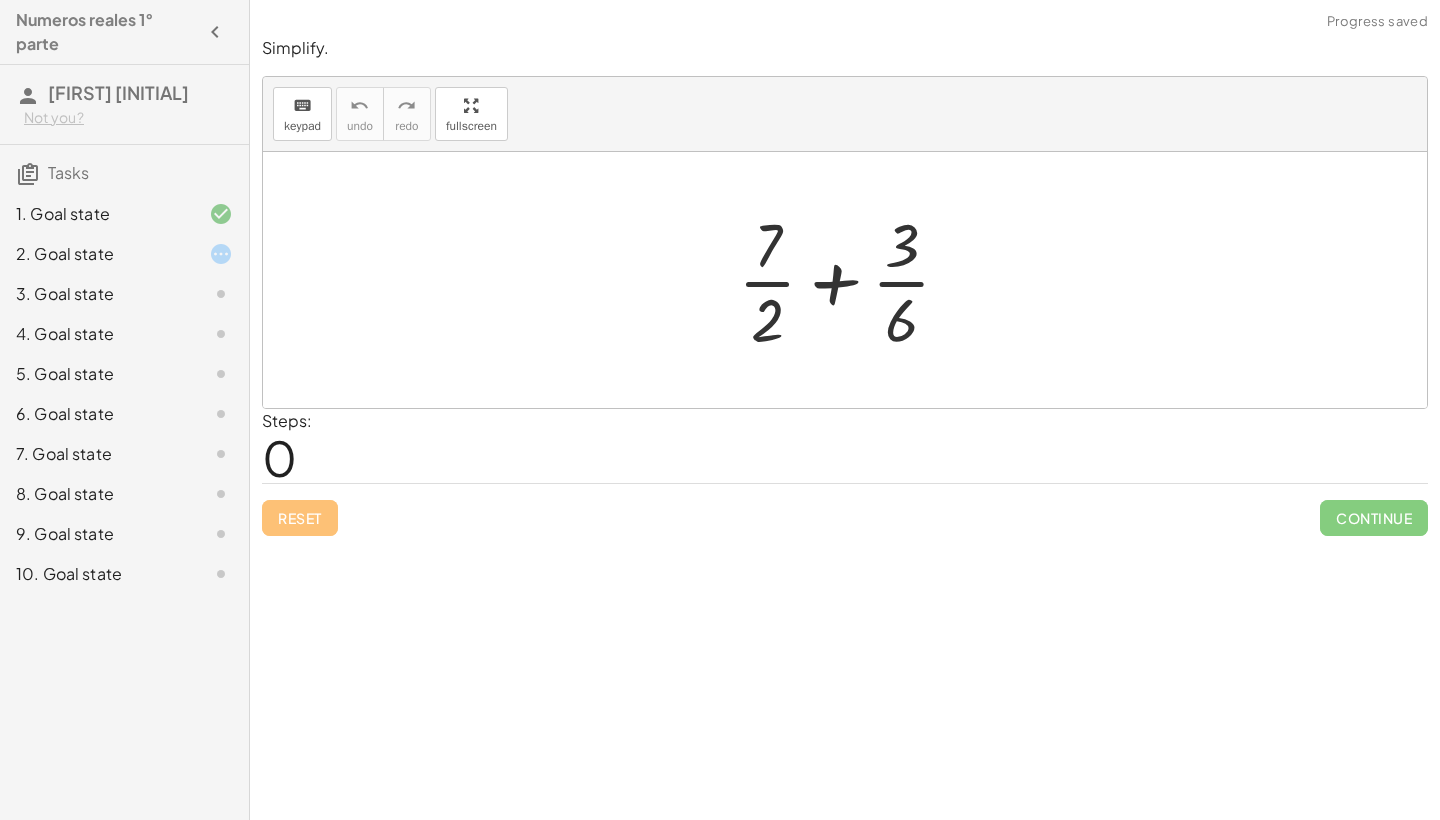 click 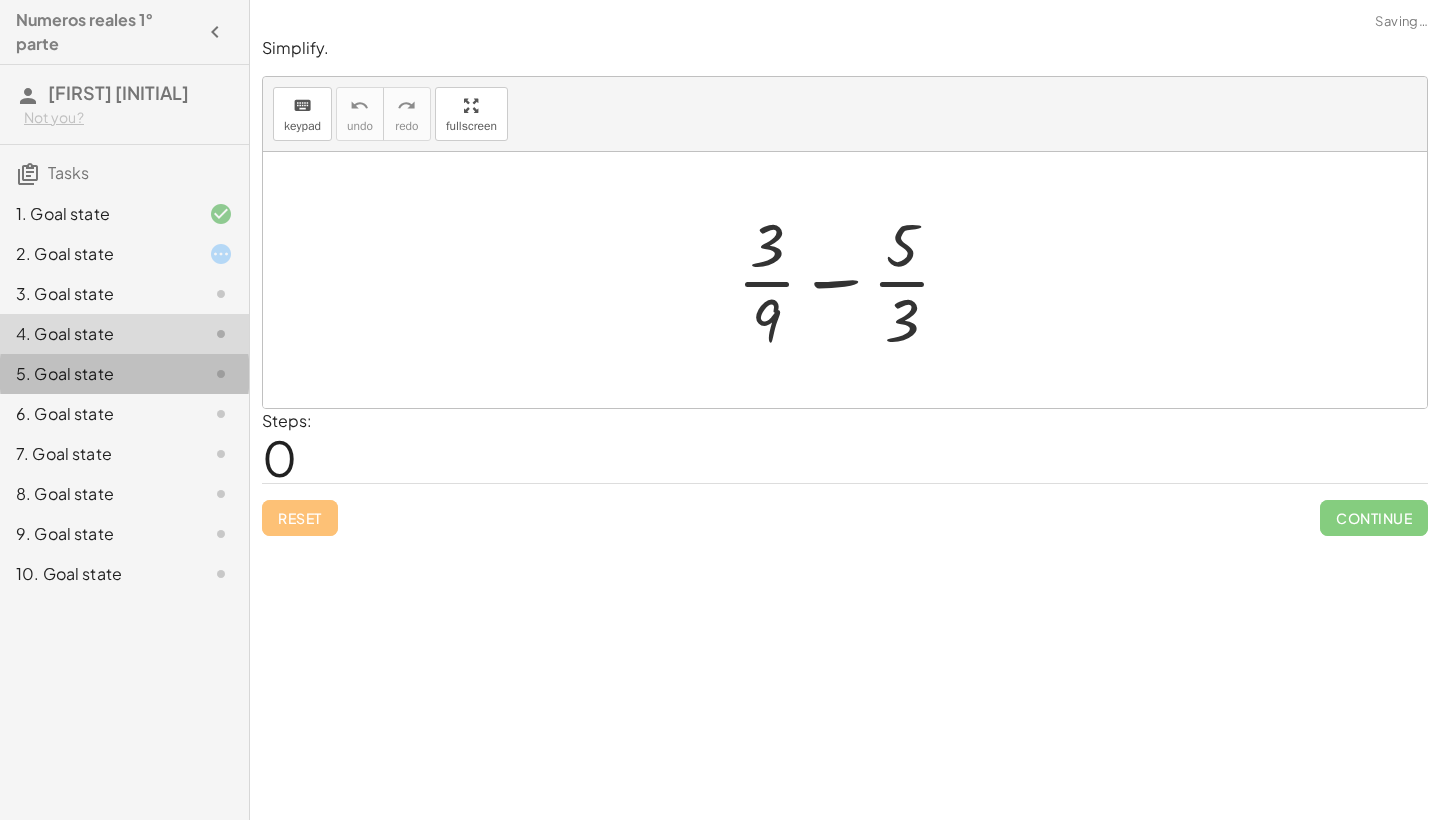 click on "5. Goal state" 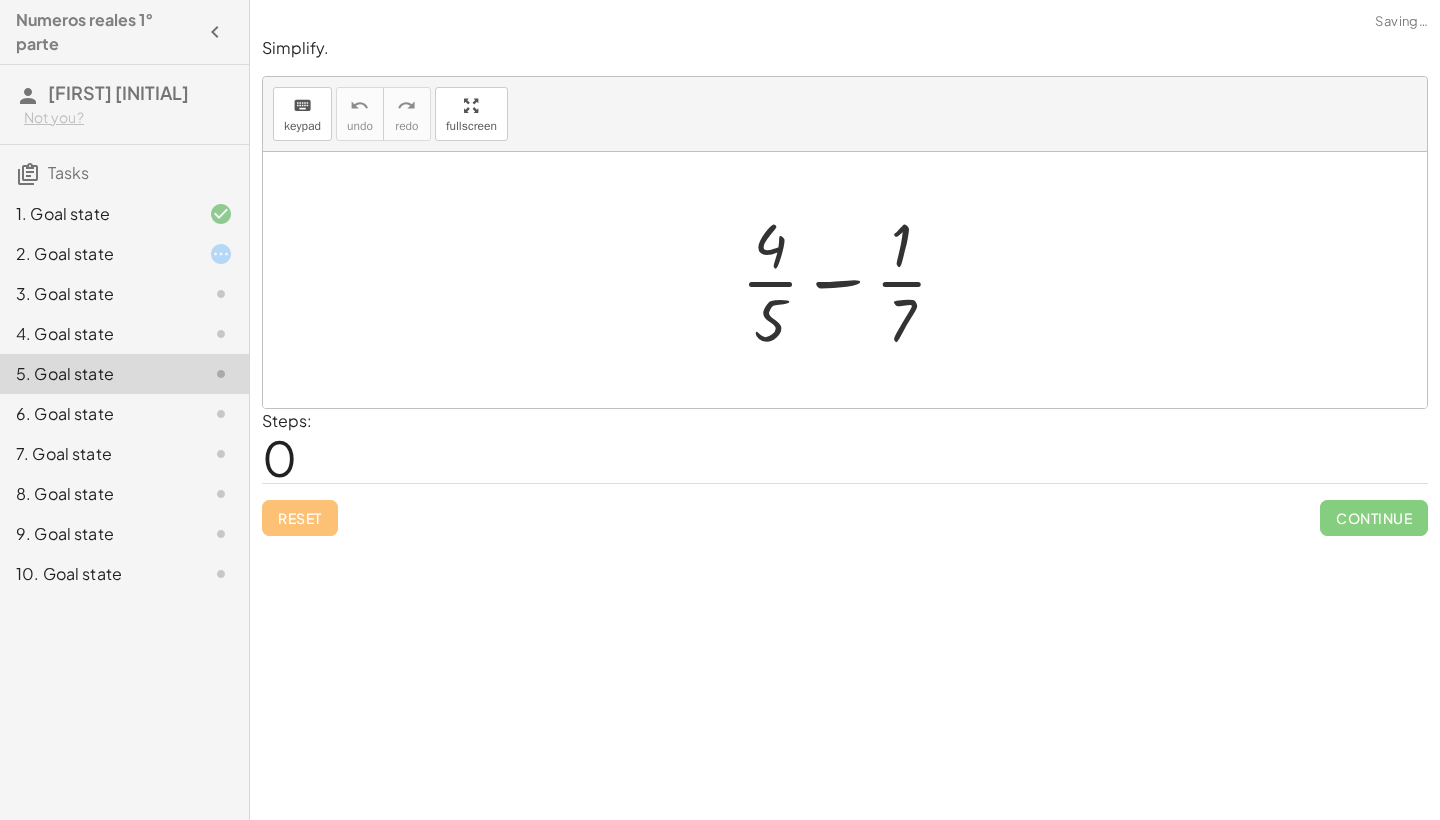click 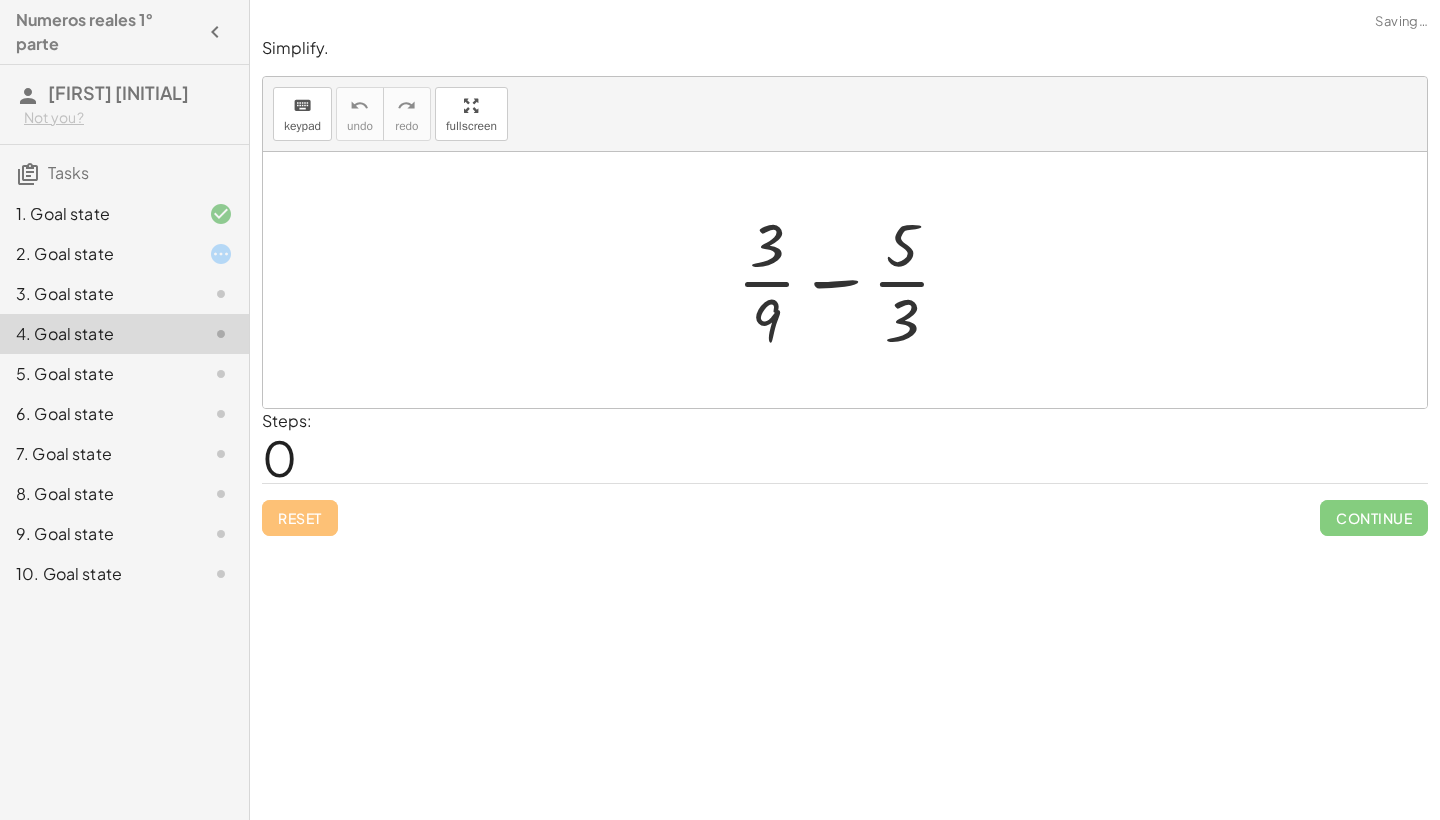 click on "3. Goal state" 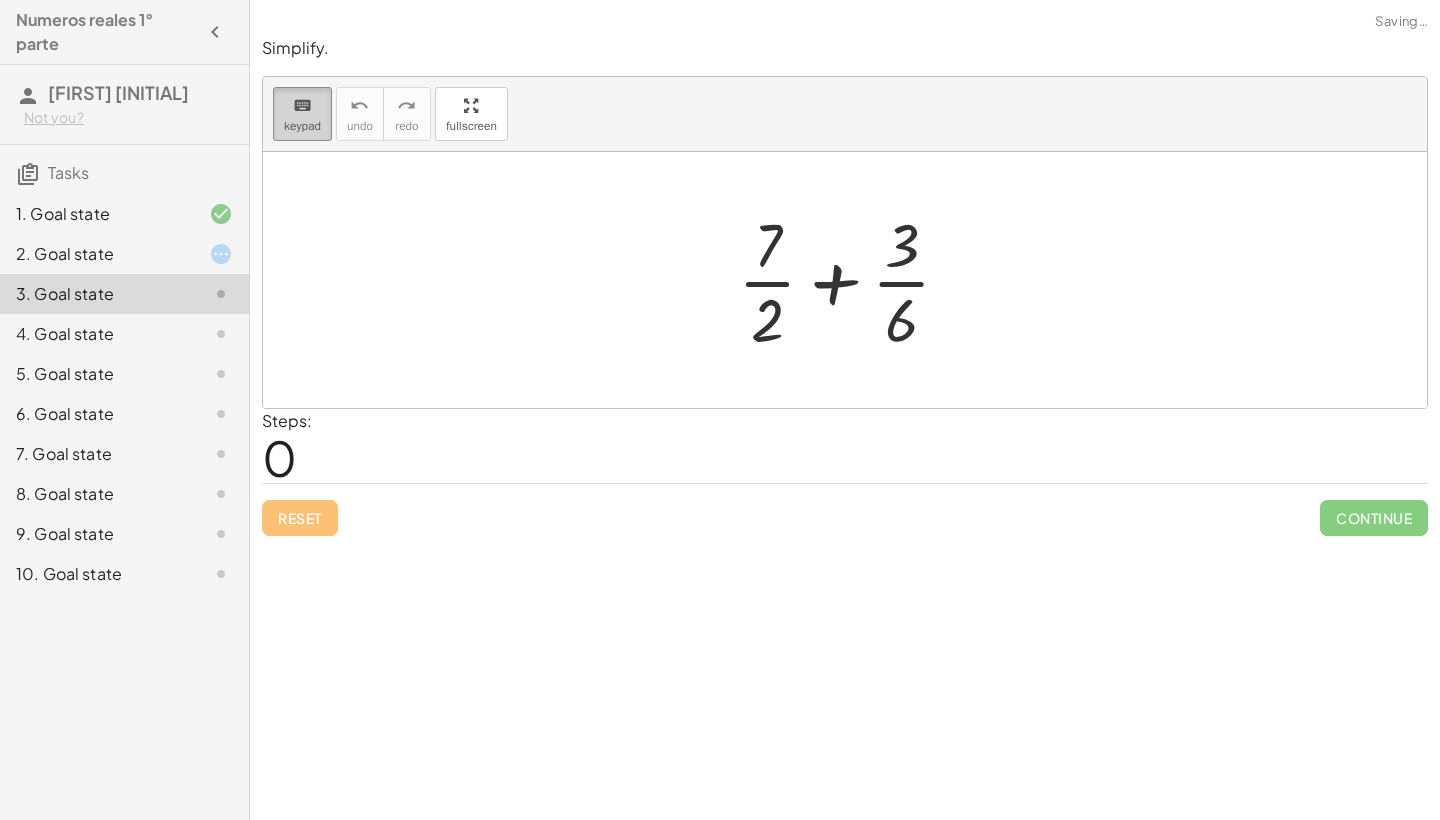 click on "keypad" at bounding box center (302, 126) 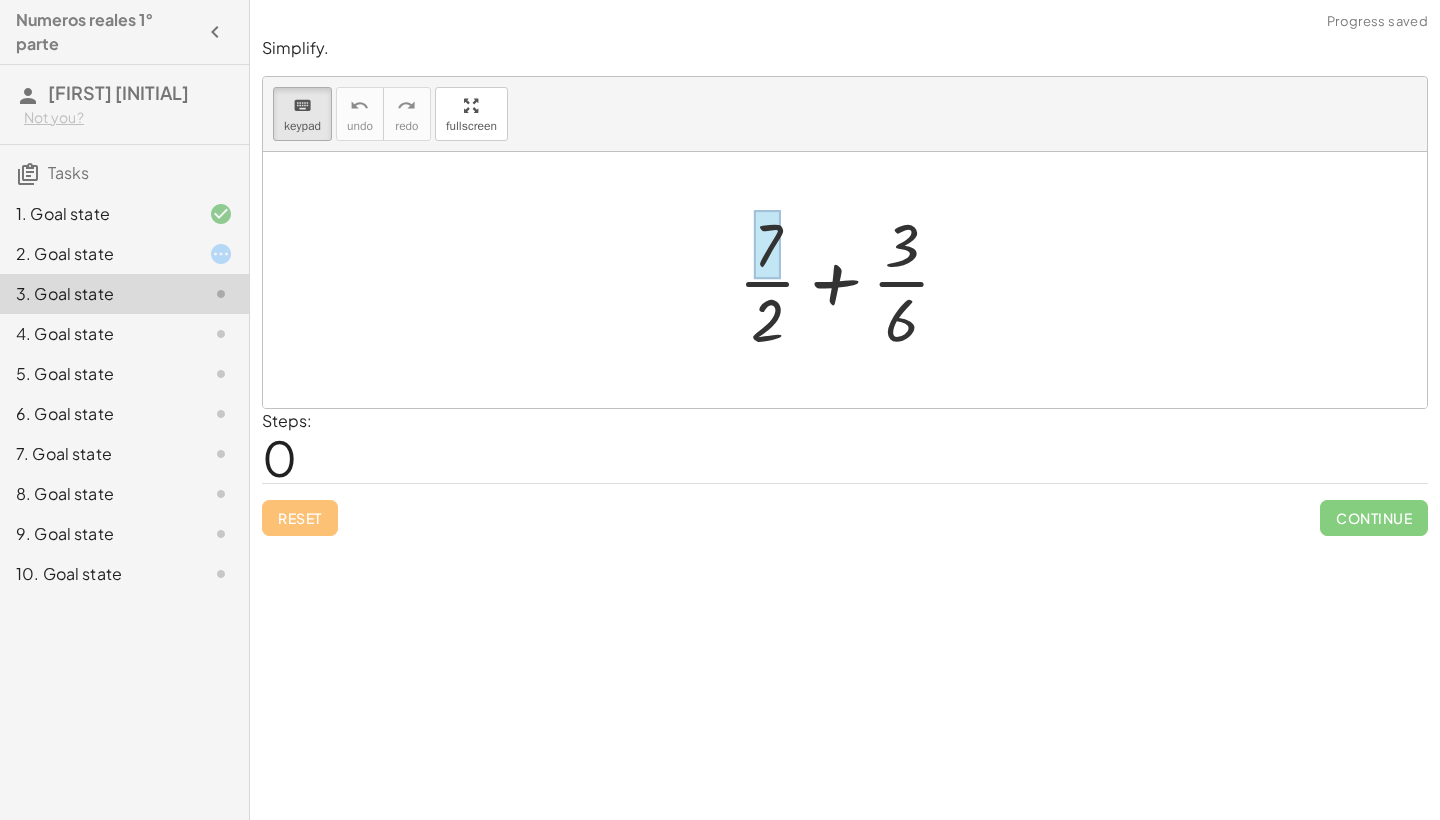click at bounding box center [768, 245] 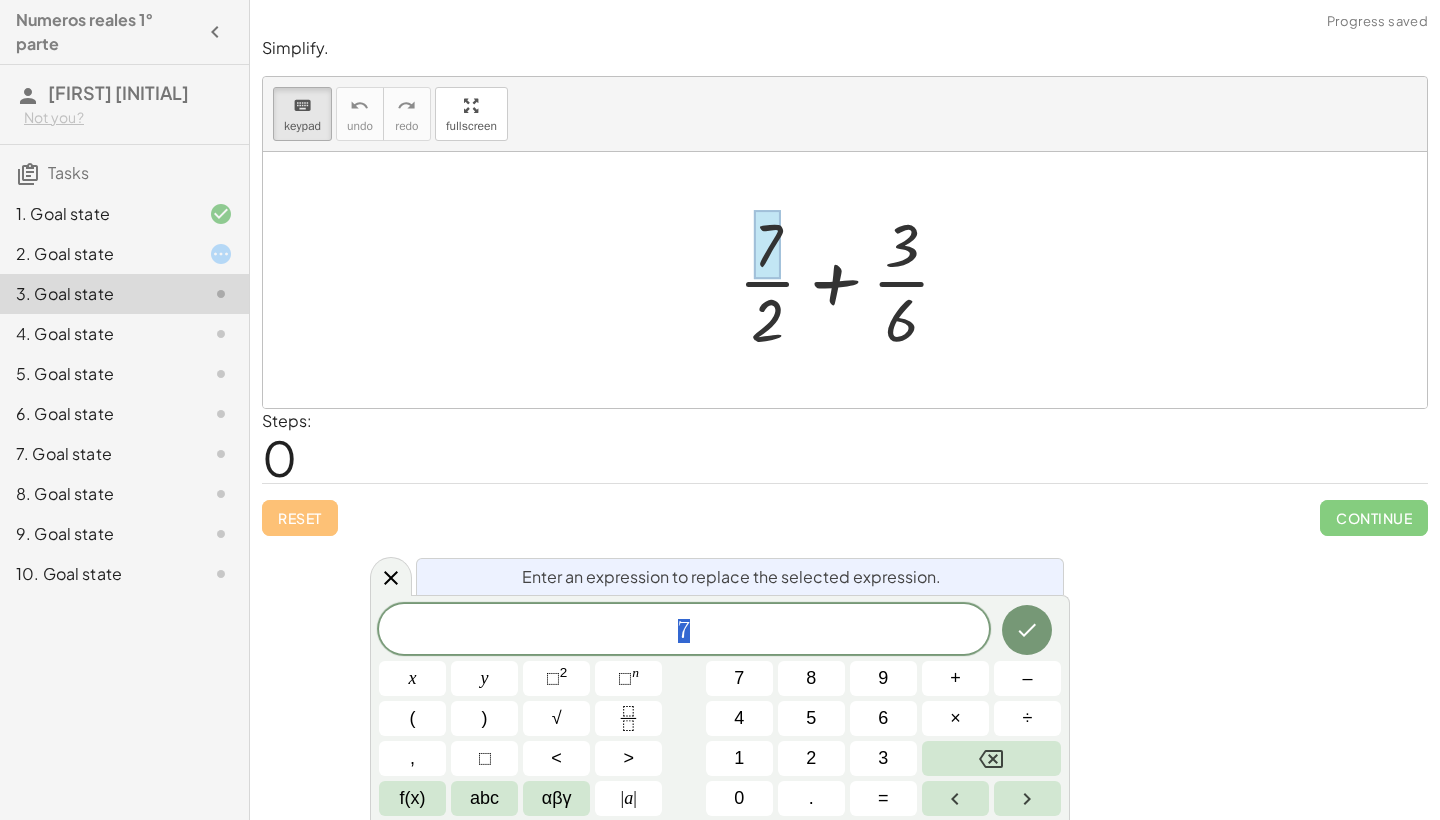 click at bounding box center [852, 280] 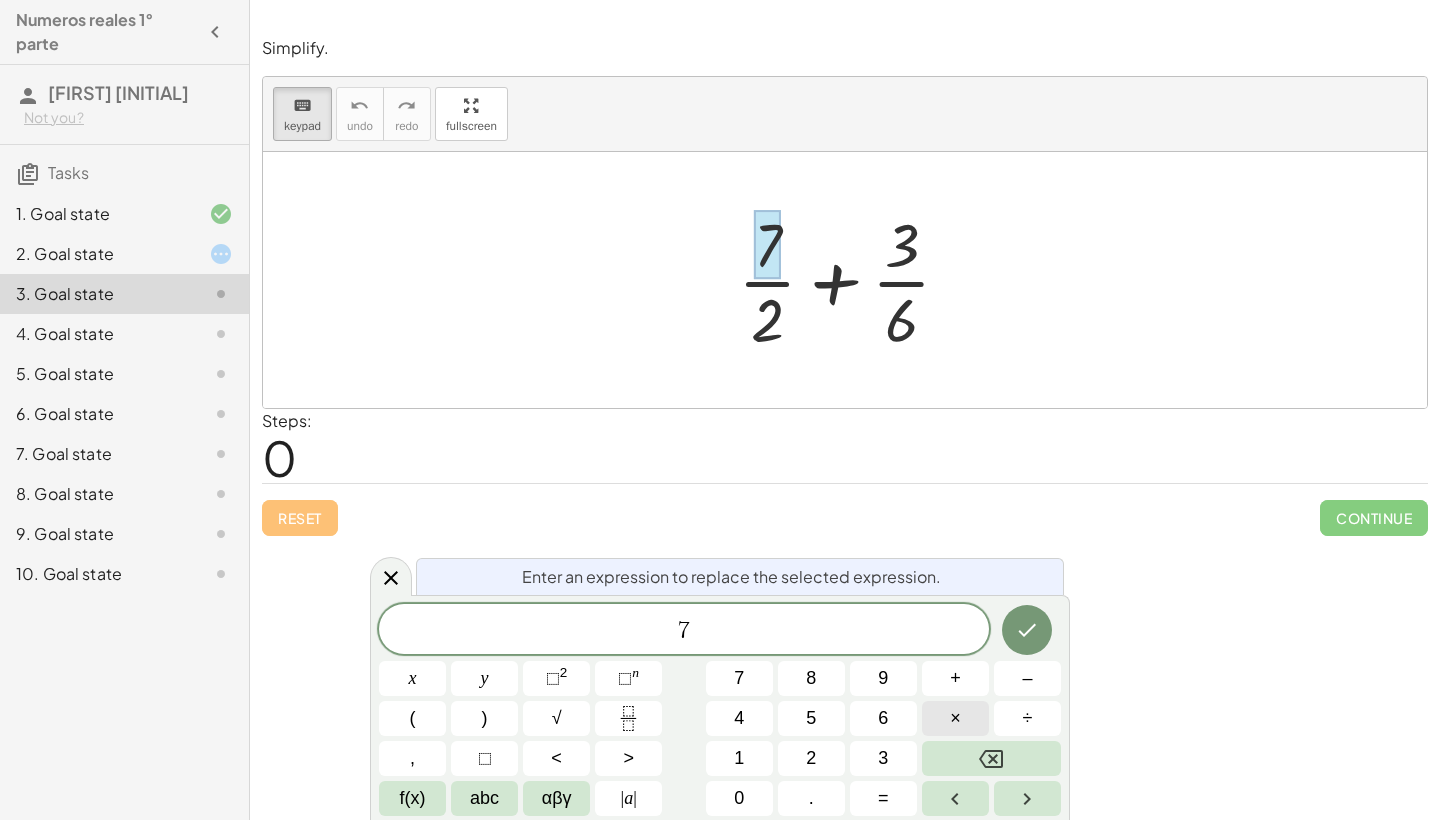 click on "×" at bounding box center (955, 718) 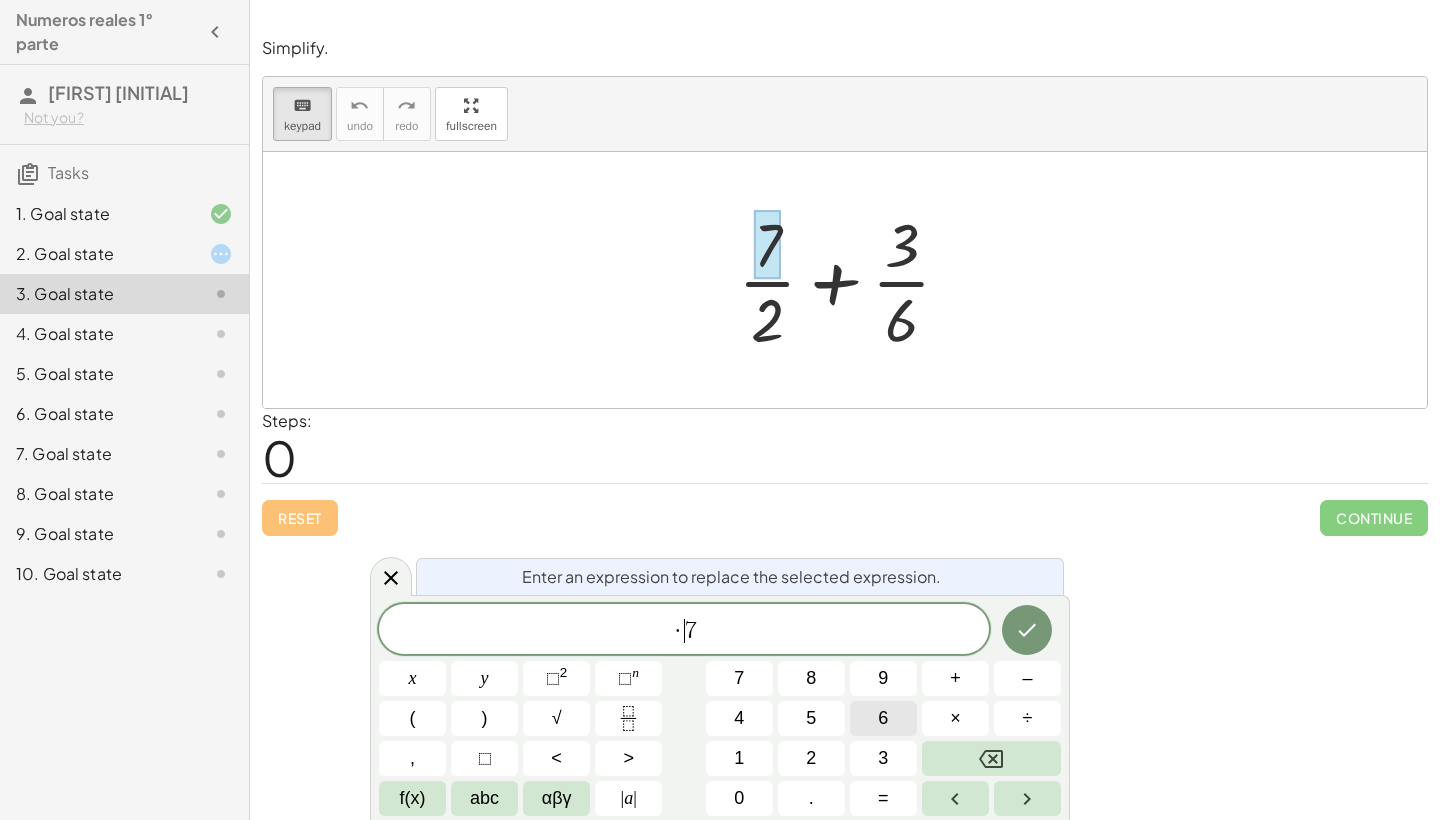click on "6" at bounding box center [883, 718] 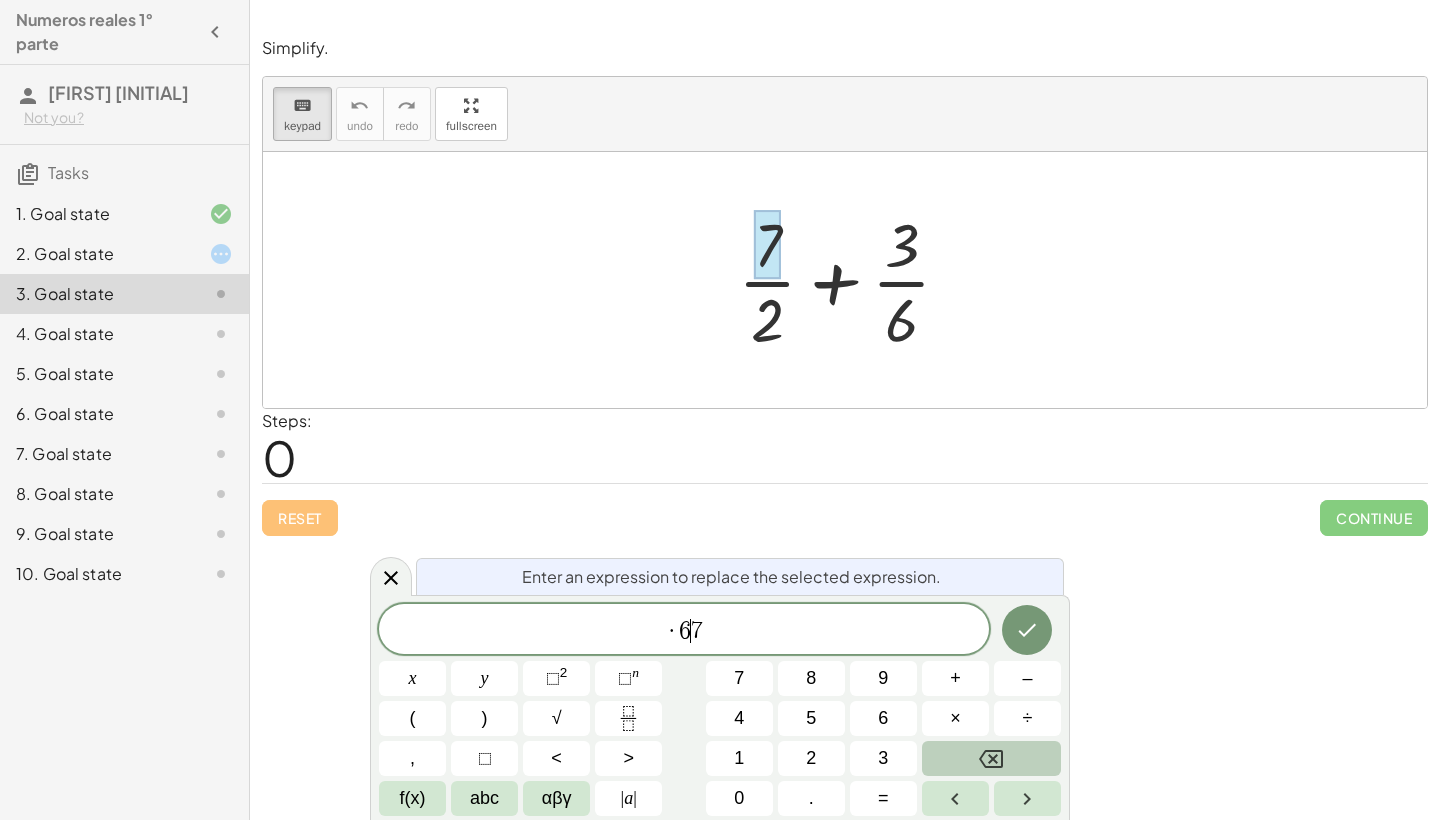 click 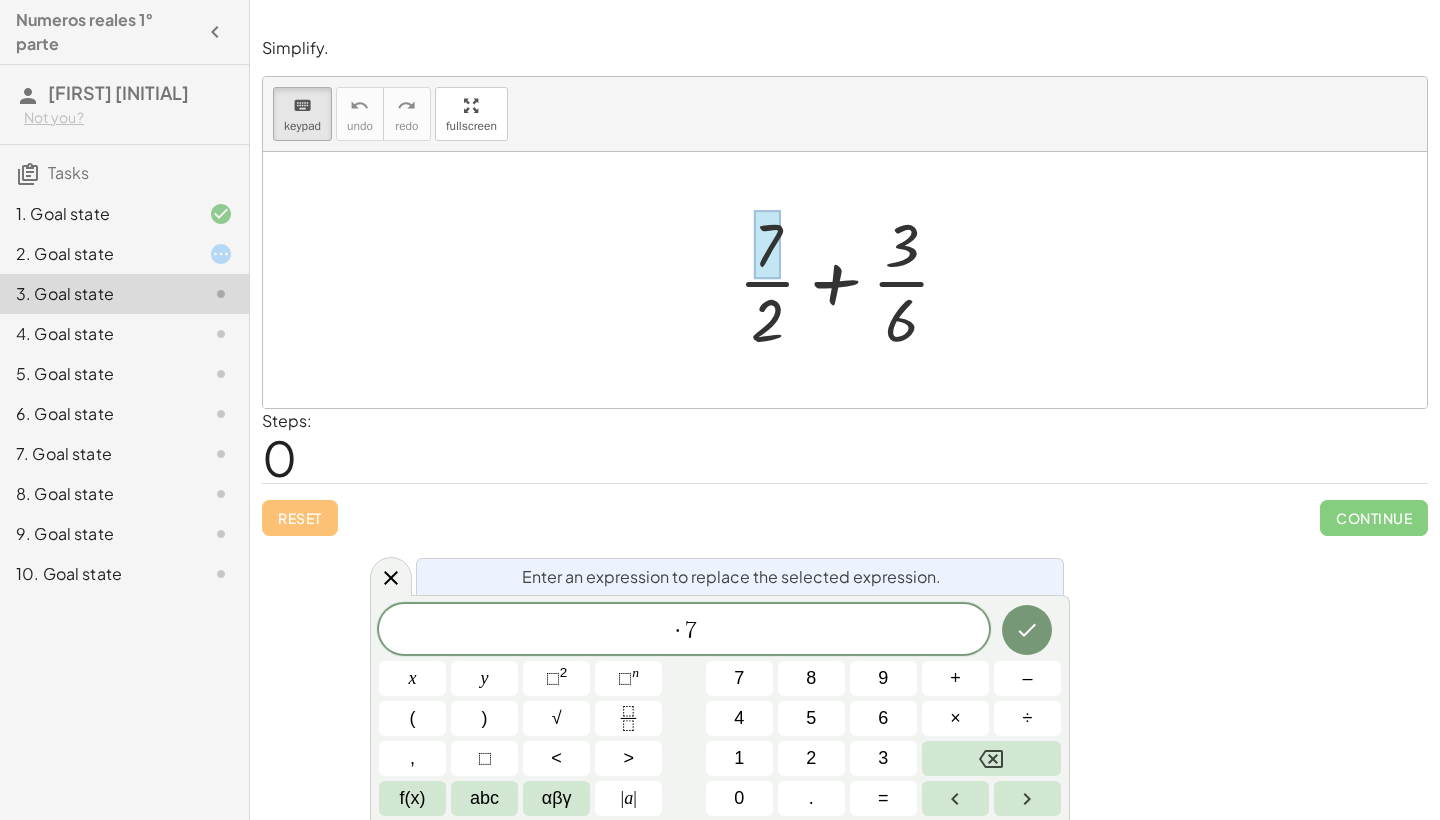 click on "· ​ 7" at bounding box center (684, 631) 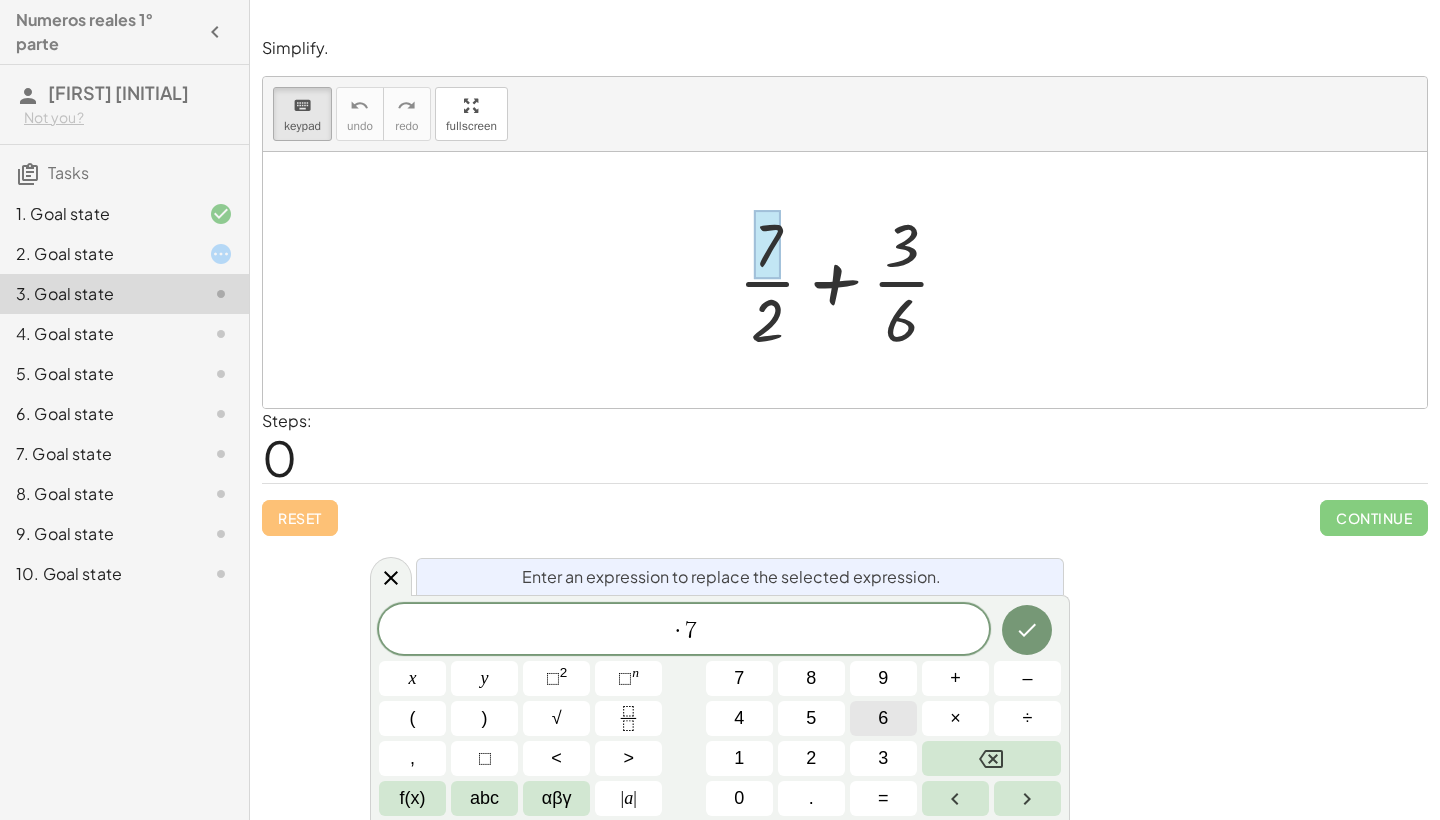 click on "6" at bounding box center (883, 718) 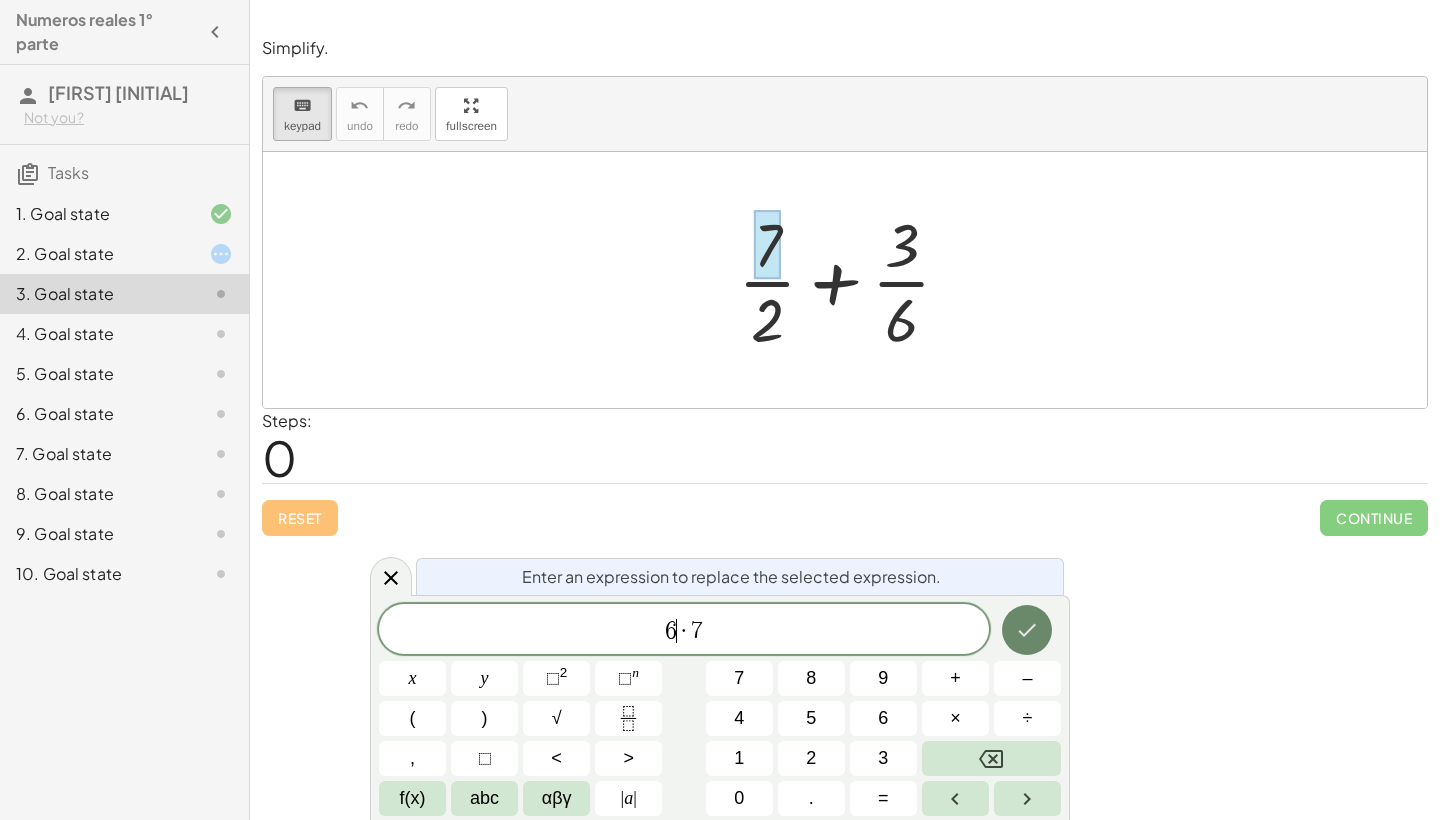click 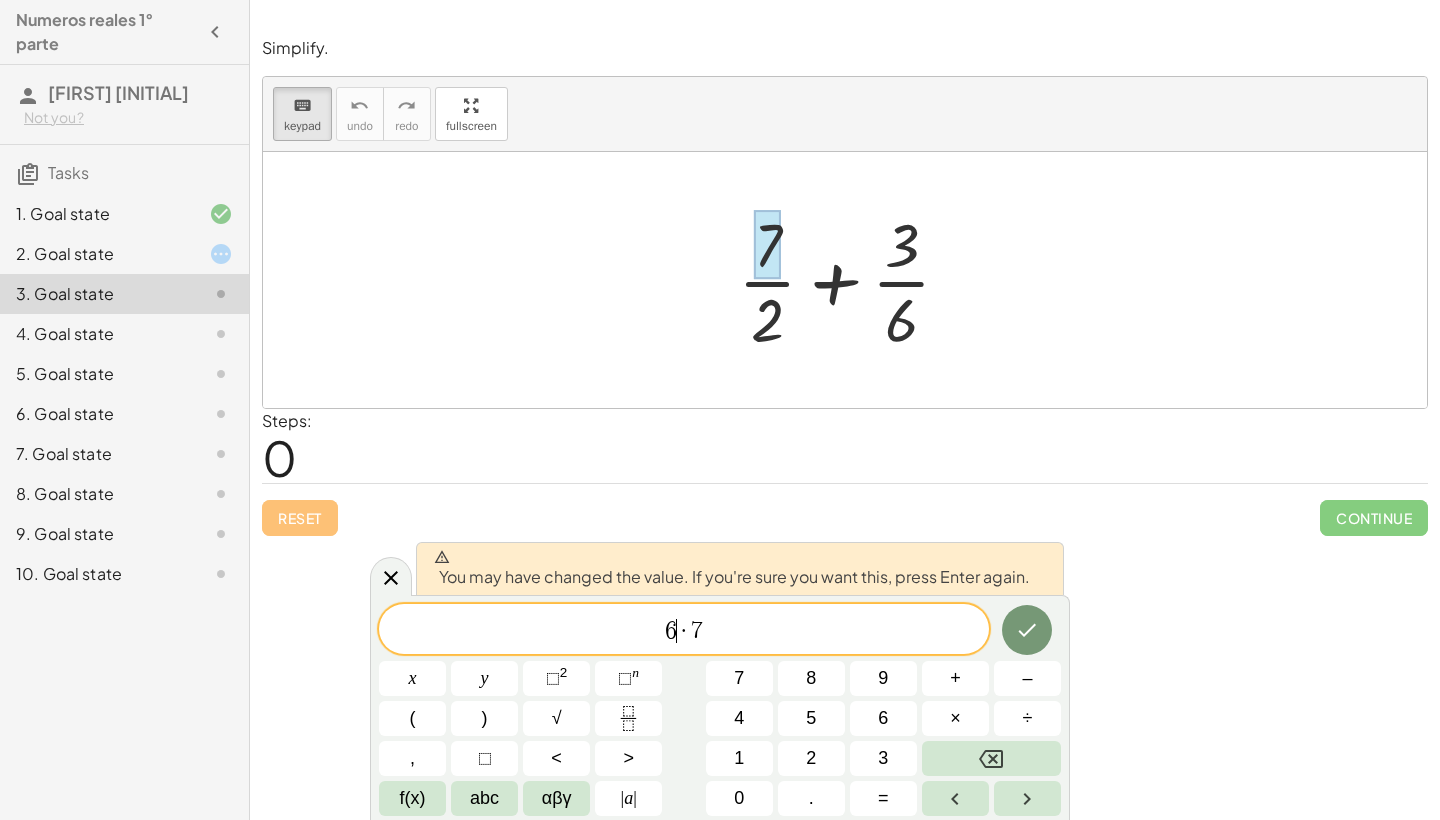 click on "6 ​ · 7" at bounding box center [684, 631] 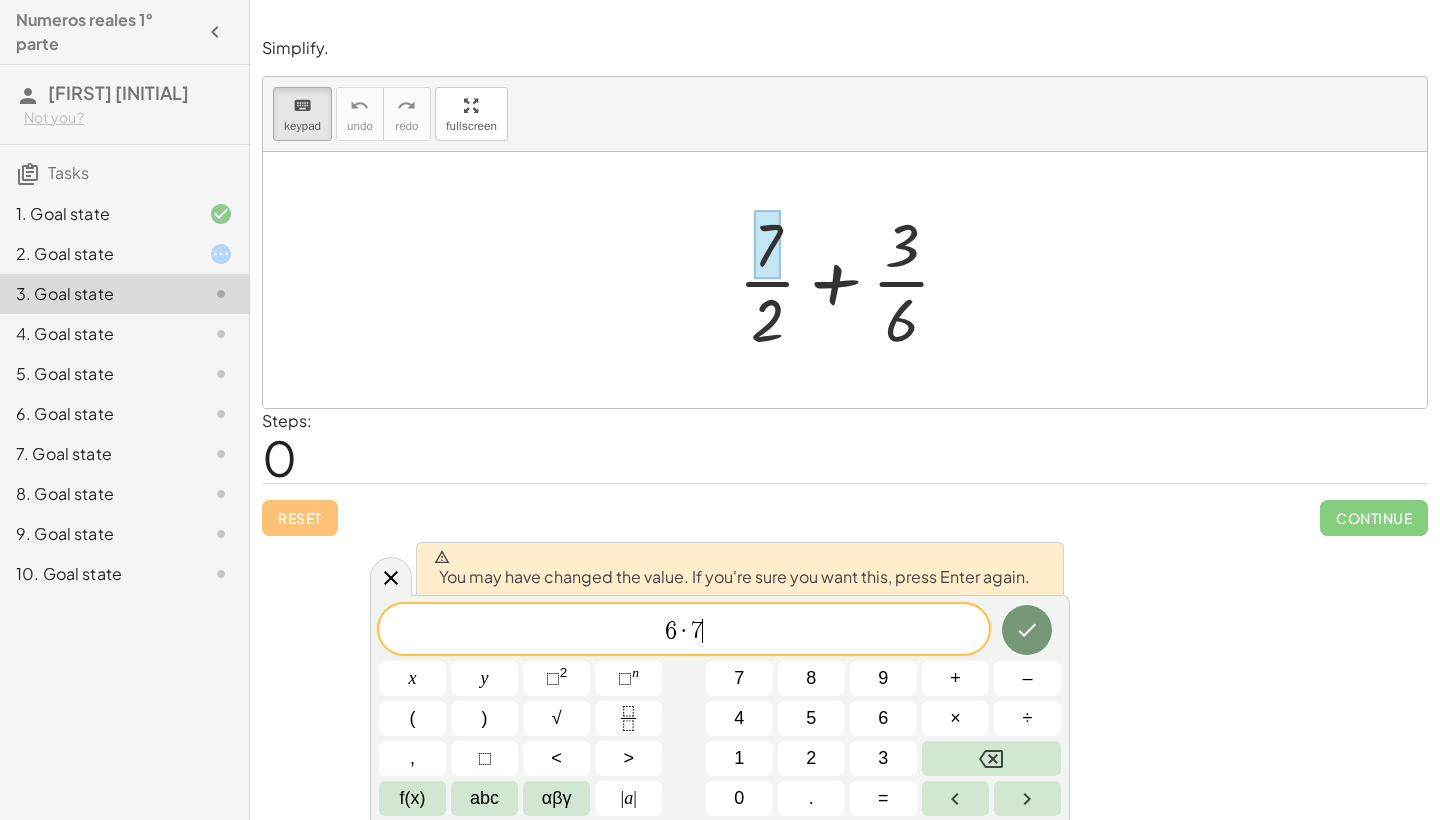 click on "6 · 7 ​" at bounding box center [684, 631] 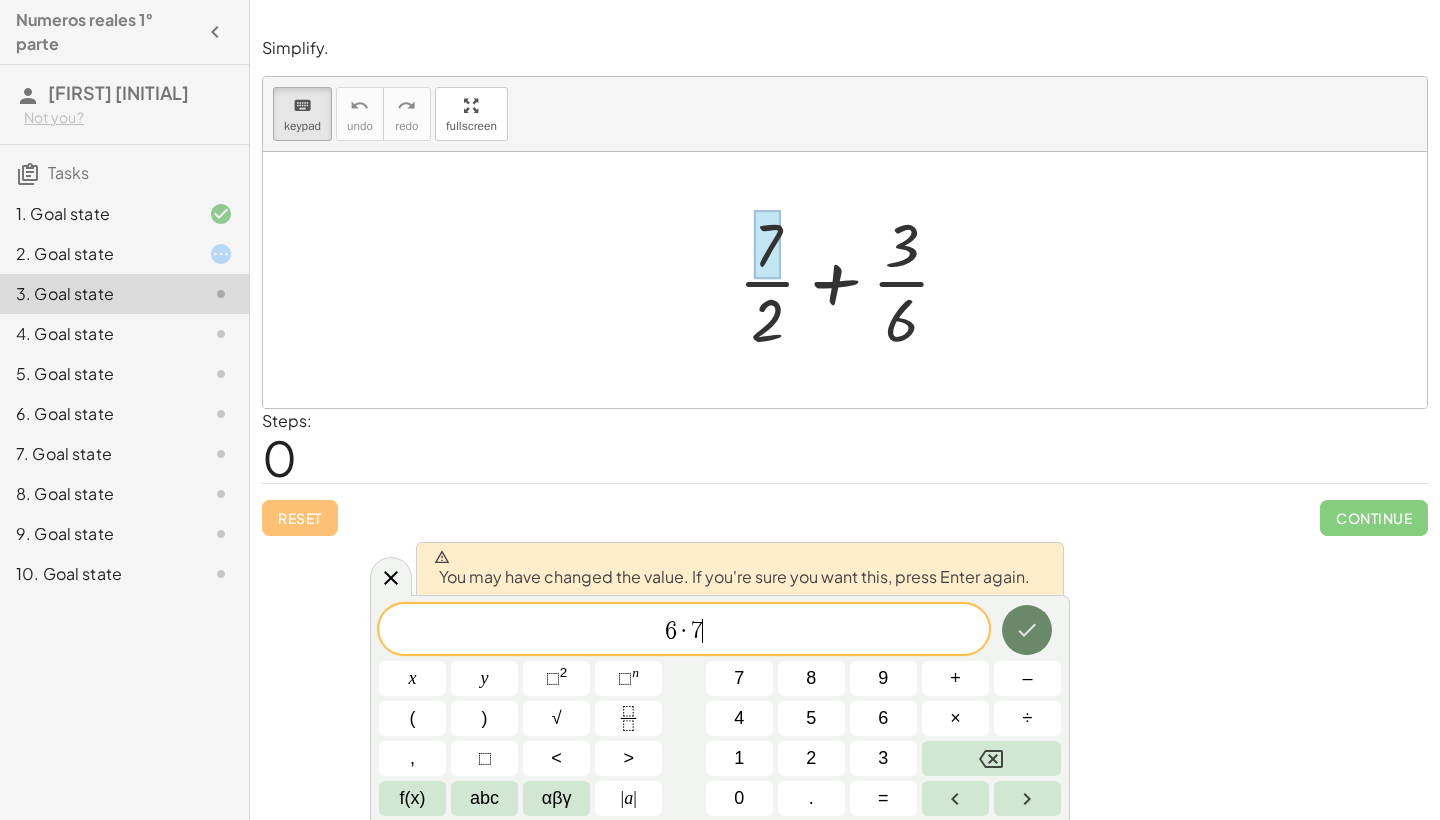 click at bounding box center [1027, 630] 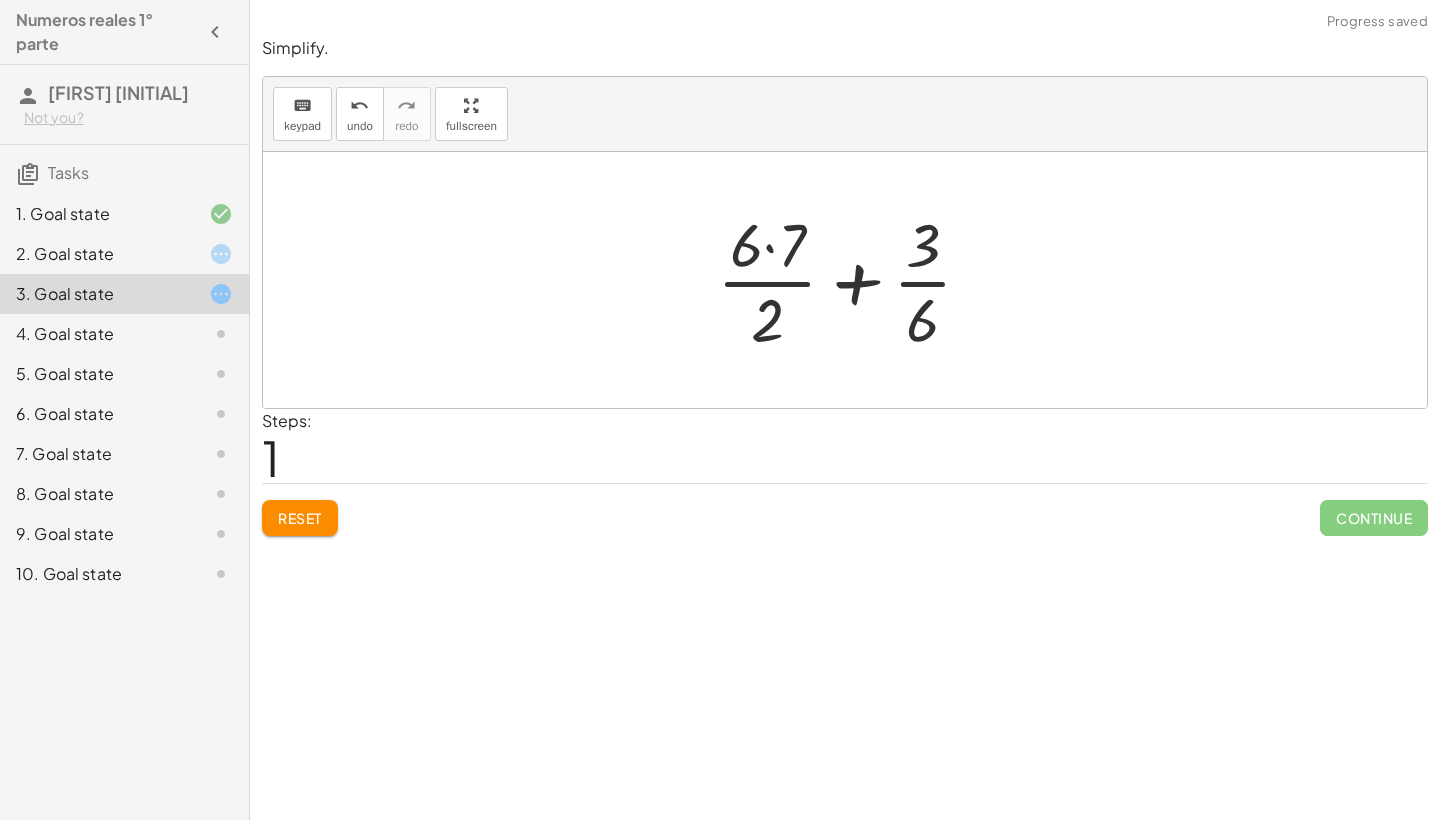 click at bounding box center [852, 280] 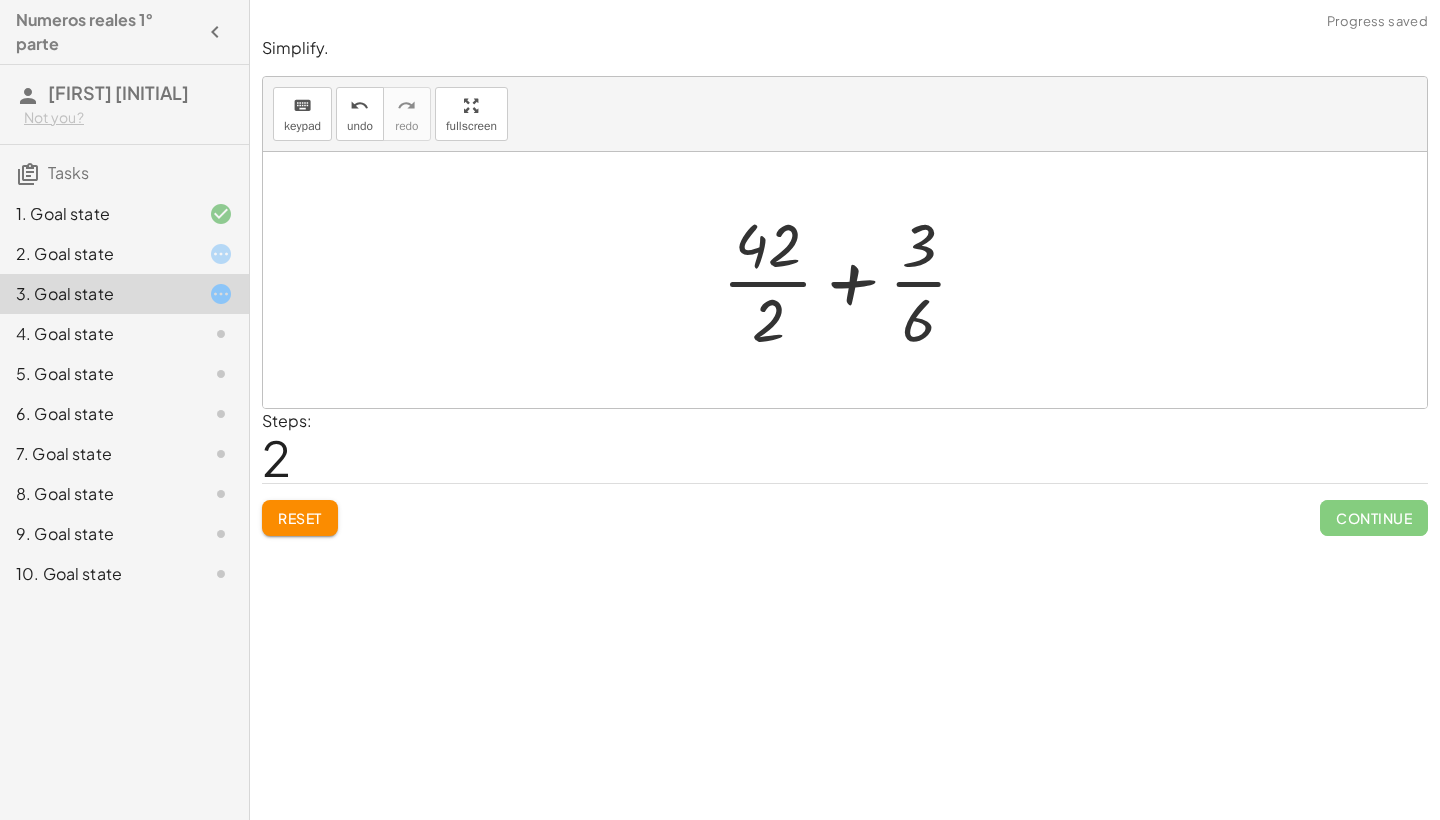 click at bounding box center (853, 280) 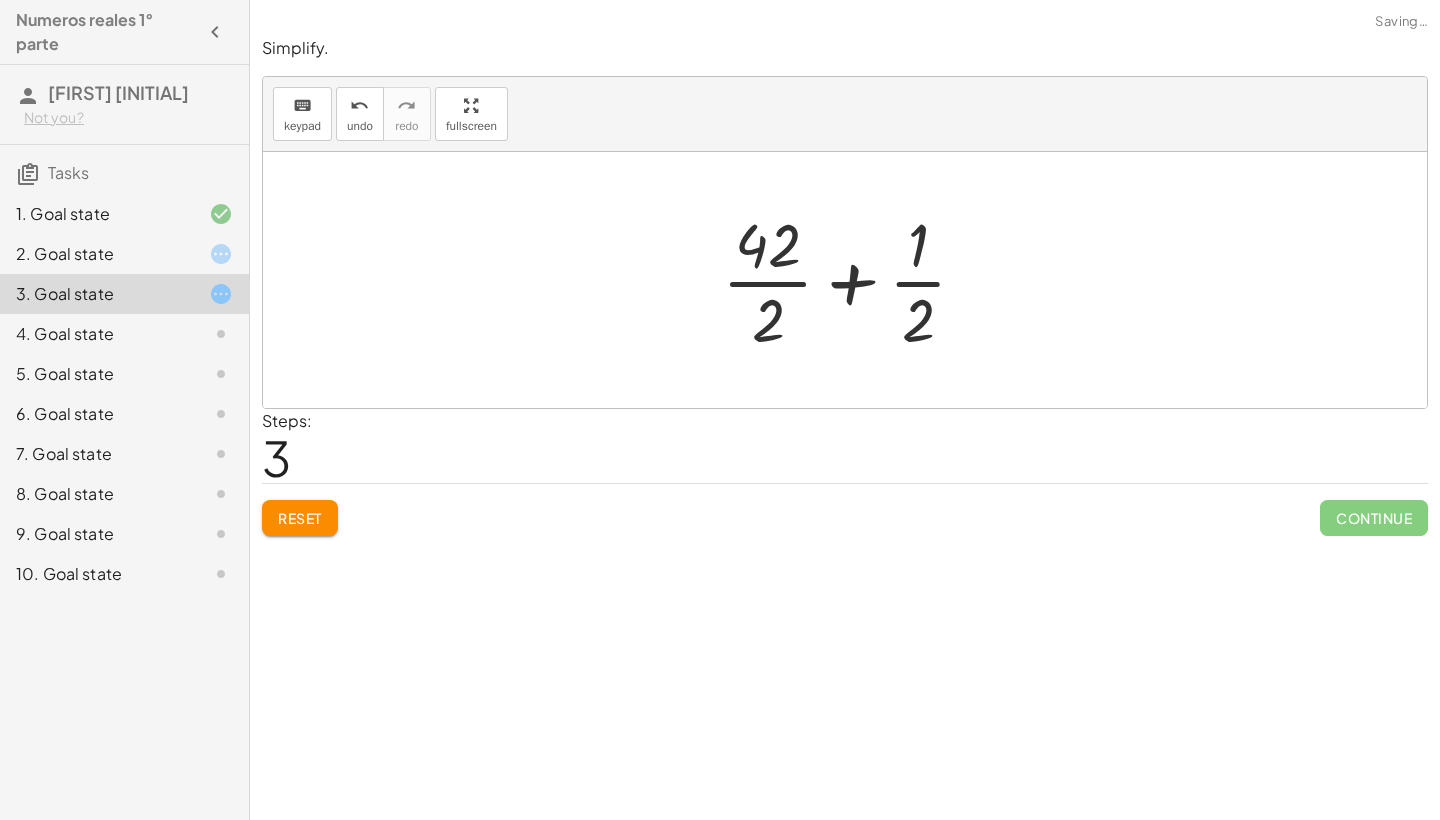 click at bounding box center [852, 280] 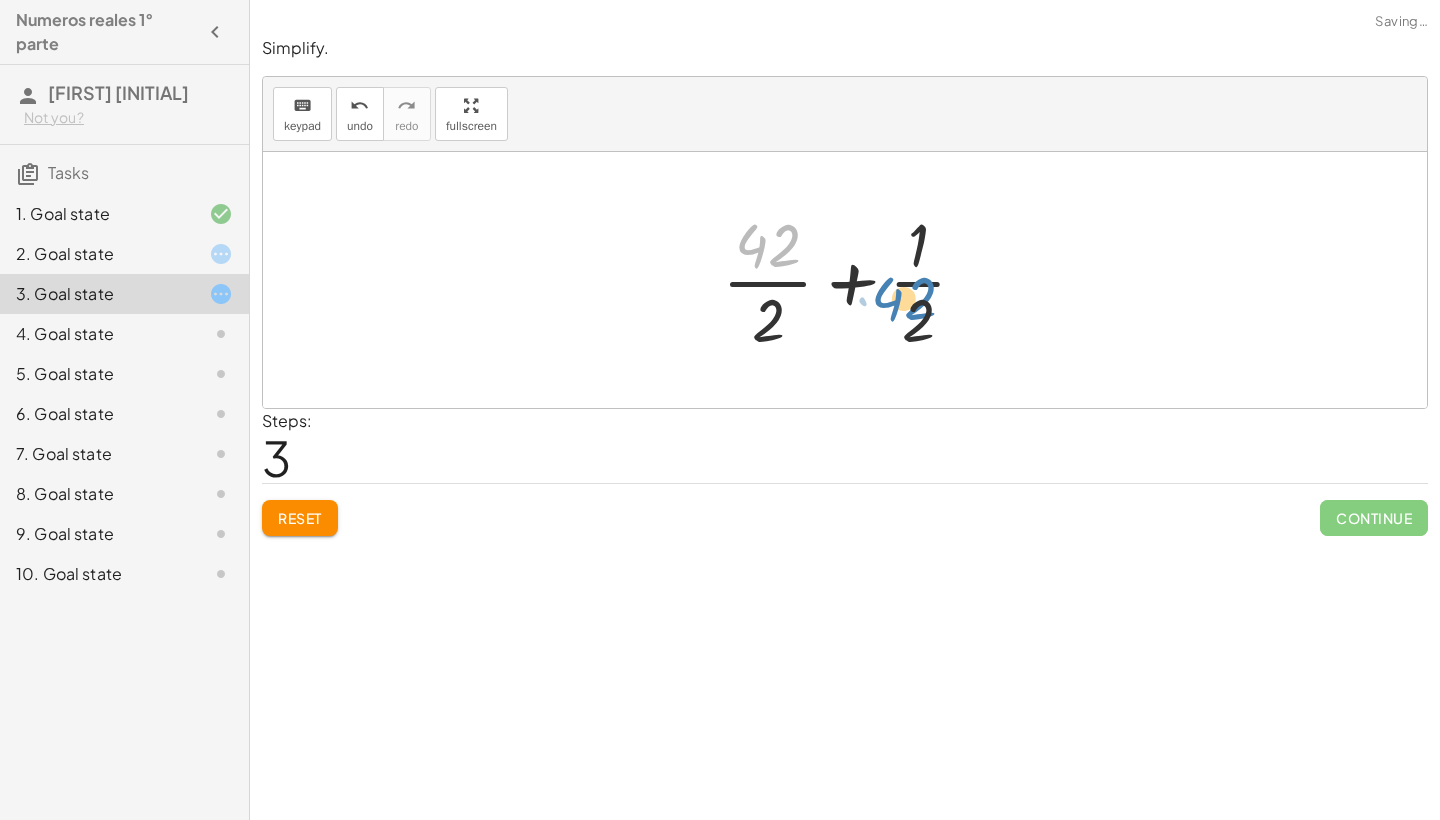 drag, startPoint x: 788, startPoint y: 254, endPoint x: 934, endPoint y: 311, distance: 156.73225 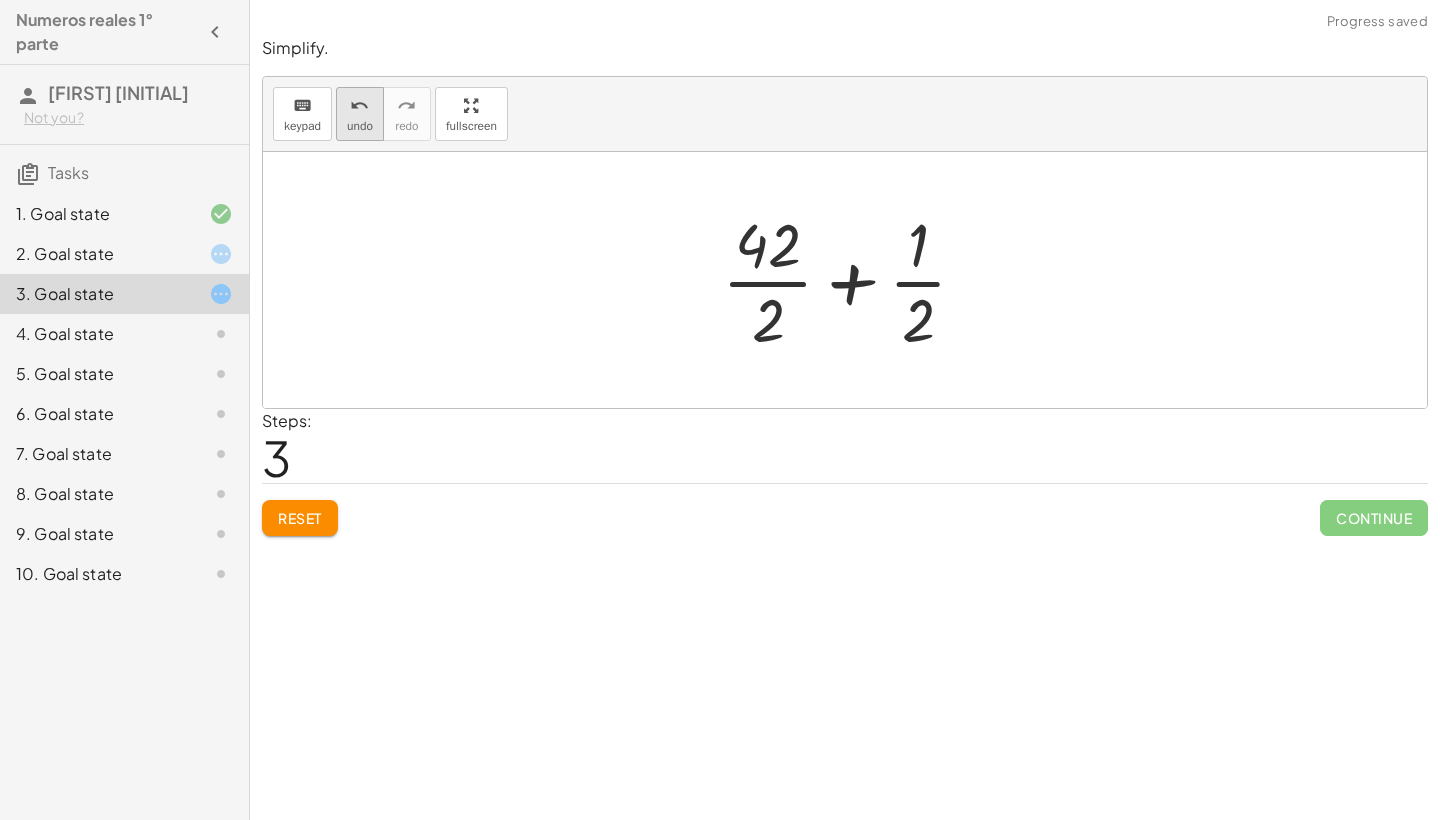 click on "undo" at bounding box center [360, 126] 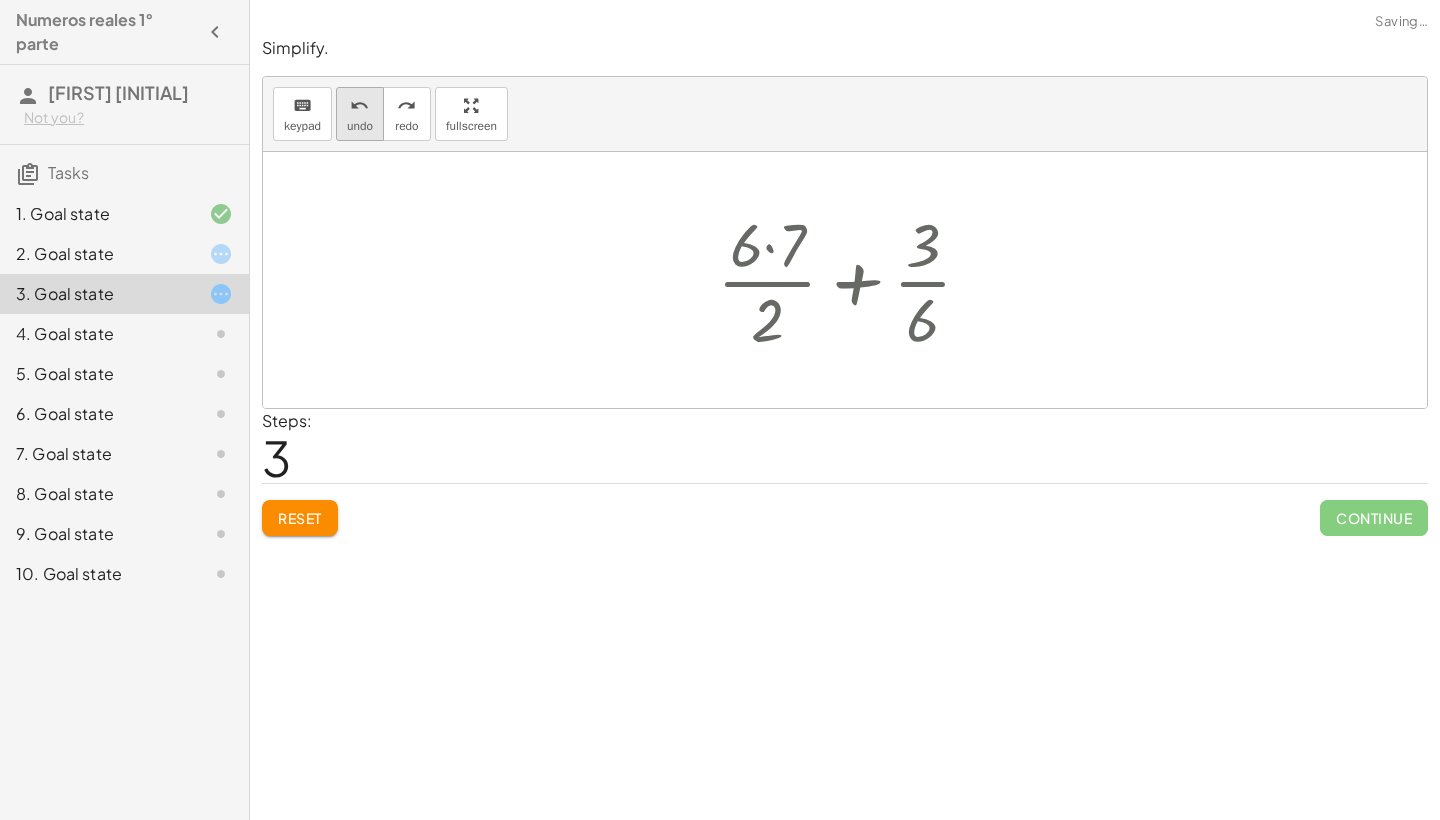 click on "undo" at bounding box center [360, 126] 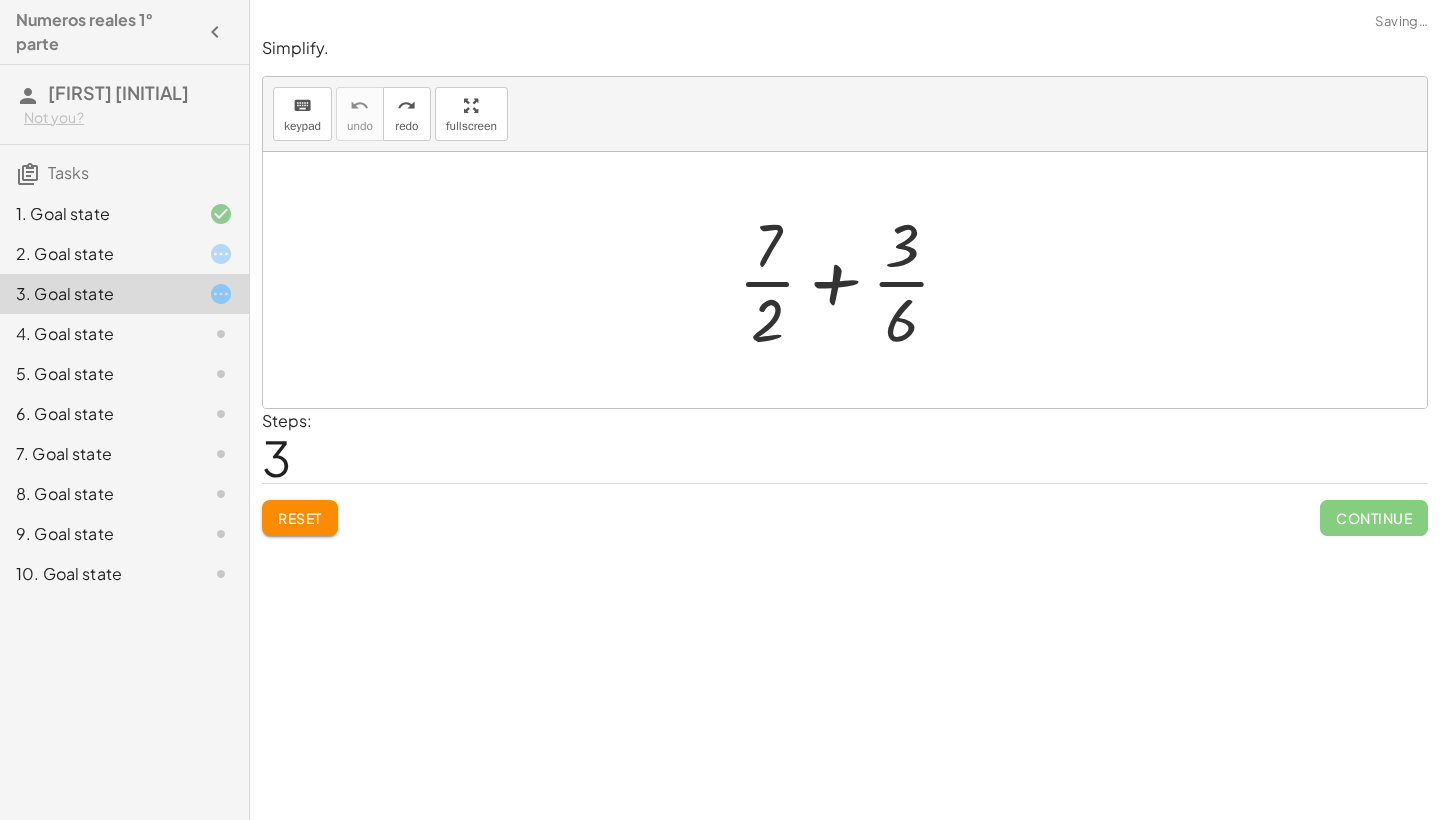 click at bounding box center (852, 280) 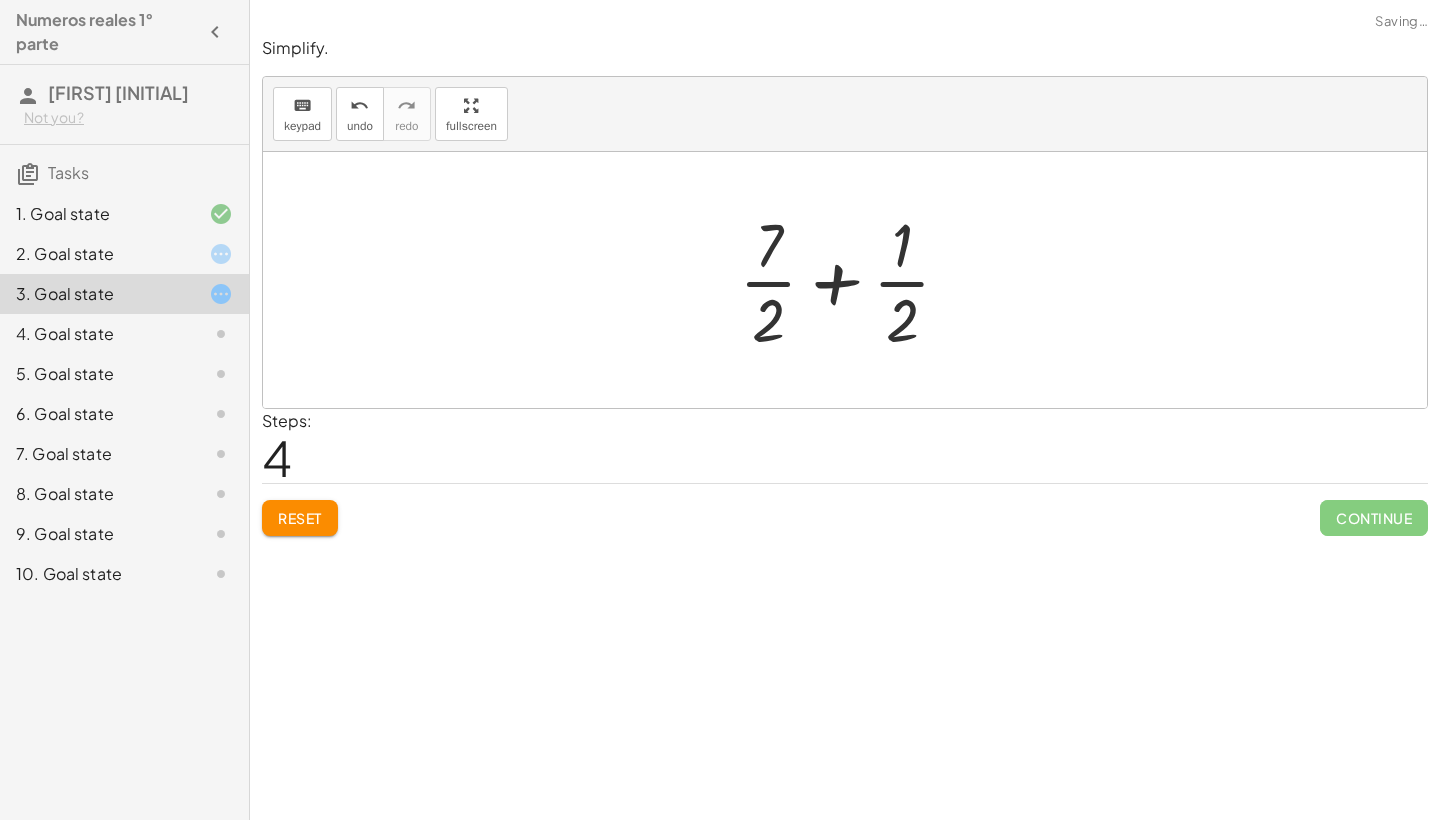 click at bounding box center [853, 280] 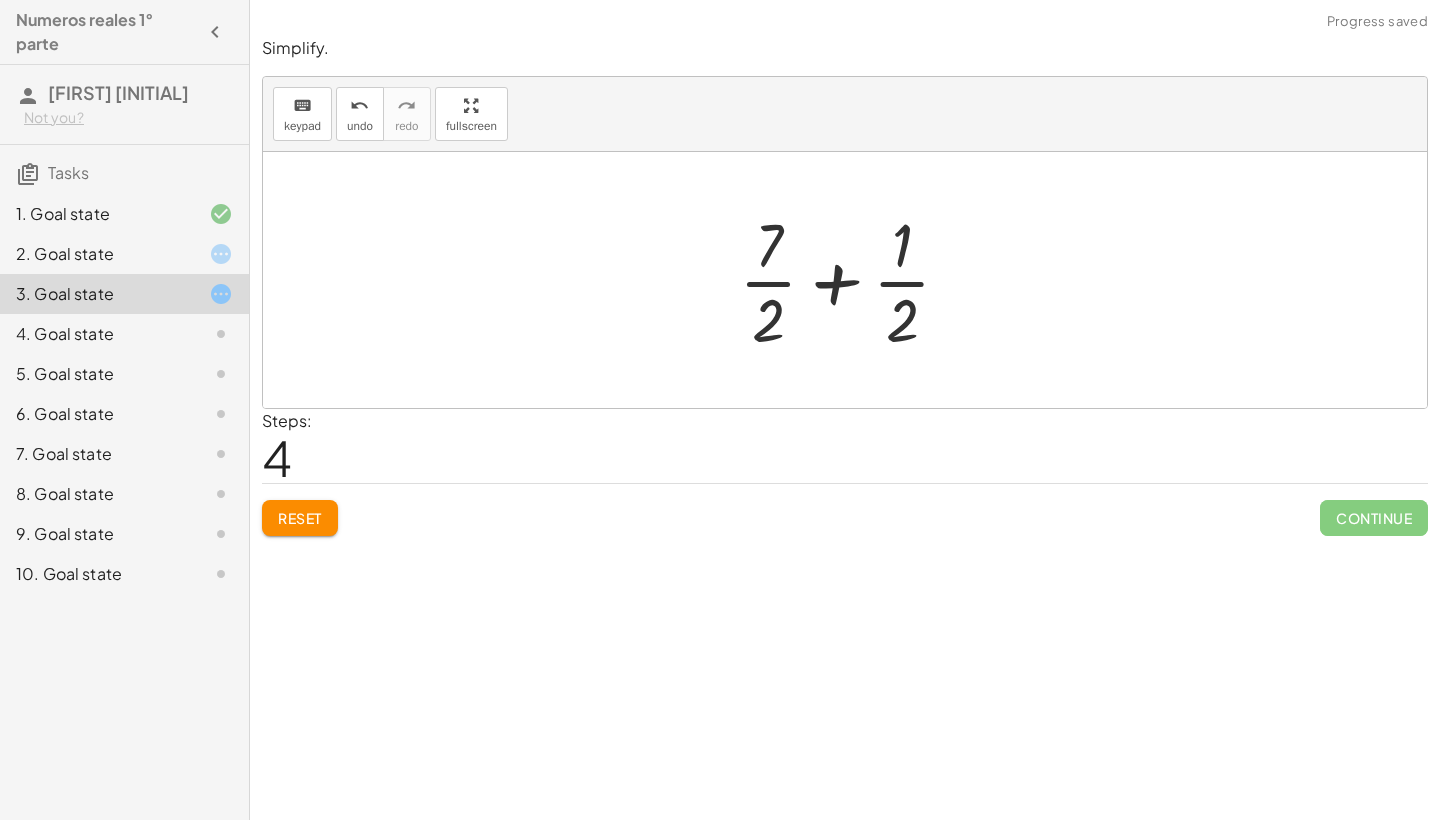 click at bounding box center (853, 280) 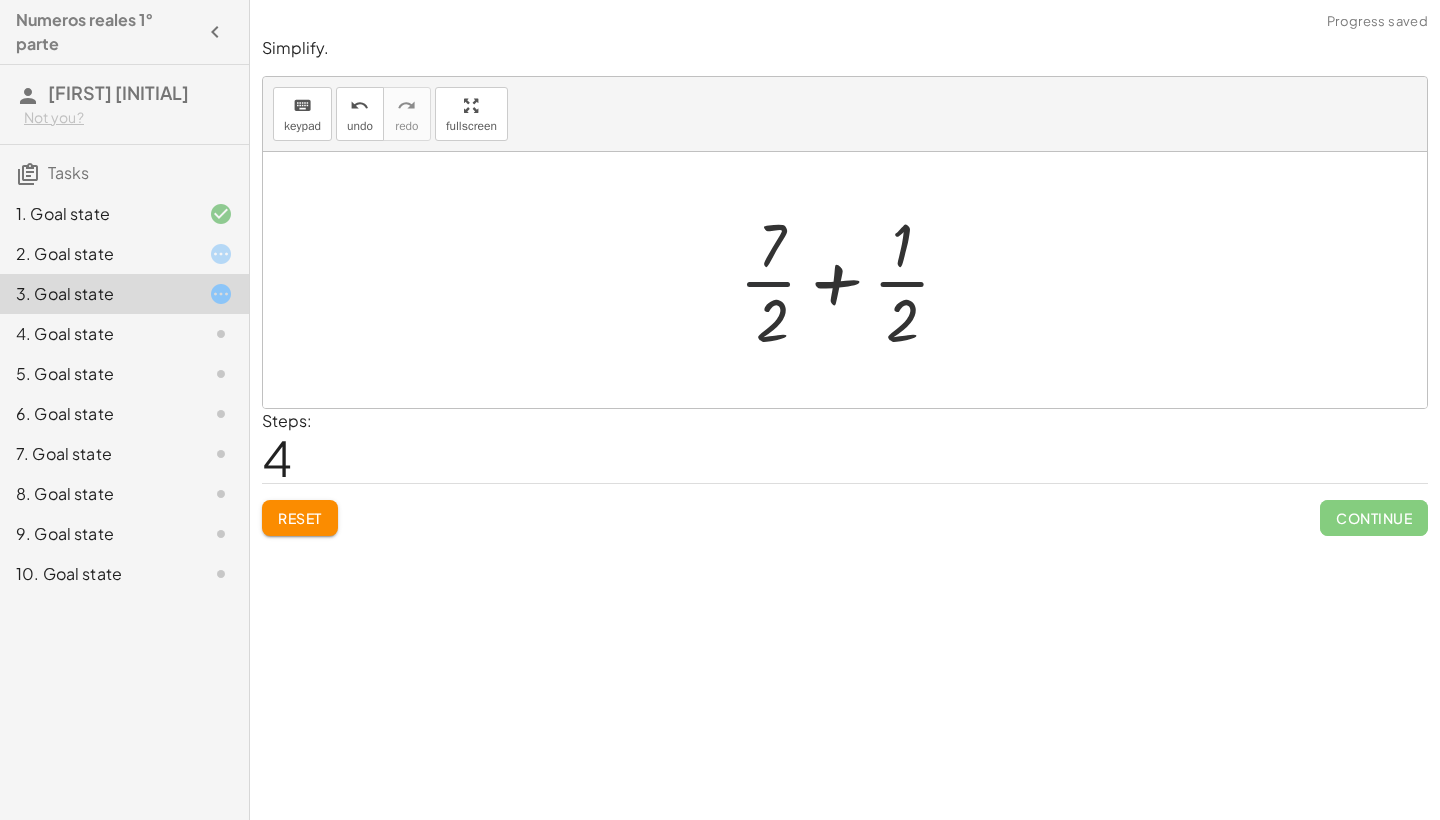 click at bounding box center (853, 280) 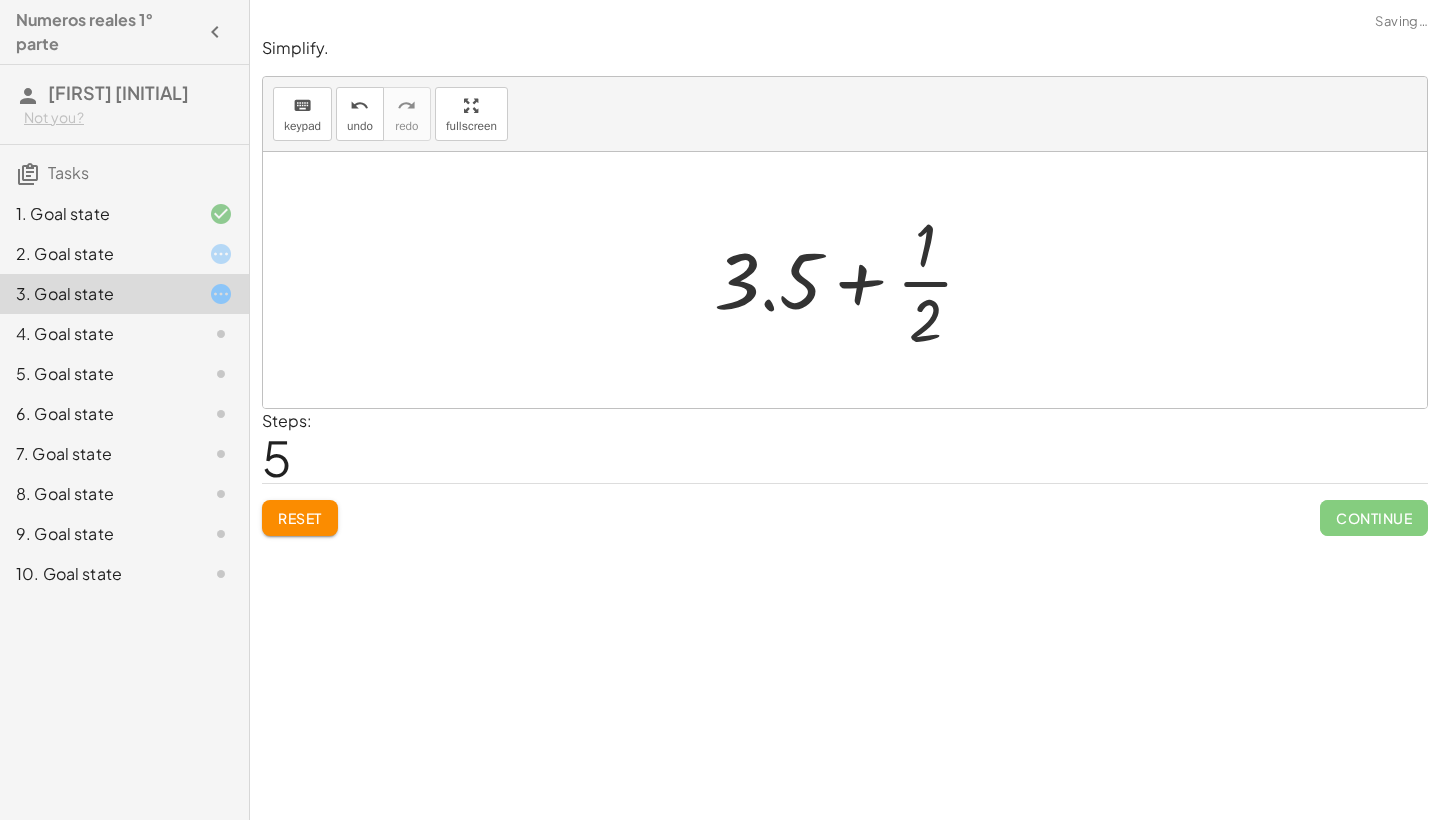 click at bounding box center (852, 280) 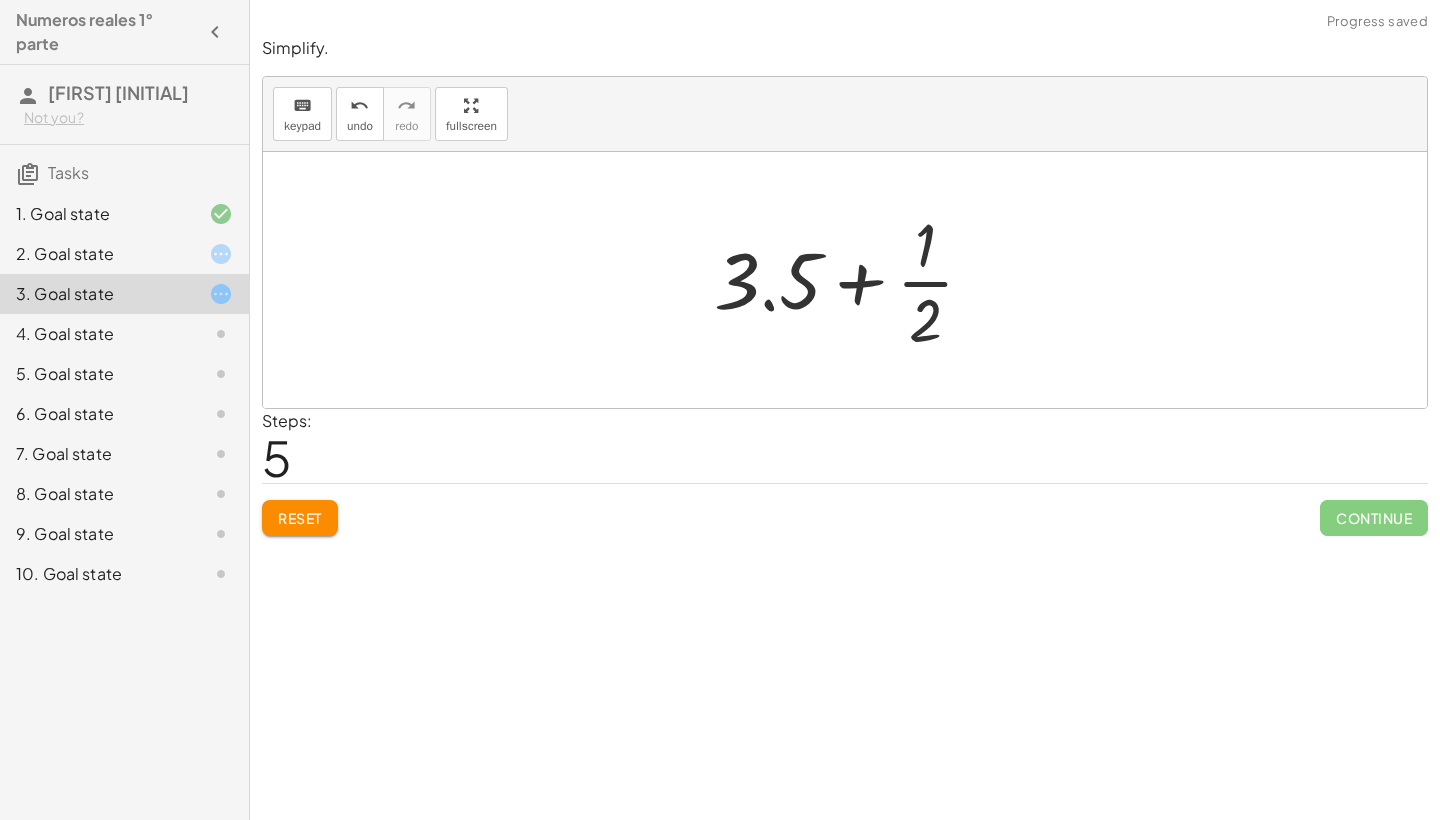 click at bounding box center (852, 280) 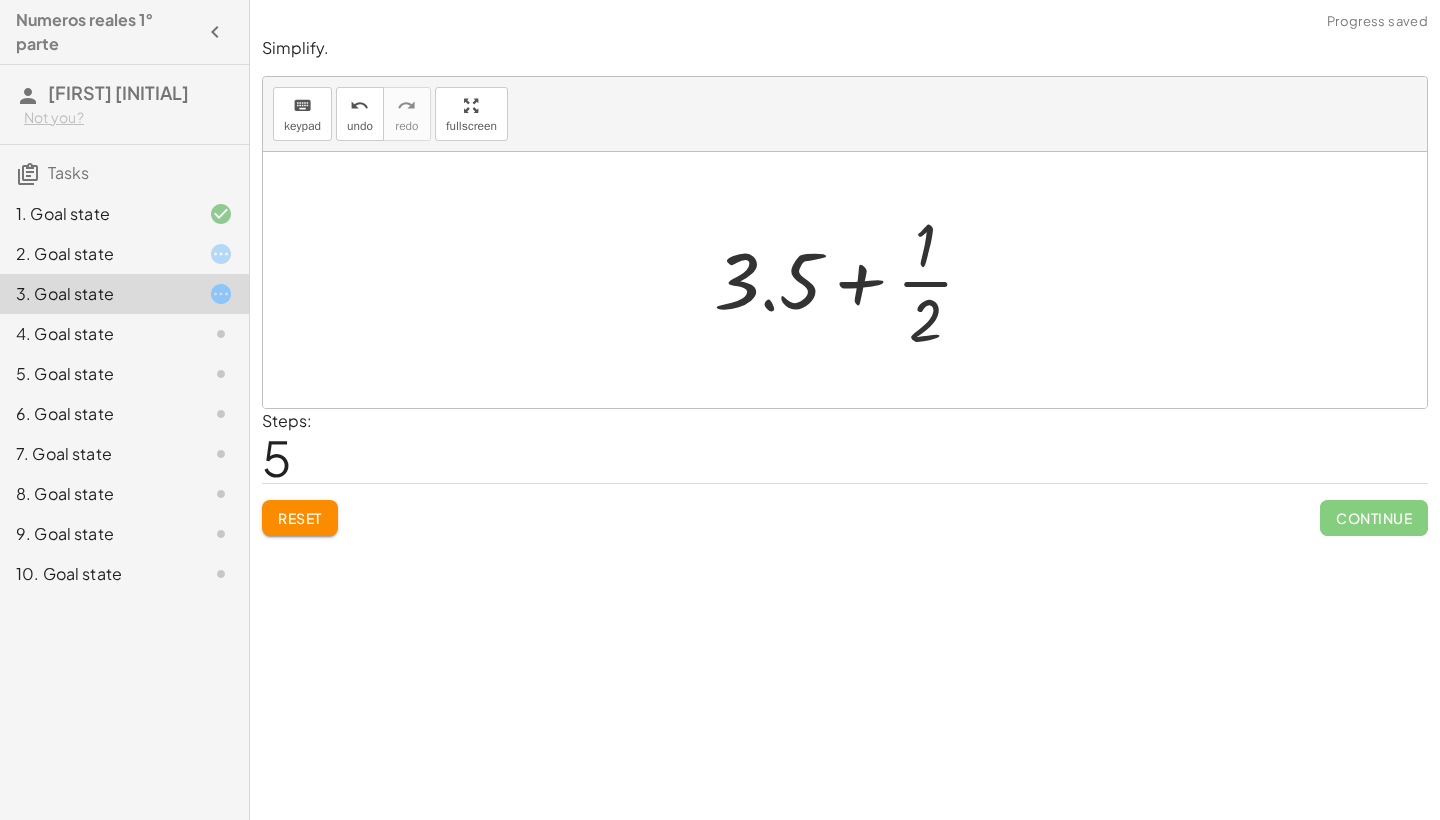click at bounding box center (852, 280) 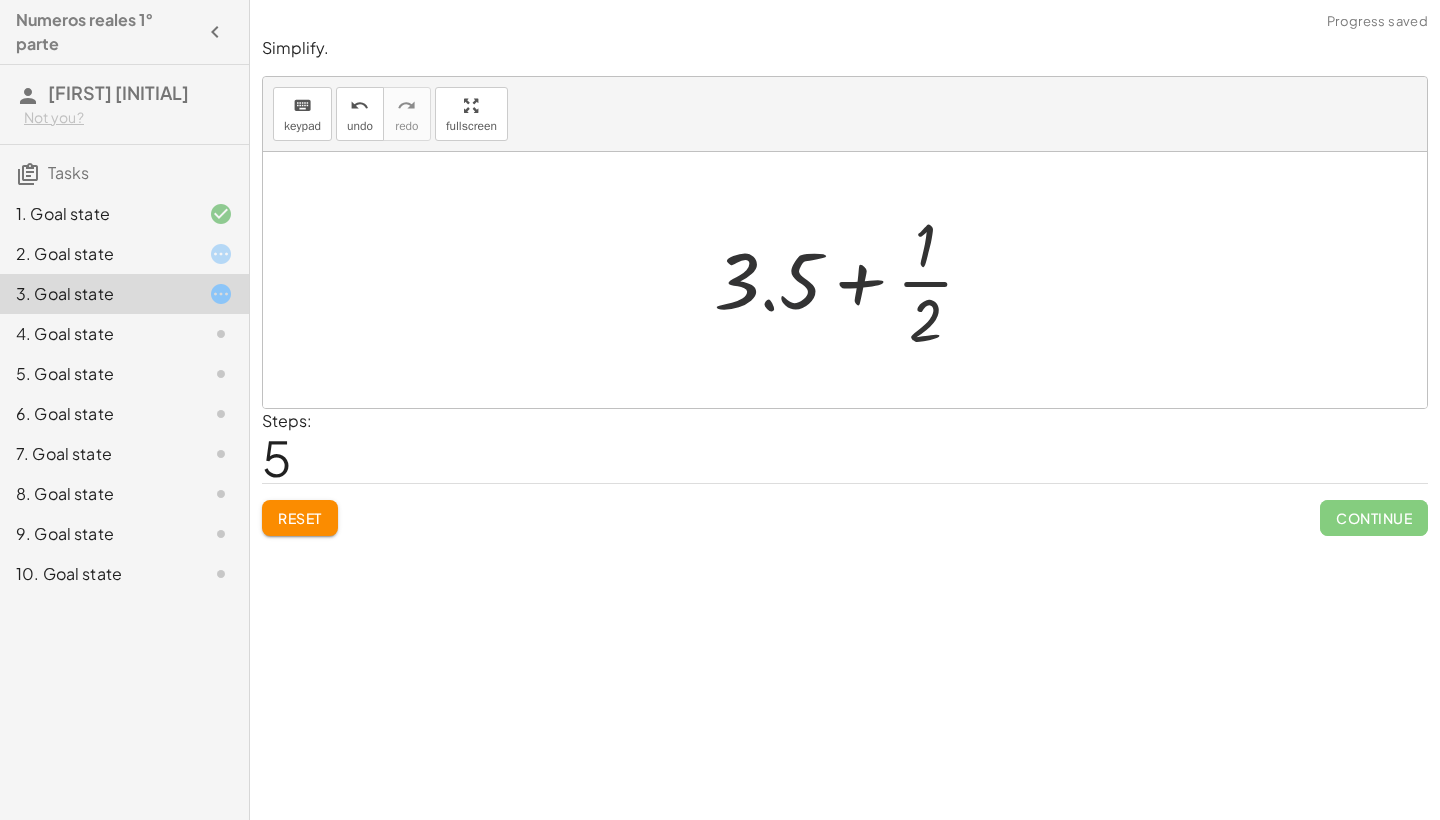 click at bounding box center (852, 280) 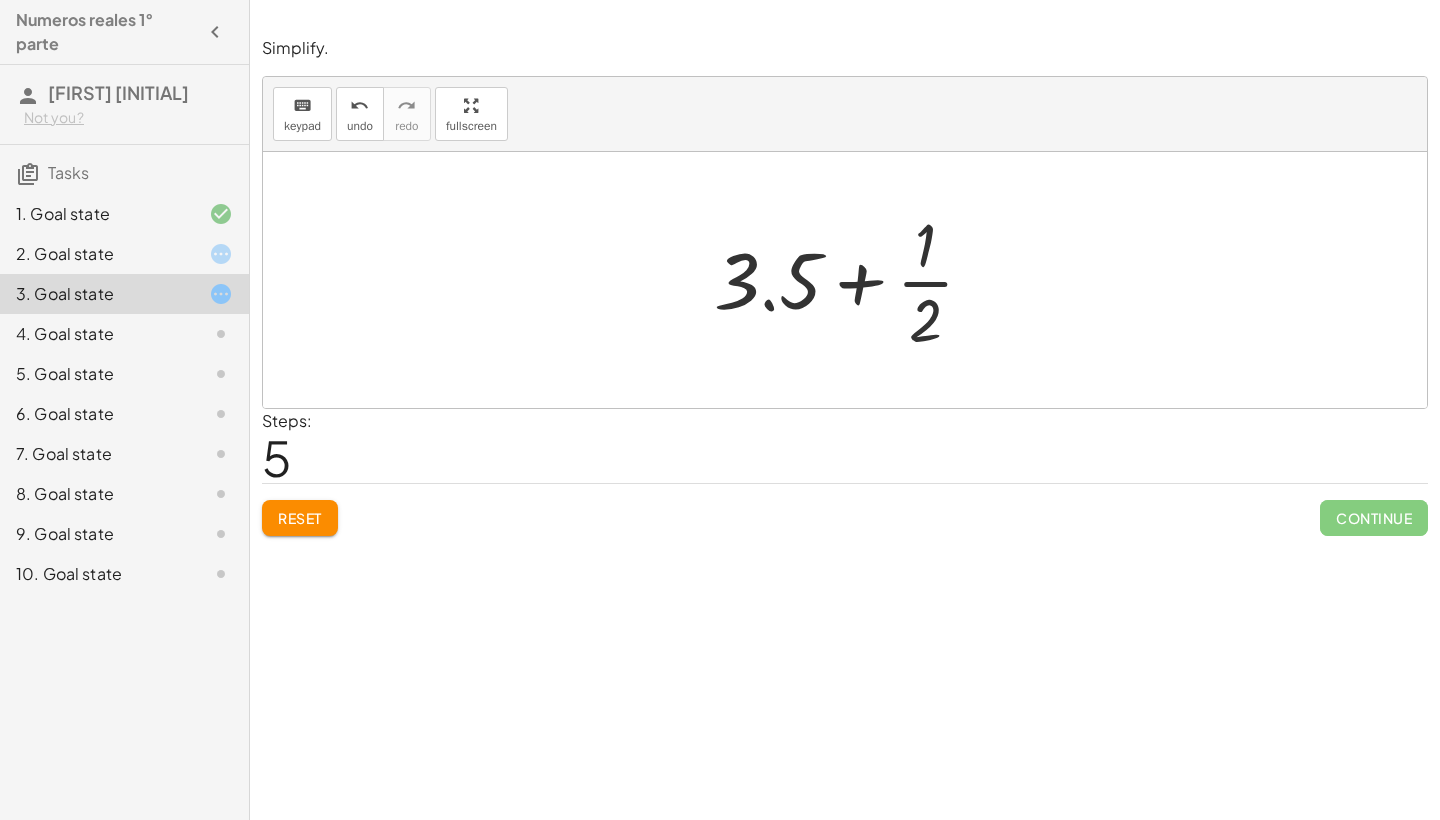 click at bounding box center (852, 280) 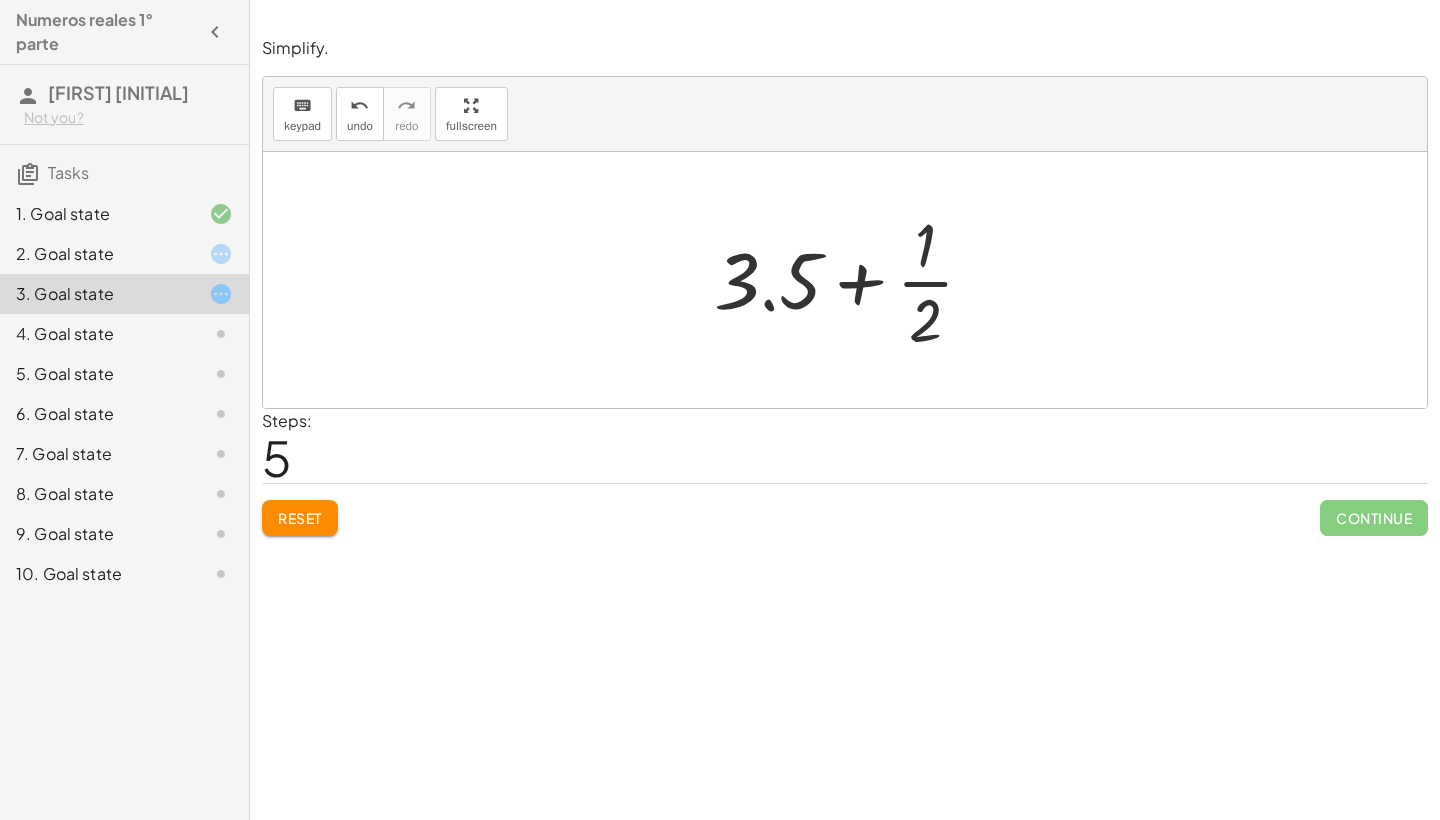 click at bounding box center (852, 280) 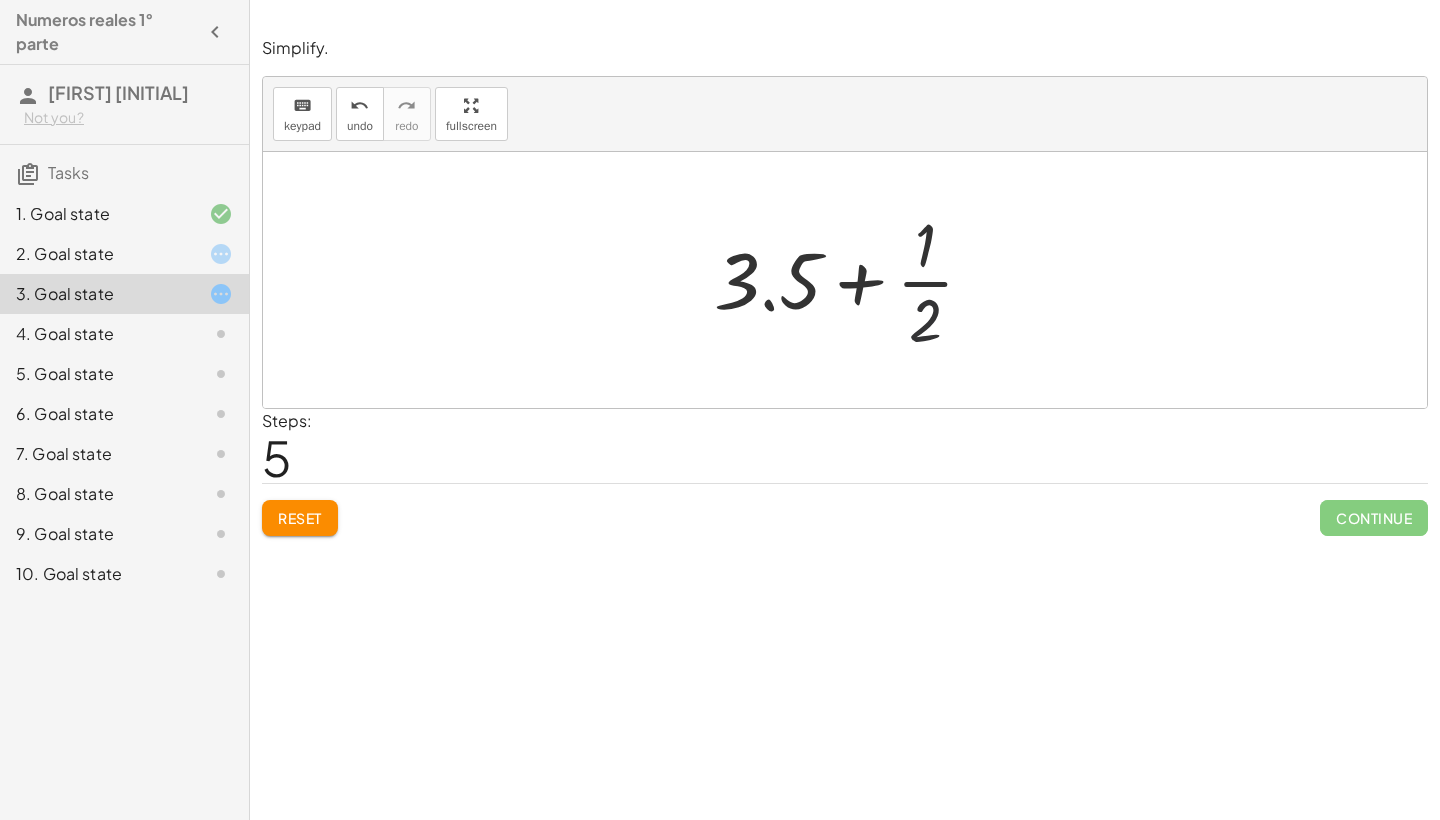 click at bounding box center [852, 280] 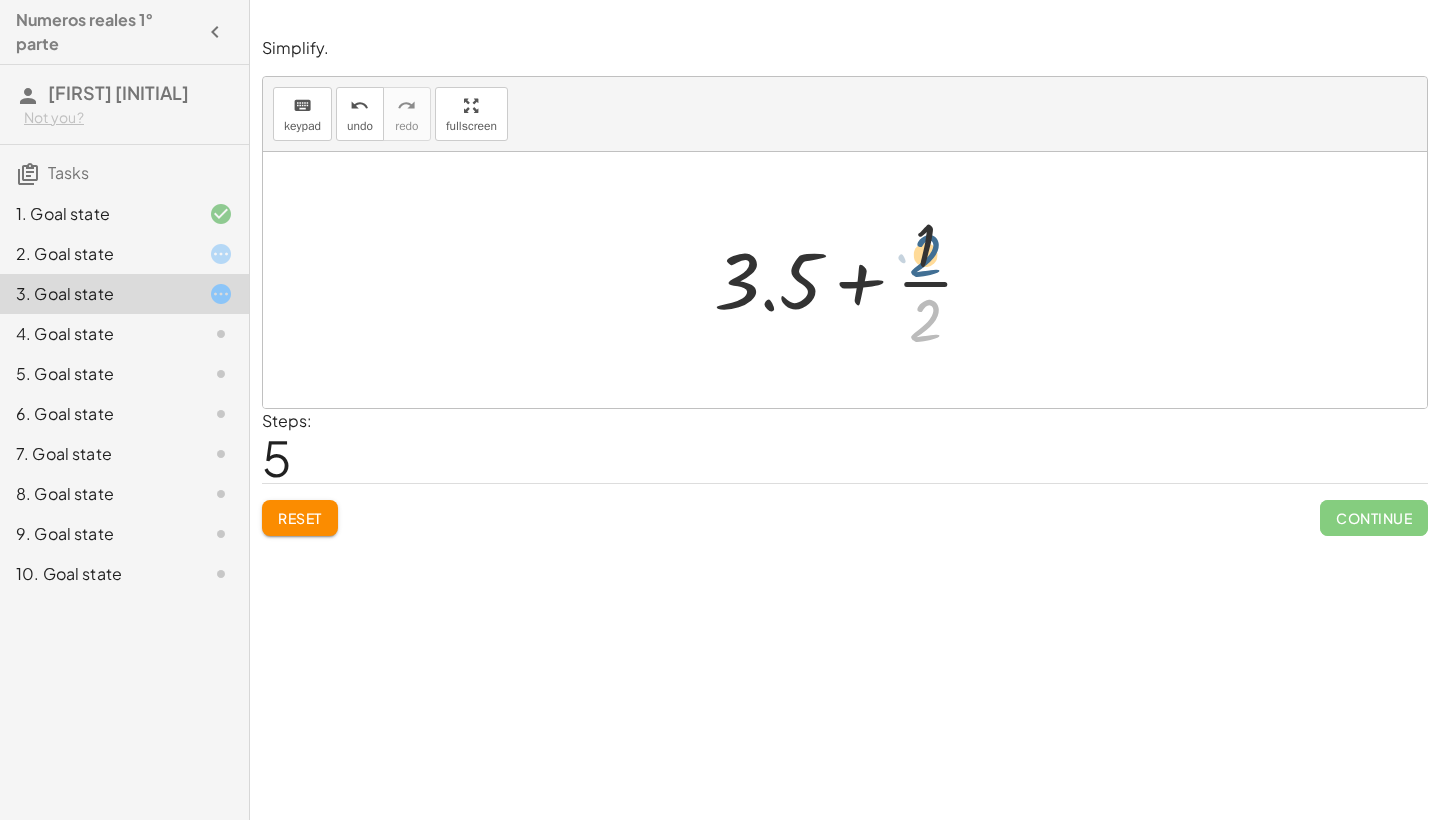 drag, startPoint x: 929, startPoint y: 311, endPoint x: 926, endPoint y: 235, distance: 76.05919 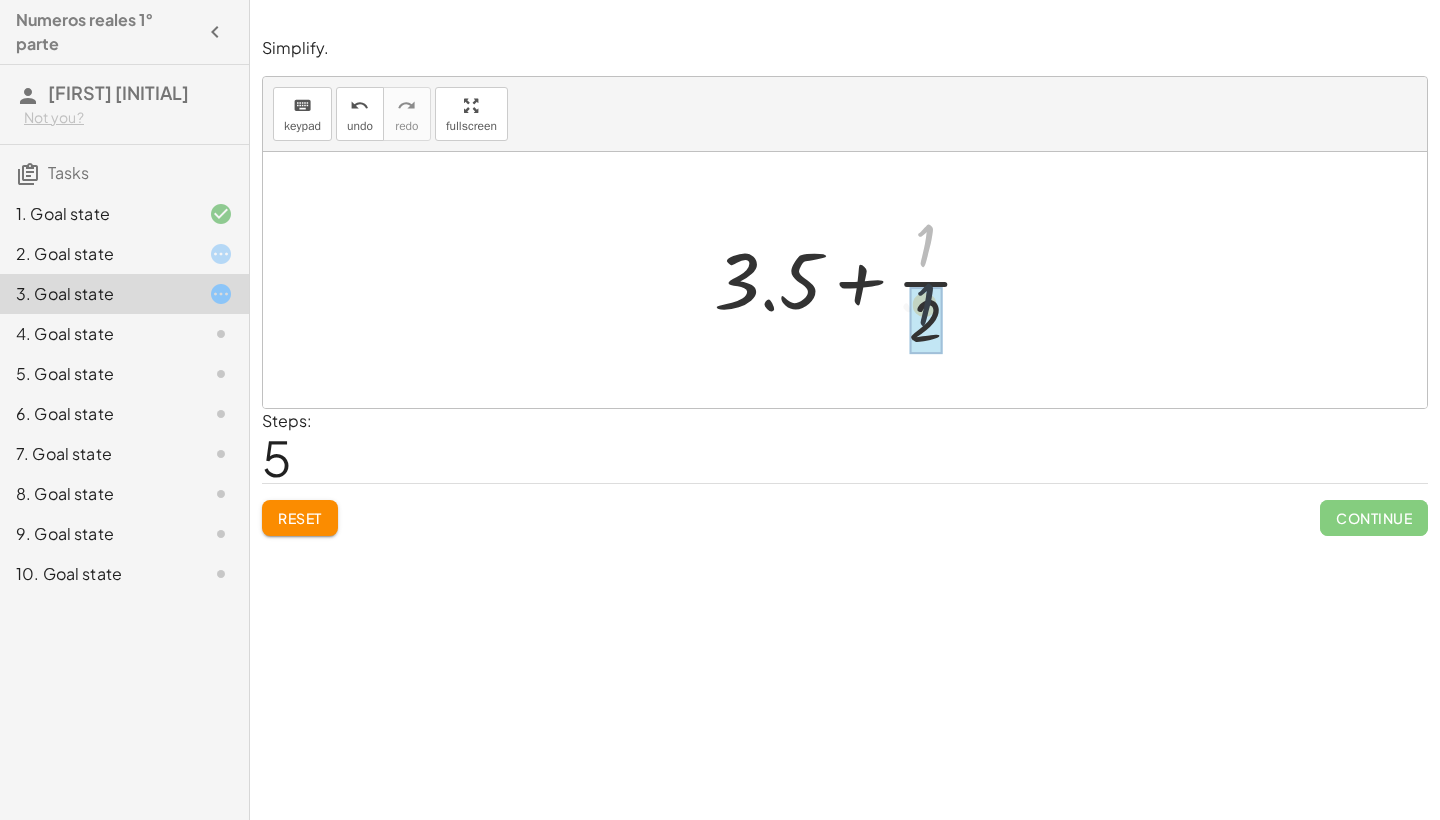 drag, startPoint x: 926, startPoint y: 237, endPoint x: 924, endPoint y: 334, distance: 97.020615 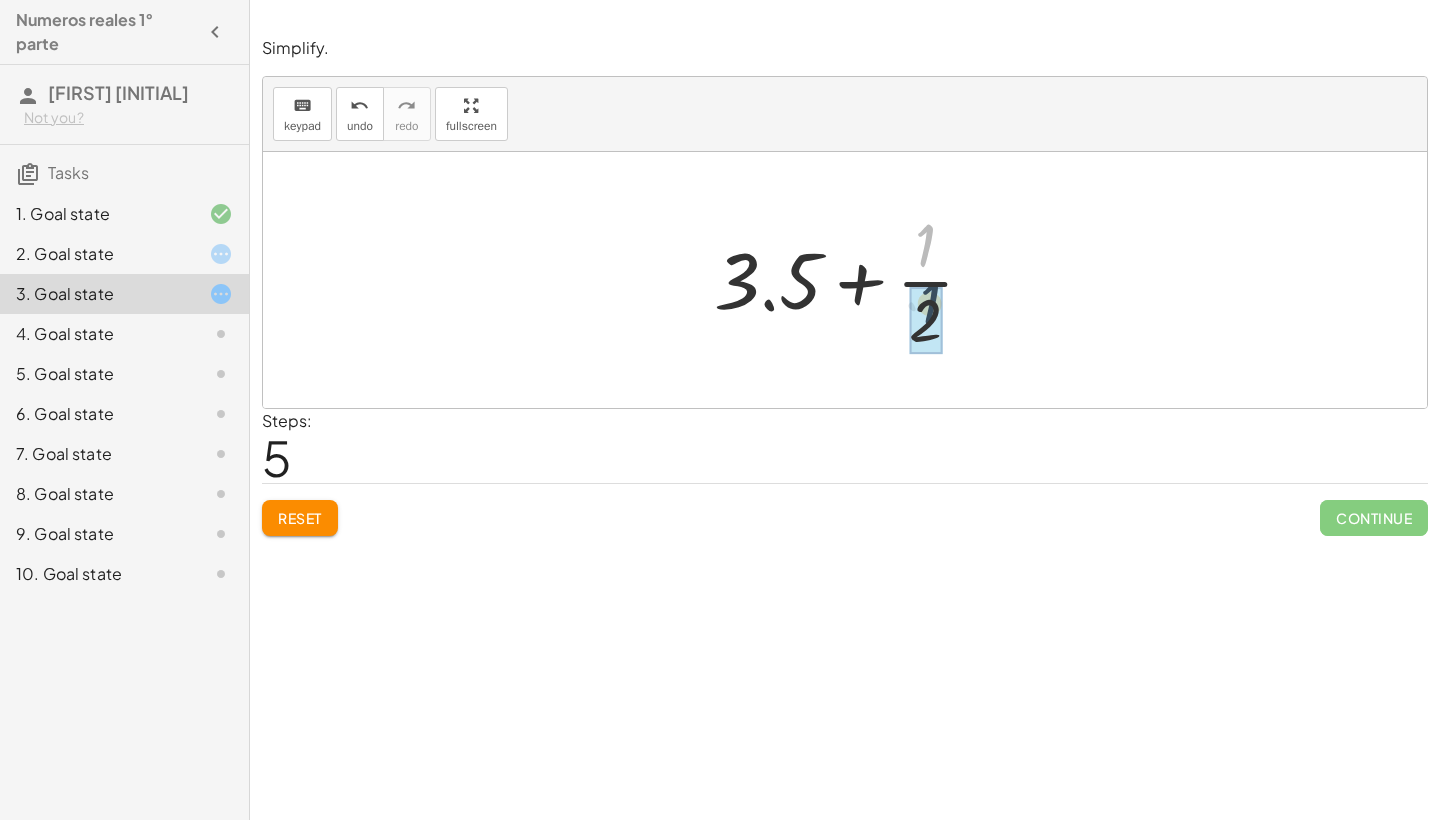 drag, startPoint x: 915, startPoint y: 232, endPoint x: 924, endPoint y: 324, distance: 92.43917 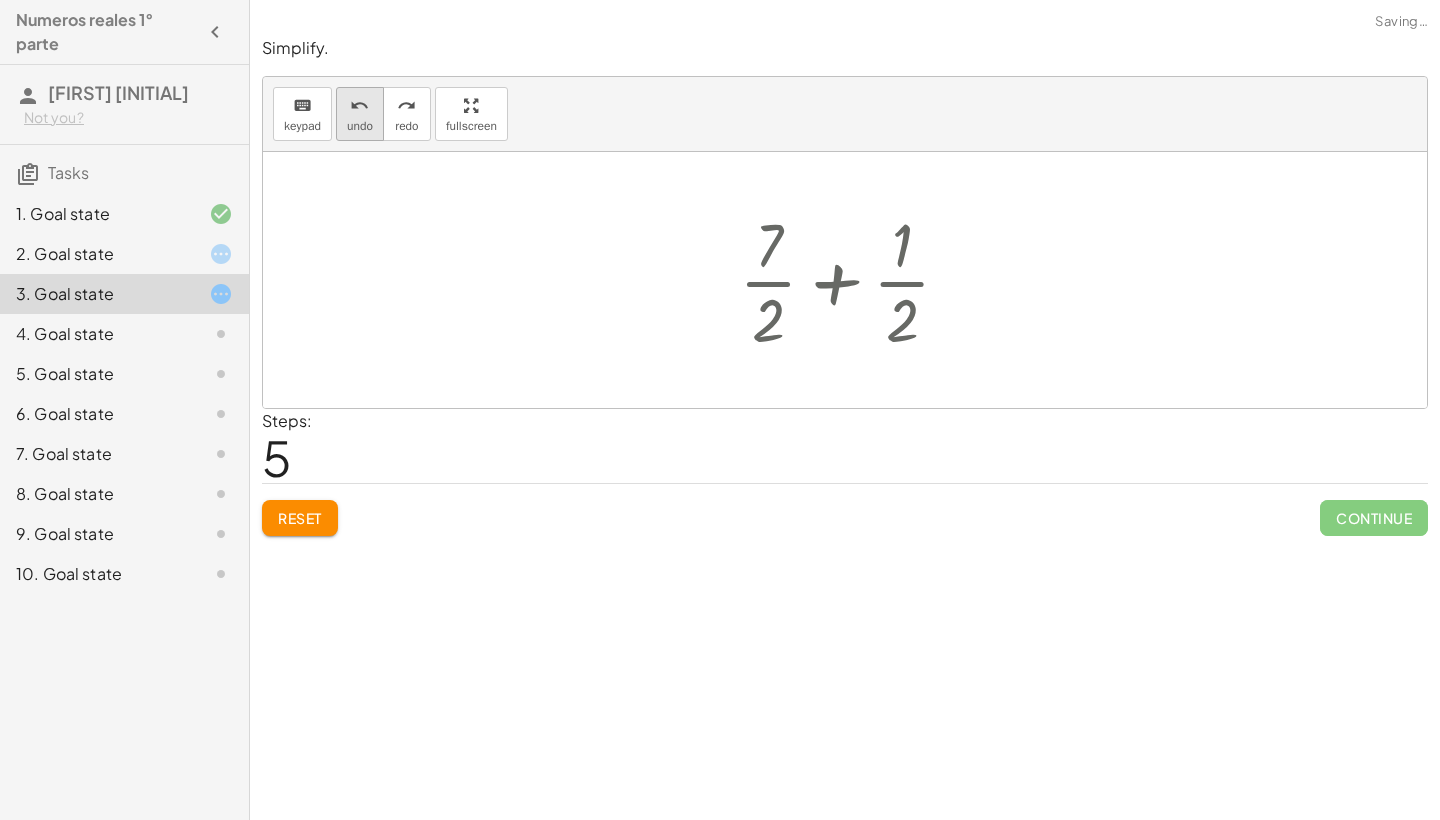 click on "undo" at bounding box center [360, 126] 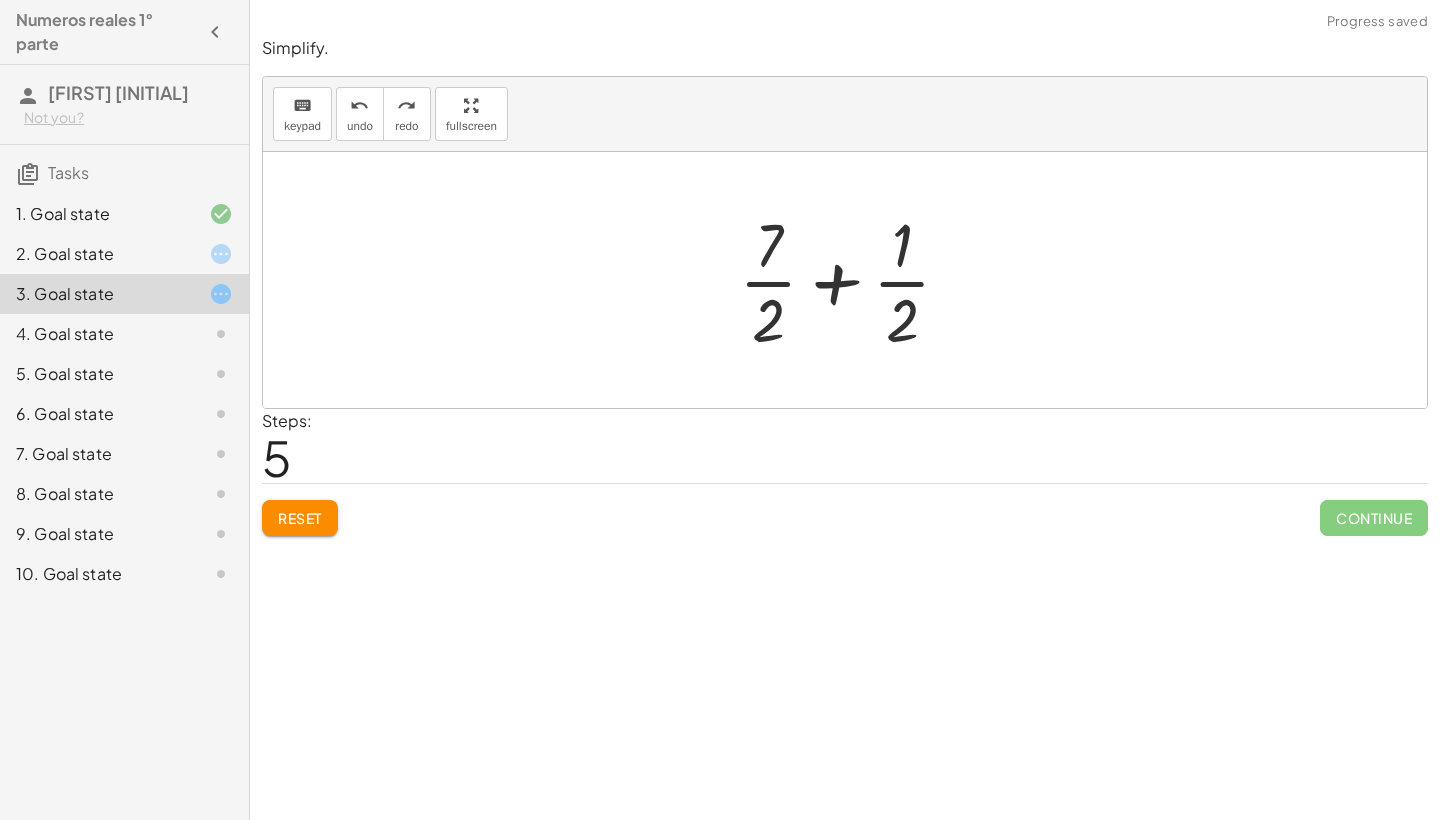click at bounding box center (853, 280) 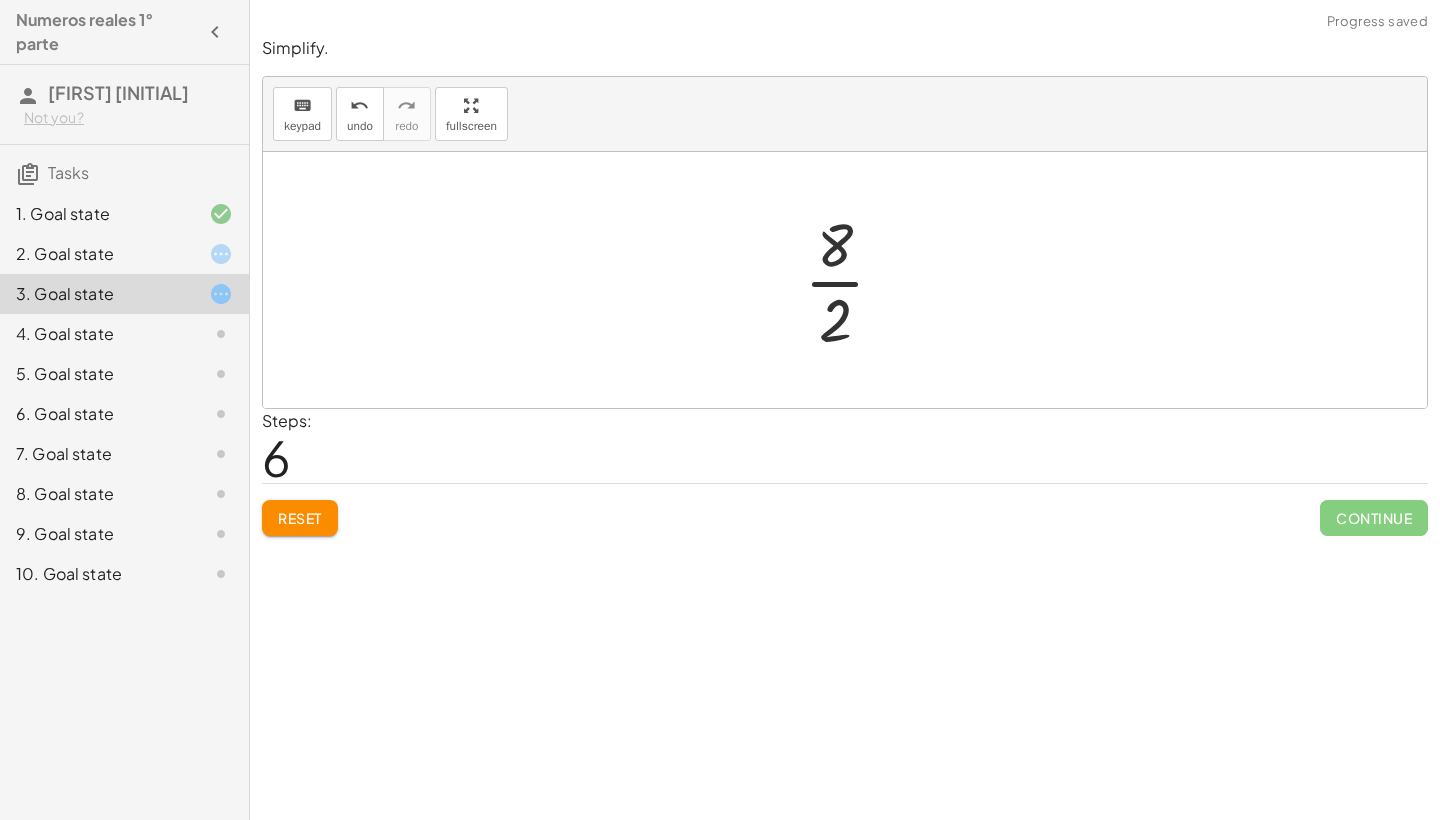 click at bounding box center [852, 280] 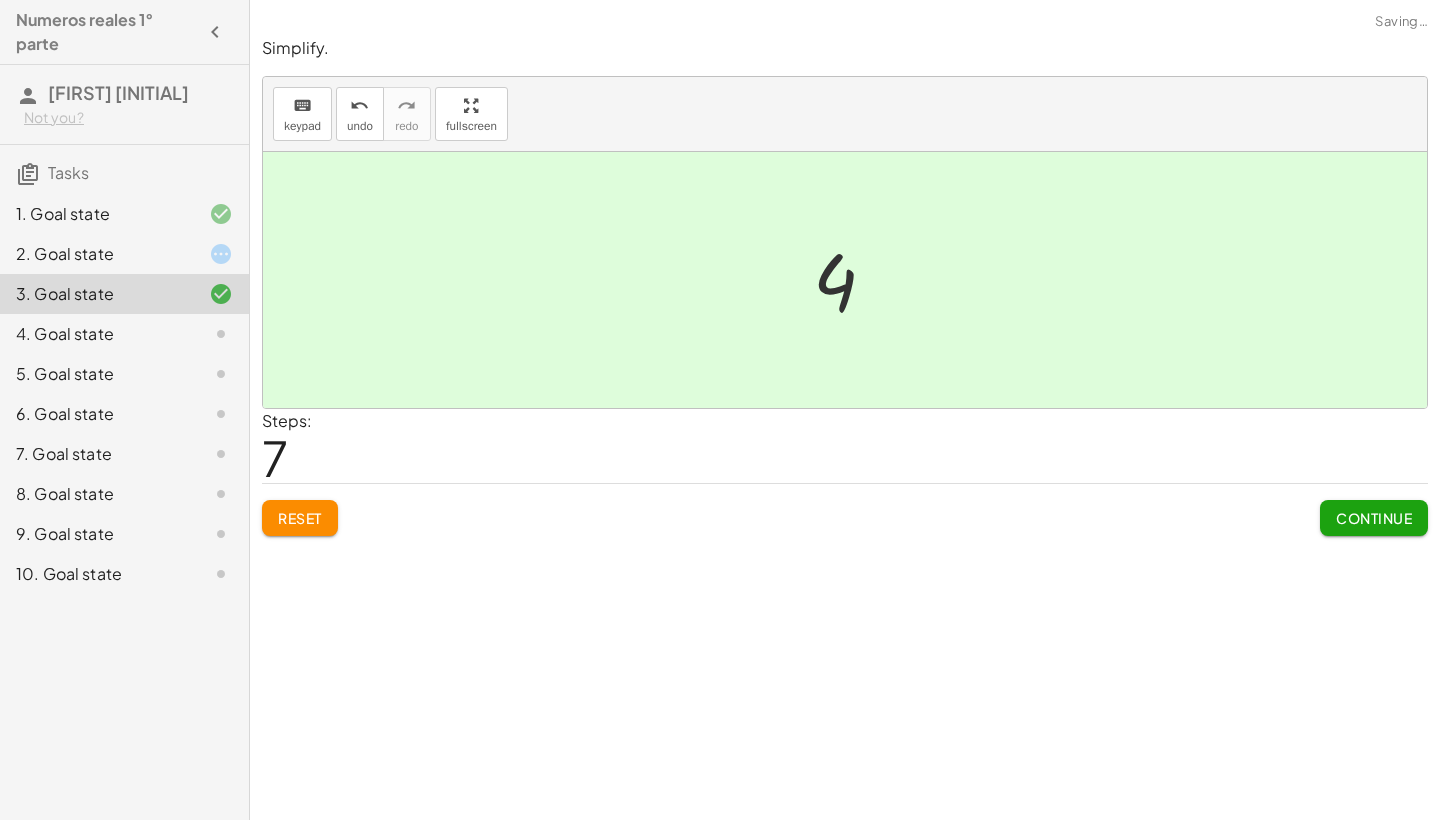 click on "Continue" 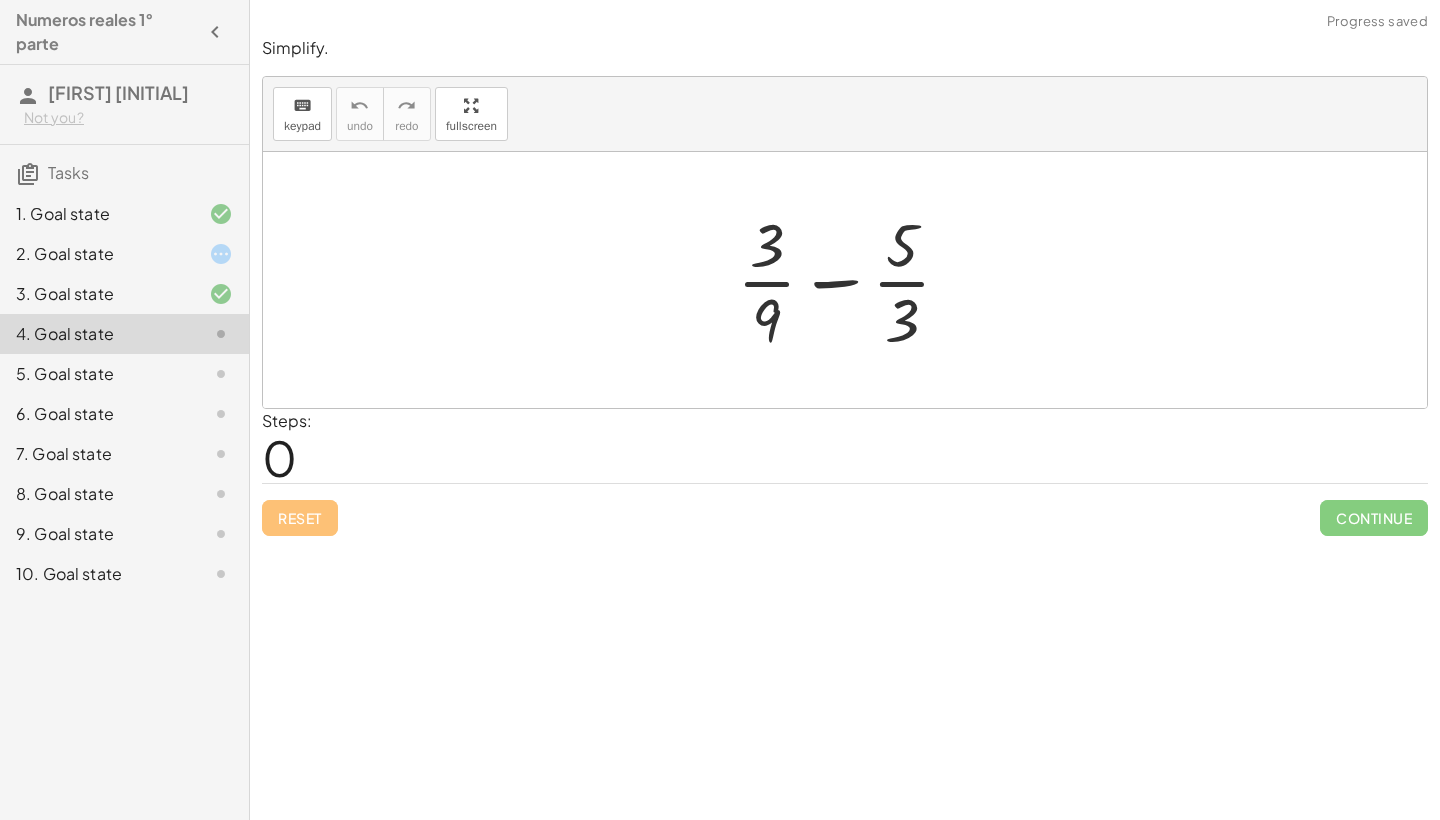 click 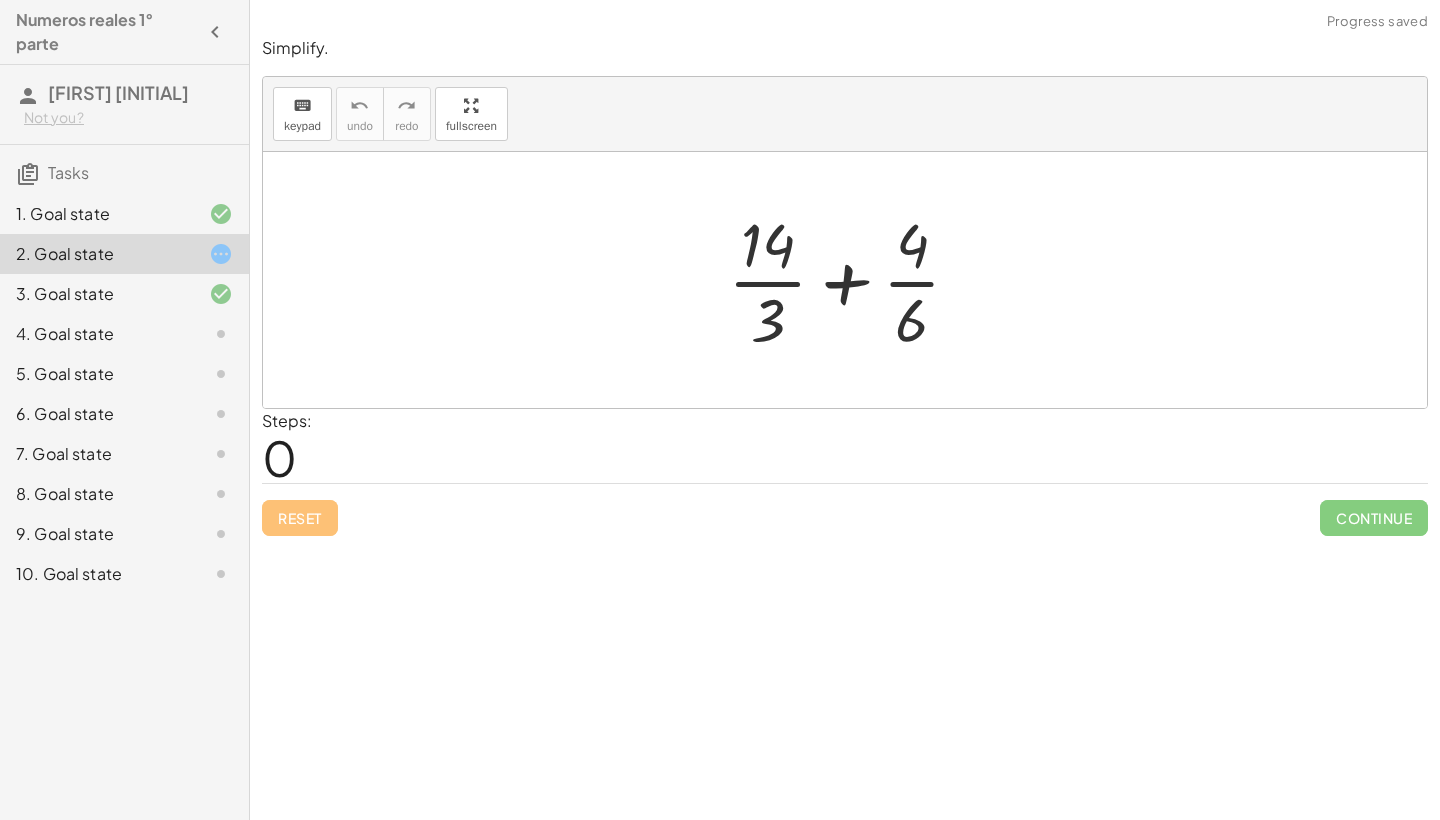 click at bounding box center [852, 280] 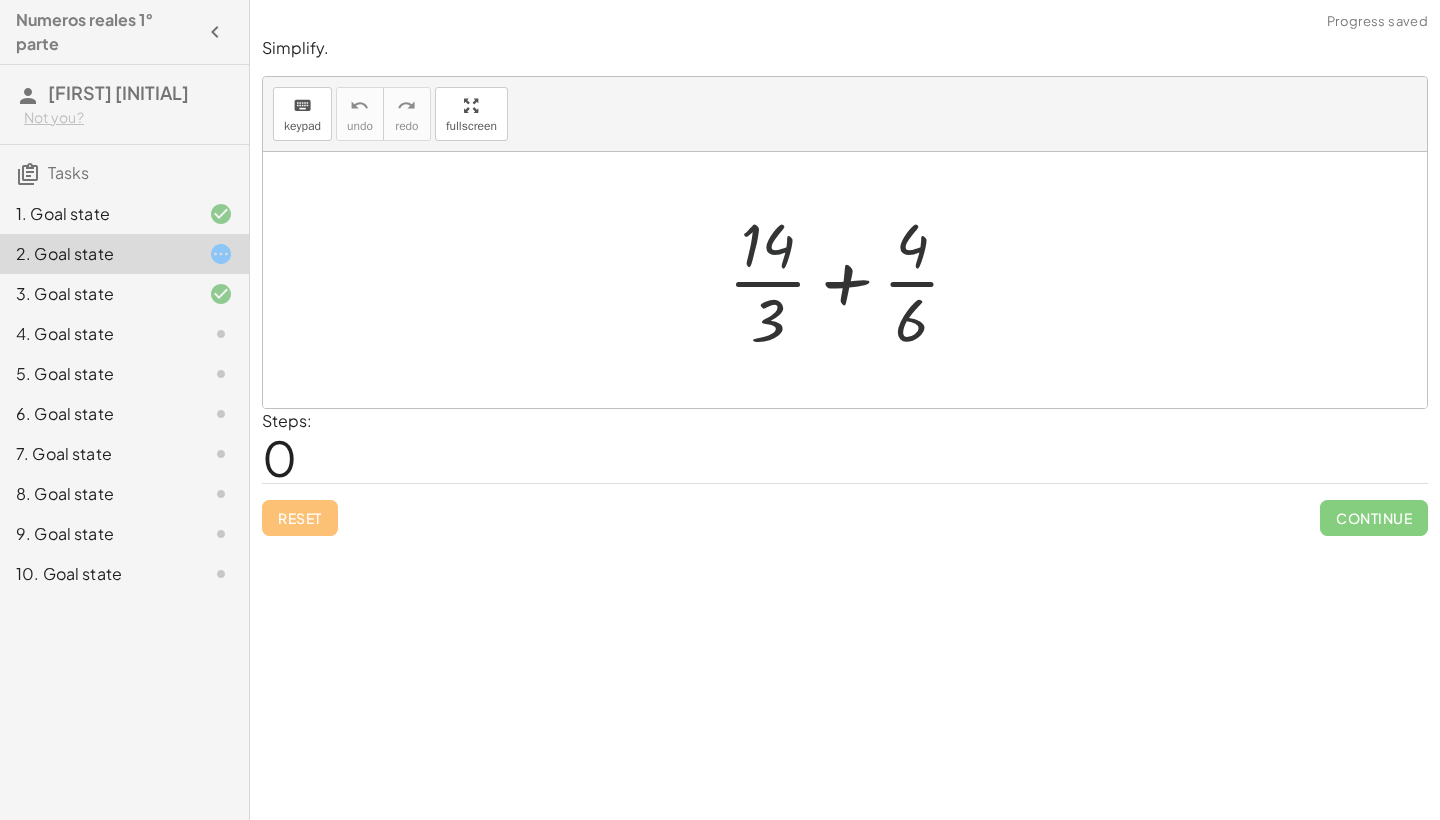 click at bounding box center (852, 280) 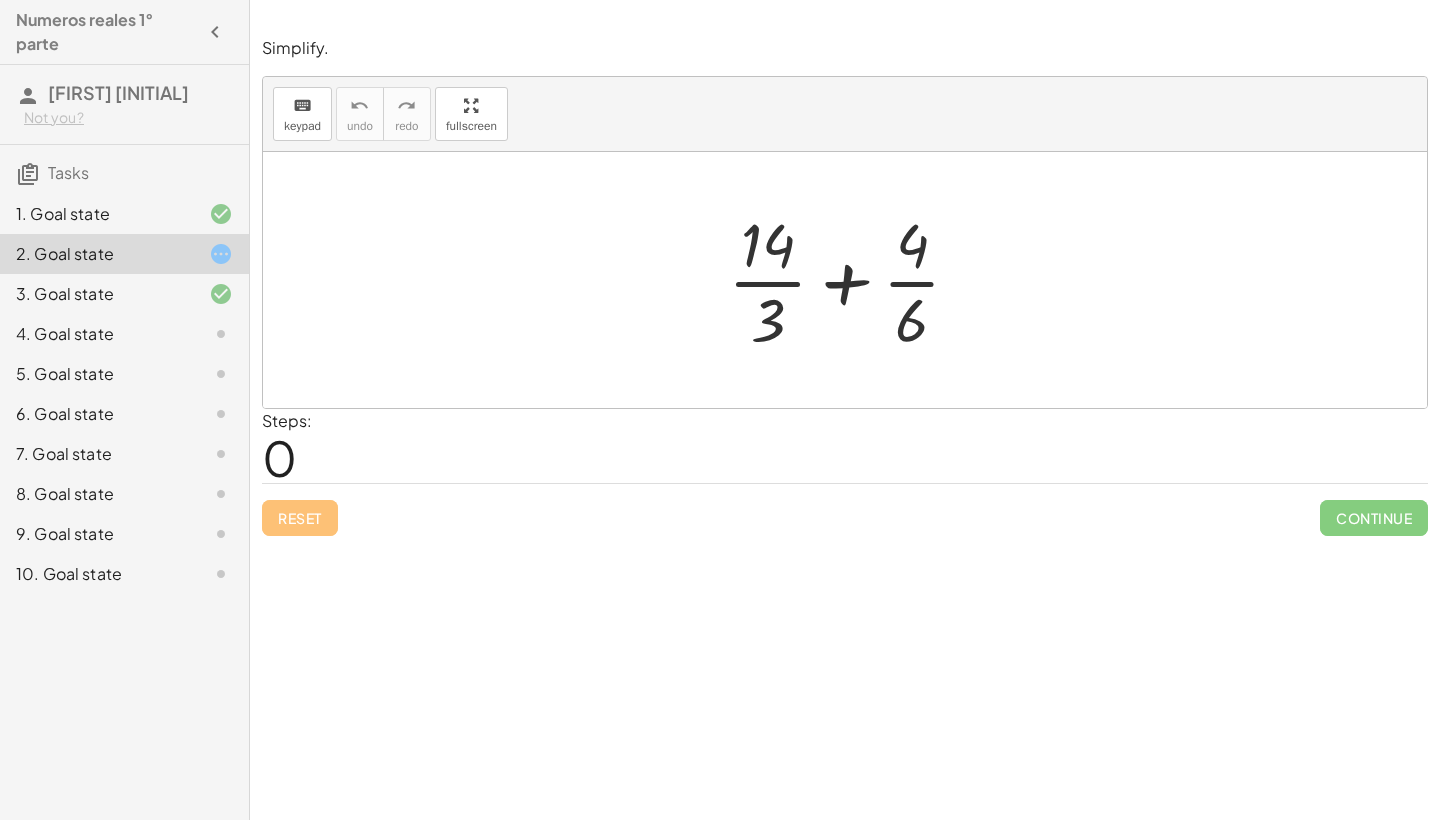 click at bounding box center [852, 280] 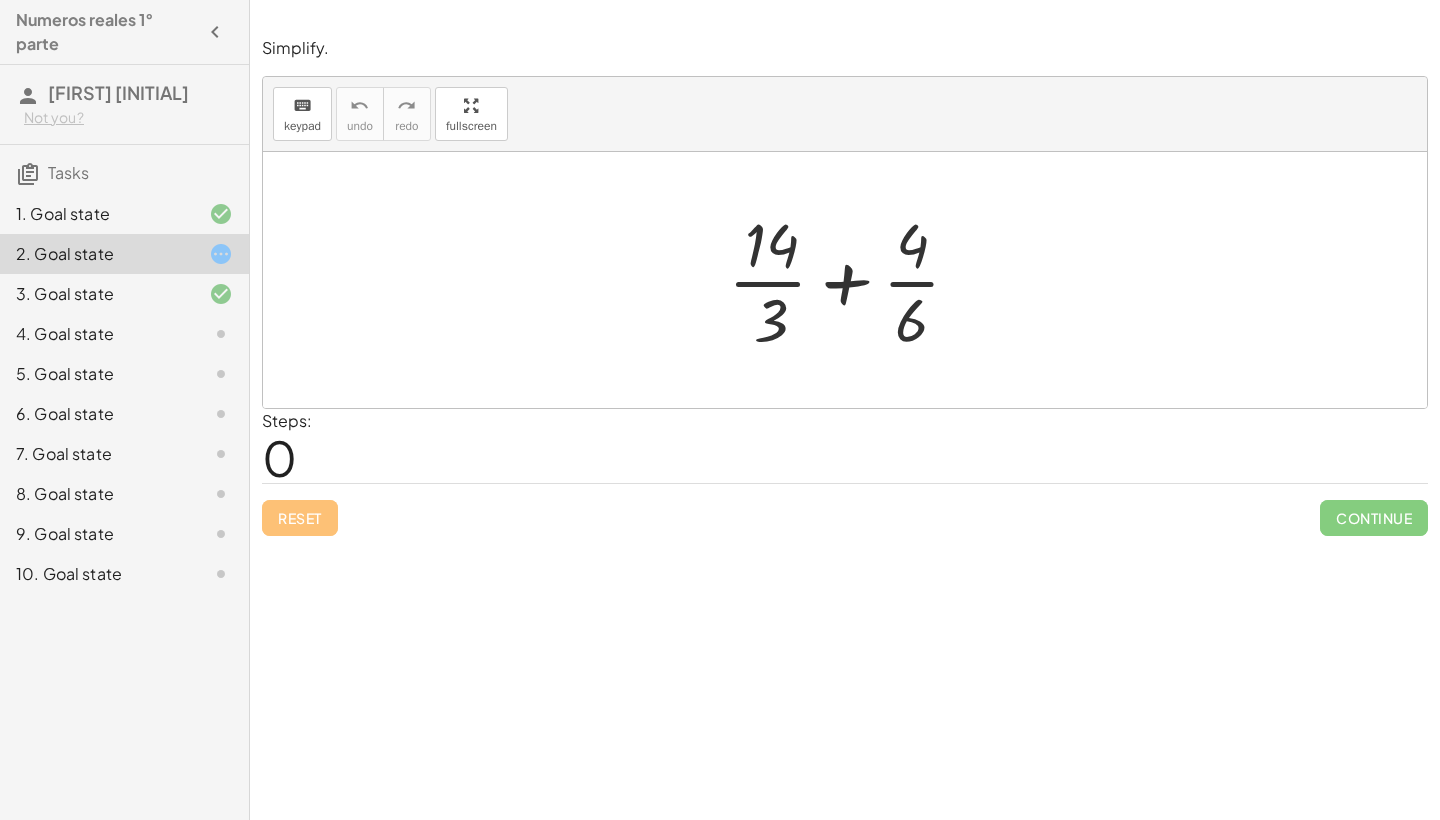 click at bounding box center [852, 280] 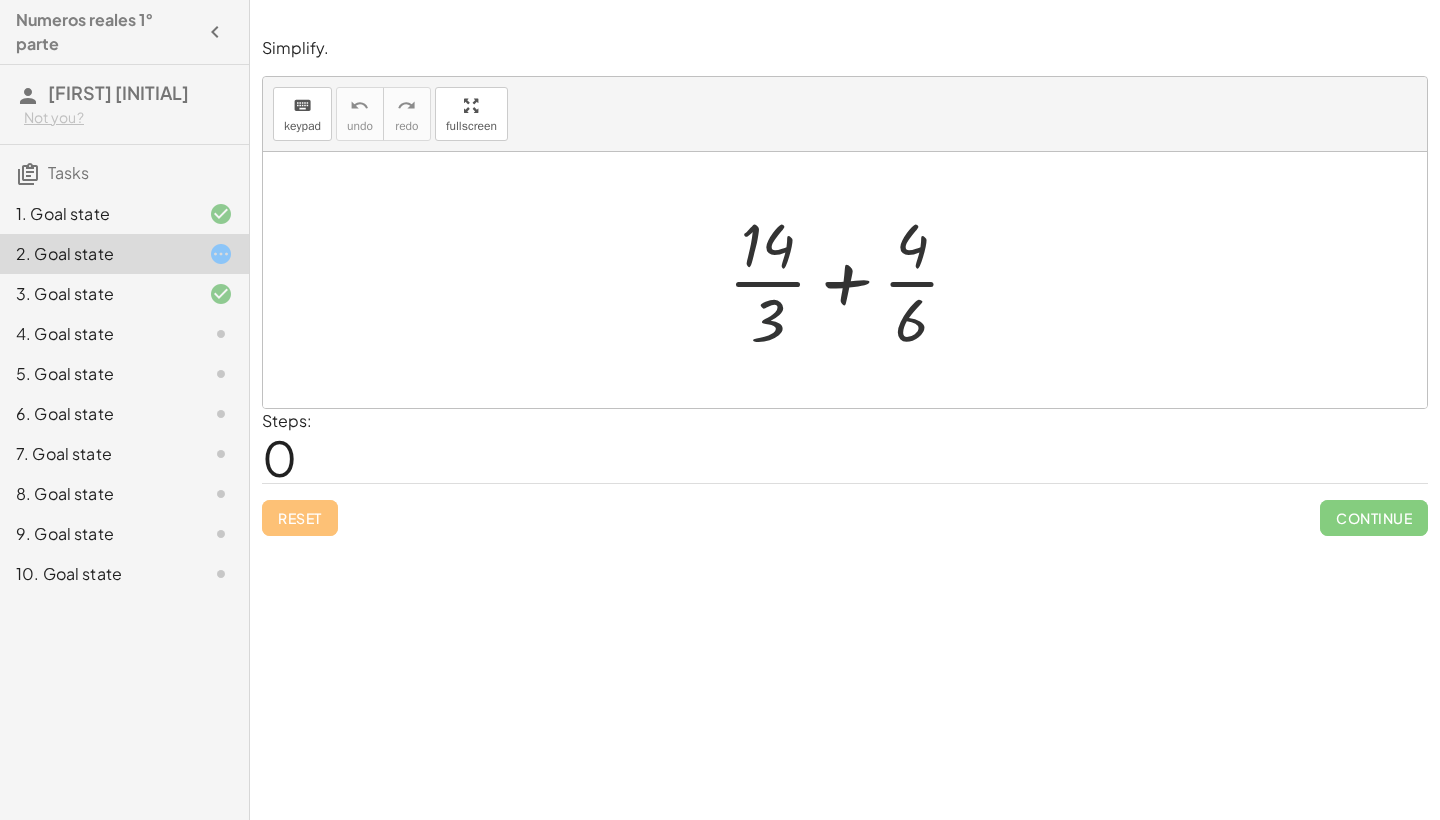 click at bounding box center (852, 280) 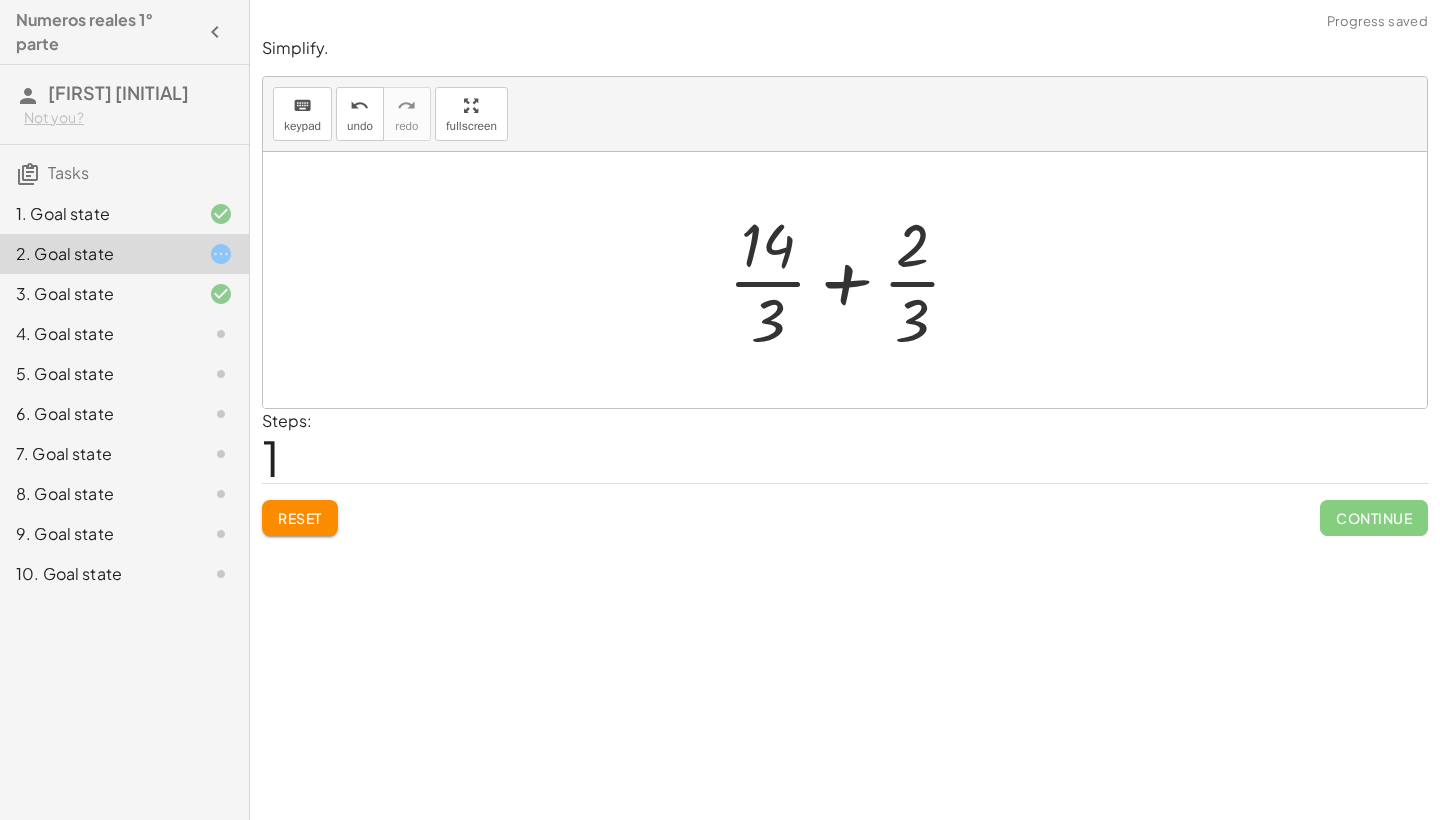 click at bounding box center (853, 280) 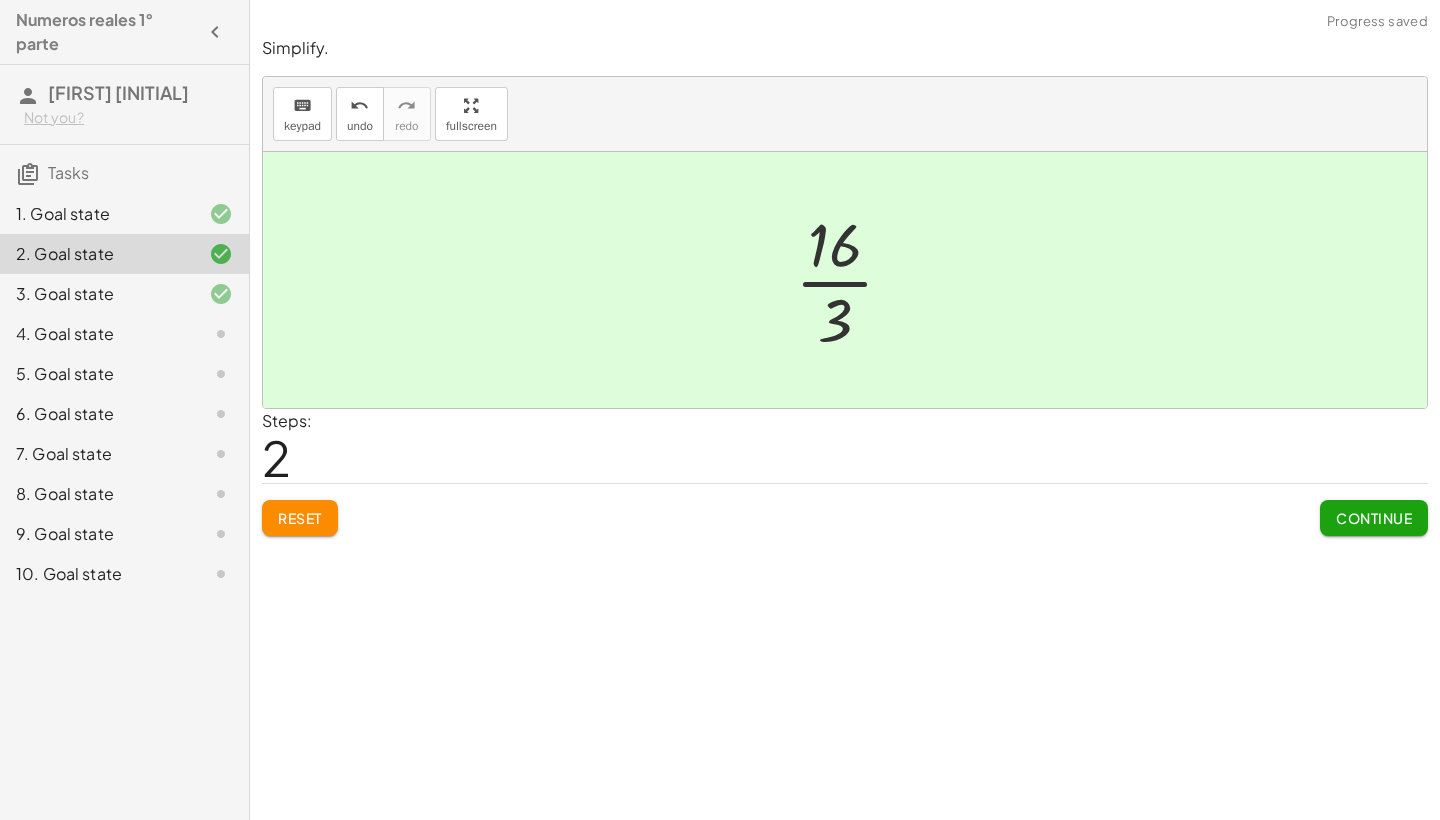 click on "Continue" at bounding box center (1374, 518) 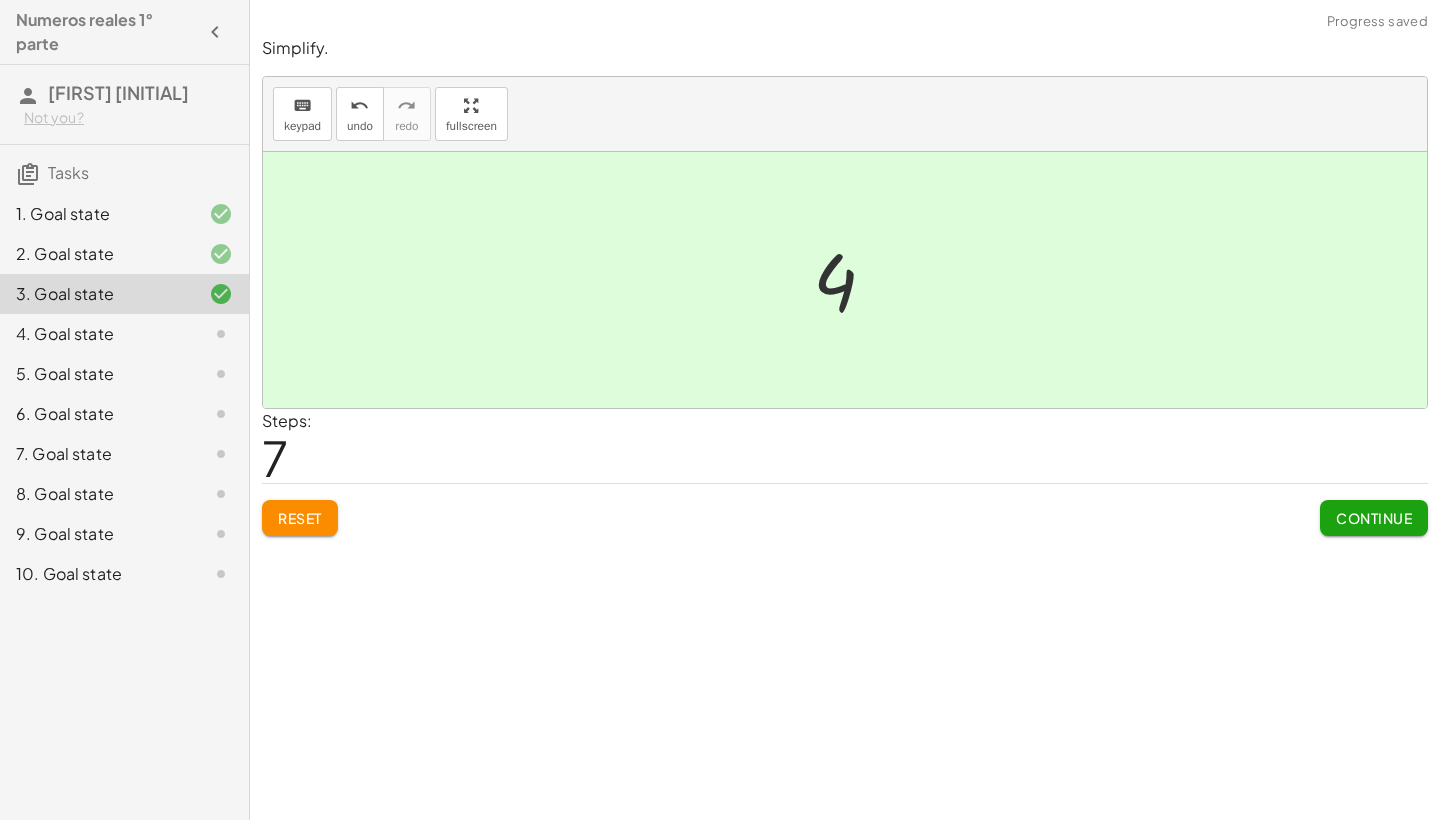 click 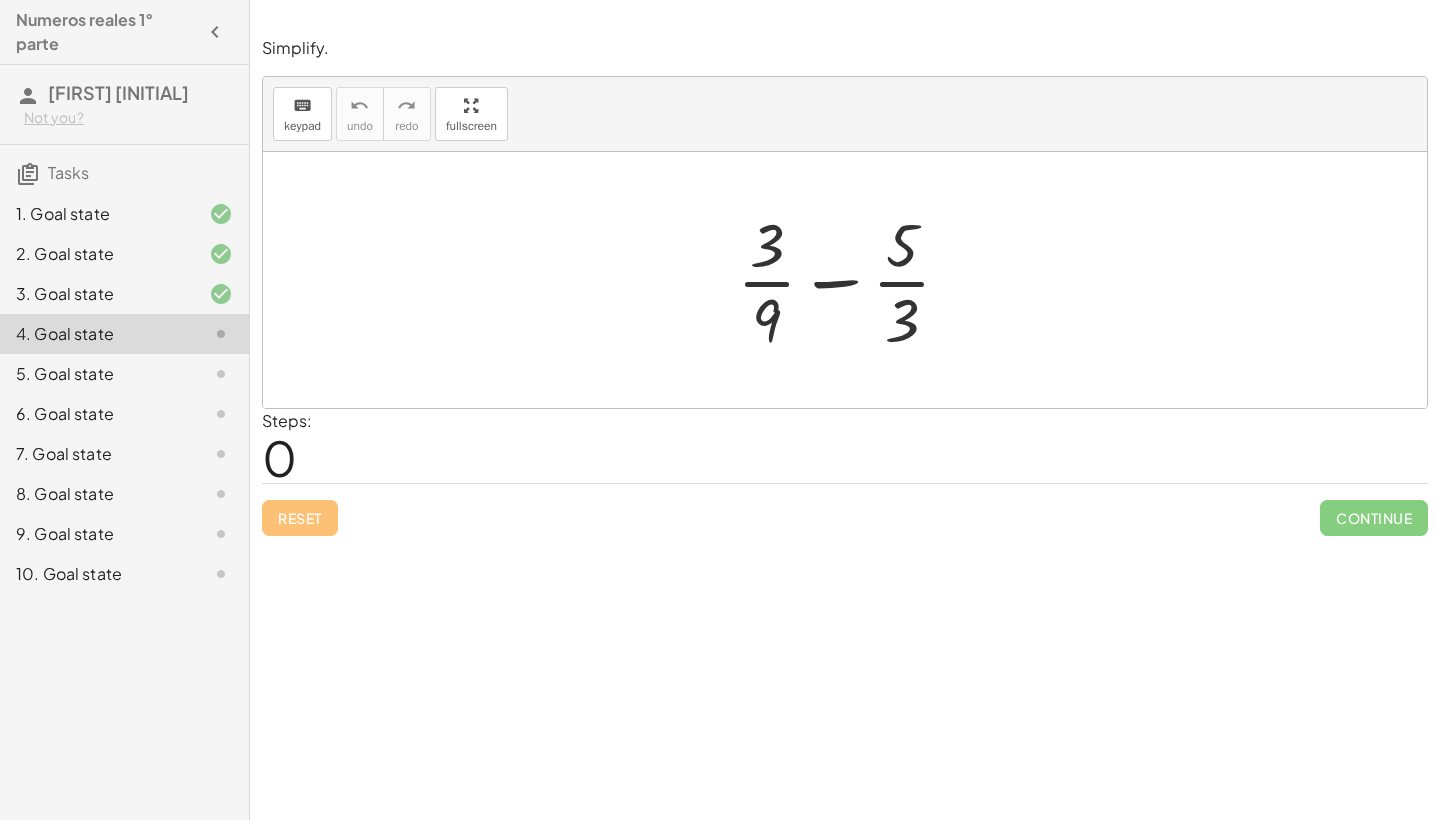 click at bounding box center (852, 280) 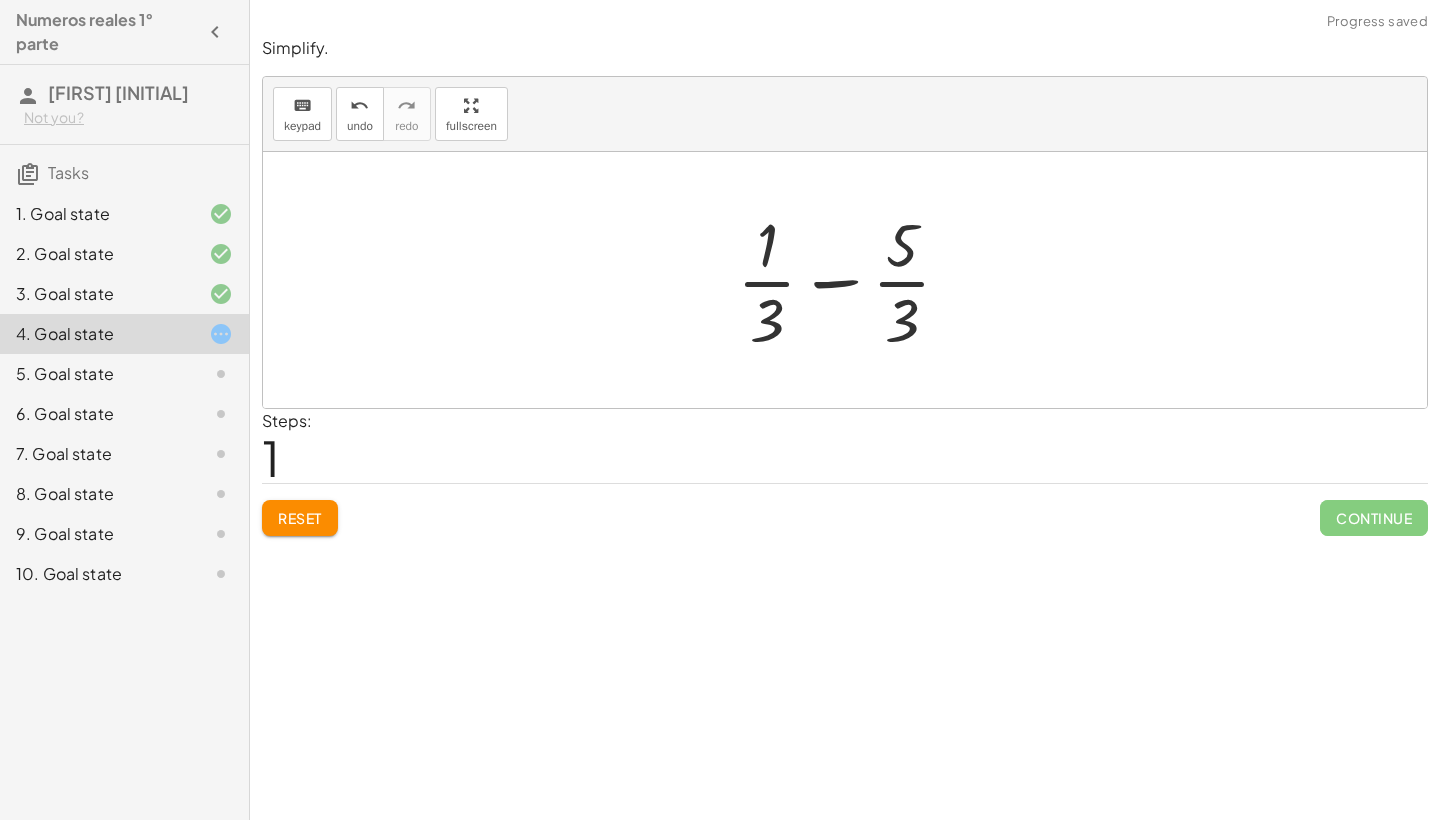 click at bounding box center [852, 280] 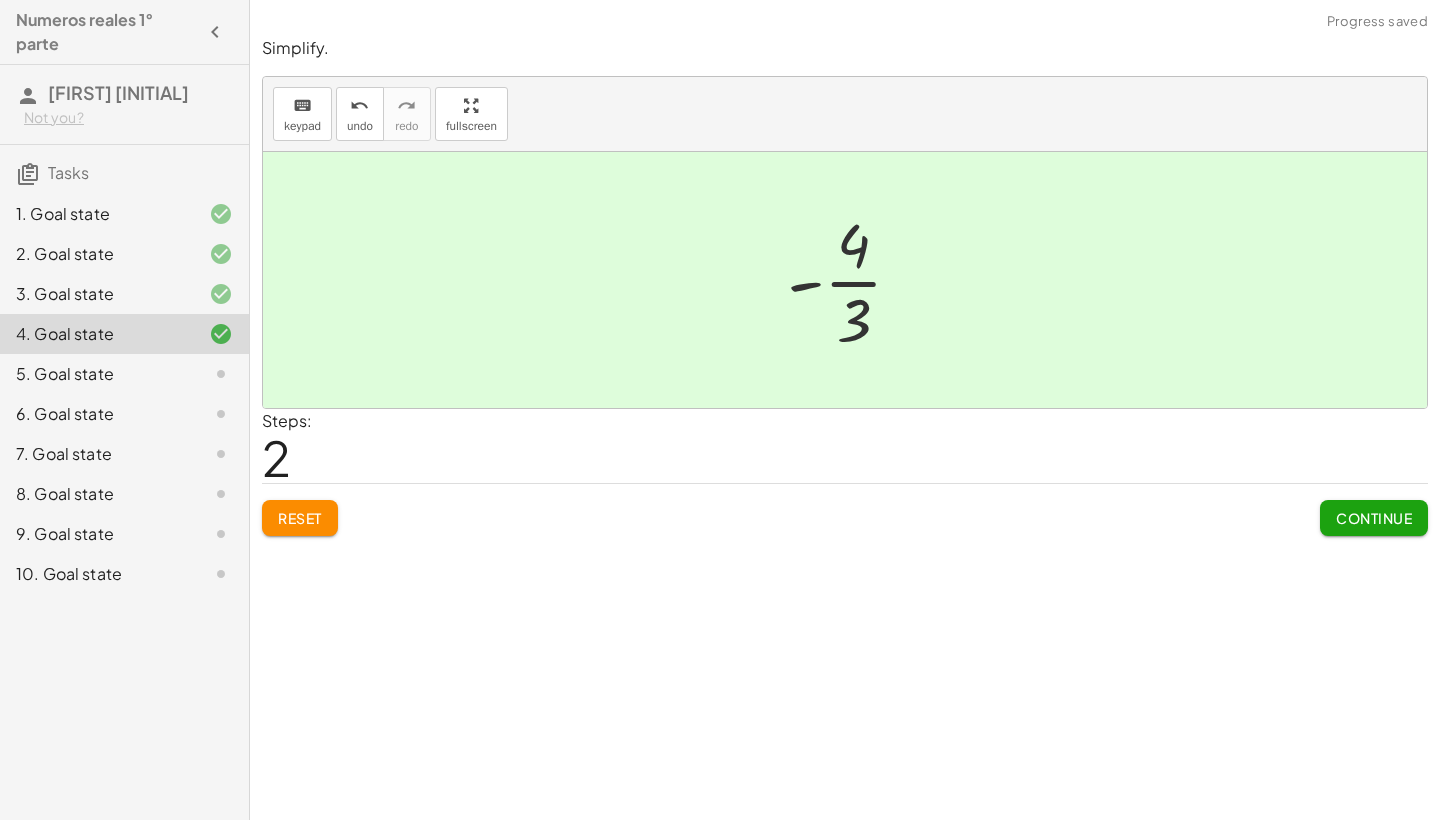 click on "Continue" at bounding box center [1374, 518] 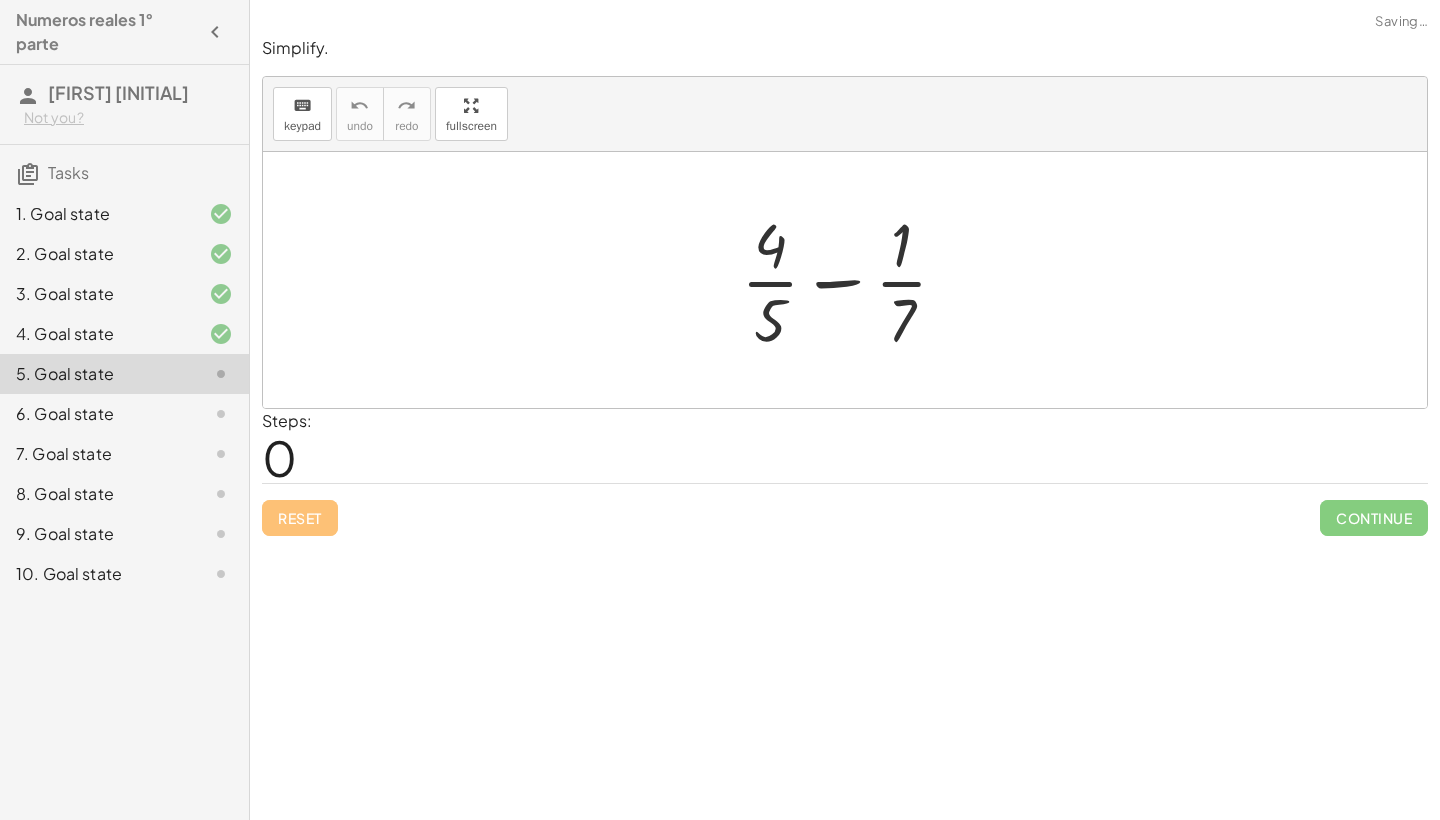 click at bounding box center (852, 280) 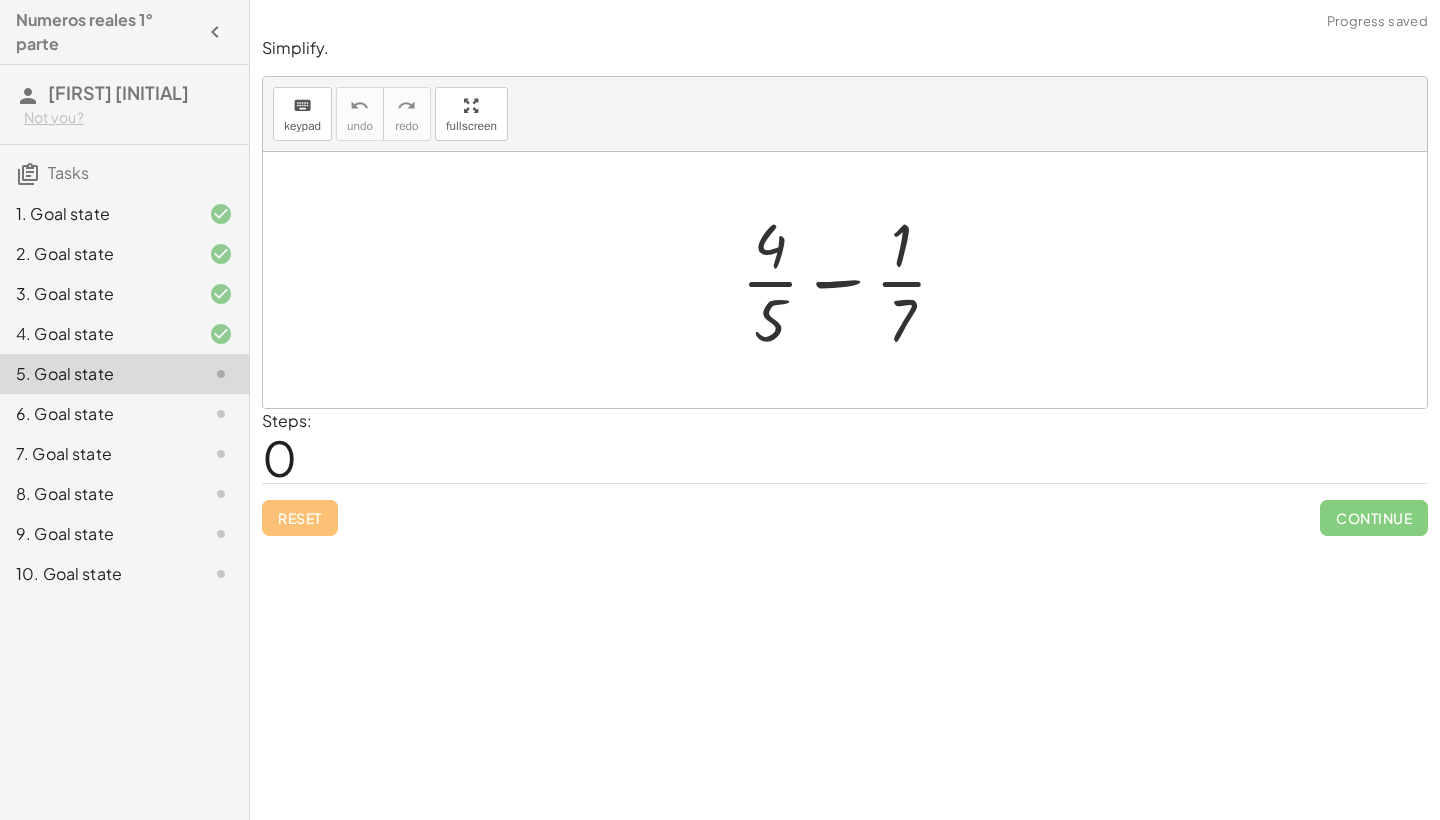 click at bounding box center [852, 280] 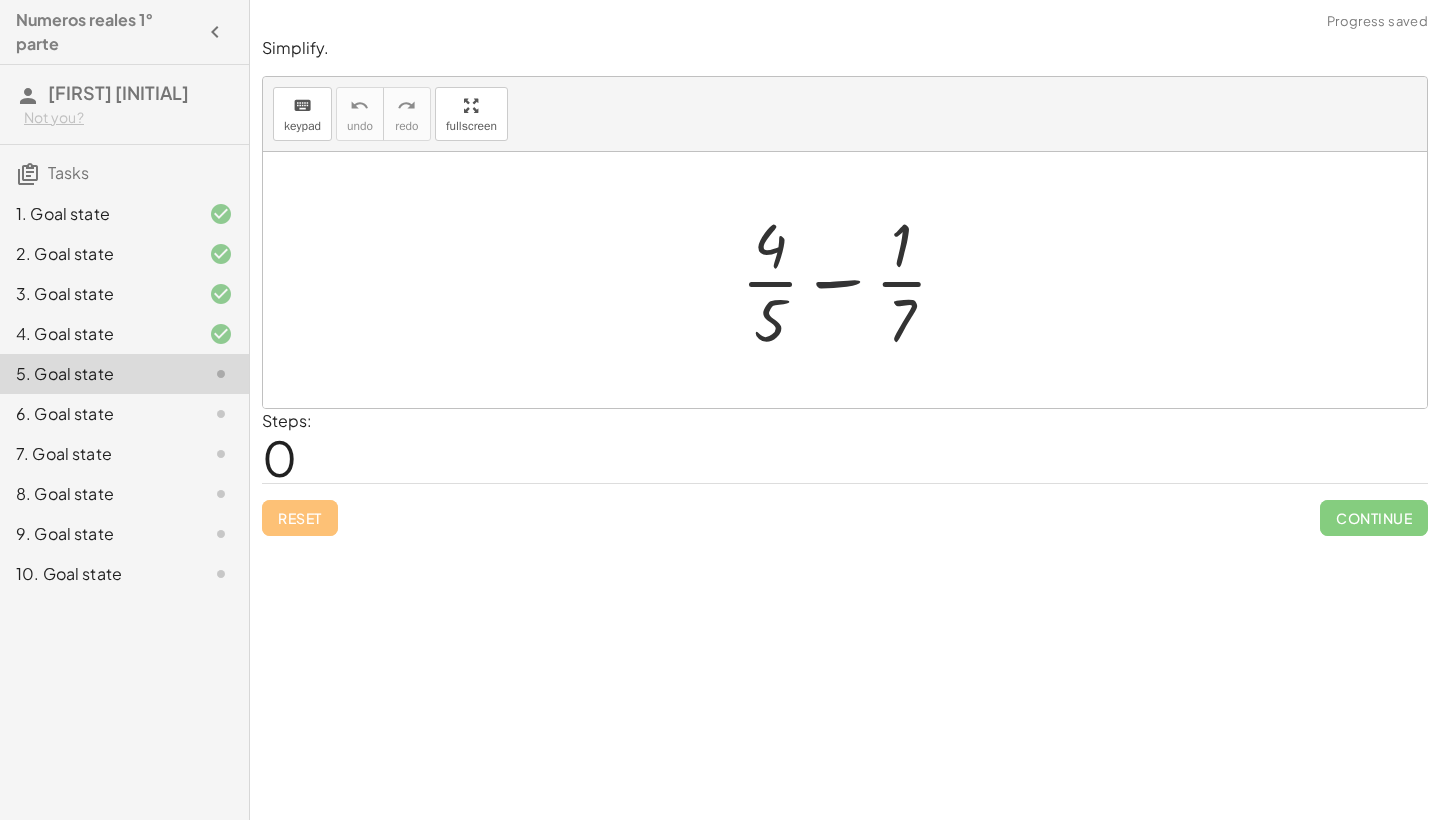 click at bounding box center (852, 280) 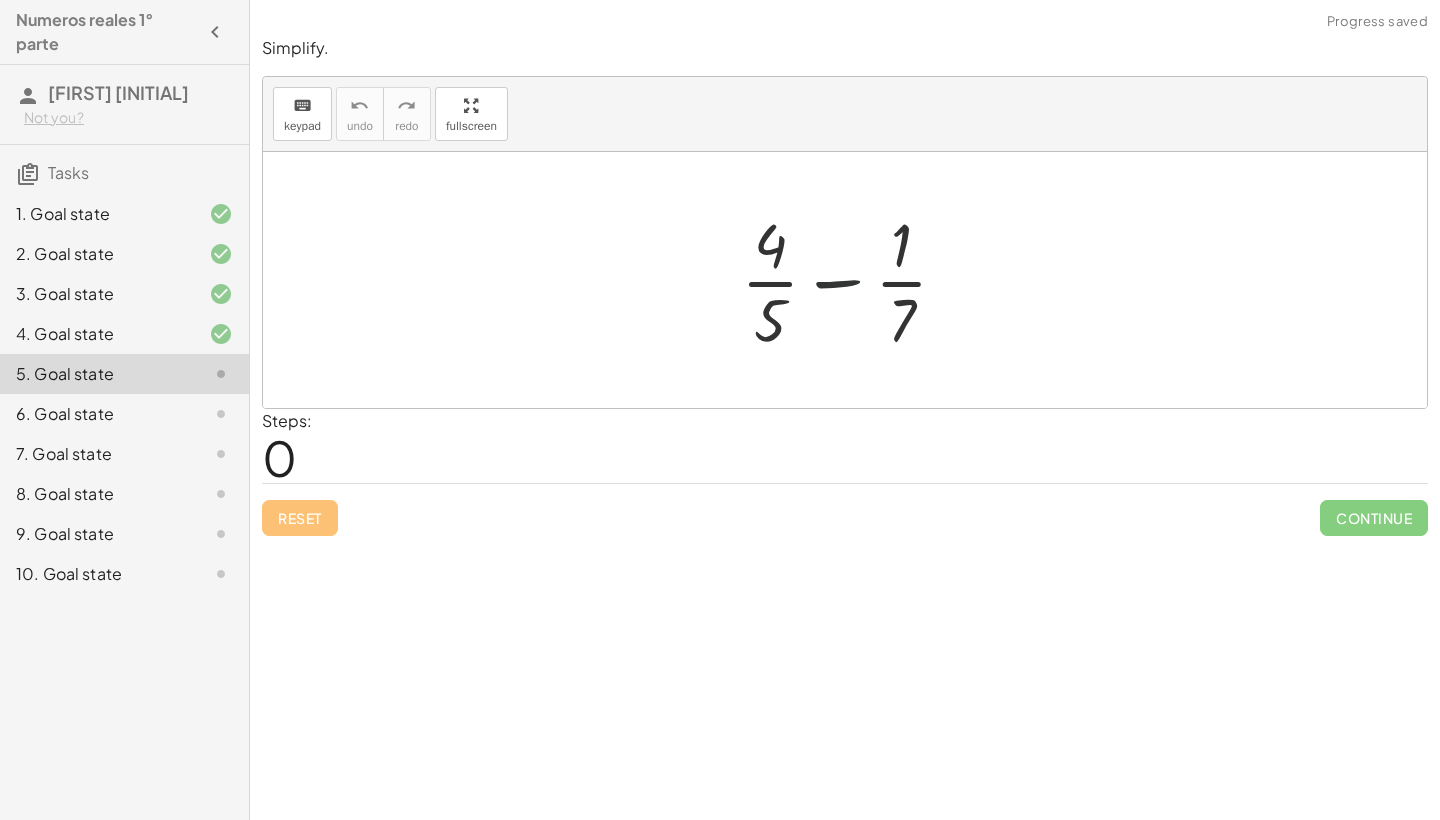 click at bounding box center [852, 280] 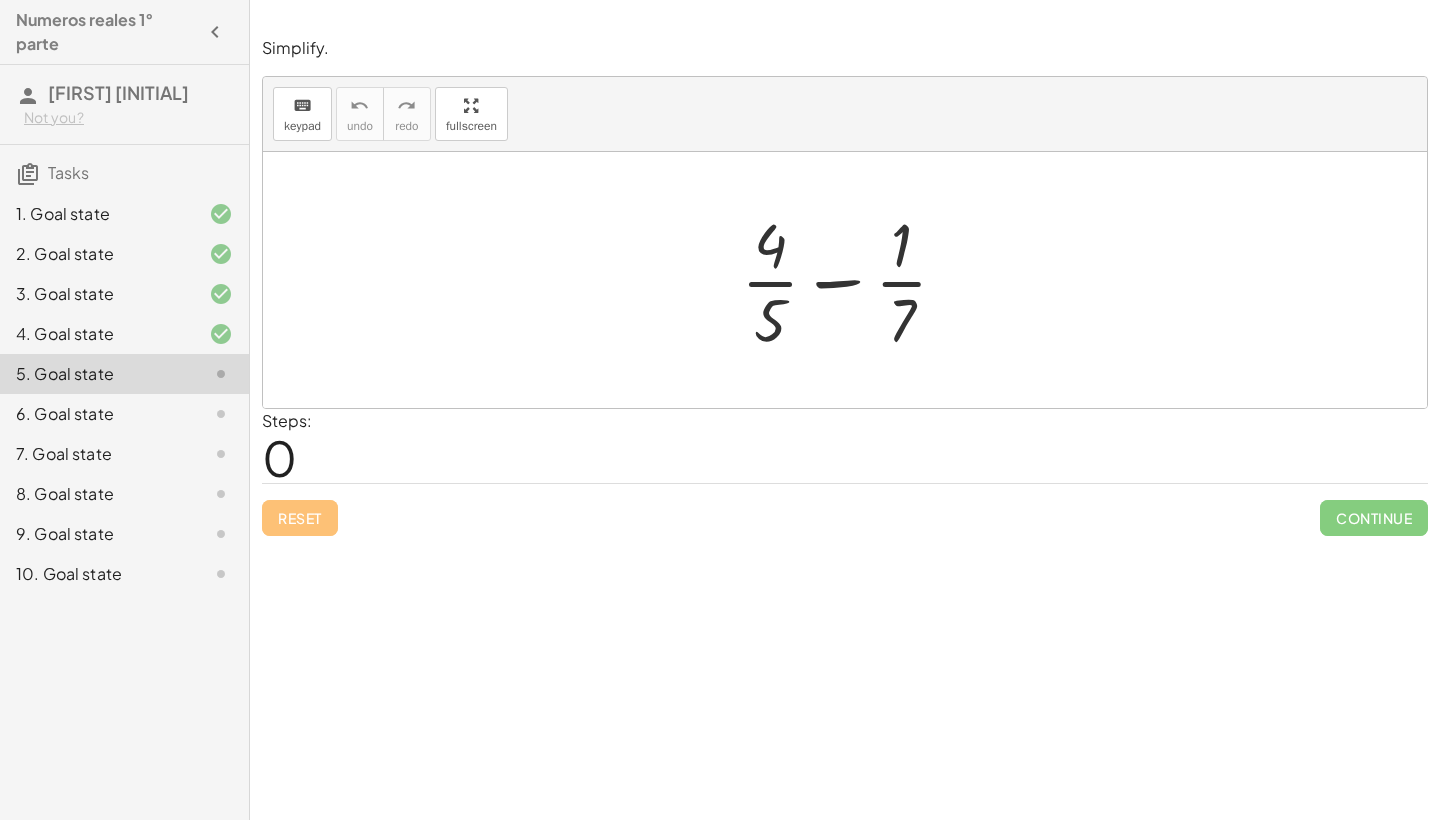 click at bounding box center [852, 280] 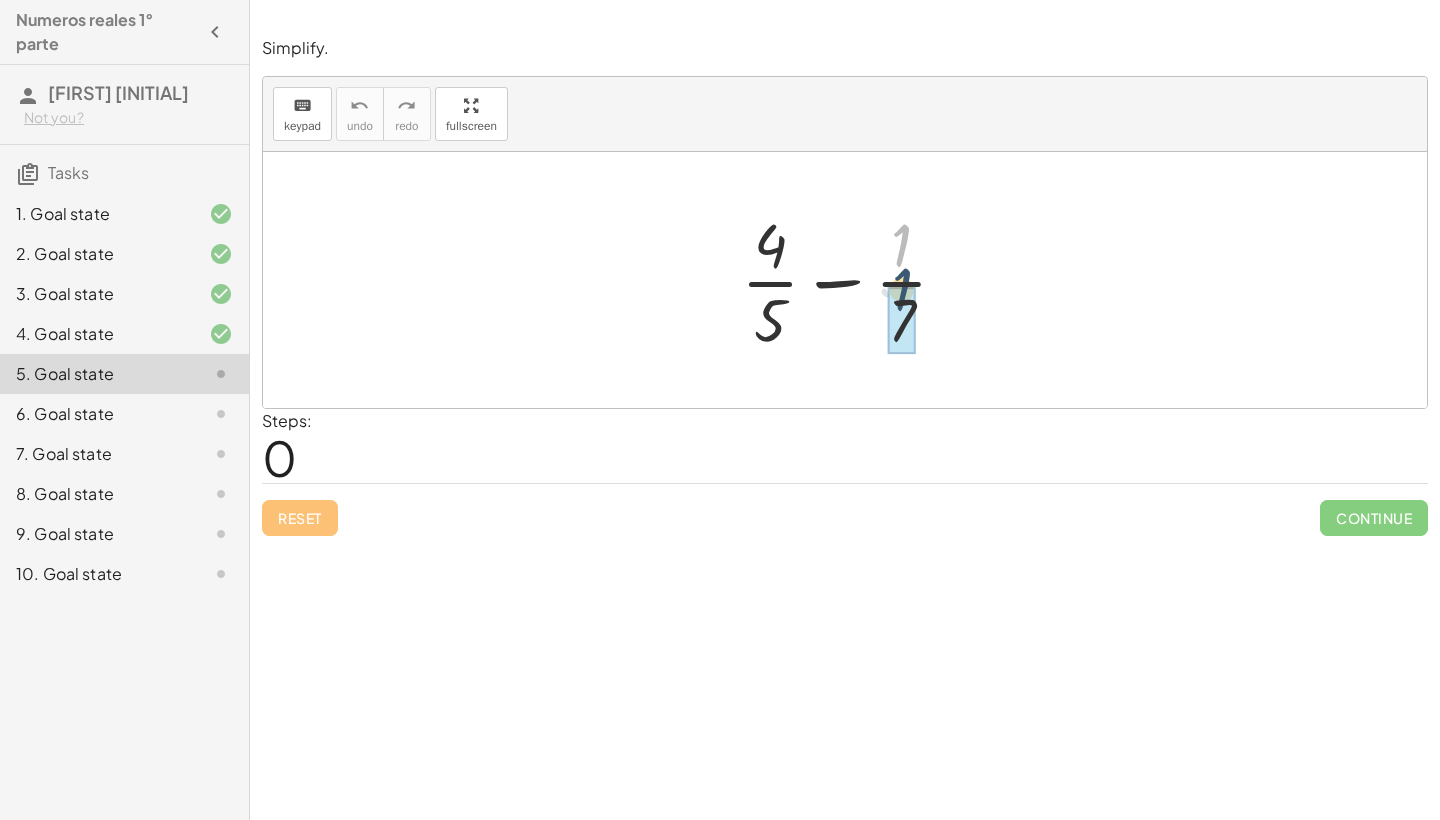 drag, startPoint x: 900, startPoint y: 256, endPoint x: 901, endPoint y: 310, distance: 54.00926 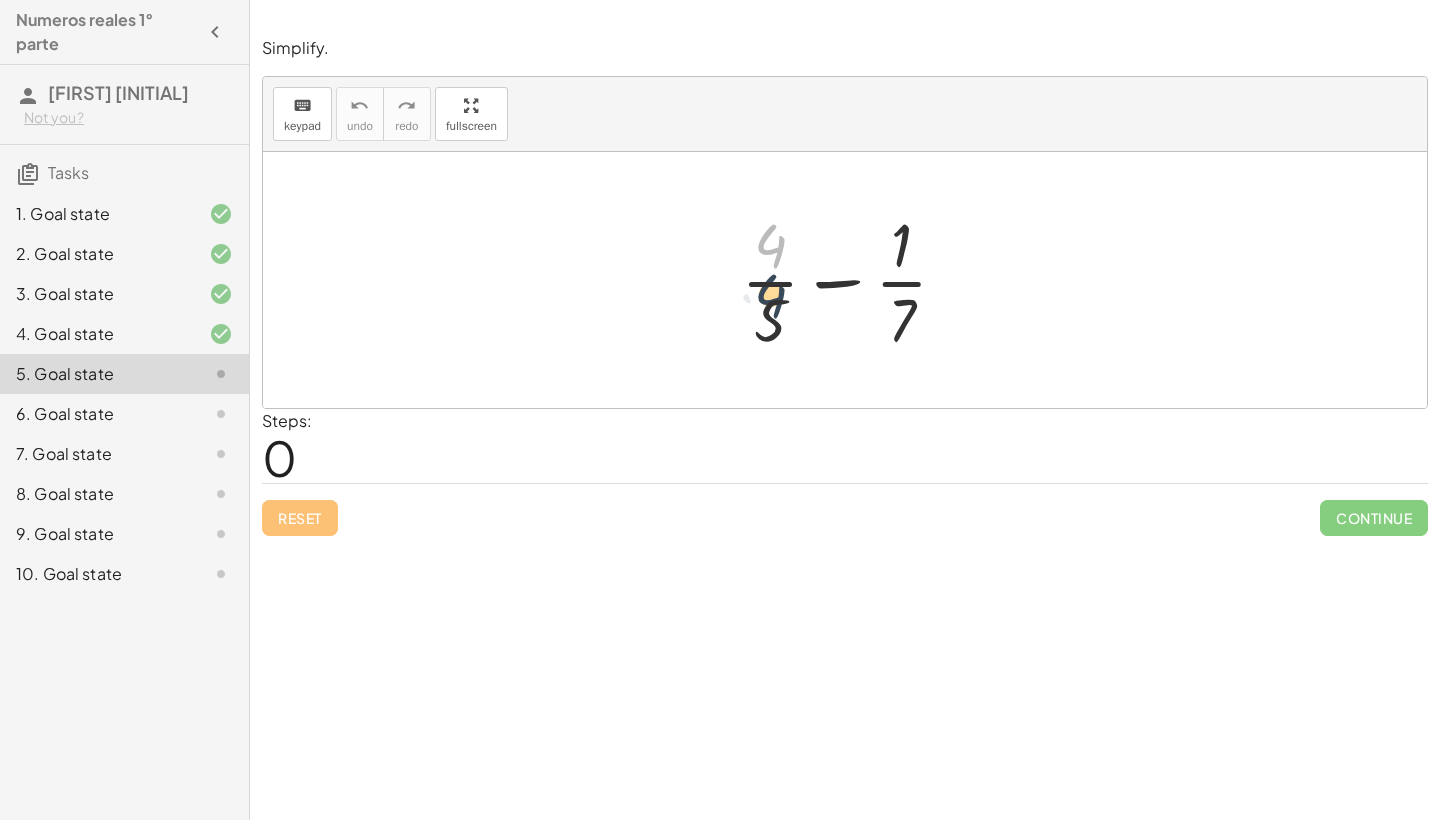 drag, startPoint x: 775, startPoint y: 255, endPoint x: 776, endPoint y: 322, distance: 67.00746 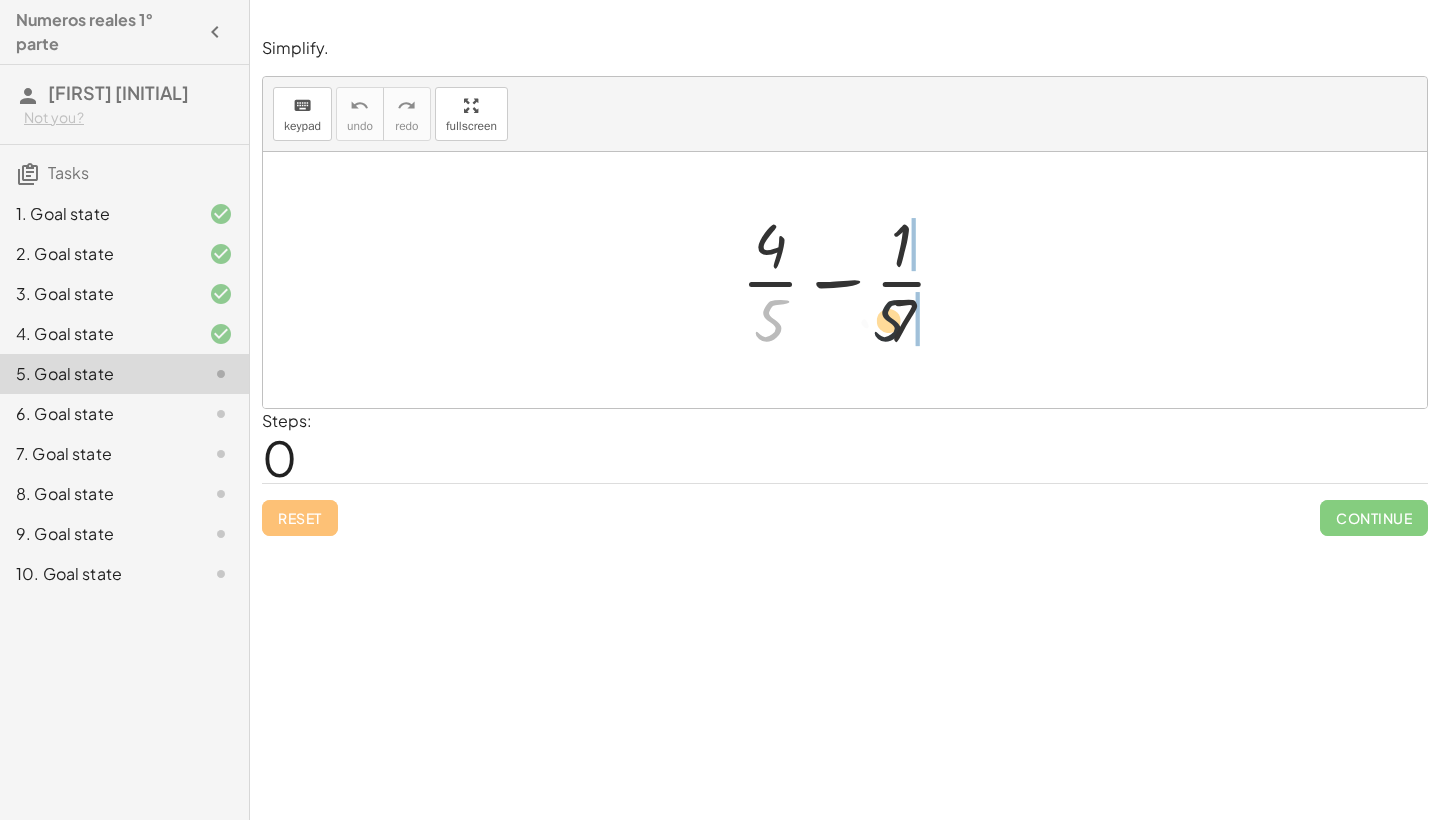 drag, startPoint x: 766, startPoint y: 322, endPoint x: 916, endPoint y: 318, distance: 150.05333 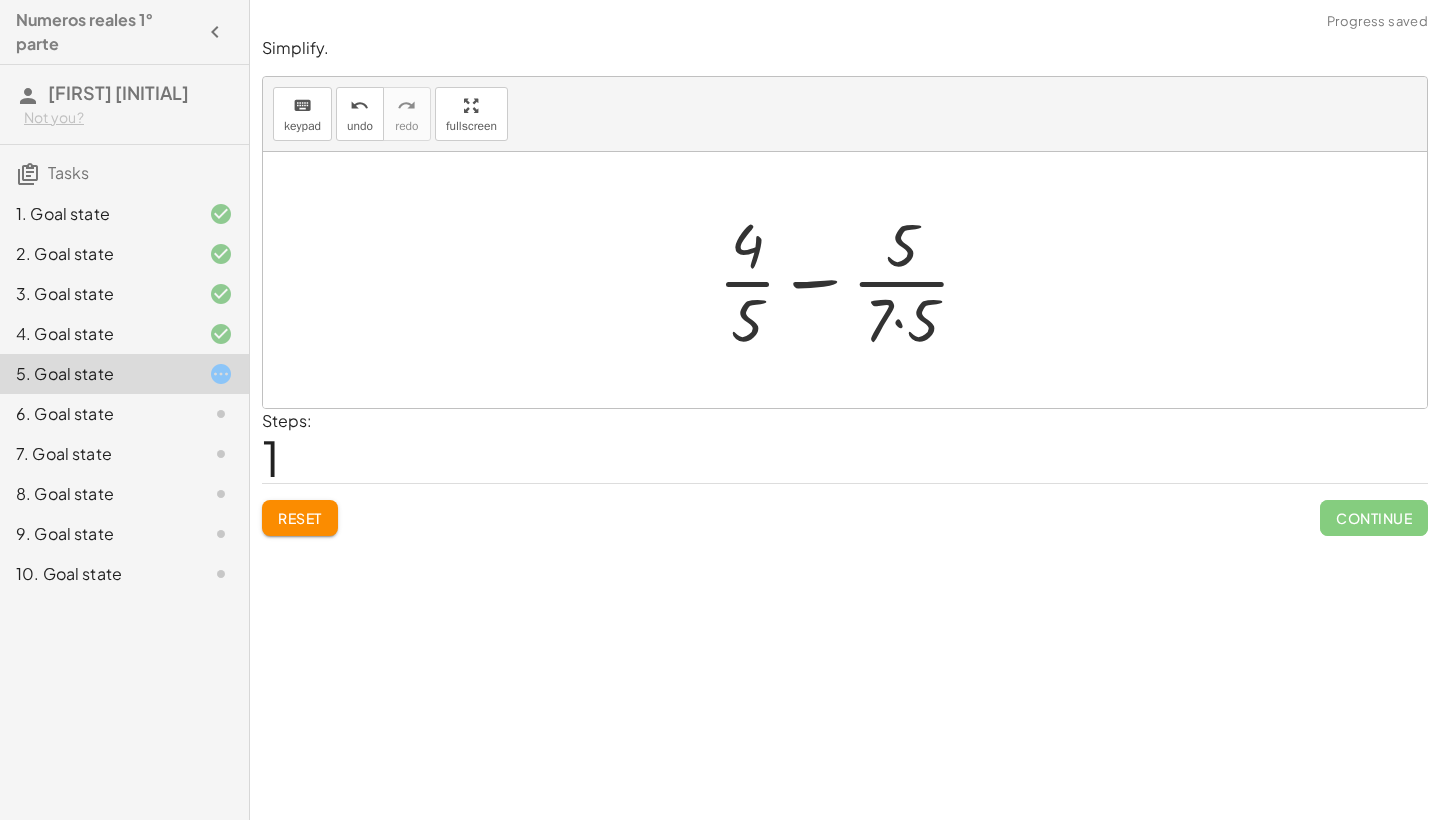 click at bounding box center (852, 280) 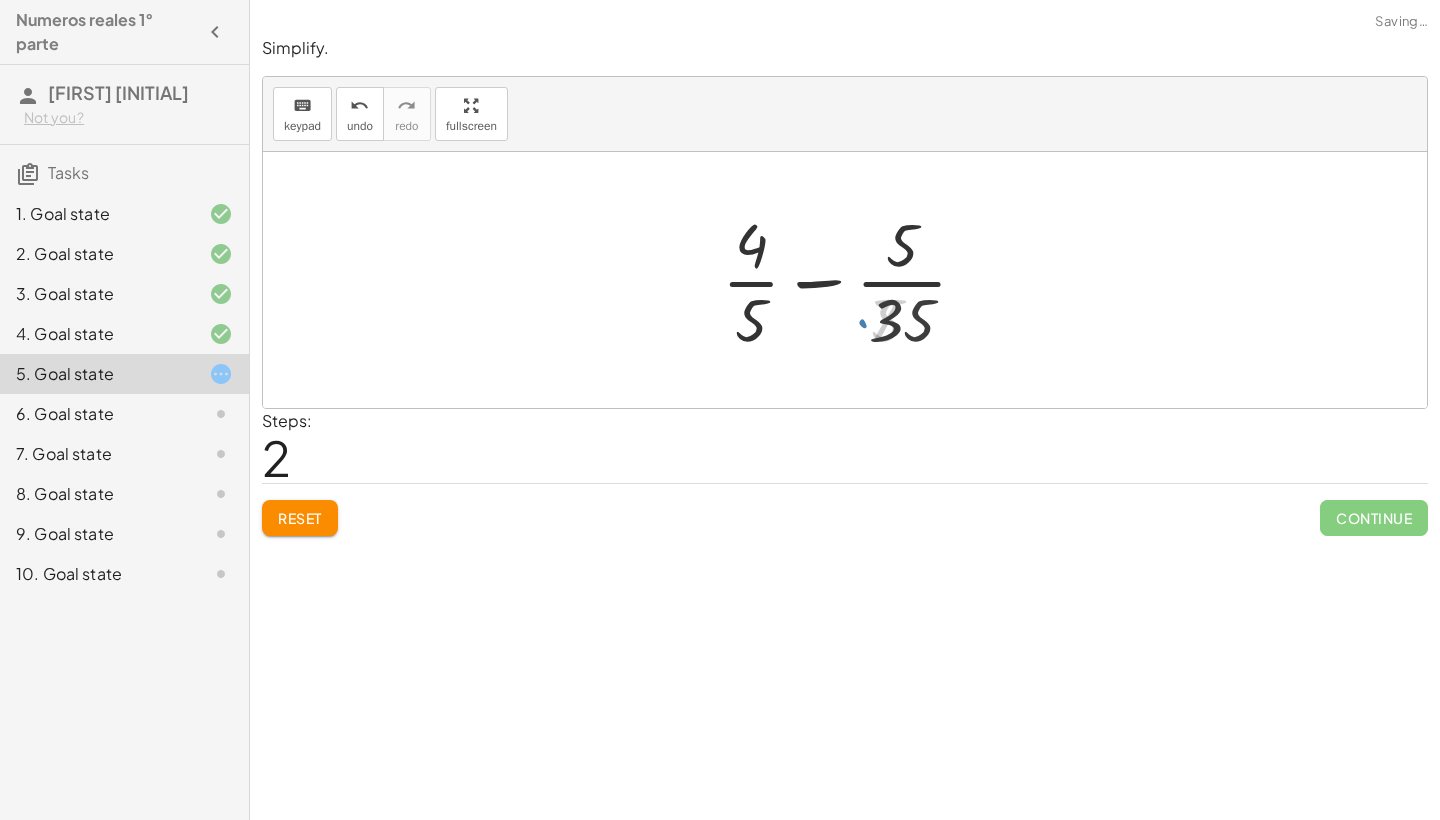 click at bounding box center [852, 280] 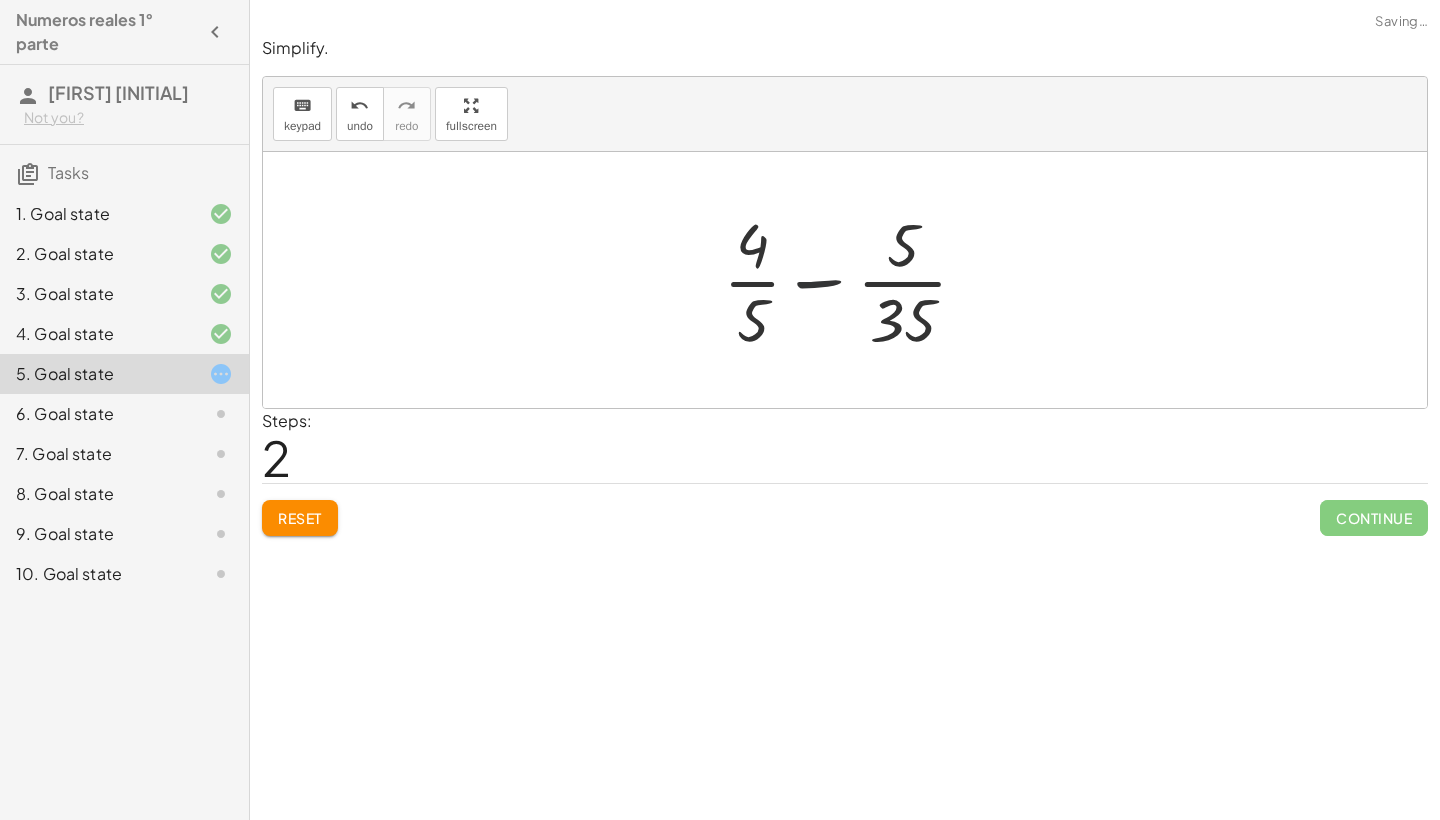 click at bounding box center [852, 280] 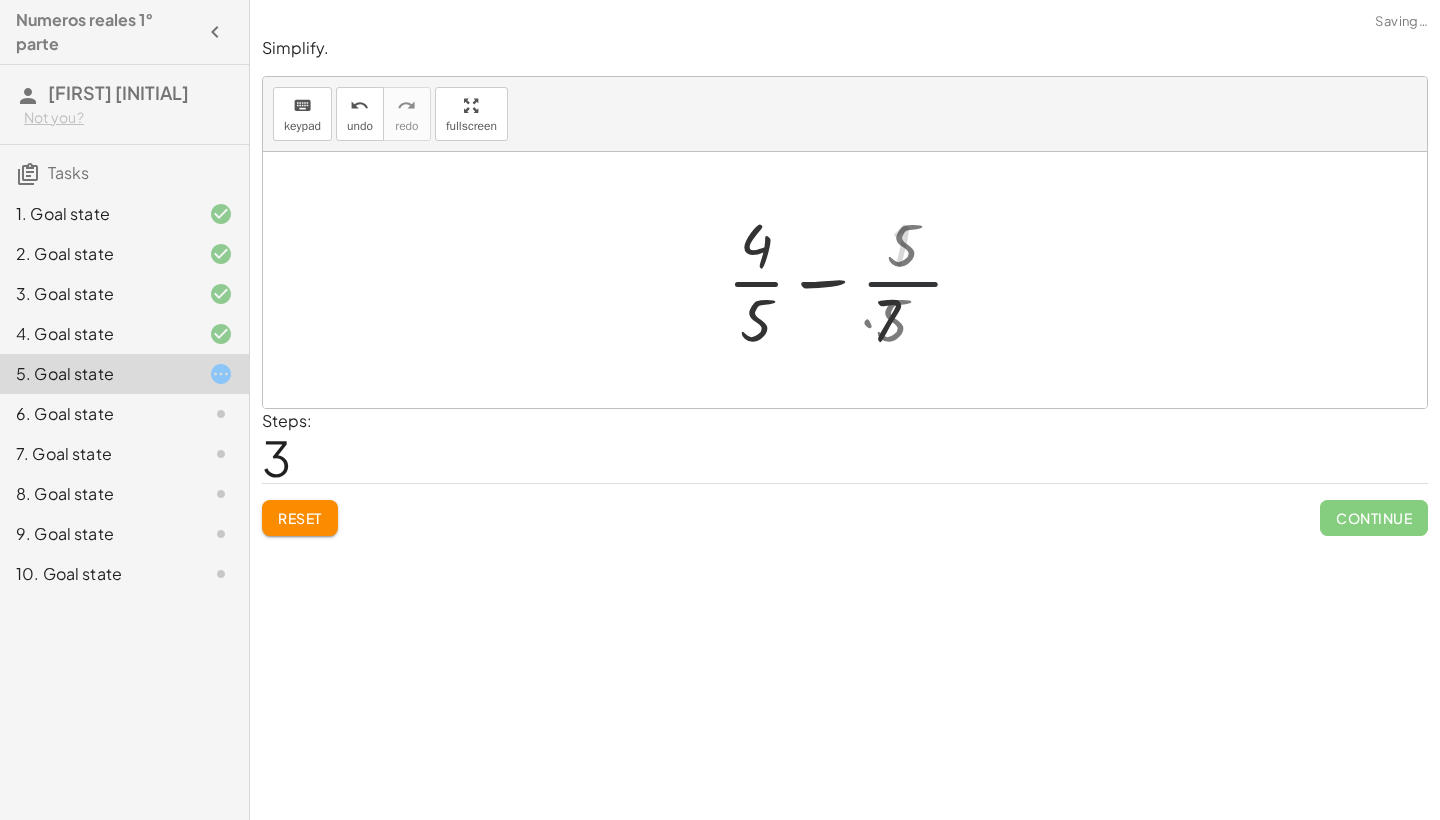 click at bounding box center (852, 280) 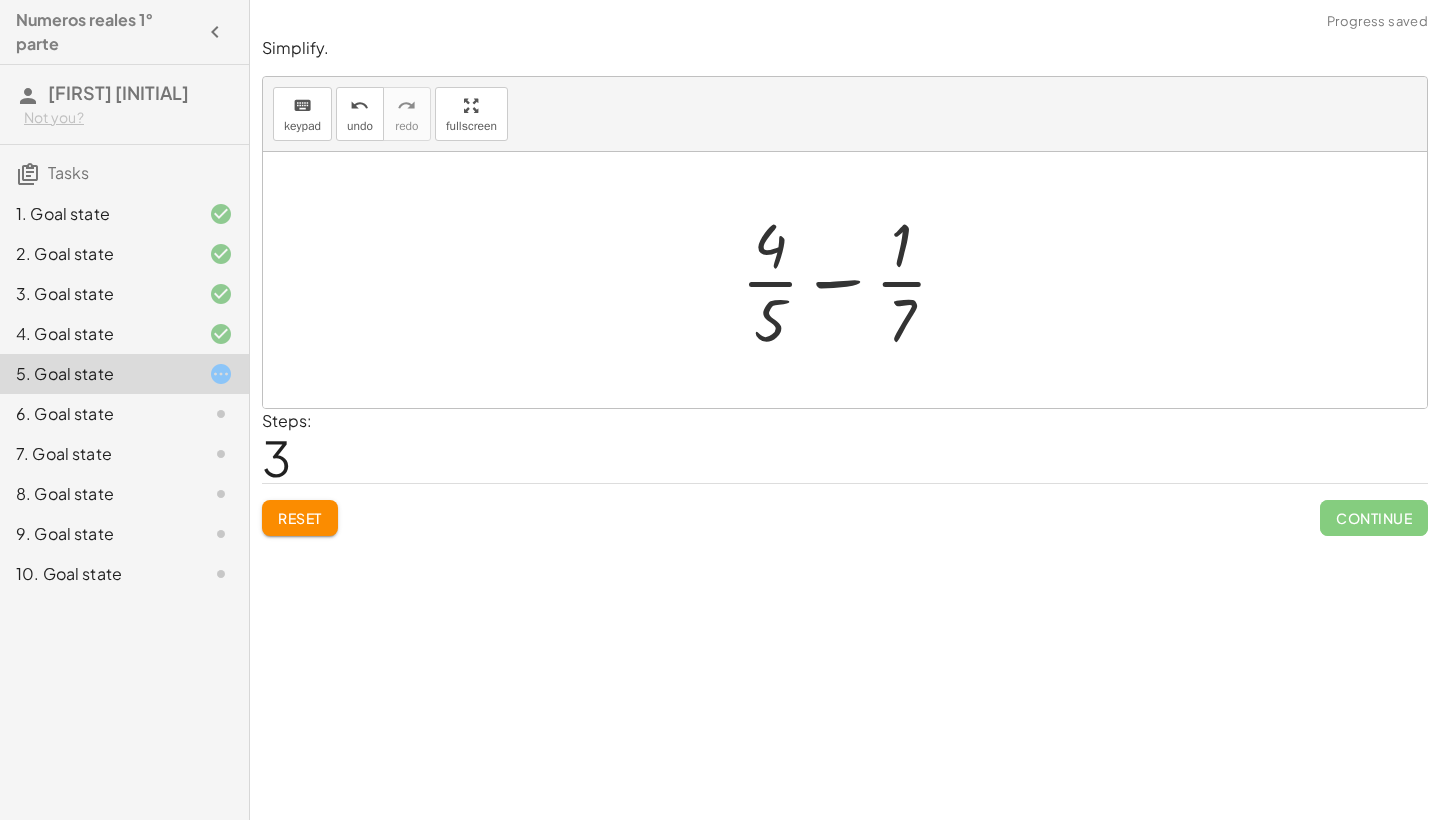 click at bounding box center (852, 280) 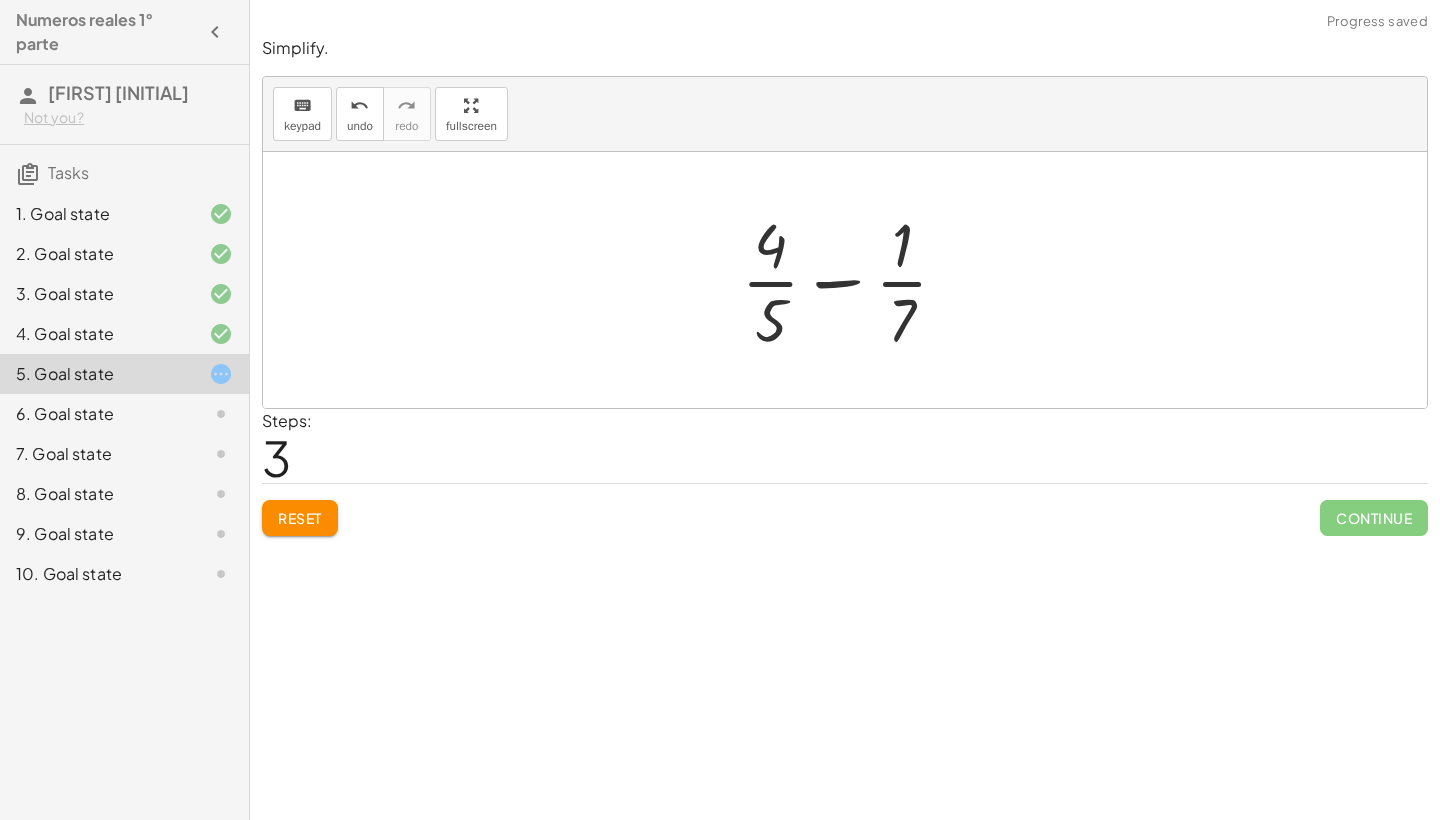 click at bounding box center (852, 280) 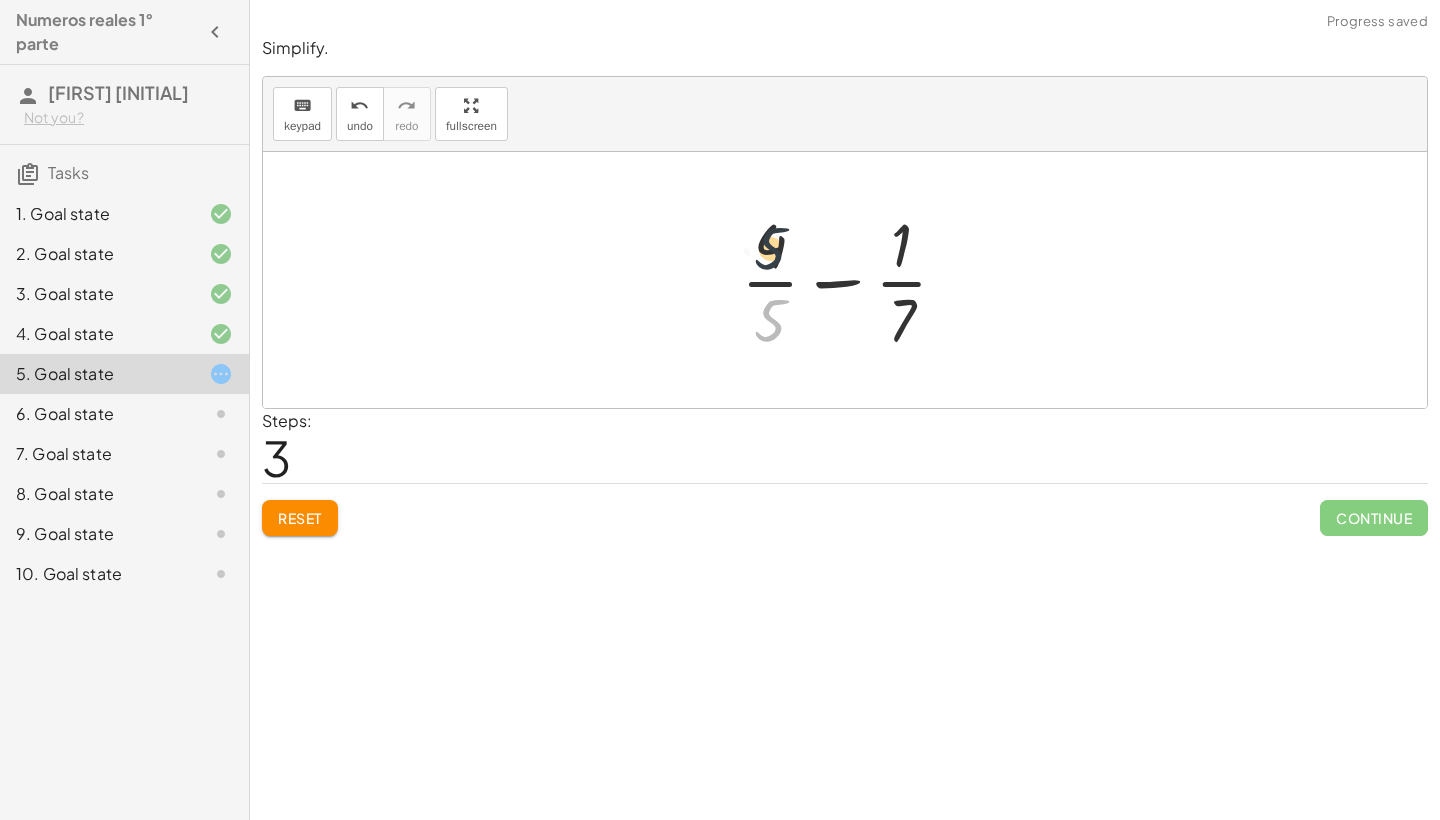 drag, startPoint x: 780, startPoint y: 338, endPoint x: 780, endPoint y: 263, distance: 75 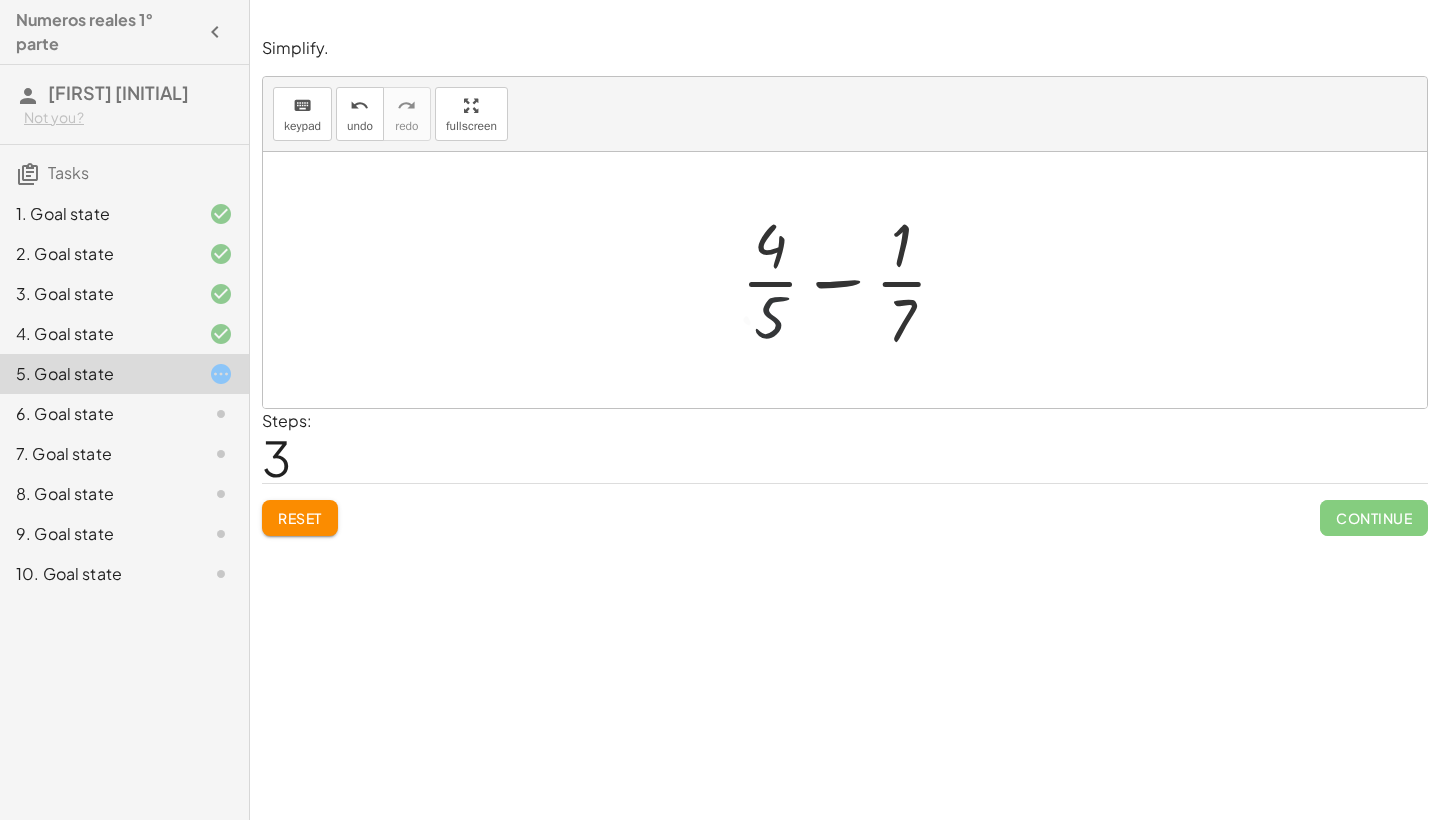 click at bounding box center [852, 280] 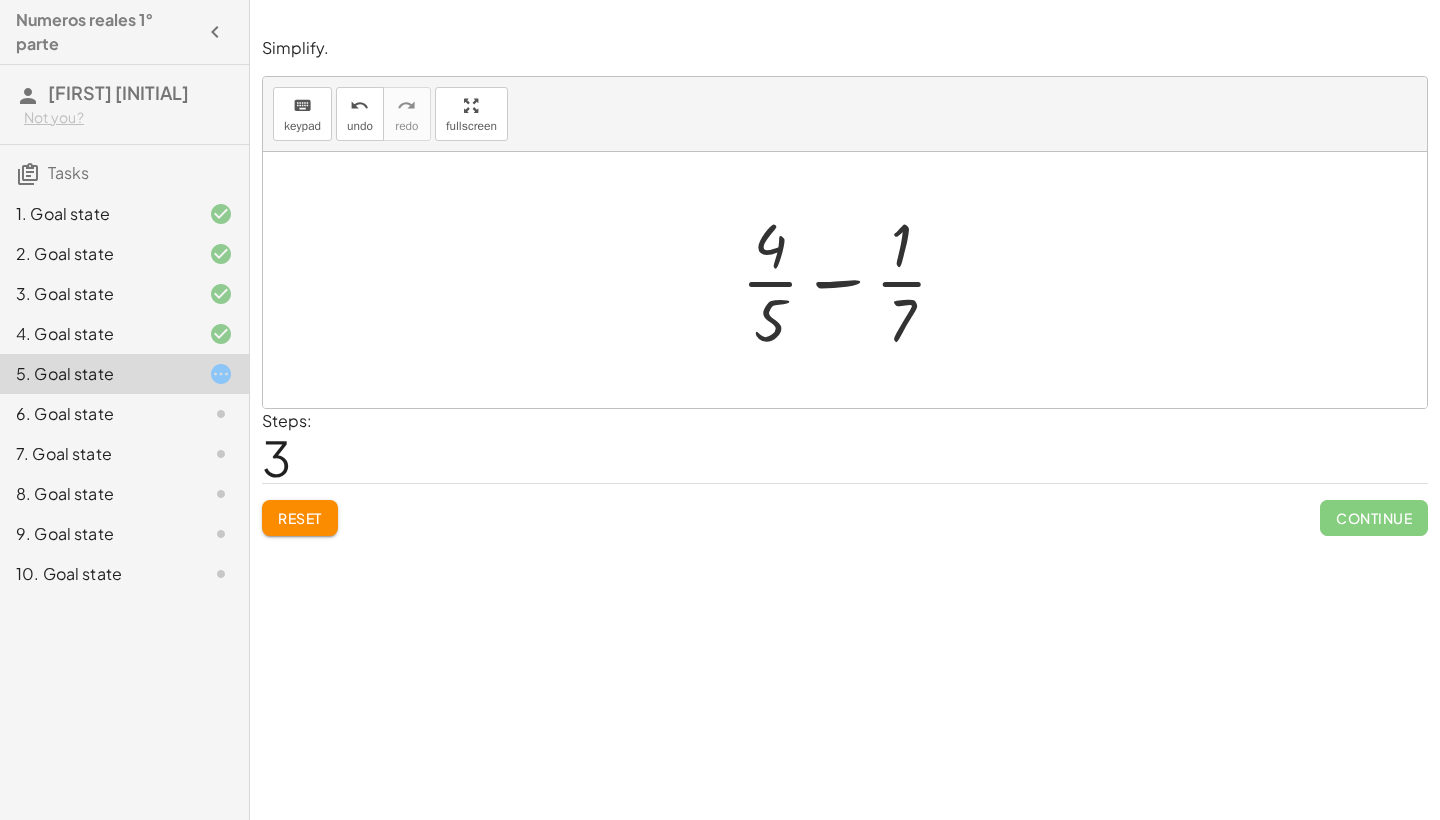 click at bounding box center (852, 280) 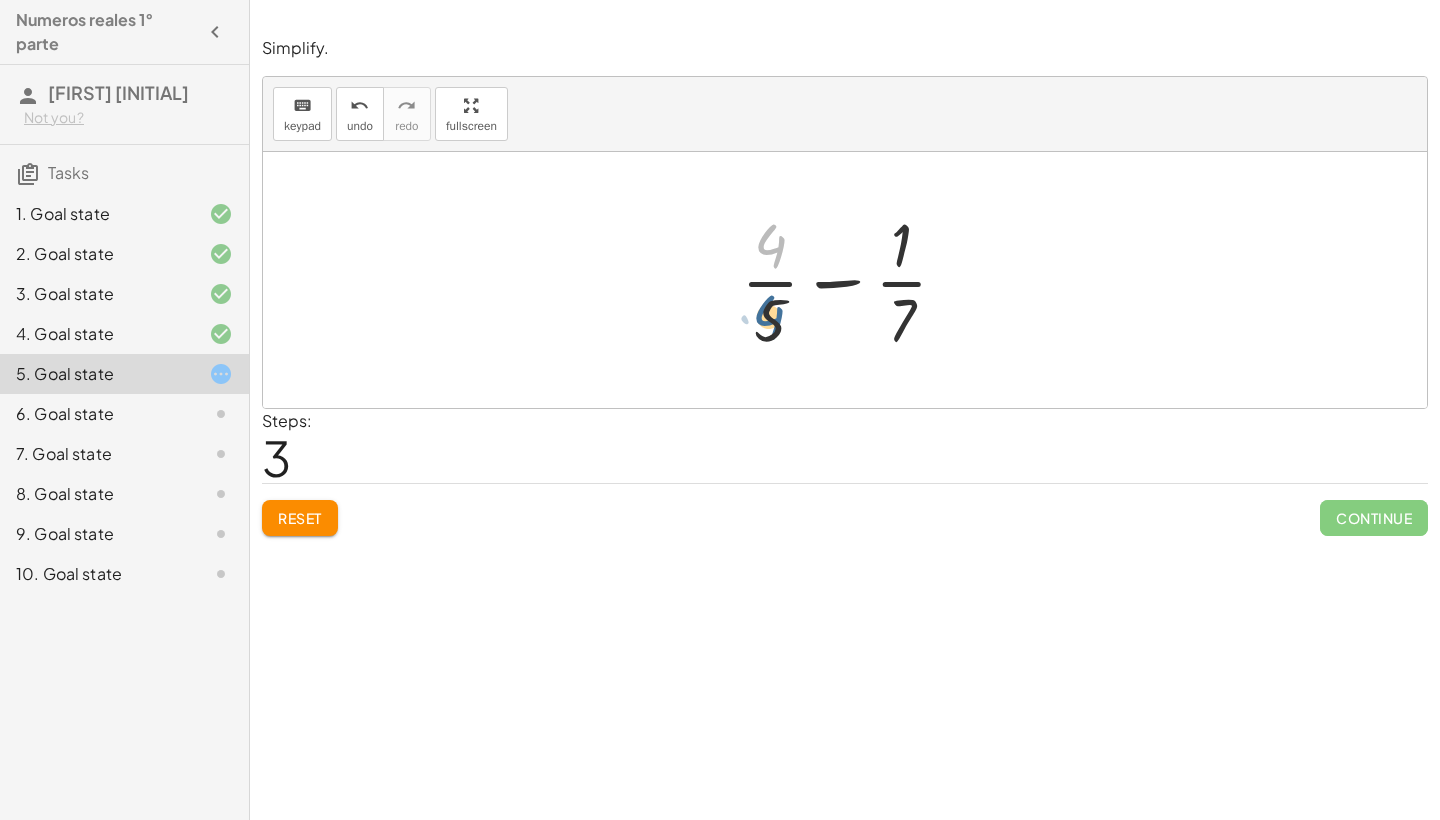 drag, startPoint x: 776, startPoint y: 240, endPoint x: 773, endPoint y: 317, distance: 77.05842 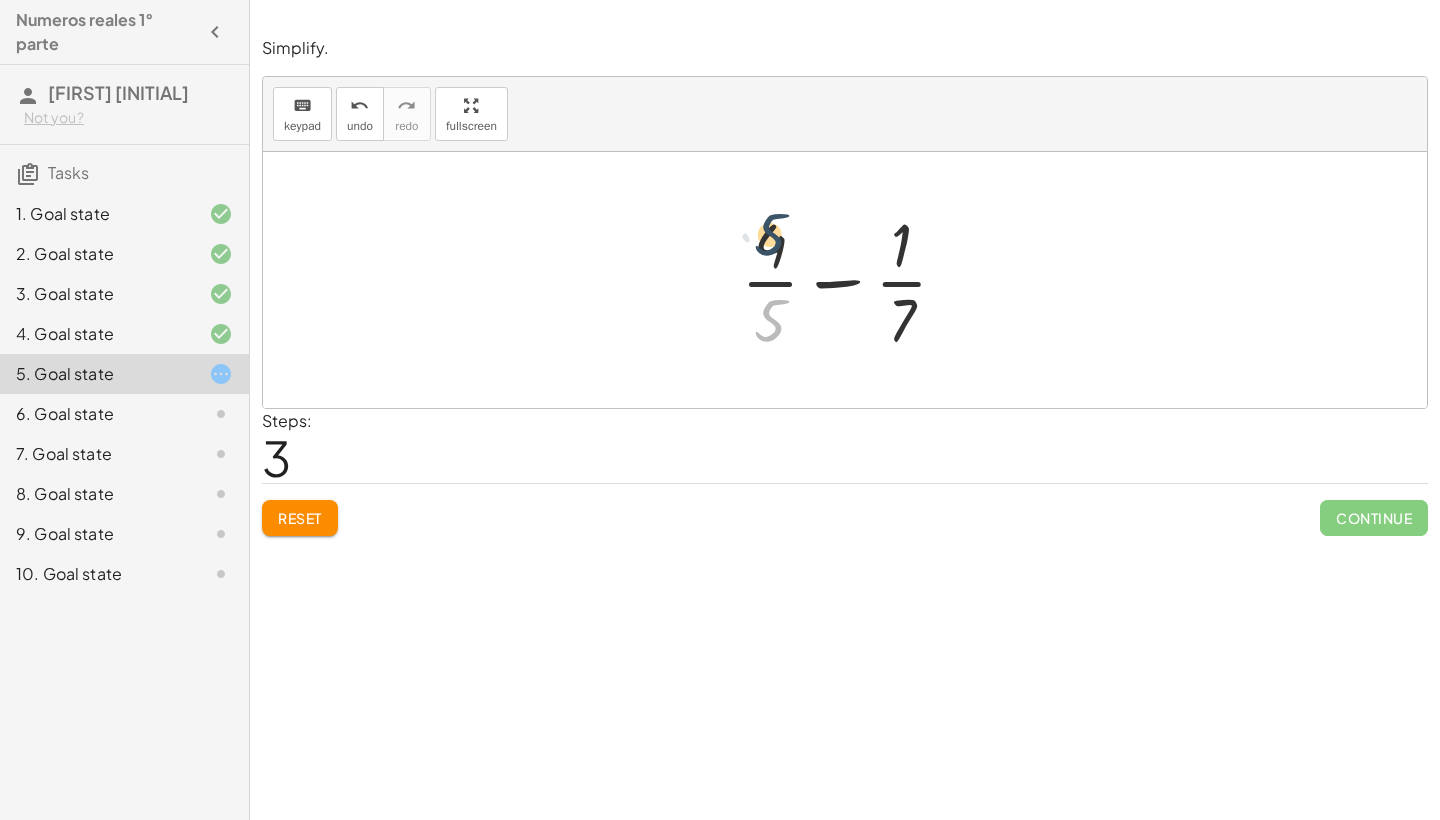 drag, startPoint x: 770, startPoint y: 325, endPoint x: 769, endPoint y: 239, distance: 86.00581 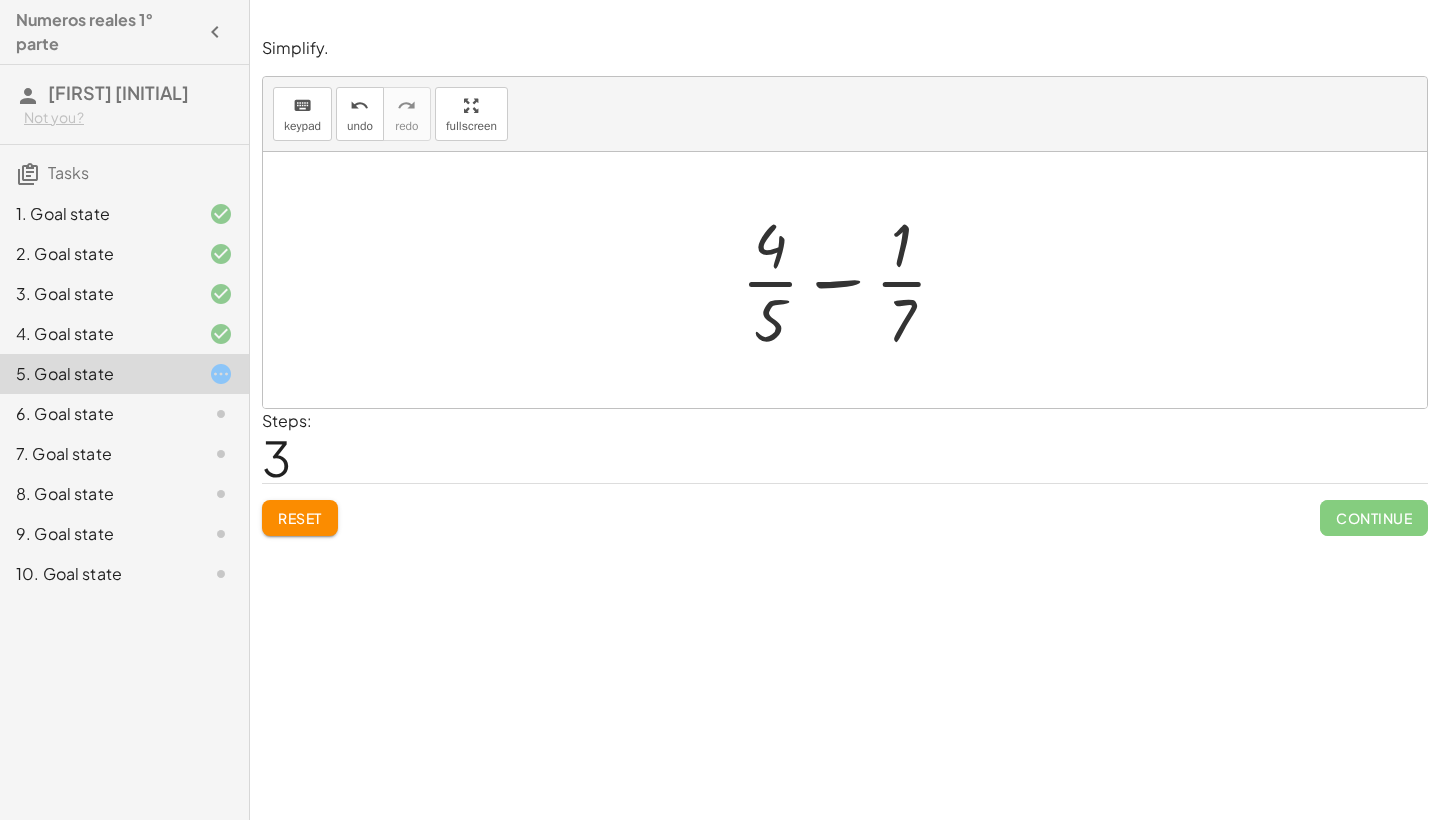 click at bounding box center [852, 280] 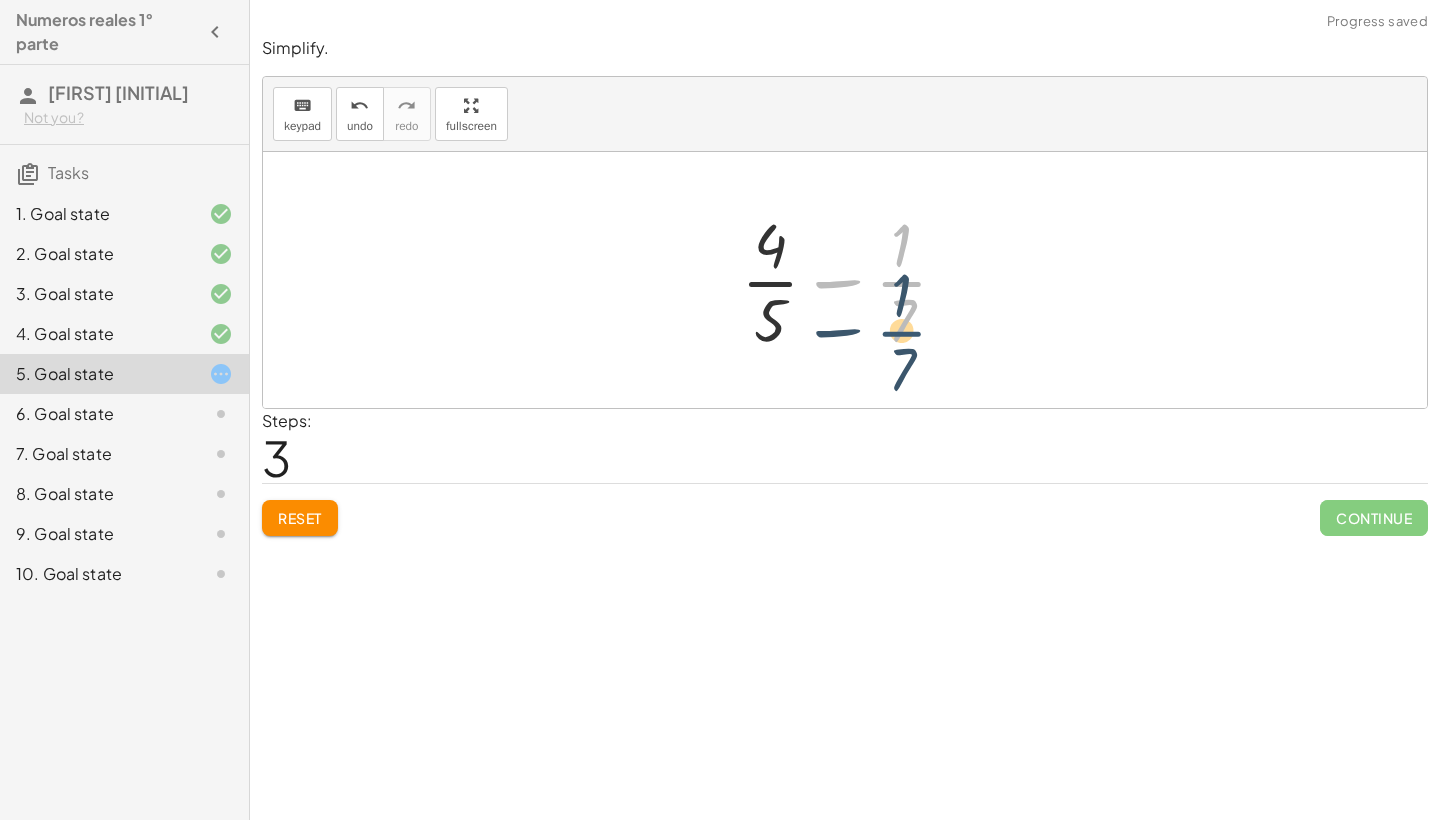 drag, startPoint x: 901, startPoint y: 264, endPoint x: 901, endPoint y: 314, distance: 50 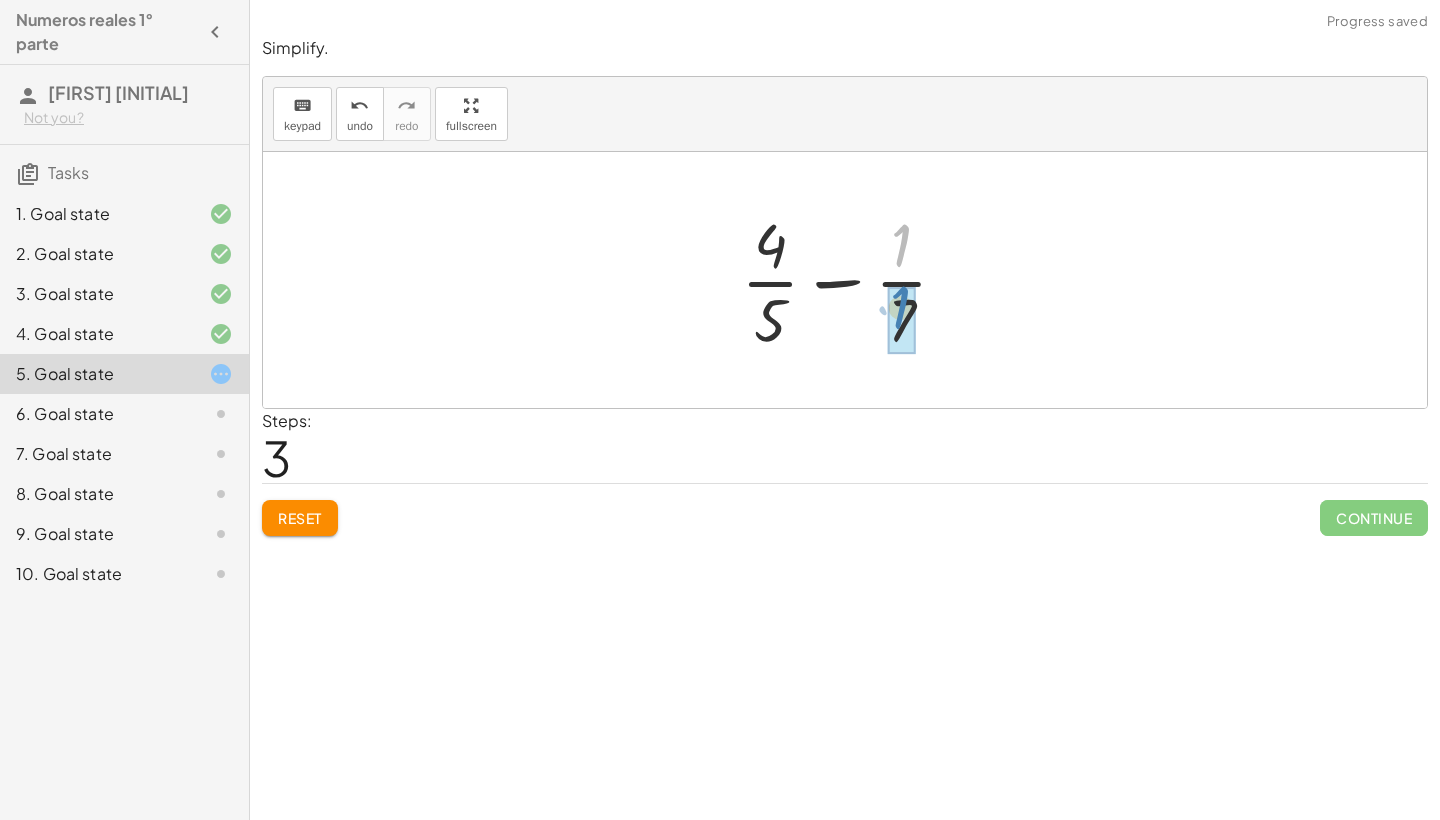 drag, startPoint x: 917, startPoint y: 261, endPoint x: 936, endPoint y: 331, distance: 72.53275 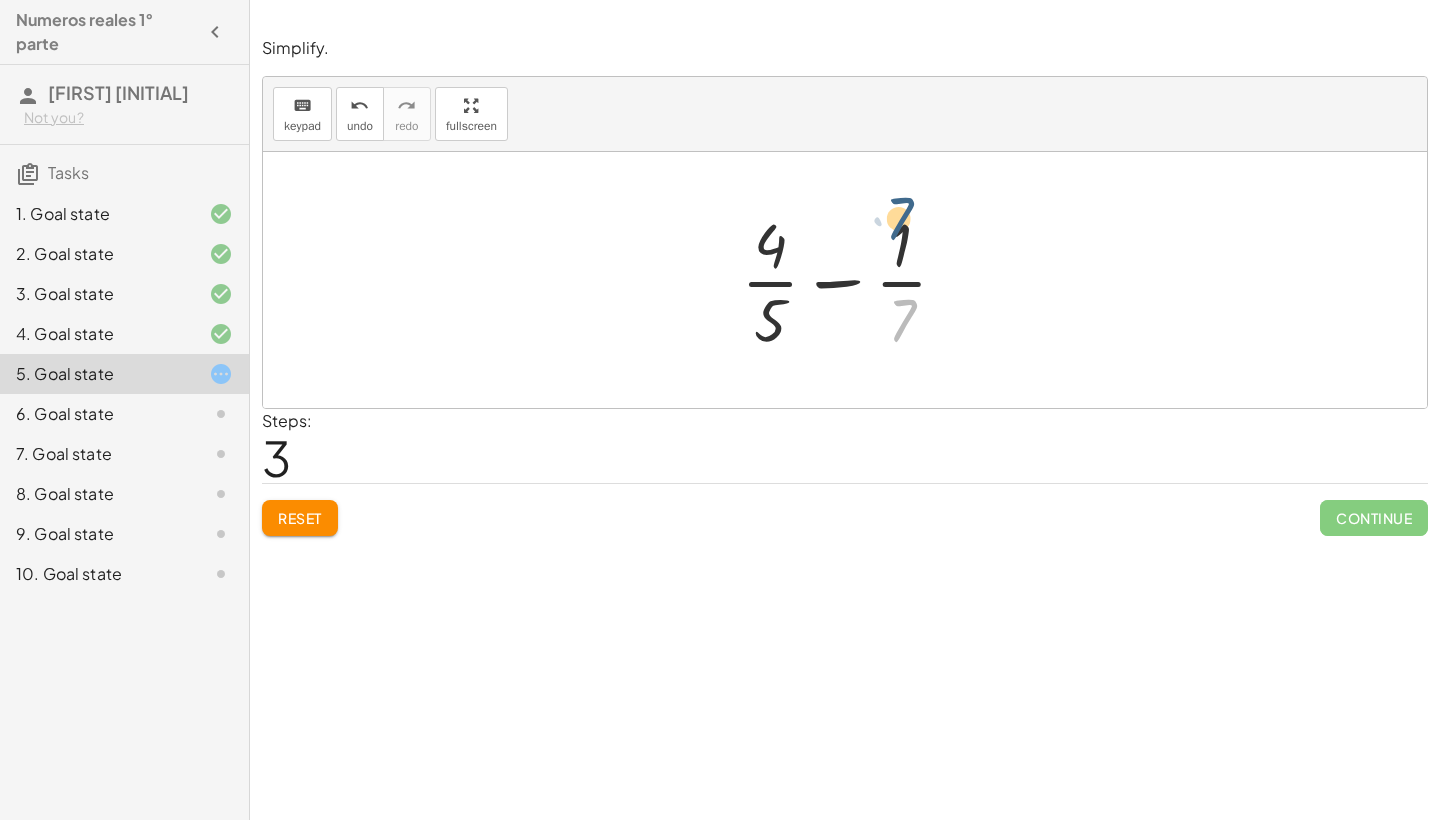 drag, startPoint x: 903, startPoint y: 325, endPoint x: 905, endPoint y: 238, distance: 87.02299 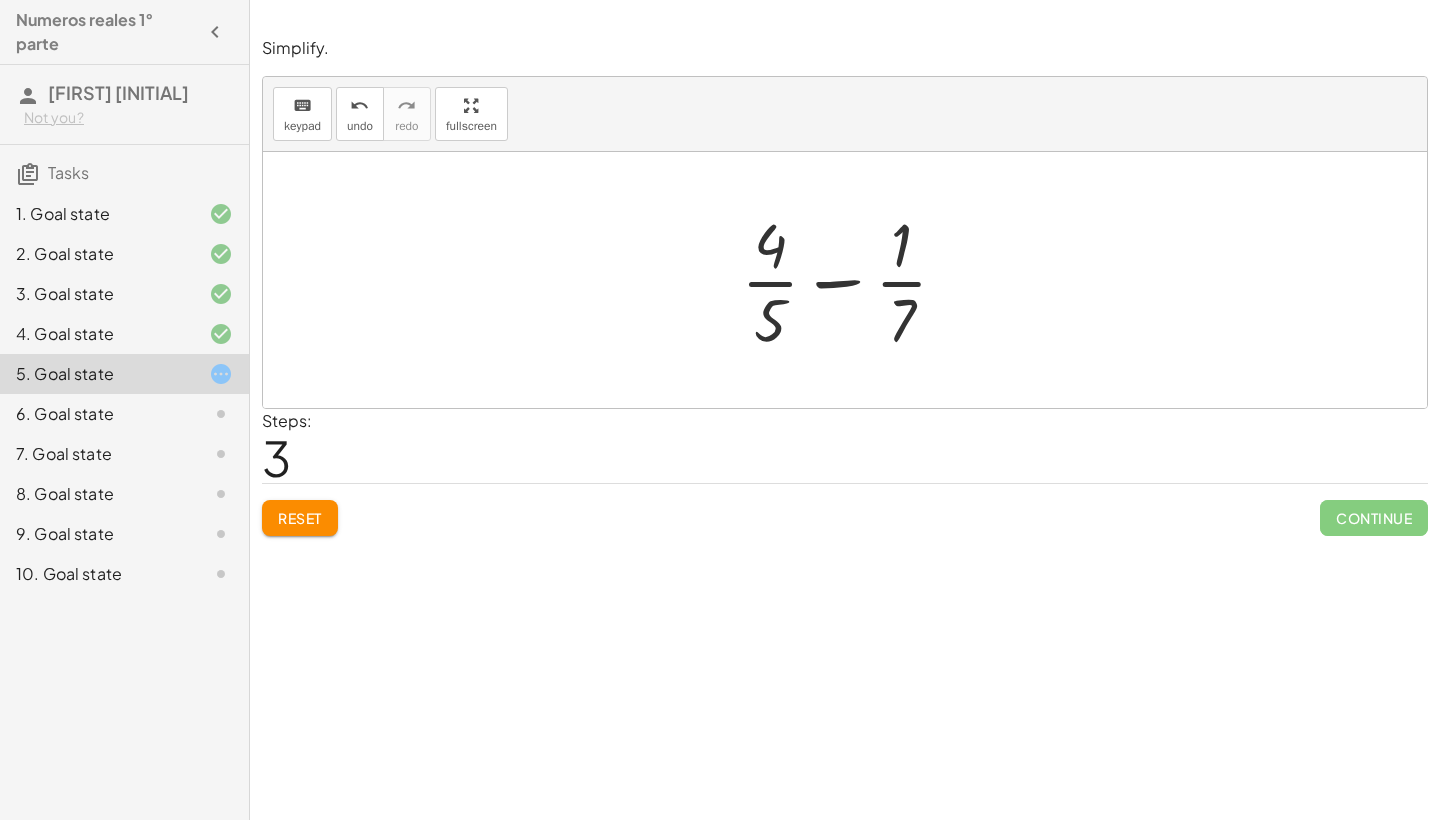 click at bounding box center [852, 280] 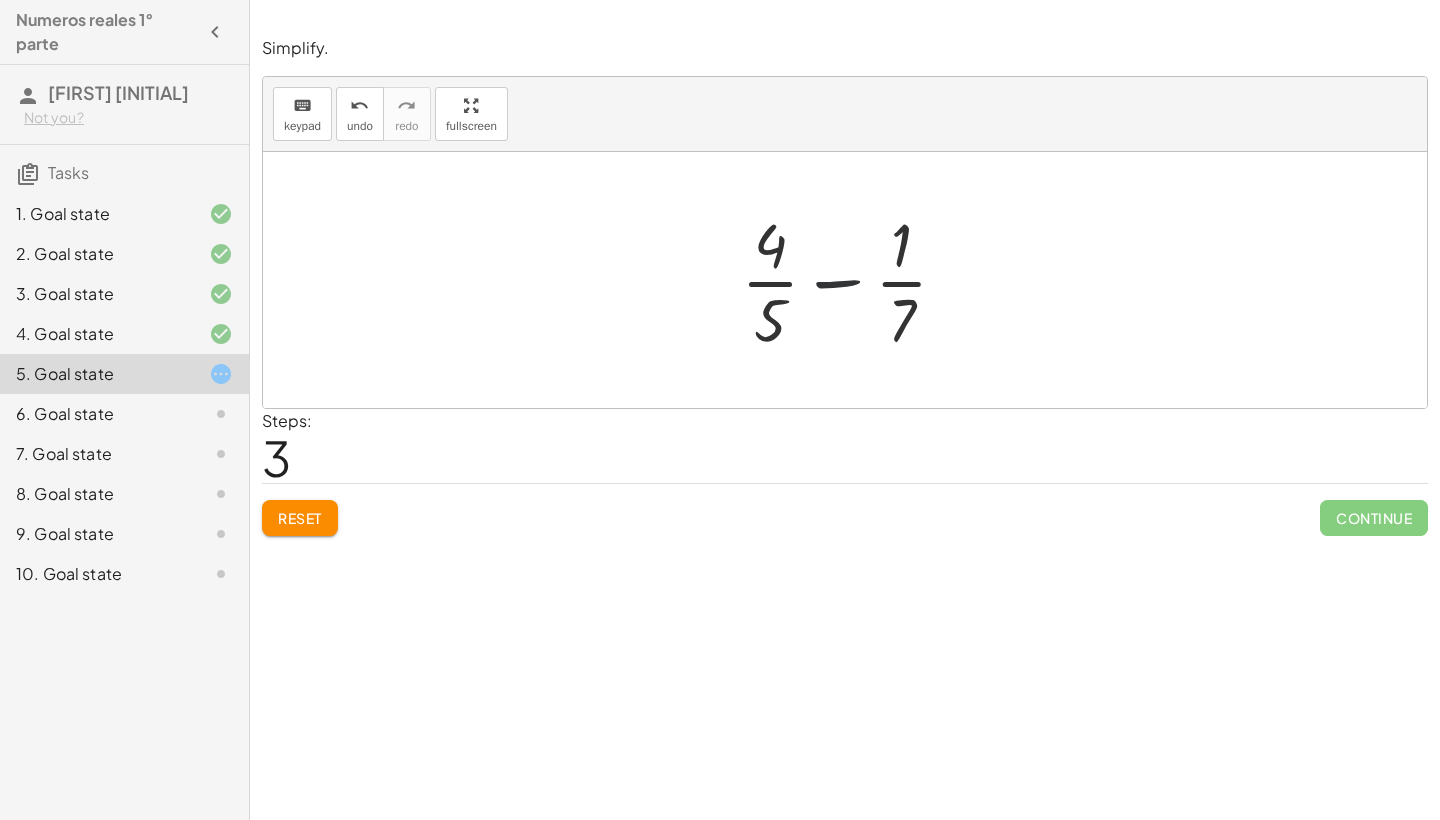 click at bounding box center [852, 280] 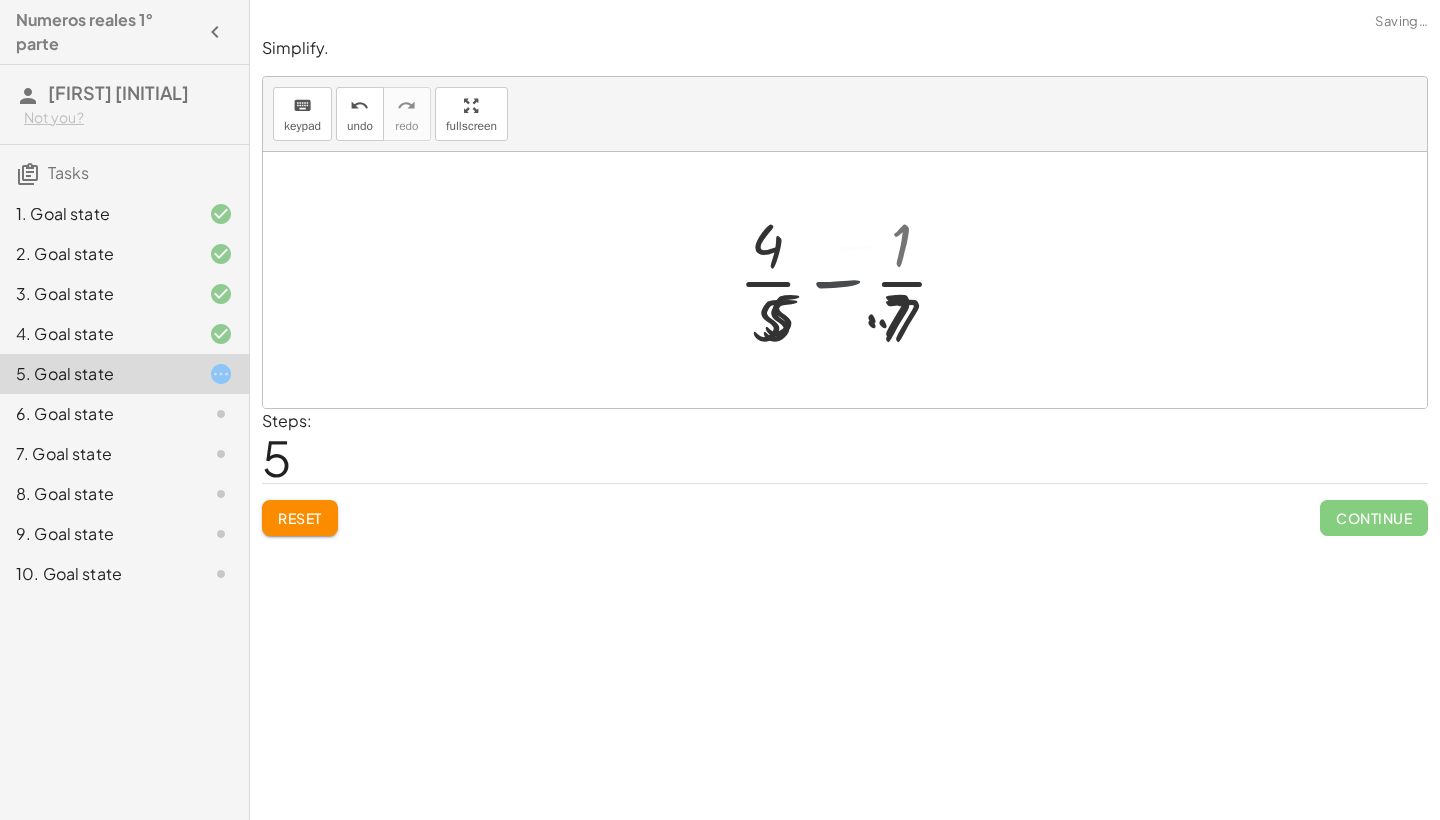 click at bounding box center [852, 280] 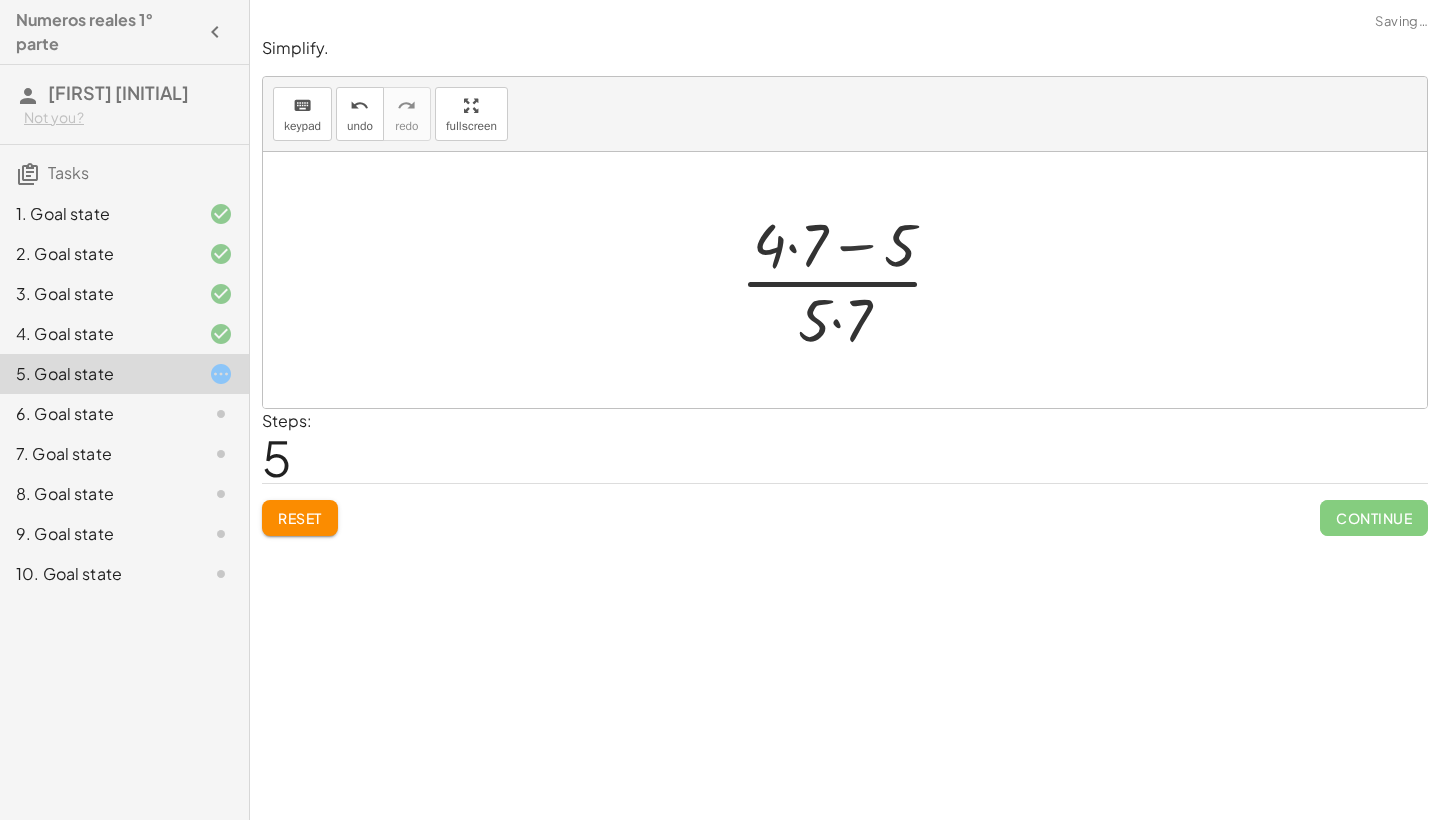 click at bounding box center (852, 280) 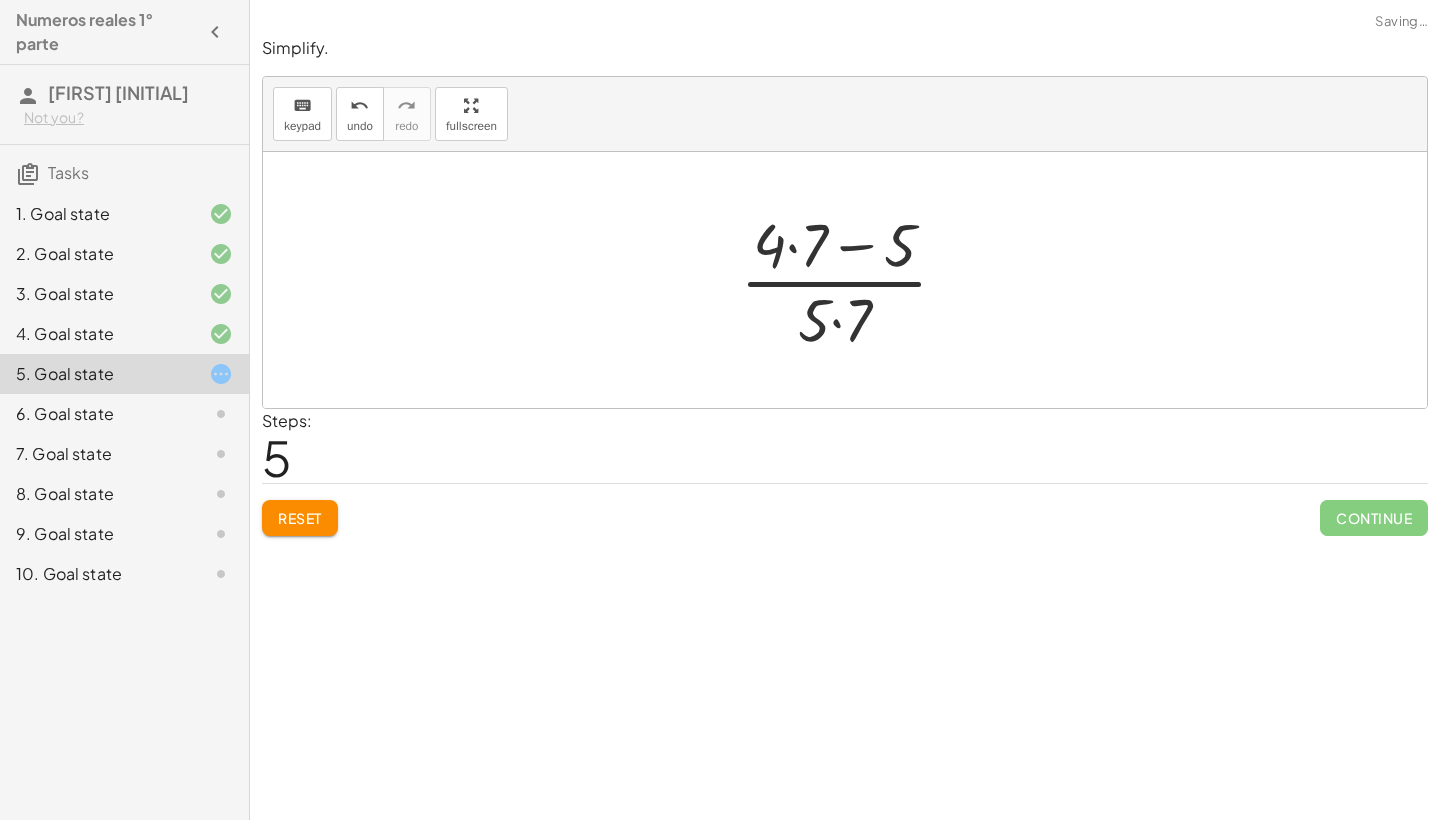 click at bounding box center [852, 280] 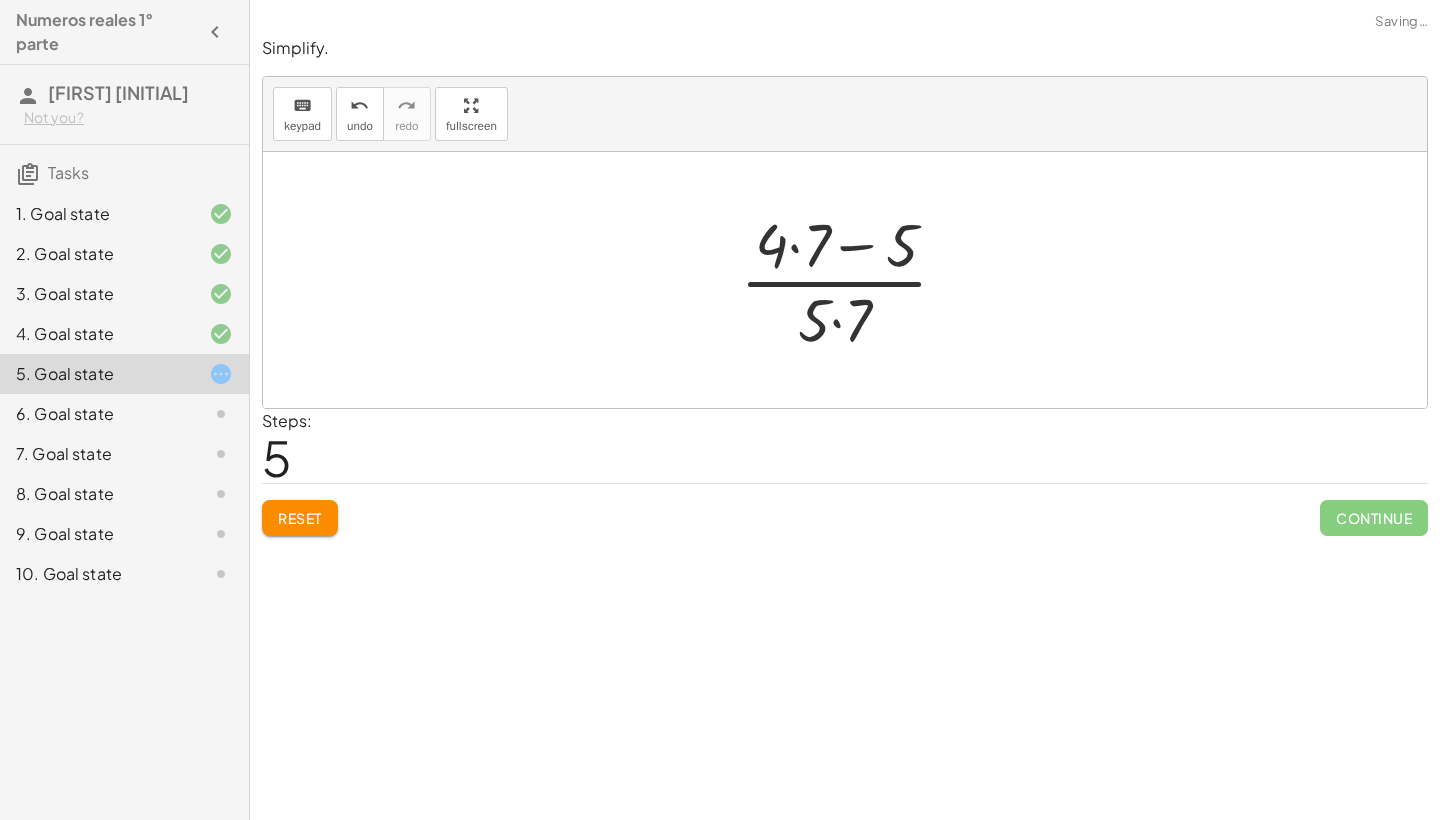 click at bounding box center [852, 280] 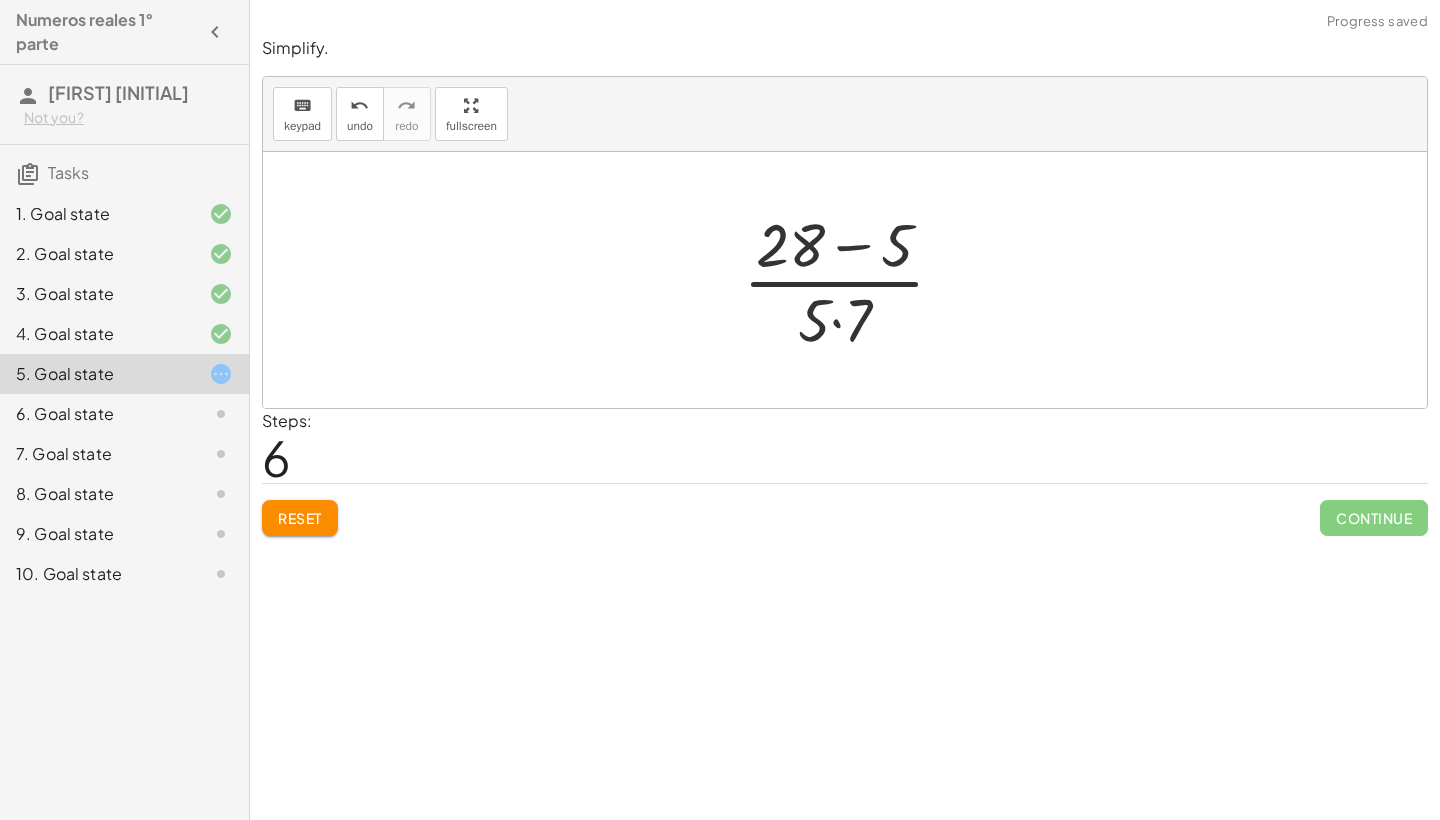 click at bounding box center [852, 280] 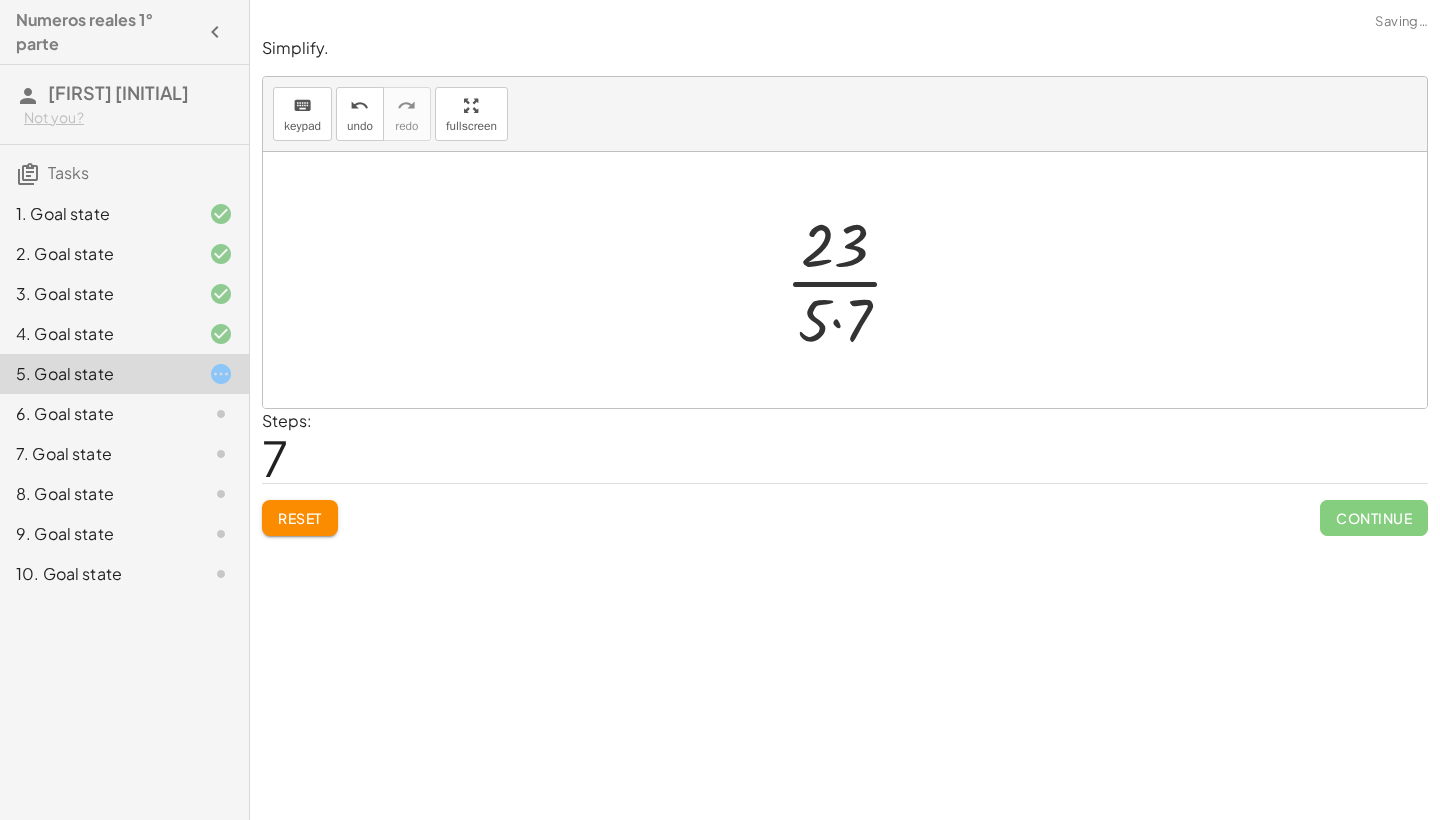 click at bounding box center (852, 280) 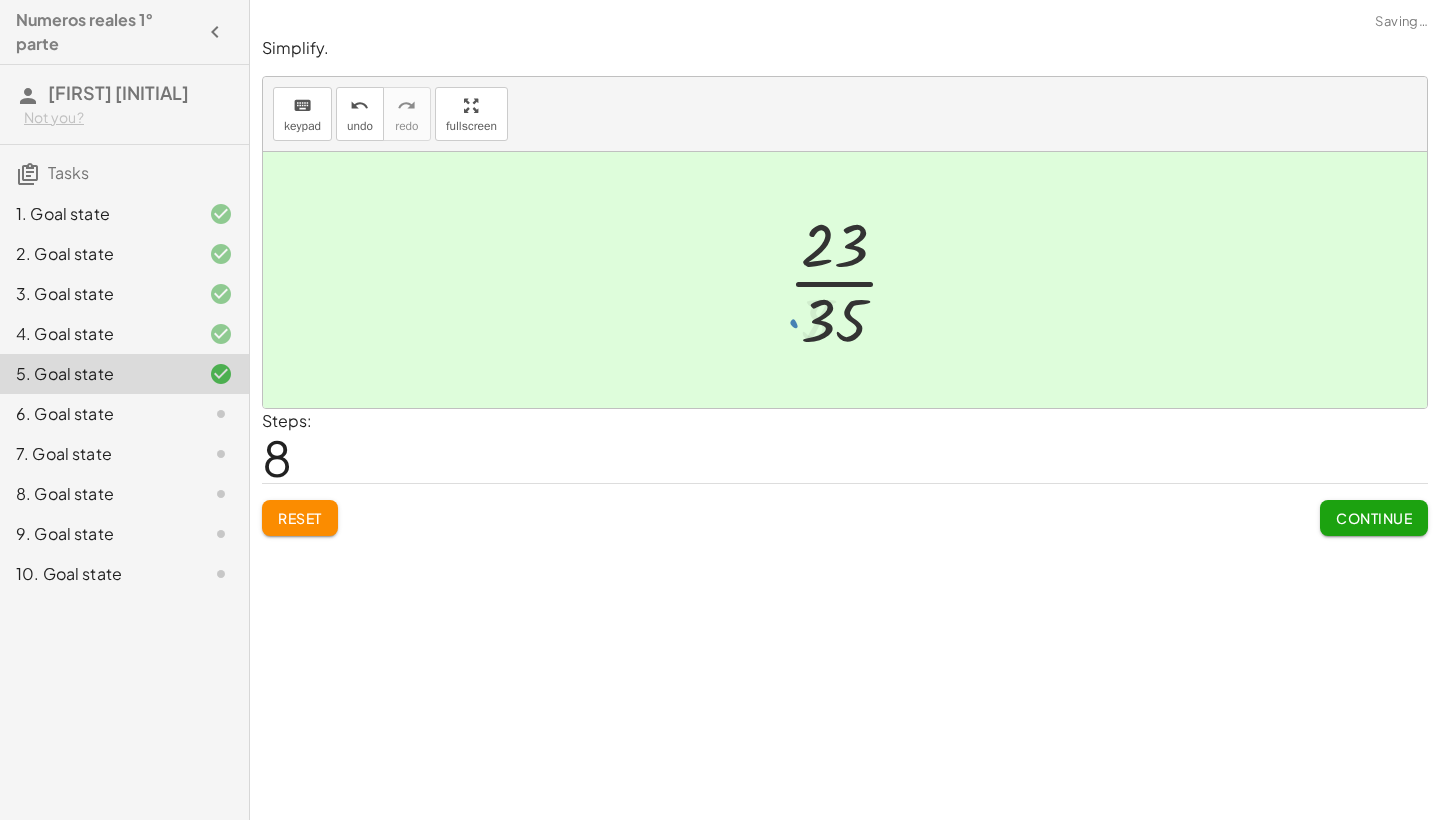 click at bounding box center [852, 280] 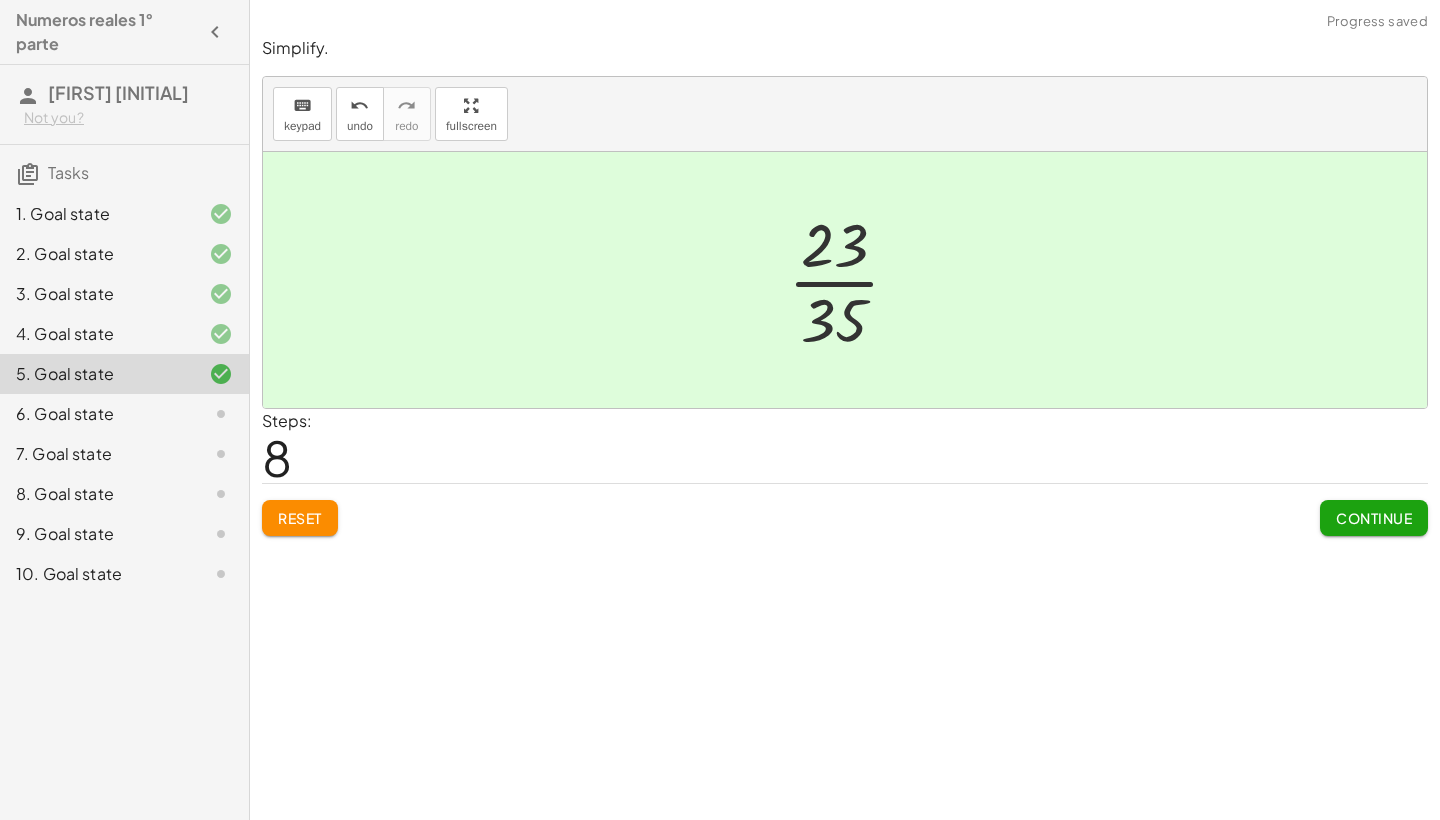 click on "Continue" at bounding box center [1374, 518] 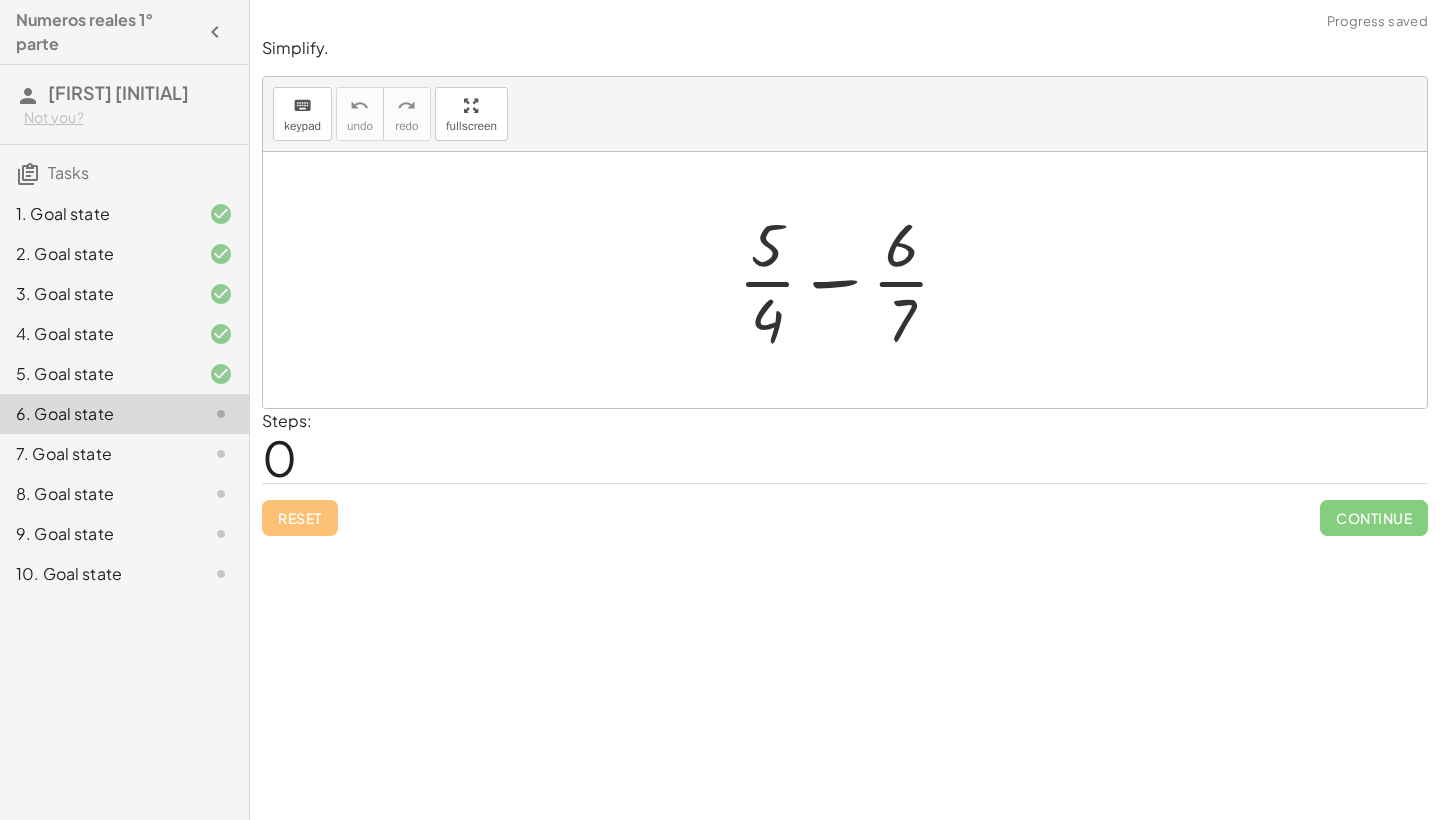 click at bounding box center [852, 280] 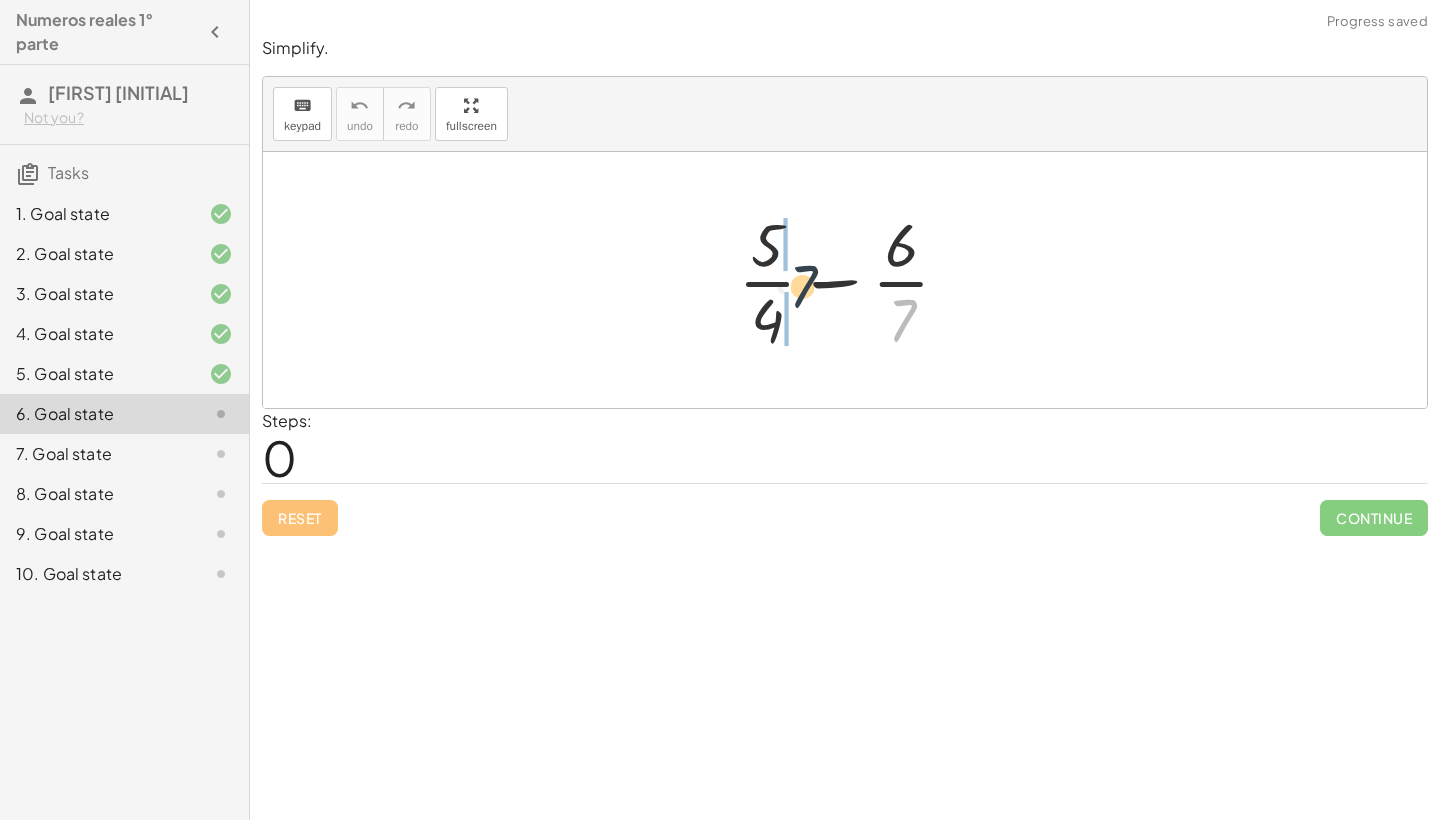 drag, startPoint x: 907, startPoint y: 318, endPoint x: 765, endPoint y: 259, distance: 153.7693 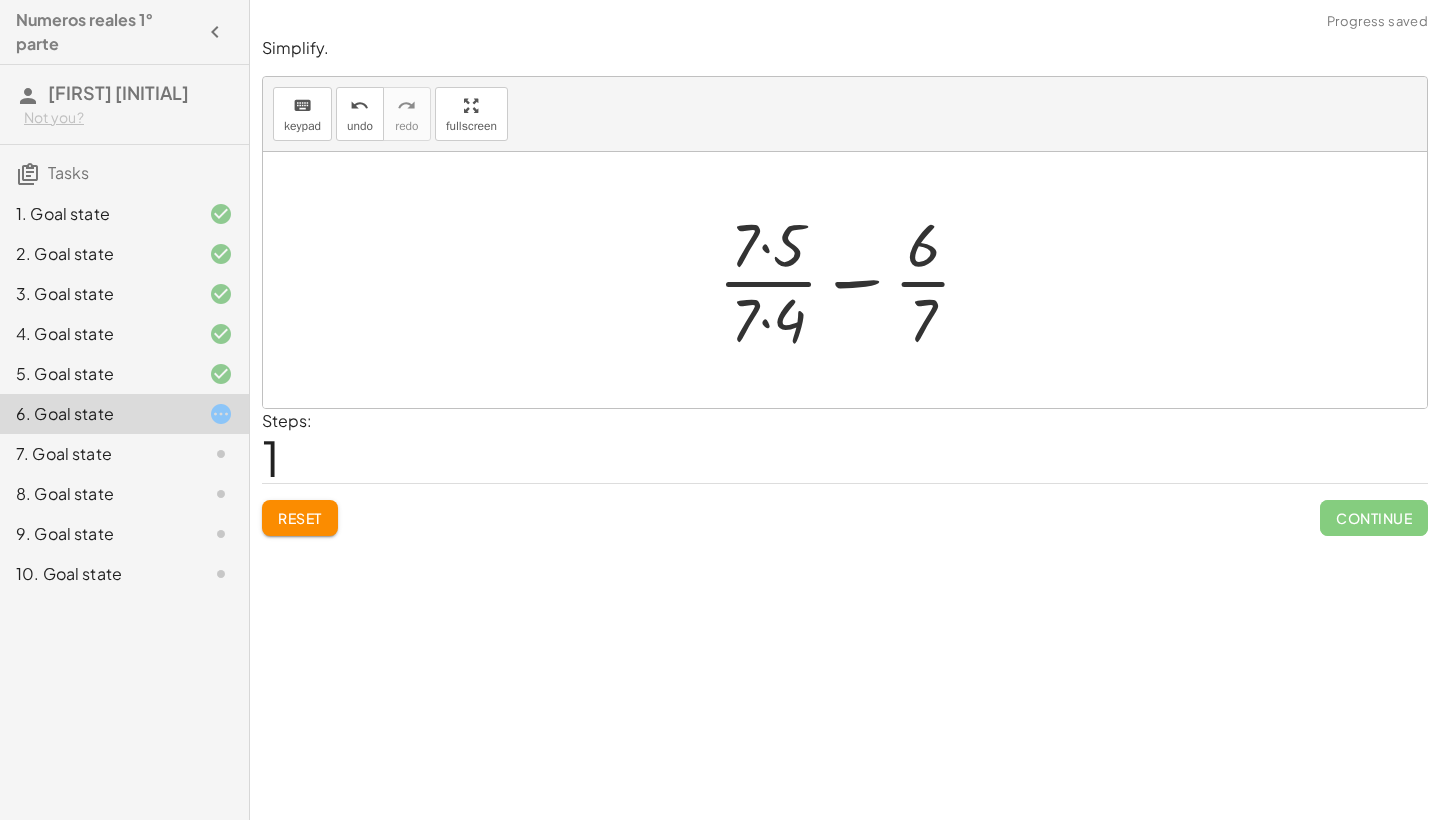 click at bounding box center [853, 280] 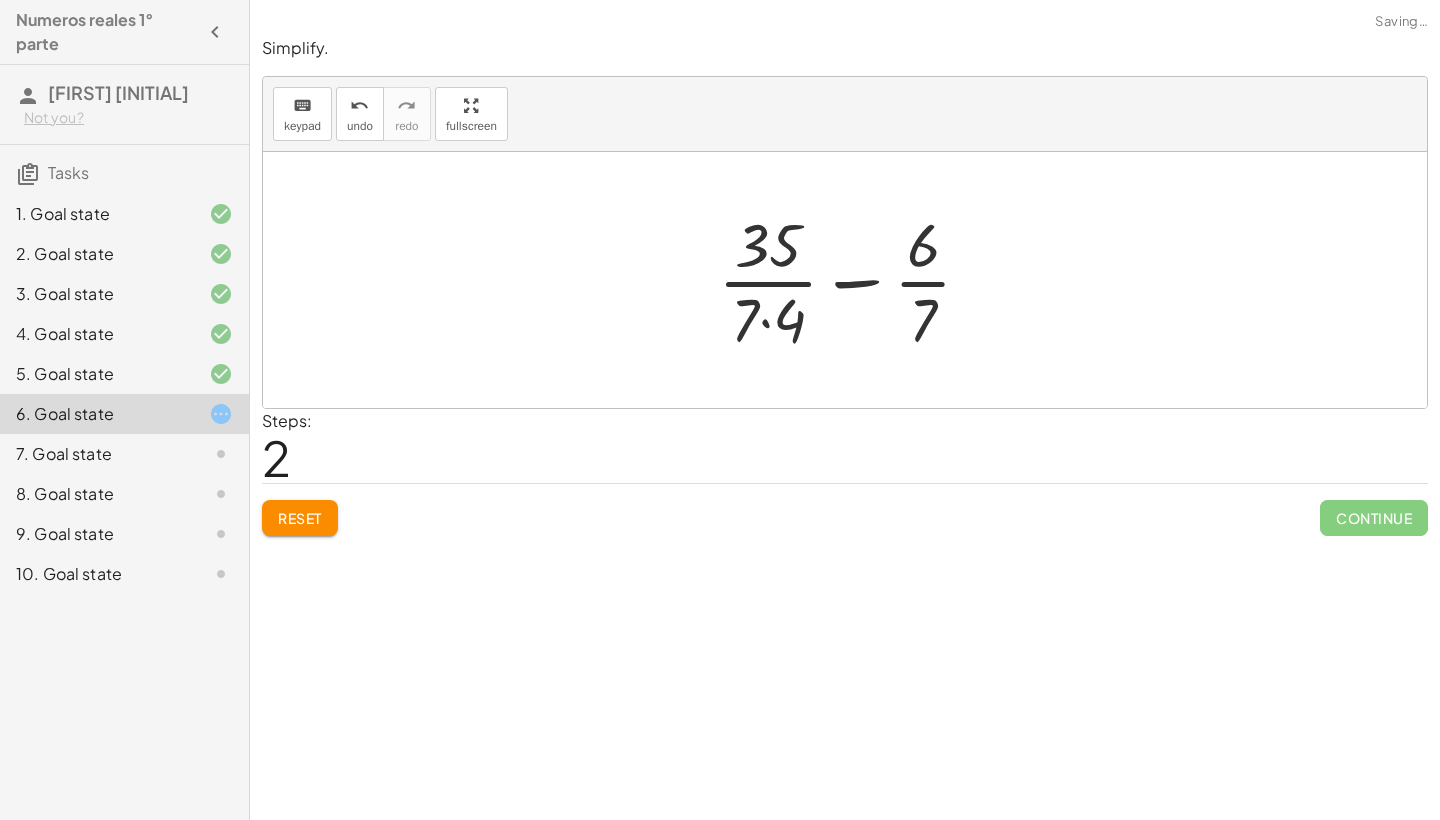 click at bounding box center [853, 280] 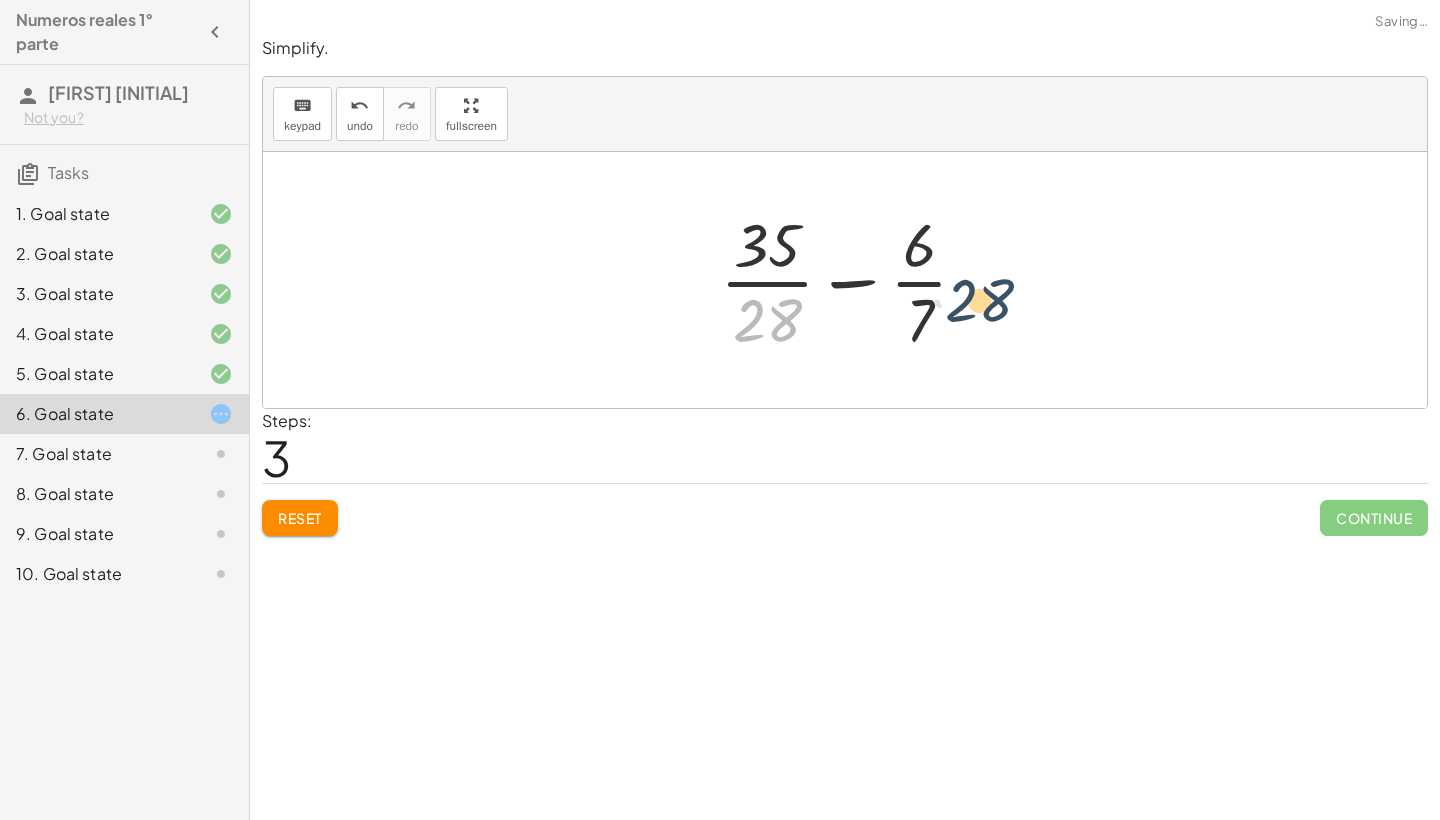 drag, startPoint x: 726, startPoint y: 318, endPoint x: 888, endPoint y: 248, distance: 176.47662 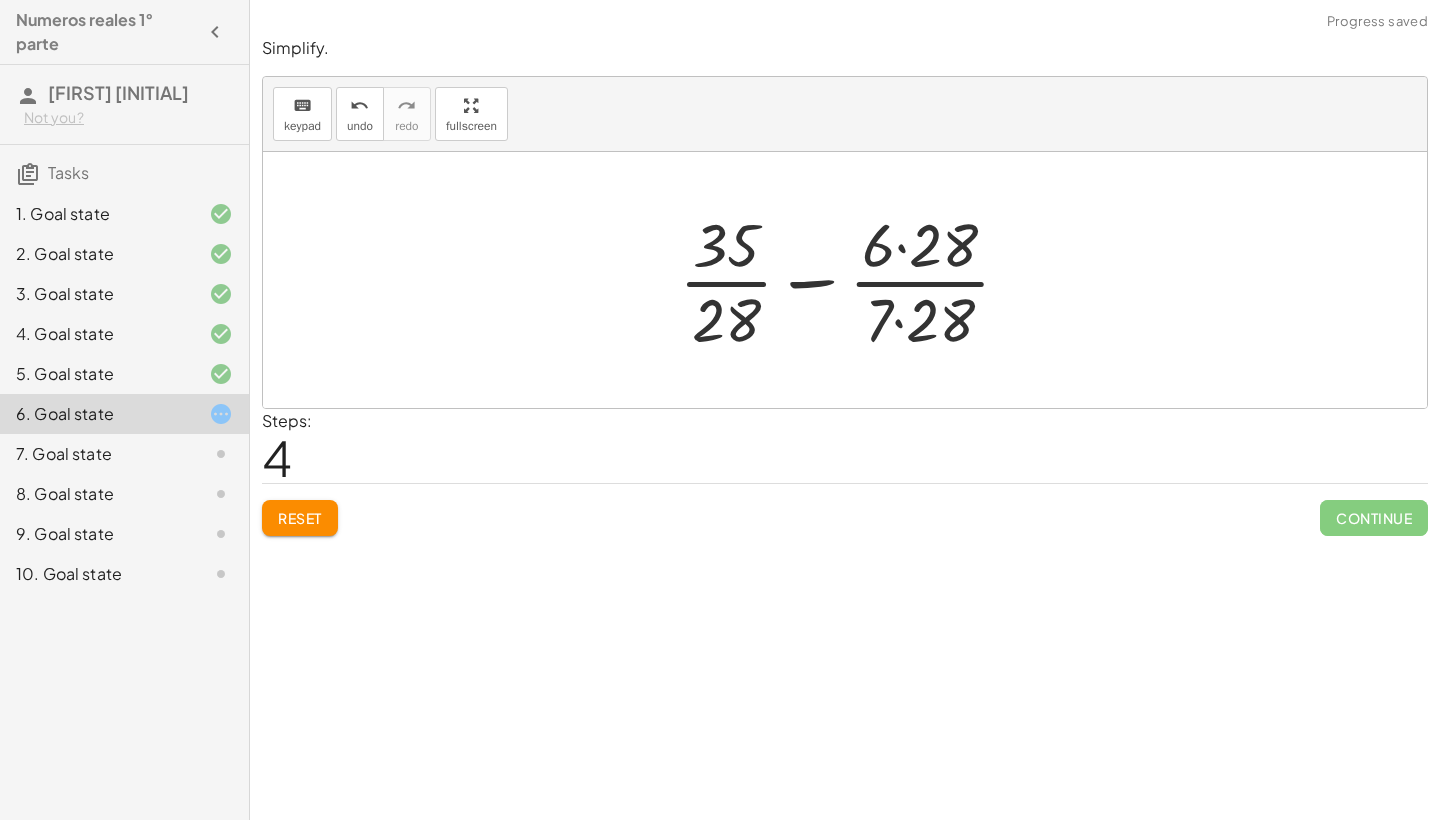 click at bounding box center (852, 280) 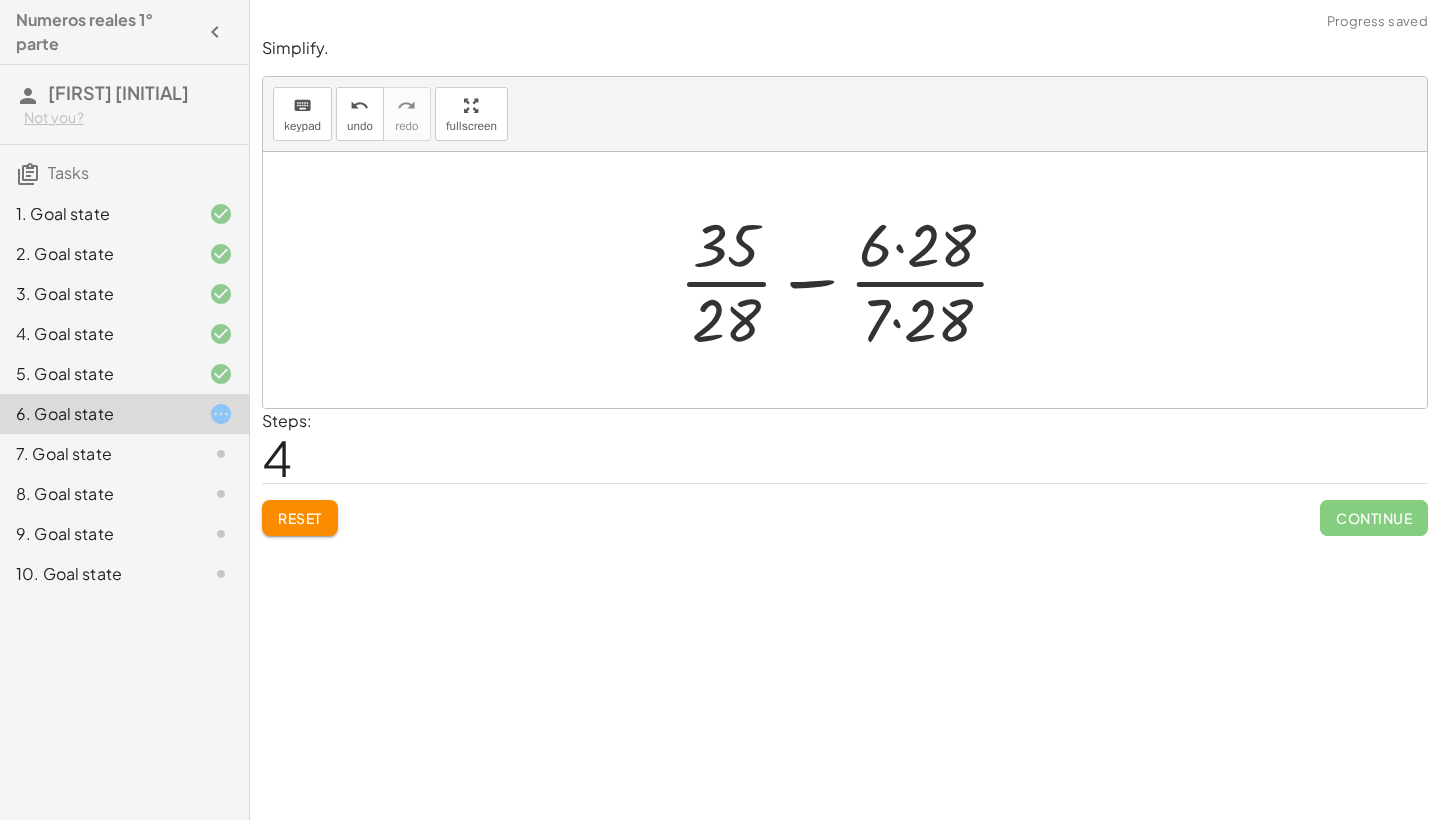 click at bounding box center (852, 280) 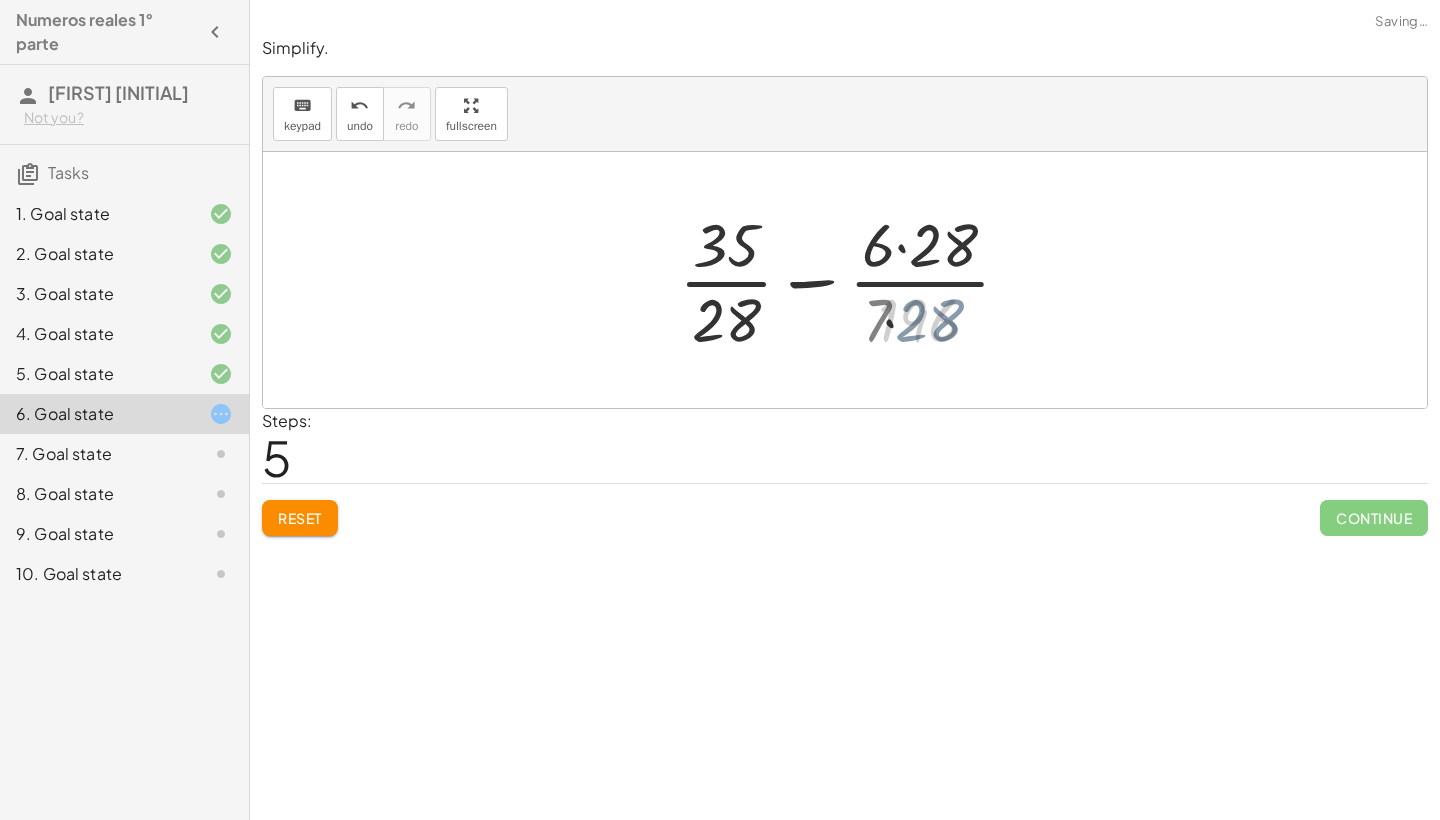 click at bounding box center (852, 280) 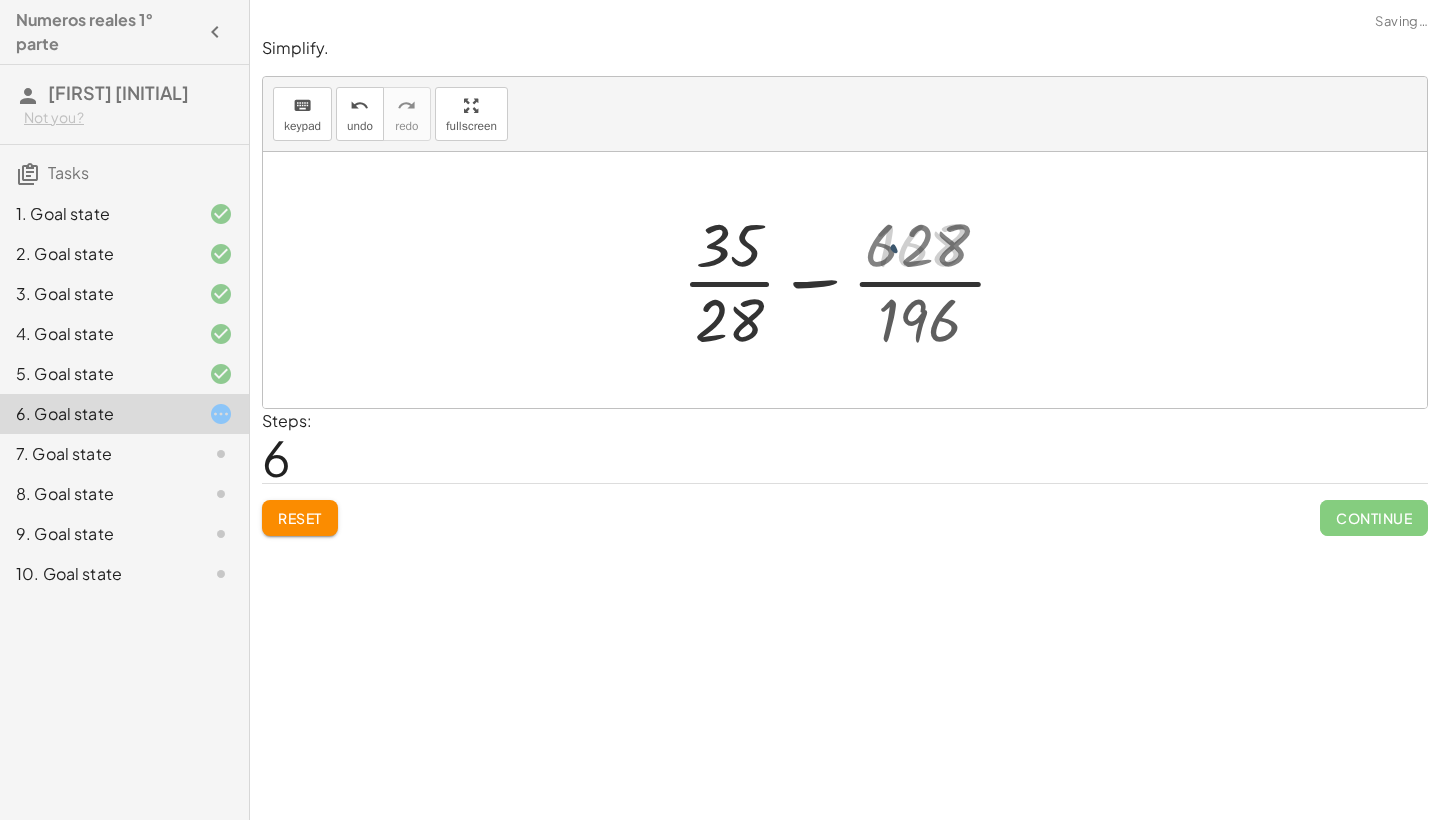 click at bounding box center [852, 280] 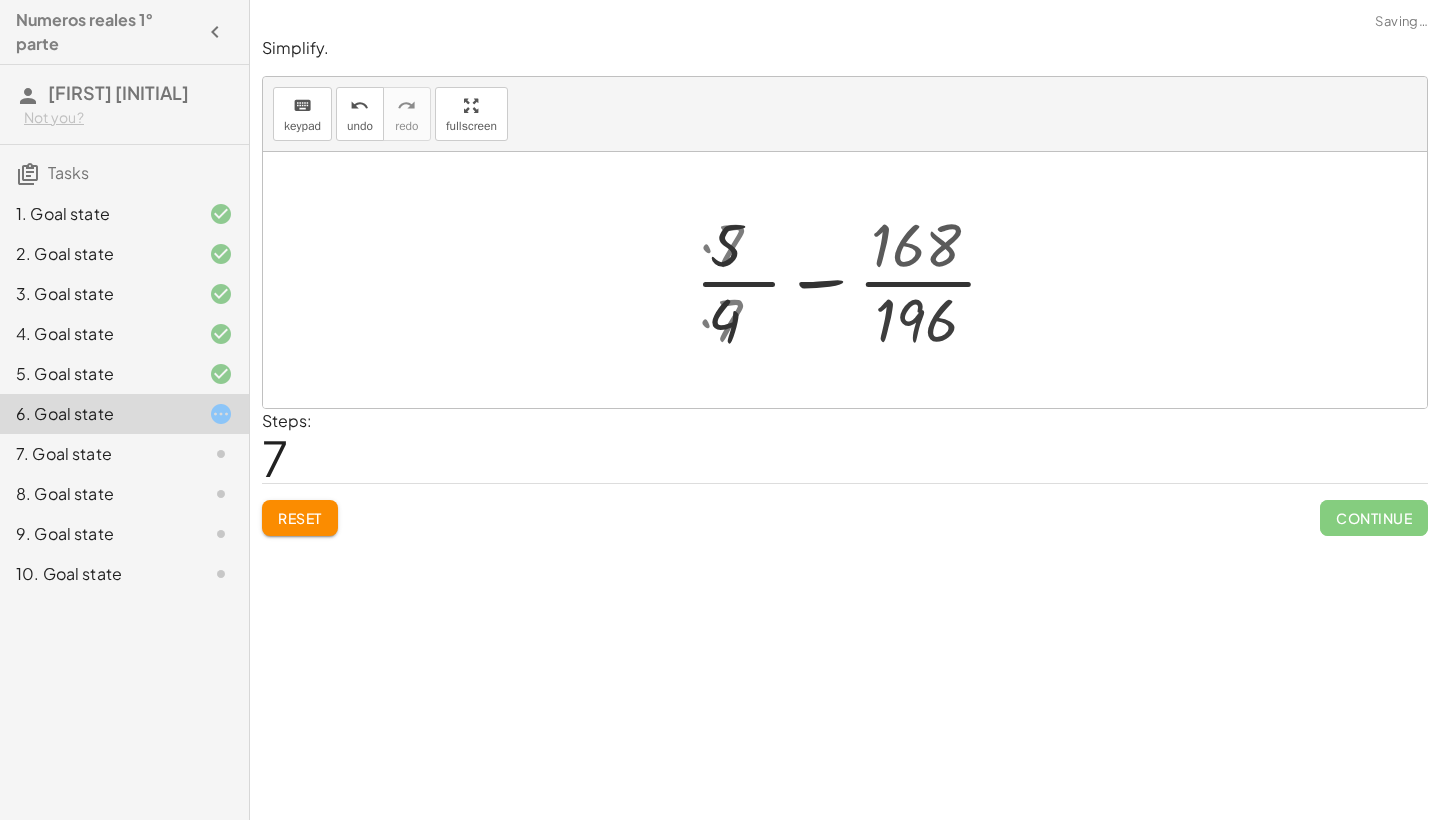 click at bounding box center [852, 280] 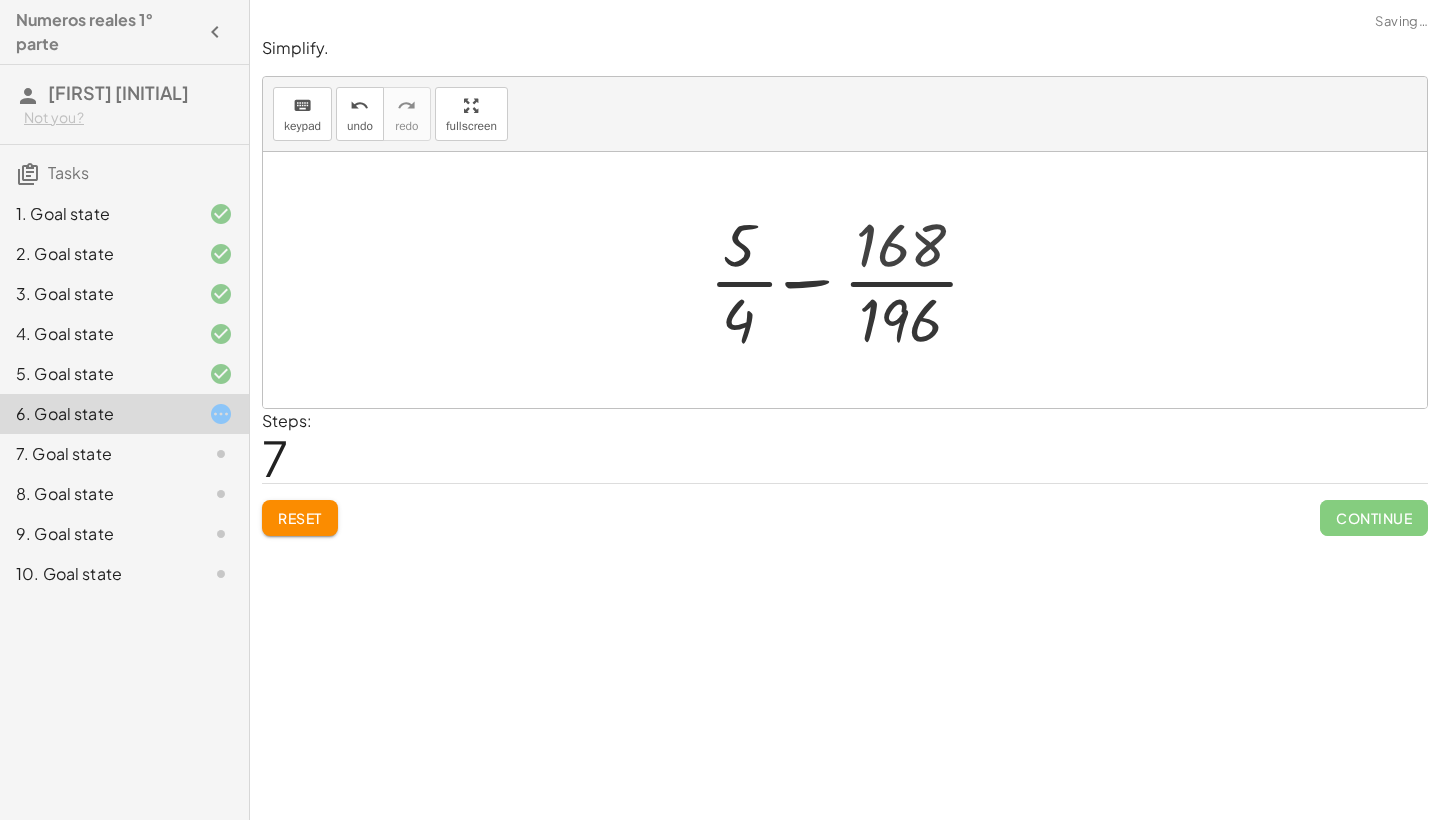 click at bounding box center [852, 280] 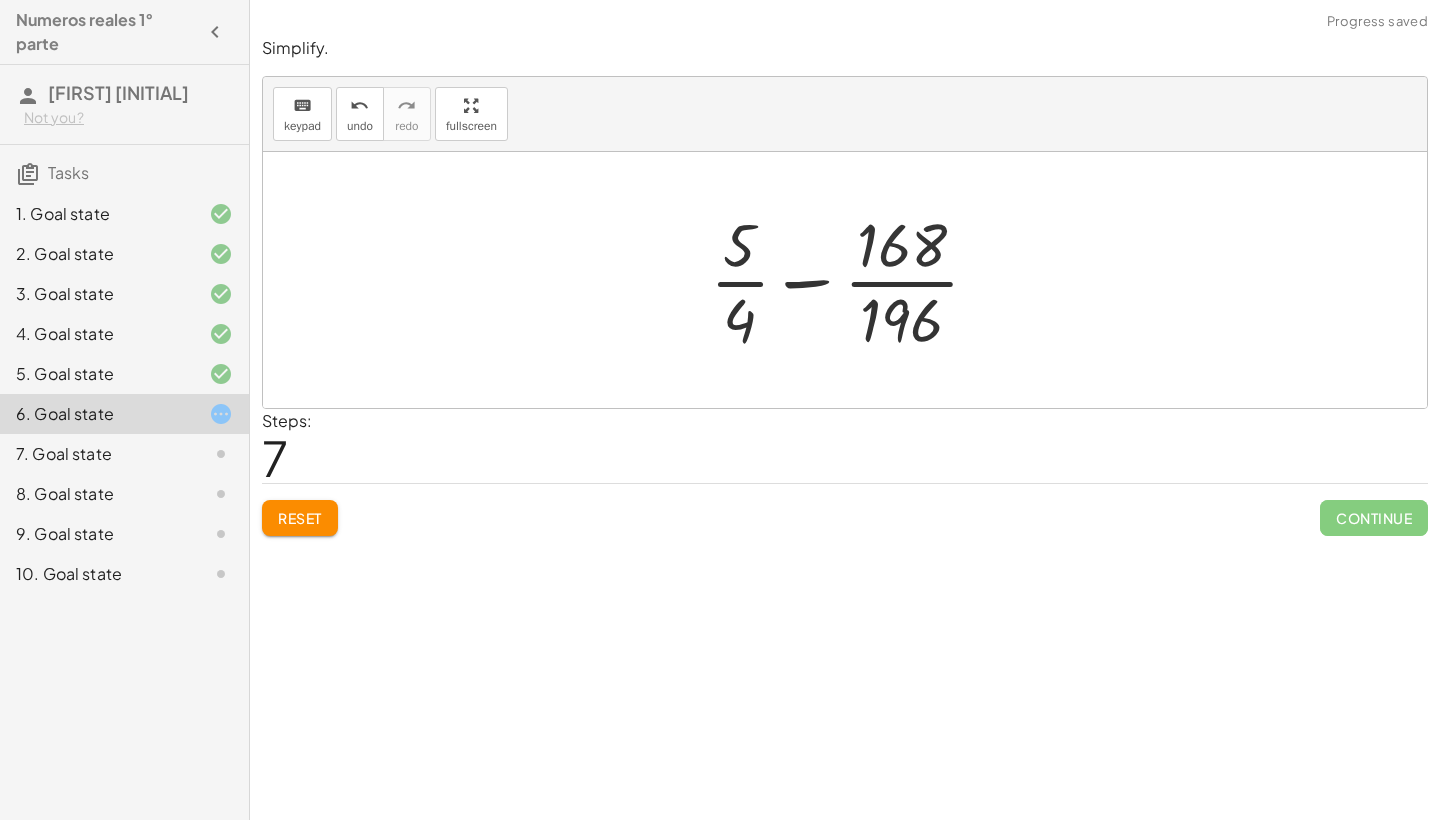 click at bounding box center (852, 280) 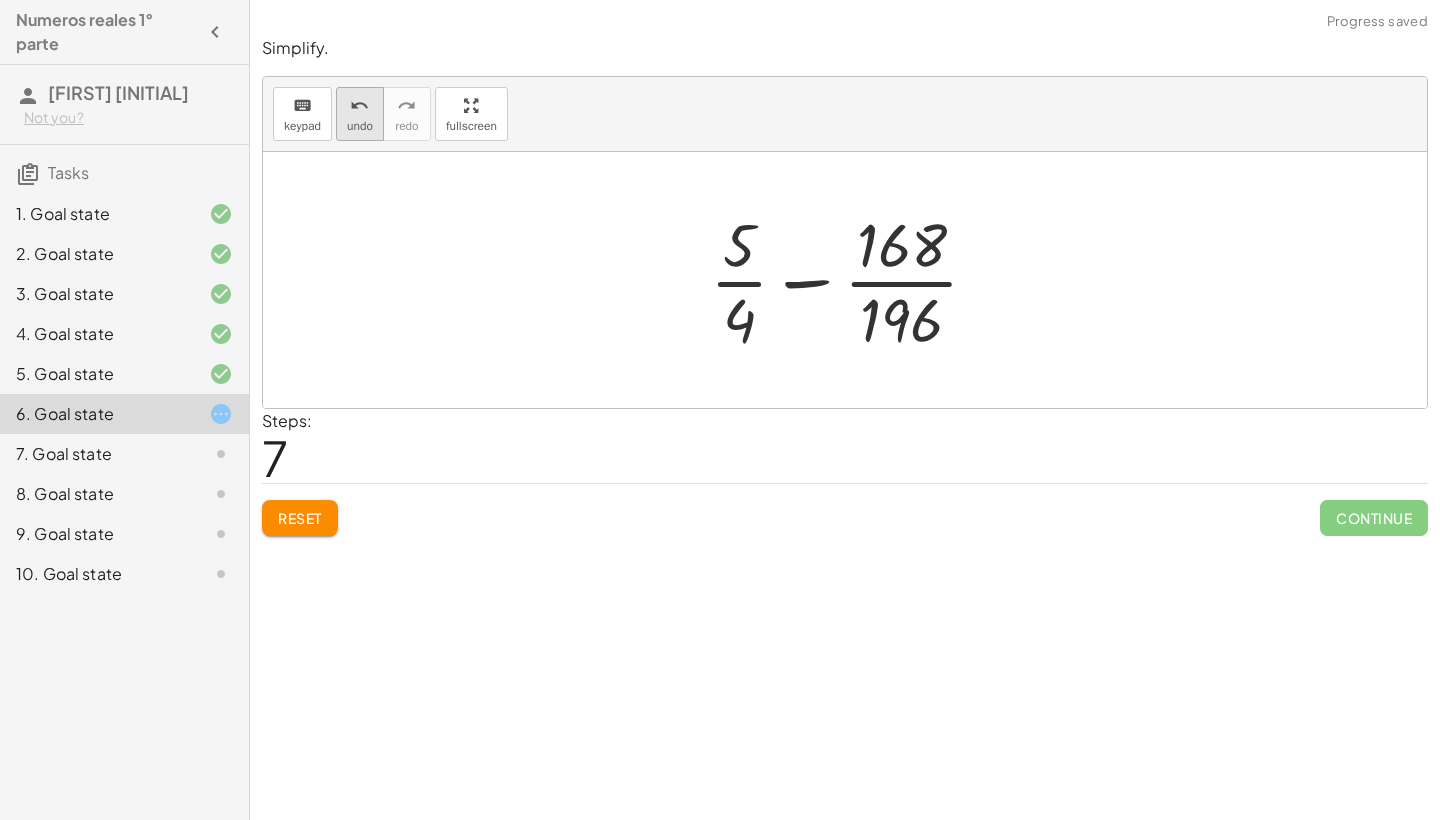 click on "undo" at bounding box center (360, 126) 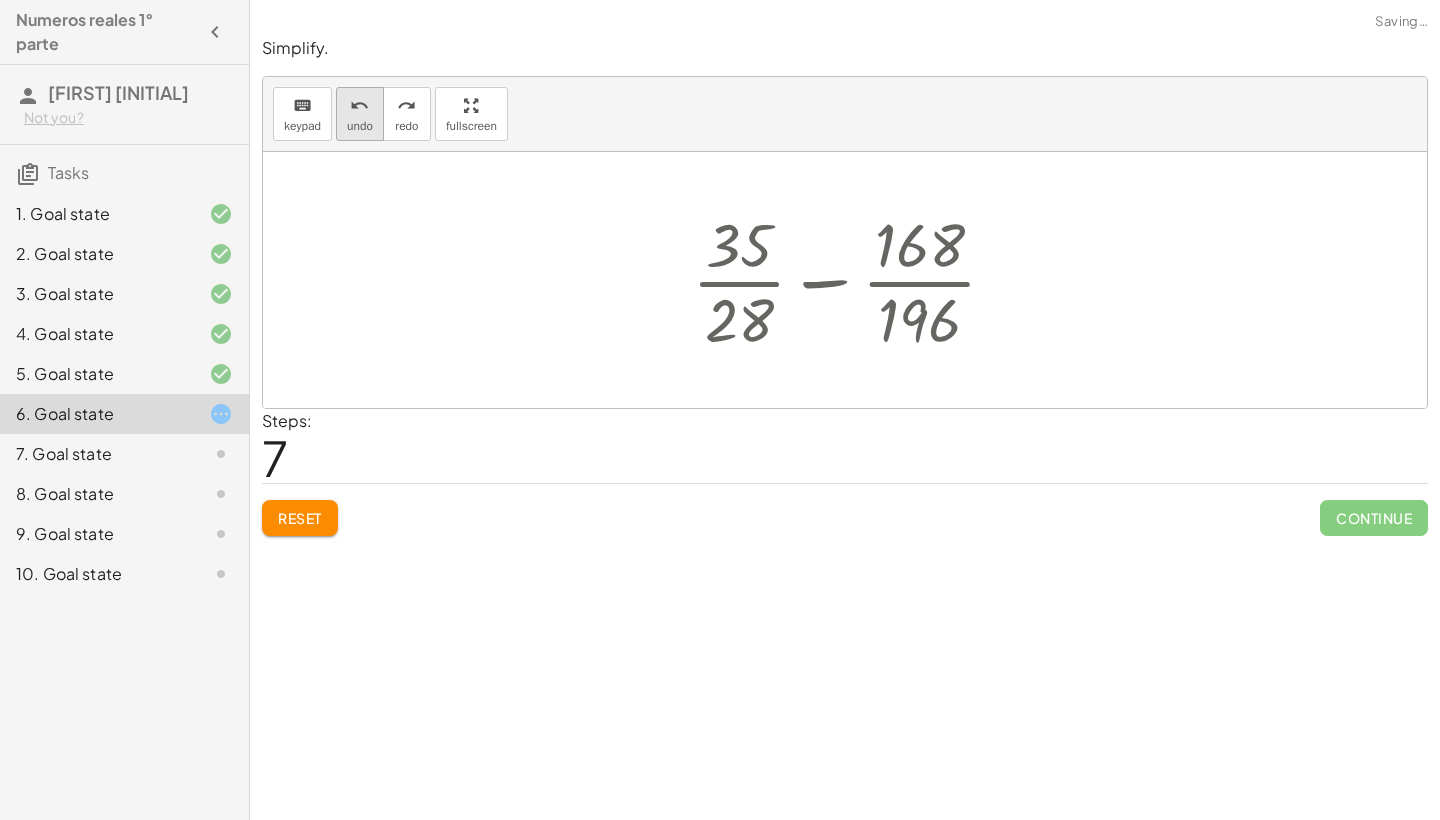 click on "undo" at bounding box center (360, 126) 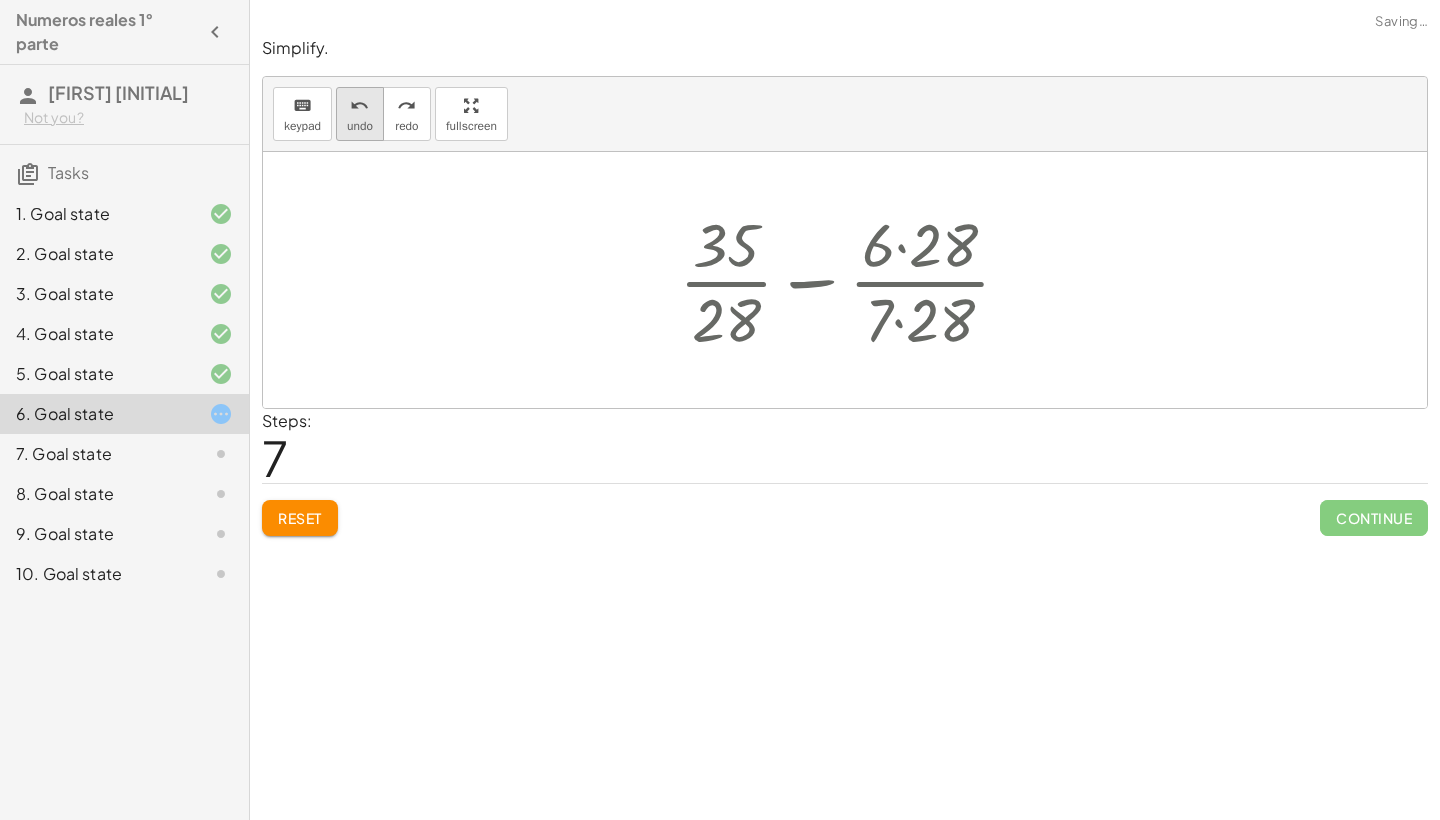 click on "undo" at bounding box center [360, 126] 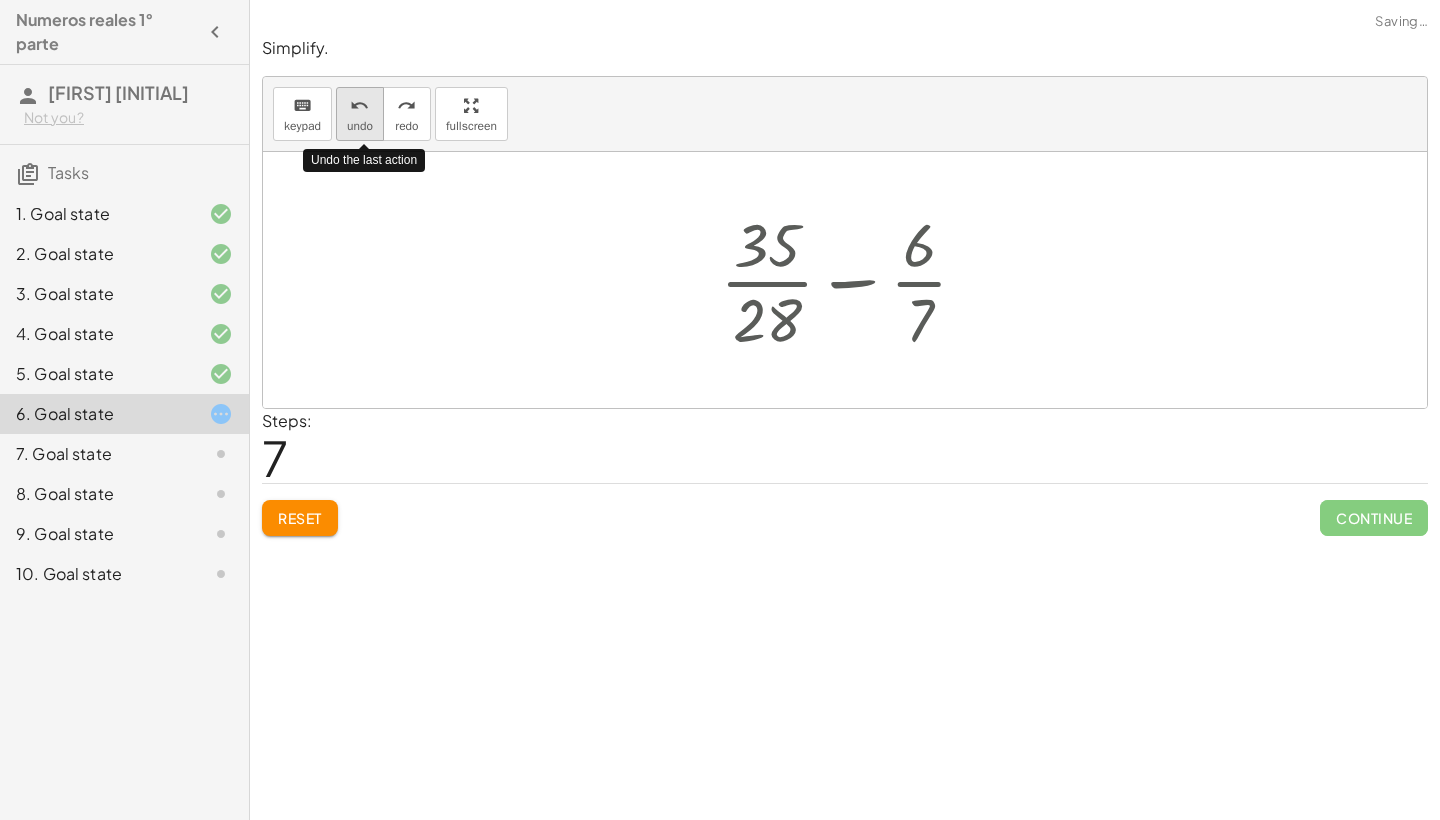 click on "undo" at bounding box center [360, 126] 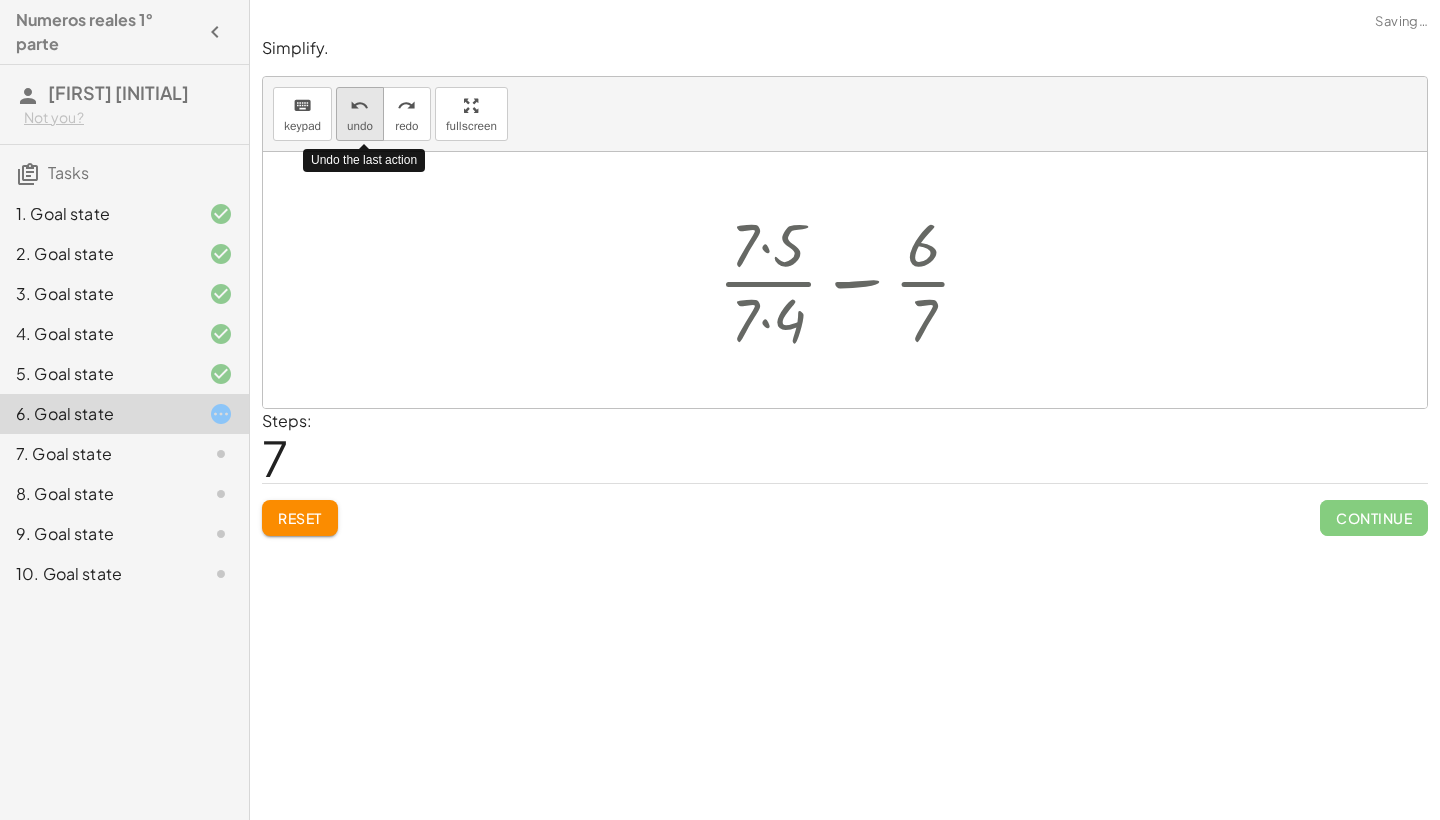 click on "undo" at bounding box center [360, 126] 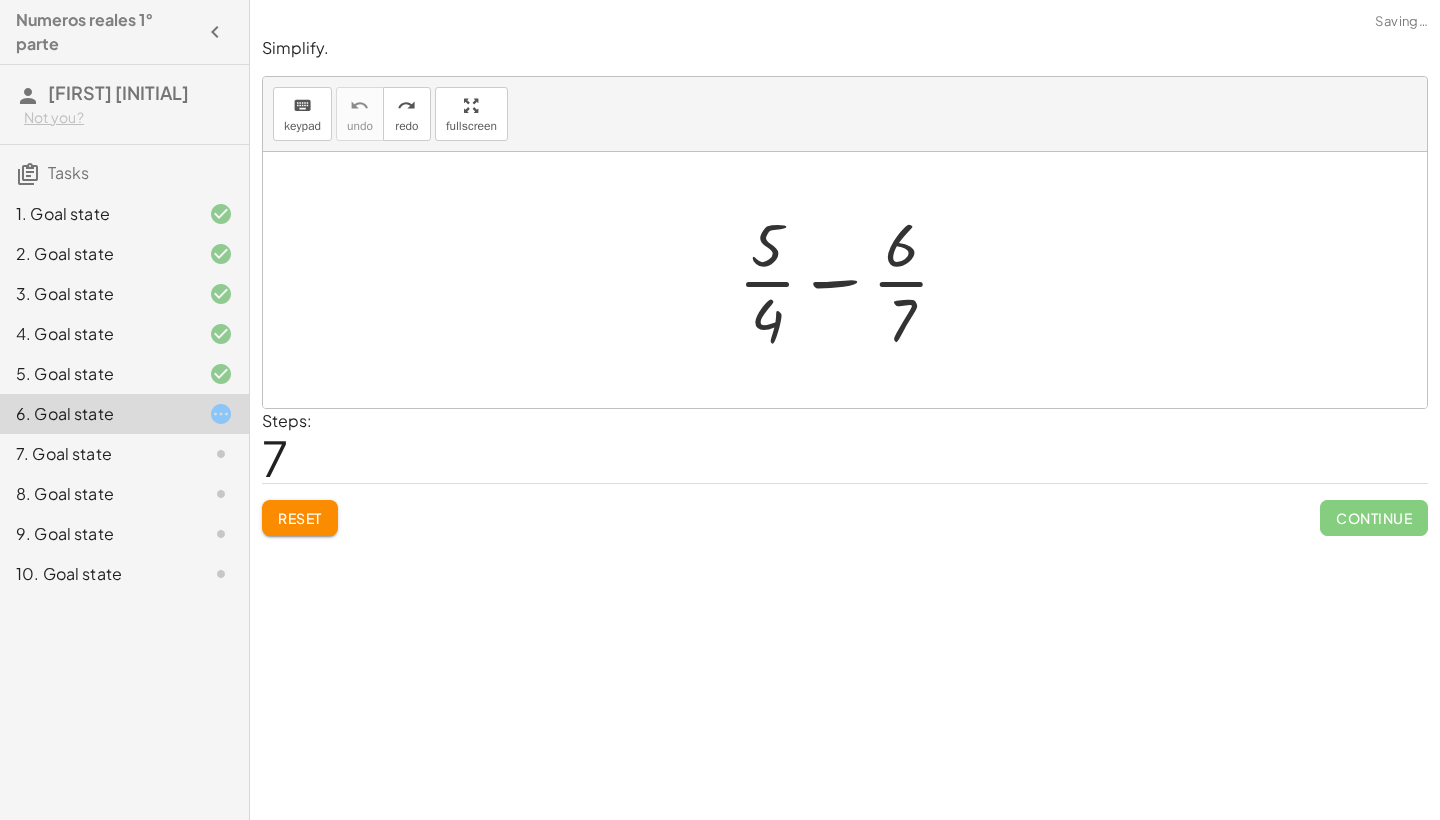 click at bounding box center [852, 280] 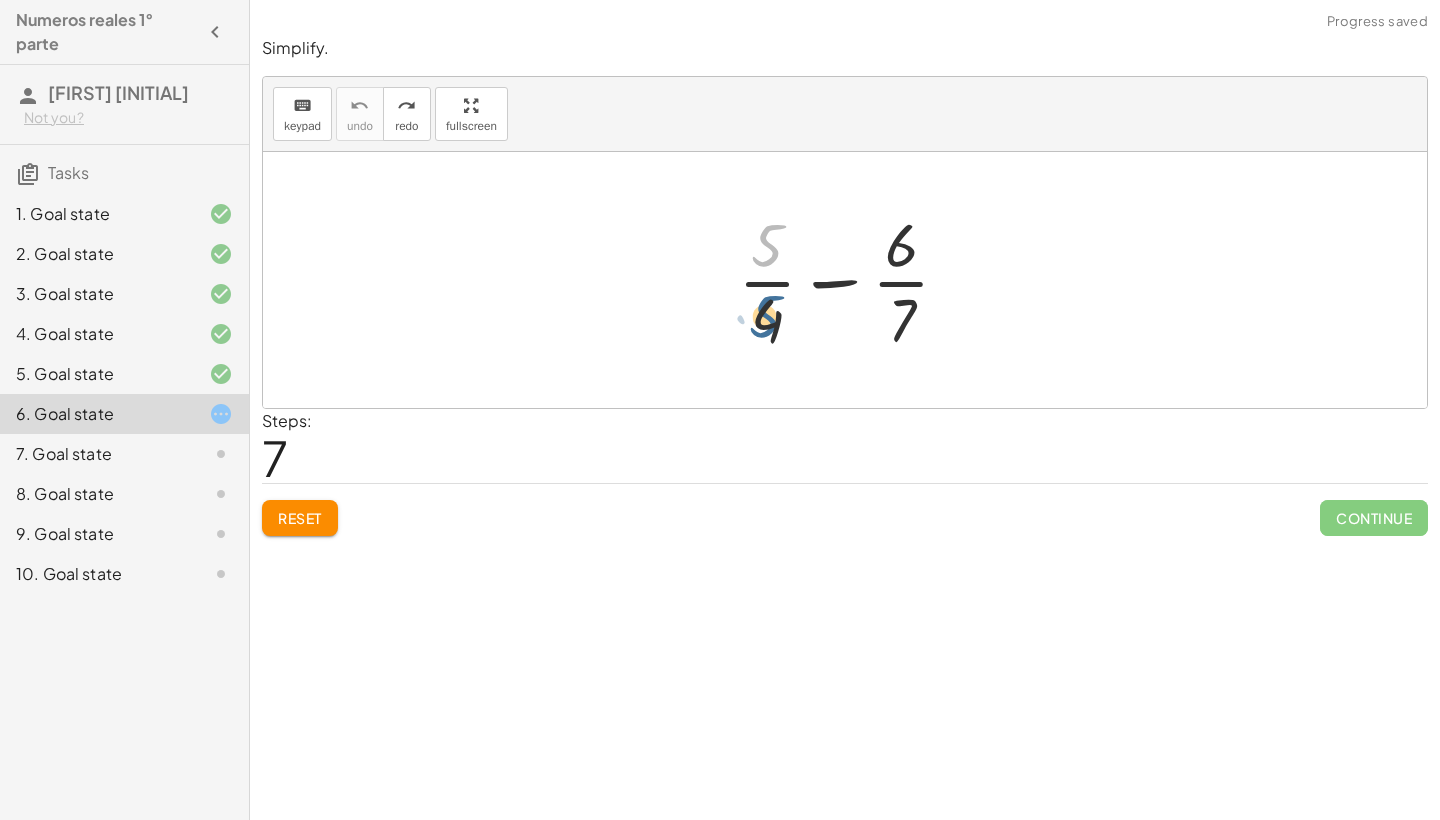 drag, startPoint x: 780, startPoint y: 251, endPoint x: 780, endPoint y: 326, distance: 75 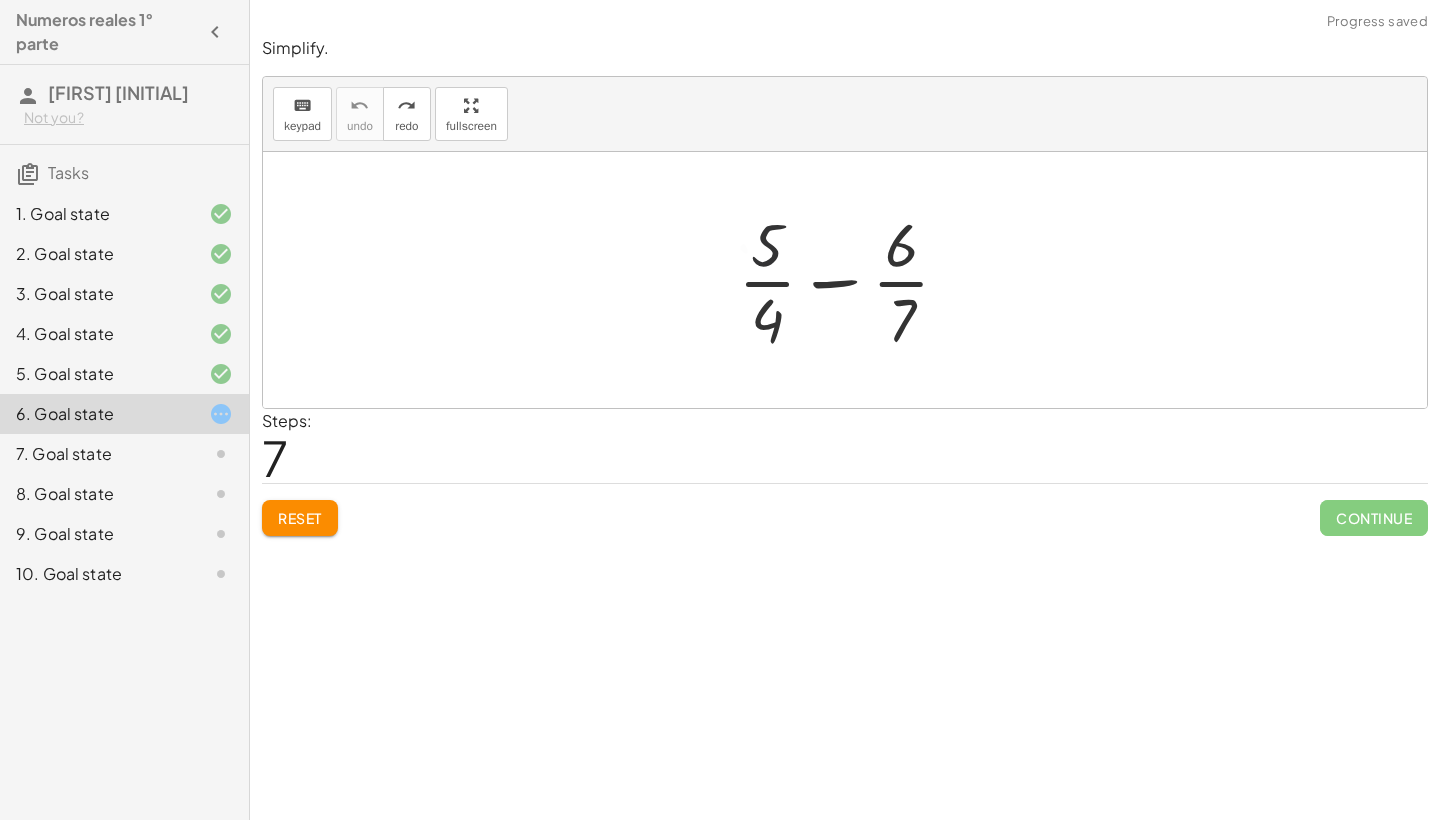 click at bounding box center [852, 280] 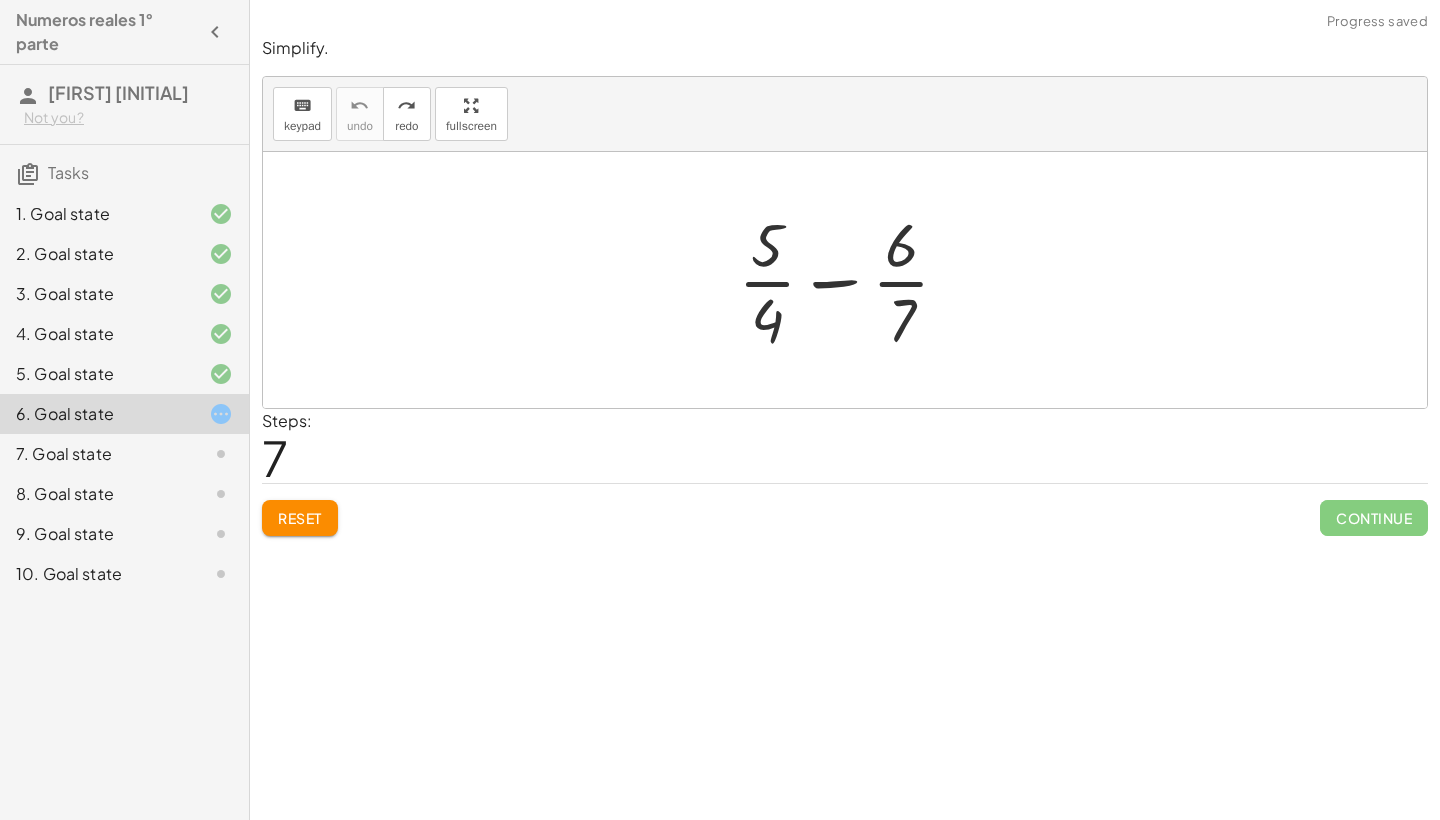 click at bounding box center (852, 280) 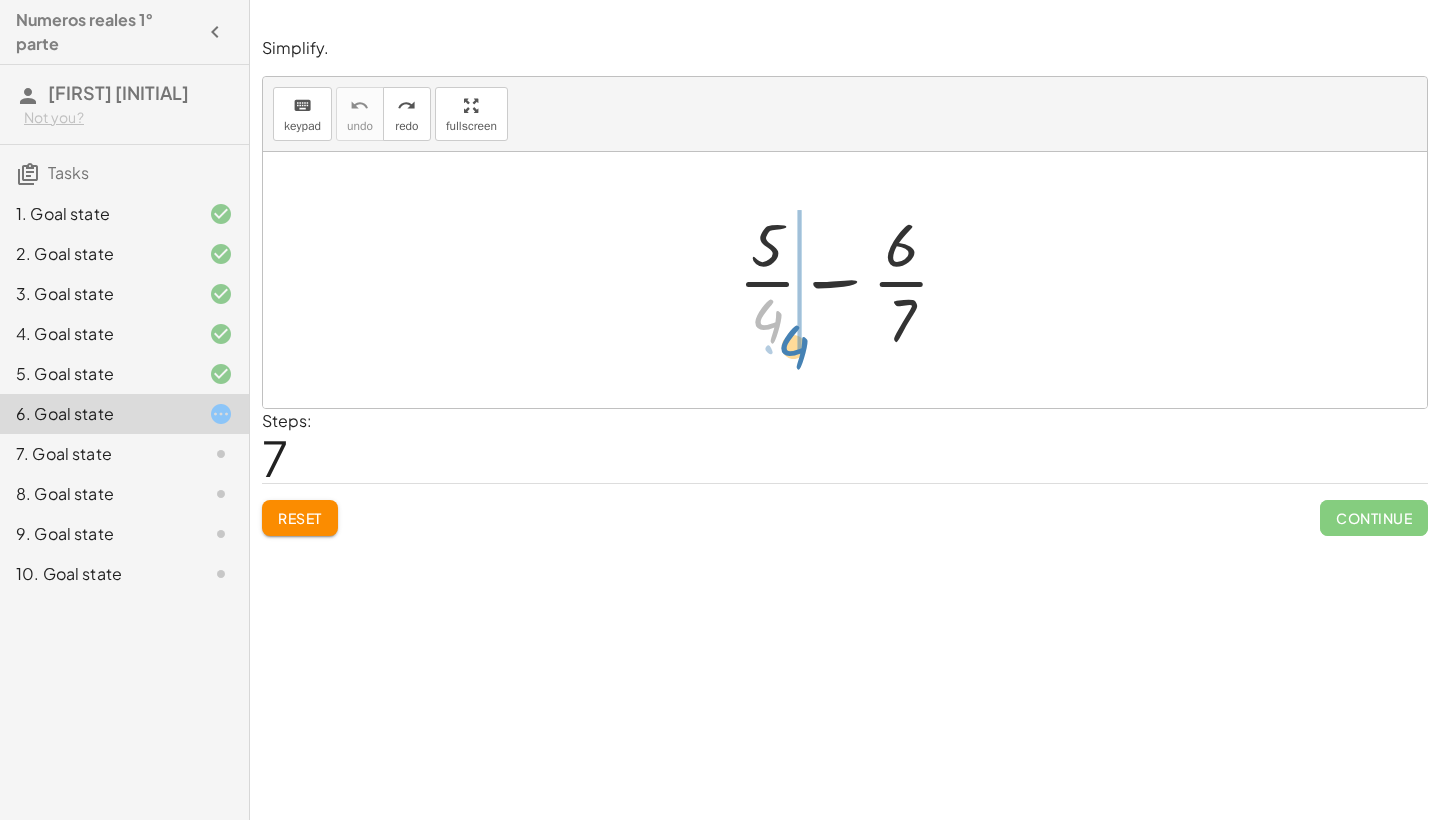 click at bounding box center [852, 280] 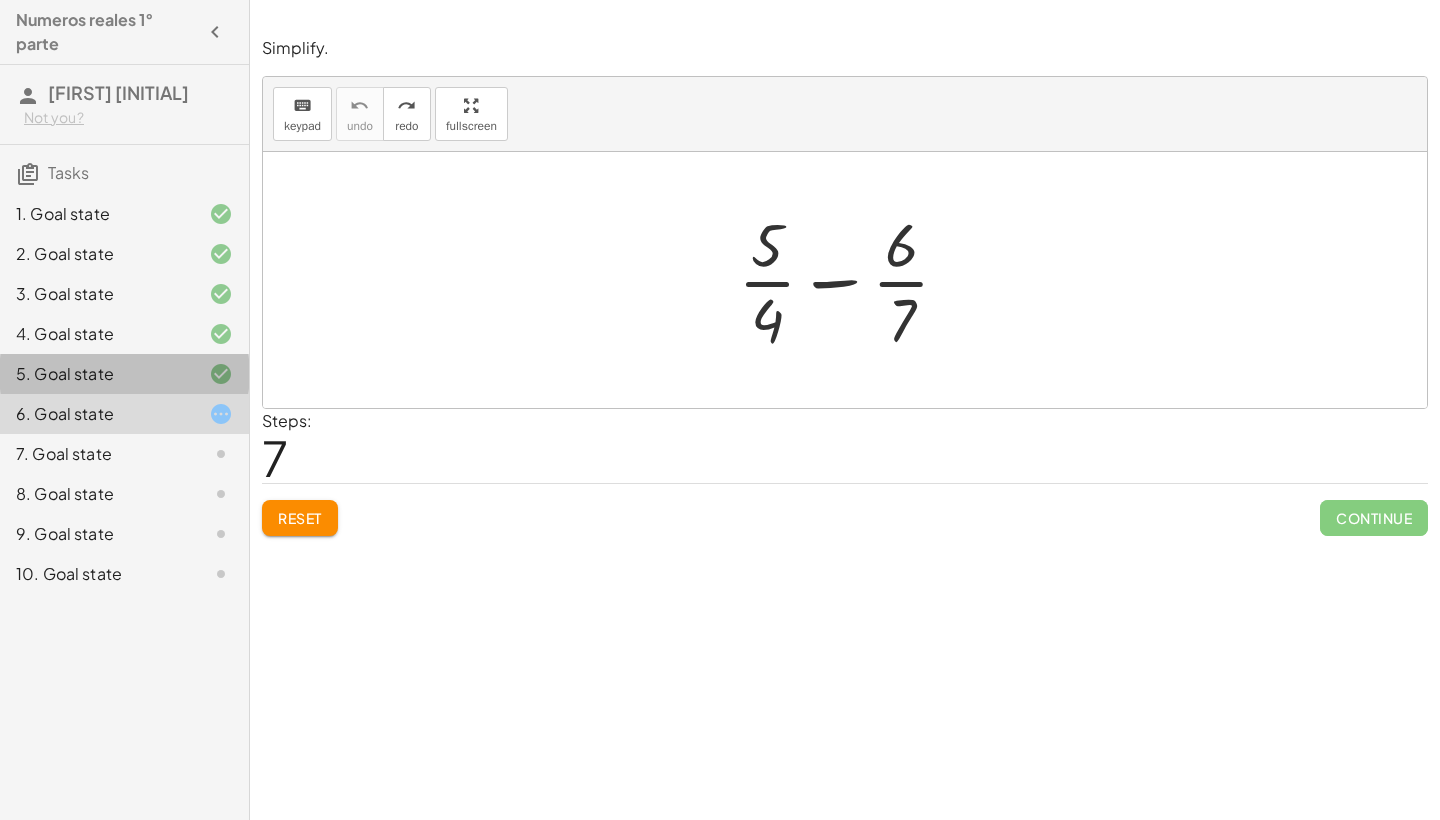 click on "5. Goal state" 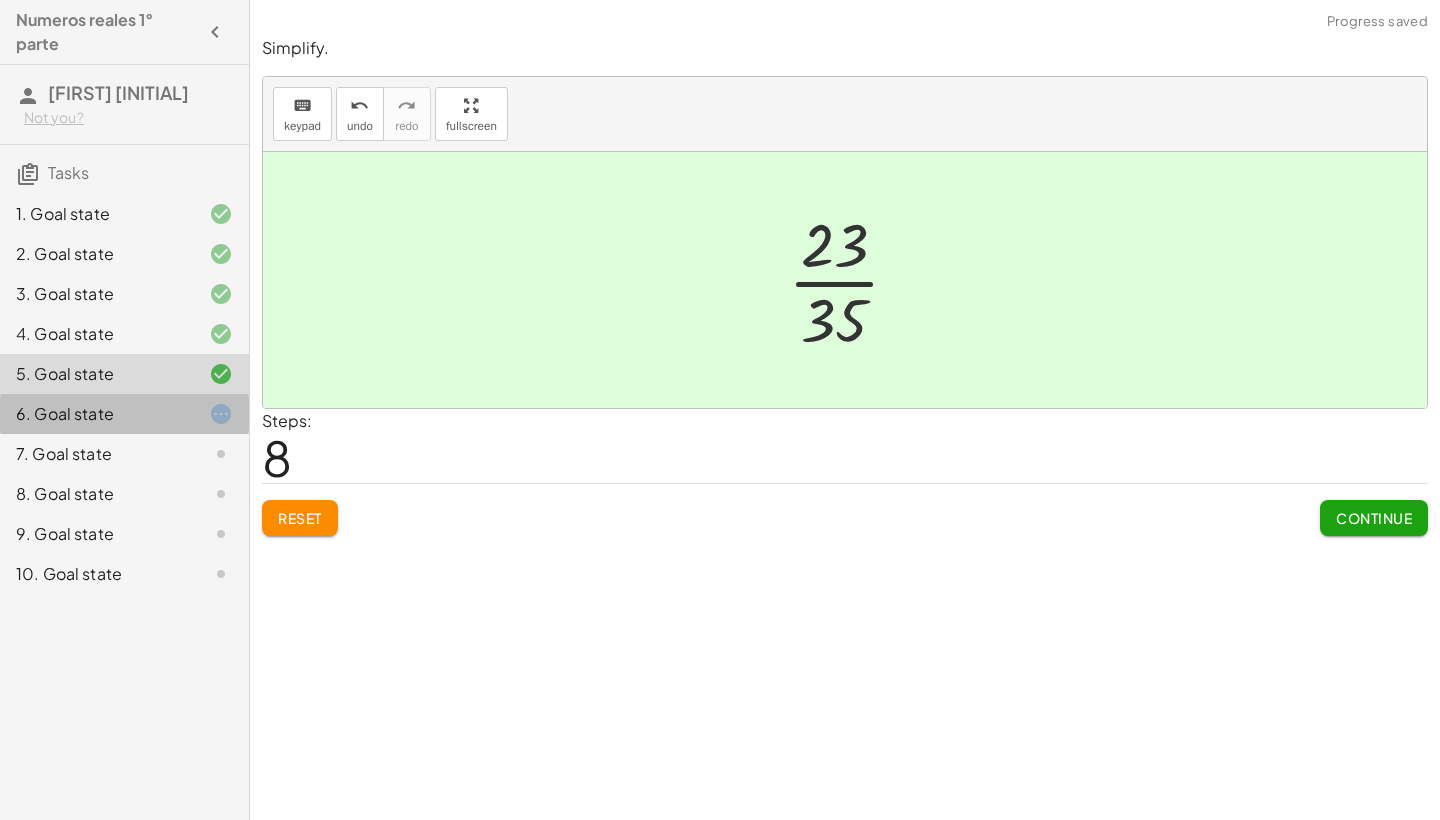 click on "6. Goal state" 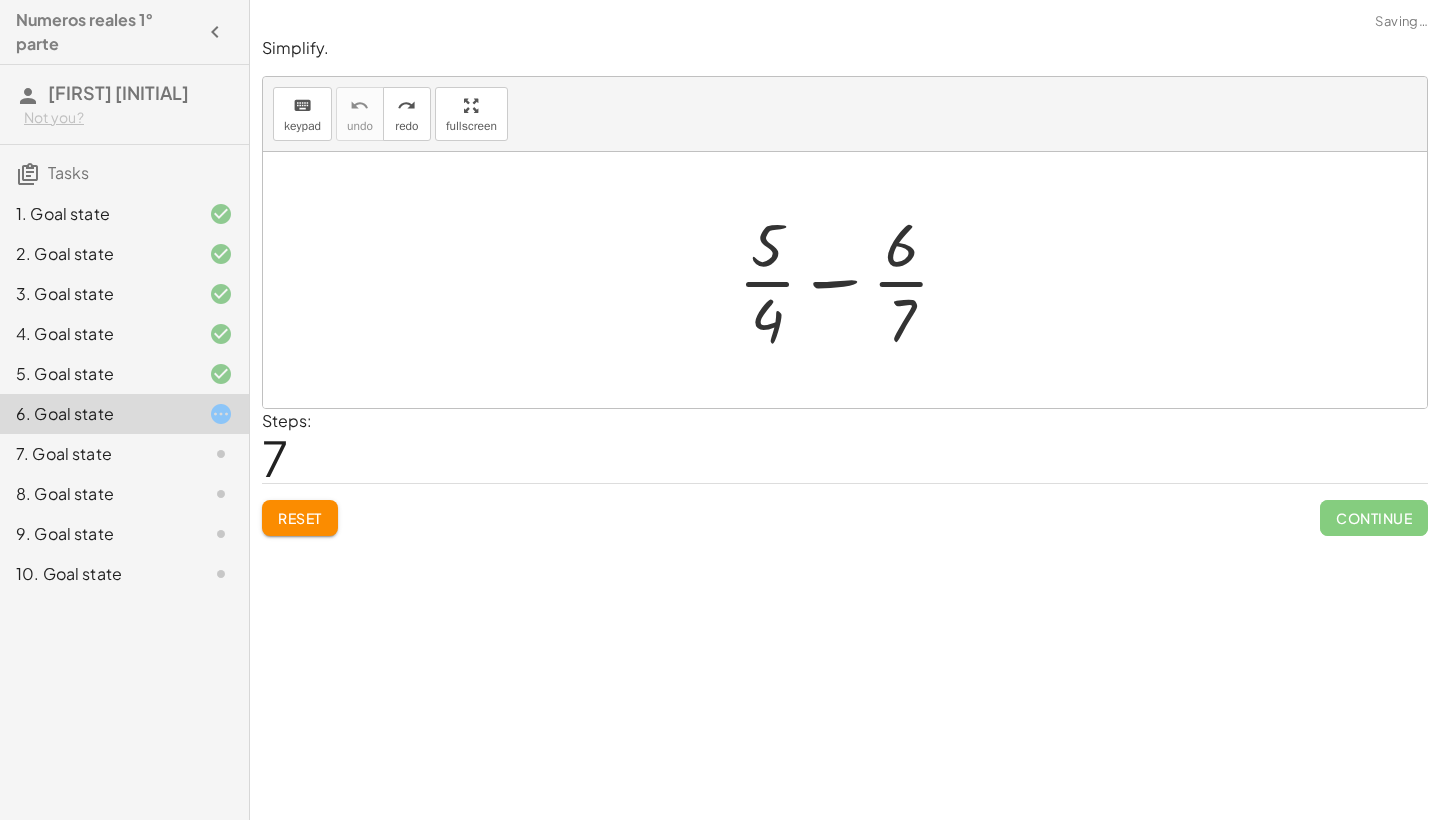 click on "Reset" 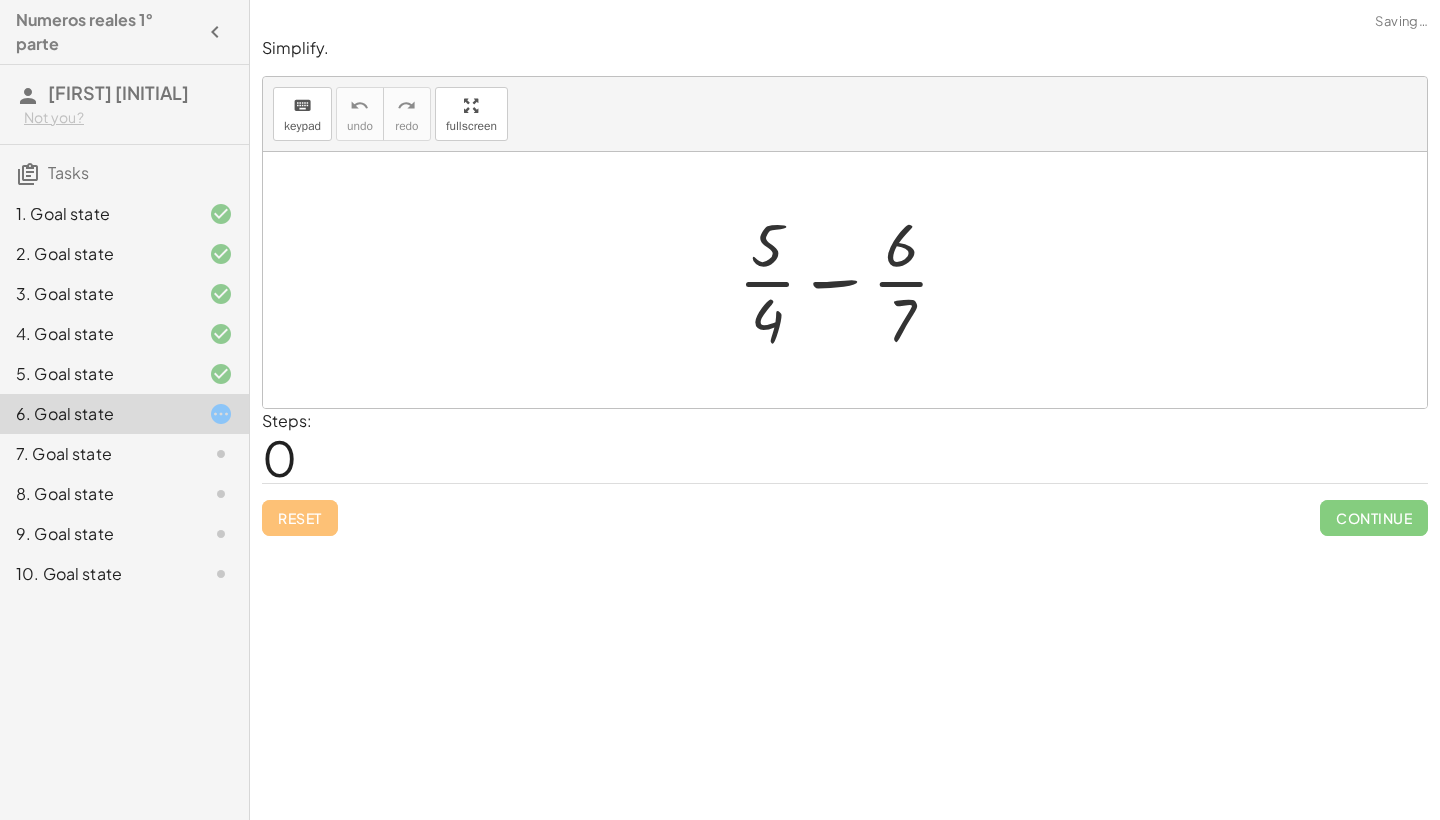 click on "7. Goal state" 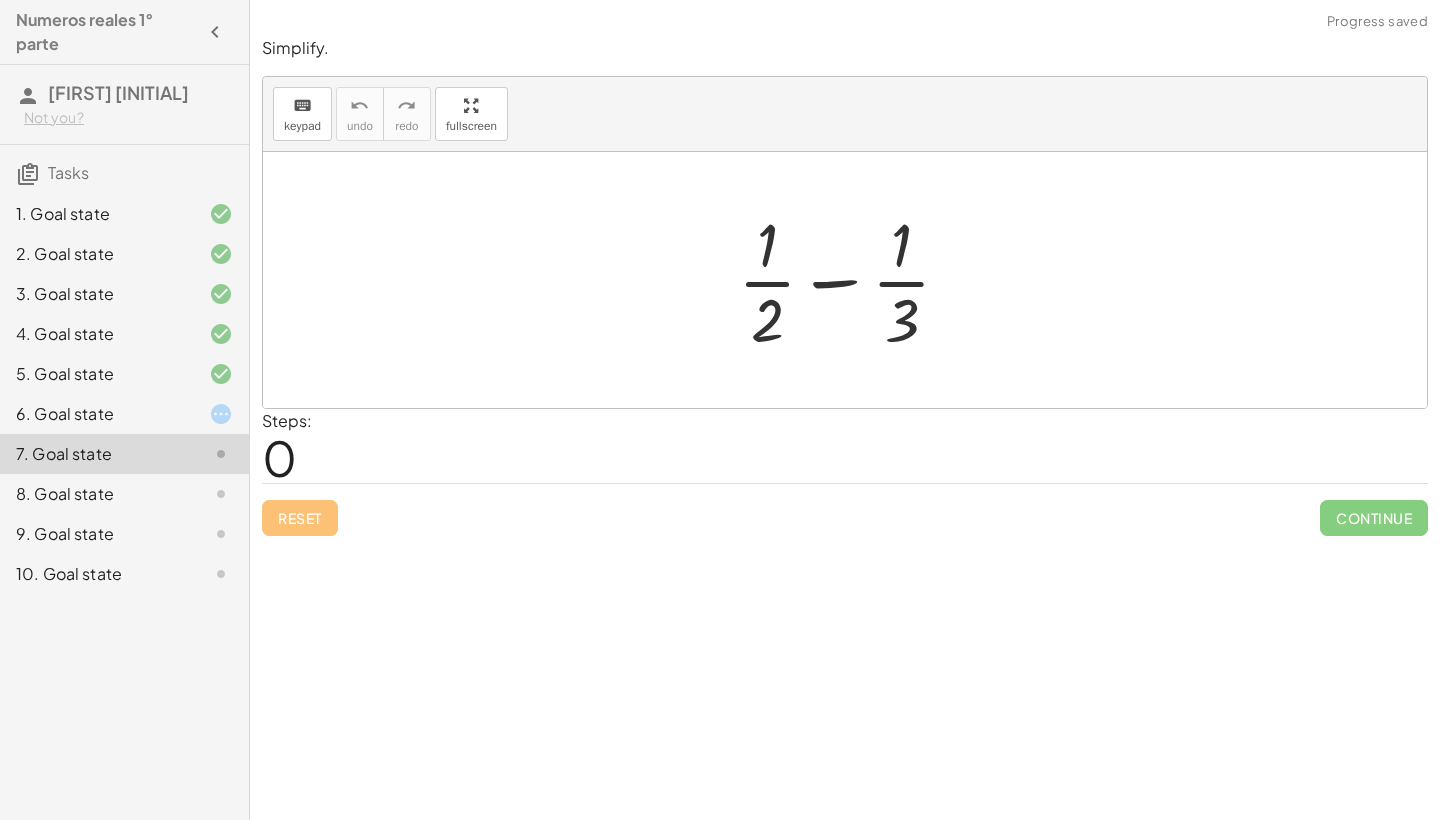 click at bounding box center (852, 280) 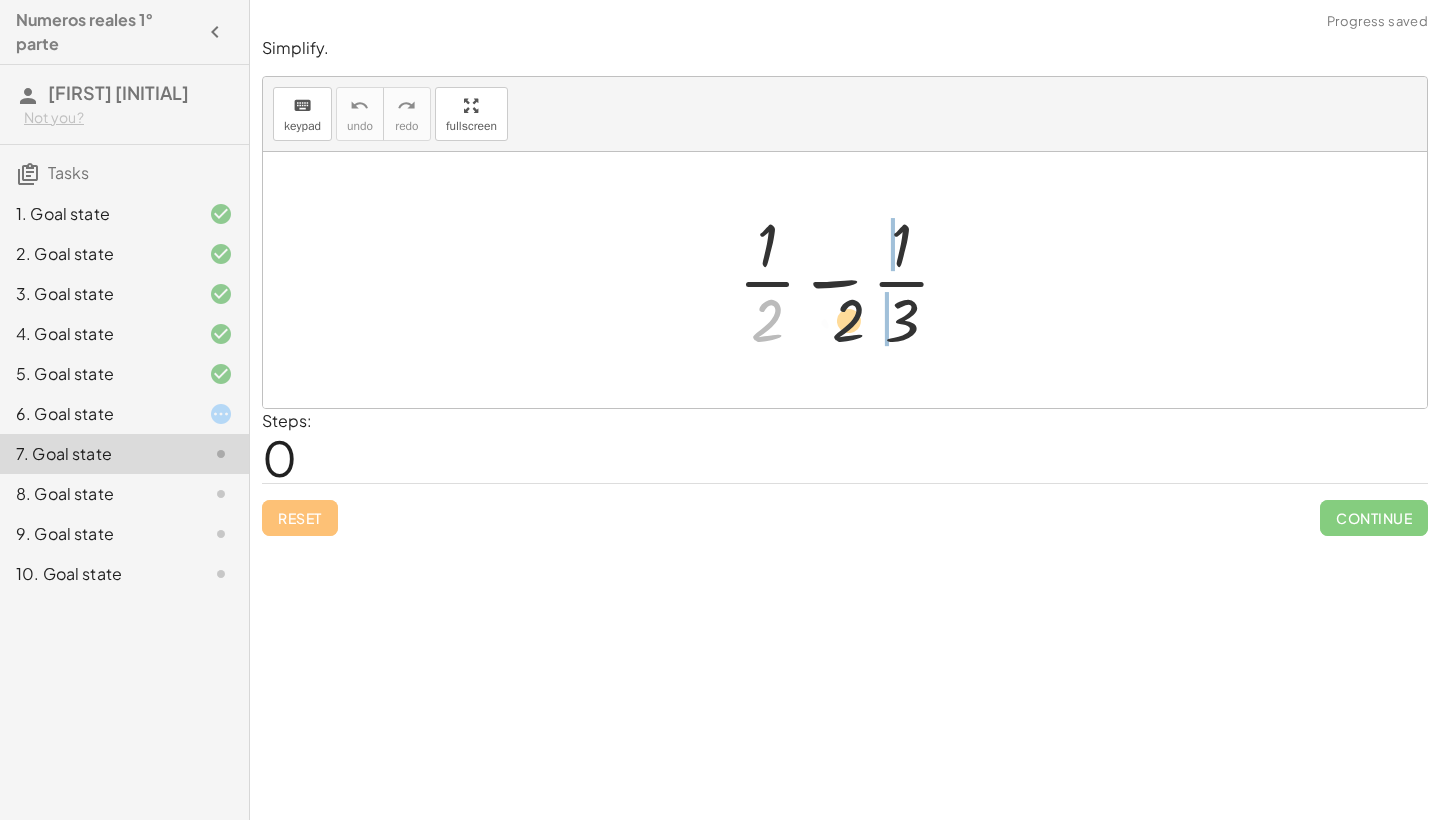 drag, startPoint x: 770, startPoint y: 323, endPoint x: 905, endPoint y: 319, distance: 135.05925 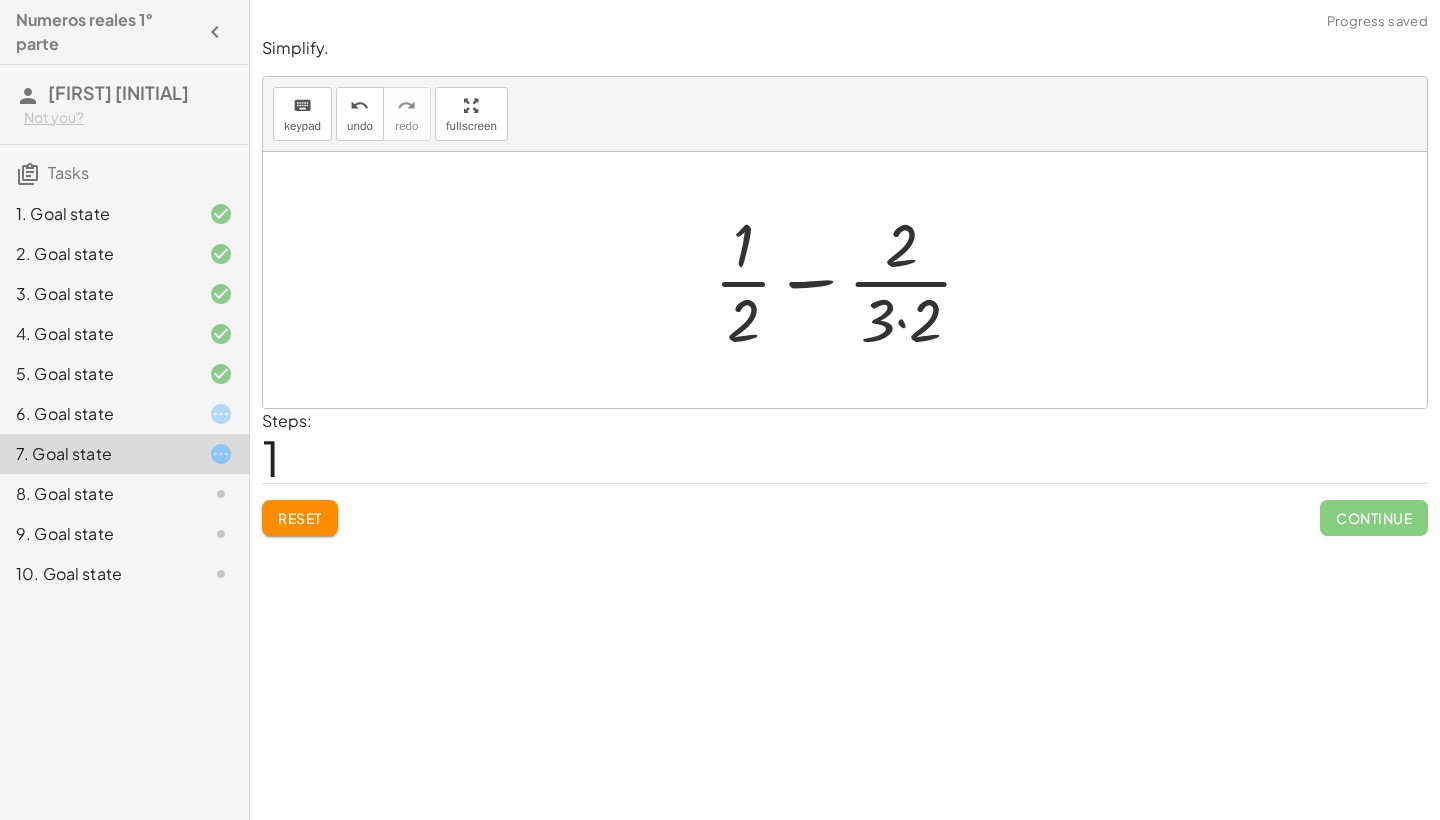click at bounding box center (852, 280) 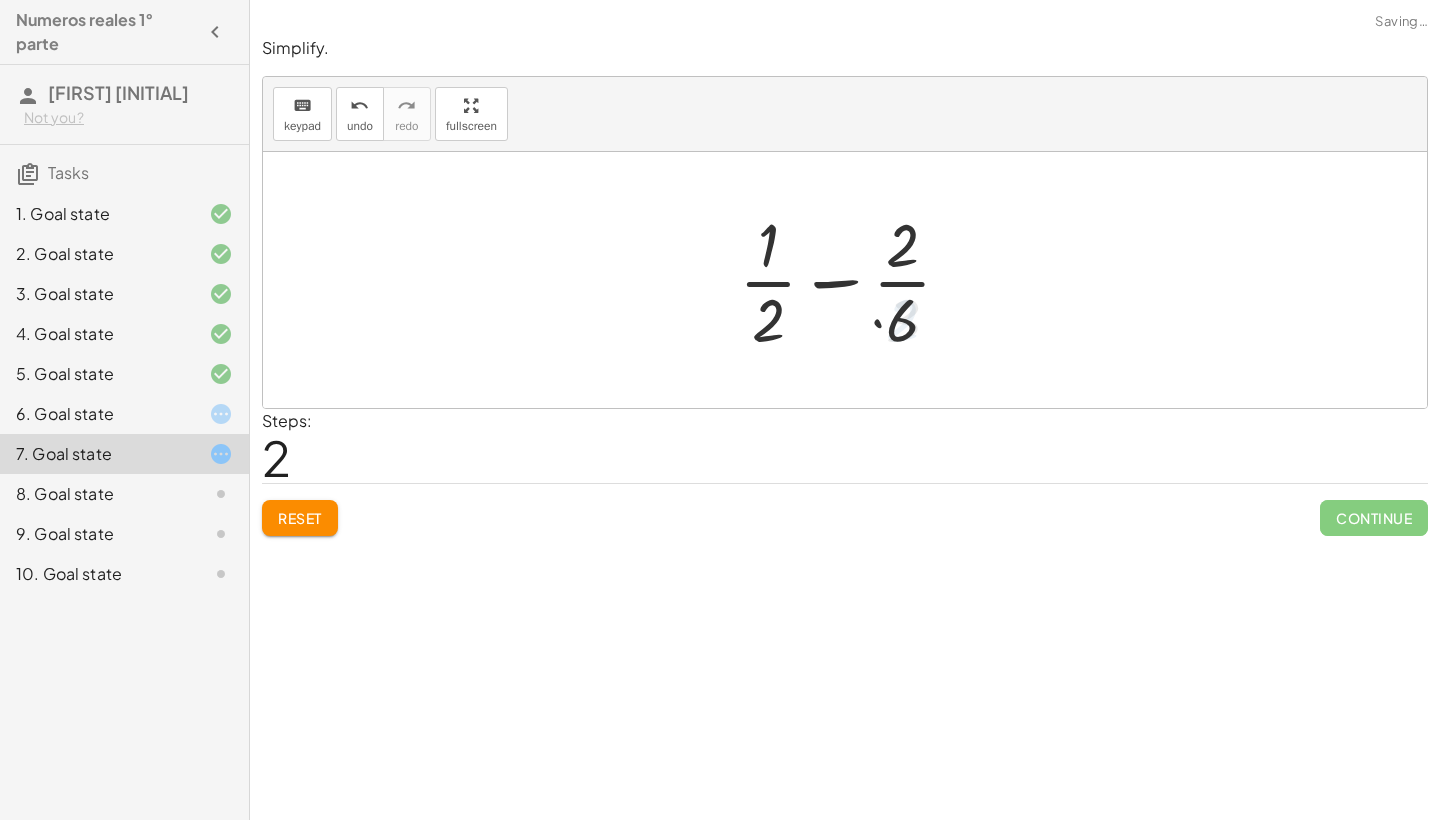 click at bounding box center (853, 280) 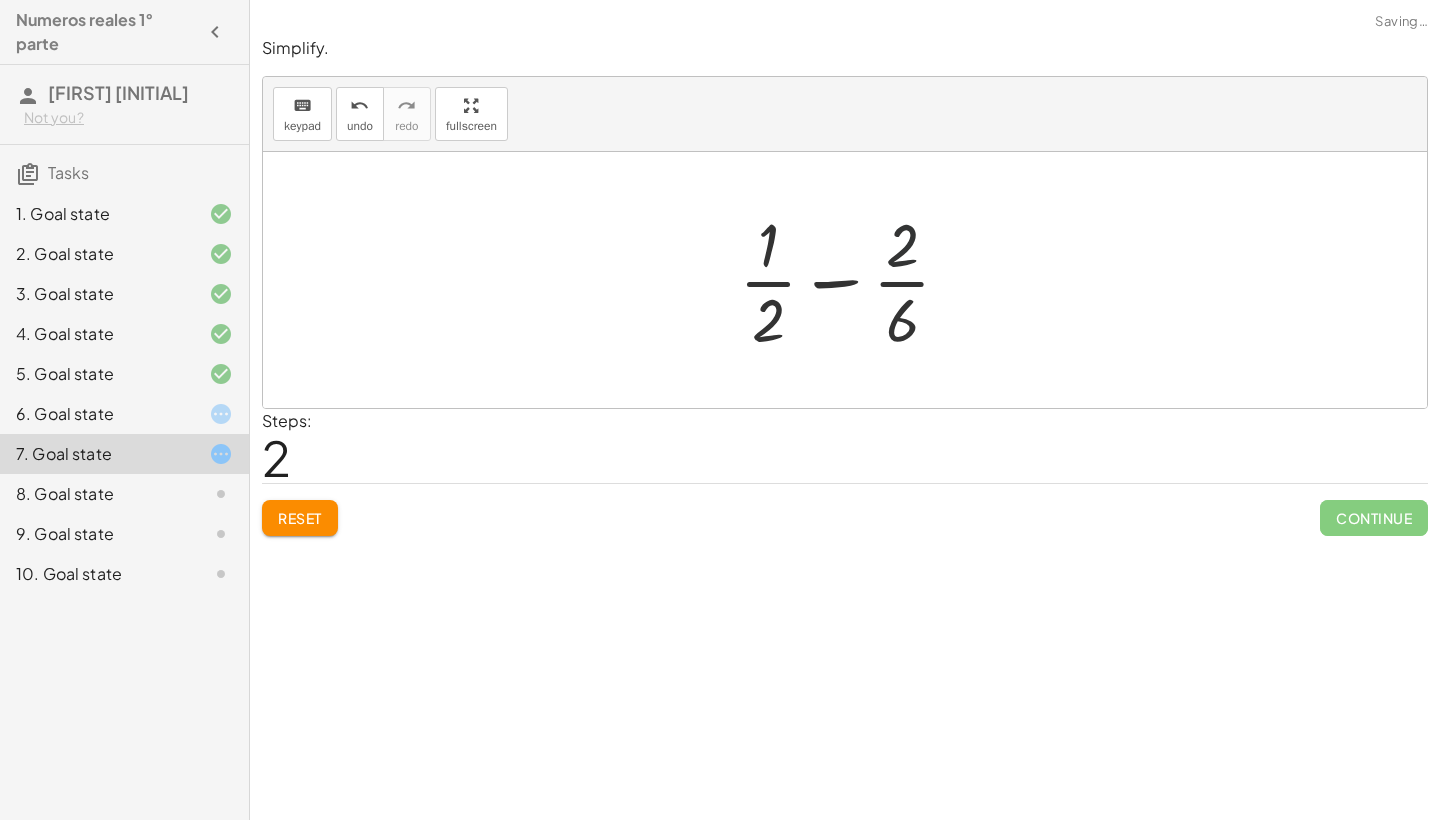 click at bounding box center (853, 280) 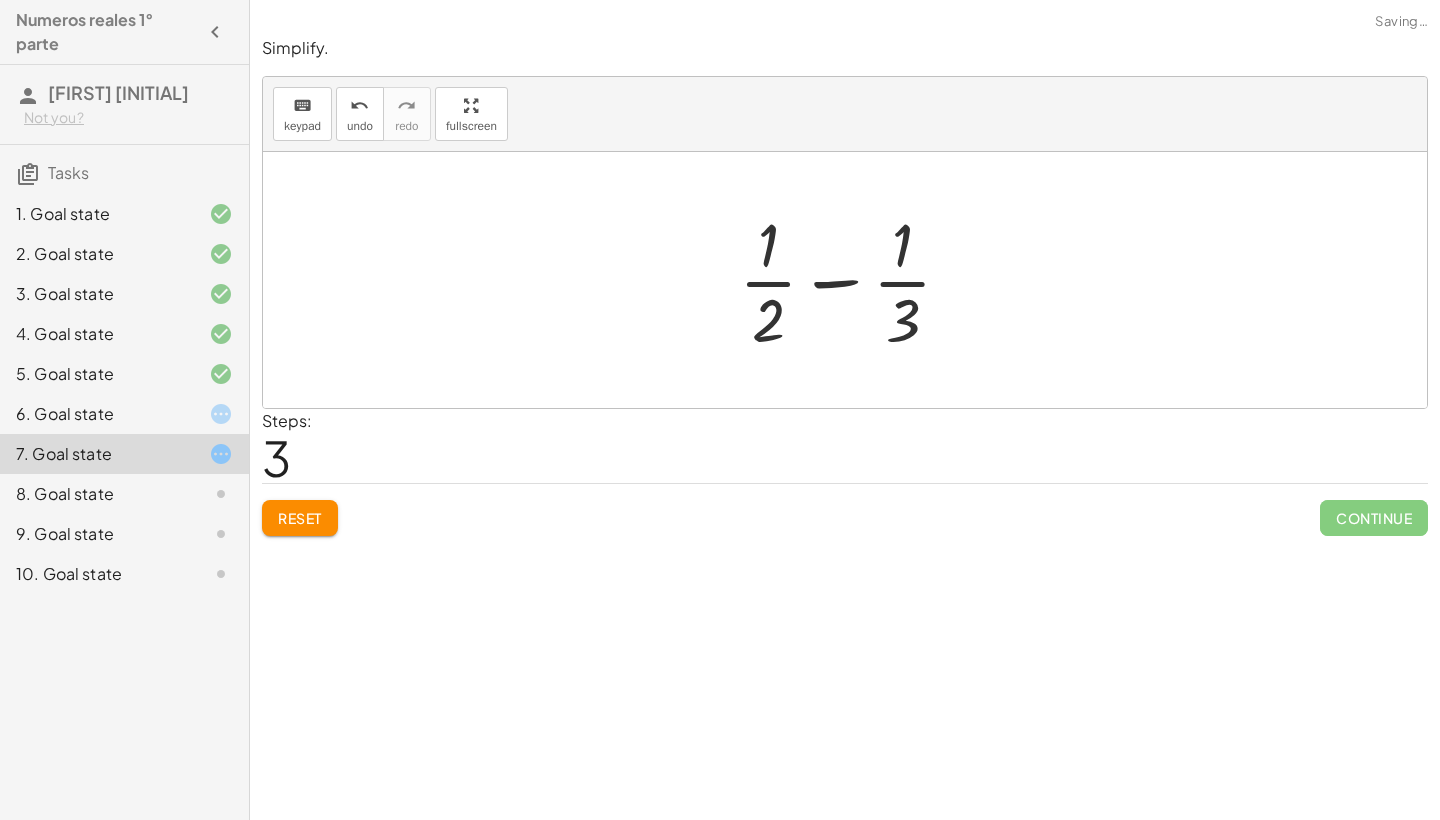 click at bounding box center (853, 280) 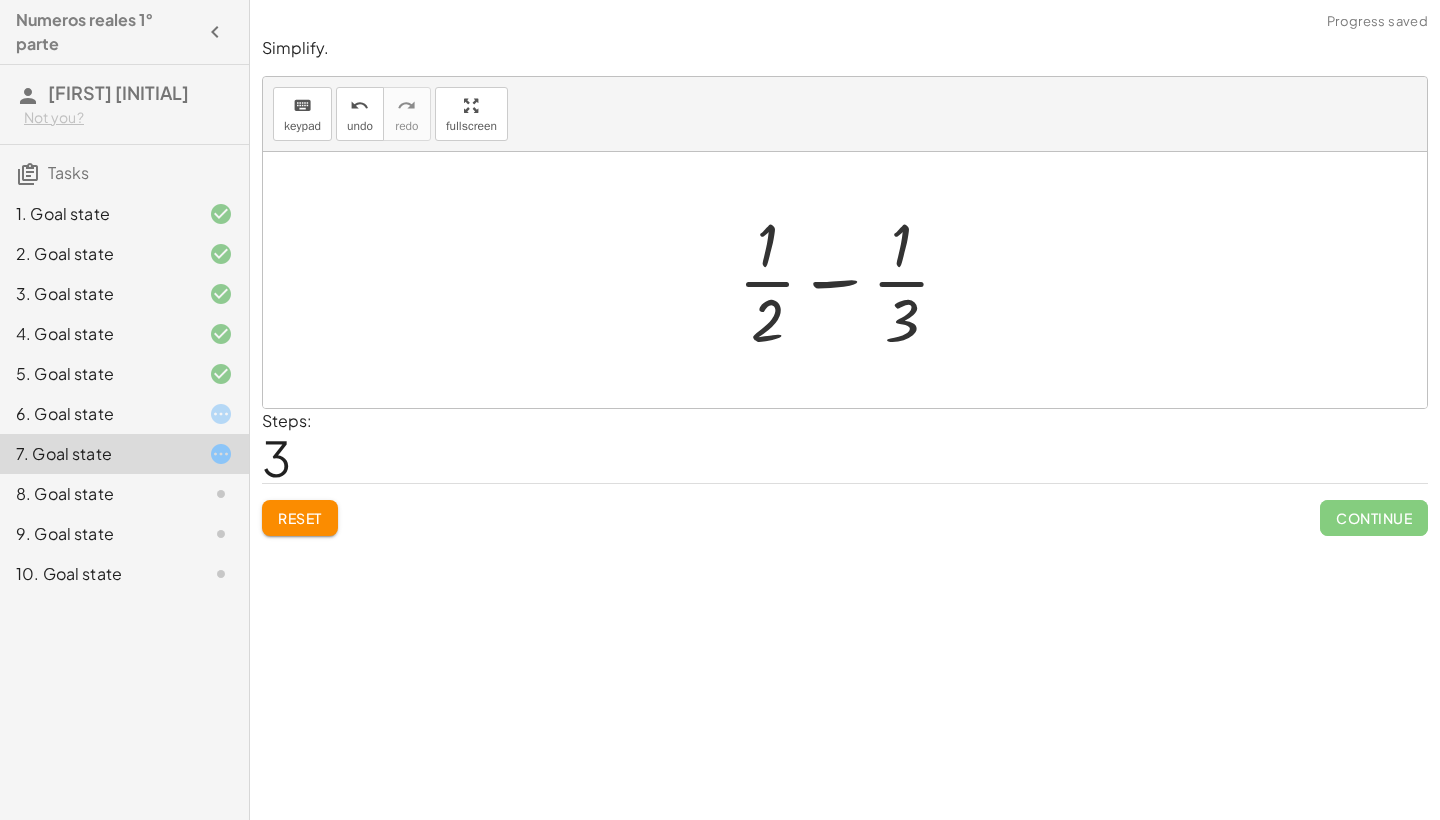 click at bounding box center (852, 280) 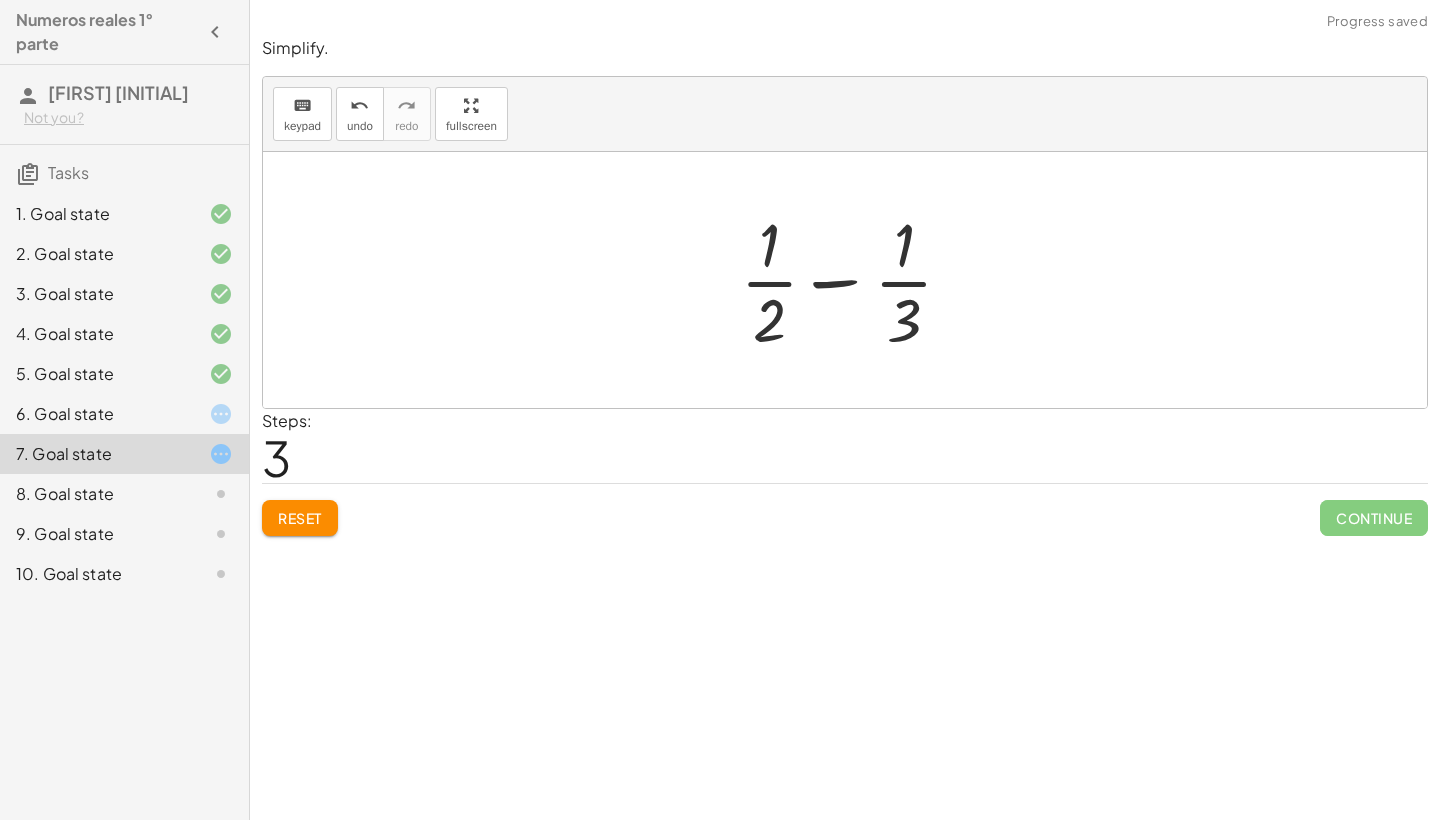 click at bounding box center [852, 280] 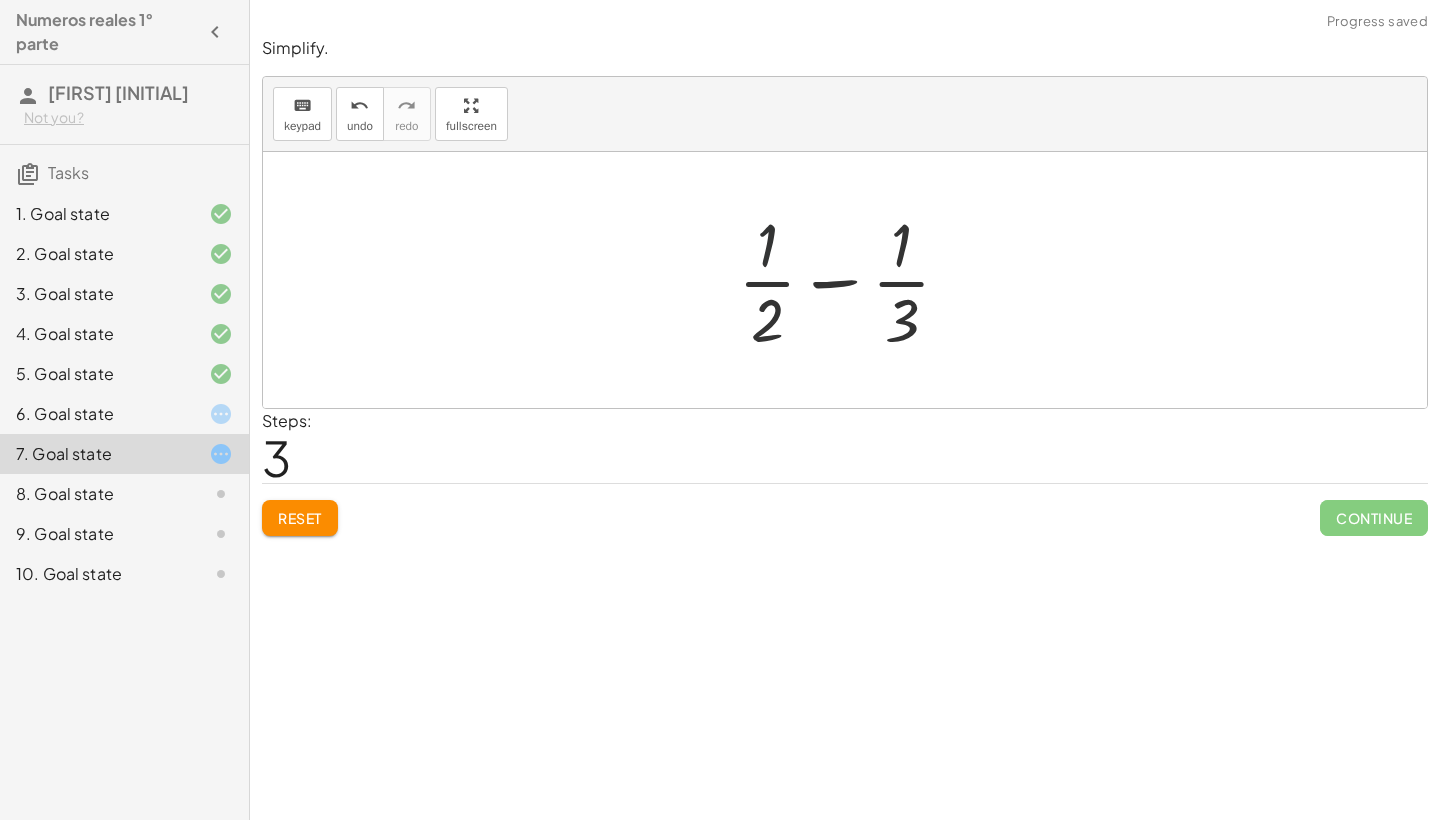 click at bounding box center (852, 280) 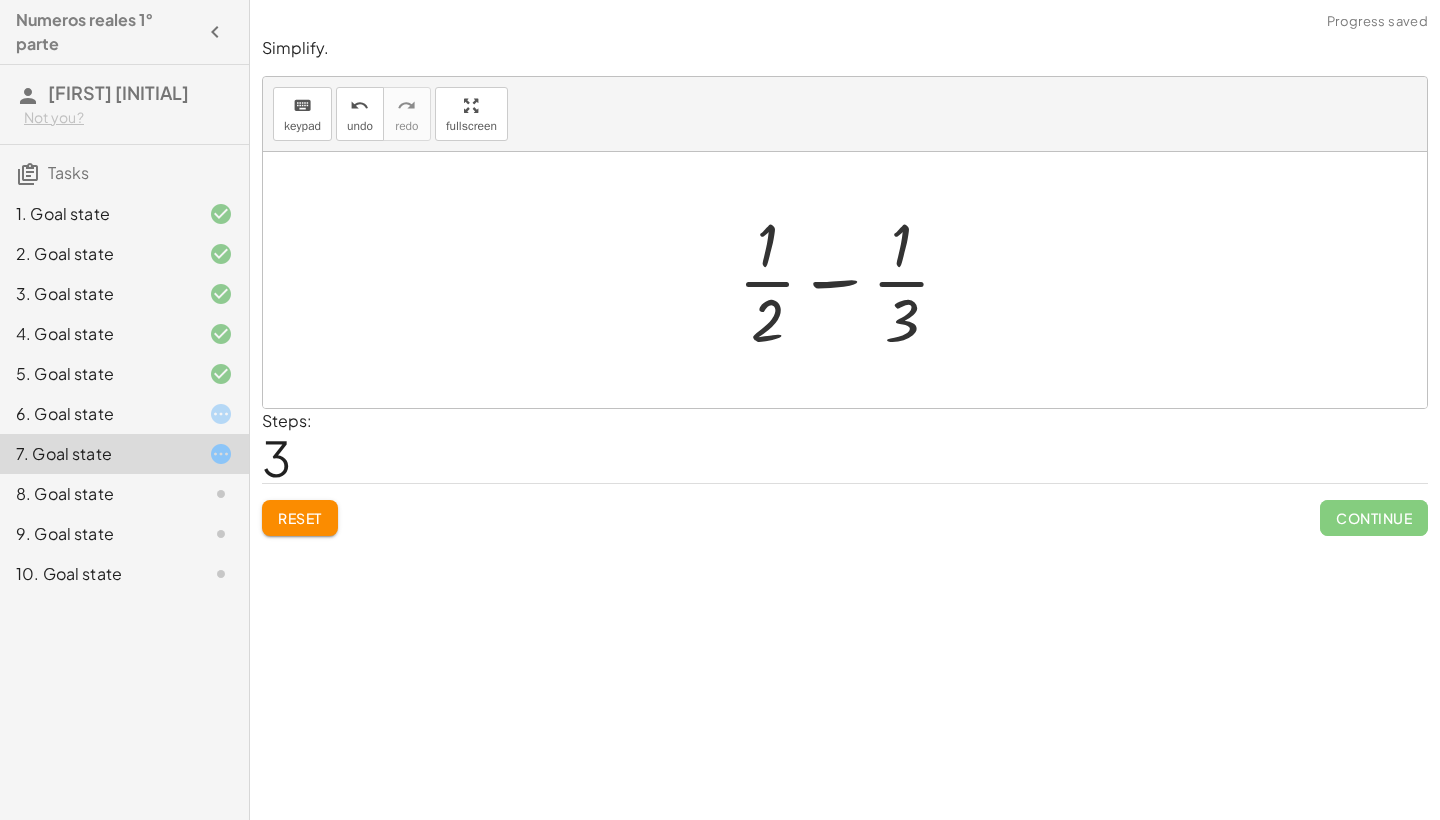 click at bounding box center (852, 280) 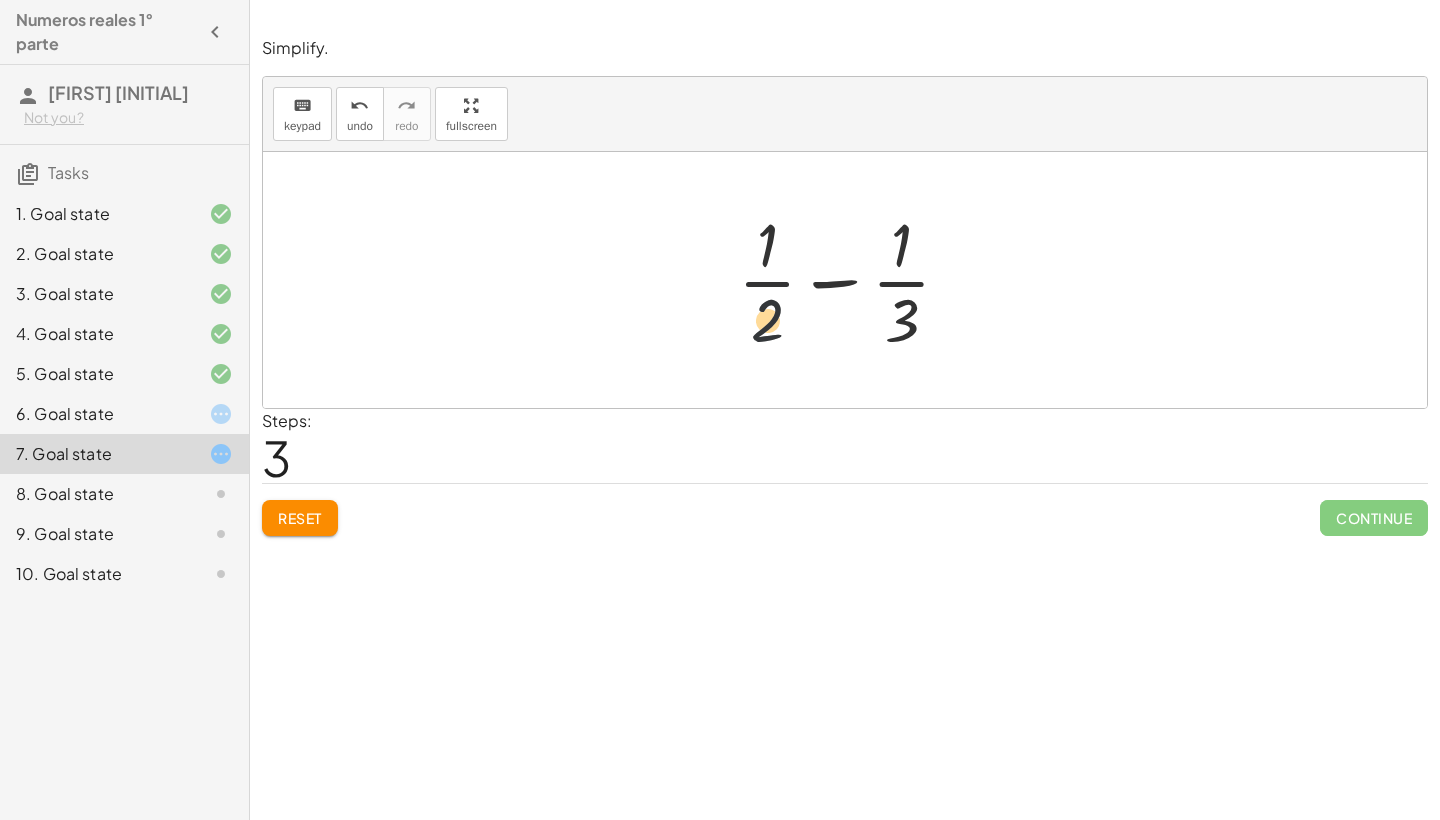 drag, startPoint x: 770, startPoint y: 327, endPoint x: 771, endPoint y: 281, distance: 46.010868 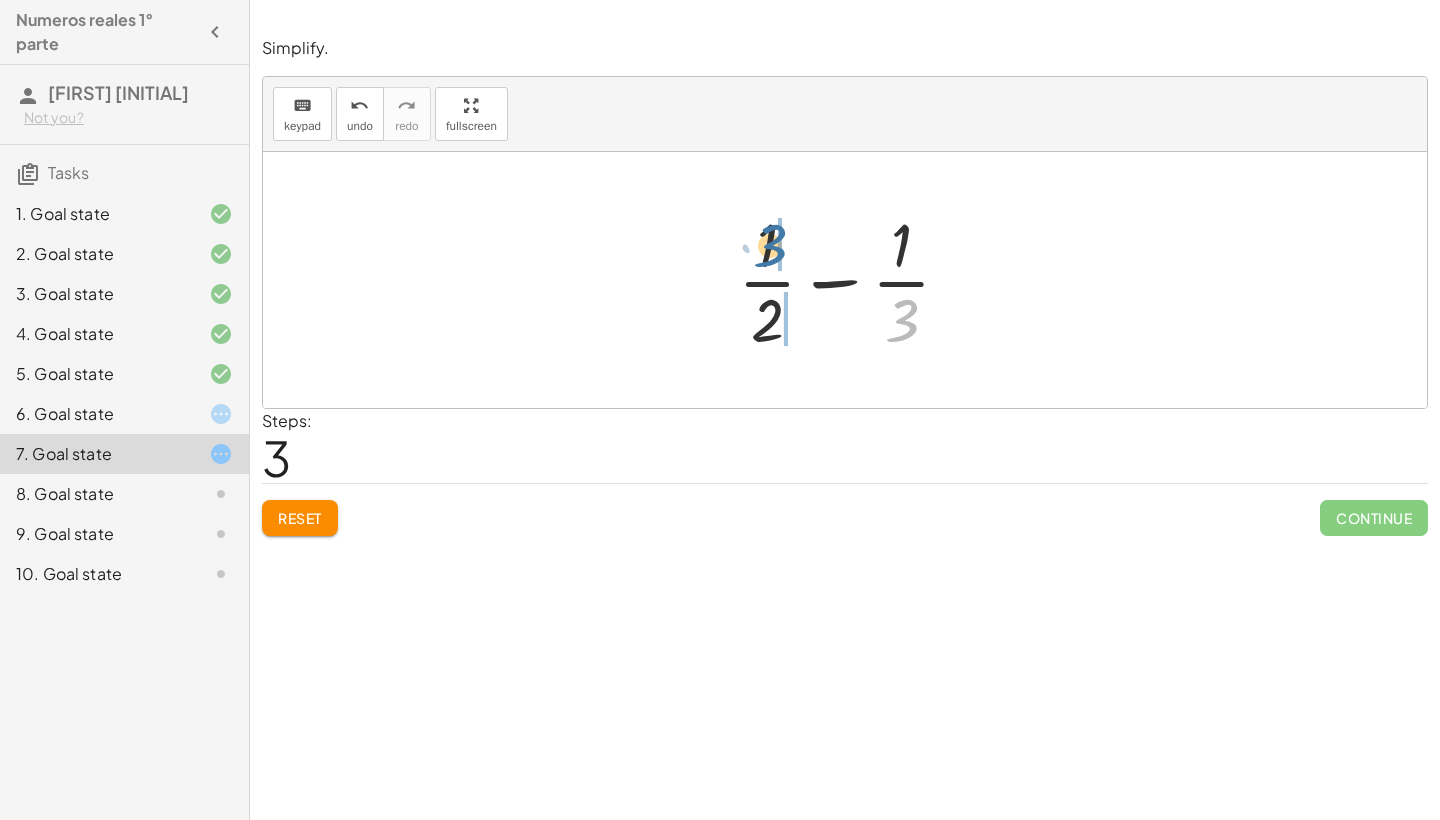 drag, startPoint x: 897, startPoint y: 305, endPoint x: 765, endPoint y: 230, distance: 151.81897 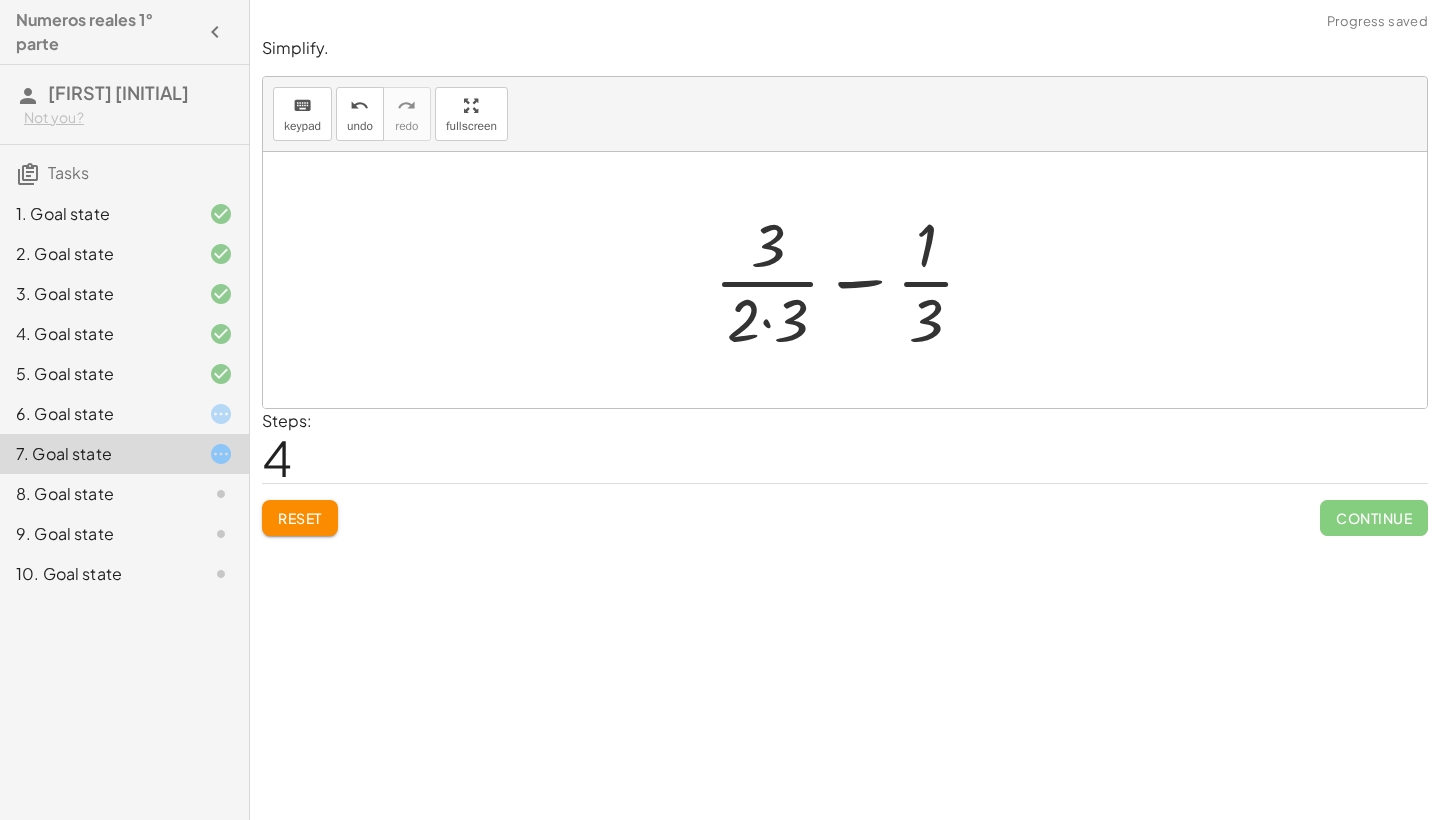 click at bounding box center (852, 280) 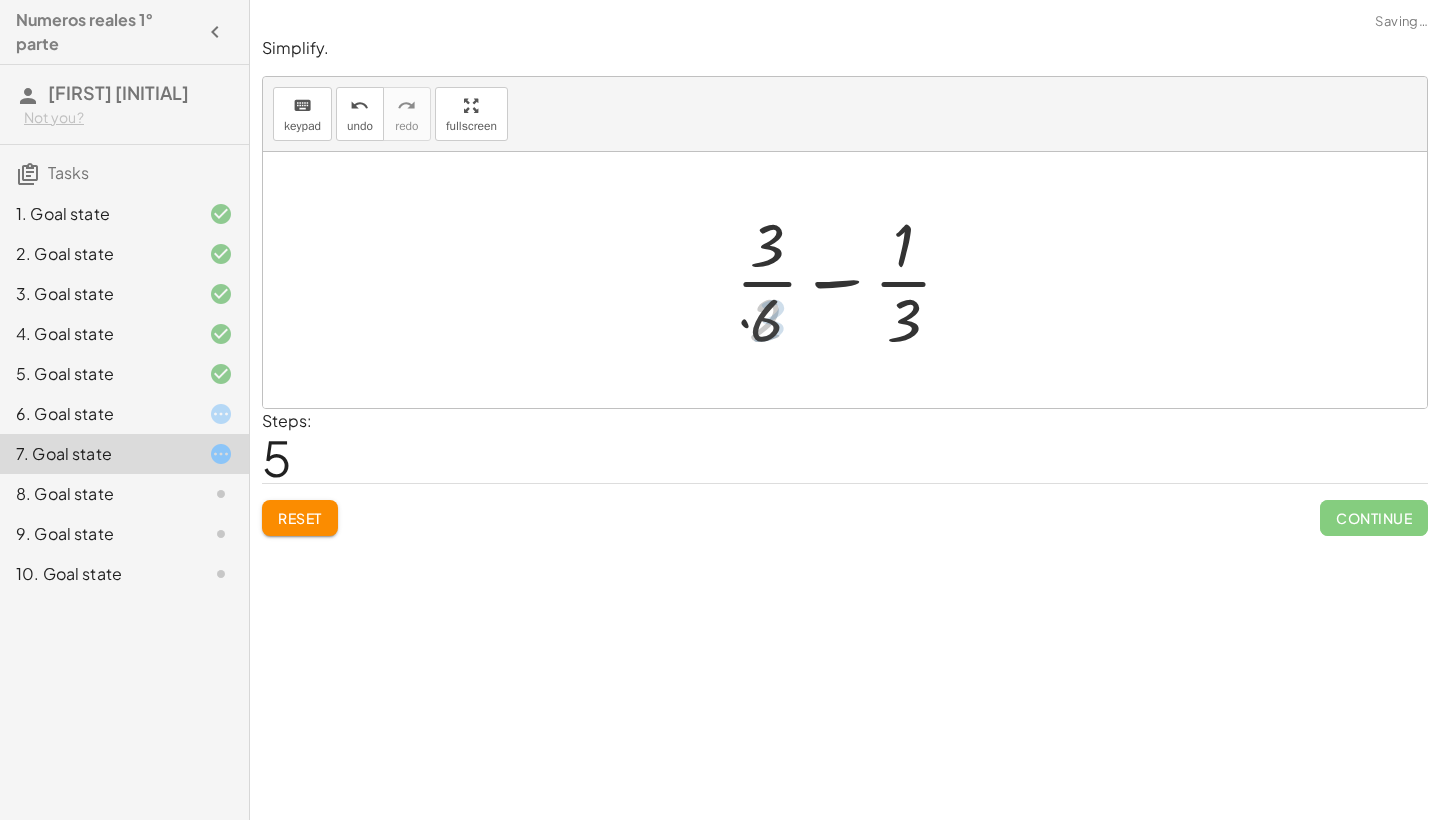 click at bounding box center (852, 280) 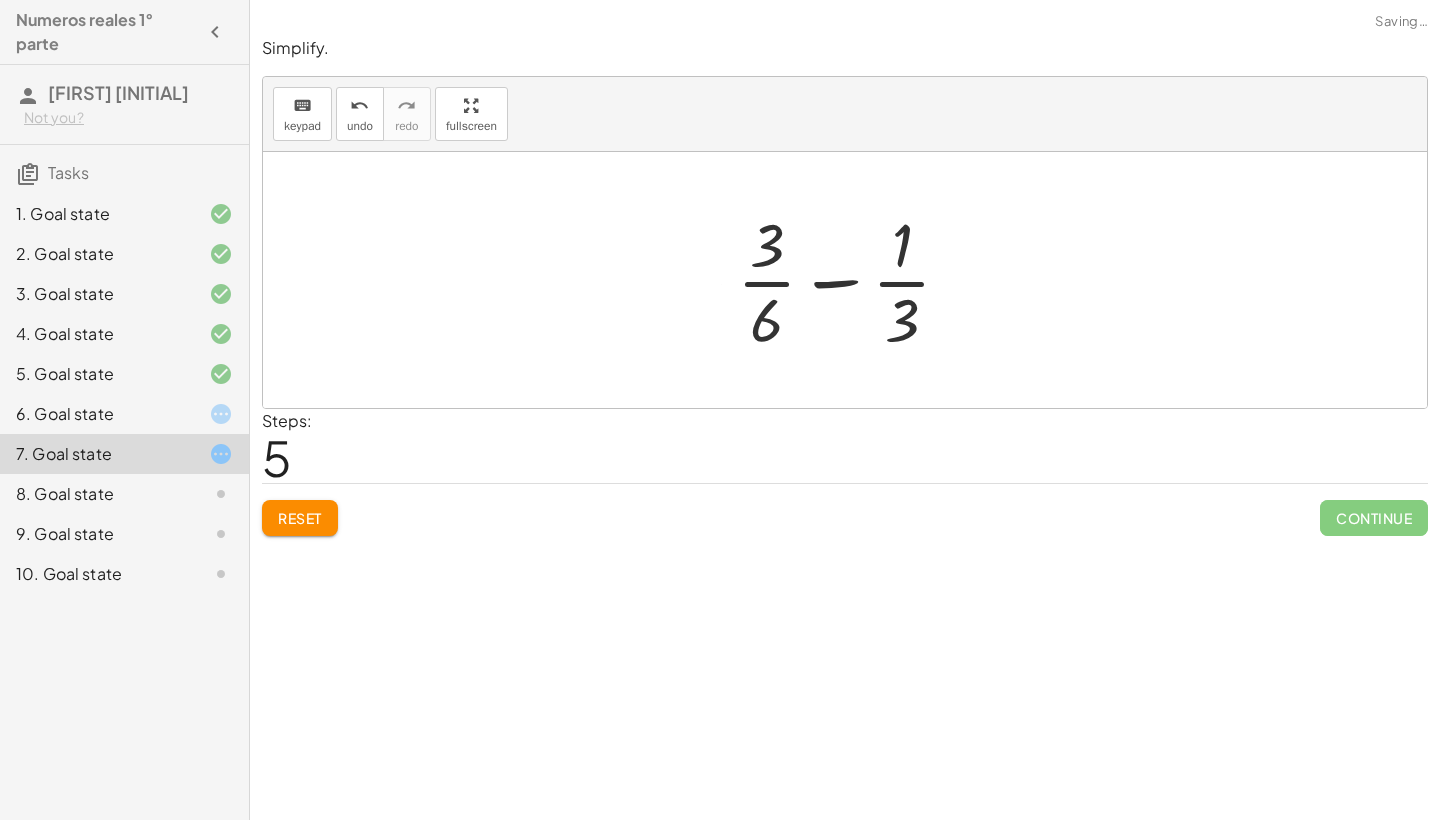 click at bounding box center (852, 280) 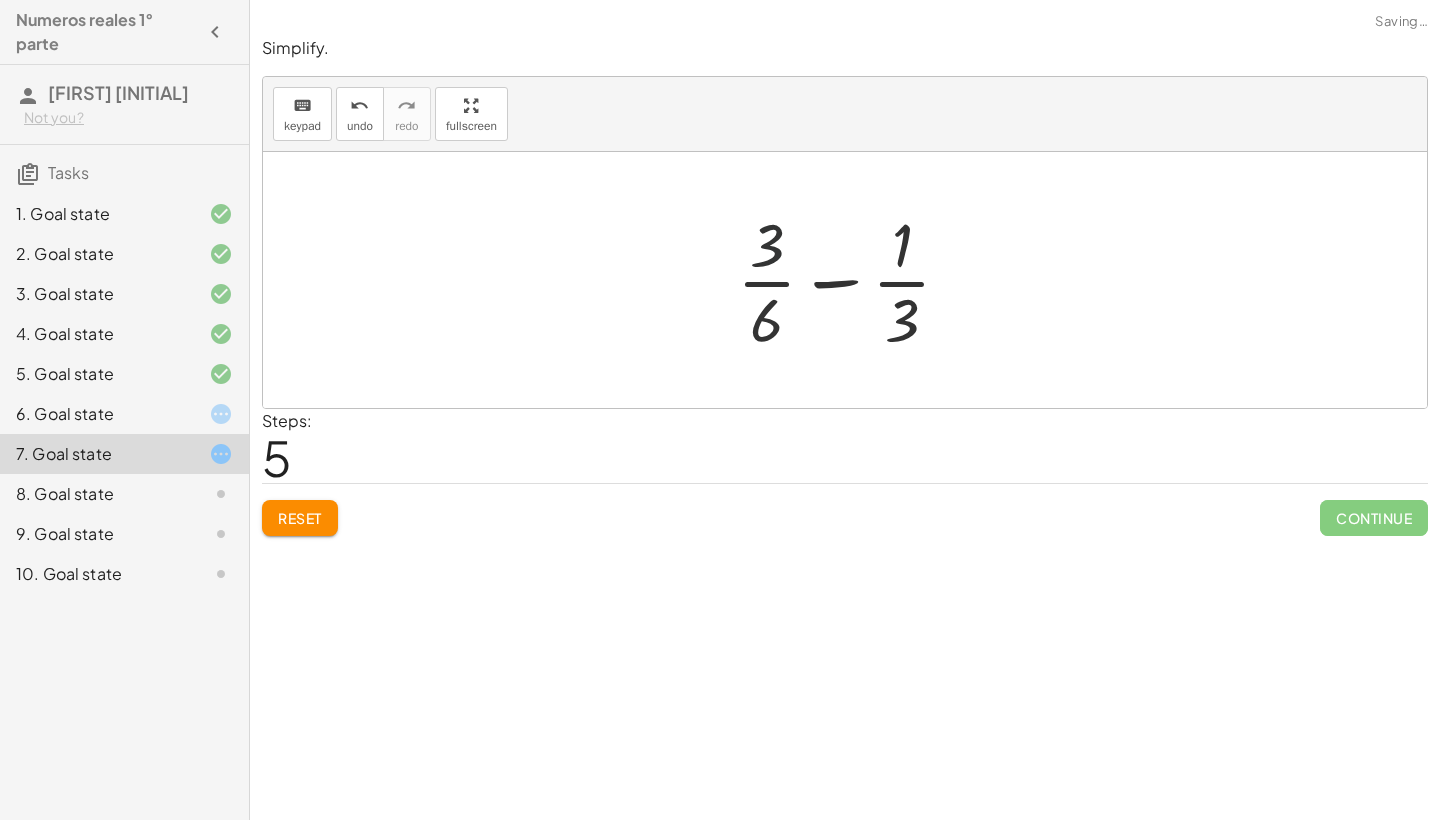 click at bounding box center [852, 280] 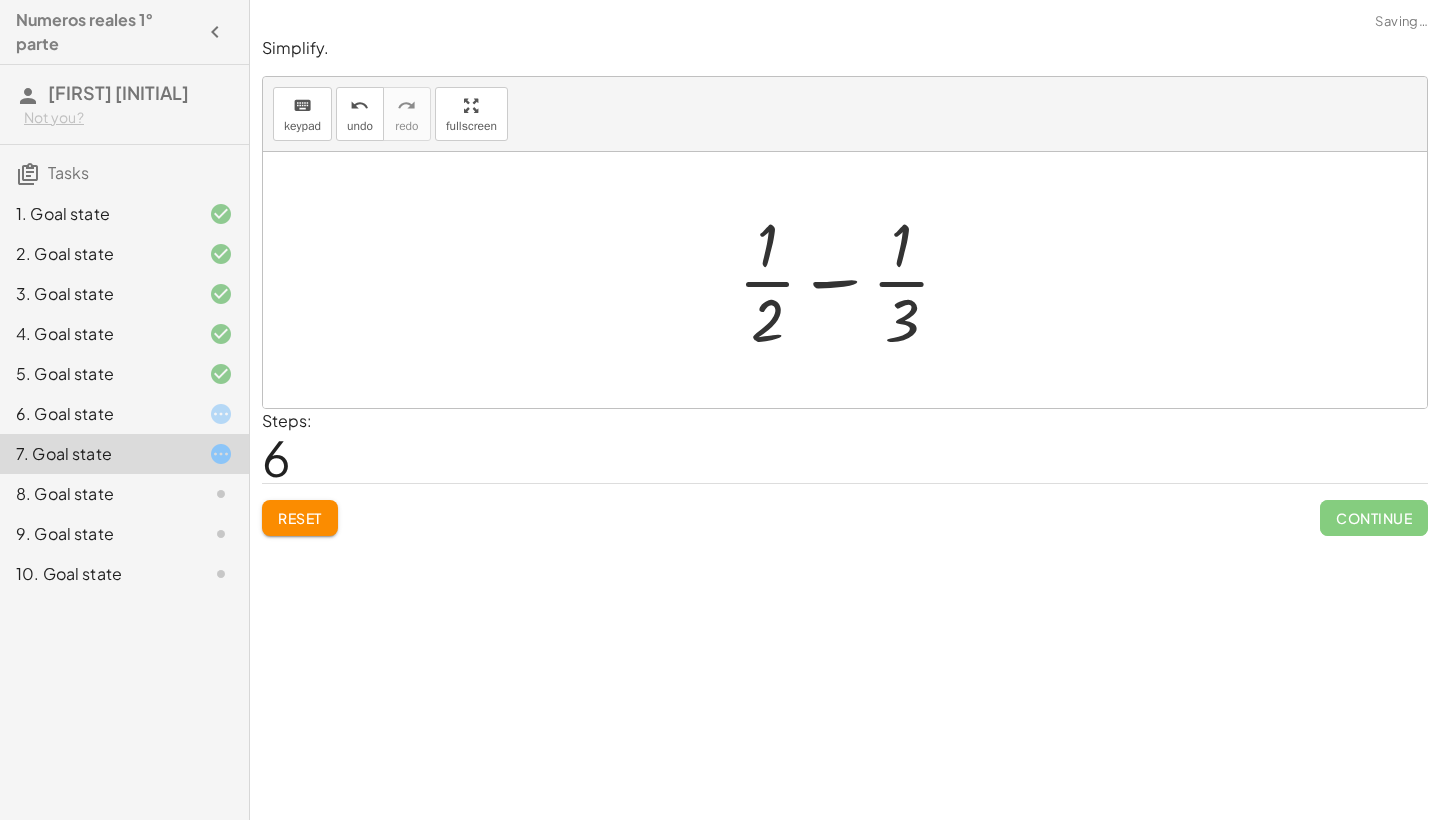 click at bounding box center (852, 280) 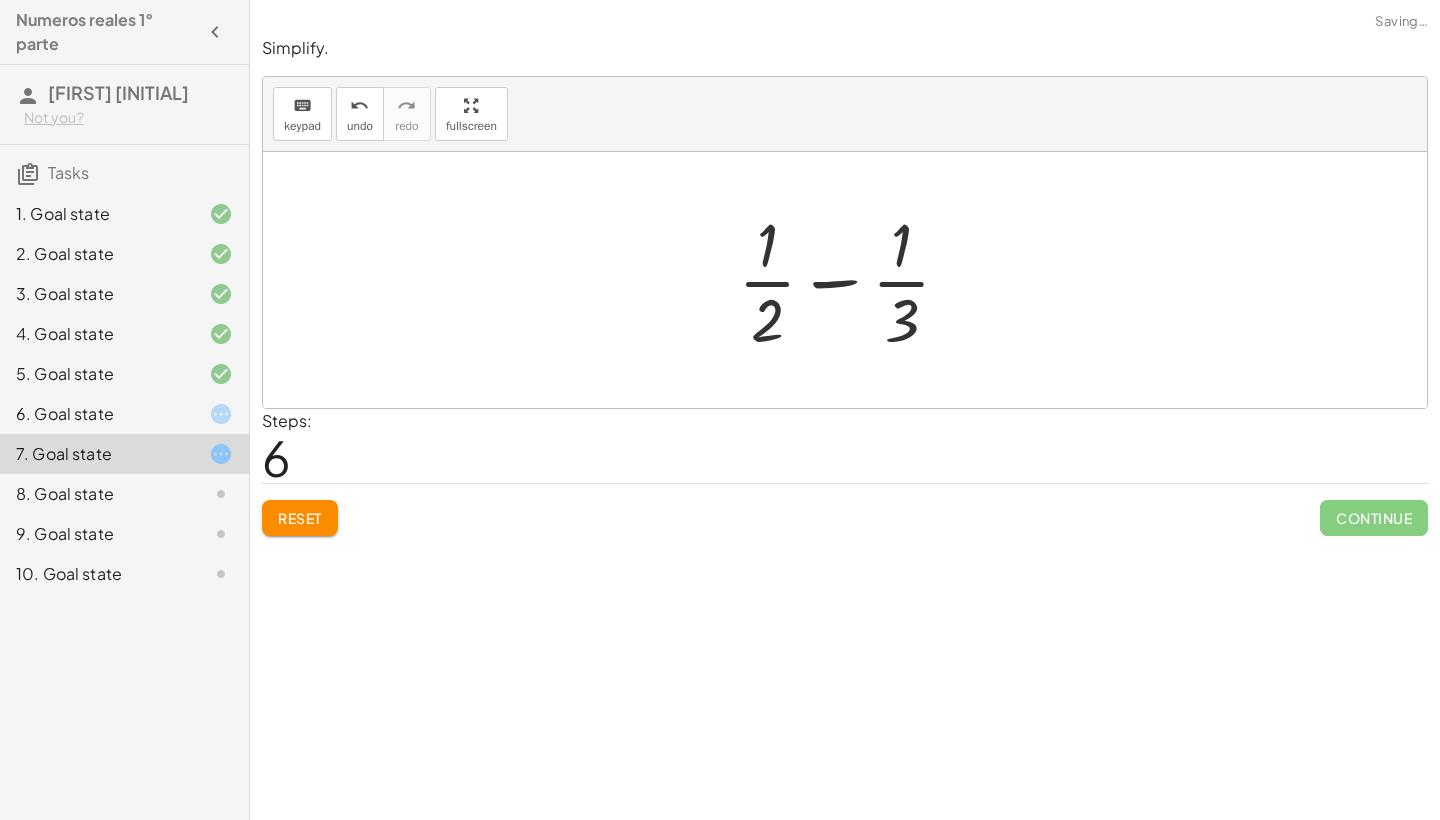 click at bounding box center (852, 280) 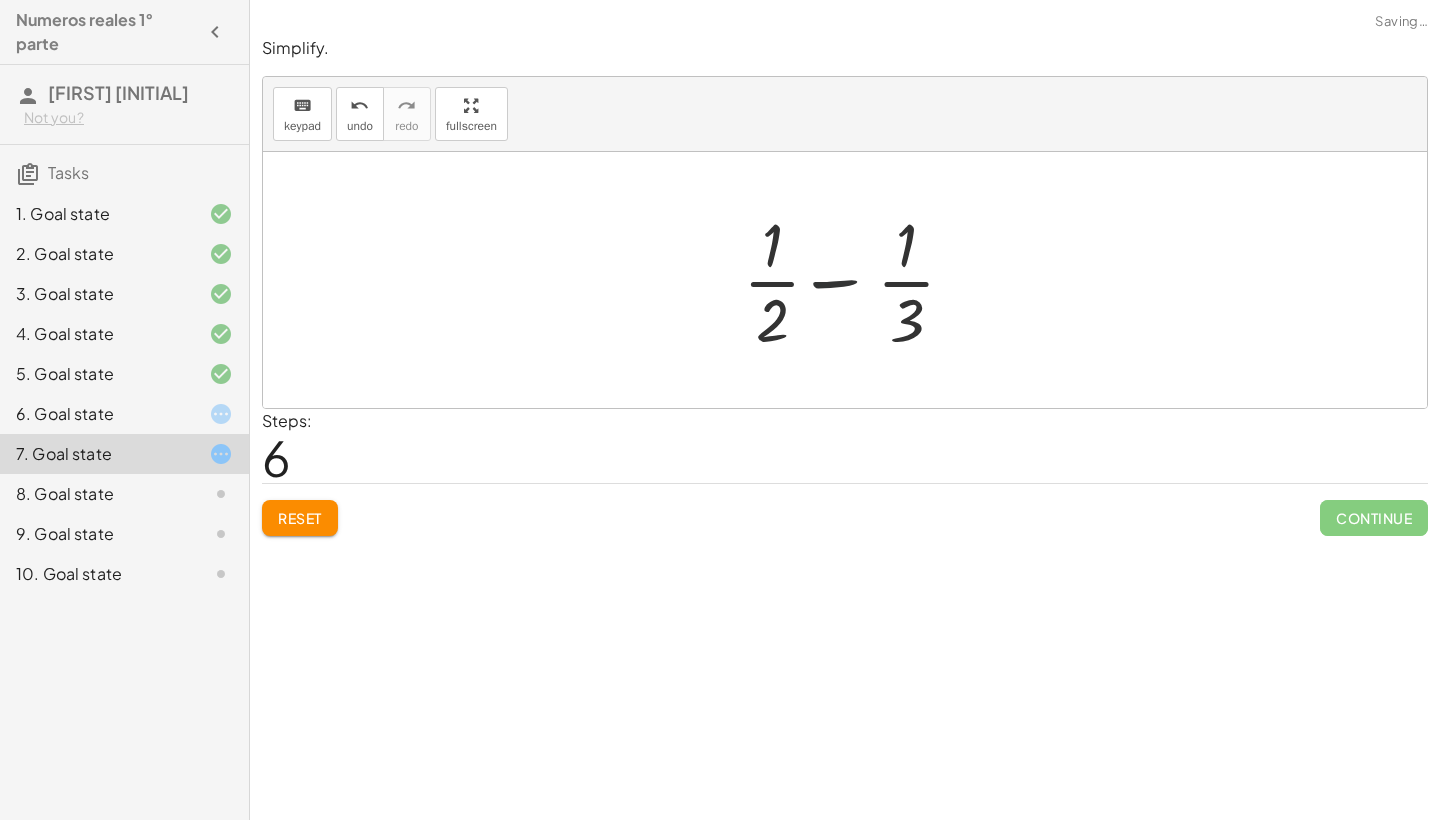 click at bounding box center (852, 280) 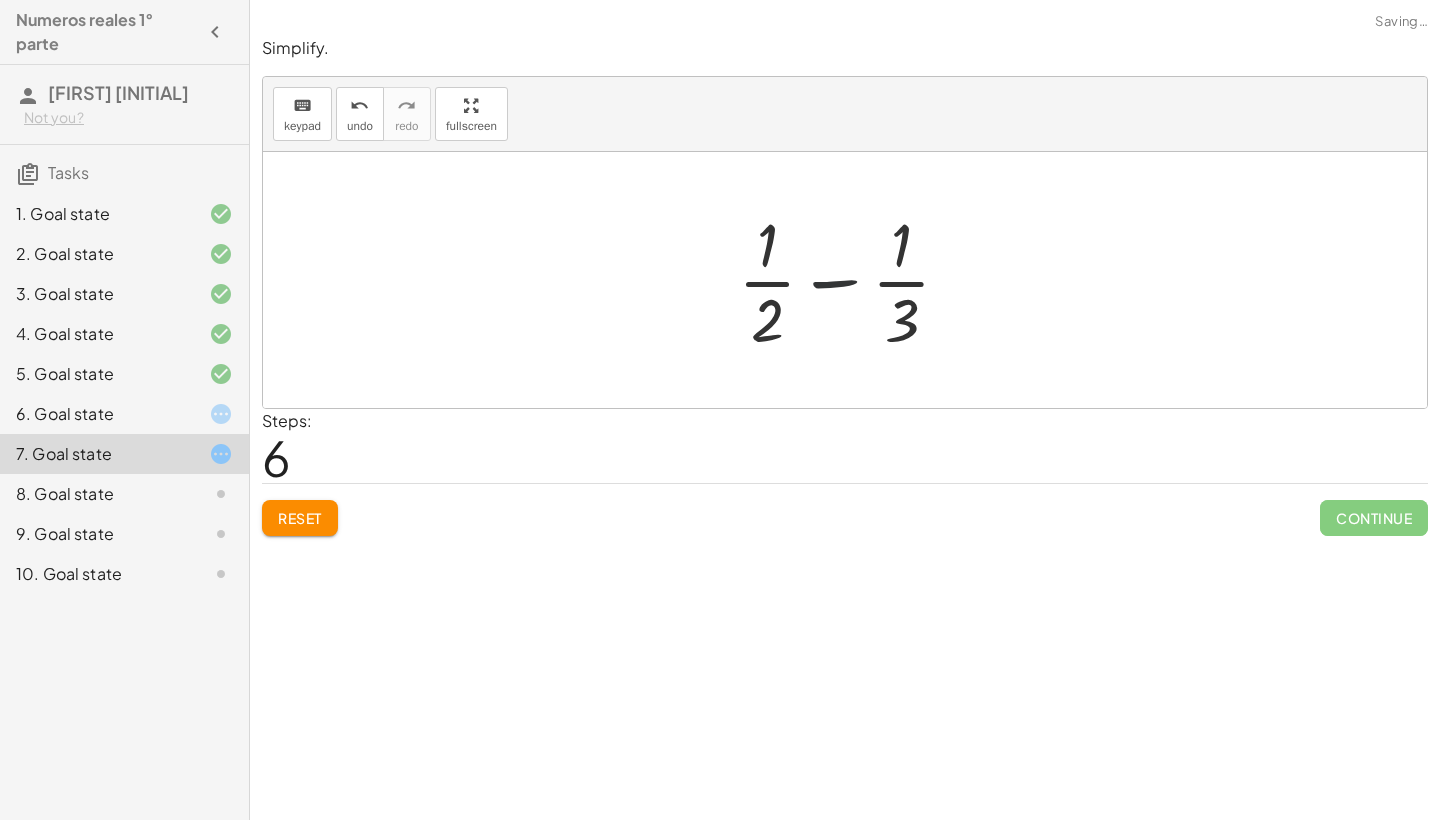 click at bounding box center (852, 280) 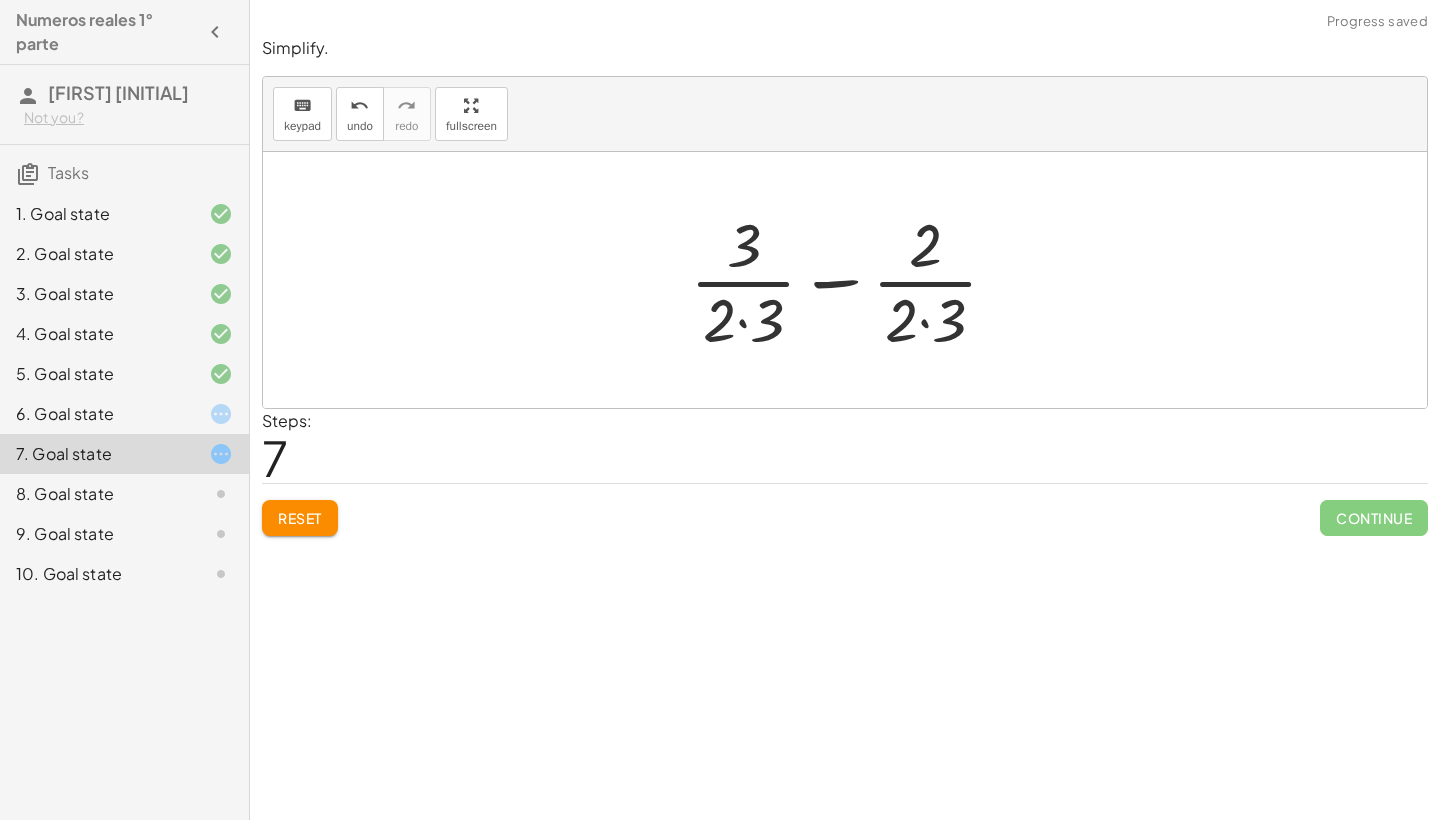 click at bounding box center (852, 280) 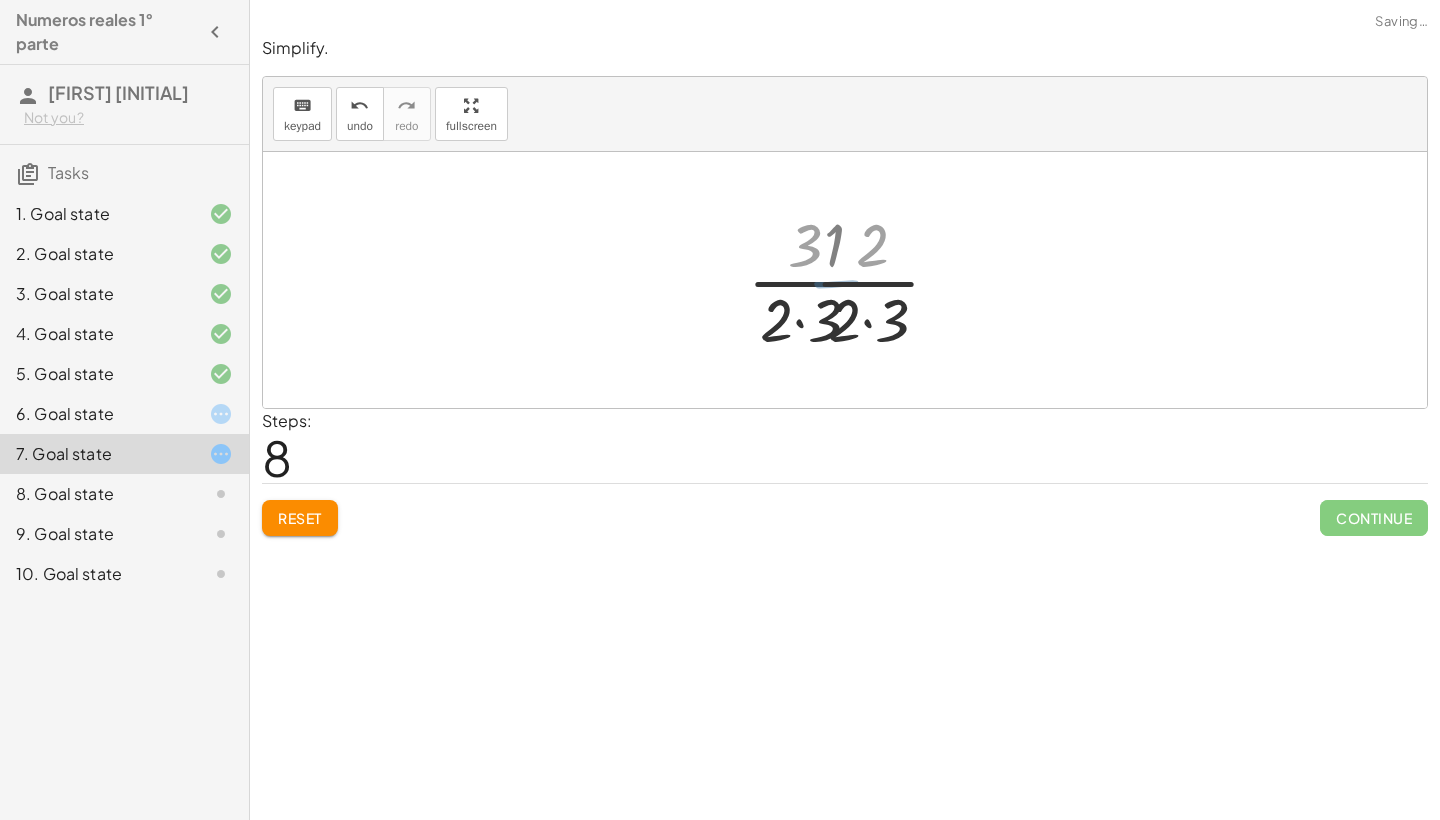 click at bounding box center [852, 280] 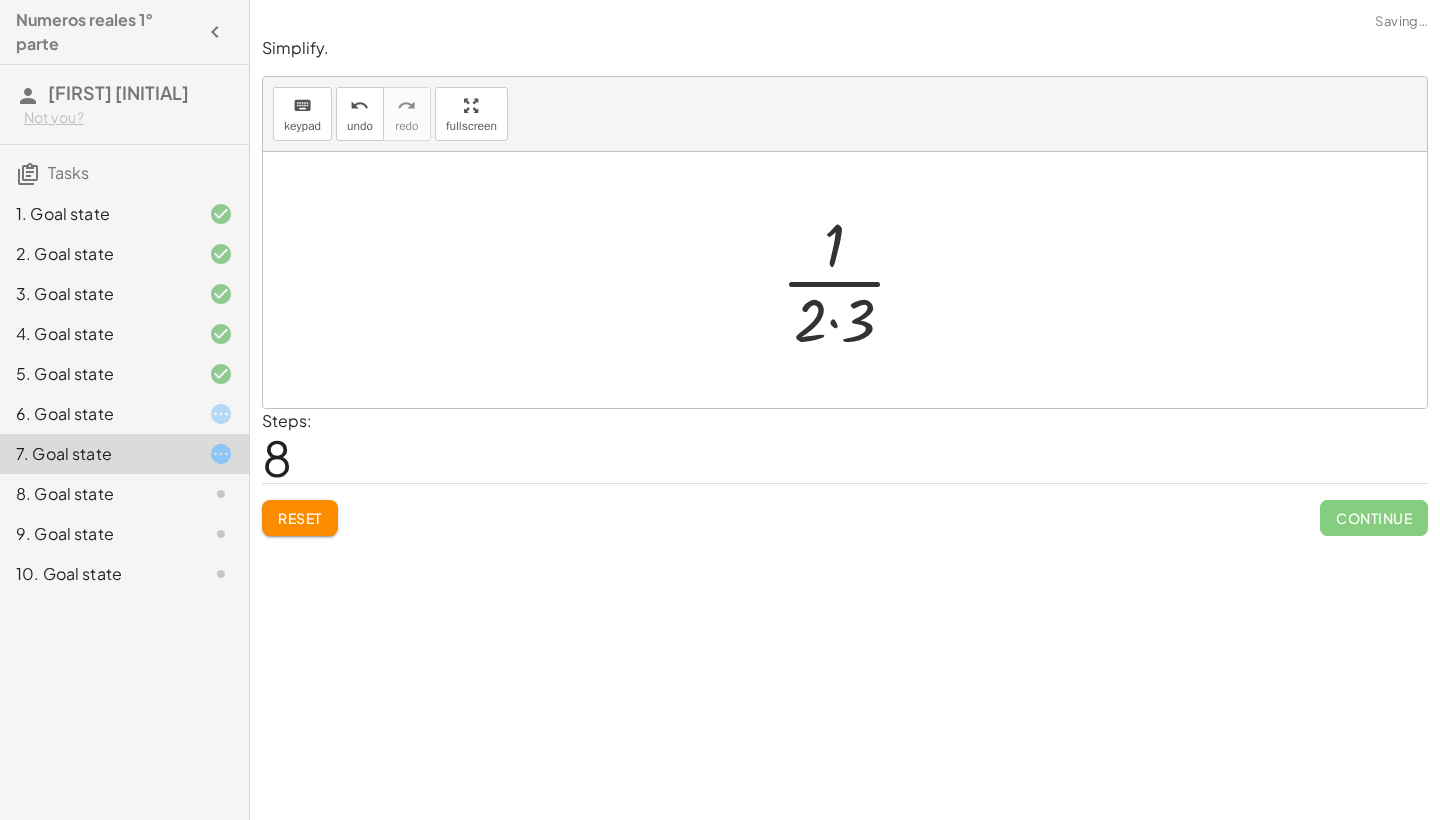 click at bounding box center [852, 280] 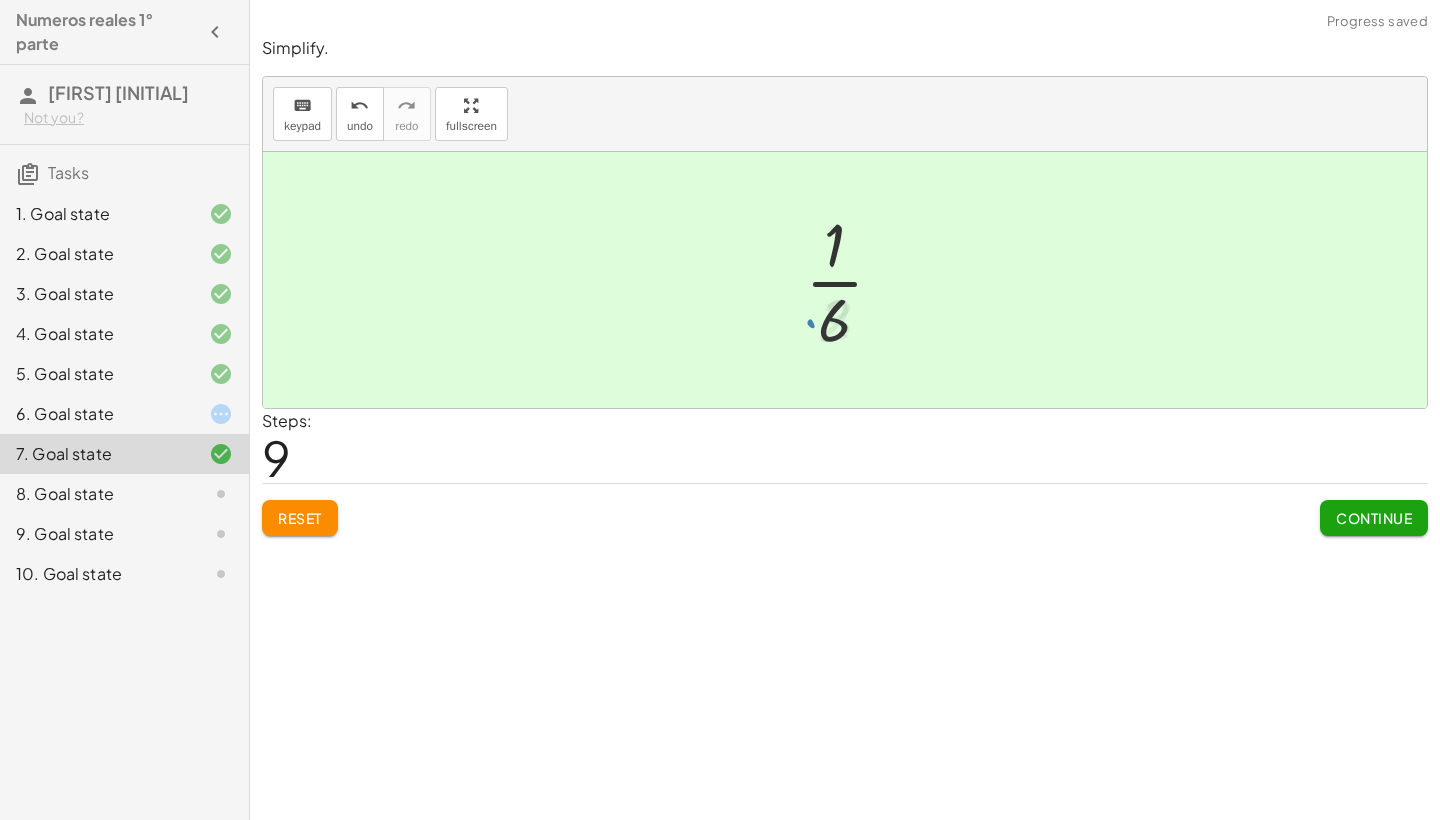 click at bounding box center (852, 280) 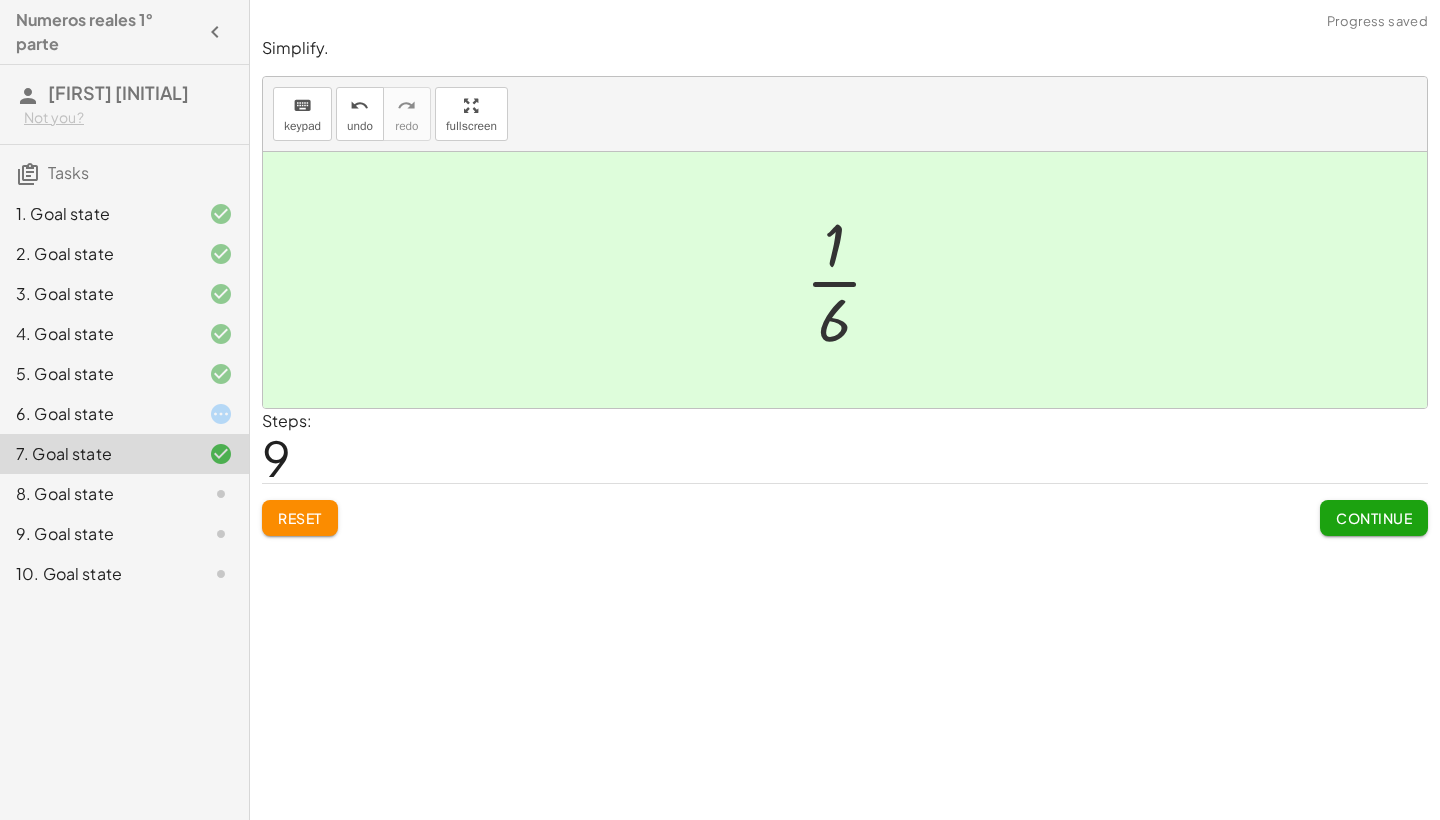 click on "Continue" 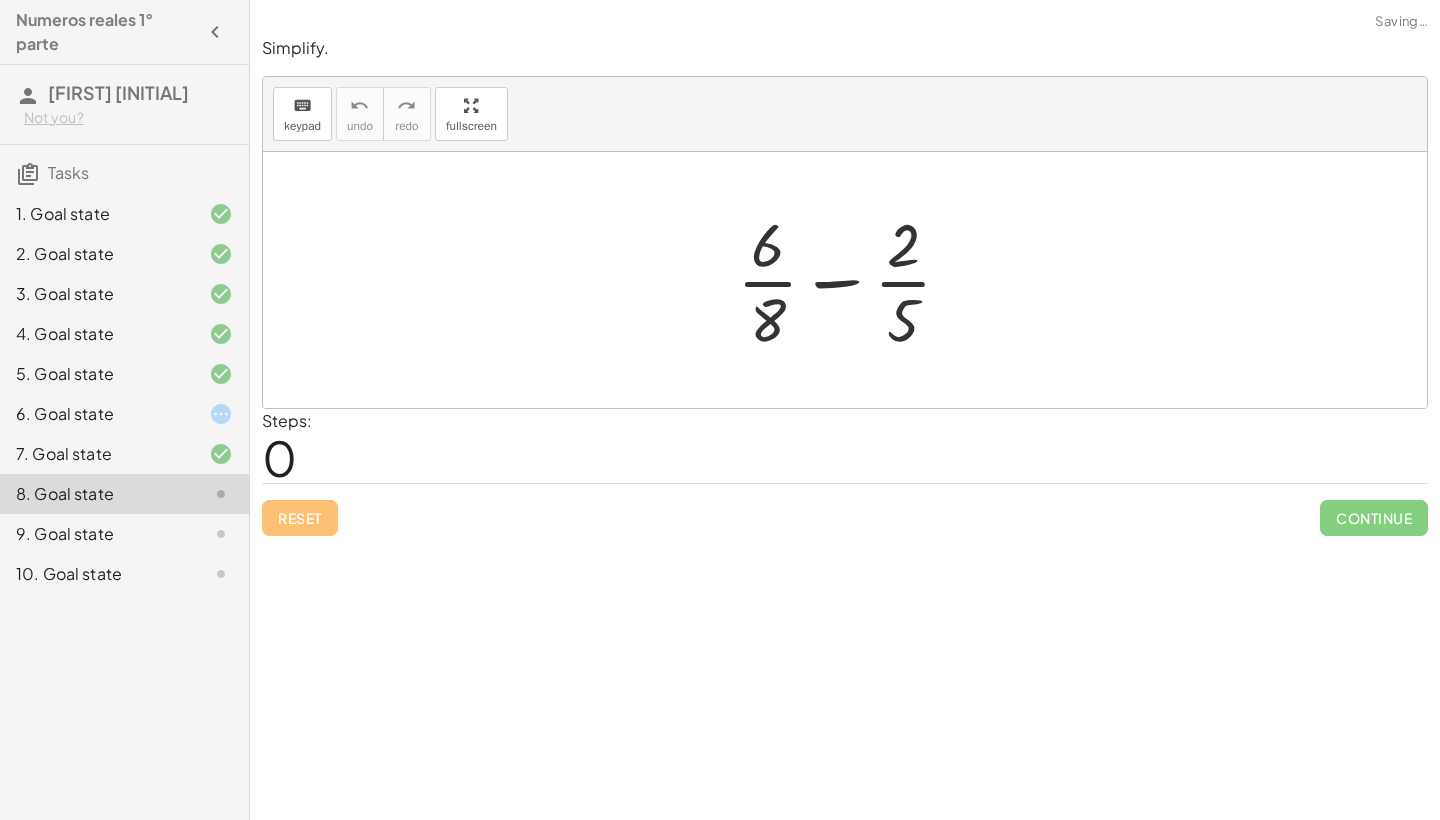 click on "6. Goal state" 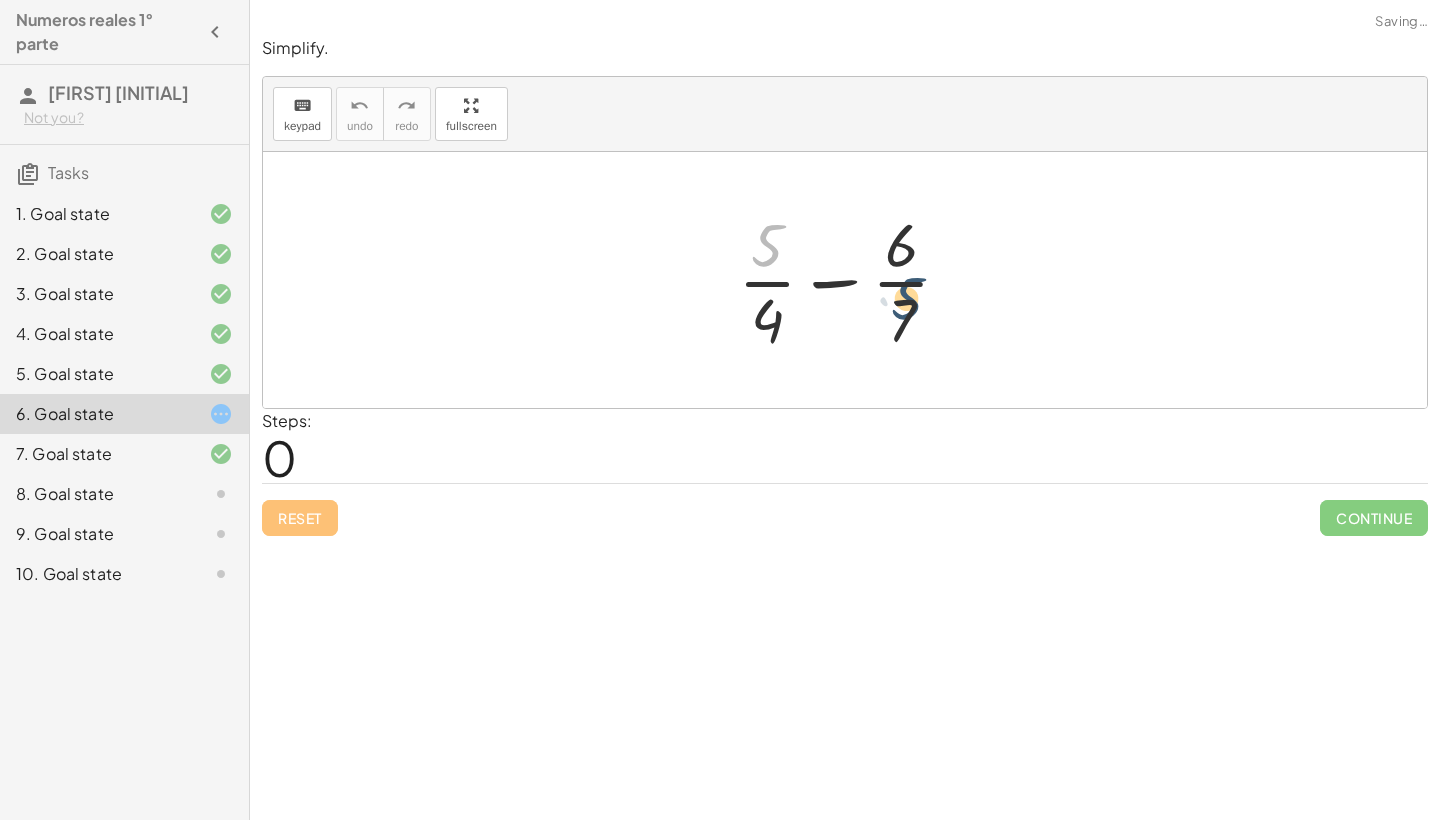 drag, startPoint x: 751, startPoint y: 255, endPoint x: 901, endPoint y: 316, distance: 161.929 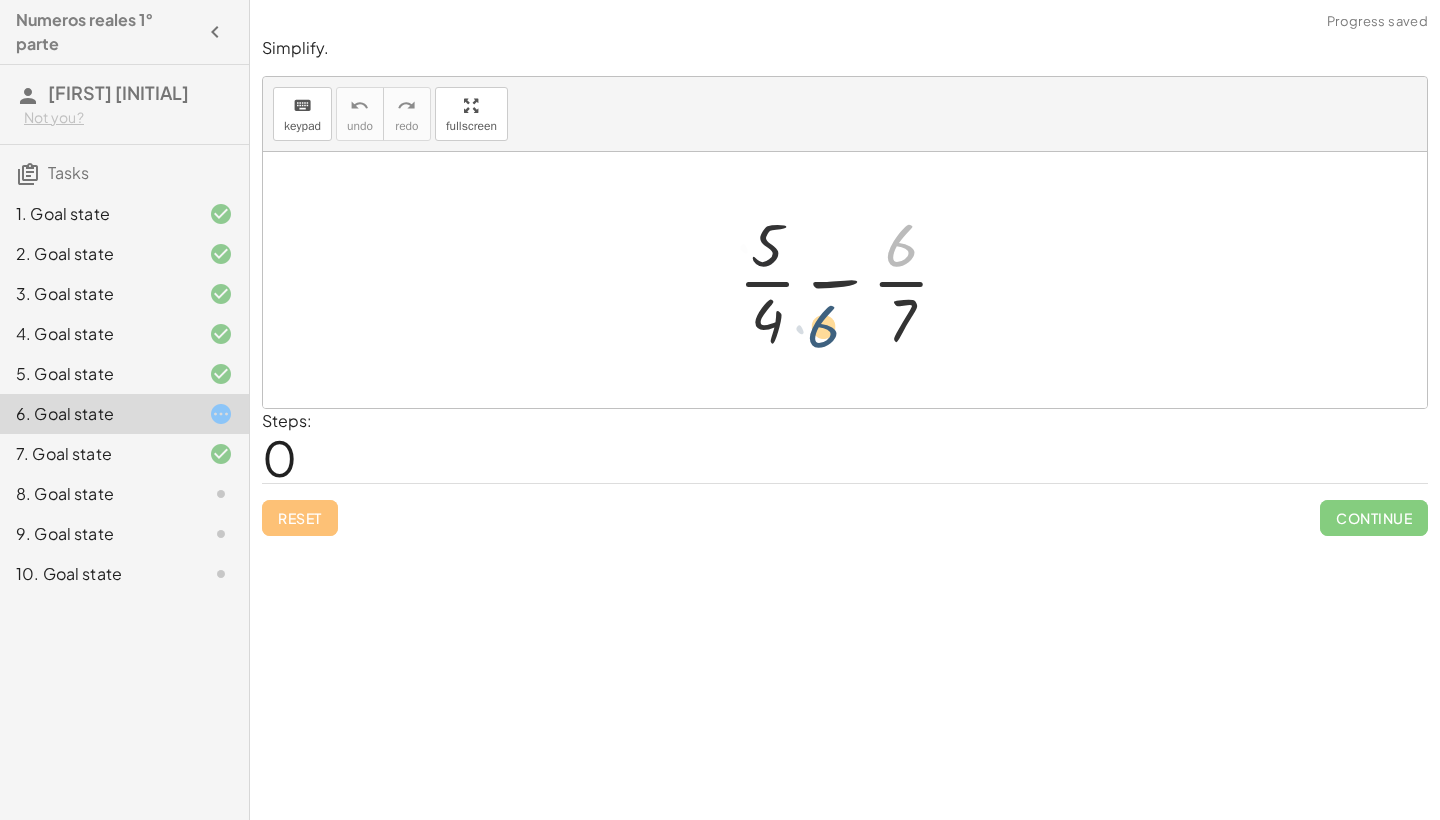 drag, startPoint x: 904, startPoint y: 226, endPoint x: 775, endPoint y: 307, distance: 152.32202 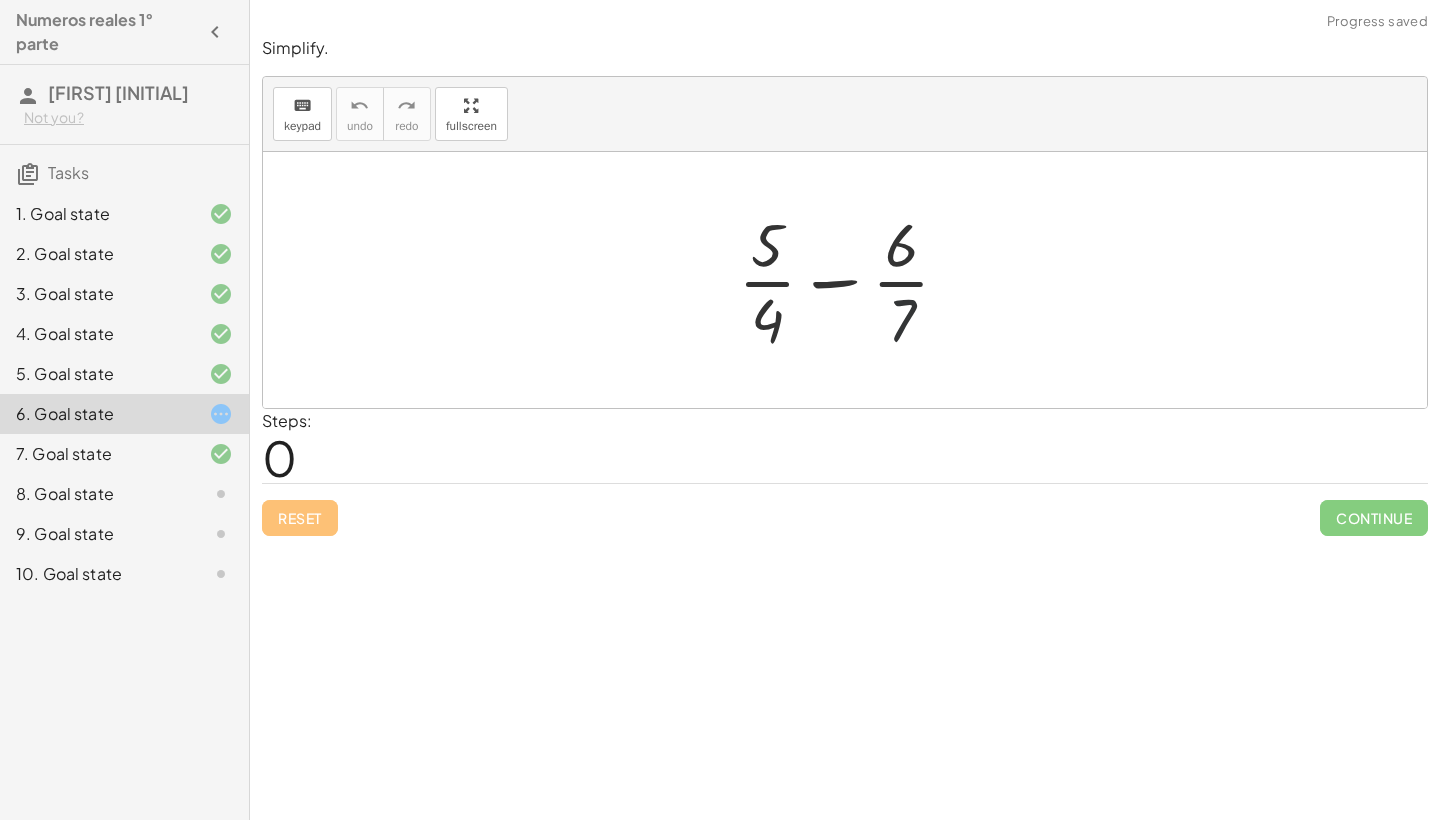 click at bounding box center (852, 280) 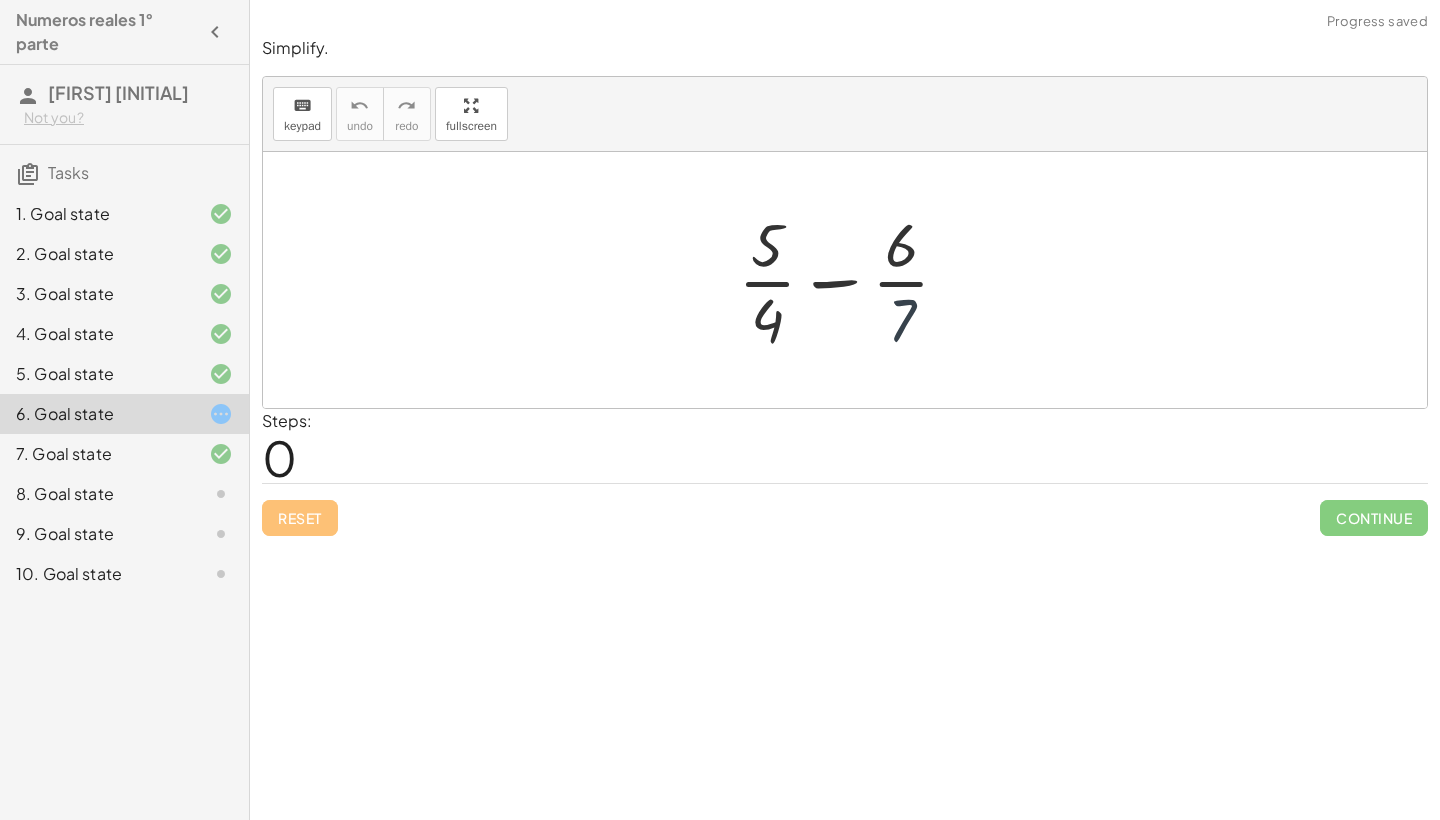 click at bounding box center (852, 280) 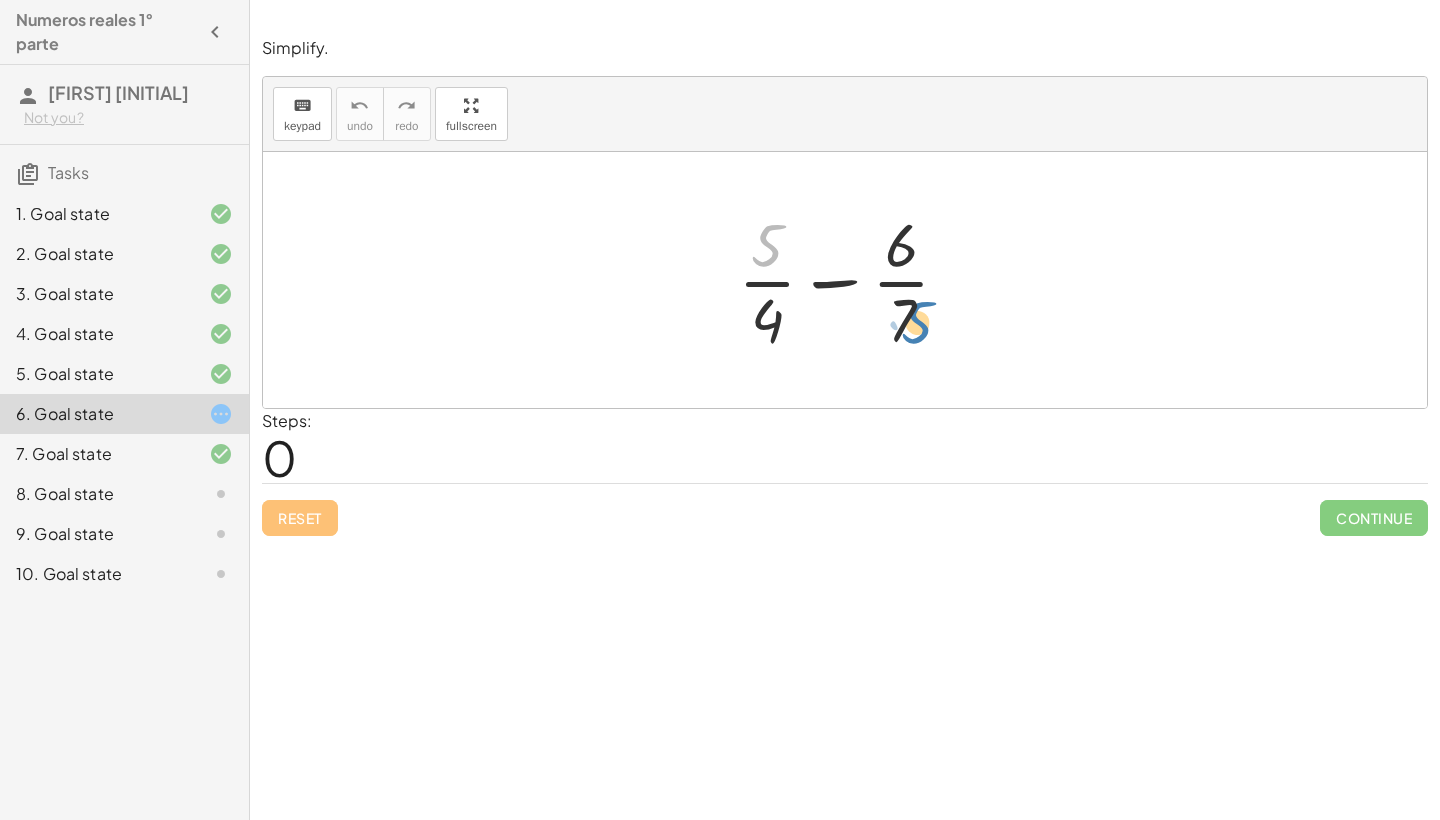 drag, startPoint x: 768, startPoint y: 250, endPoint x: 911, endPoint y: 327, distance: 162.41306 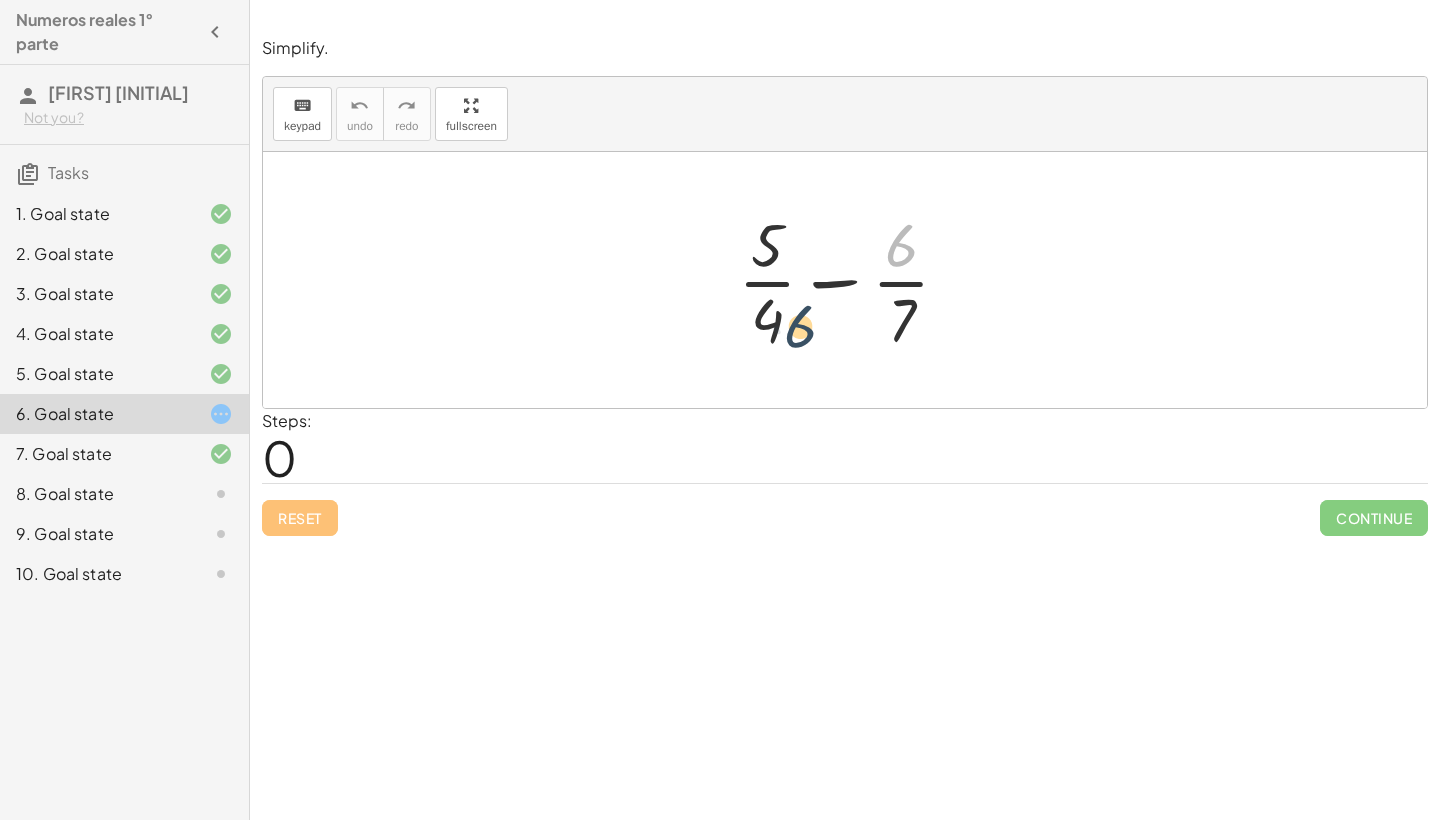 drag, startPoint x: 905, startPoint y: 240, endPoint x: 778, endPoint y: 323, distance: 151.71684 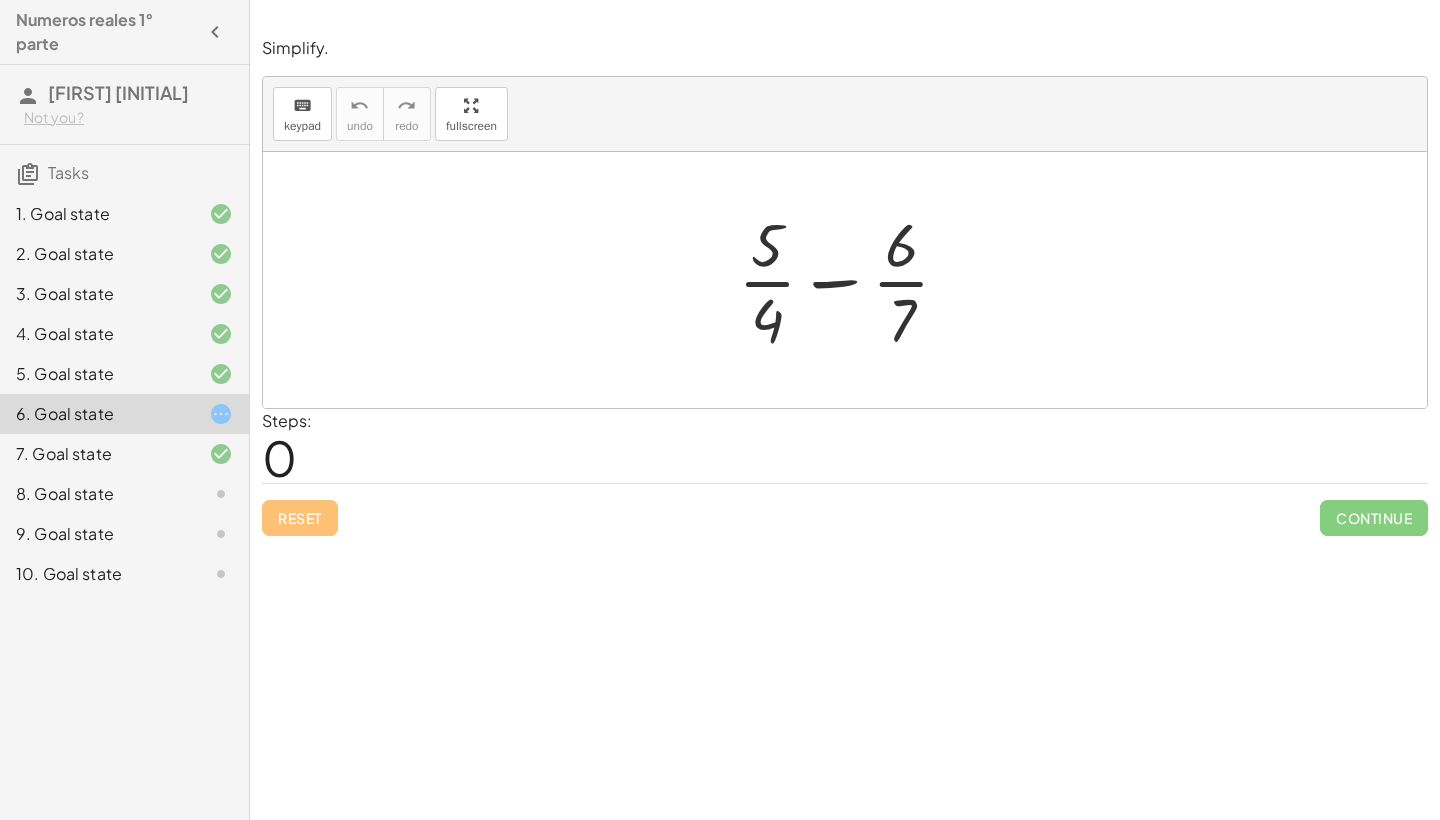 click at bounding box center [852, 280] 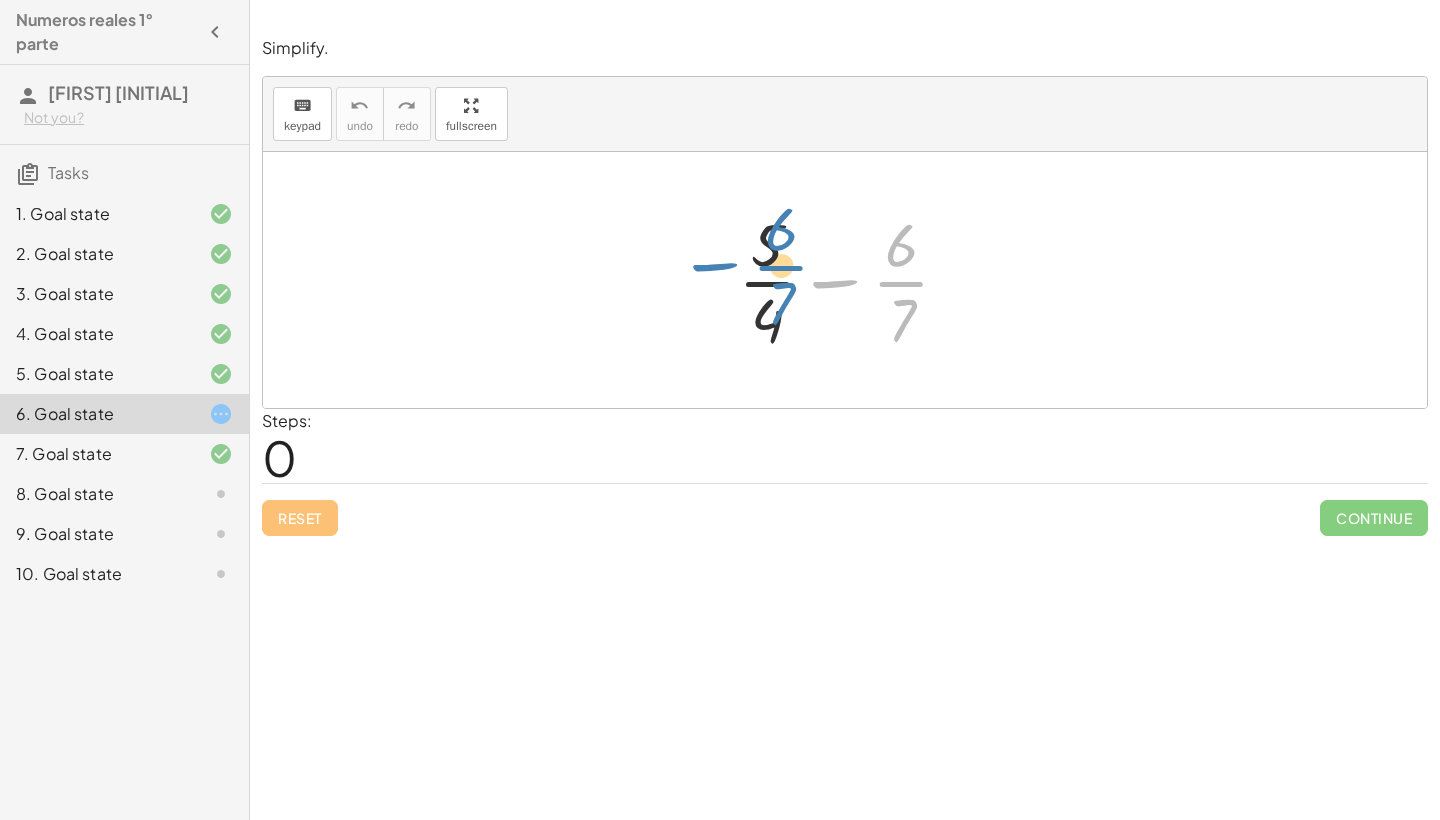drag, startPoint x: 889, startPoint y: 296, endPoint x: 765, endPoint y: 277, distance: 125.4472 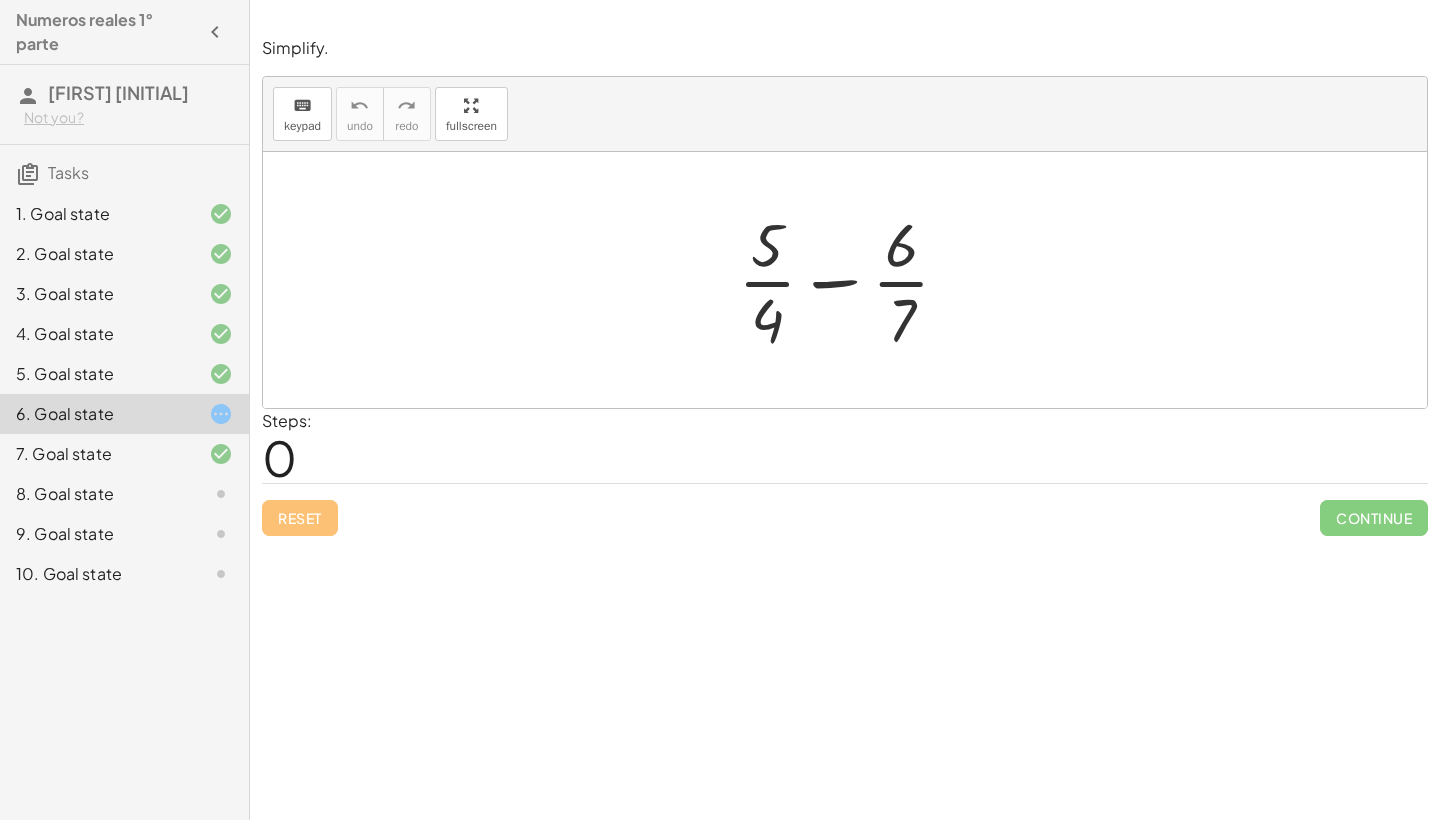 click at bounding box center [852, 280] 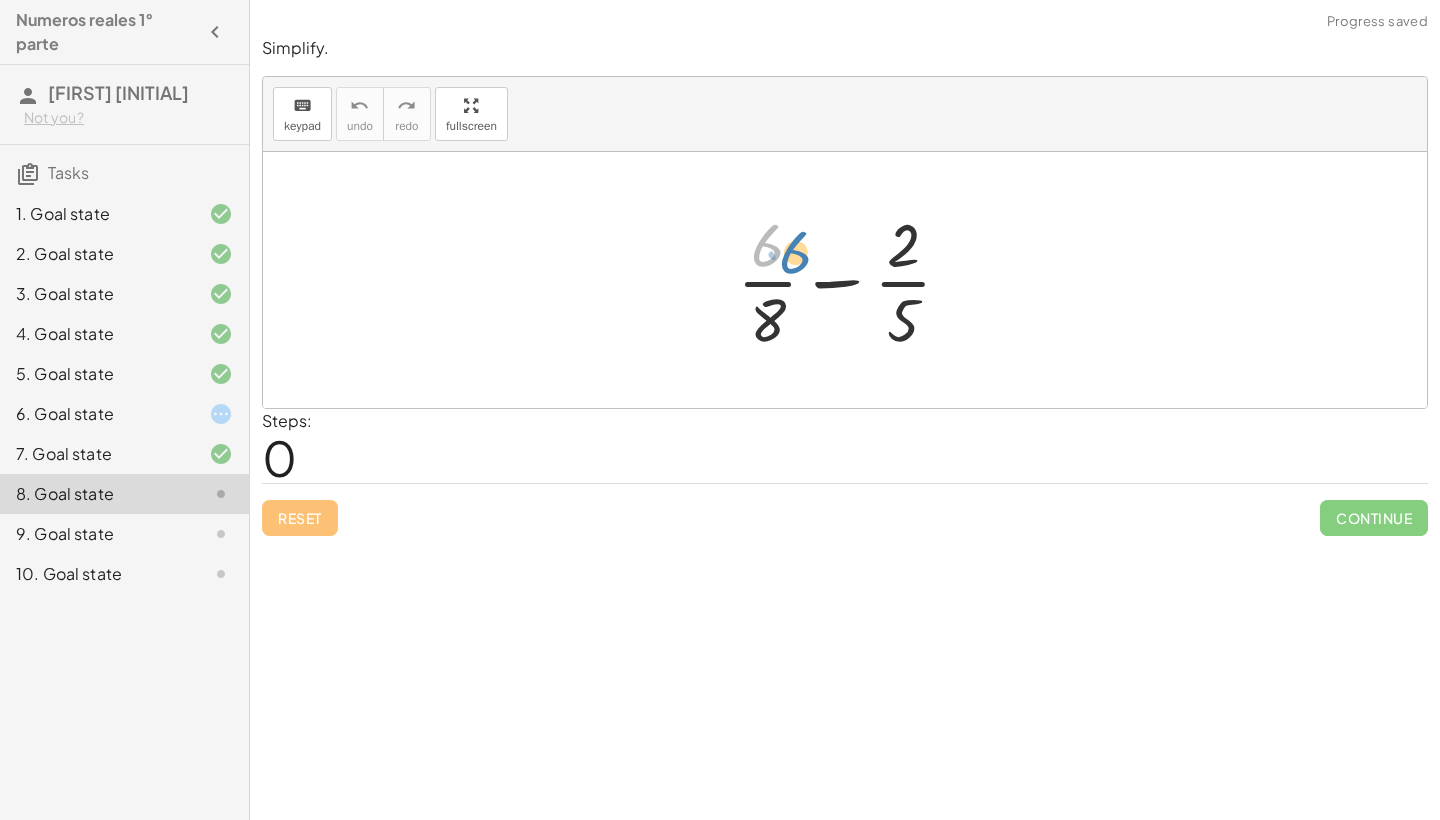 drag, startPoint x: 762, startPoint y: 258, endPoint x: 771, endPoint y: 252, distance: 10.816654 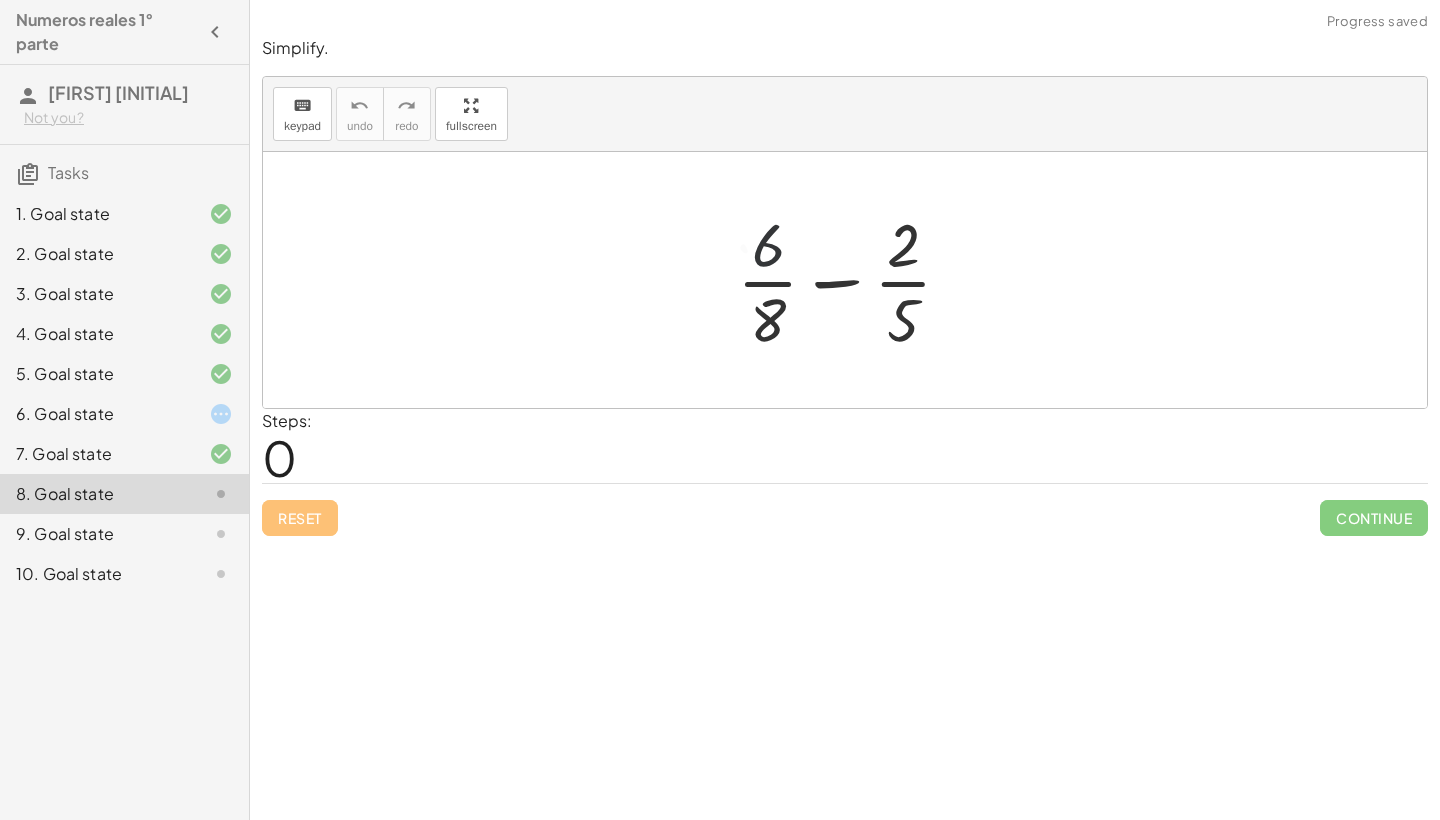click at bounding box center [852, 280] 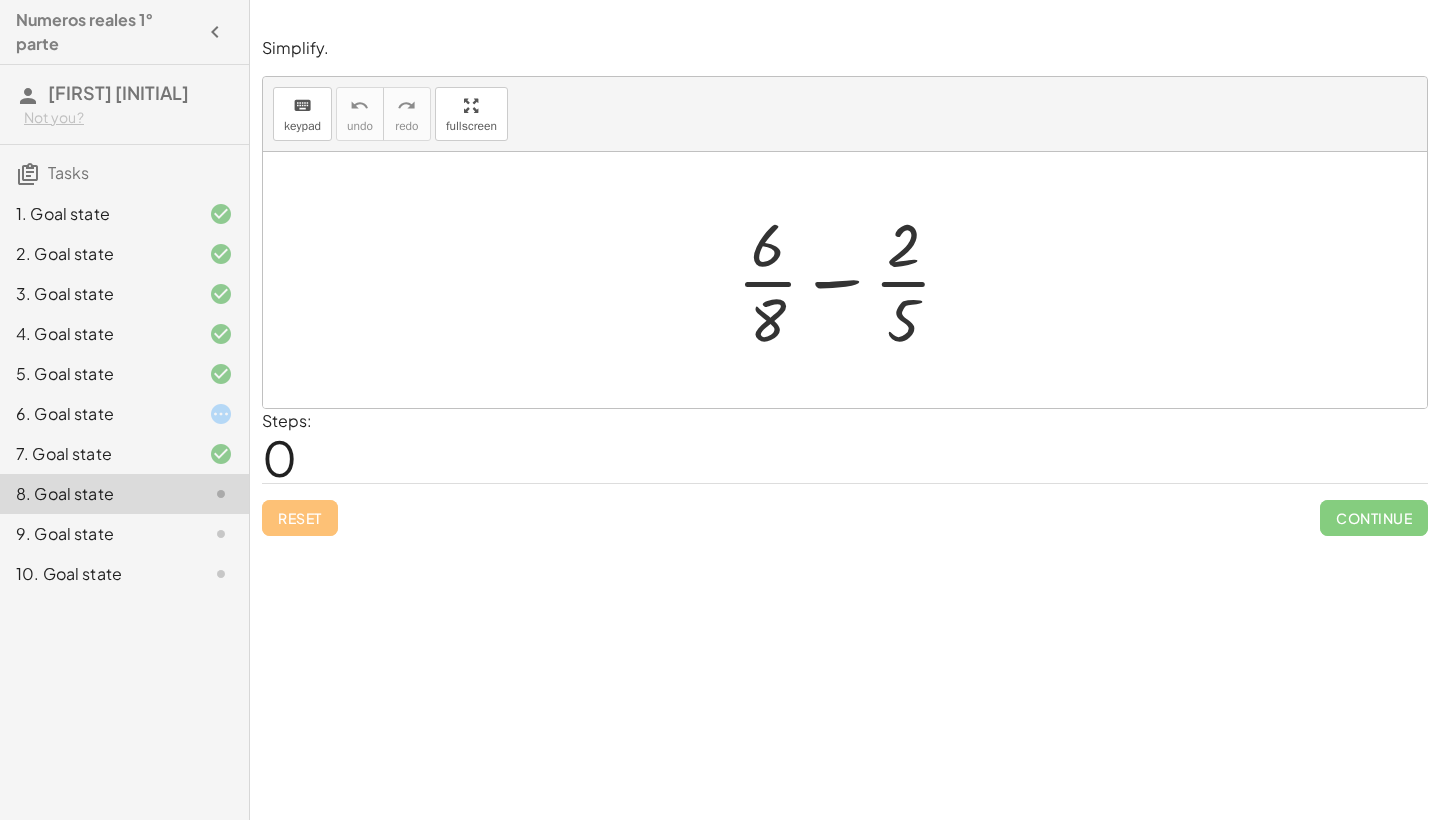 click at bounding box center [852, 280] 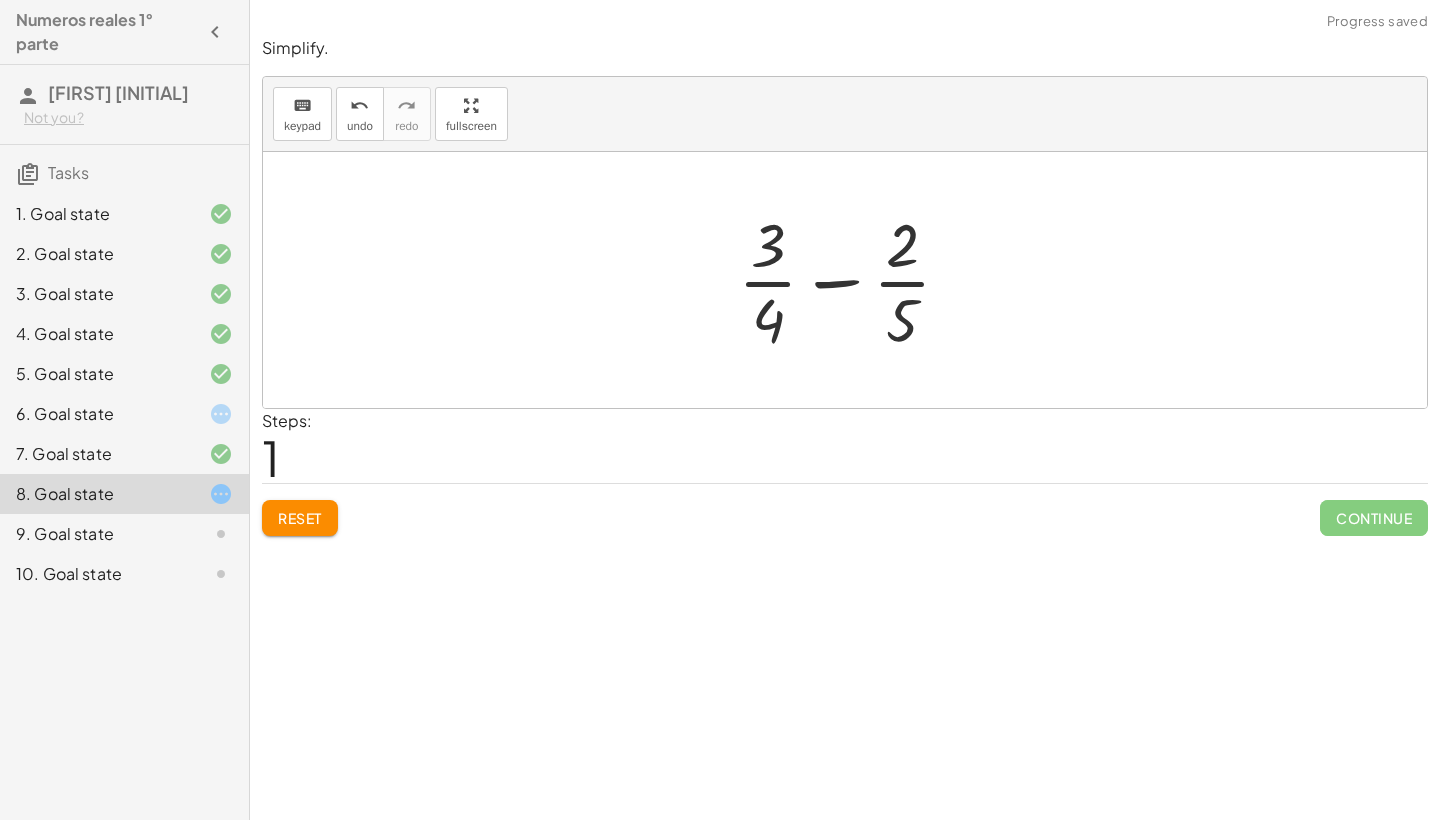 click at bounding box center (852, 280) 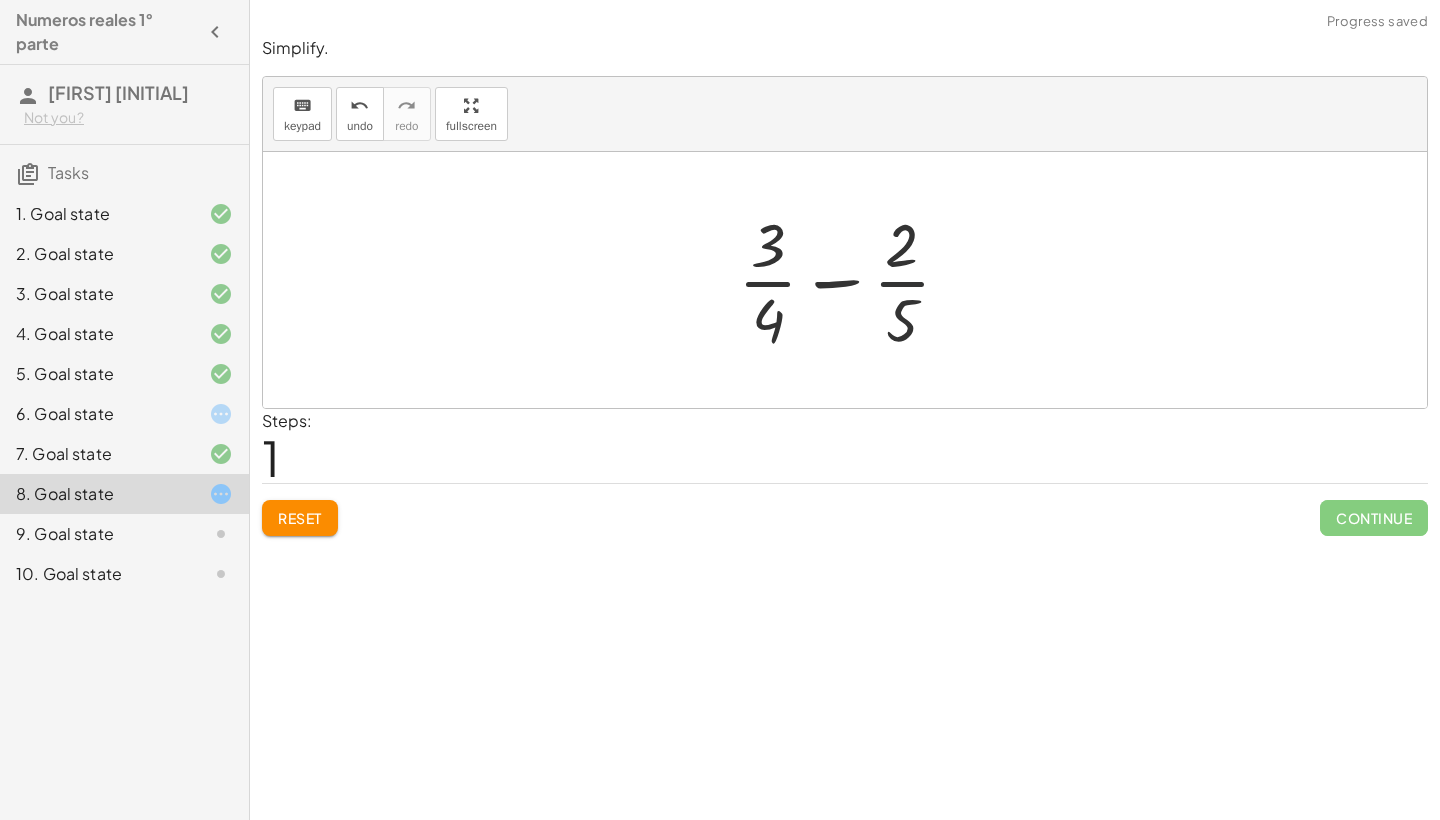click at bounding box center [852, 280] 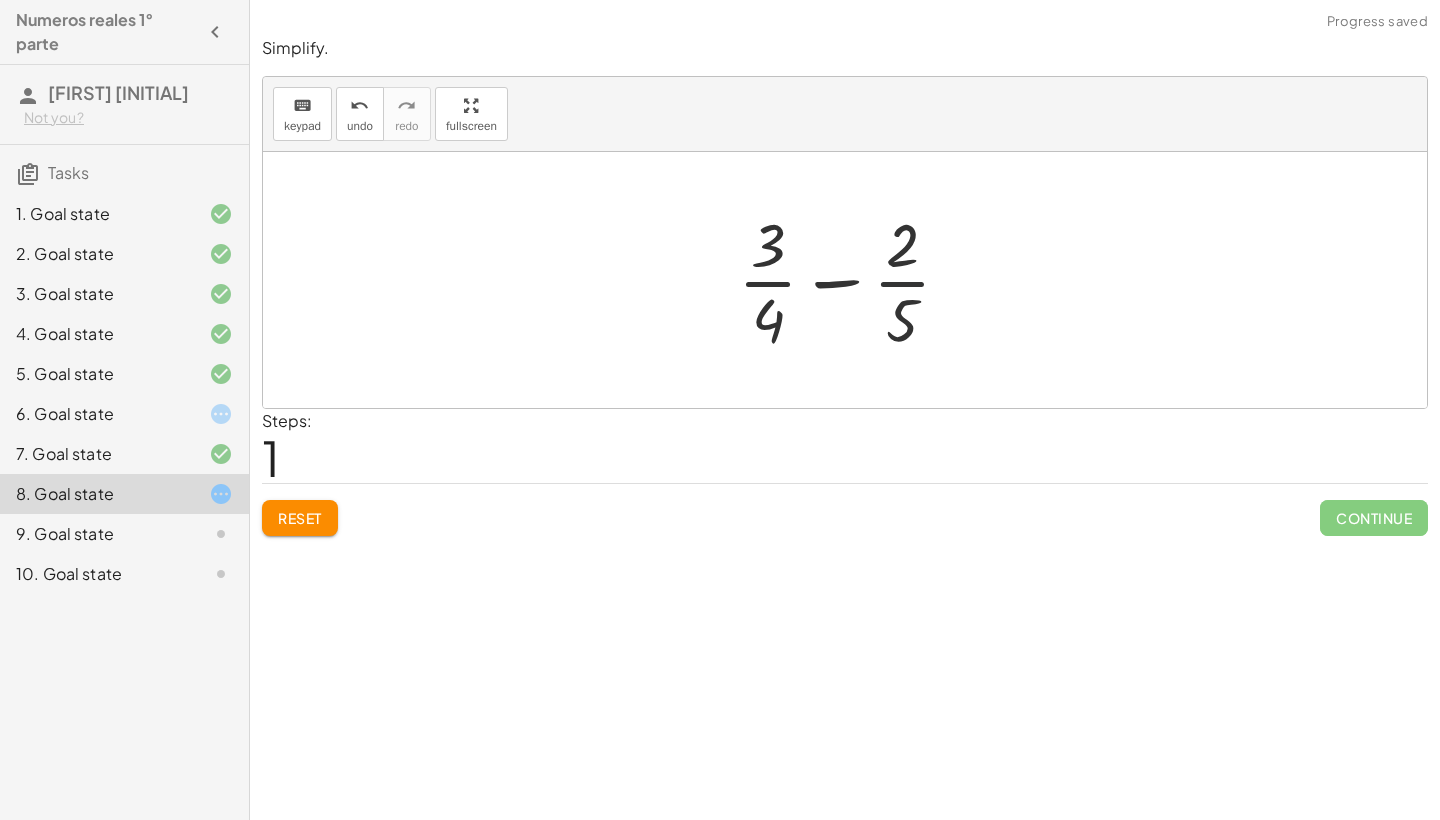 click at bounding box center (852, 280) 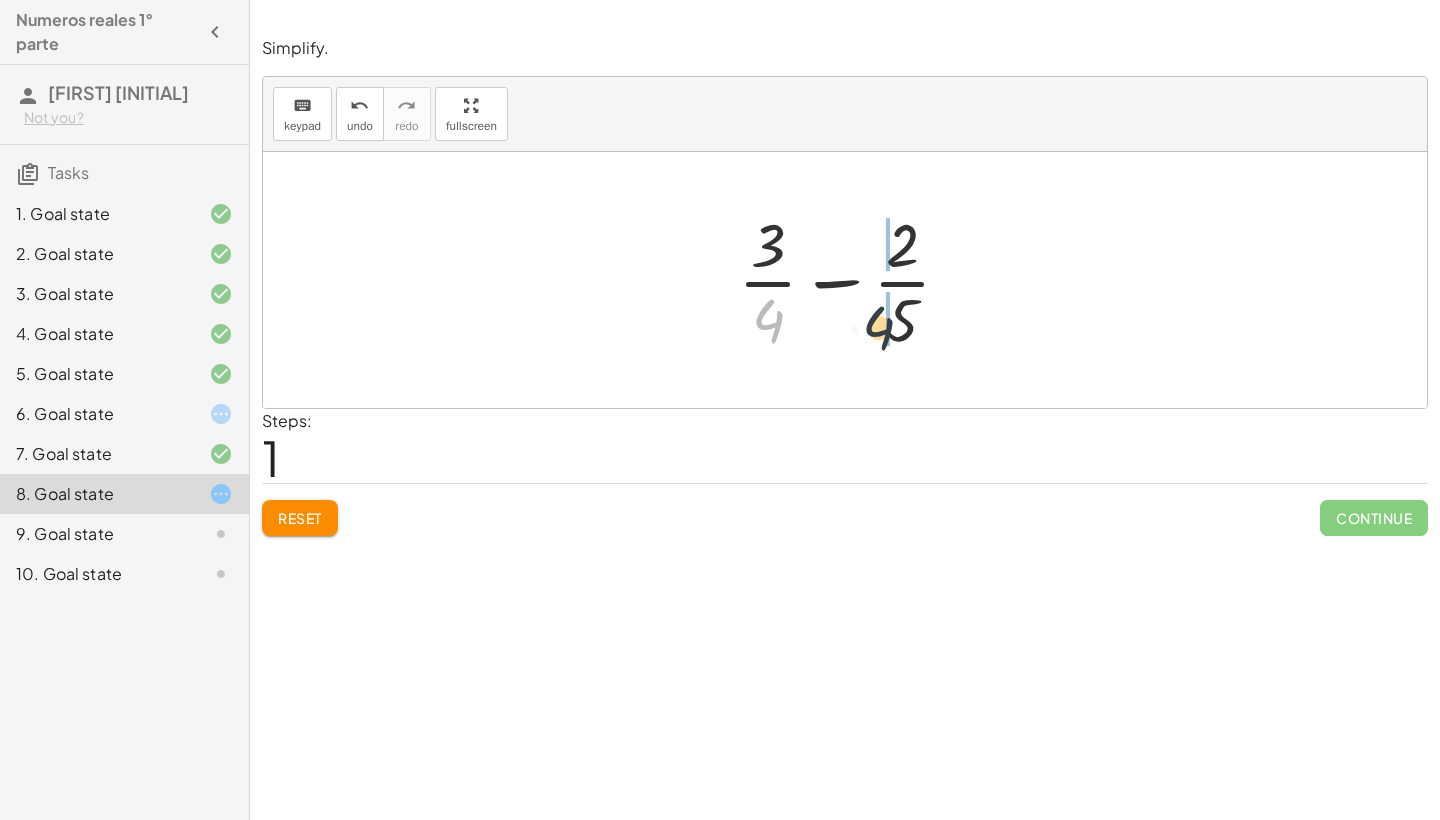 drag, startPoint x: 788, startPoint y: 305, endPoint x: 927, endPoint y: 315, distance: 139.35925 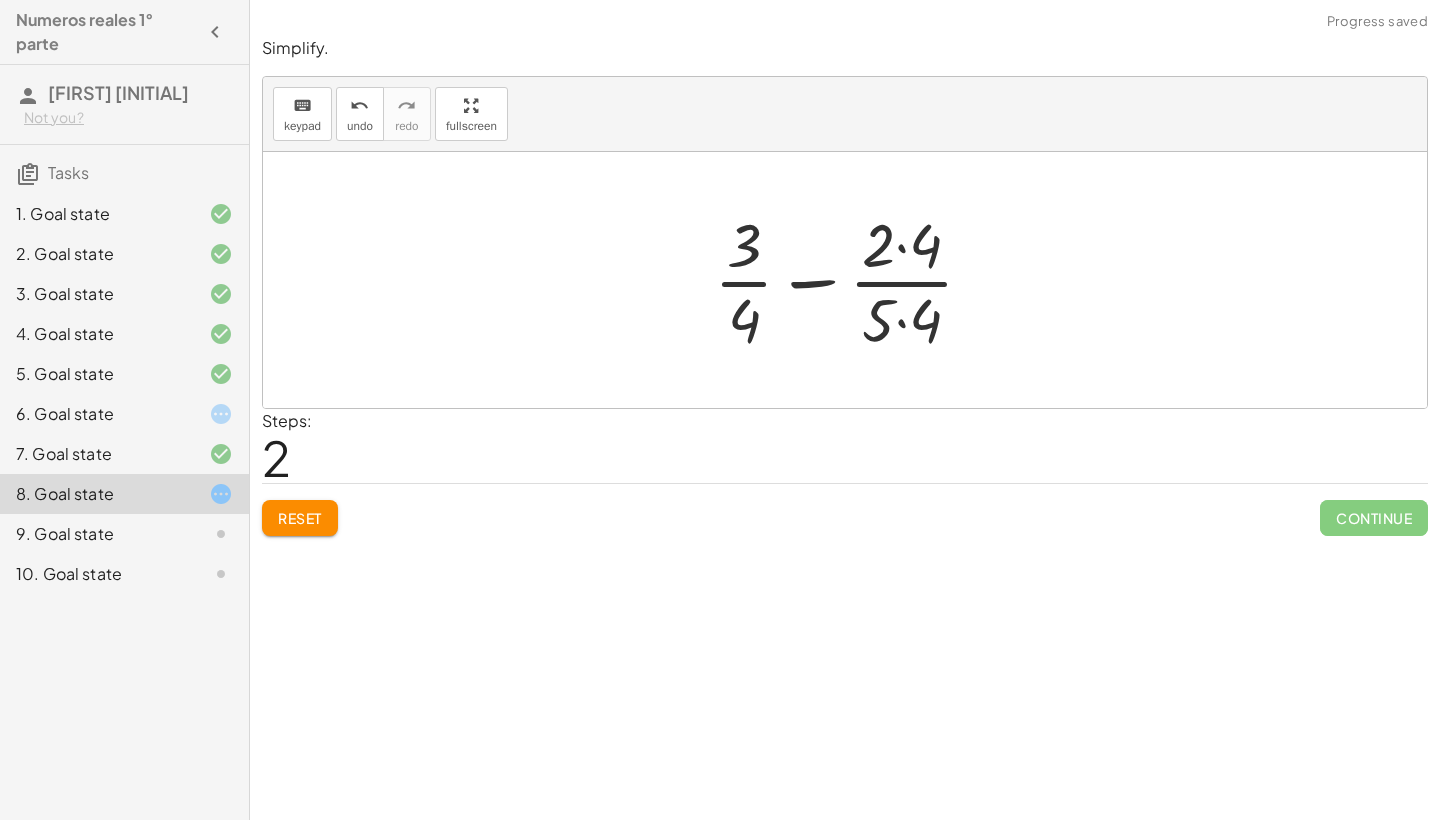click at bounding box center (852, 280) 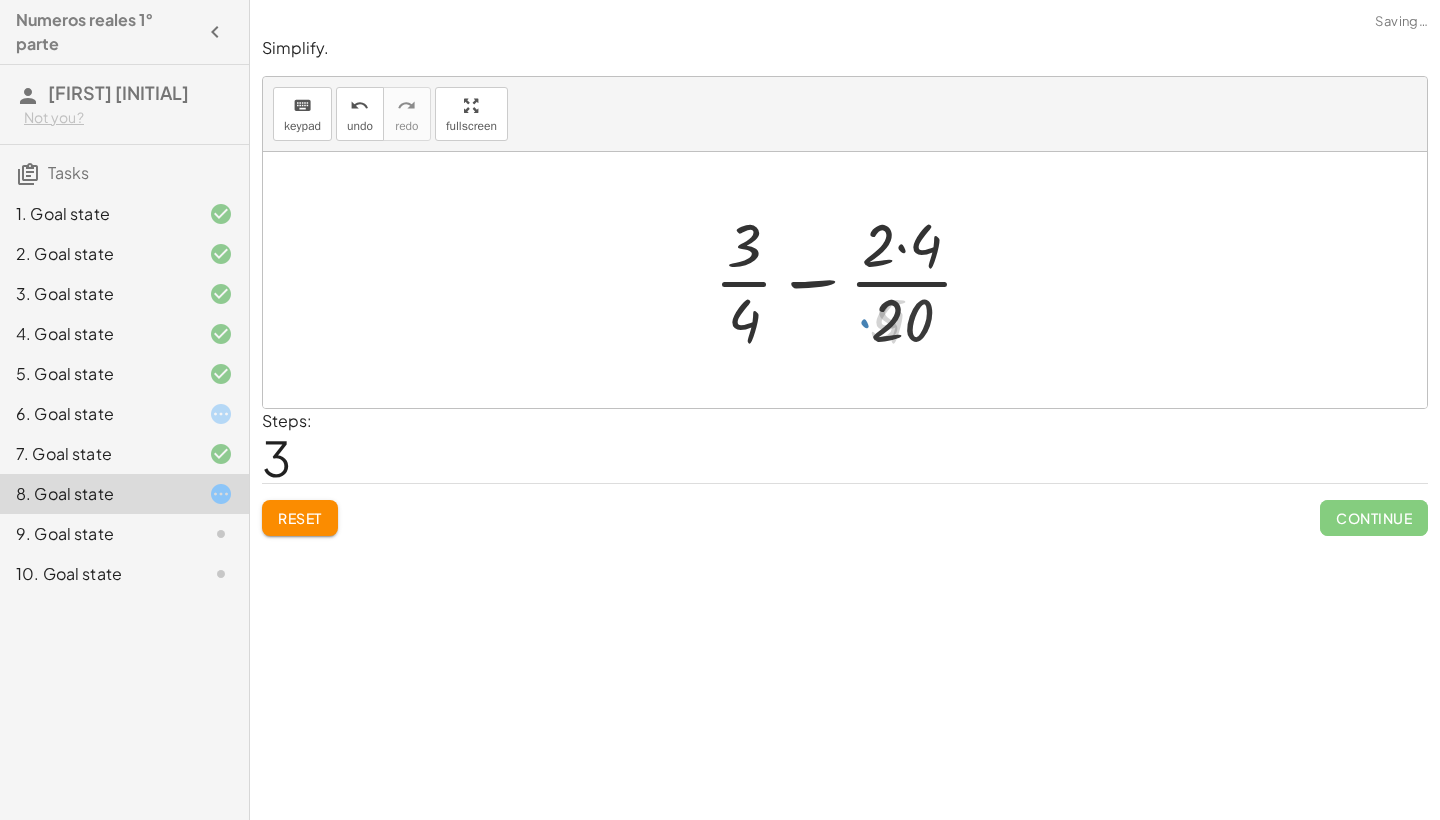 click at bounding box center (852, 280) 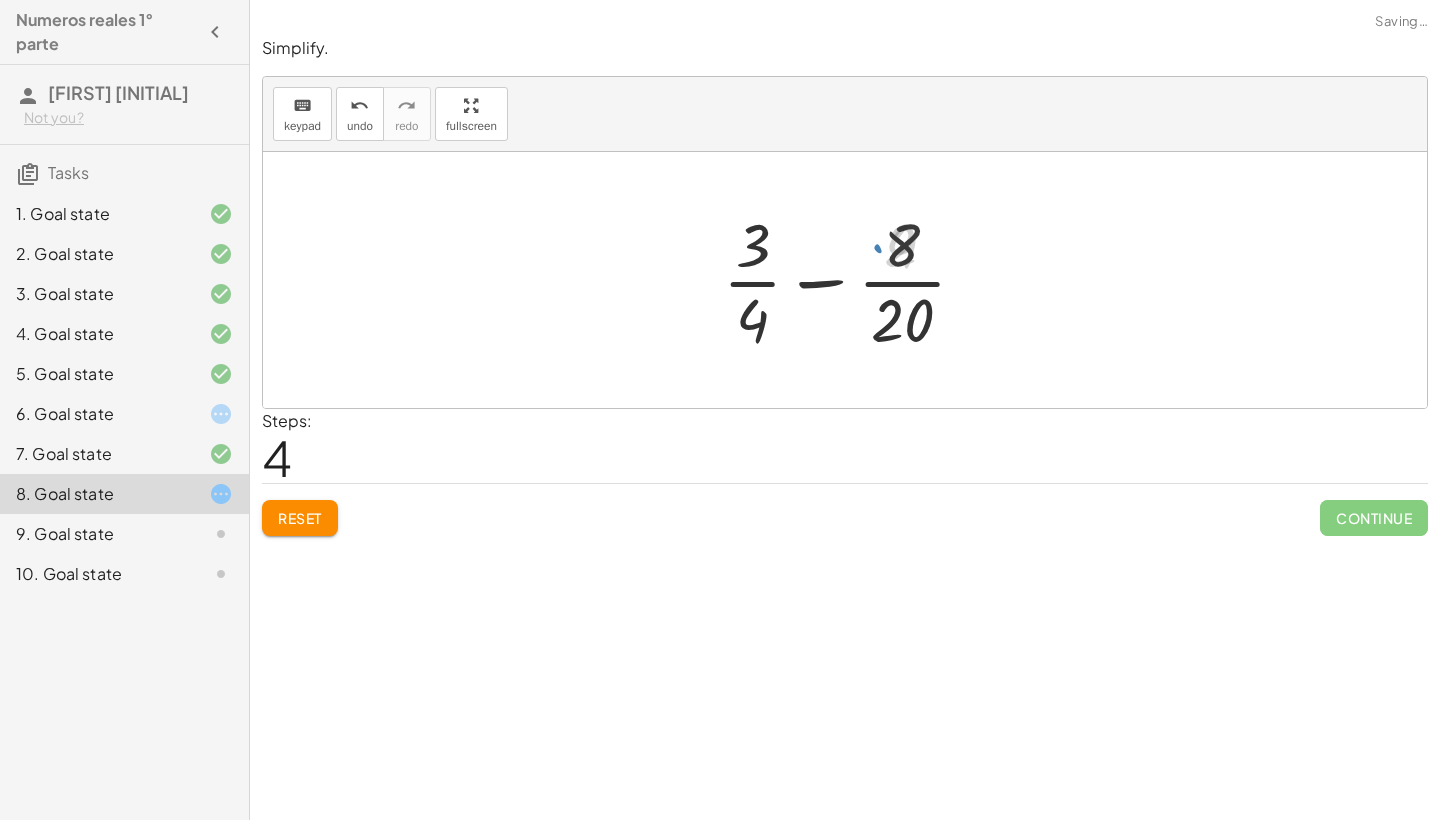 click at bounding box center [852, 280] 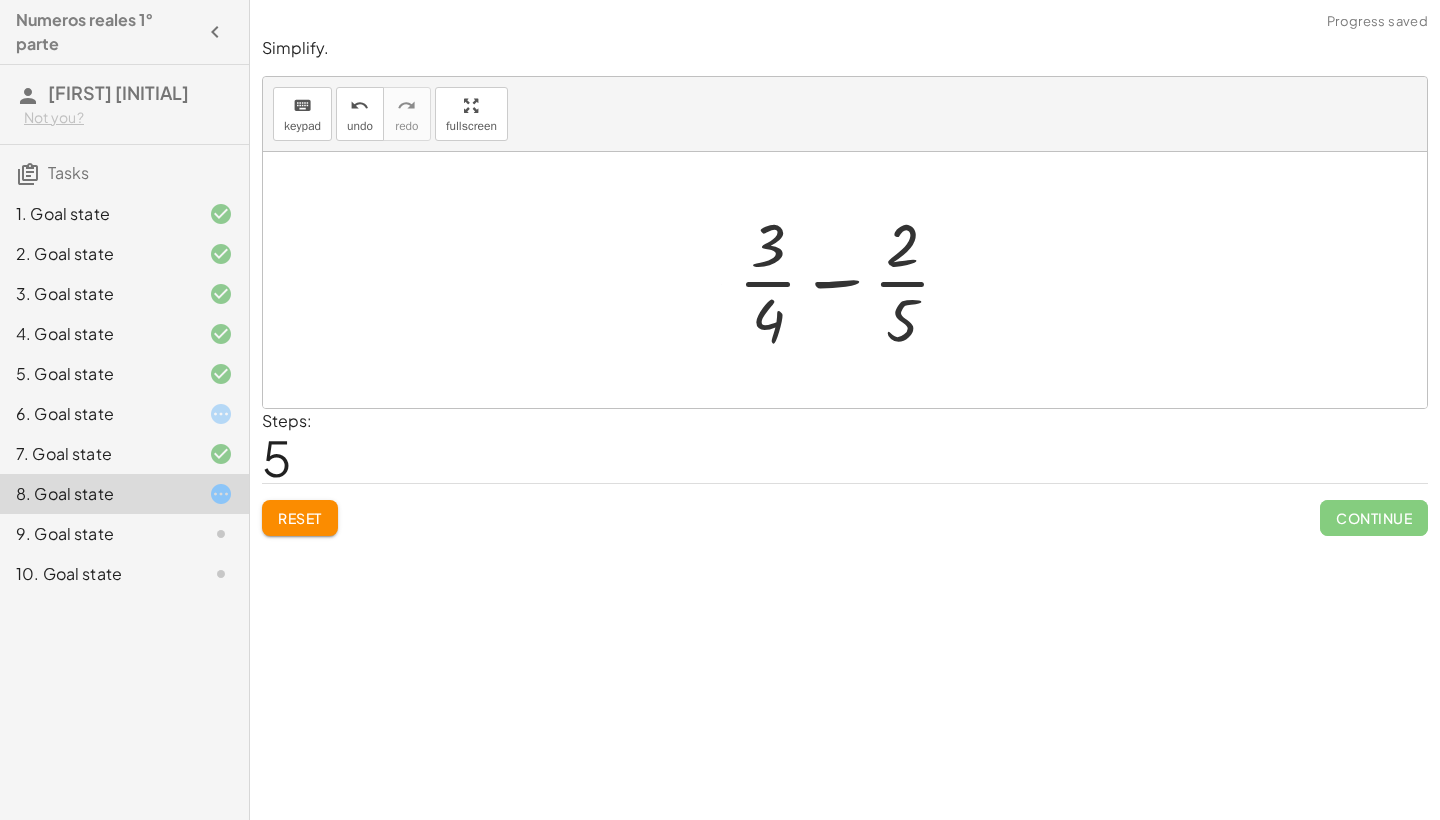 click at bounding box center [852, 280] 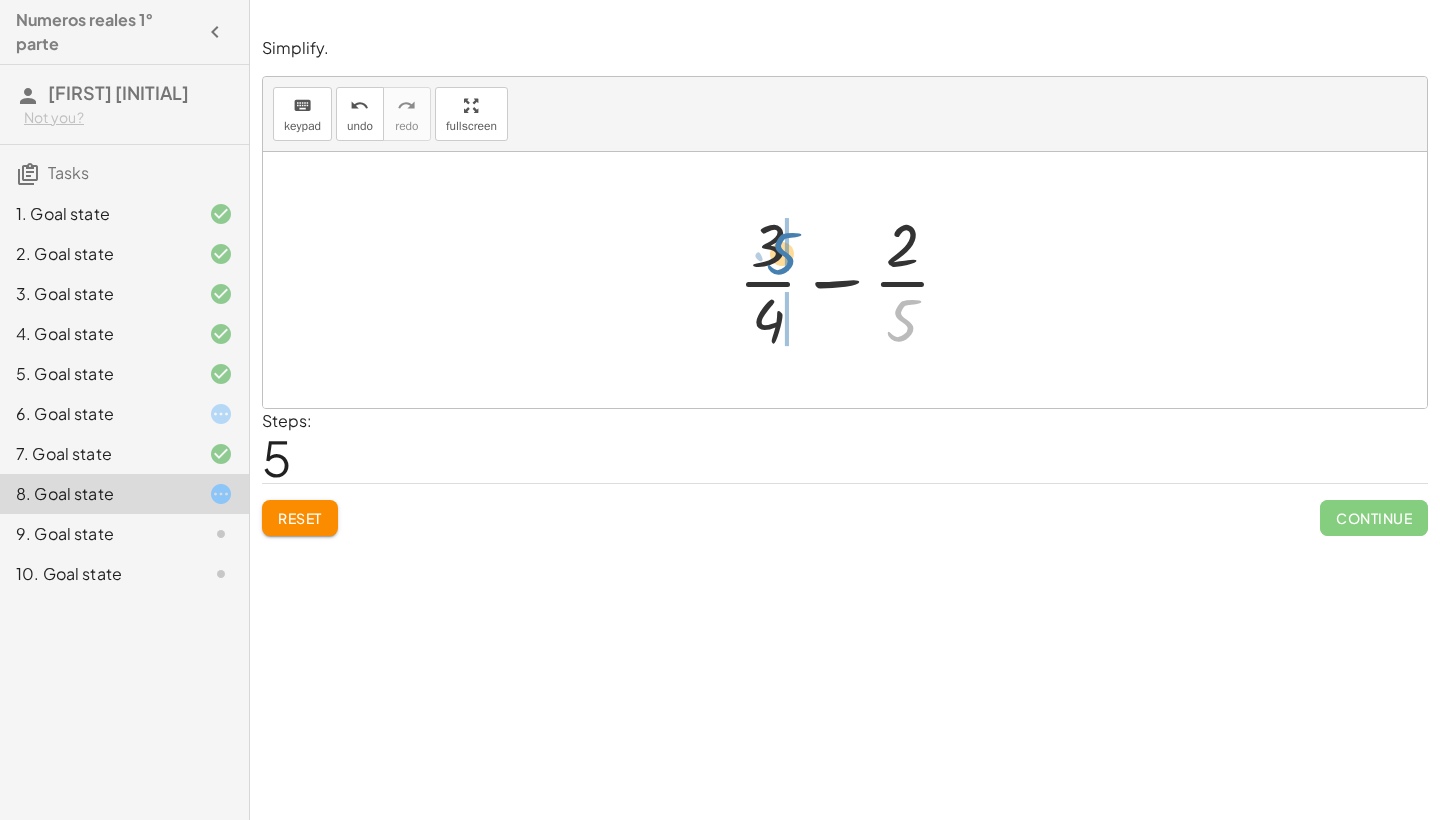 drag, startPoint x: 909, startPoint y: 313, endPoint x: 790, endPoint y: 247, distance: 136.07718 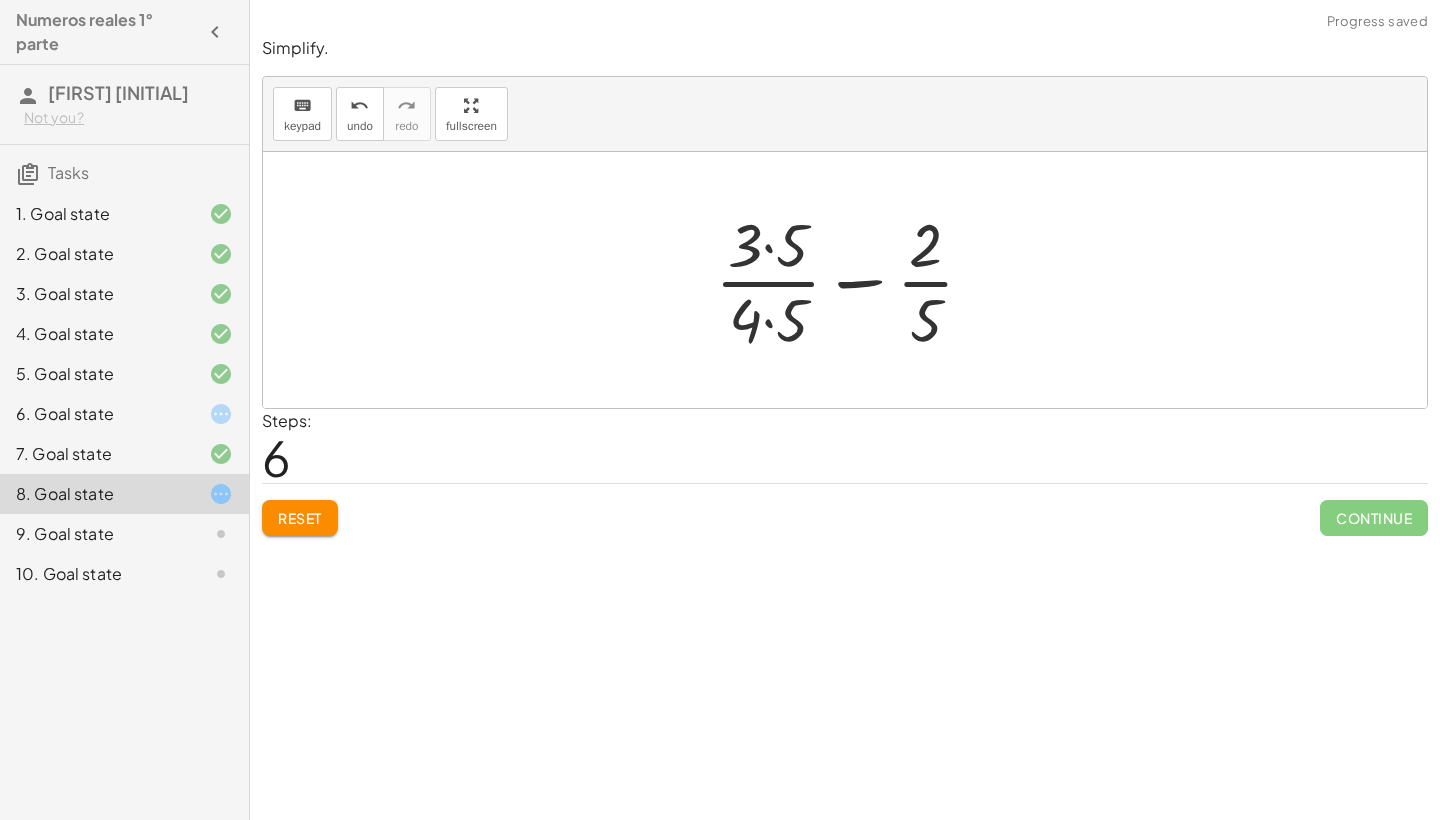 click at bounding box center (852, 280) 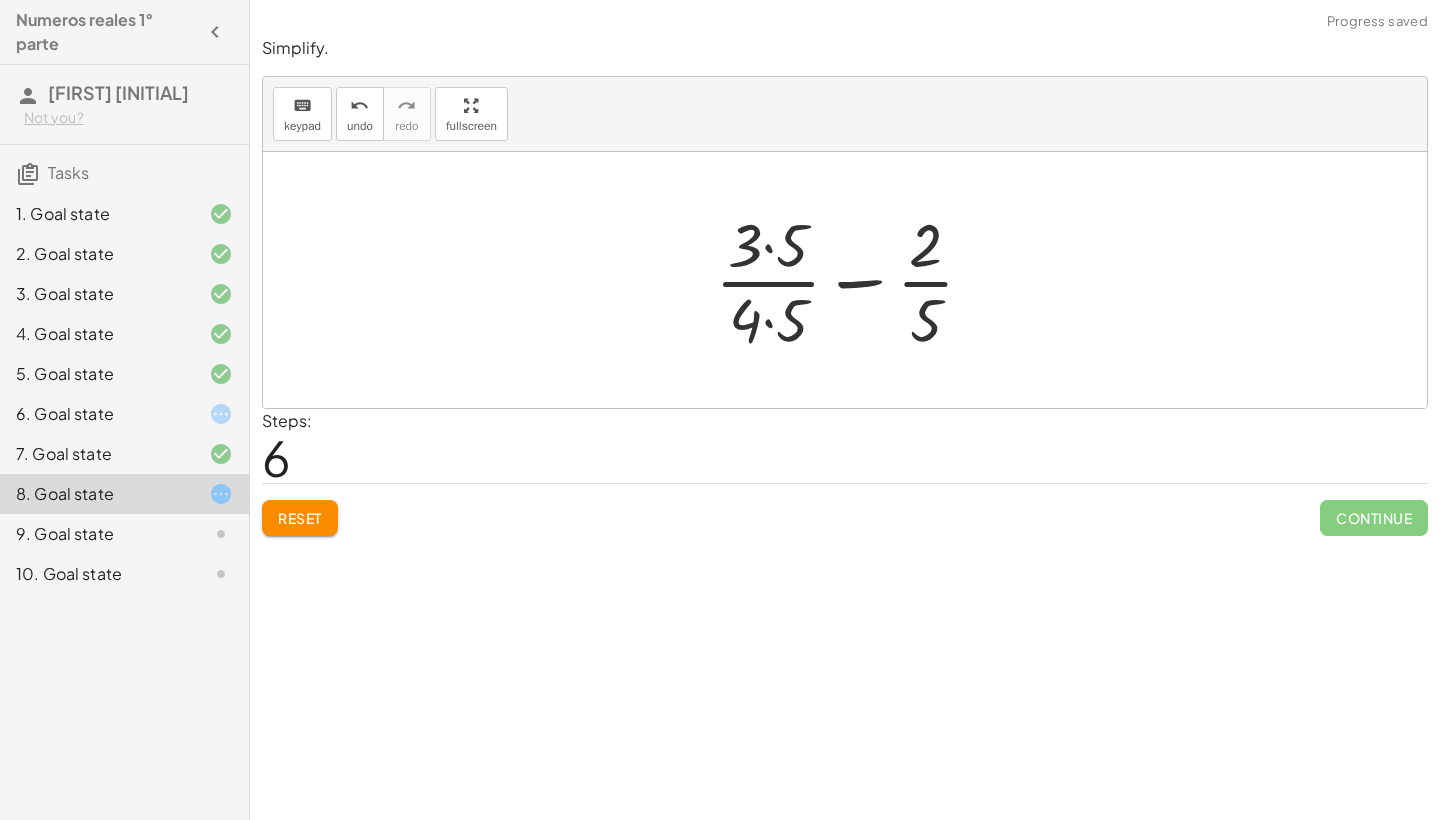 click at bounding box center (852, 280) 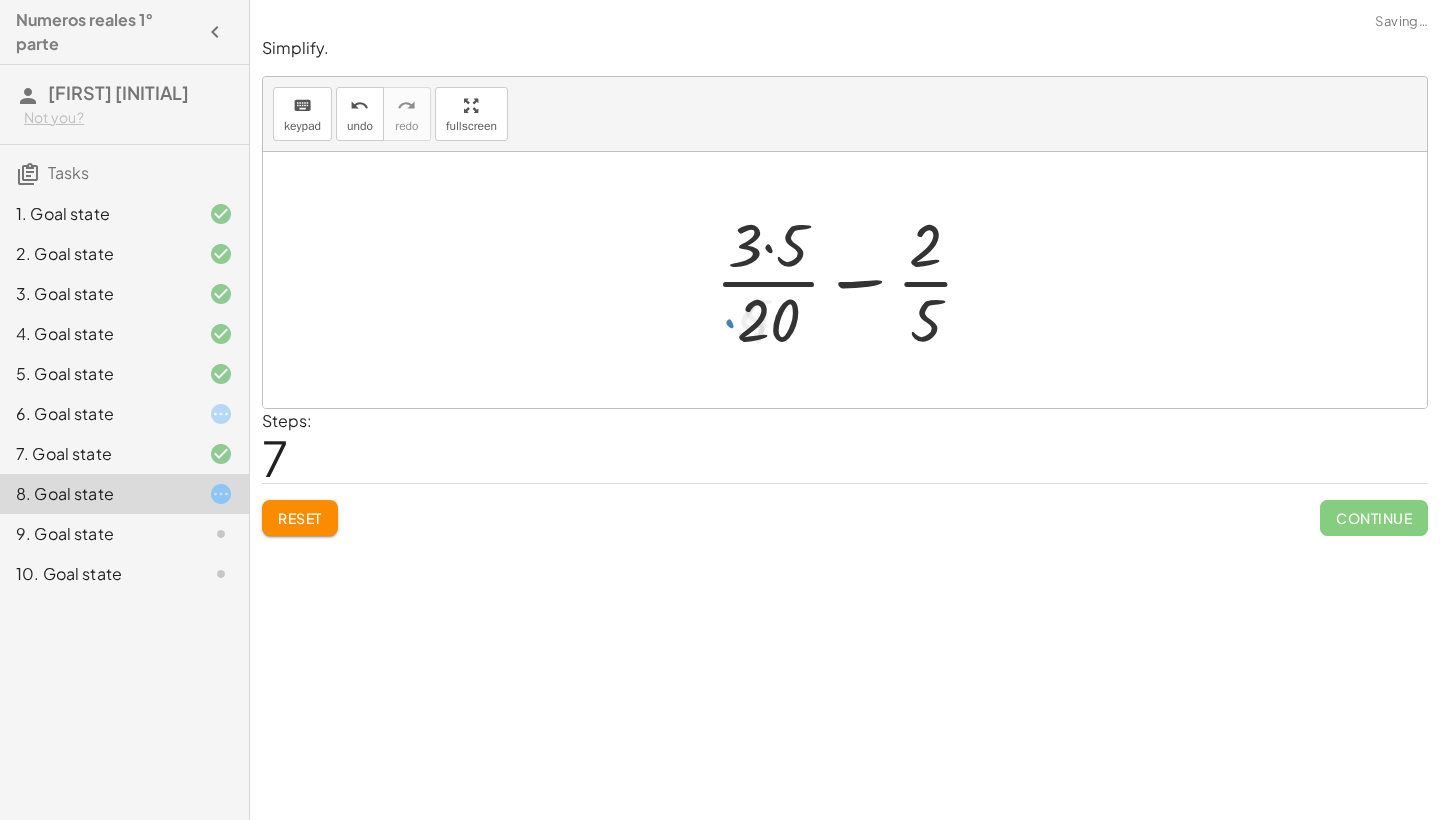 click at bounding box center [852, 280] 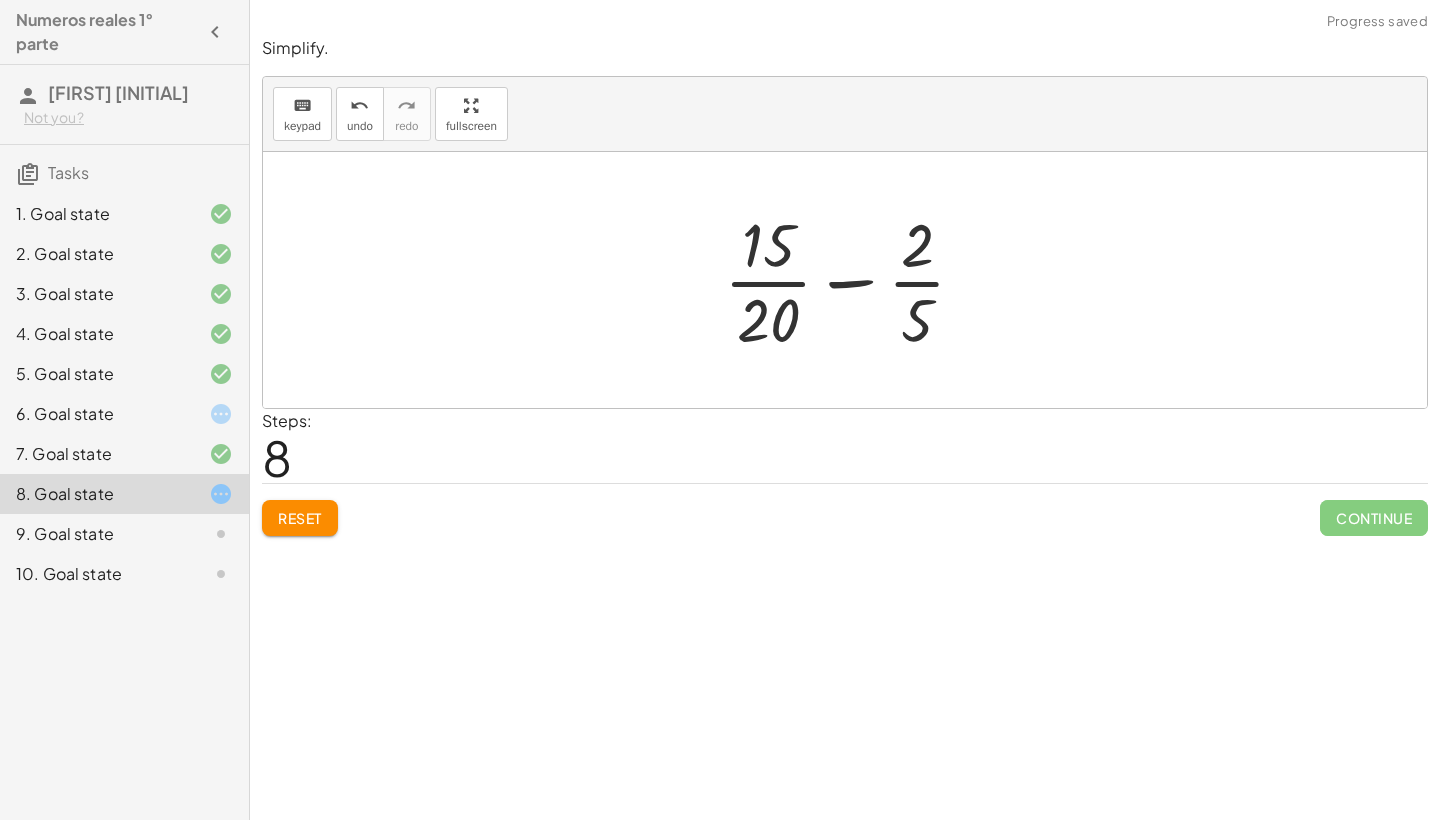 click at bounding box center (853, 280) 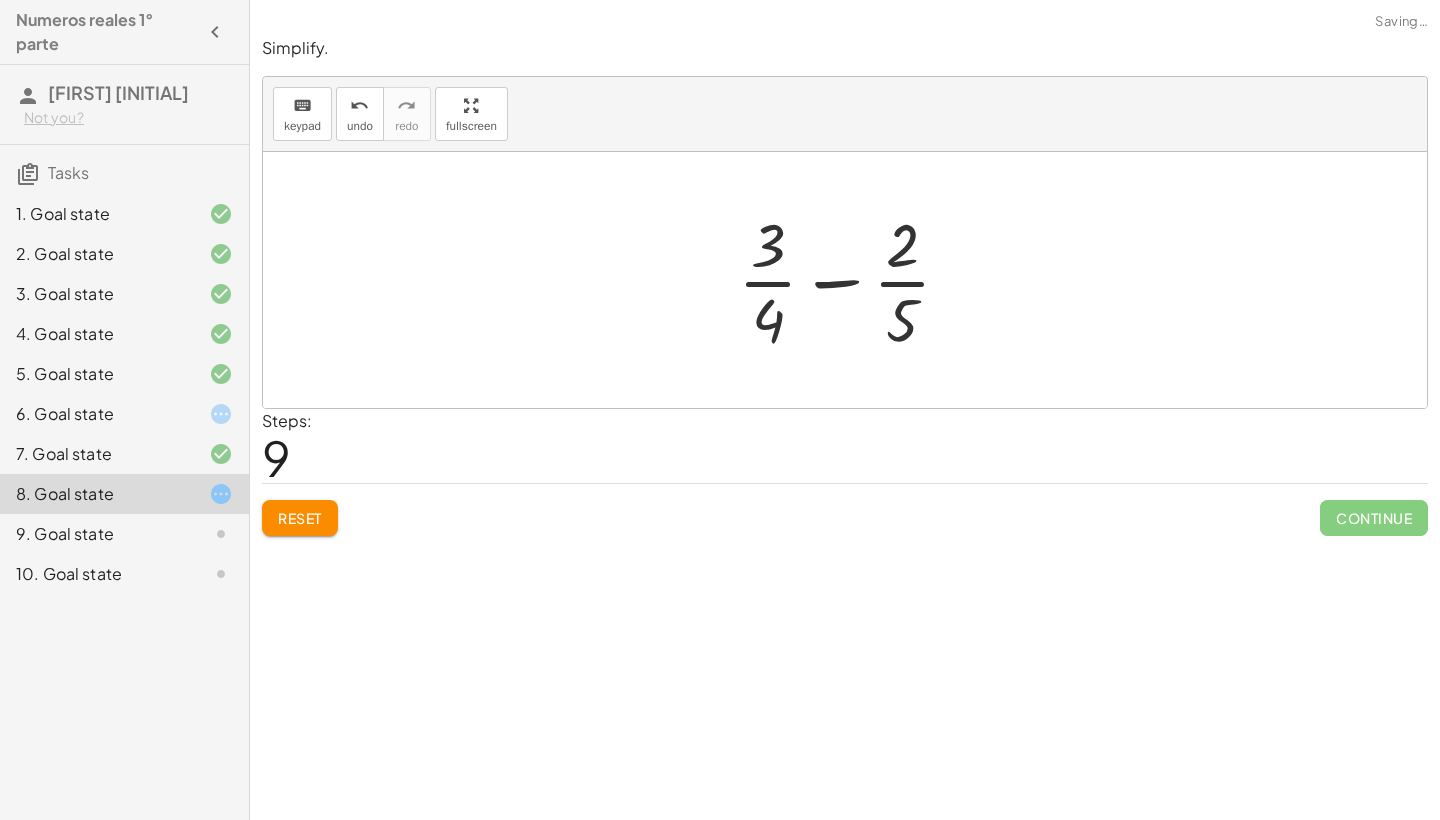 click at bounding box center (852, 280) 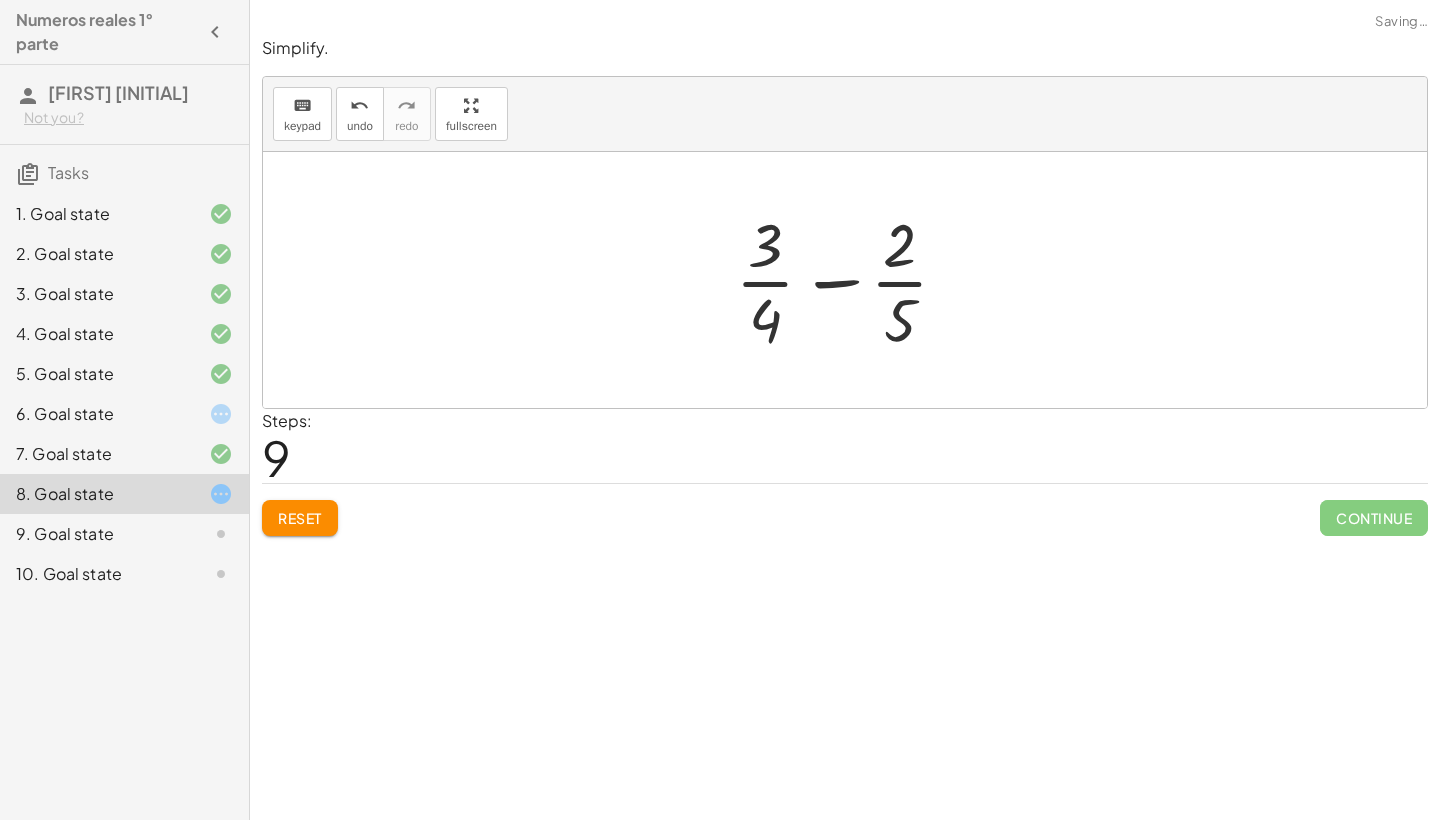 click at bounding box center [852, 280] 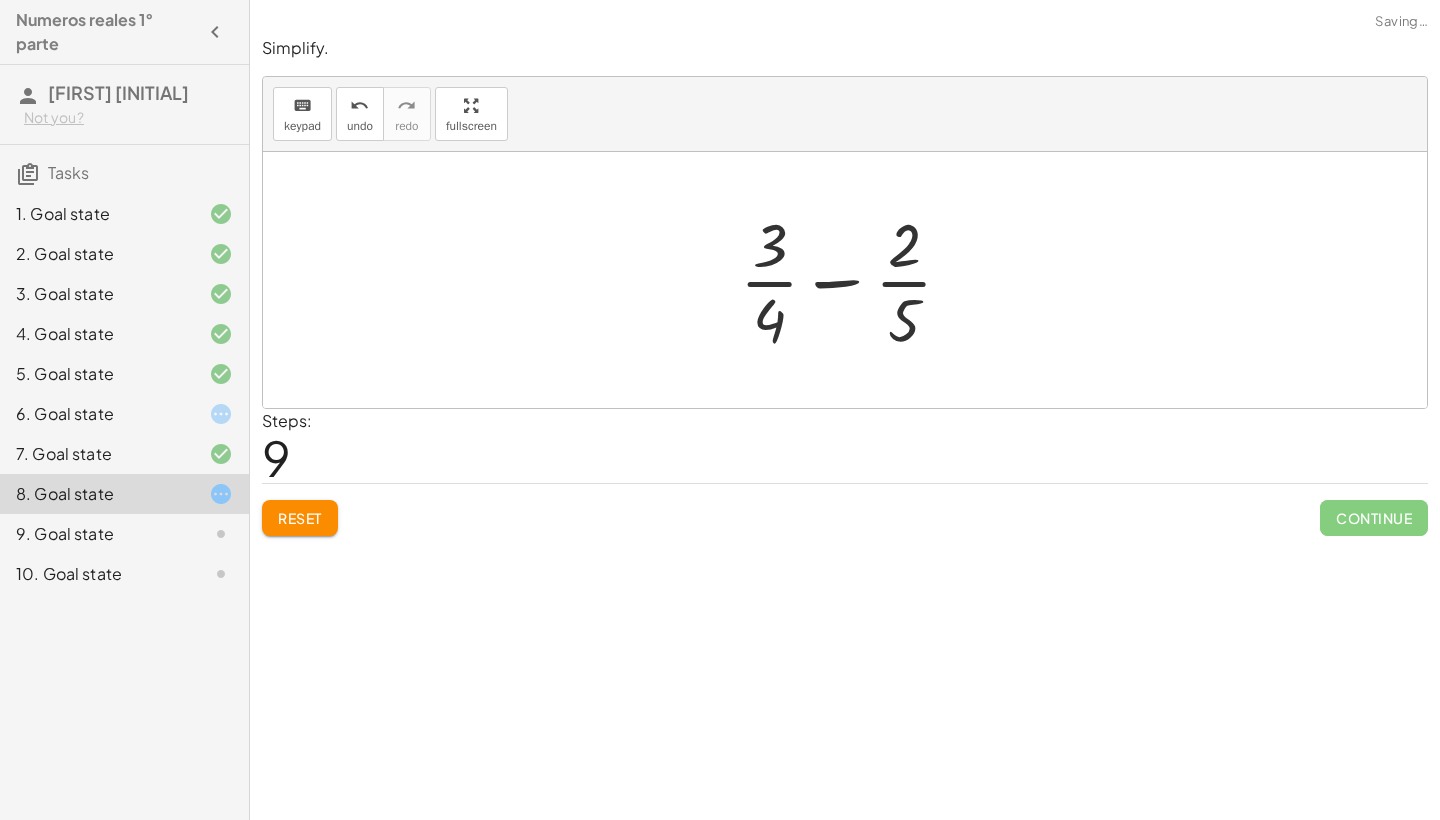 click at bounding box center (852, 280) 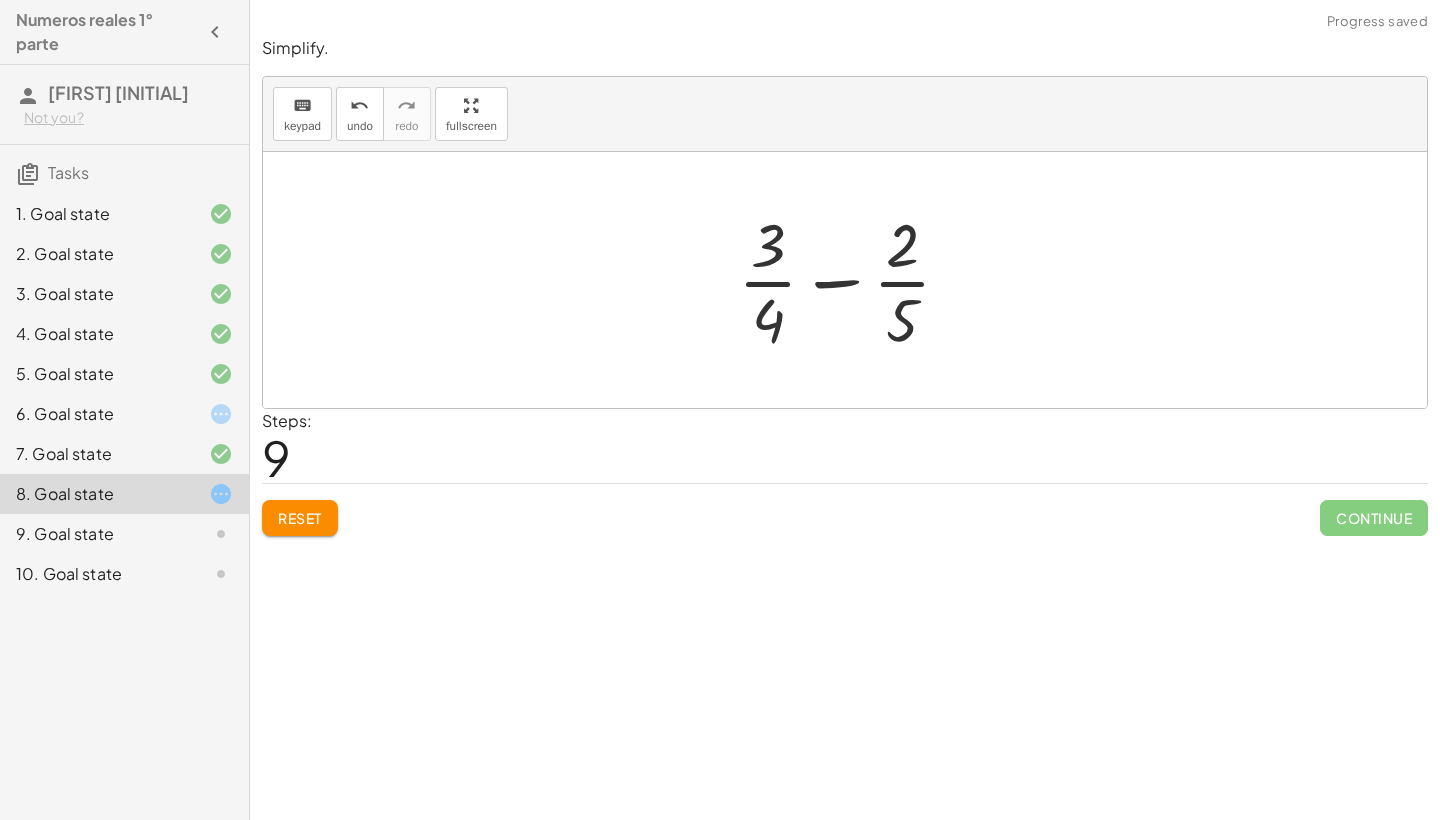 click at bounding box center (852, 280) 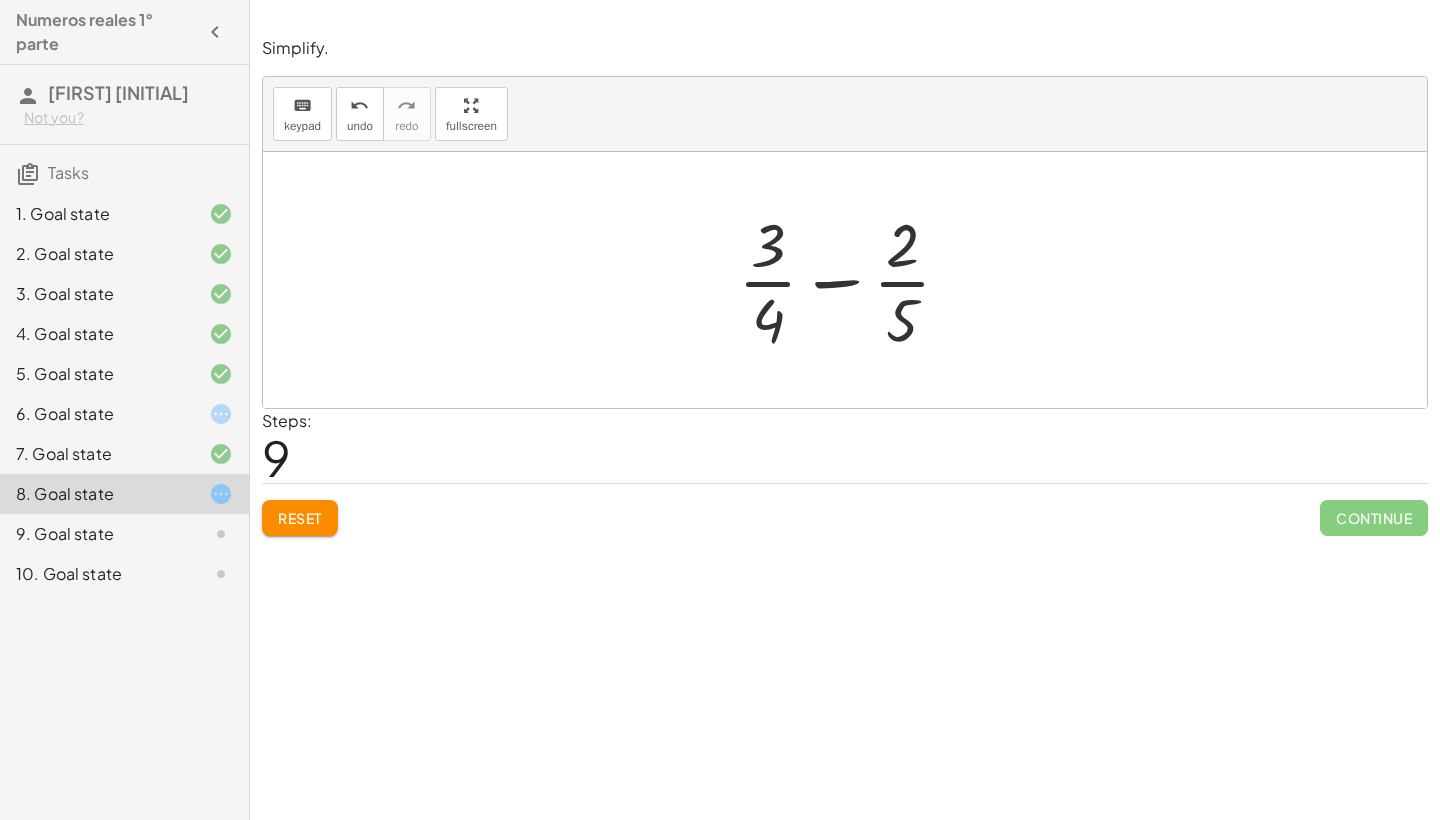 click at bounding box center (852, 280) 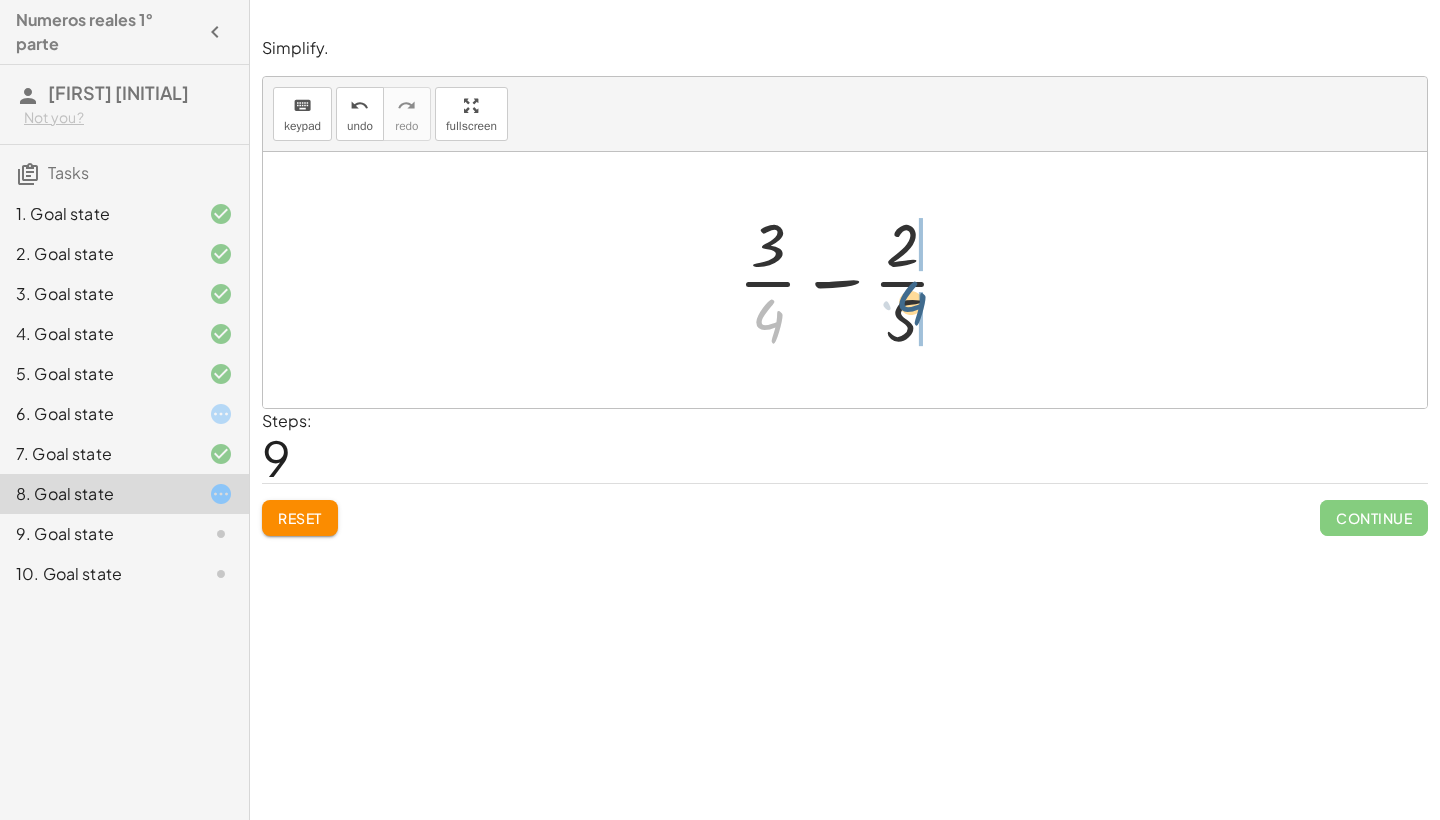 drag, startPoint x: 779, startPoint y: 334, endPoint x: 926, endPoint y: 317, distance: 147.97972 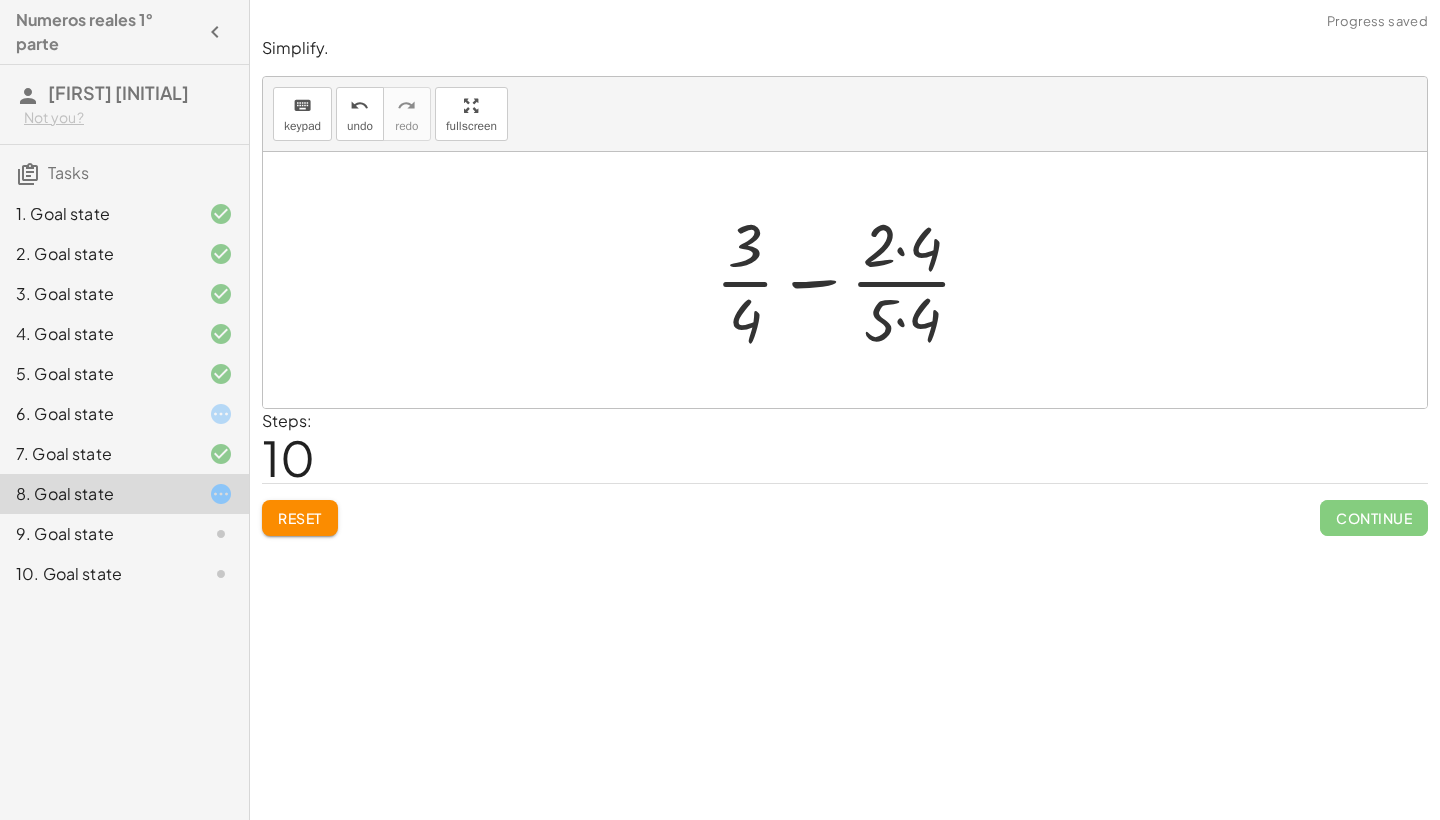 click at bounding box center (852, 280) 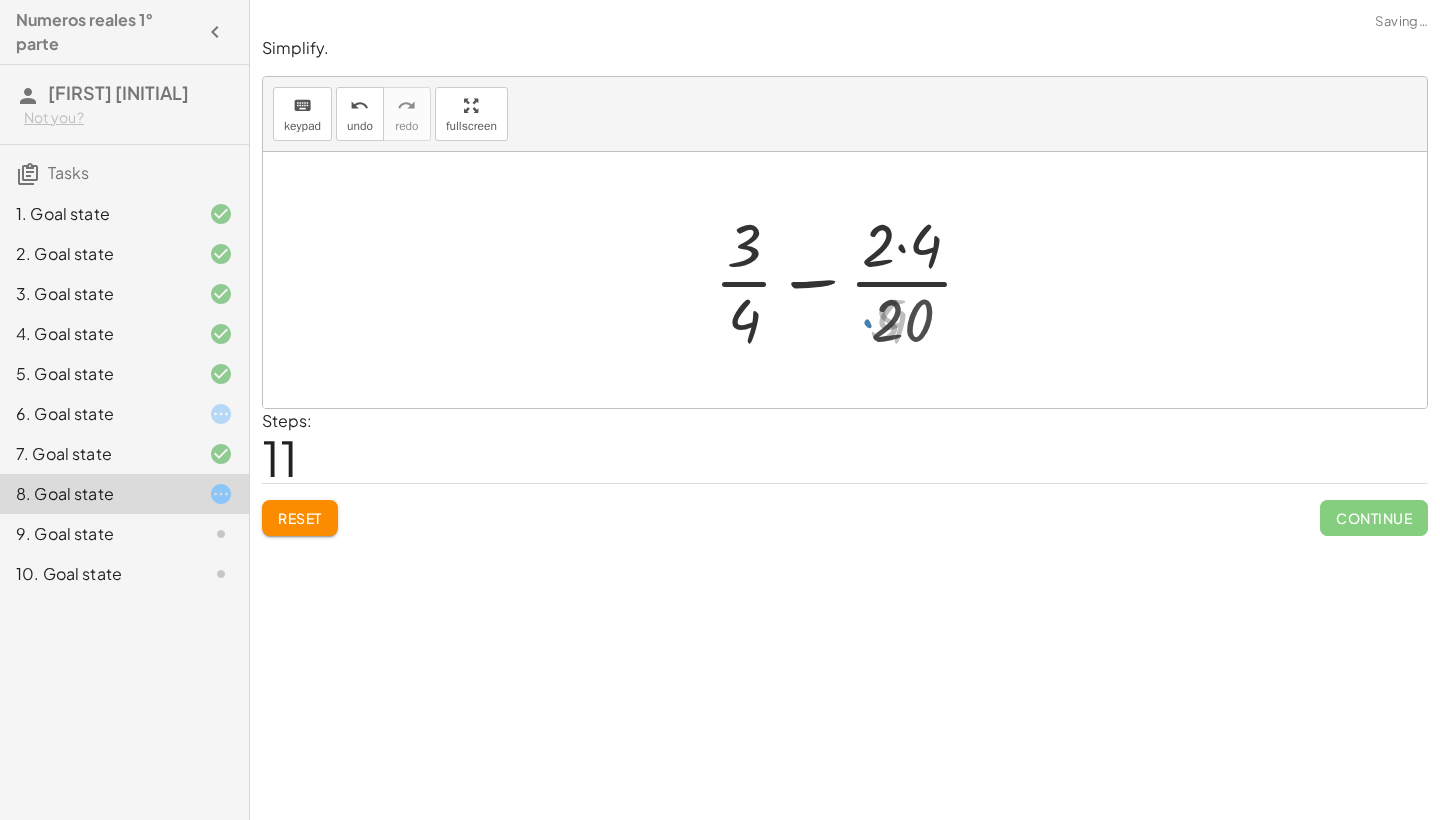 click on "Reset" at bounding box center (300, 518) 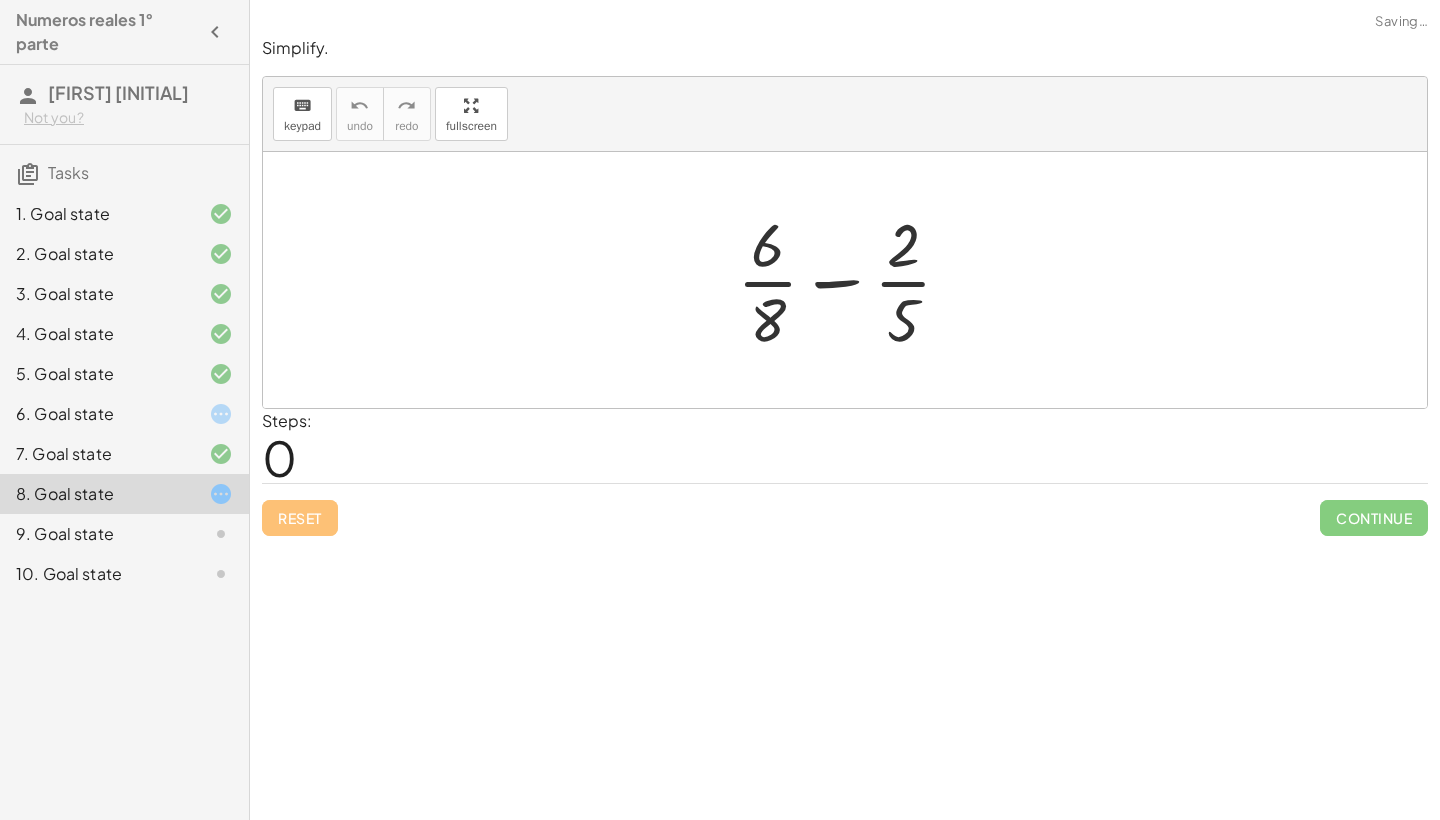 click on "Reset   Continue" at bounding box center [845, 509] 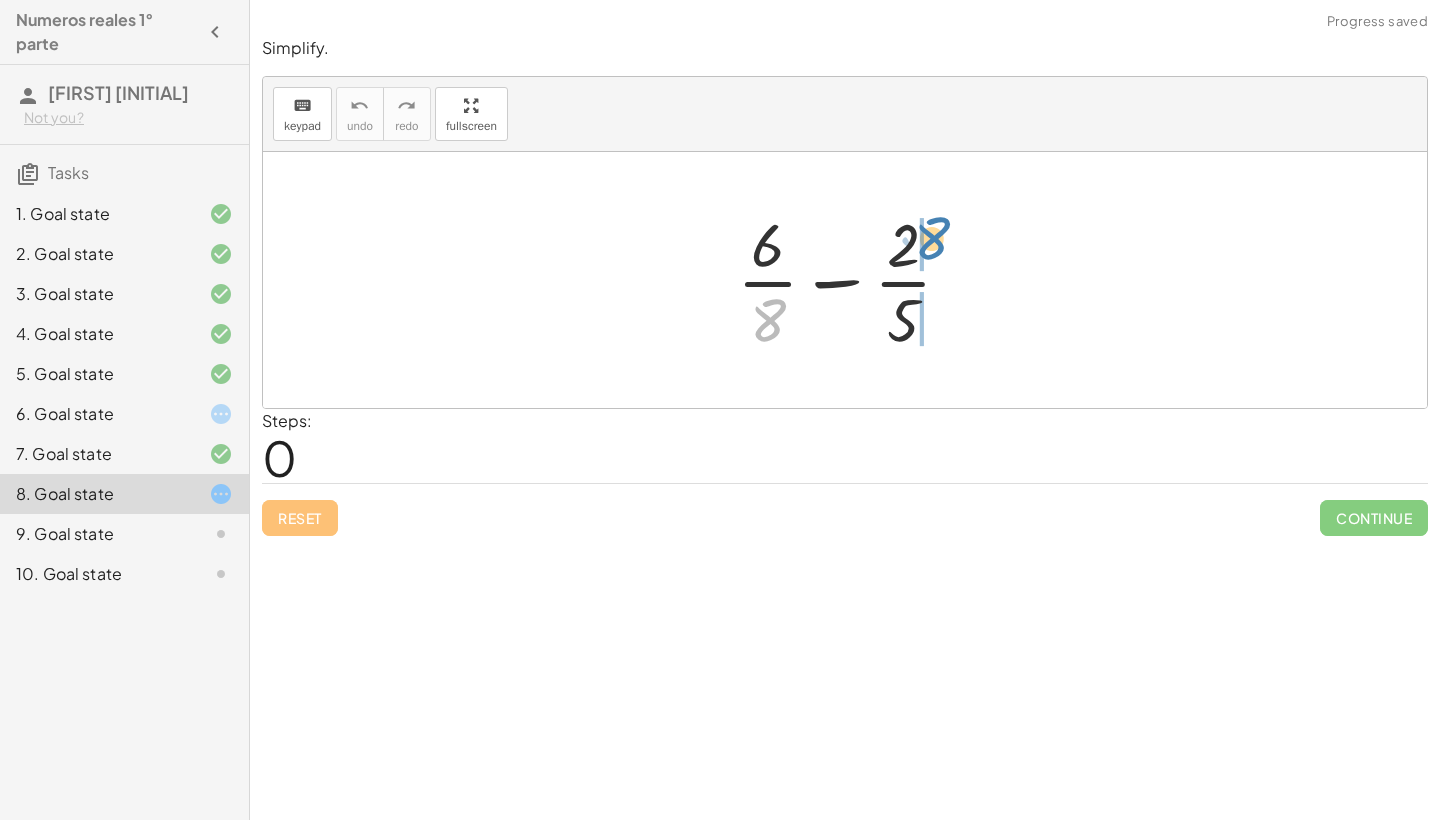 drag, startPoint x: 753, startPoint y: 325, endPoint x: 916, endPoint y: 244, distance: 182.01648 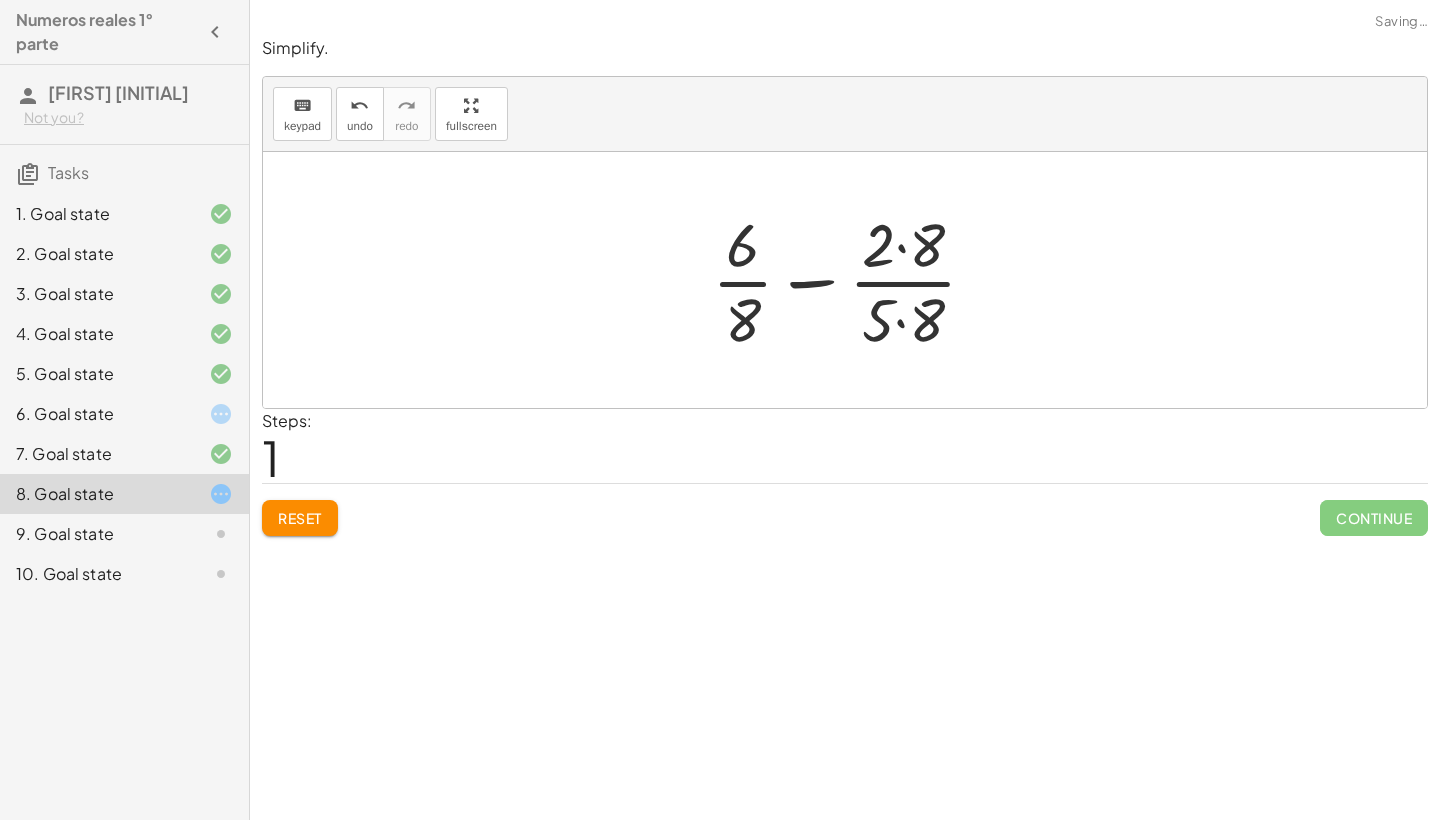 click at bounding box center (852, 280) 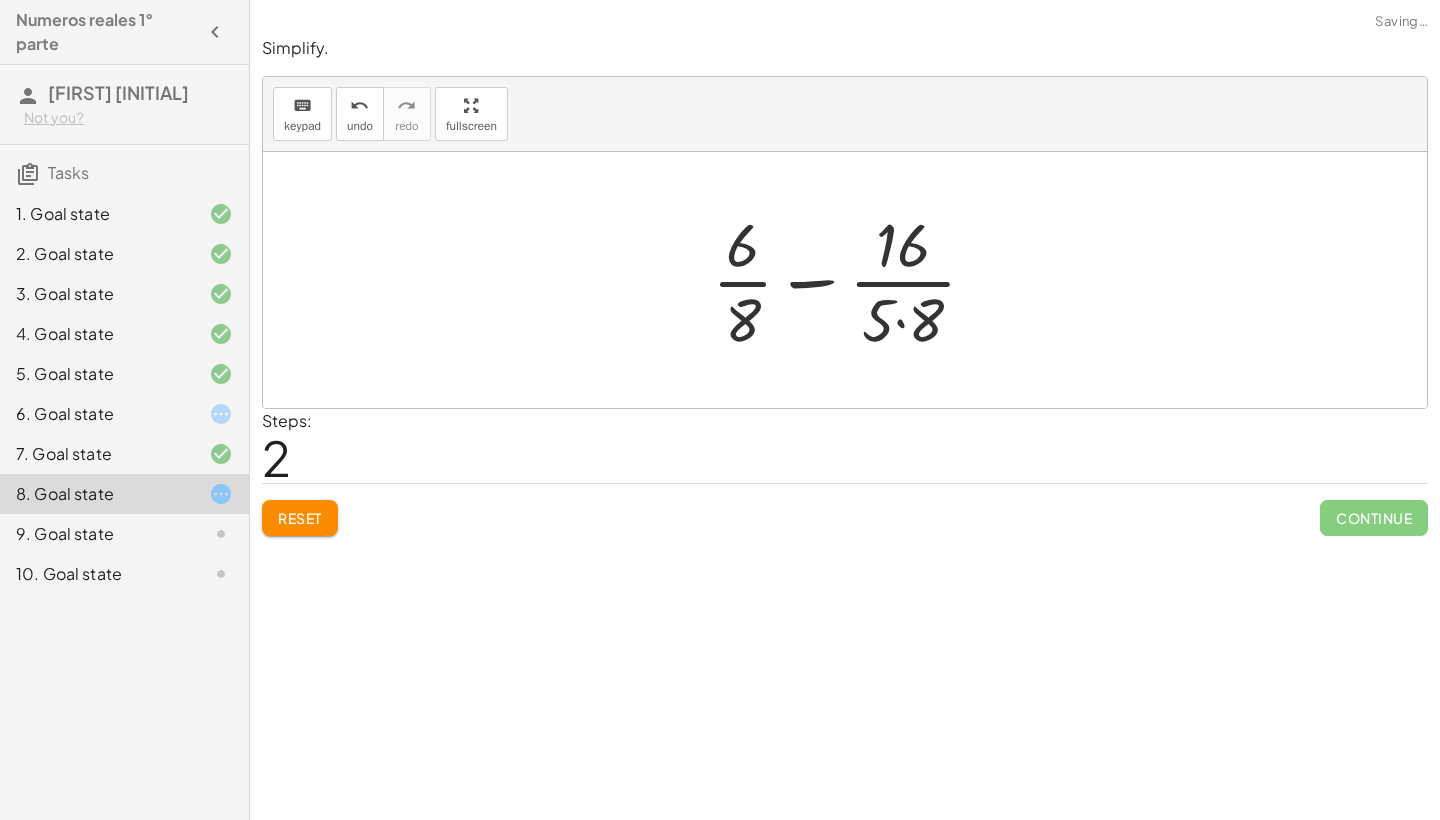 click at bounding box center [852, 280] 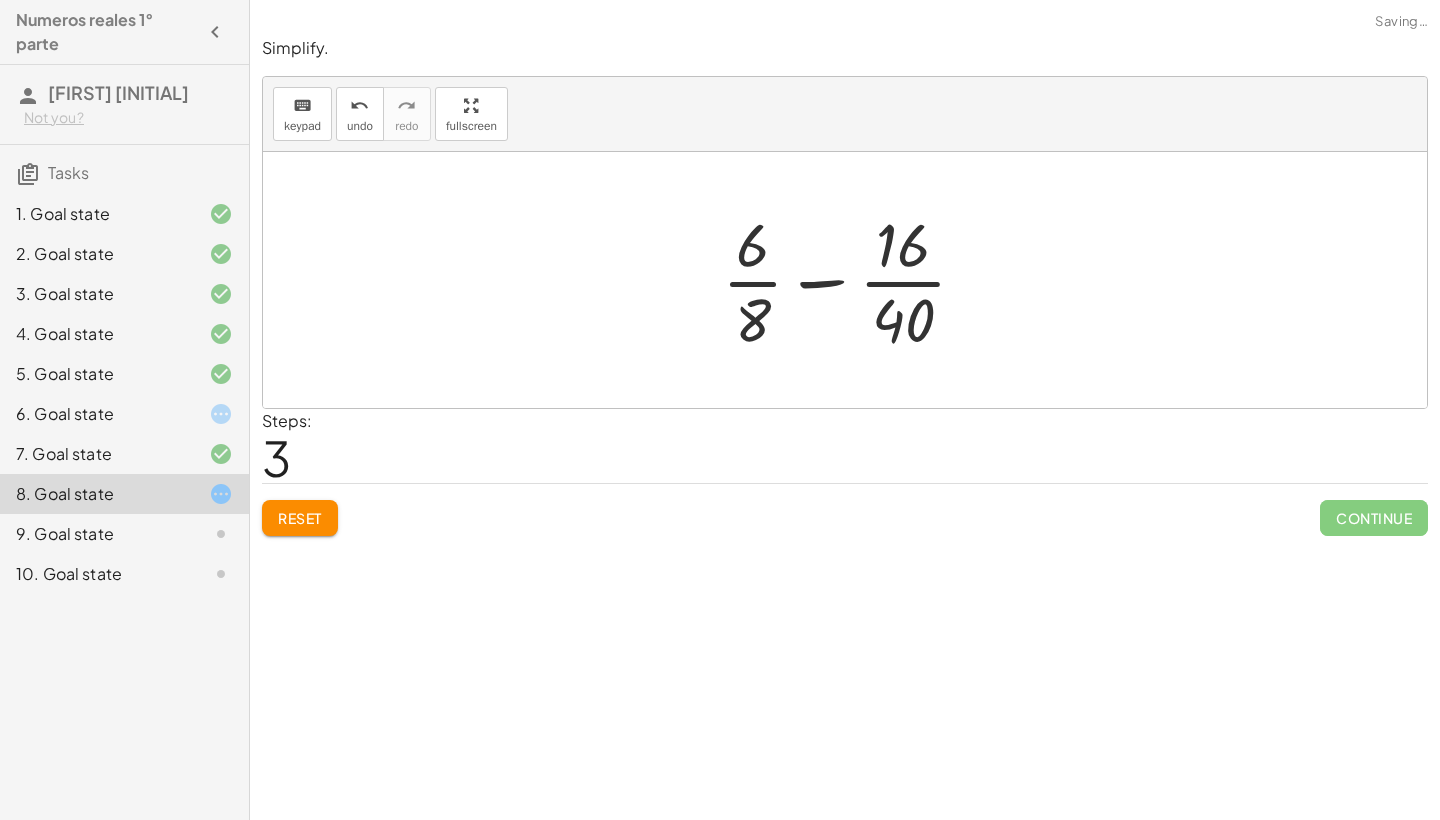 click at bounding box center [852, 280] 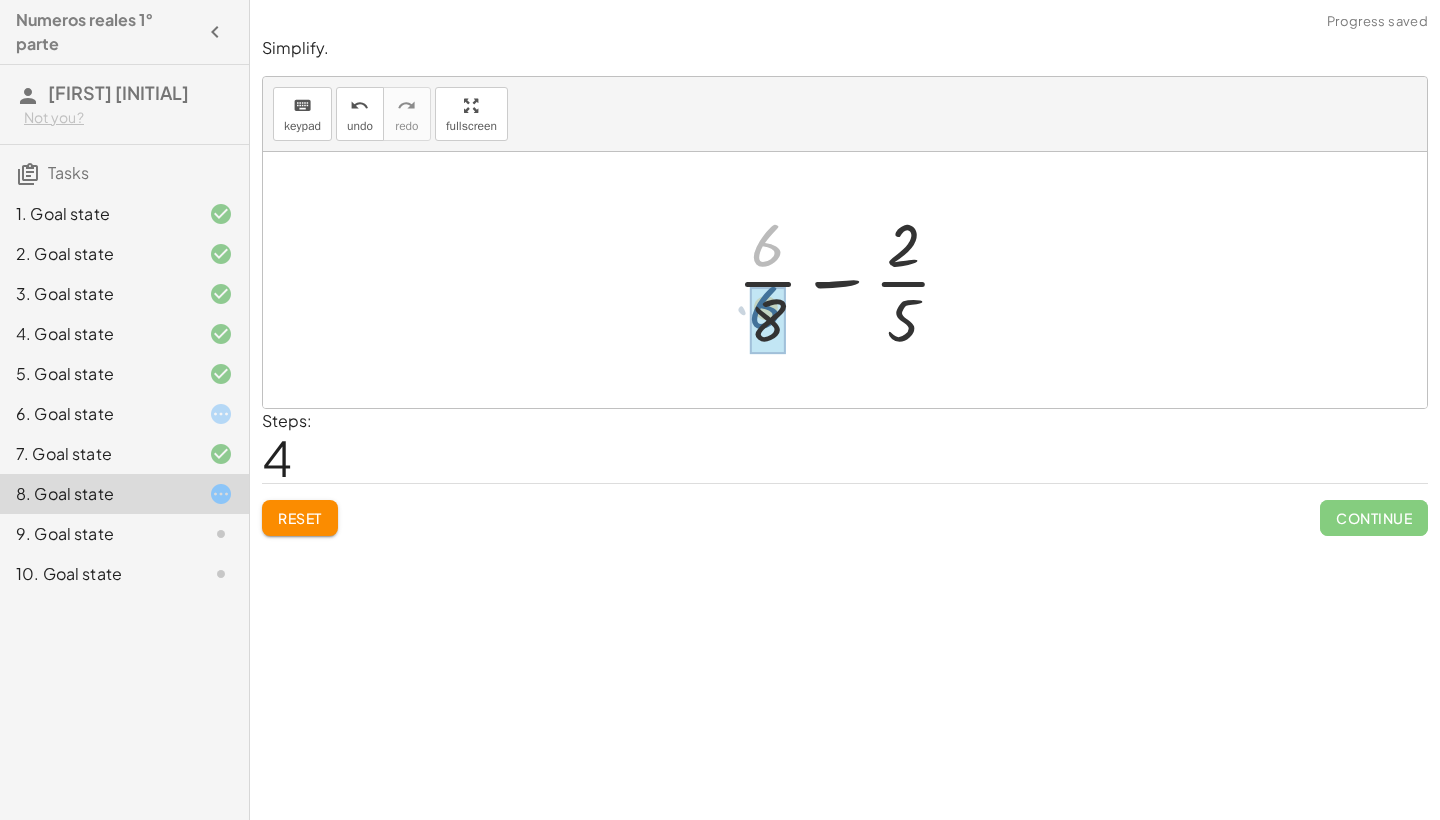 drag, startPoint x: 775, startPoint y: 256, endPoint x: 773, endPoint y: 315, distance: 59.03389 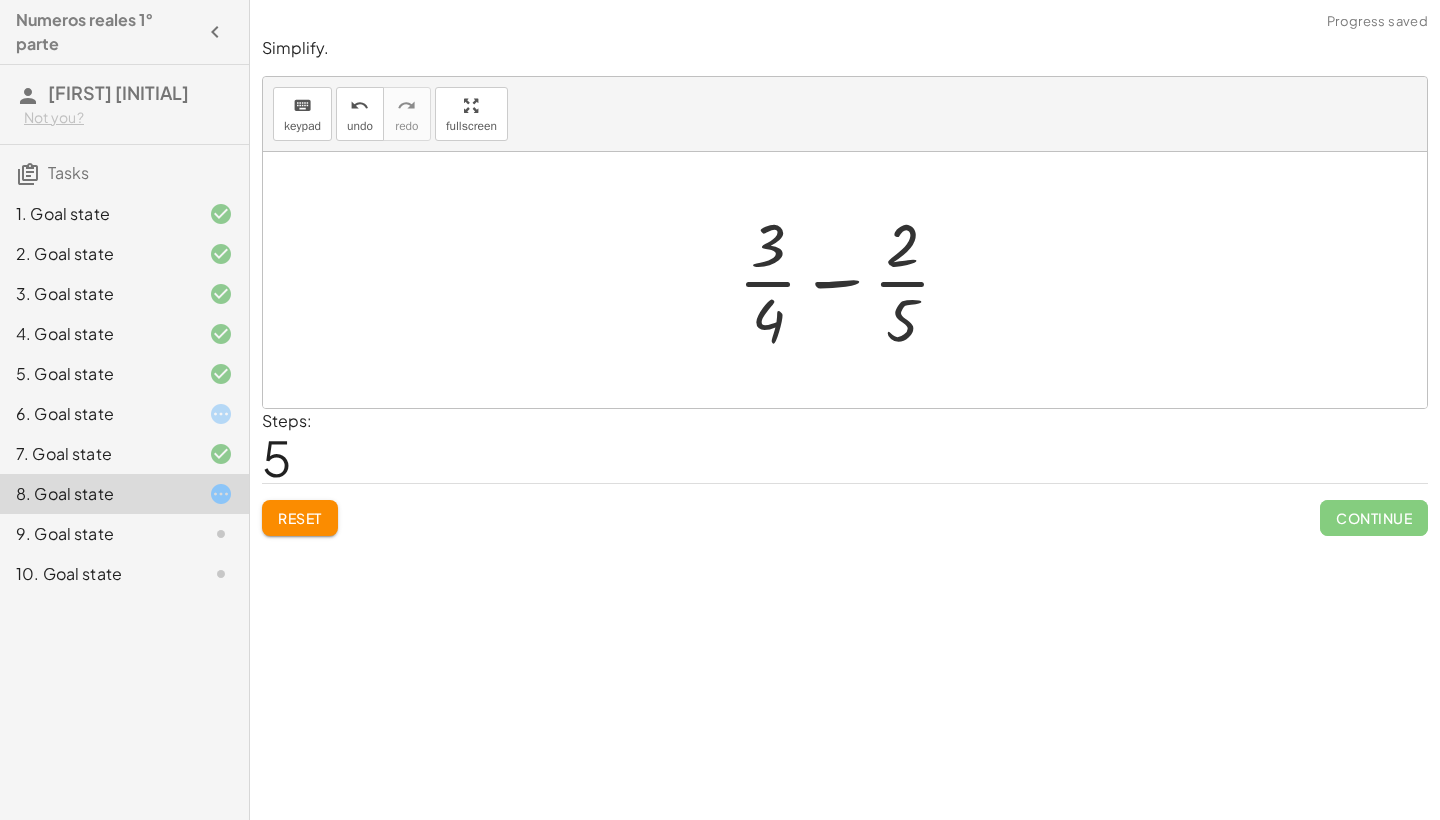 click at bounding box center (852, 280) 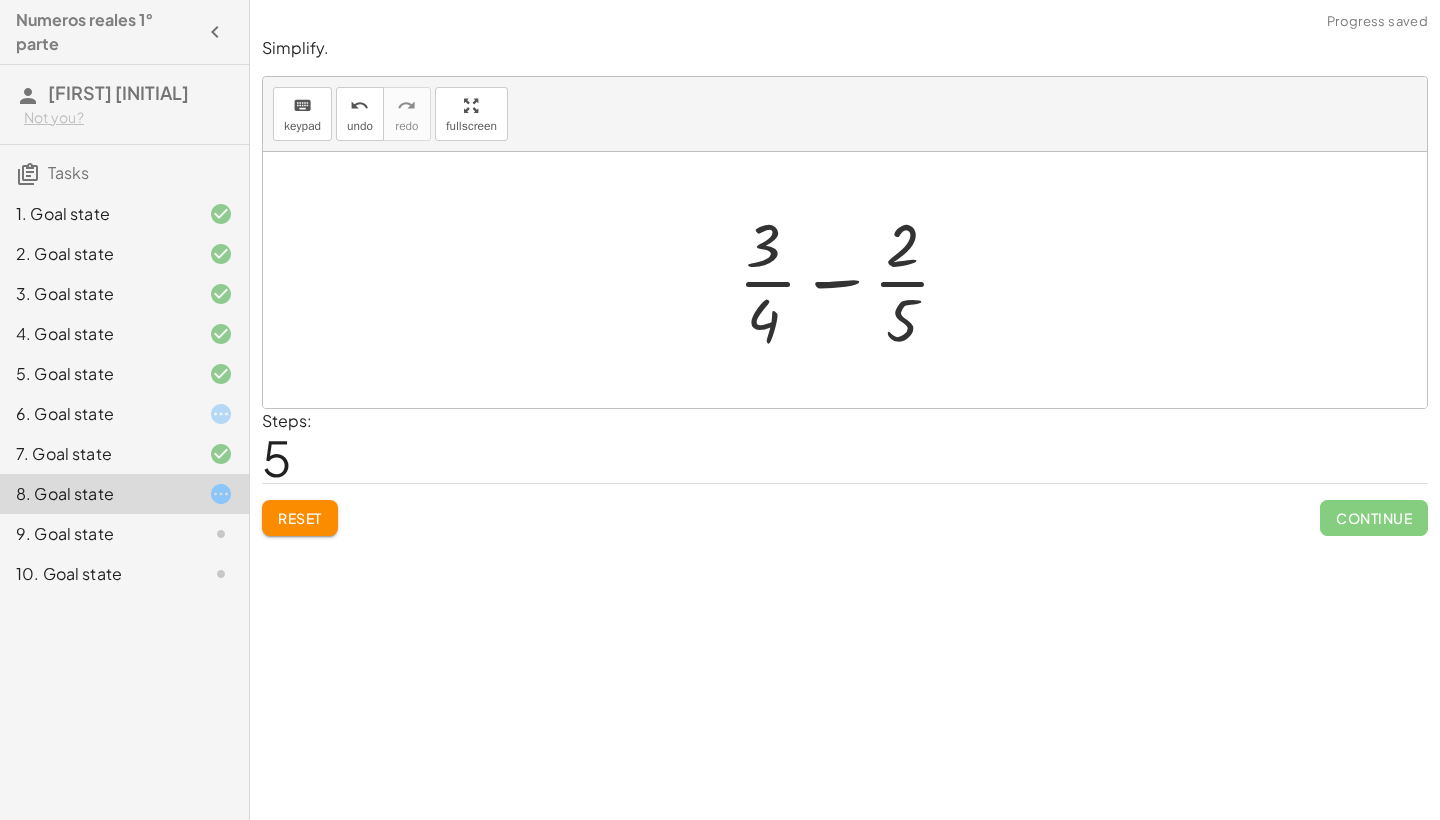 click at bounding box center [852, 280] 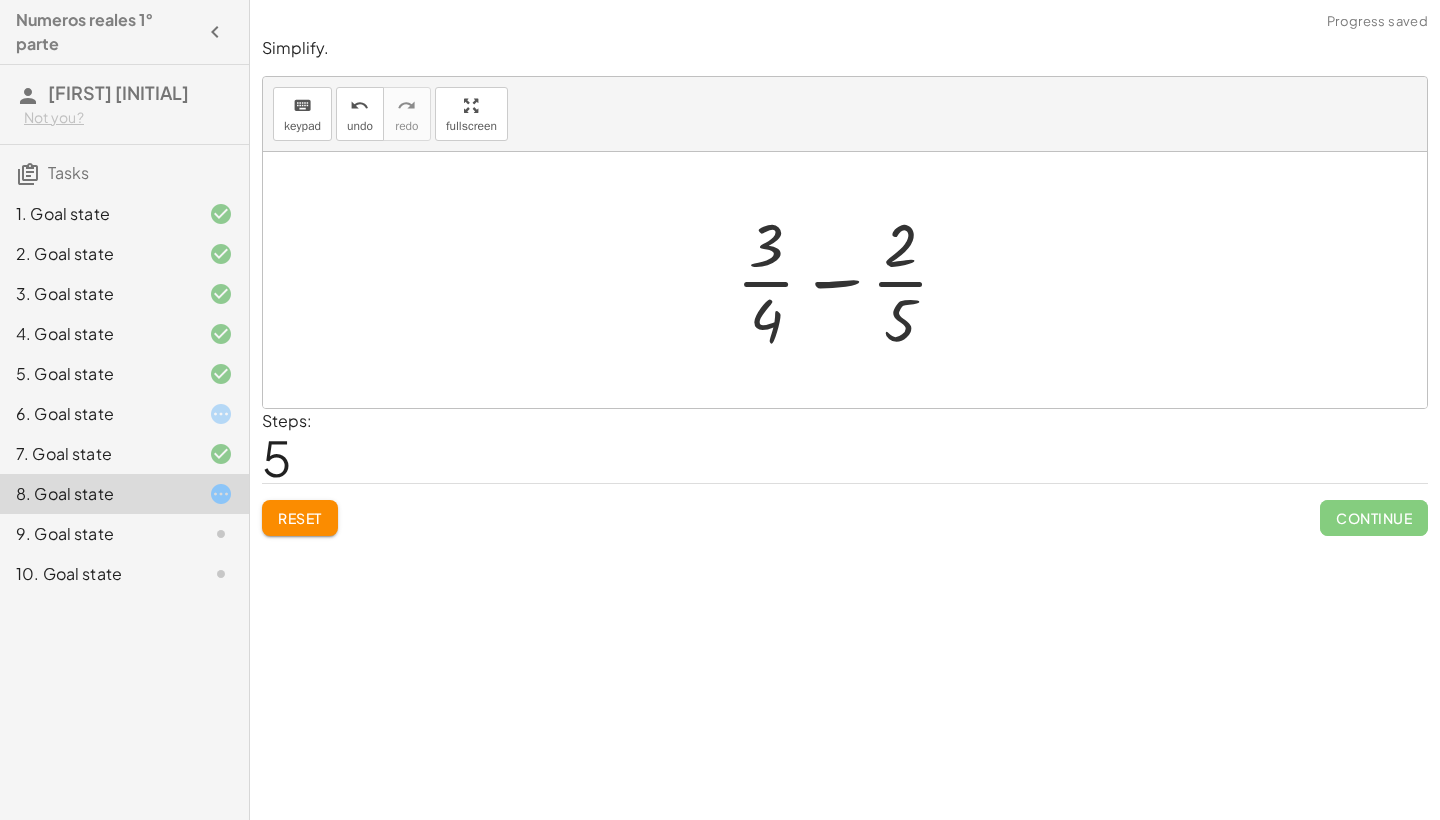 click at bounding box center [852, 280] 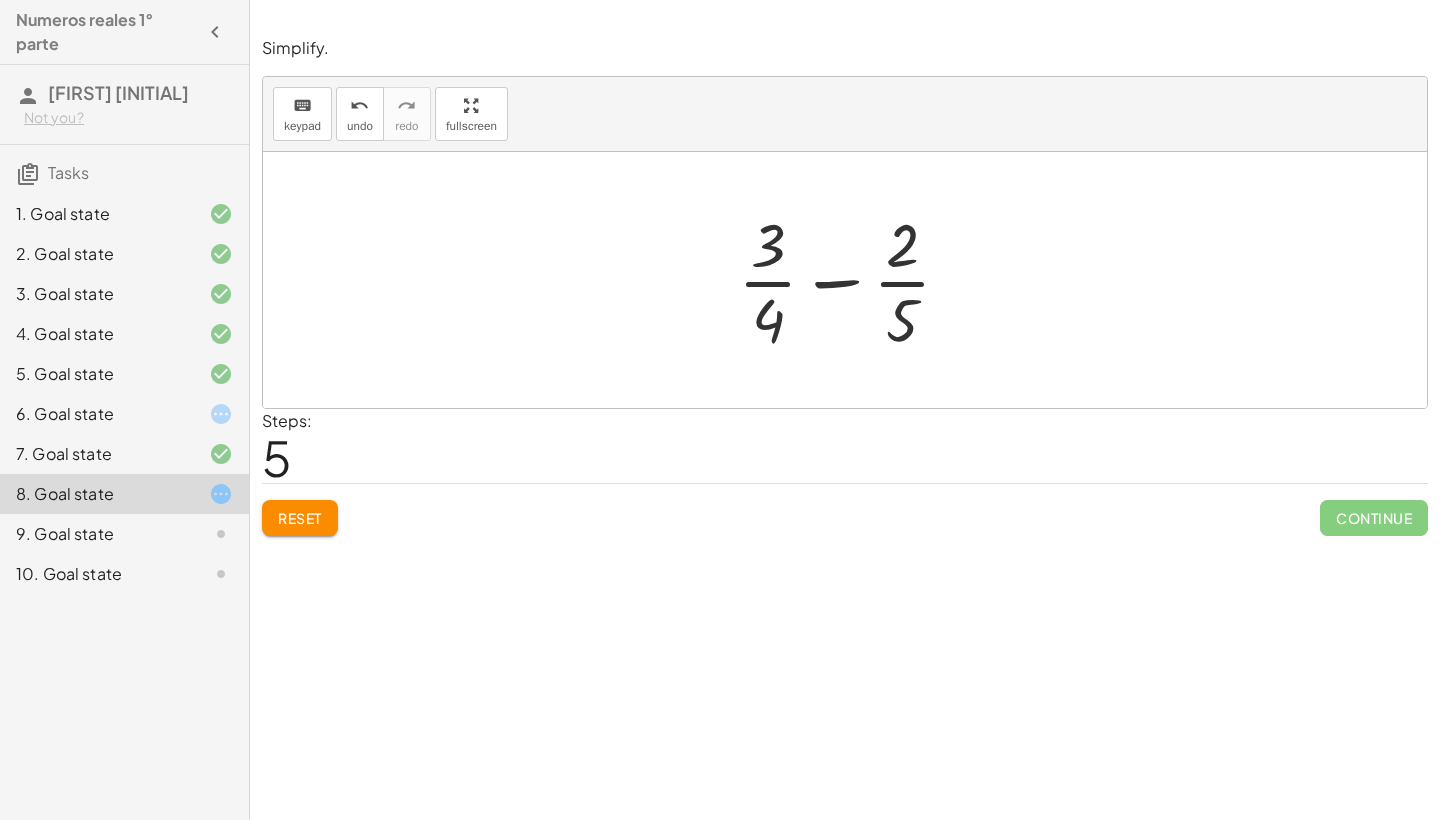 click at bounding box center (852, 280) 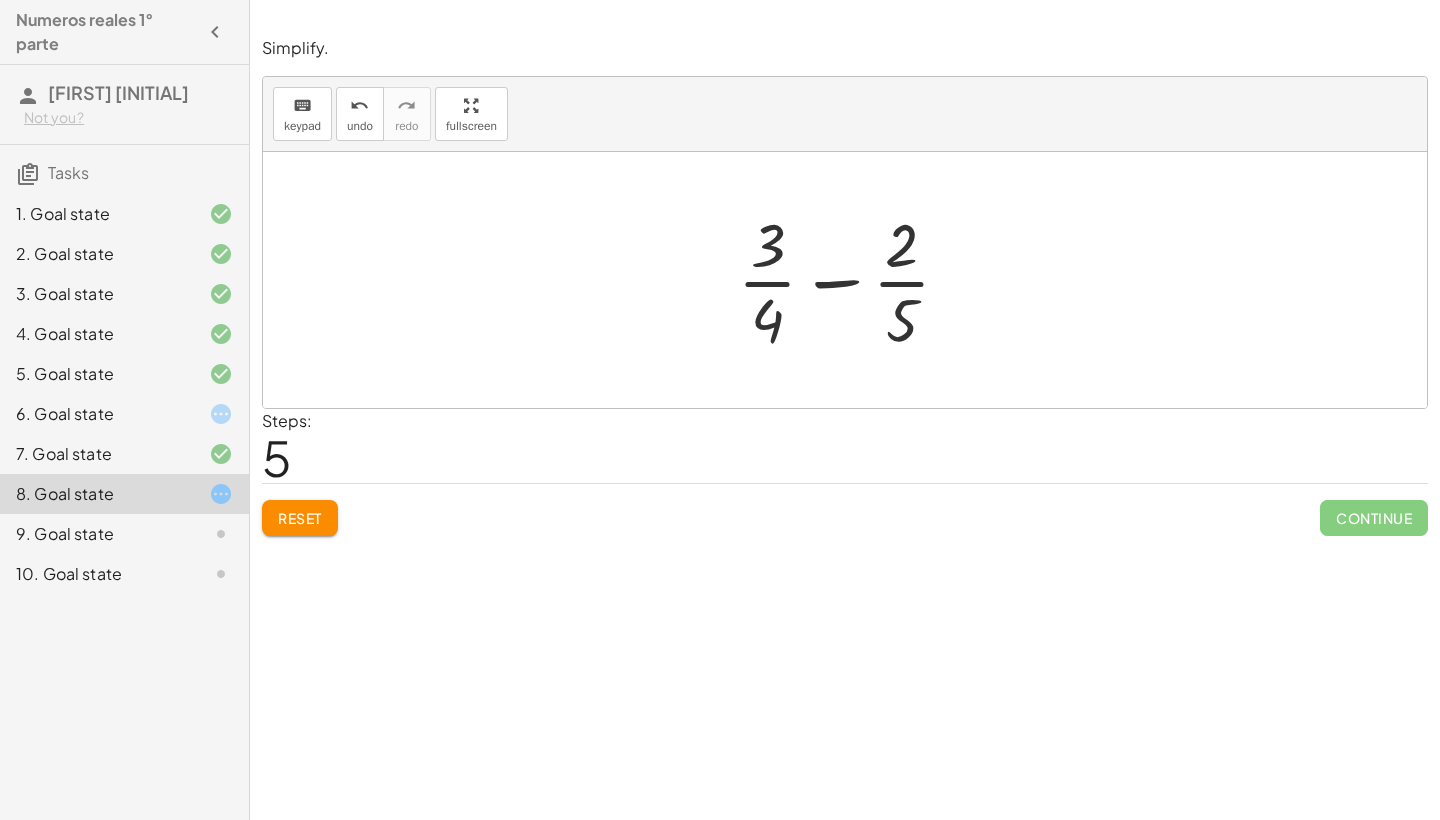 click at bounding box center [852, 280] 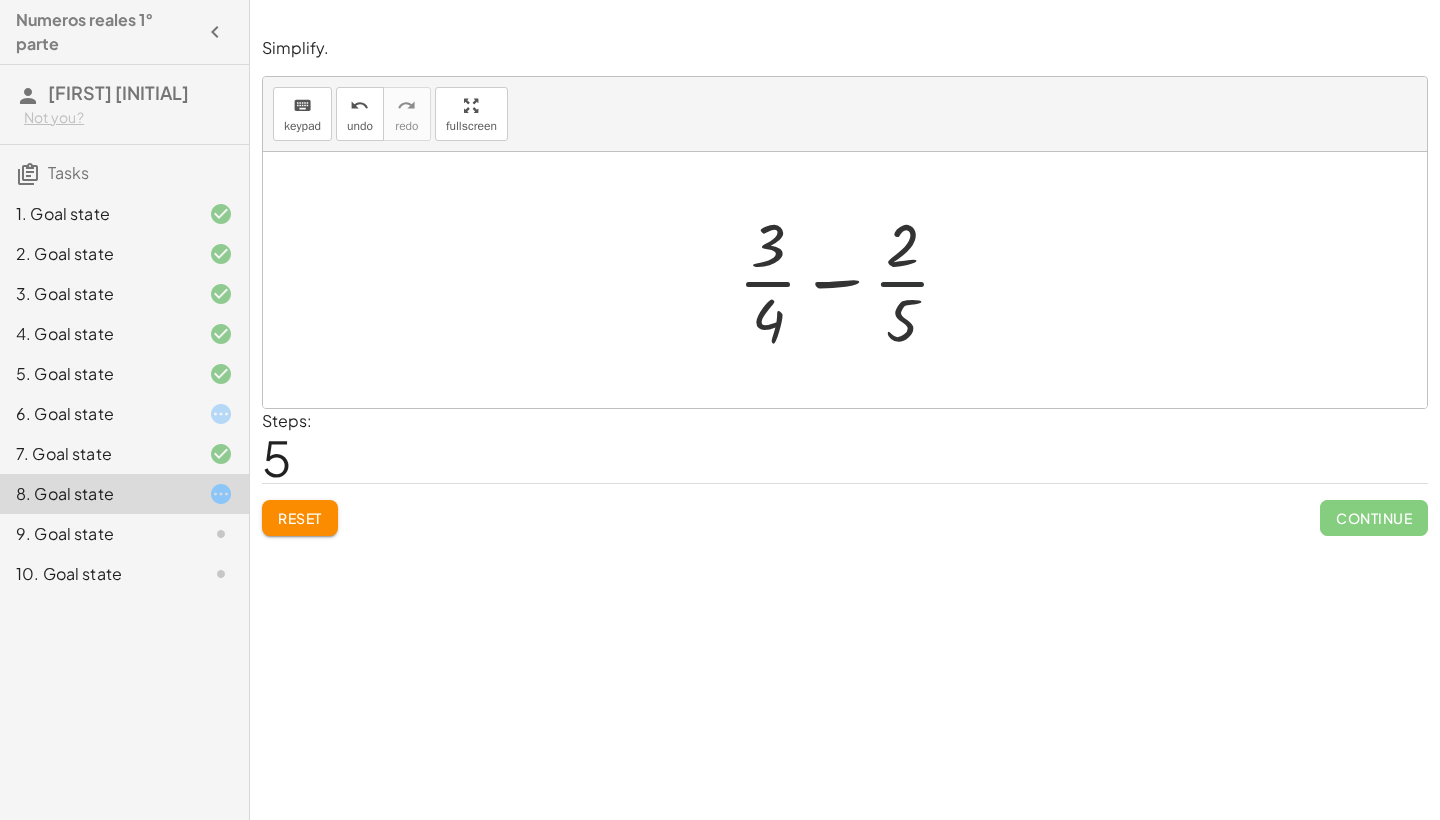 click at bounding box center [852, 280] 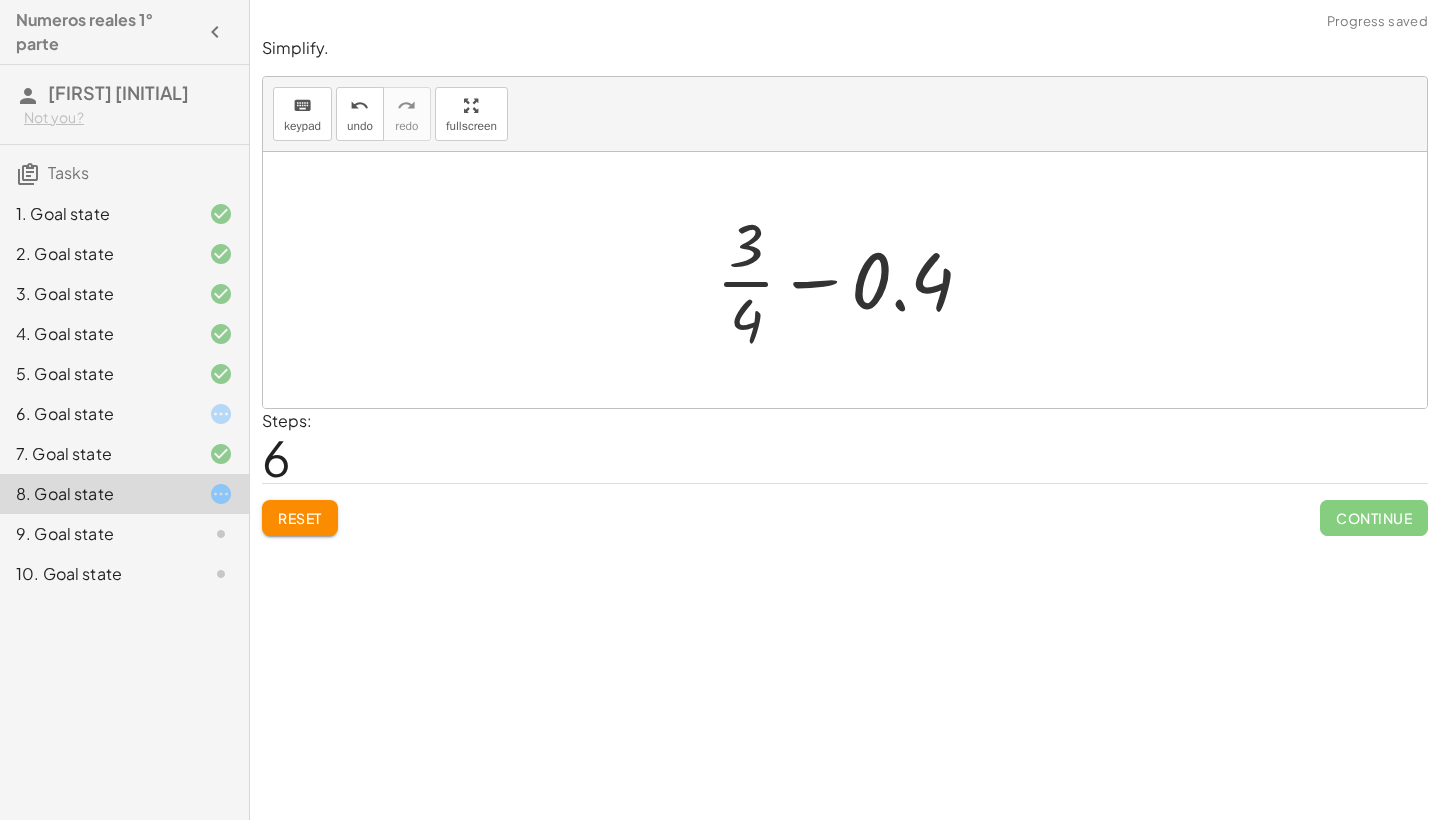 click at bounding box center [852, 280] 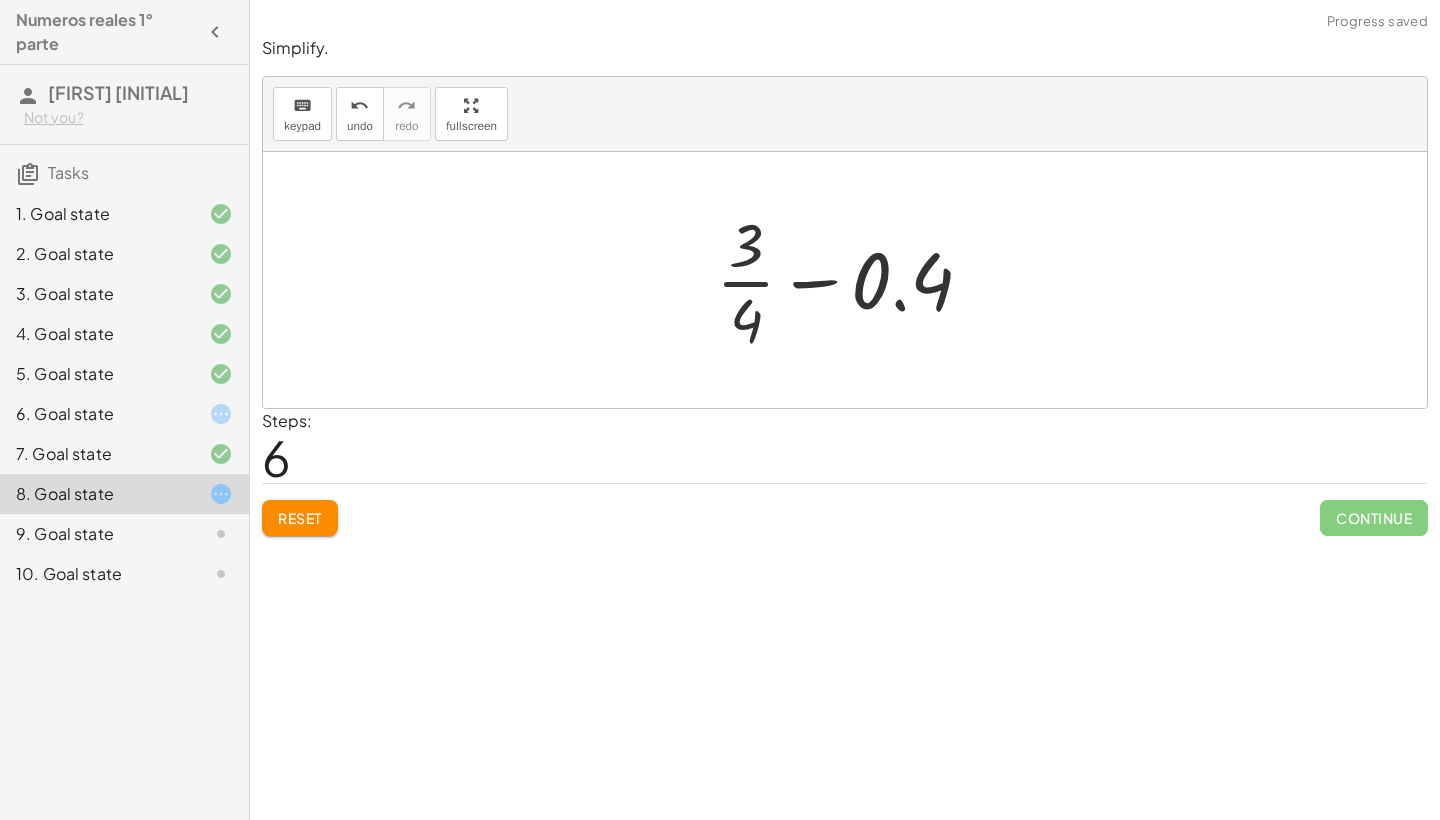 click at bounding box center [852, 280] 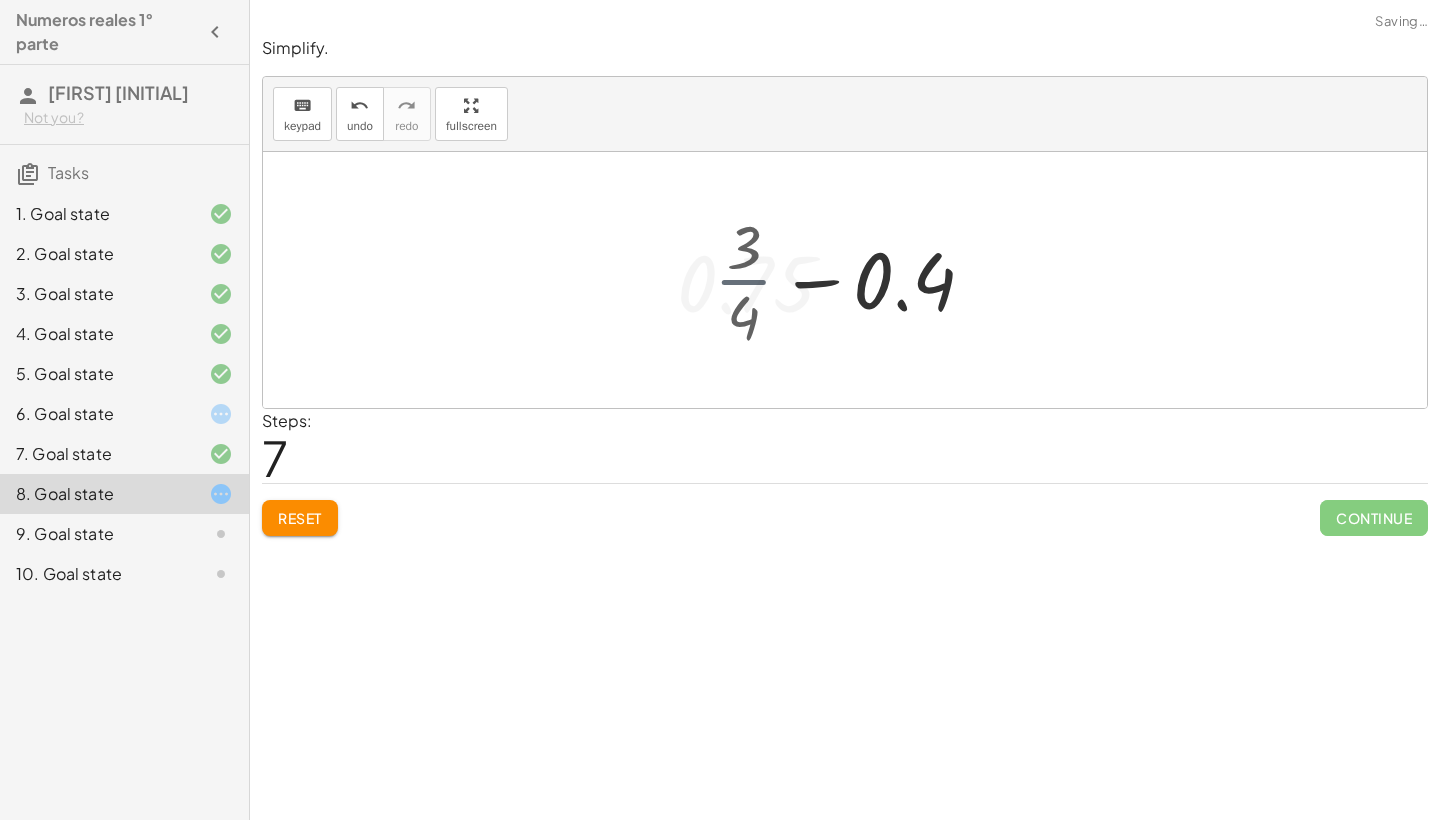 click at bounding box center (853, 280) 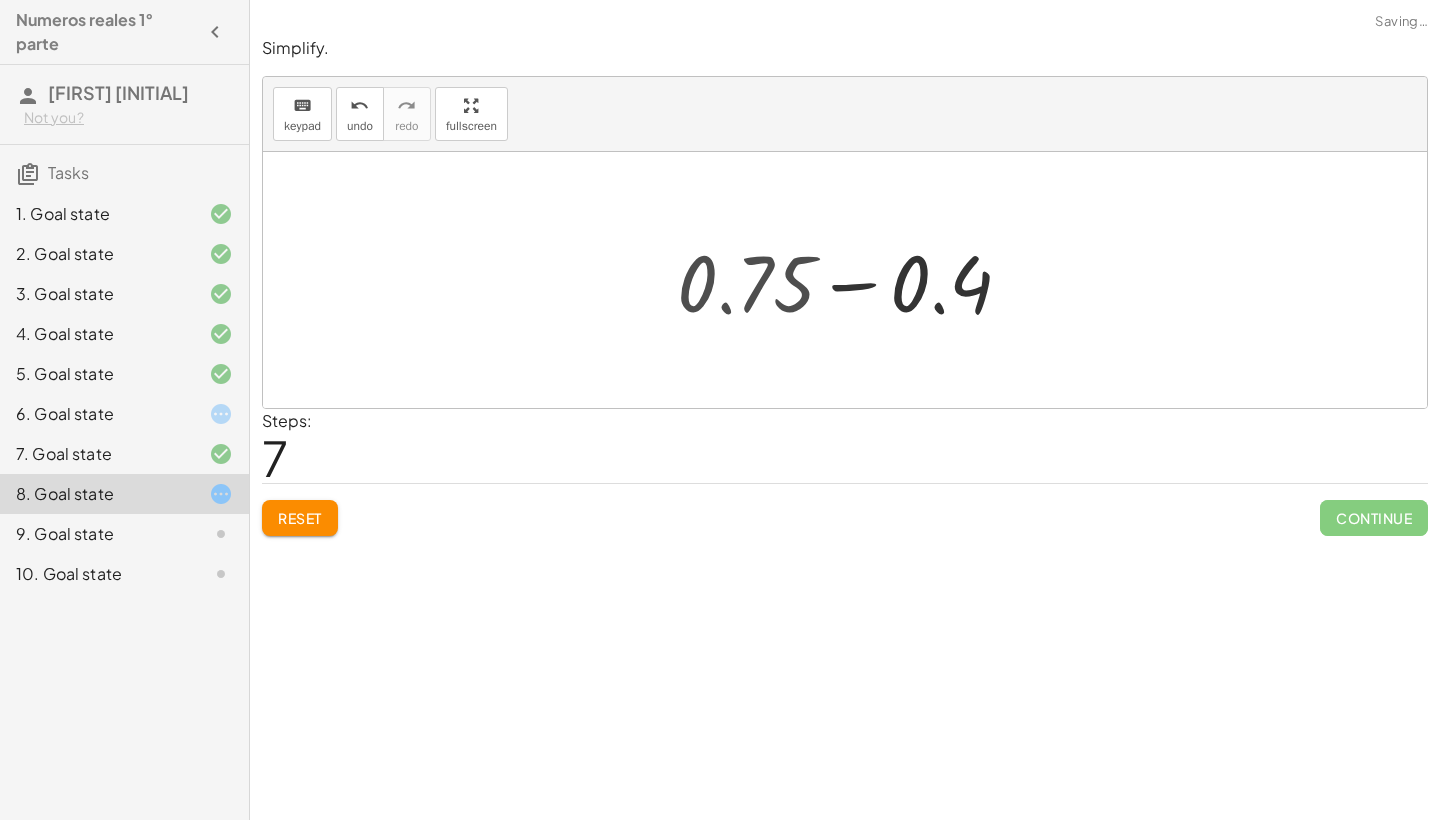 click at bounding box center [853, 280] 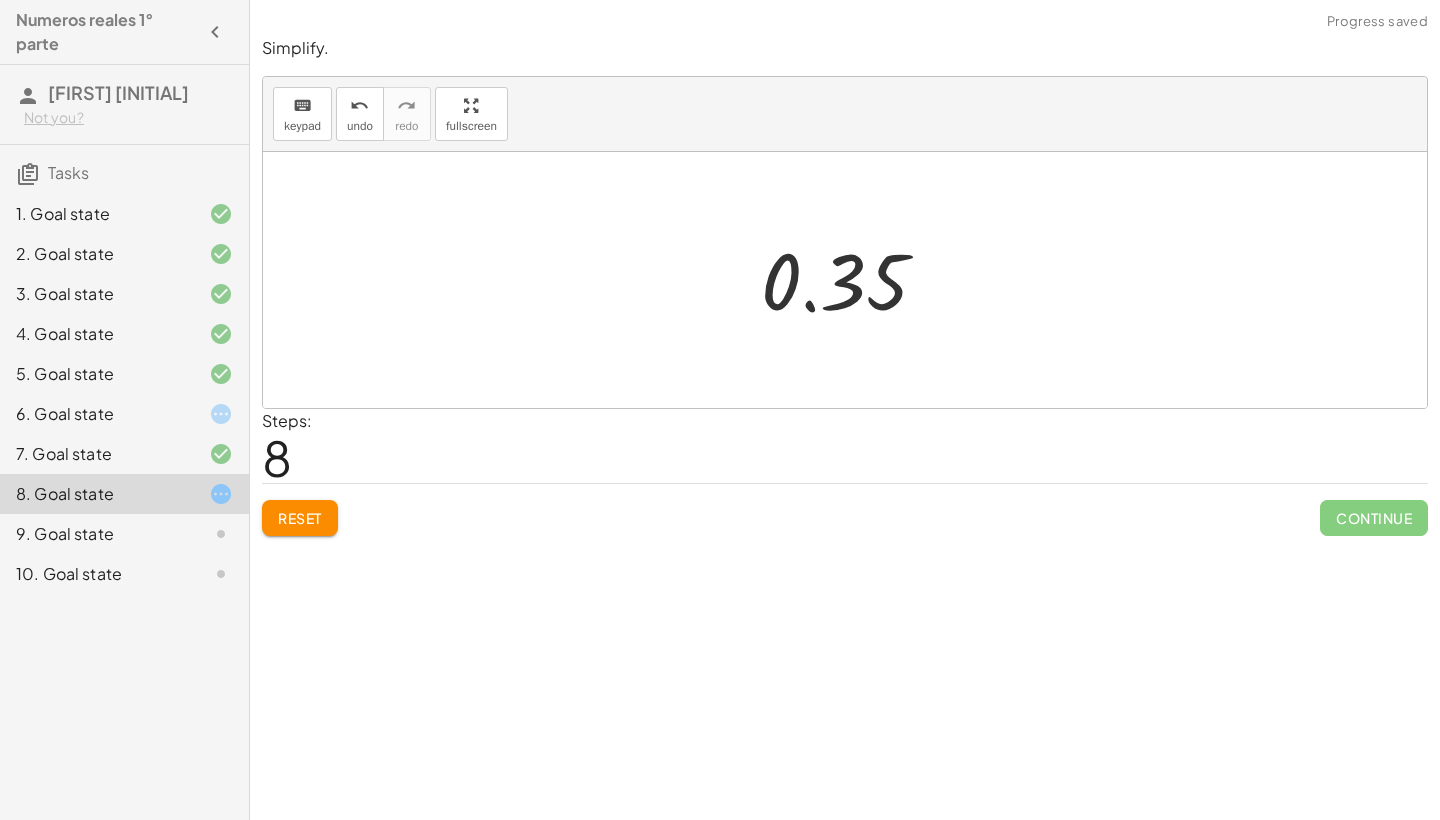 click at bounding box center (852, 280) 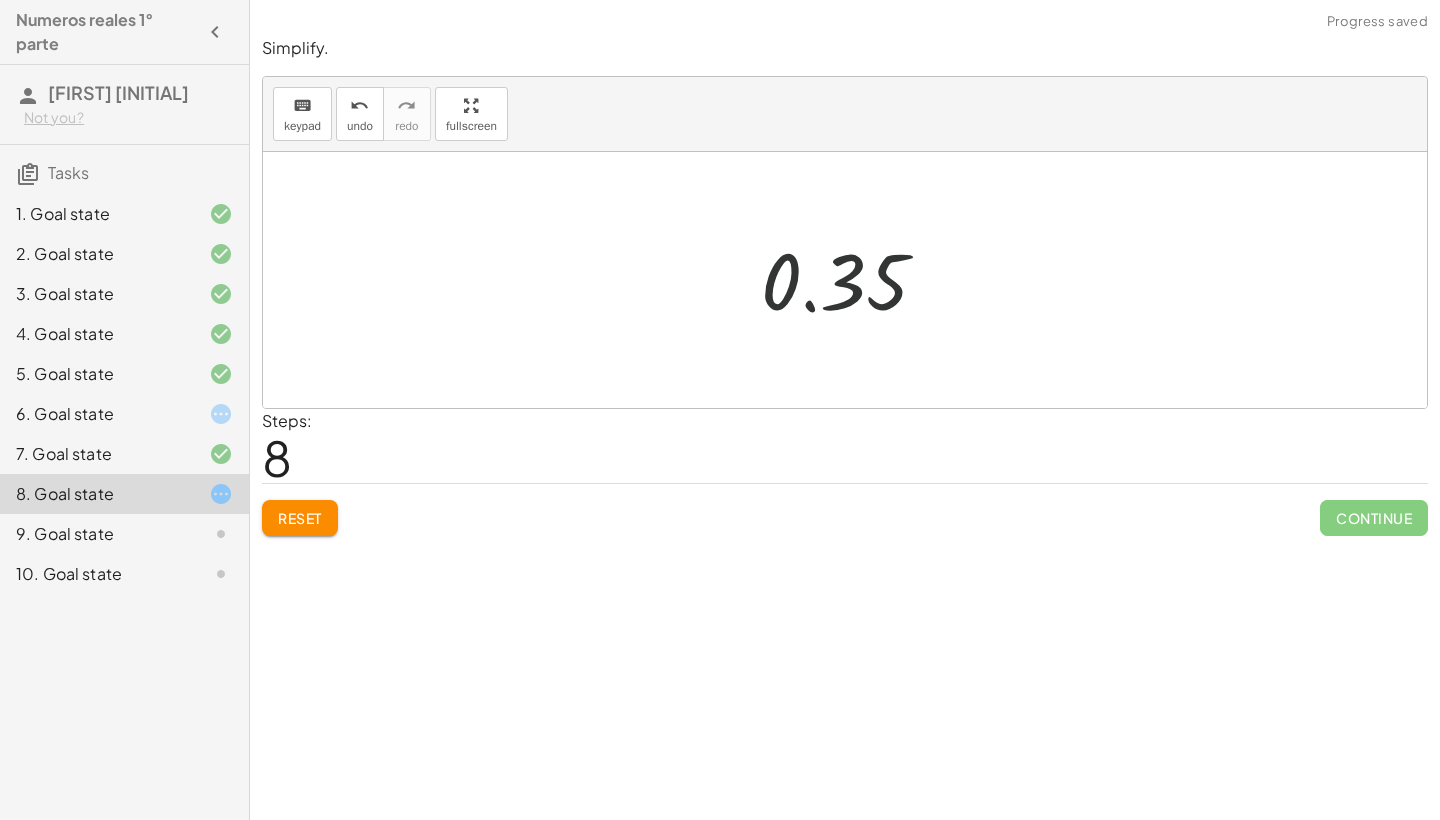 click at bounding box center (852, 280) 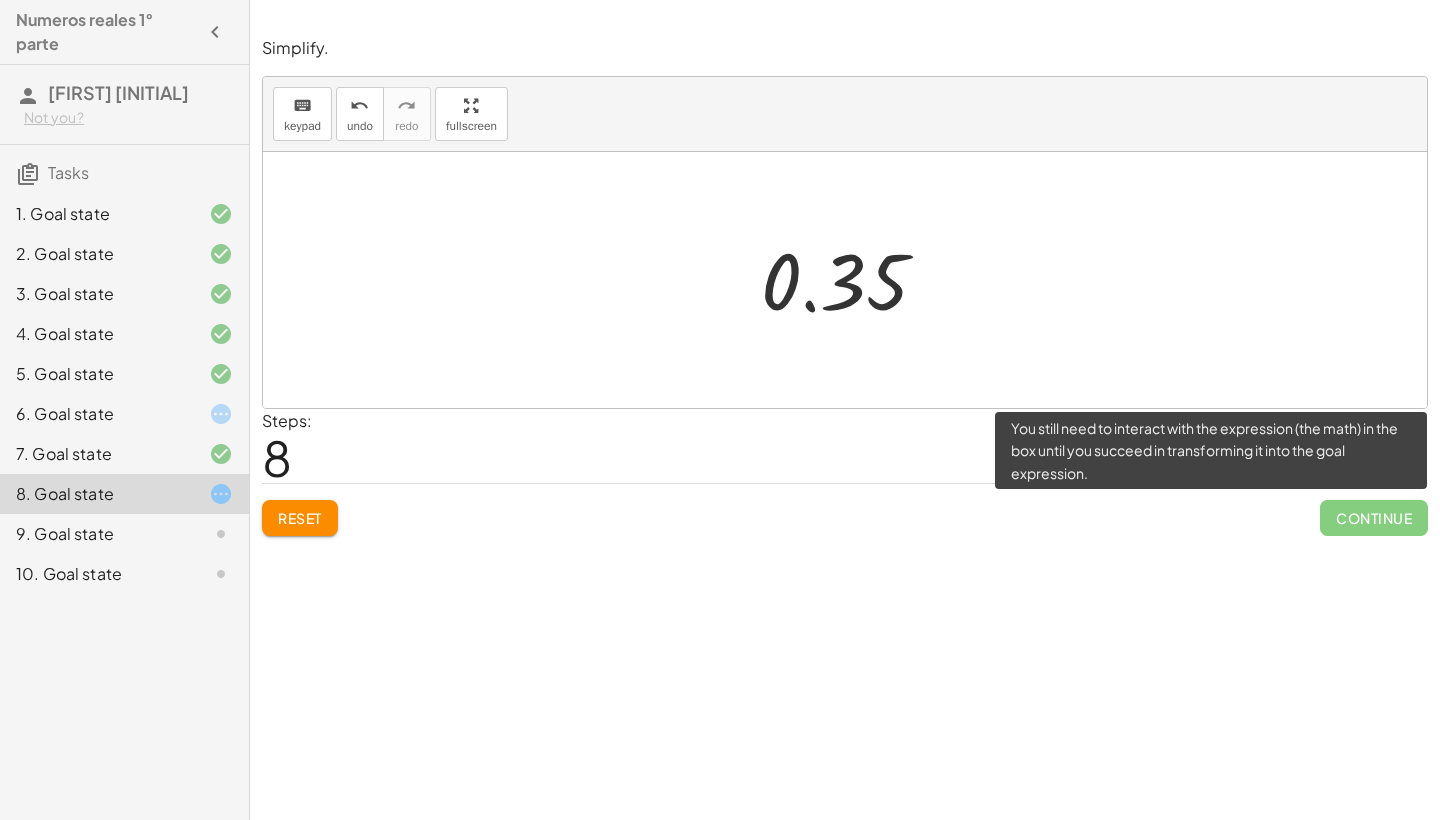 click on "Continue" 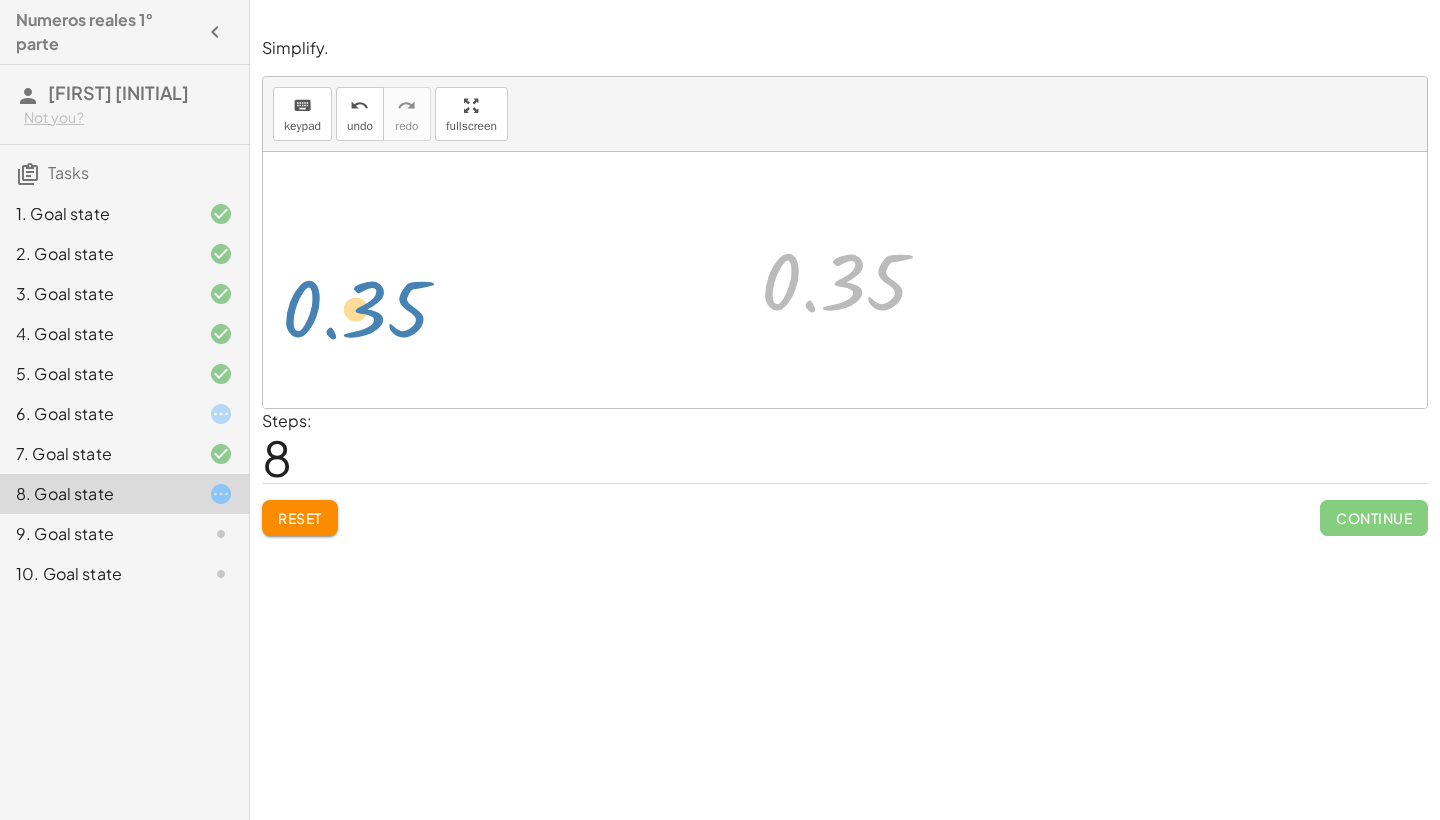 drag, startPoint x: 855, startPoint y: 293, endPoint x: 379, endPoint y: 320, distance: 476.76514 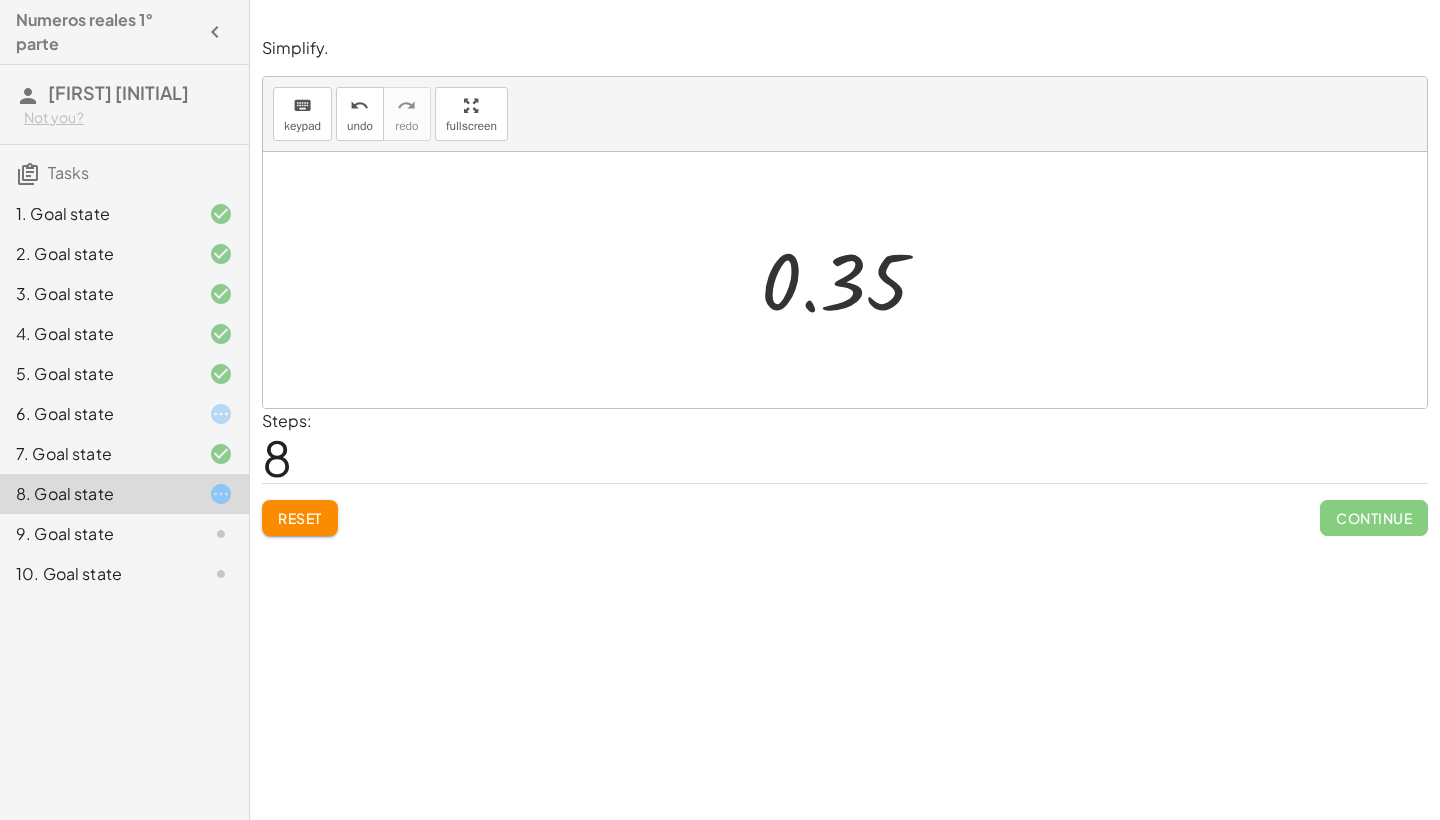 click at bounding box center (852, 280) 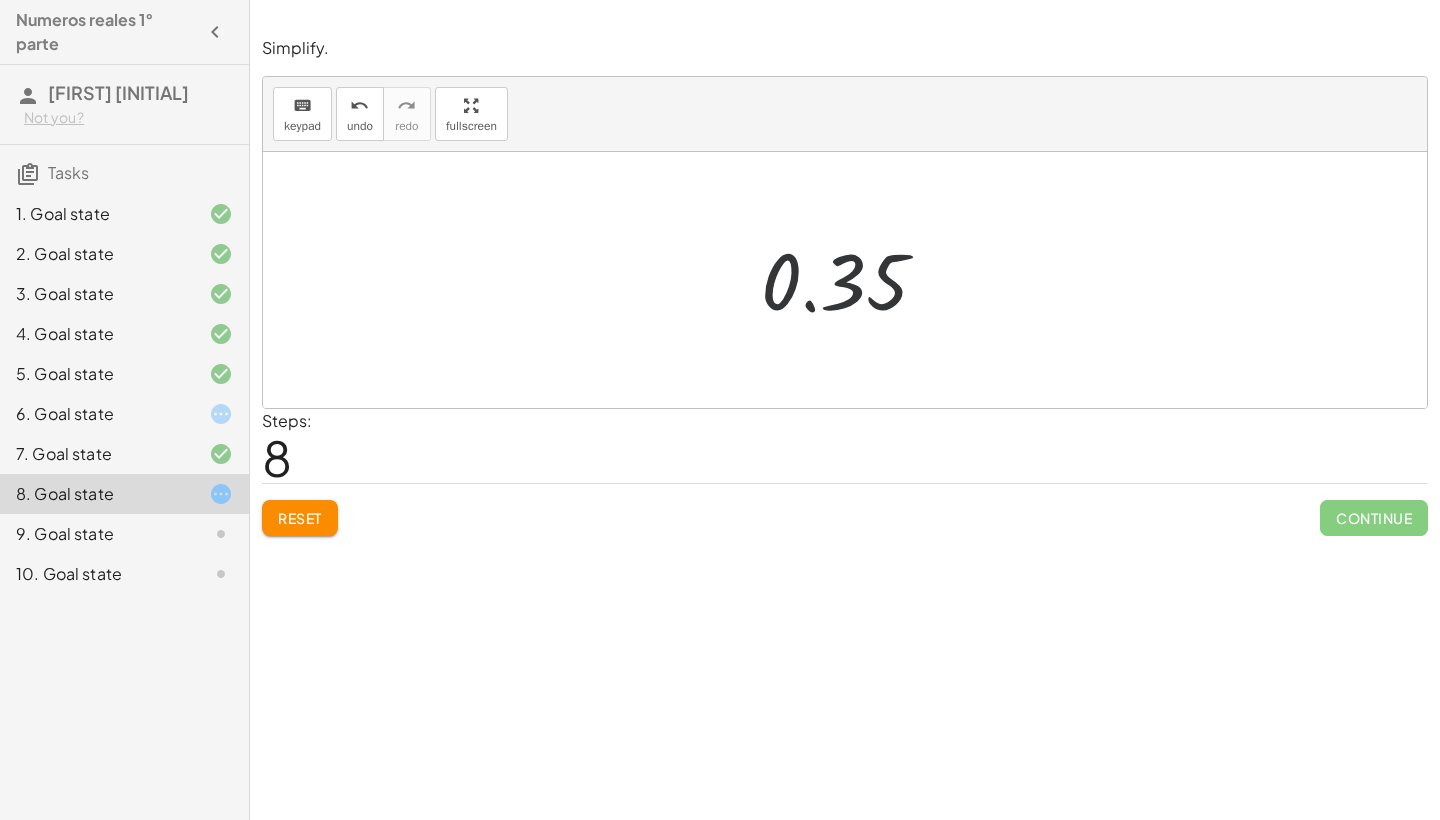 click at bounding box center (852, 280) 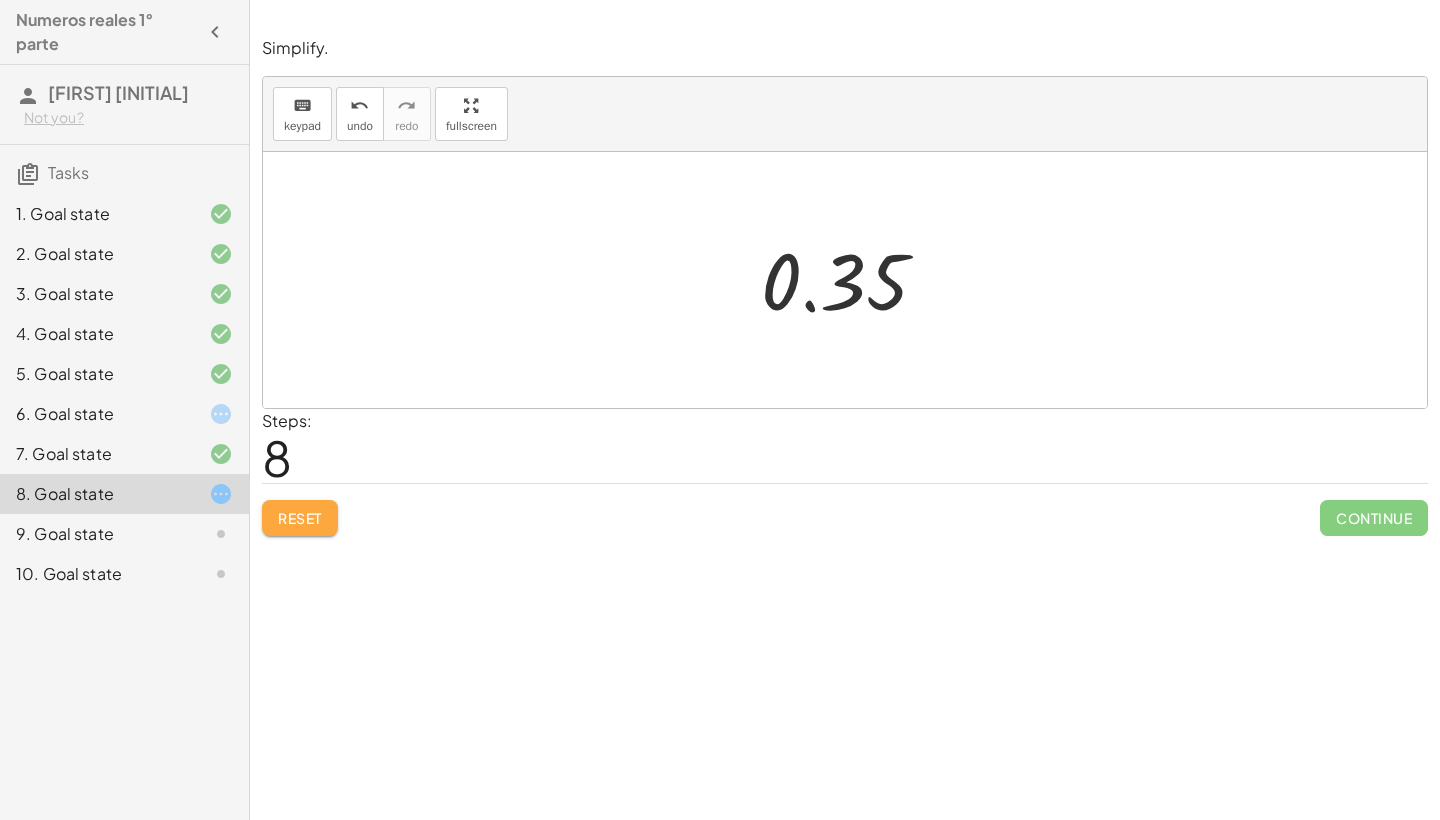 click on "Reset" at bounding box center [300, 518] 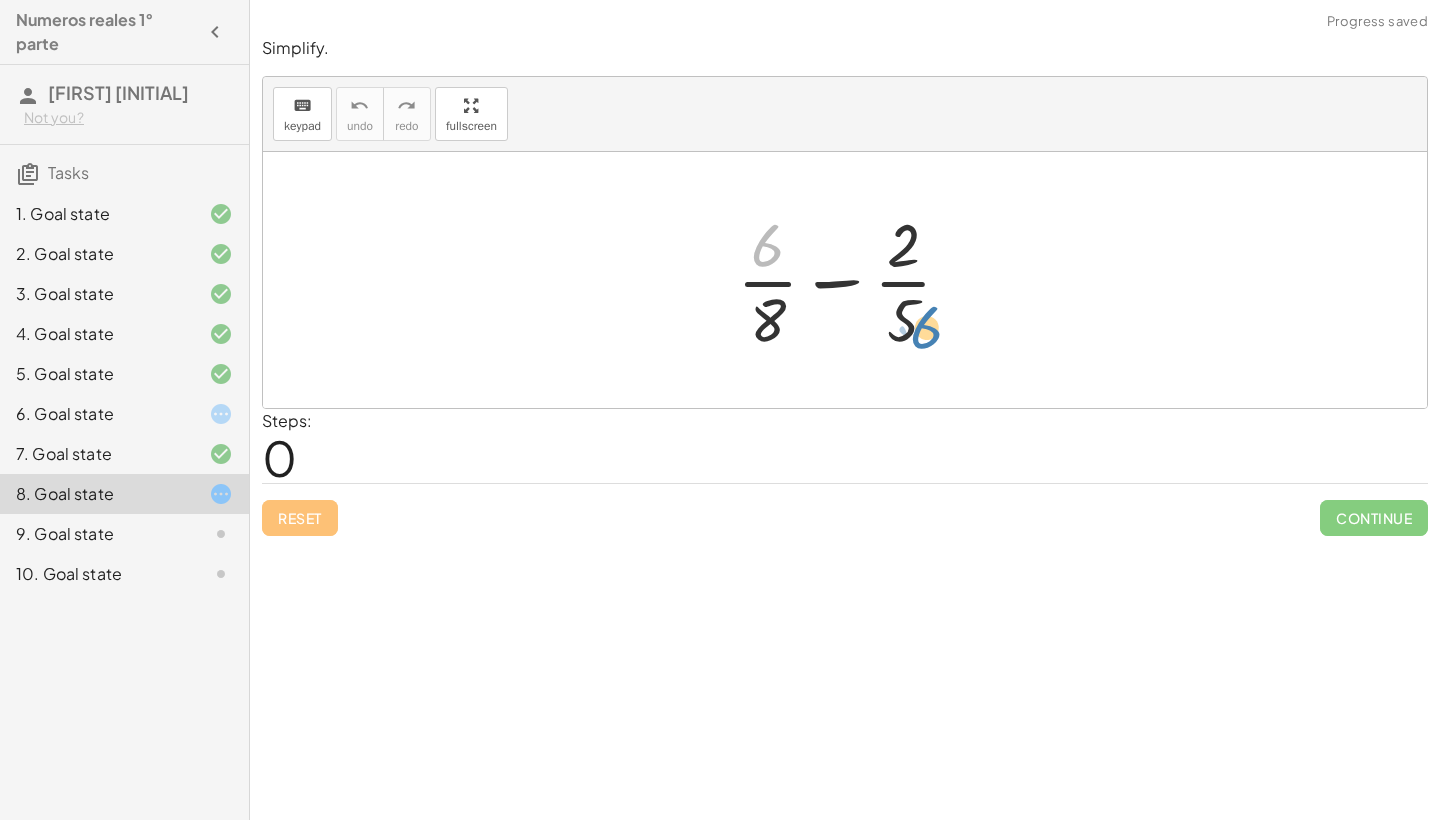 drag, startPoint x: 763, startPoint y: 238, endPoint x: 921, endPoint y: 319, distance: 177.55281 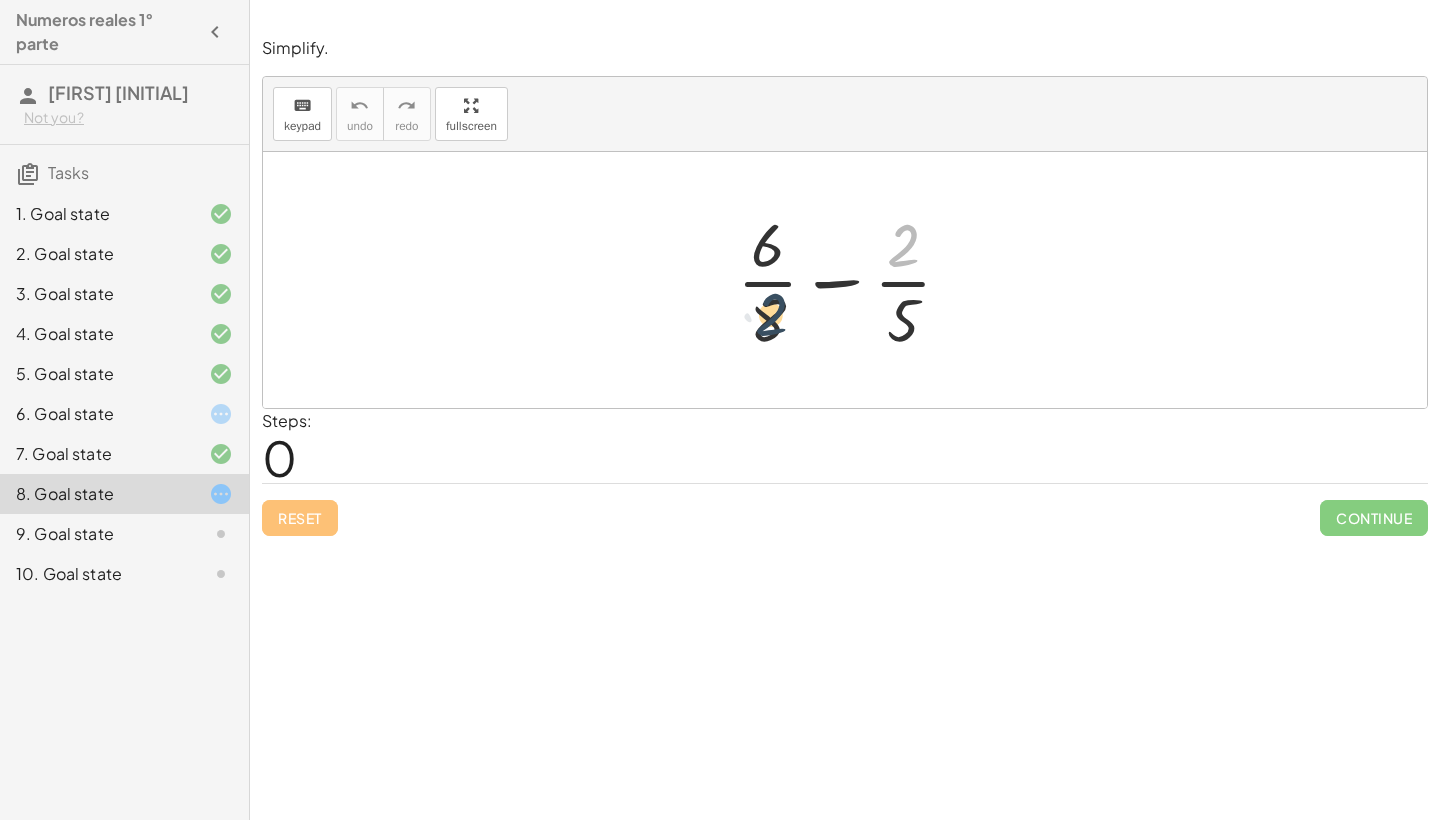 drag, startPoint x: 909, startPoint y: 257, endPoint x: 771, endPoint y: 330, distance: 156.11855 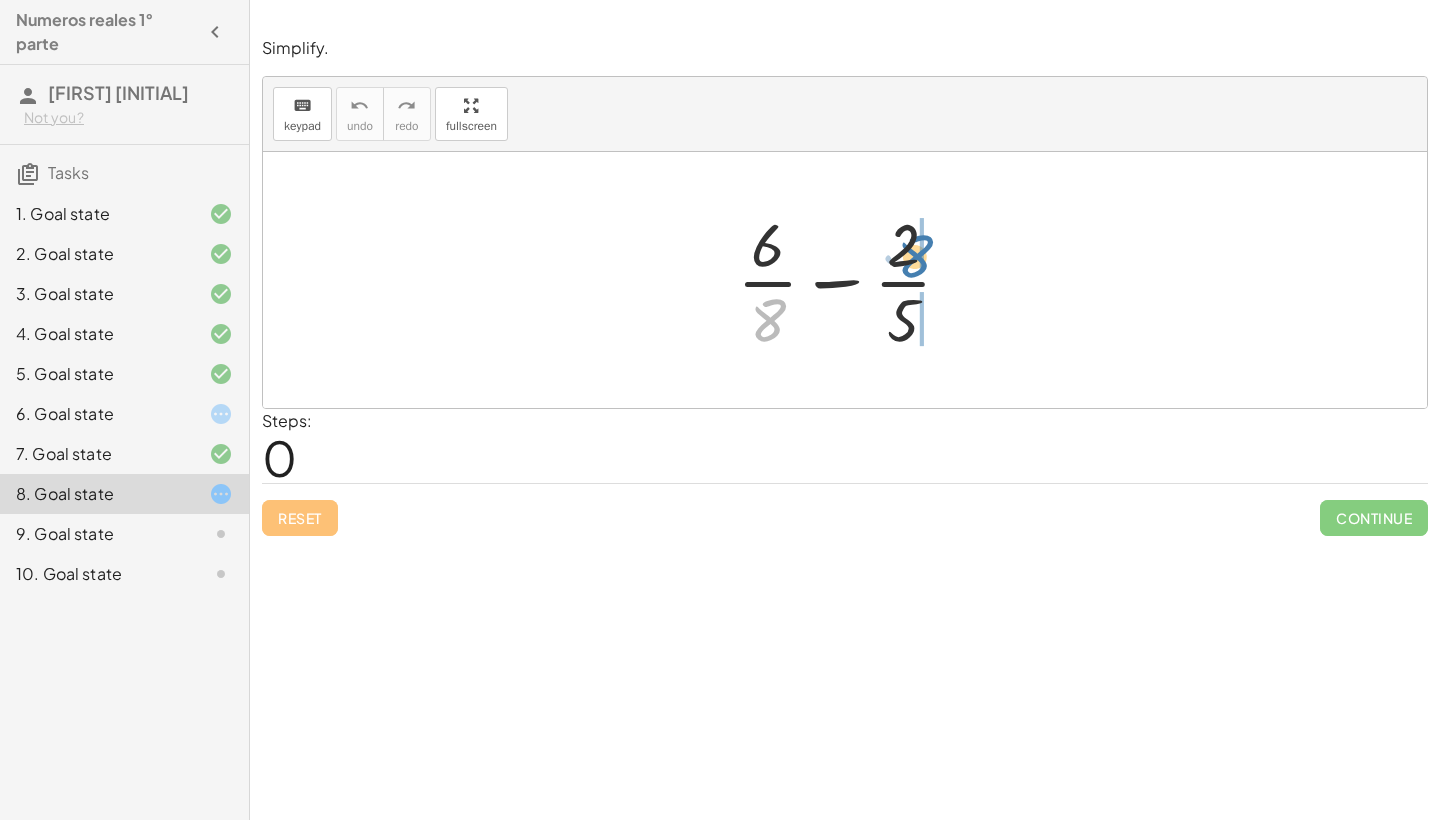 drag, startPoint x: 762, startPoint y: 320, endPoint x: 914, endPoint y: 253, distance: 166.1114 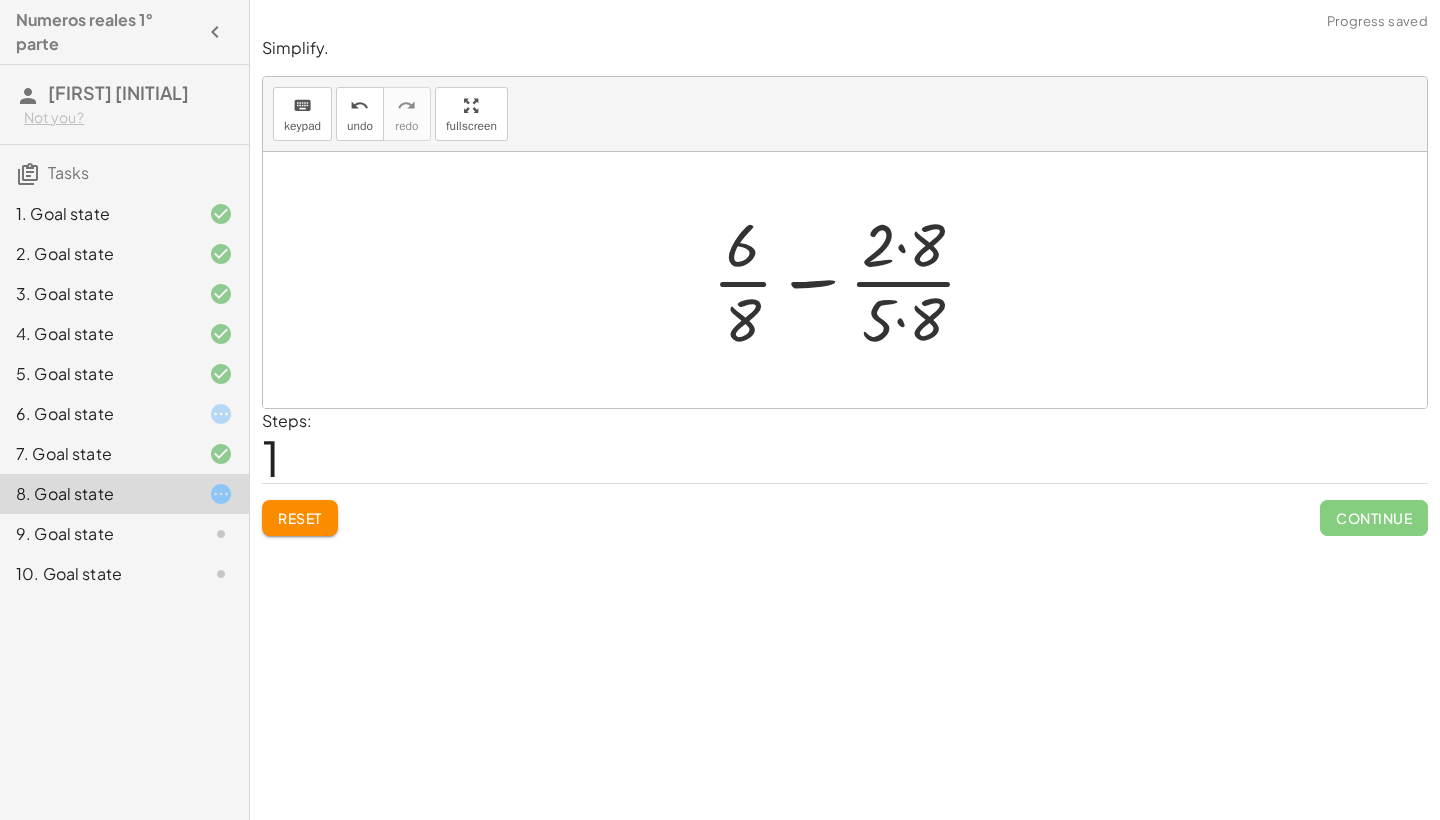 click at bounding box center (852, 280) 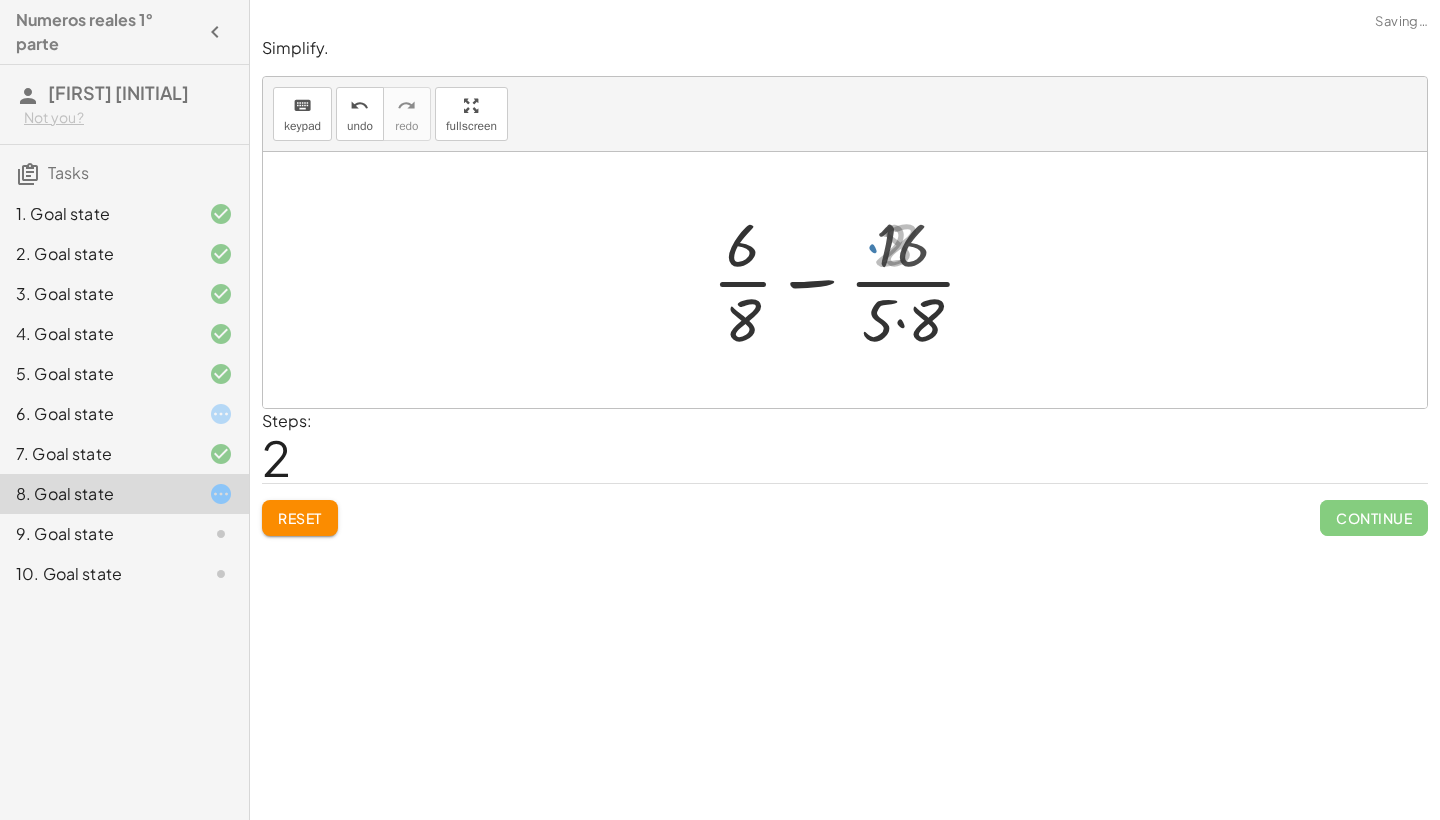 click at bounding box center [852, 280] 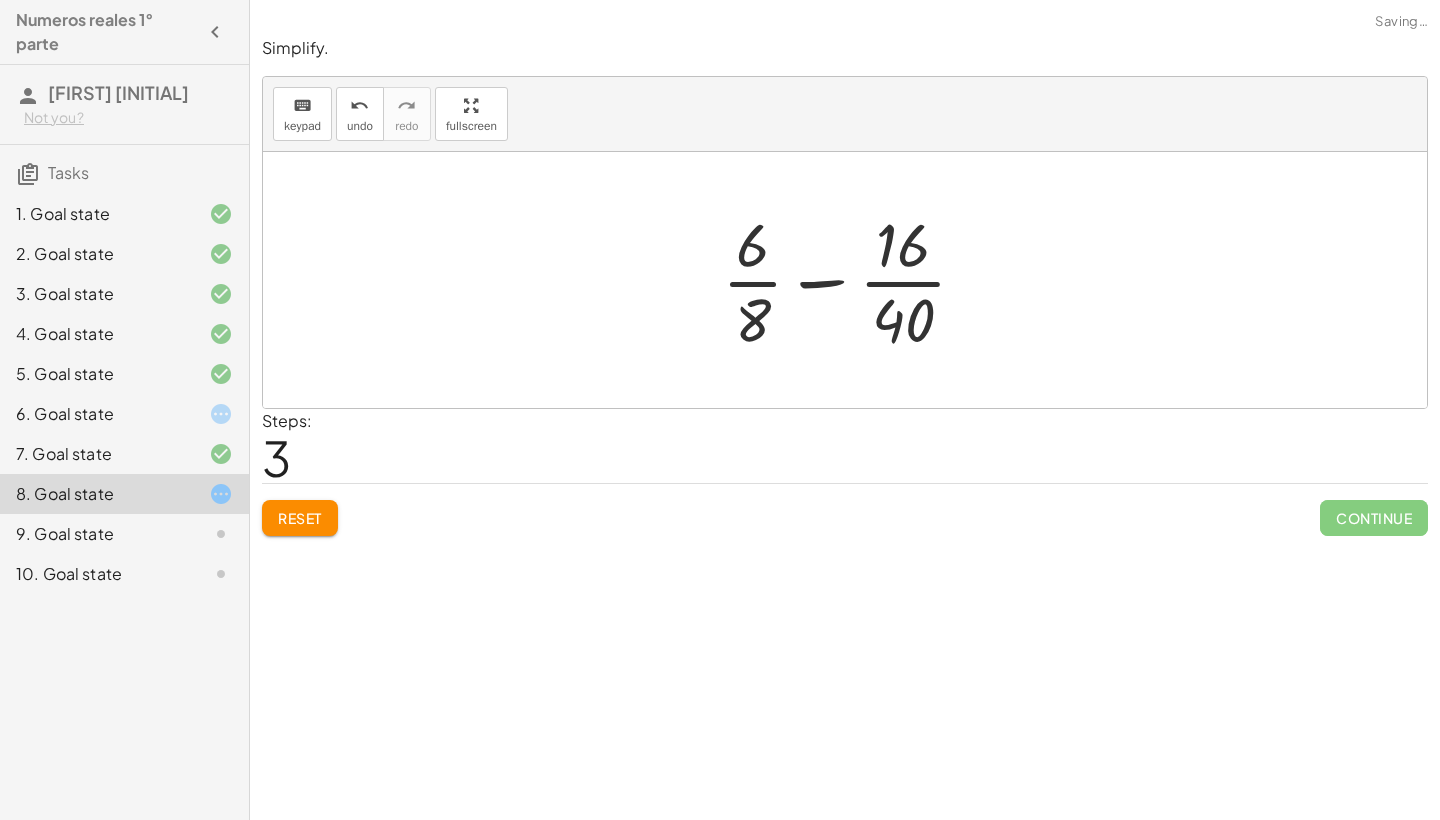 click at bounding box center [852, 280] 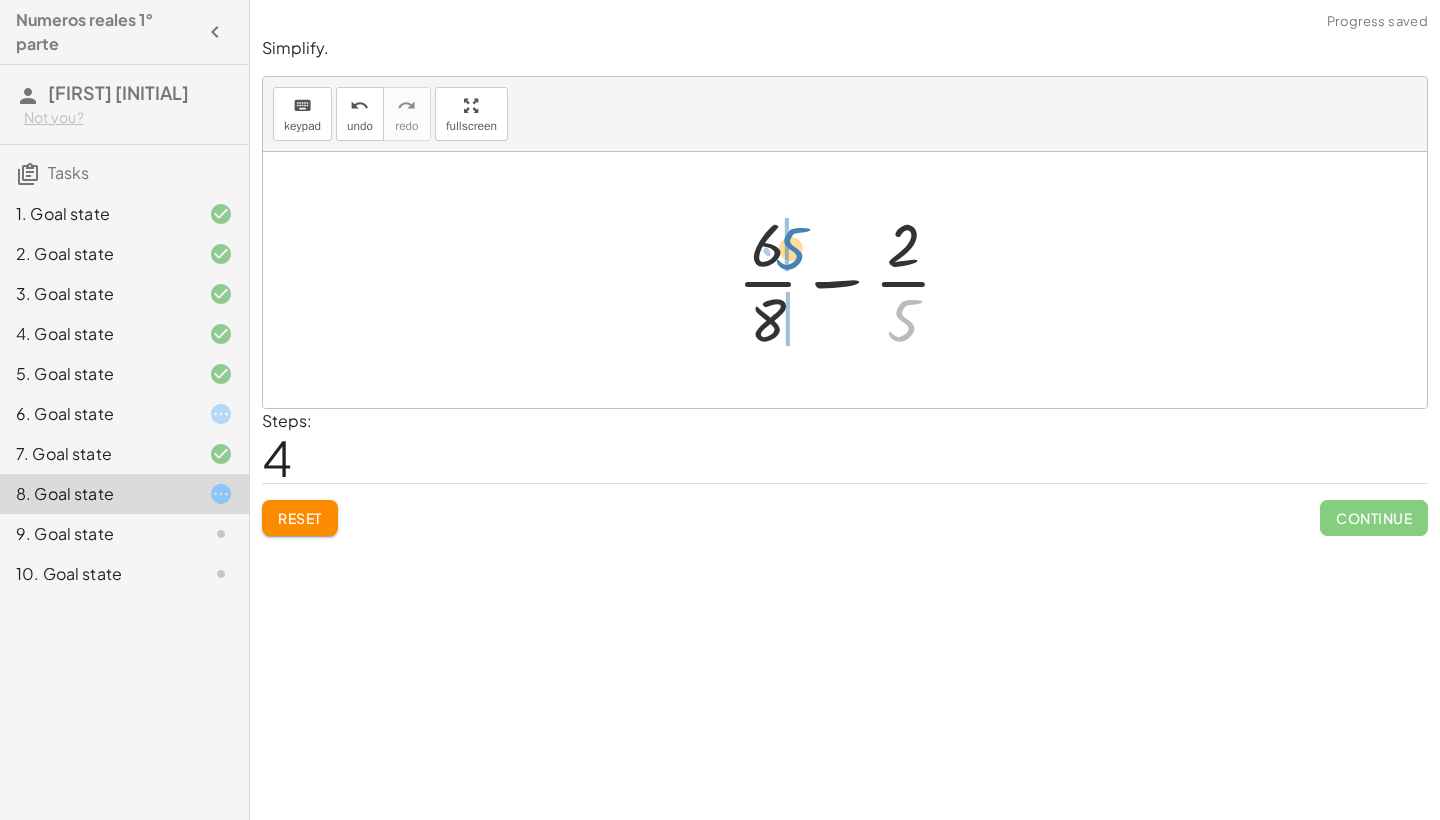 drag, startPoint x: 901, startPoint y: 306, endPoint x: 788, endPoint y: 233, distance: 134.52881 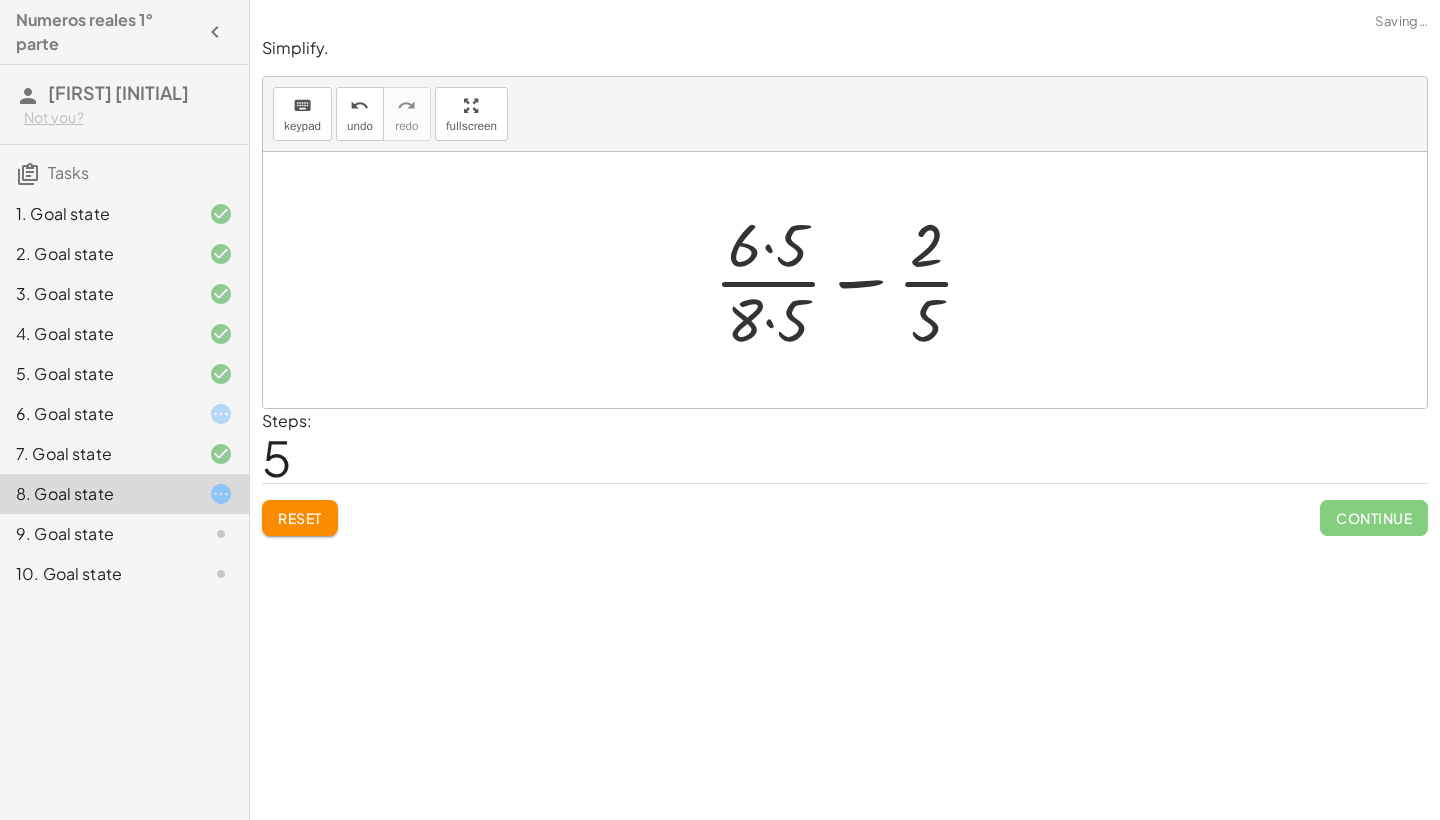 click at bounding box center [852, 280] 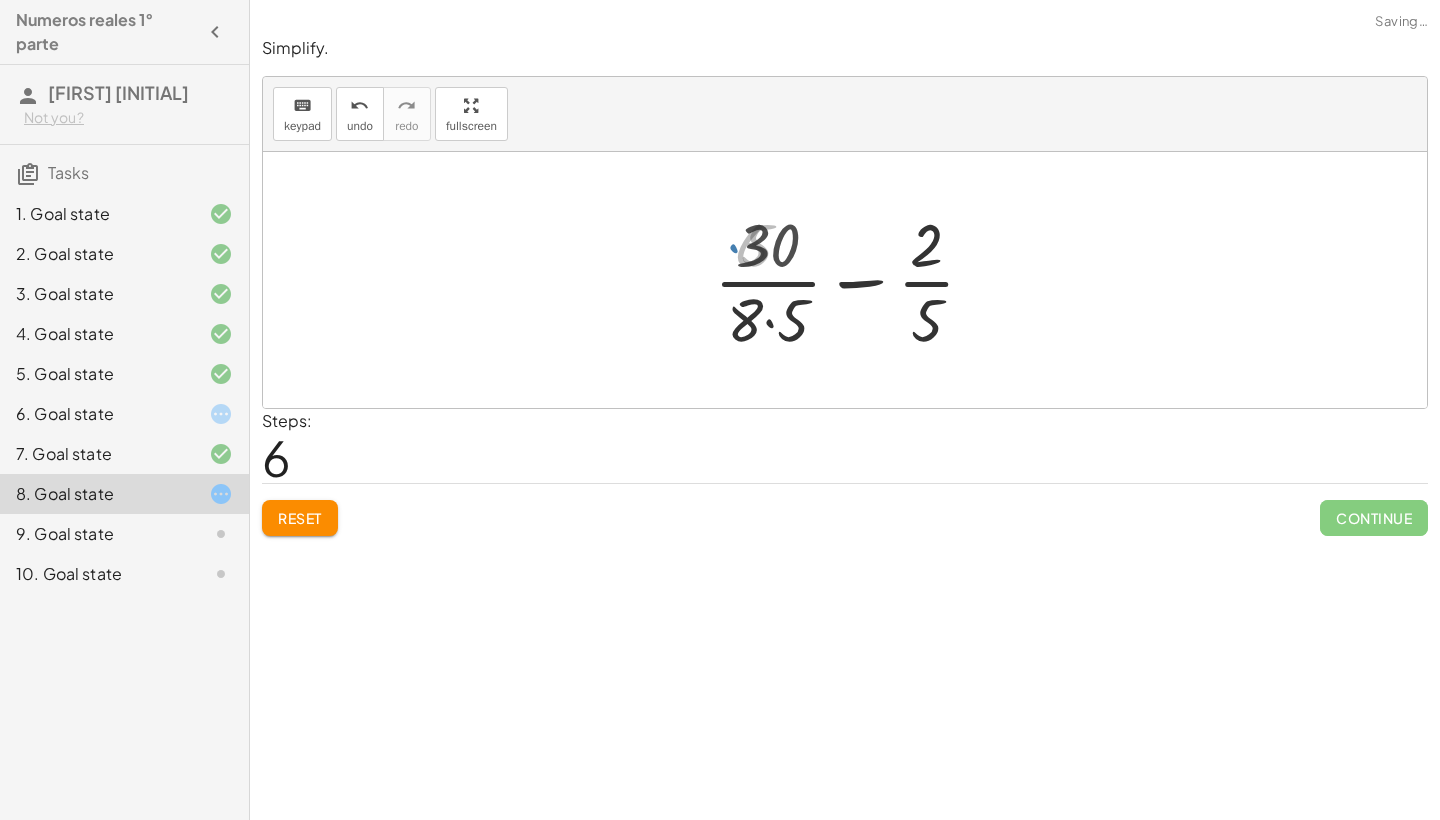 click at bounding box center [852, 280] 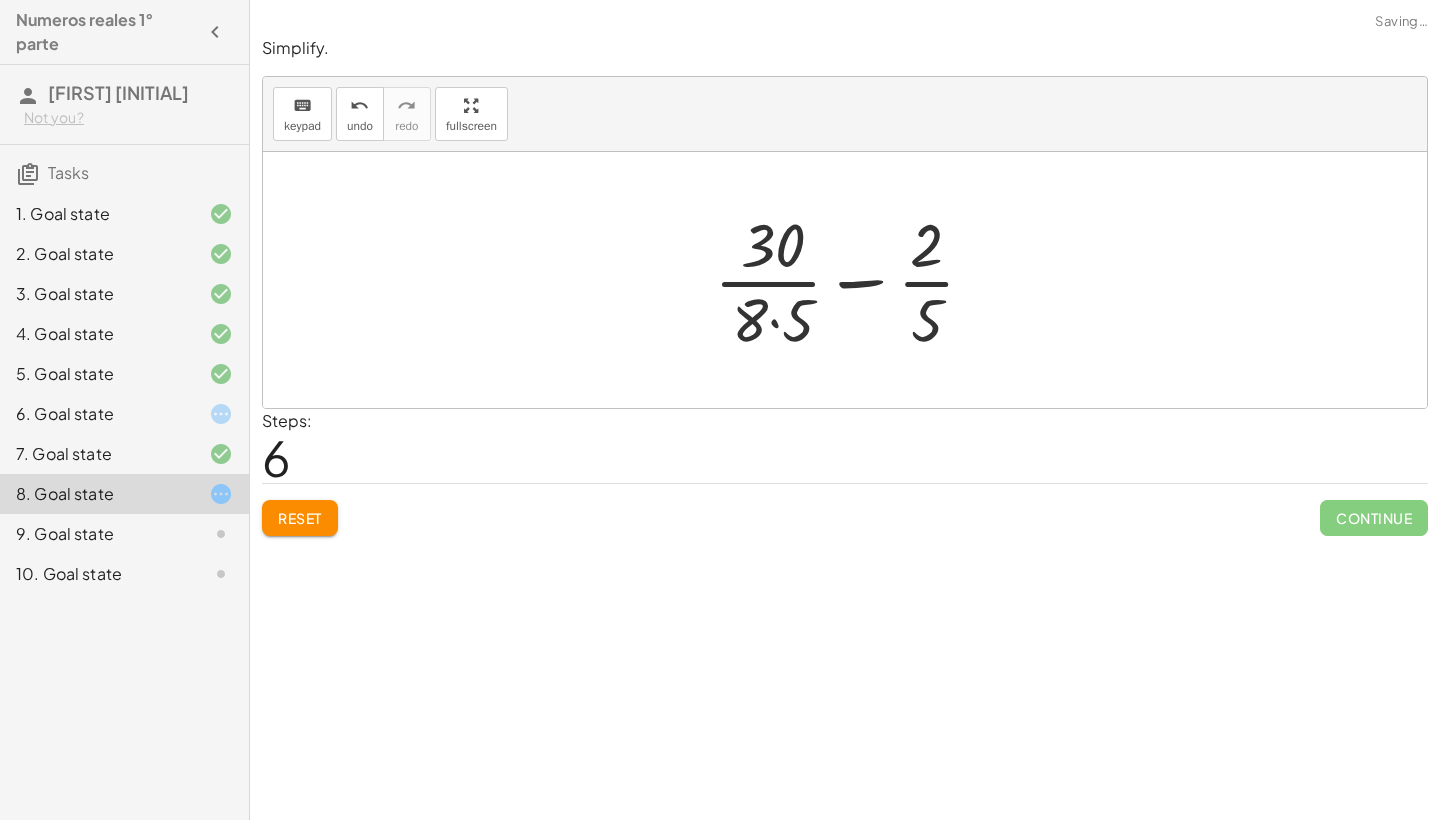 click at bounding box center [852, 280] 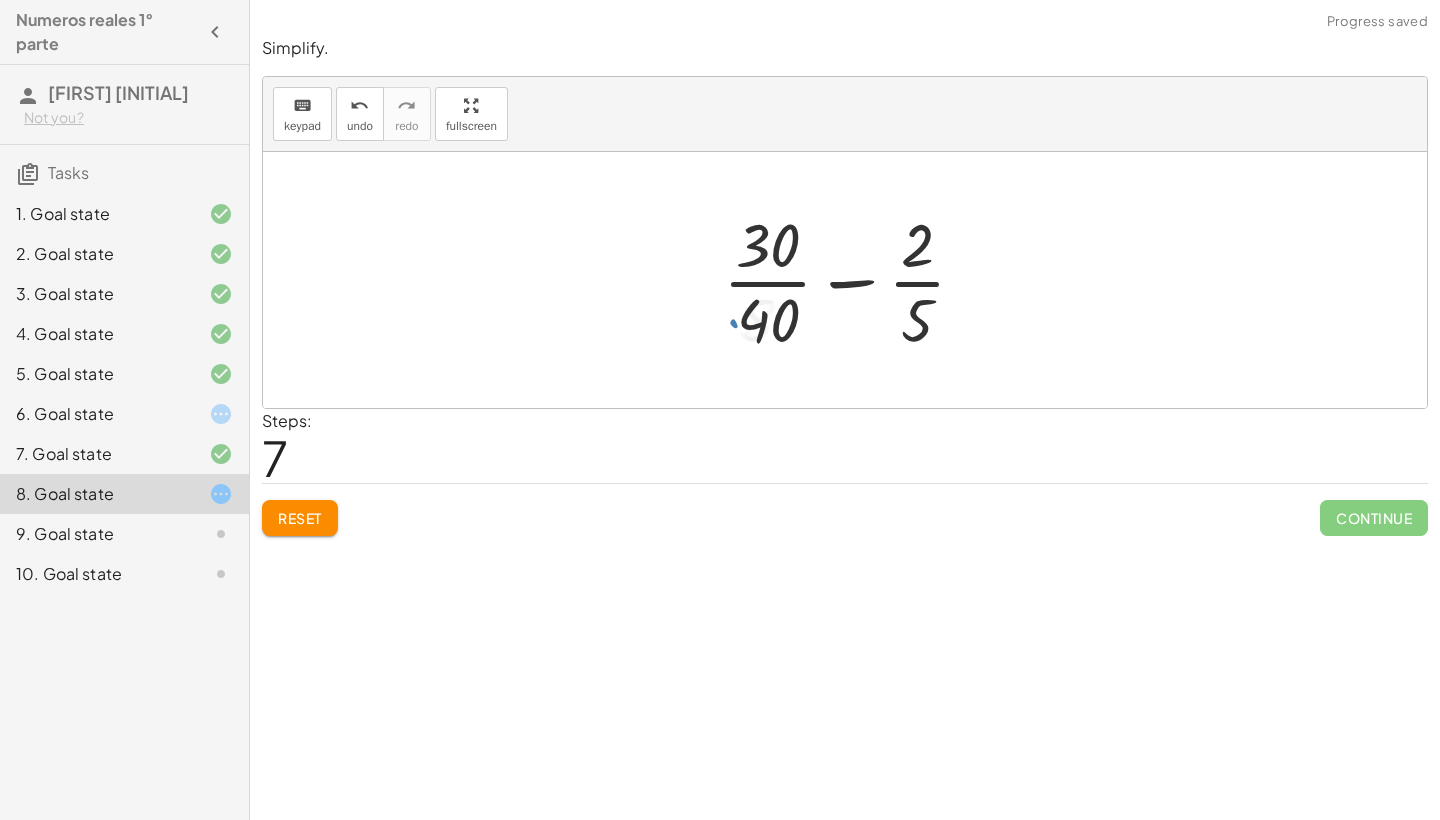 click at bounding box center [852, 280] 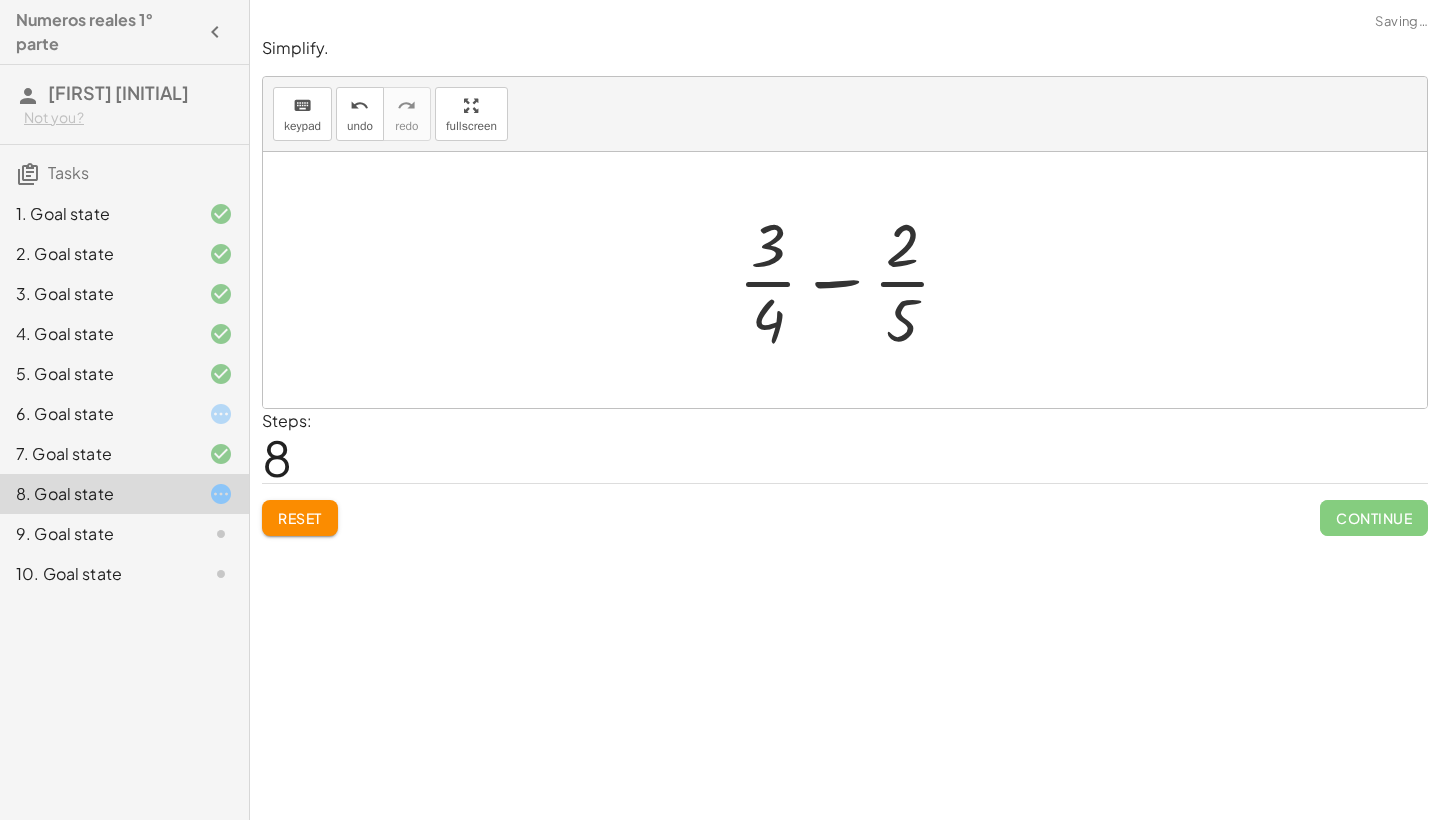 click at bounding box center (852, 280) 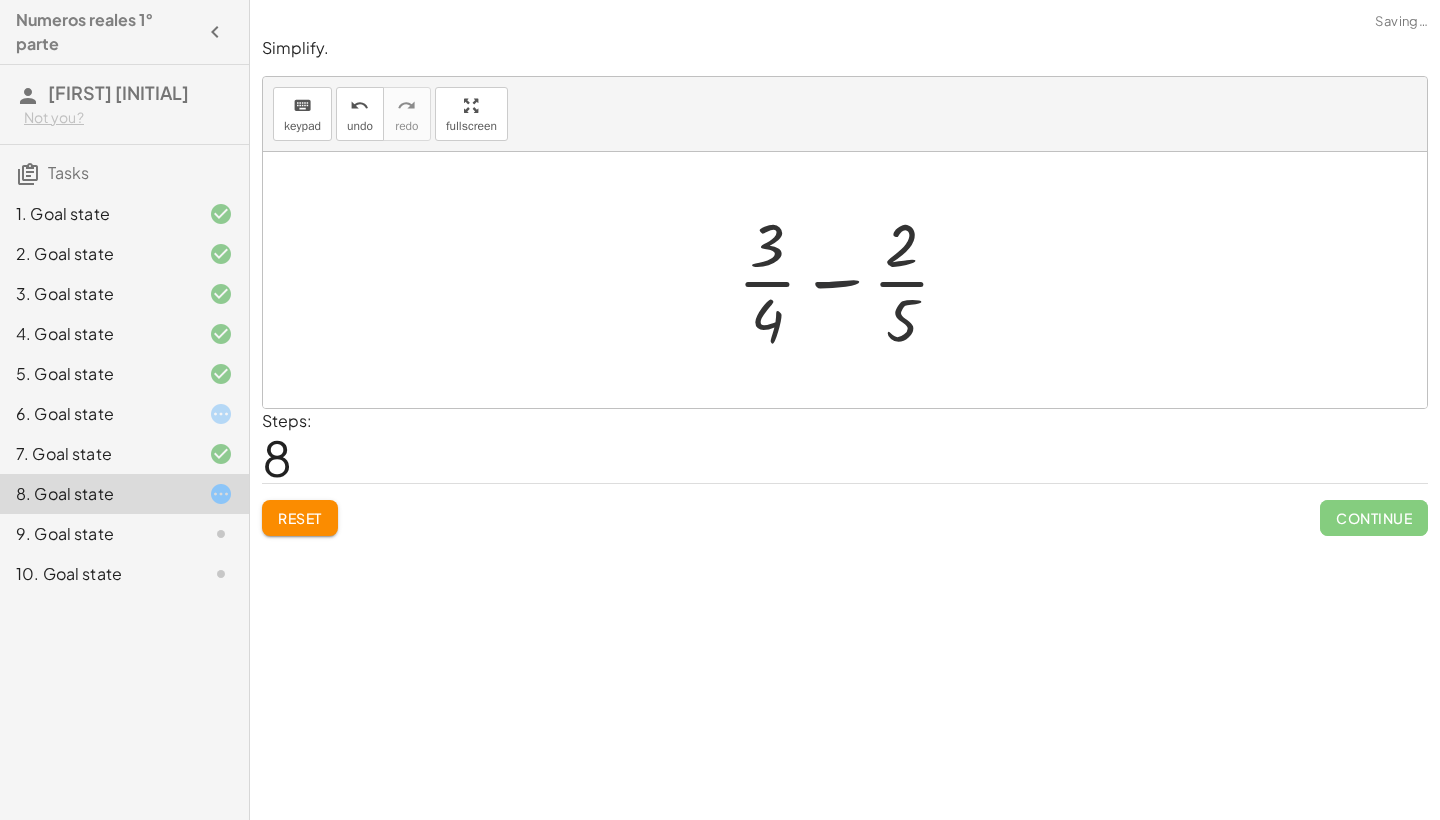 click at bounding box center (852, 280) 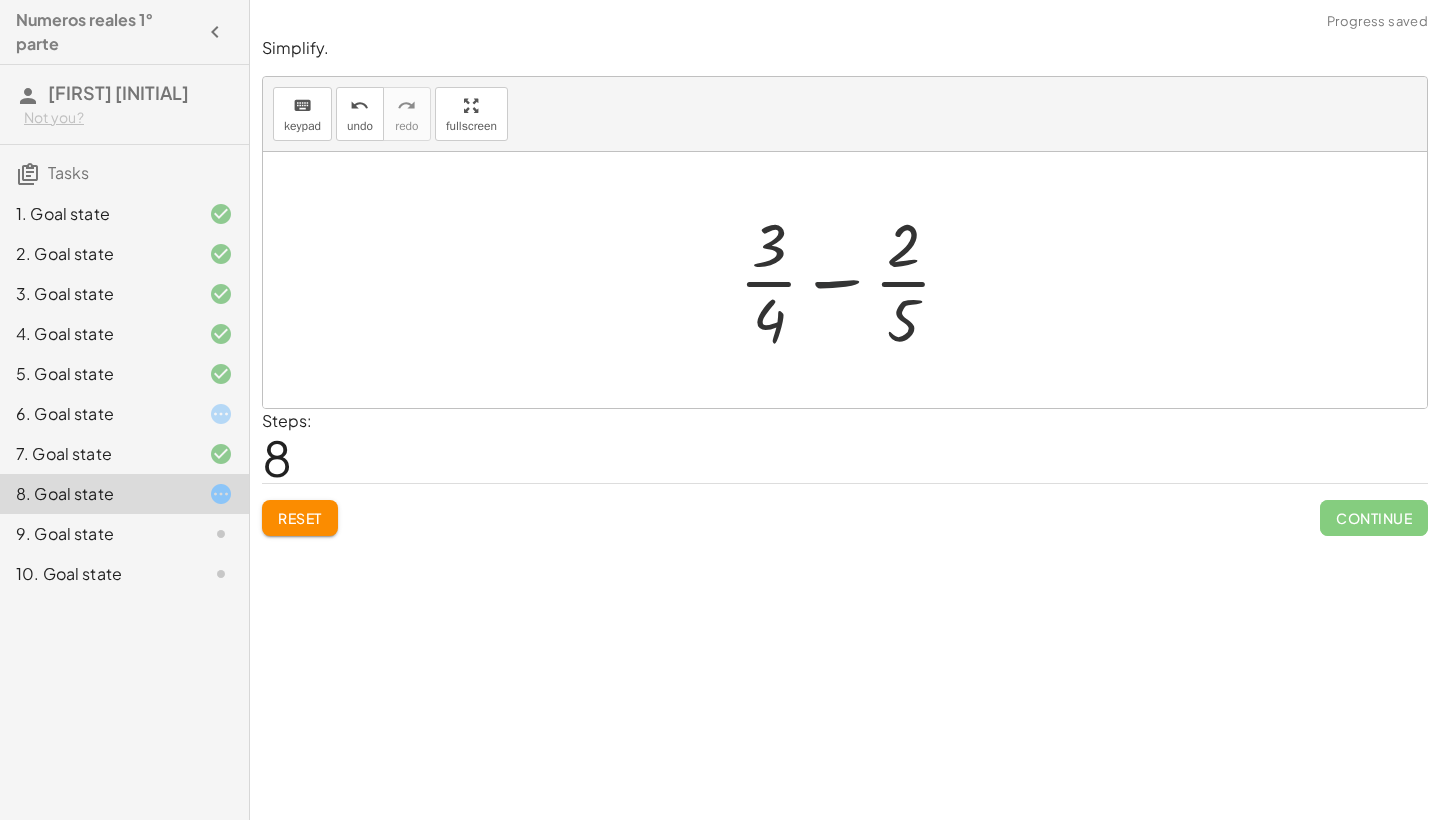click at bounding box center (852, 280) 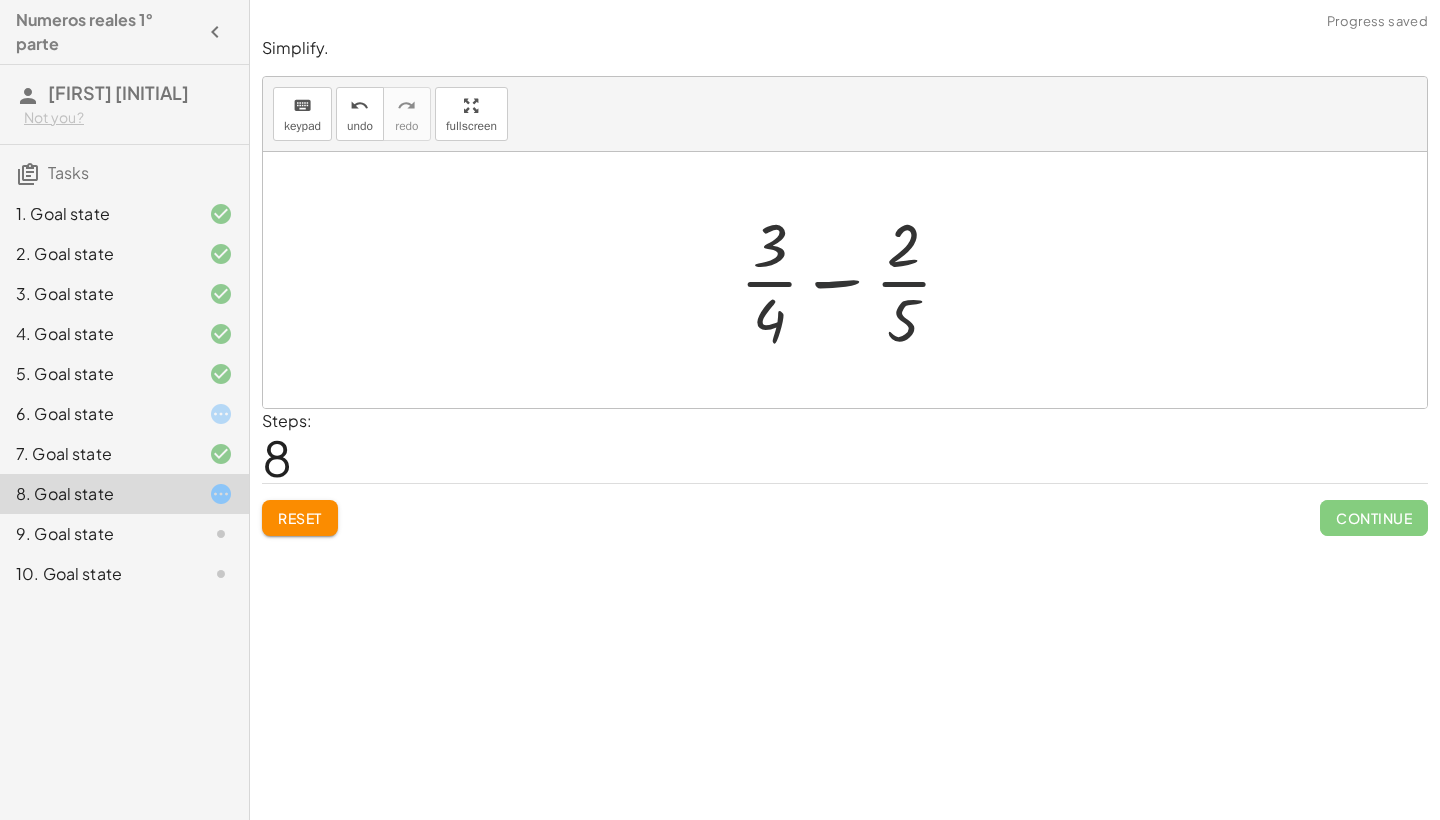click at bounding box center (852, 280) 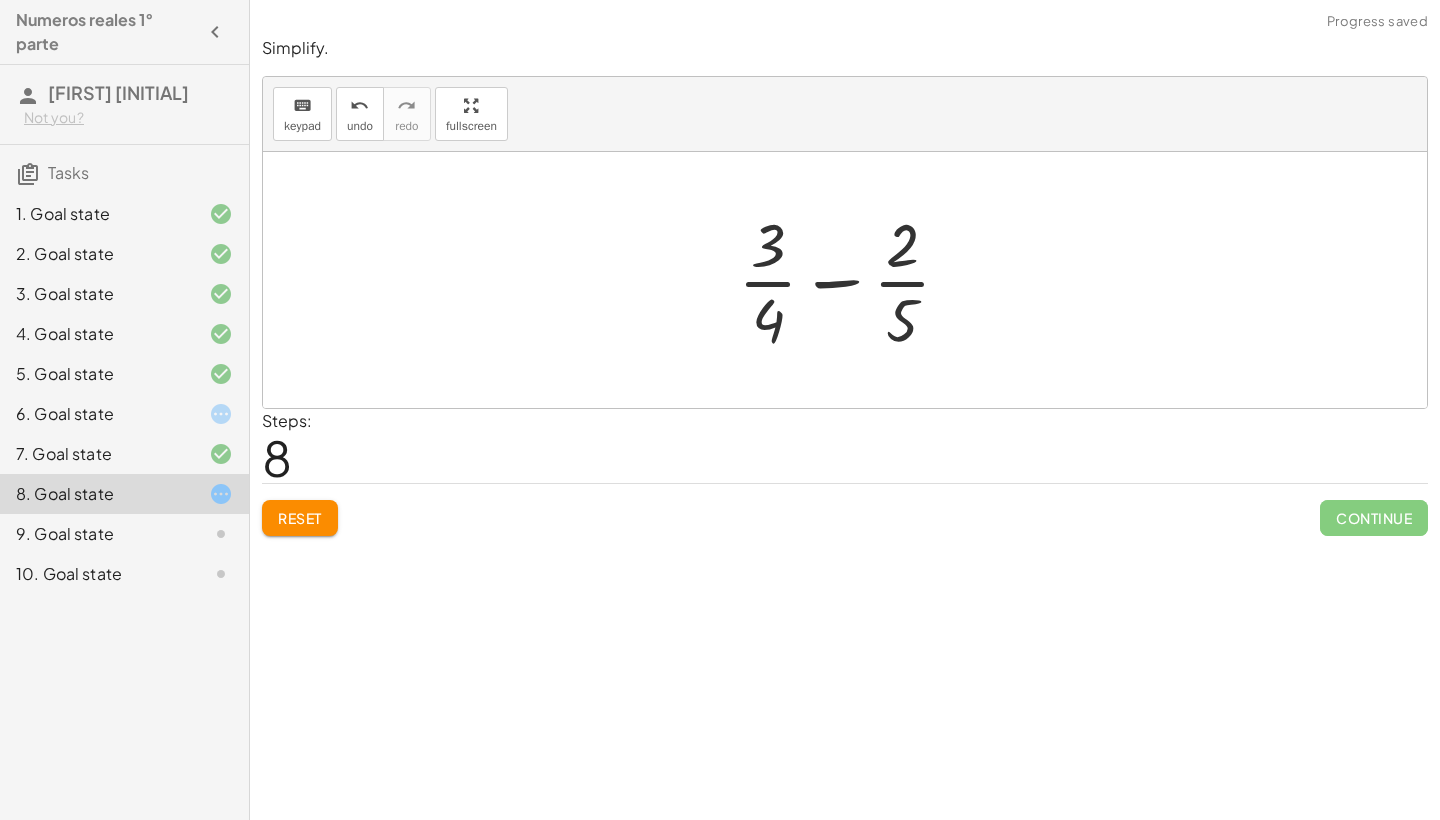 click at bounding box center (852, 280) 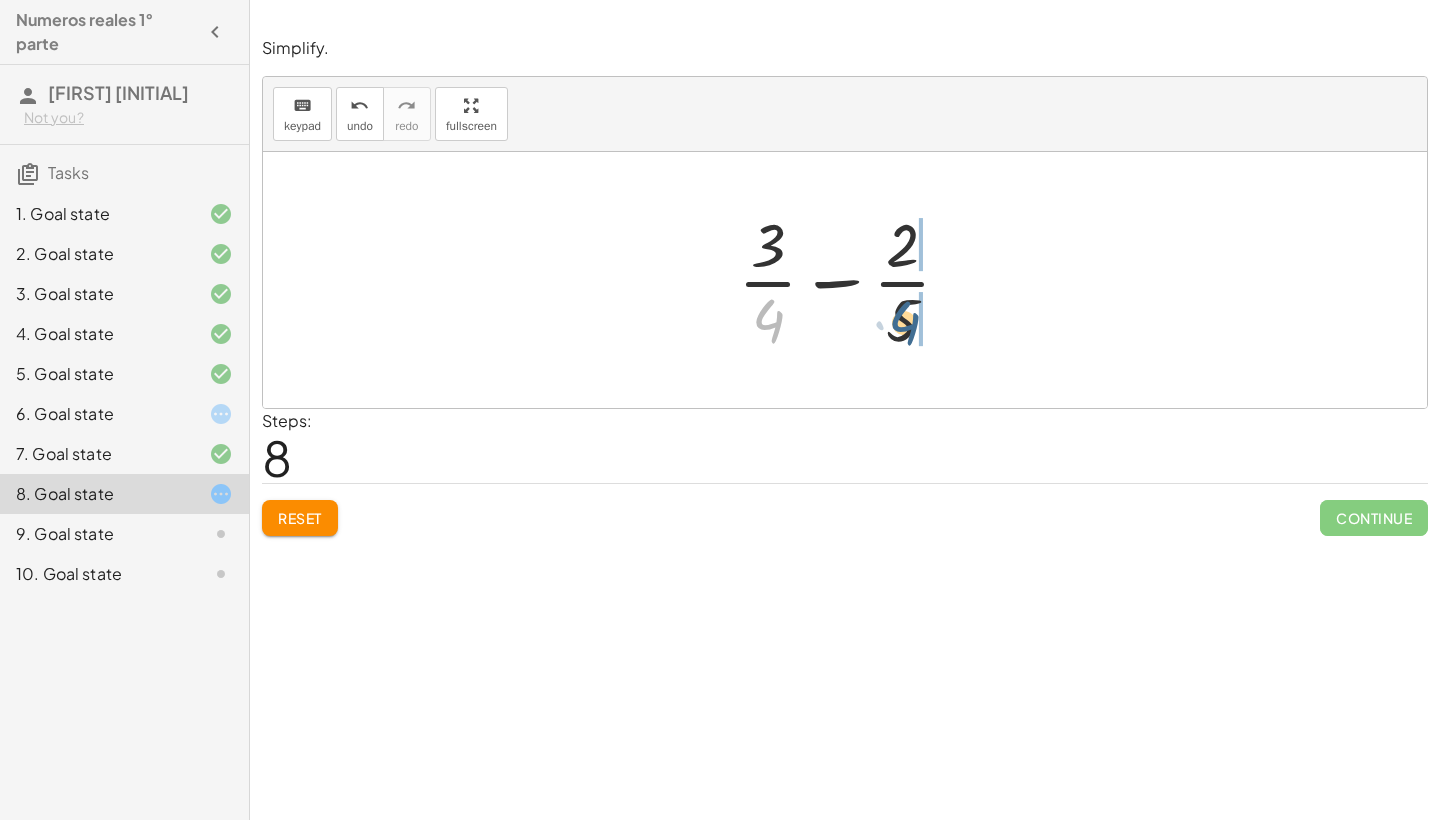drag, startPoint x: 762, startPoint y: 313, endPoint x: 897, endPoint y: 311, distance: 135.01482 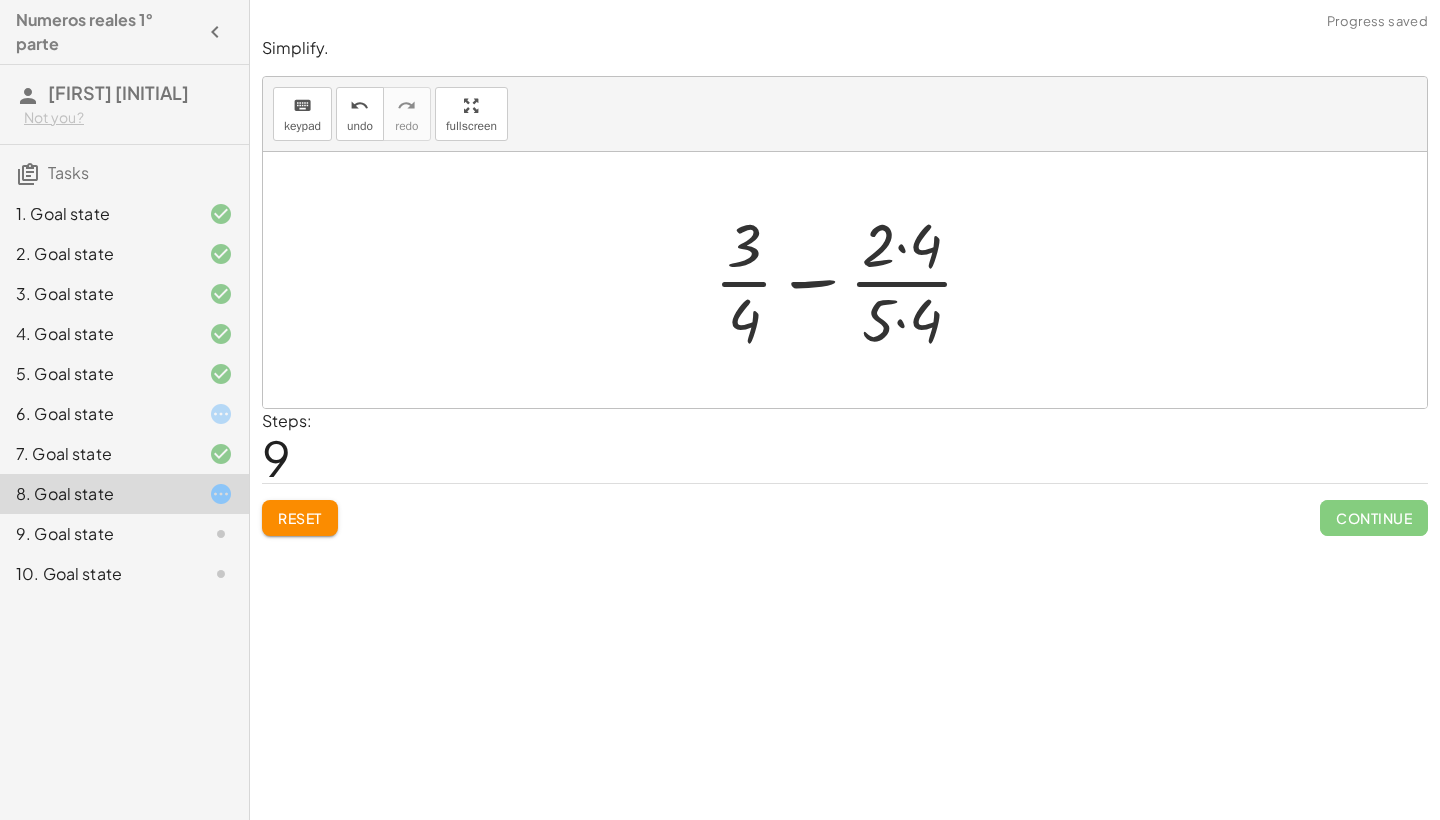 click at bounding box center (852, 280) 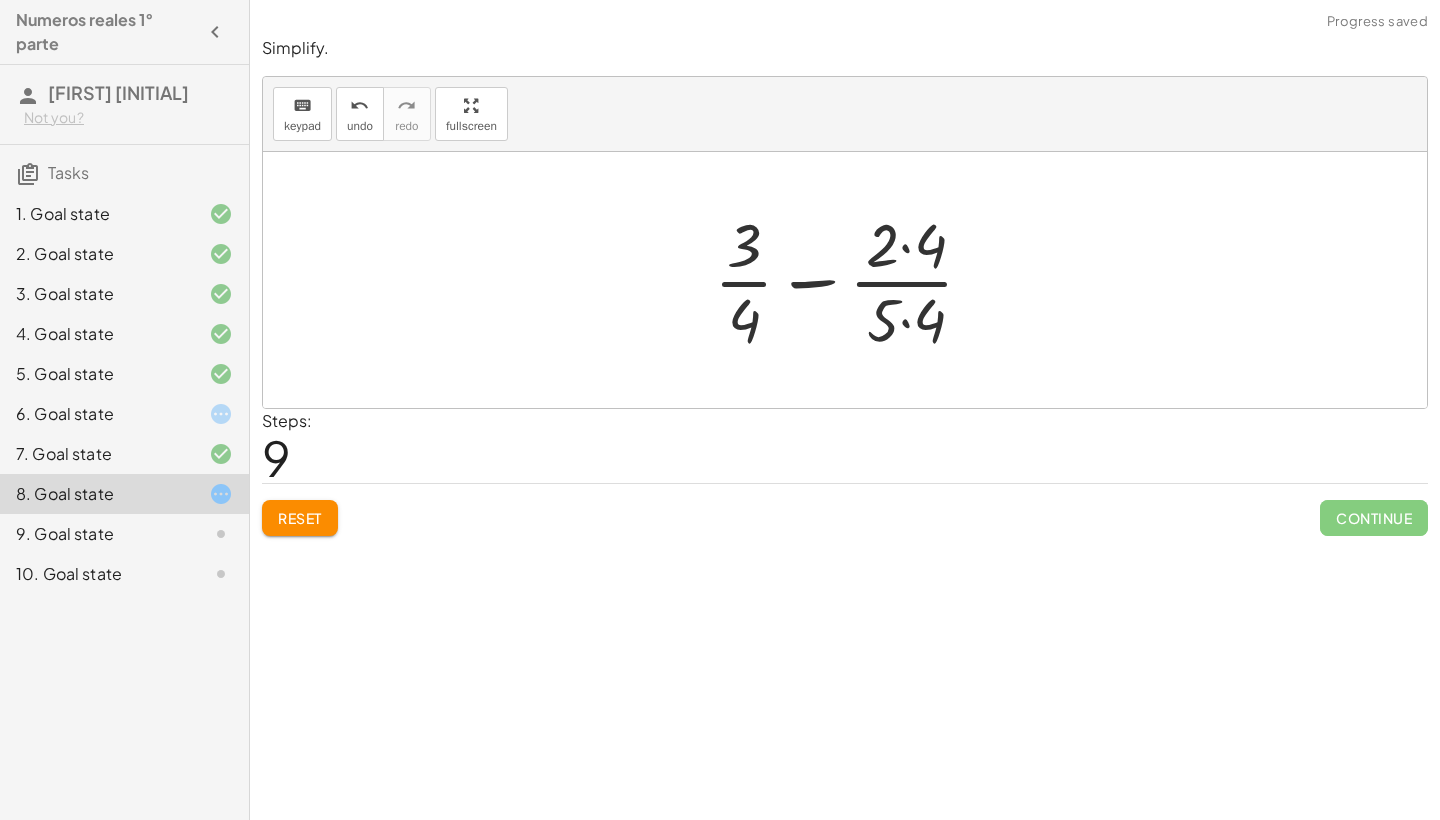 click at bounding box center [852, 280] 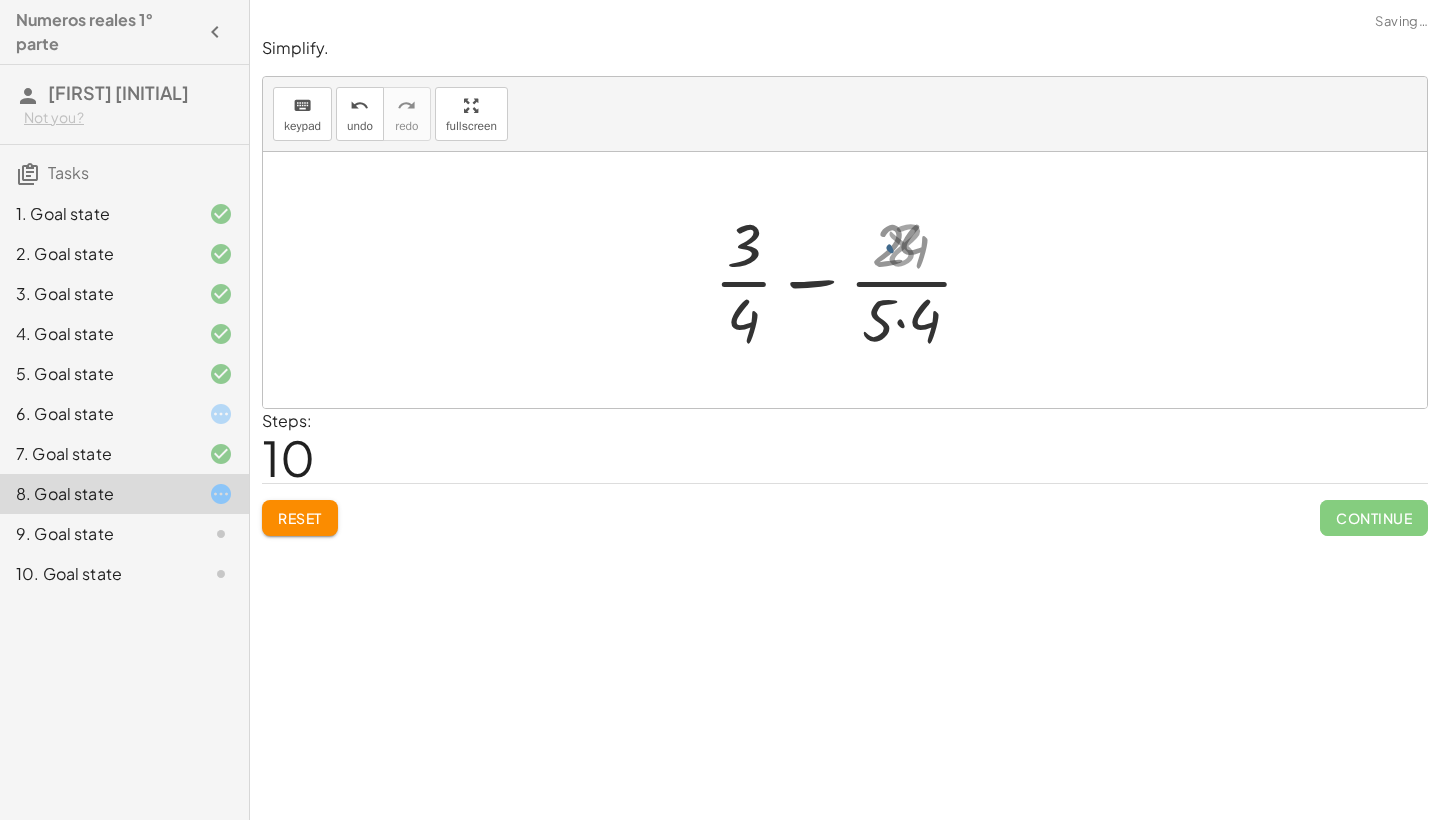 click at bounding box center (851, 280) 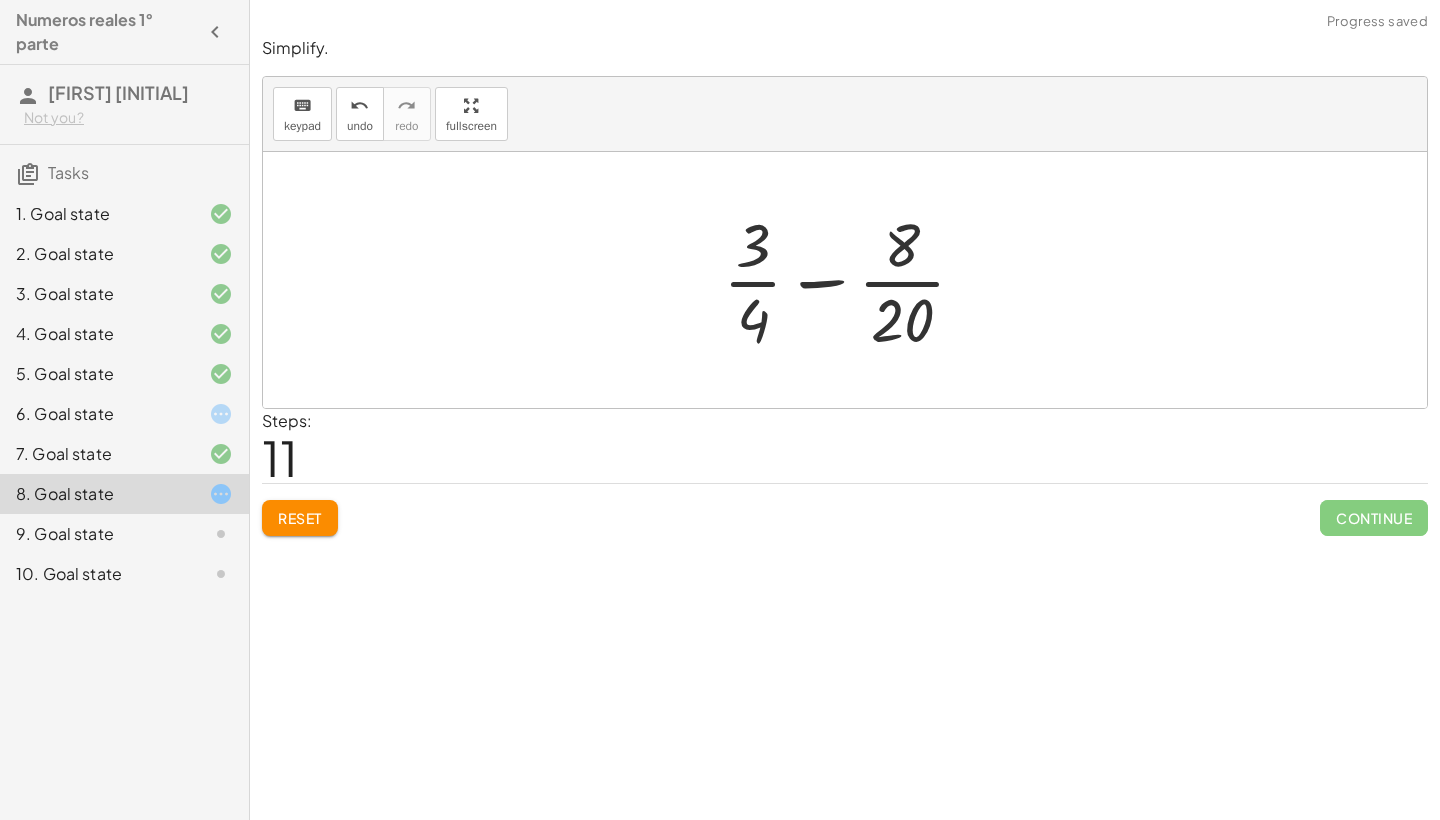 click at bounding box center [852, 280] 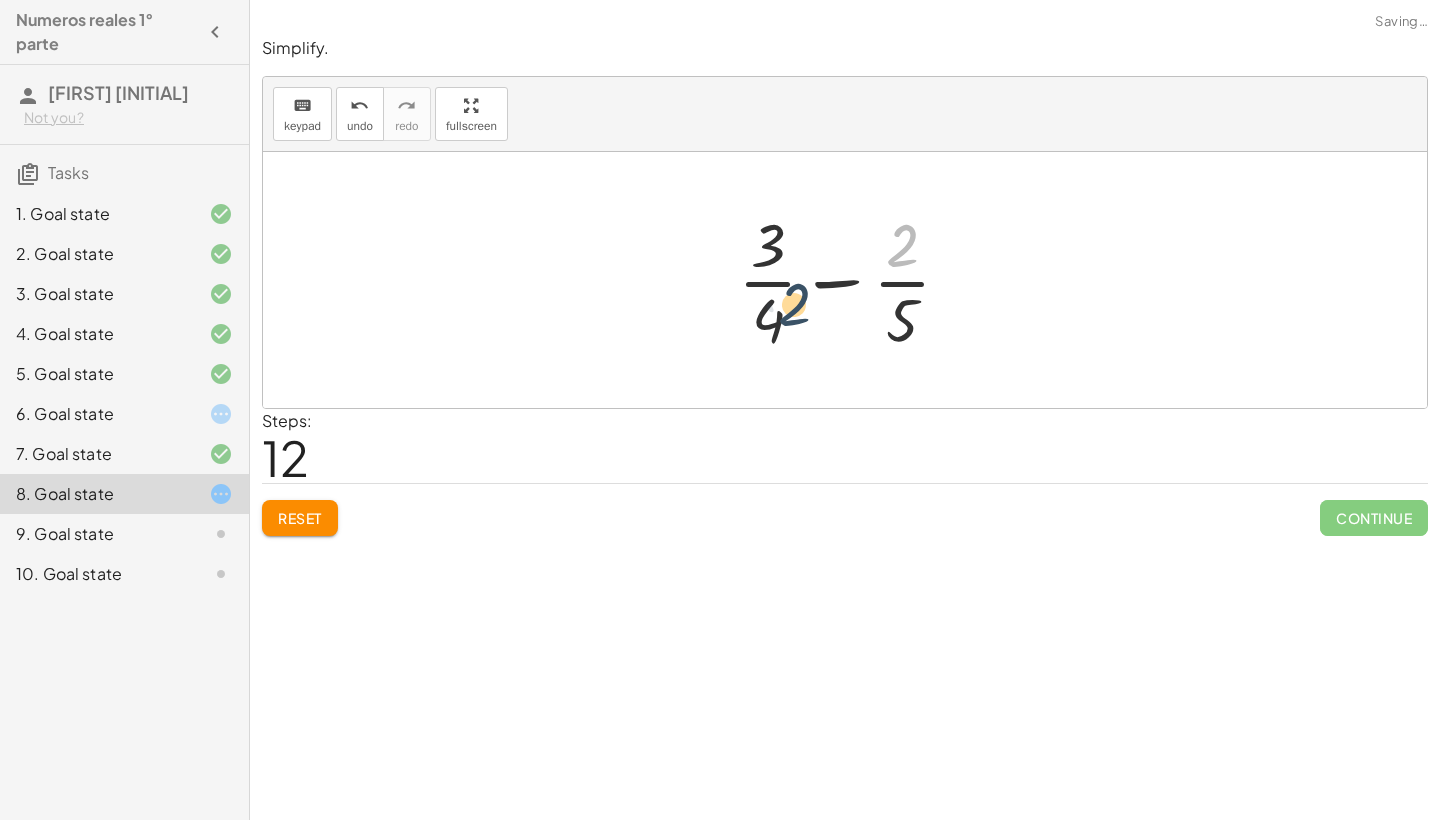 drag, startPoint x: 899, startPoint y: 255, endPoint x: 768, endPoint y: 327, distance: 149.48244 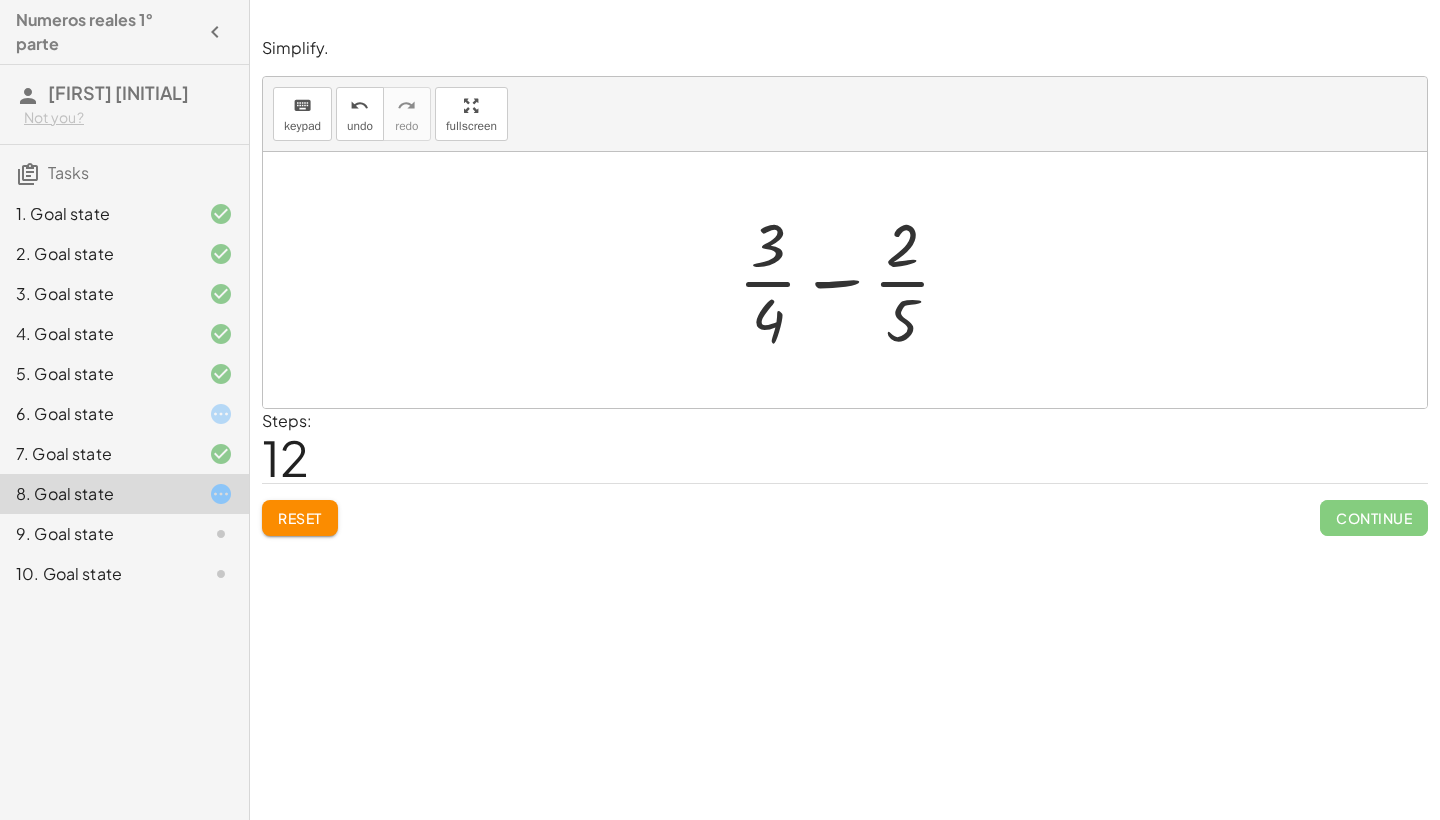 click at bounding box center (852, 280) 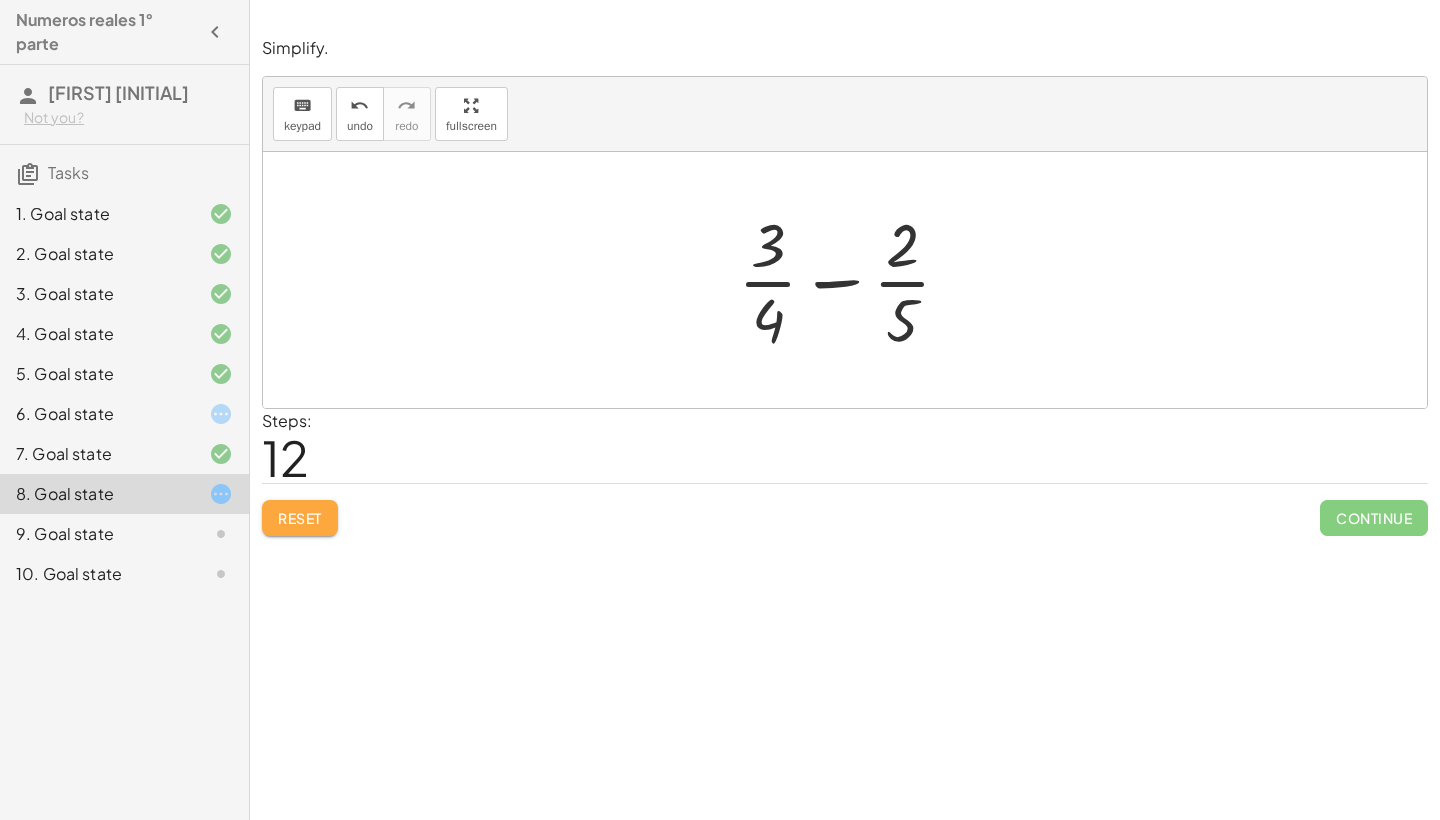 click on "Reset" 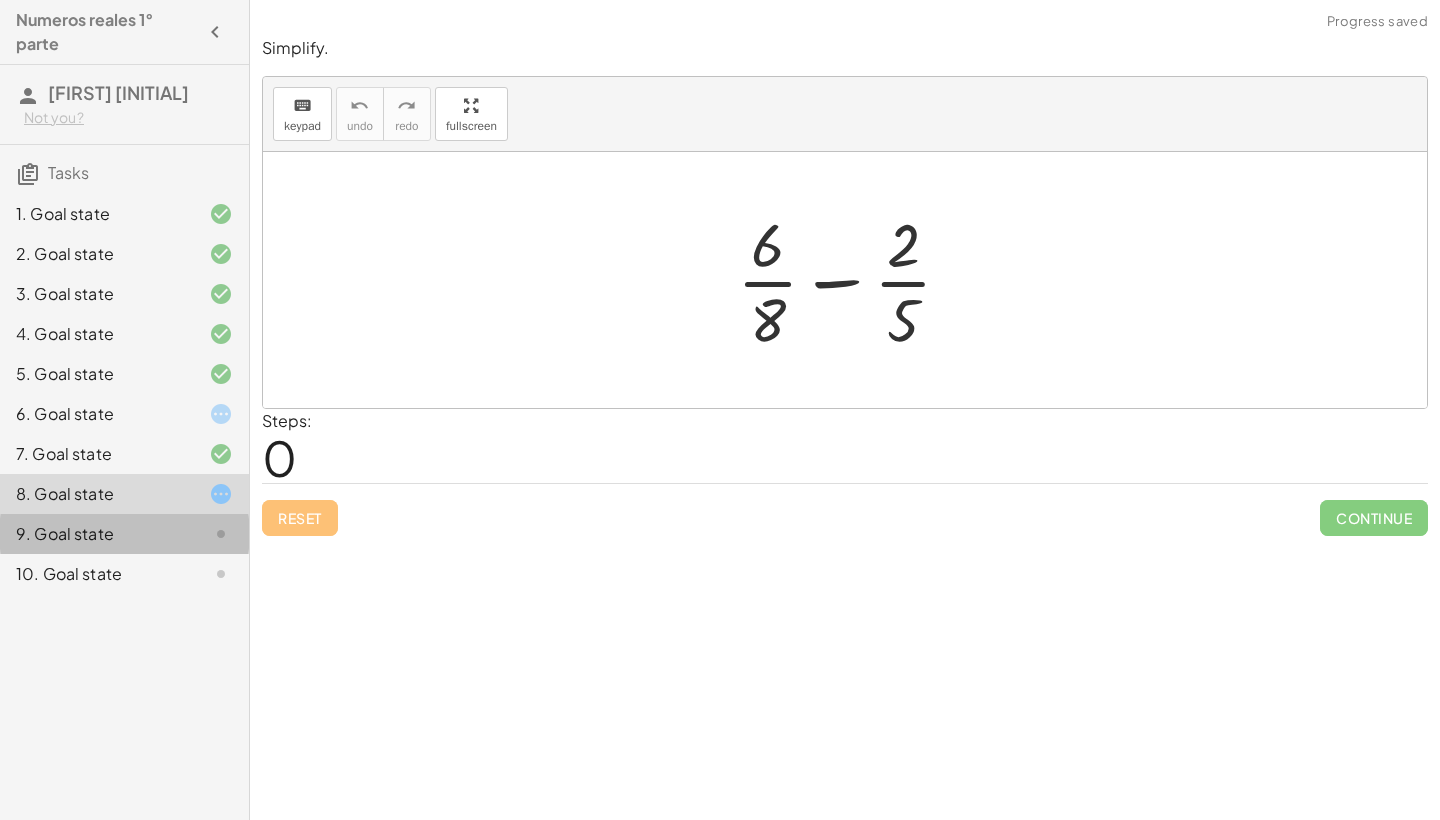 click on "9. Goal state" 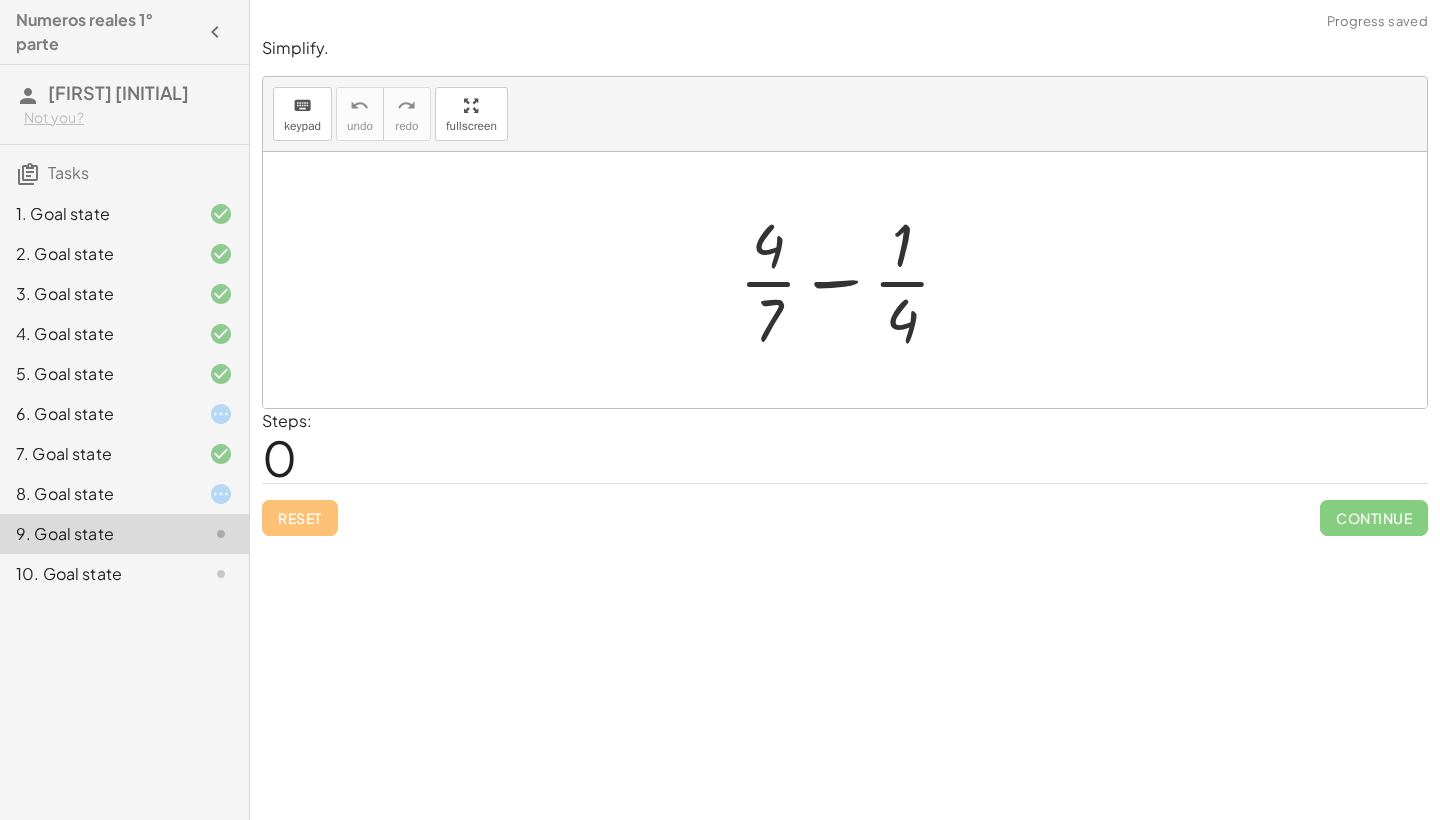 click at bounding box center (853, 280) 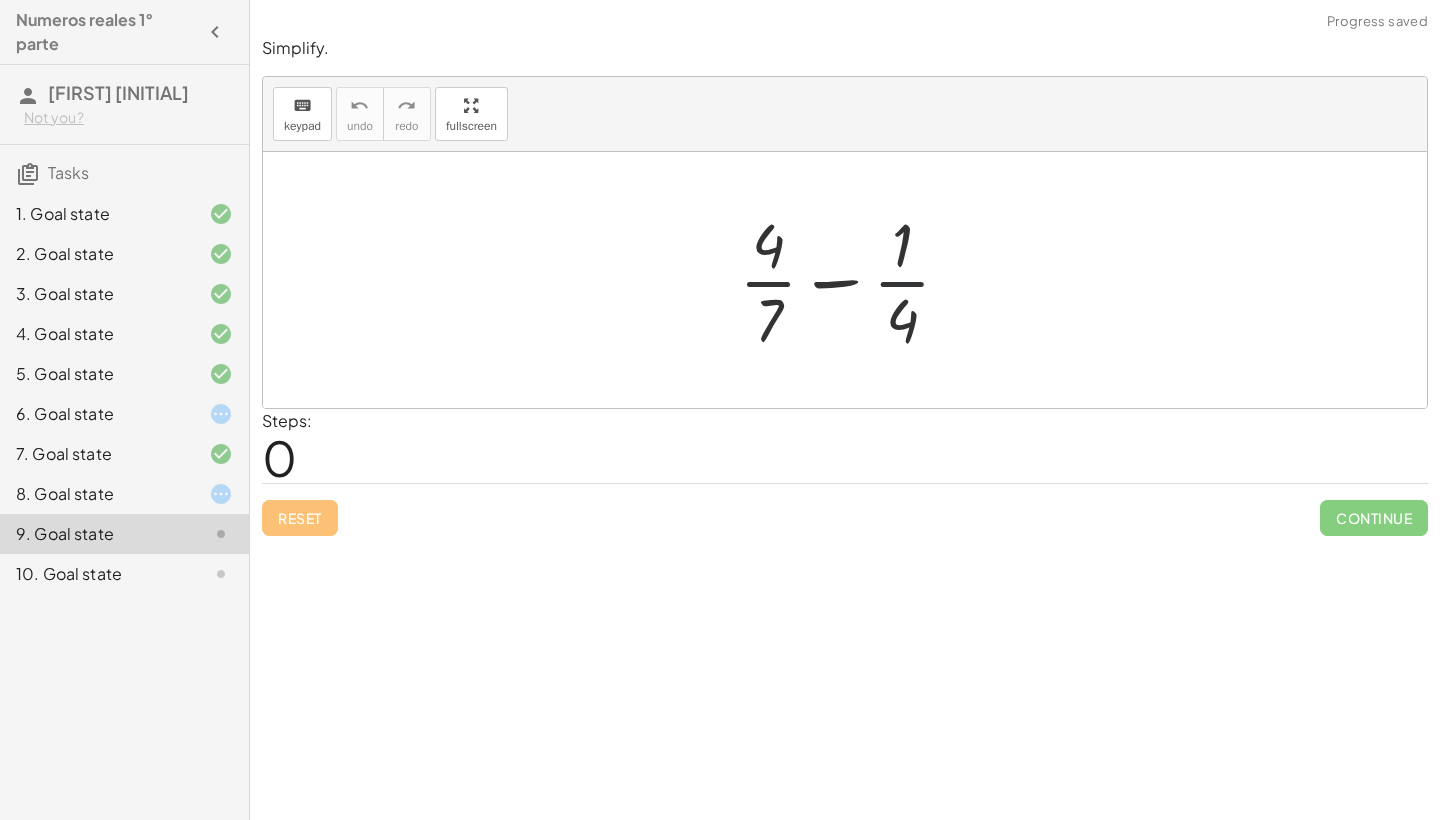 click at bounding box center (853, 280) 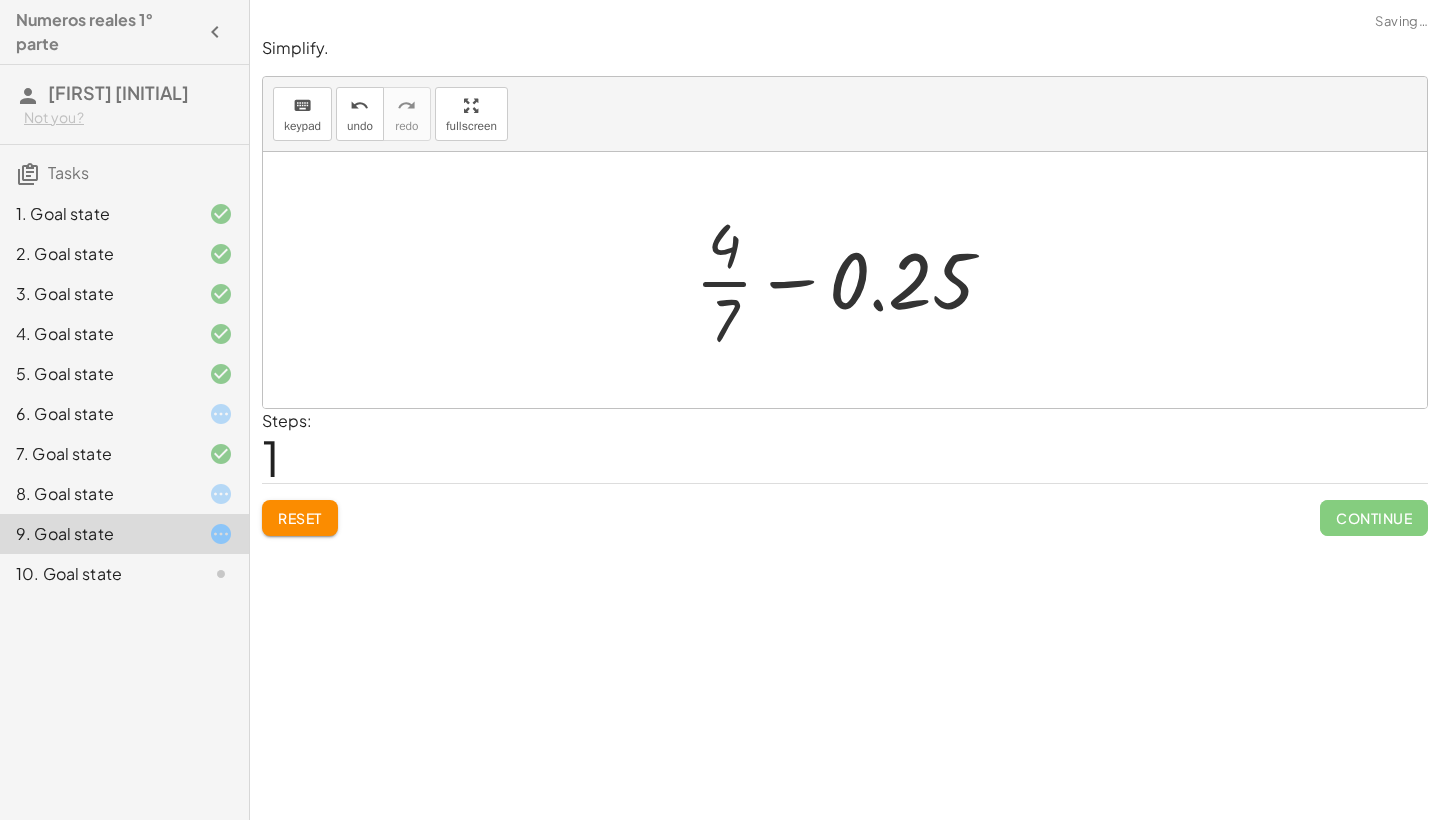 click at bounding box center [852, 280] 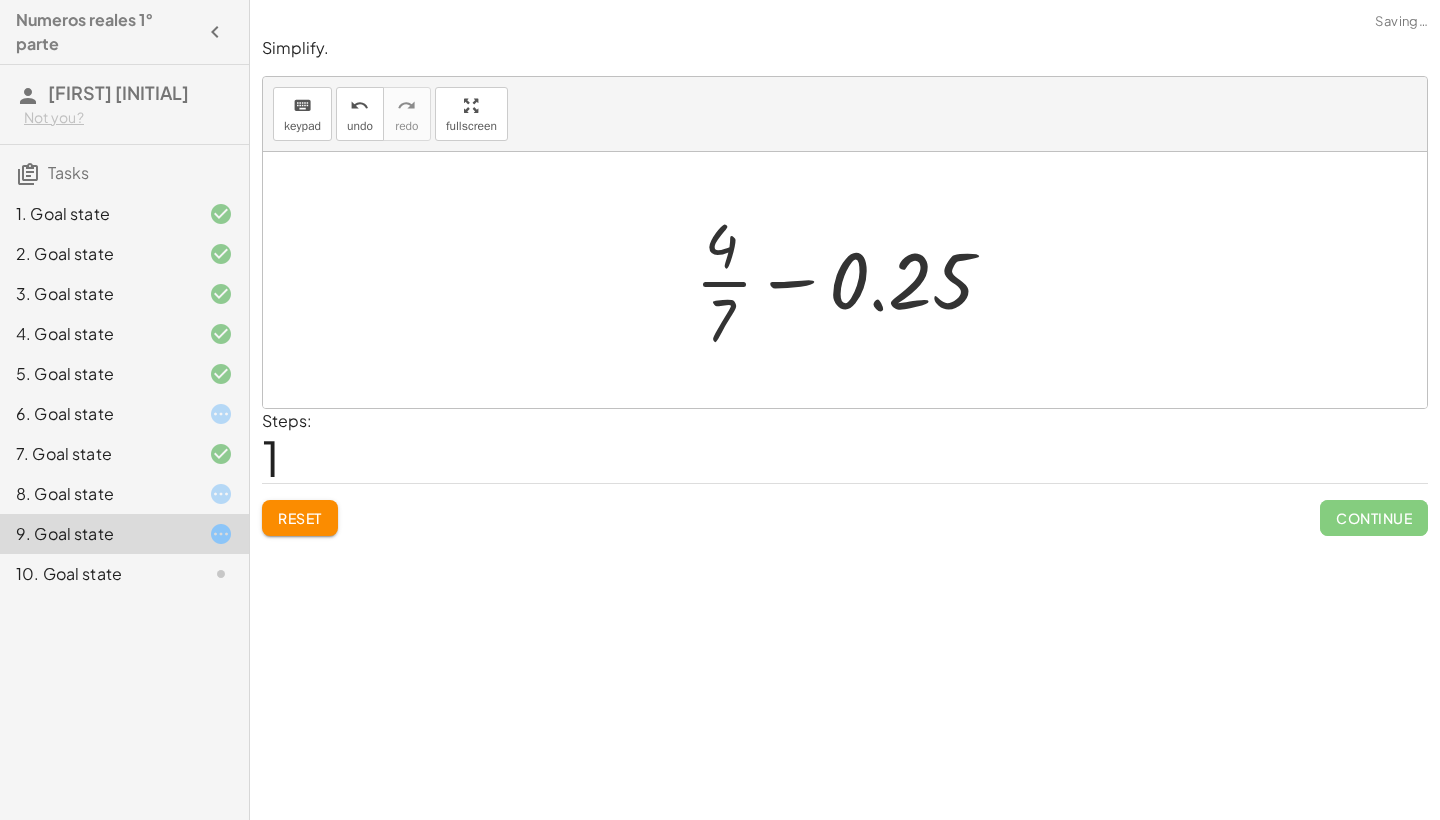 click at bounding box center (852, 280) 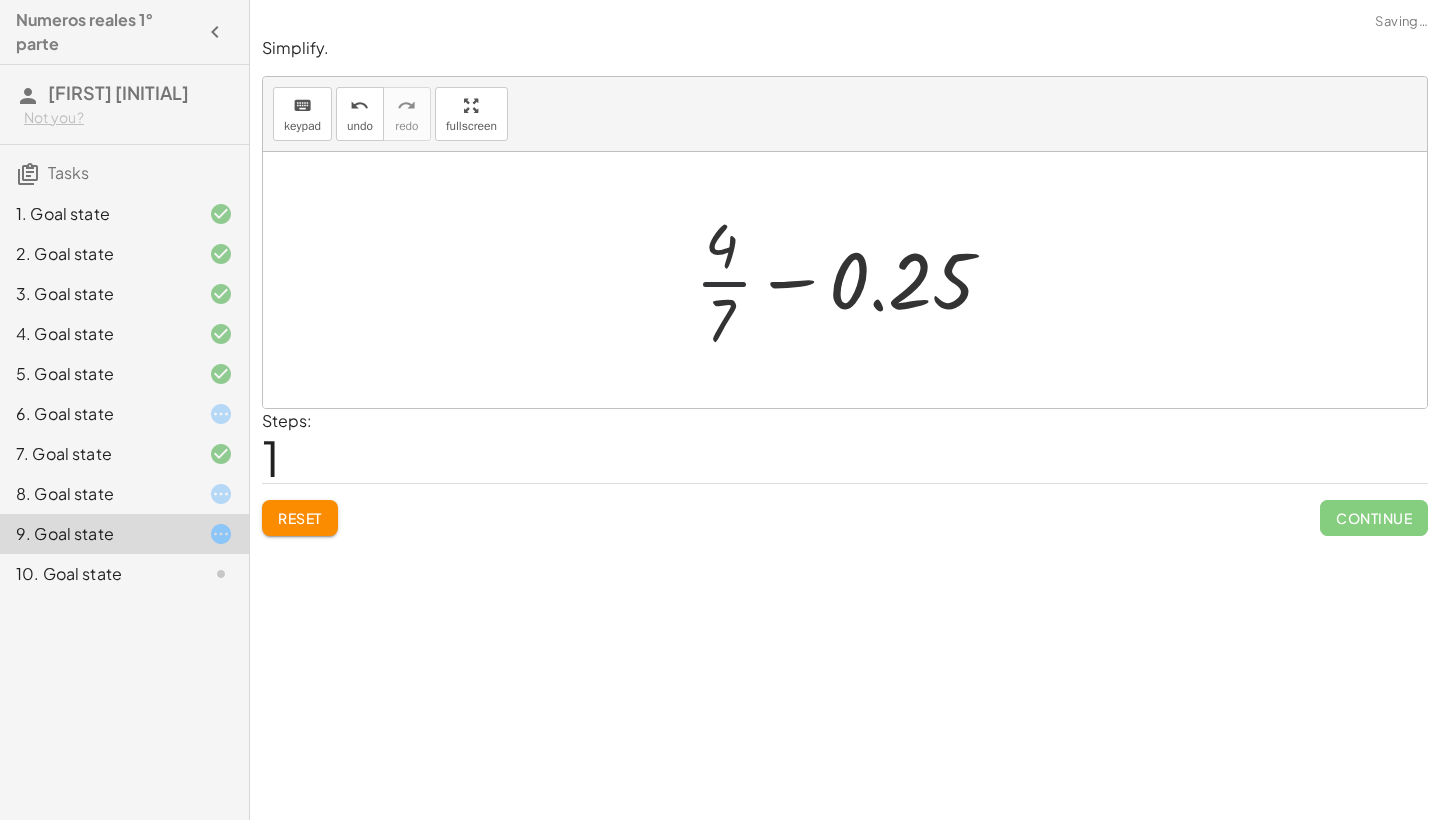 click at bounding box center [852, 280] 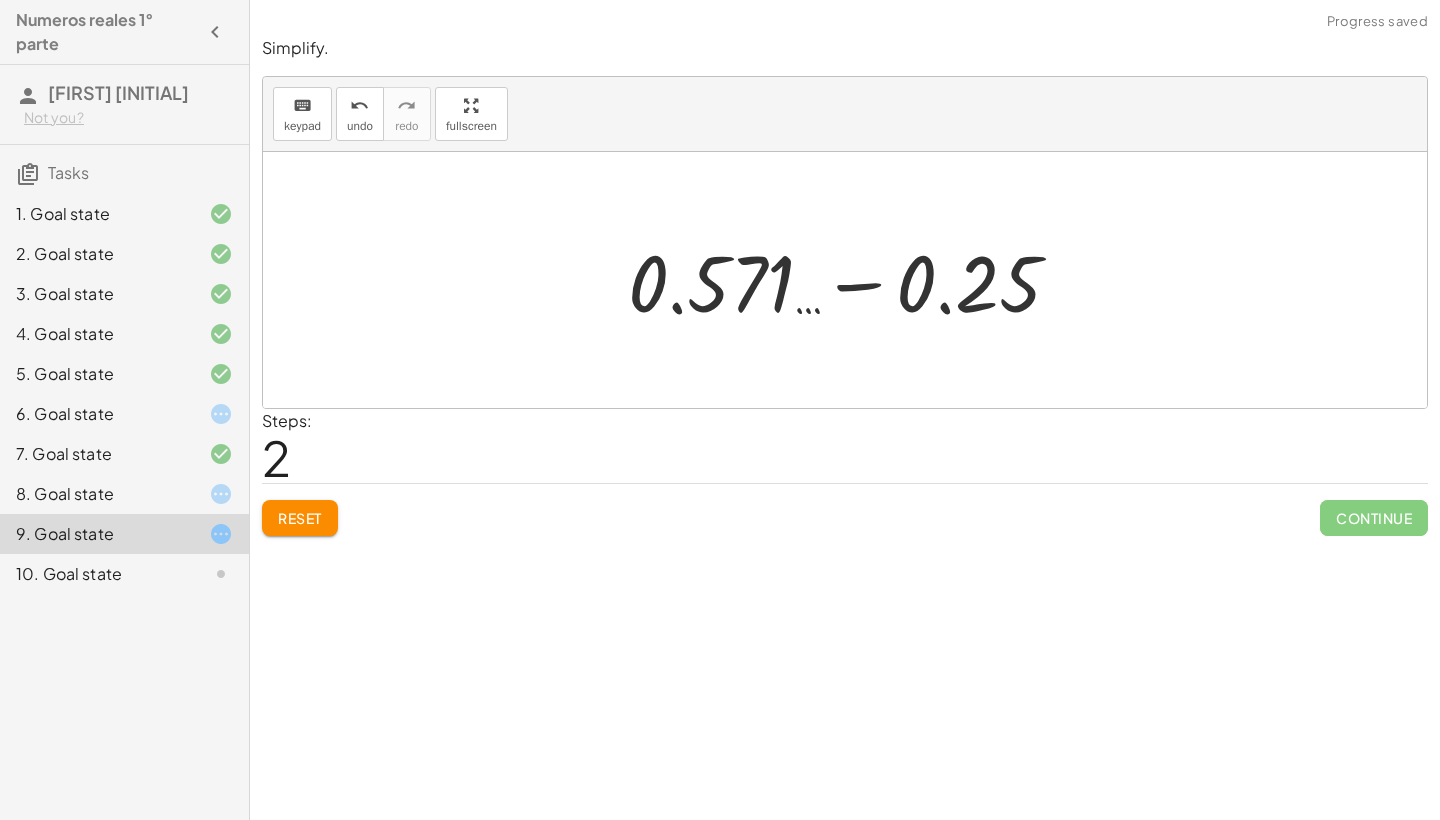 click at bounding box center (852, 280) 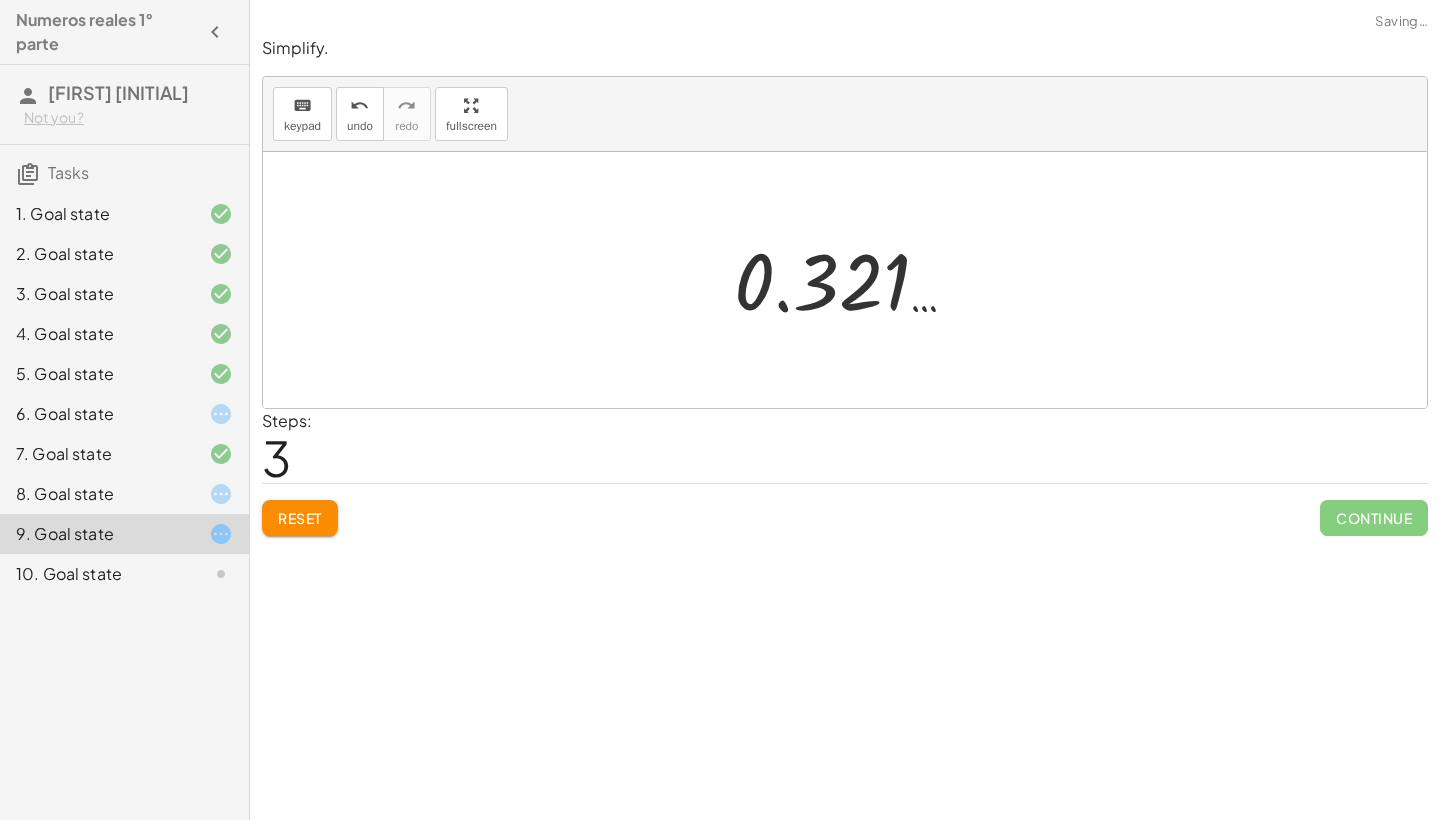 click at bounding box center [853, 280] 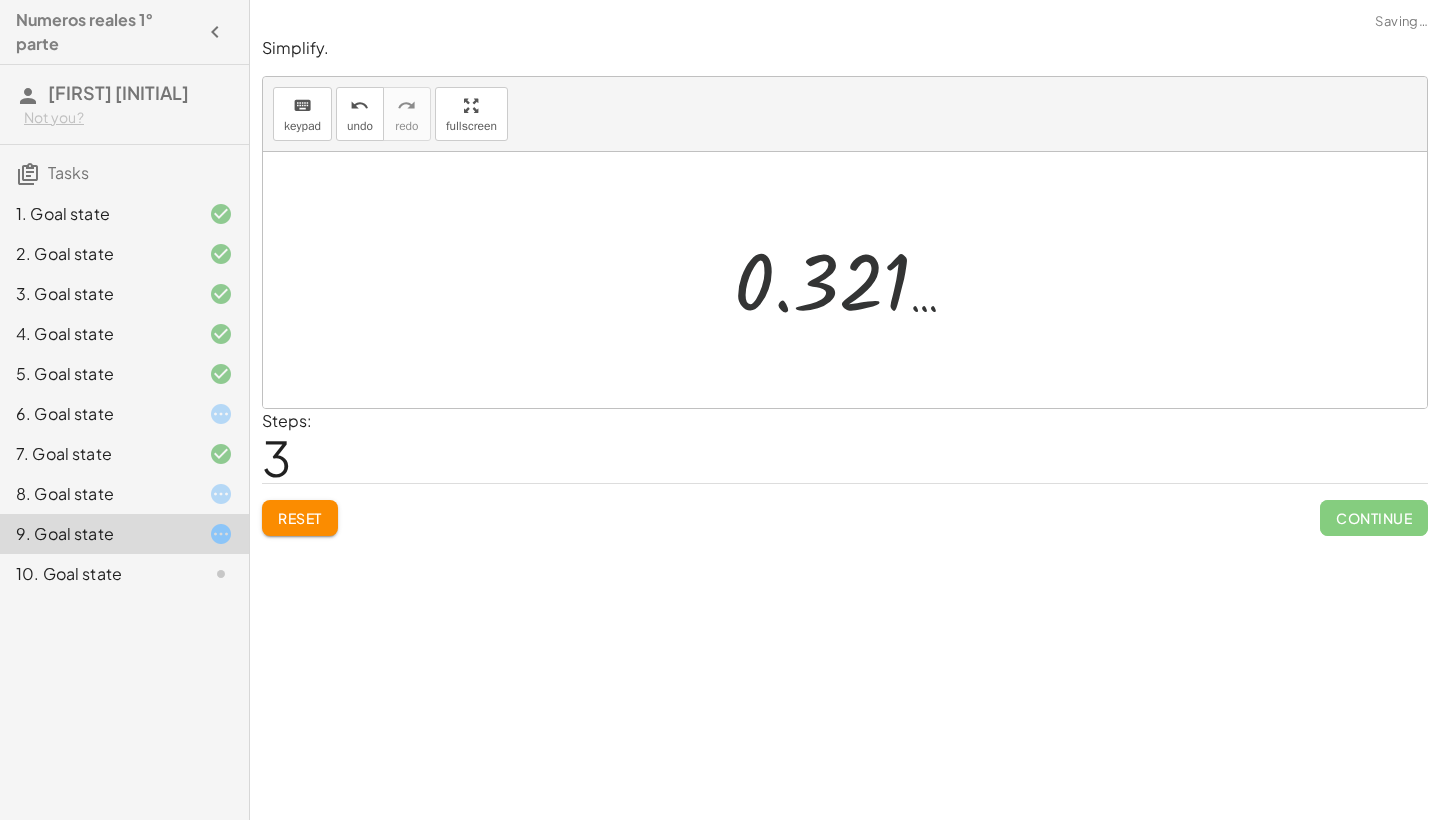 click at bounding box center (853, 280) 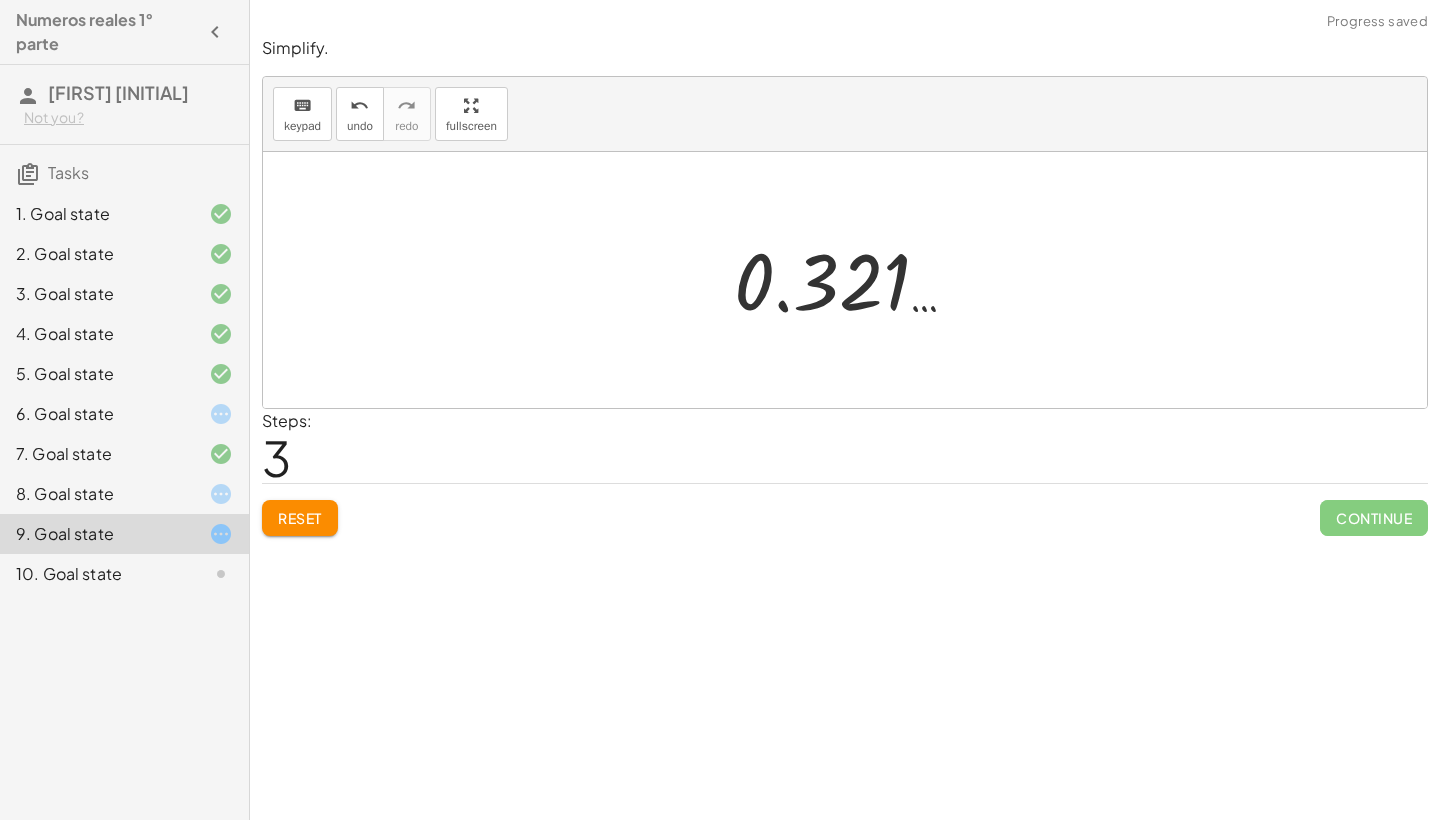 click on "Continue" 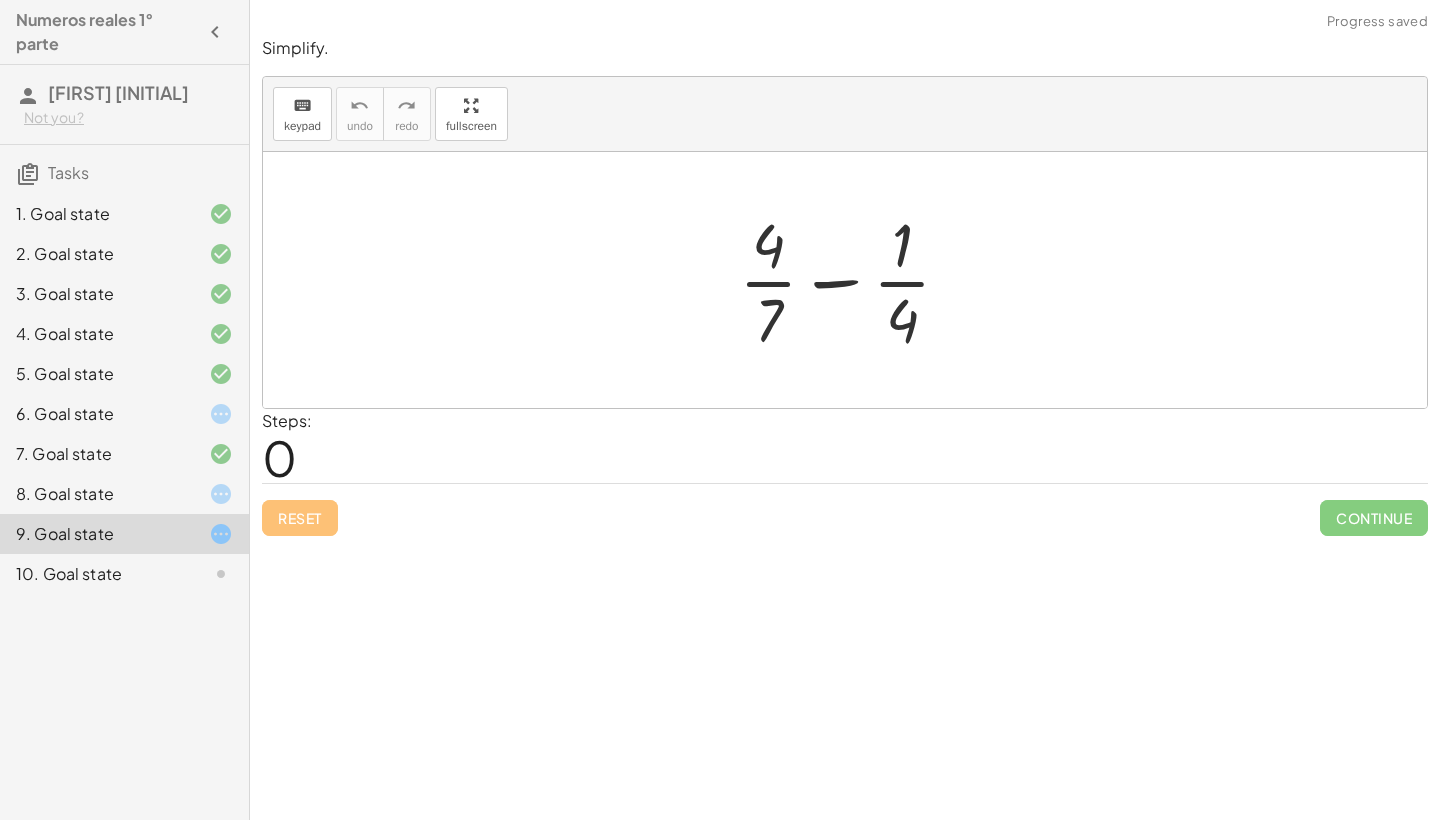 click on "Reset   Continue" at bounding box center (845, 509) 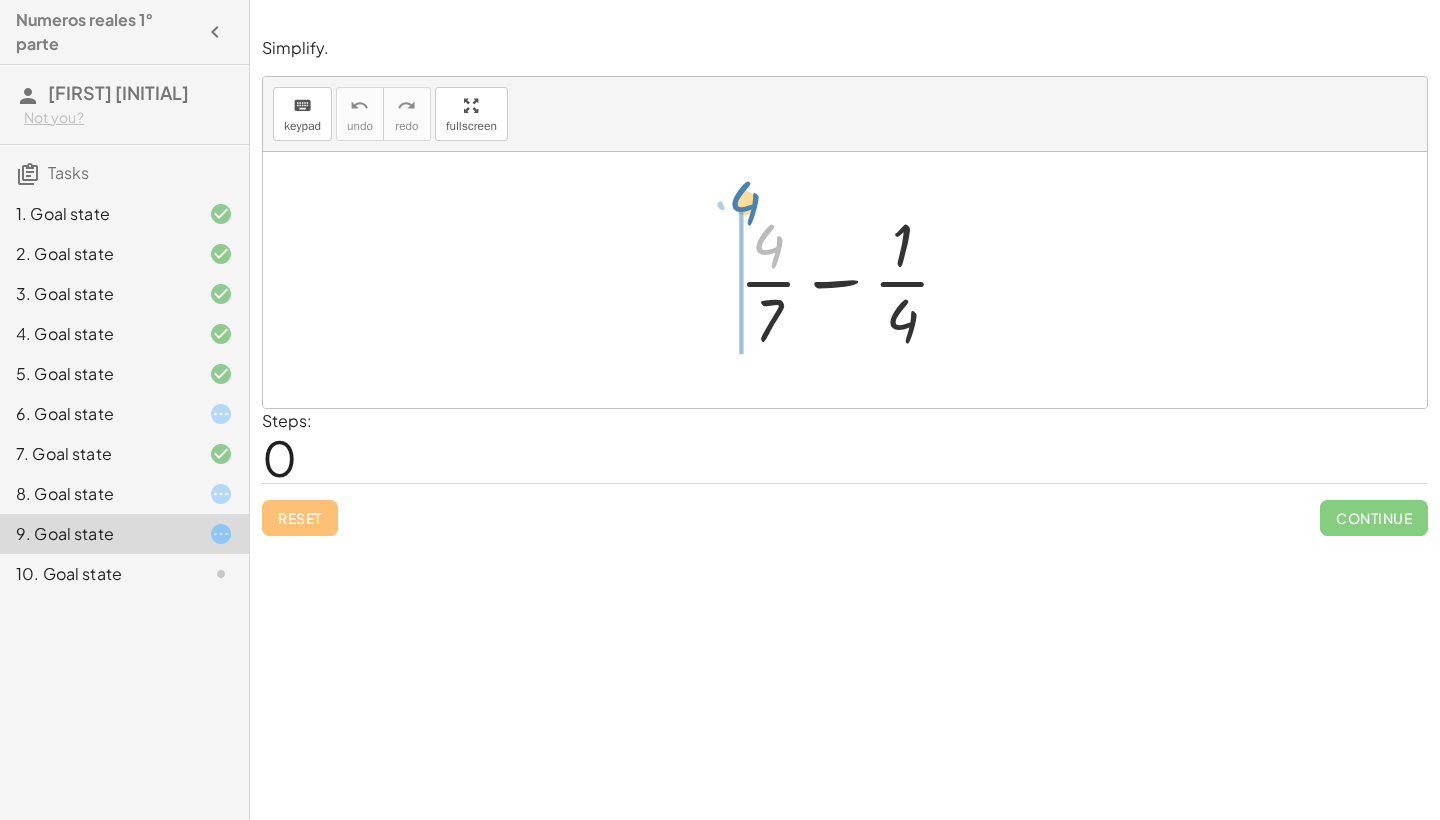 drag, startPoint x: 775, startPoint y: 243, endPoint x: 761, endPoint y: 224, distance: 23.600847 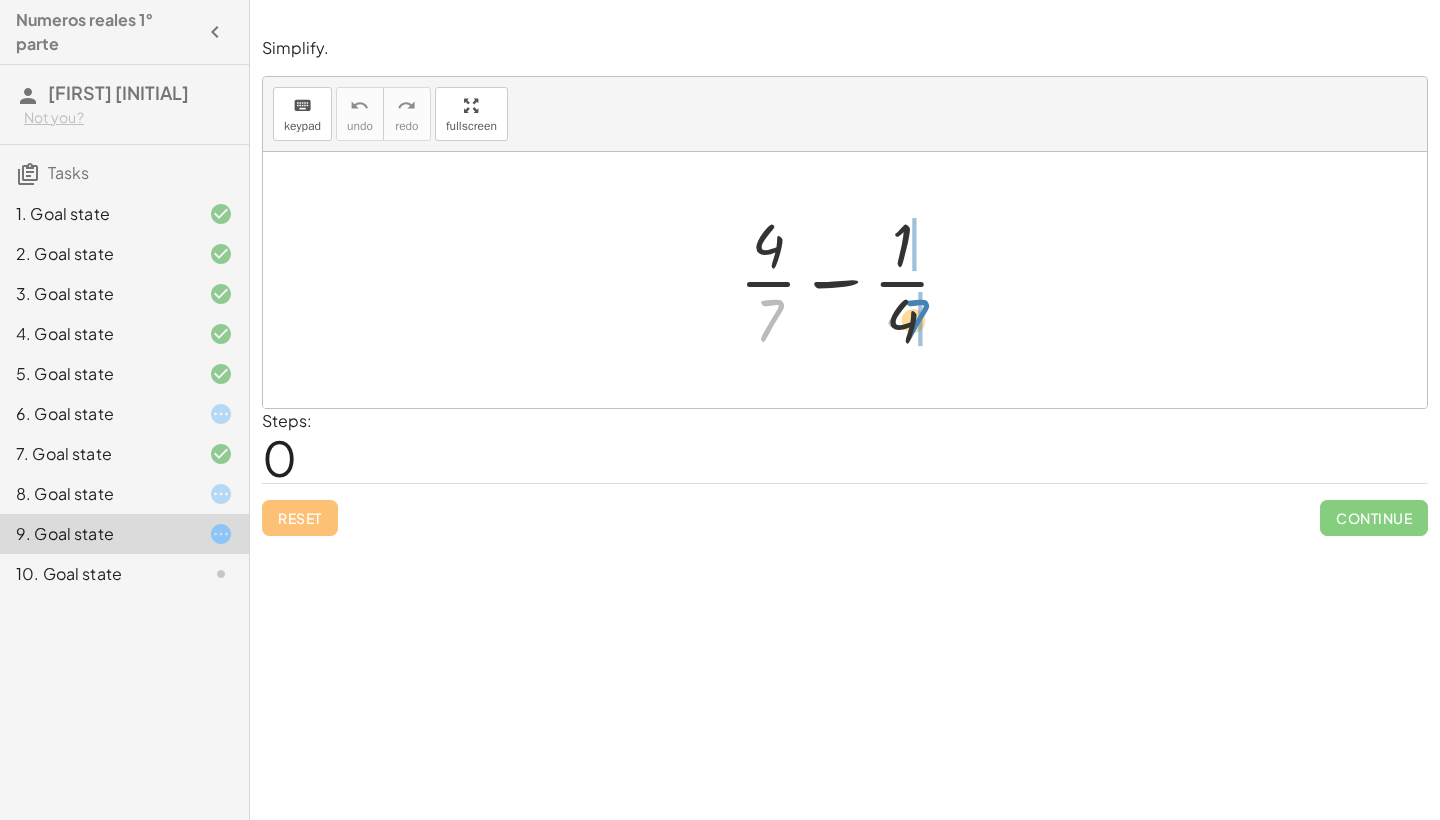 drag, startPoint x: 772, startPoint y: 315, endPoint x: 917, endPoint y: 315, distance: 145 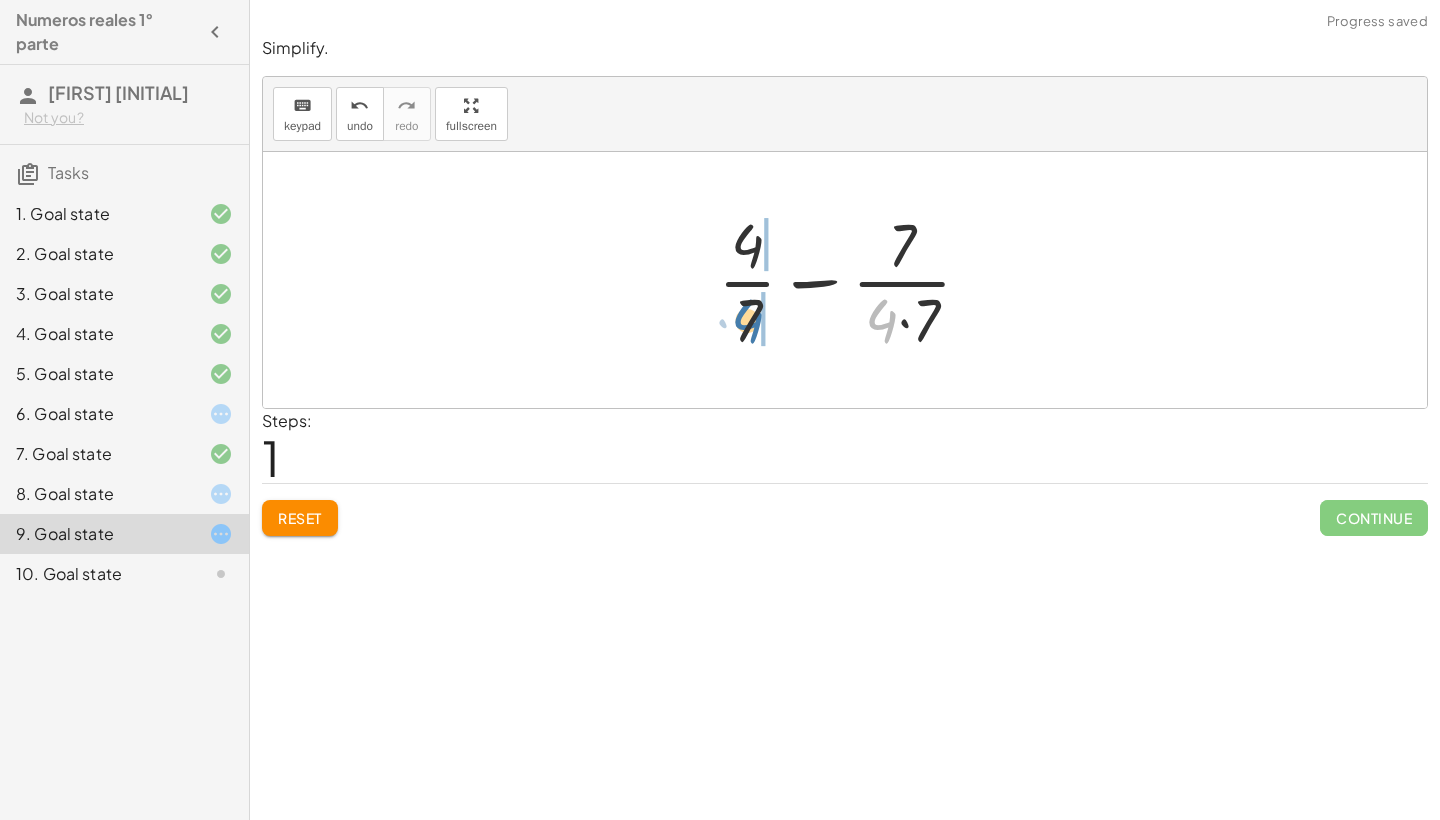 drag, startPoint x: 889, startPoint y: 312, endPoint x: 762, endPoint y: 312, distance: 127 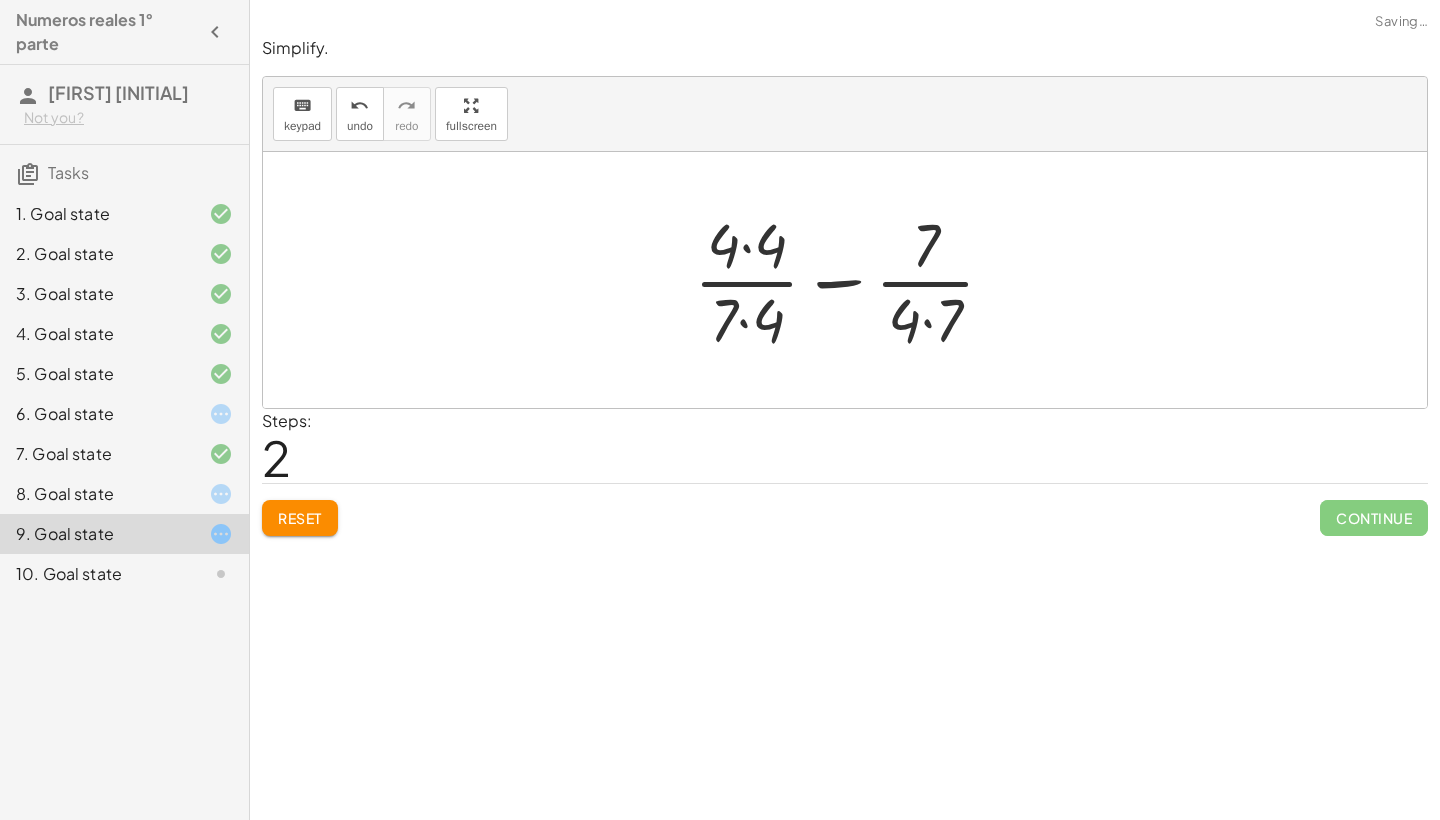 click at bounding box center (852, 280) 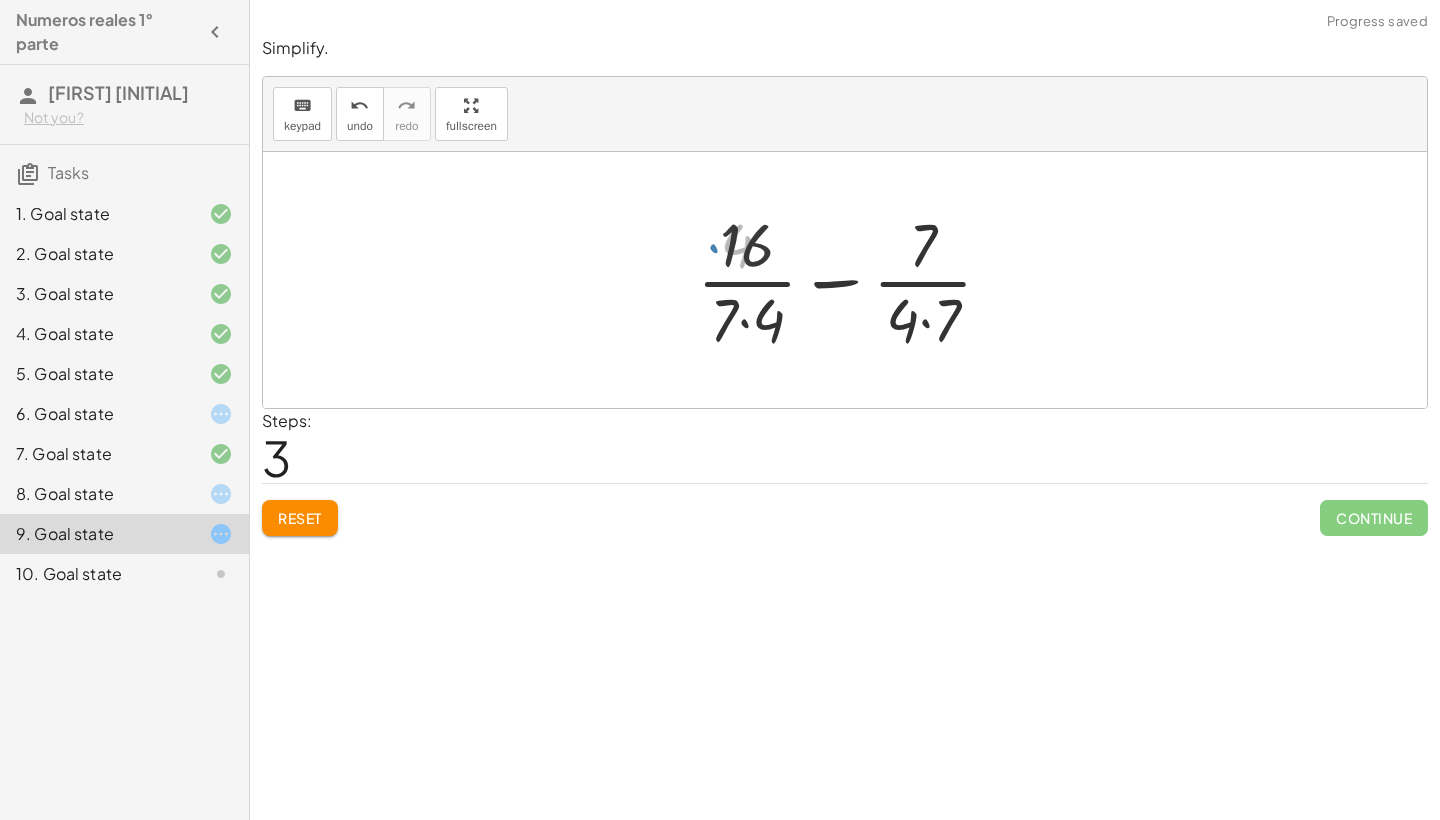 click at bounding box center (853, 280) 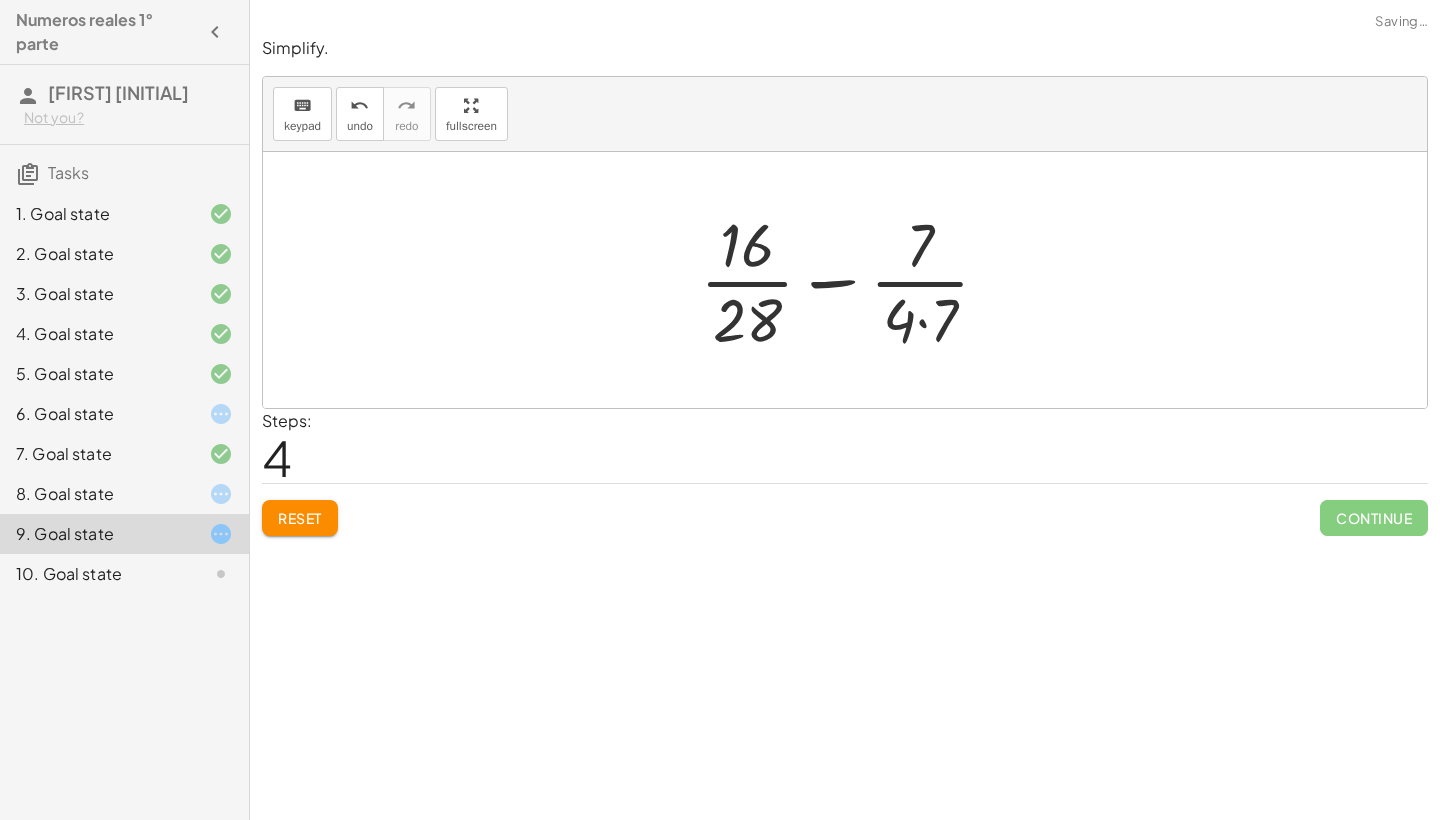 click at bounding box center [853, 280] 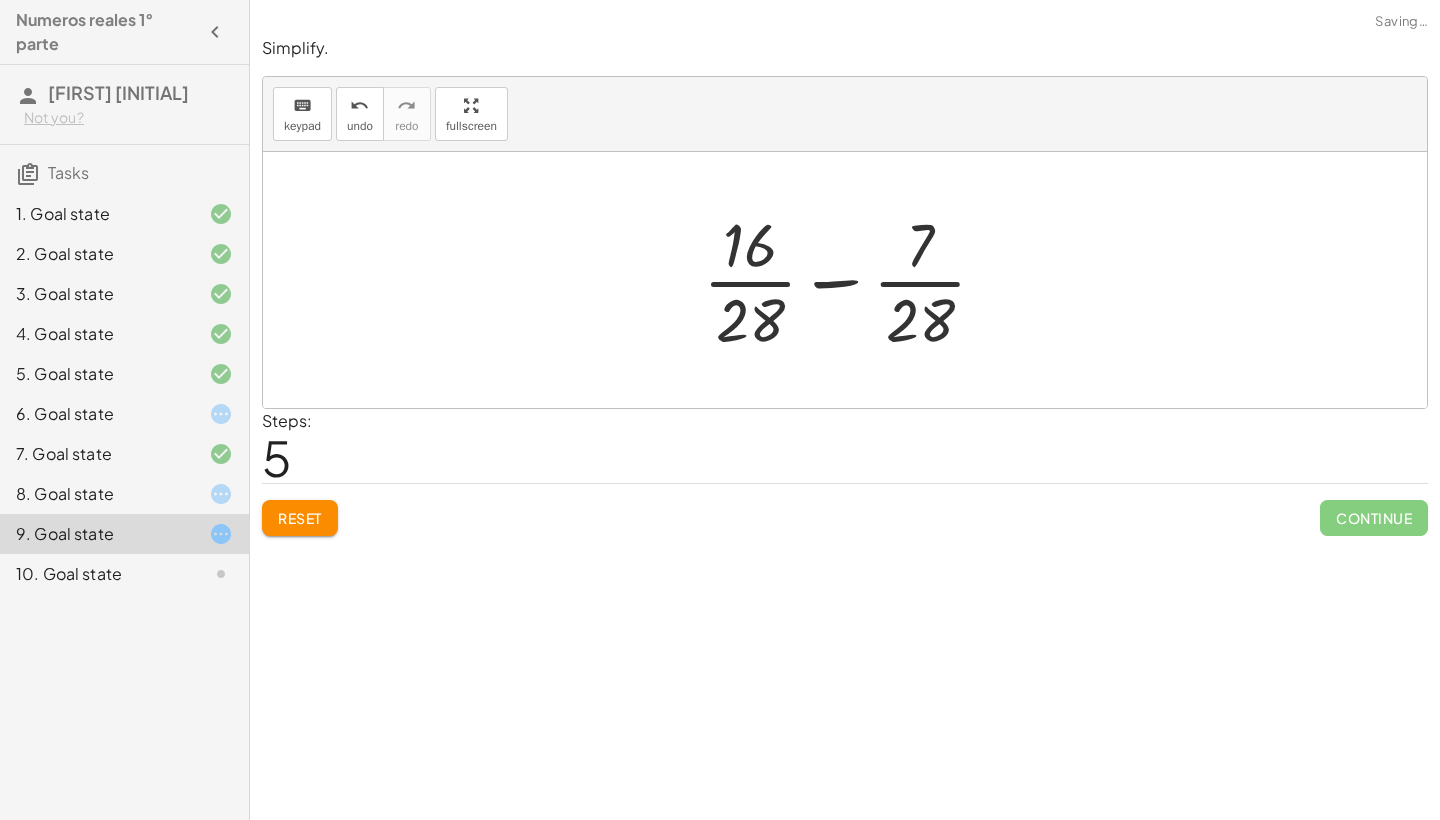 click at bounding box center [853, 280] 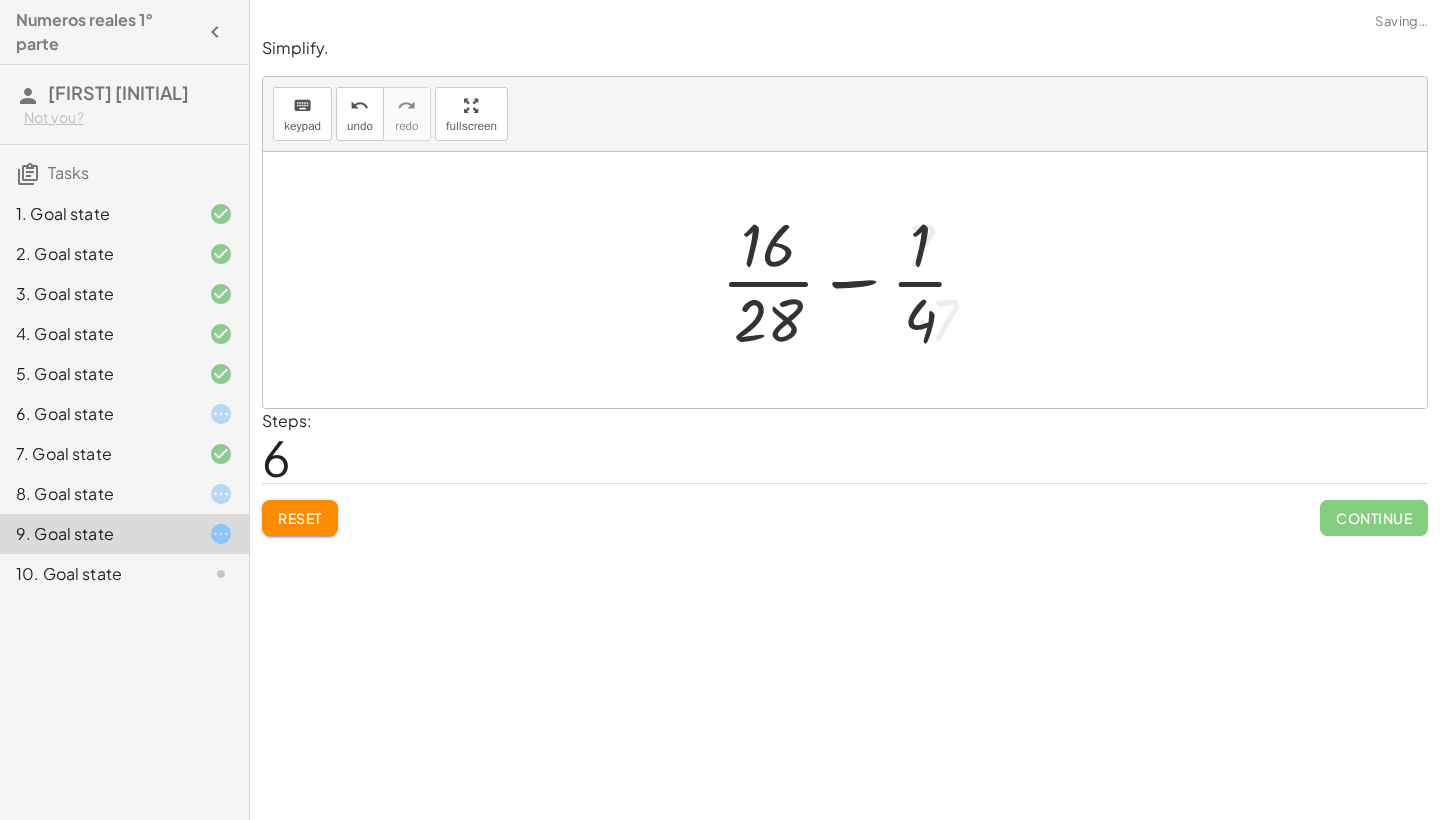 click at bounding box center [853, 280] 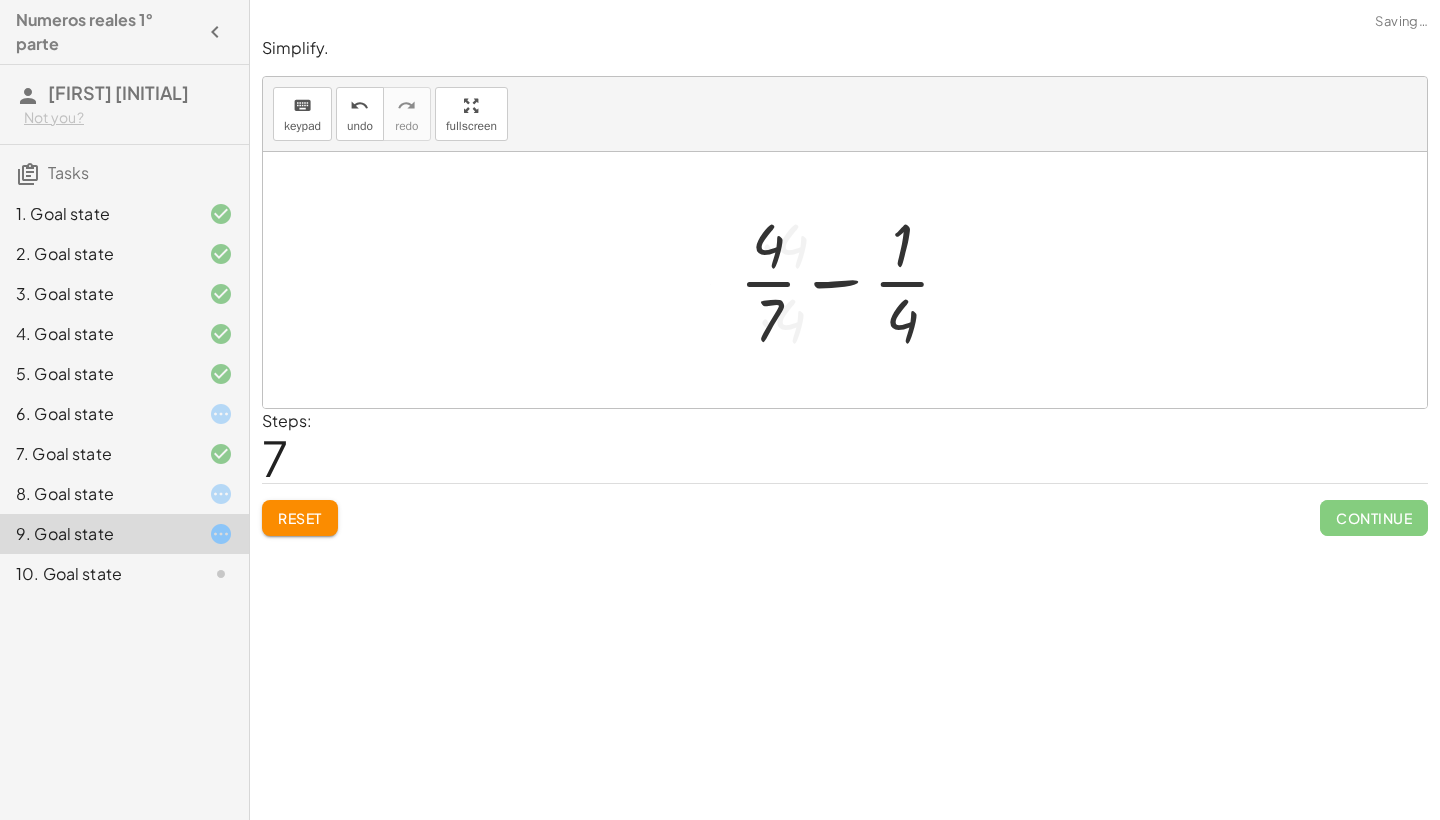 click at bounding box center [853, 280] 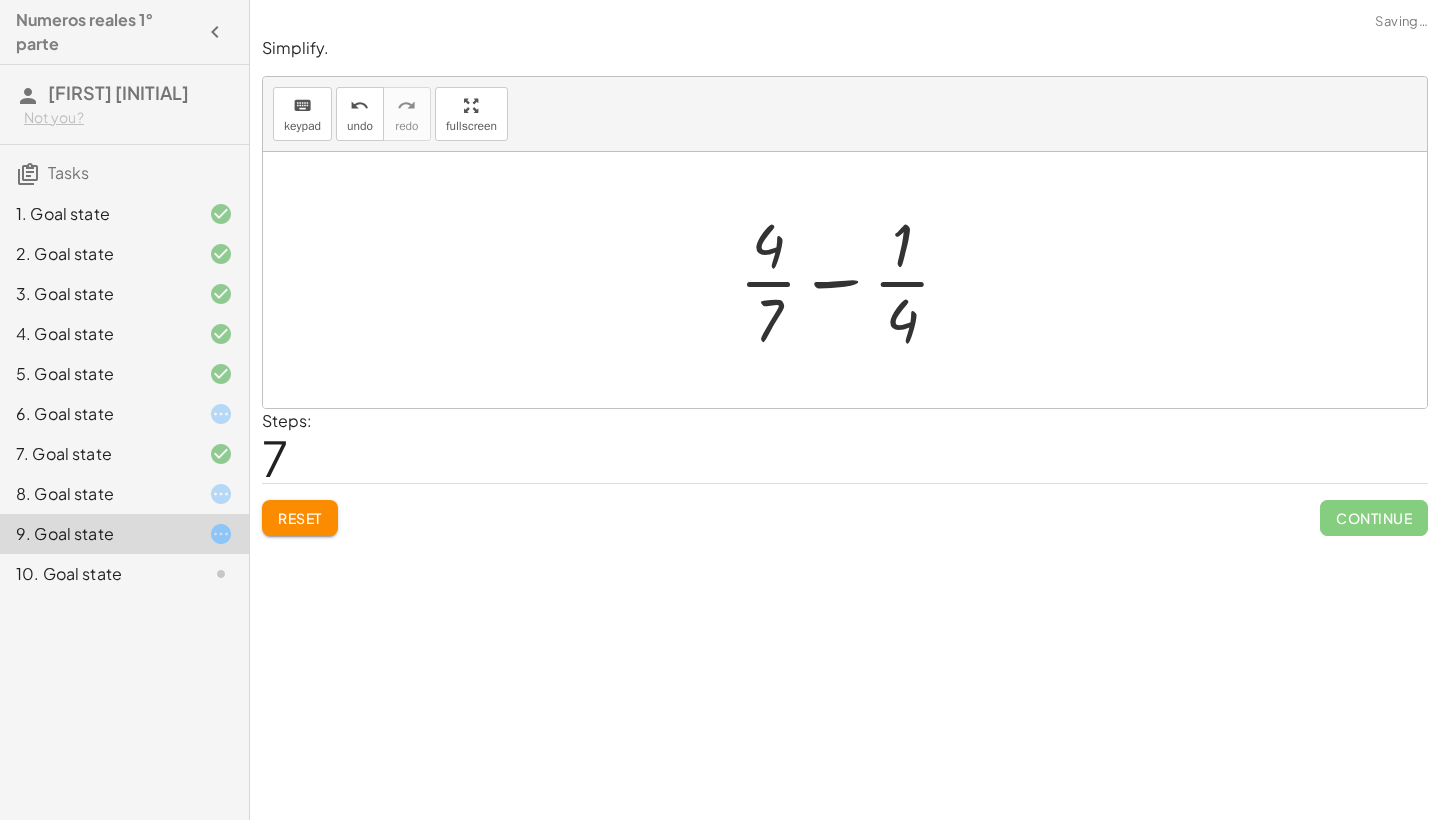 click at bounding box center (853, 280) 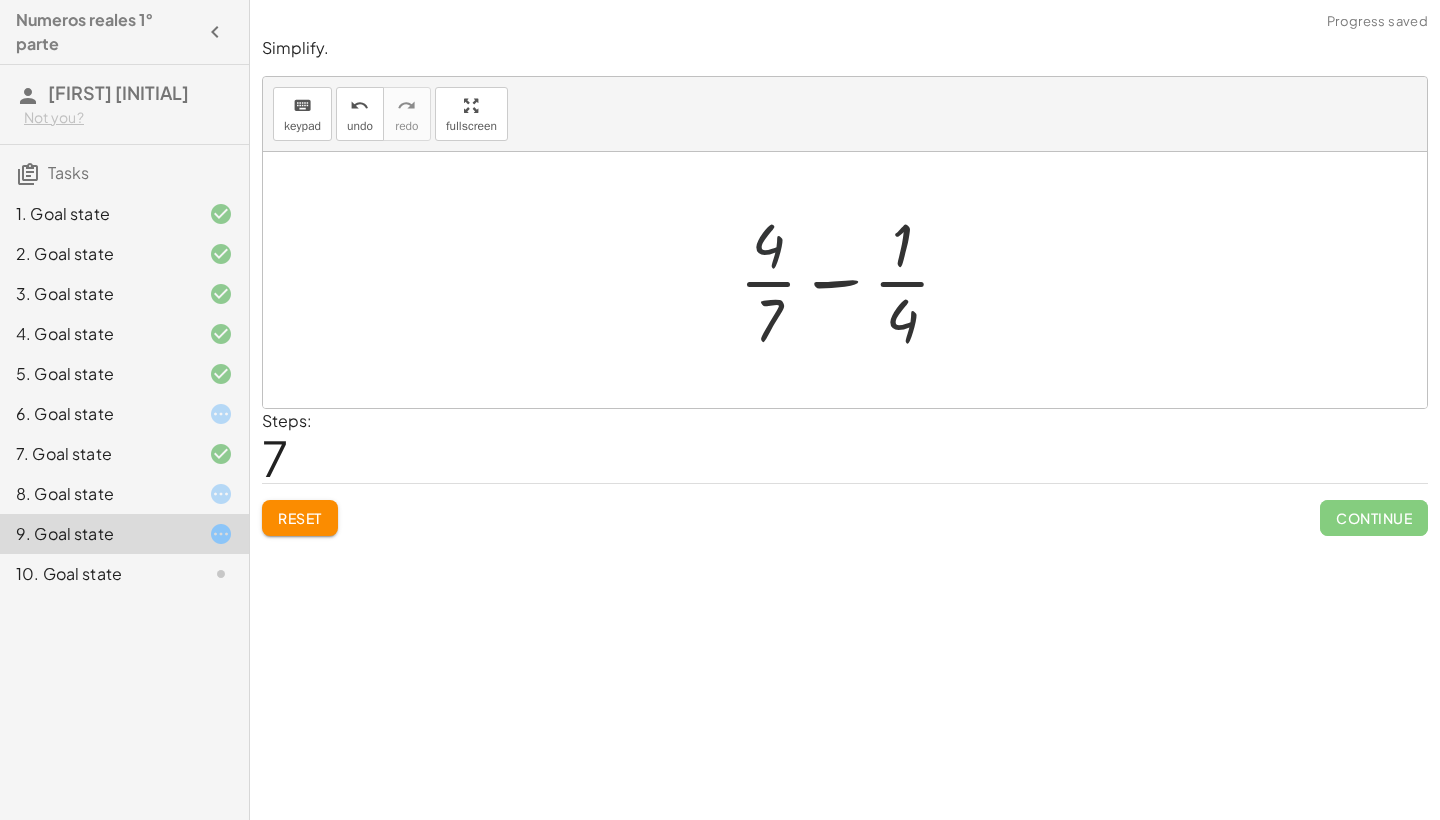 click at bounding box center [853, 280] 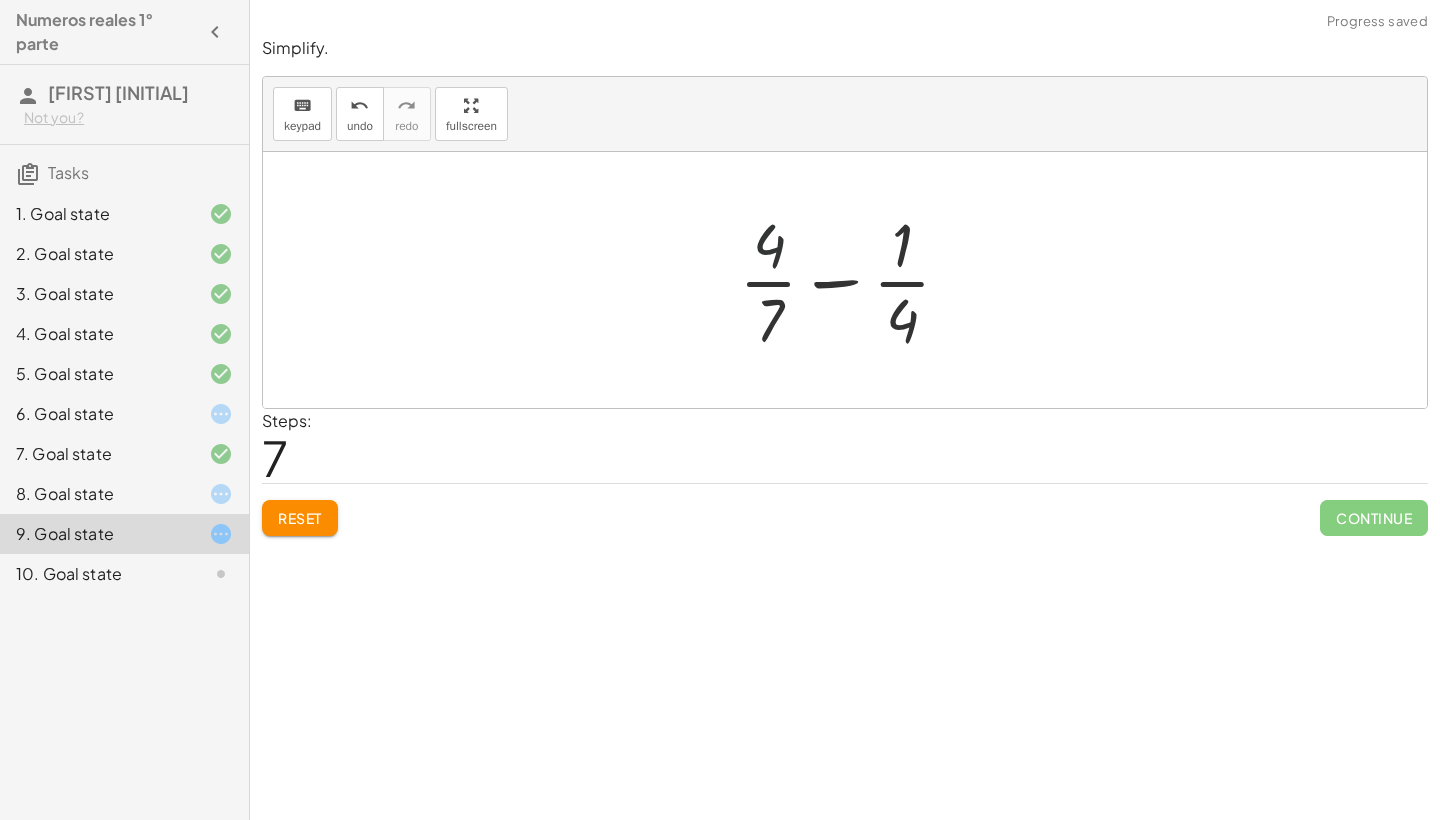click at bounding box center [853, 280] 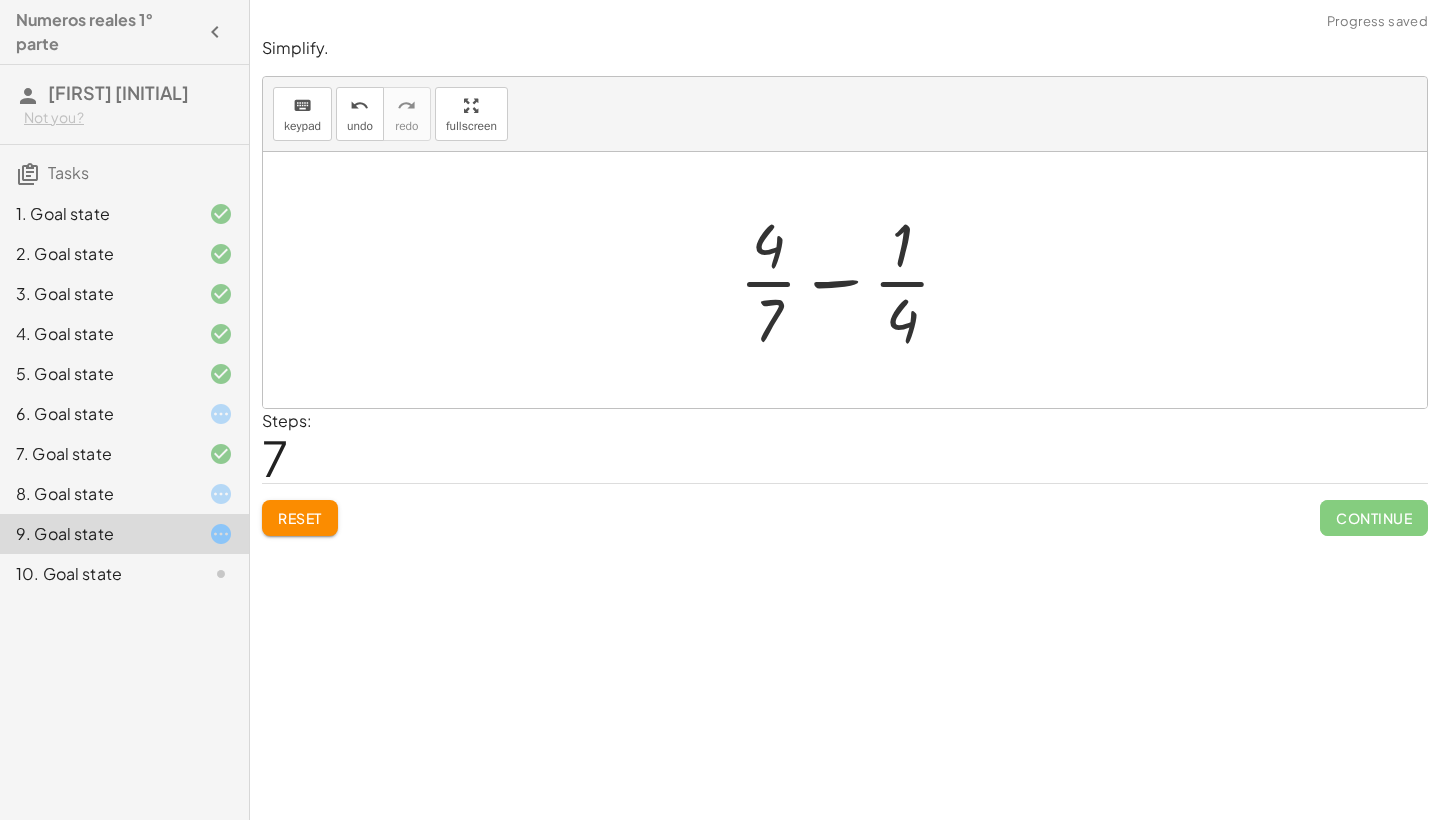 click at bounding box center (853, 280) 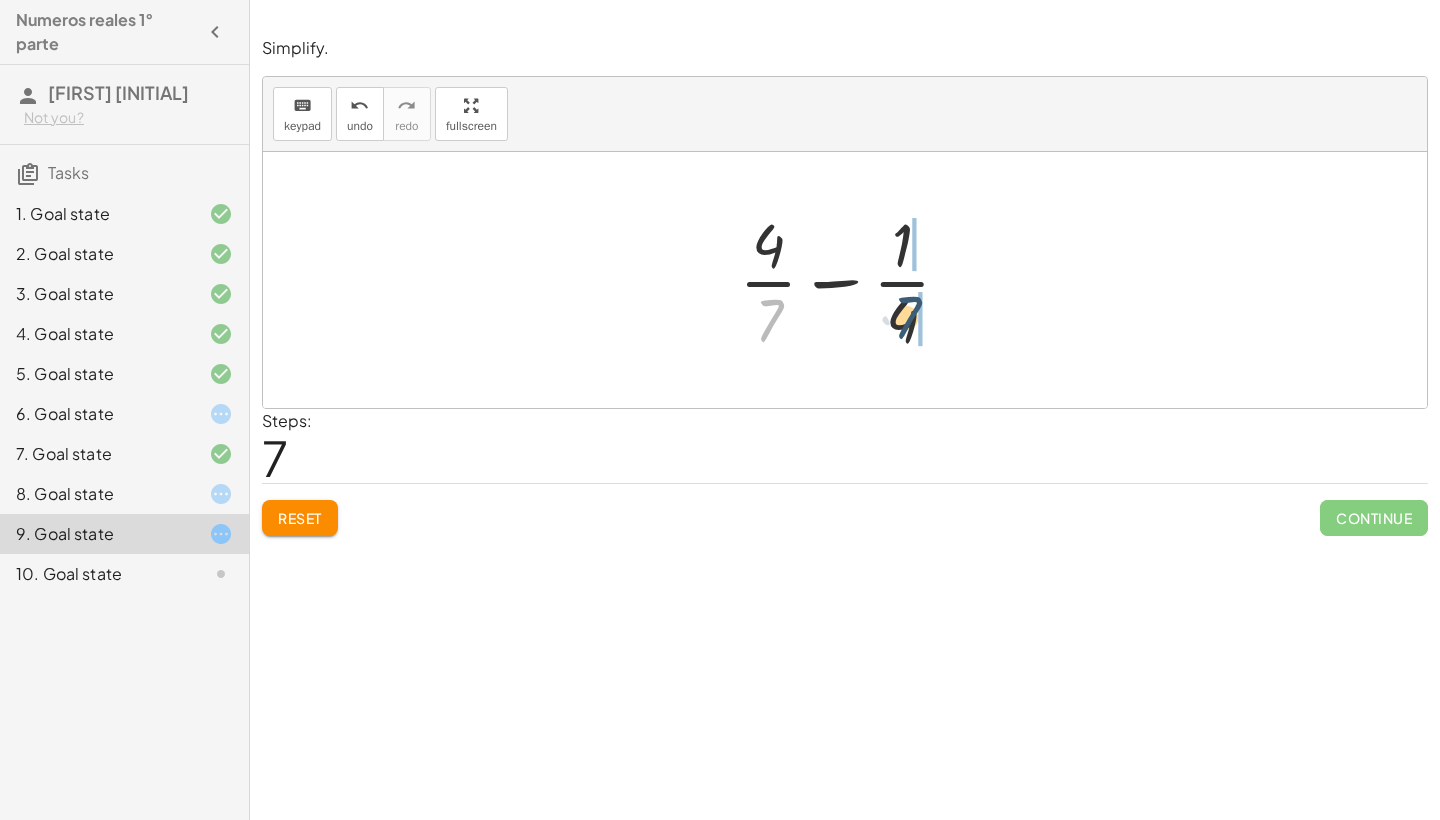 drag, startPoint x: 766, startPoint y: 335, endPoint x: 903, endPoint y: 332, distance: 137.03284 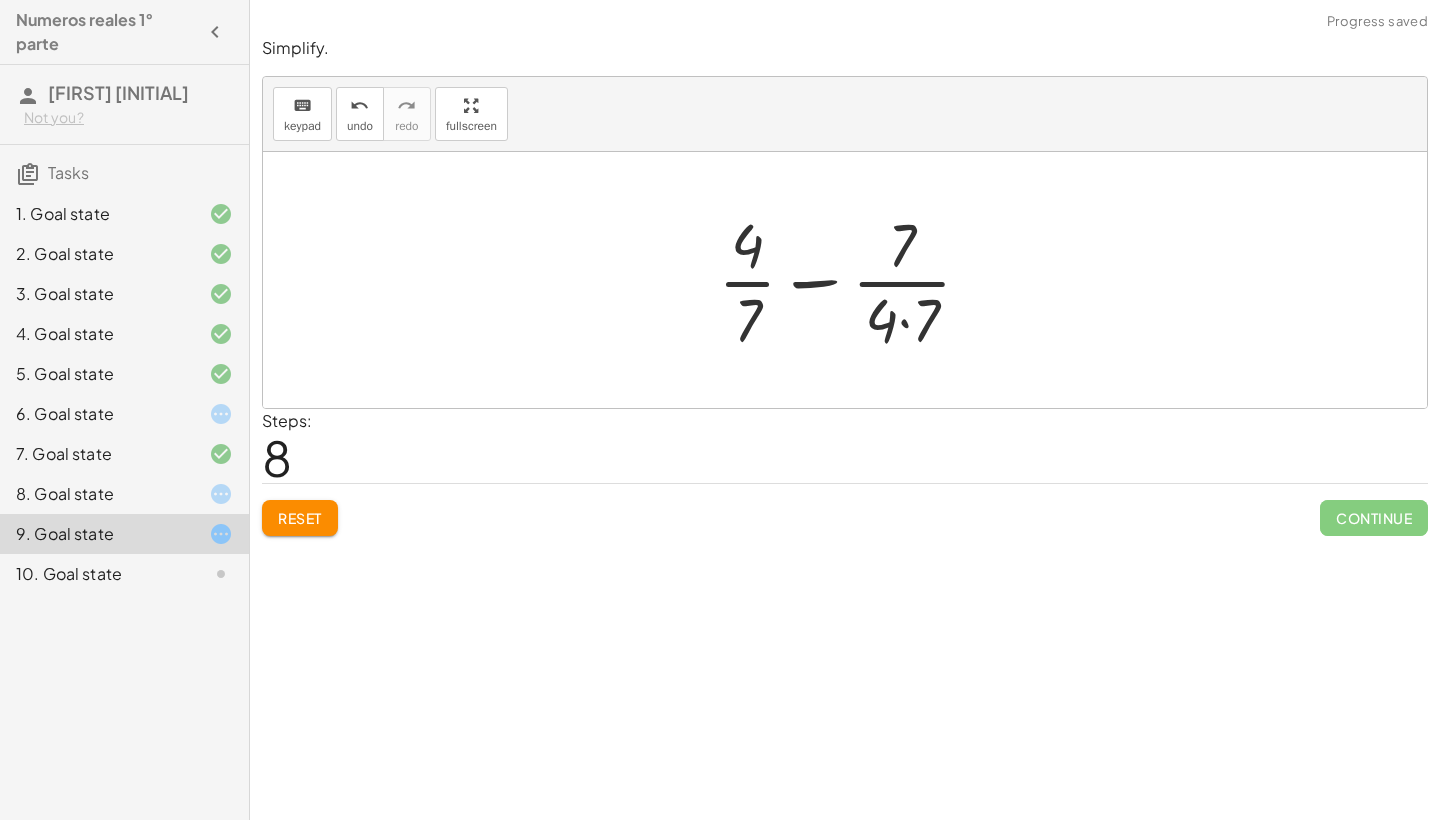 click at bounding box center [853, 280] 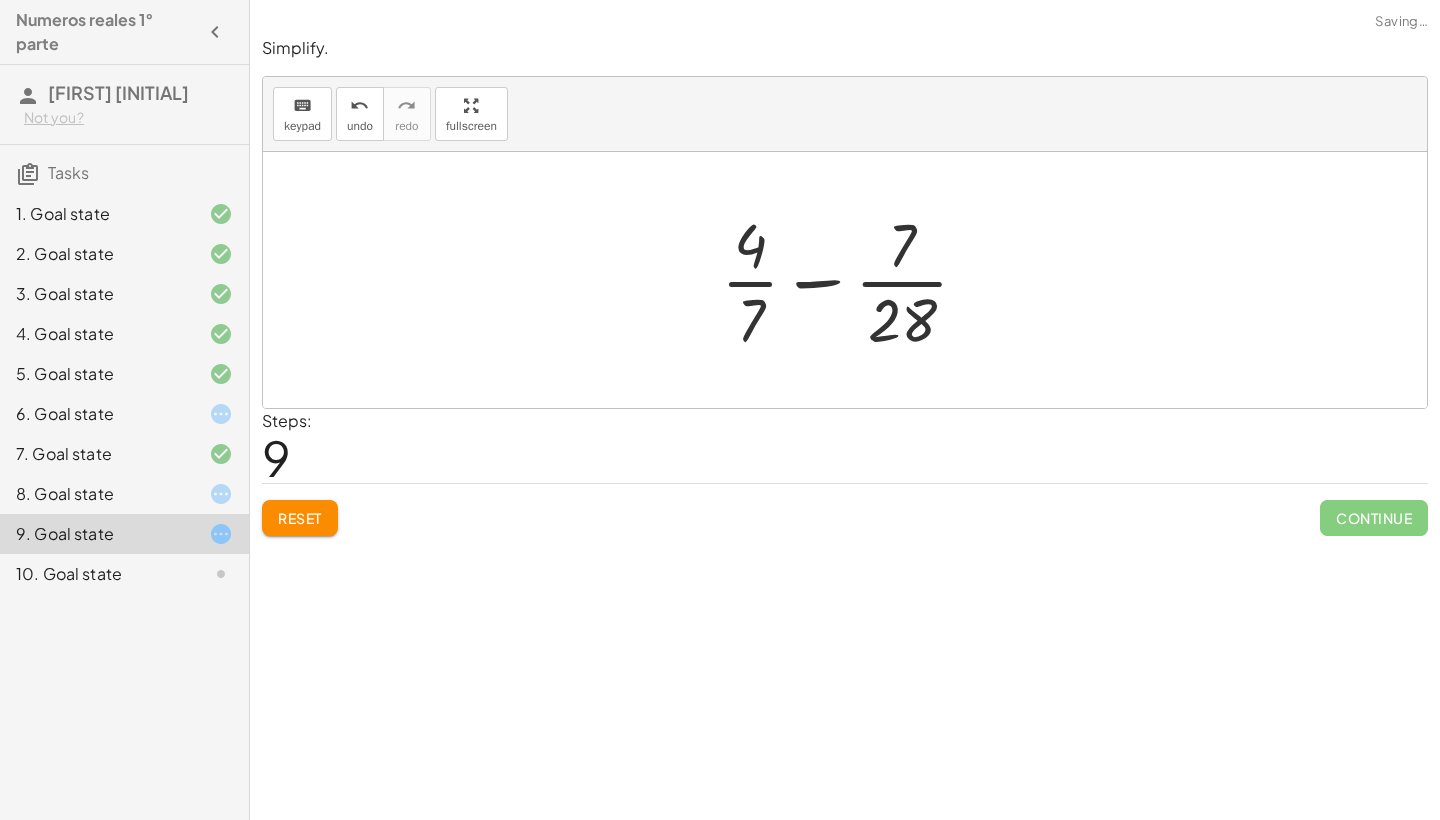 click at bounding box center [853, 280] 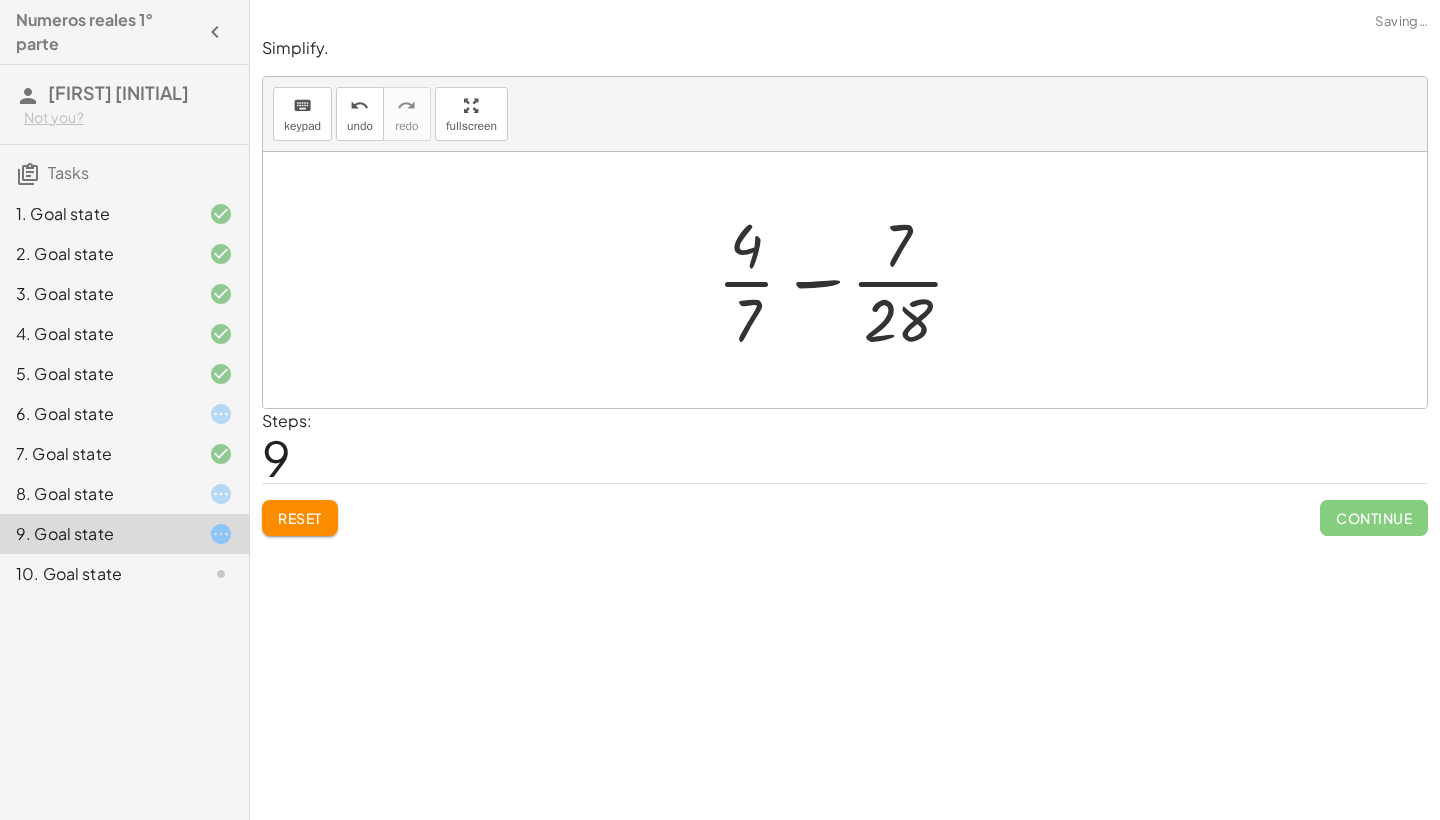 click at bounding box center (853, 280) 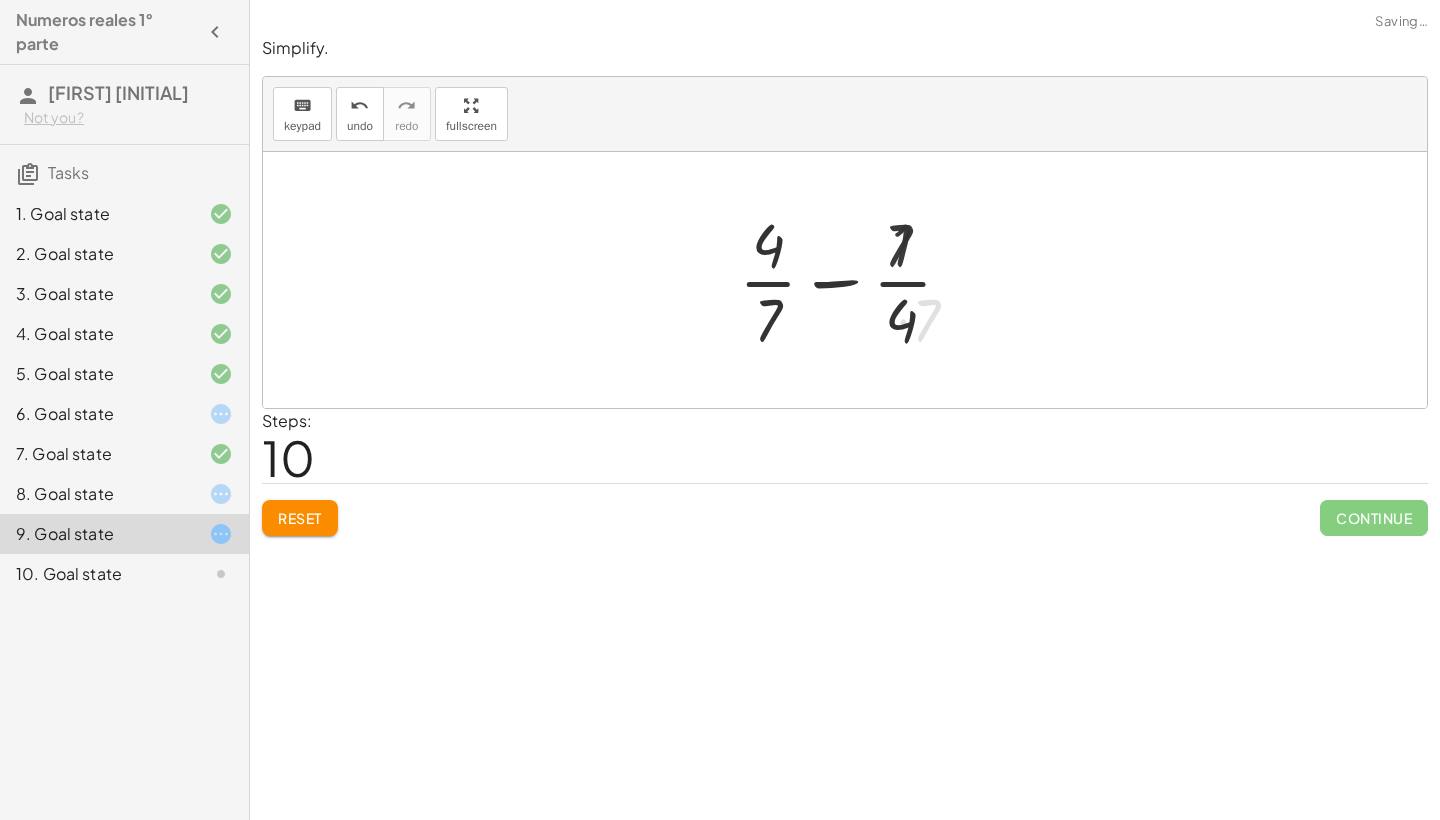 click at bounding box center (853, 280) 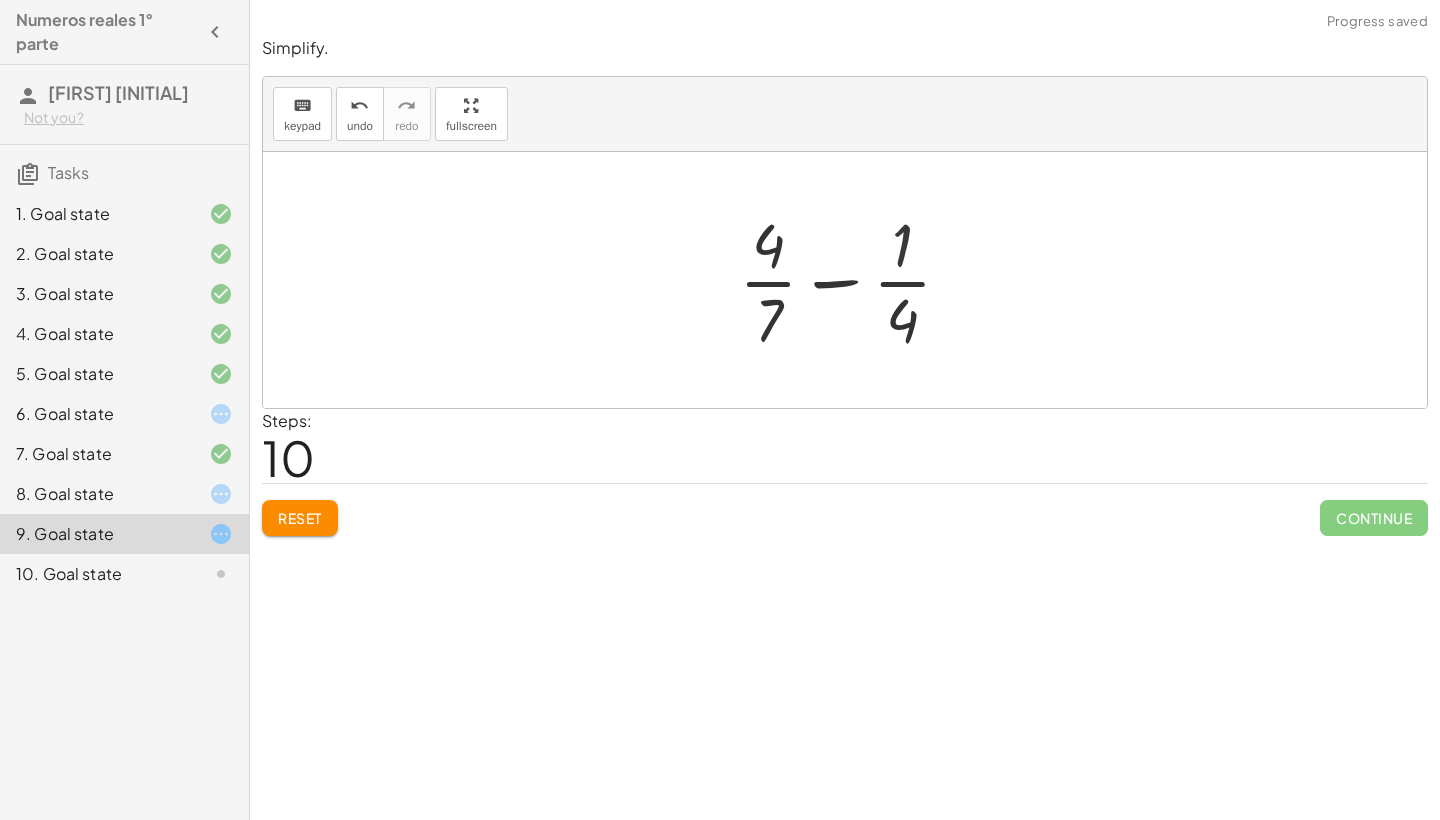 click at bounding box center [853, 280] 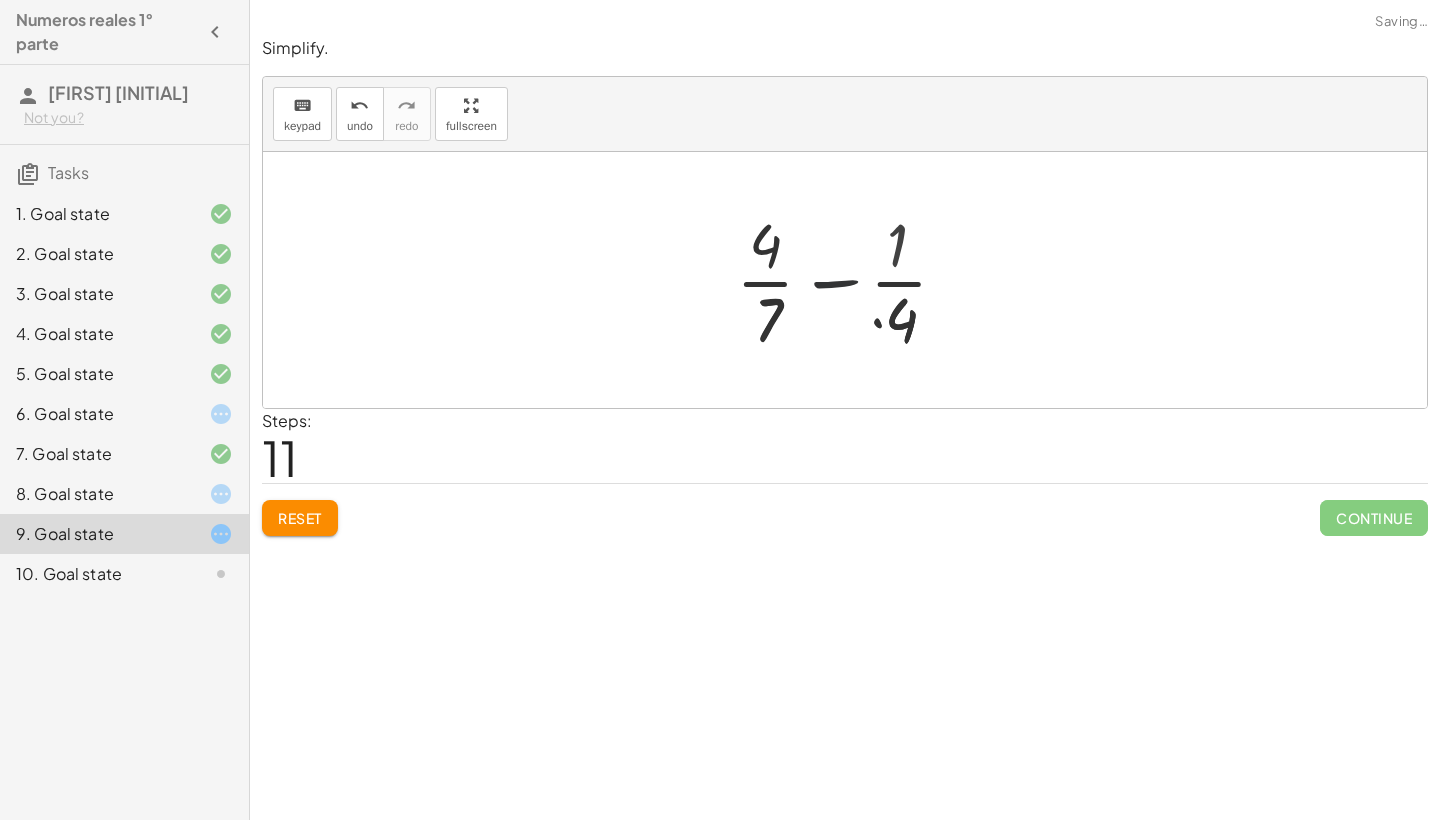 click at bounding box center [852, 280] 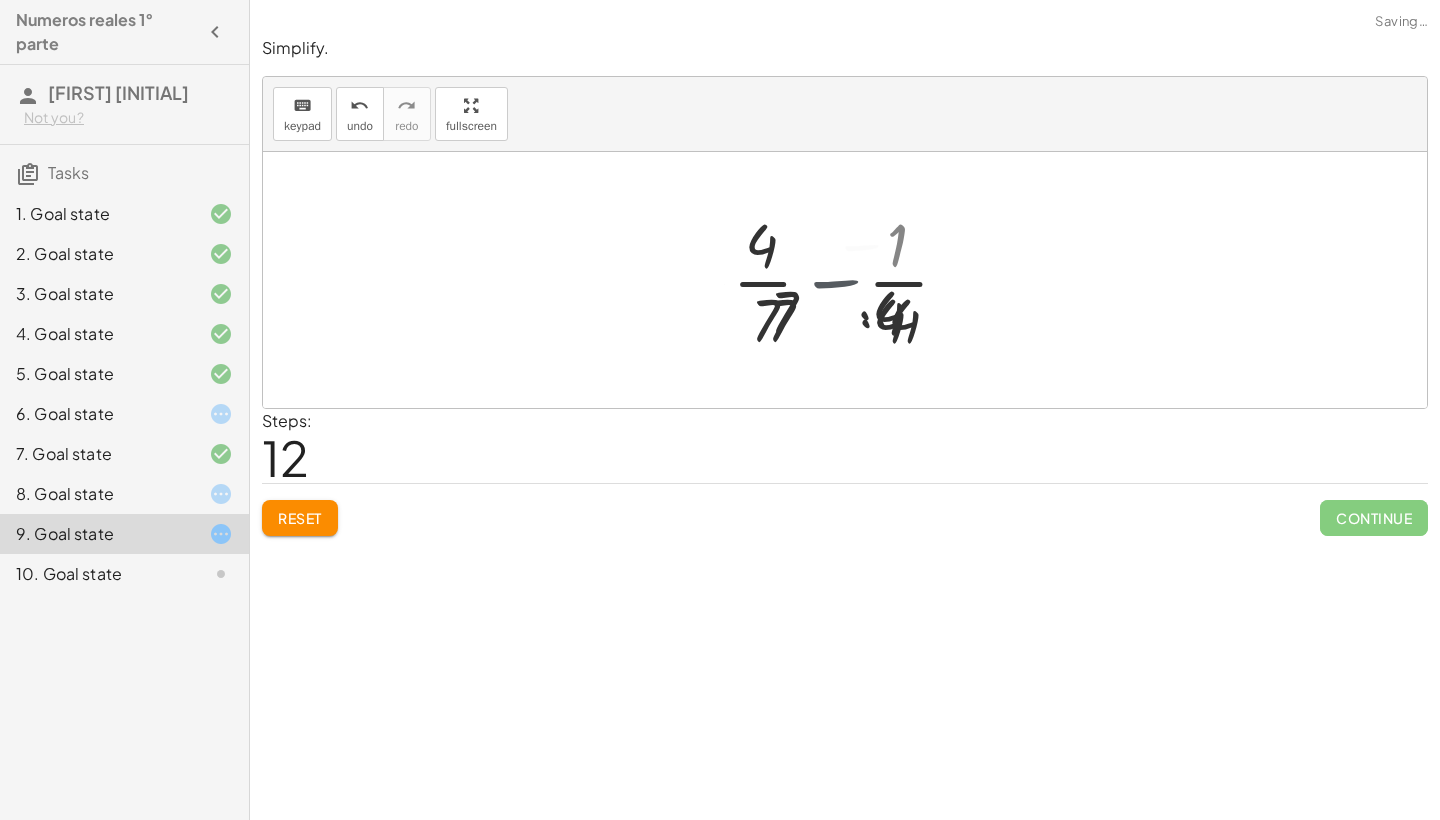 click at bounding box center [852, 280] 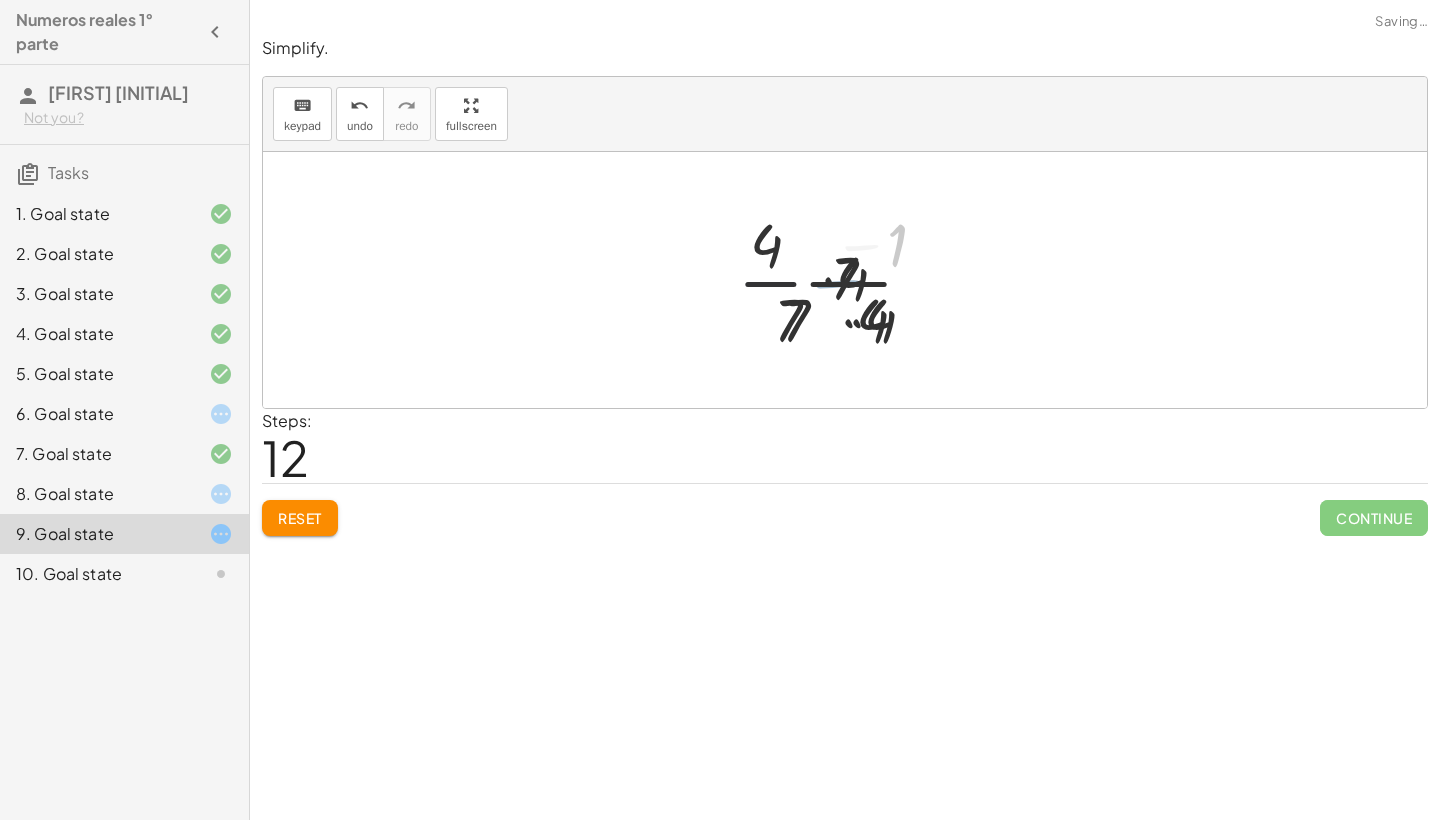 click at bounding box center (852, 280) 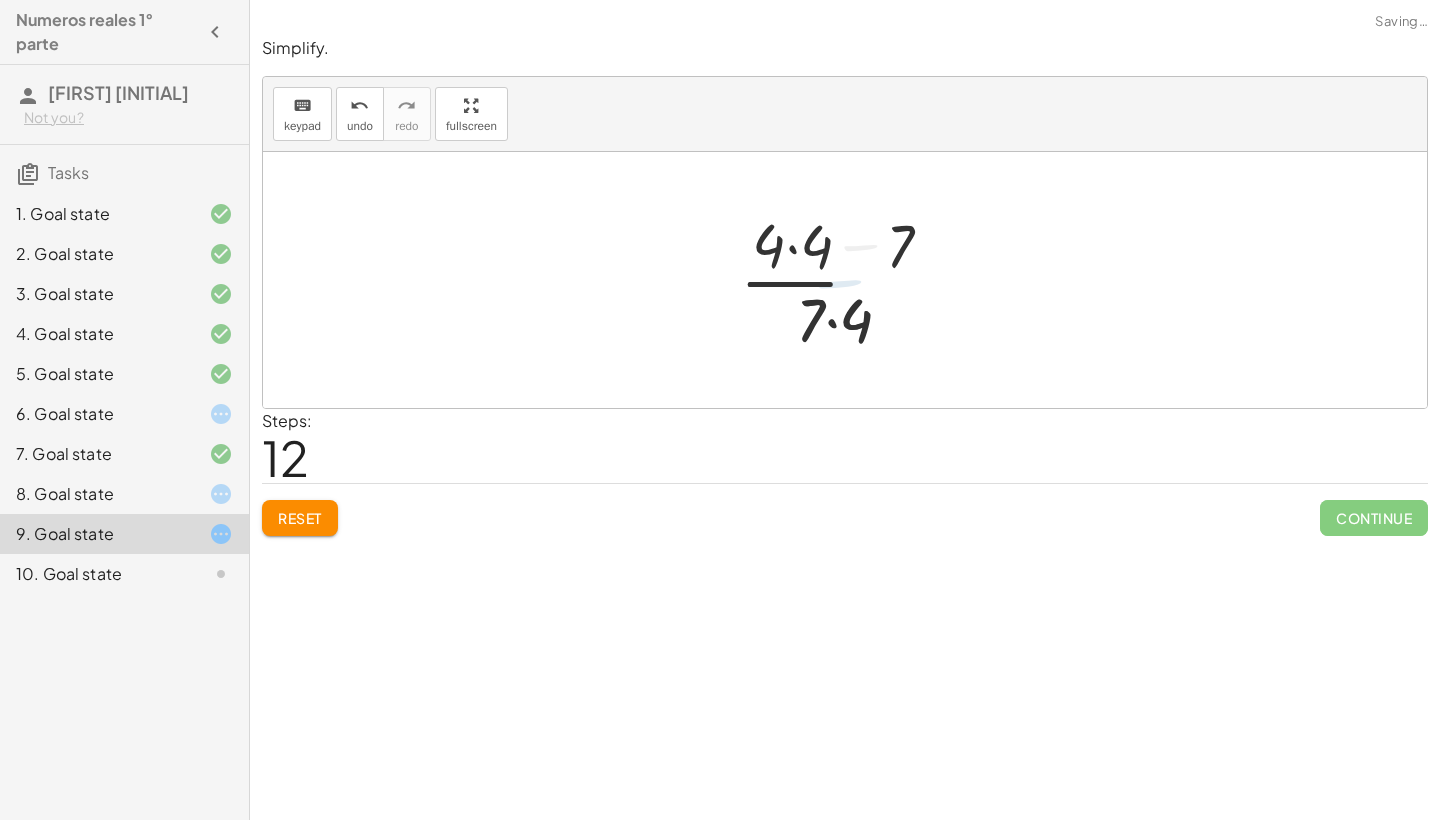 click at bounding box center (852, 280) 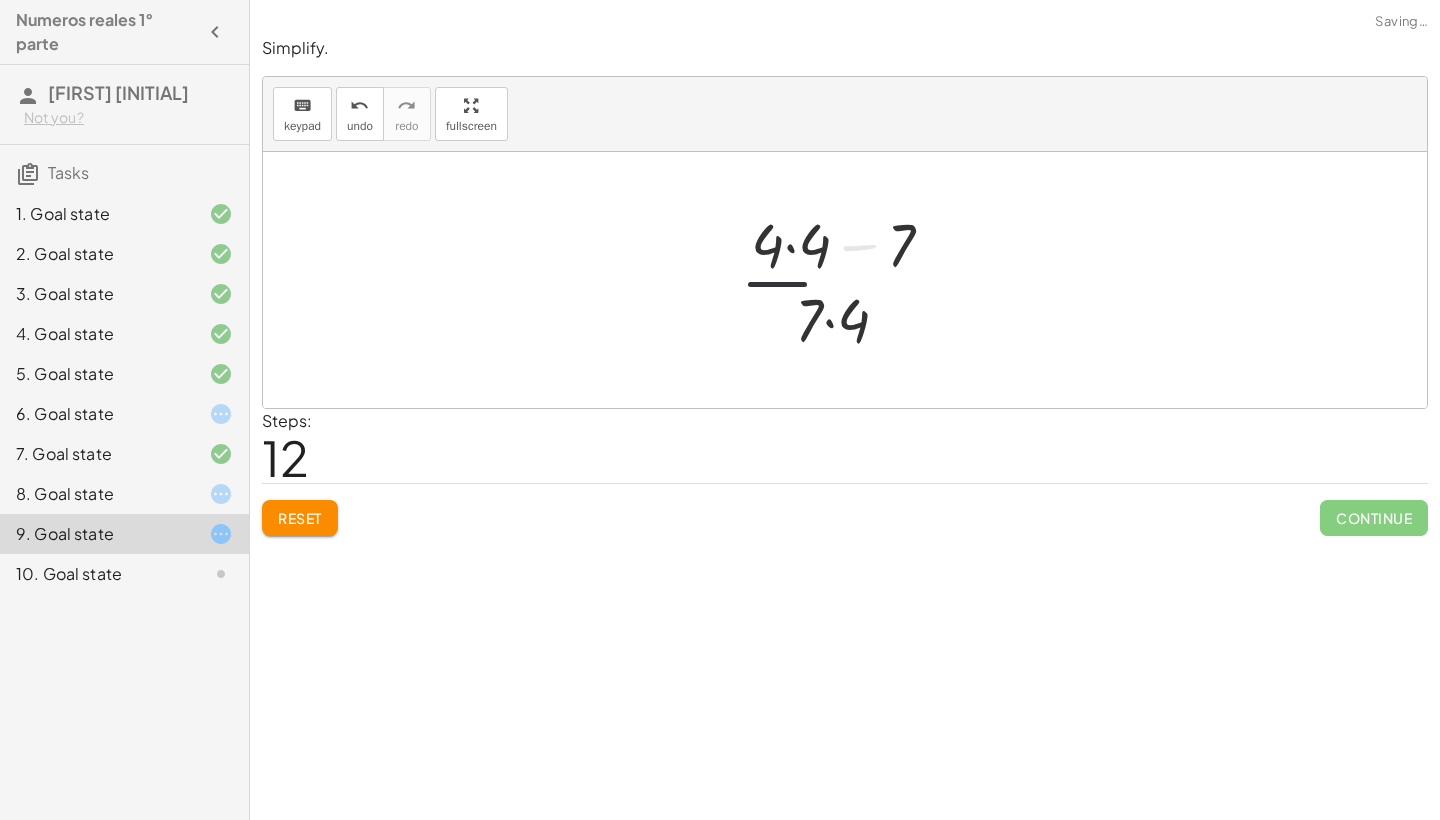 click at bounding box center [852, 280] 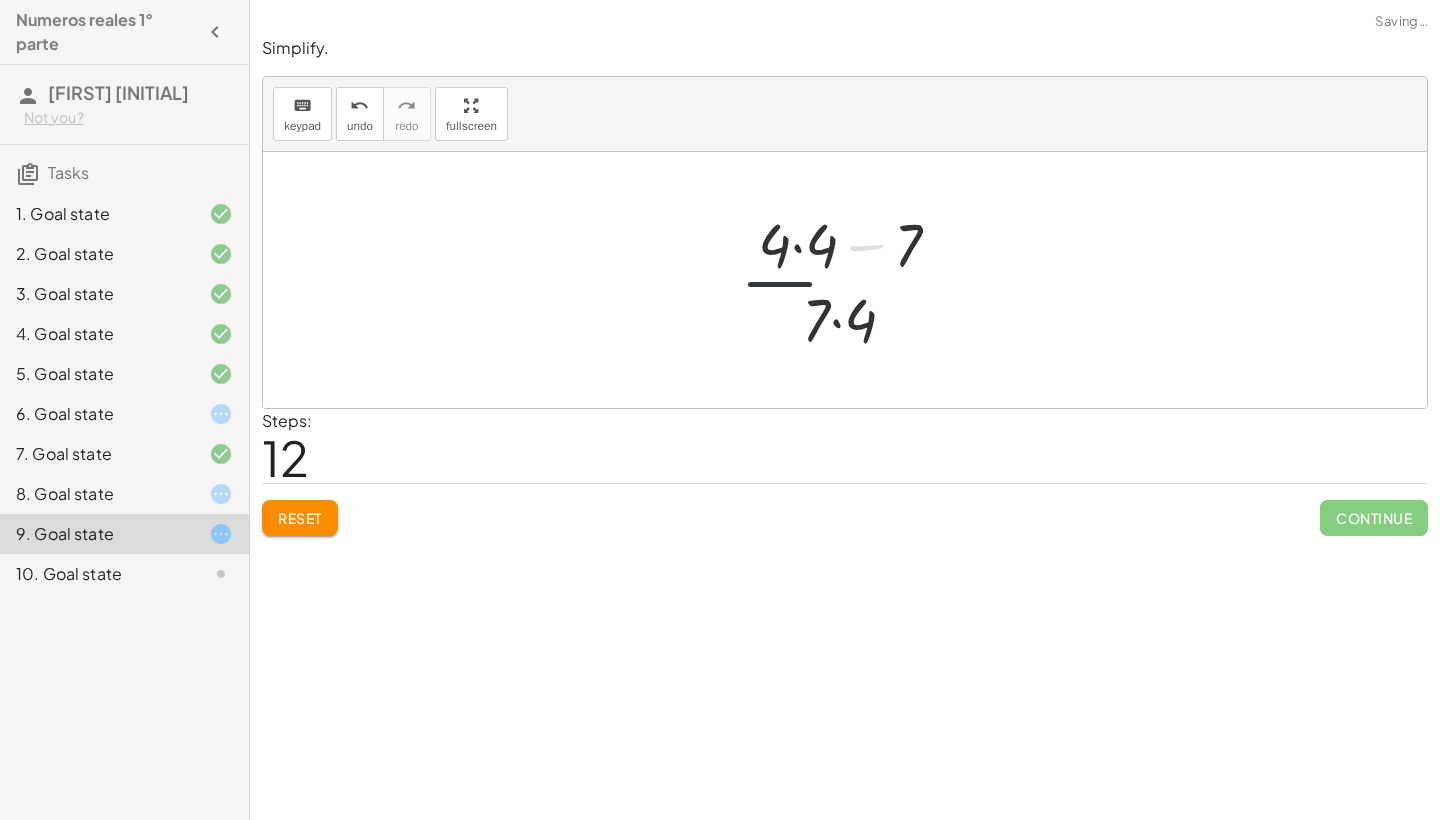 click at bounding box center (852, 280) 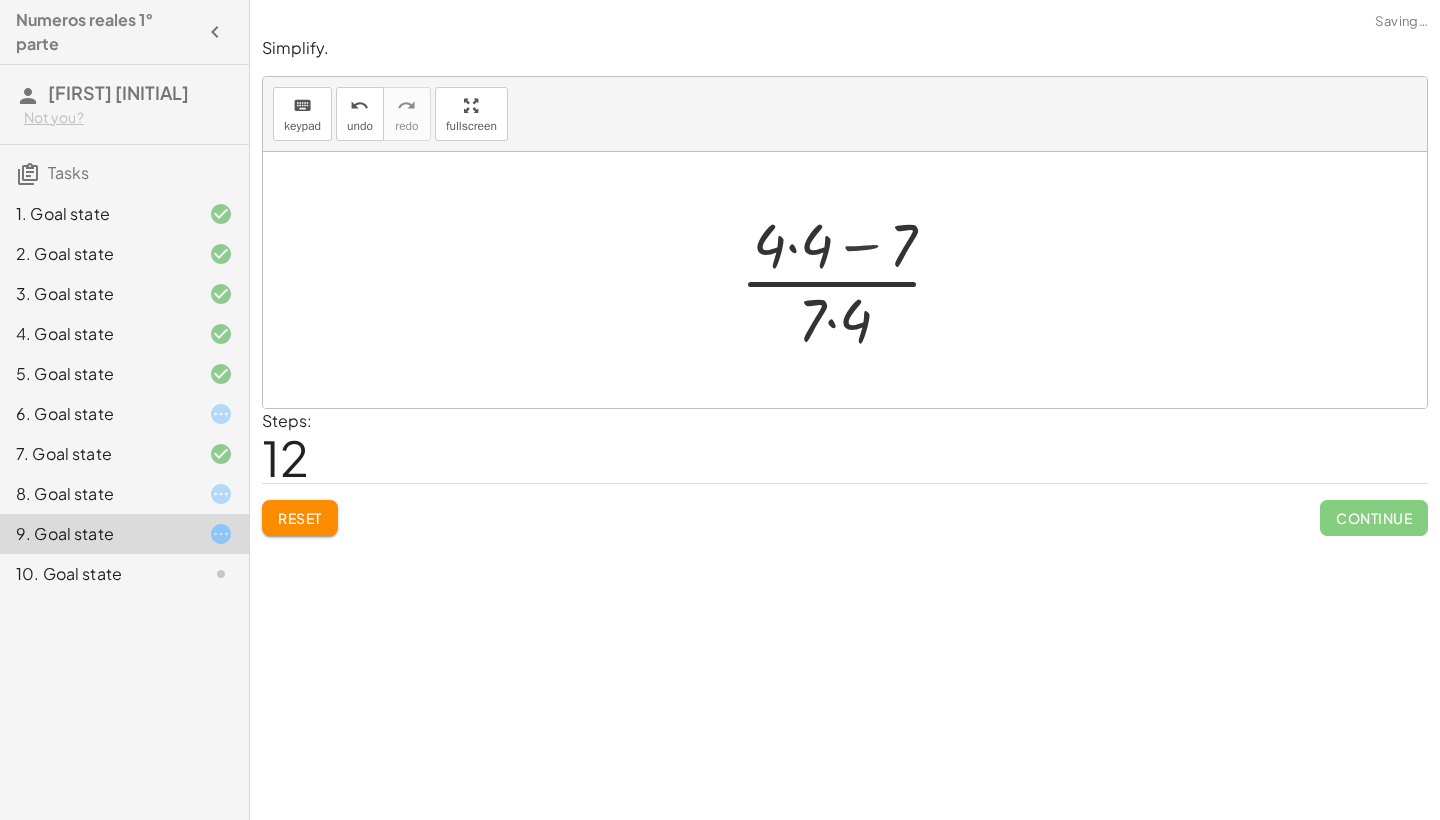 click at bounding box center [852, 280] 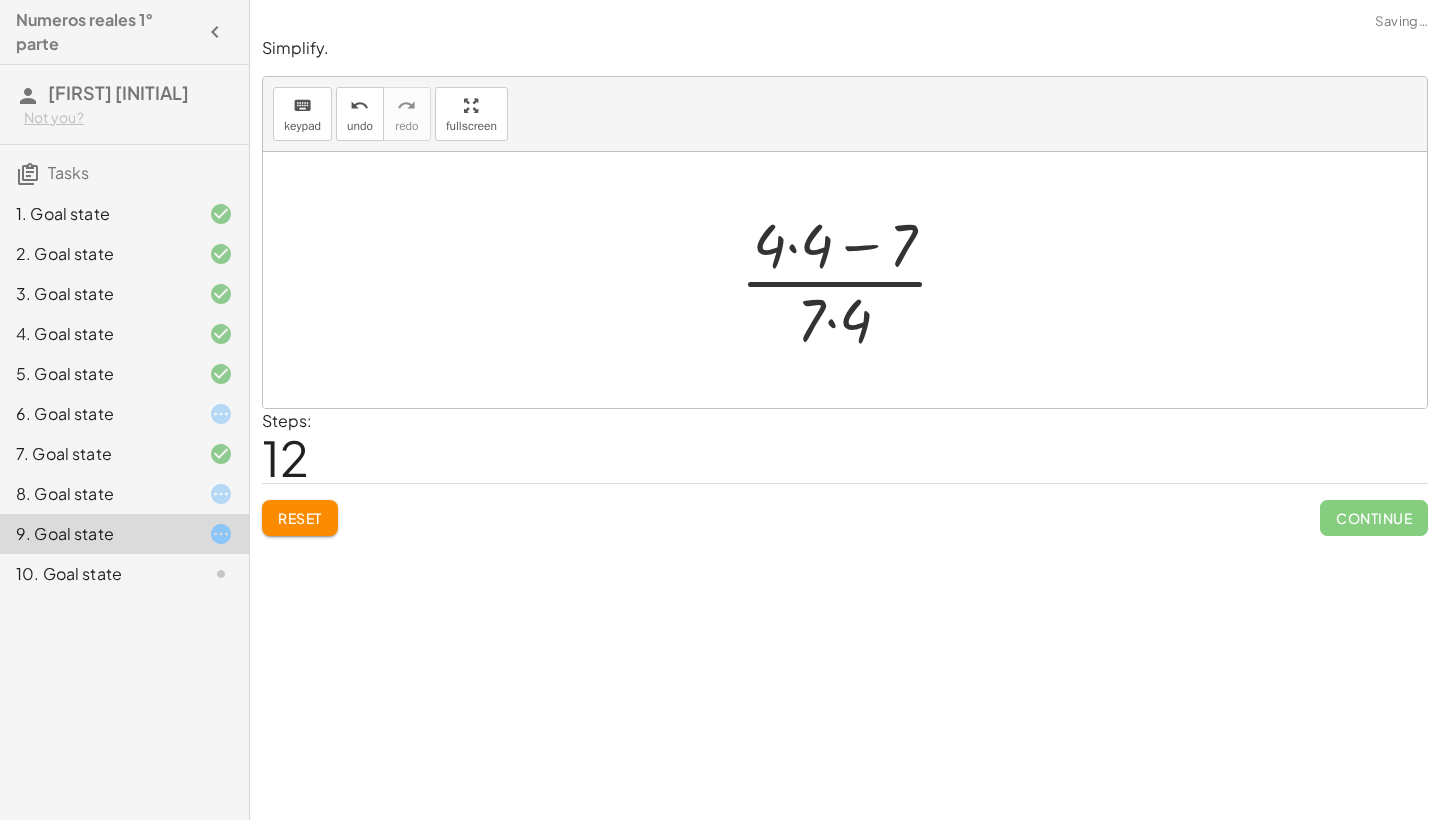 click at bounding box center [852, 280] 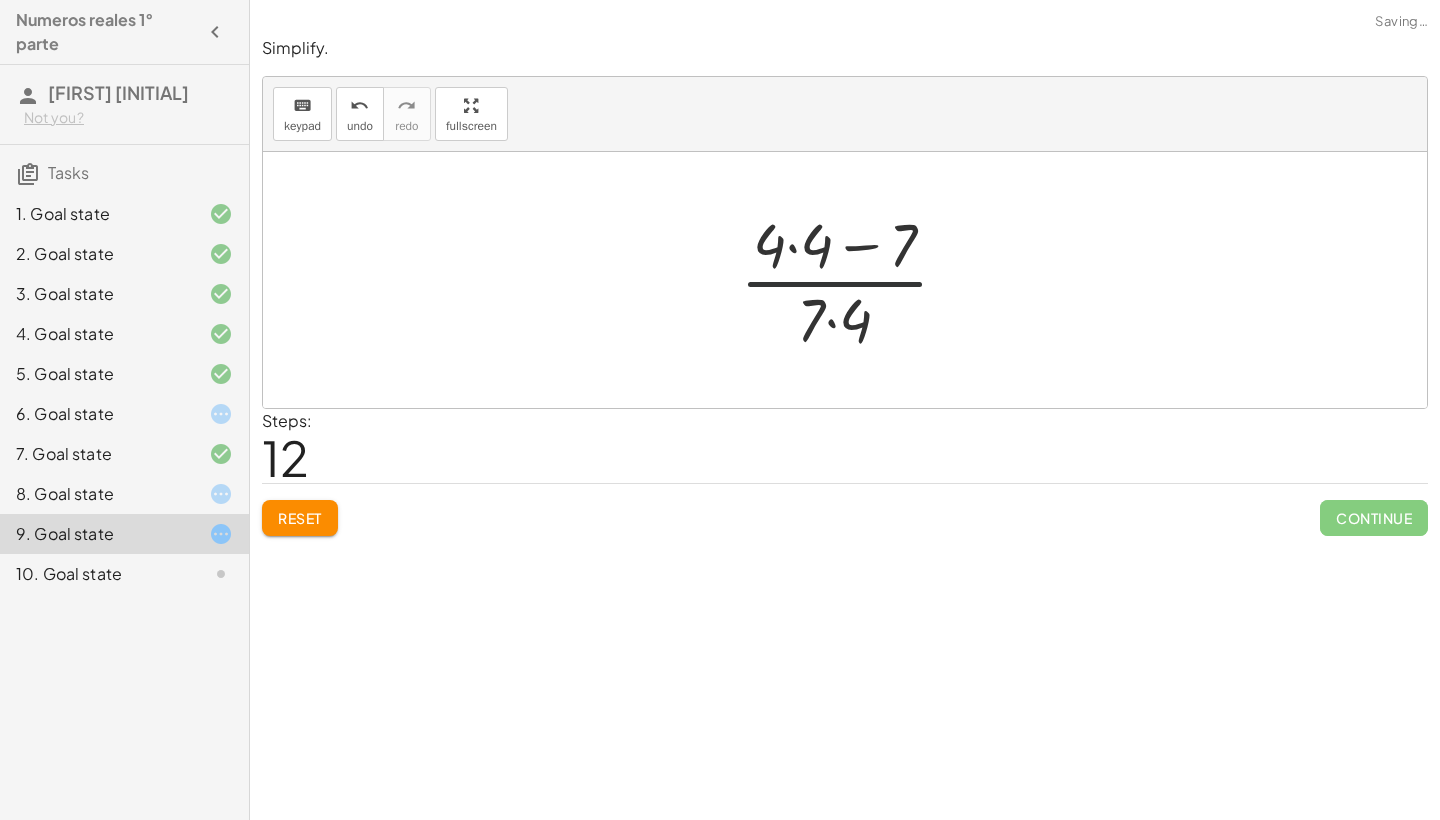 click at bounding box center (852, 280) 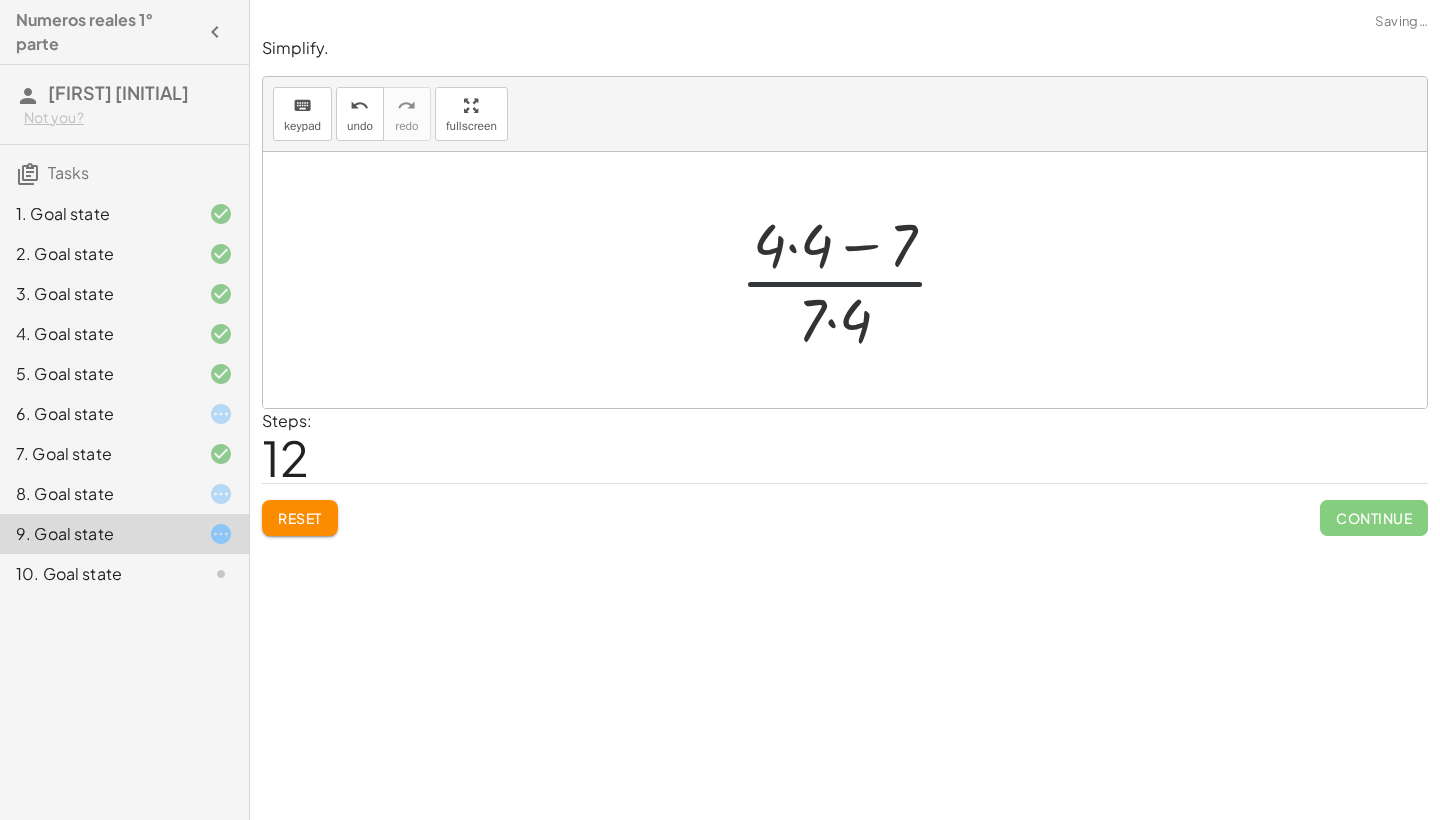 click at bounding box center (852, 280) 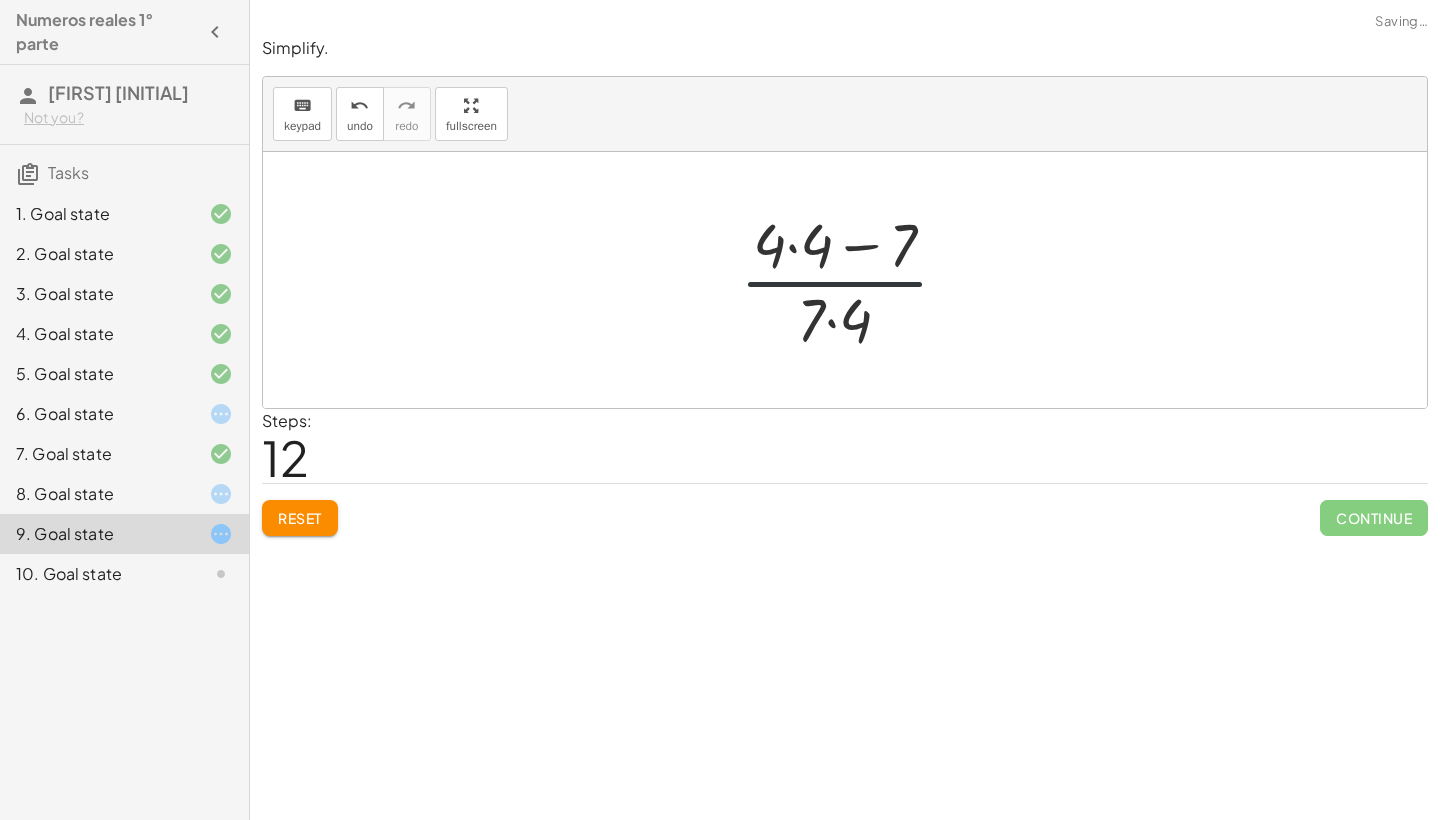click at bounding box center (852, 280) 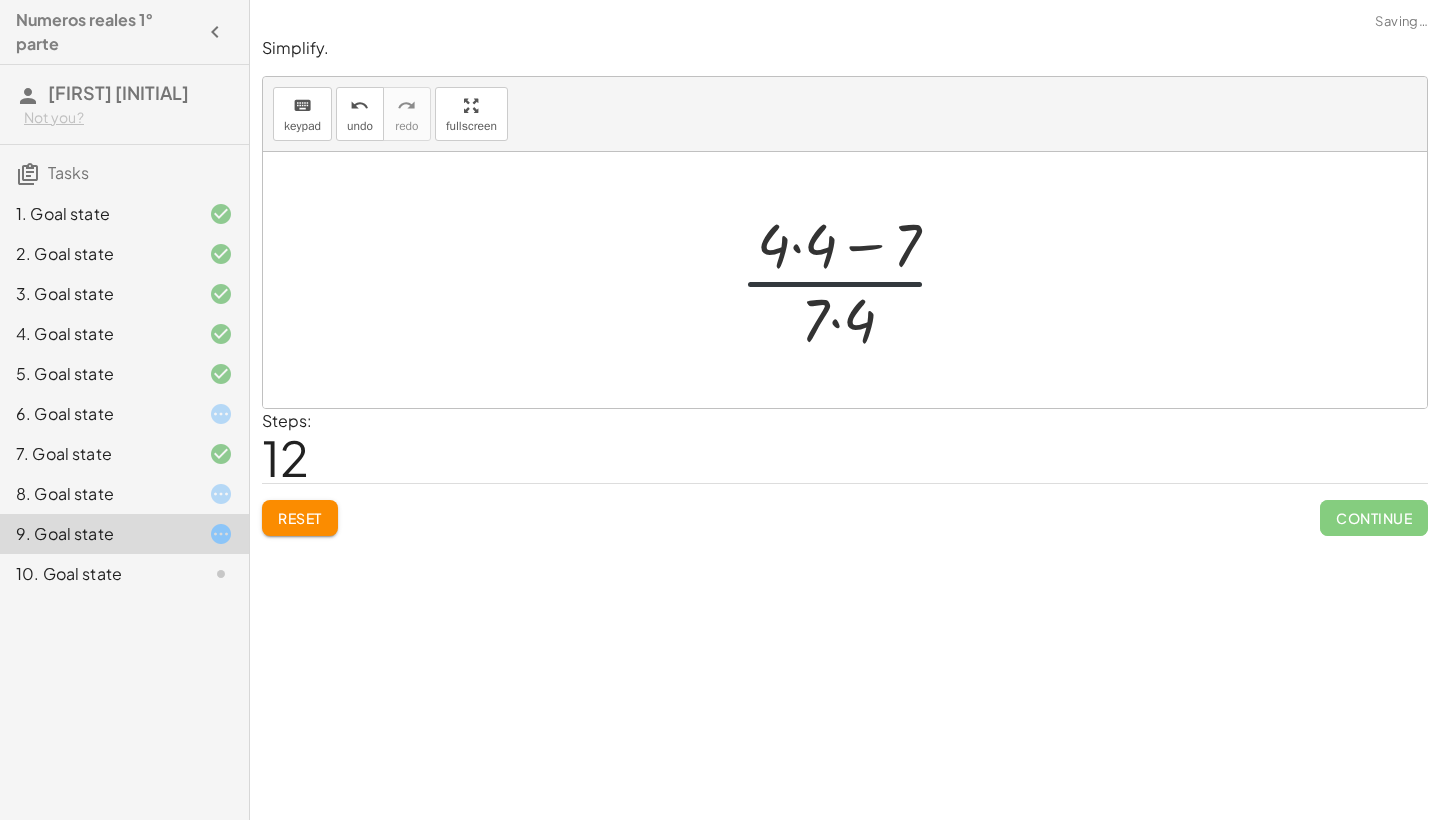 click at bounding box center (852, 280) 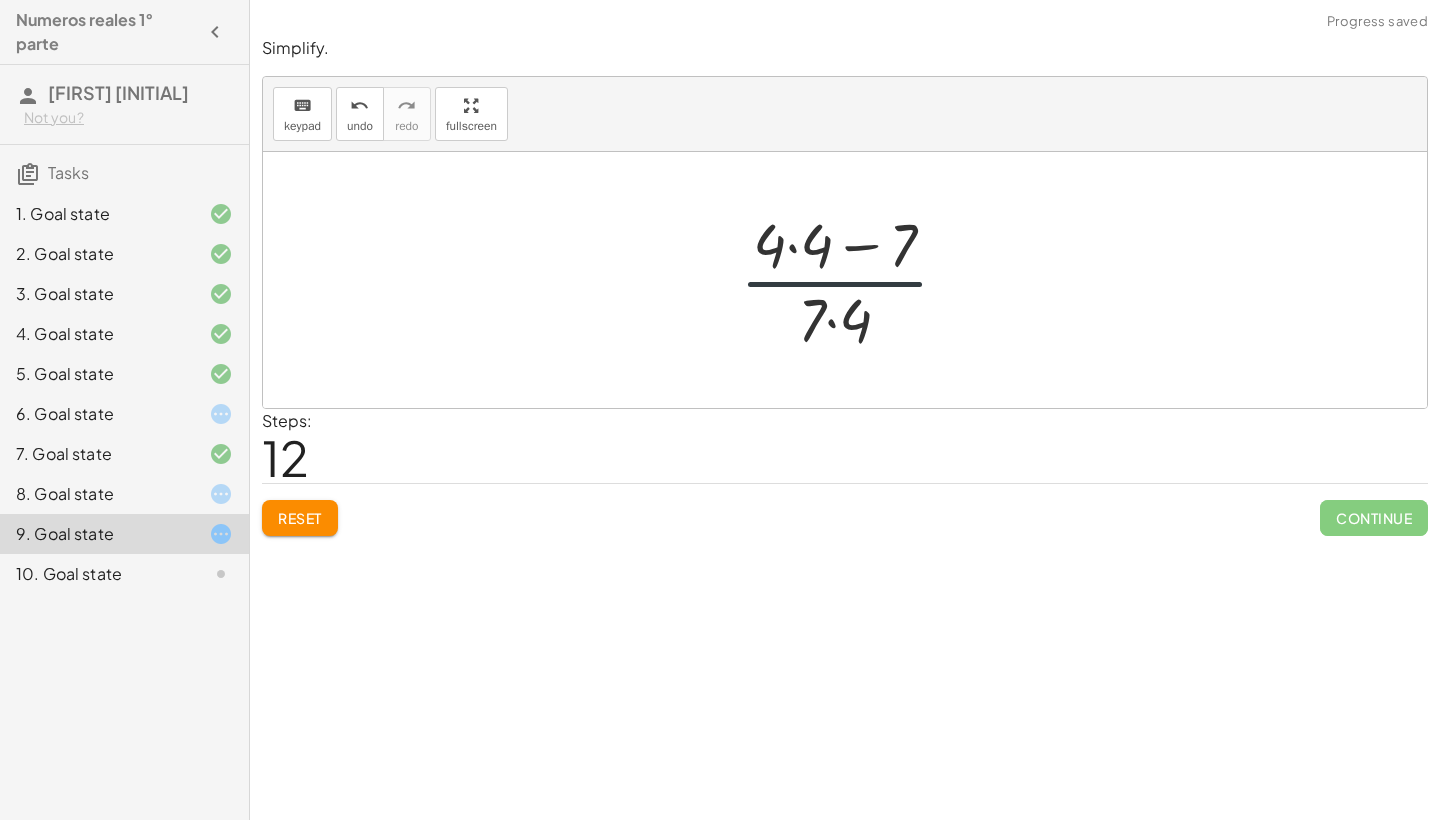 click at bounding box center [852, 280] 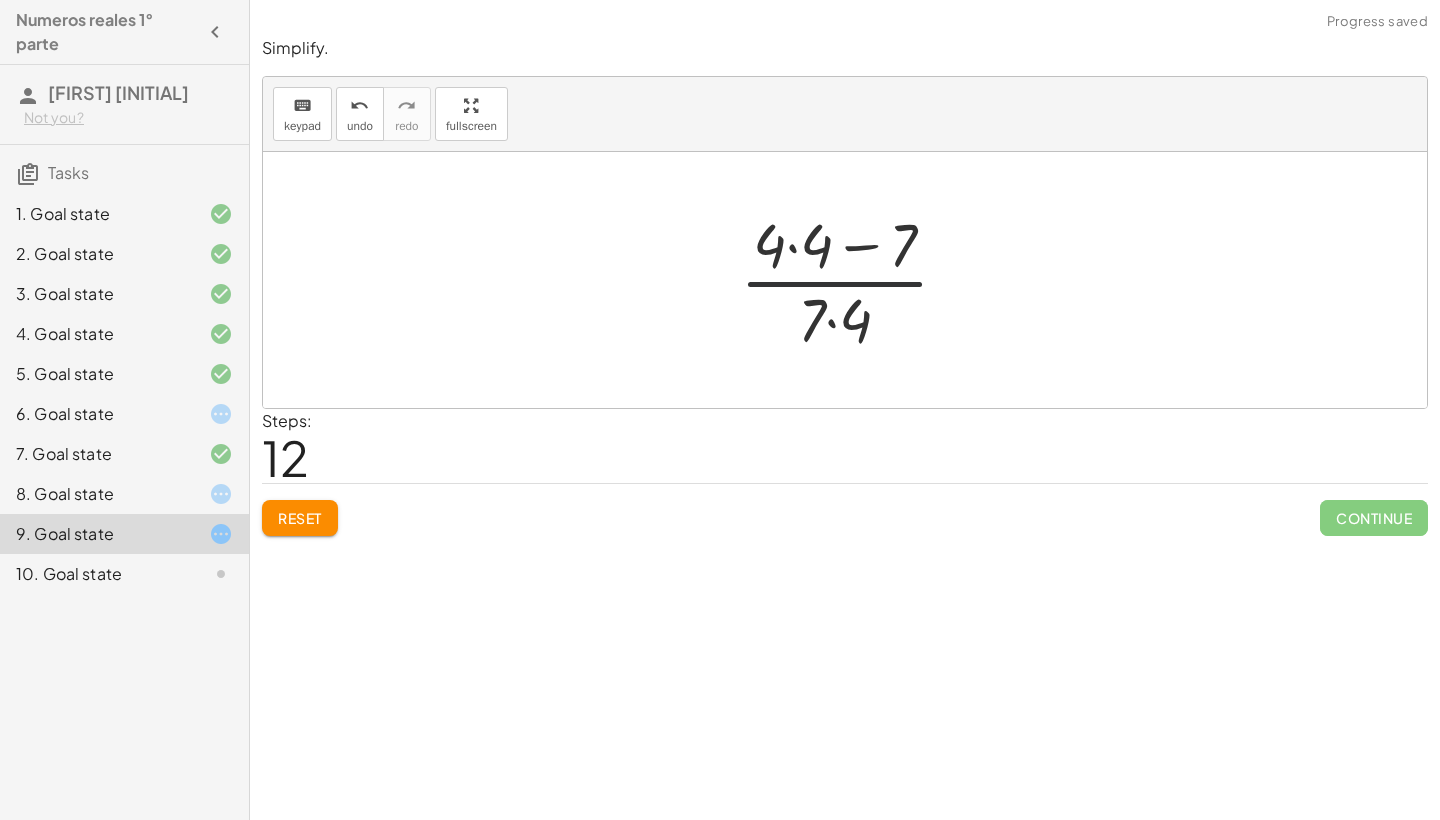 click at bounding box center [852, 280] 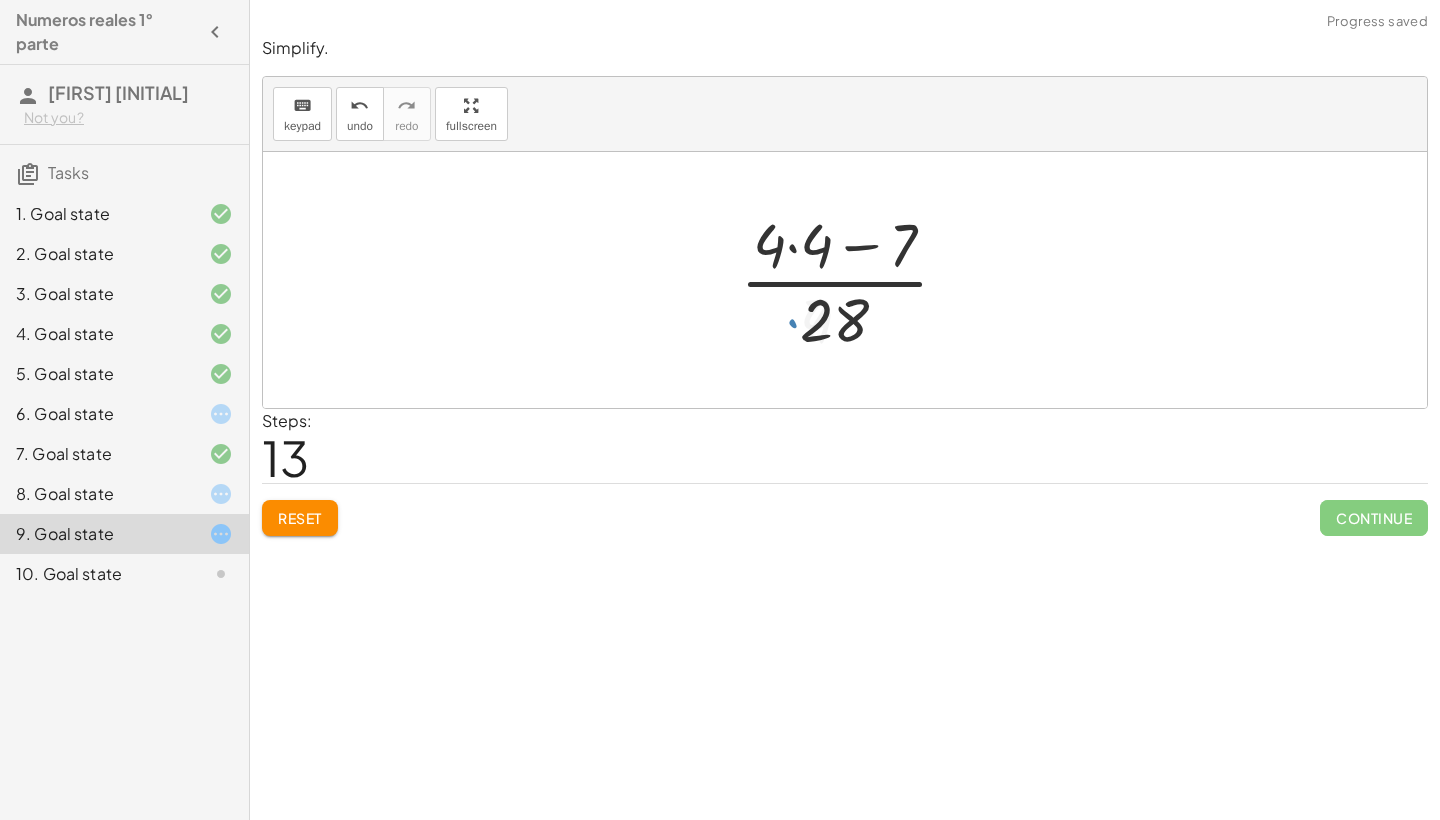 click at bounding box center (852, 280) 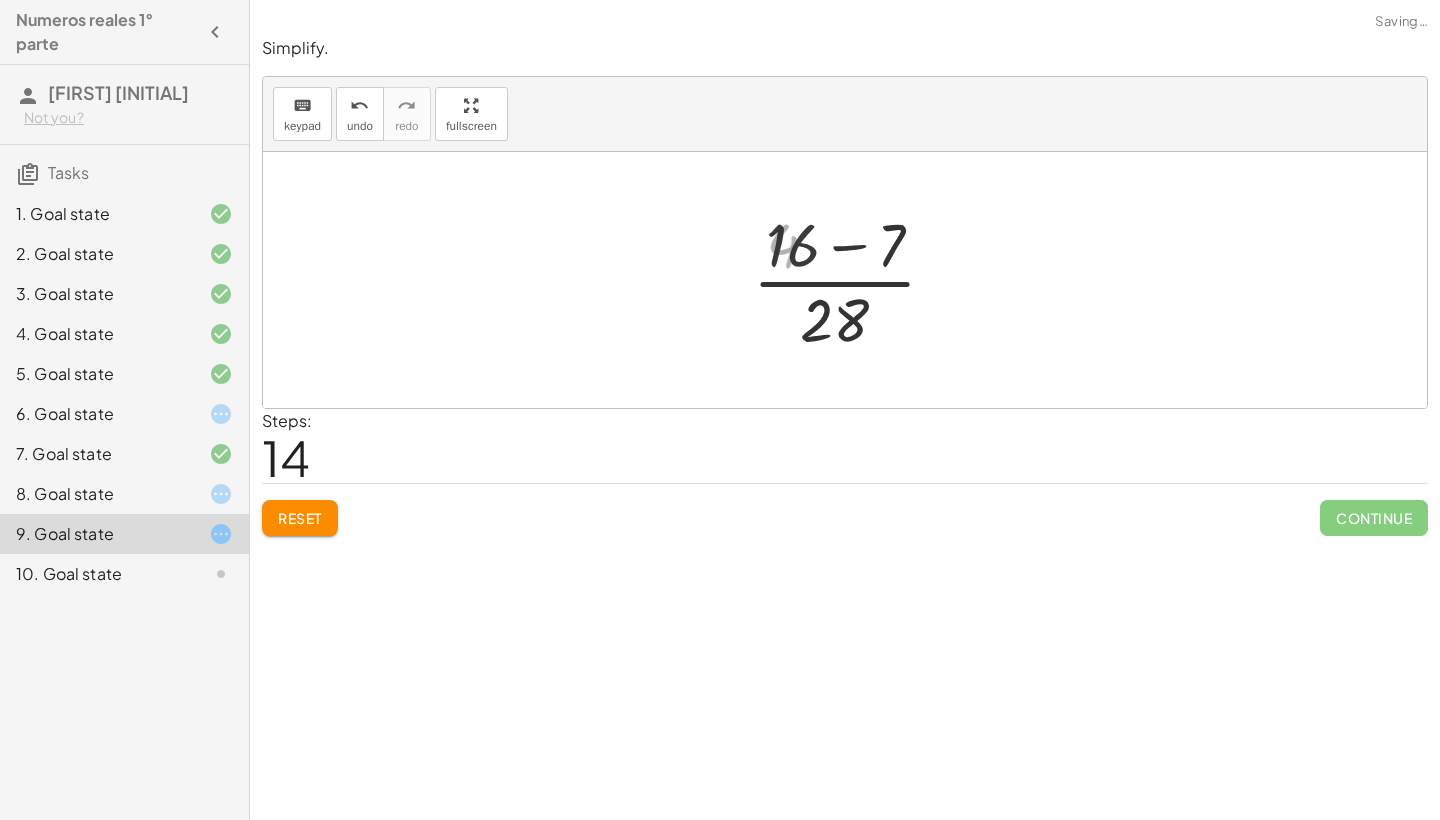 click at bounding box center [852, 280] 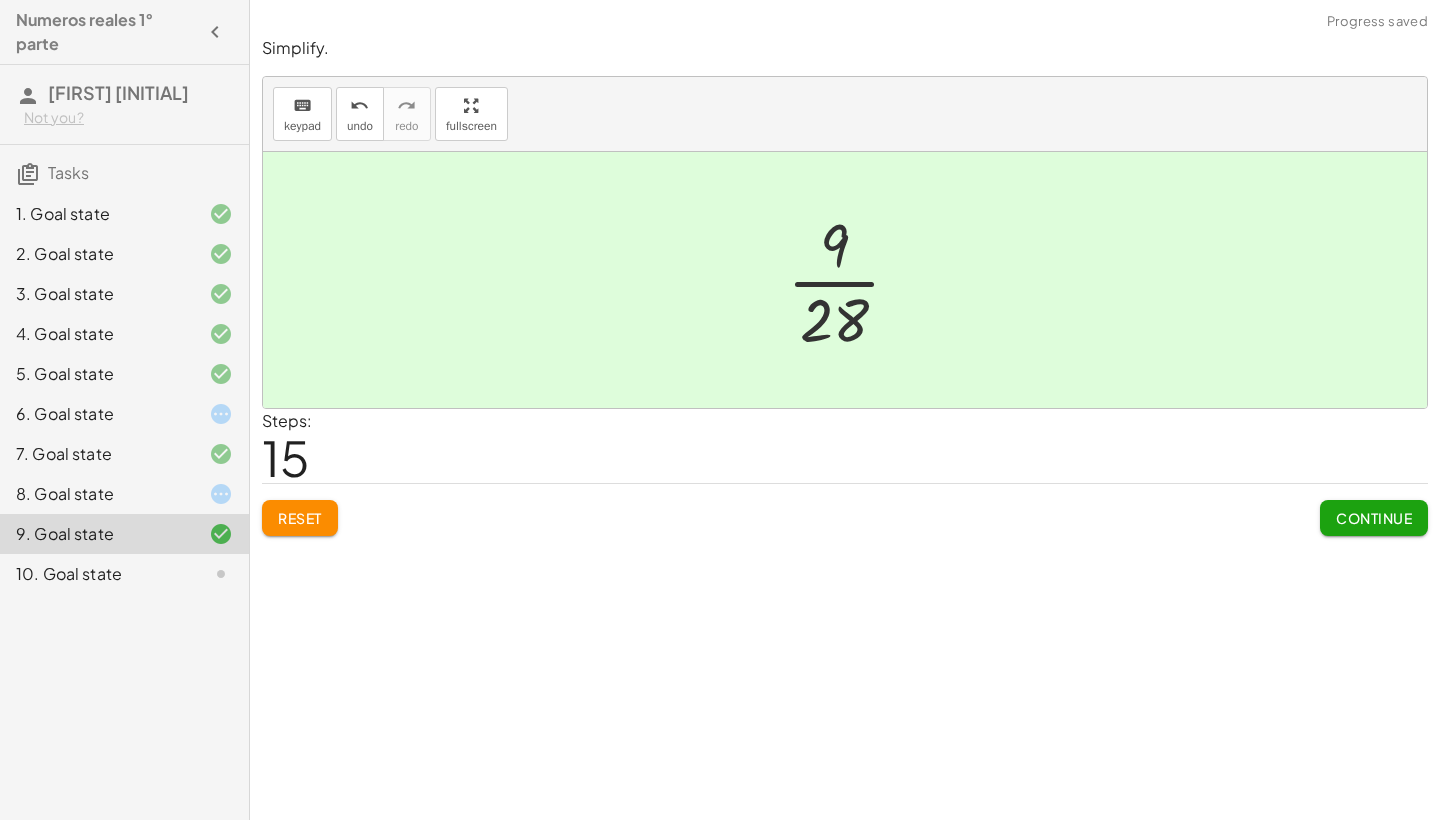 click 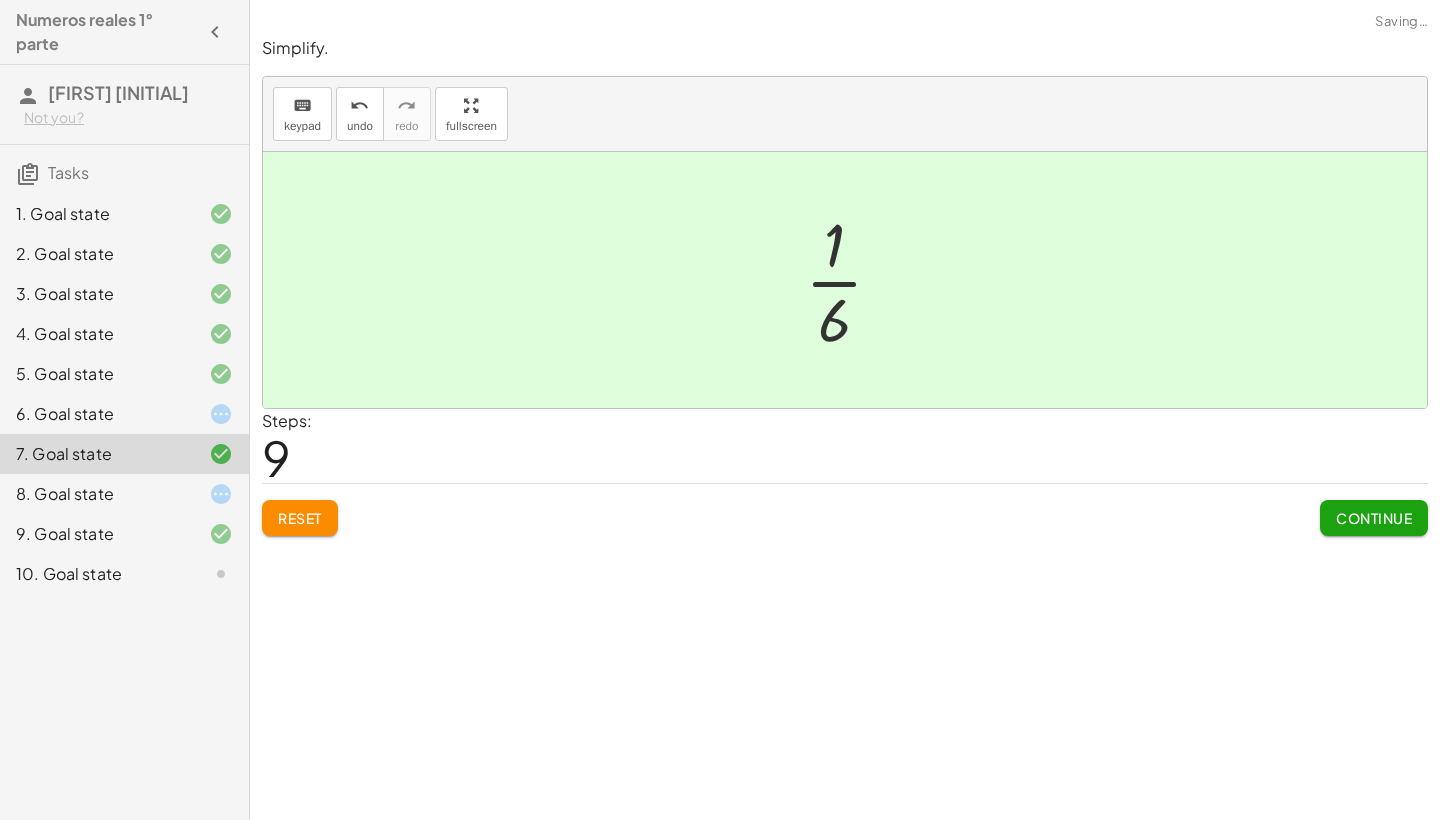 click on "6. Goal state" 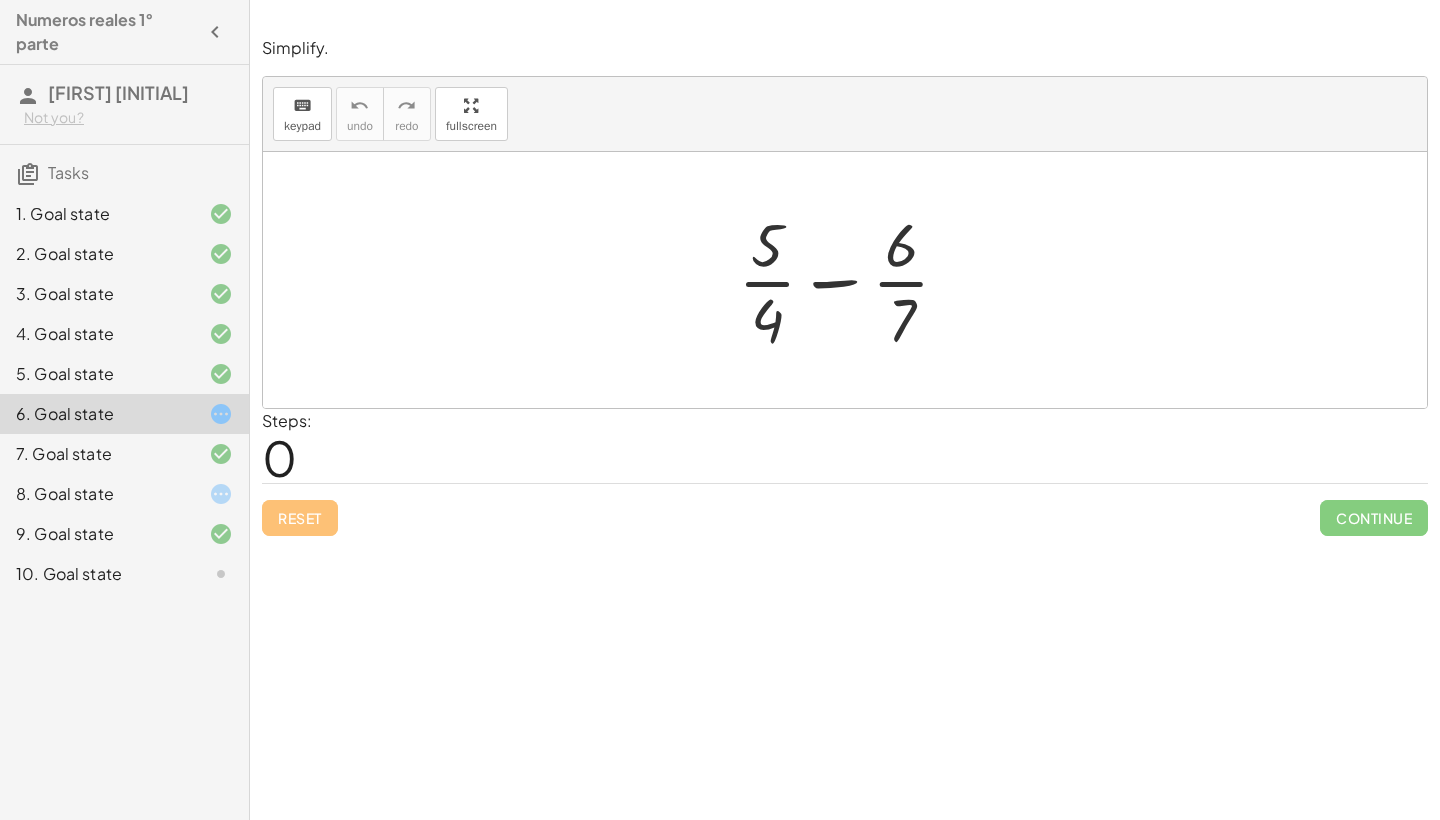click at bounding box center (852, 280) 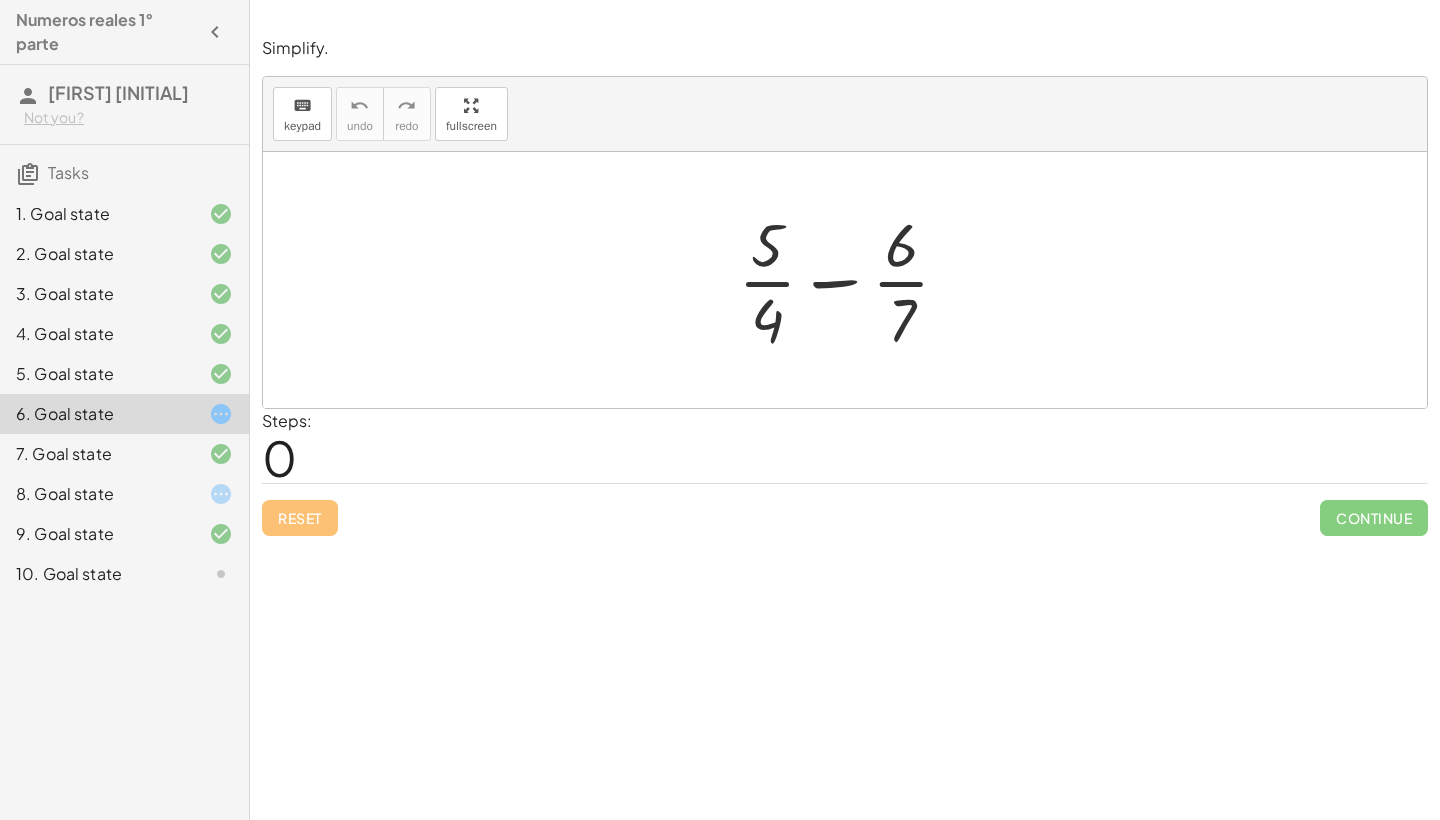 click at bounding box center (852, 280) 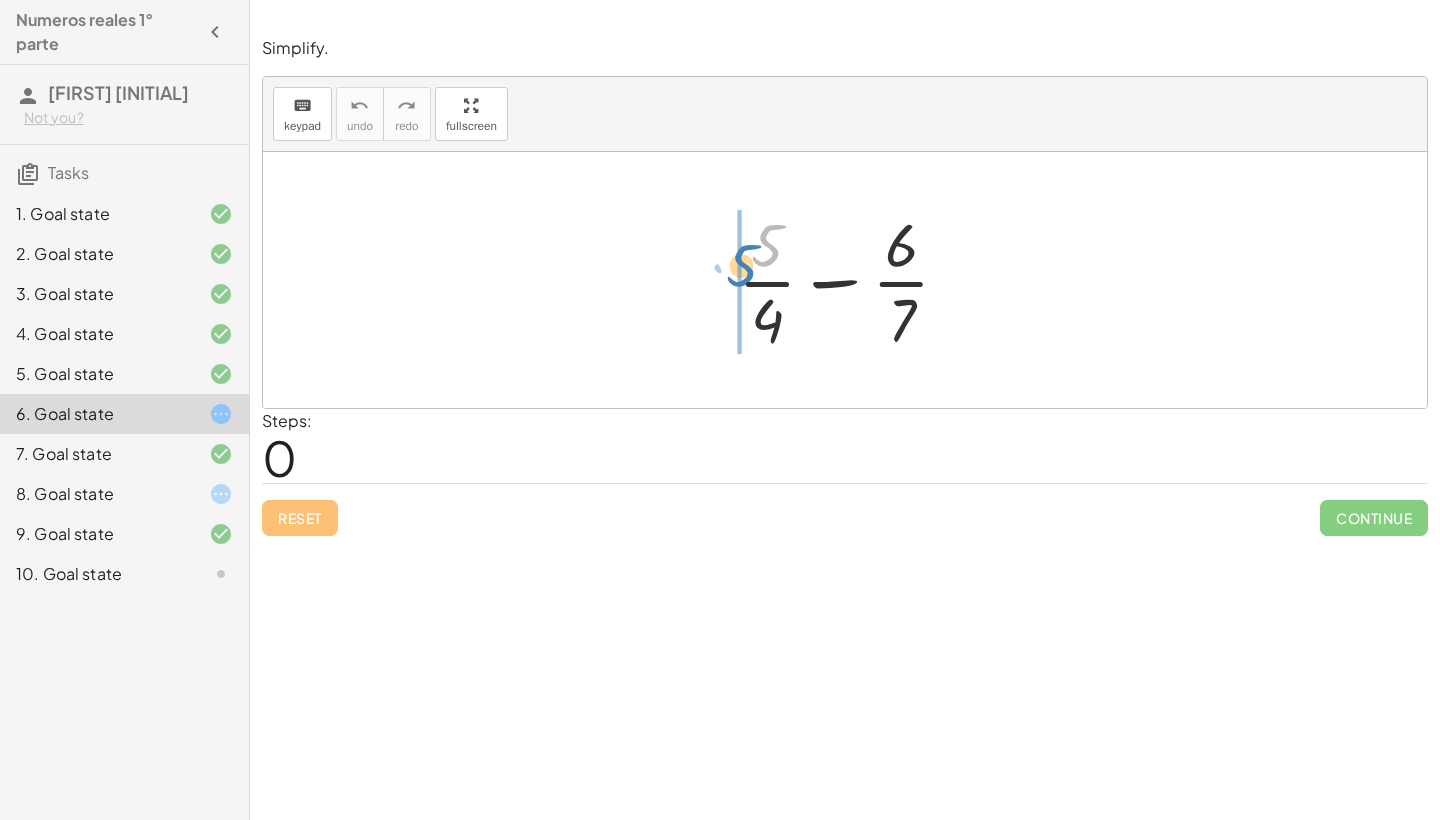 drag, startPoint x: 765, startPoint y: 248, endPoint x: 739, endPoint y: 264, distance: 30.528675 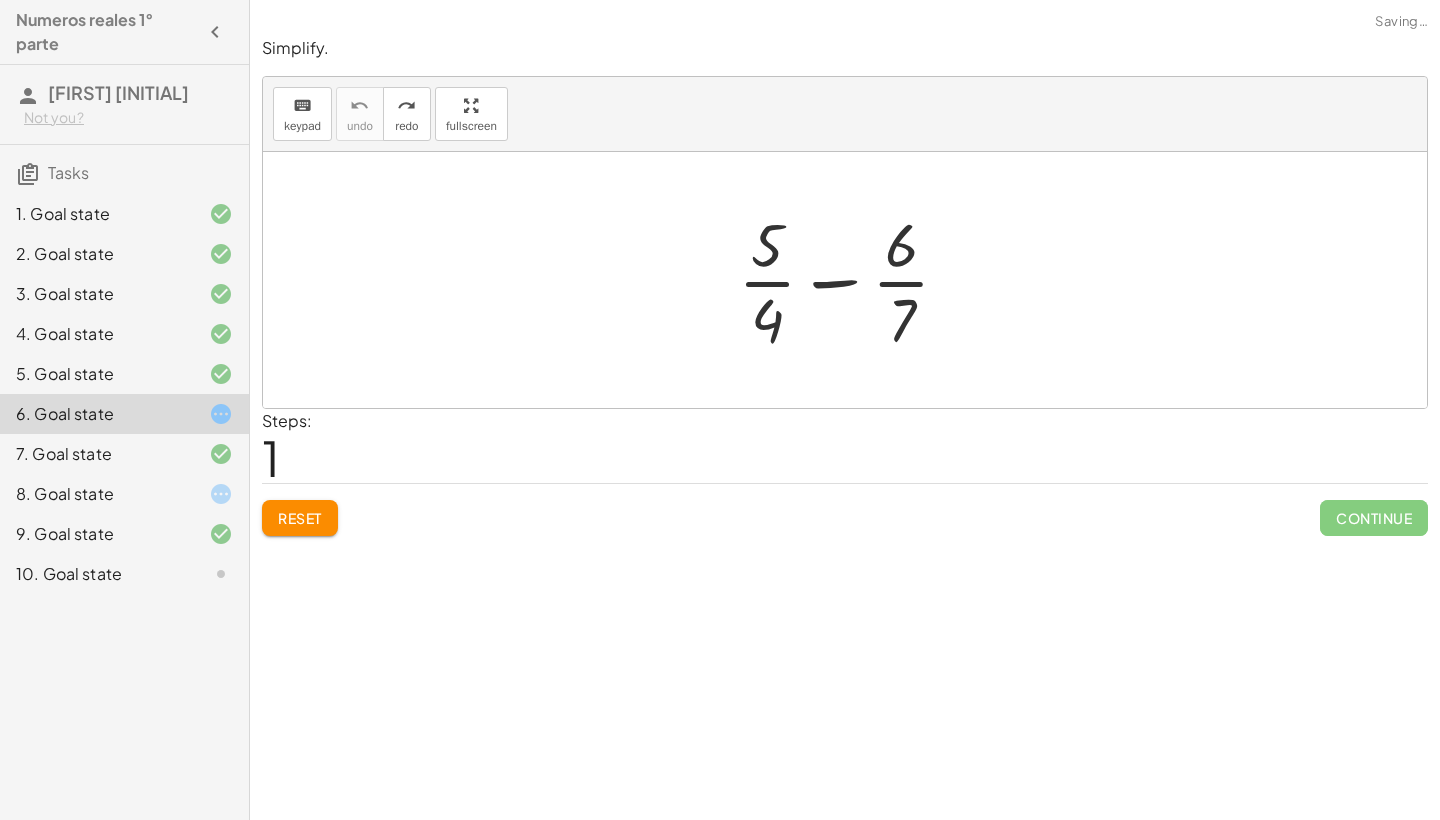 click at bounding box center (852, 280) 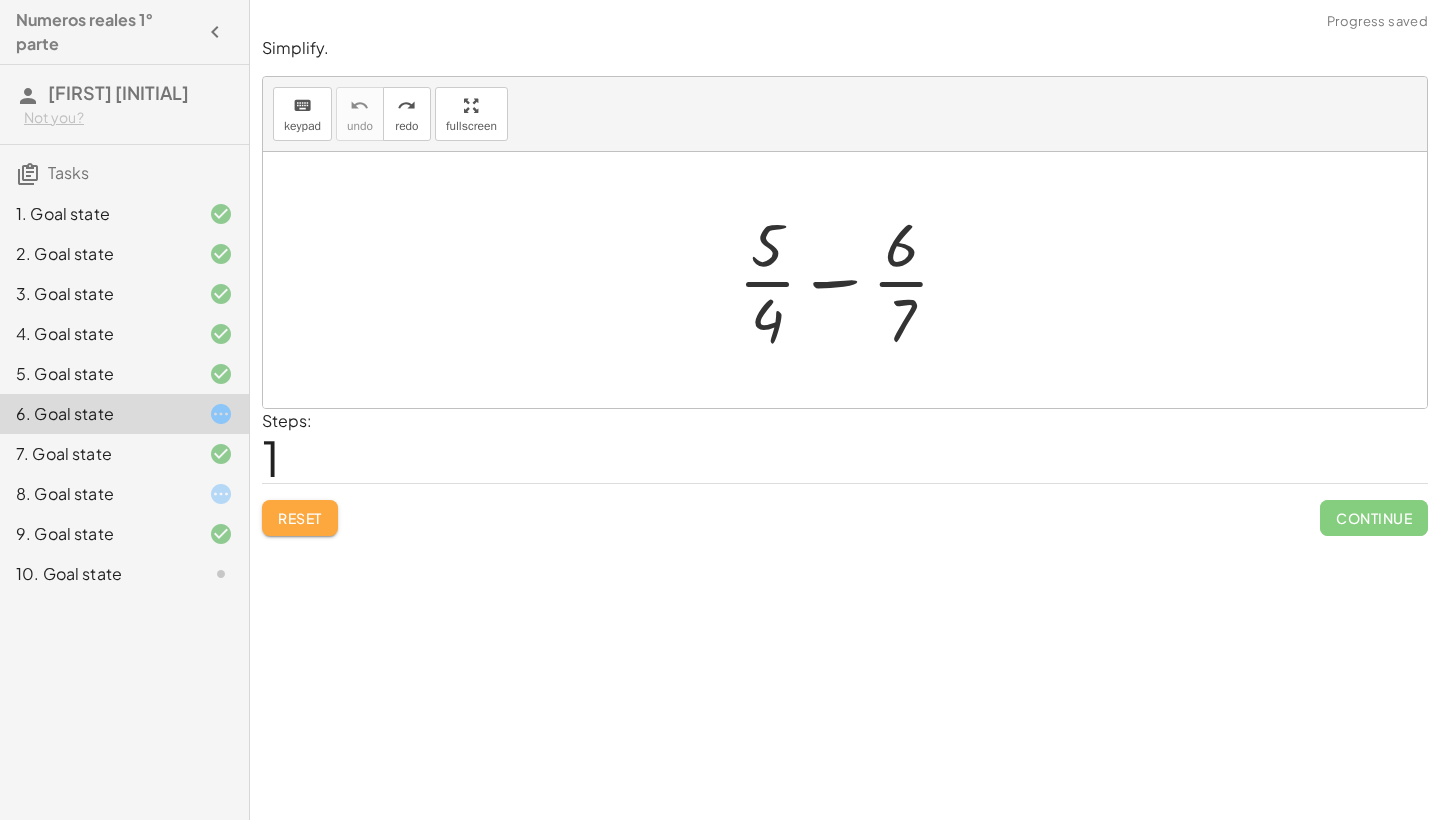 click on "Reset" at bounding box center (300, 518) 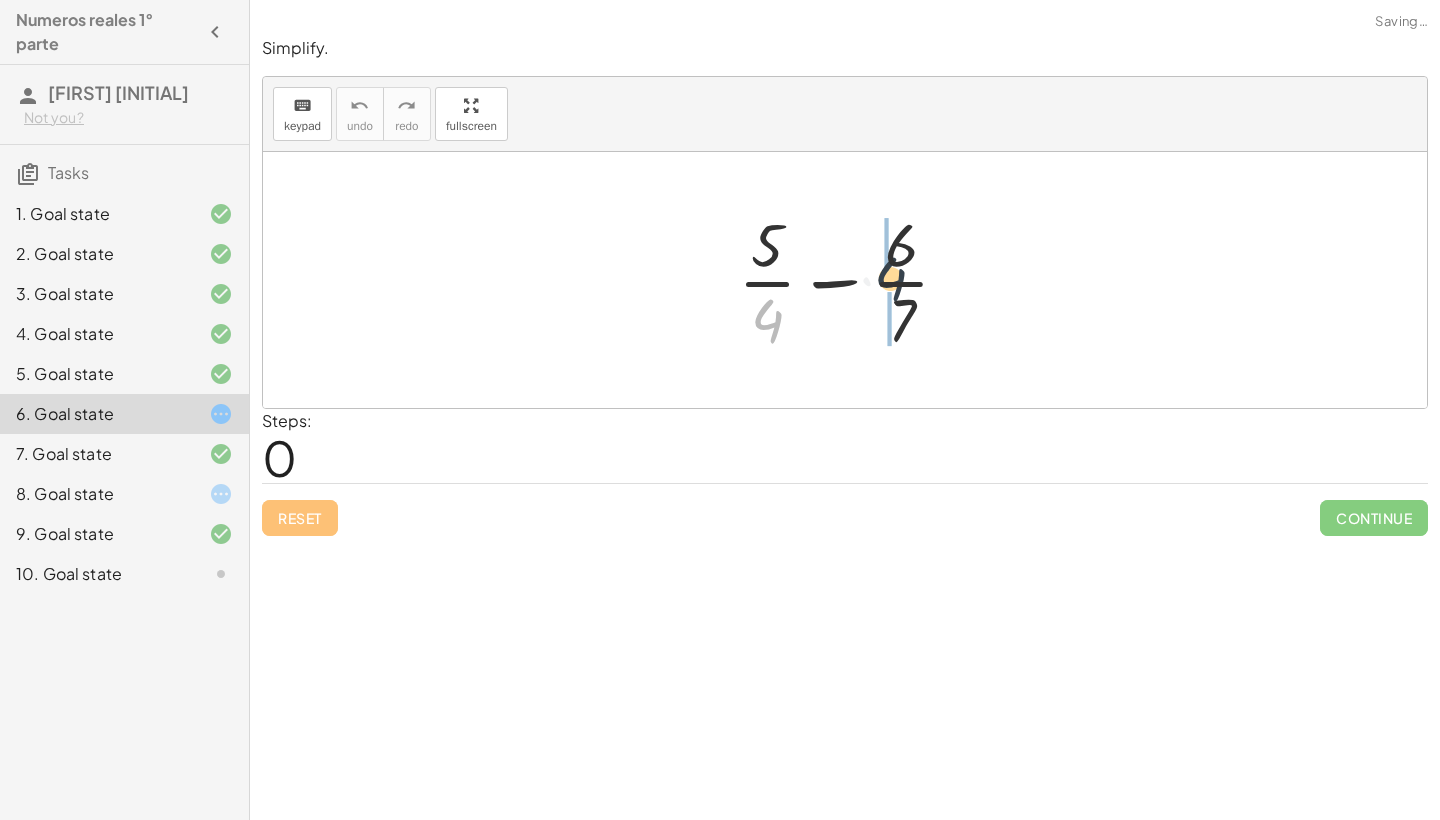 drag, startPoint x: 758, startPoint y: 317, endPoint x: 902, endPoint y: 242, distance: 162.3607 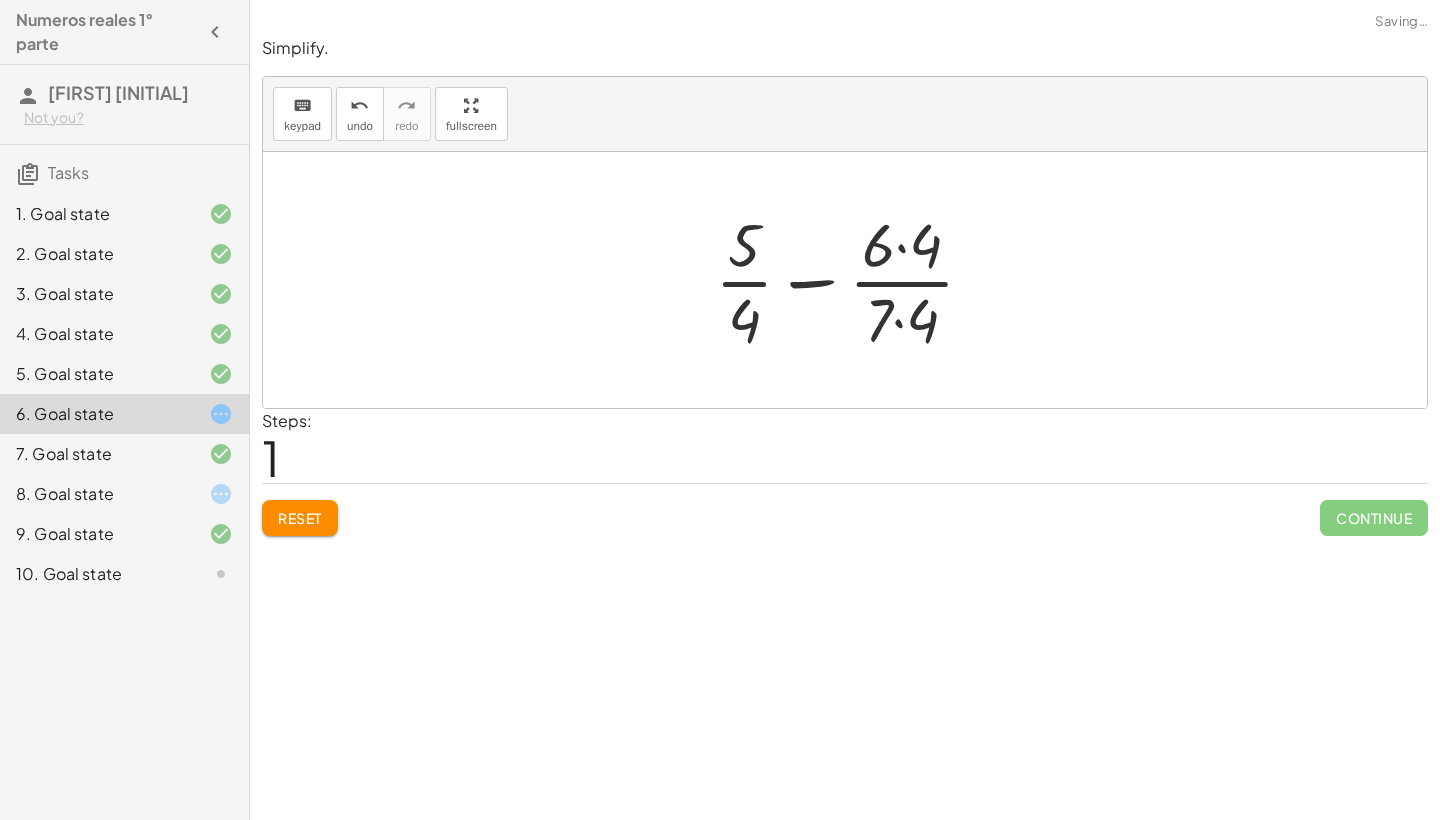 click at bounding box center (852, 280) 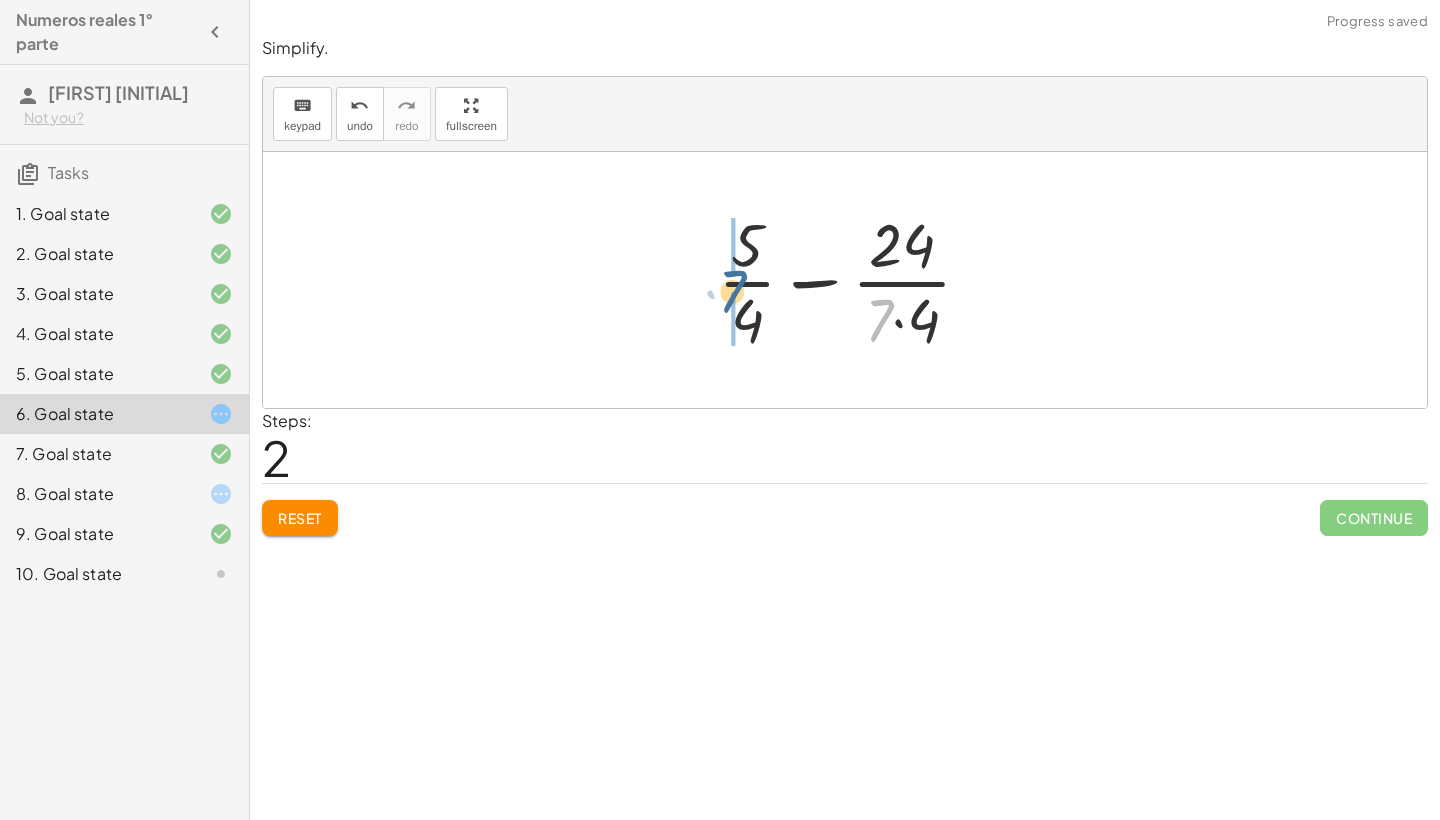 drag, startPoint x: 886, startPoint y: 314, endPoint x: 755, endPoint y: 301, distance: 131.64346 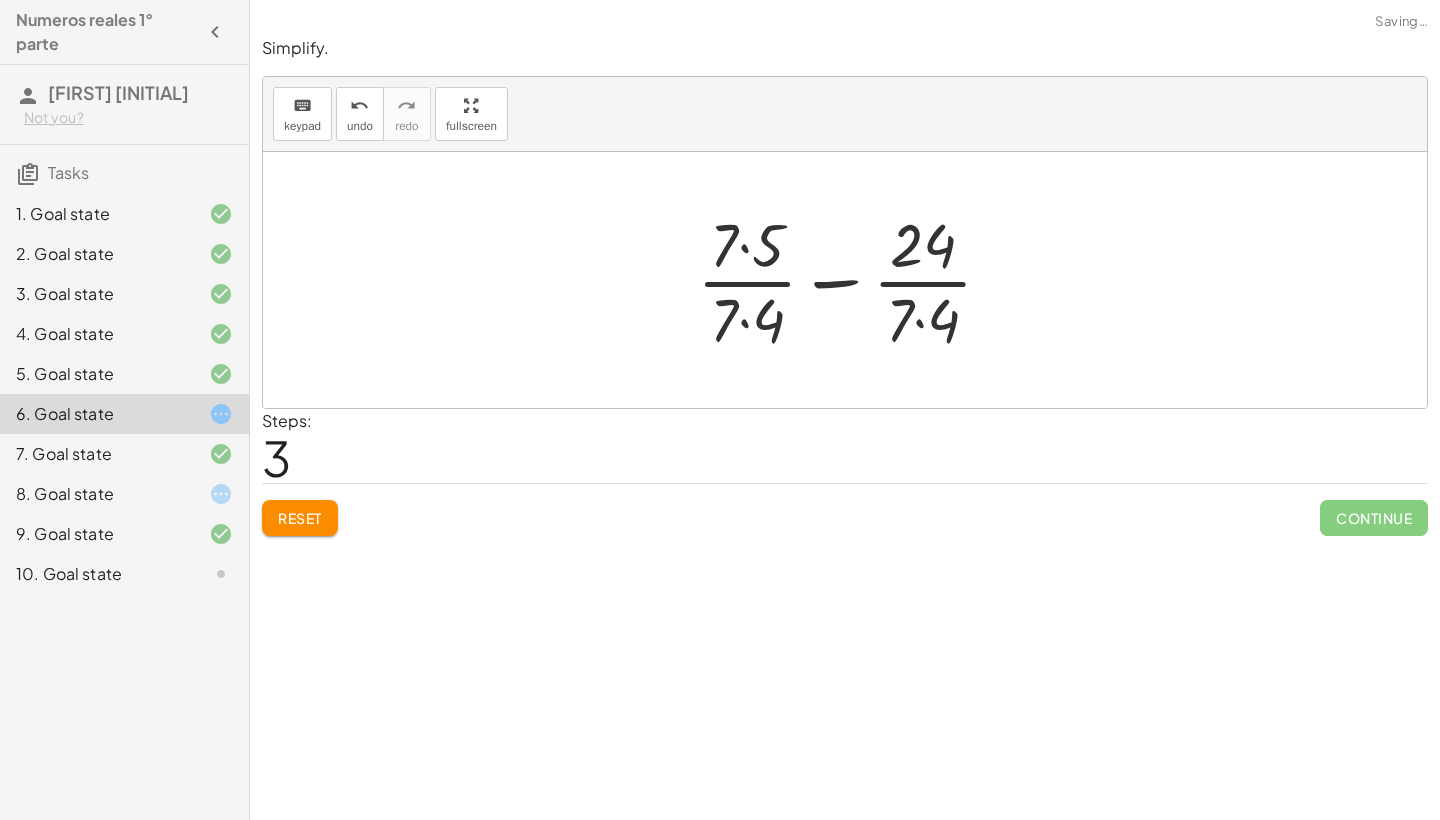 click at bounding box center [853, 280] 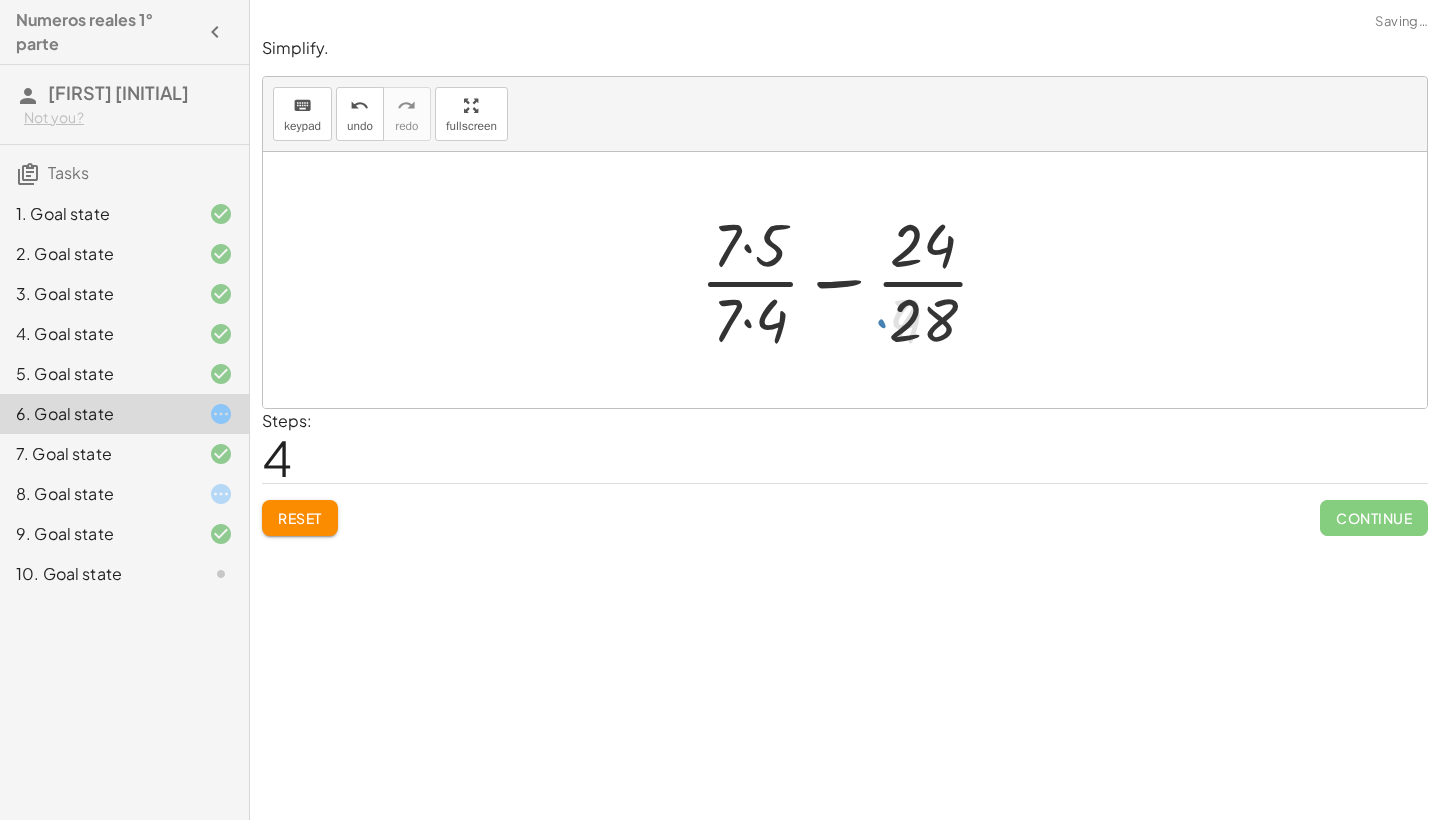 click at bounding box center (853, 280) 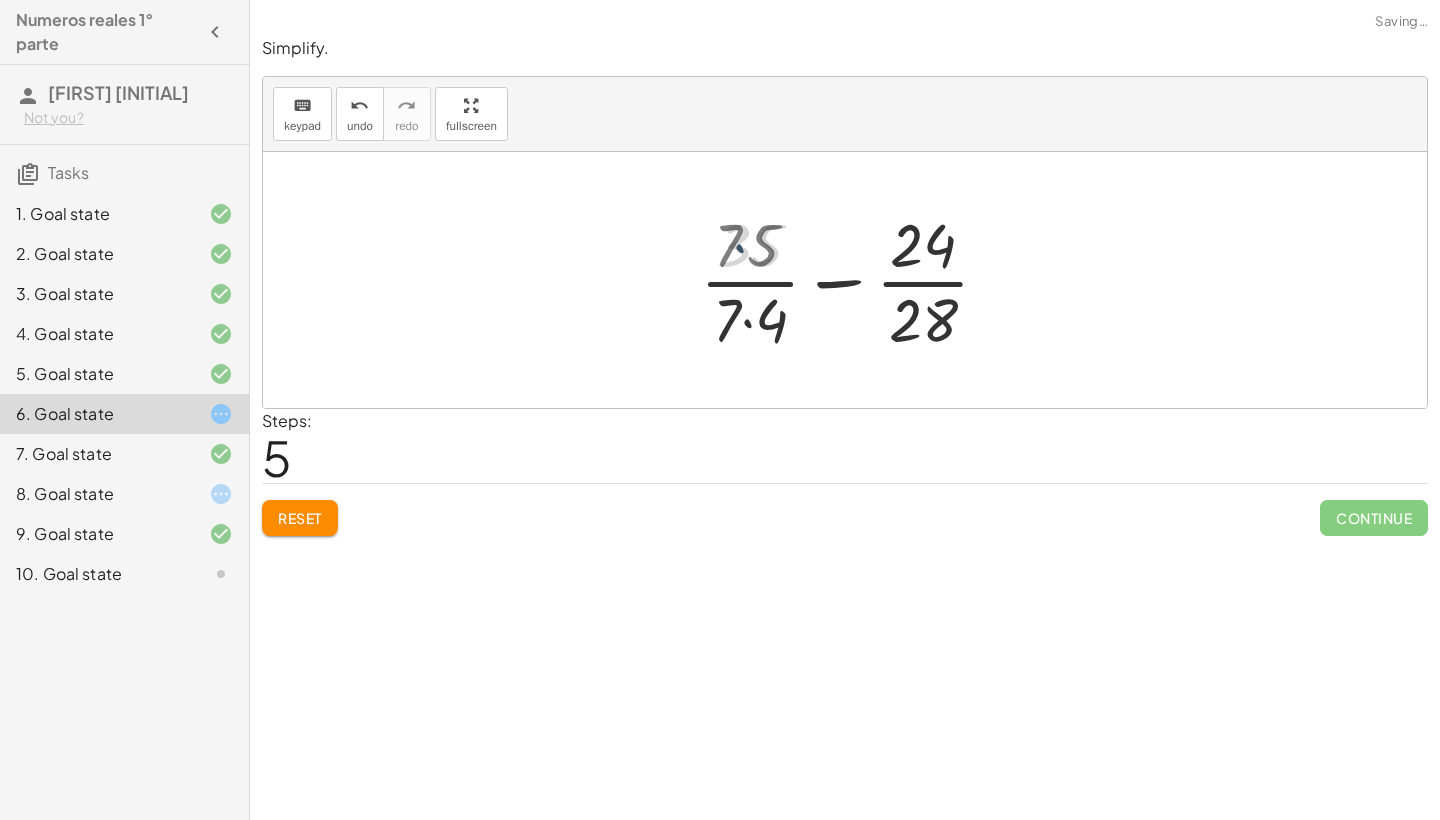 click at bounding box center [853, 280] 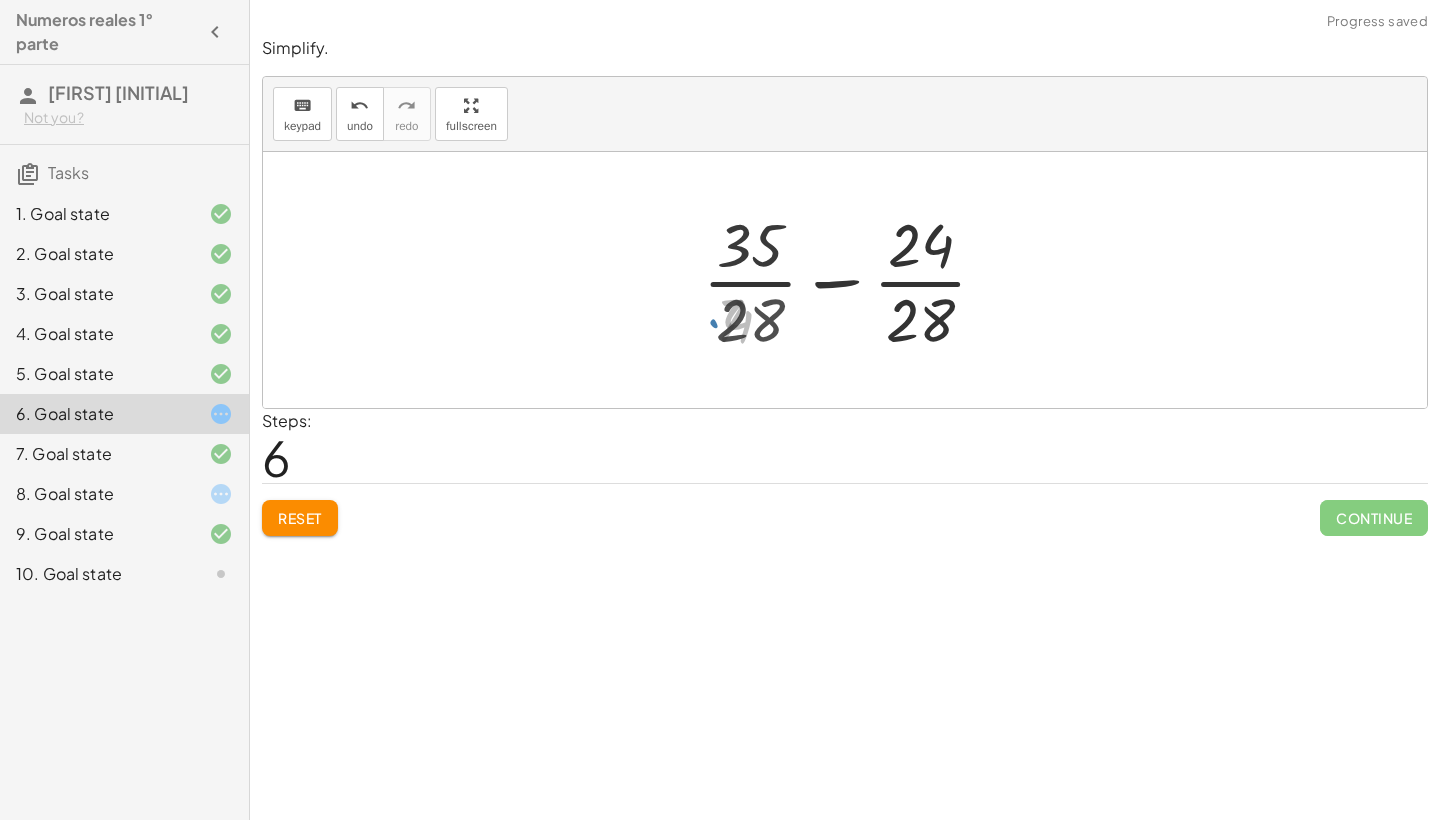 click at bounding box center (853, 280) 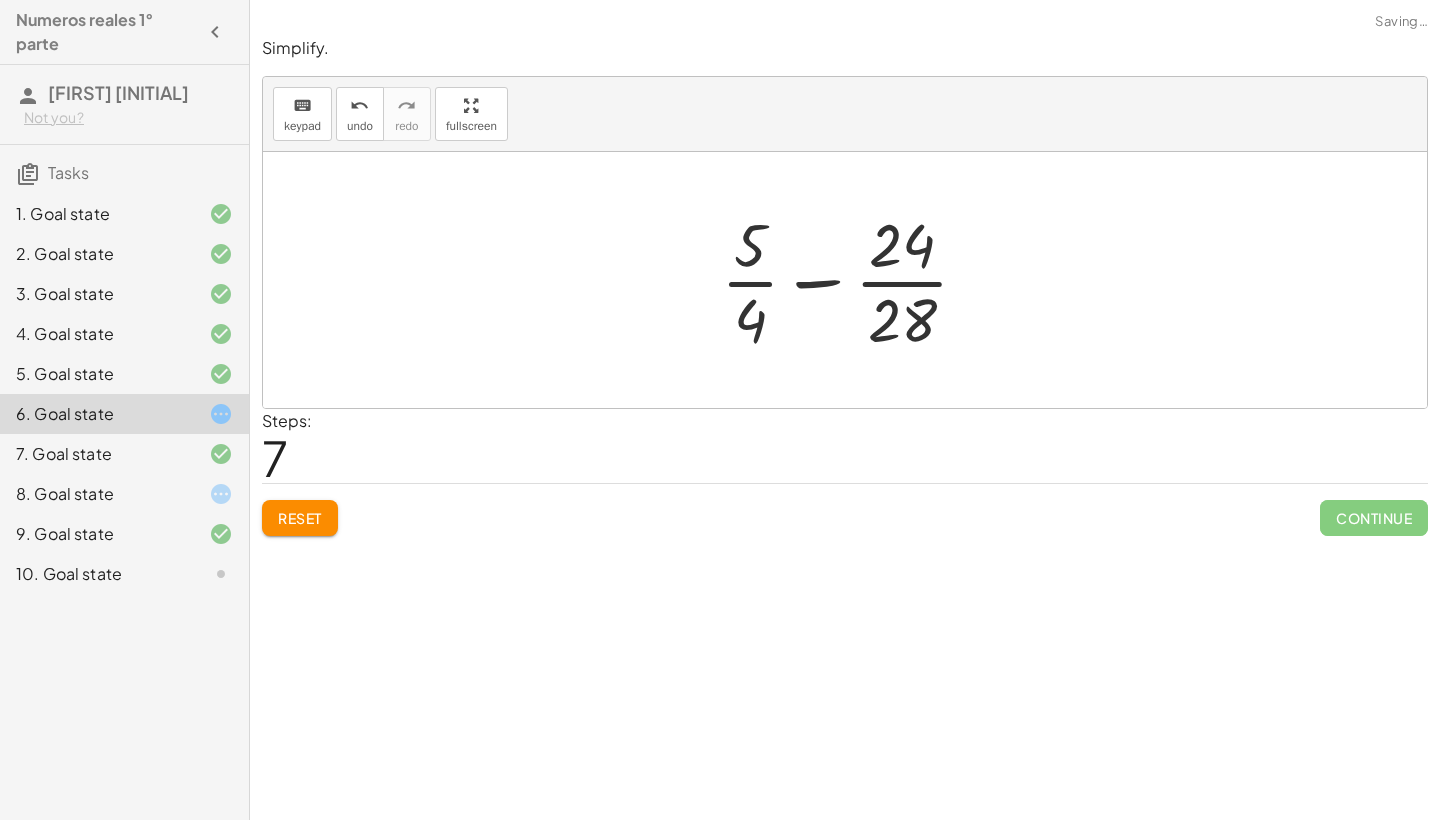 click at bounding box center [853, 280] 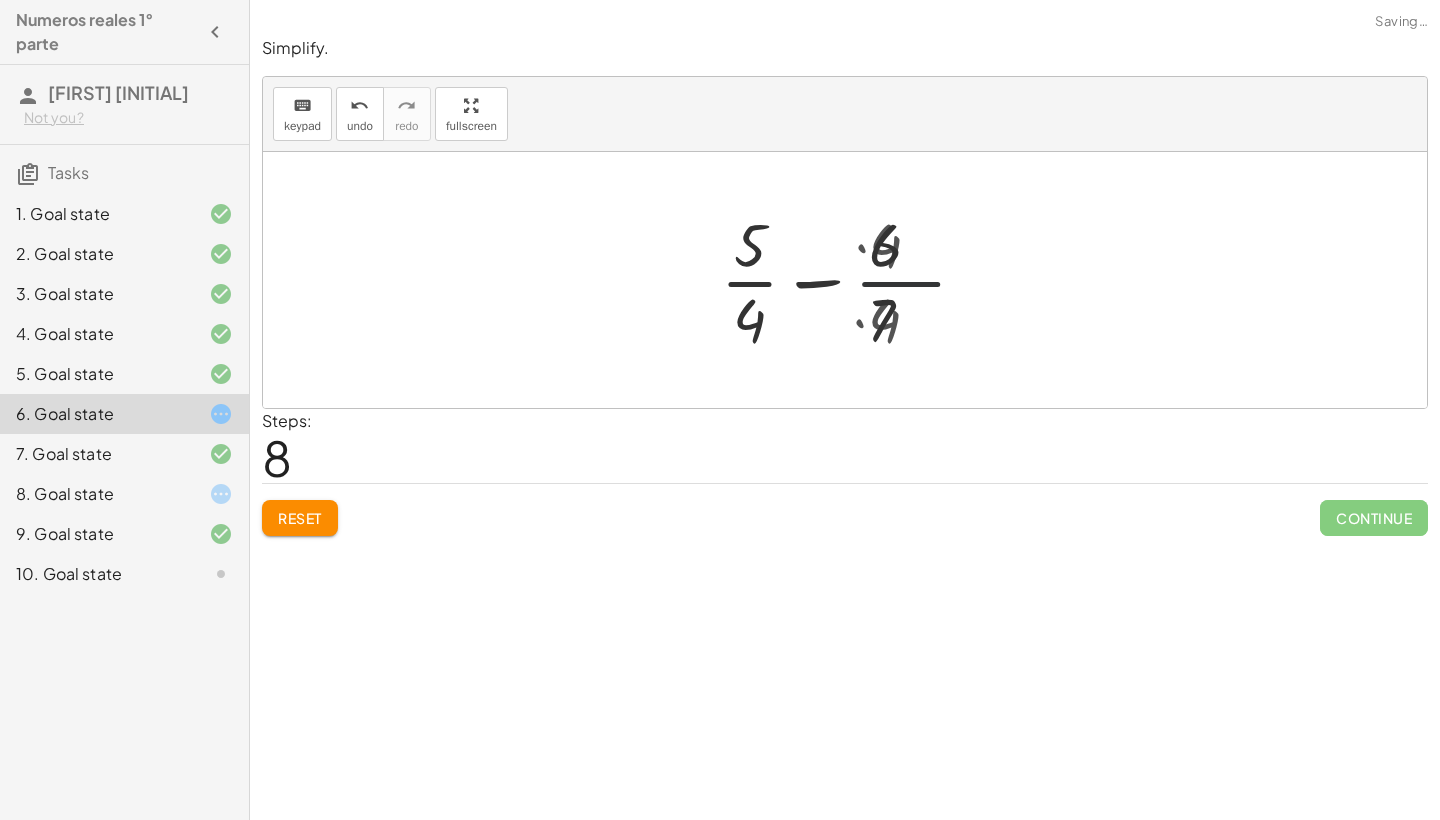 click at bounding box center (852, 280) 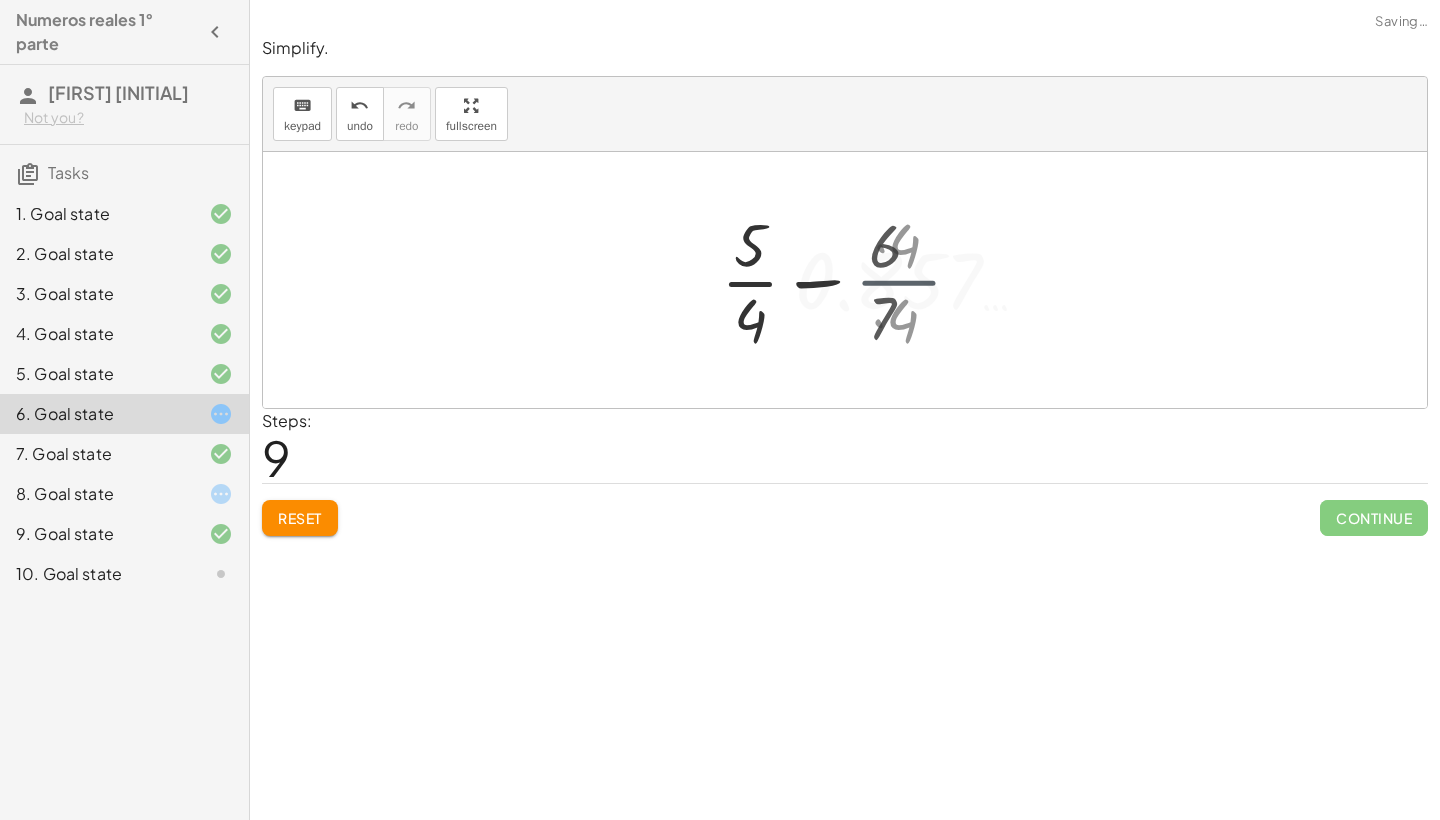 click at bounding box center [852, 280] 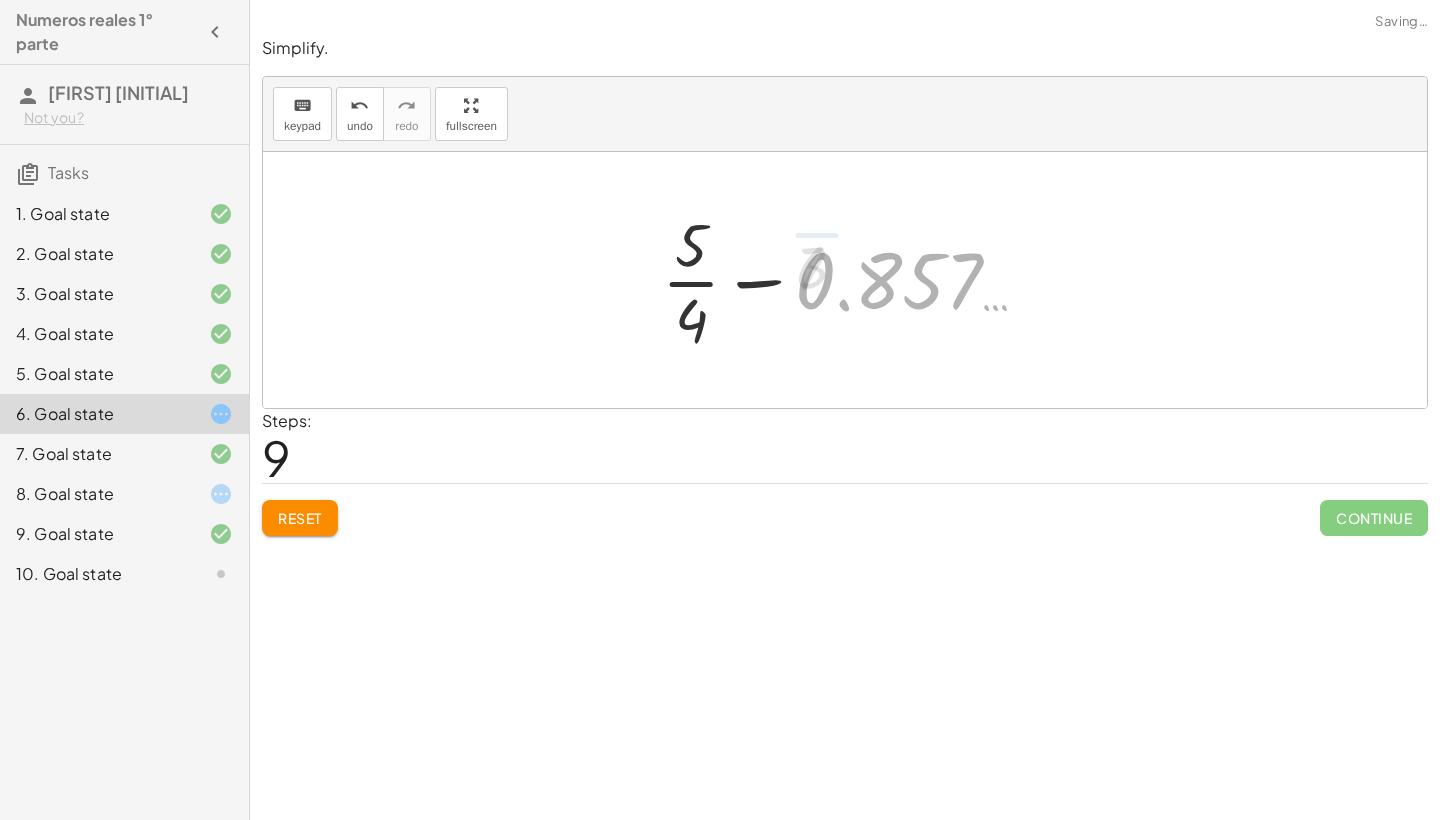 click at bounding box center [852, 280] 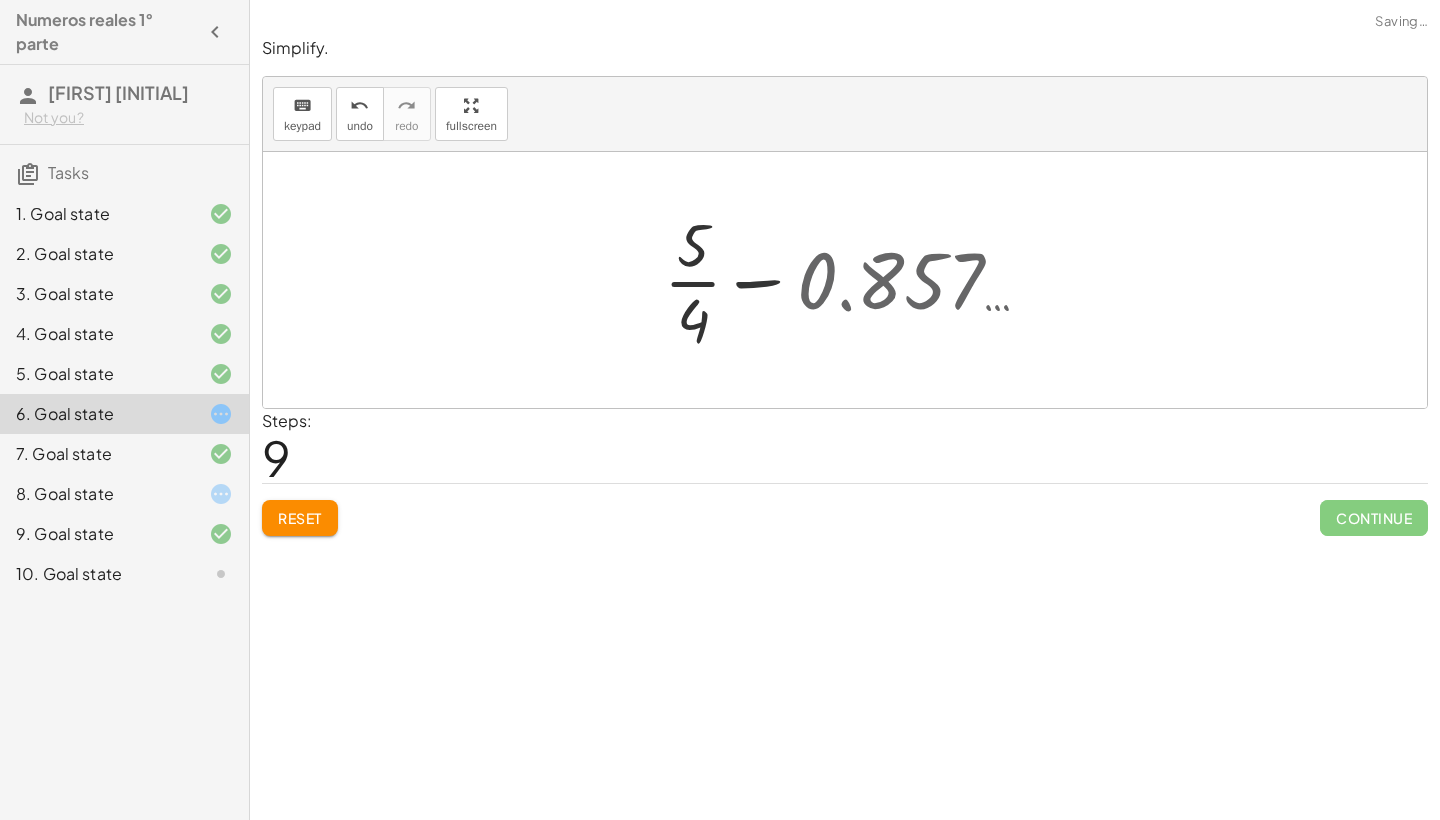 click at bounding box center (852, 280) 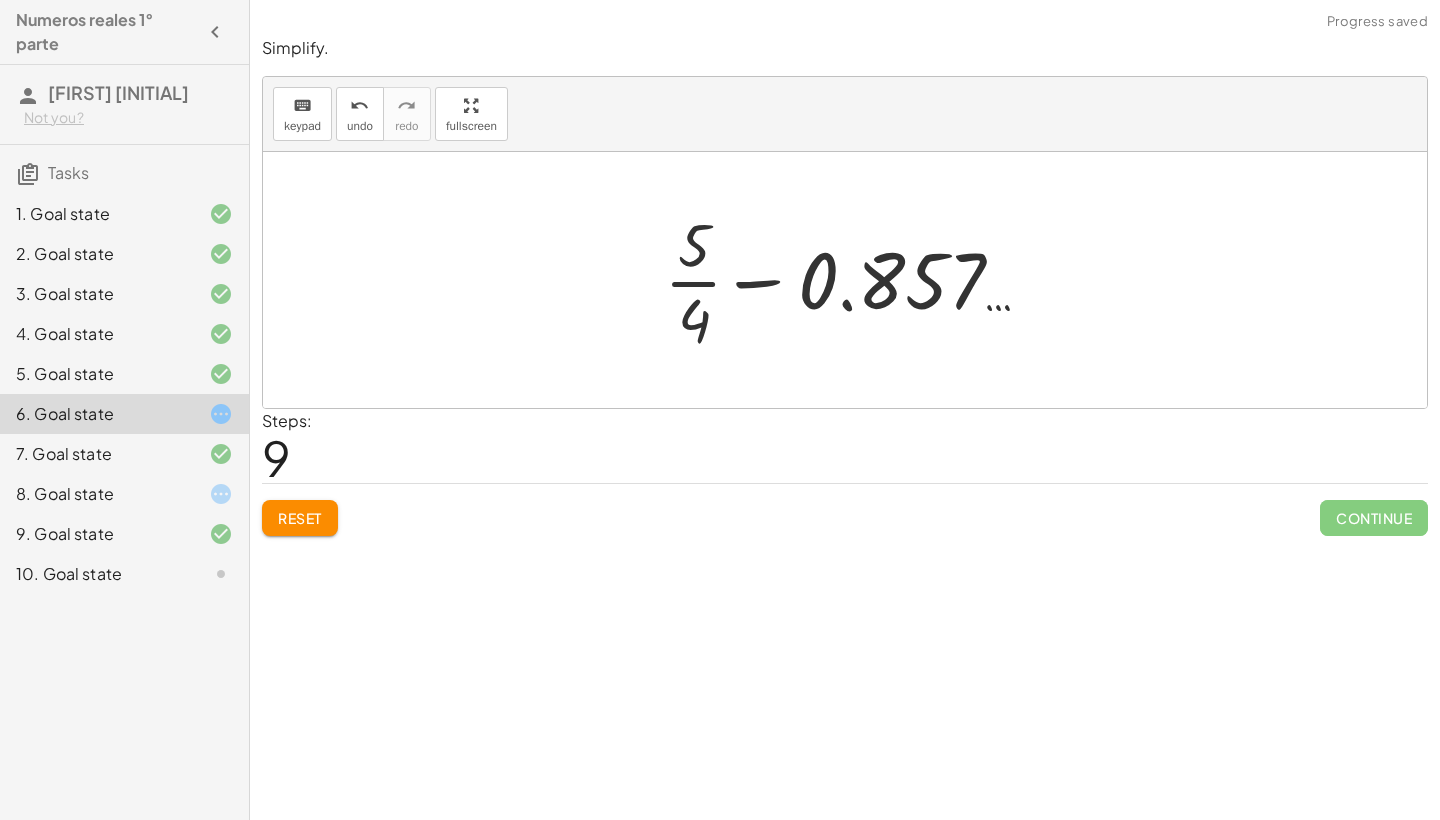 click at bounding box center [852, 280] 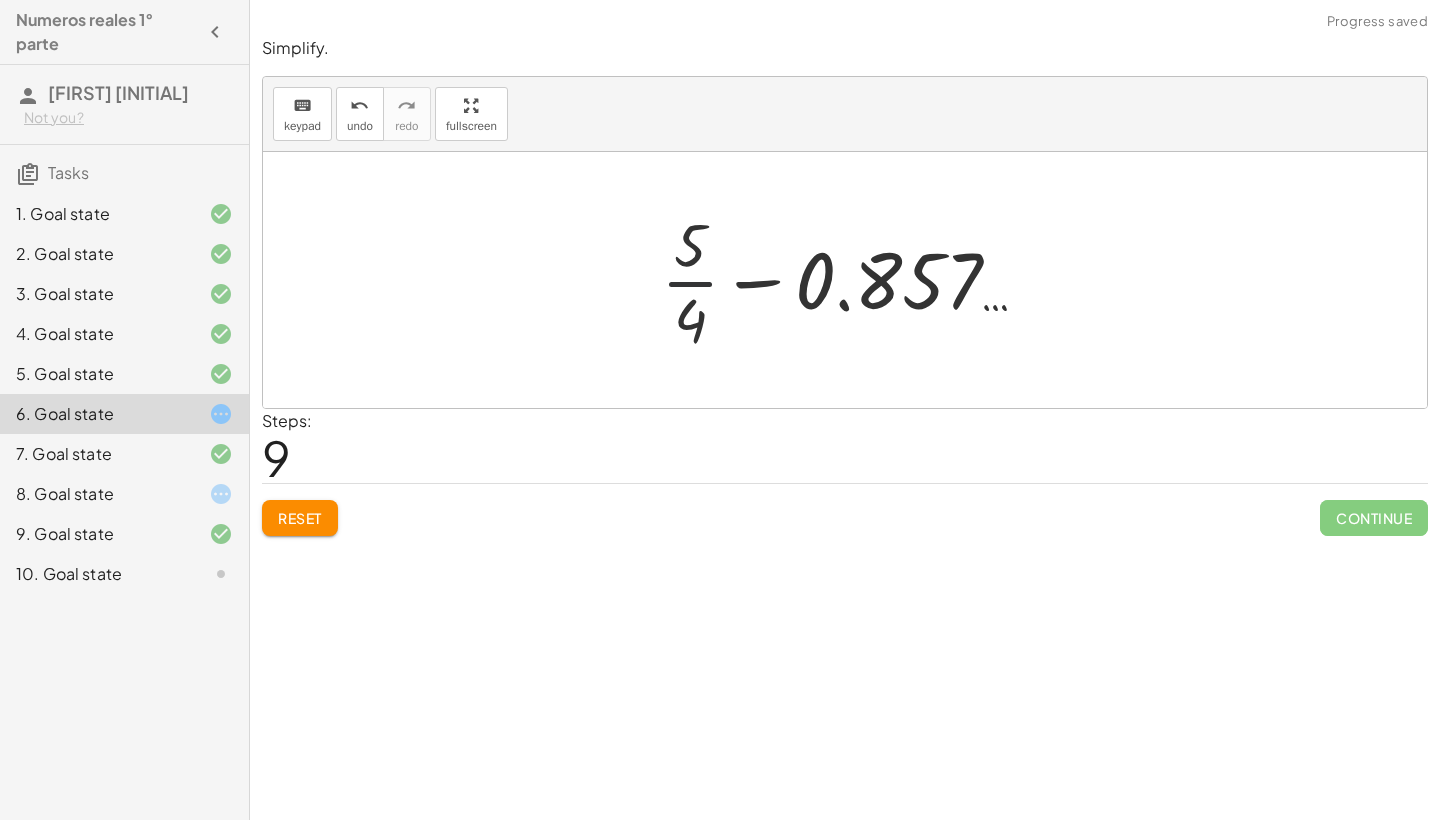 click at bounding box center (852, 280) 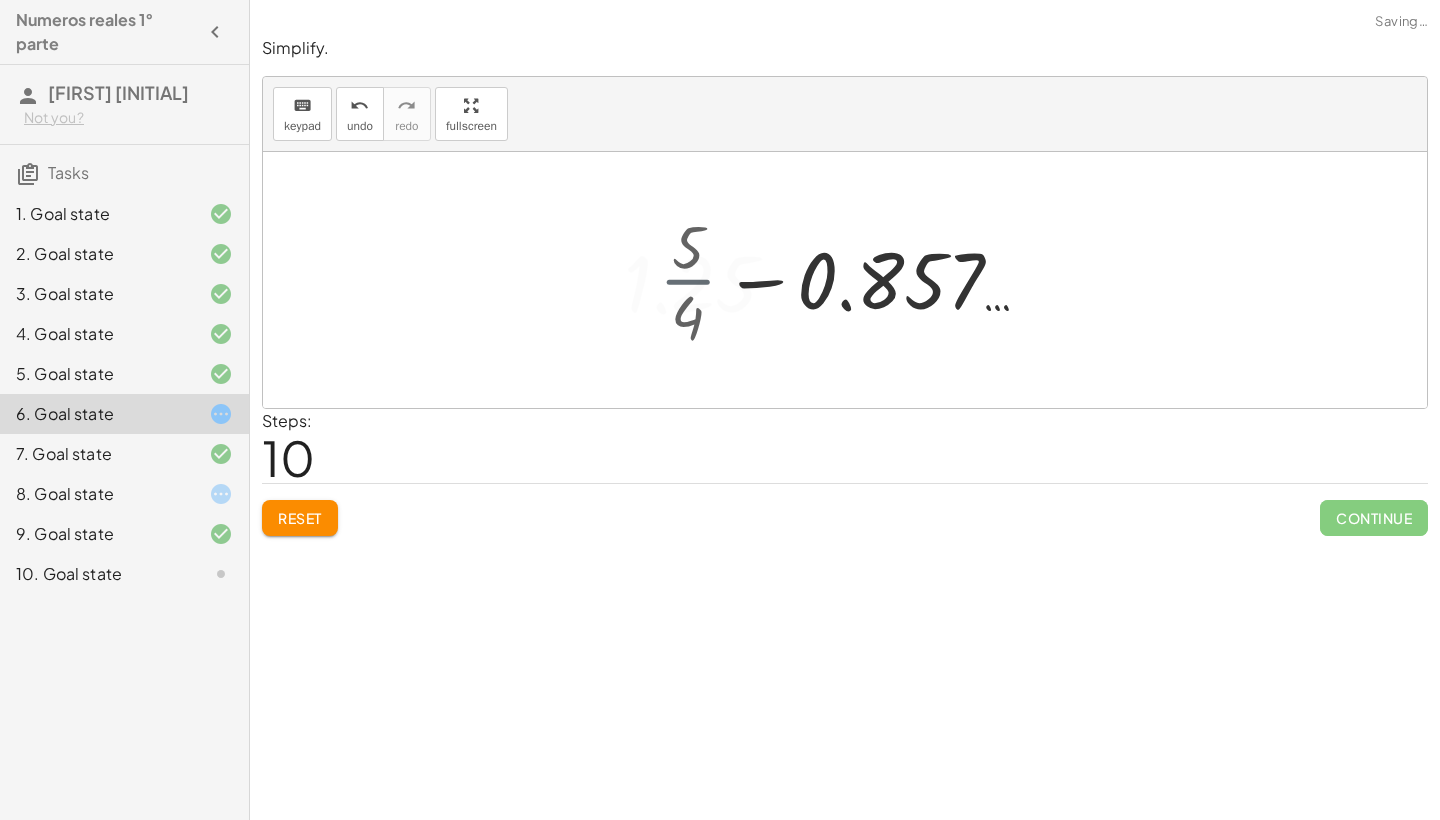 click at bounding box center [852, 280] 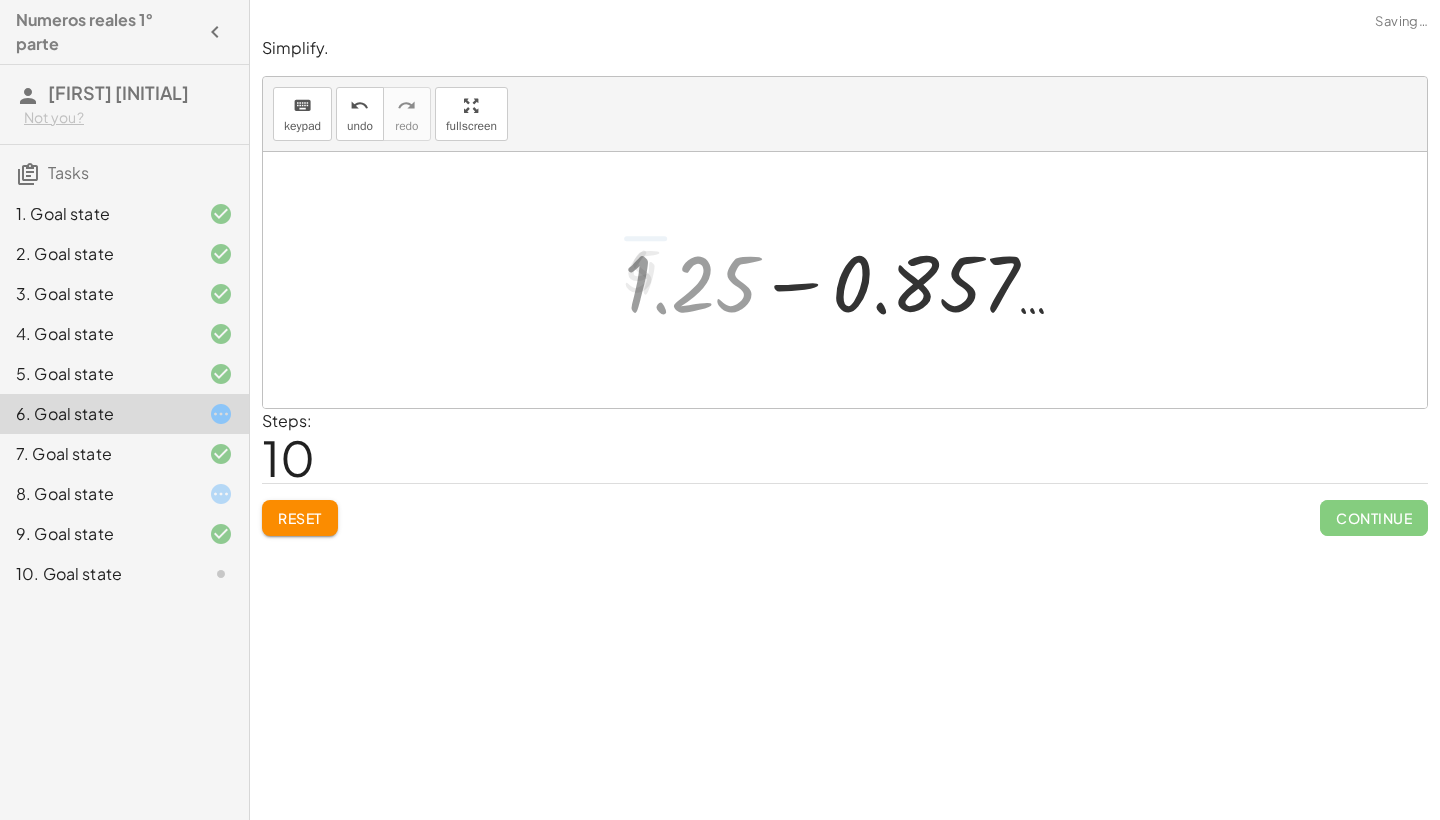 click at bounding box center (852, 280) 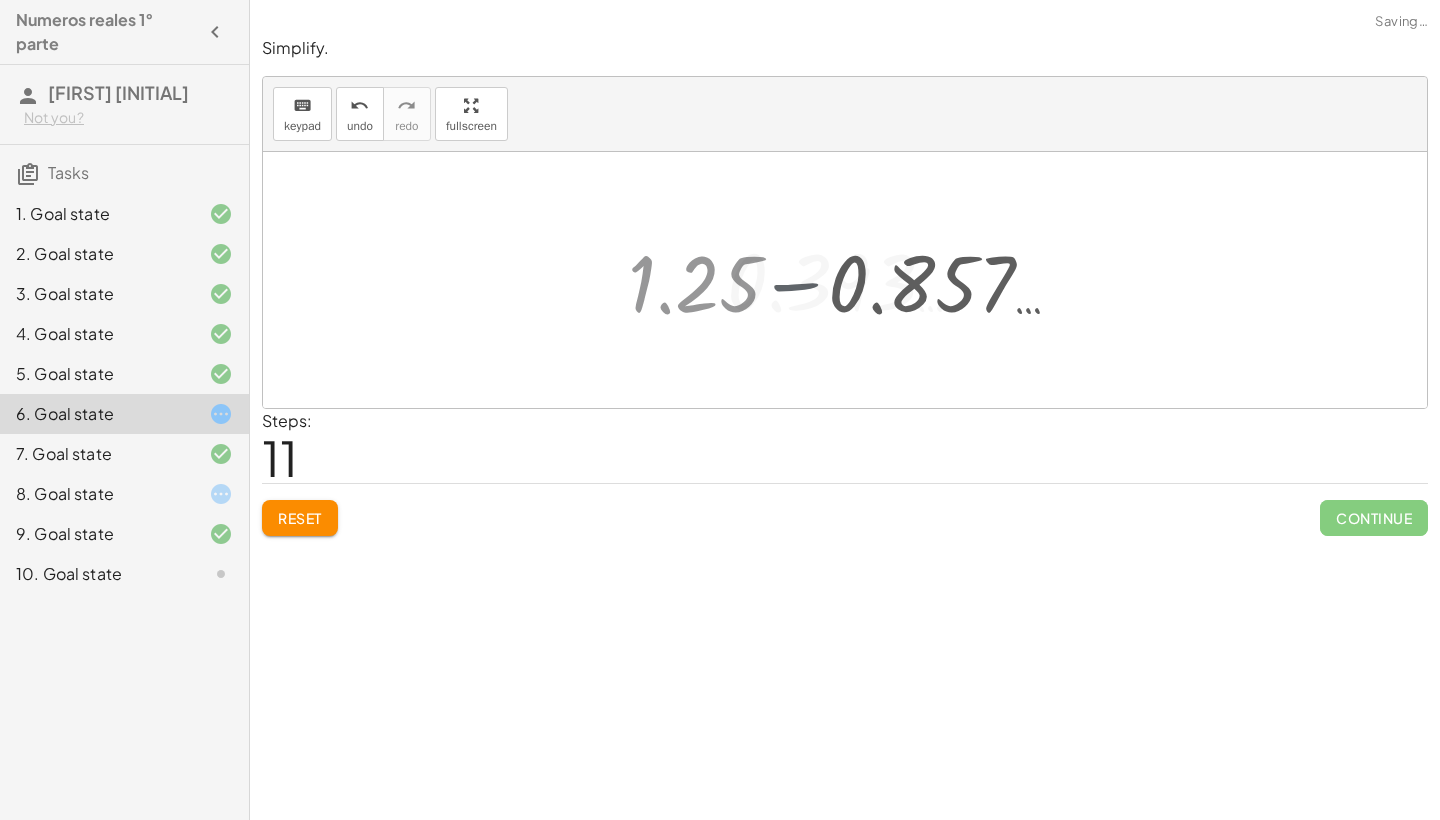 click at bounding box center (852, 280) 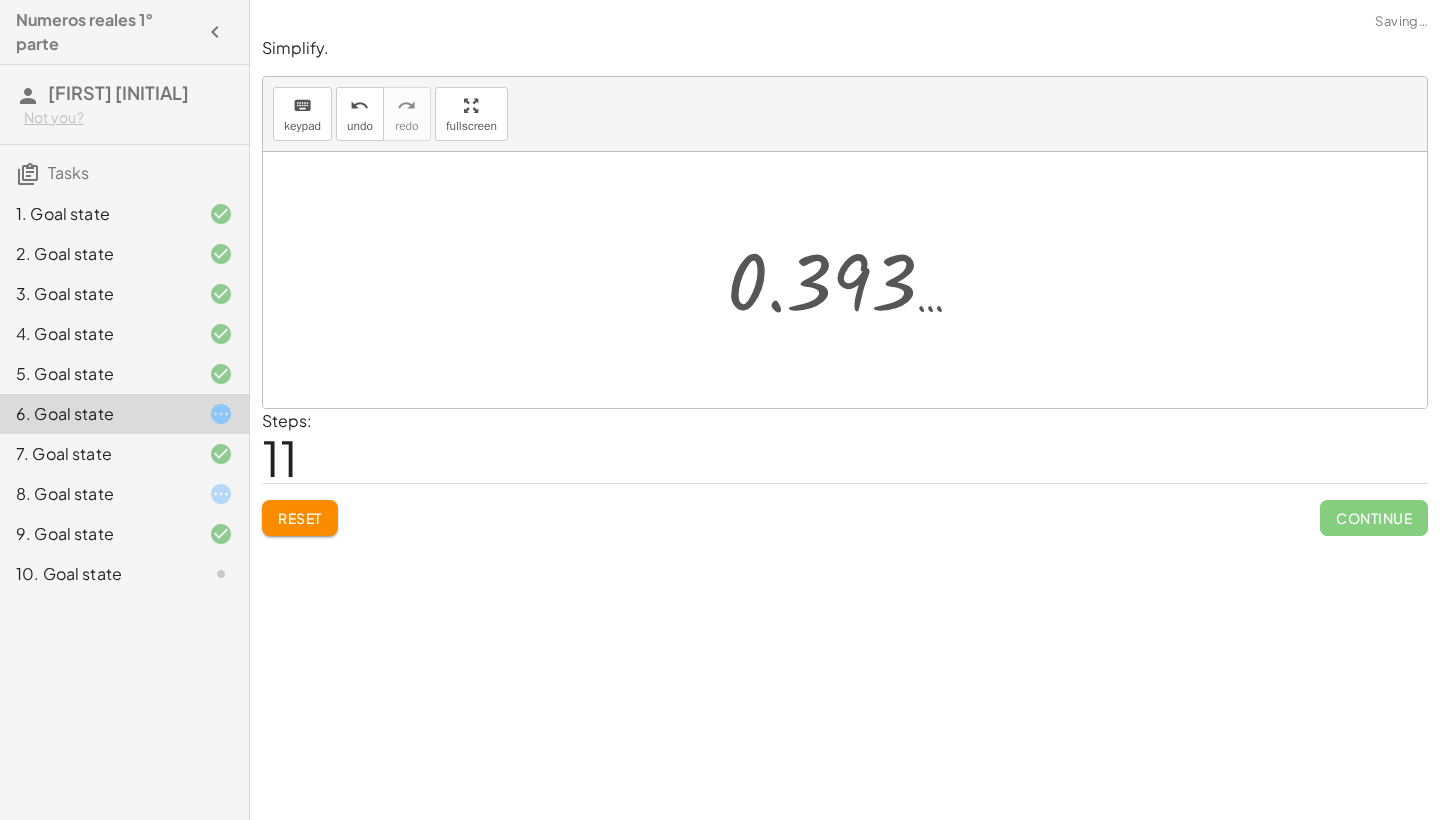 click at bounding box center [852, 280] 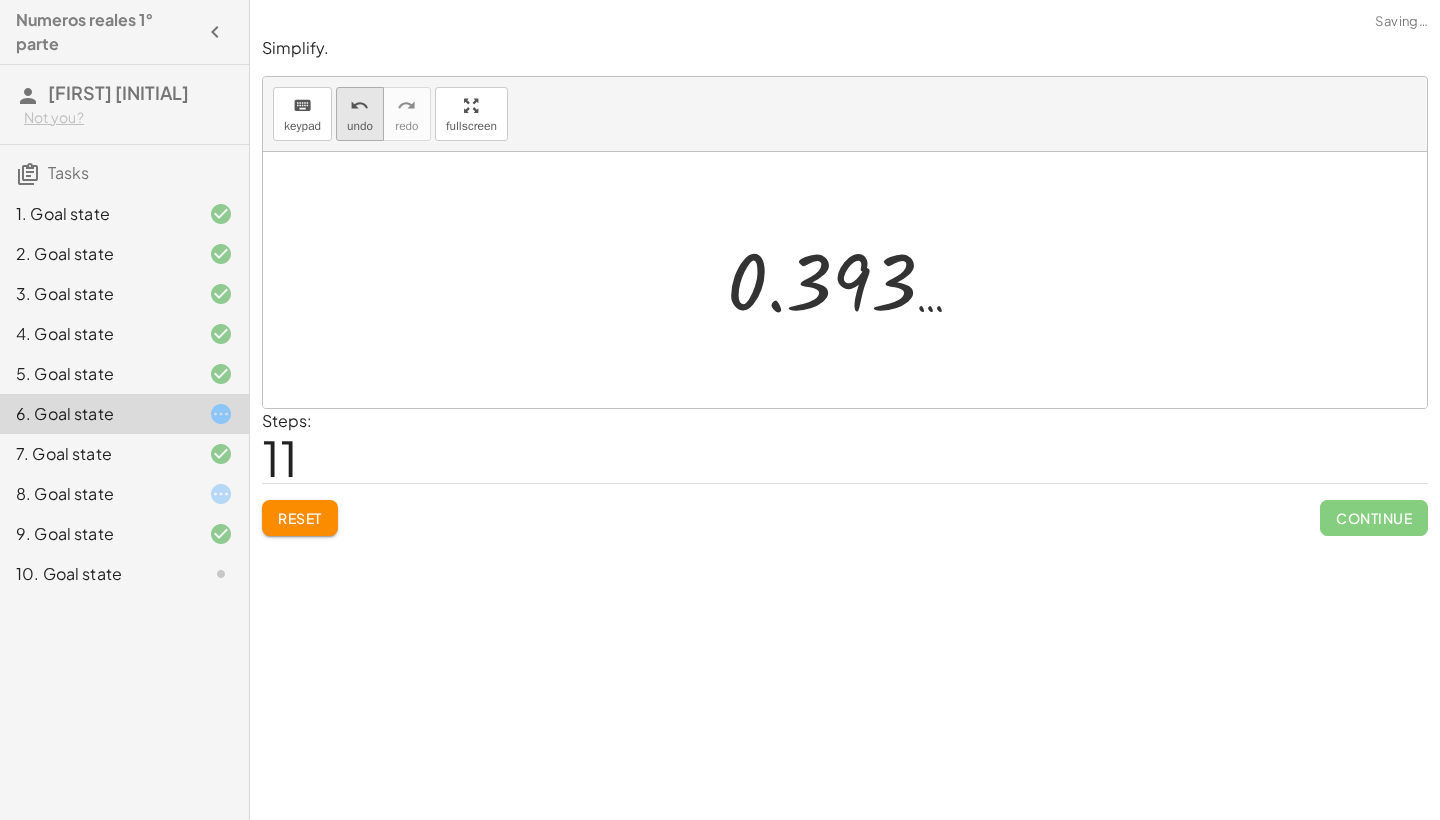 click on "undo" at bounding box center (360, 126) 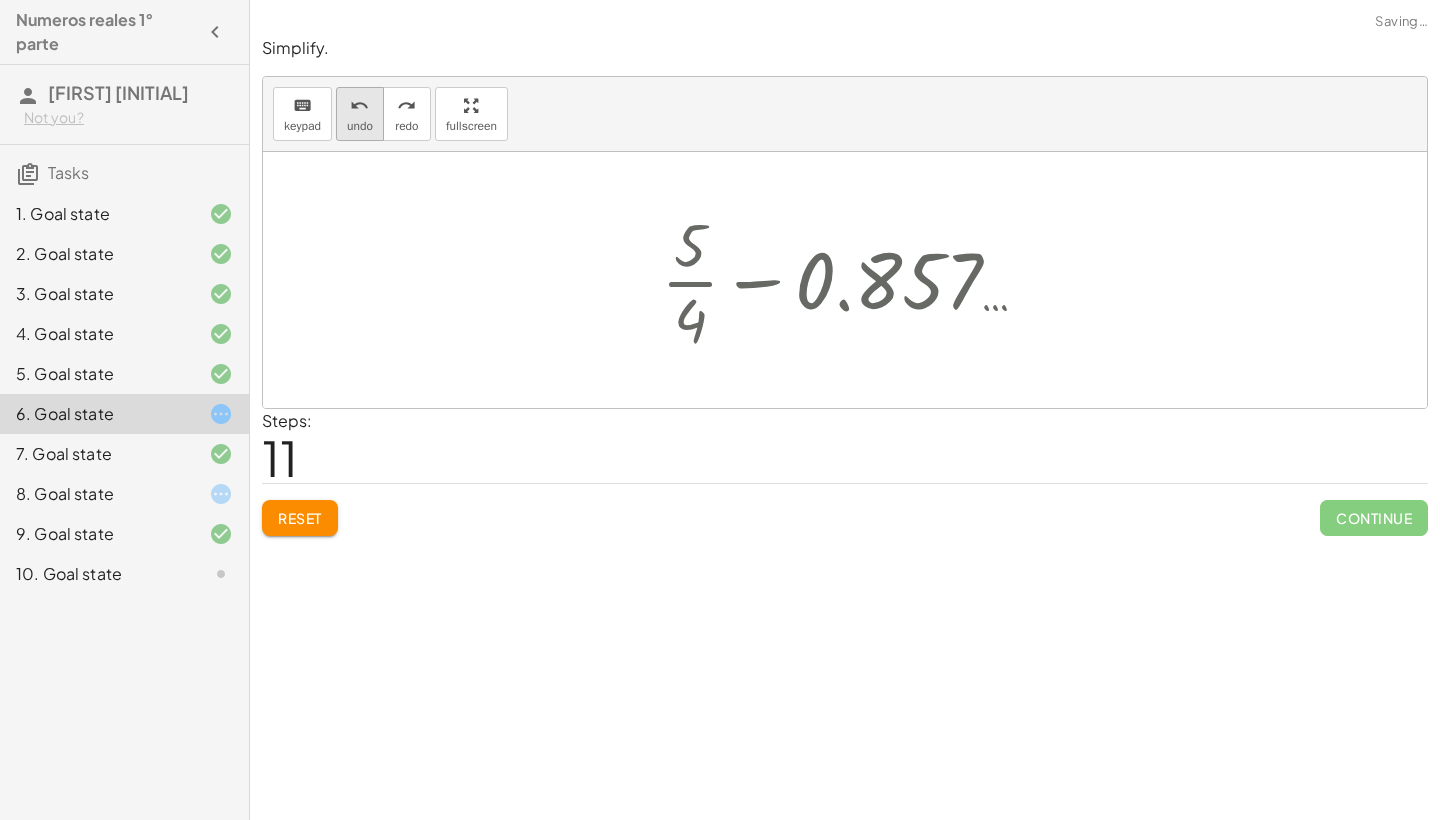 click on "undo" at bounding box center (360, 126) 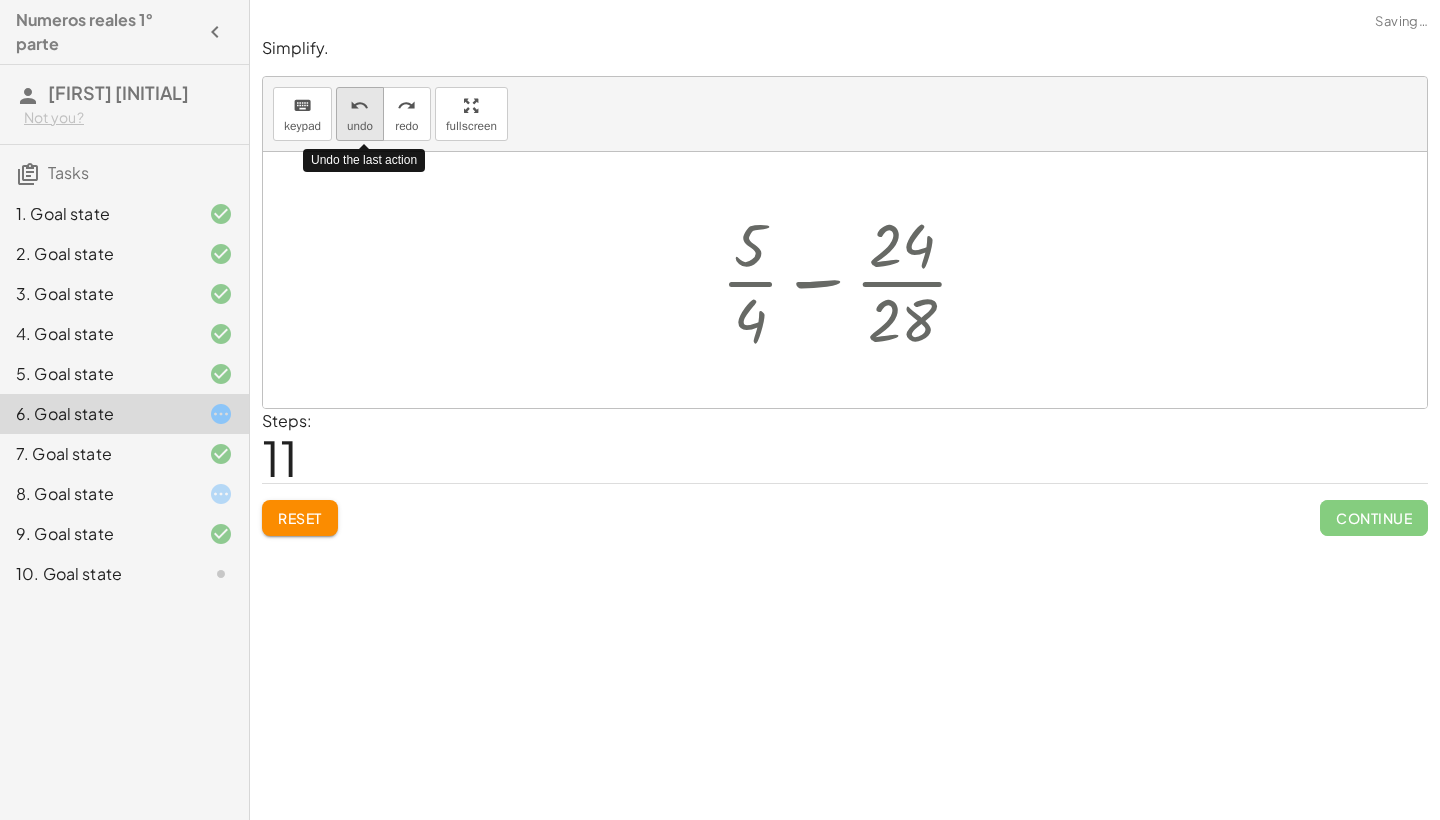 click on "undo" at bounding box center (360, 126) 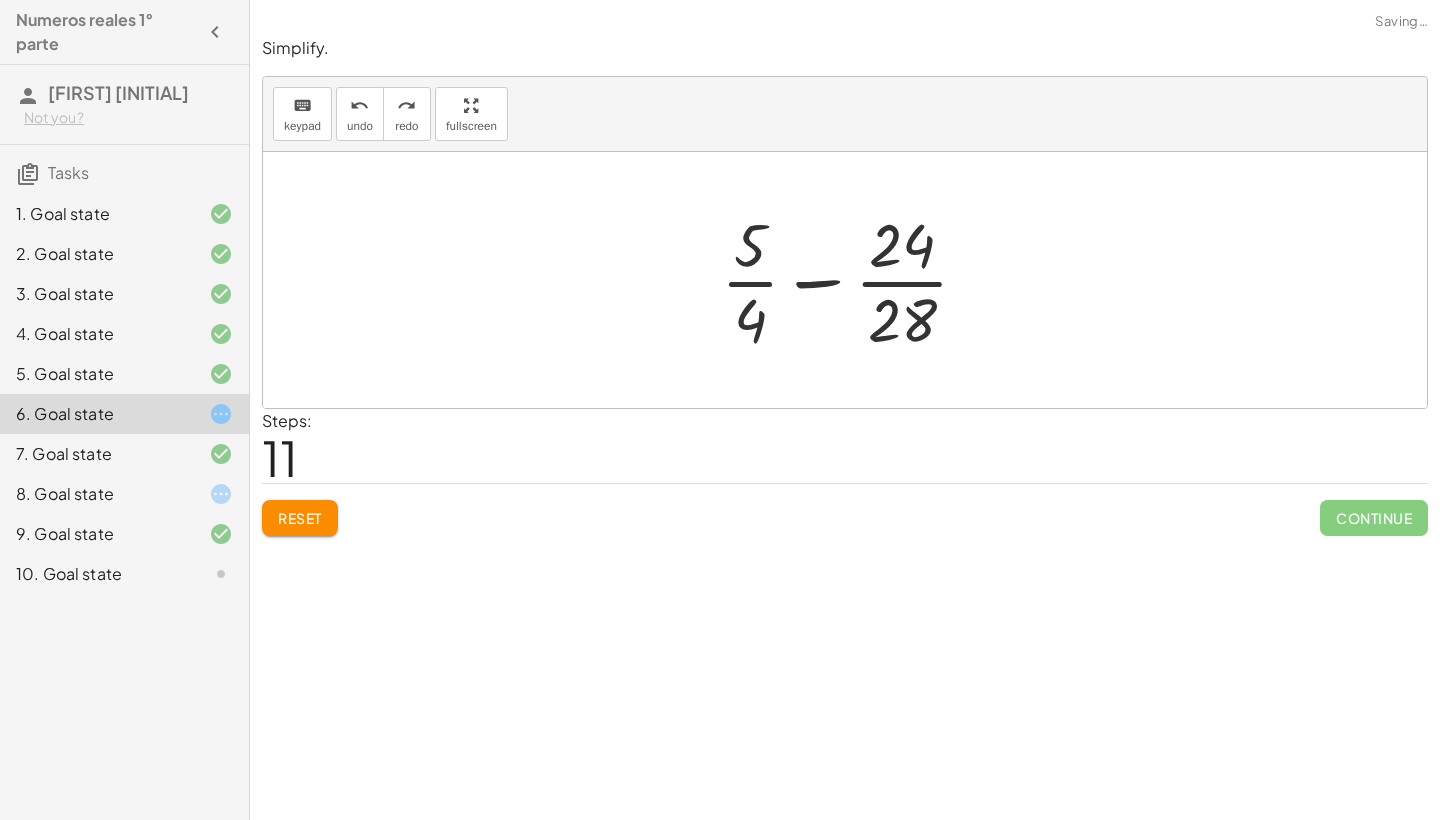 click 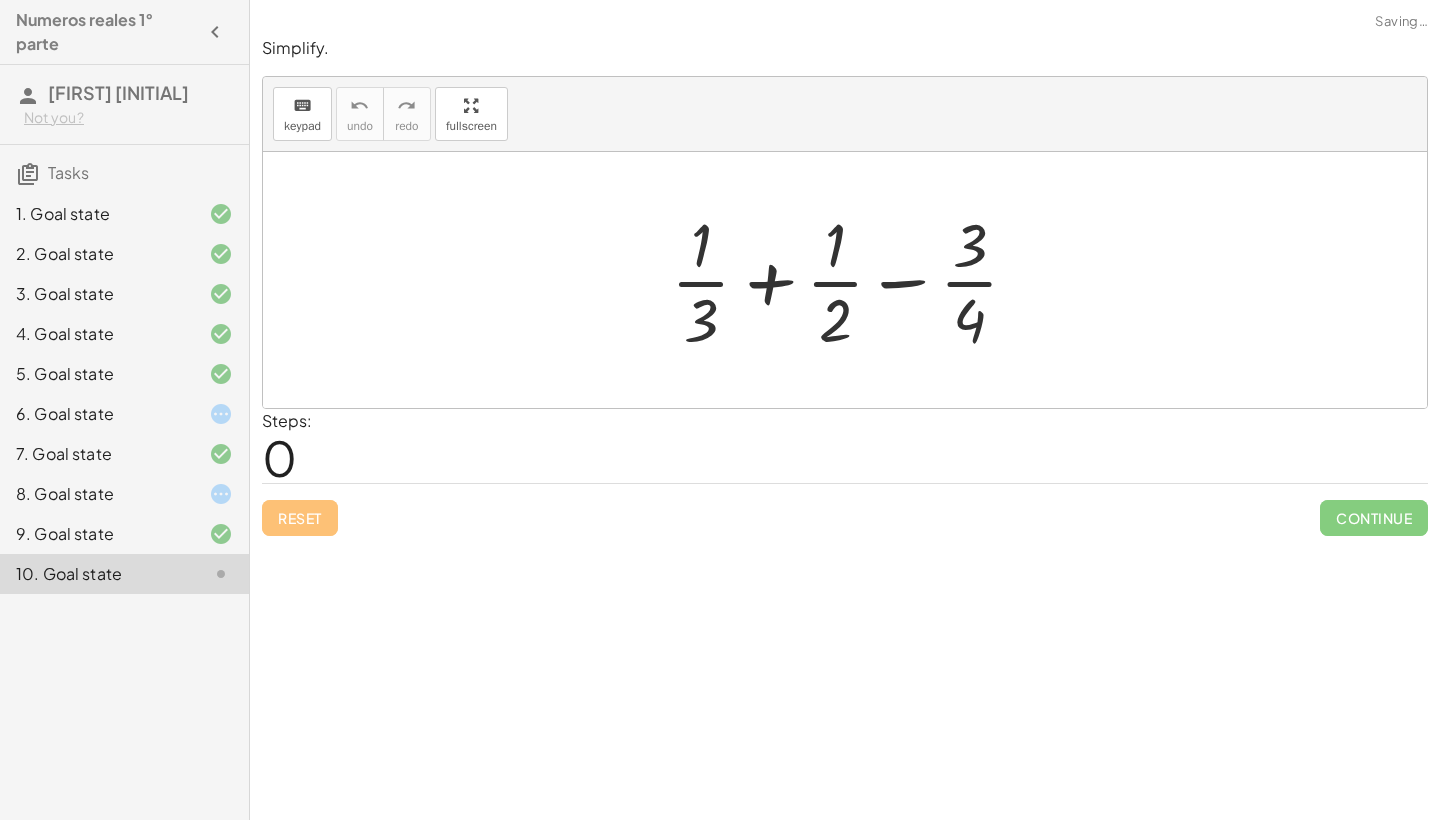 click at bounding box center [853, 280] 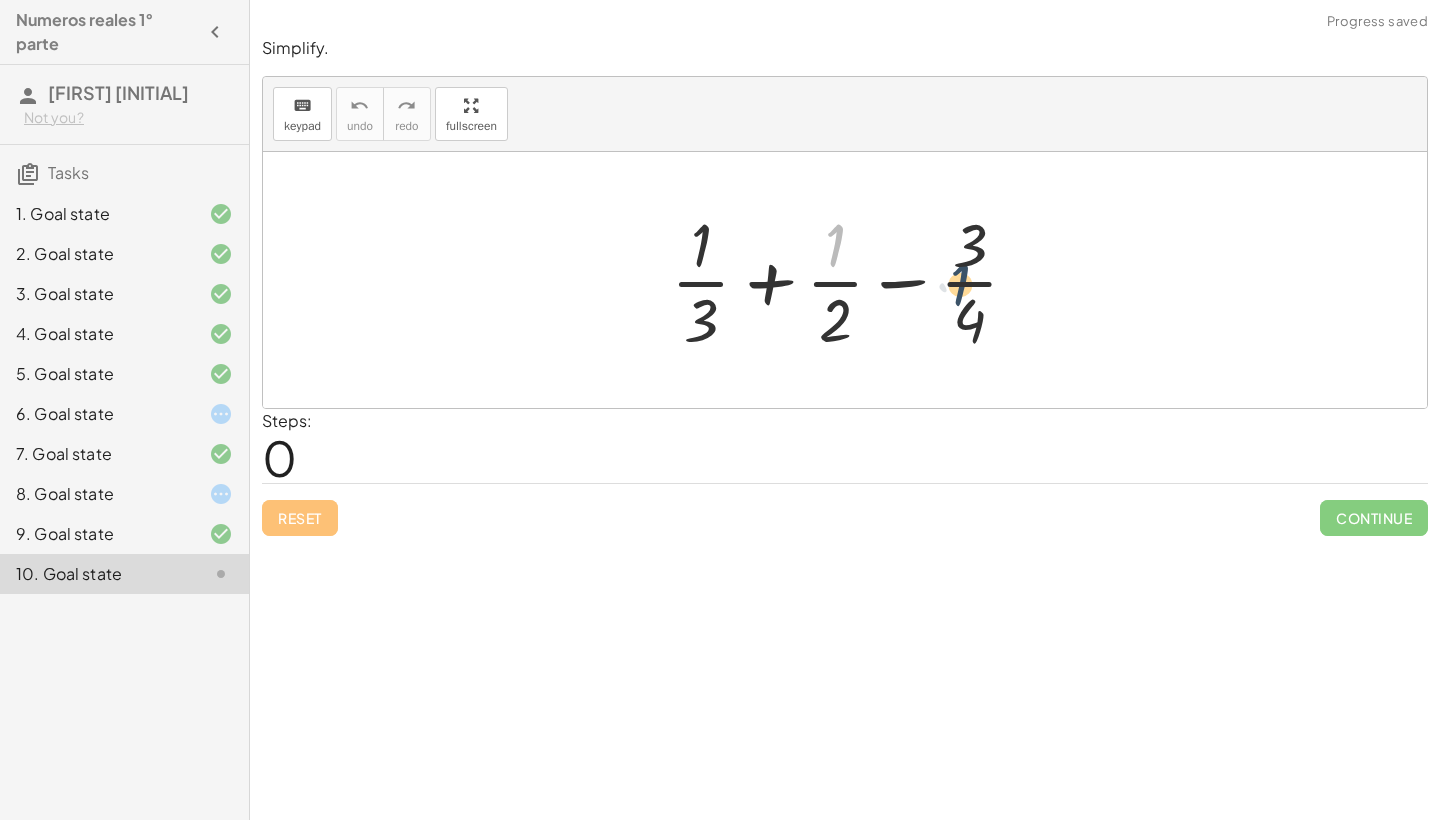 drag, startPoint x: 835, startPoint y: 254, endPoint x: 985, endPoint y: 339, distance: 172.4094 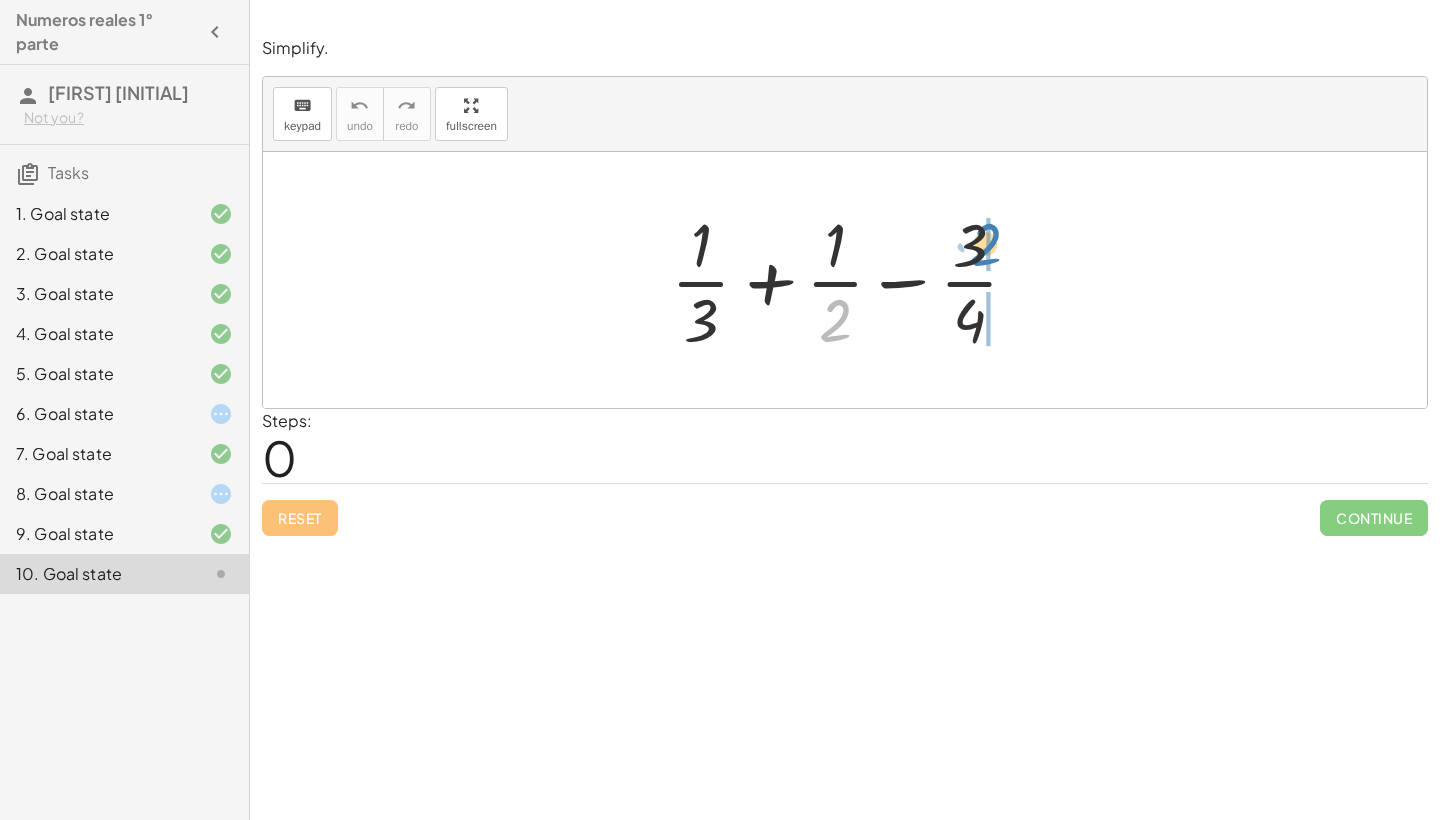 drag, startPoint x: 871, startPoint y: 312, endPoint x: 988, endPoint y: 243, distance: 135.83078 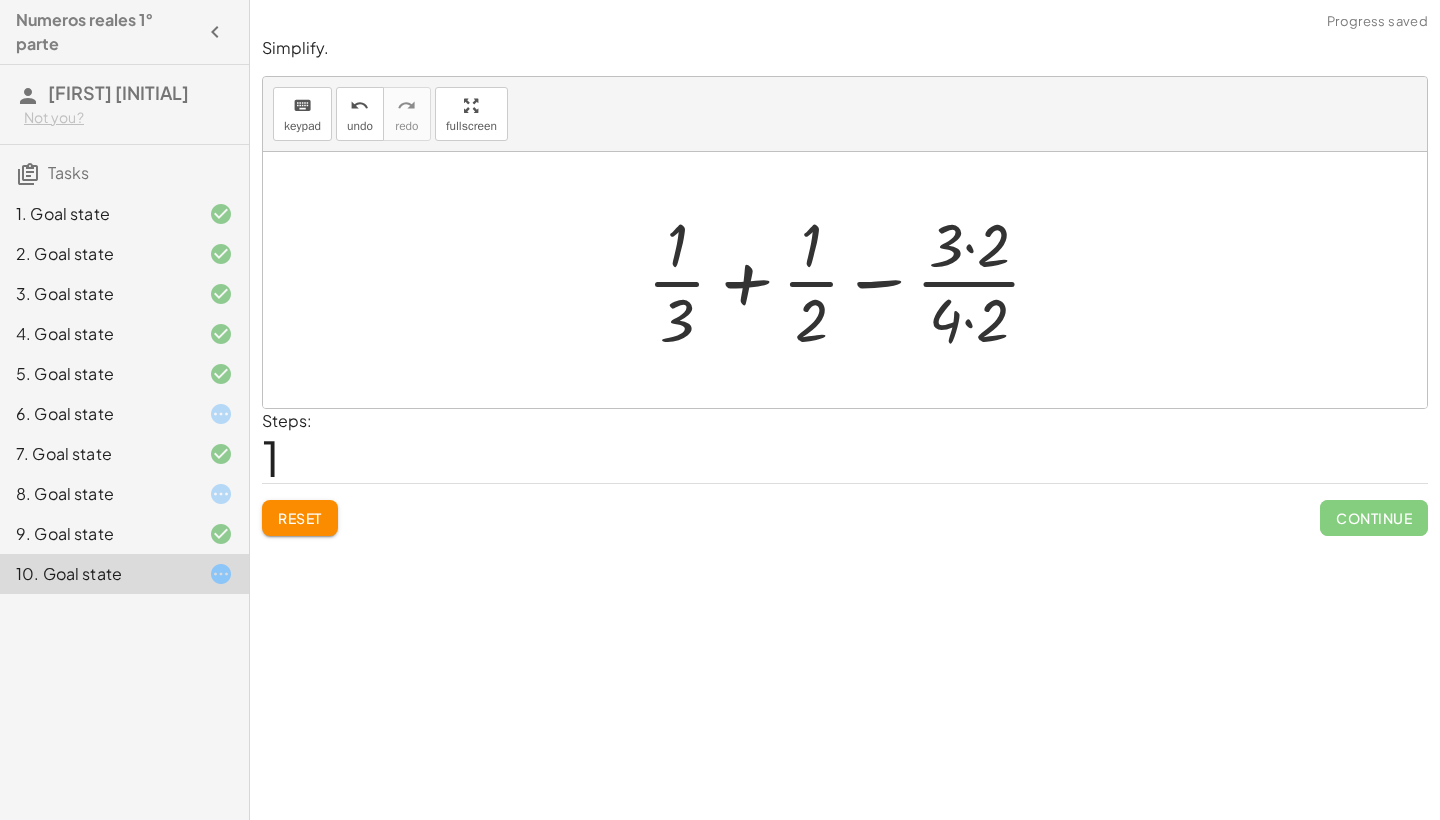 click at bounding box center [852, 280] 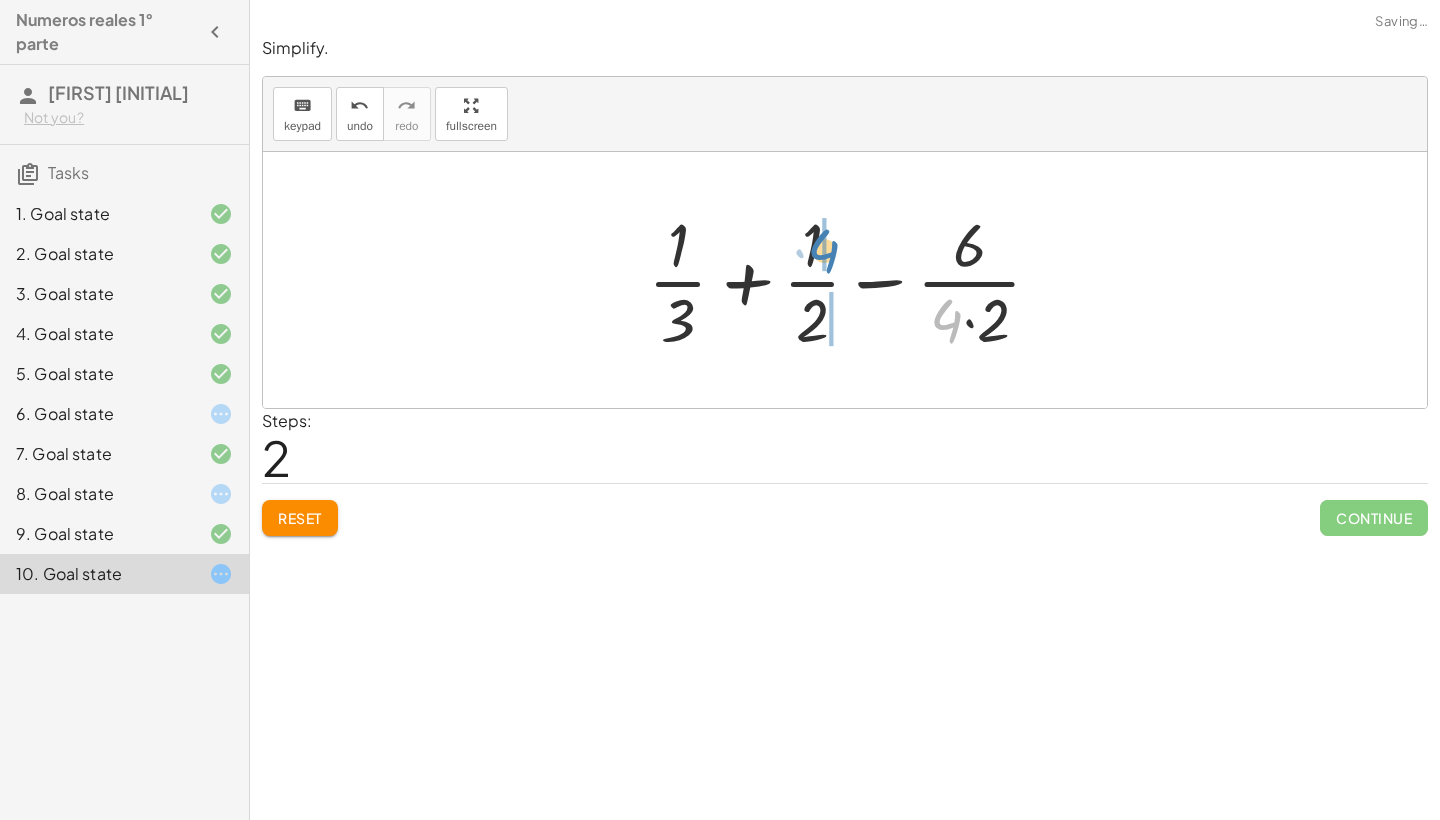 drag, startPoint x: 952, startPoint y: 304, endPoint x: 831, endPoint y: 233, distance: 140.29256 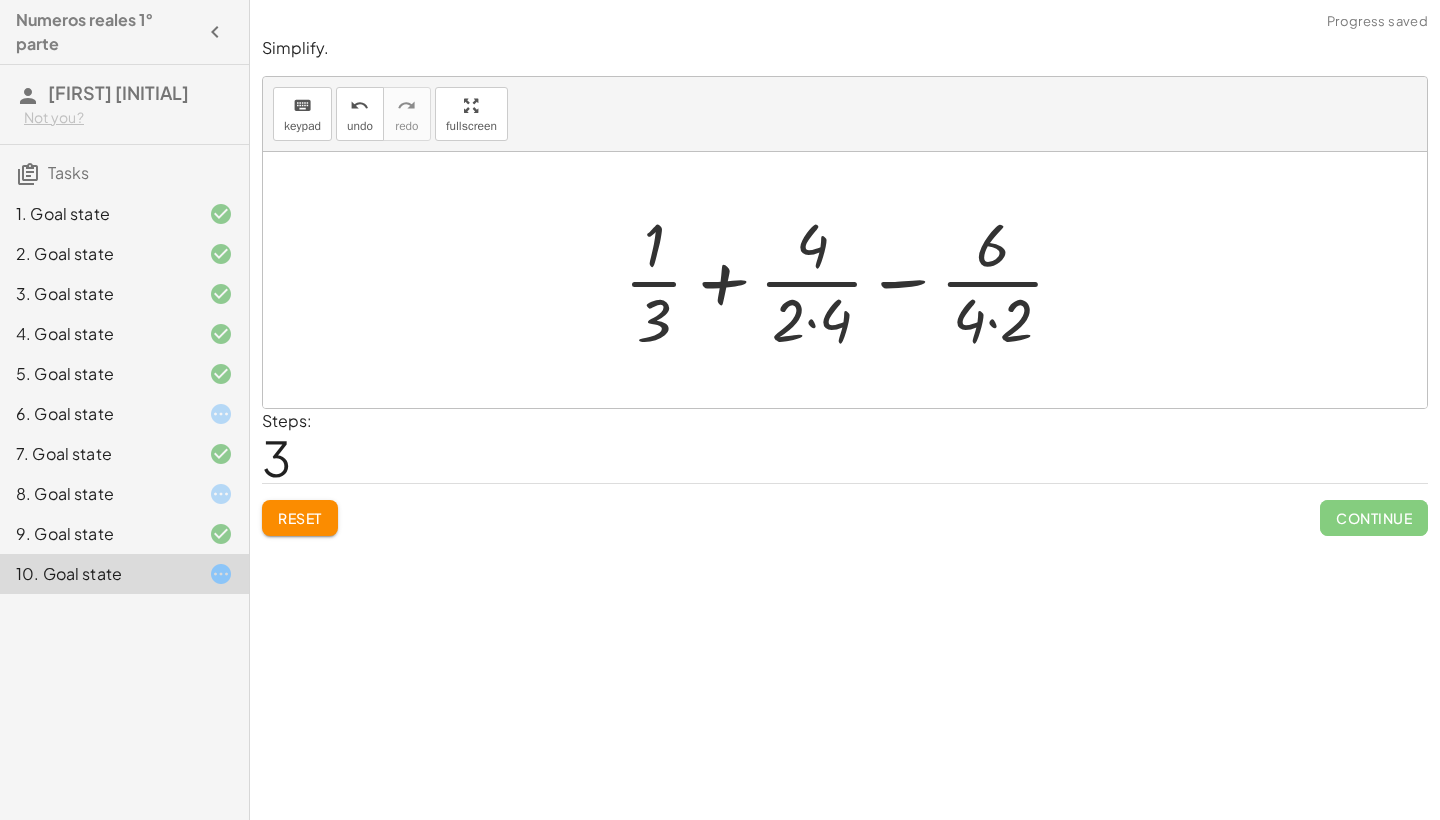 click at bounding box center [852, 280] 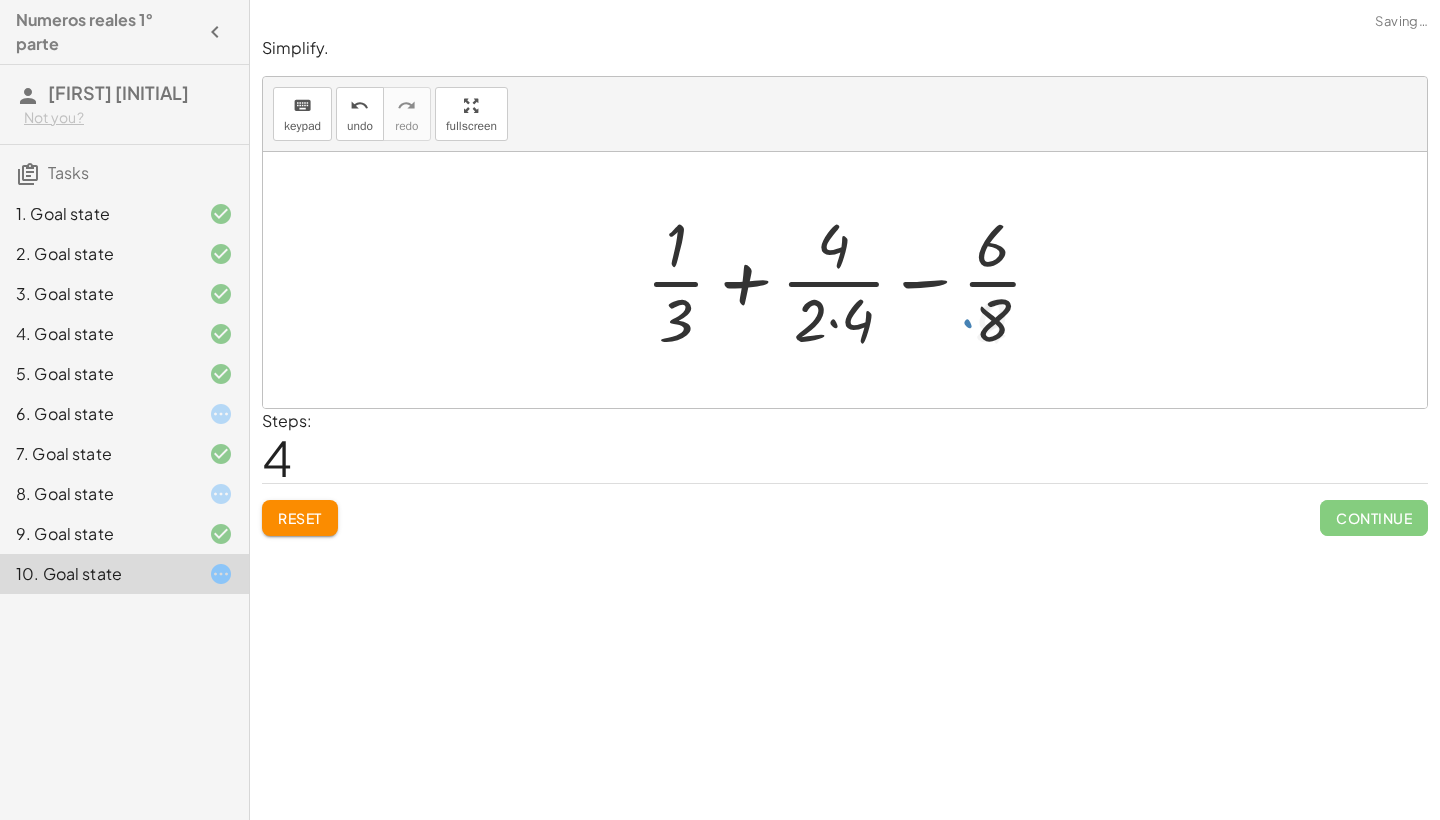 click at bounding box center [852, 280] 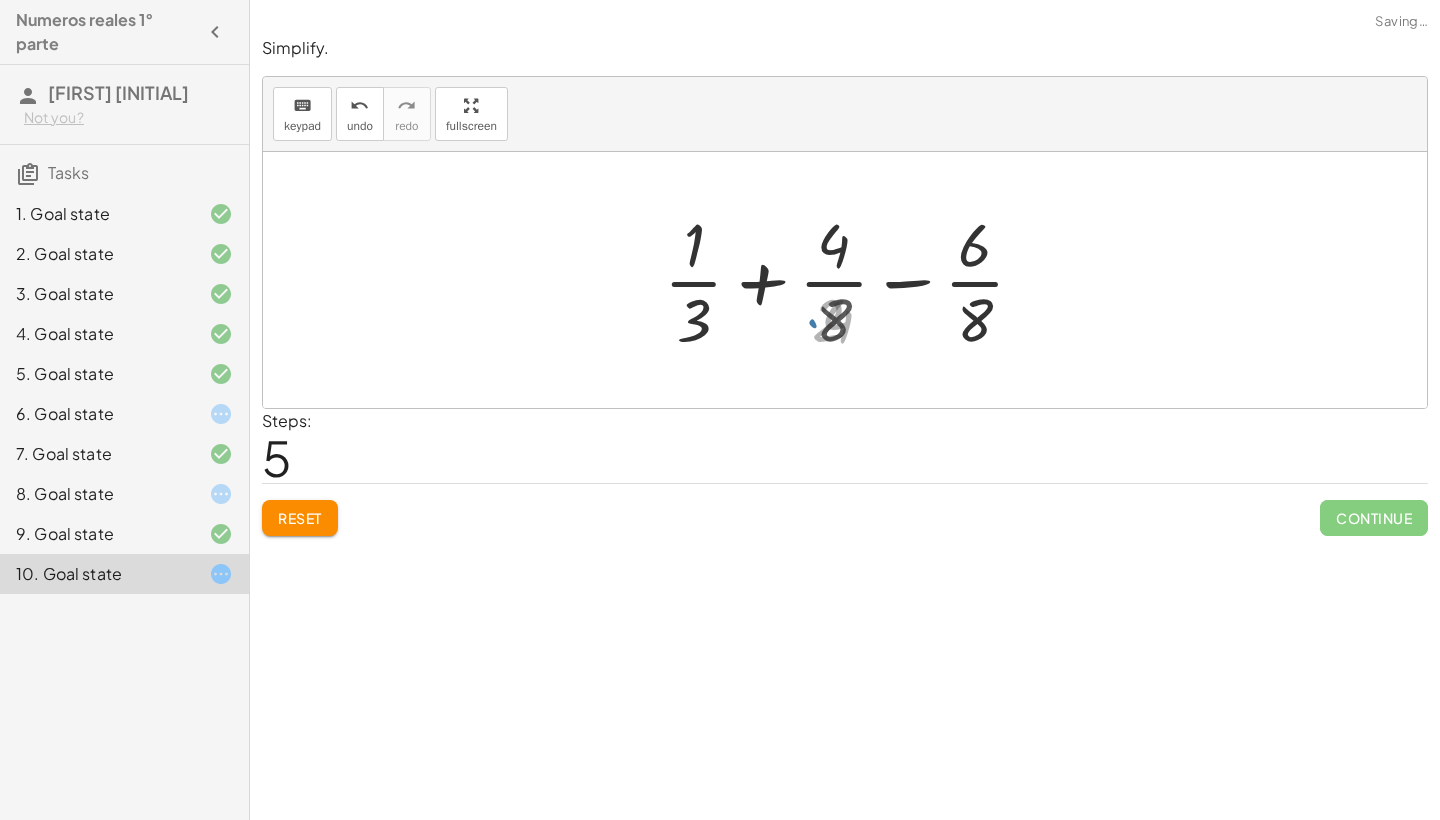 click at bounding box center [852, 280] 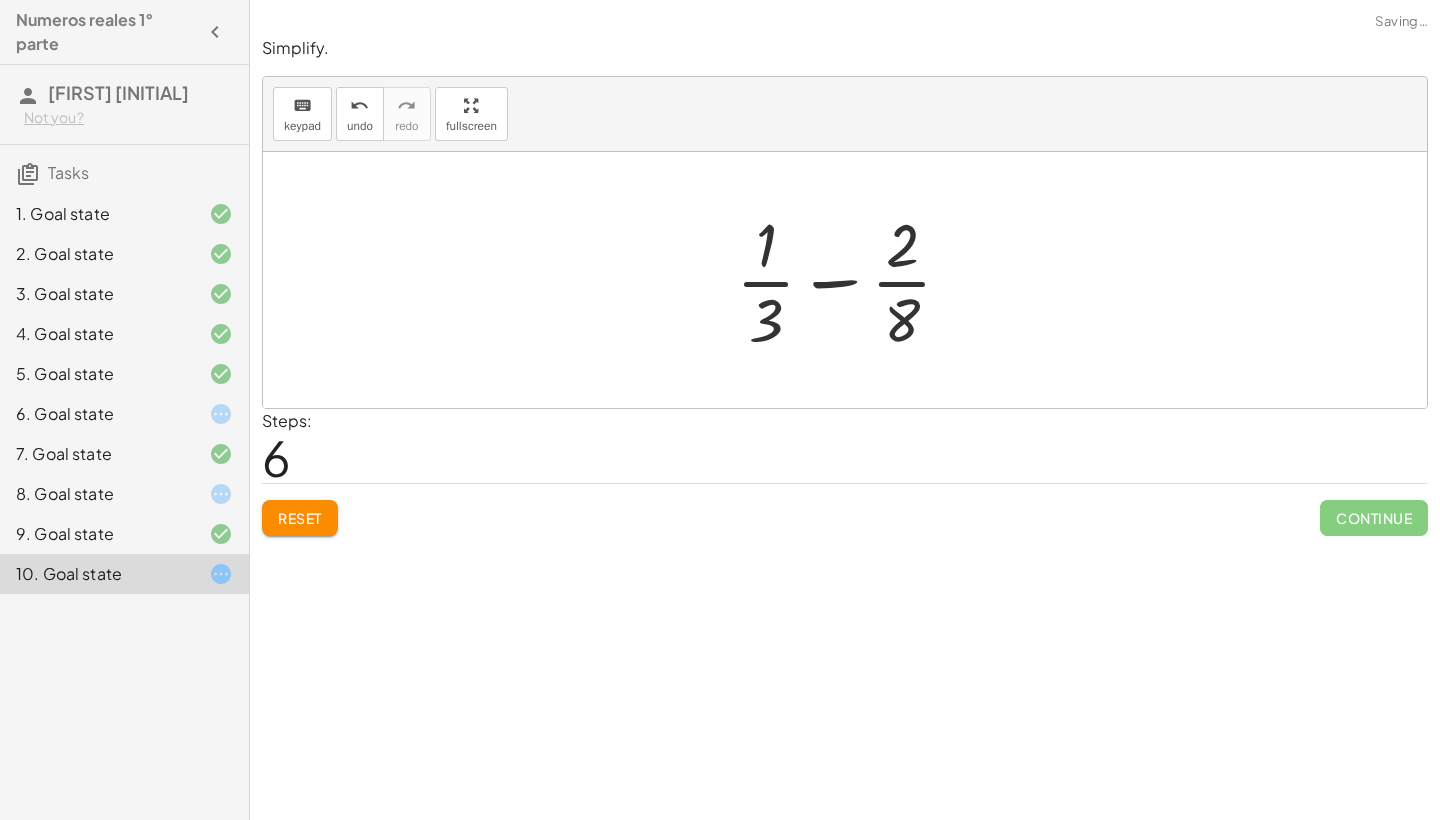 click at bounding box center (852, 280) 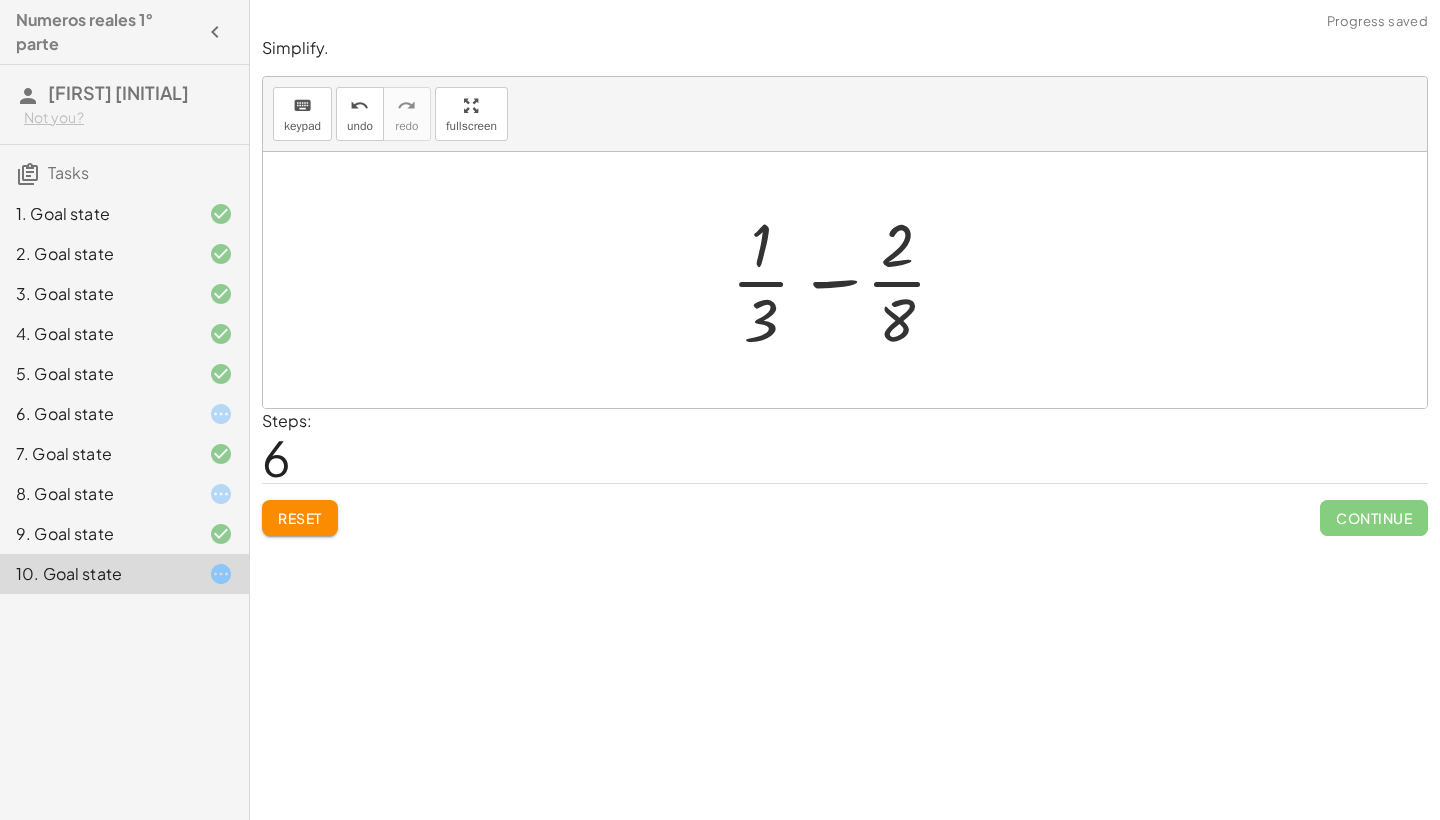 click at bounding box center (852, 280) 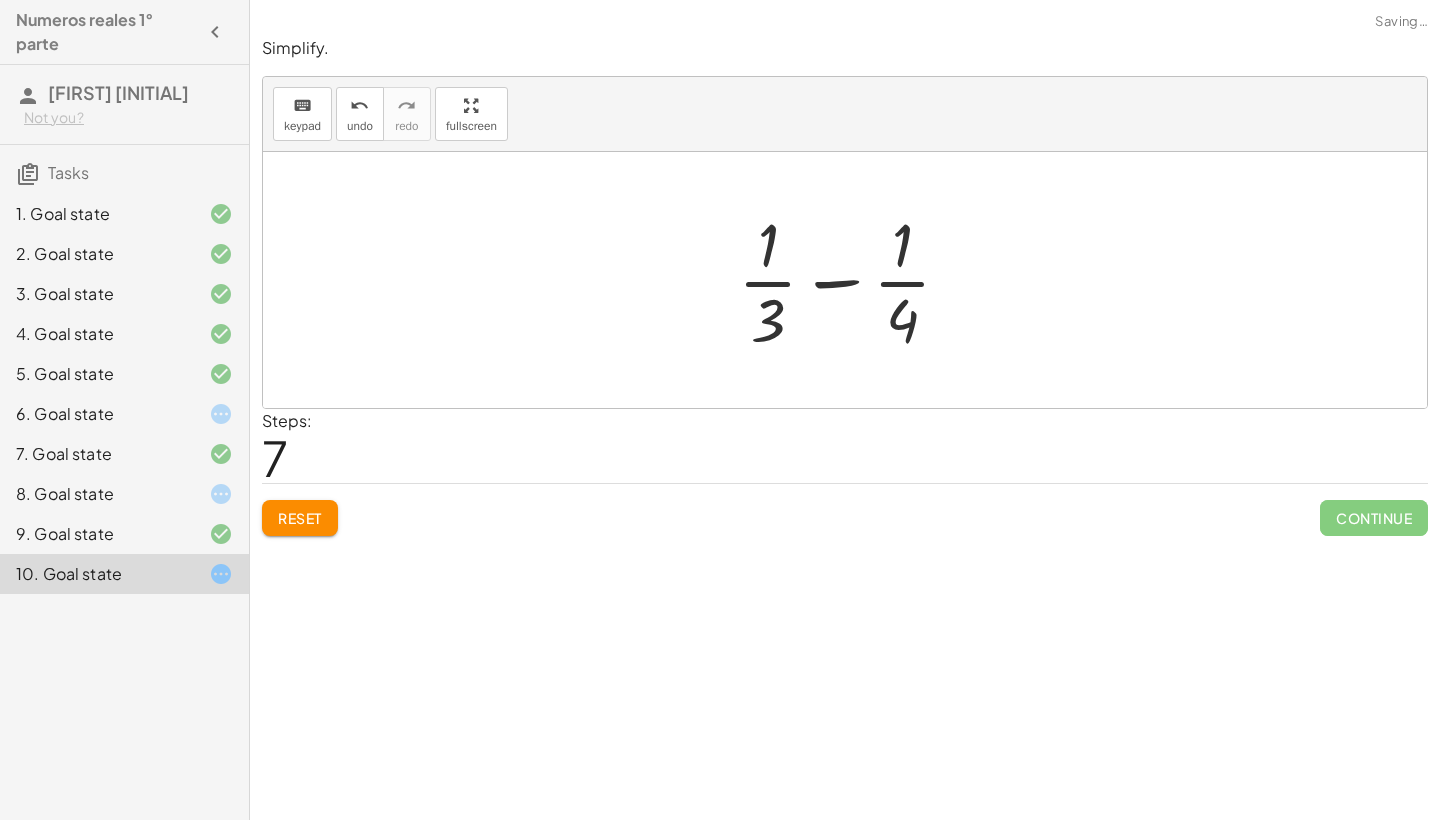 click at bounding box center (852, 280) 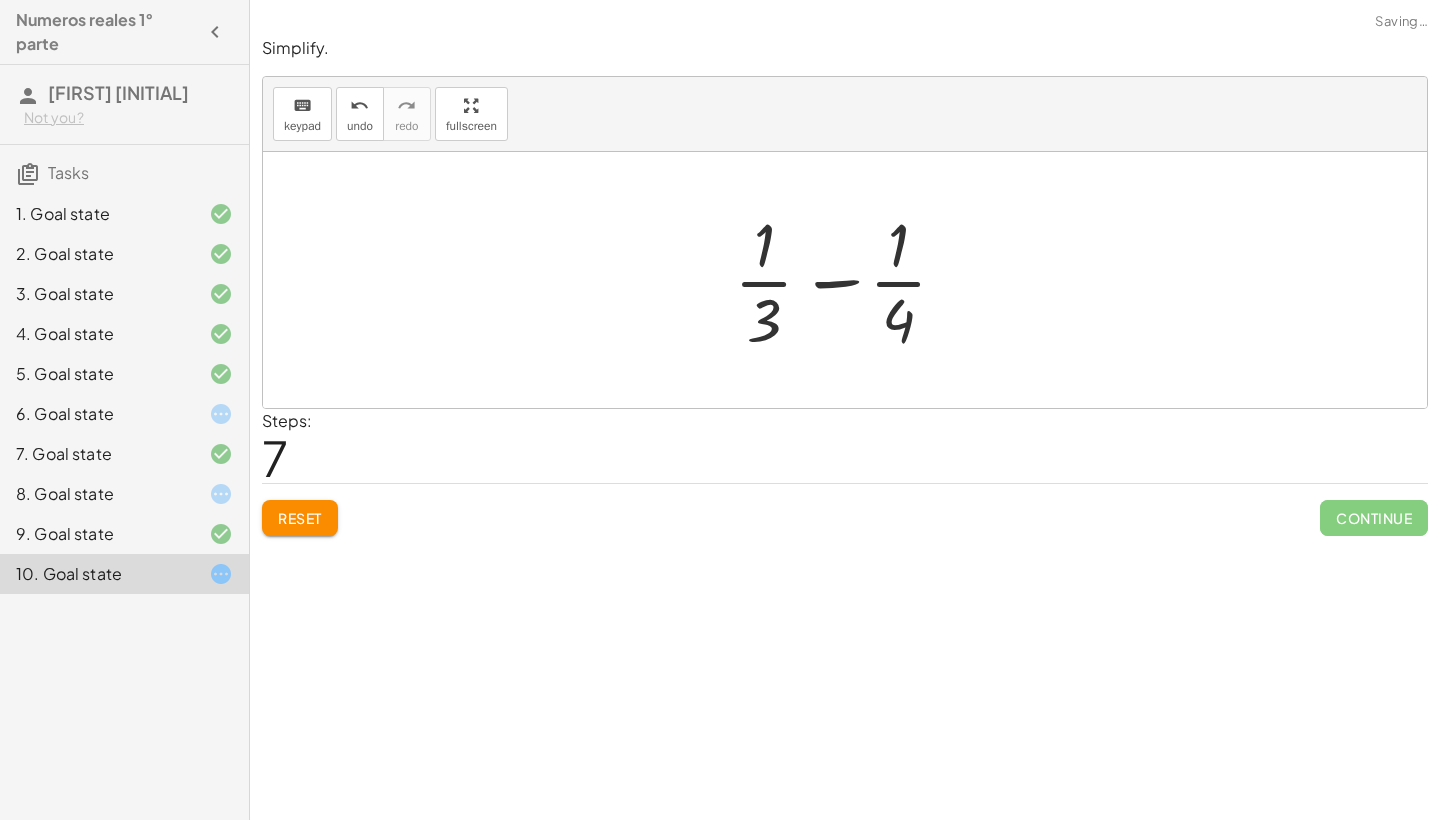 click at bounding box center (852, 280) 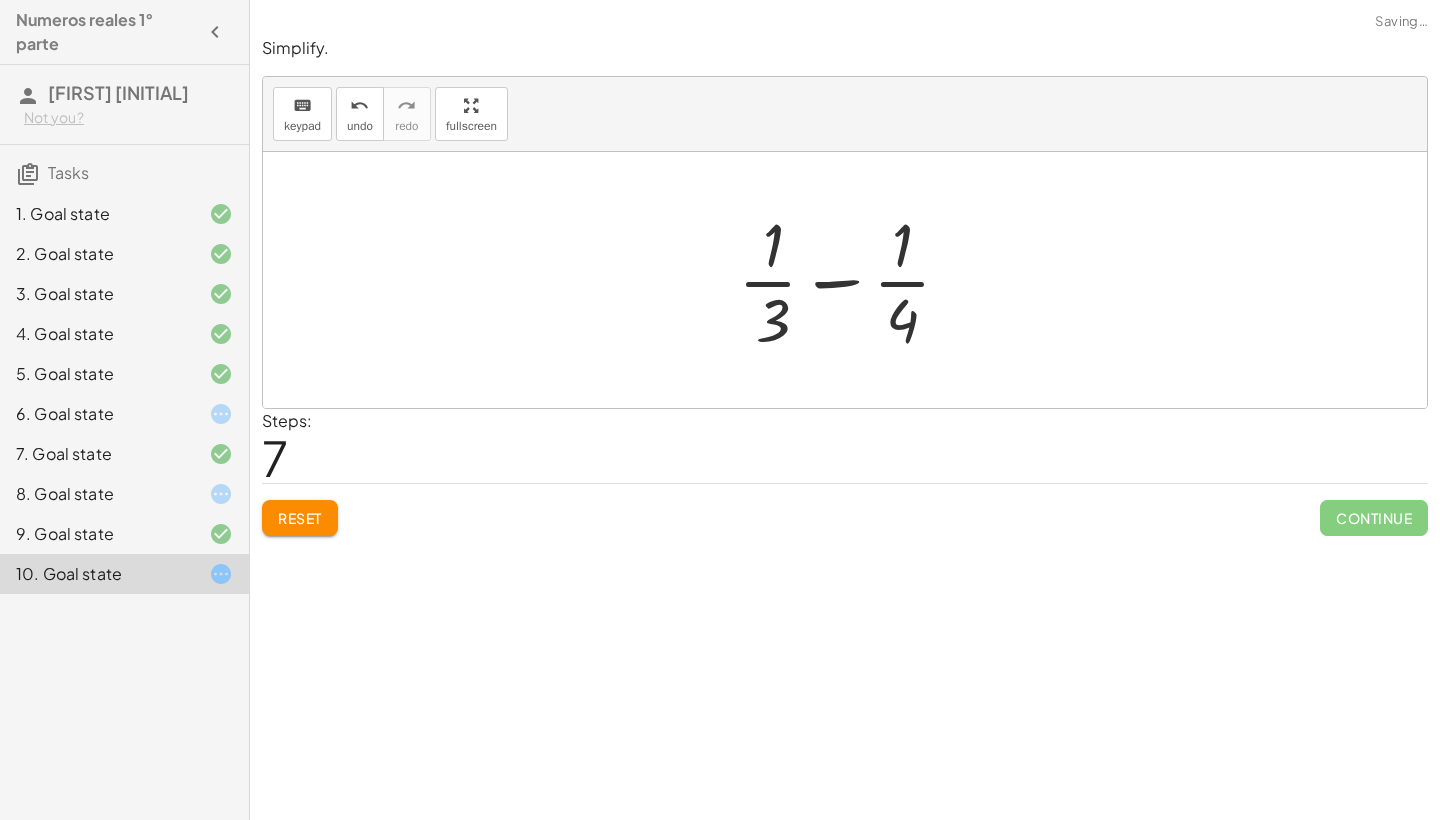 click at bounding box center [852, 280] 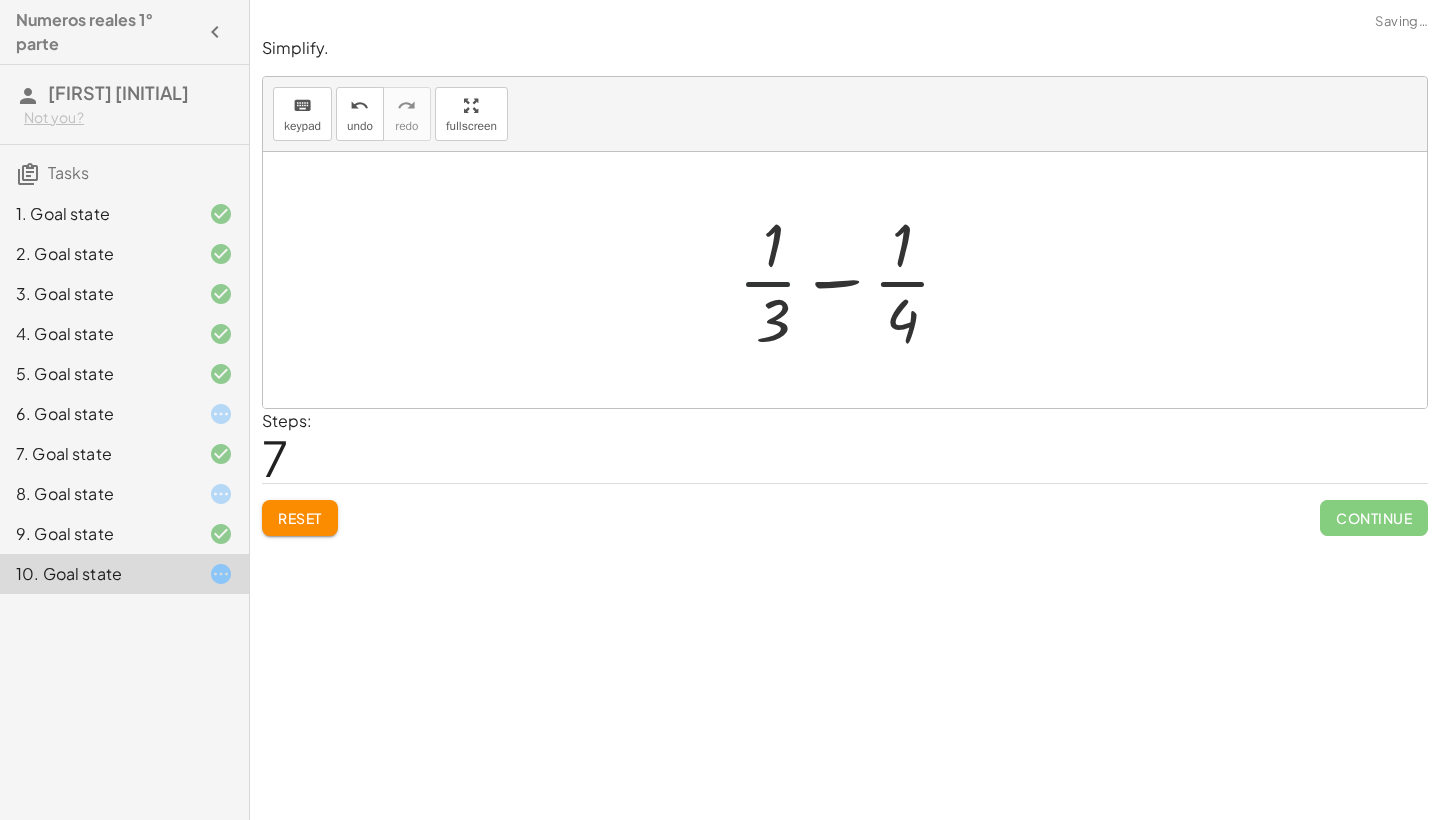 click at bounding box center [852, 280] 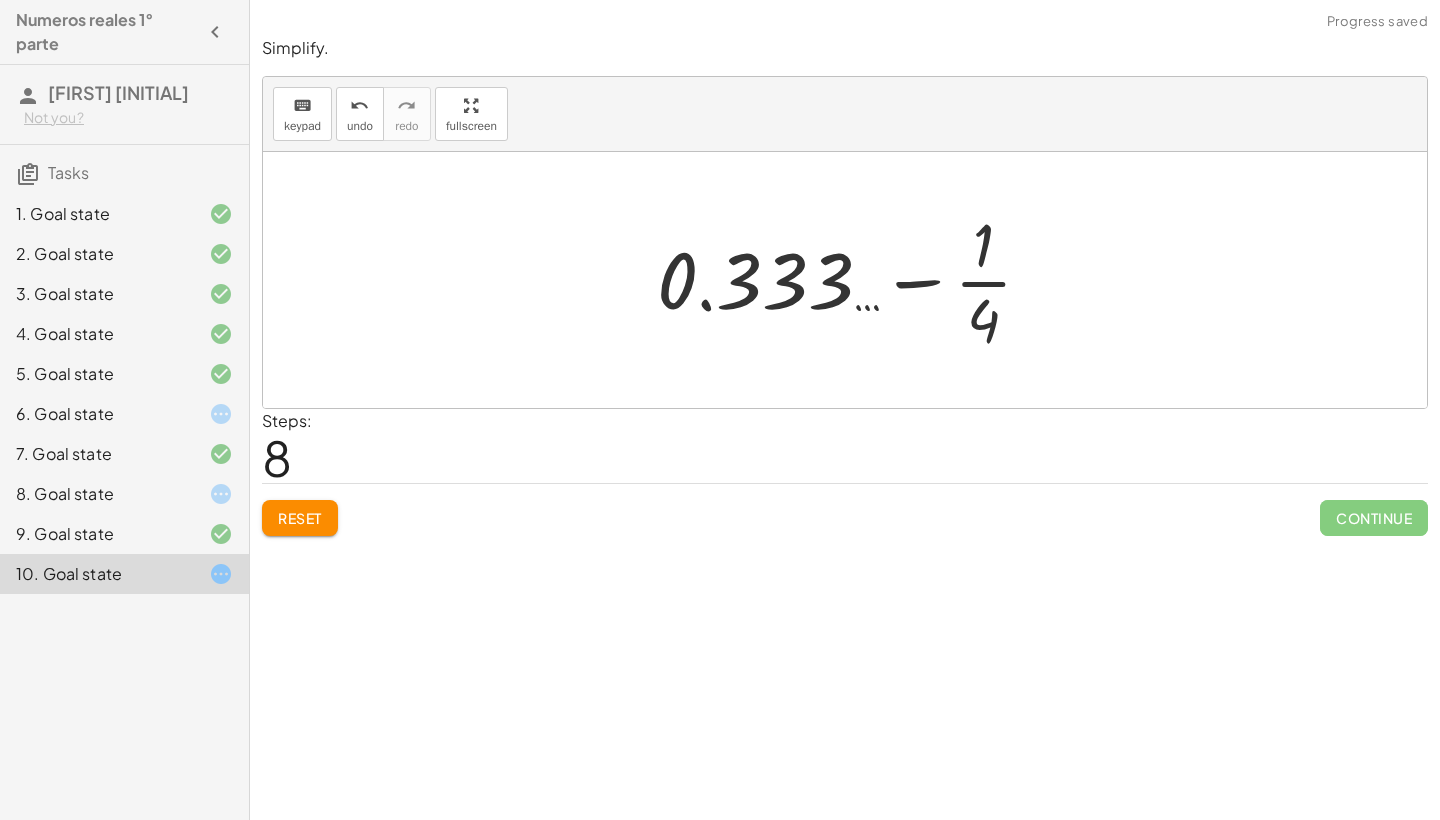 click at bounding box center [852, 280] 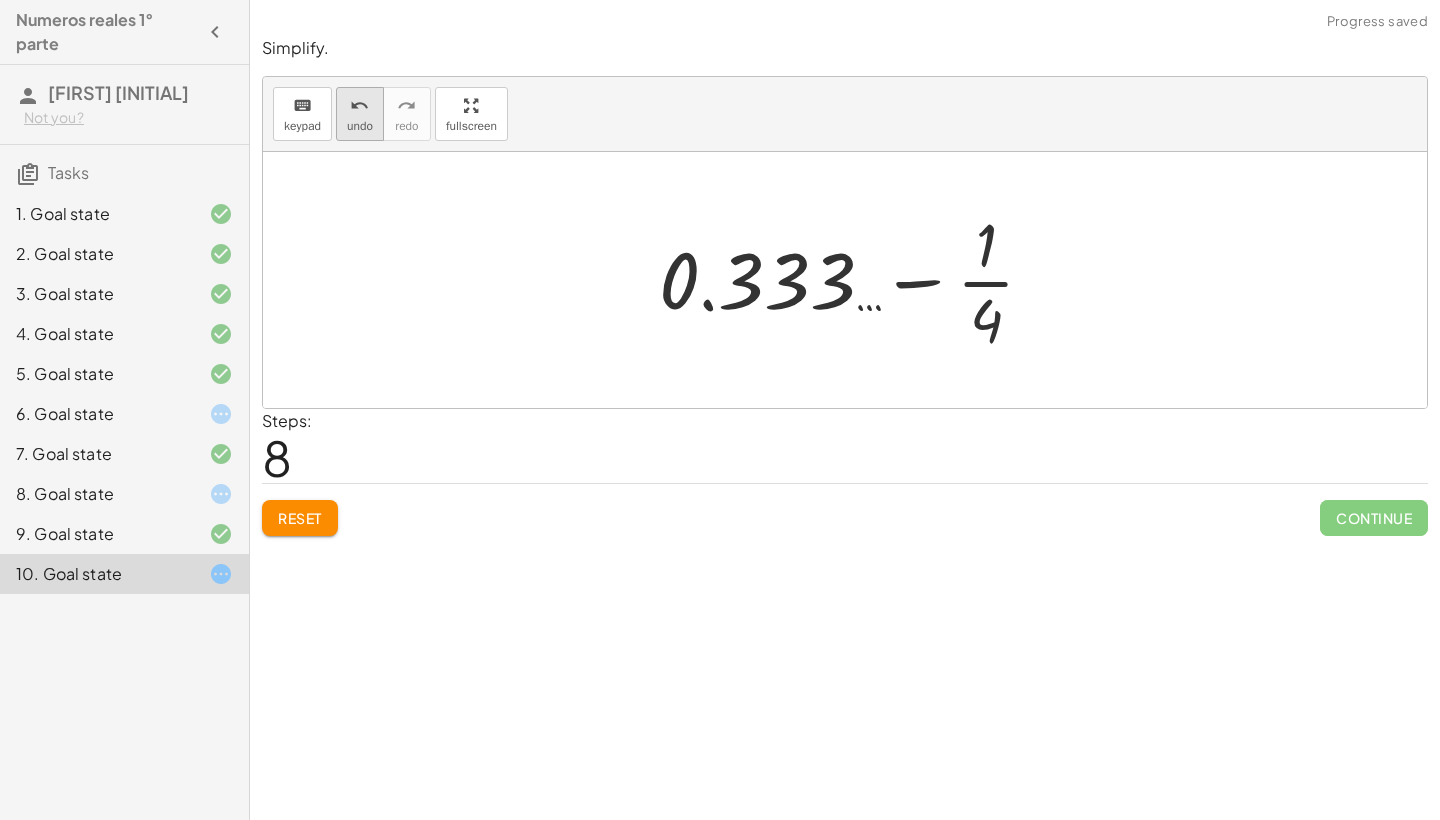 click on "undo undo" at bounding box center [360, 114] 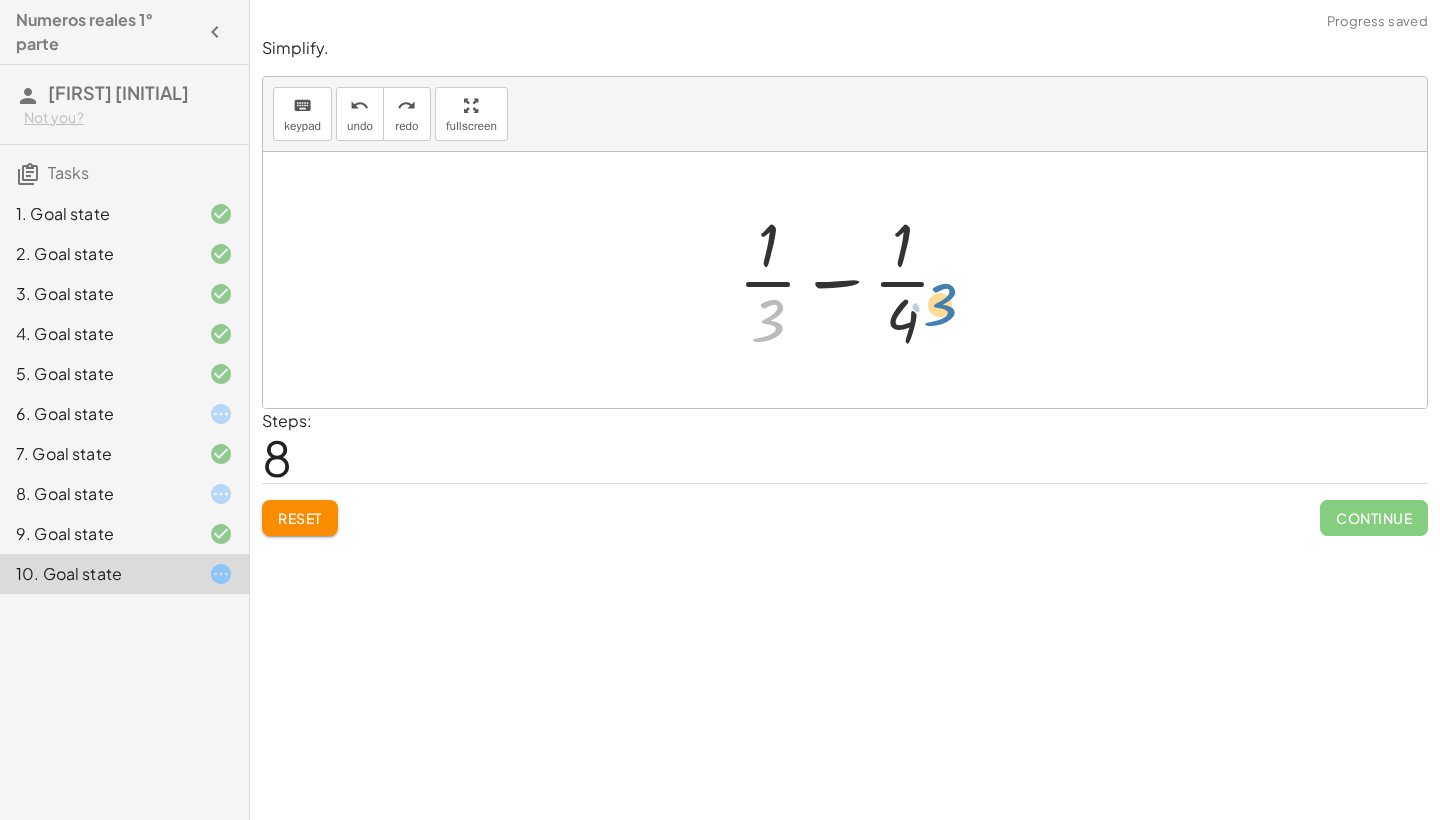 drag, startPoint x: 765, startPoint y: 311, endPoint x: 937, endPoint y: 295, distance: 172.74258 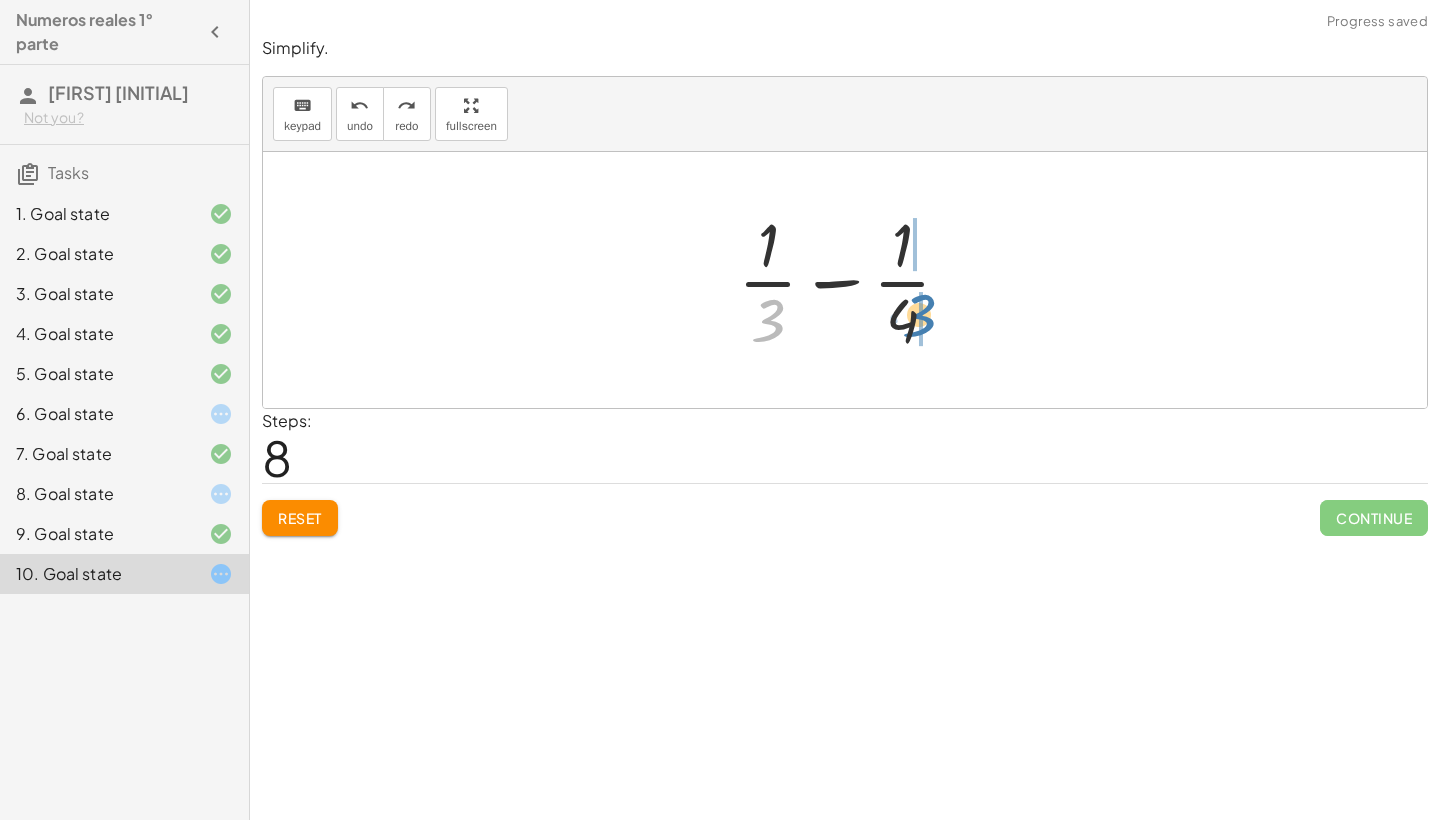 drag, startPoint x: 767, startPoint y: 321, endPoint x: 916, endPoint y: 314, distance: 149.16434 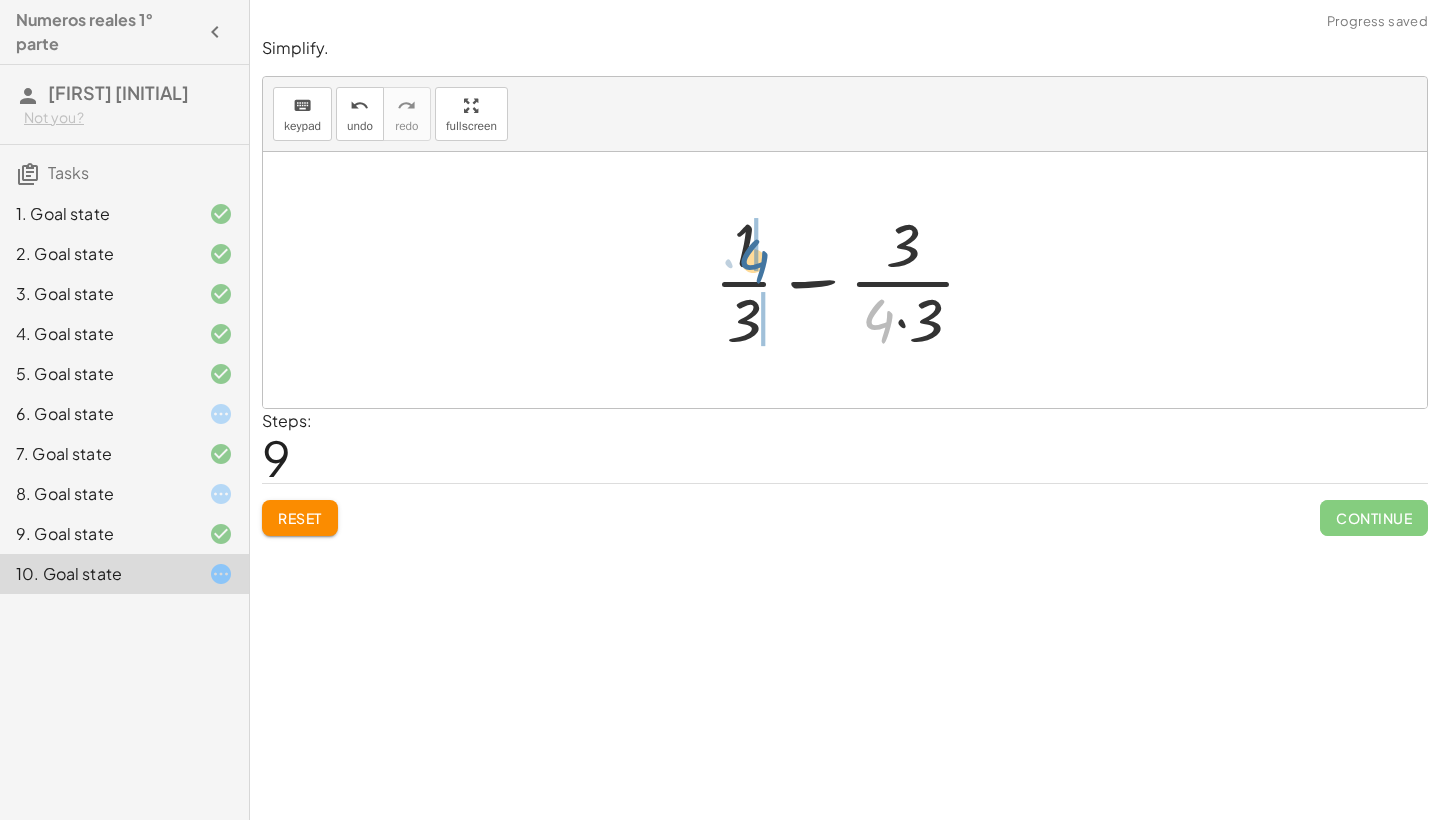 drag, startPoint x: 878, startPoint y: 318, endPoint x: 754, endPoint y: 258, distance: 137.7534 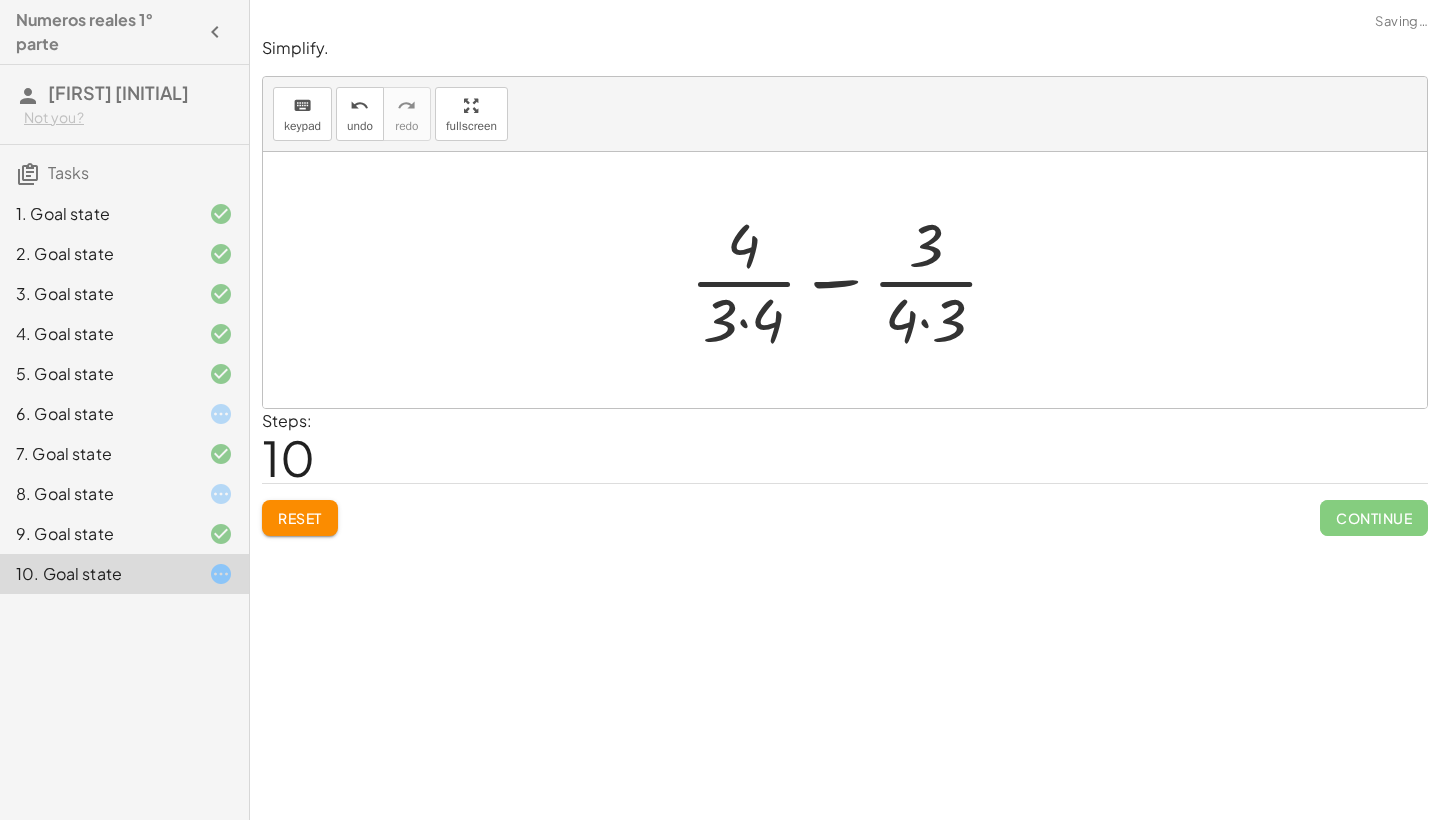 click at bounding box center (852, 280) 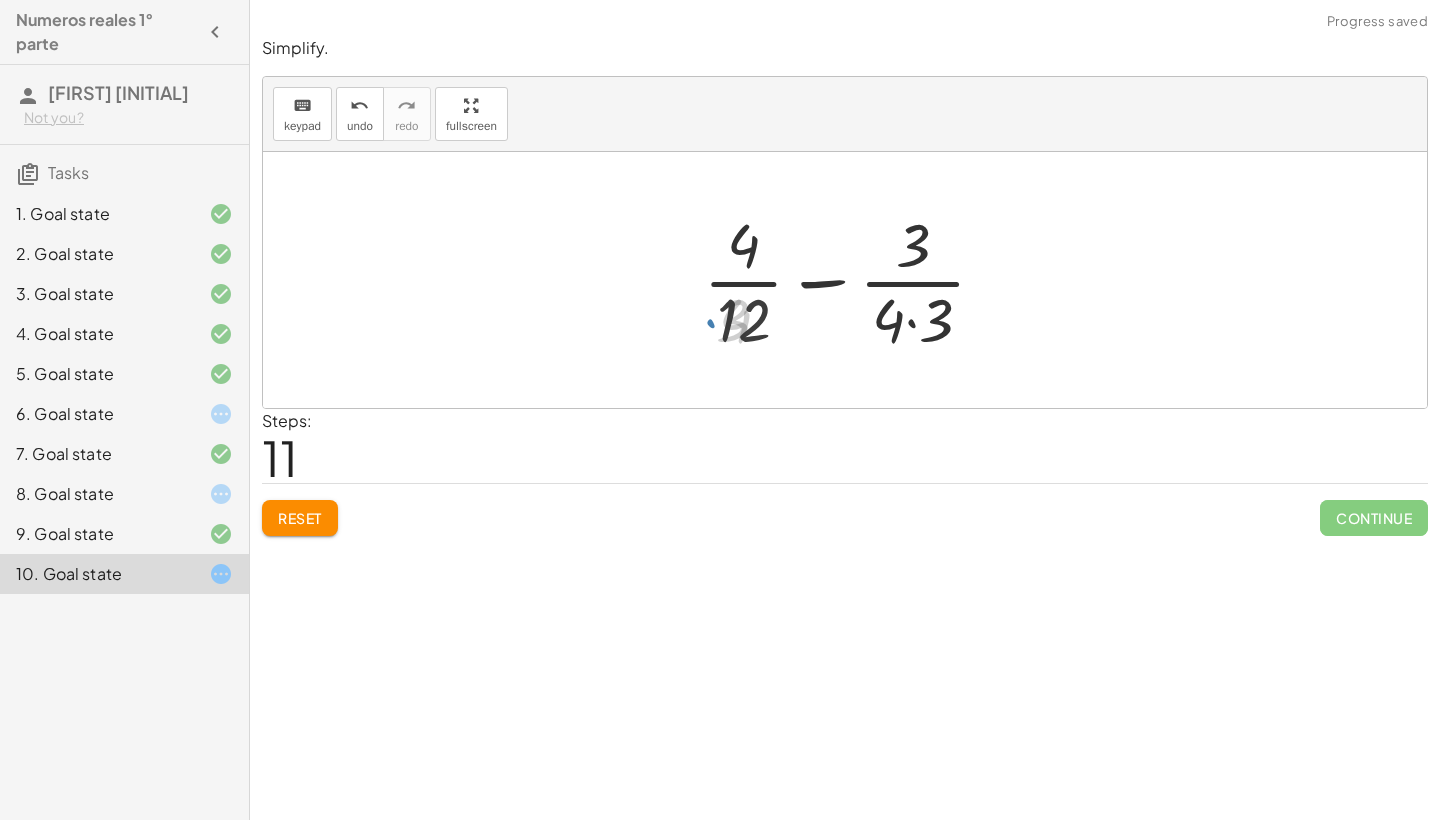 click at bounding box center [852, 280] 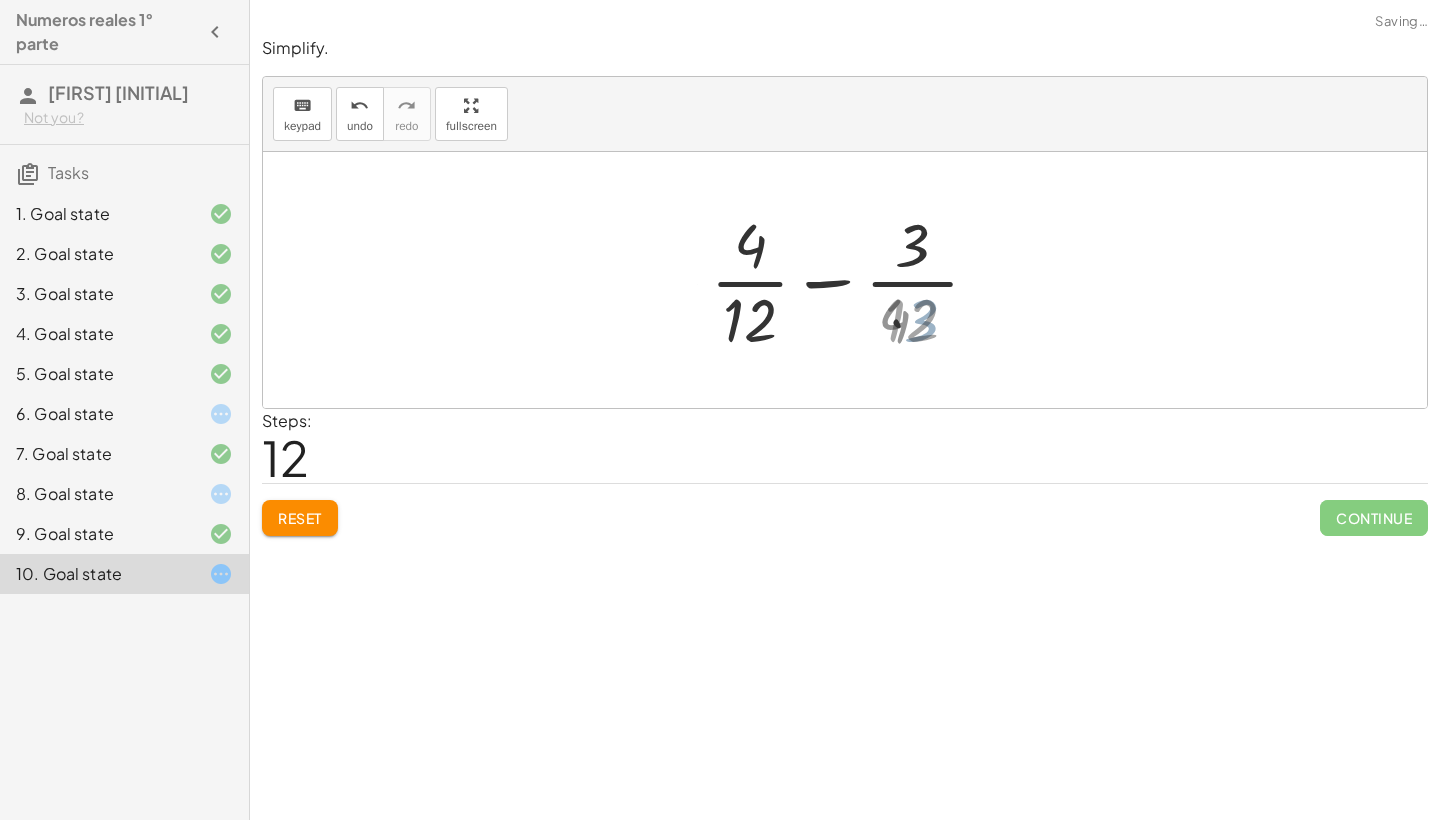 click at bounding box center [852, 280] 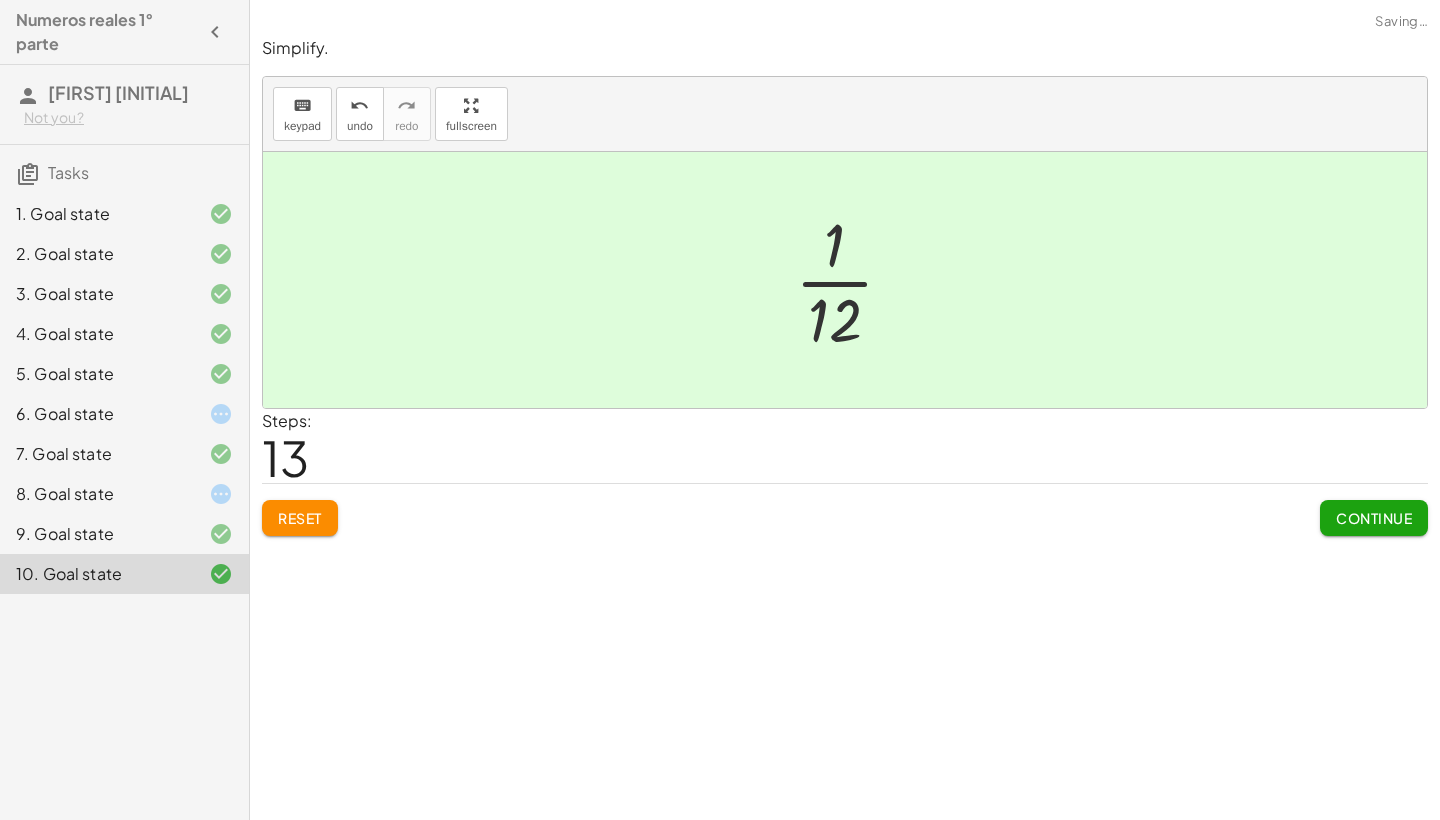 click at bounding box center [852, 280] 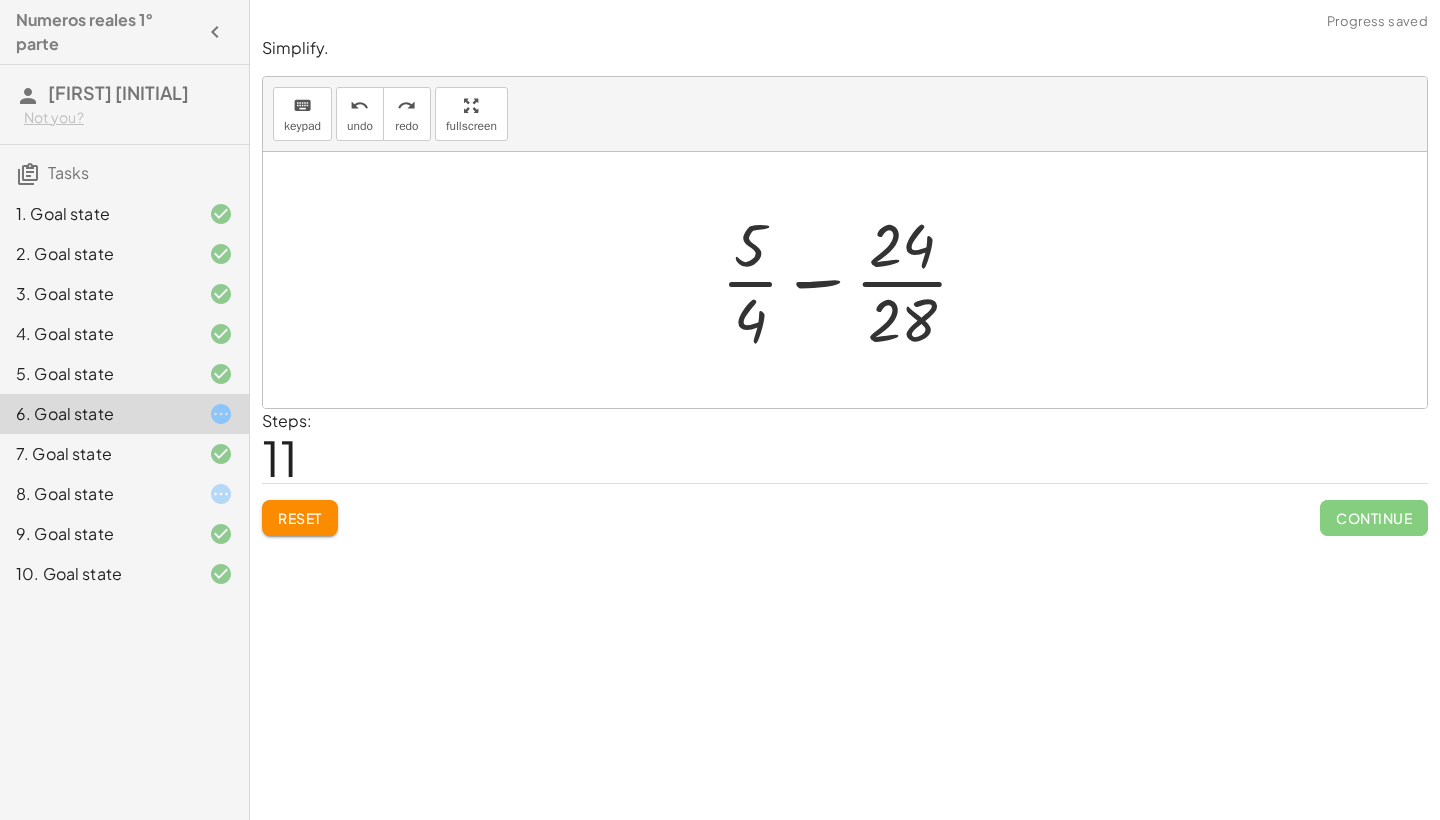 click at bounding box center (853, 280) 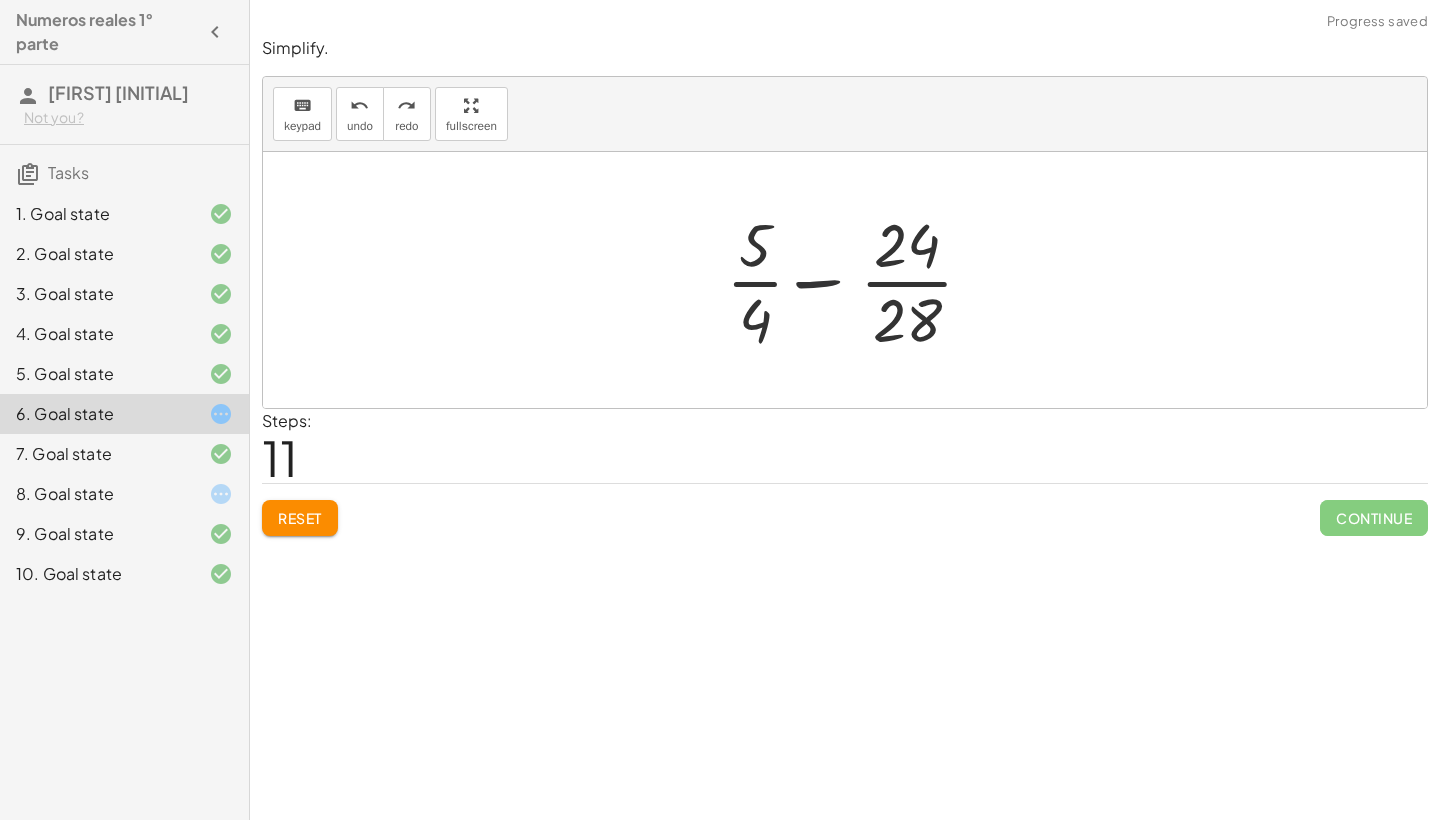 click at bounding box center [853, 280] 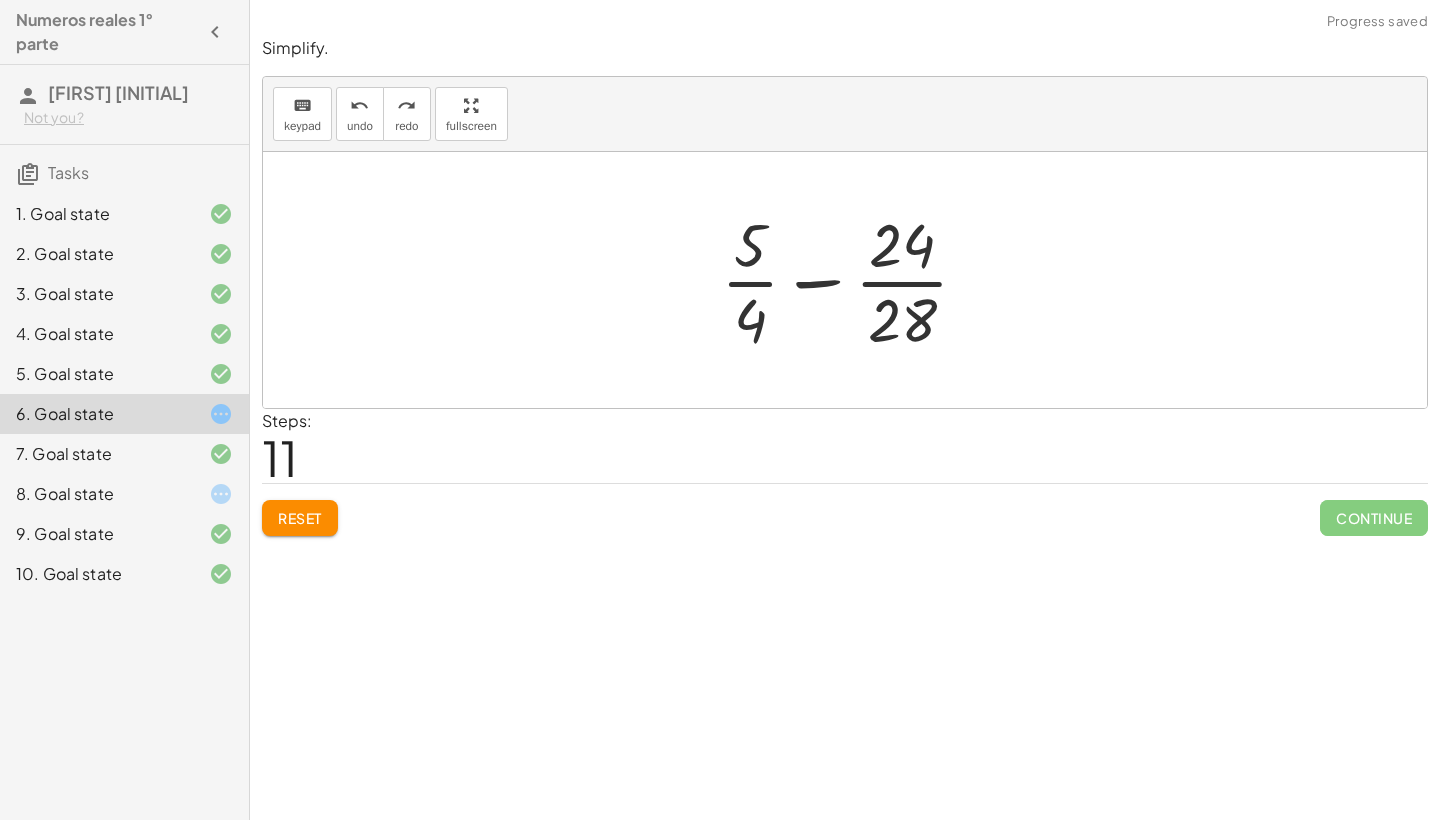click on "Reset" 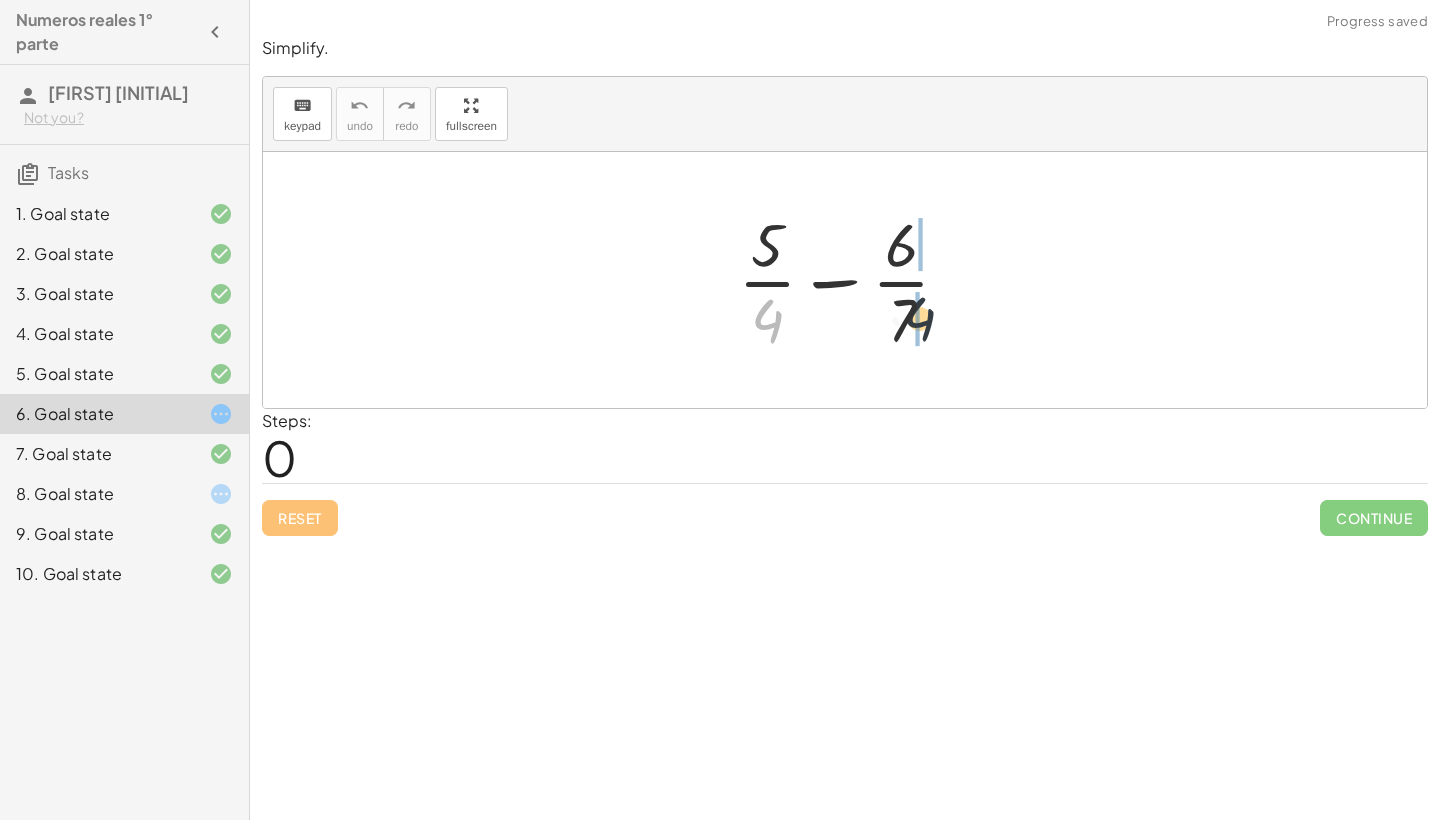 drag, startPoint x: 777, startPoint y: 317, endPoint x: 928, endPoint y: 314, distance: 151.0298 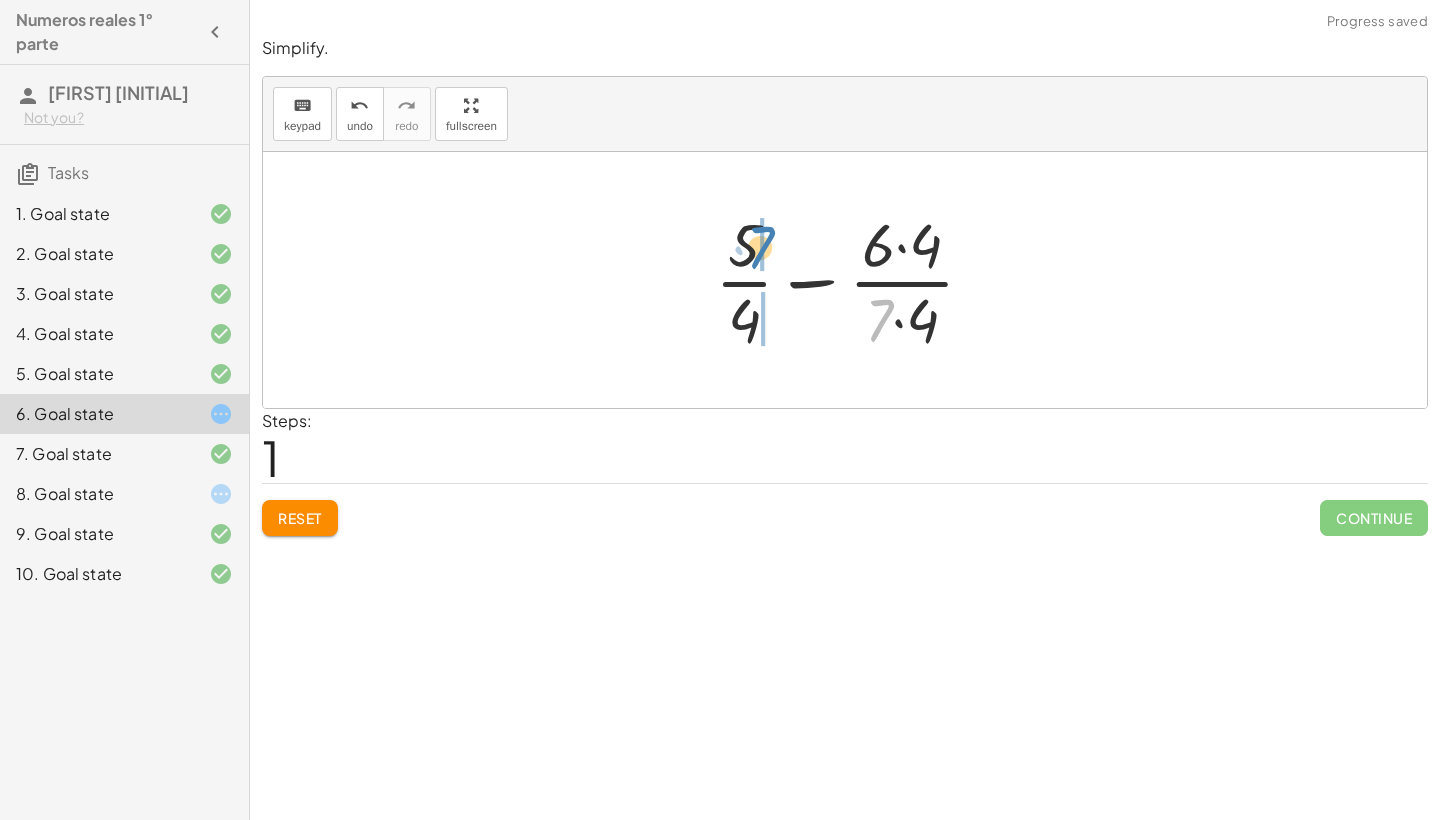 drag, startPoint x: 878, startPoint y: 317, endPoint x: 762, endPoint y: 245, distance: 136.52838 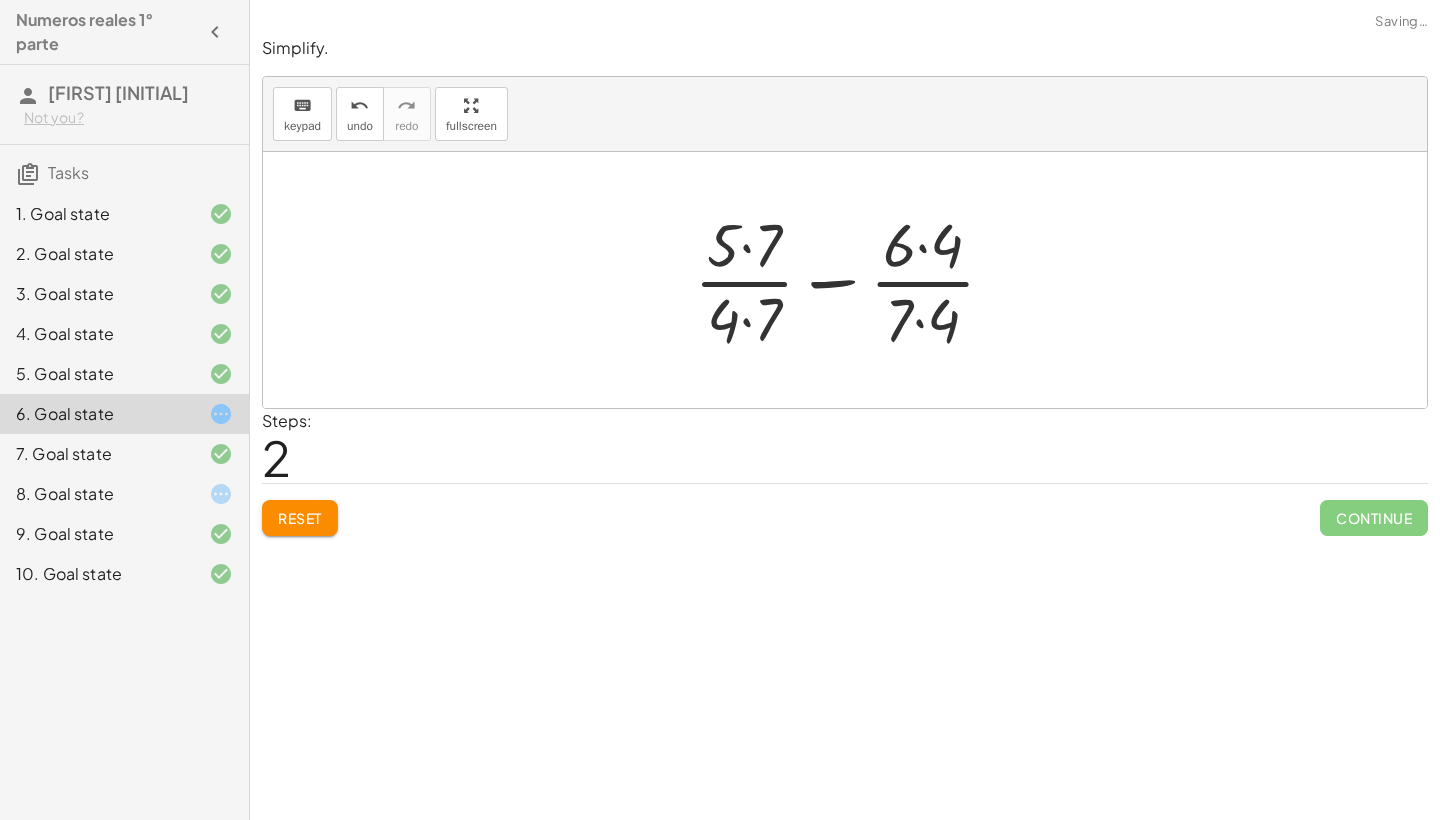 click at bounding box center [852, 280] 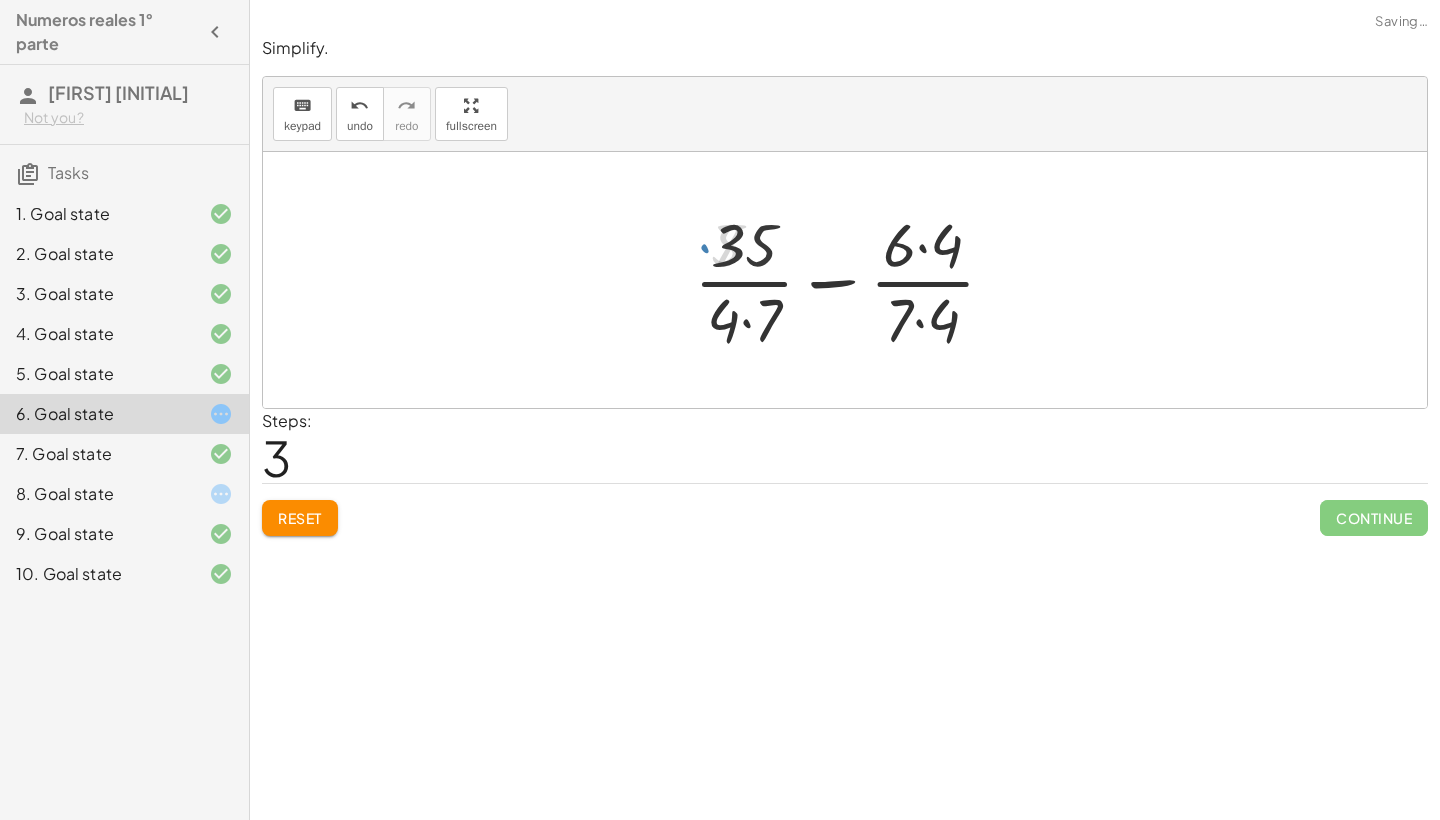 click at bounding box center [852, 280] 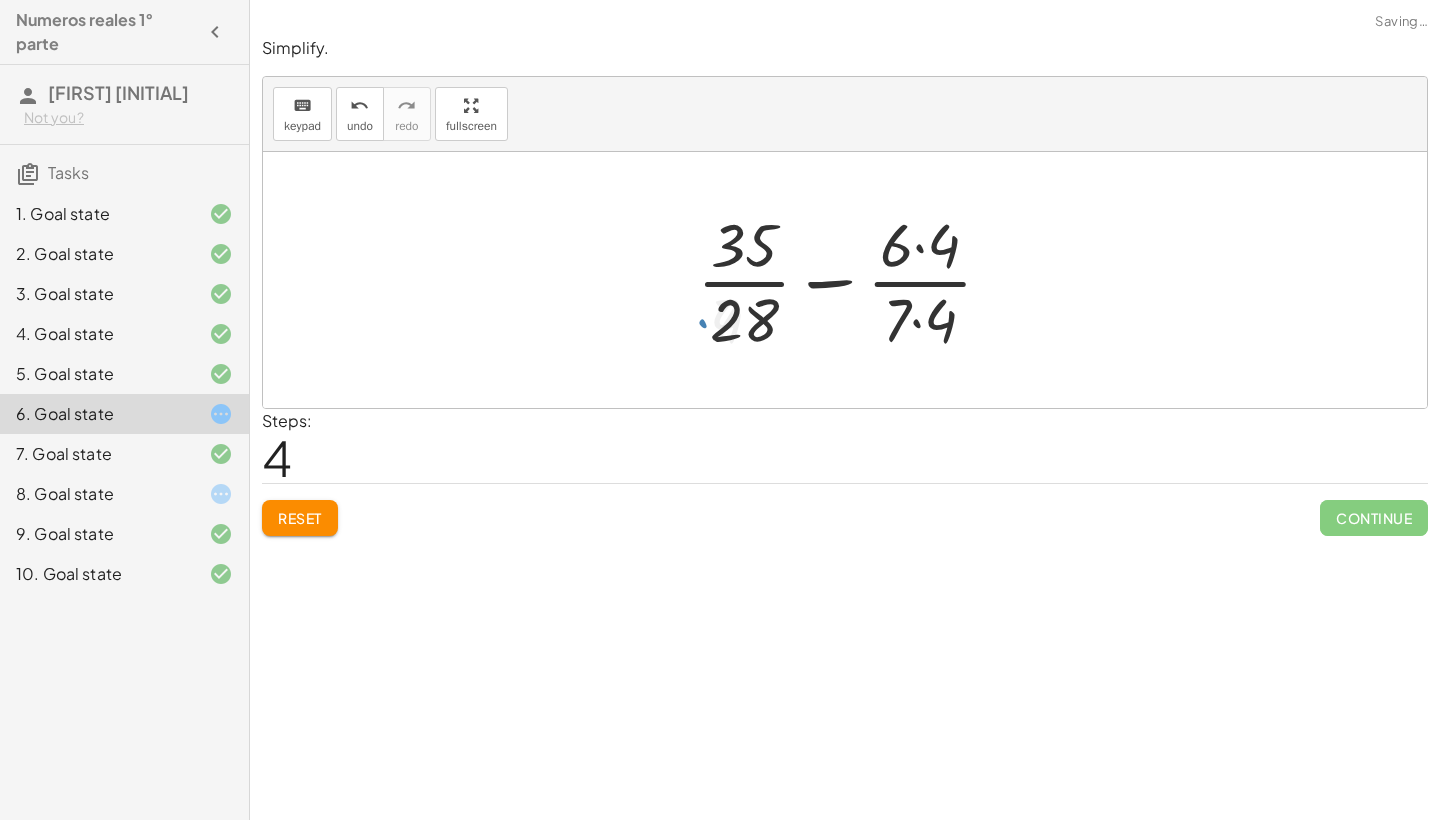 click at bounding box center [852, 280] 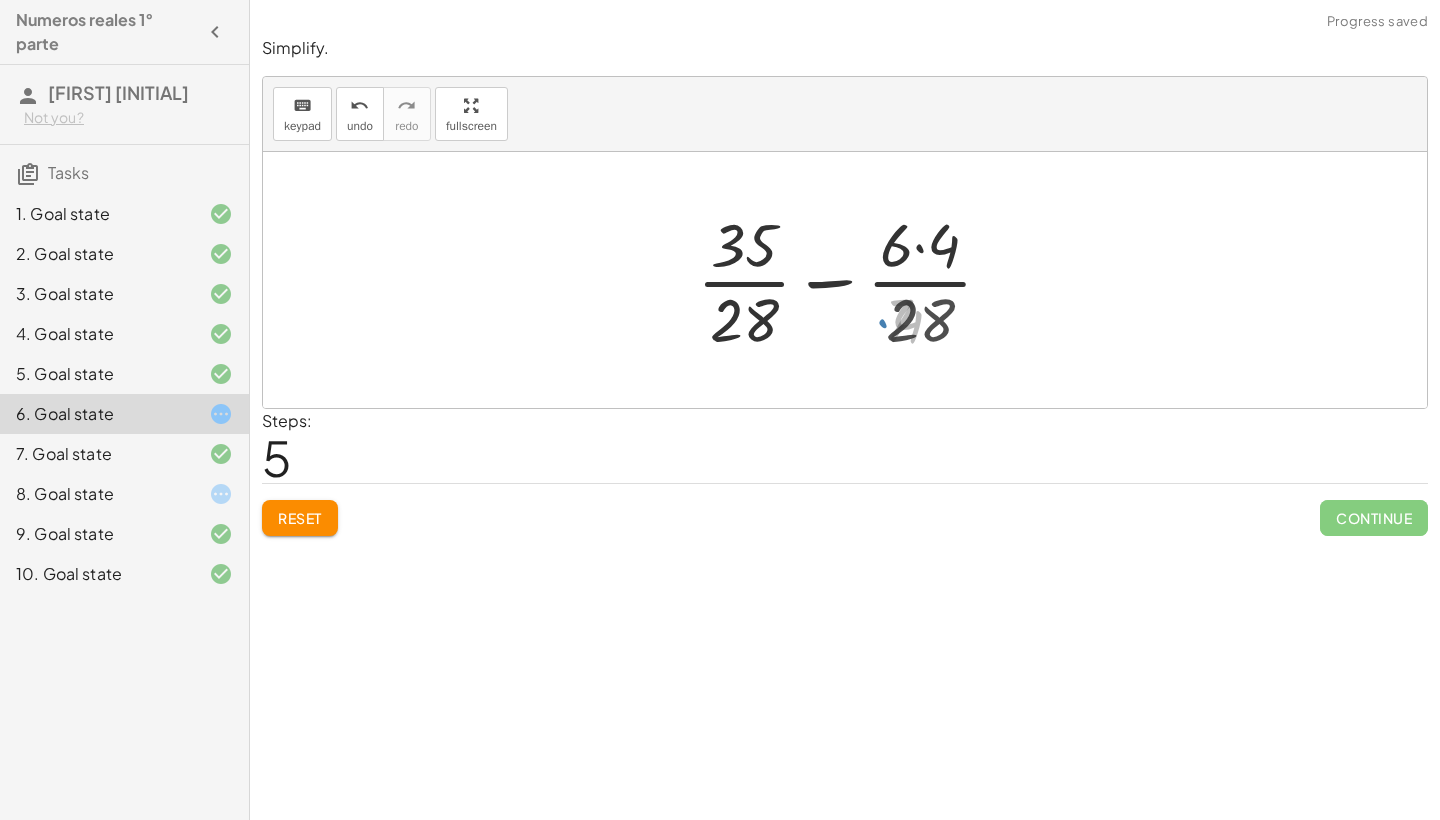 click at bounding box center [852, 280] 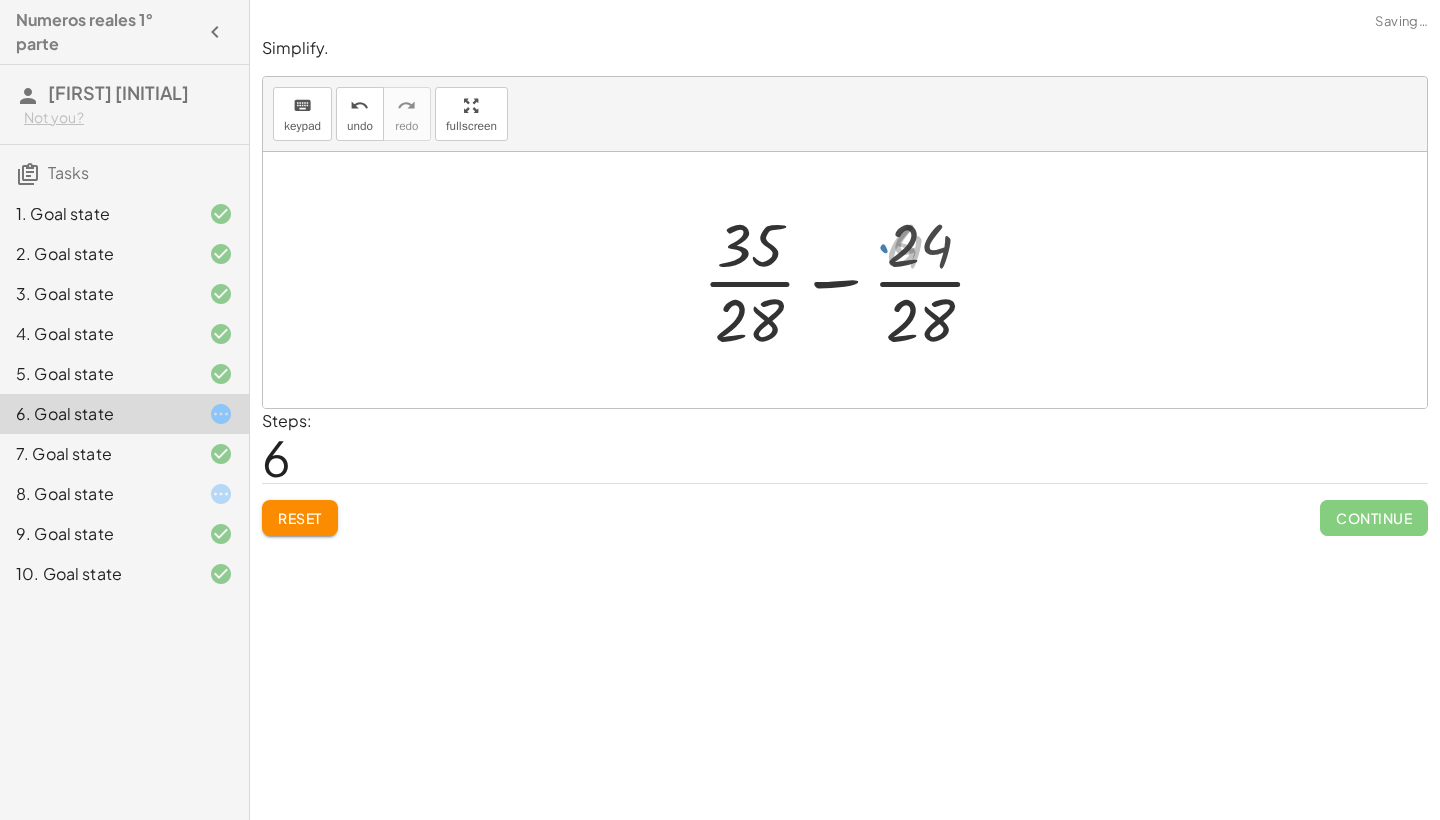 click at bounding box center (853, 280) 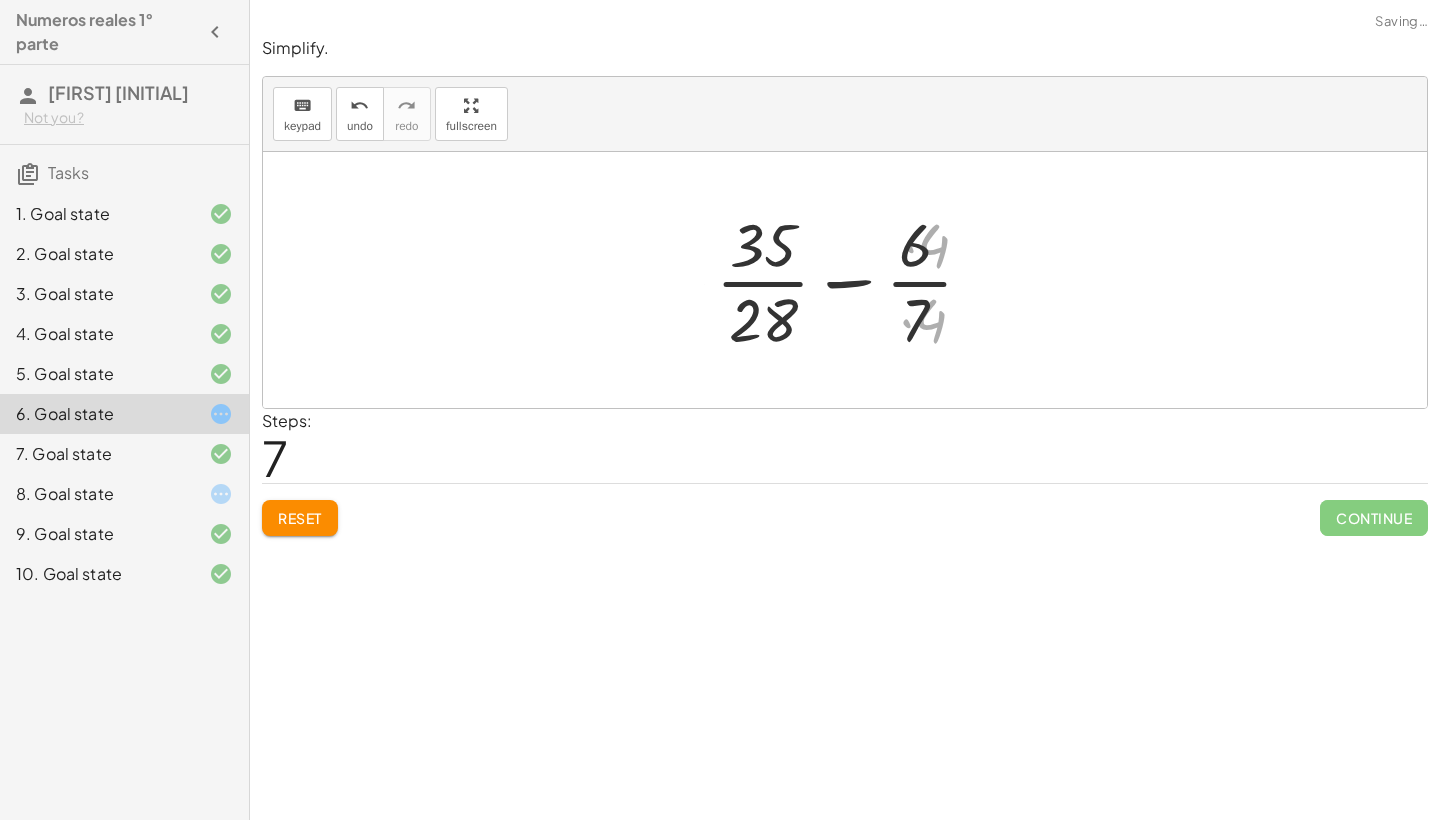 click at bounding box center [852, 280] 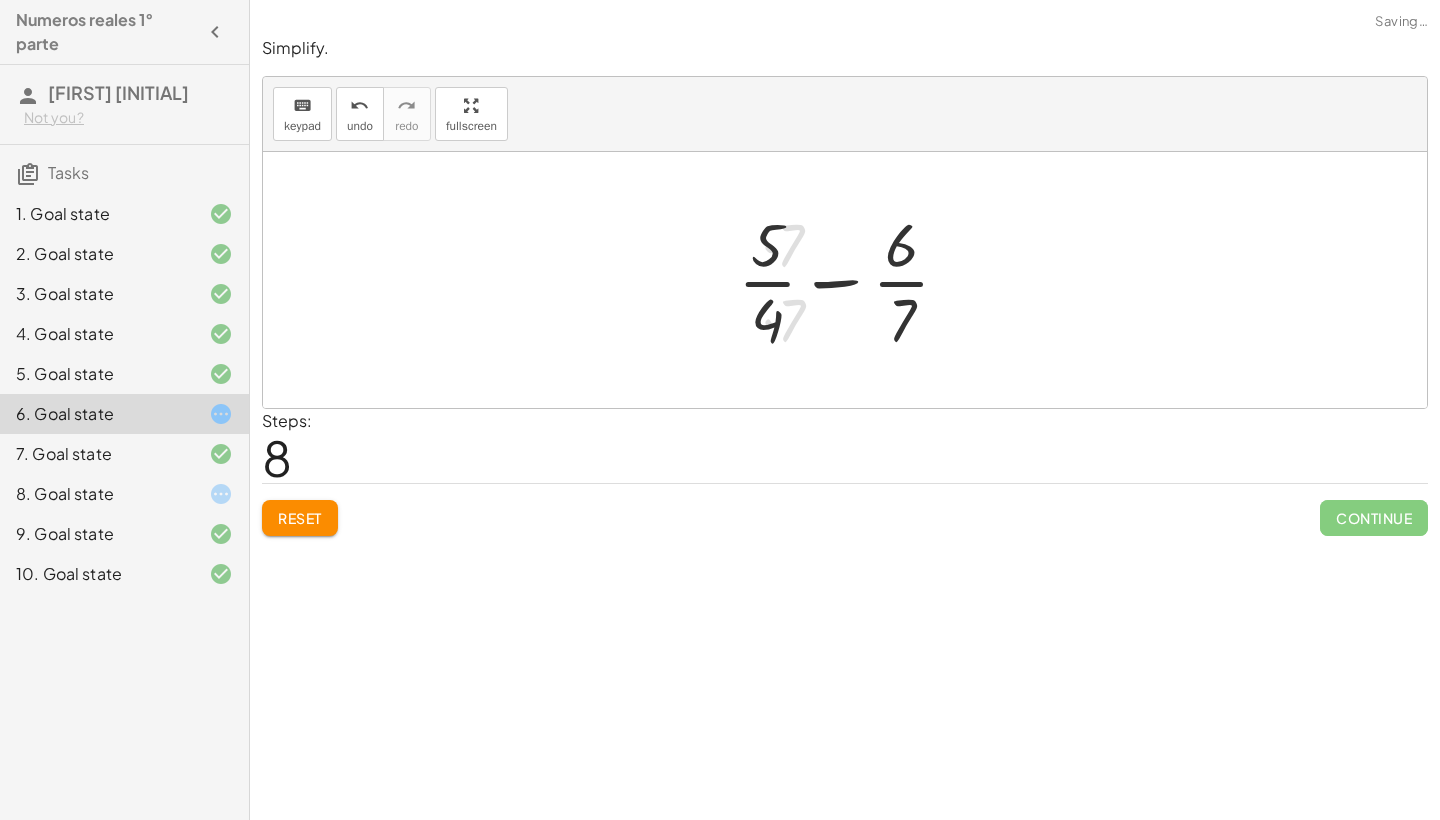 click at bounding box center (852, 280) 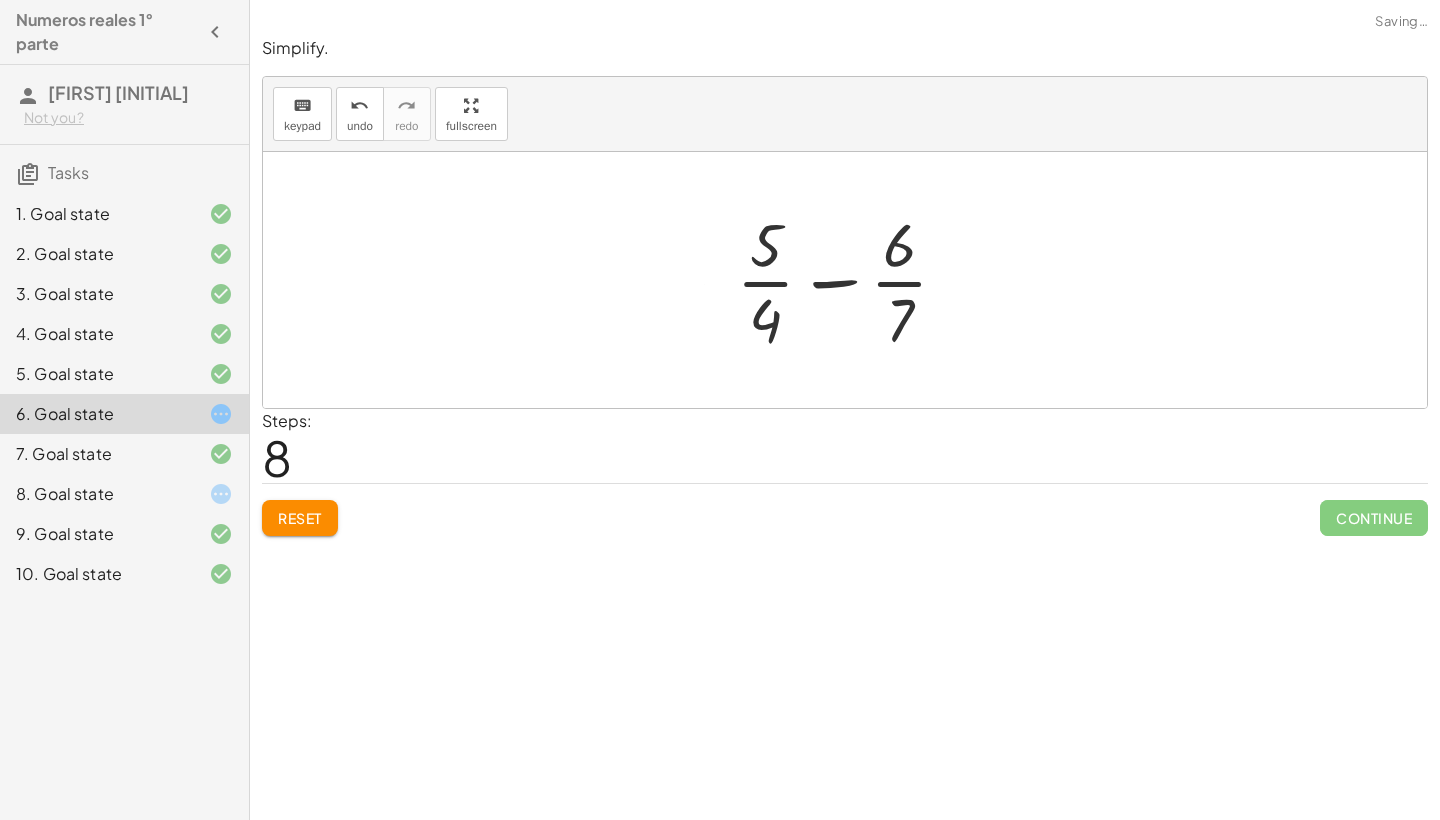 click at bounding box center (852, 280) 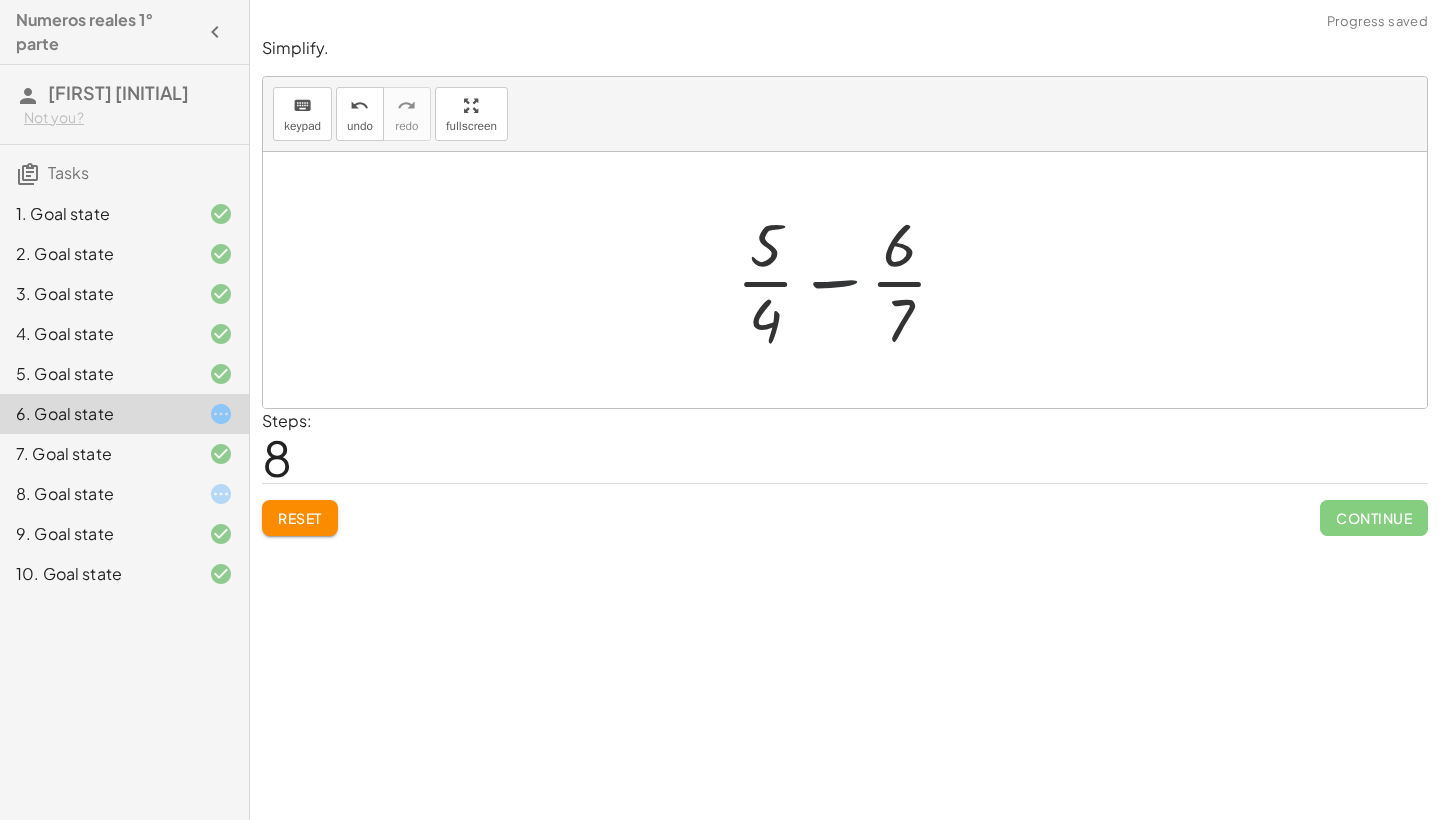 click at bounding box center [852, 280] 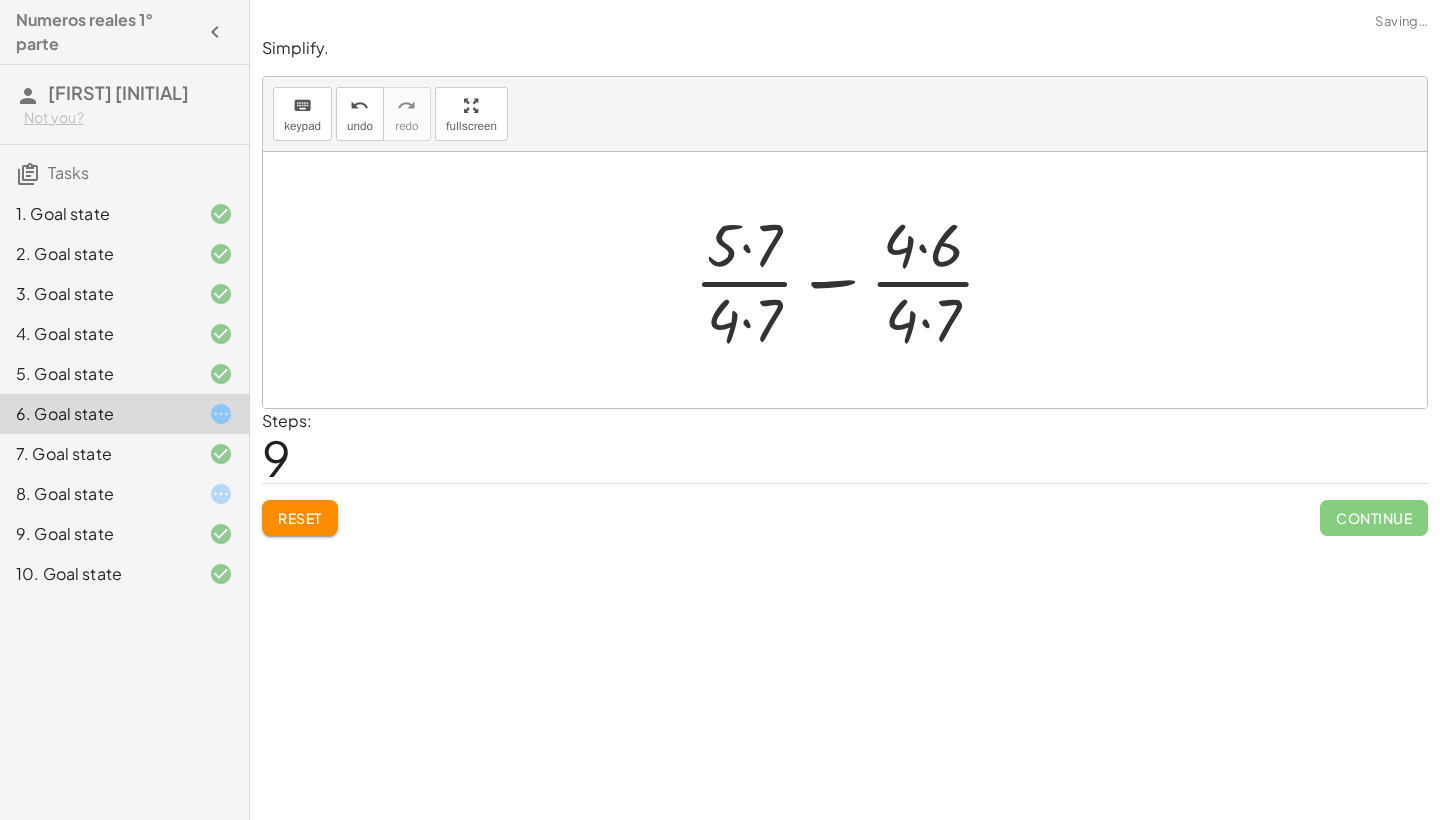 click at bounding box center (852, 280) 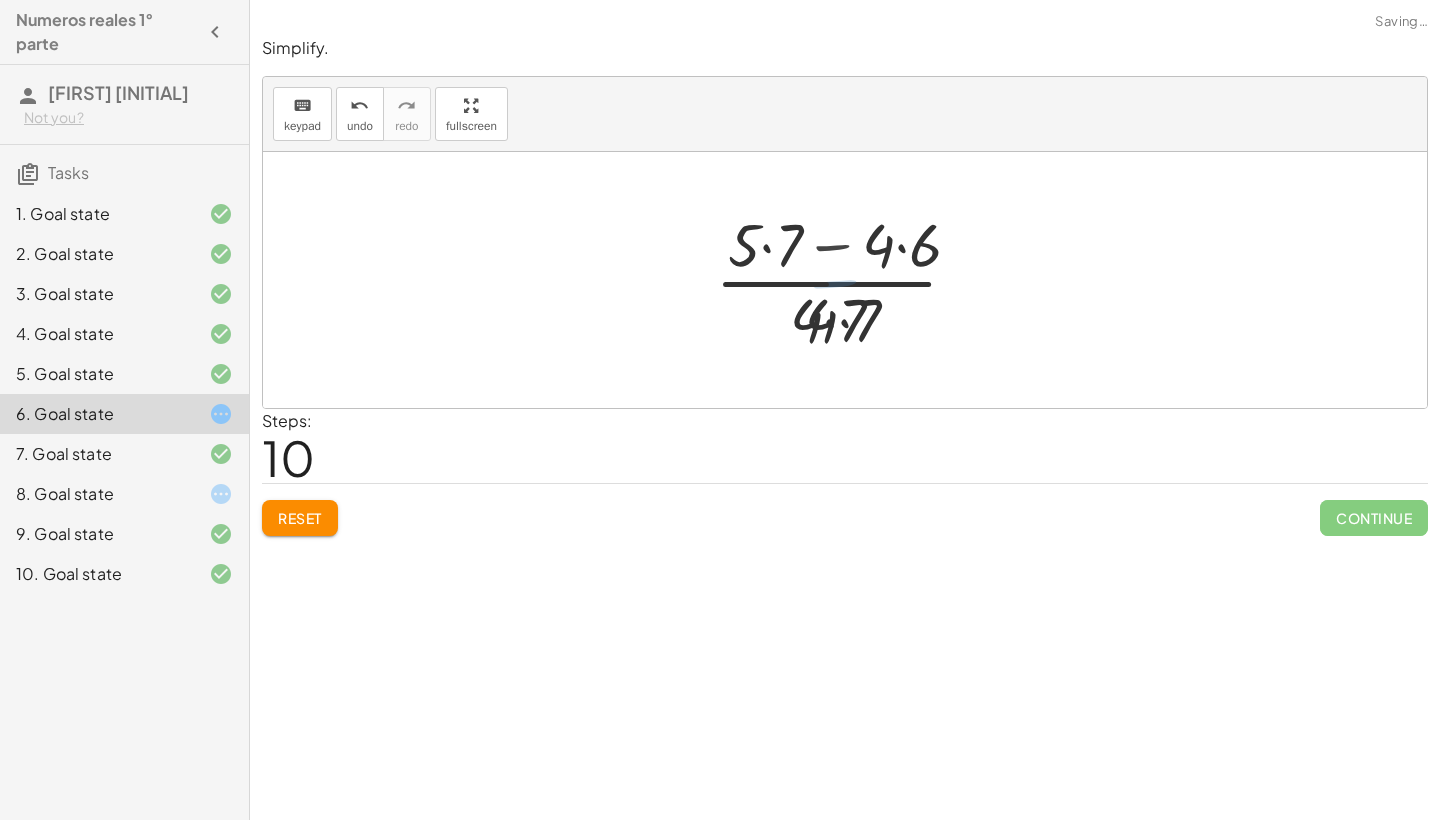 click at bounding box center [853, 280] 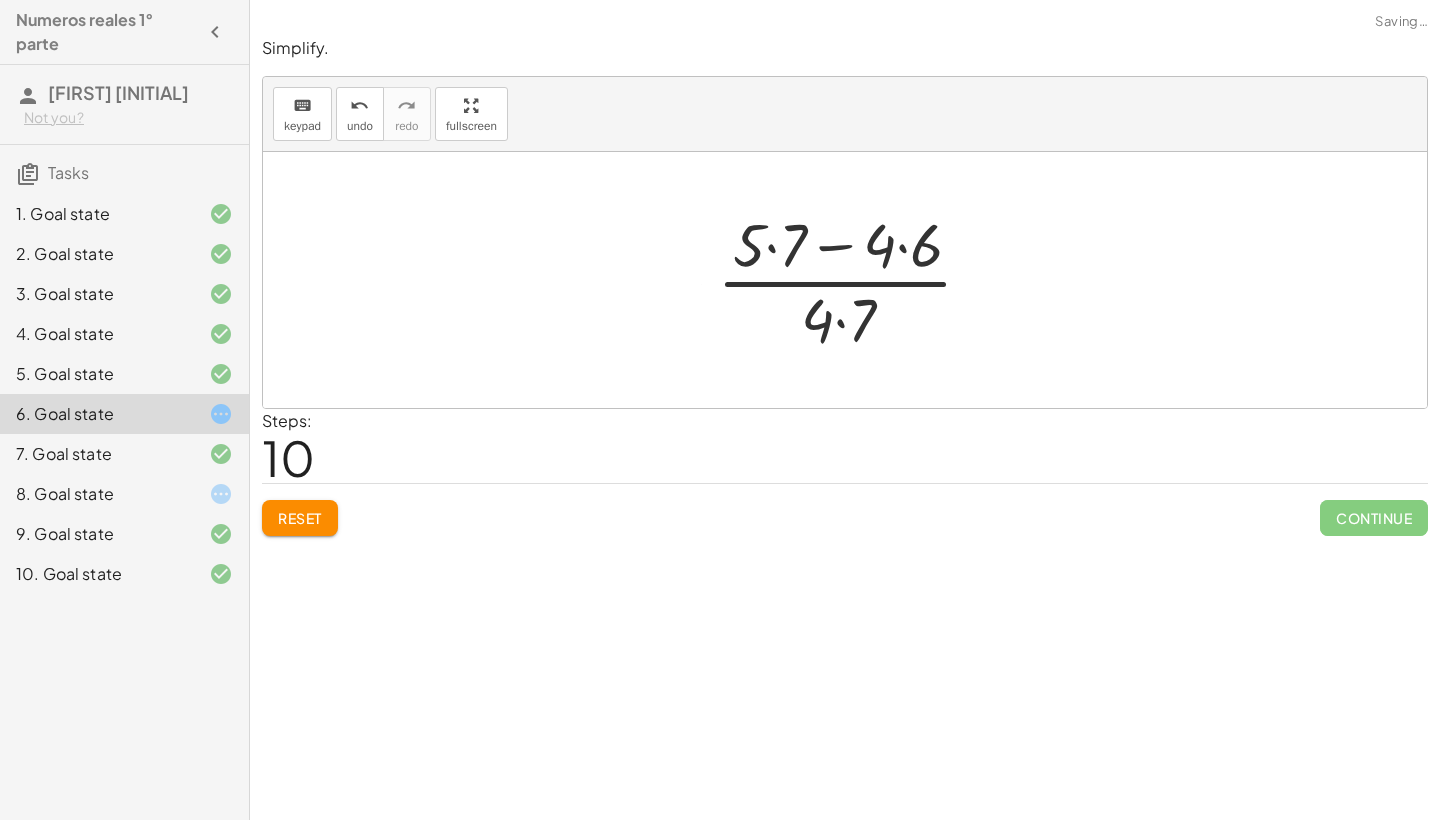 click at bounding box center [853, 280] 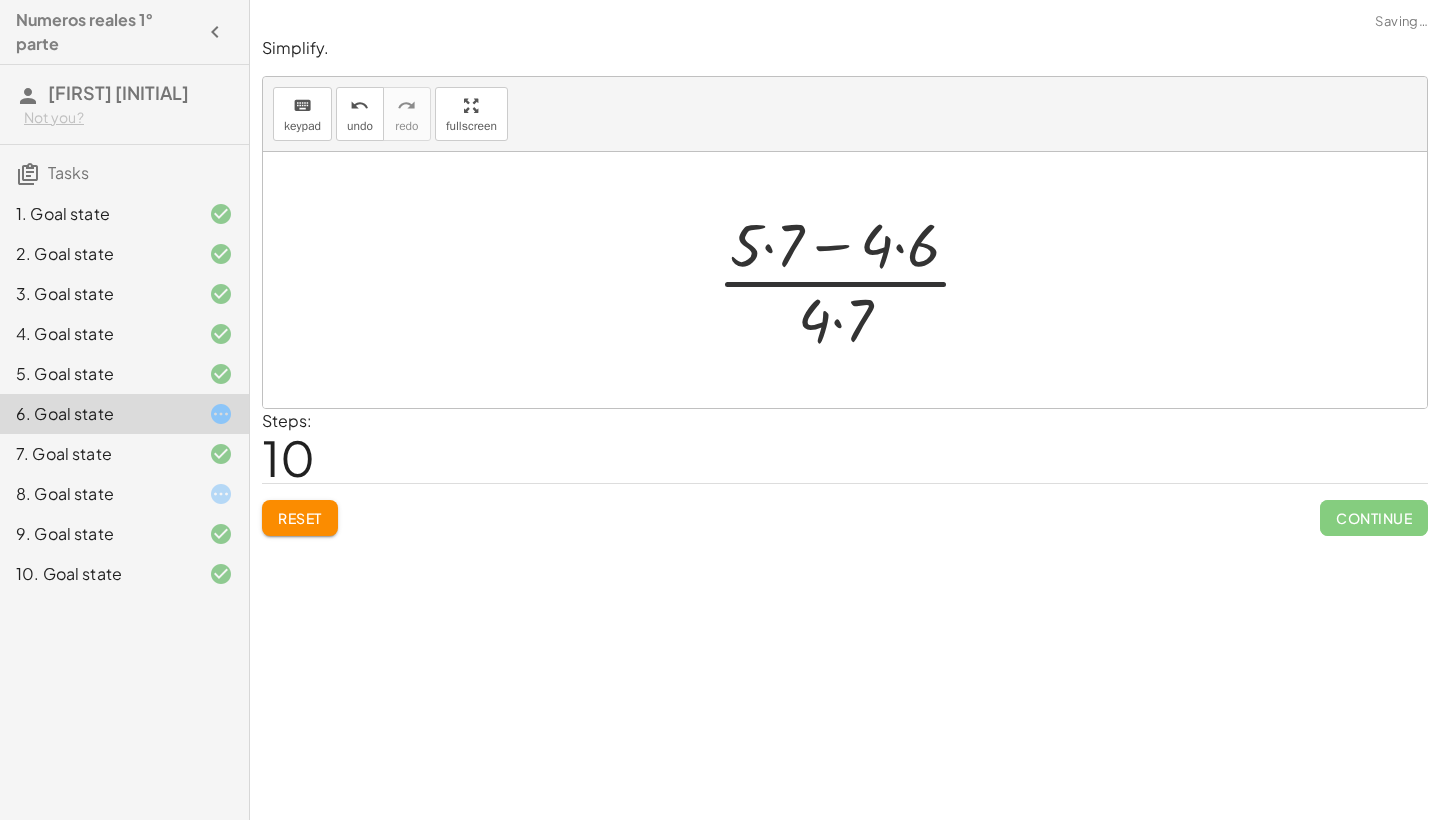 click at bounding box center [853, 280] 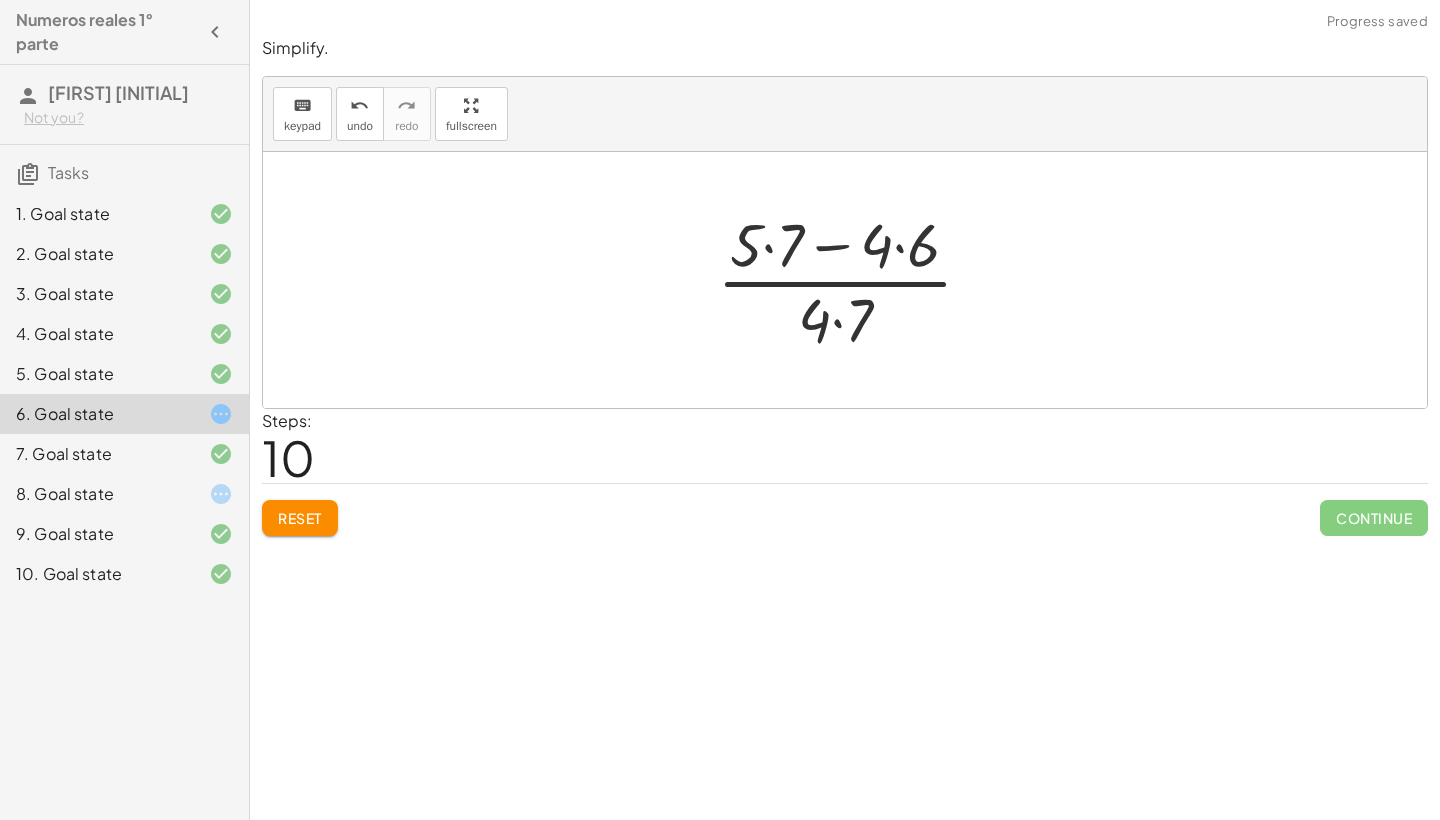 click at bounding box center (853, 280) 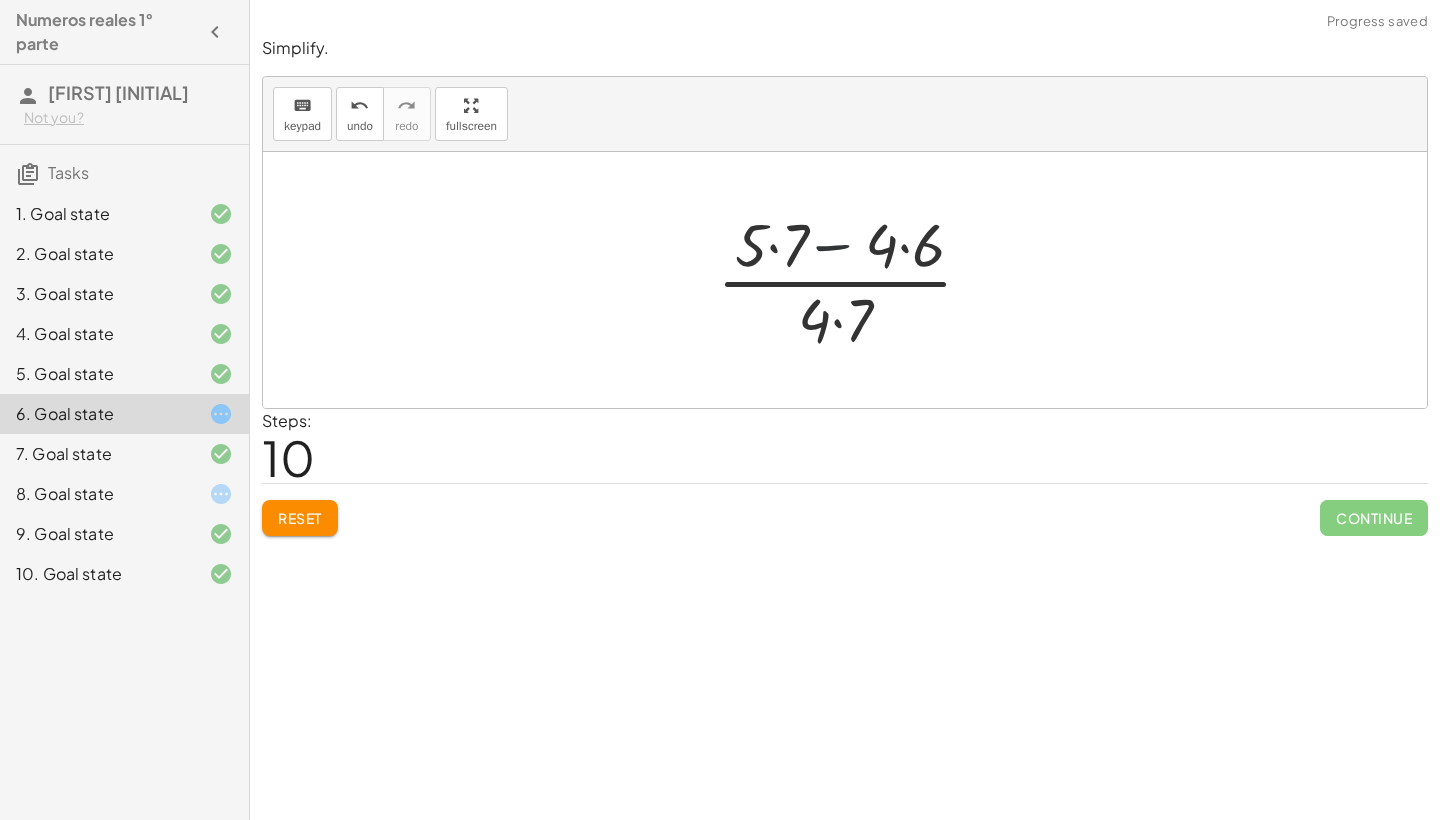 click at bounding box center (853, 280) 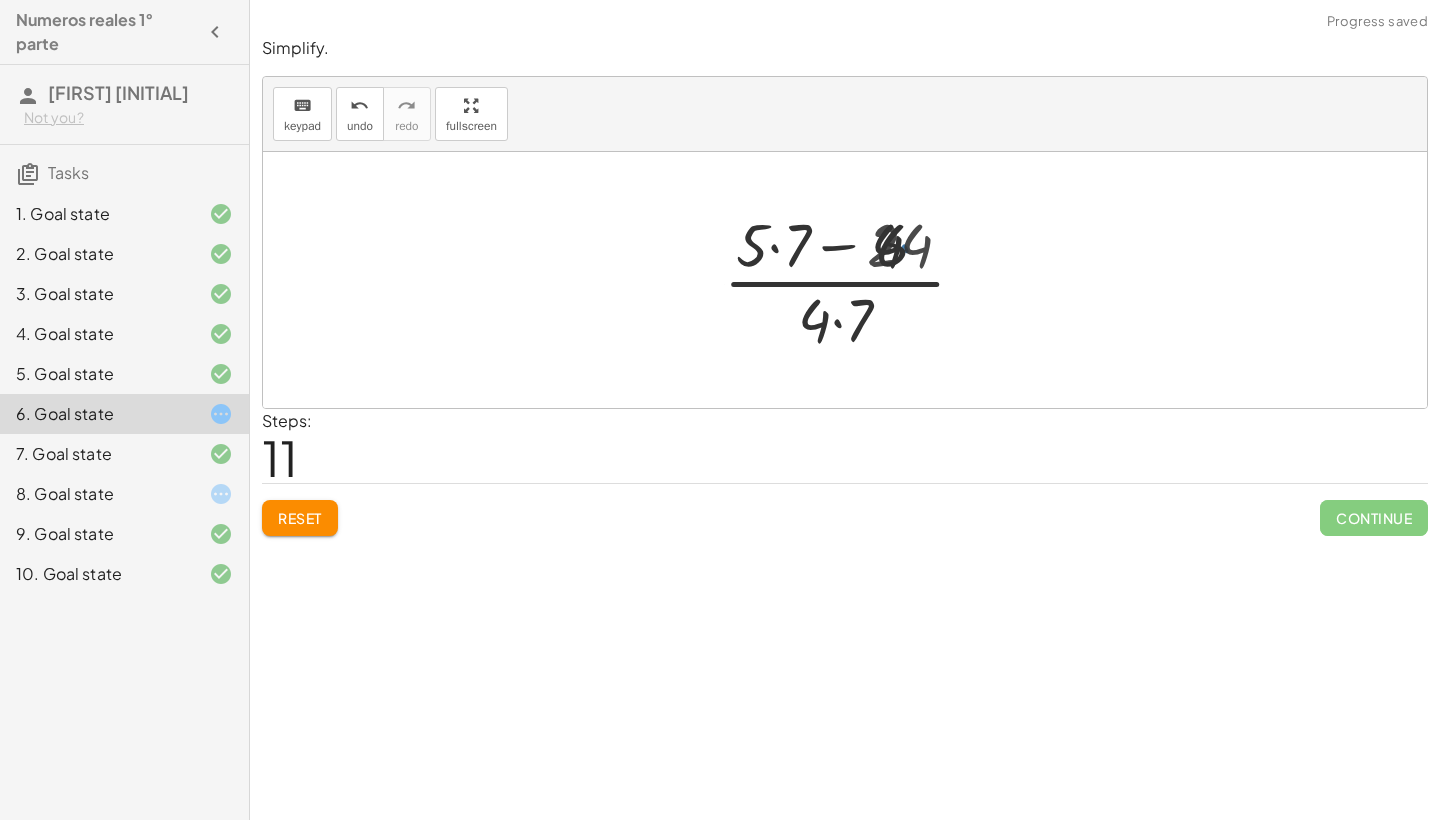 click at bounding box center (852, 280) 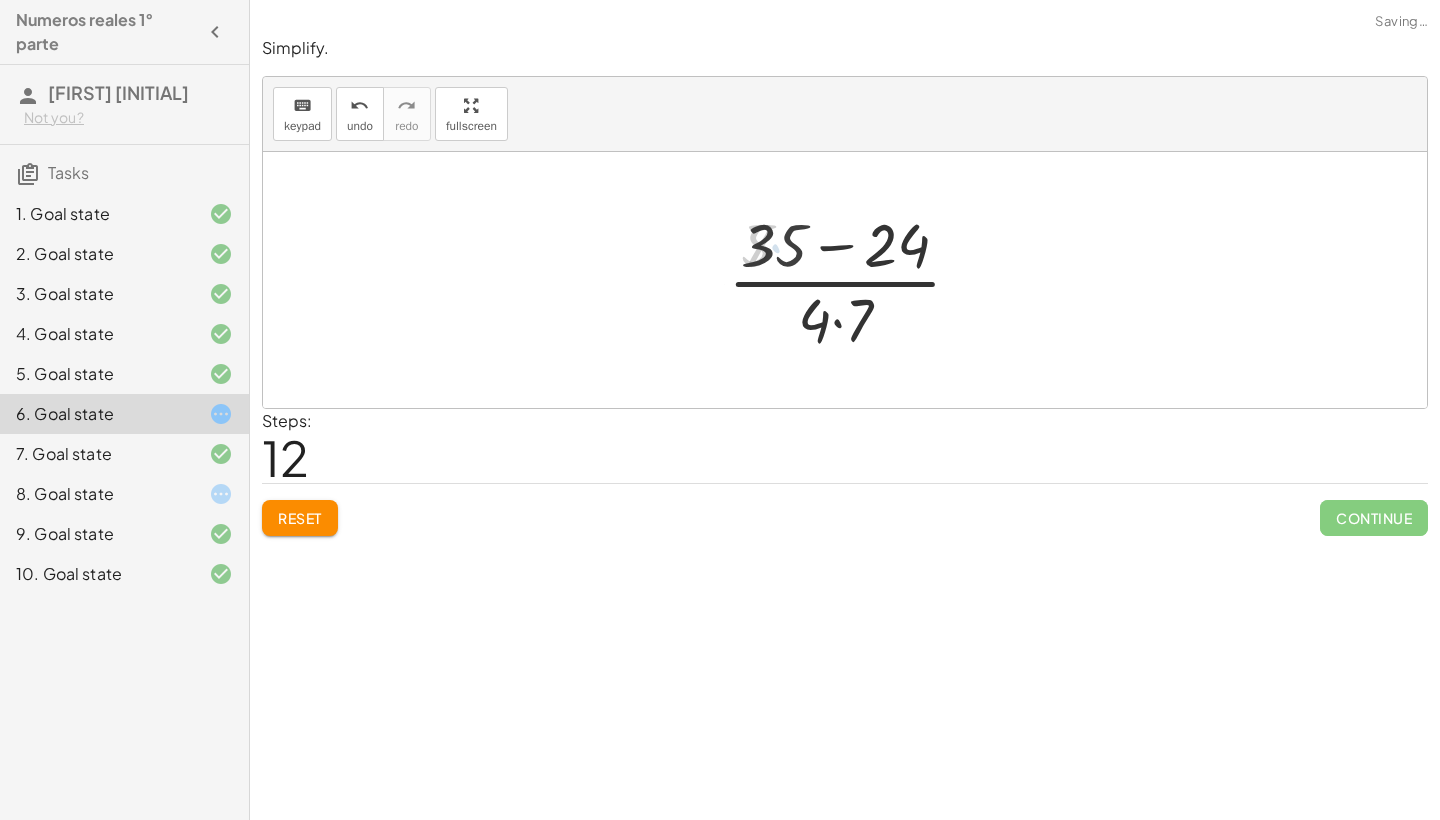 click at bounding box center (852, 280) 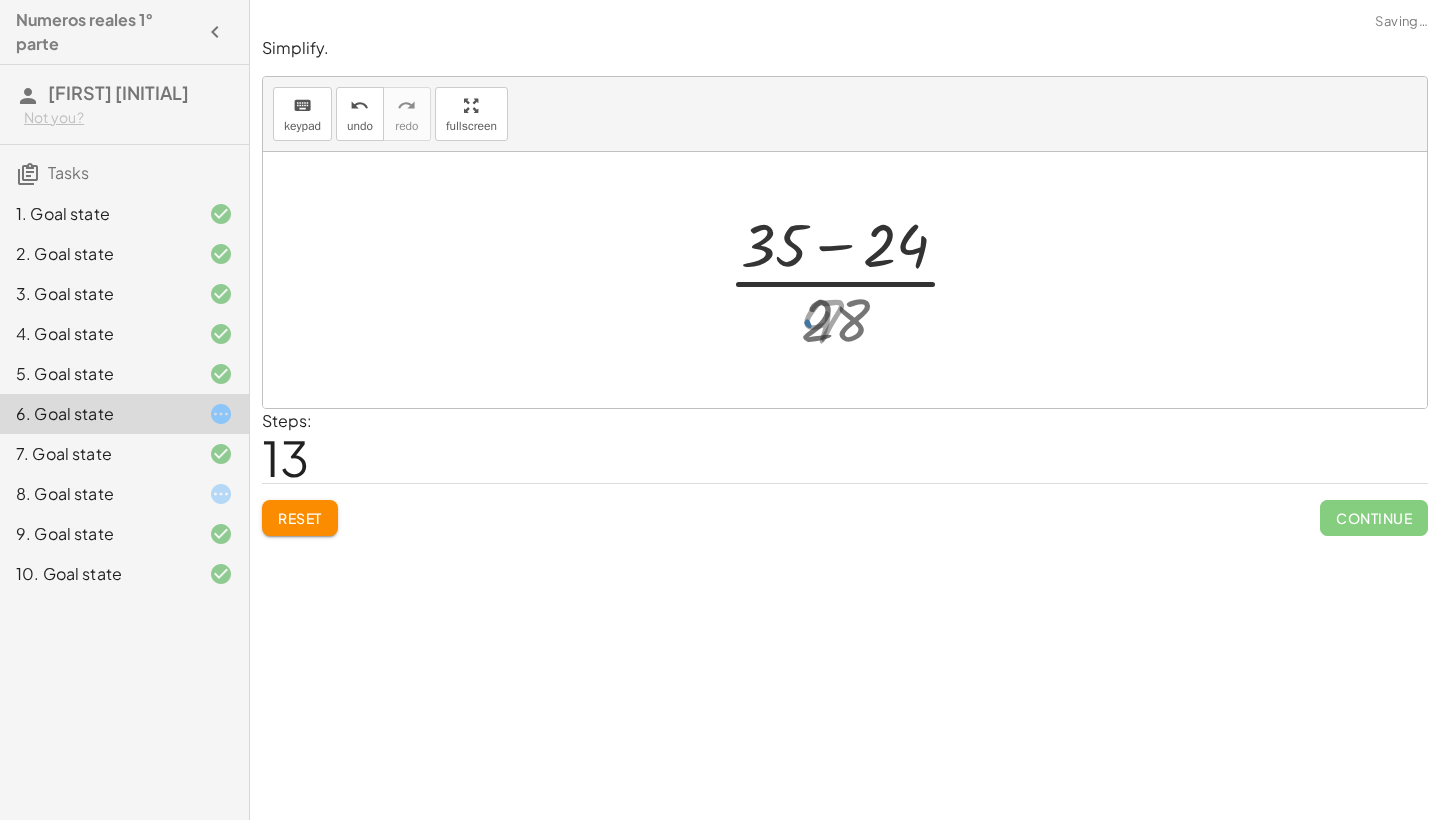 click at bounding box center [852, 280] 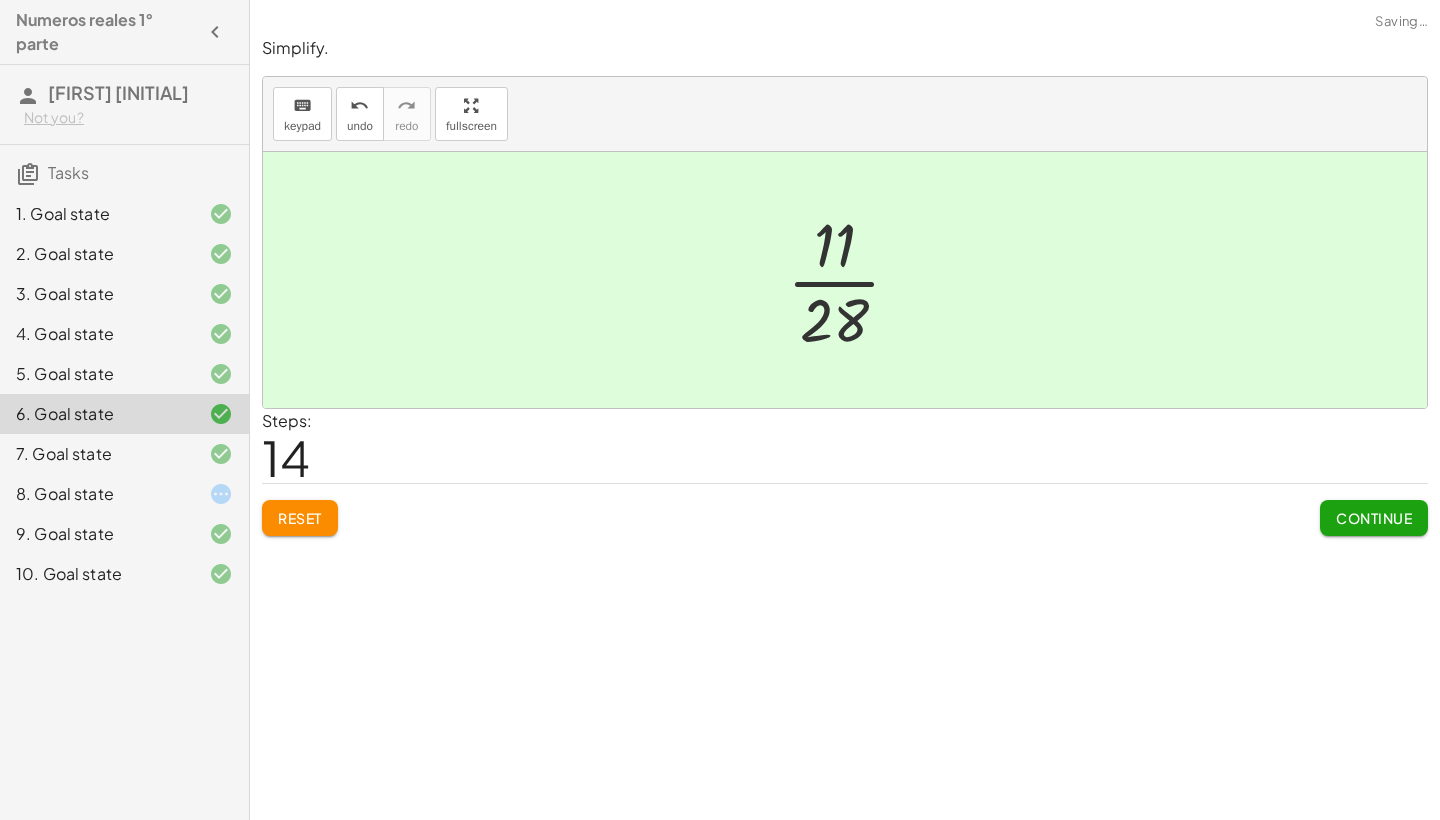 click at bounding box center [852, 280] 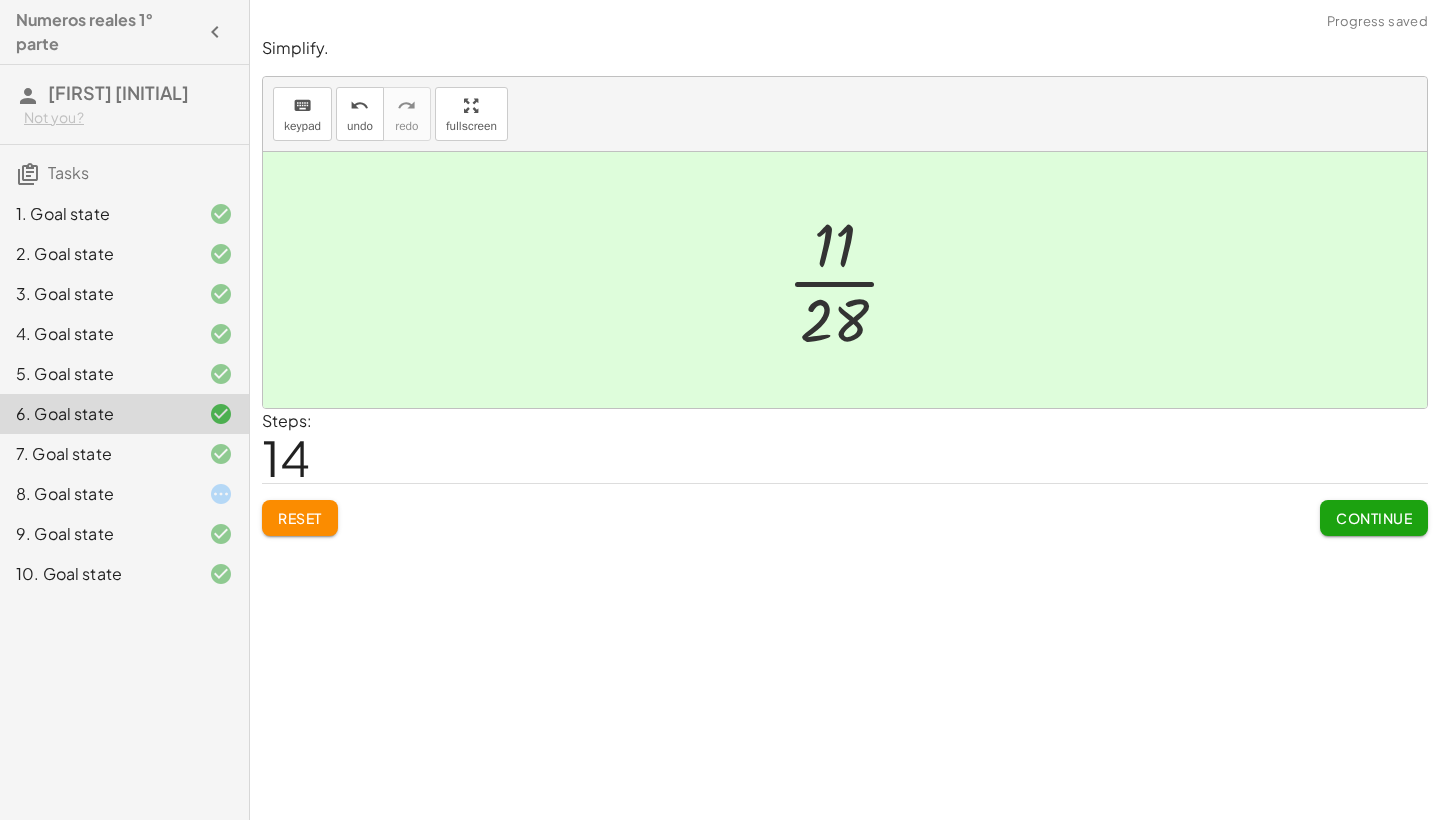 click on "8. Goal state" 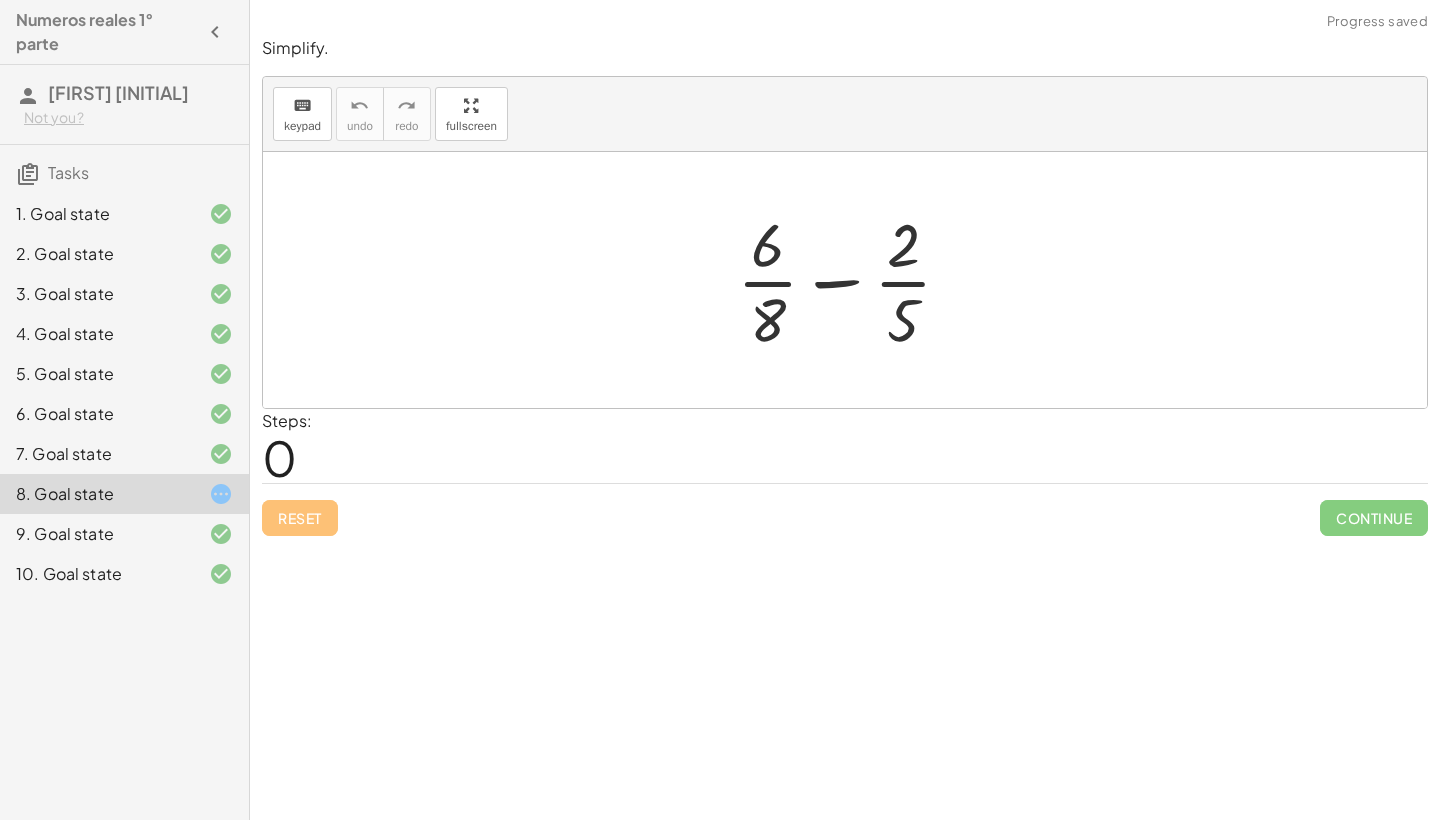 click at bounding box center [852, 280] 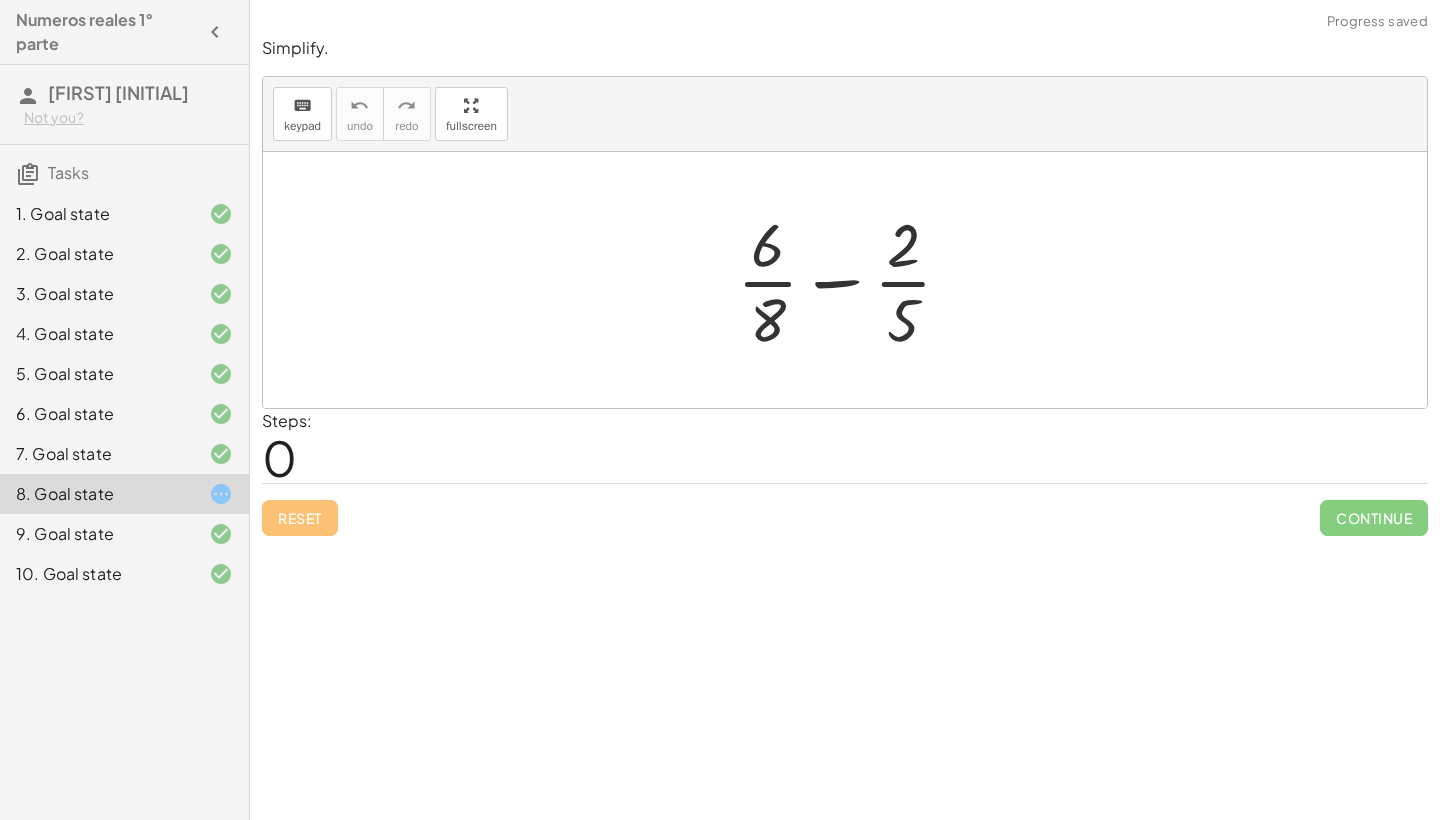 click at bounding box center (852, 280) 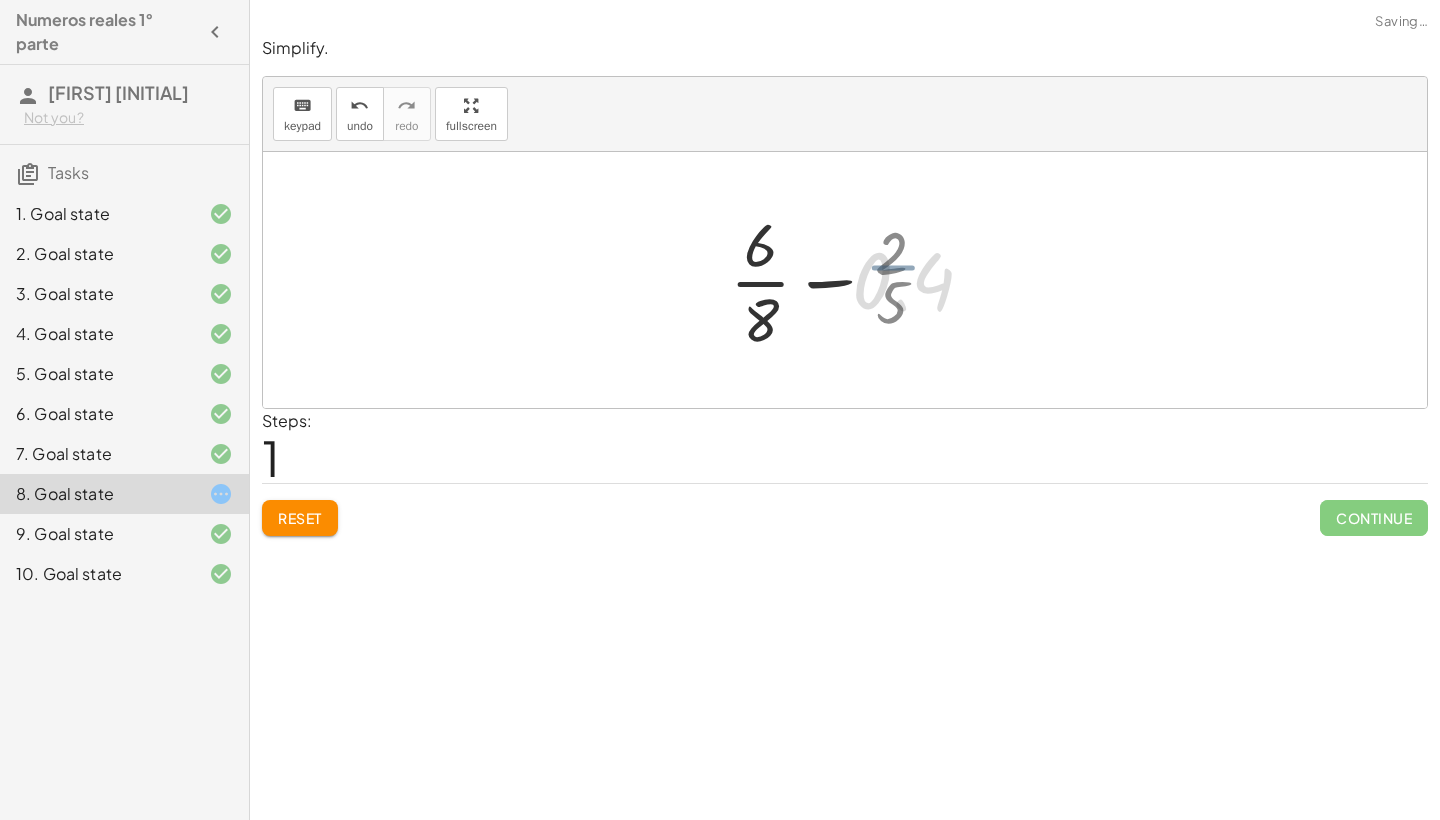 click at bounding box center (852, 280) 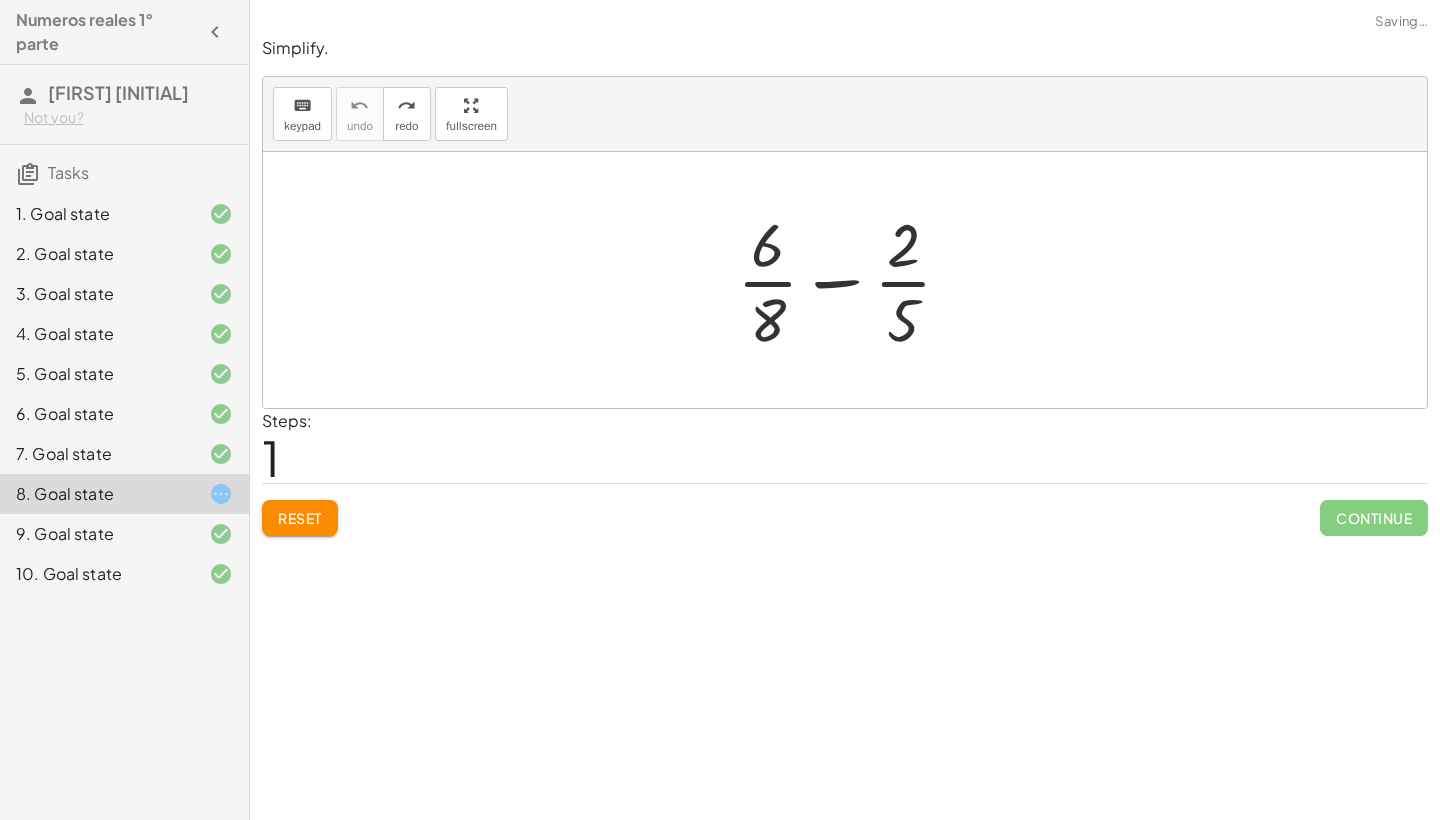click at bounding box center (852, 280) 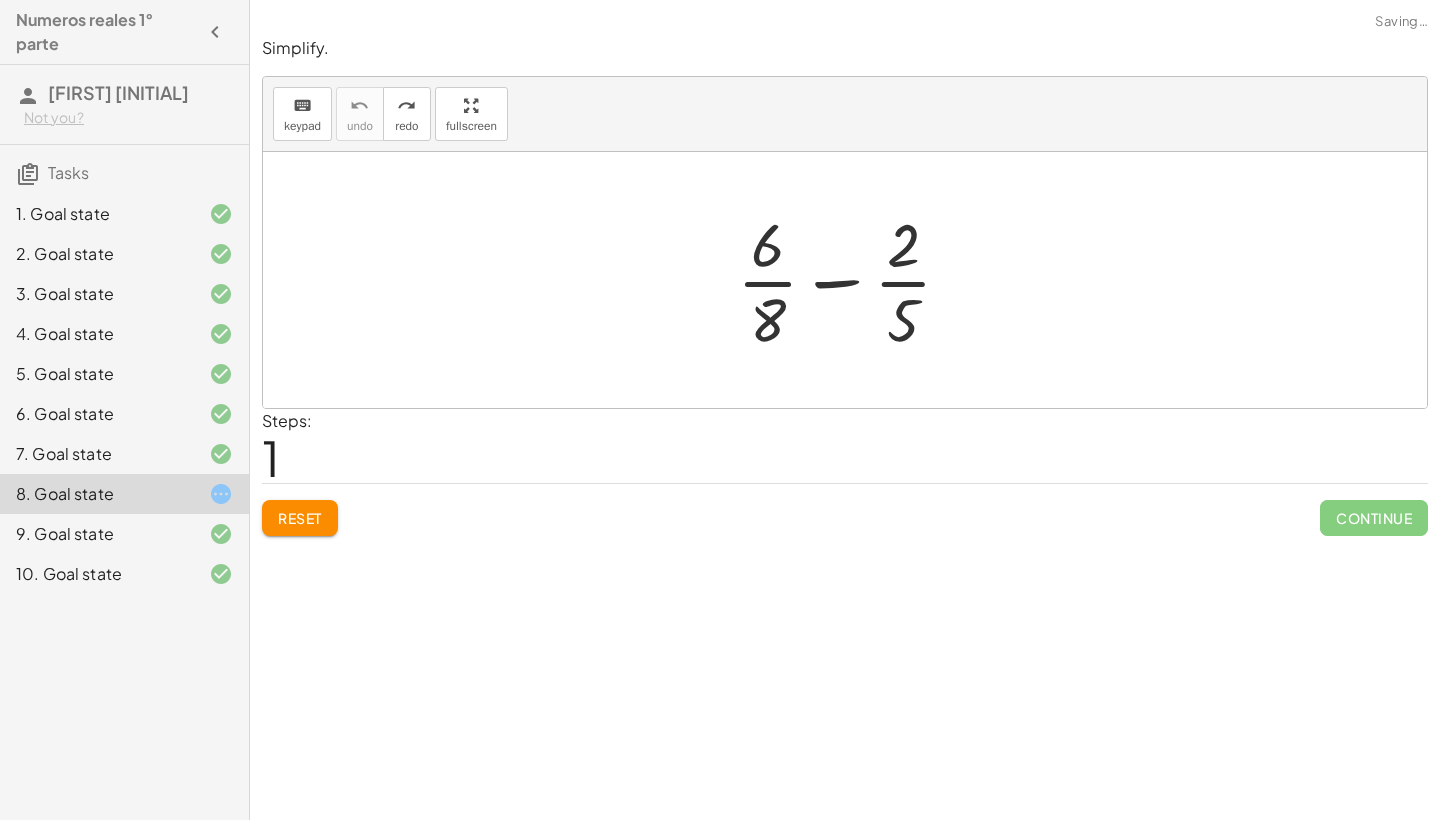 click at bounding box center (852, 280) 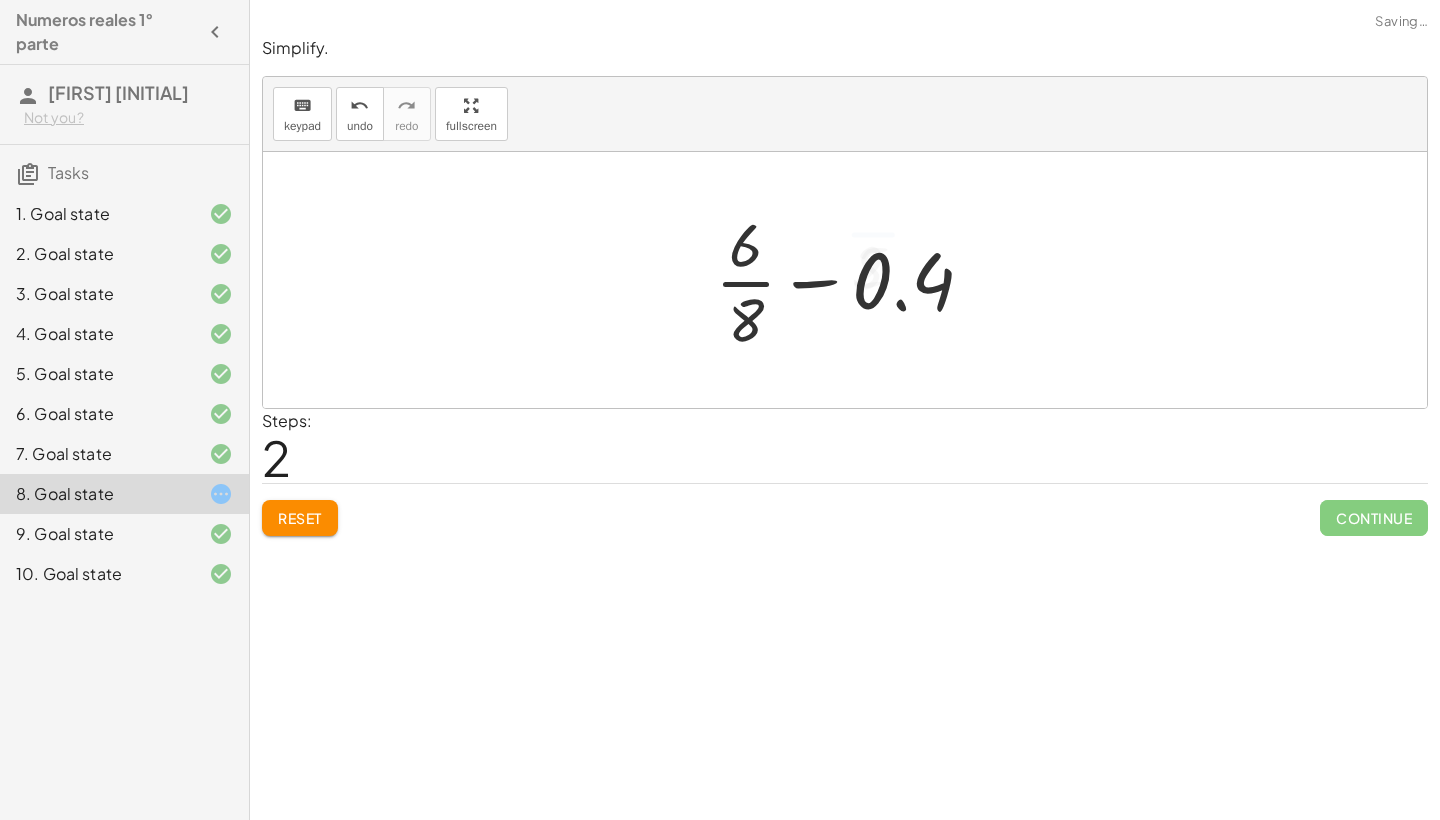 click at bounding box center (852, 280) 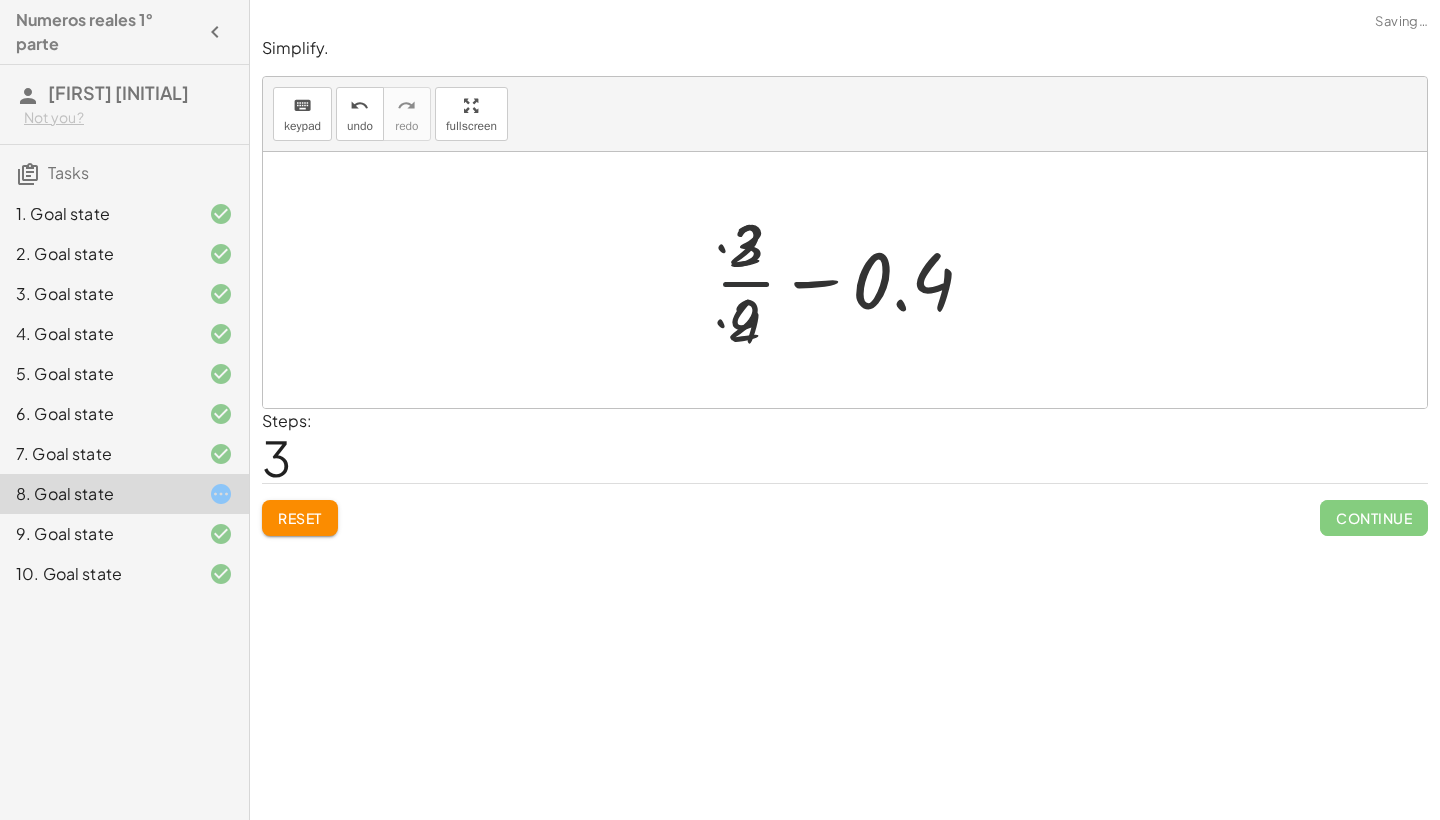 click at bounding box center [852, 280] 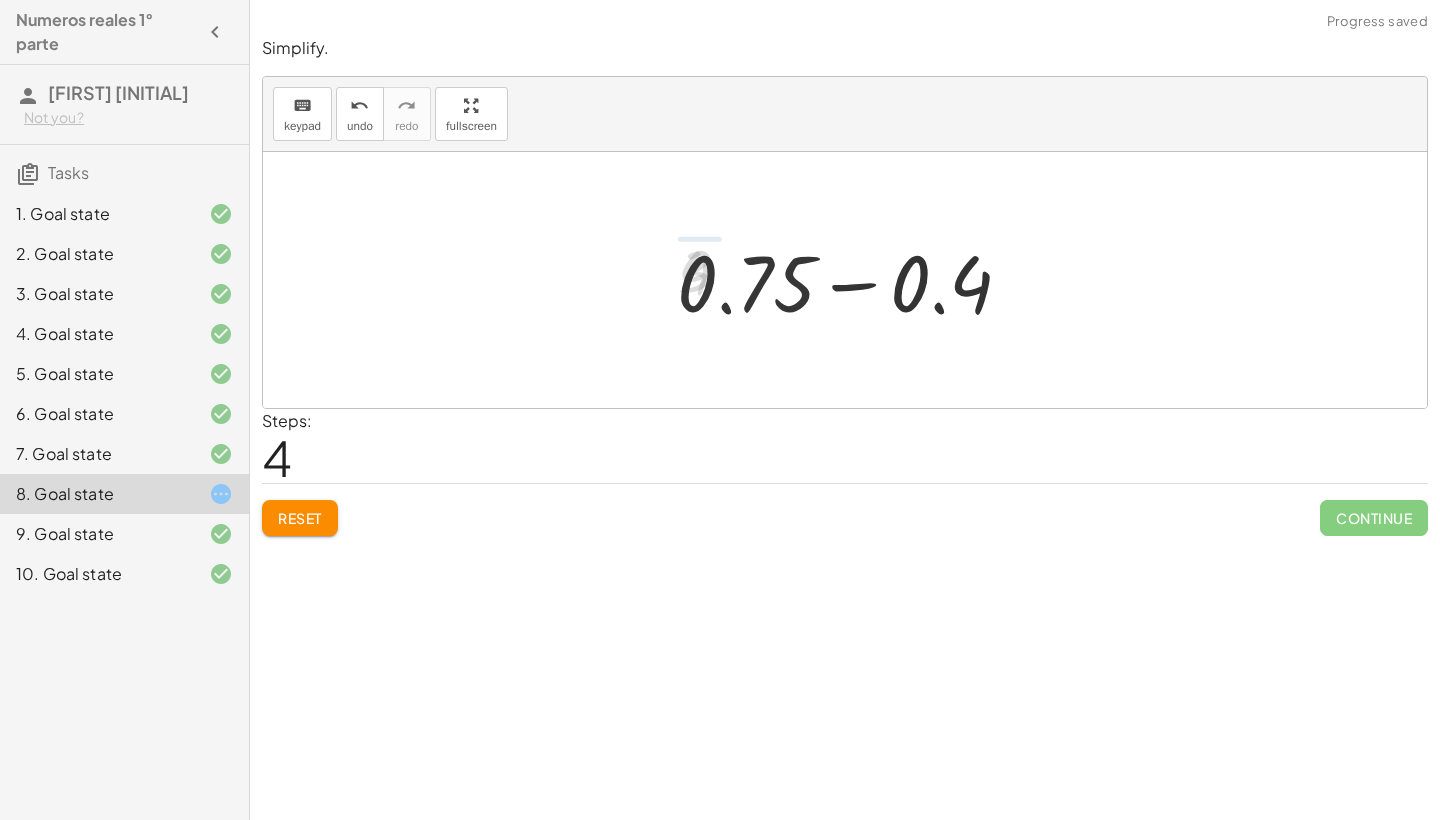 click at bounding box center [853, 280] 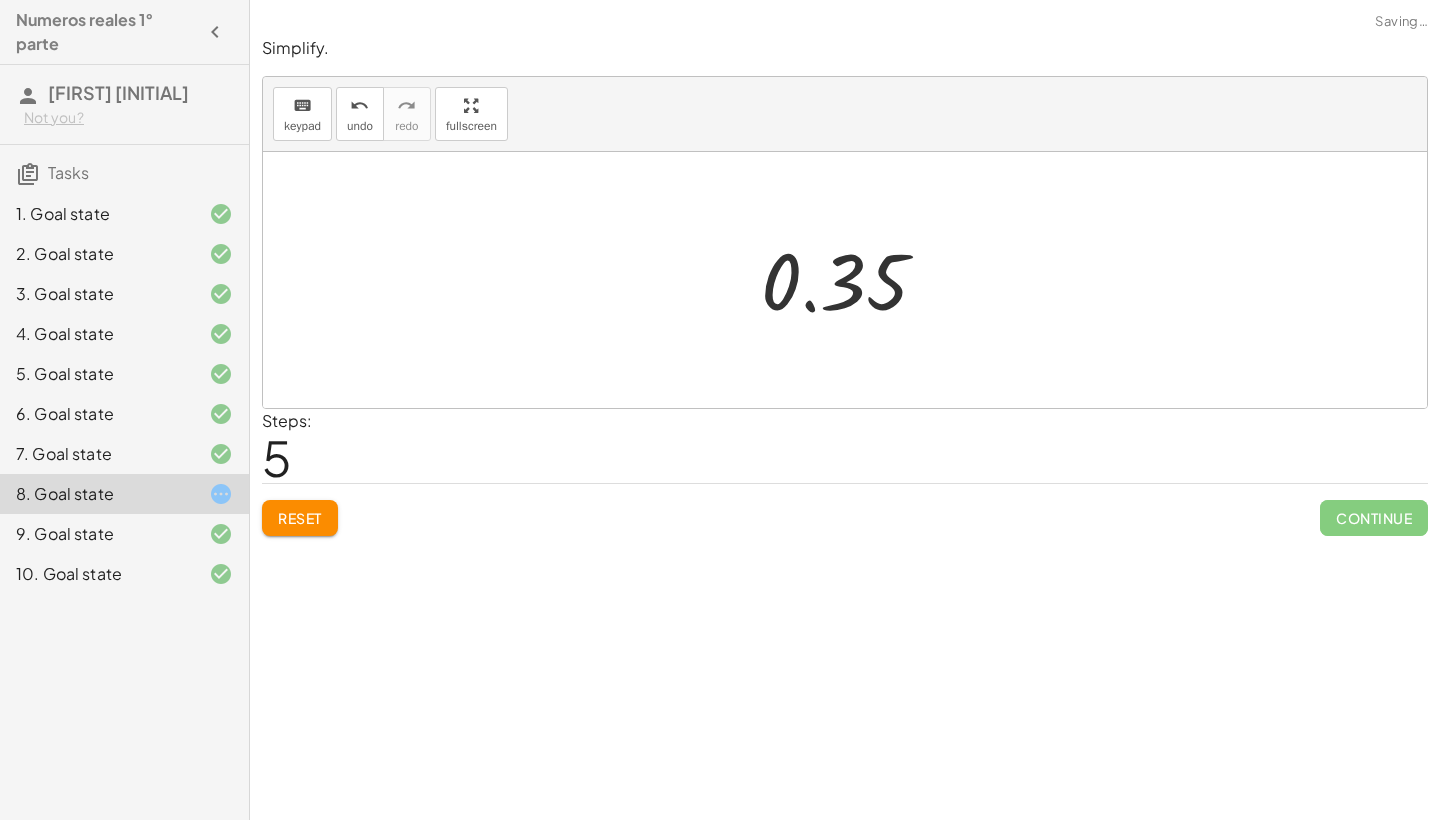 click on "Reset" 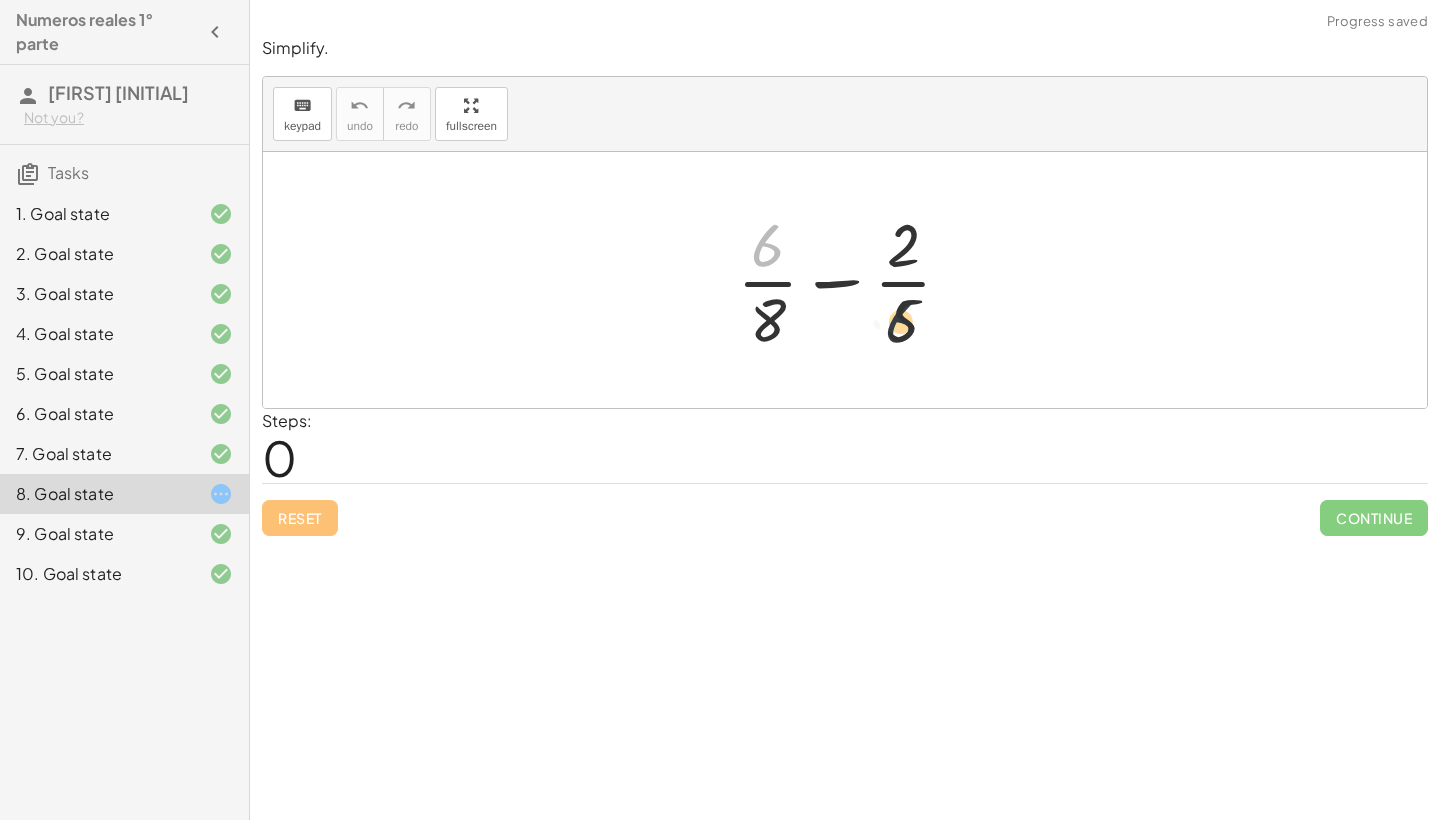 drag, startPoint x: 765, startPoint y: 236, endPoint x: 915, endPoint y: 311, distance: 167.7051 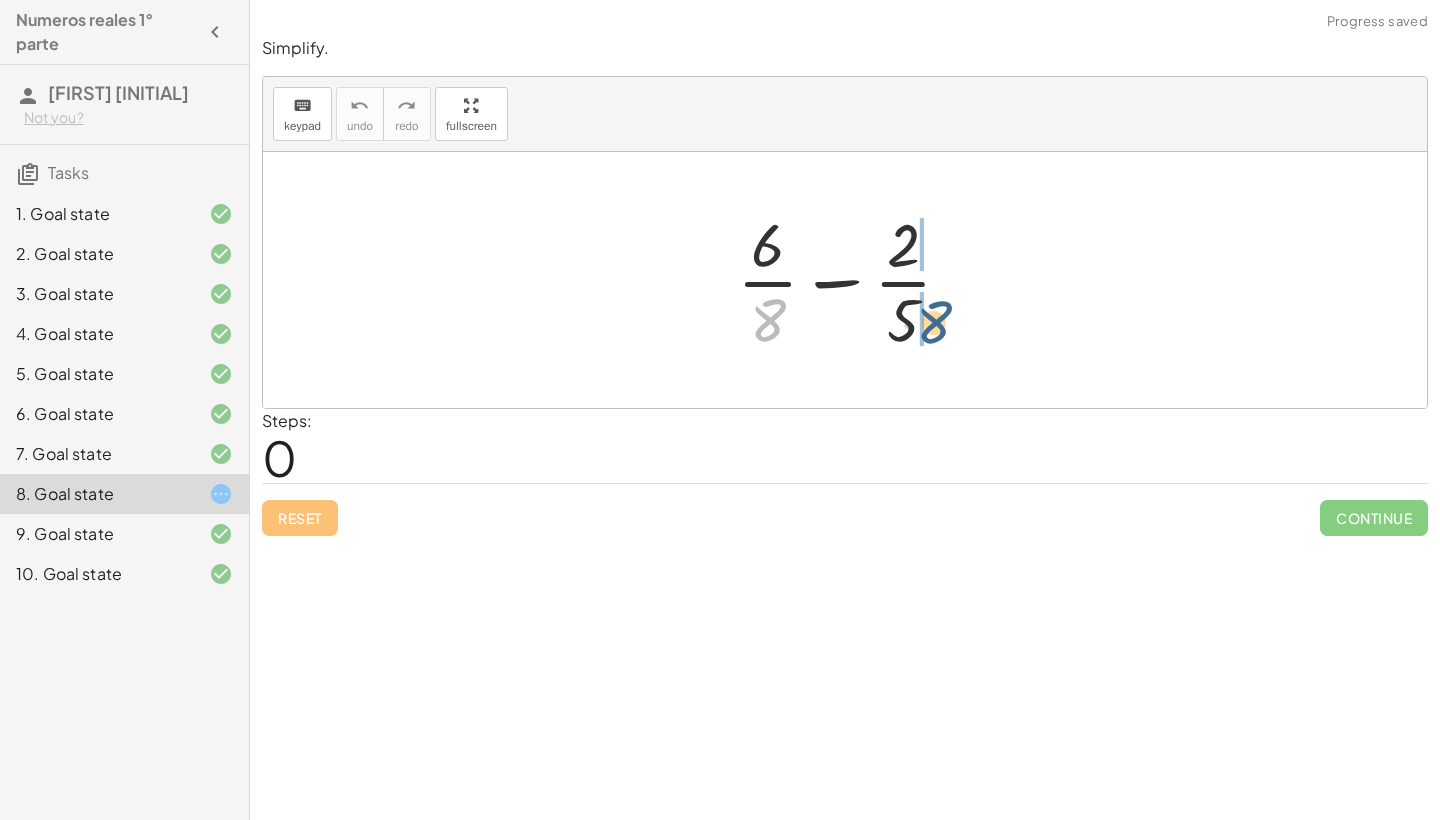 drag, startPoint x: 777, startPoint y: 309, endPoint x: 948, endPoint y: 310, distance: 171.00293 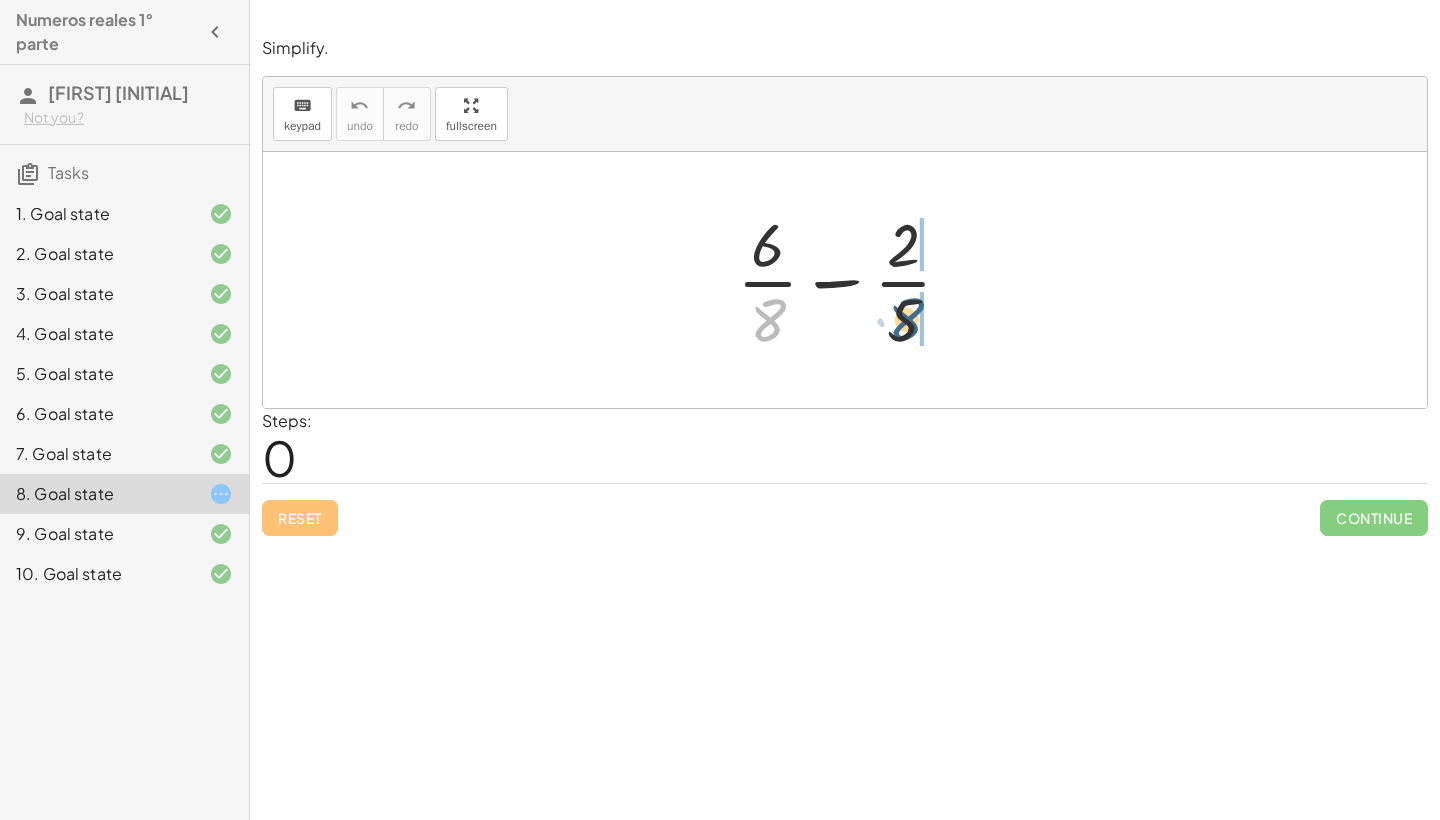 drag, startPoint x: 775, startPoint y: 318, endPoint x: 928, endPoint y: 314, distance: 153.05228 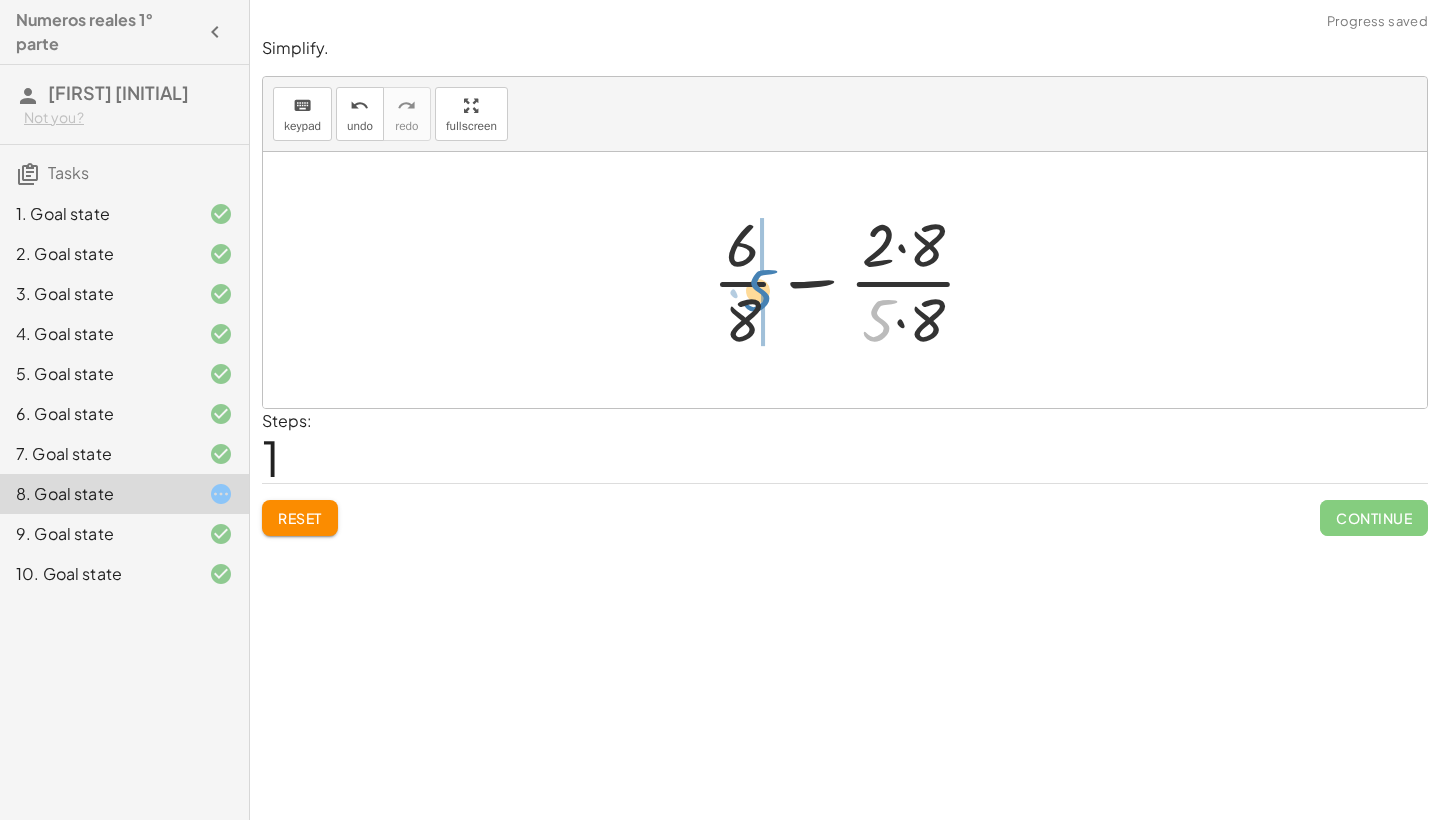 drag, startPoint x: 881, startPoint y: 324, endPoint x: 764, endPoint y: 306, distance: 118.37652 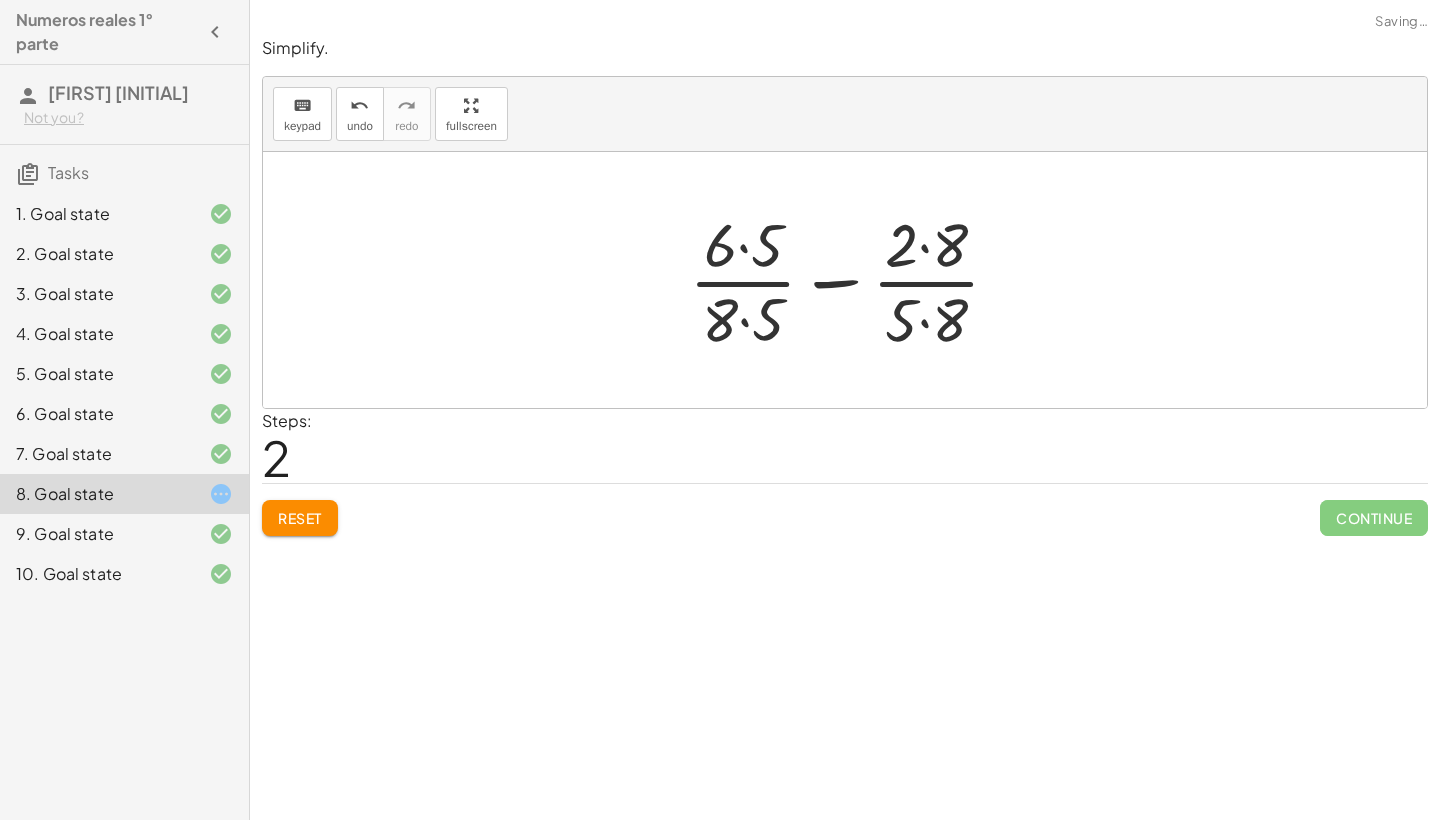 click at bounding box center [853, 280] 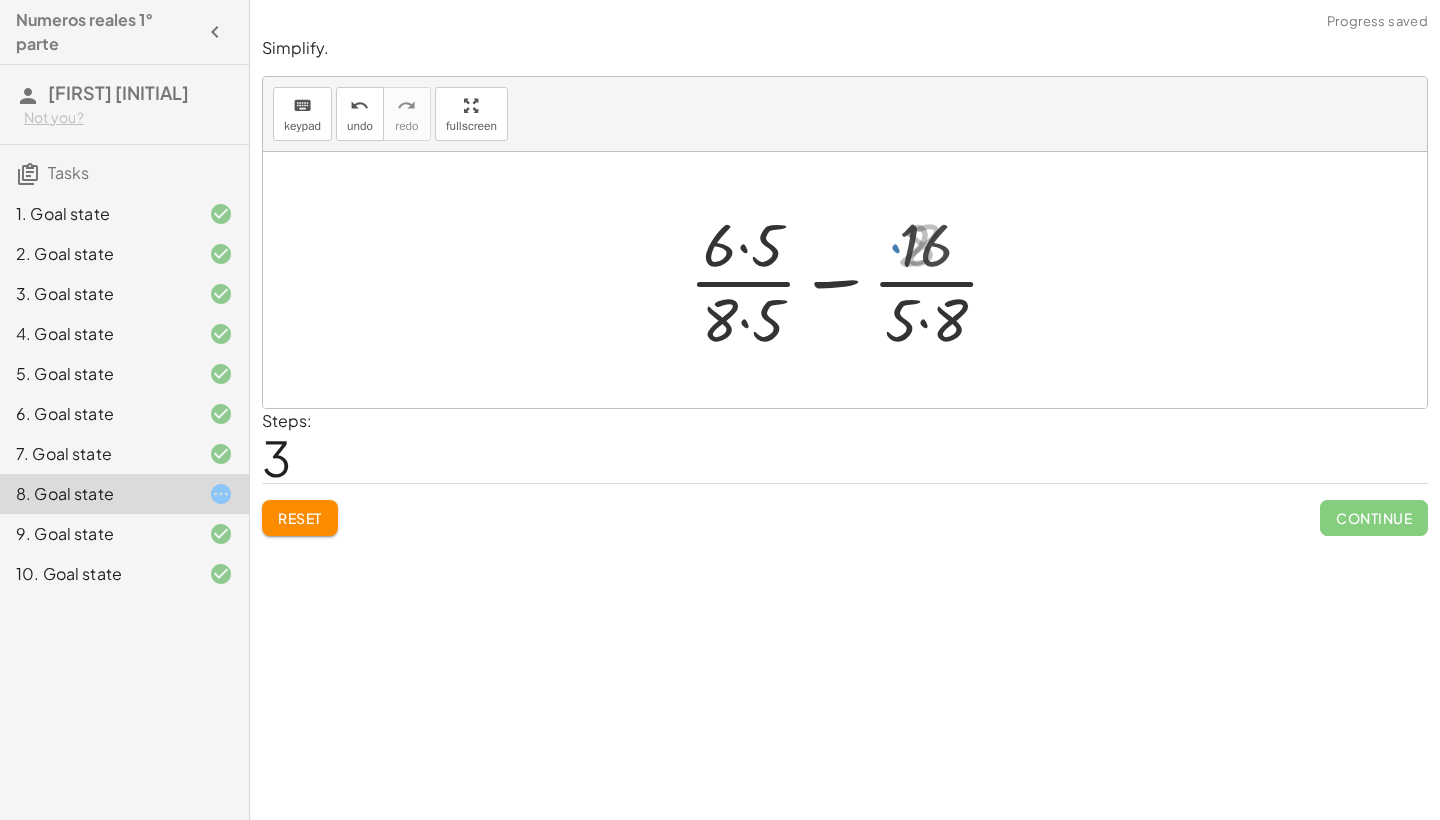 click at bounding box center (852, 280) 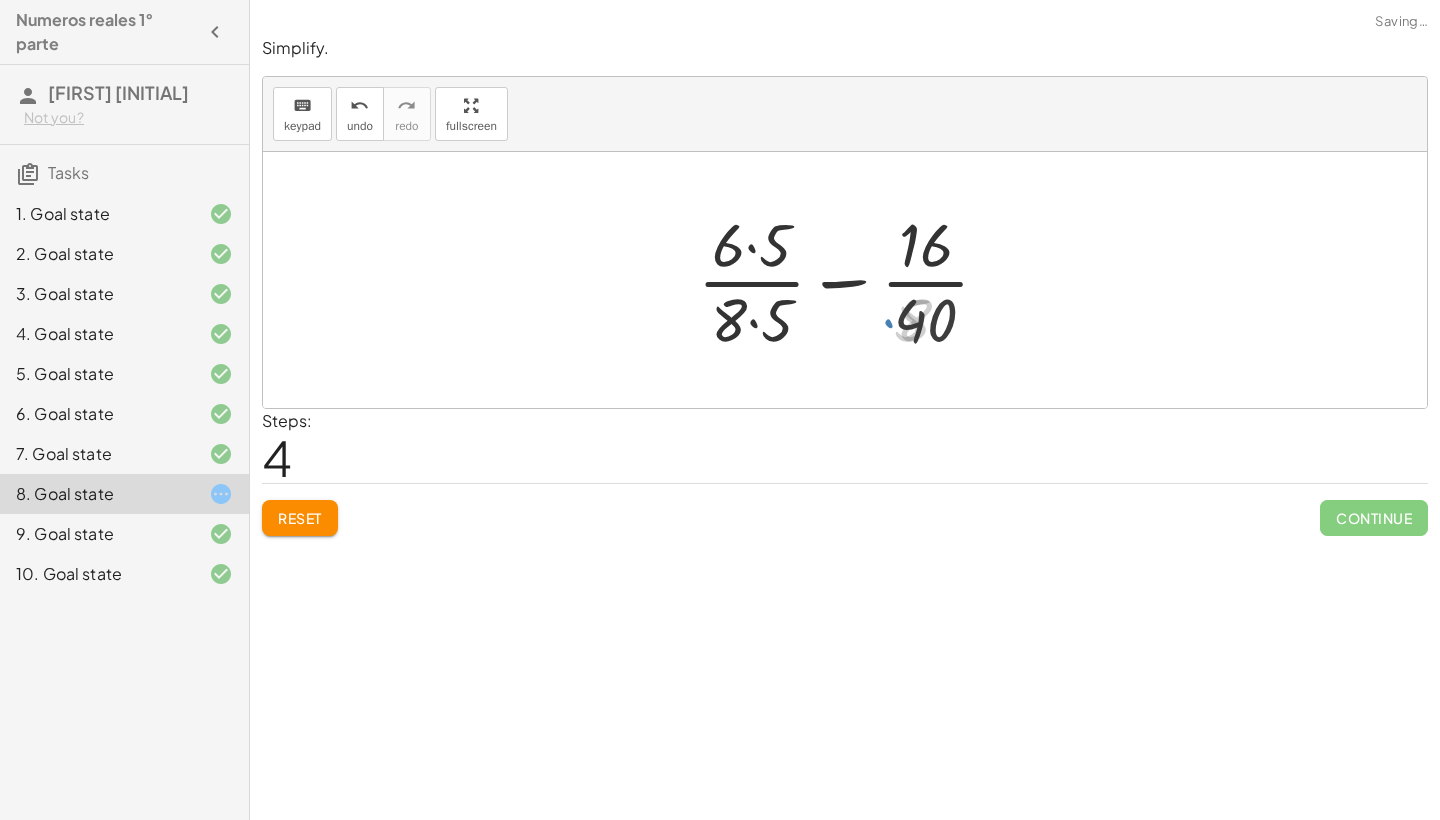 click at bounding box center (851, 280) 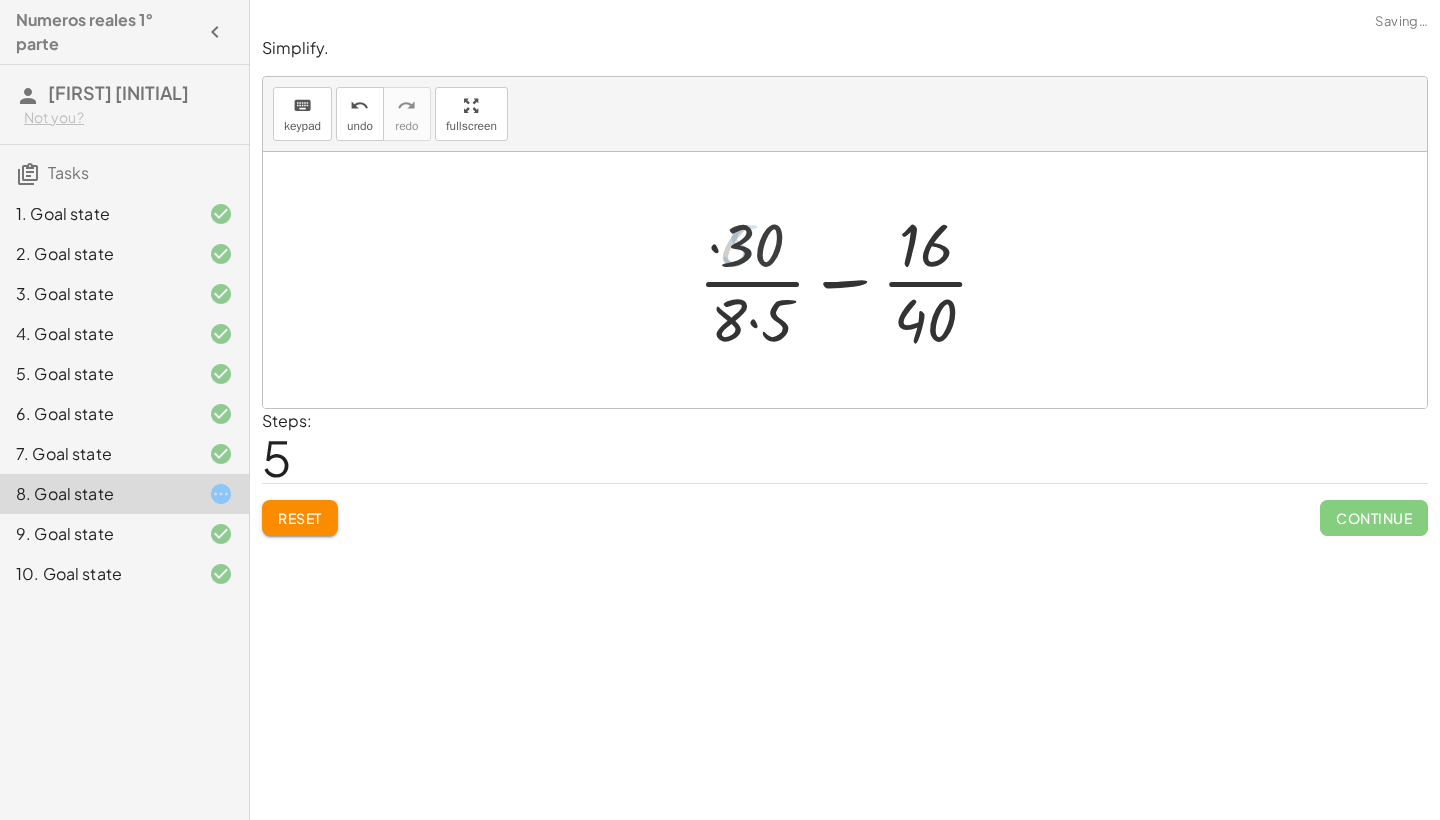 click at bounding box center (851, 280) 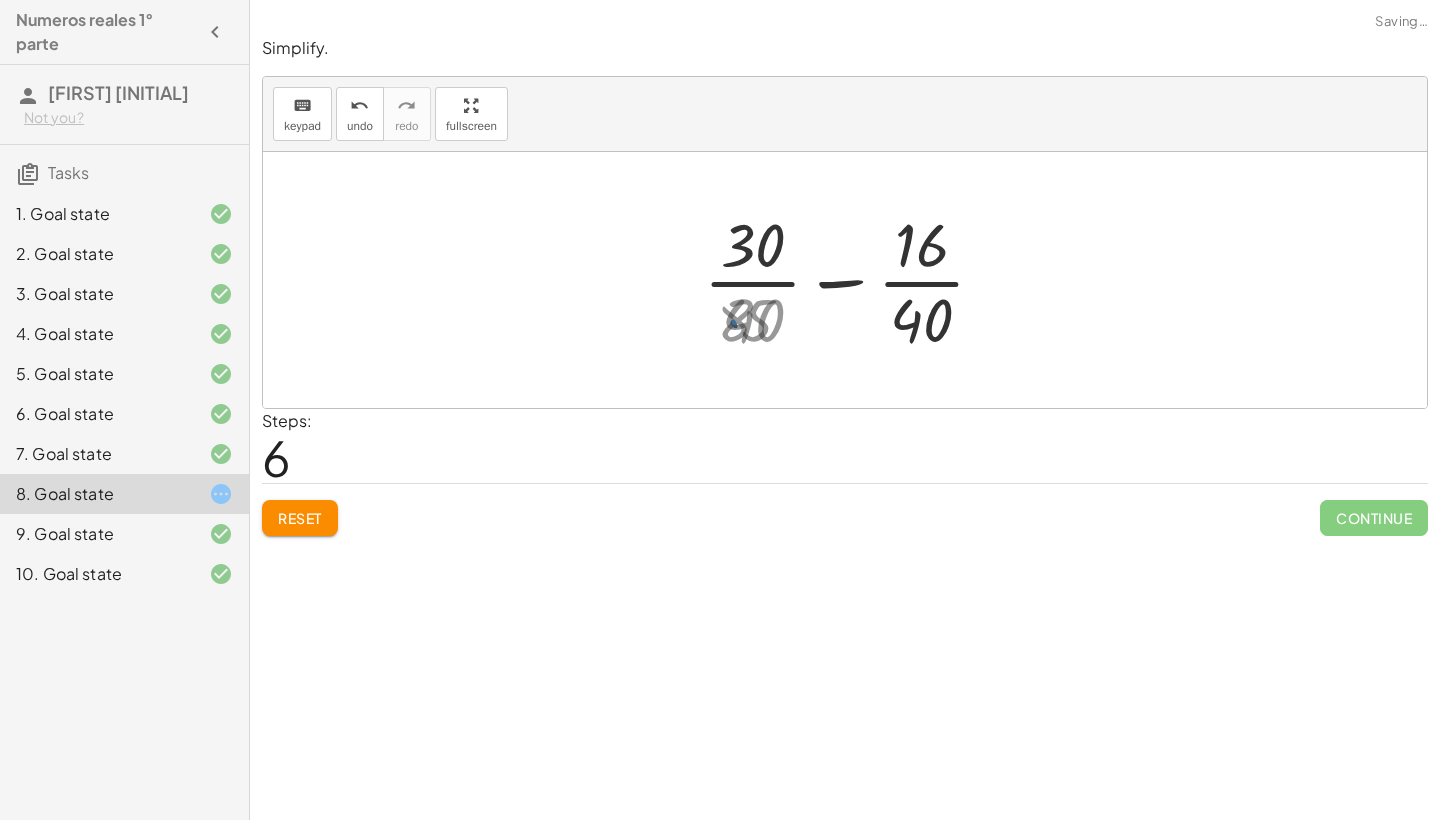 click at bounding box center (852, 280) 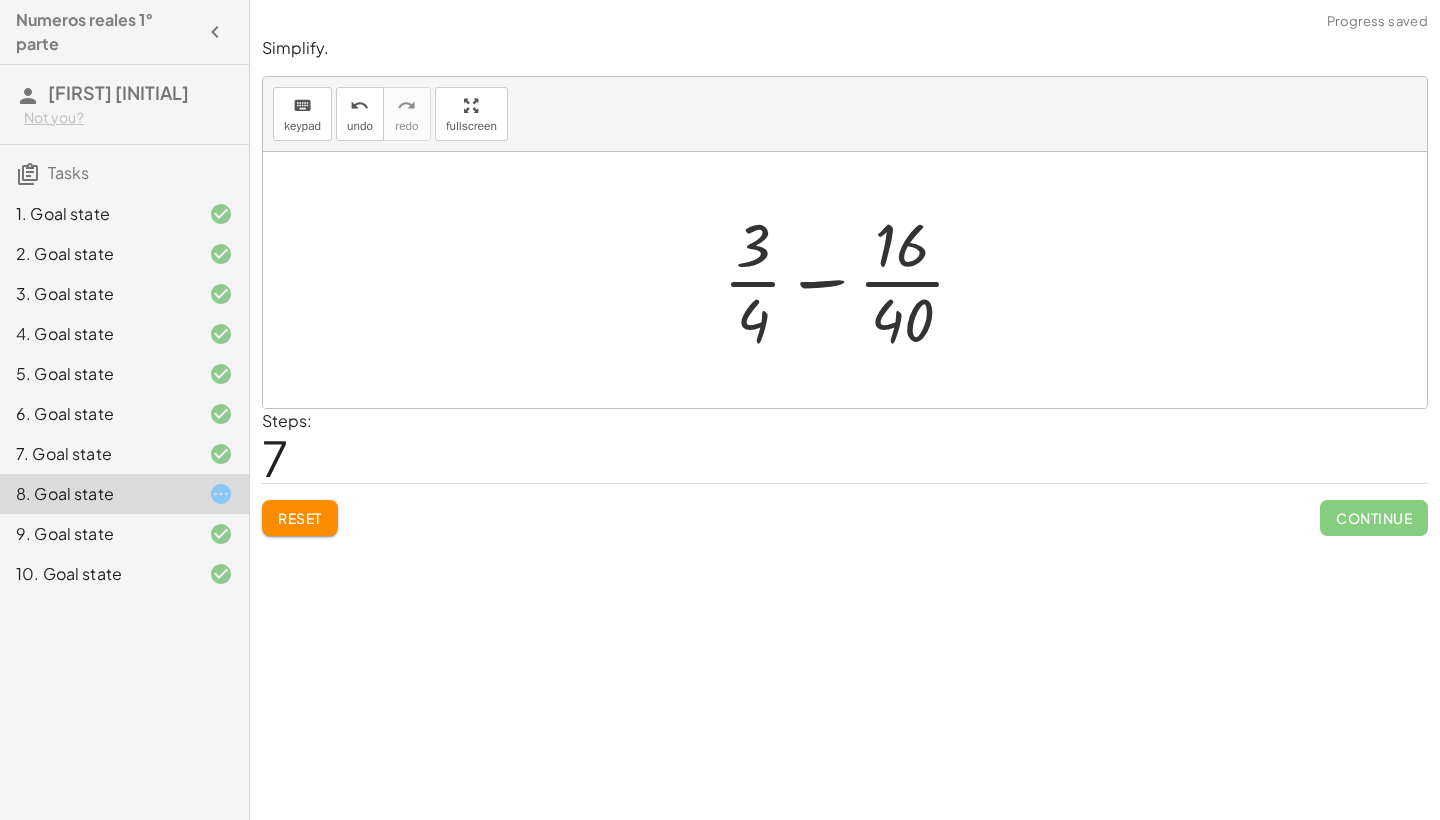 click at bounding box center (852, 280) 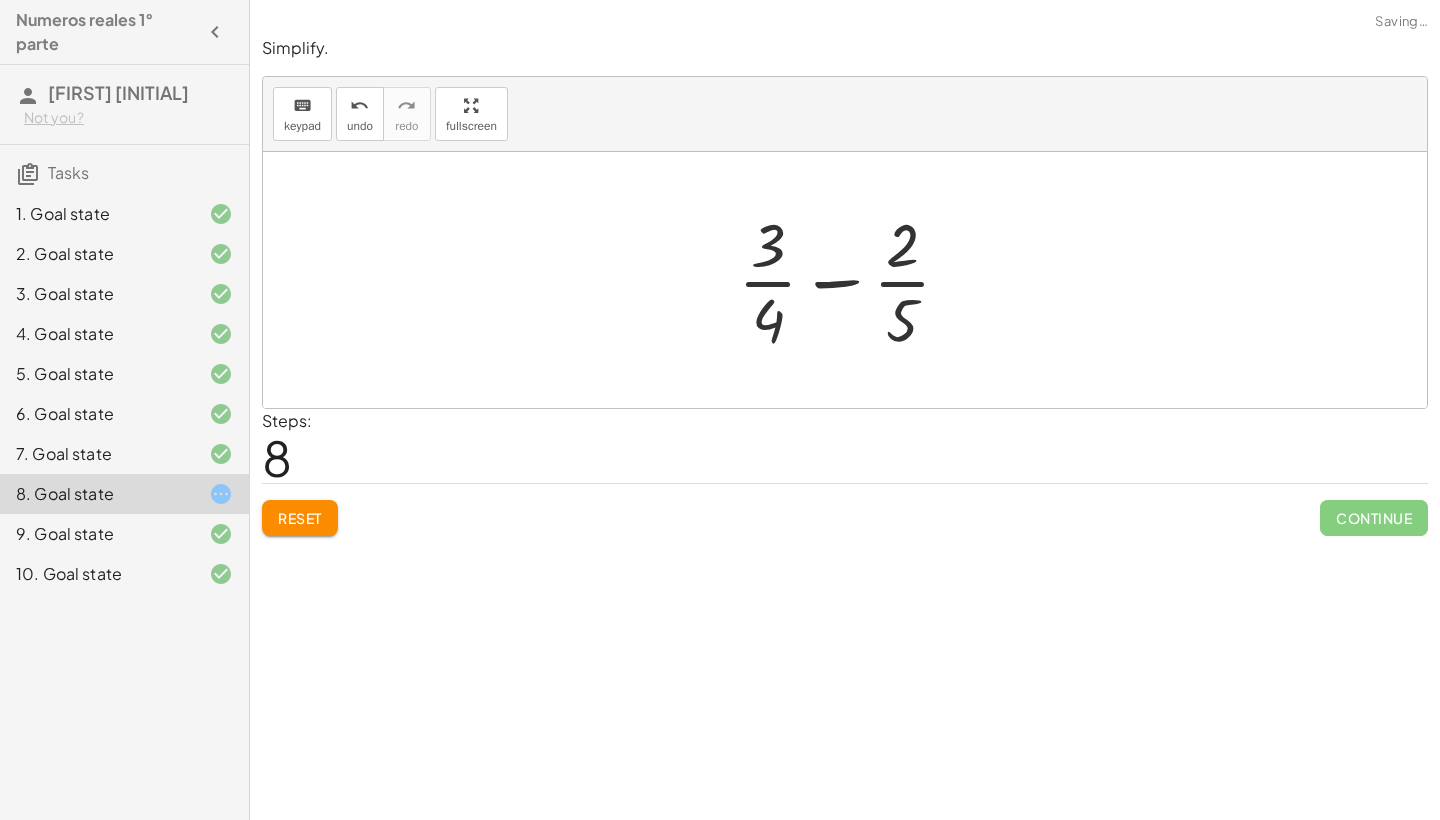 click at bounding box center [852, 280] 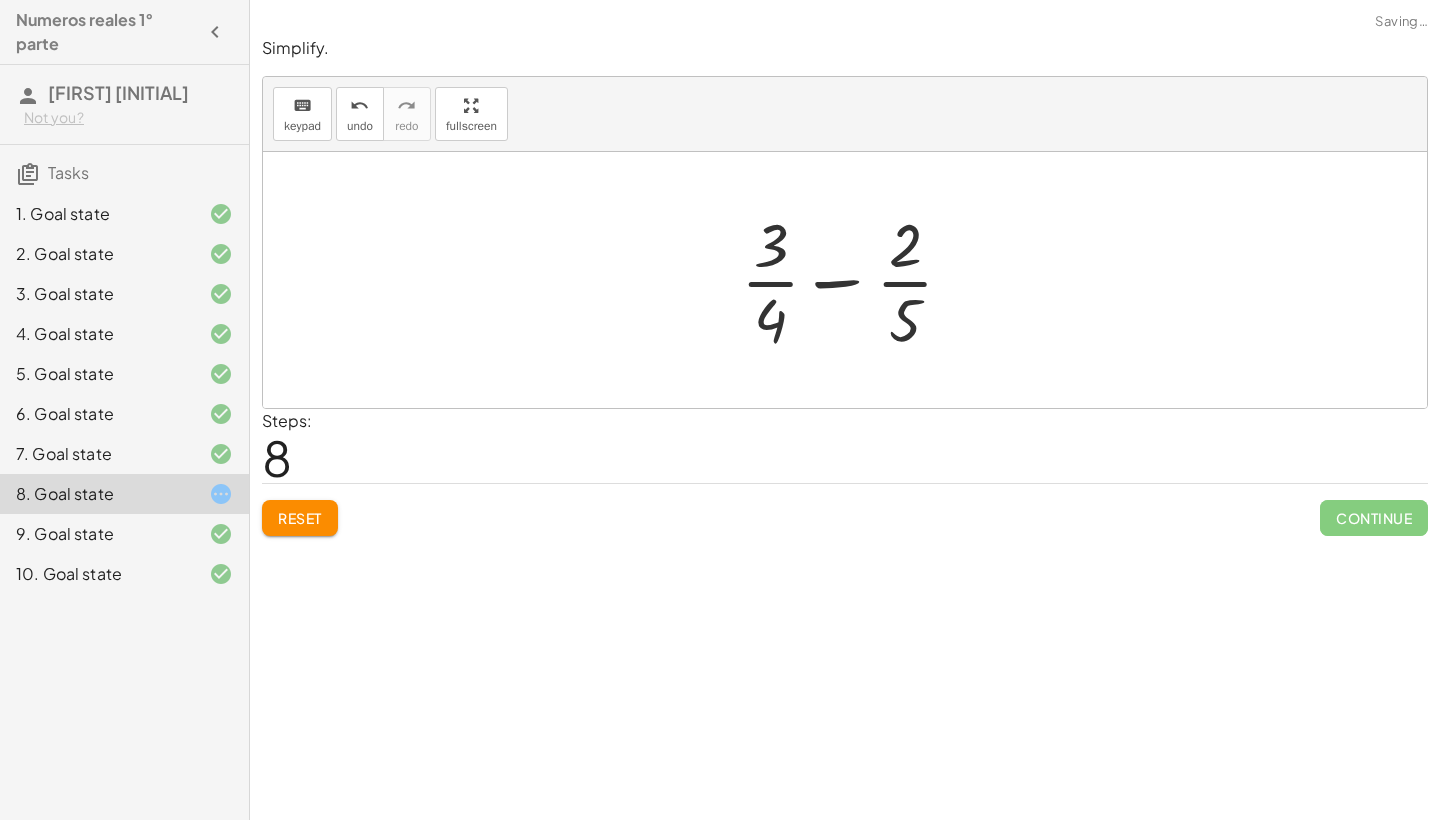 click at bounding box center (852, 280) 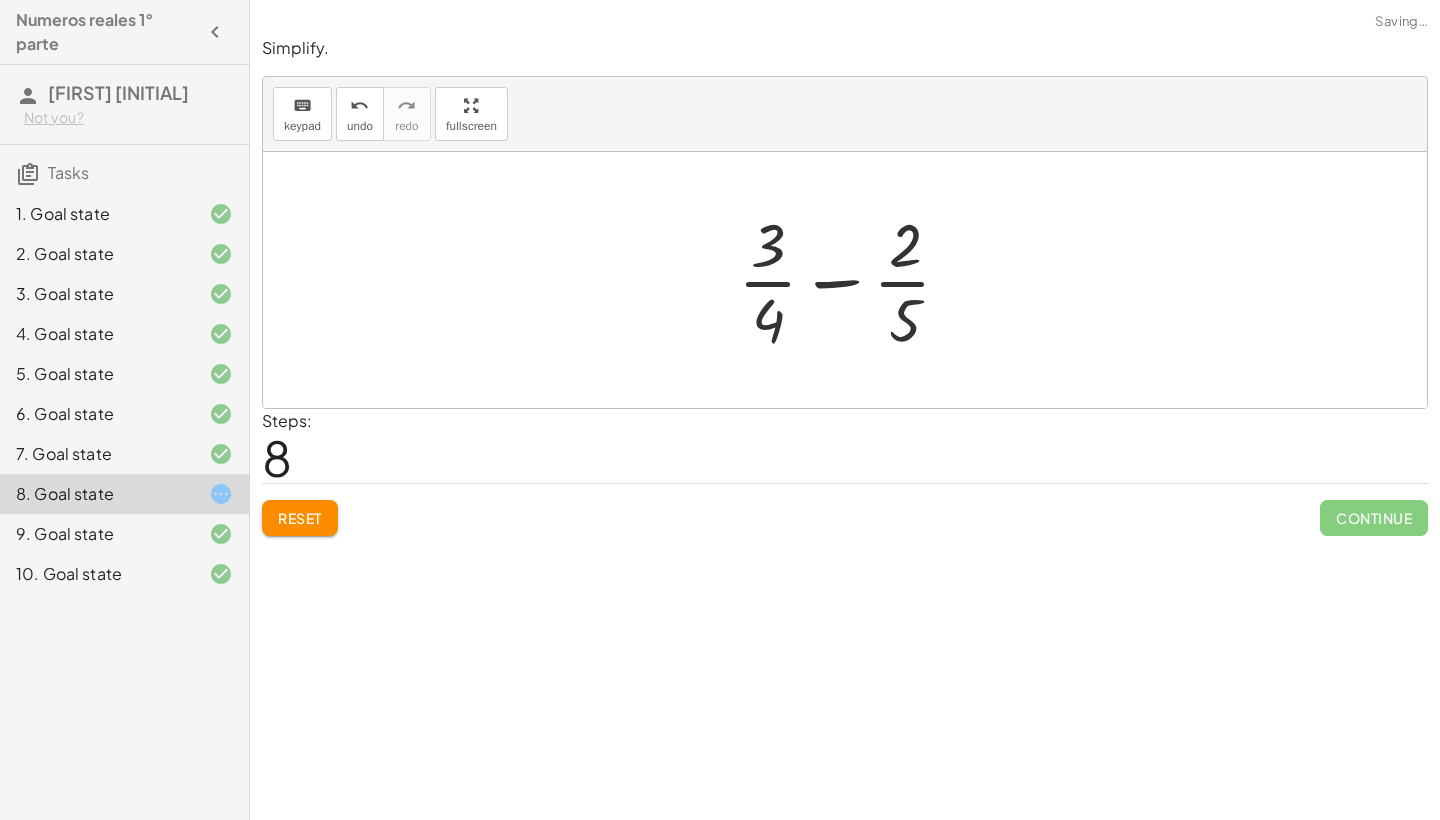 click at bounding box center [852, 280] 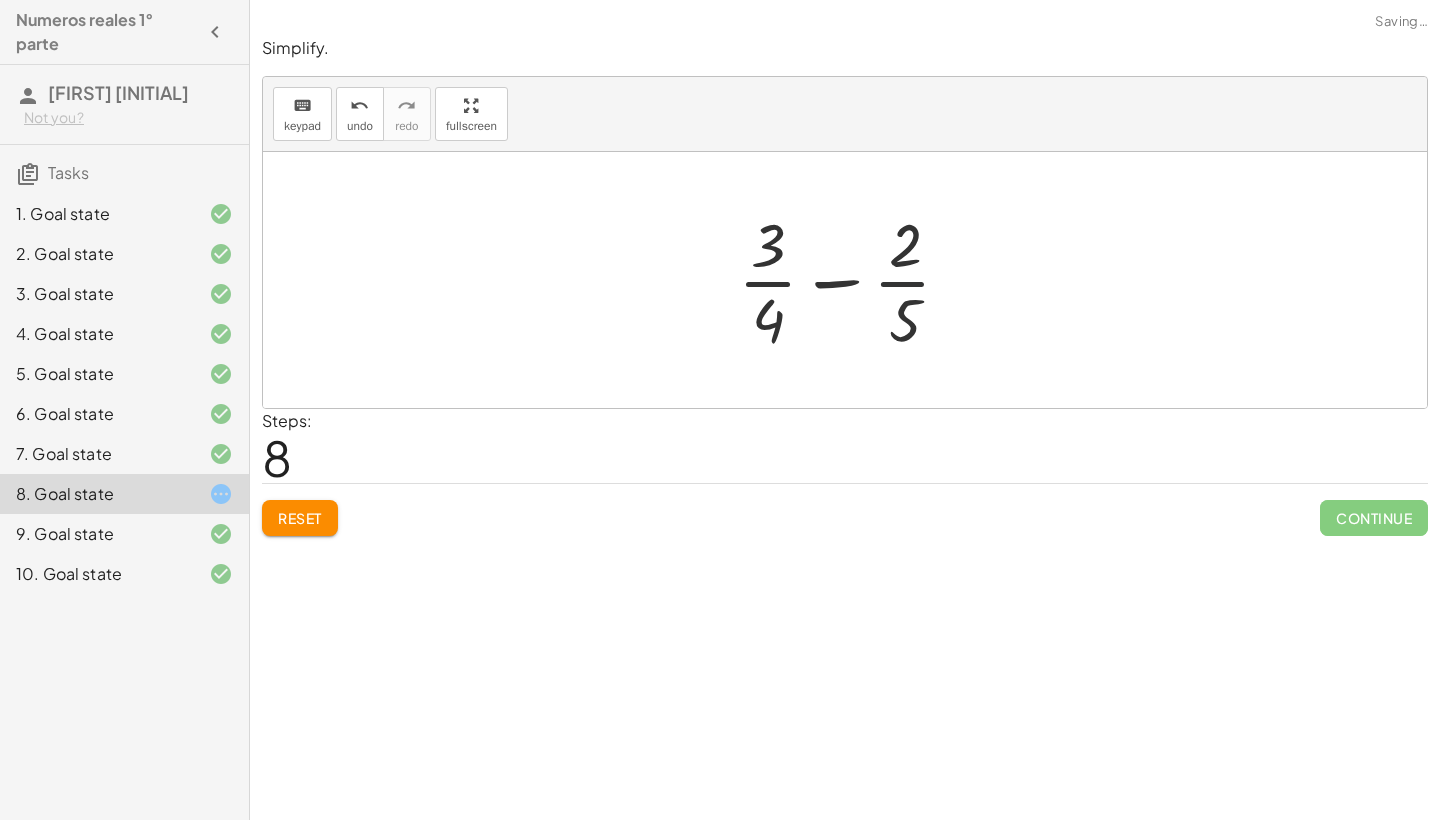 click at bounding box center [852, 280] 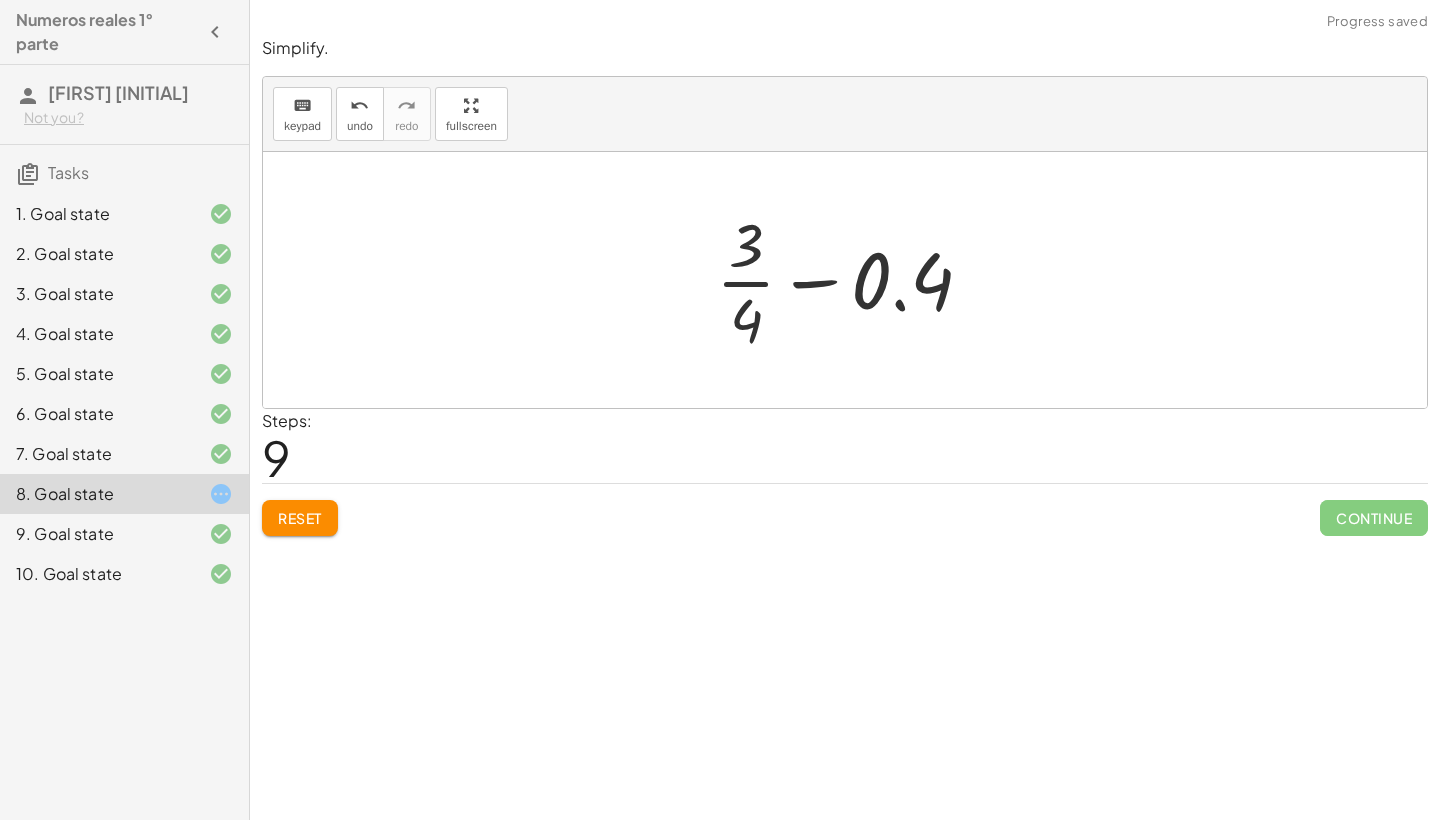 click at bounding box center [852, 280] 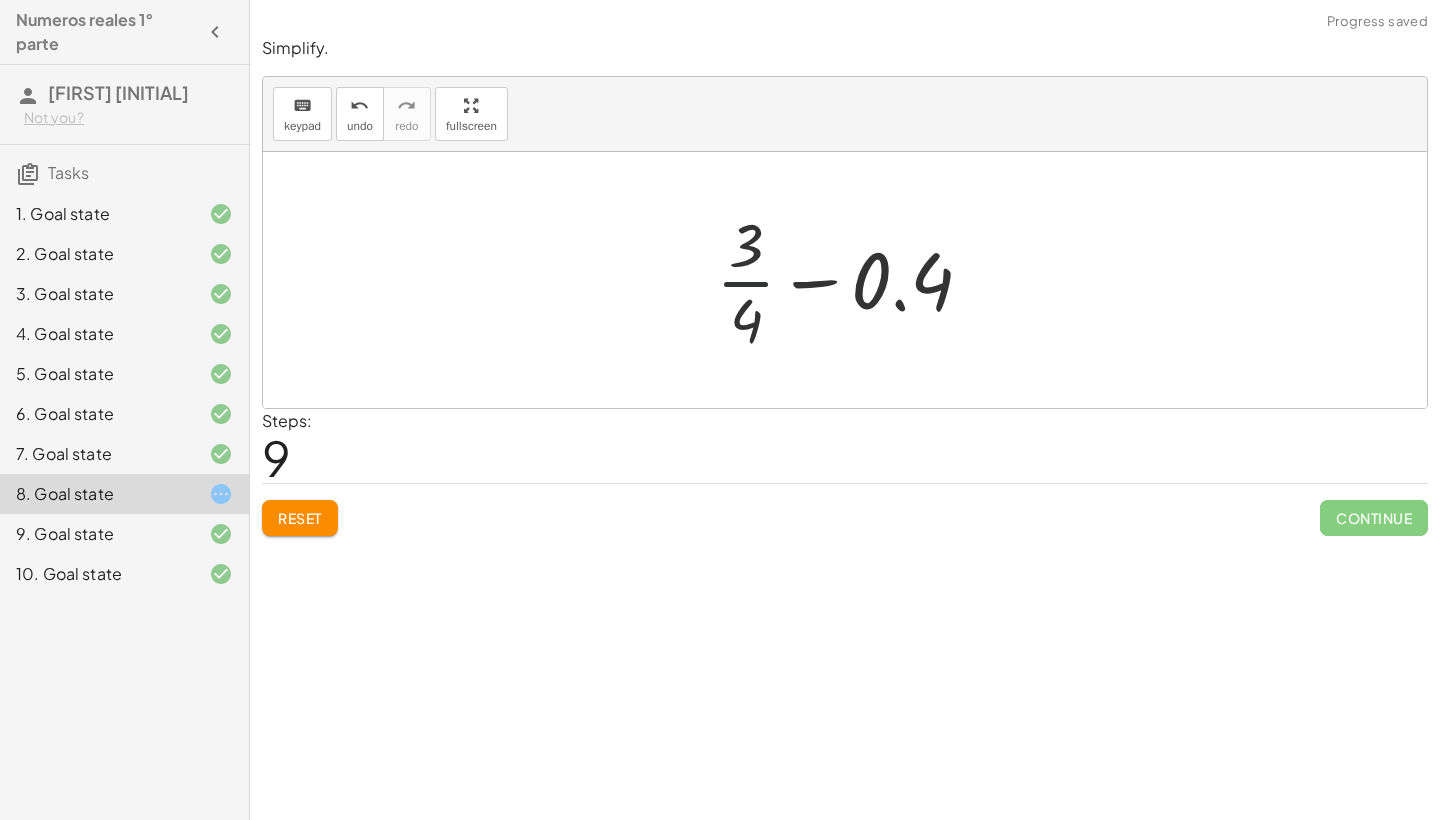 click at bounding box center (852, 280) 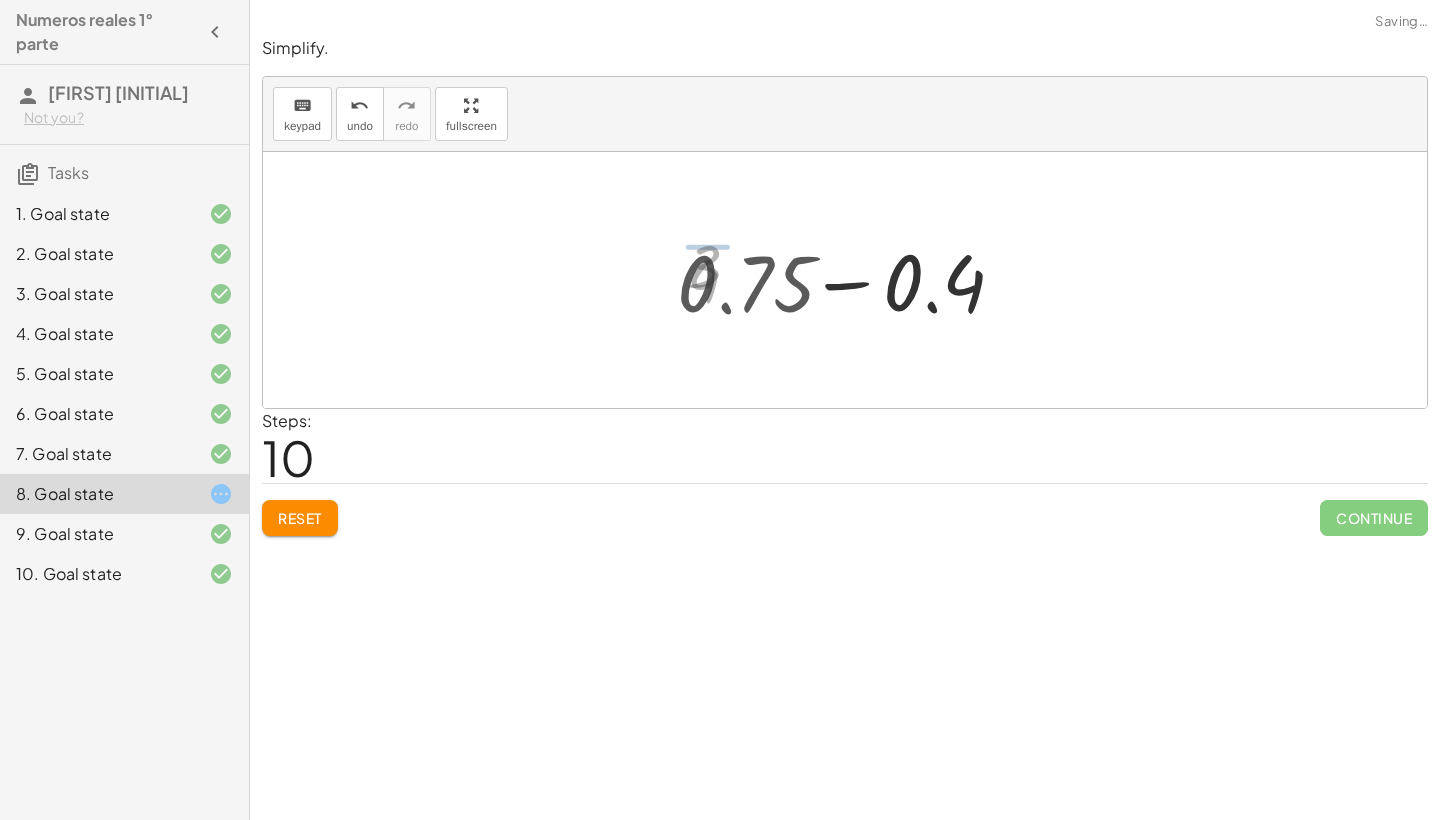 click at bounding box center [853, 280] 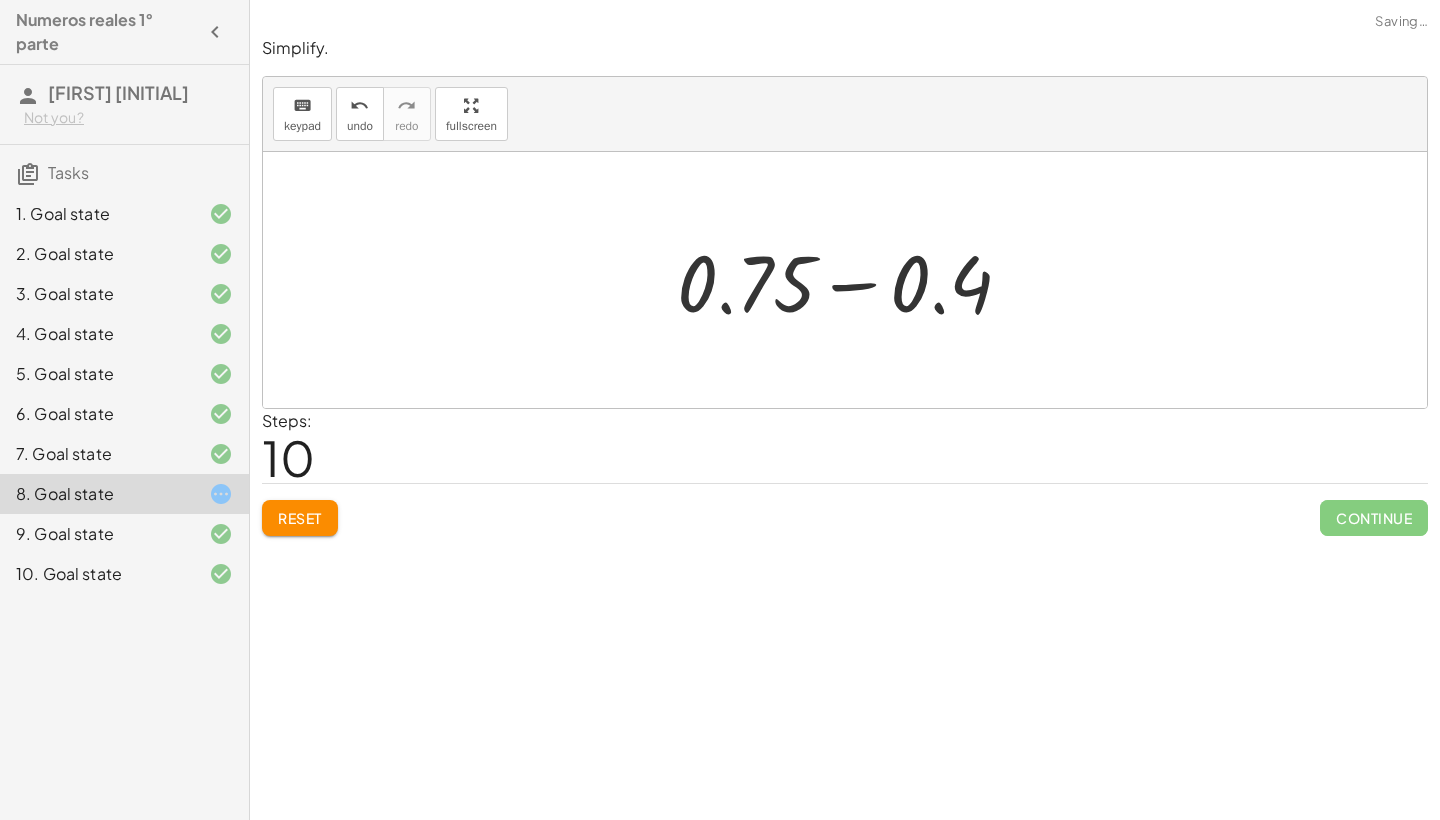 click at bounding box center [853, 280] 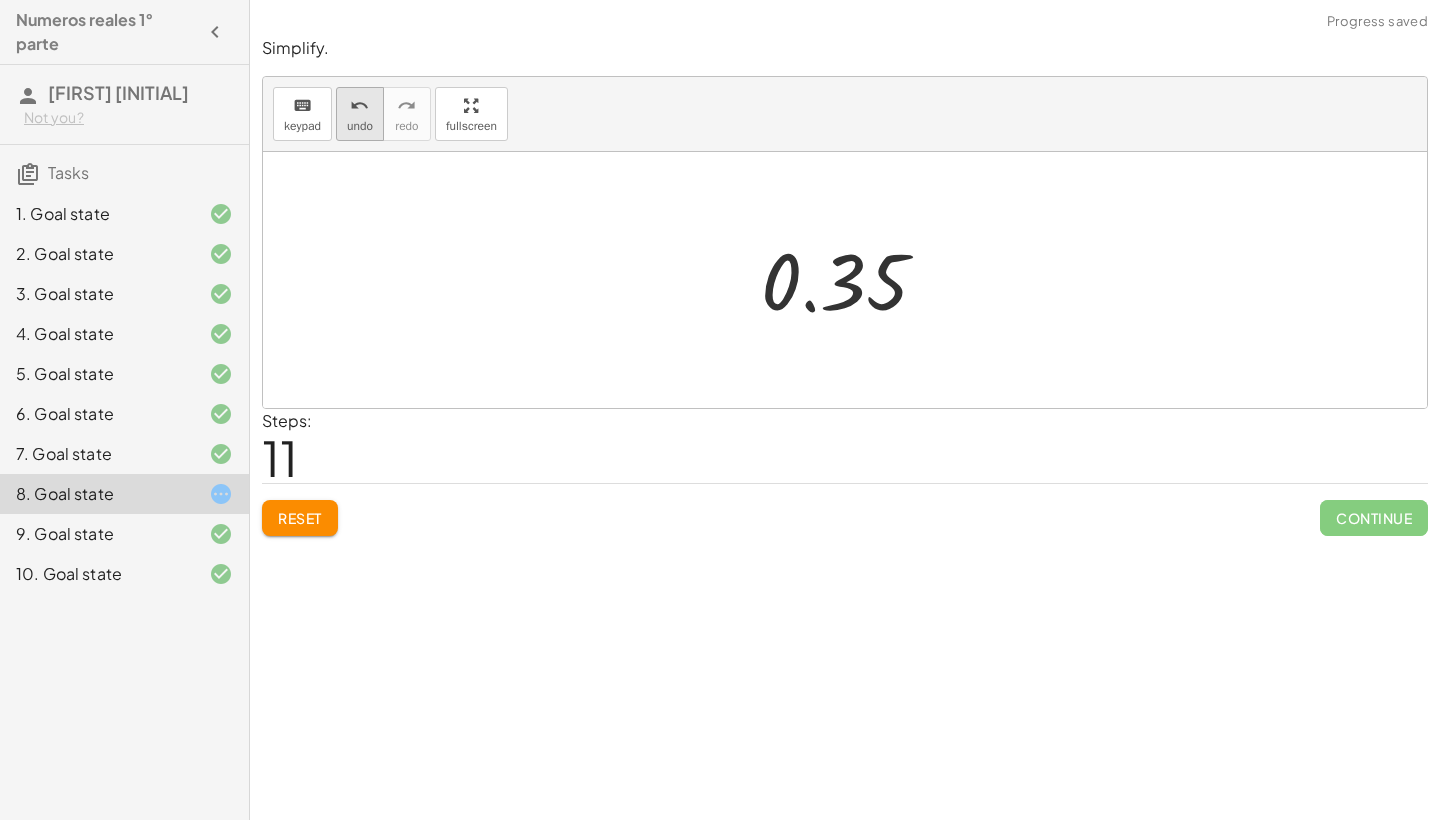 click on "undo" at bounding box center [360, 126] 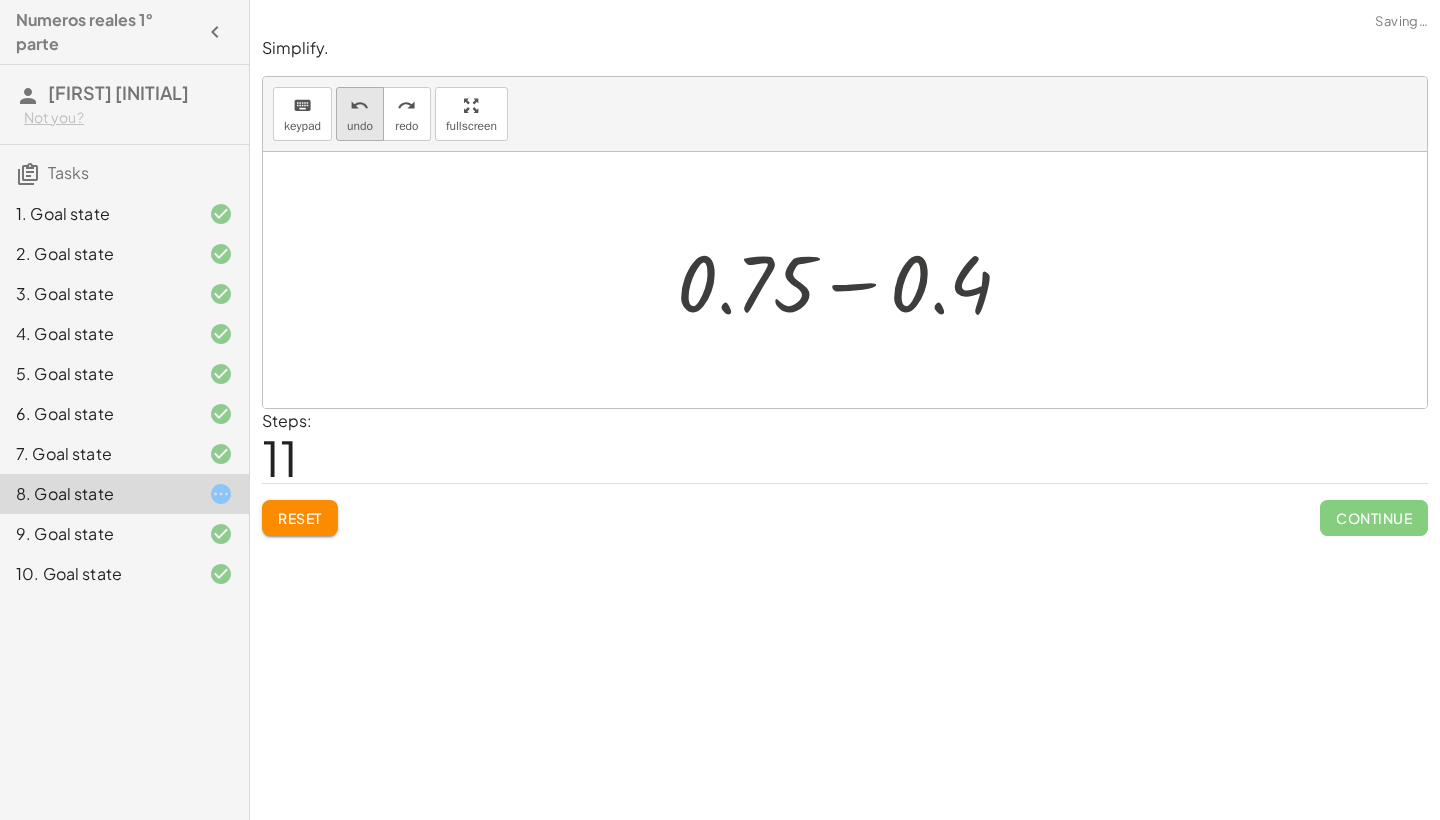 click on "undo" at bounding box center (360, 126) 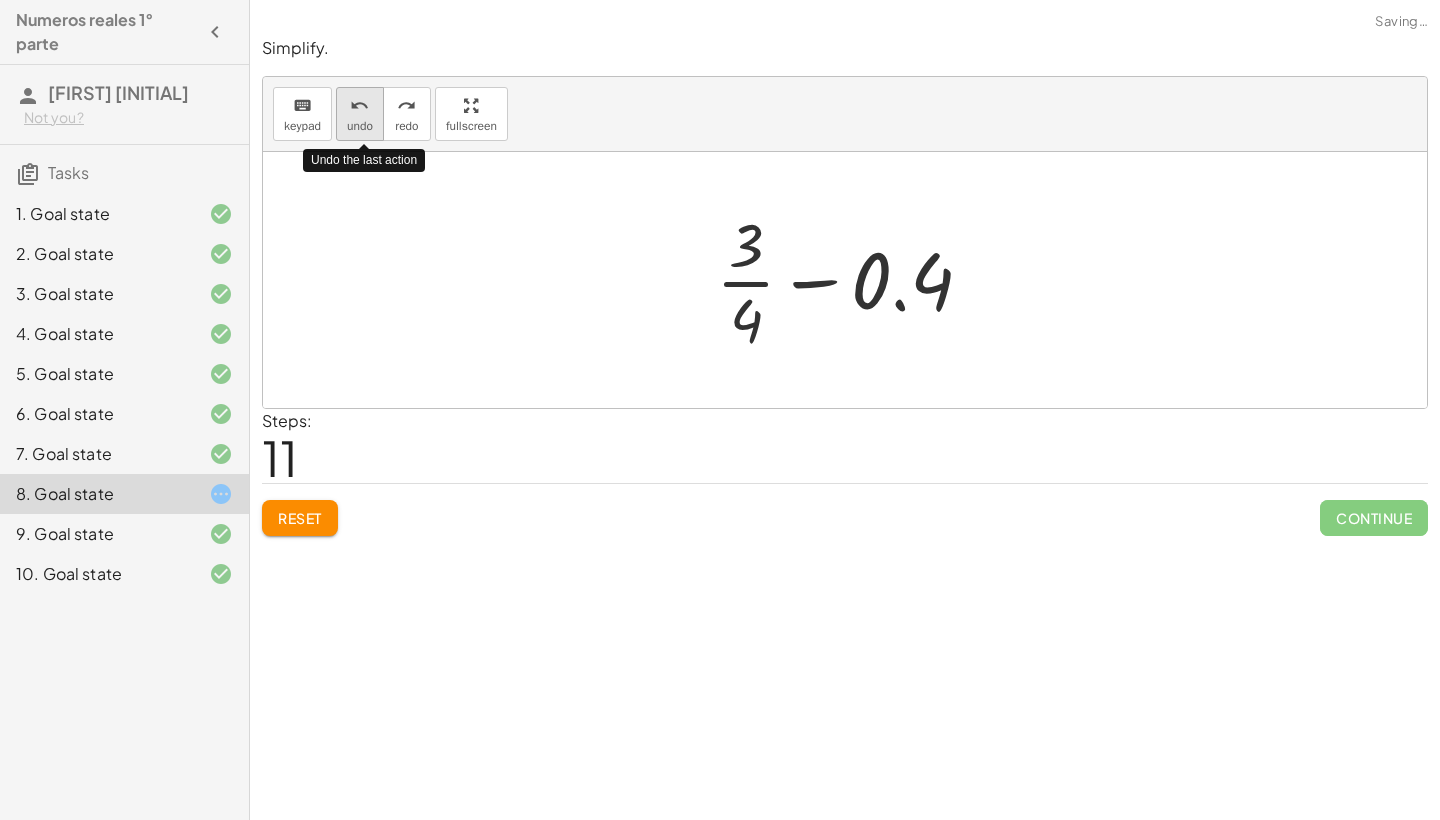 click on "undo" at bounding box center (360, 126) 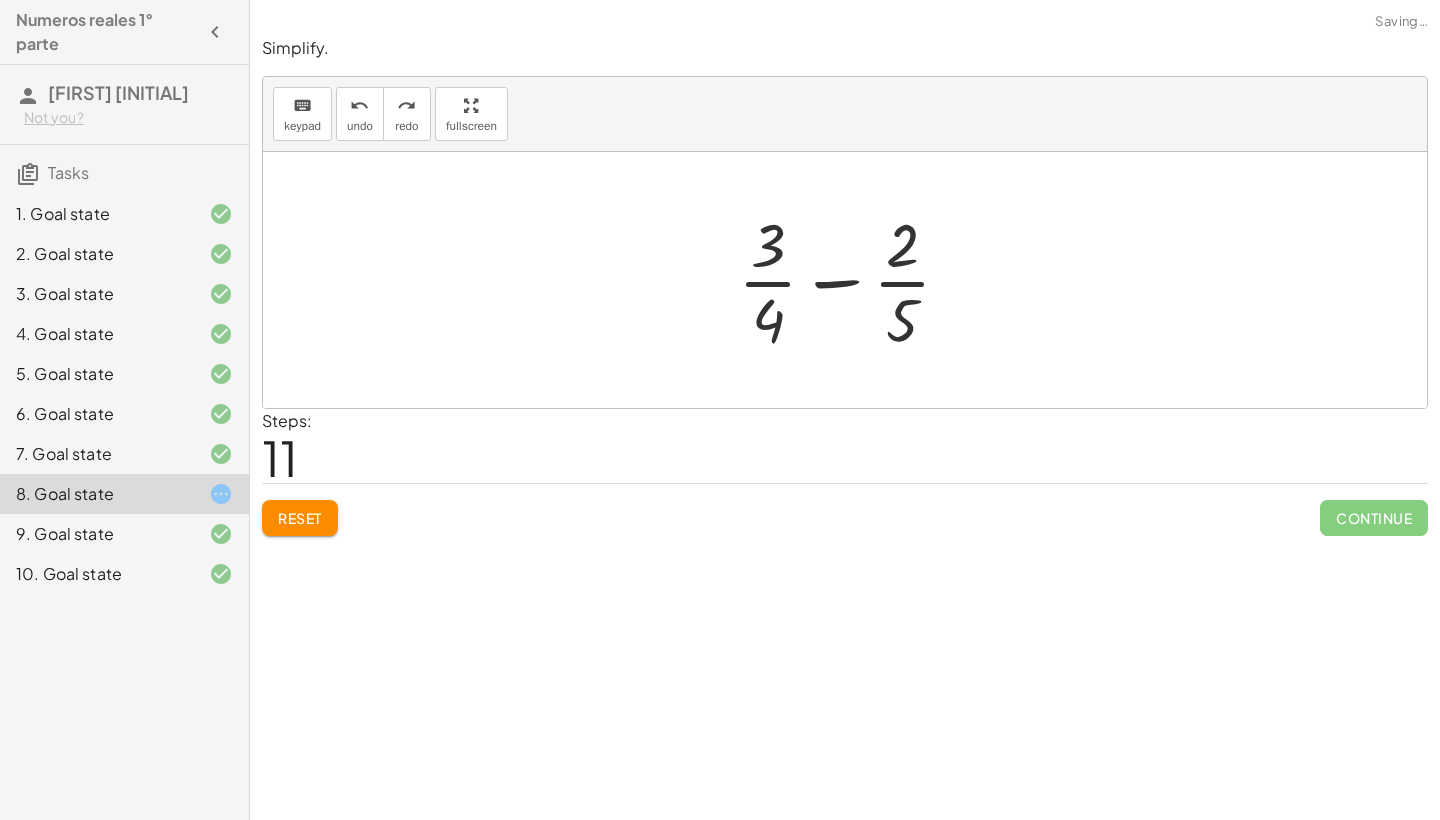 click at bounding box center [852, 280] 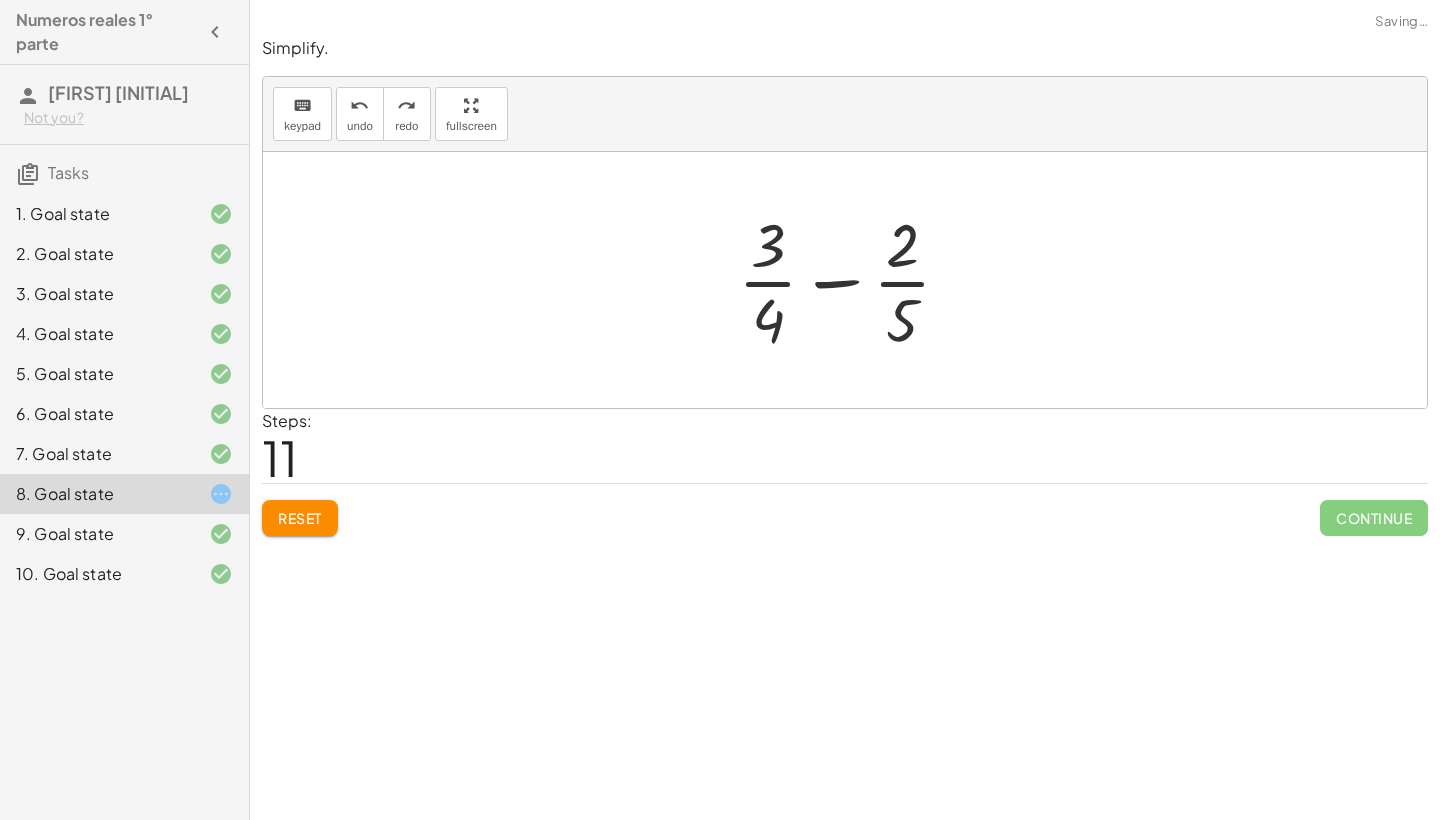 click at bounding box center [852, 280] 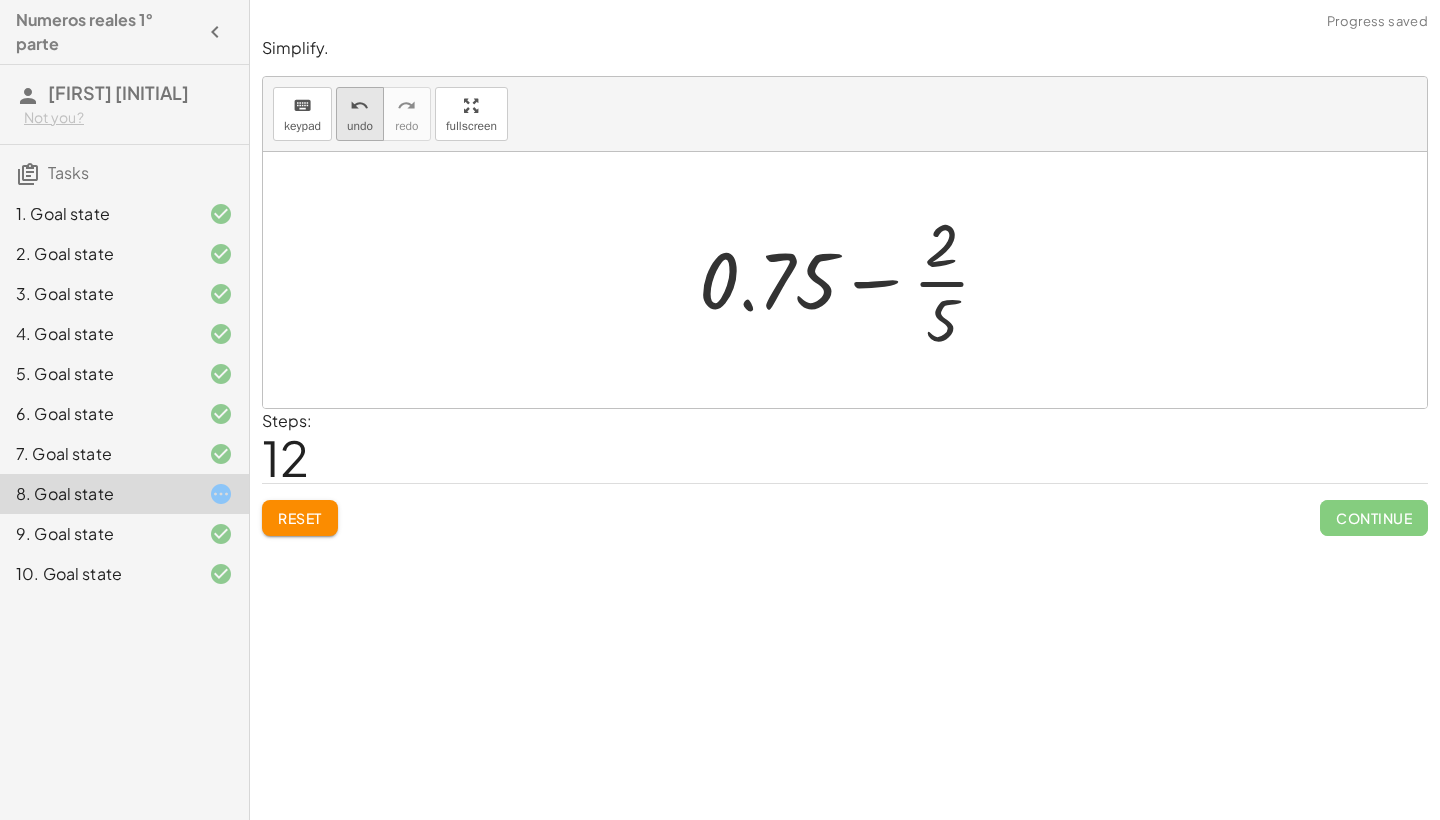 click on "undo" at bounding box center [359, 106] 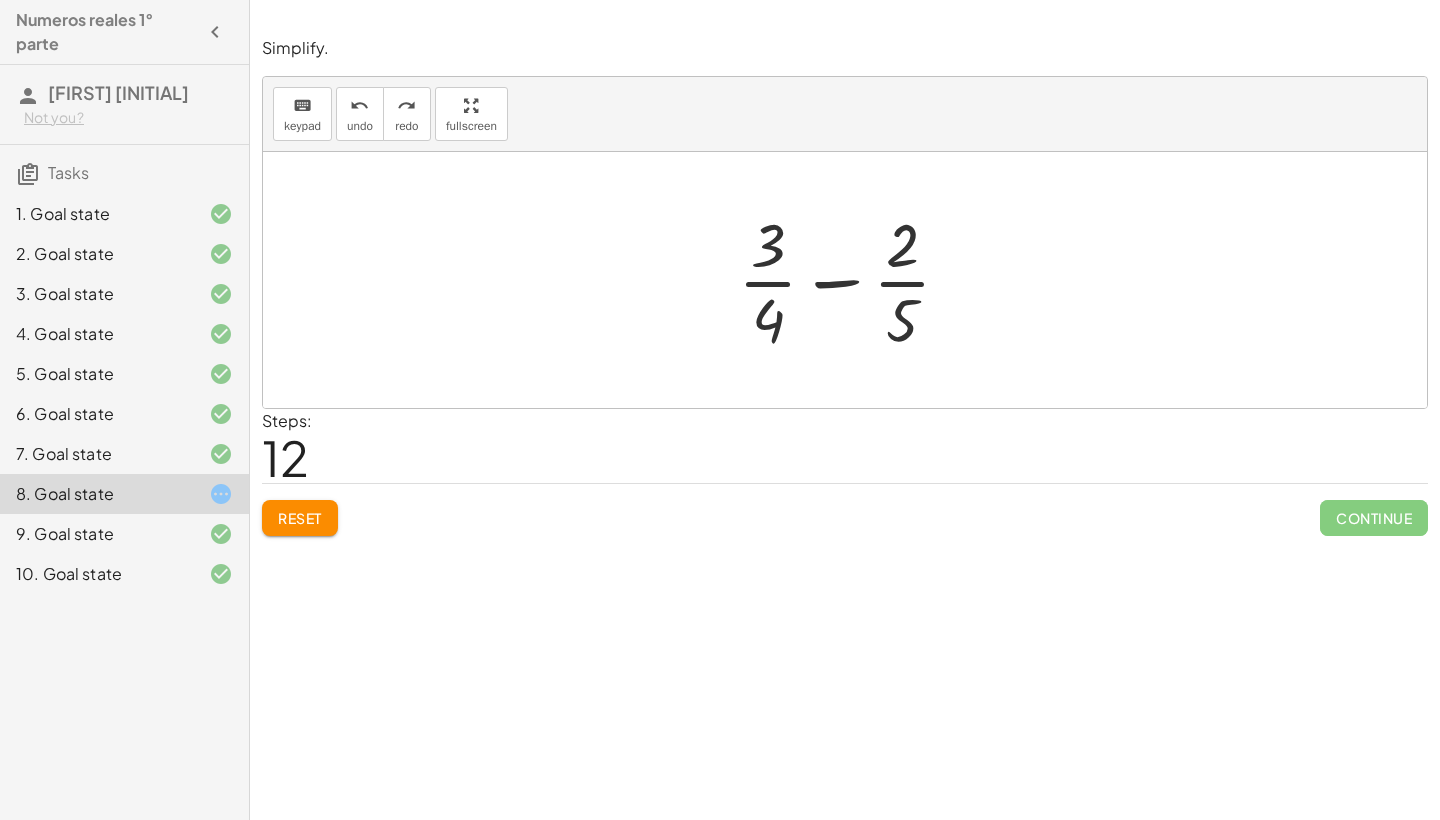 click at bounding box center [852, 280] 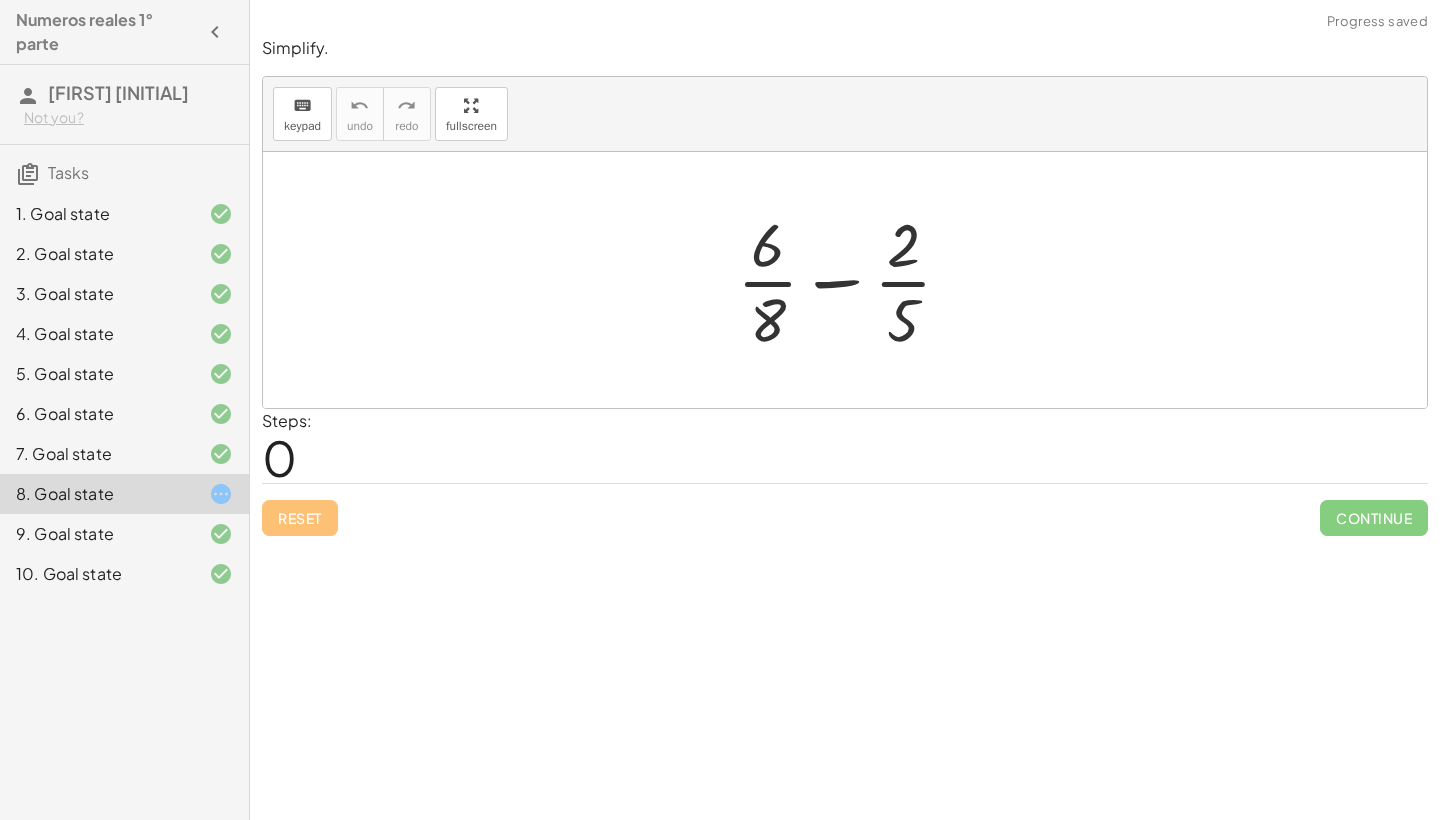 click at bounding box center [852, 280] 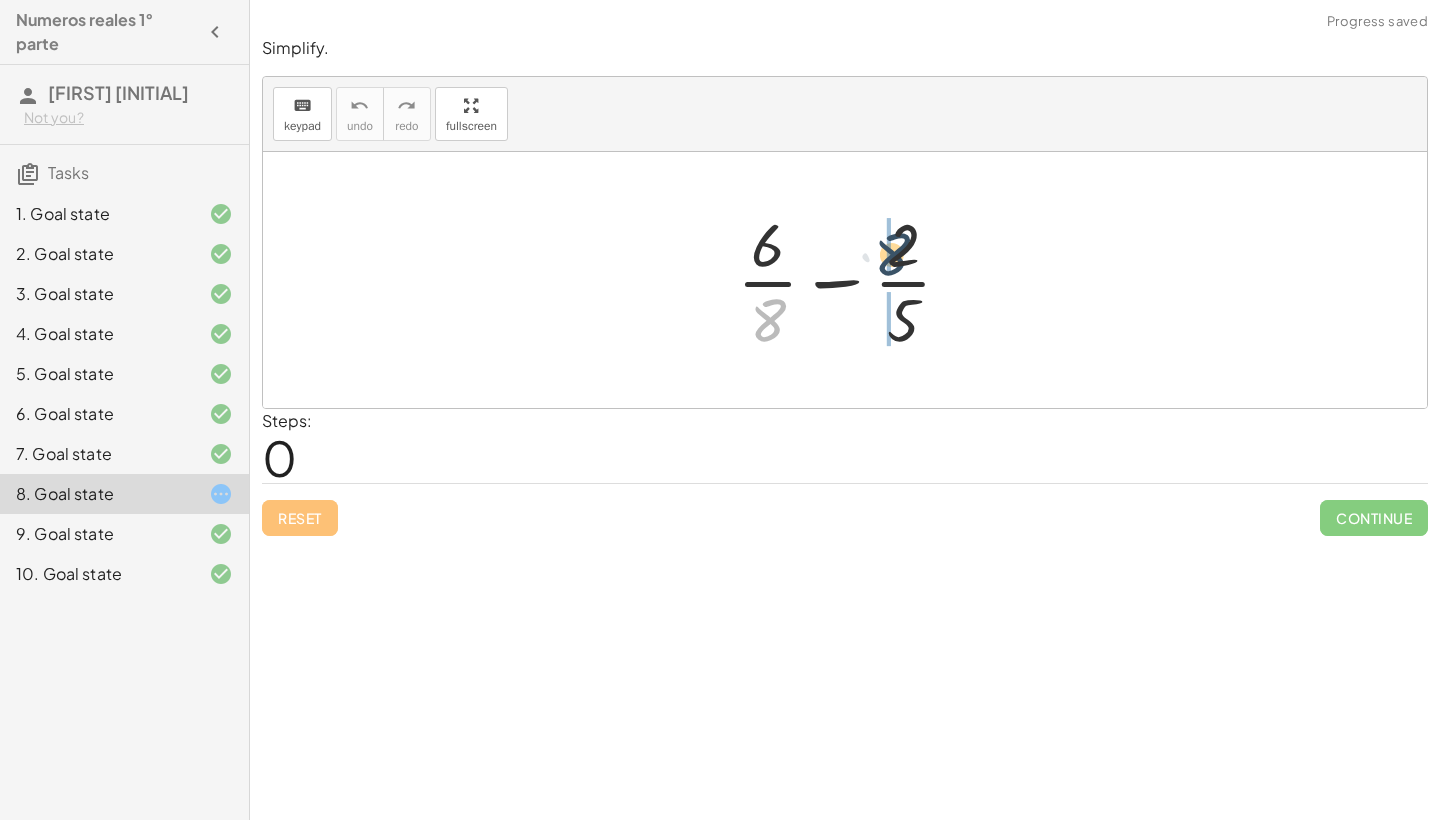 drag, startPoint x: 785, startPoint y: 305, endPoint x: 907, endPoint y: 243, distance: 136.85028 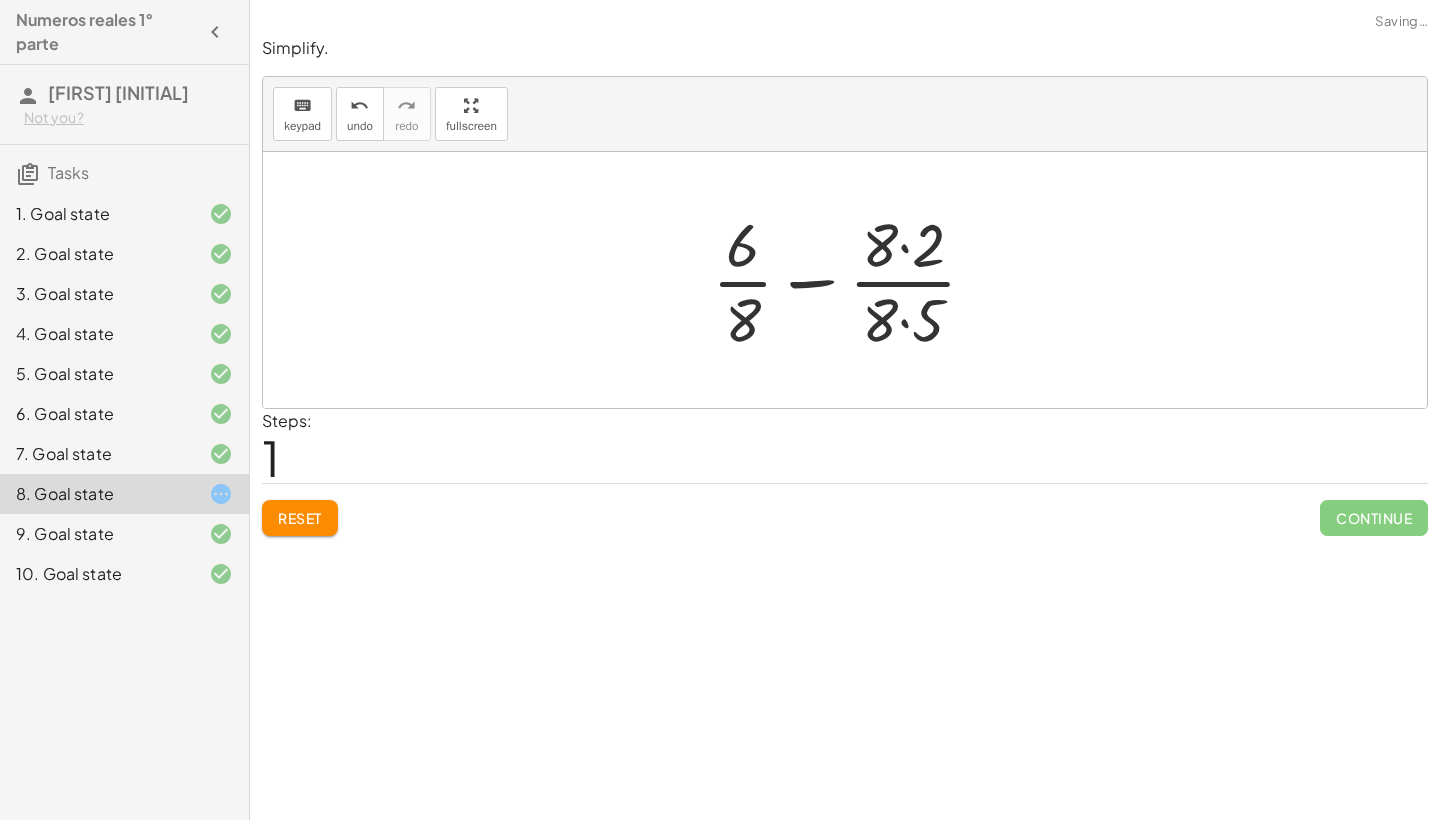 click at bounding box center (852, 280) 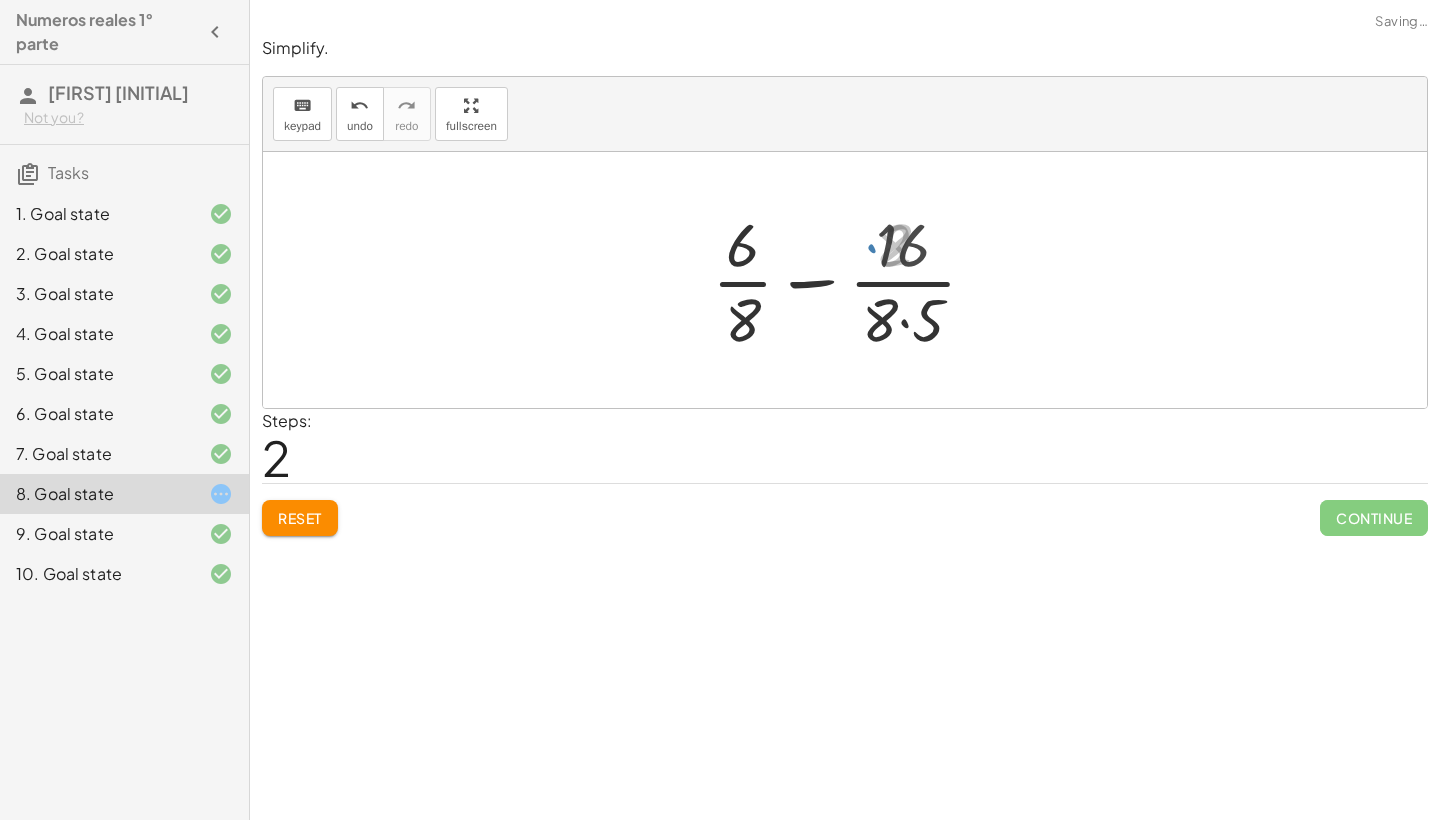 click at bounding box center [852, 280] 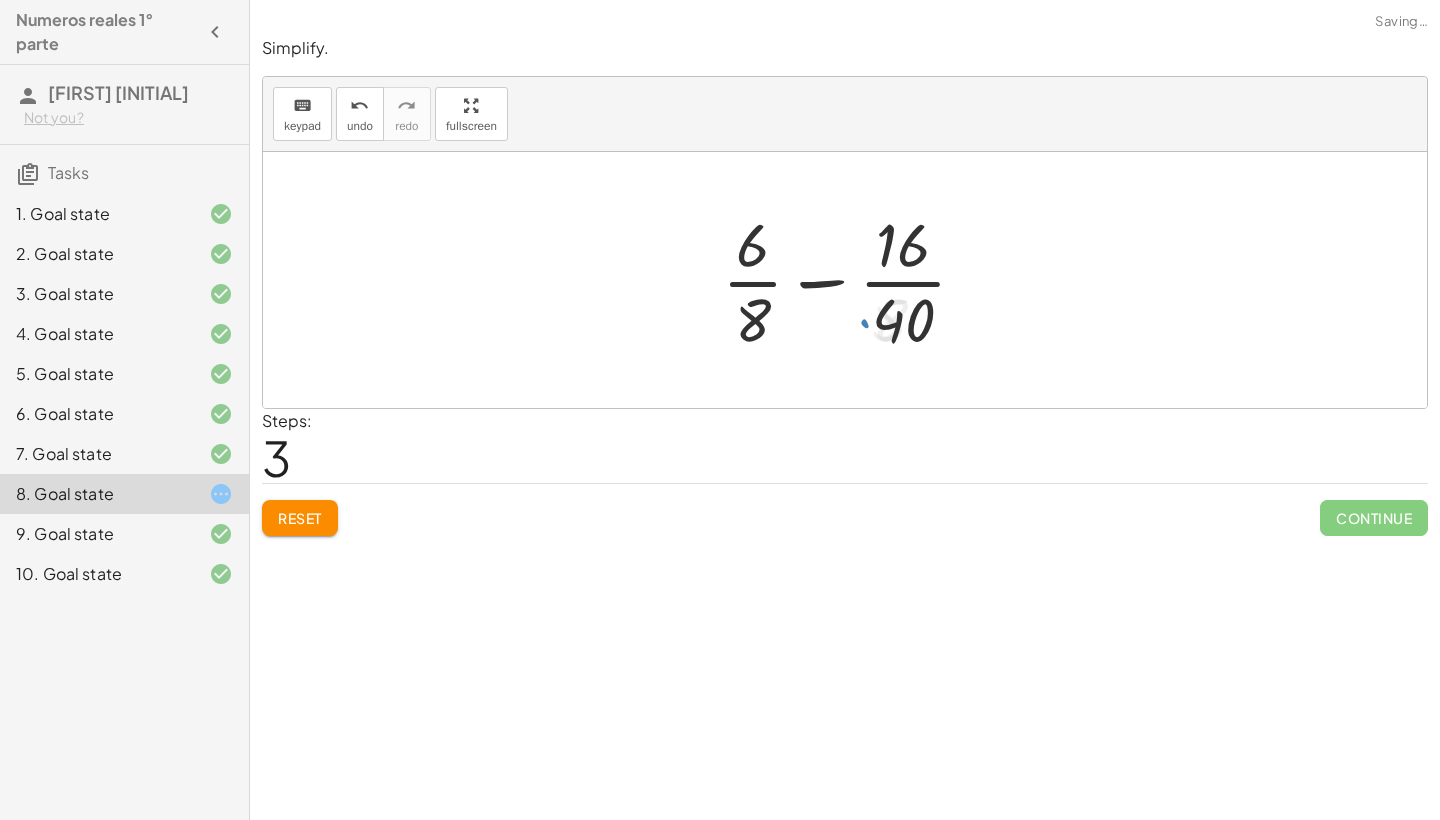click at bounding box center [852, 280] 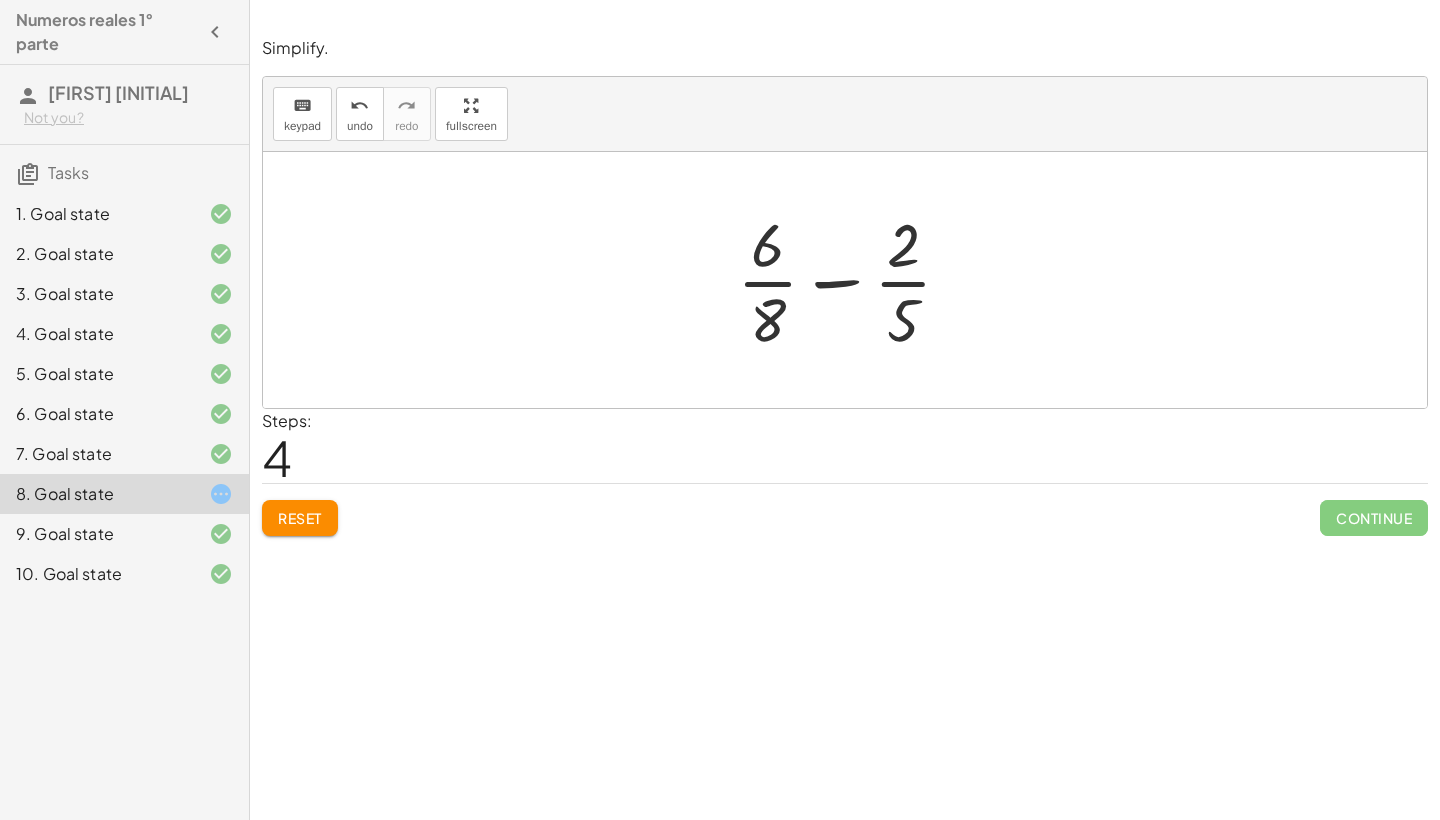 click at bounding box center (852, 280) 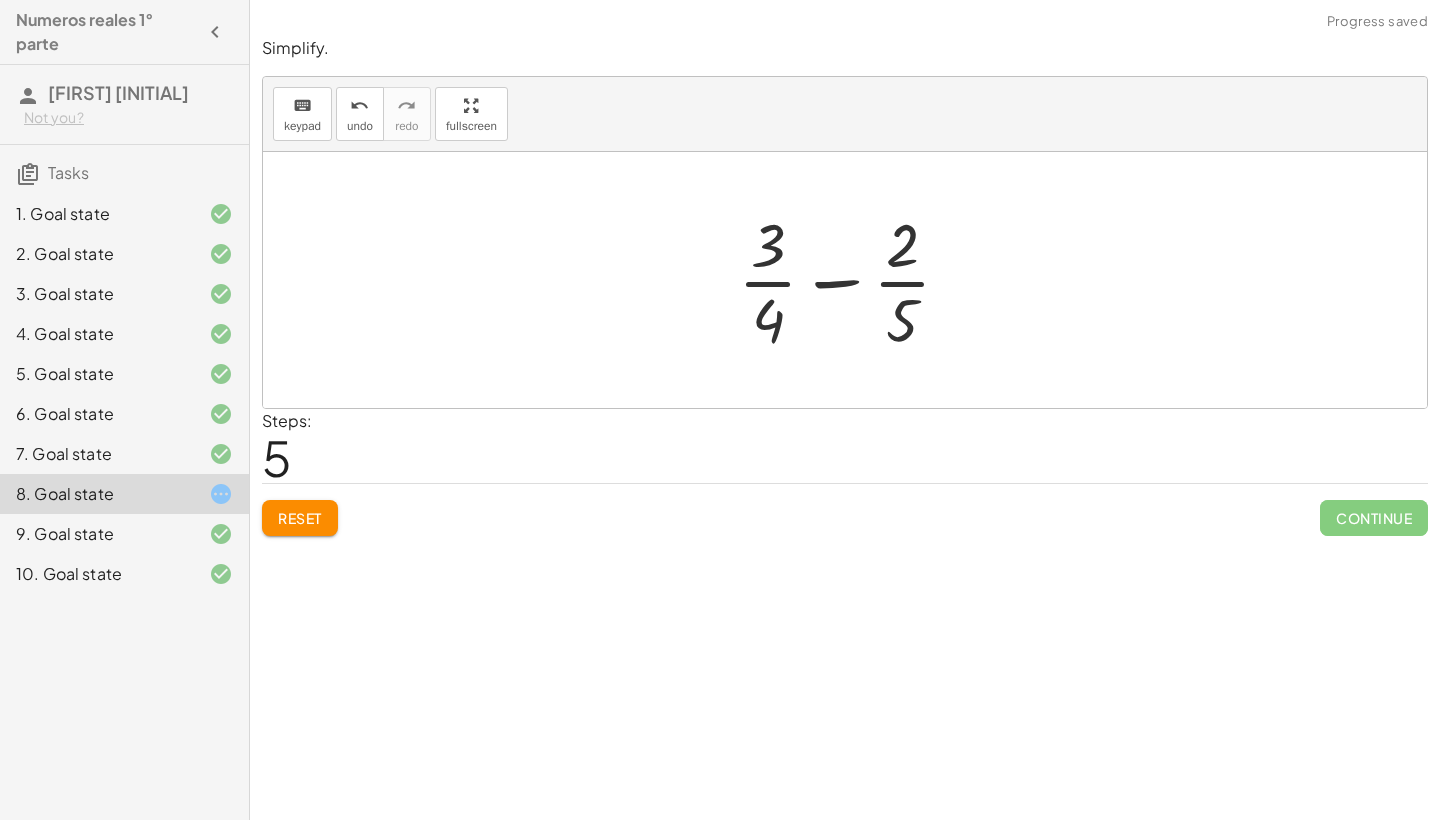 click at bounding box center (852, 280) 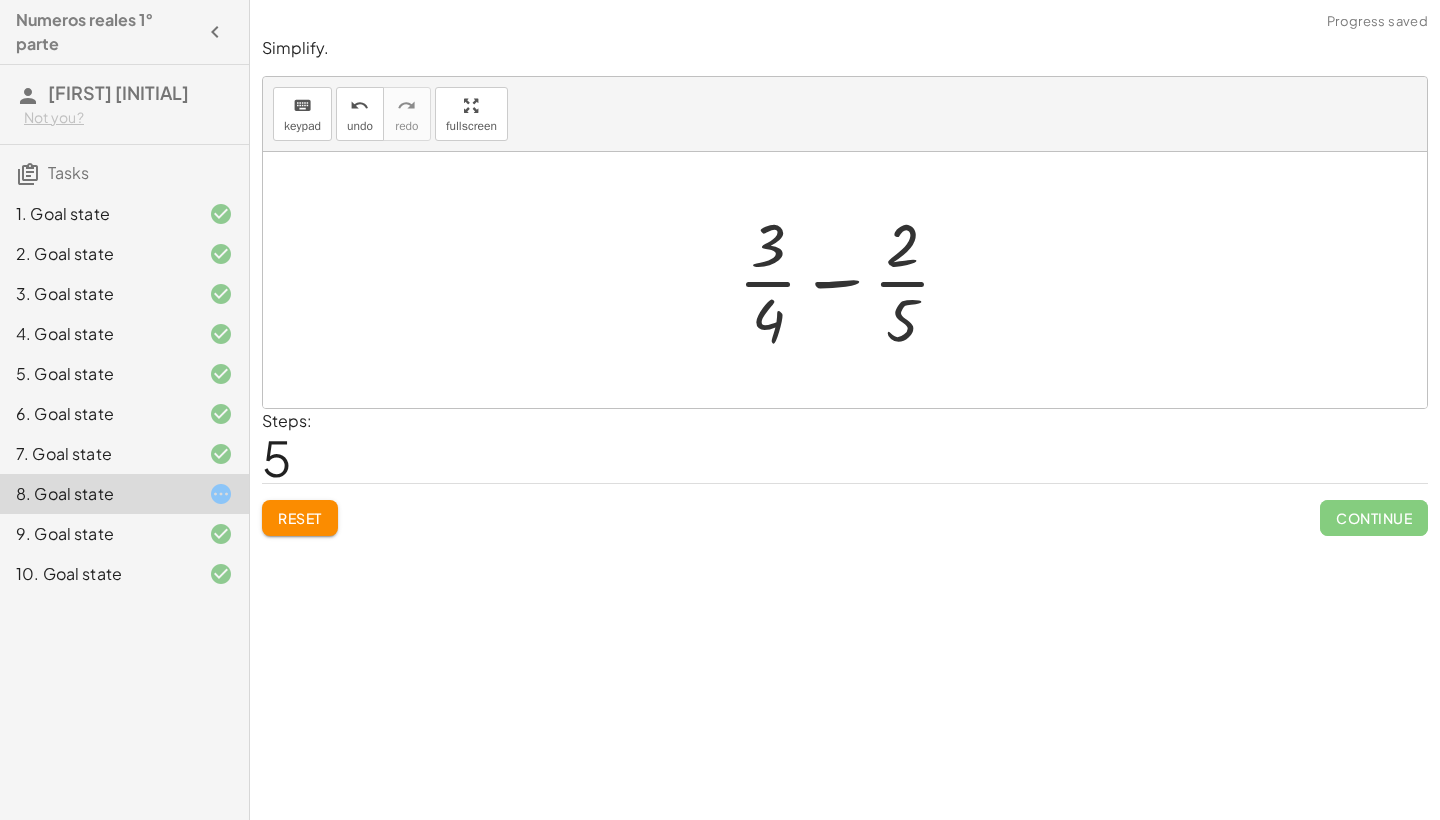 click at bounding box center (852, 280) 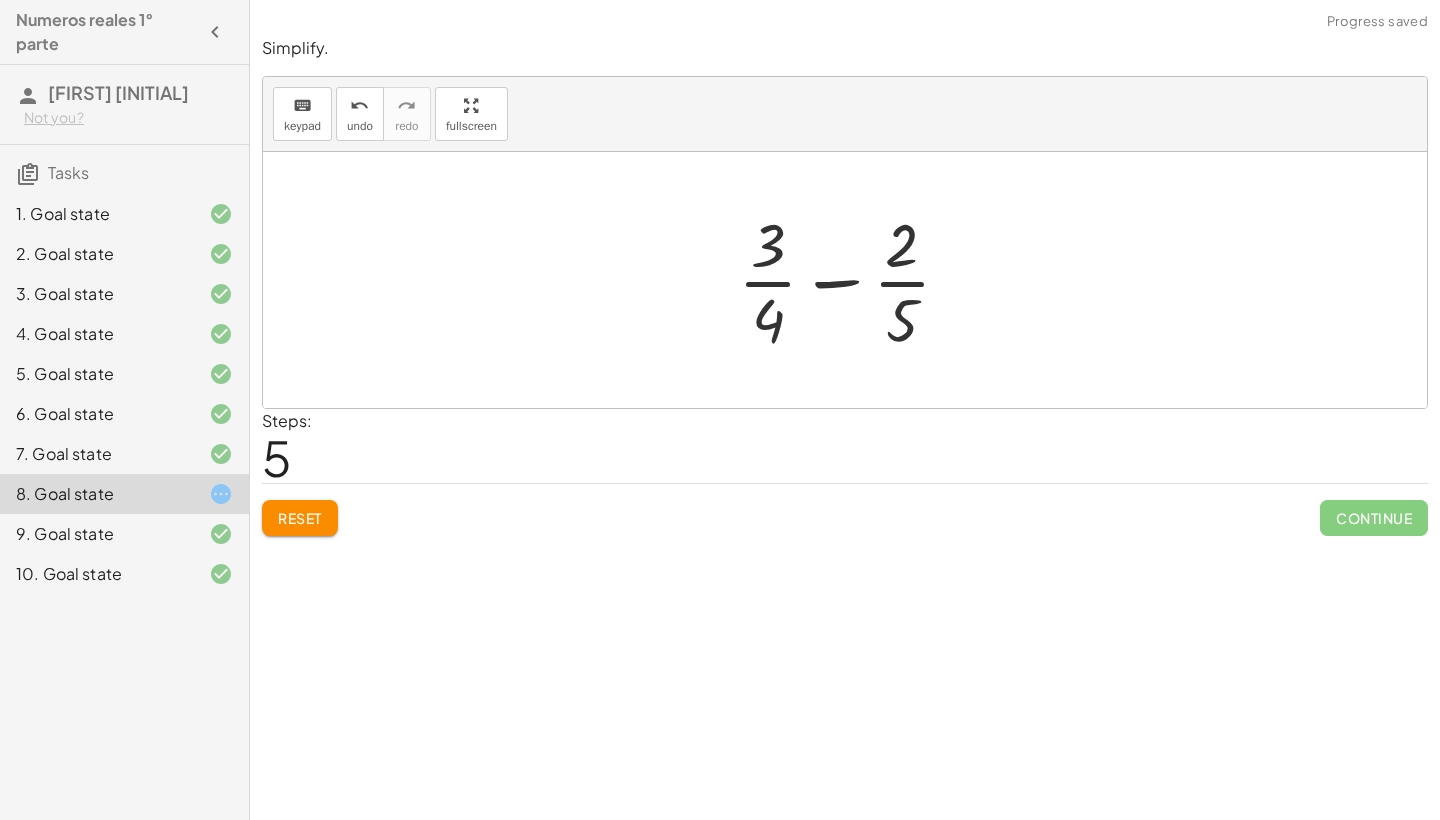 click at bounding box center [852, 280] 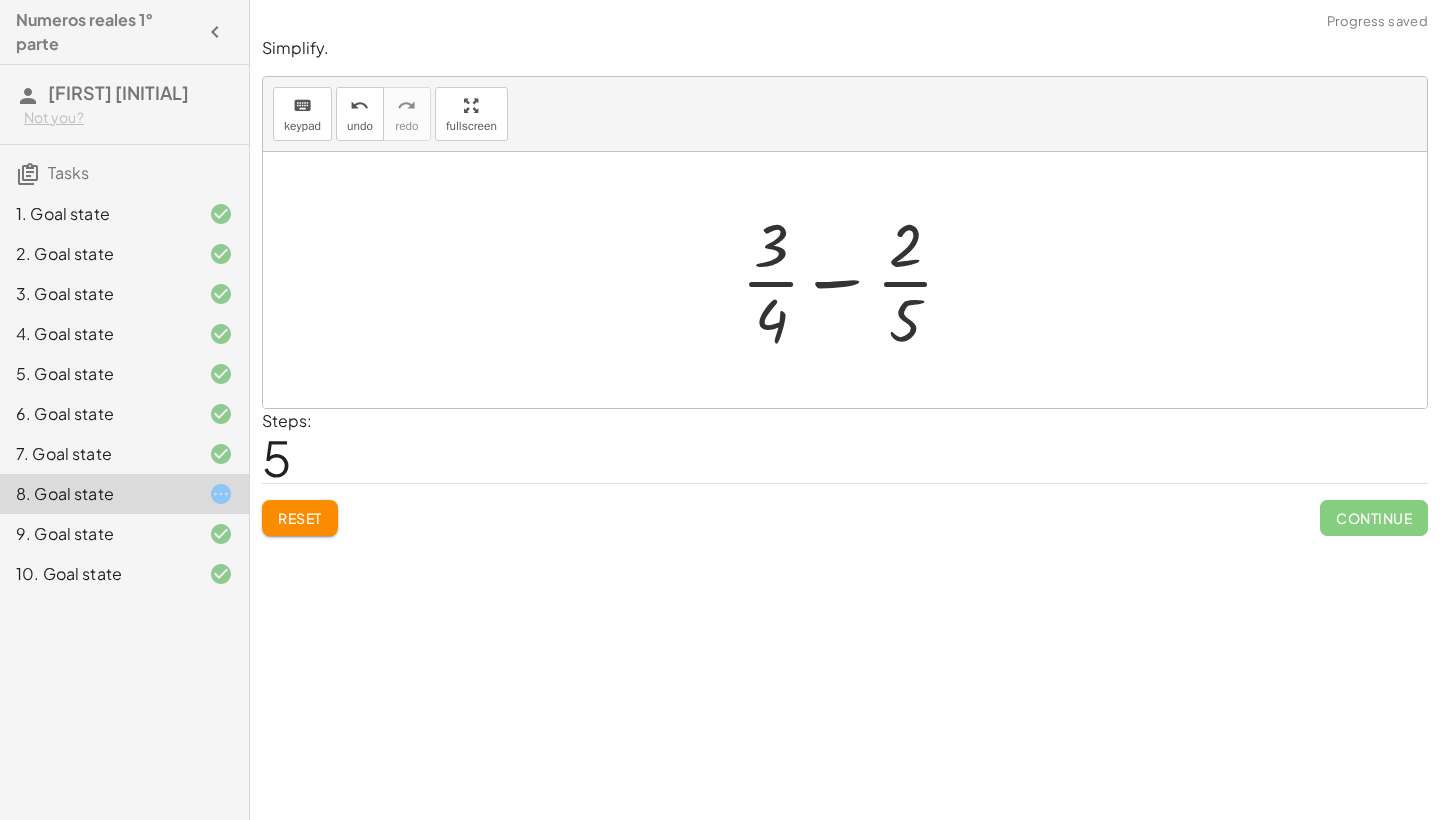 click at bounding box center (852, 280) 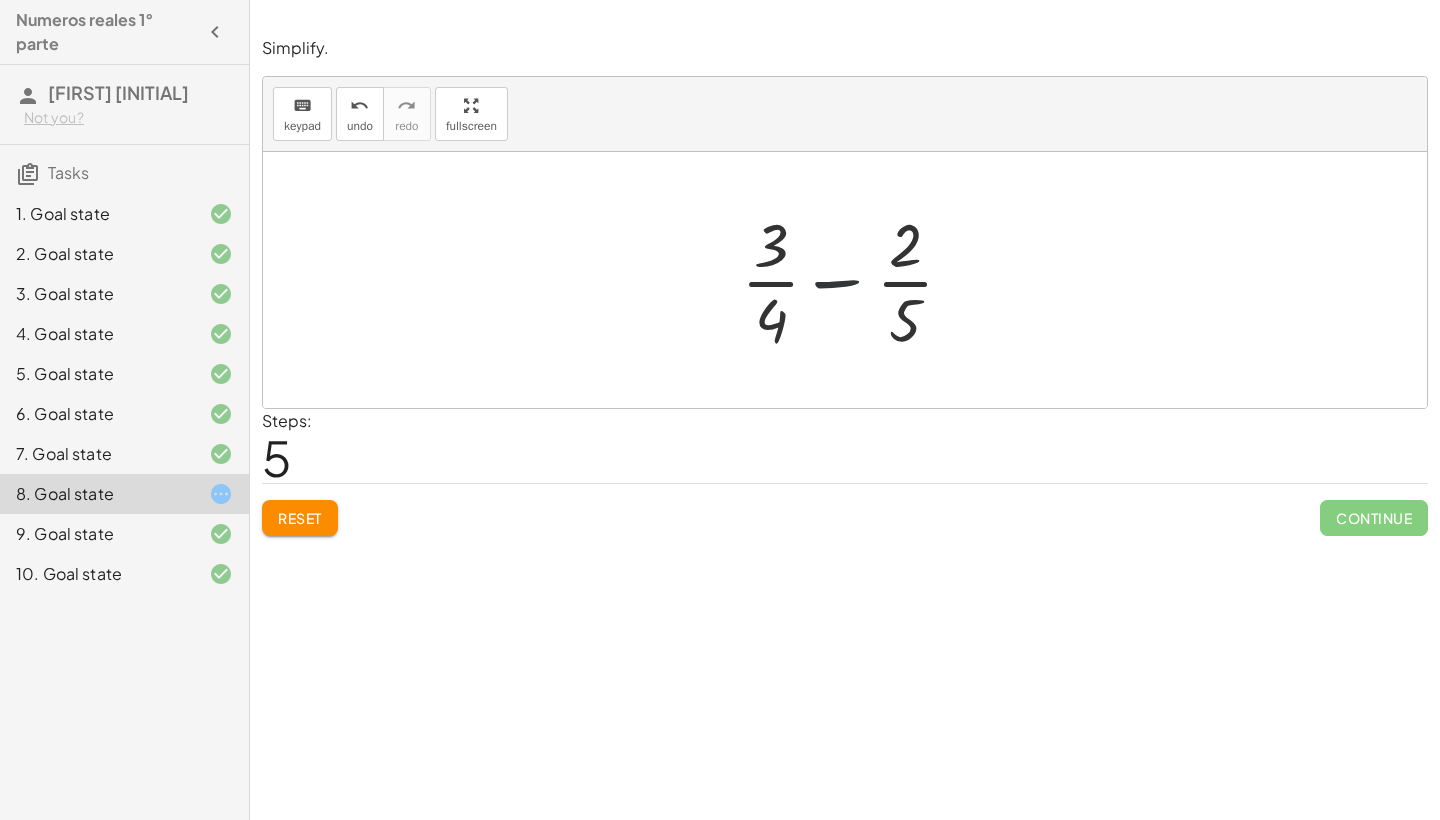 click at bounding box center (852, 280) 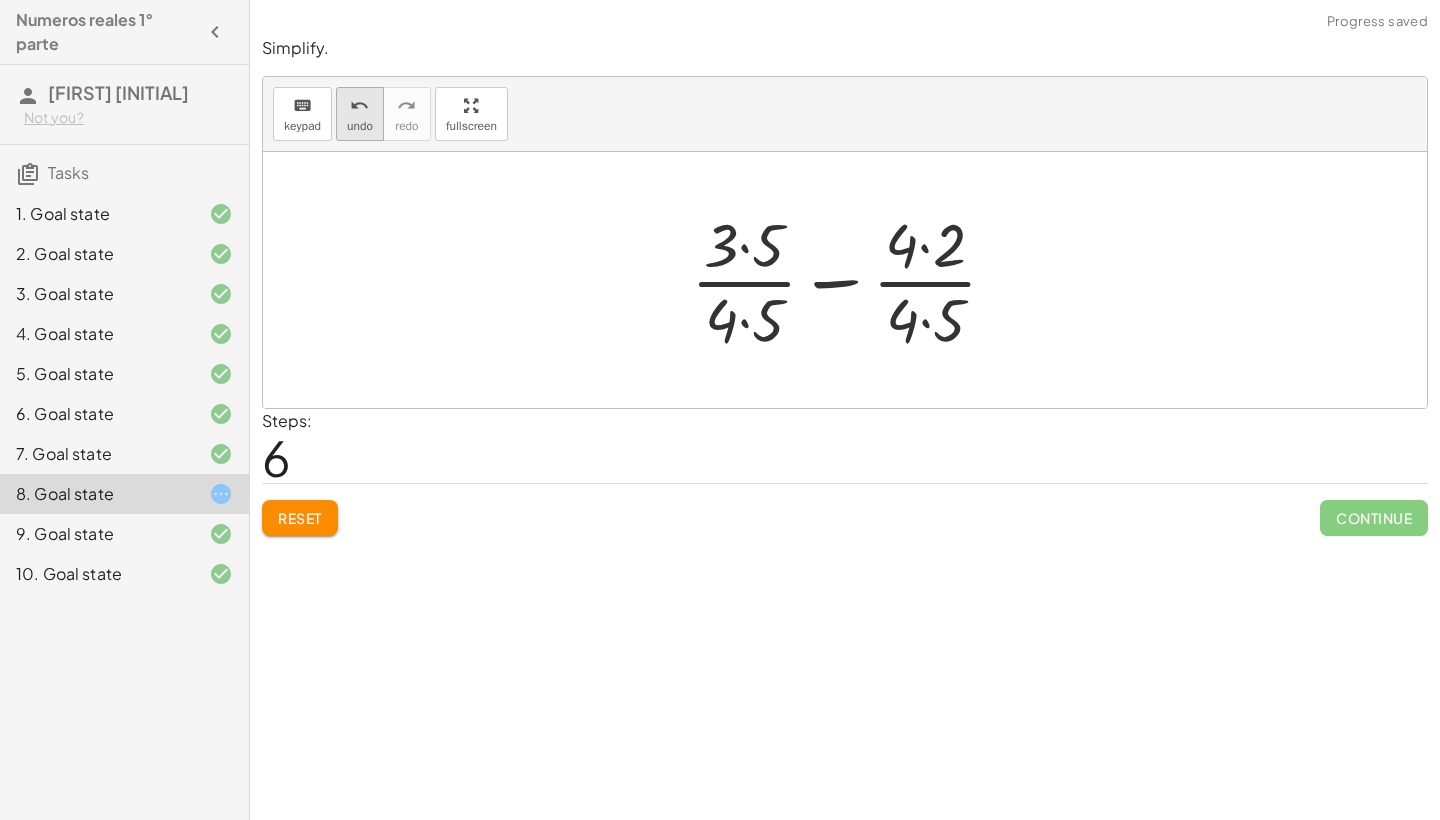 click on "undo" at bounding box center [359, 106] 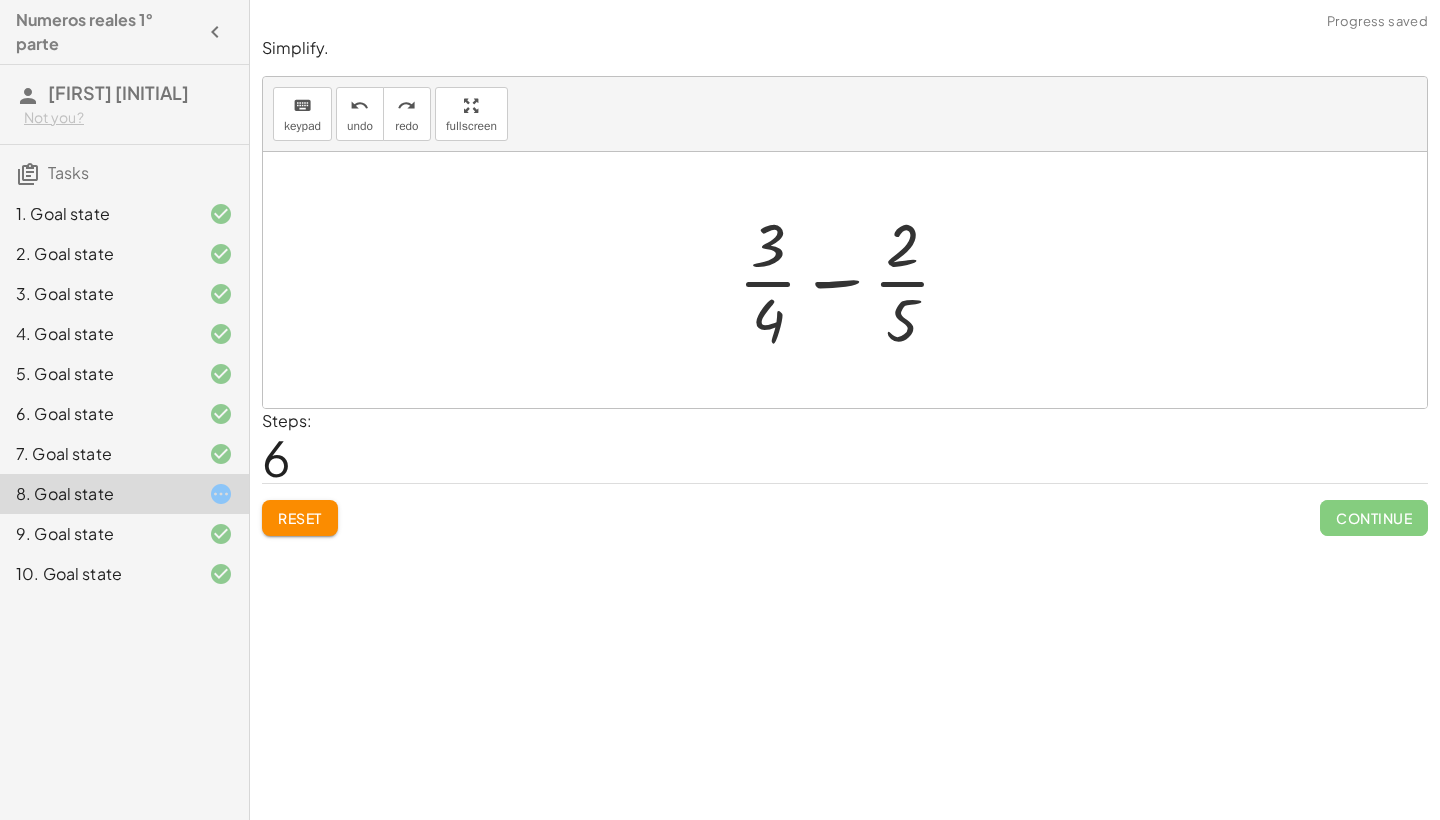 click at bounding box center (852, 280) 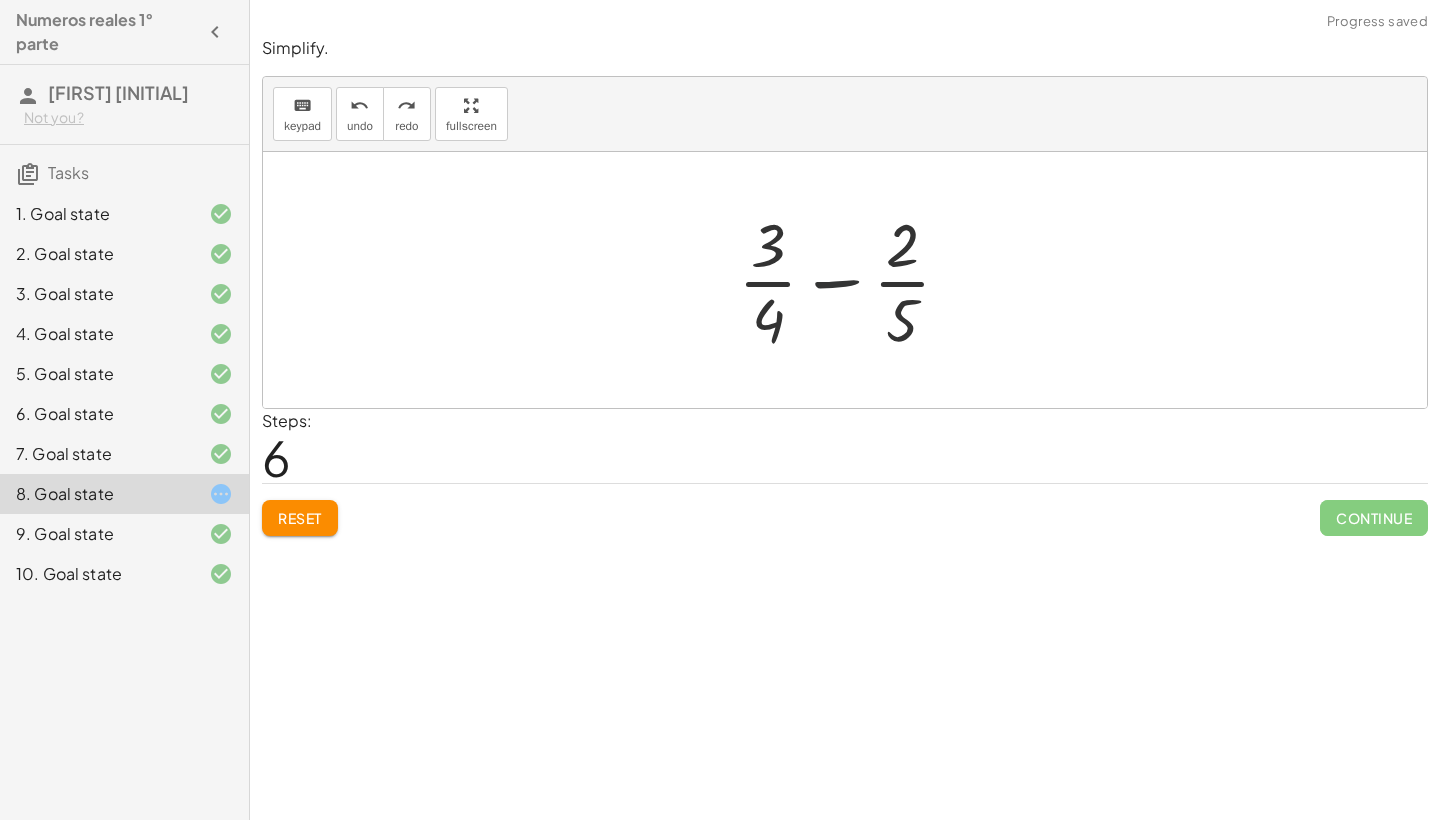 click at bounding box center (852, 280) 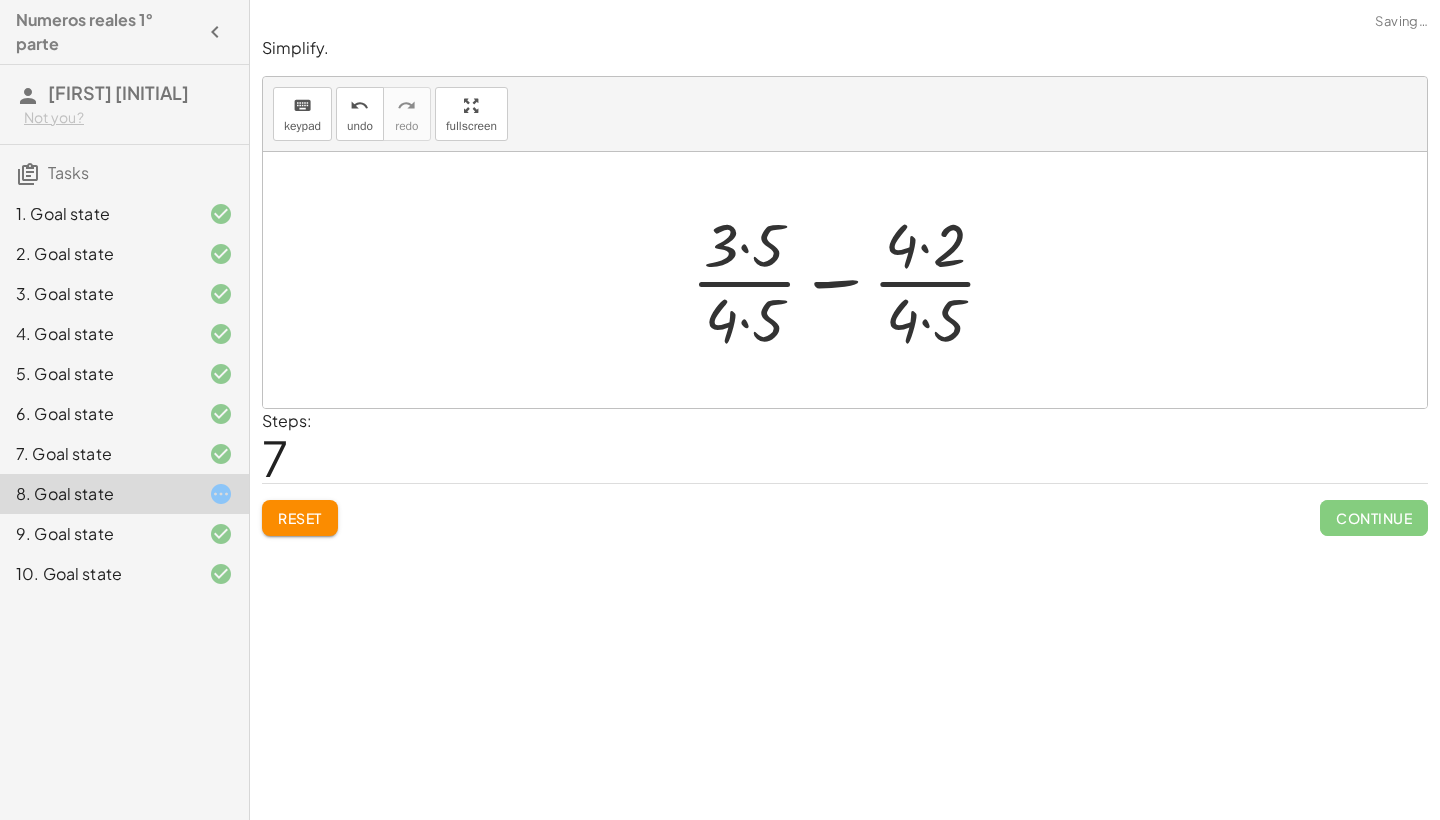 click at bounding box center [852, 280] 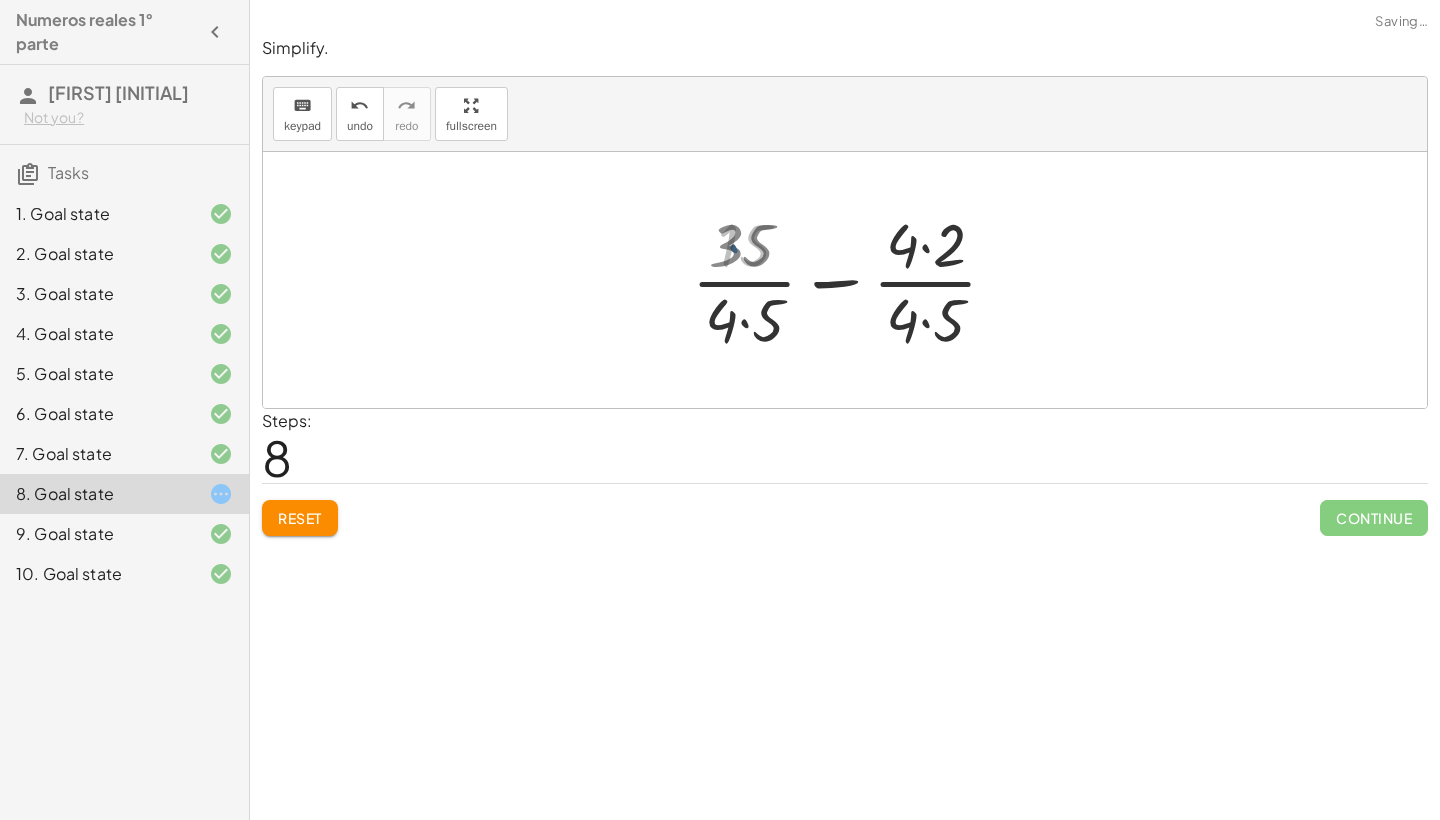 click at bounding box center [852, 280] 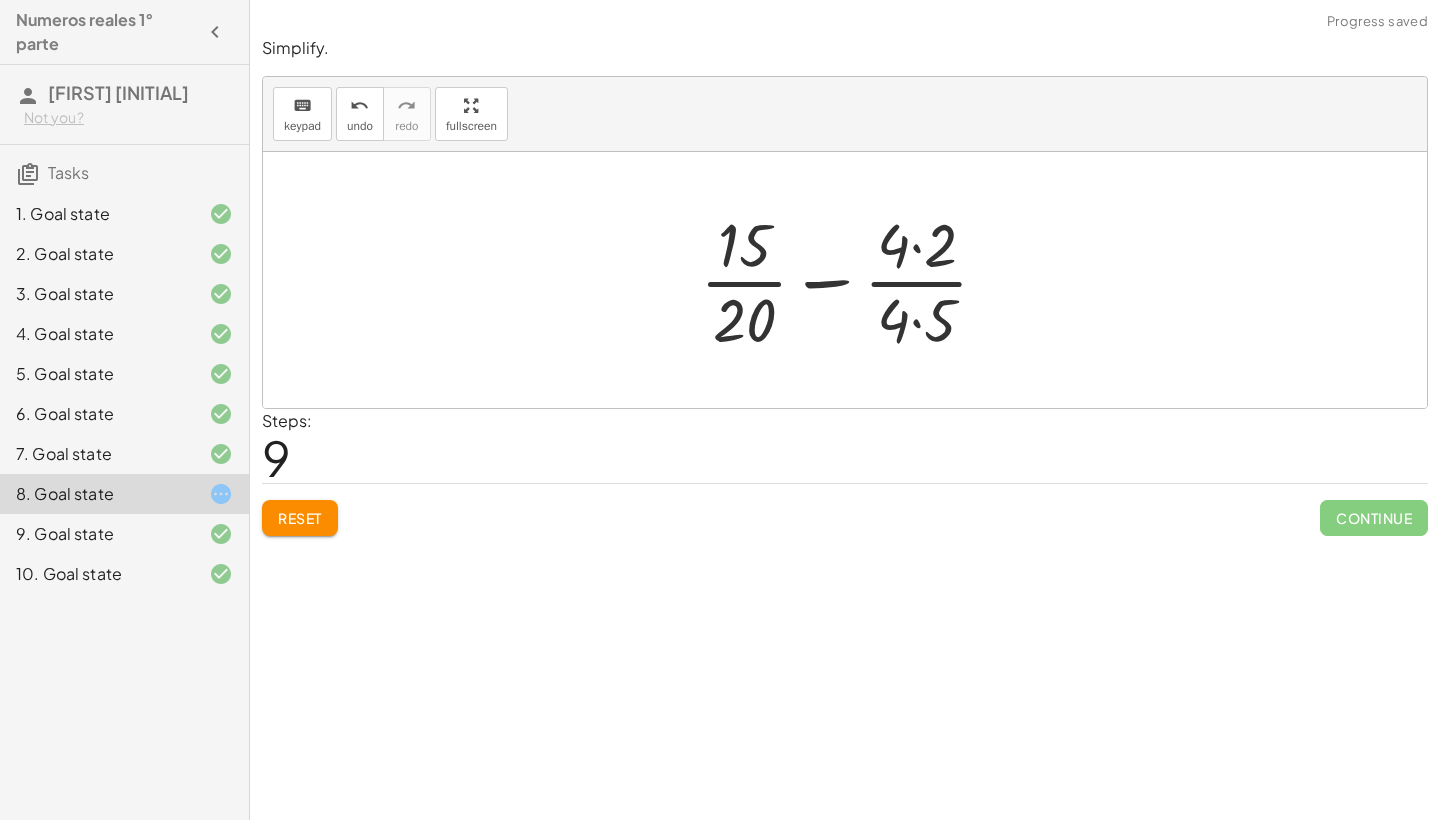 click at bounding box center (852, 280) 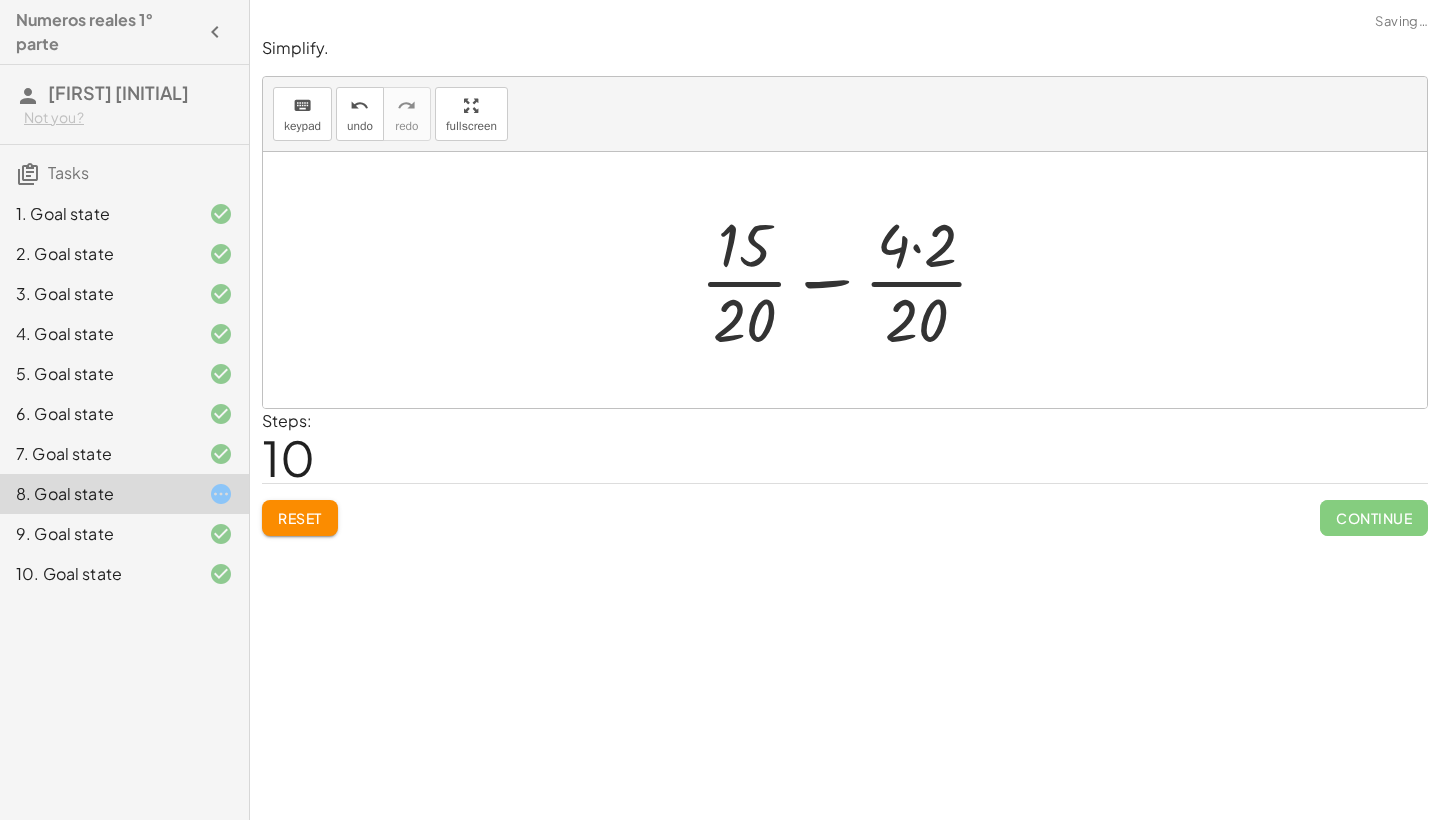 click at bounding box center (852, 280) 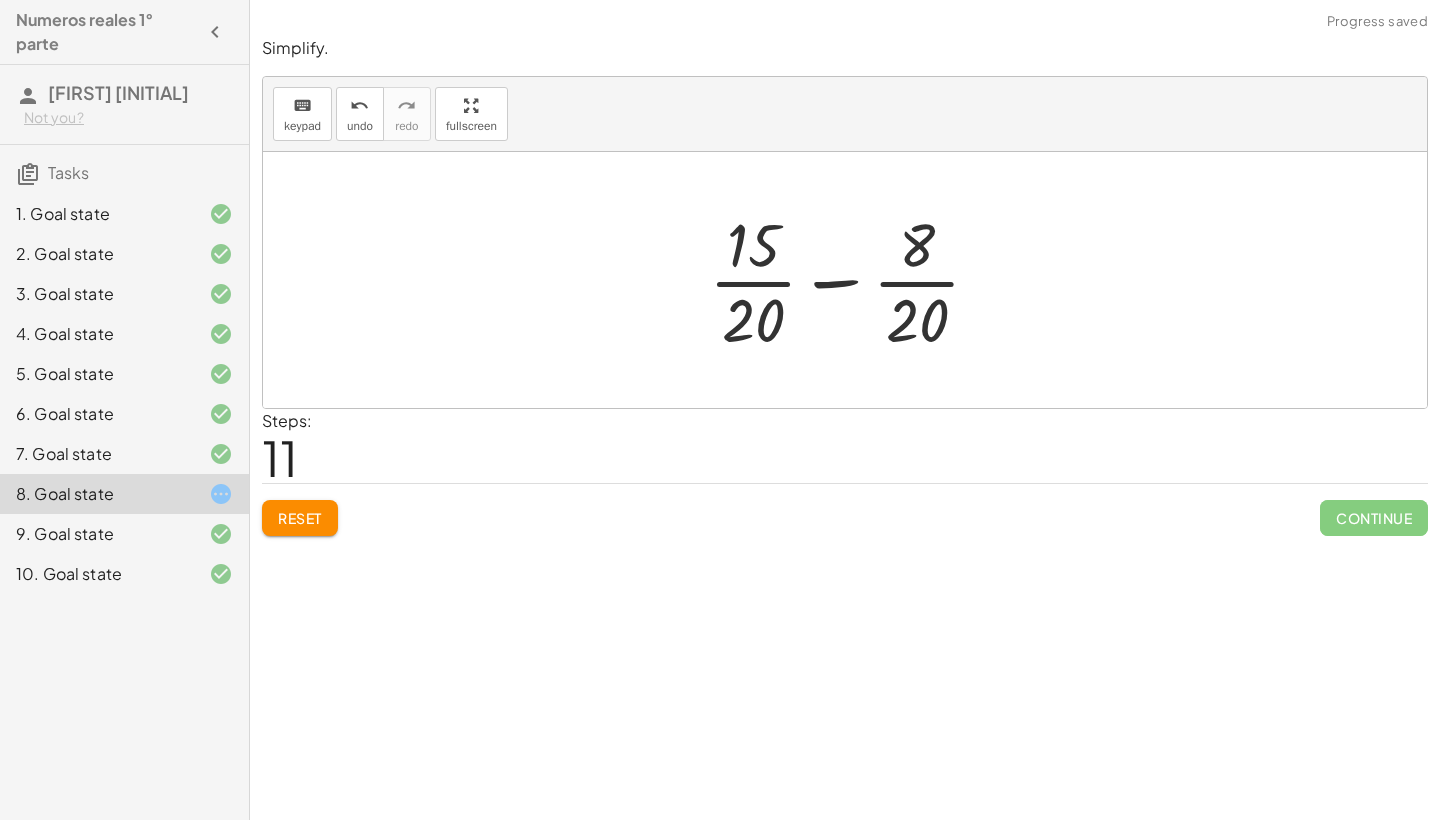 click at bounding box center (853, 280) 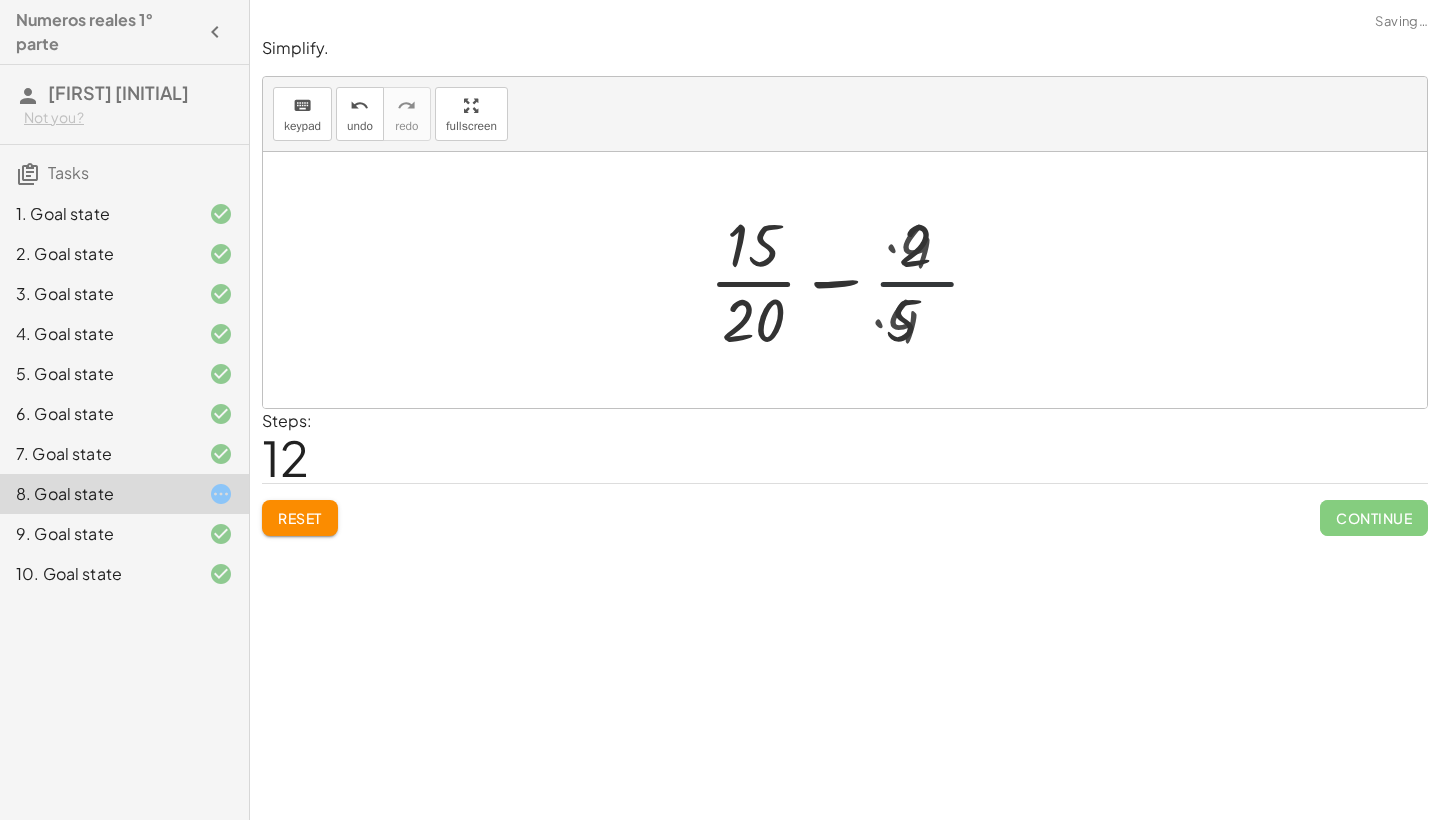 click at bounding box center (853, 280) 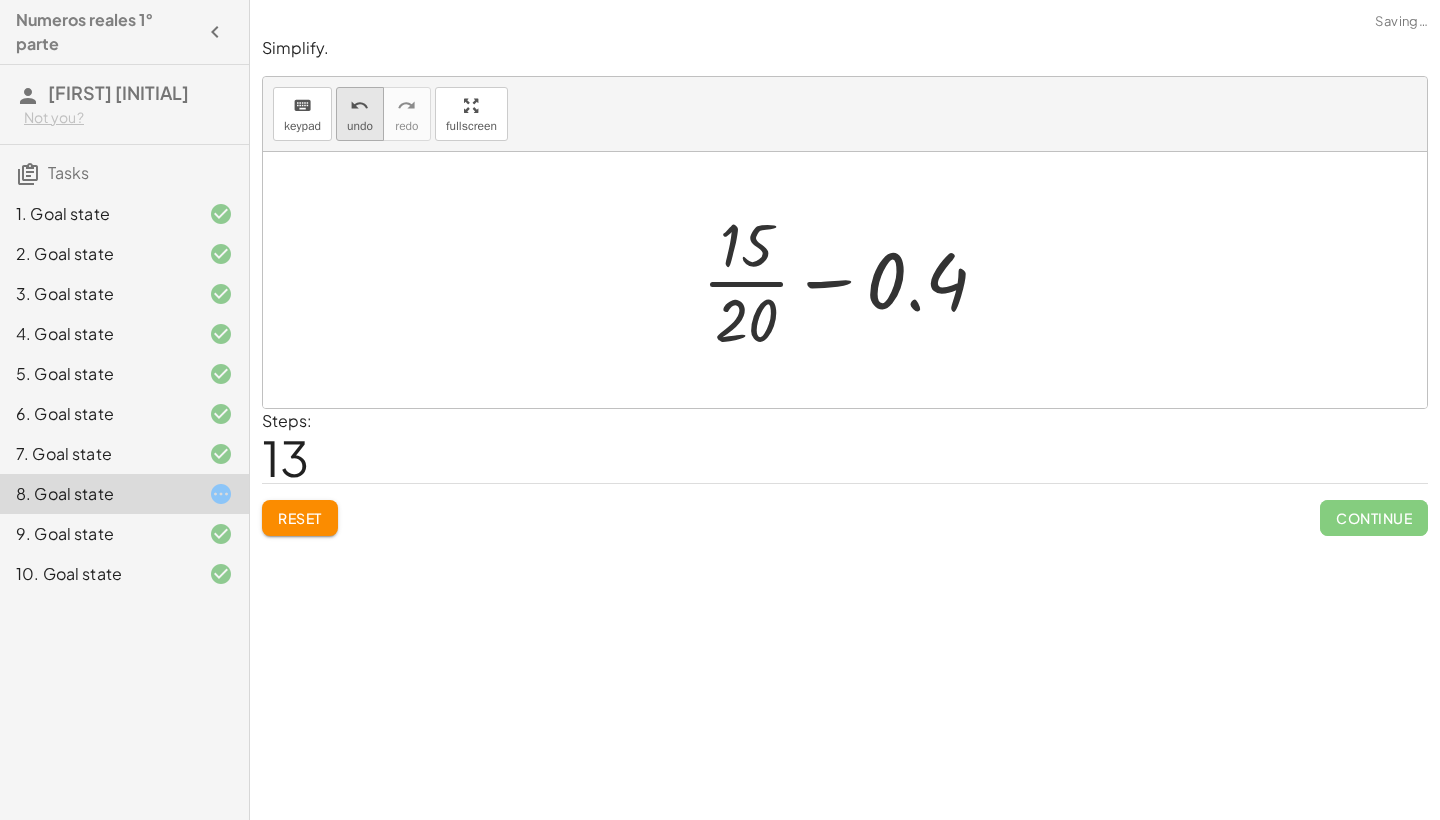 click on "undo" at bounding box center (360, 126) 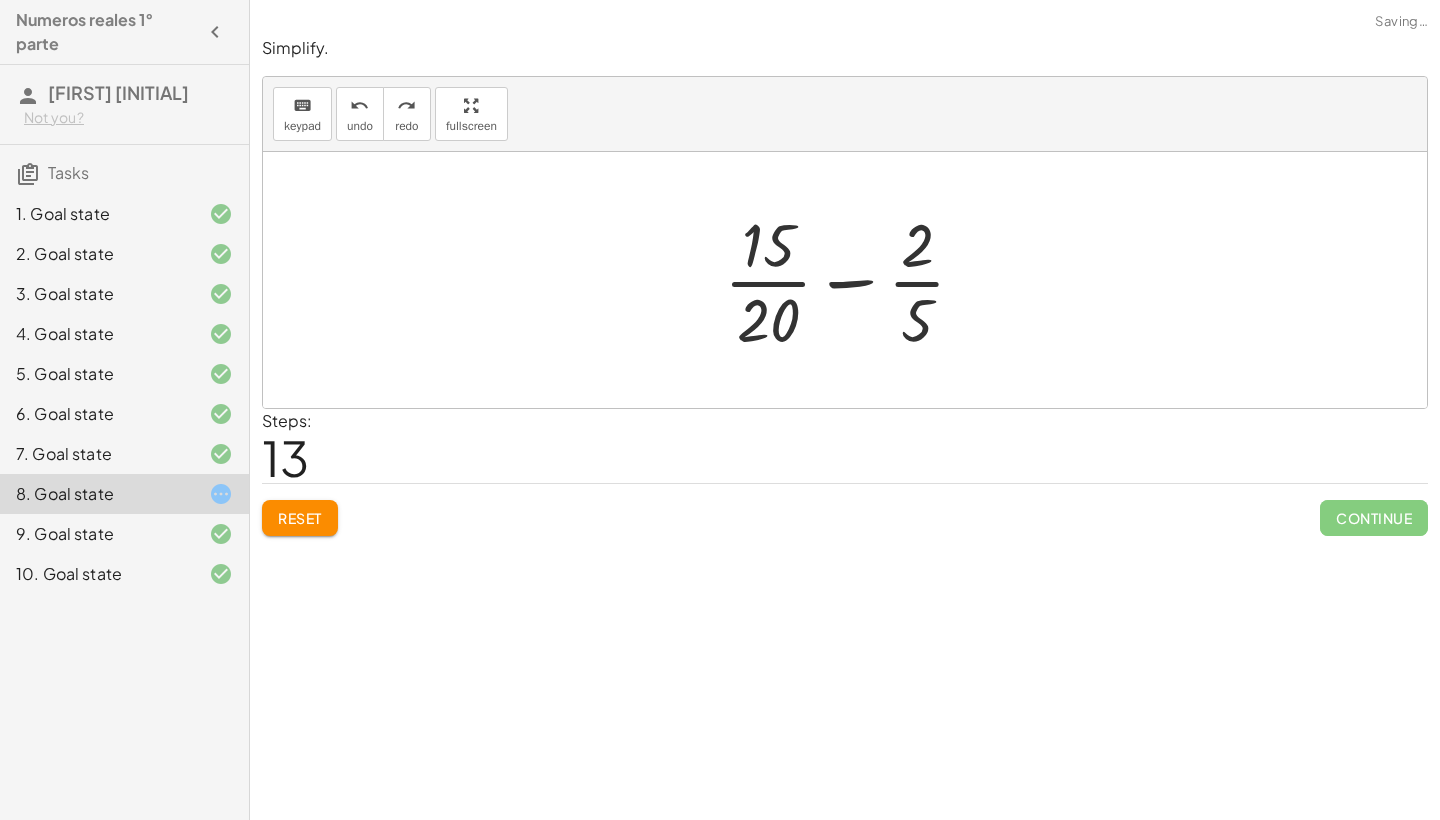 click at bounding box center [853, 280] 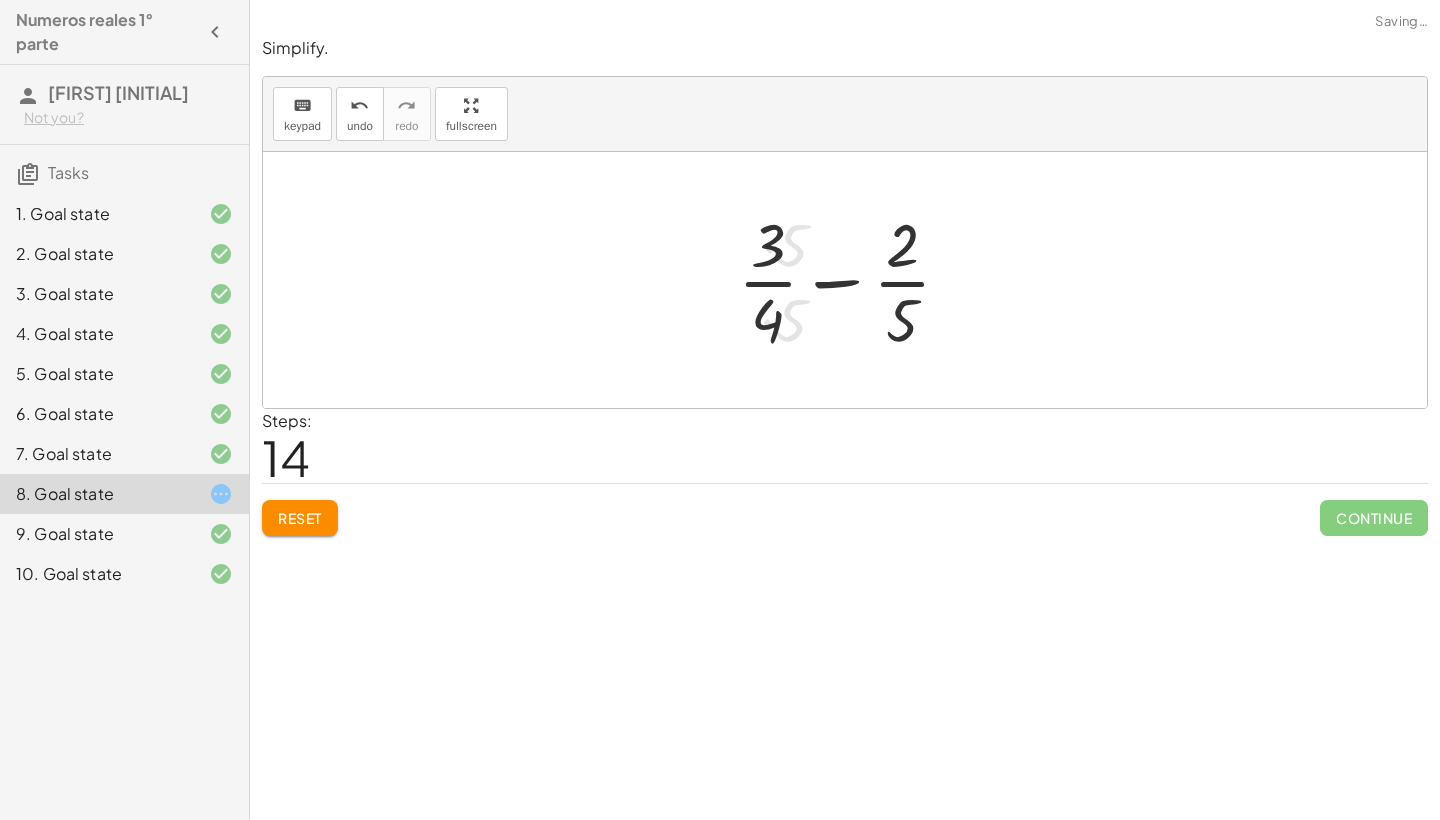 click at bounding box center [852, 280] 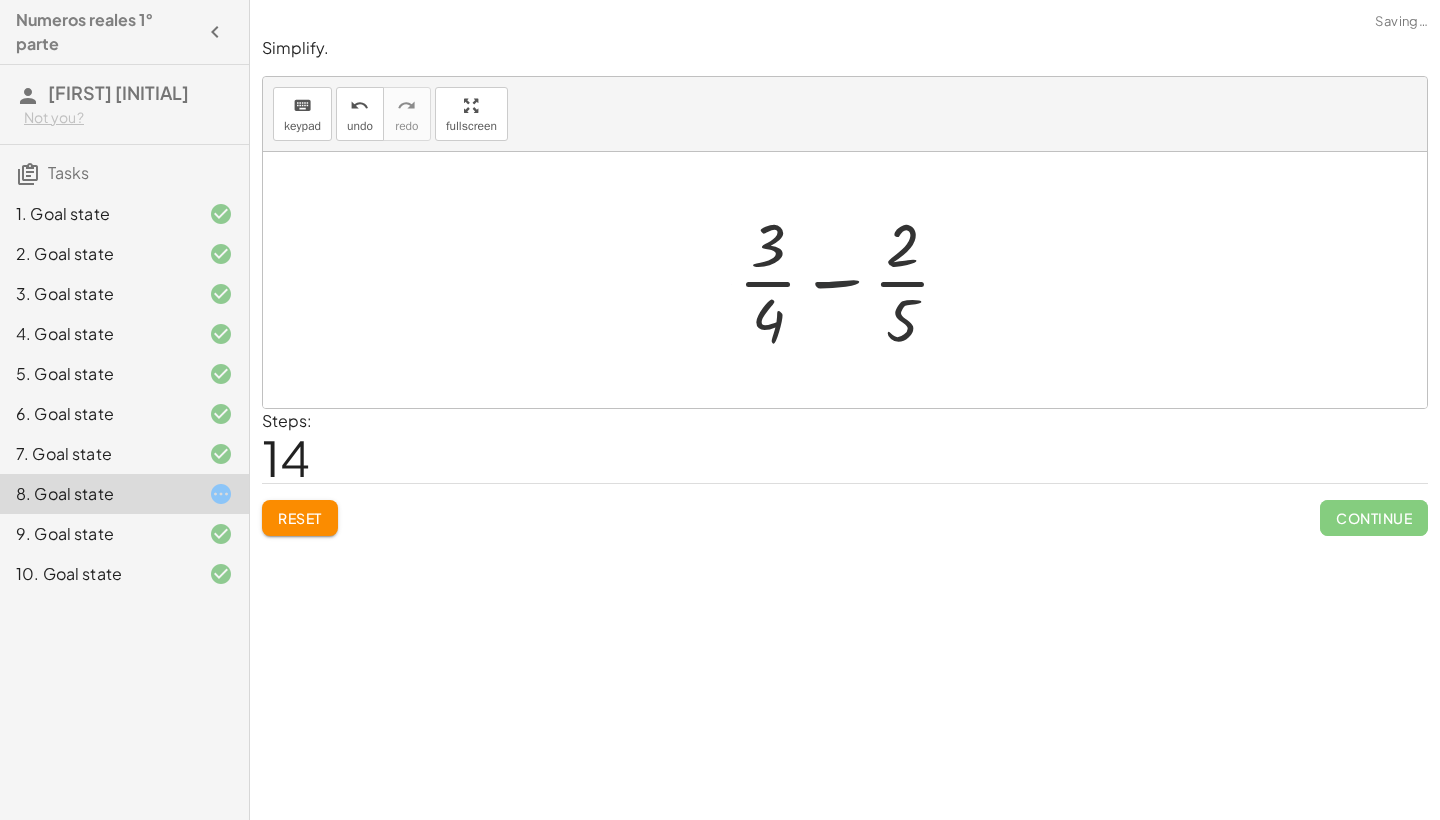 click at bounding box center (852, 280) 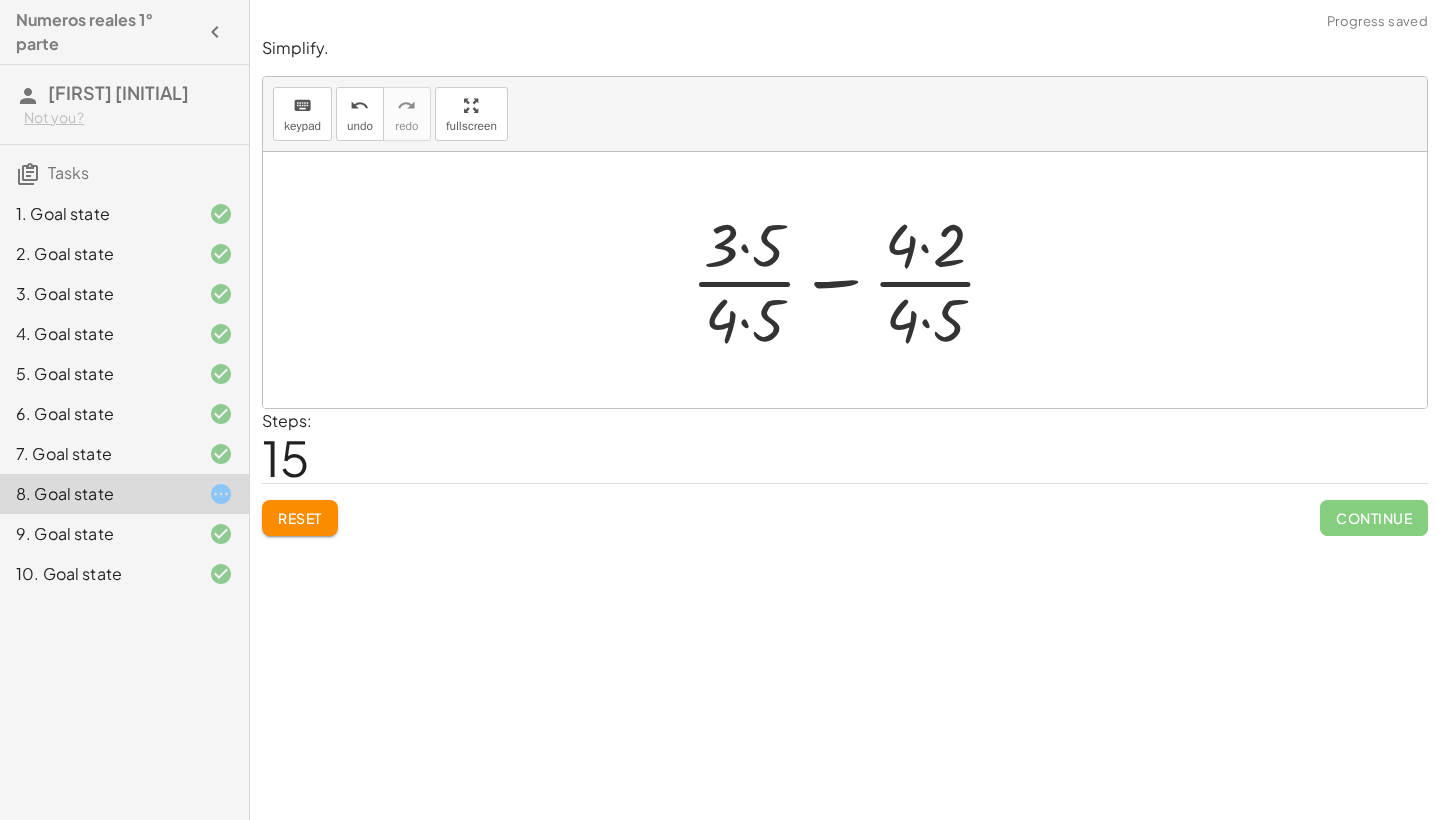 click at bounding box center (852, 280) 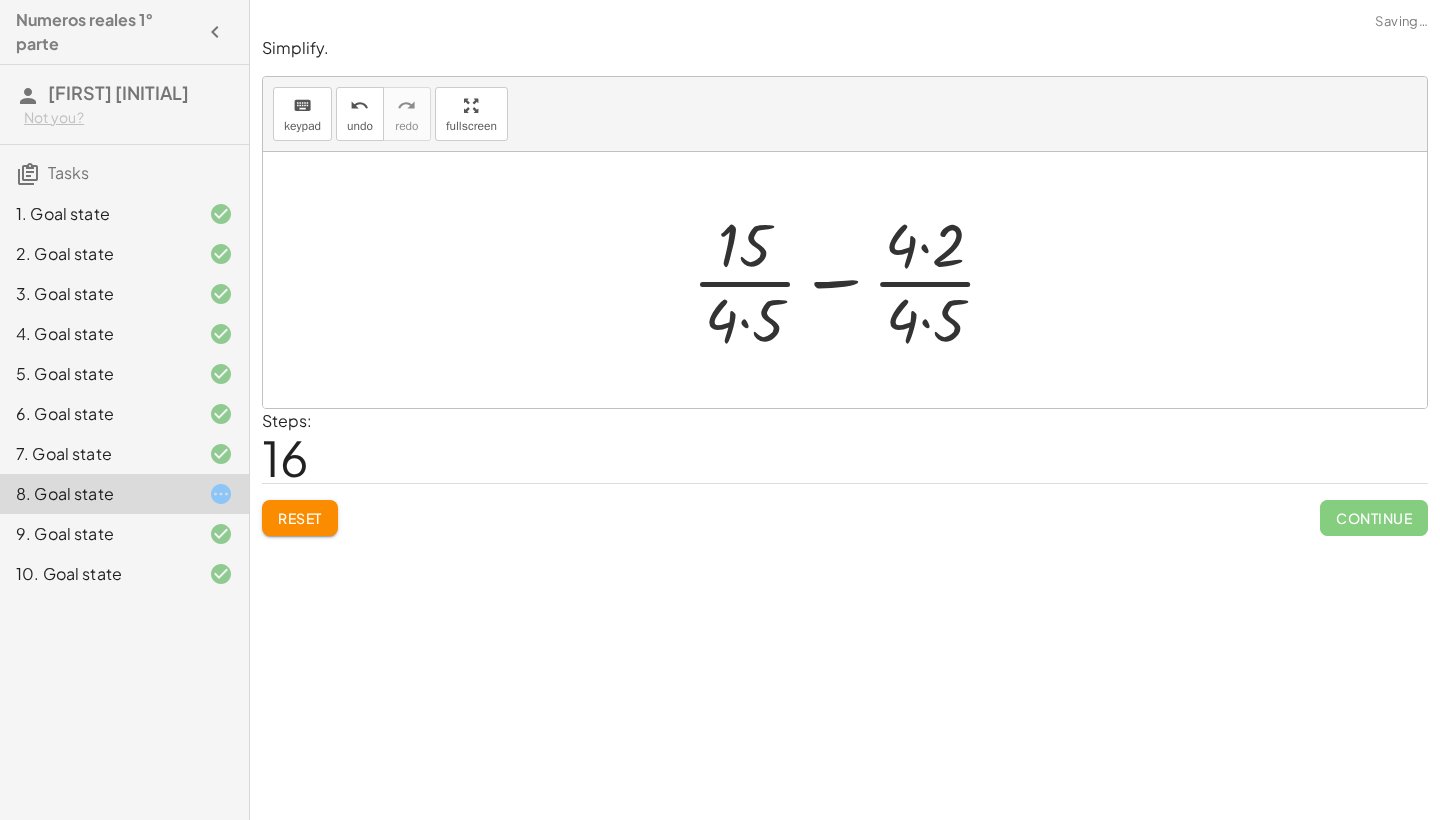 click at bounding box center [852, 280] 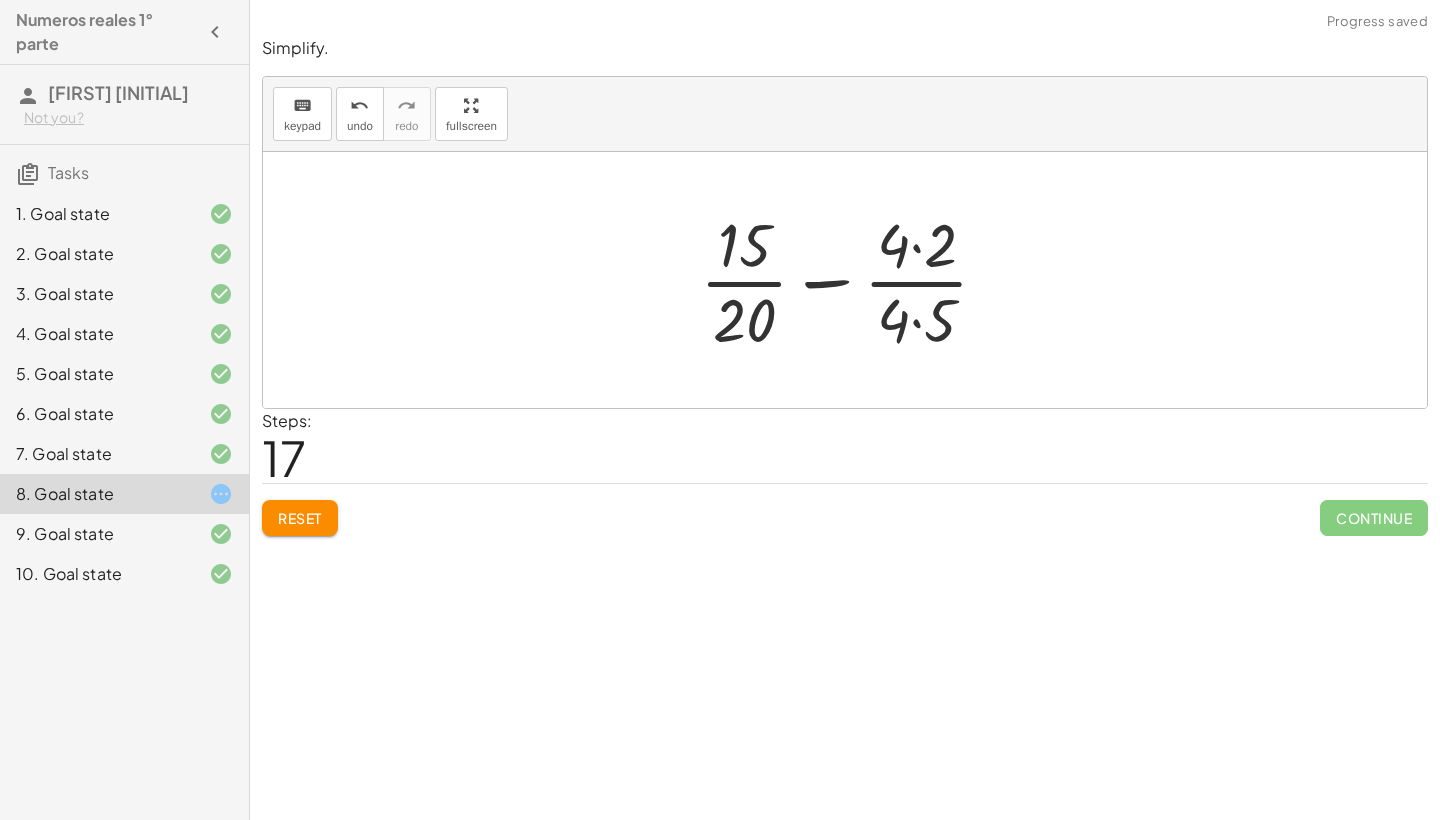 click at bounding box center (852, 280) 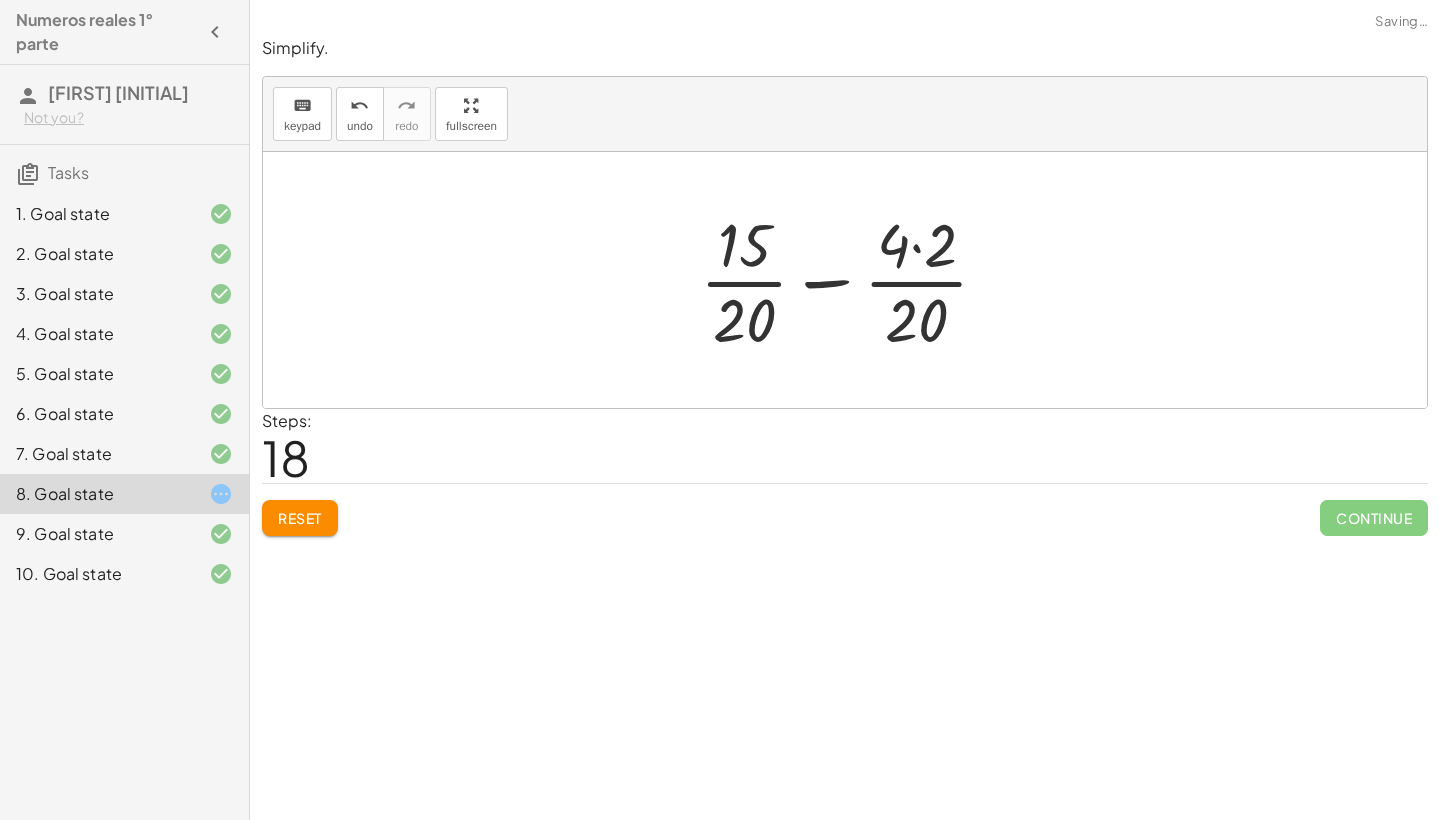 click at bounding box center (852, 280) 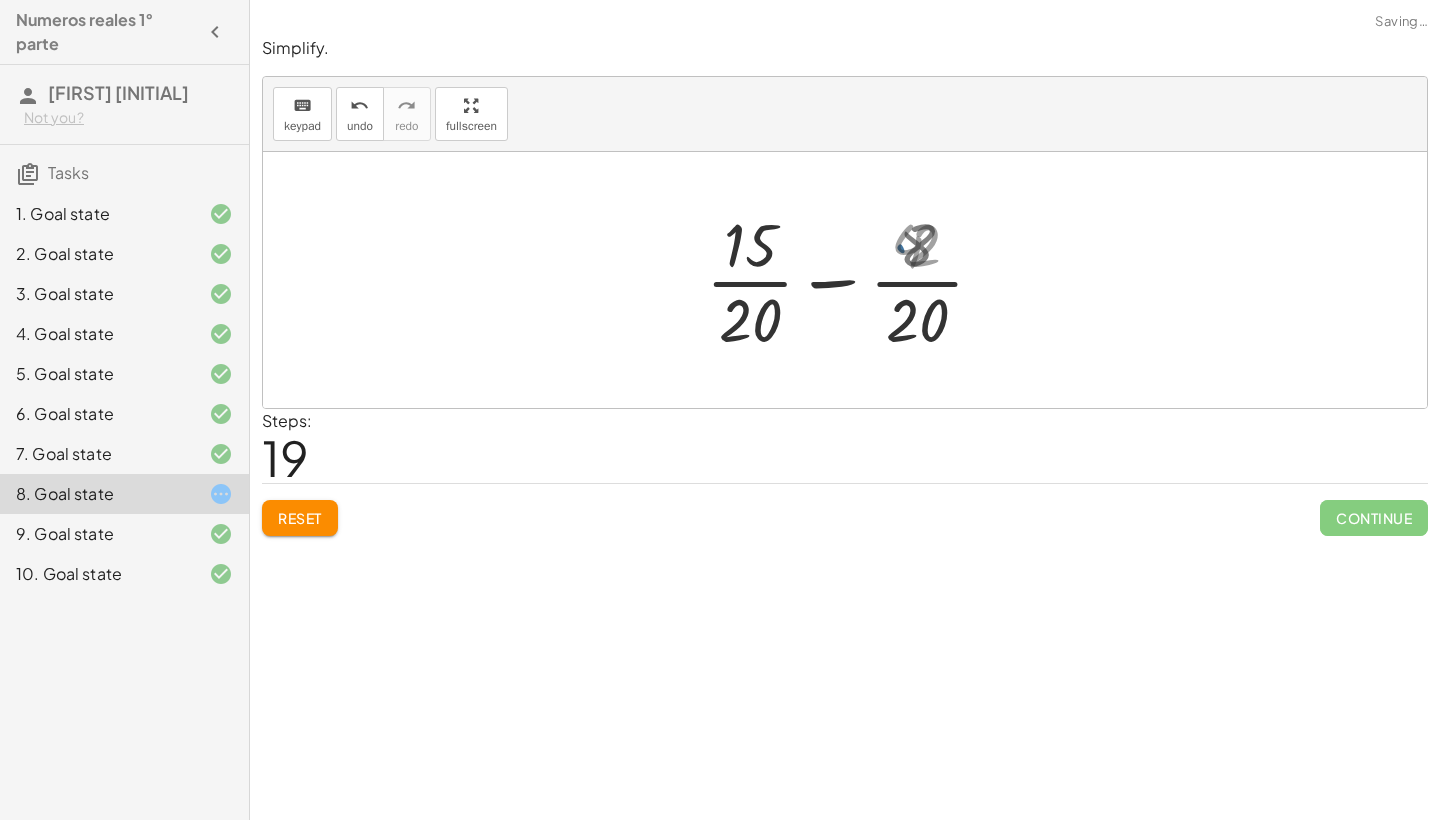 click at bounding box center (853, 280) 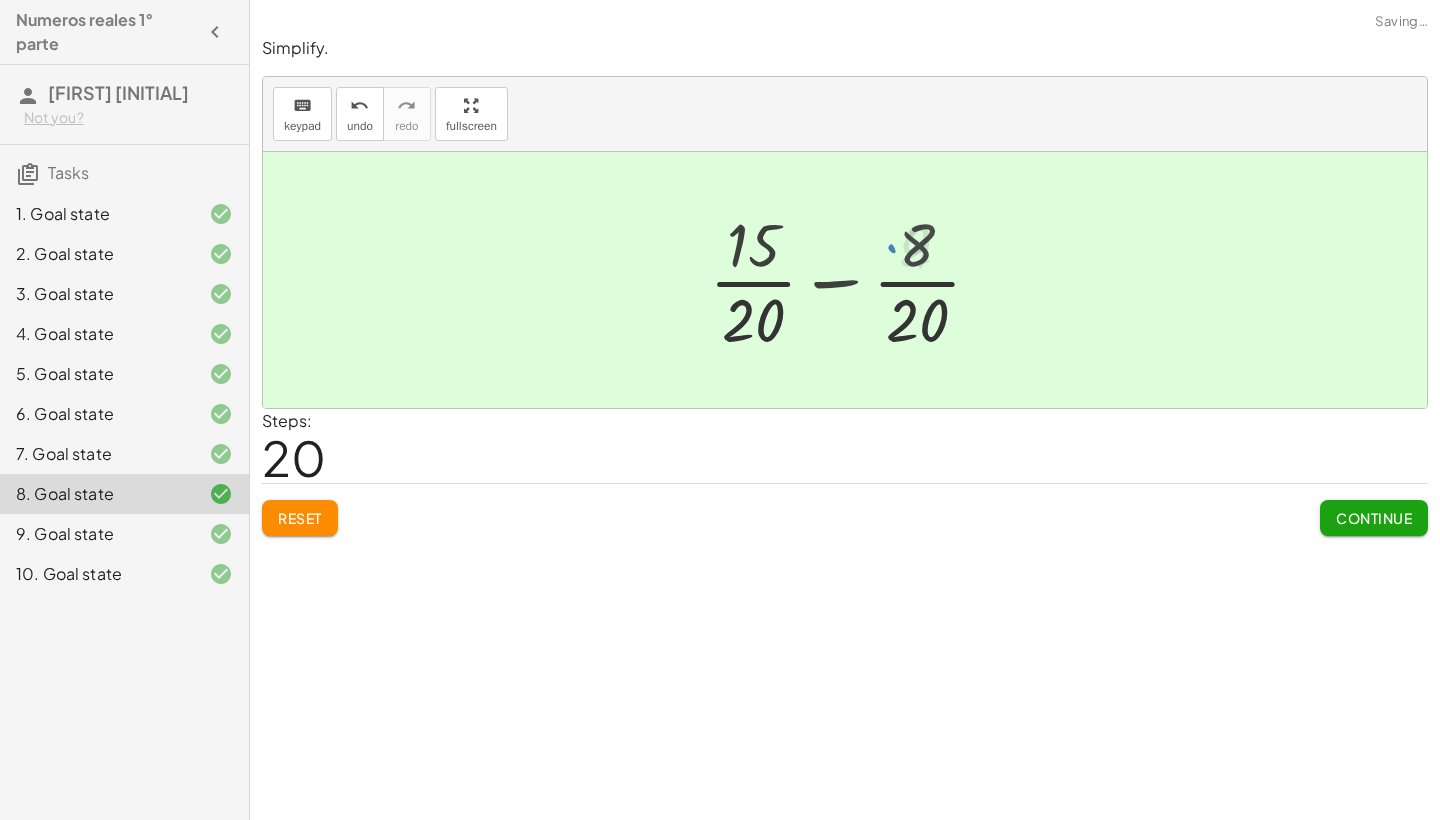 click at bounding box center [853, 280] 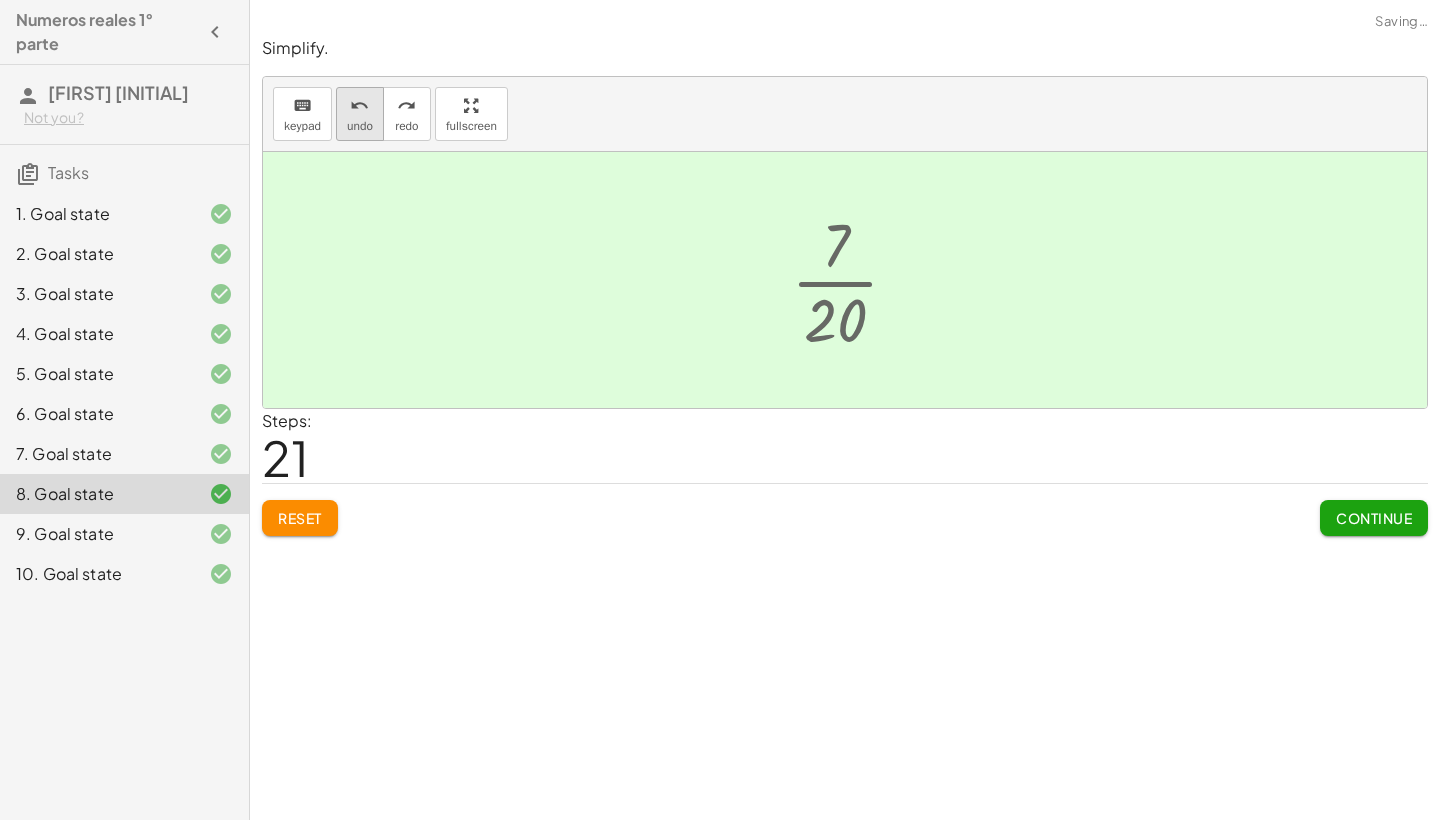 click on "undo" at bounding box center [359, 106] 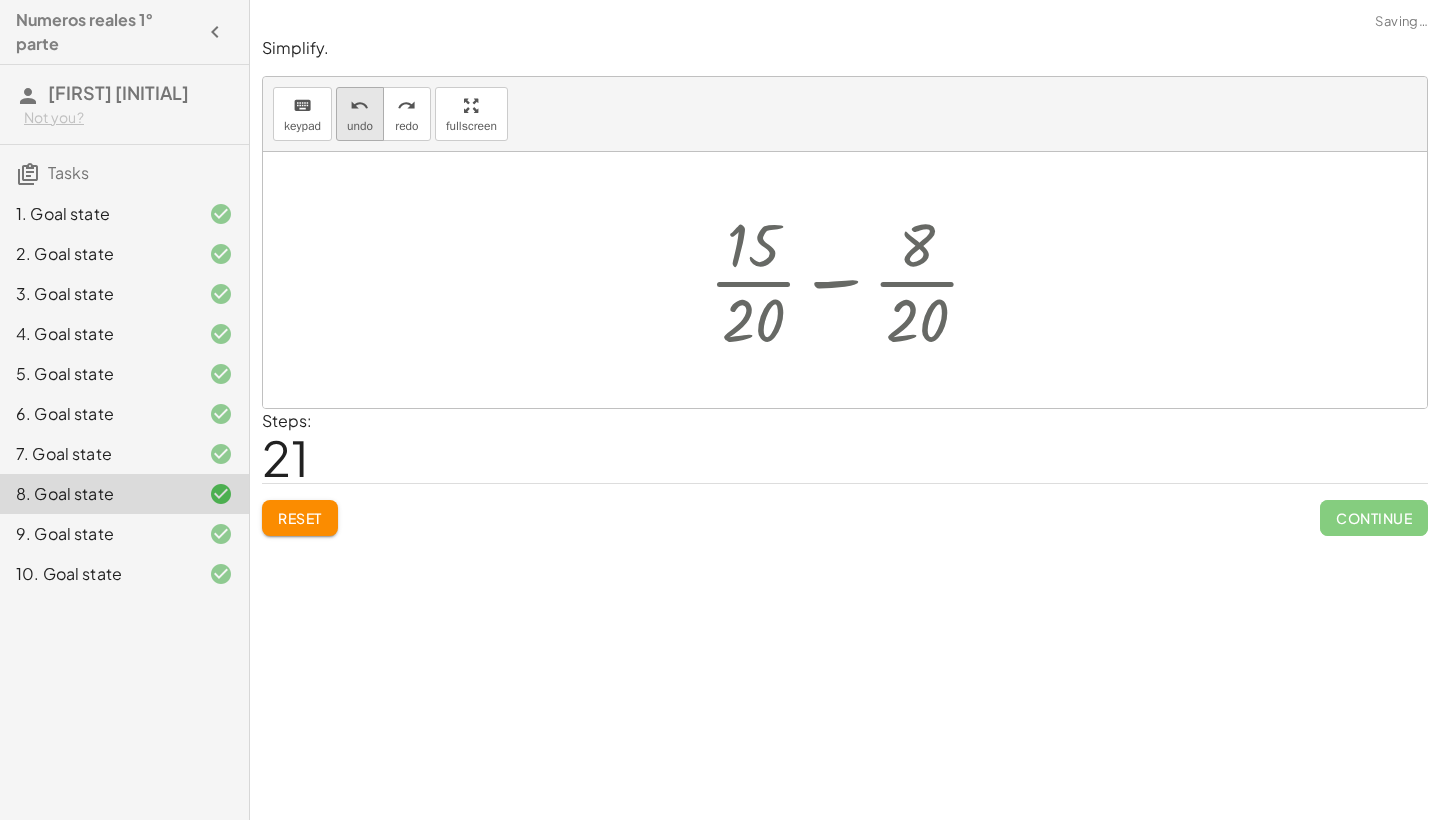 click on "undo" at bounding box center (359, 106) 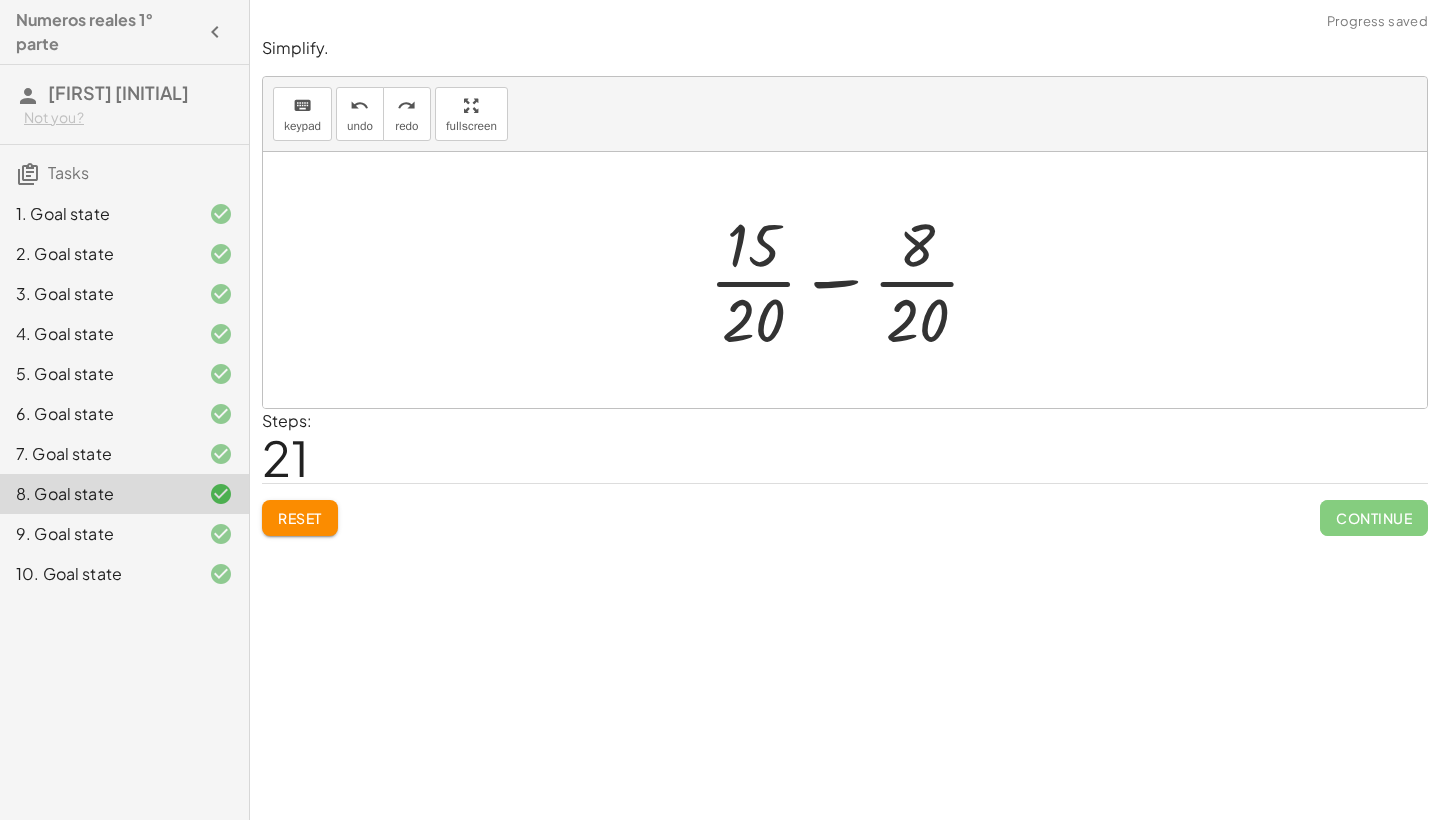 click on "Reset" 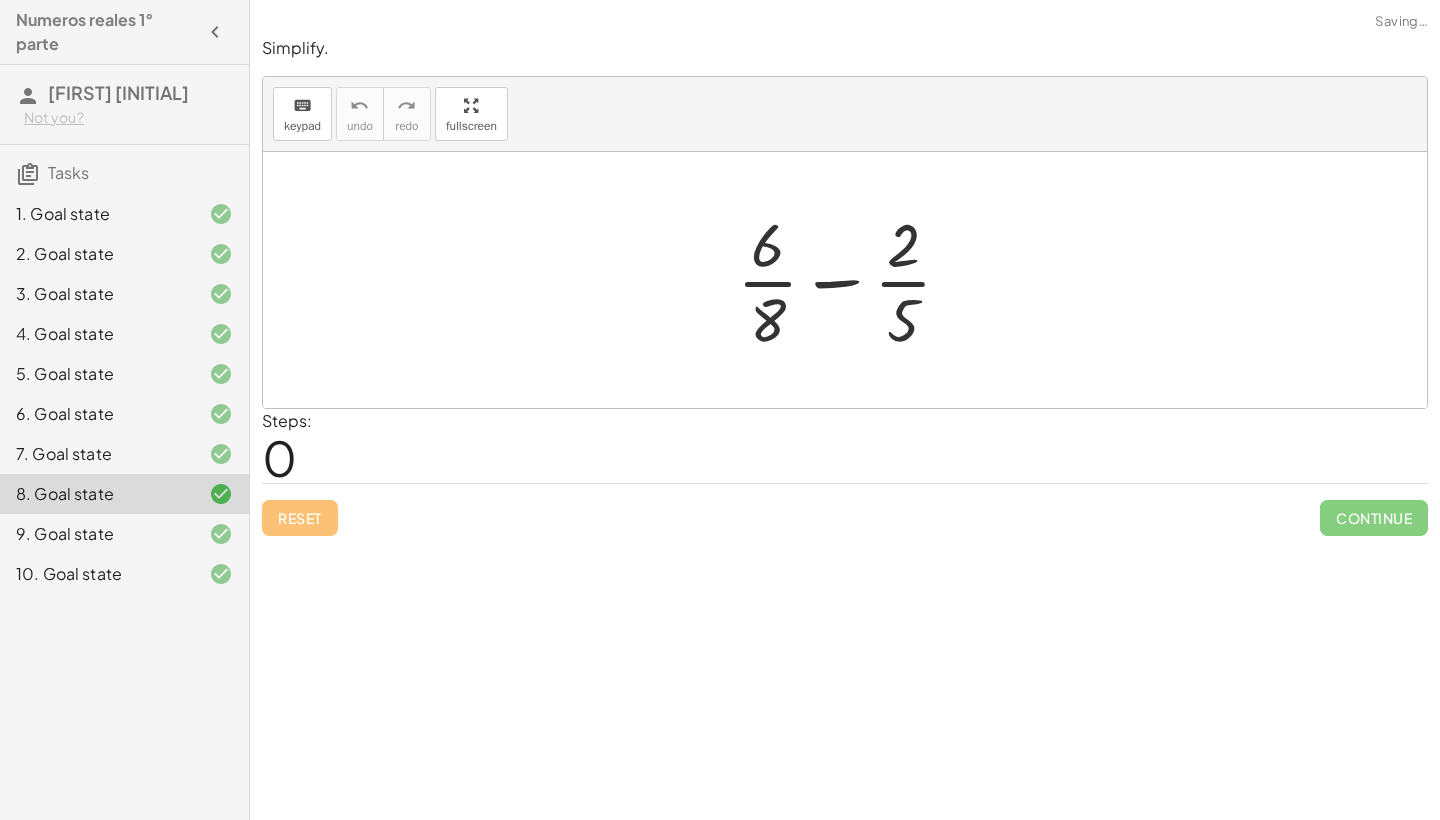 click at bounding box center [852, 280] 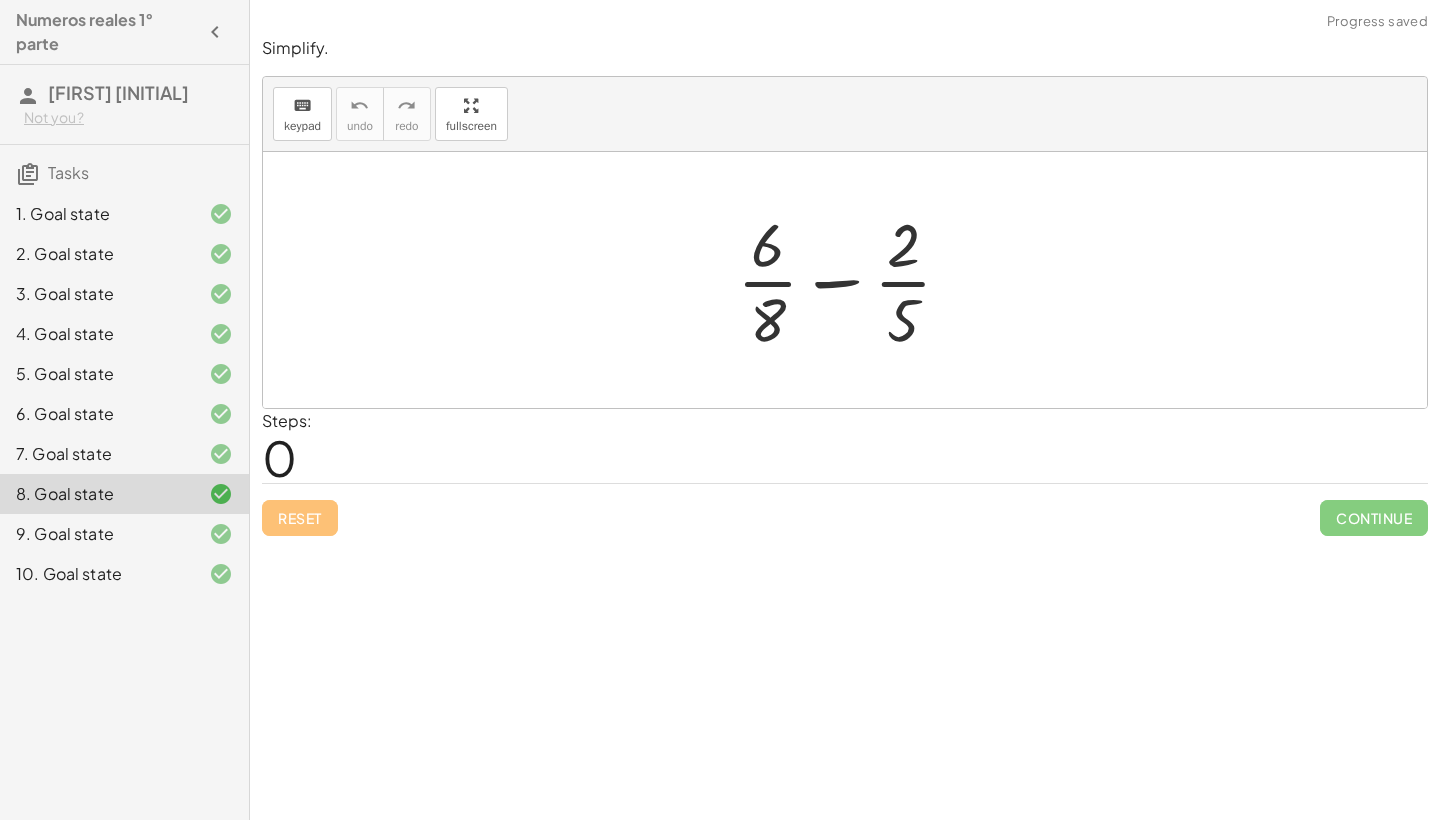 click at bounding box center (852, 280) 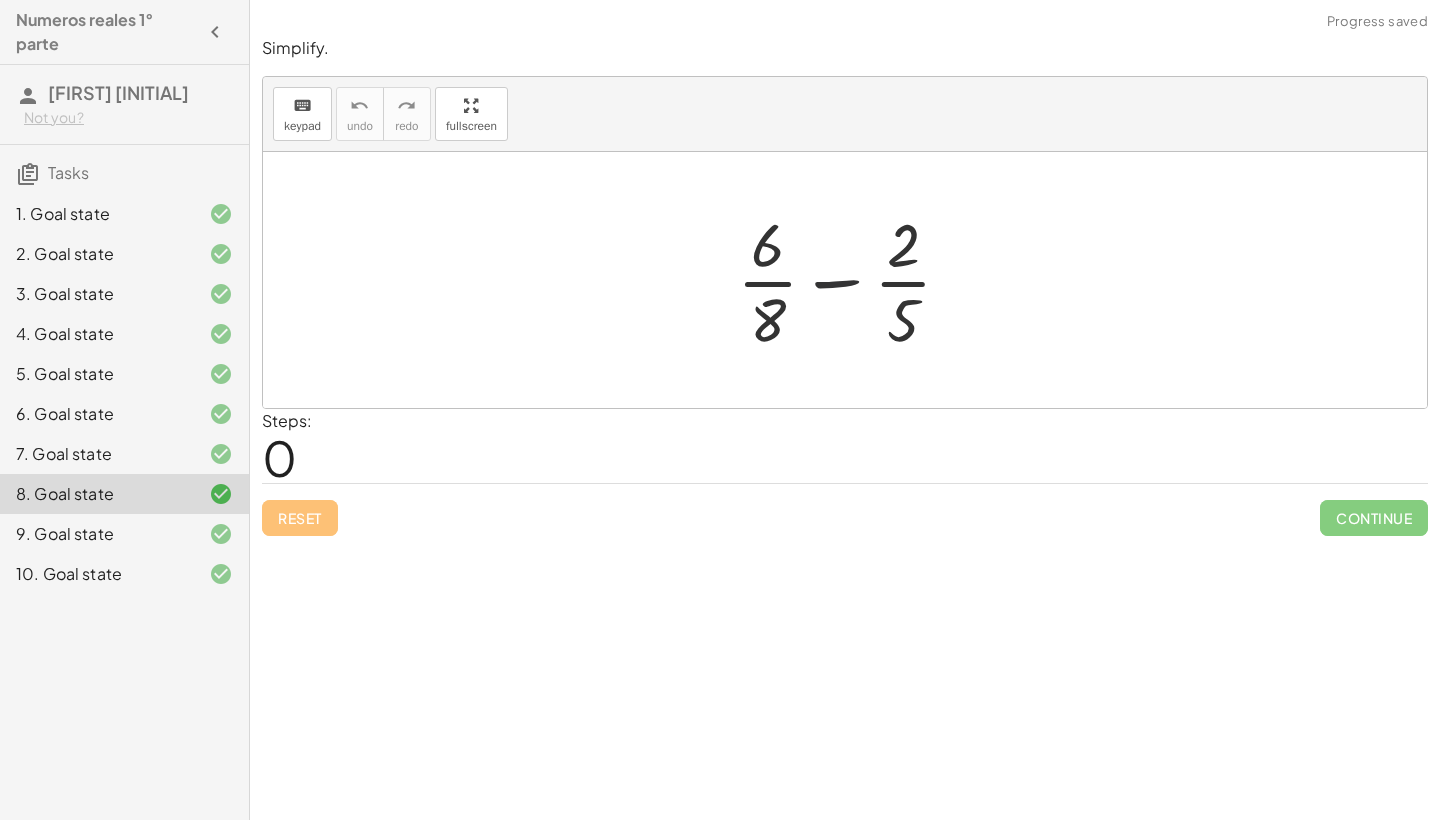 click at bounding box center (852, 280) 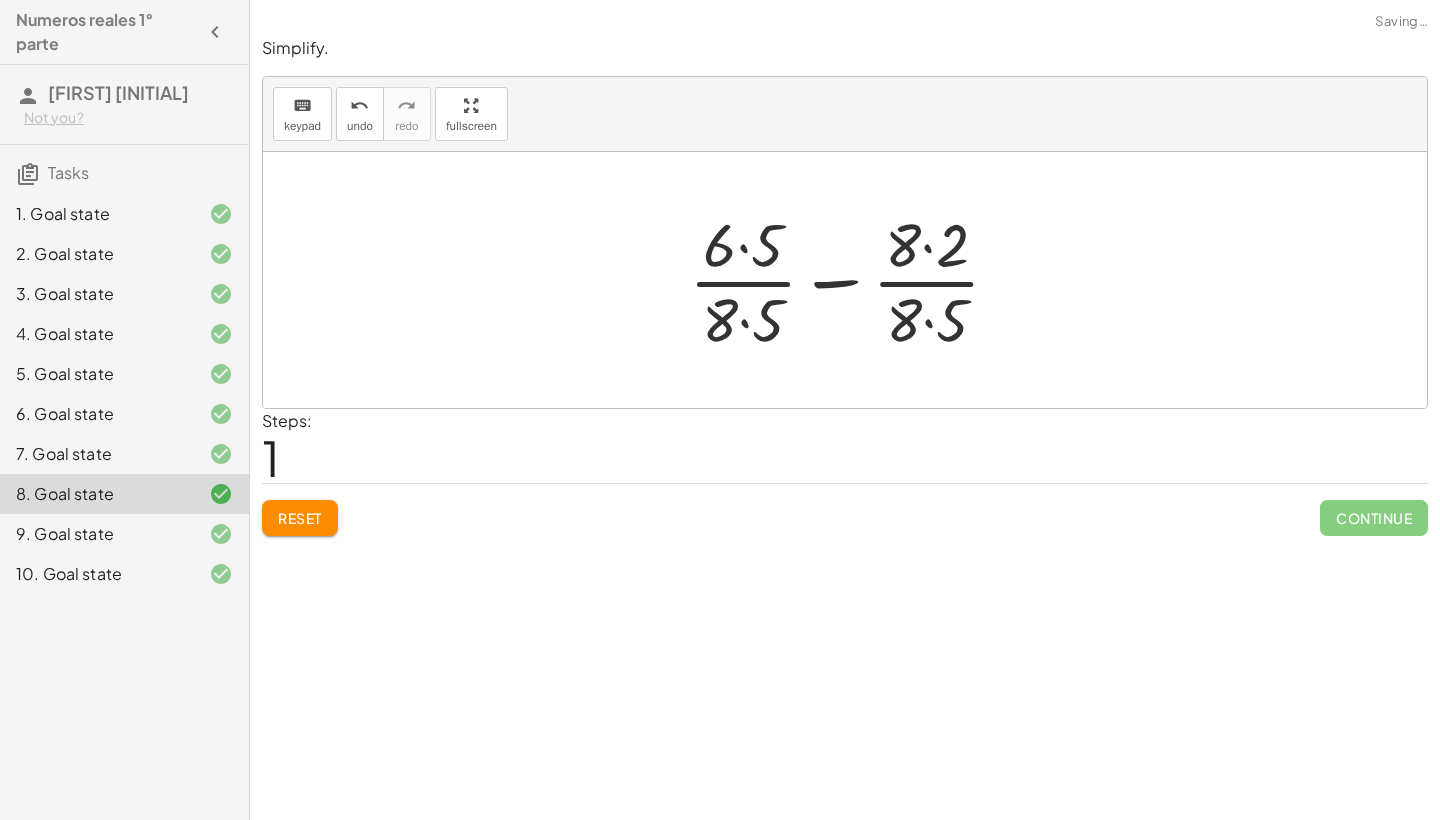 click at bounding box center [853, 280] 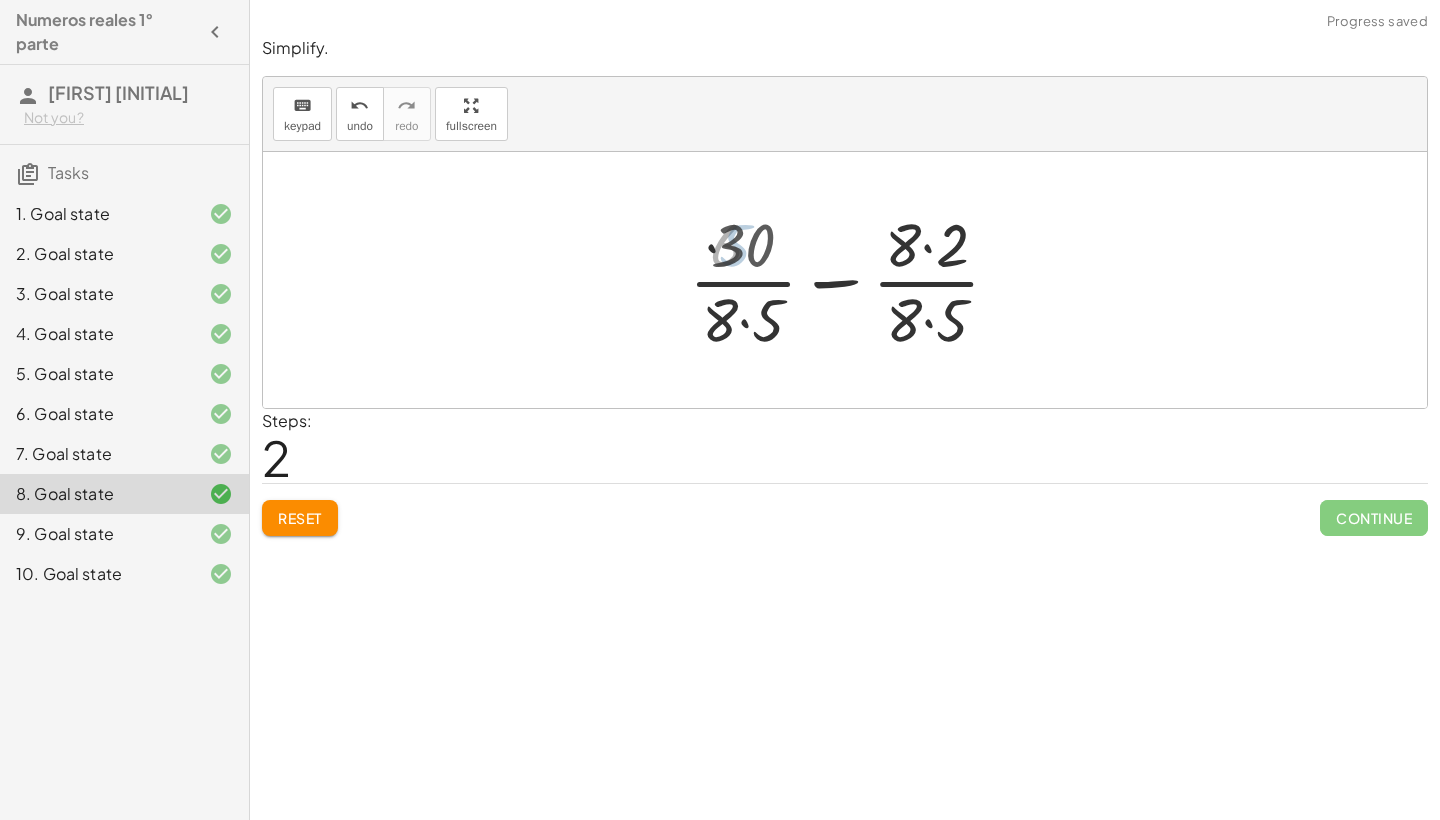 click at bounding box center [853, 280] 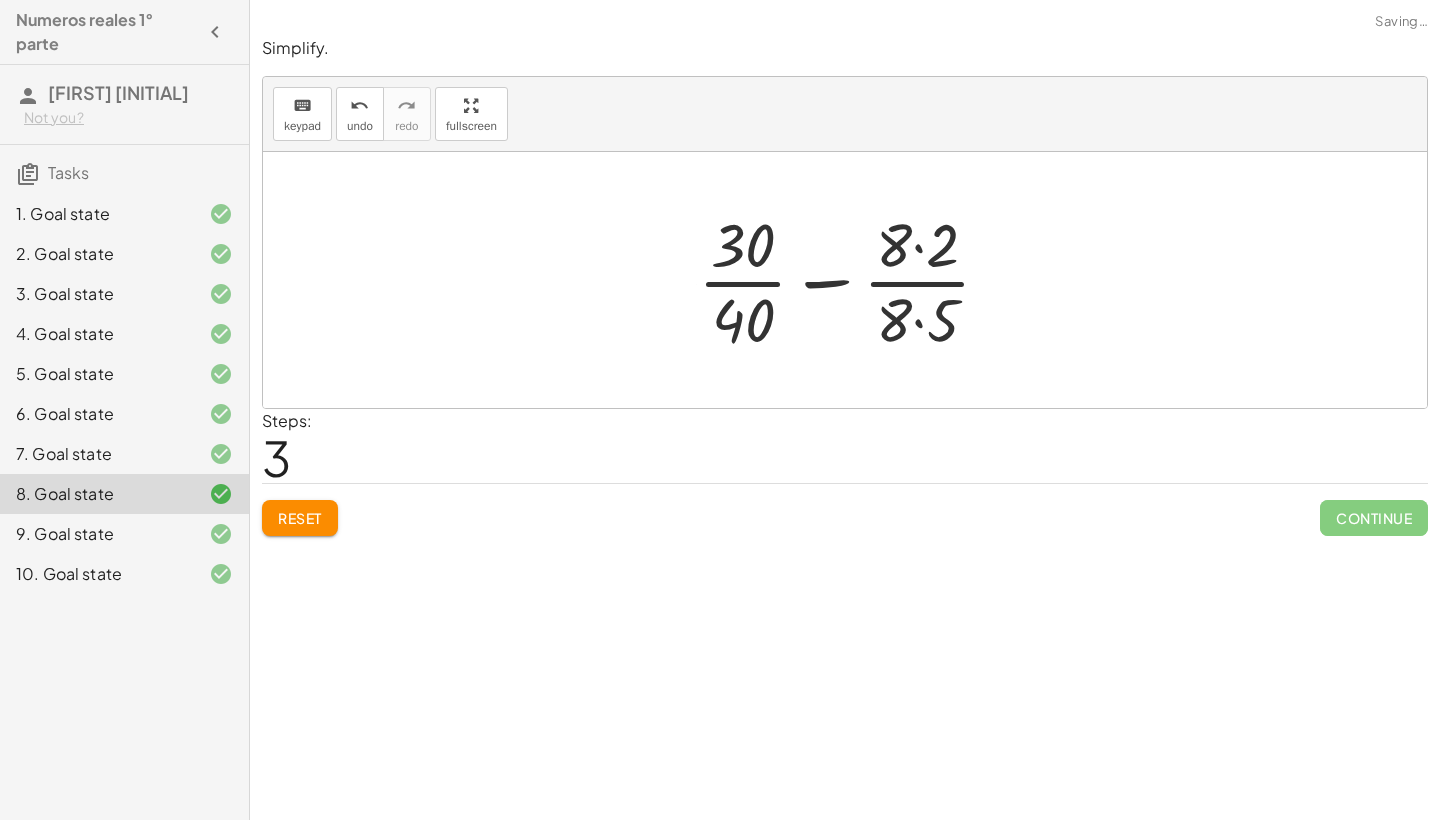 click at bounding box center (852, 280) 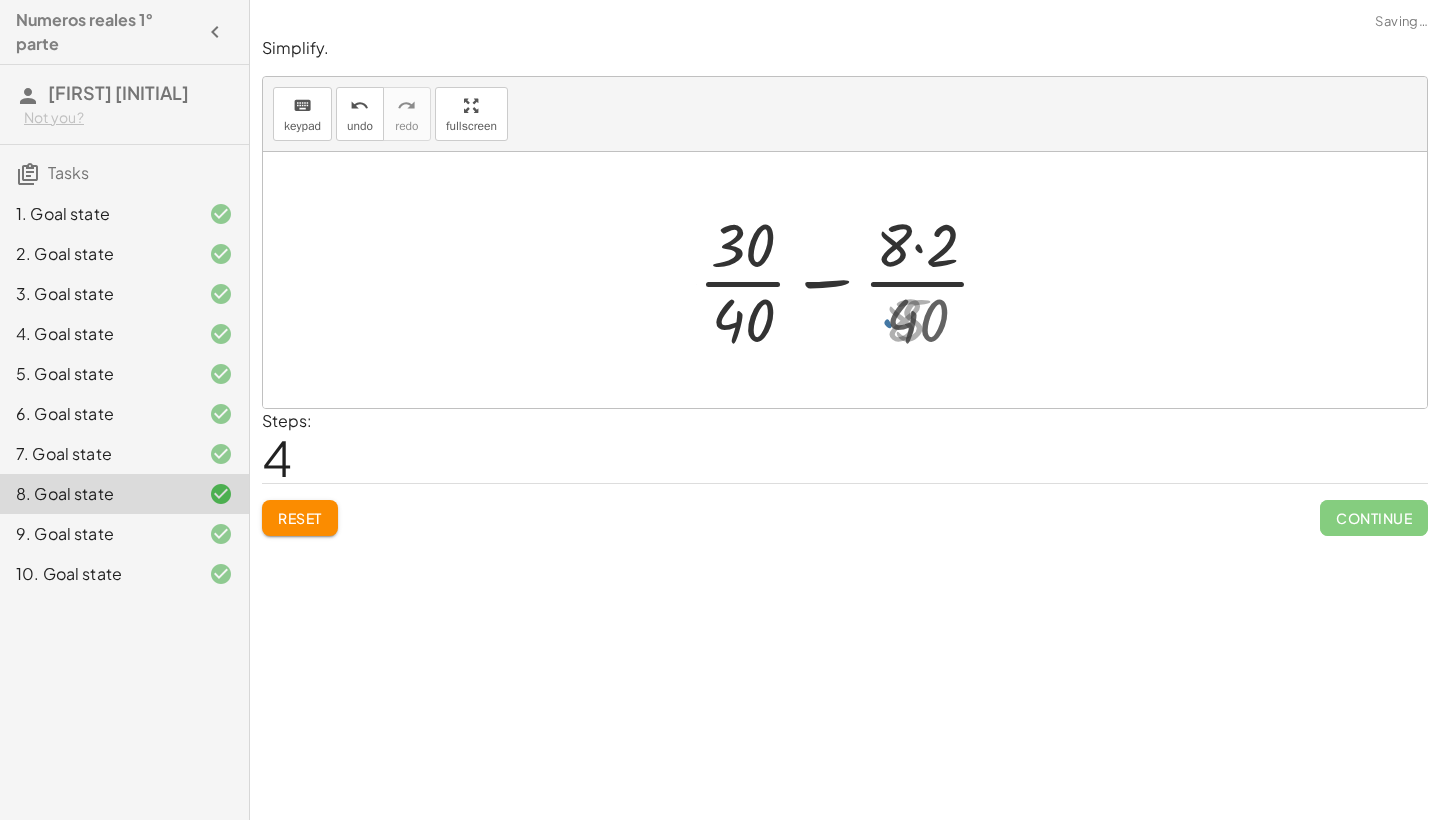 click at bounding box center [852, 280] 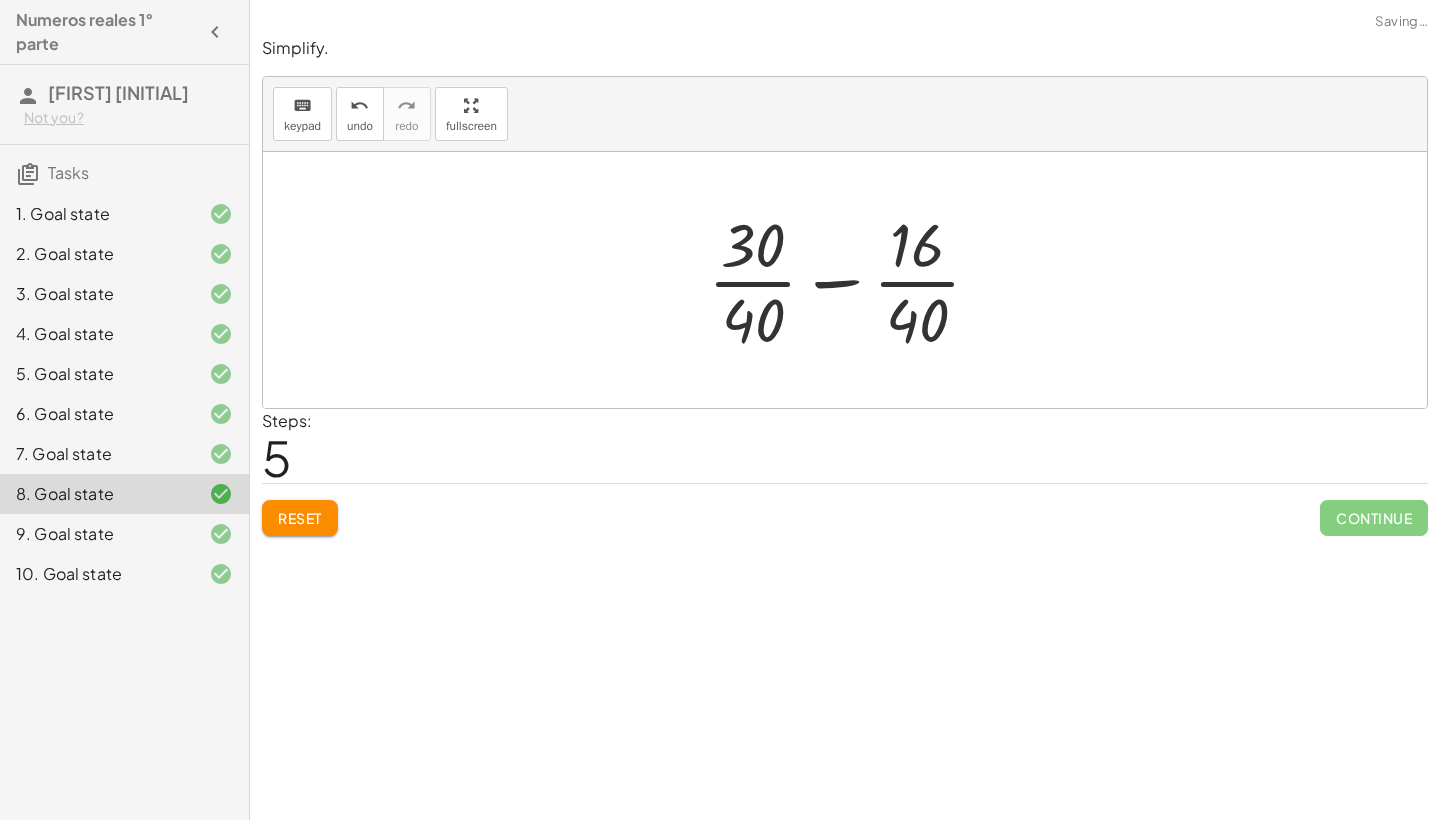 click at bounding box center [852, 280] 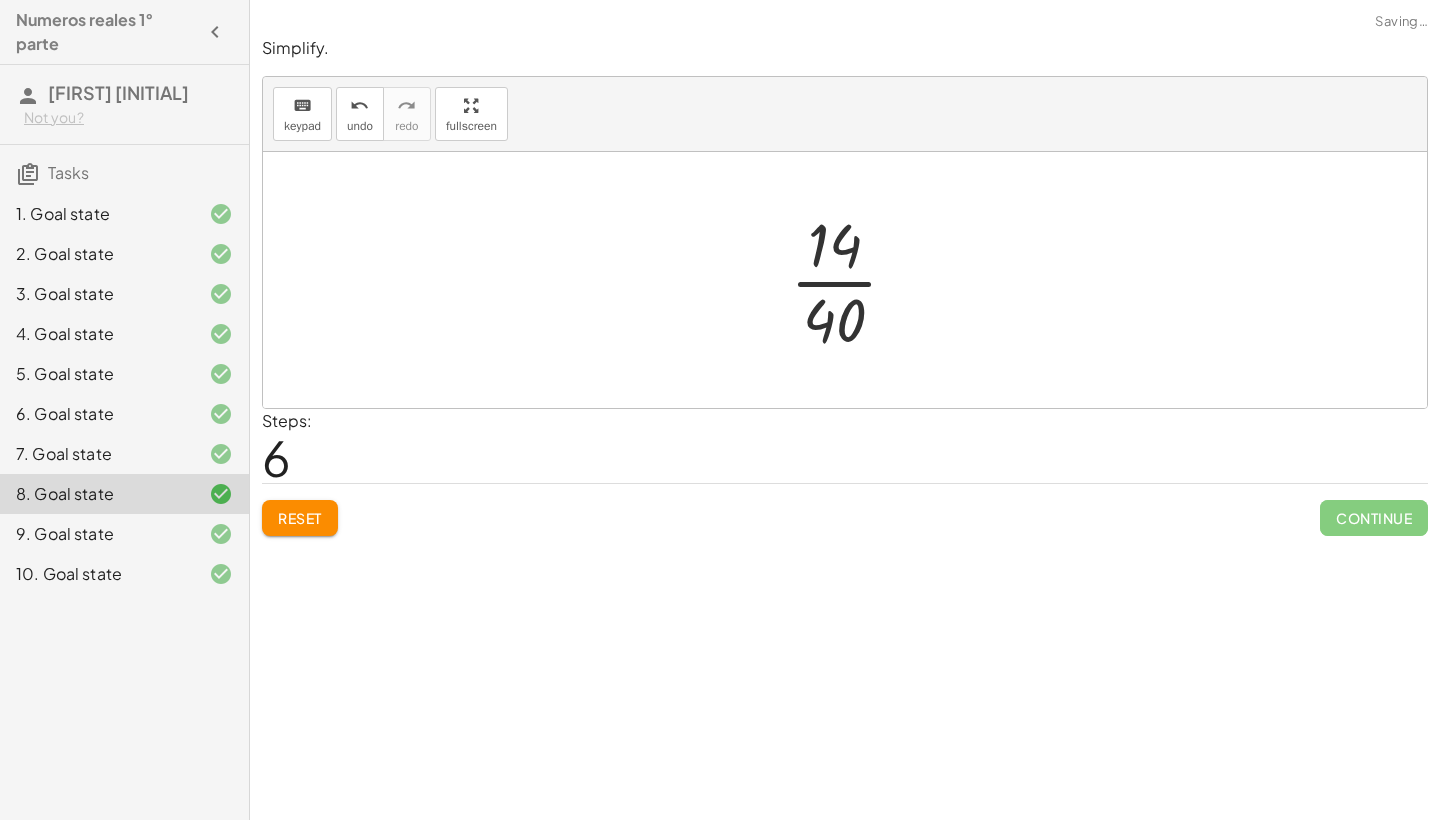 click at bounding box center (852, 280) 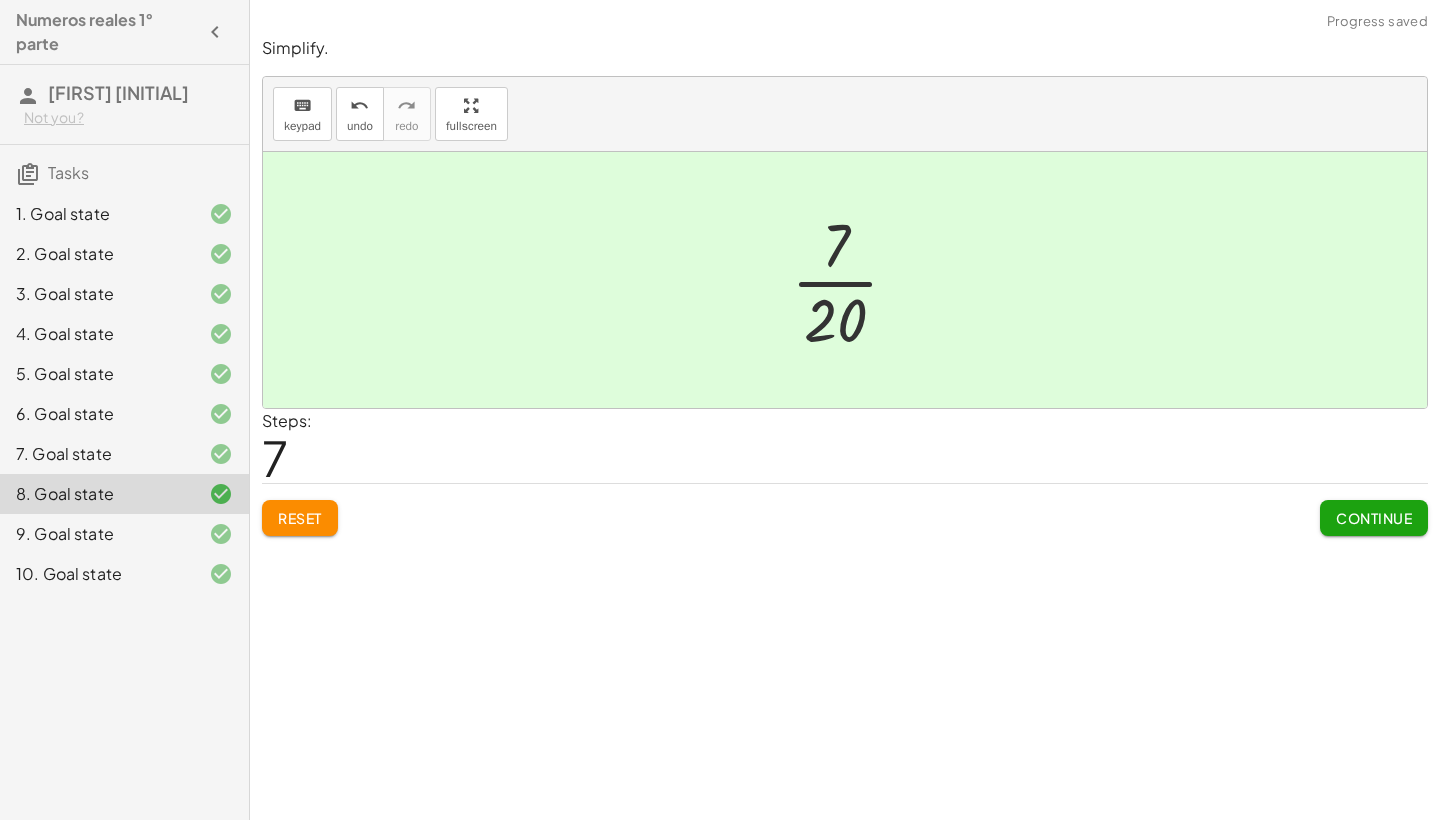 click on "10. Goal state" 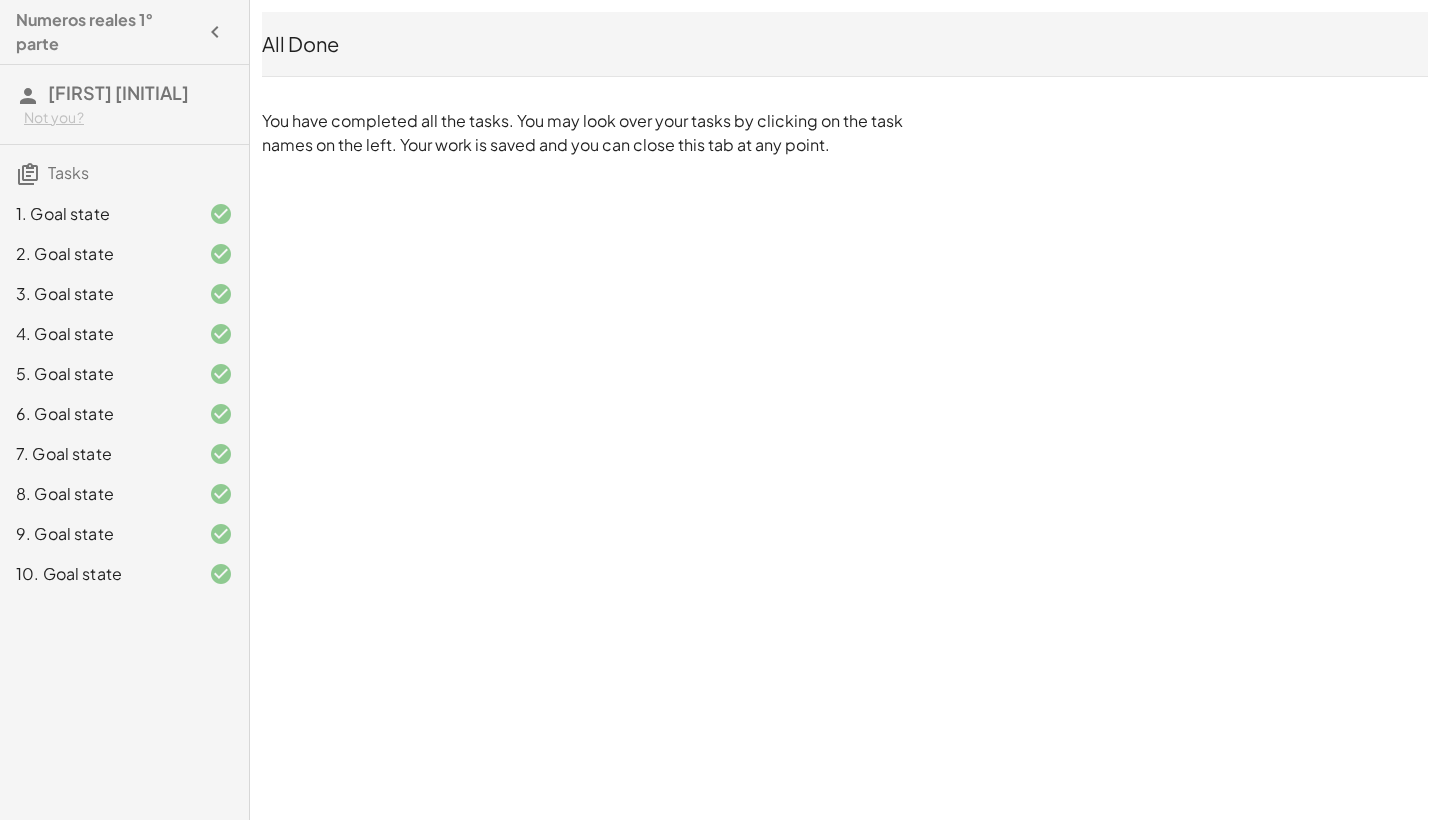 scroll, scrollTop: 0, scrollLeft: 0, axis: both 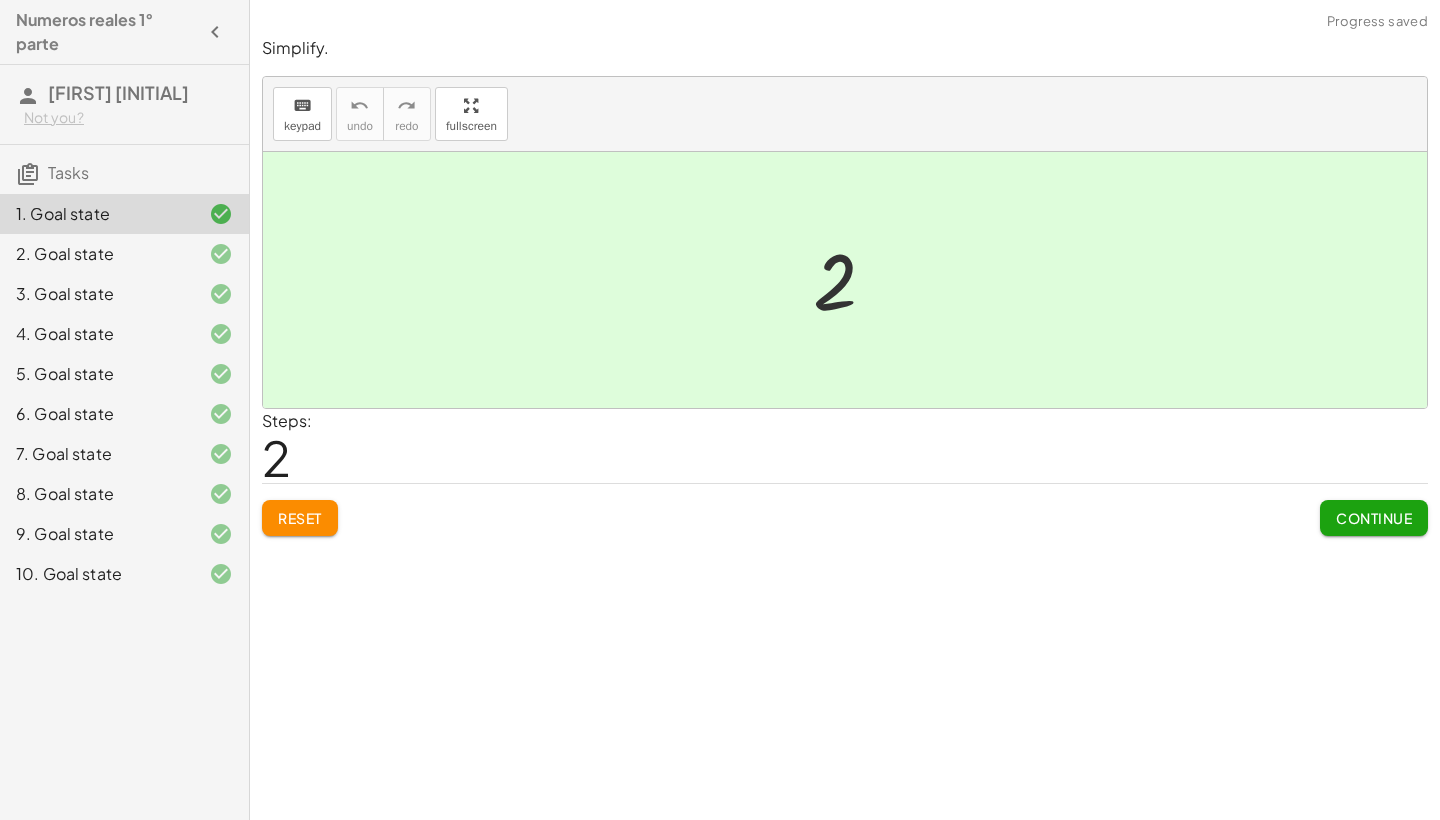 click on "1. Goal state 2. Goal state 3. Goal state 4. Goal state 5. Goal state 6. Goal state 7. Goal state 8. Goal state 9. Goal state 10. Goal state" 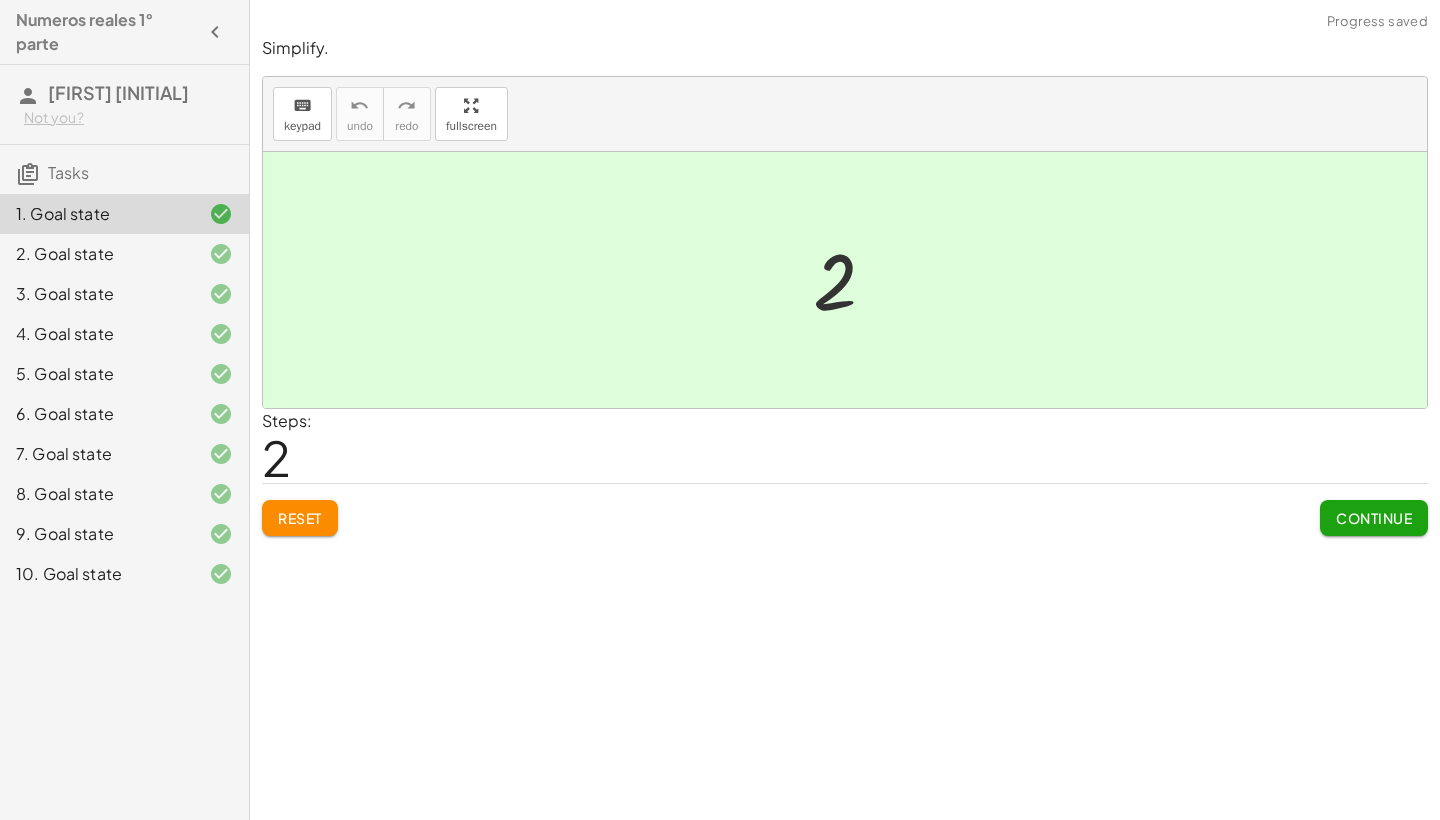 click at bounding box center (28, 174) 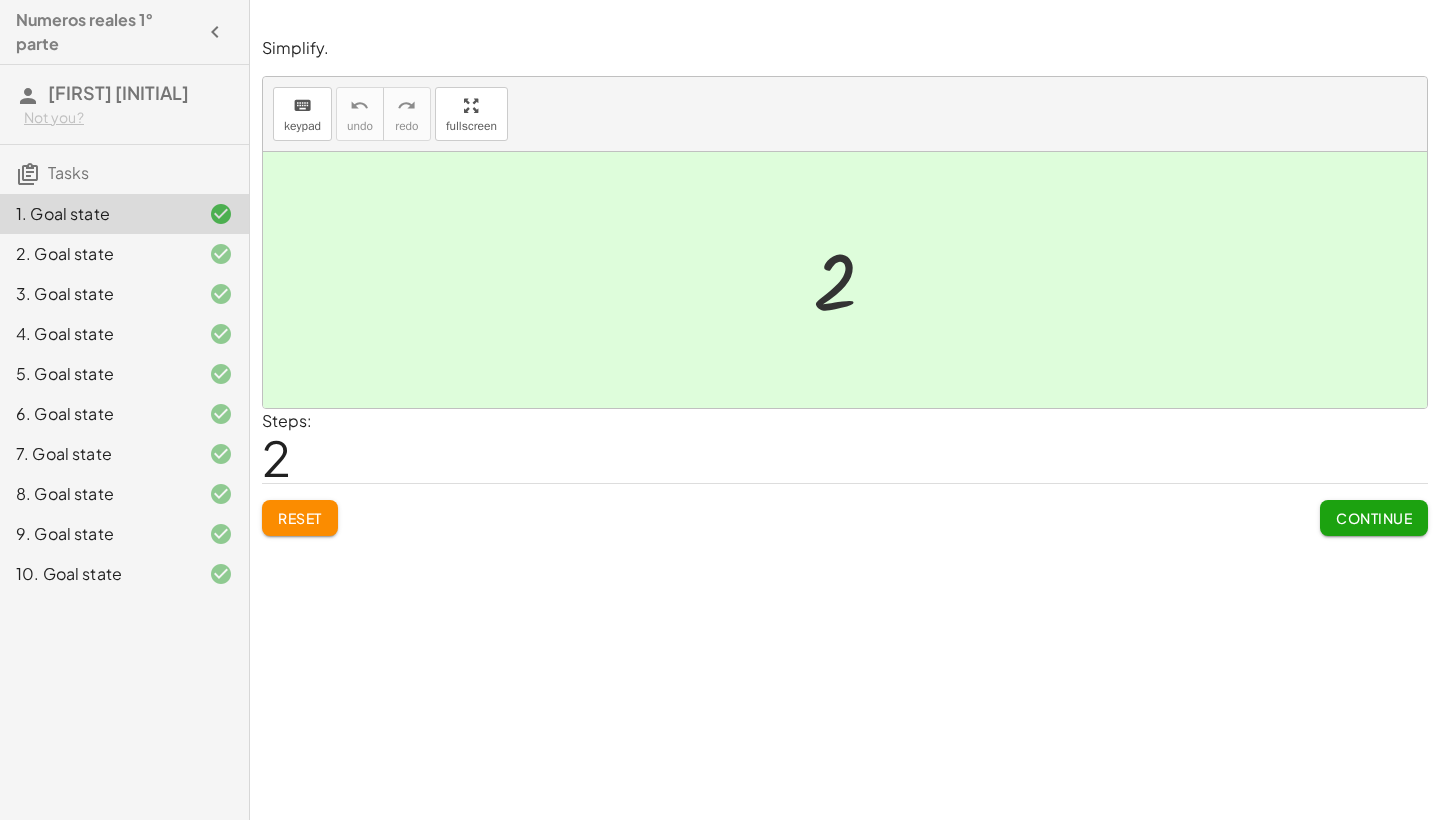 click at bounding box center (28, 174) 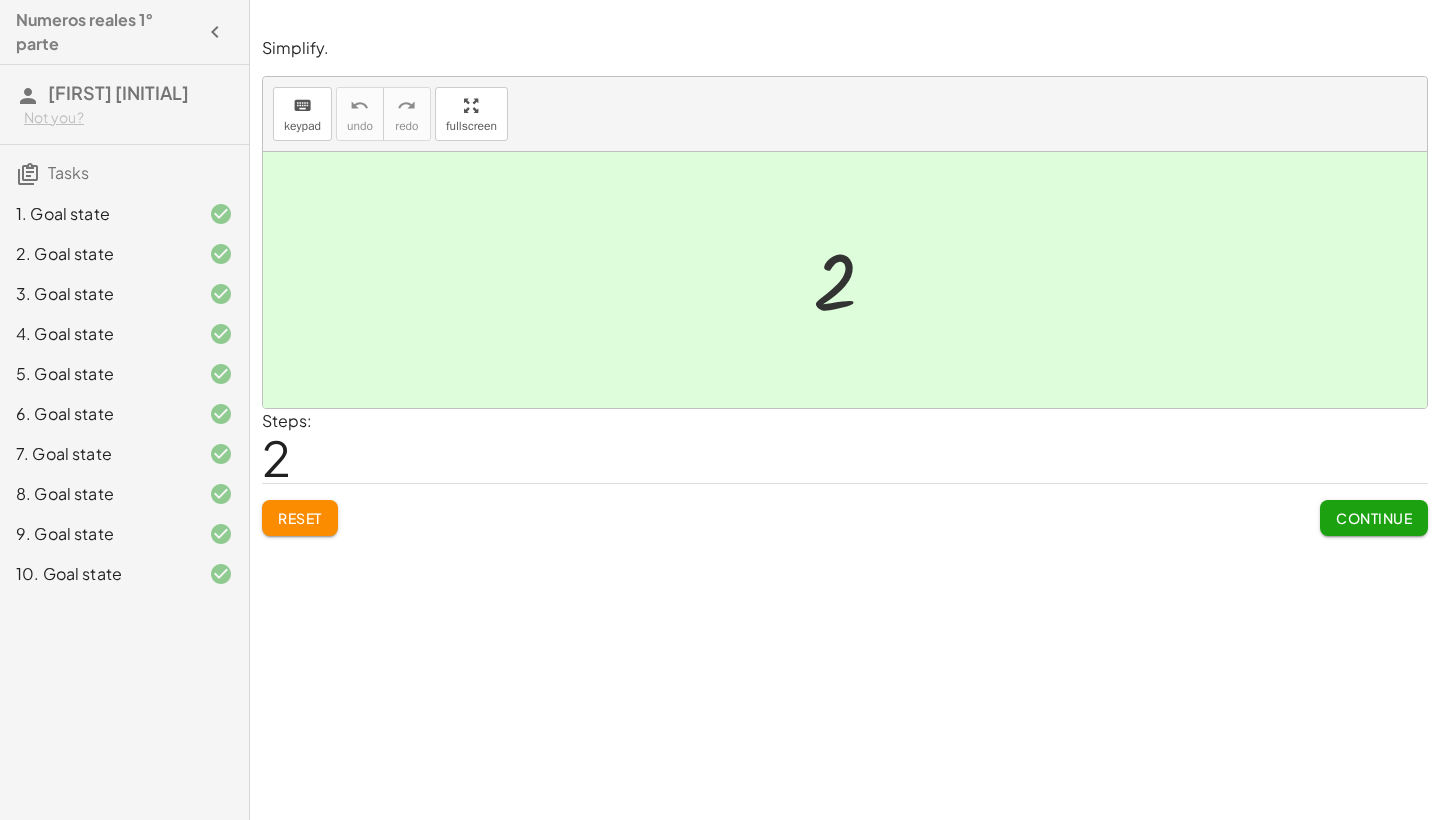 click on "10. Goal state" 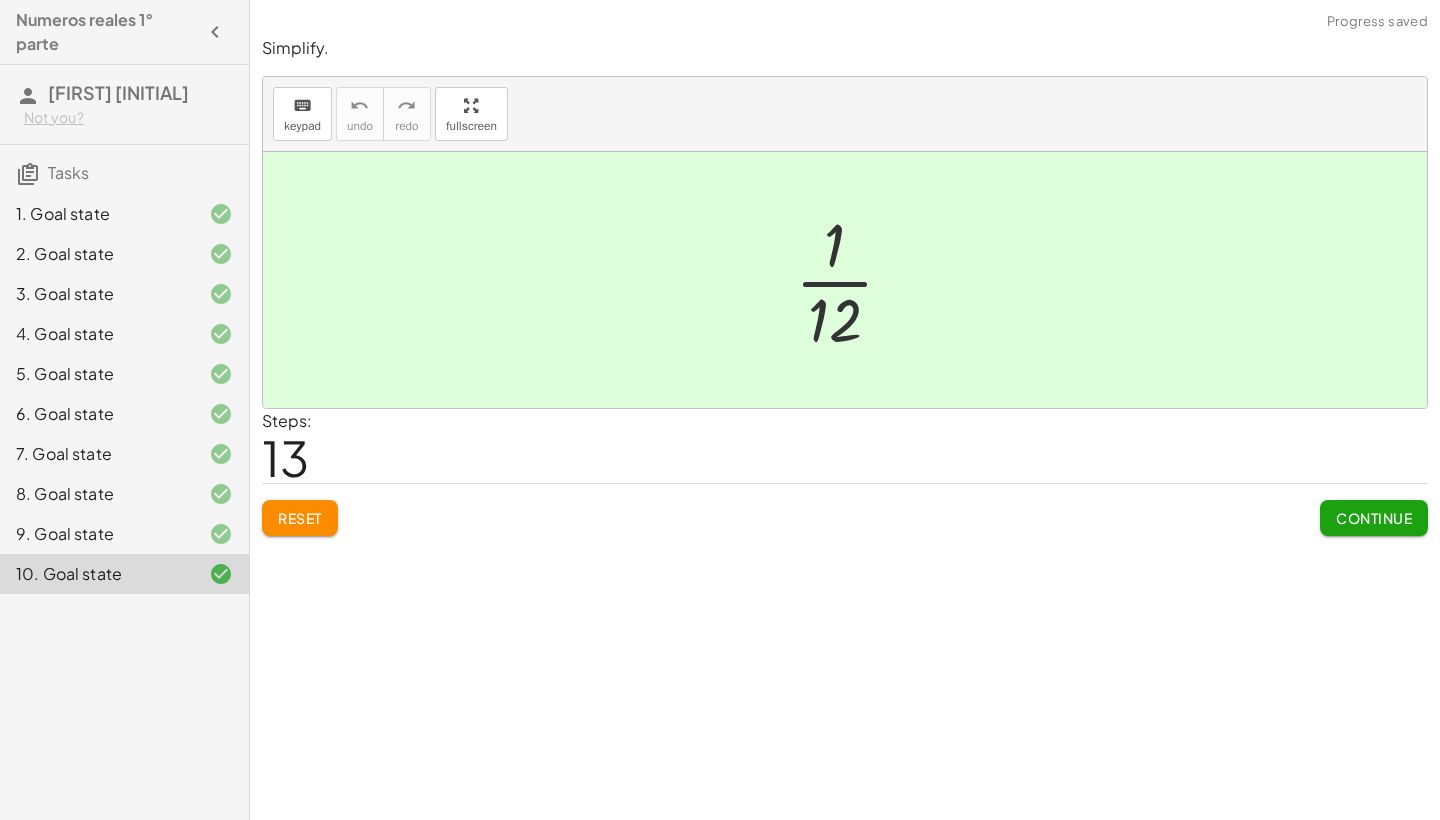 click on "Reset   Continue" at bounding box center (845, 509) 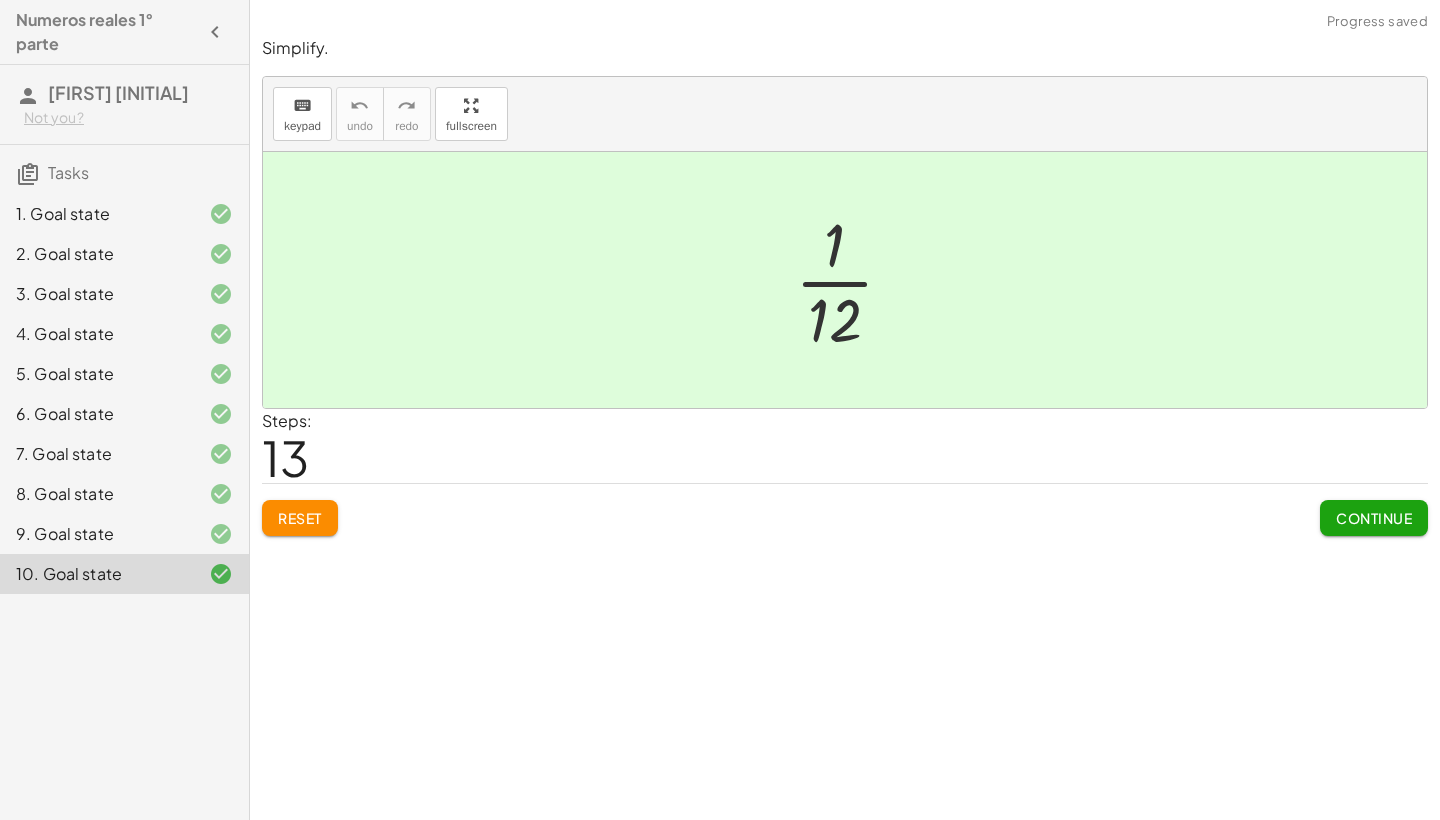 click on "1. Goal state" 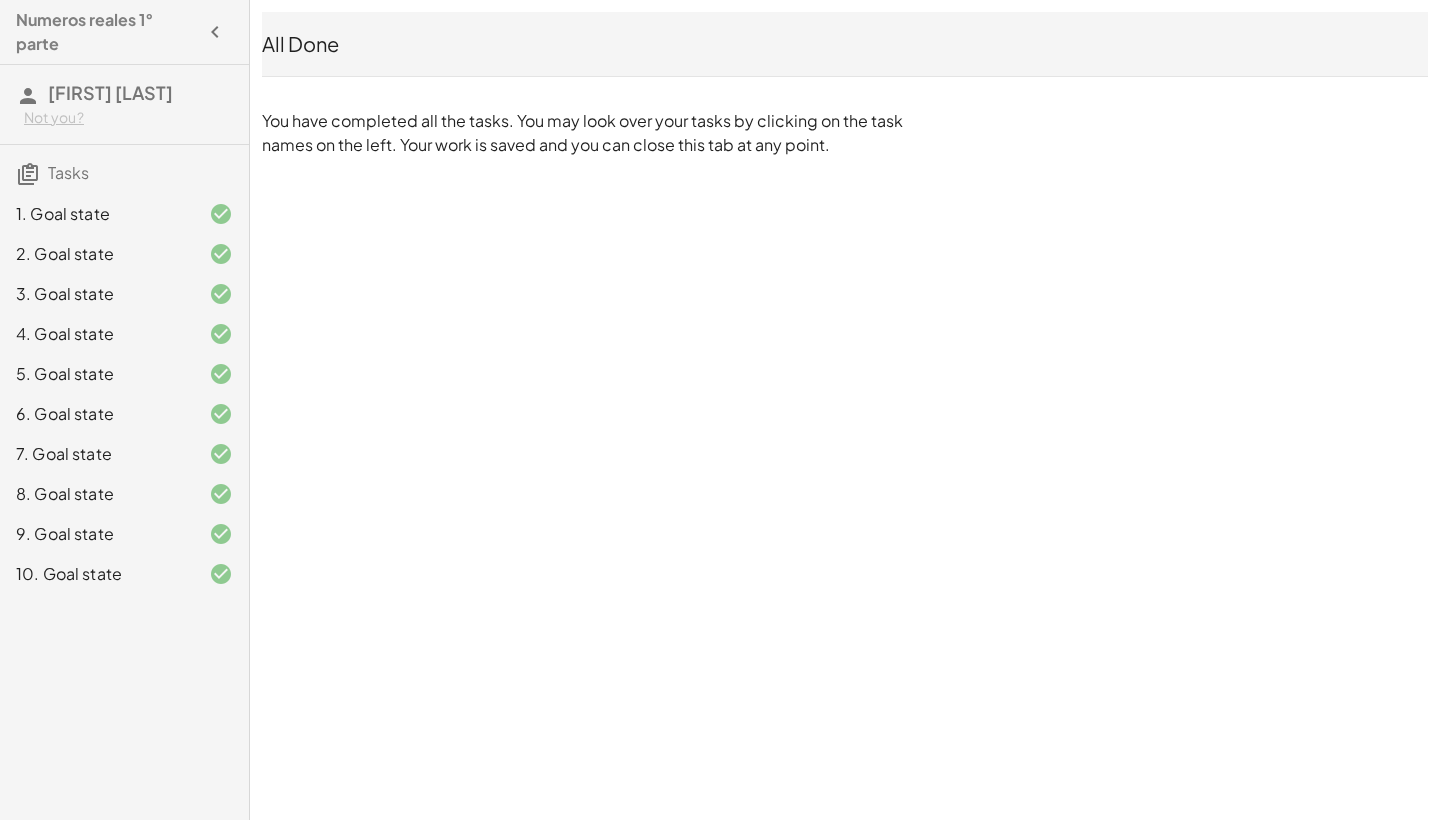 scroll, scrollTop: 0, scrollLeft: 0, axis: both 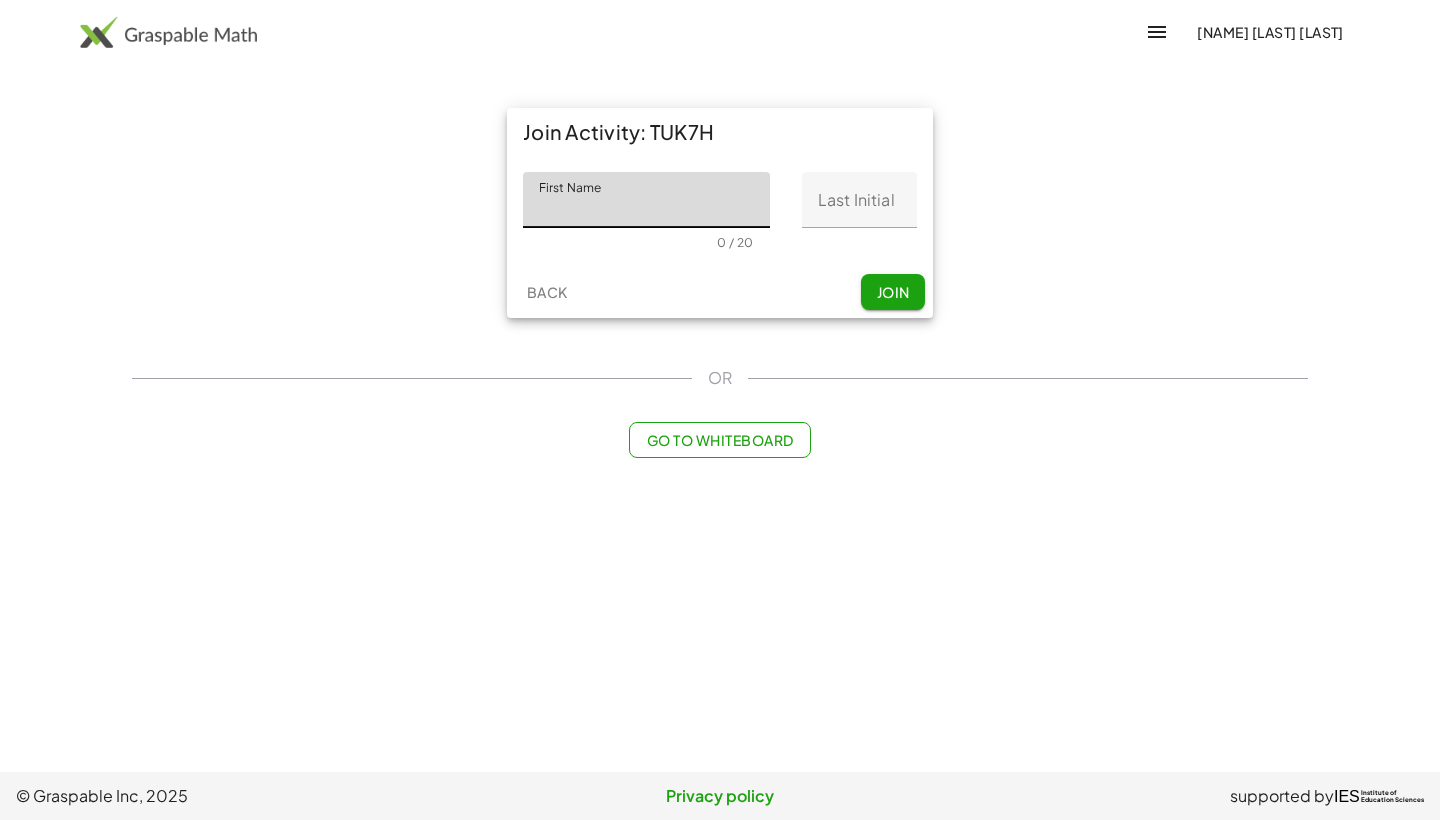 click on "First Name" 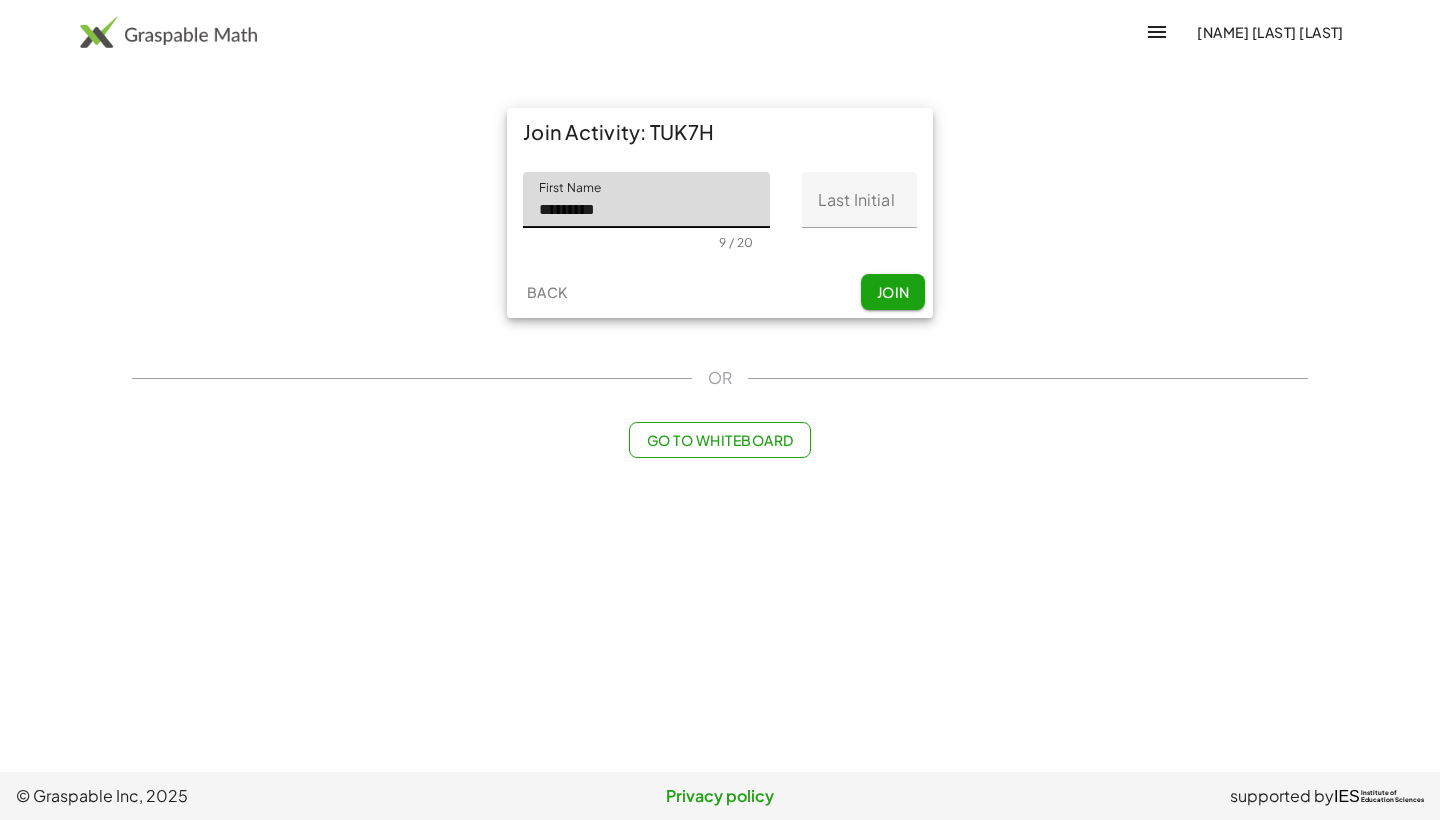 type on "*********" 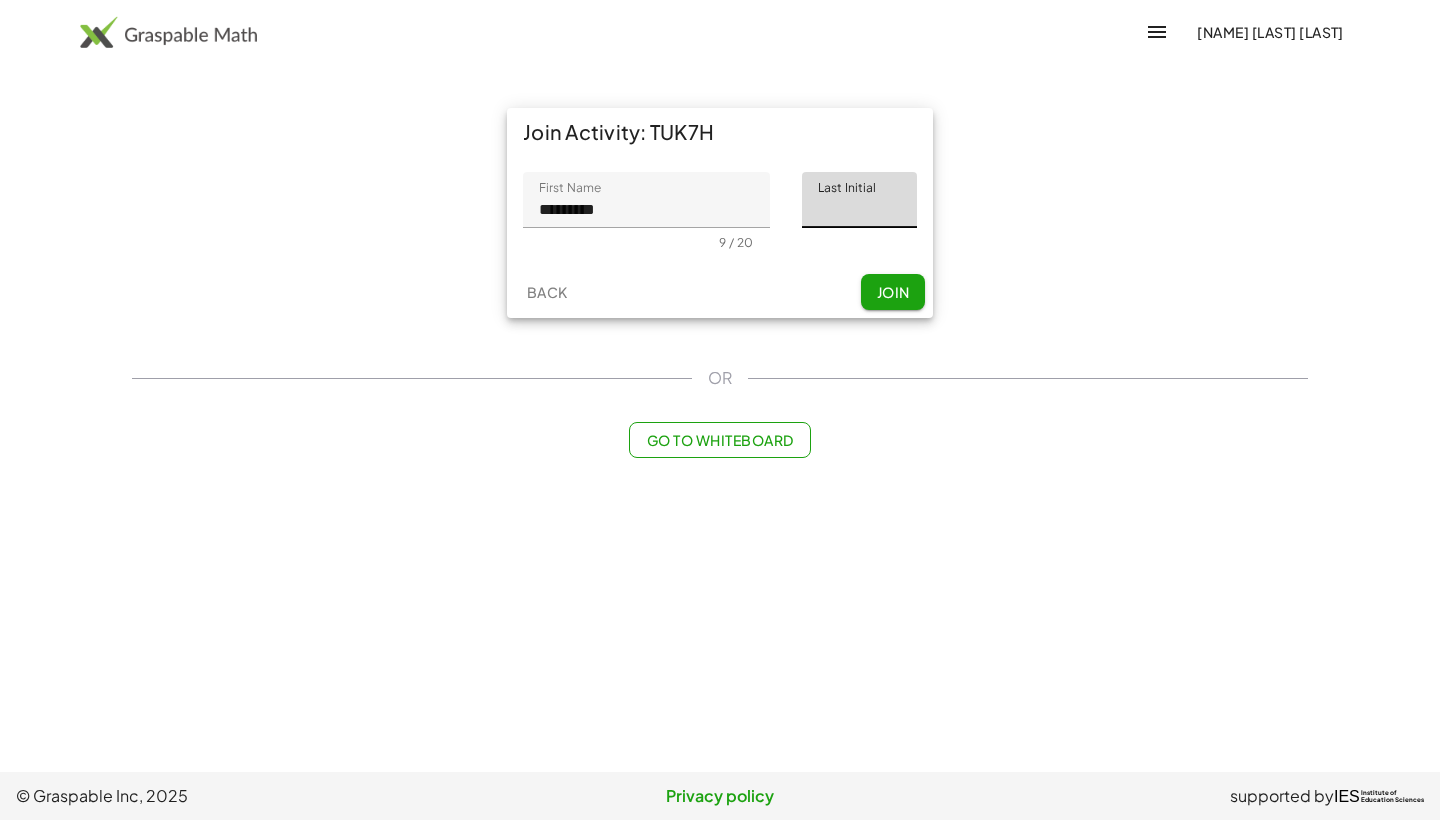 click on "Last Initial" 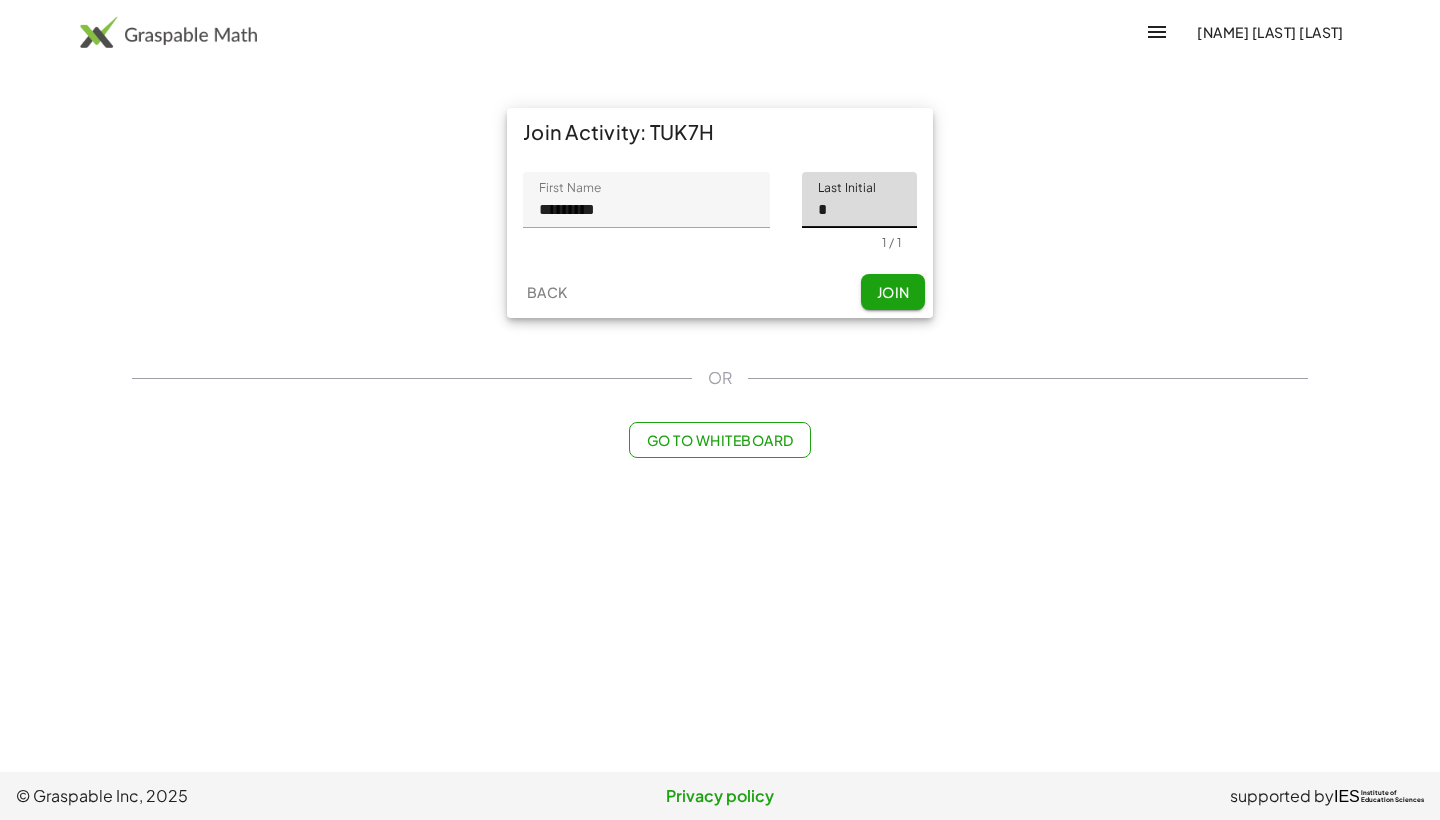 type on "*" 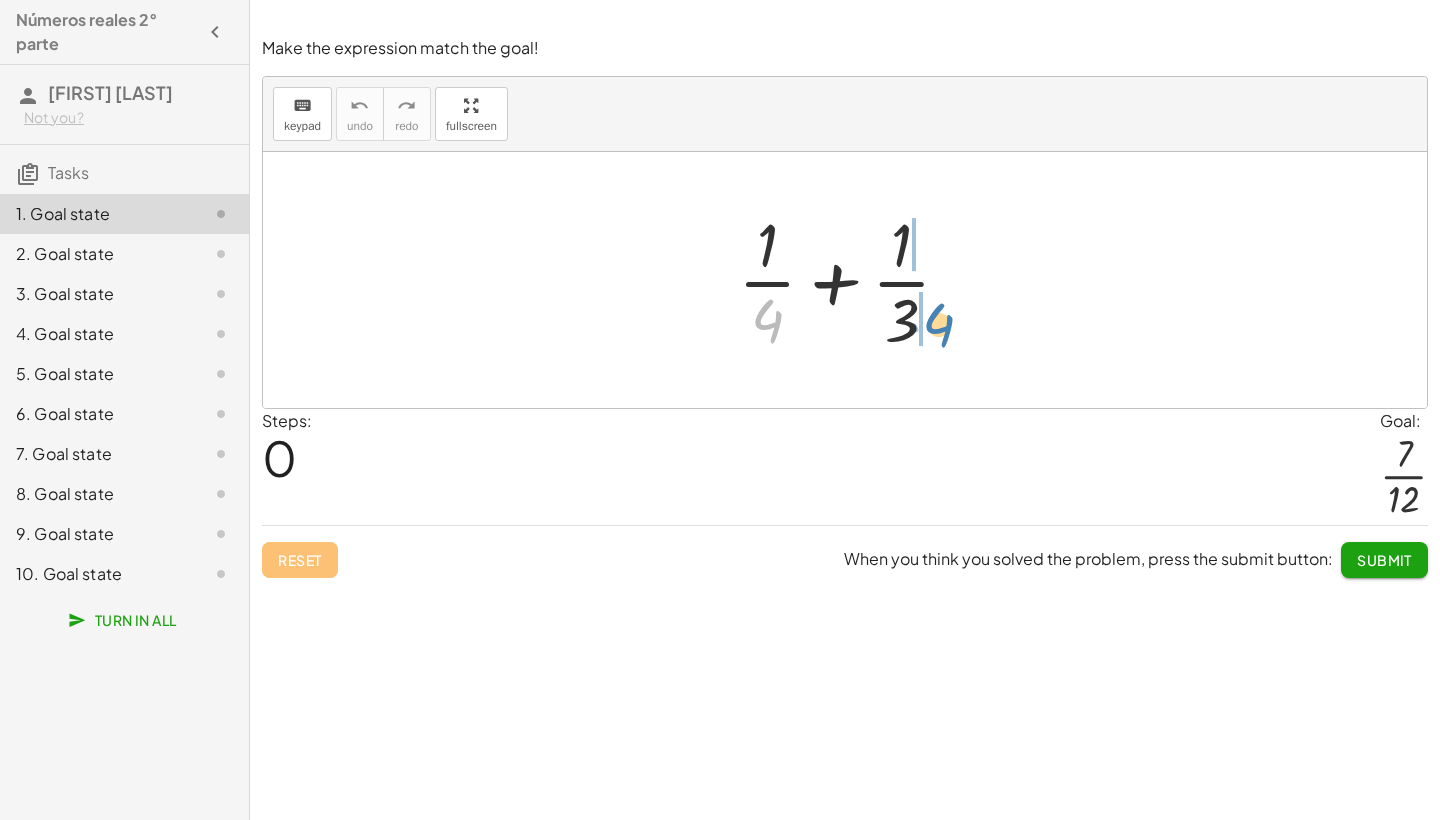 drag, startPoint x: 770, startPoint y: 312, endPoint x: 932, endPoint y: 310, distance: 162.01234 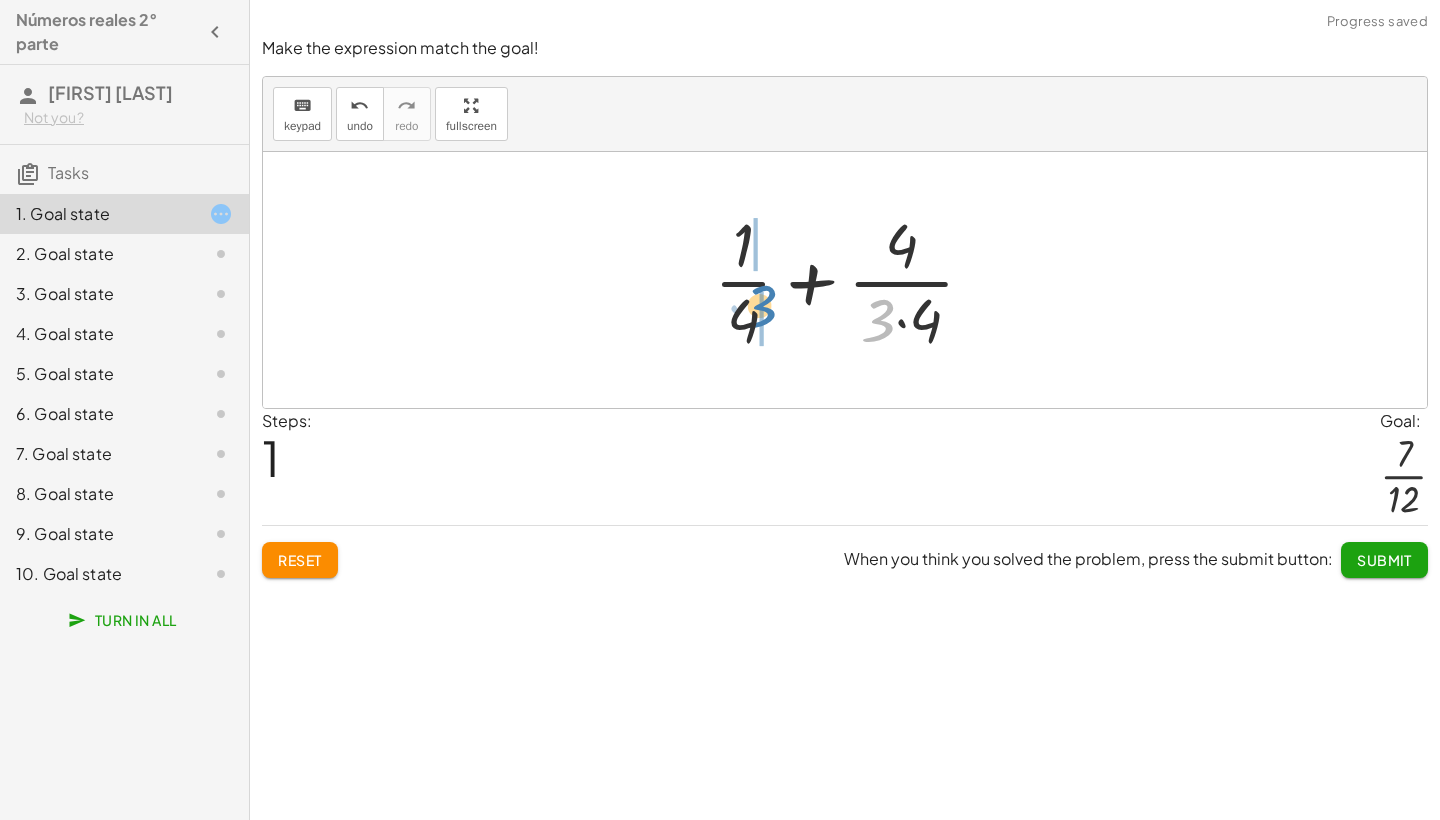 drag, startPoint x: 881, startPoint y: 317, endPoint x: 763, endPoint y: 305, distance: 118.6086 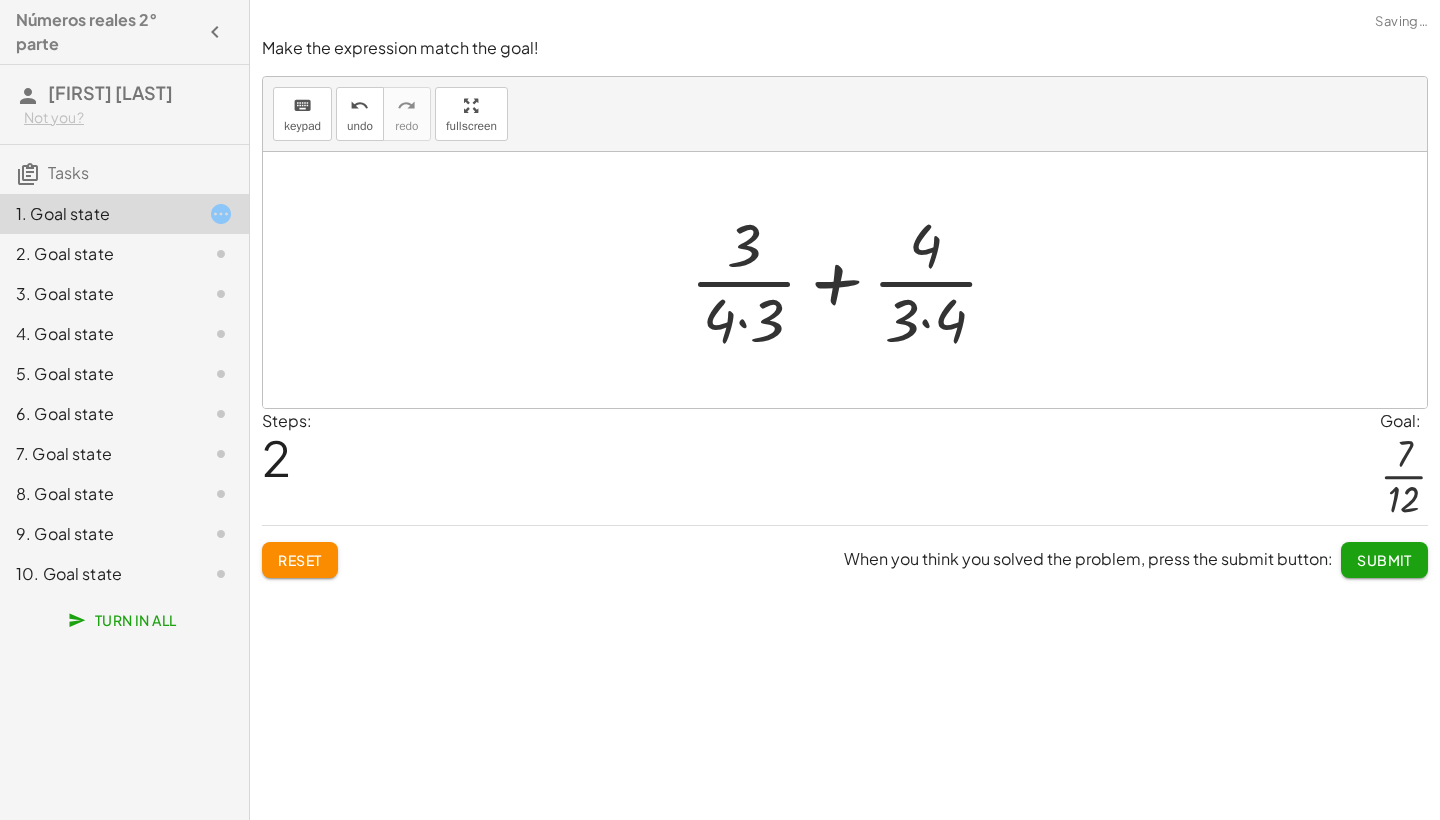 click at bounding box center [852, 280] 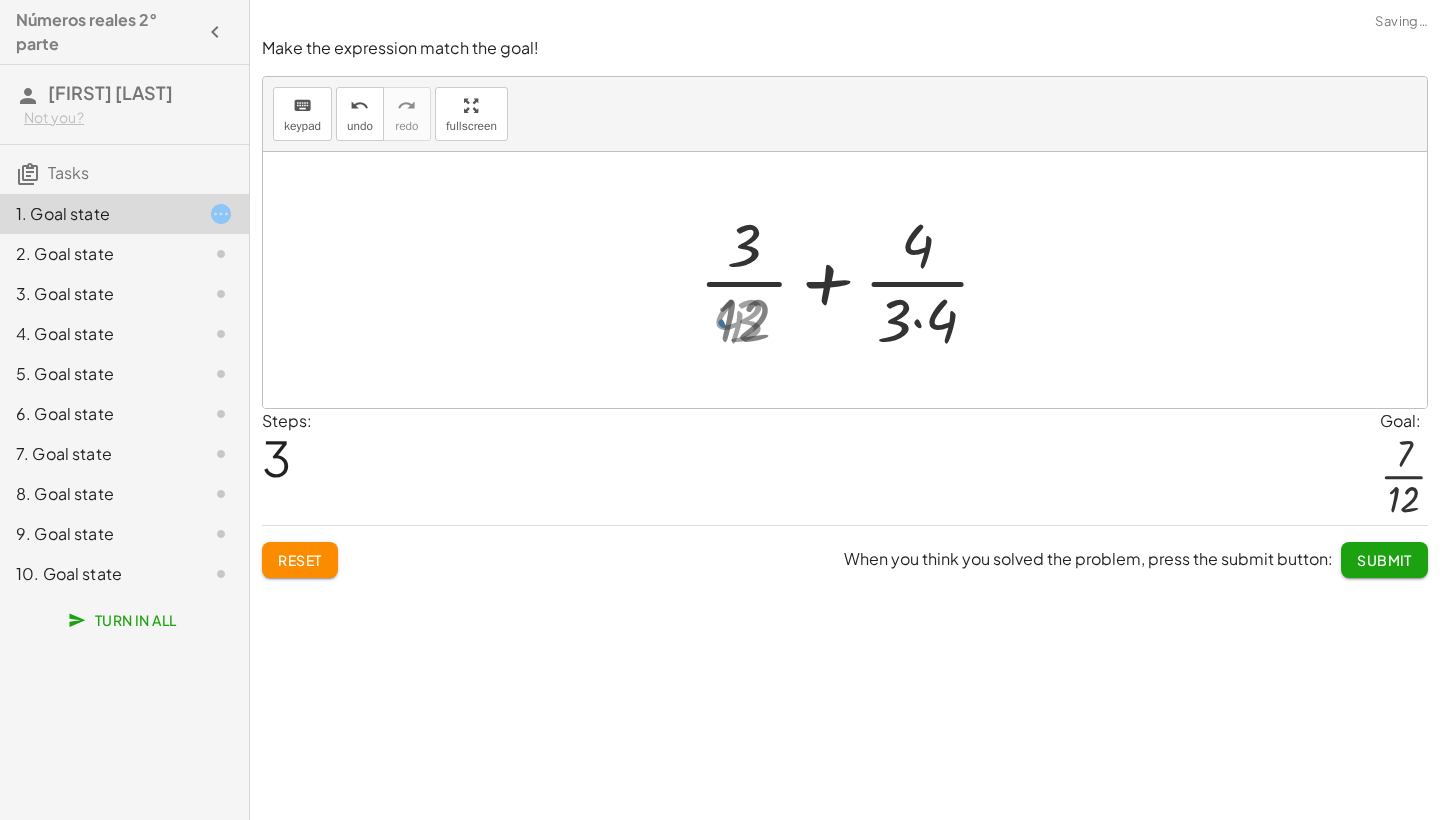 click at bounding box center [852, 280] 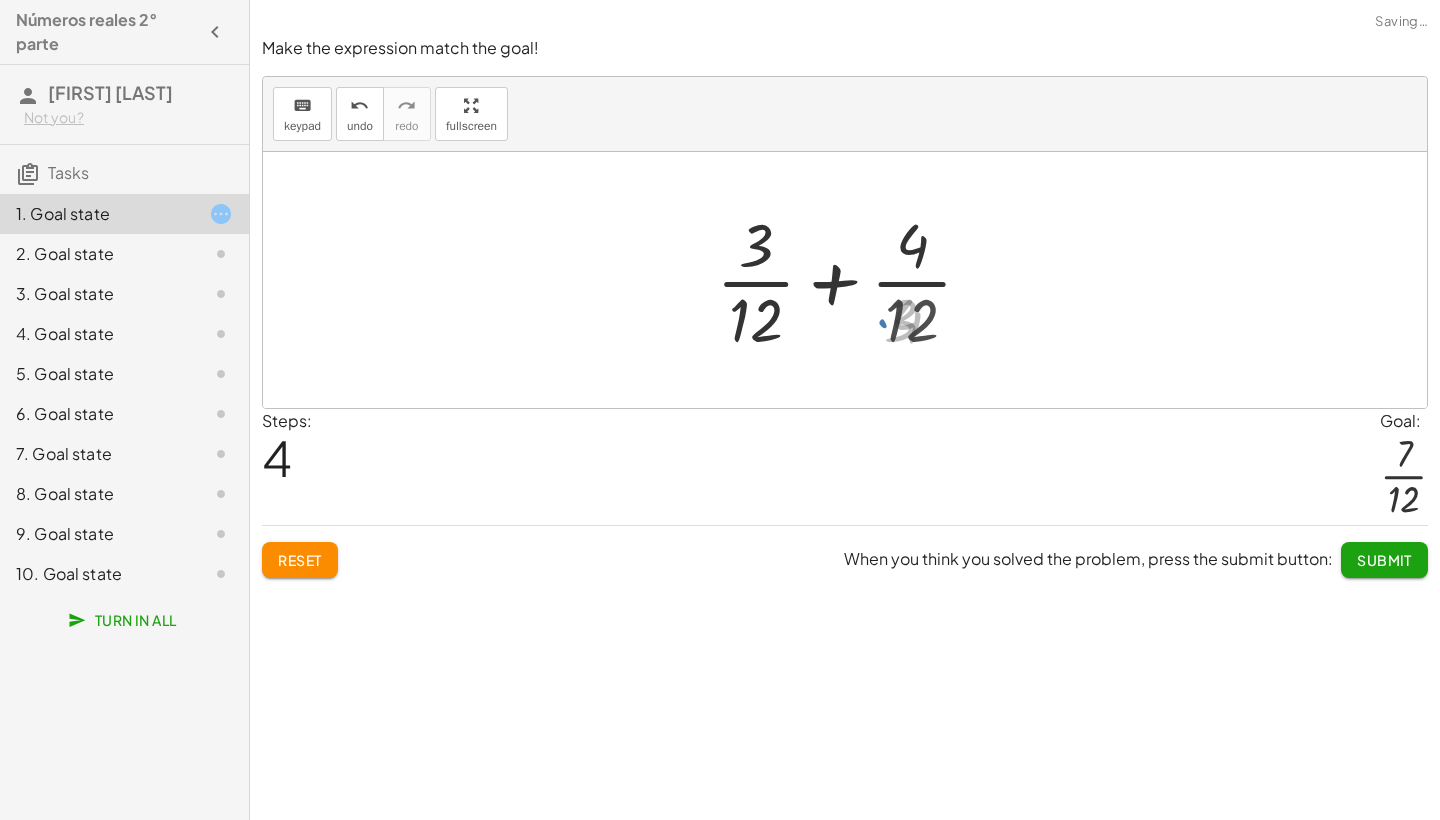 click at bounding box center [852, 280] 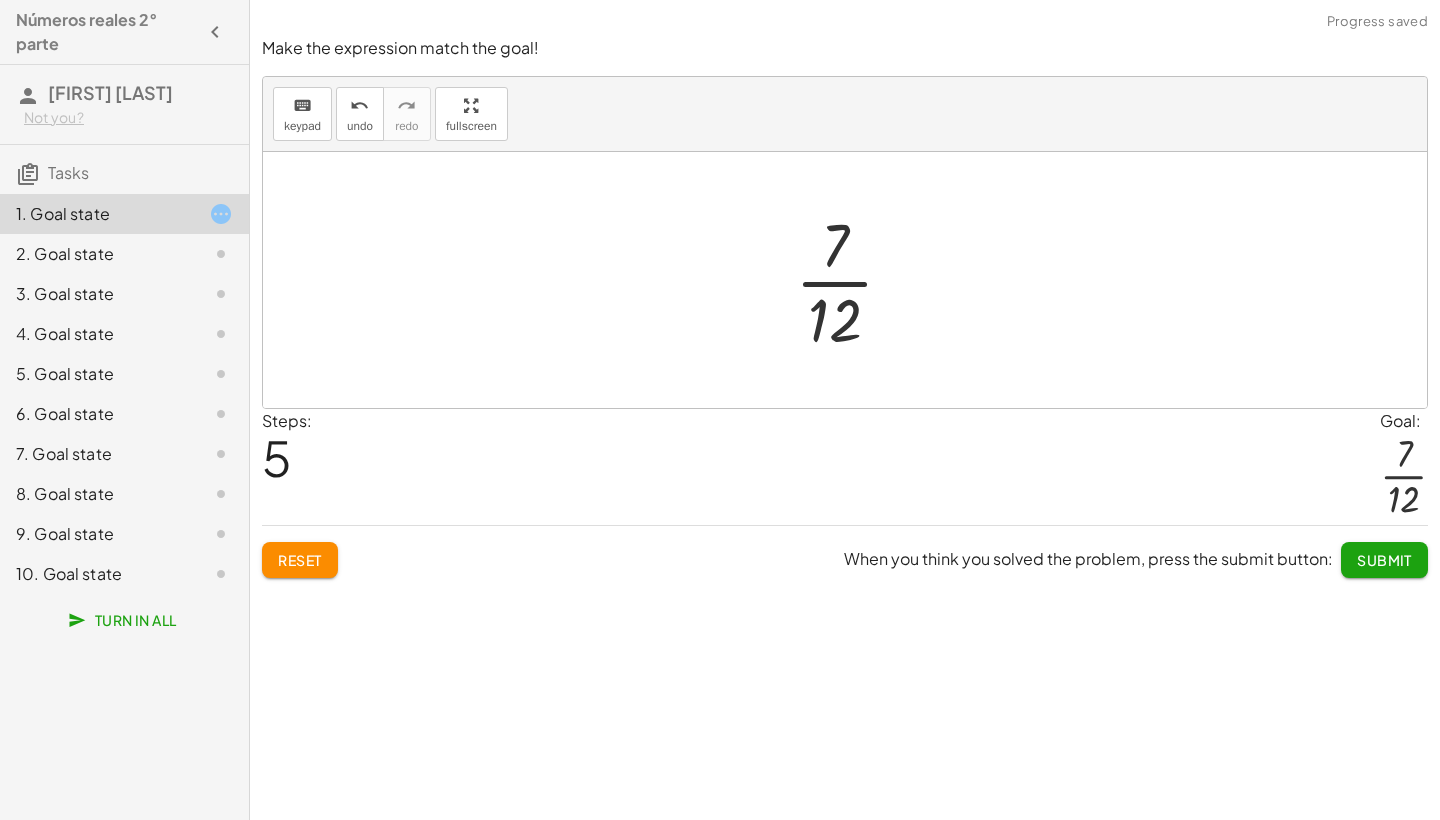 click on "Submit" 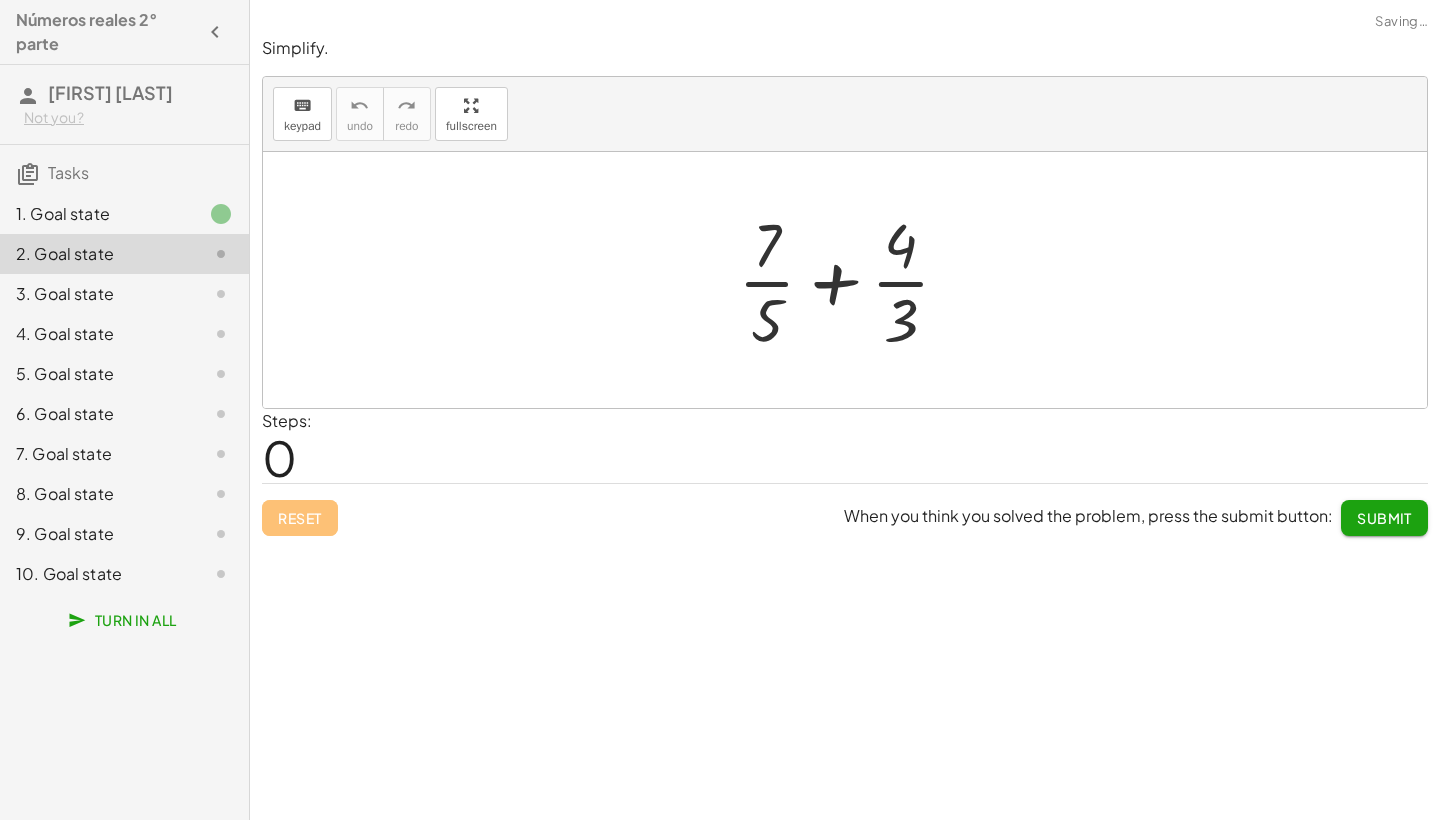 click at bounding box center (852, 280) 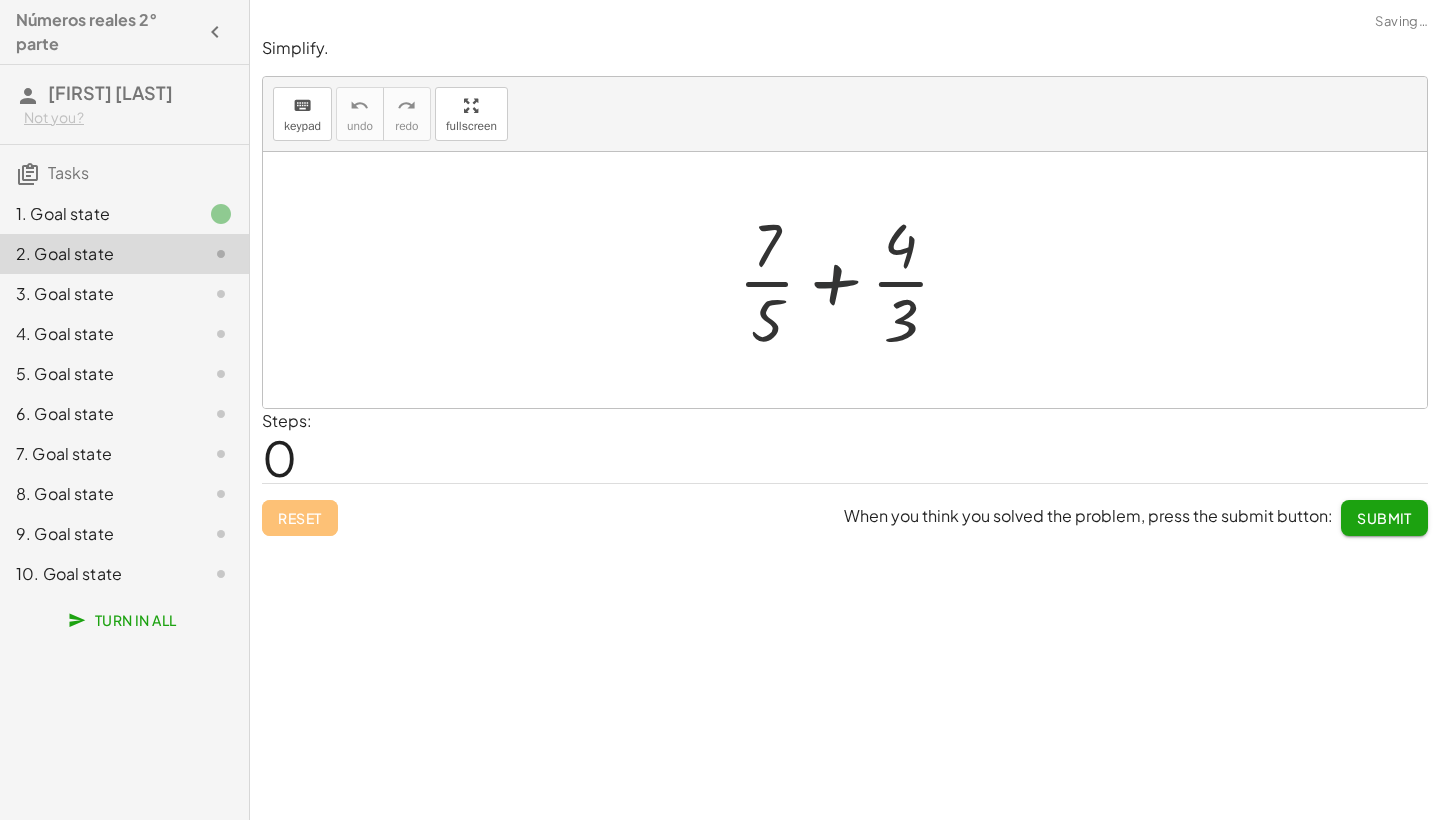 click at bounding box center (852, 280) 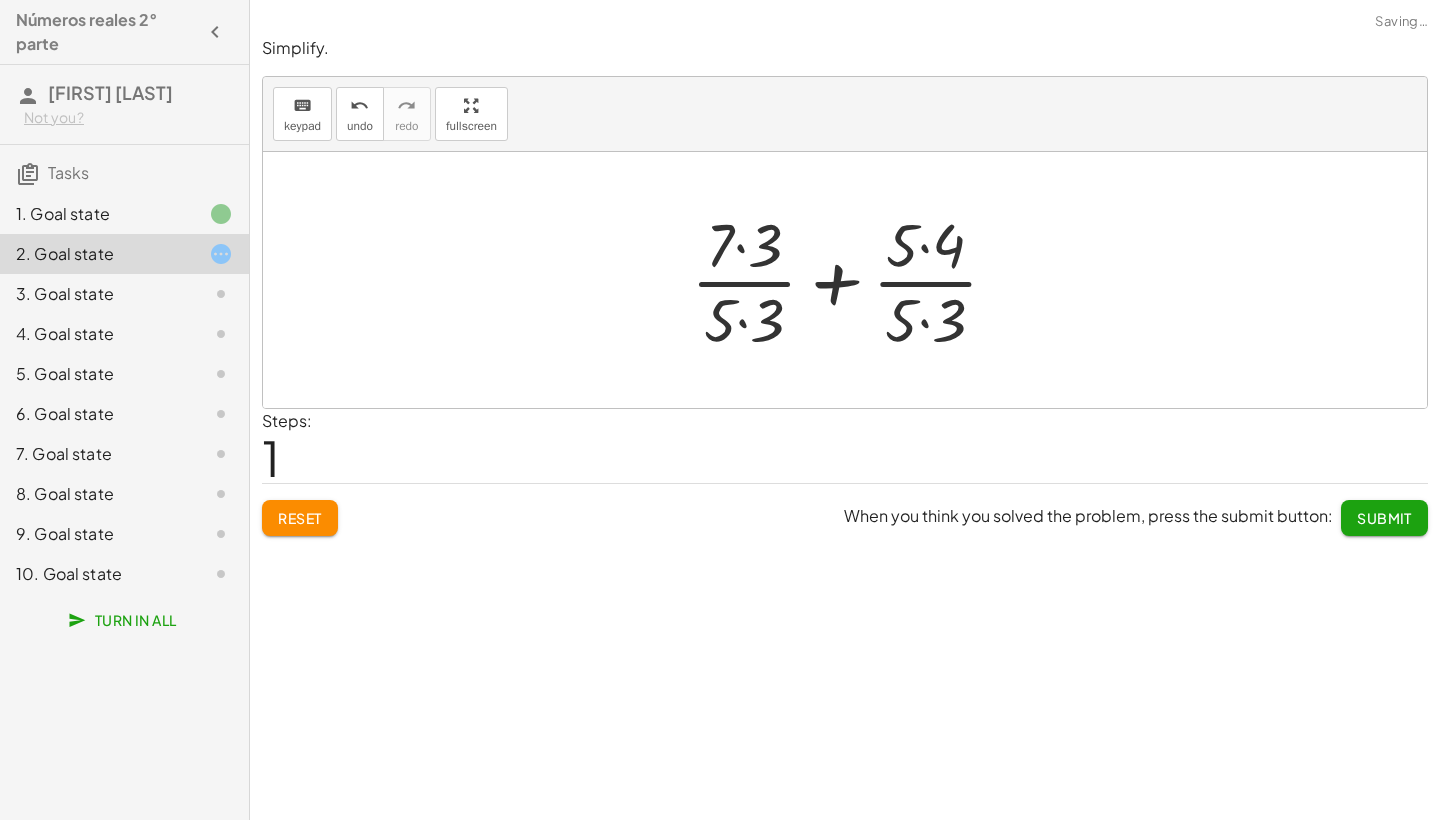 click 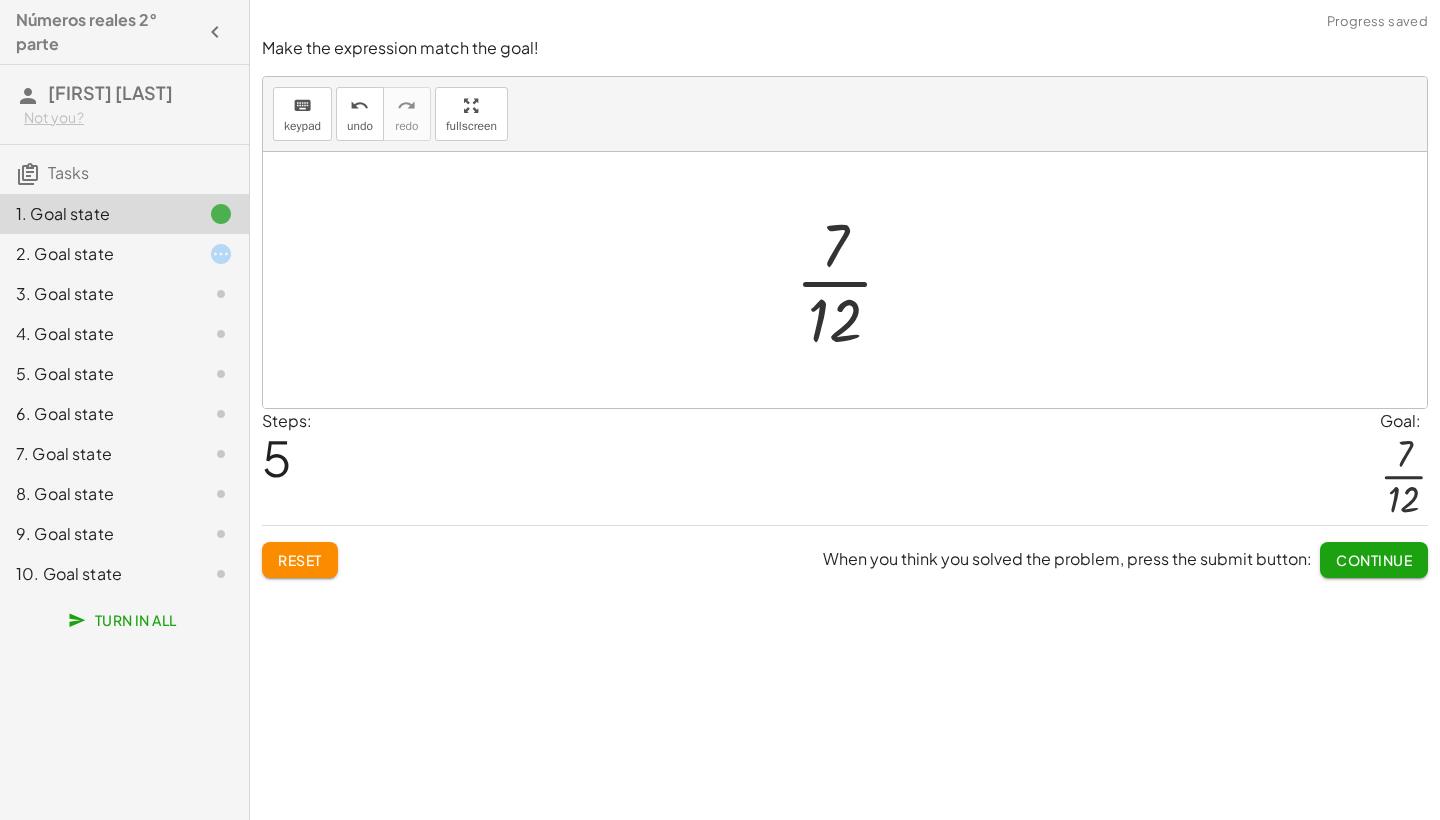 click on "Reset" at bounding box center (300, 560) 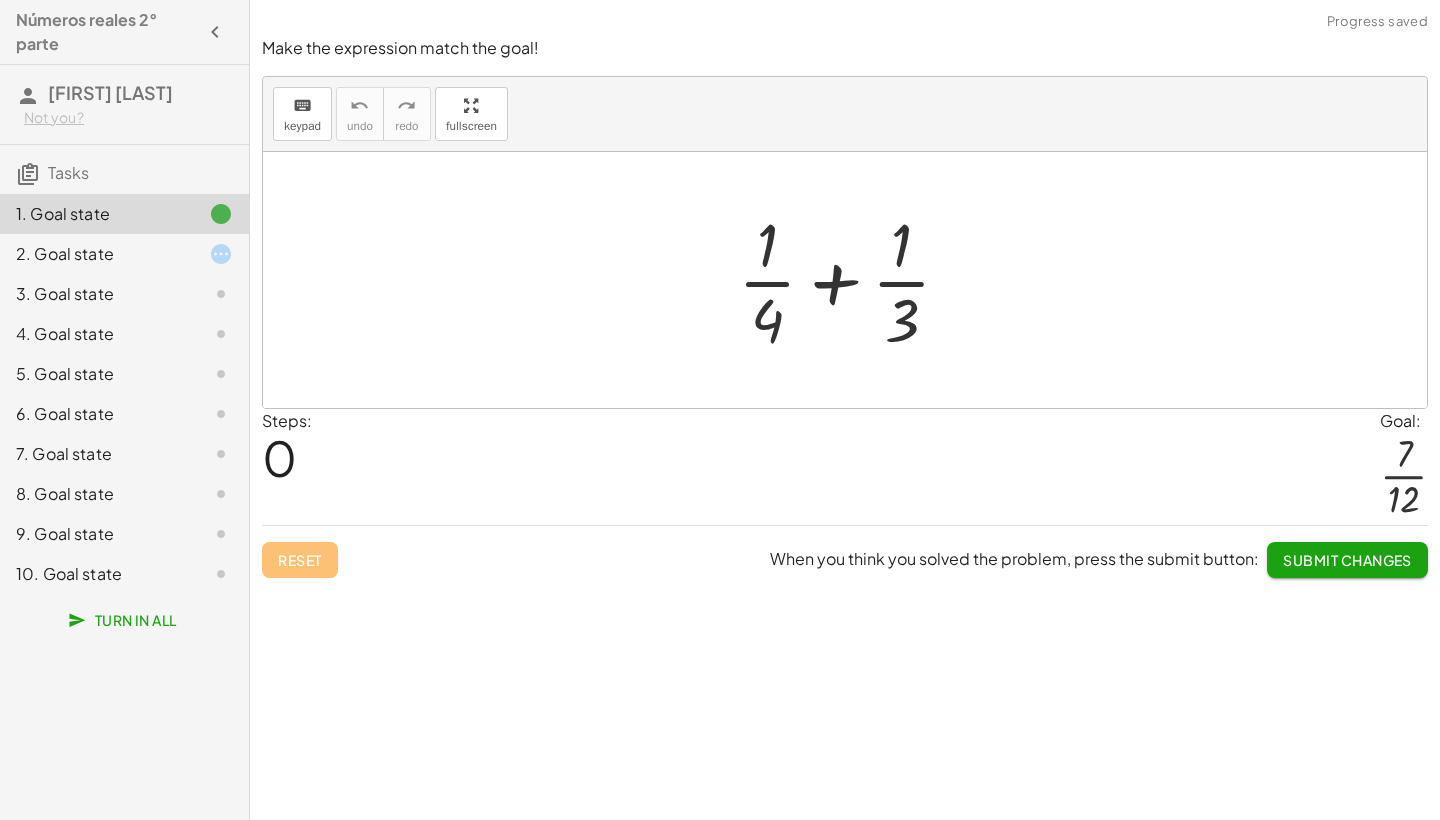 click at bounding box center [852, 280] 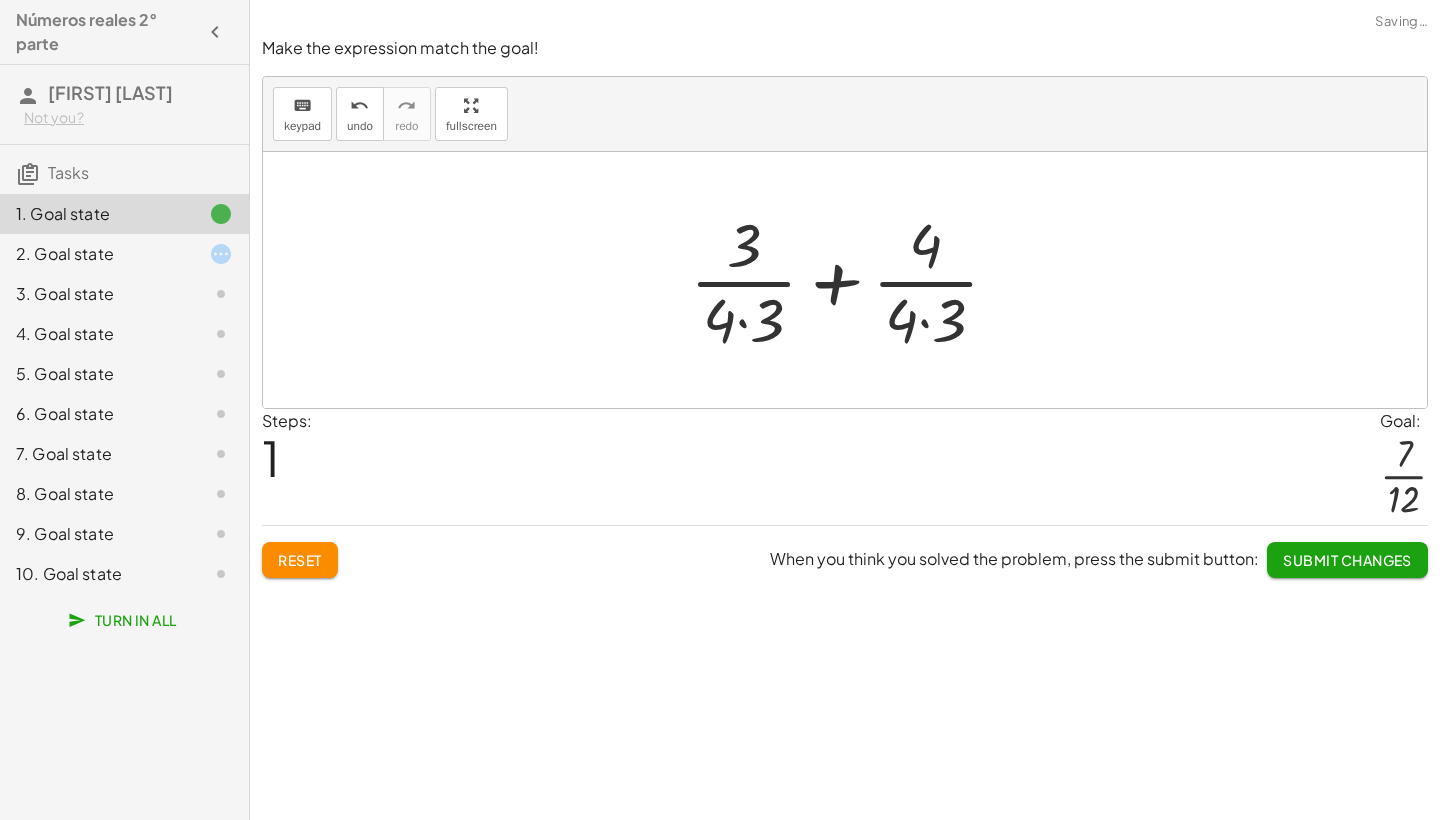 click at bounding box center (852, 280) 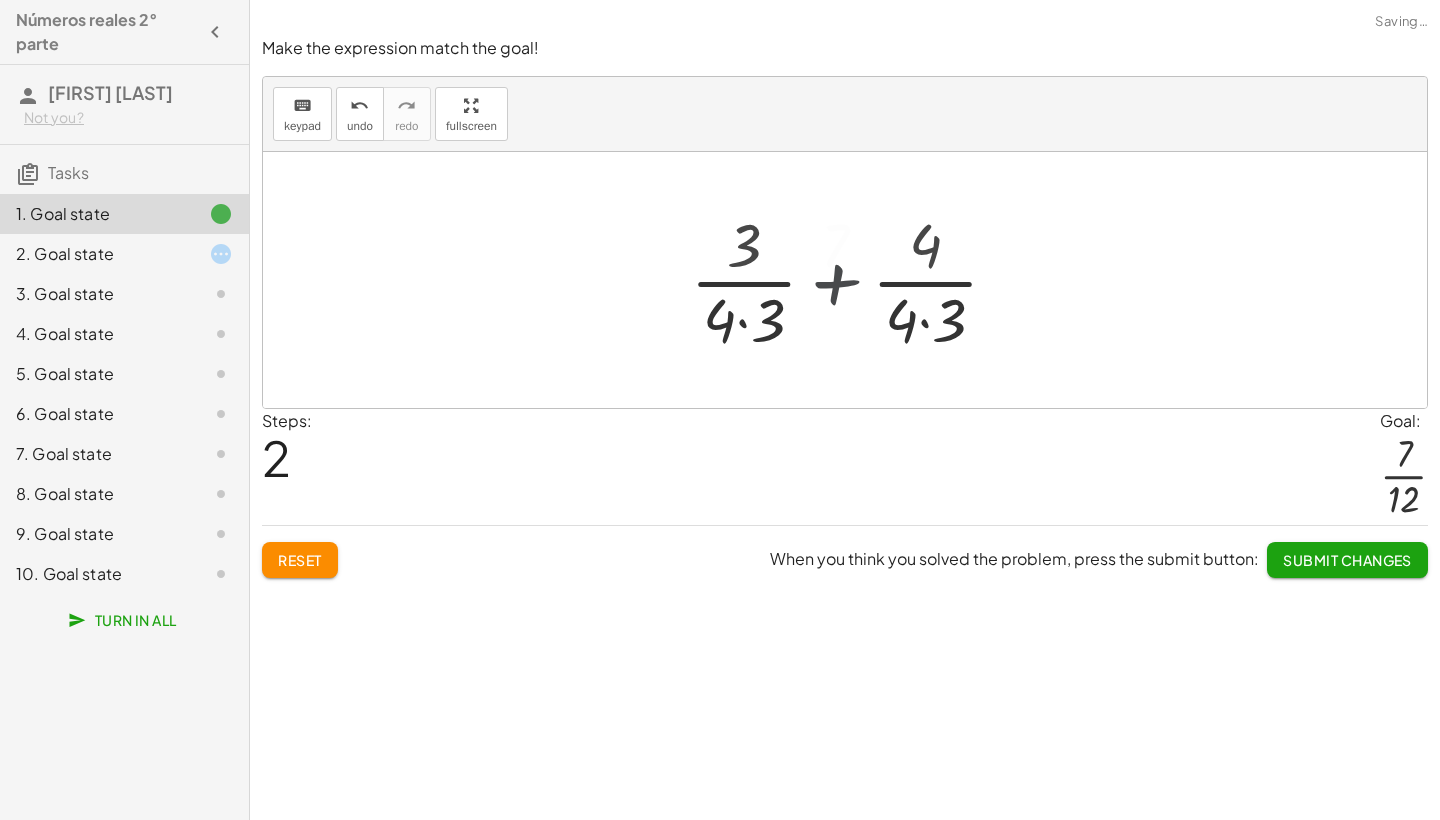click at bounding box center (852, 280) 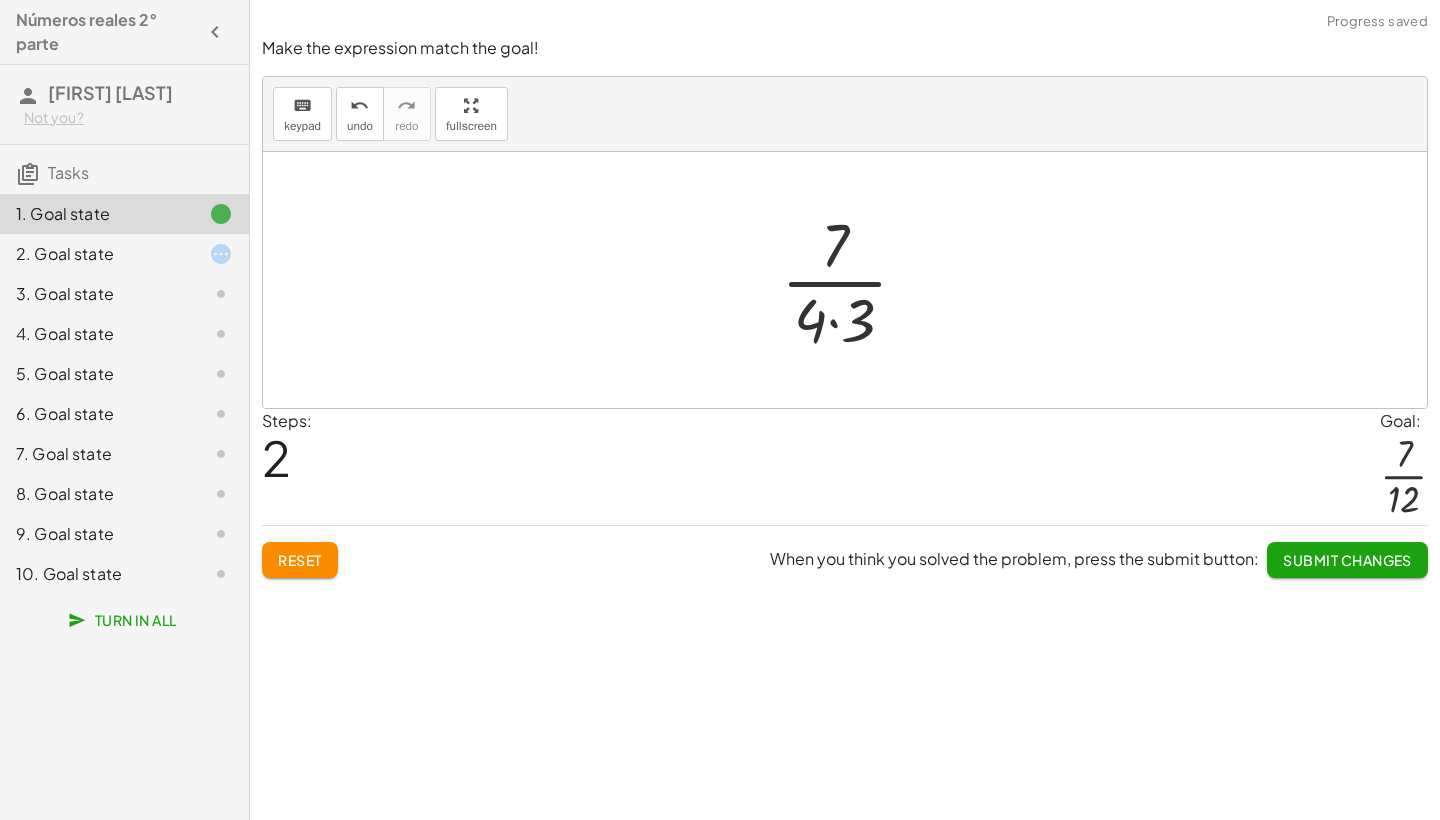 click at bounding box center (852, 280) 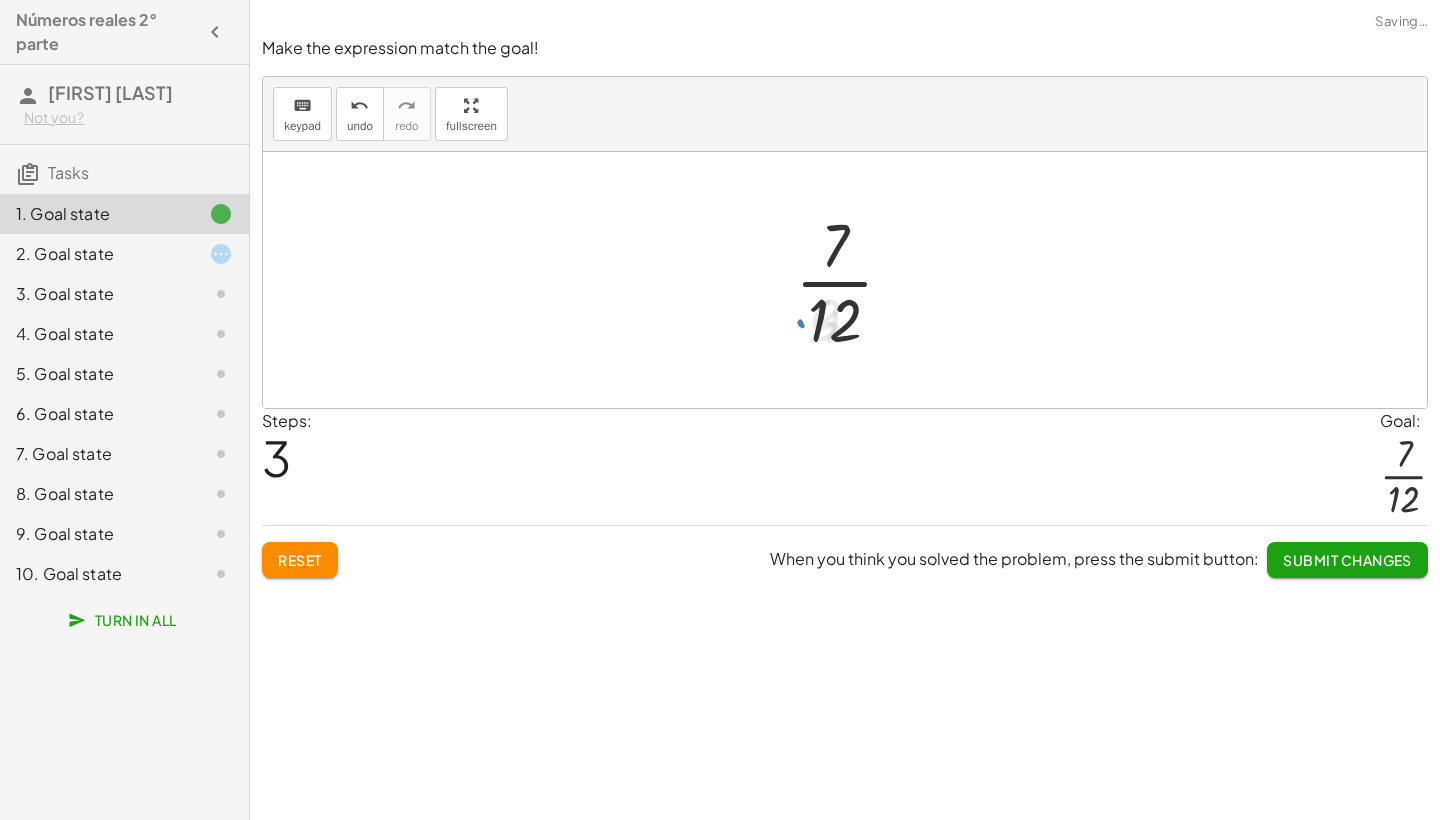 click at bounding box center [852, 280] 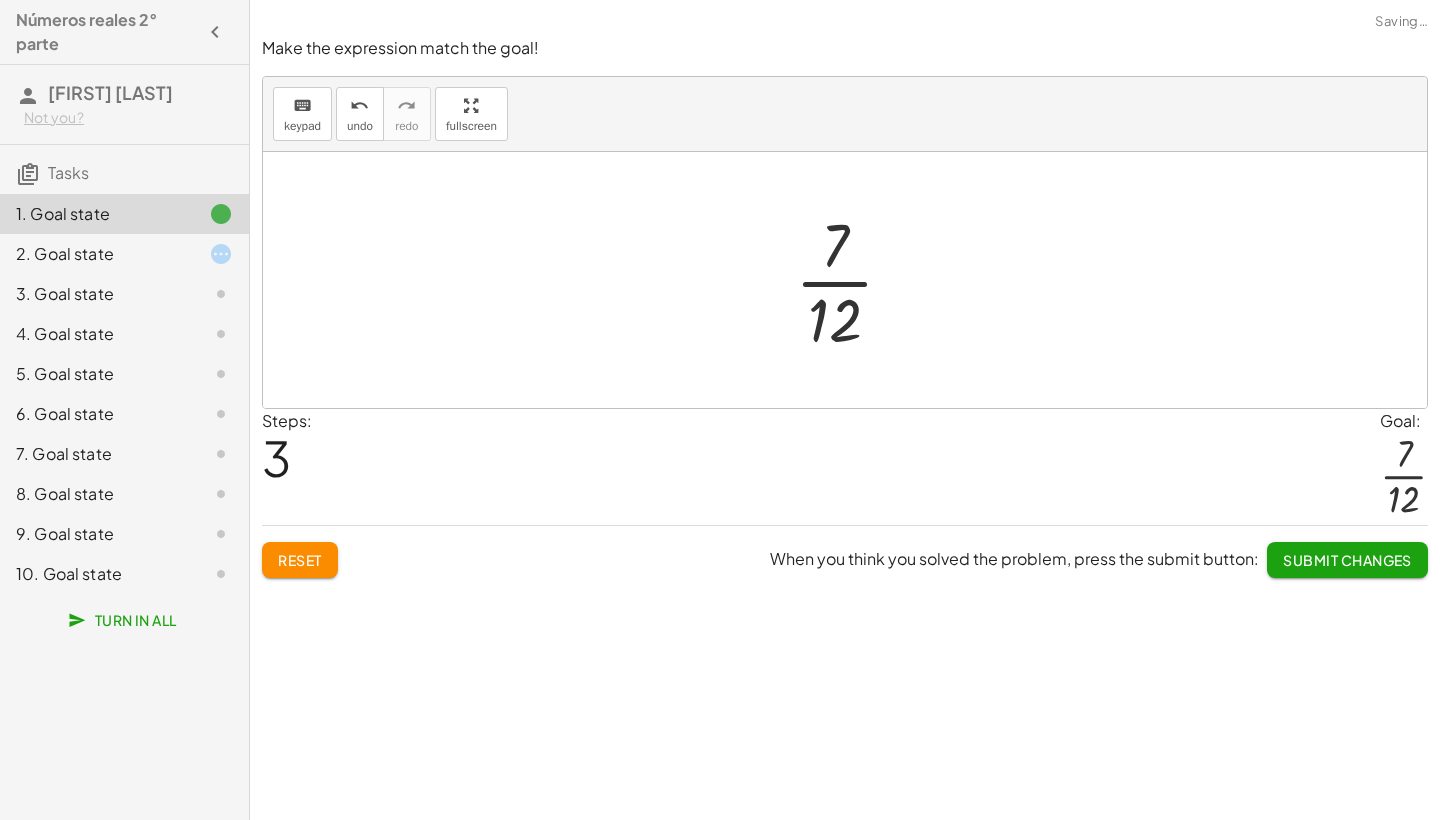 click on "Submit Changes" 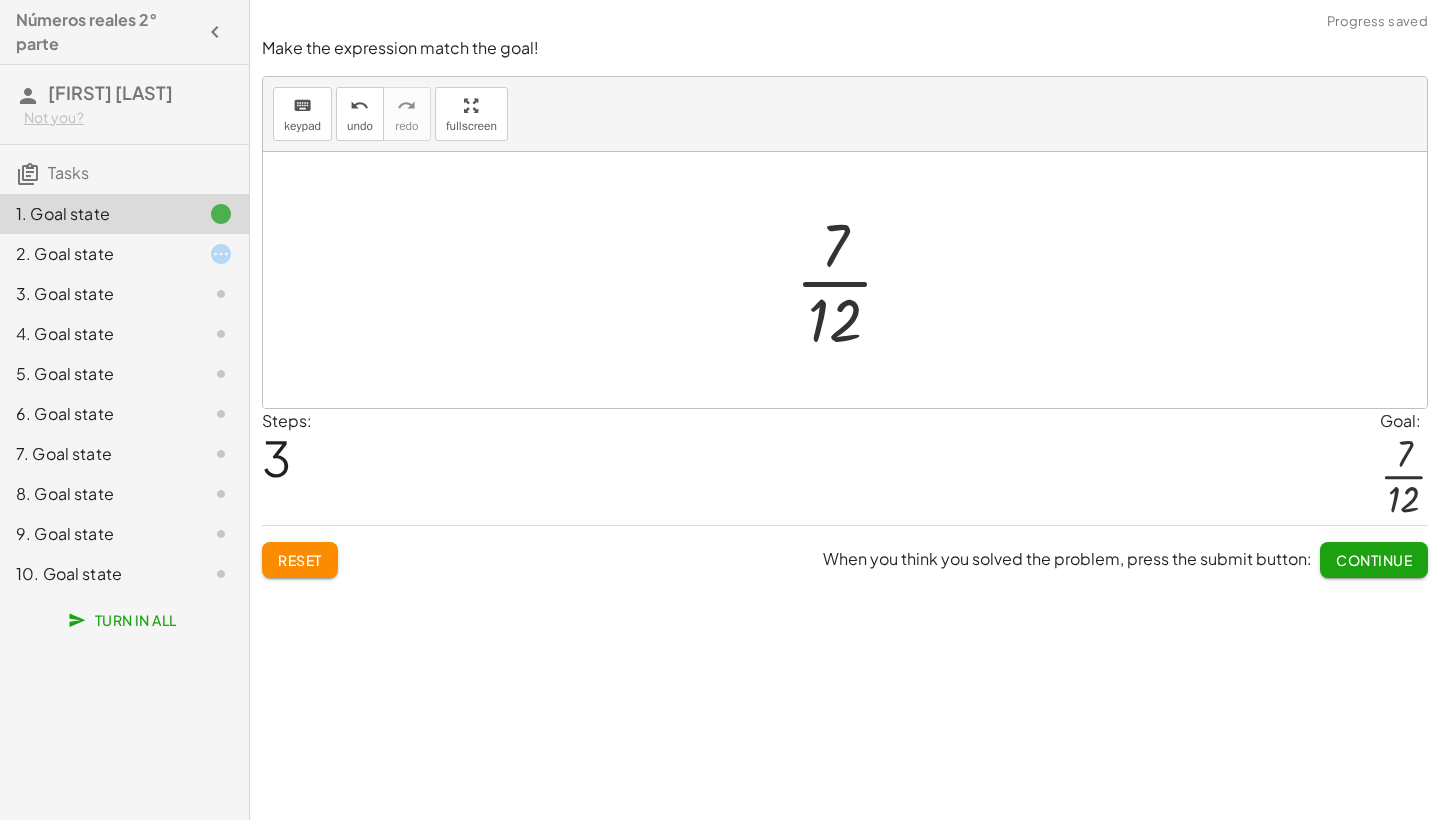 click on "2. Goal state" 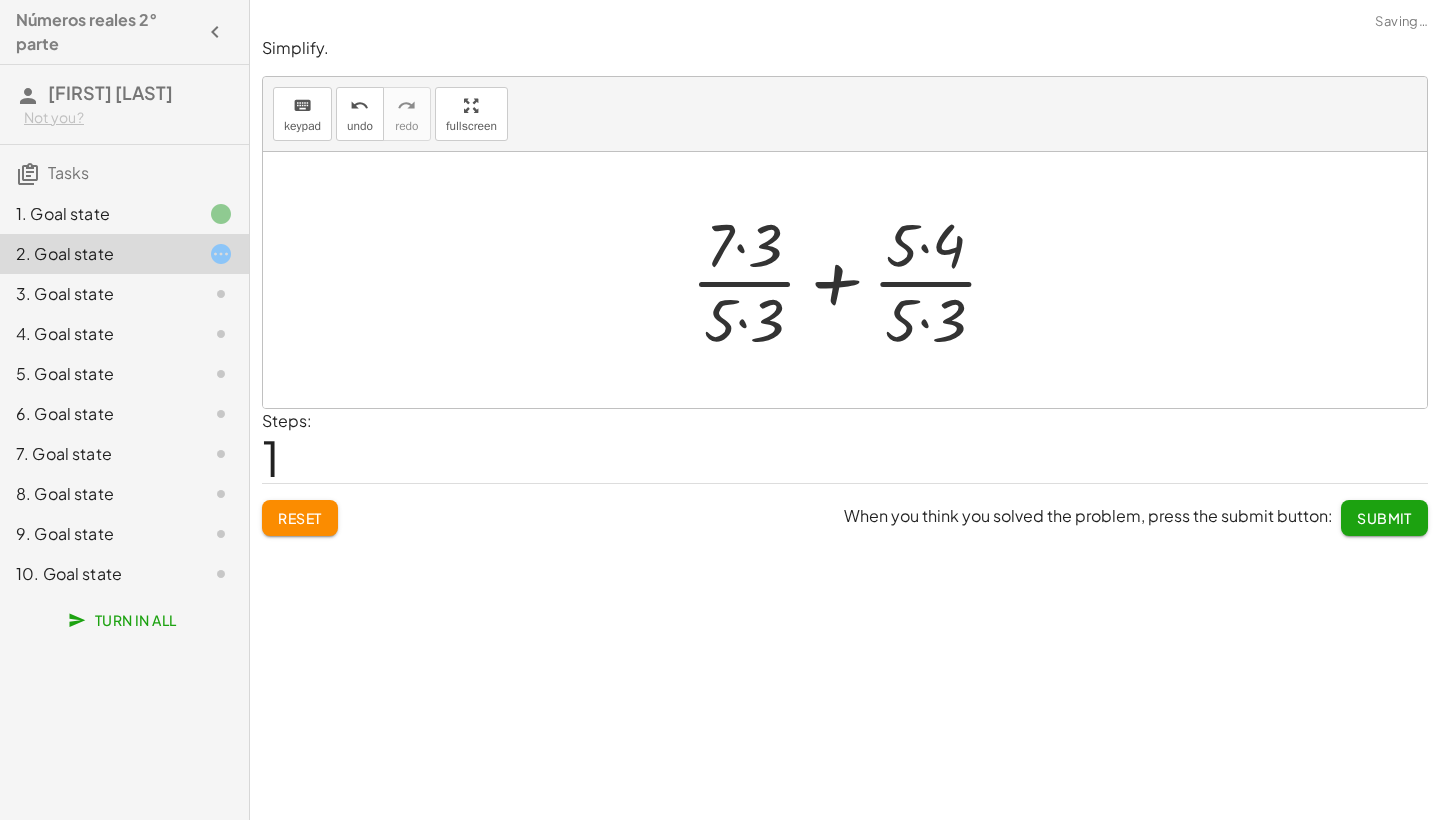 click on "Submit" at bounding box center [1384, 518] 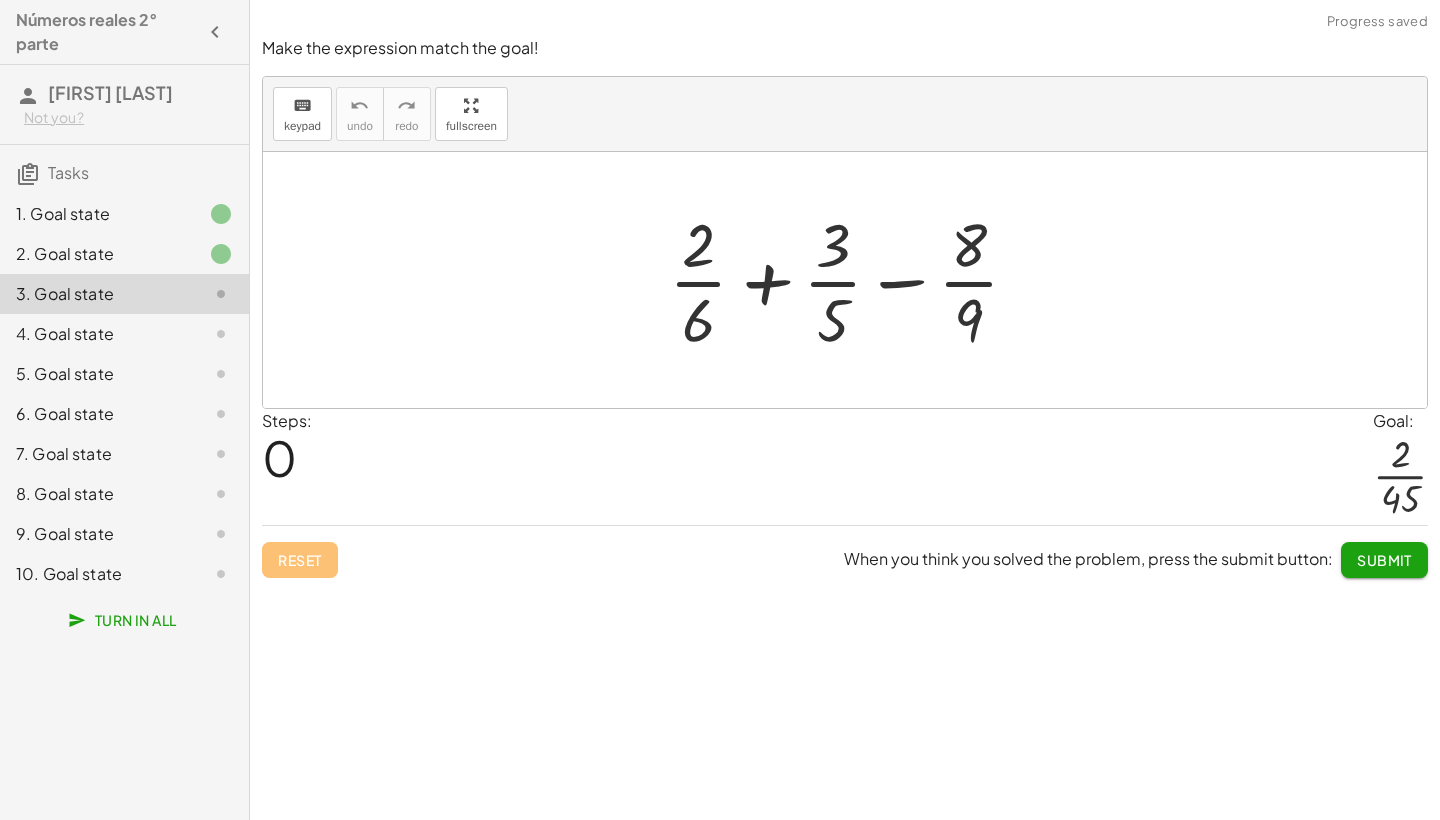 click on "Submit" 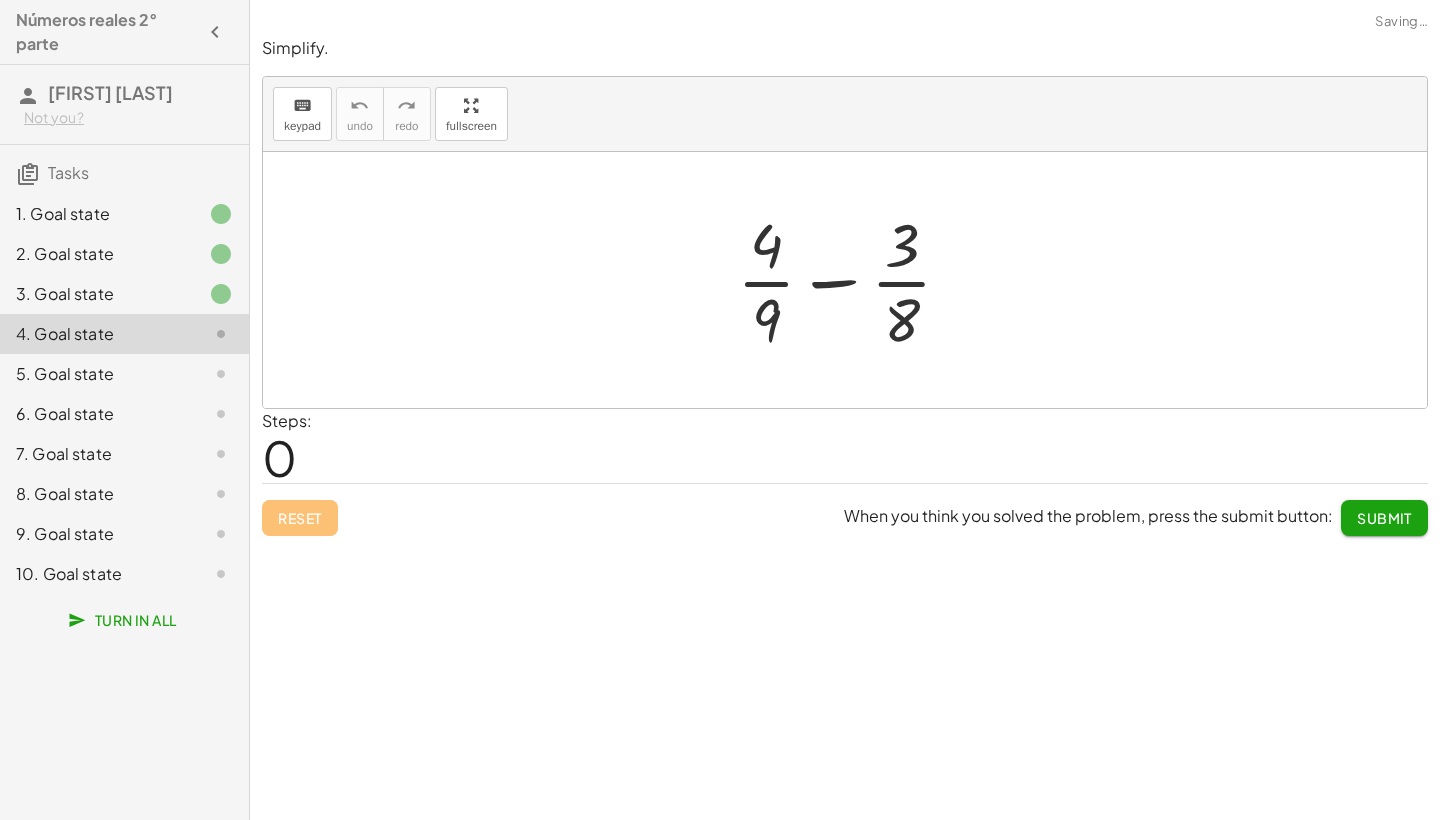 click on "Submit" 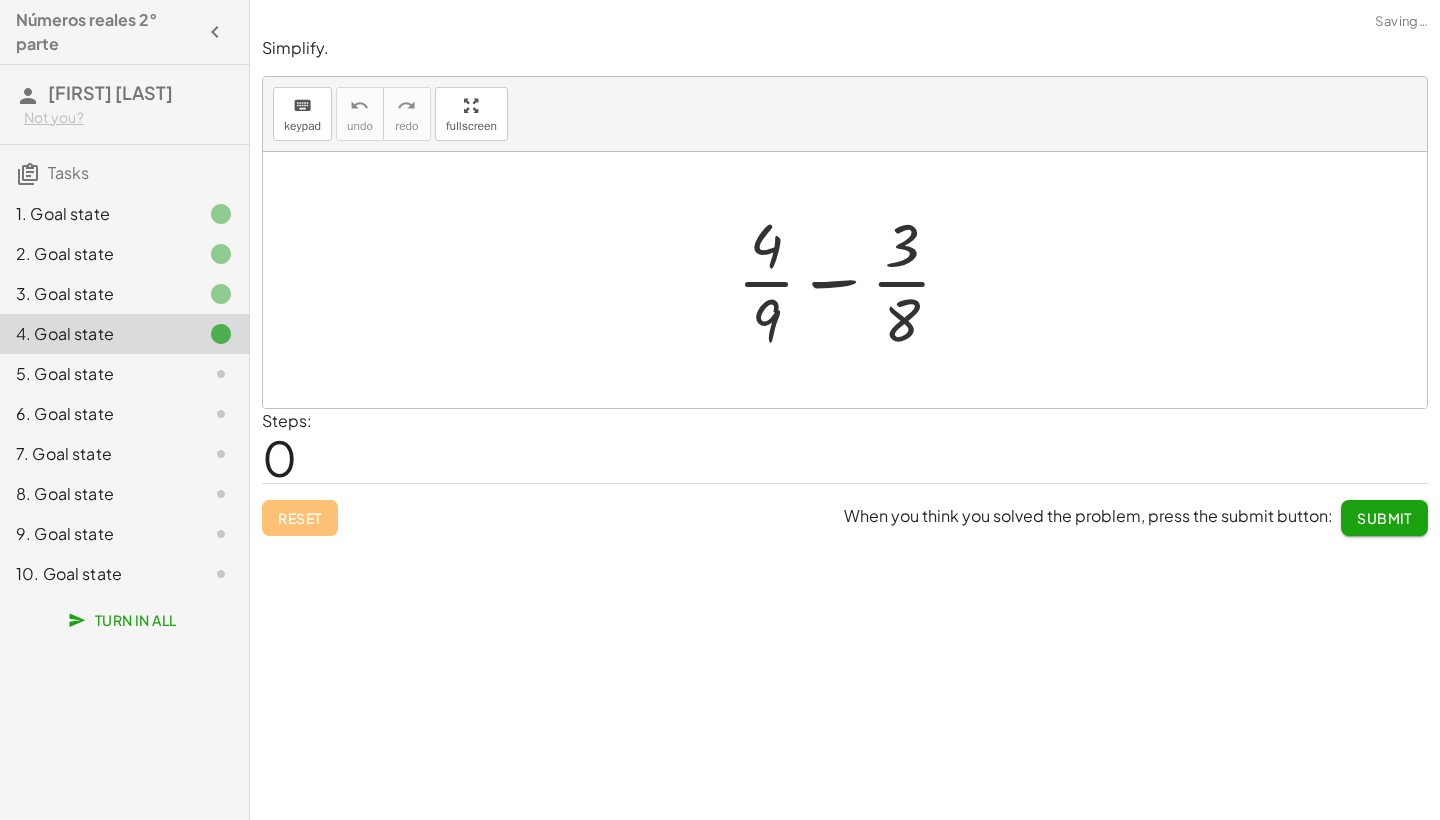 click on "5. Goal state" 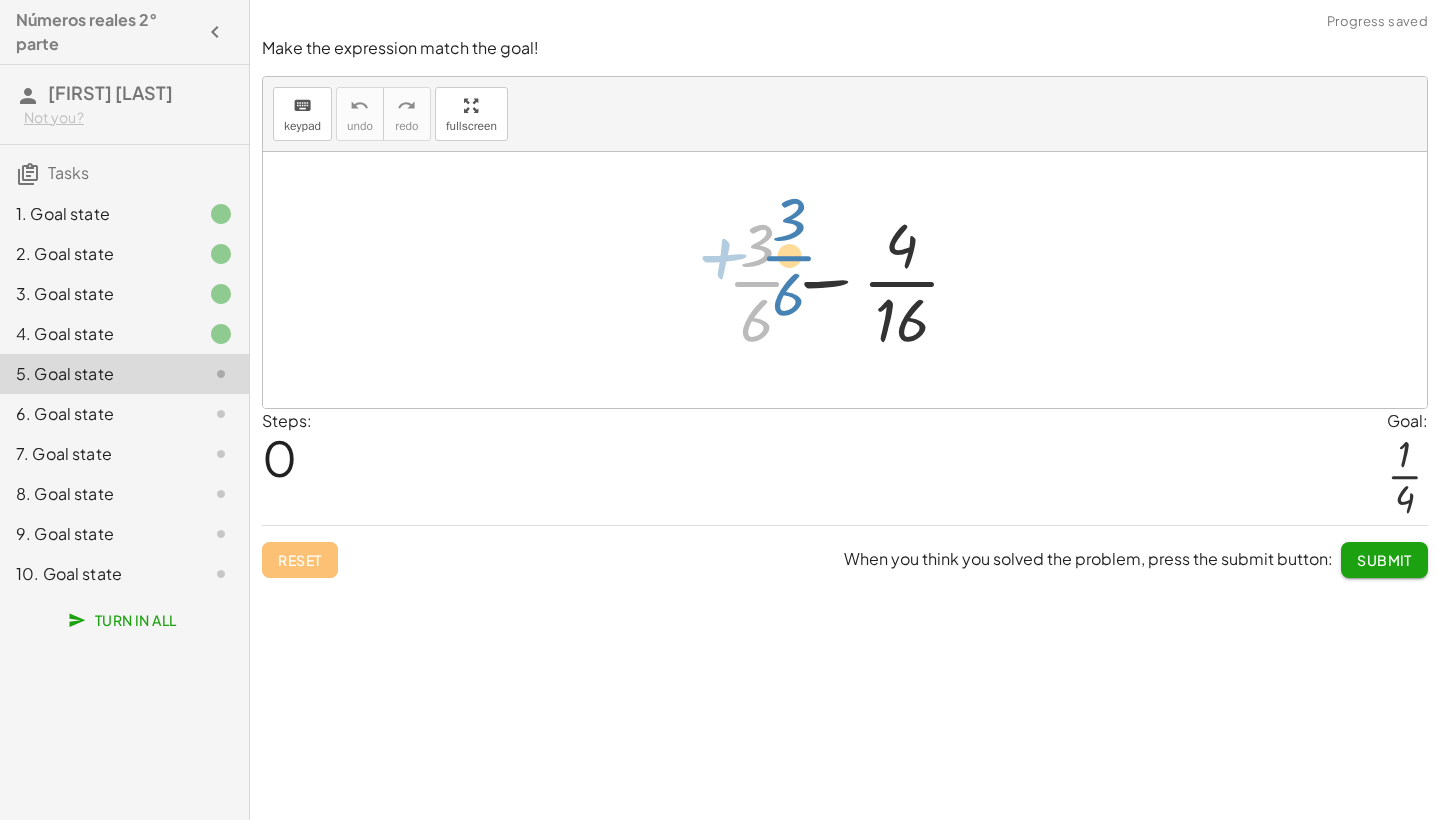drag, startPoint x: 767, startPoint y: 264, endPoint x: 791, endPoint y: 237, distance: 36.124783 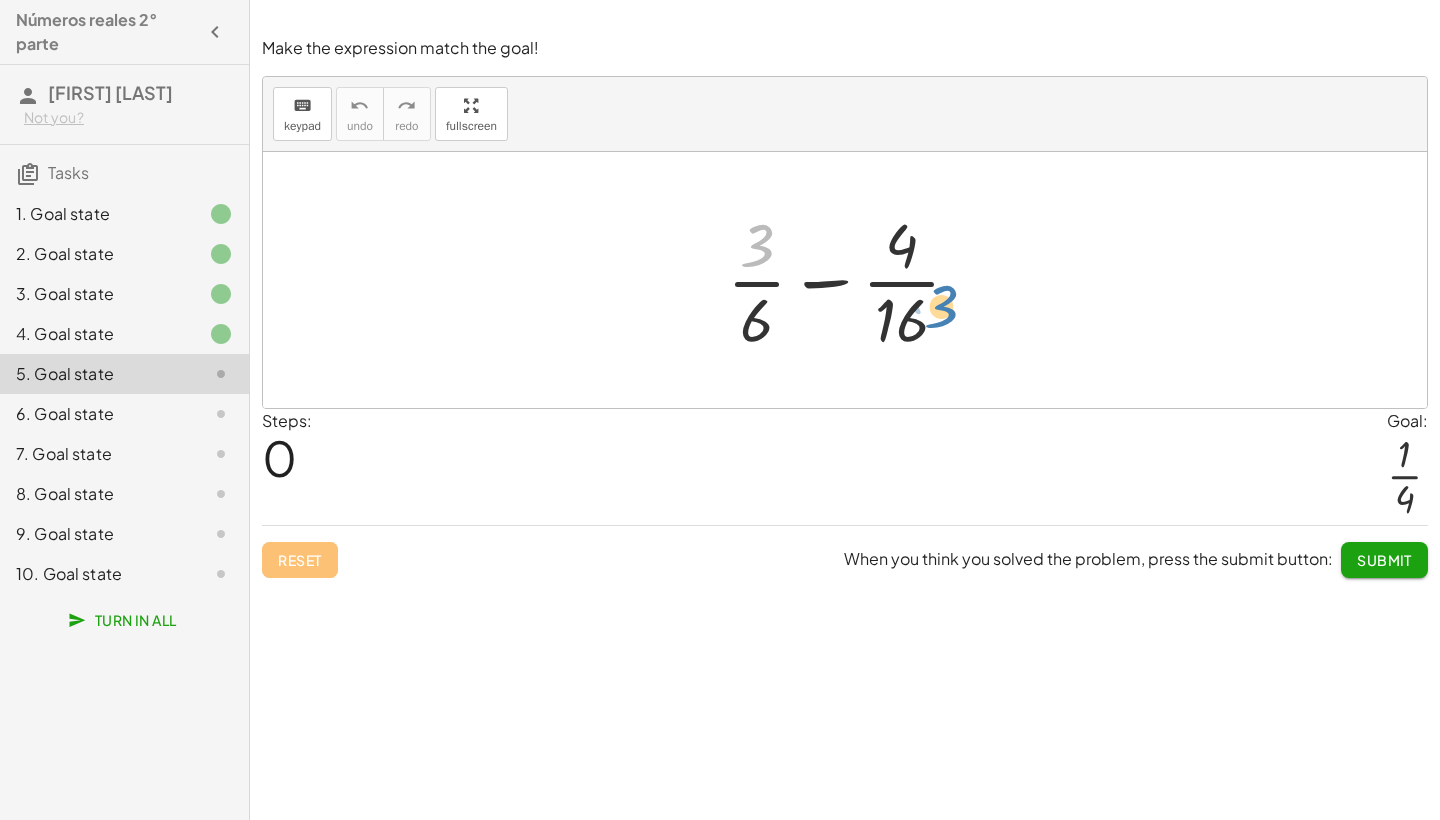drag, startPoint x: 760, startPoint y: 232, endPoint x: 937, endPoint y: 298, distance: 188.90474 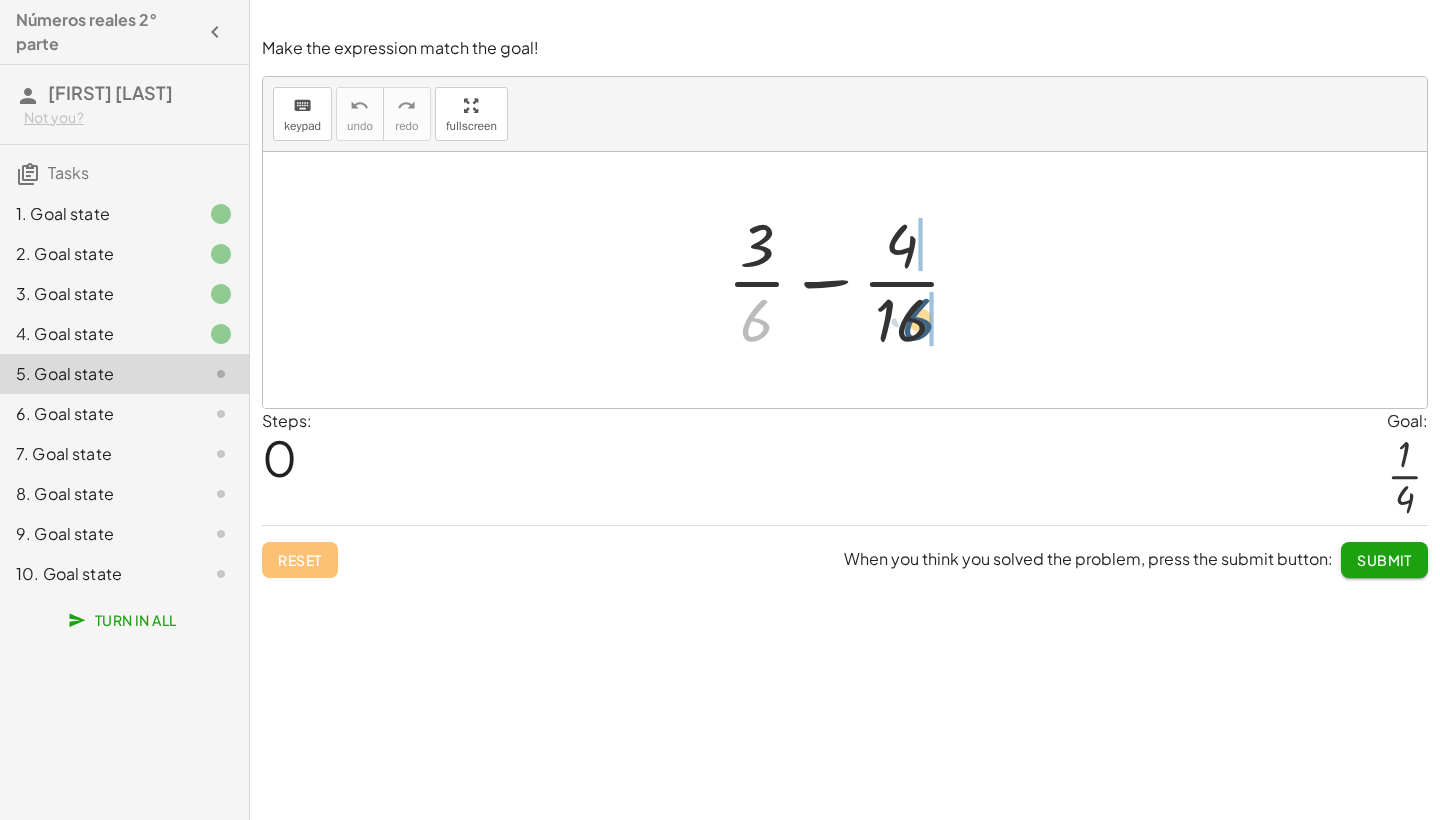drag, startPoint x: 764, startPoint y: 315, endPoint x: 927, endPoint y: 314, distance: 163.00307 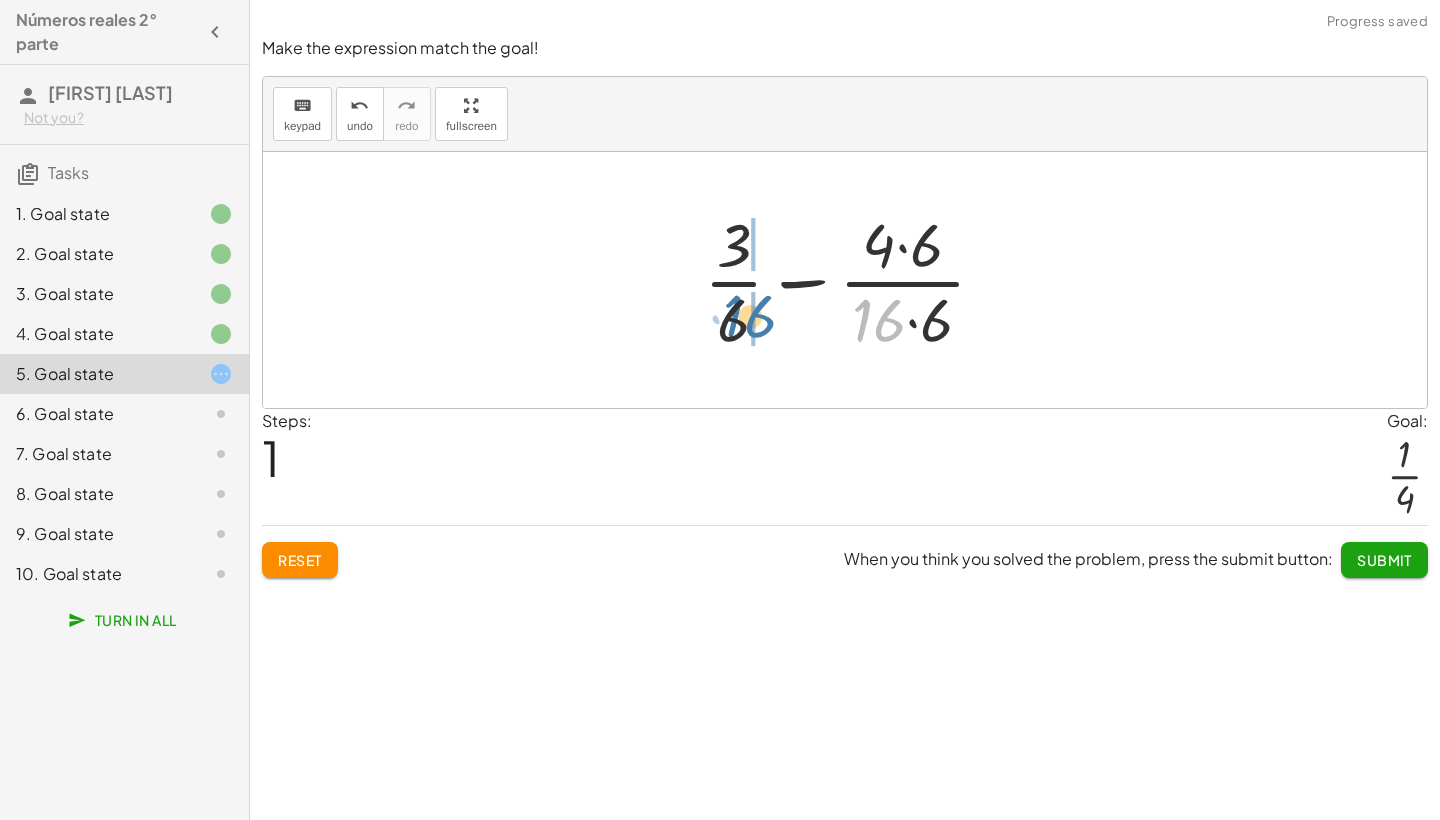 drag, startPoint x: 870, startPoint y: 300, endPoint x: 742, endPoint y: 297, distance: 128.03516 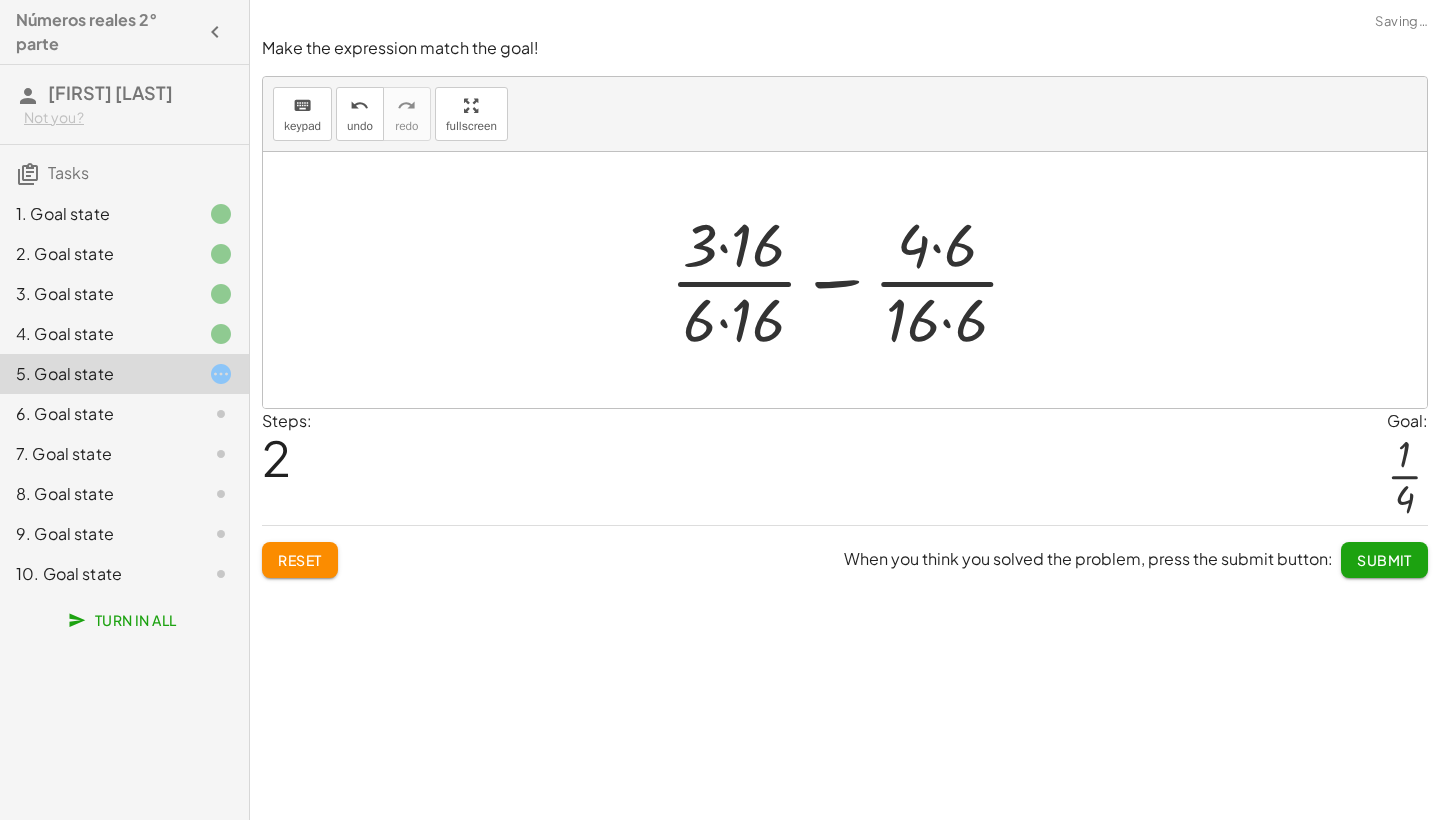 click at bounding box center (853, 280) 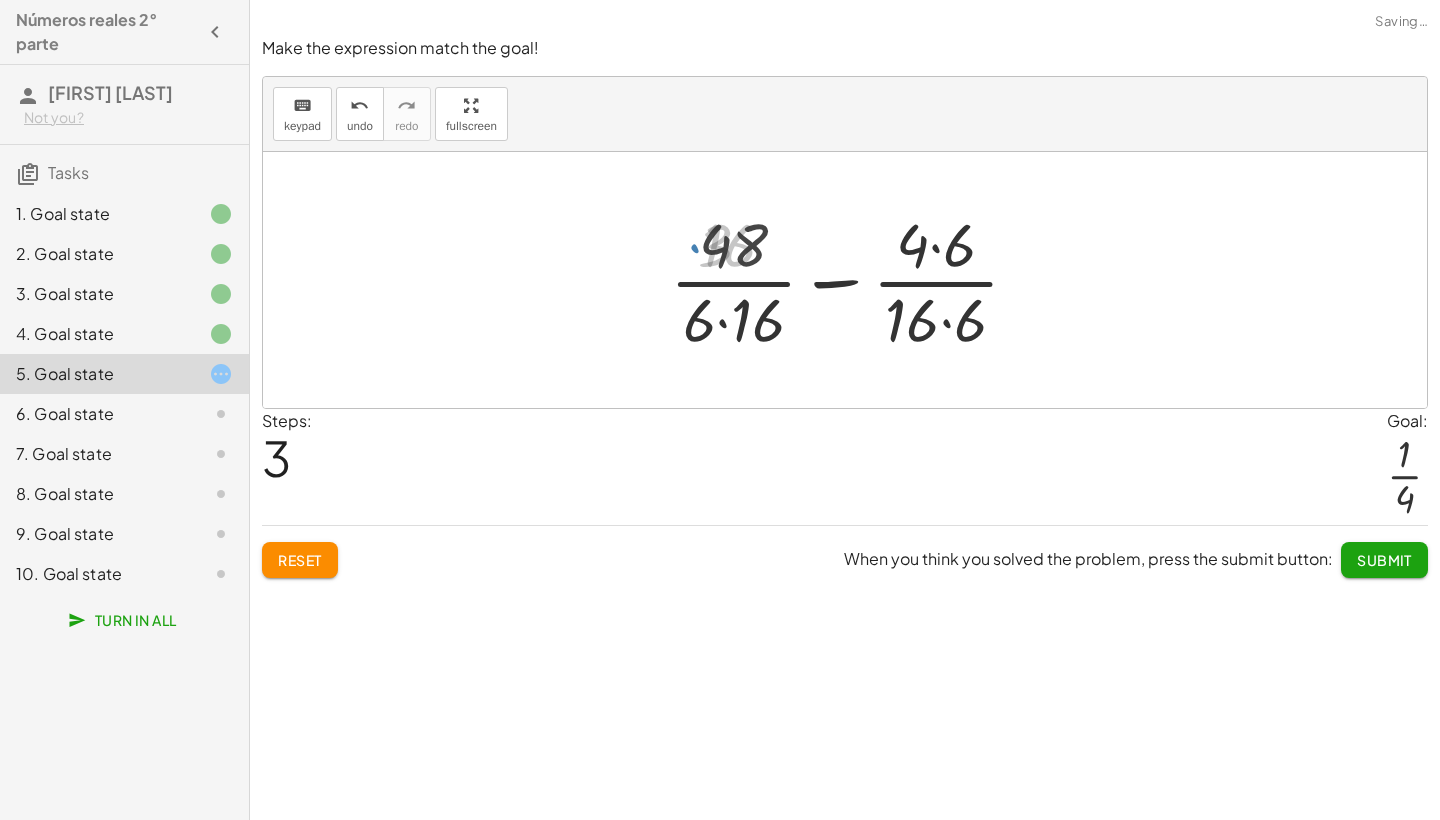 click at bounding box center (852, 280) 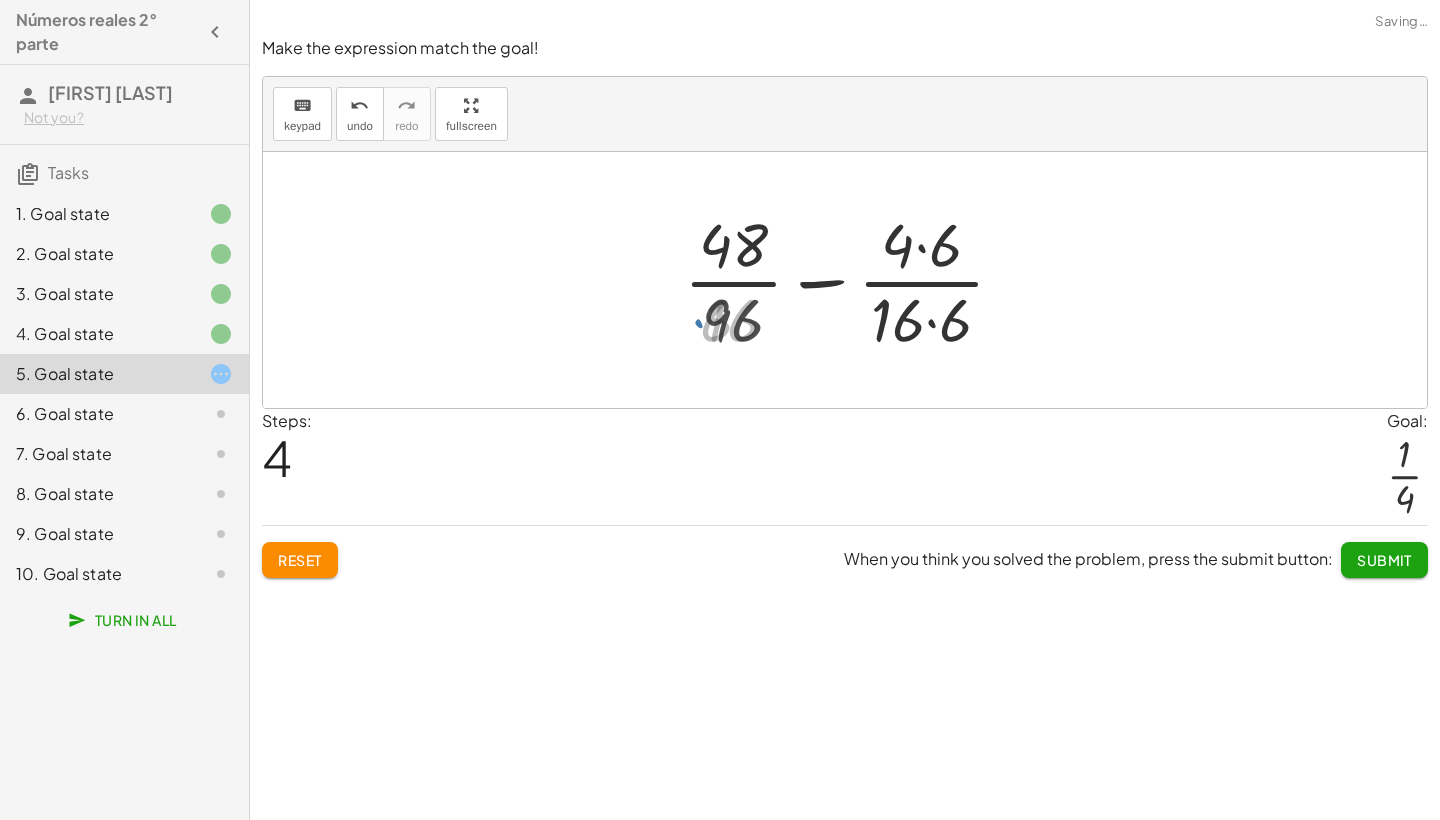 click at bounding box center [852, 280] 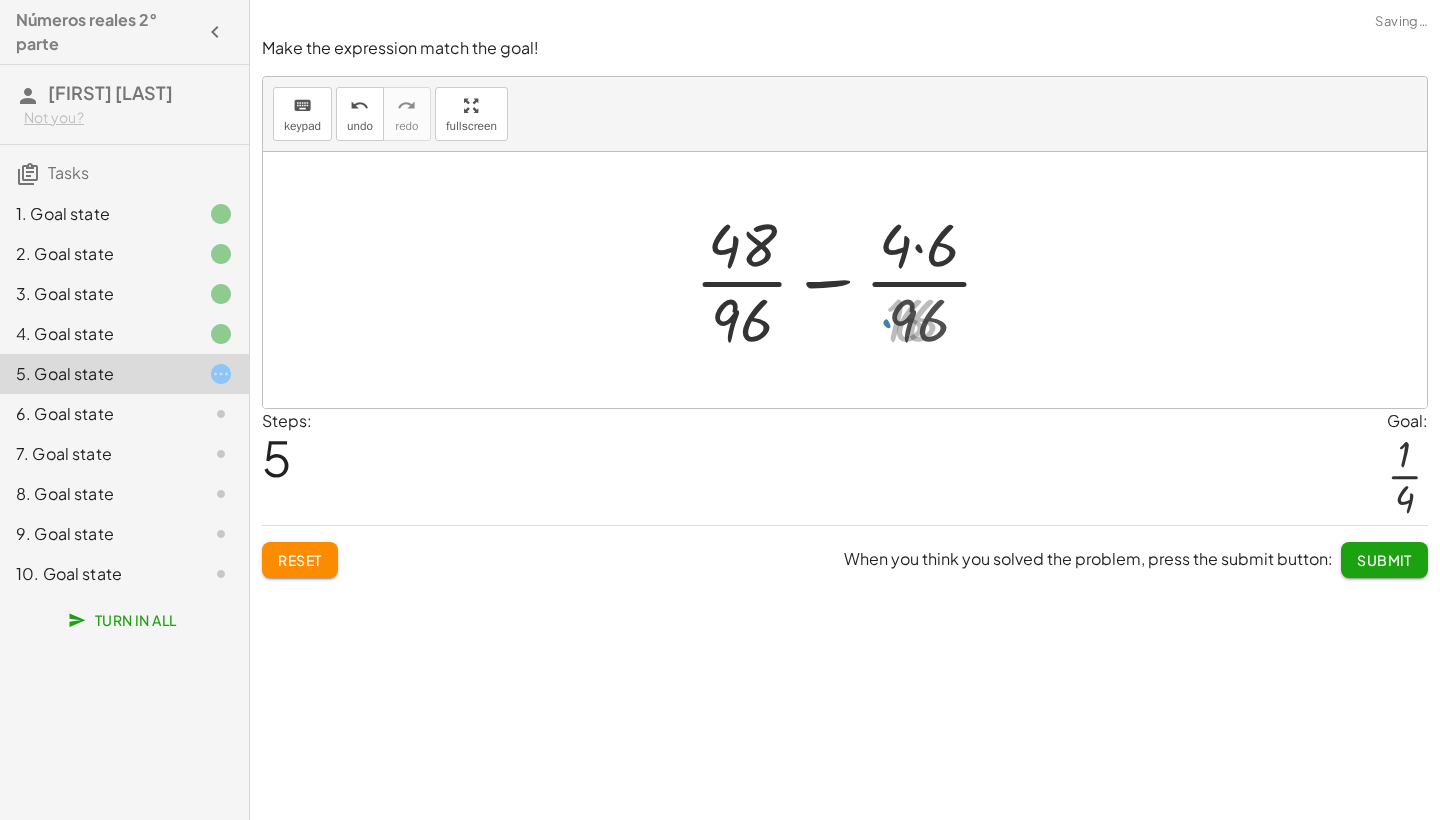 click at bounding box center [851, 280] 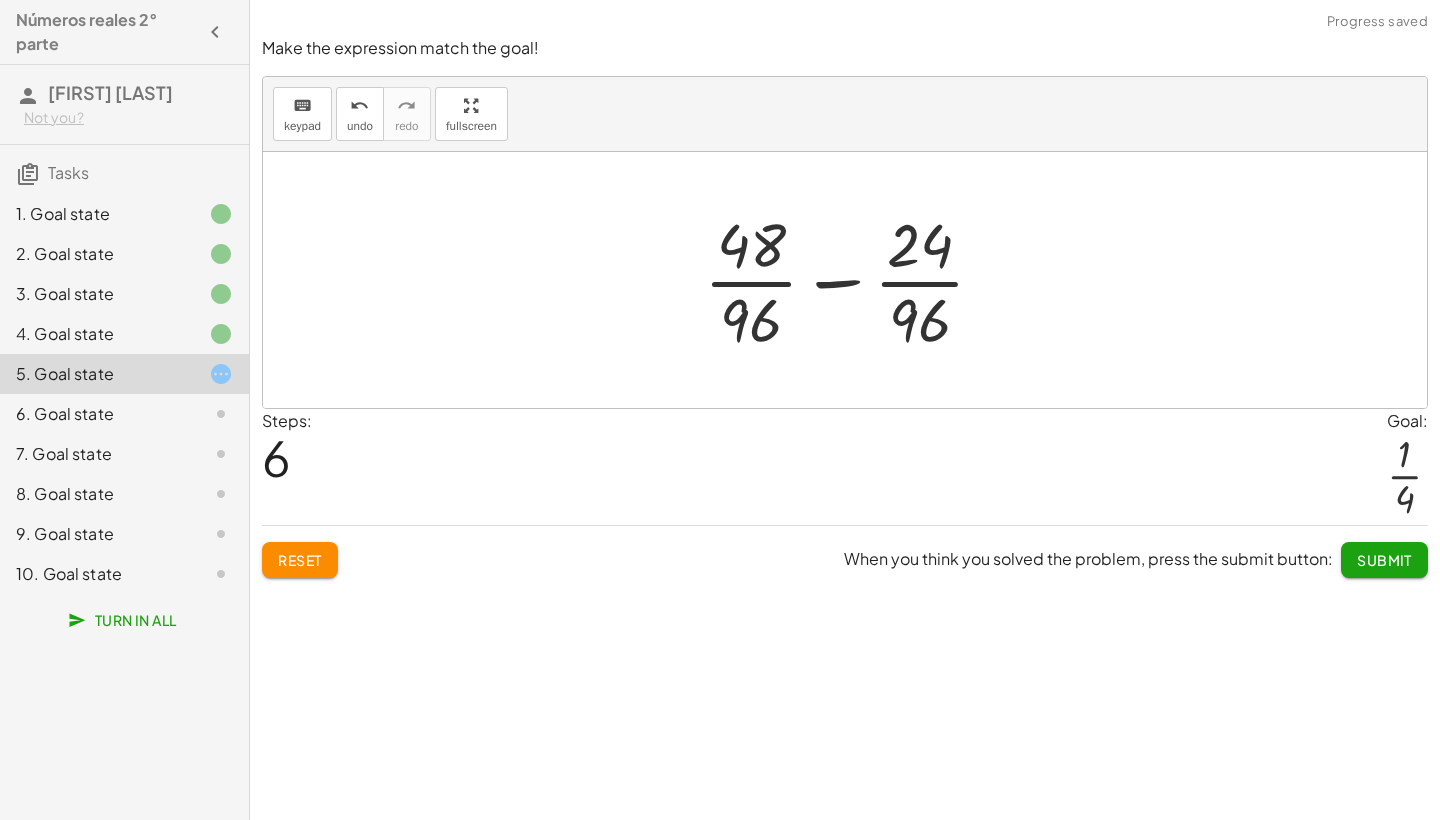 click at bounding box center [852, 280] 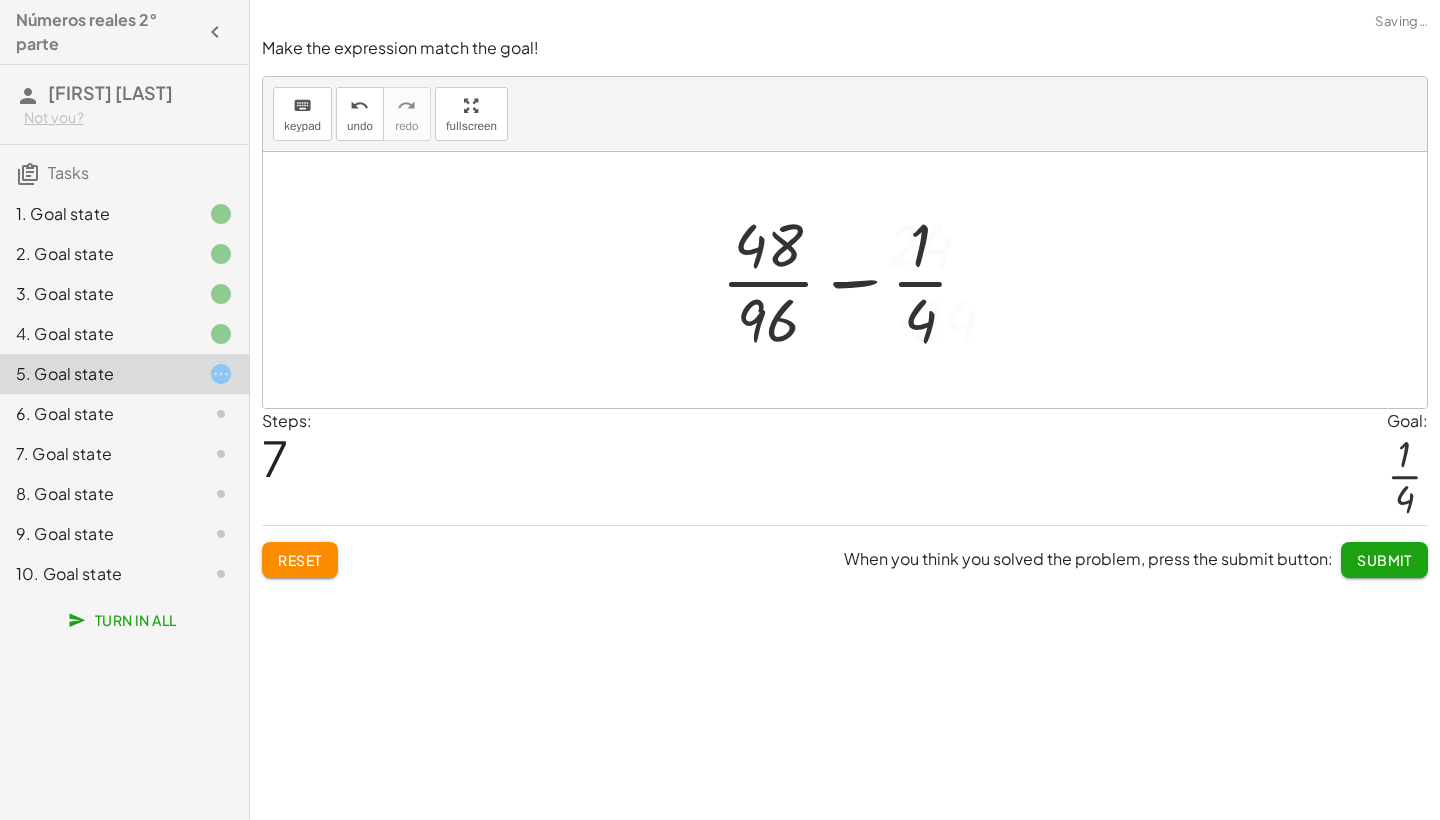 click at bounding box center (853, 280) 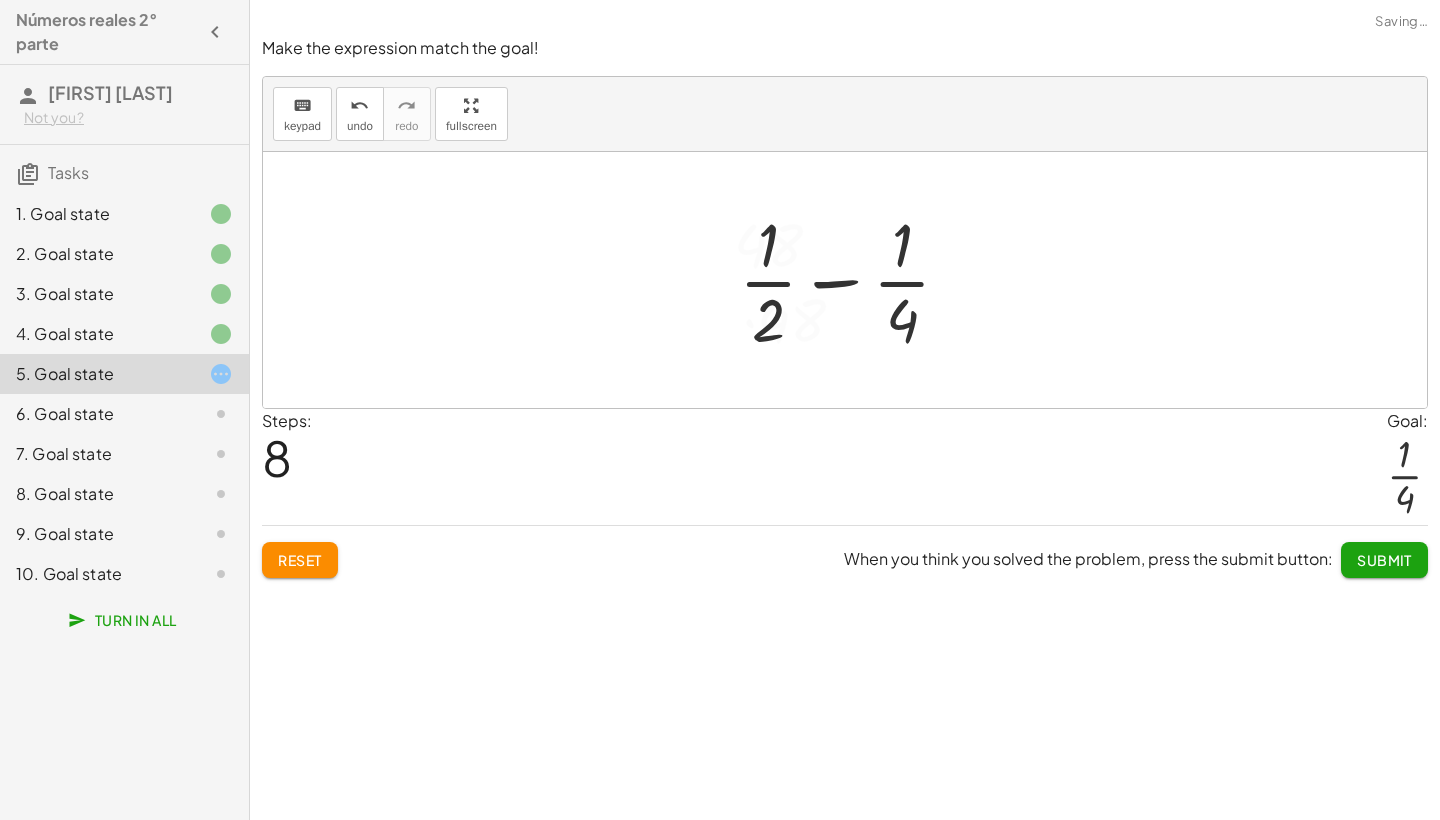 click at bounding box center (853, 280) 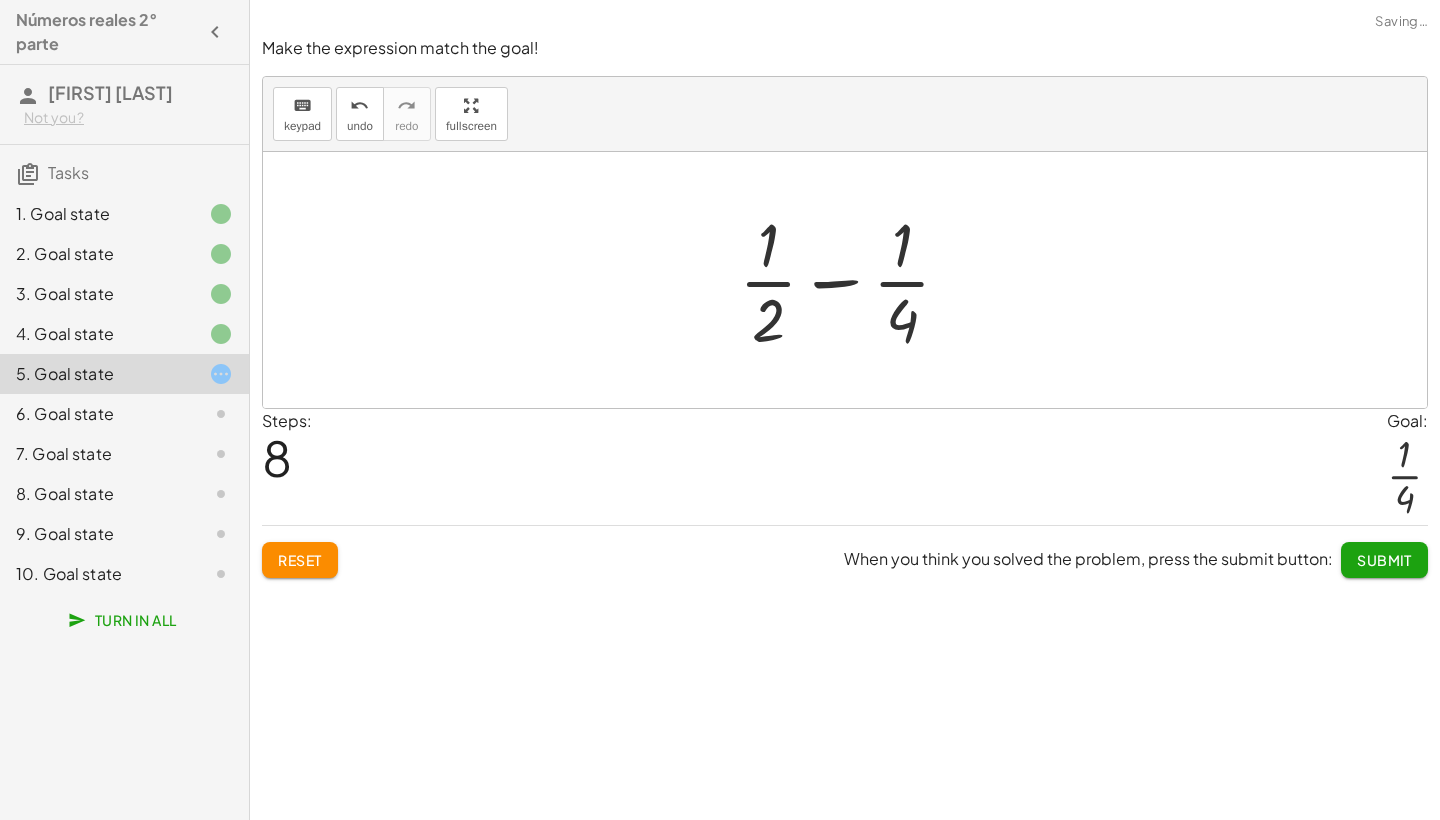 click at bounding box center (853, 280) 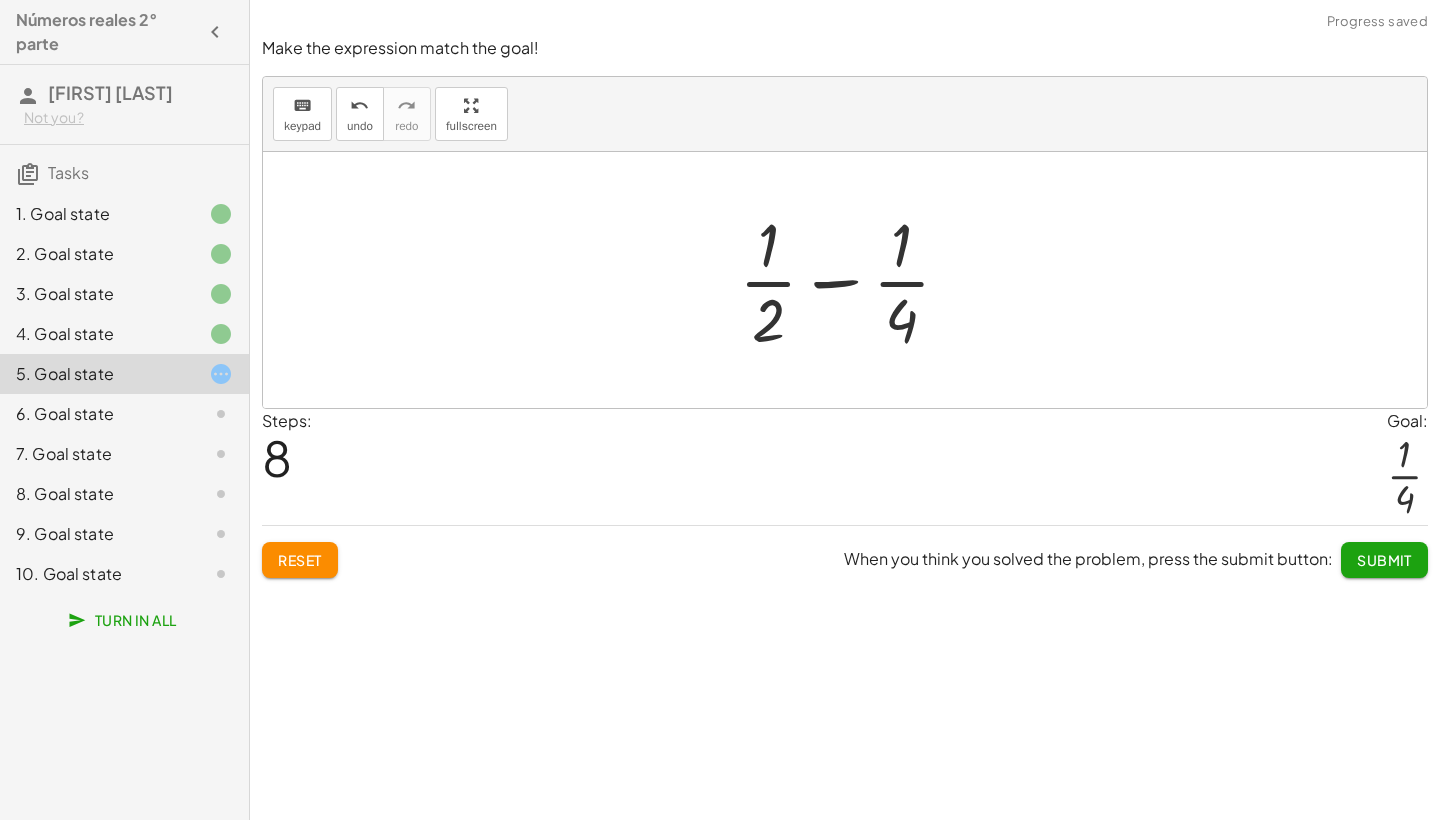 click at bounding box center (853, 280) 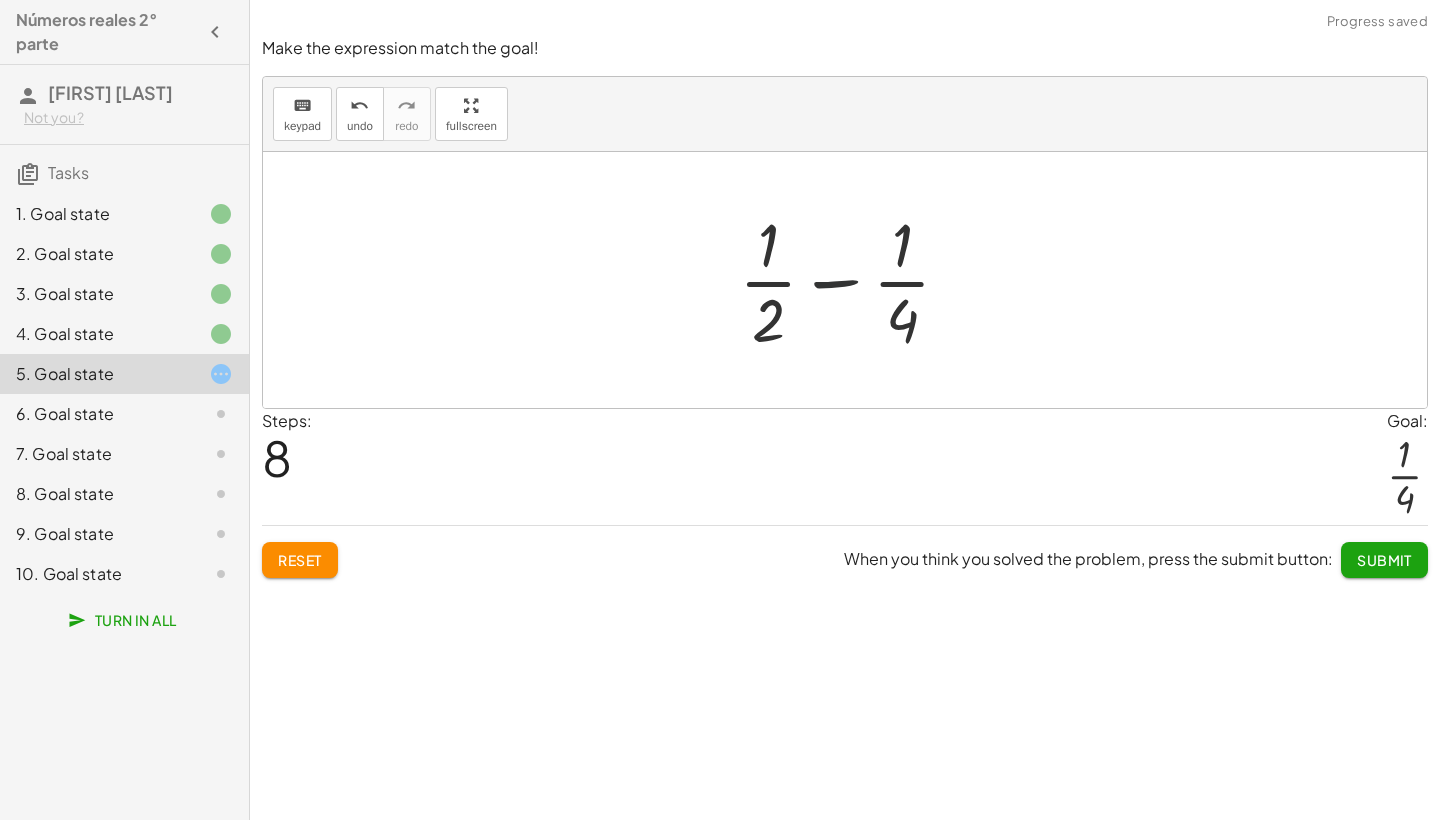 click at bounding box center (853, 280) 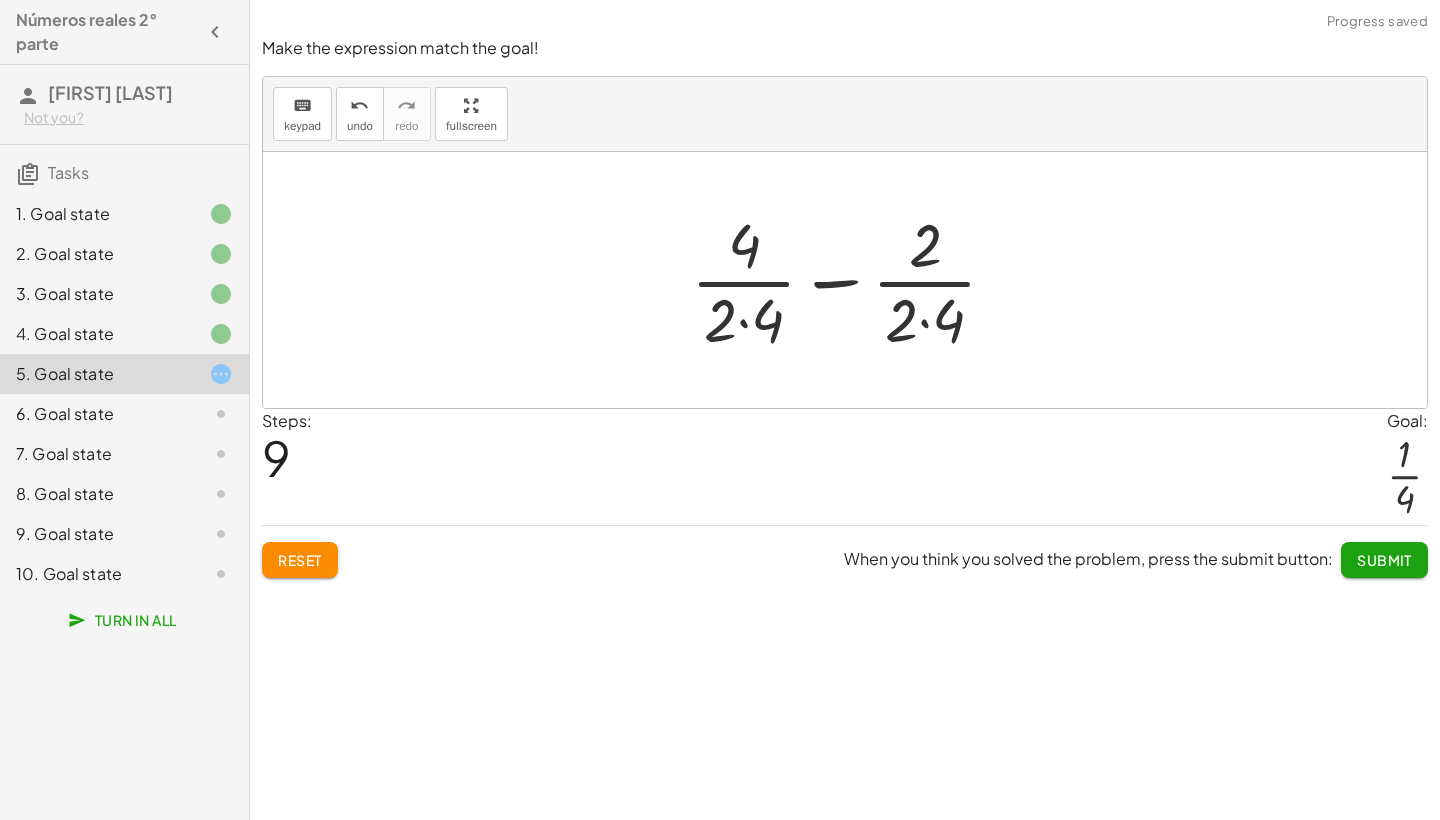 click at bounding box center (852, 280) 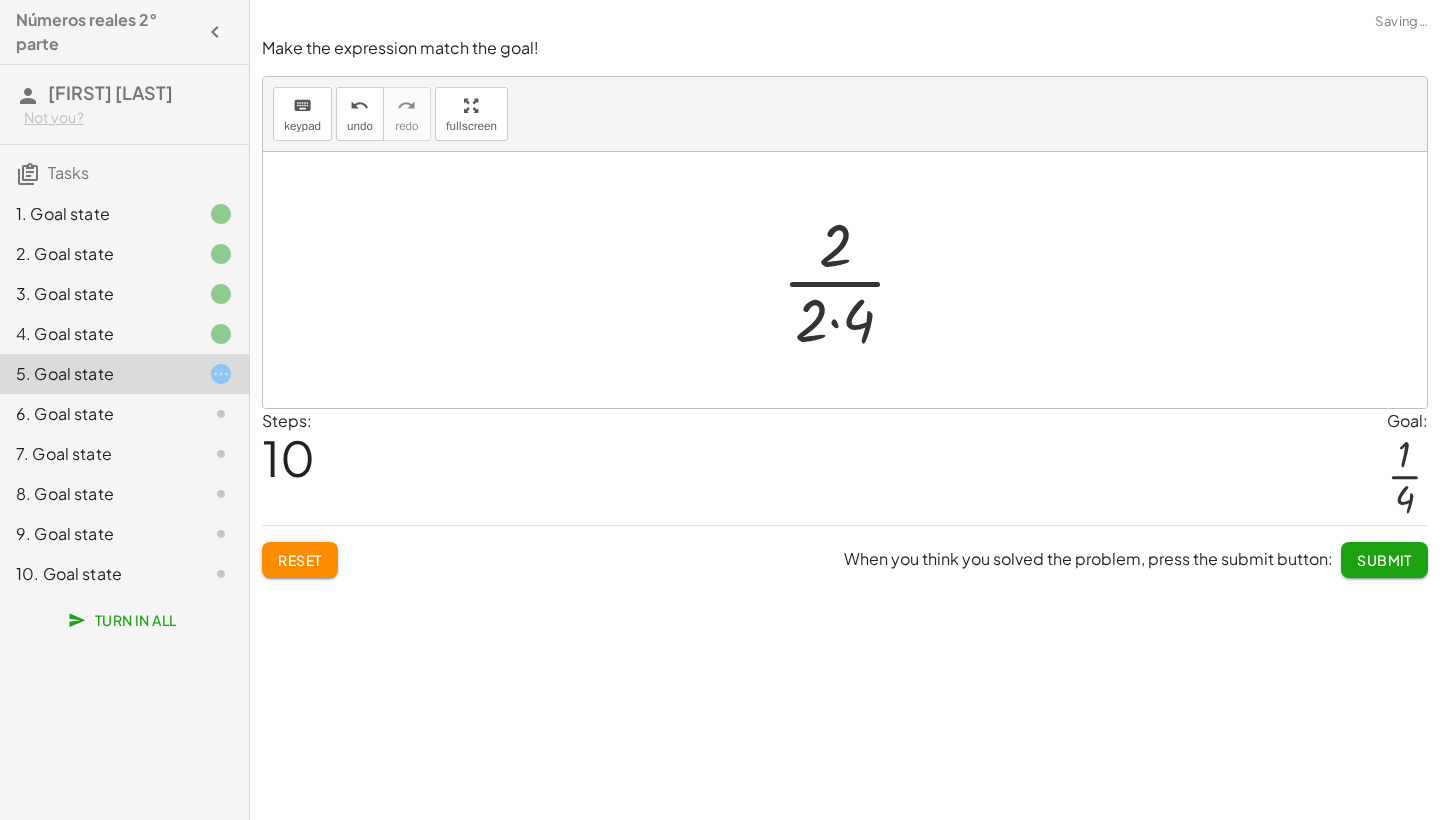 click at bounding box center (852, 280) 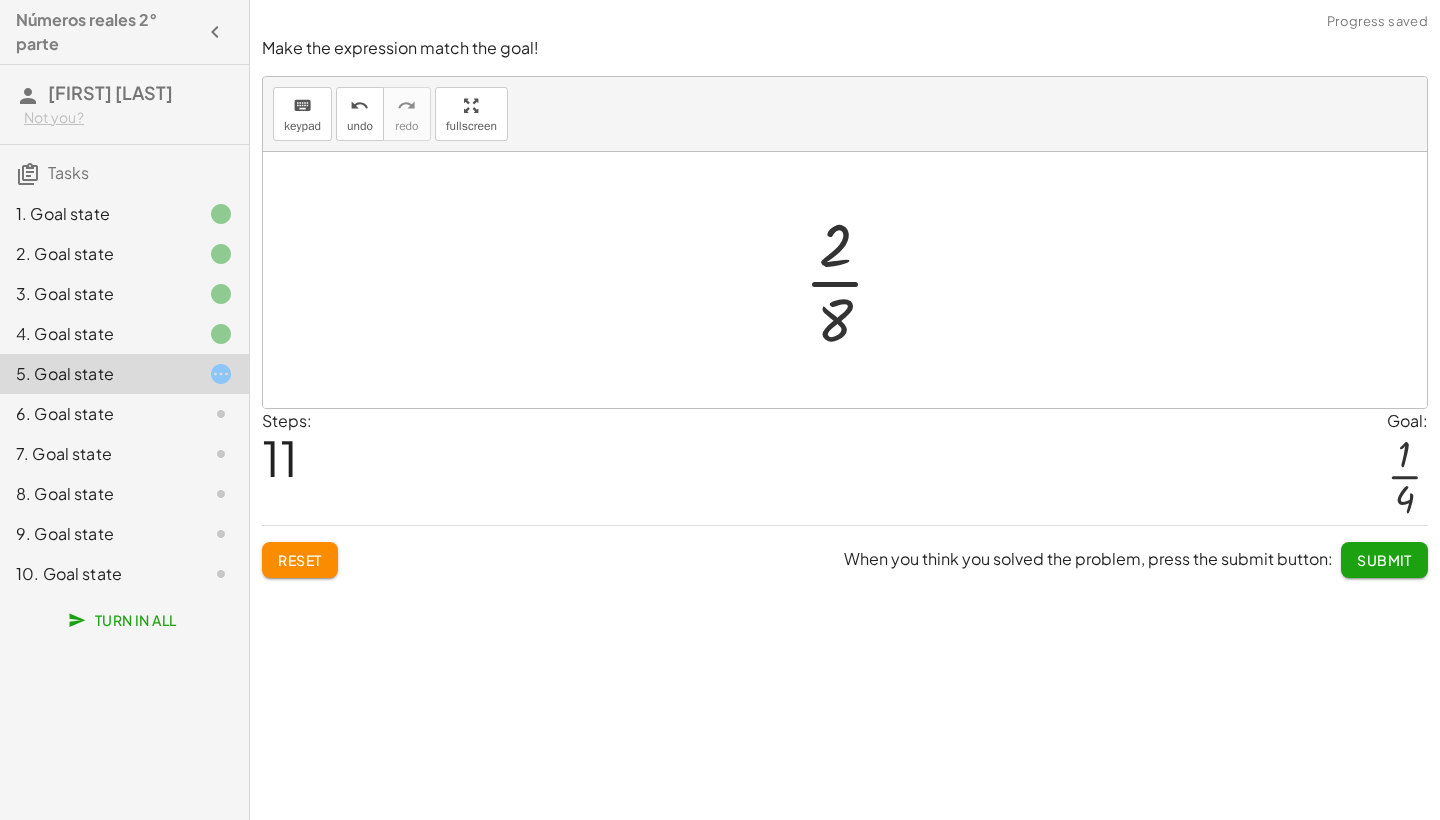 click at bounding box center [852, 280] 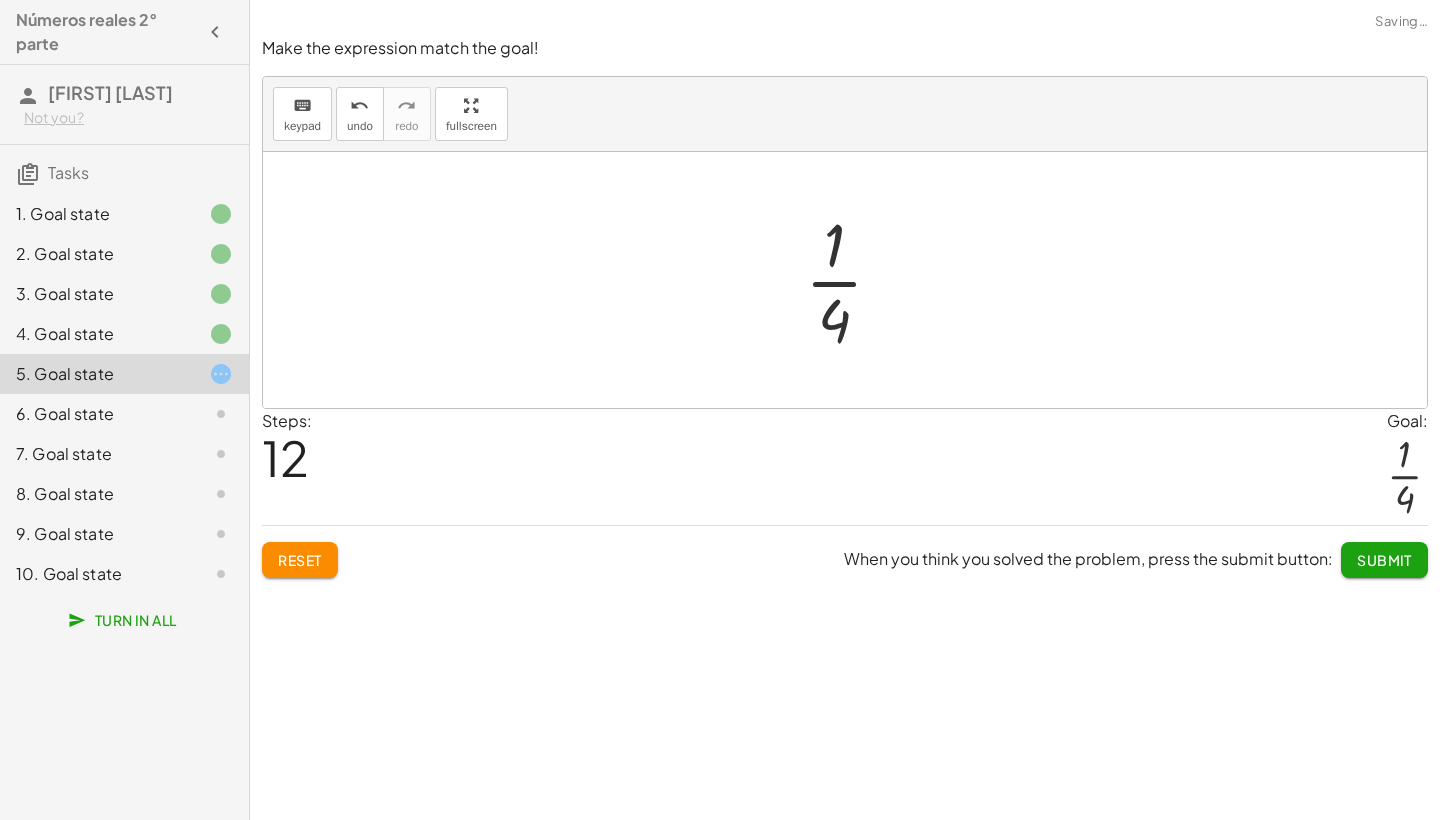 click at bounding box center [852, 280] 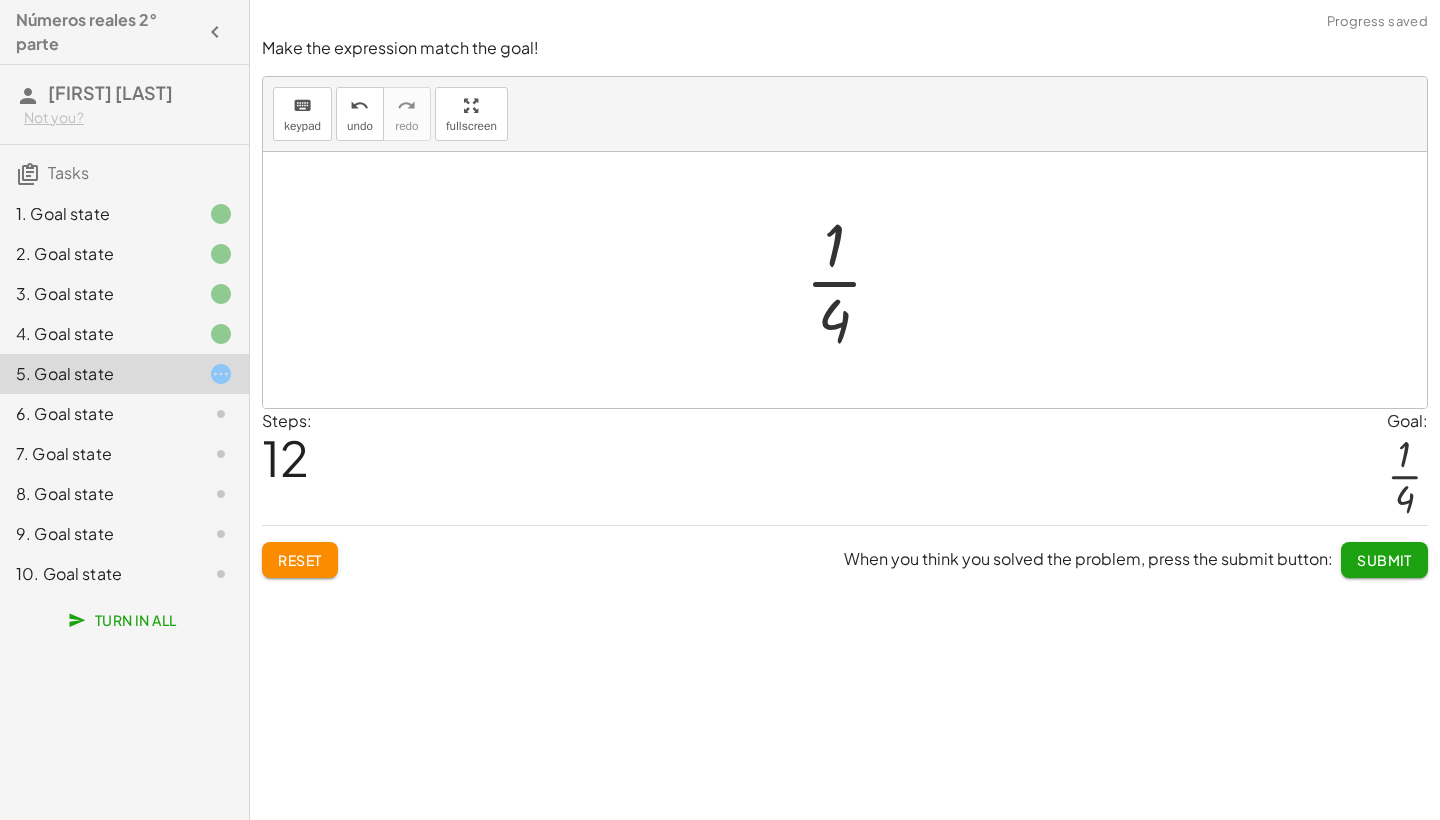 click on "Submit" 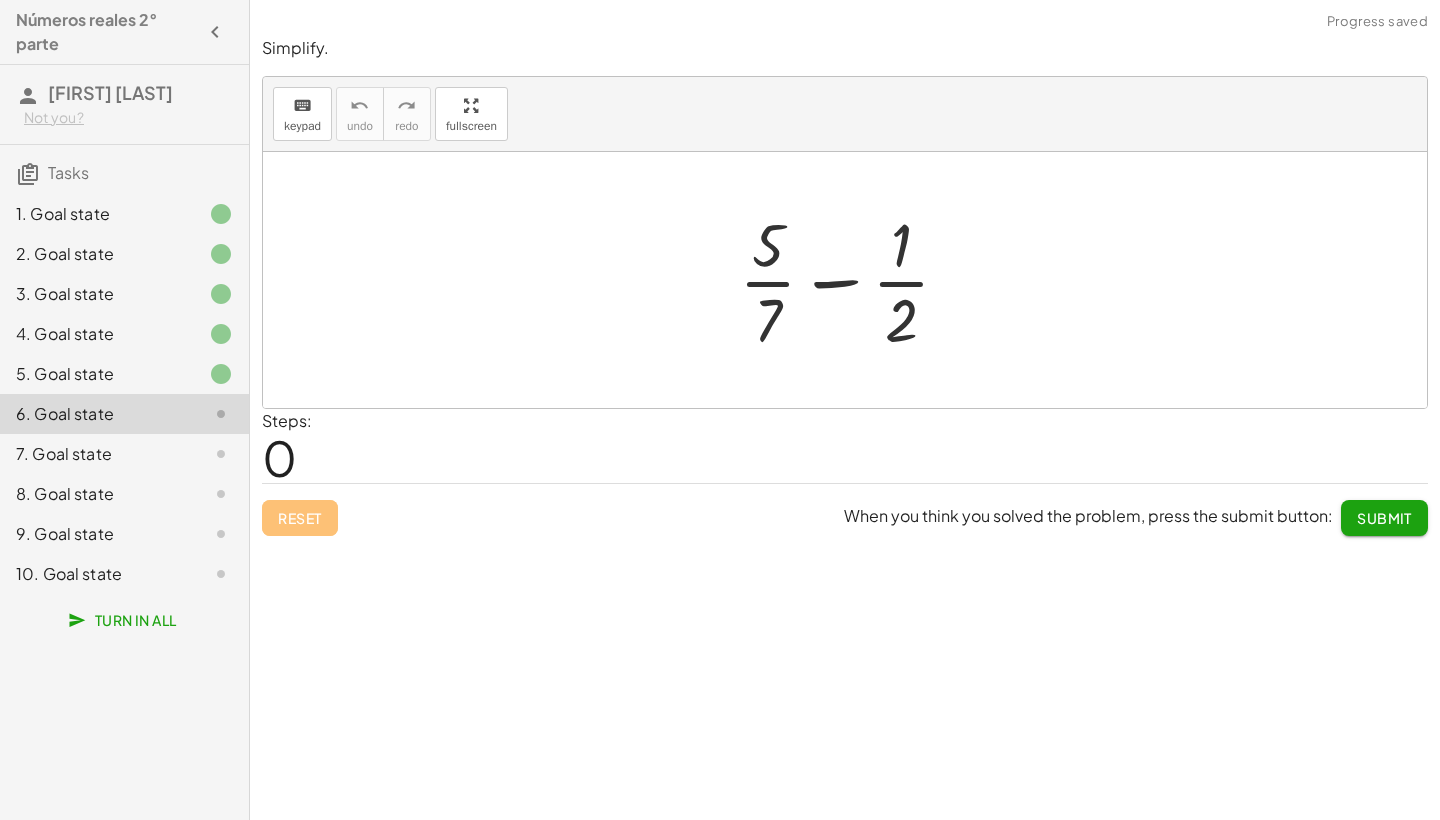 click on "10. Goal state" 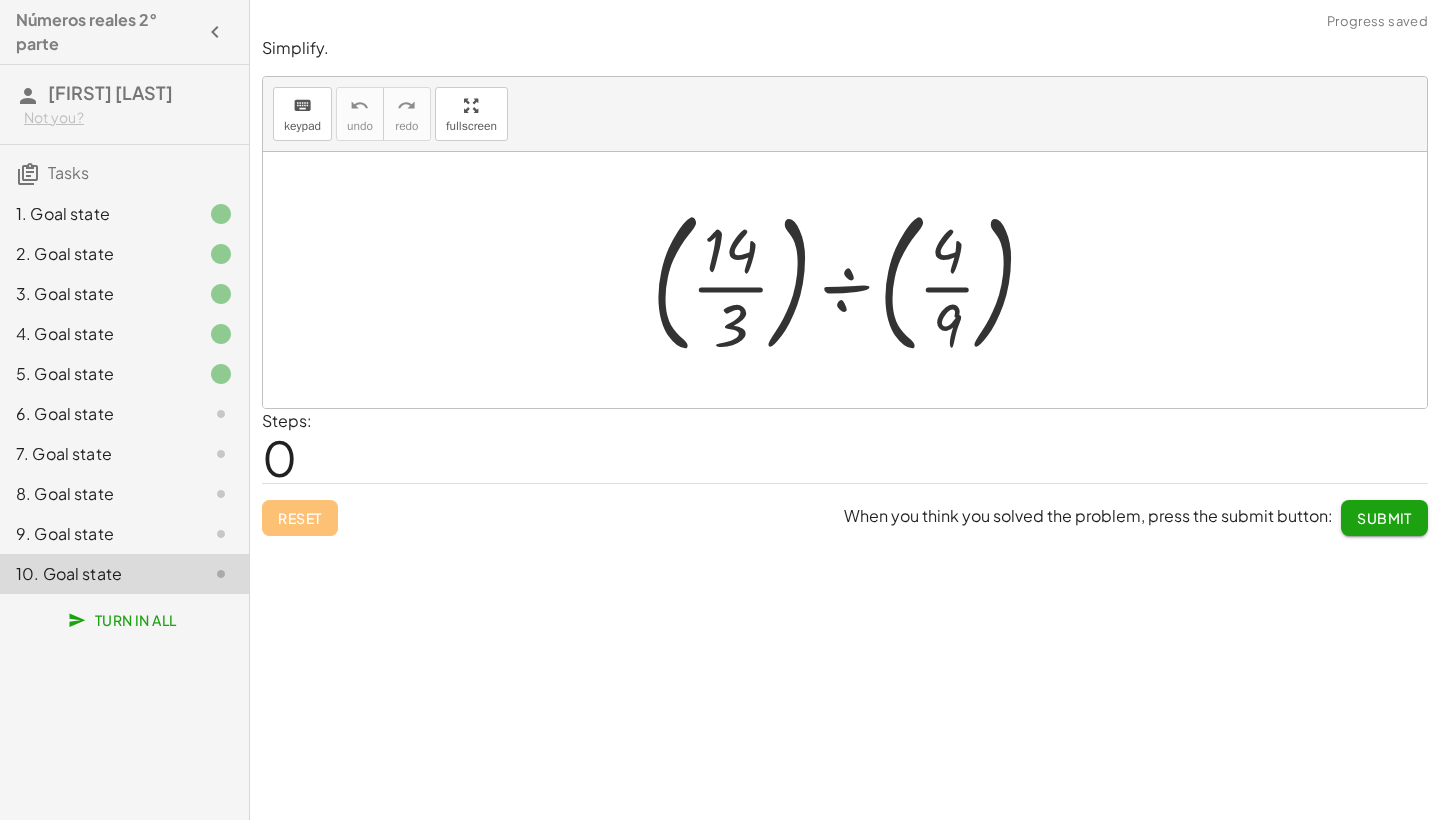 click on "7. Goal state" 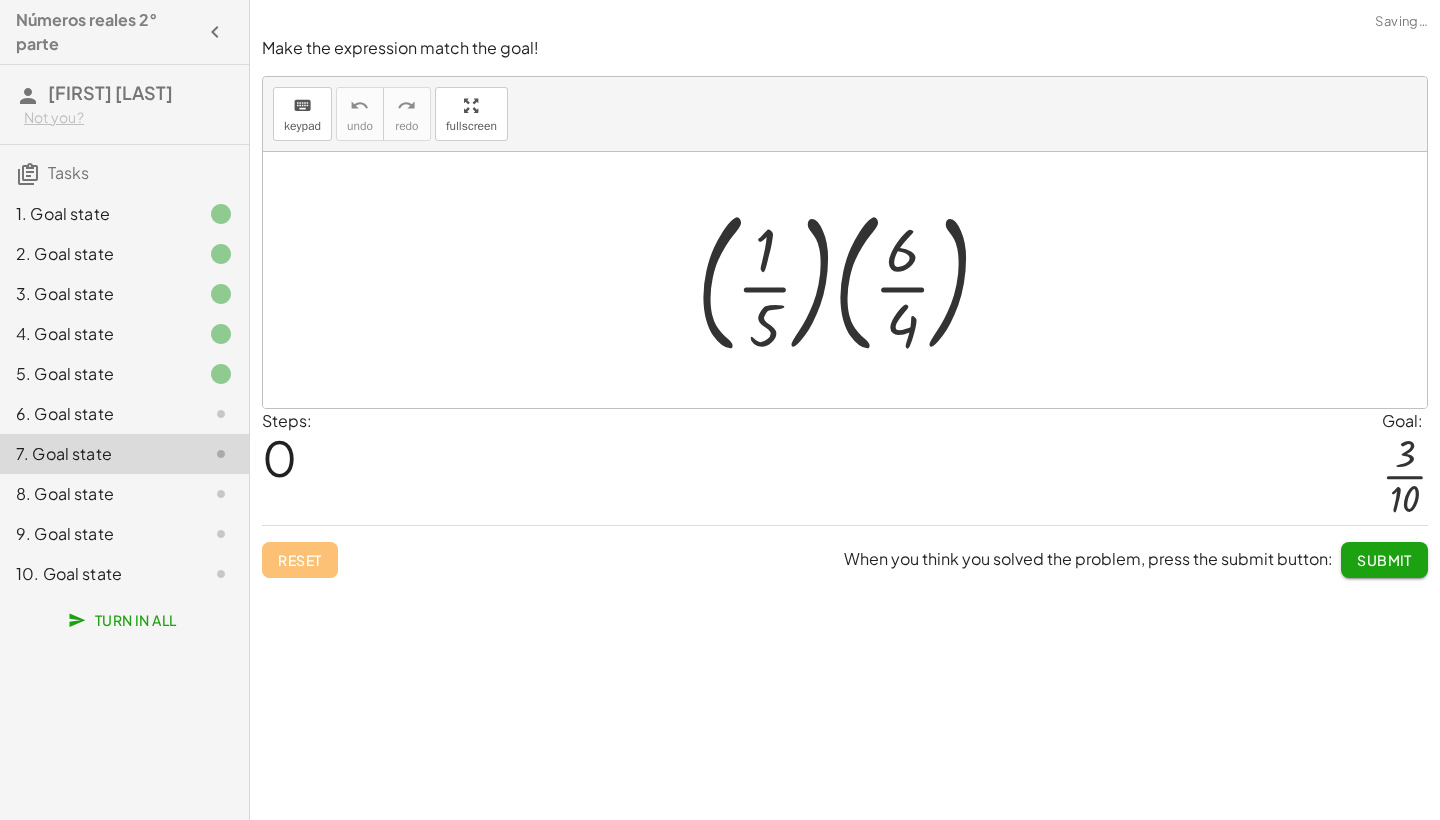 click at bounding box center (852, 280) 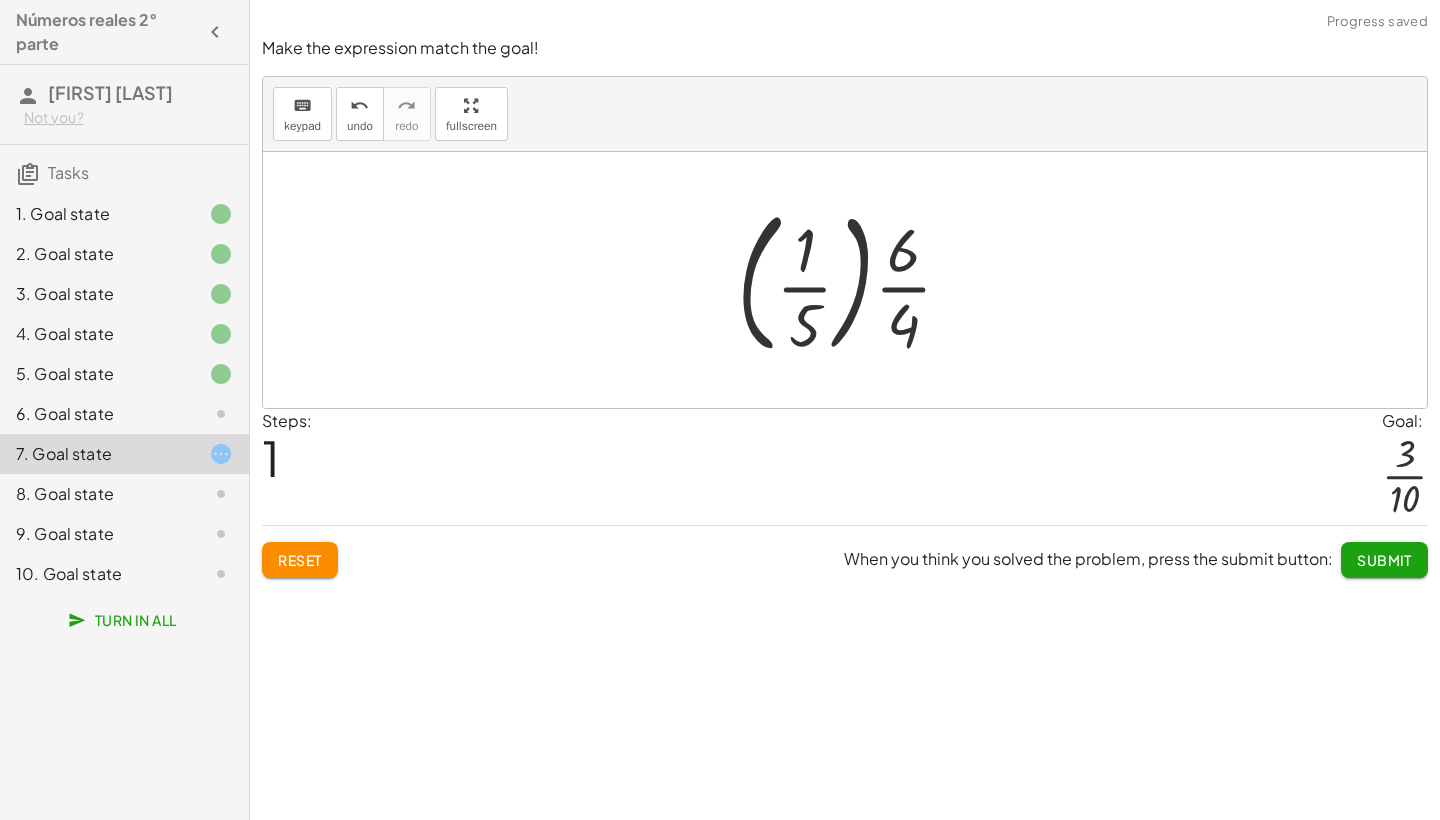 click at bounding box center [853, 280] 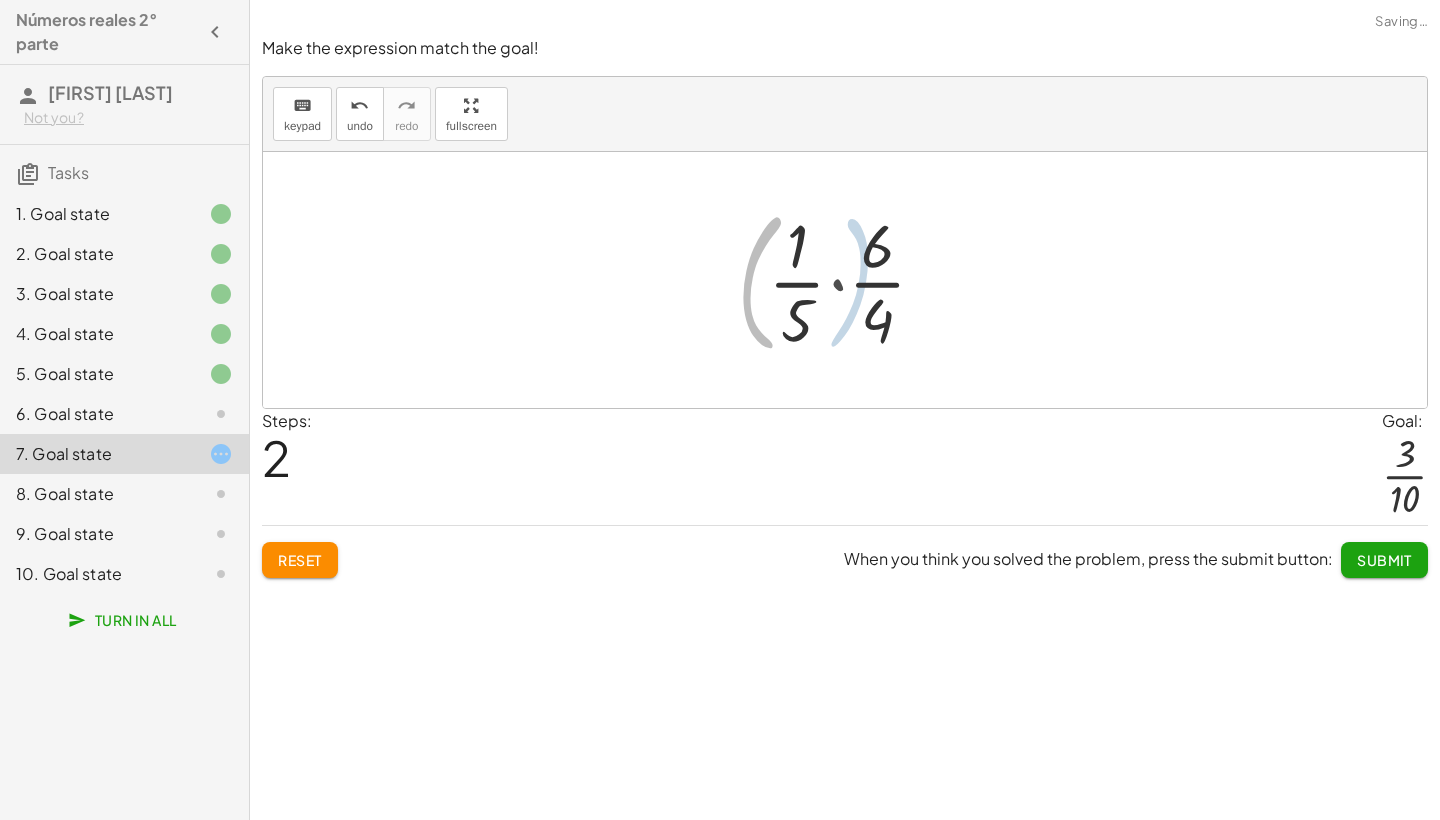 click at bounding box center (853, 280) 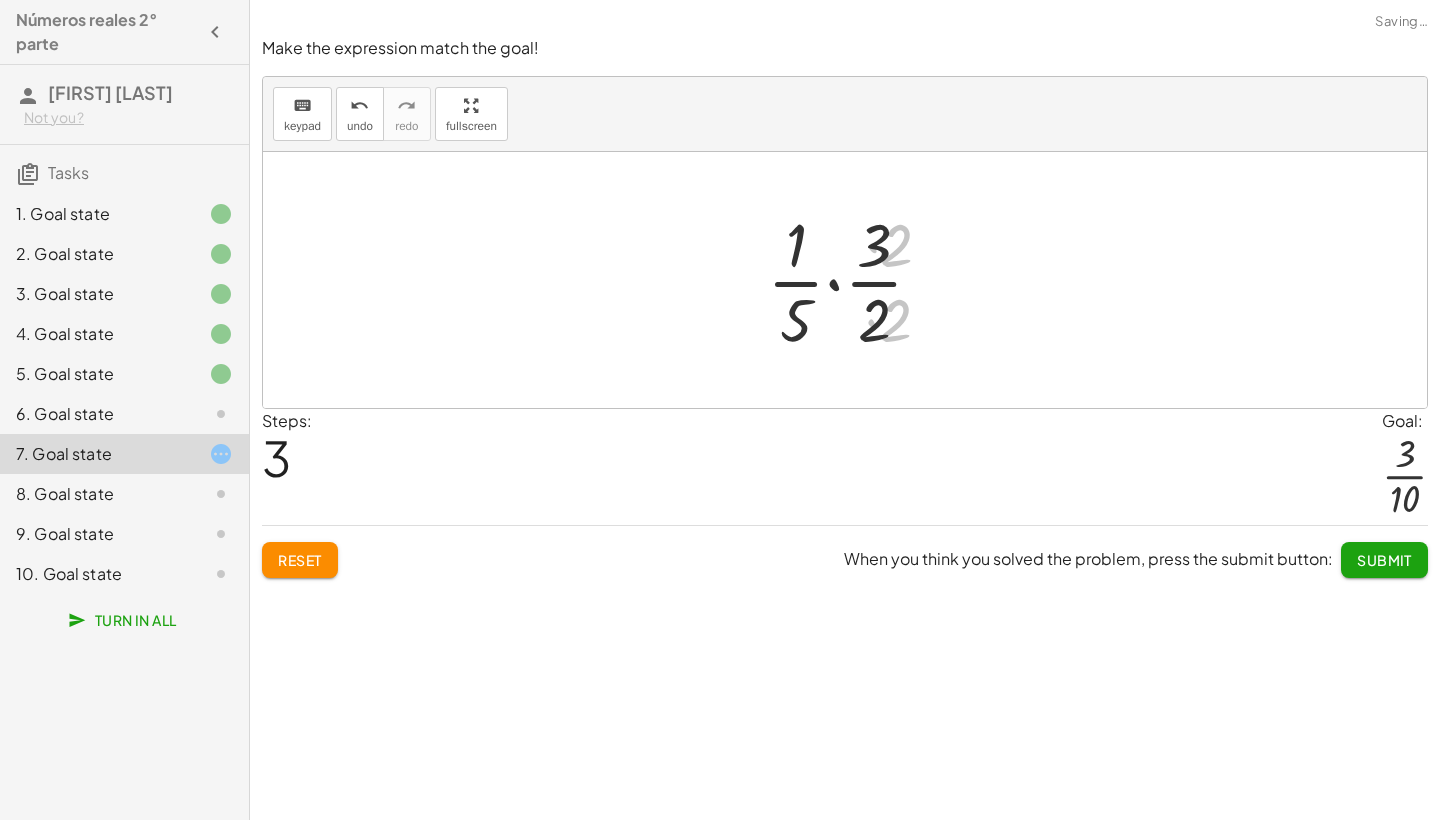 click at bounding box center (853, 280) 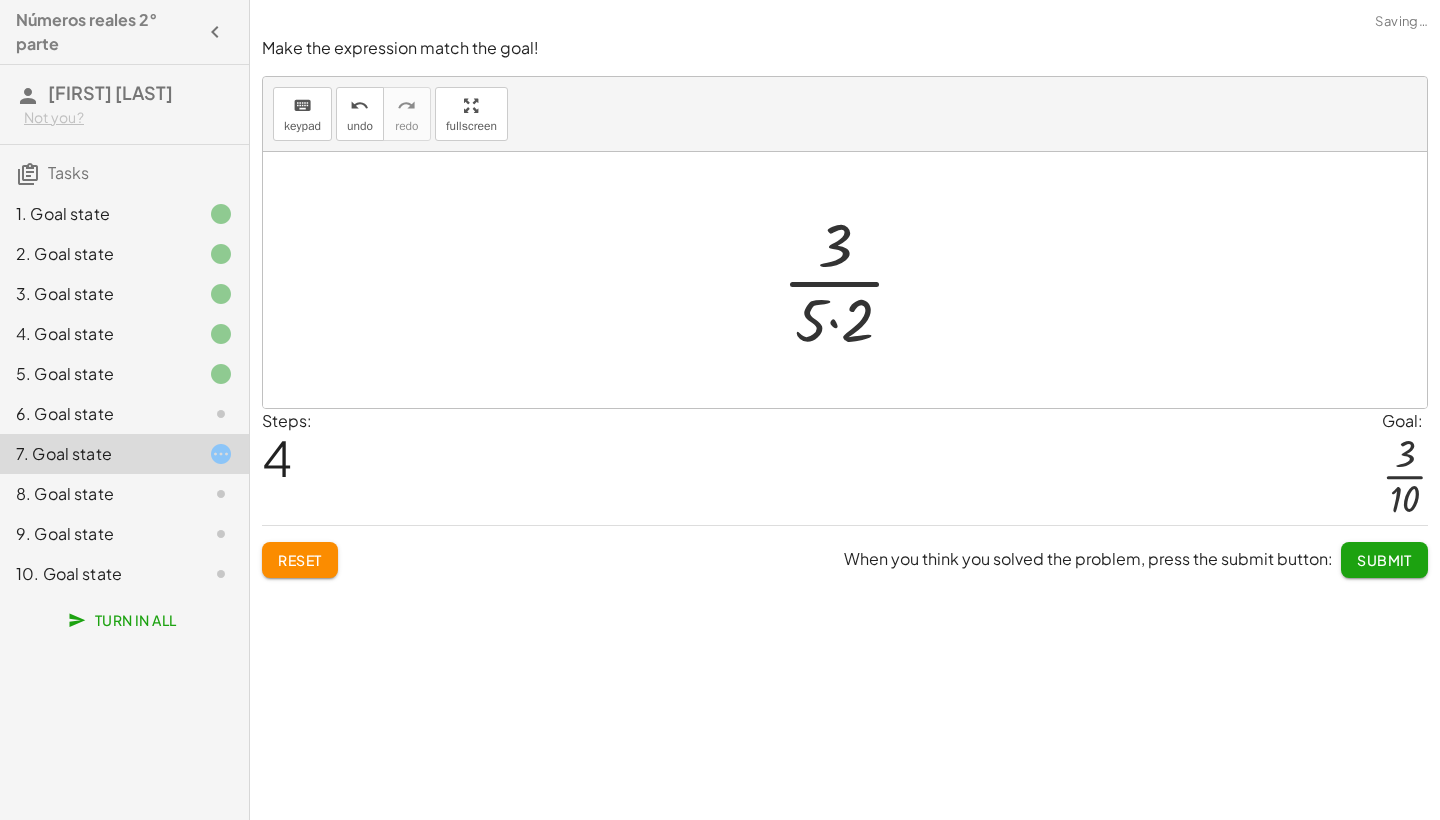 click at bounding box center (852, 280) 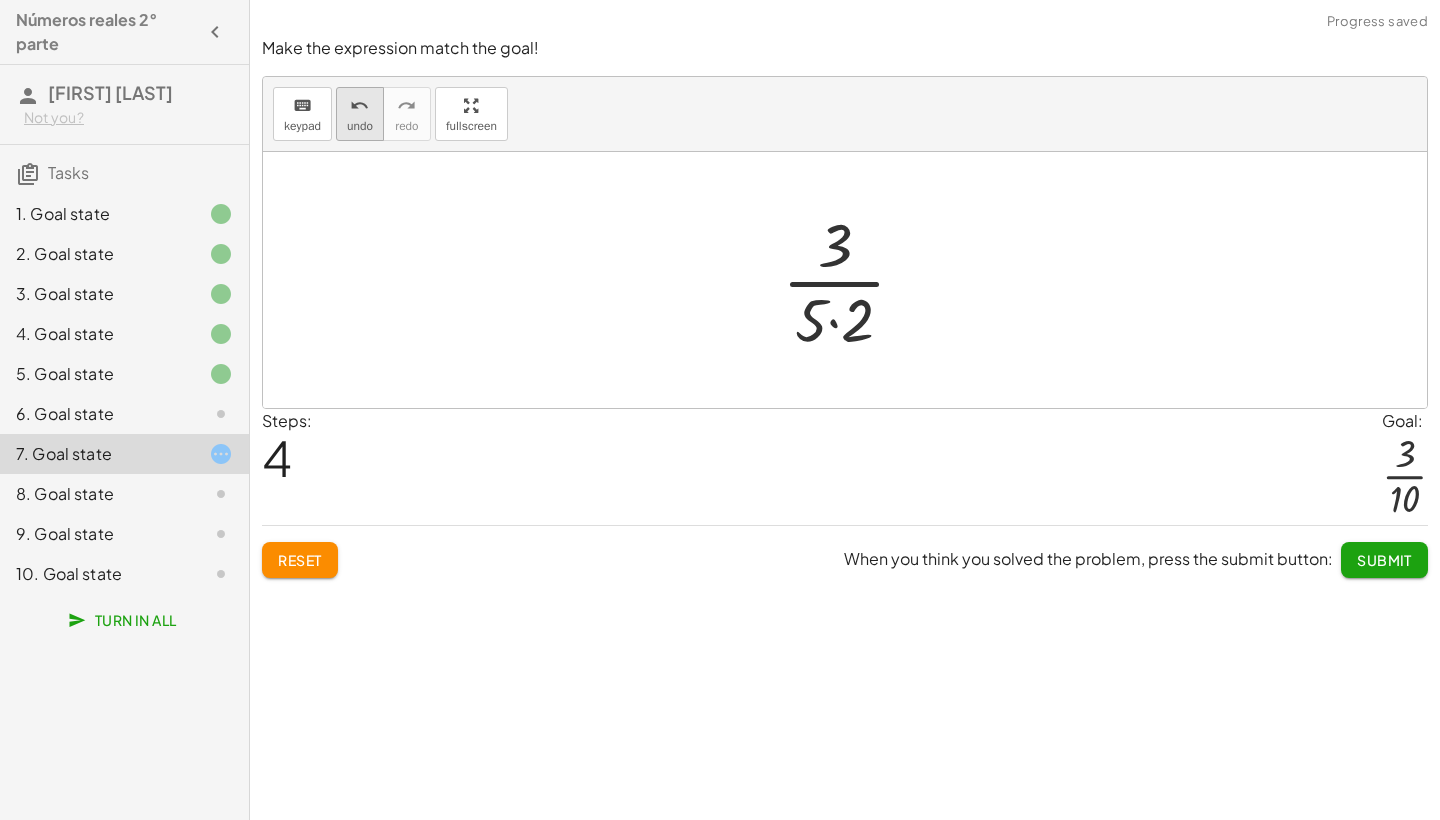 click on "undo" at bounding box center [360, 105] 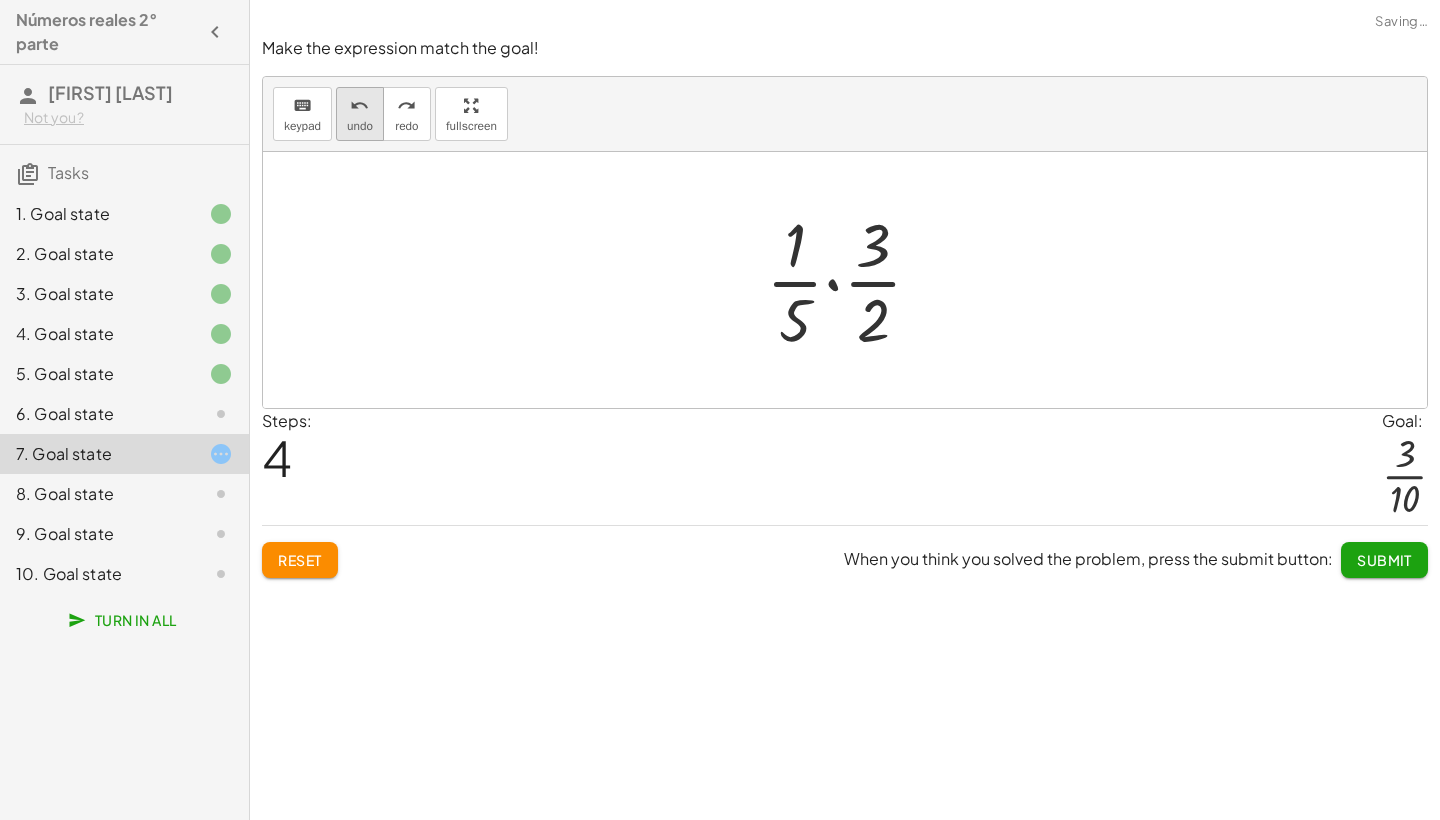 click on "undo undo" at bounding box center (360, 114) 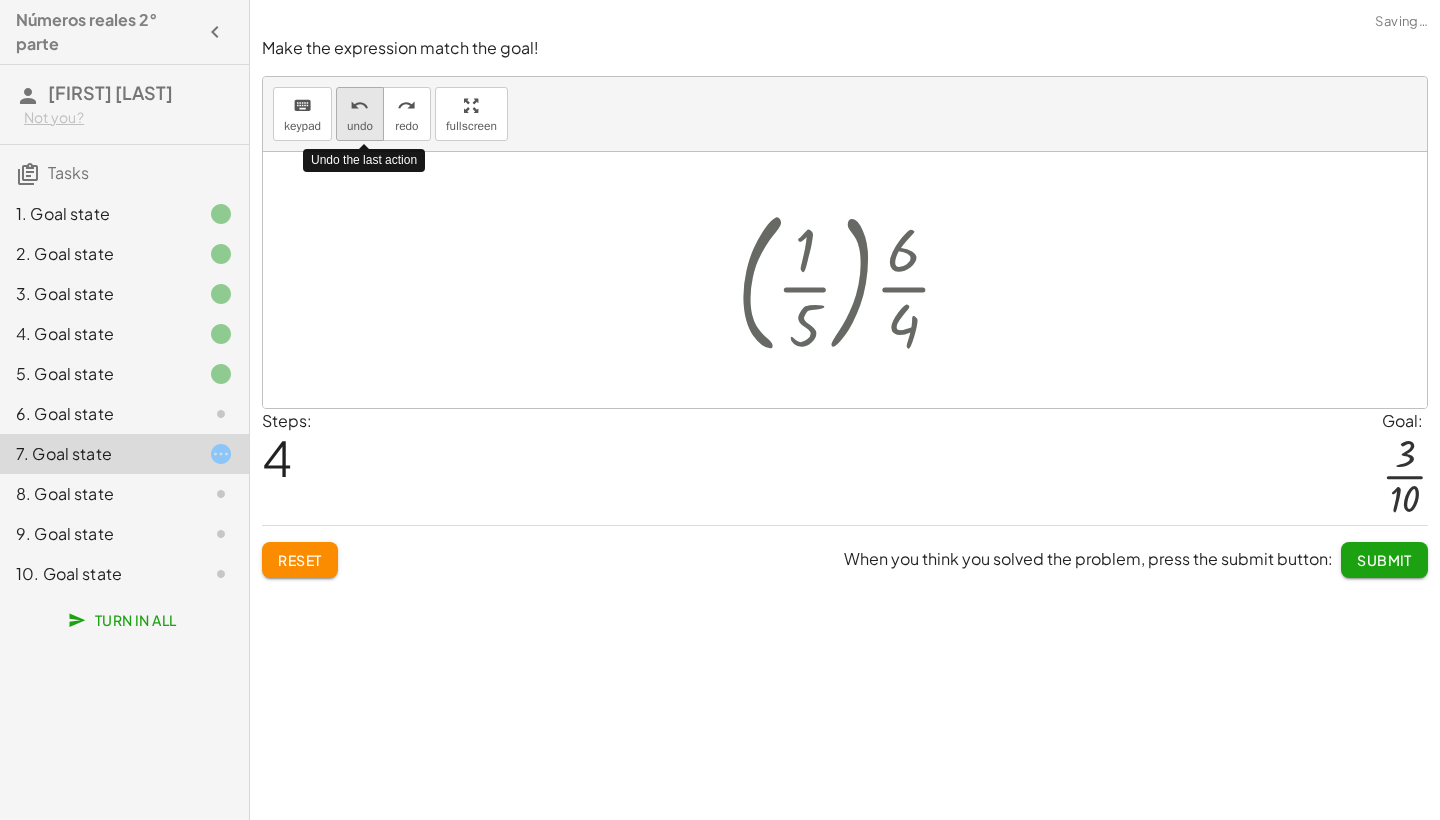 click on "undo undo" at bounding box center [360, 114] 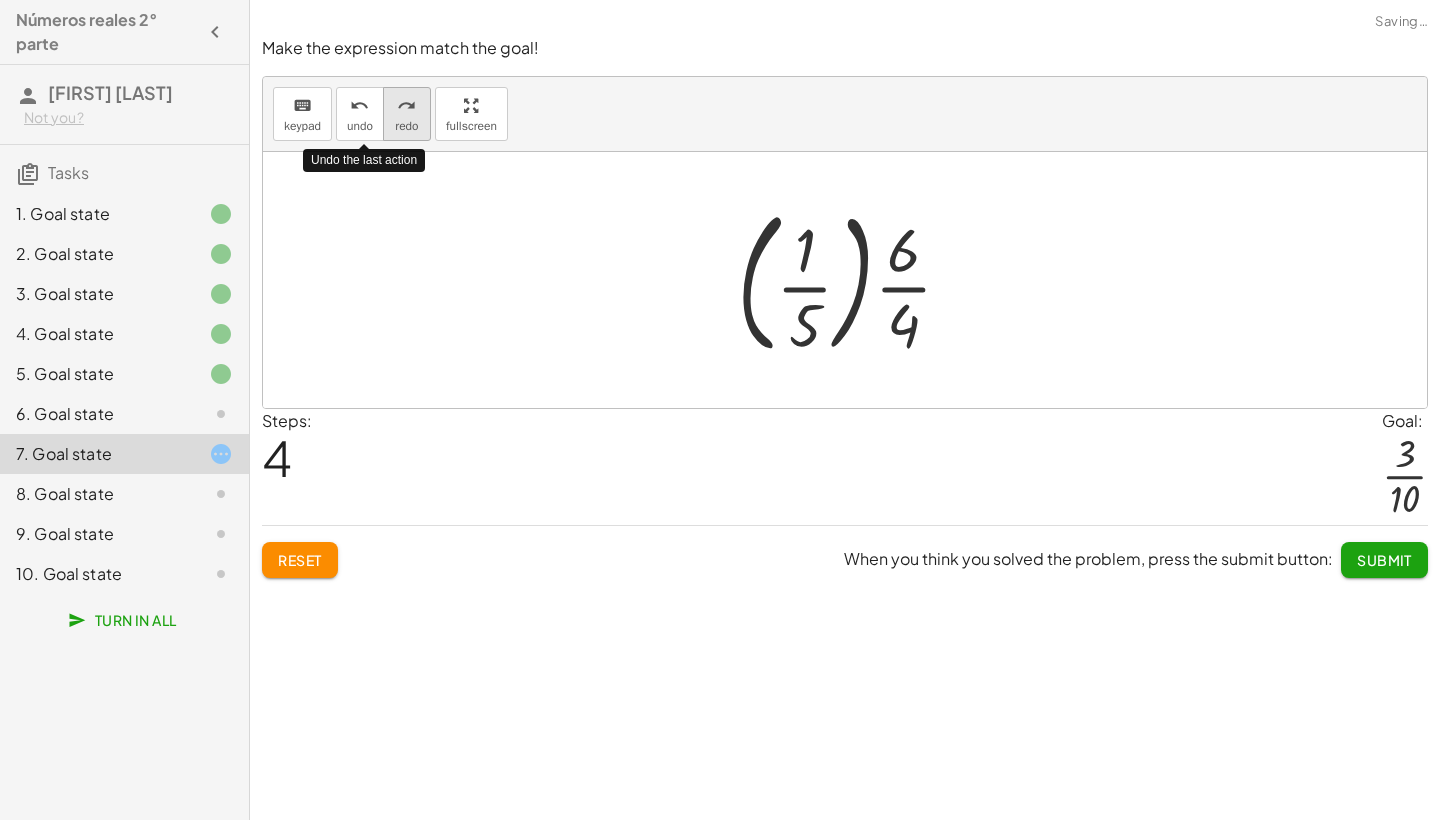 click on "redo" at bounding box center [406, 126] 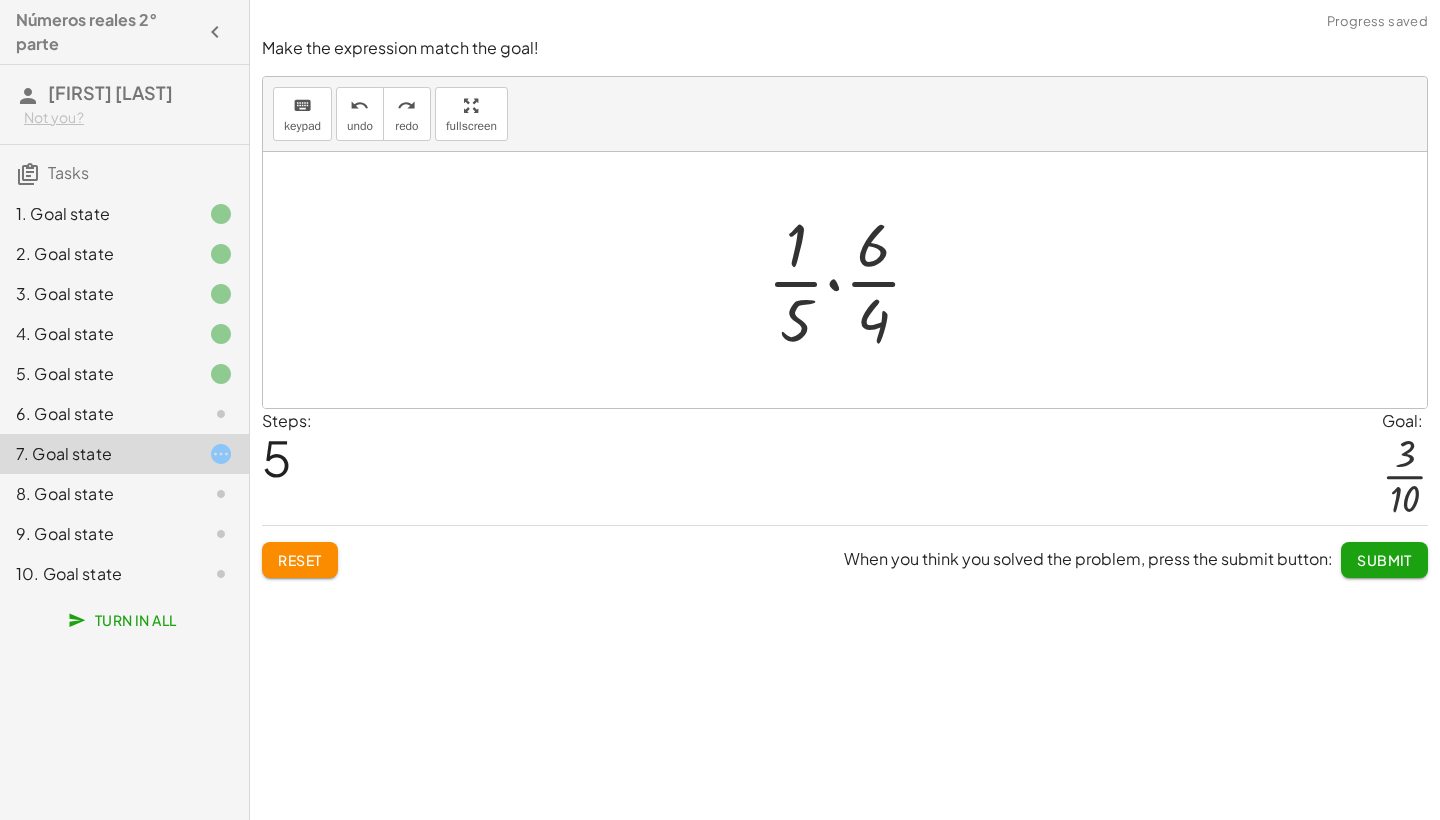 click at bounding box center [853, 280] 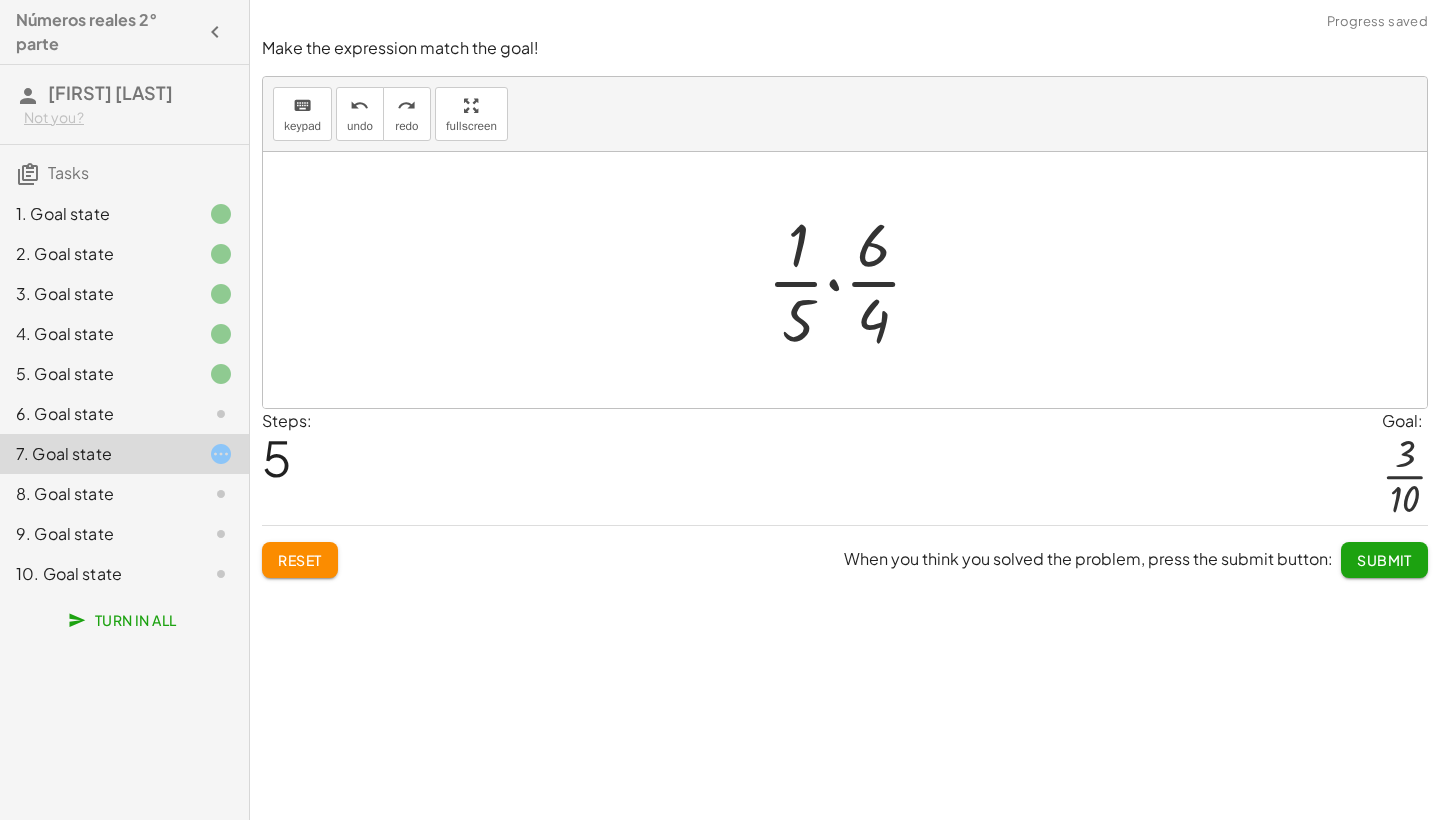 click at bounding box center (853, 280) 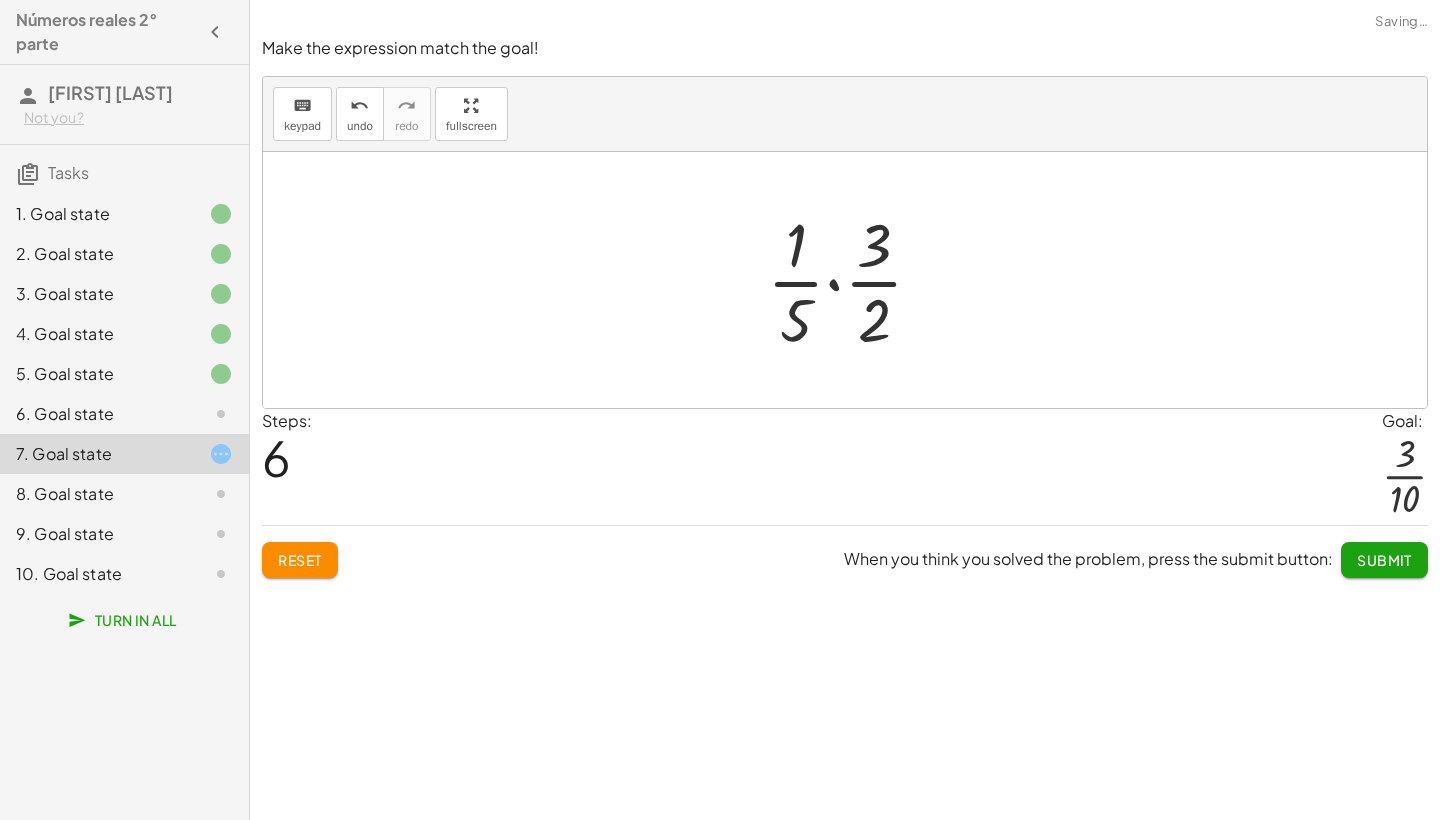 click at bounding box center [853, 280] 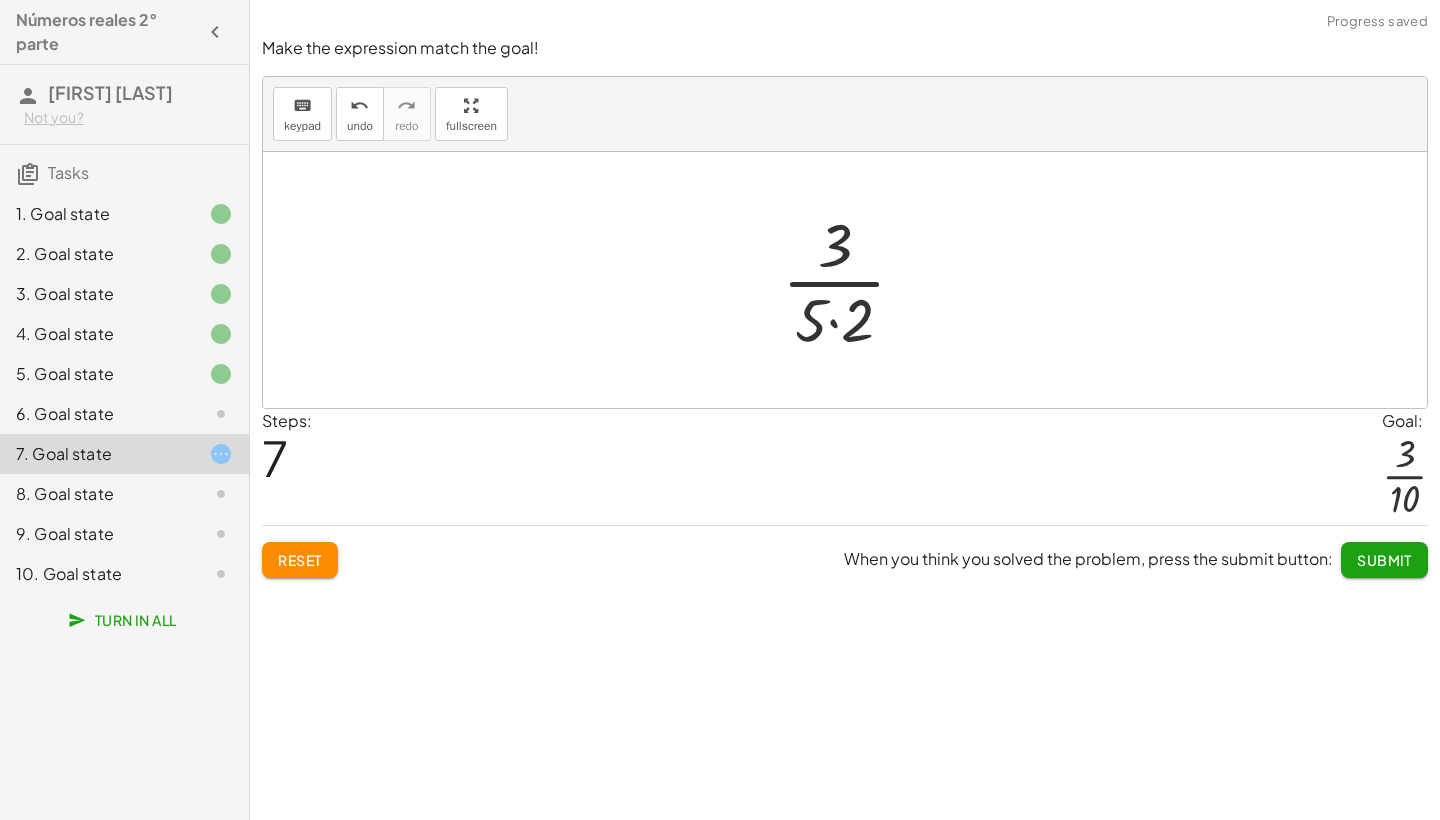 click at bounding box center [852, 280] 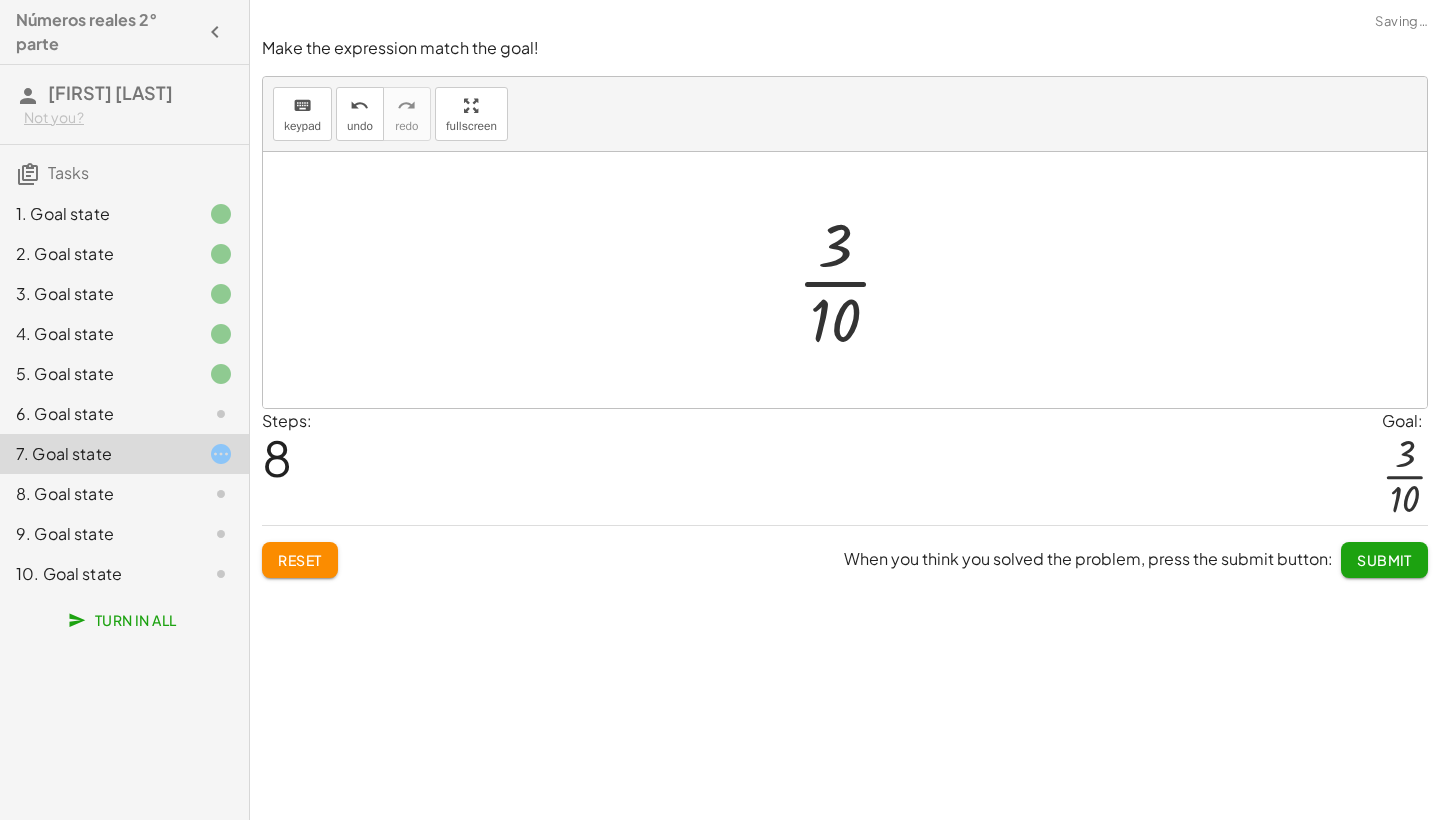 click at bounding box center (853, 280) 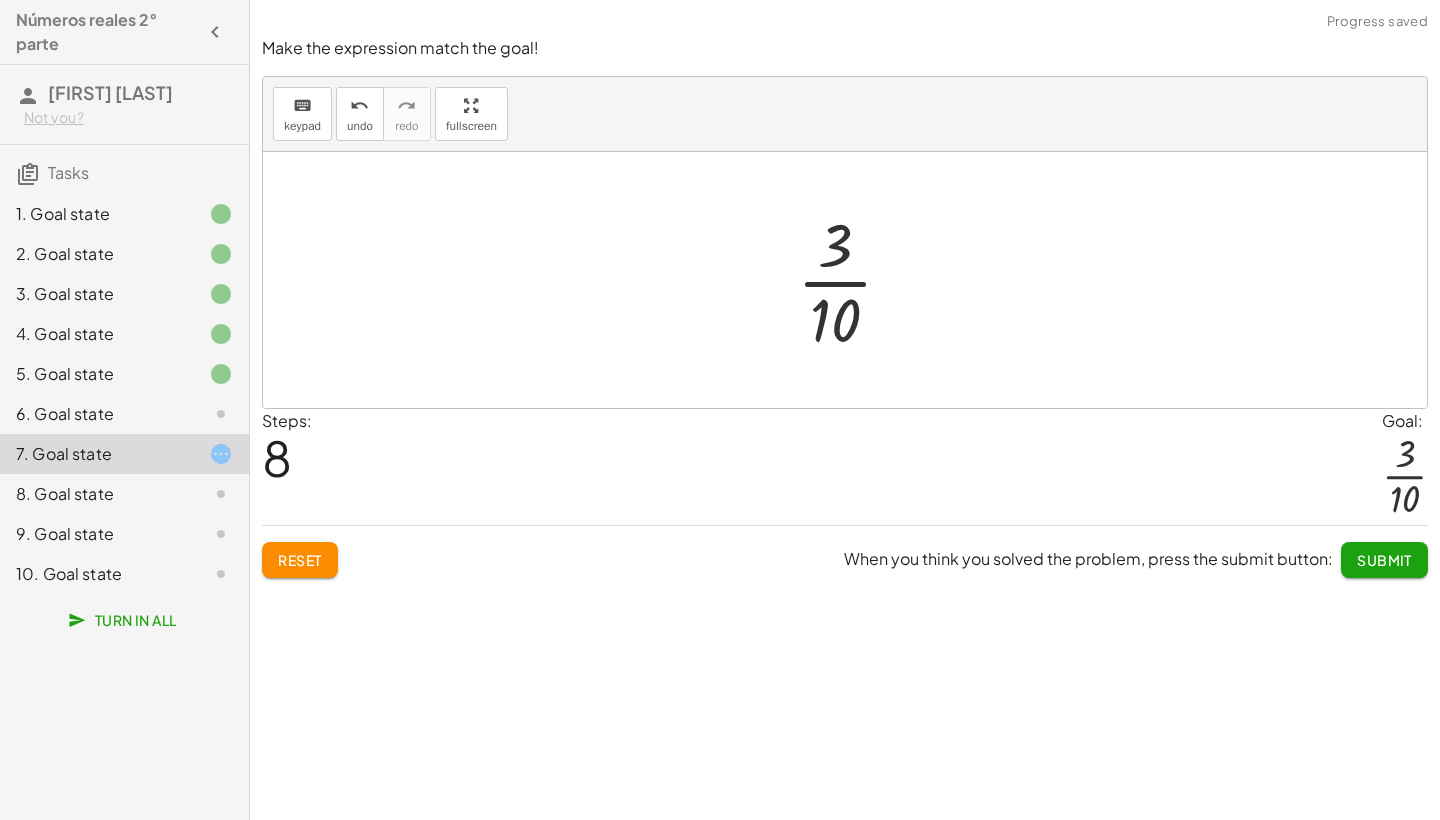 click on "Submit" 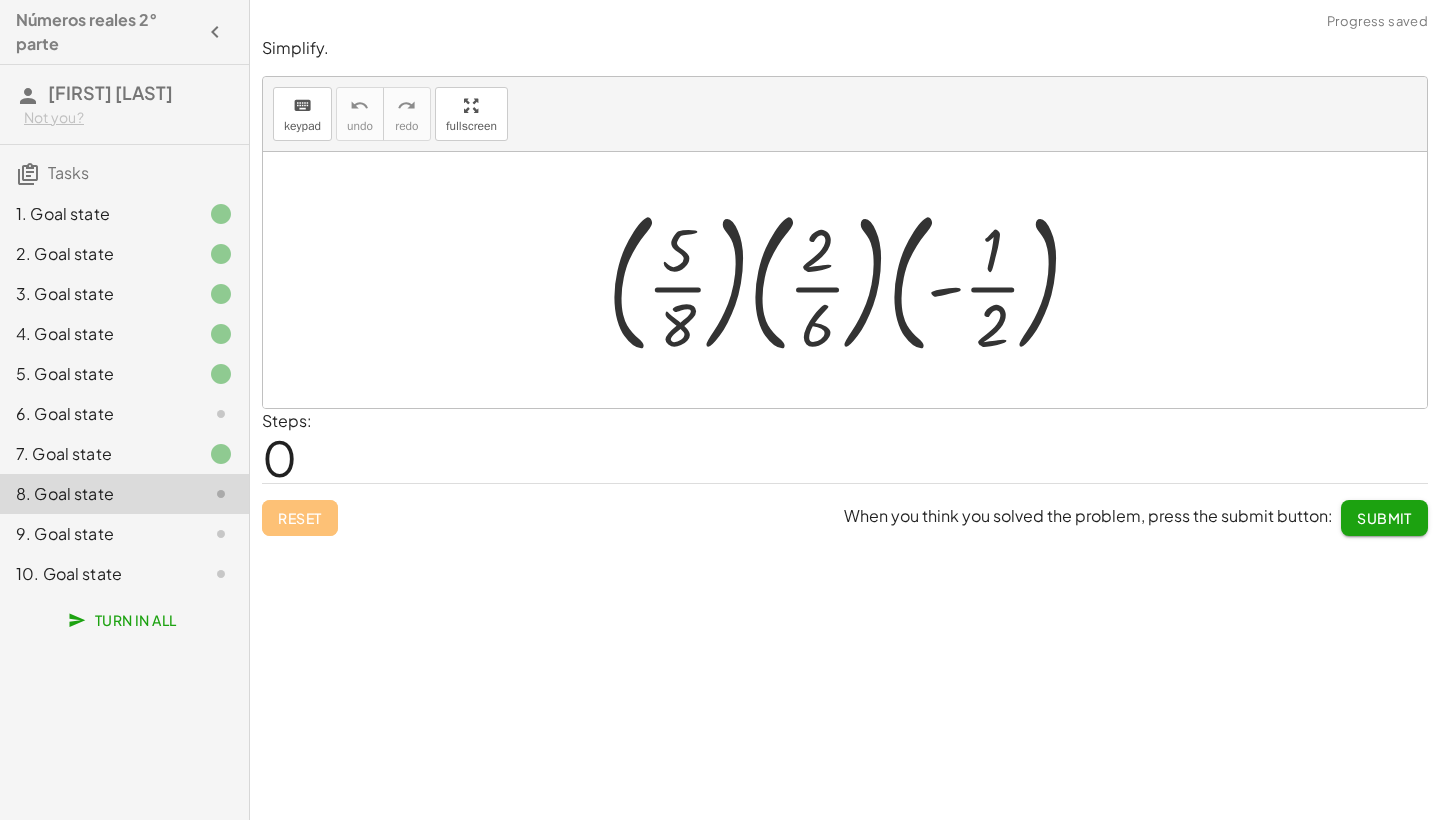 click 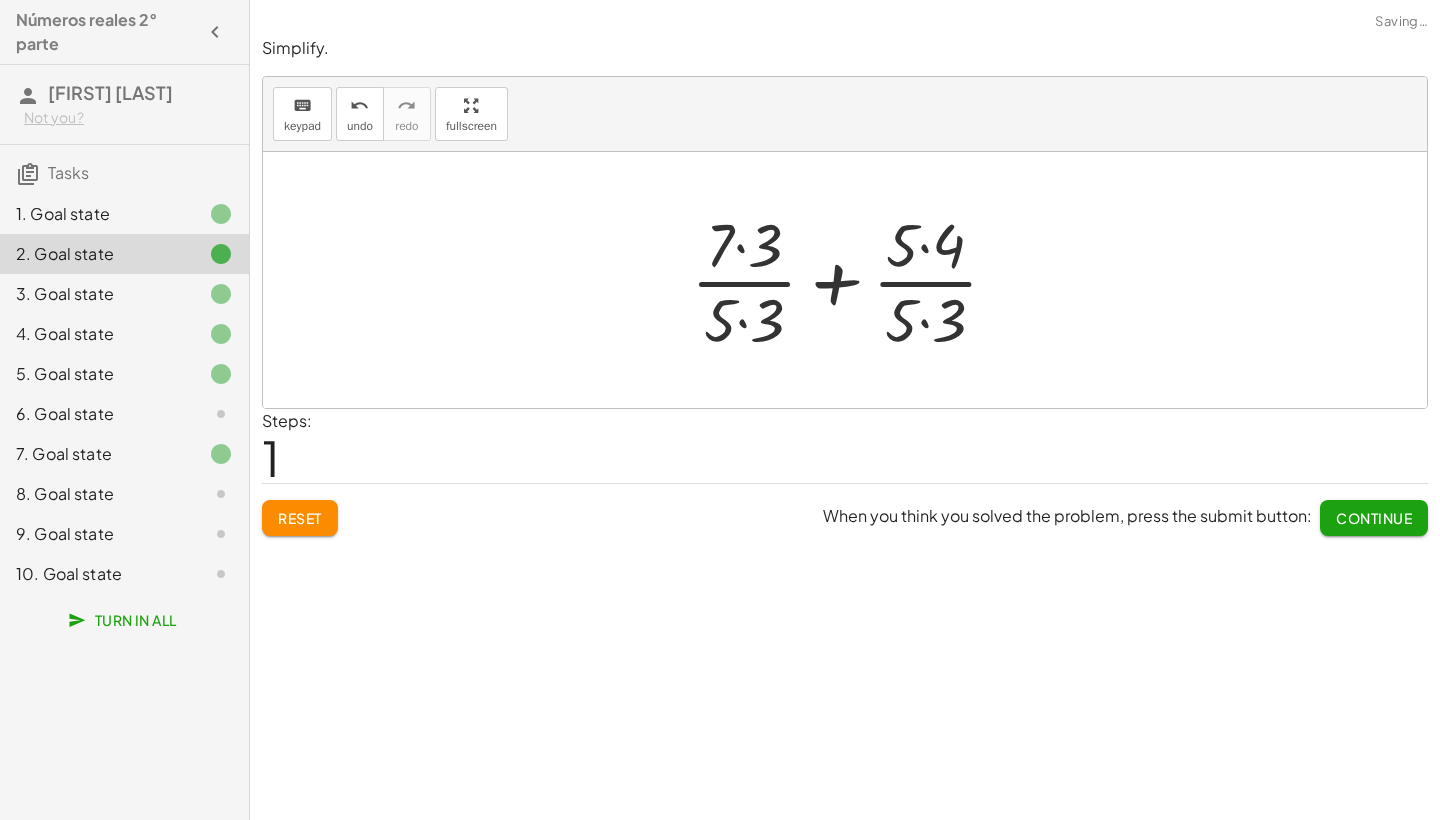 click on "Reset  When you think you solved the problem, press the submit button:  Continue" at bounding box center [845, 509] 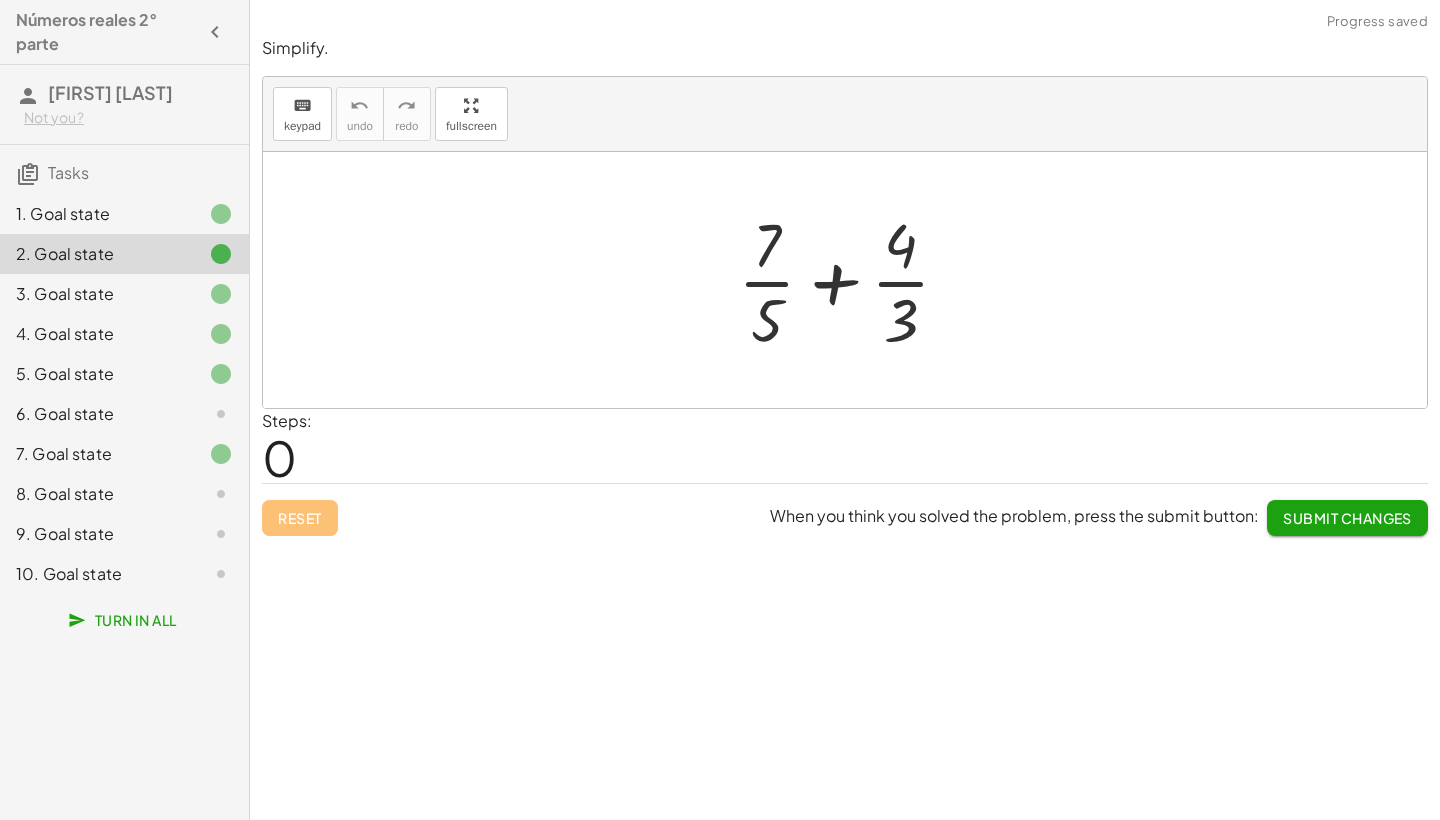 click at bounding box center (852, 280) 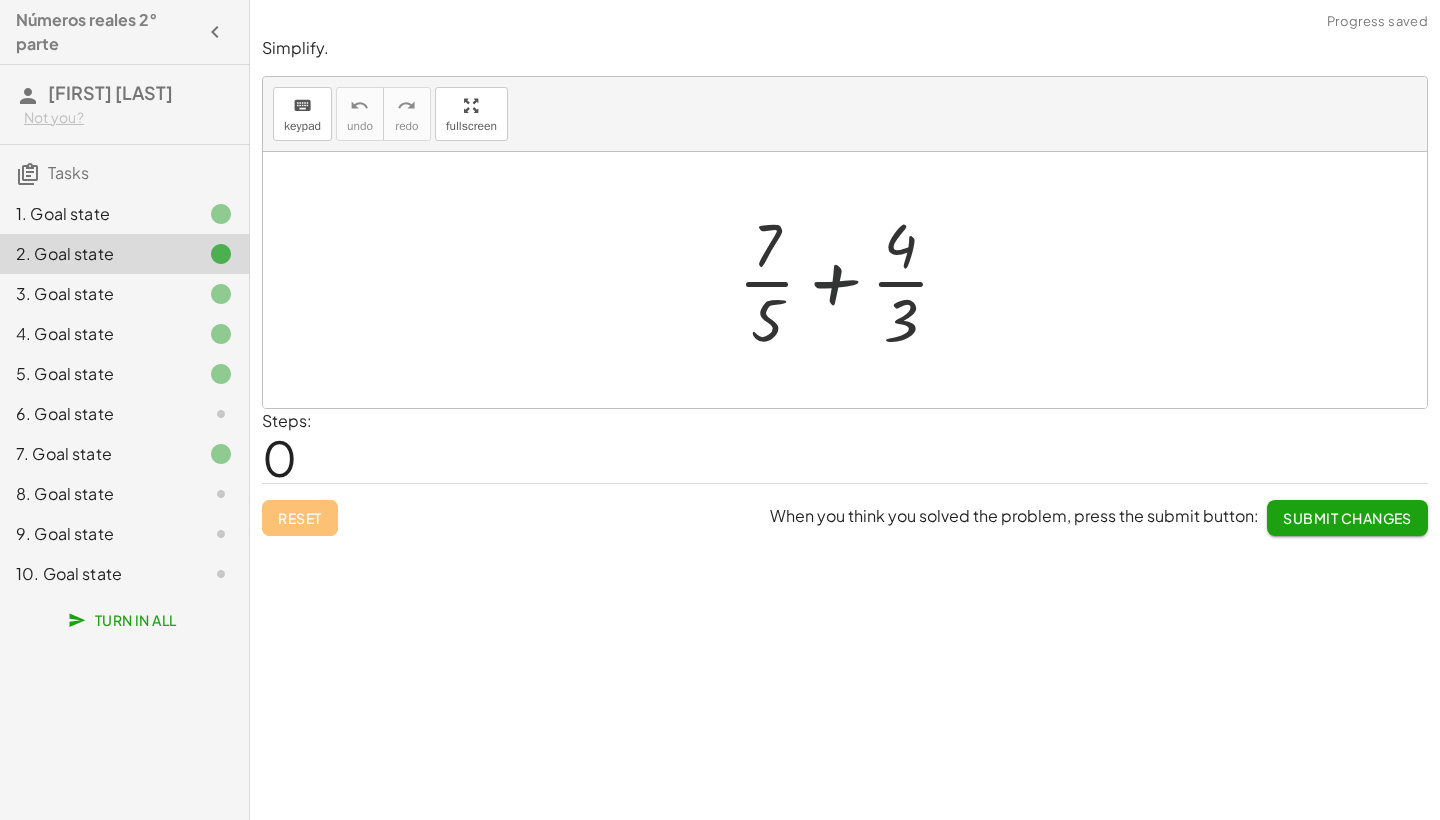 click at bounding box center (852, 280) 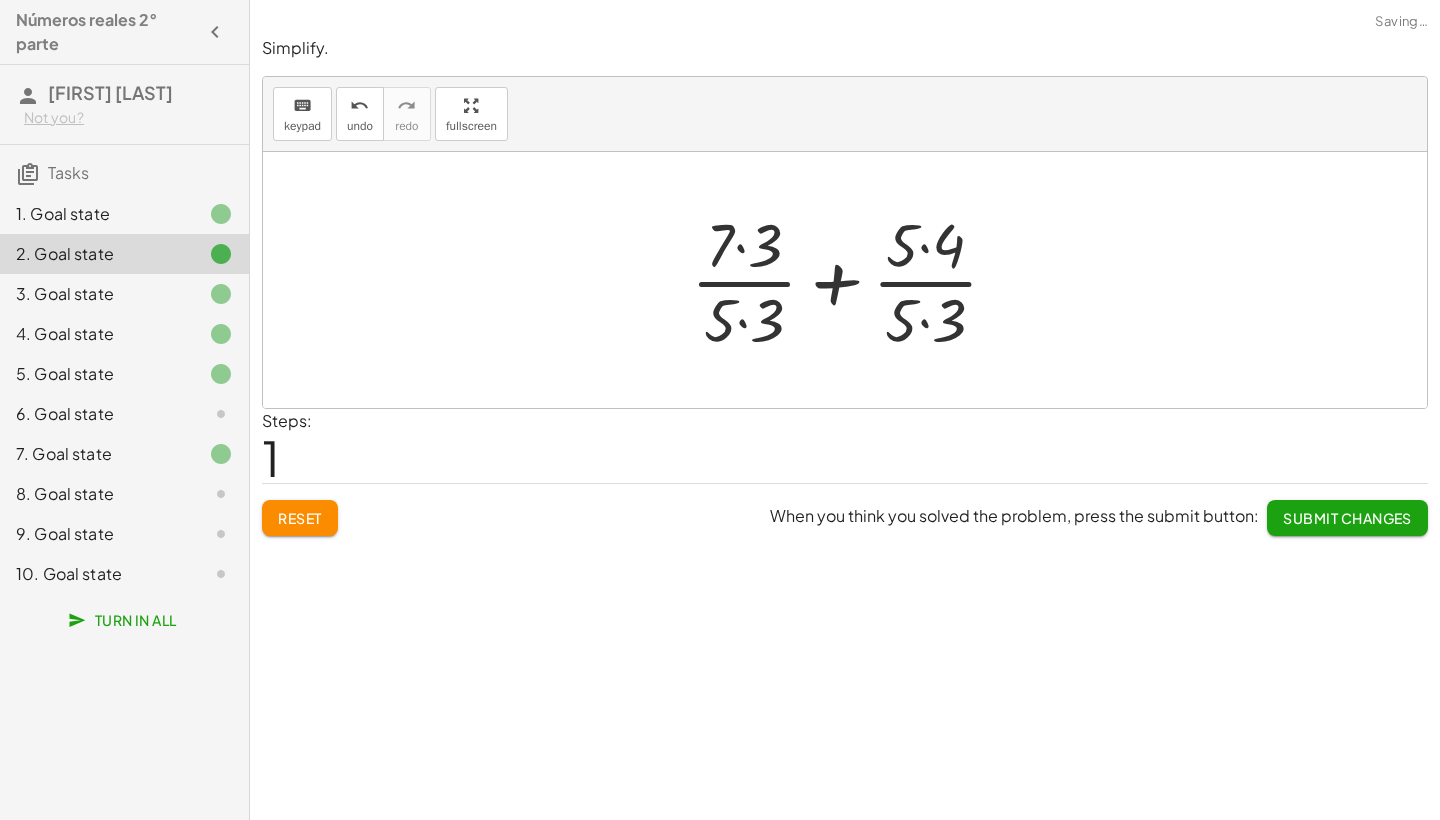 click at bounding box center [852, 280] 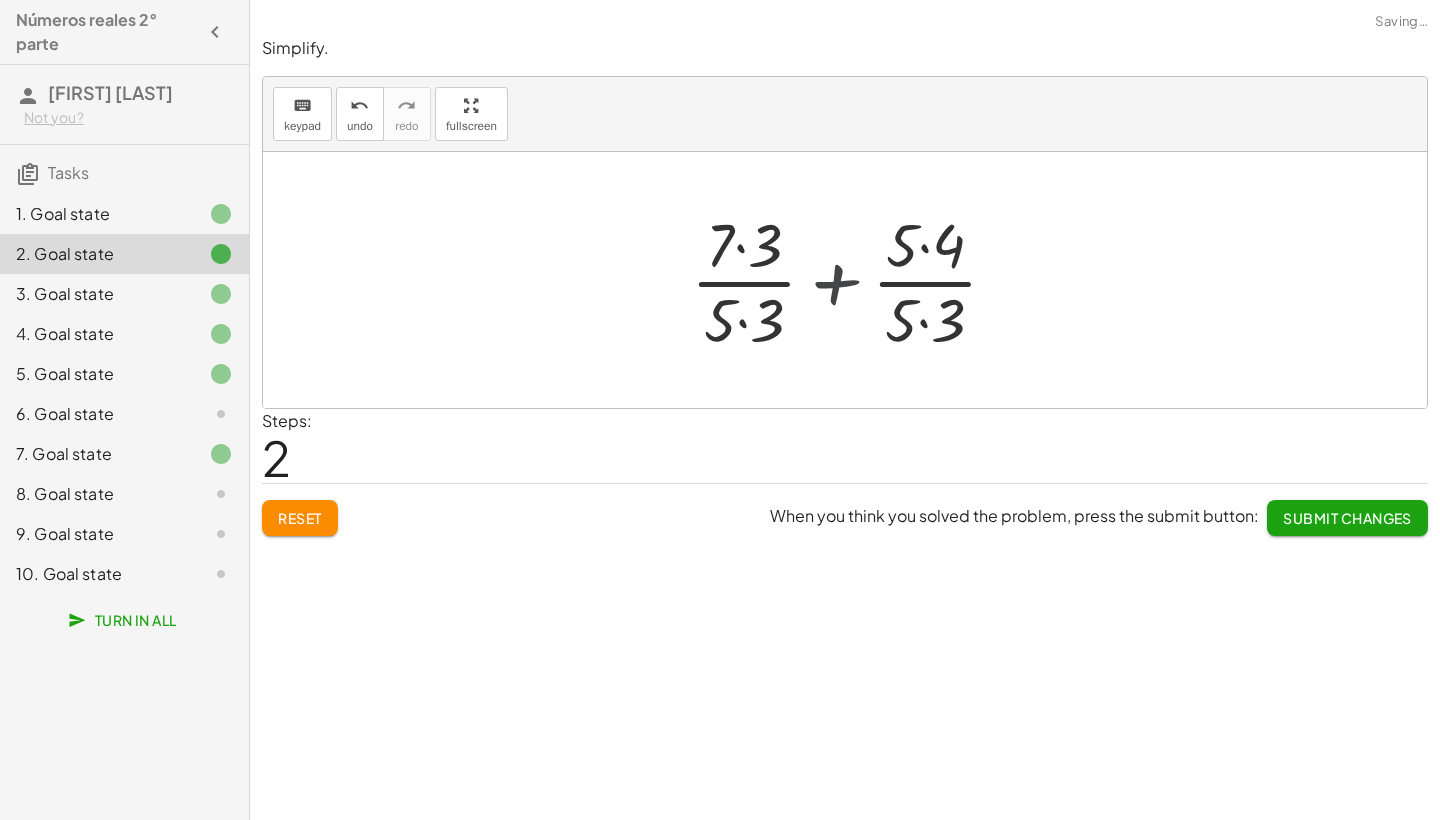 click at bounding box center (852, 280) 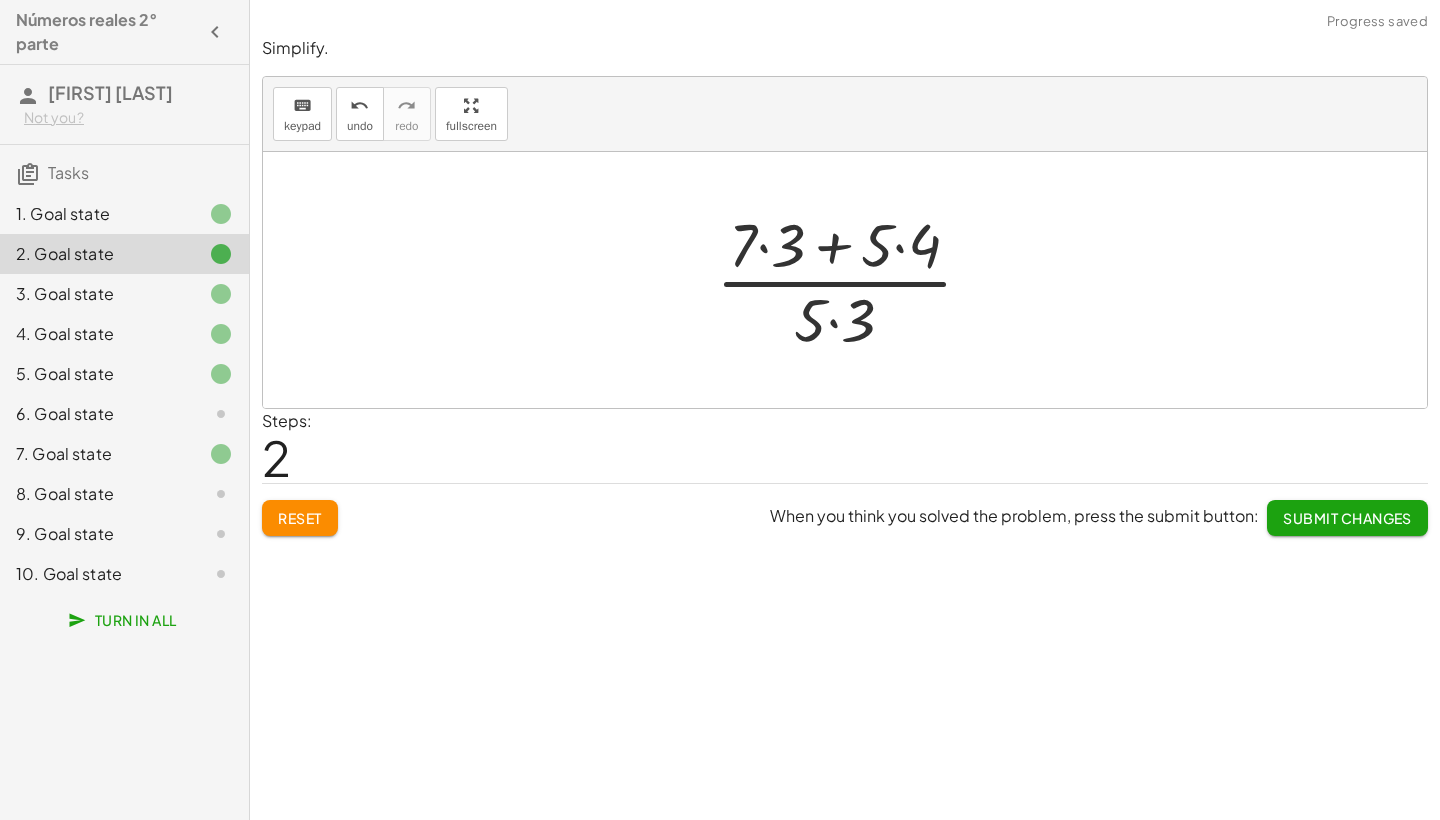 click at bounding box center [852, 280] 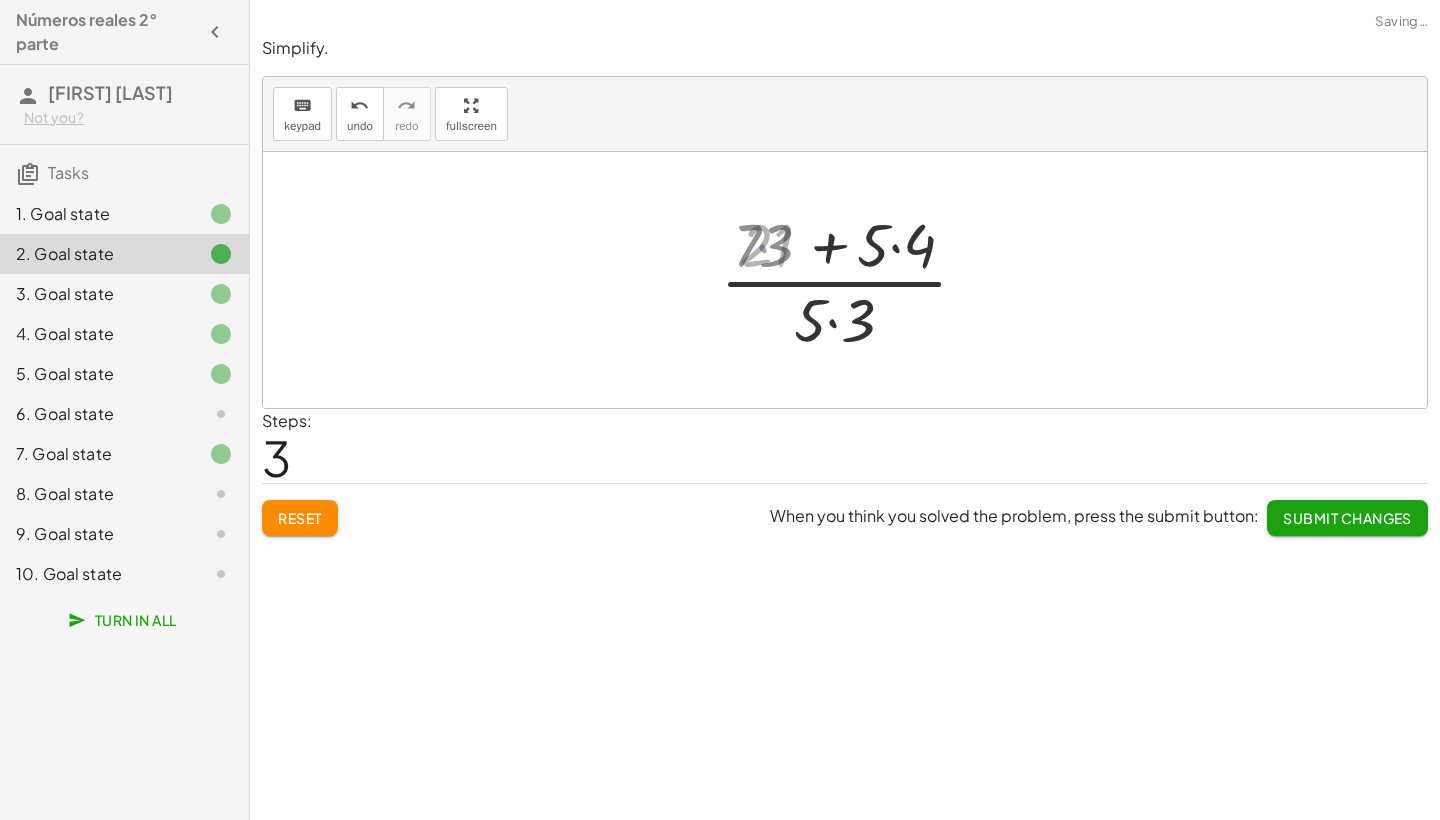 click at bounding box center (852, 280) 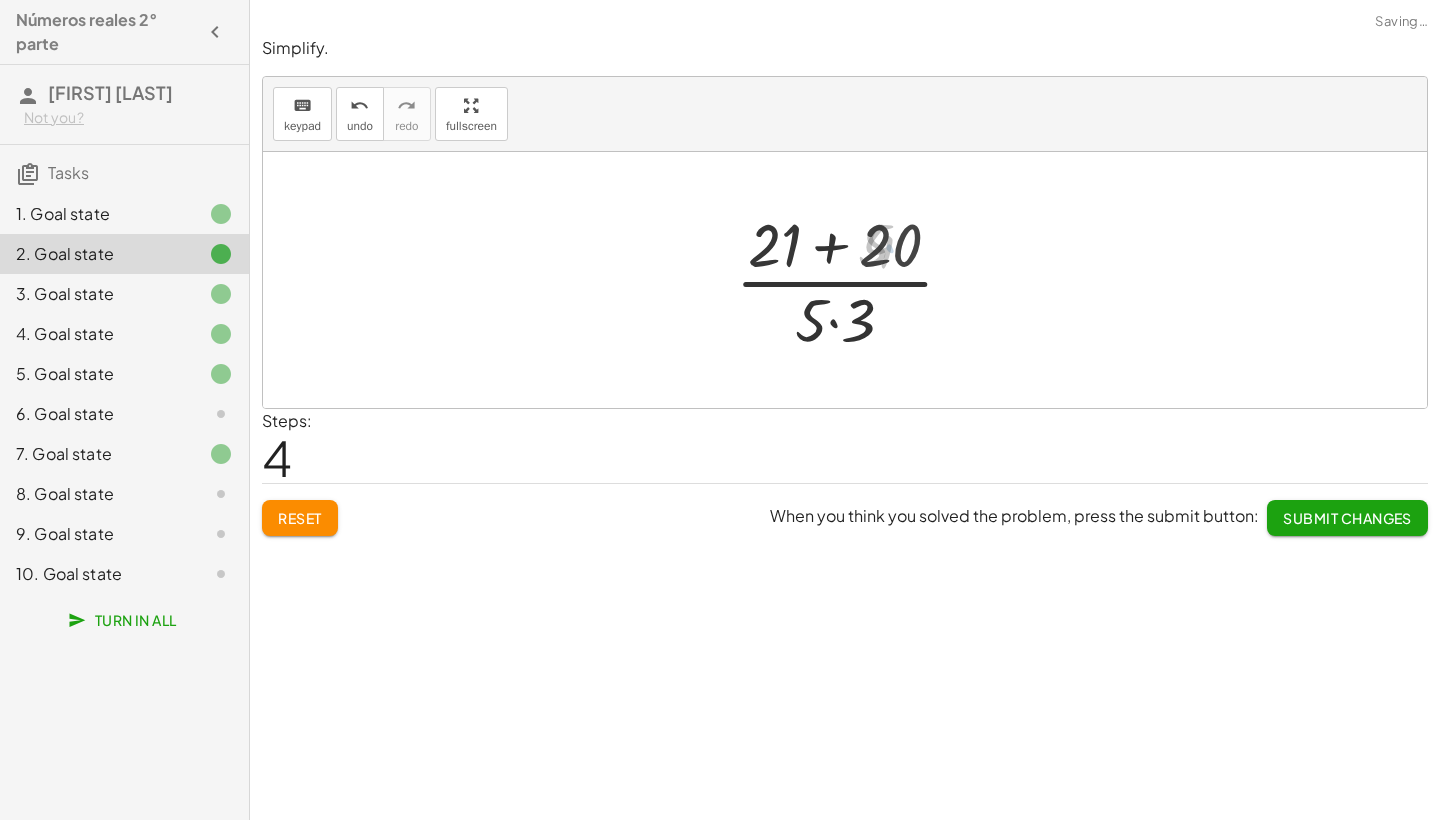 click at bounding box center (853, 280) 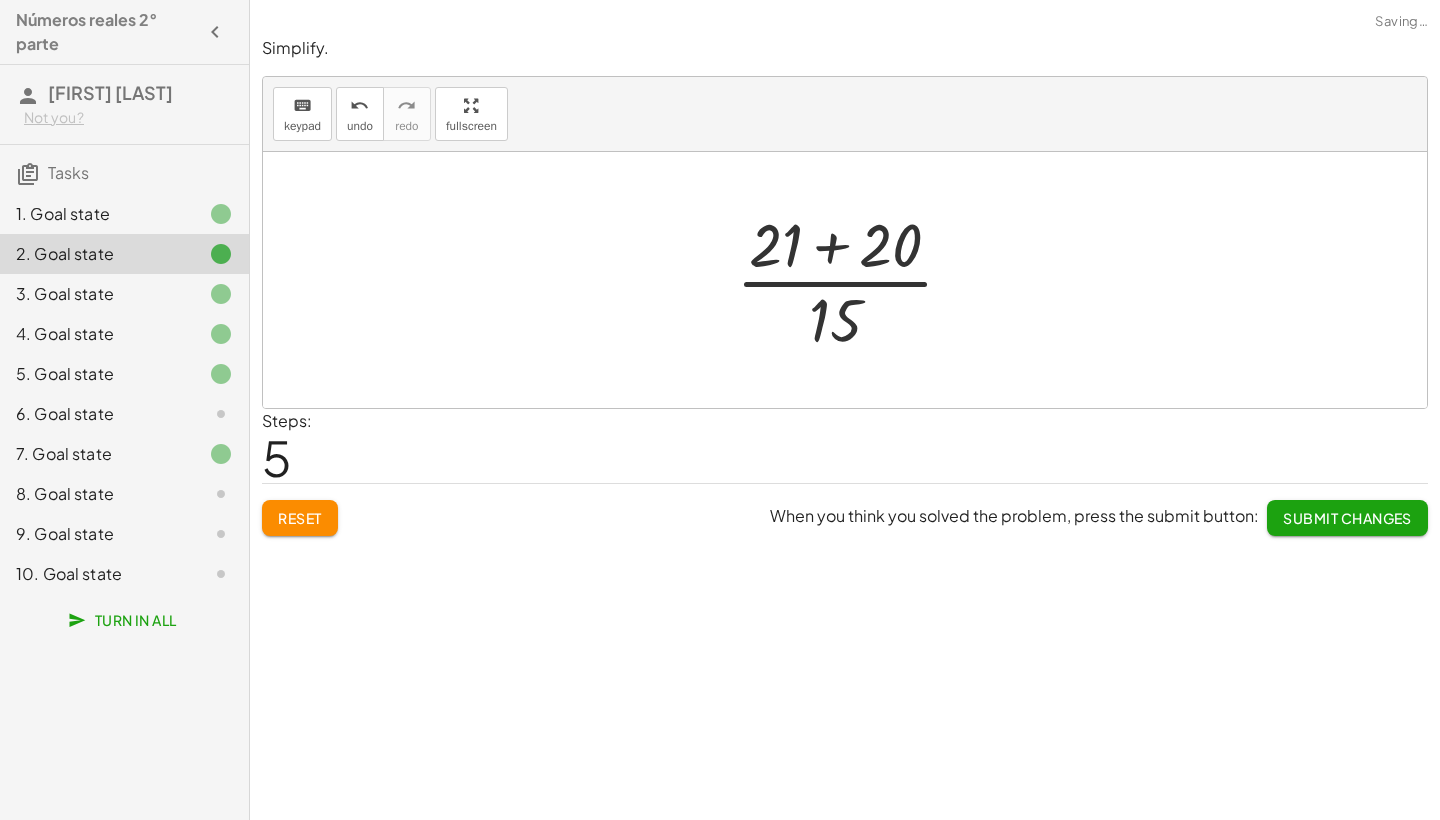 click at bounding box center (853, 280) 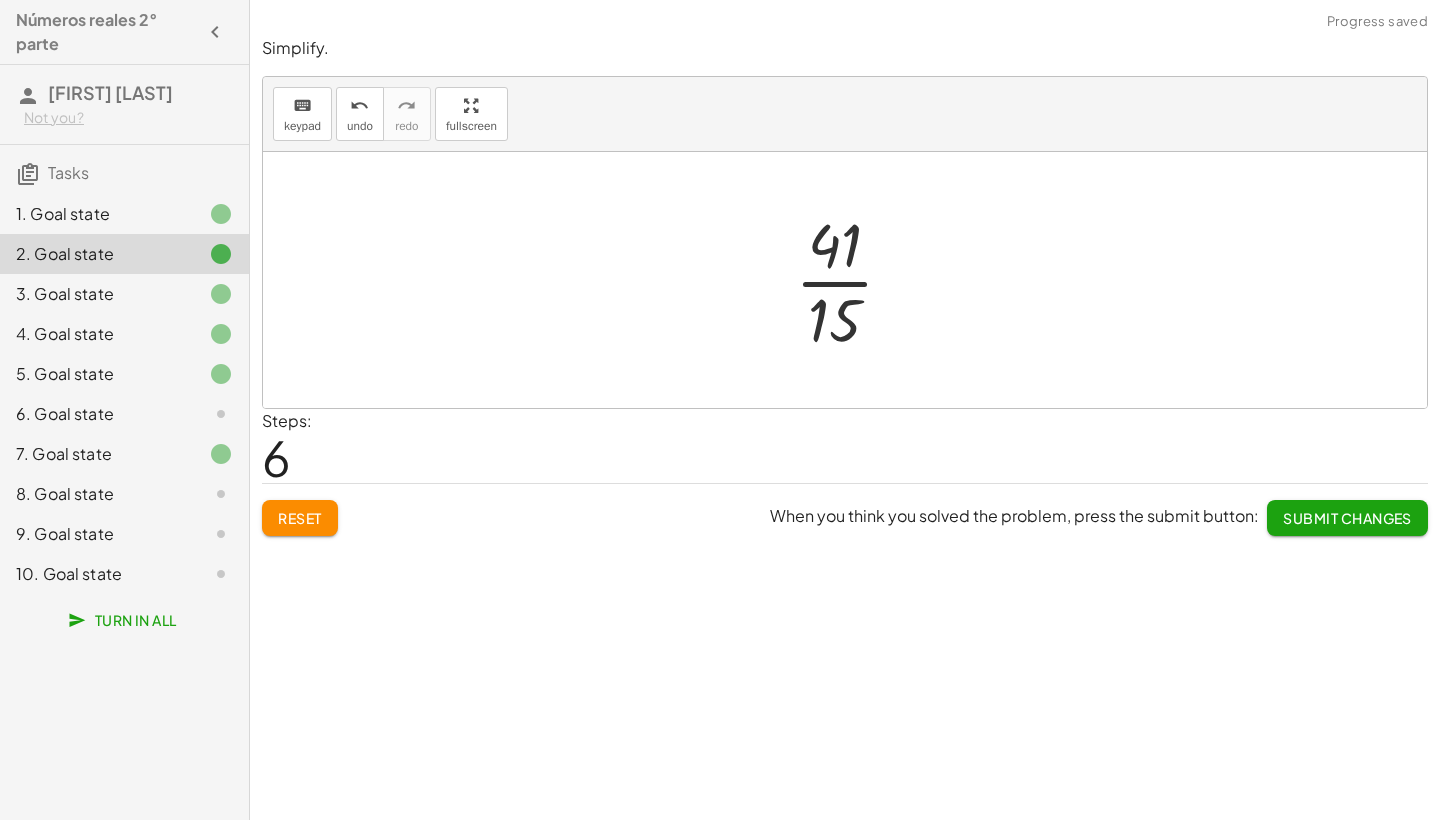 click at bounding box center (852, 280) 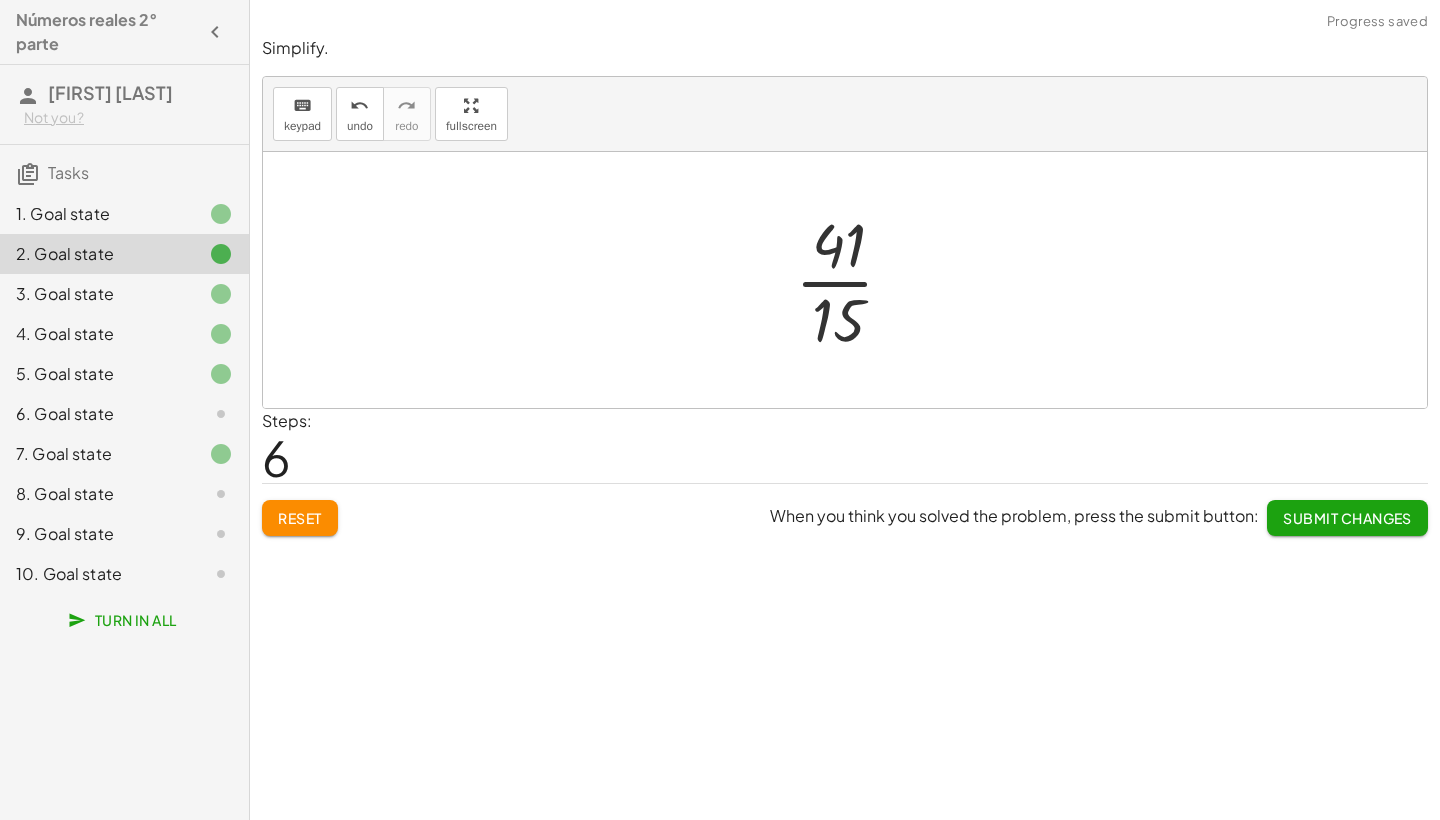 click at bounding box center [852, 280] 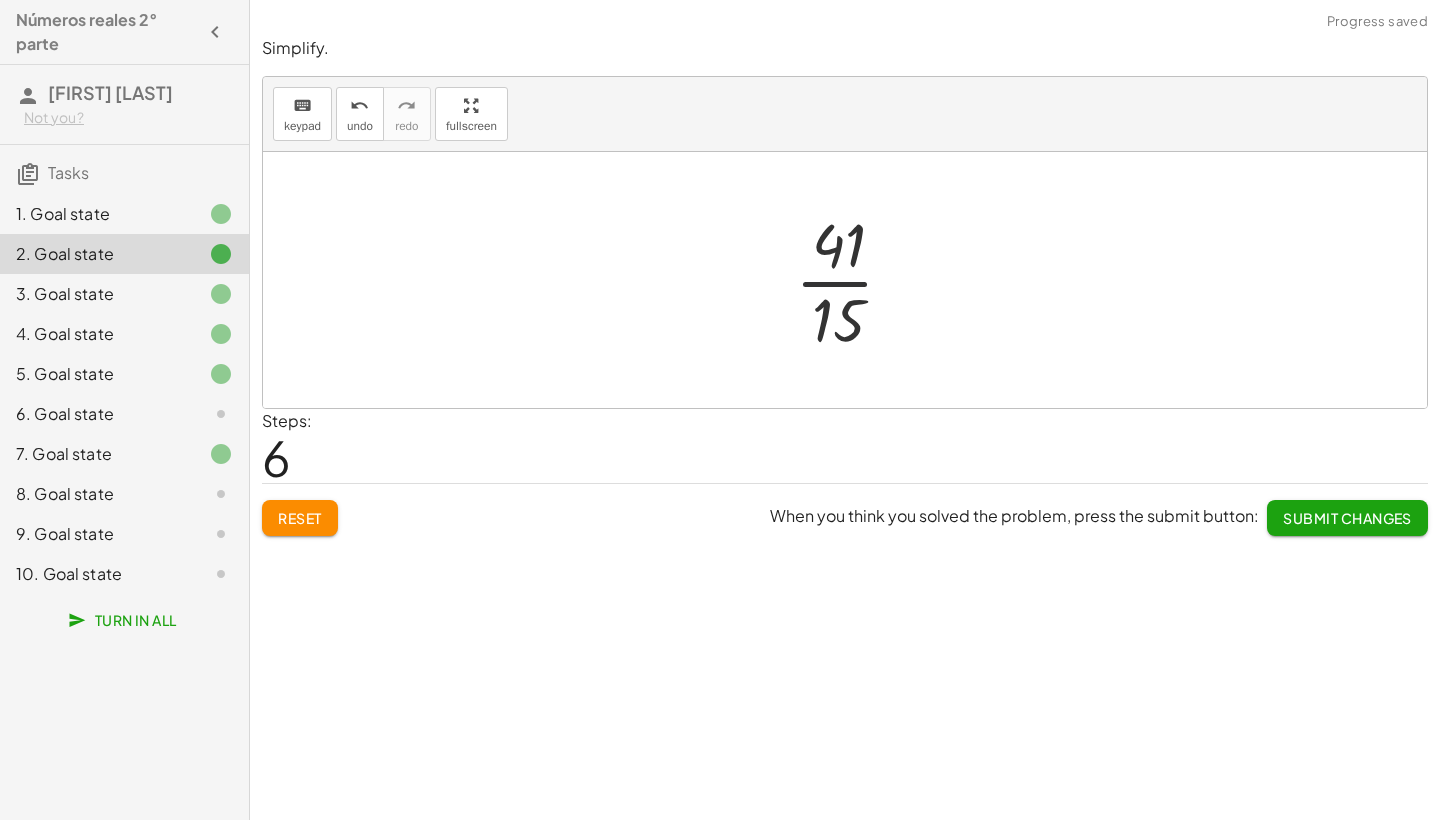 click at bounding box center [852, 280] 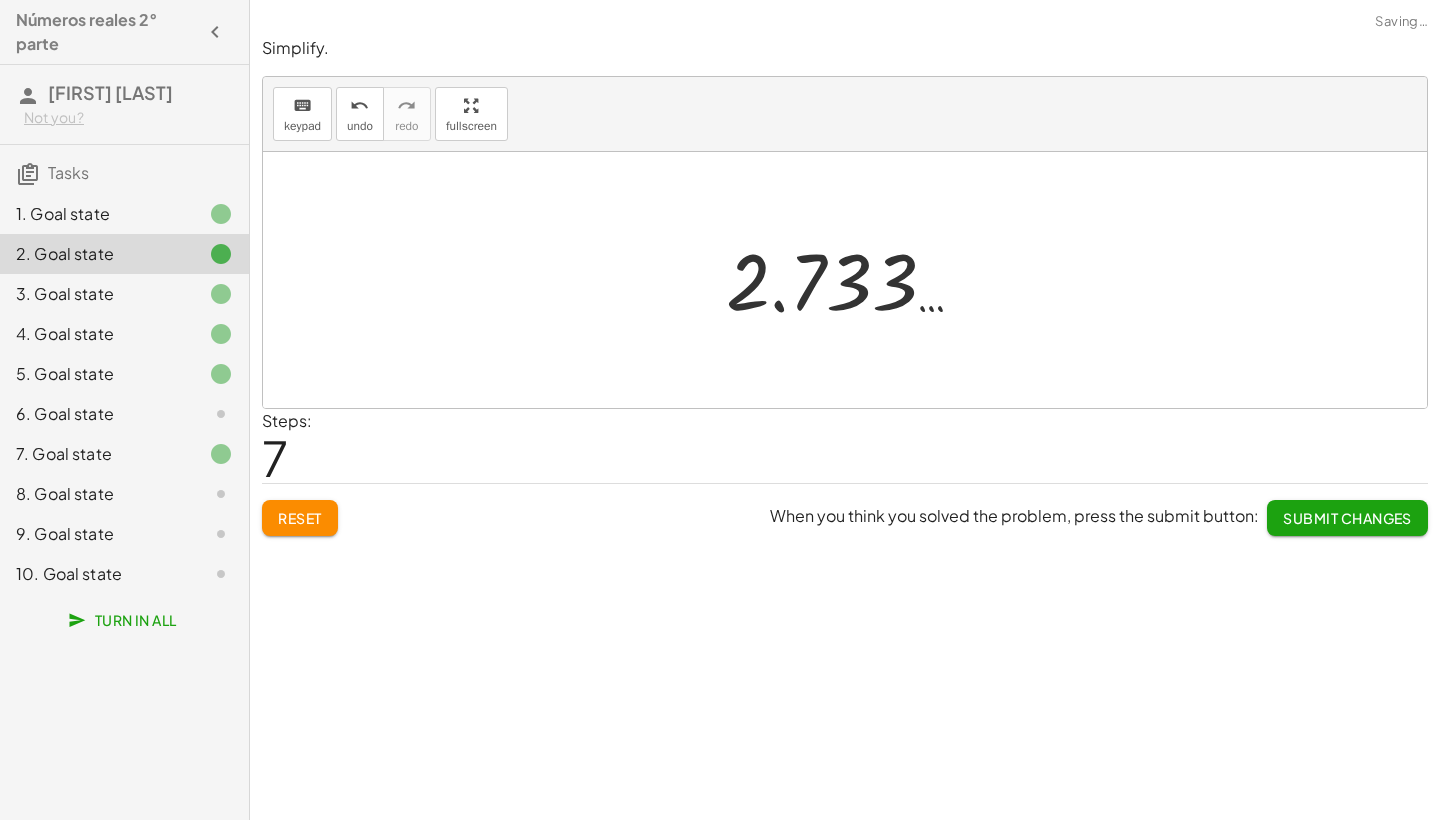 click at bounding box center [852, 280] 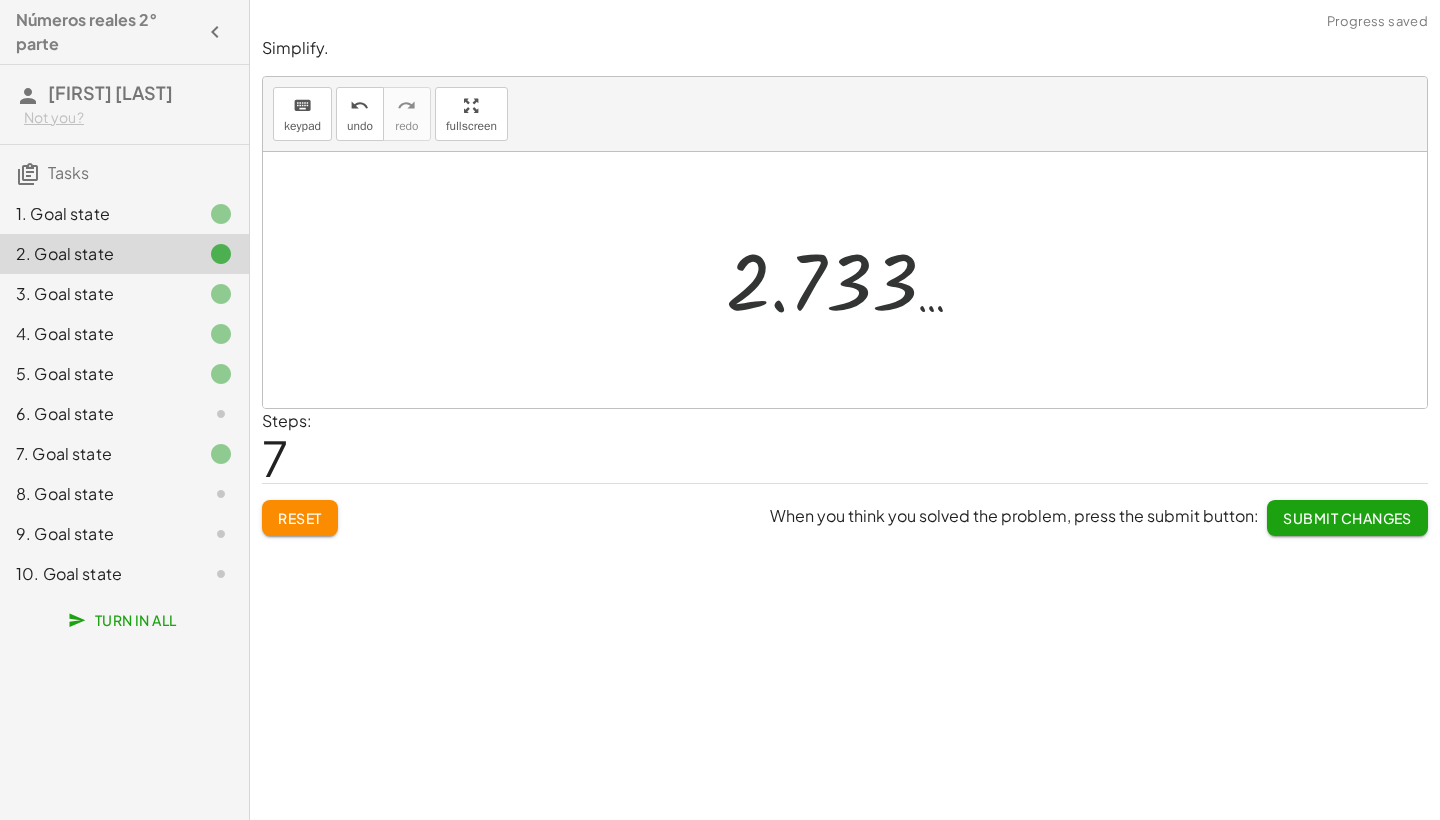 click at bounding box center [852, 280] 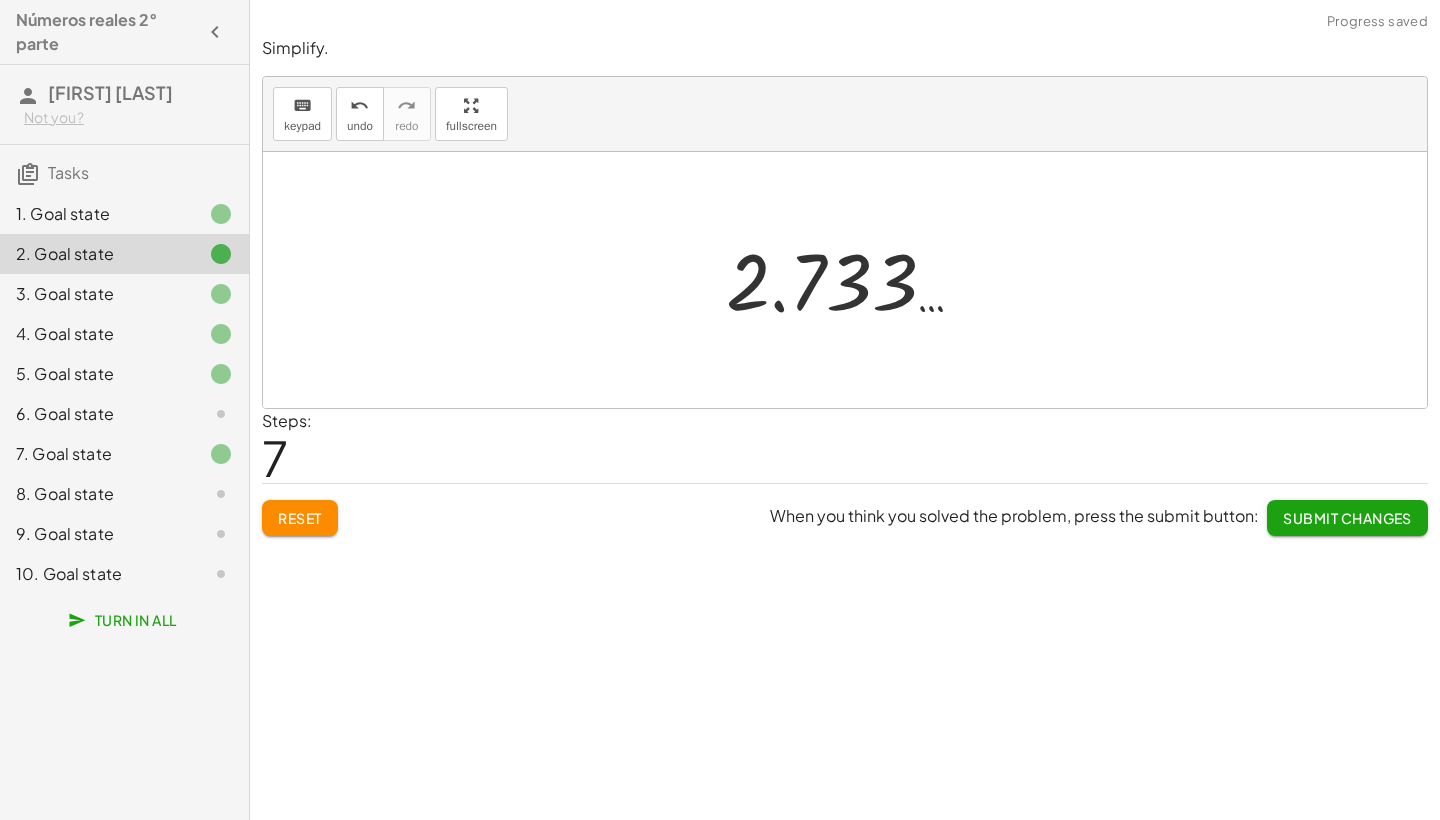 click on "Reset  When you think you solved the problem, press the submit button: Submit Changes" at bounding box center [845, 509] 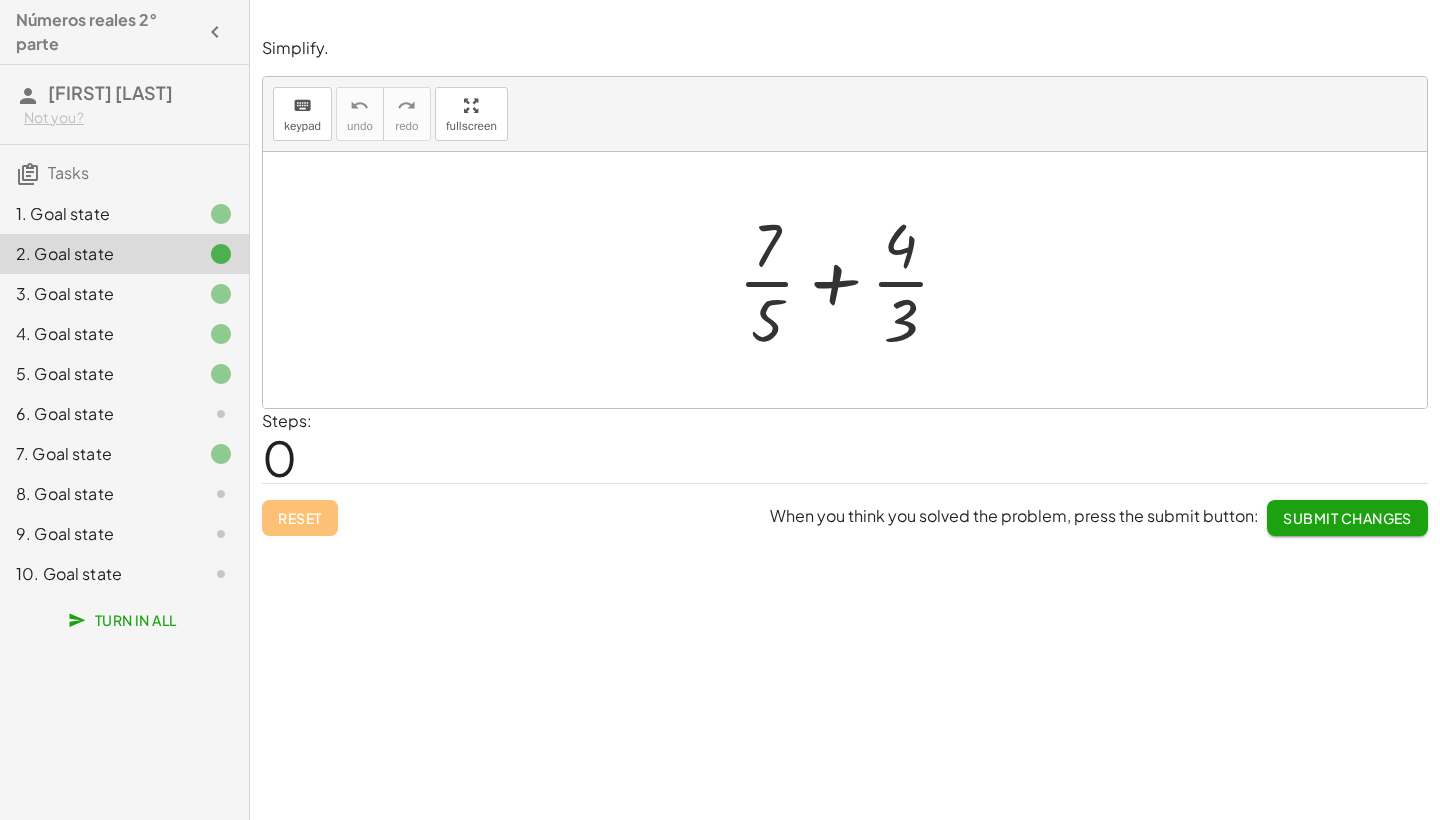 click at bounding box center (852, 280) 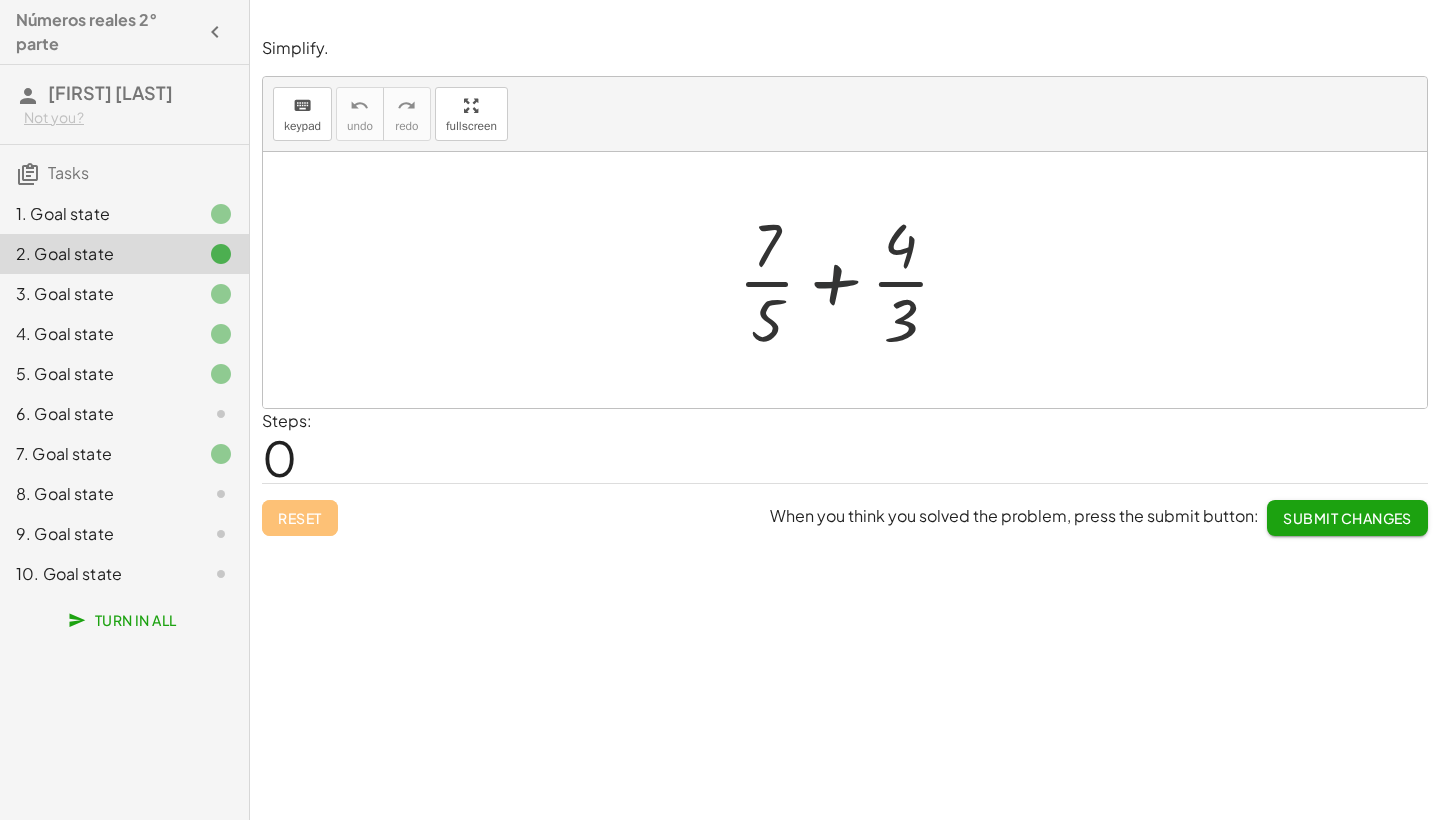 click at bounding box center [852, 280] 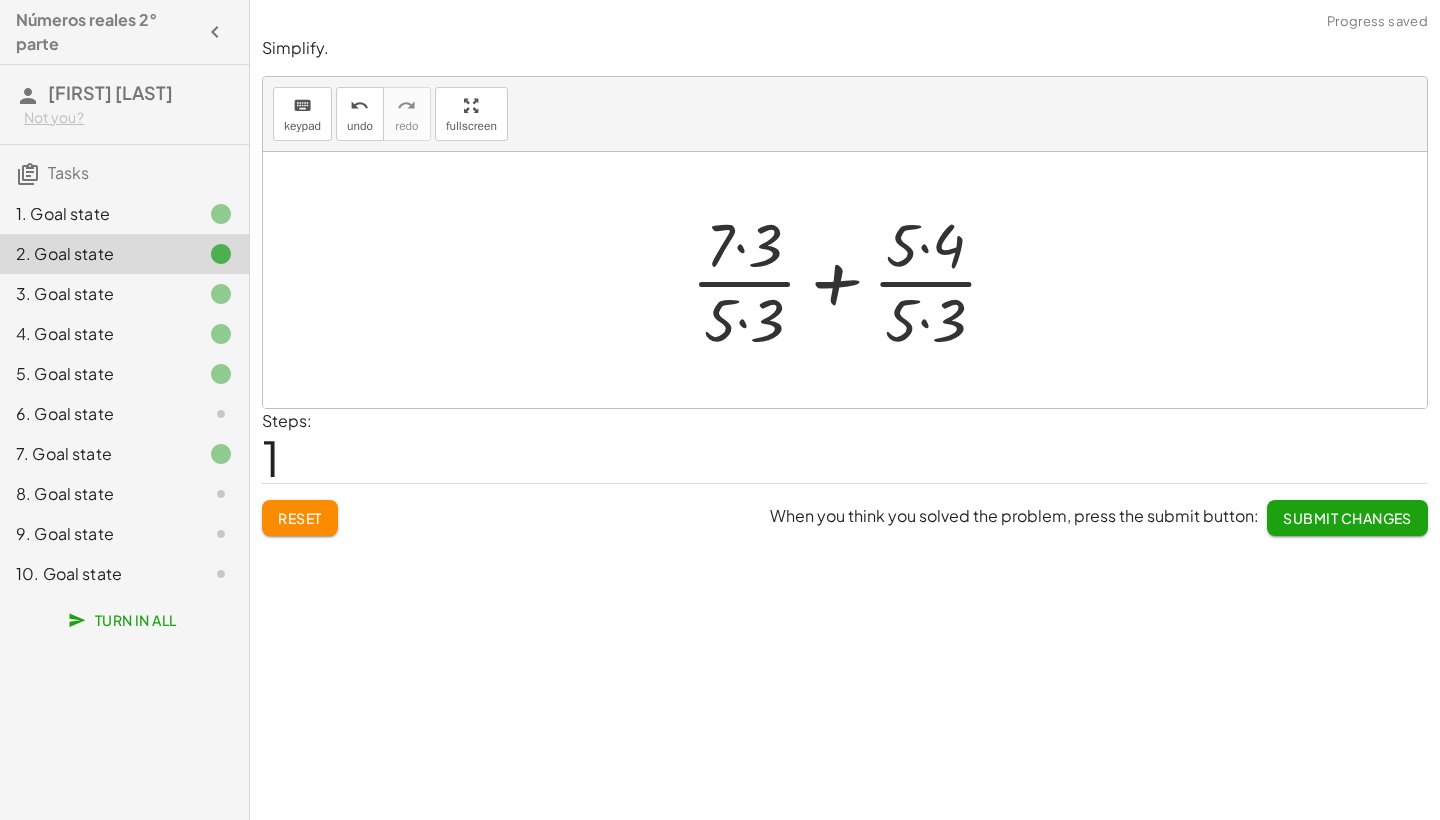 click at bounding box center (852, 280) 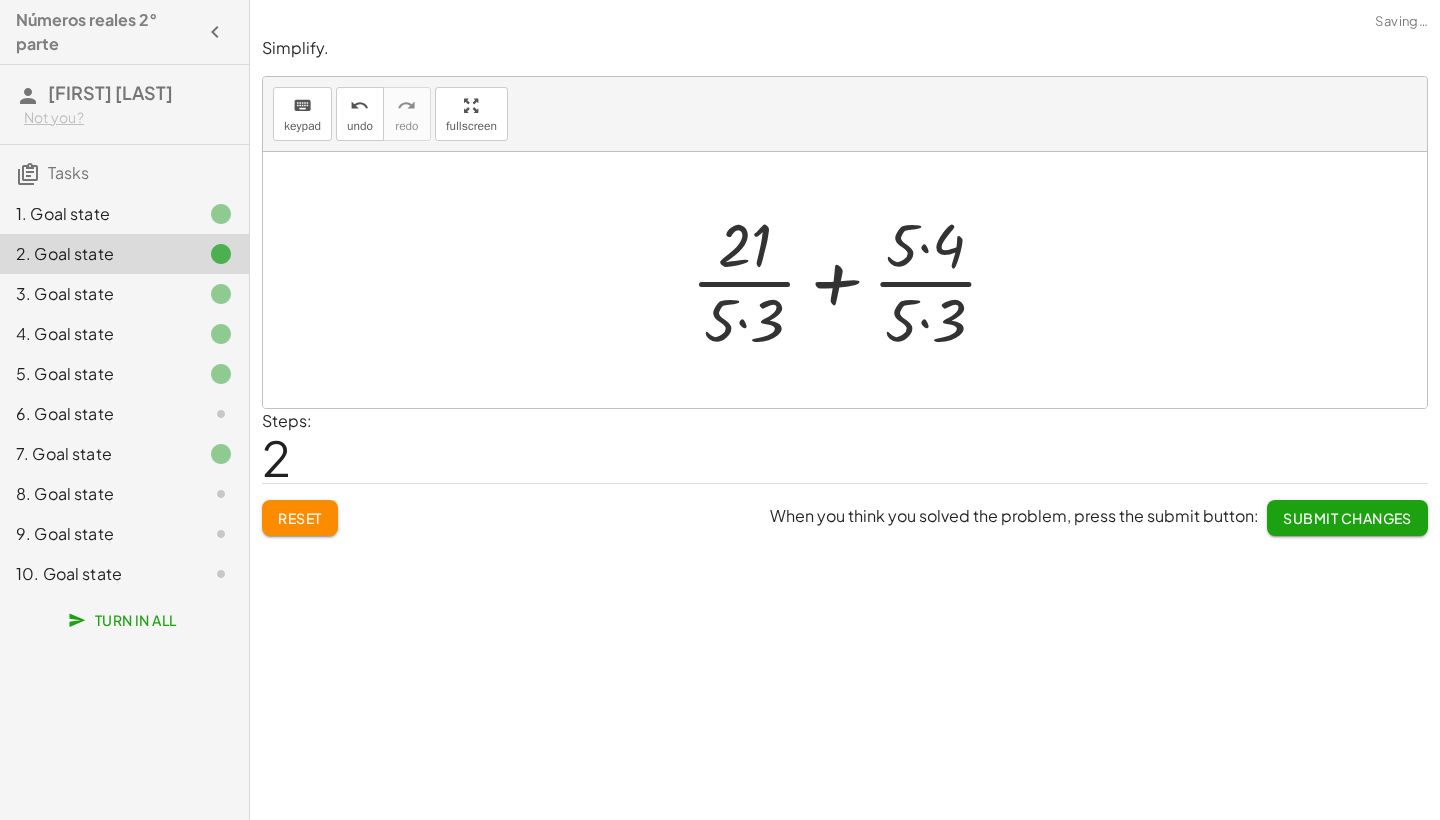 click at bounding box center (852, 280) 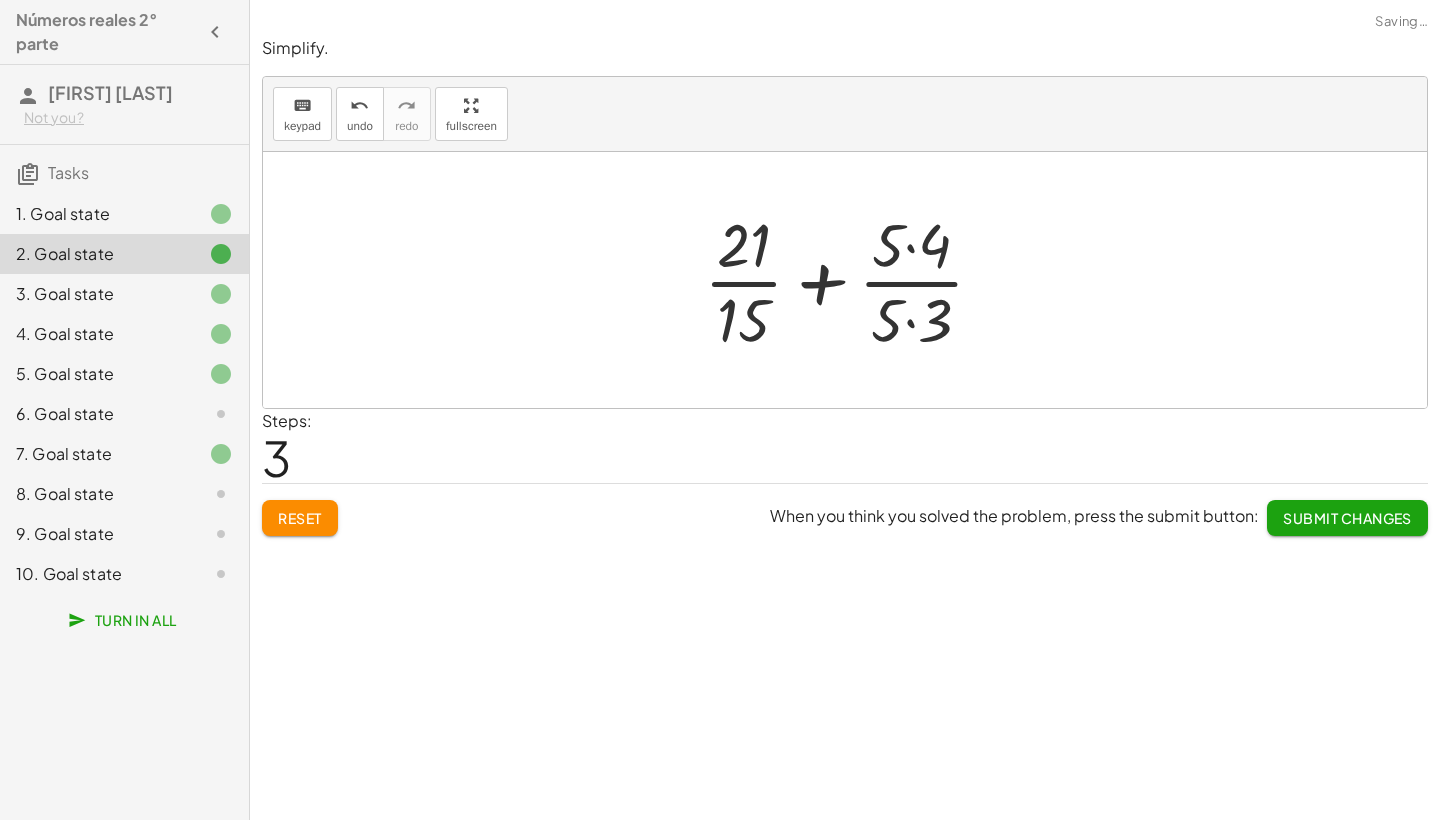 click at bounding box center (852, 280) 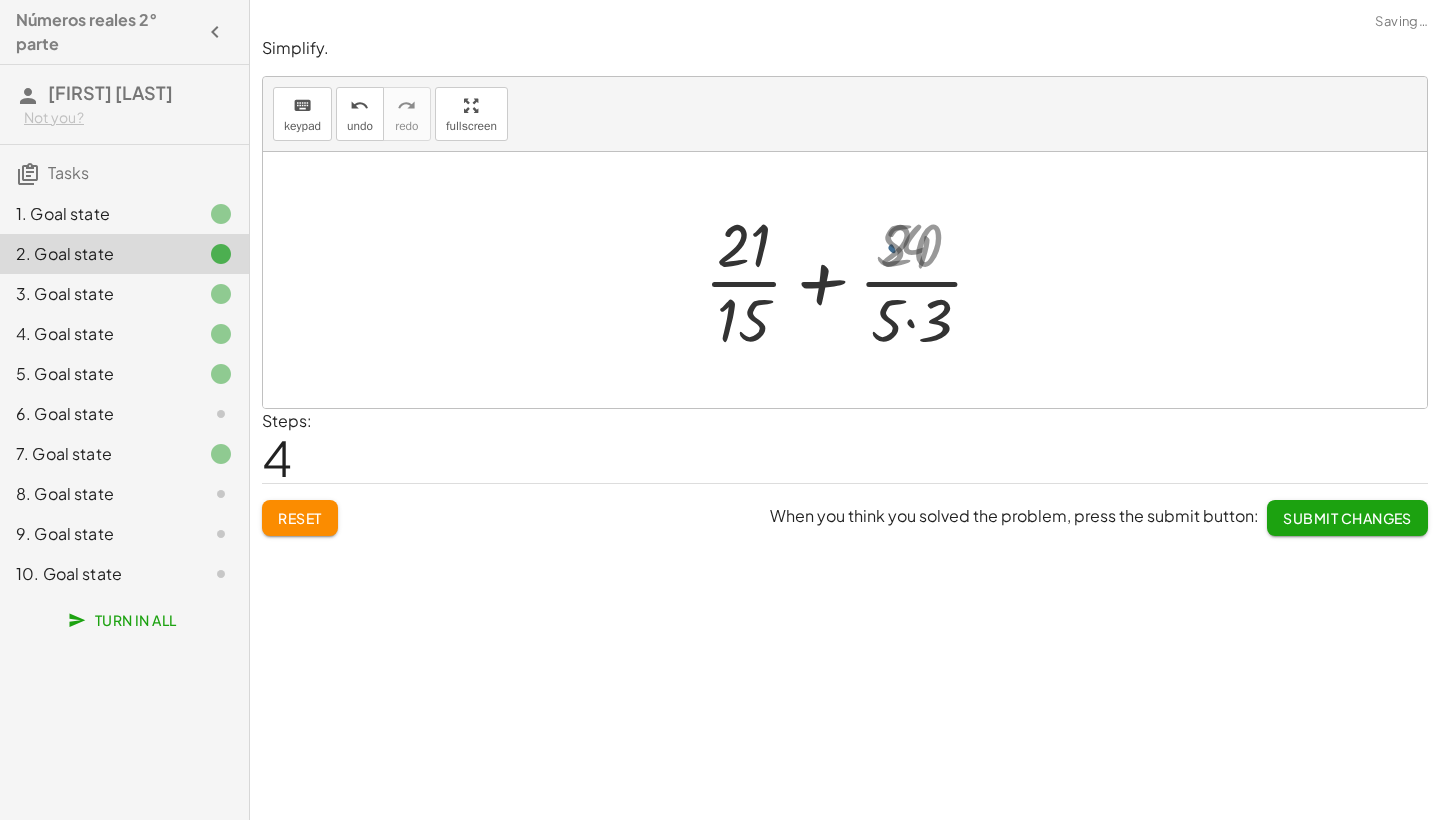 click at bounding box center (852, 280) 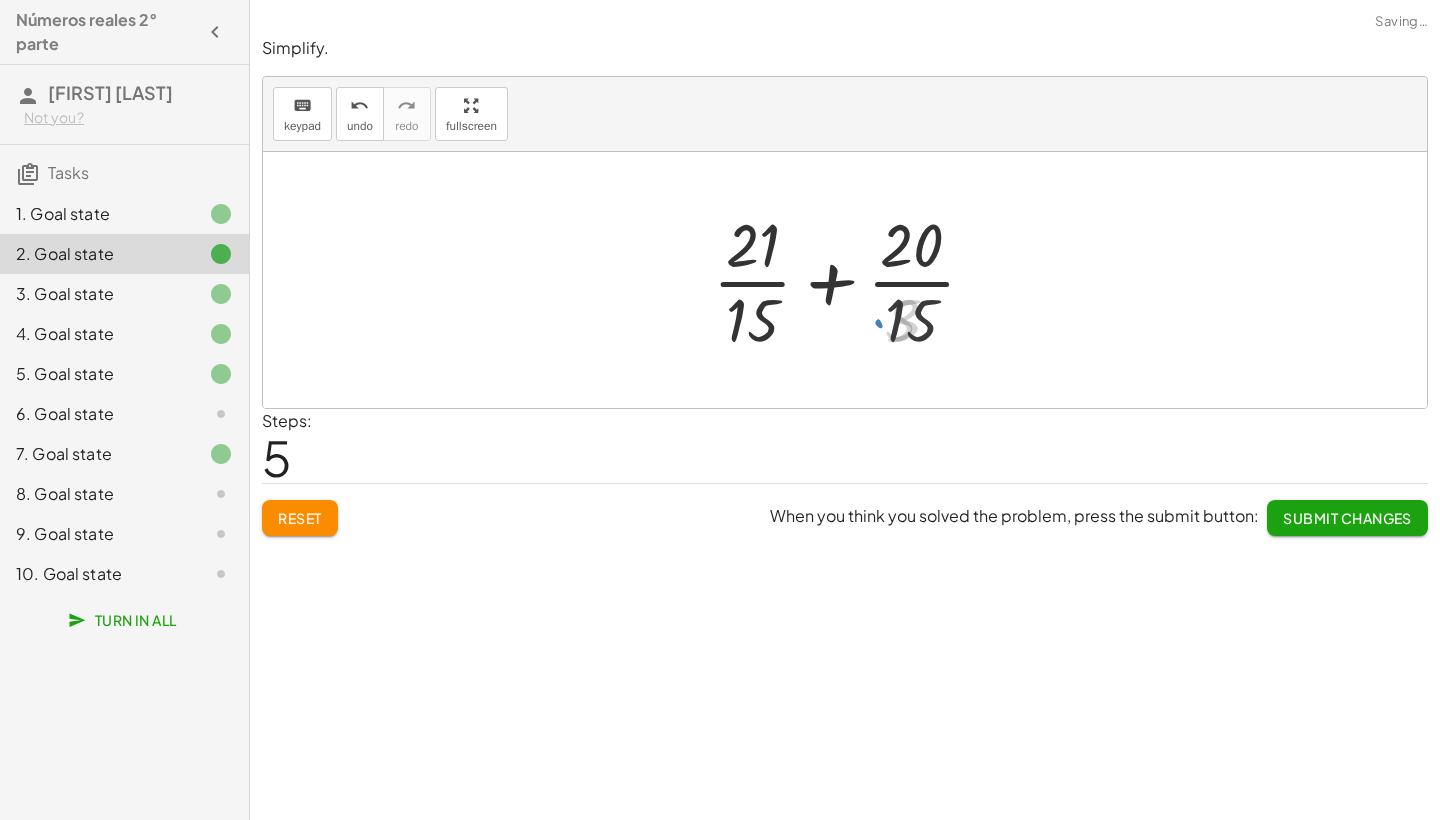 click at bounding box center [852, 280] 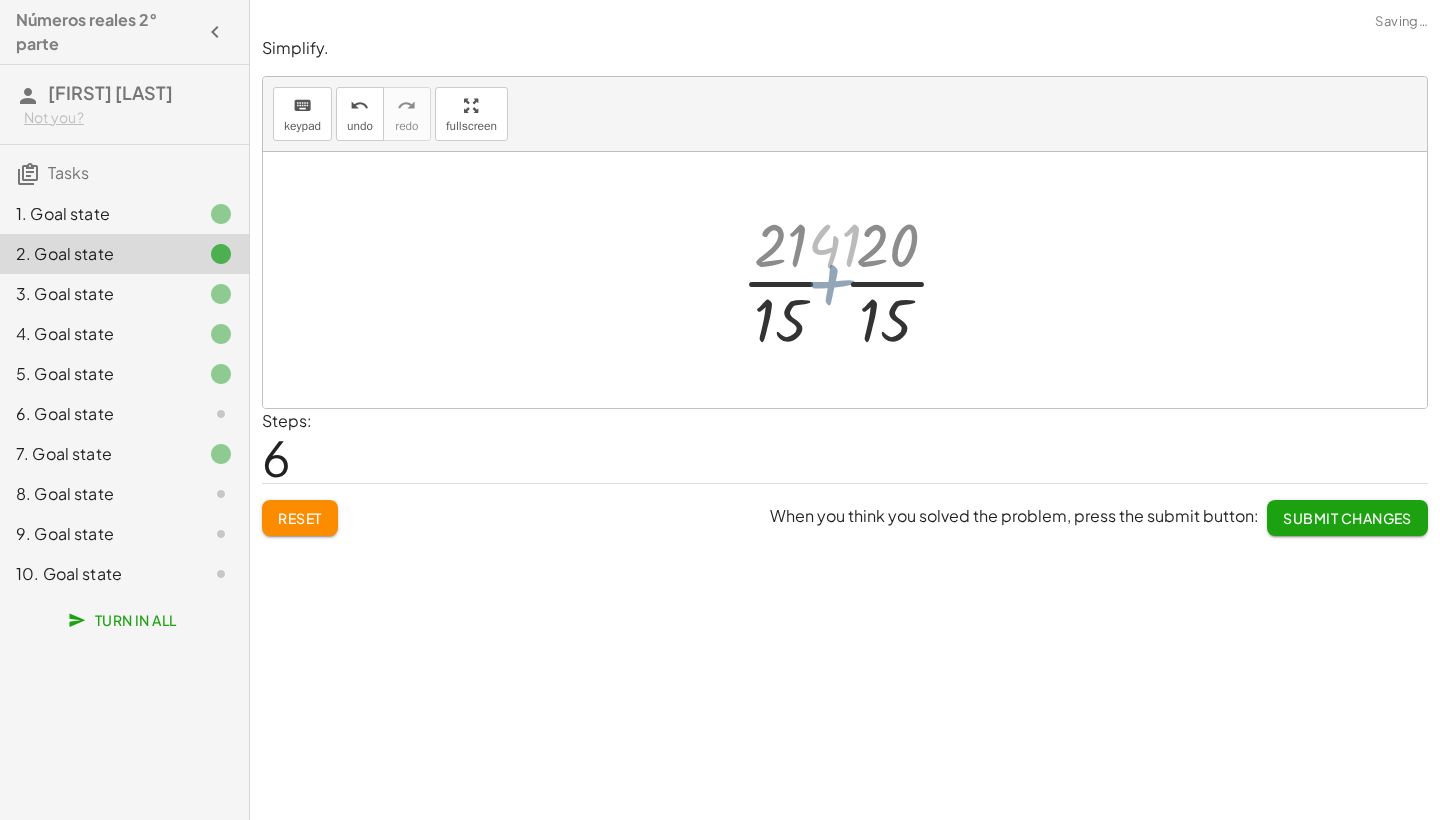 click at bounding box center [852, 280] 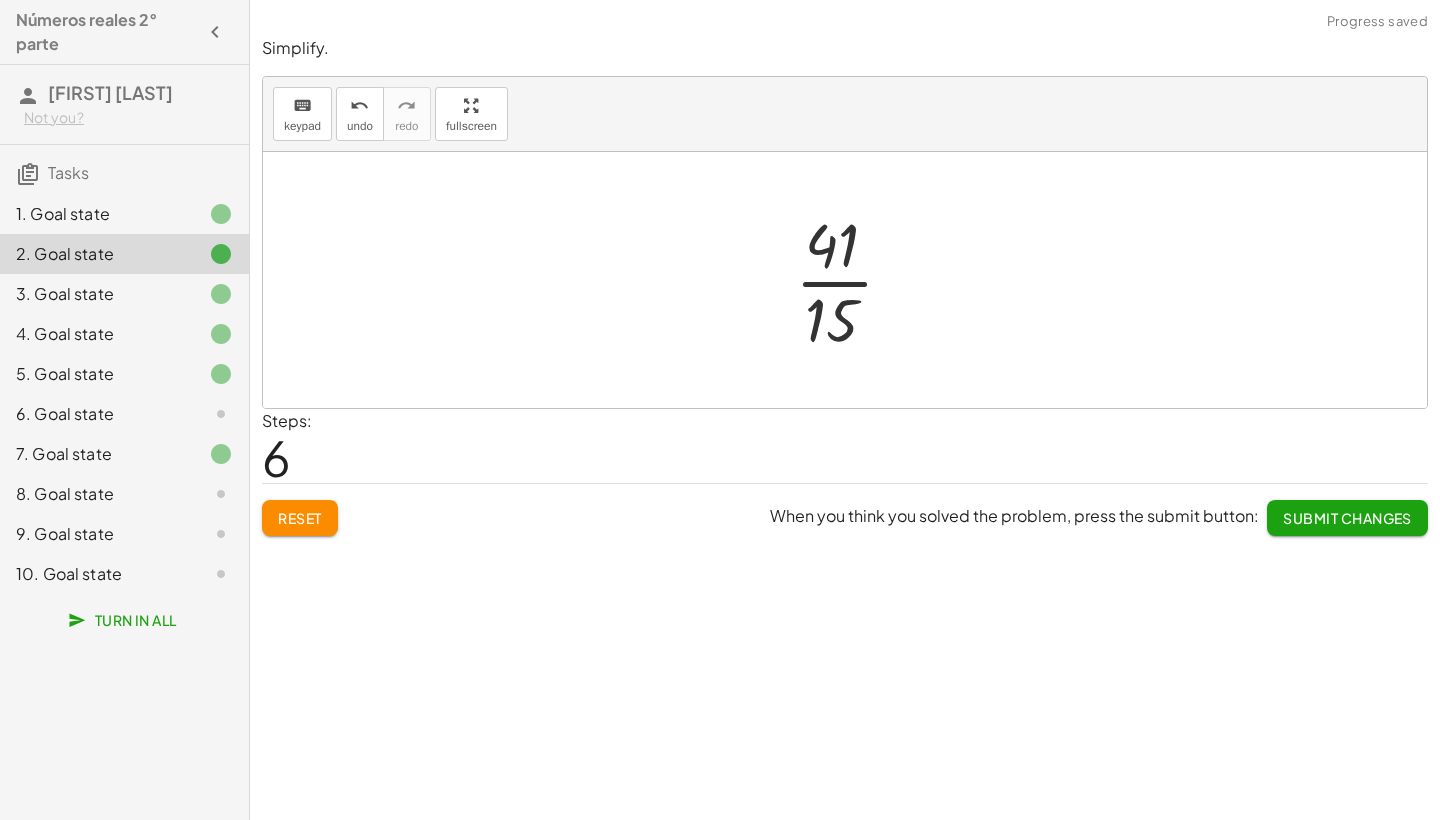 click at bounding box center [852, 280] 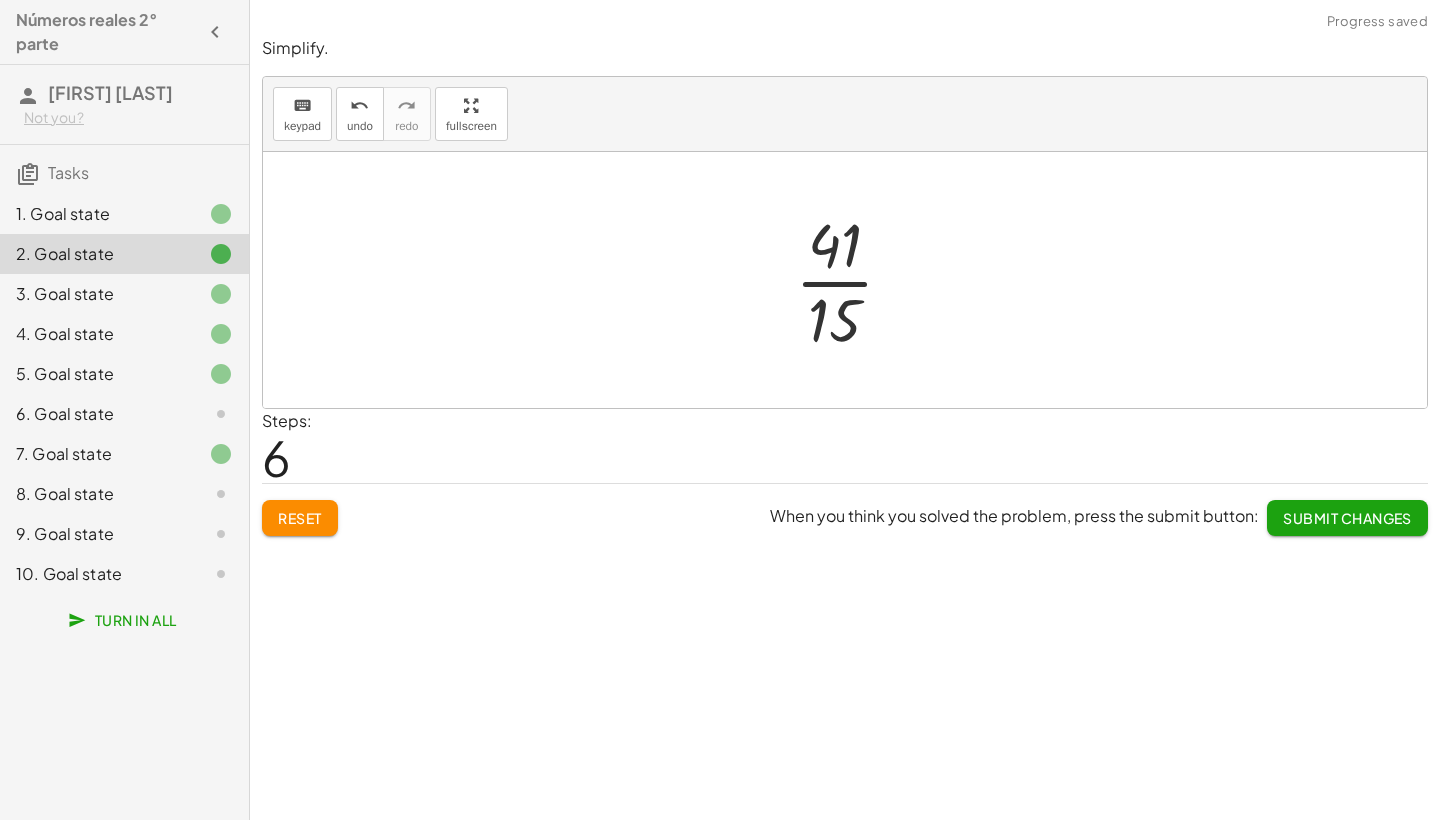 click at bounding box center [852, 280] 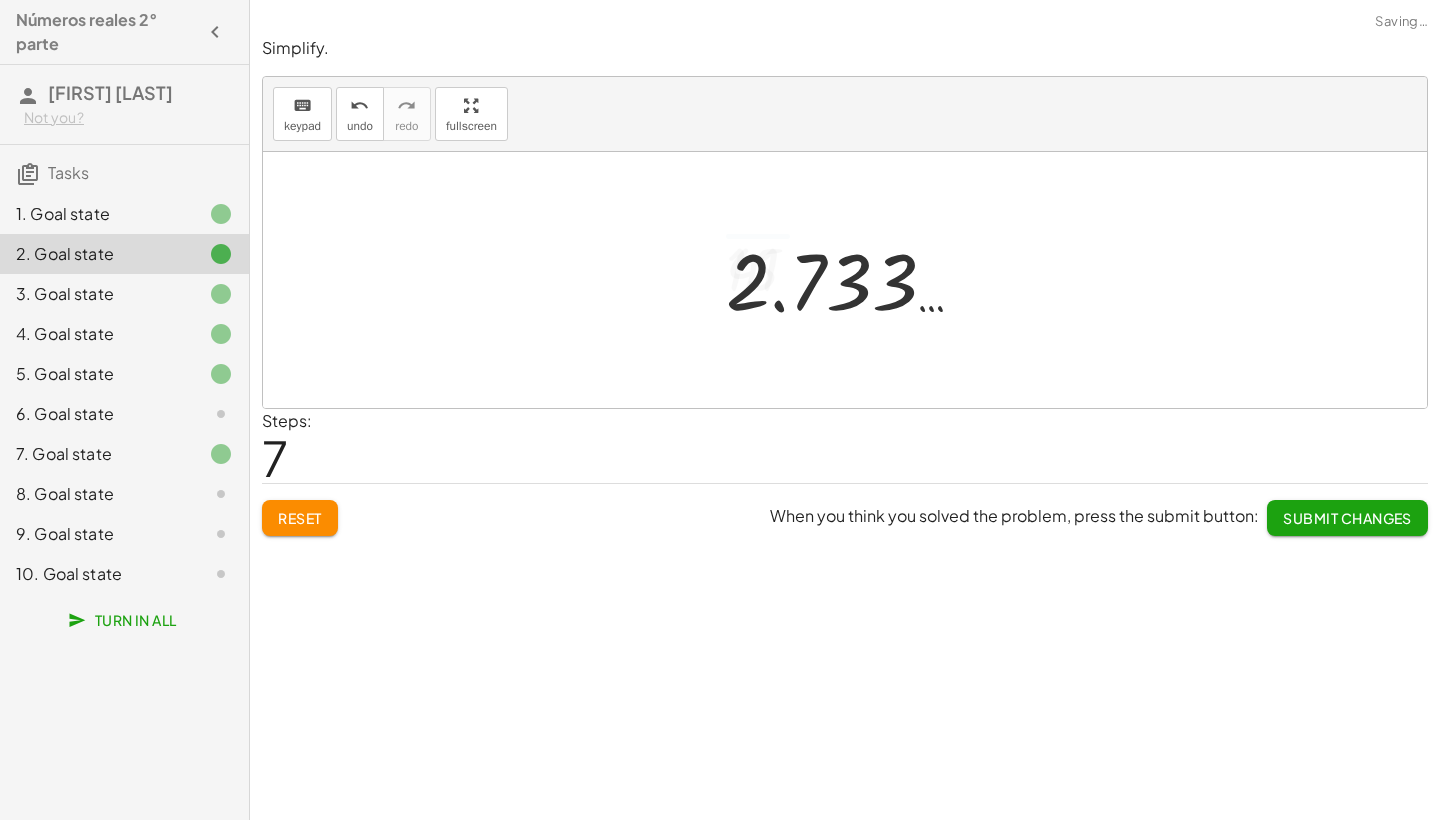 click at bounding box center (852, 280) 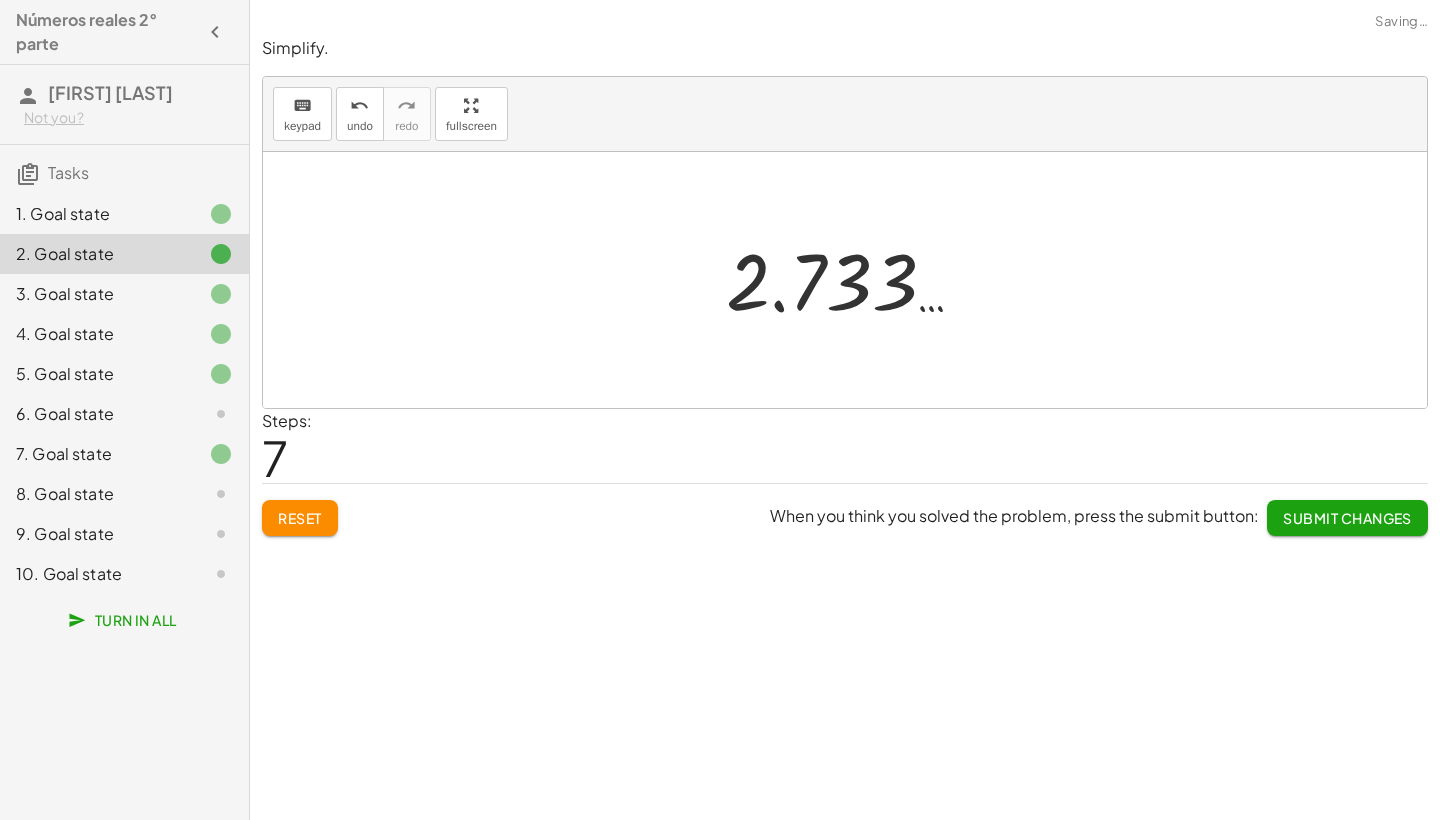click at bounding box center [852, 280] 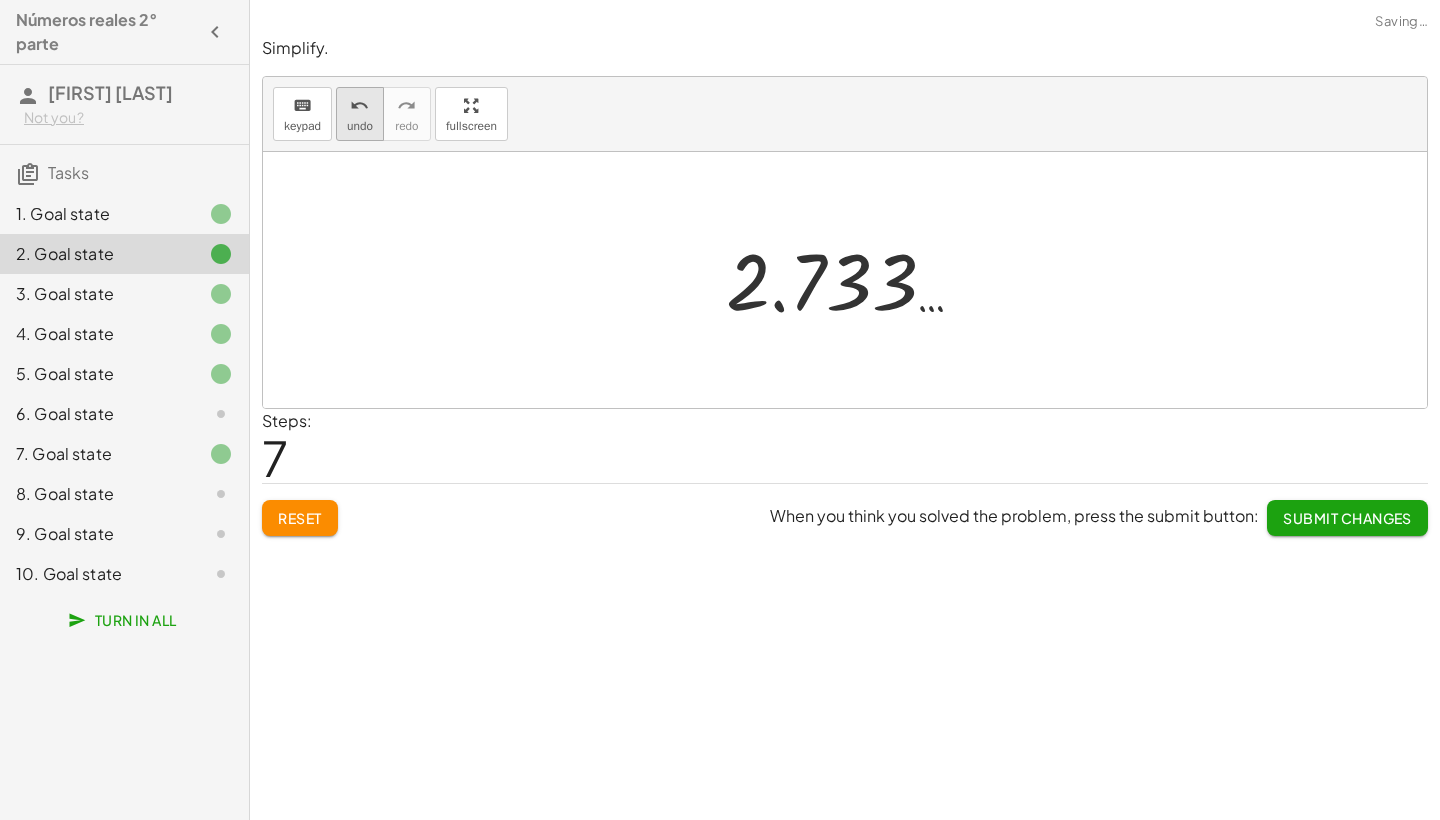 click on "undo" at bounding box center [360, 126] 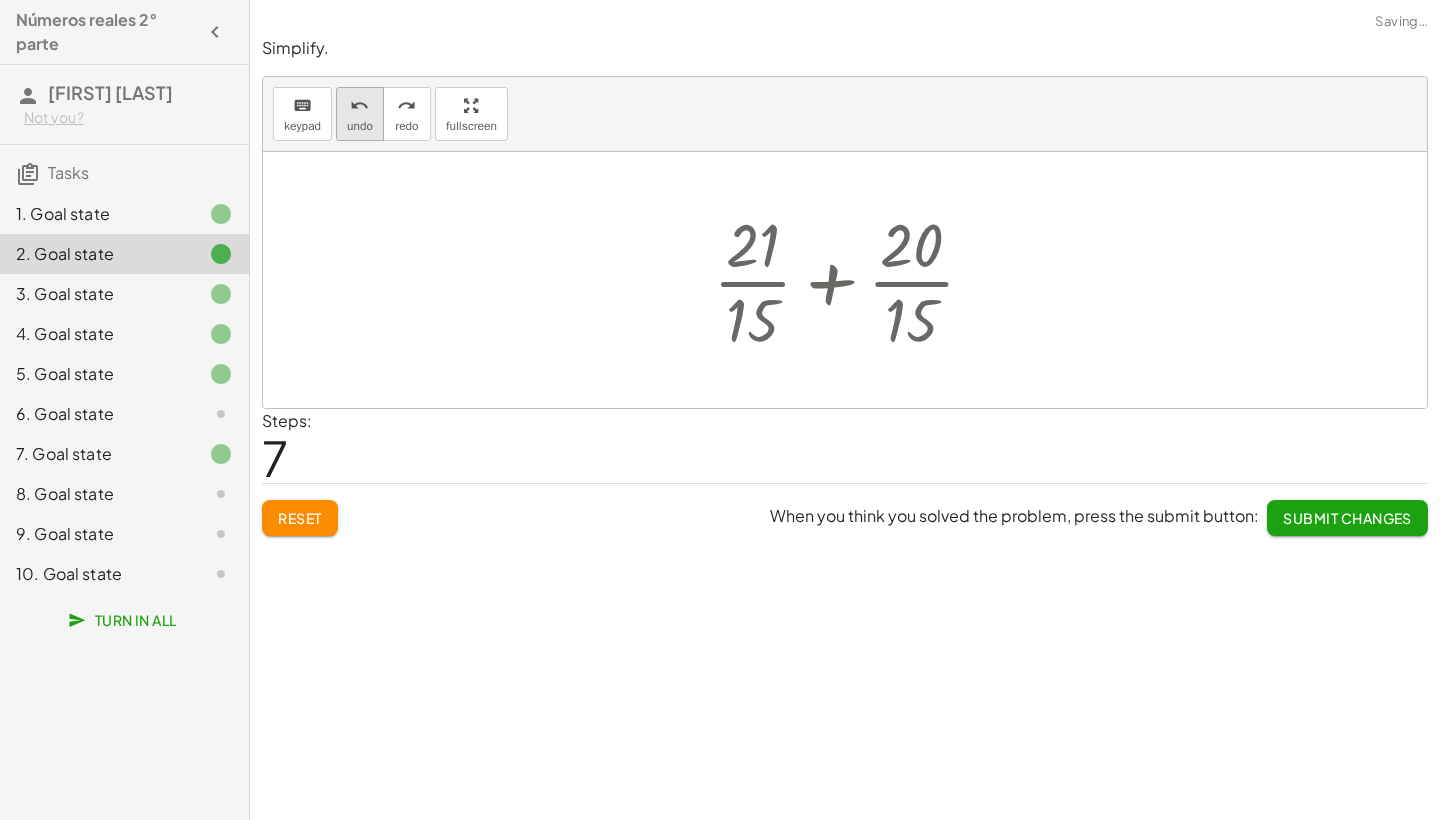 click on "undo" at bounding box center (360, 126) 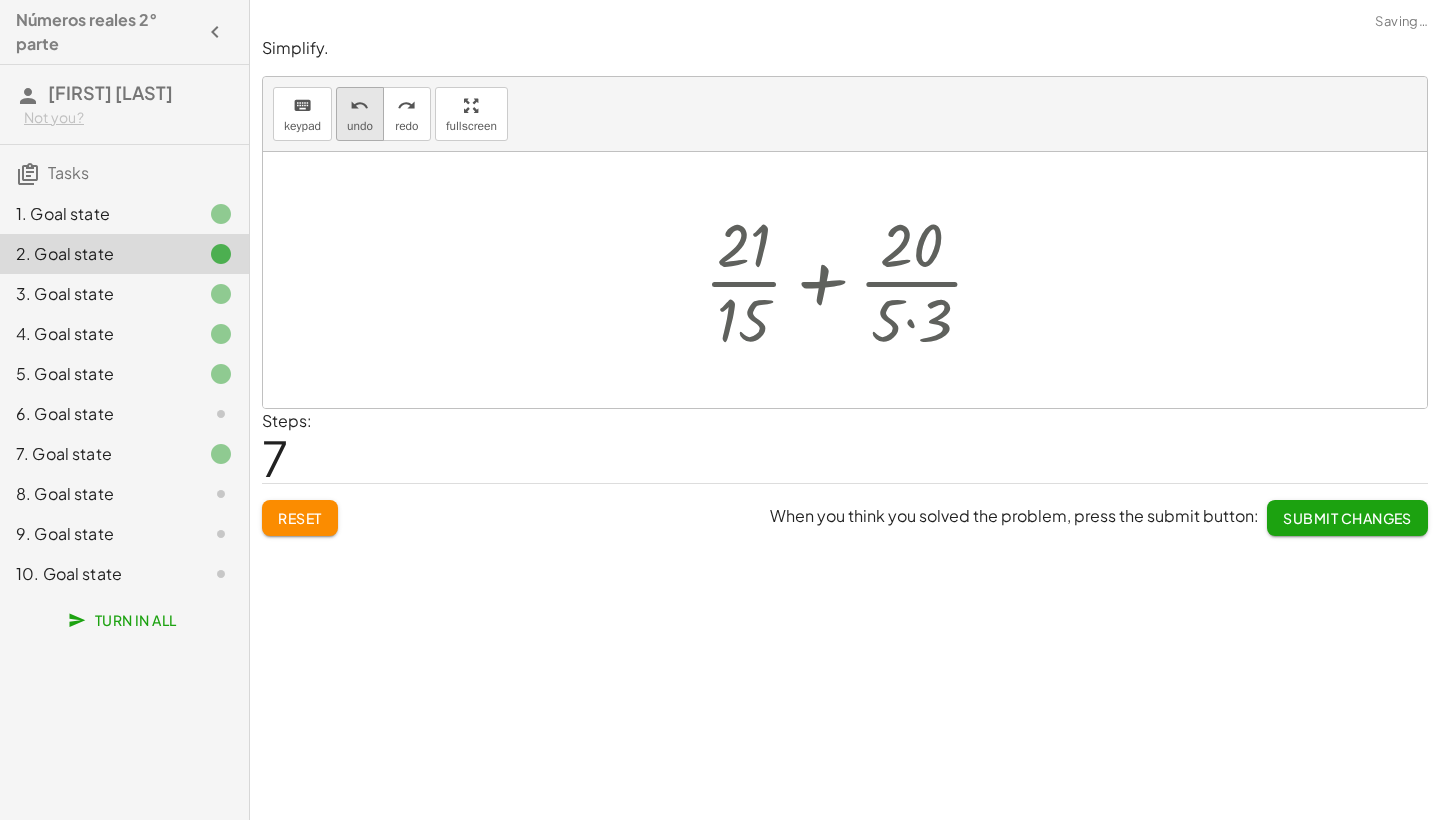 click on "undo" at bounding box center [360, 126] 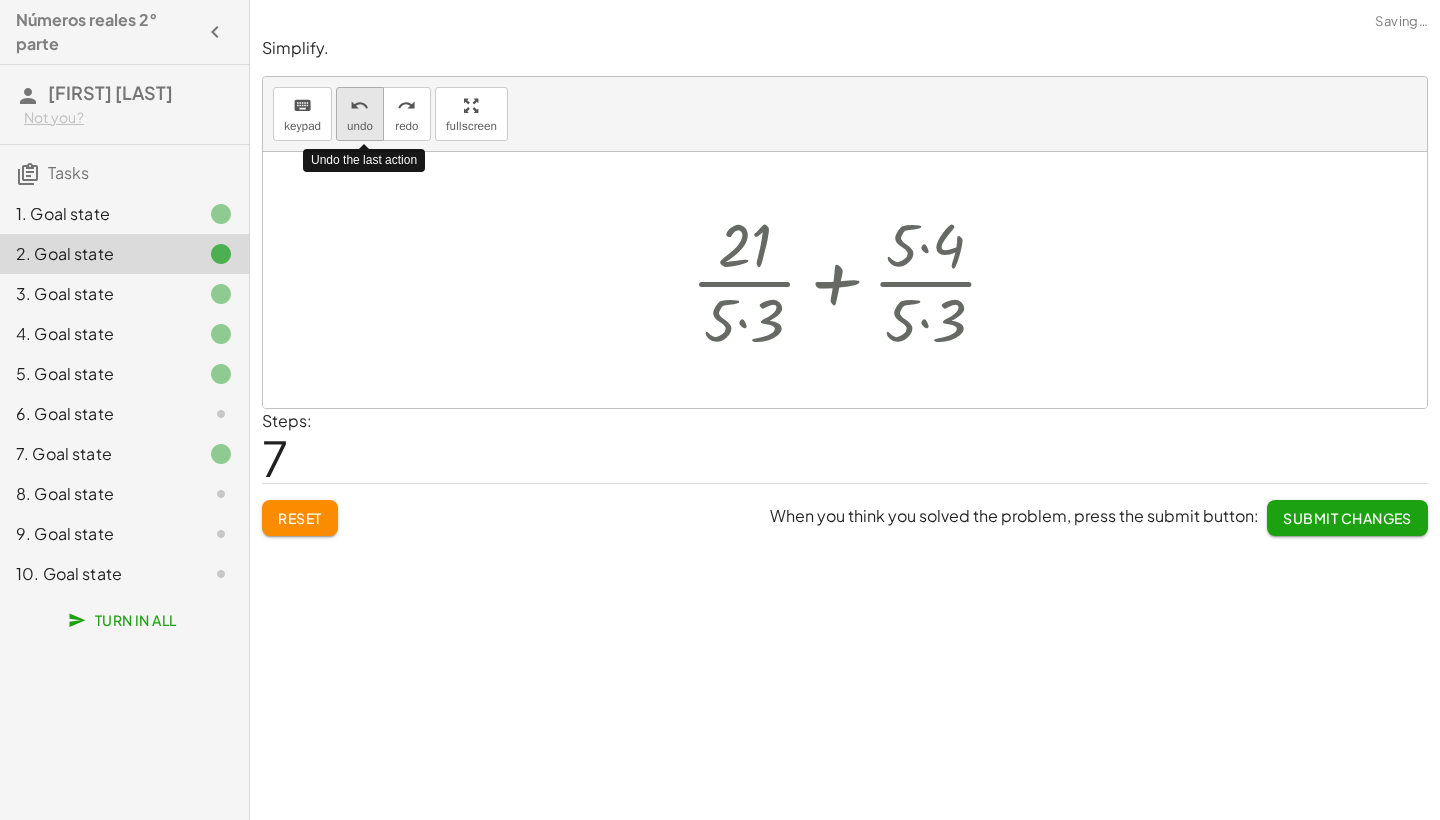 click on "undo" at bounding box center (360, 126) 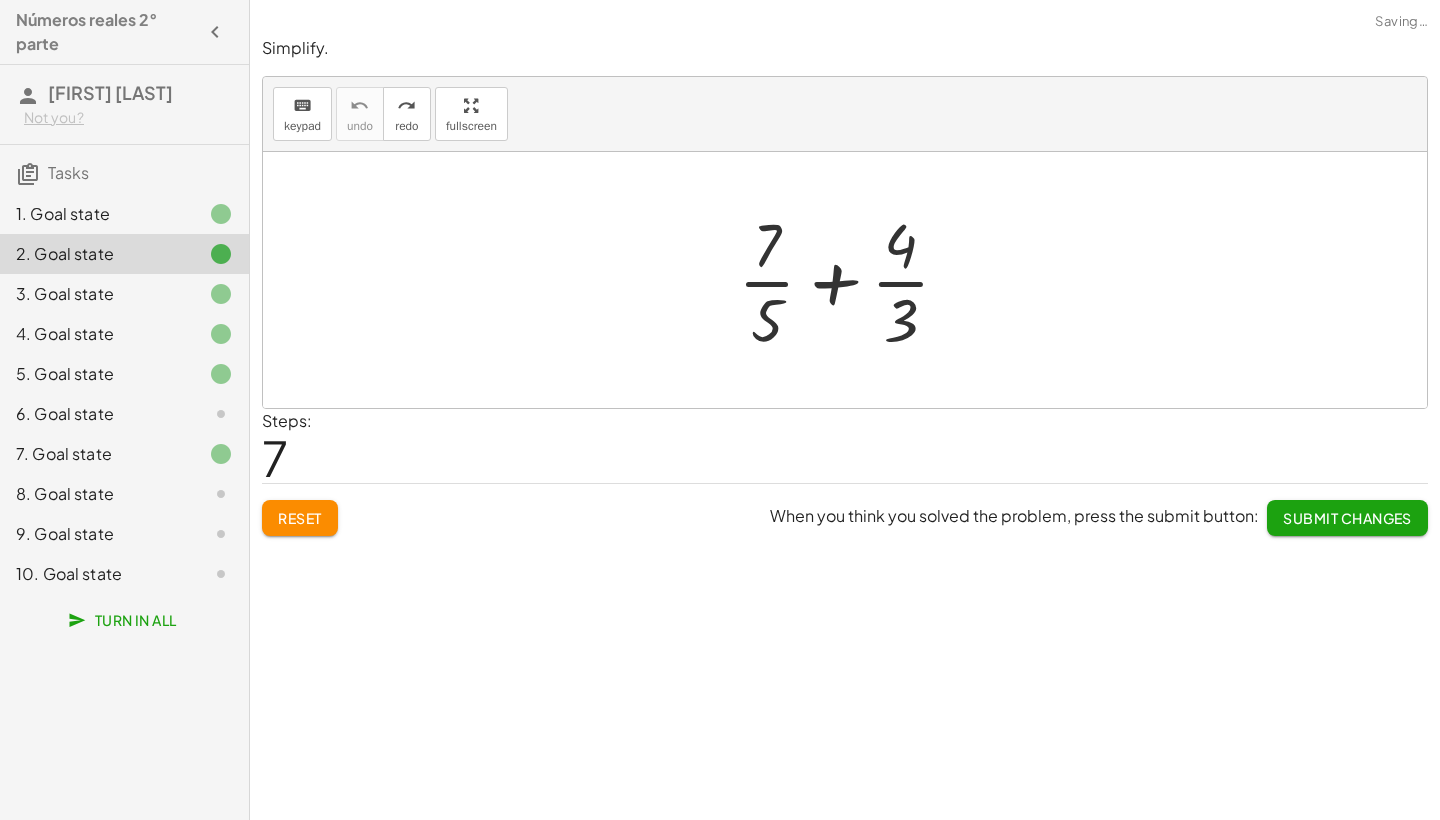 click at bounding box center [852, 280] 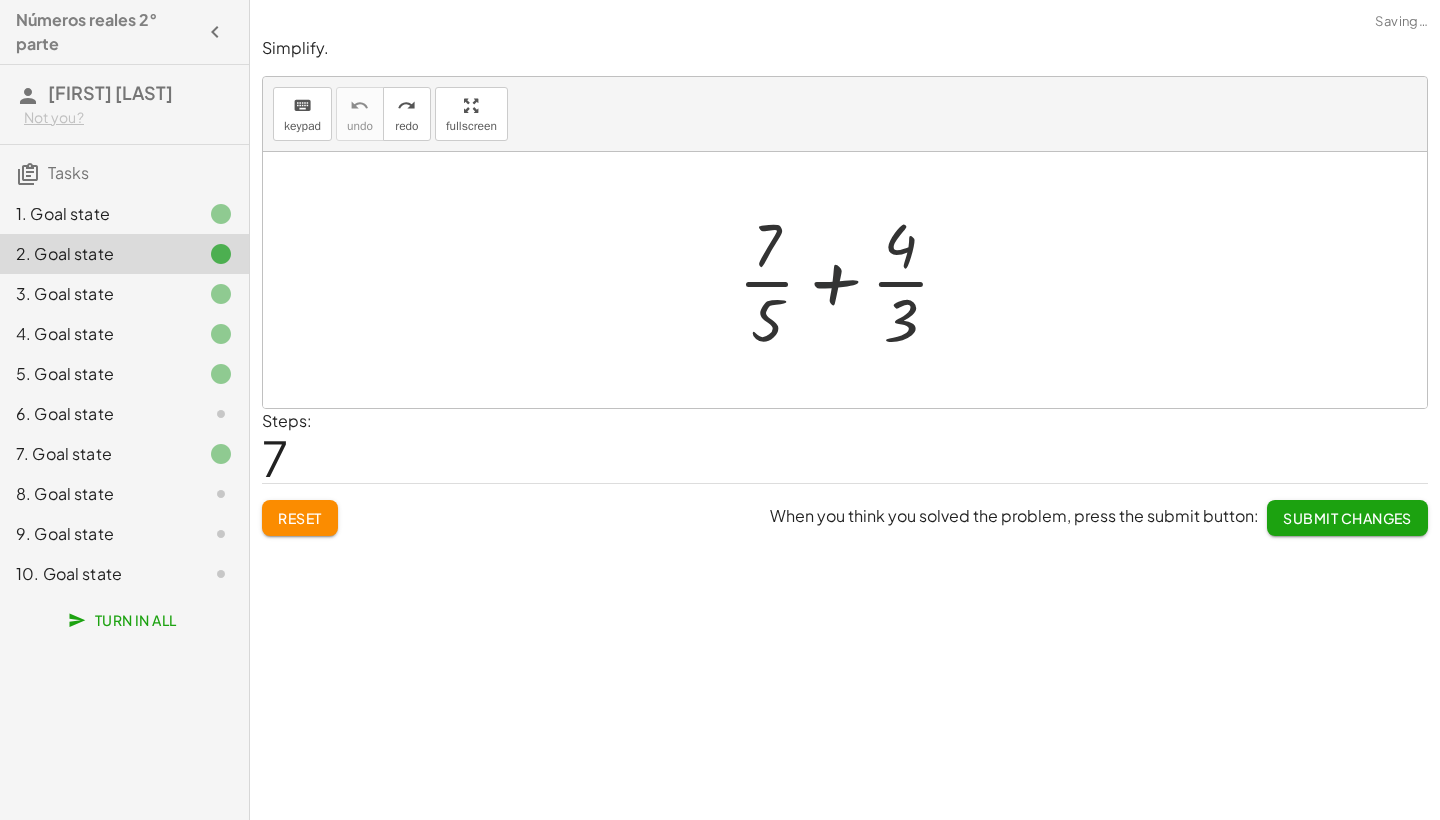 click at bounding box center (852, 280) 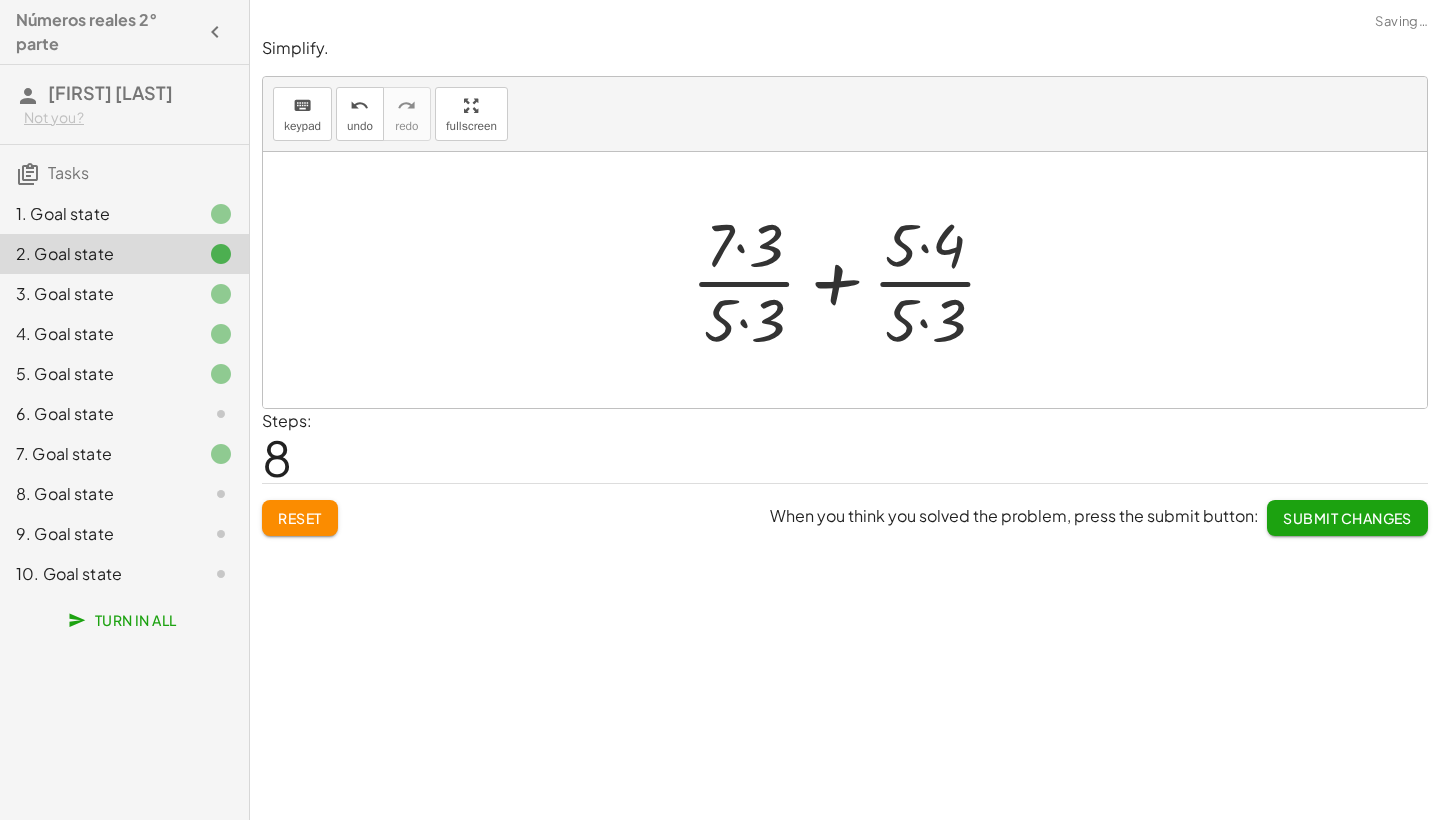 click at bounding box center (852, 280) 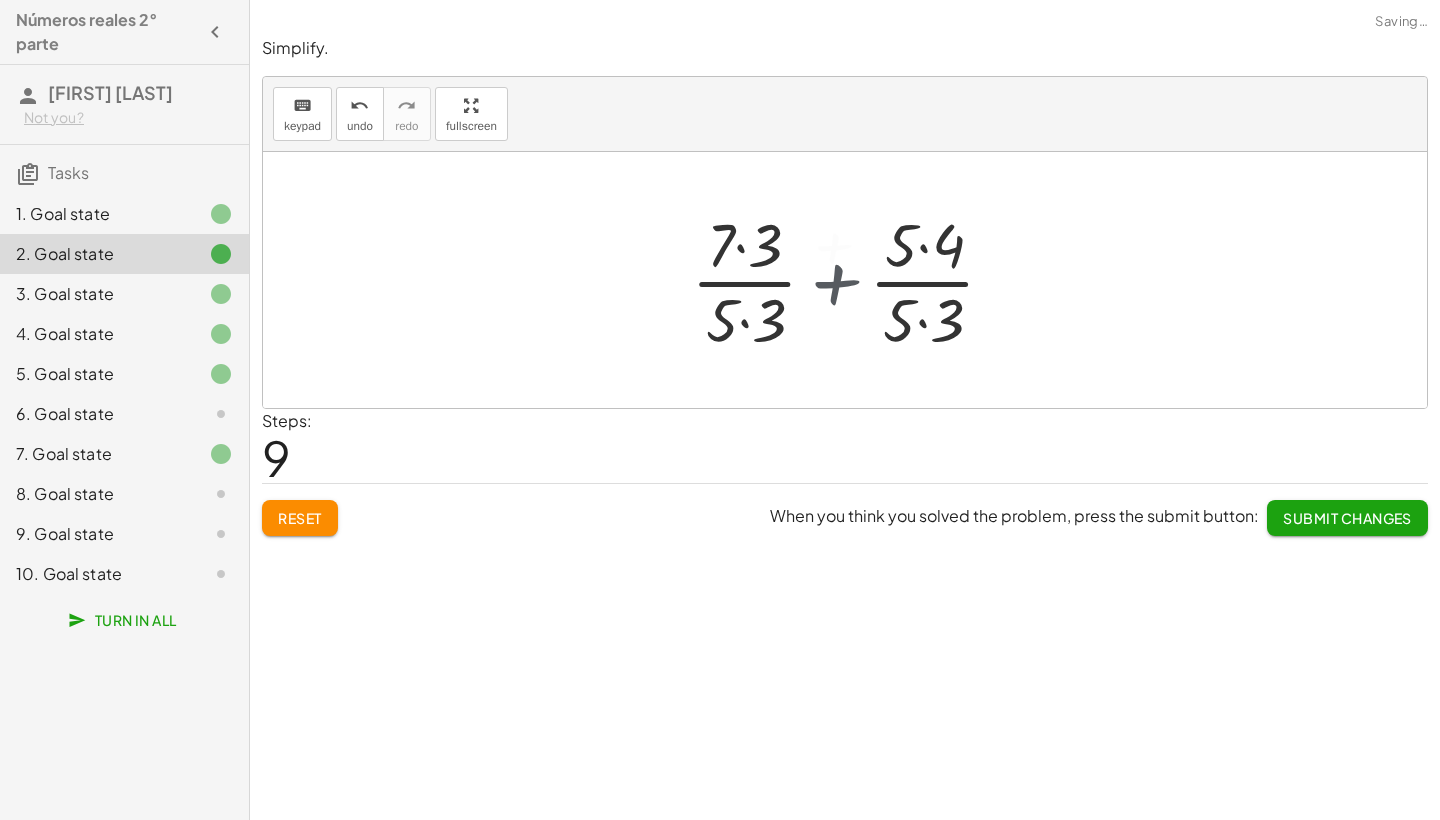 click at bounding box center (852, 280) 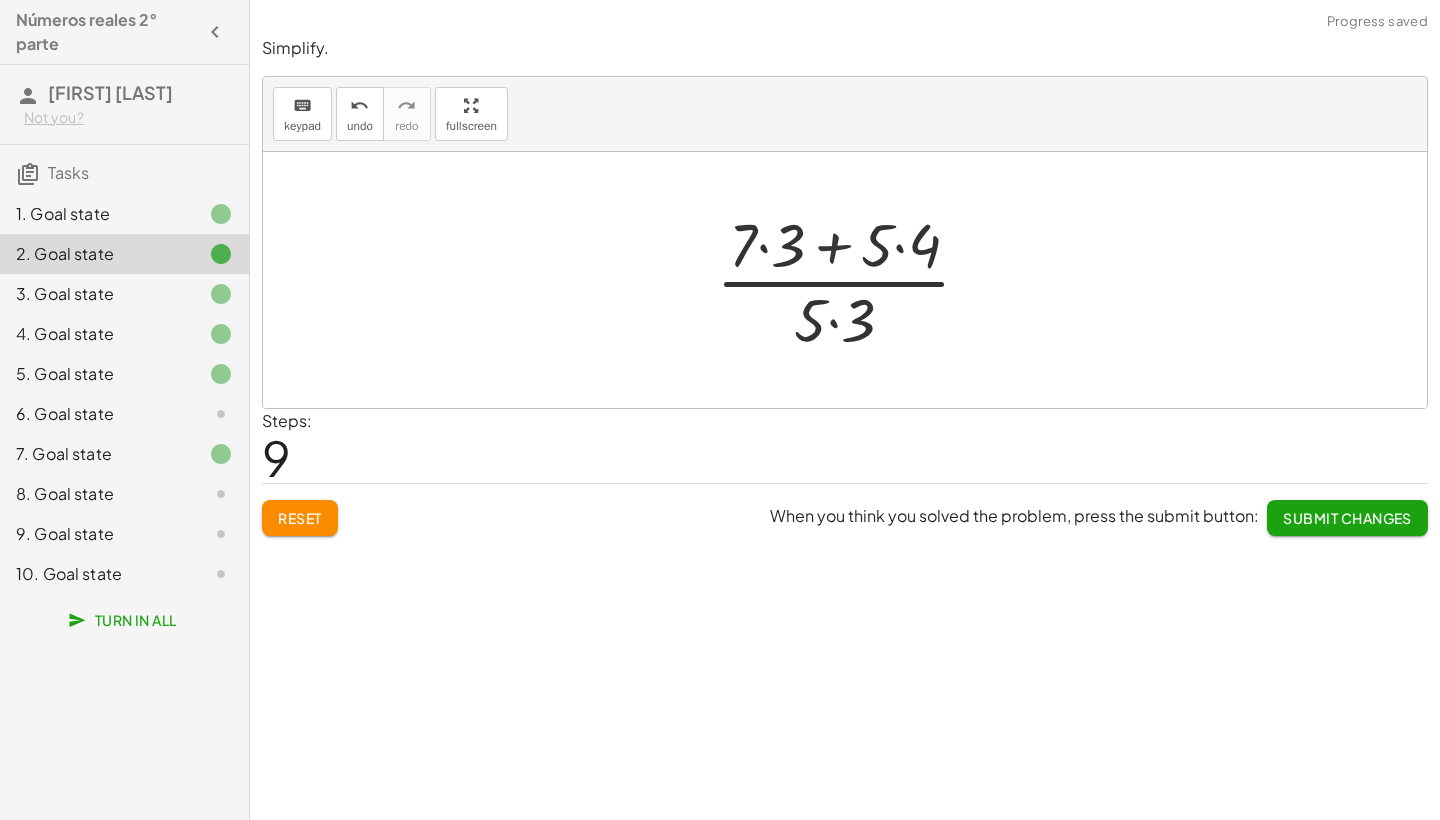 click at bounding box center (852, 280) 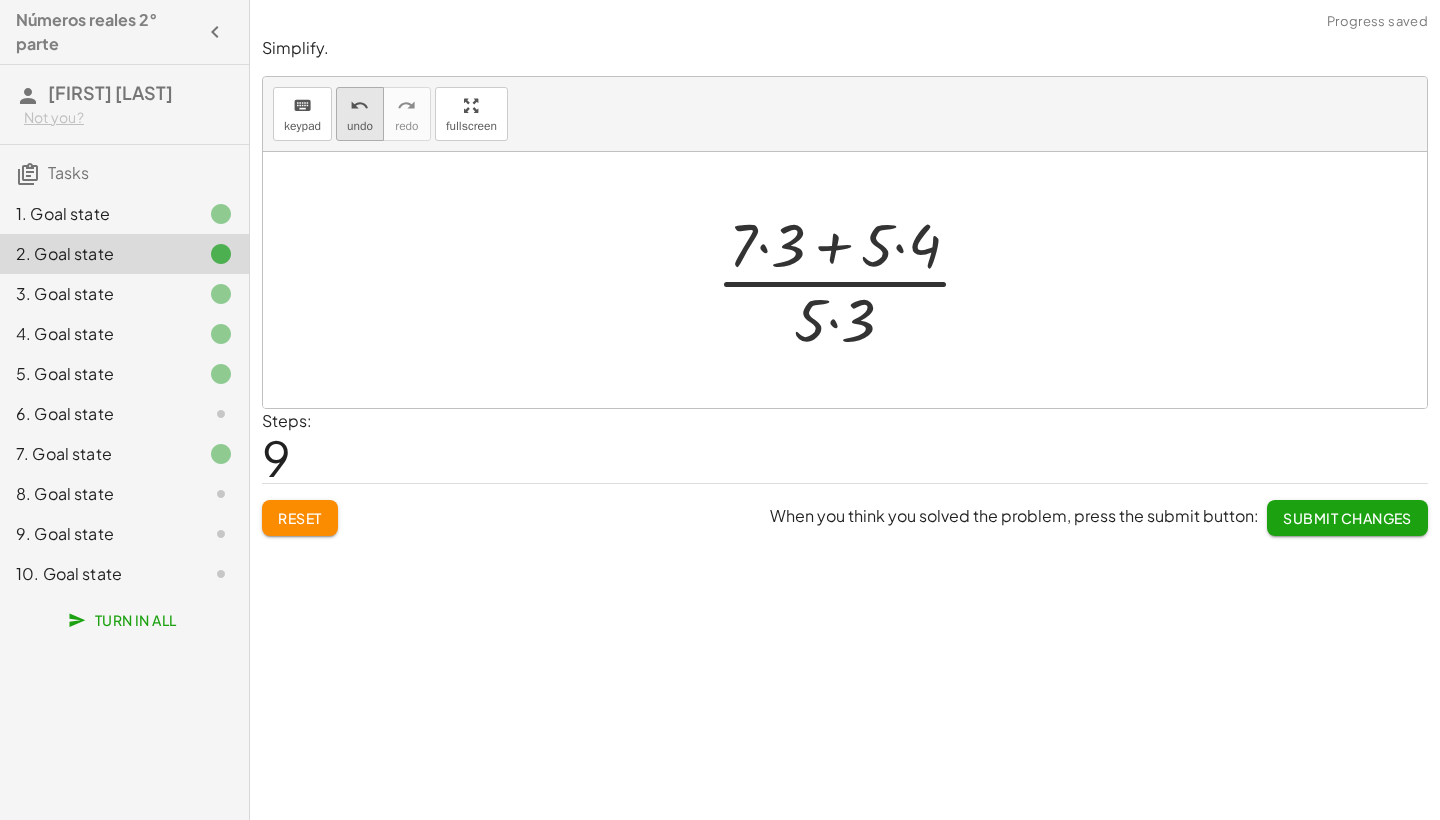 click on "undo" at bounding box center (359, 106) 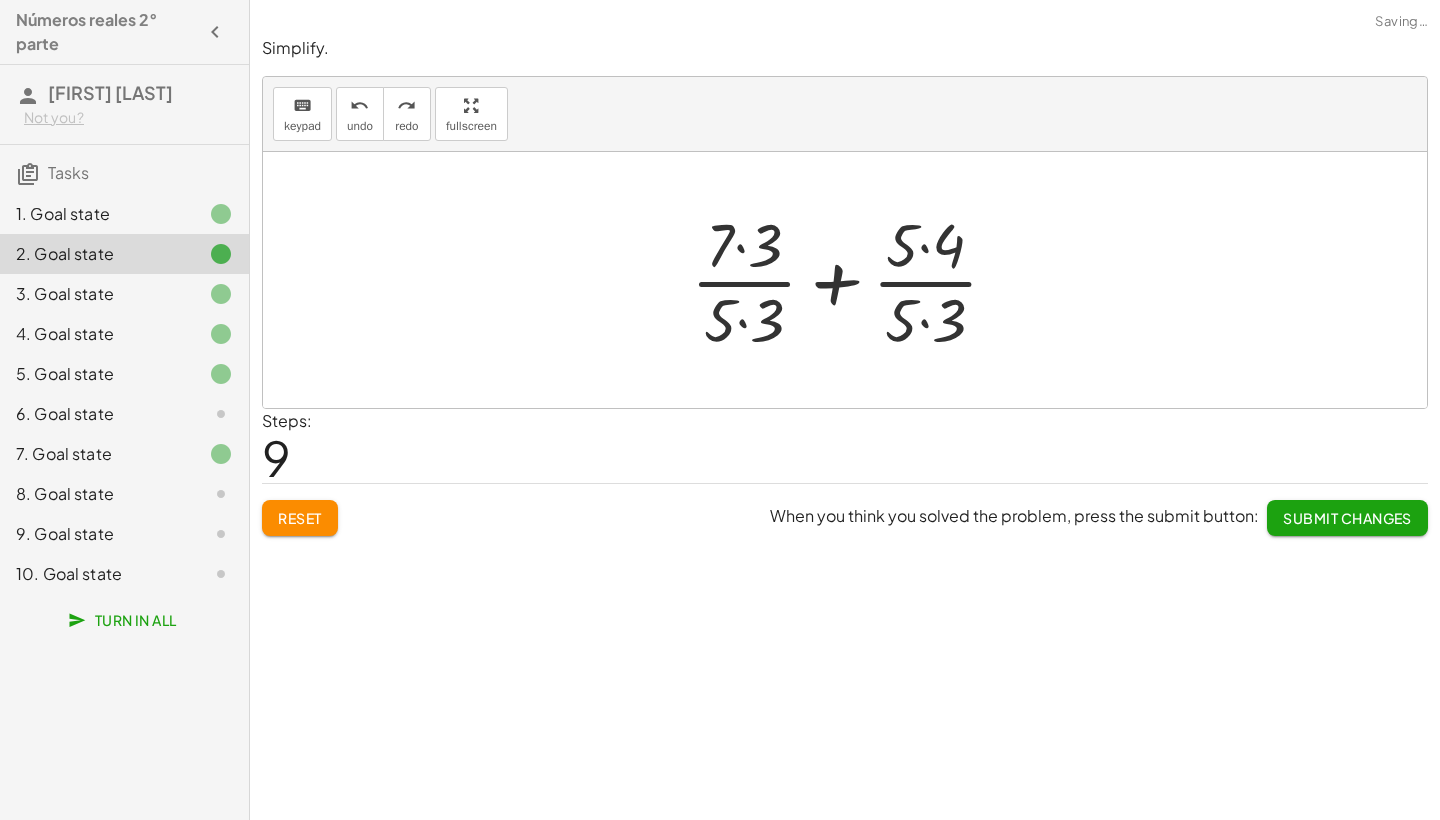 click at bounding box center [852, 280] 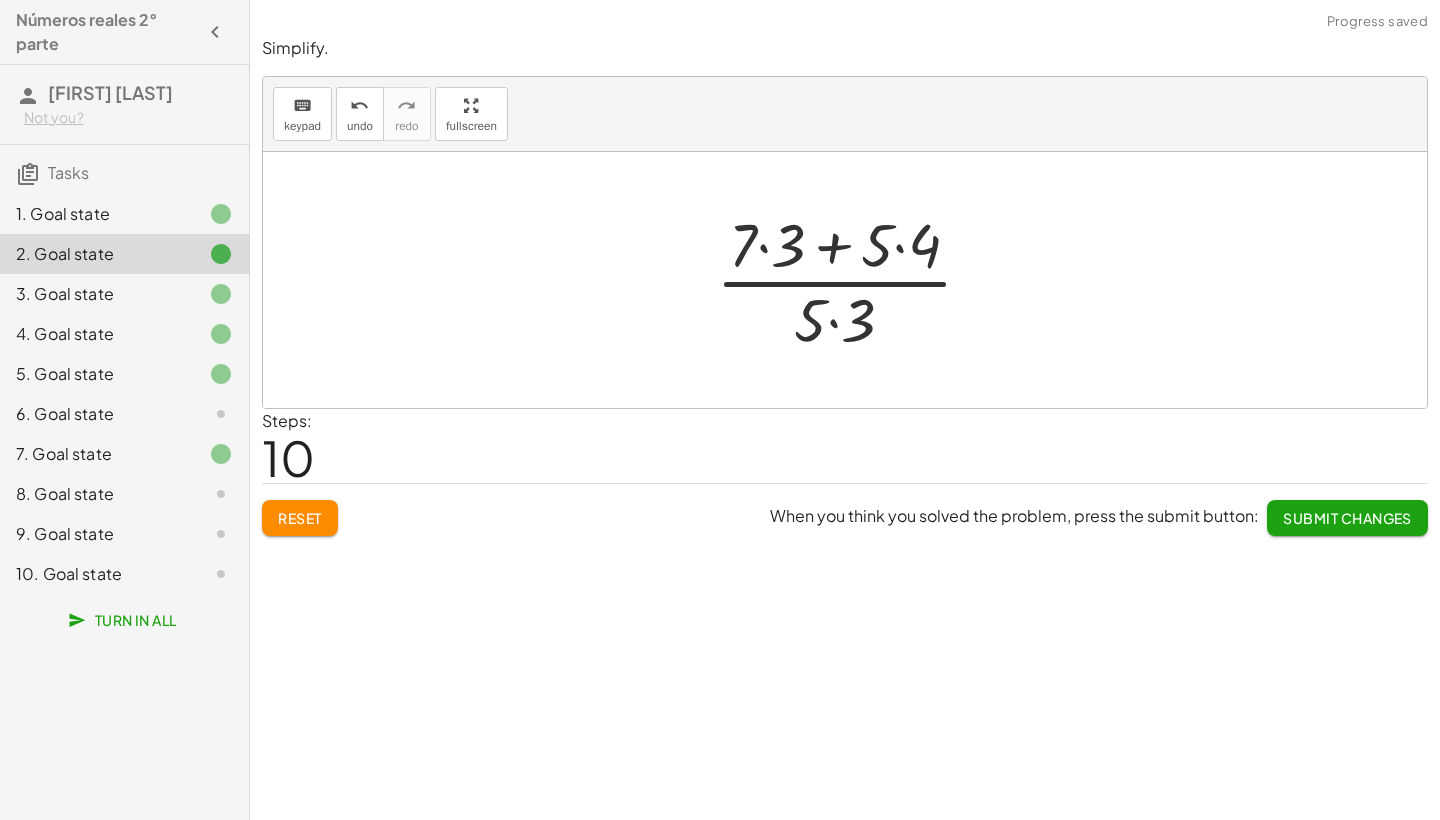 click at bounding box center (852, 280) 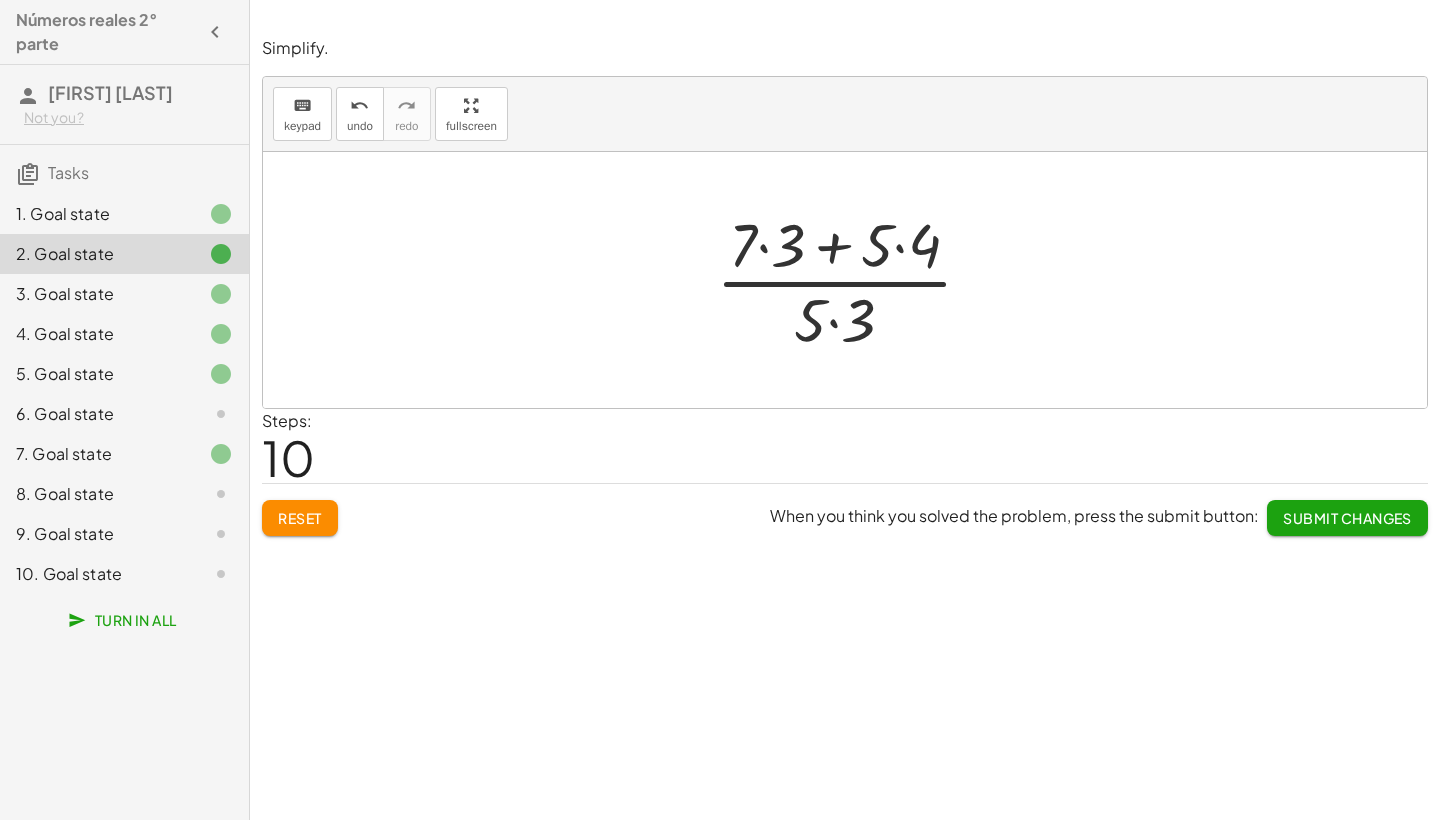 click at bounding box center [852, 280] 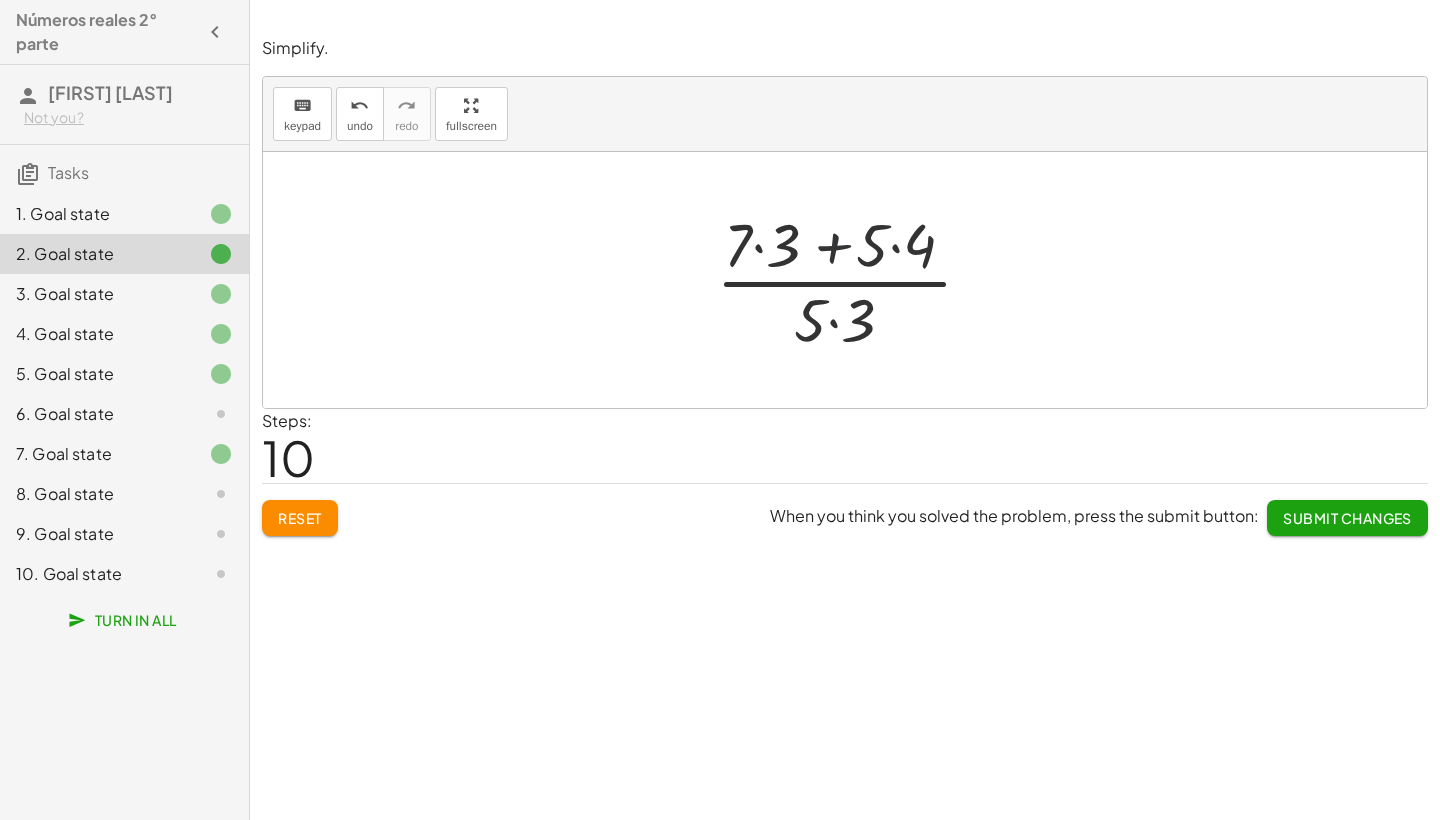 click at bounding box center [852, 280] 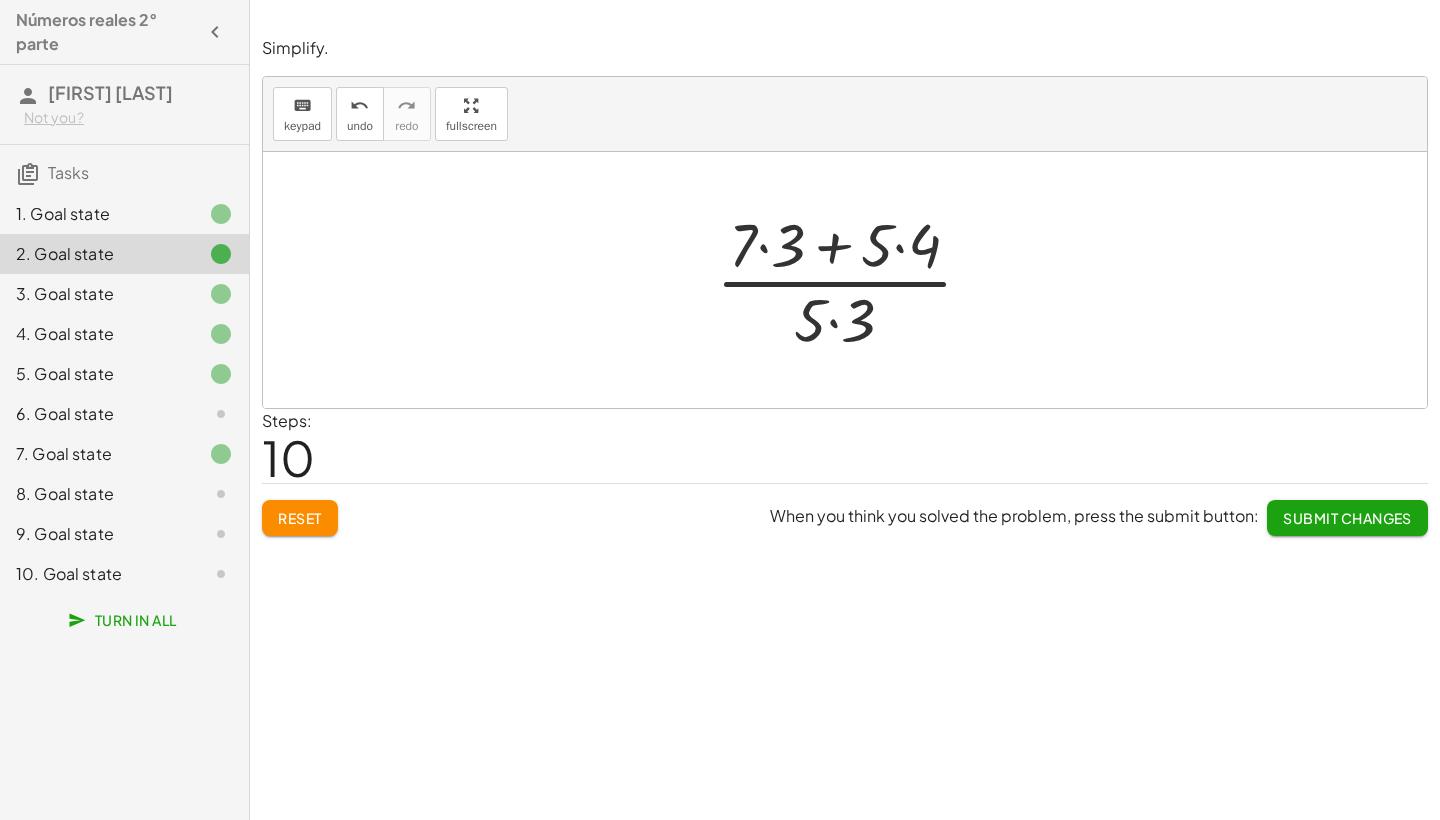 click at bounding box center [852, 280] 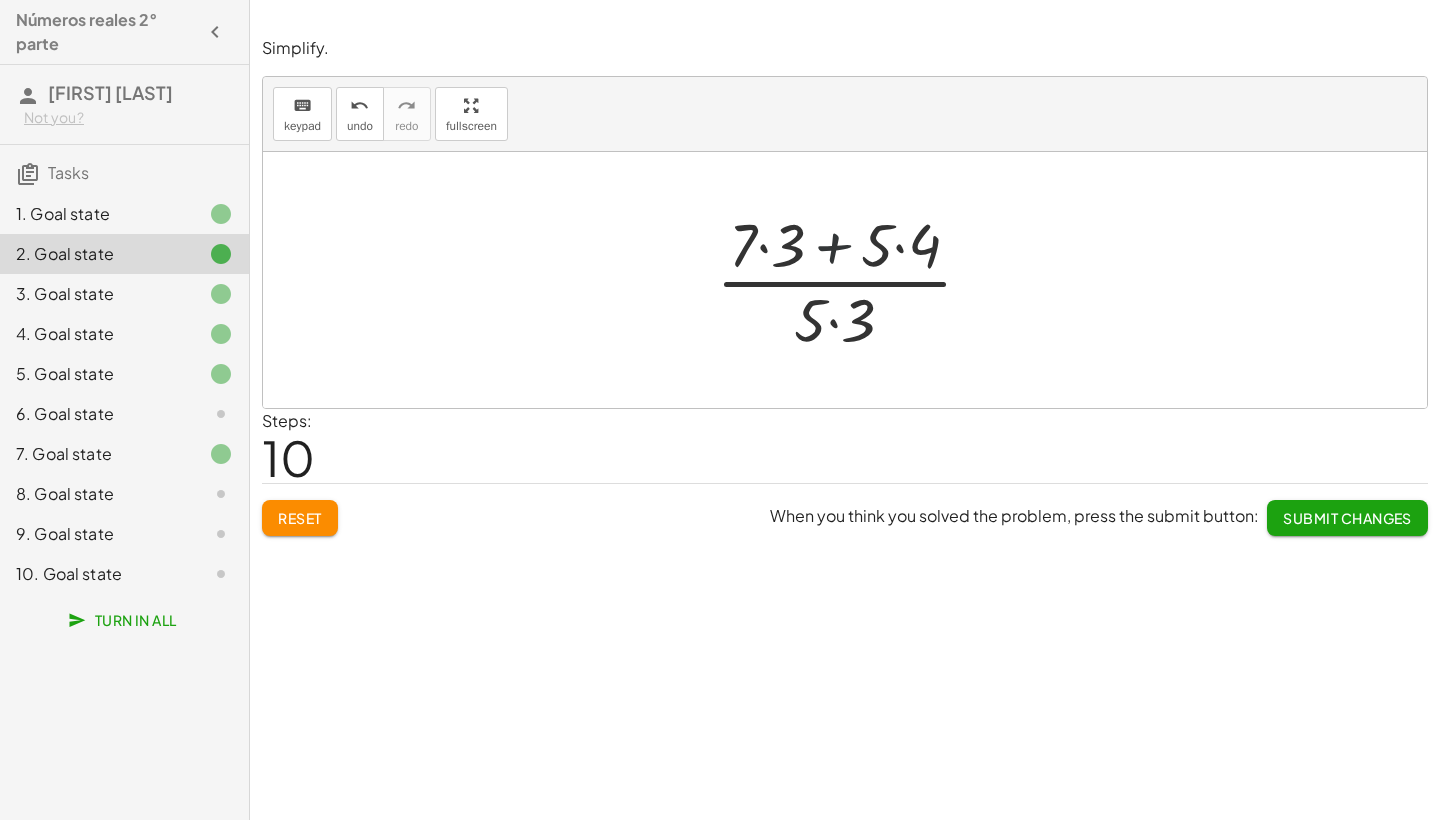 click at bounding box center (852, 280) 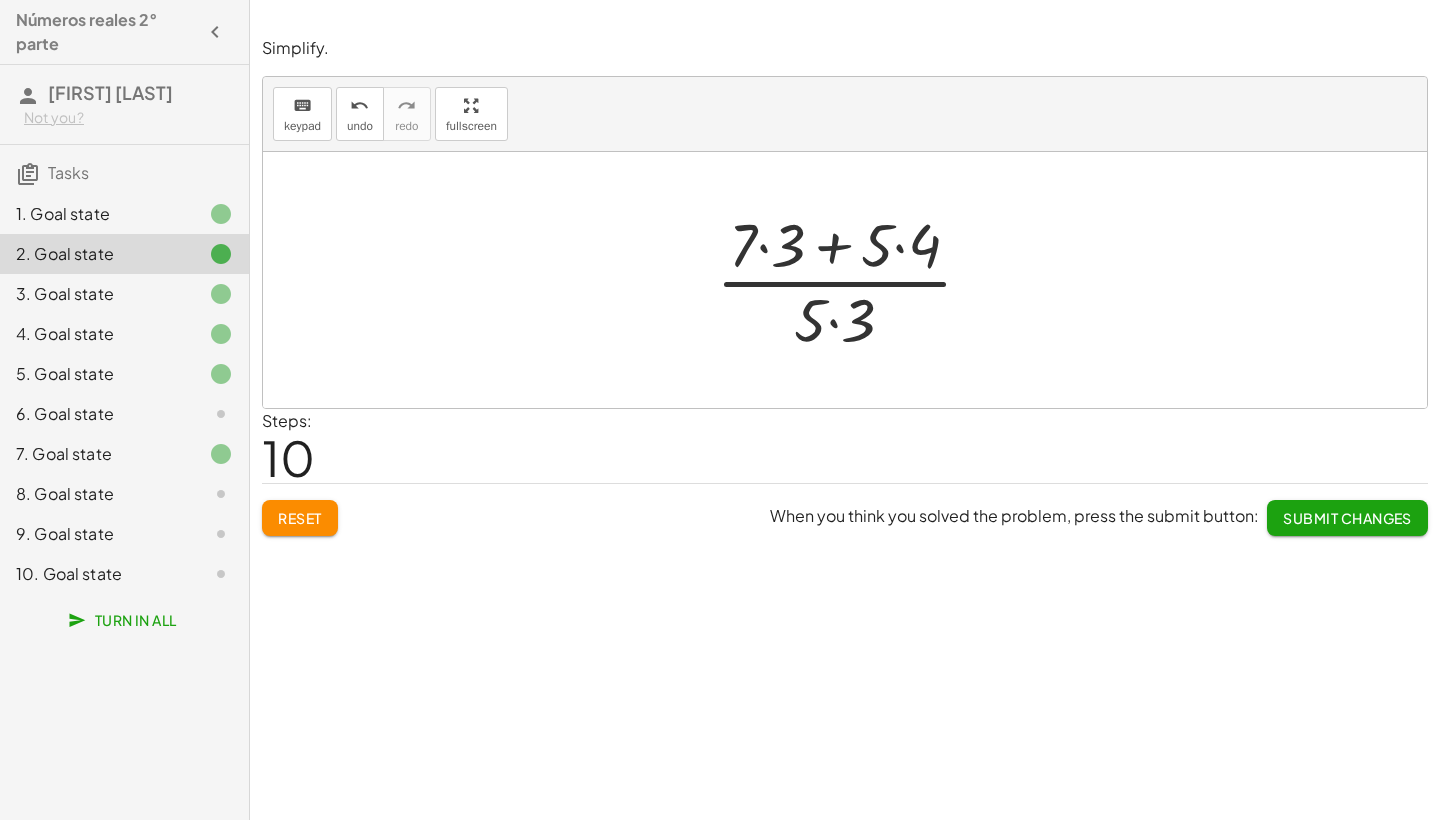 click at bounding box center (852, 280) 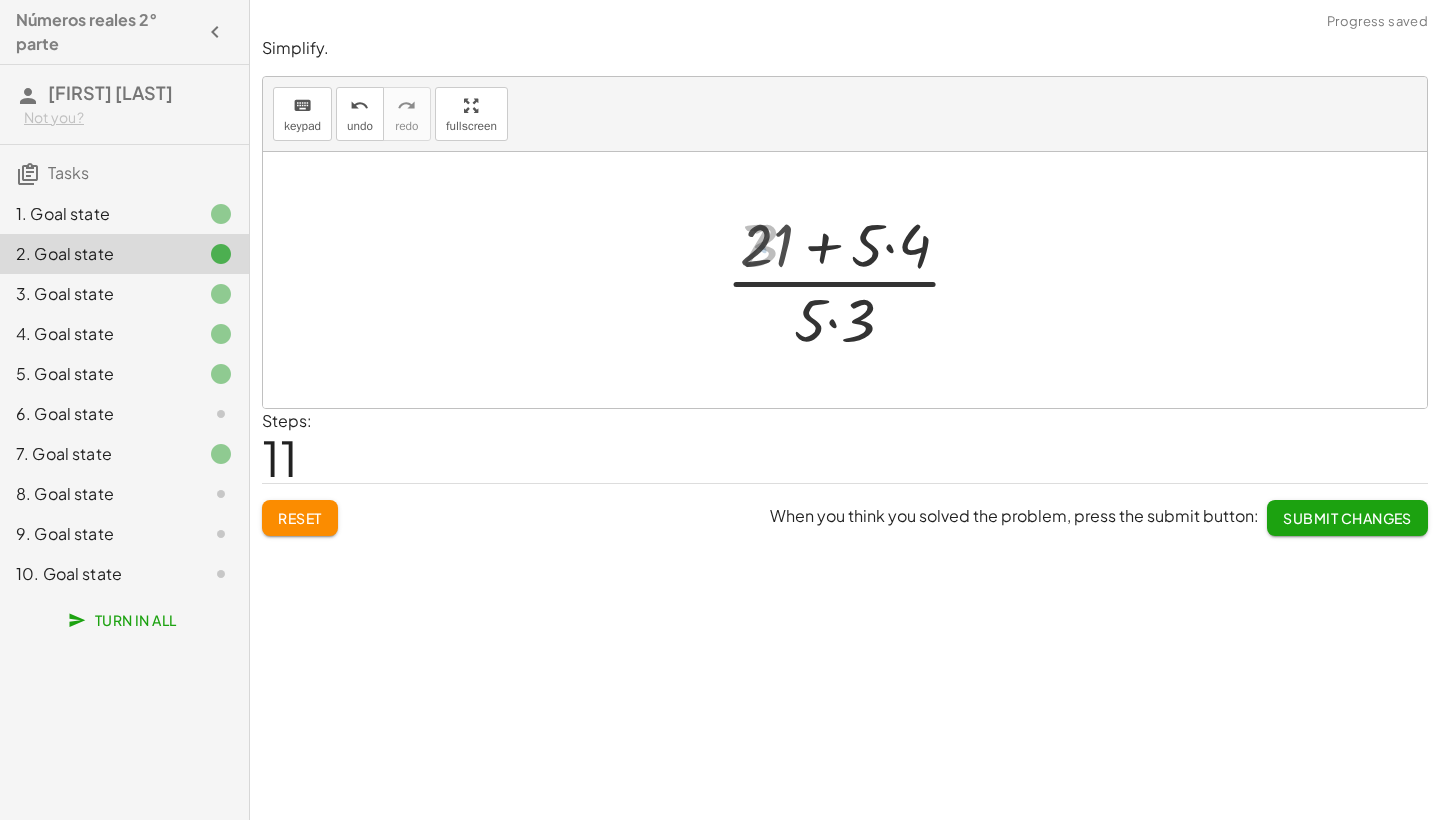 click at bounding box center [852, 280] 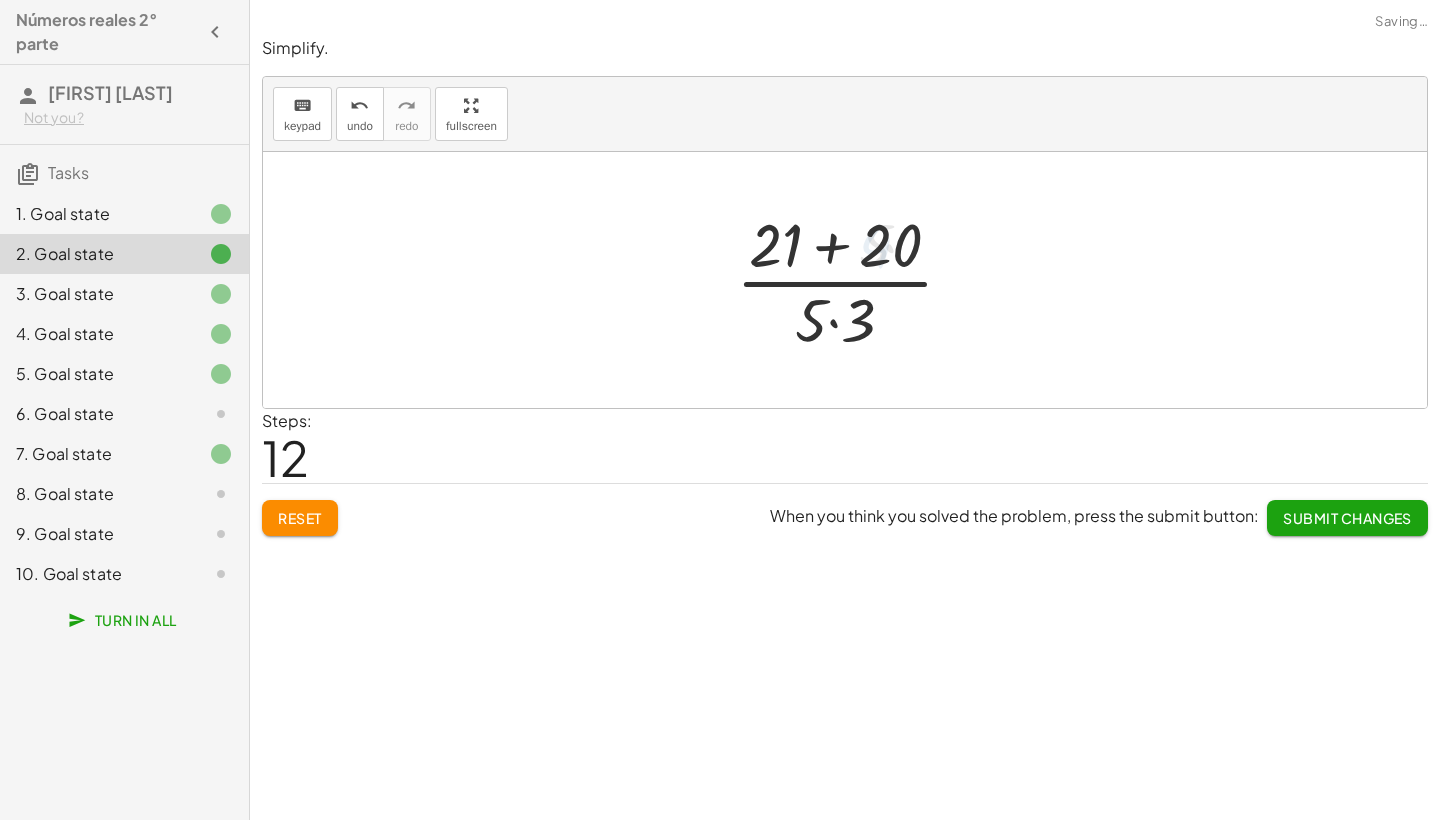 click at bounding box center [853, 280] 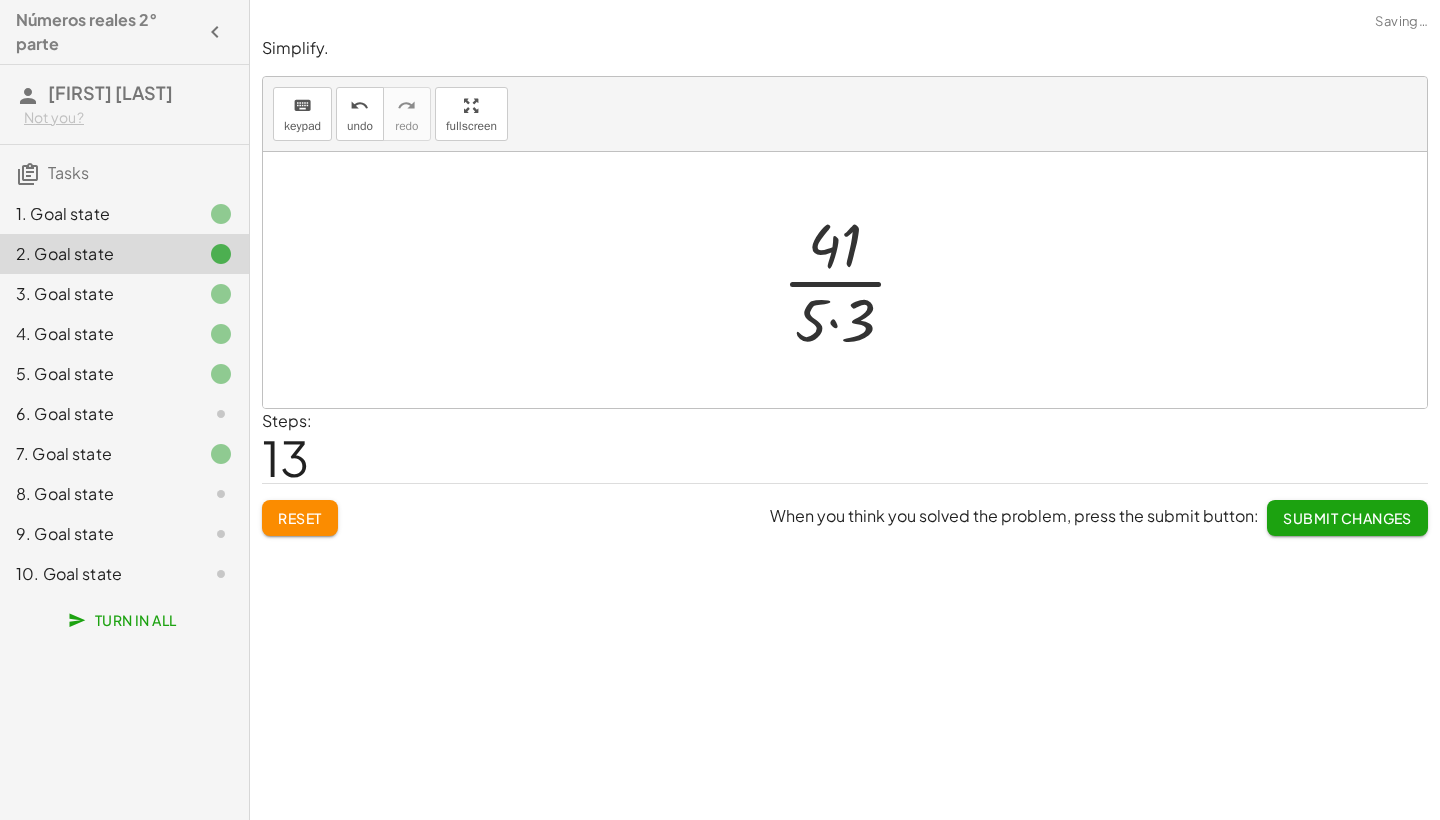 click at bounding box center (853, 280) 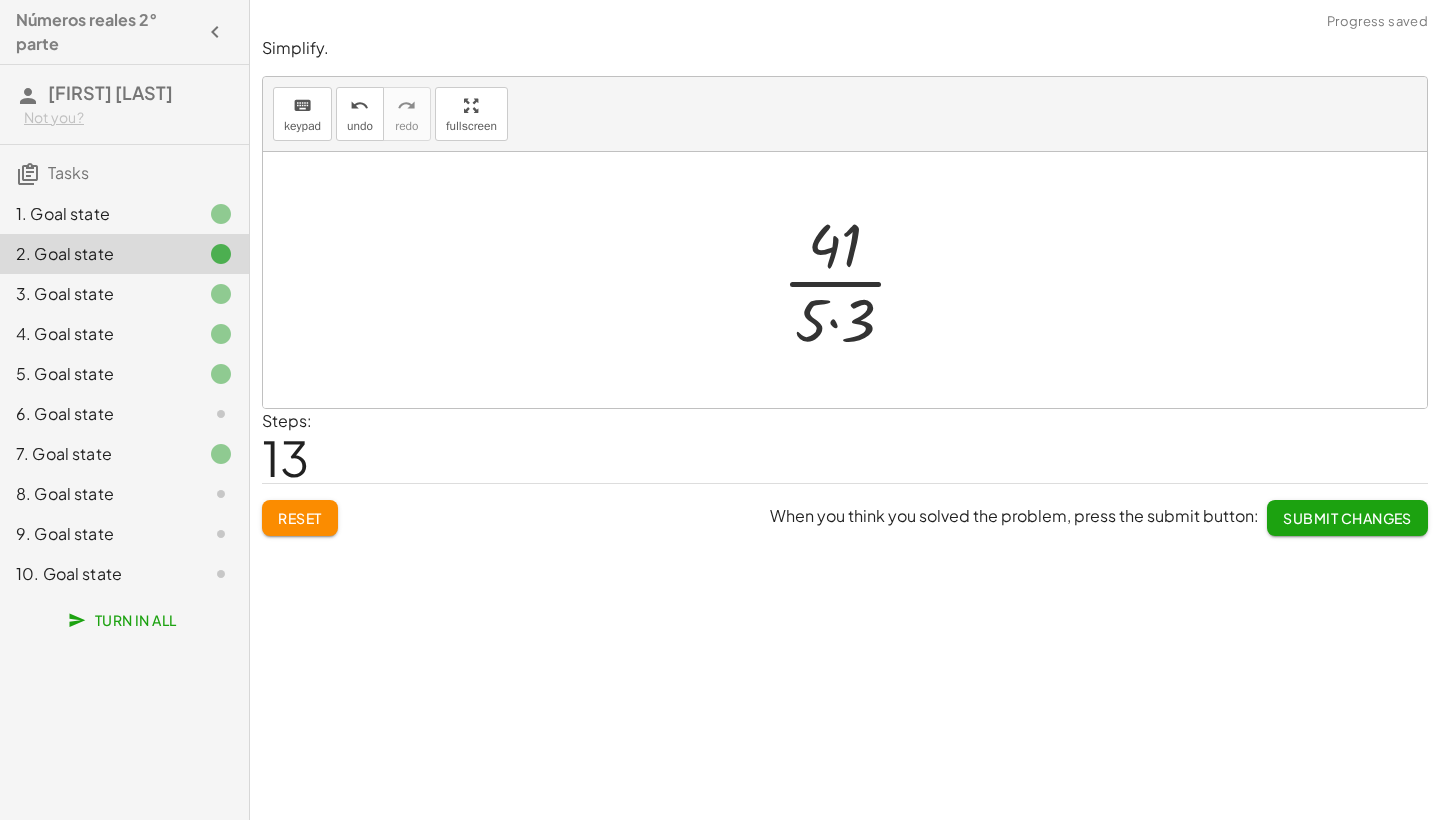 click at bounding box center (853, 280) 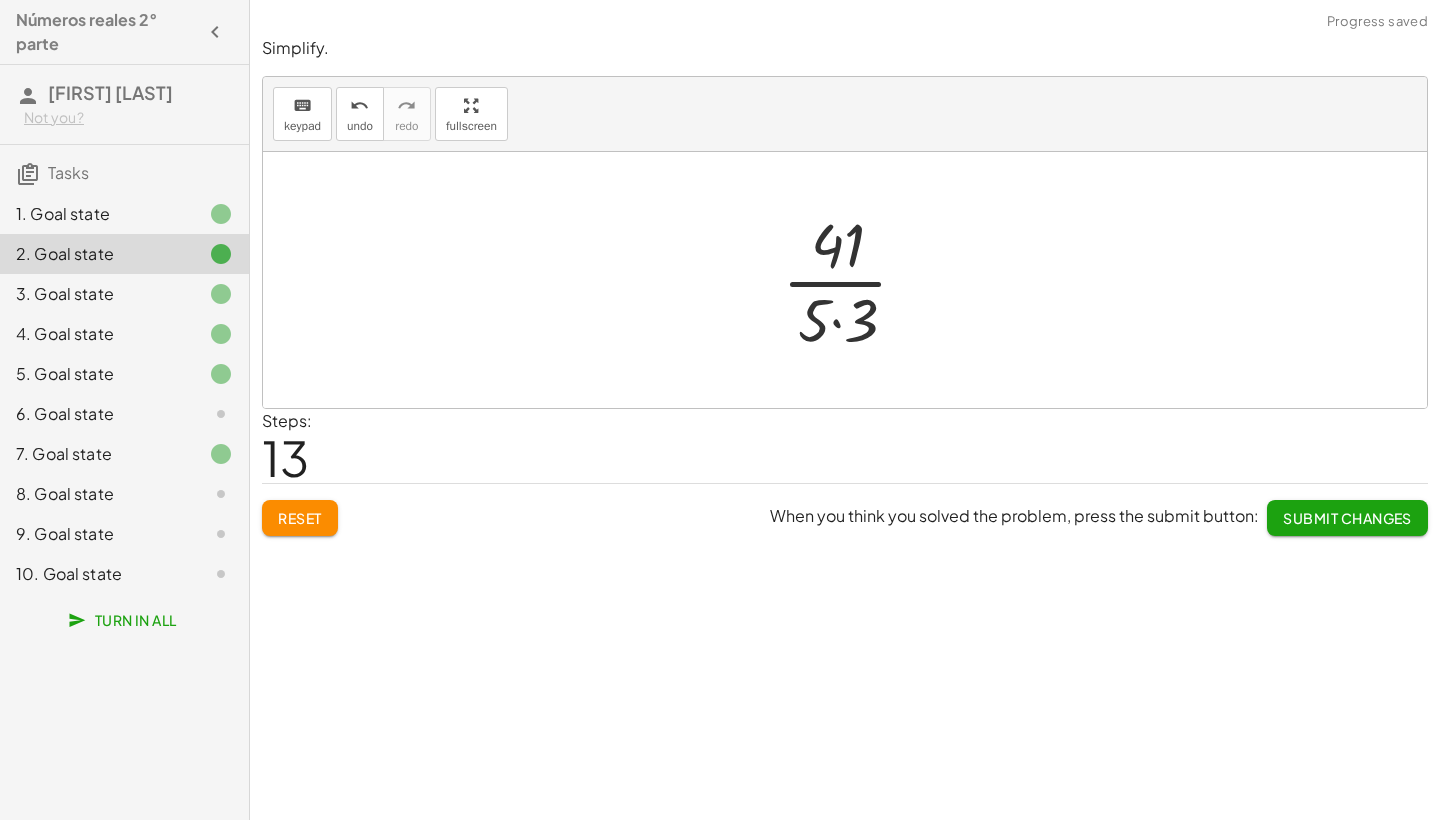 click at bounding box center (853, 280) 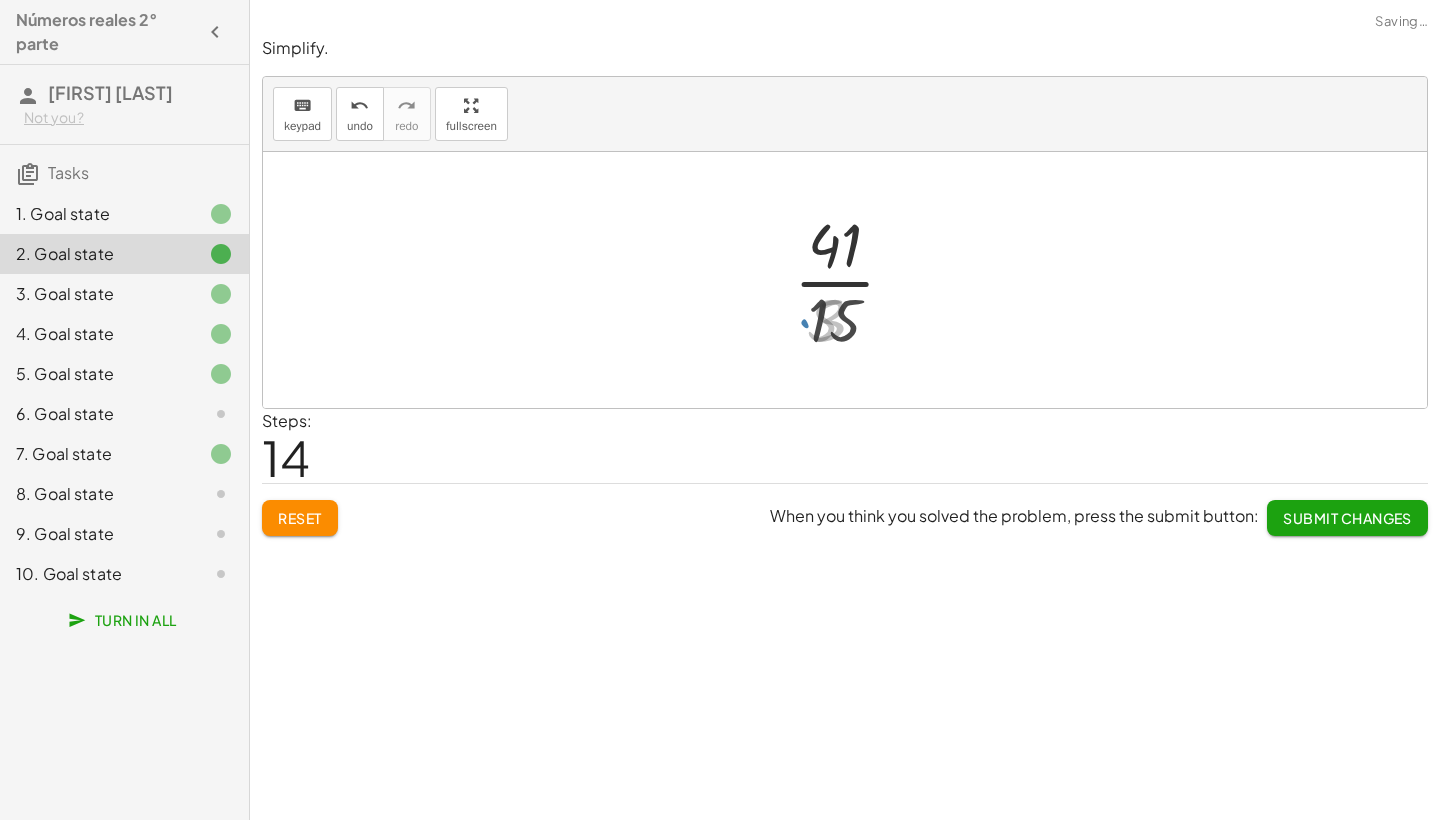 click at bounding box center [852, 280] 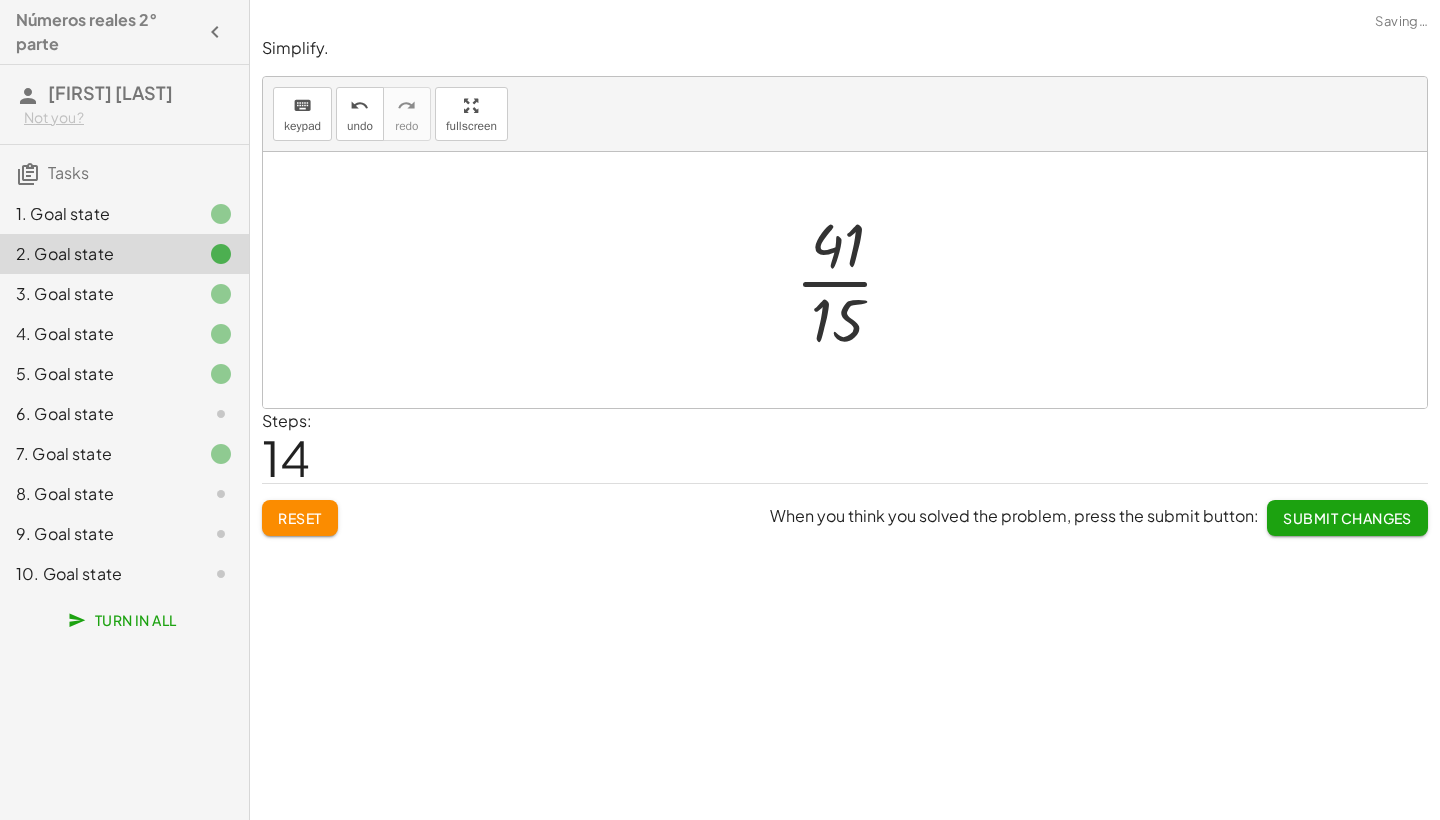 click at bounding box center (852, 280) 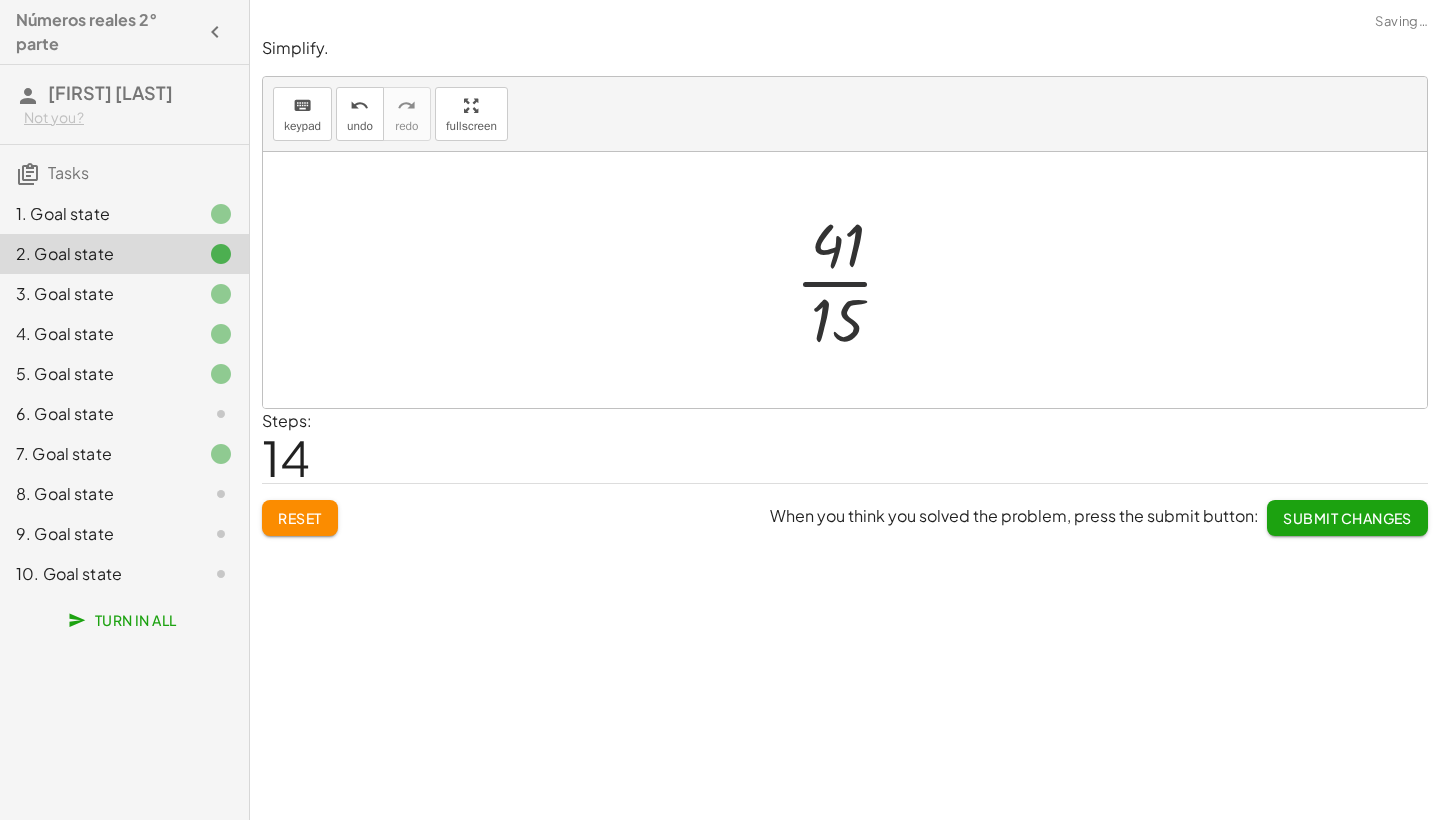 click at bounding box center [852, 280] 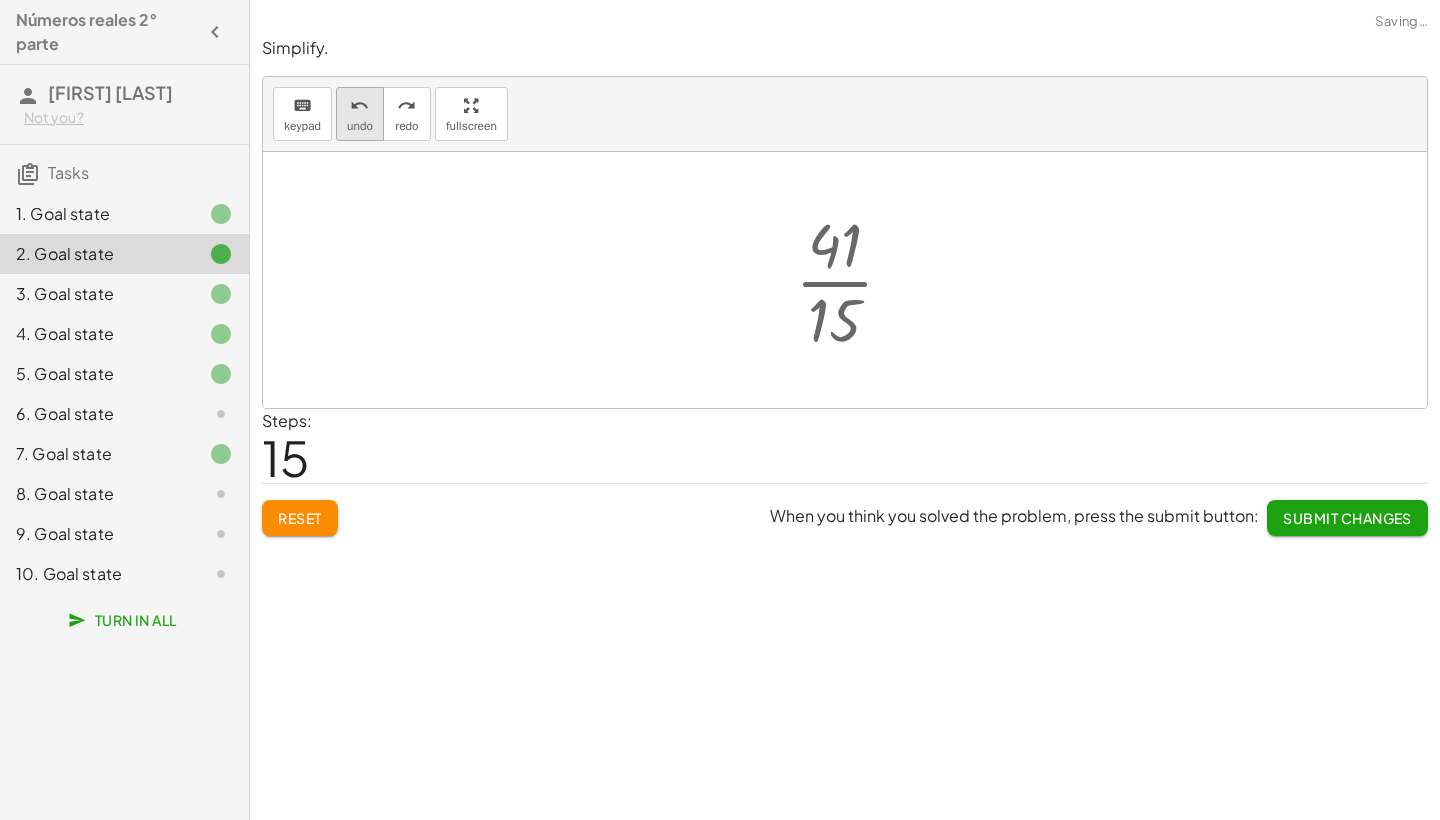 click on "undo undo" at bounding box center (360, 114) 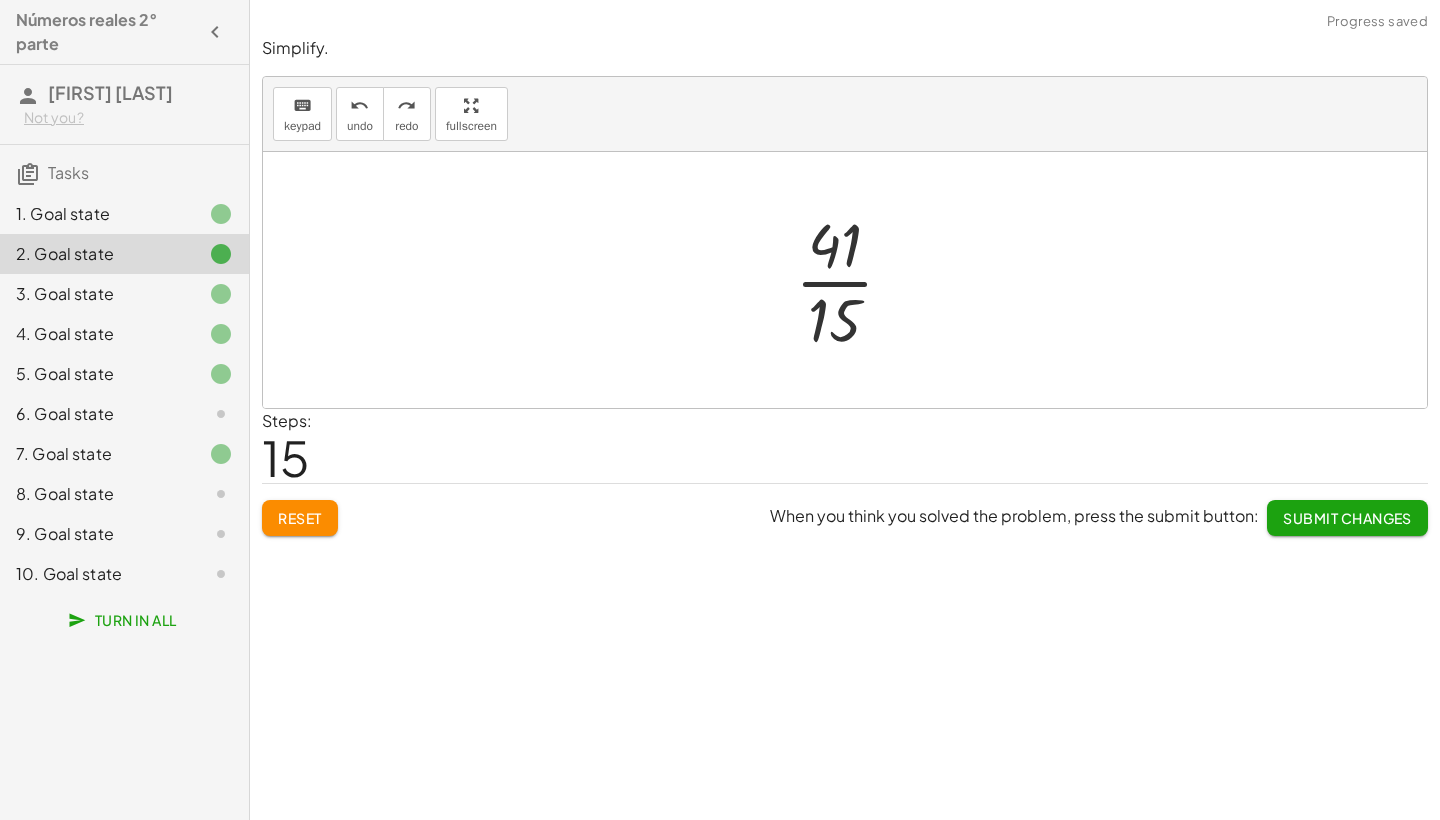 click on "Submit Changes" at bounding box center [1347, 518] 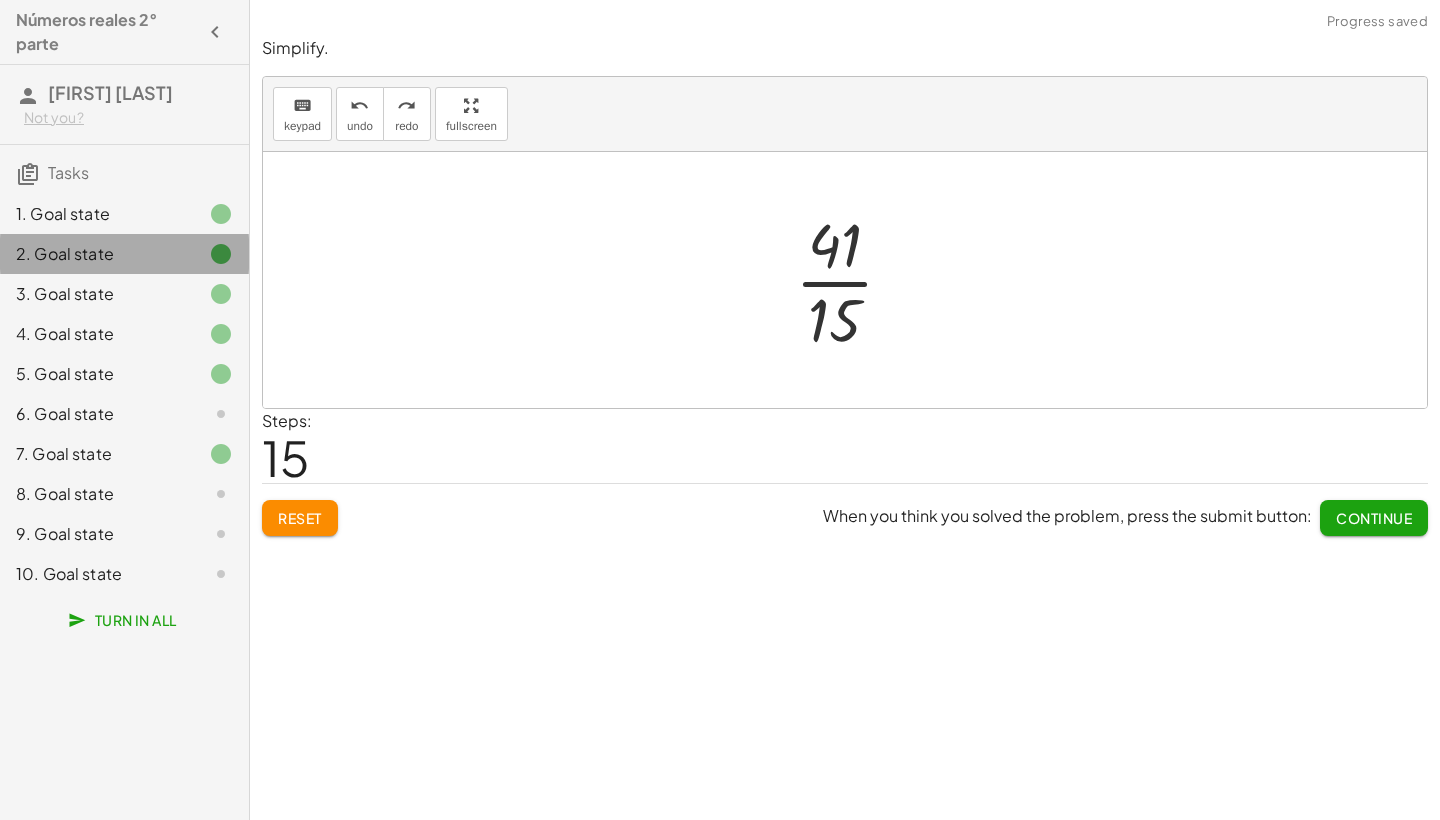 click 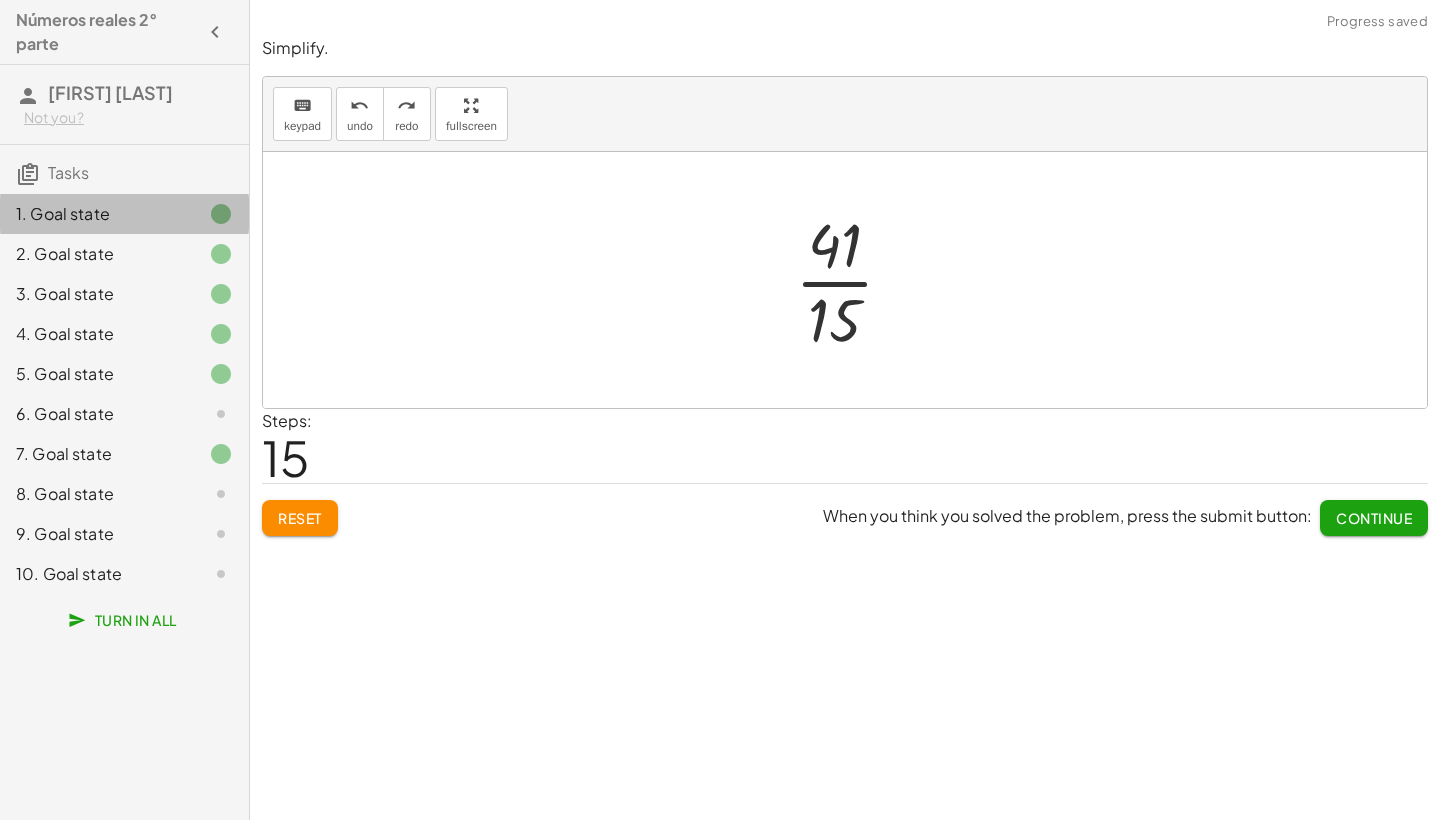 click on "1. Goal state" 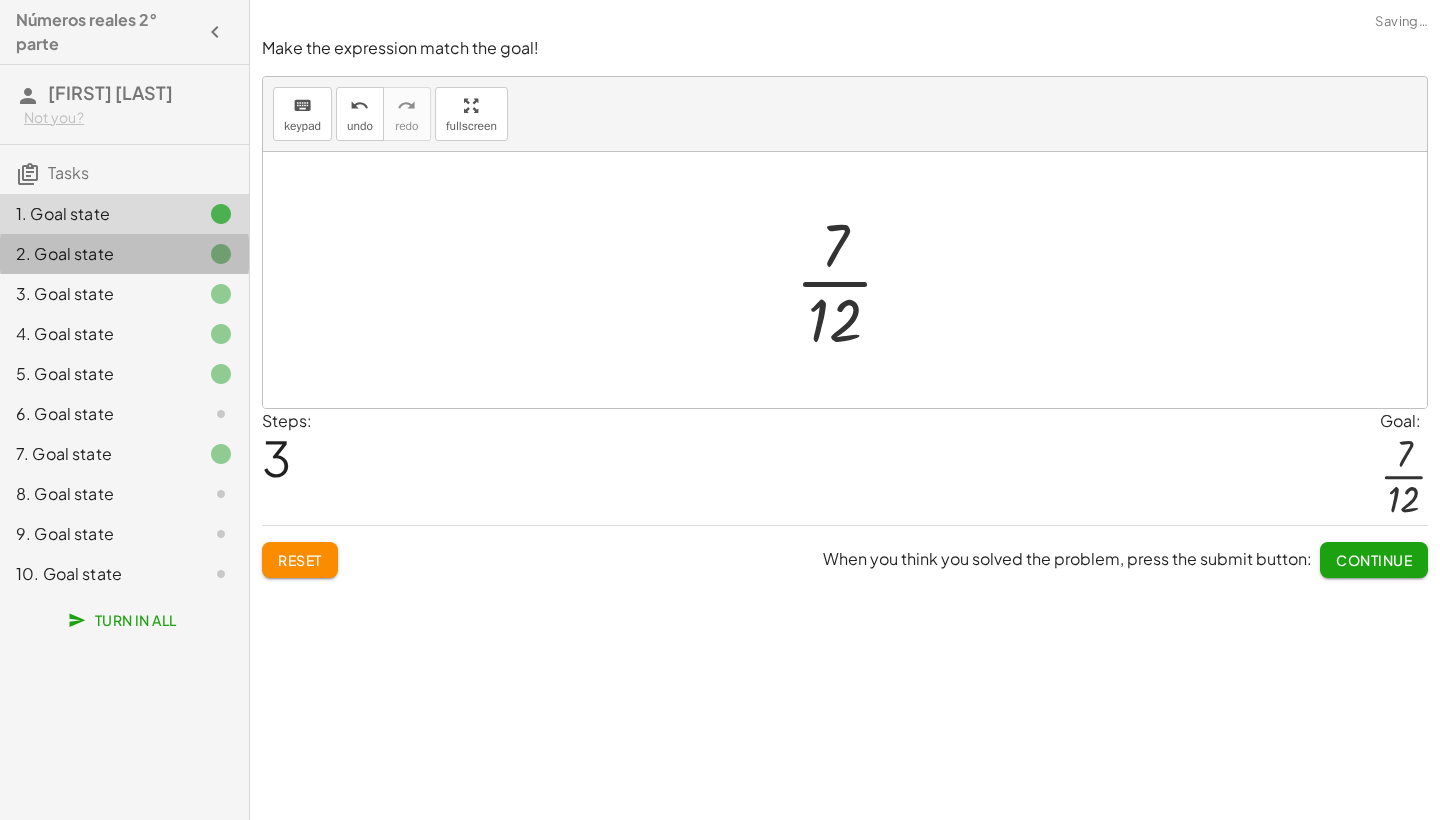 click 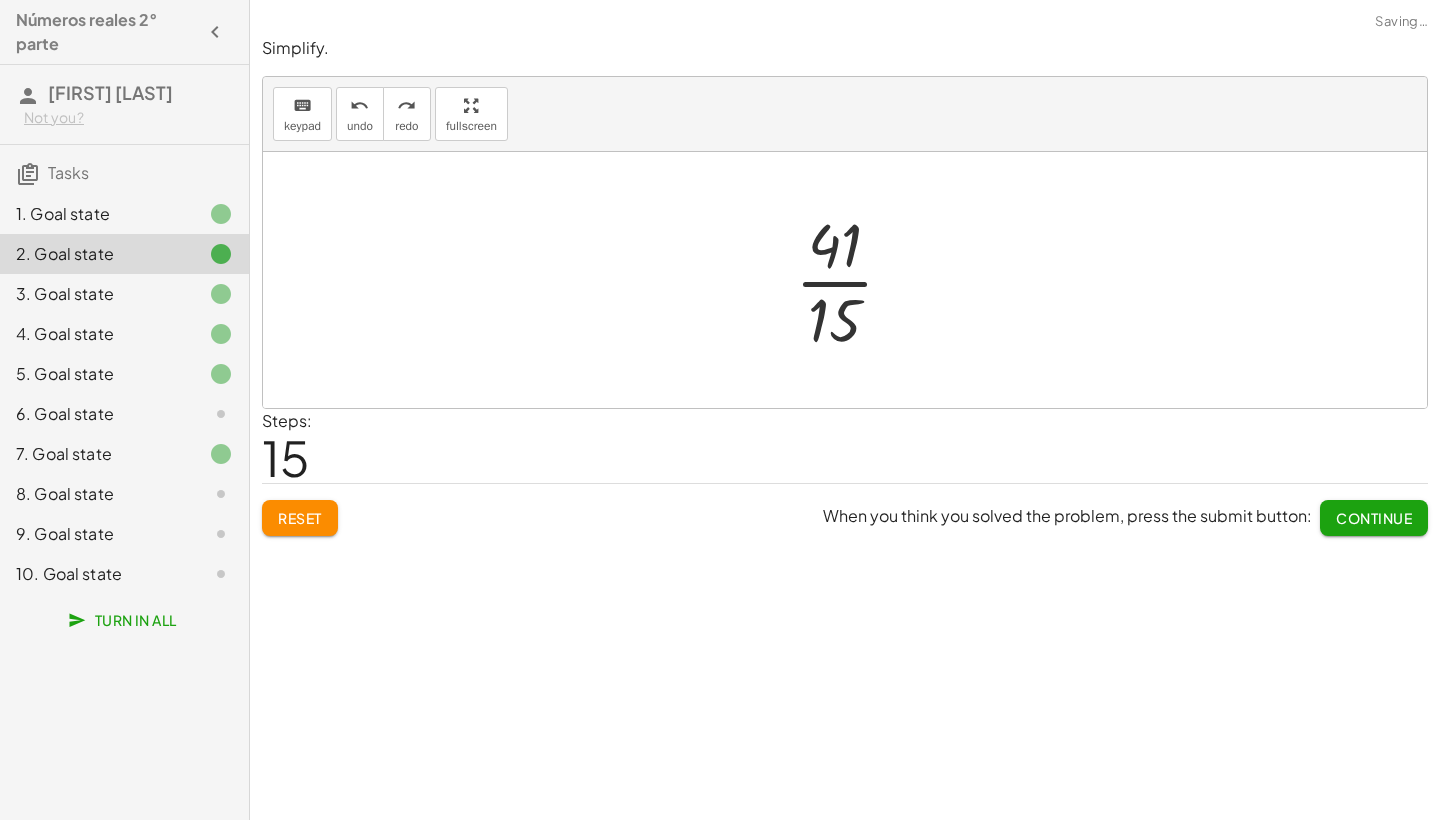 click 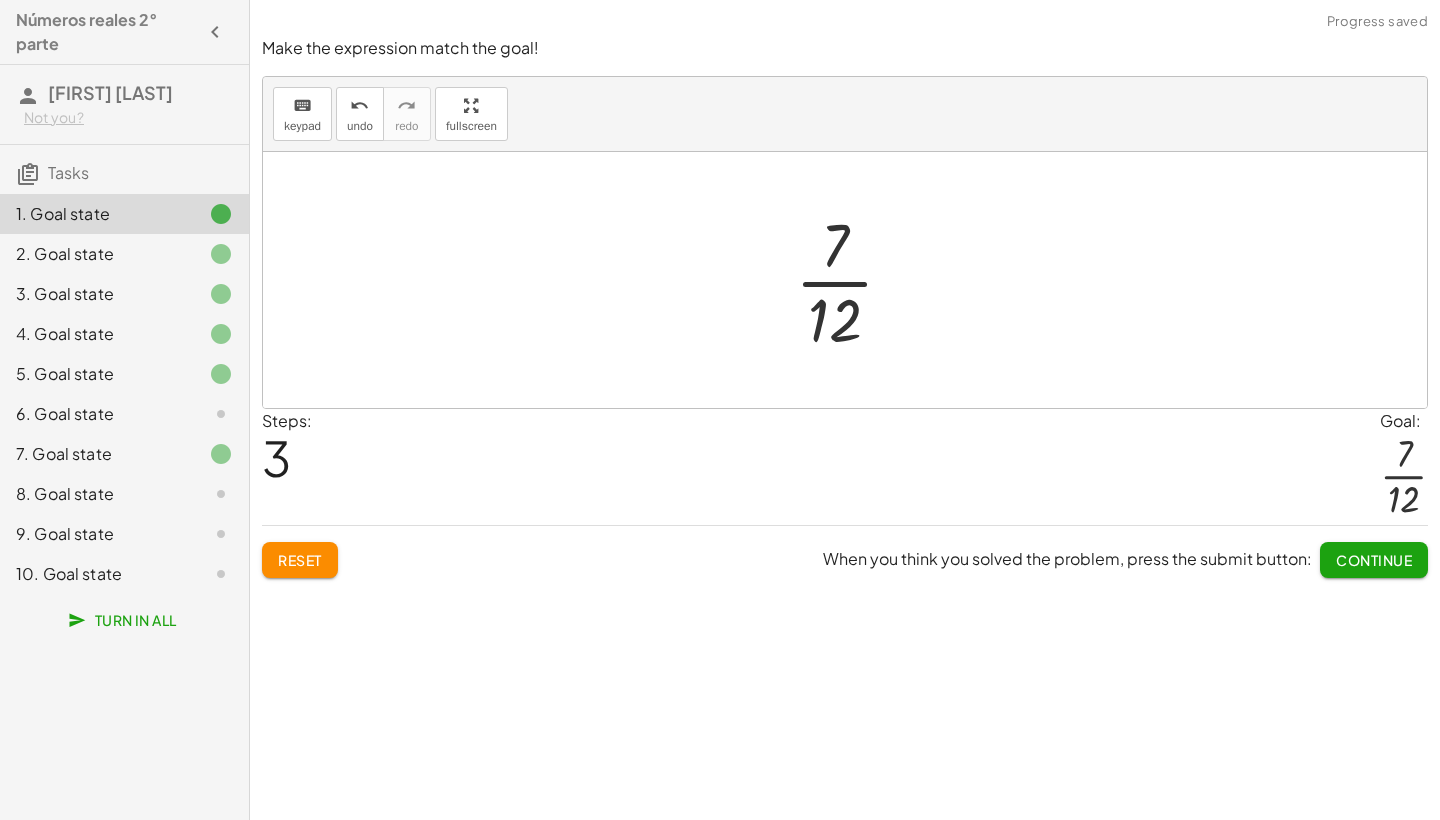 click 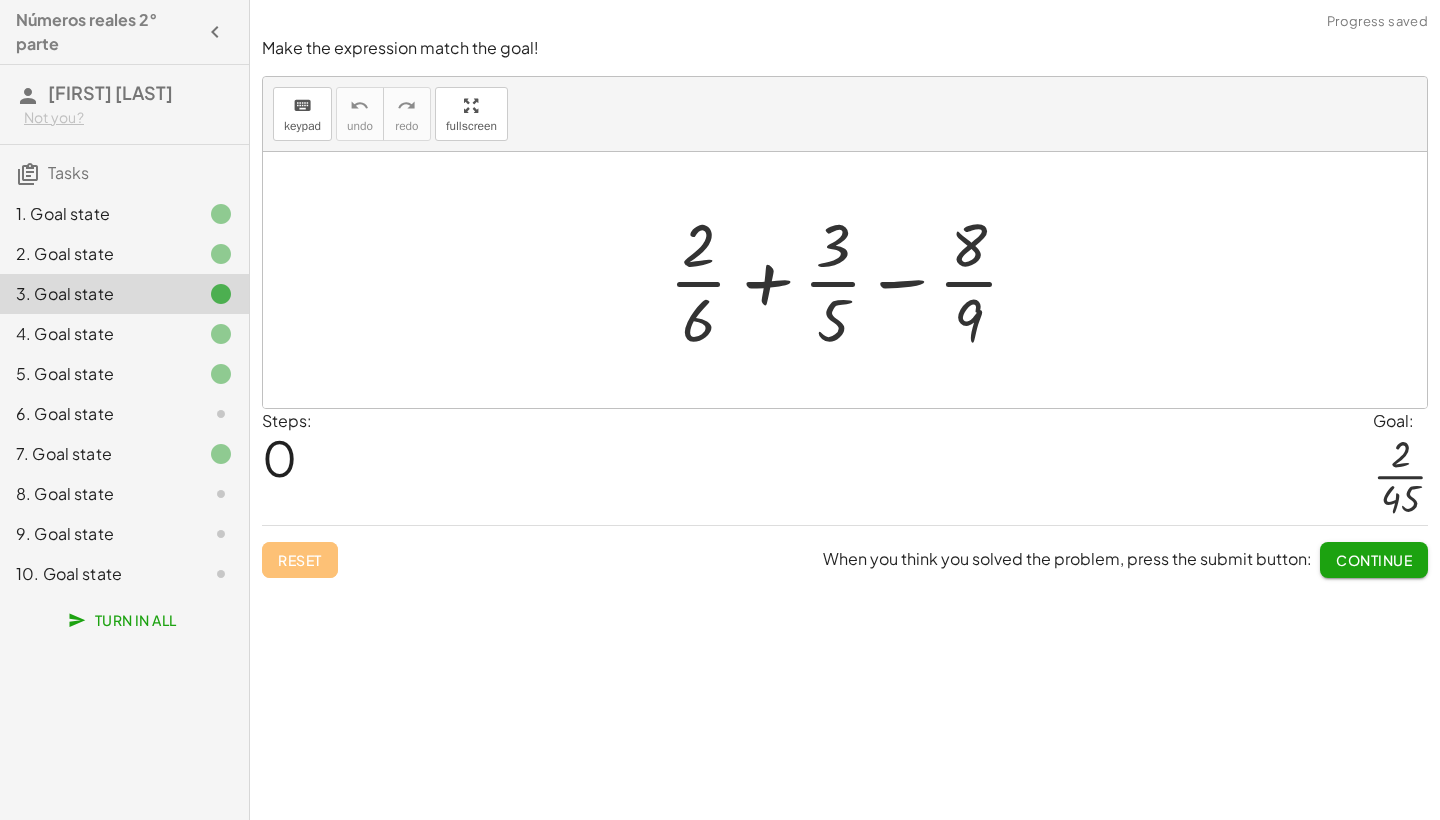 click on "Reset  When you think you solved the problem, press the submit button:  Continue" at bounding box center (845, 551) 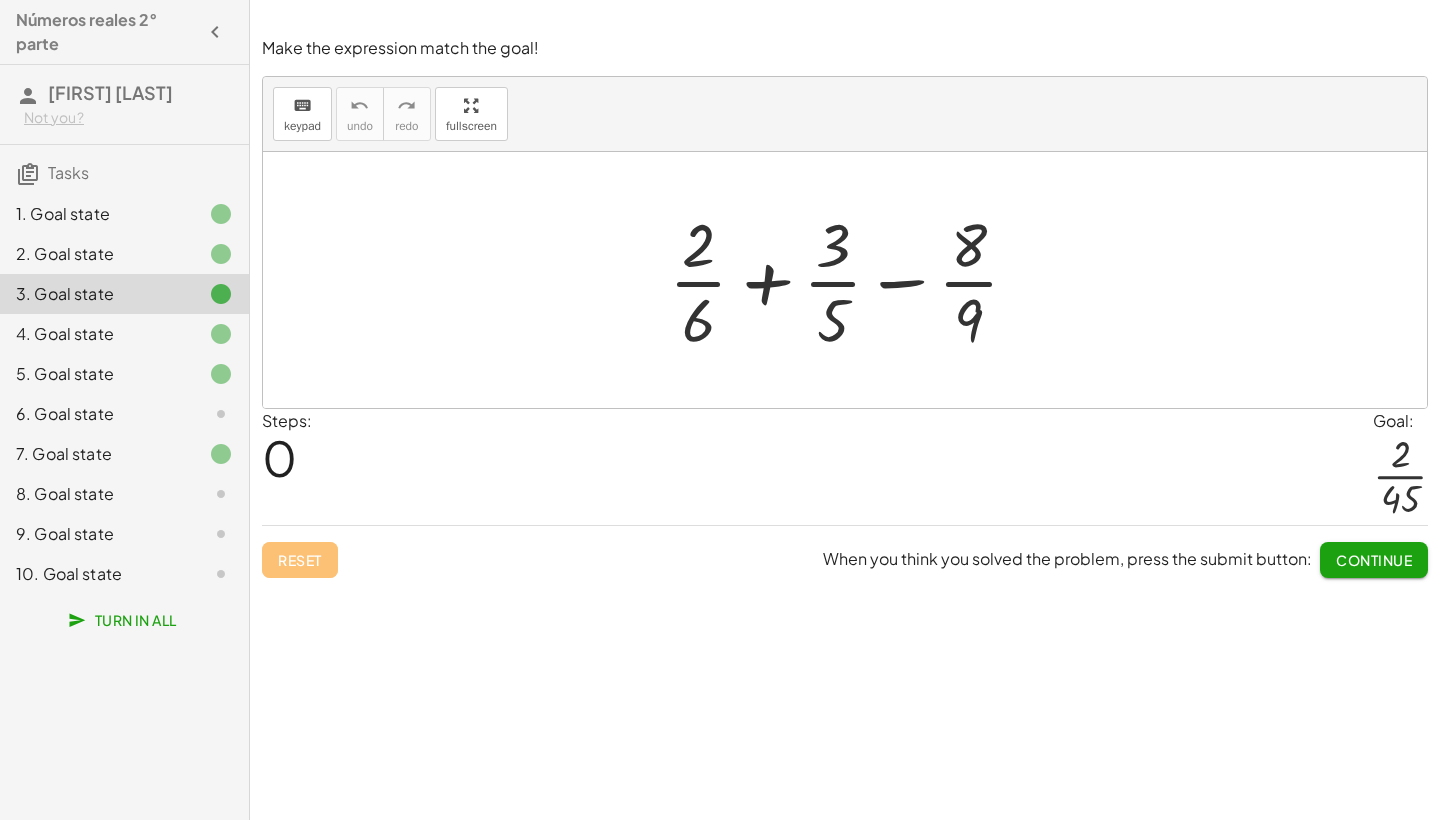 click at bounding box center (852, 280) 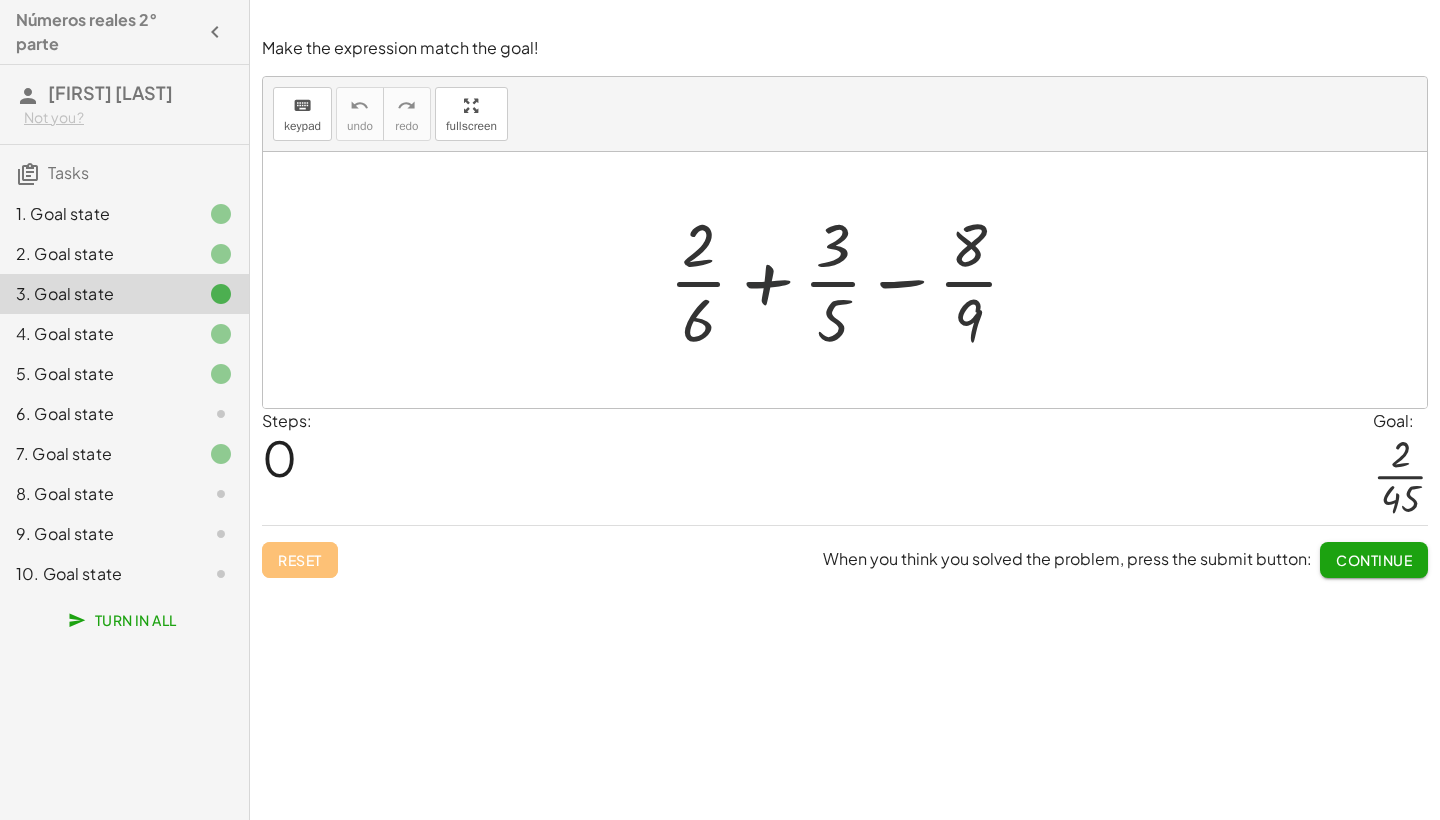 click at bounding box center [852, 280] 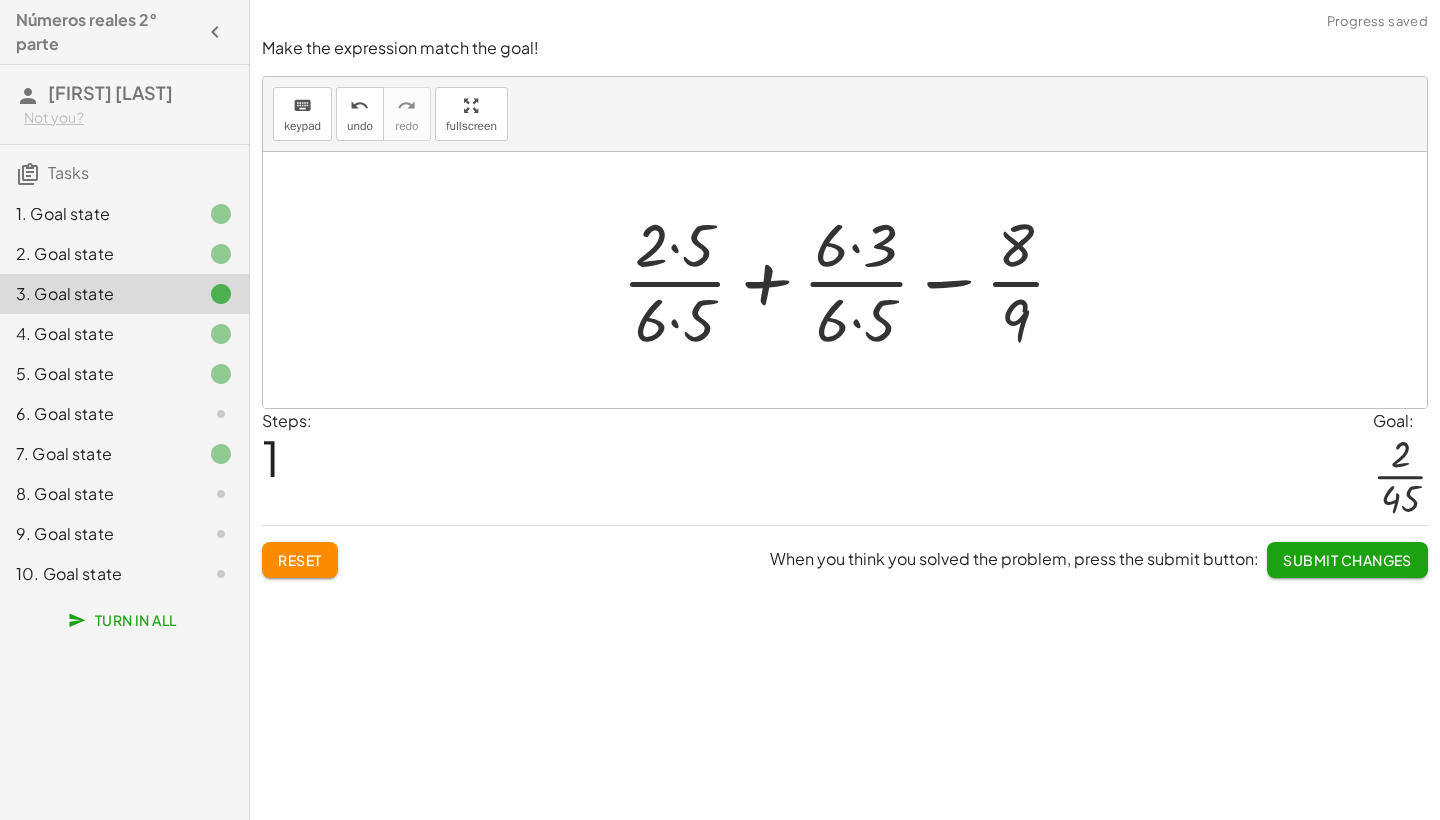 click at bounding box center [852, 280] 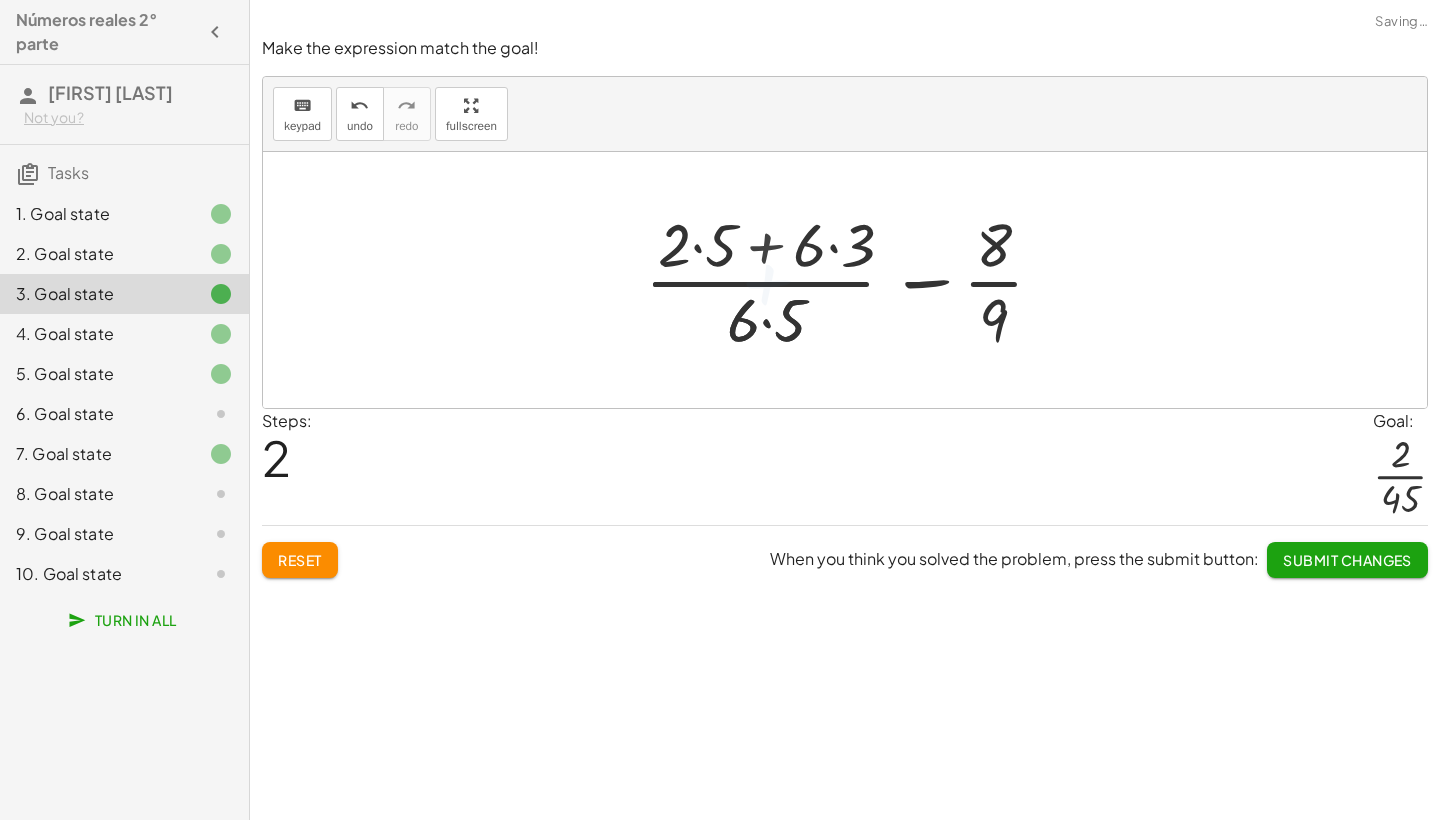 click at bounding box center [852, 280] 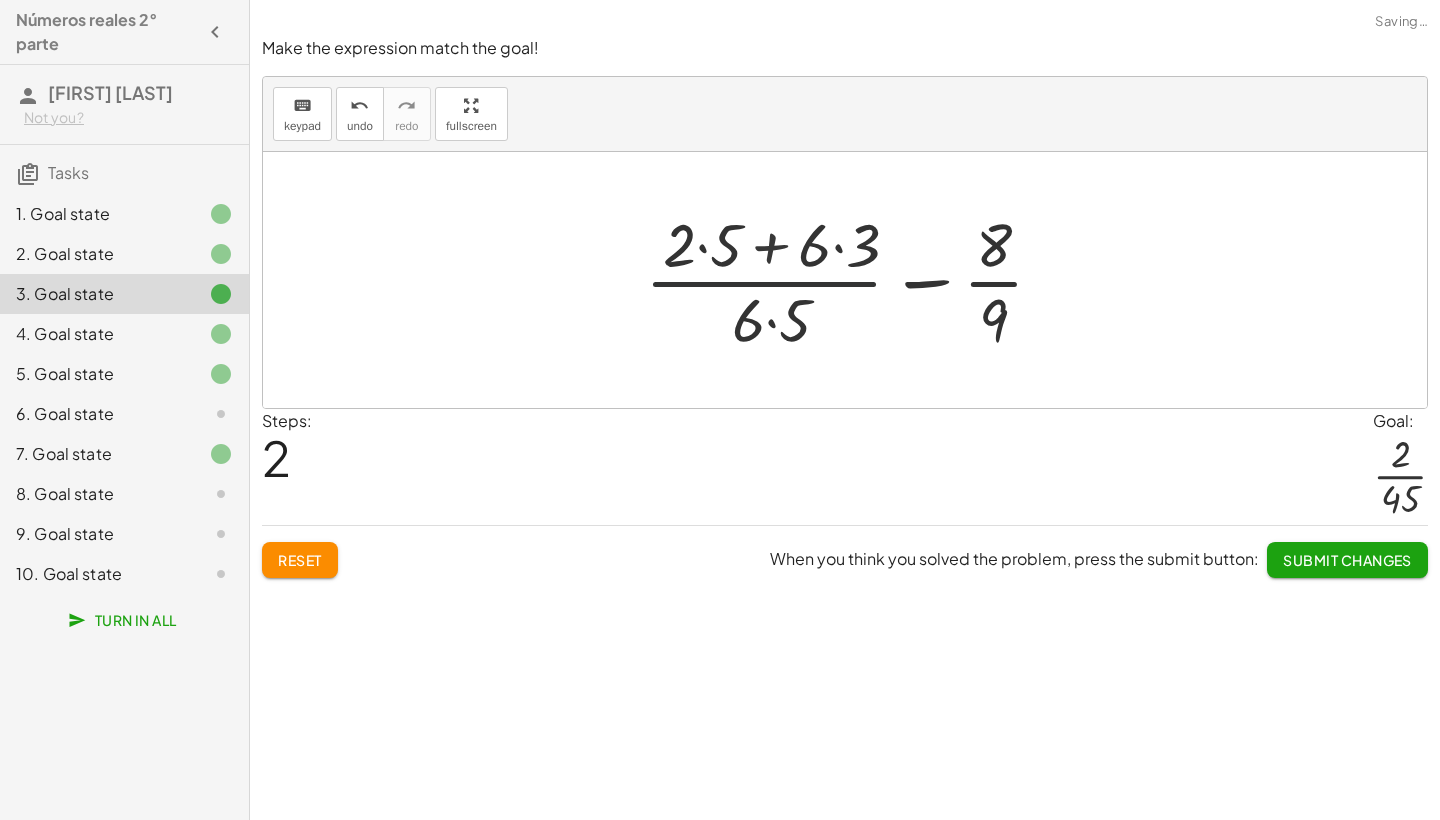 click at bounding box center (852, 280) 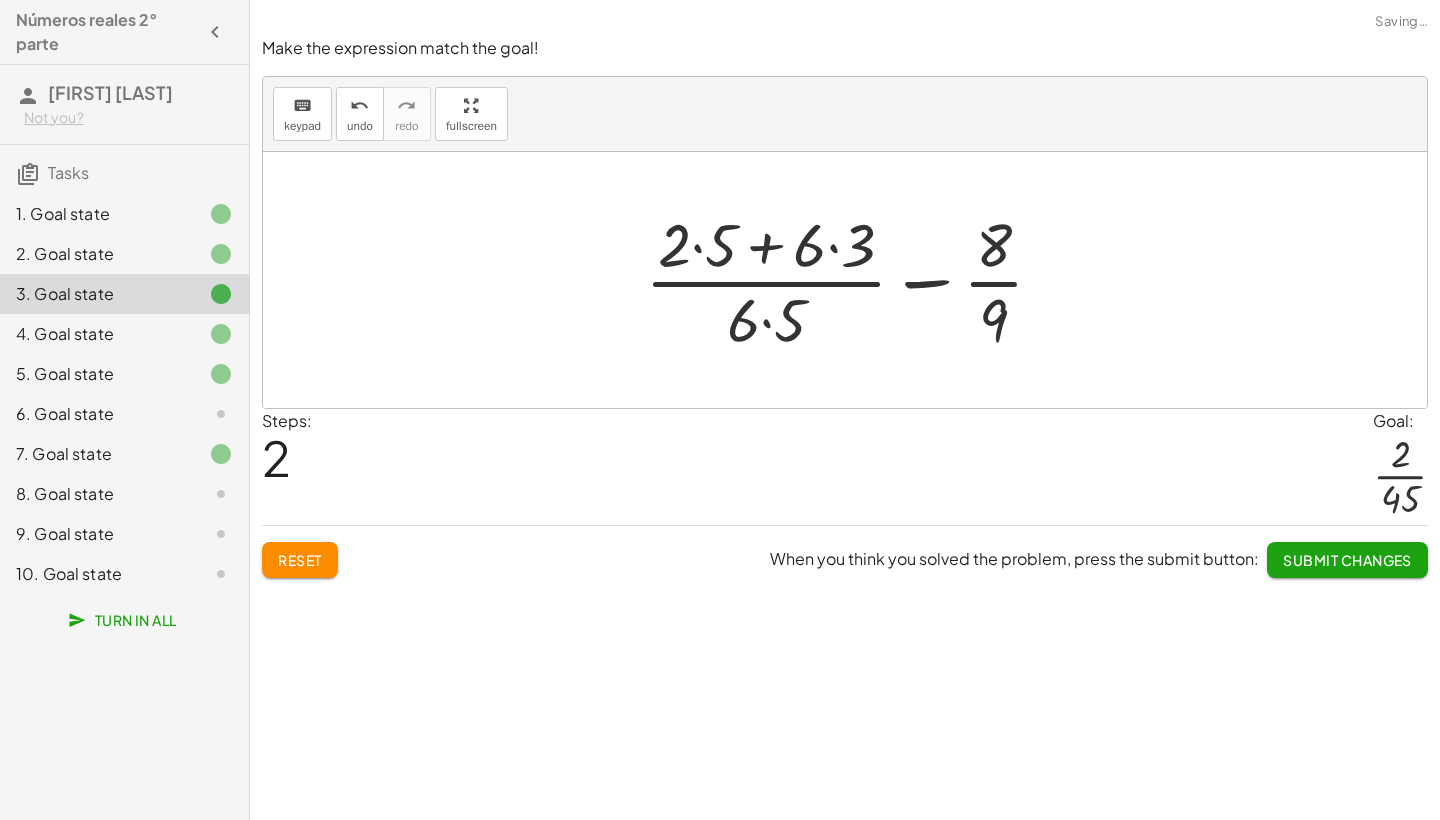 click at bounding box center [852, 280] 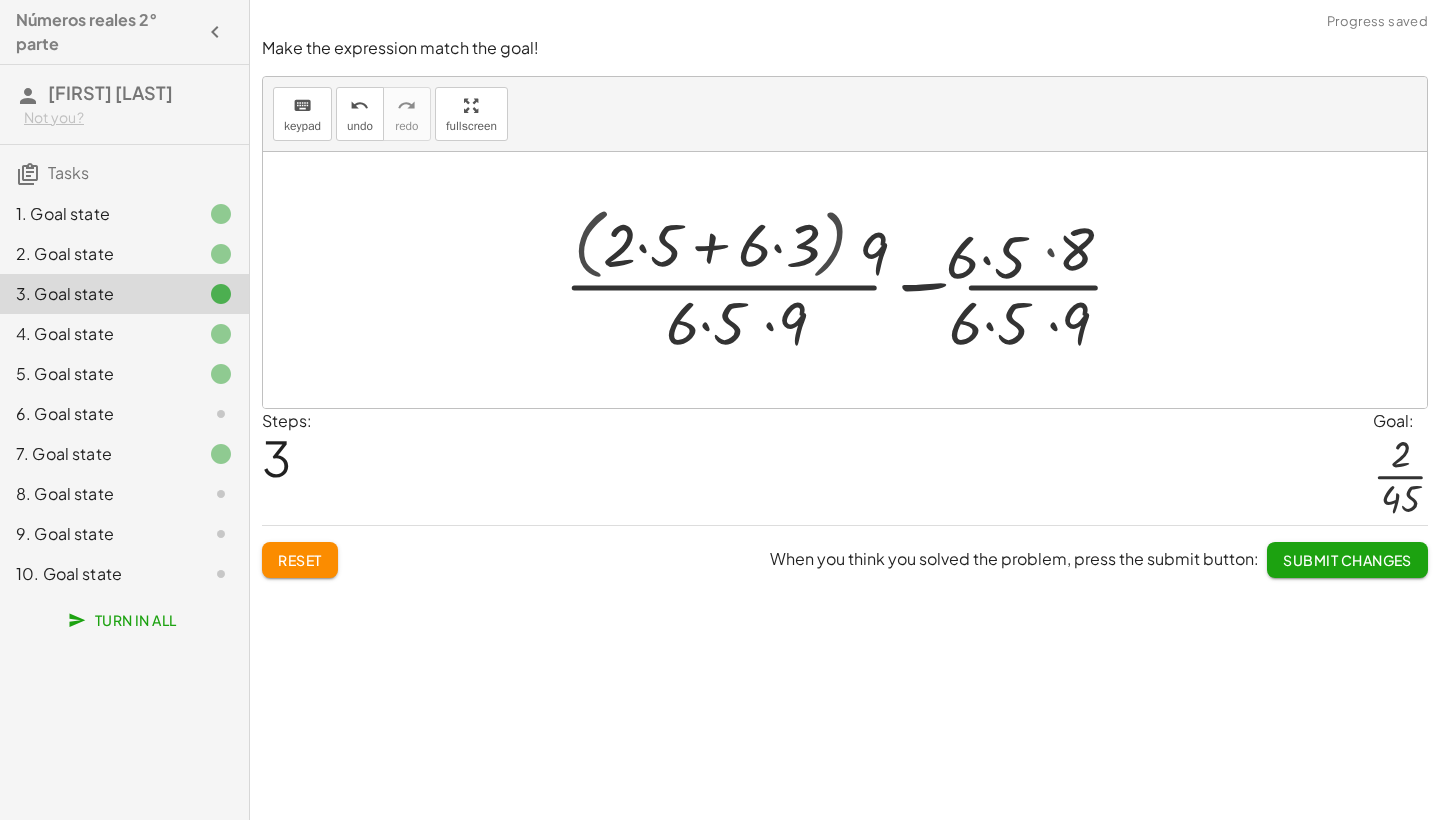 click at bounding box center (853, 279) 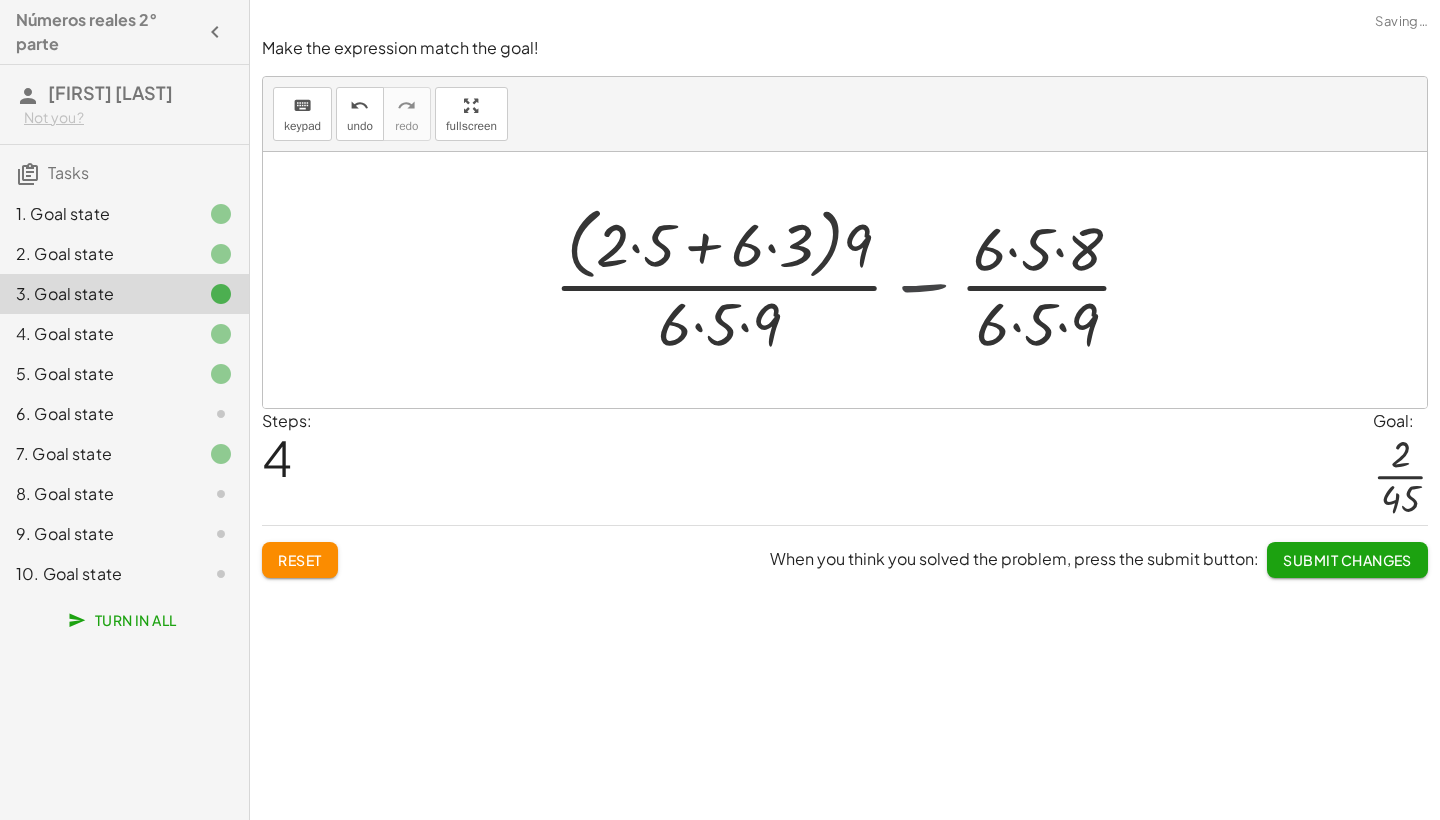 click at bounding box center (852, 279) 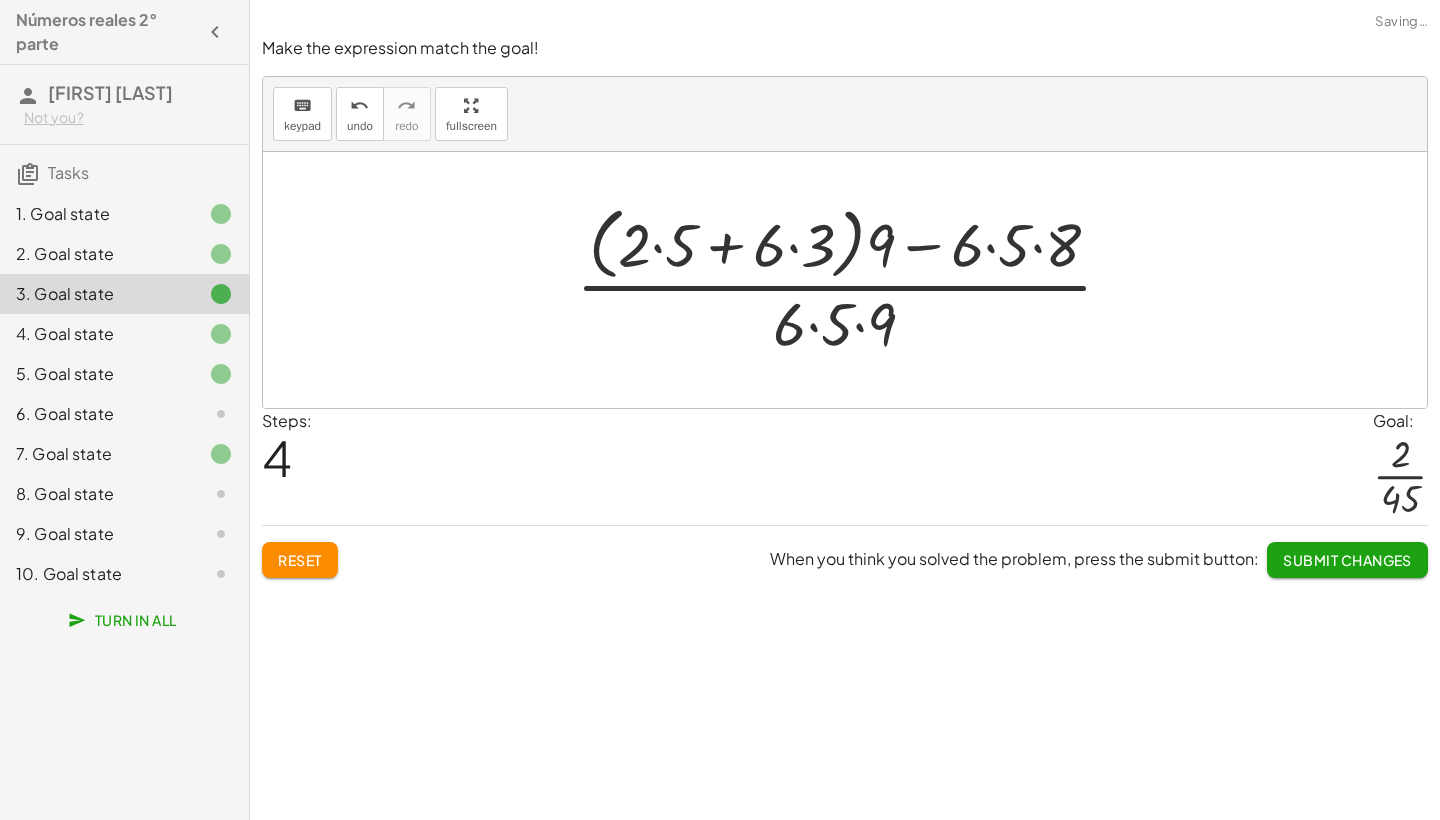 click at bounding box center (852, 279) 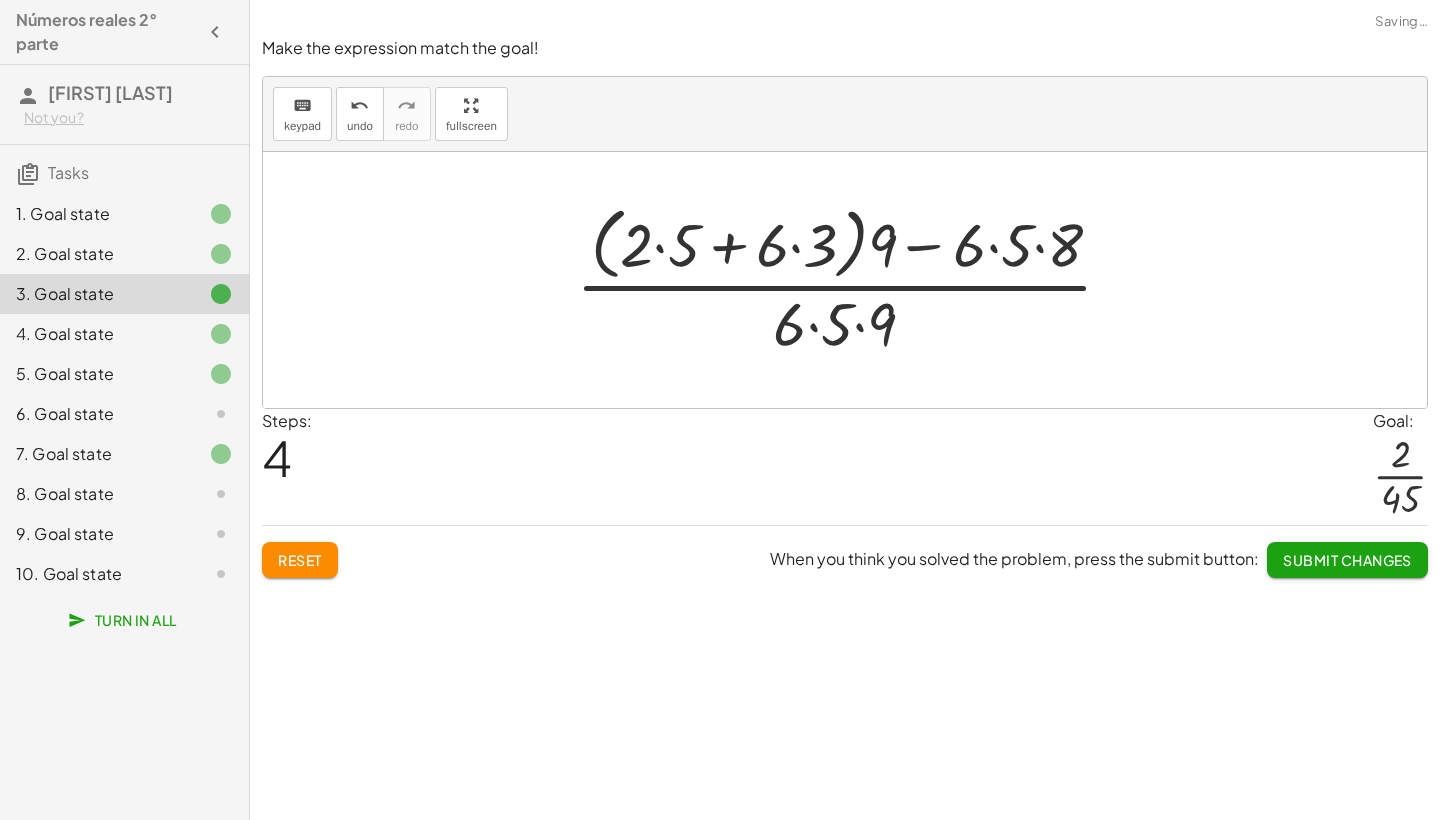 click at bounding box center [852, 279] 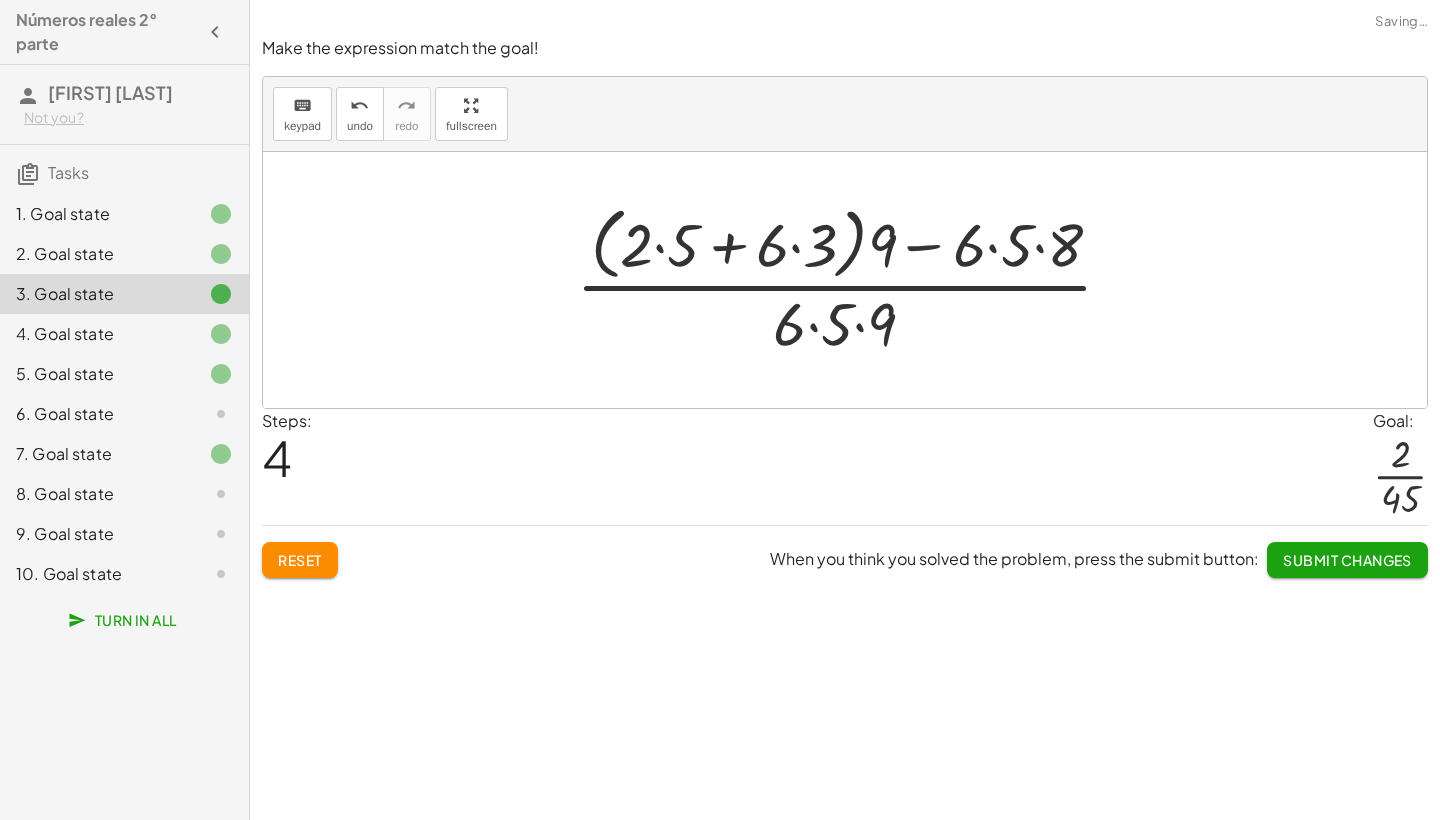 click at bounding box center [852, 279] 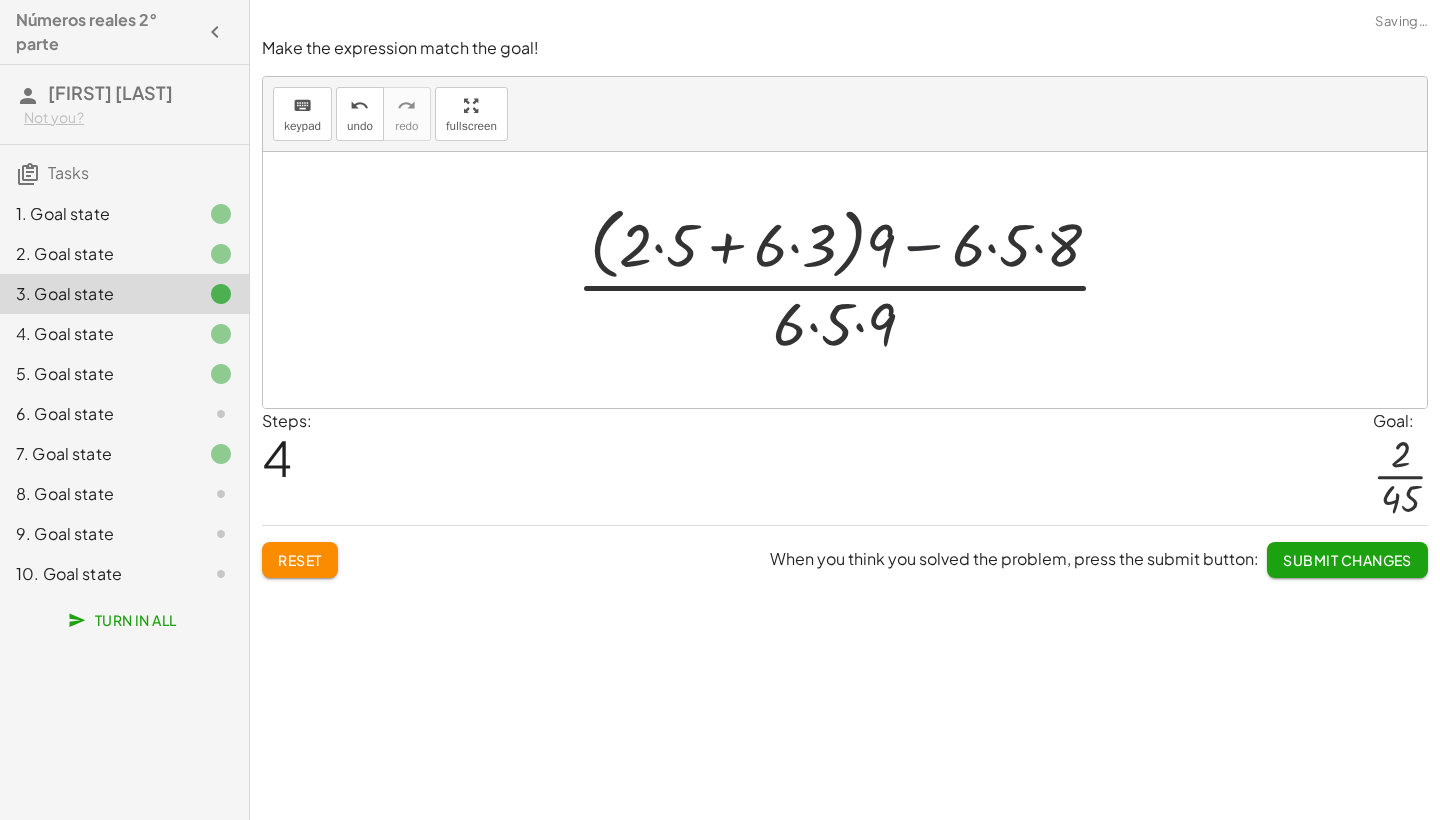 click at bounding box center (852, 279) 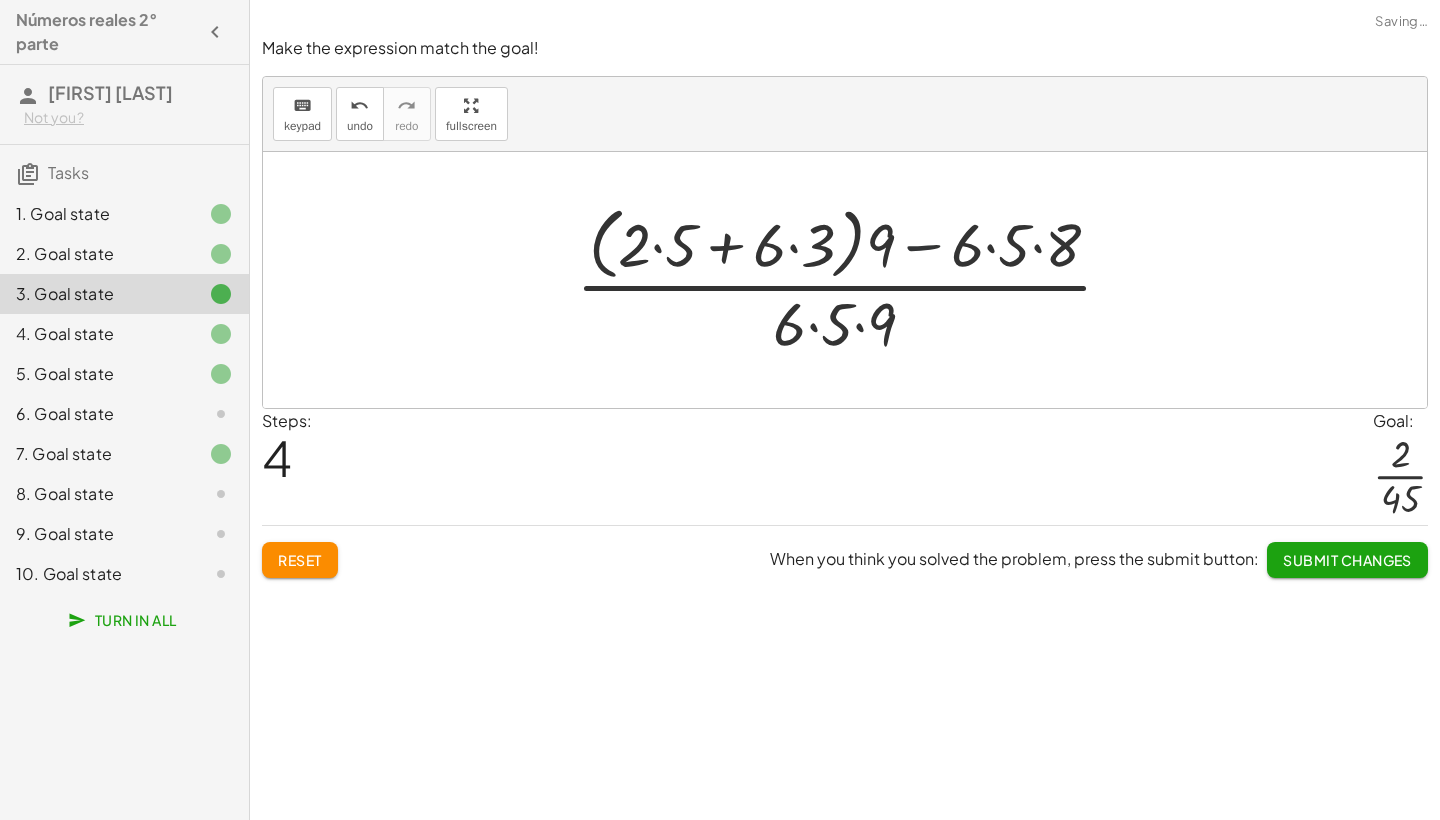 click at bounding box center (852, 279) 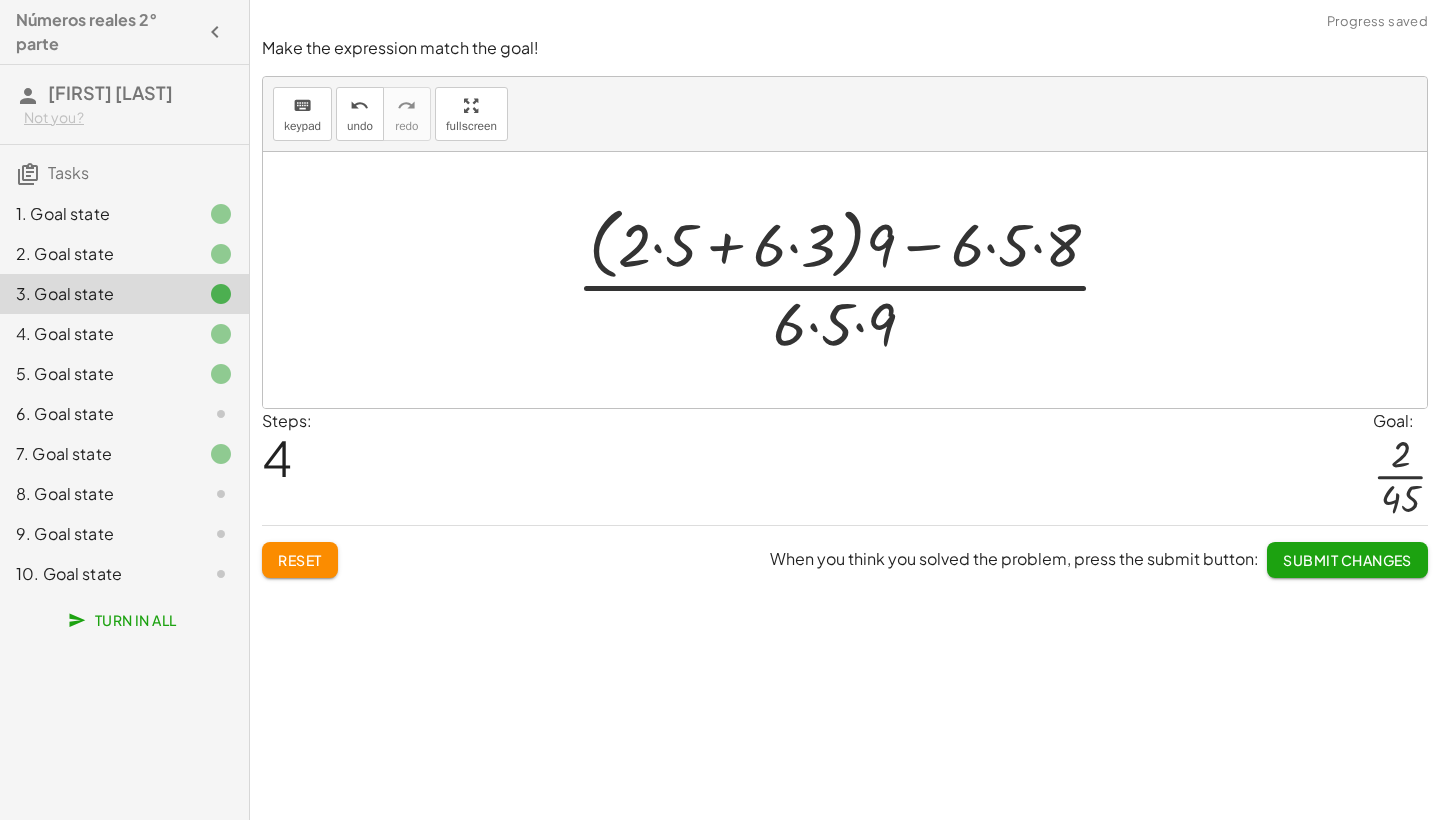 click at bounding box center [852, 279] 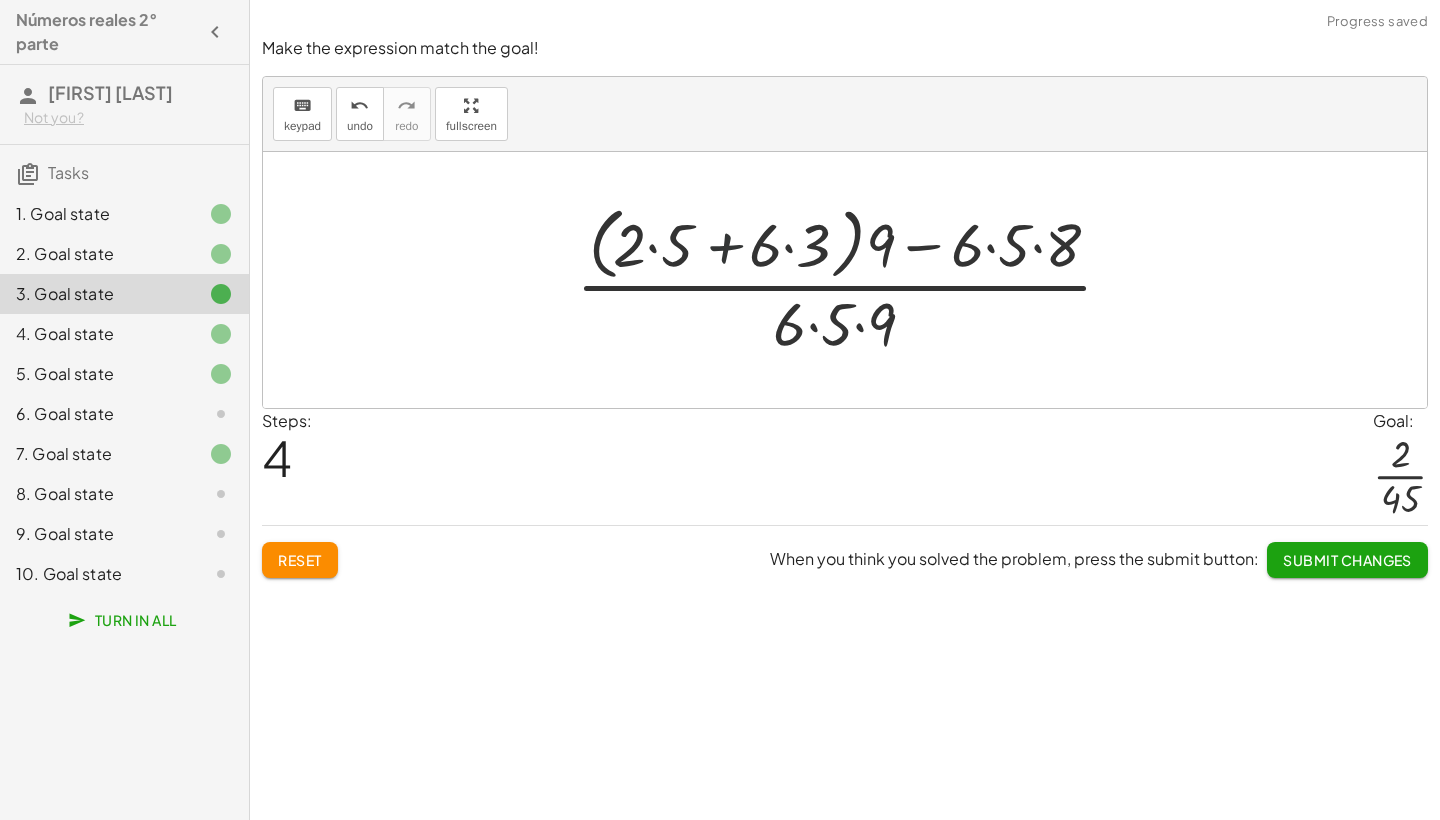 click at bounding box center (852, 279) 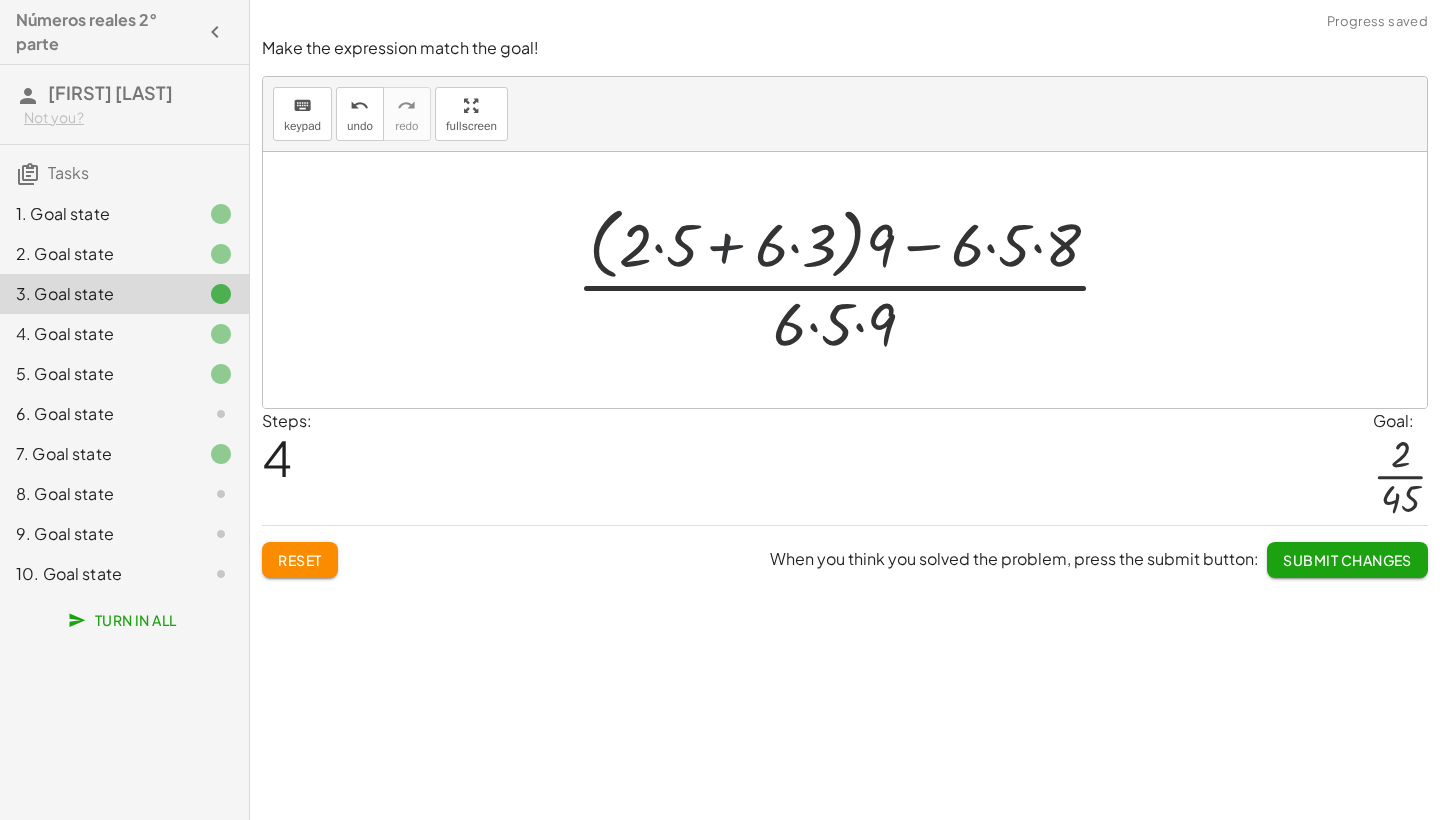 click at bounding box center (852, 279) 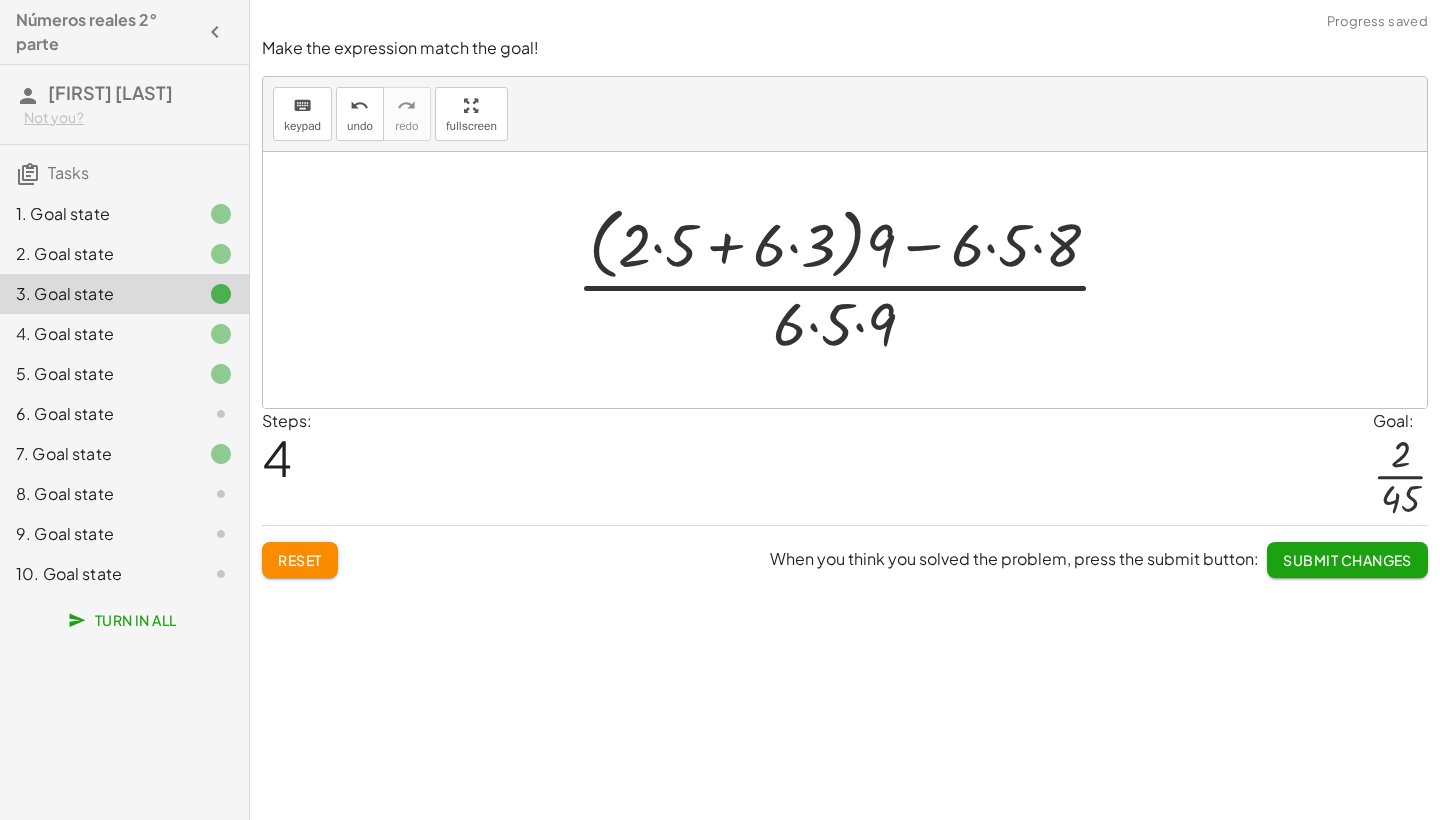 click at bounding box center (852, 279) 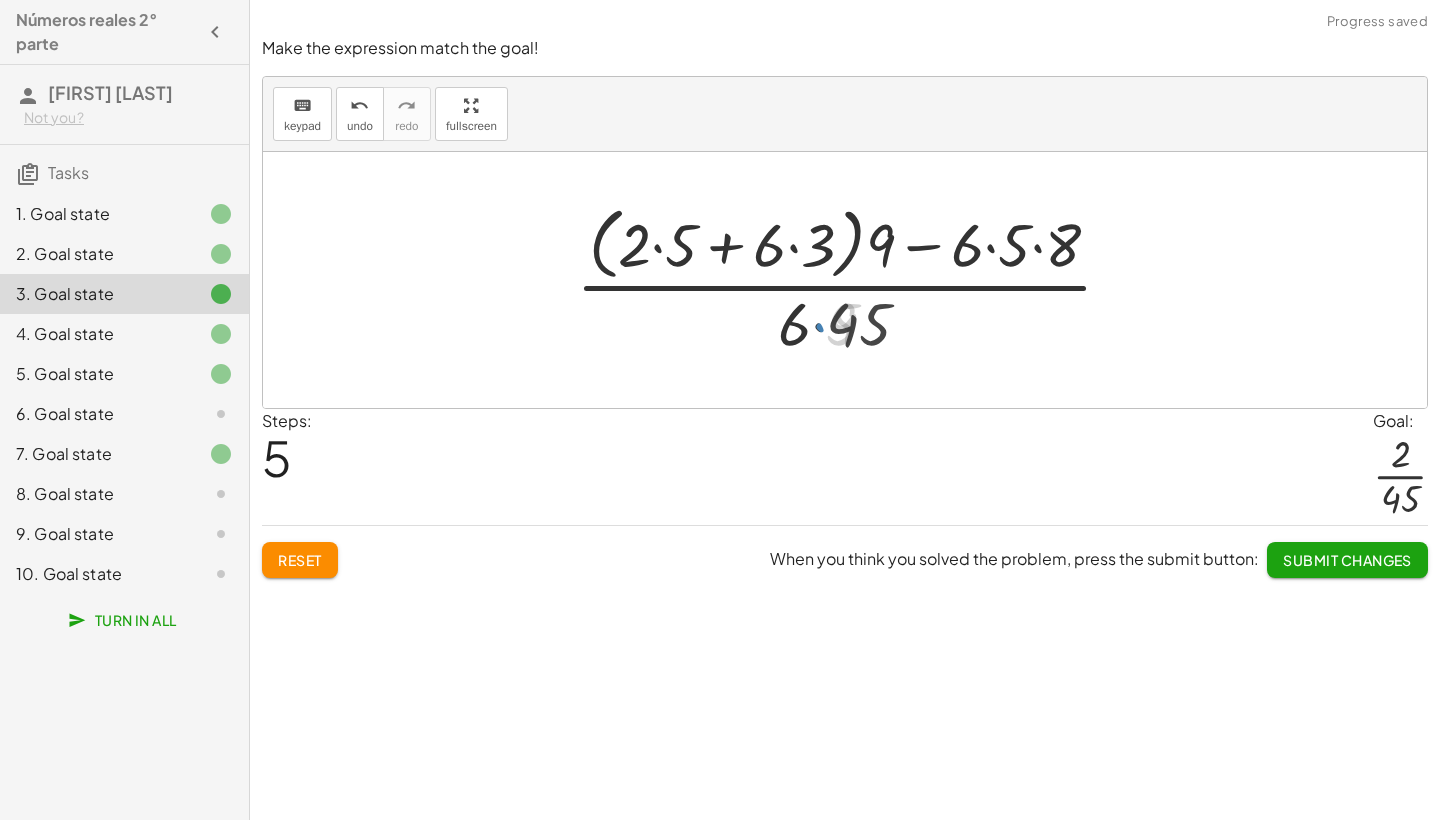 click at bounding box center [852, 279] 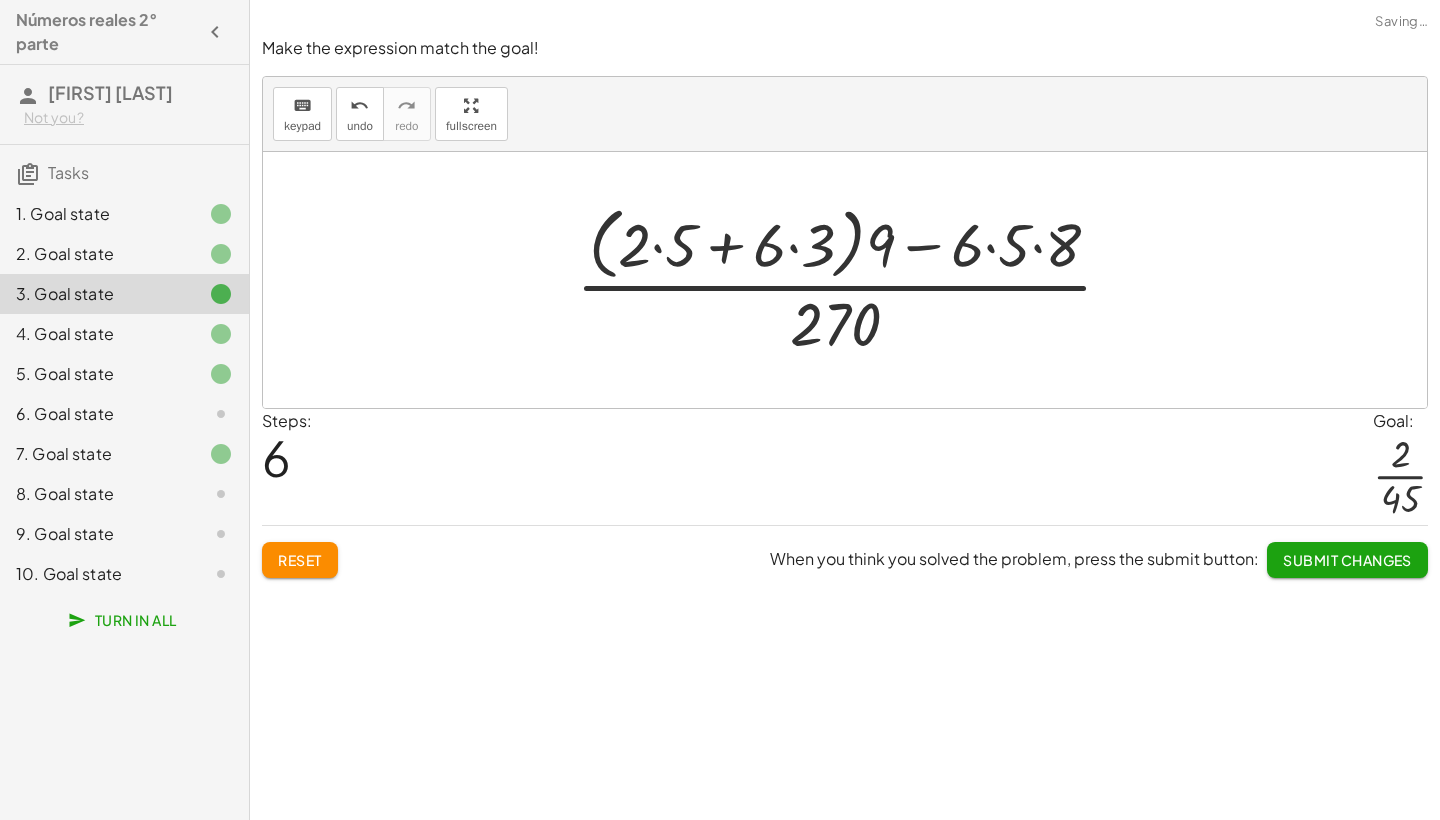 click at bounding box center [852, 279] 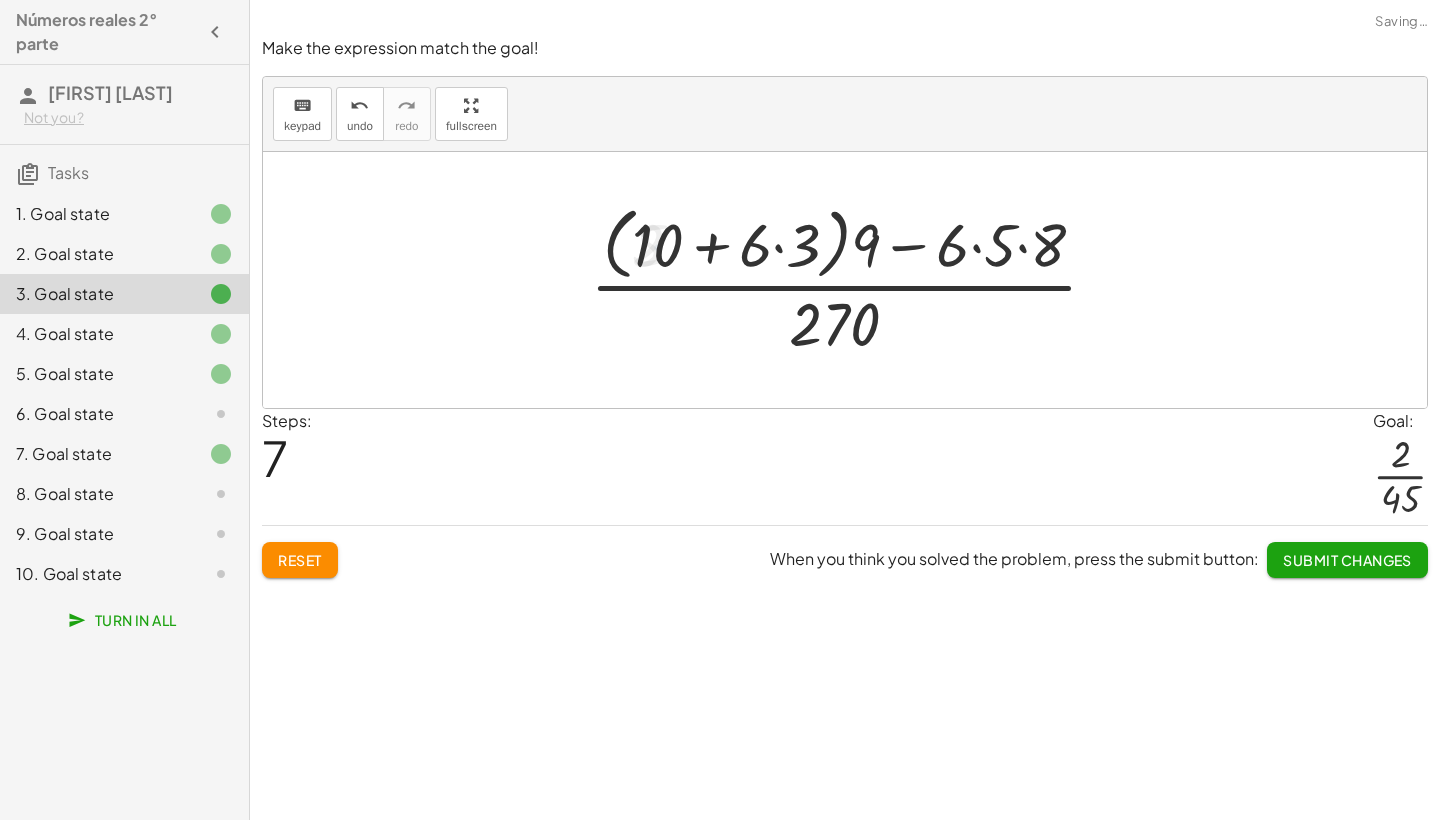 click at bounding box center [852, 279] 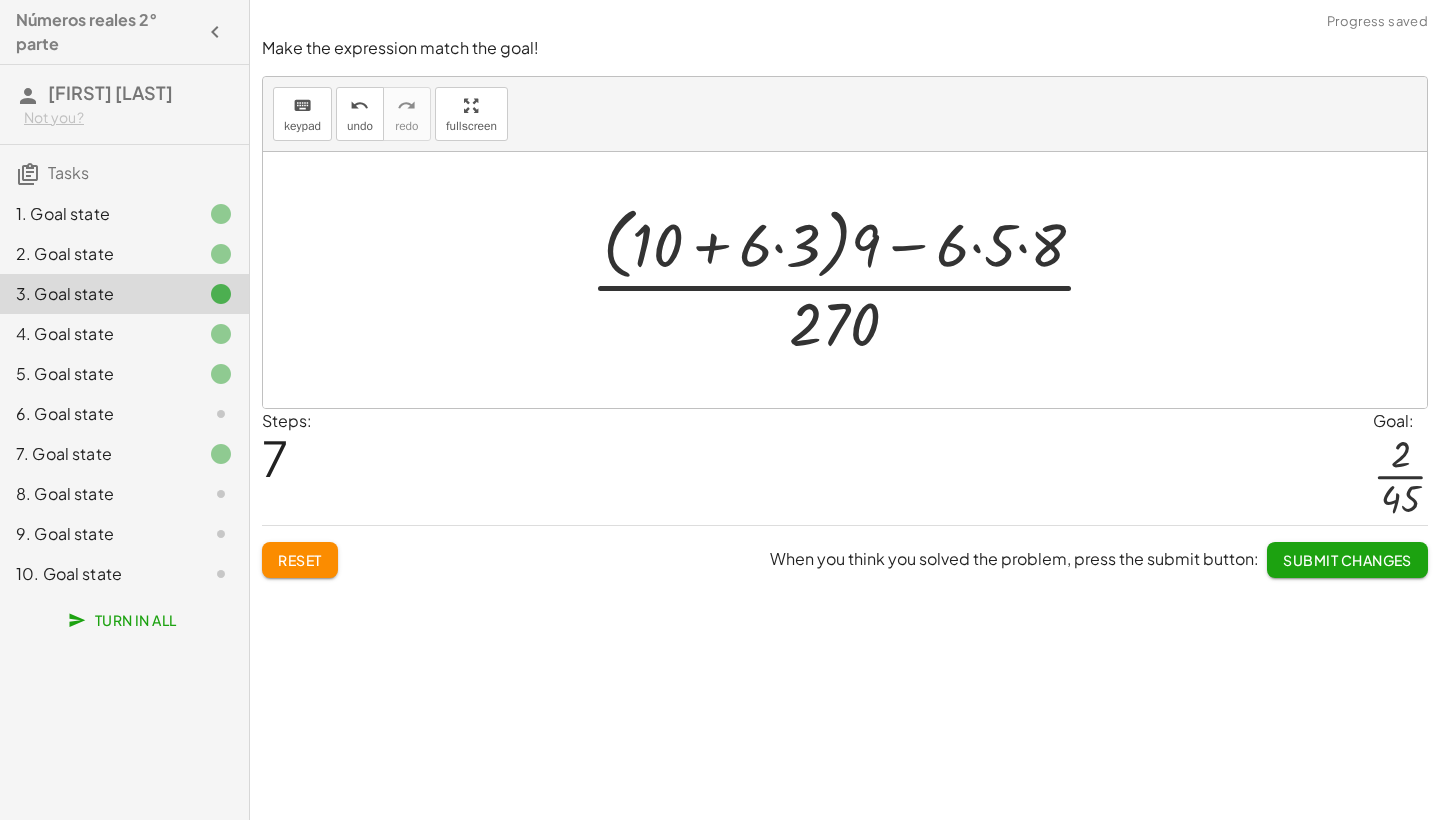 click at bounding box center [852, 279] 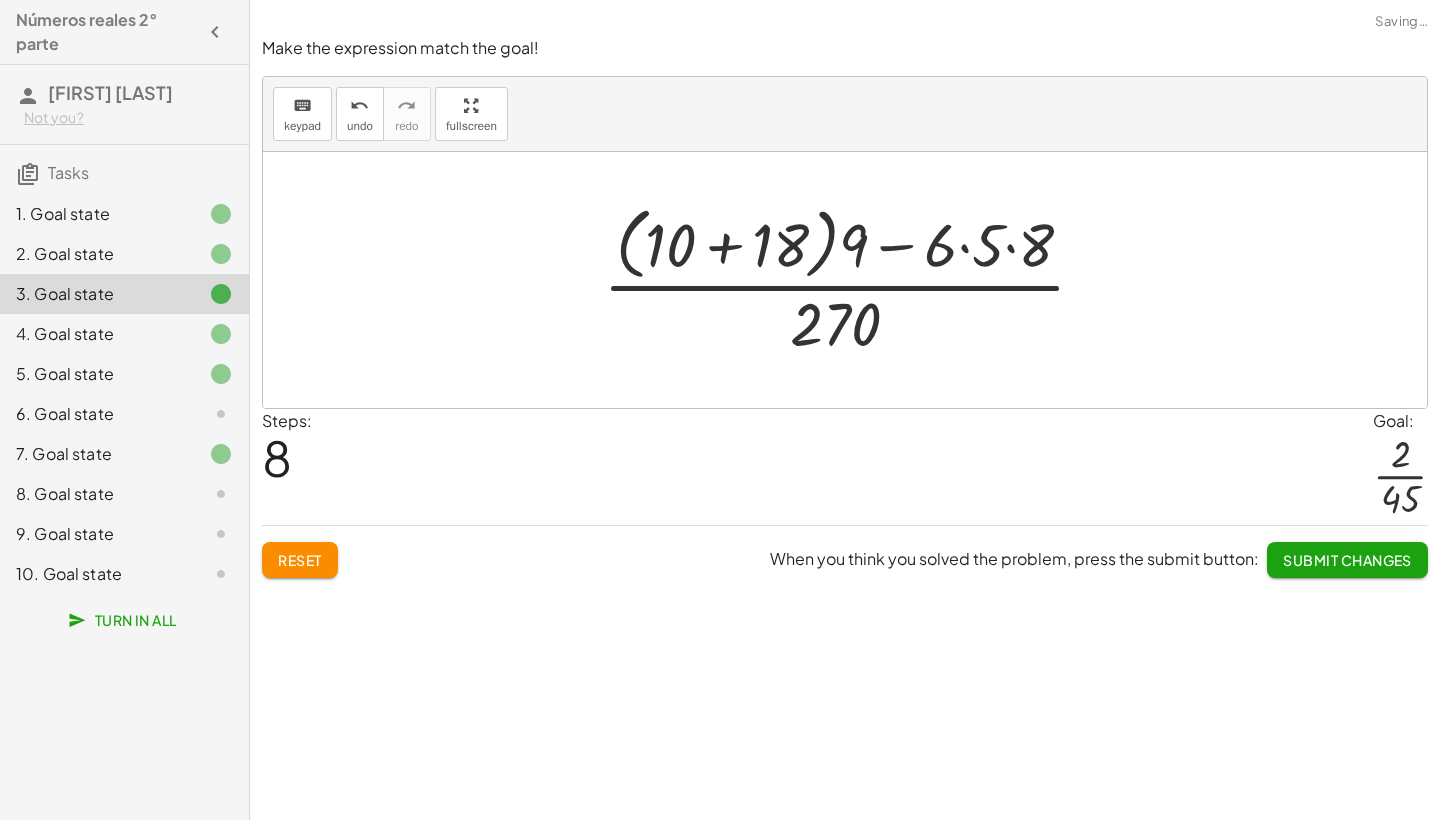 click at bounding box center (852, 279) 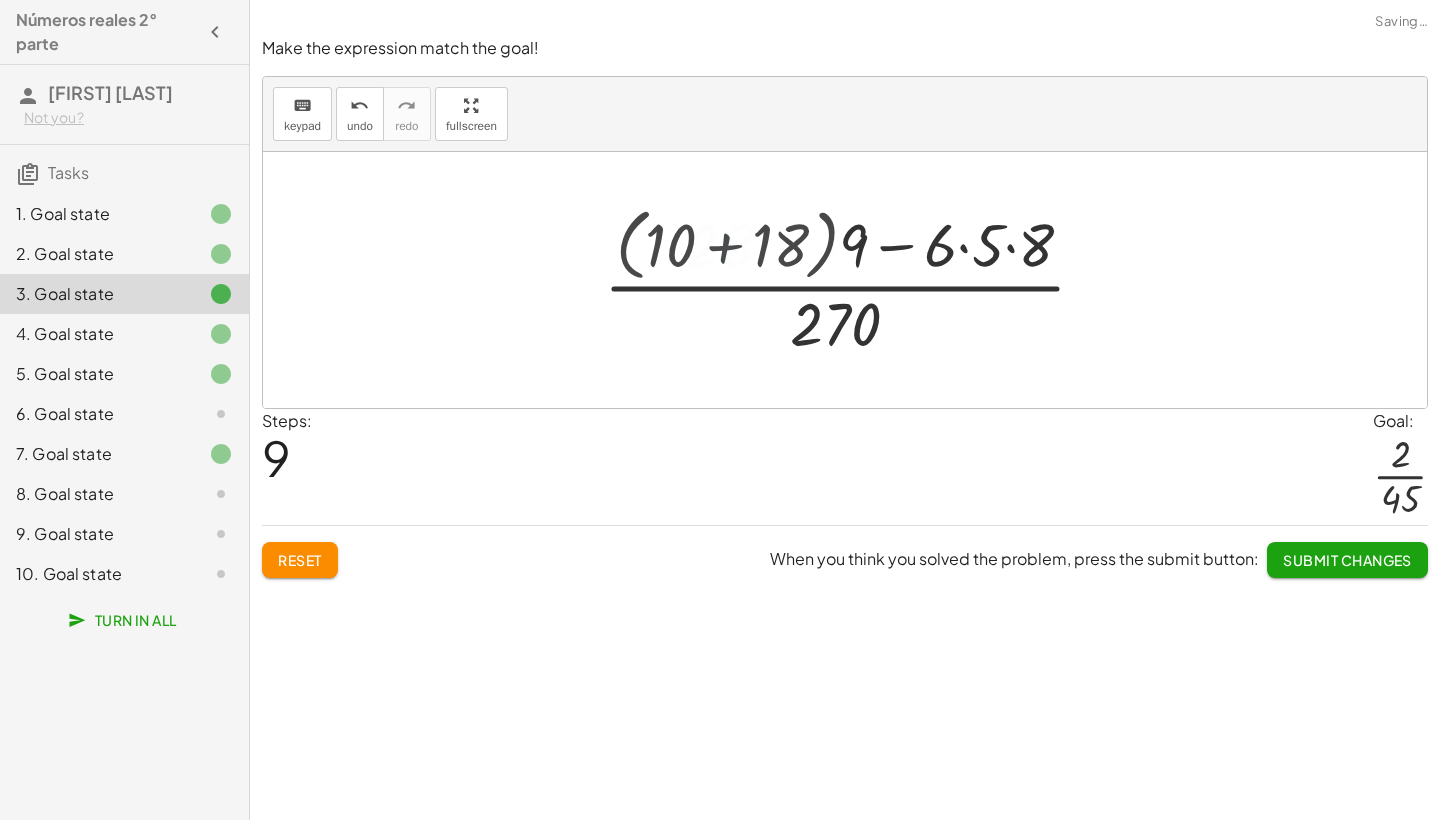 click at bounding box center (853, 280) 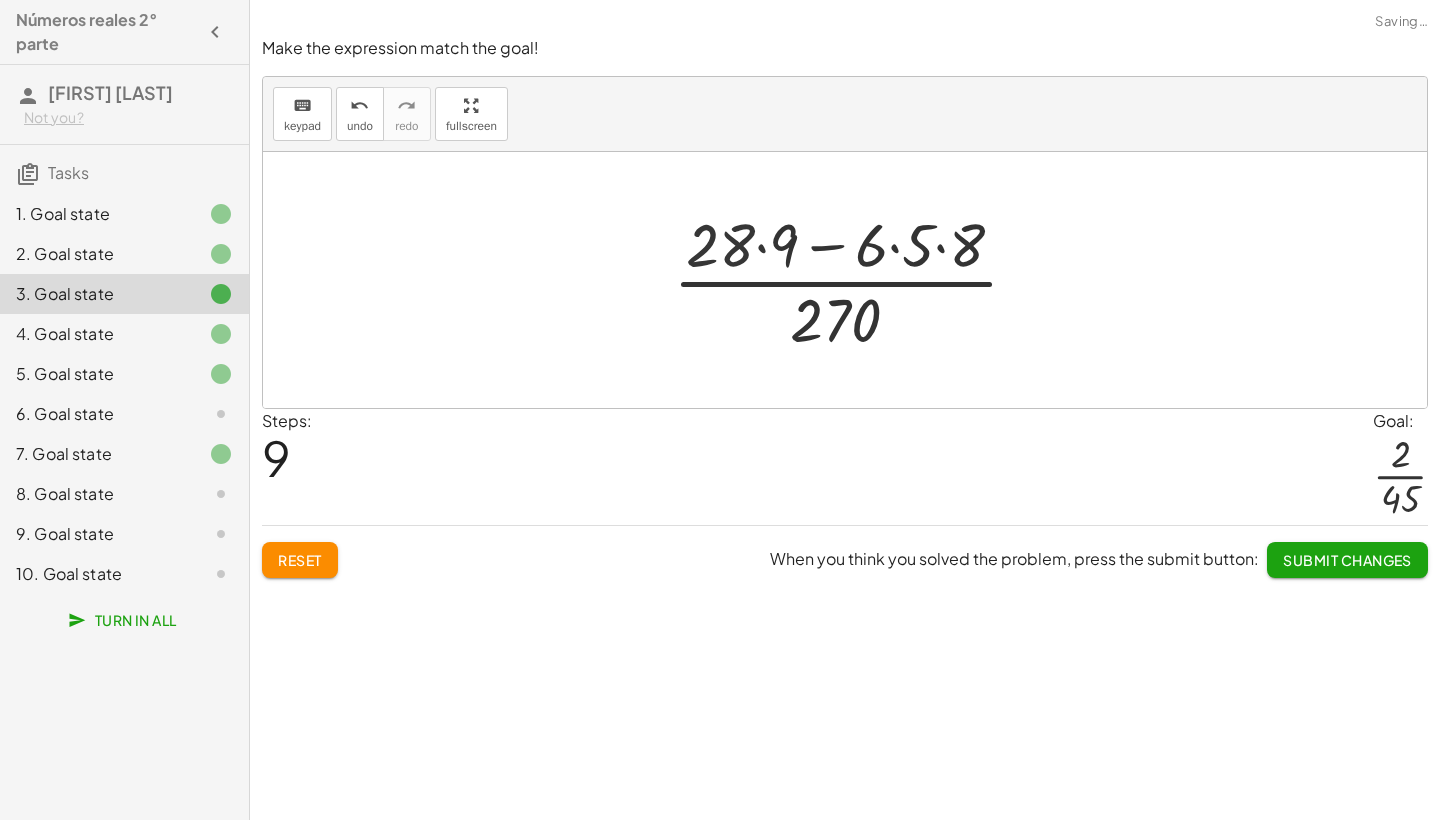 click at bounding box center [853, 280] 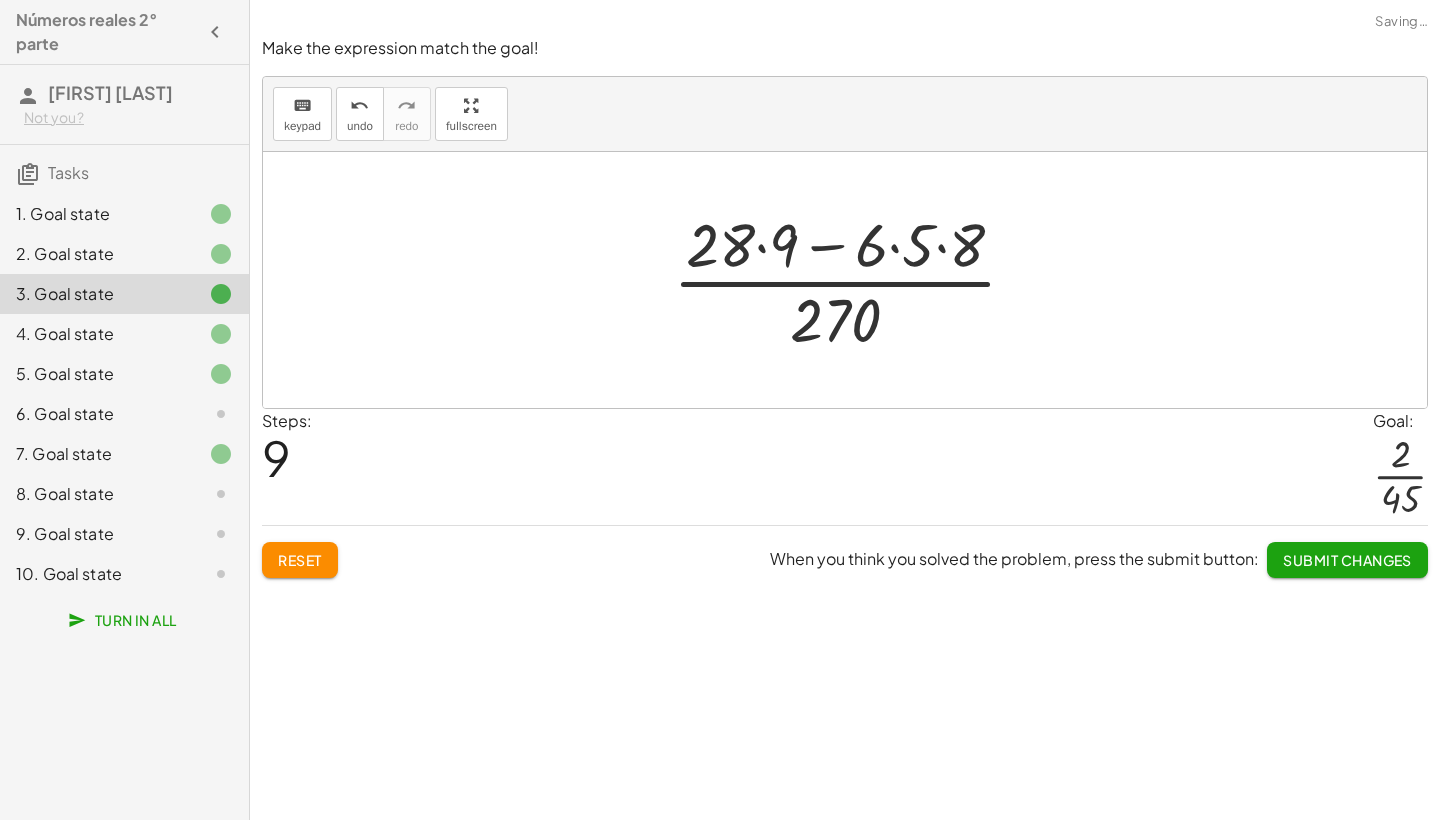 click at bounding box center [853, 280] 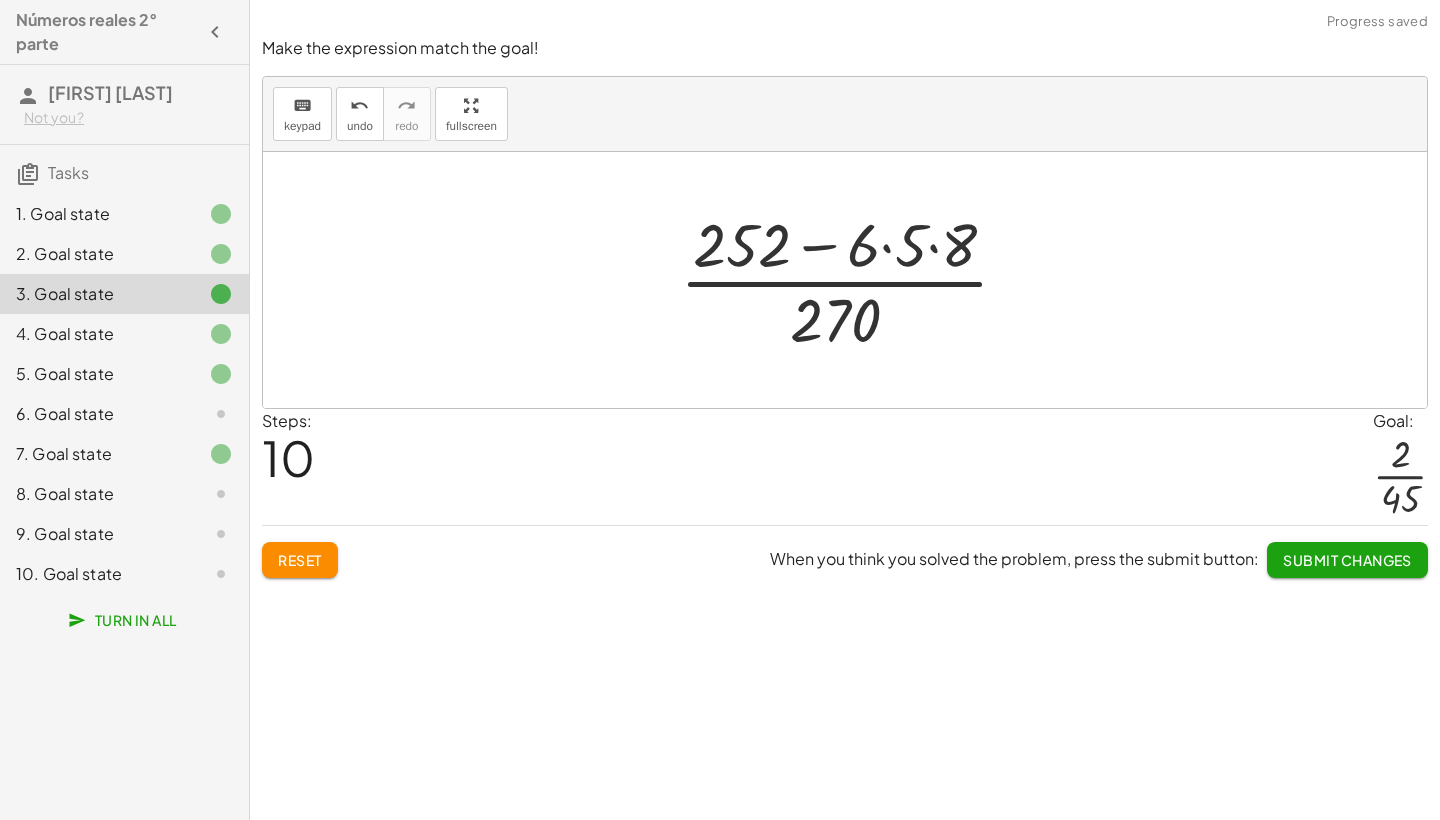click at bounding box center (852, 280) 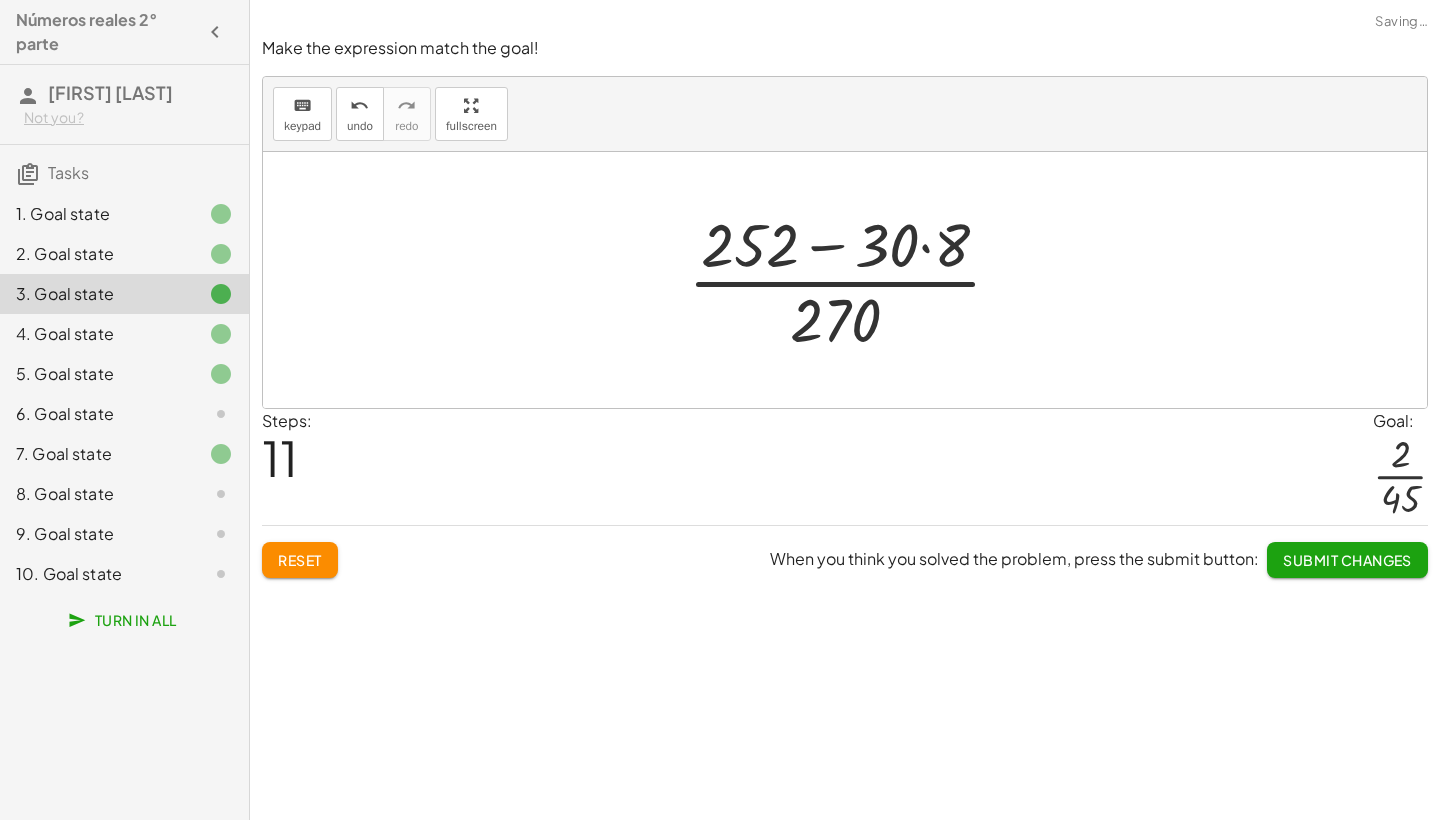 click at bounding box center (853, 280) 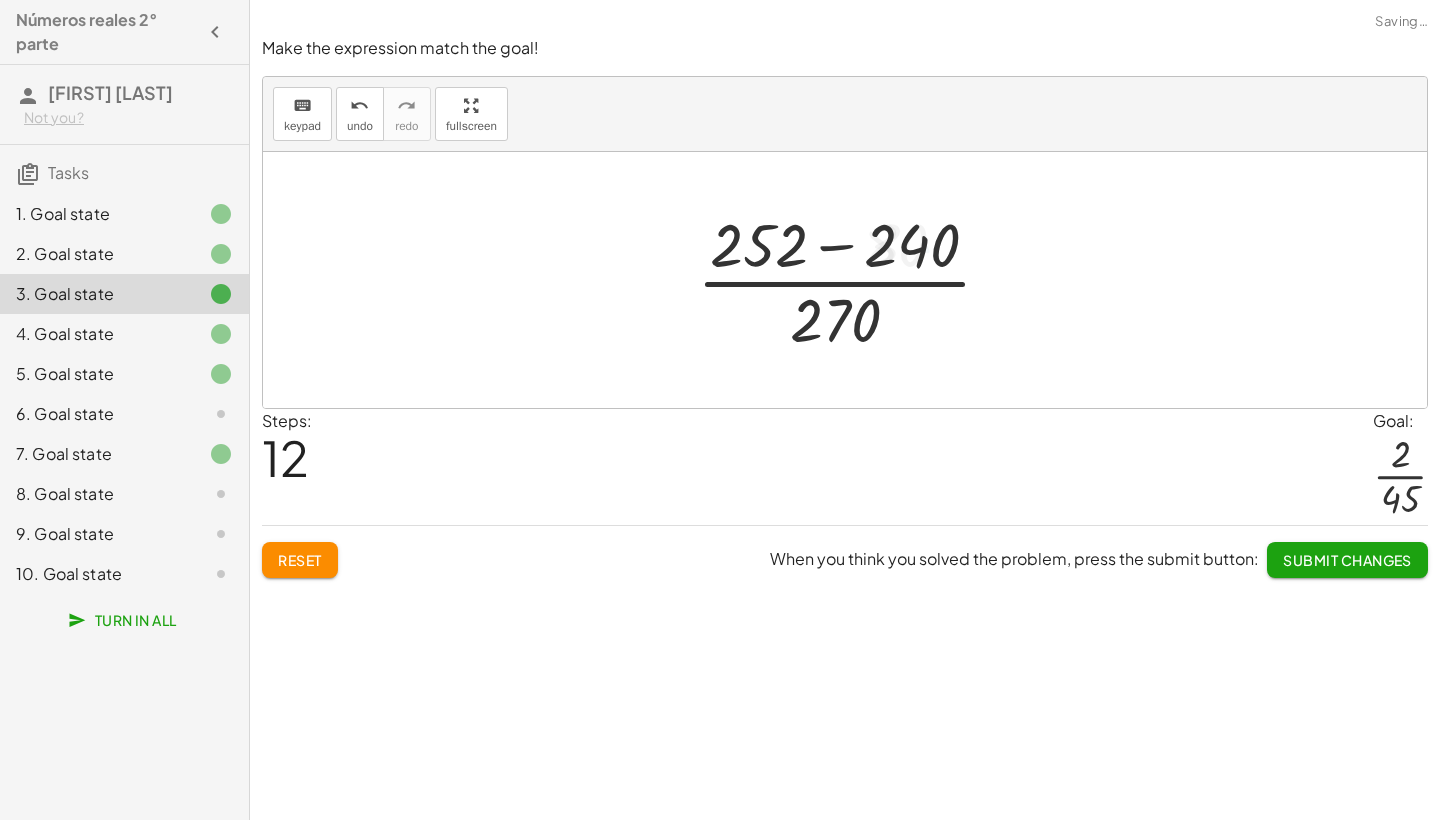 click at bounding box center (852, 280) 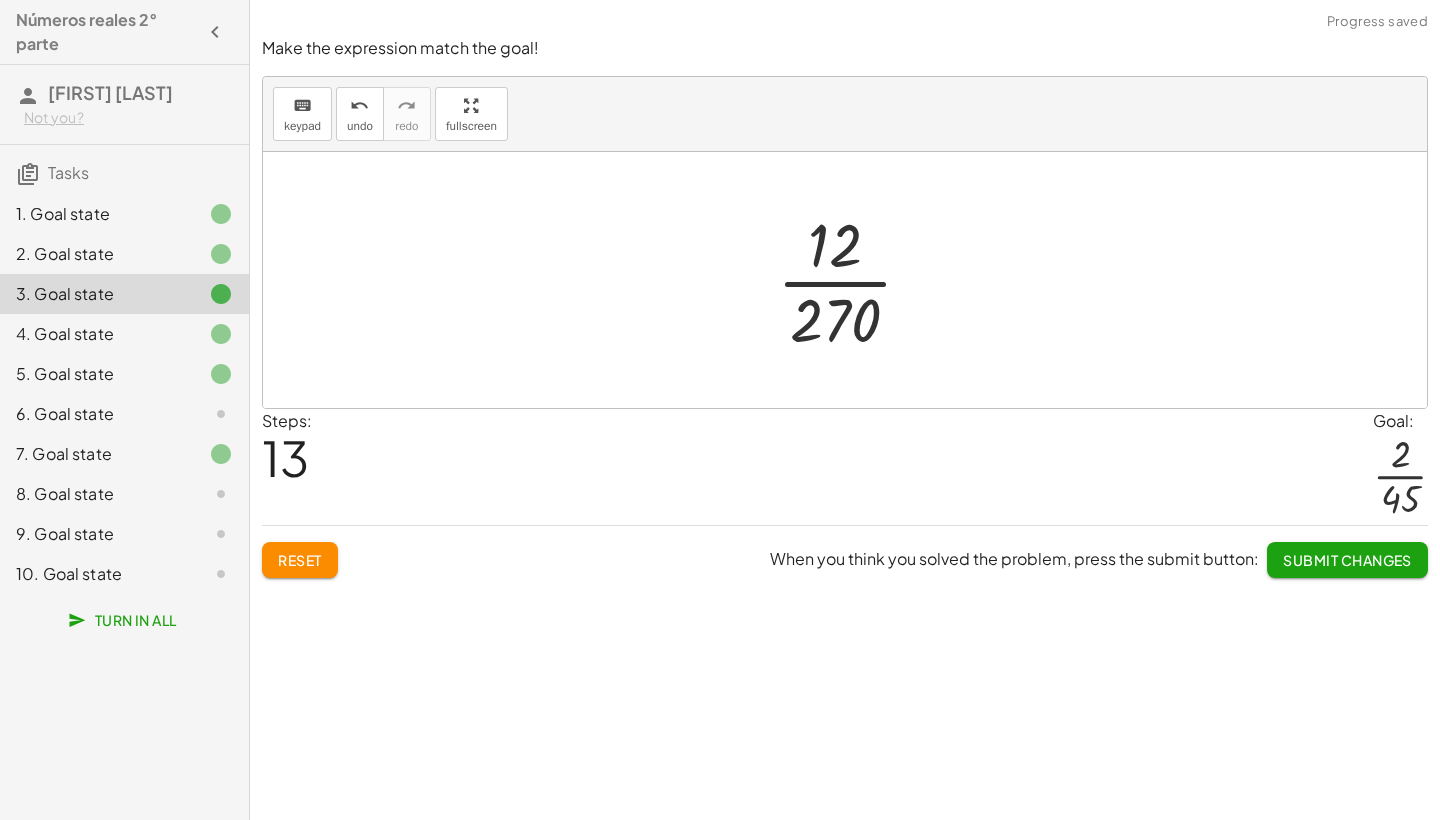 click at bounding box center [853, 280] 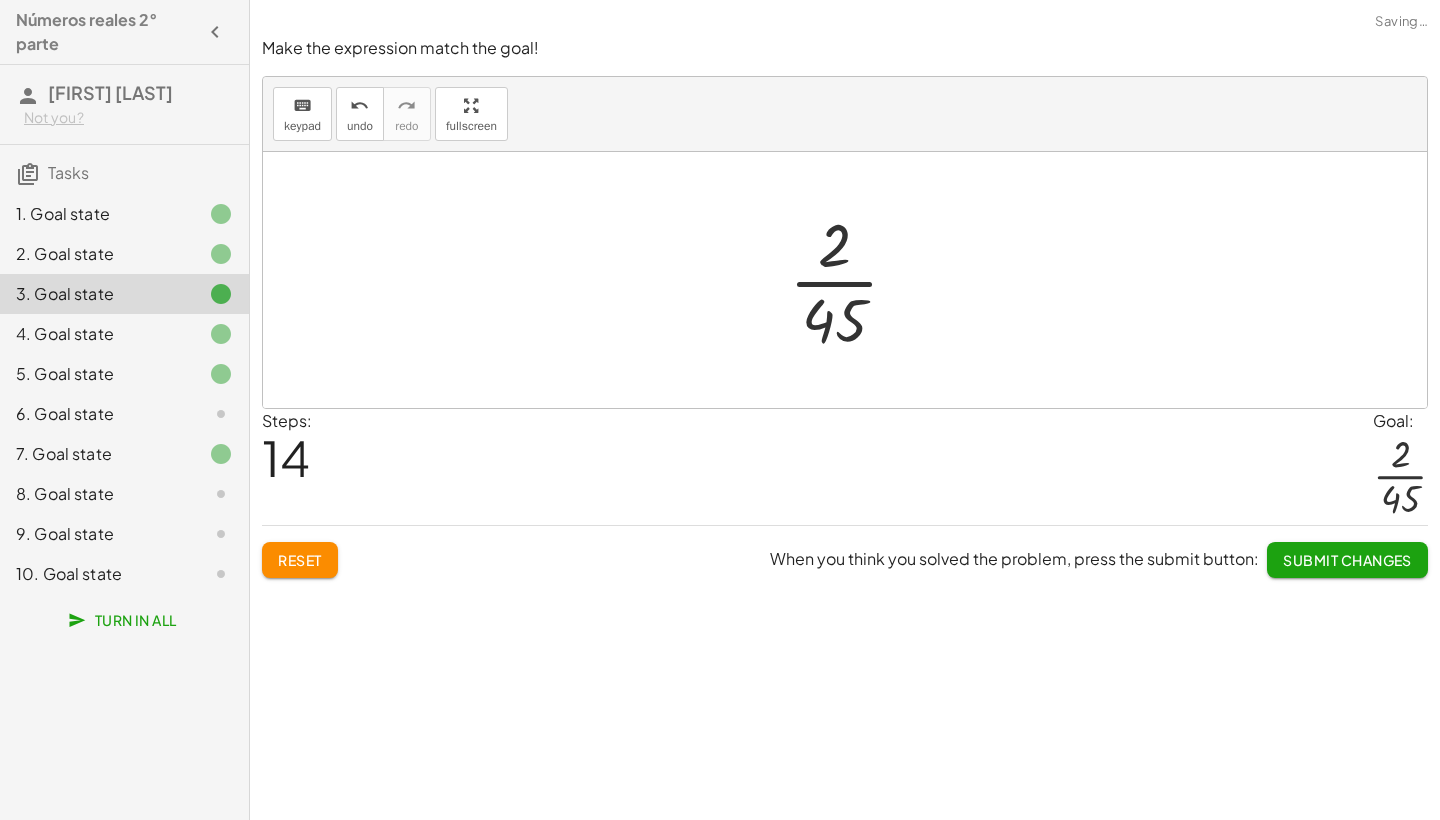 click at bounding box center (852, 280) 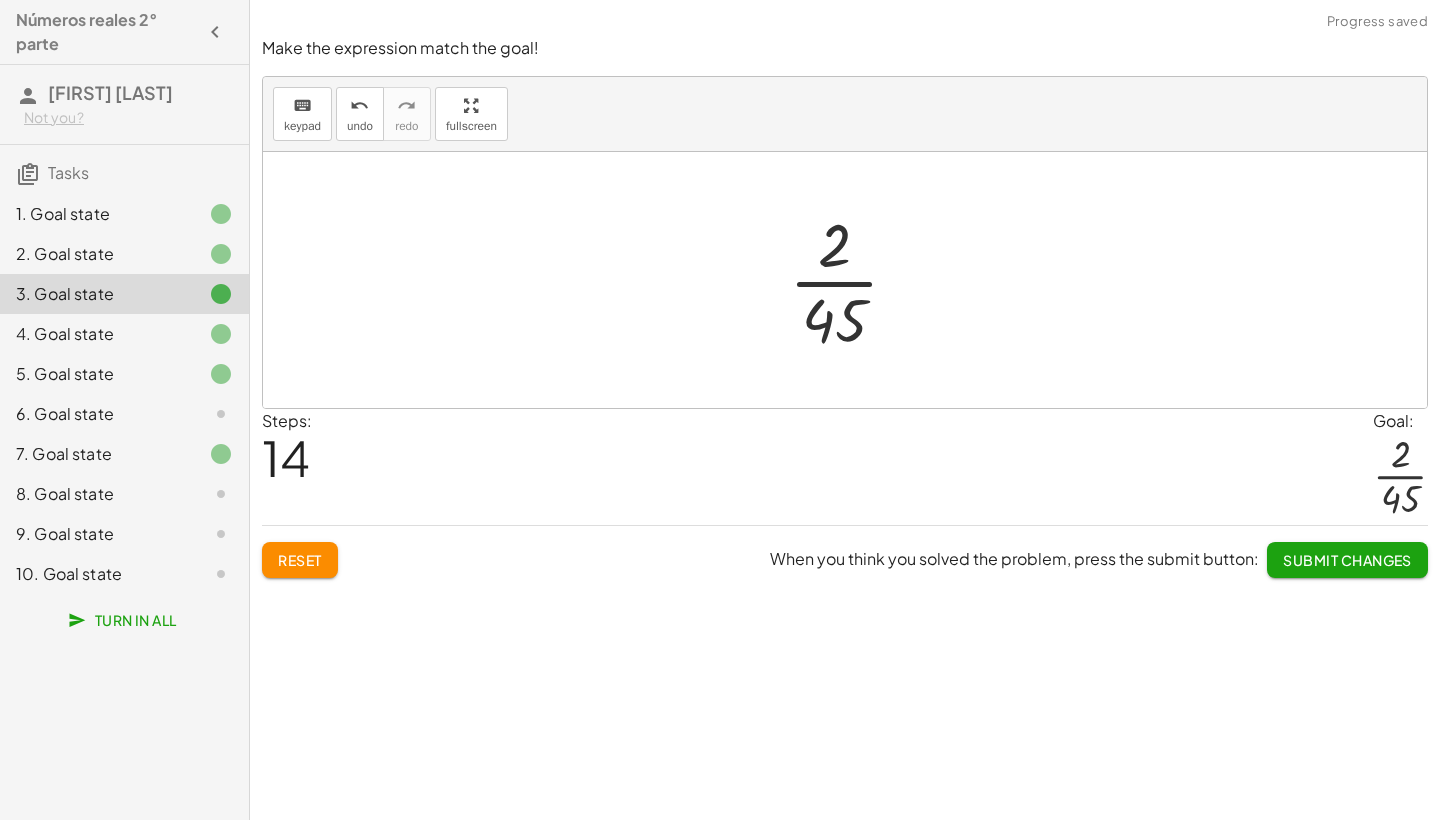 click on "Submit Changes" 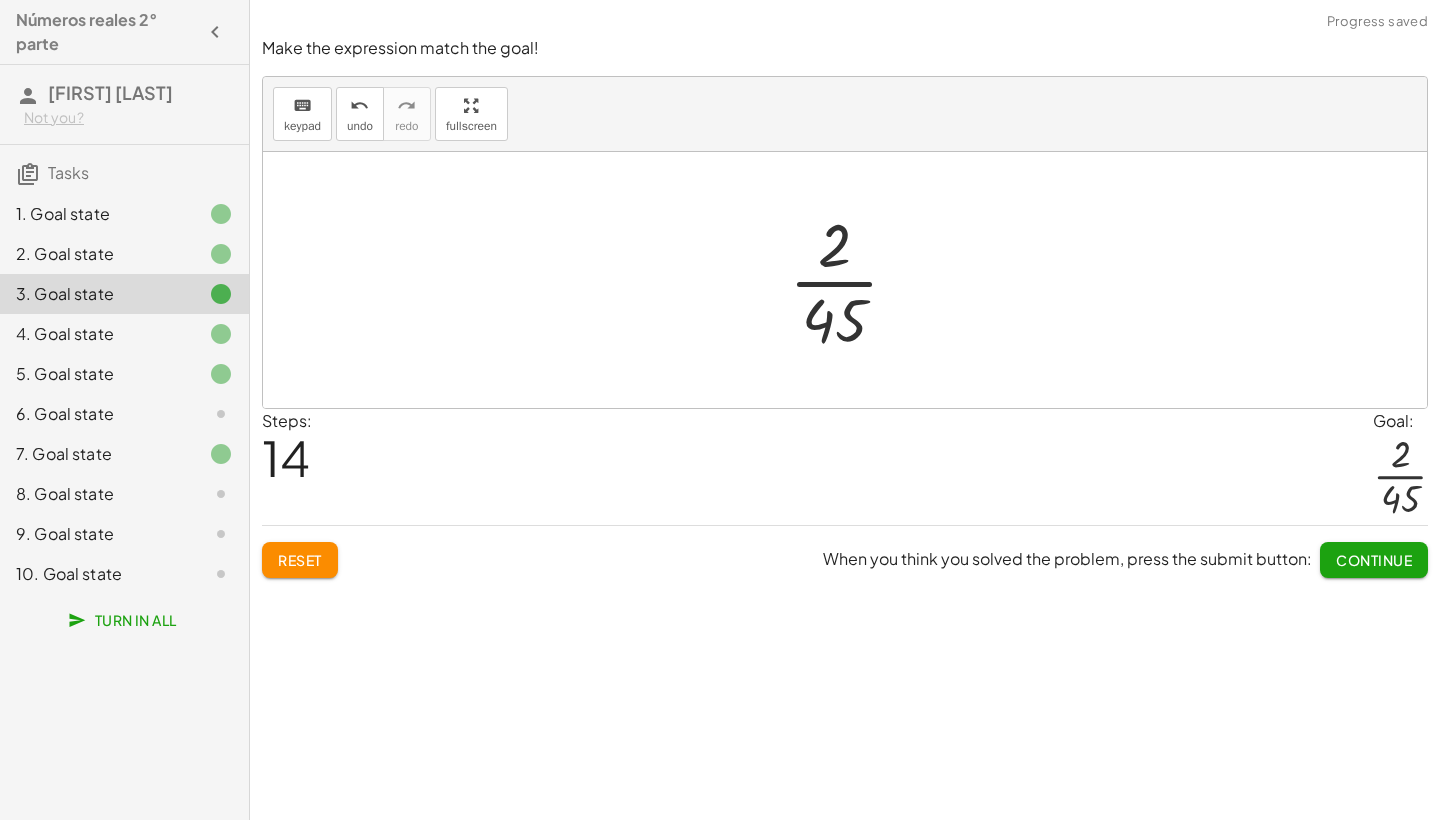 click on "4. Goal state" 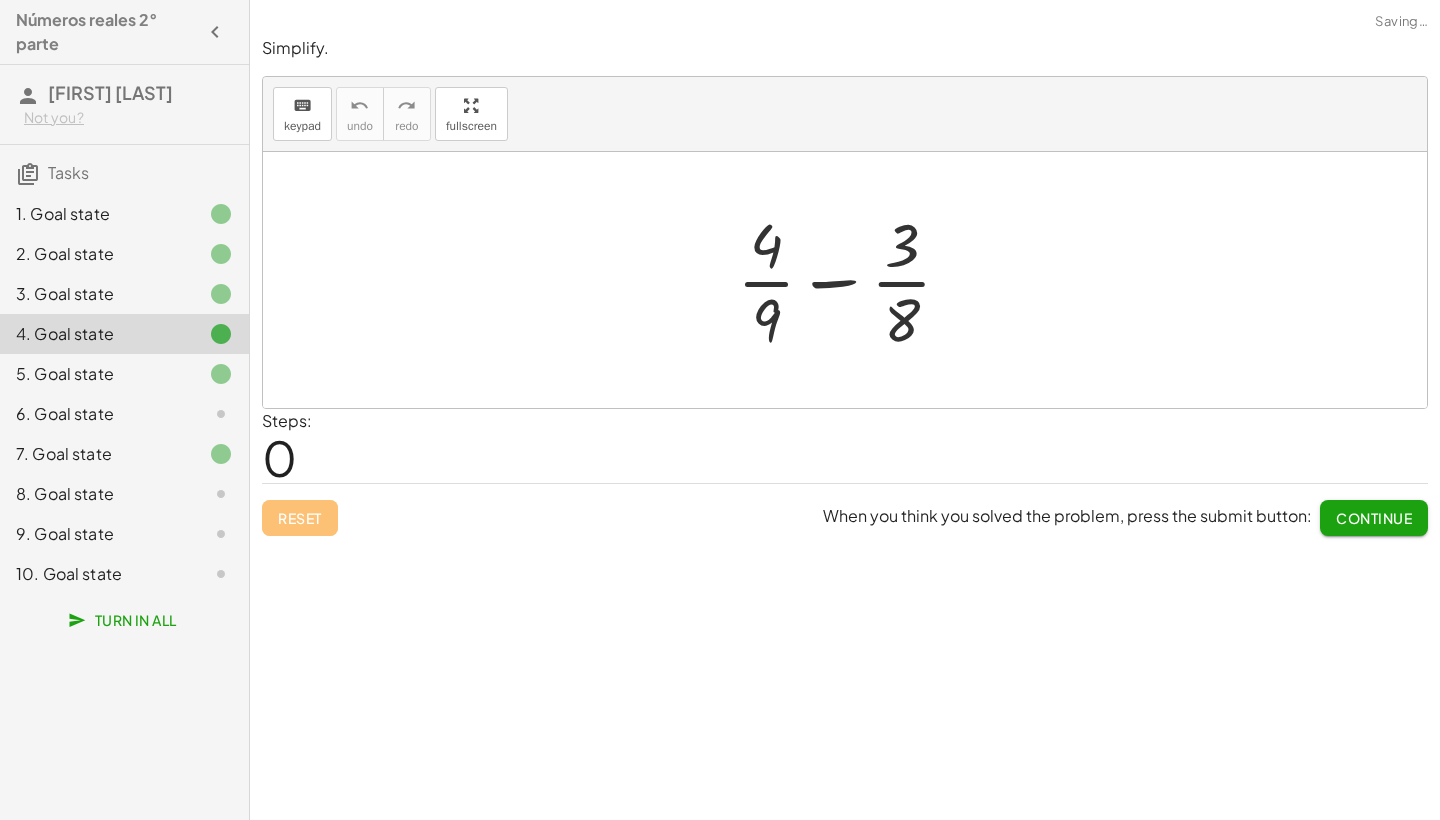 click at bounding box center [852, 280] 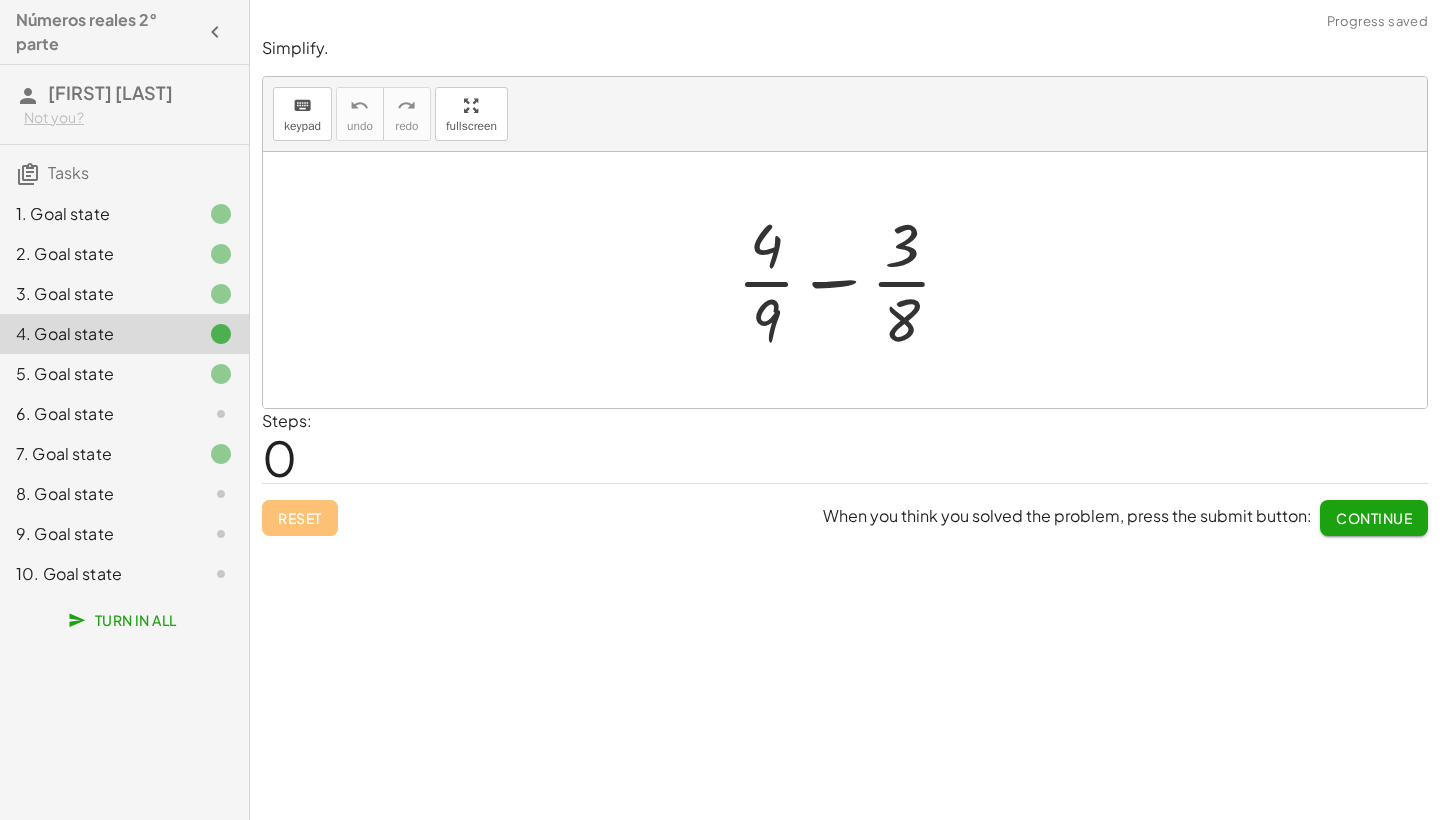 click at bounding box center [852, 280] 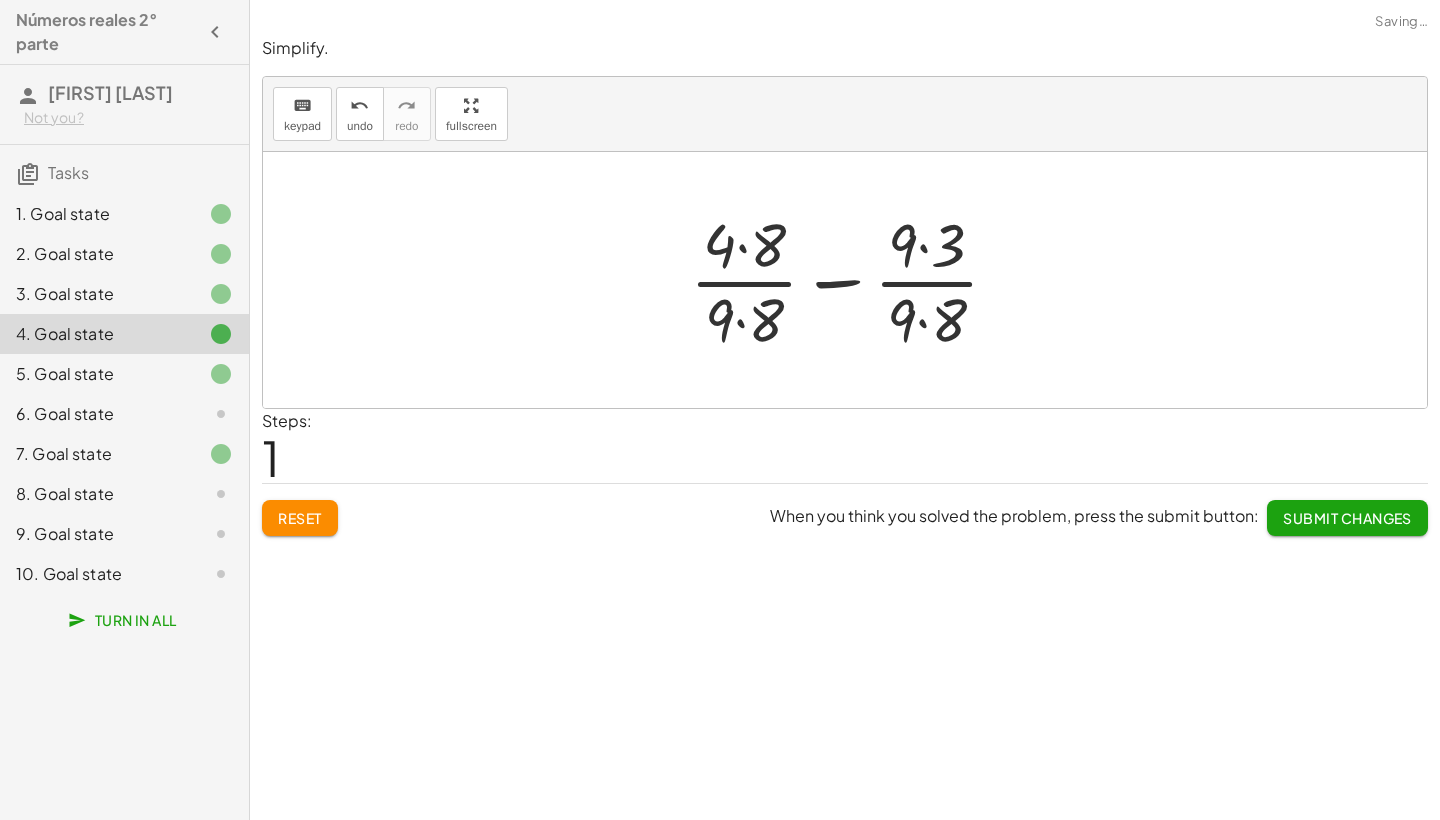 click at bounding box center [852, 280] 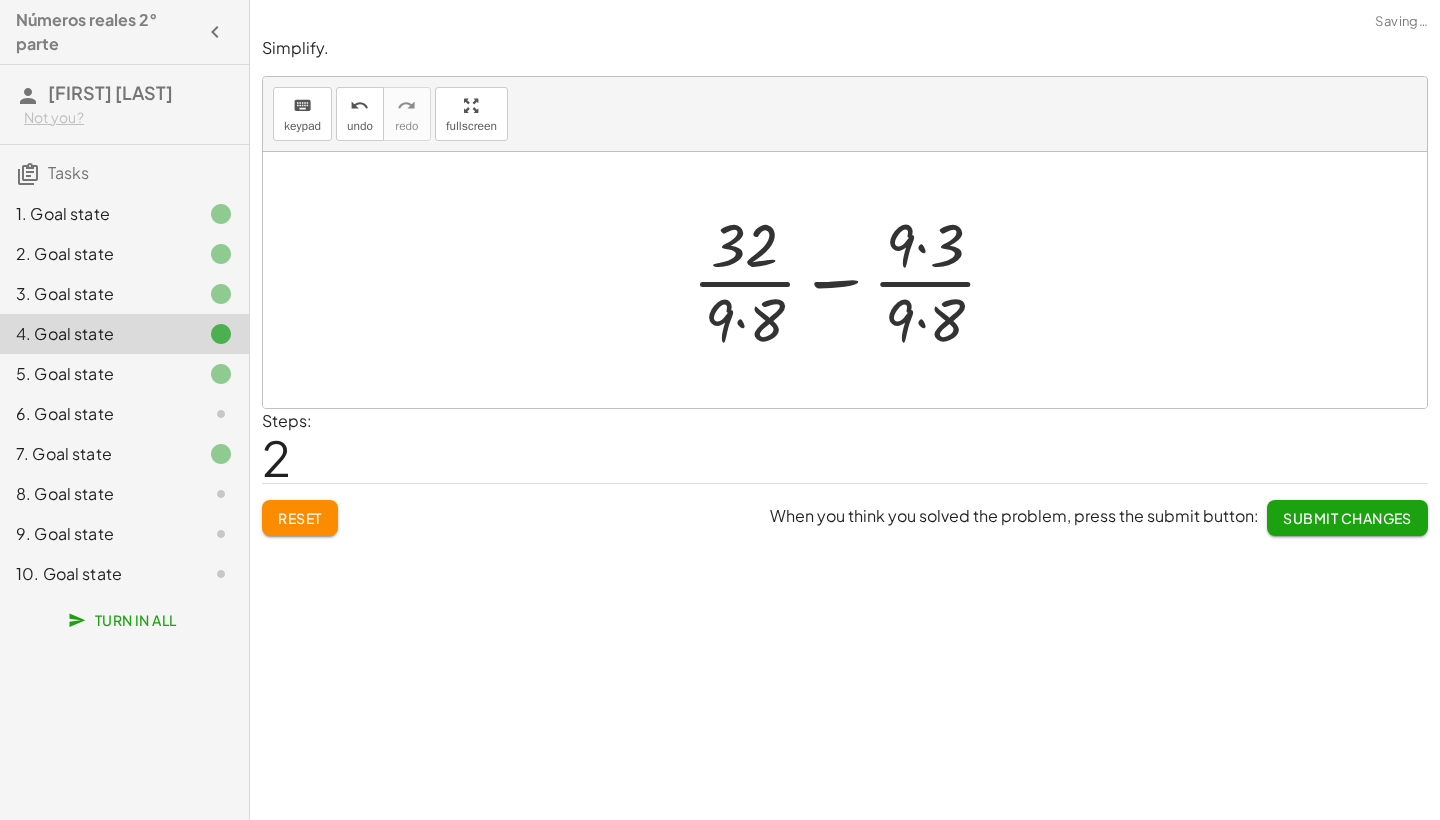click at bounding box center (852, 280) 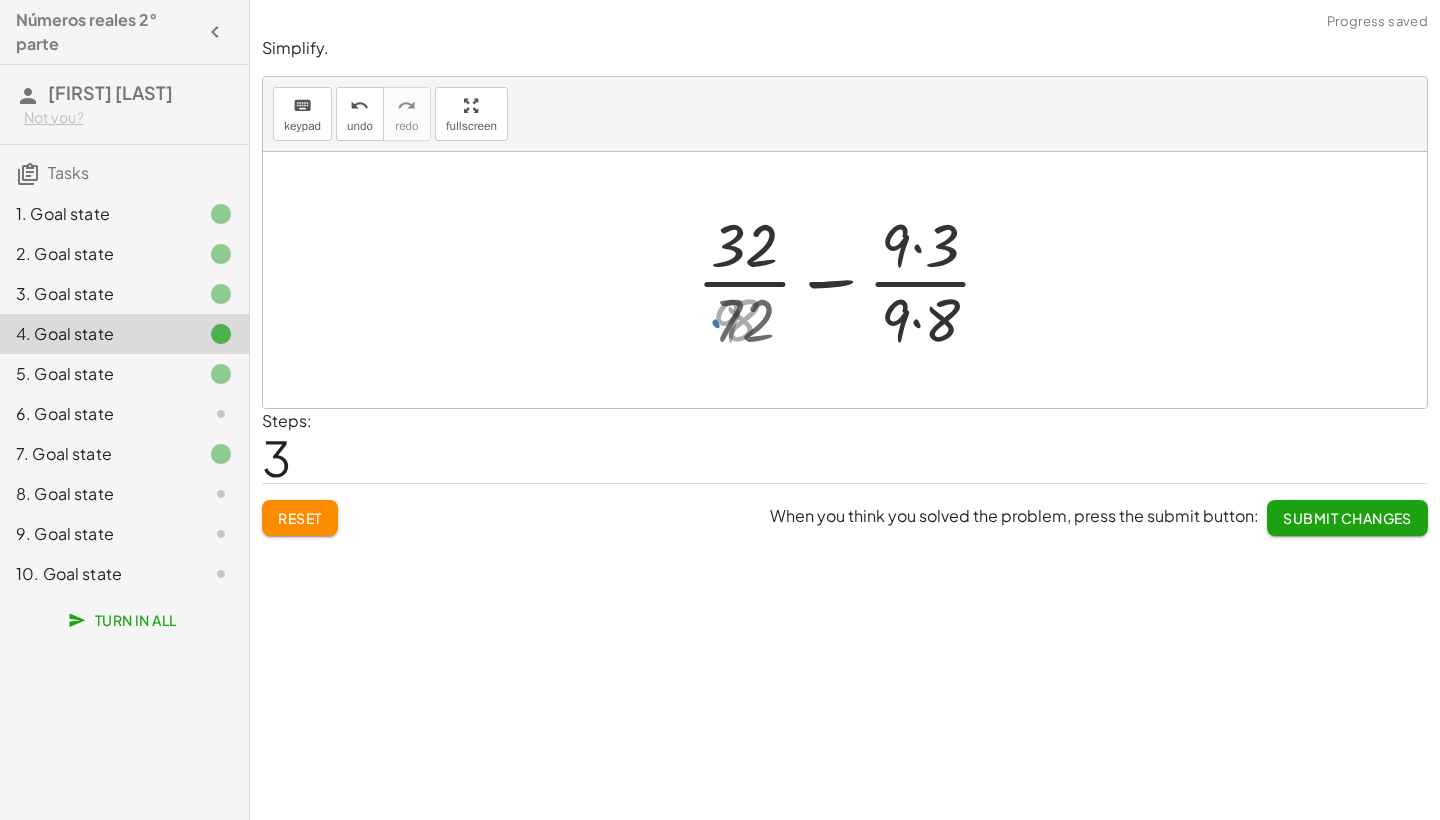 click at bounding box center [852, 280] 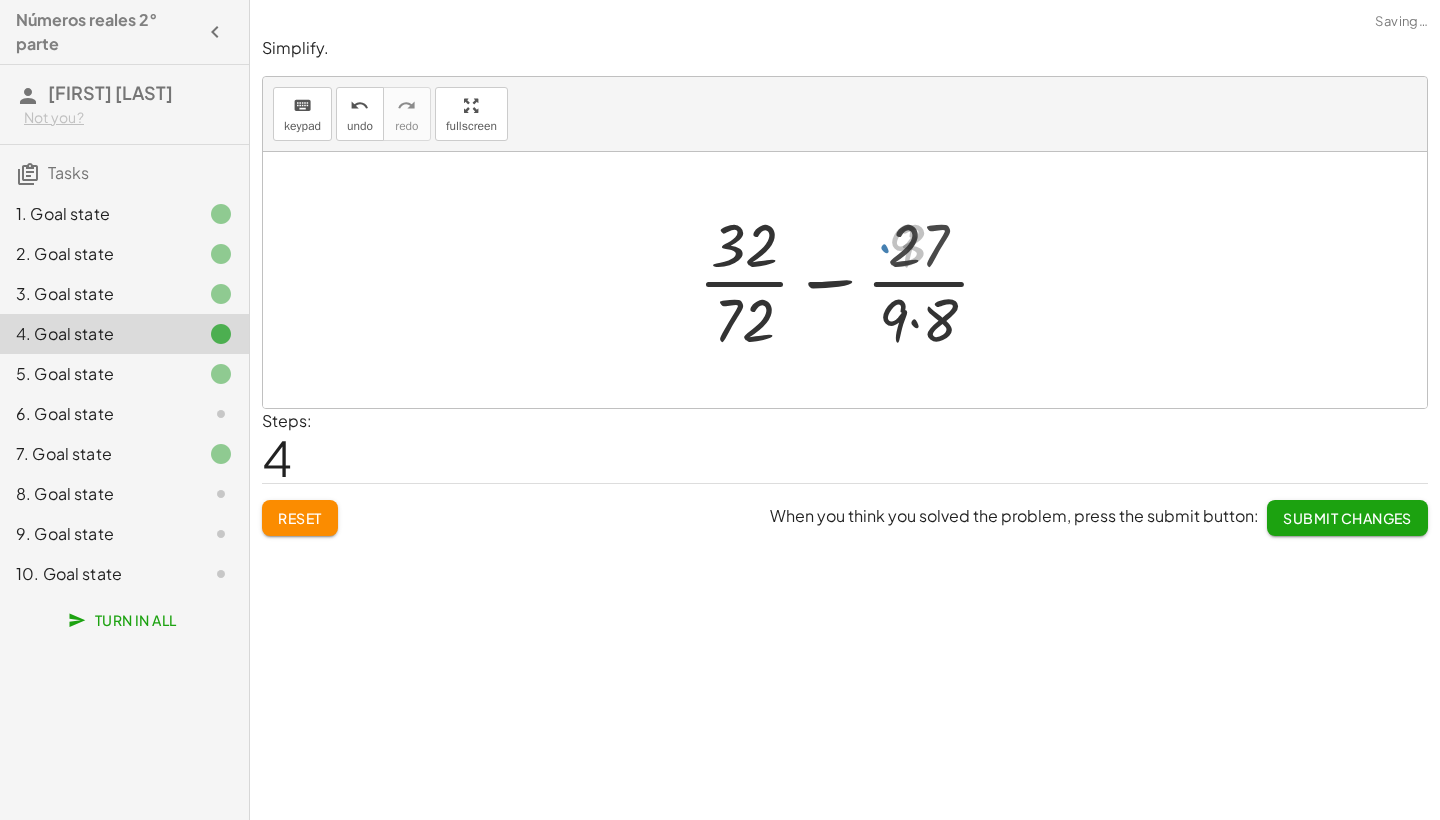 click at bounding box center (852, 280) 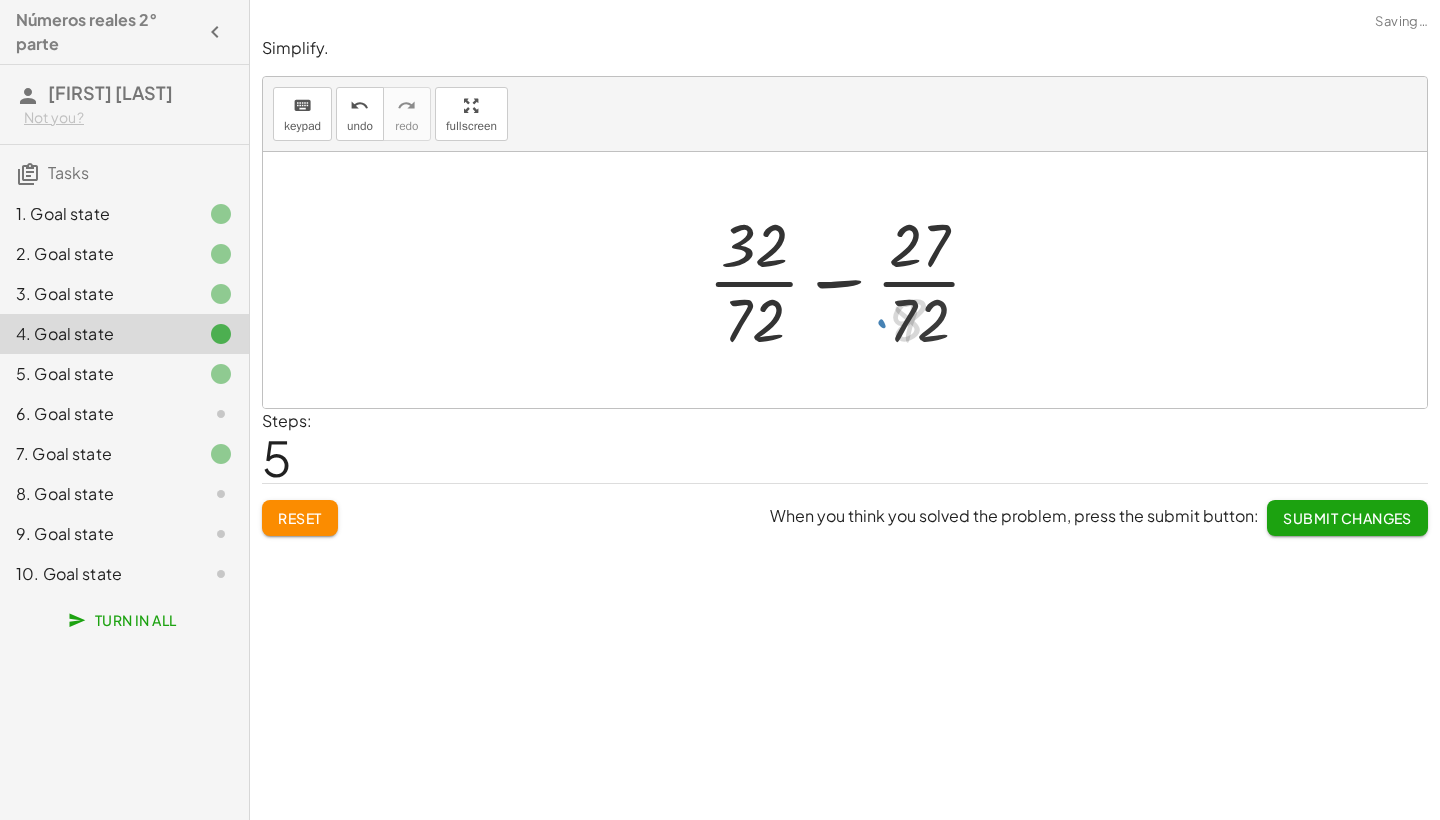 click at bounding box center (852, 280) 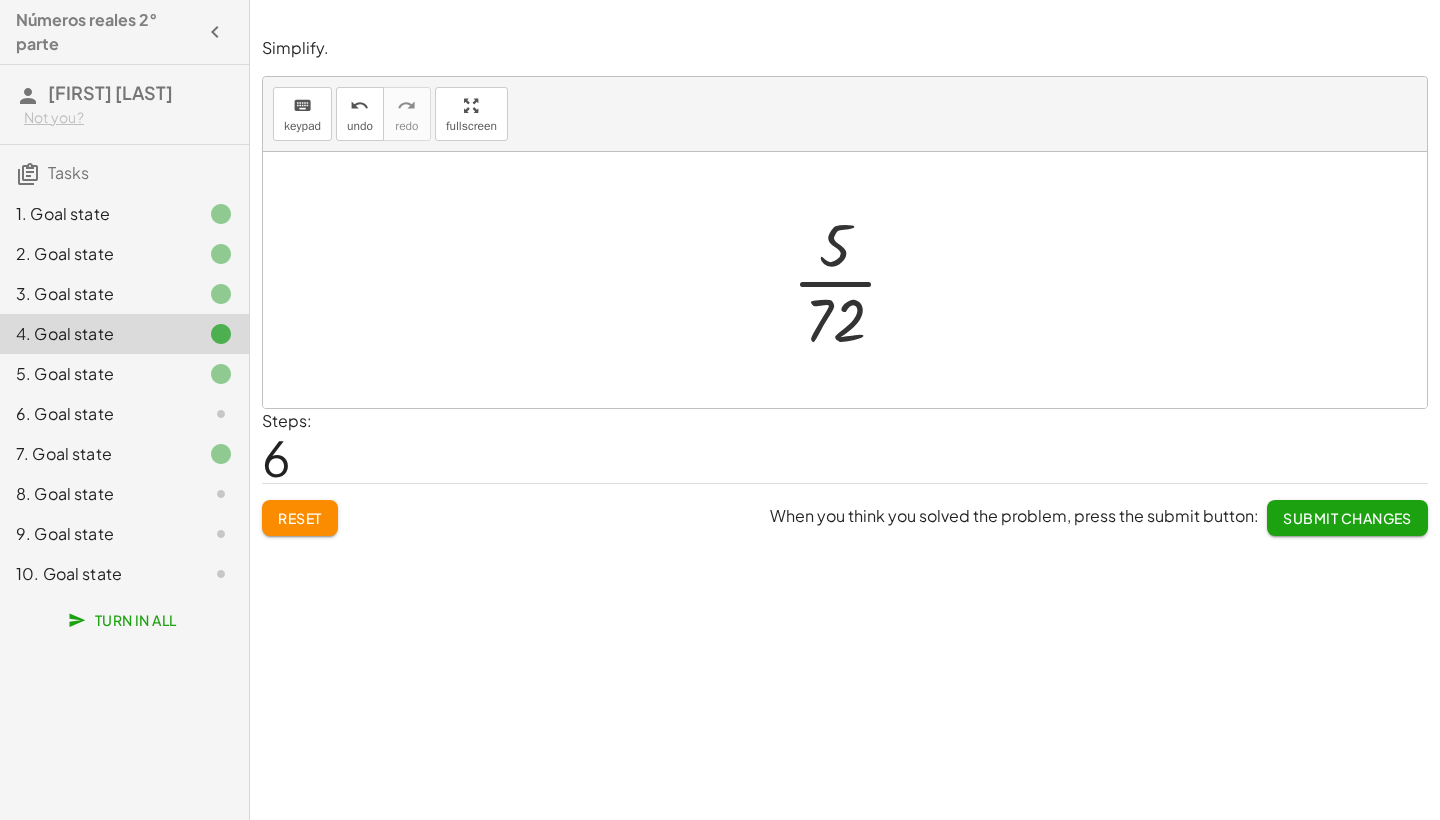 click at bounding box center [853, 280] 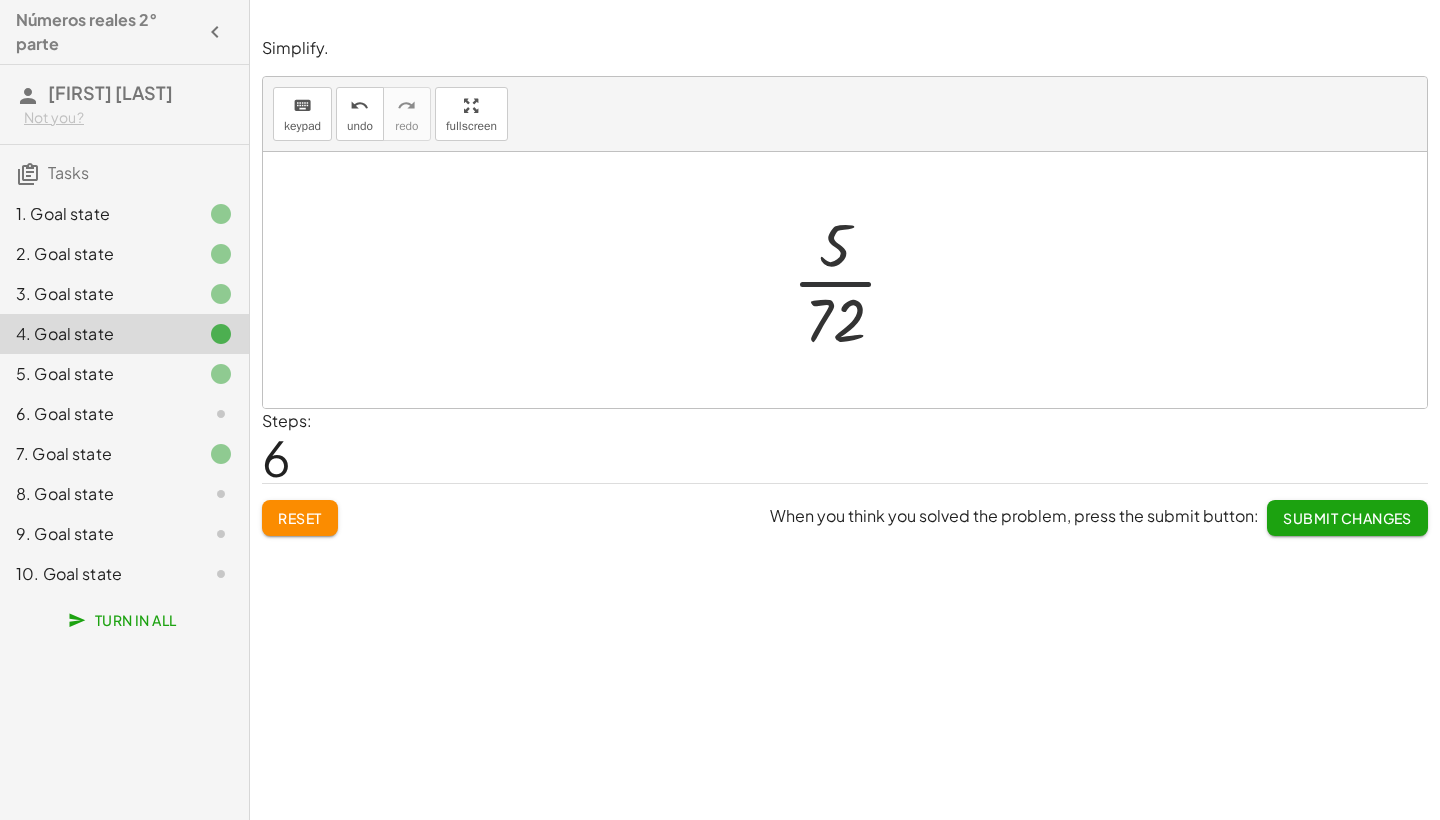 click at bounding box center (853, 280) 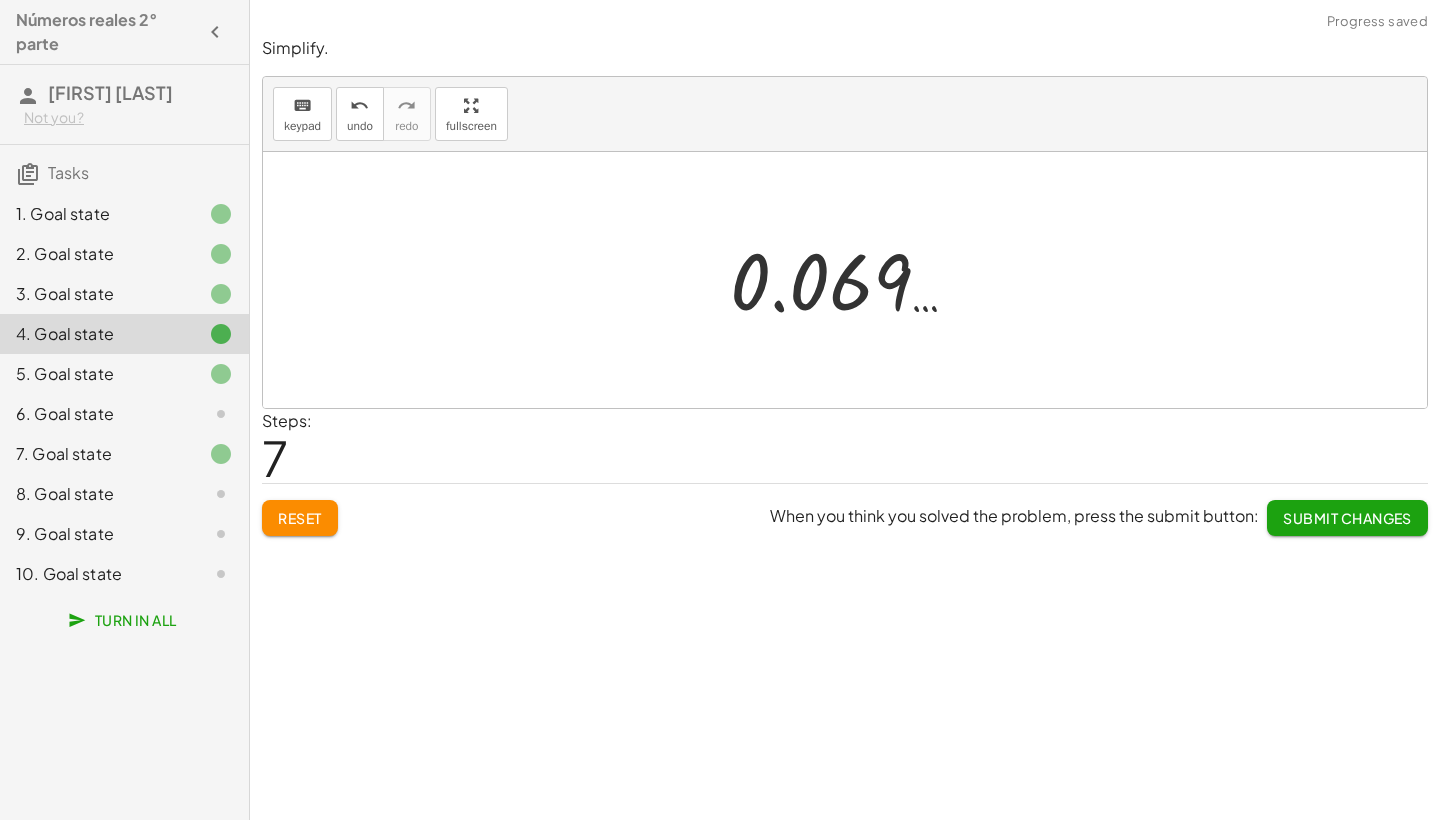 click on "Reset" 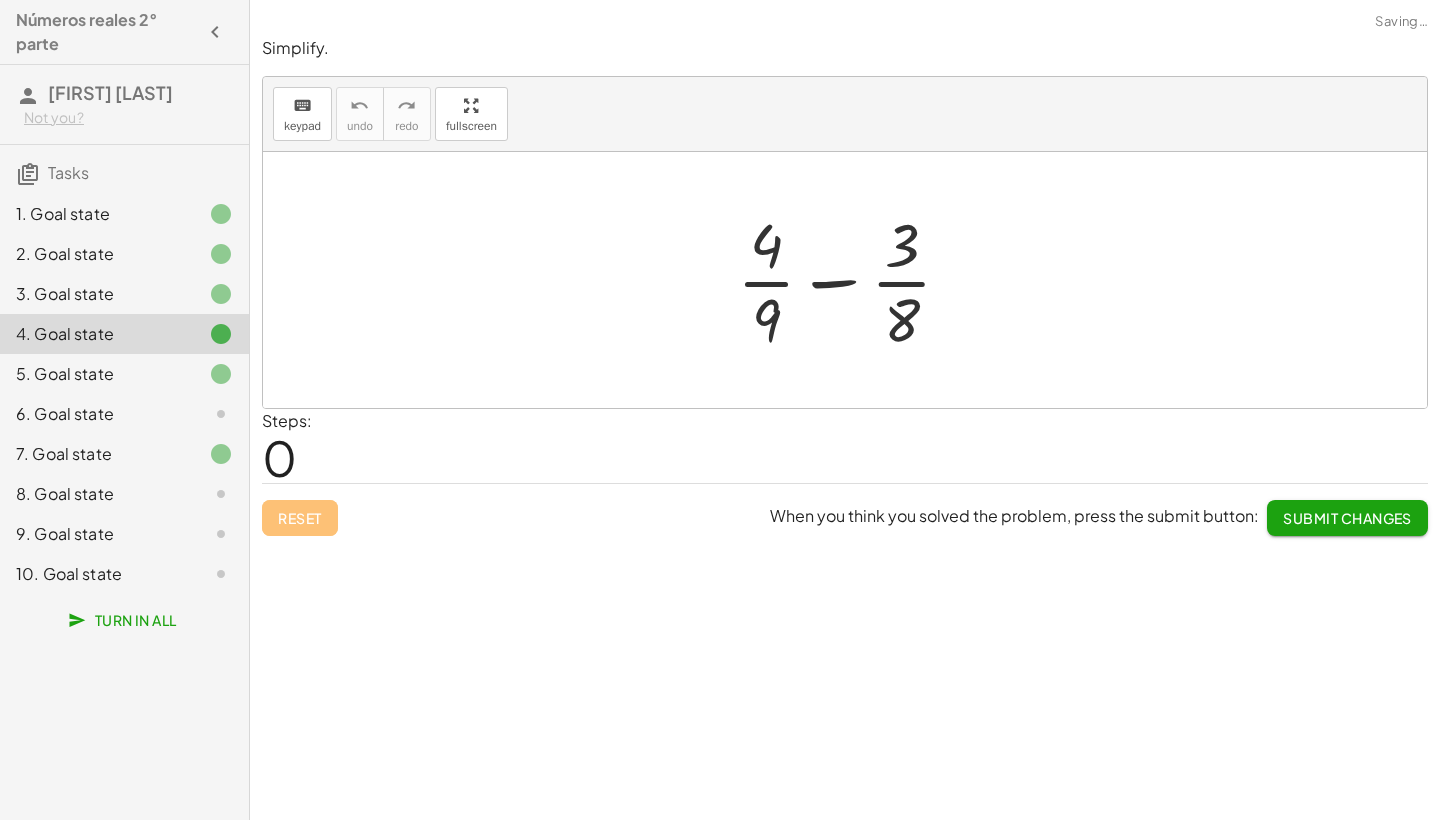 click at bounding box center [852, 280] 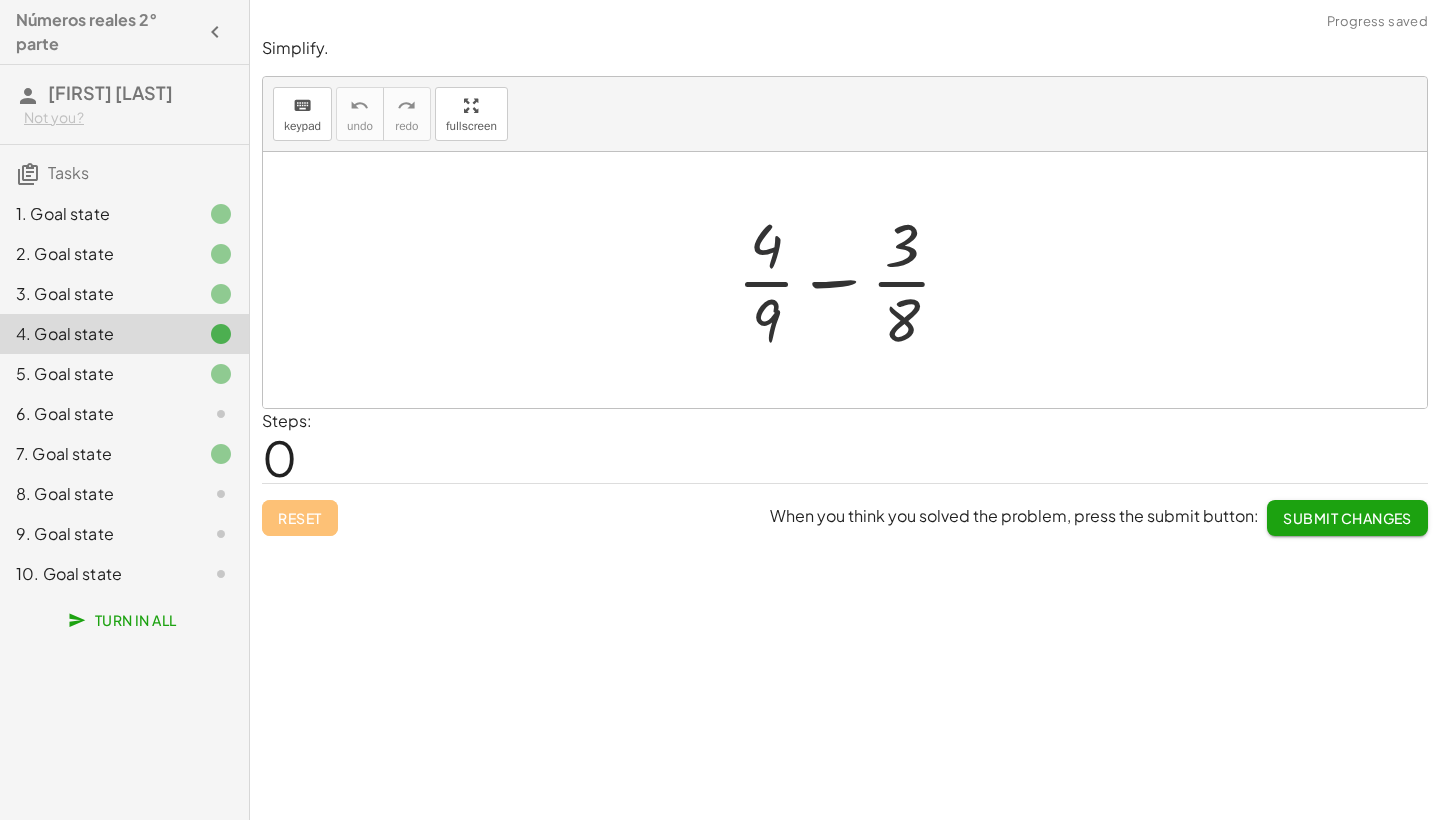 click at bounding box center (852, 280) 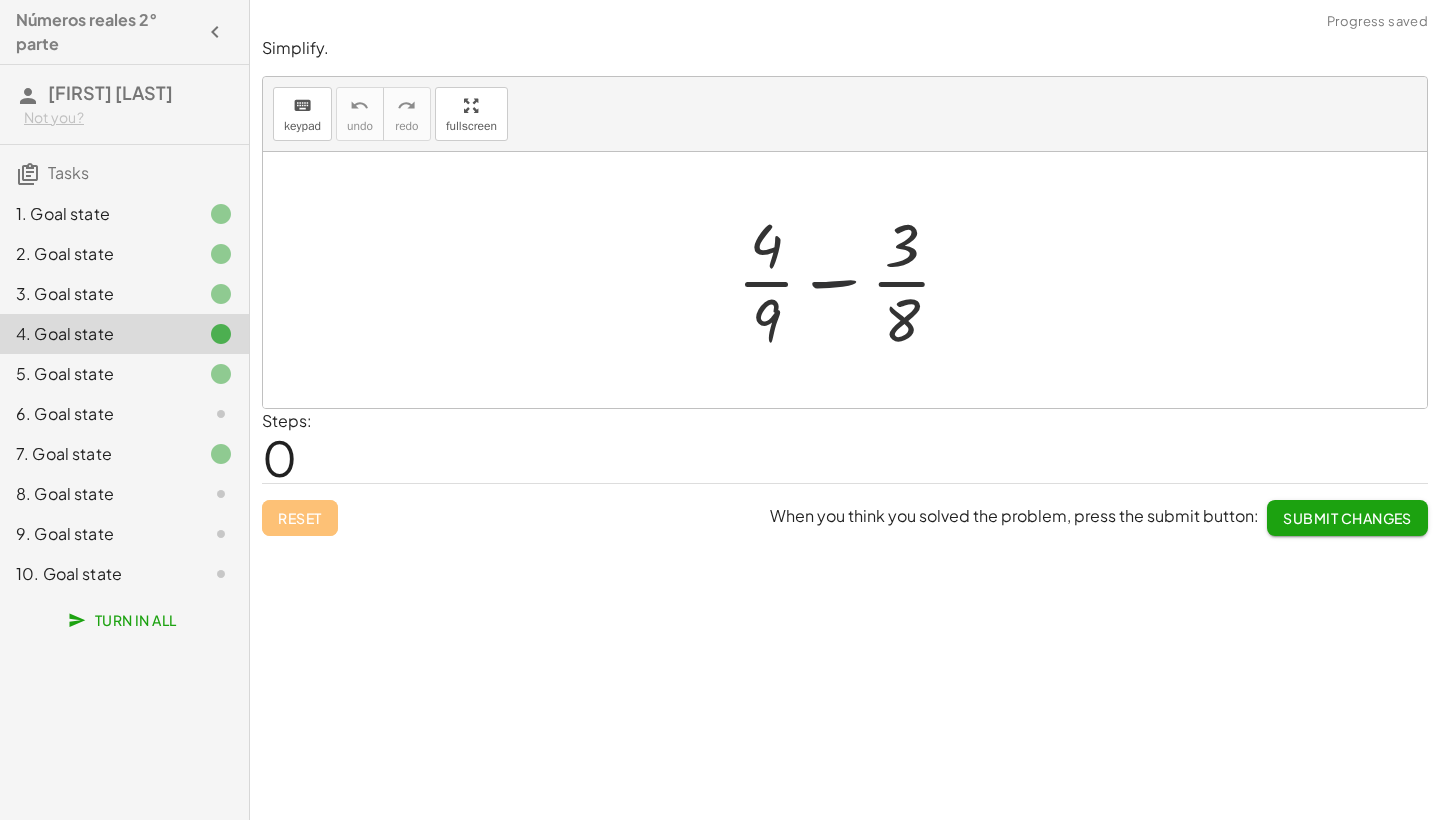 click at bounding box center [852, 280] 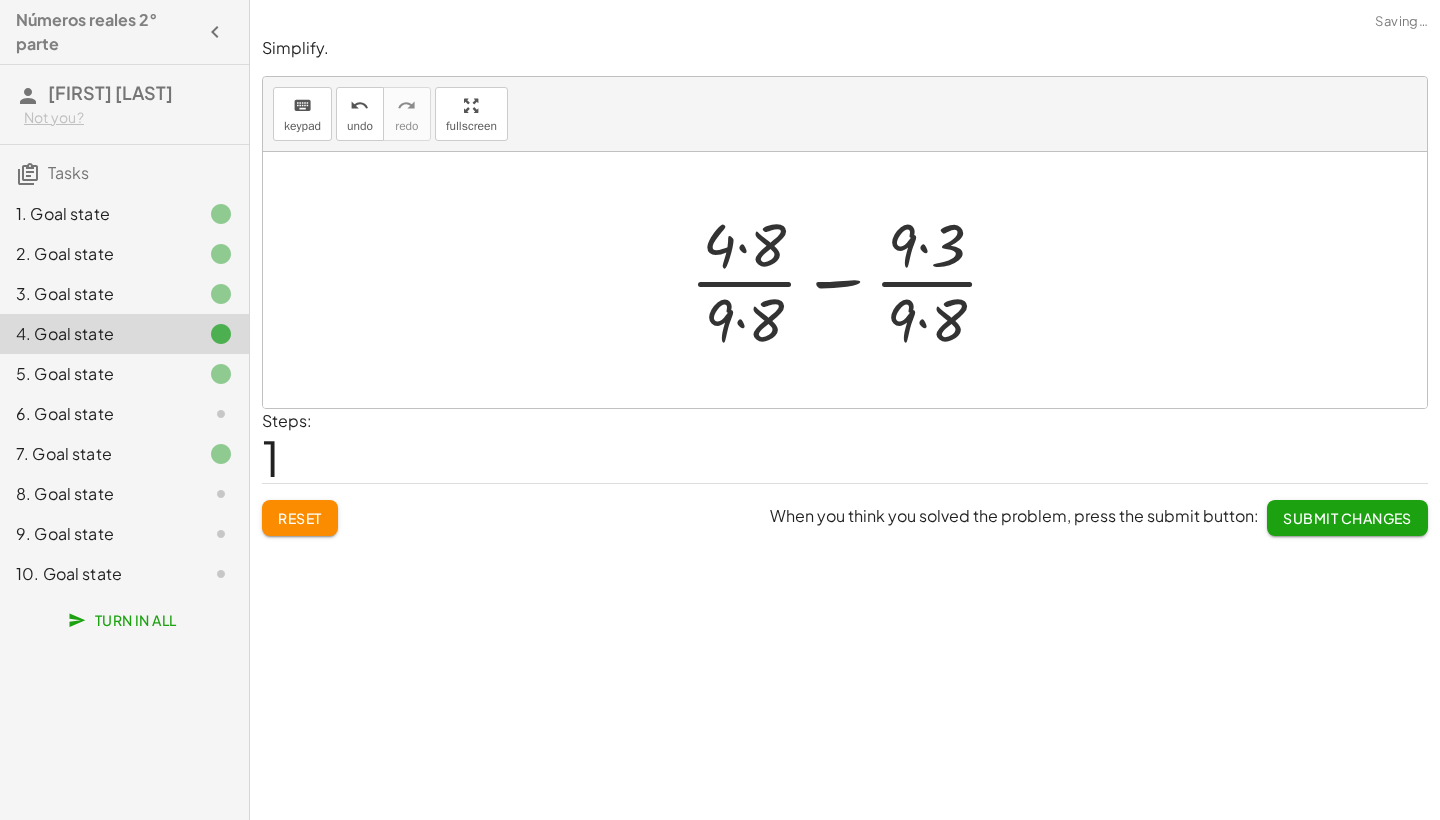 click at bounding box center (852, 280) 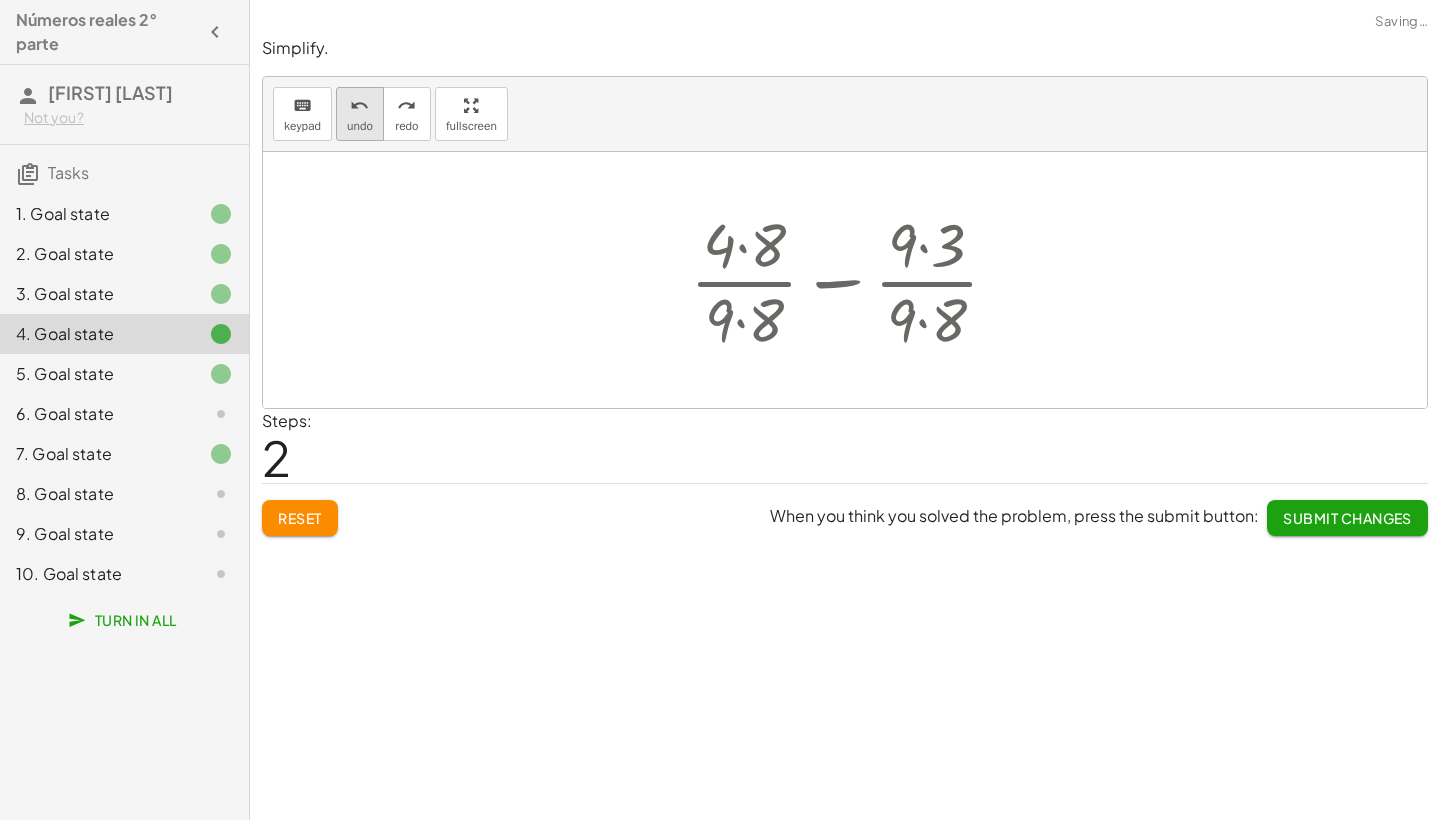 click on "undo" at bounding box center (359, 106) 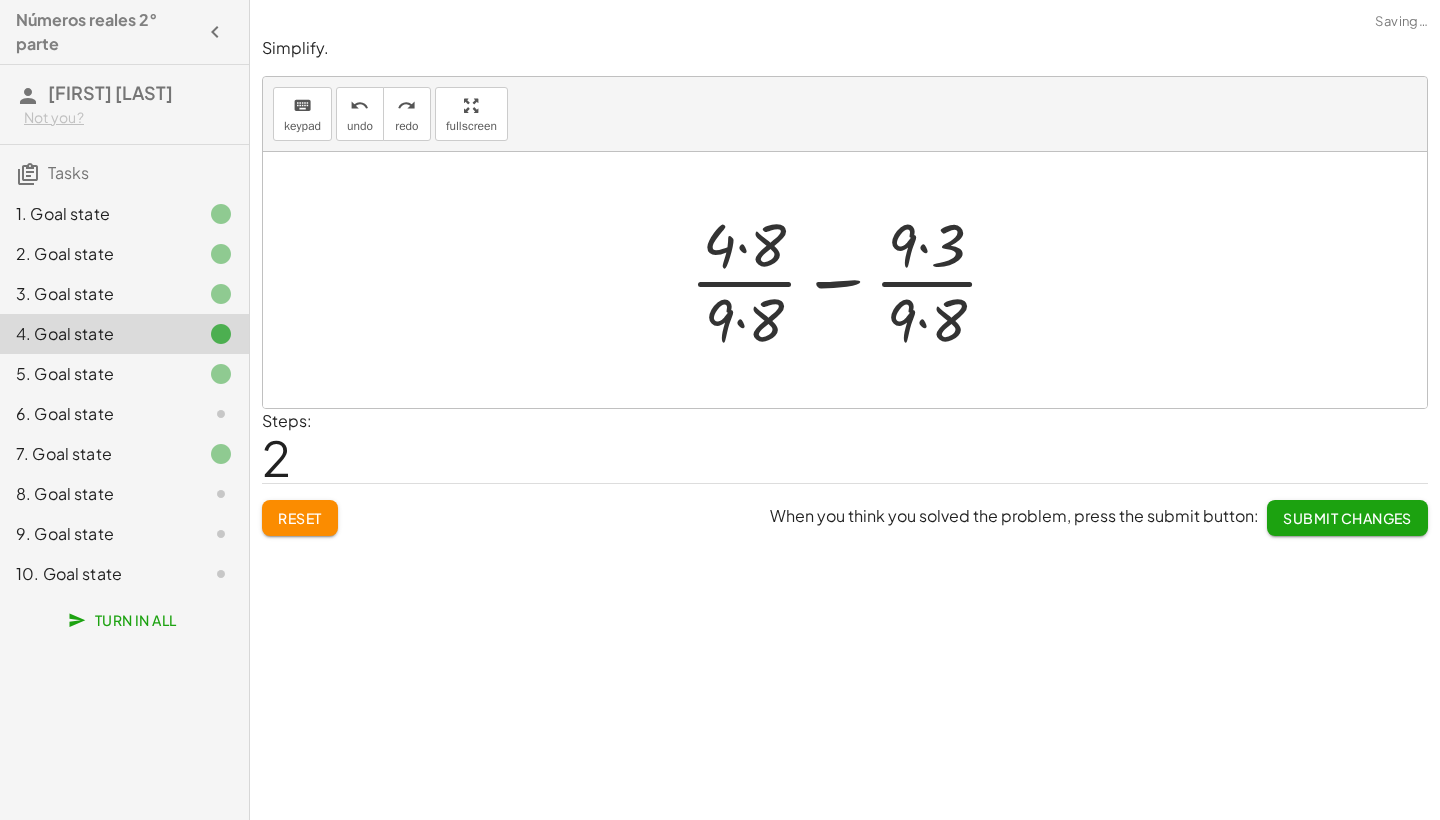 click at bounding box center (852, 280) 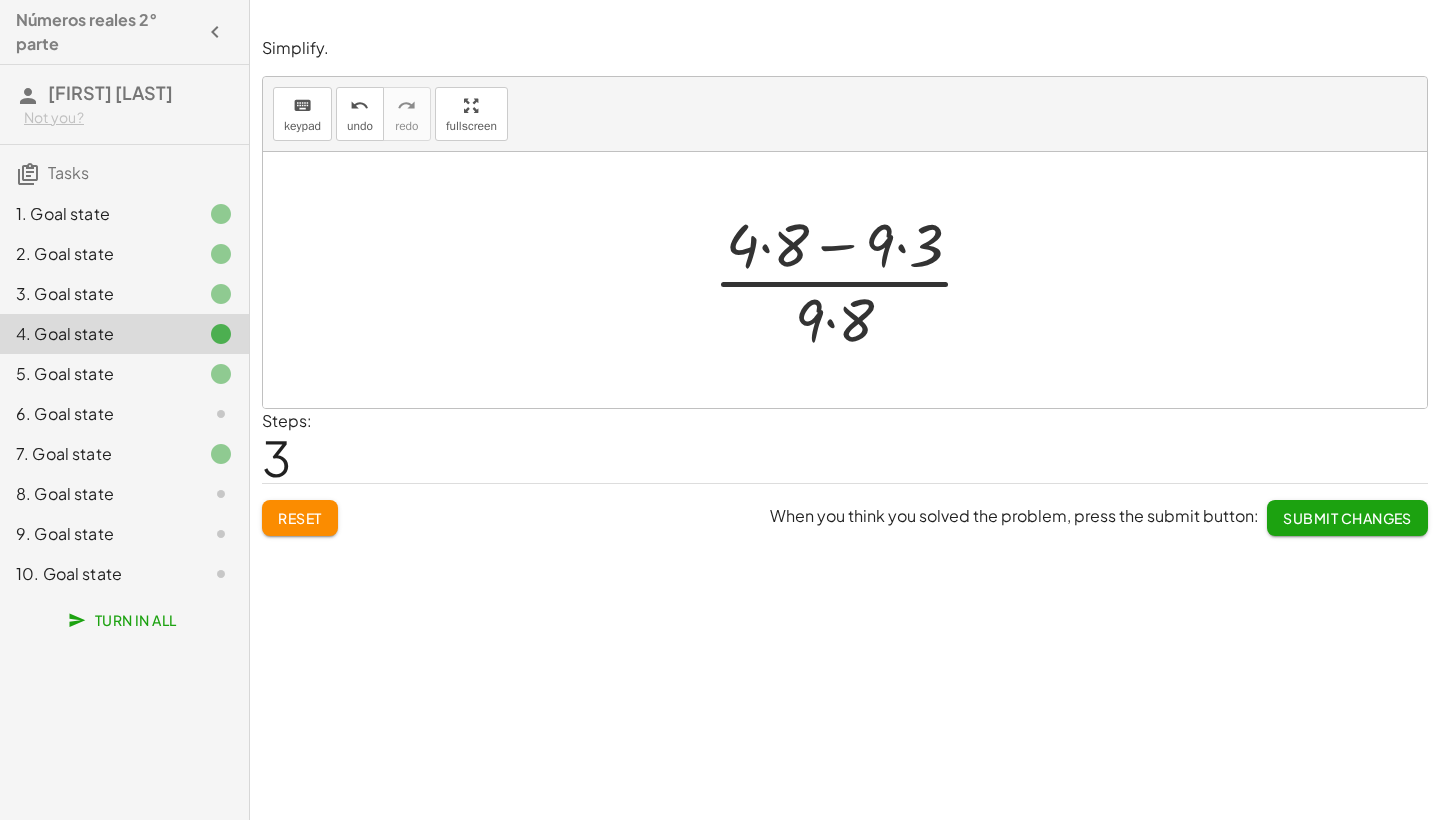 click at bounding box center [852, 280] 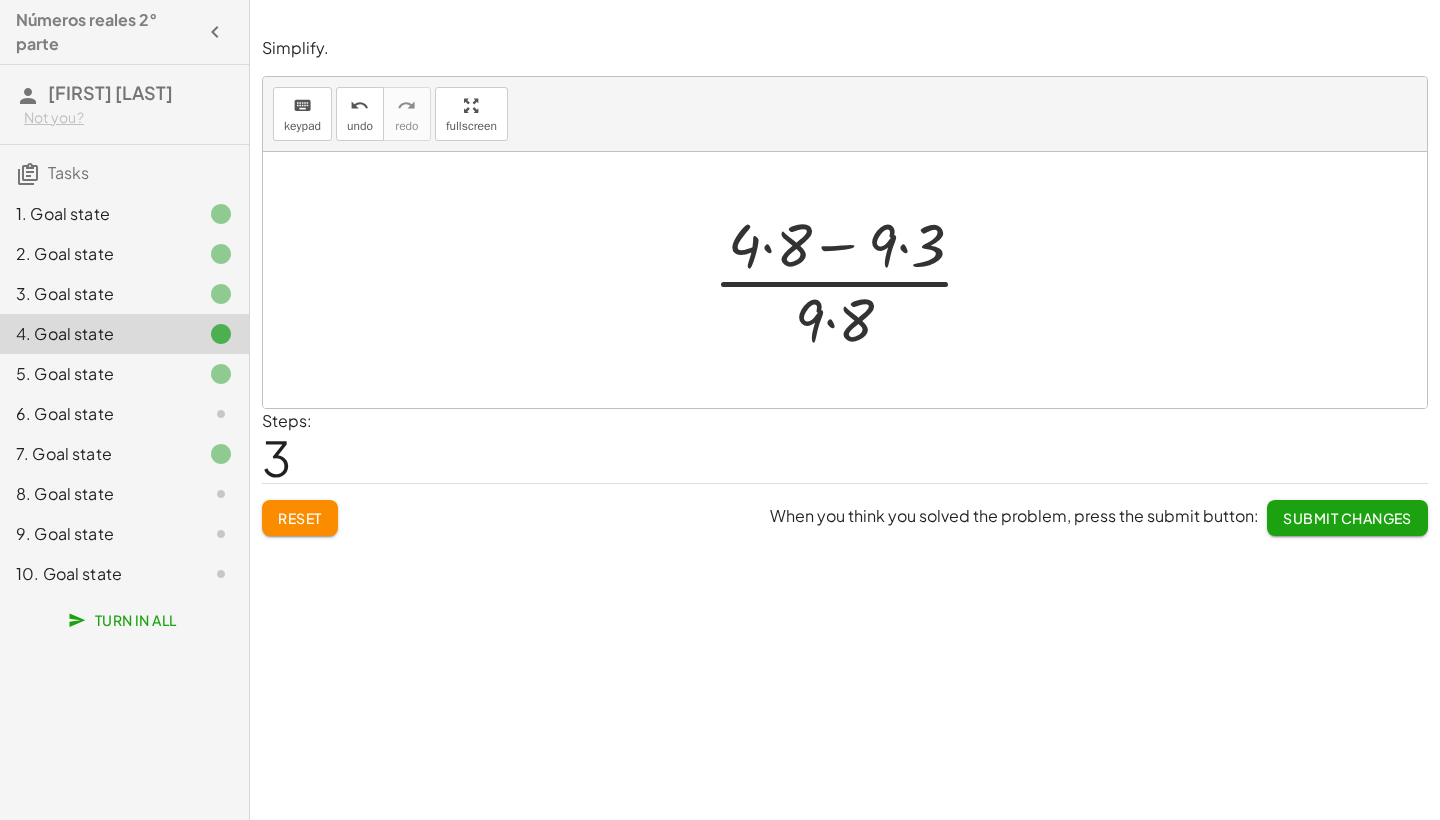 click at bounding box center (852, 280) 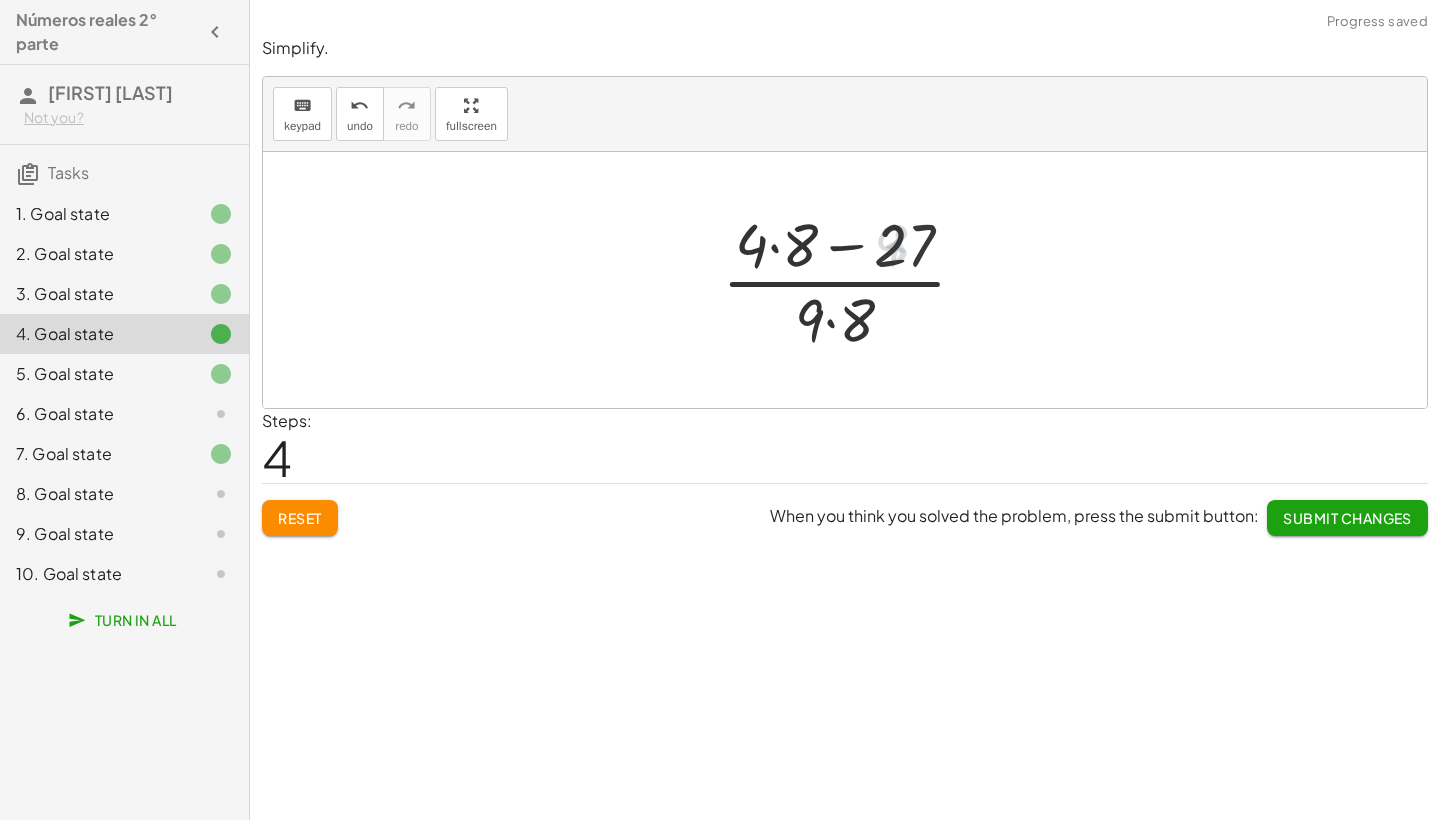 click at bounding box center (852, 280) 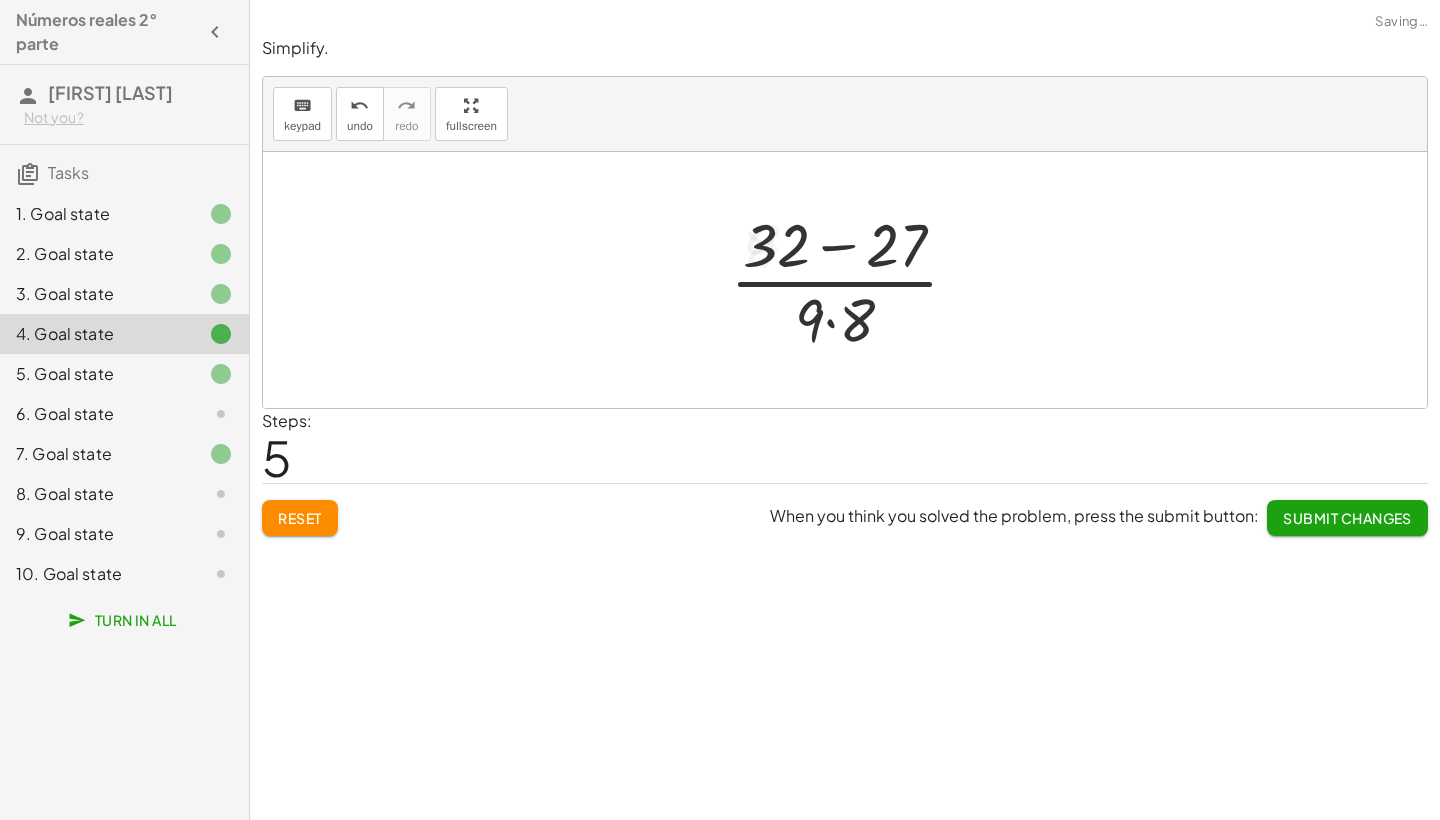 click at bounding box center [852, 280] 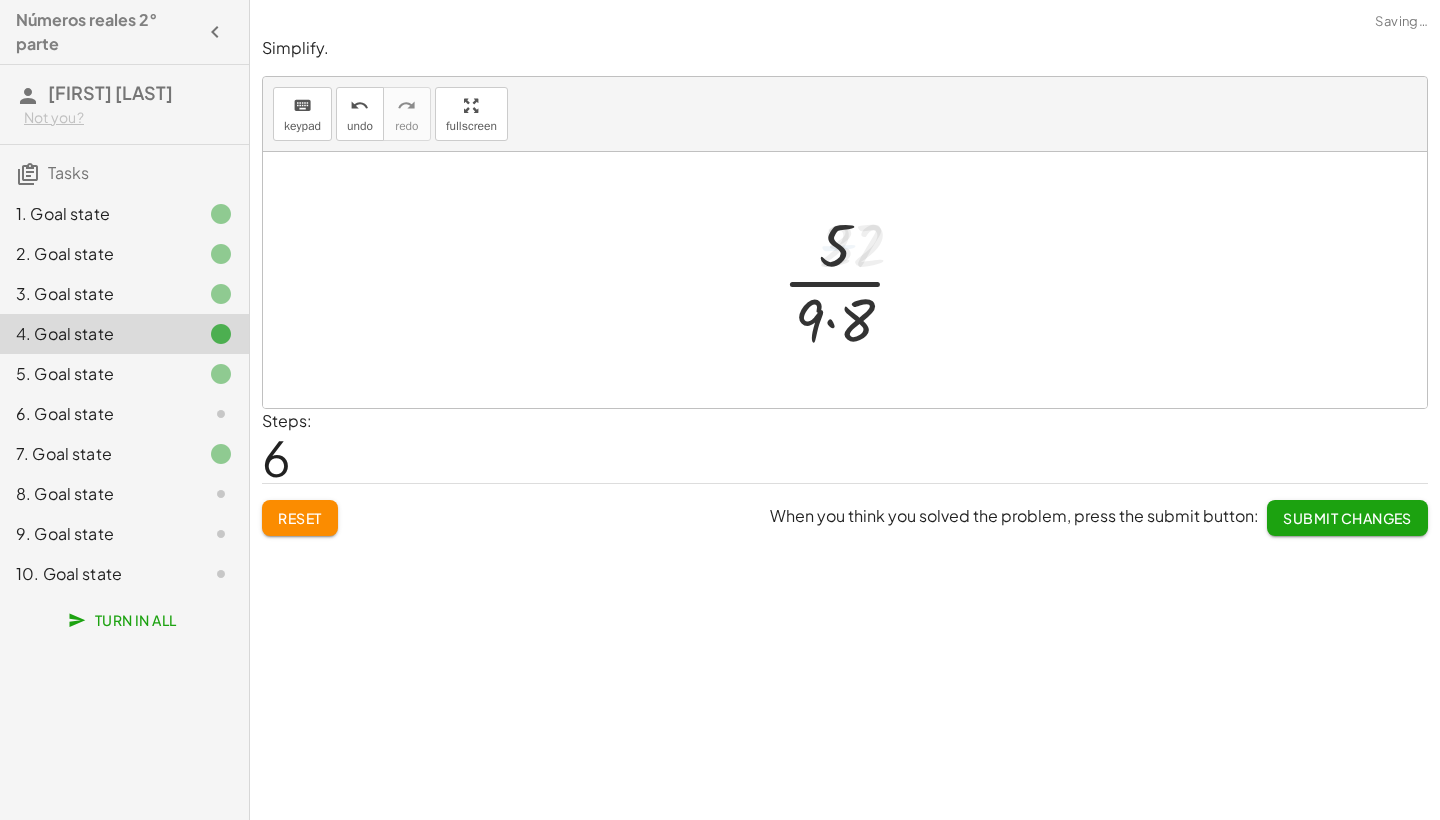 click at bounding box center [852, 280] 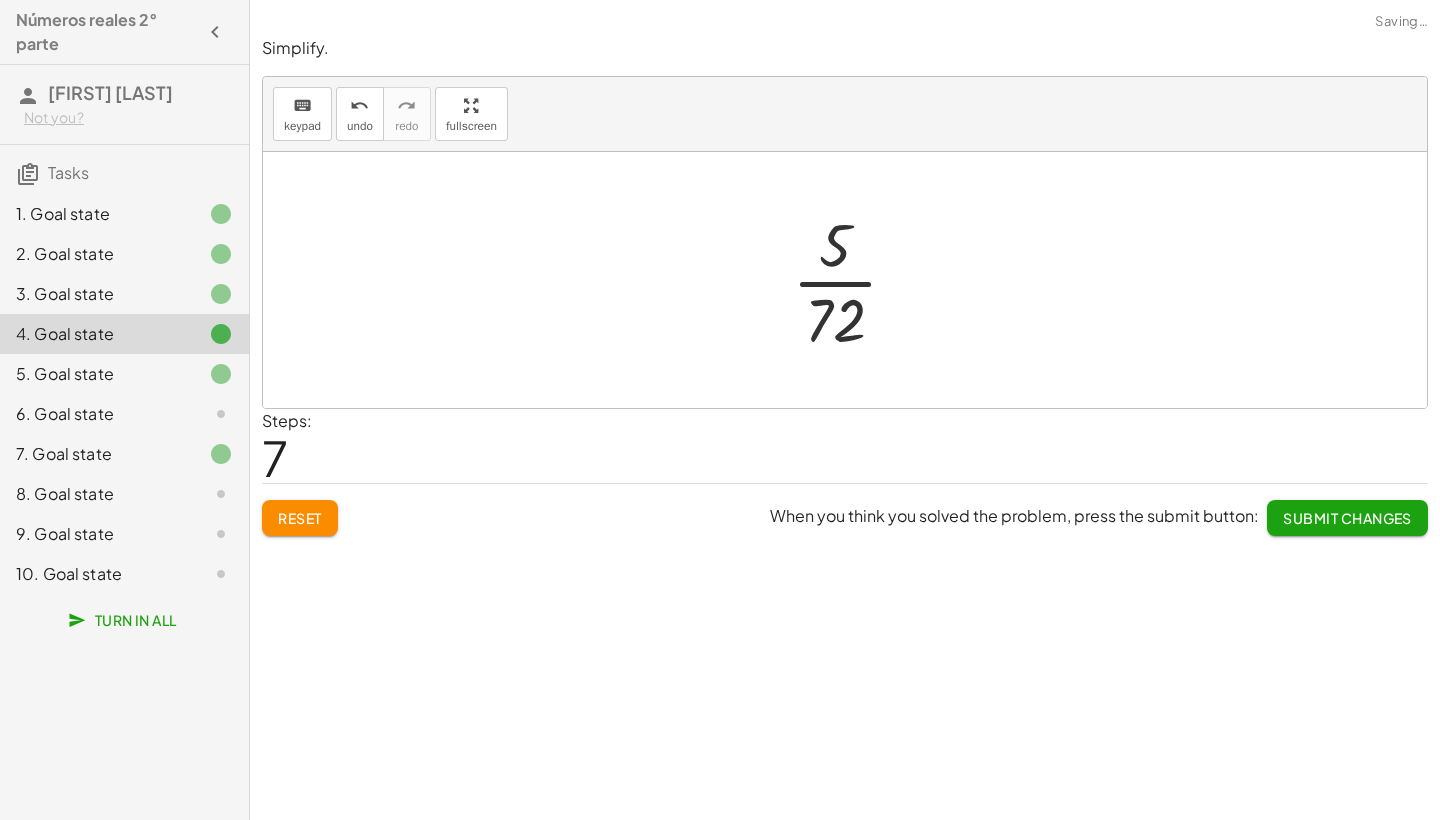 click at bounding box center [853, 280] 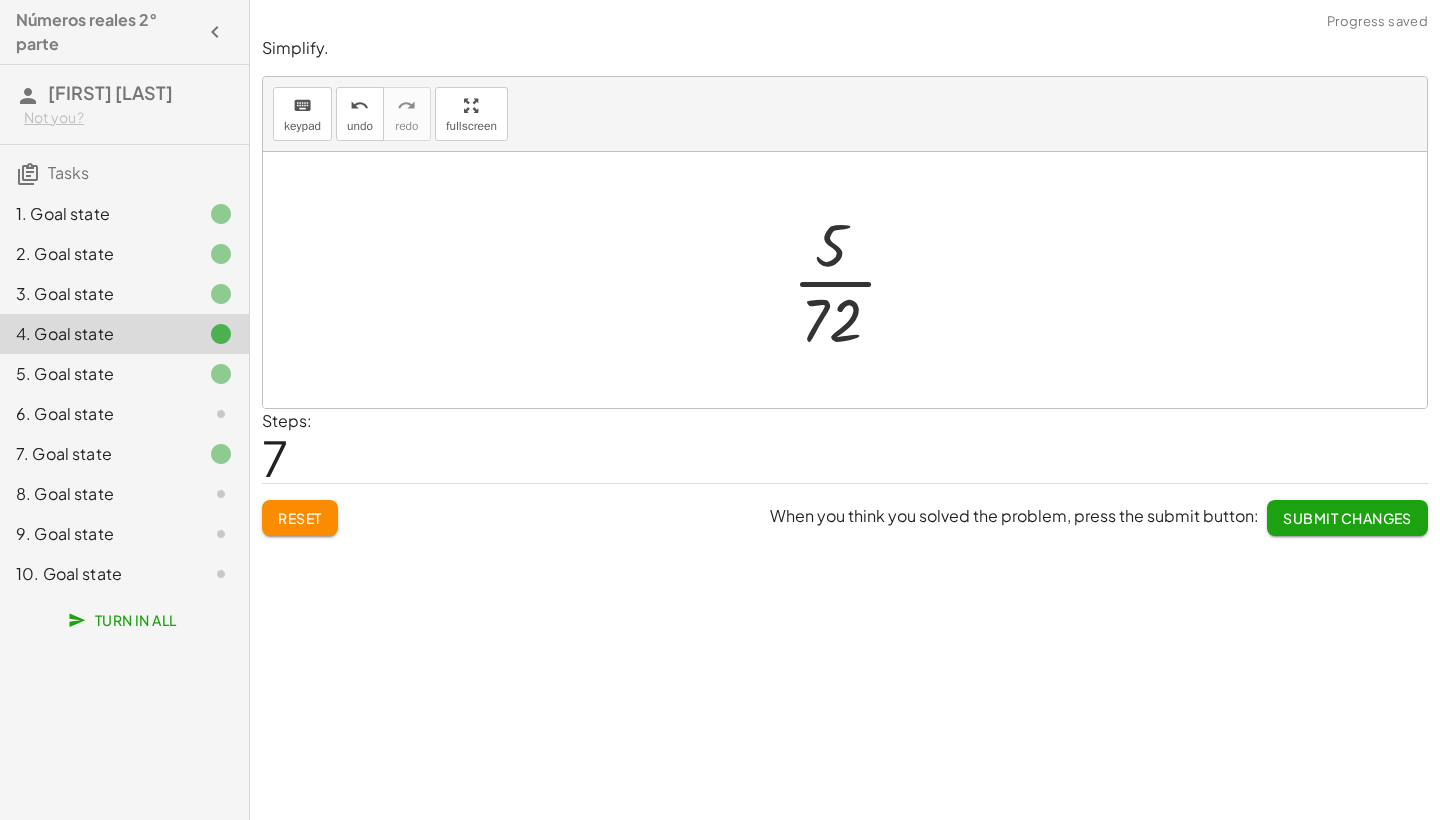 click at bounding box center (853, 280) 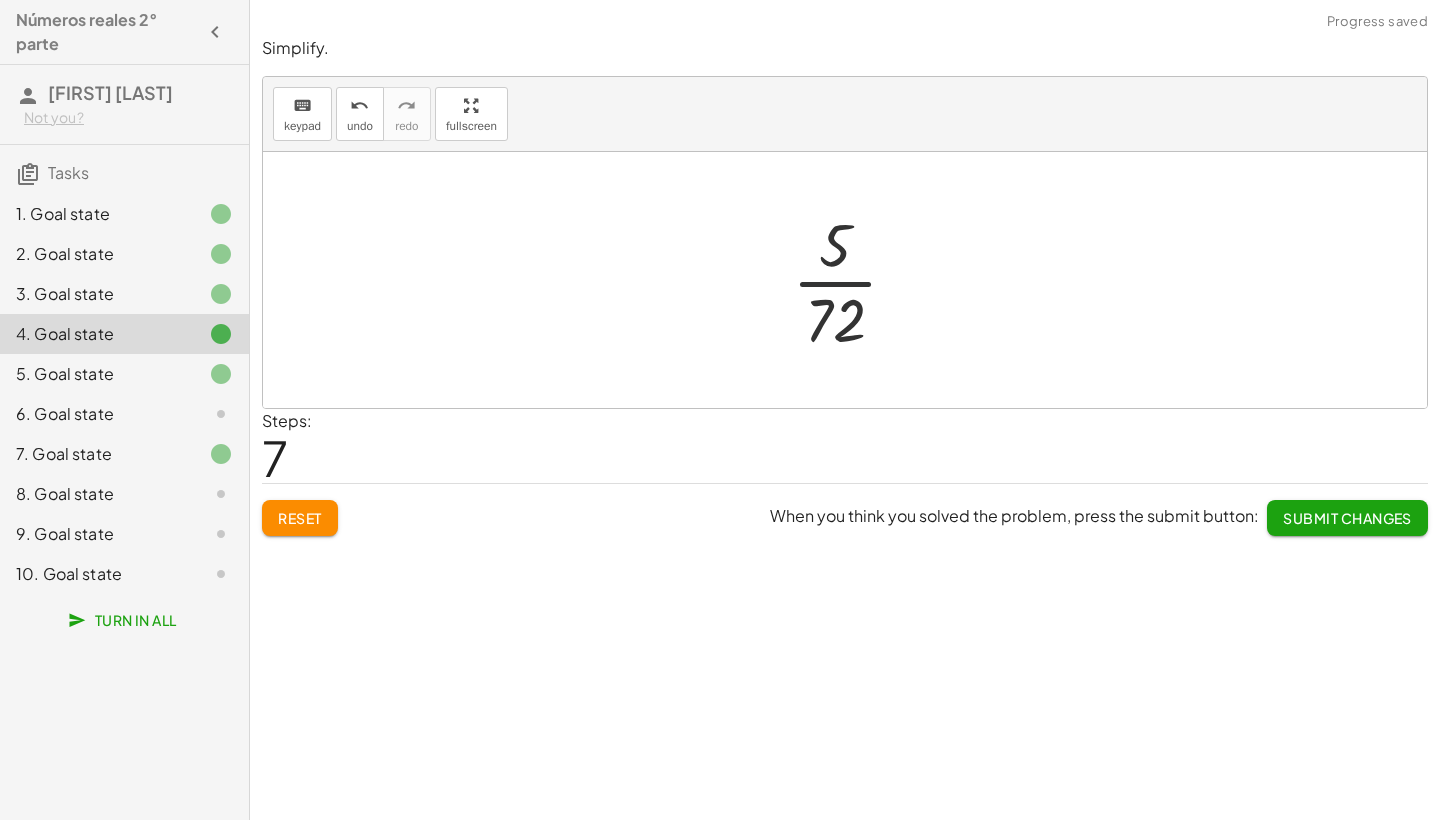click at bounding box center (853, 280) 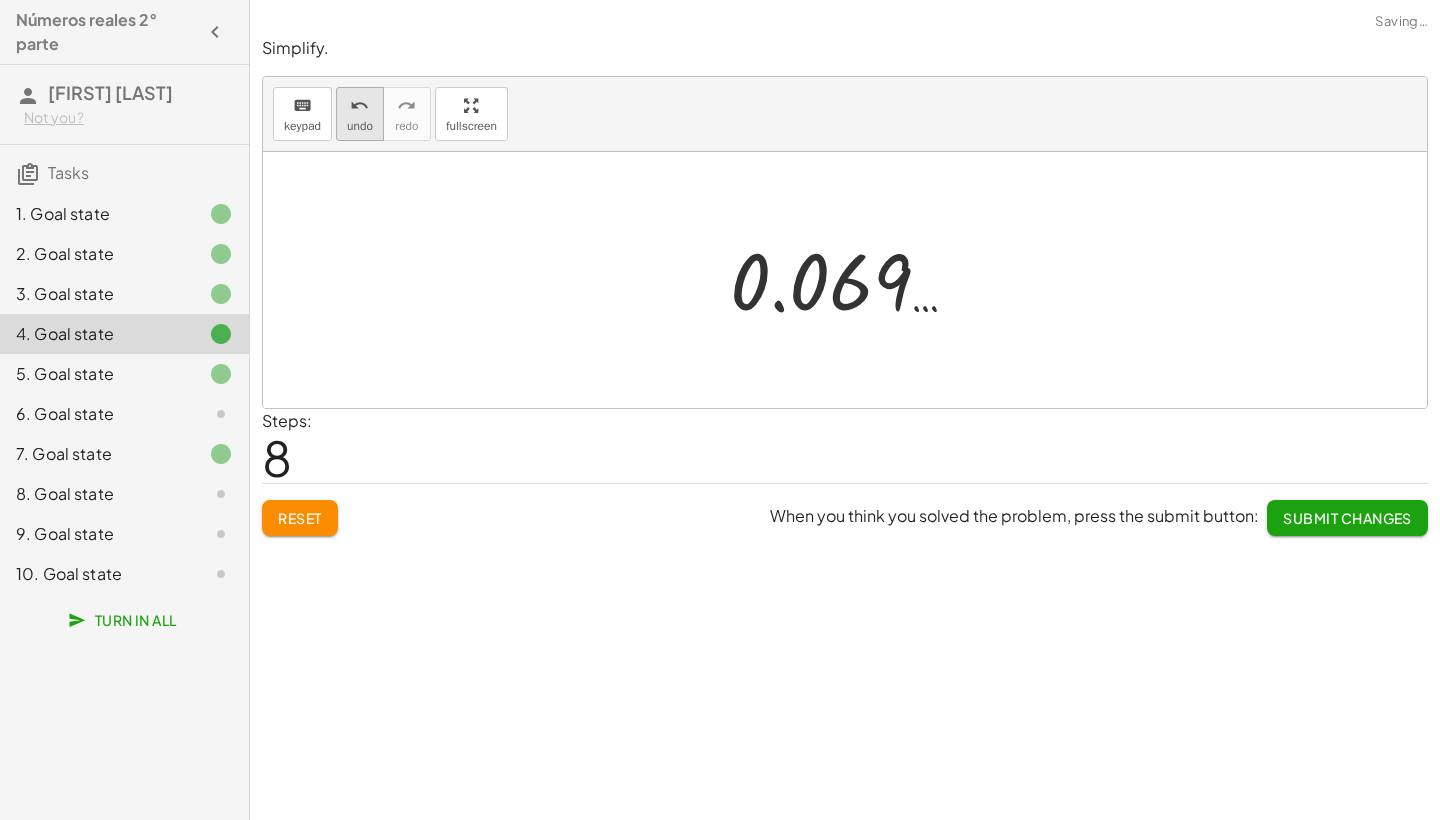 click on "undo" at bounding box center (360, 126) 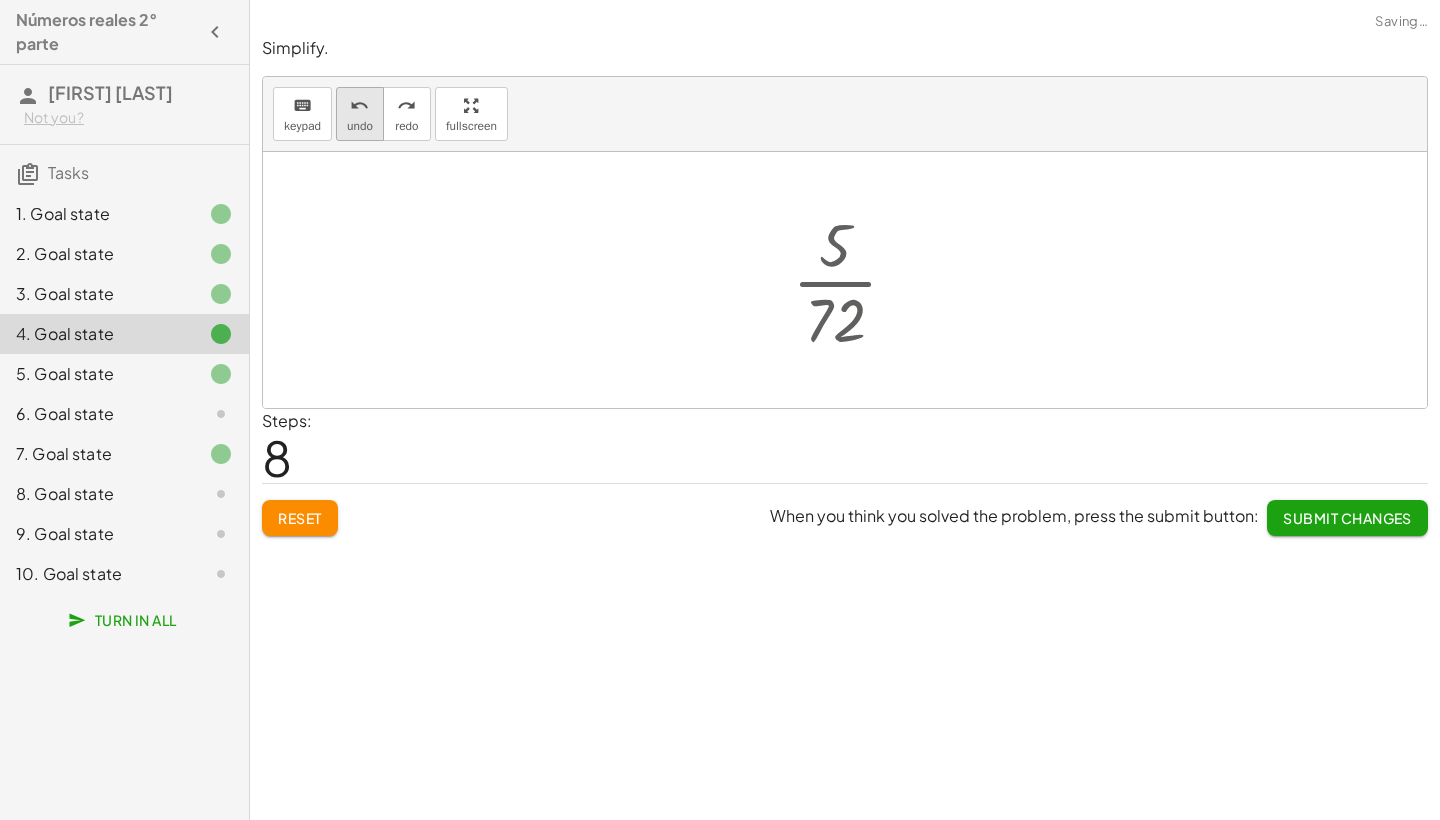 click on "undo" at bounding box center [360, 126] 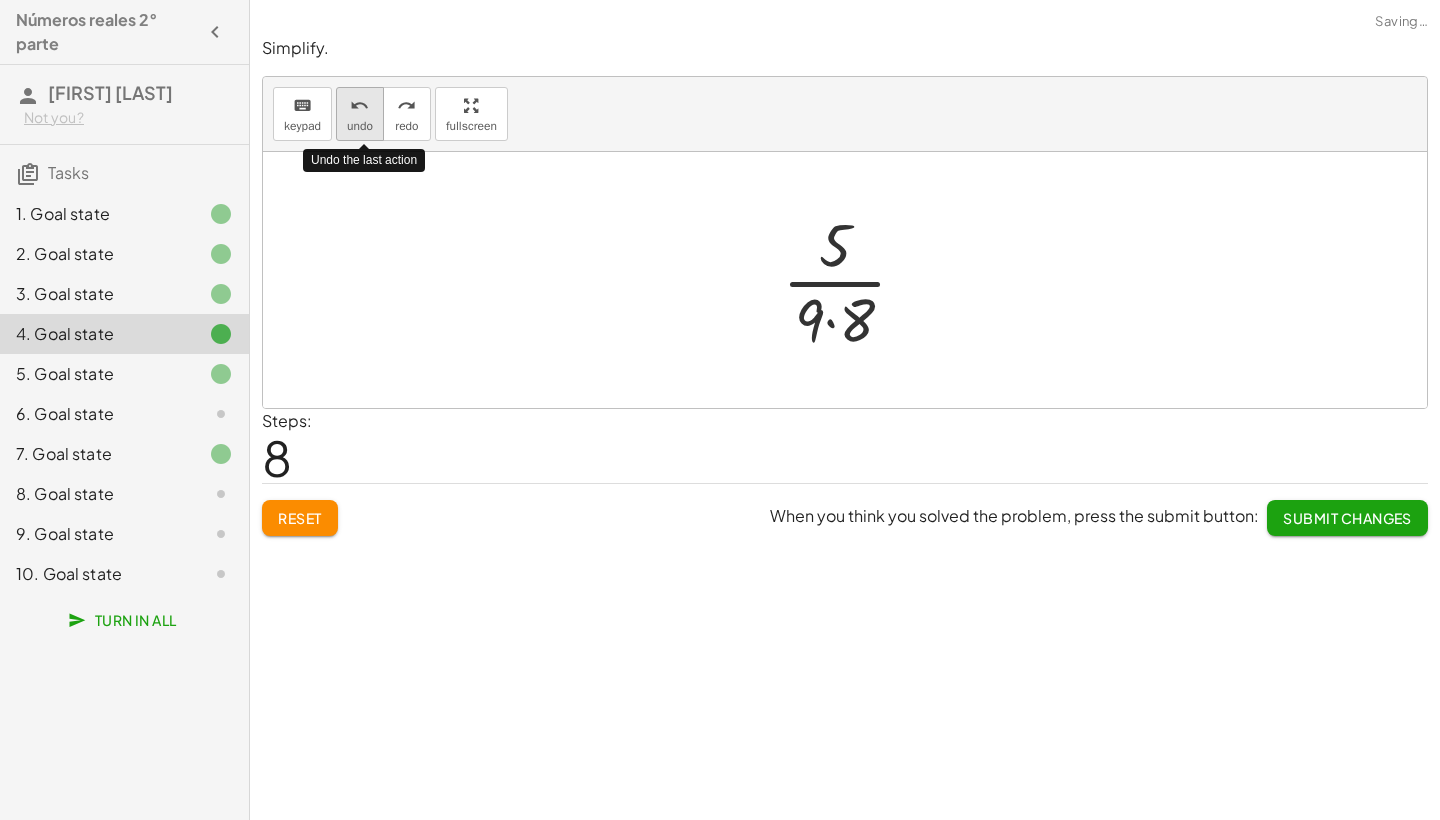 click on "undo" at bounding box center (360, 126) 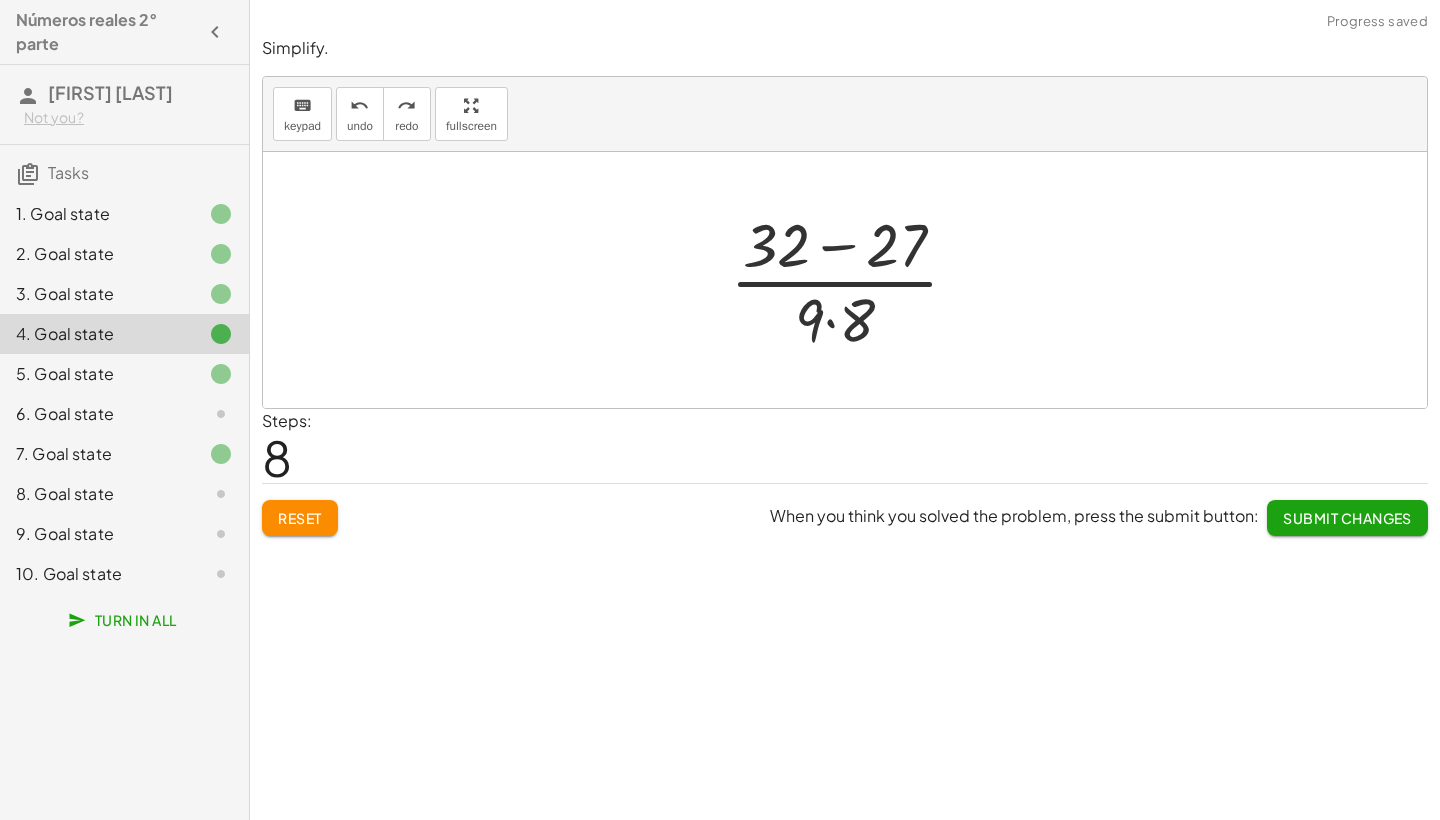 click at bounding box center (852, 280) 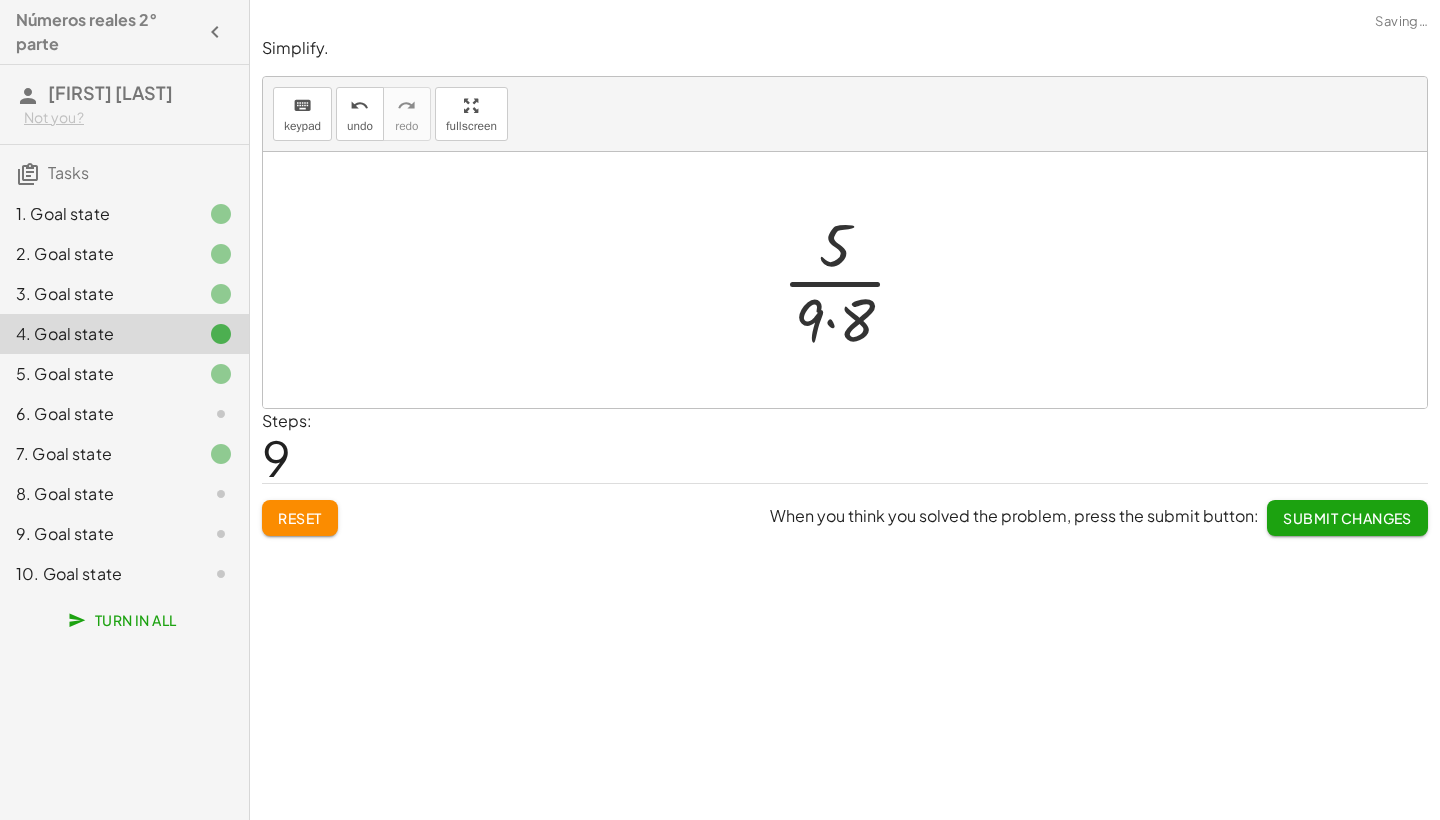click at bounding box center (852, 280) 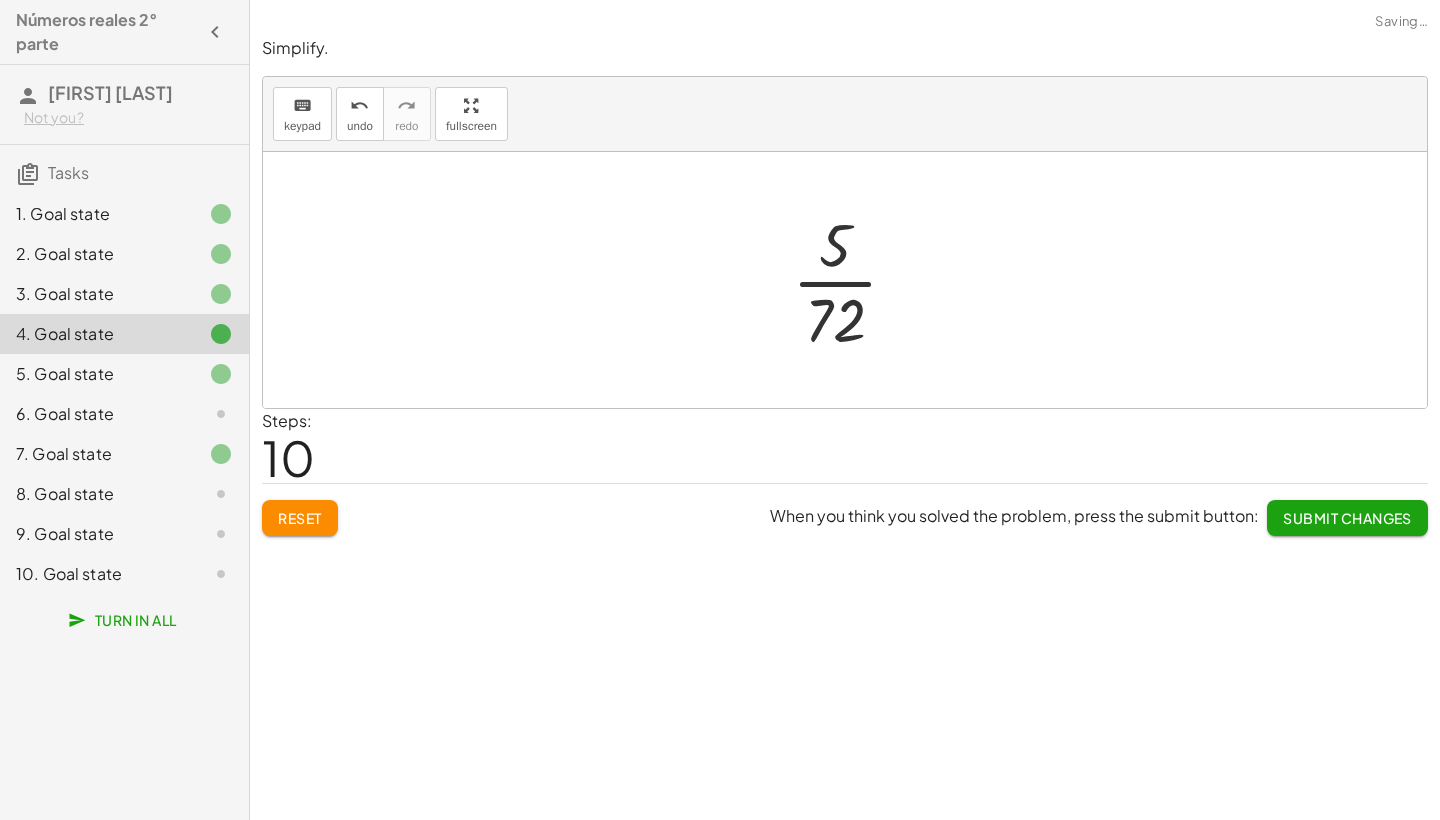 click at bounding box center (853, 280) 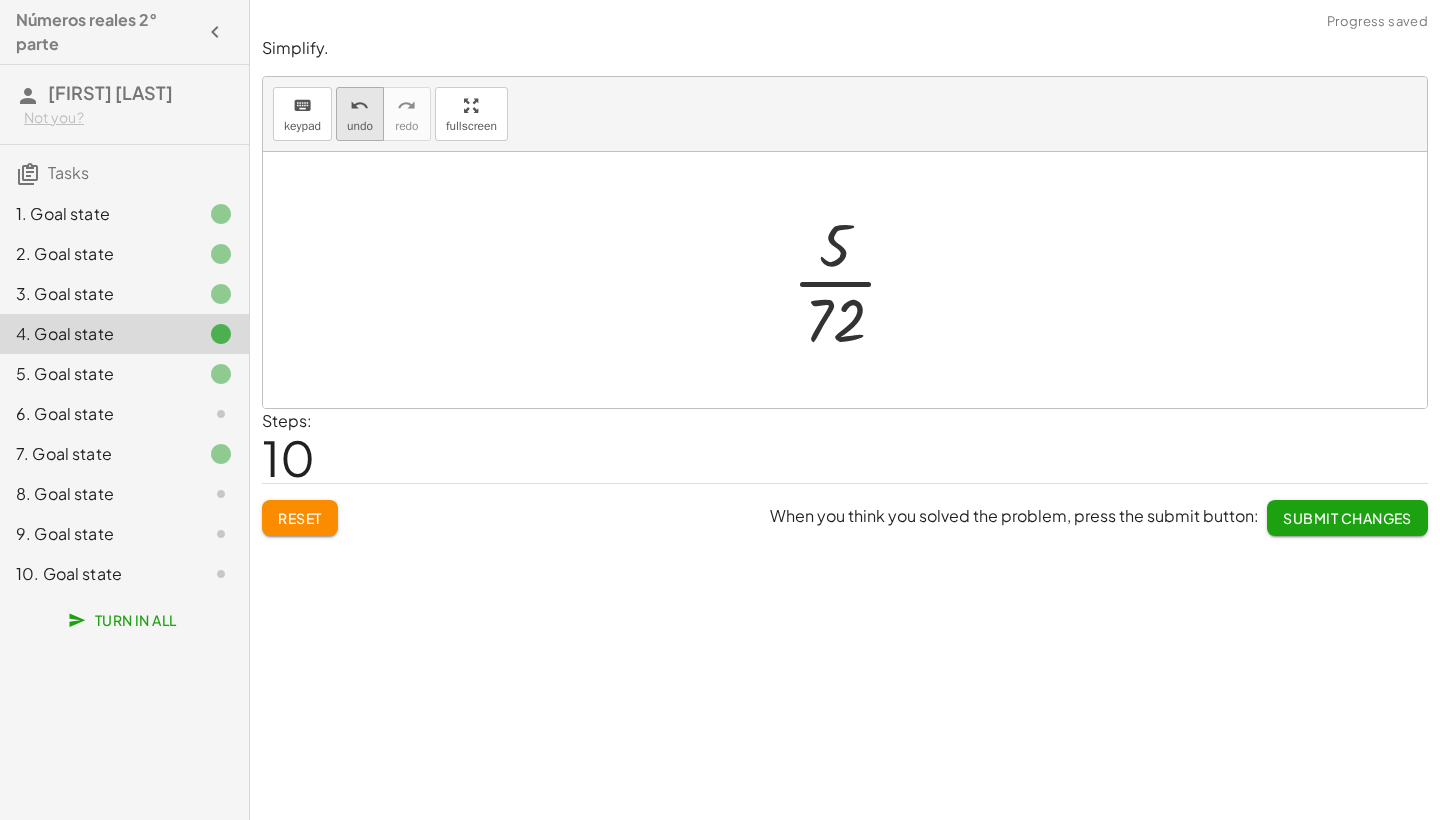 click on "undo" at bounding box center [360, 126] 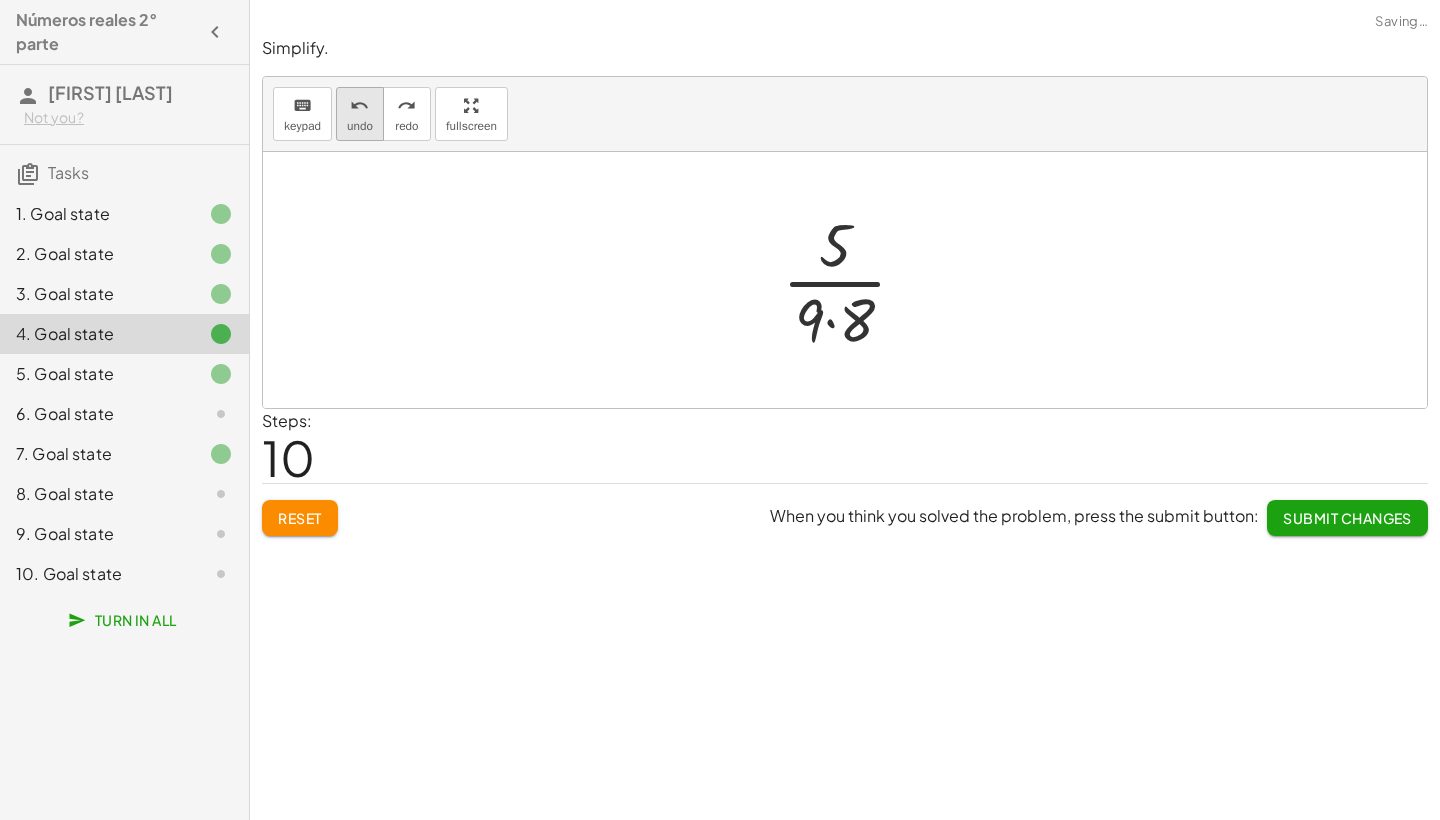 click on "undo" at bounding box center [360, 126] 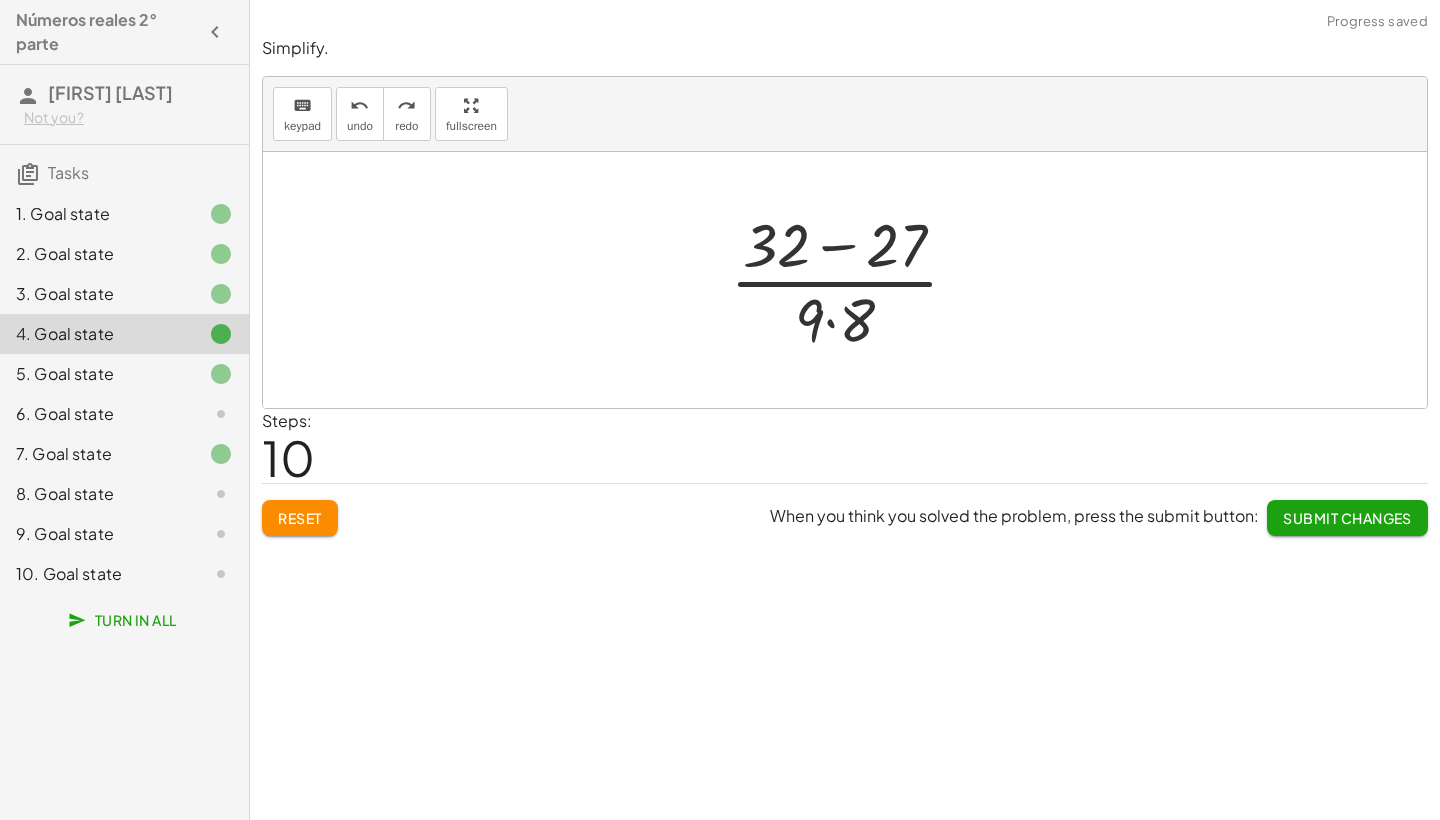 click at bounding box center (852, 280) 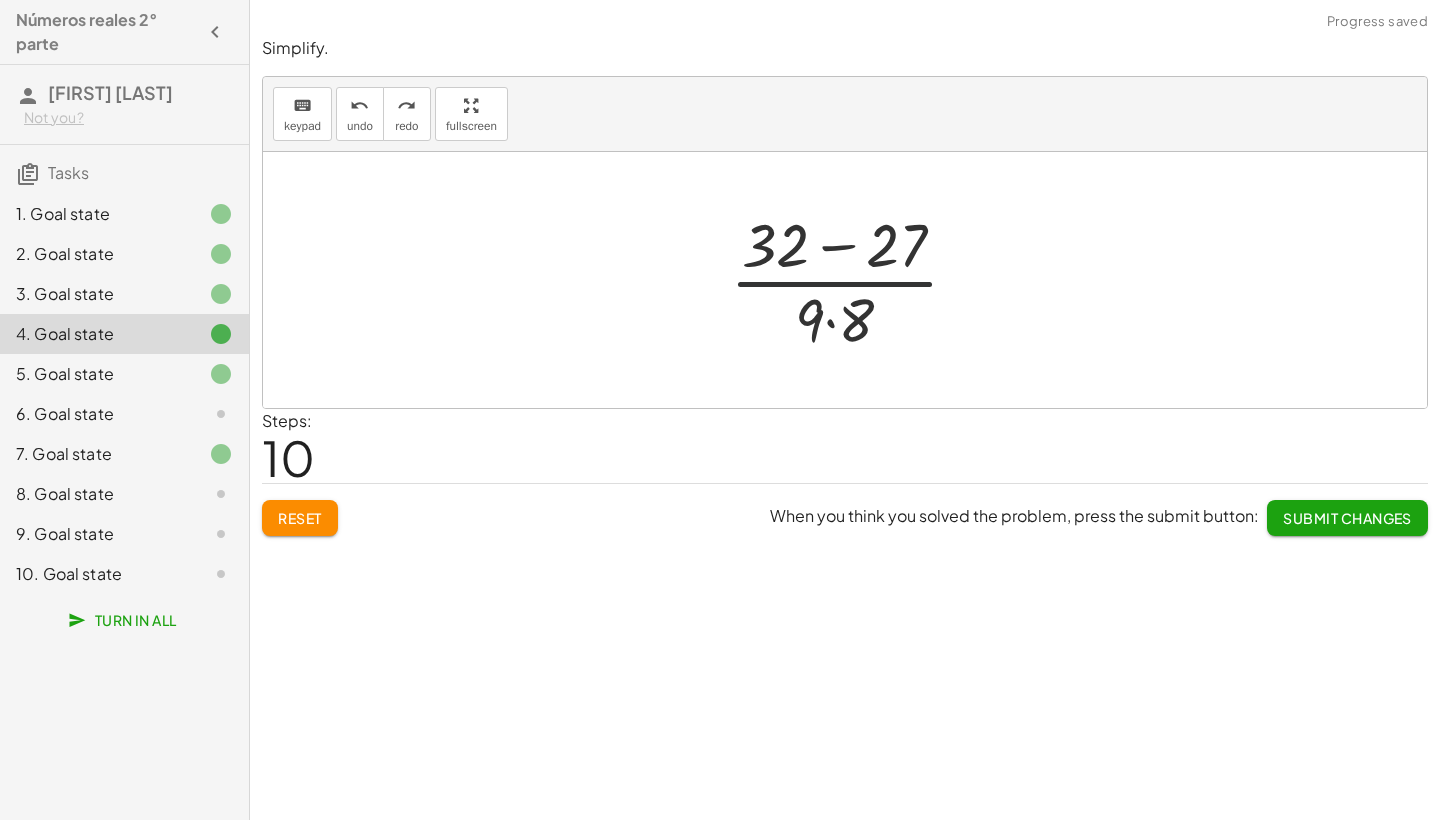 click at bounding box center [852, 280] 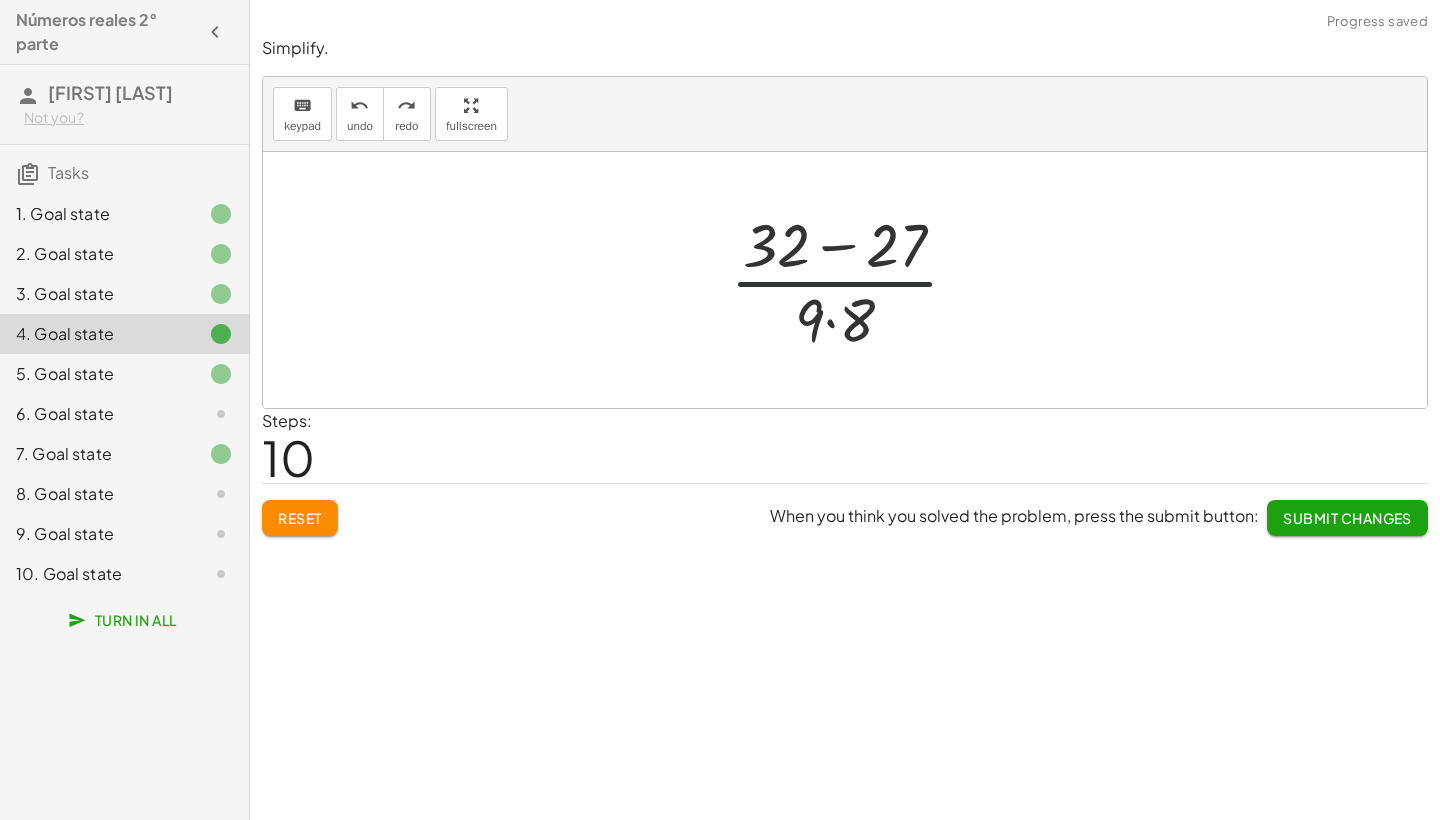 click at bounding box center [852, 280] 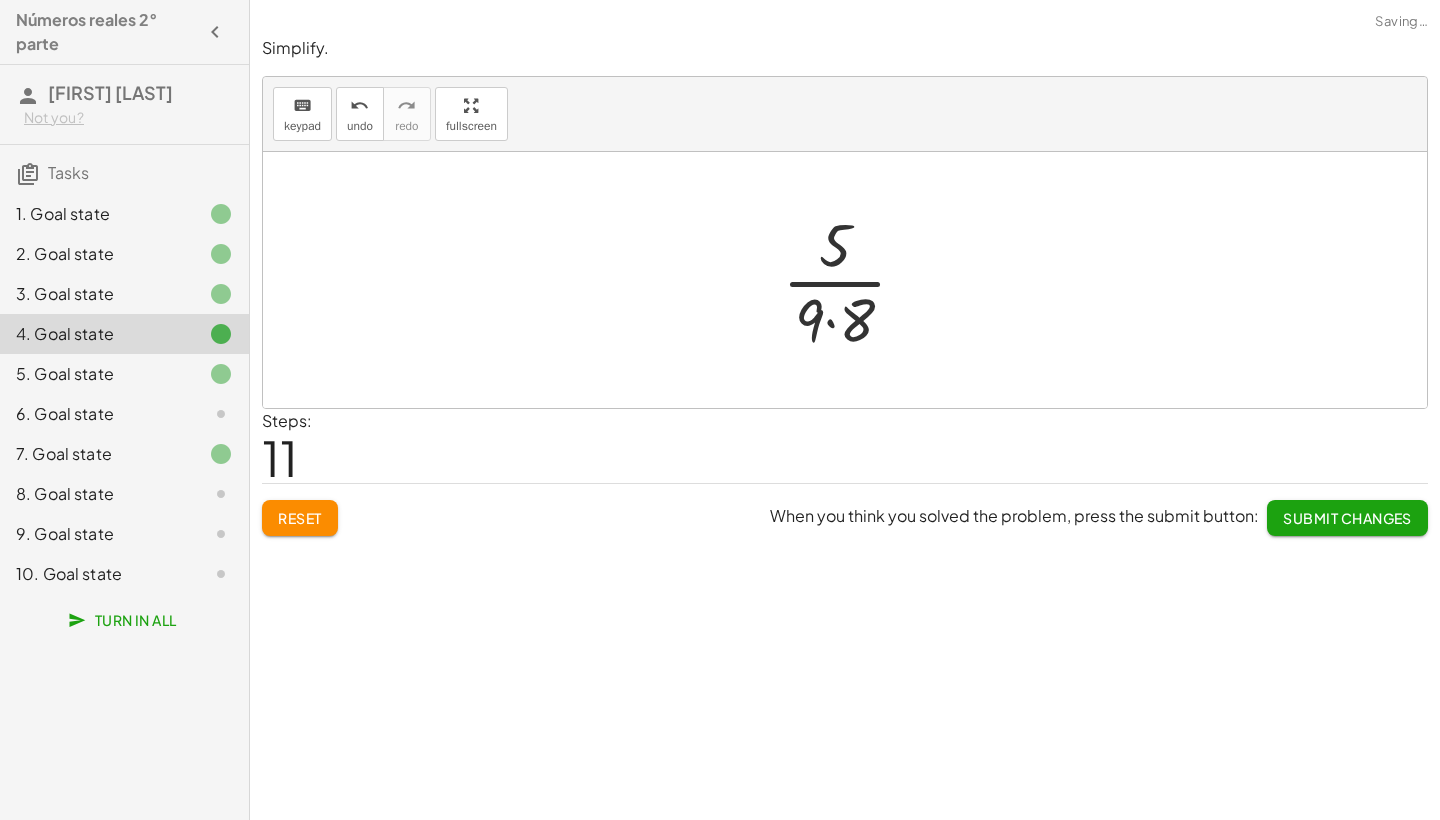 click at bounding box center [852, 280] 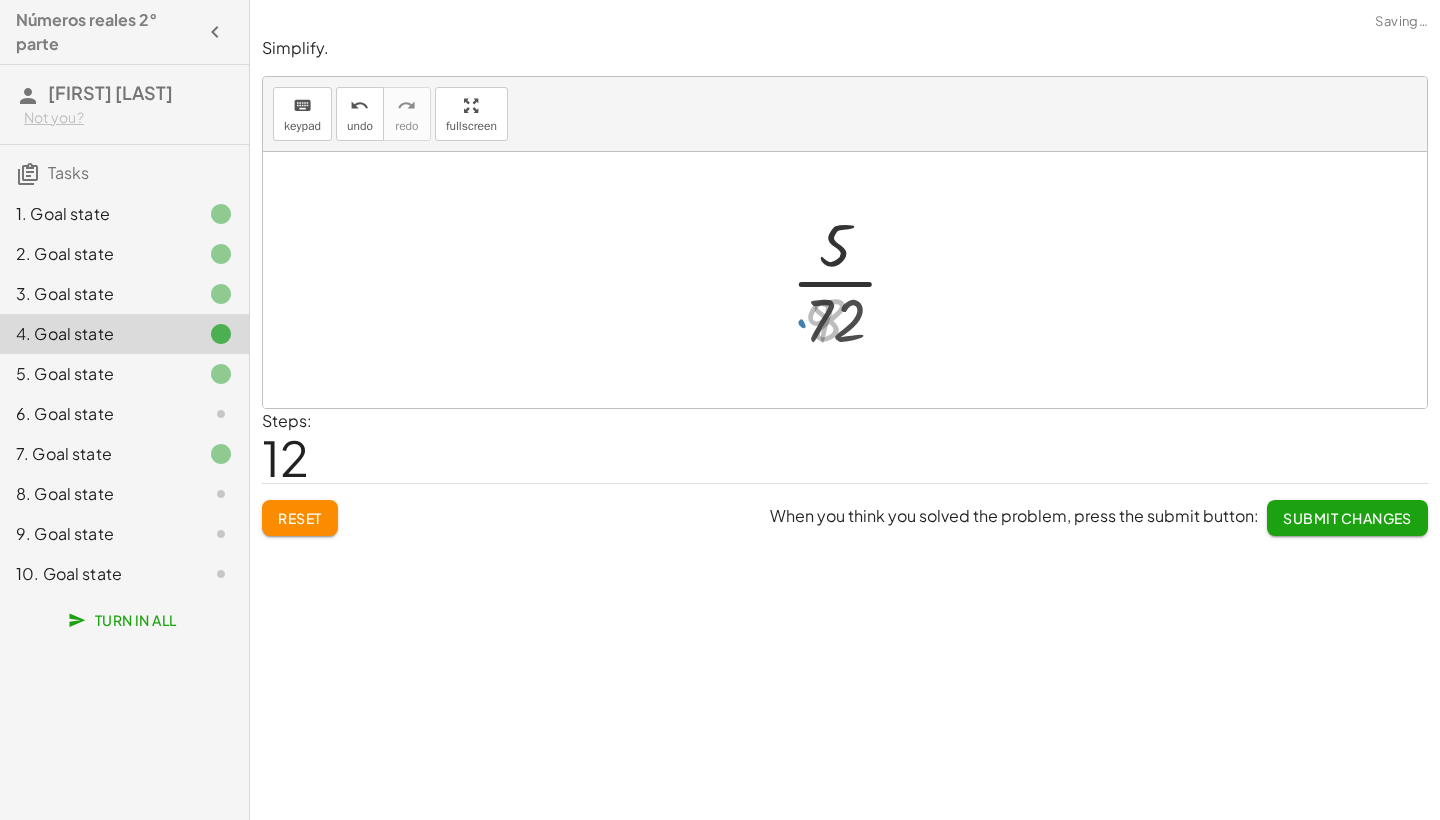 click at bounding box center (853, 280) 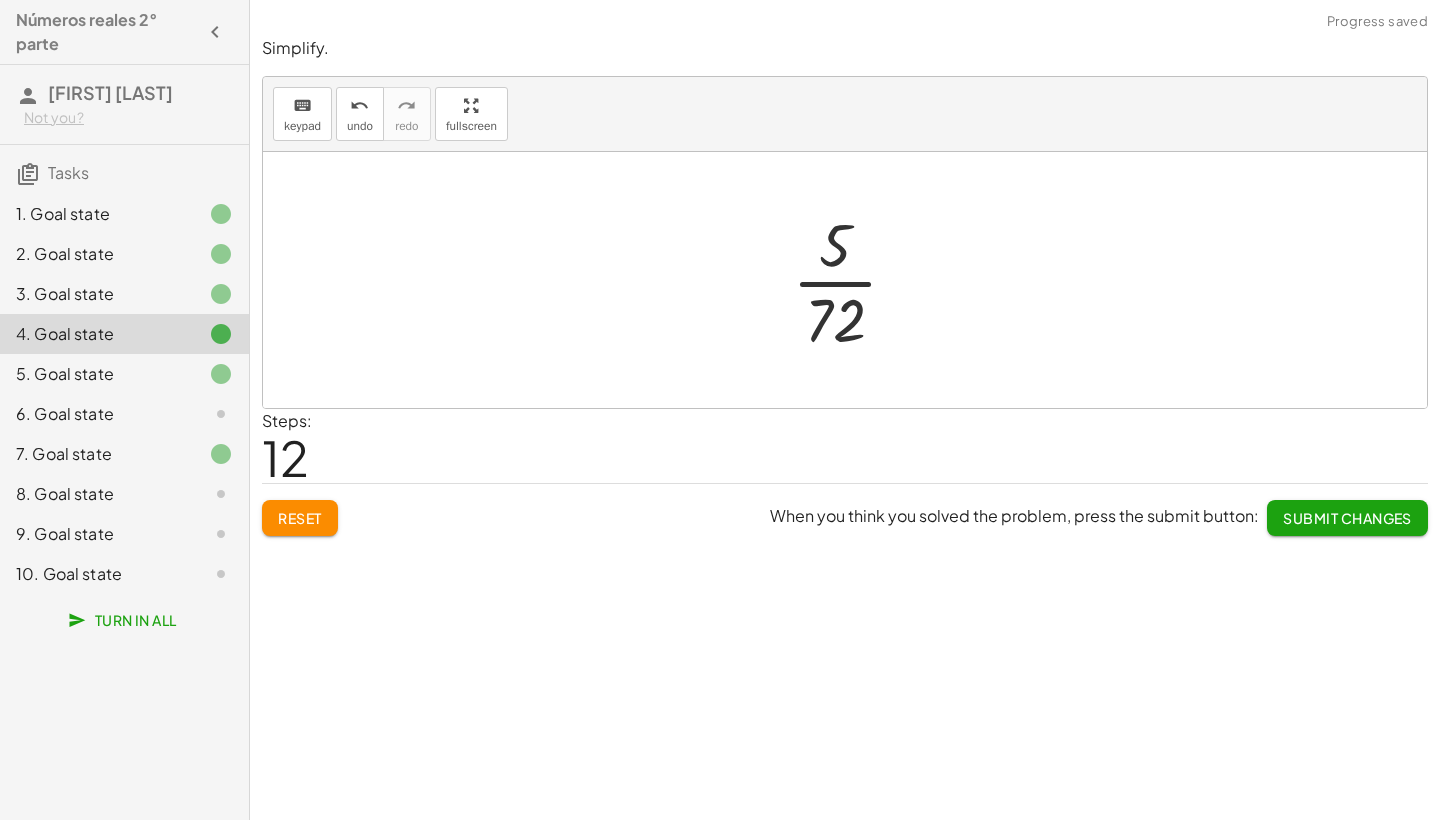 click on "Submit Changes" at bounding box center [1347, 518] 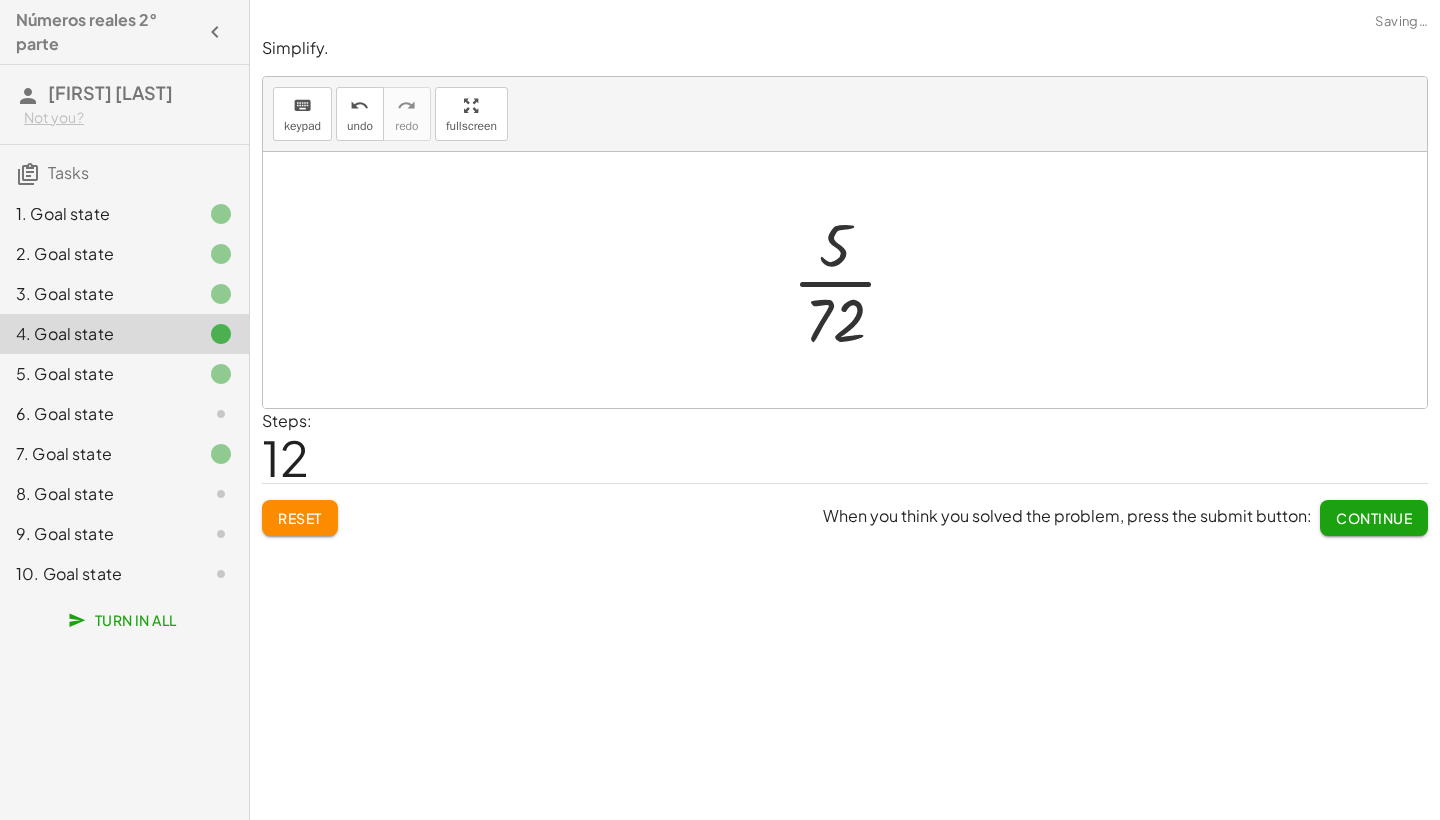 click on "5. Goal state" 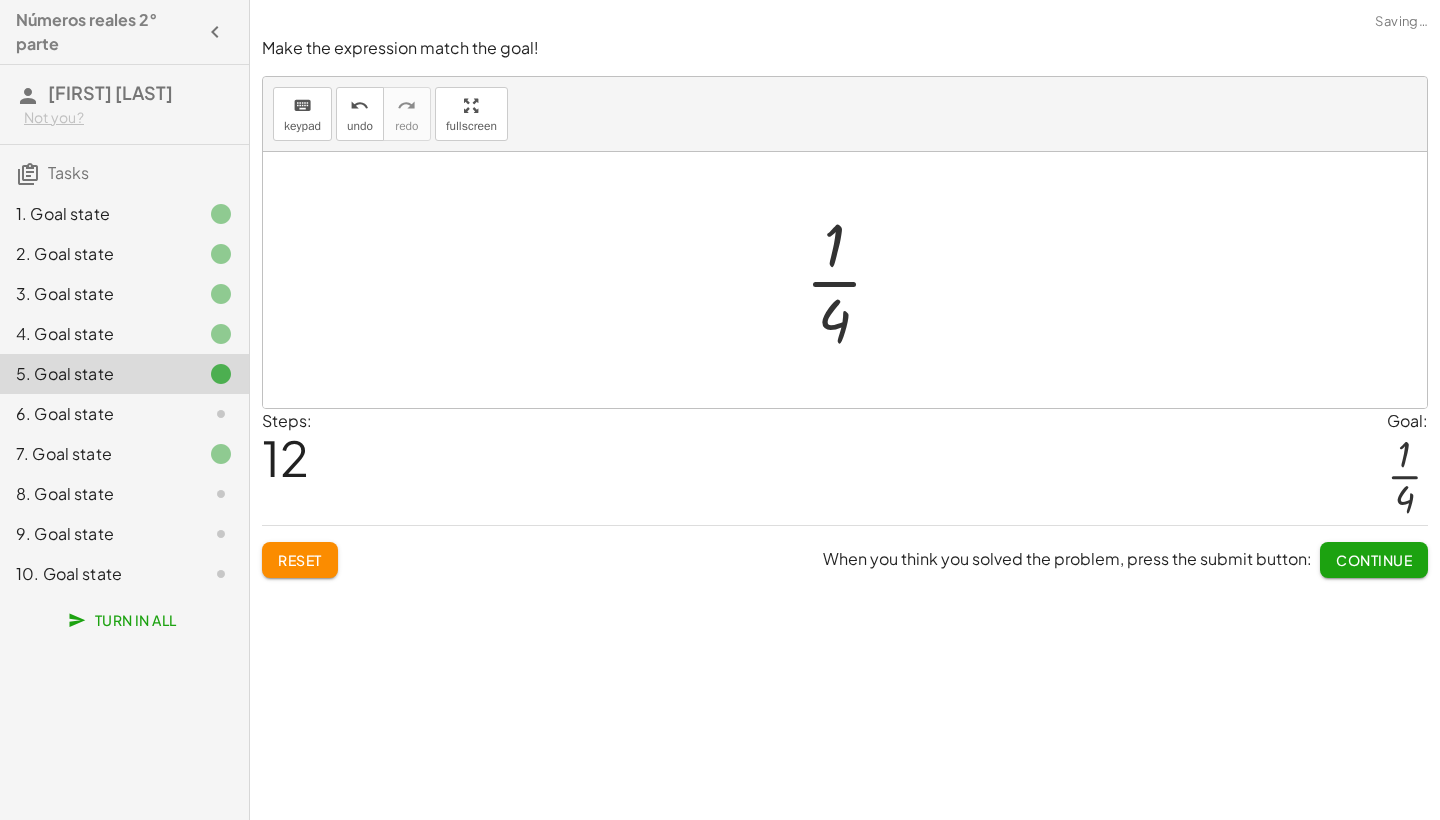click at bounding box center (852, 280) 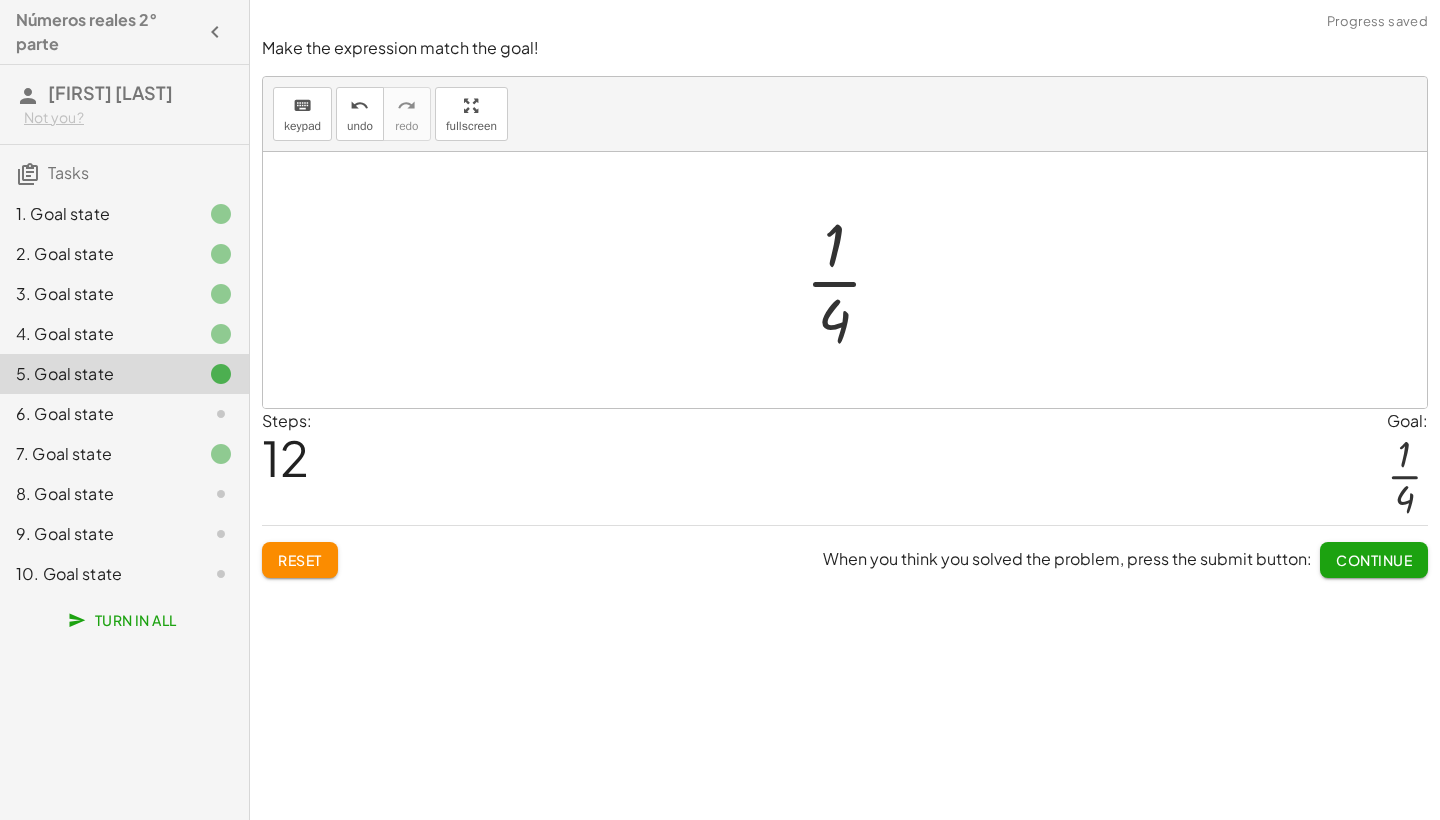 click on "6. Goal state" 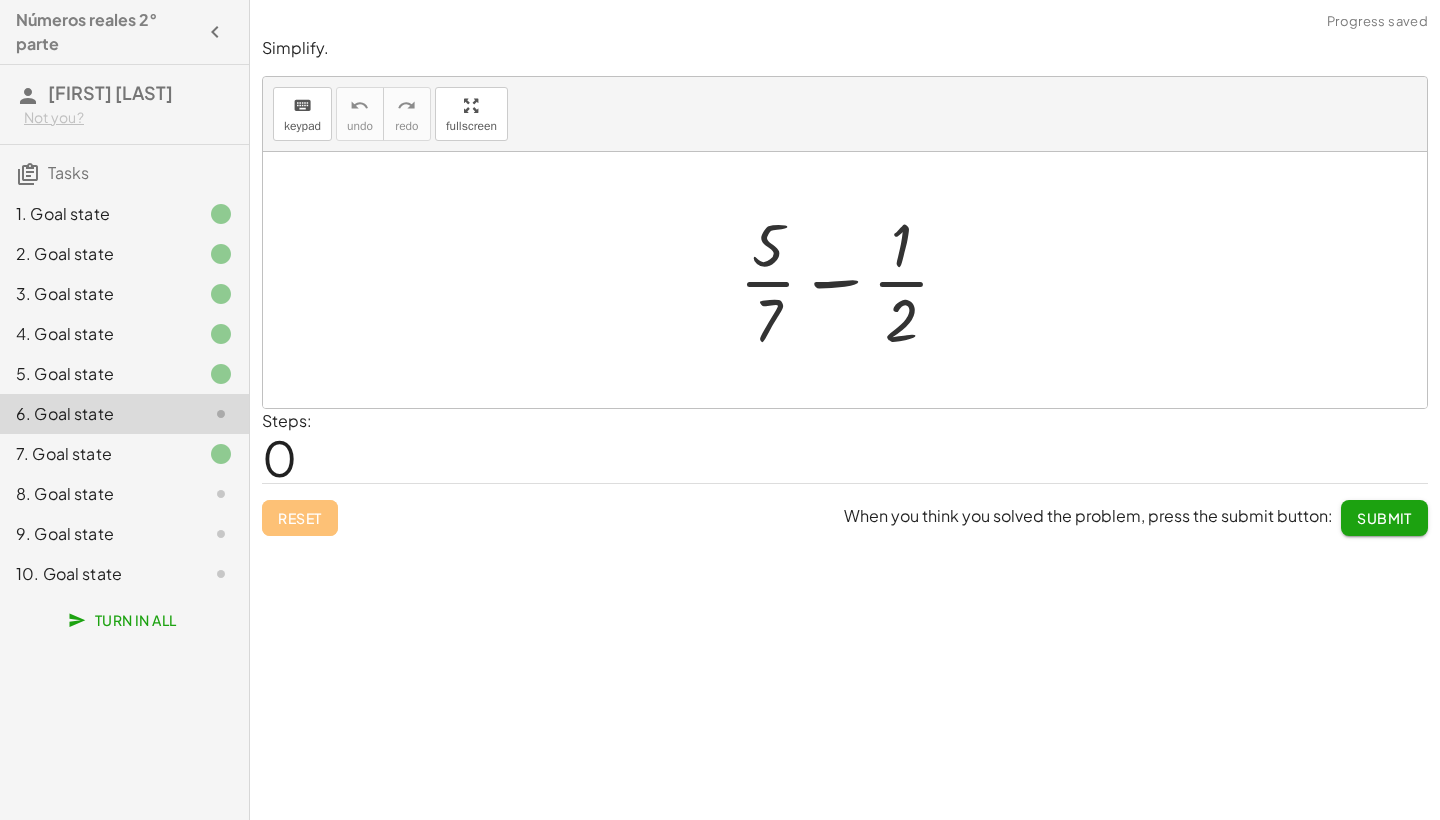 click at bounding box center [852, 280] 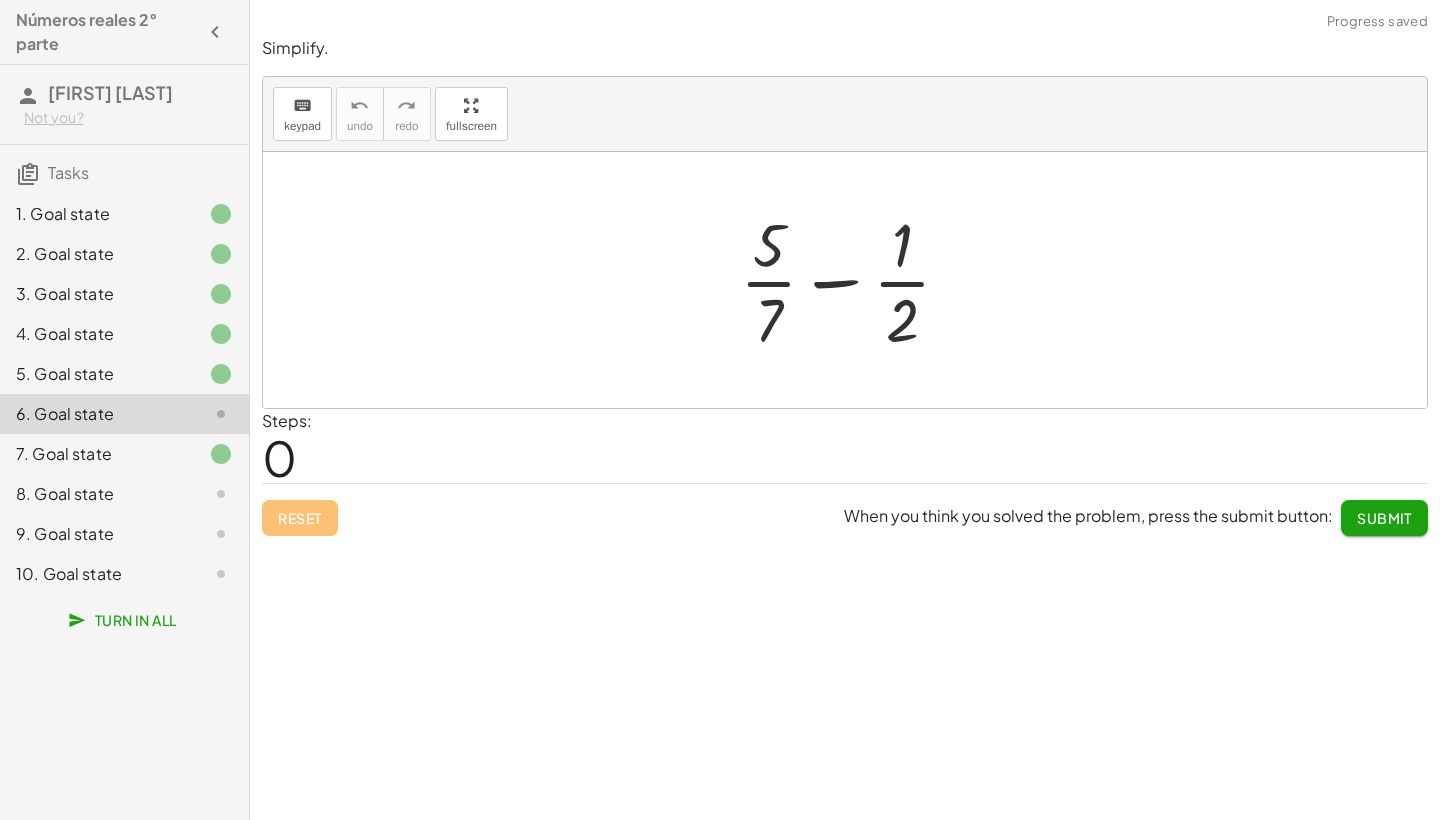 click at bounding box center [852, 280] 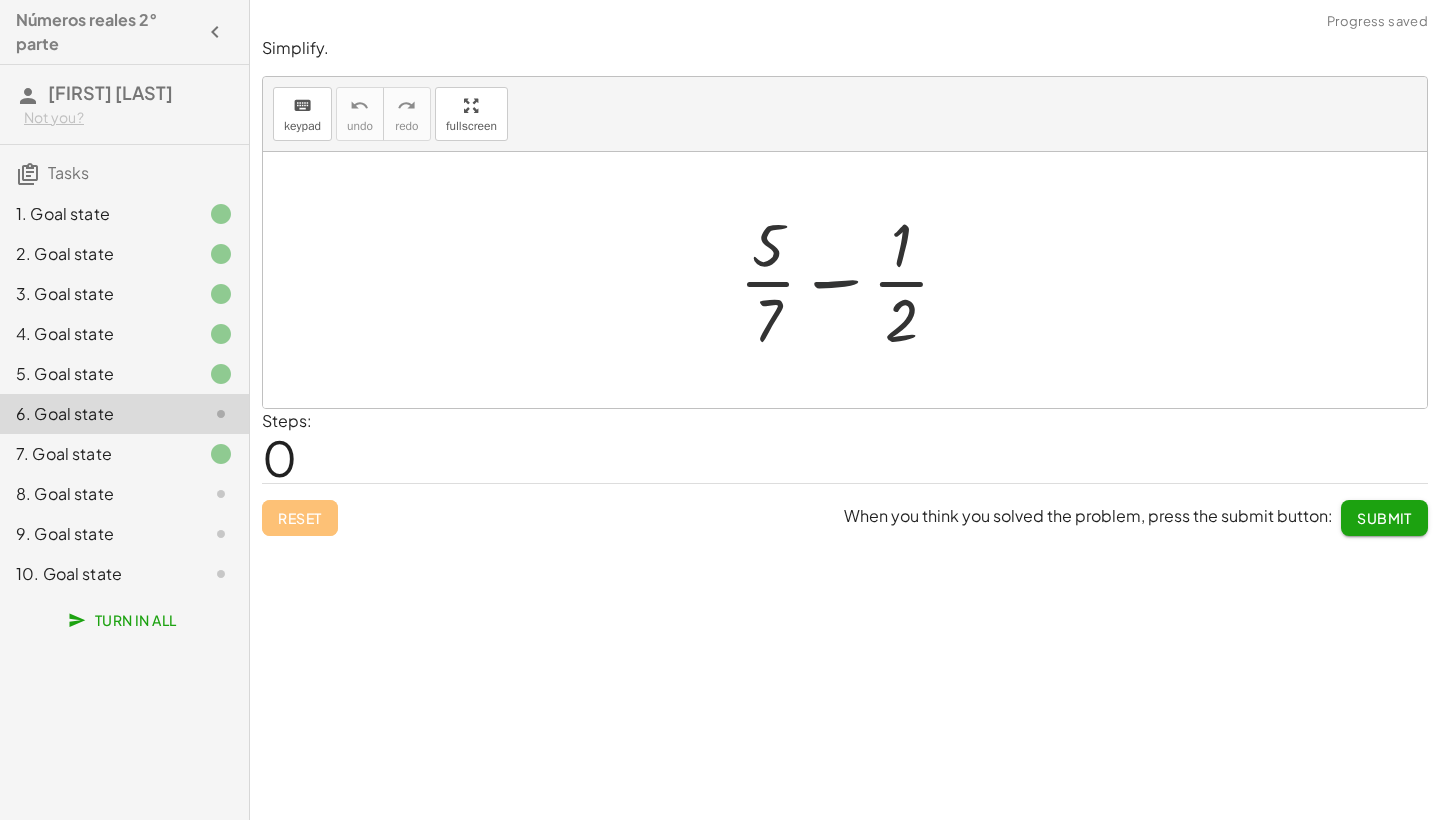 click at bounding box center (852, 280) 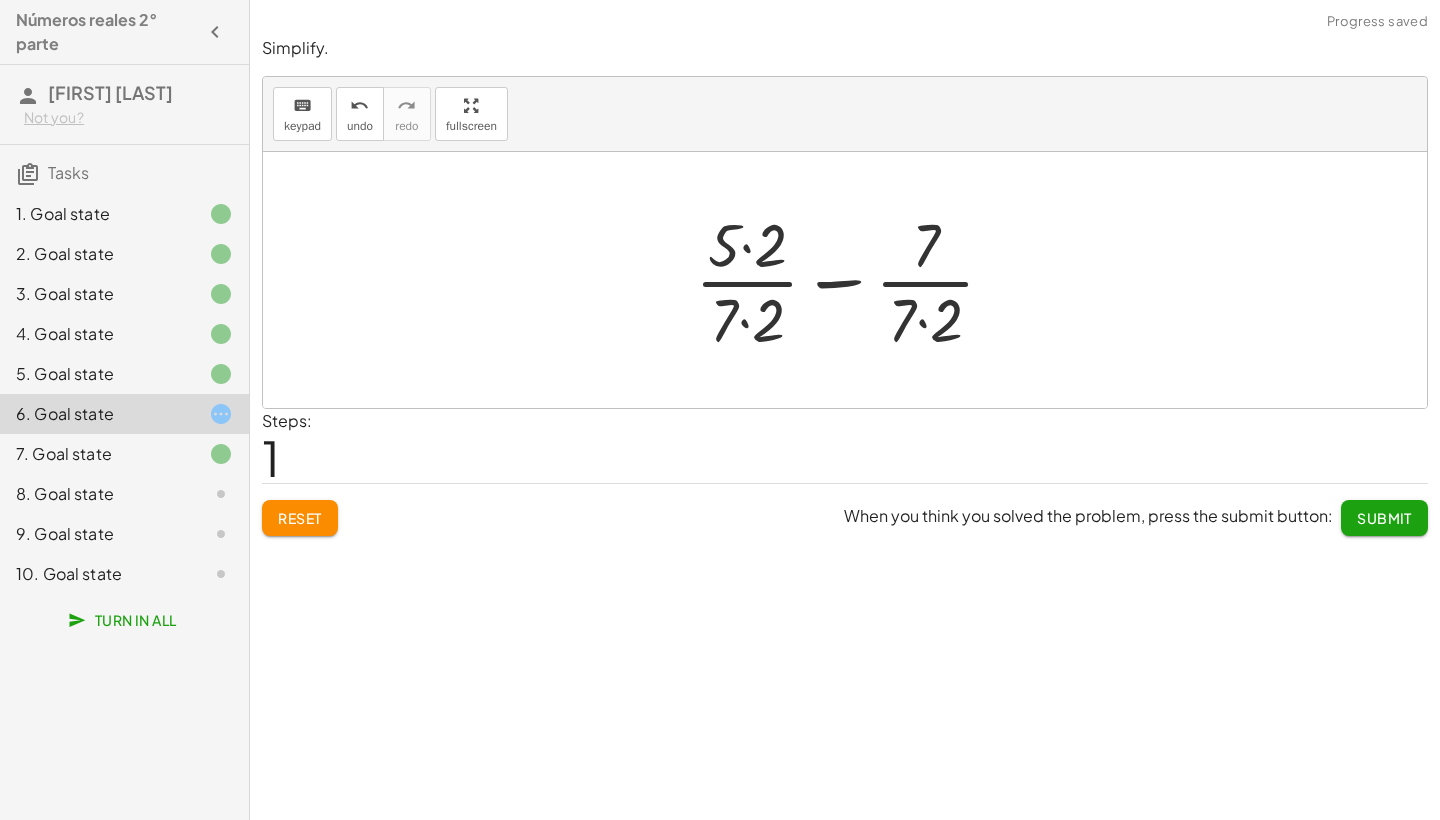 click at bounding box center (853, 280) 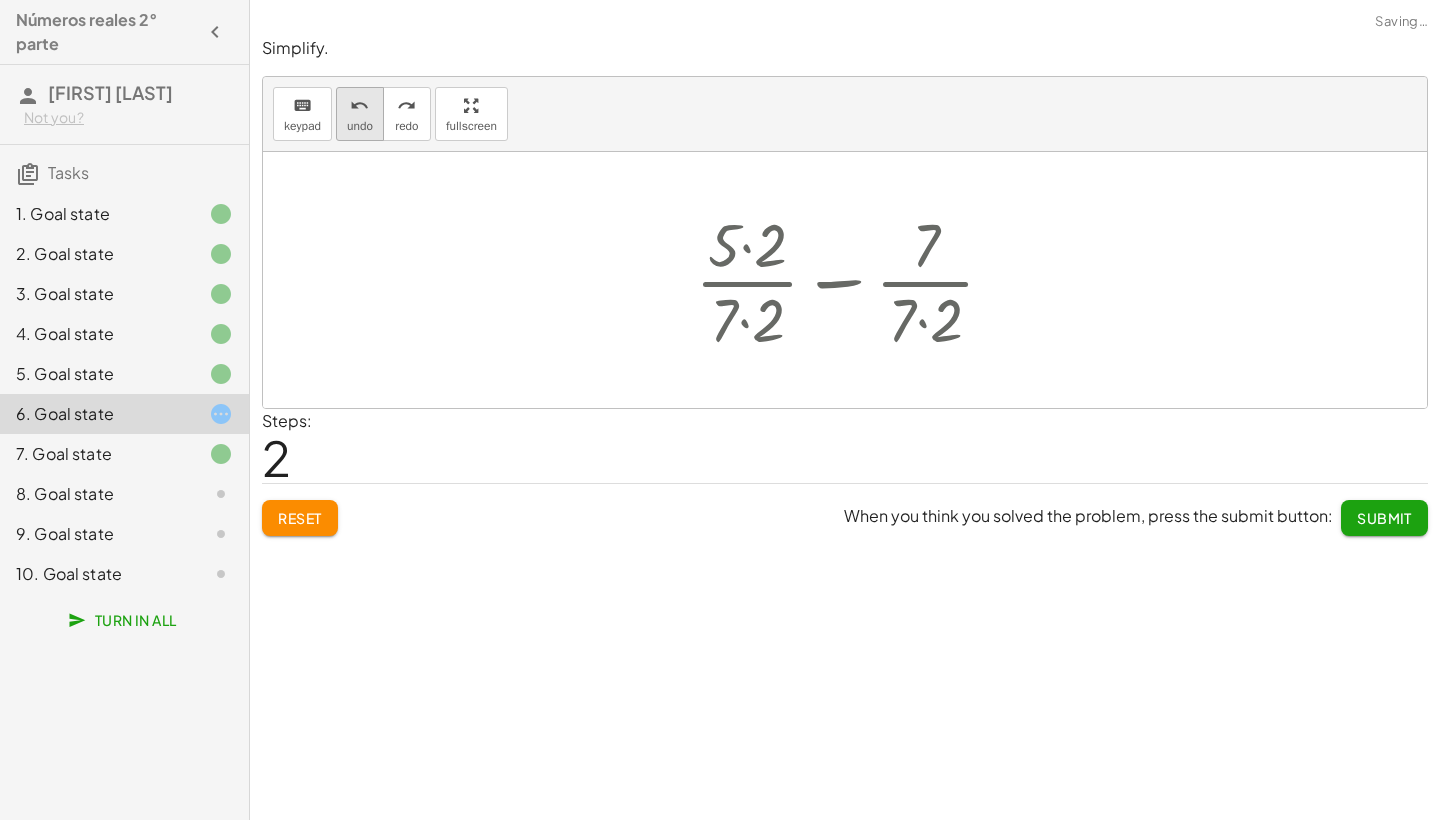 click on "undo" at bounding box center (360, 126) 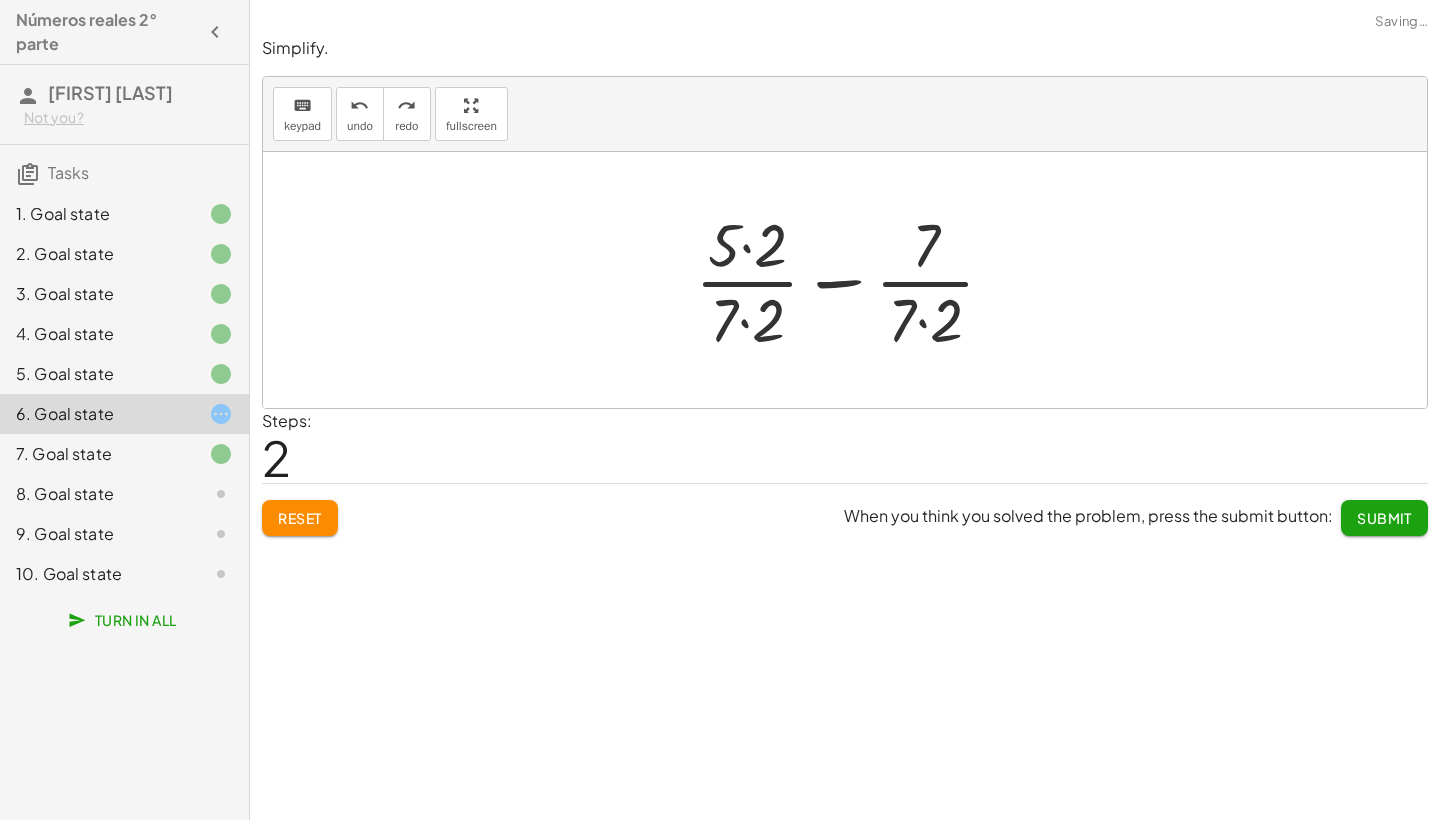 click at bounding box center (853, 280) 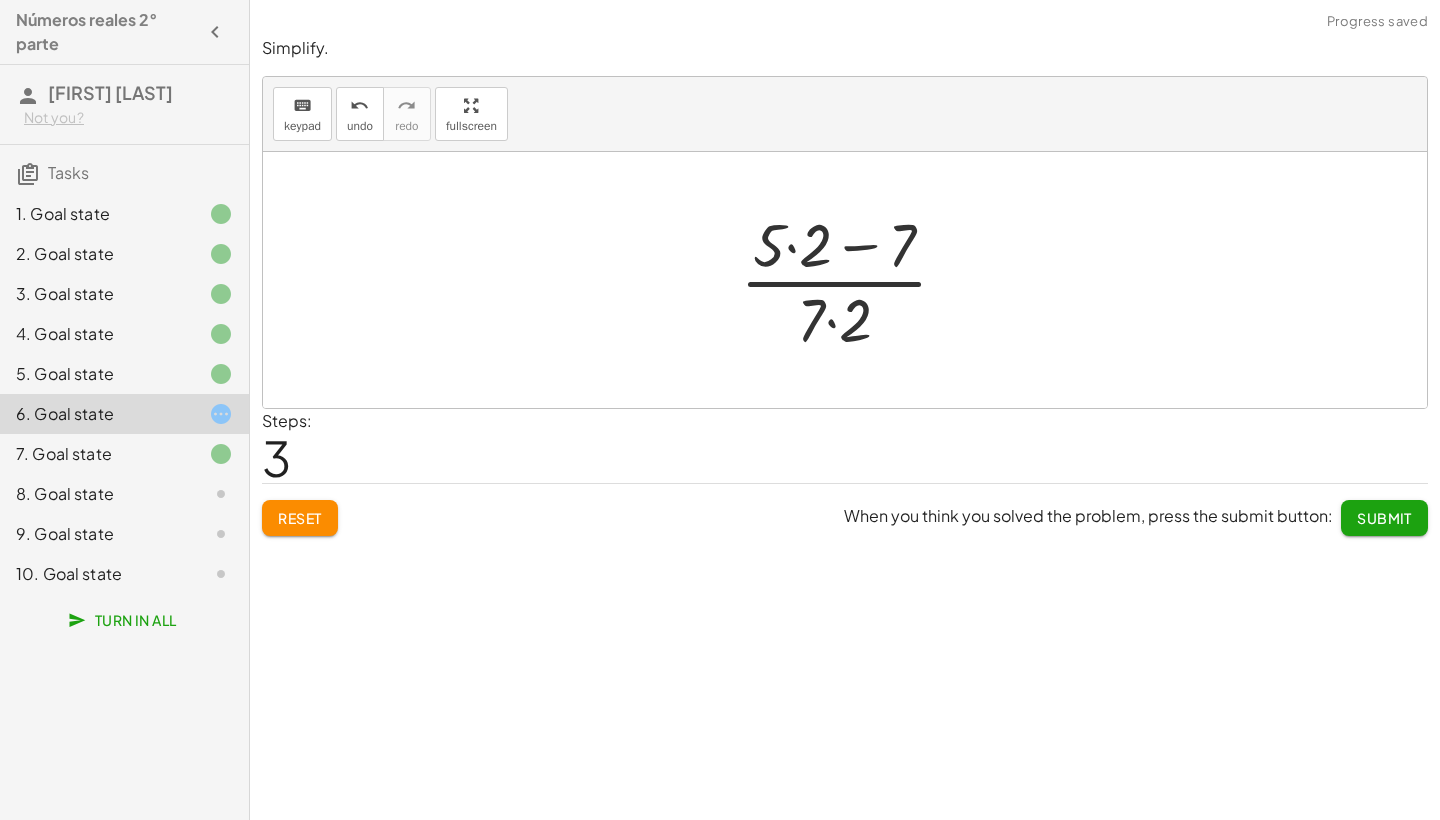 click at bounding box center [852, 280] 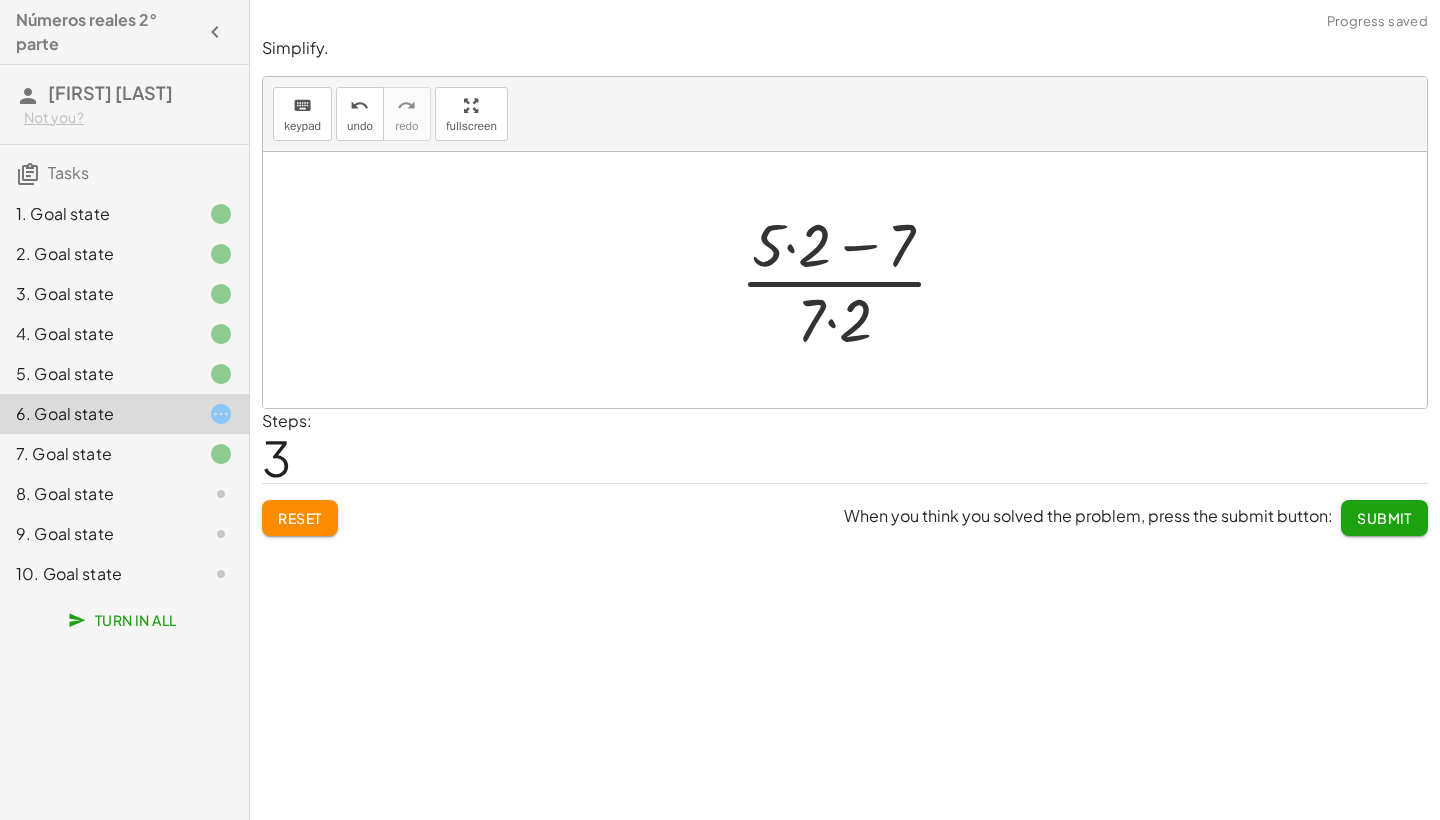 click at bounding box center [852, 280] 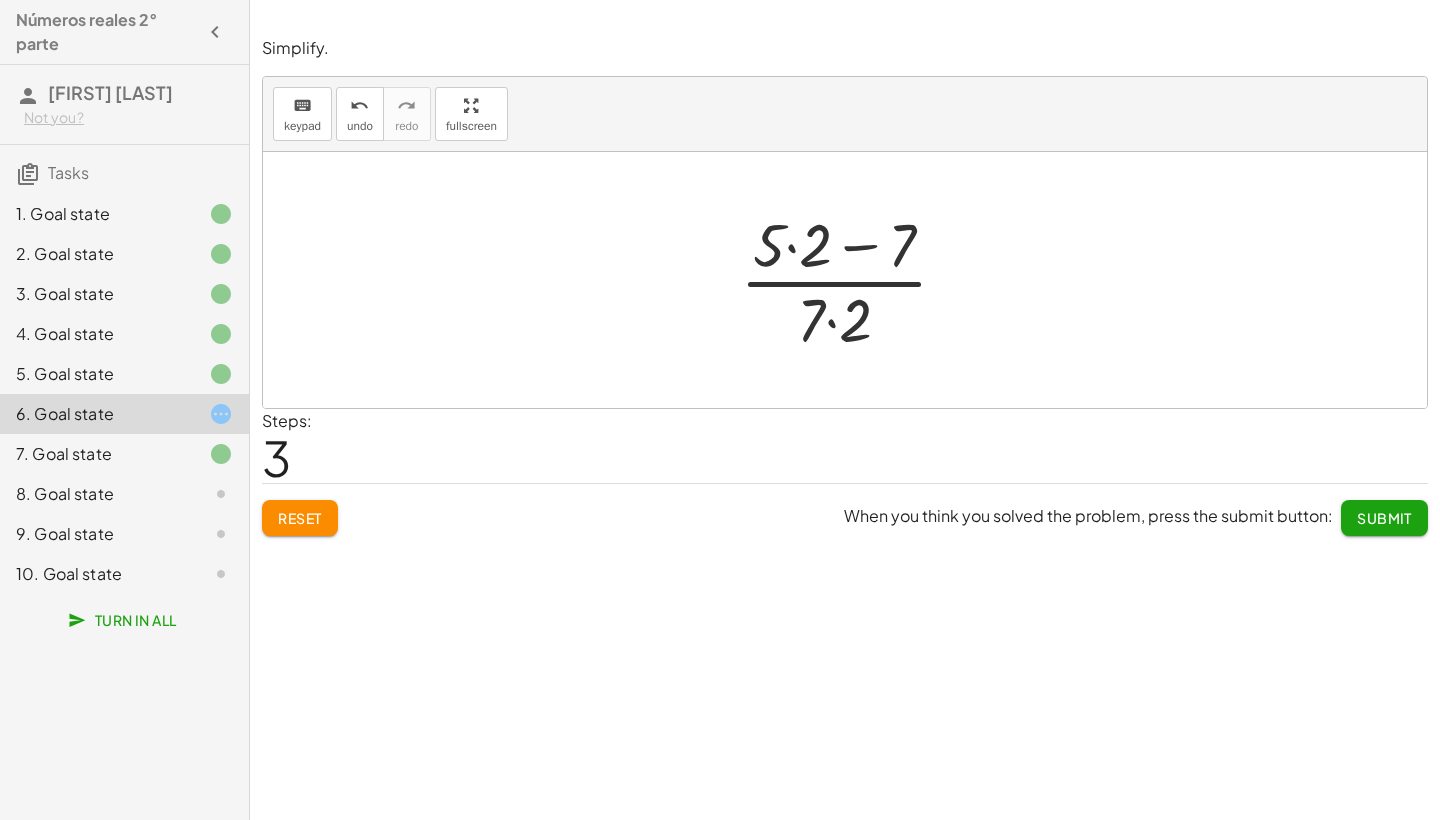 click at bounding box center [852, 280] 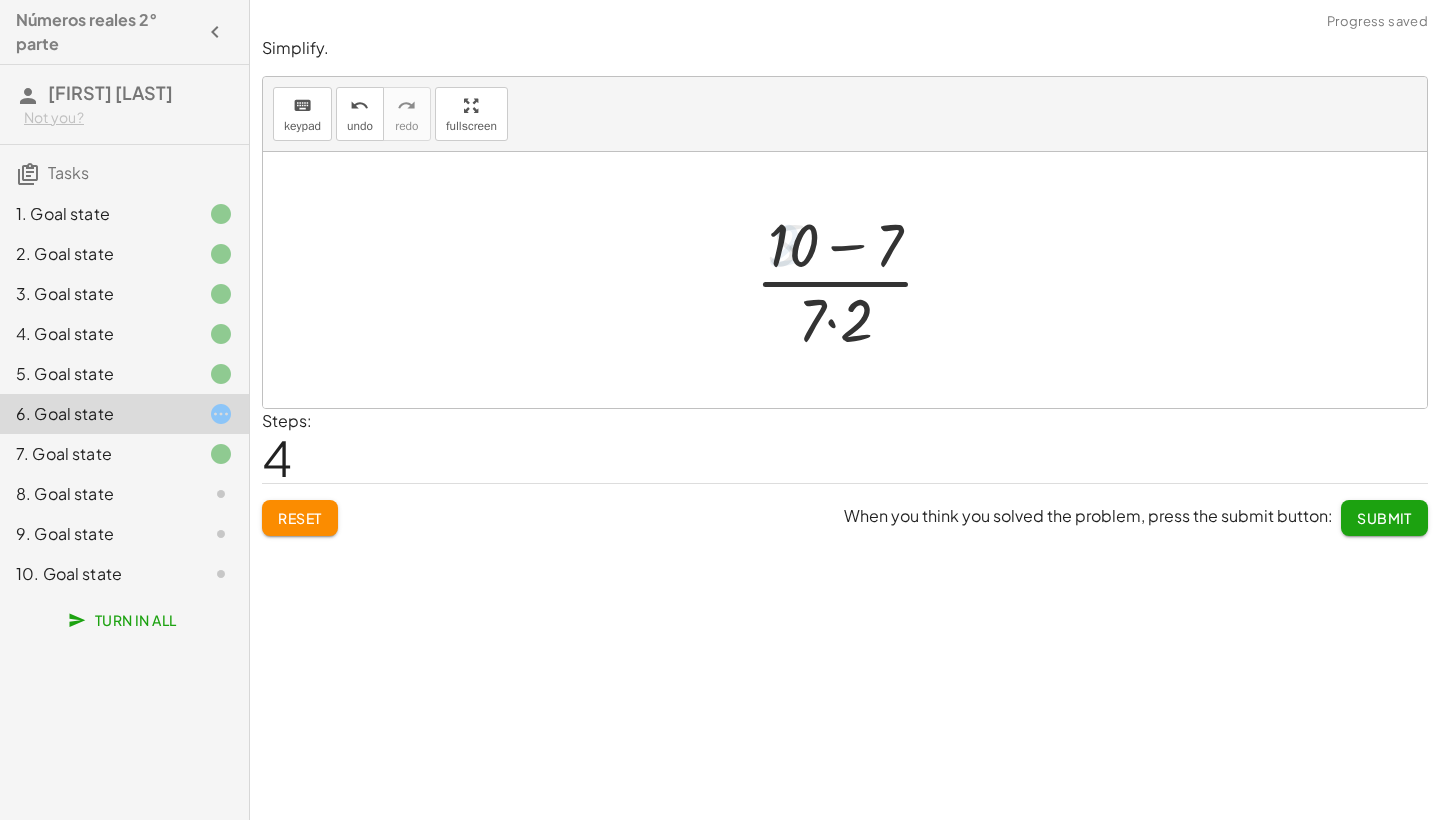 click at bounding box center [852, 280] 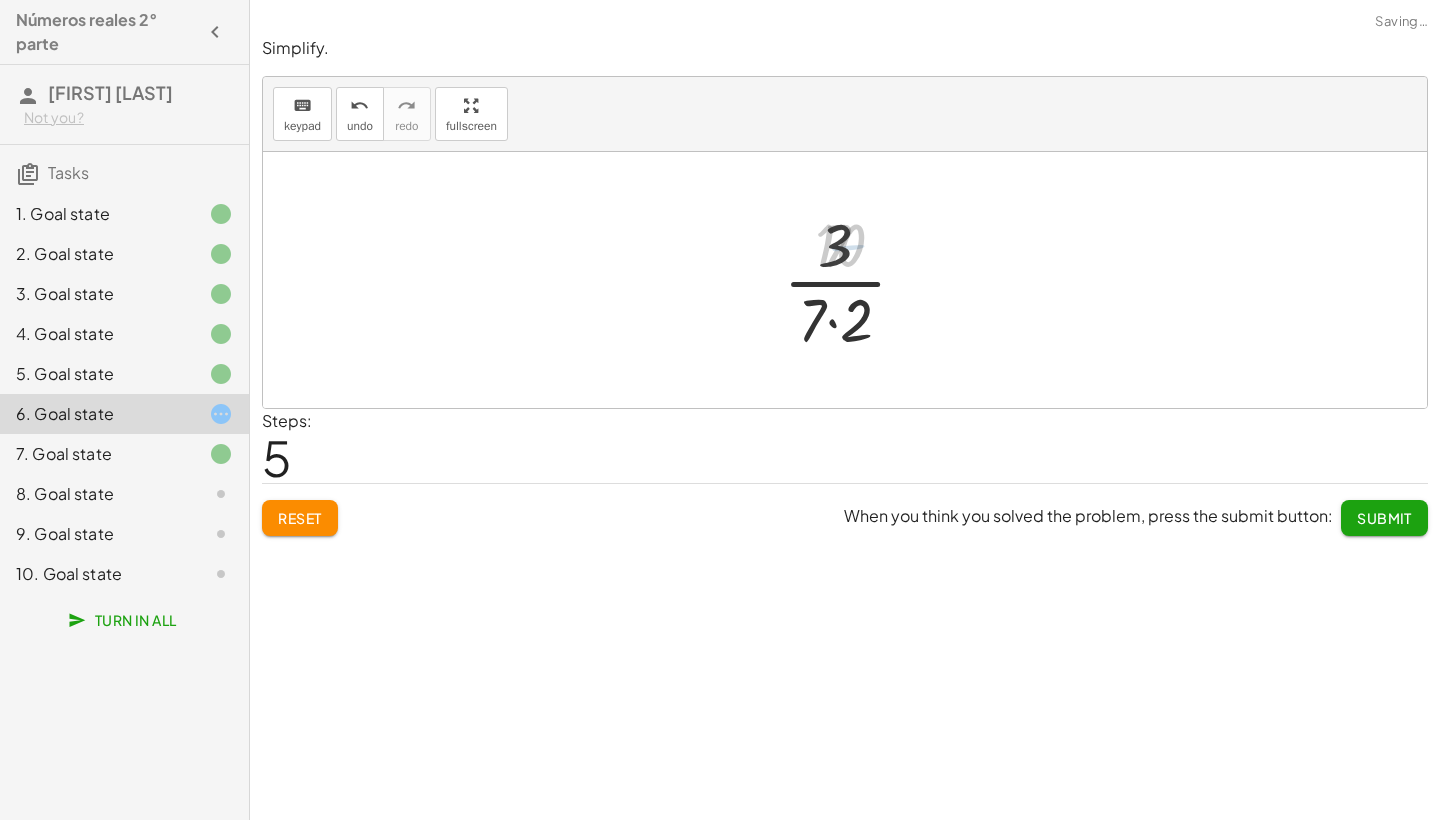 click at bounding box center [853, 280] 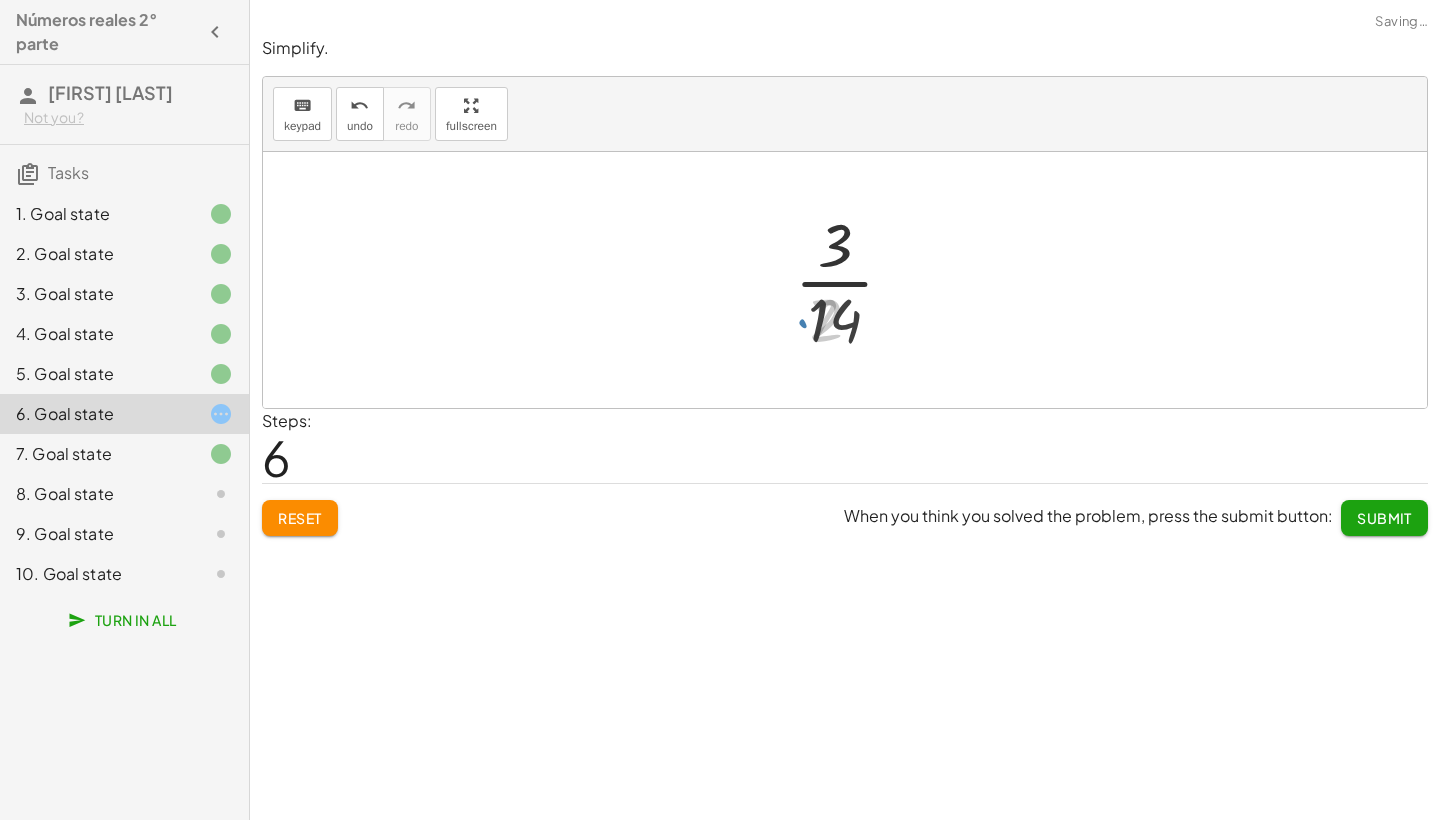 click at bounding box center (852, 280) 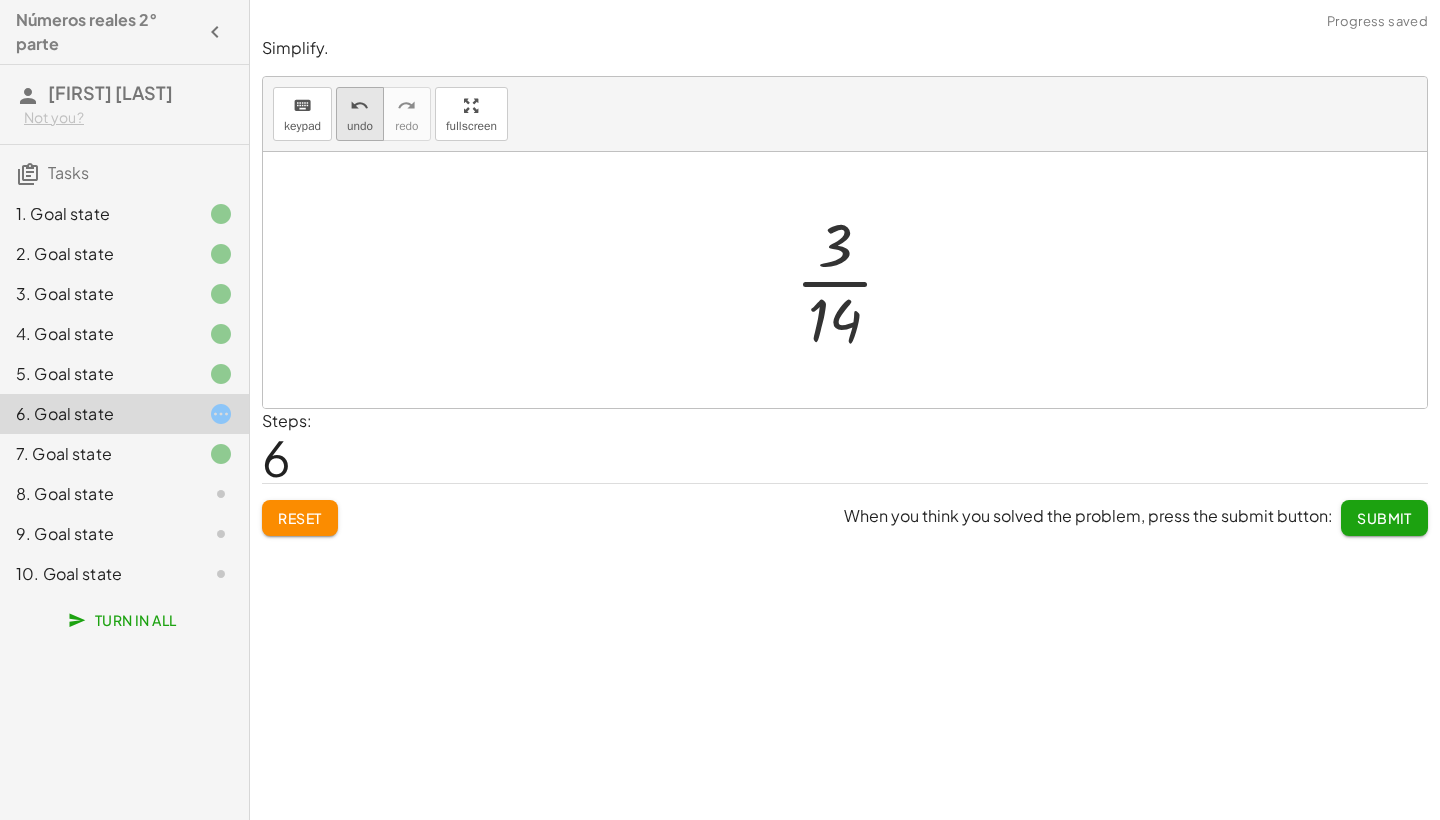 click on "undo" at bounding box center (359, 106) 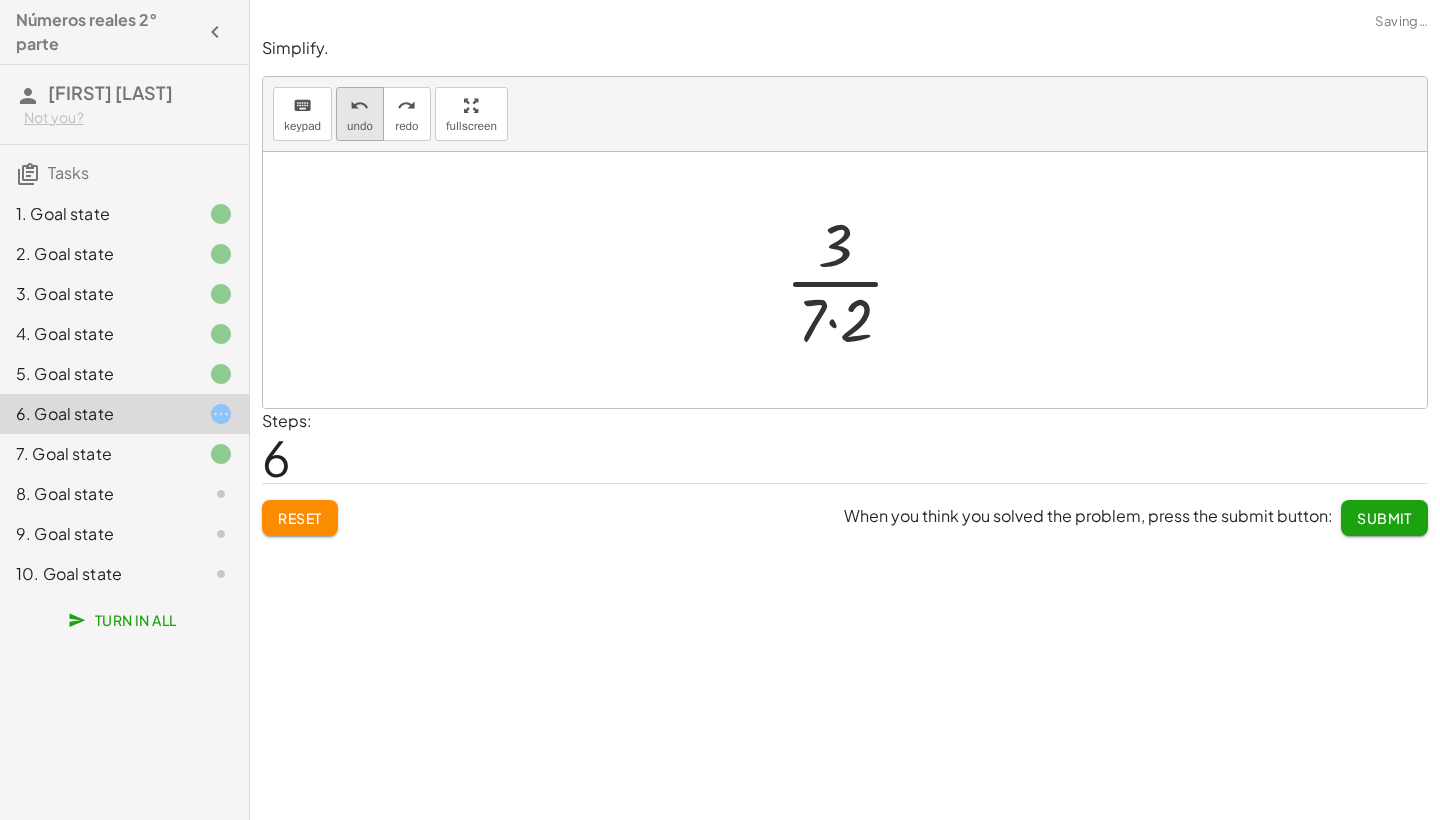 click on "undo" at bounding box center [359, 106] 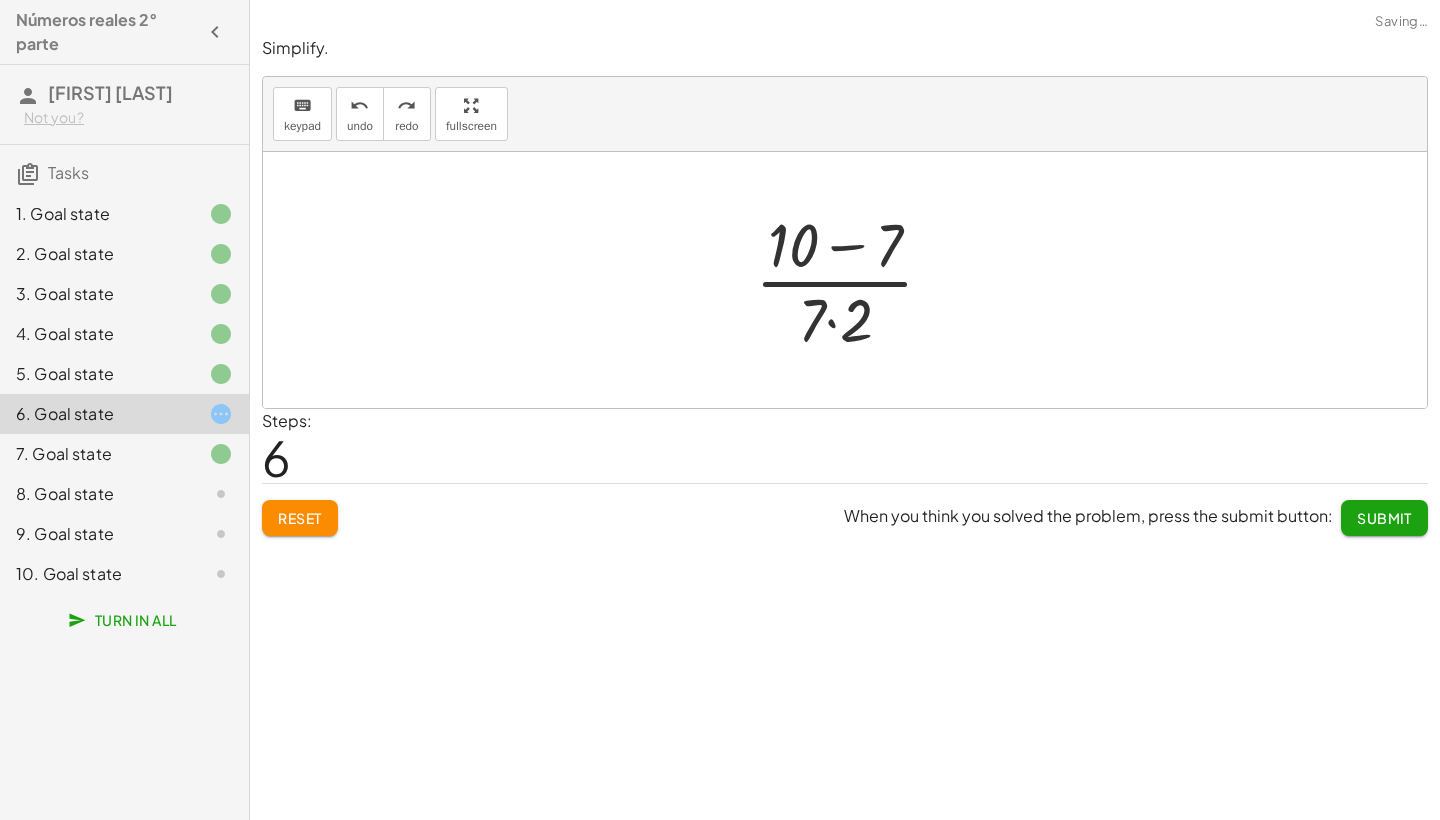 click at bounding box center [852, 280] 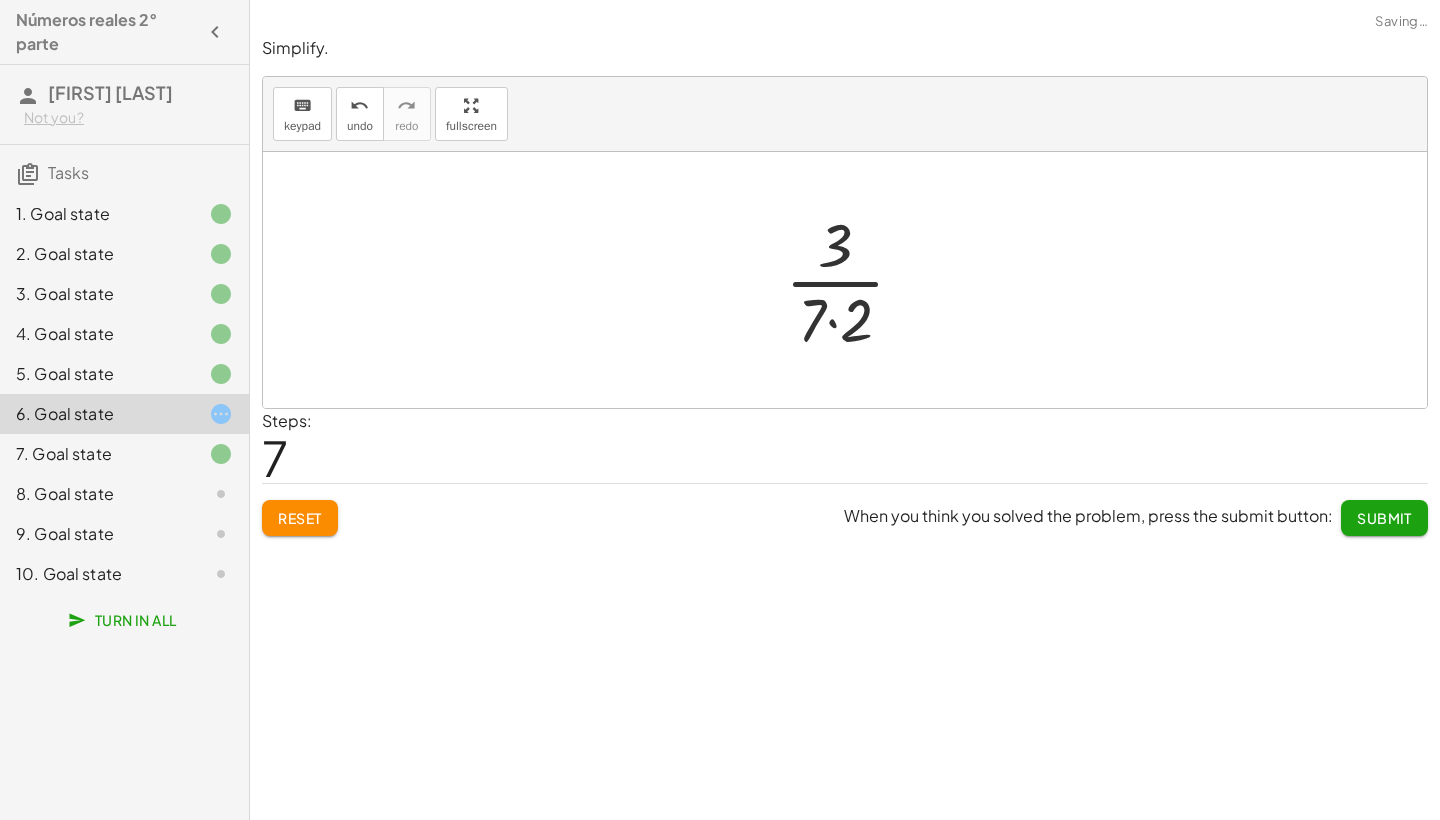click at bounding box center [853, 280] 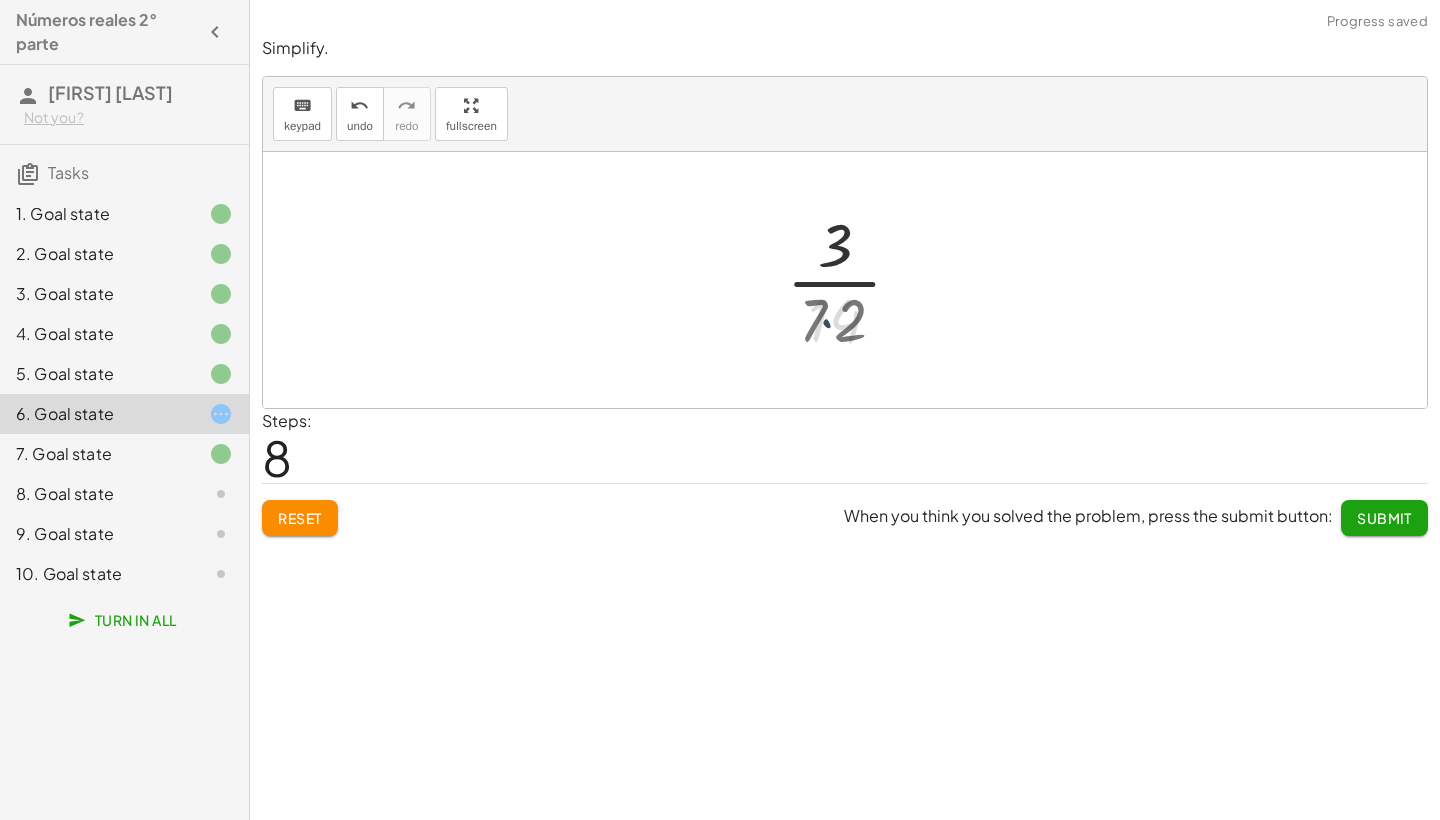 click at bounding box center (852, 280) 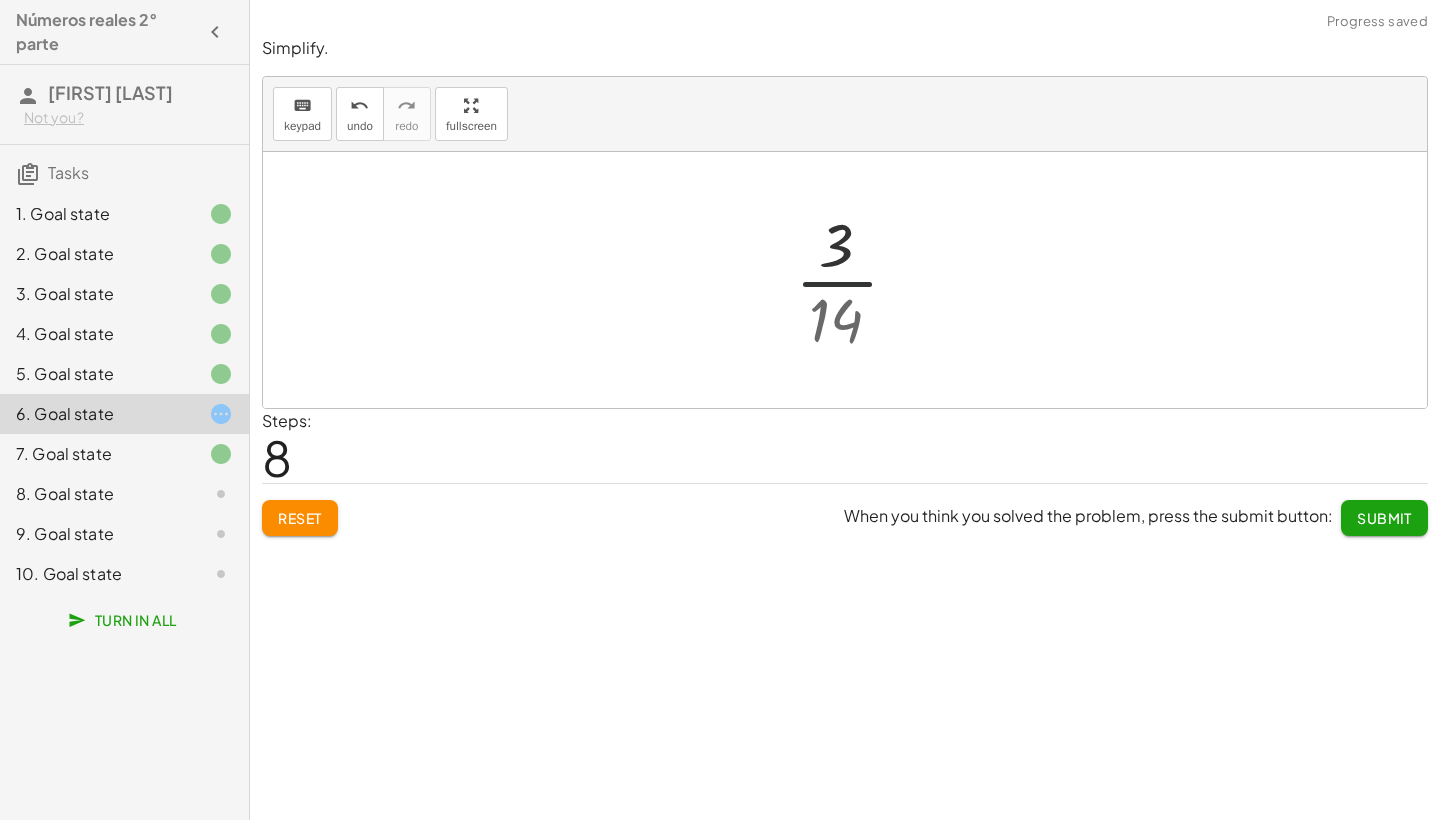 click at bounding box center (852, 280) 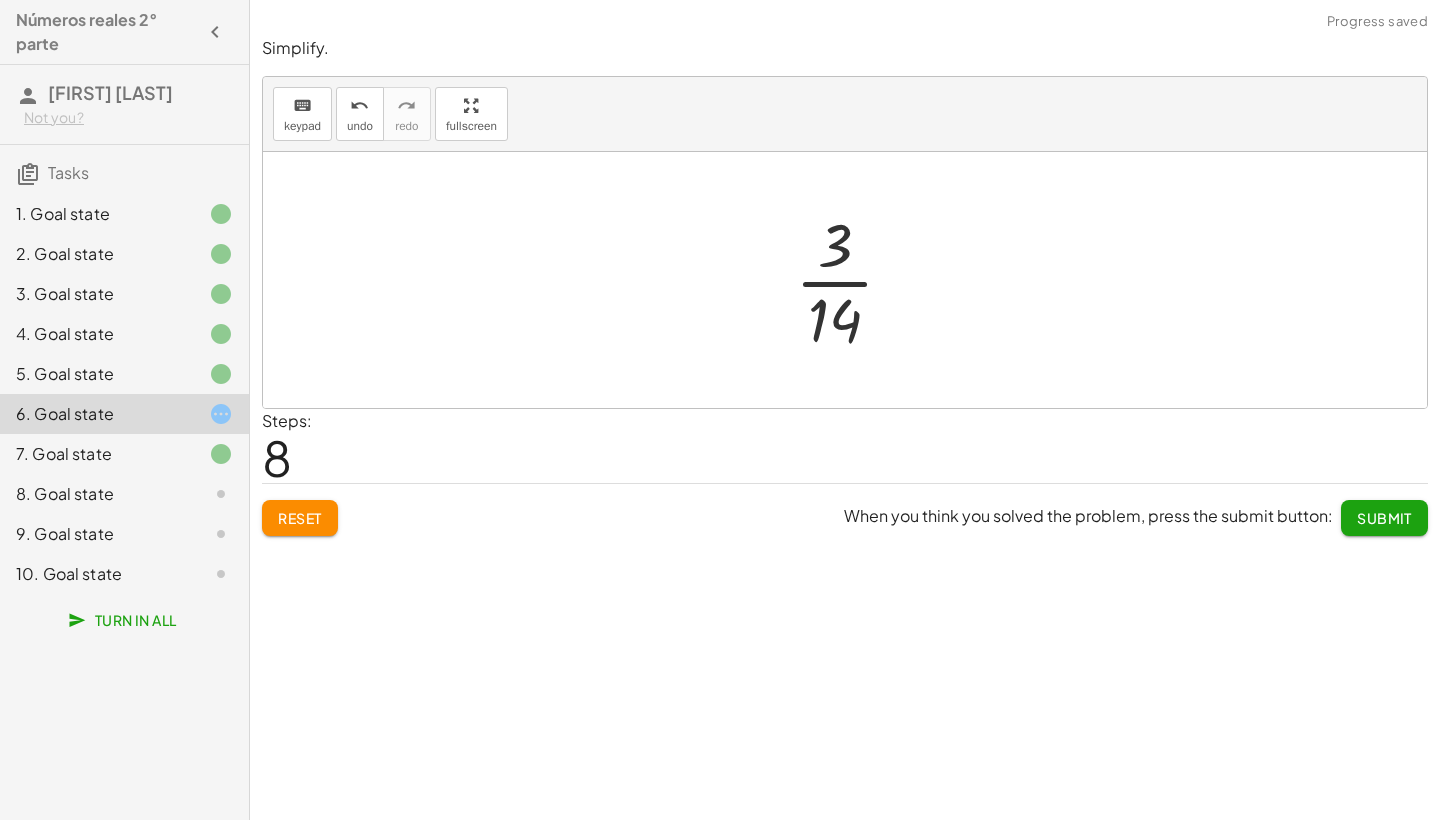 click on "Submit" 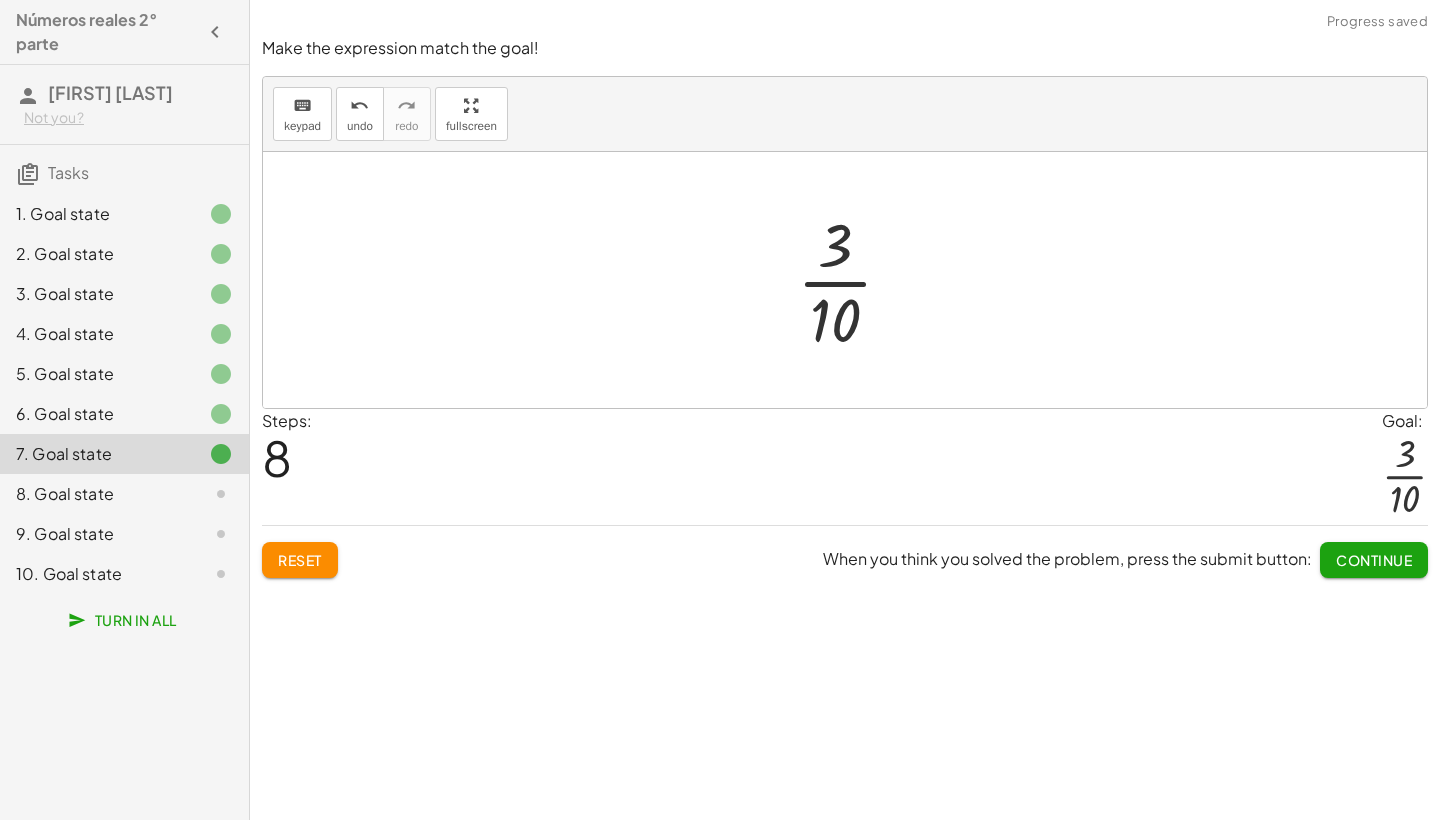 click on "8. Goal state" 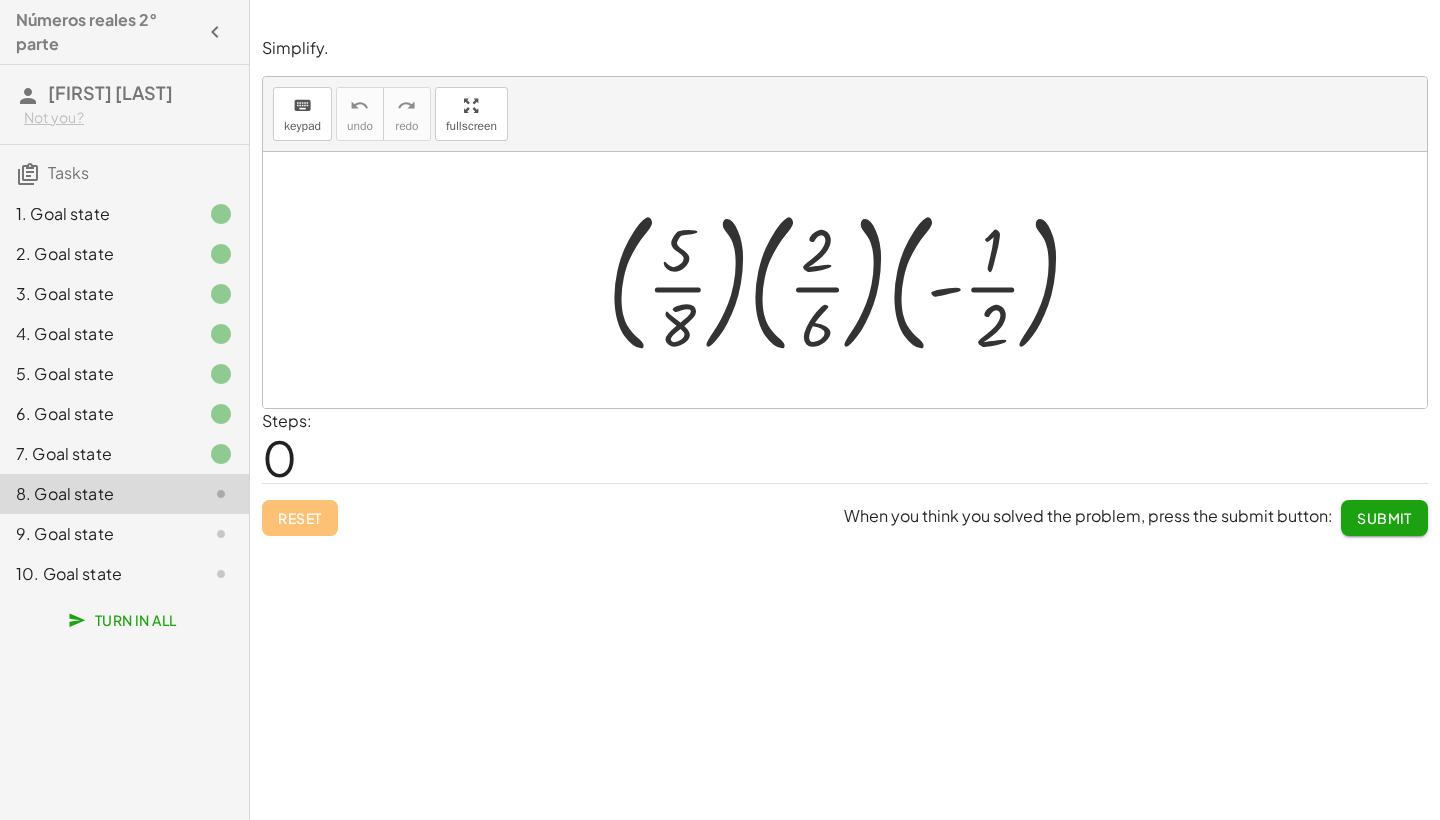 click at bounding box center [852, 280] 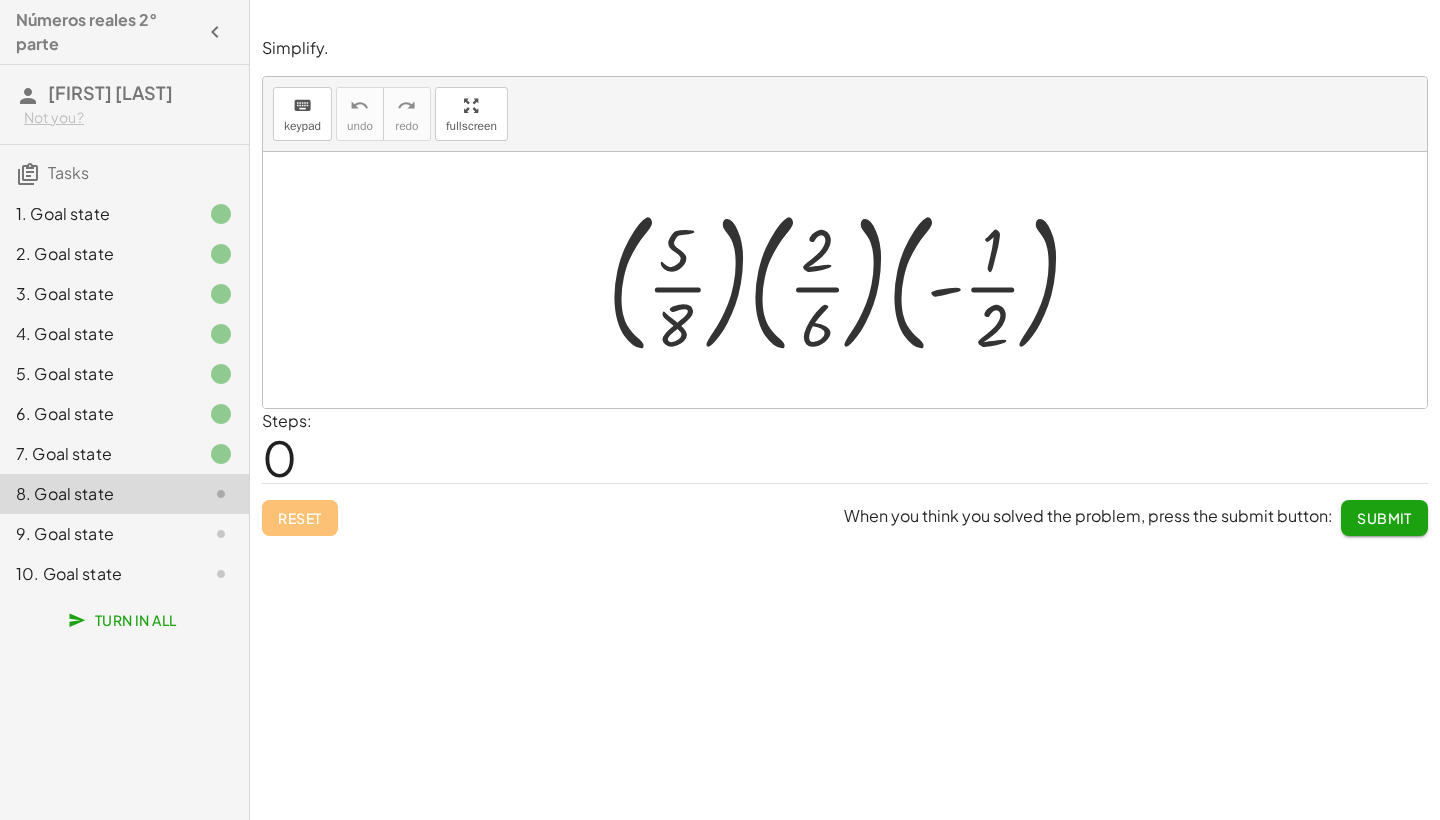 click at bounding box center [852, 280] 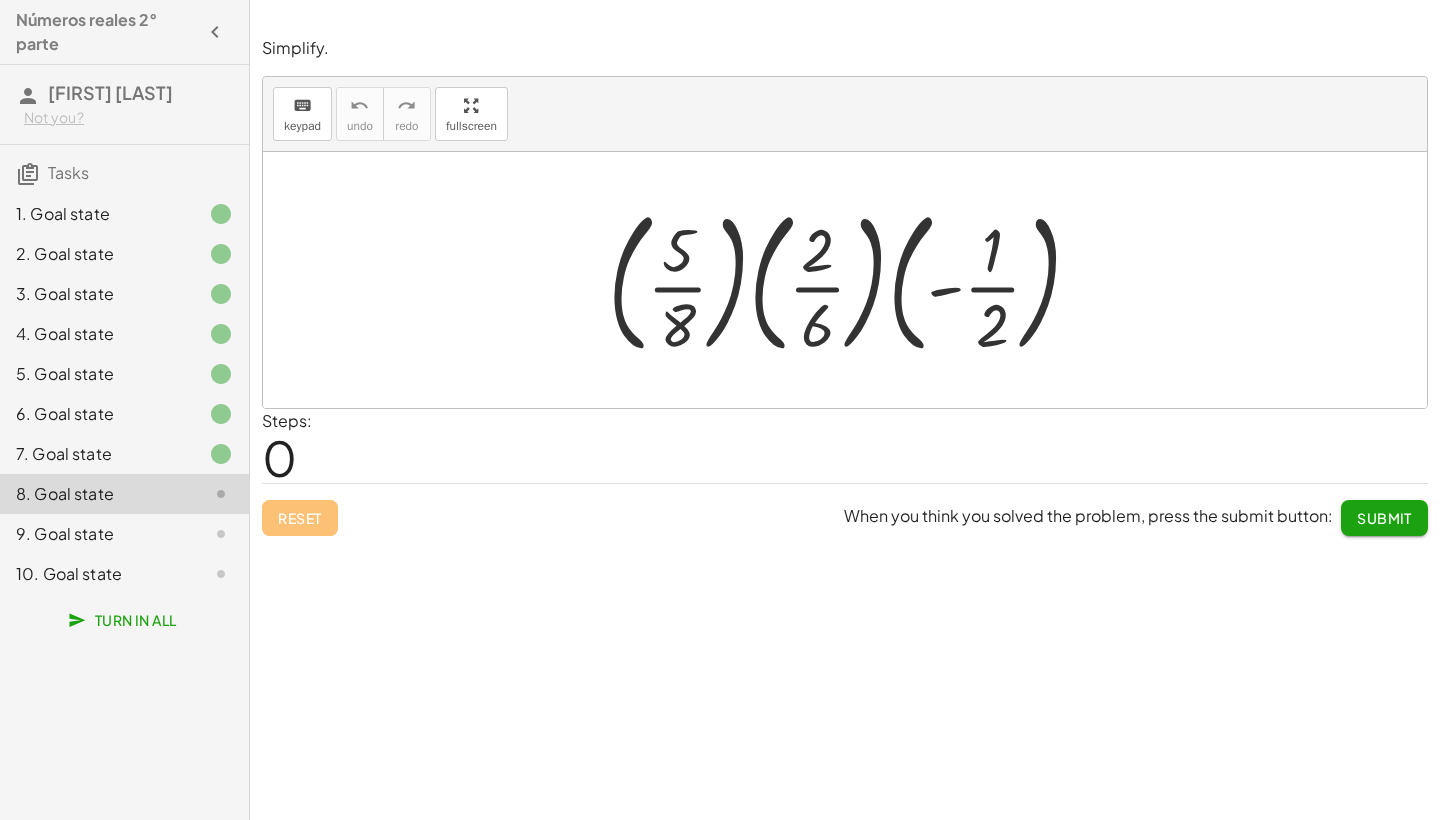 click at bounding box center [852, 280] 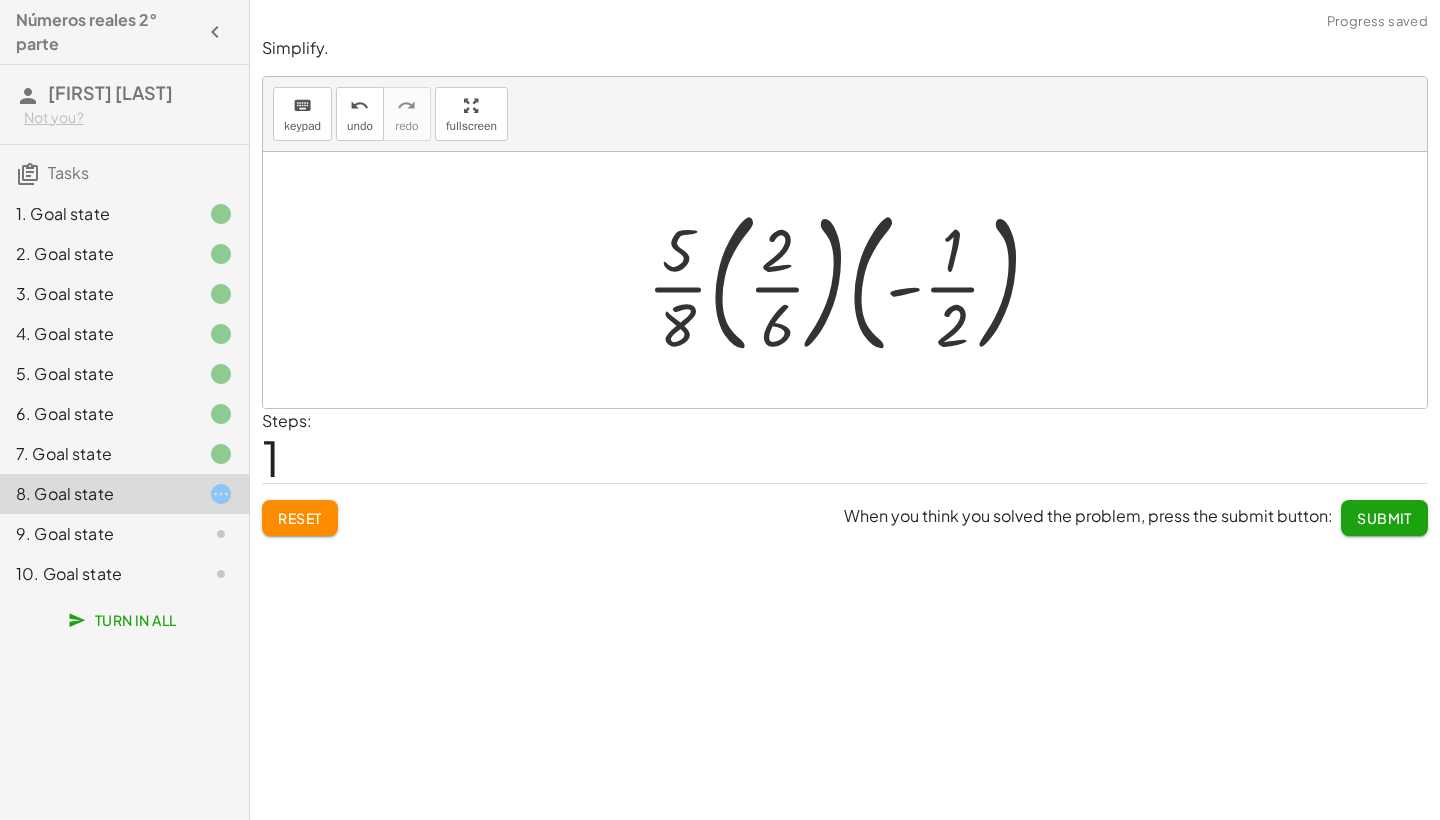 click at bounding box center [852, 280] 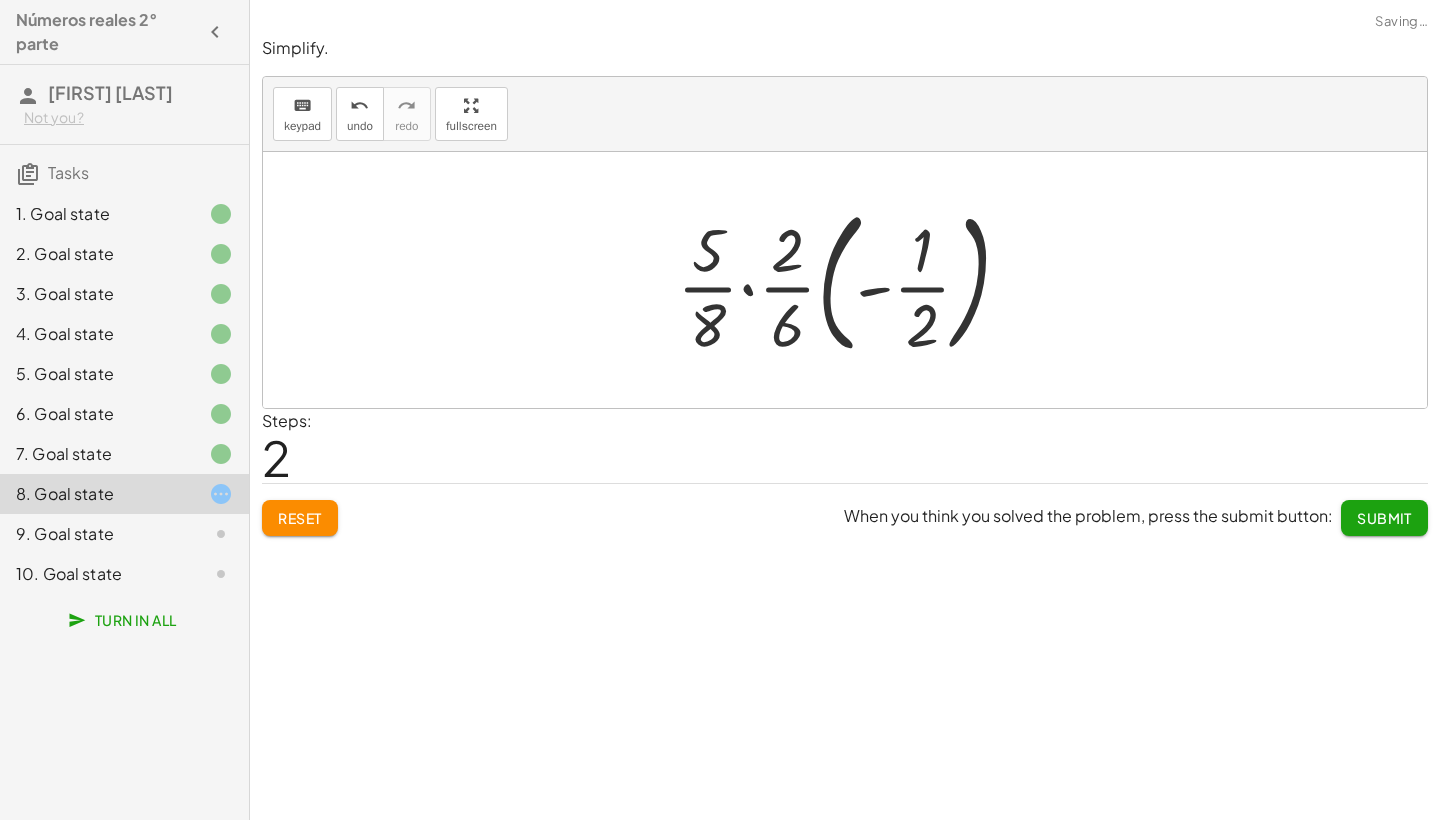 click at bounding box center [852, 280] 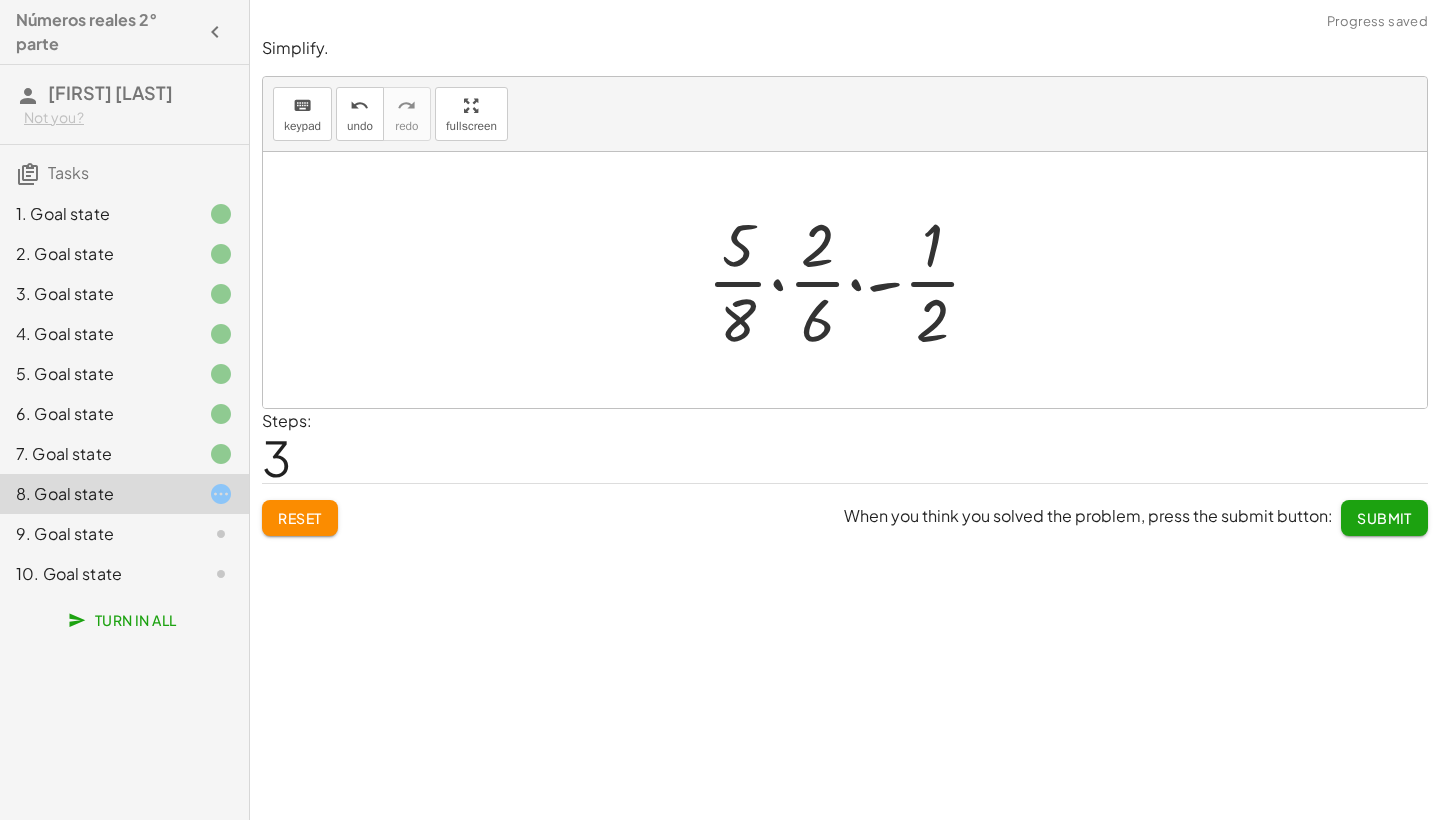 click at bounding box center (852, 280) 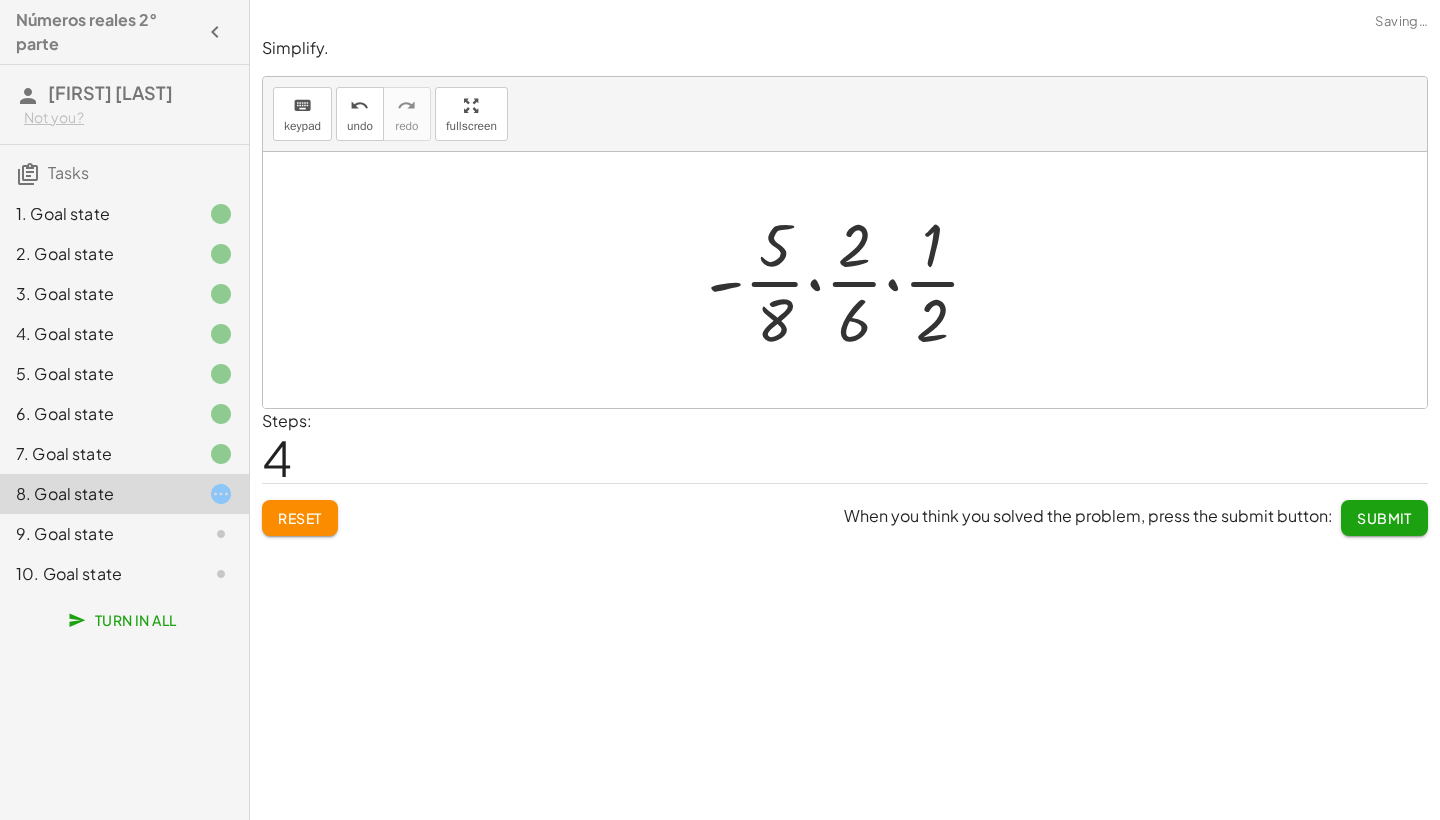 click at bounding box center [852, 280] 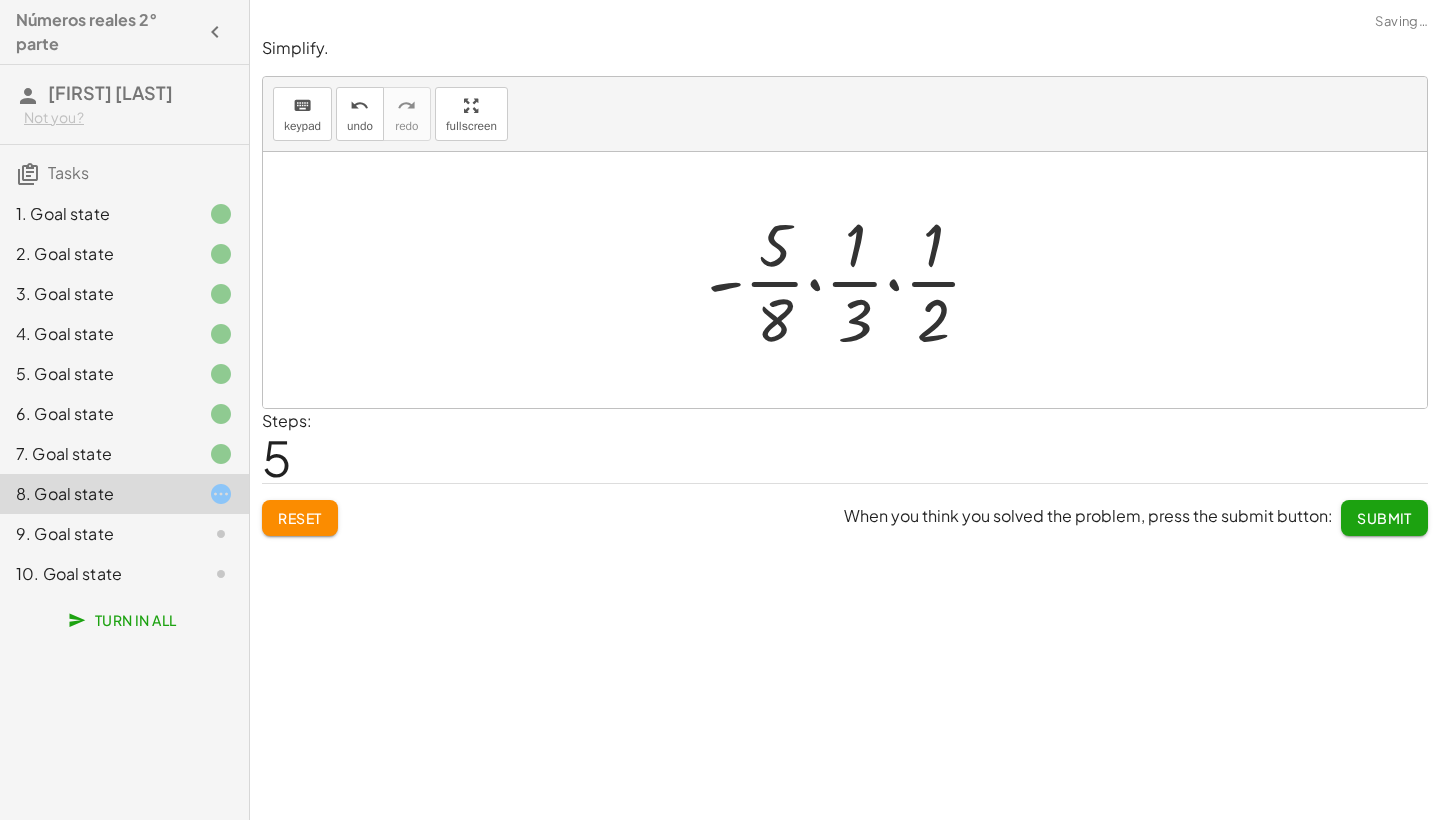 click at bounding box center (852, 280) 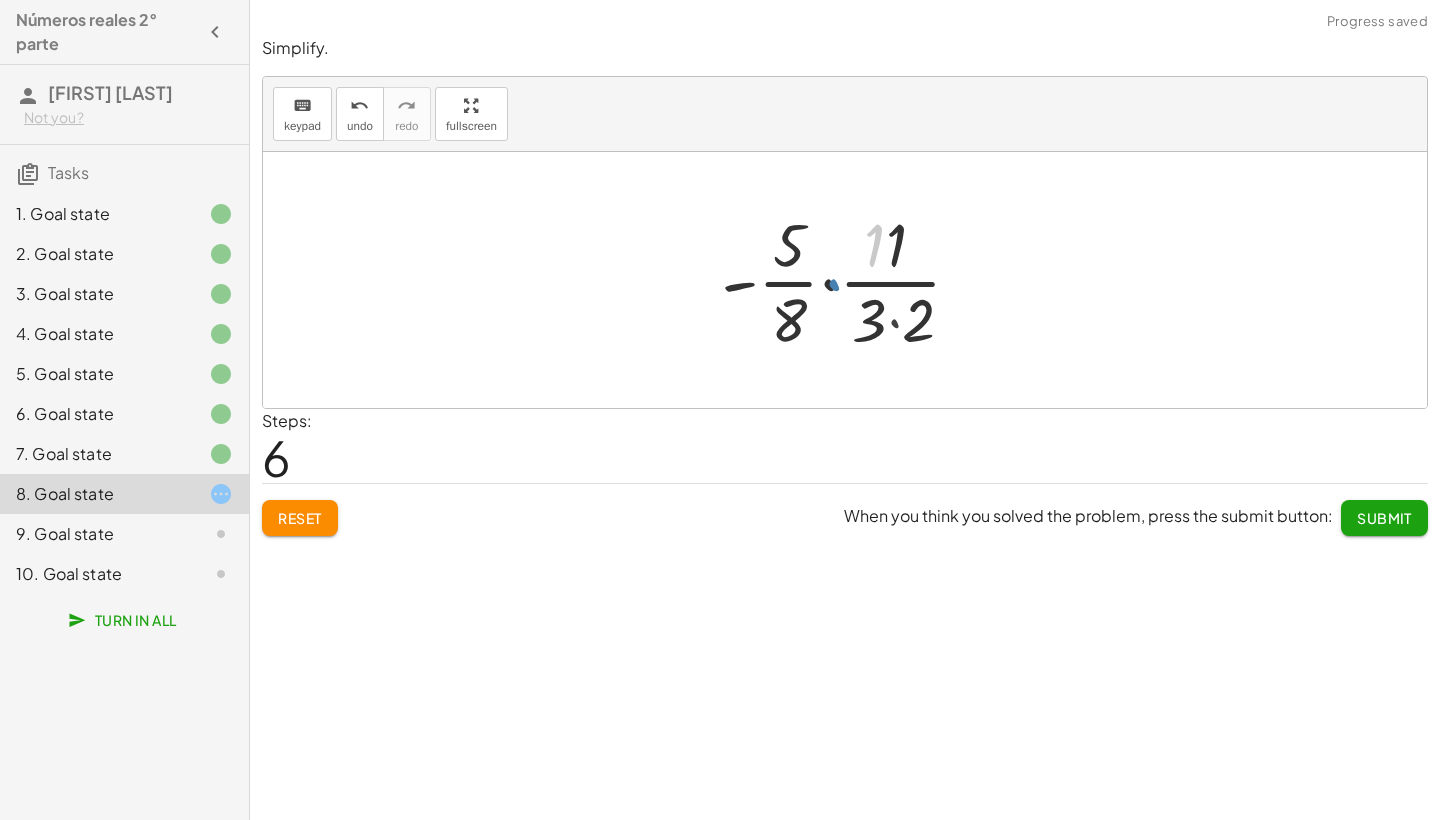 click at bounding box center (852, 280) 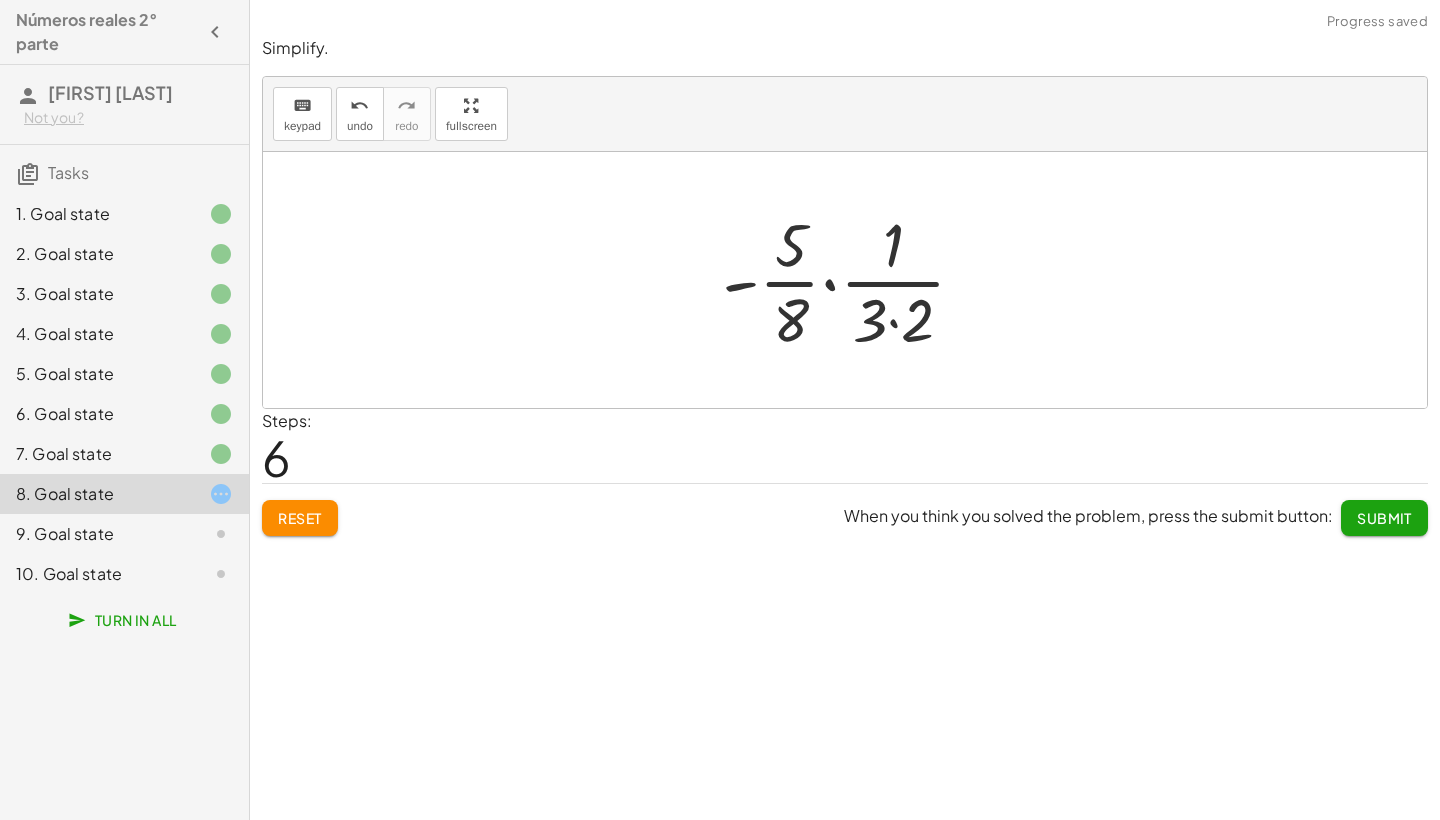 click at bounding box center [852, 280] 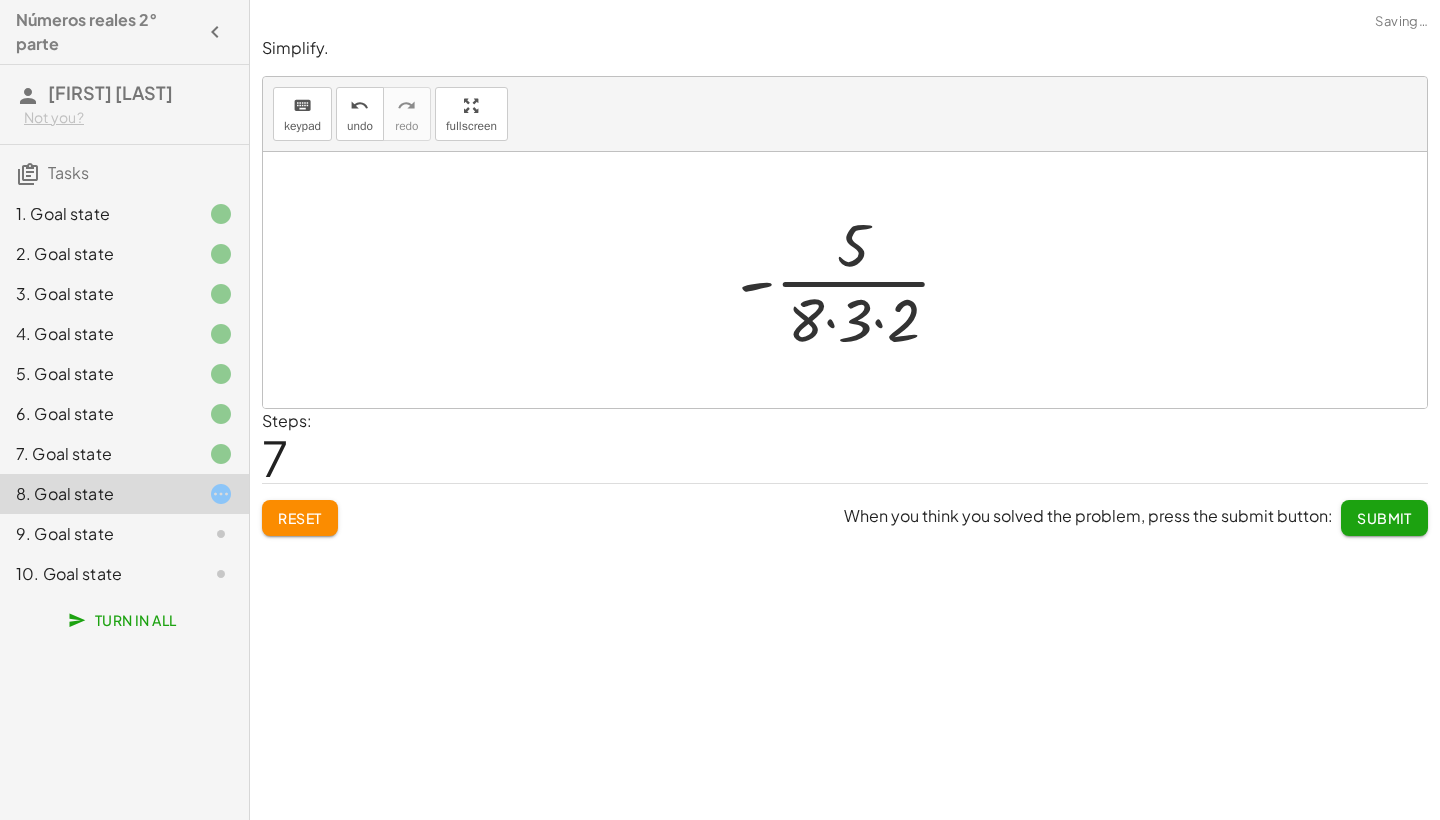 click at bounding box center (852, 280) 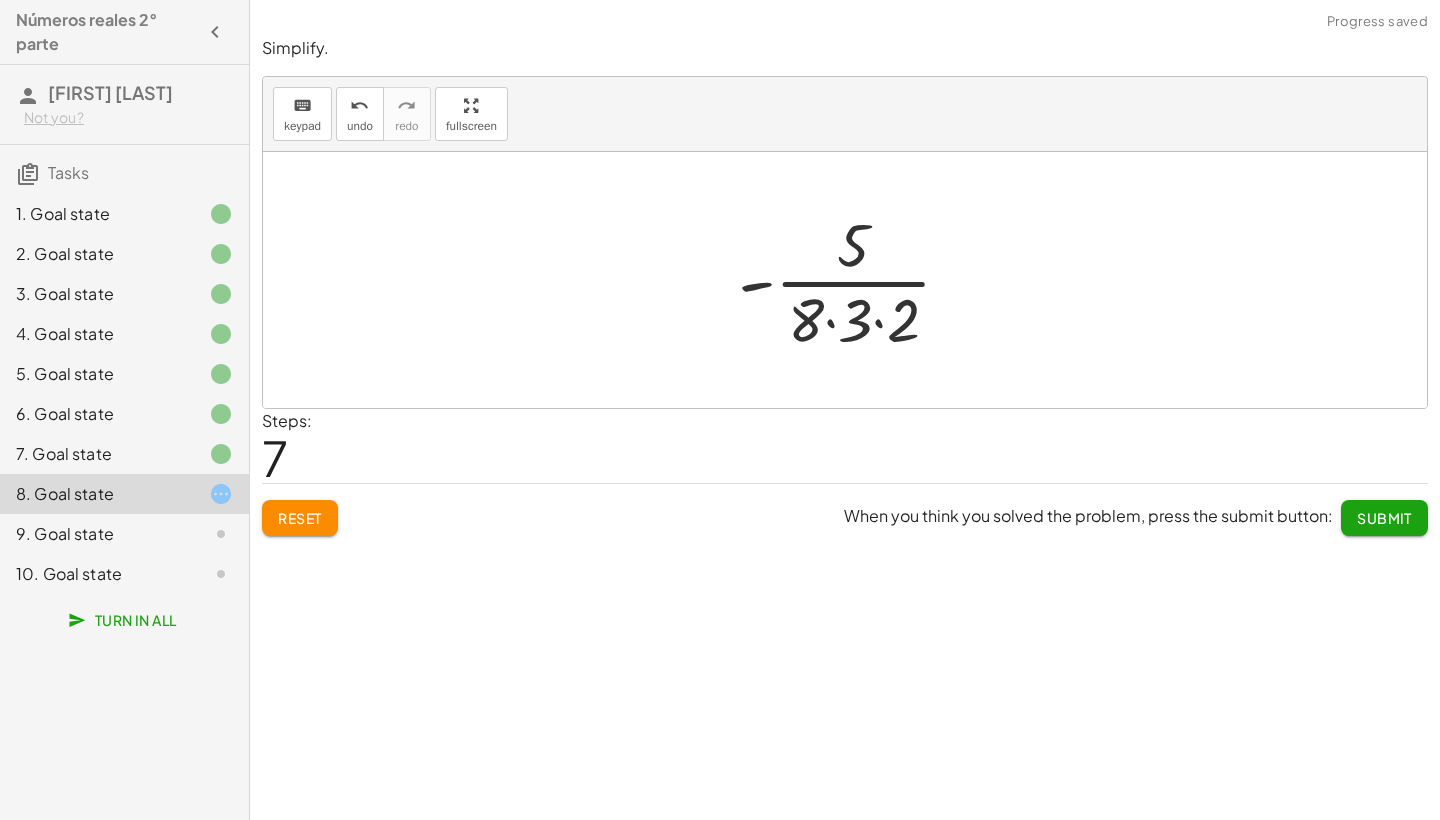 click at bounding box center (852, 280) 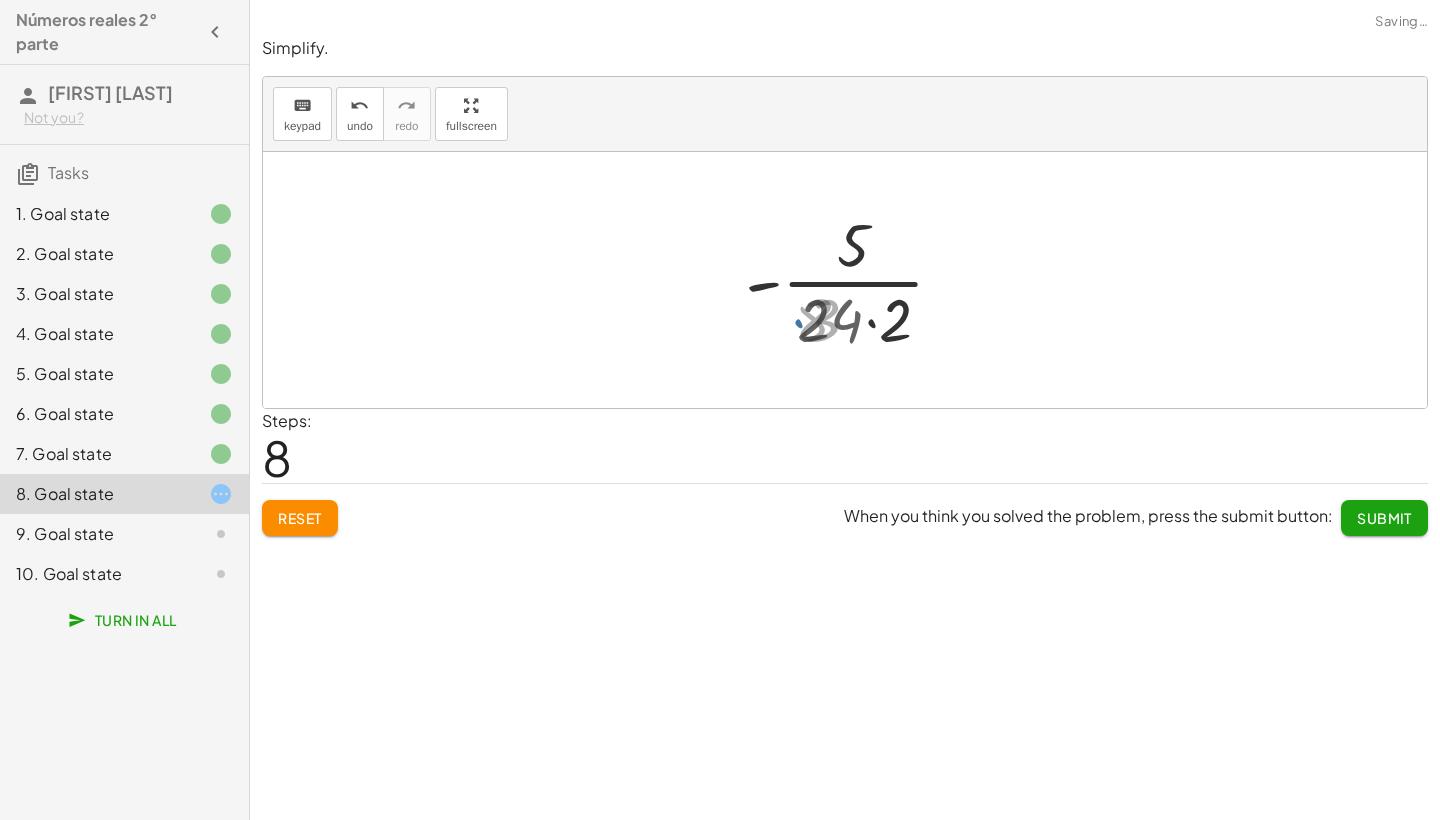 click at bounding box center (852, 280) 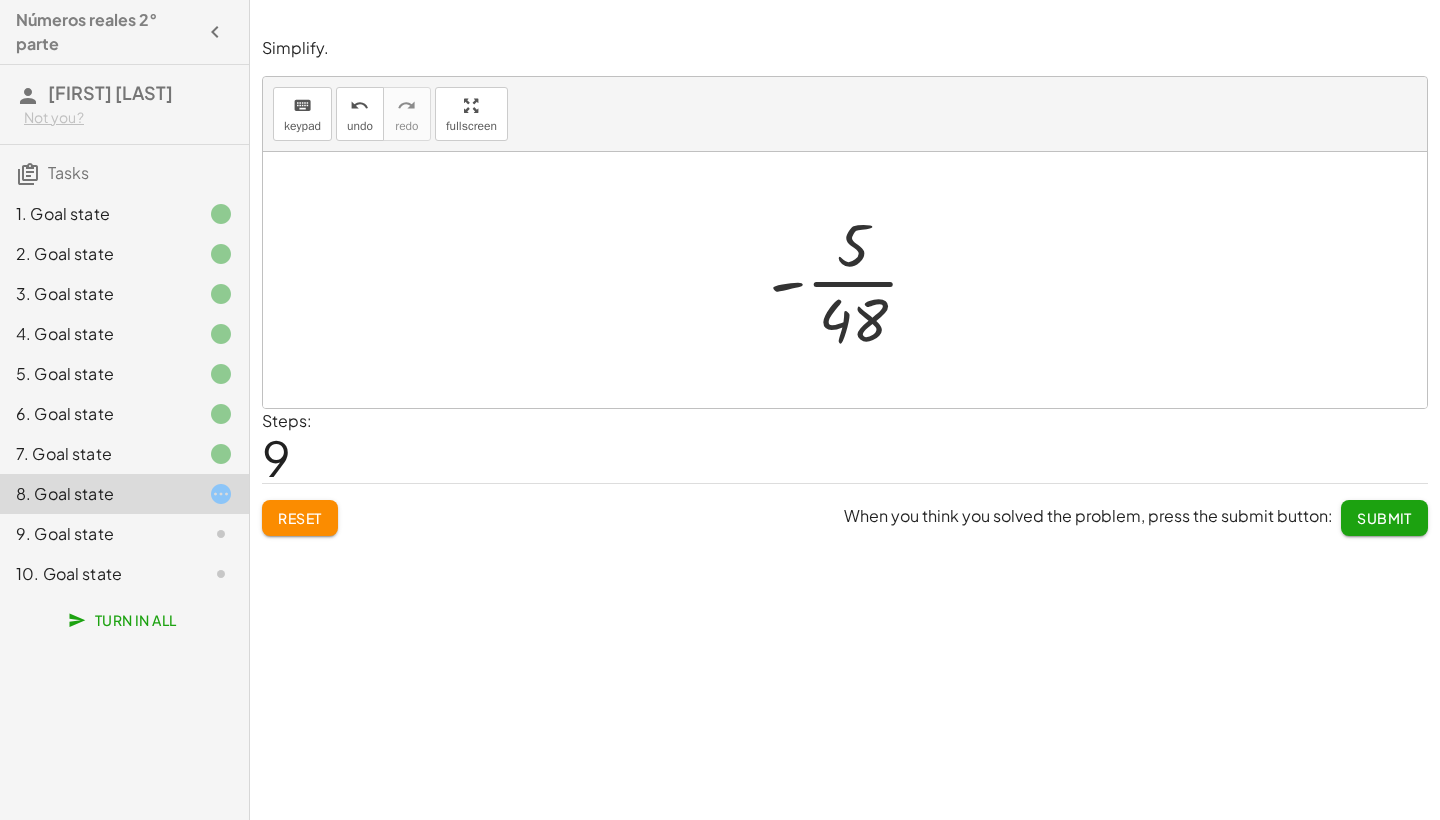 click at bounding box center [852, 280] 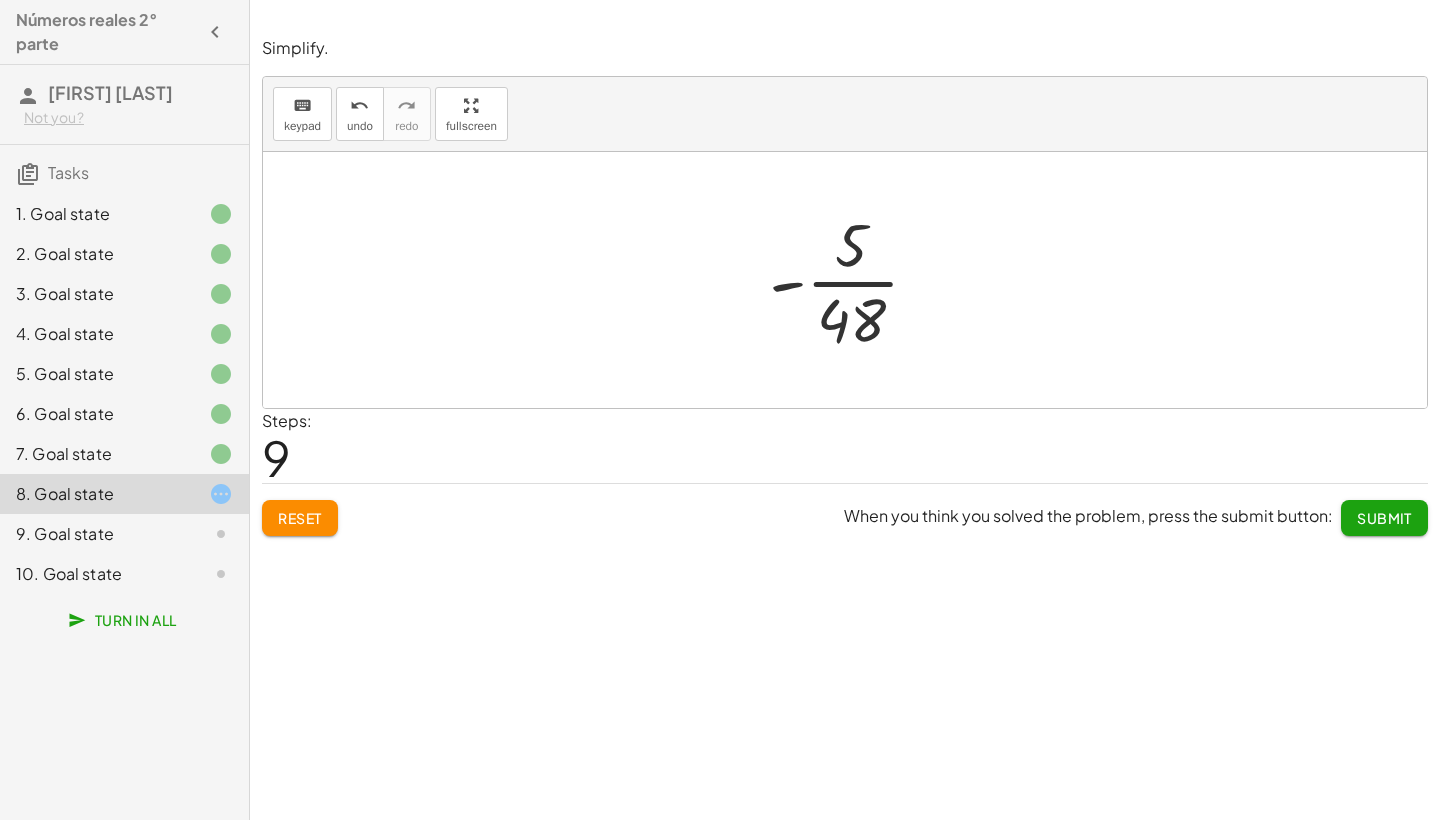 click at bounding box center (852, 280) 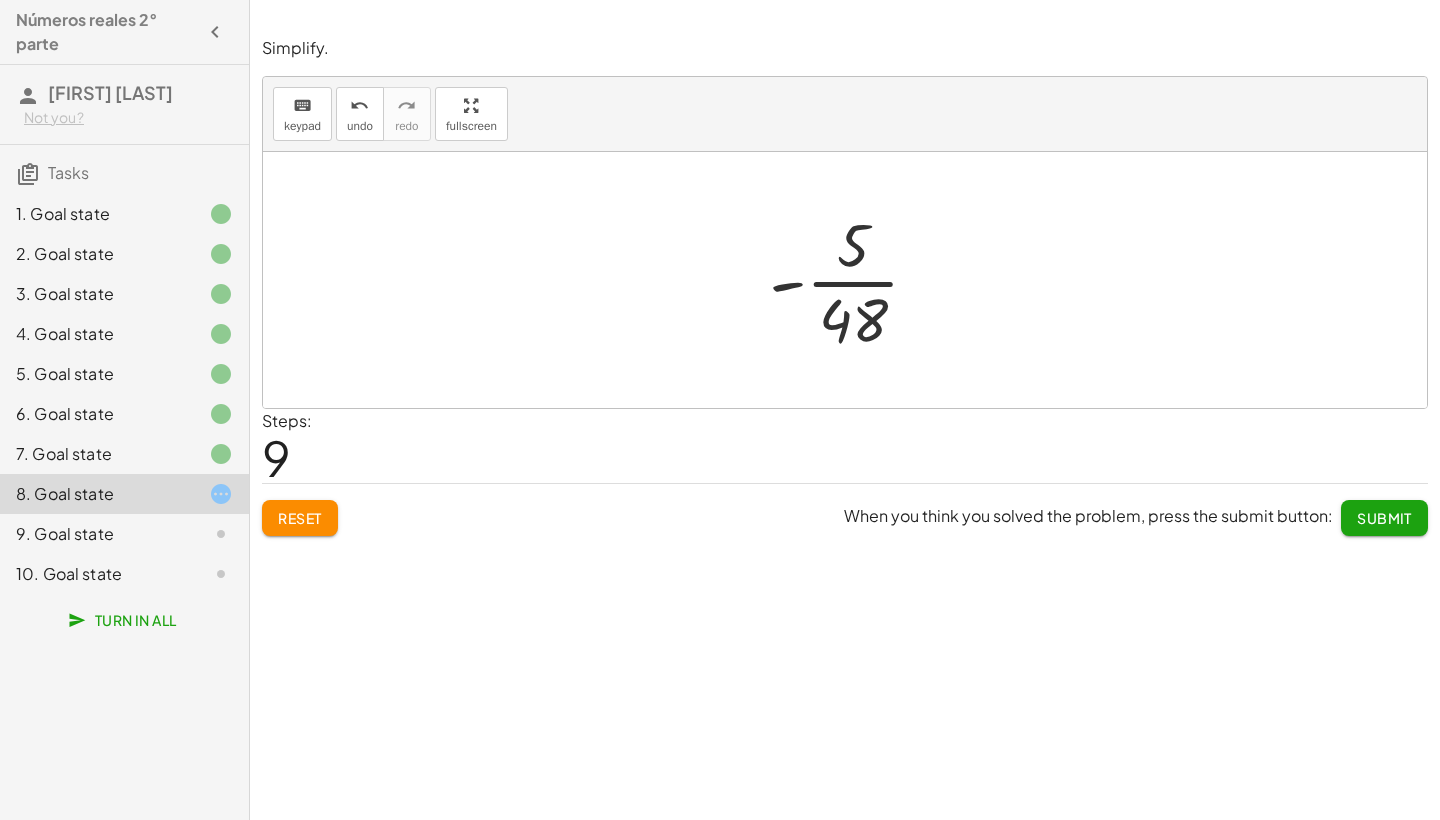 click on "Submit" at bounding box center [1384, 518] 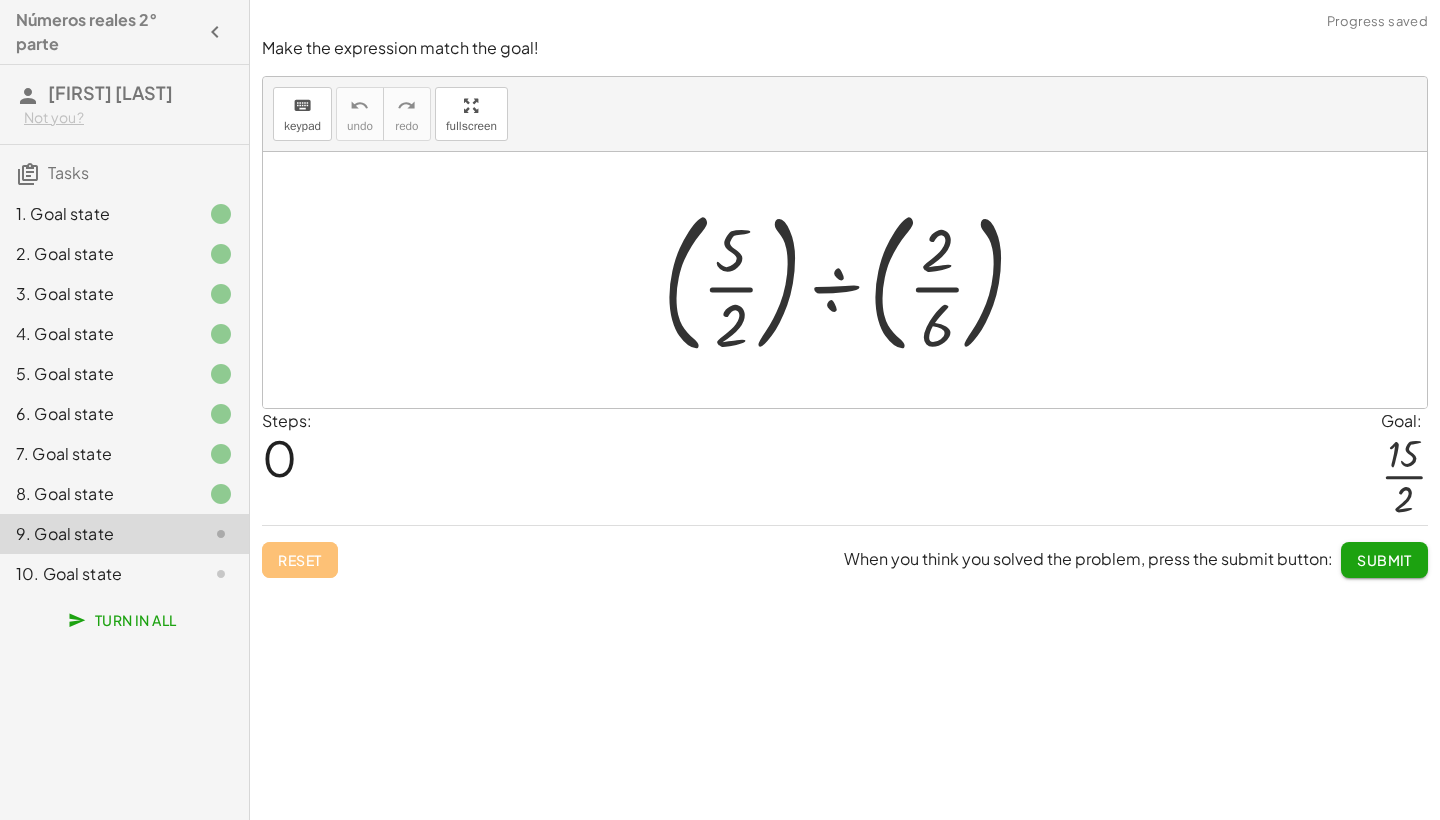 click at bounding box center [853, 280] 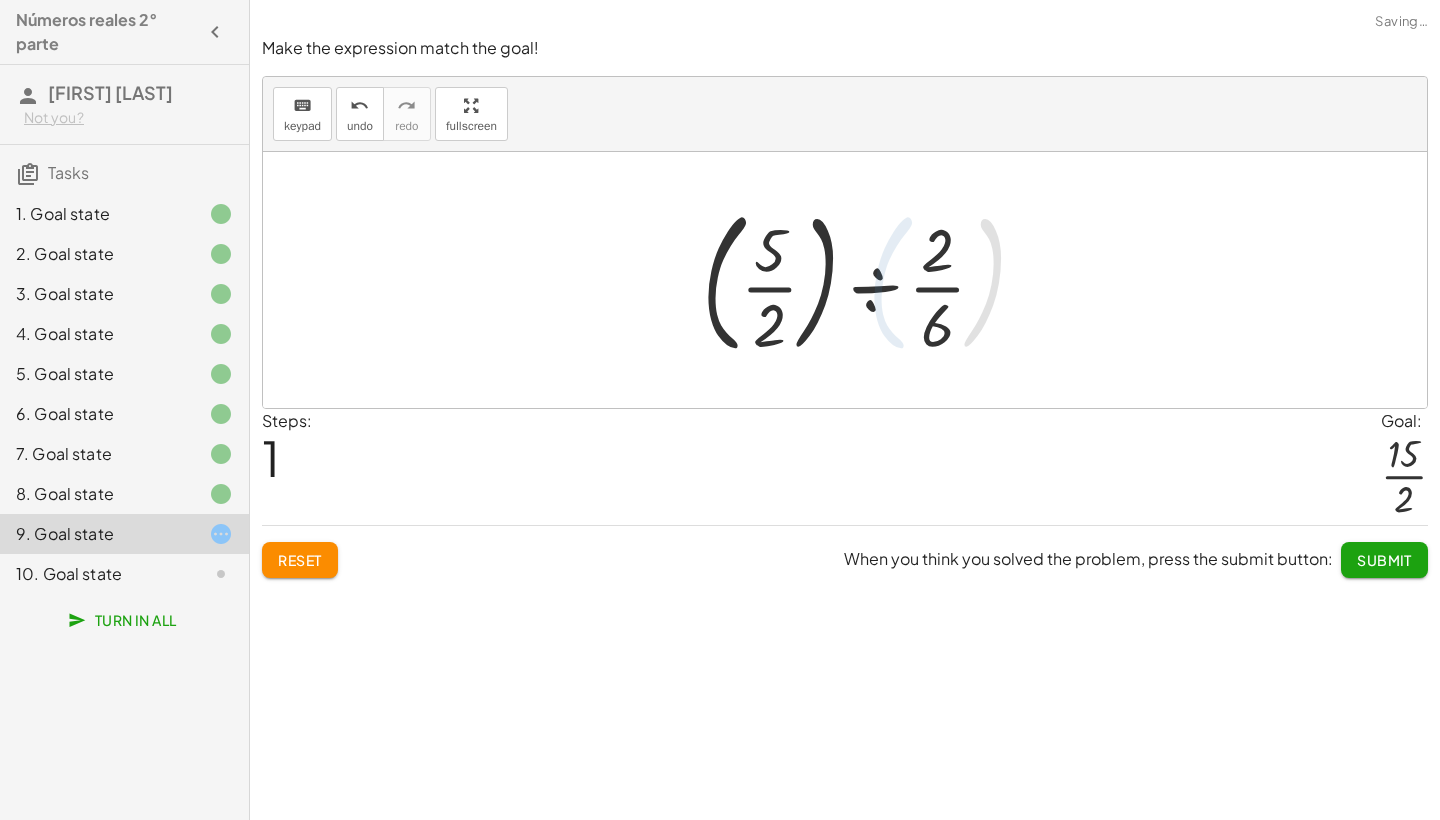click at bounding box center [852, 280] 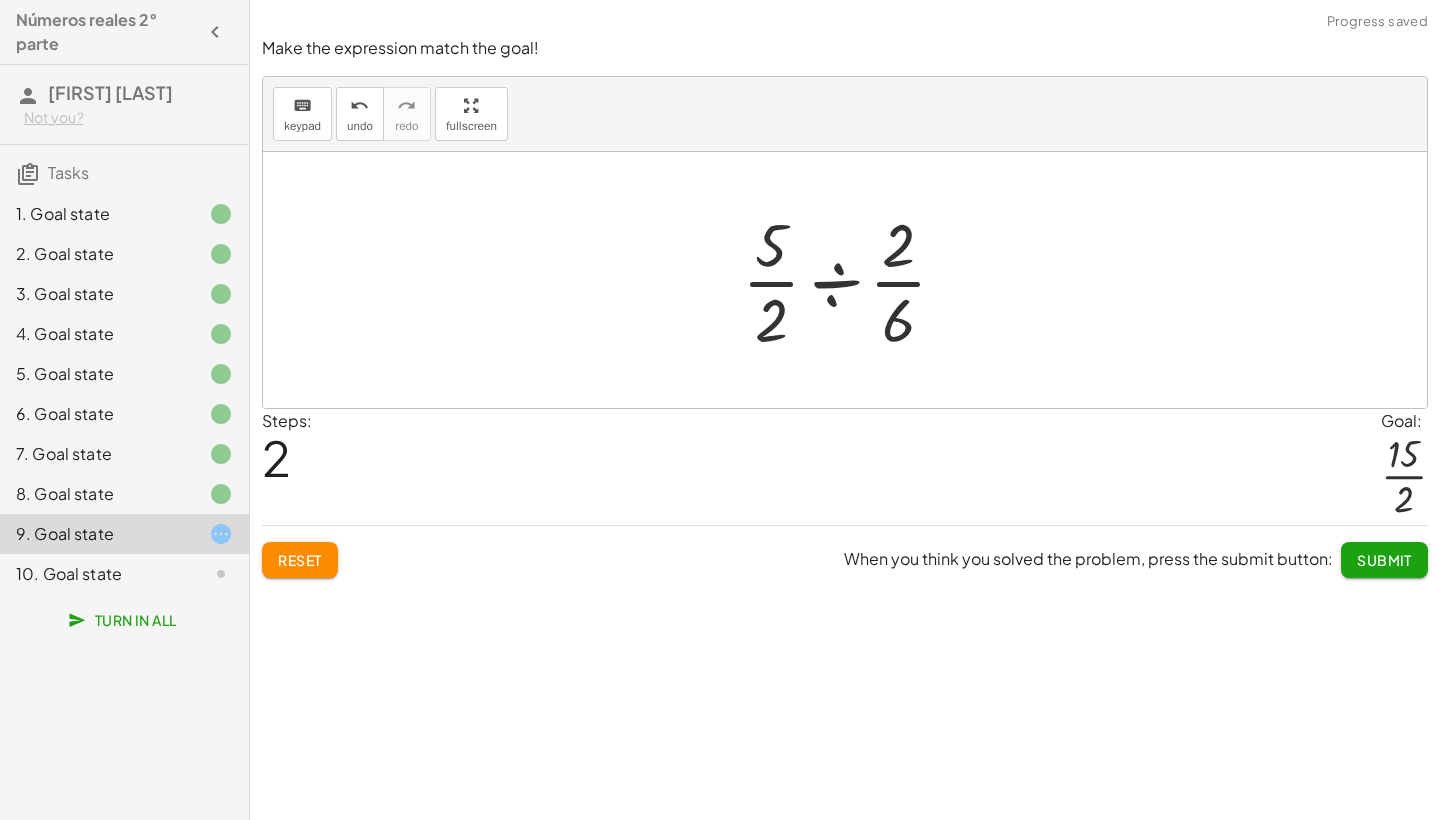 click at bounding box center [852, 280] 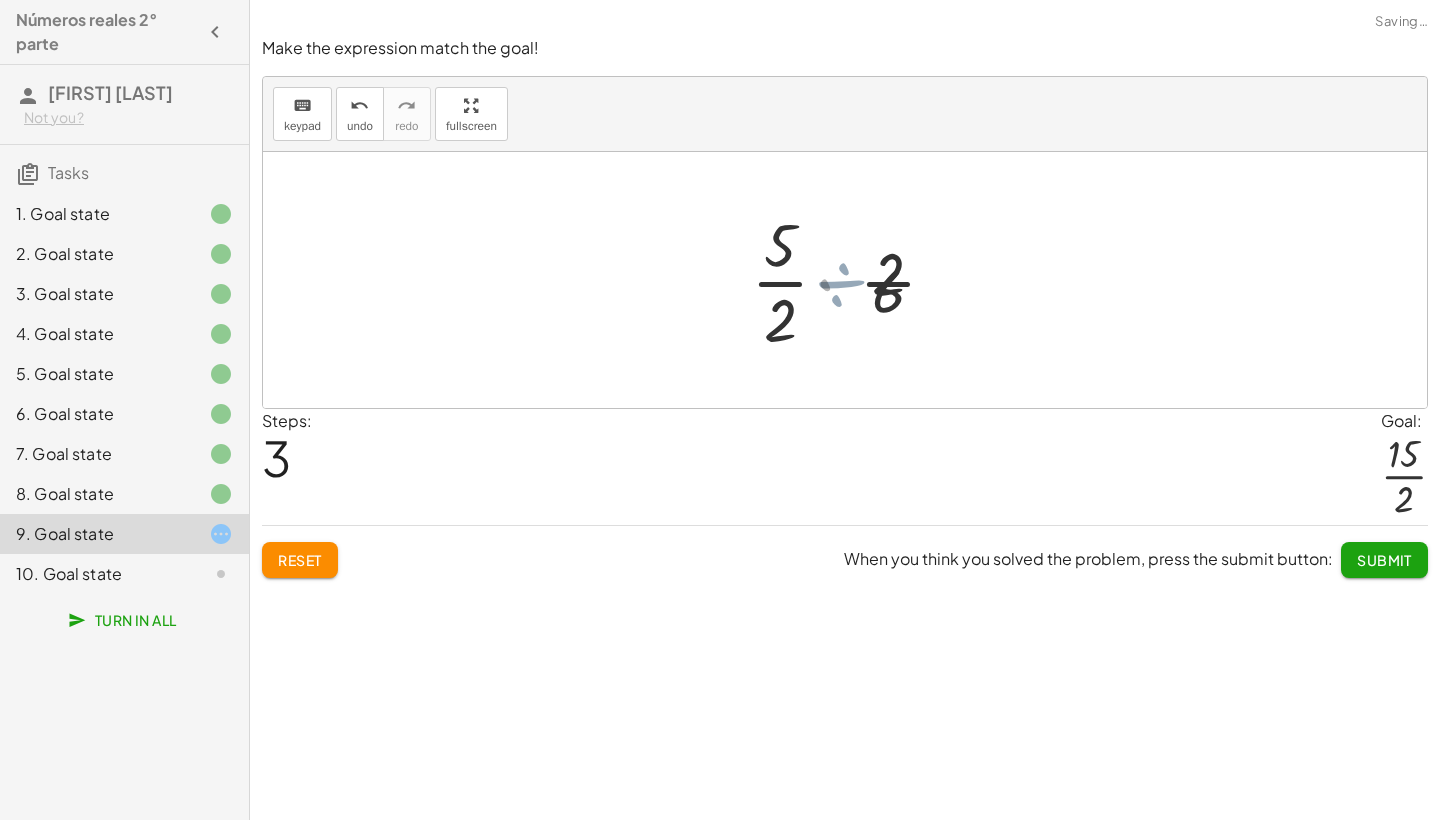 click at bounding box center [852, 280] 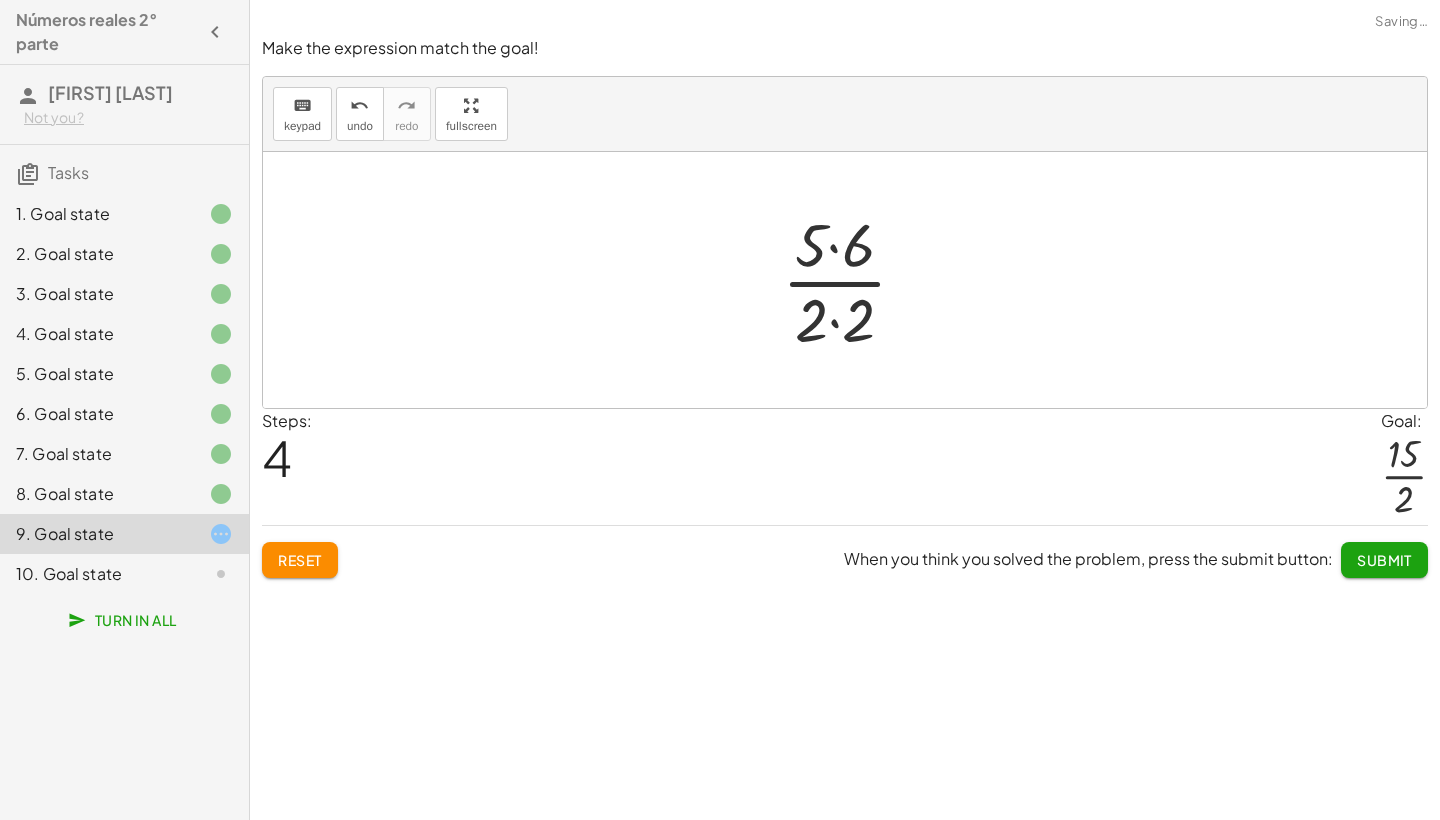 click at bounding box center (852, 280) 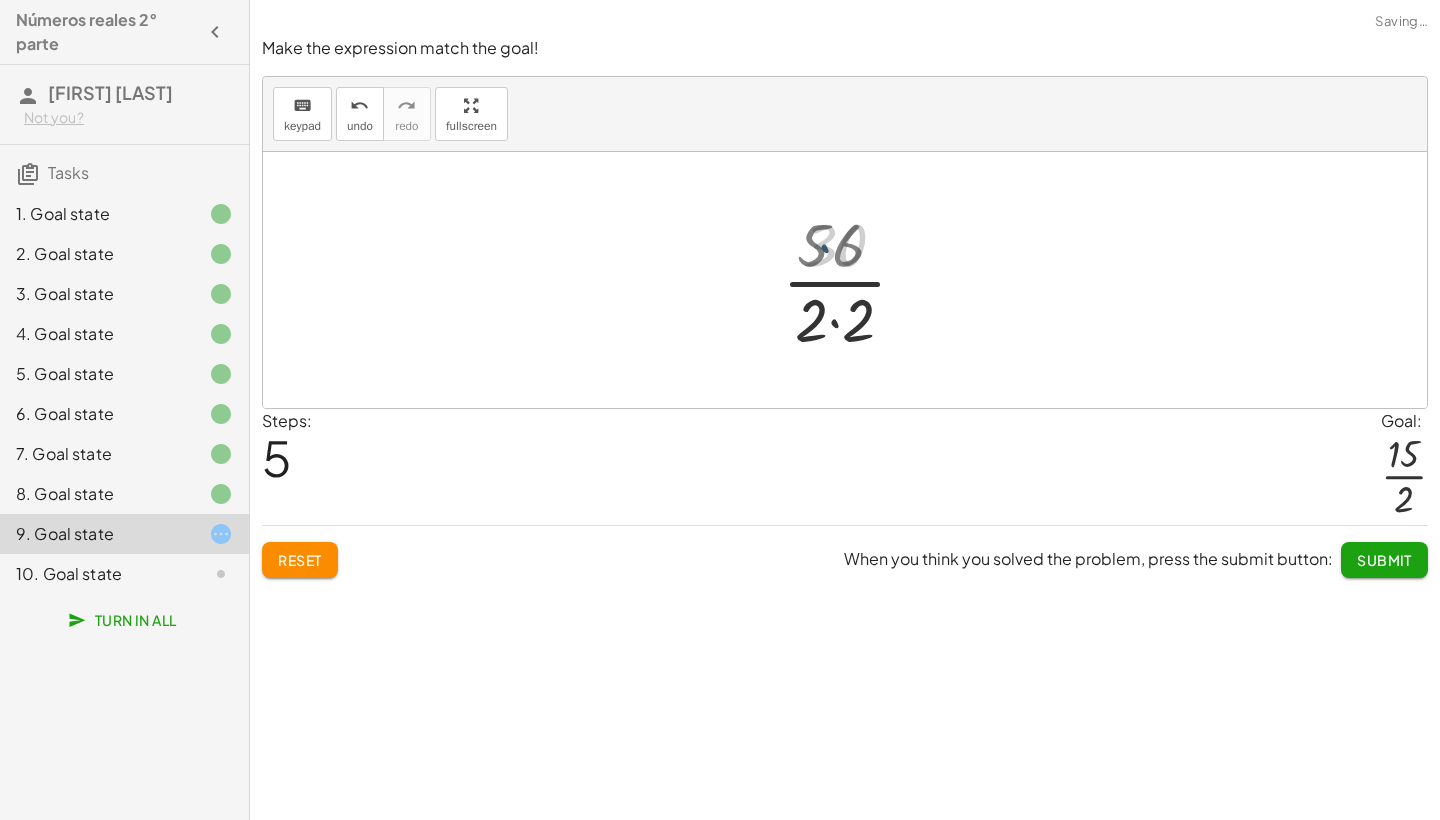 click at bounding box center (852, 280) 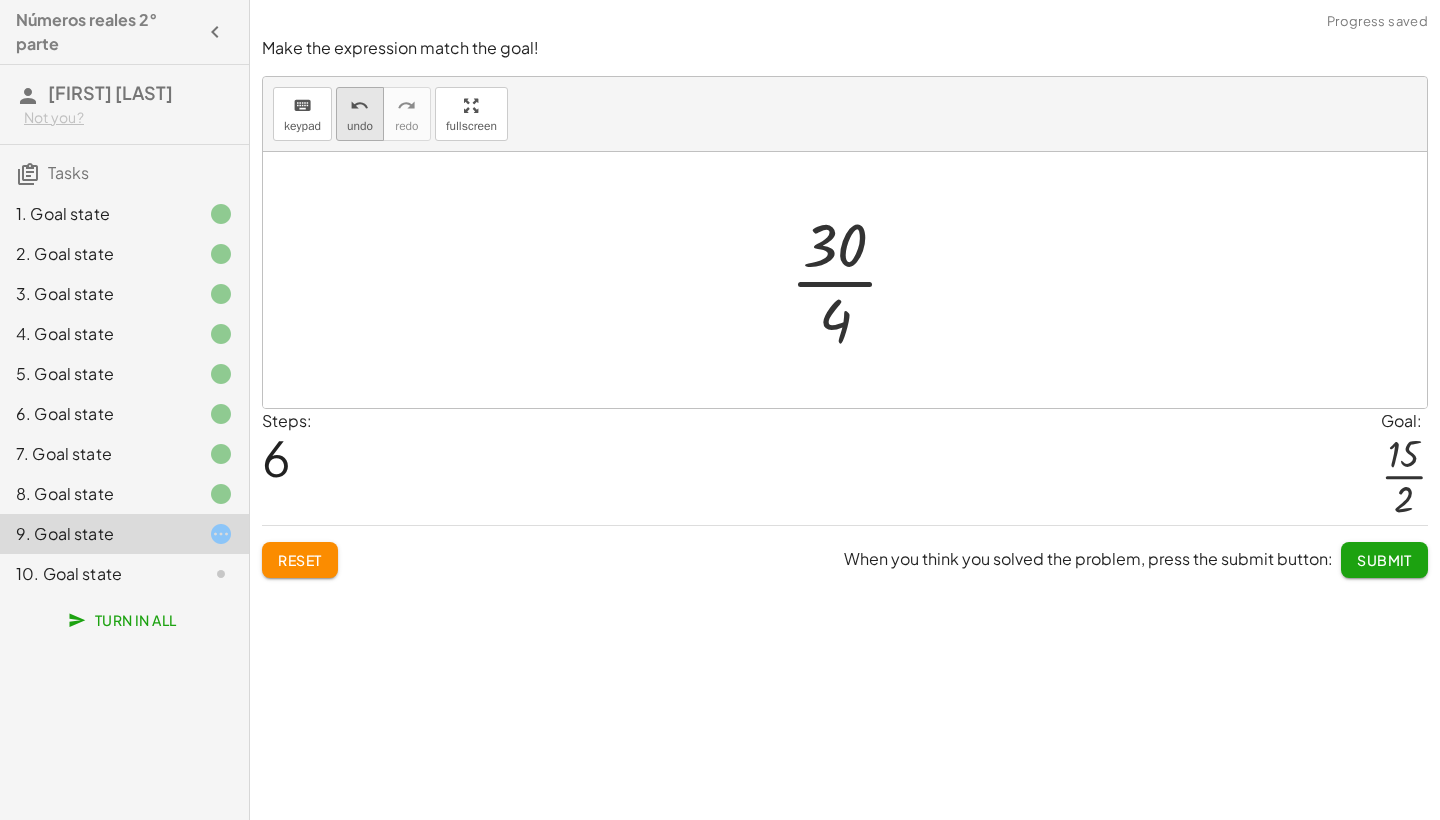 click on "undo" at bounding box center [359, 106] 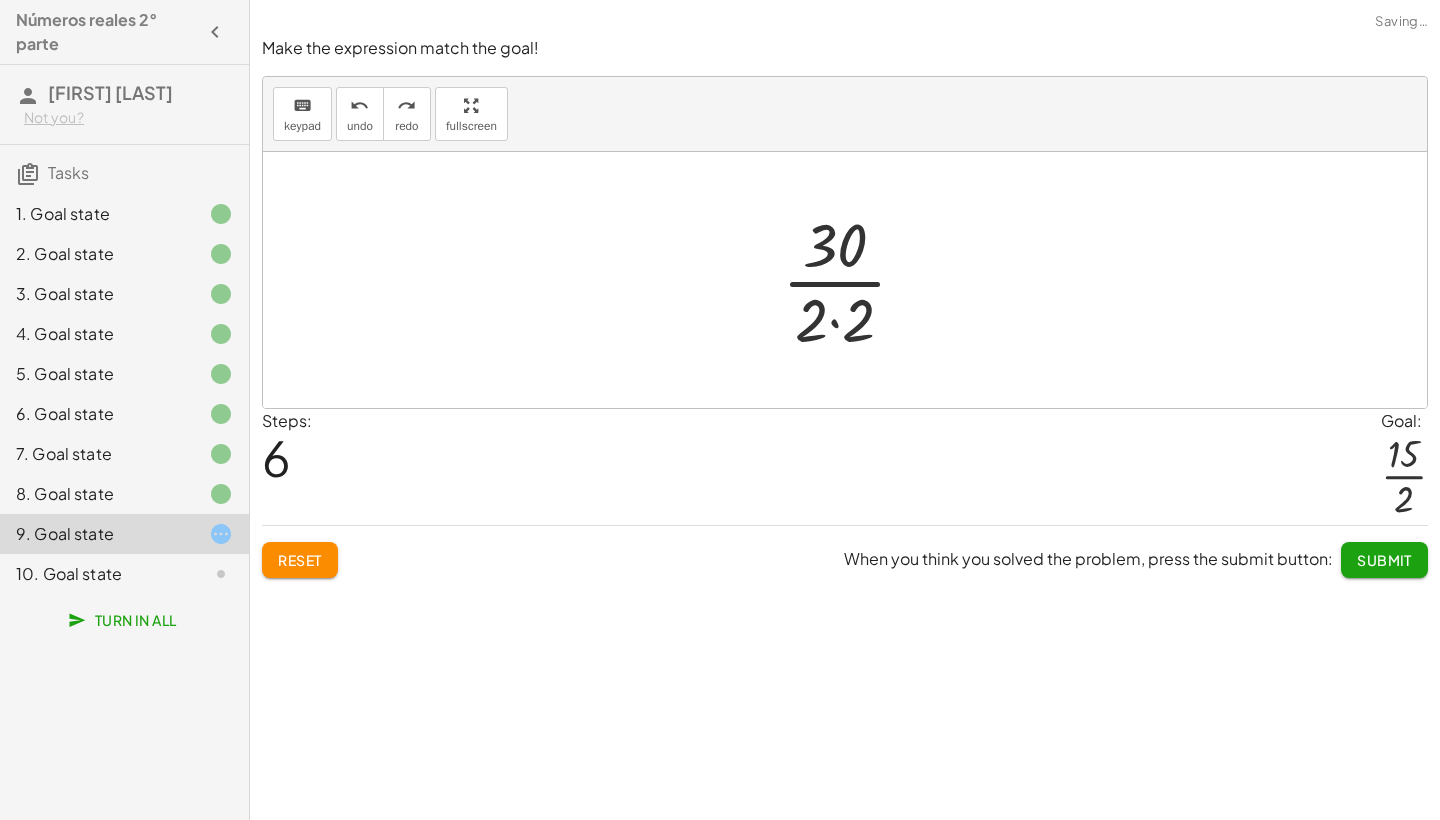 click at bounding box center [852, 280] 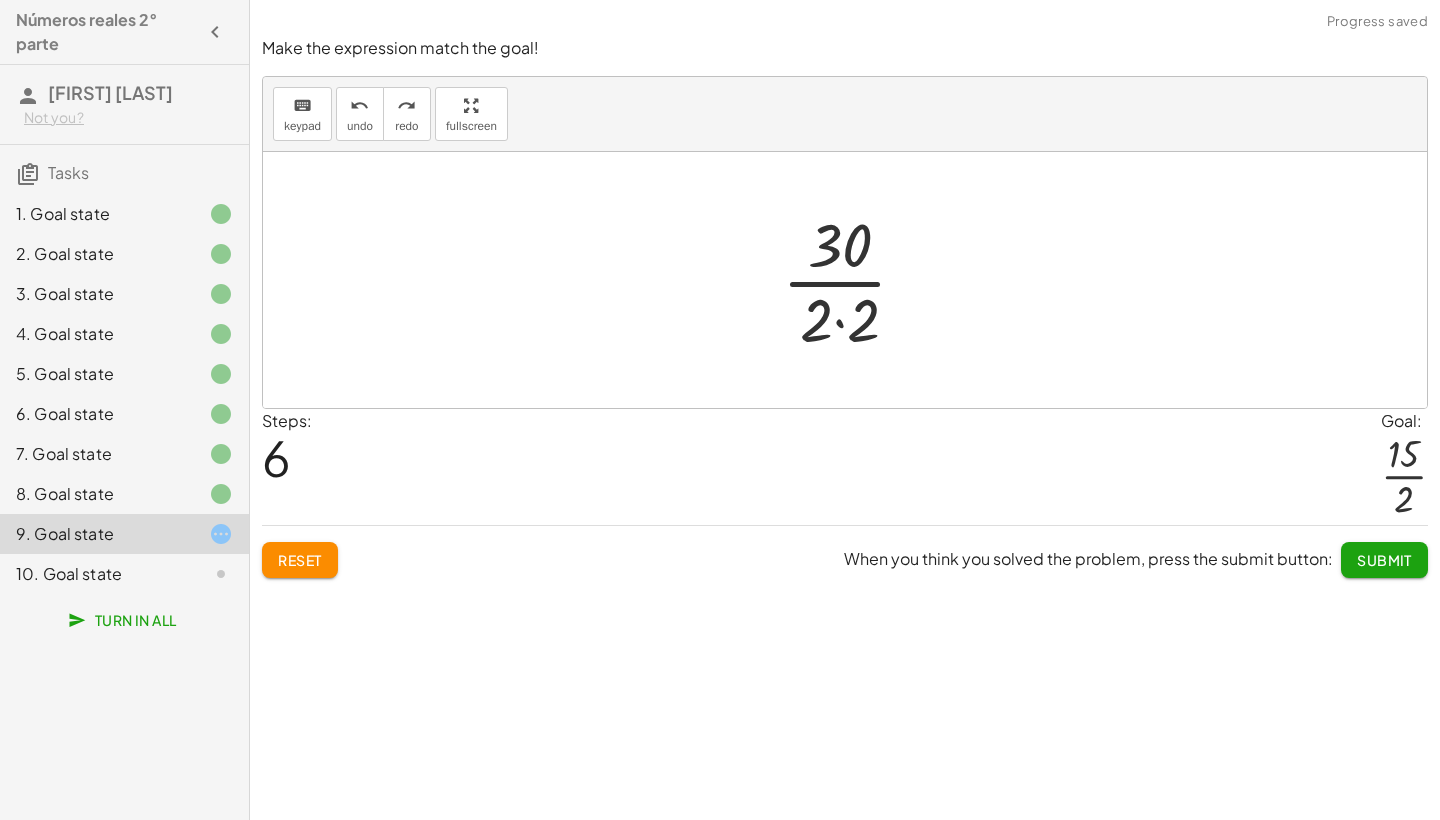 click at bounding box center (852, 280) 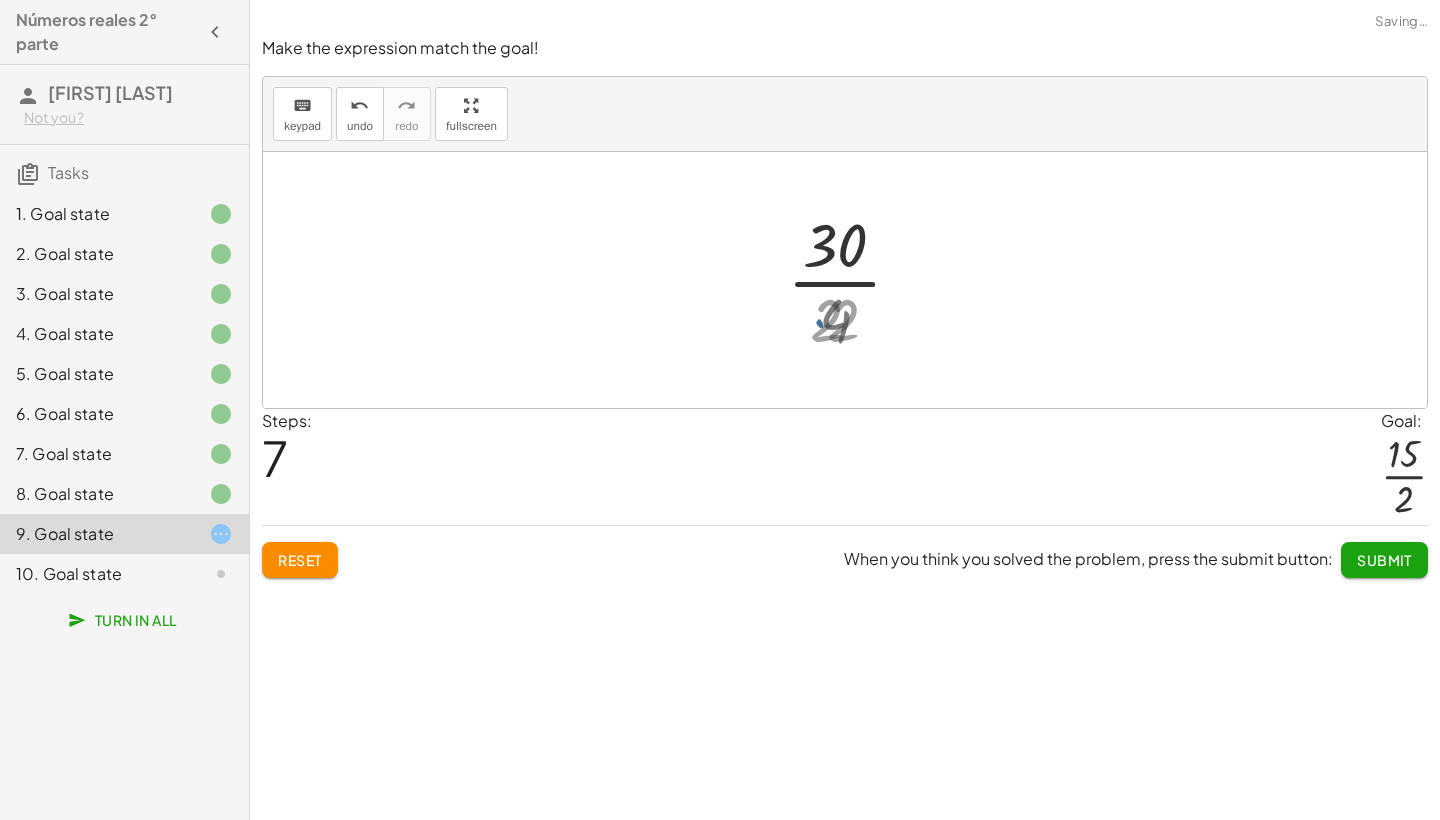 click at bounding box center [852, 280] 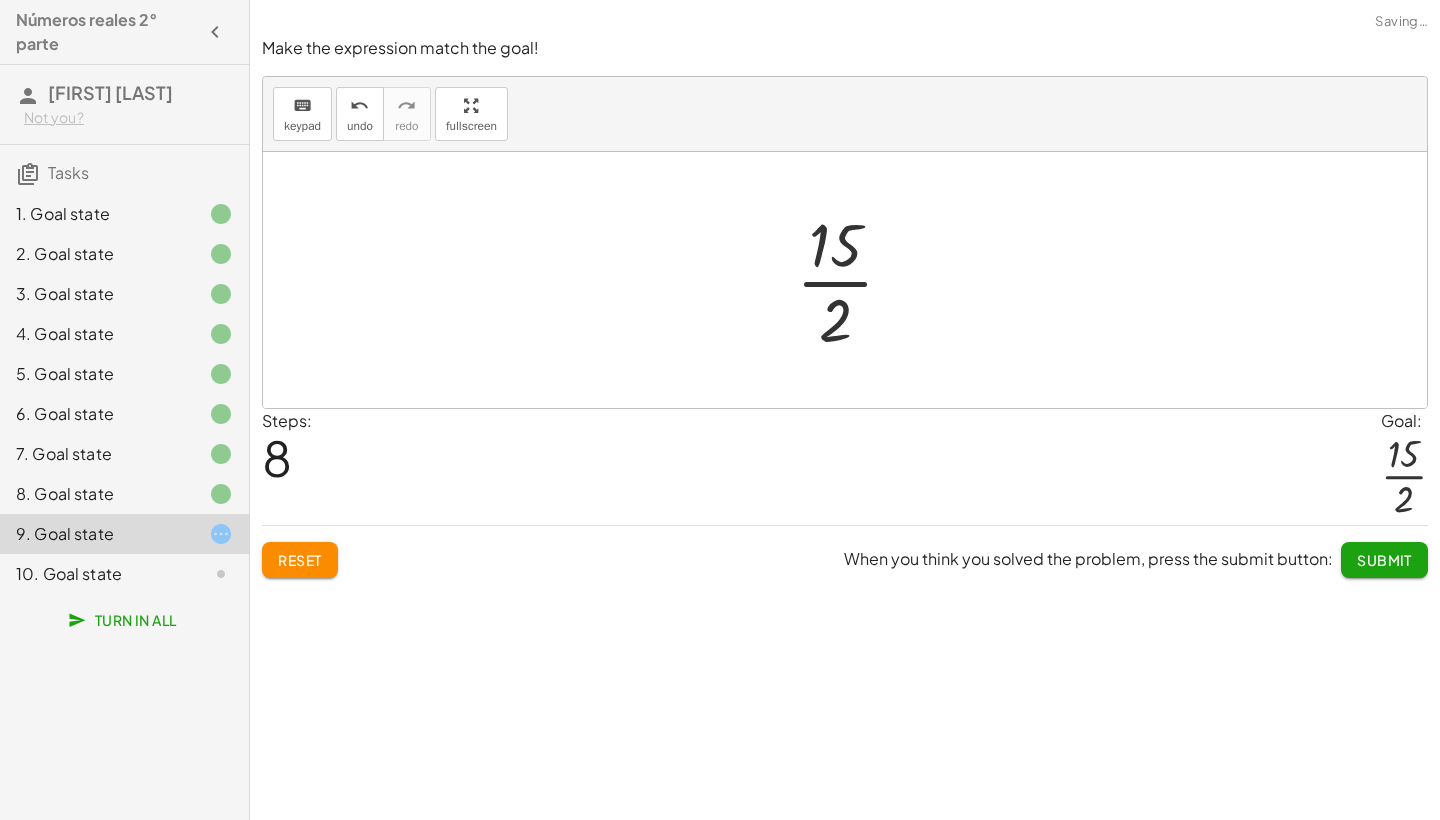 click at bounding box center (853, 280) 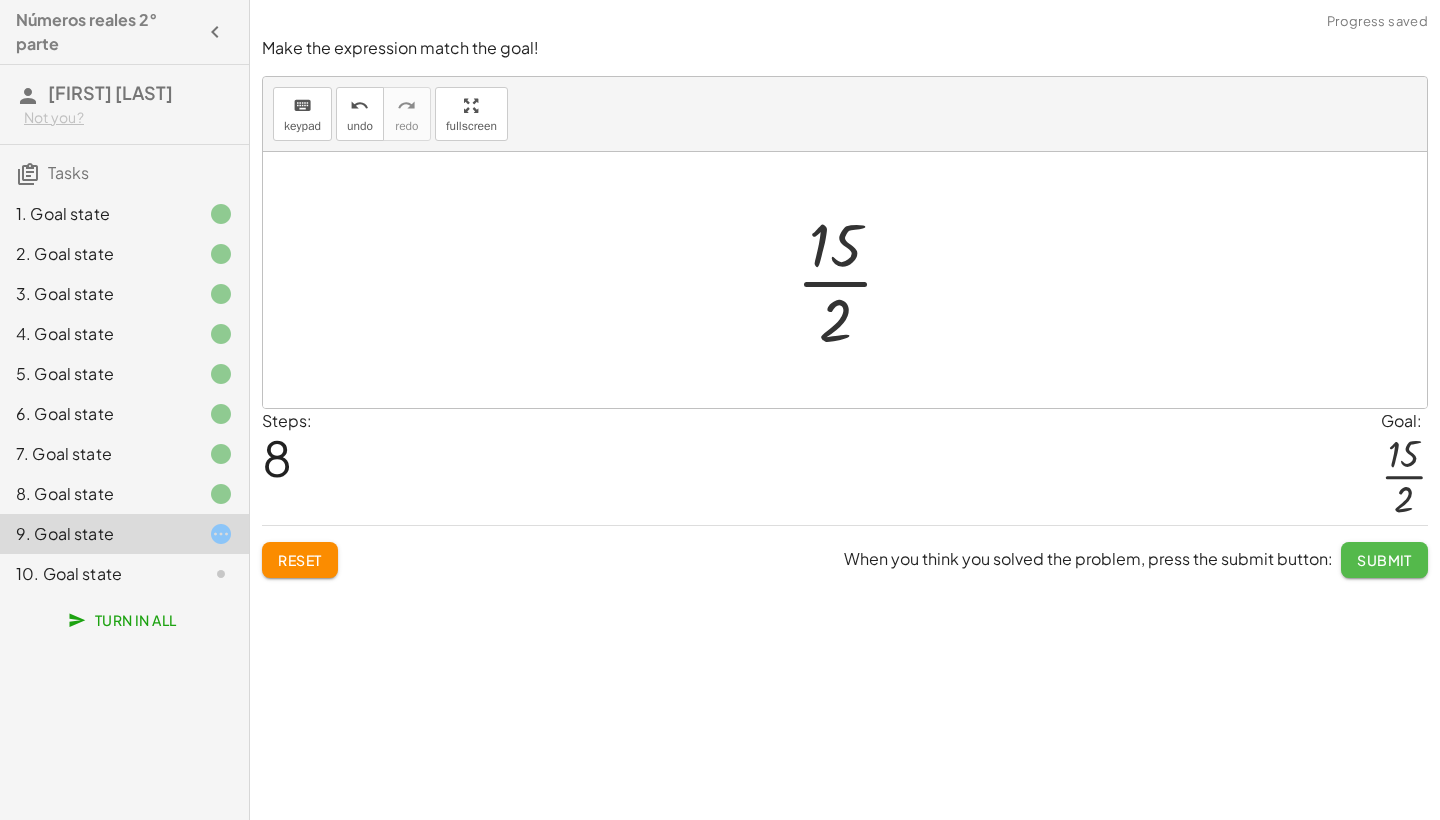 click on "Submit" at bounding box center [1384, 560] 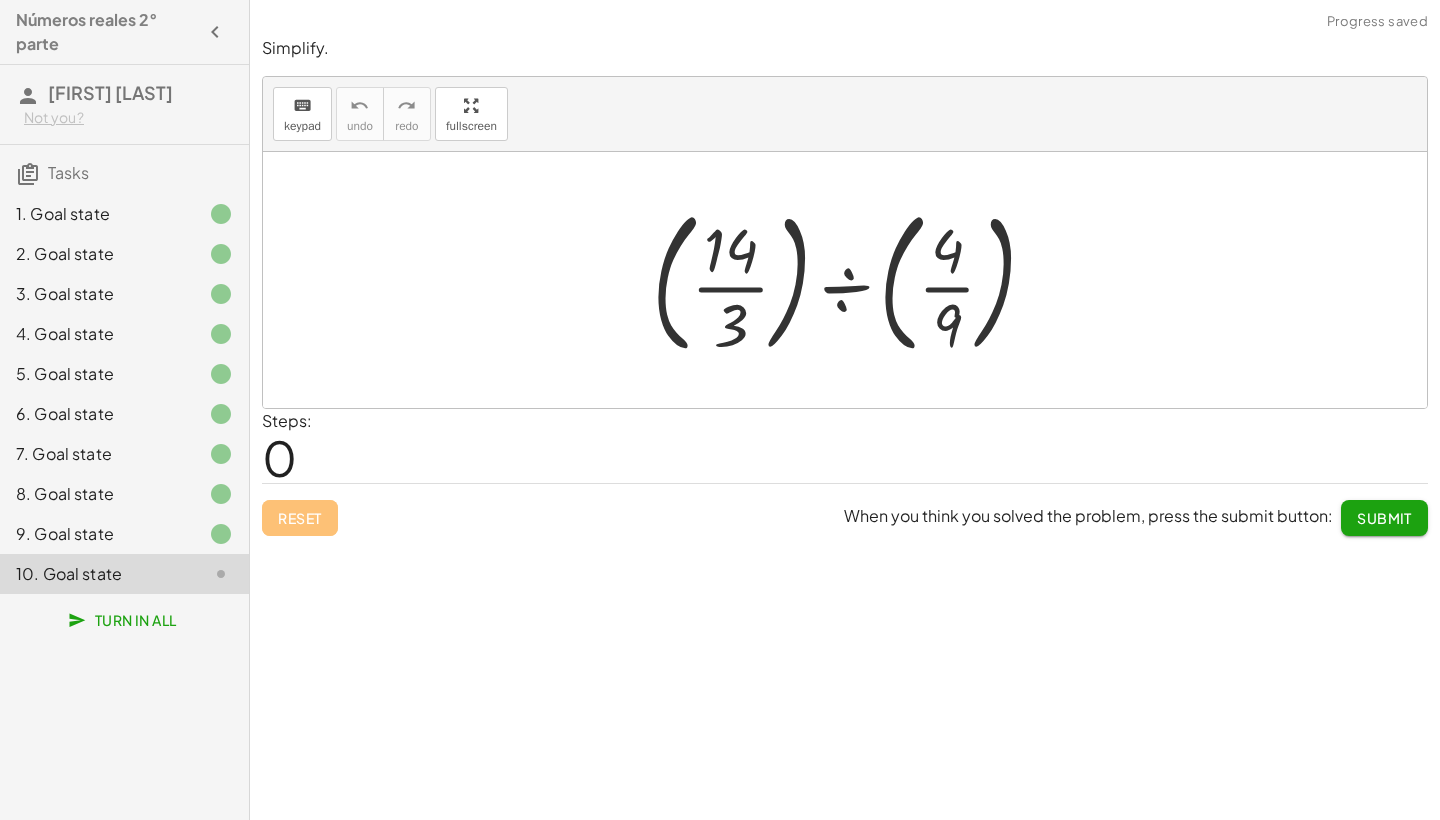 click at bounding box center [852, 280] 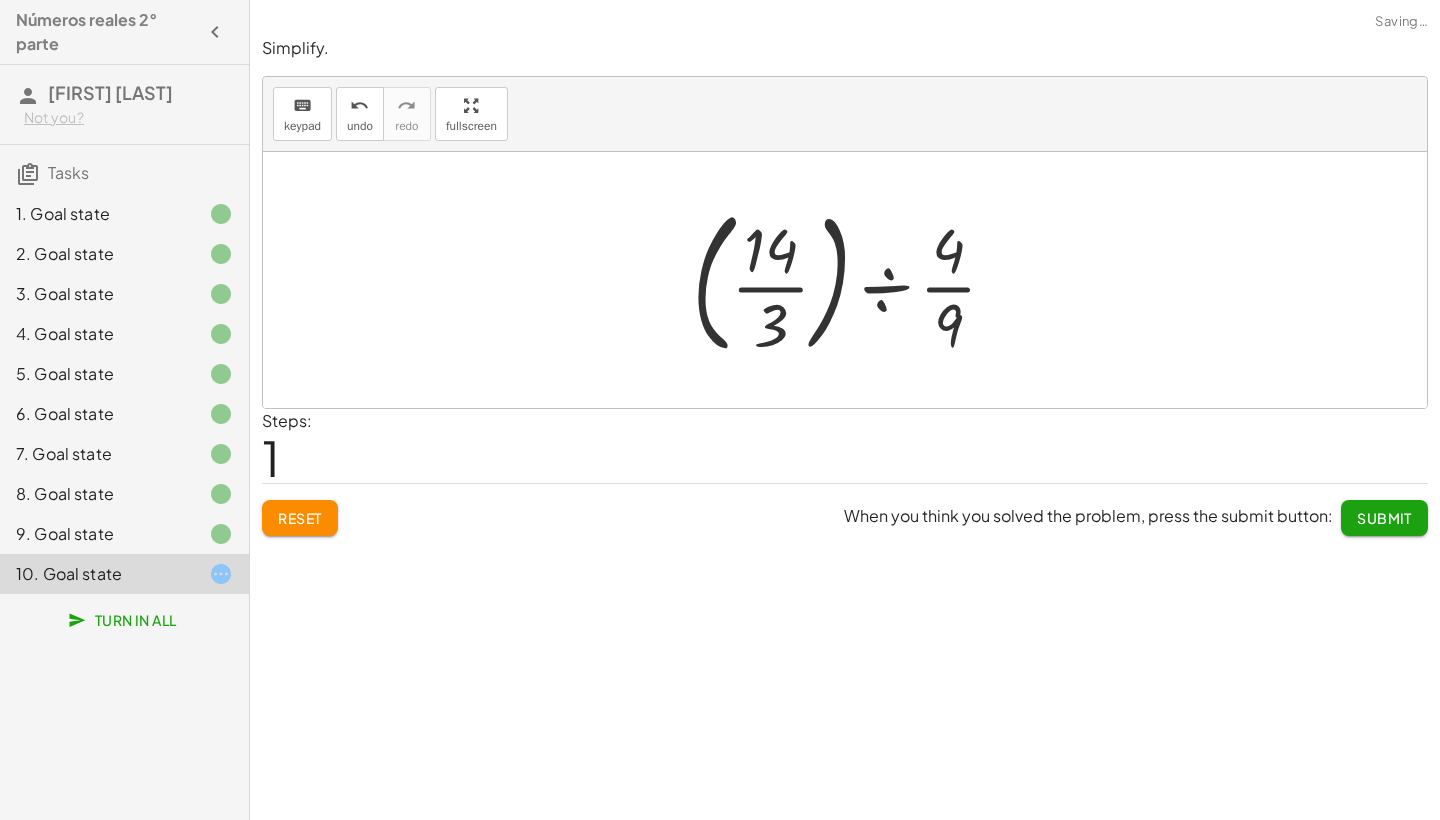 click at bounding box center [852, 280] 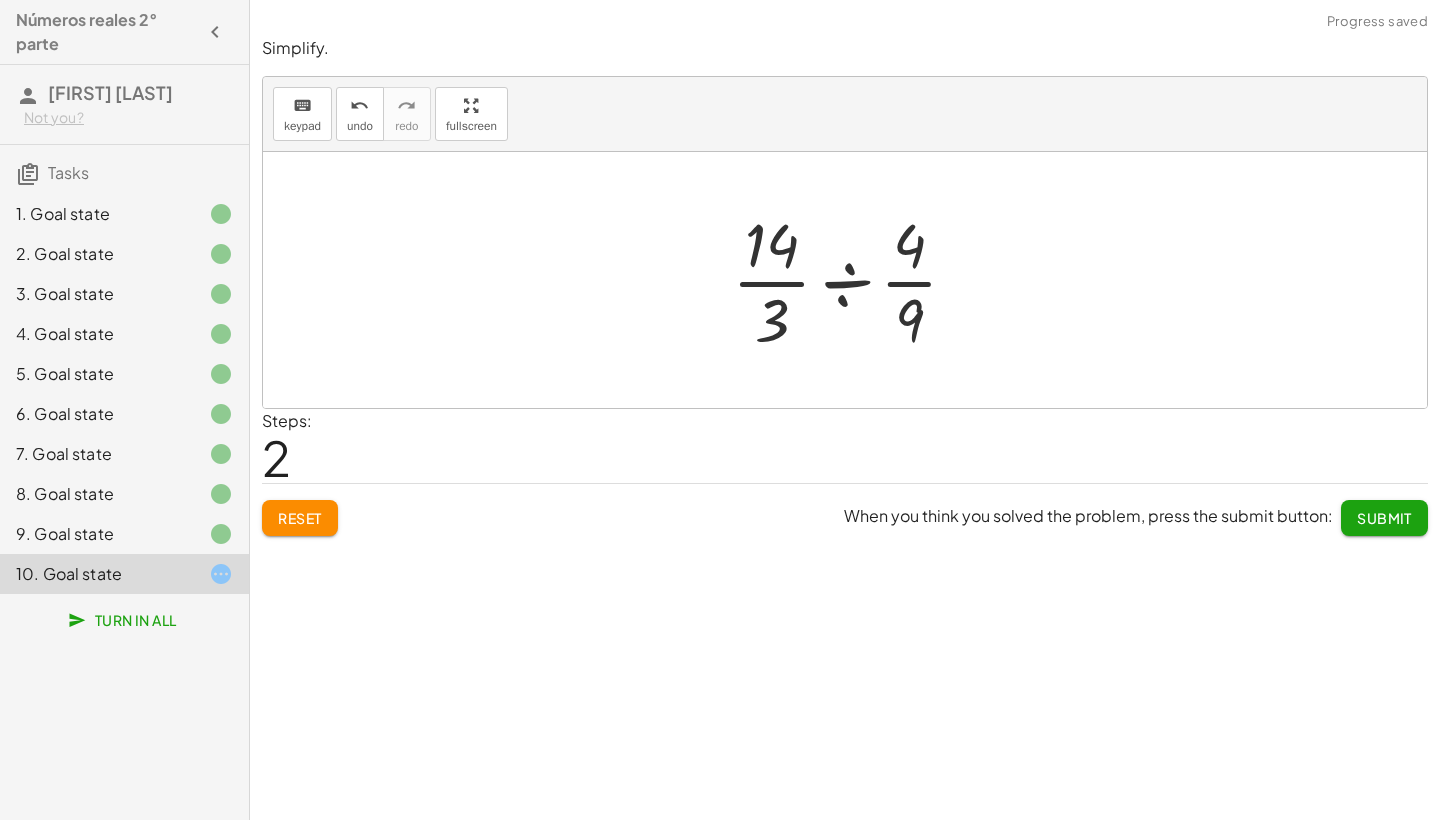 click at bounding box center [853, 280] 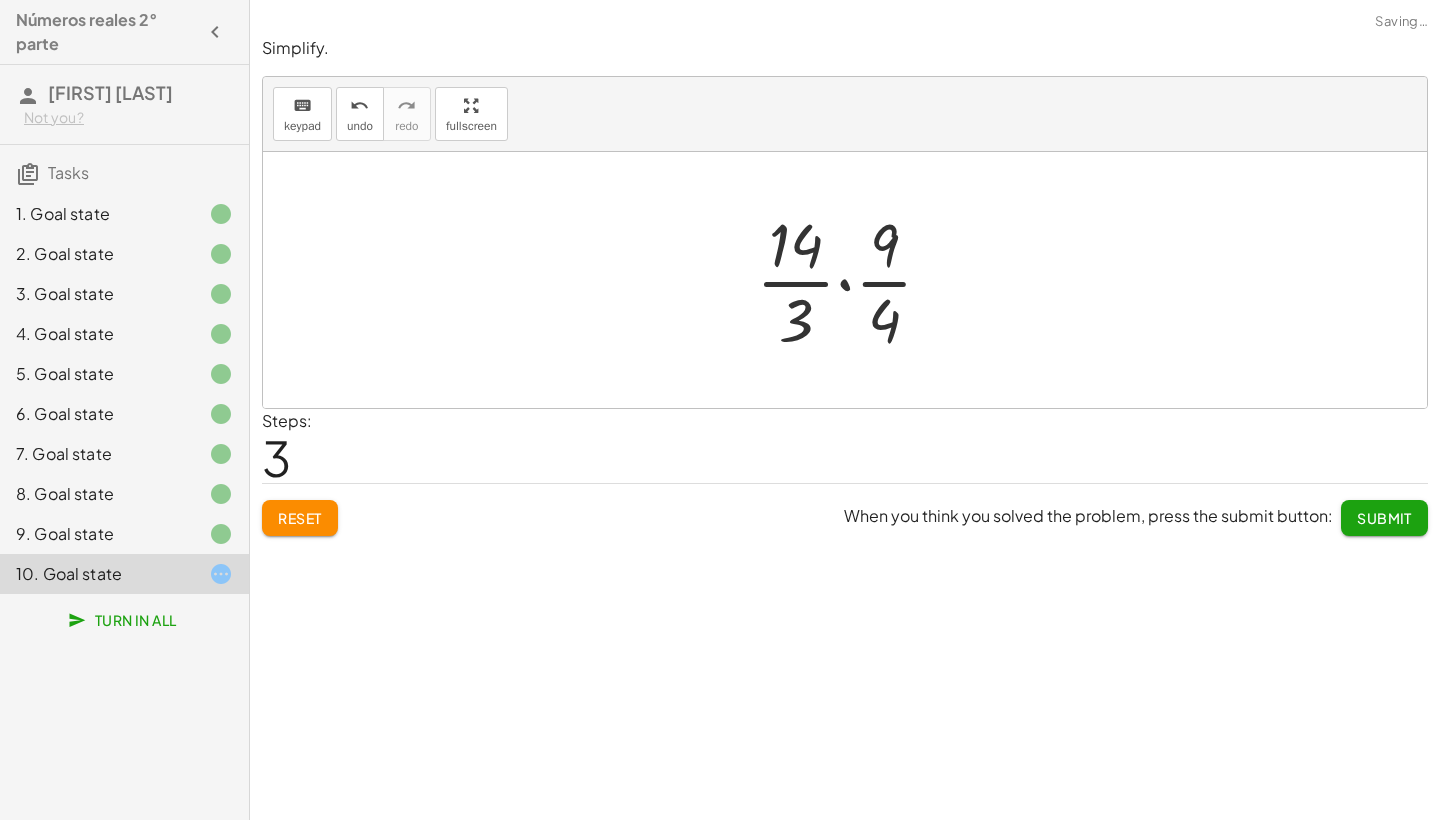 click at bounding box center [852, 280] 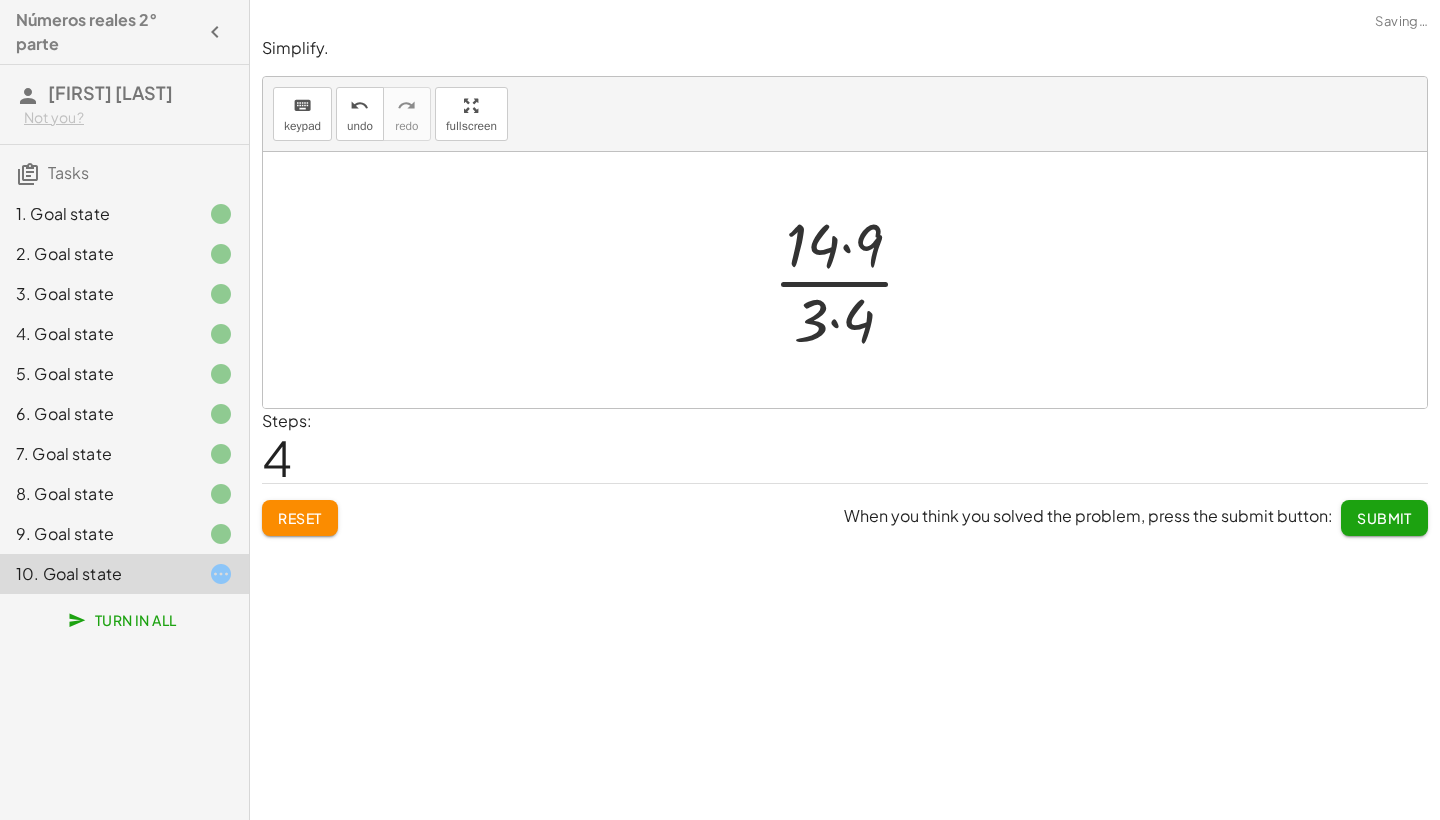click at bounding box center [852, 280] 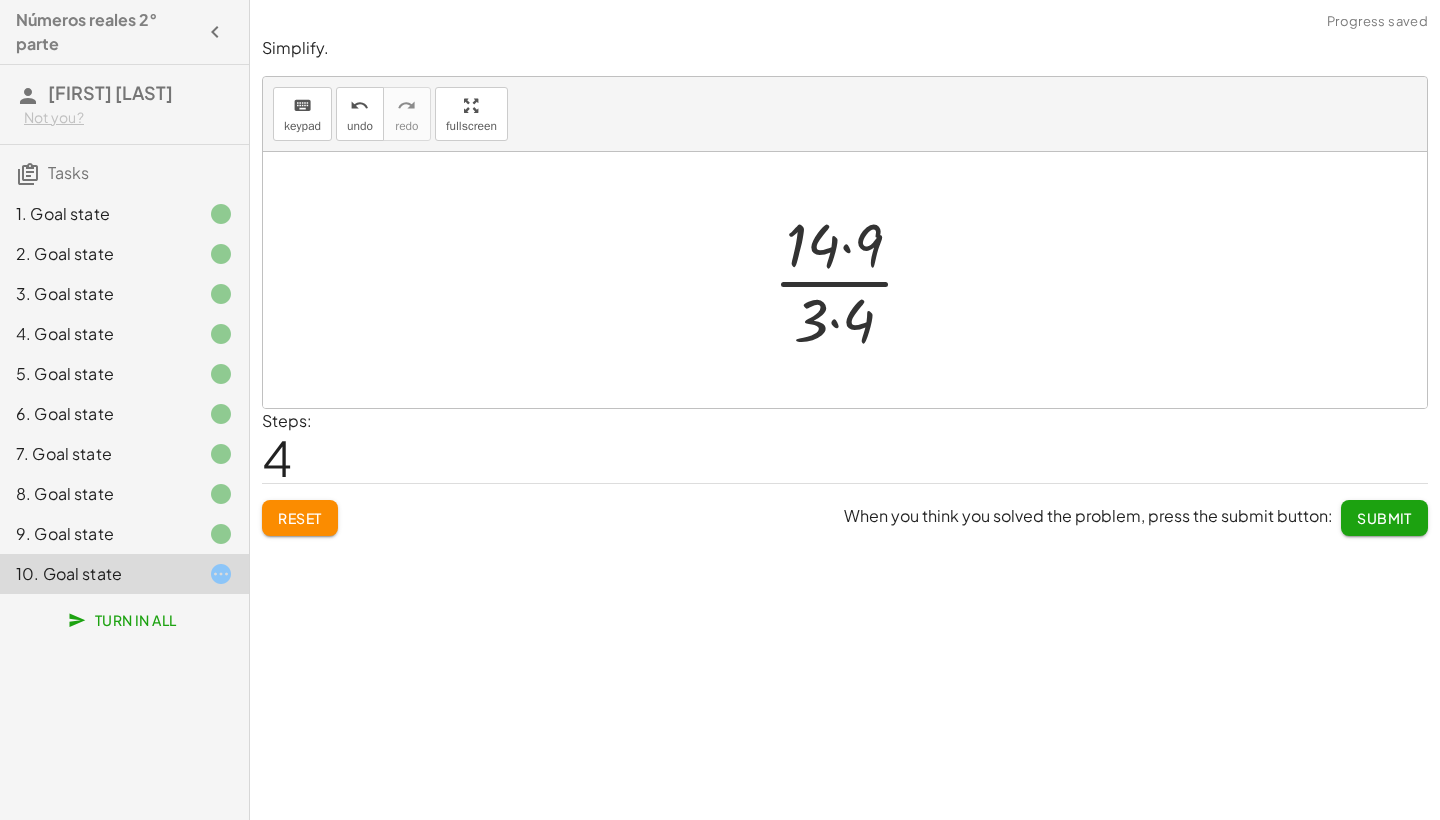click at bounding box center [852, 280] 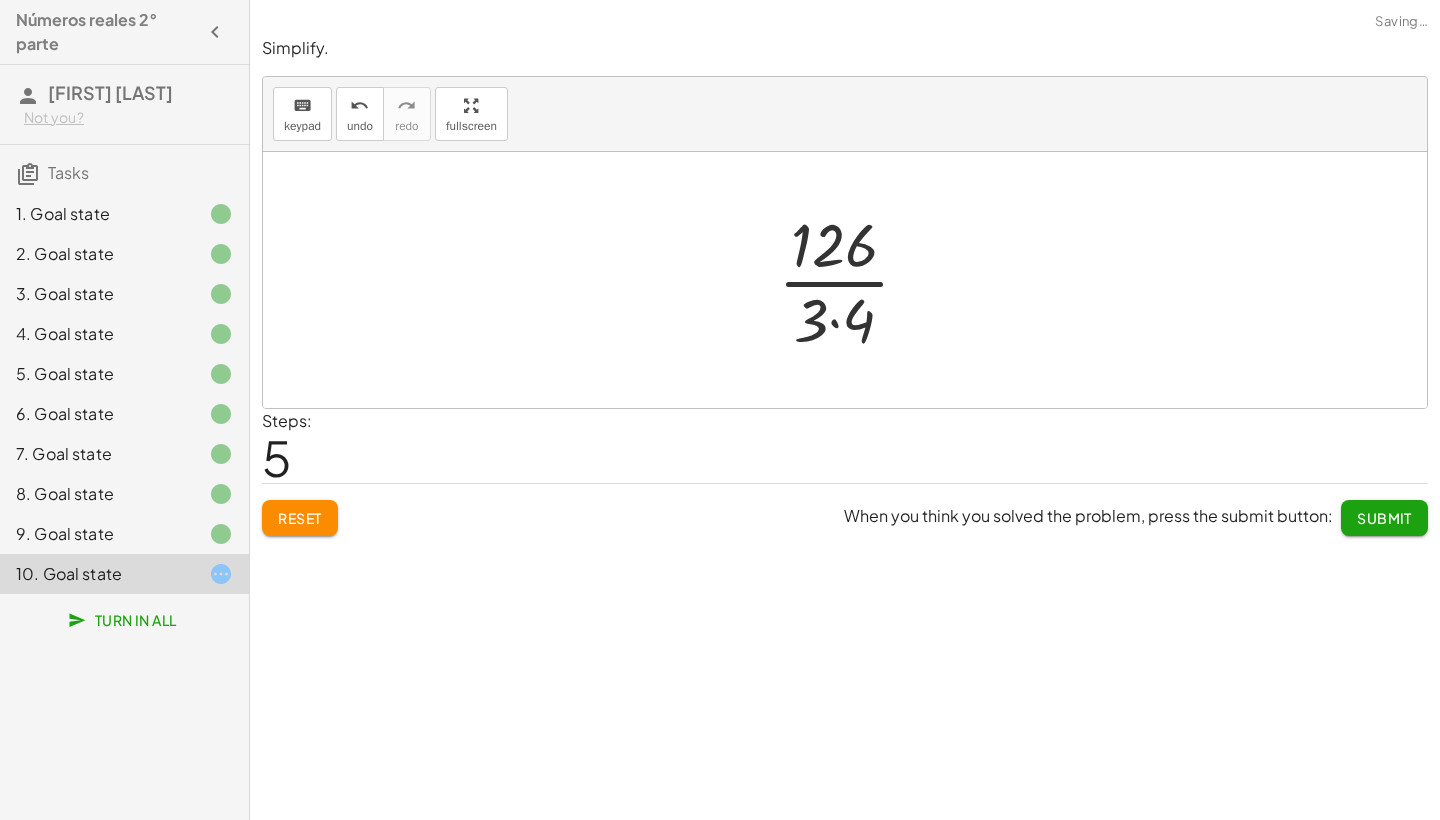 click at bounding box center [852, 280] 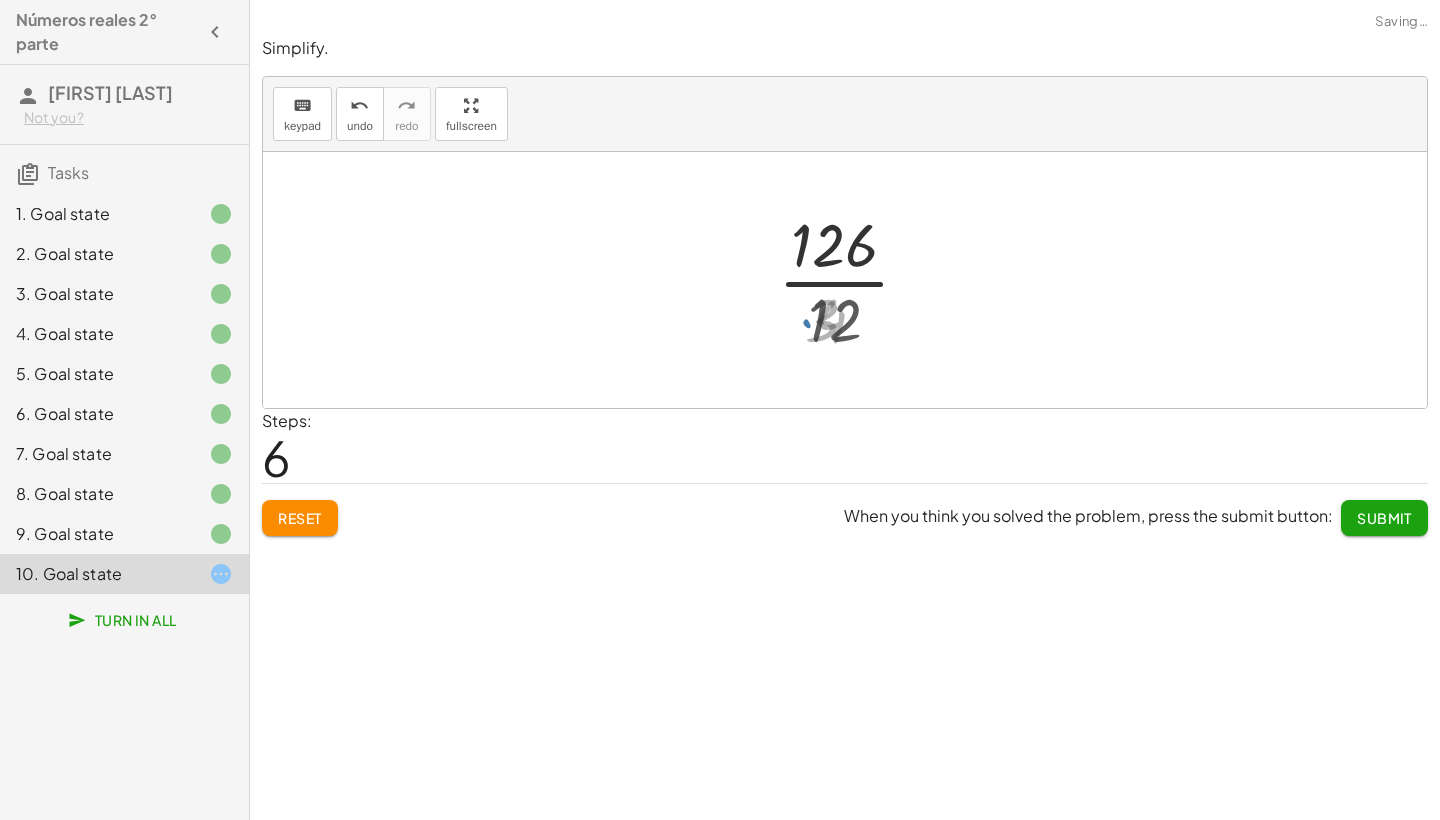 click at bounding box center [852, 280] 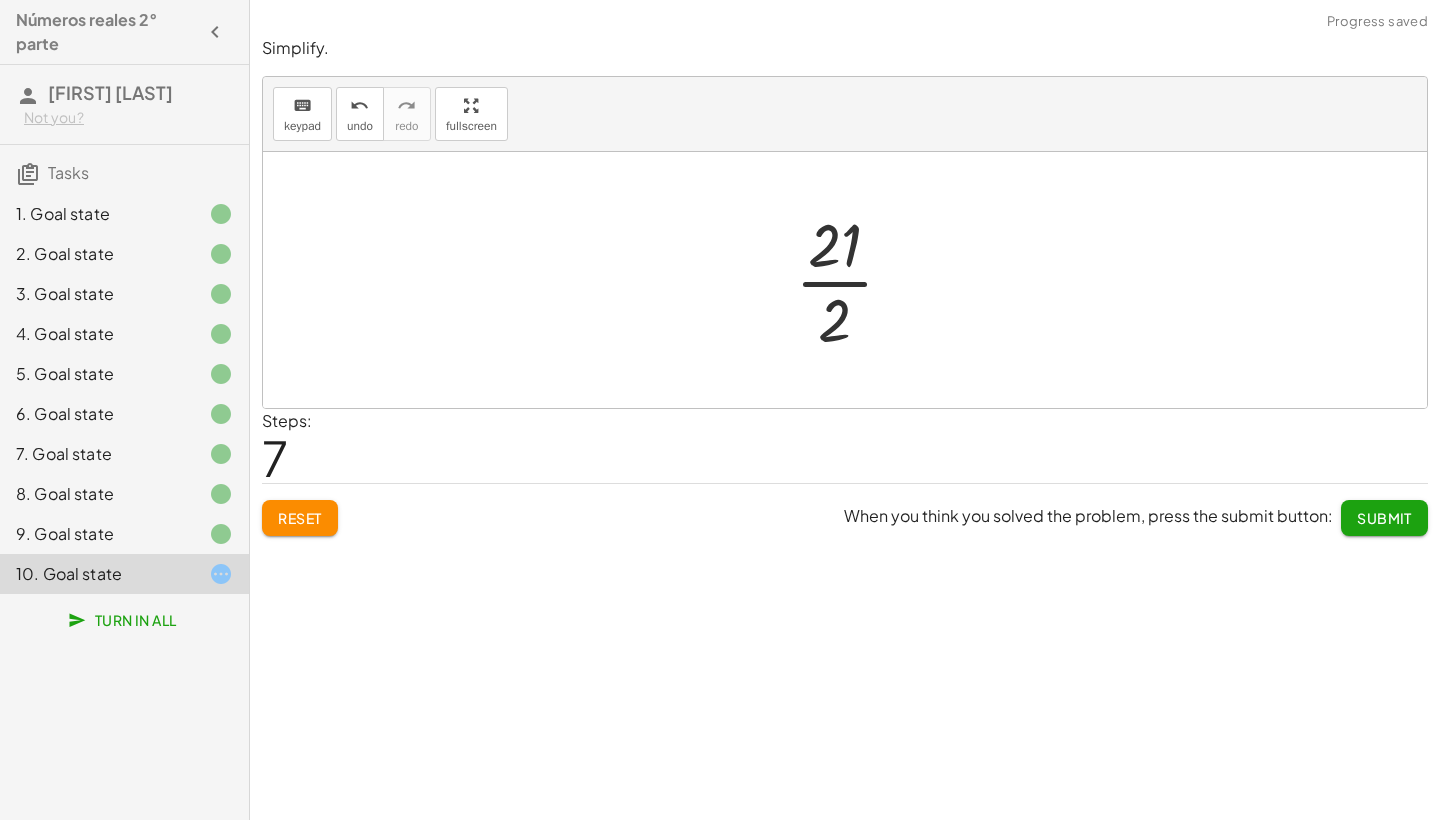 click at bounding box center [852, 280] 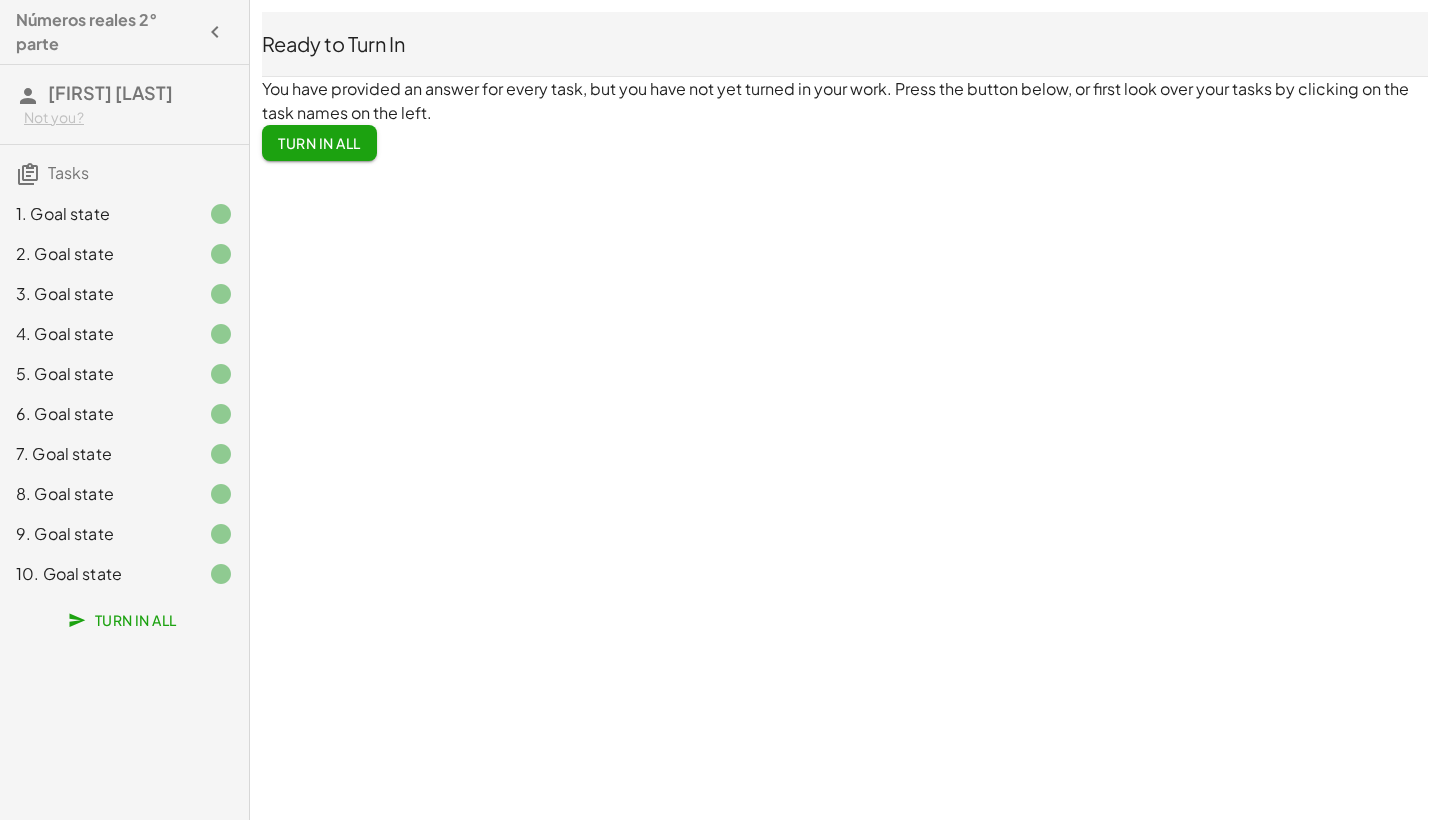 click on "Turn In All" 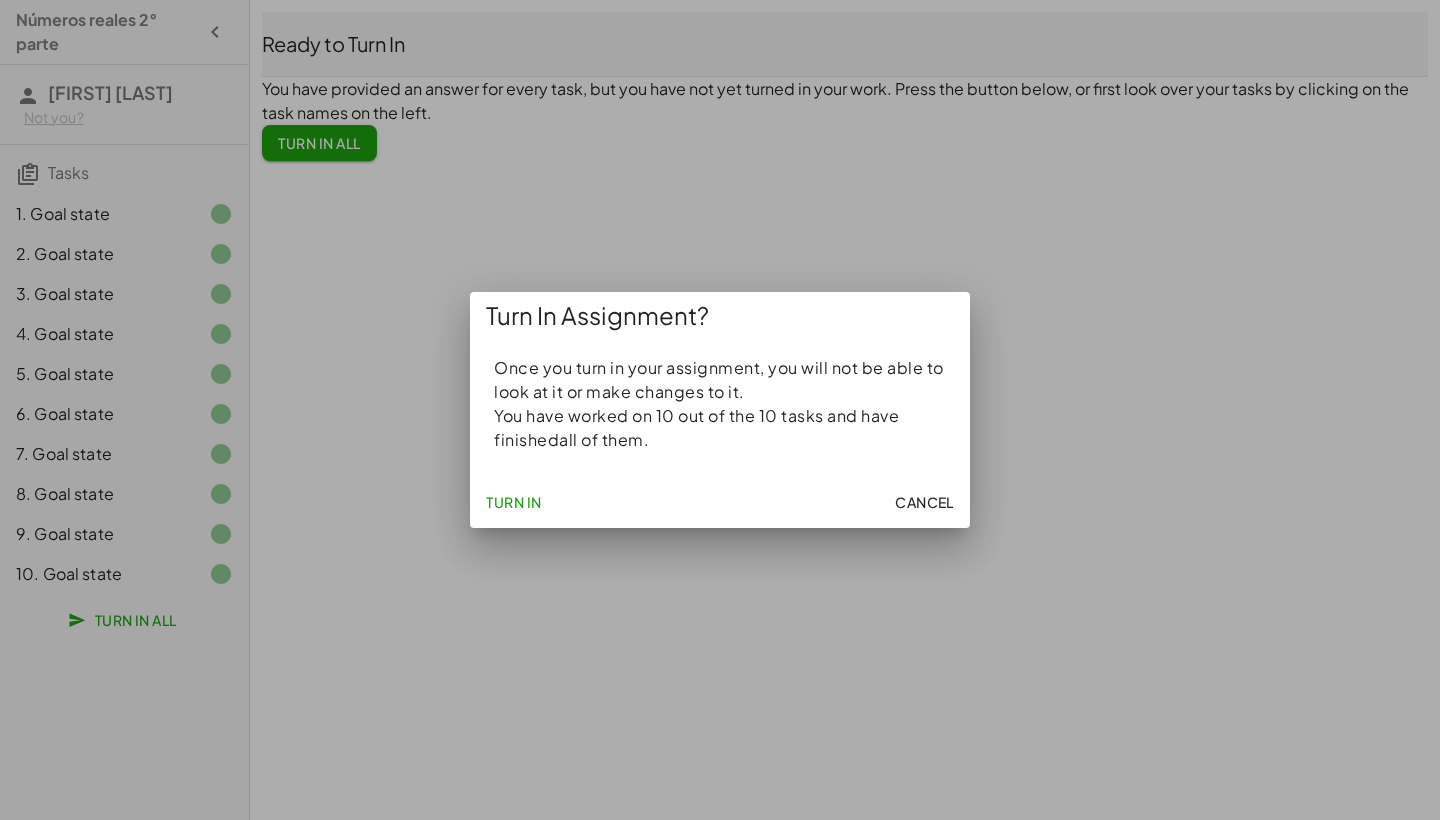 click on "Turn In" 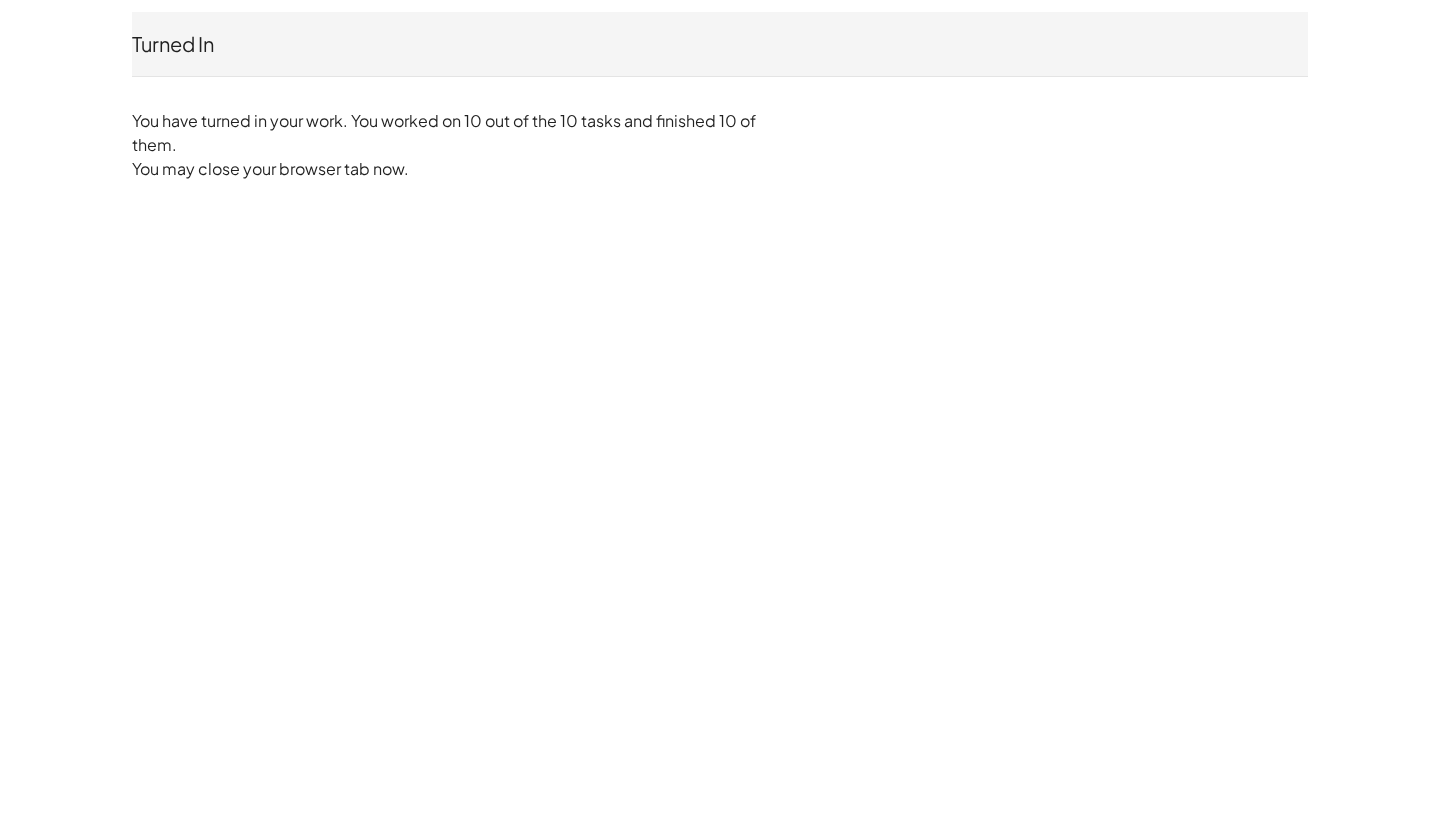 scroll, scrollTop: 0, scrollLeft: 0, axis: both 